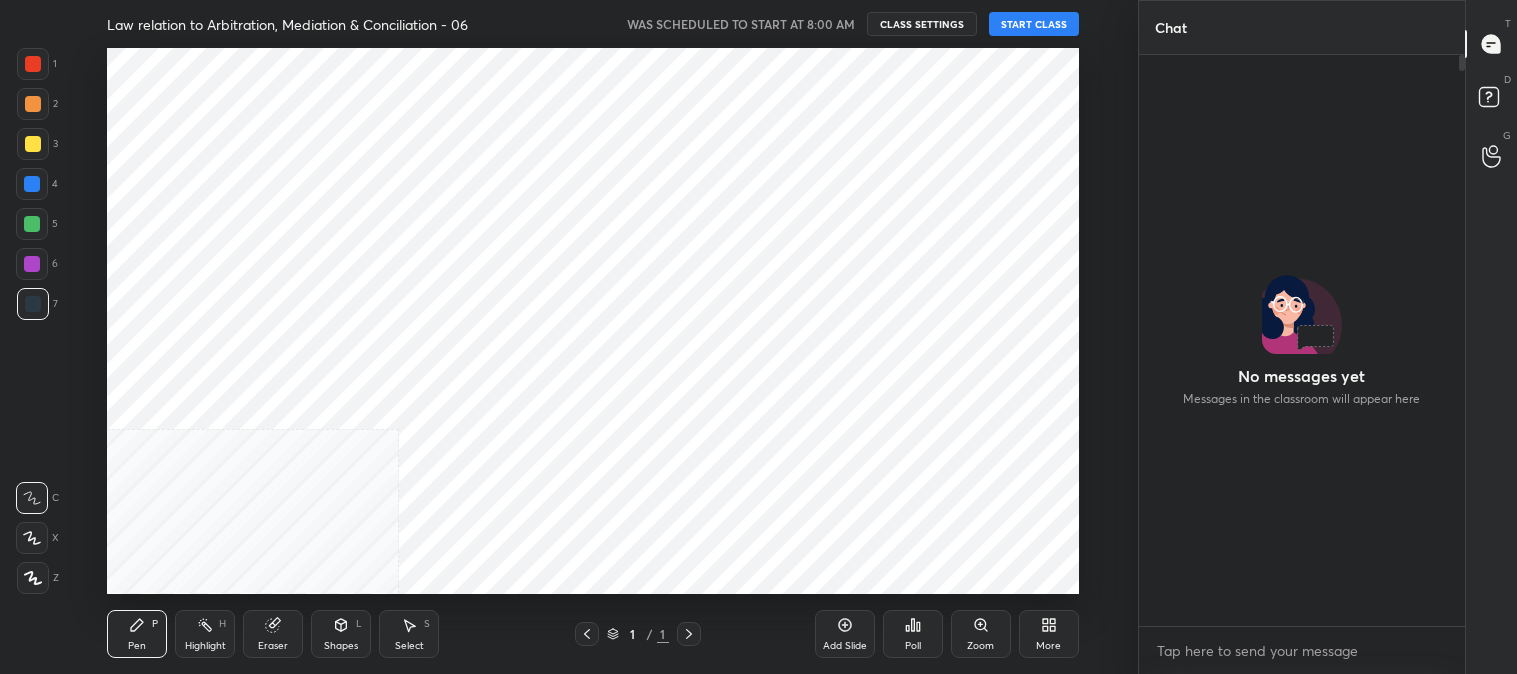 scroll, scrollTop: 0, scrollLeft: 0, axis: both 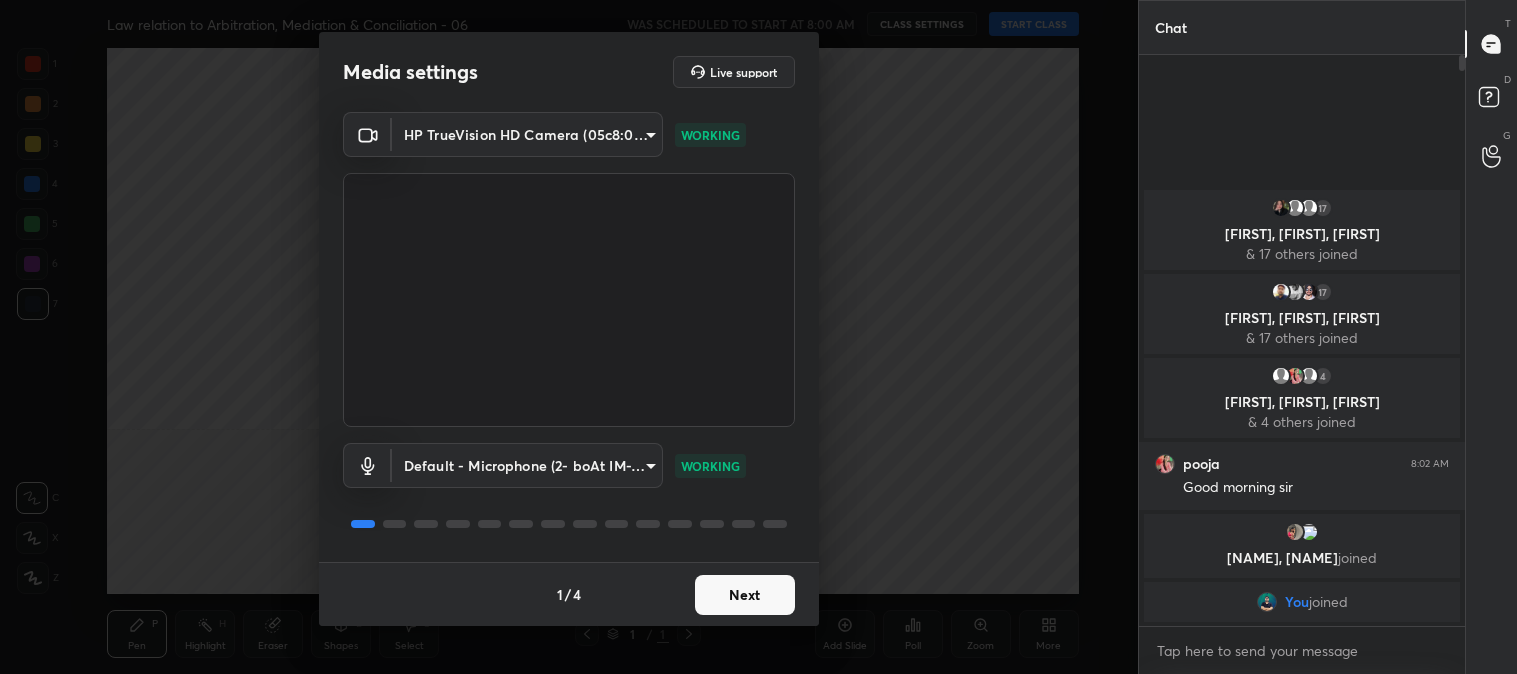 click on "Next" at bounding box center [745, 595] 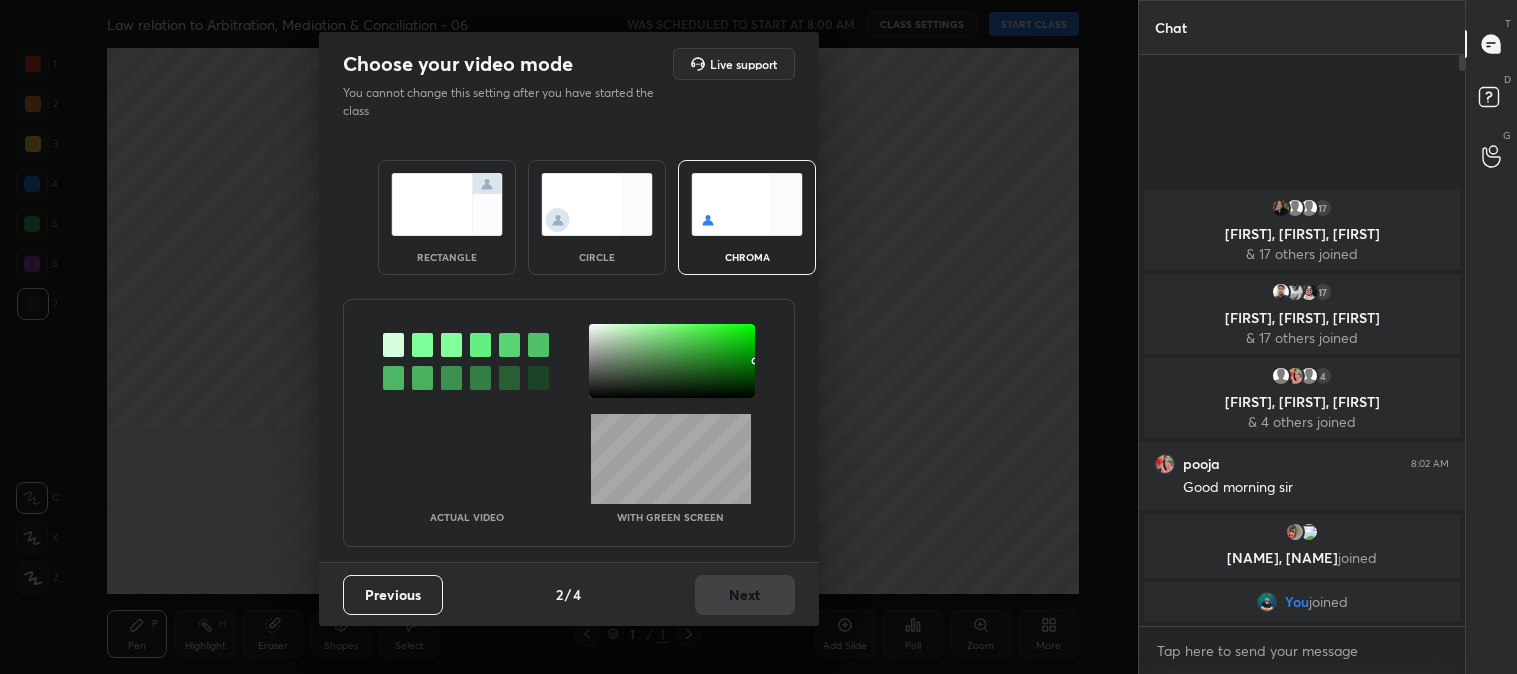 click on "rectangle" at bounding box center (447, 217) 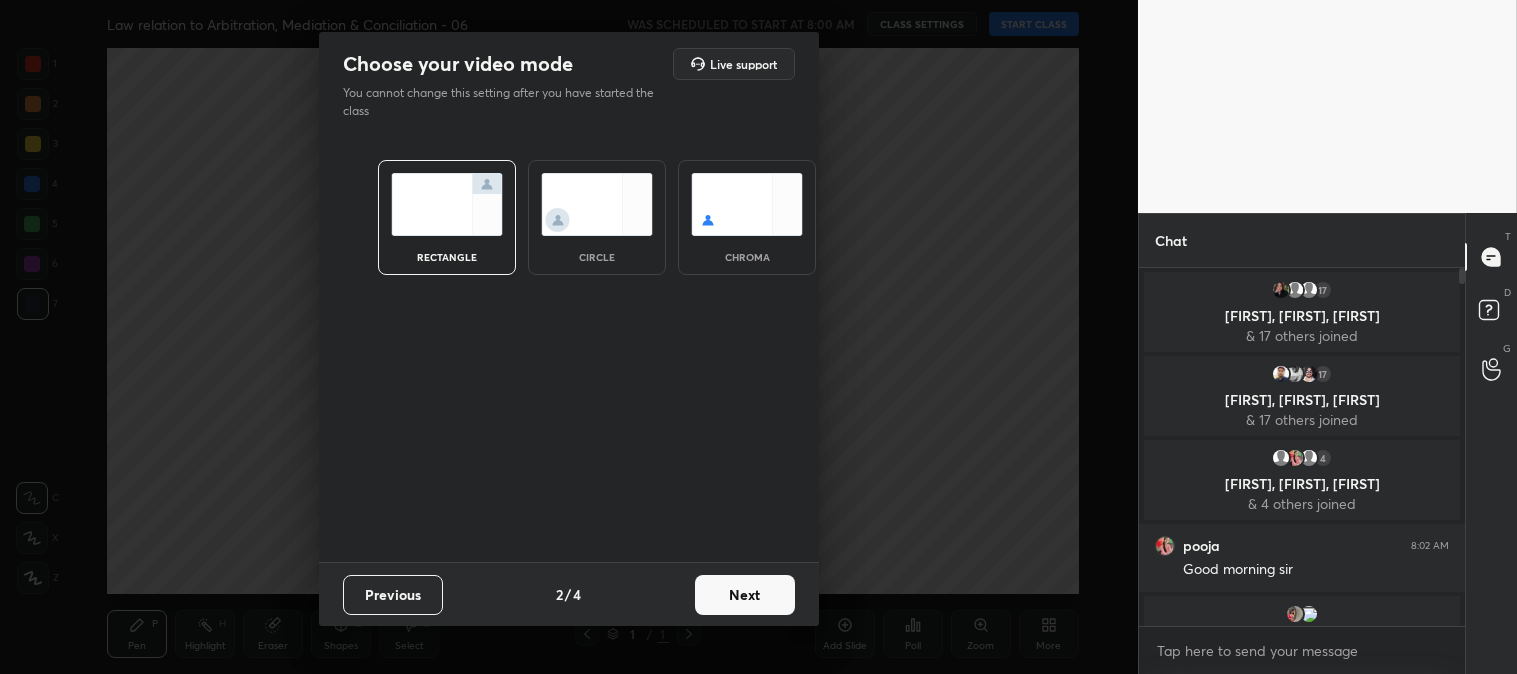 click on "Next" at bounding box center (745, 595) 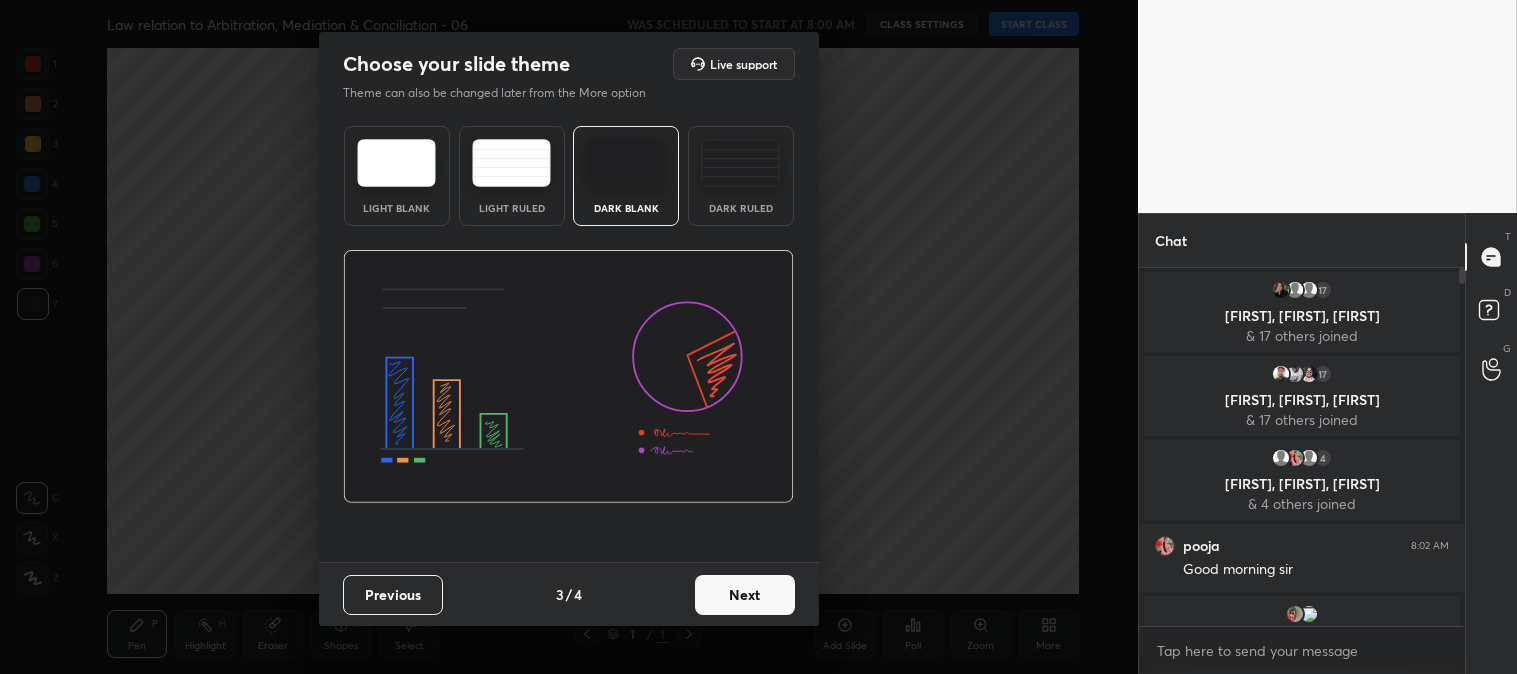click on "Next" at bounding box center [745, 595] 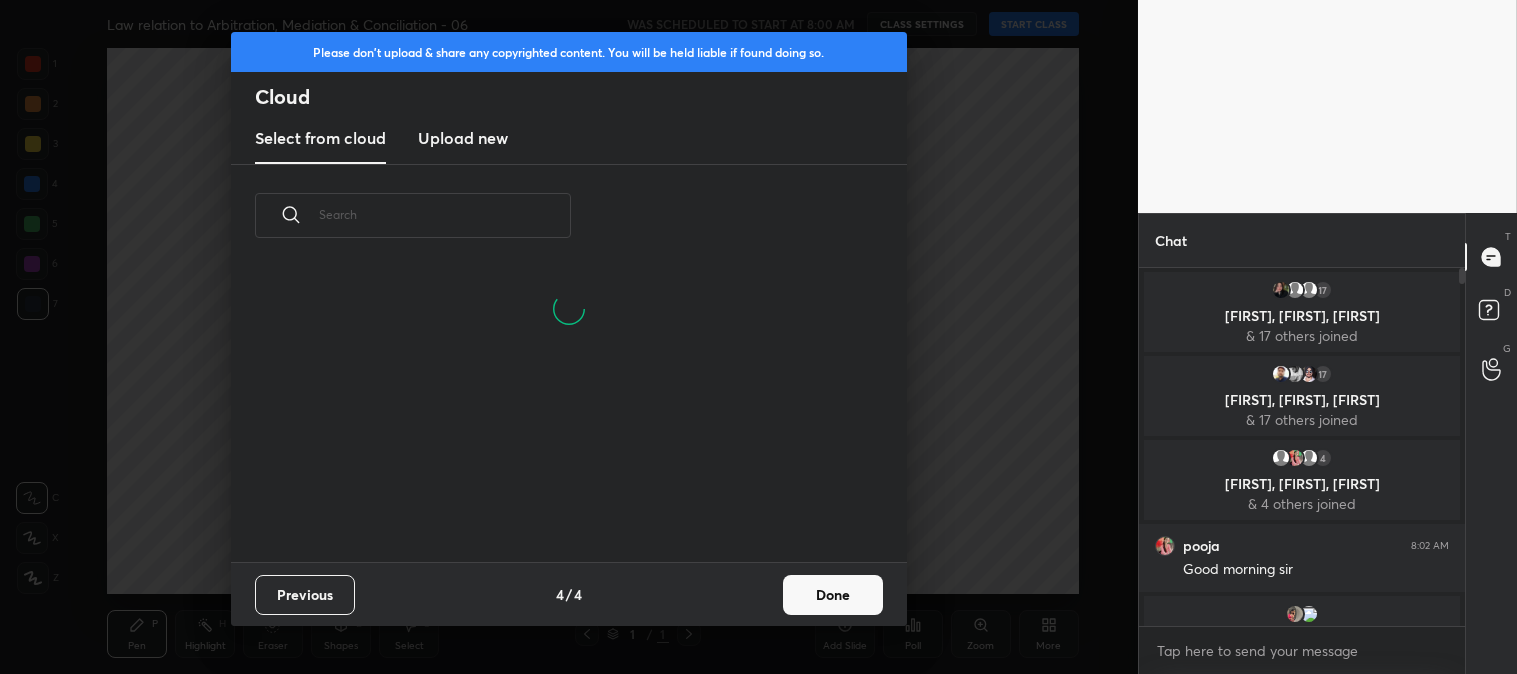 click on "Done" at bounding box center [833, 595] 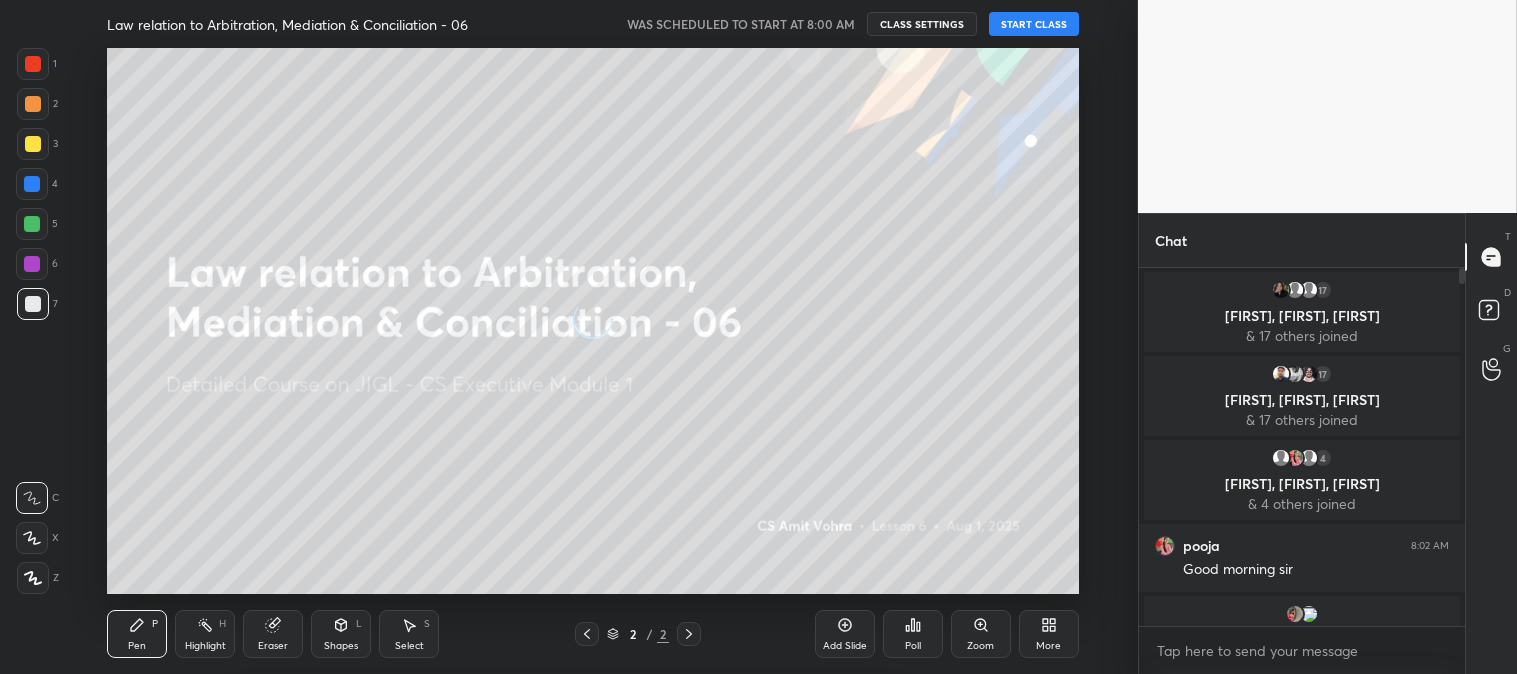 scroll, scrollTop: 0, scrollLeft: 0, axis: both 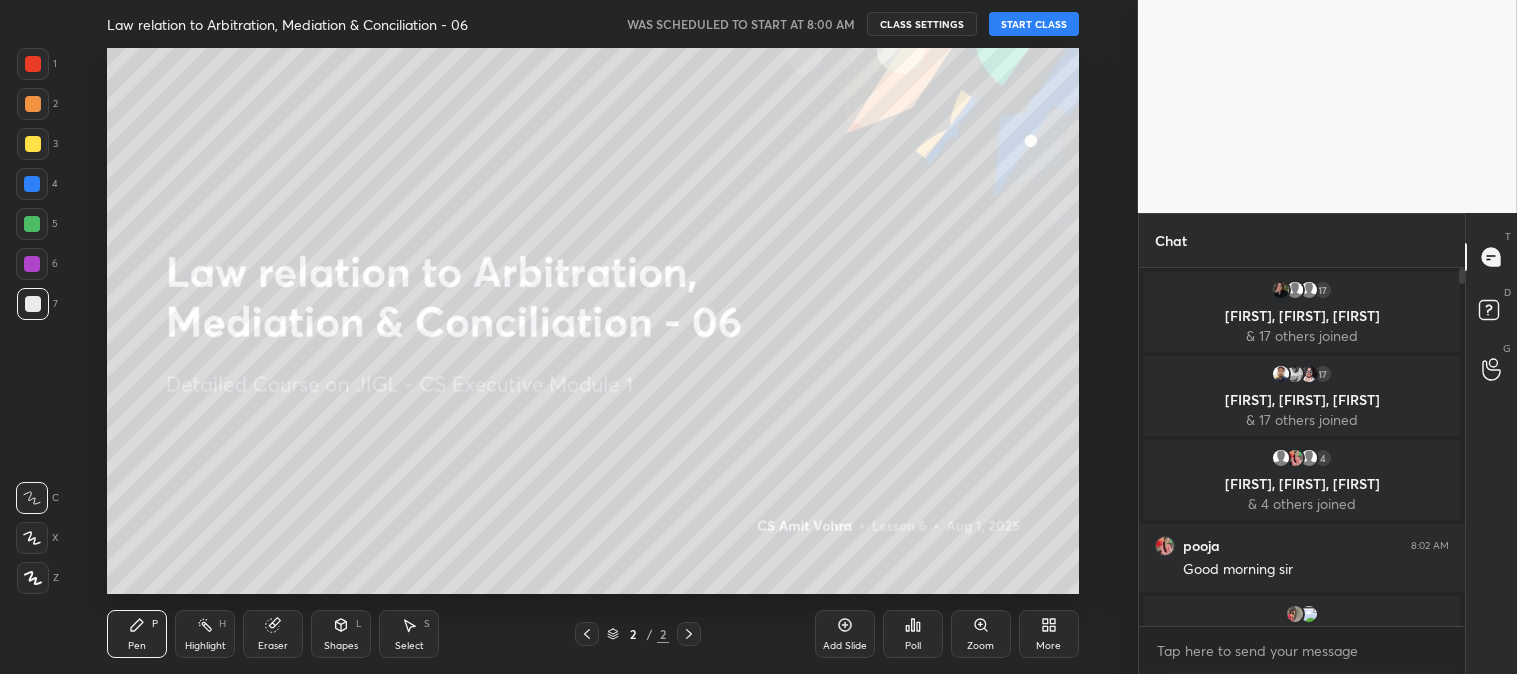 click at bounding box center [33, 144] 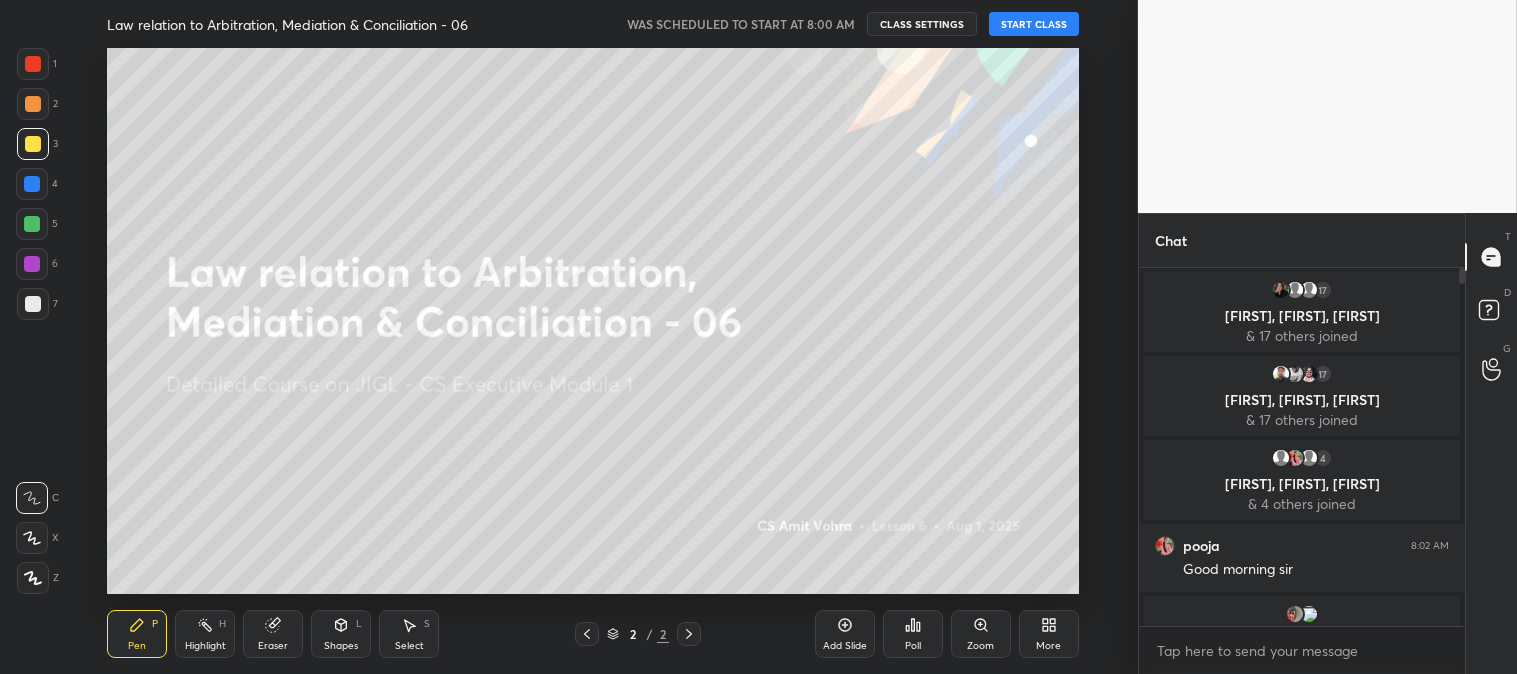click 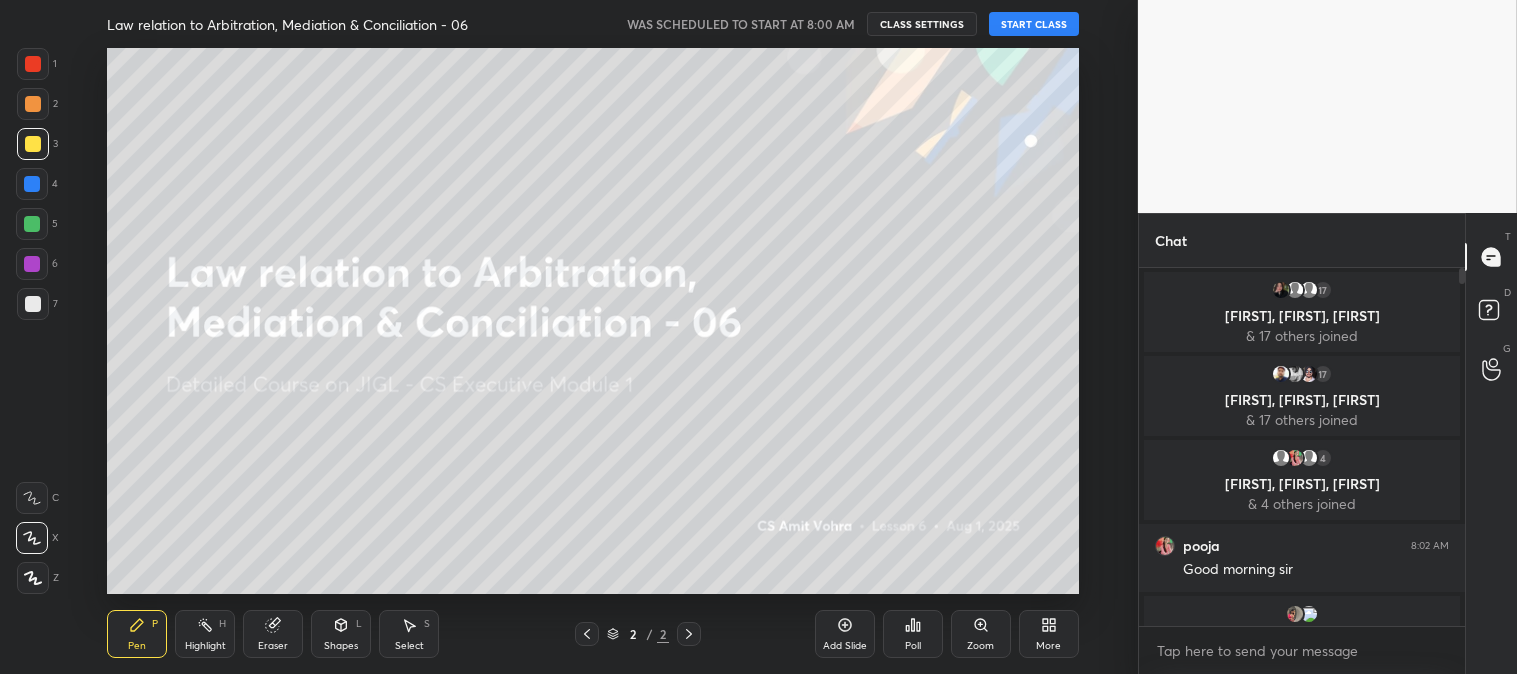 click on "START CLASS" at bounding box center [1034, 24] 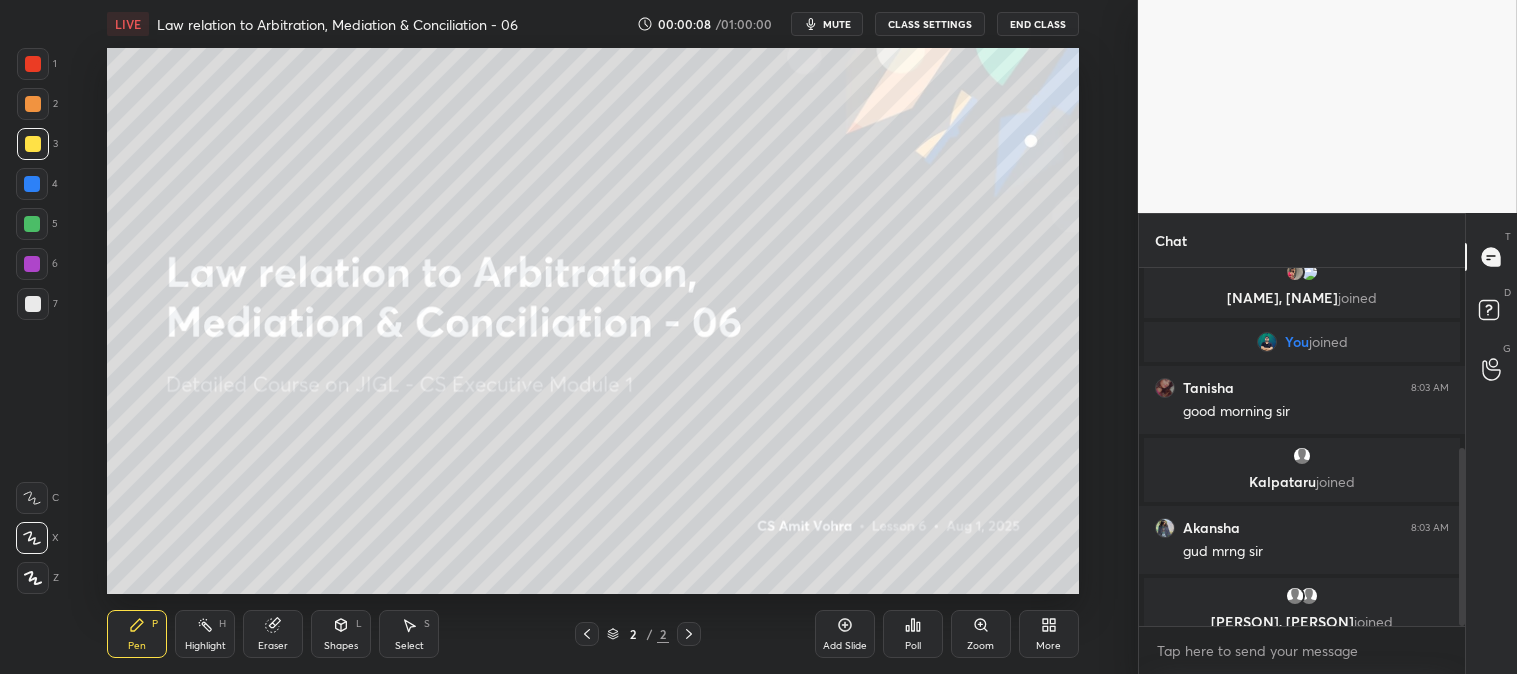 scroll, scrollTop: 362, scrollLeft: 0, axis: vertical 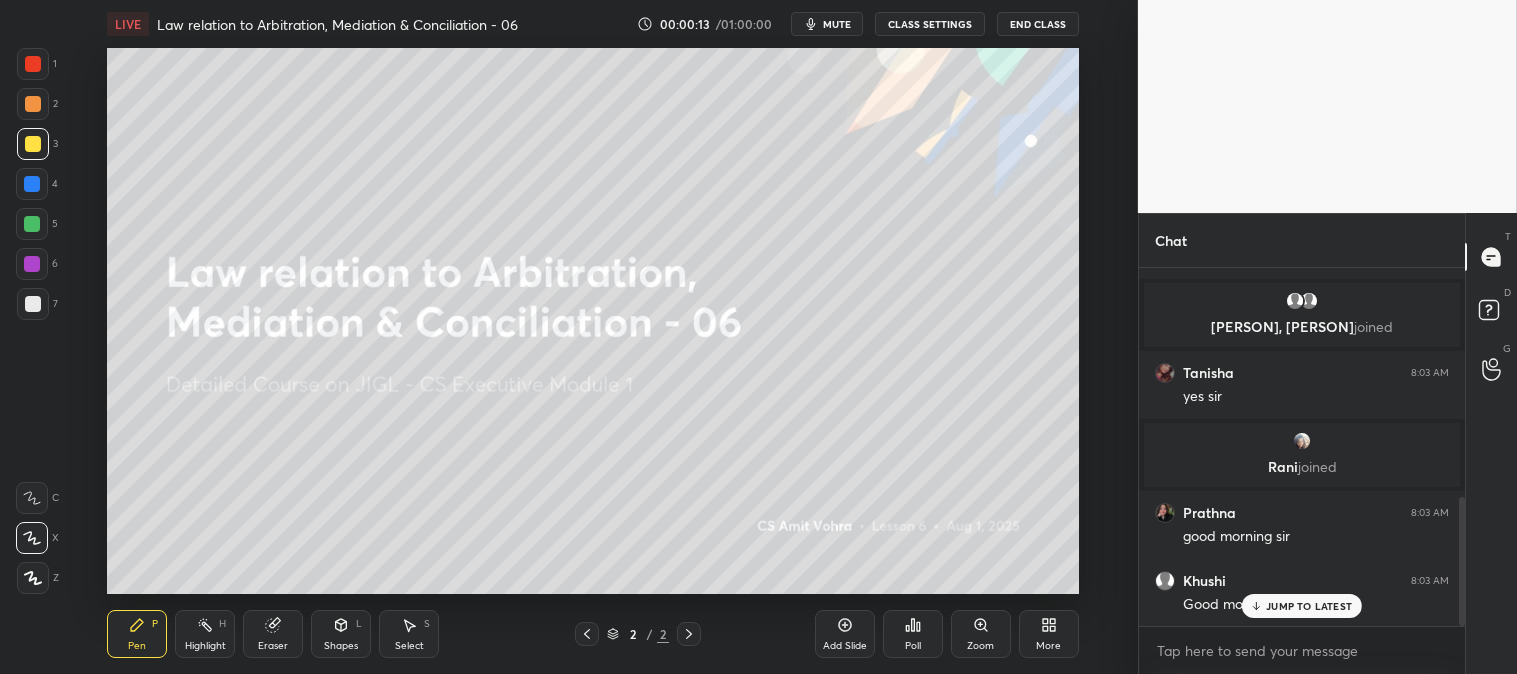 click at bounding box center [33, 144] 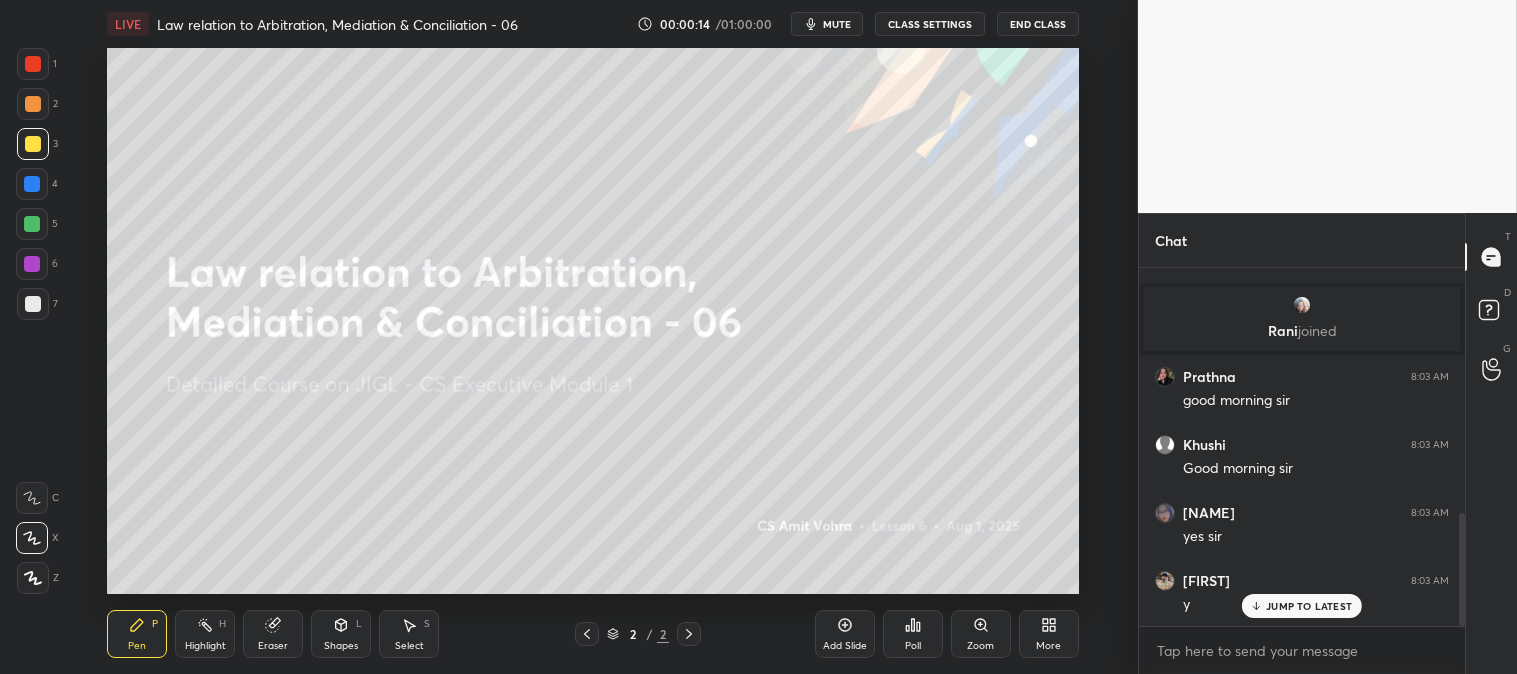 click on "More" at bounding box center [1049, 634] 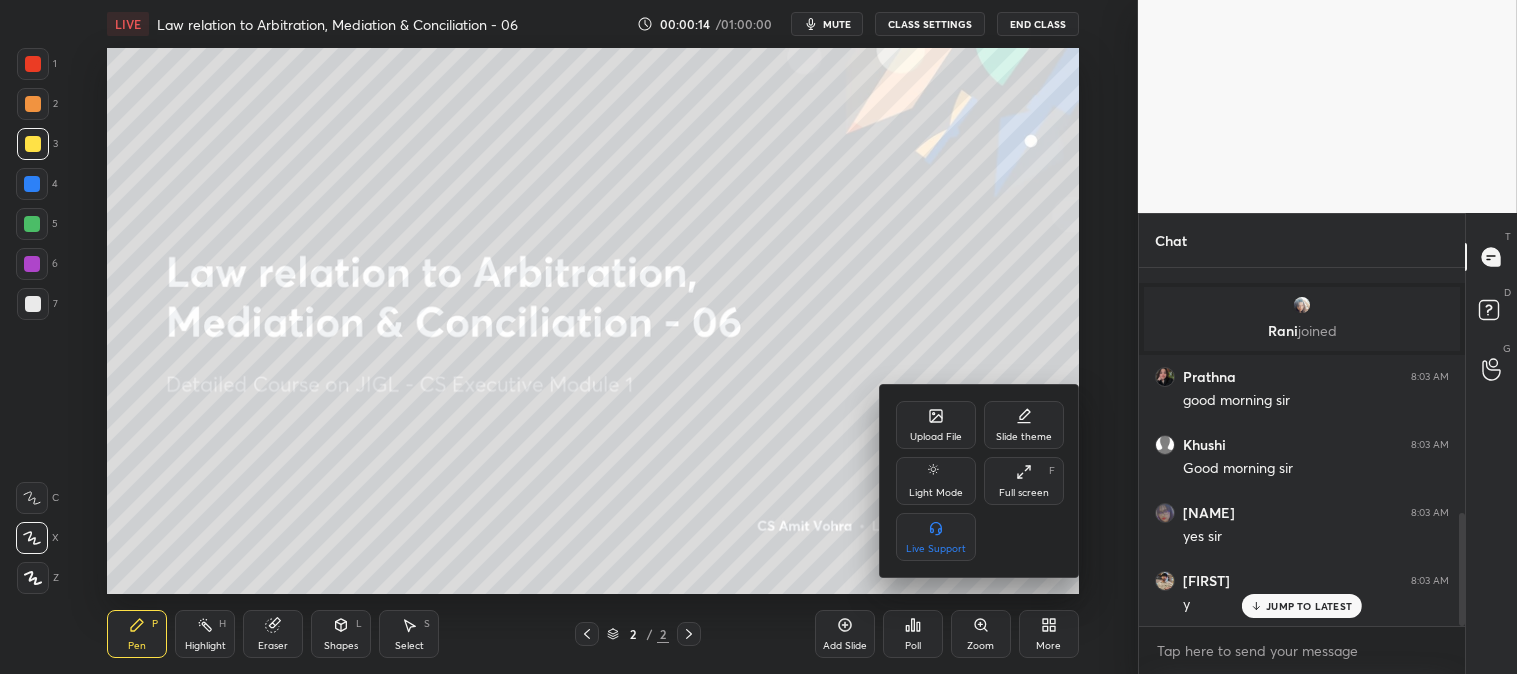 click on "Upload File" at bounding box center [936, 437] 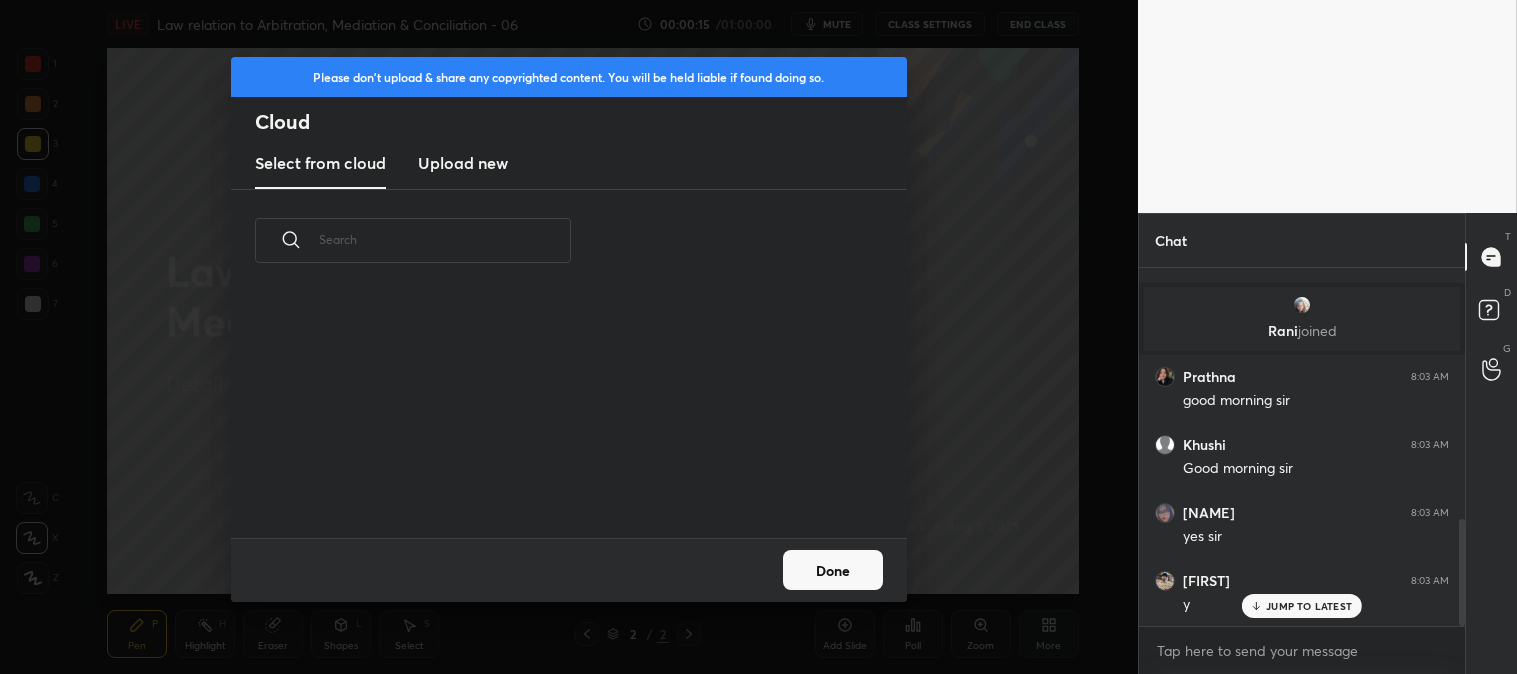 scroll, scrollTop: 841, scrollLeft: 0, axis: vertical 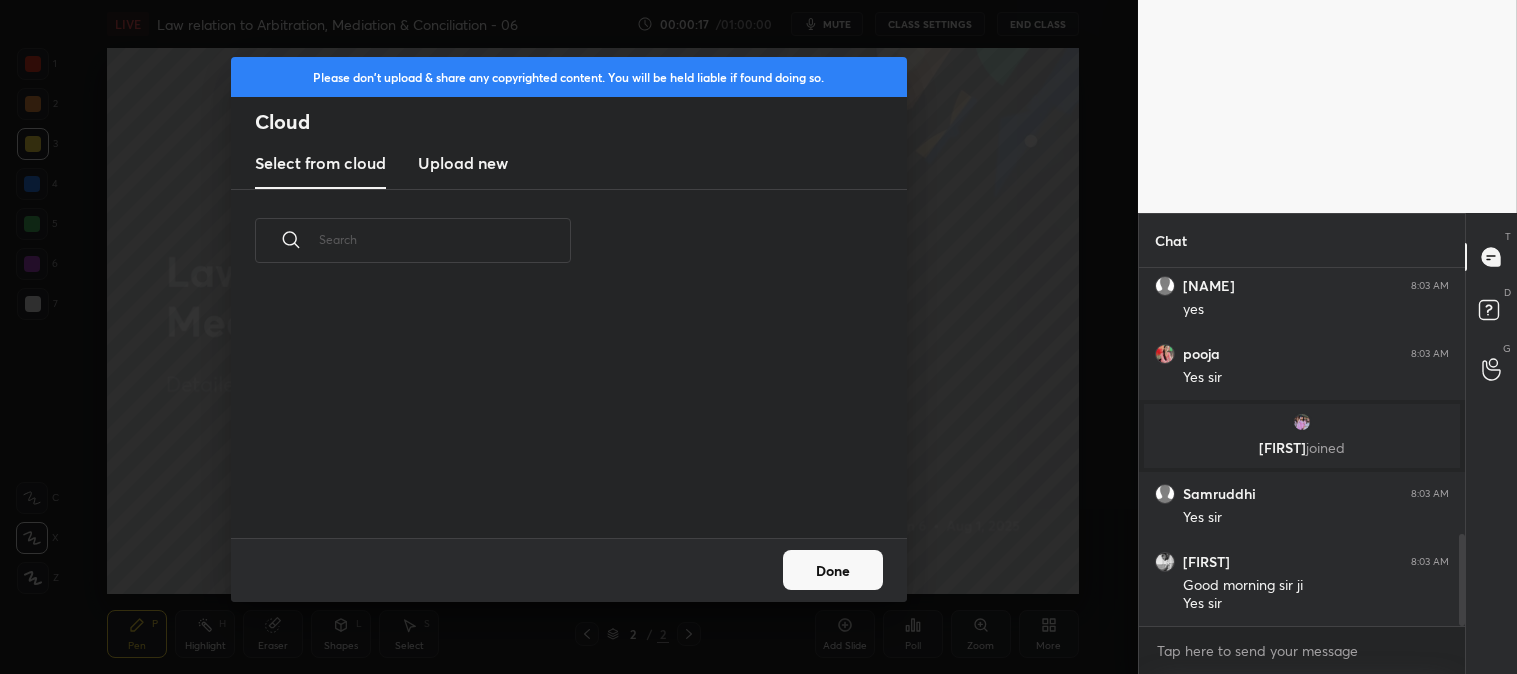 click on "Upload new" at bounding box center (463, 163) 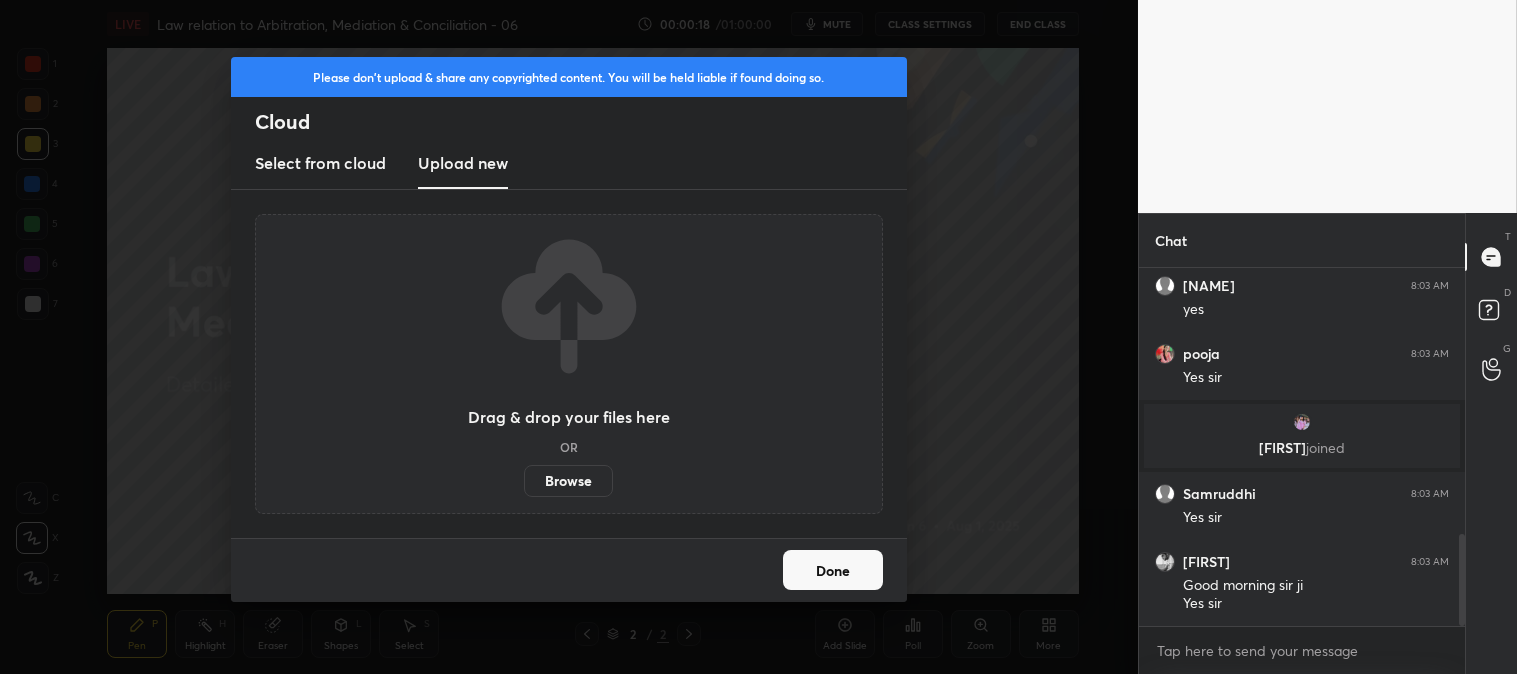 scroll, scrollTop: 1097, scrollLeft: 0, axis: vertical 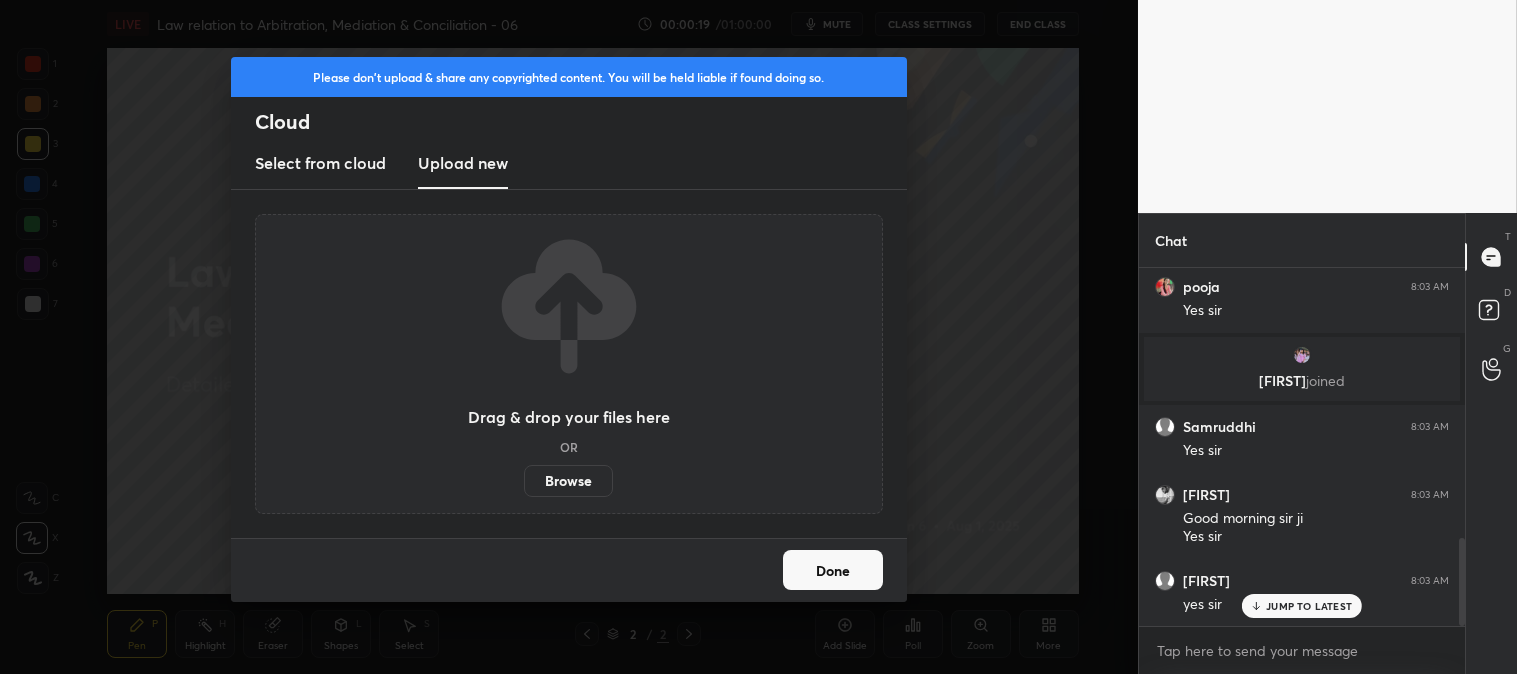 click on "Browse" at bounding box center (568, 481) 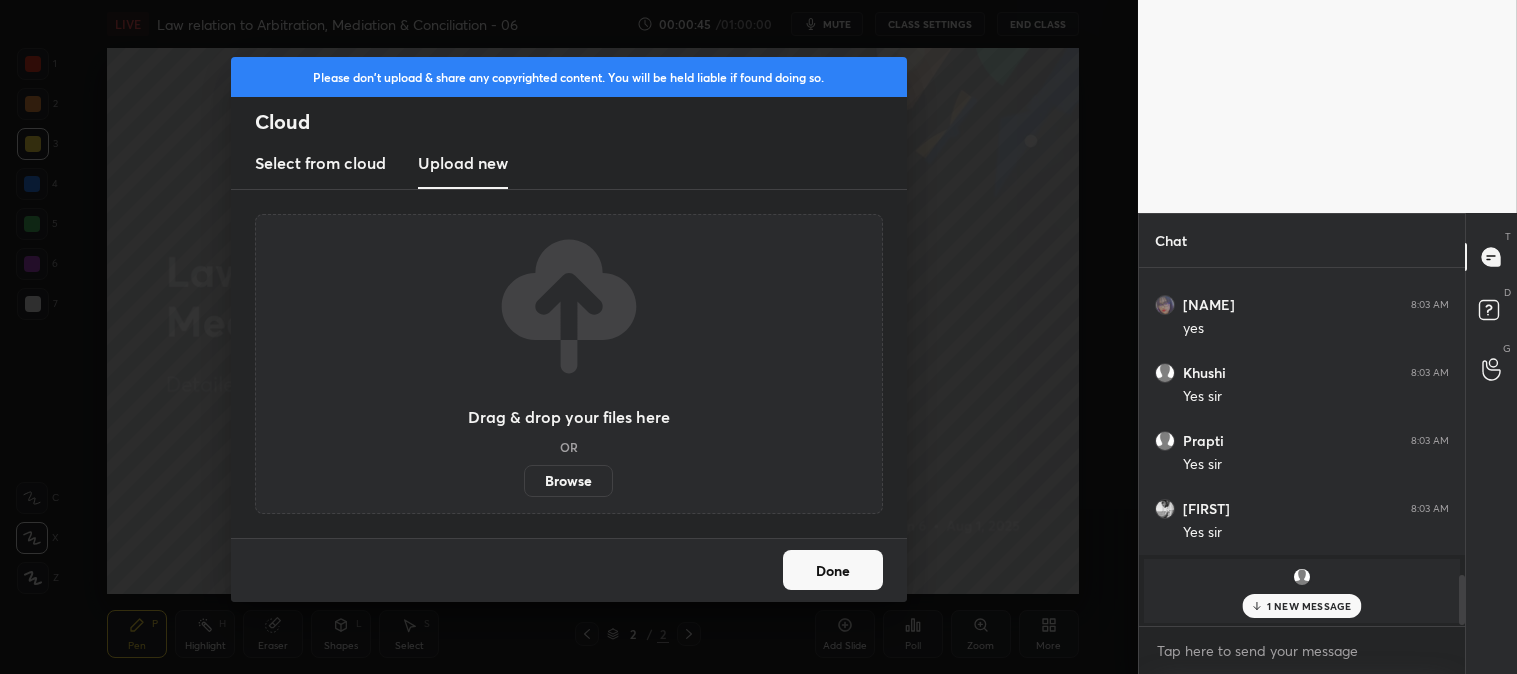 scroll, scrollTop: 2201, scrollLeft: 0, axis: vertical 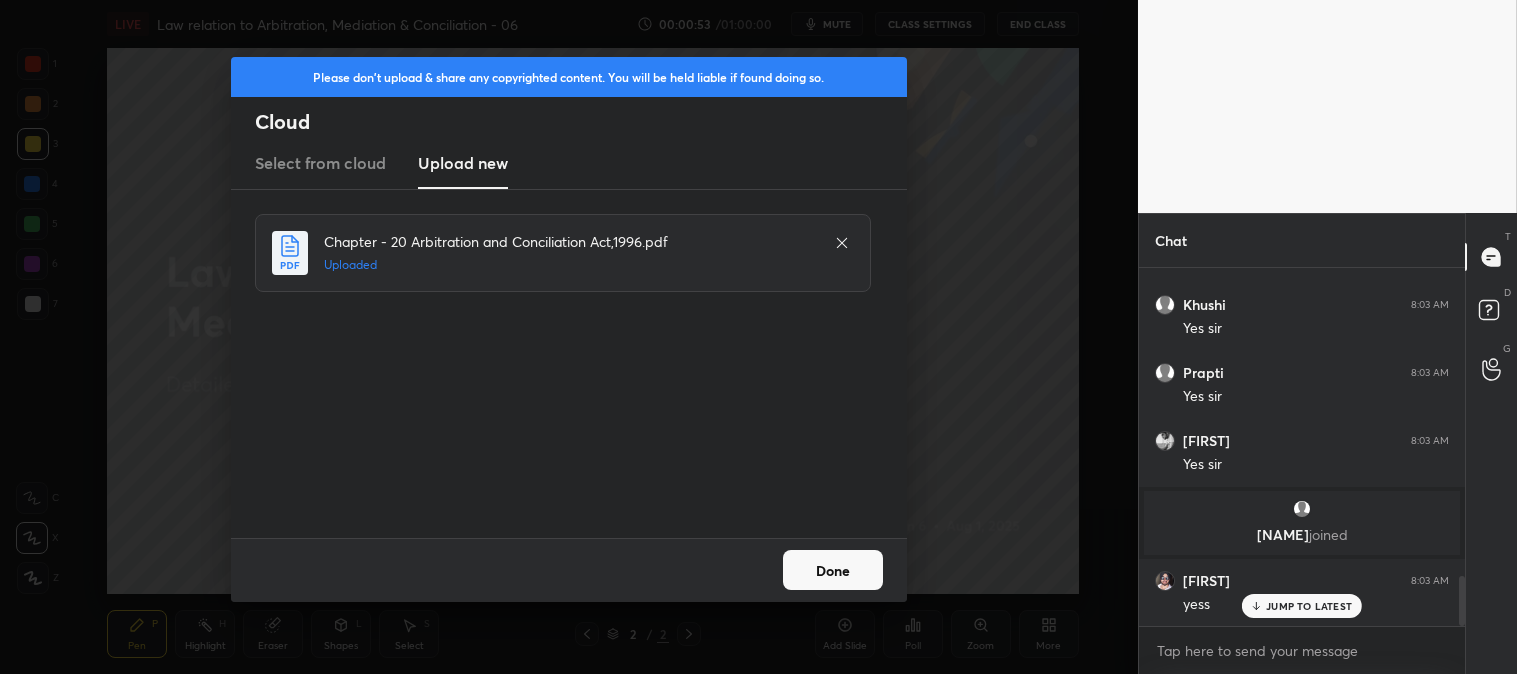 click on "Done" at bounding box center (833, 570) 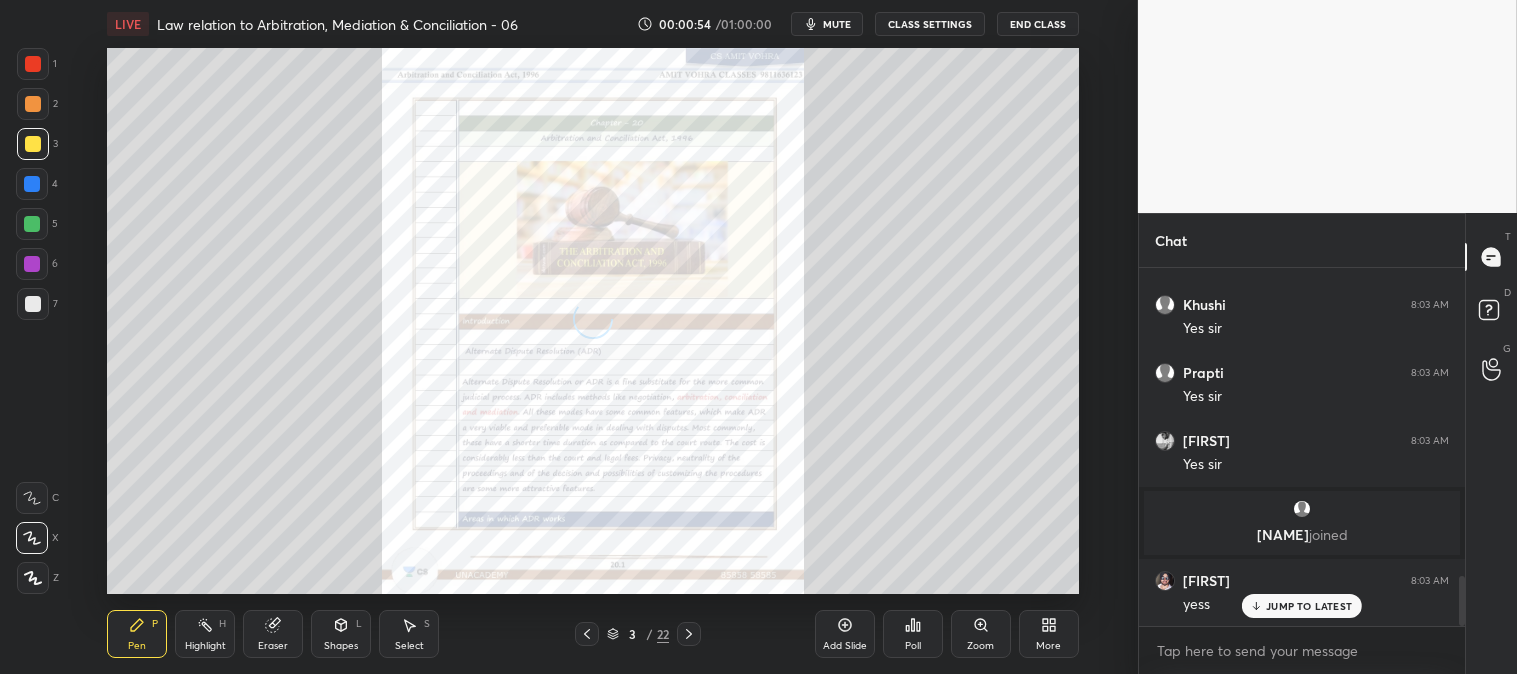 click at bounding box center (33, 64) 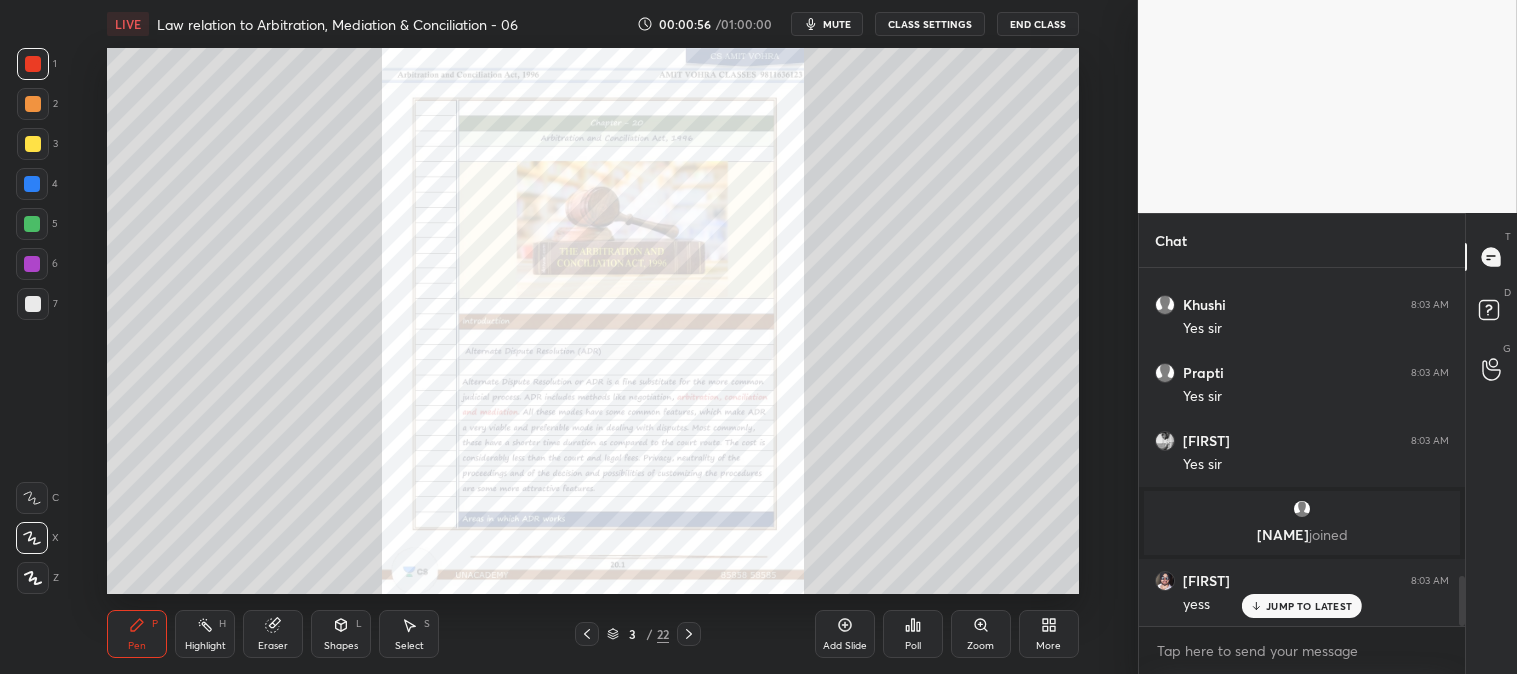 click 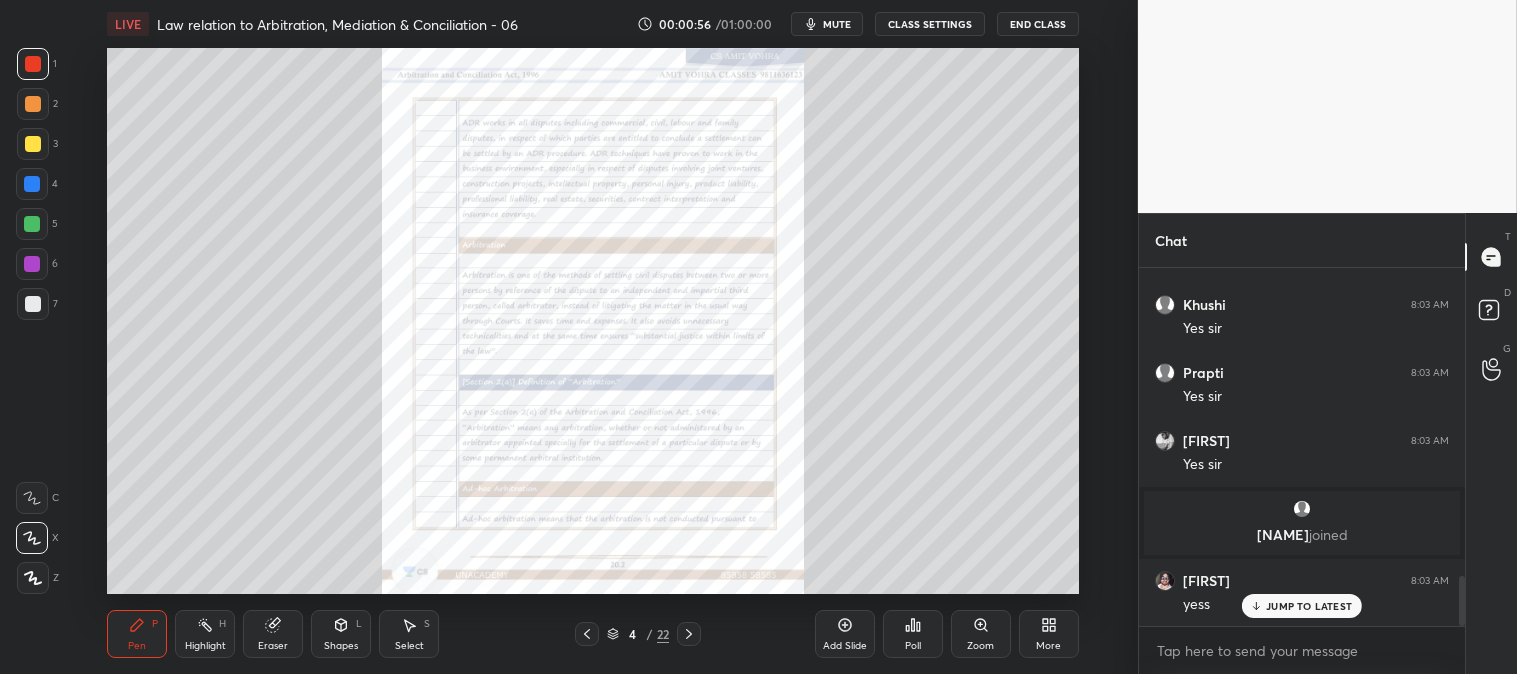 click 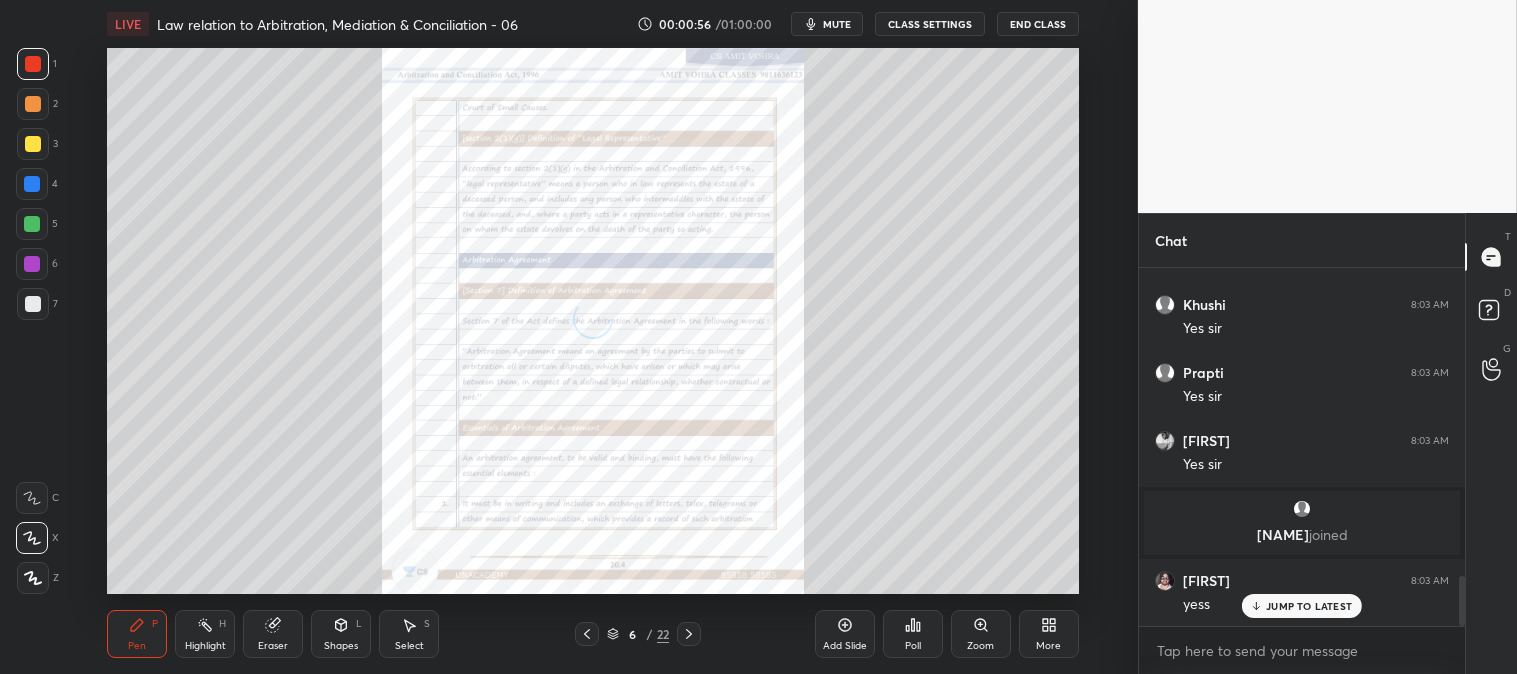click 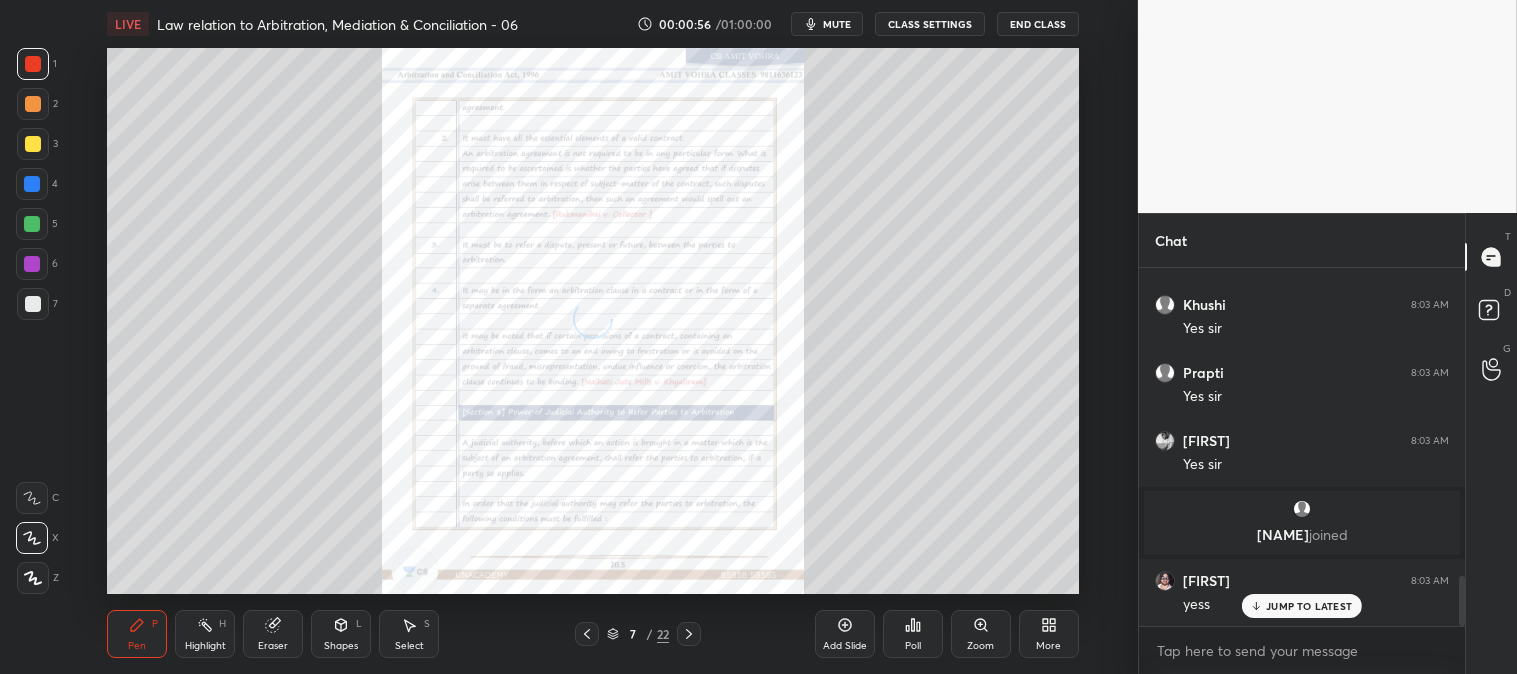 click 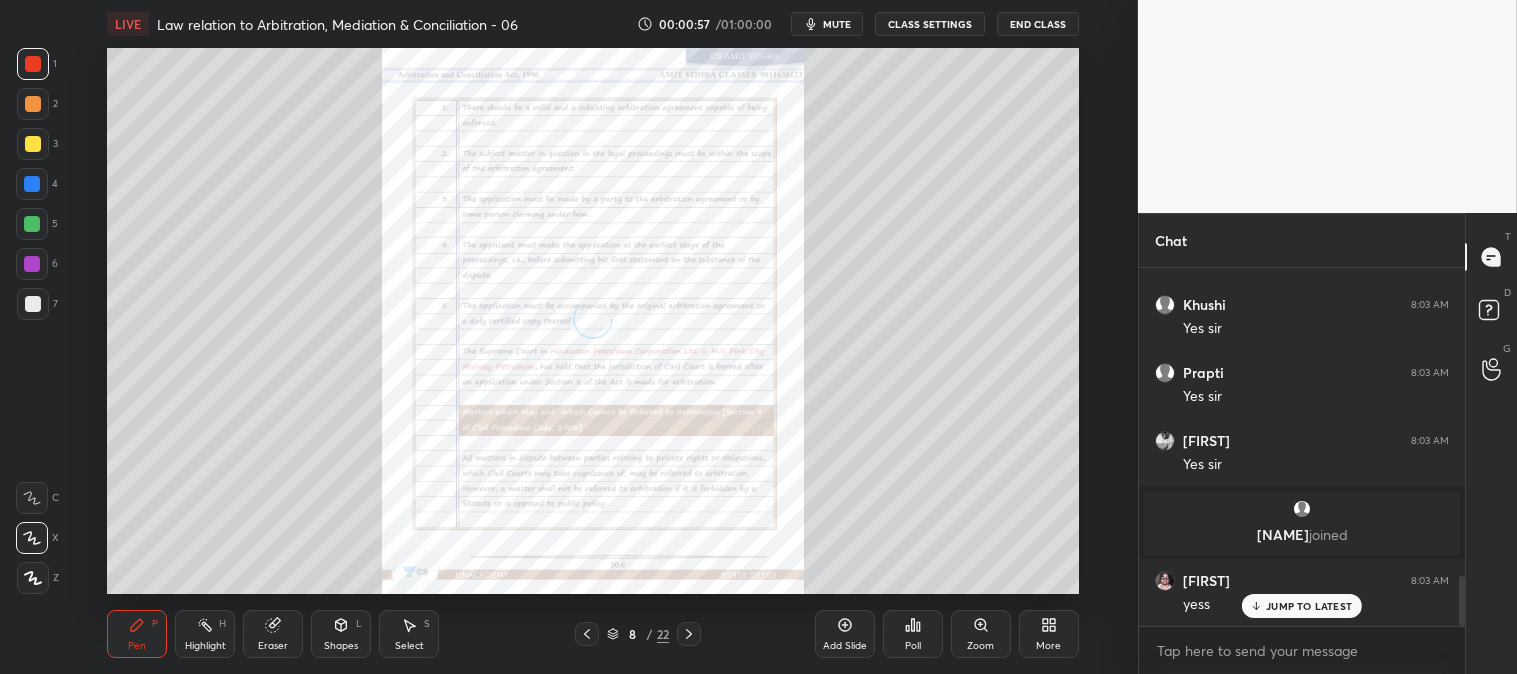 click 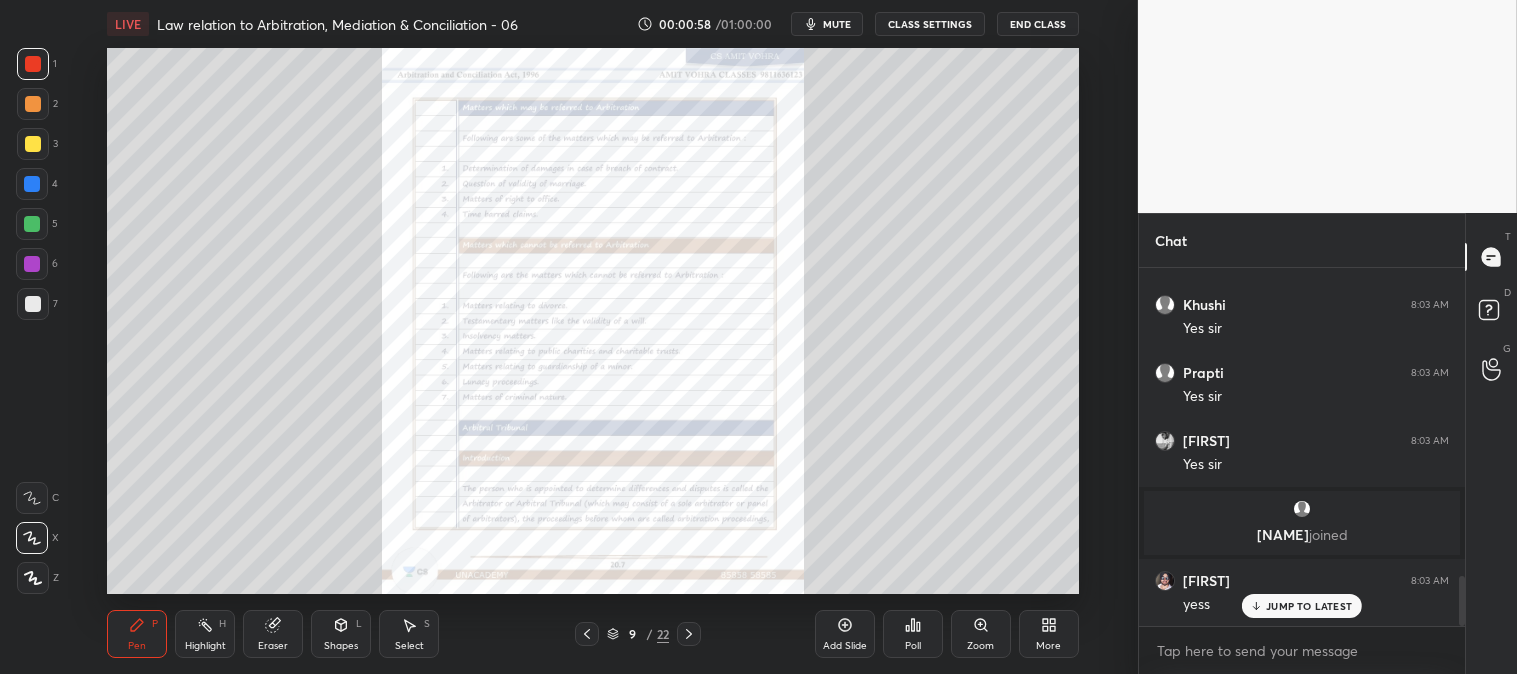 click 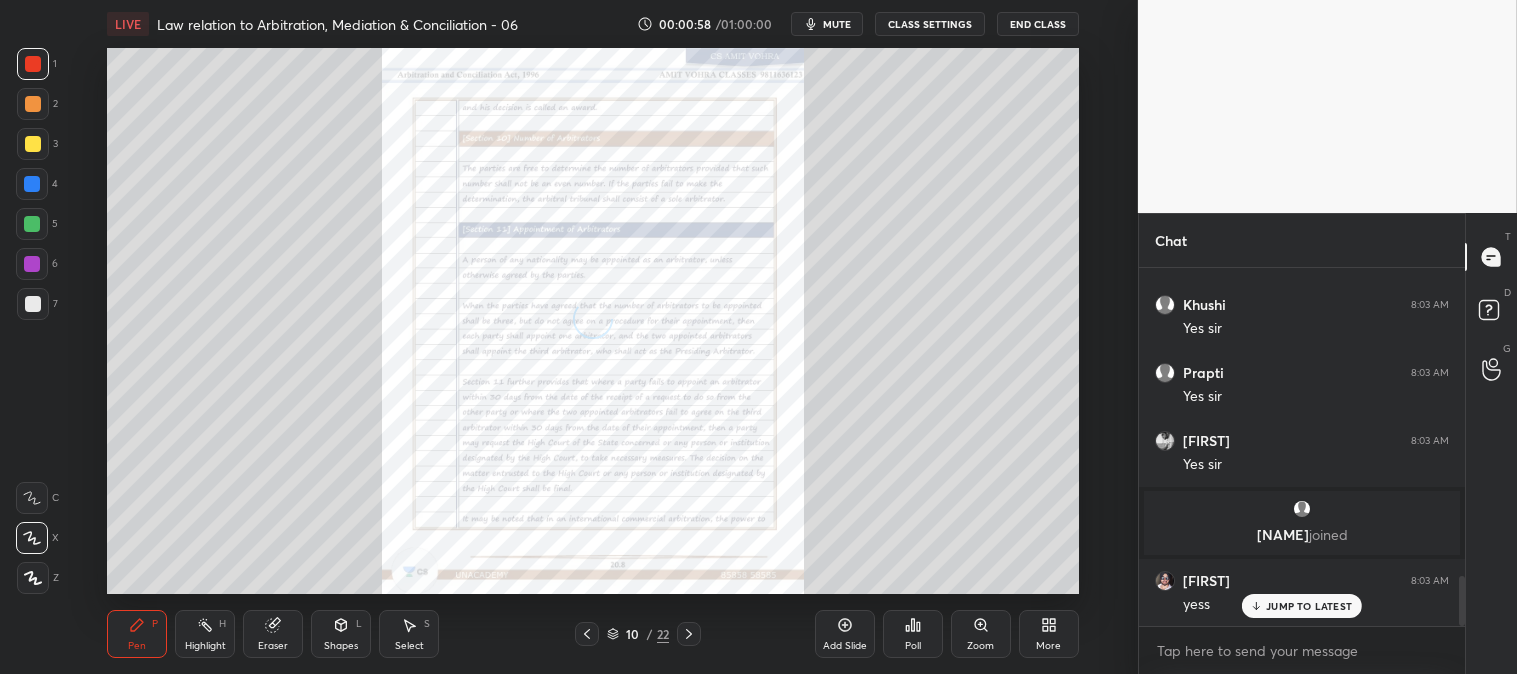 click 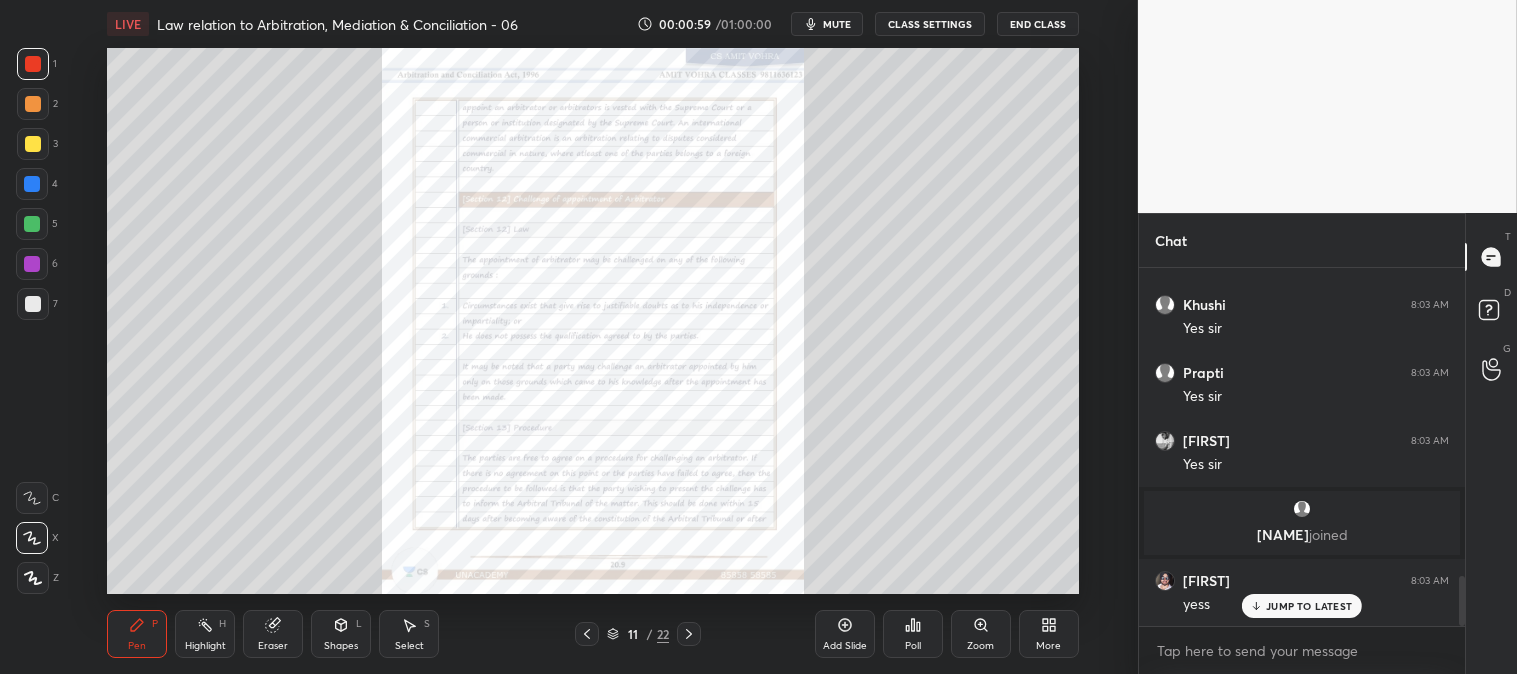 click 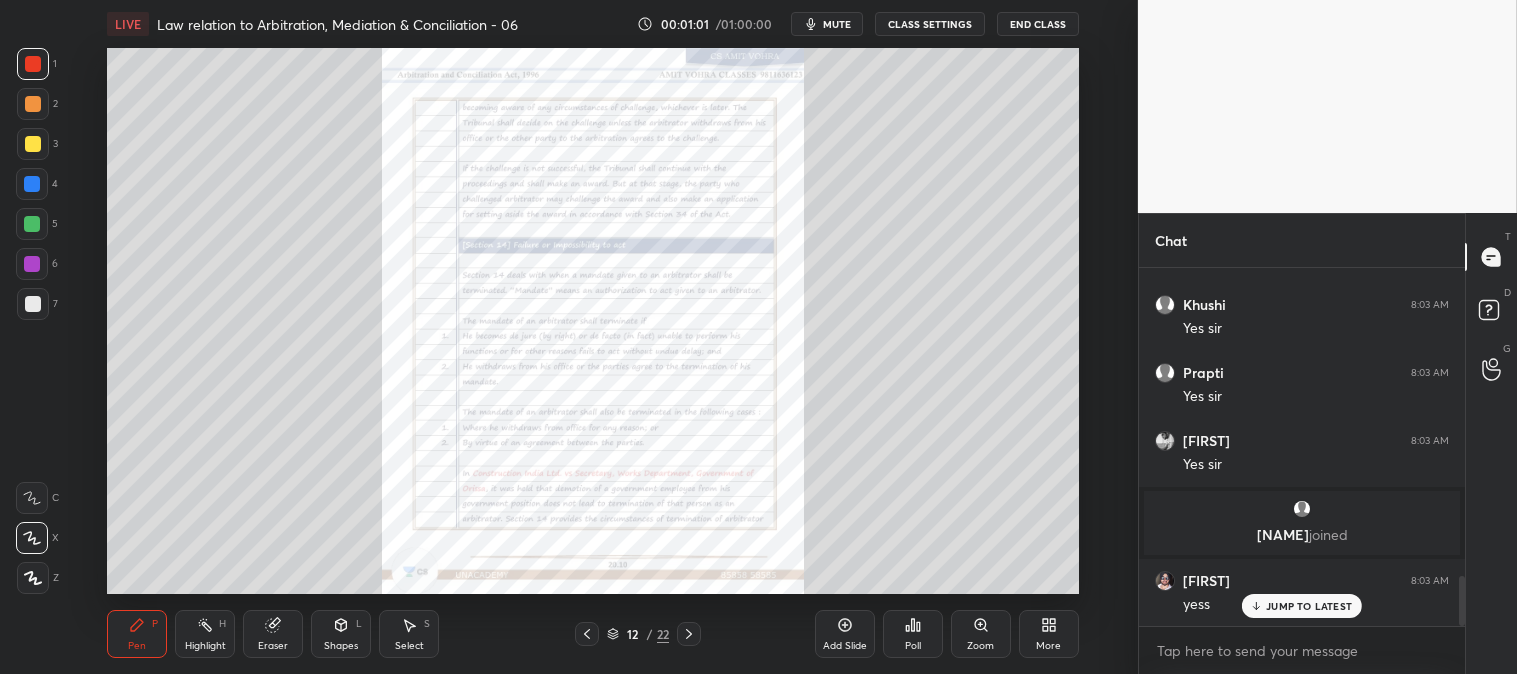 click 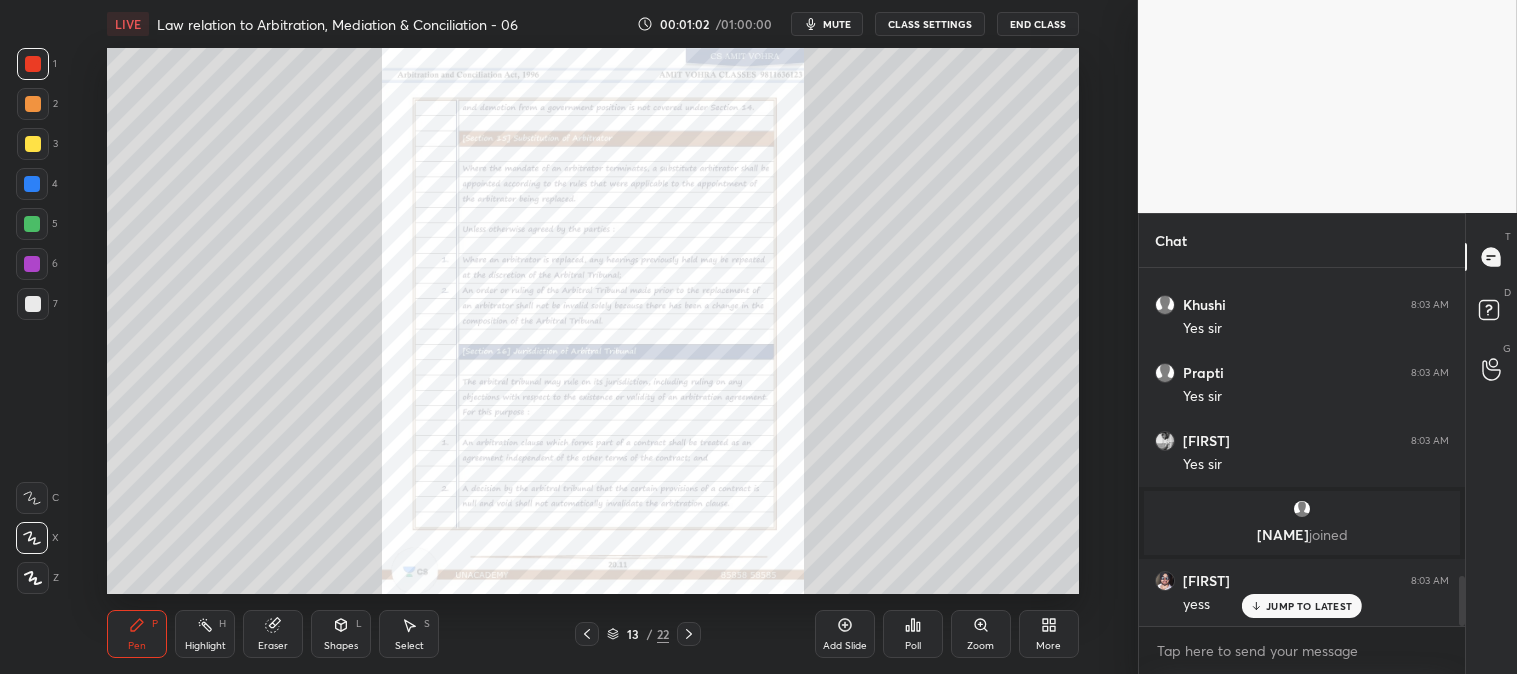 click 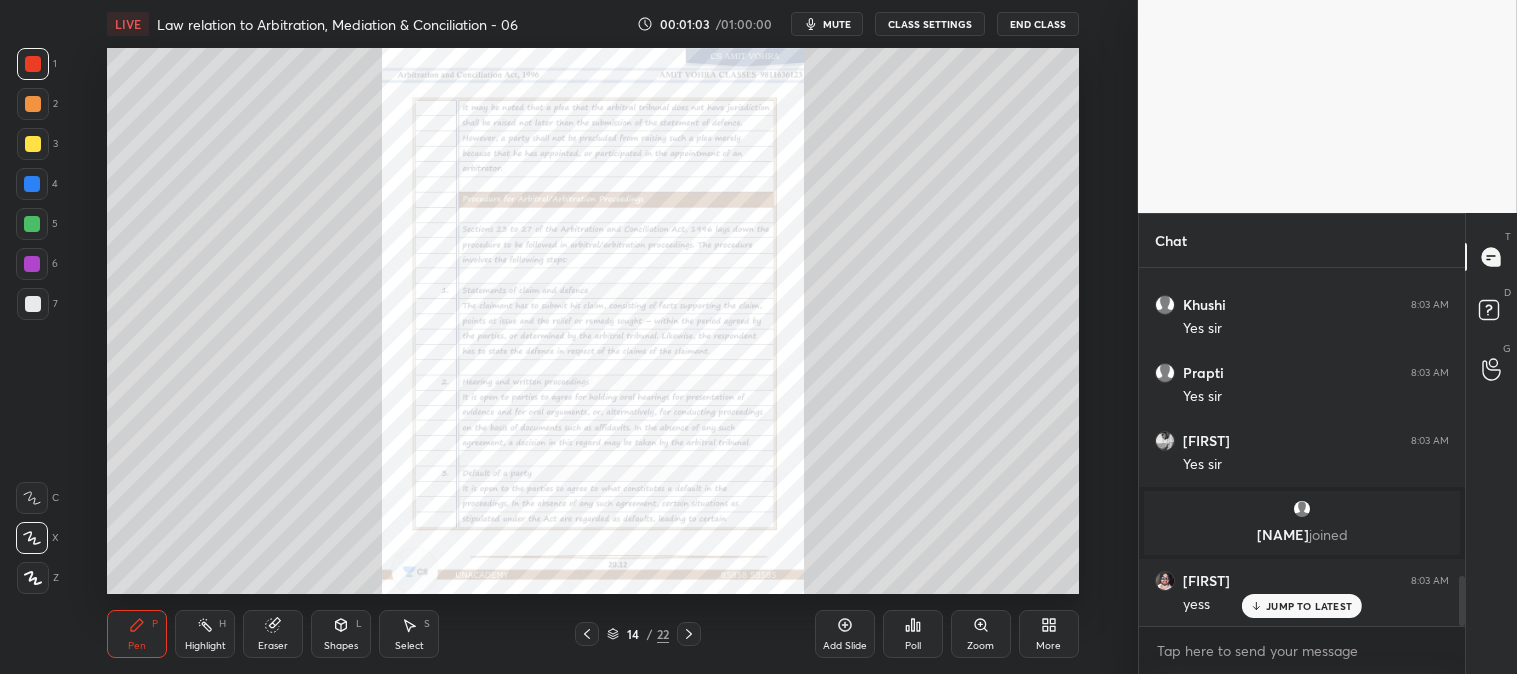 click 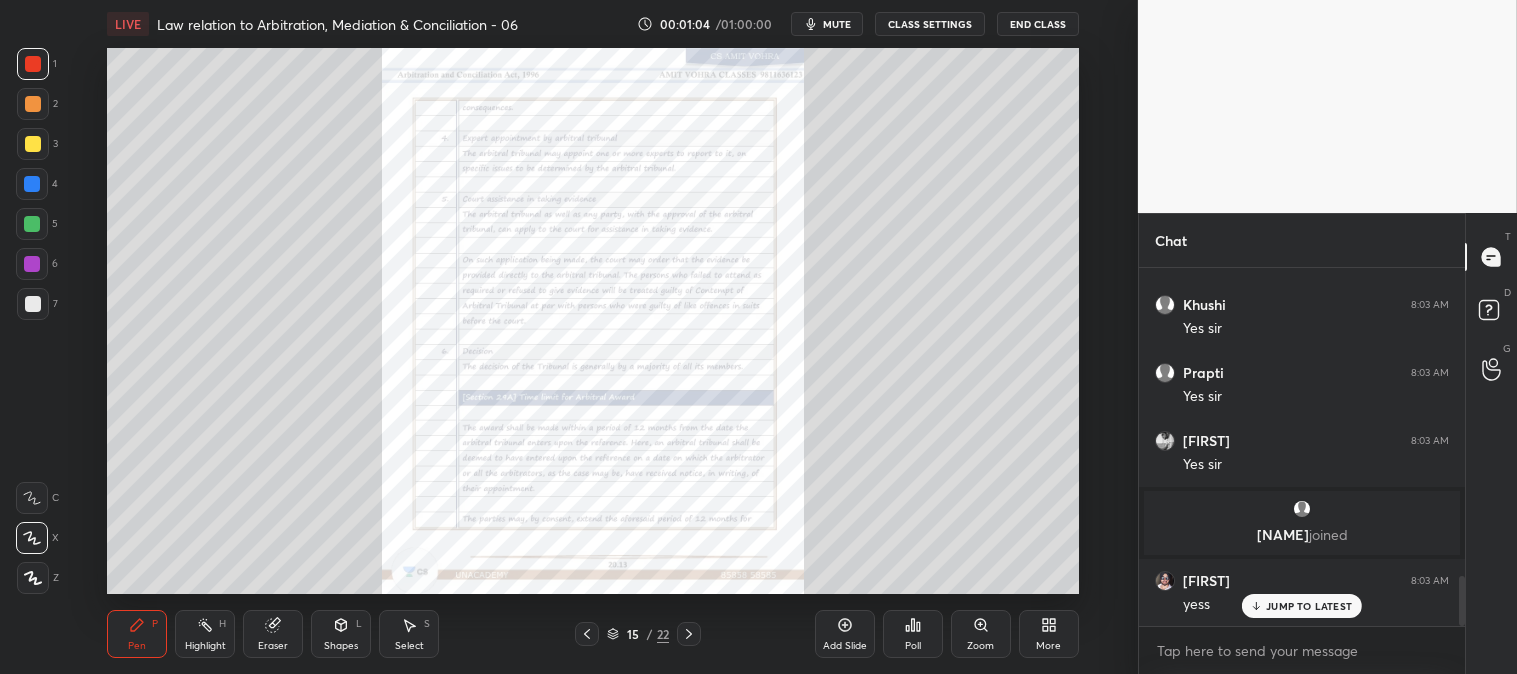 click 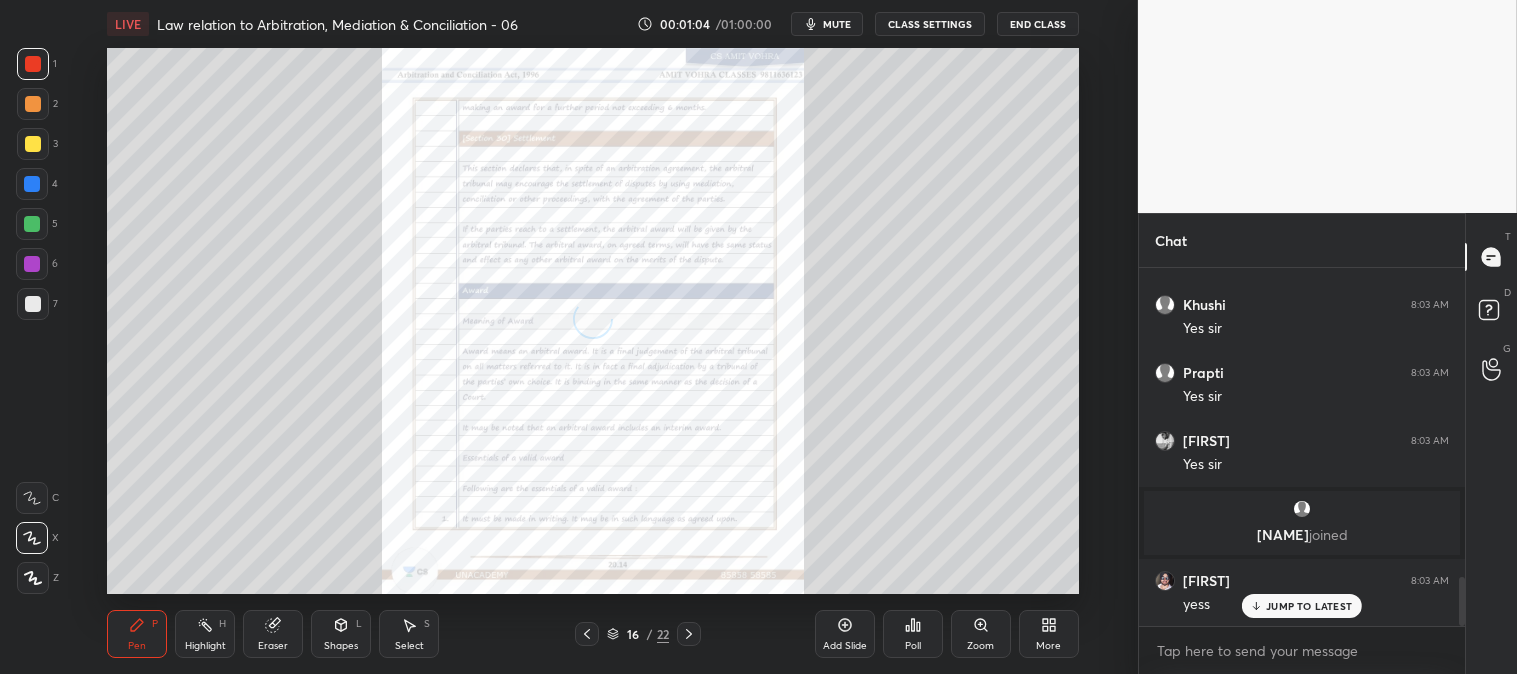 scroll, scrollTop: 2273, scrollLeft: 0, axis: vertical 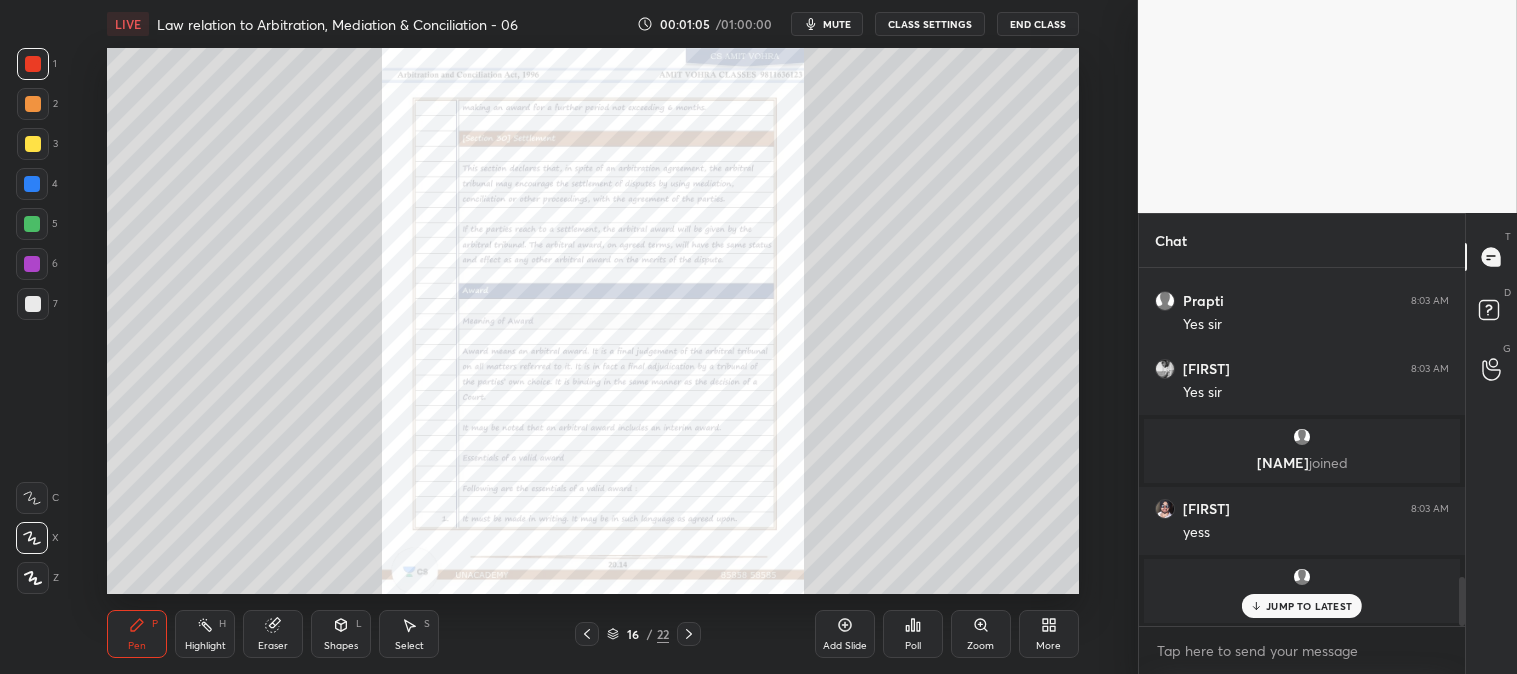 click 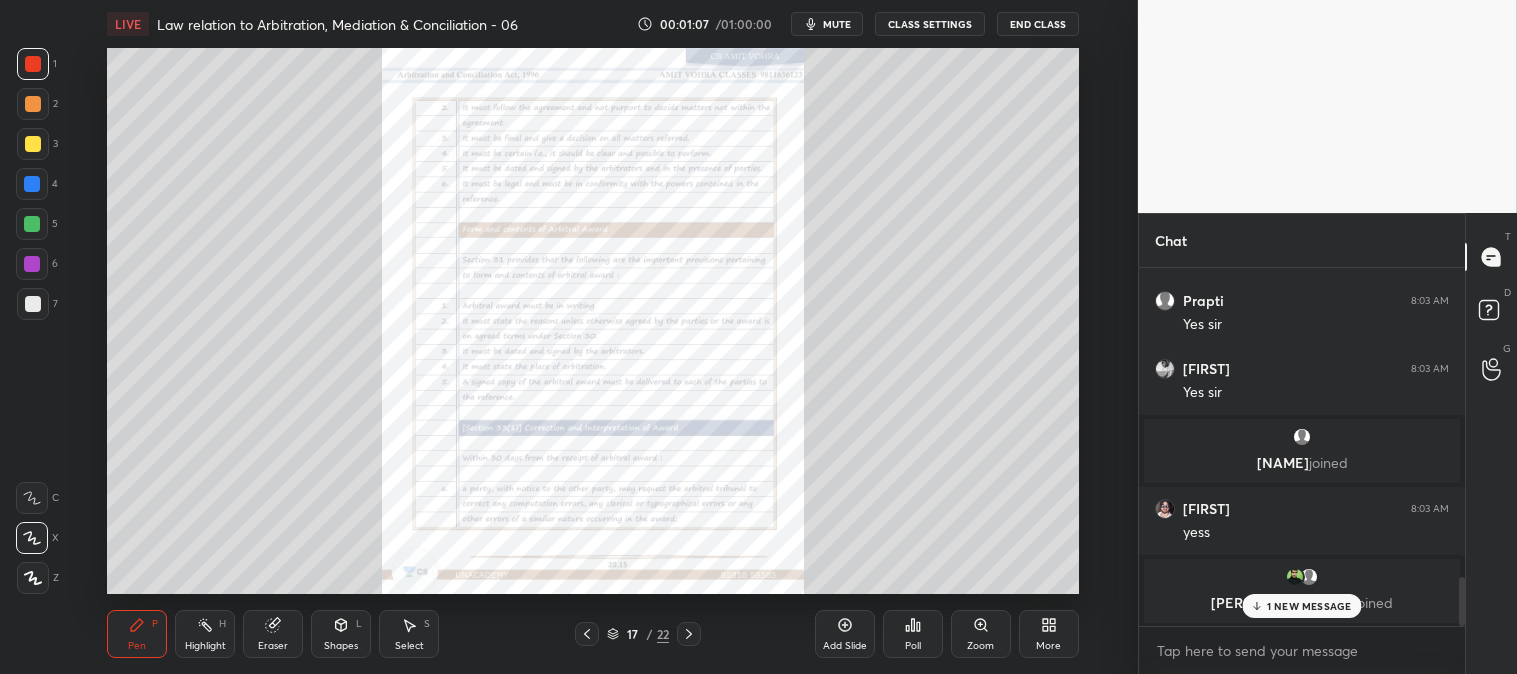 scroll, scrollTop: 2341, scrollLeft: 0, axis: vertical 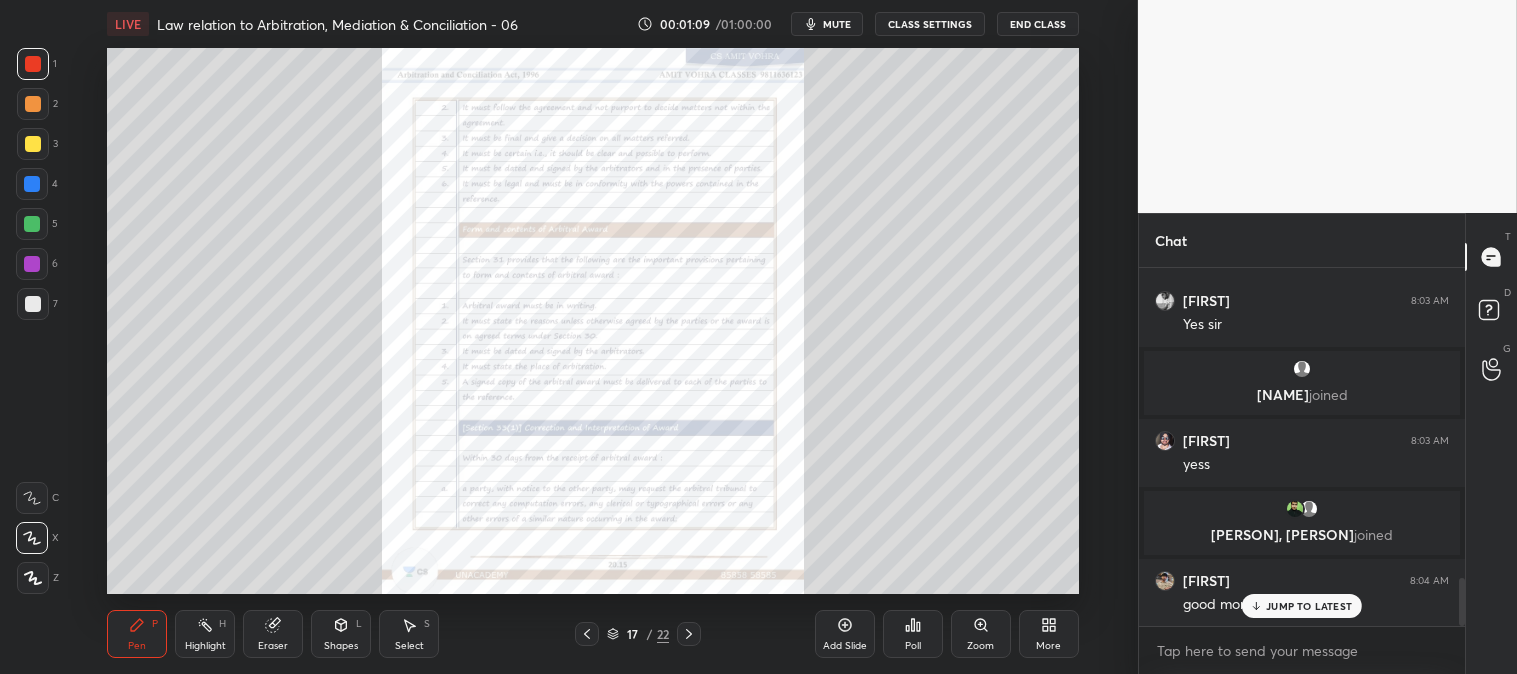 click 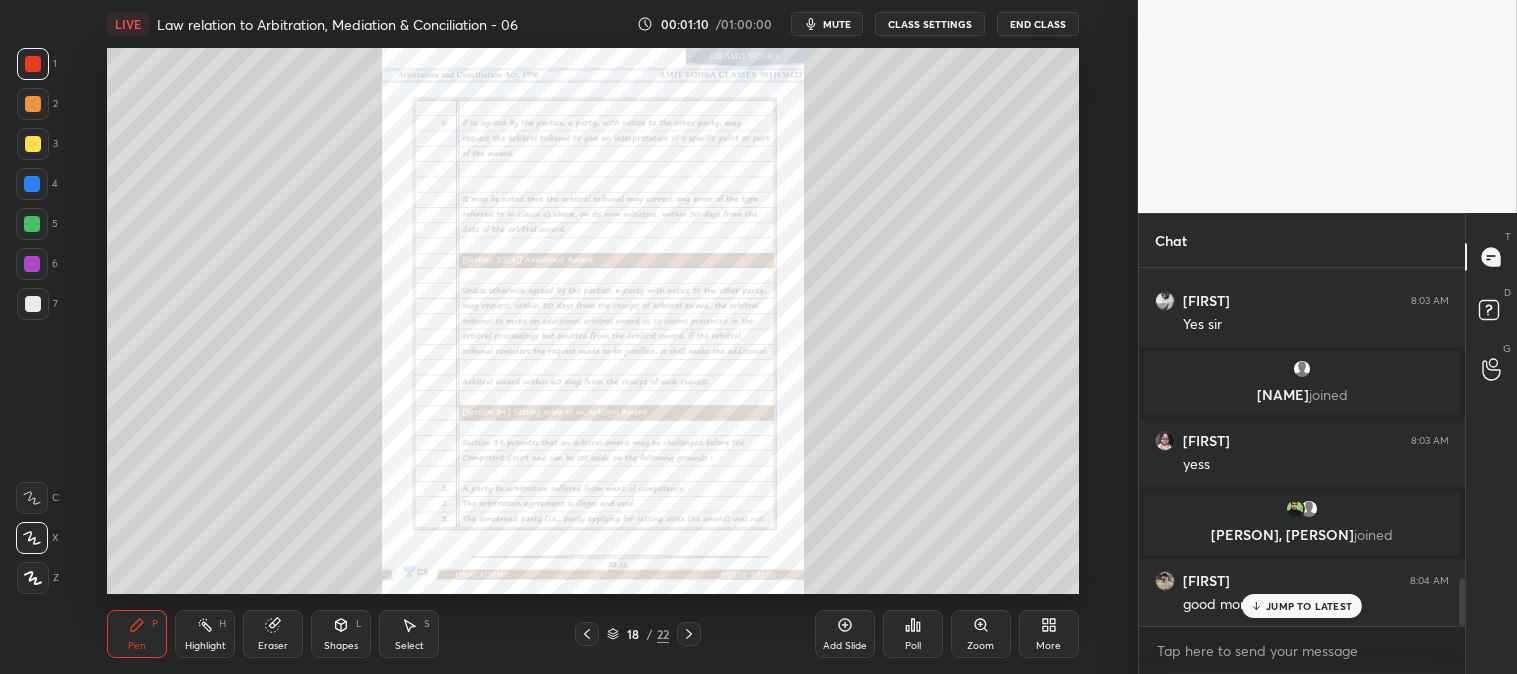 click 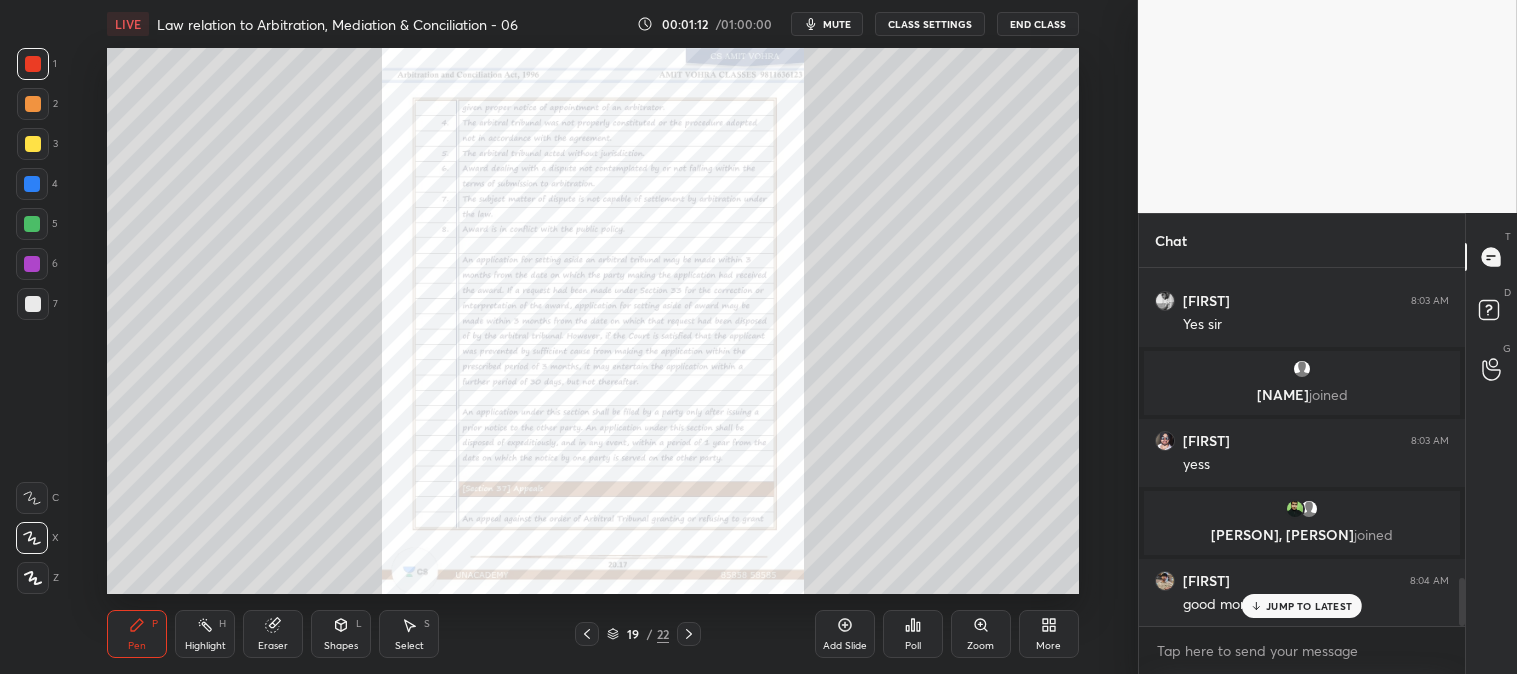 click 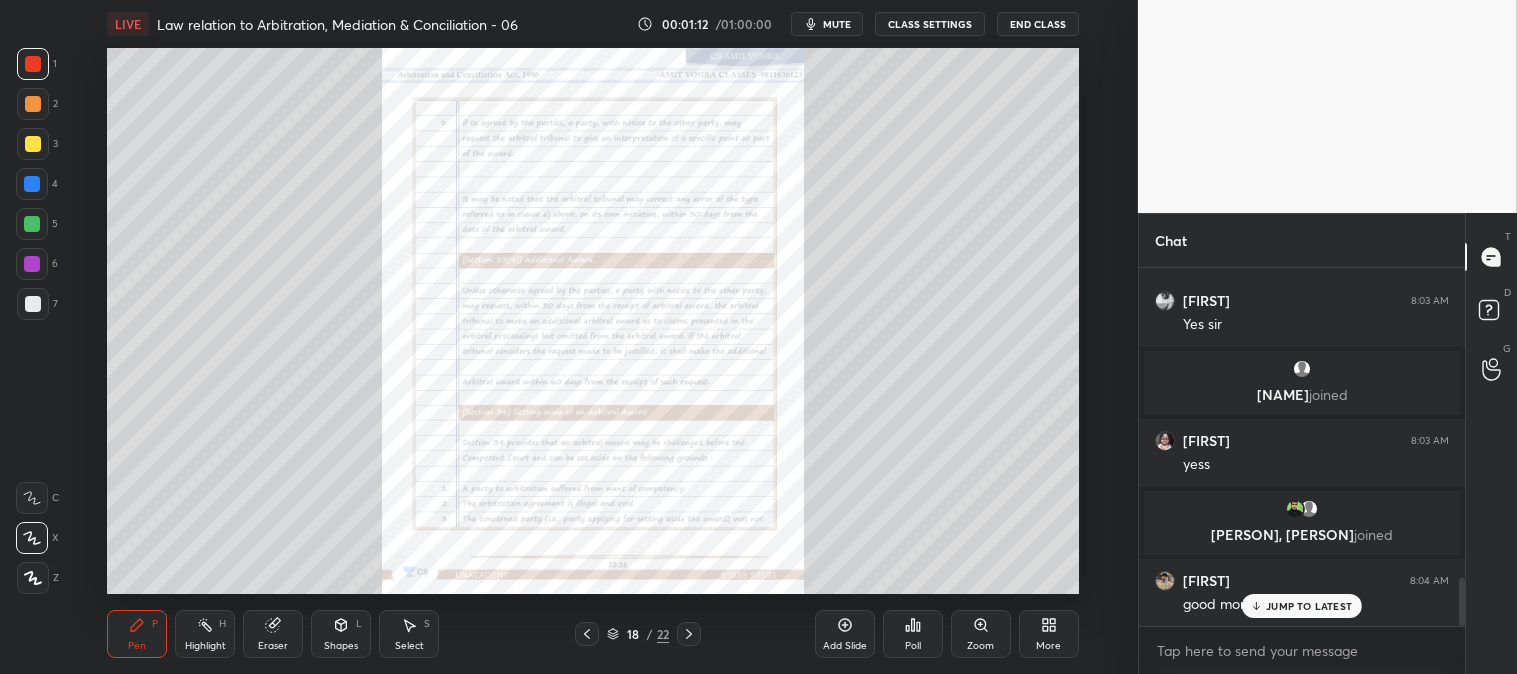 click 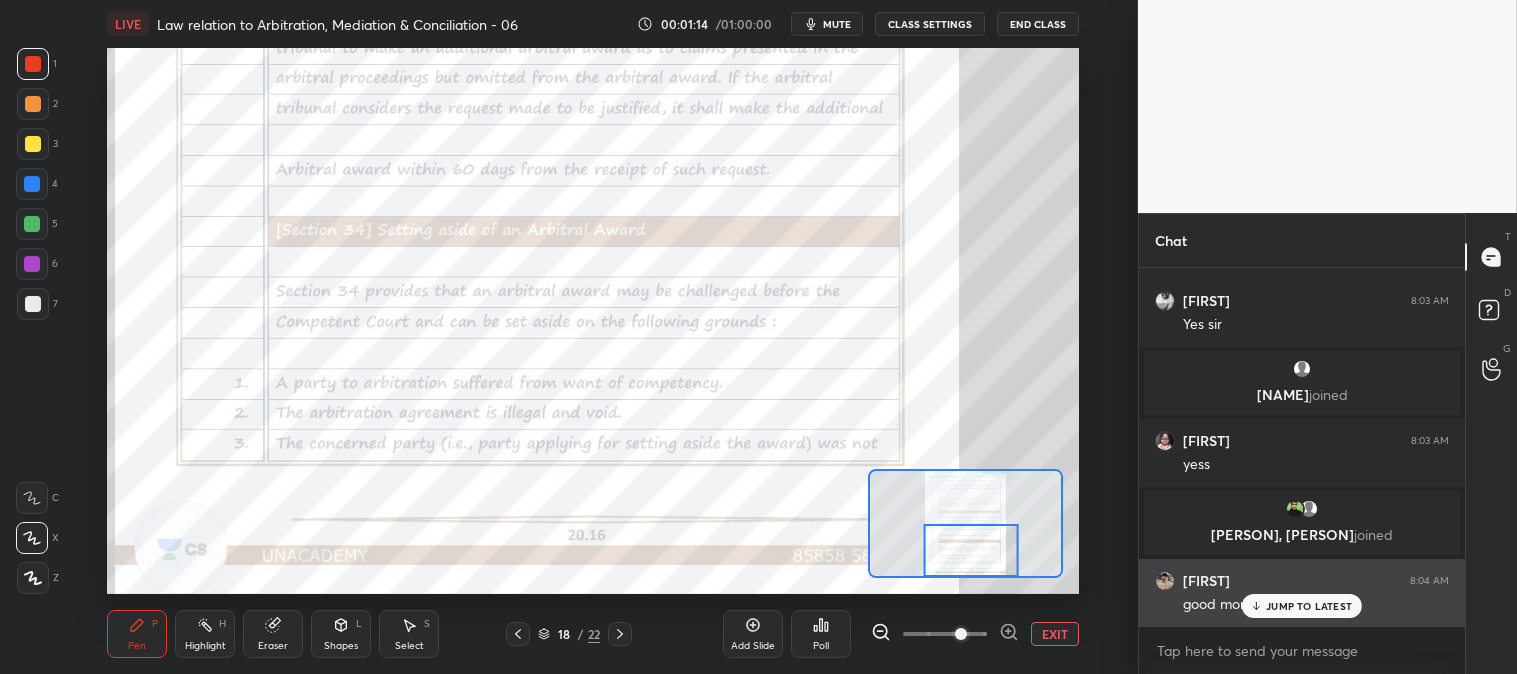 click on "JUMP TO LATEST" at bounding box center (1309, 606) 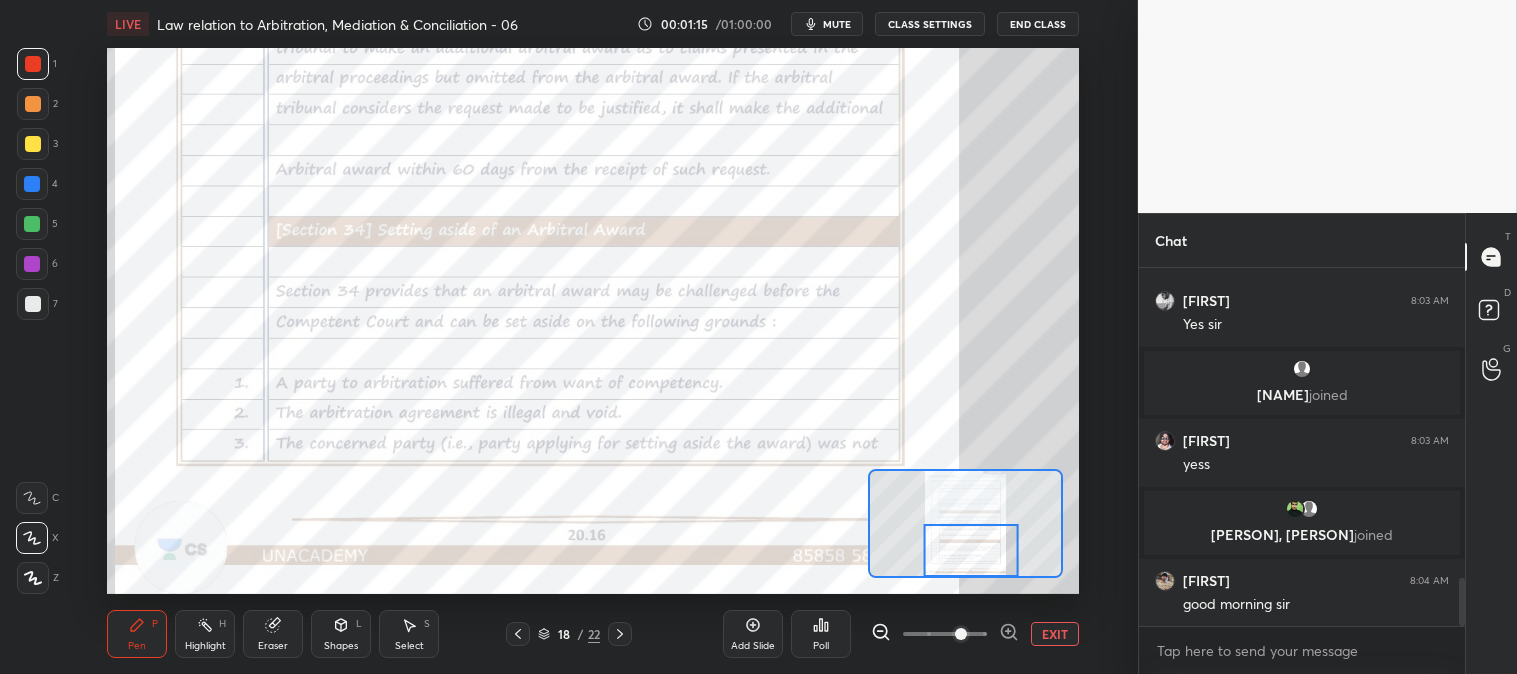 click at bounding box center [33, 64] 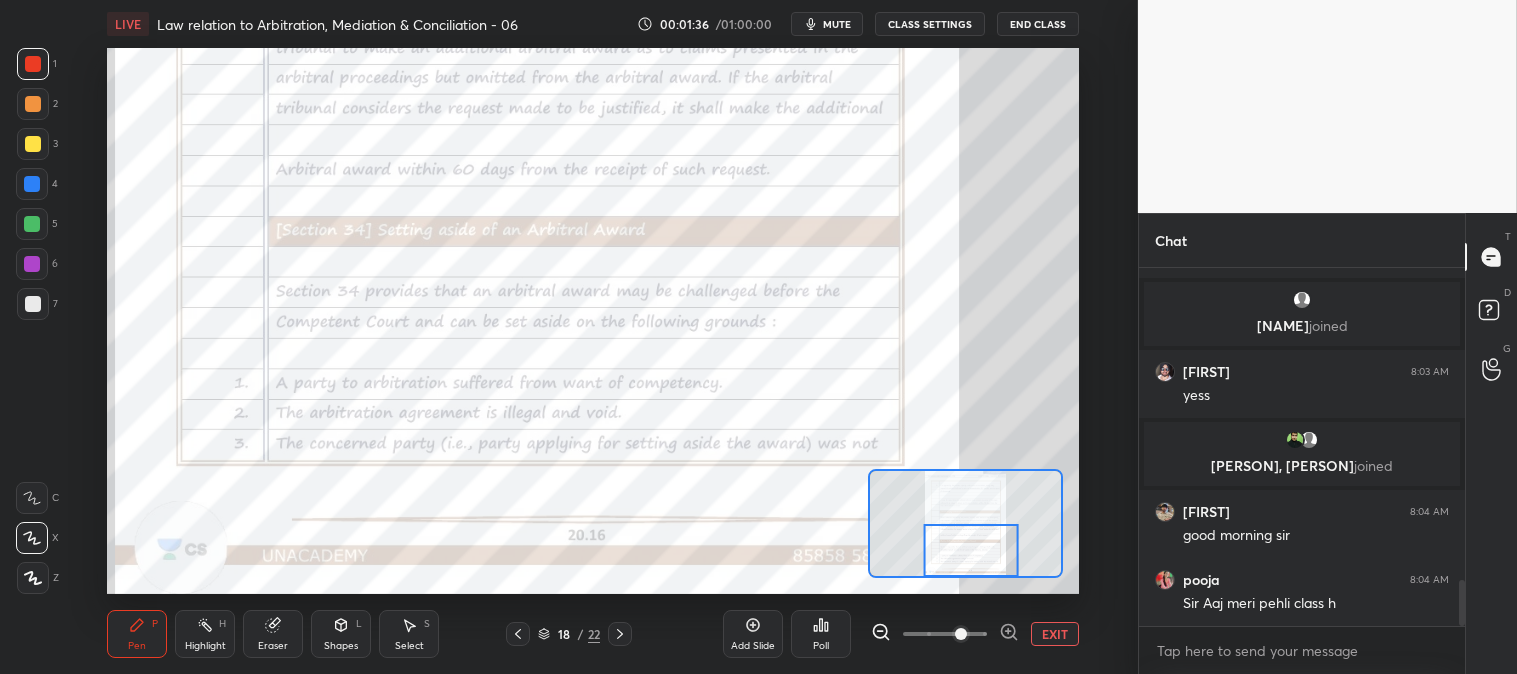 scroll, scrollTop: 2481, scrollLeft: 0, axis: vertical 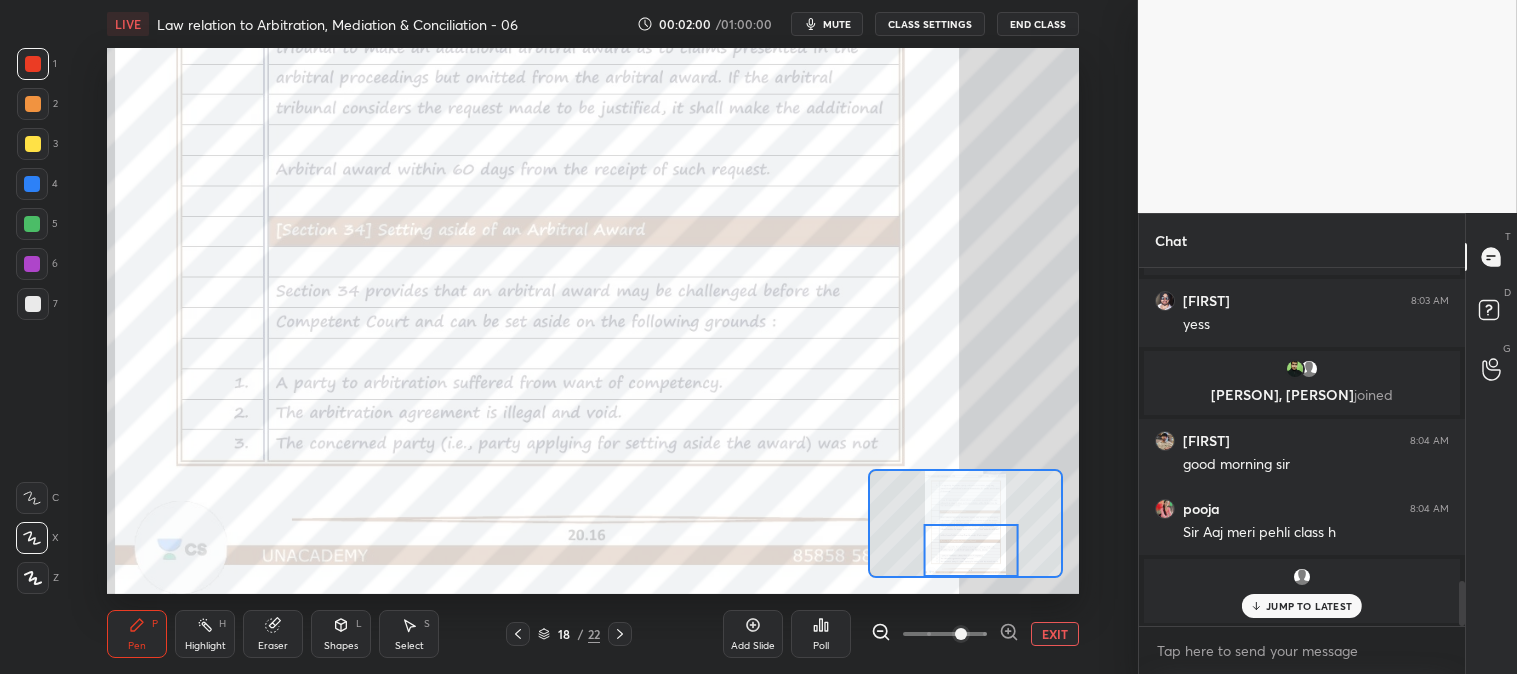 click on "JUMP TO LATEST" at bounding box center [1302, 606] 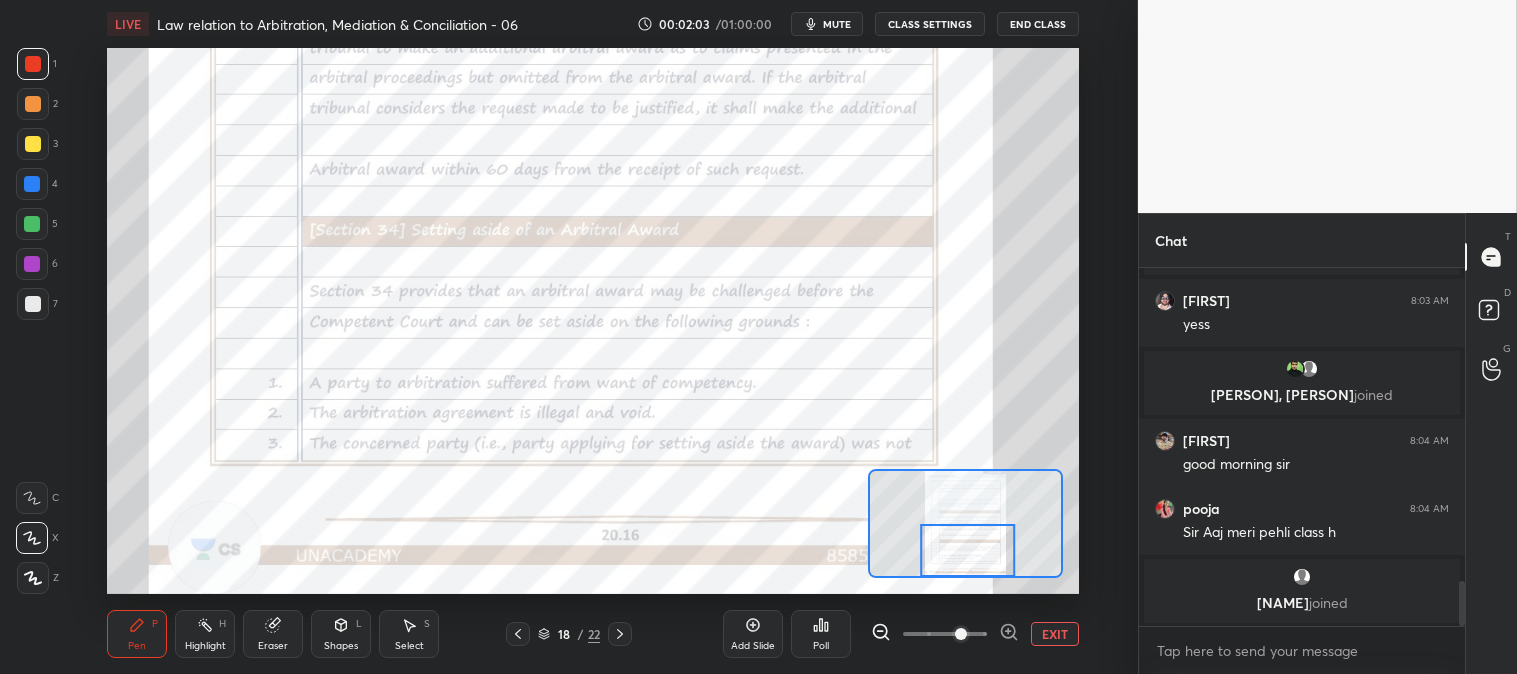 click on "Highlight H" at bounding box center (205, 634) 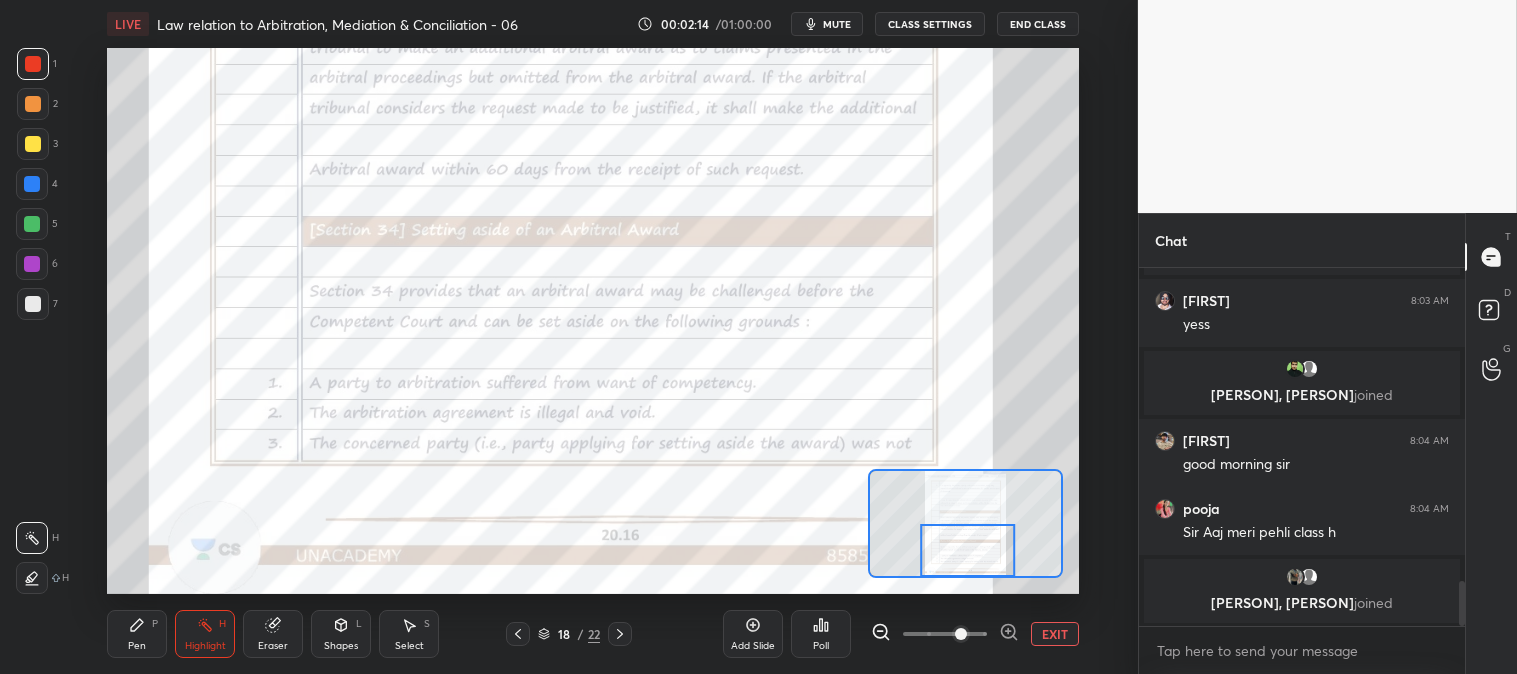 click on "Pen P" at bounding box center (137, 634) 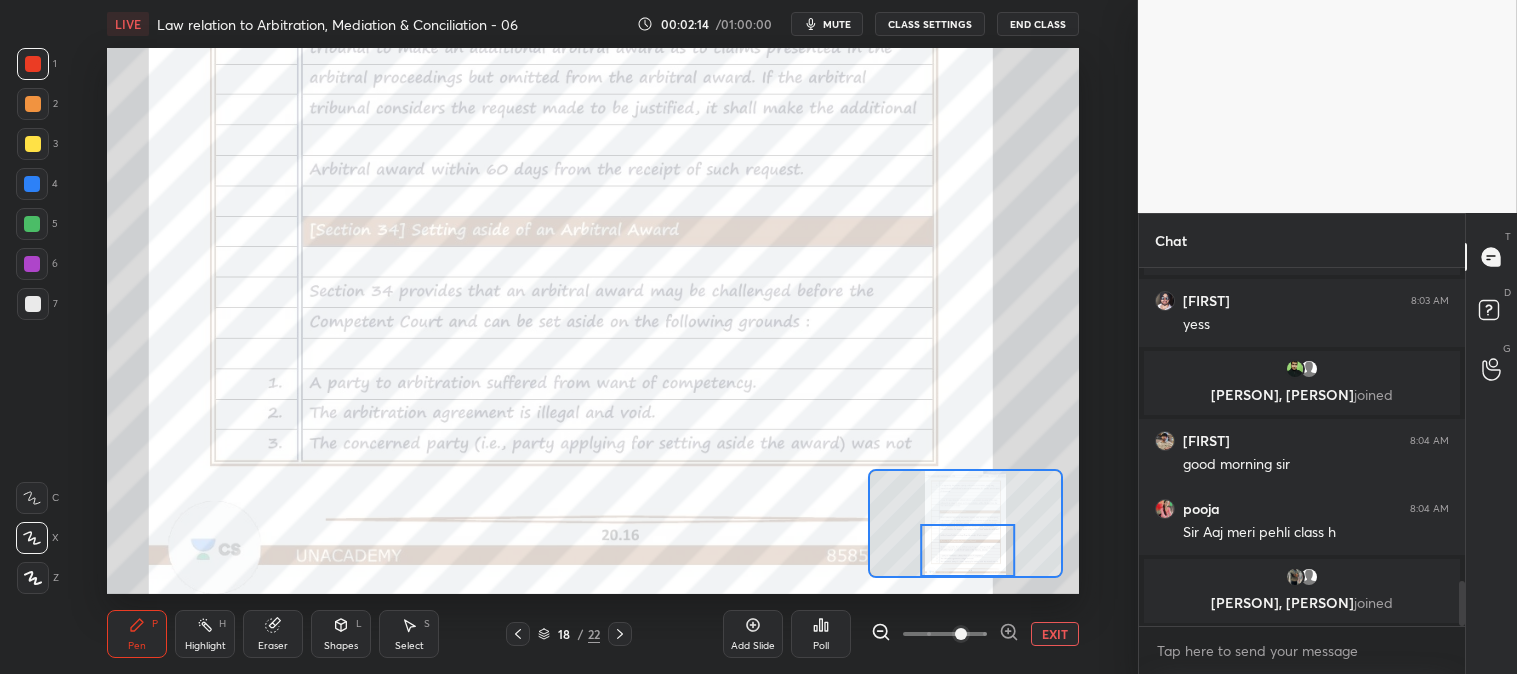 click at bounding box center (33, 144) 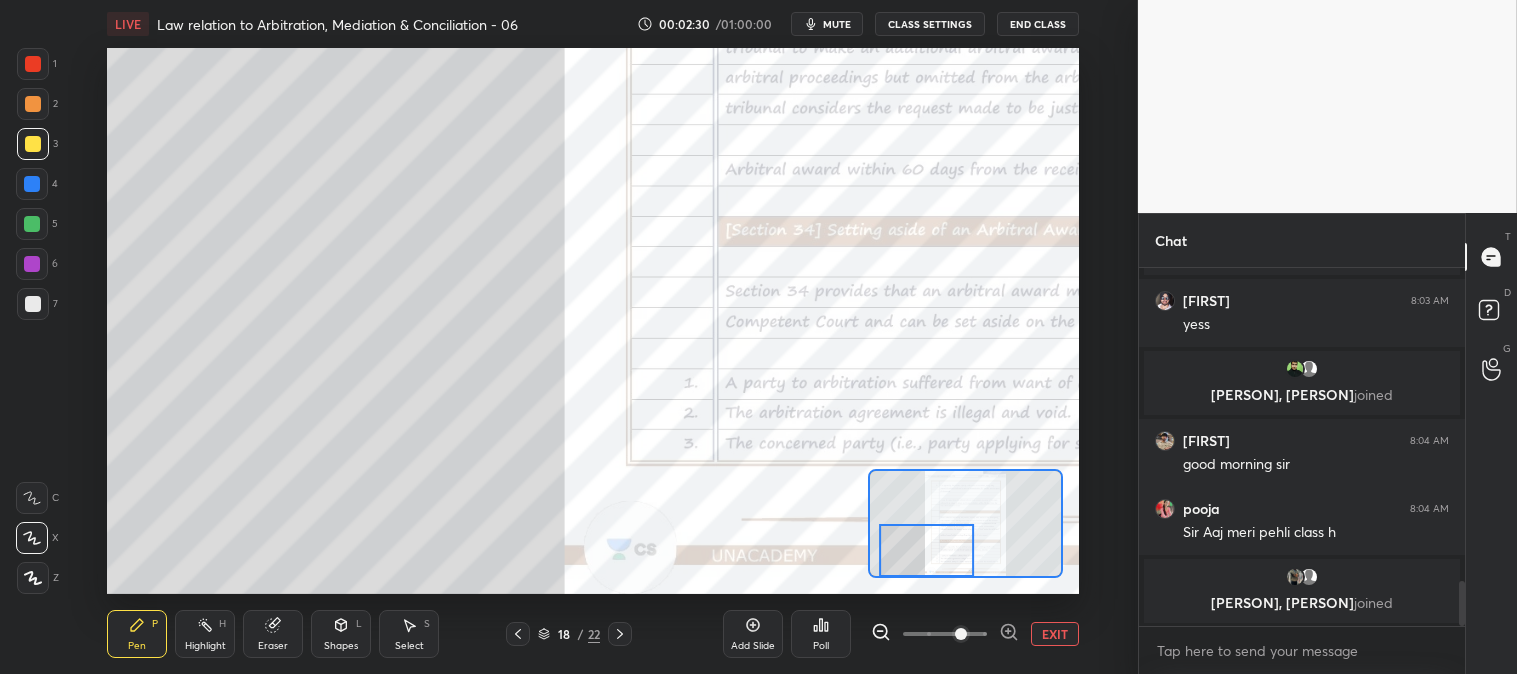 click on "Eraser" at bounding box center (273, 634) 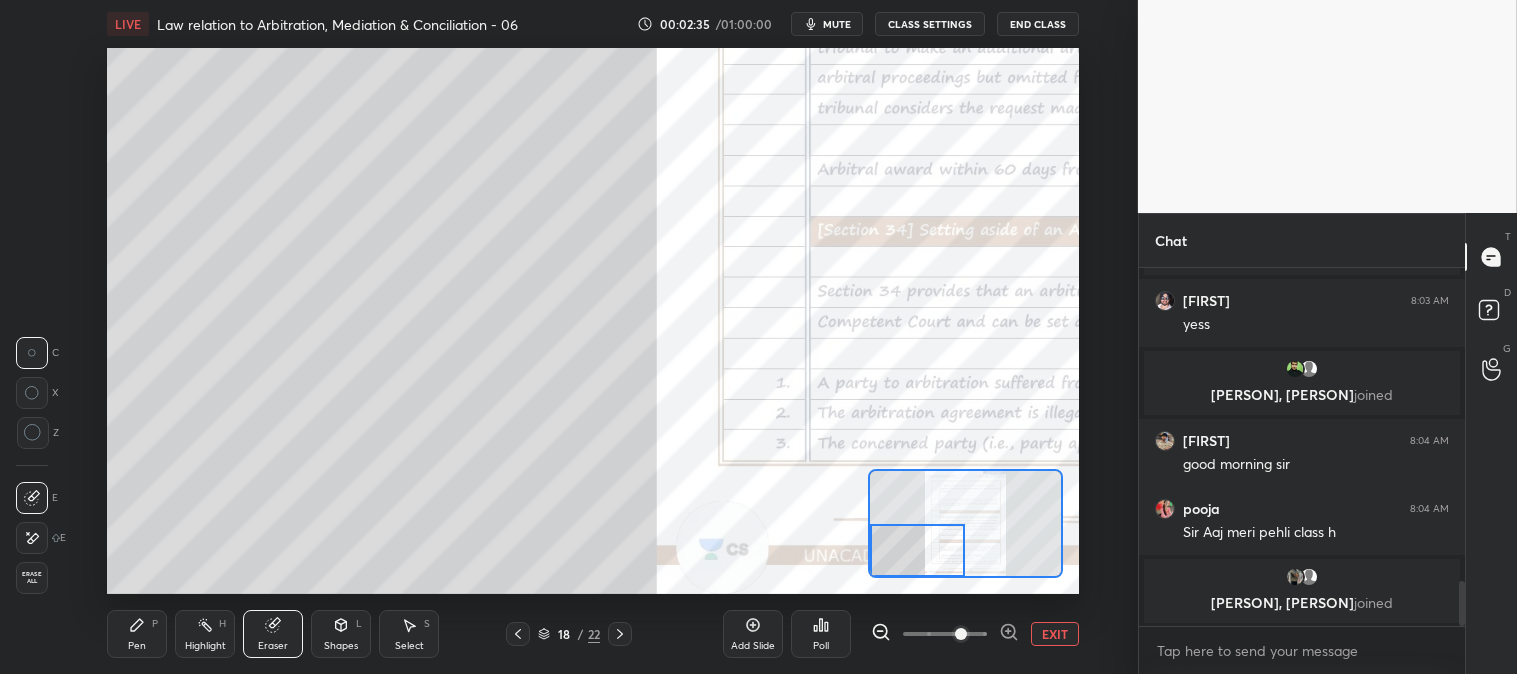click on "Pen" at bounding box center (137, 646) 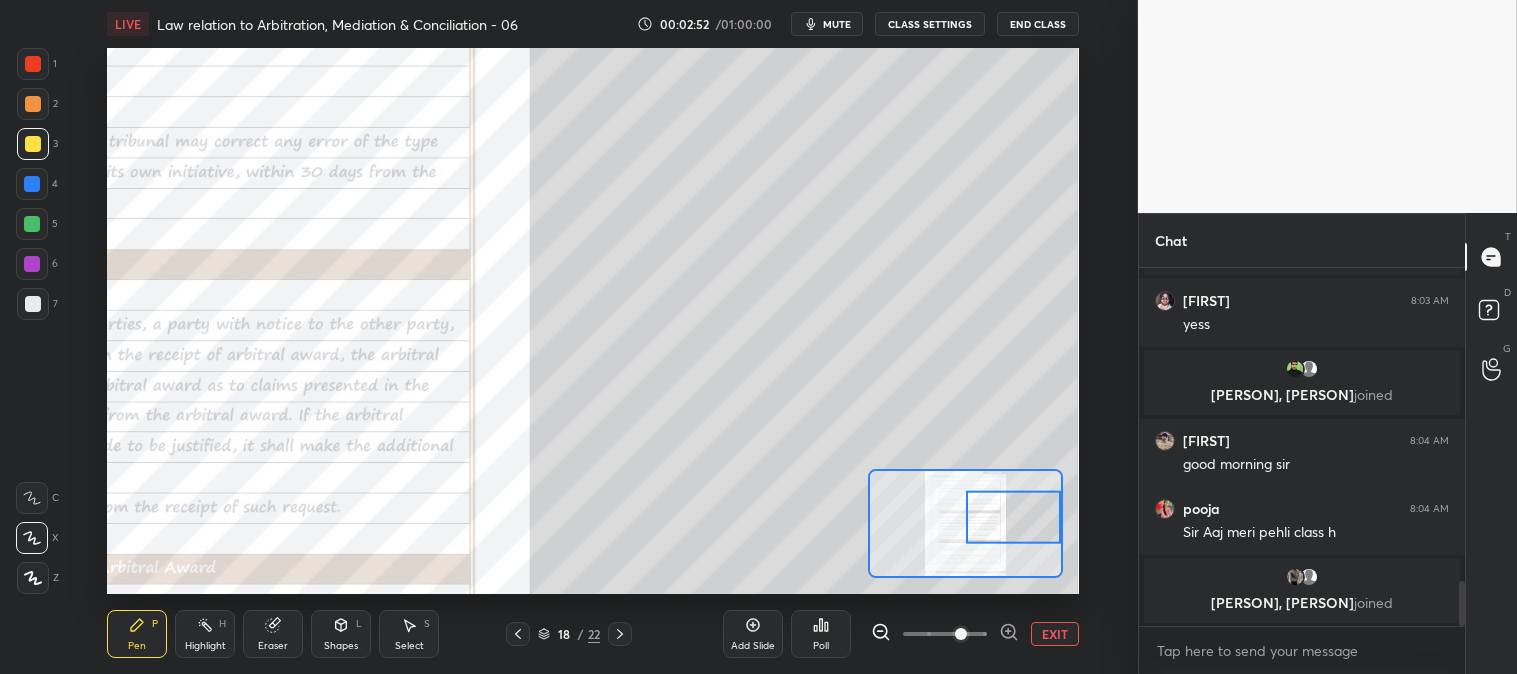 click on "Pen P" at bounding box center [137, 634] 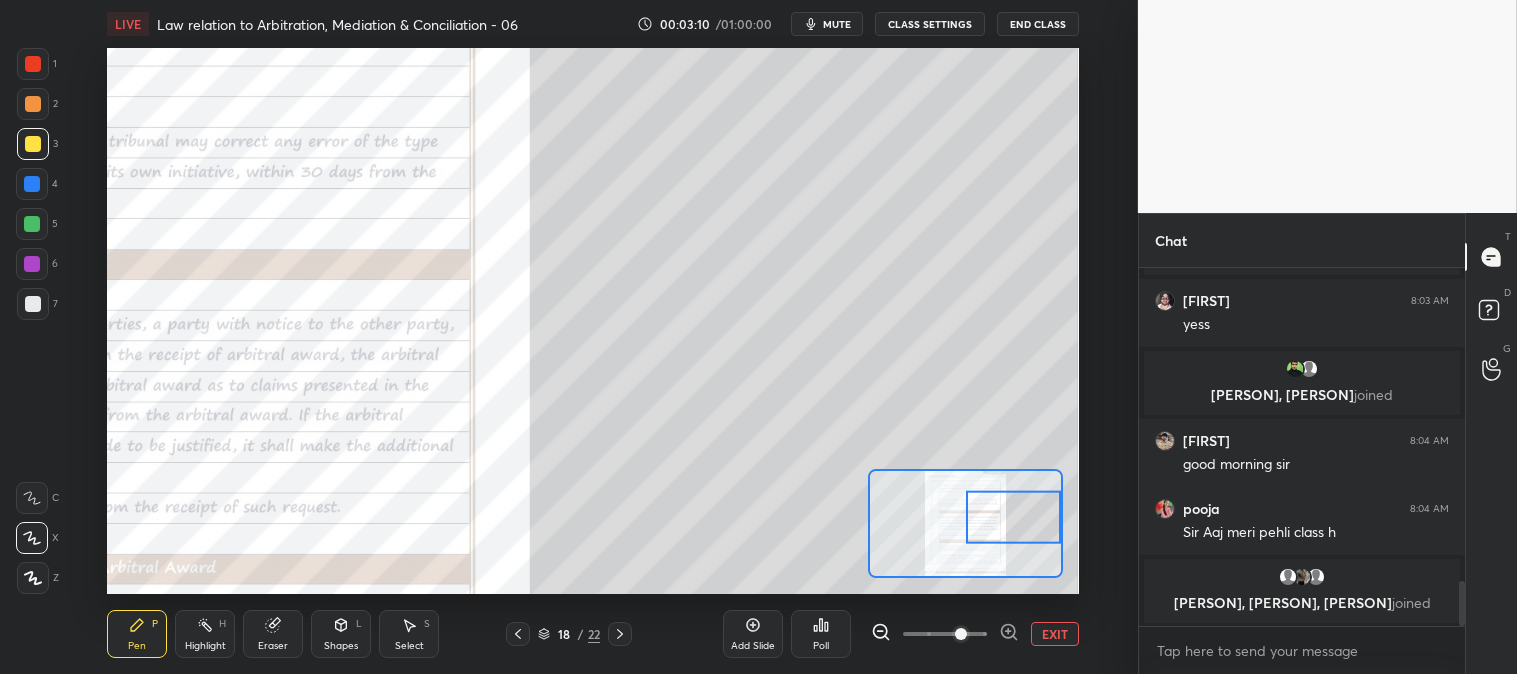 scroll, scrollTop: 2117, scrollLeft: 0, axis: vertical 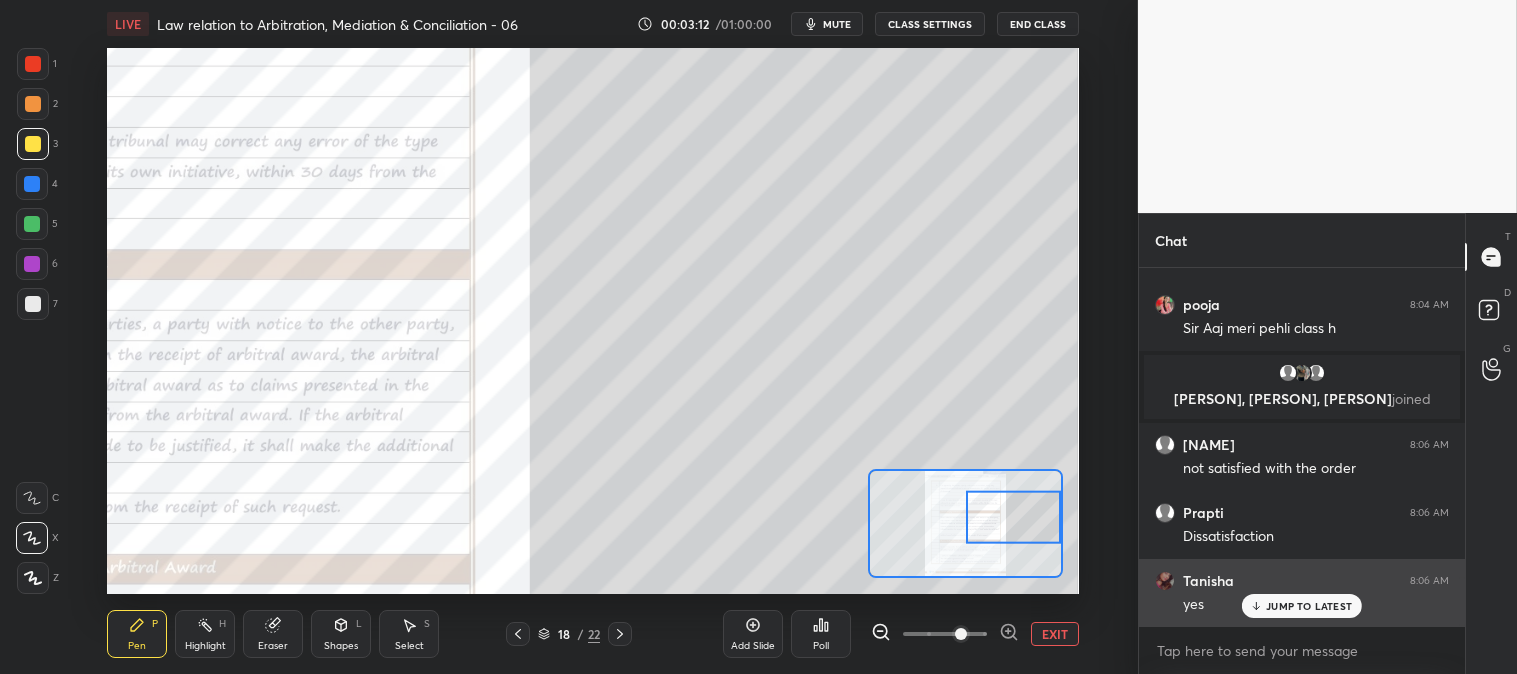 click on "JUMP TO LATEST" at bounding box center (1309, 606) 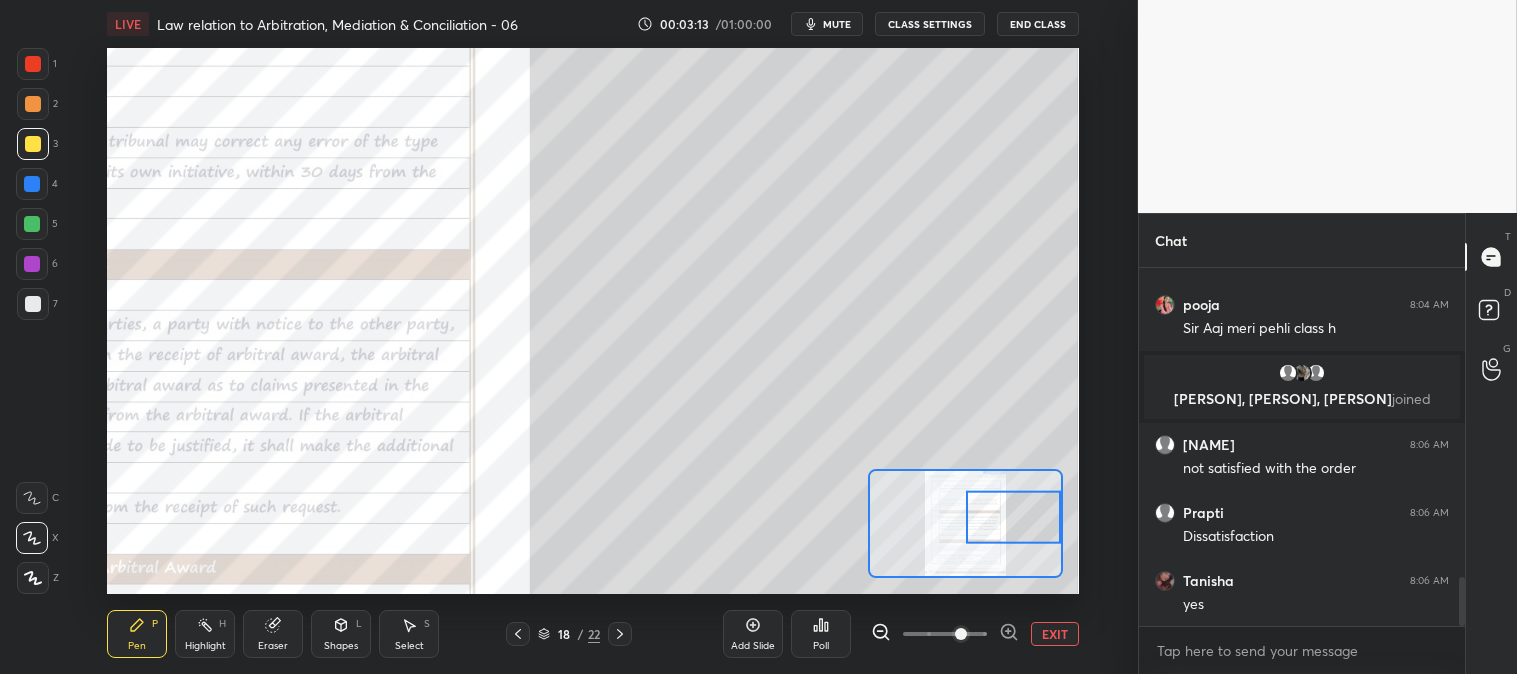 scroll, scrollTop: 2390, scrollLeft: 0, axis: vertical 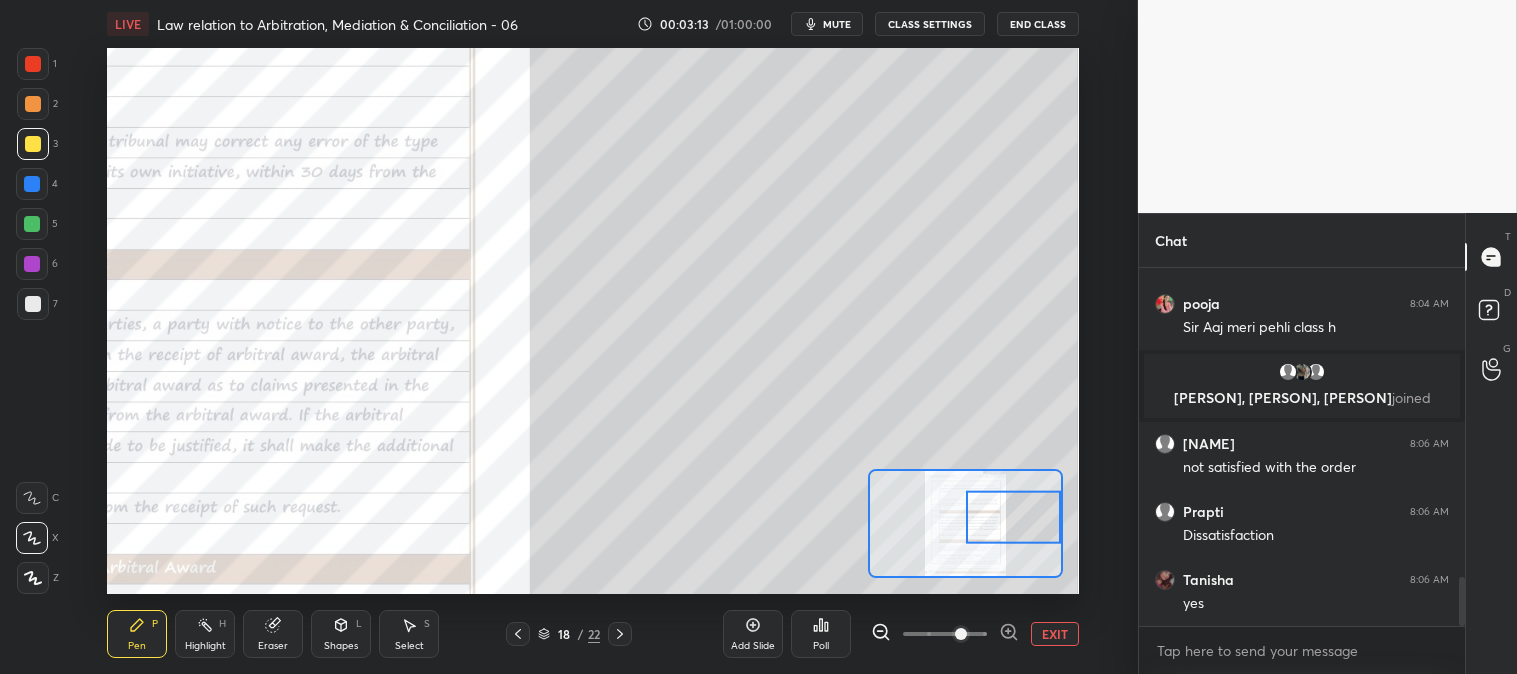 click on "EXIT" at bounding box center (1055, 634) 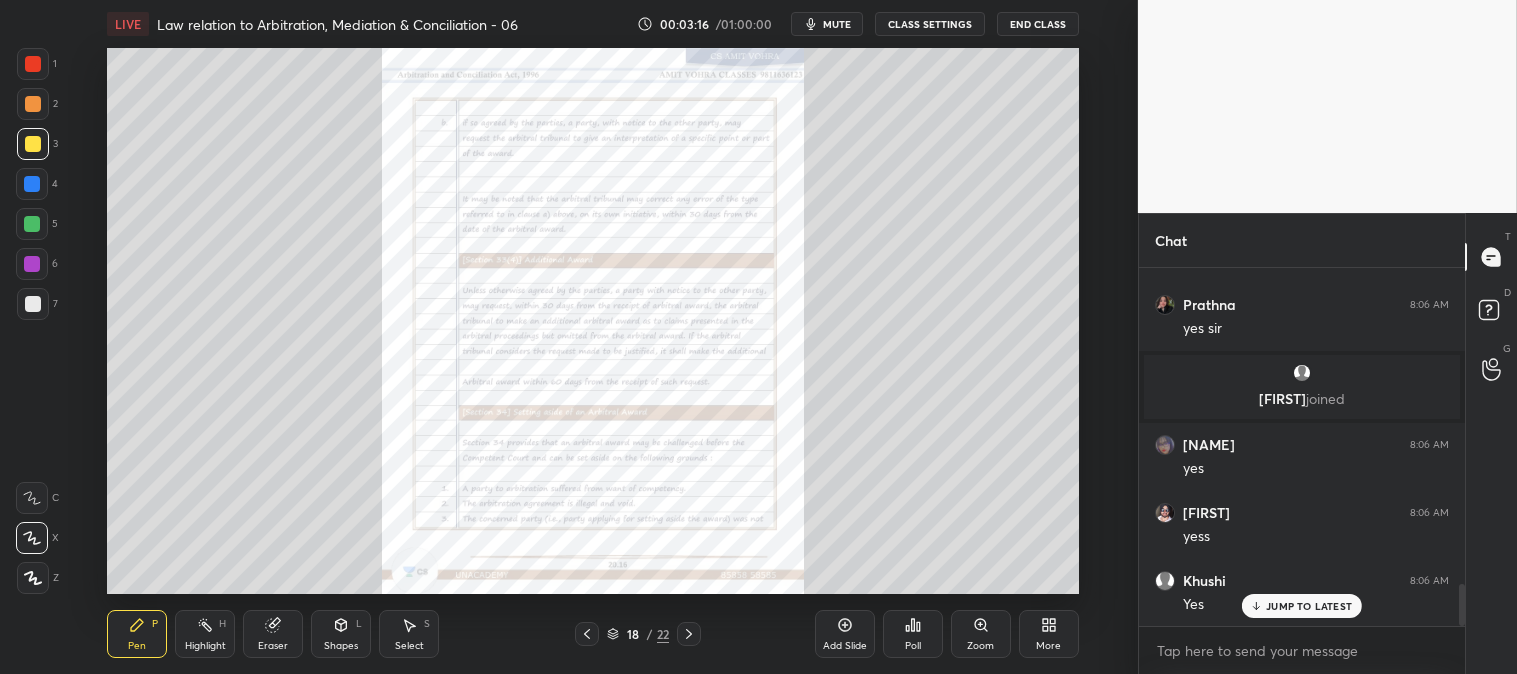 scroll, scrollTop: 2733, scrollLeft: 0, axis: vertical 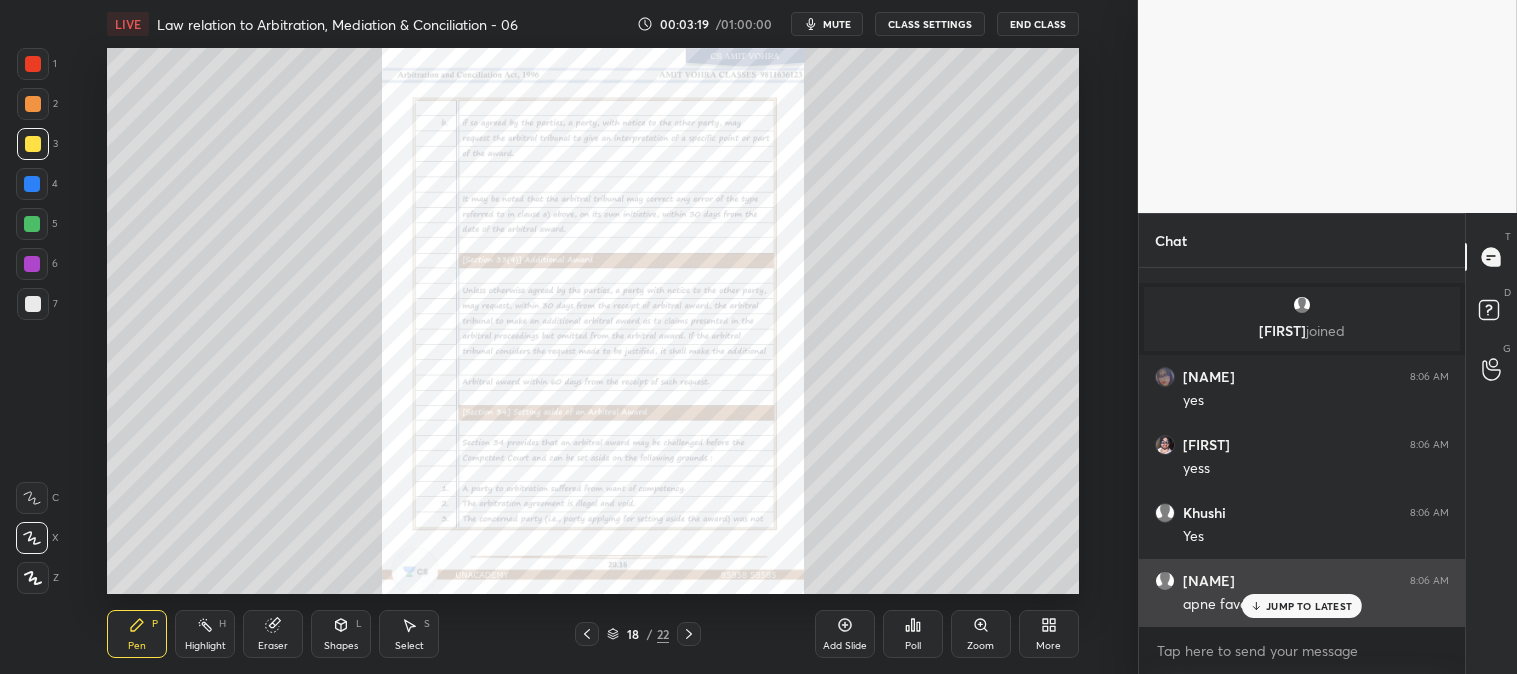 click on "JUMP TO LATEST" at bounding box center [1309, 606] 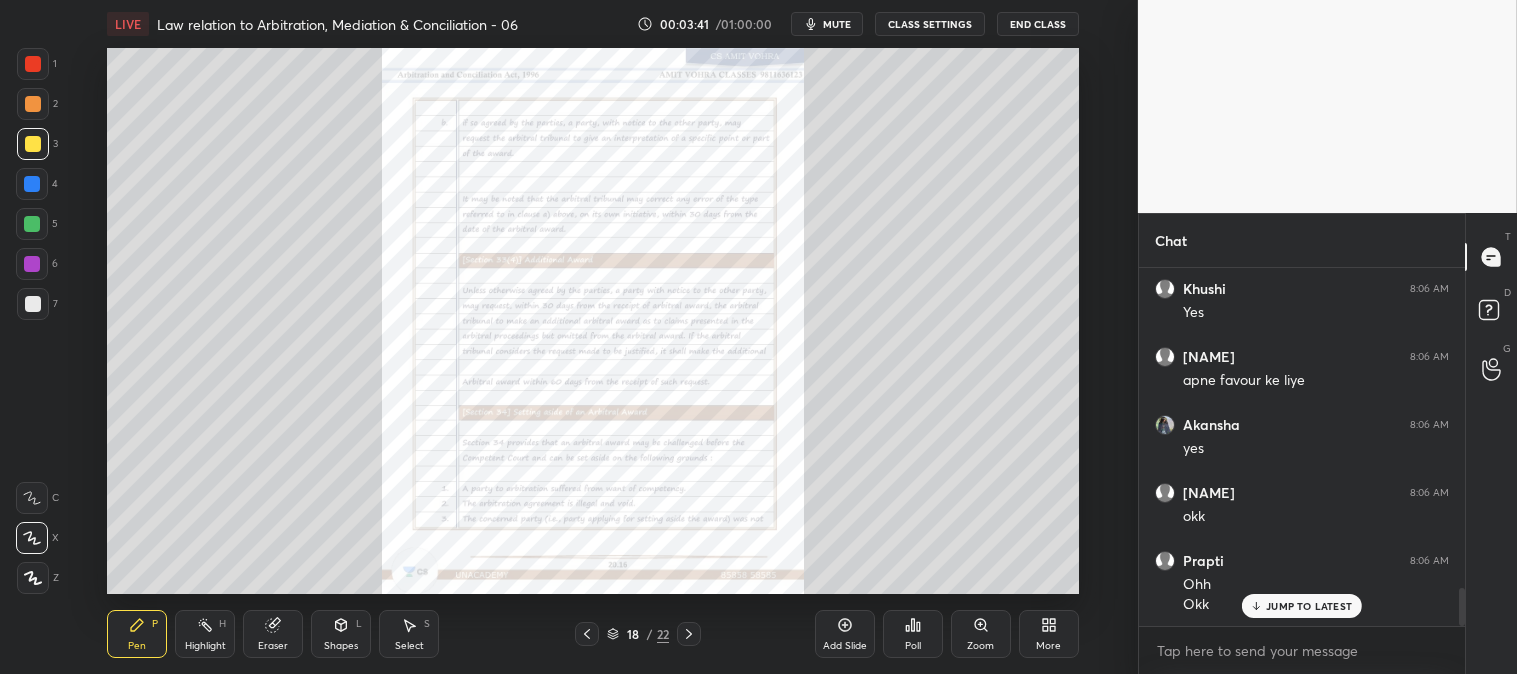scroll, scrollTop: 3025, scrollLeft: 0, axis: vertical 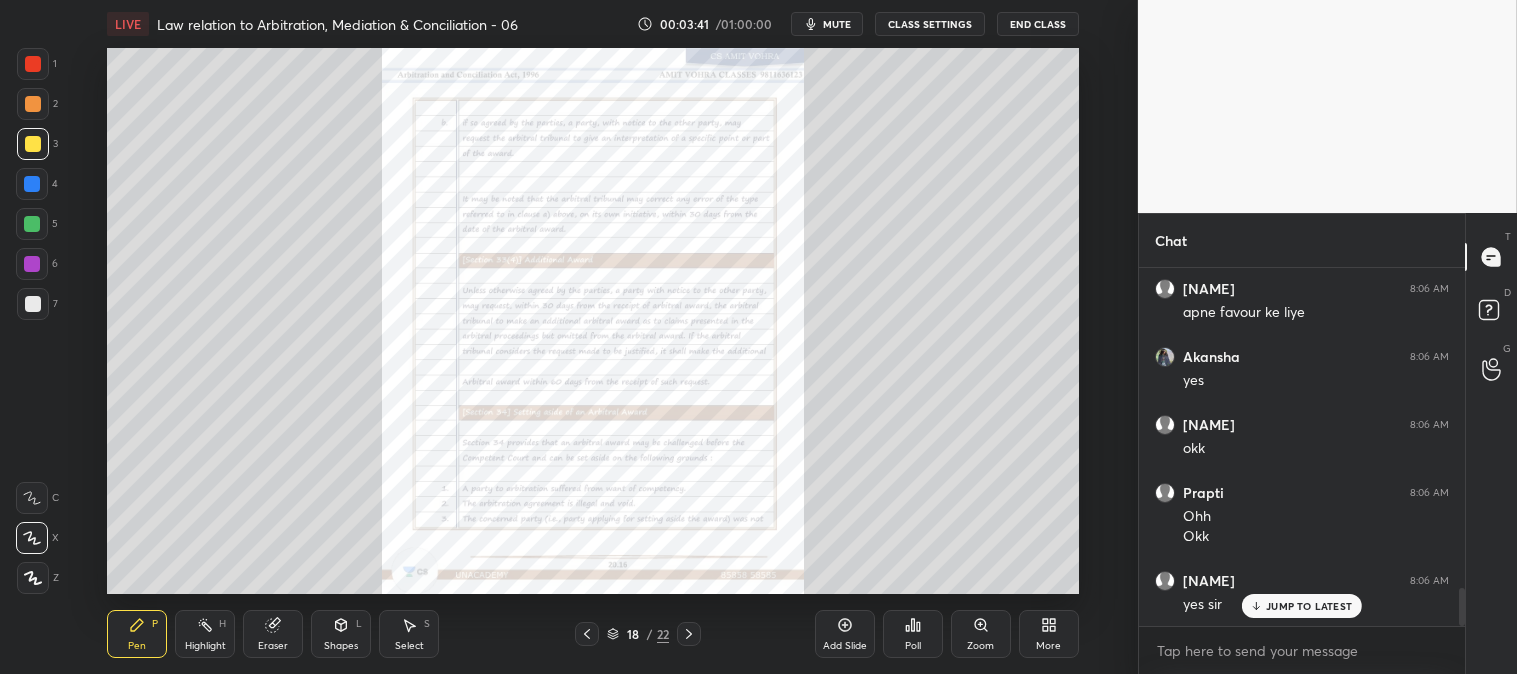 click on "Zoom" at bounding box center [981, 634] 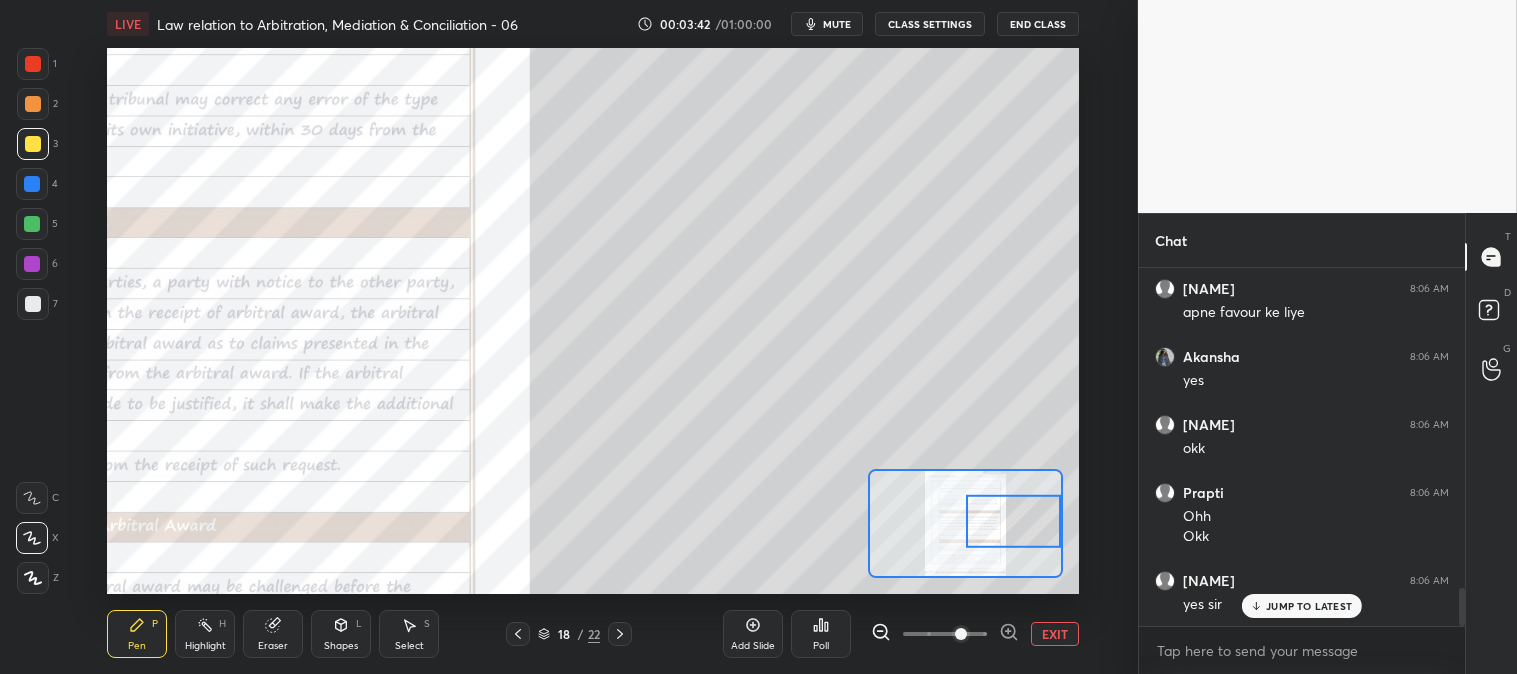 scroll, scrollTop: 3093, scrollLeft: 0, axis: vertical 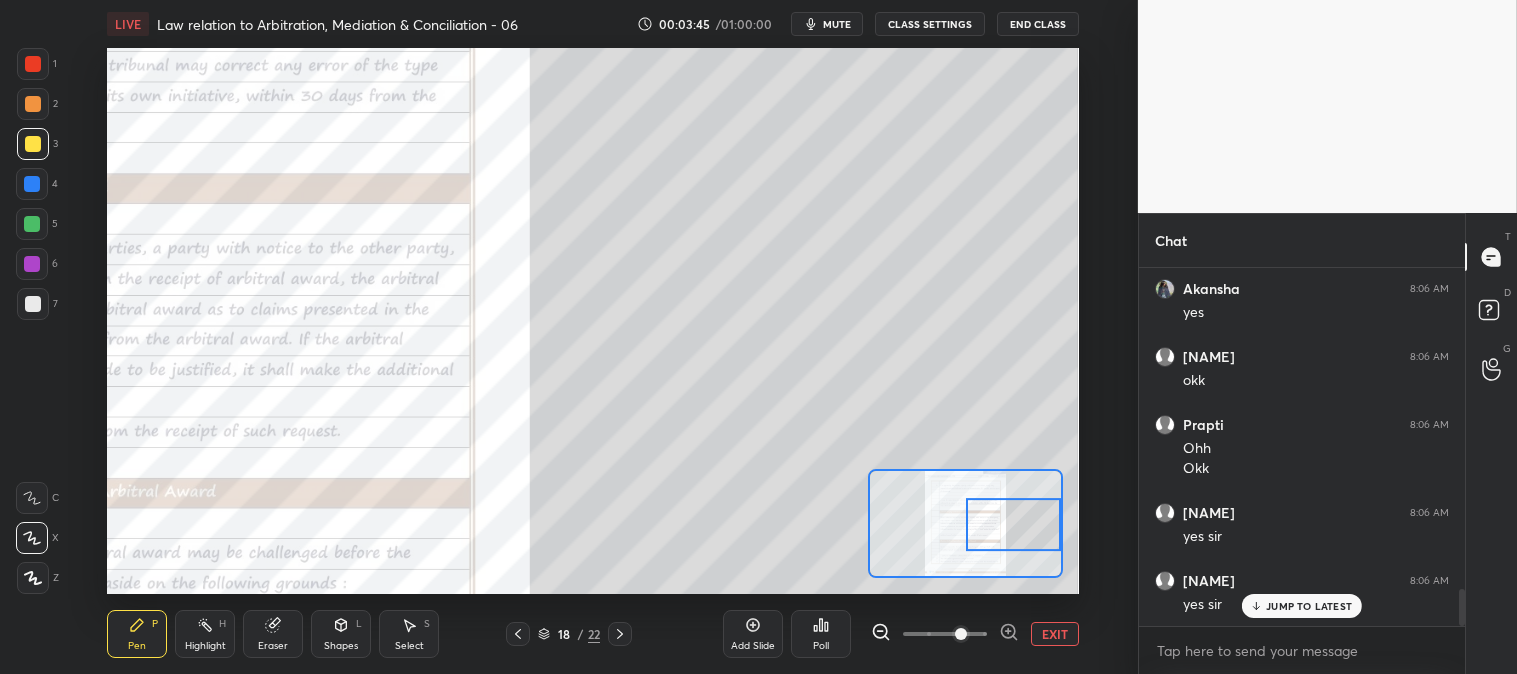 click on "Pen P" at bounding box center (137, 634) 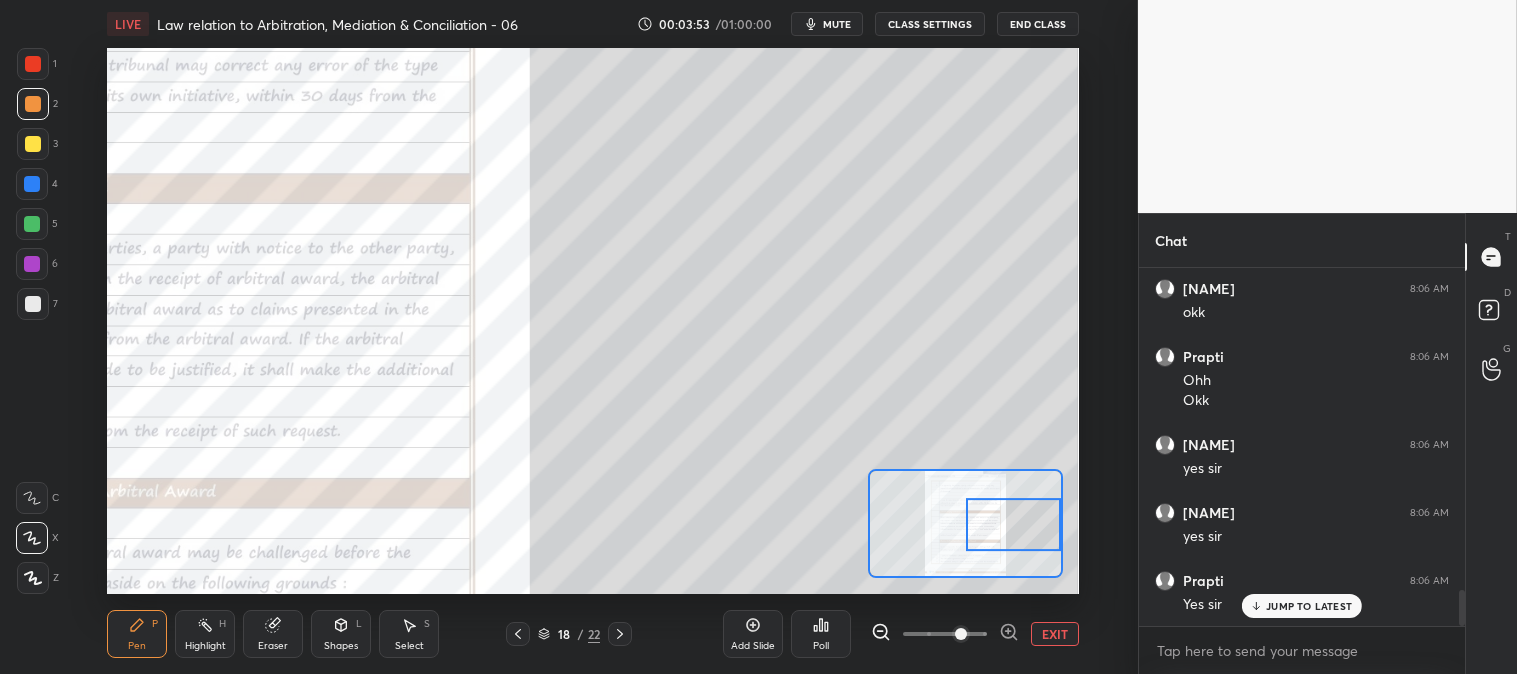scroll, scrollTop: 3233, scrollLeft: 0, axis: vertical 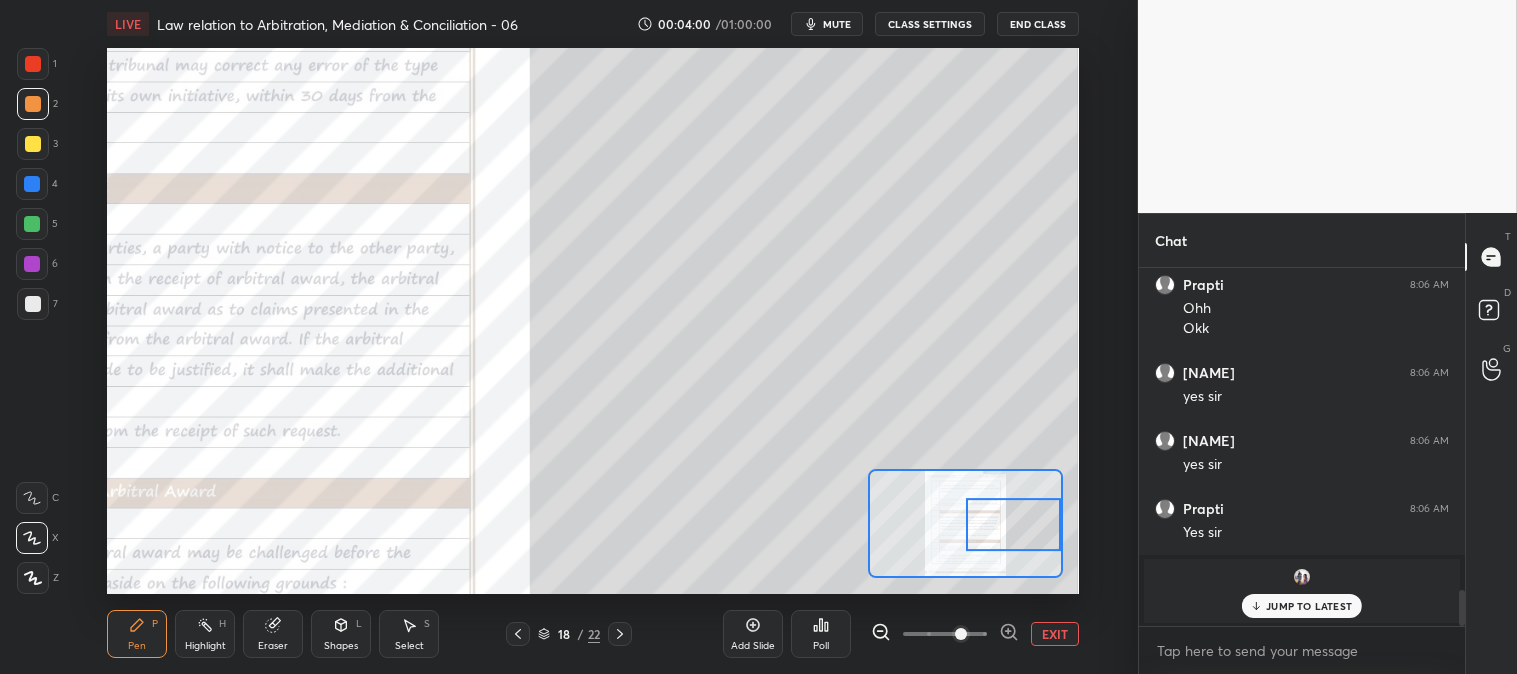 click on "Pen P Highlight H Eraser Shapes L Select S 18 / 22 Add Slide Poll EXIT" at bounding box center (592, 634) 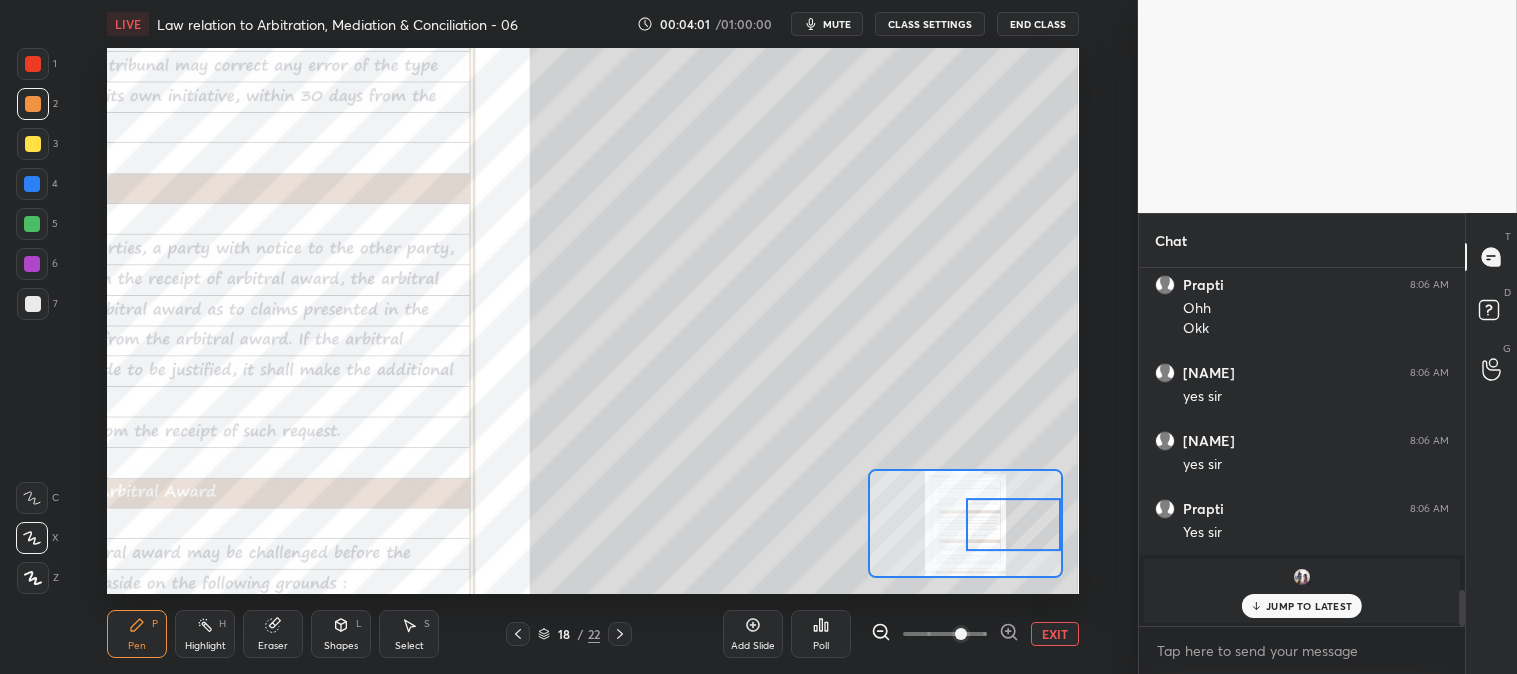 click on "Eraser" at bounding box center [273, 646] 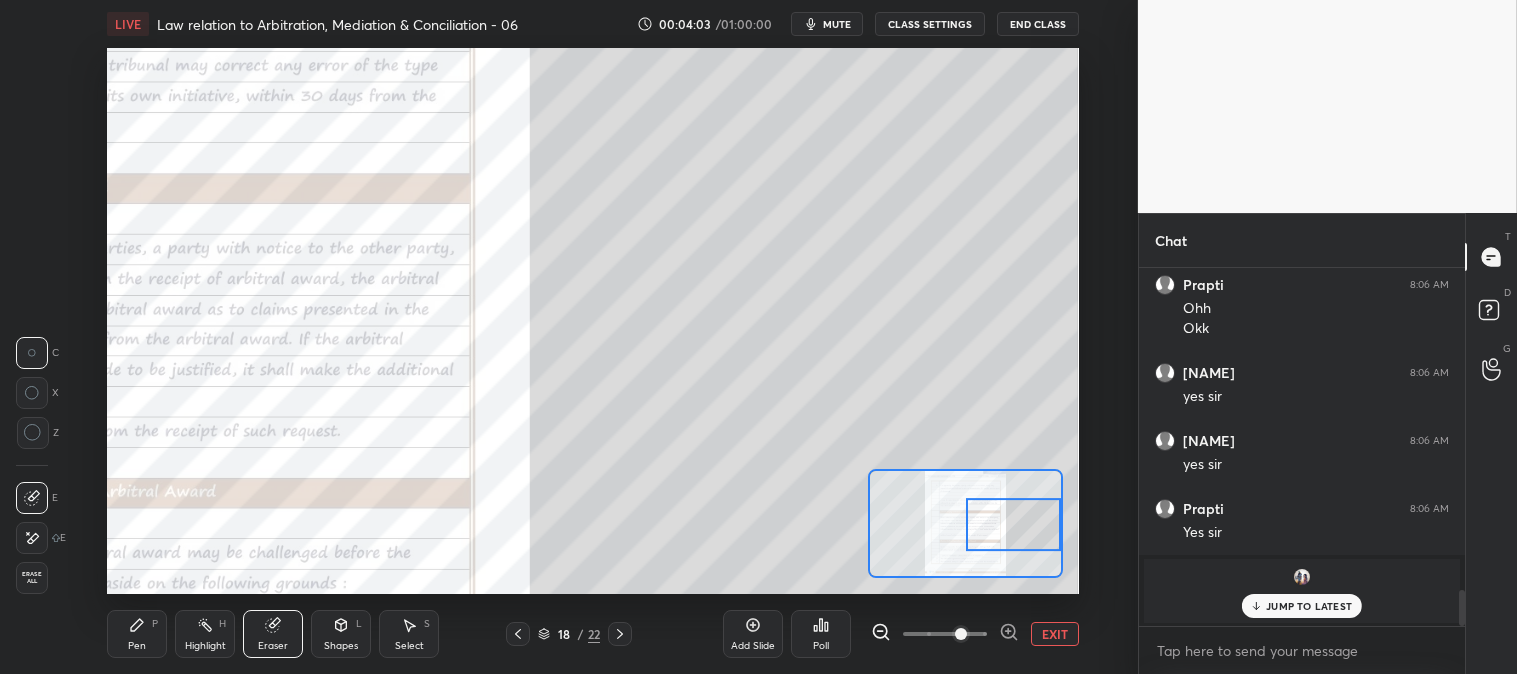 click on "Pen P" at bounding box center (137, 634) 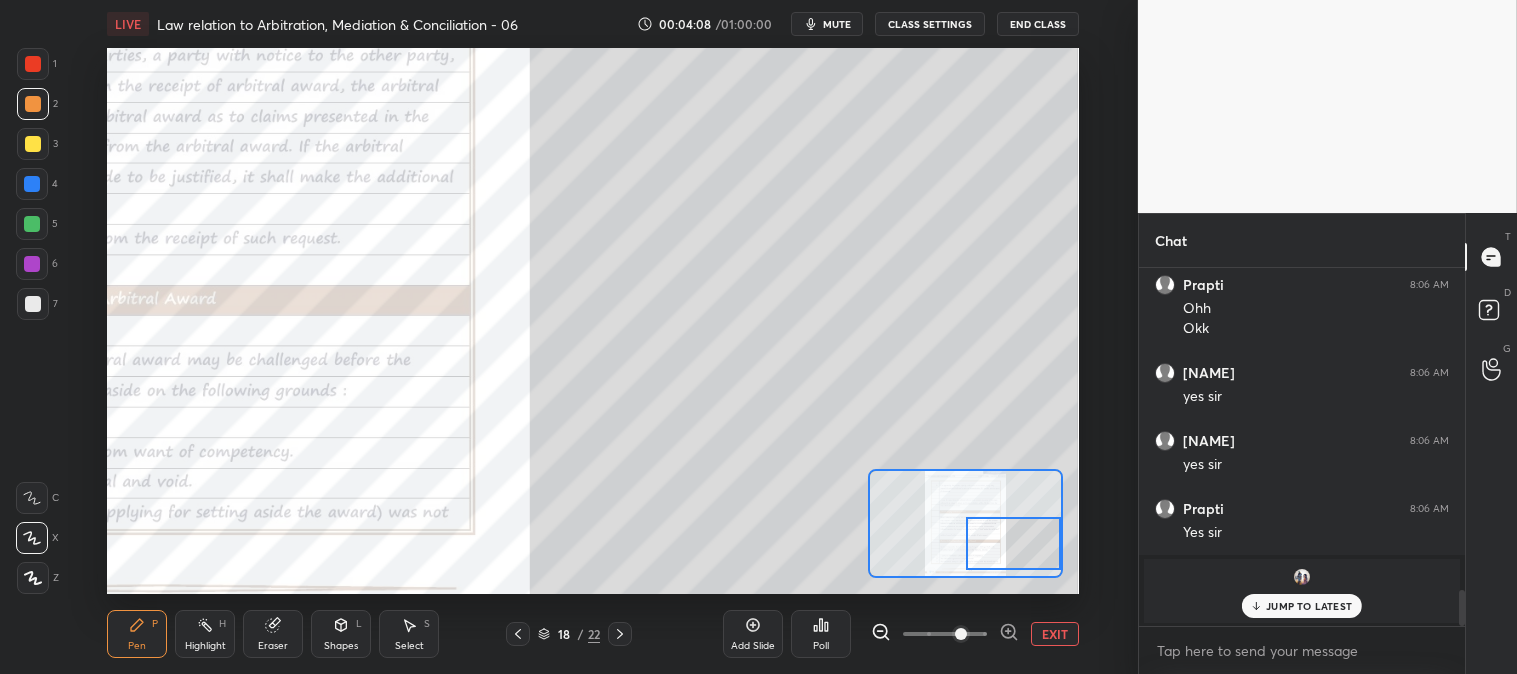 click at bounding box center [33, 144] 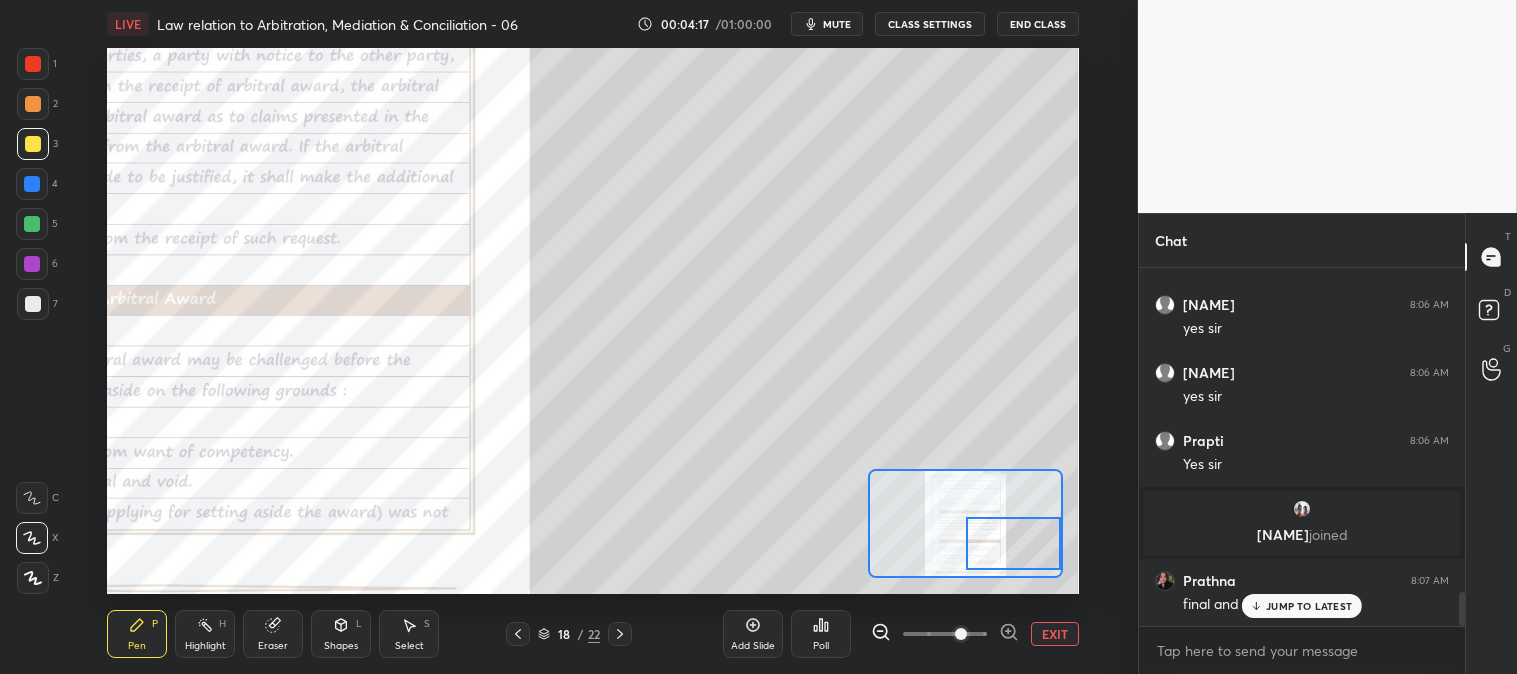 scroll, scrollTop: 3373, scrollLeft: 0, axis: vertical 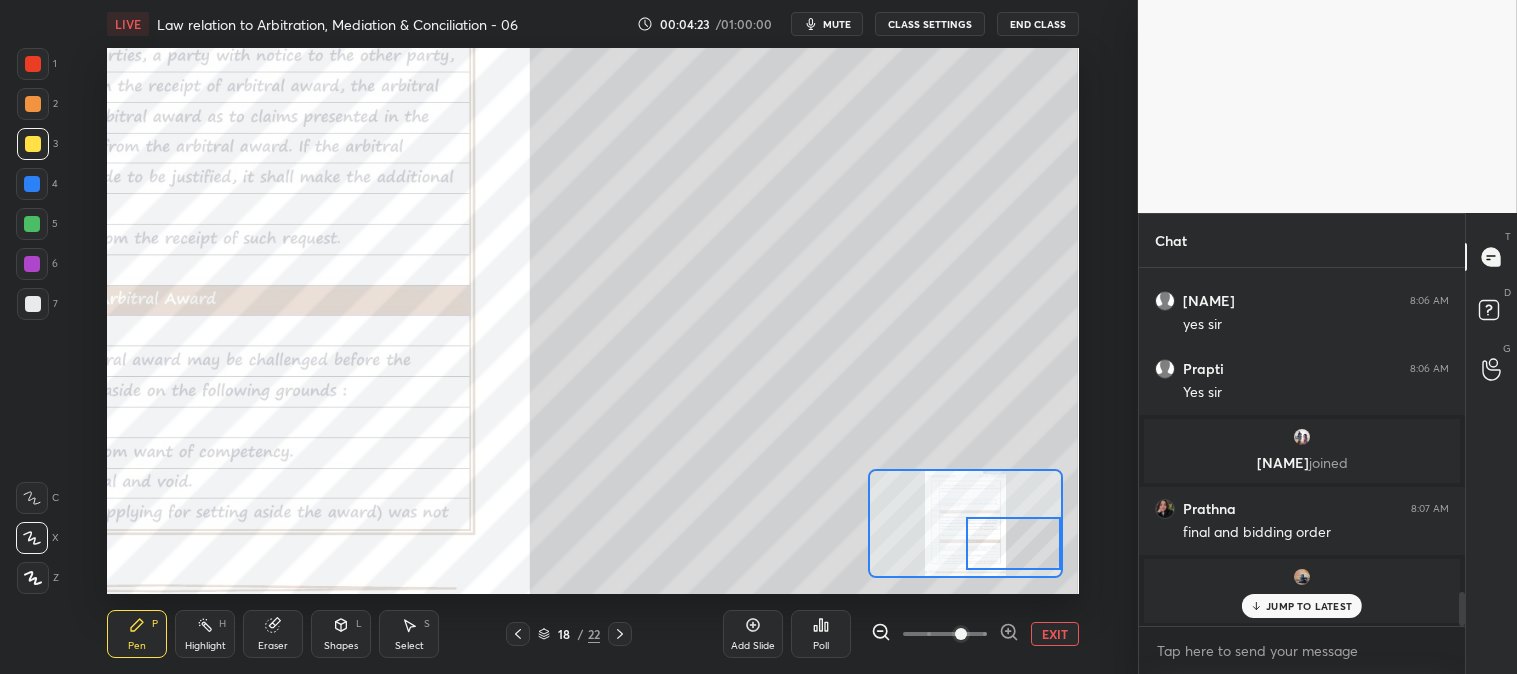 click on "EXIT" at bounding box center (1055, 634) 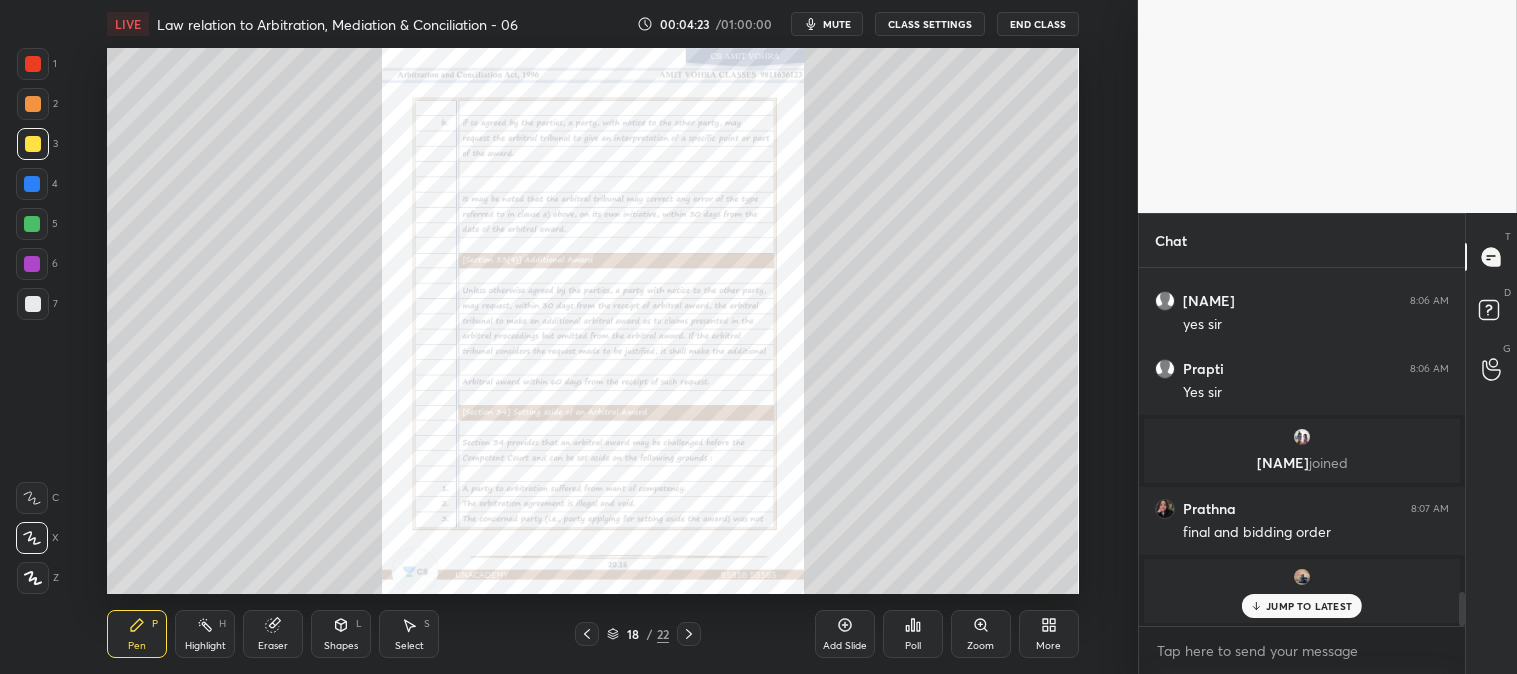 scroll, scrollTop: 3441, scrollLeft: 0, axis: vertical 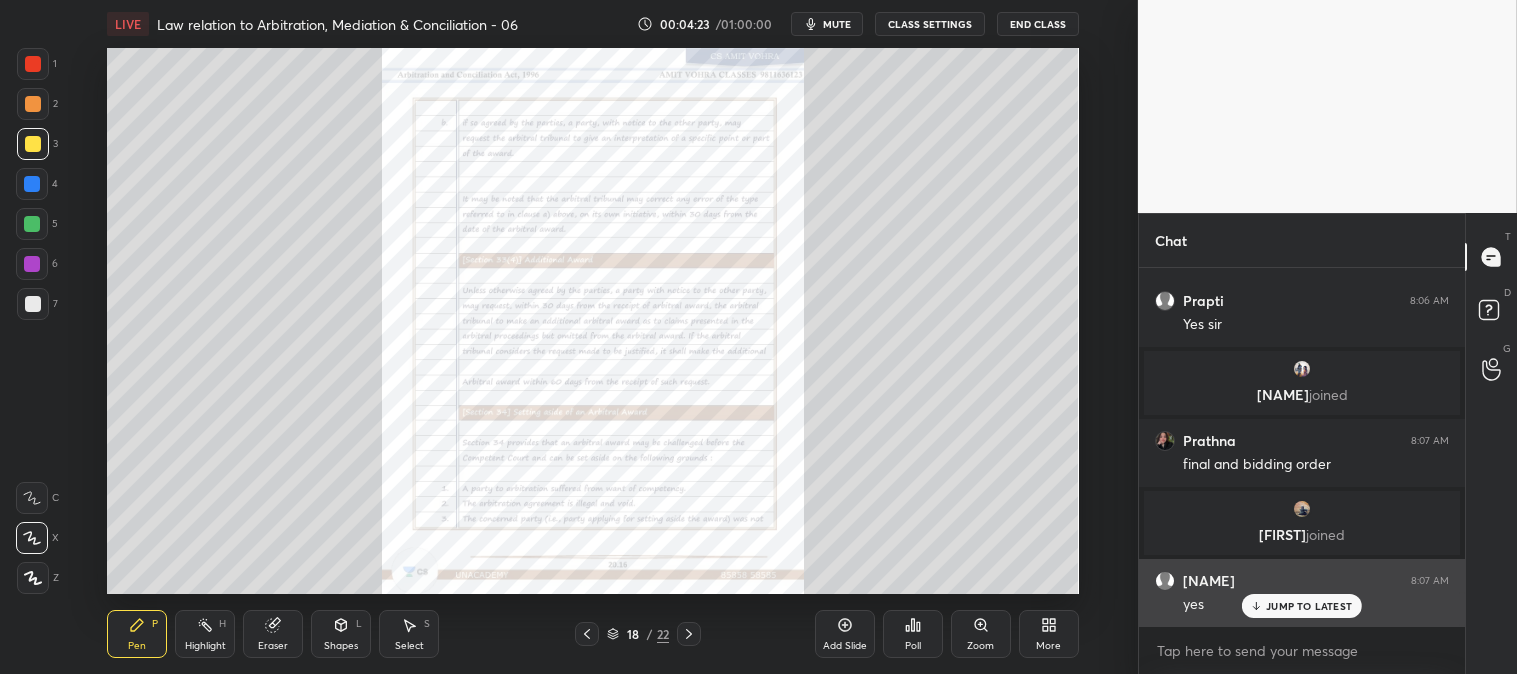 click on "JUMP TO LATEST" at bounding box center (1309, 606) 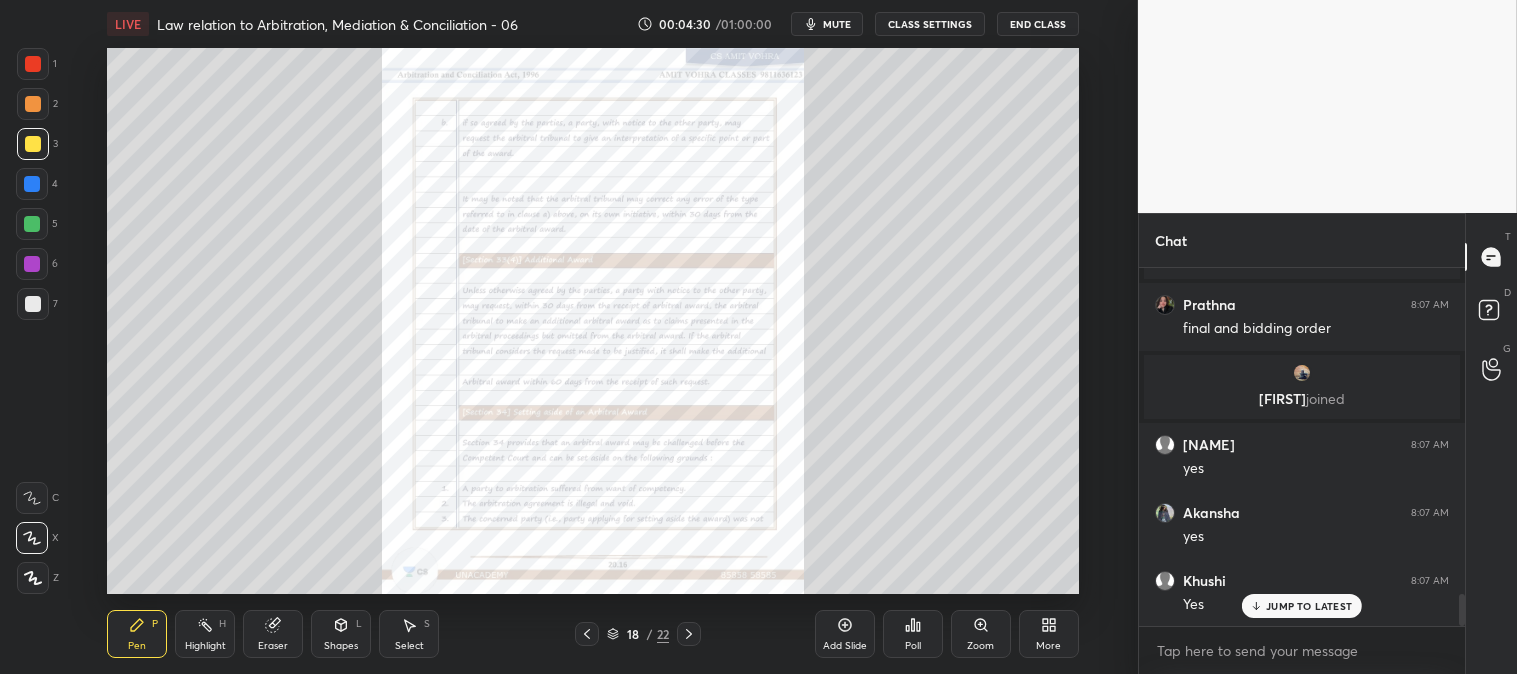 scroll, scrollTop: 3645, scrollLeft: 0, axis: vertical 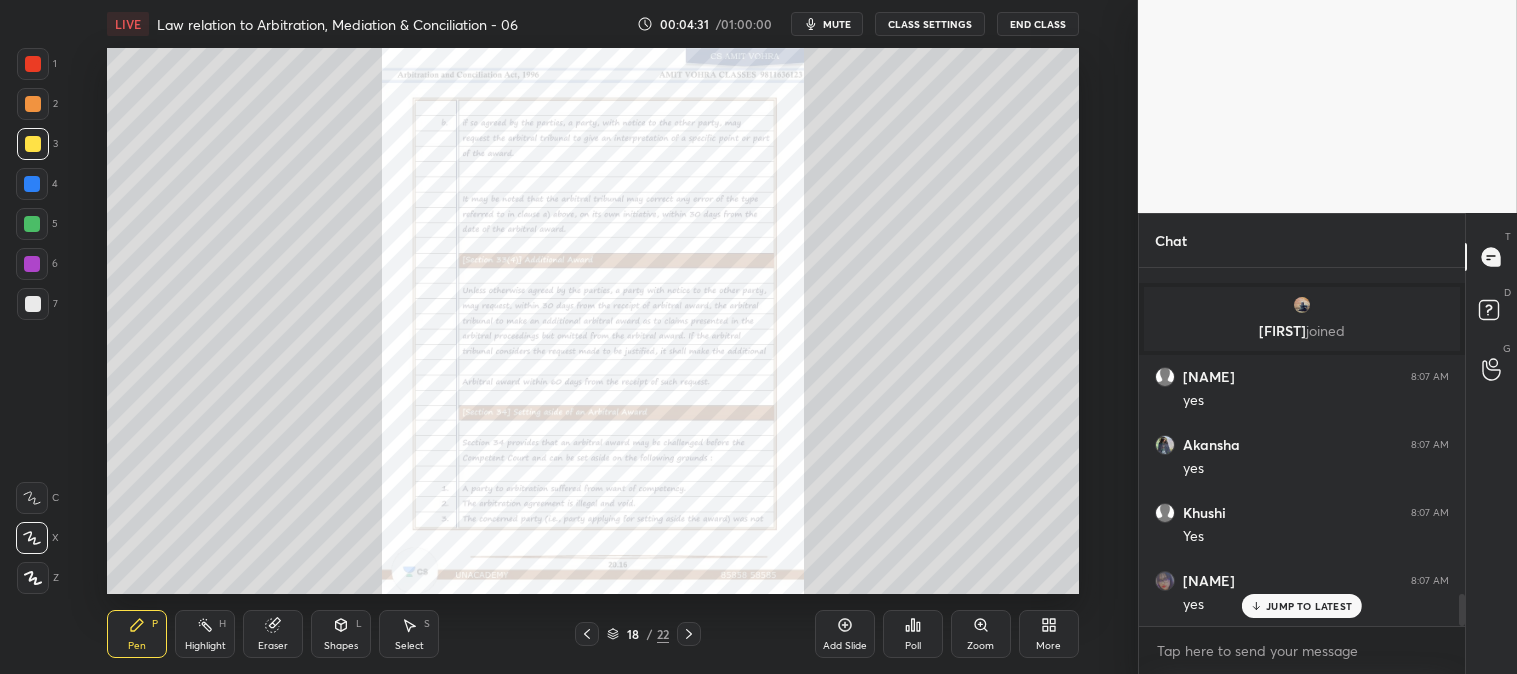 click on "Highlight" at bounding box center (205, 646) 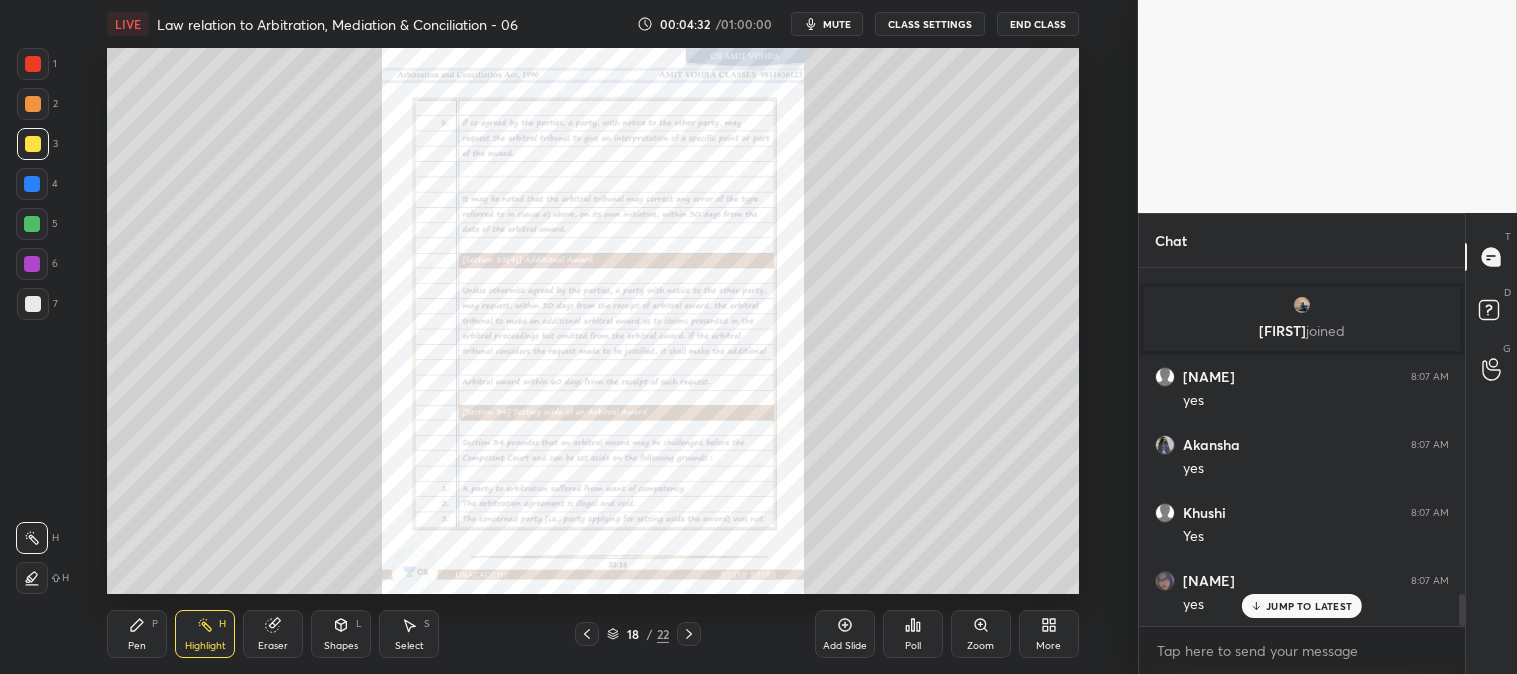click at bounding box center (33, 64) 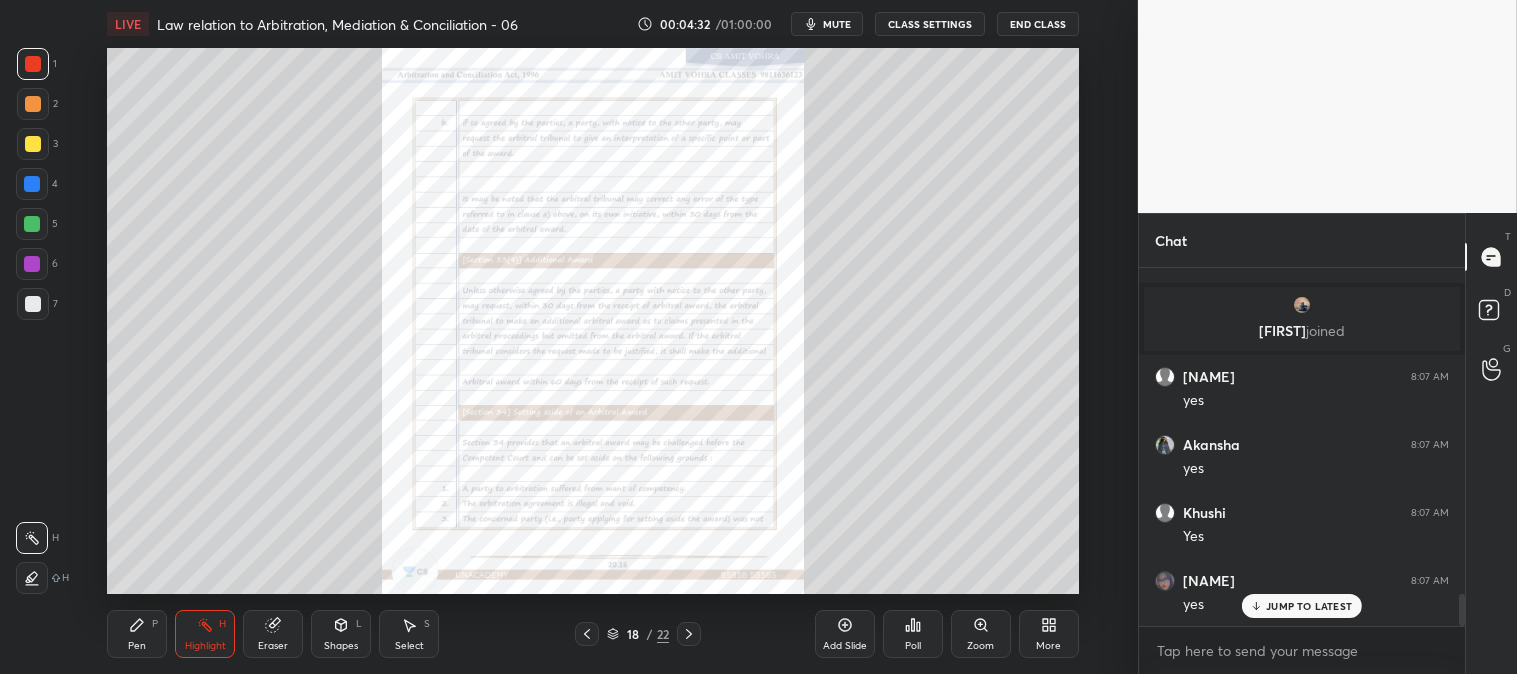 click on "JUMP TO LATEST" at bounding box center [1309, 606] 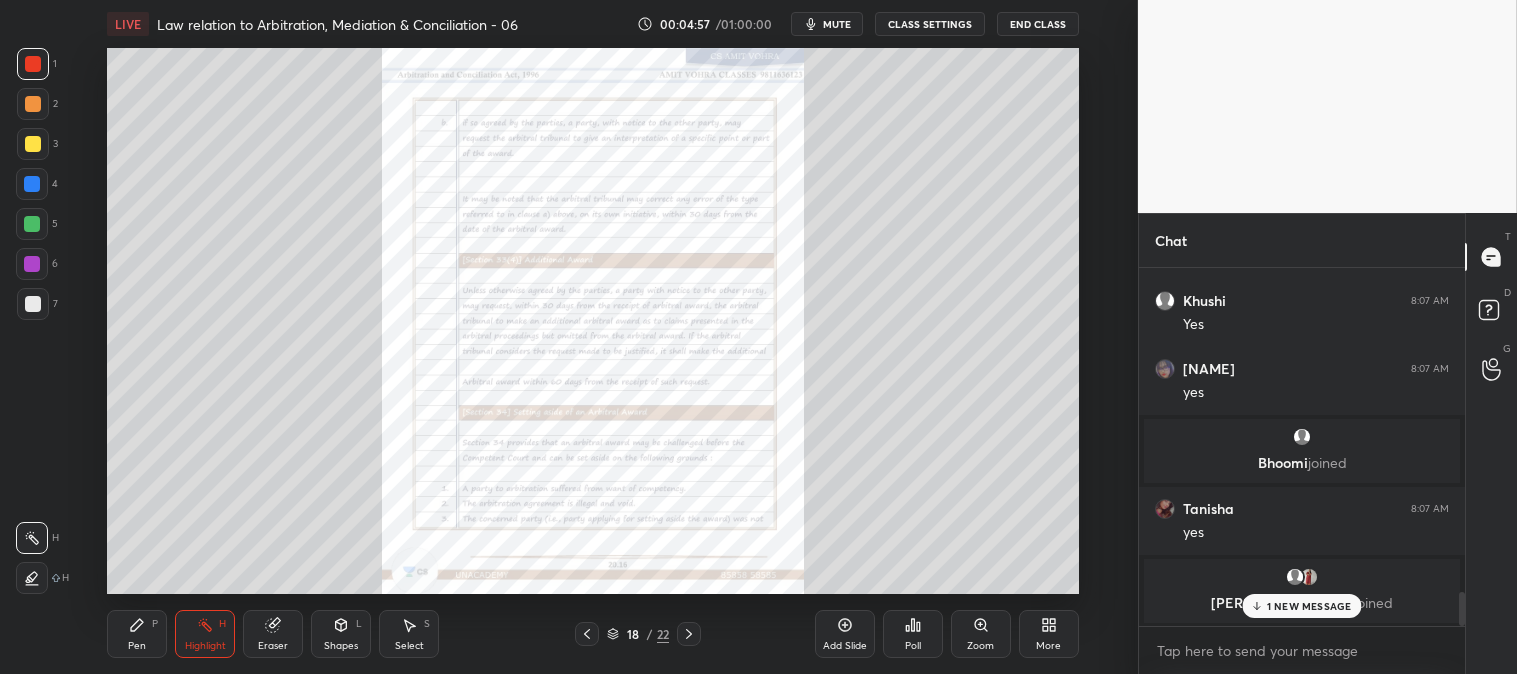 scroll, scrollTop: 3451, scrollLeft: 0, axis: vertical 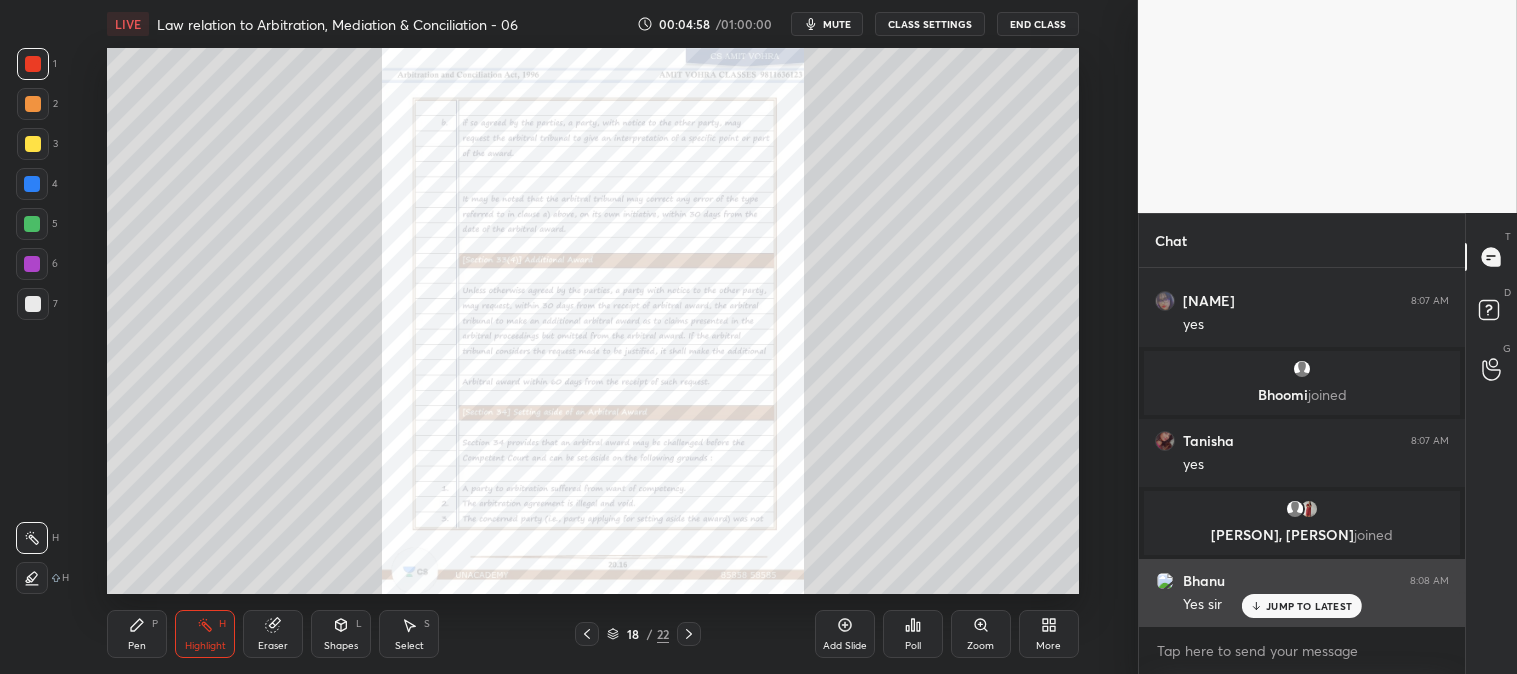 click on "JUMP TO LATEST" at bounding box center (1309, 606) 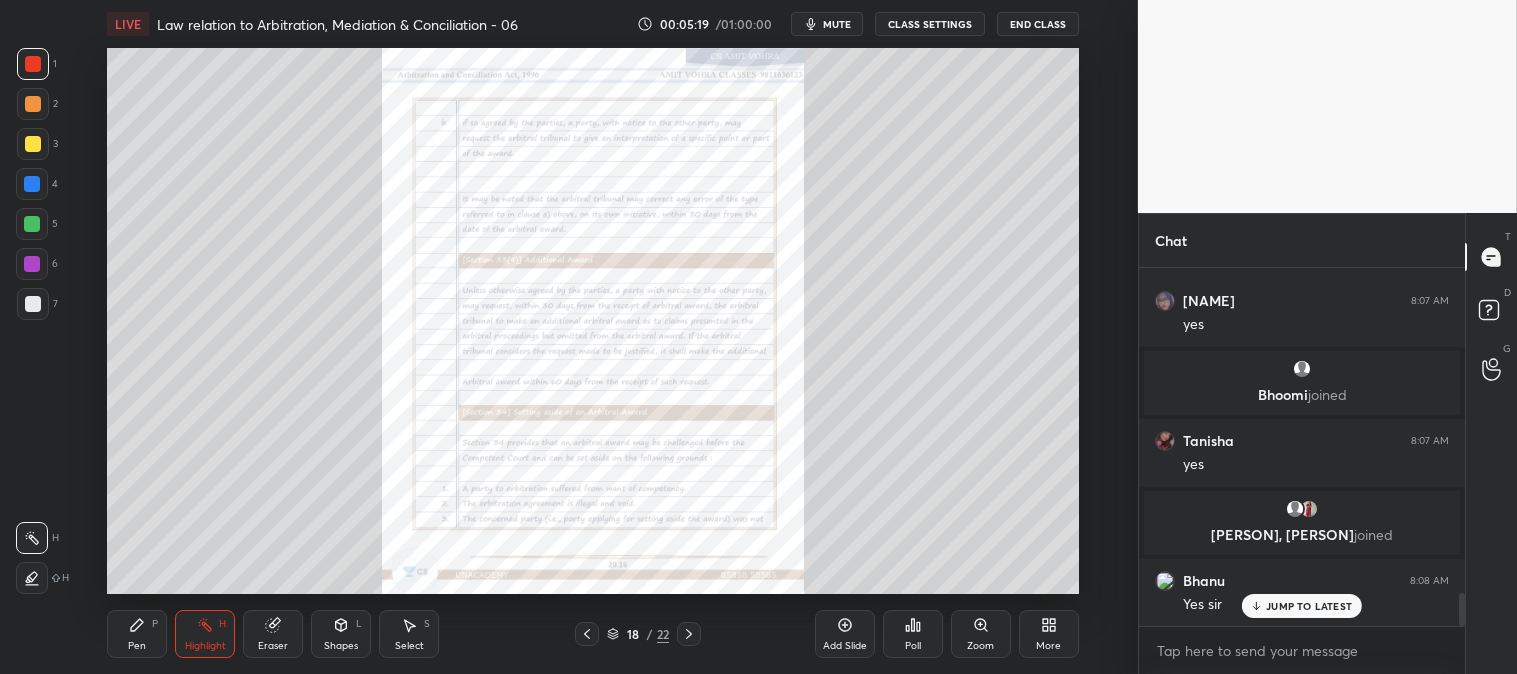 scroll, scrollTop: 3523, scrollLeft: 0, axis: vertical 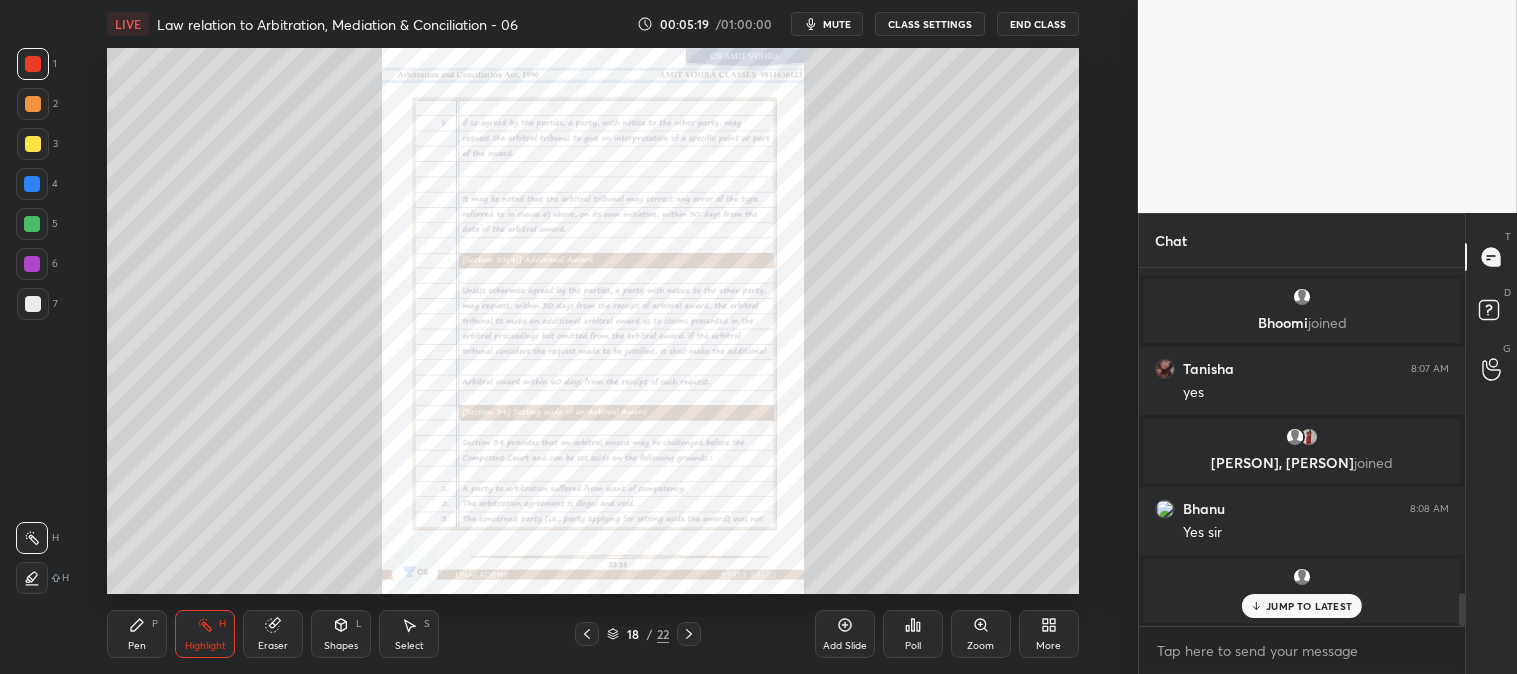 click 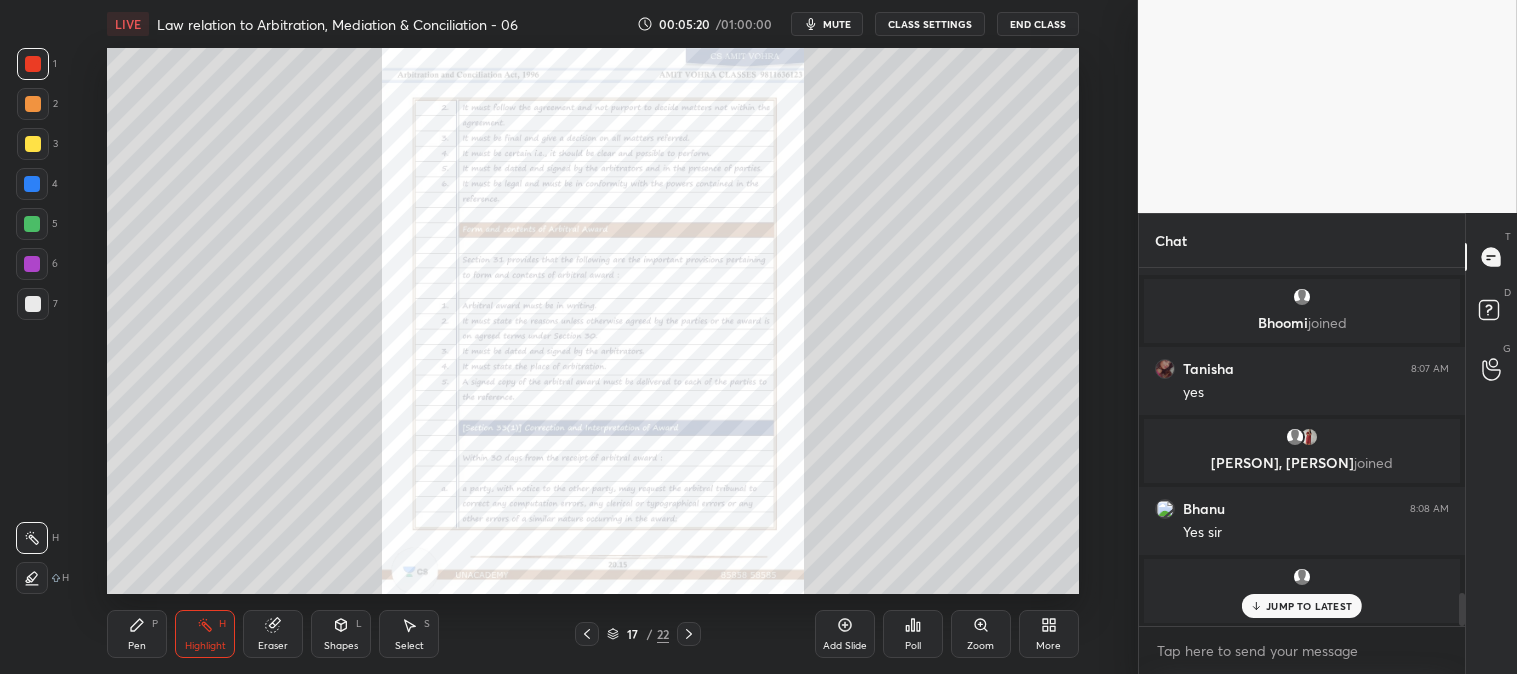 click 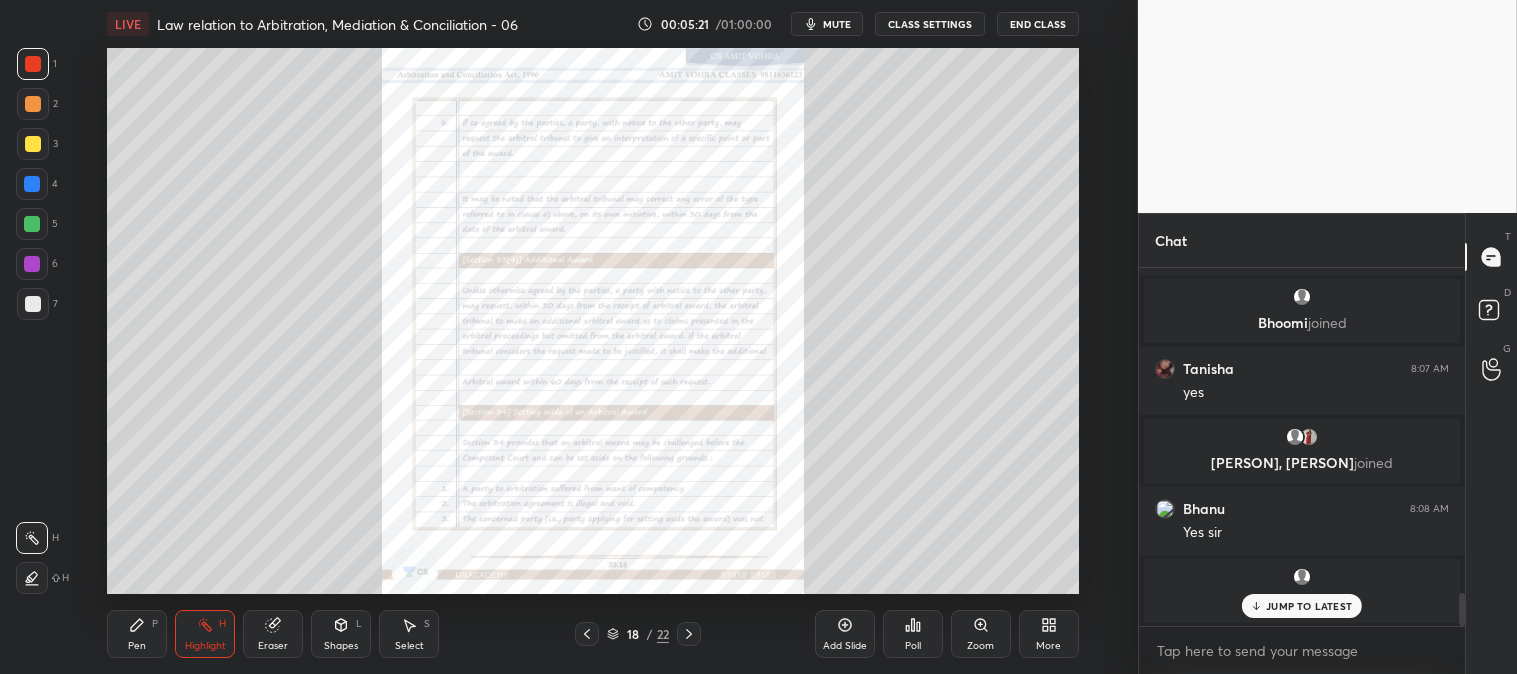 click on "Zoom" at bounding box center (980, 646) 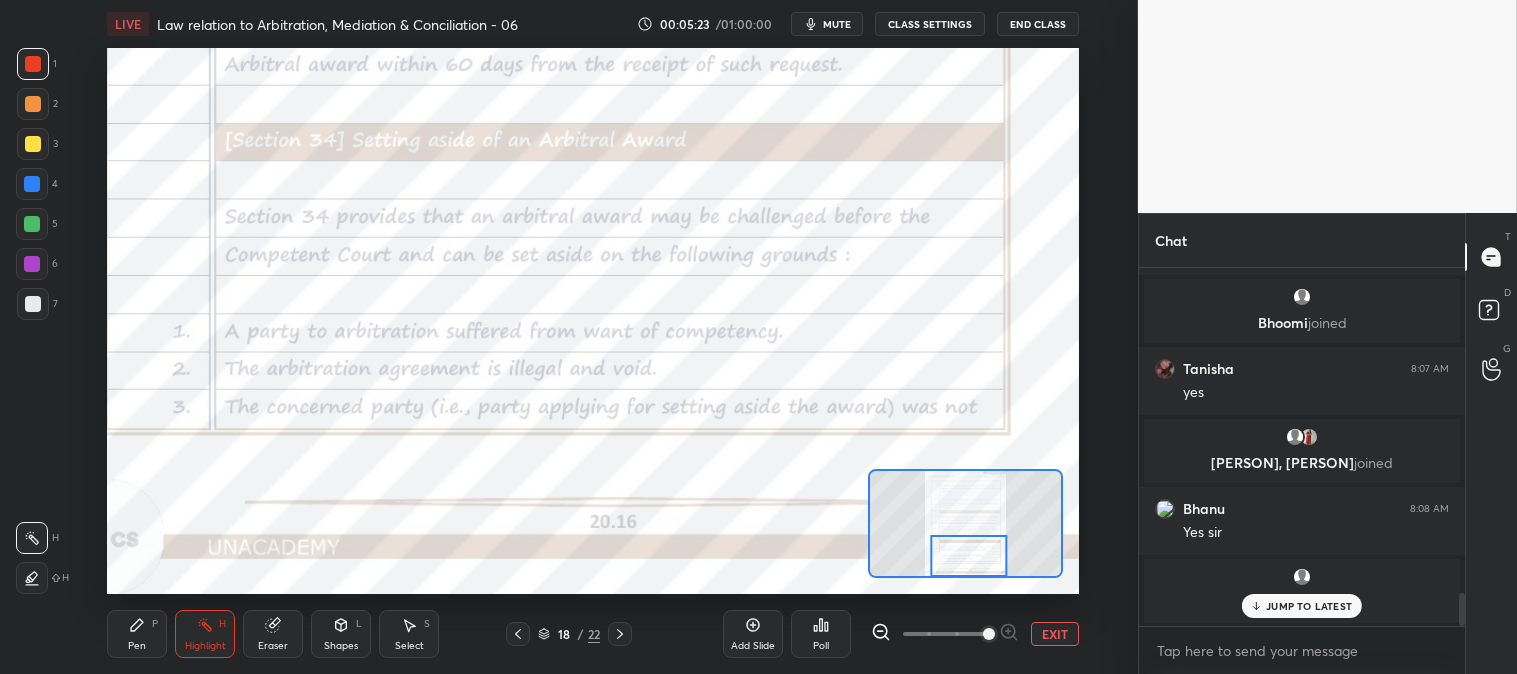 click on "H" at bounding box center [222, 624] 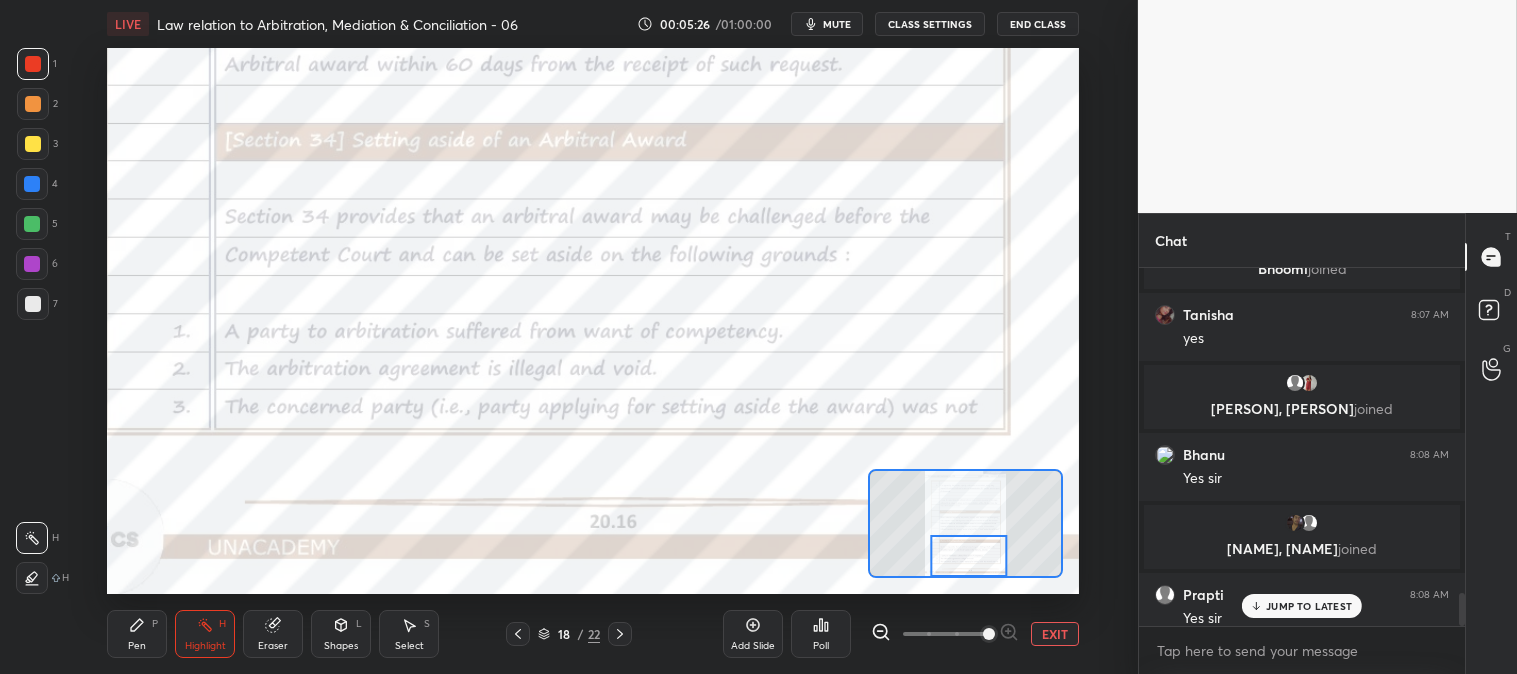 scroll, scrollTop: 3537, scrollLeft: 0, axis: vertical 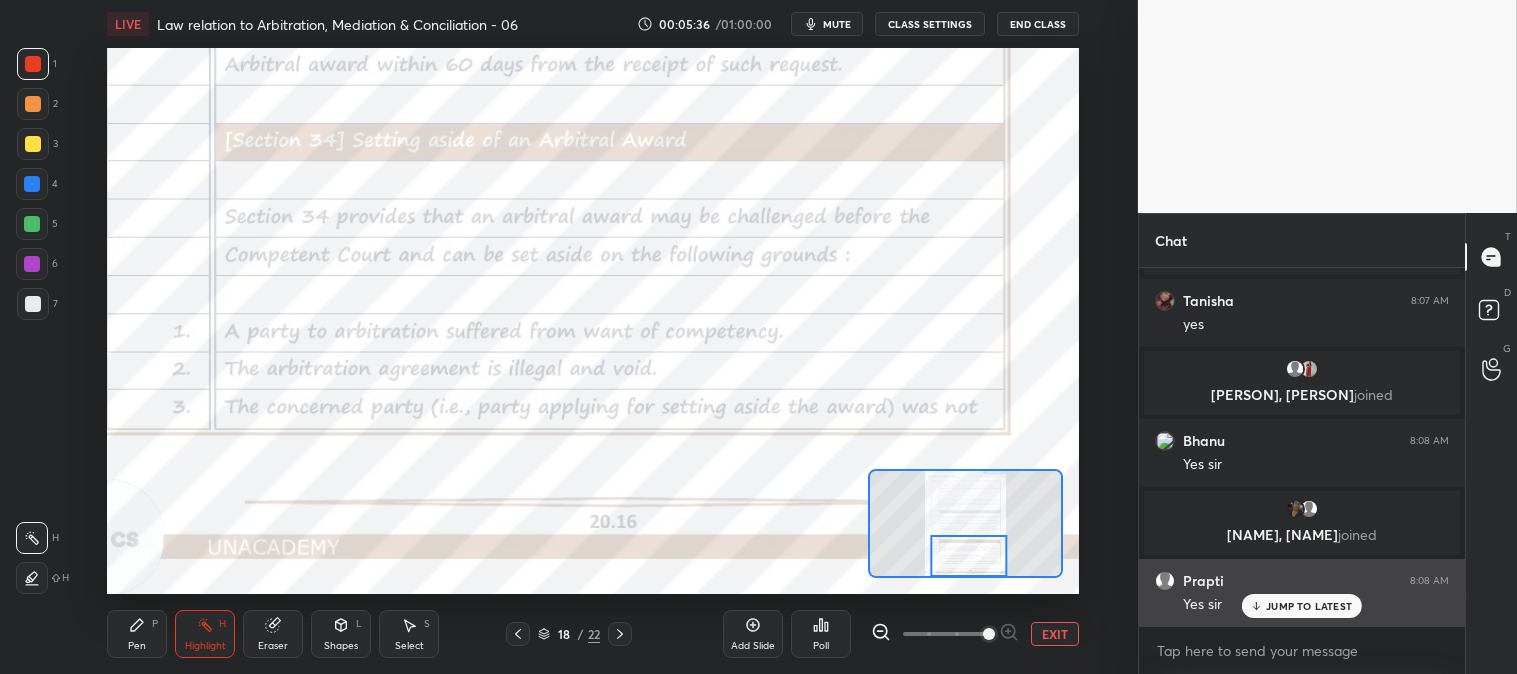 click on "JUMP TO LATEST" at bounding box center (1309, 606) 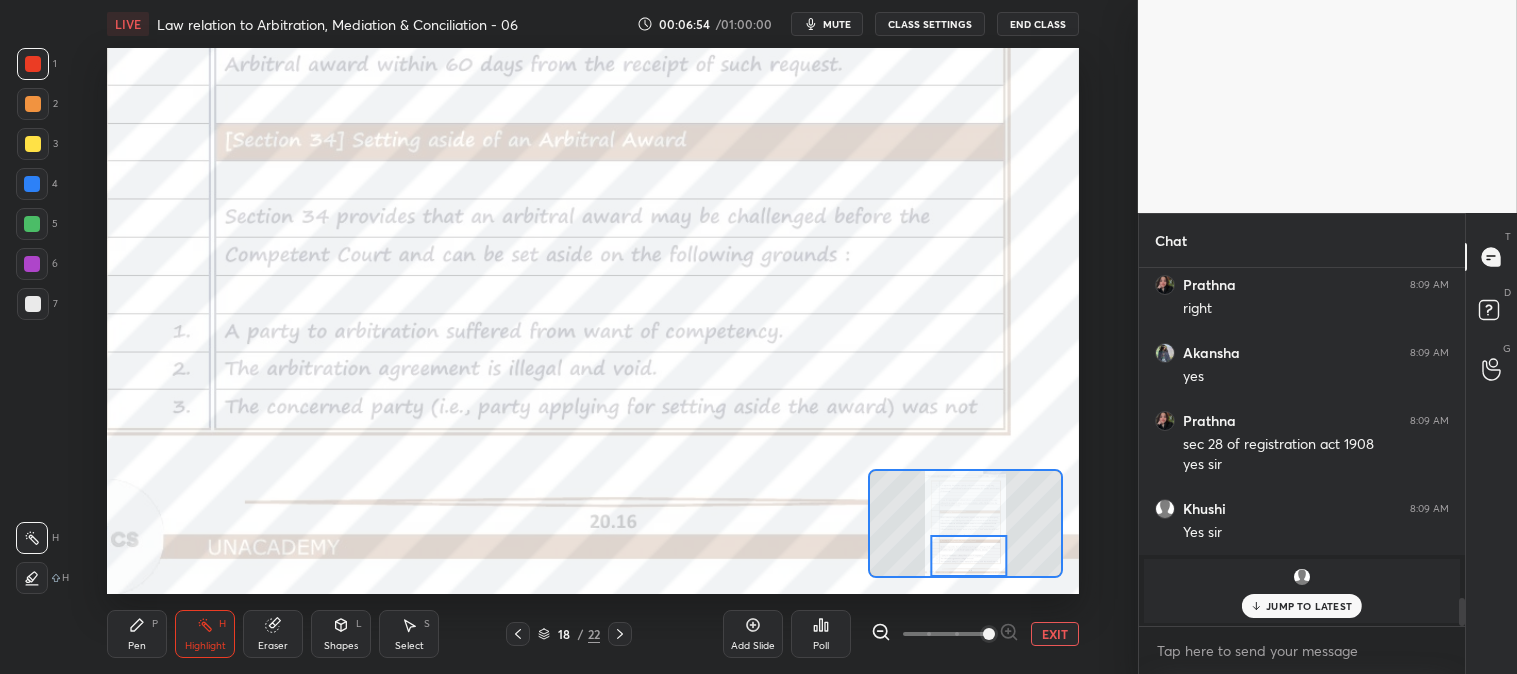 scroll, scrollTop: 4265, scrollLeft: 0, axis: vertical 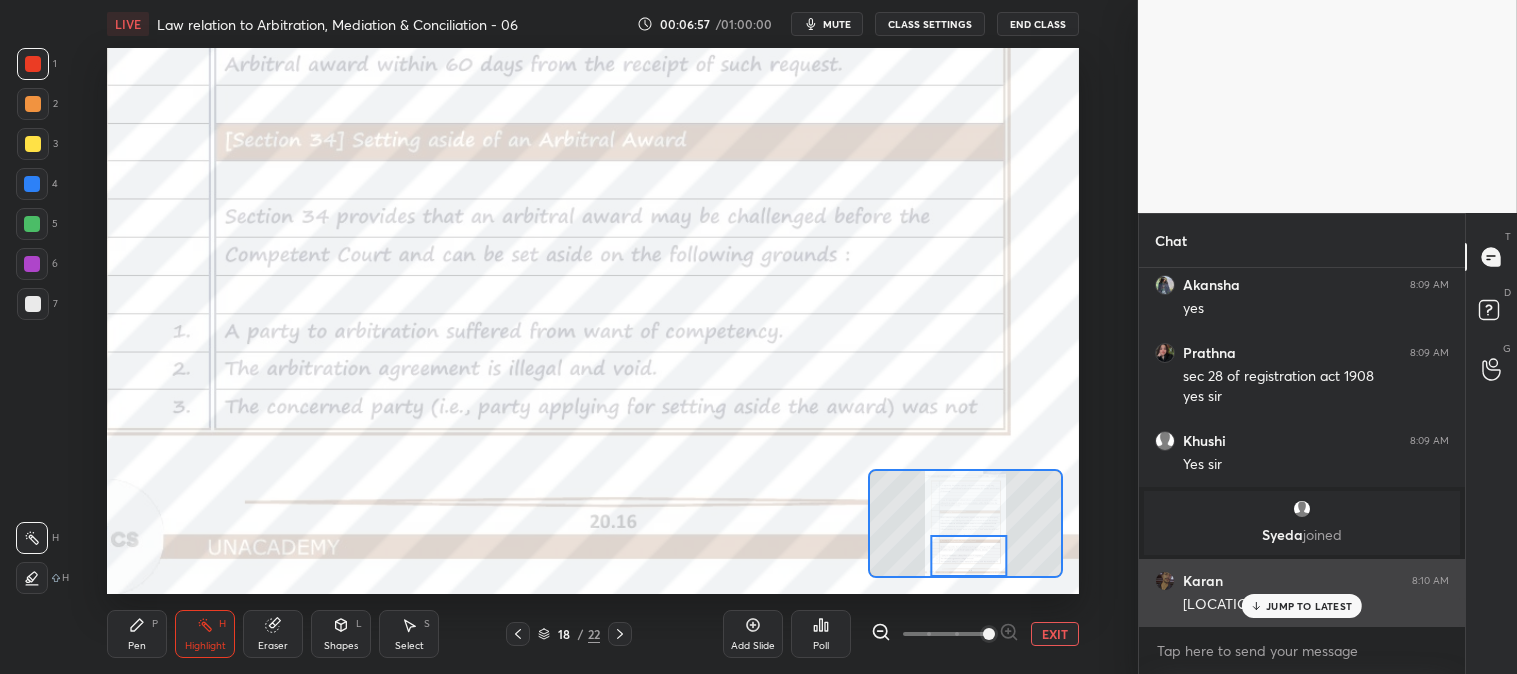 click on "JUMP TO LATEST" at bounding box center (1309, 606) 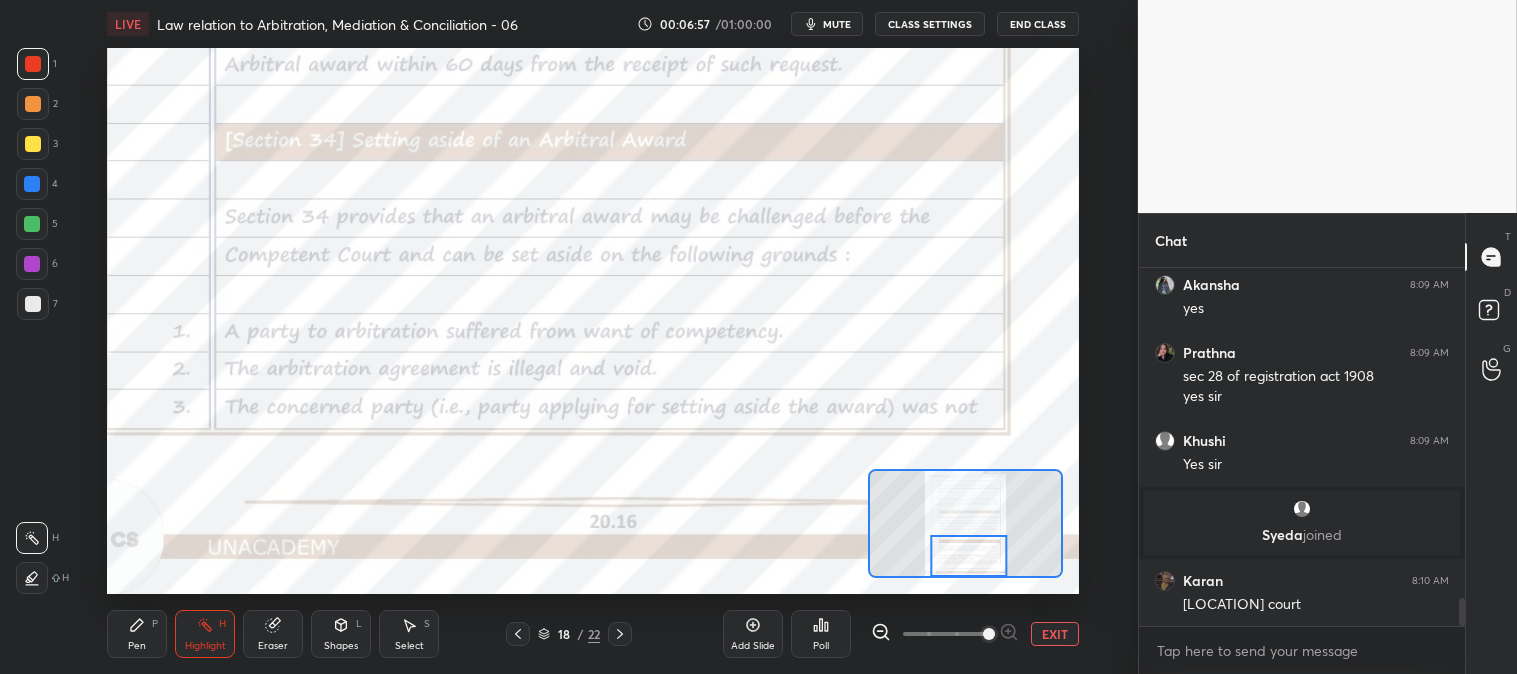 scroll, scrollTop: 4266, scrollLeft: 0, axis: vertical 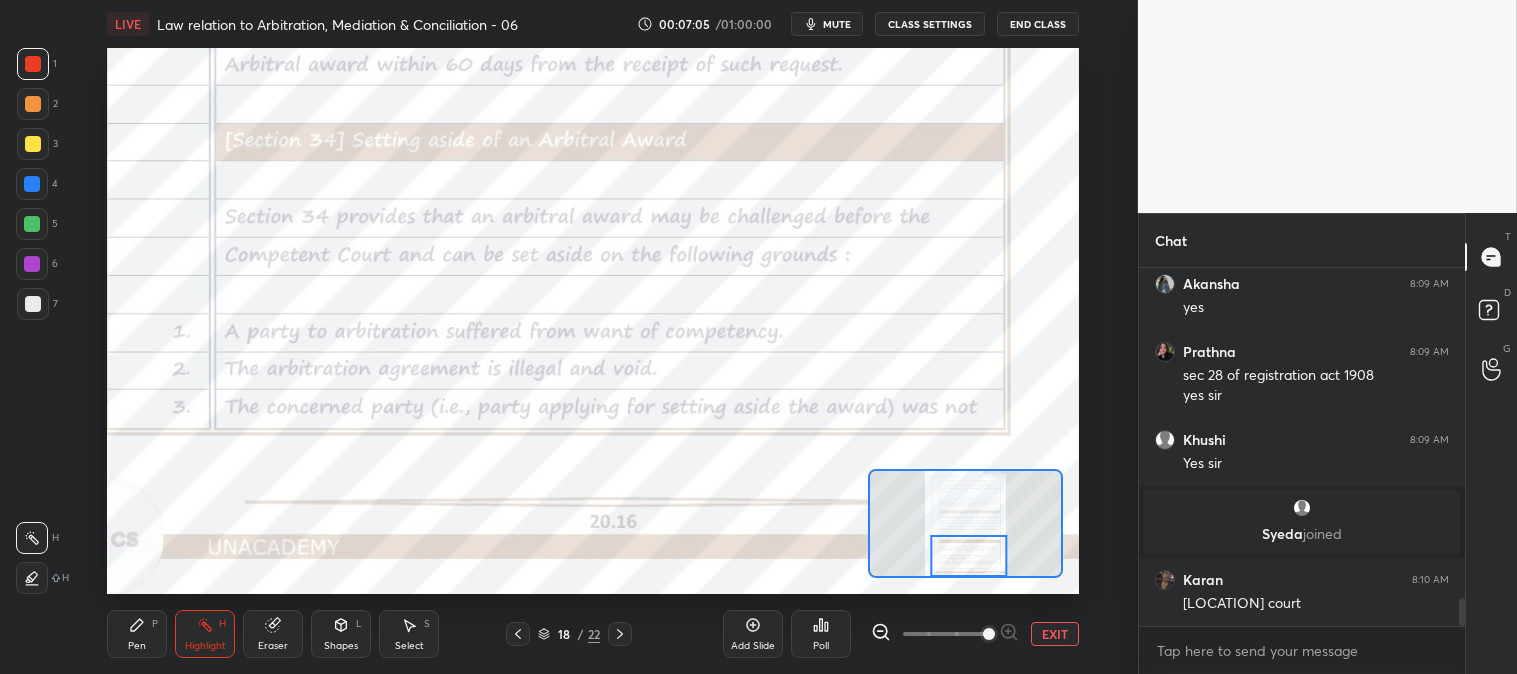 click 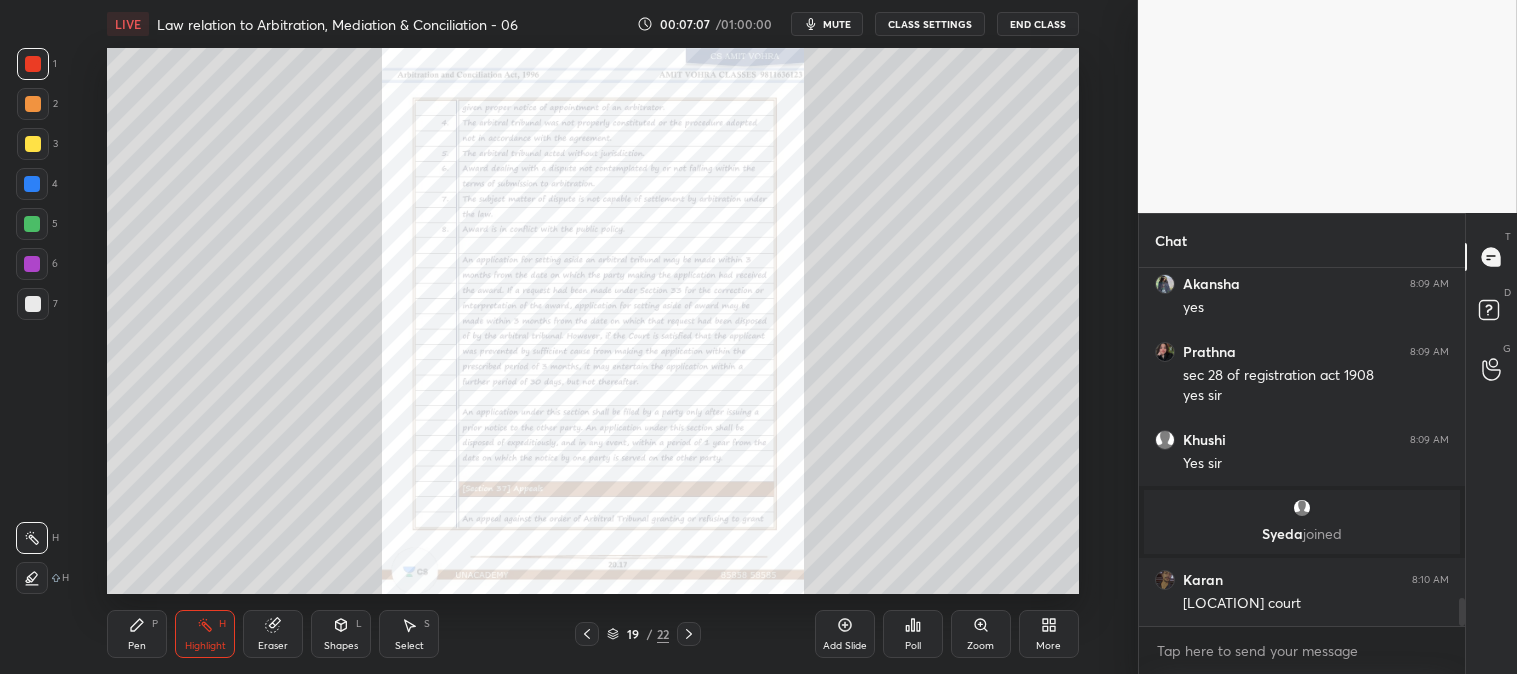 click 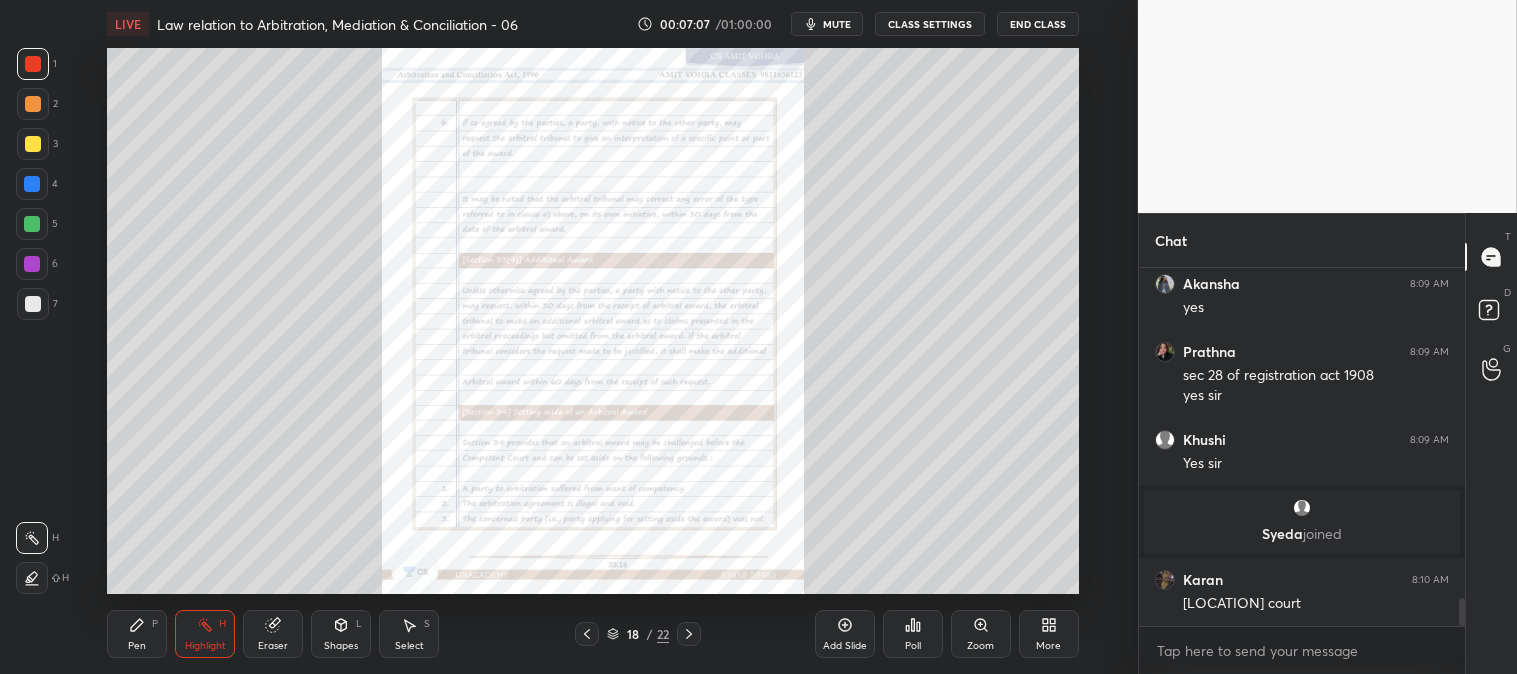 click on "Zoom" at bounding box center (981, 634) 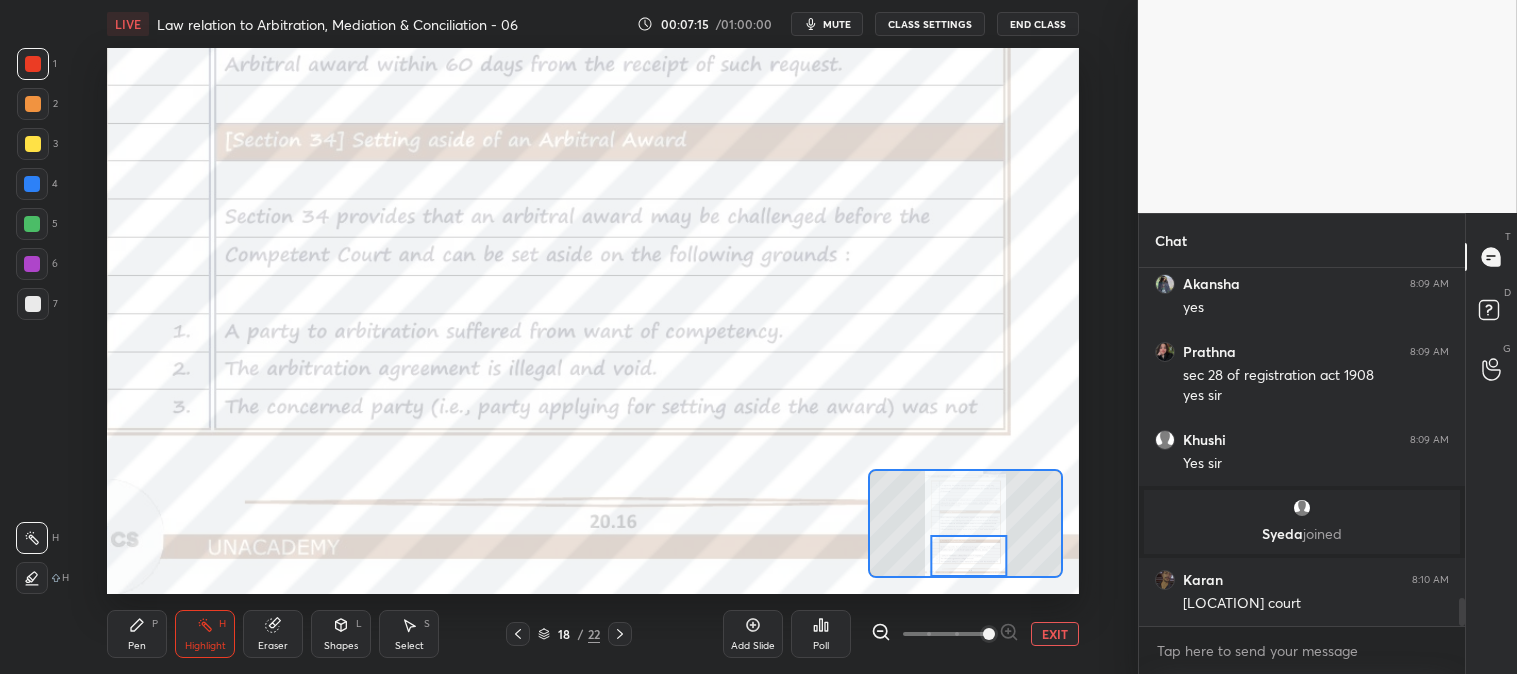 click on "Pen" at bounding box center [137, 646] 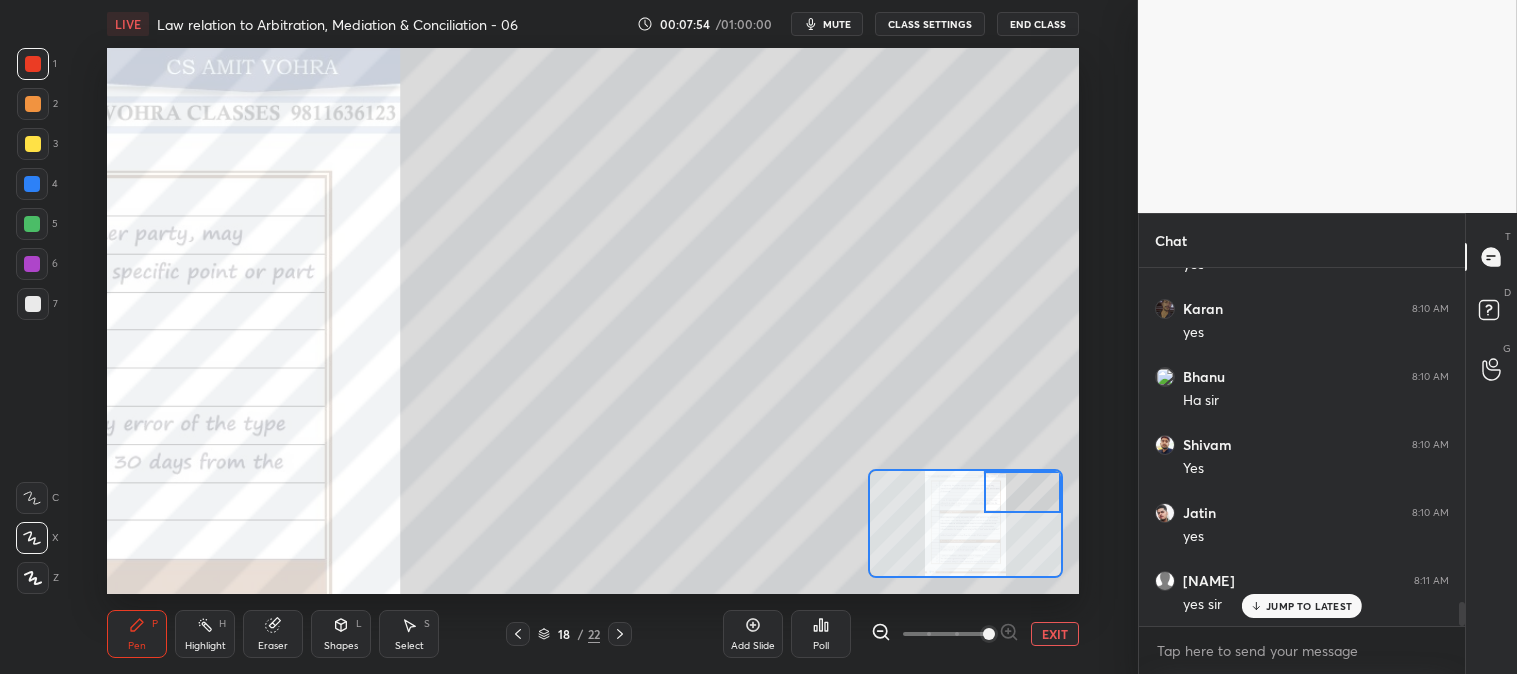 scroll, scrollTop: 5081, scrollLeft: 0, axis: vertical 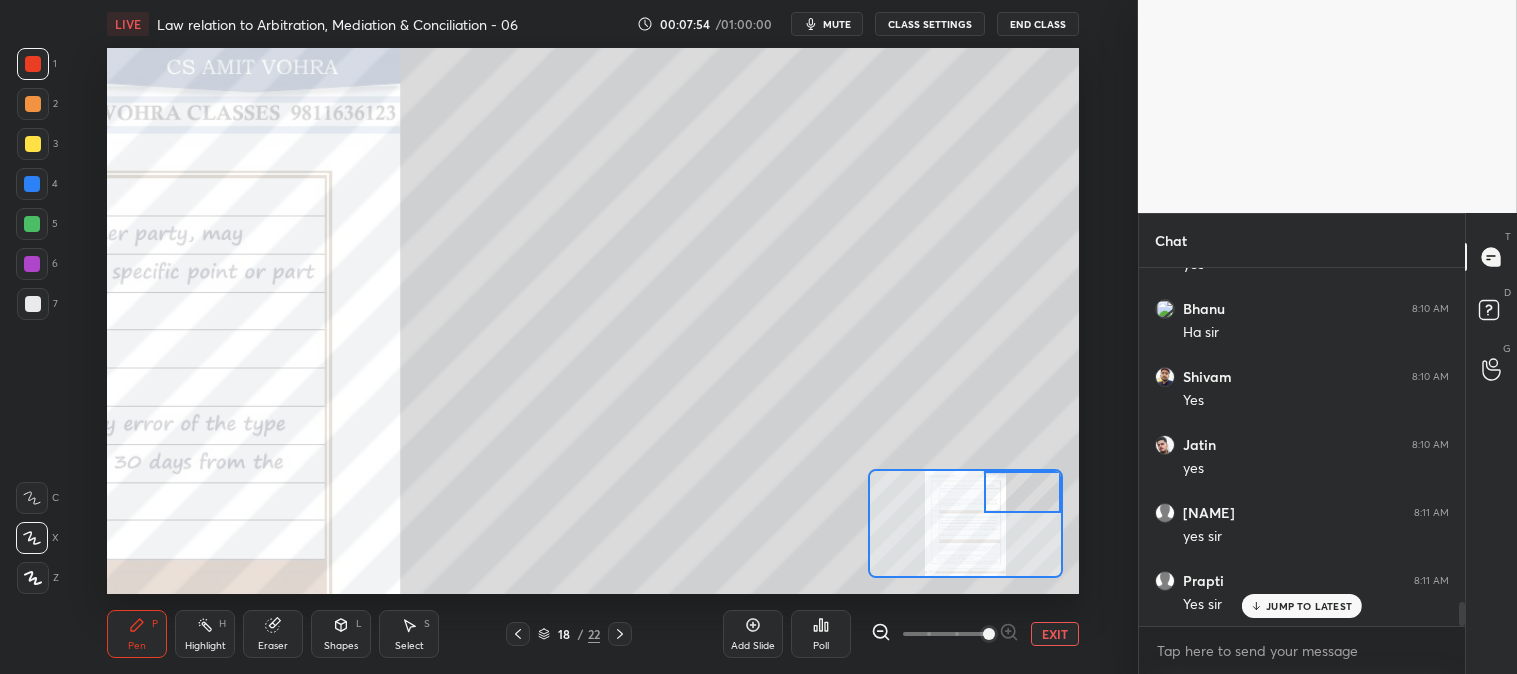 click on "Pen P" at bounding box center [137, 634] 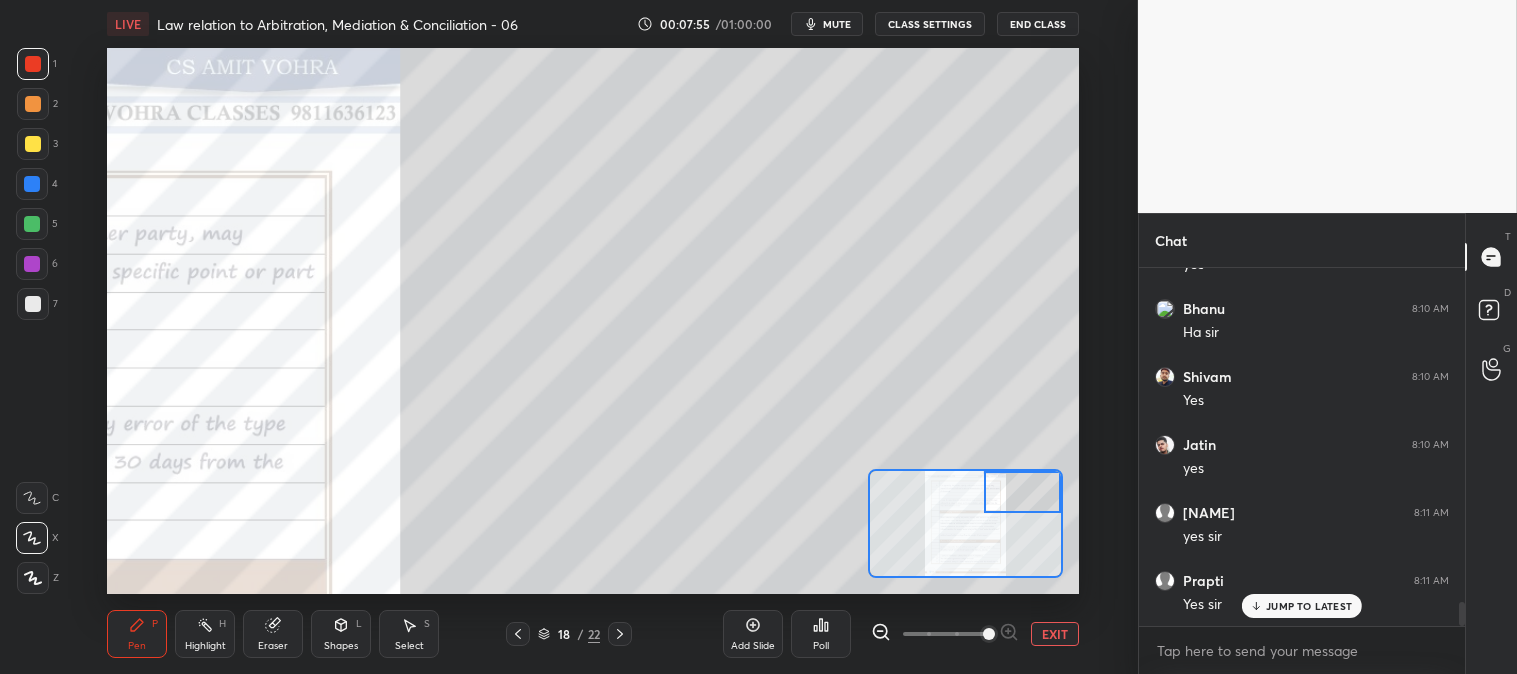 click at bounding box center [33, 304] 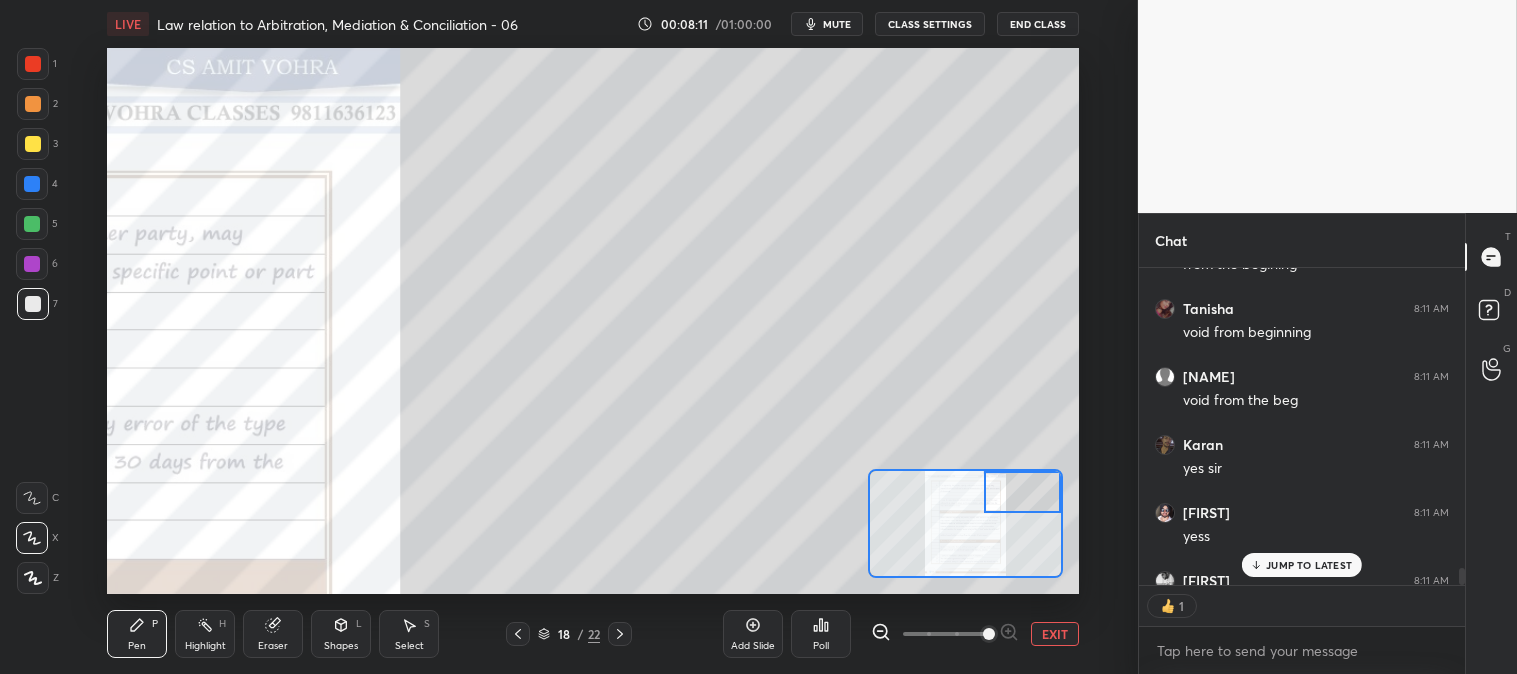 scroll, scrollTop: 6237, scrollLeft: 0, axis: vertical 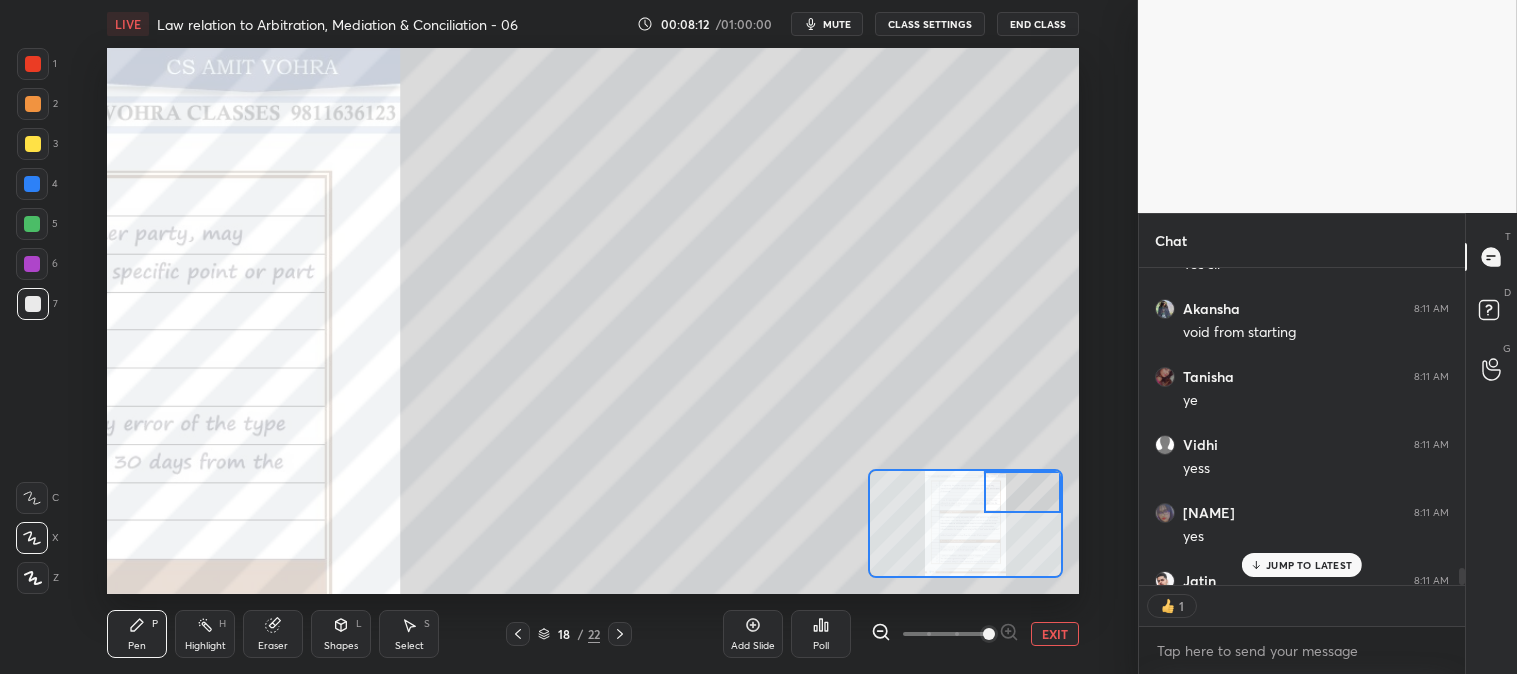 click at bounding box center [32, 224] 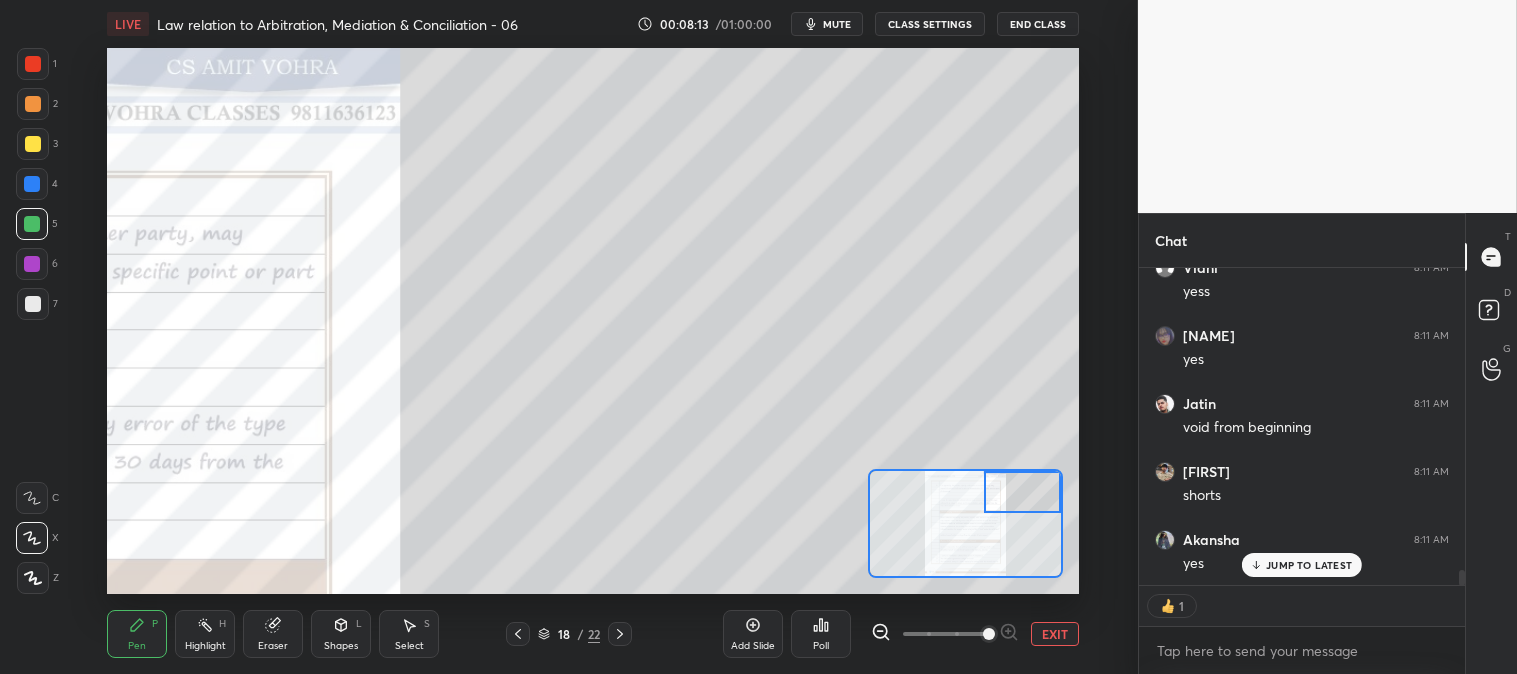 scroll, scrollTop: 6618, scrollLeft: 0, axis: vertical 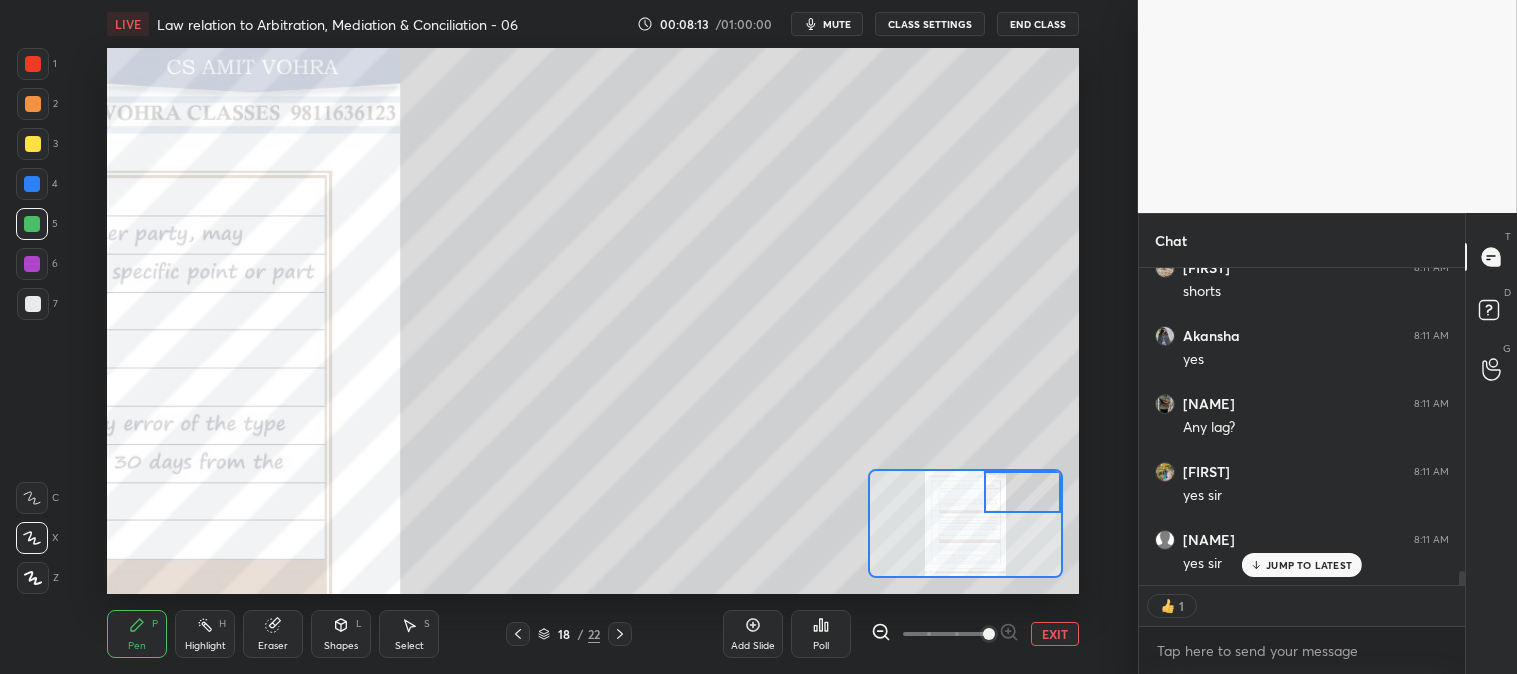 click on "JUMP TO LATEST" at bounding box center [1309, 565] 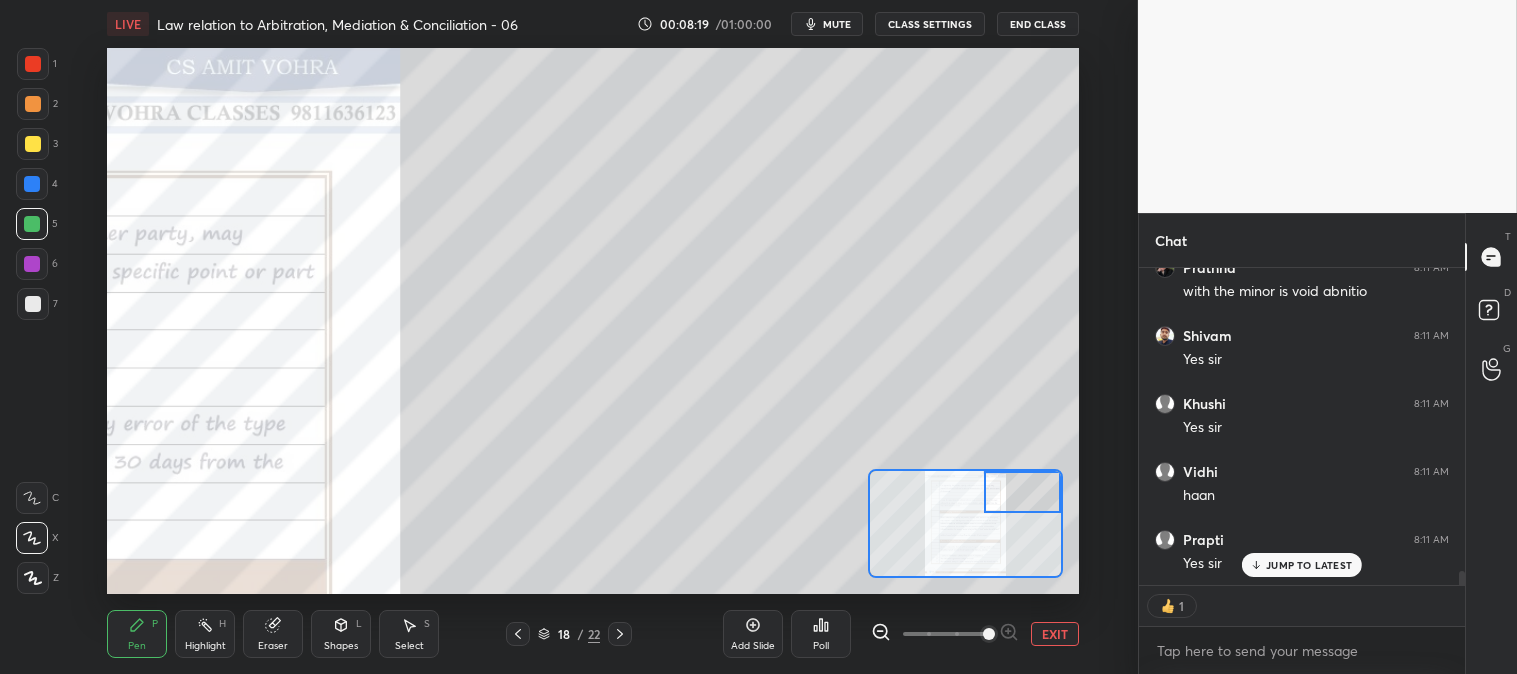 scroll, scrollTop: 7094, scrollLeft: 0, axis: vertical 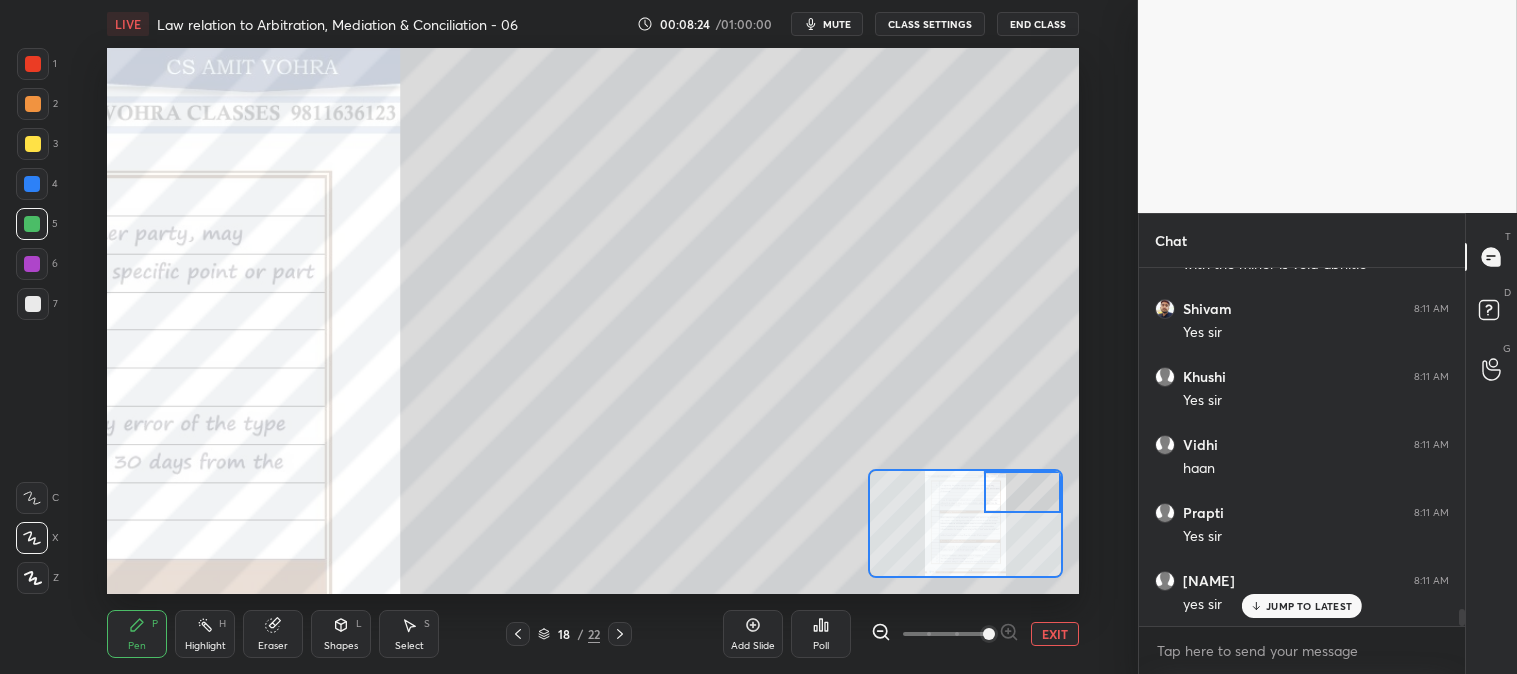 click at bounding box center [33, 304] 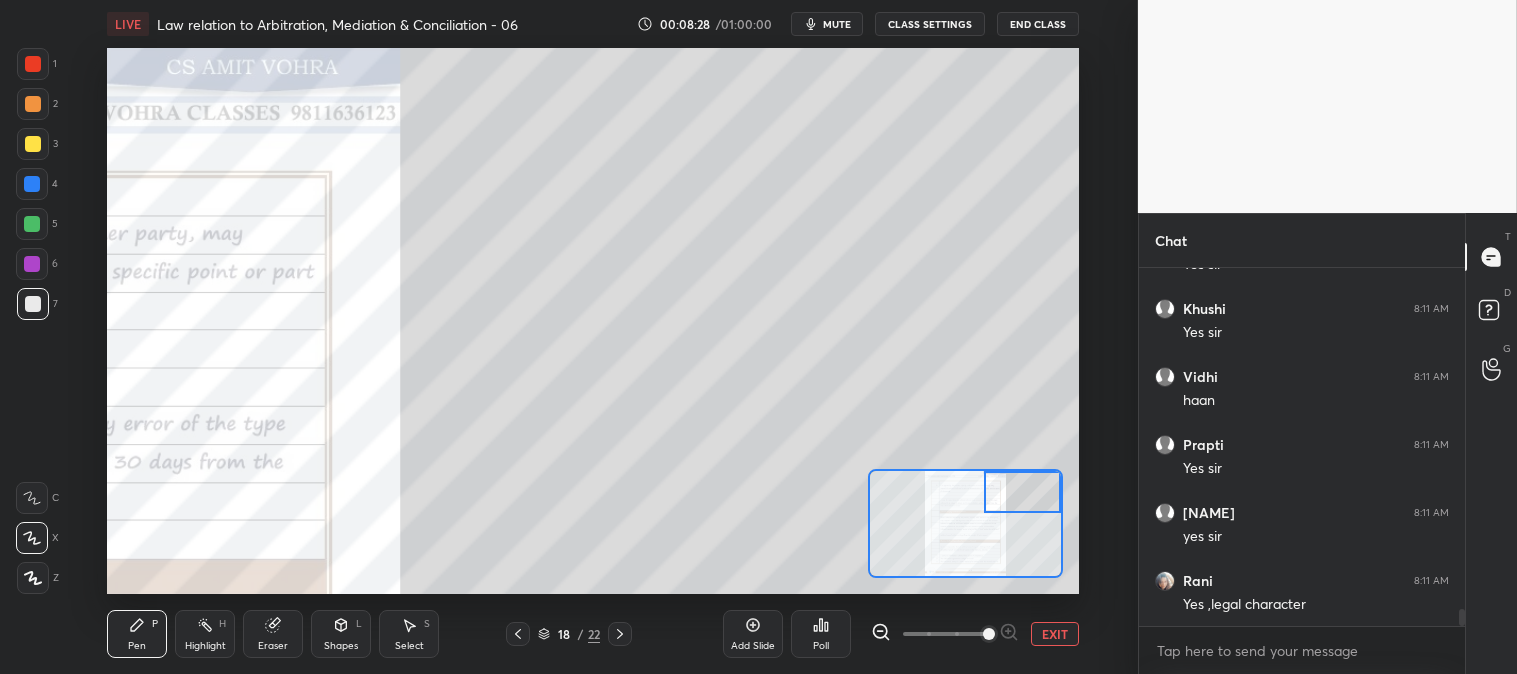 scroll, scrollTop: 7193, scrollLeft: 0, axis: vertical 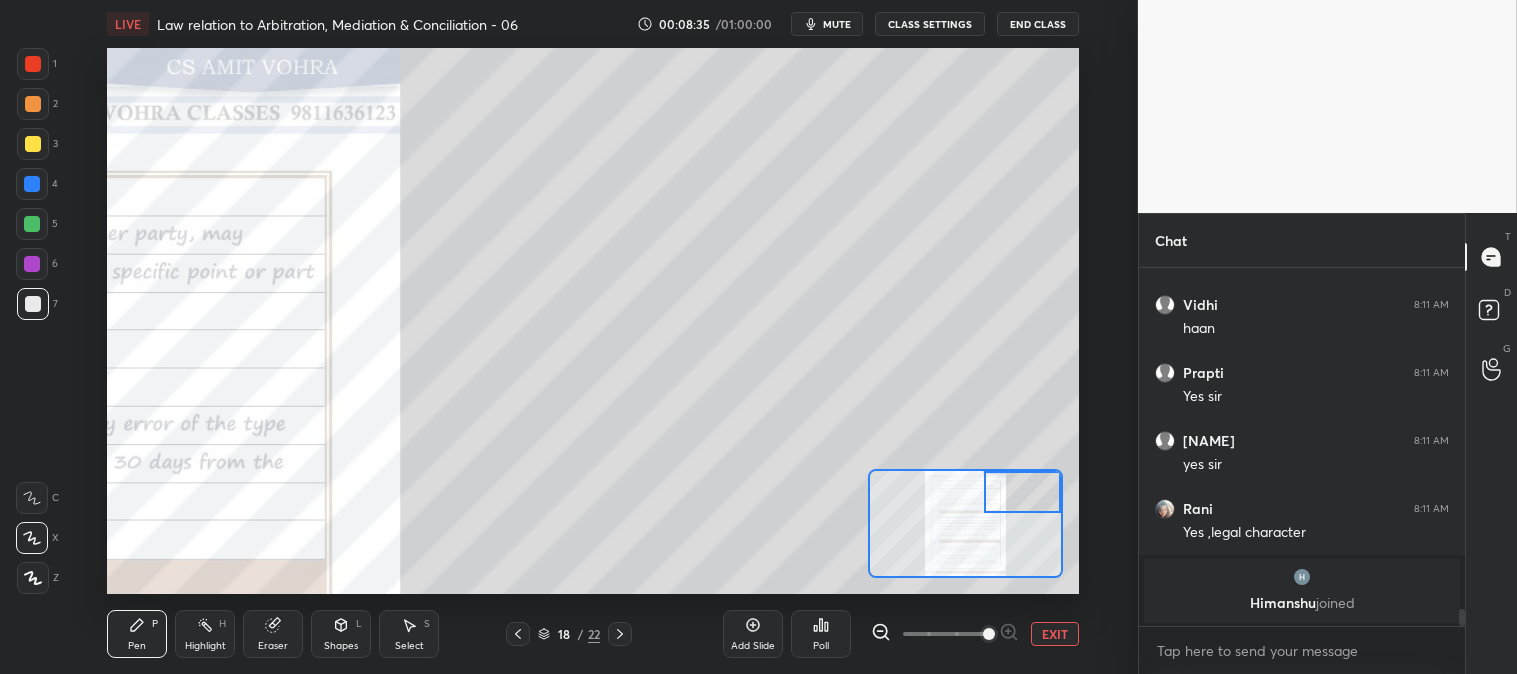 click at bounding box center (32, 224) 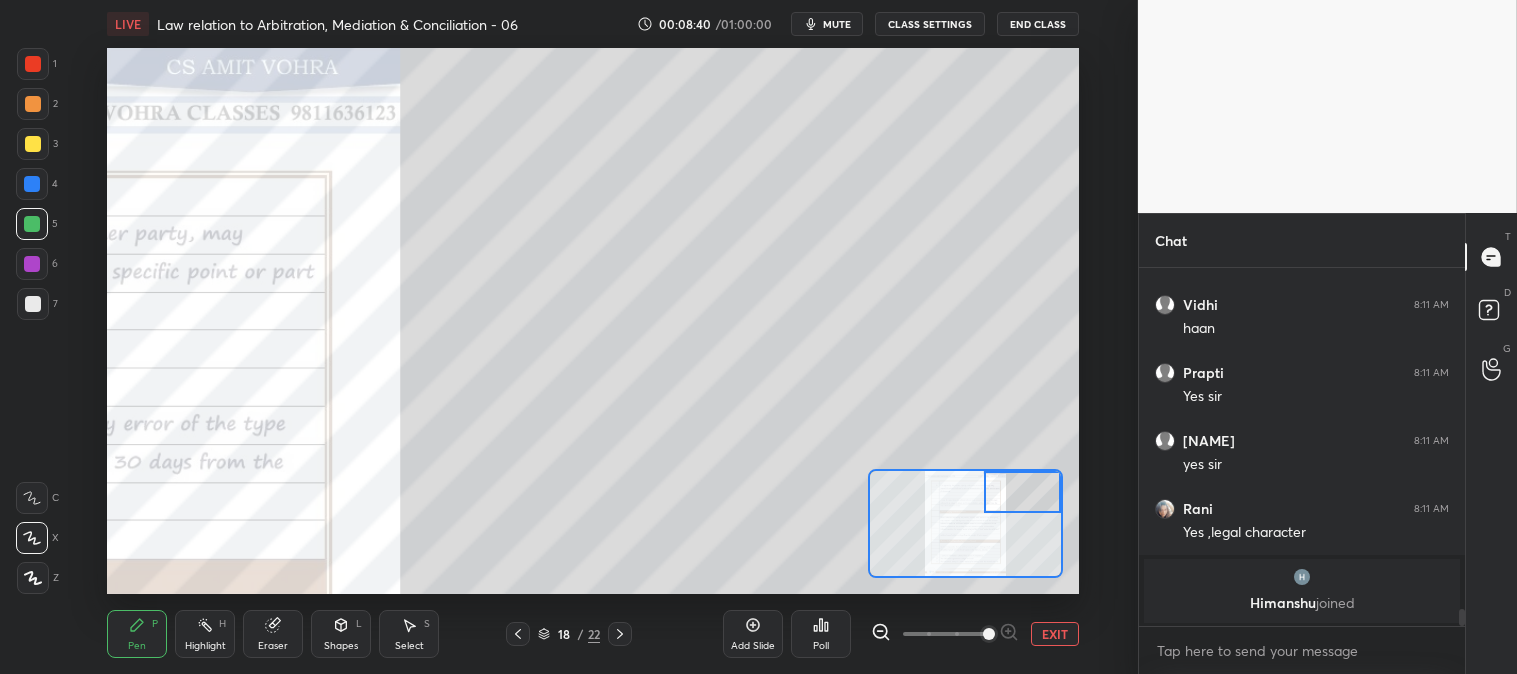 click at bounding box center [33, 144] 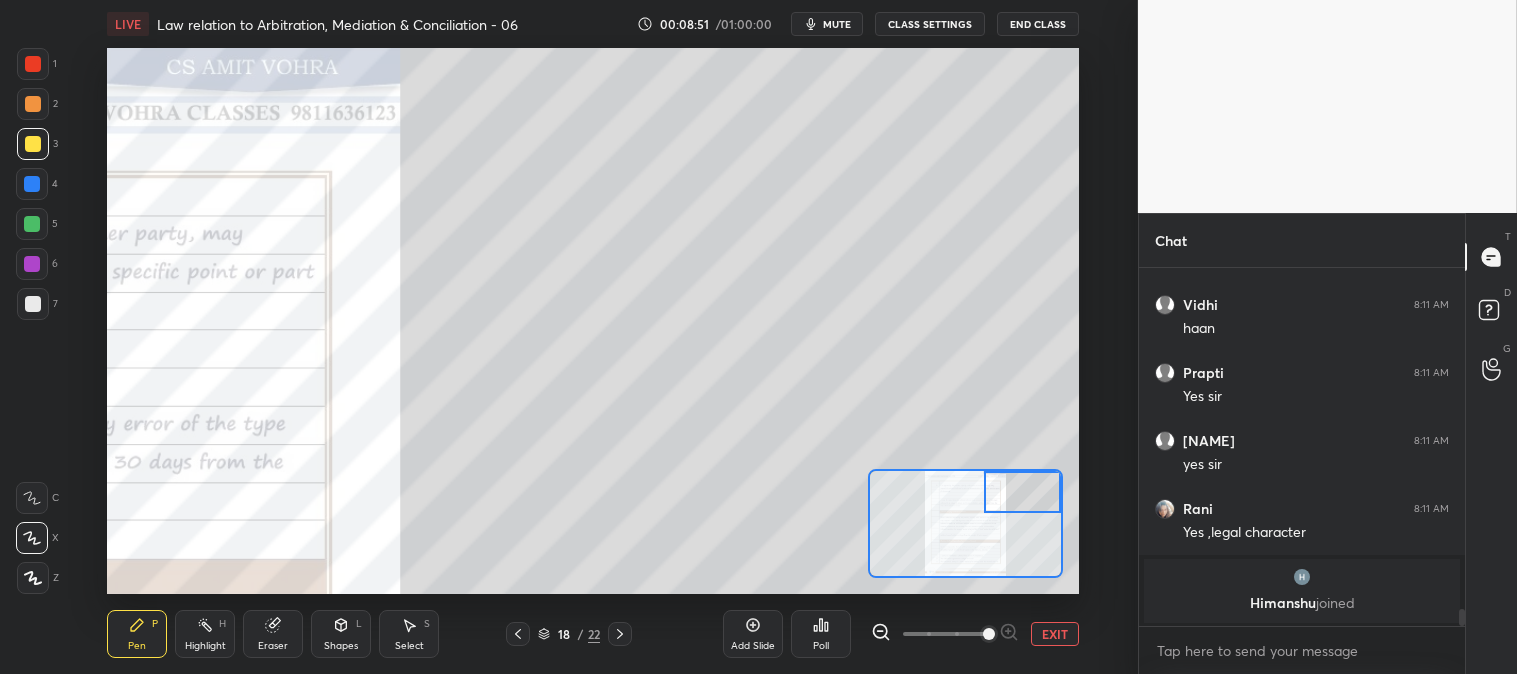 click on "Highlight H" at bounding box center [205, 634] 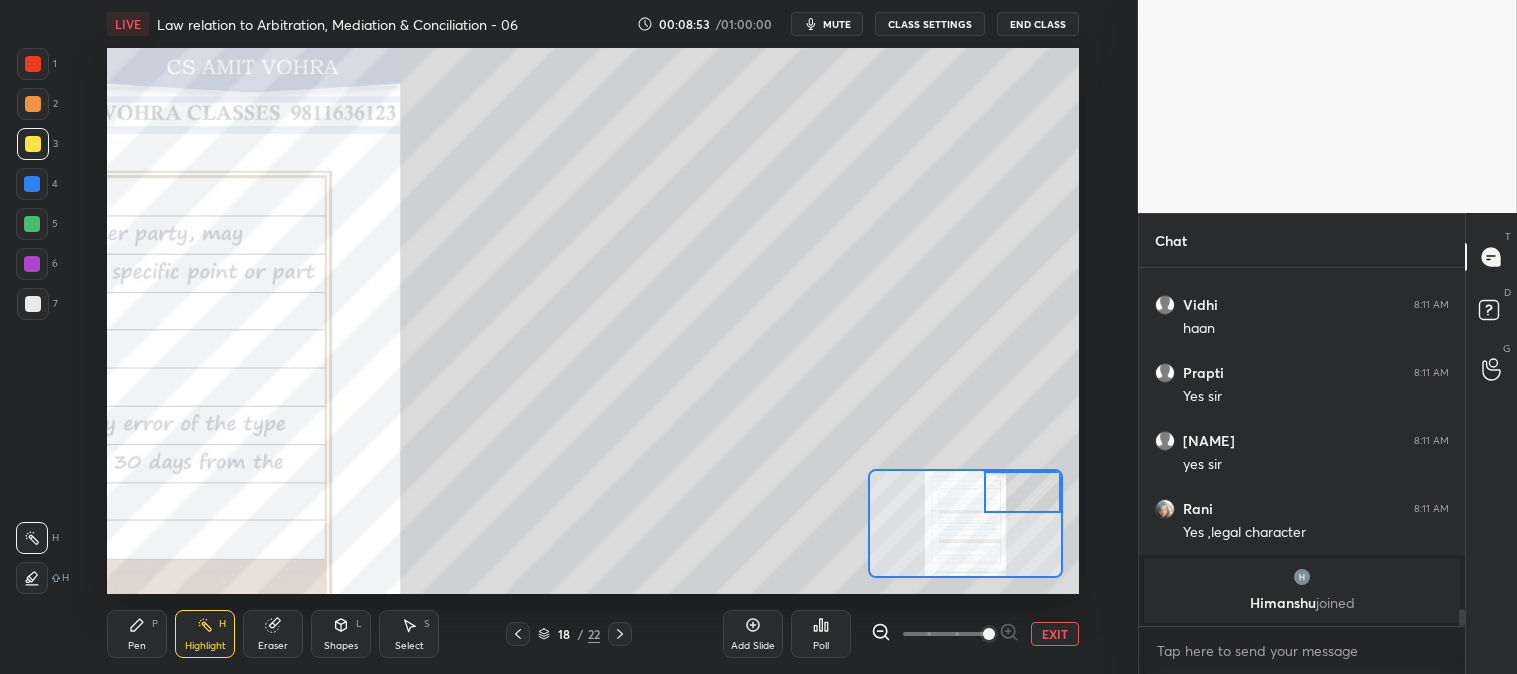 click at bounding box center (33, 304) 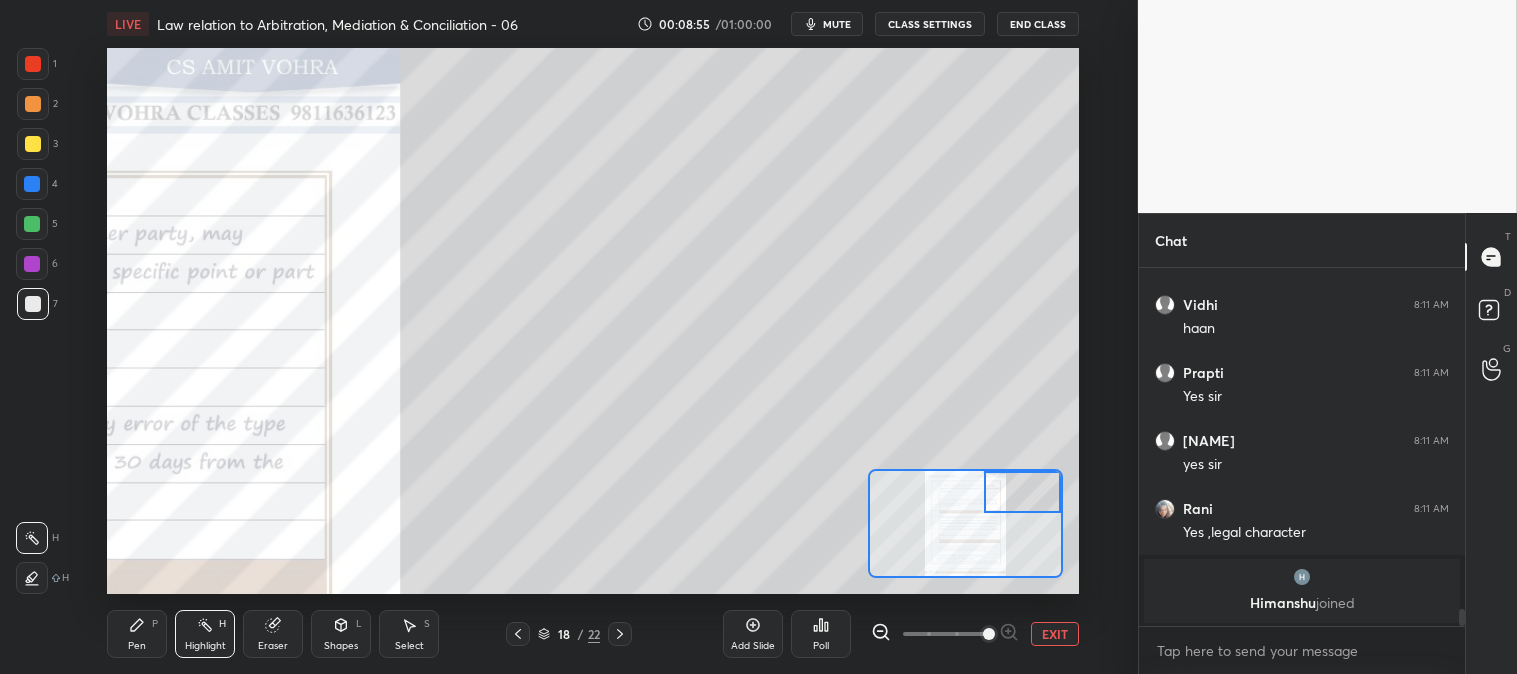 click on "Pen P" at bounding box center (137, 634) 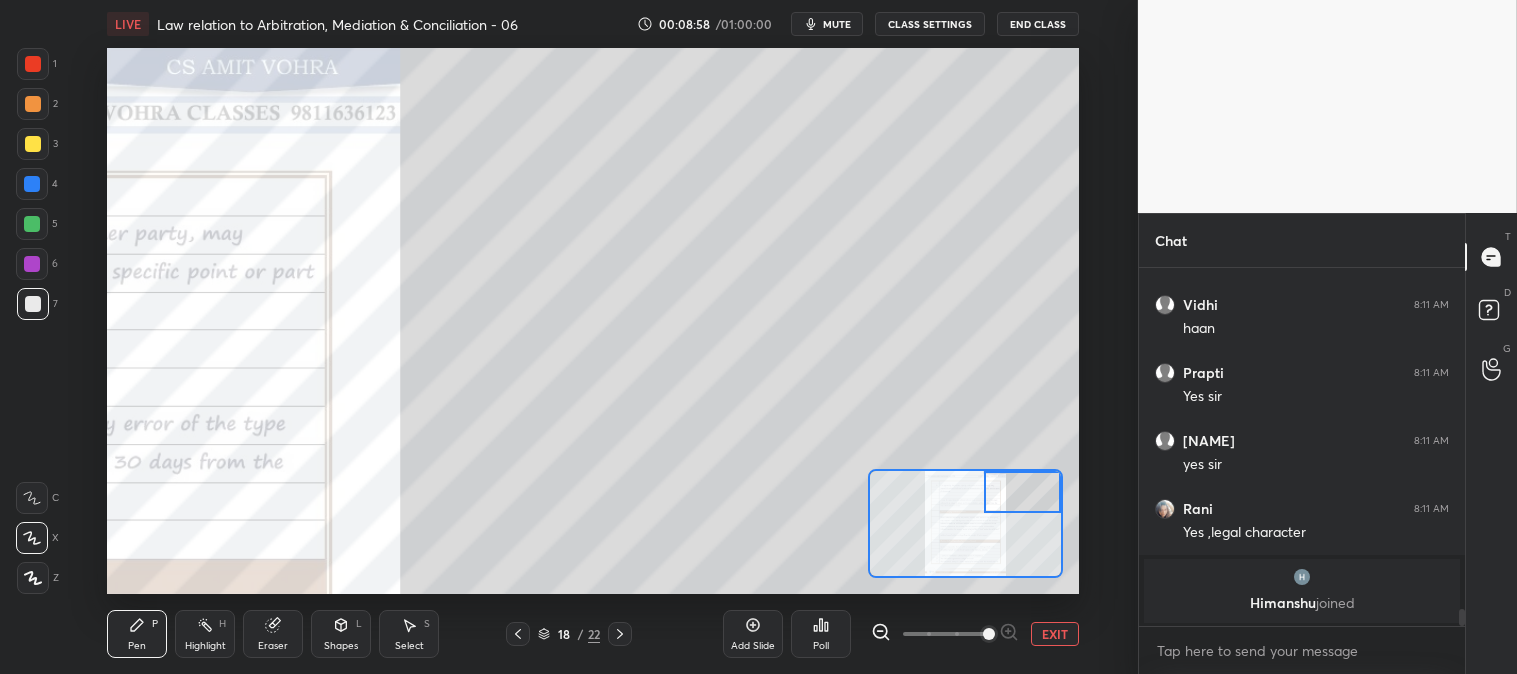 click on "Highlight H" at bounding box center (205, 634) 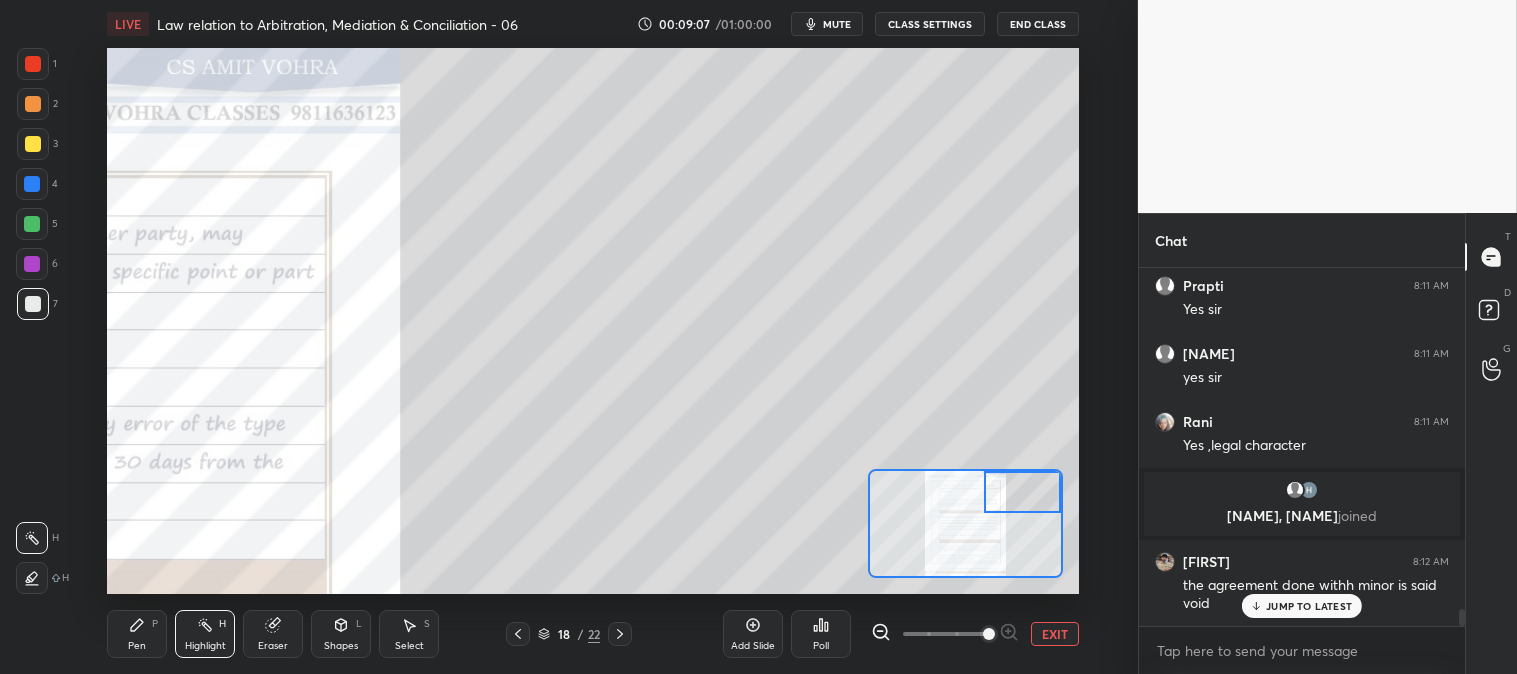 scroll, scrollTop: 7365, scrollLeft: 0, axis: vertical 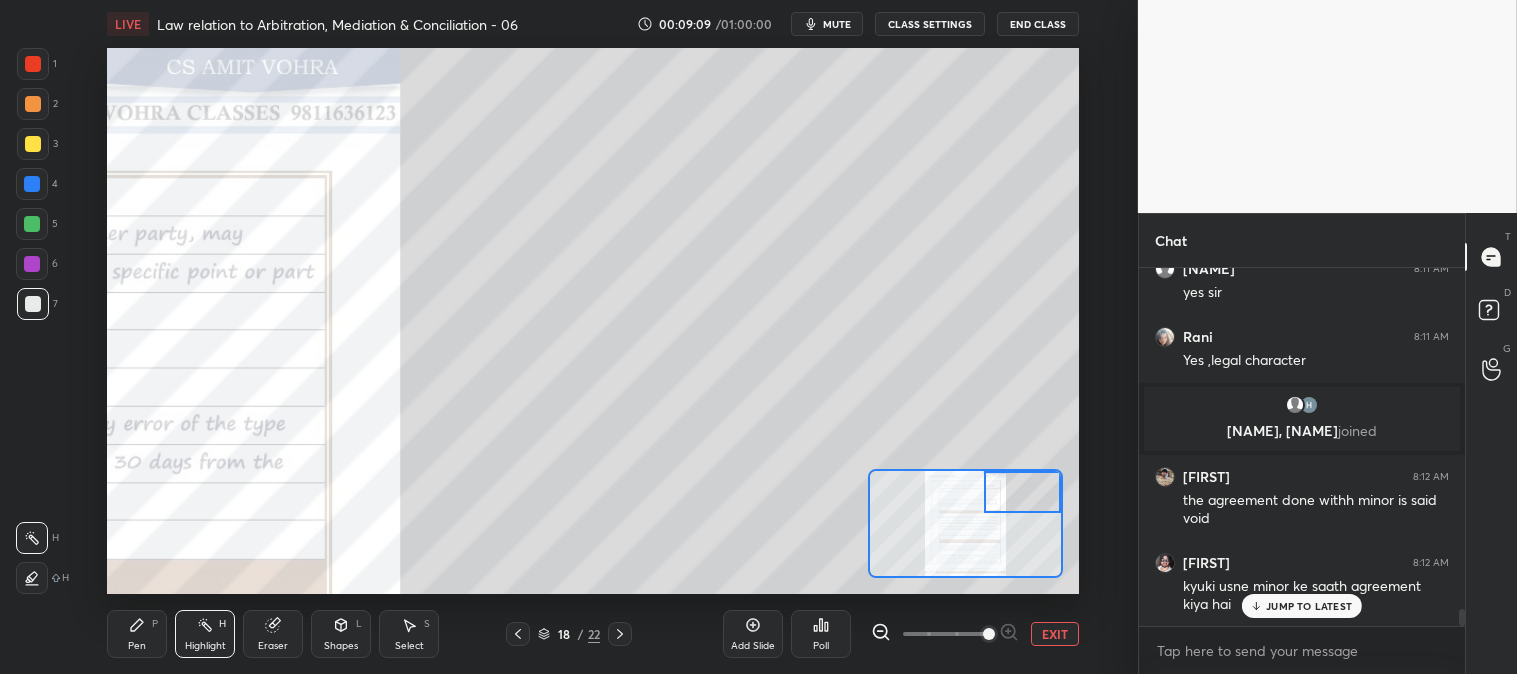 click at bounding box center (33, 104) 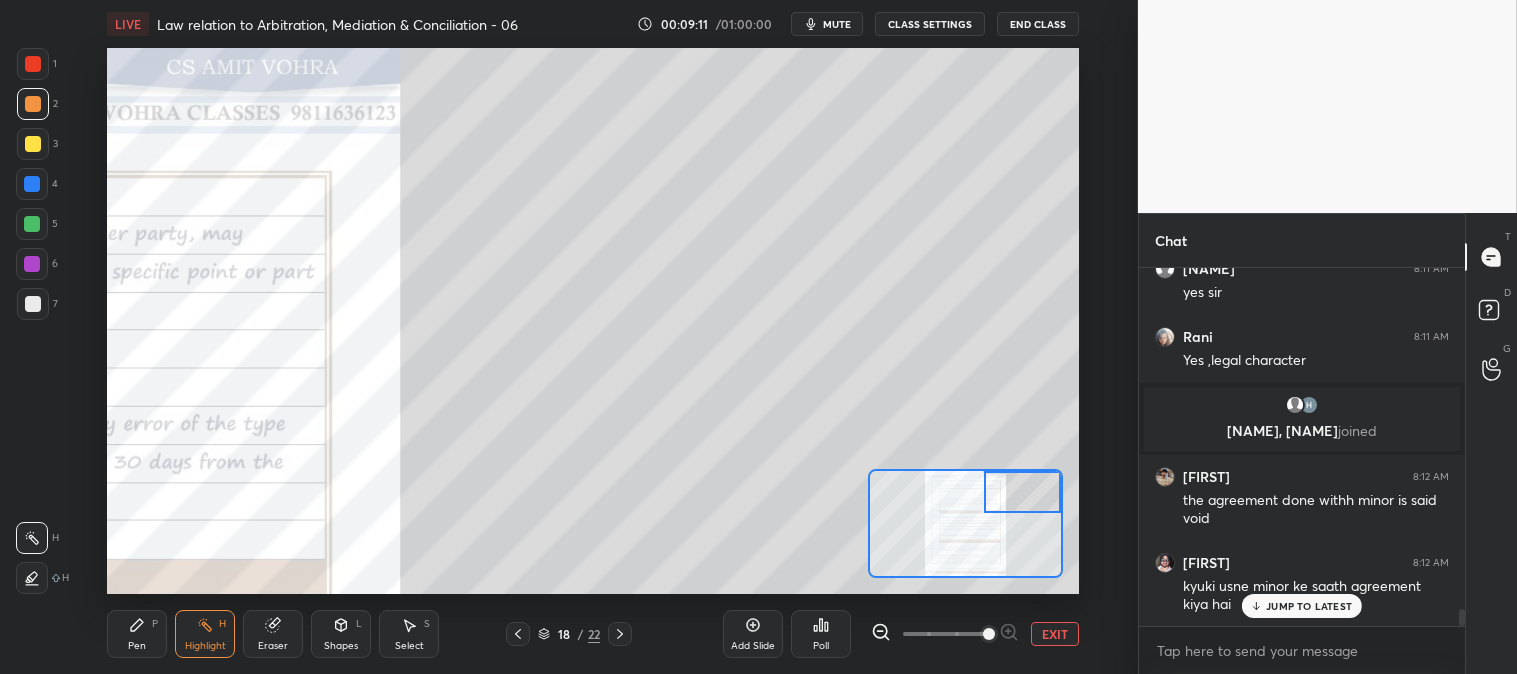 click on "Pen P" at bounding box center (137, 634) 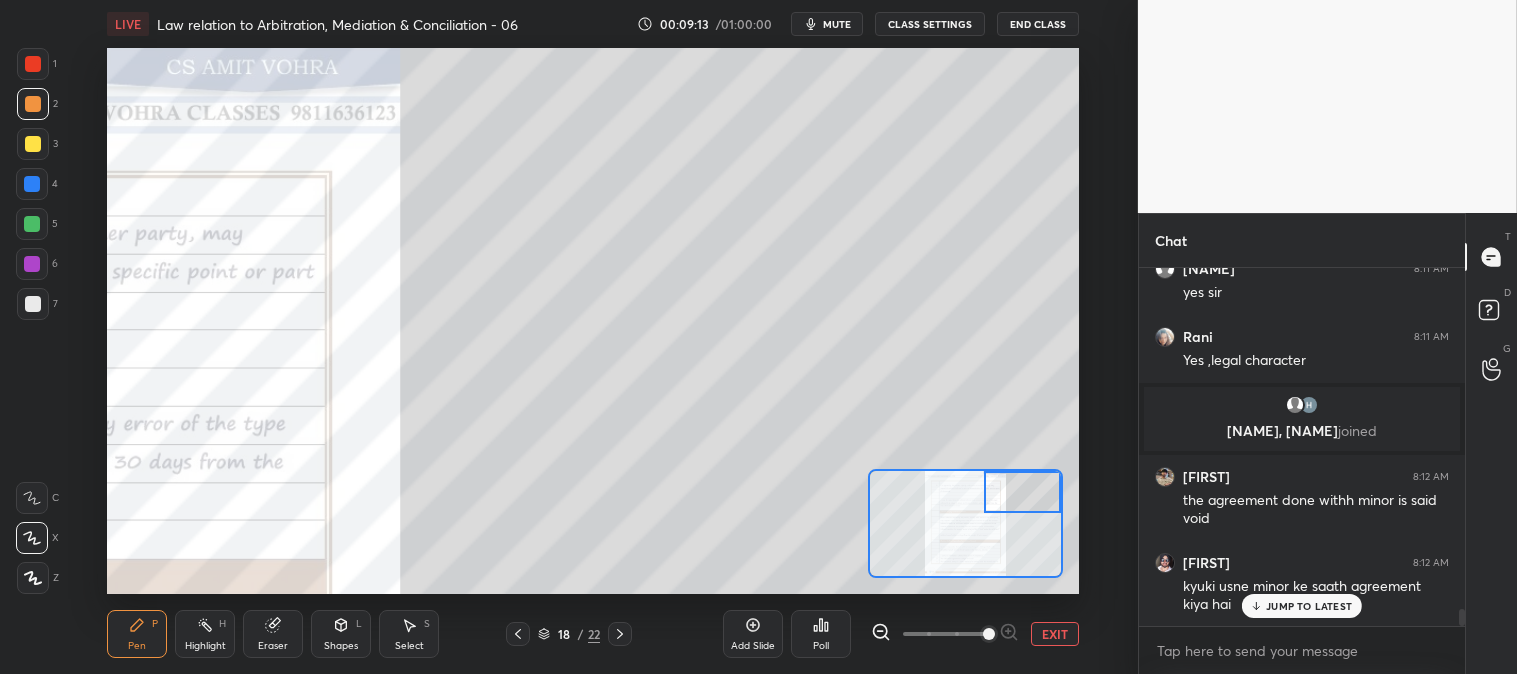 scroll, scrollTop: 7433, scrollLeft: 0, axis: vertical 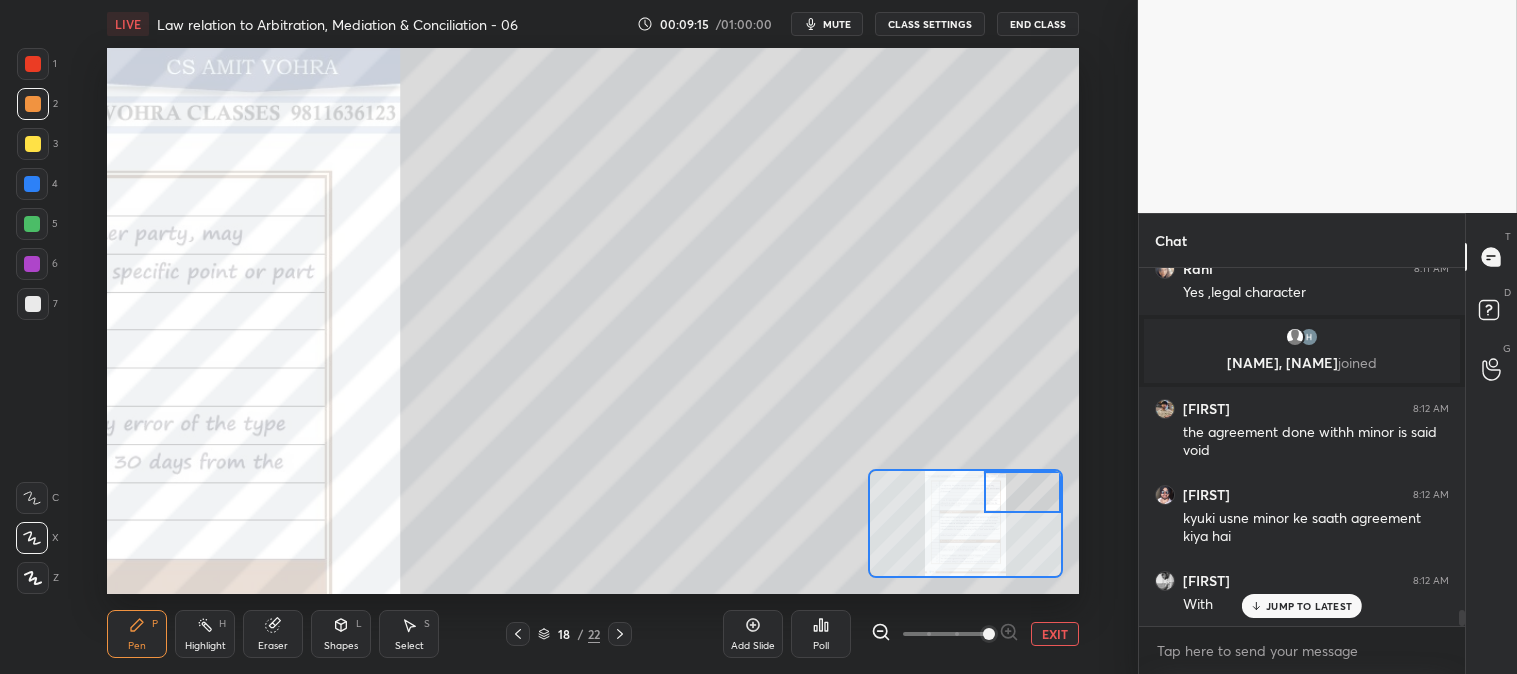 click 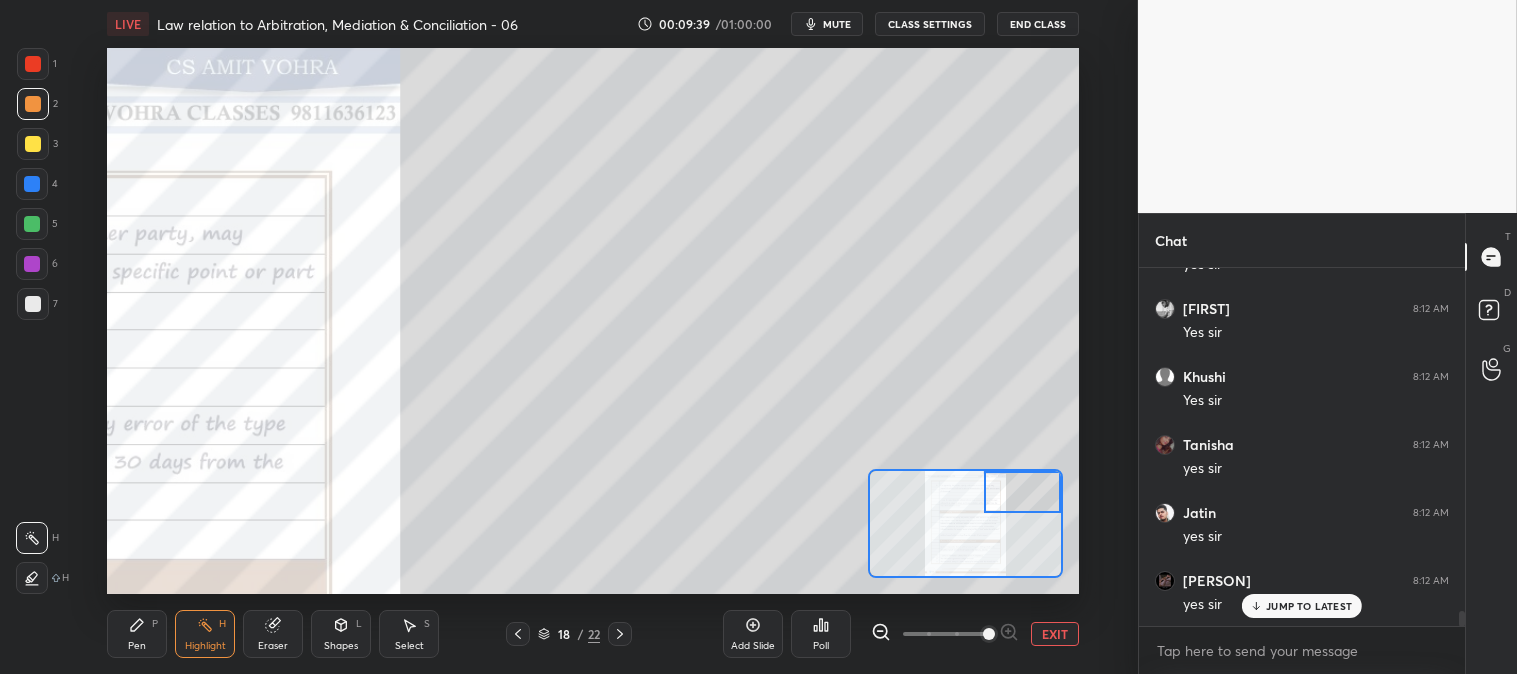 scroll, scrollTop: 8321, scrollLeft: 0, axis: vertical 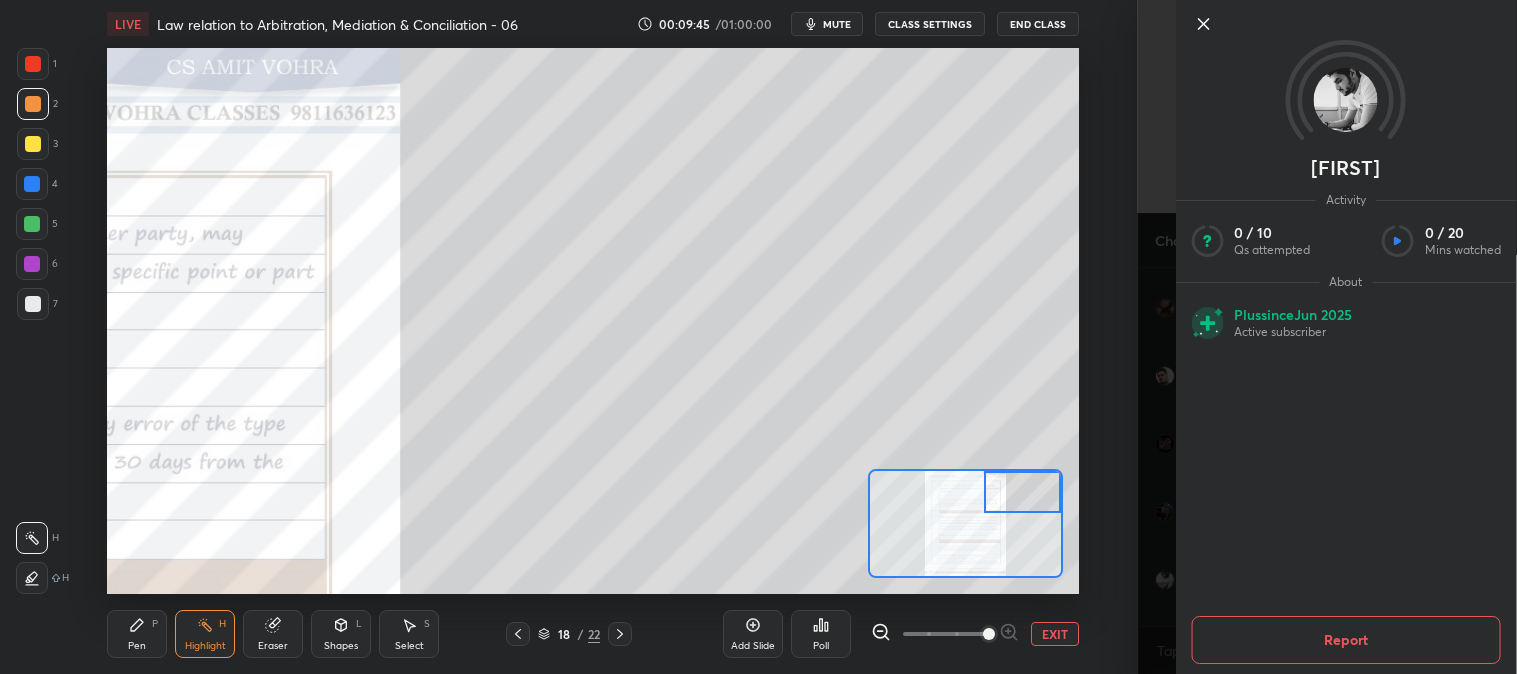 click 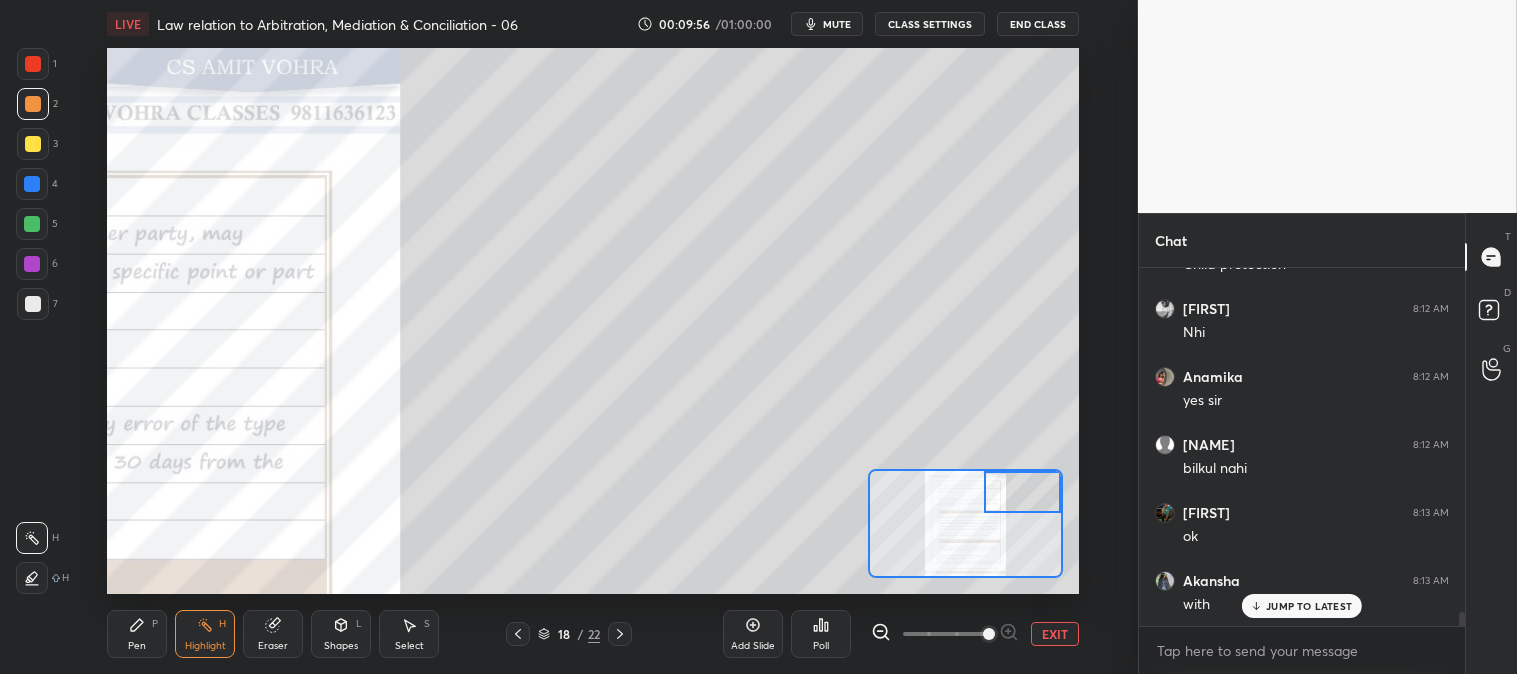 scroll, scrollTop: 8730, scrollLeft: 0, axis: vertical 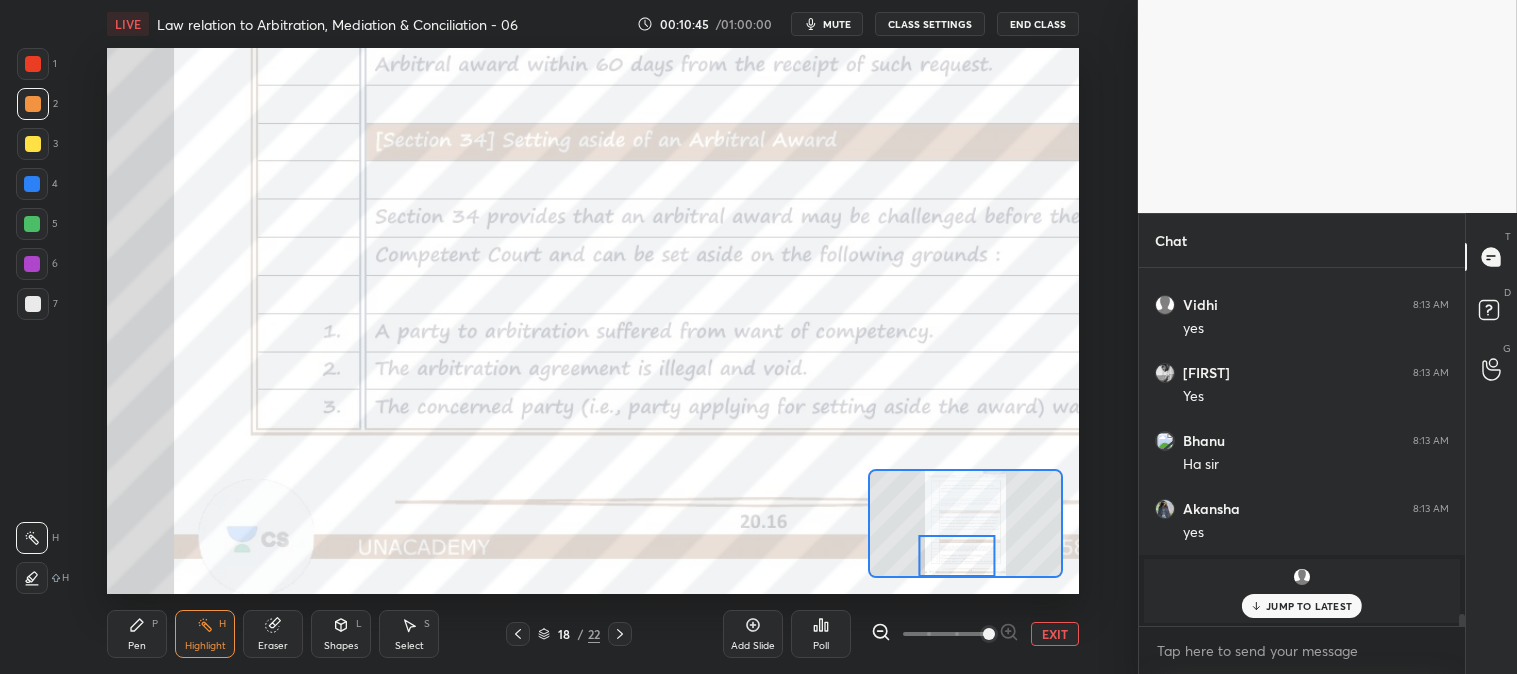 click 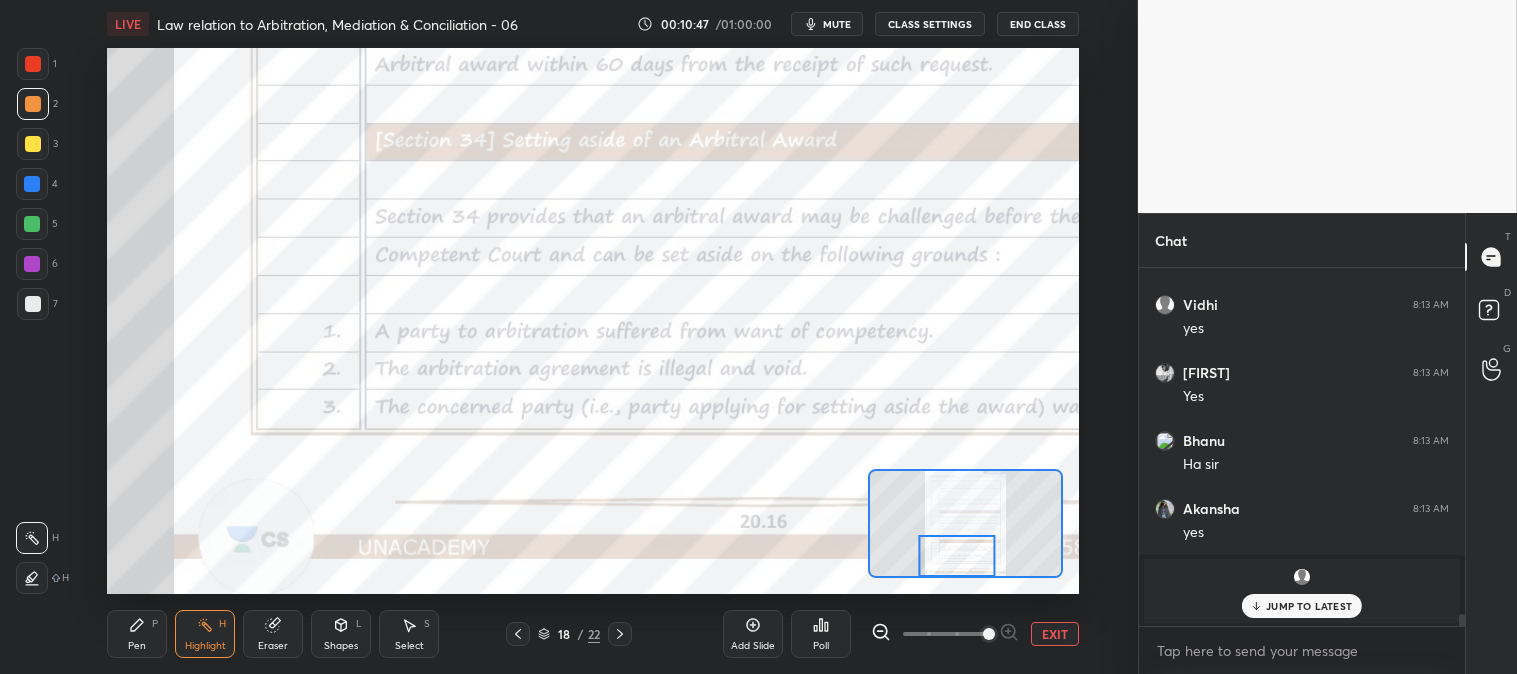 scroll, scrollTop: 10093, scrollLeft: 0, axis: vertical 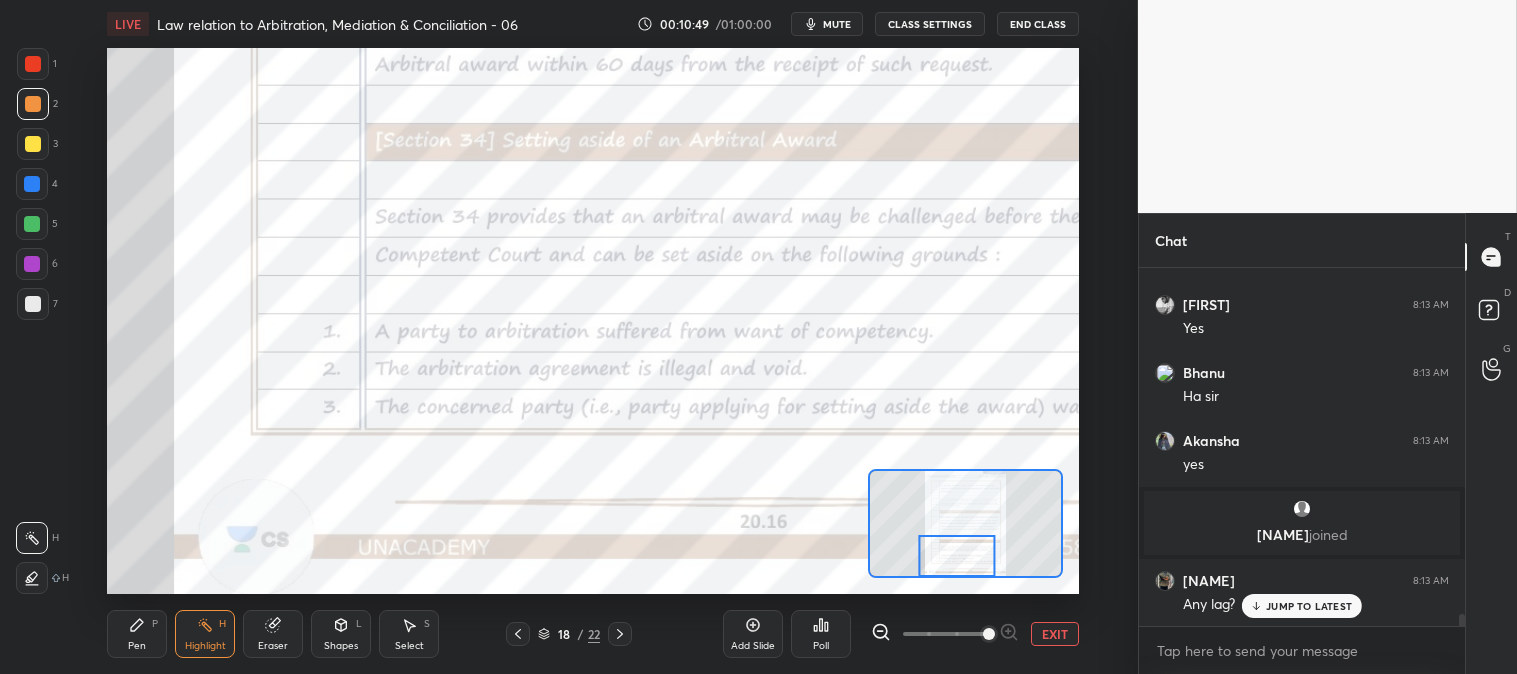 click on "JUMP TO LATEST" at bounding box center (1309, 606) 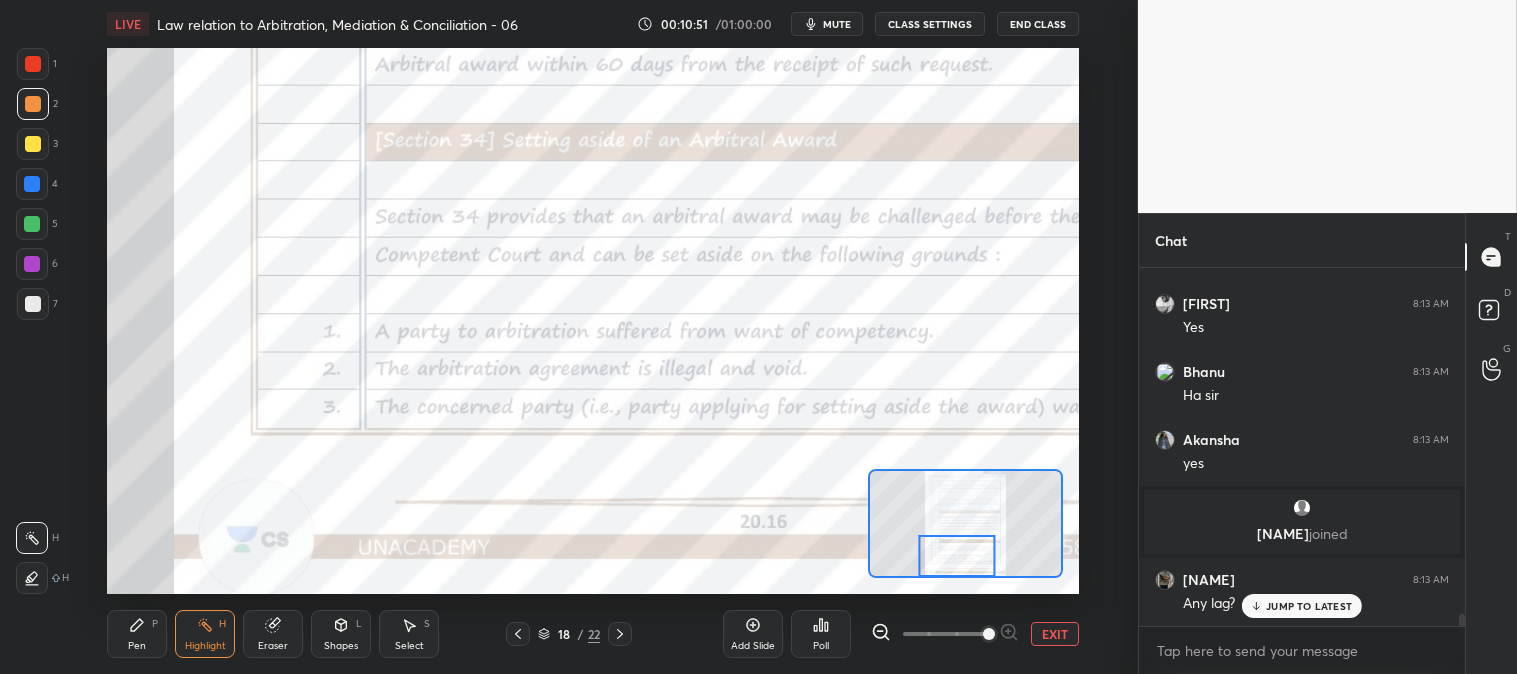 scroll, scrollTop: 10161, scrollLeft: 0, axis: vertical 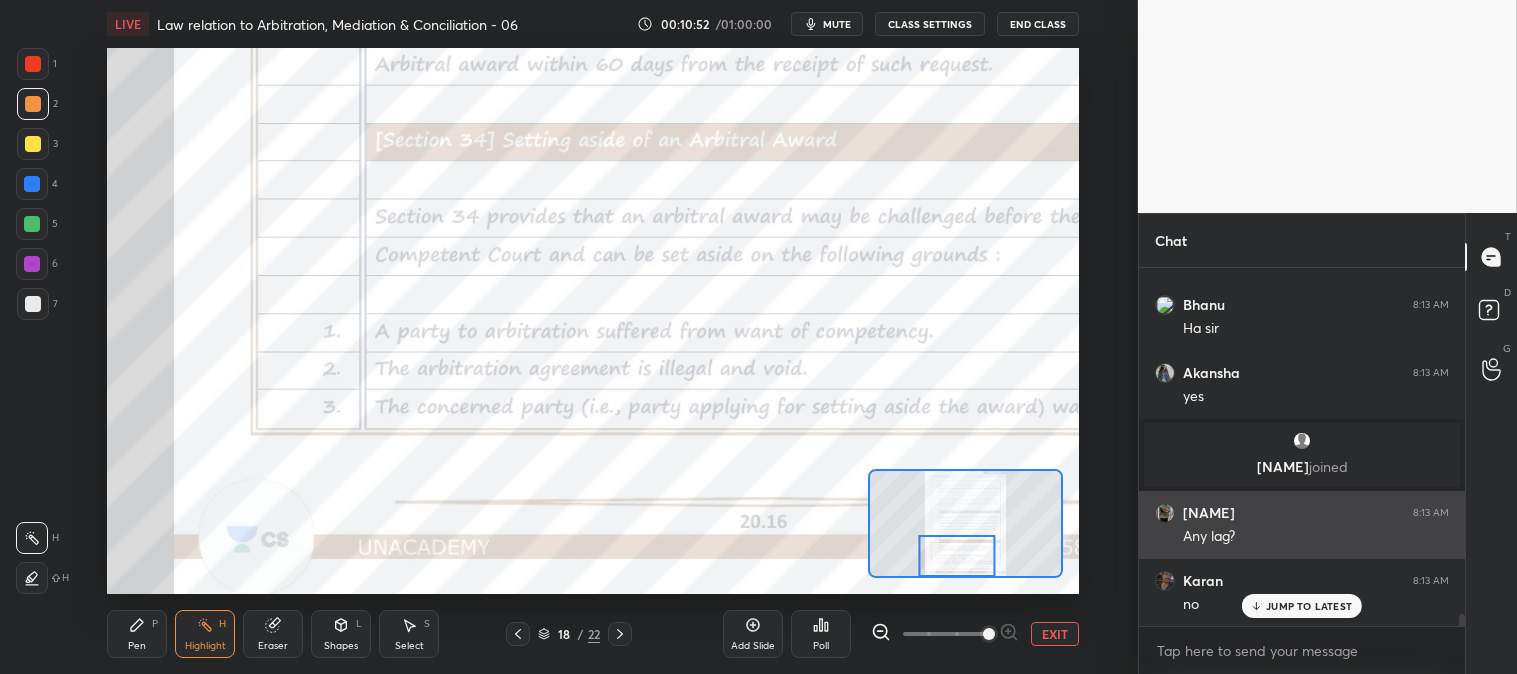 click on "JUMP TO LATEST" at bounding box center [1309, 606] 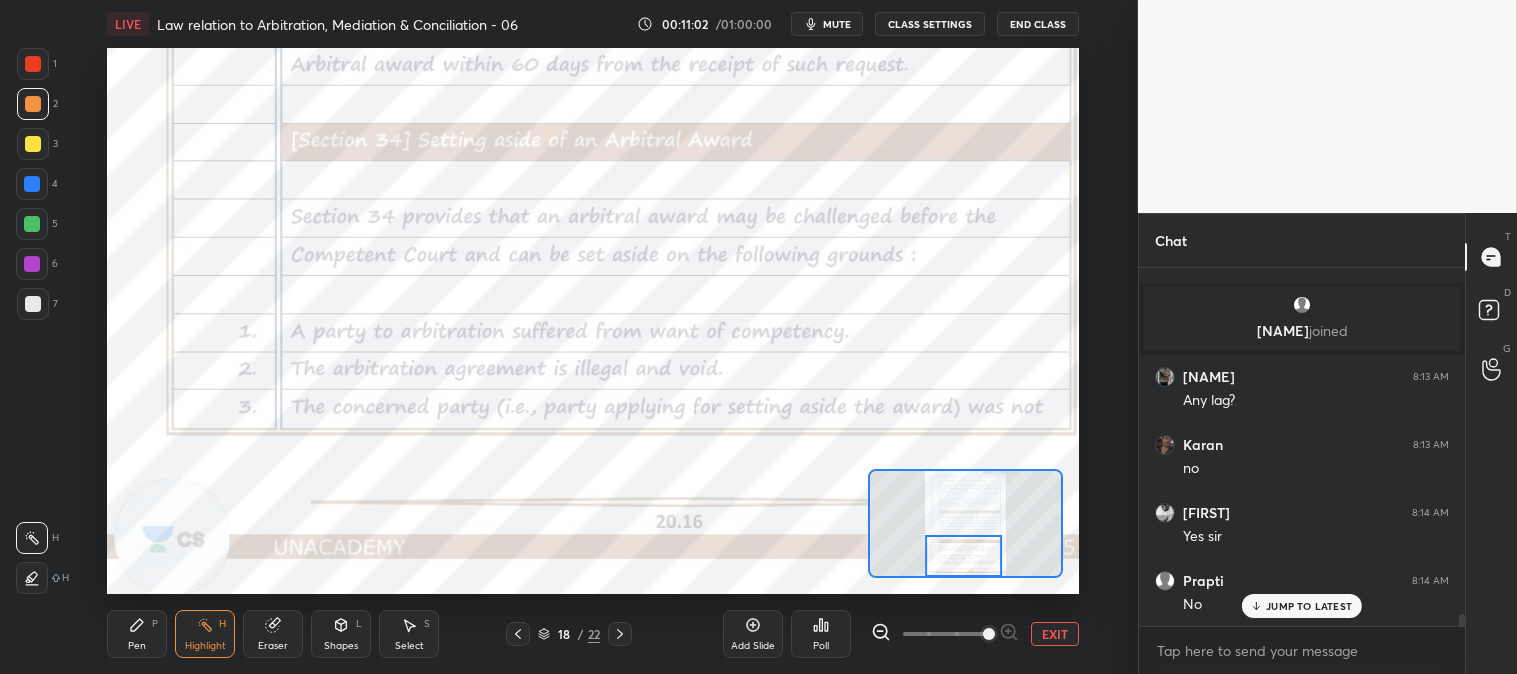scroll, scrollTop: 10365, scrollLeft: 0, axis: vertical 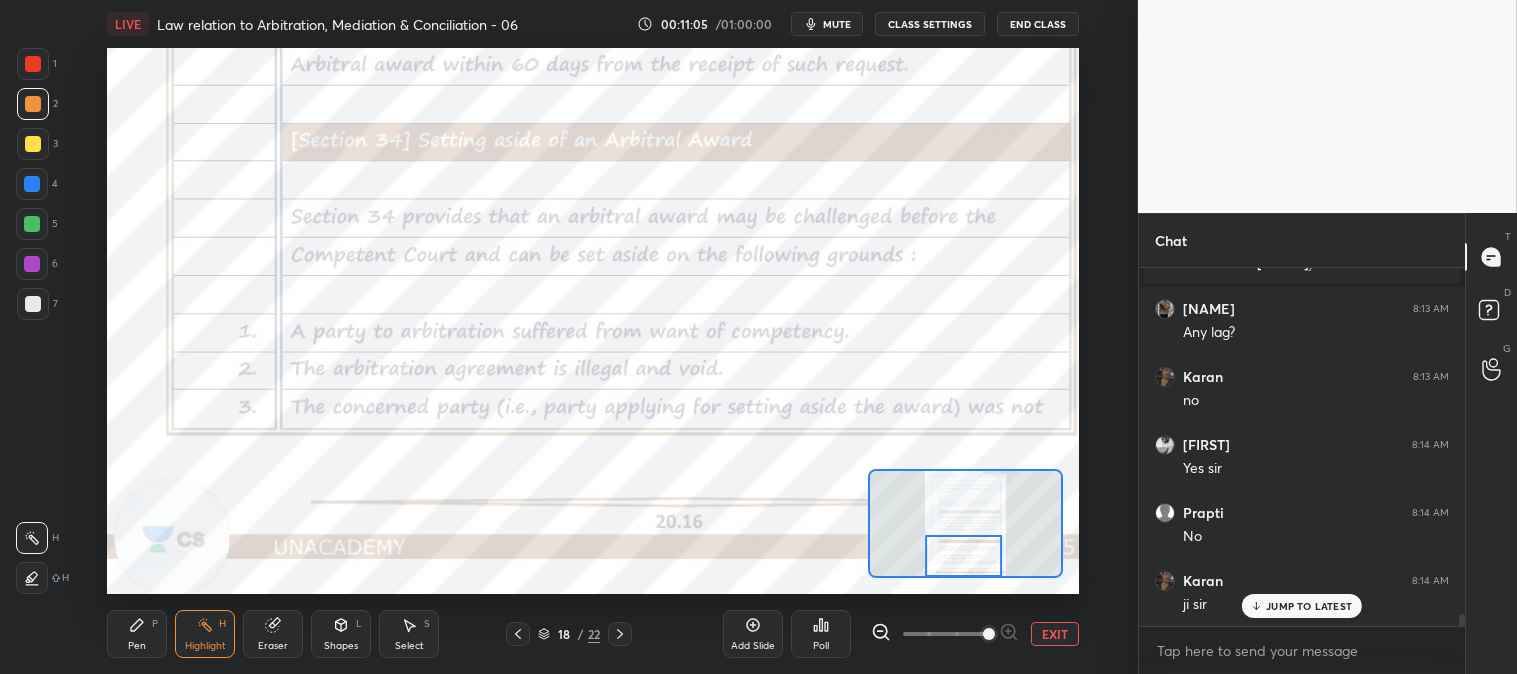 click 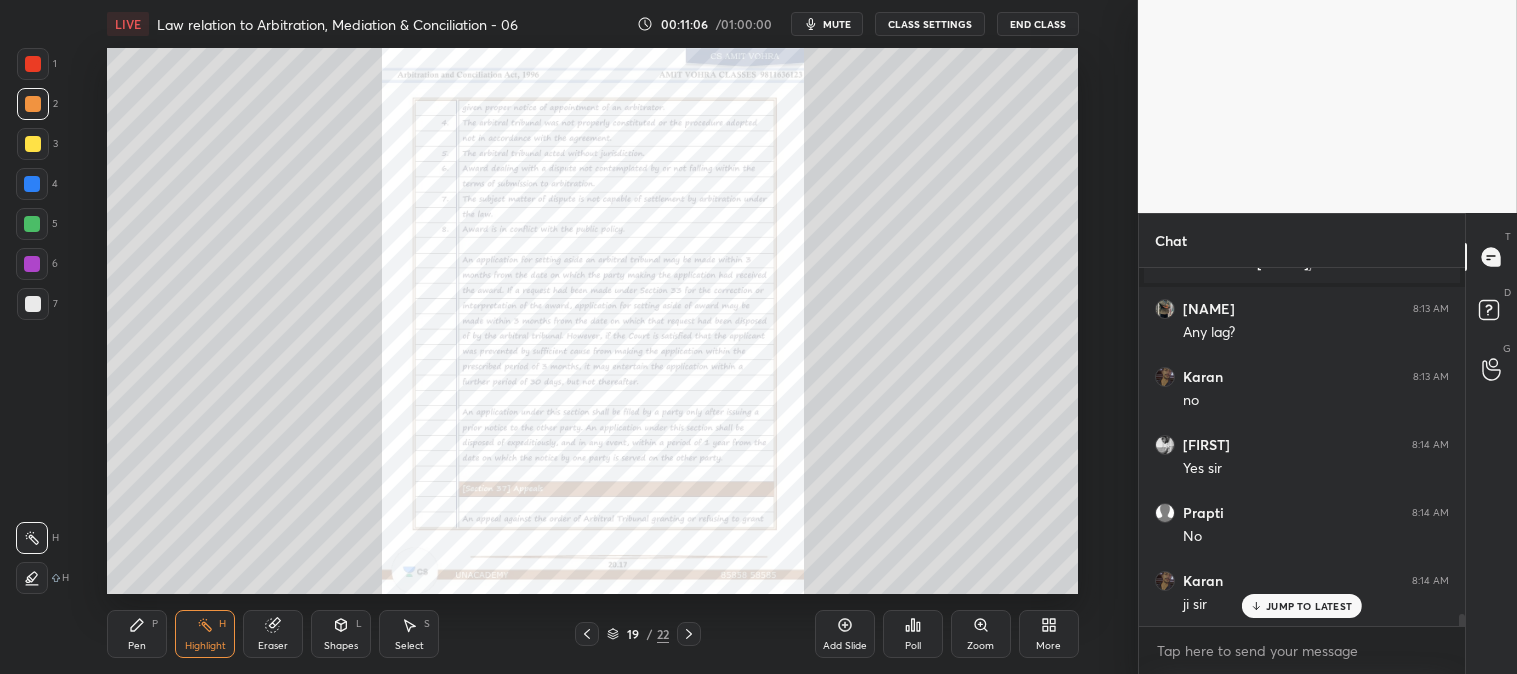 click 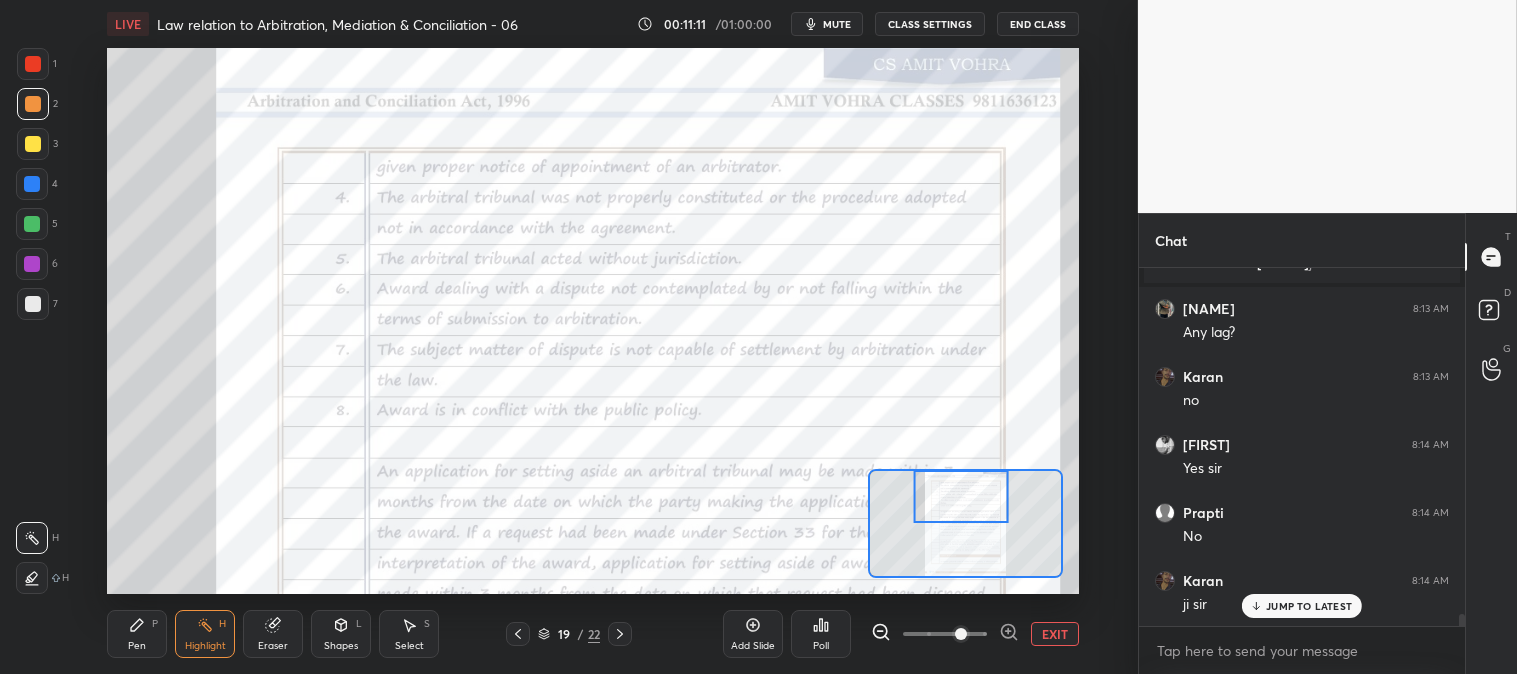 scroll, scrollTop: 10433, scrollLeft: 0, axis: vertical 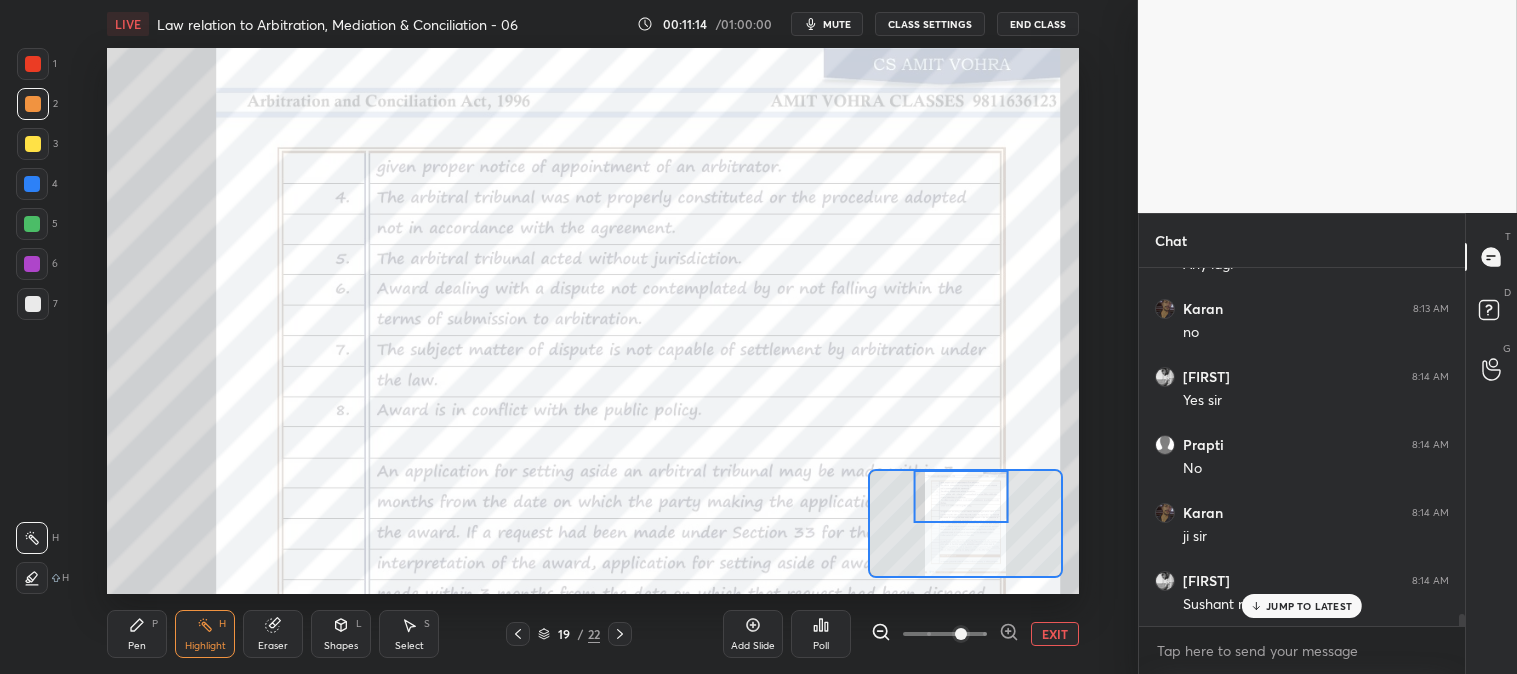 click on "JUMP TO LATEST" at bounding box center (1309, 606) 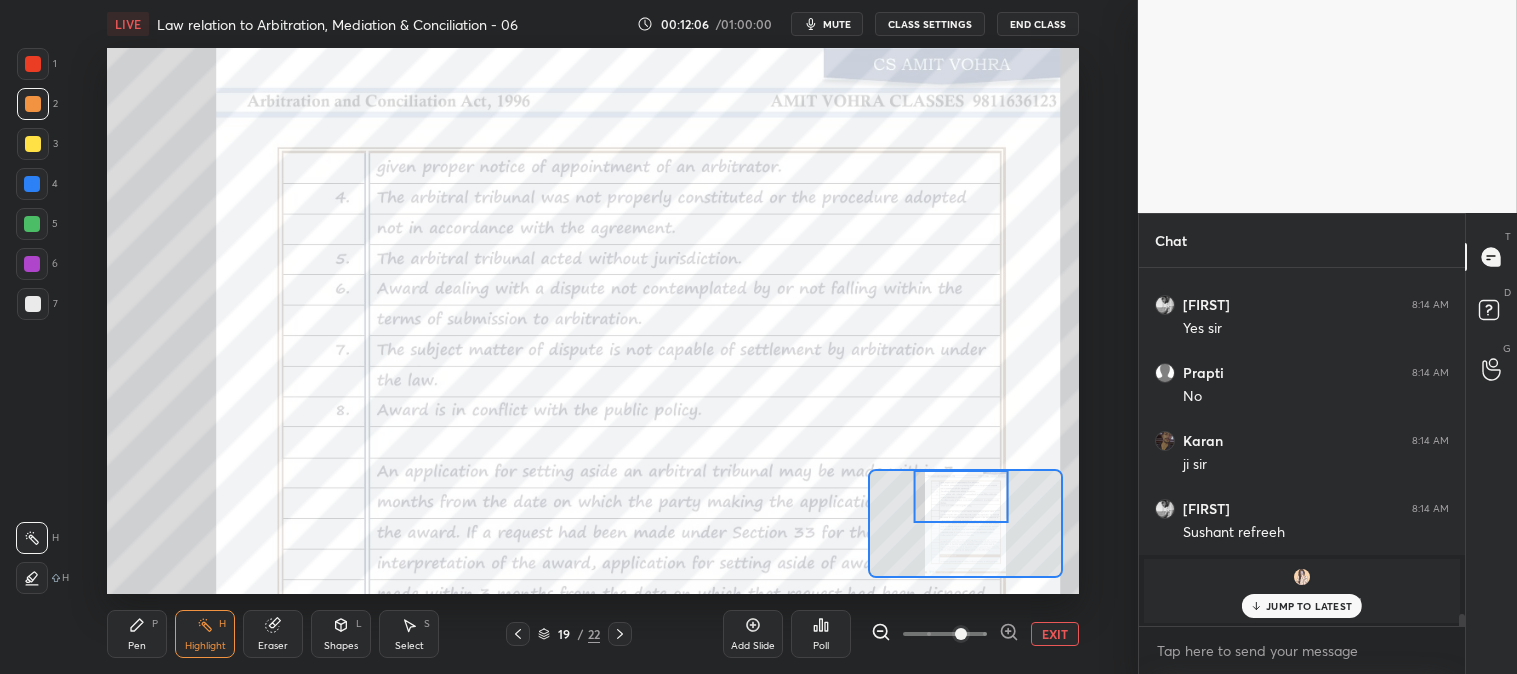 scroll, scrollTop: 8605, scrollLeft: 0, axis: vertical 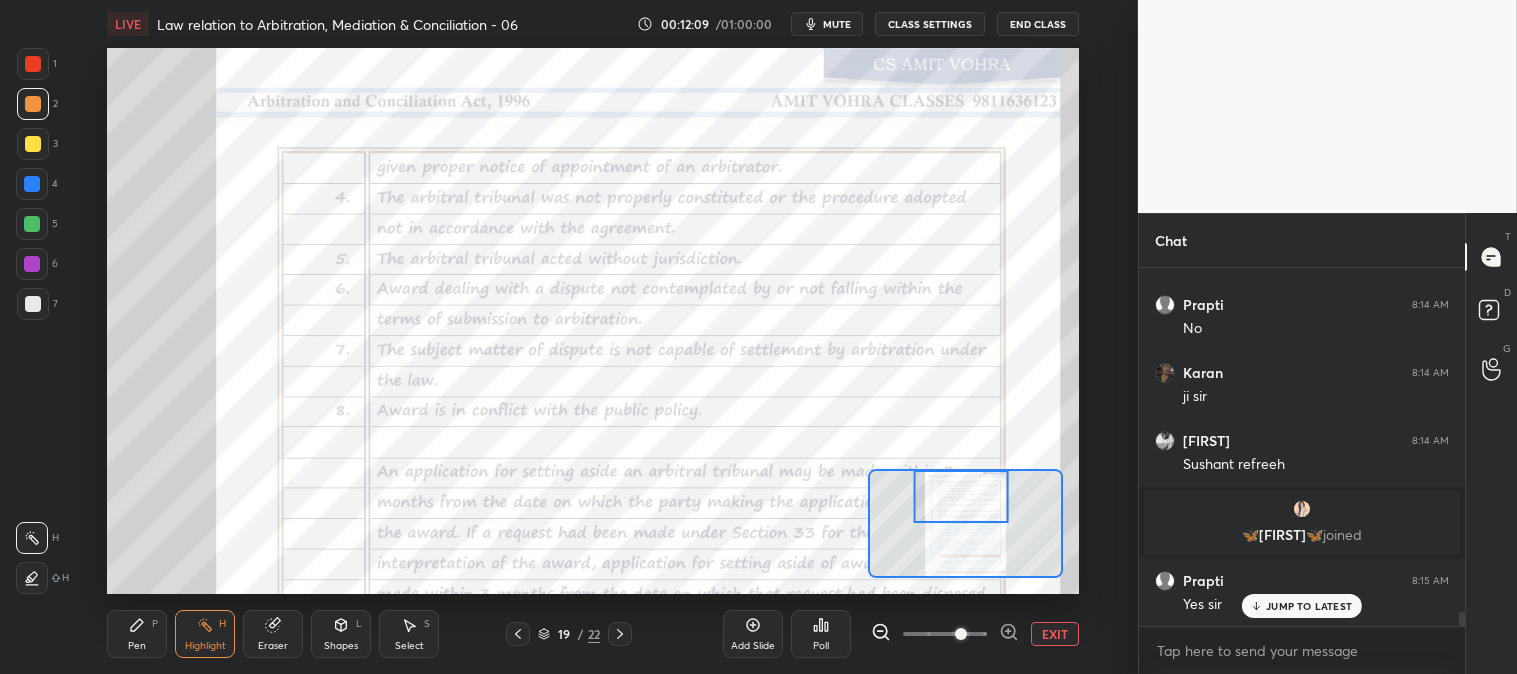 click on "JUMP TO LATEST" at bounding box center (1302, 606) 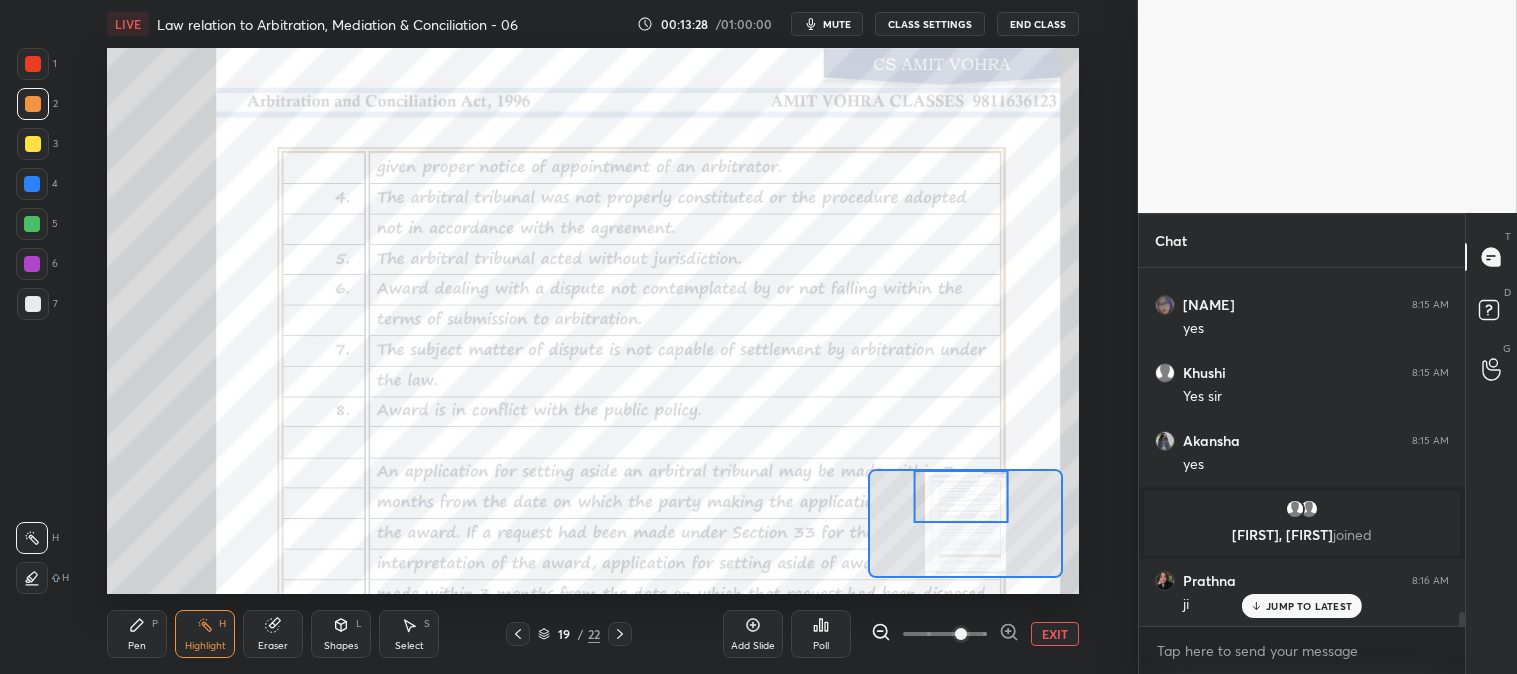 scroll, scrollTop: 9085, scrollLeft: 0, axis: vertical 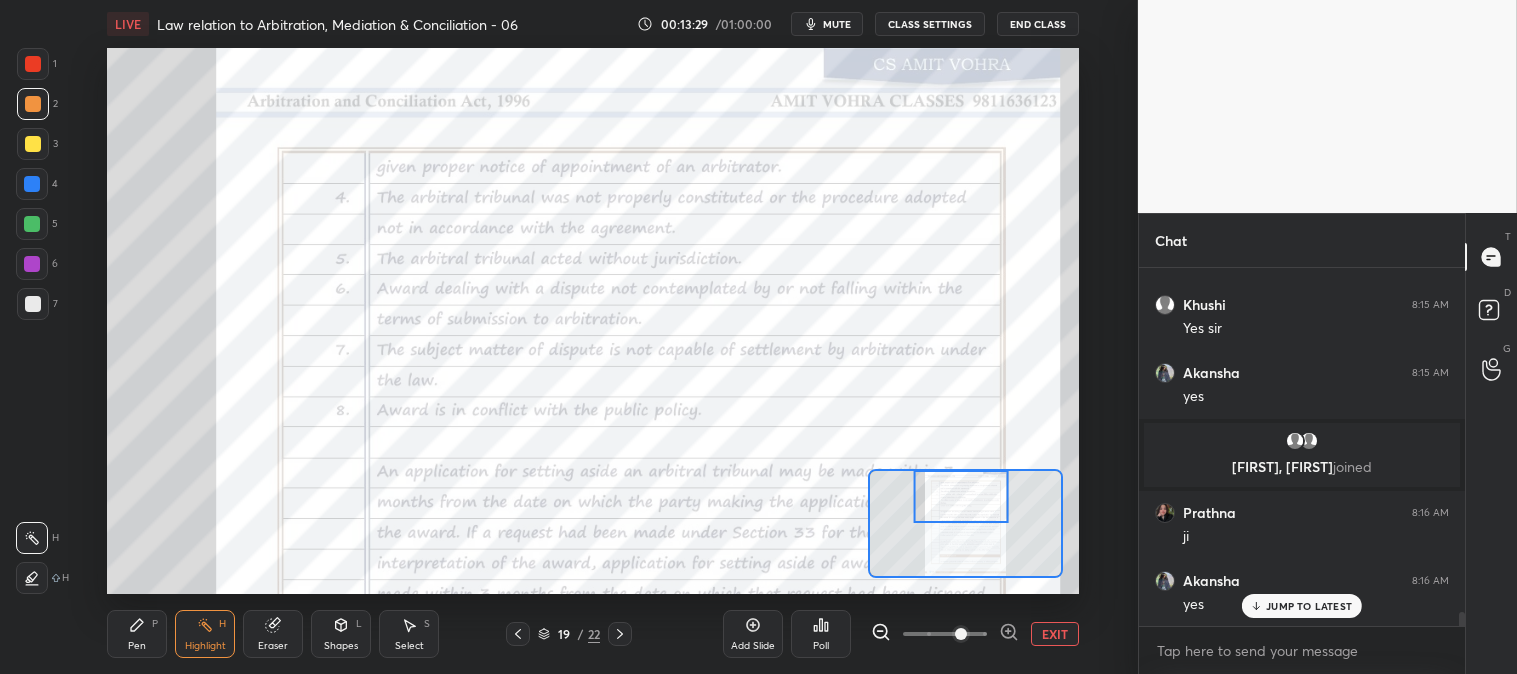 click on "Pen P" at bounding box center [137, 634] 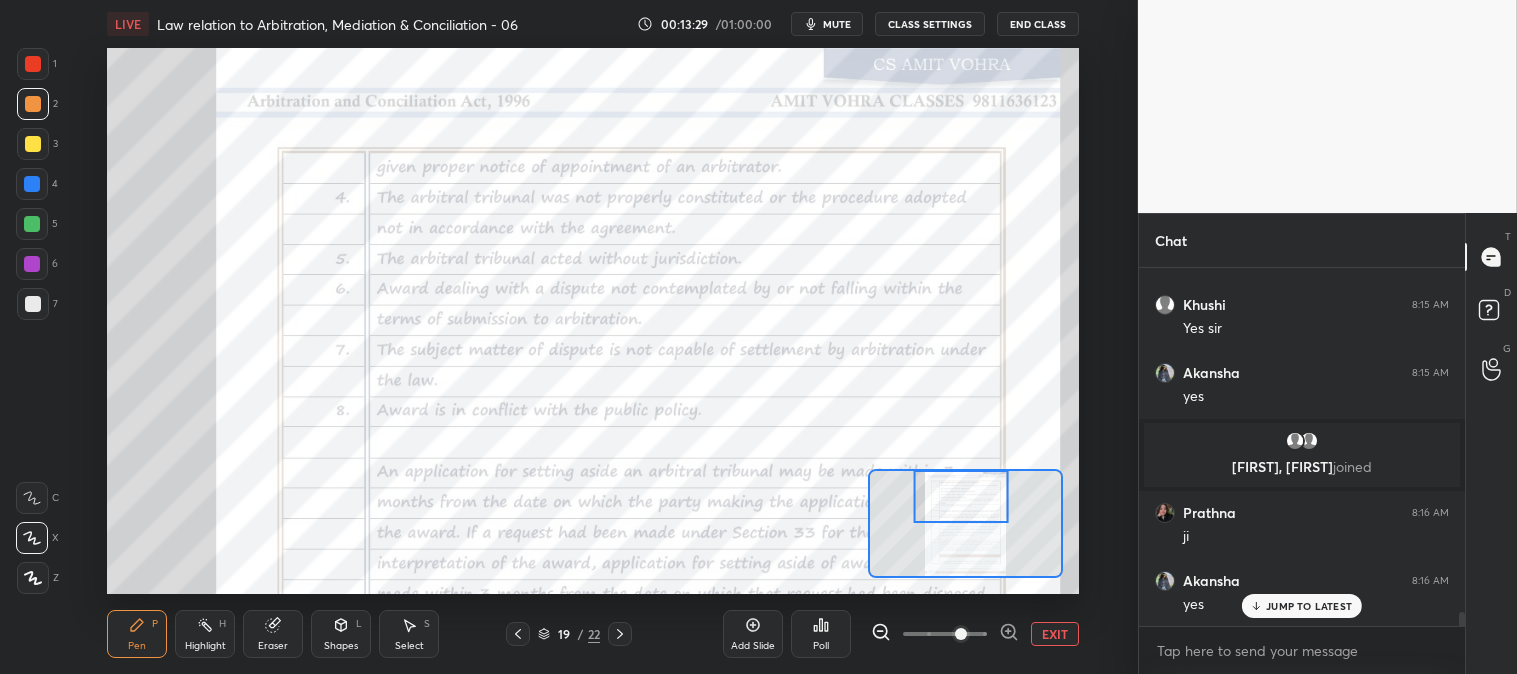 click on "Pen P" at bounding box center [137, 634] 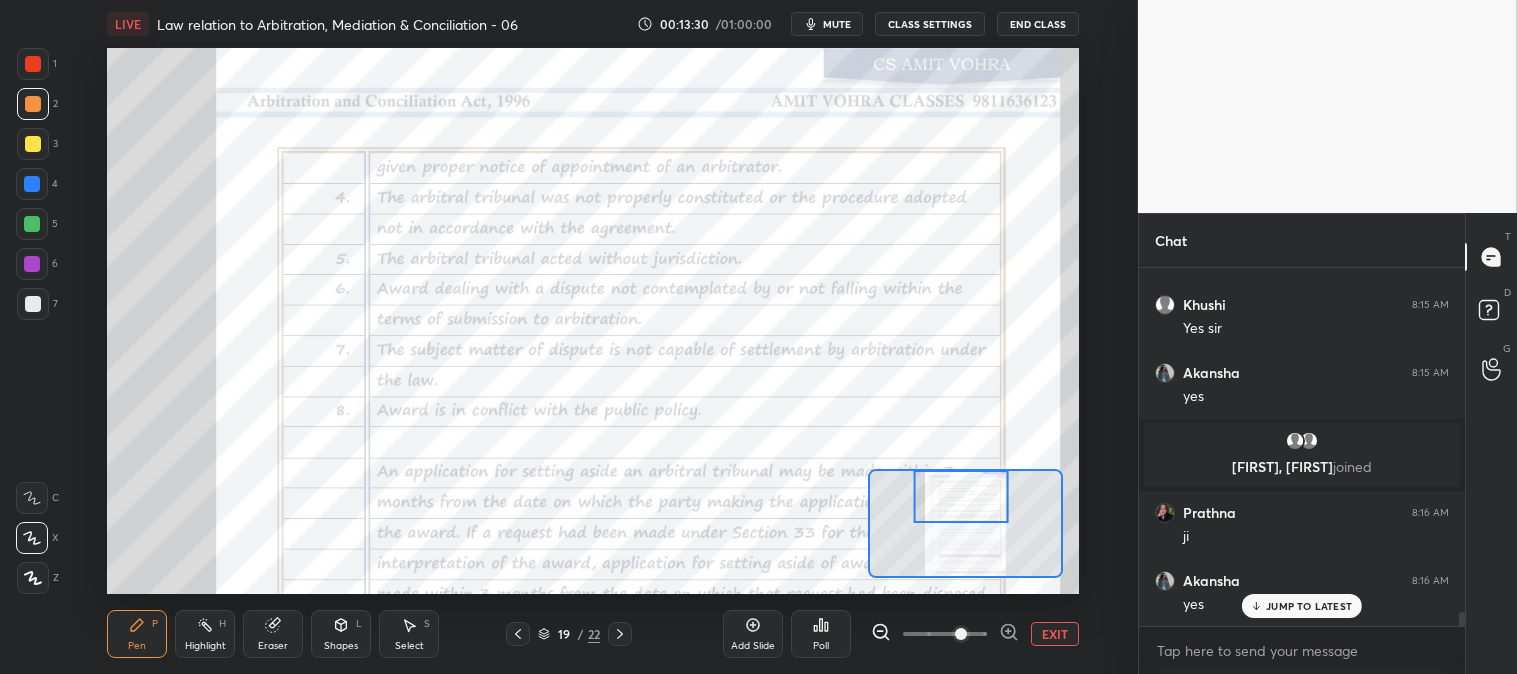 scroll, scrollTop: 9153, scrollLeft: 0, axis: vertical 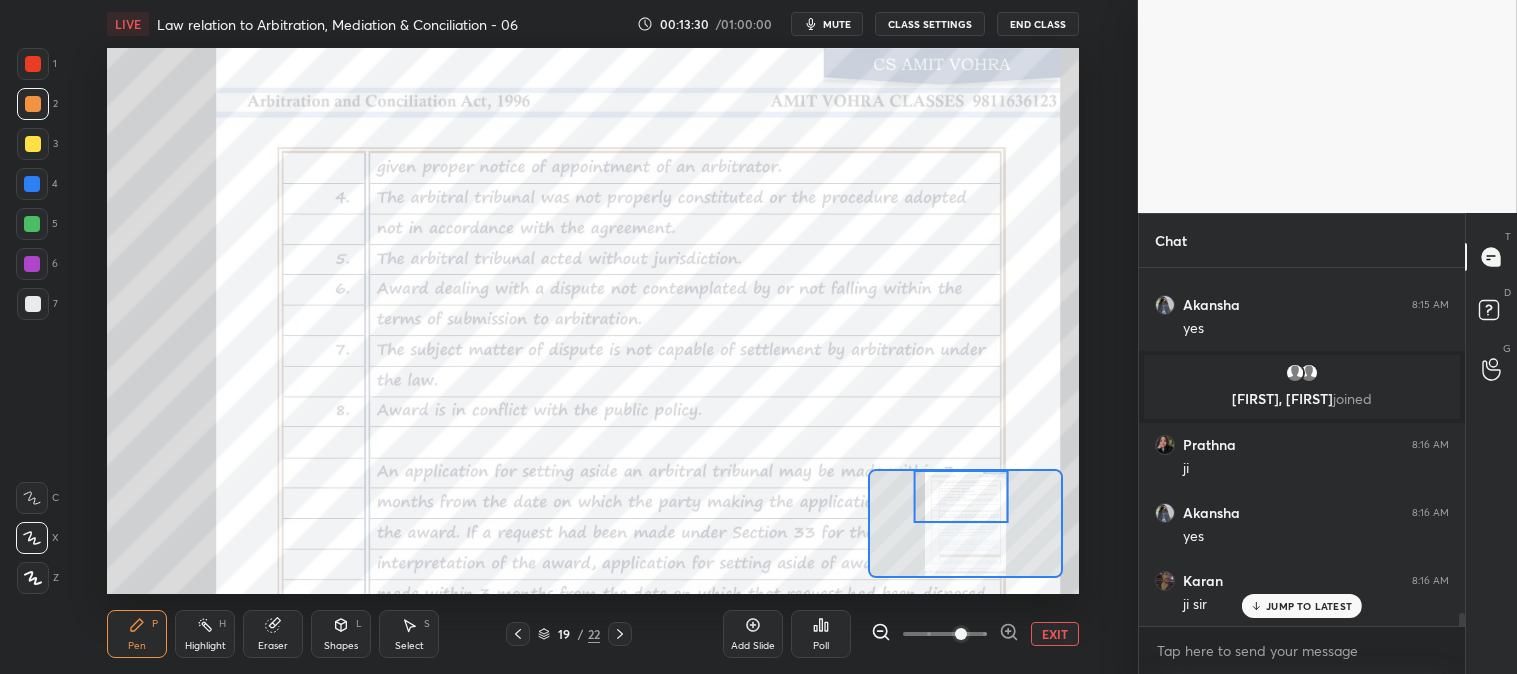 click at bounding box center (33, 64) 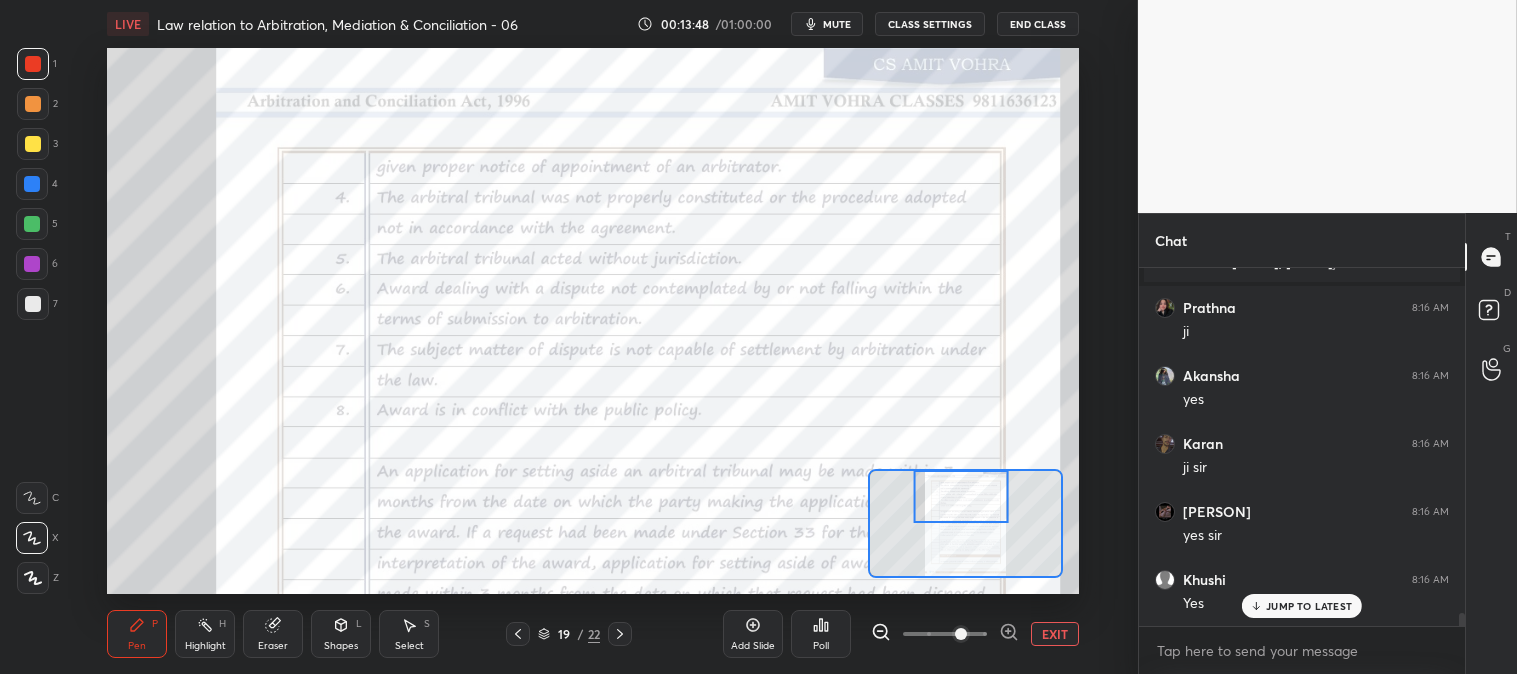 scroll, scrollTop: 9357, scrollLeft: 0, axis: vertical 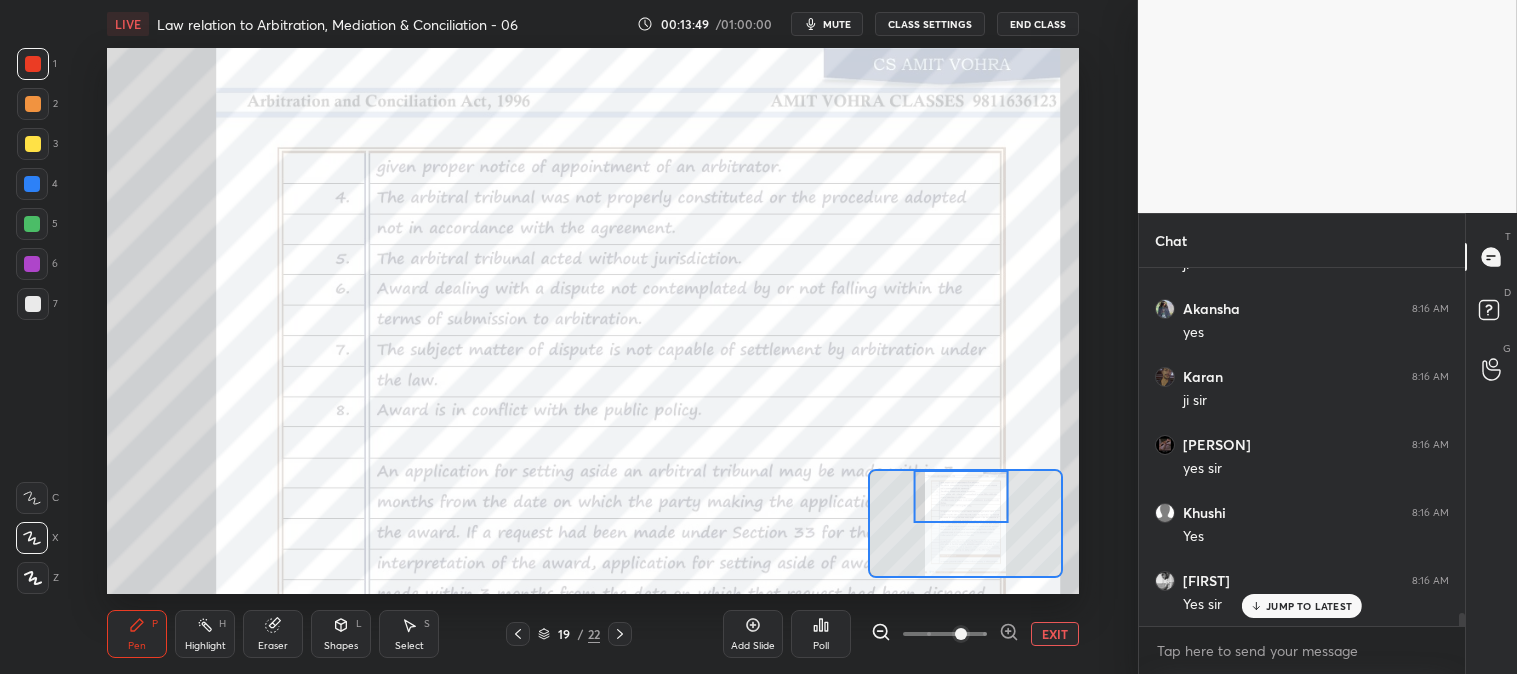 click 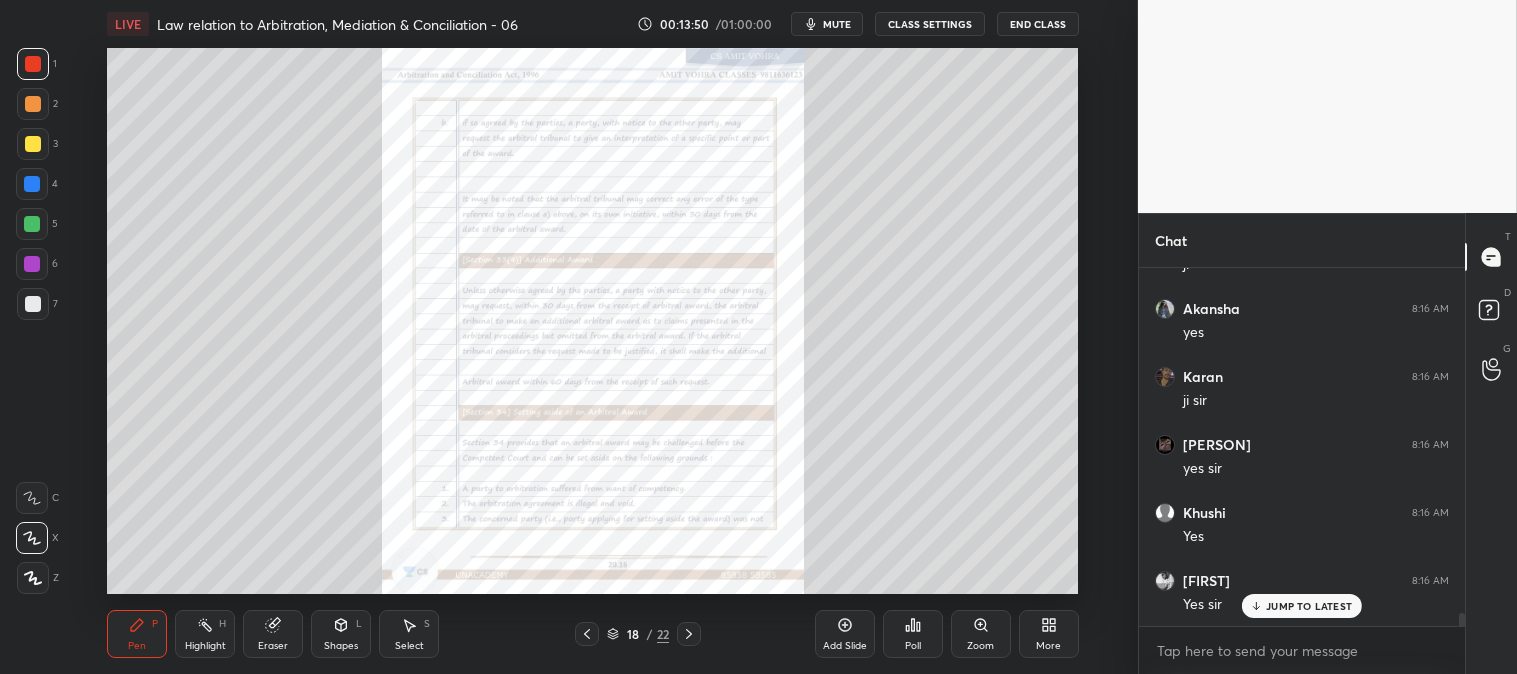 click 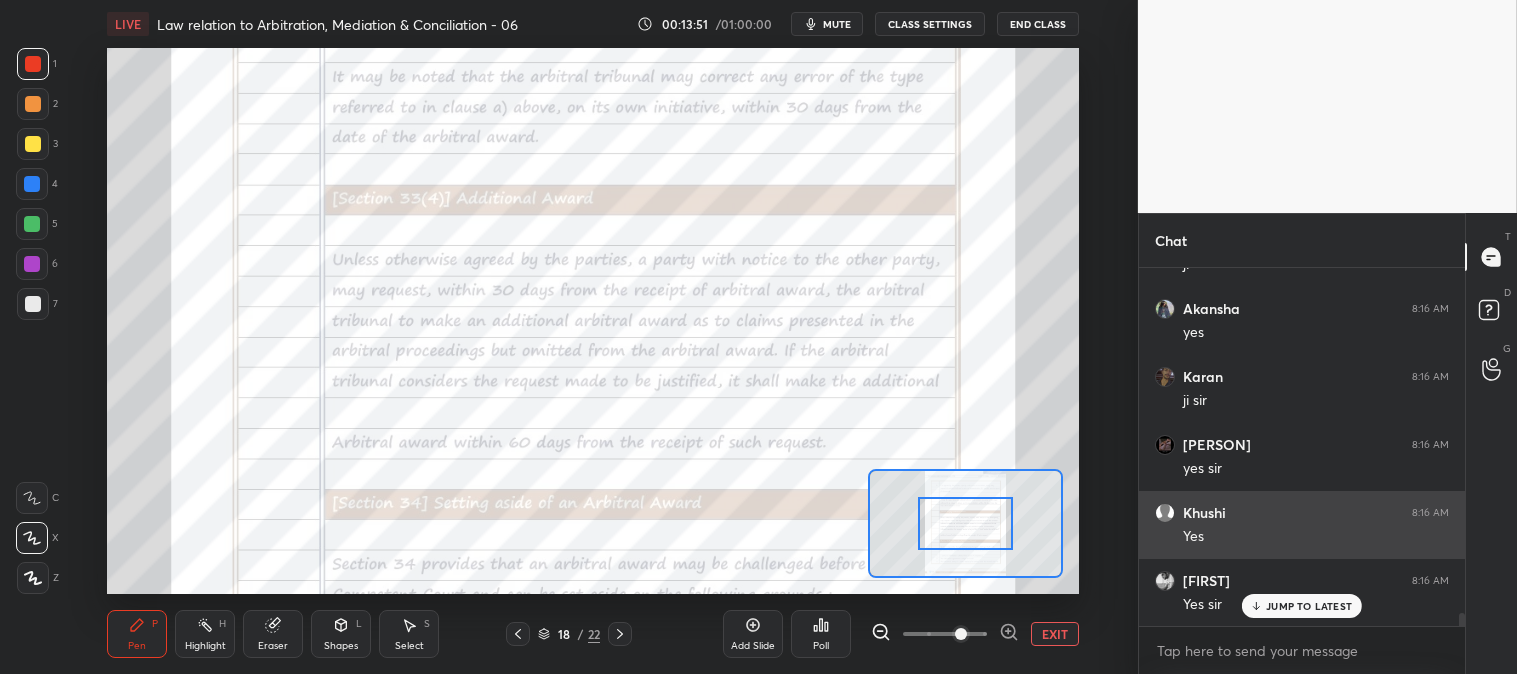 click 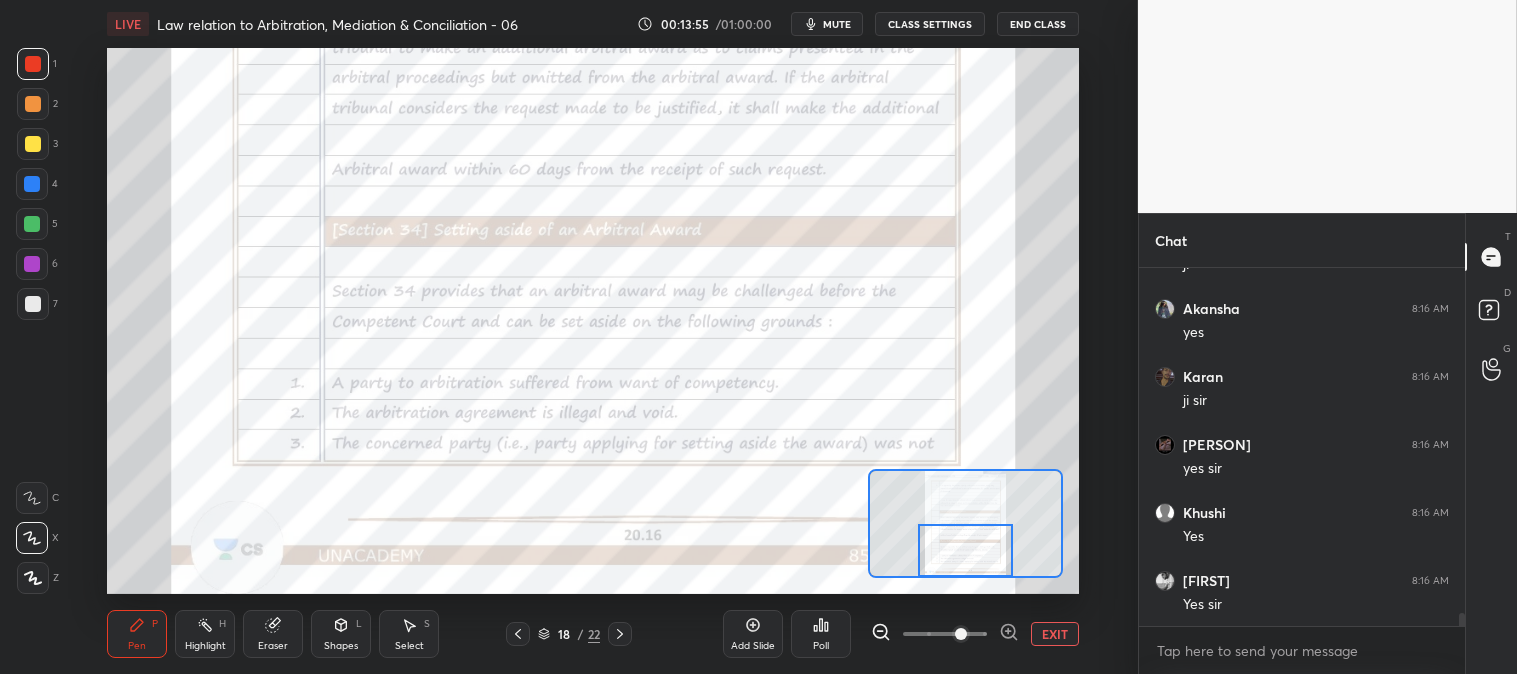 click on "Highlight" at bounding box center [205, 646] 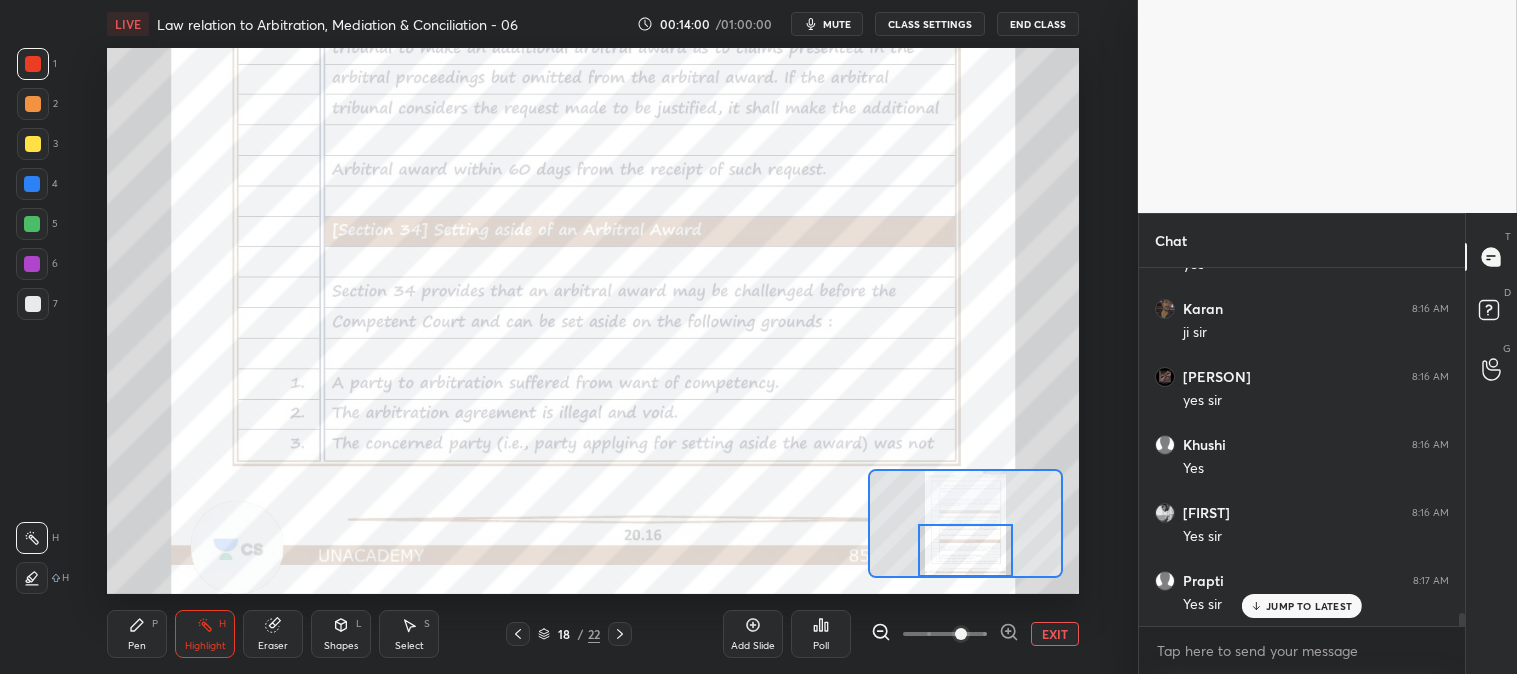 scroll, scrollTop: 9493, scrollLeft: 0, axis: vertical 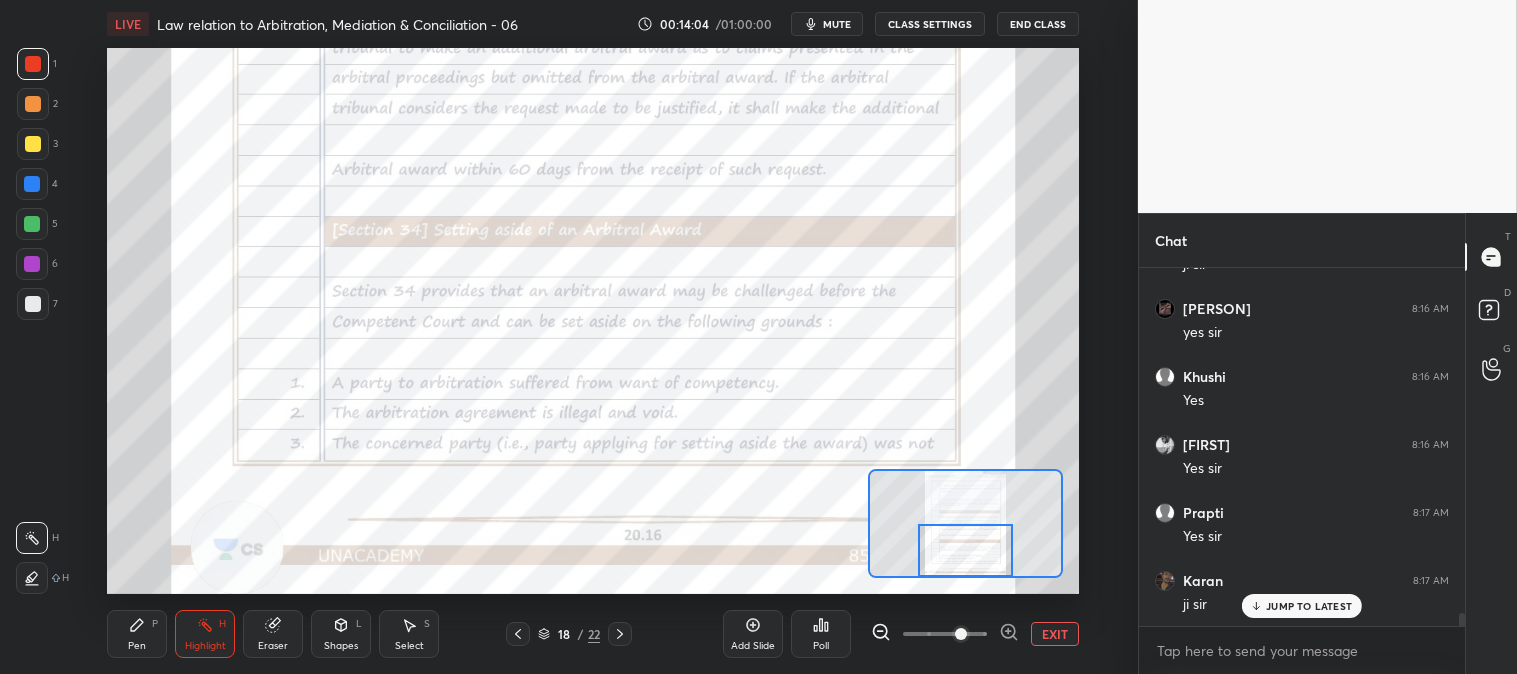 click 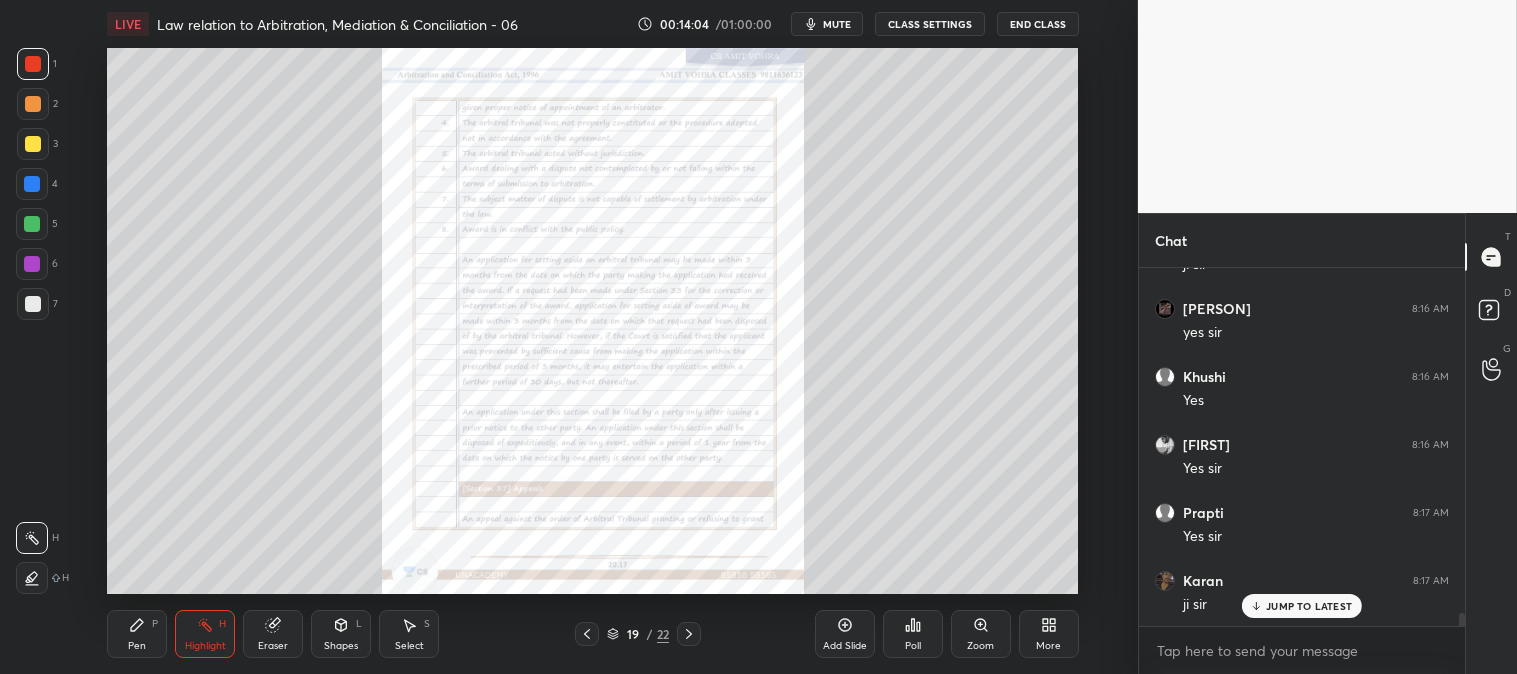 click on "Zoom" at bounding box center [981, 634] 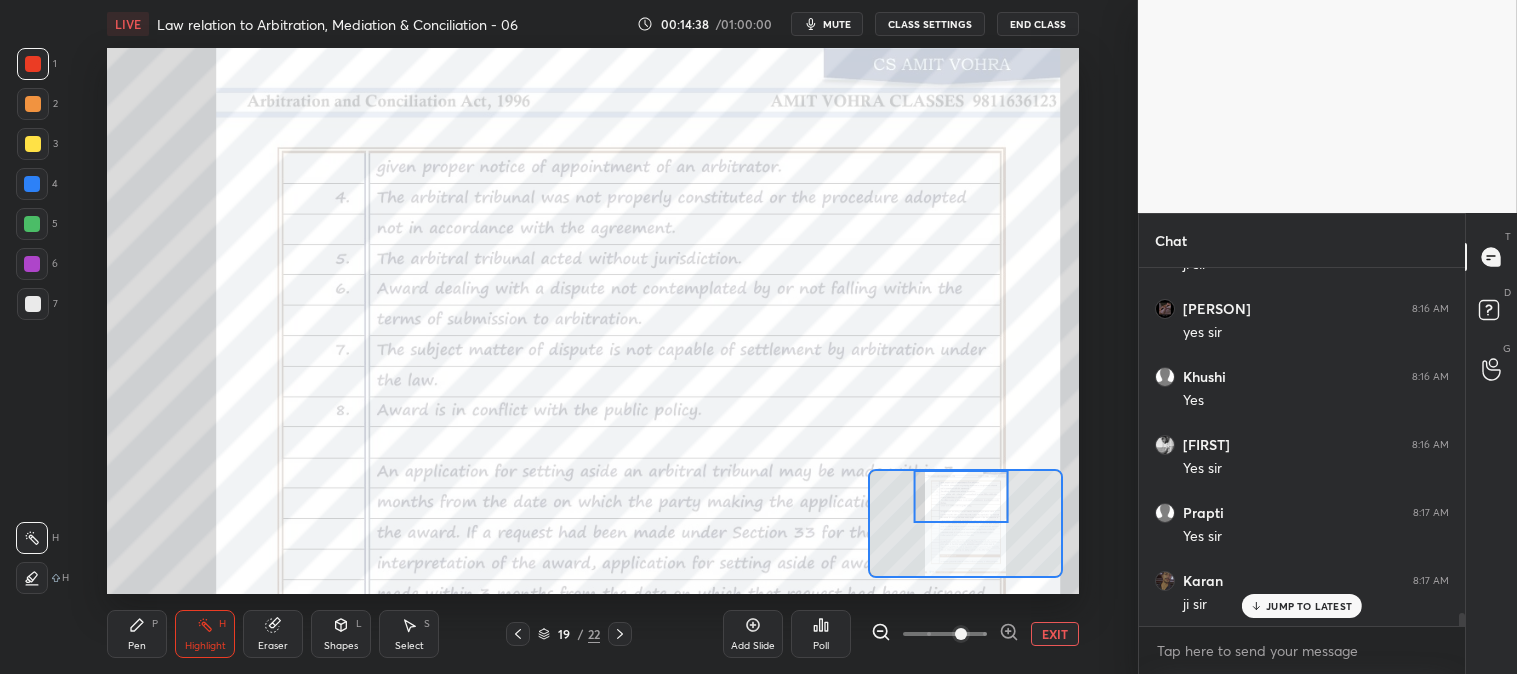 click on "JUMP TO LATEST" at bounding box center (1309, 606) 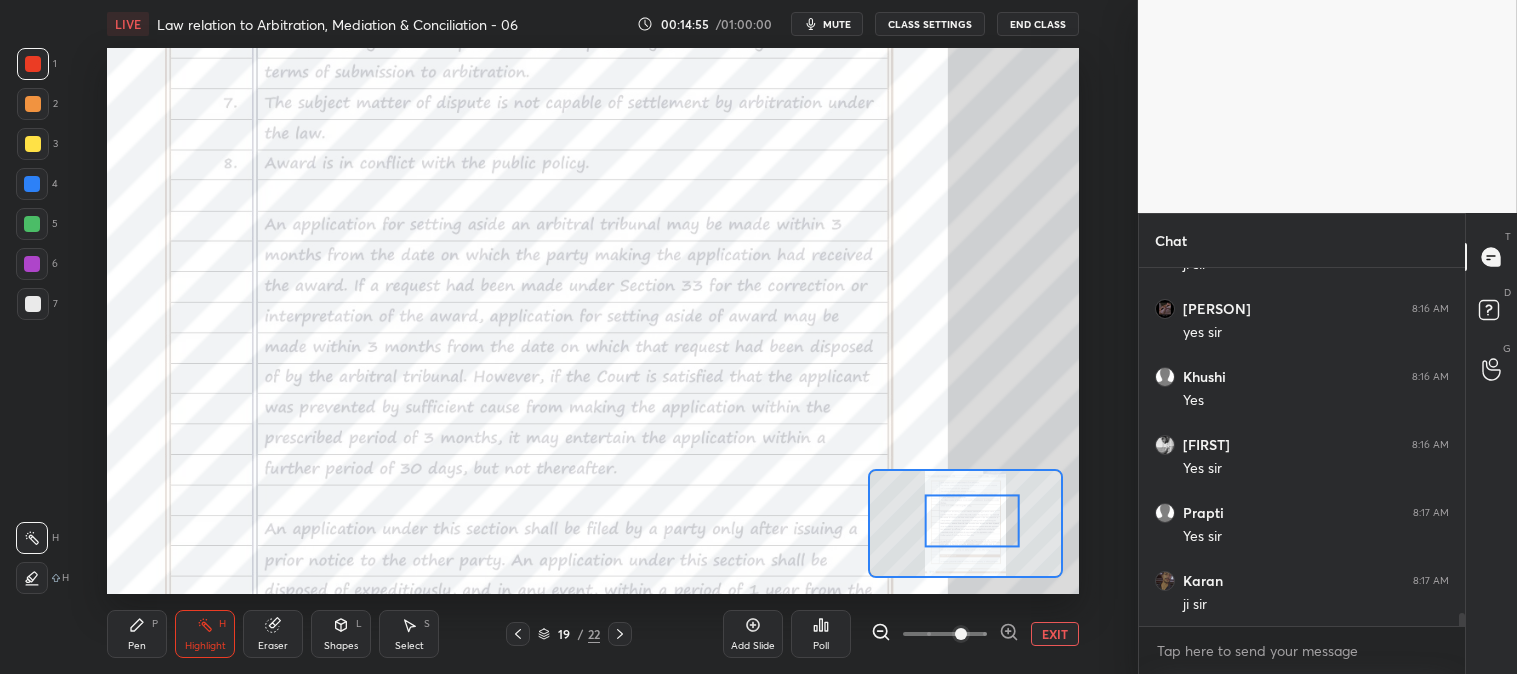 click on "Pen P" at bounding box center (137, 634) 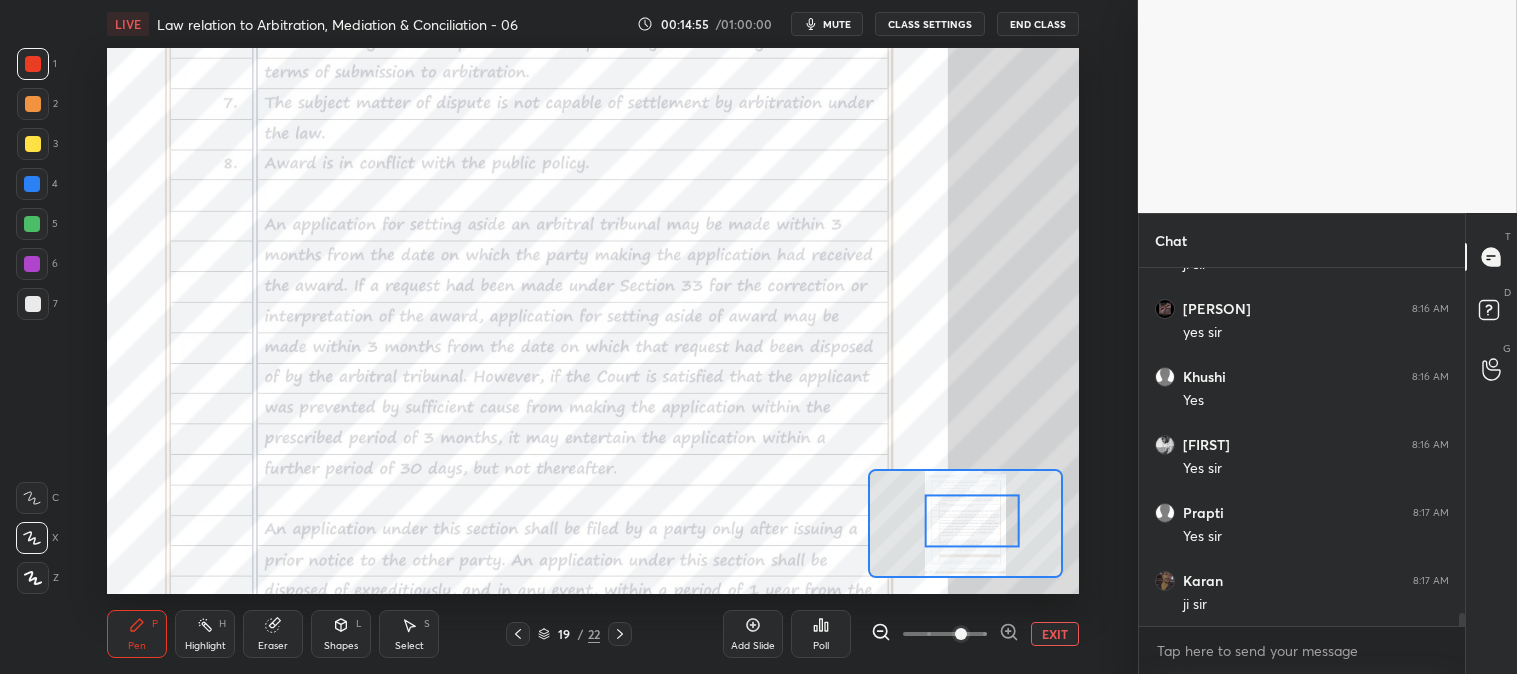 click 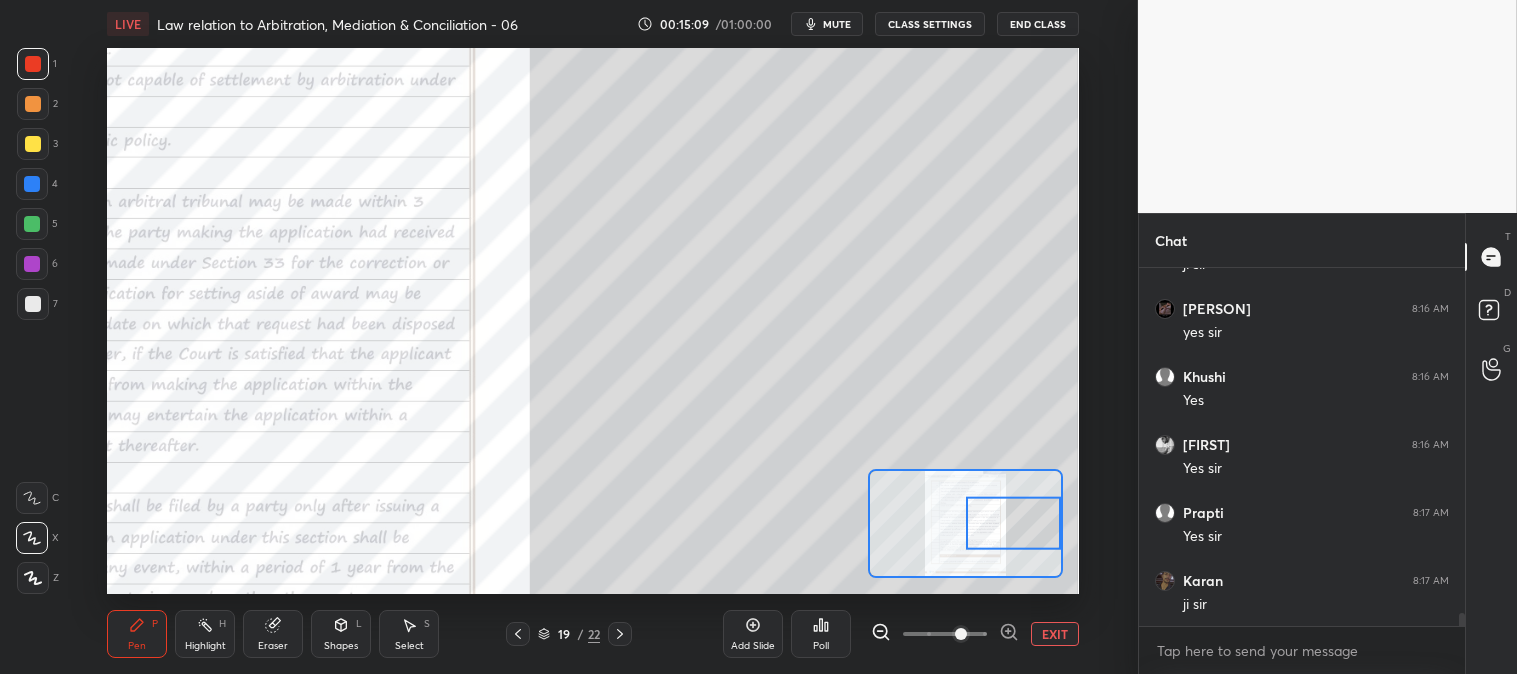click at bounding box center (33, 304) 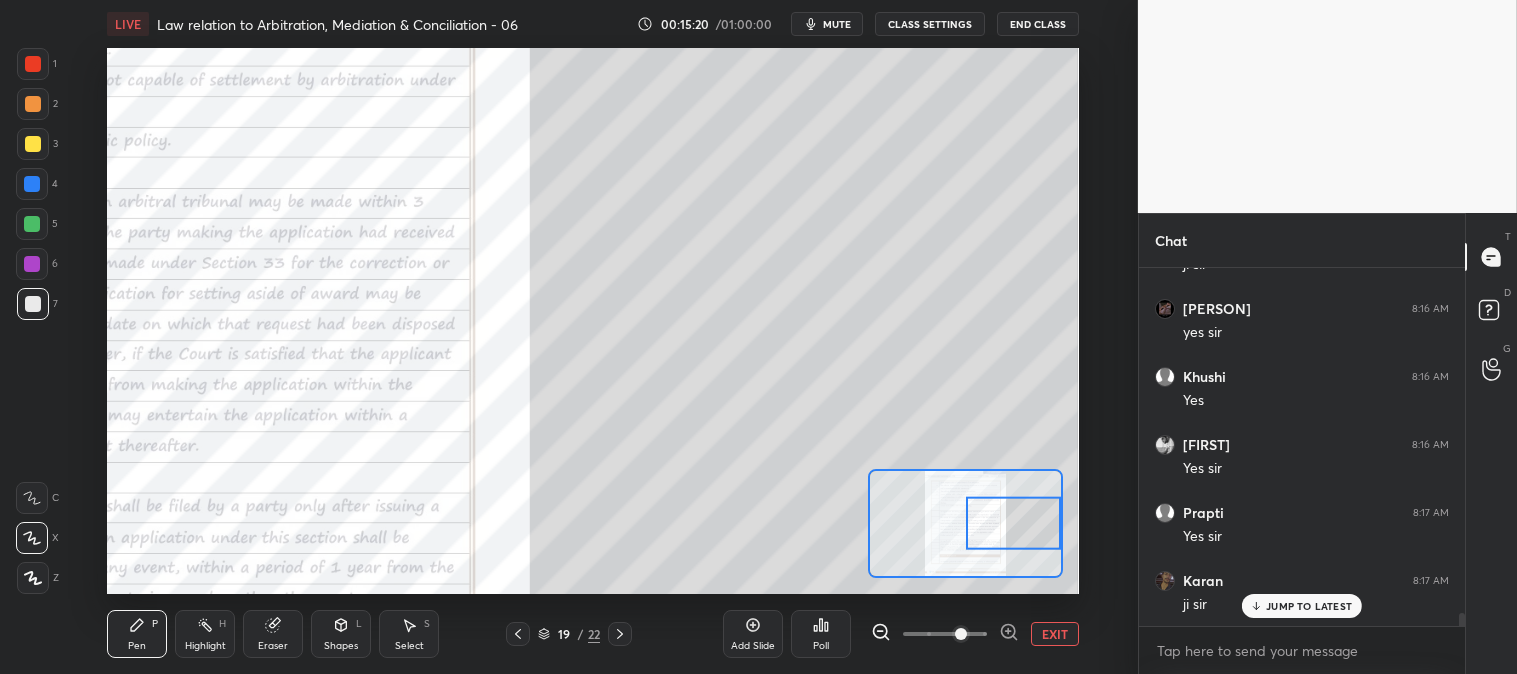 scroll, scrollTop: 9561, scrollLeft: 0, axis: vertical 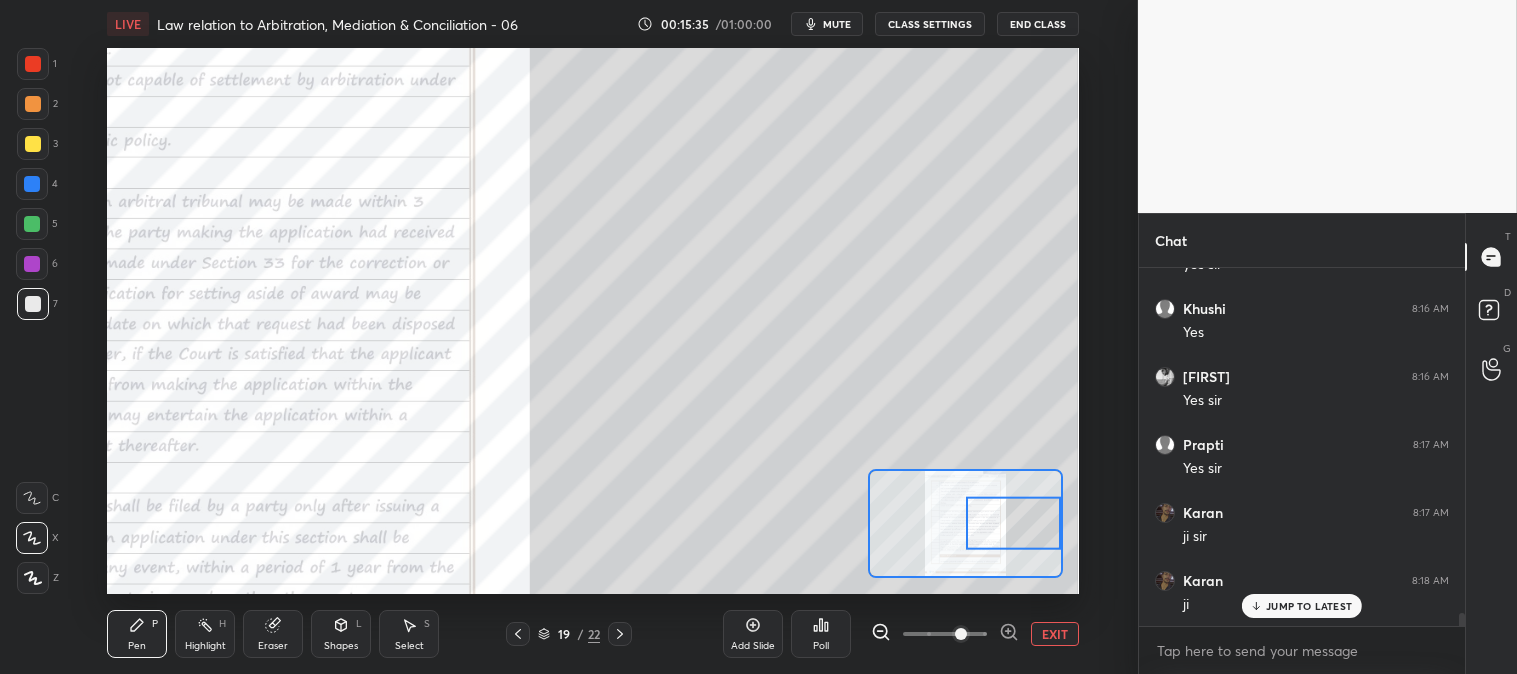 click on "EXIT" at bounding box center [1055, 634] 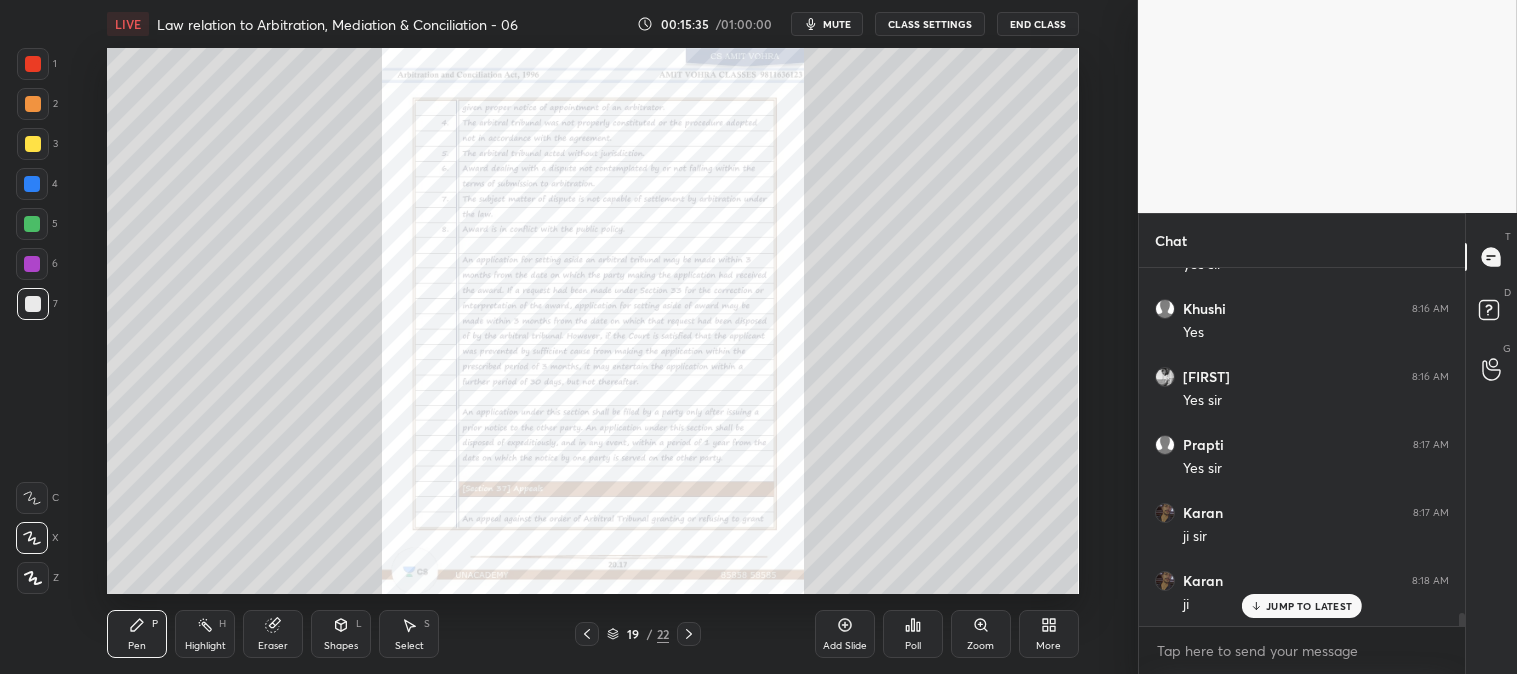 click on "JUMP TO LATEST" at bounding box center [1309, 606] 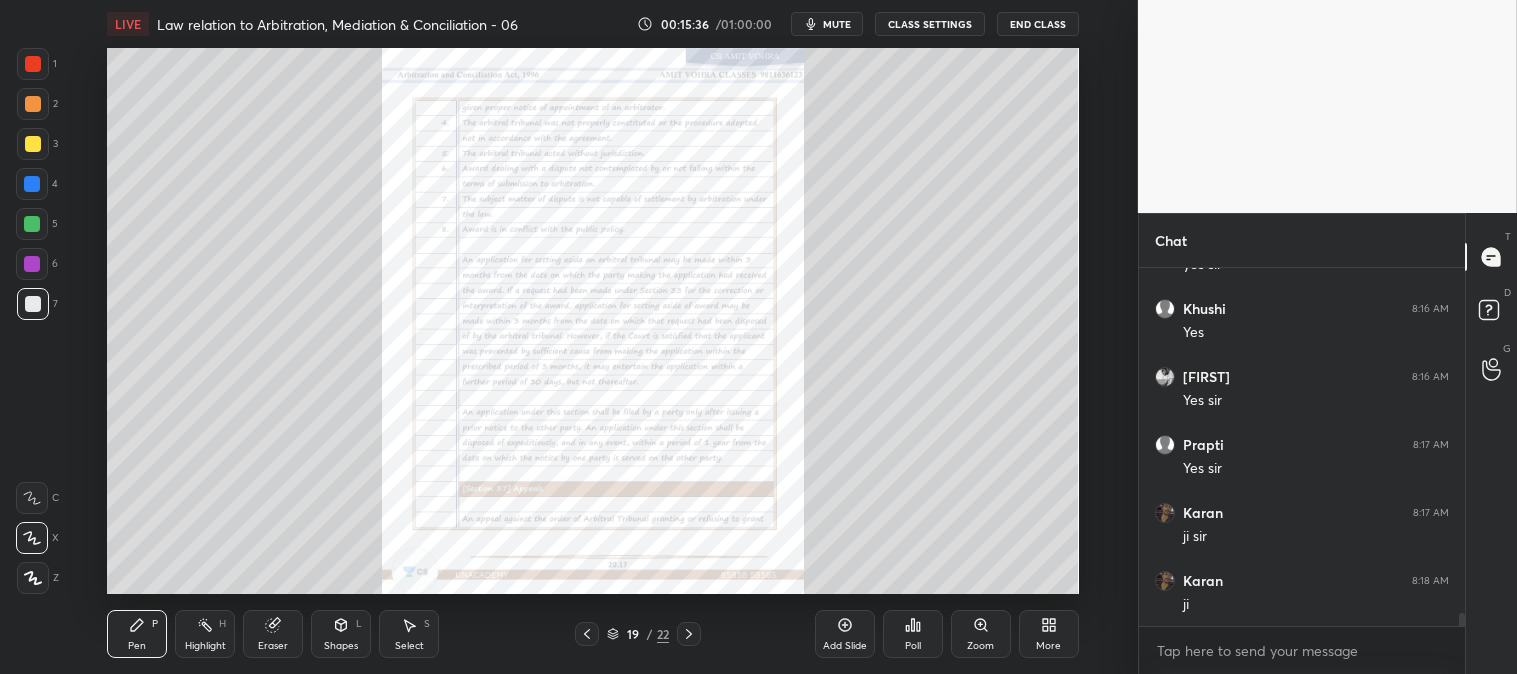 scroll, scrollTop: 9630, scrollLeft: 0, axis: vertical 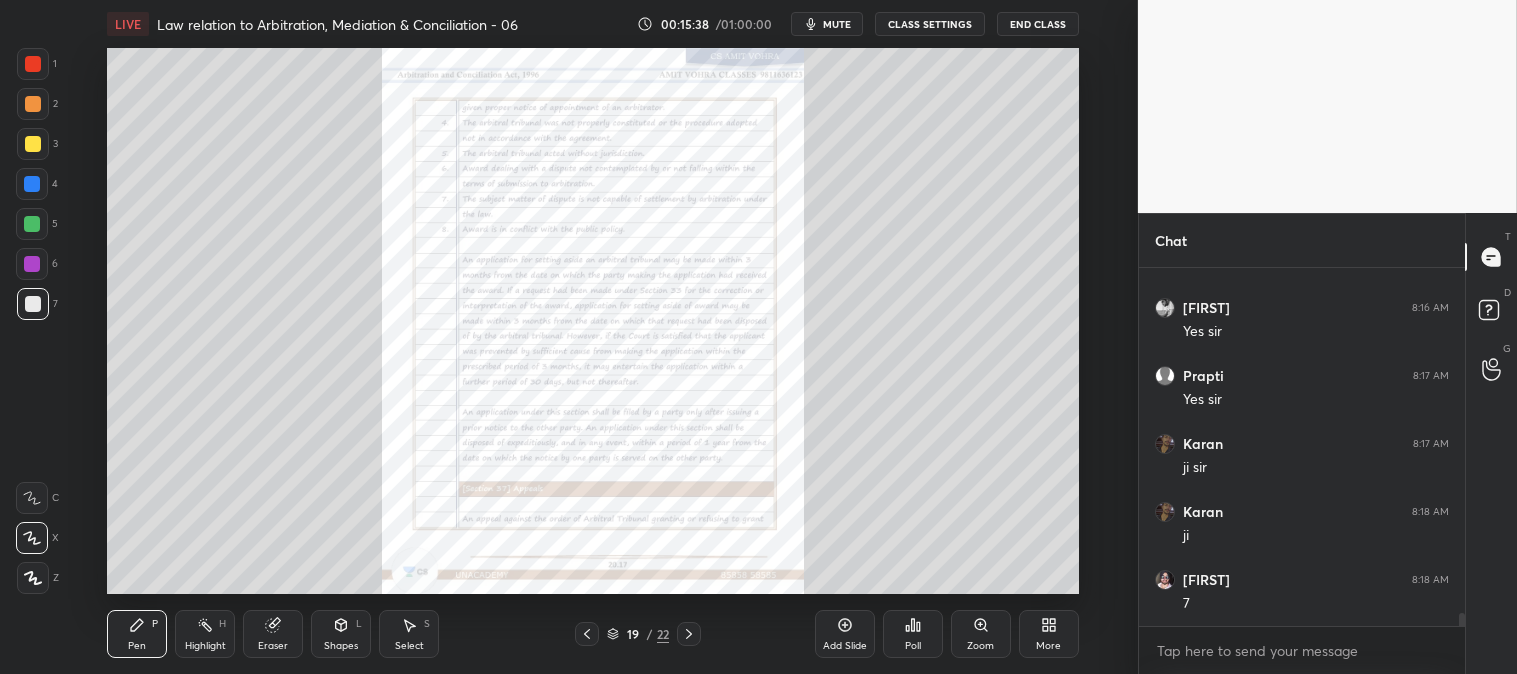 click at bounding box center (33, 104) 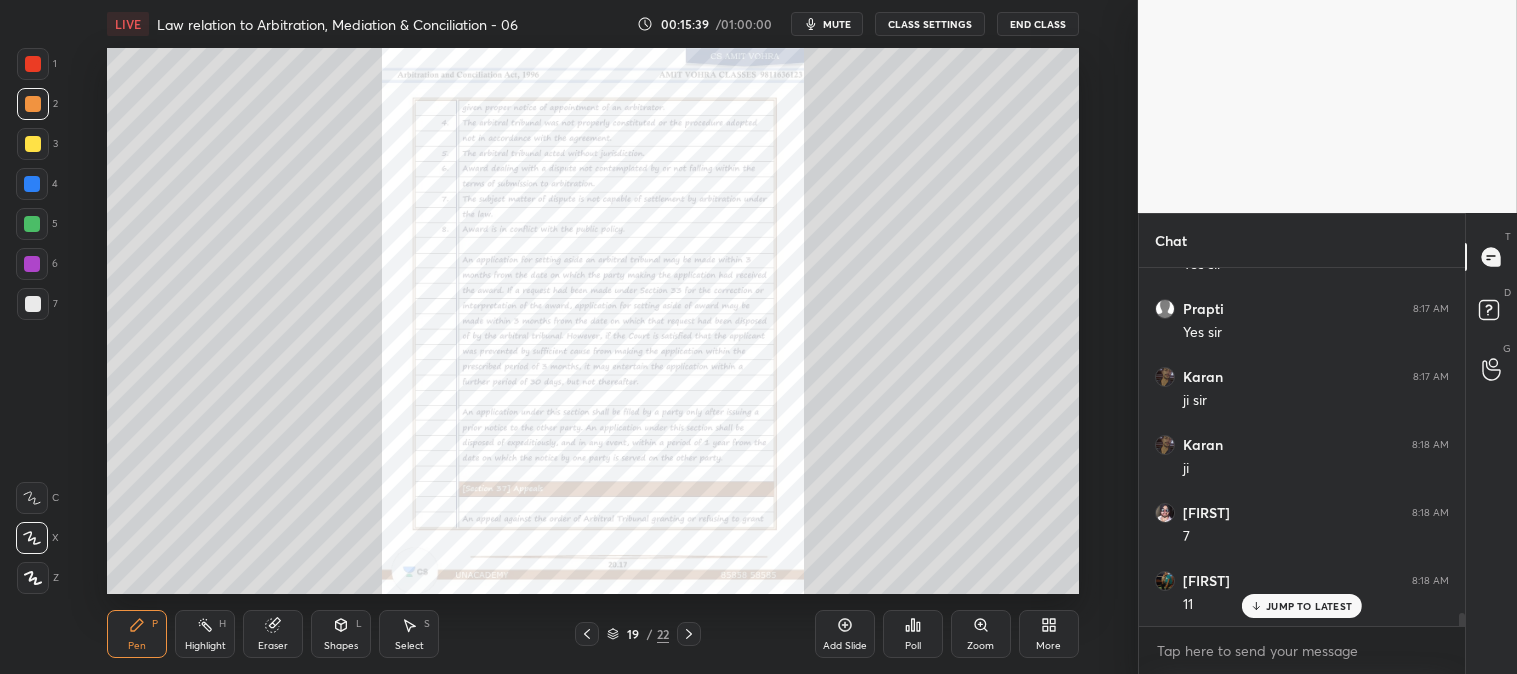 click at bounding box center (33, 144) 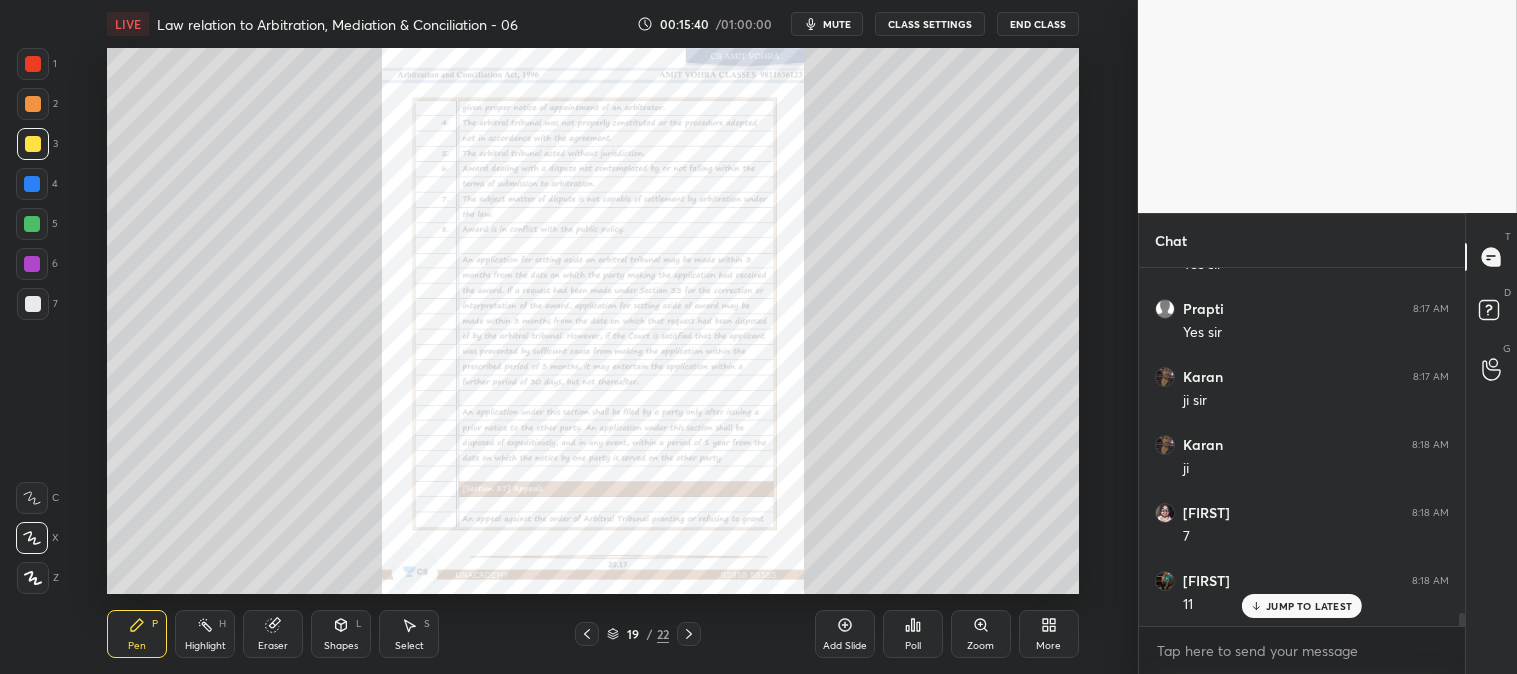 scroll, scrollTop: 9833, scrollLeft: 0, axis: vertical 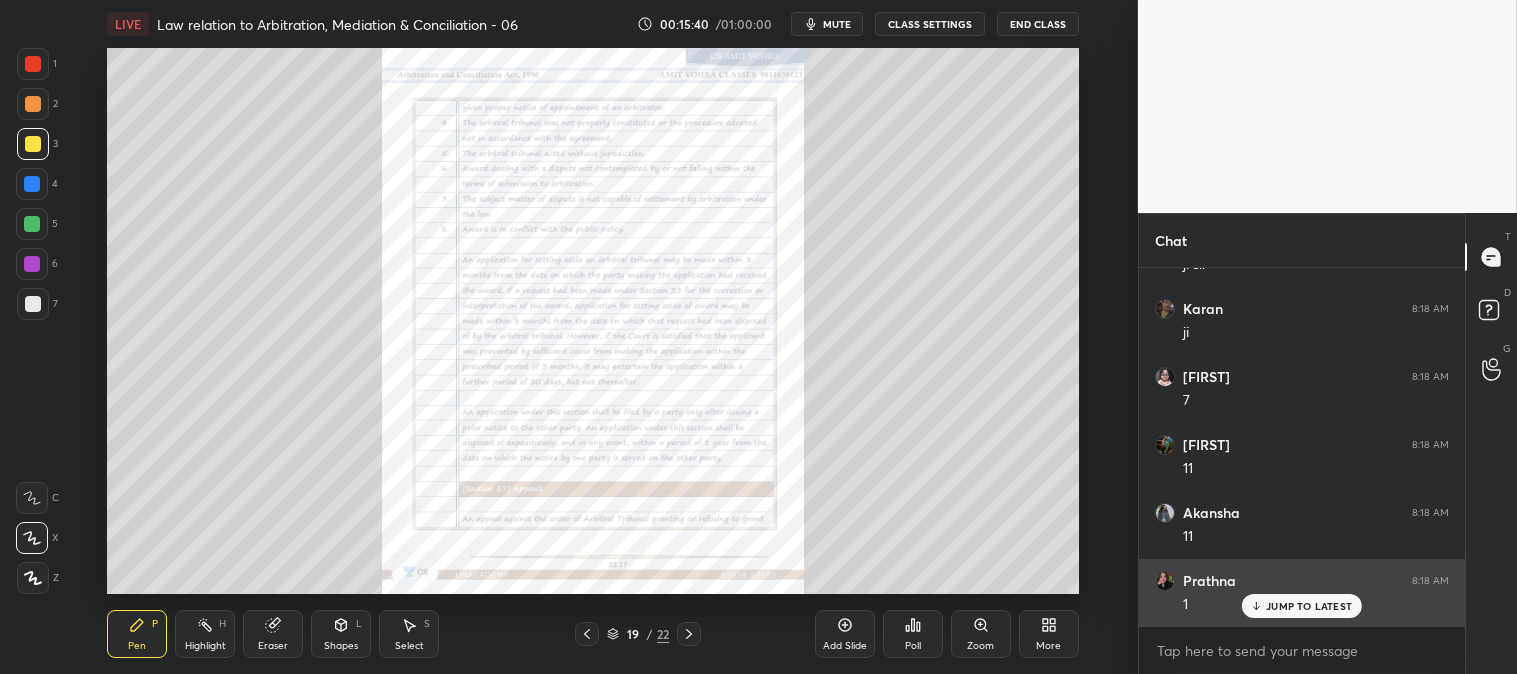 click on "JUMP TO LATEST" at bounding box center [1302, 606] 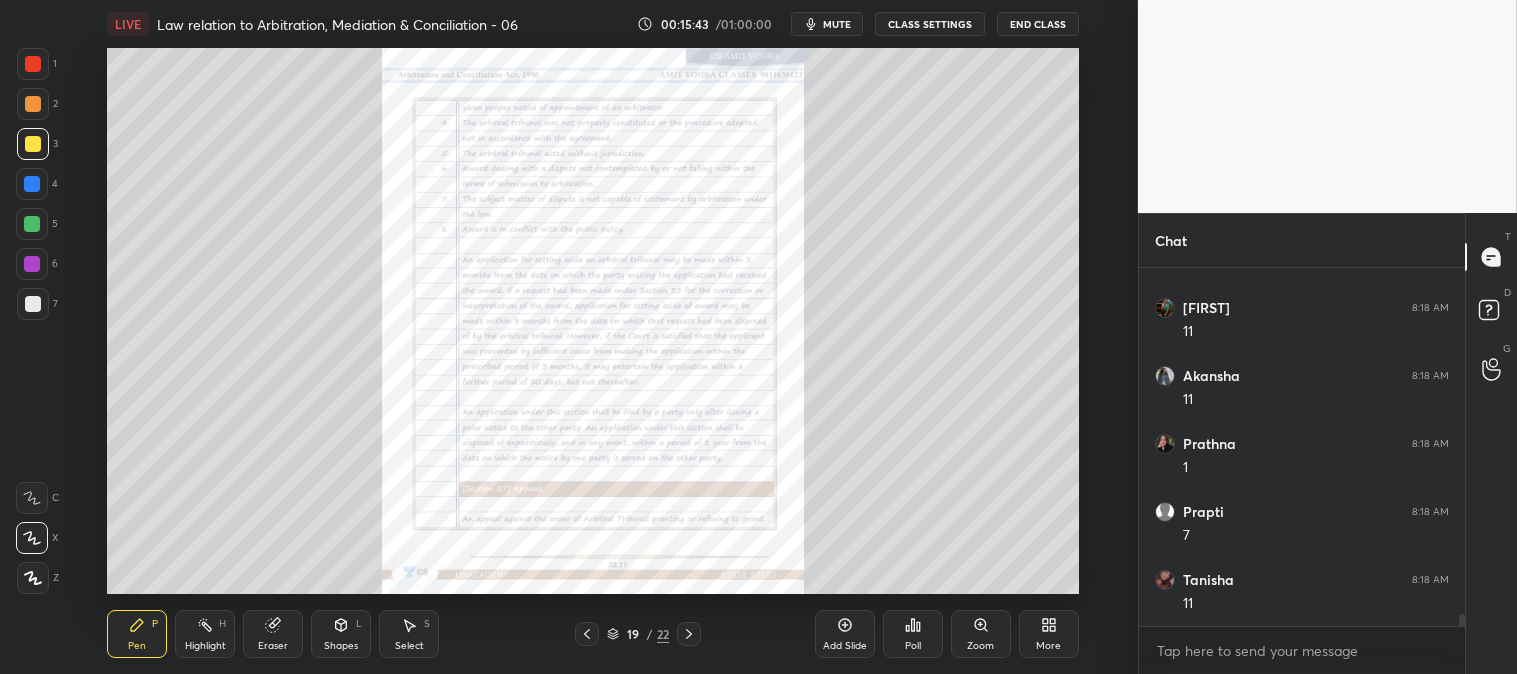 scroll, scrollTop: 10037, scrollLeft: 0, axis: vertical 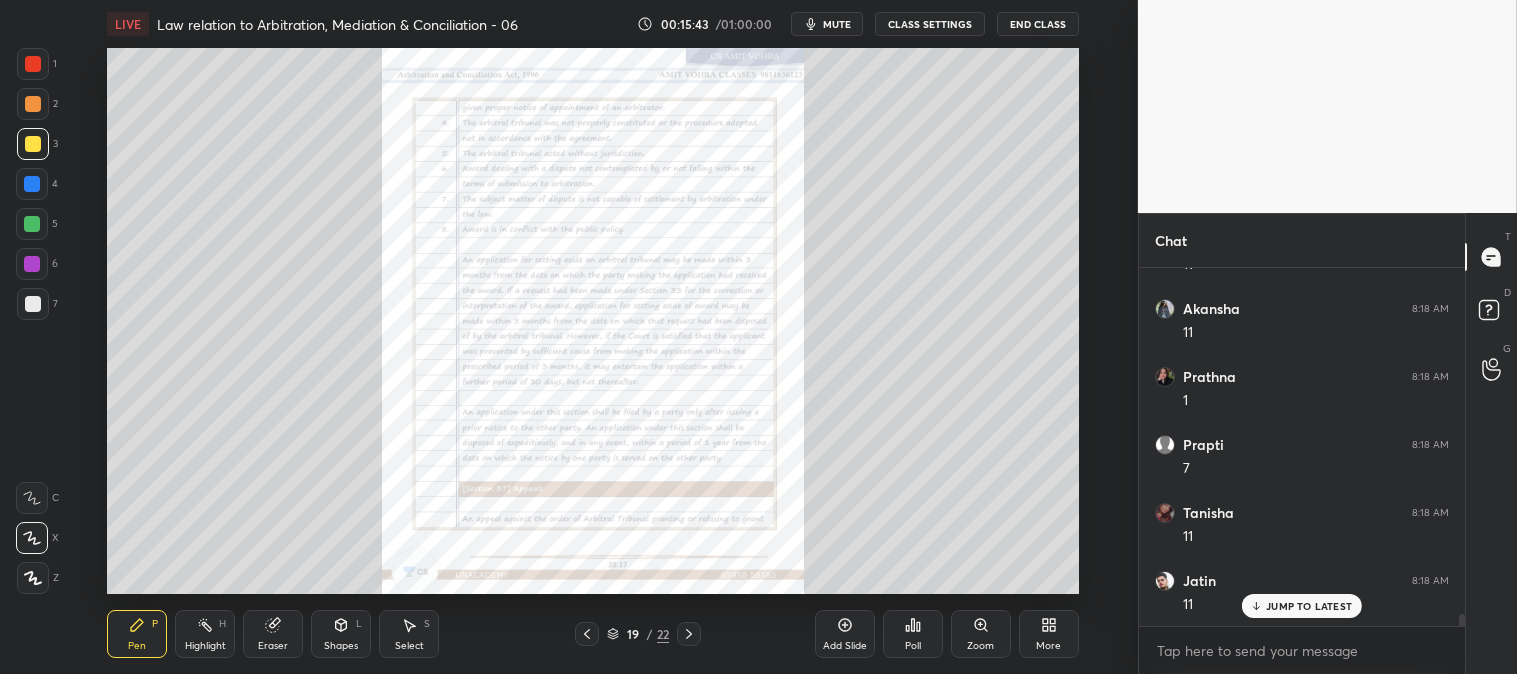 click 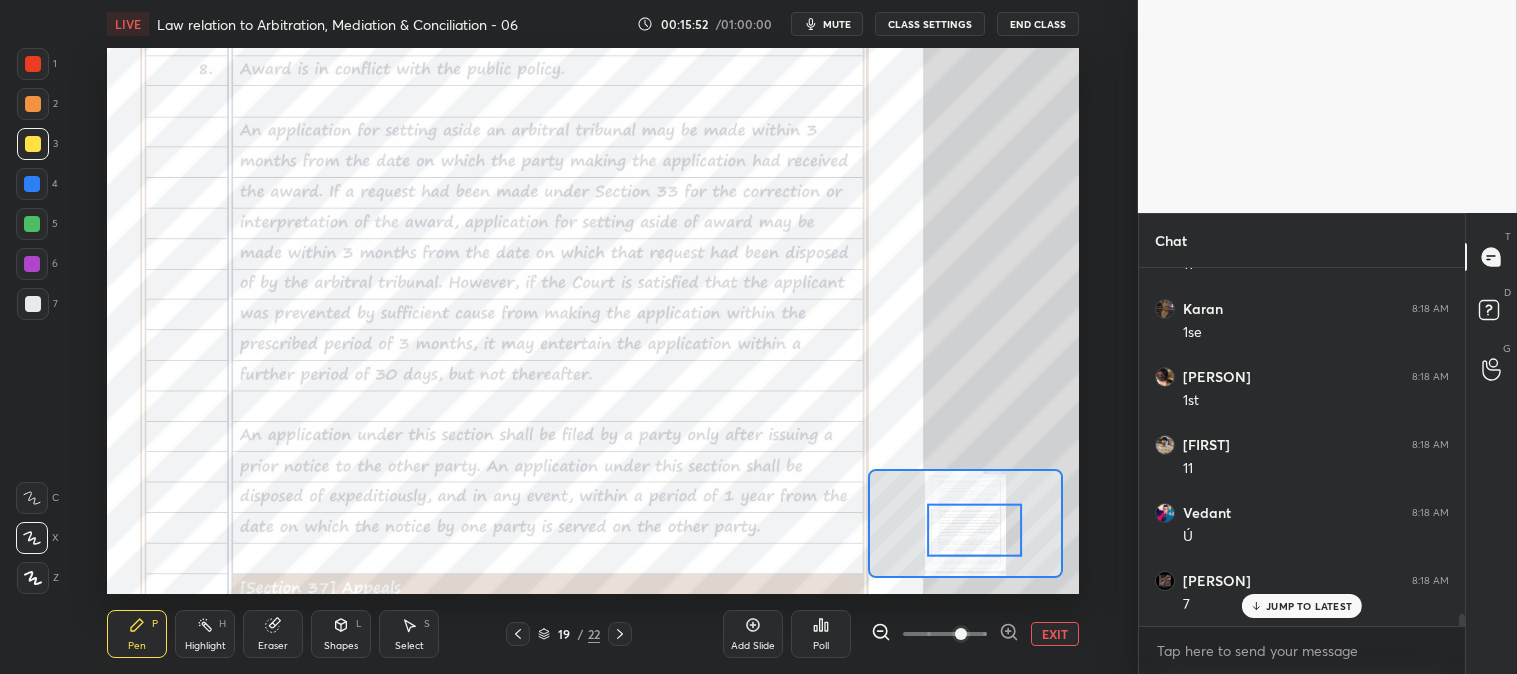 scroll, scrollTop: 10445, scrollLeft: 0, axis: vertical 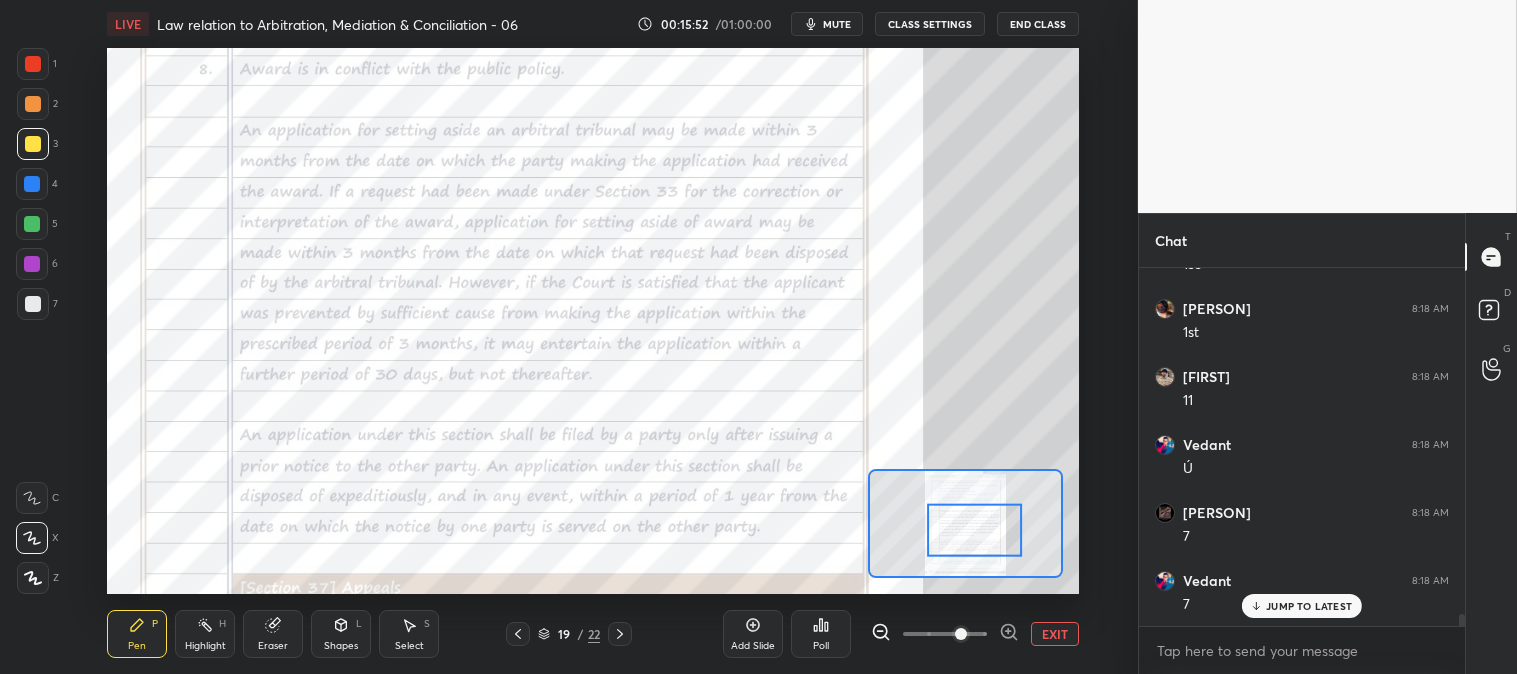 click 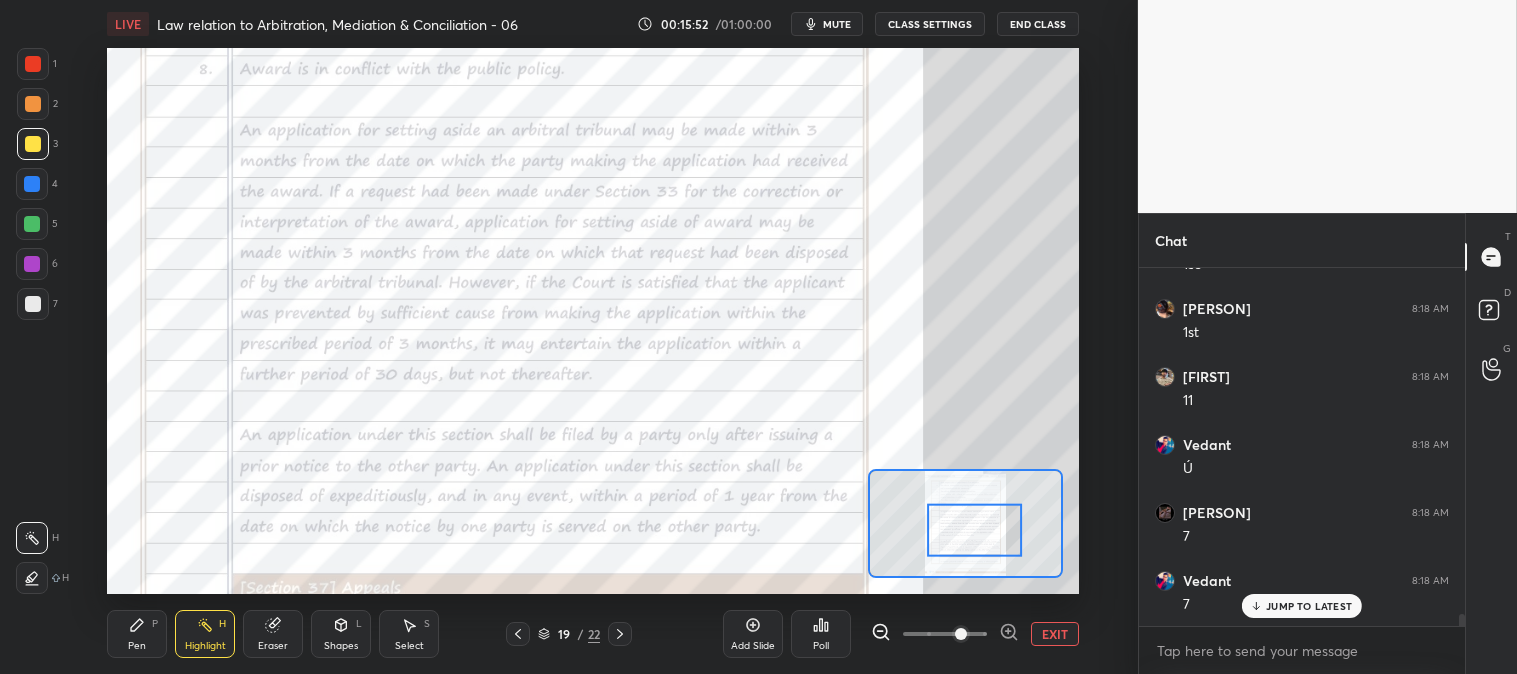 click at bounding box center [33, 64] 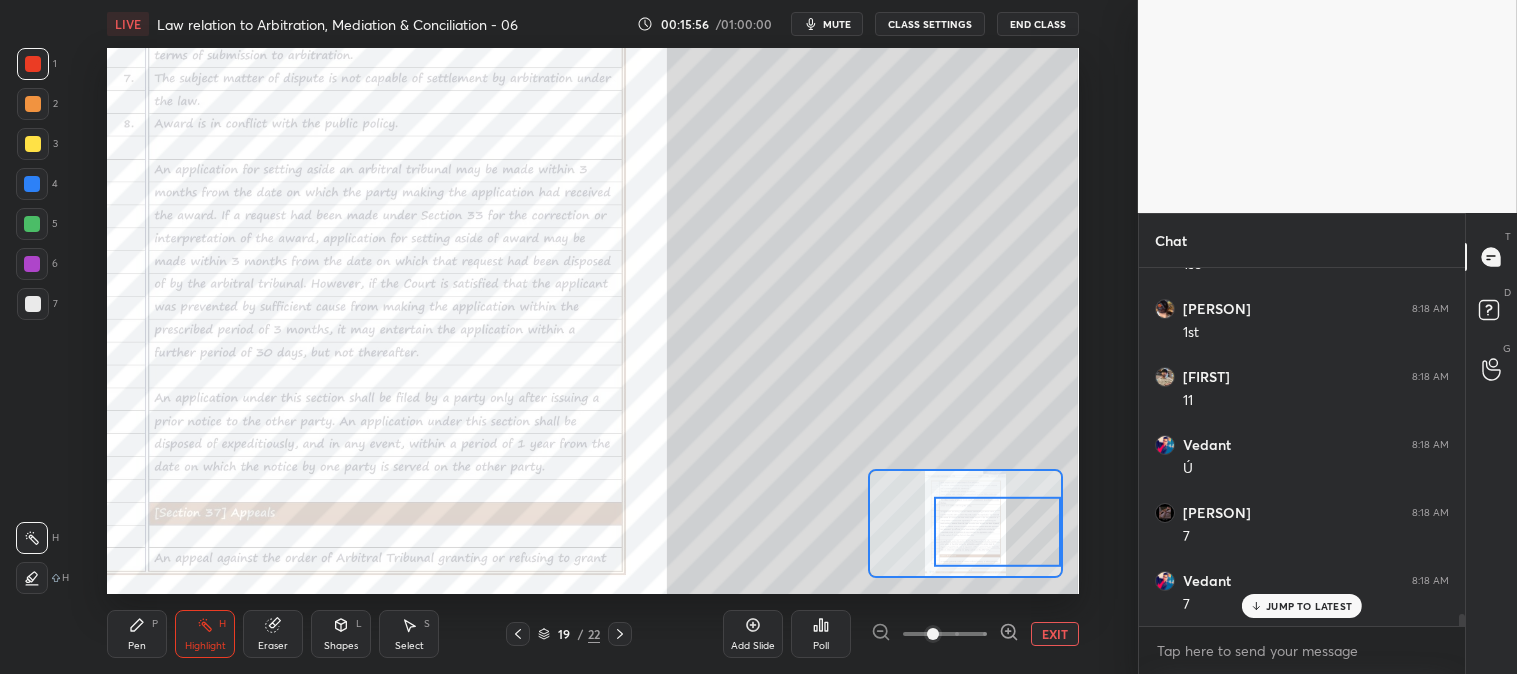 click 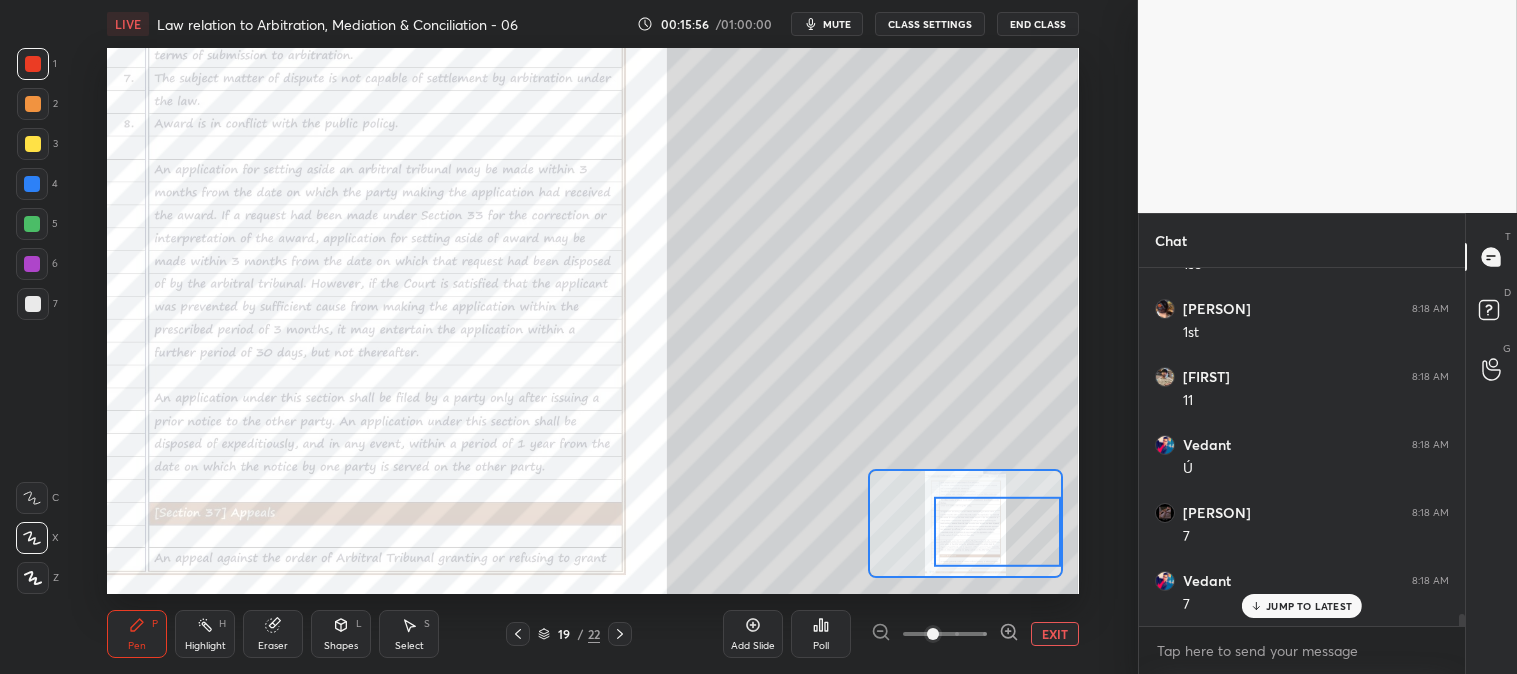 scroll, scrollTop: 10513, scrollLeft: 0, axis: vertical 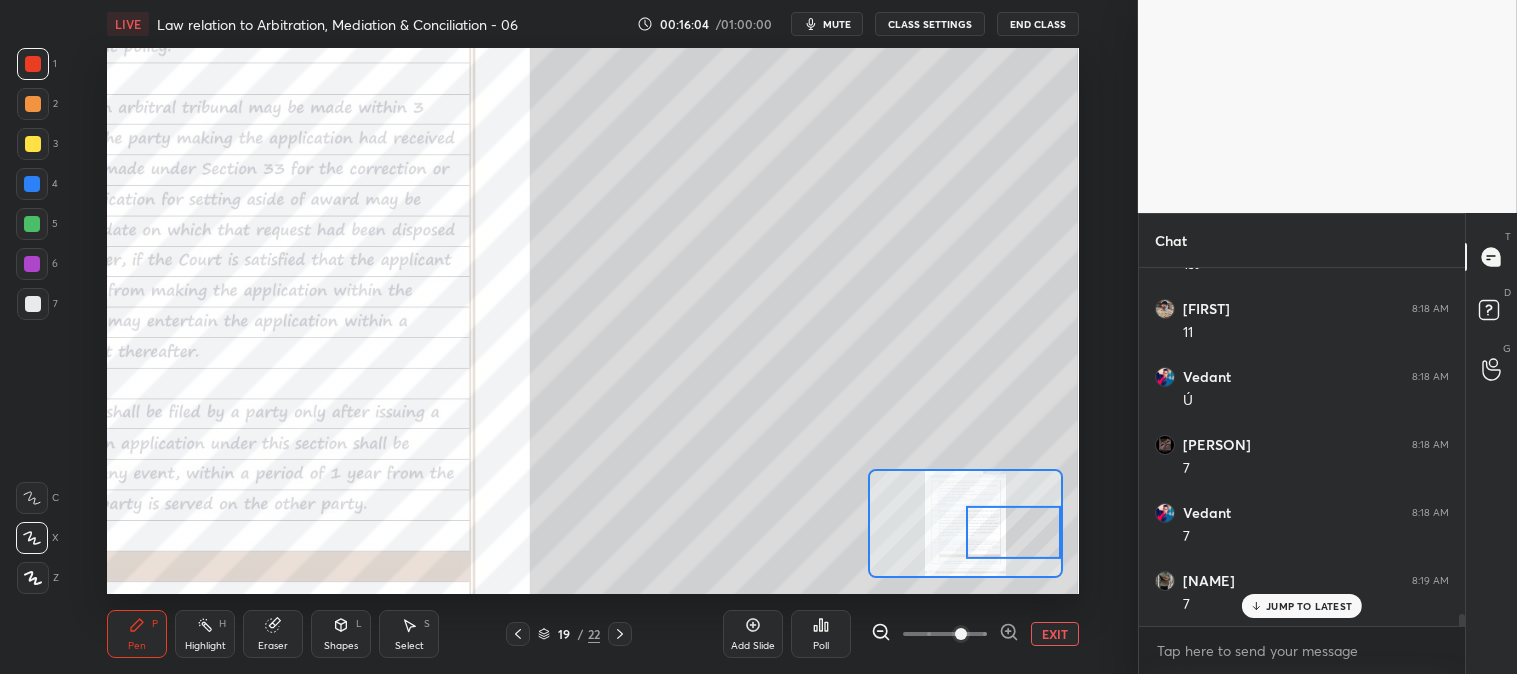 click on "EXIT" at bounding box center [1055, 634] 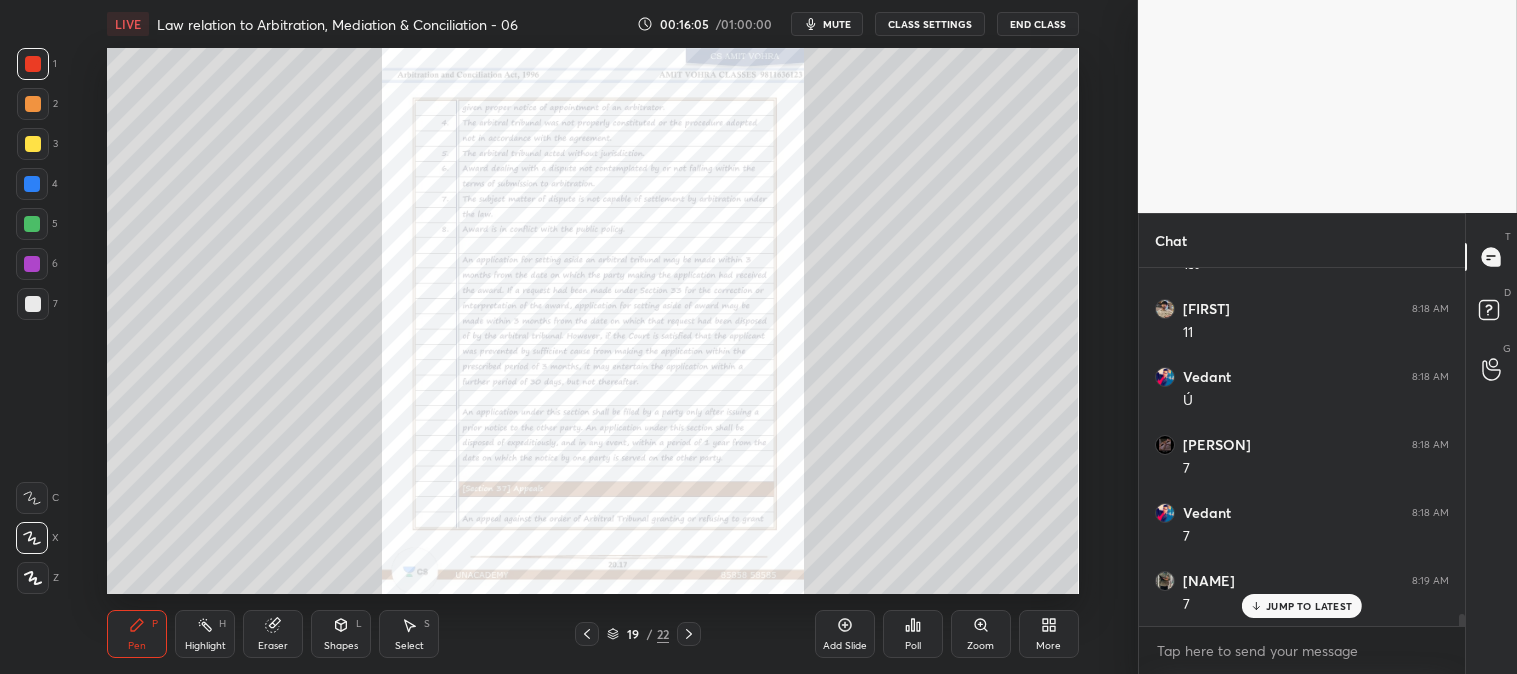 scroll, scrollTop: 10581, scrollLeft: 0, axis: vertical 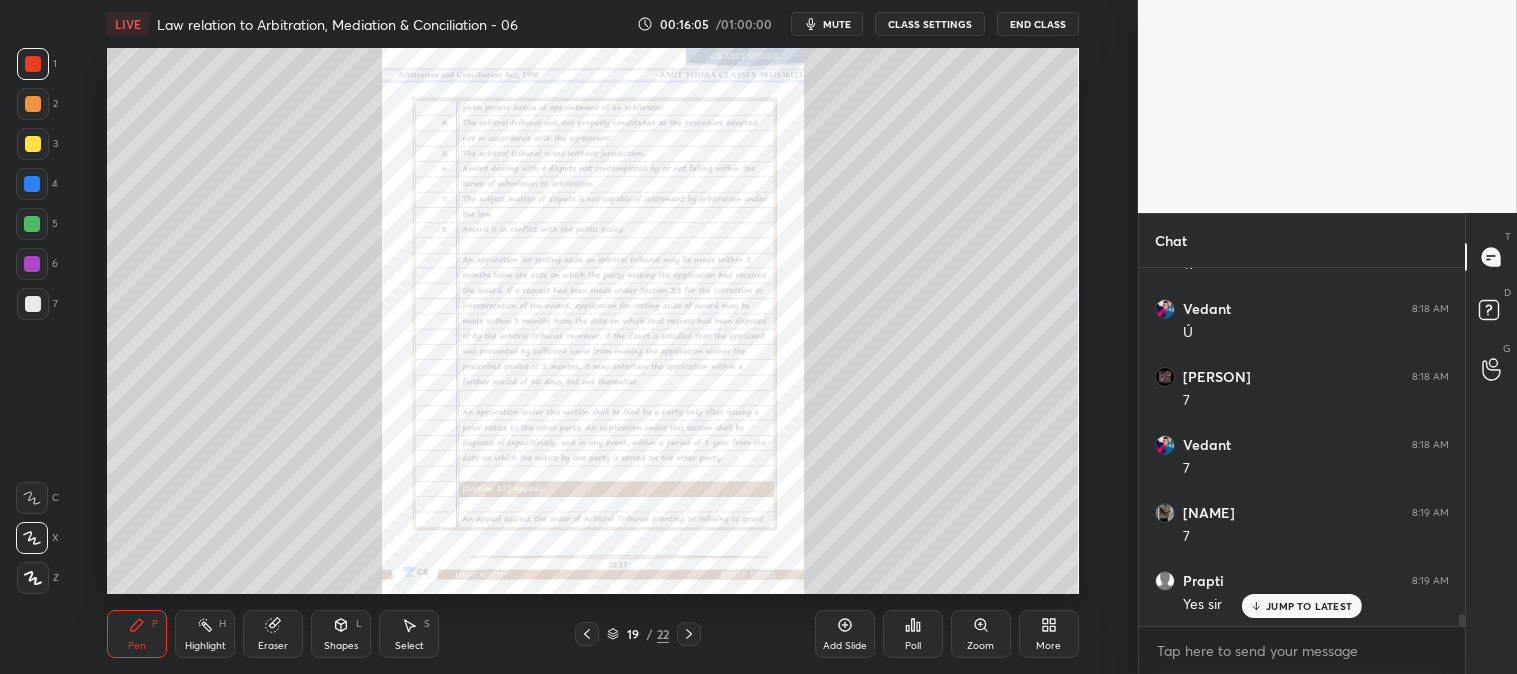 click on "Zoom" at bounding box center (981, 634) 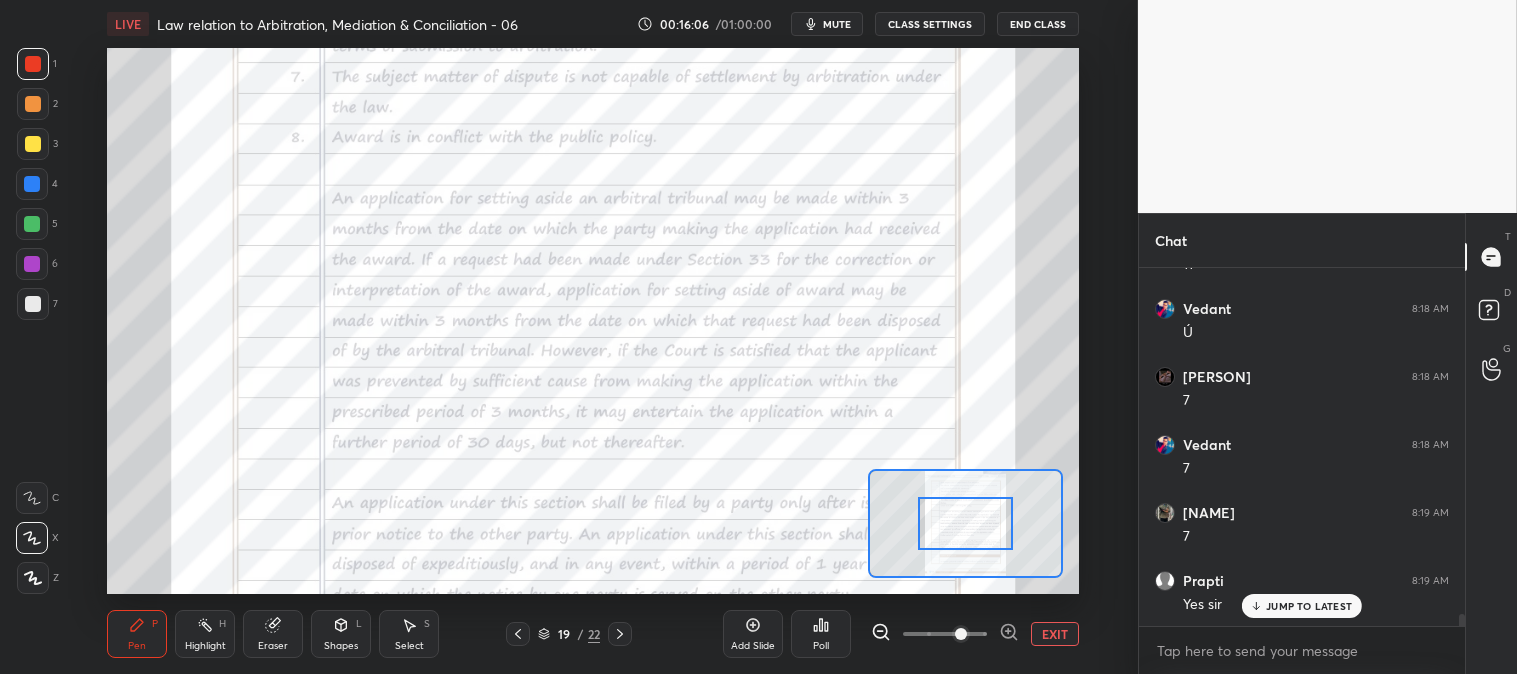 click 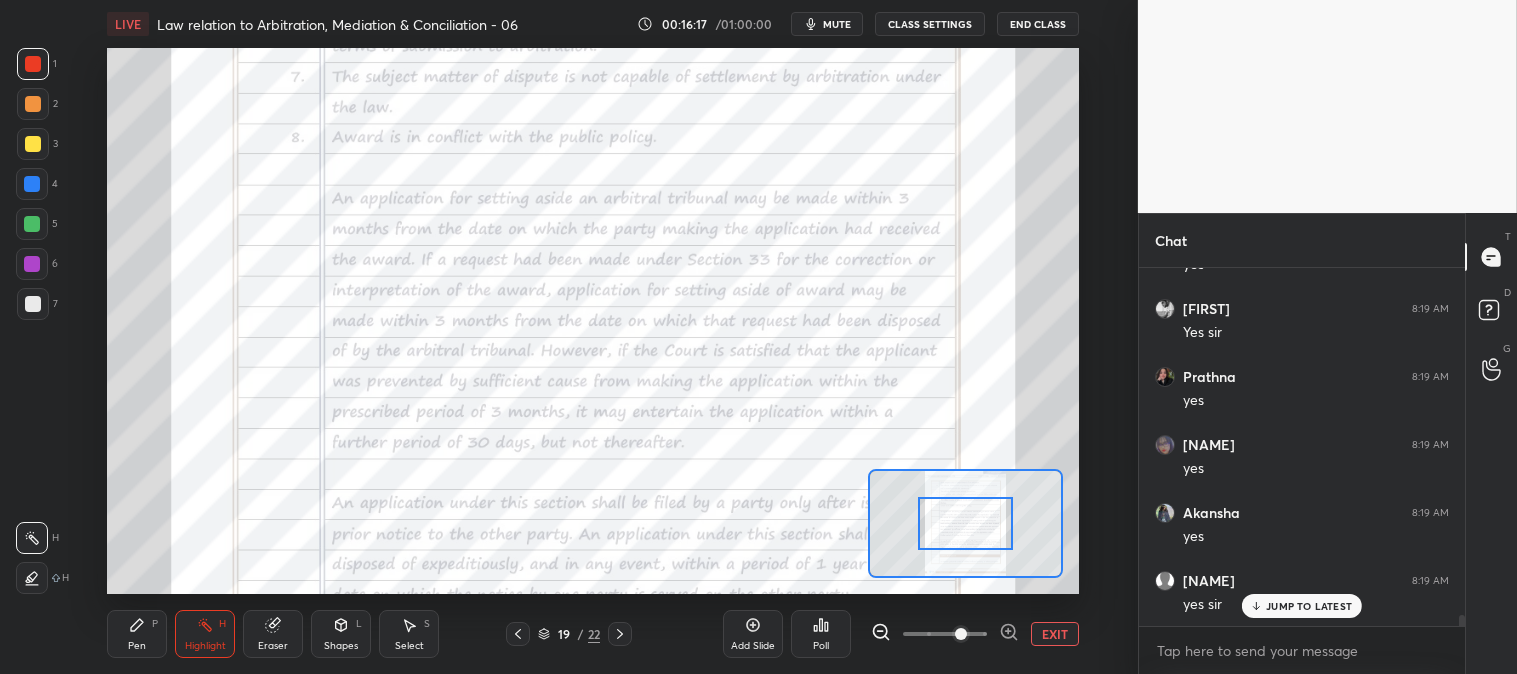 scroll, scrollTop: 11193, scrollLeft: 0, axis: vertical 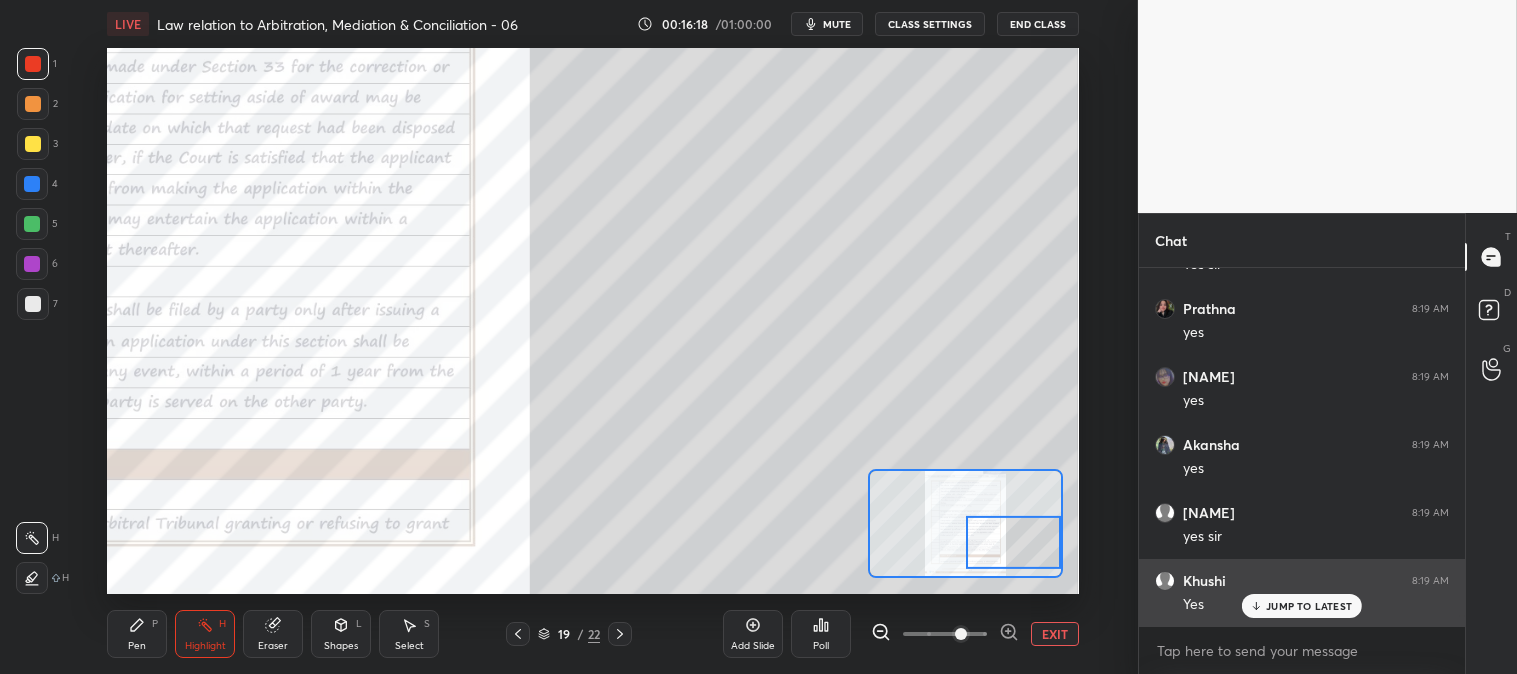 click on "JUMP TO LATEST" at bounding box center [1302, 606] 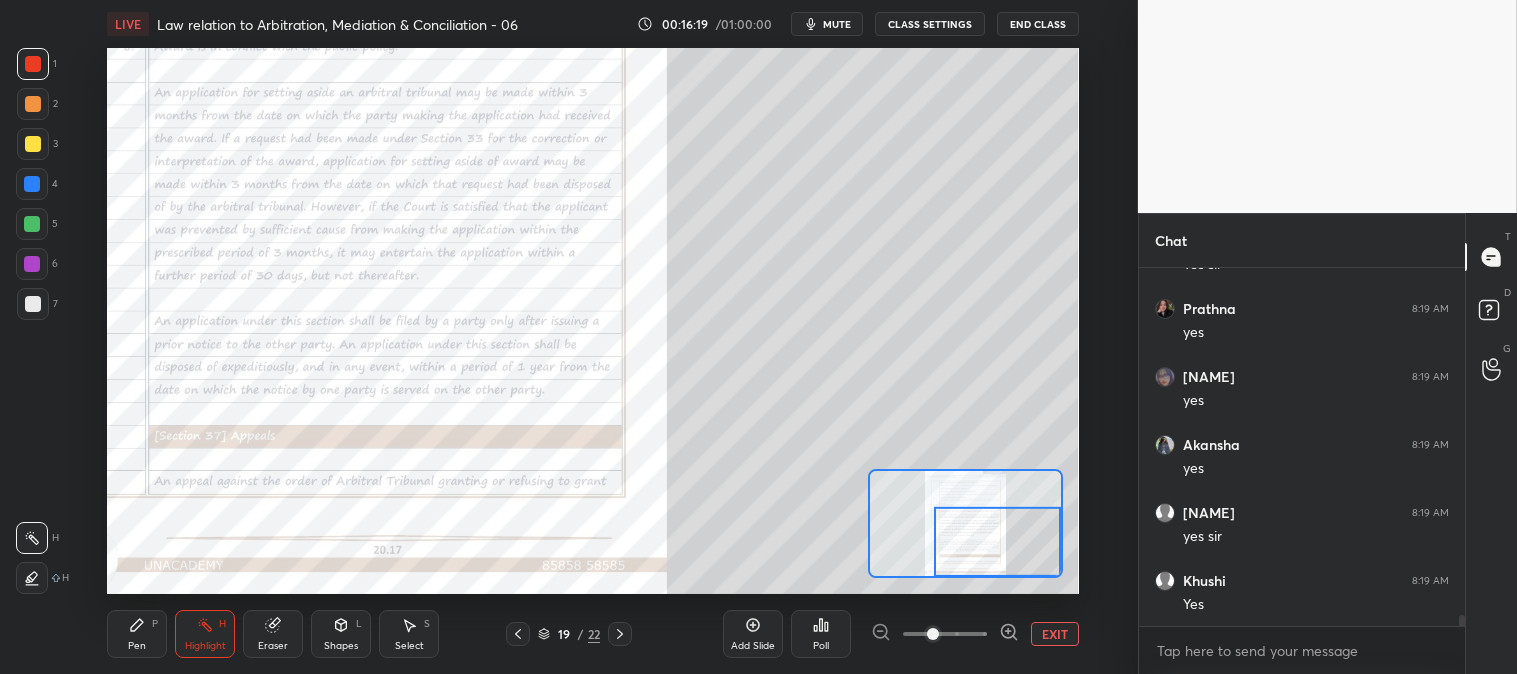 click on "EXIT" at bounding box center (1055, 634) 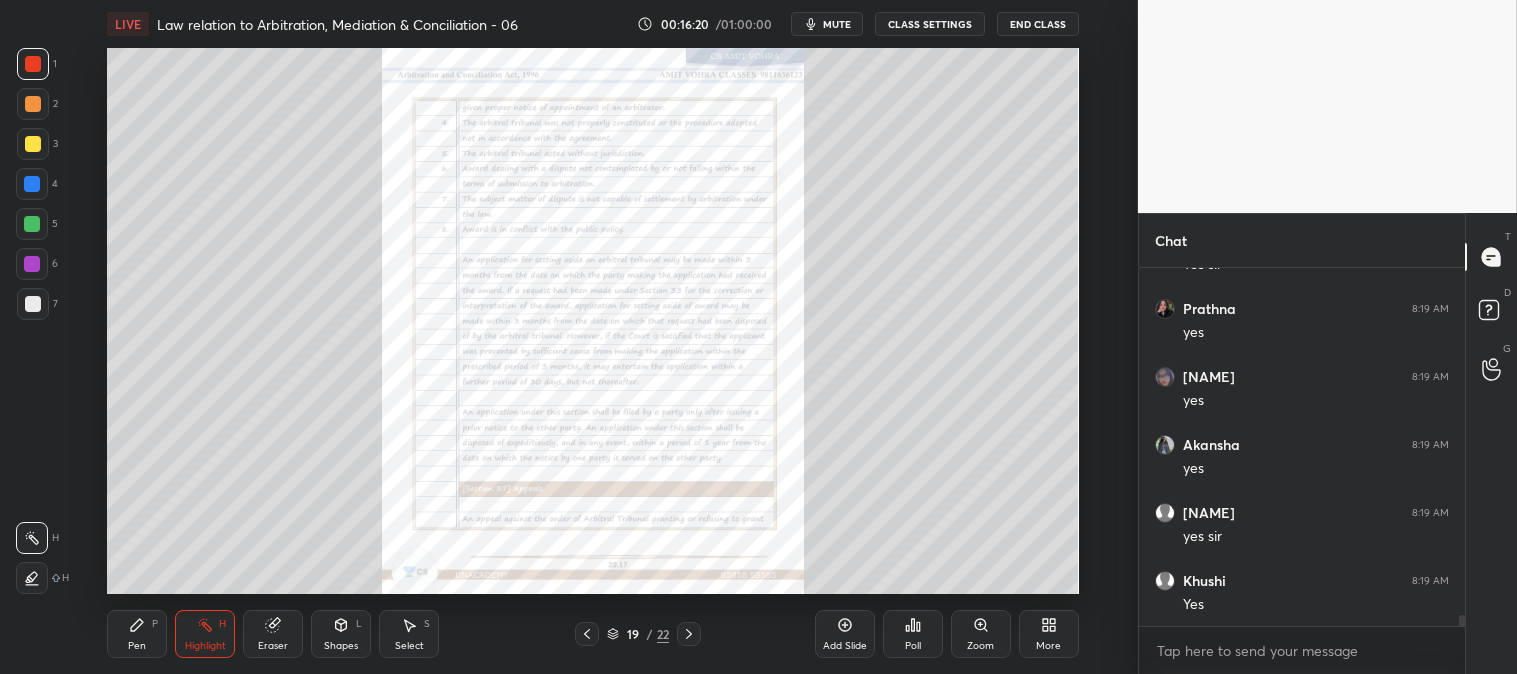click on "Highlight" at bounding box center (205, 646) 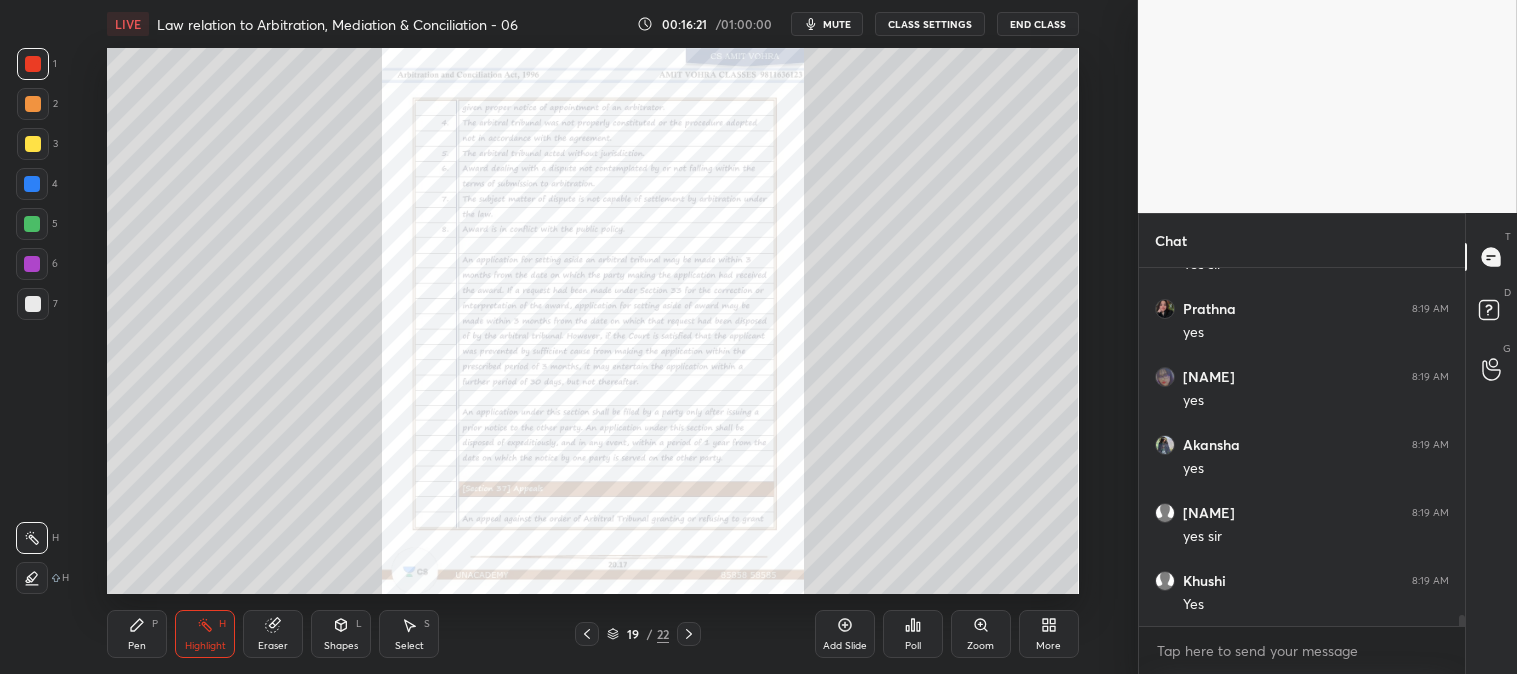 click at bounding box center (33, 64) 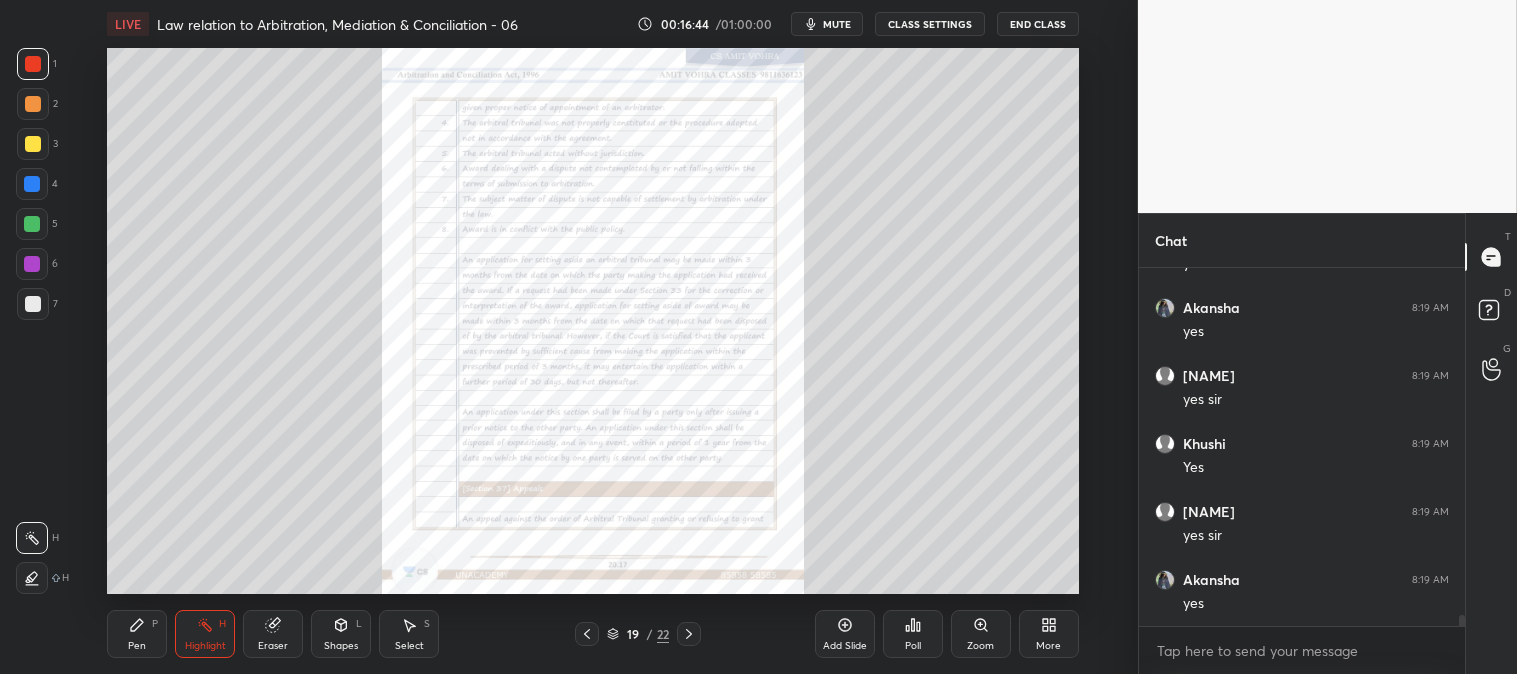 scroll, scrollTop: 11401, scrollLeft: 0, axis: vertical 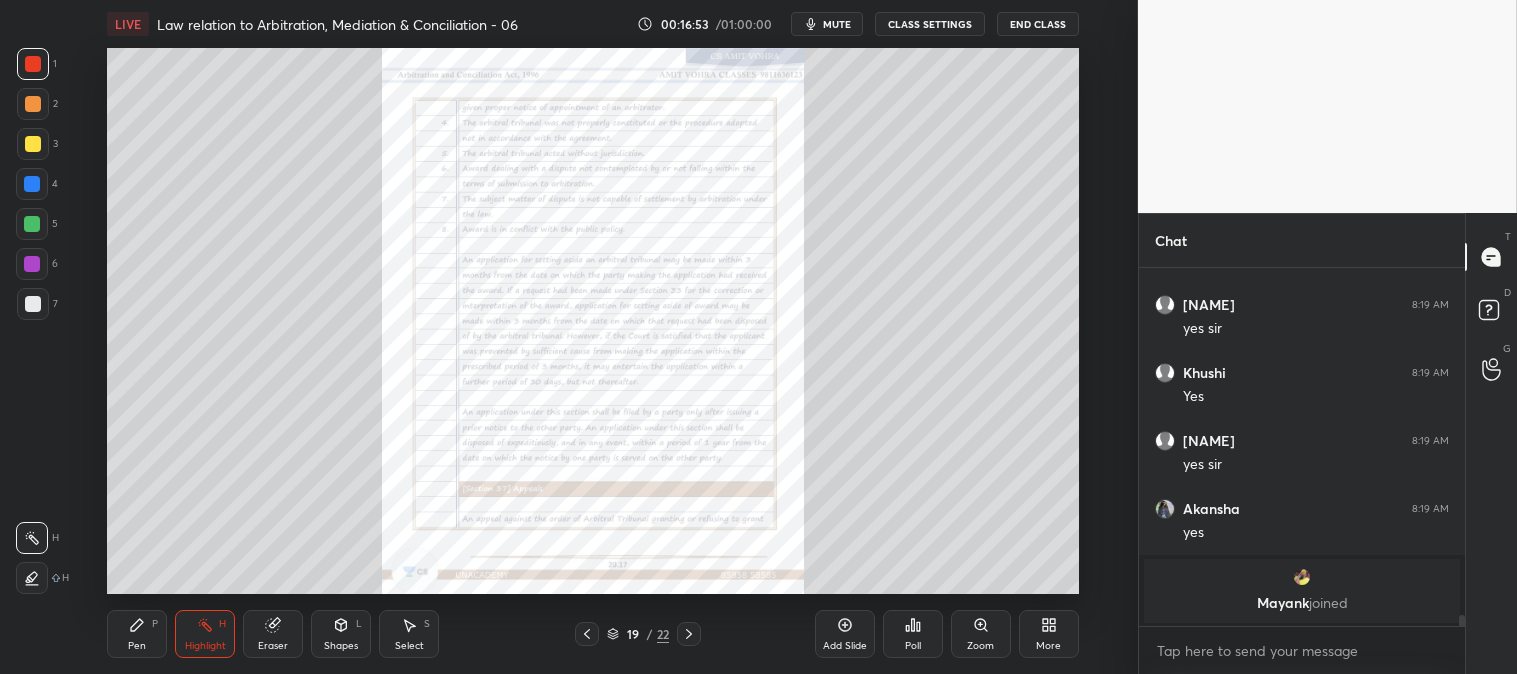 click on "Zoom" at bounding box center [981, 634] 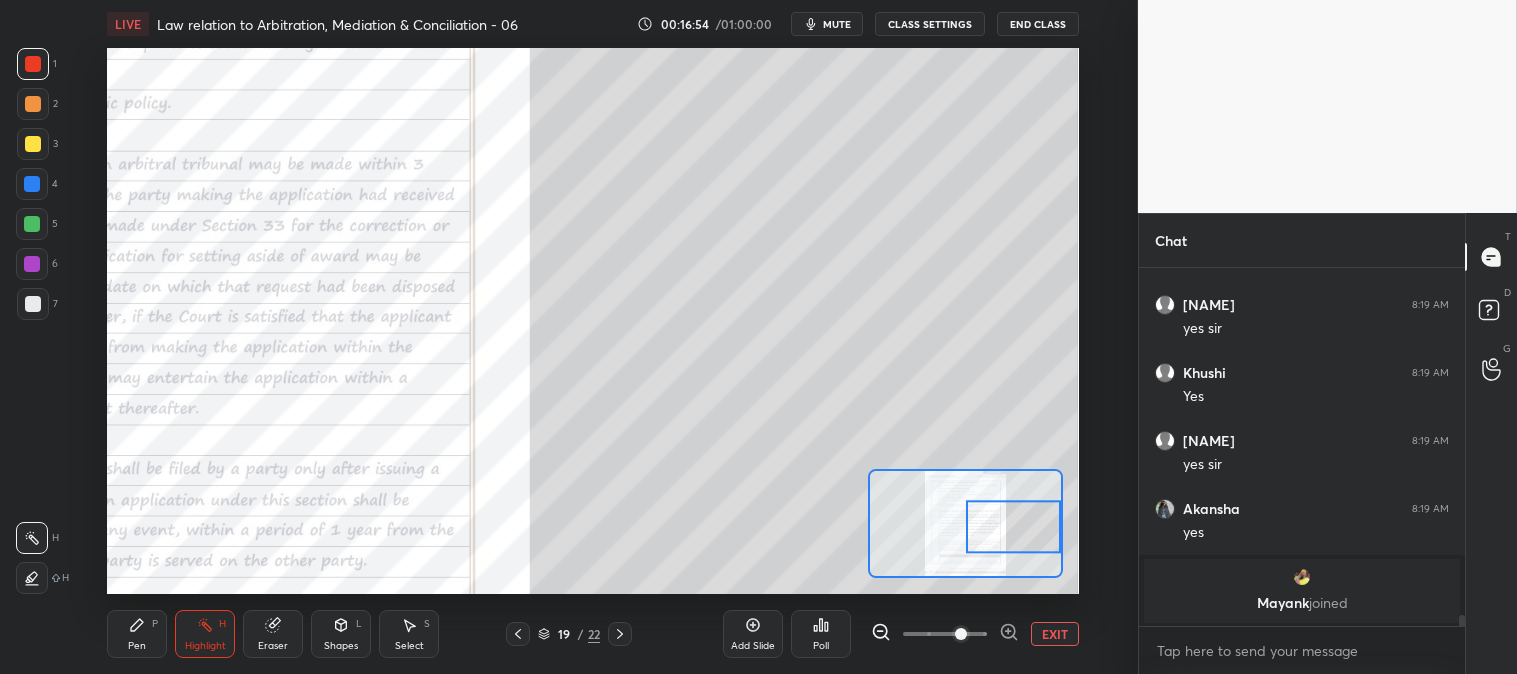 click on "Pen P" at bounding box center [137, 634] 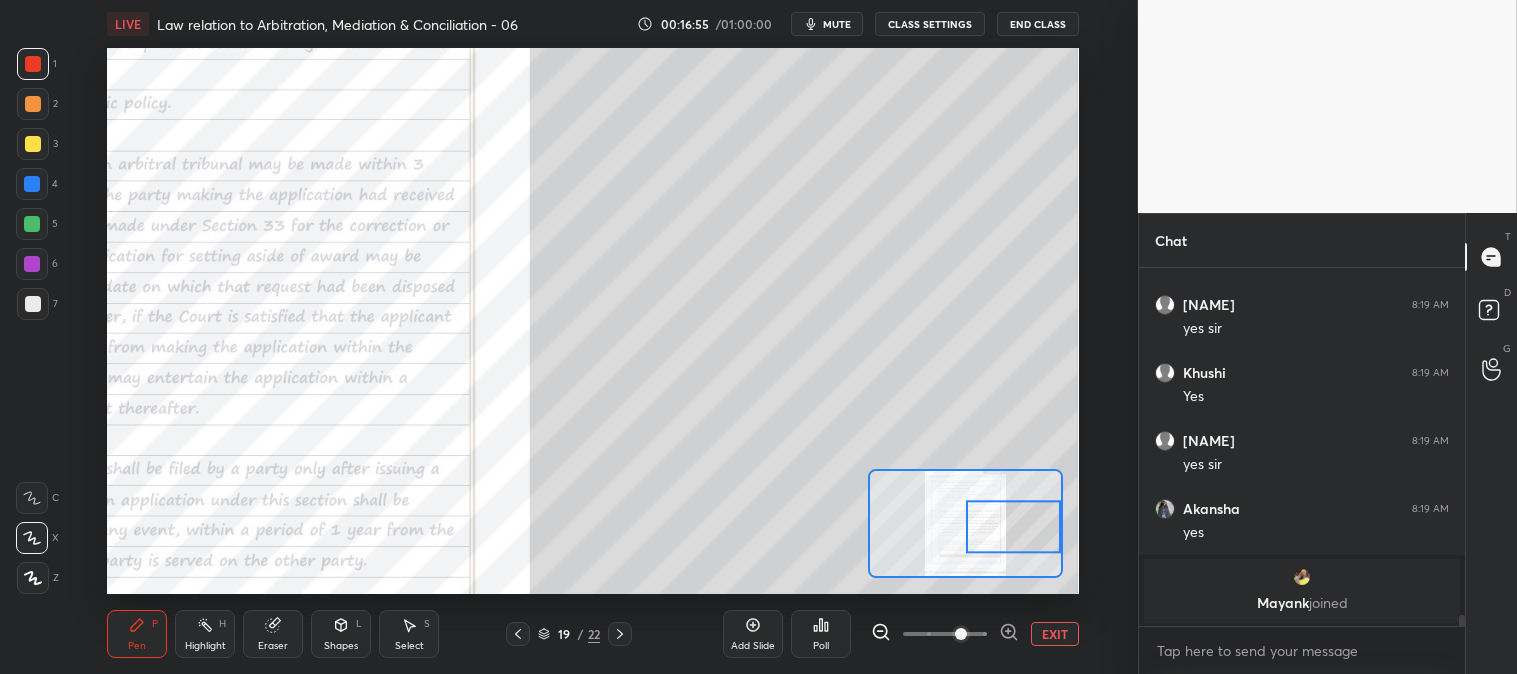 click at bounding box center [32, 224] 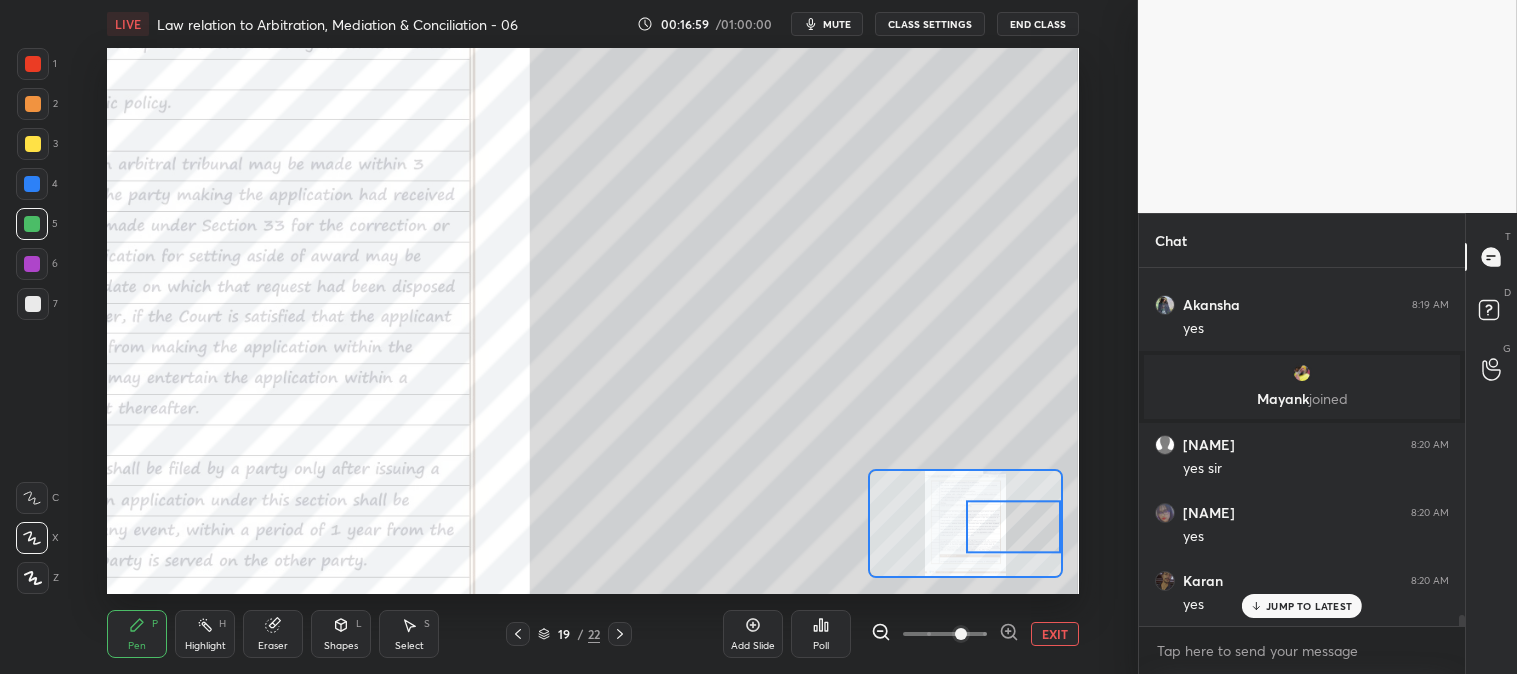 scroll, scrollTop: 10905, scrollLeft: 0, axis: vertical 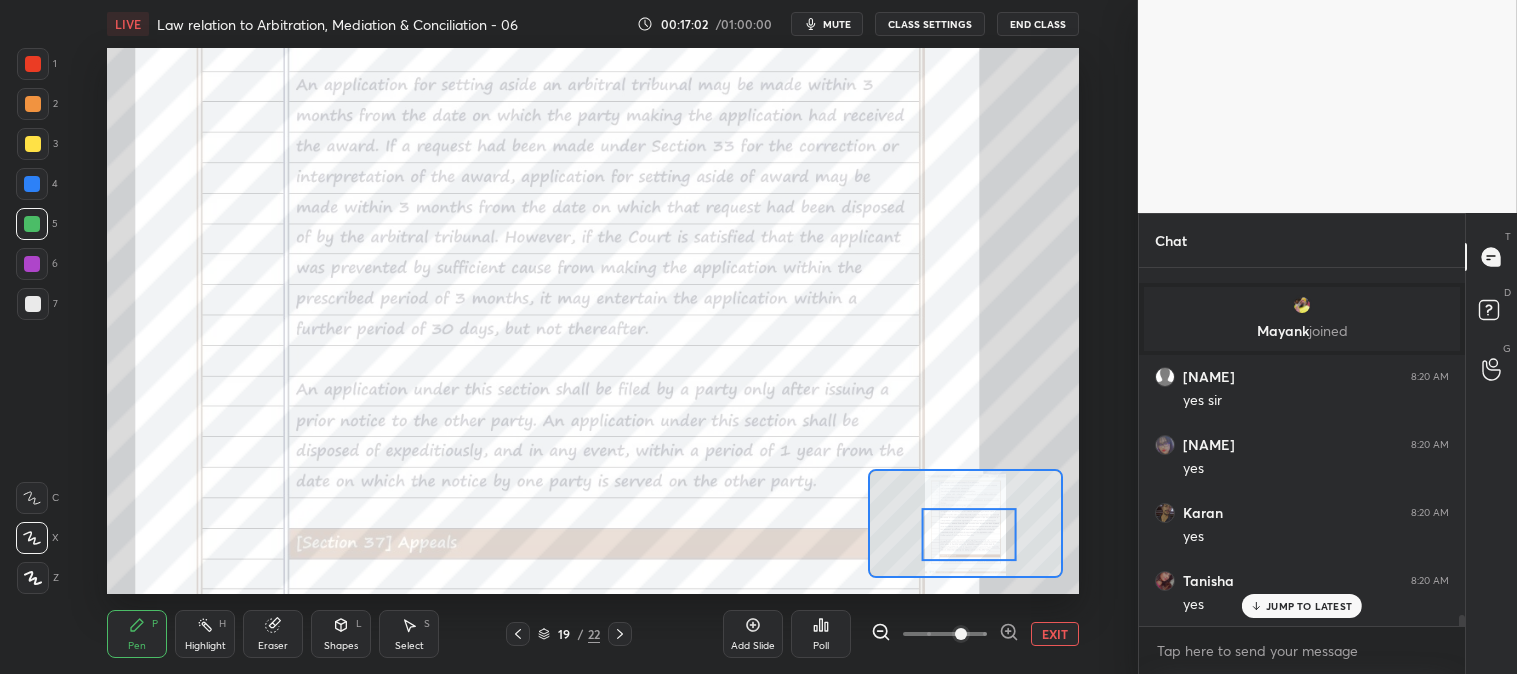 click 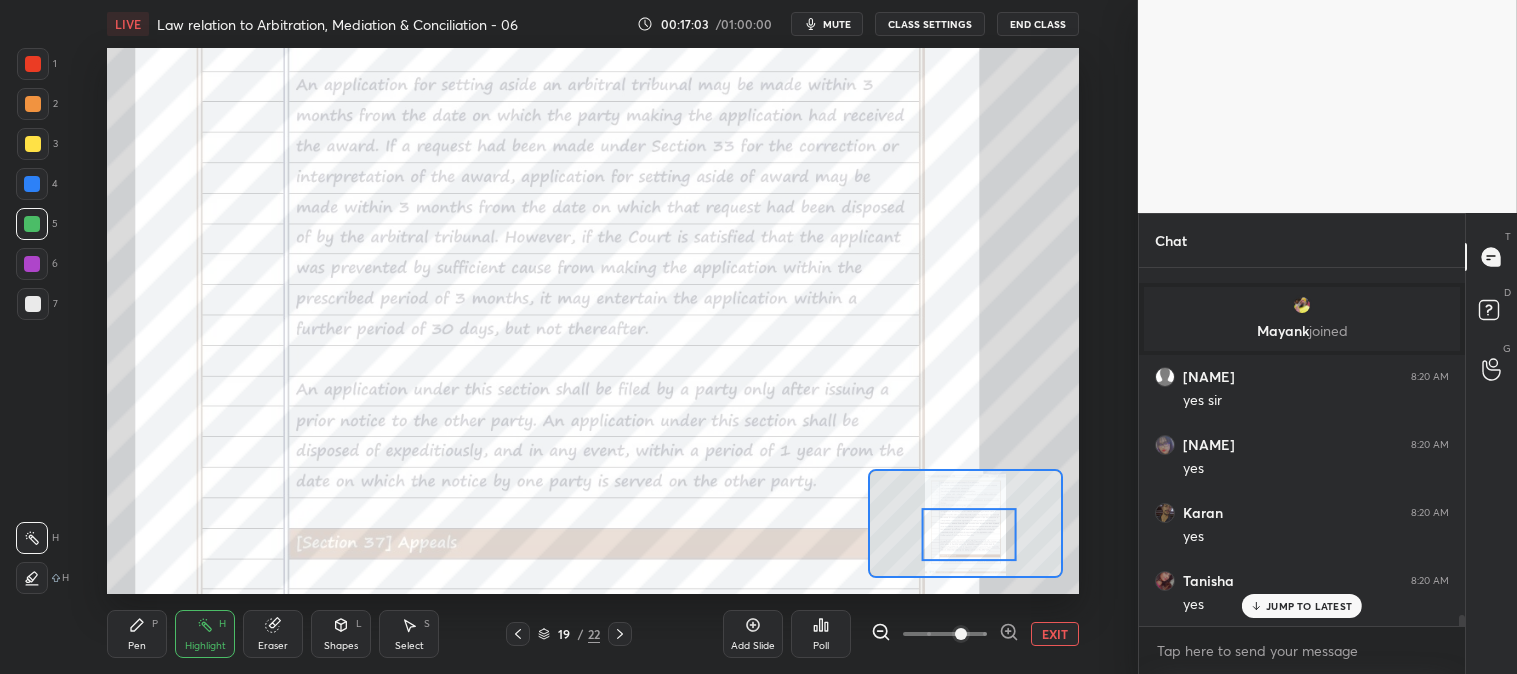 click at bounding box center (33, 64) 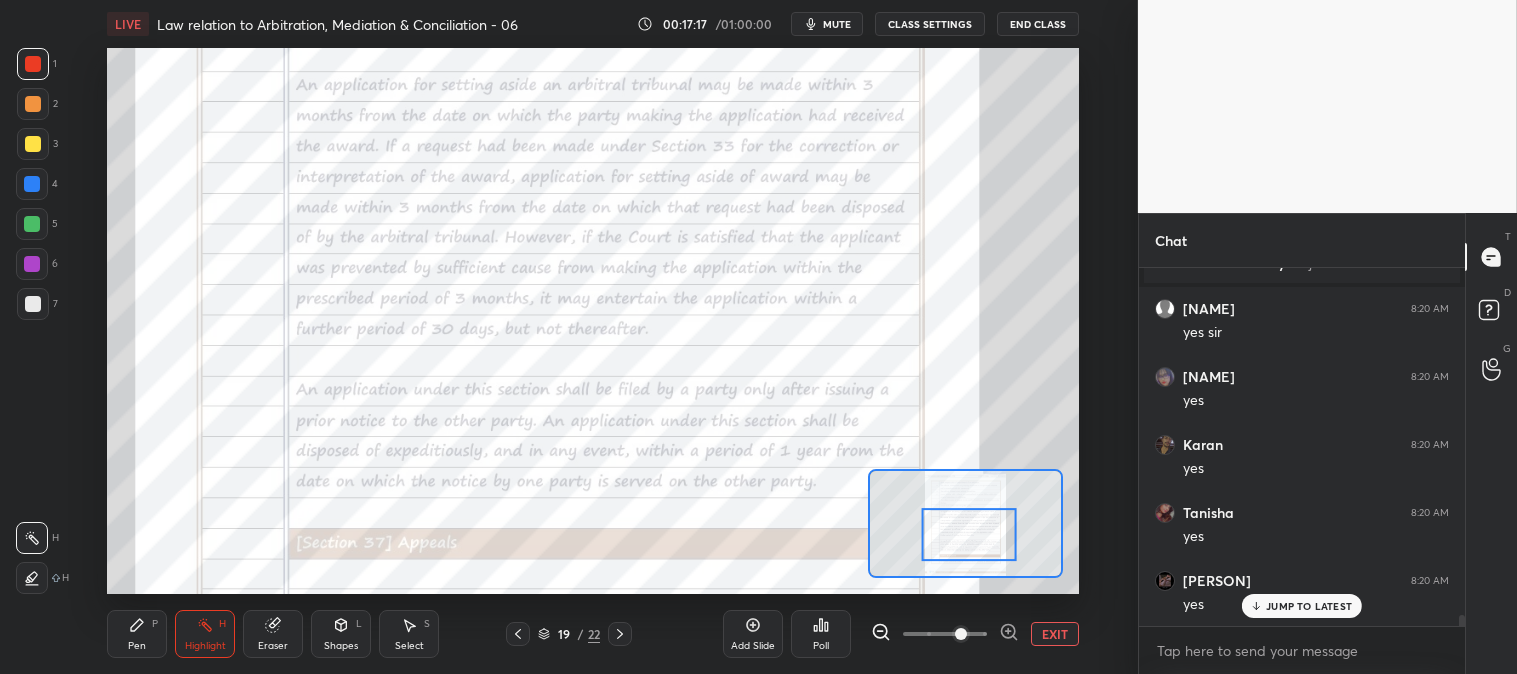 scroll, scrollTop: 11045, scrollLeft: 0, axis: vertical 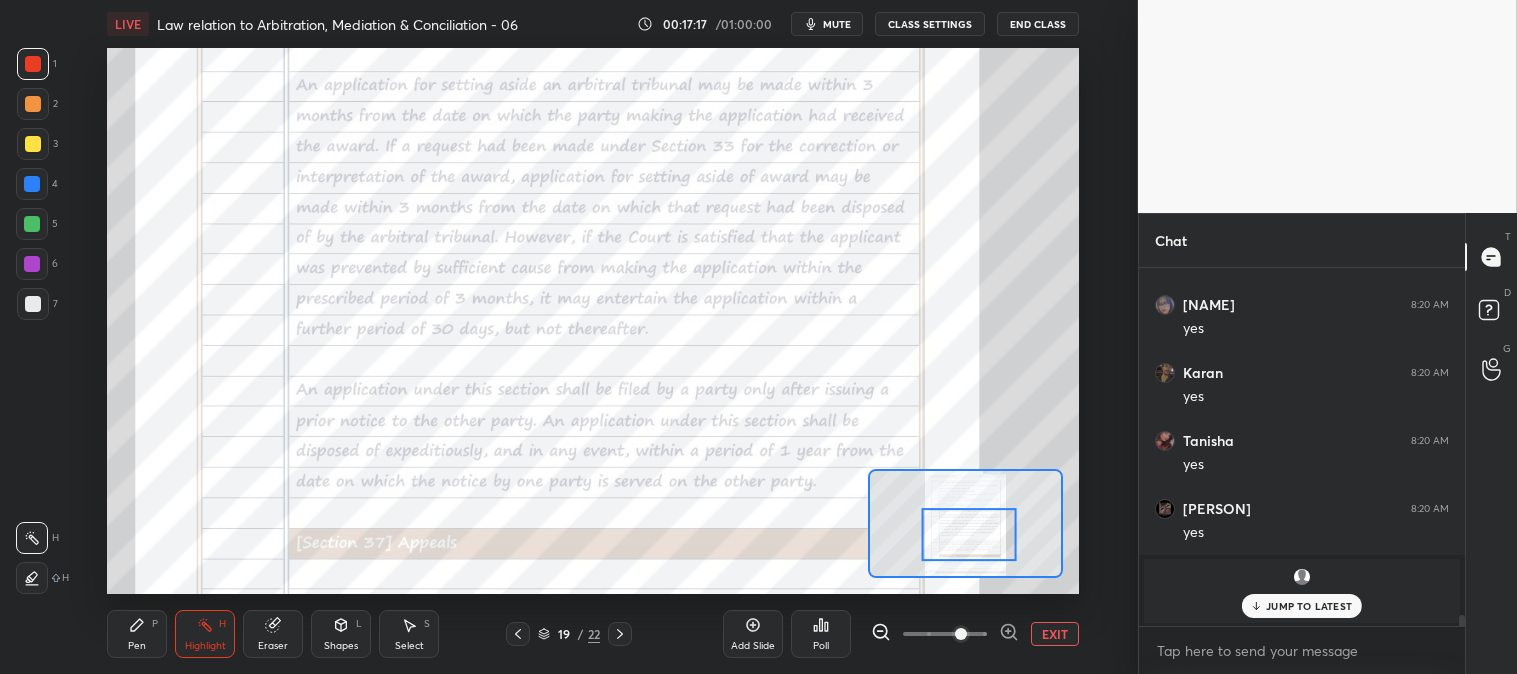 click on "Pen P" at bounding box center [137, 634] 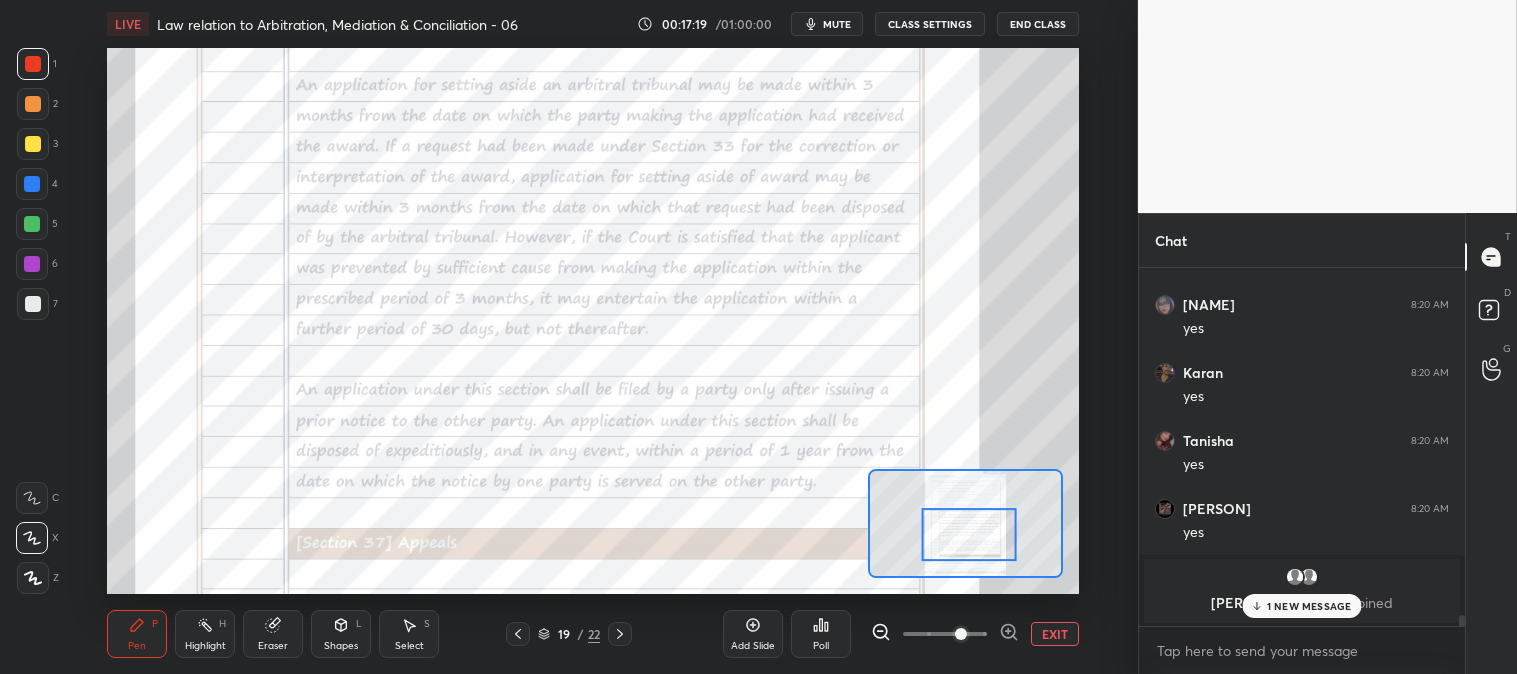 click at bounding box center (32, 224) 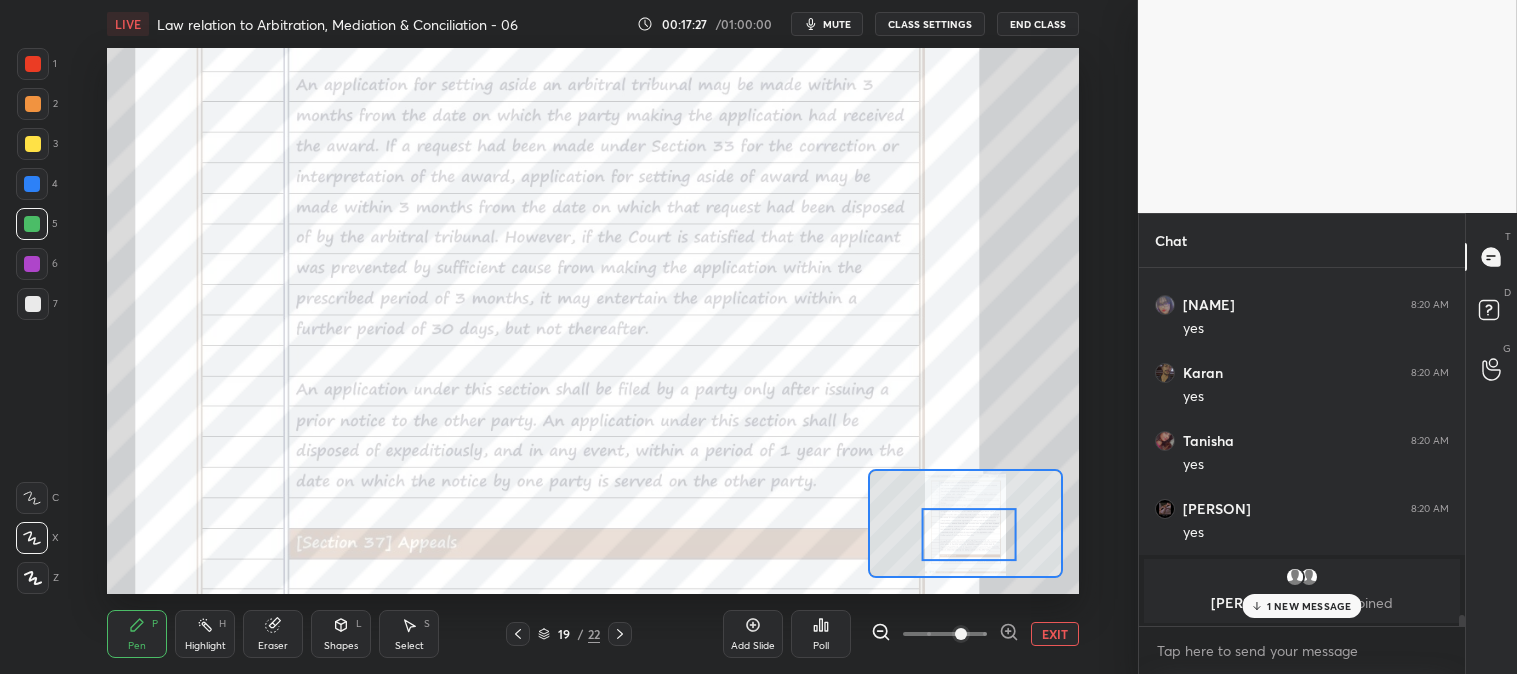 click 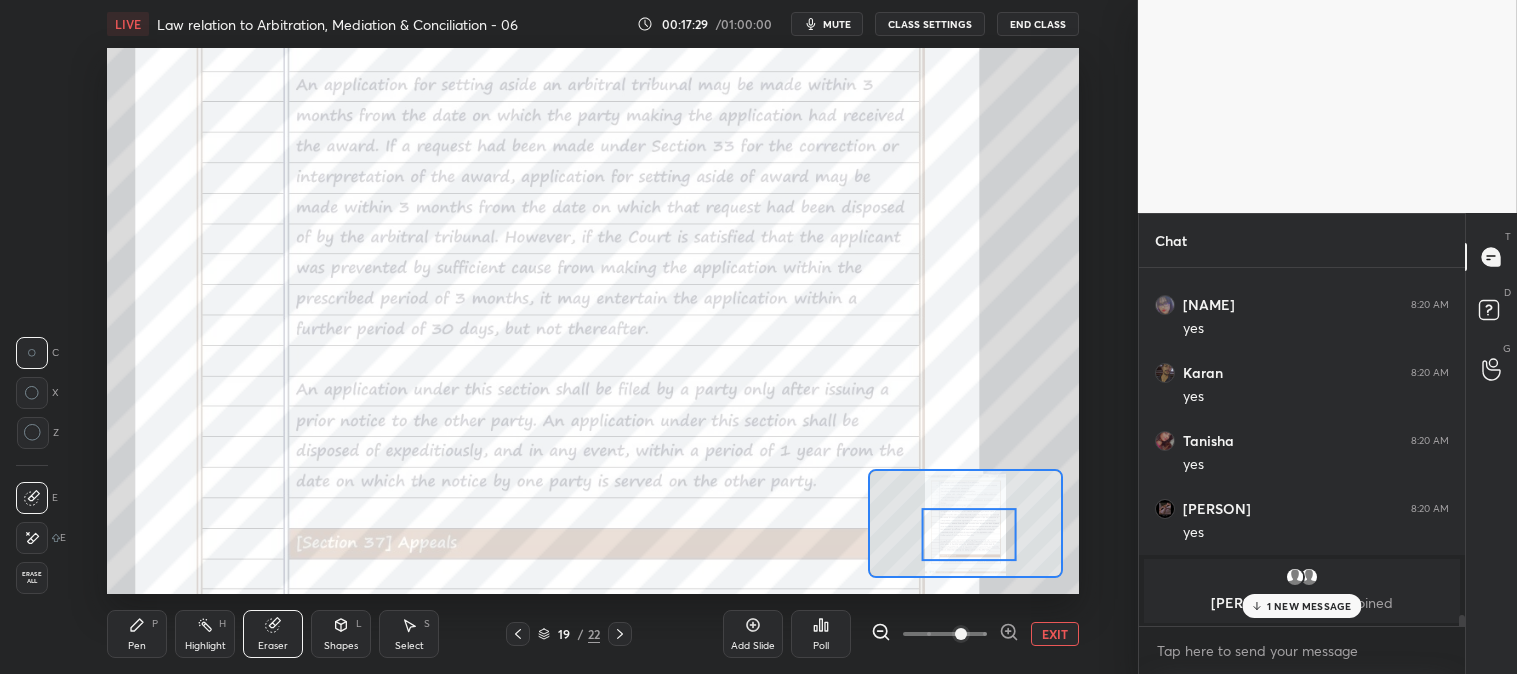 click on "1 NEW MESSAGE" at bounding box center (1309, 606) 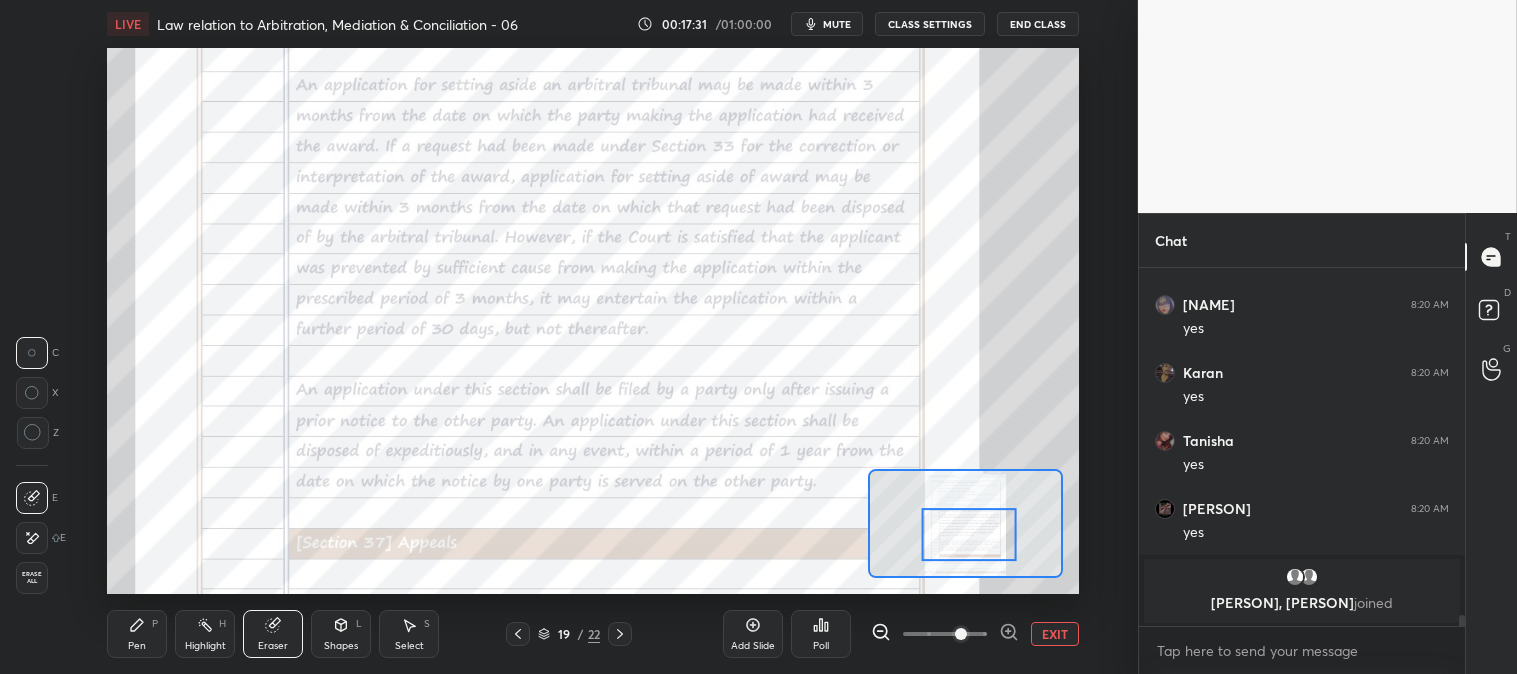 click on "Pen P" at bounding box center (137, 634) 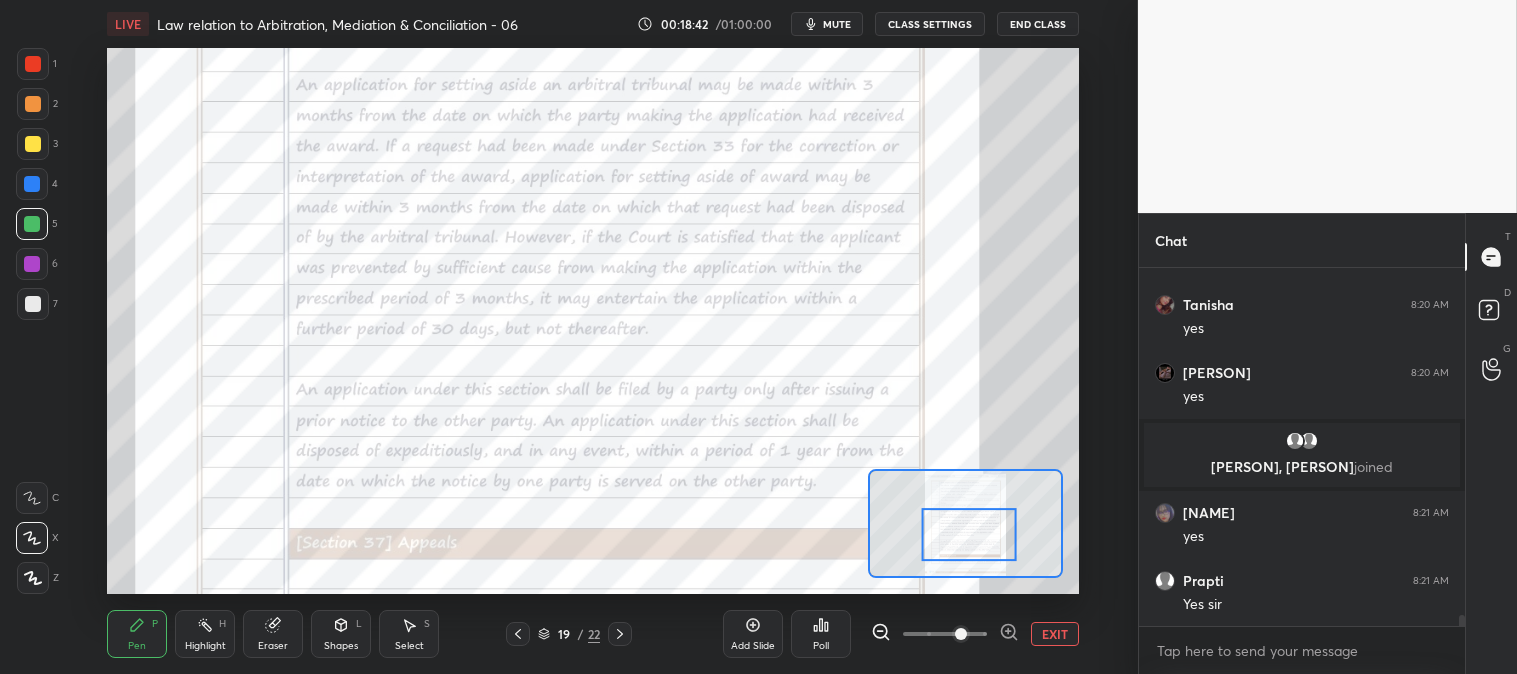 scroll, scrollTop: 11141, scrollLeft: 0, axis: vertical 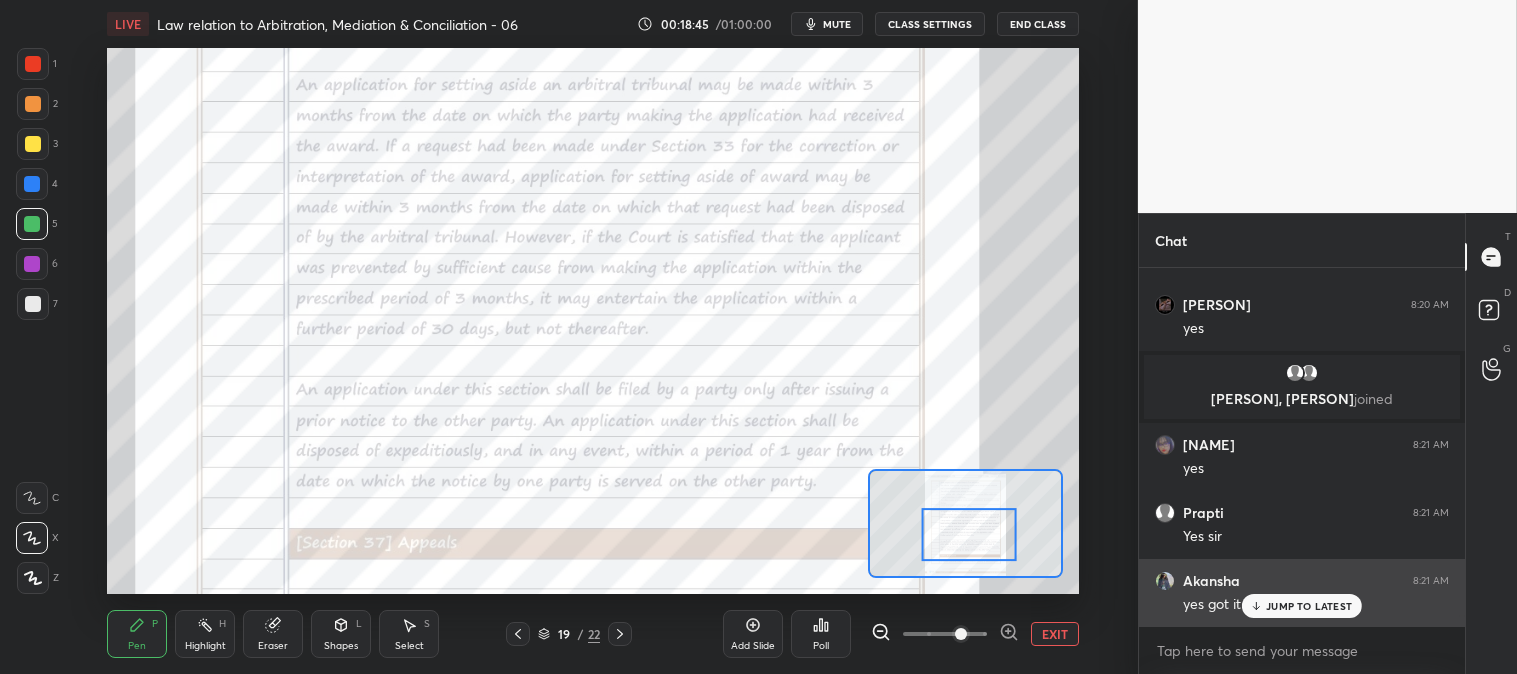click 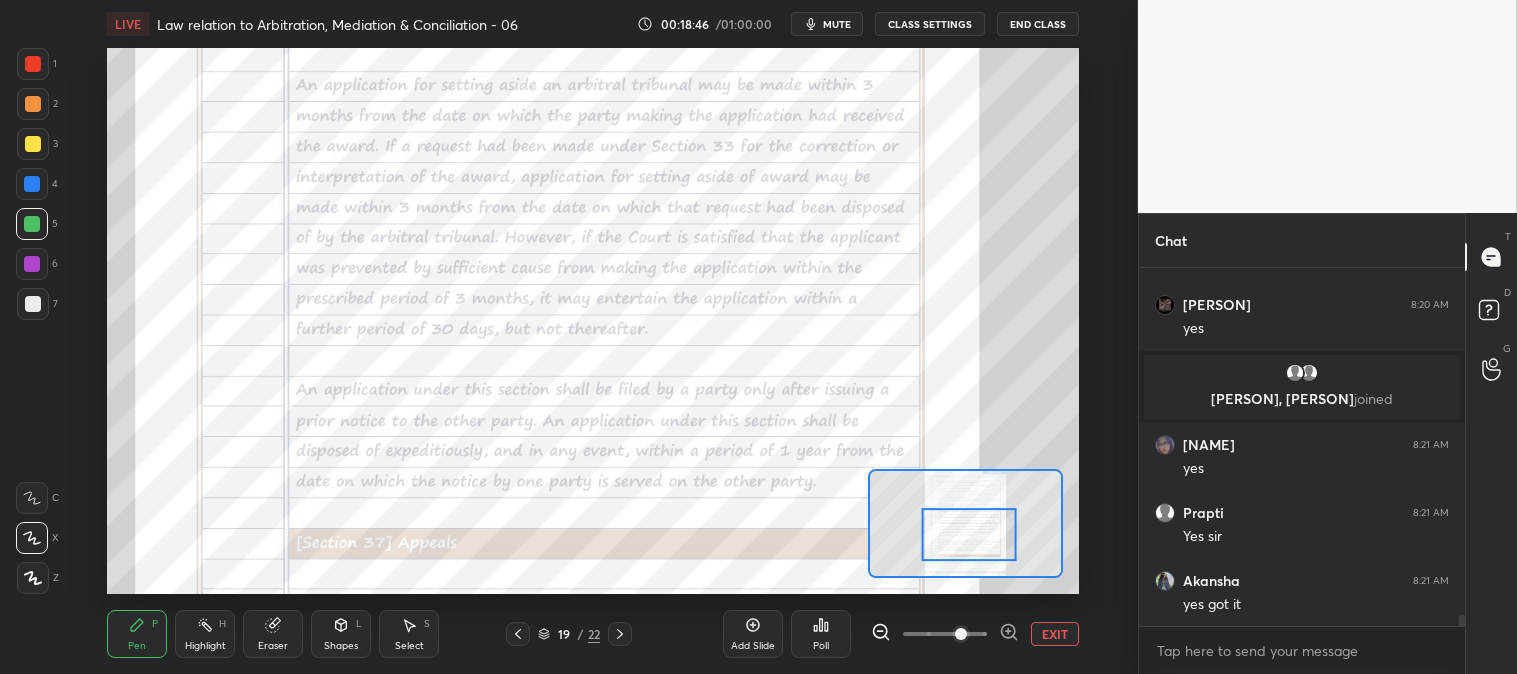 click on "EXIT" at bounding box center (1055, 634) 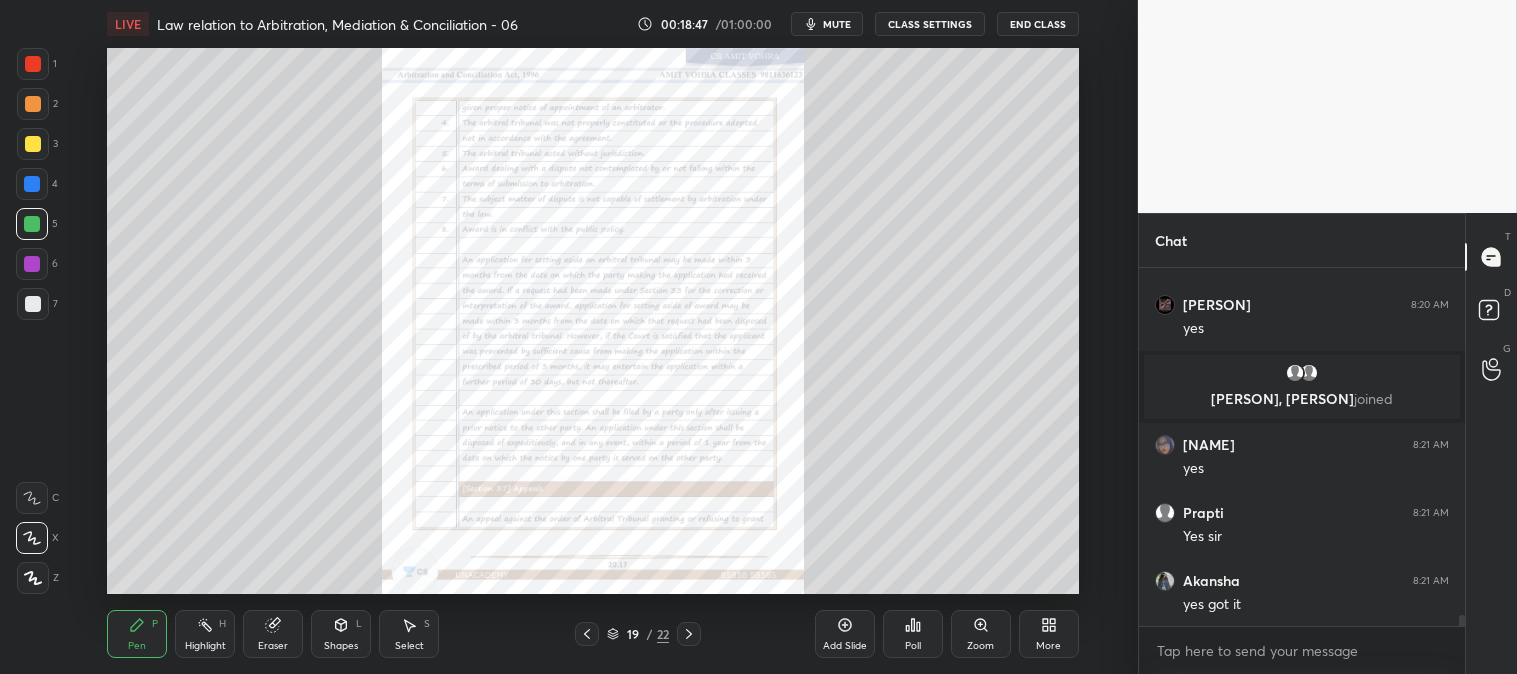 click on "Highlight" at bounding box center (205, 646) 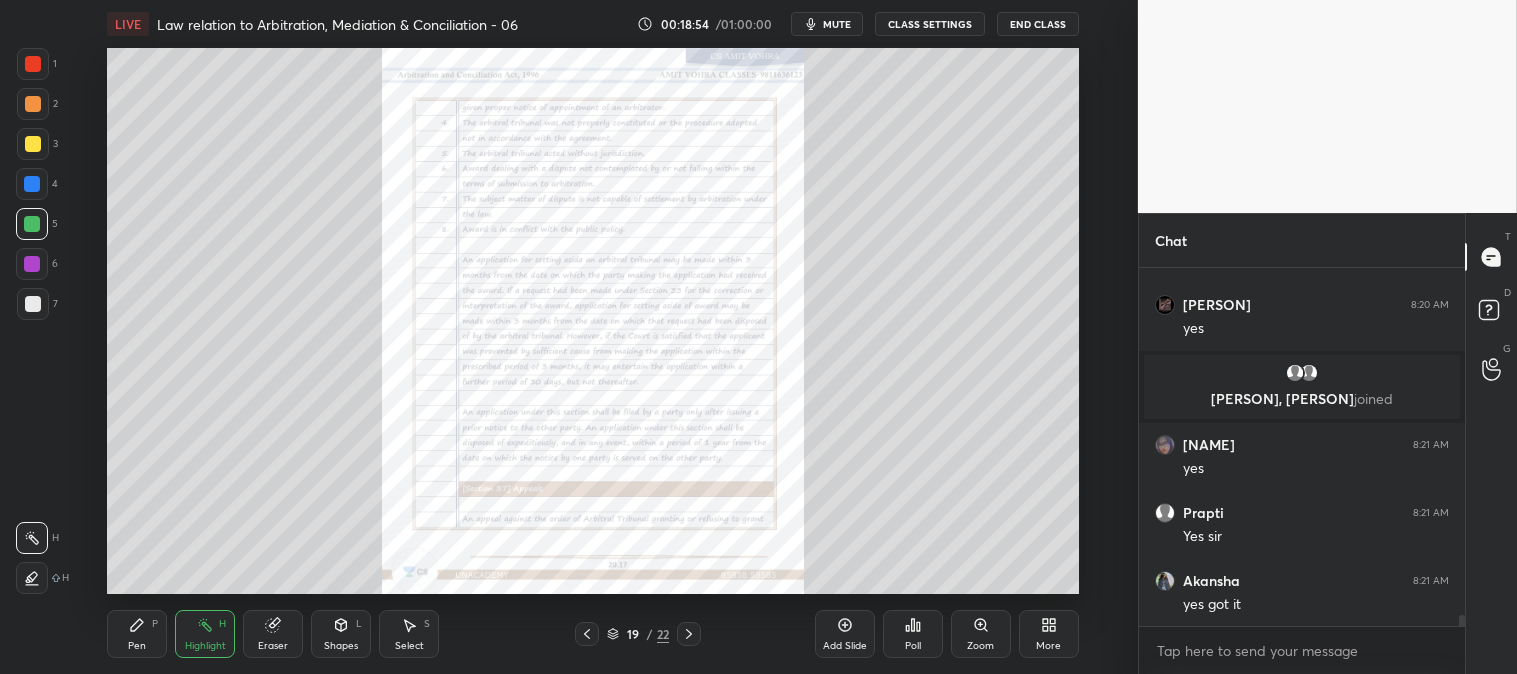 click on "Zoom" at bounding box center (981, 634) 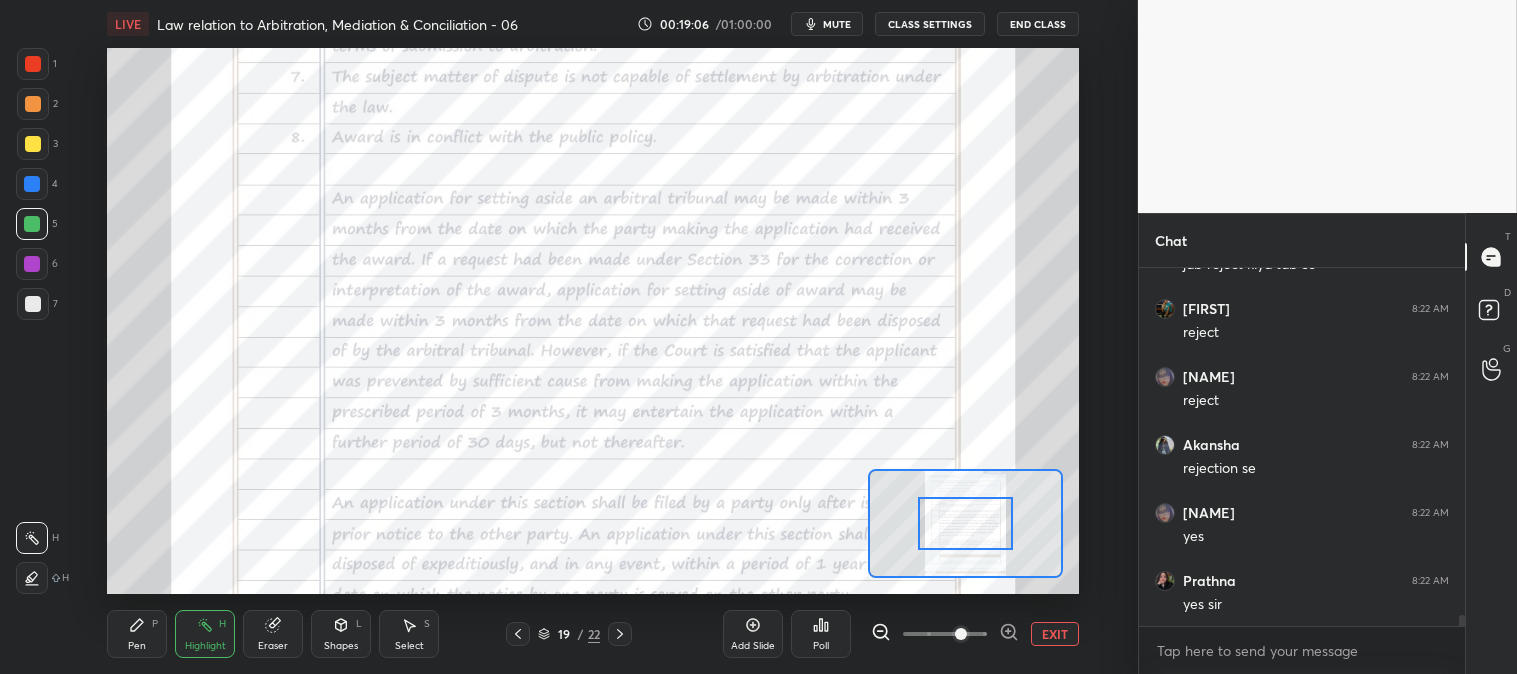 scroll, scrollTop: 11685, scrollLeft: 0, axis: vertical 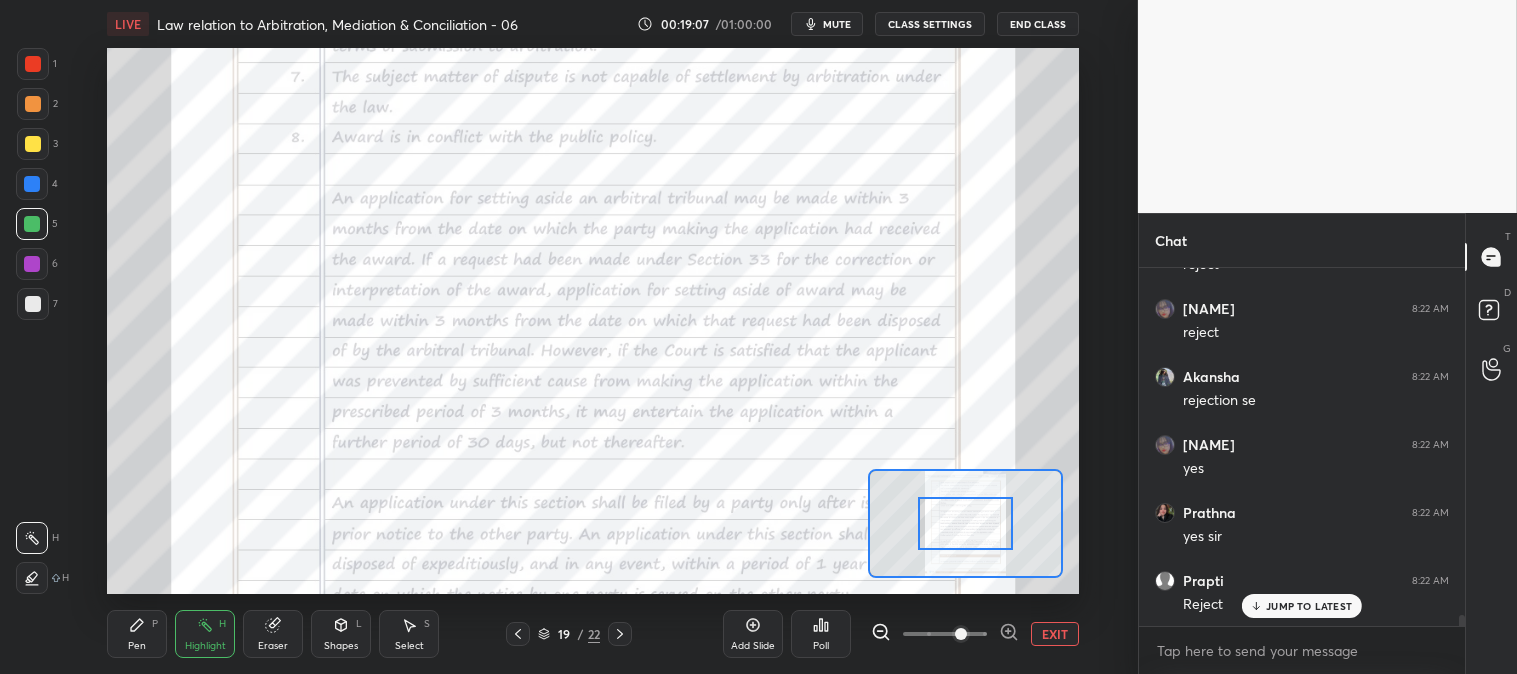 click on "Pen P" at bounding box center (137, 634) 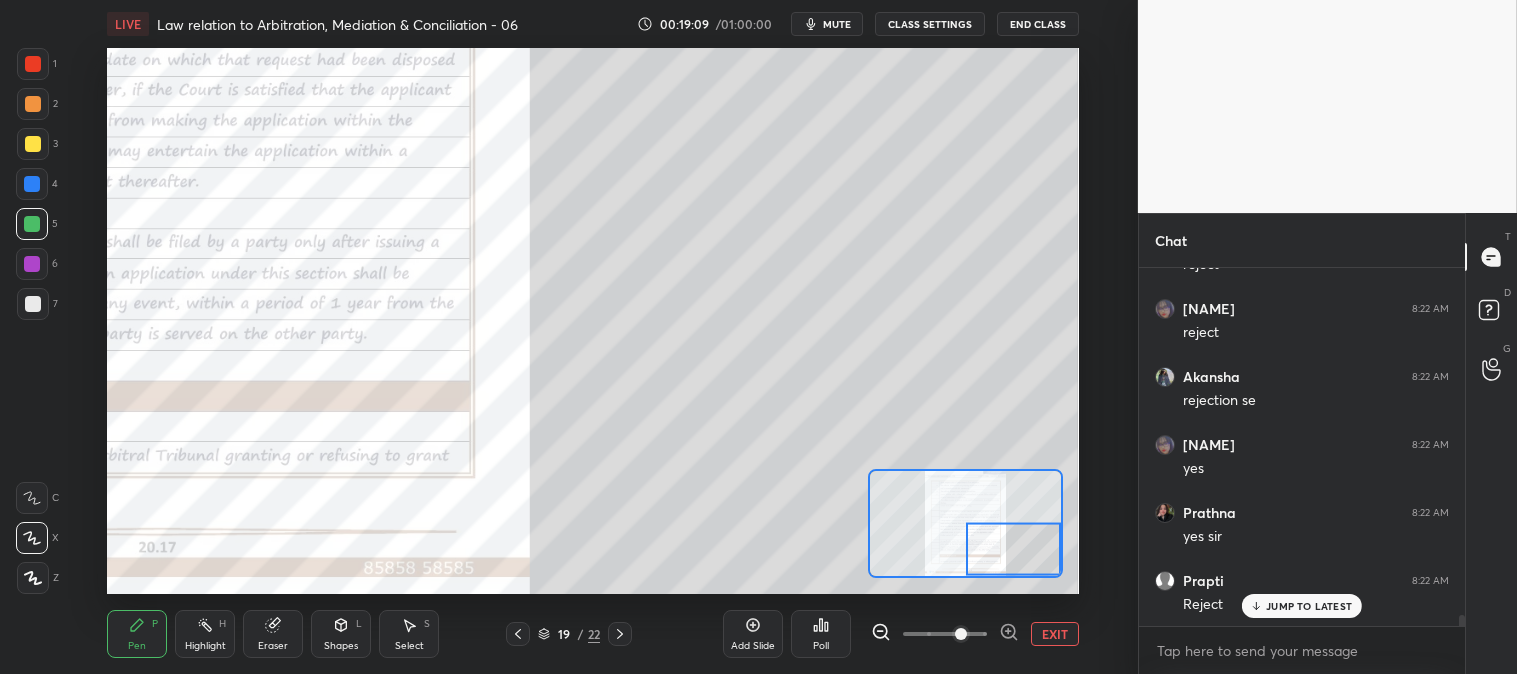 click 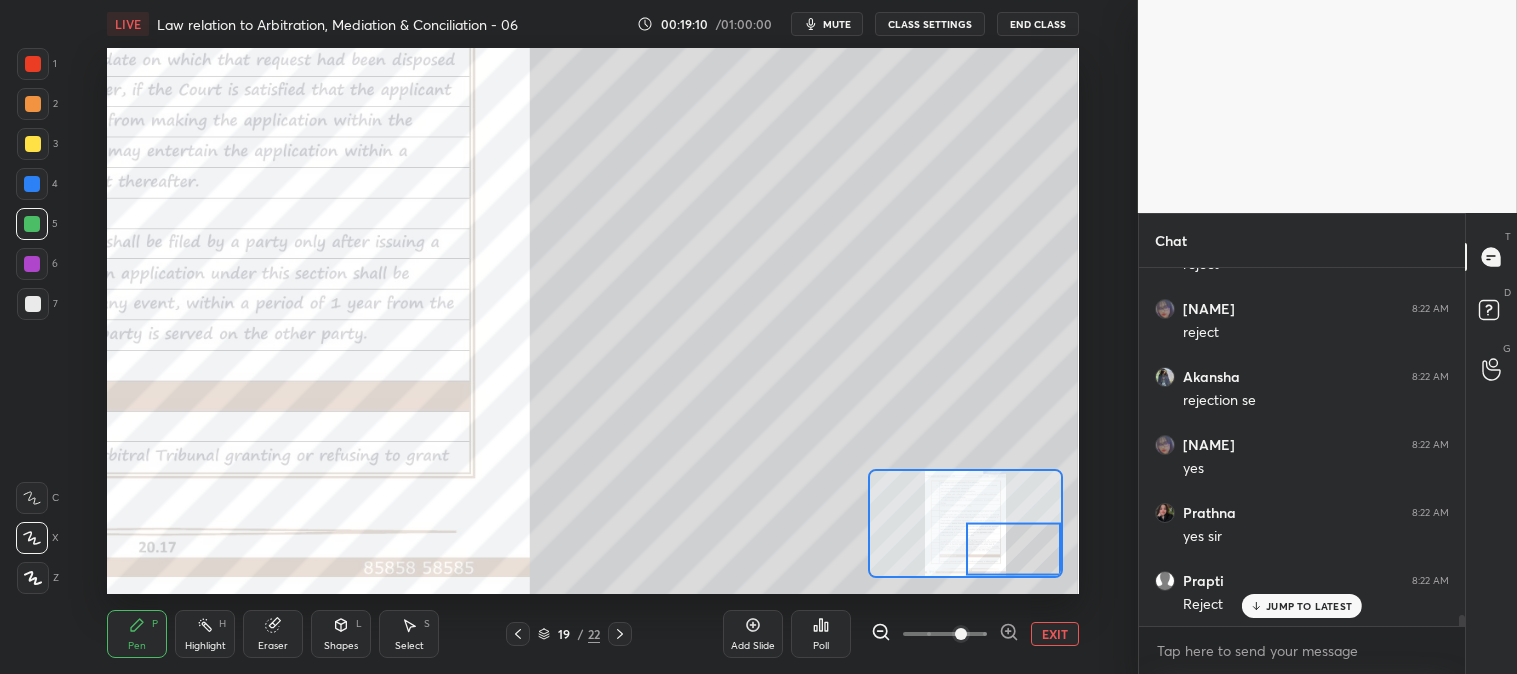 scroll, scrollTop: 11753, scrollLeft: 0, axis: vertical 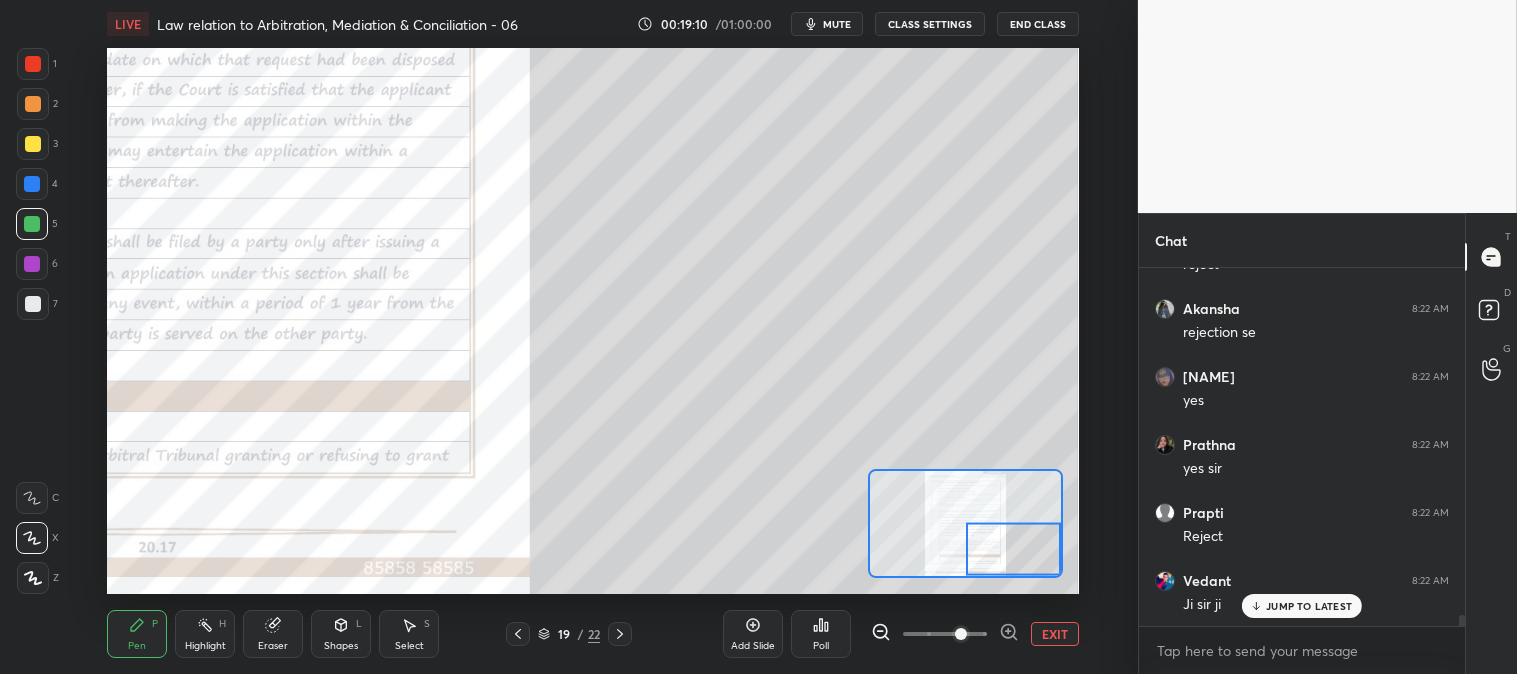 click at bounding box center (33, 144) 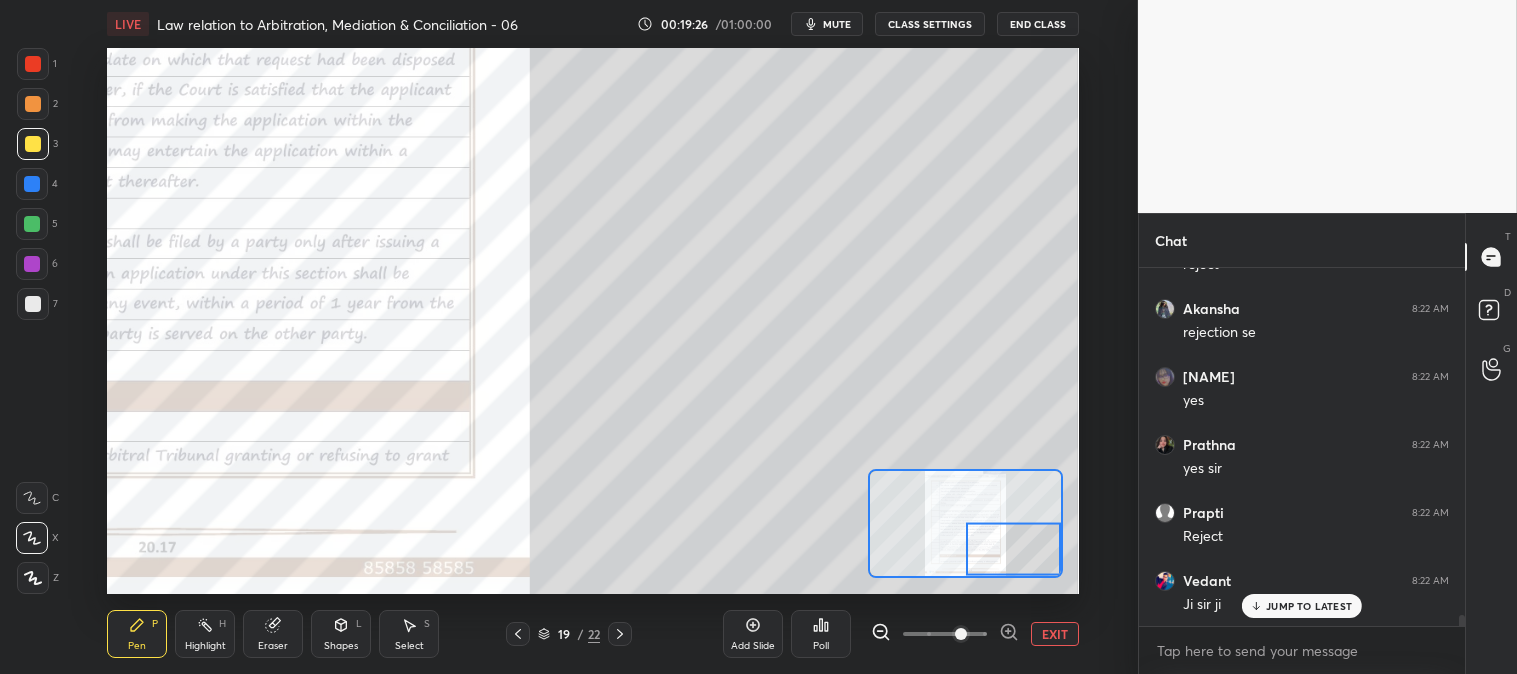 scroll, scrollTop: 11821, scrollLeft: 0, axis: vertical 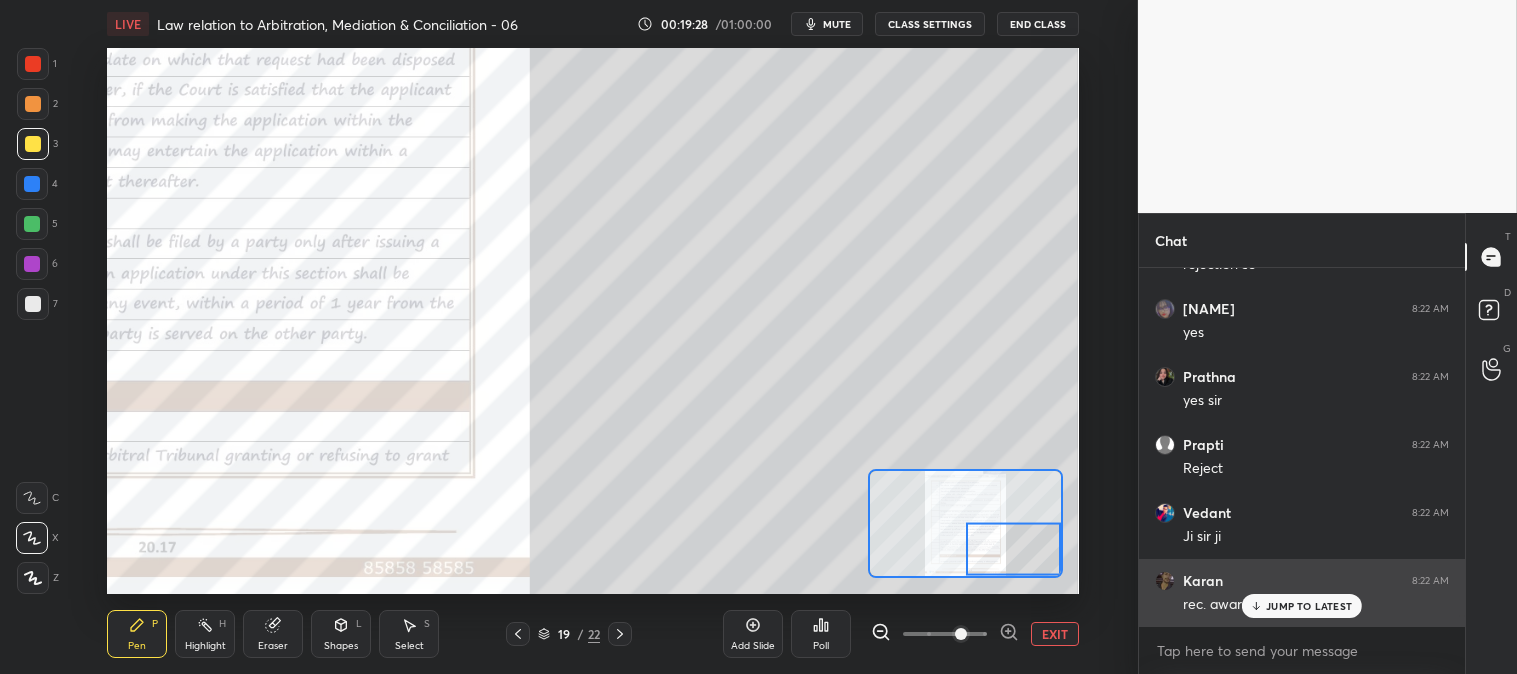 click on "JUMP TO LATEST" at bounding box center (1309, 606) 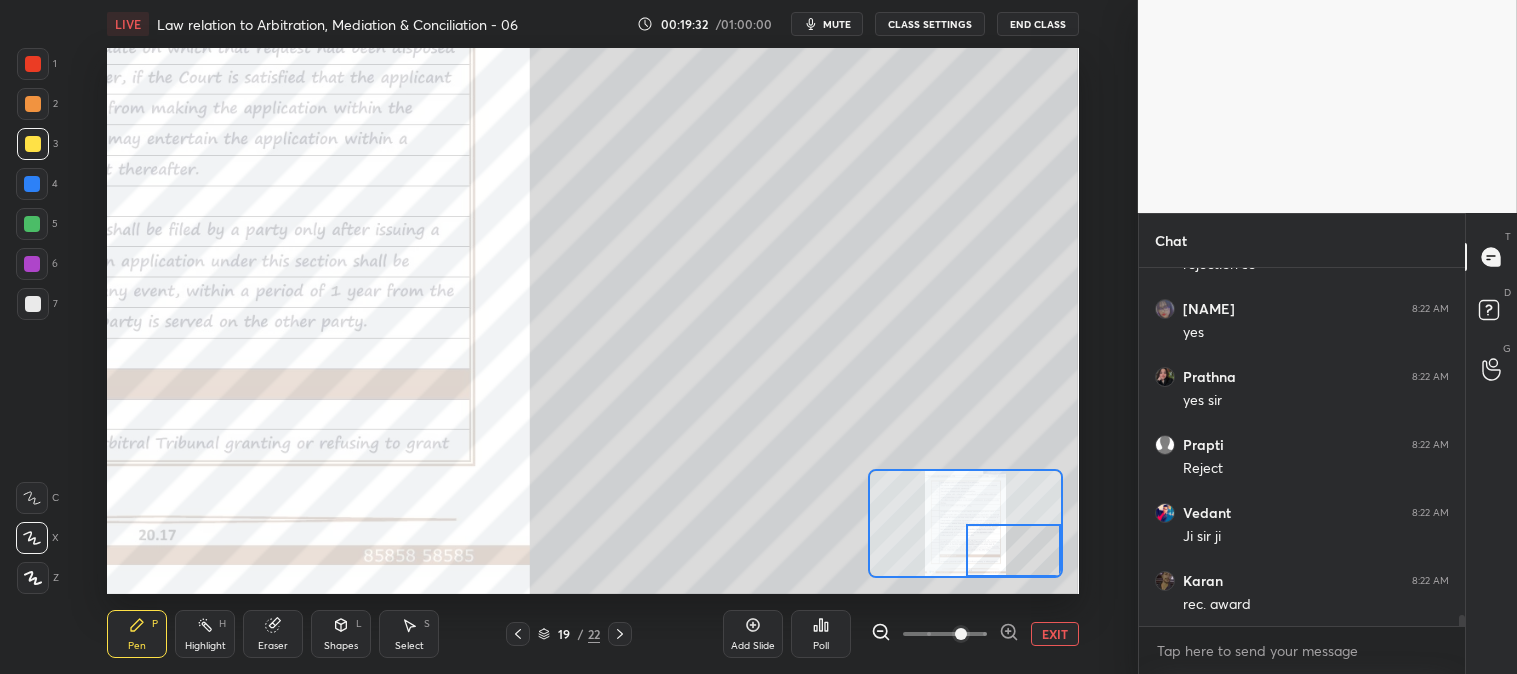scroll, scrollTop: 11841, scrollLeft: 0, axis: vertical 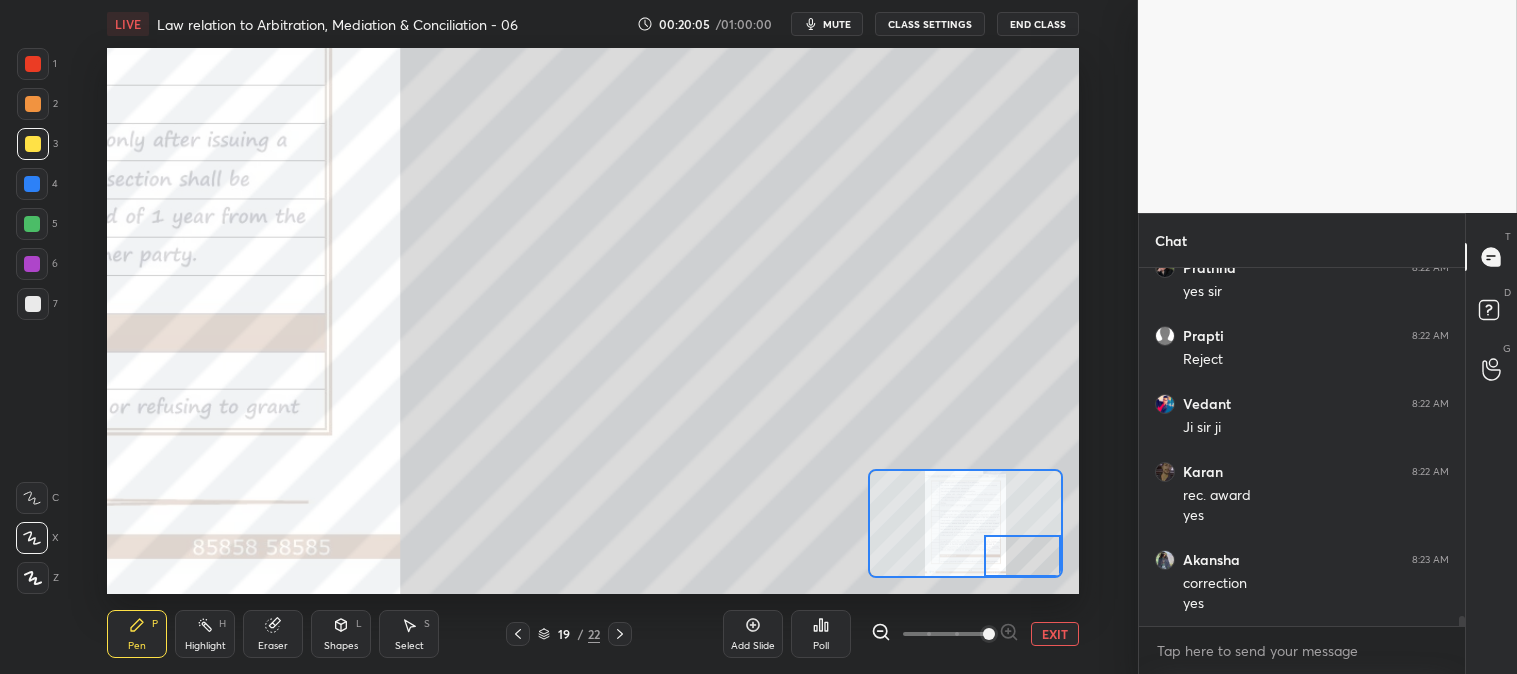 click on "EXIT" at bounding box center (1055, 634) 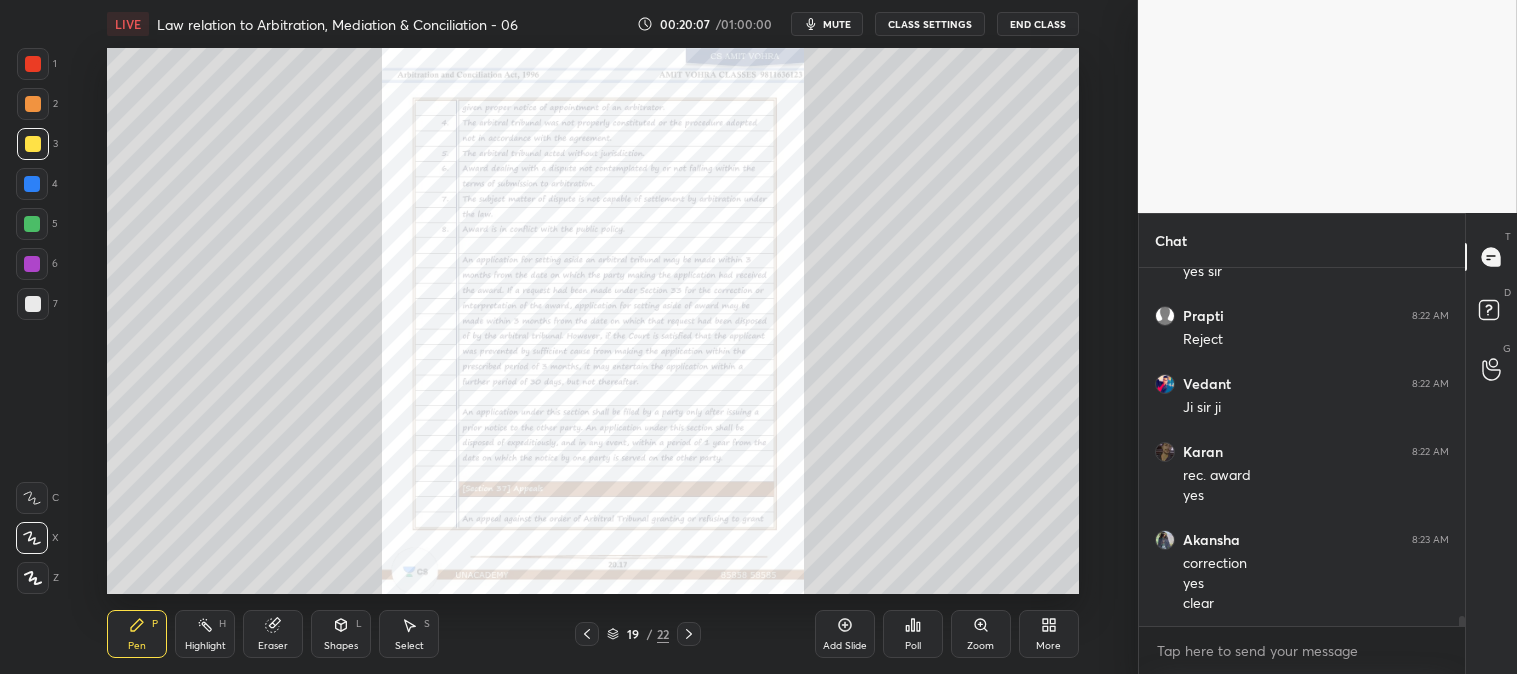 click on "Pen" at bounding box center [137, 646] 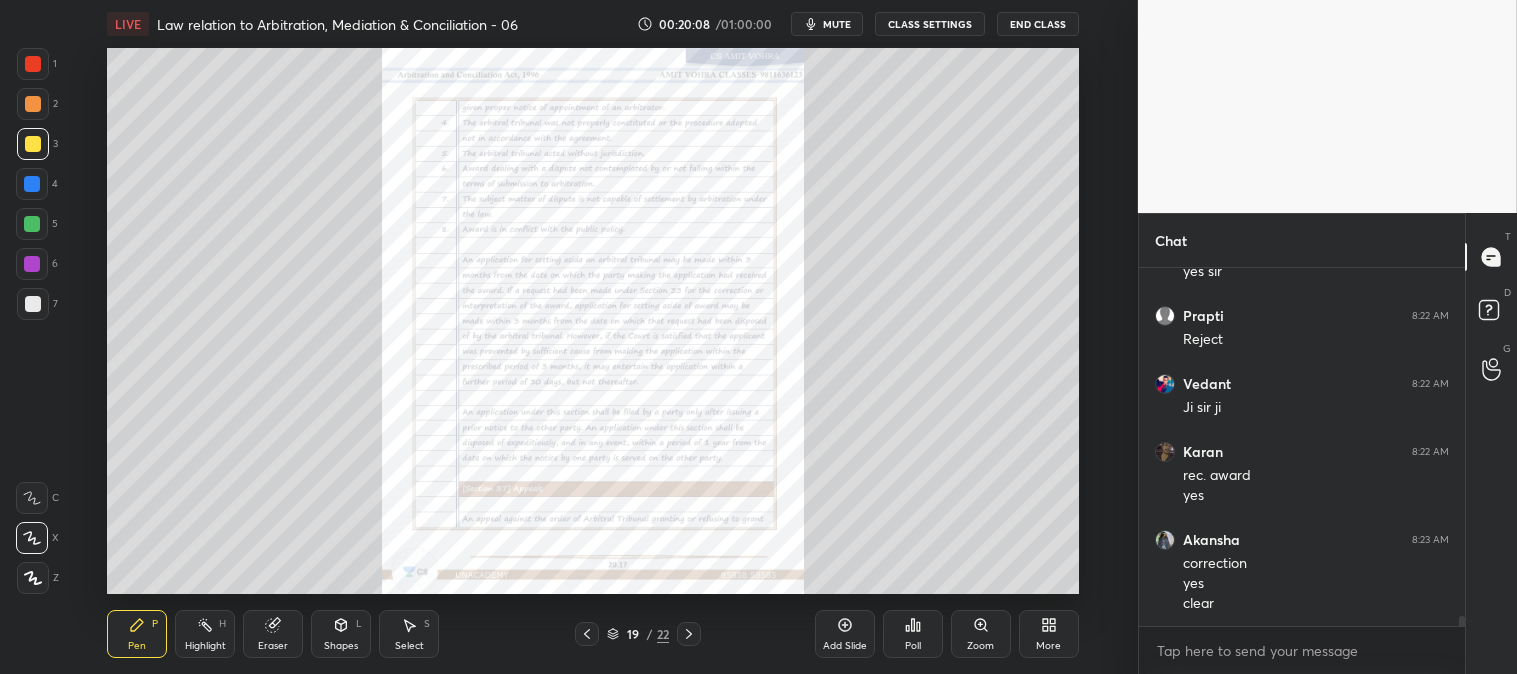 click at bounding box center [32, 184] 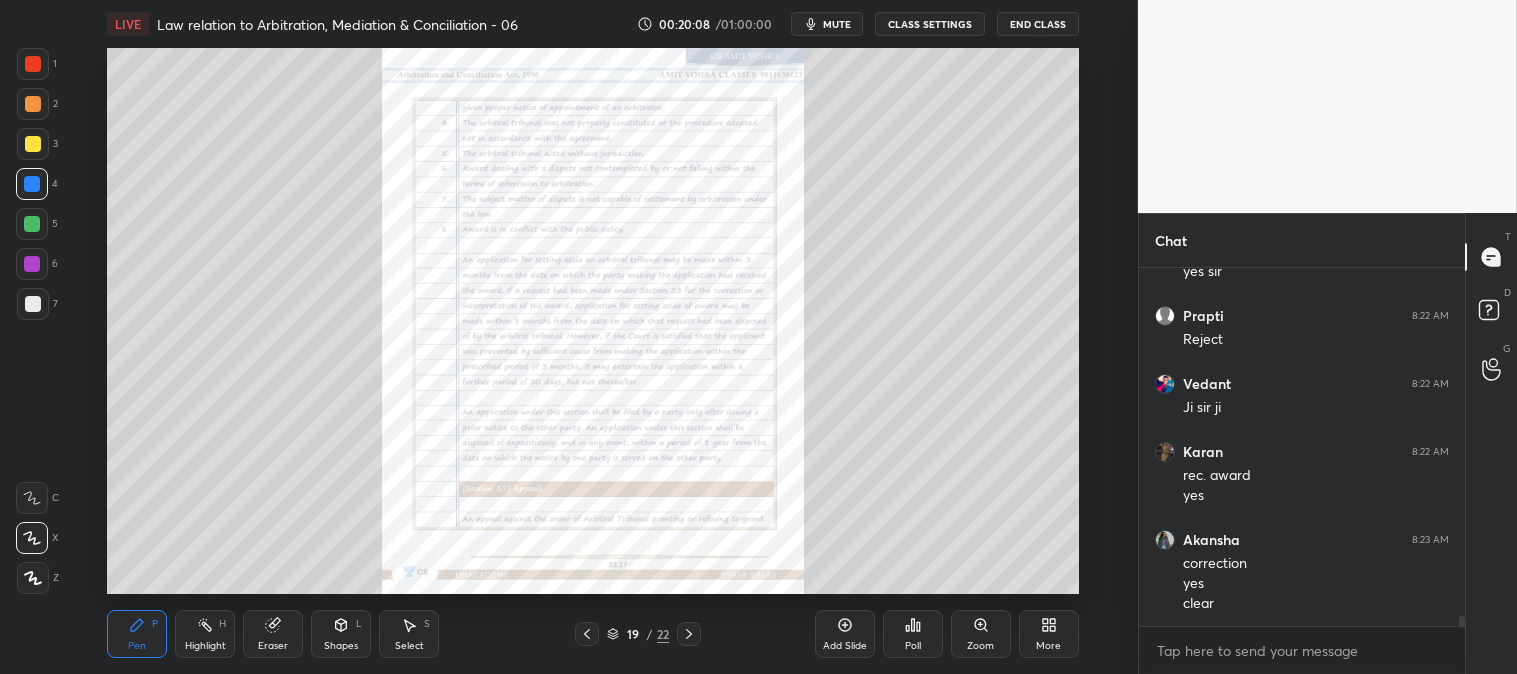 click at bounding box center (32, 224) 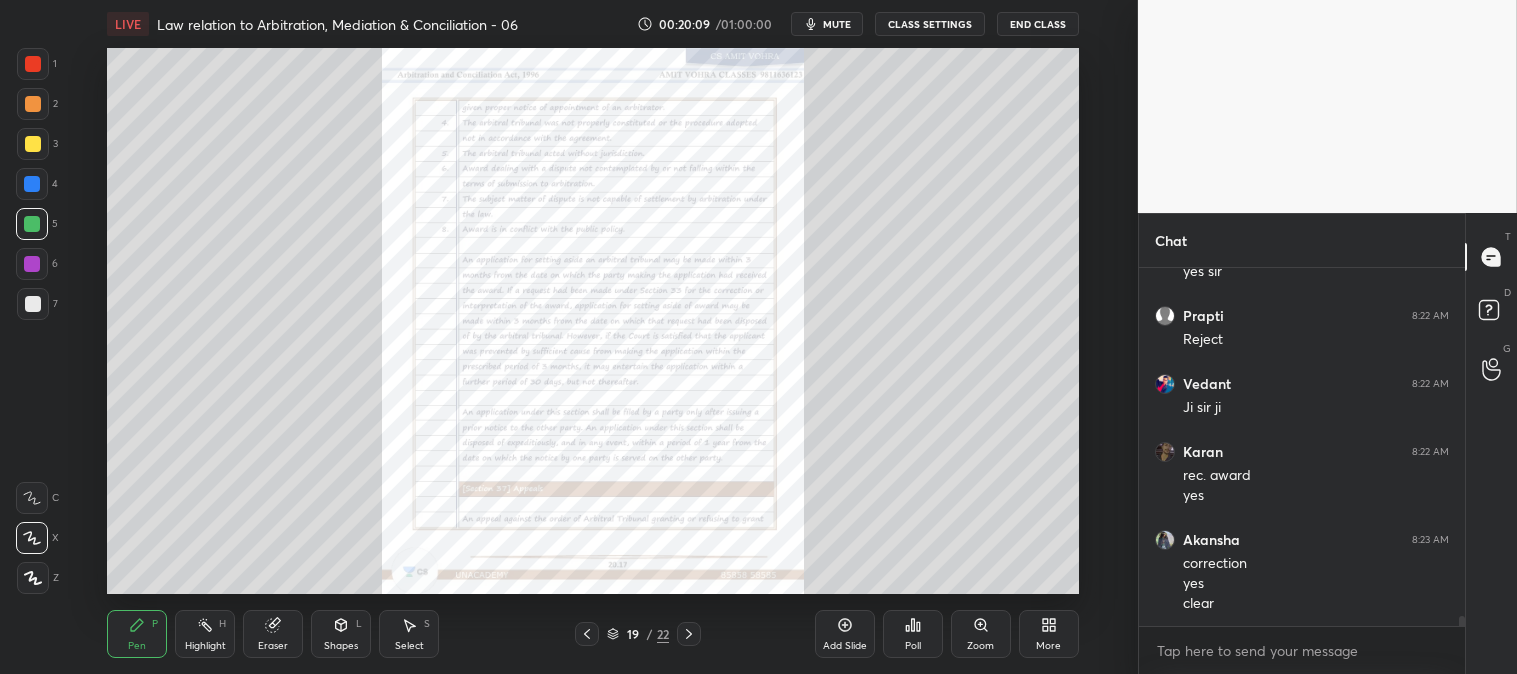 click on "Zoom" at bounding box center [980, 646] 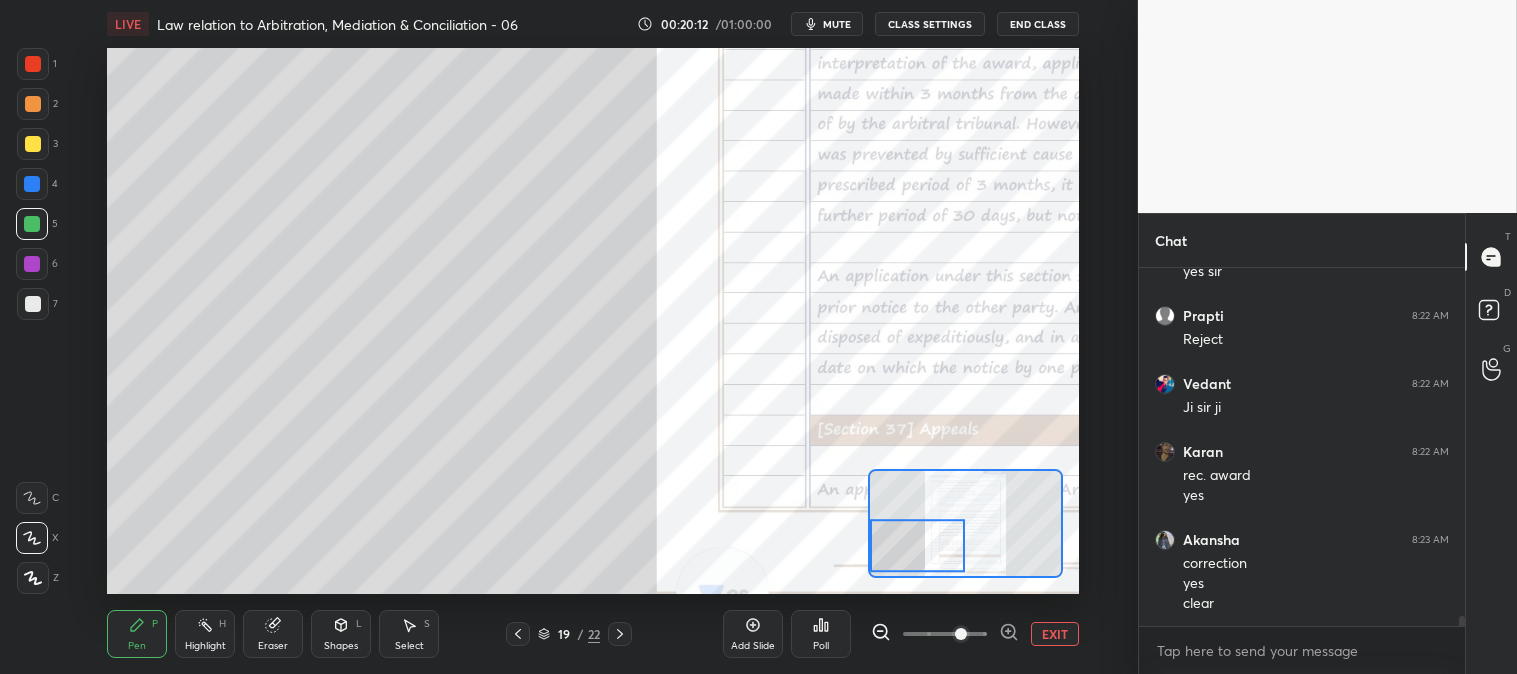 click at bounding box center (33, 304) 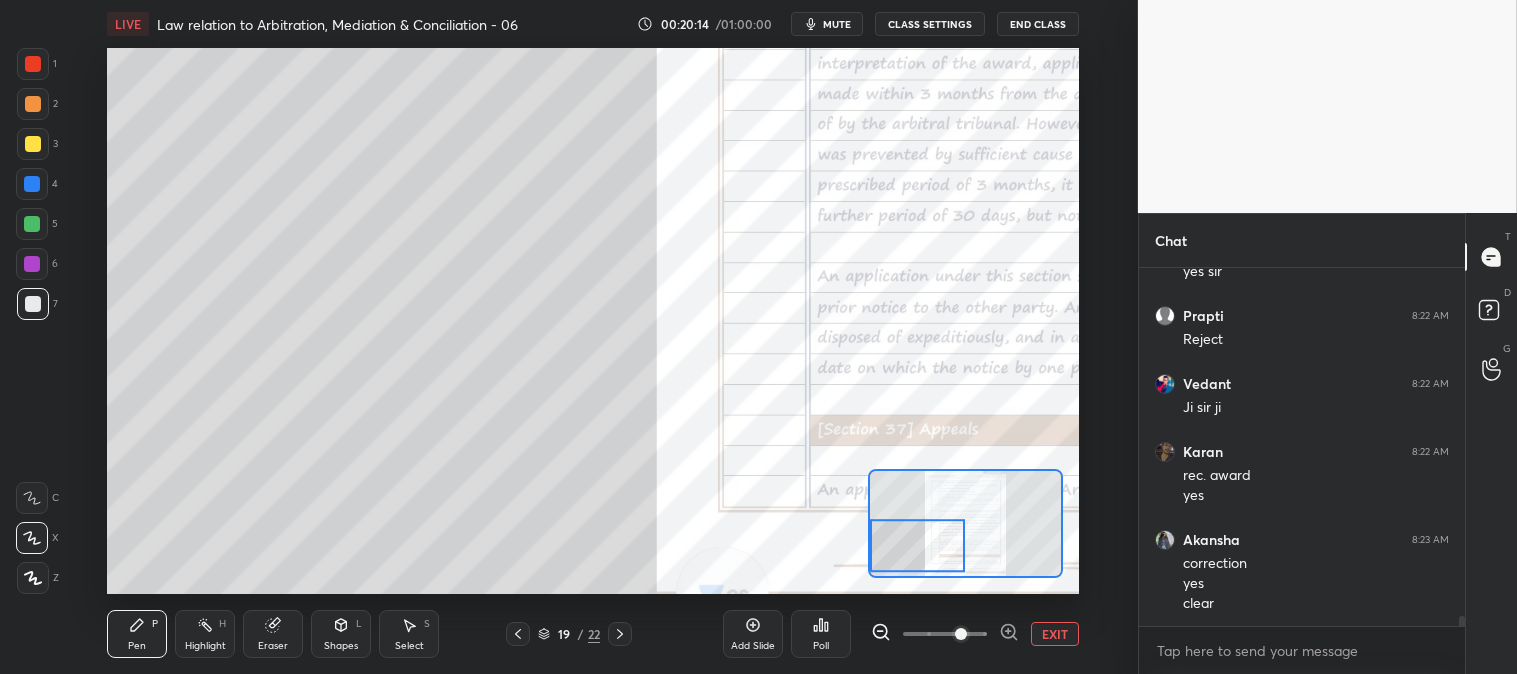 click at bounding box center (33, 144) 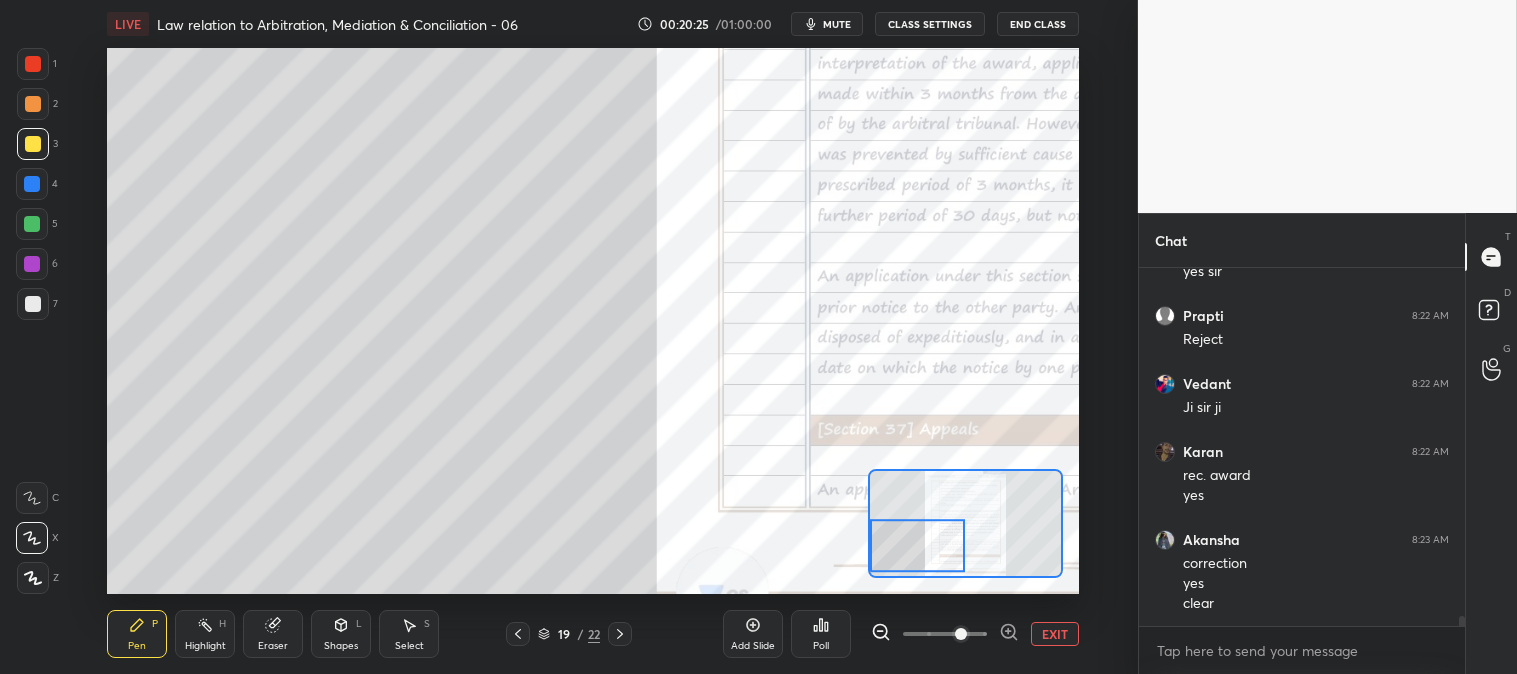 scroll, scrollTop: 11970, scrollLeft: 0, axis: vertical 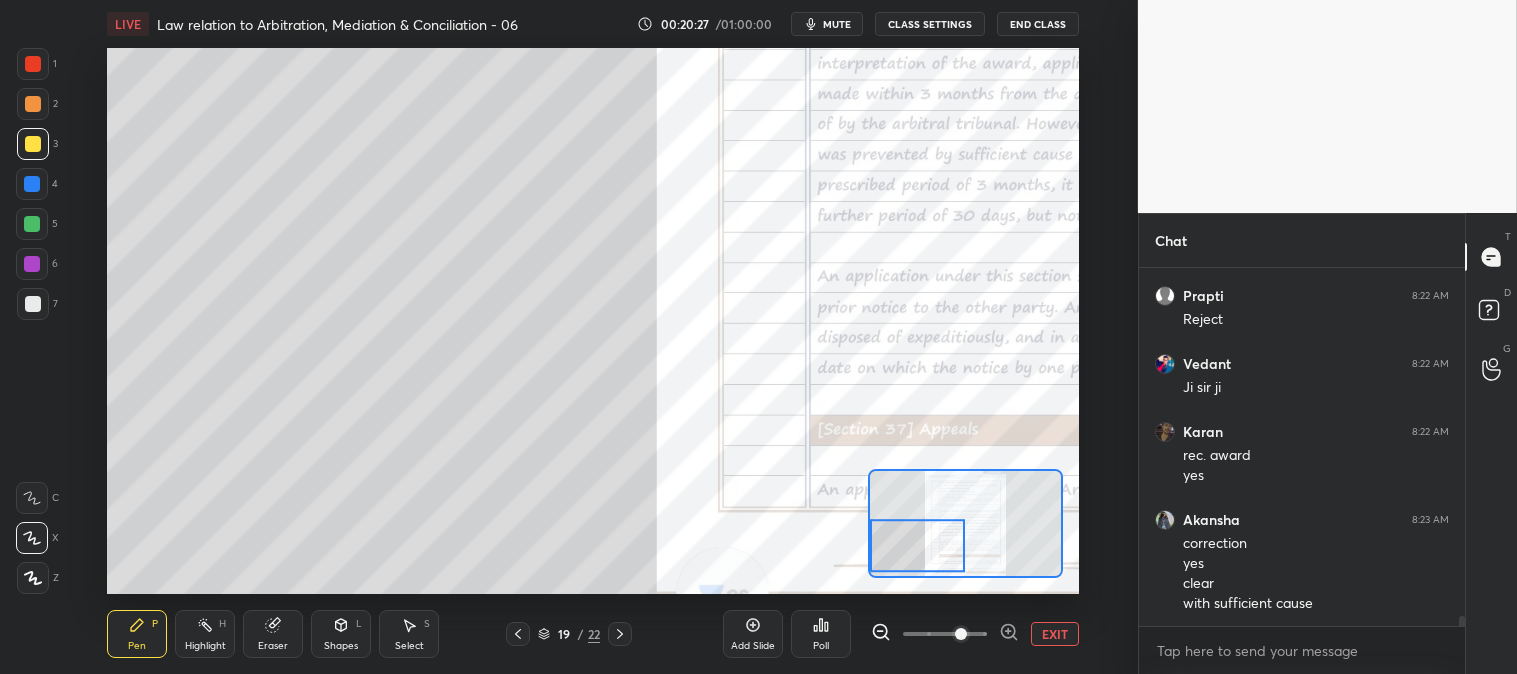 click at bounding box center [33, 64] 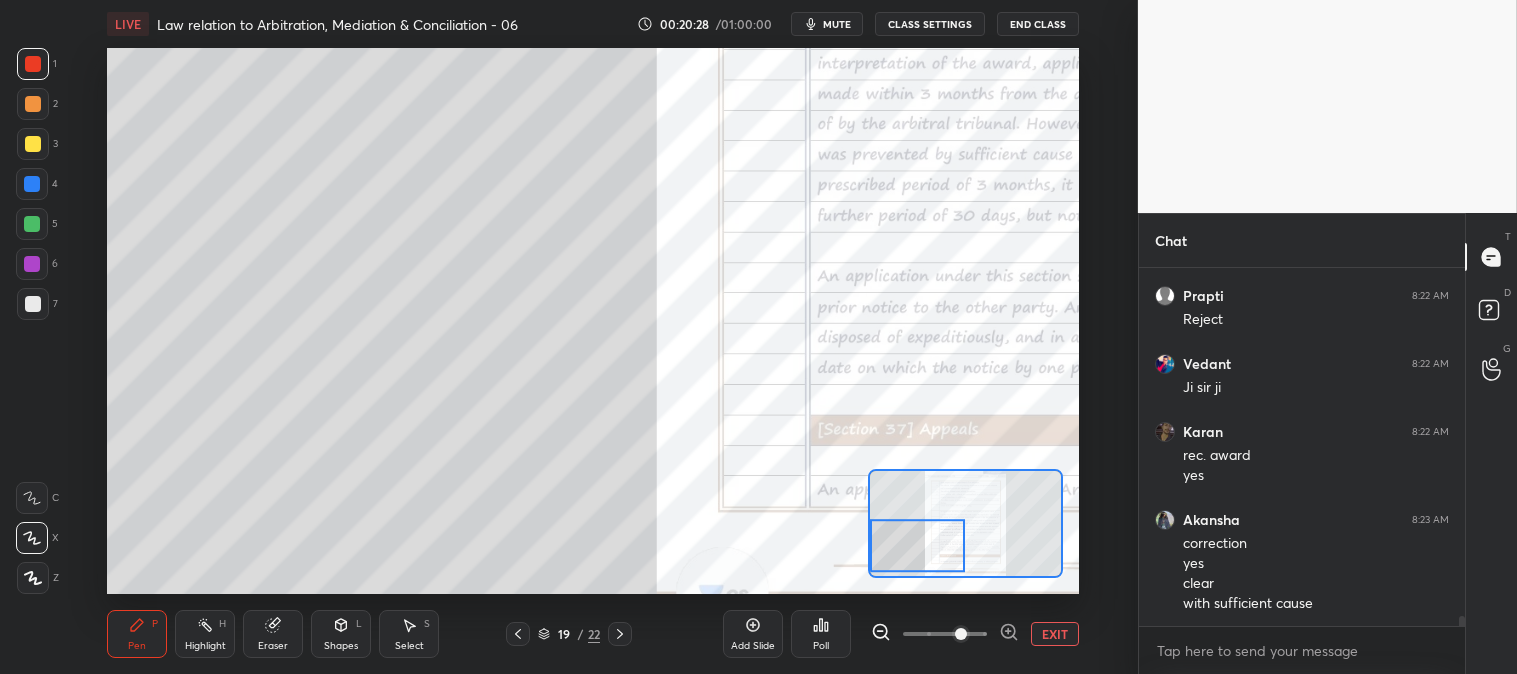 click on "EXIT" at bounding box center (1055, 634) 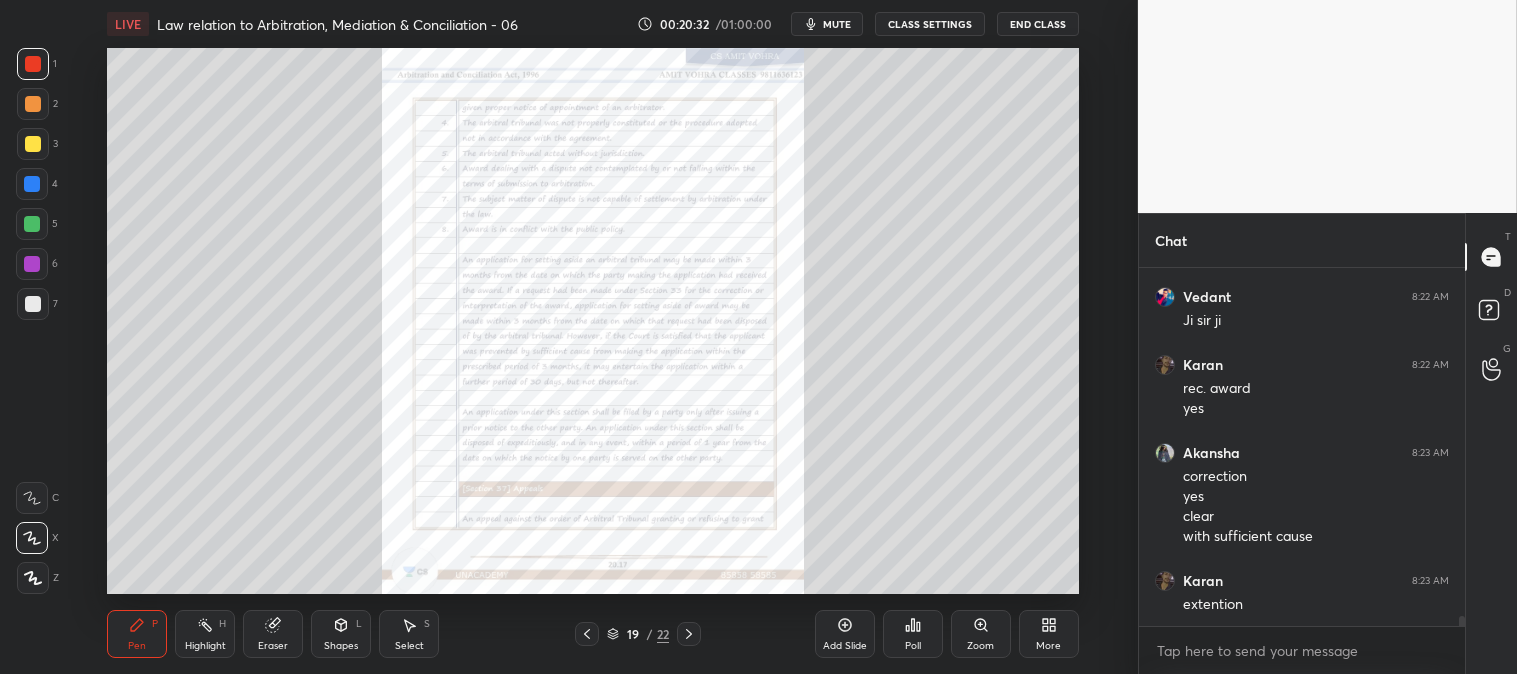 scroll, scrollTop: 12105, scrollLeft: 0, axis: vertical 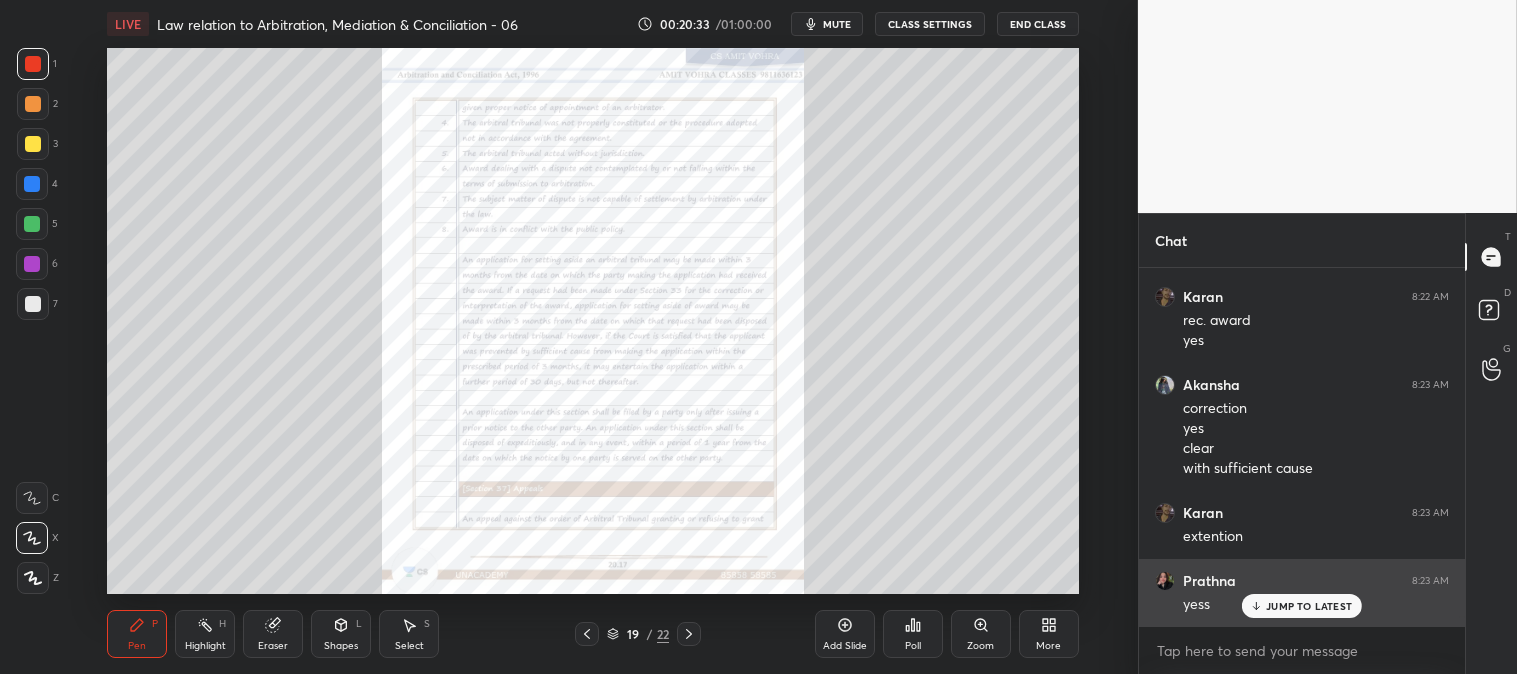 click on "JUMP TO LATEST" at bounding box center (1302, 606) 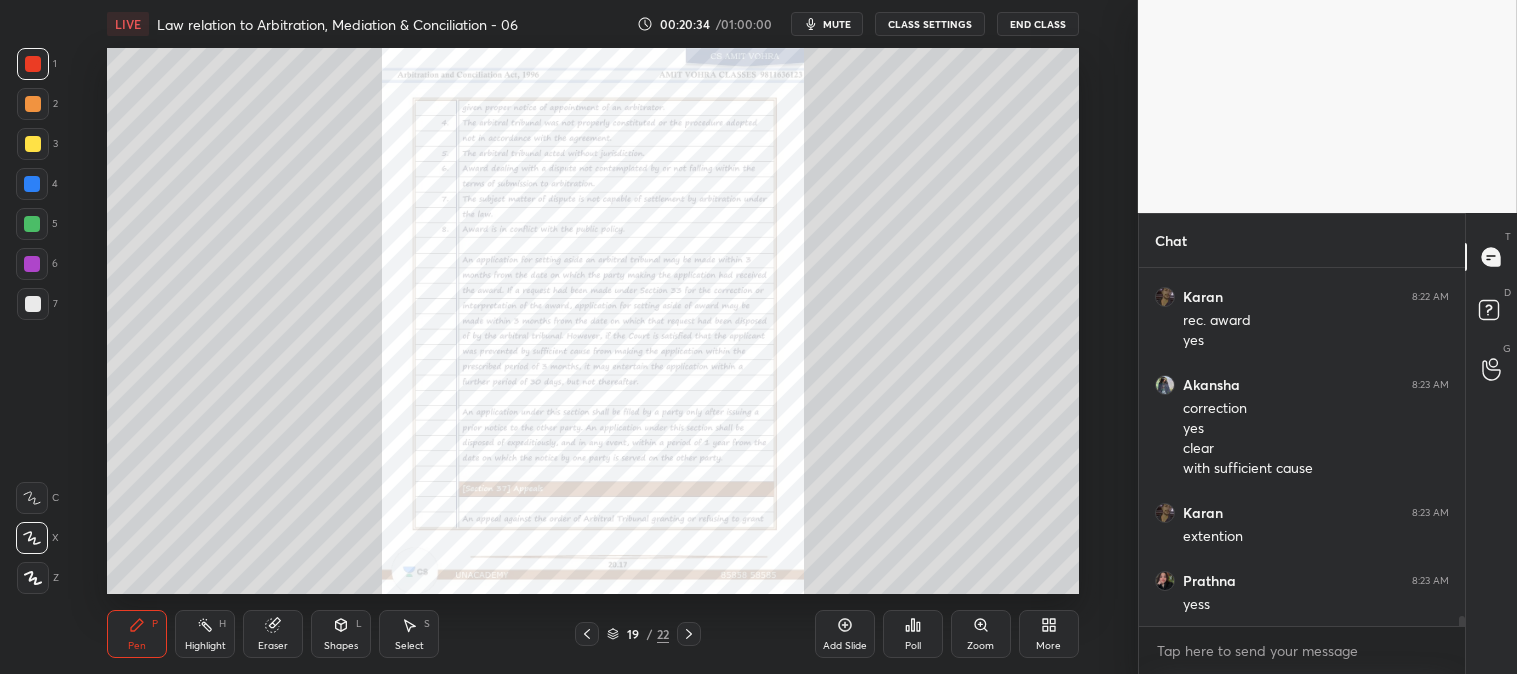 click 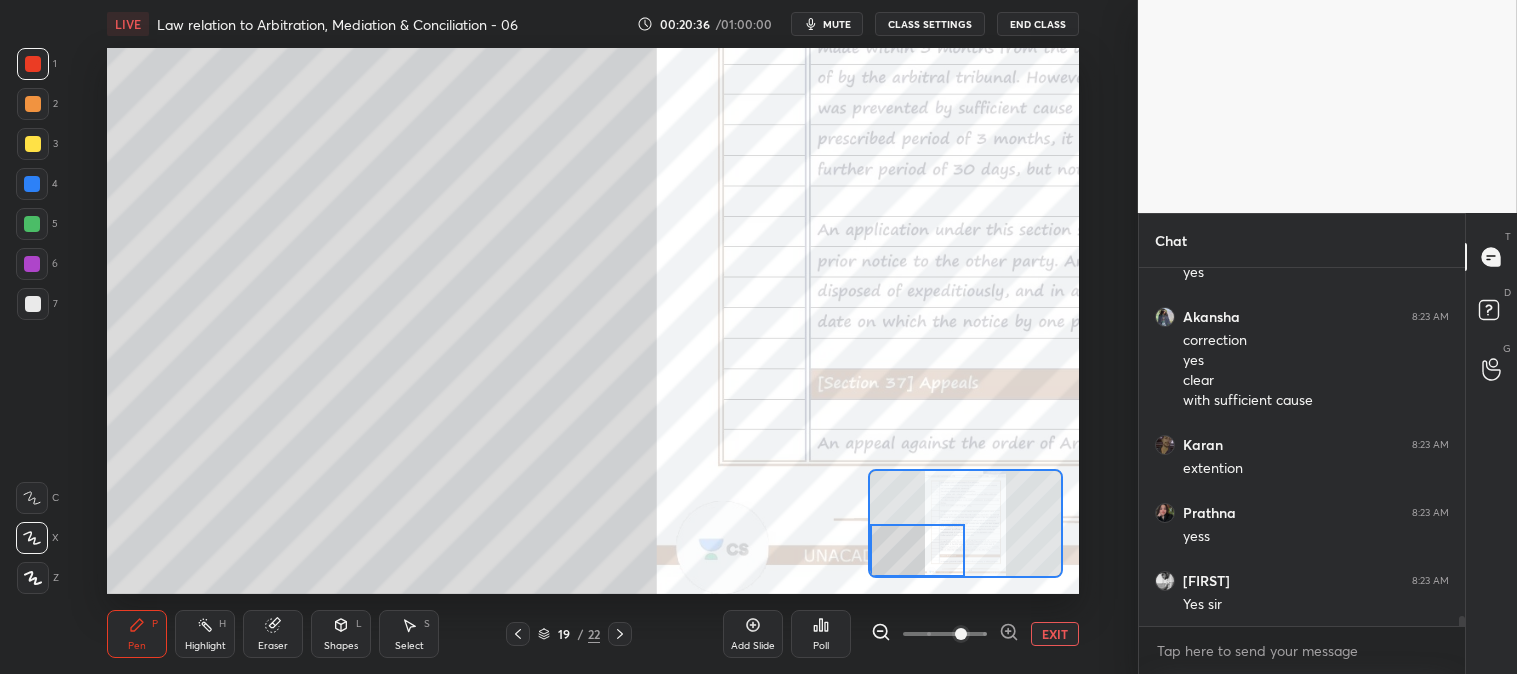 scroll, scrollTop: 12241, scrollLeft: 0, axis: vertical 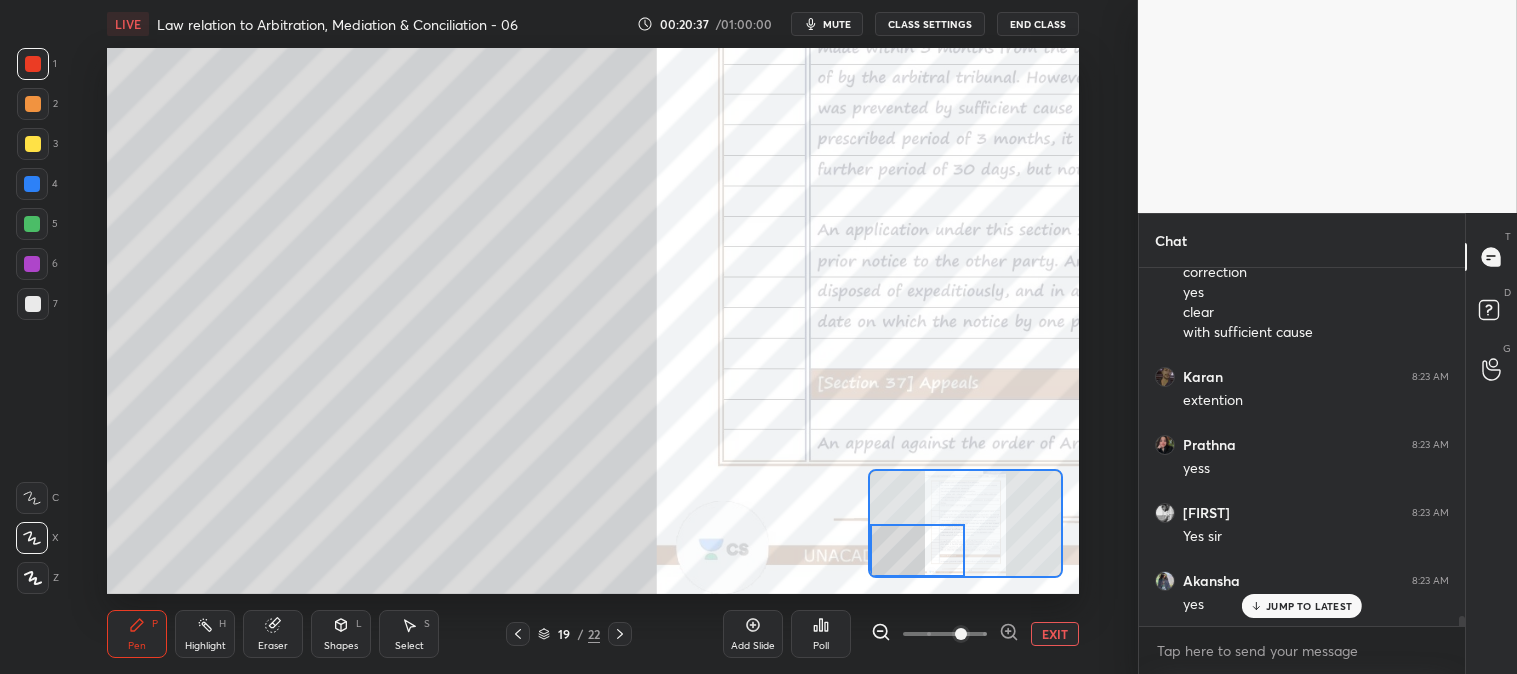 click at bounding box center [32, 224] 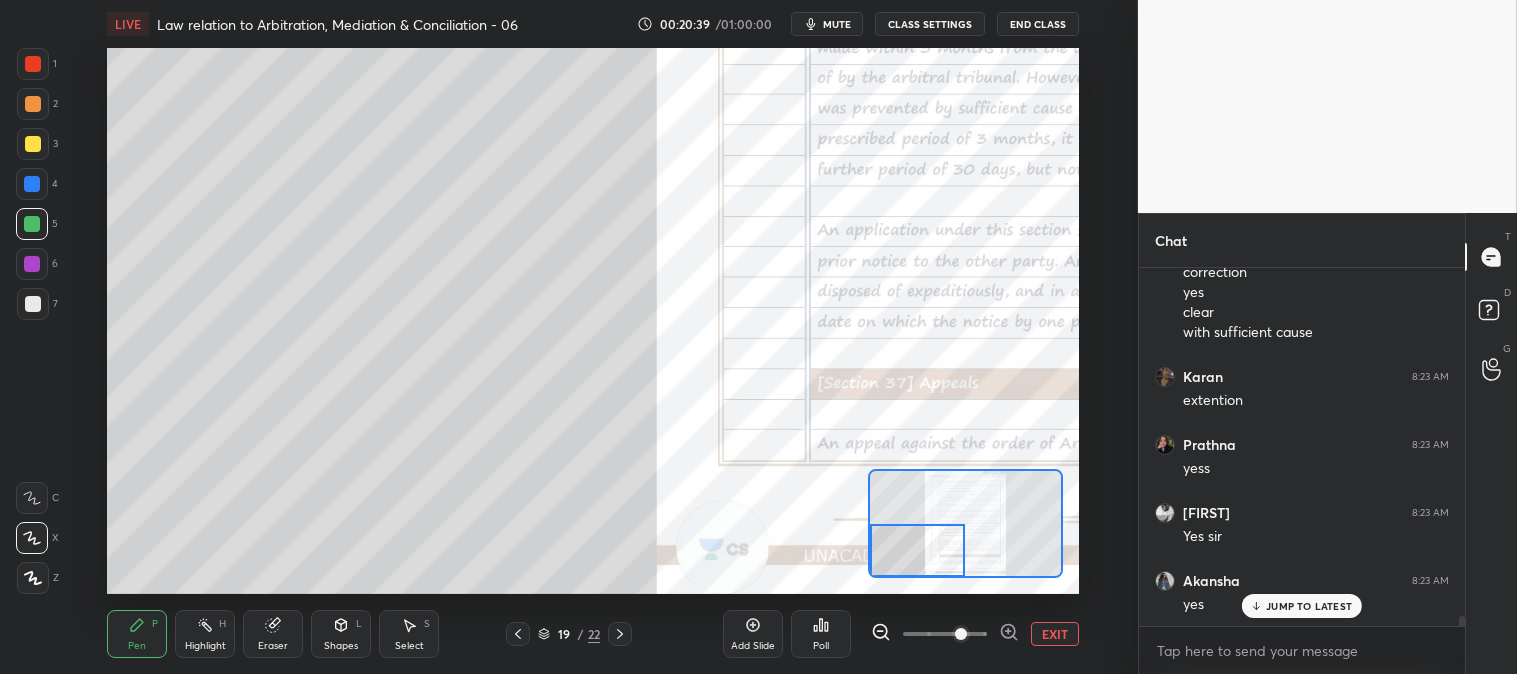 click at bounding box center [33, 304] 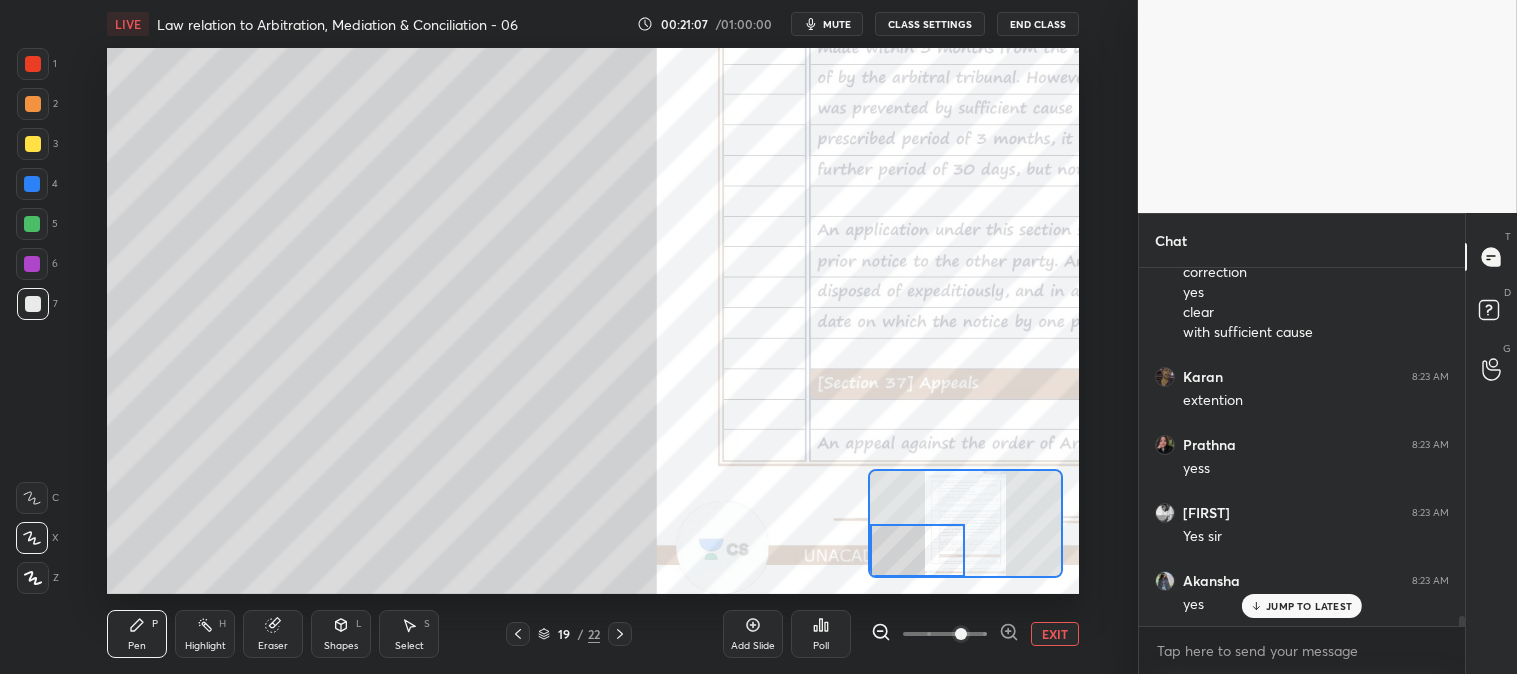 click at bounding box center [33, 304] 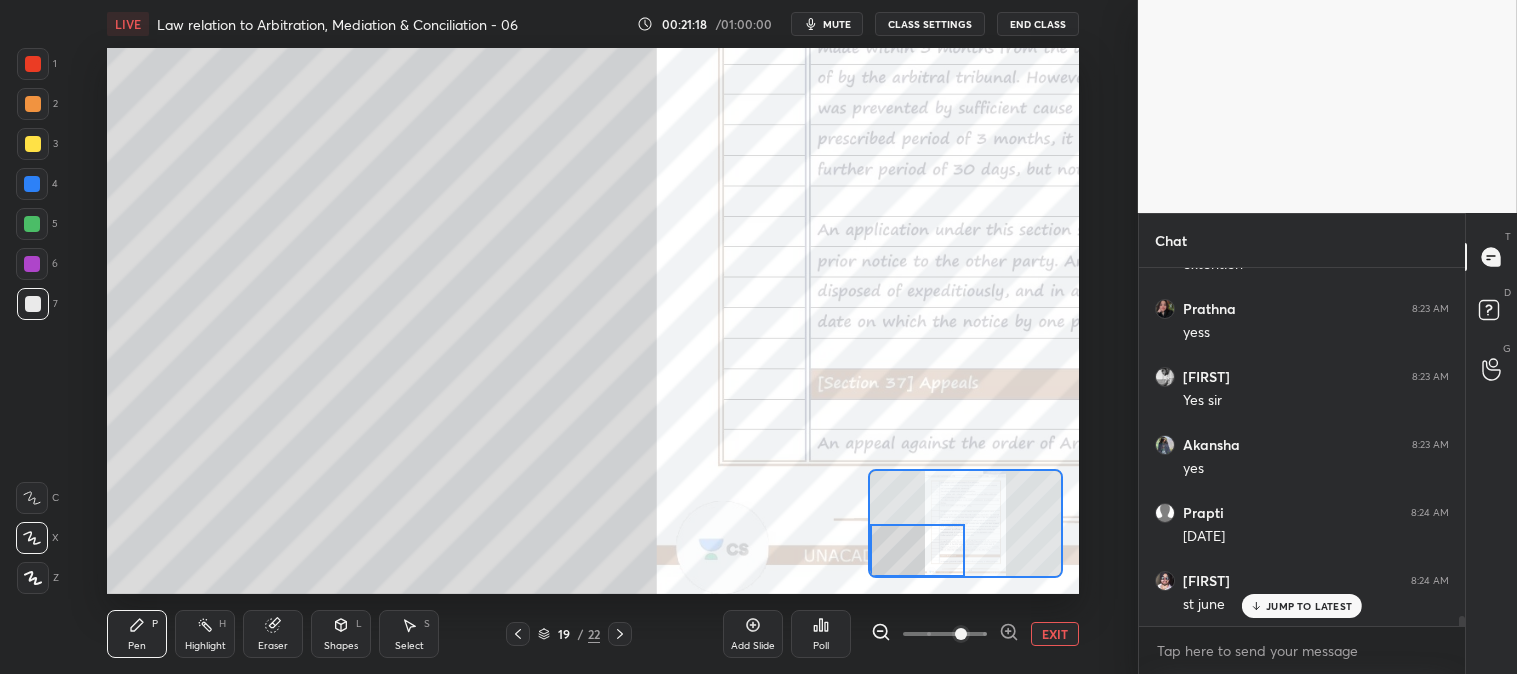 scroll, scrollTop: 12513, scrollLeft: 0, axis: vertical 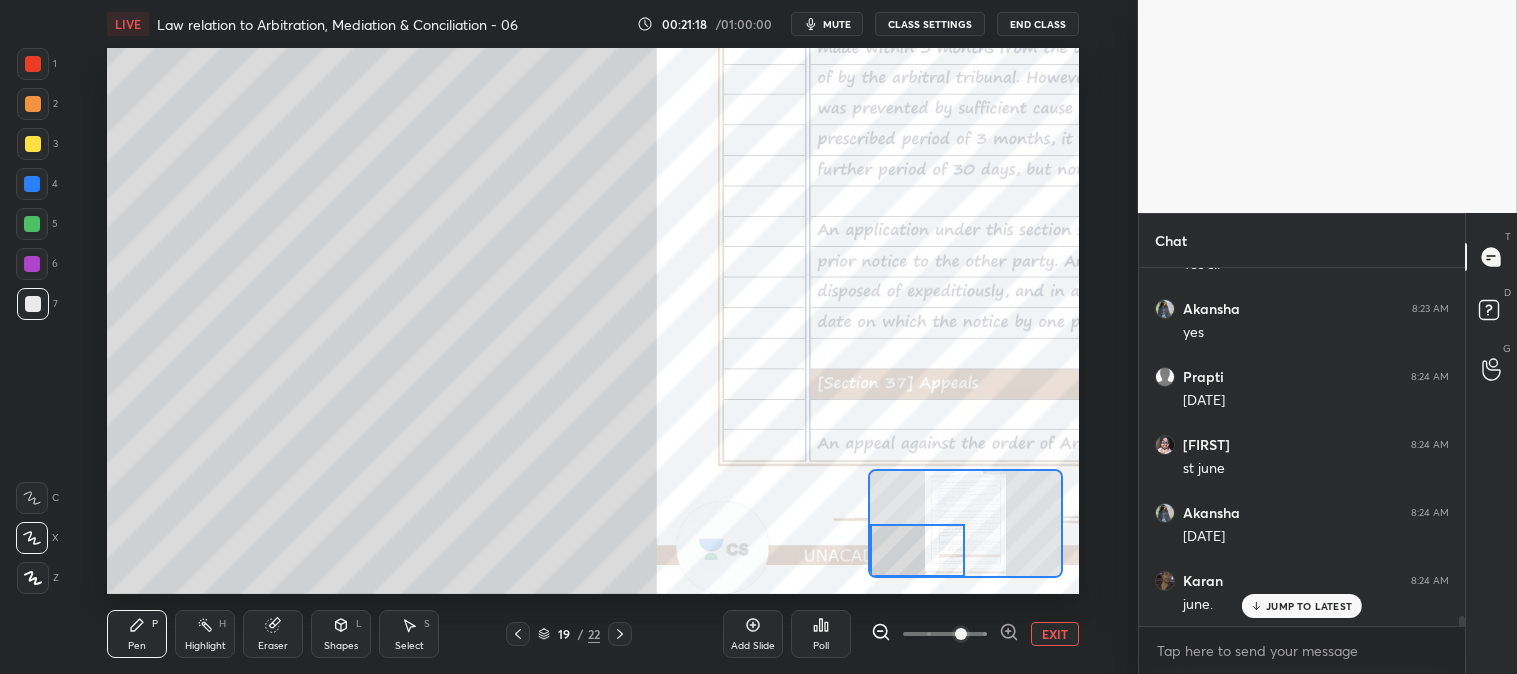 click on "JUMP TO LATEST" at bounding box center [1309, 606] 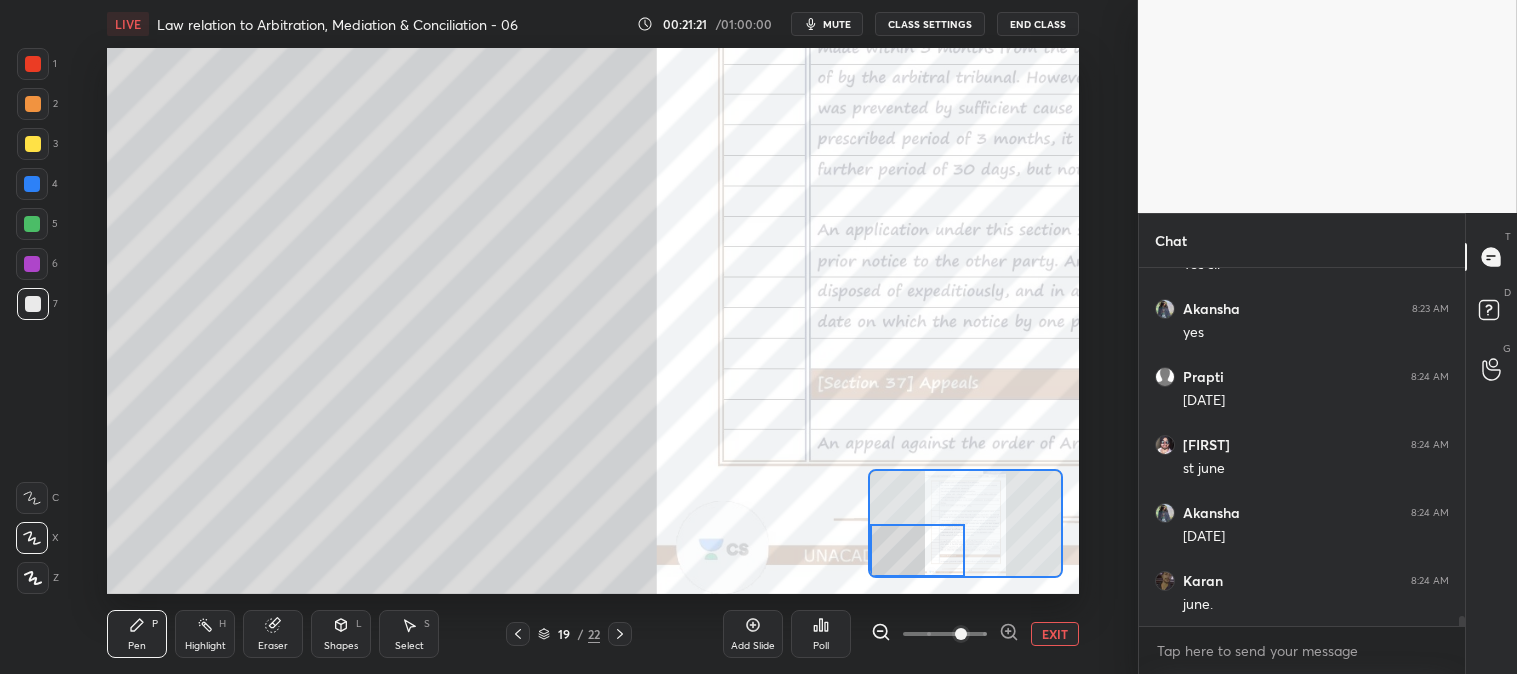 click at bounding box center (33, 104) 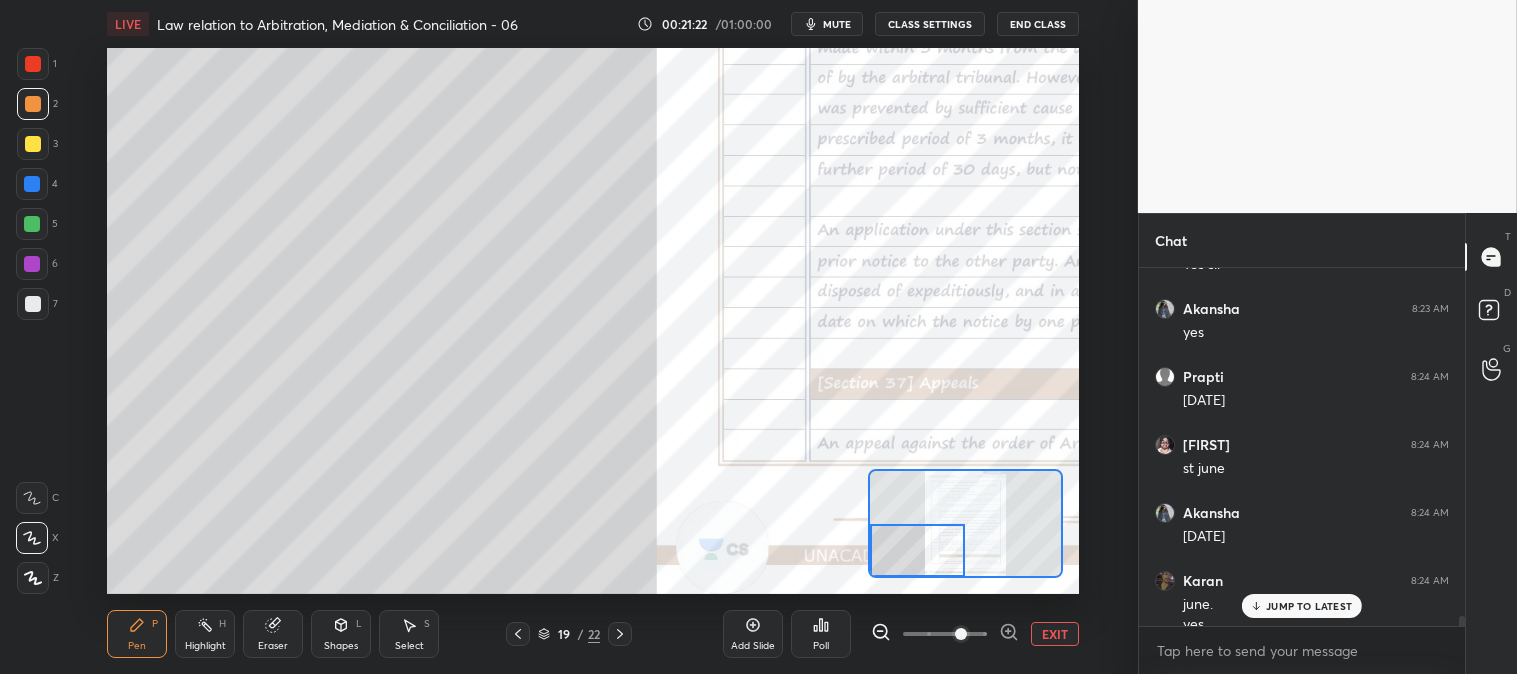 scroll, scrollTop: 12533, scrollLeft: 0, axis: vertical 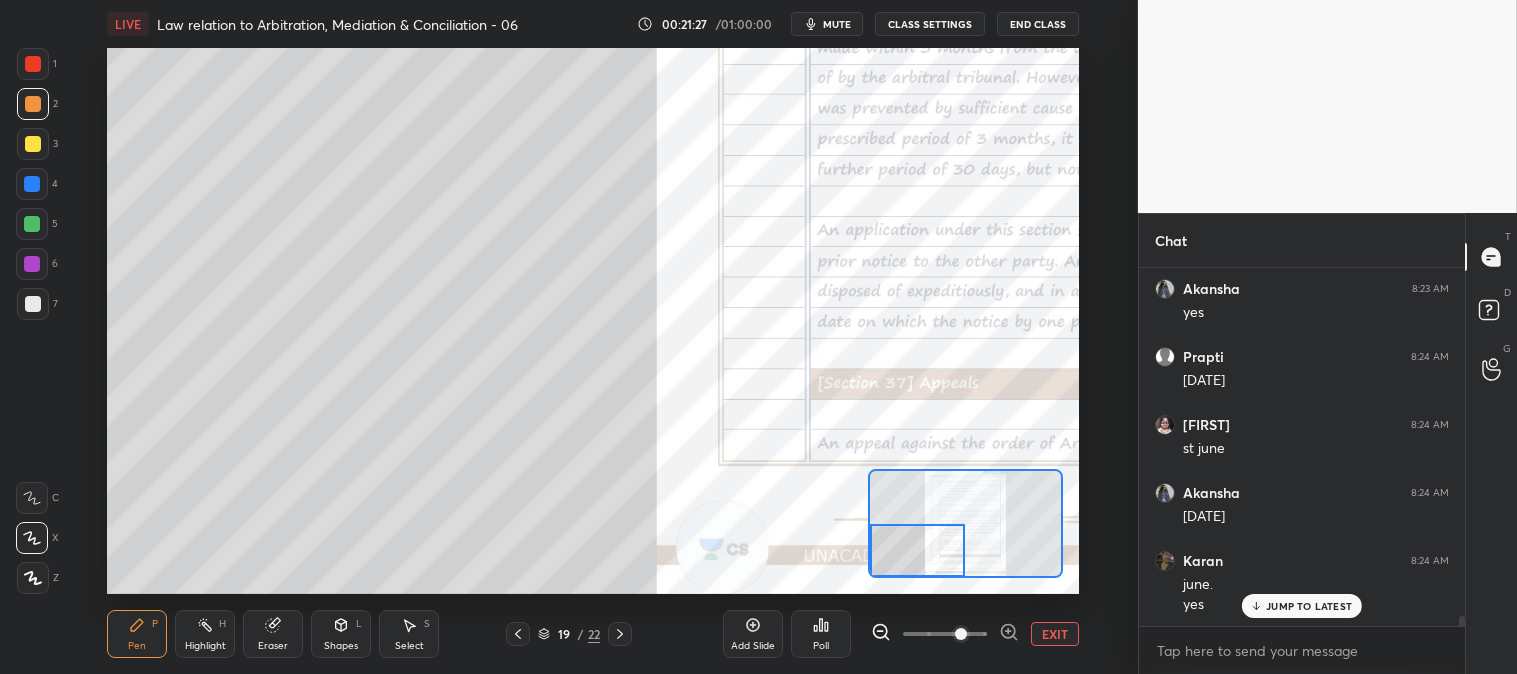 click 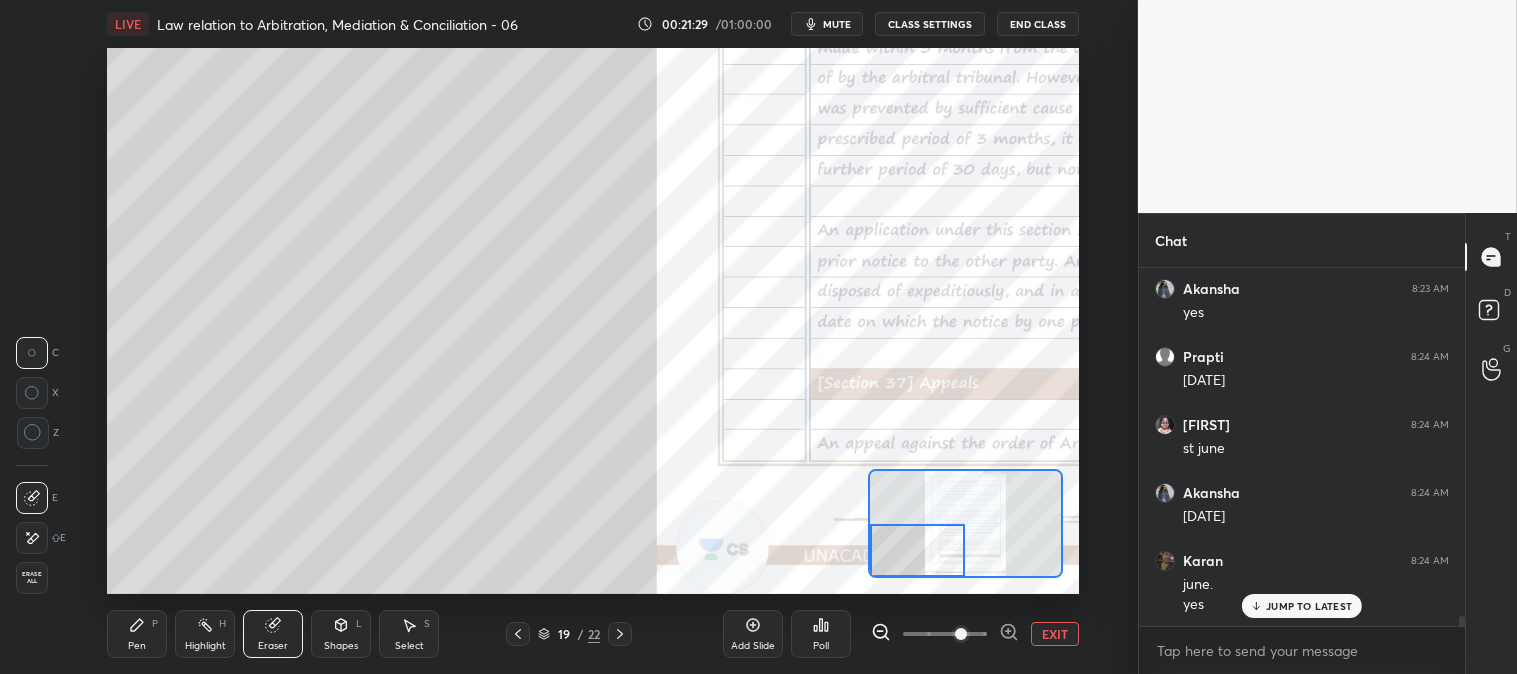 click 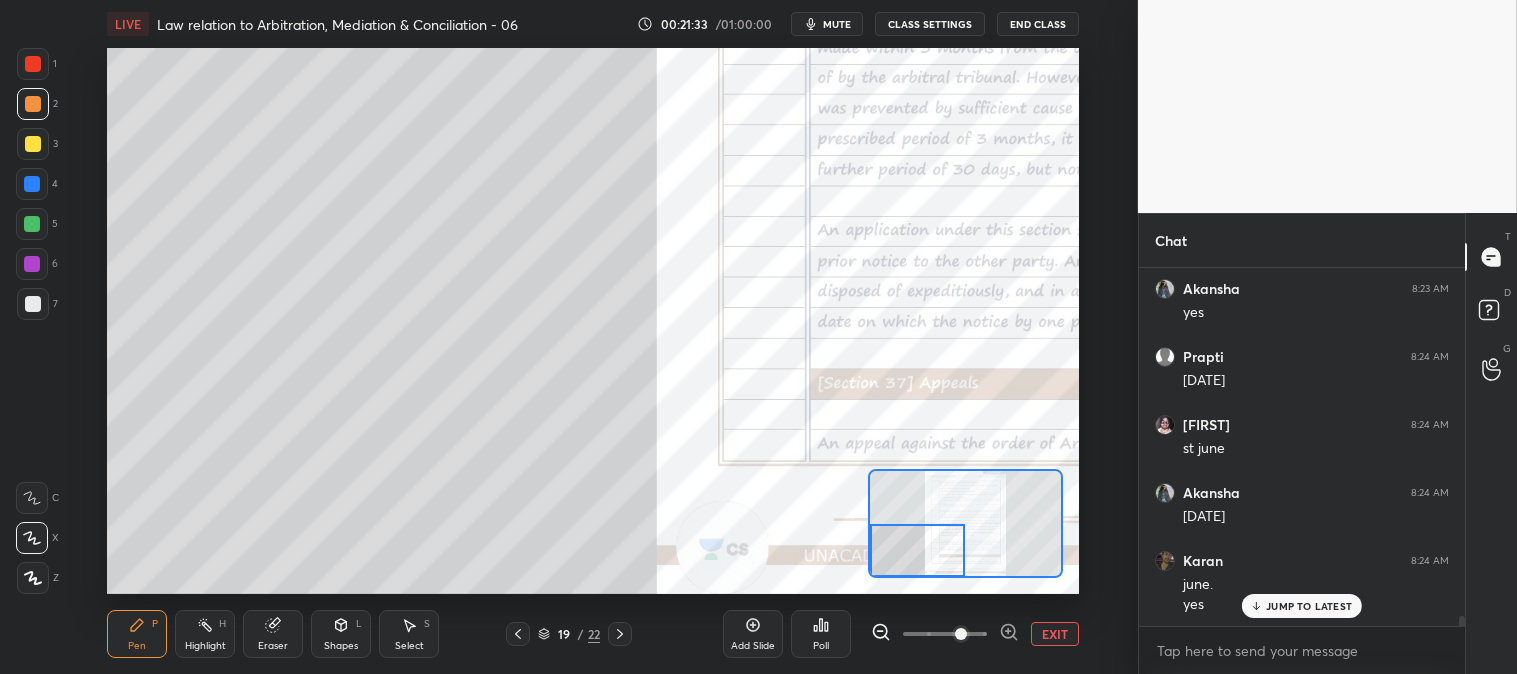 click on "Highlight H" at bounding box center [205, 634] 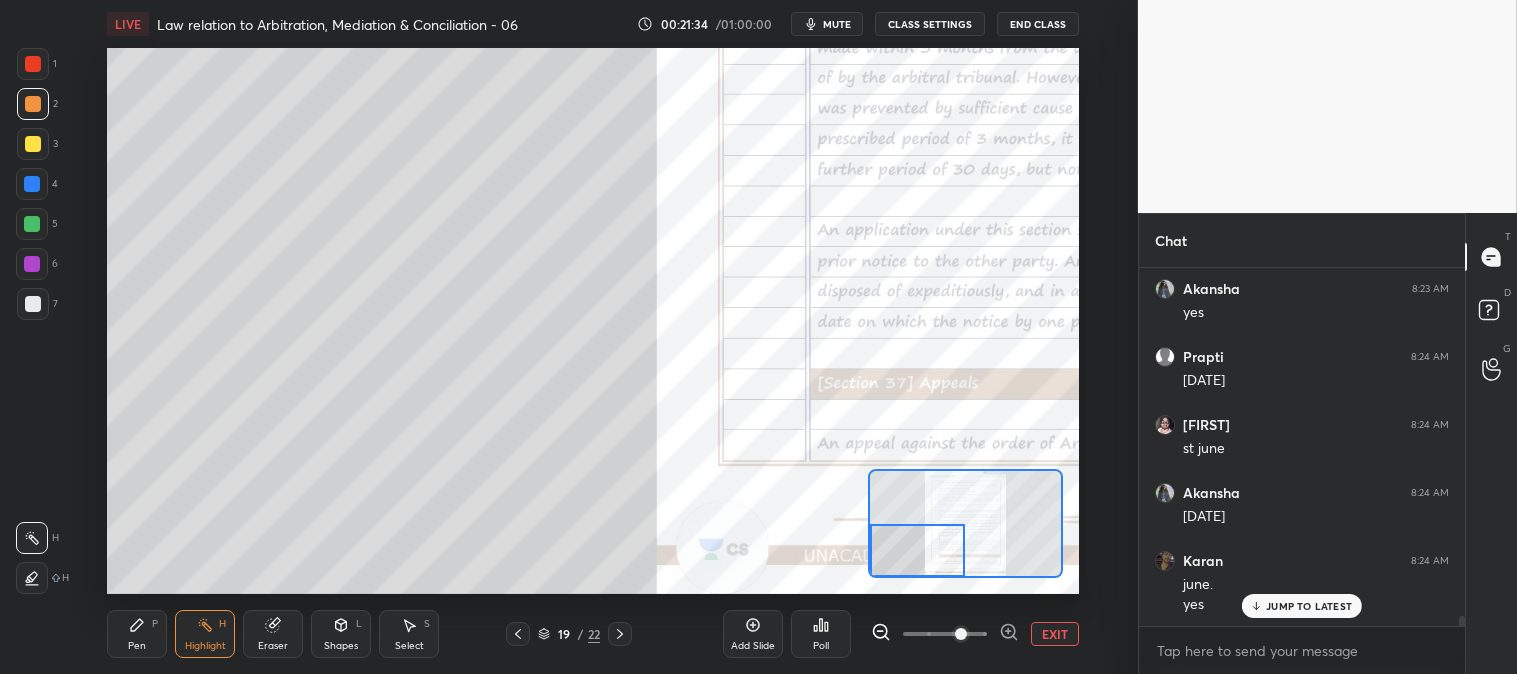 click on "JUMP TO LATEST" at bounding box center (1302, 606) 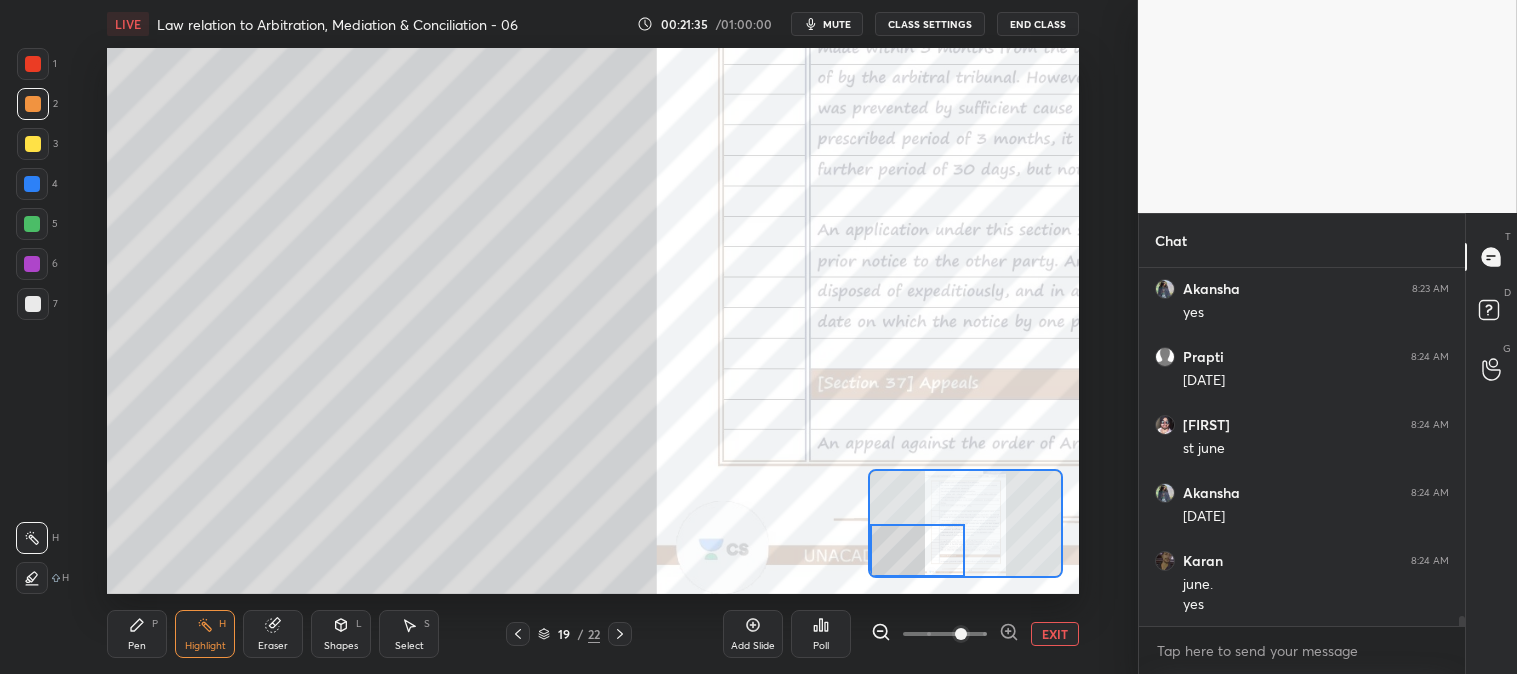 click 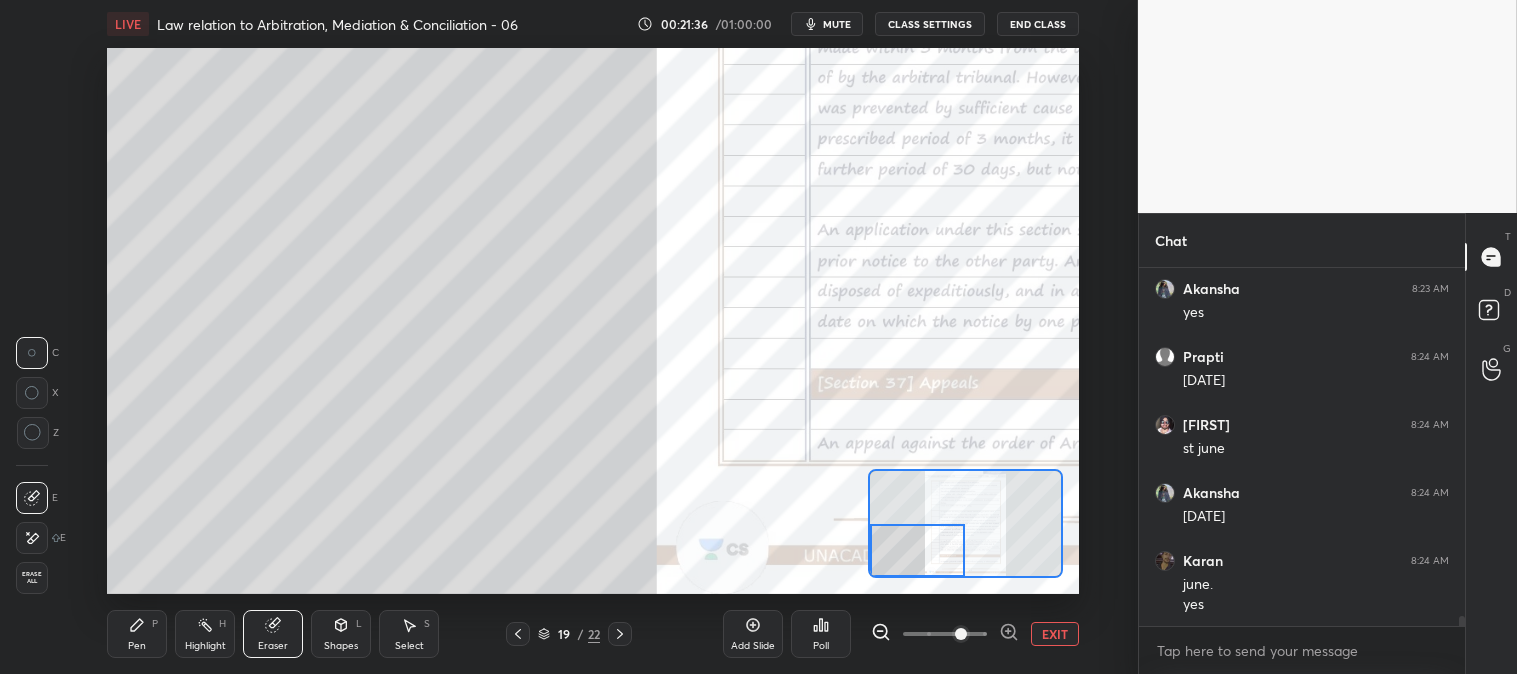 click on "Highlight" at bounding box center (205, 646) 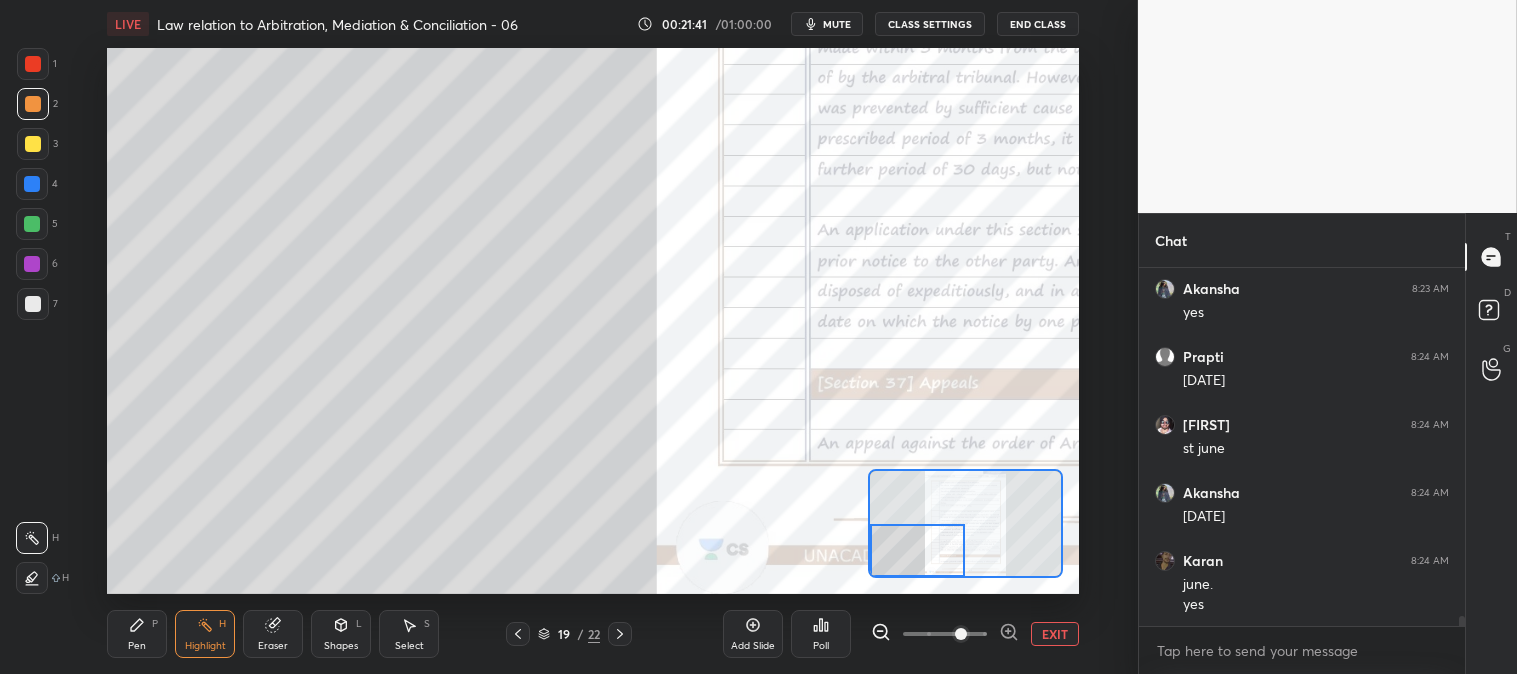 click at bounding box center [32, 184] 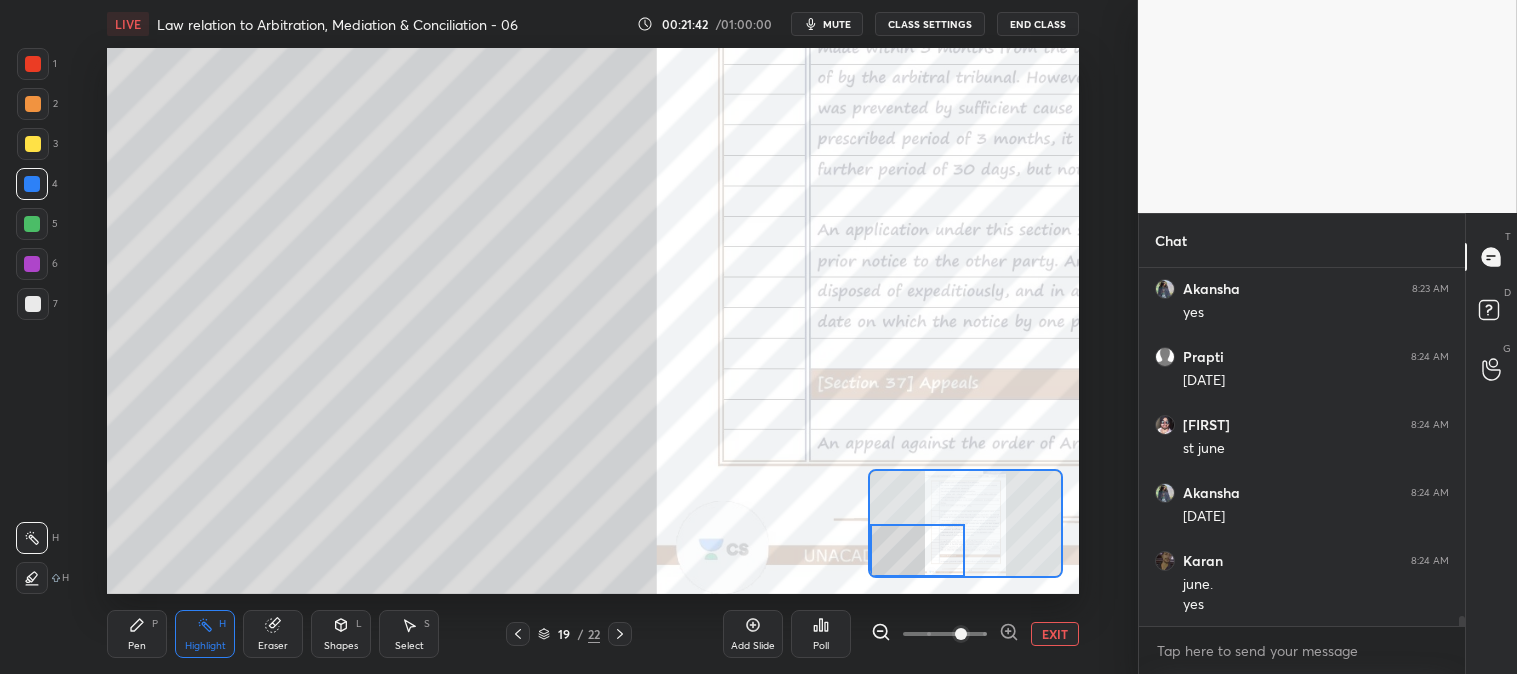 click on "Pen P" at bounding box center [137, 634] 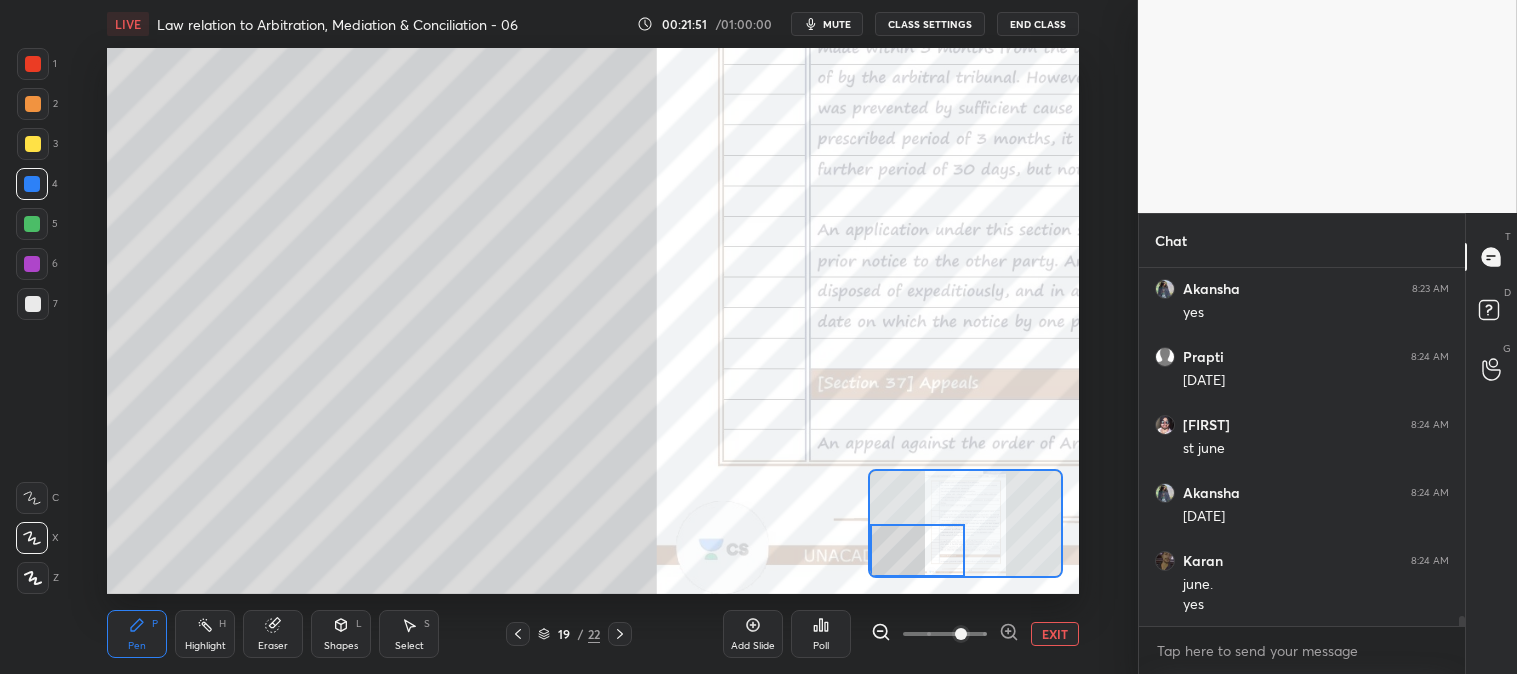 click on "Eraser" at bounding box center [273, 634] 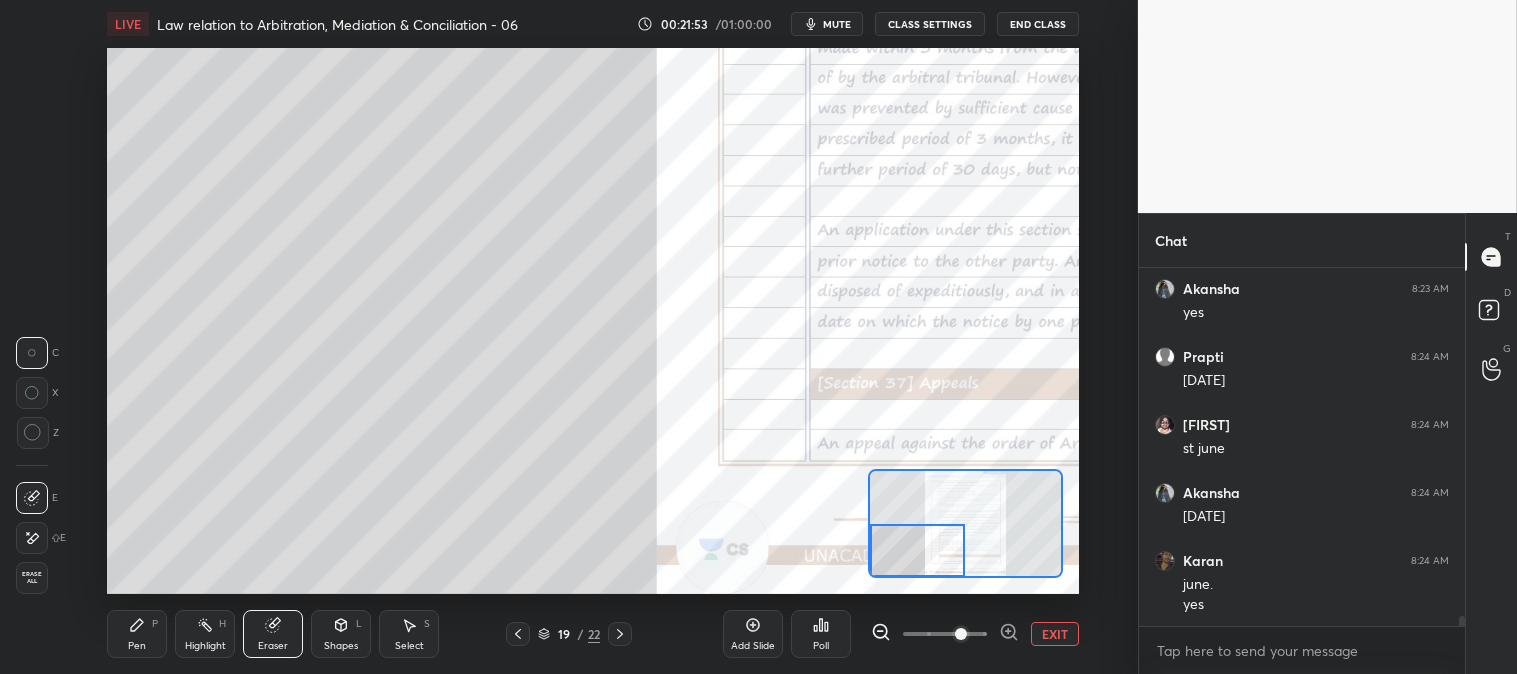 click on "Pen P" at bounding box center [137, 634] 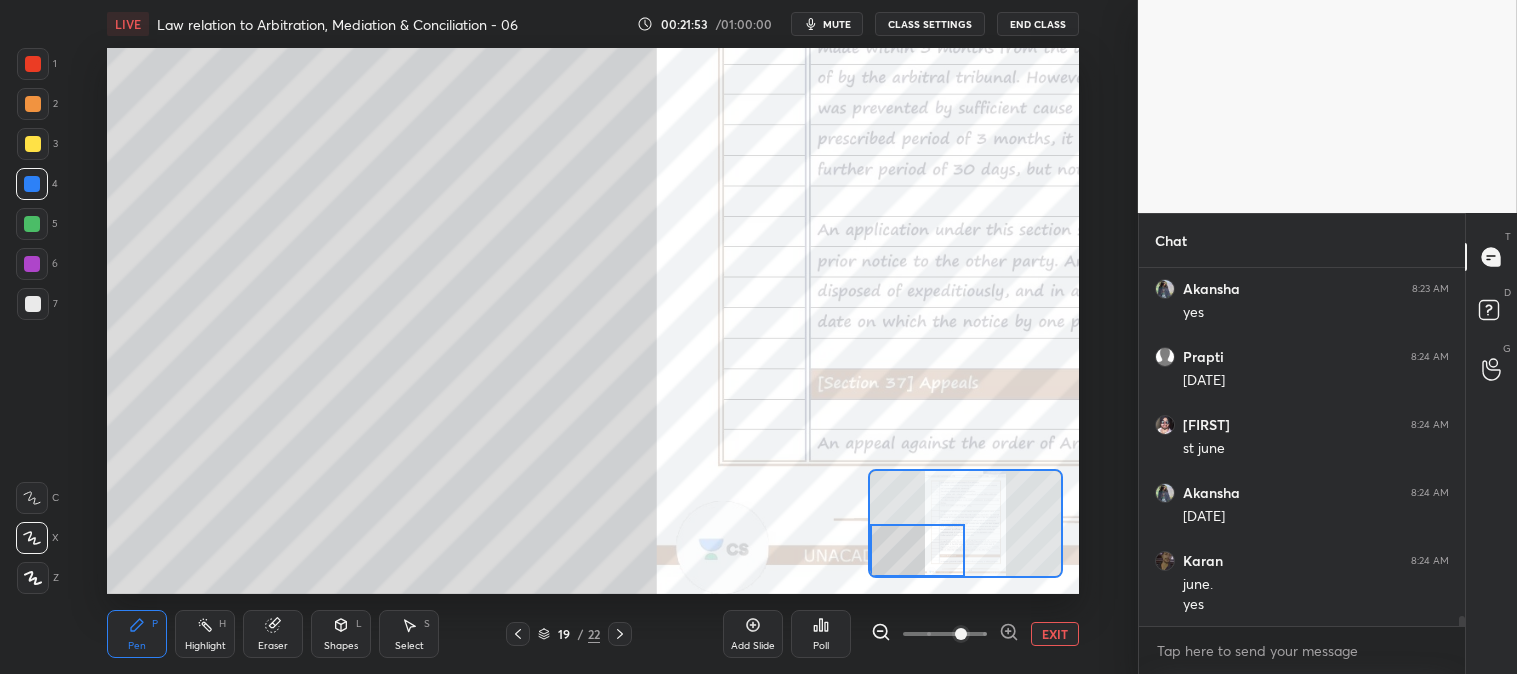 click on "Pen P" at bounding box center [137, 634] 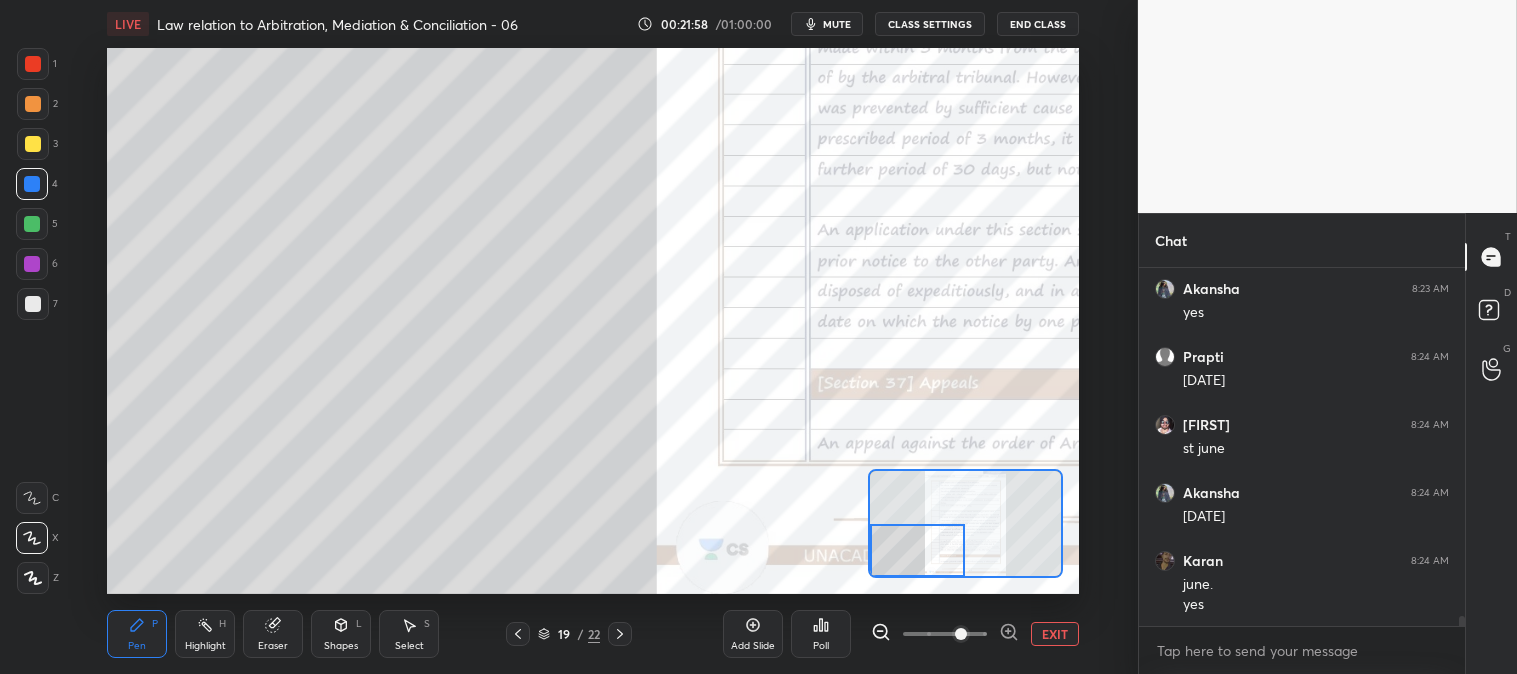 scroll, scrollTop: 12601, scrollLeft: 0, axis: vertical 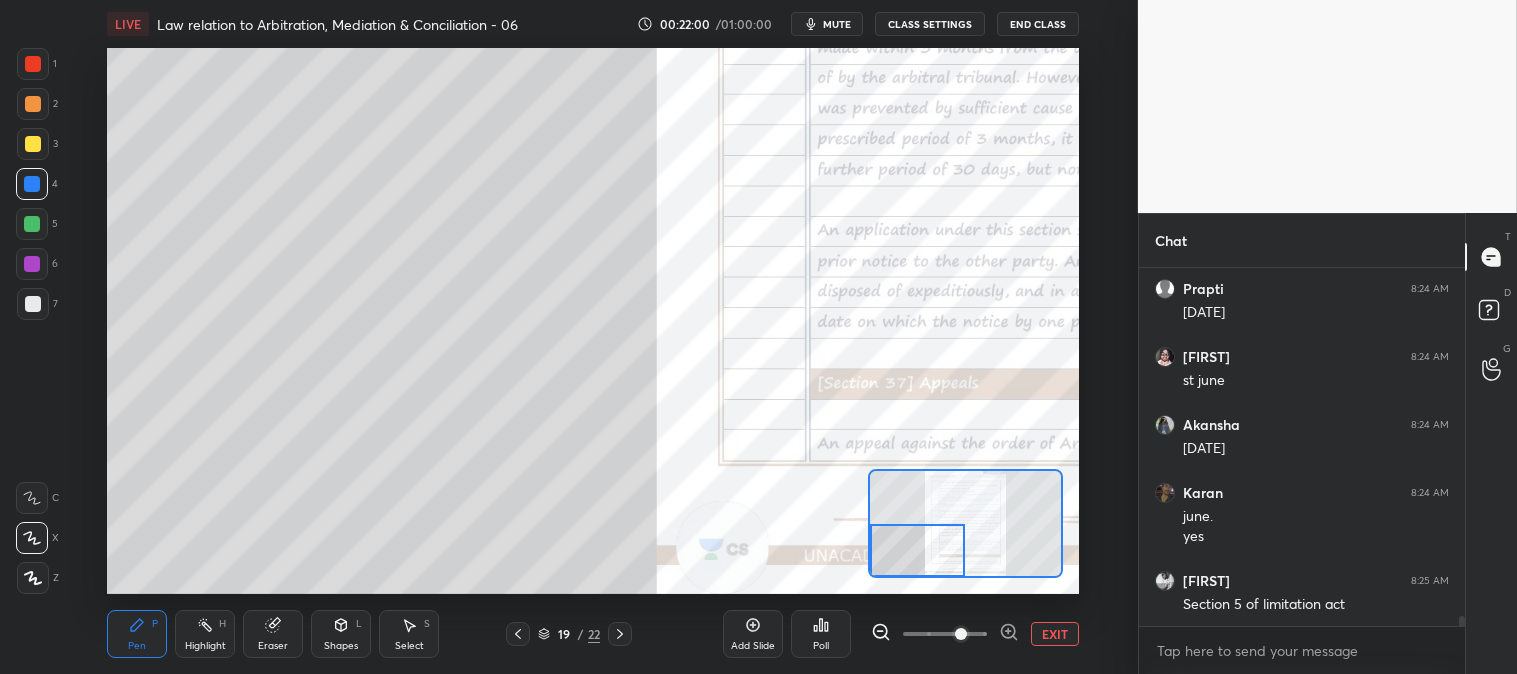 click 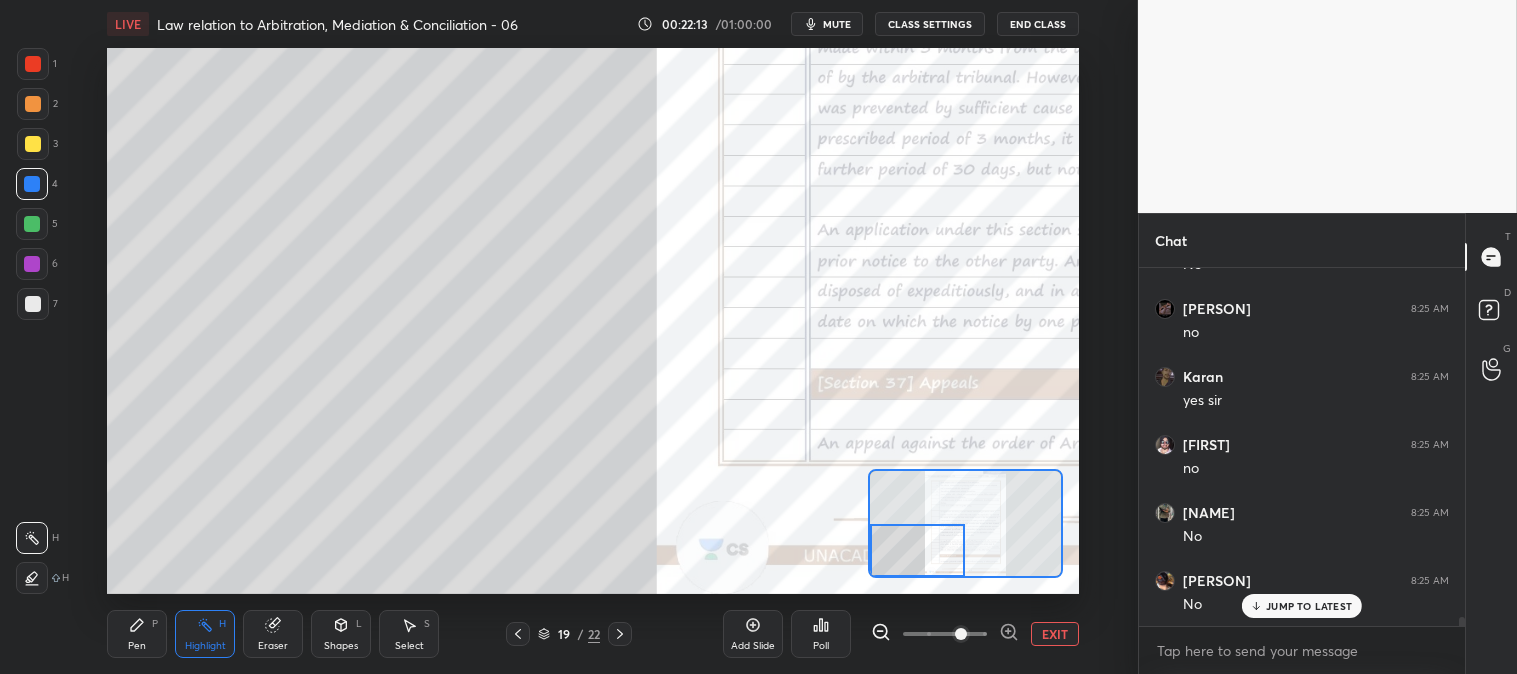 scroll, scrollTop: 13485, scrollLeft: 0, axis: vertical 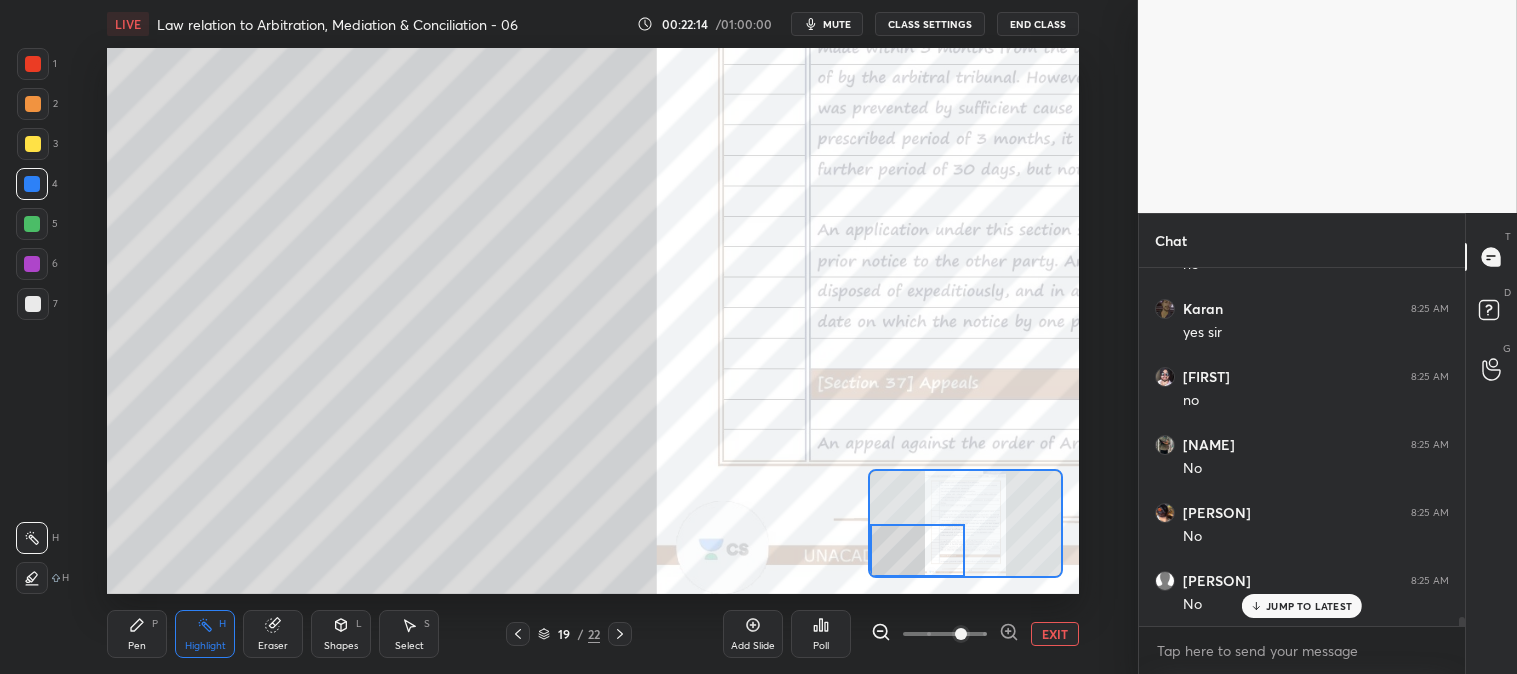 click on "Highlight" at bounding box center [205, 646] 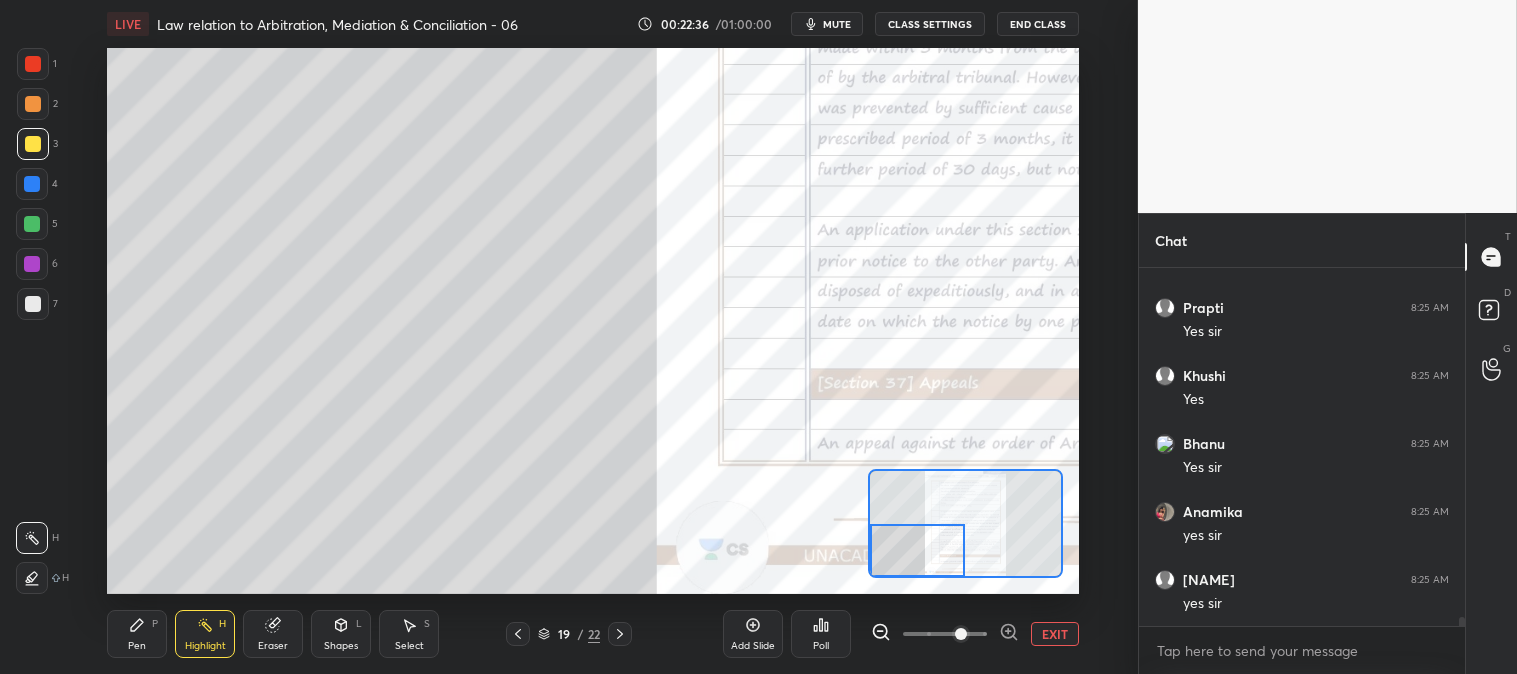 scroll, scrollTop: 14437, scrollLeft: 0, axis: vertical 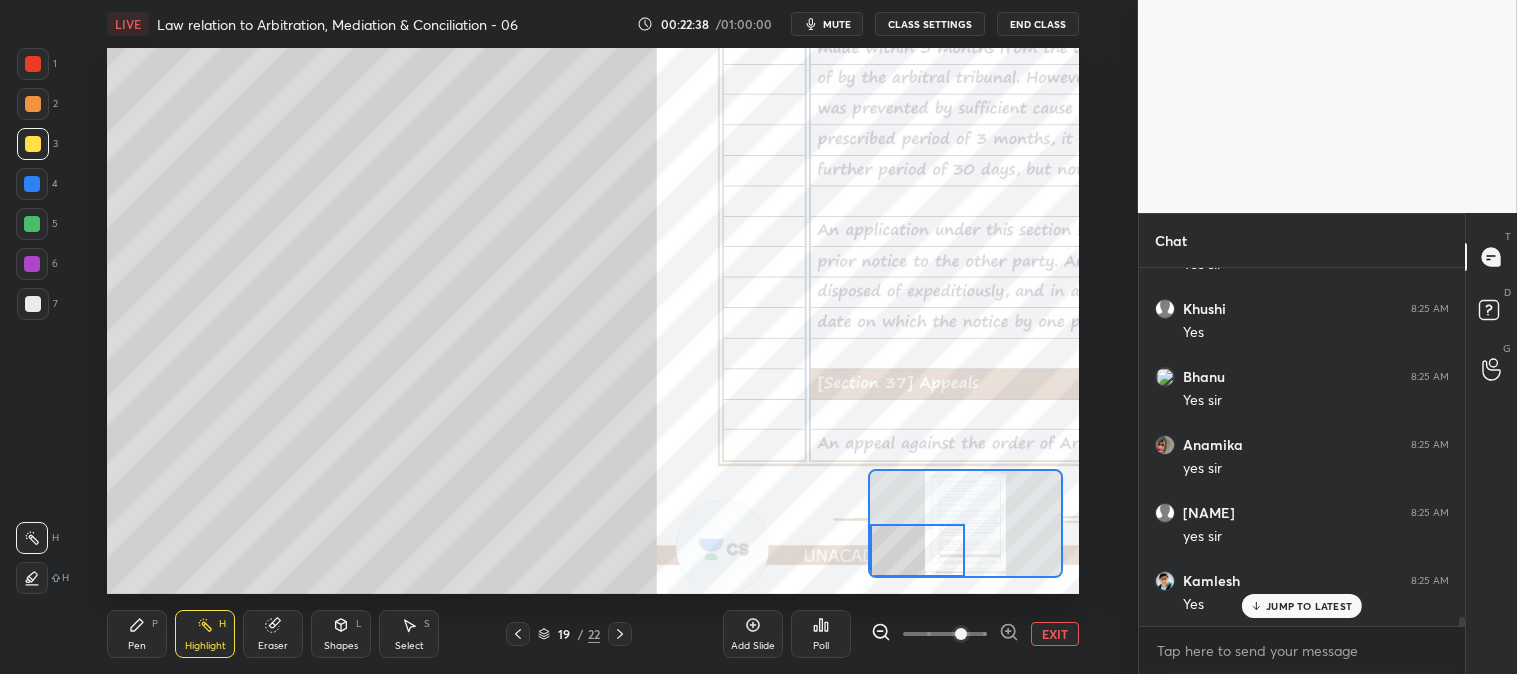 click on "Pen P" at bounding box center [137, 634] 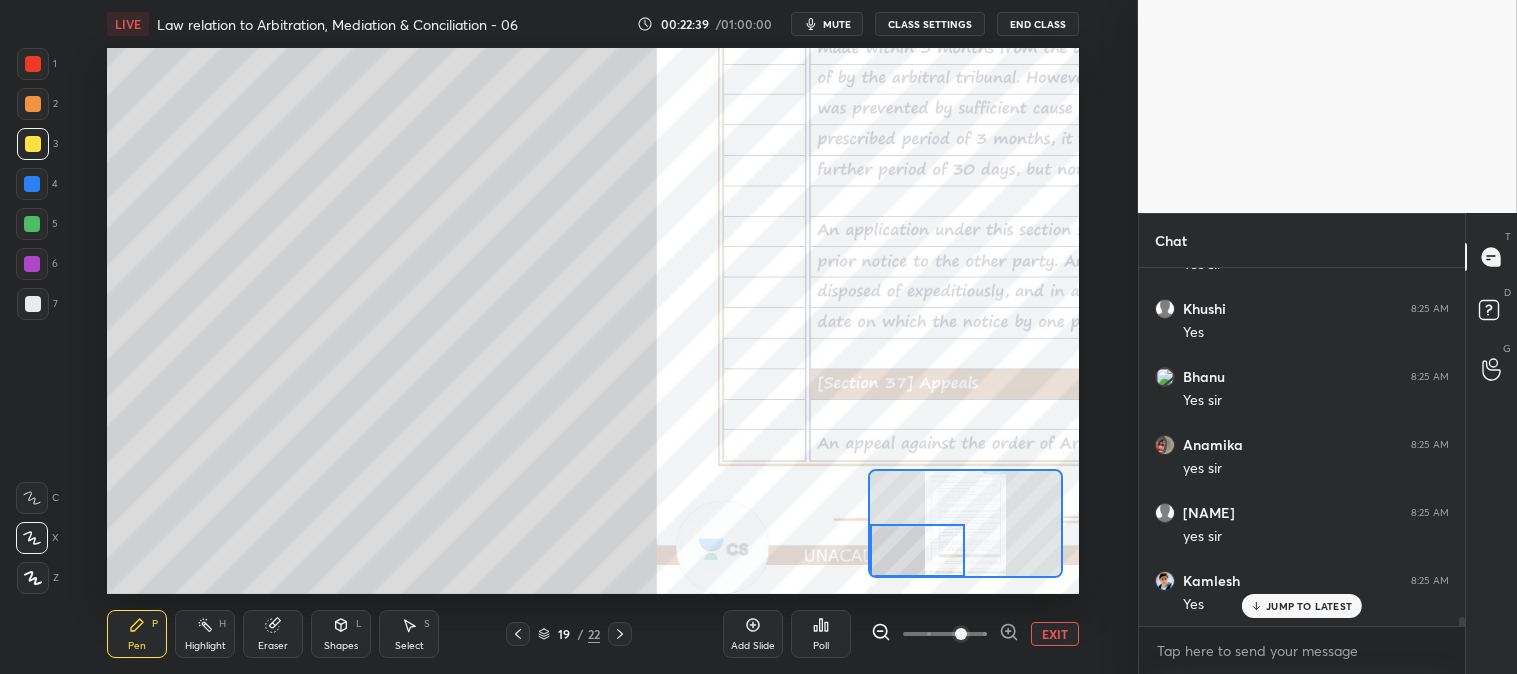 click at bounding box center [32, 224] 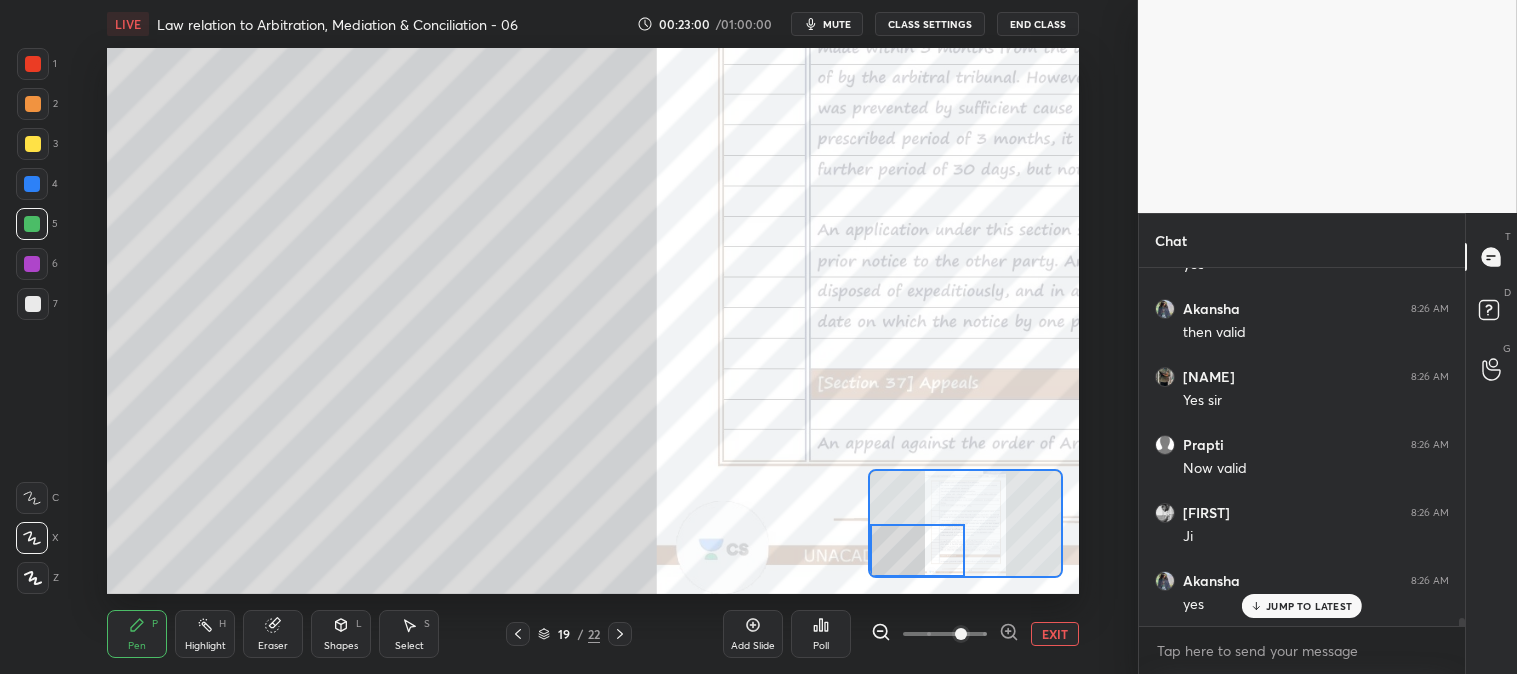 scroll, scrollTop: 15253, scrollLeft: 0, axis: vertical 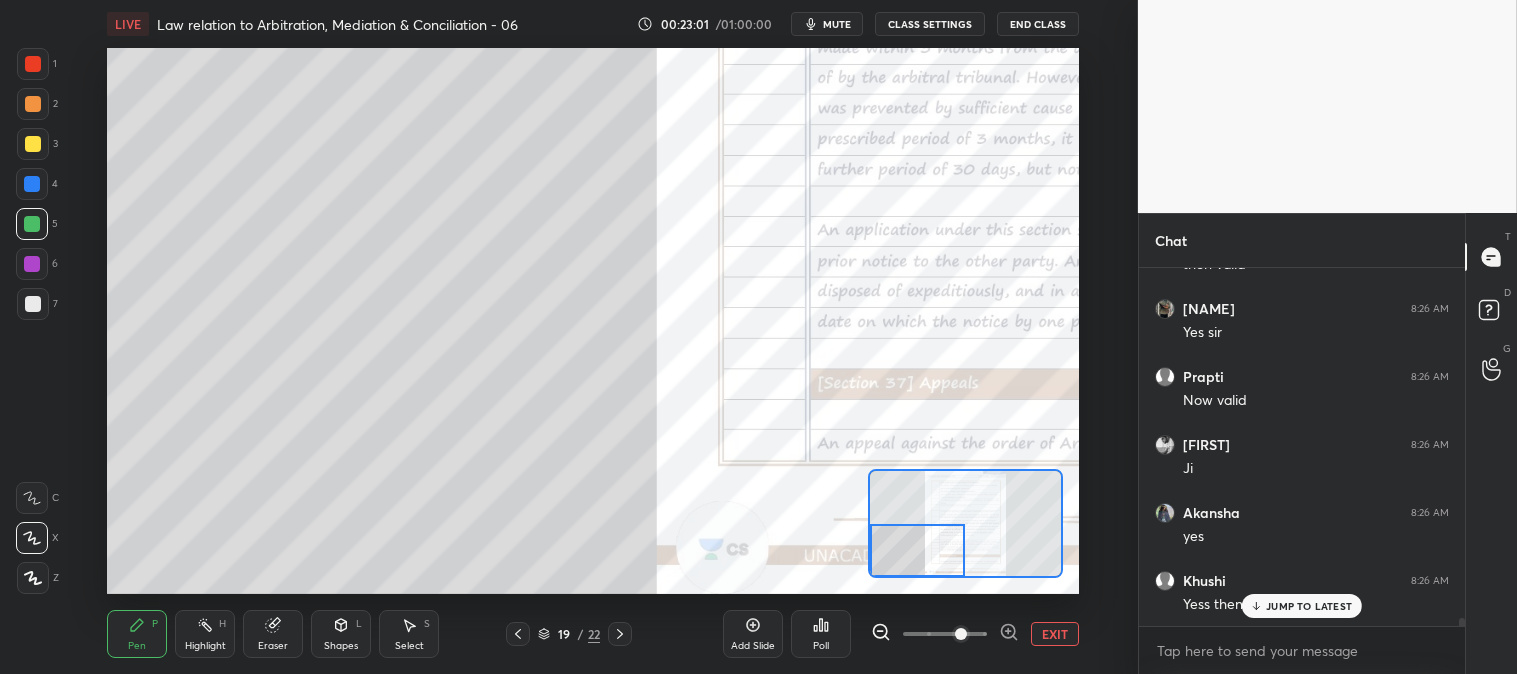 click on "Highlight" at bounding box center [205, 646] 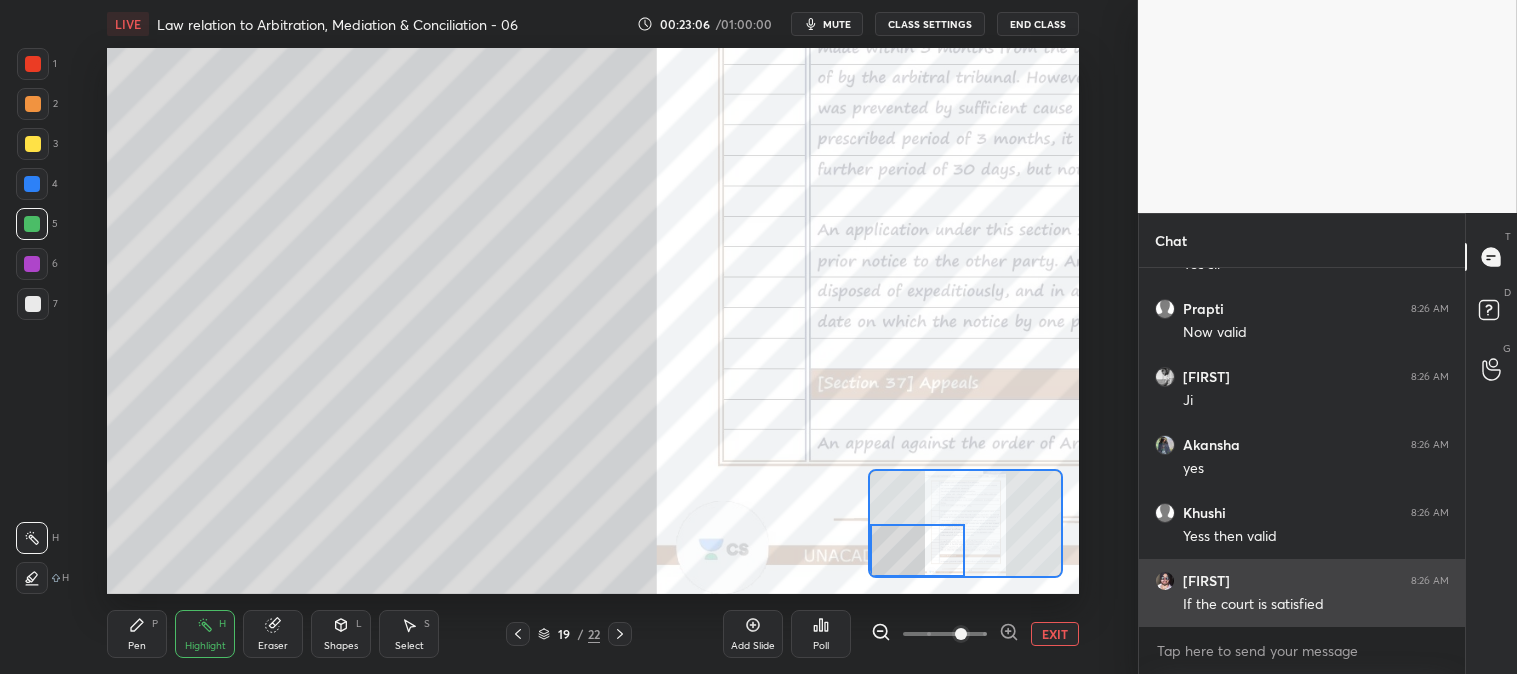 scroll, scrollTop: 15390, scrollLeft: 0, axis: vertical 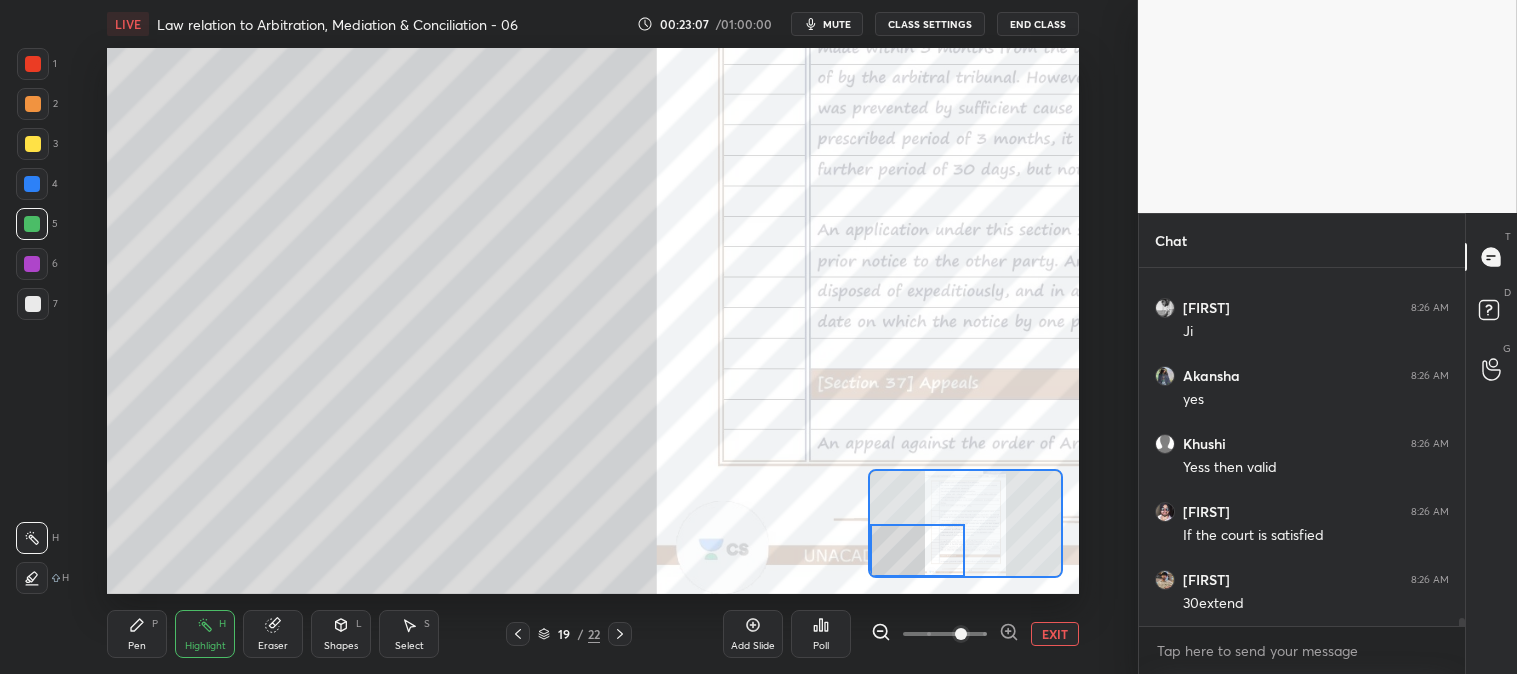 click on "EXIT" at bounding box center [1055, 634] 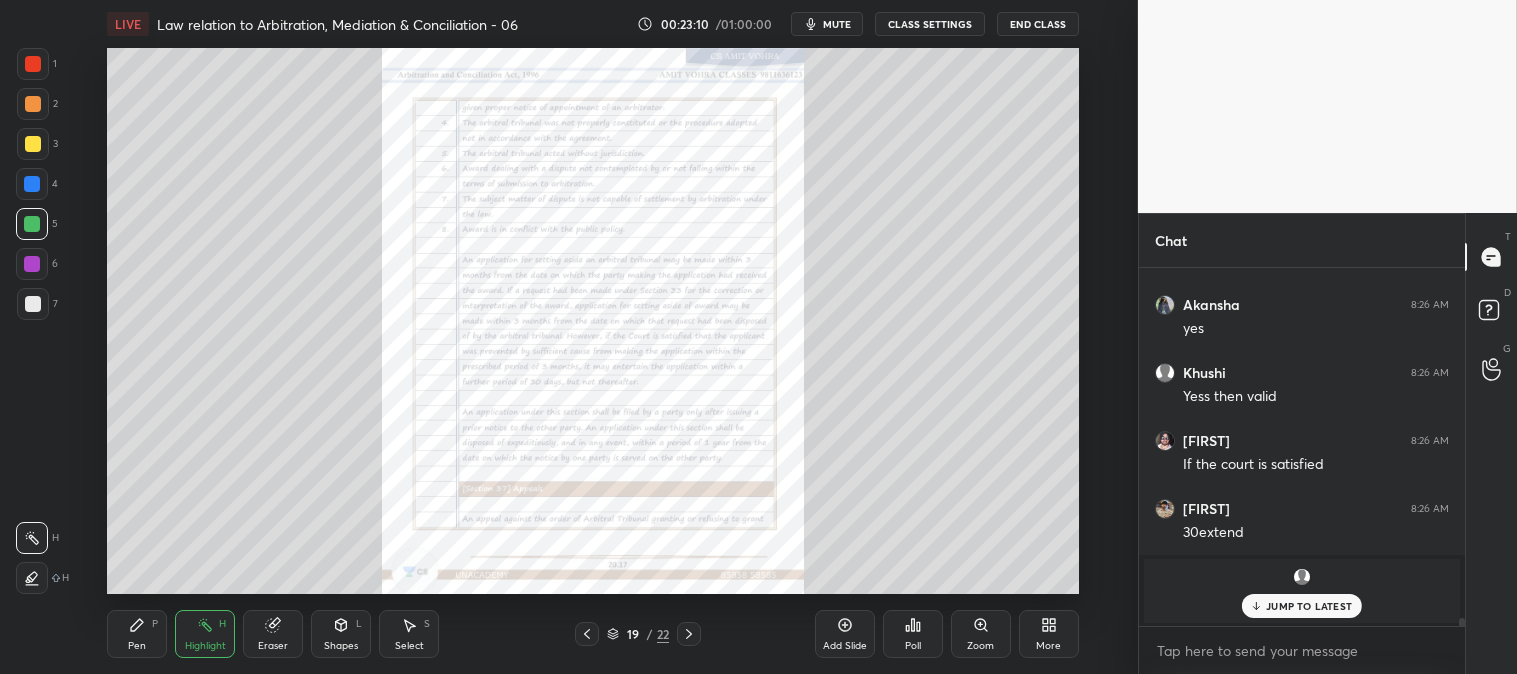 scroll, scrollTop: 14251, scrollLeft: 0, axis: vertical 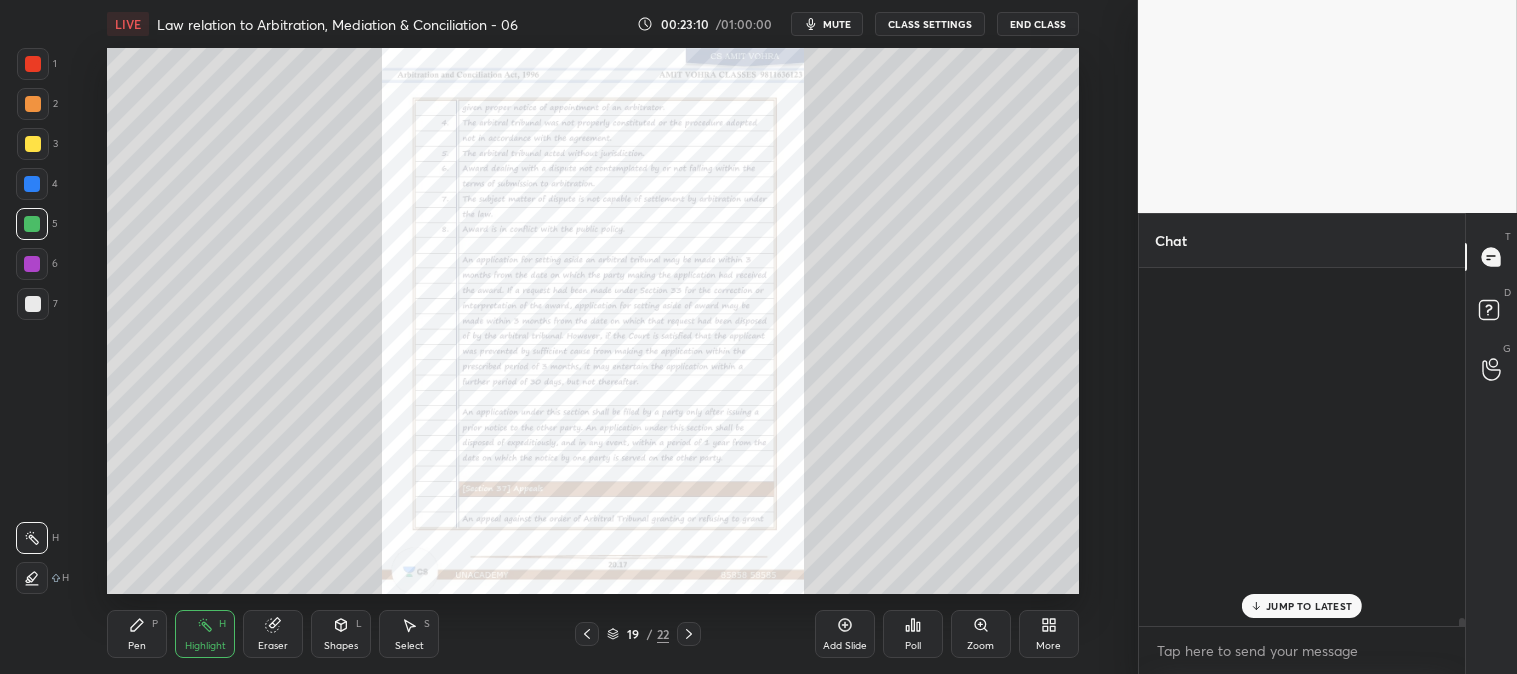 click on "Kamlesh 8:25 AM Yes RAKESH 8:25 AM Then valid Prathna 8:25 AM yess Lakshita 8:25 AM yes Kabir 8:25 AM yes sir Vedant 8:25 AM Valid ho jata Tanisha 8:25 AM yes Akansha 8:26 AM then valid Sushant 8:26 AM Yes sir Prapti 8:26 AM Now valid Pushkar 8:26 AM Ji Akansha 8:26 AM yes Khushi 8:26 AM Yess then valid Anshdeep 8:26 AM If the court is satisfied jayram 8:26 AM 30extend Rajendra  joined" at bounding box center [1302, 447] 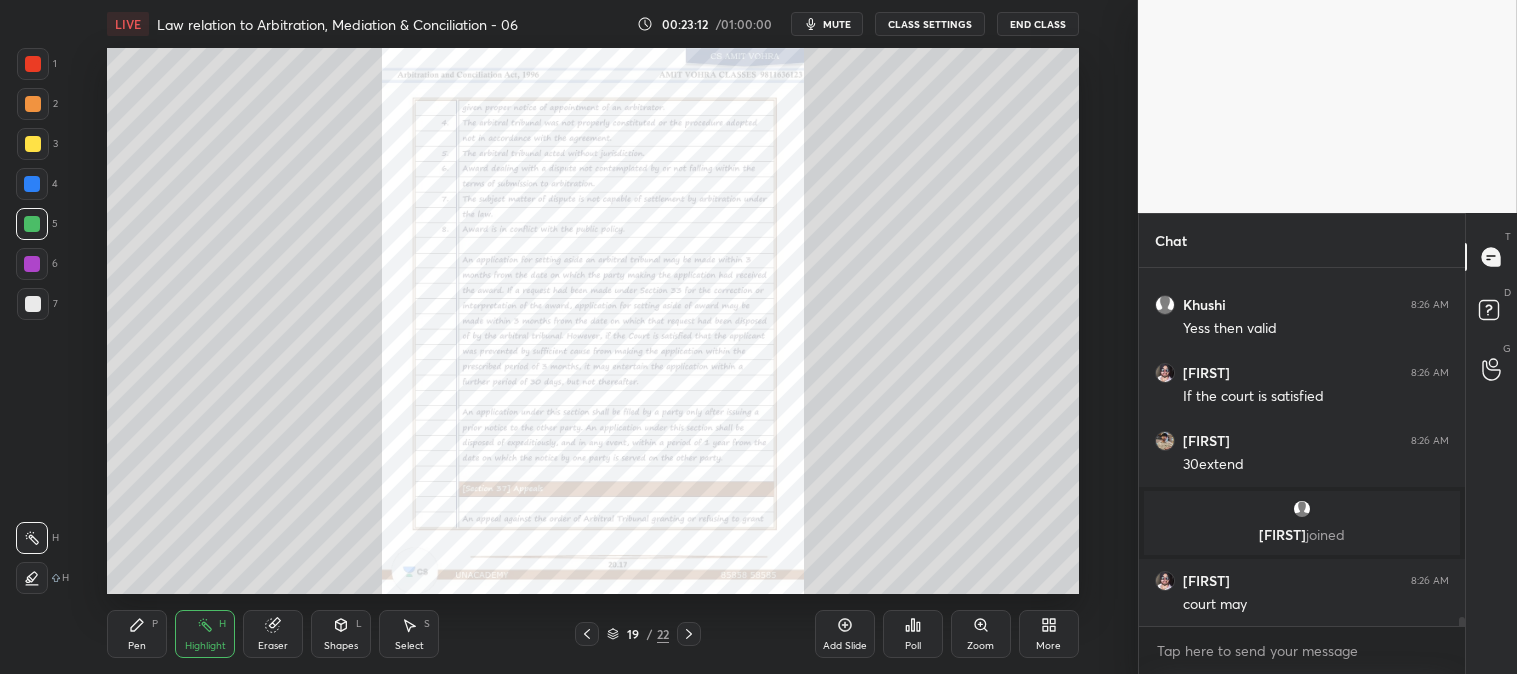 click on "Zoom" at bounding box center (981, 634) 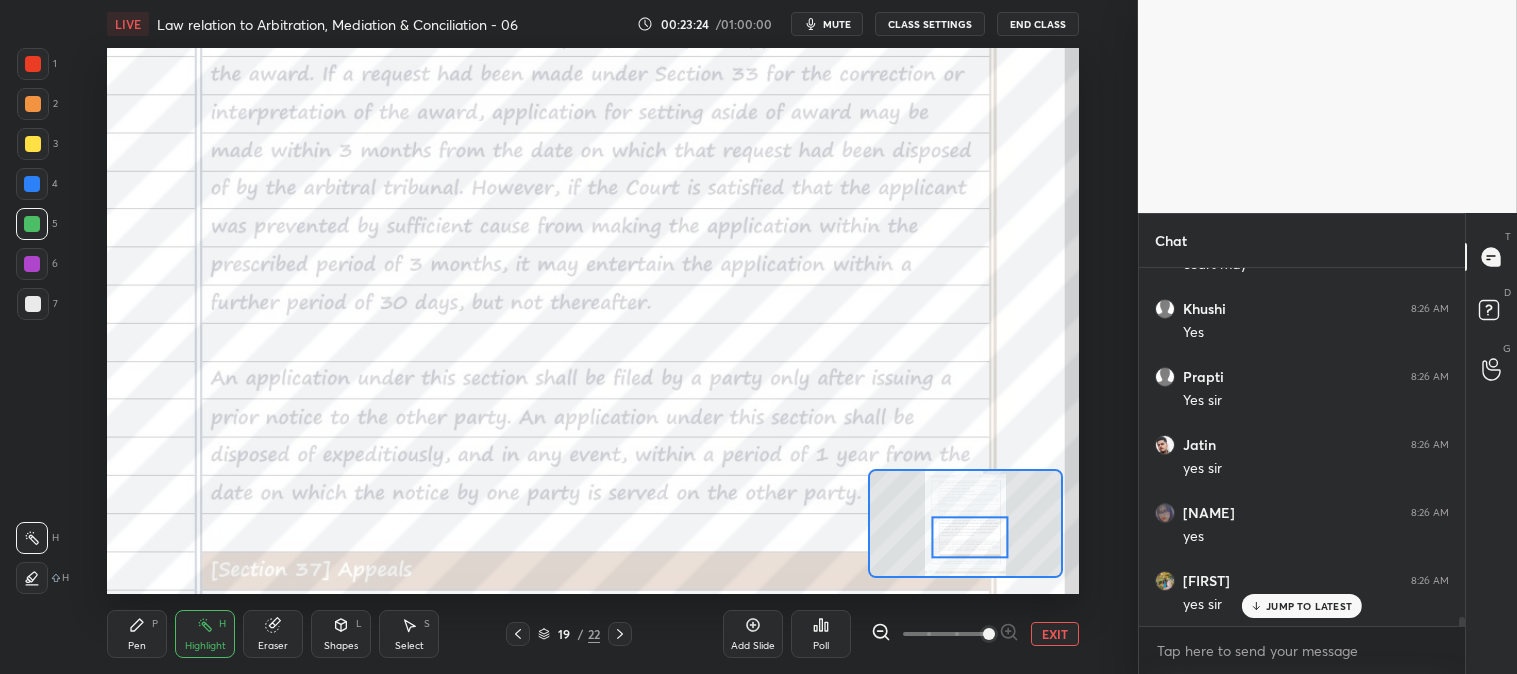 scroll, scrollTop: 14663, scrollLeft: 0, axis: vertical 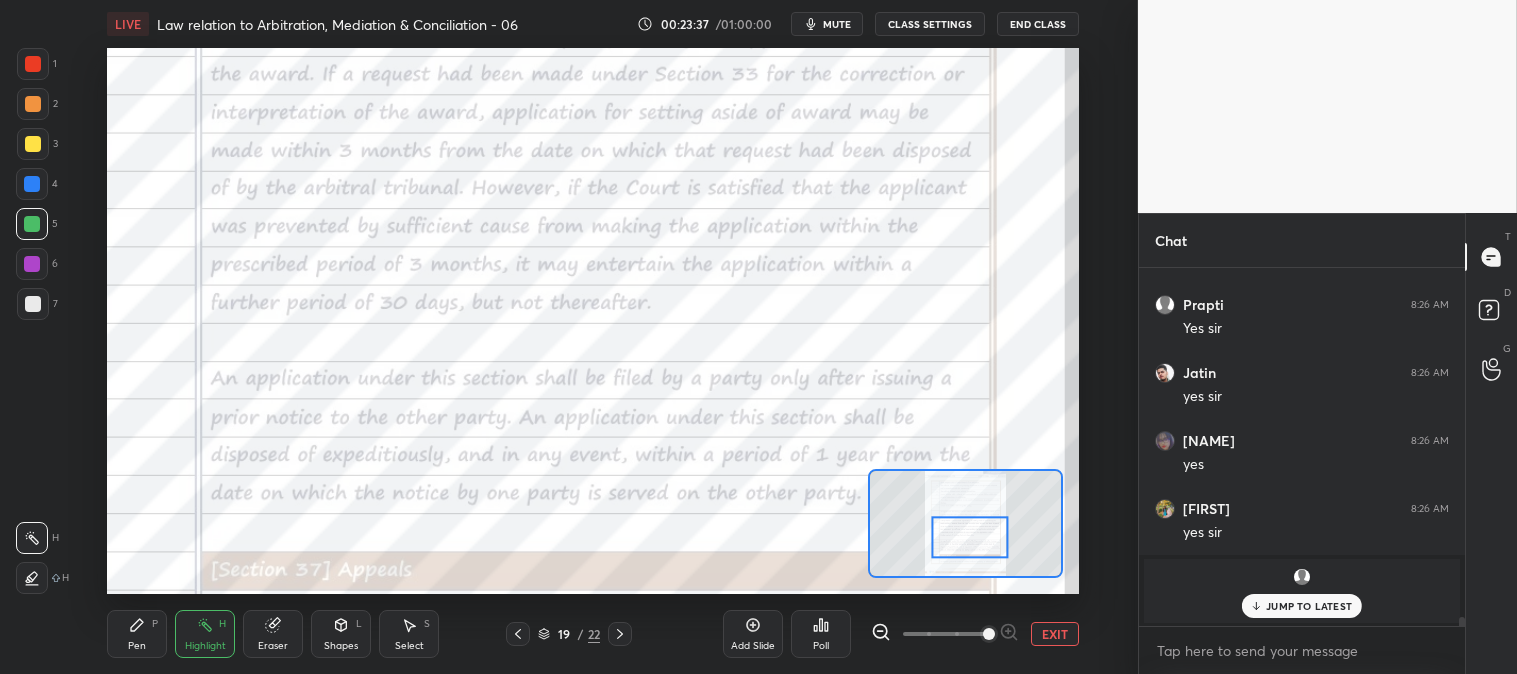click on "EXIT" at bounding box center [1055, 634] 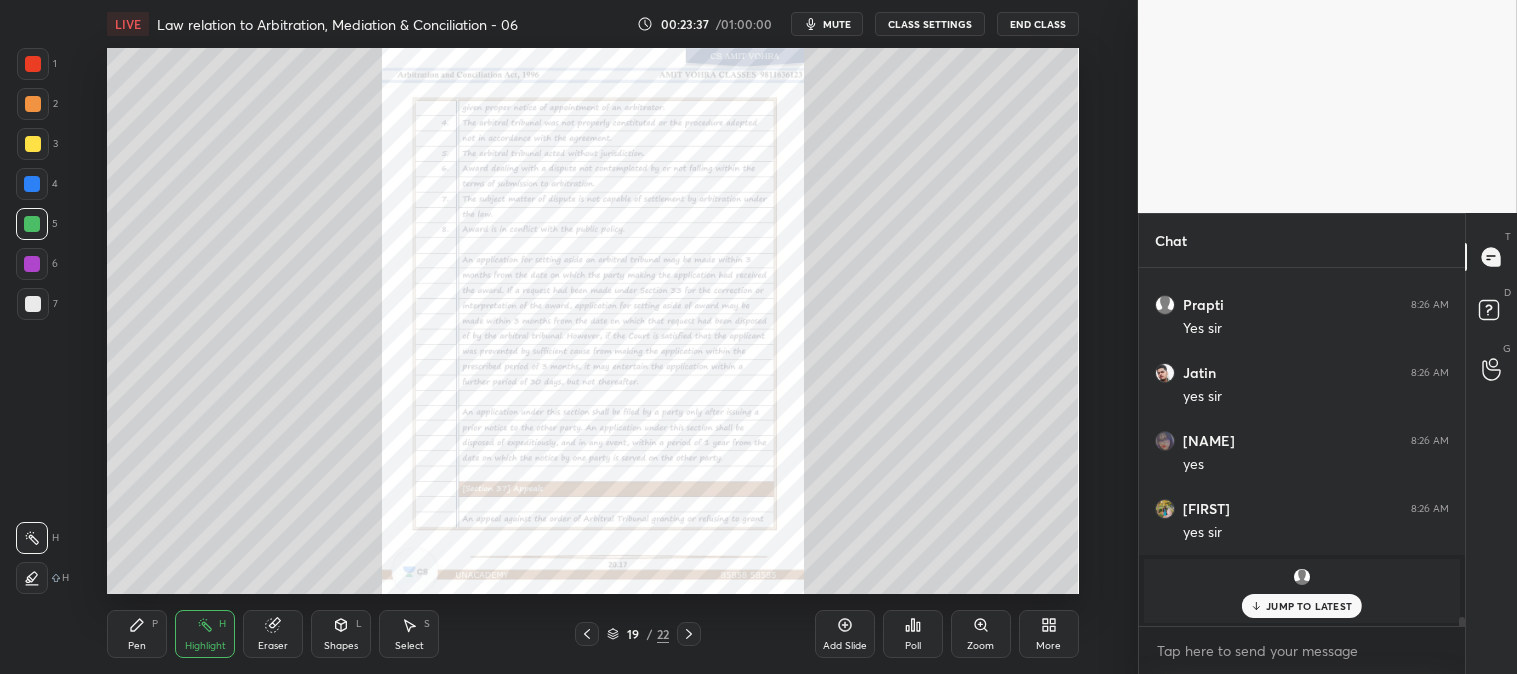 click on "Pen P" at bounding box center (137, 634) 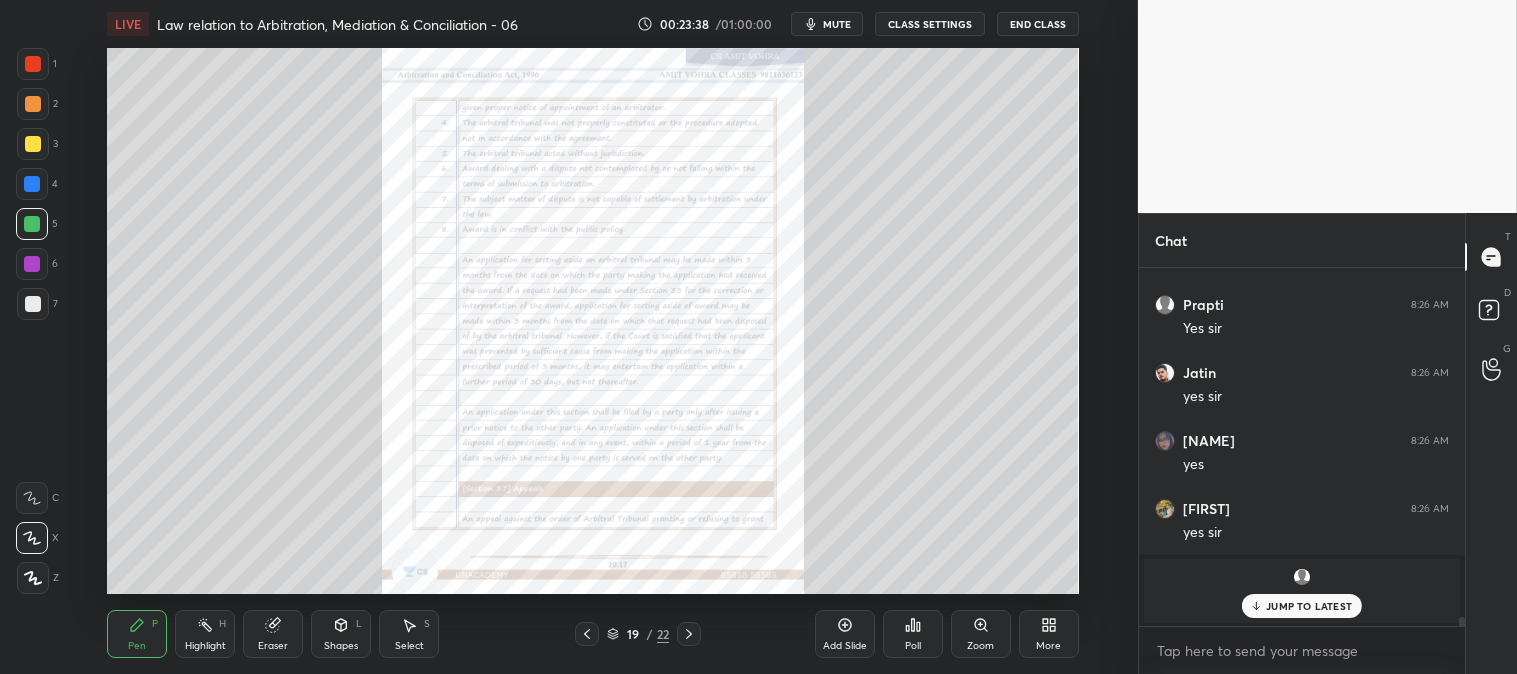 click at bounding box center [33, 104] 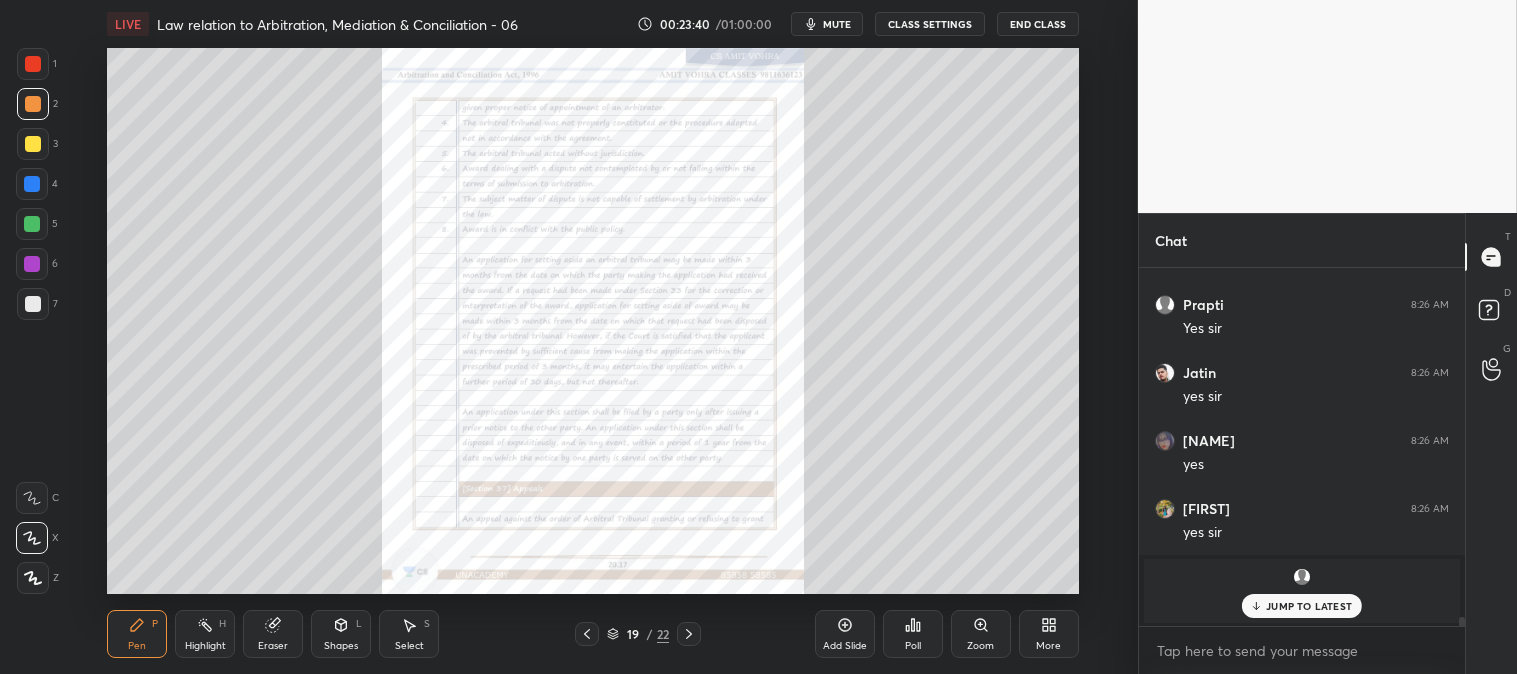 click 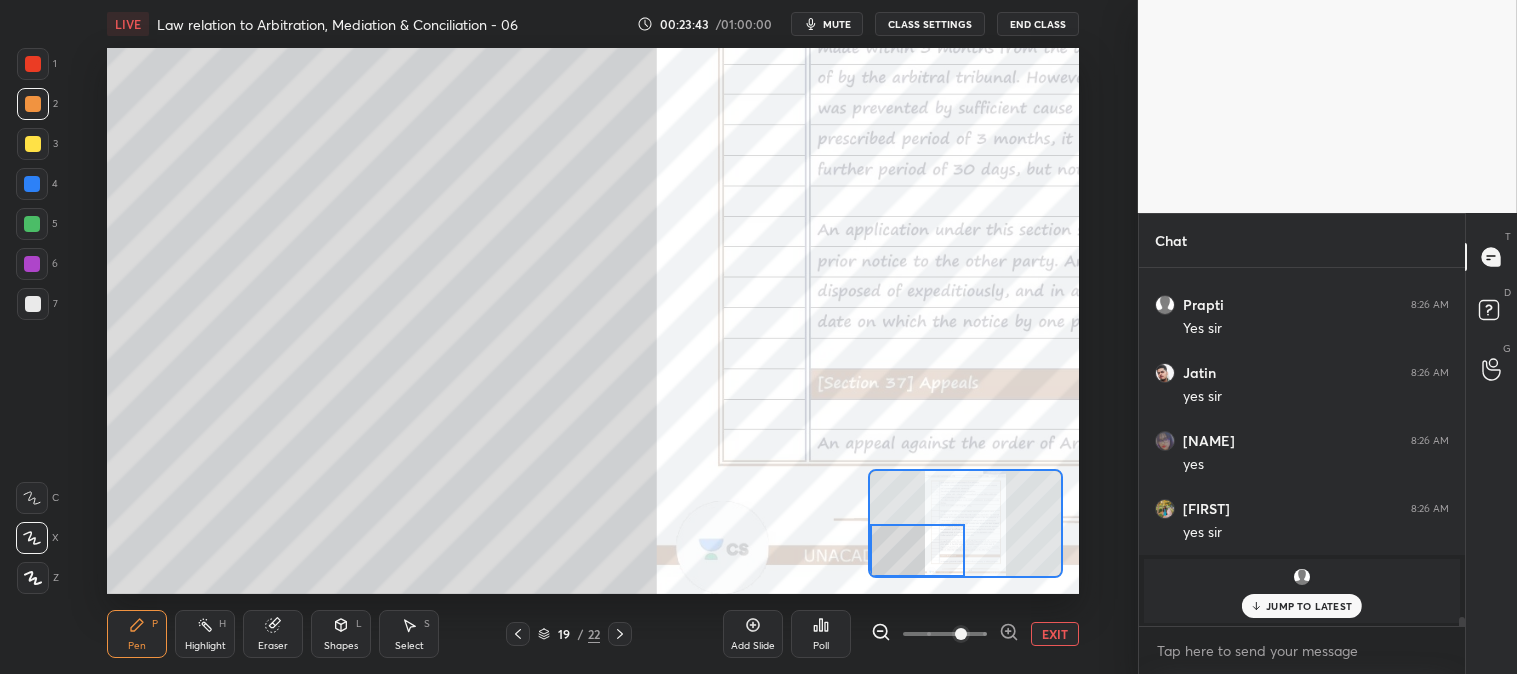 click at bounding box center [33, 64] 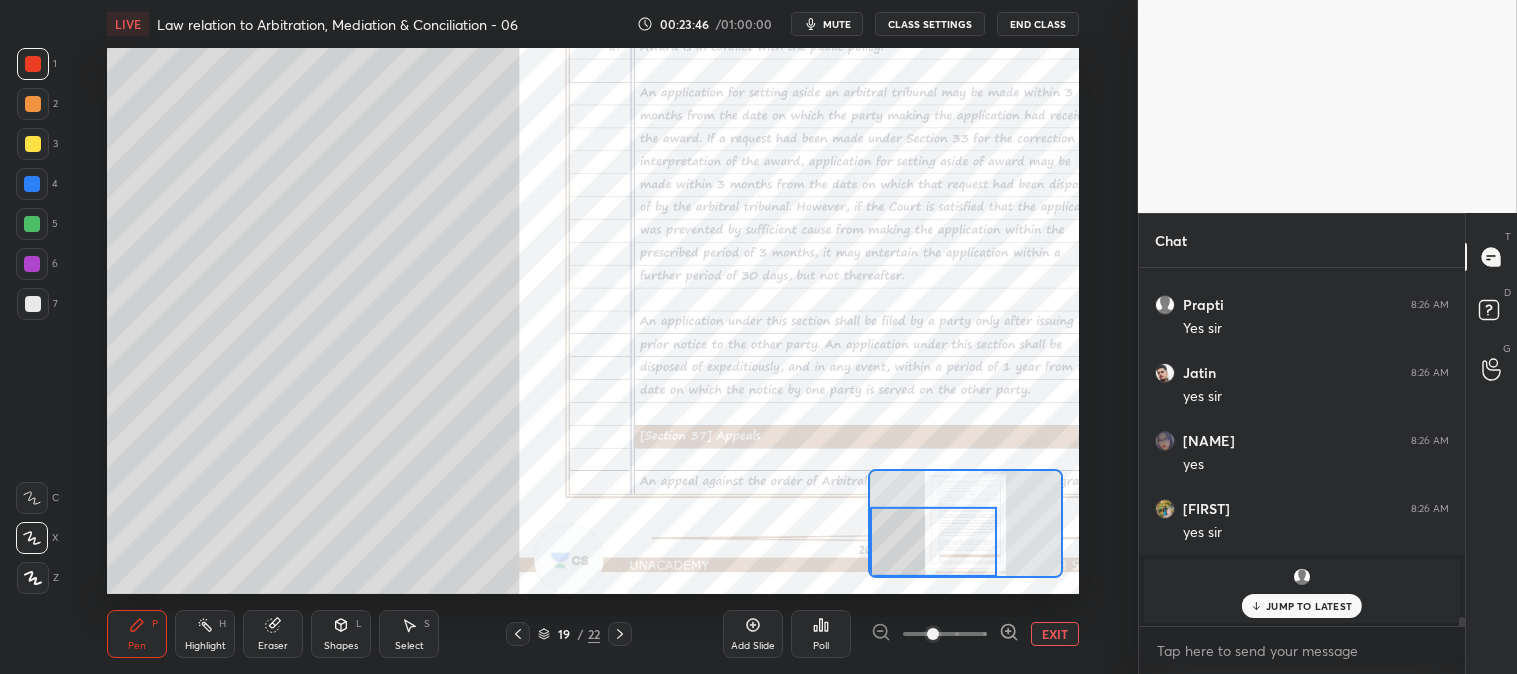 click on "EXIT" at bounding box center (1055, 634) 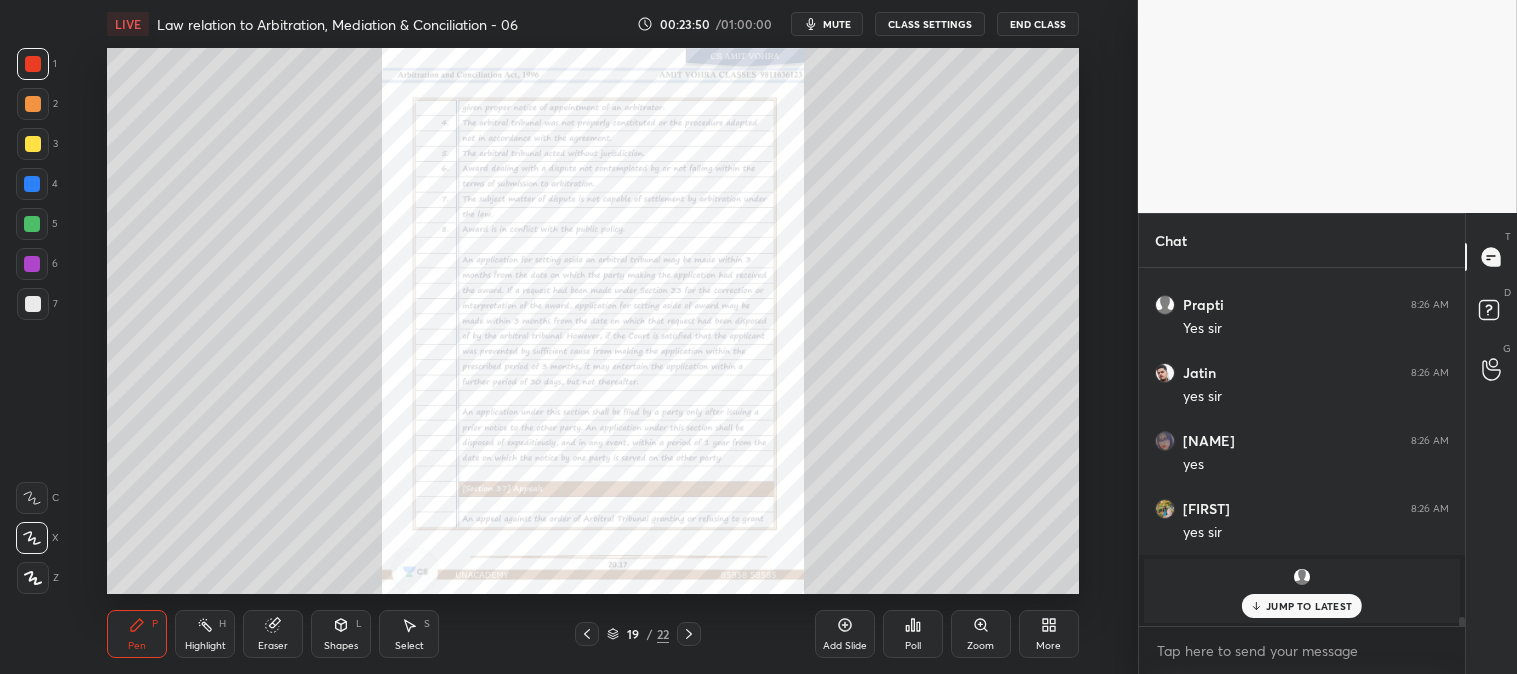 click 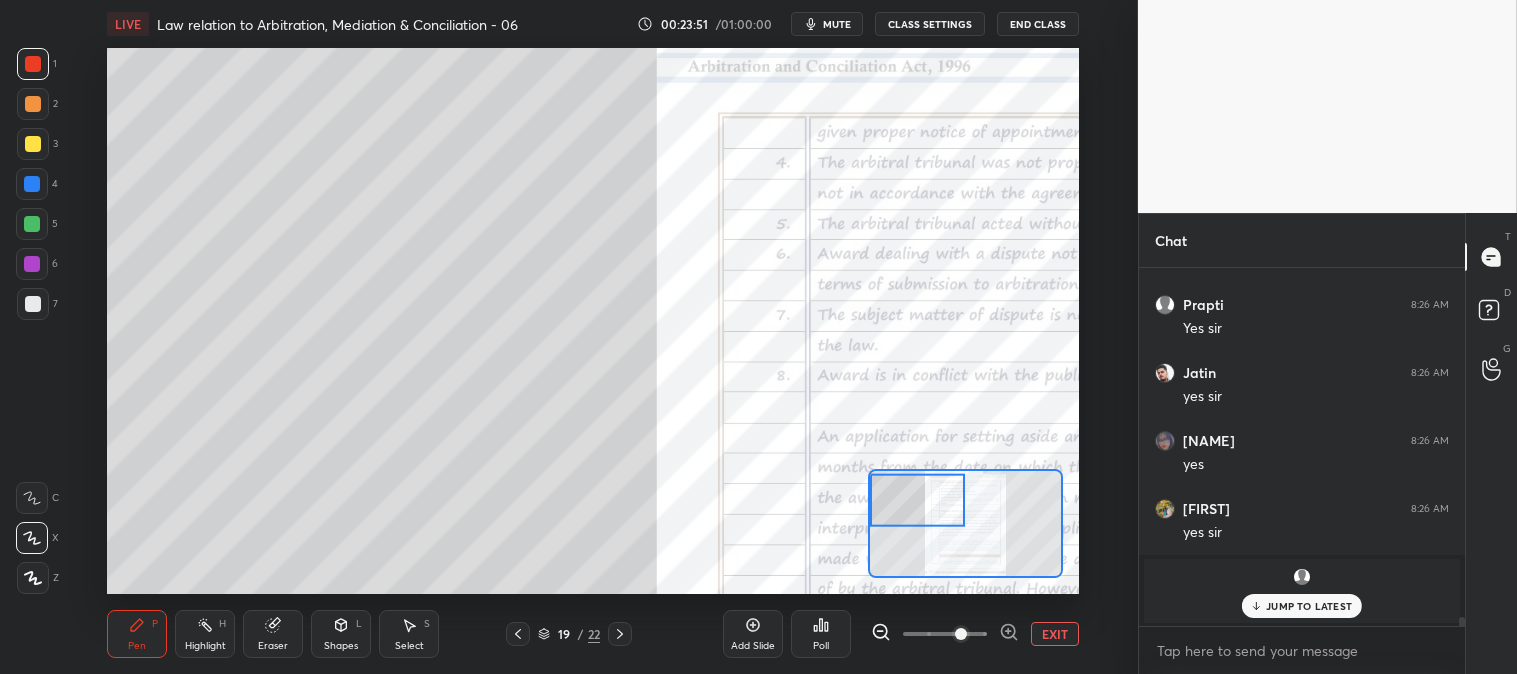 click at bounding box center (33, 304) 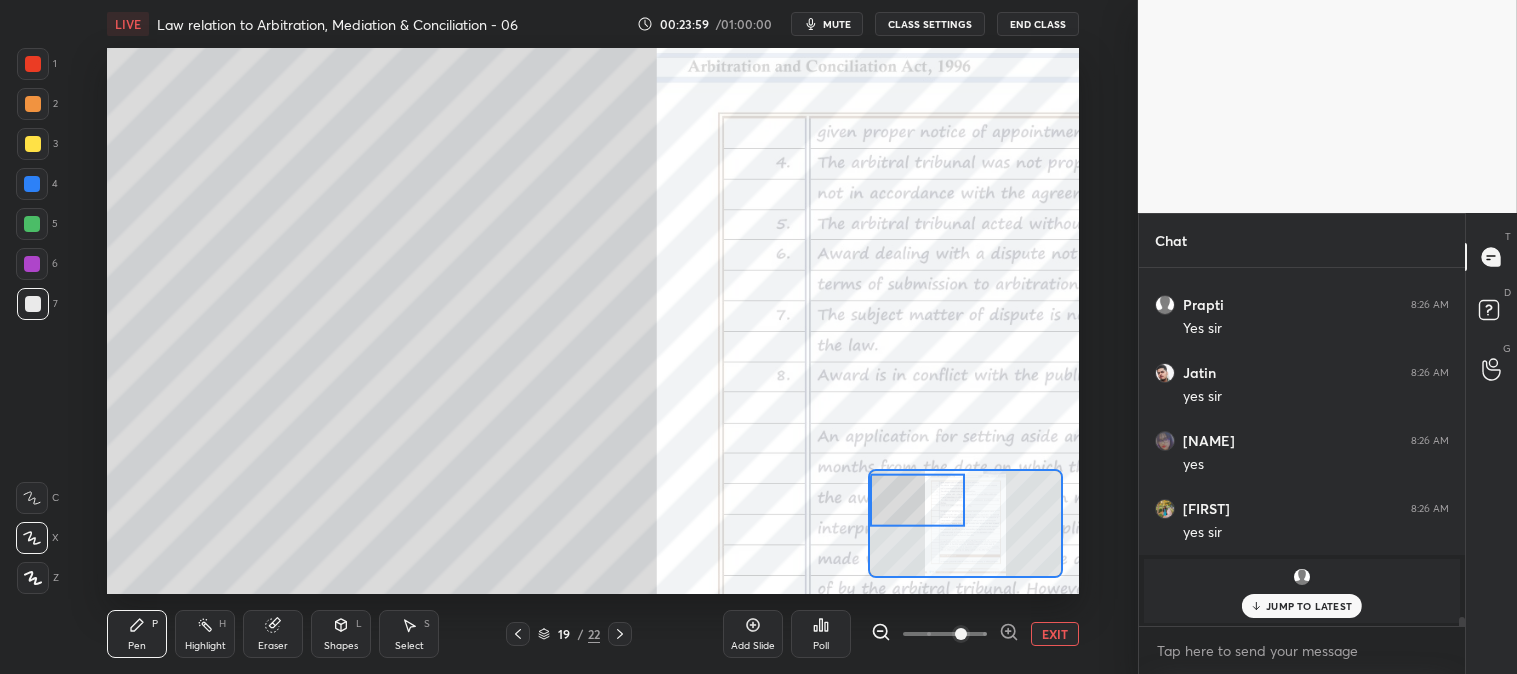 click at bounding box center [33, 144] 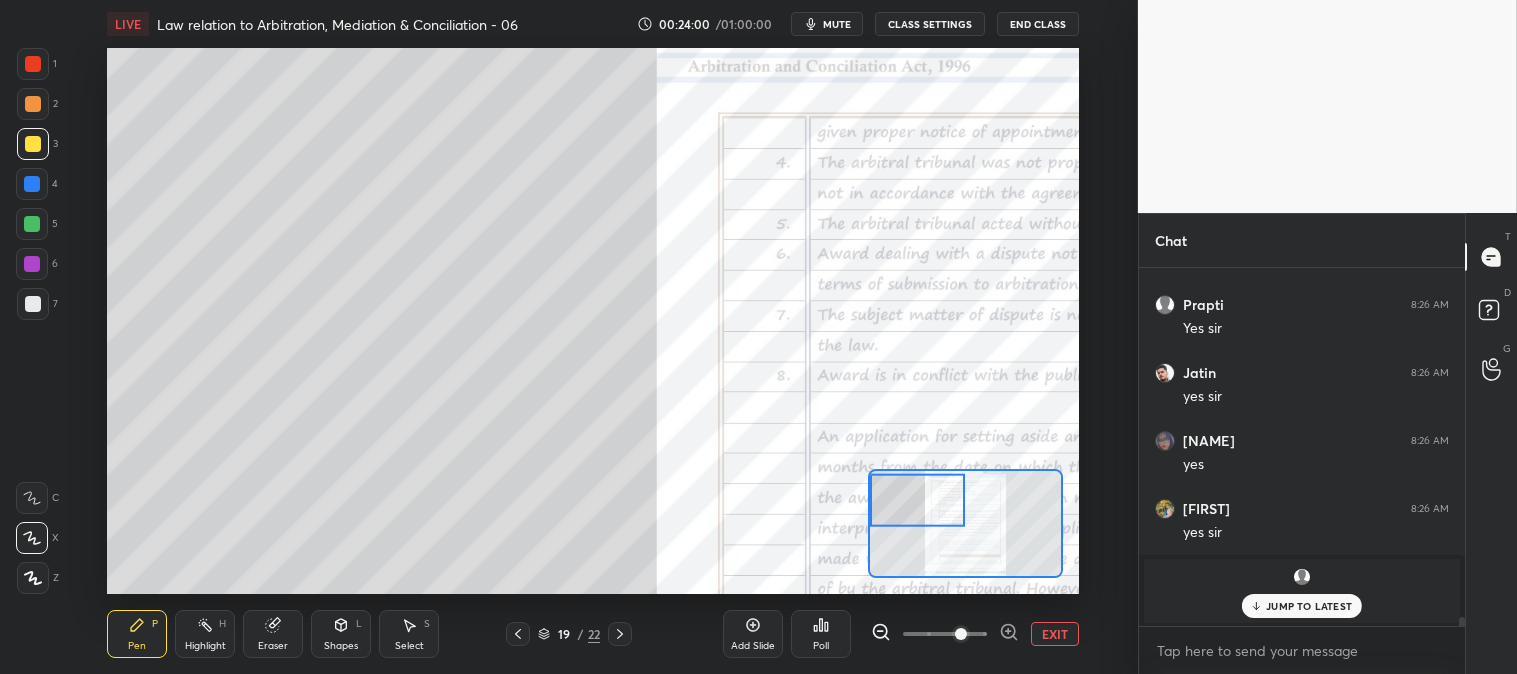 click at bounding box center (33, 104) 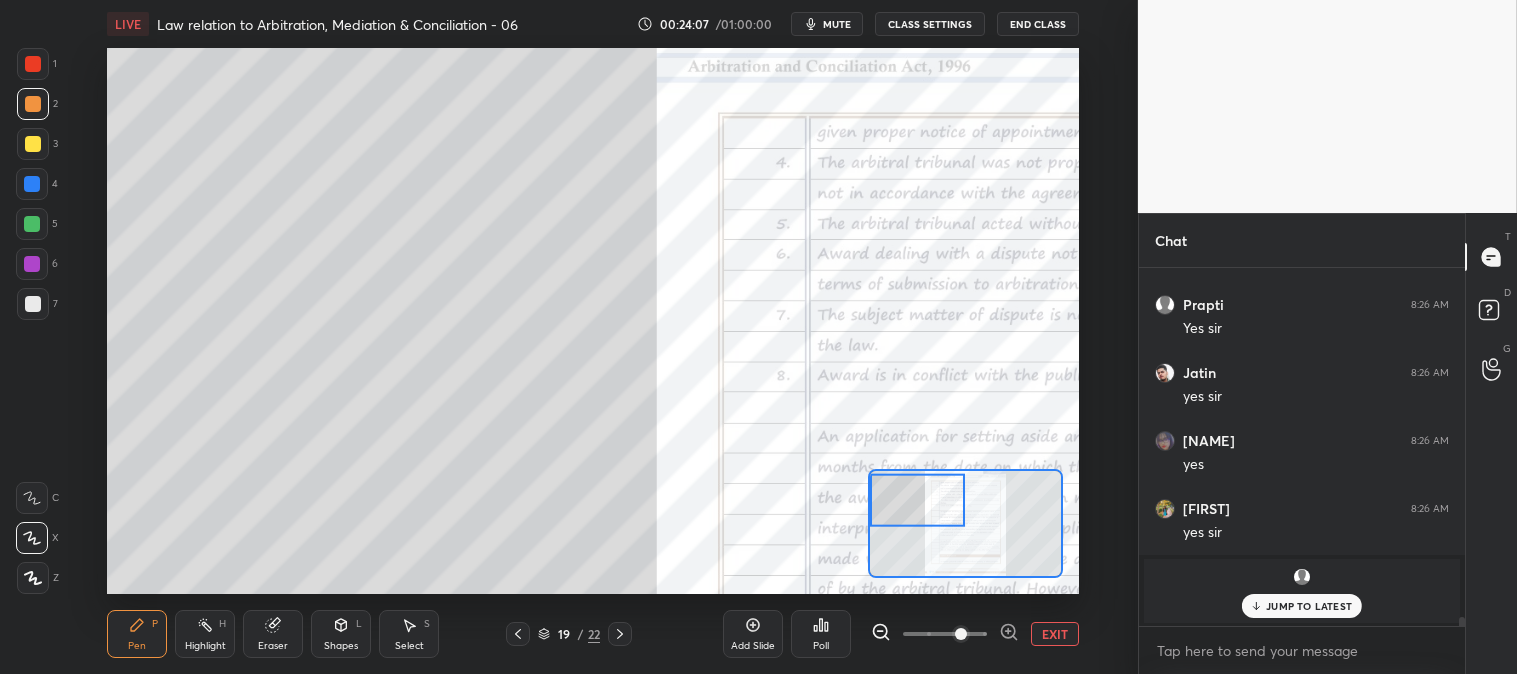 click at bounding box center [33, 304] 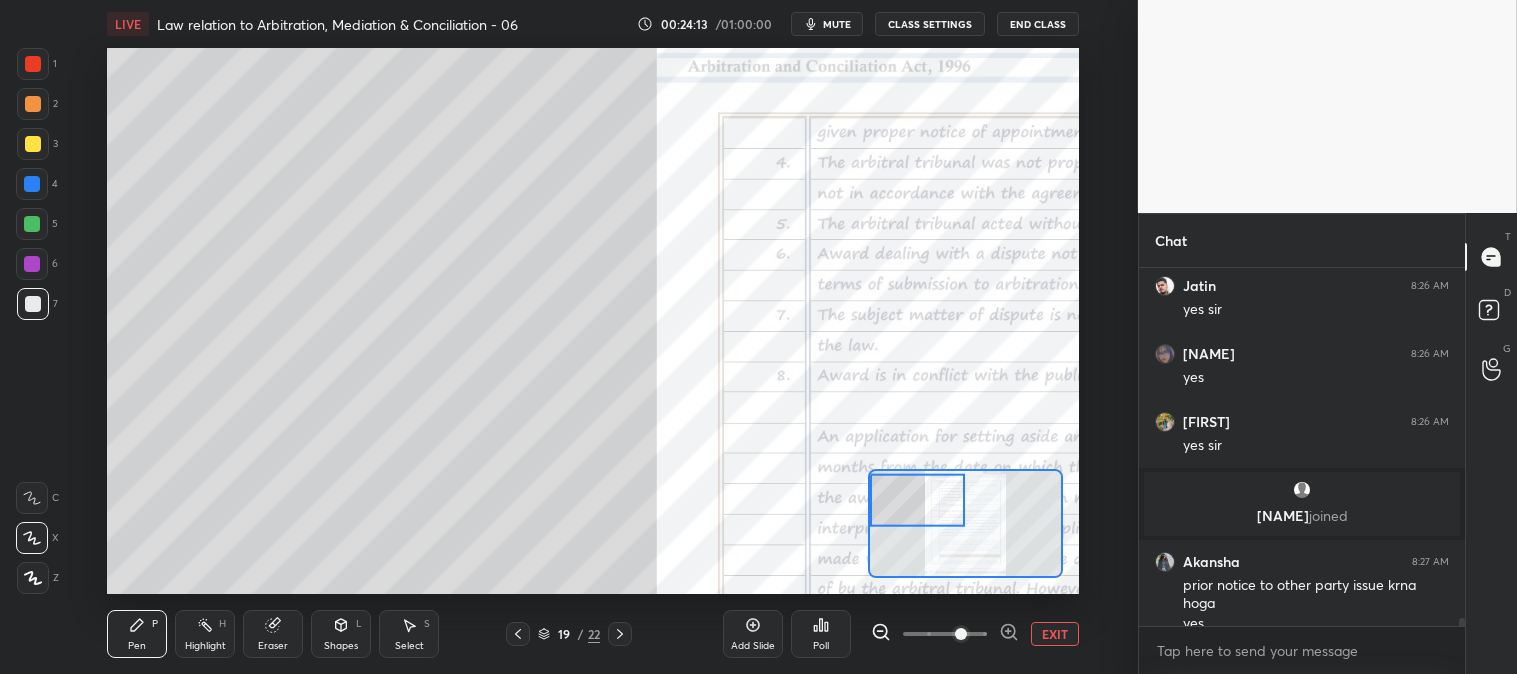 scroll, scrollTop: 14770, scrollLeft: 0, axis: vertical 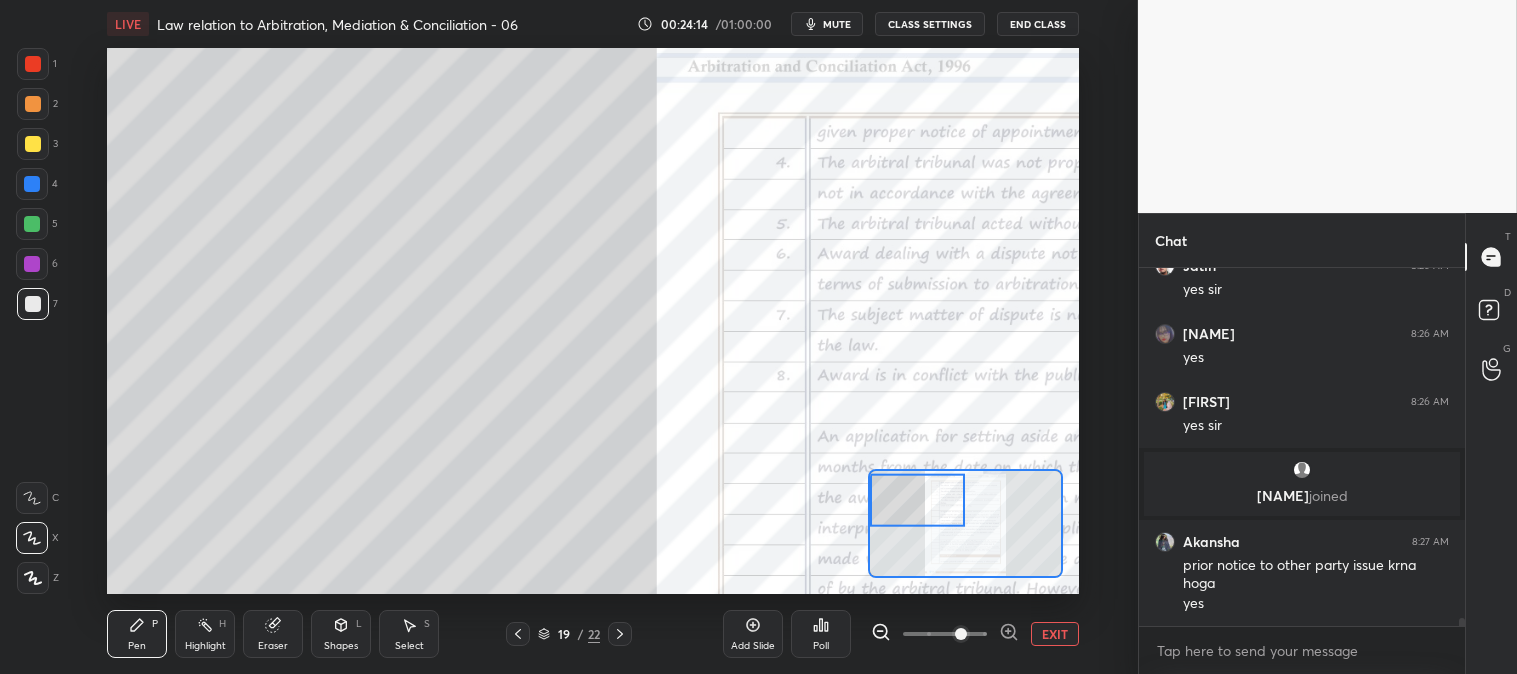 click at bounding box center (32, 224) 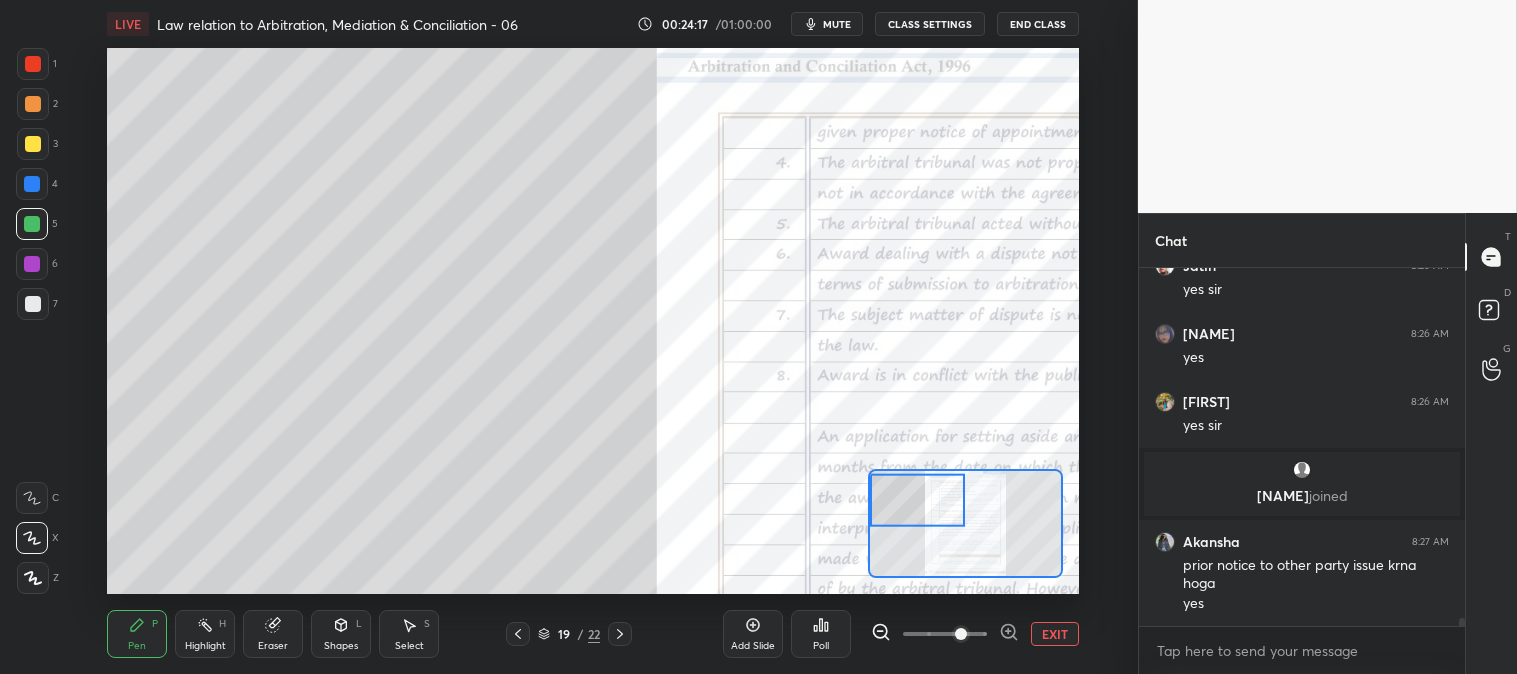 click at bounding box center (33, 144) 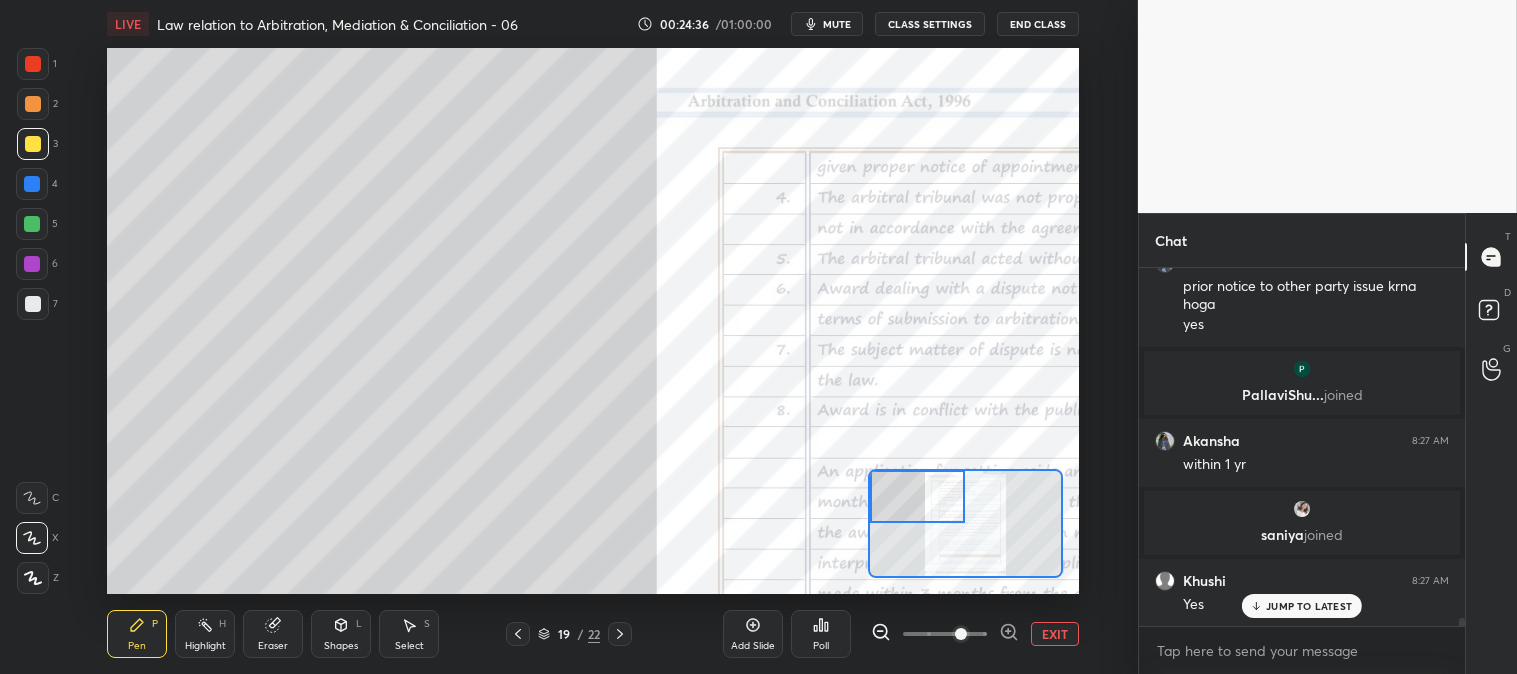 scroll, scrollTop: 14901, scrollLeft: 0, axis: vertical 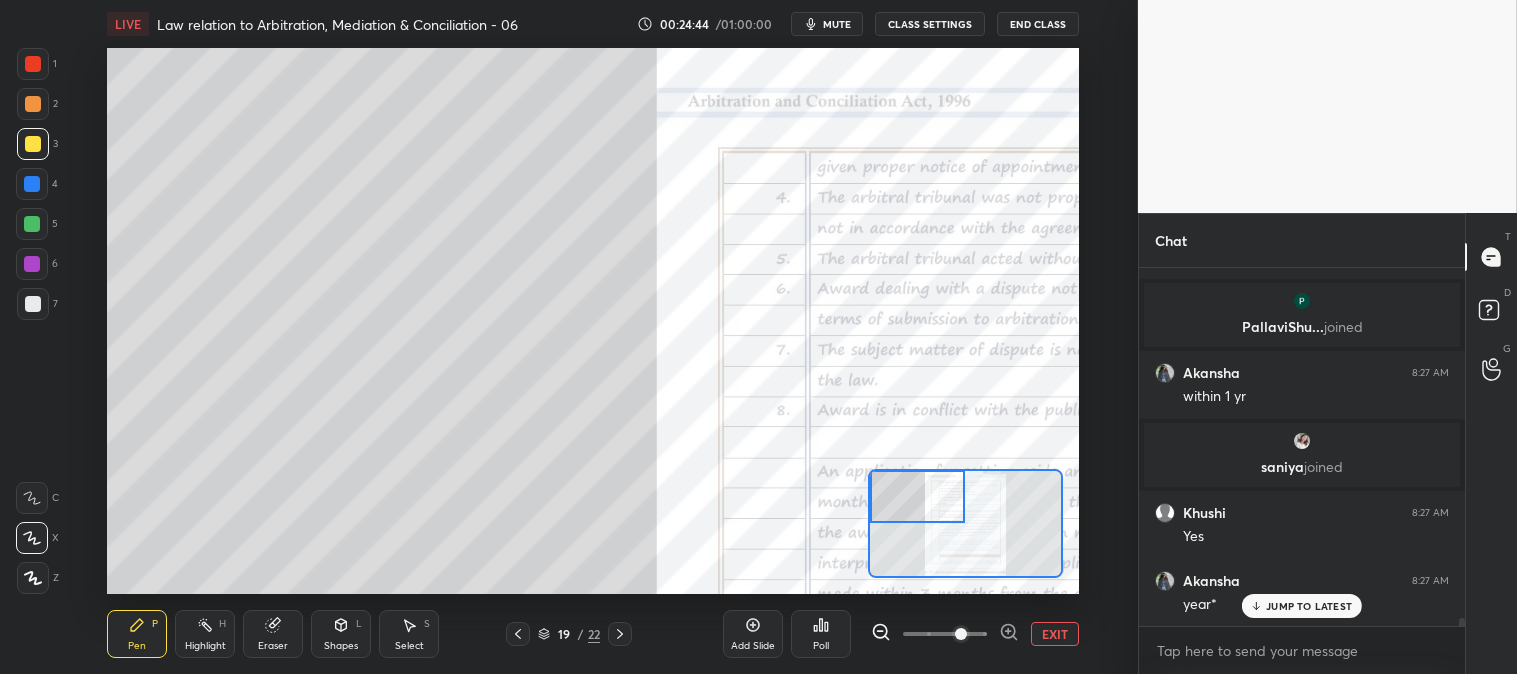click 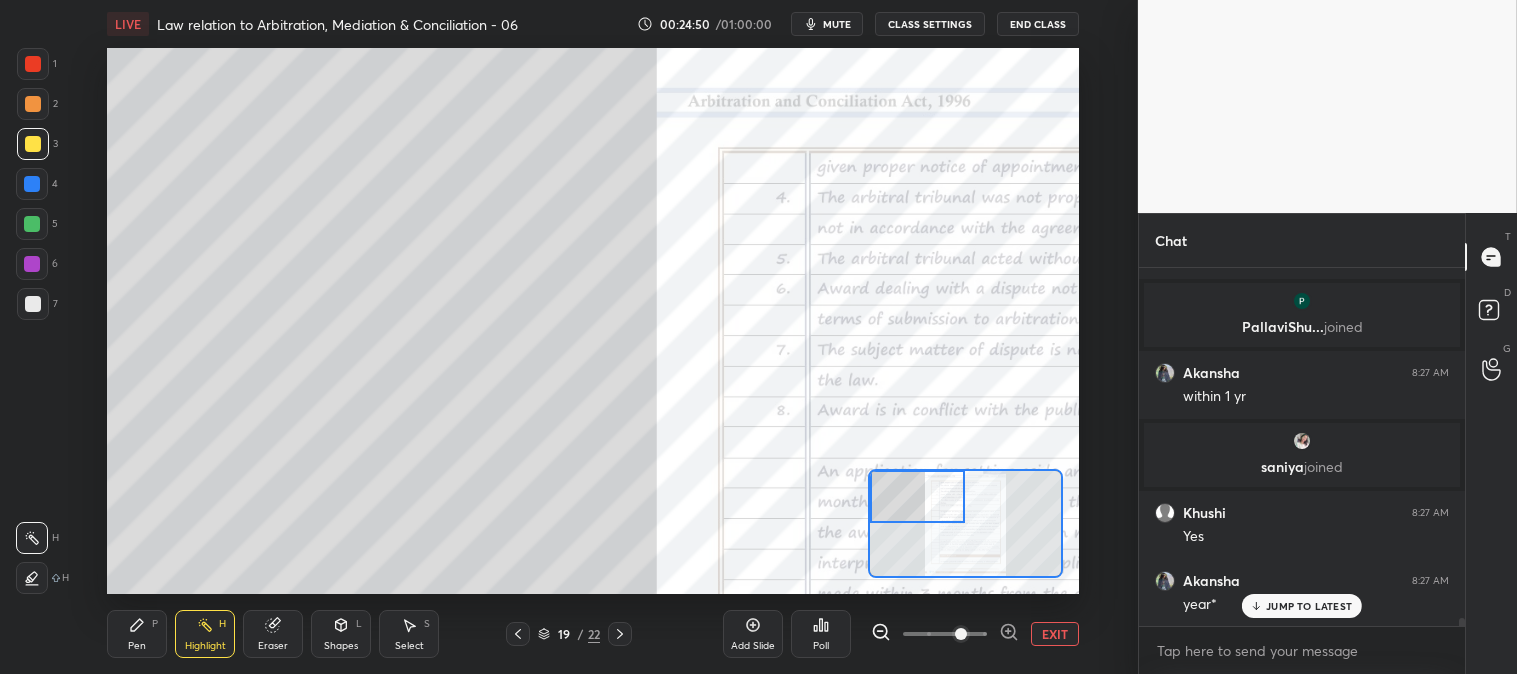 click on "Pen" at bounding box center [137, 646] 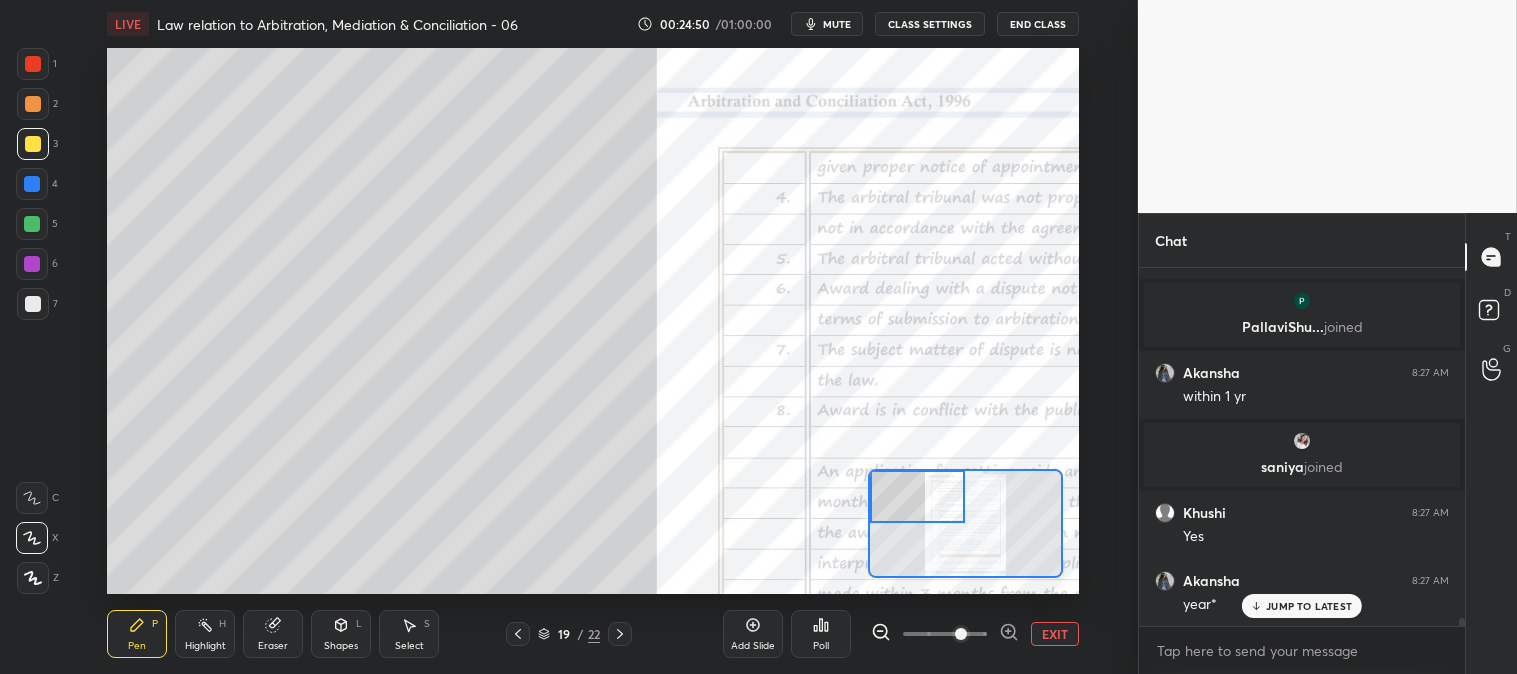 click at bounding box center [32, 184] 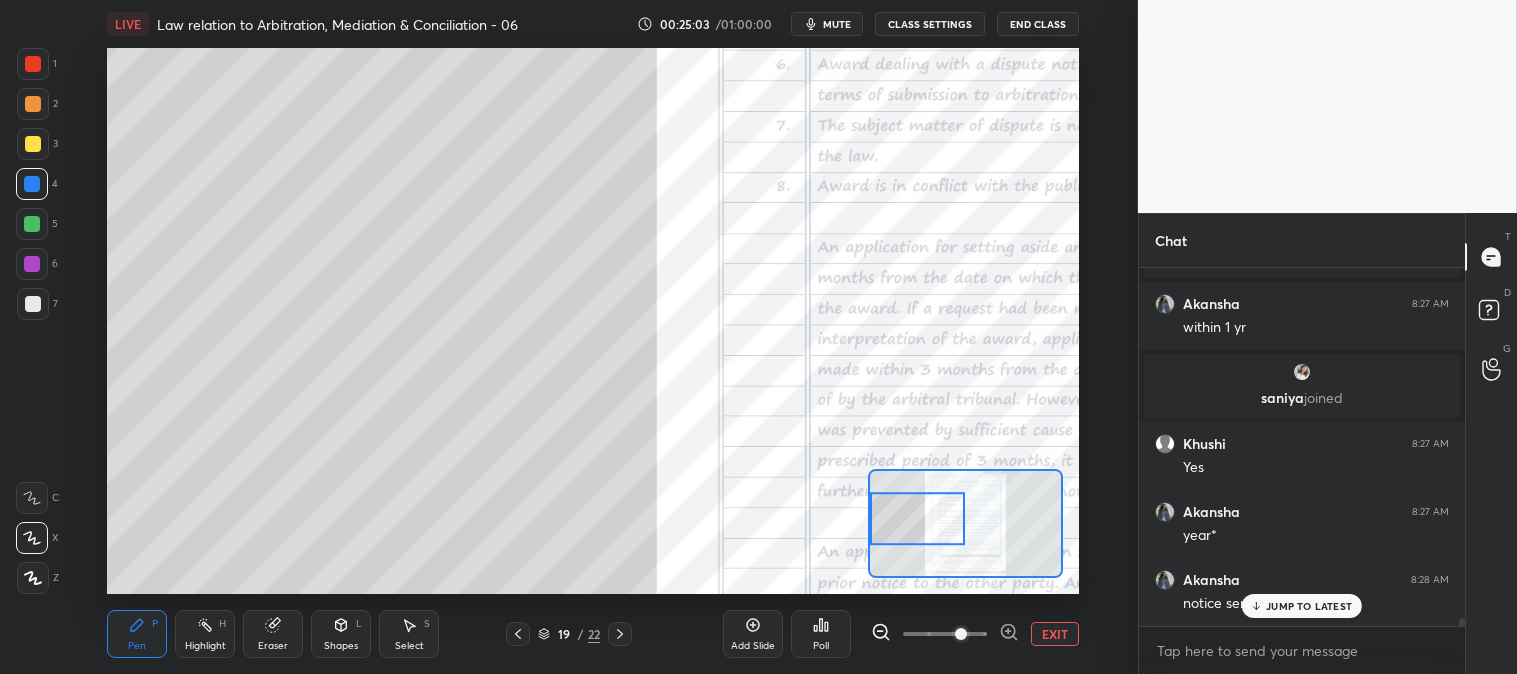 scroll, scrollTop: 15041, scrollLeft: 0, axis: vertical 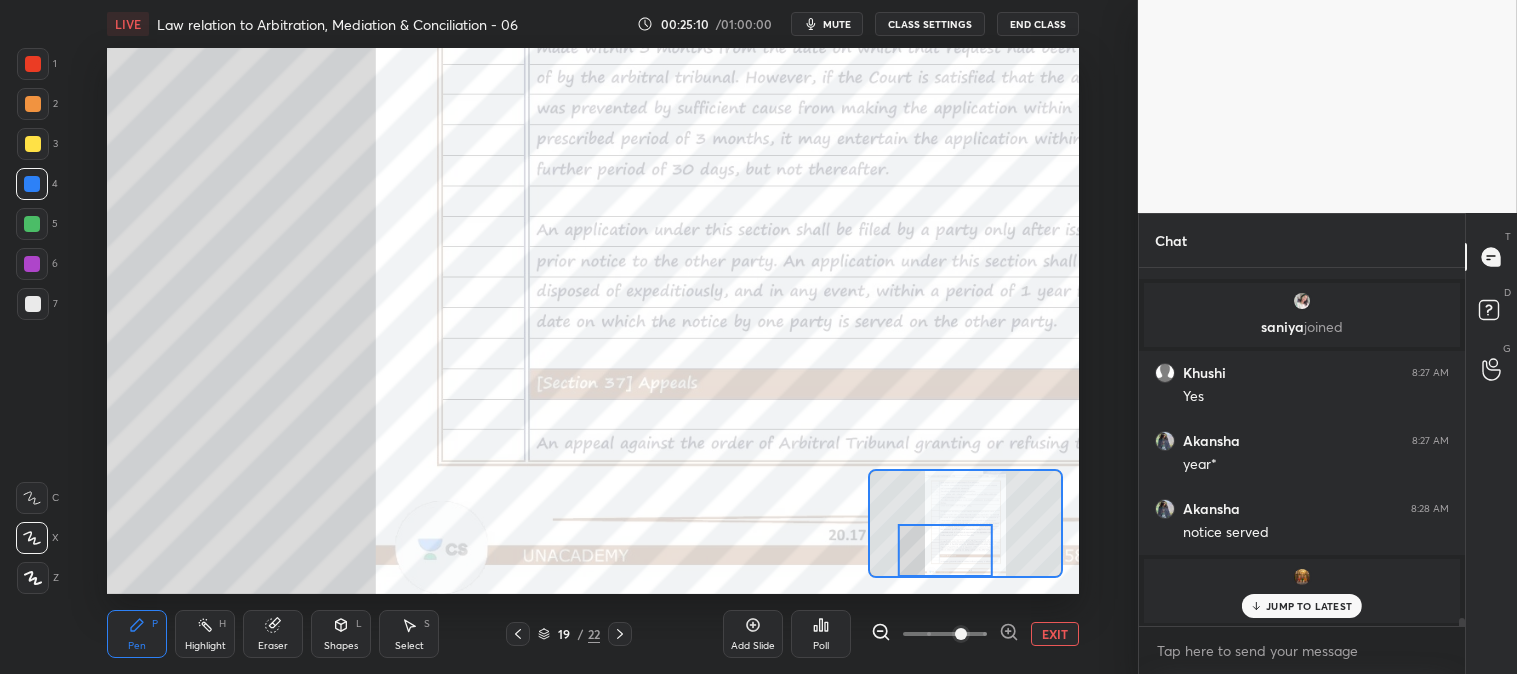 click on "mute" at bounding box center (837, 24) 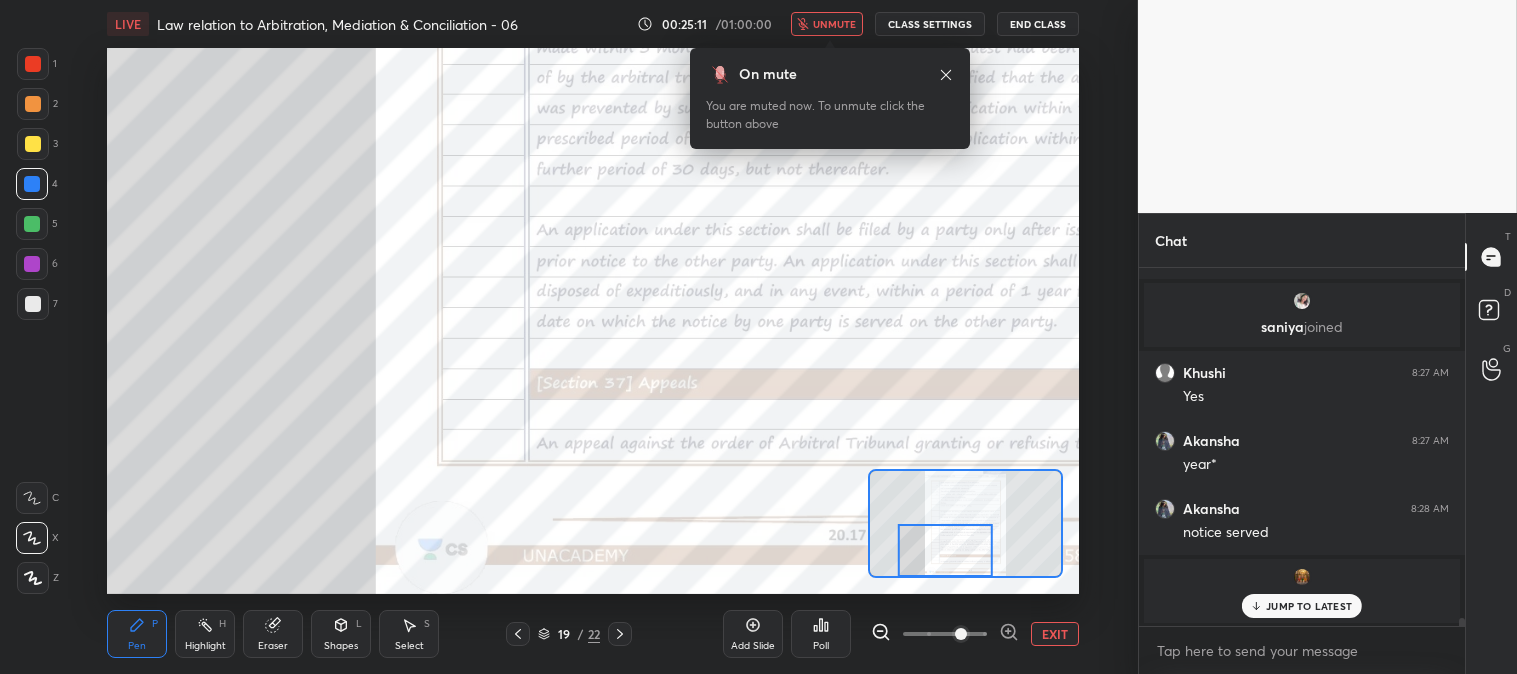 click on "unmute" at bounding box center [834, 24] 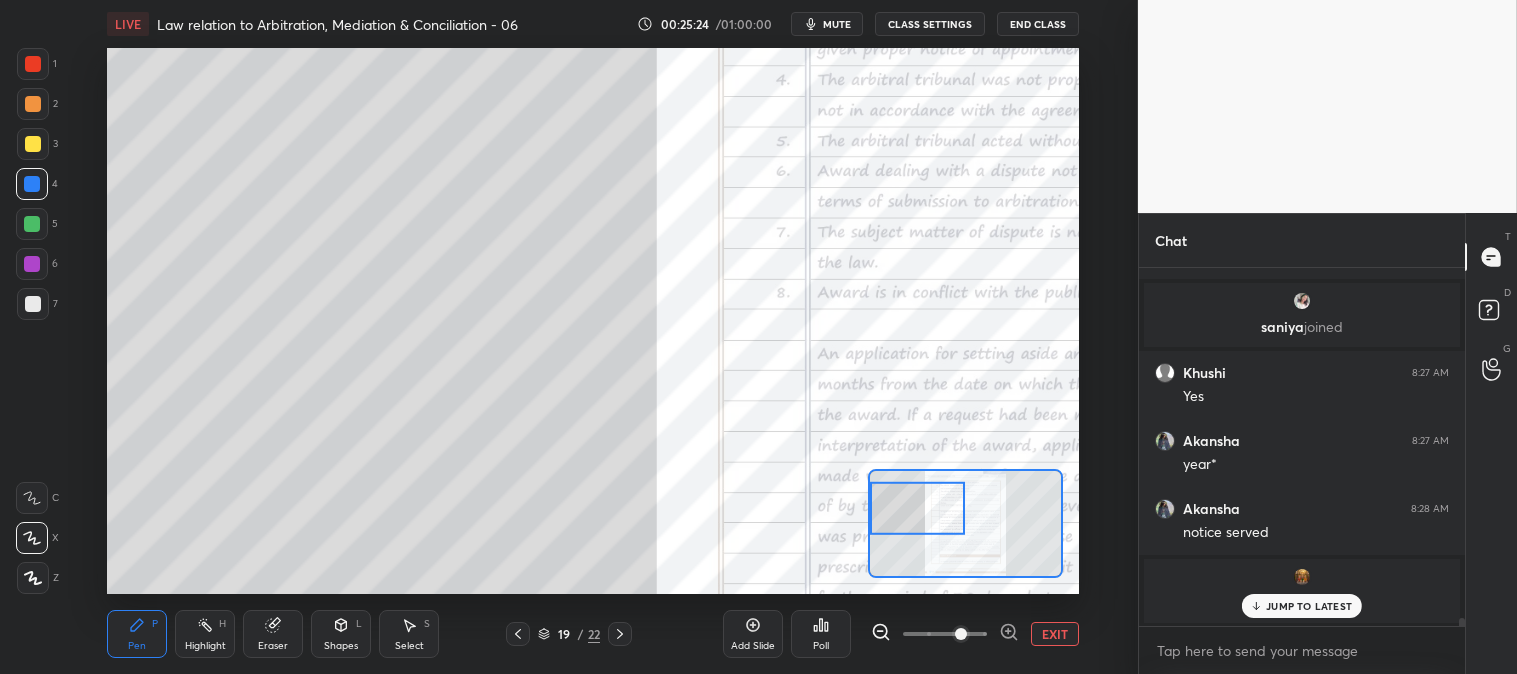 click 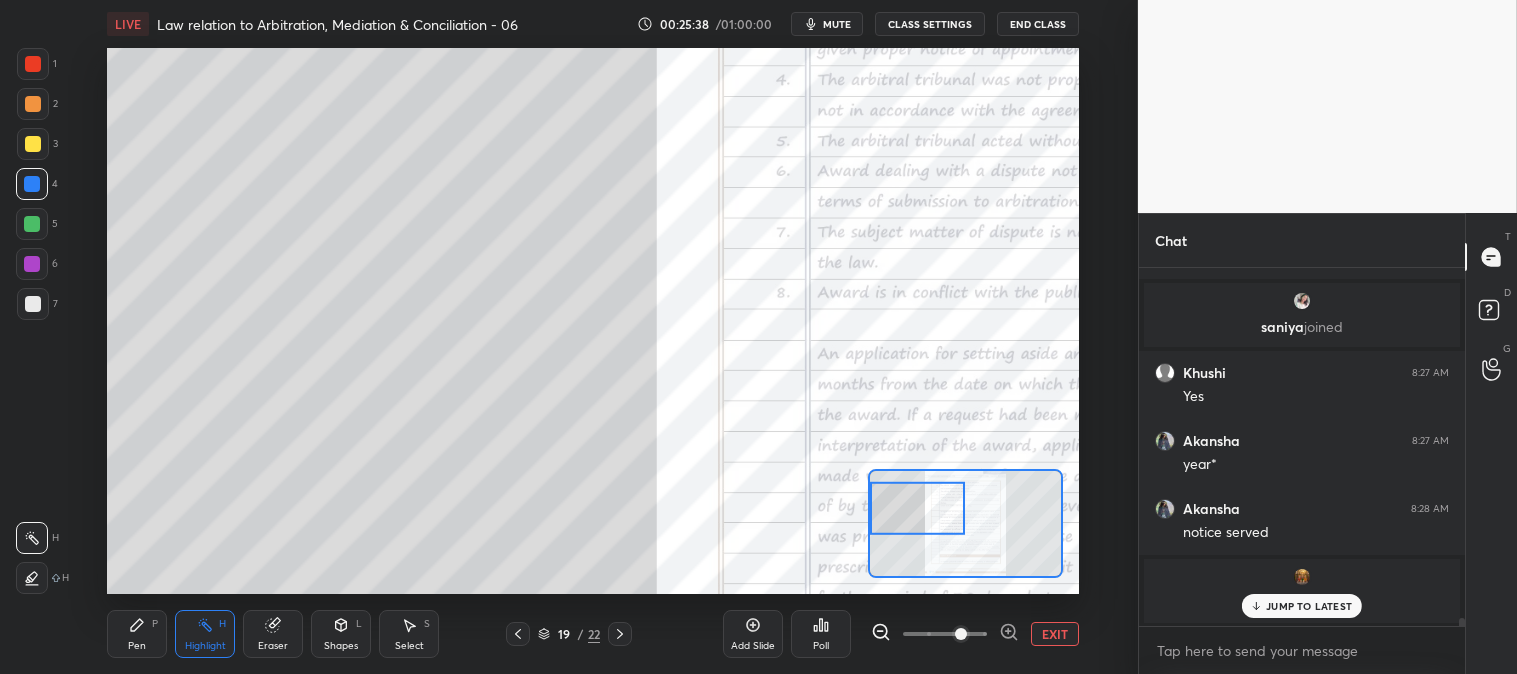 click on "JUMP TO LATEST" at bounding box center [1309, 606] 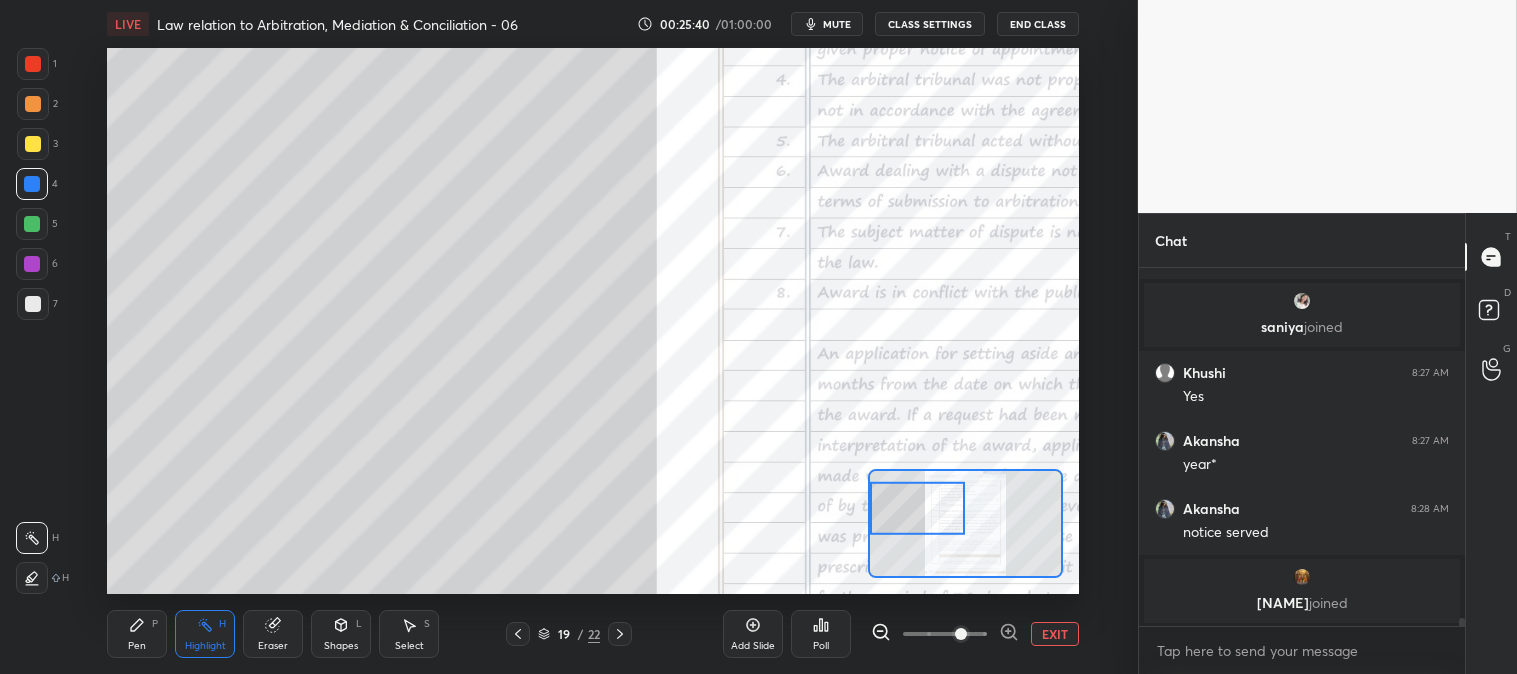 click on "EXIT" at bounding box center (1055, 634) 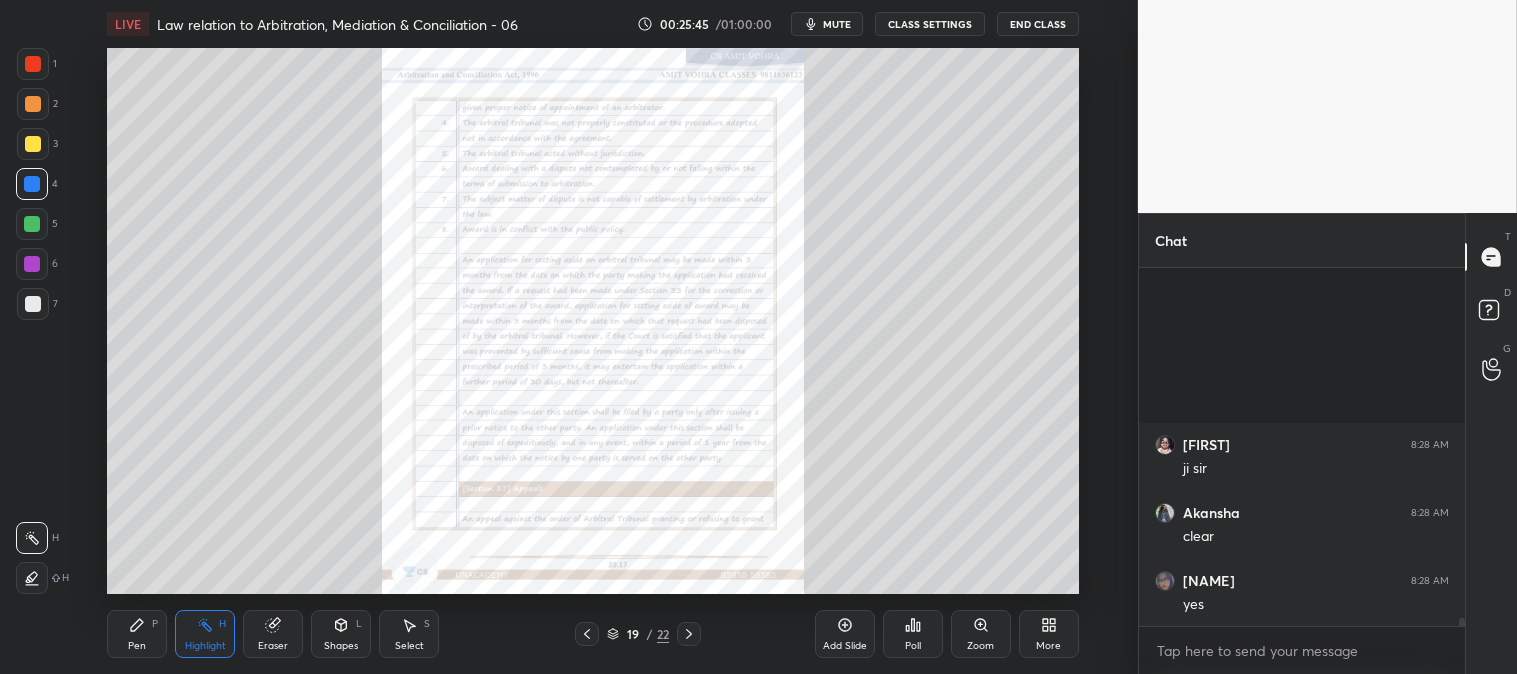 scroll, scrollTop: 15600, scrollLeft: 0, axis: vertical 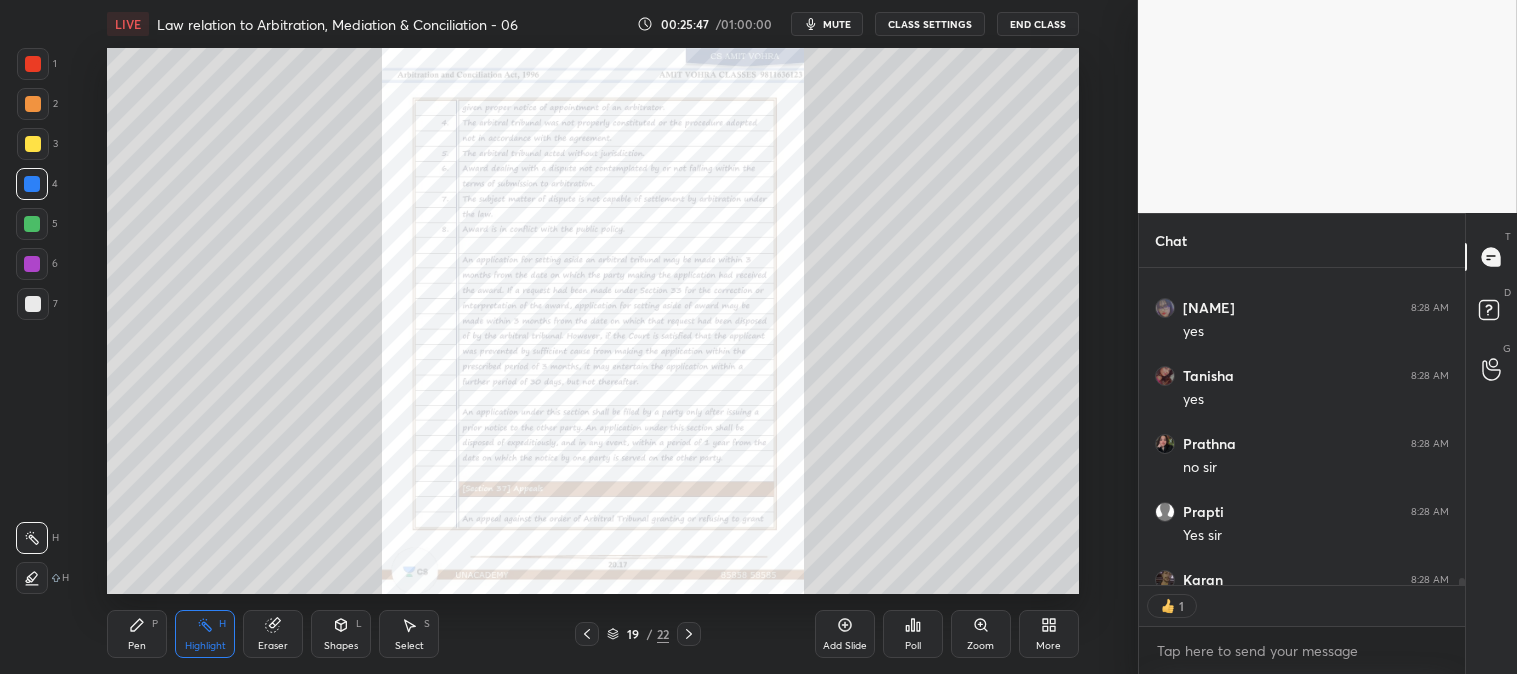 click 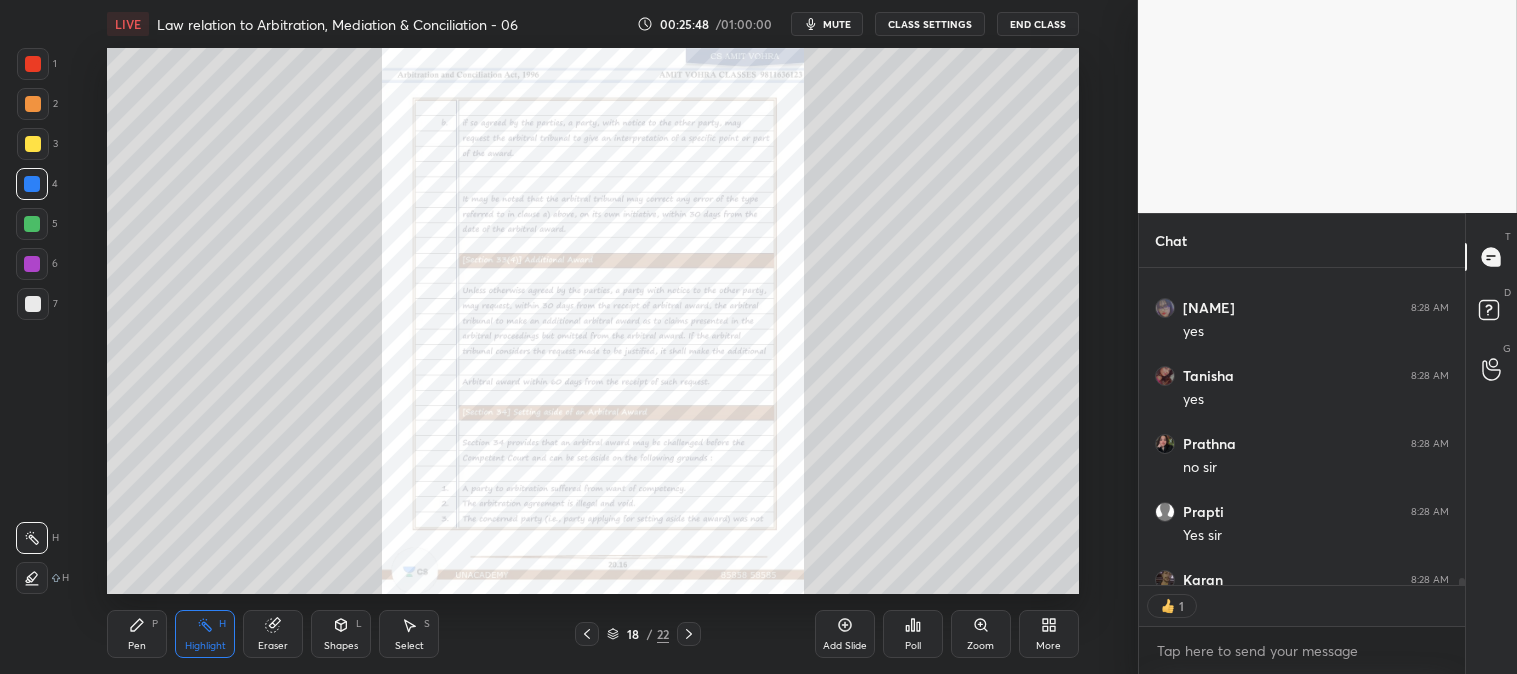 click 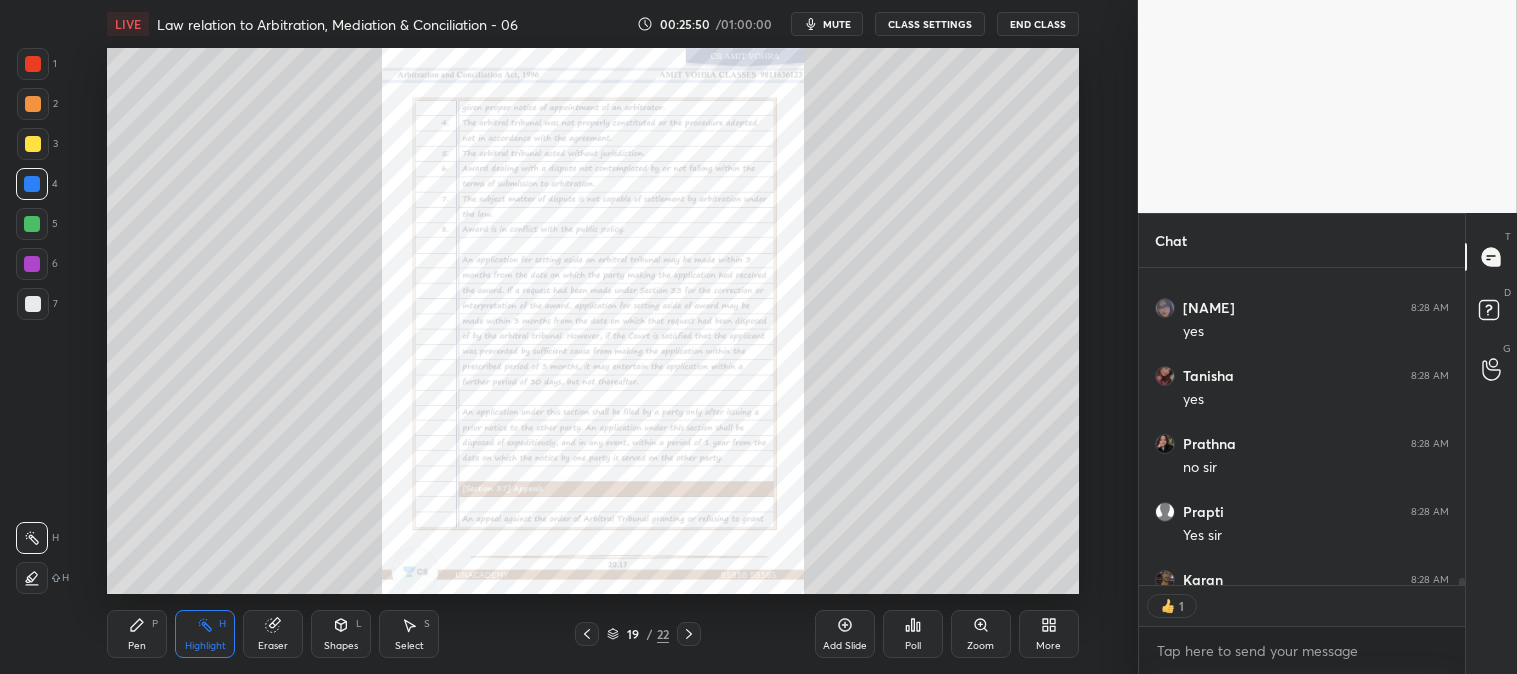 click 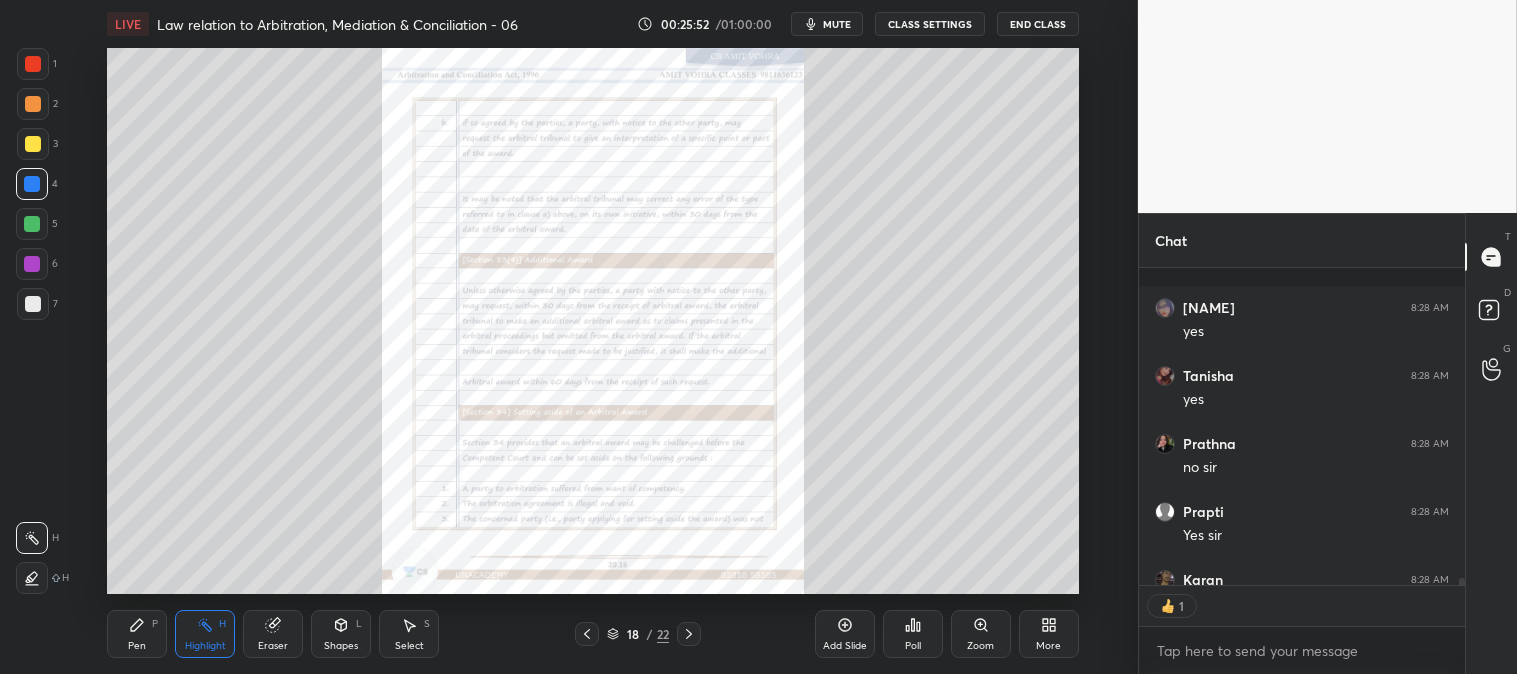 scroll, scrollTop: 15708, scrollLeft: 0, axis: vertical 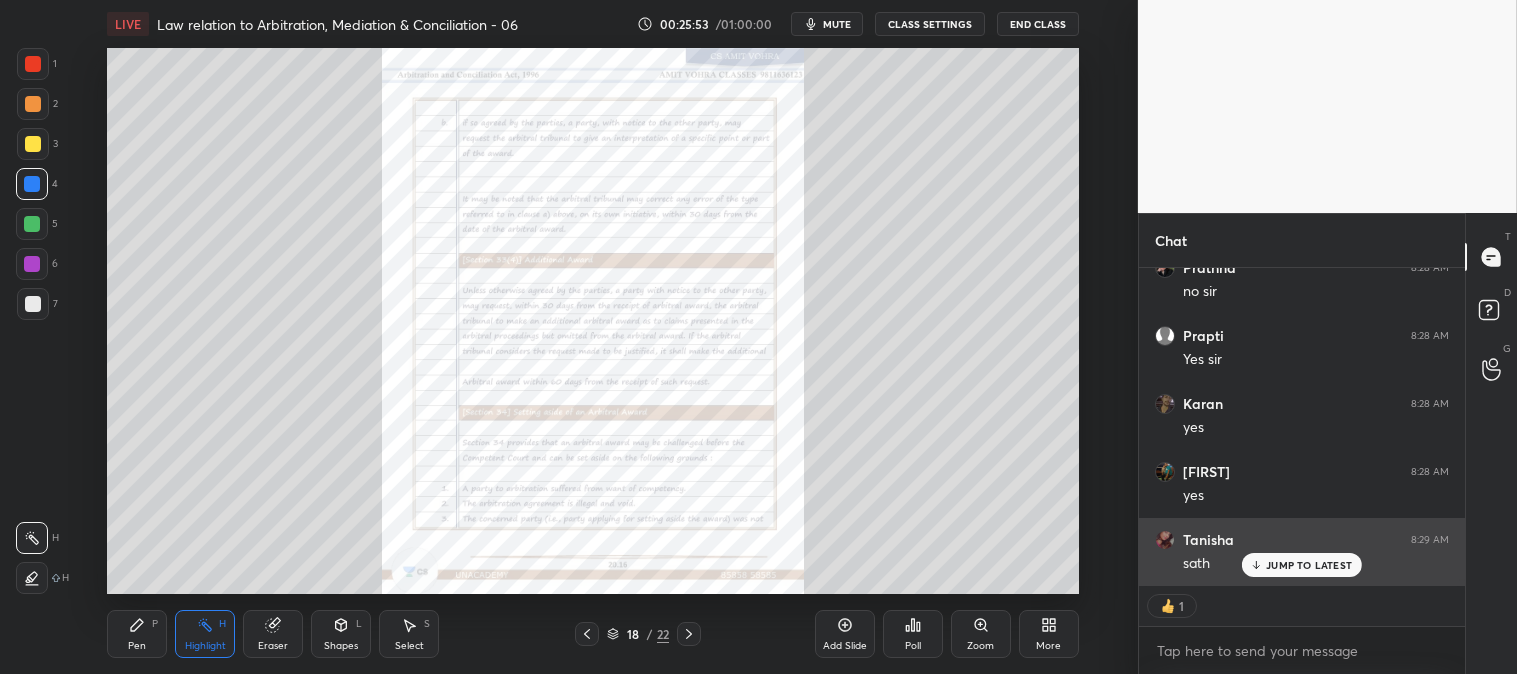 click on "JUMP TO LATEST" at bounding box center [1309, 565] 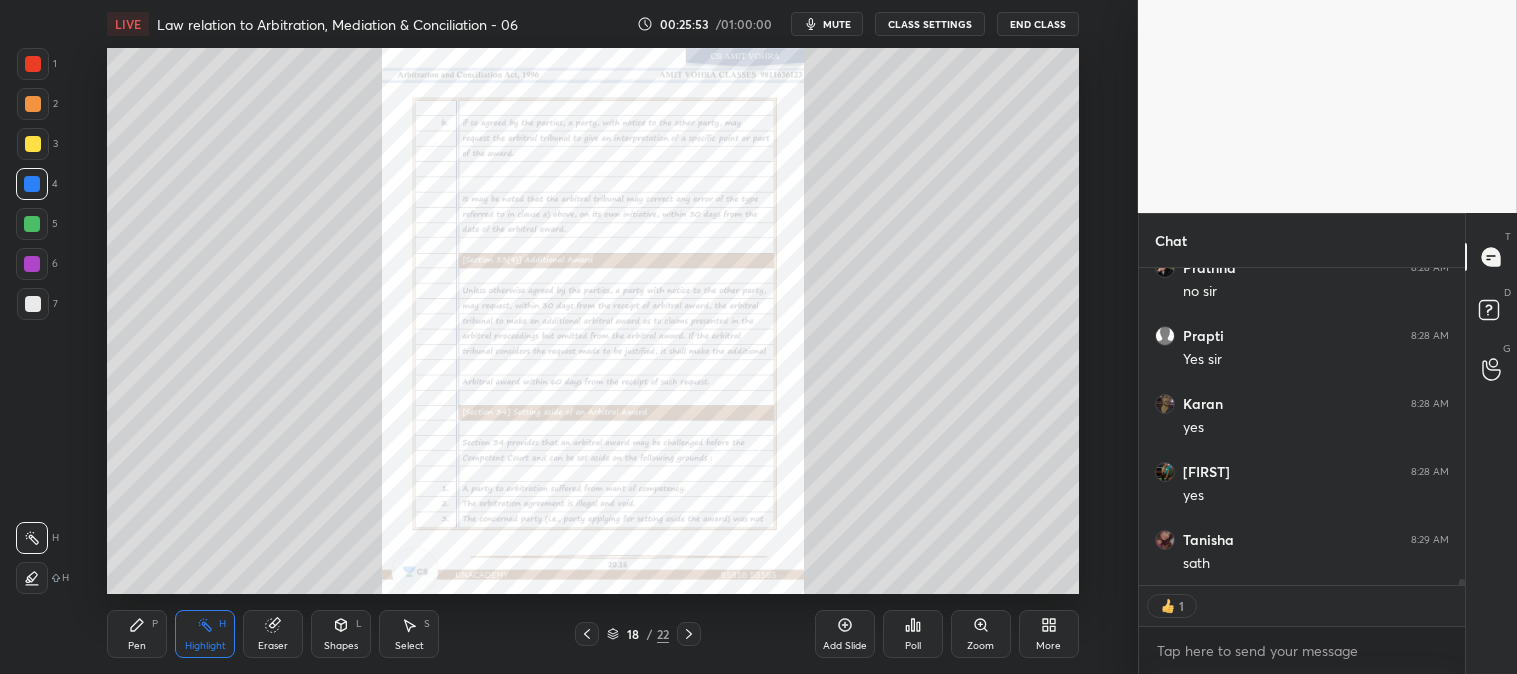 scroll, scrollTop: 15844, scrollLeft: 0, axis: vertical 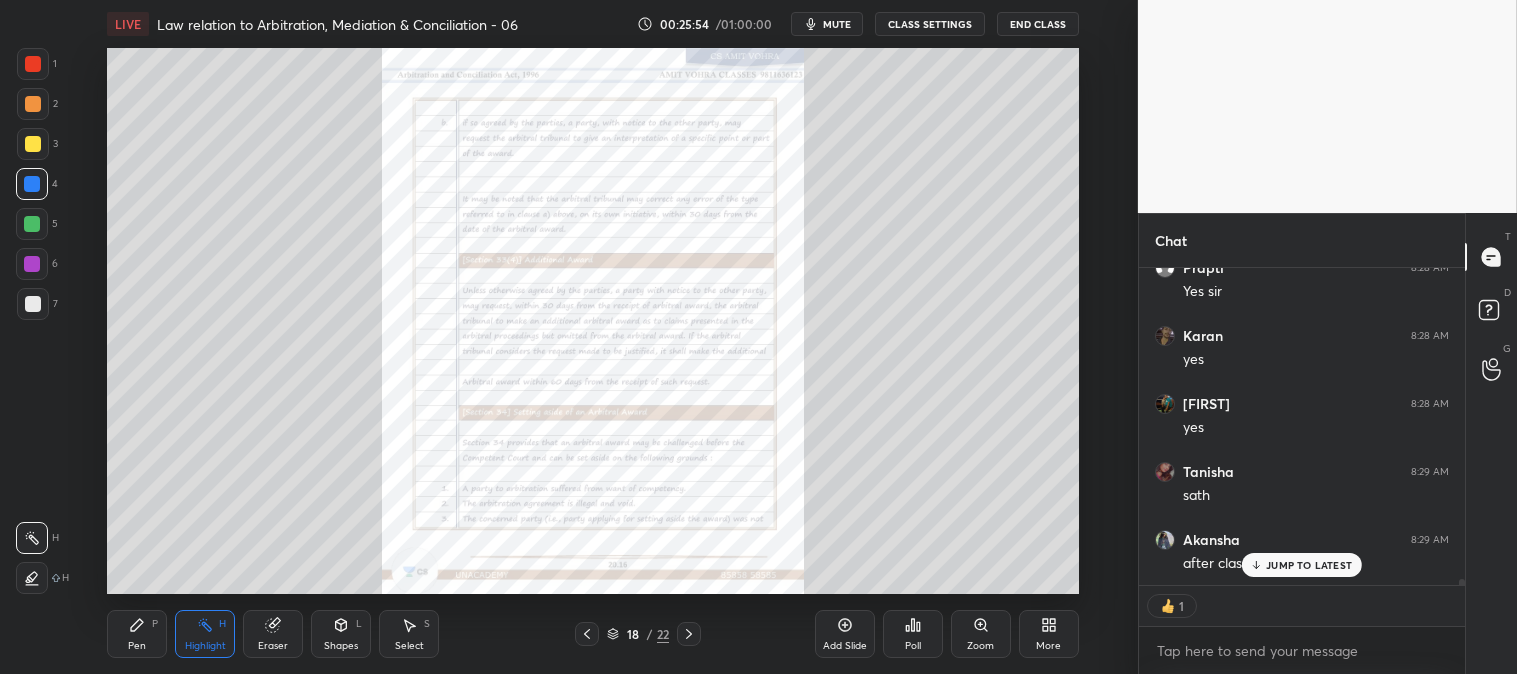 click at bounding box center [33, 64] 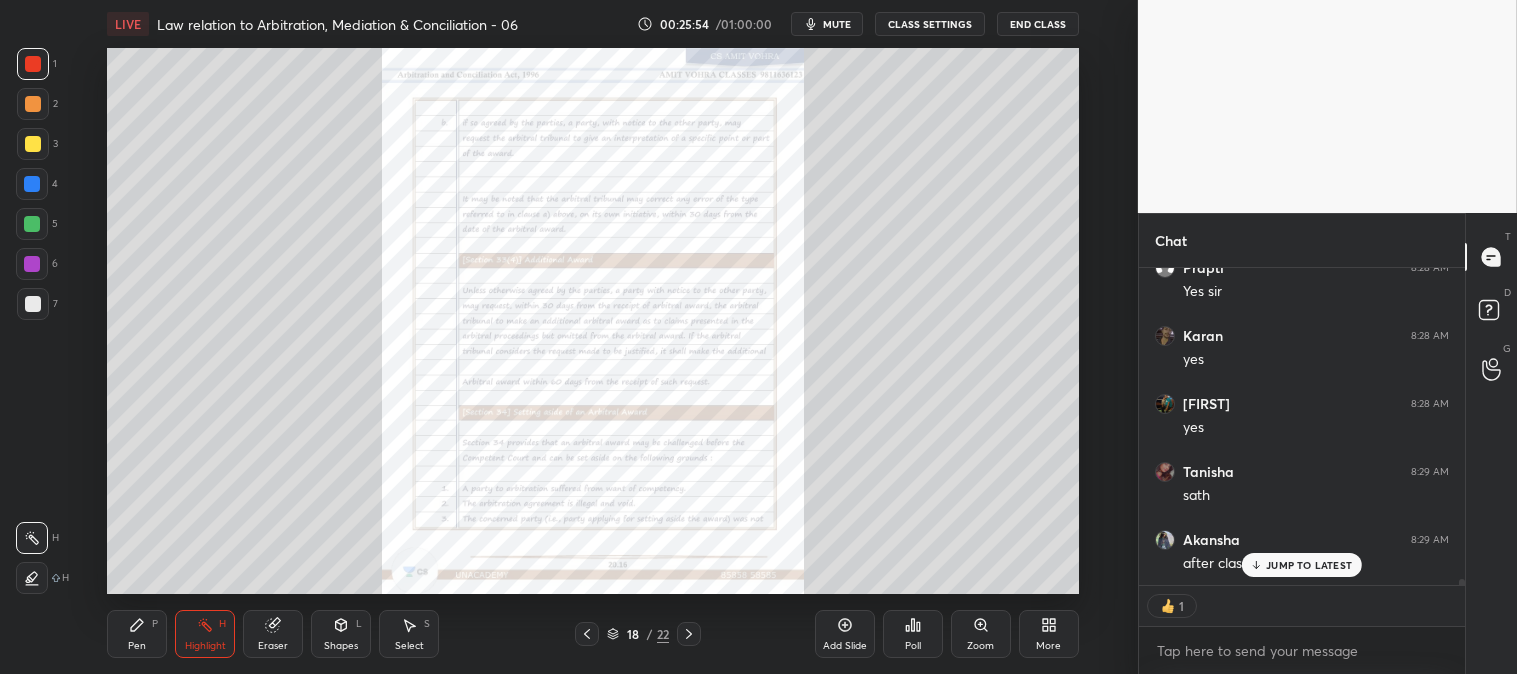 scroll, scrollTop: 15912, scrollLeft: 0, axis: vertical 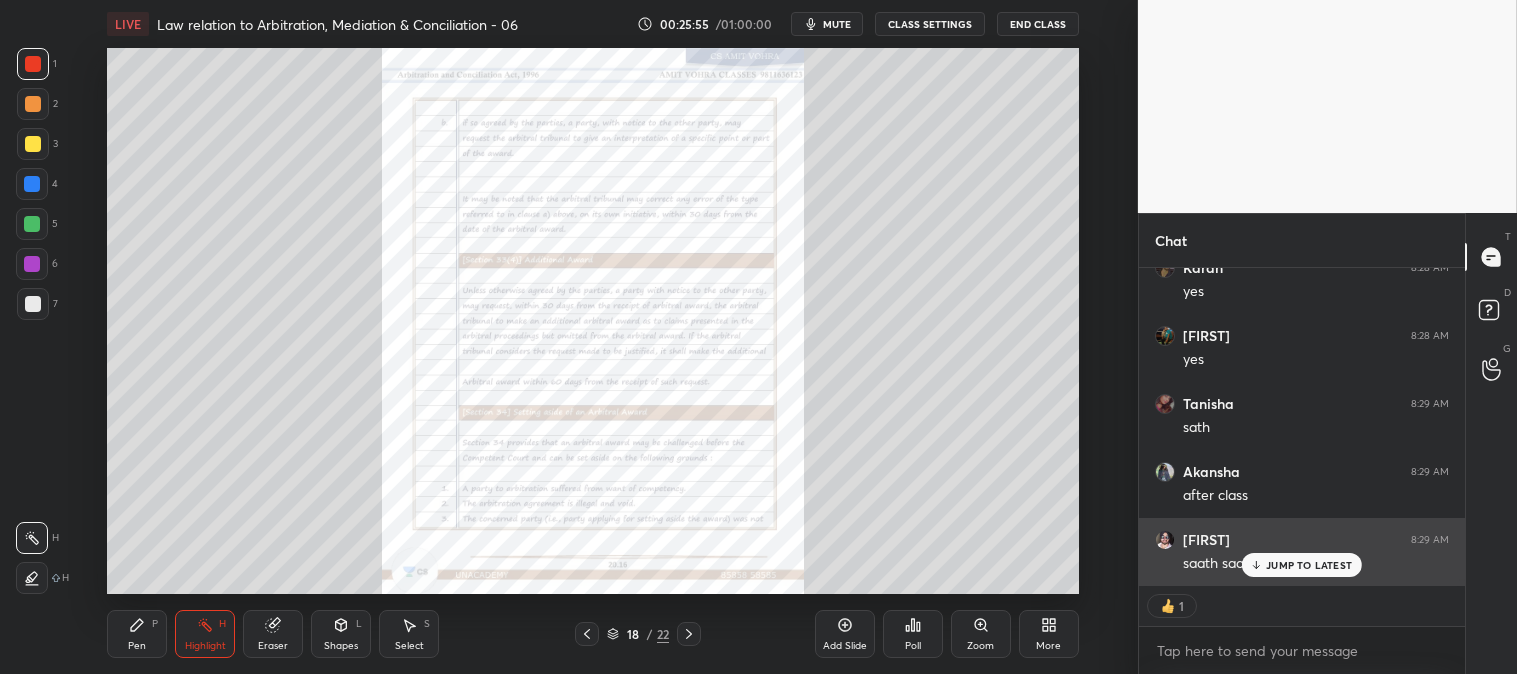 click on "JUMP TO LATEST" at bounding box center [1309, 565] 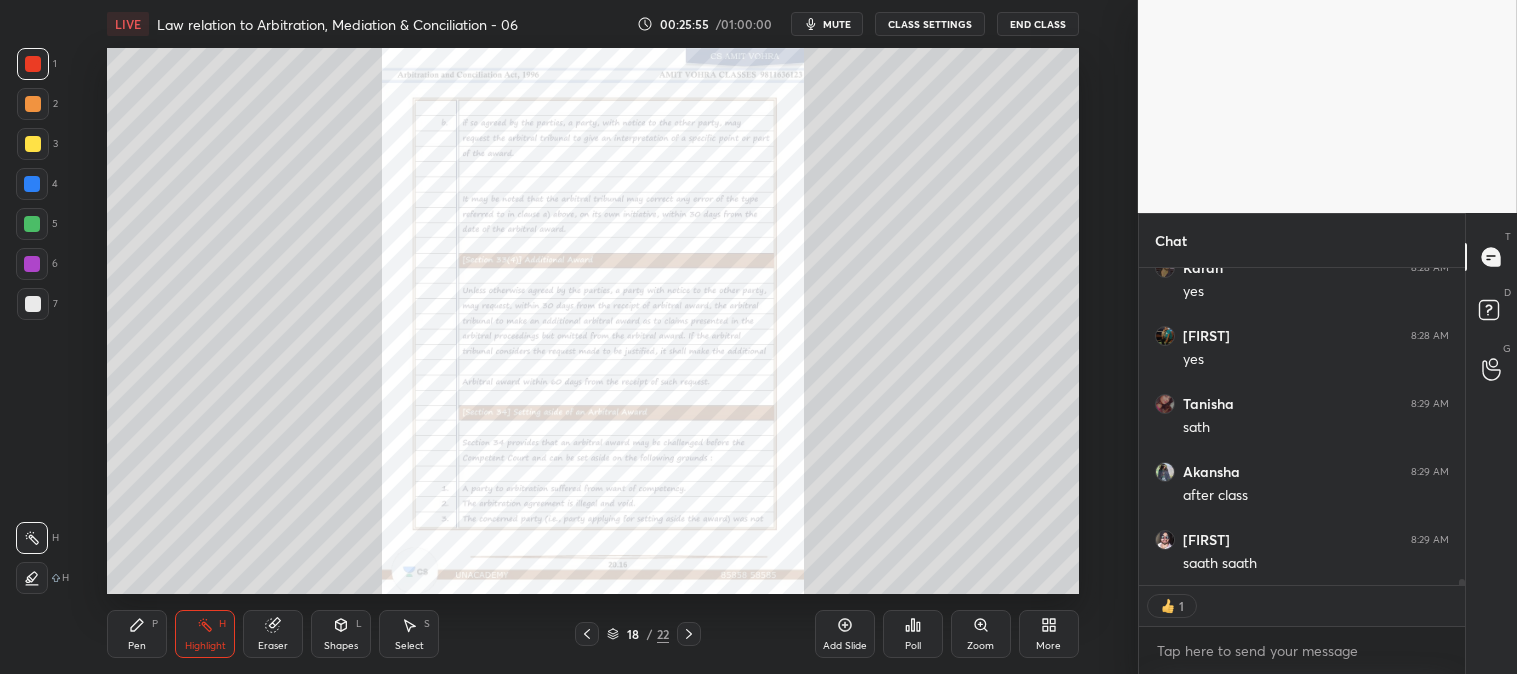 scroll, scrollTop: 15980, scrollLeft: 0, axis: vertical 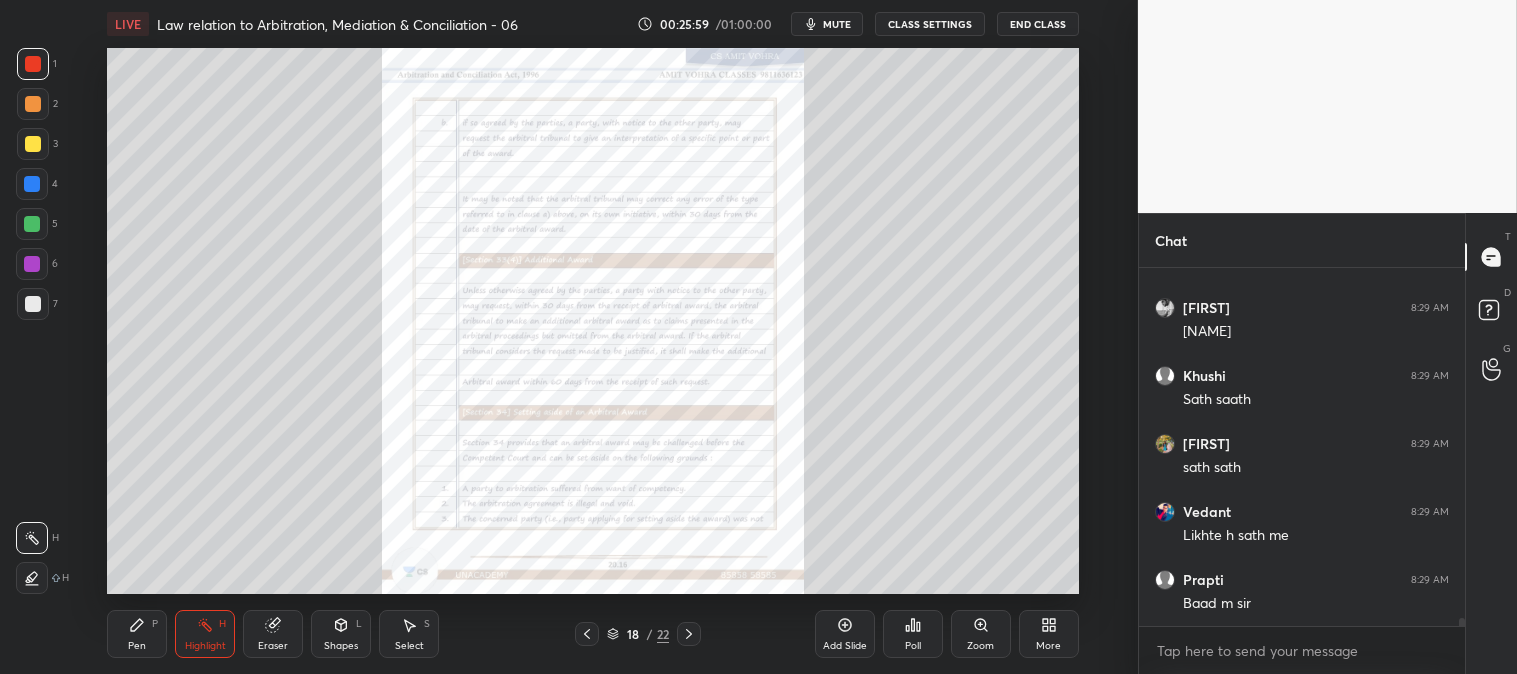 click 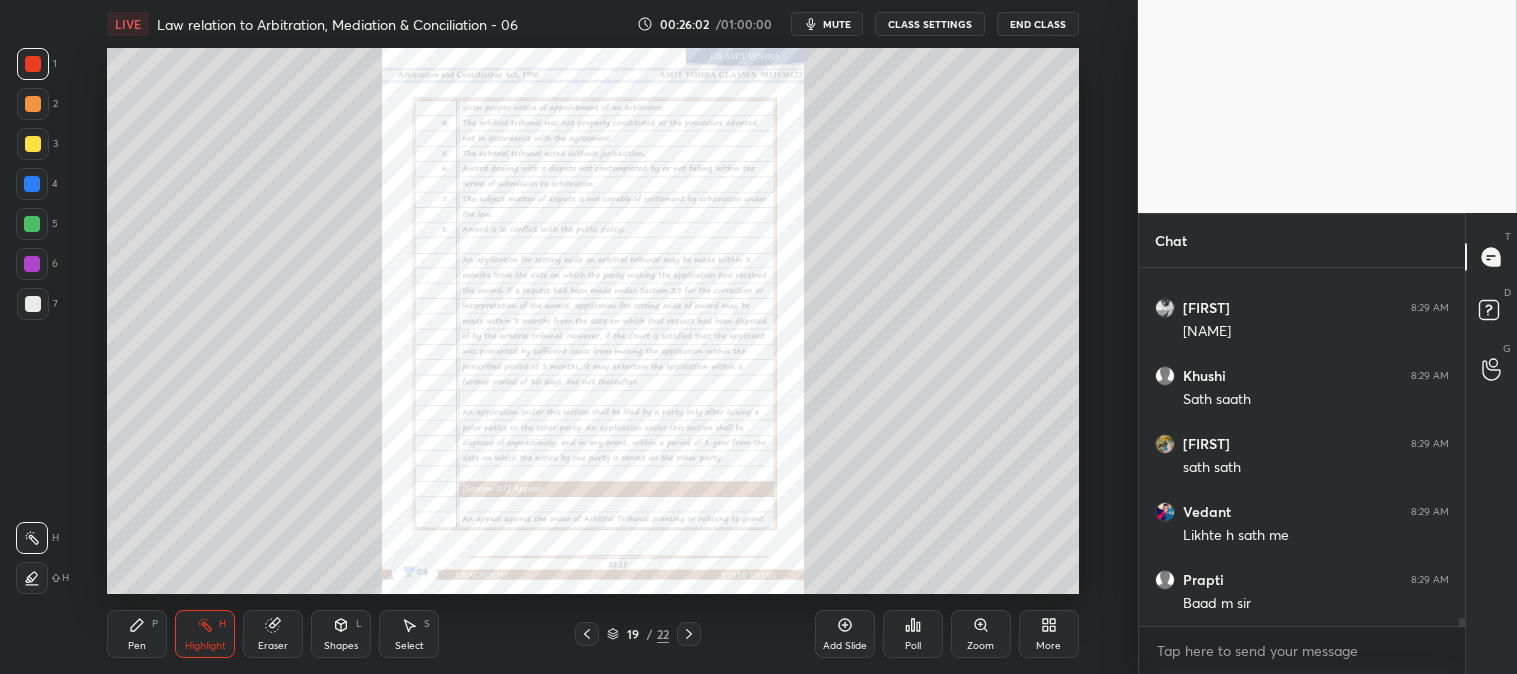 click at bounding box center (689, 634) 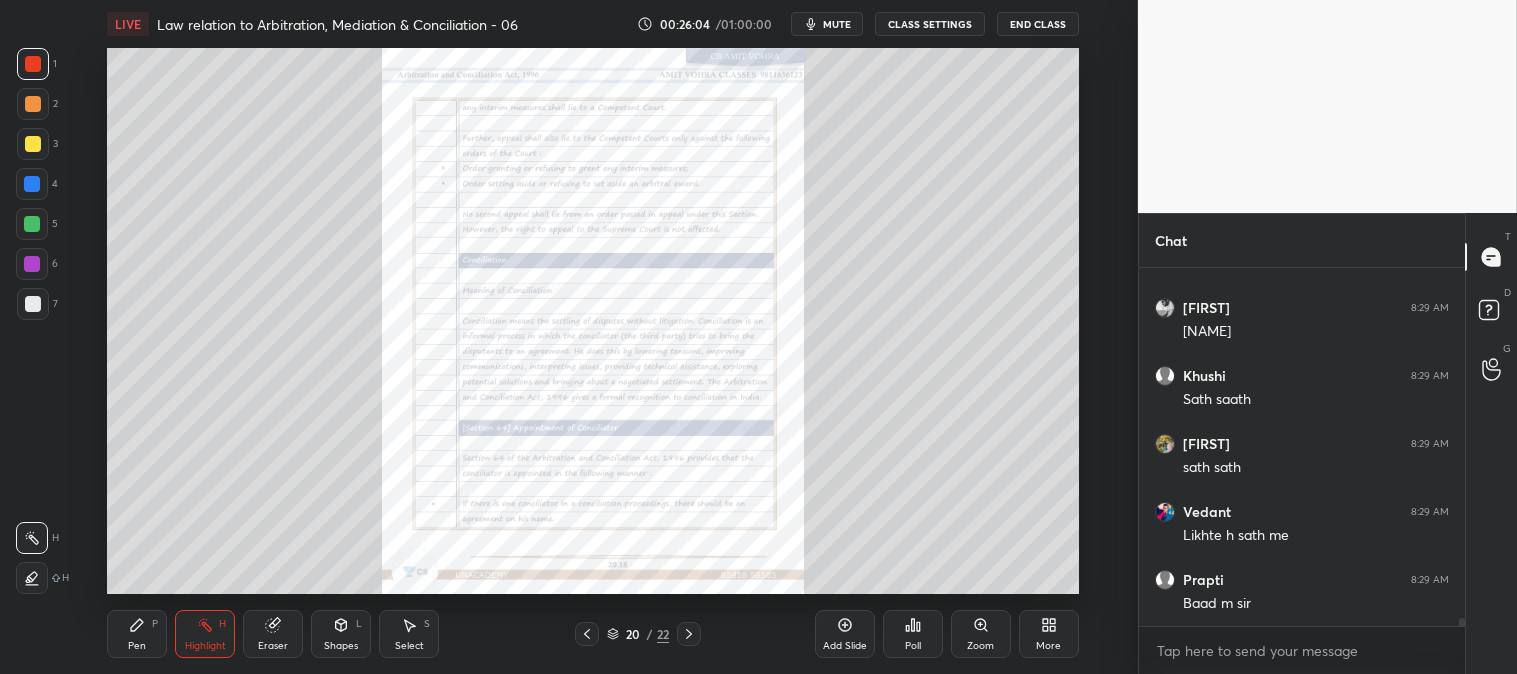 click 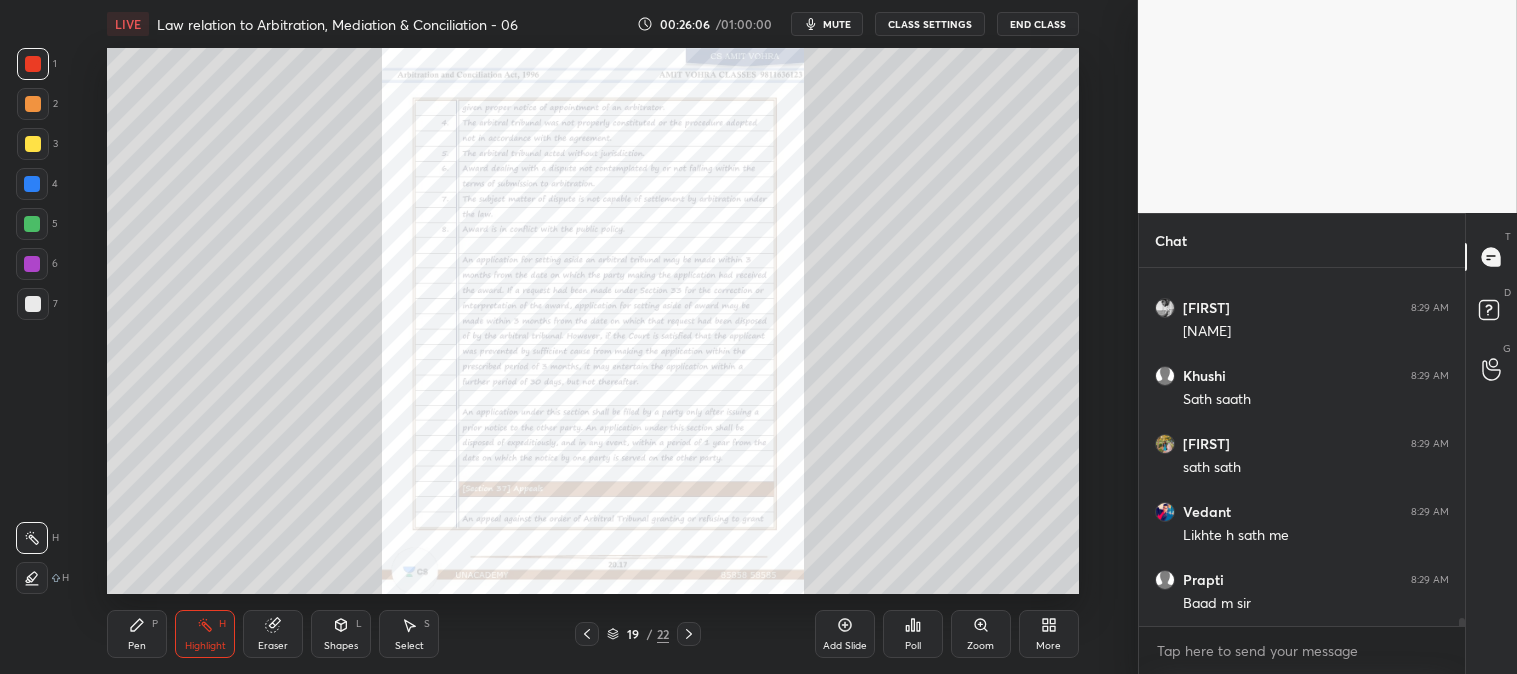 click on "Zoom" at bounding box center [981, 634] 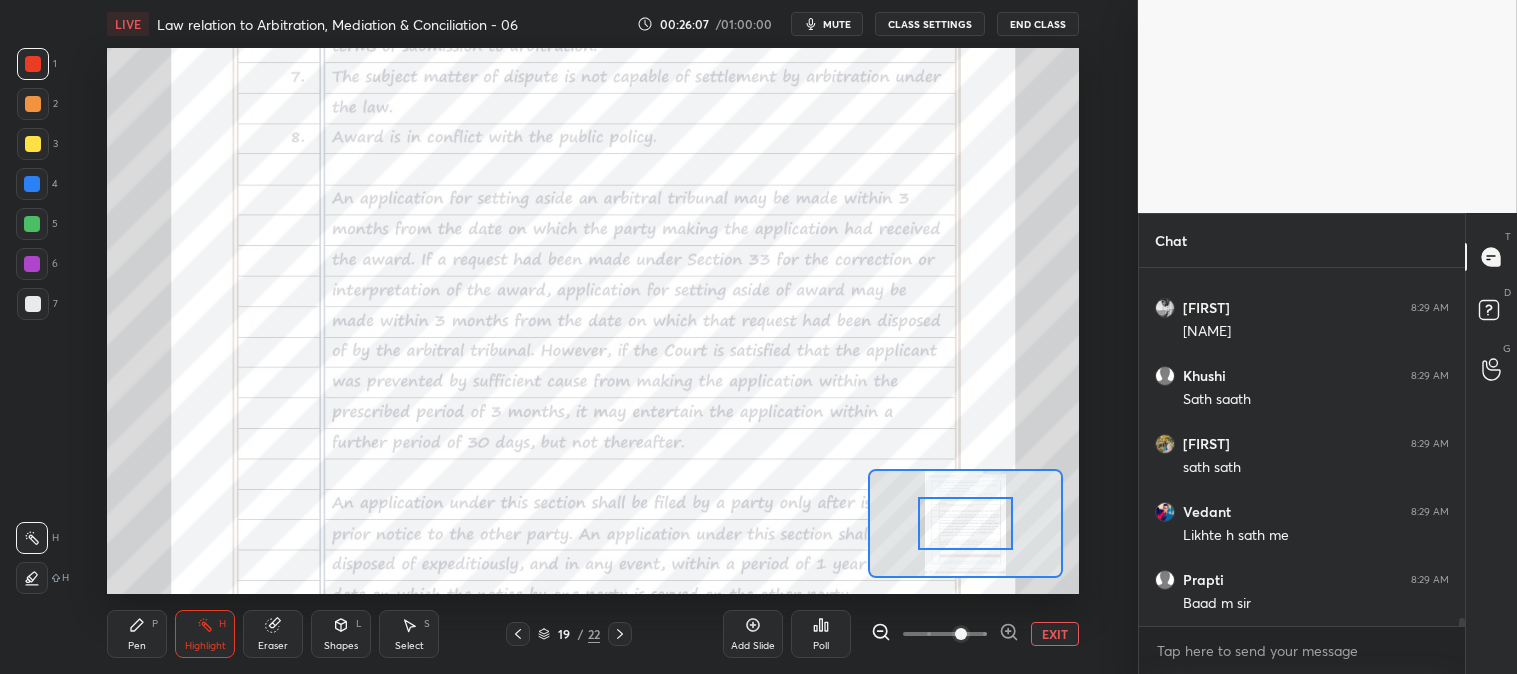 click 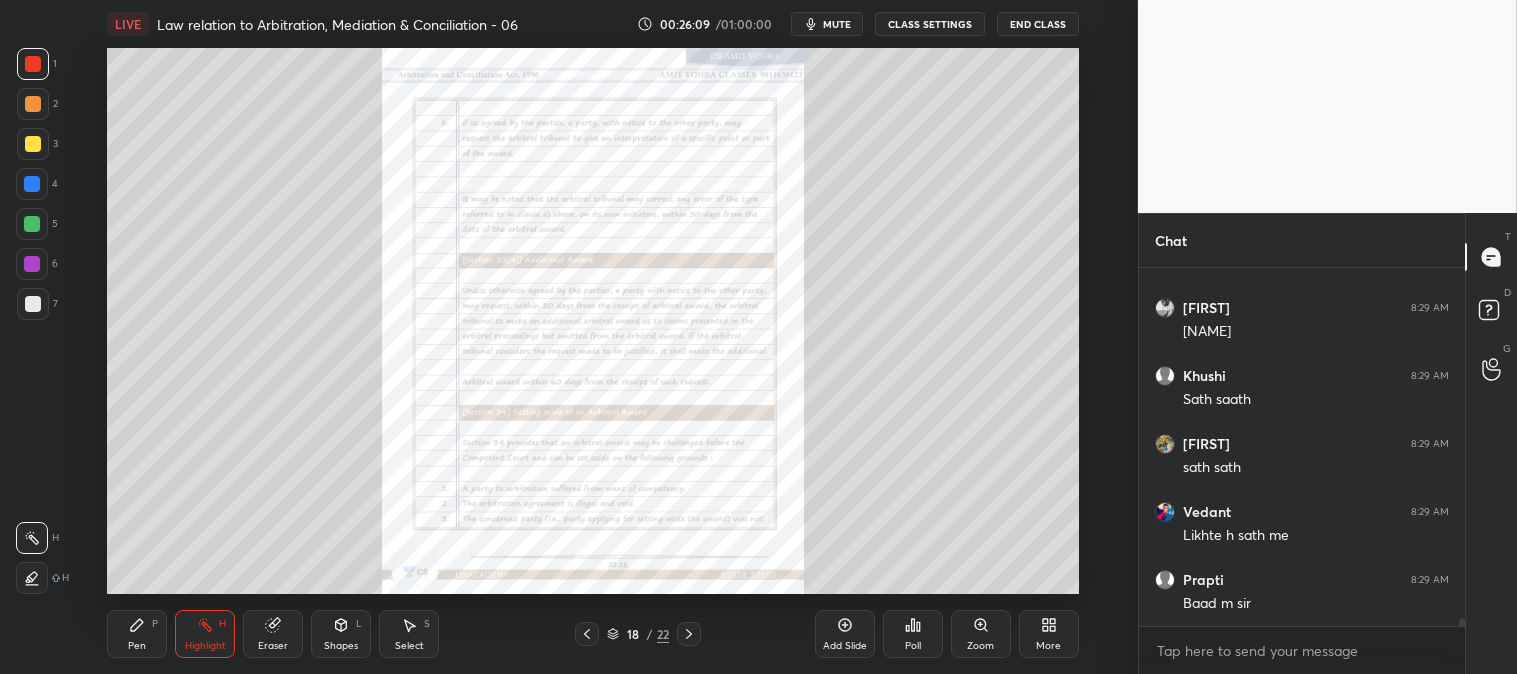click at bounding box center [689, 634] 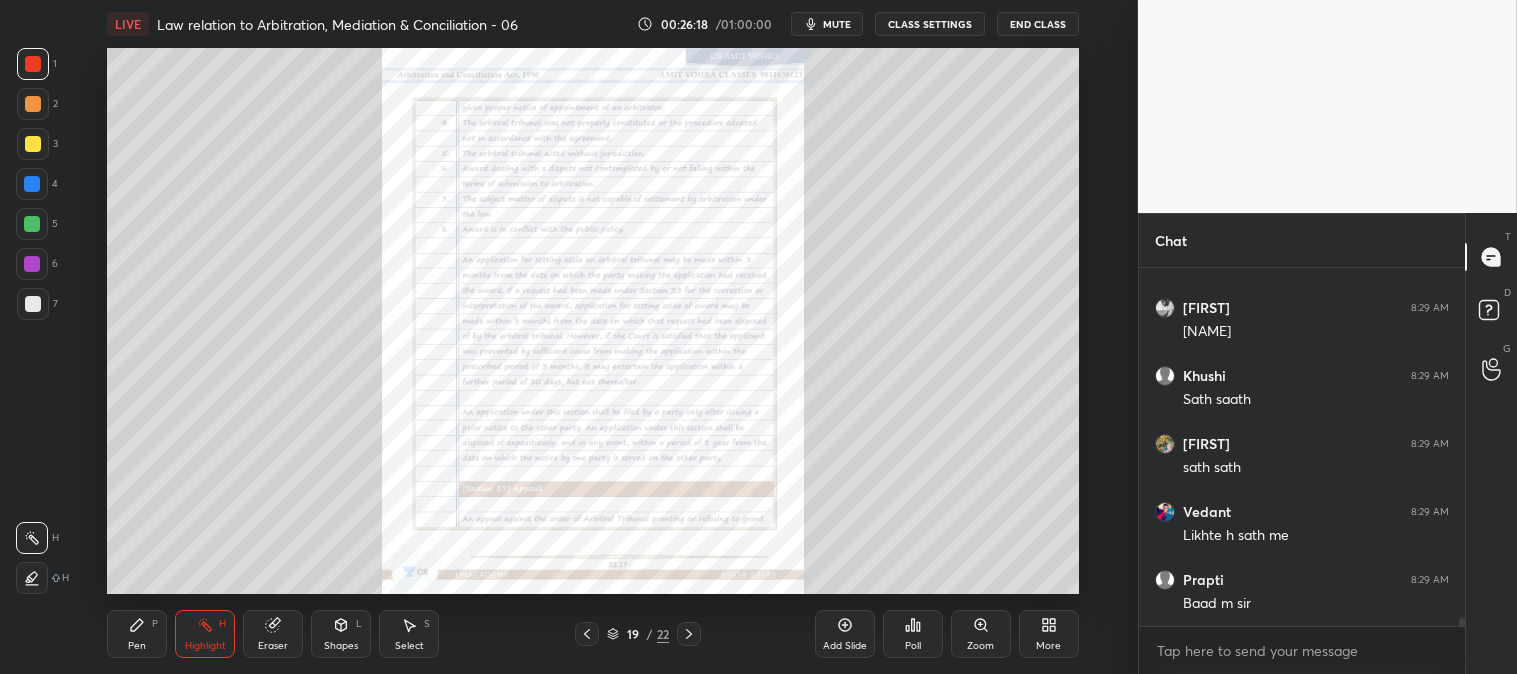 click 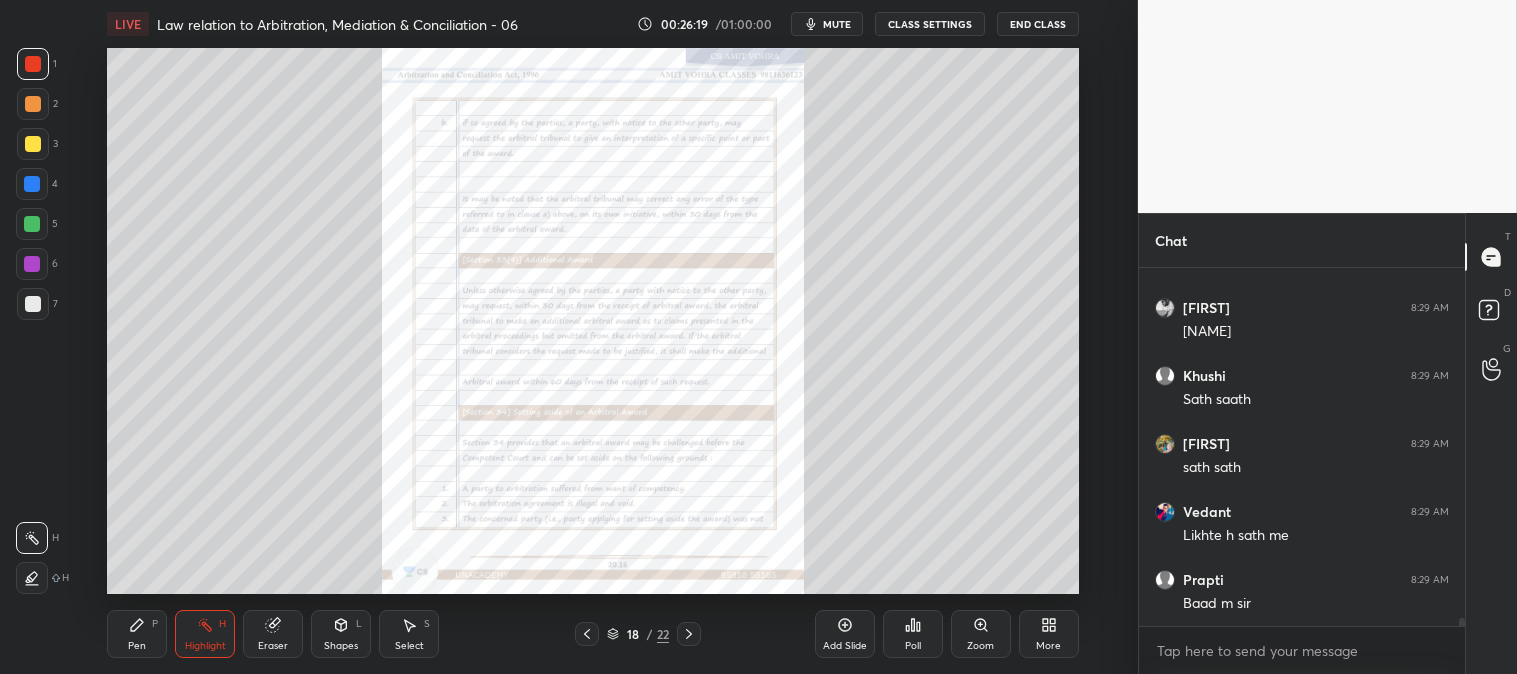 click 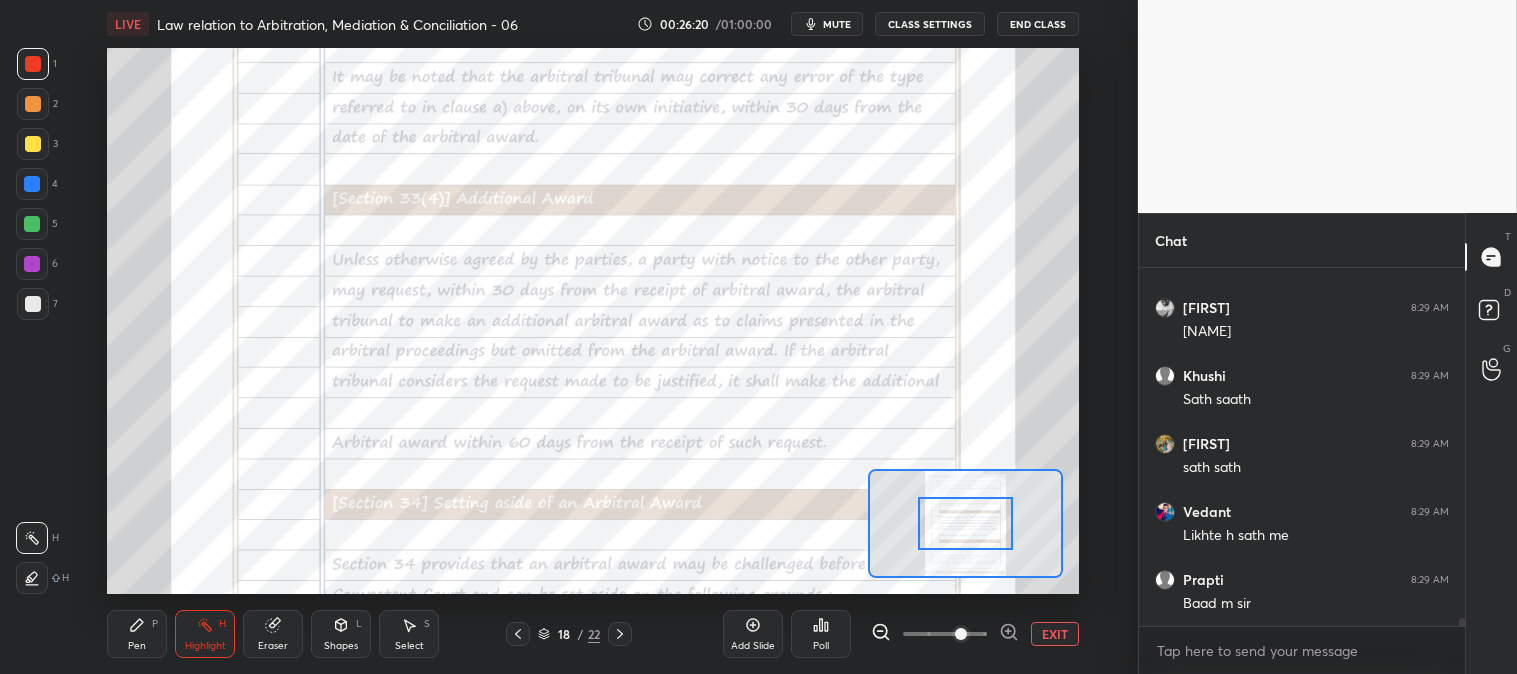click on "Pen P" at bounding box center (137, 634) 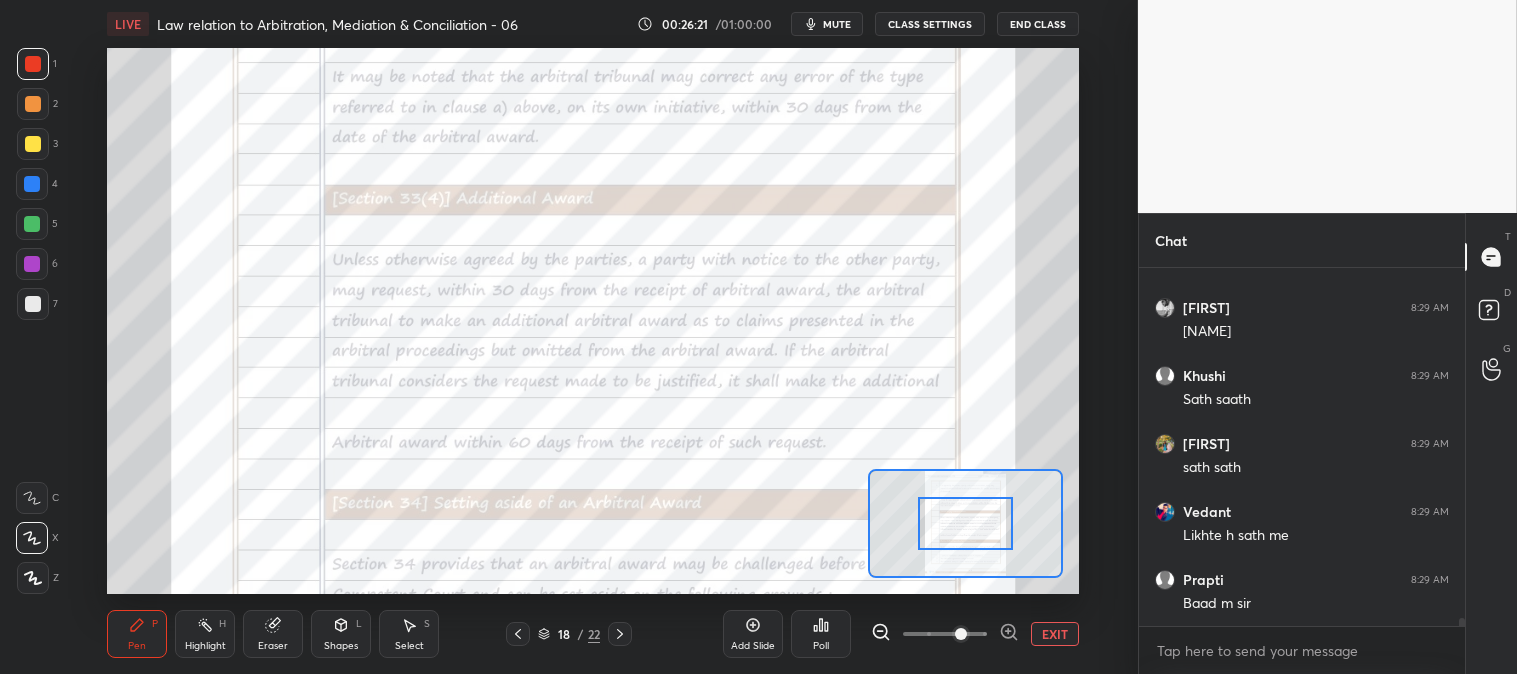 click at bounding box center [33, 144] 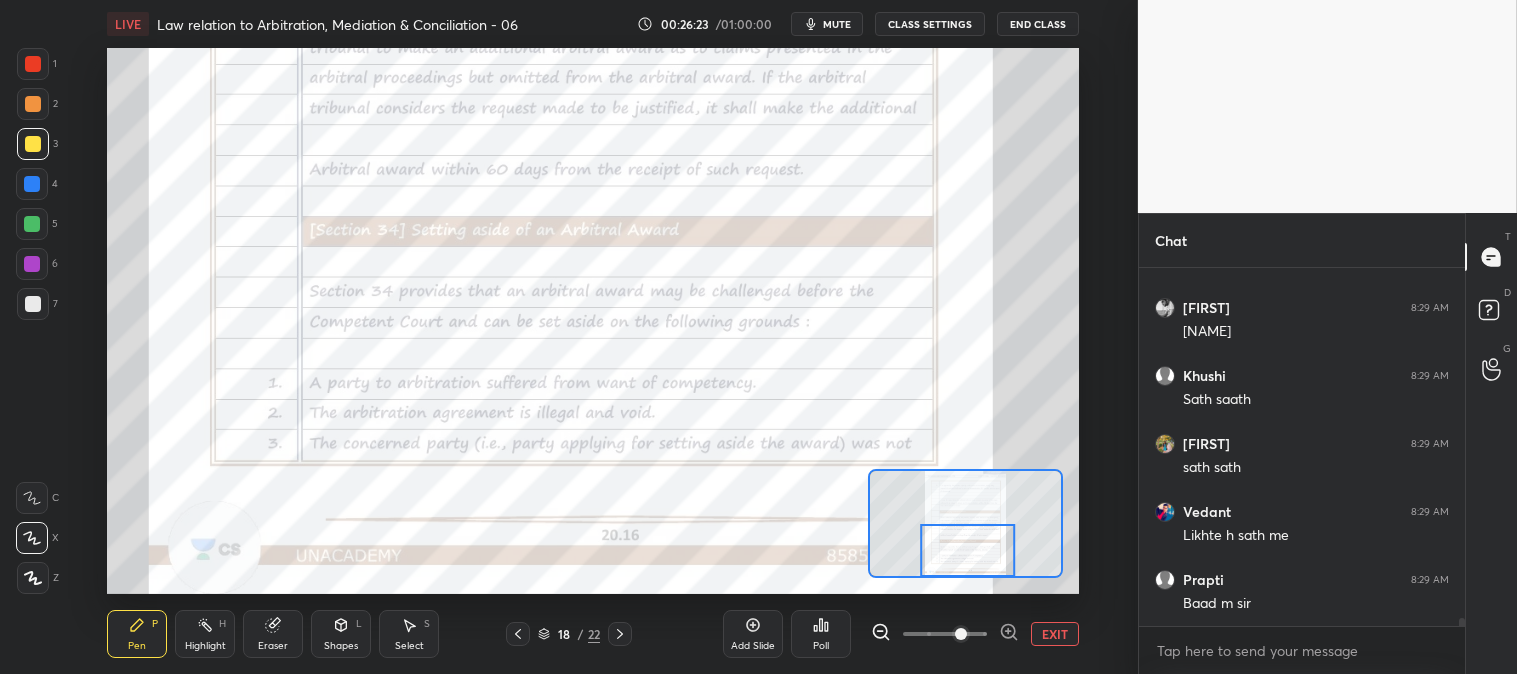 click at bounding box center (33, 64) 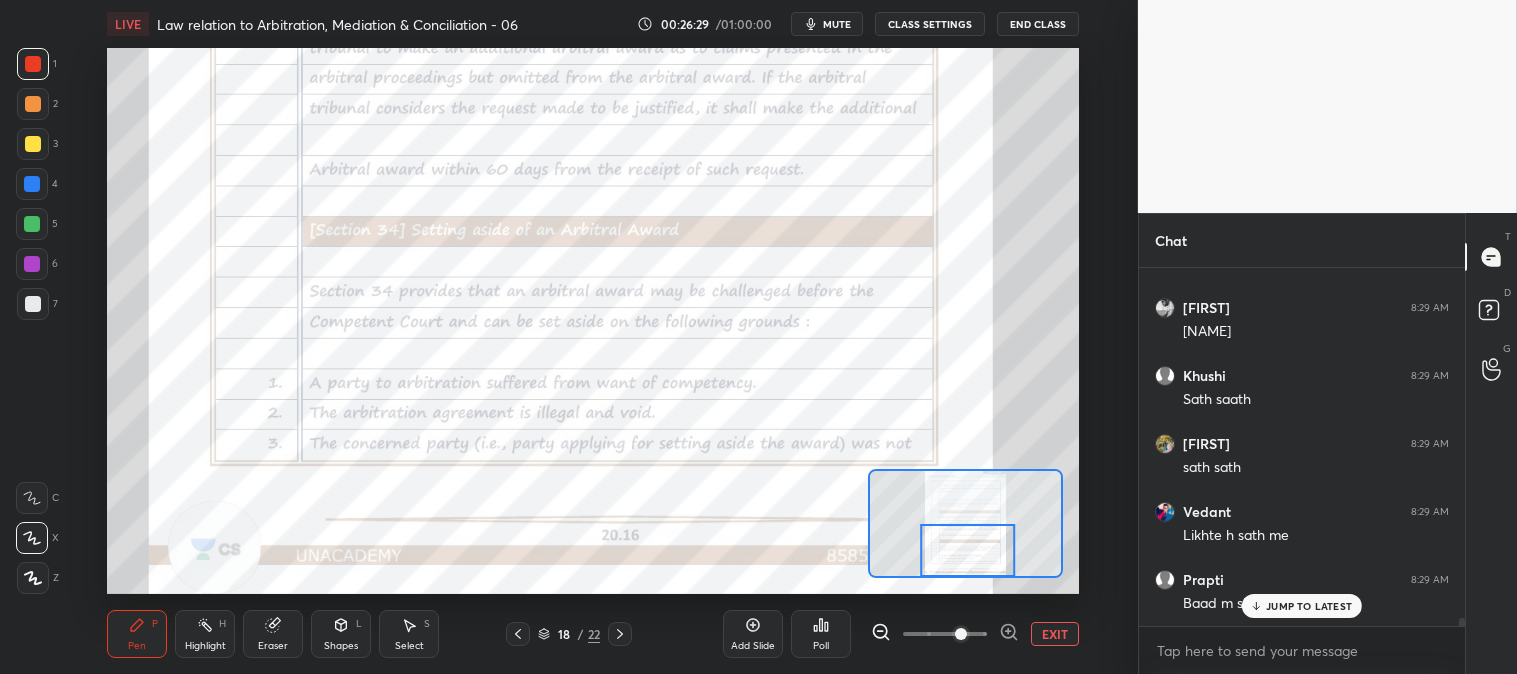 scroll, scrollTop: 16351, scrollLeft: 0, axis: vertical 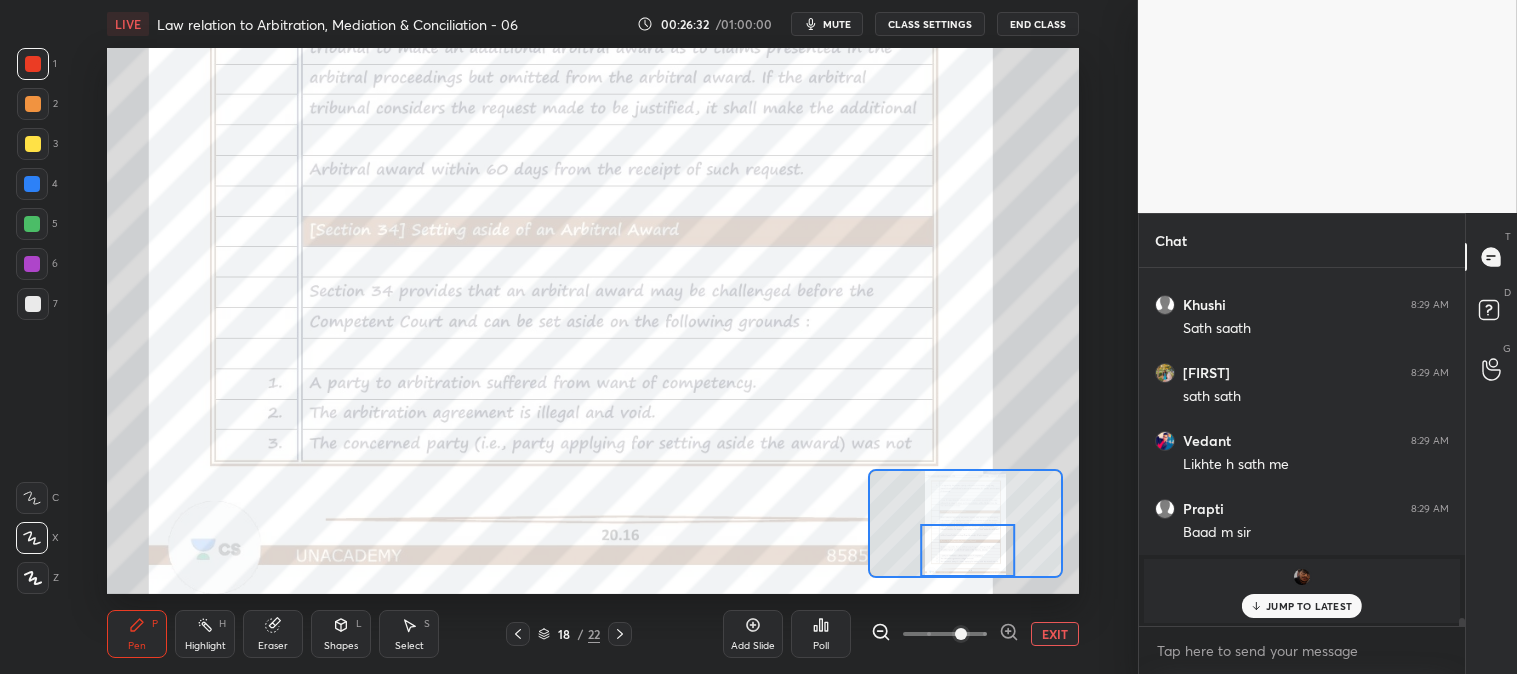 click on "JUMP TO LATEST" at bounding box center [1309, 606] 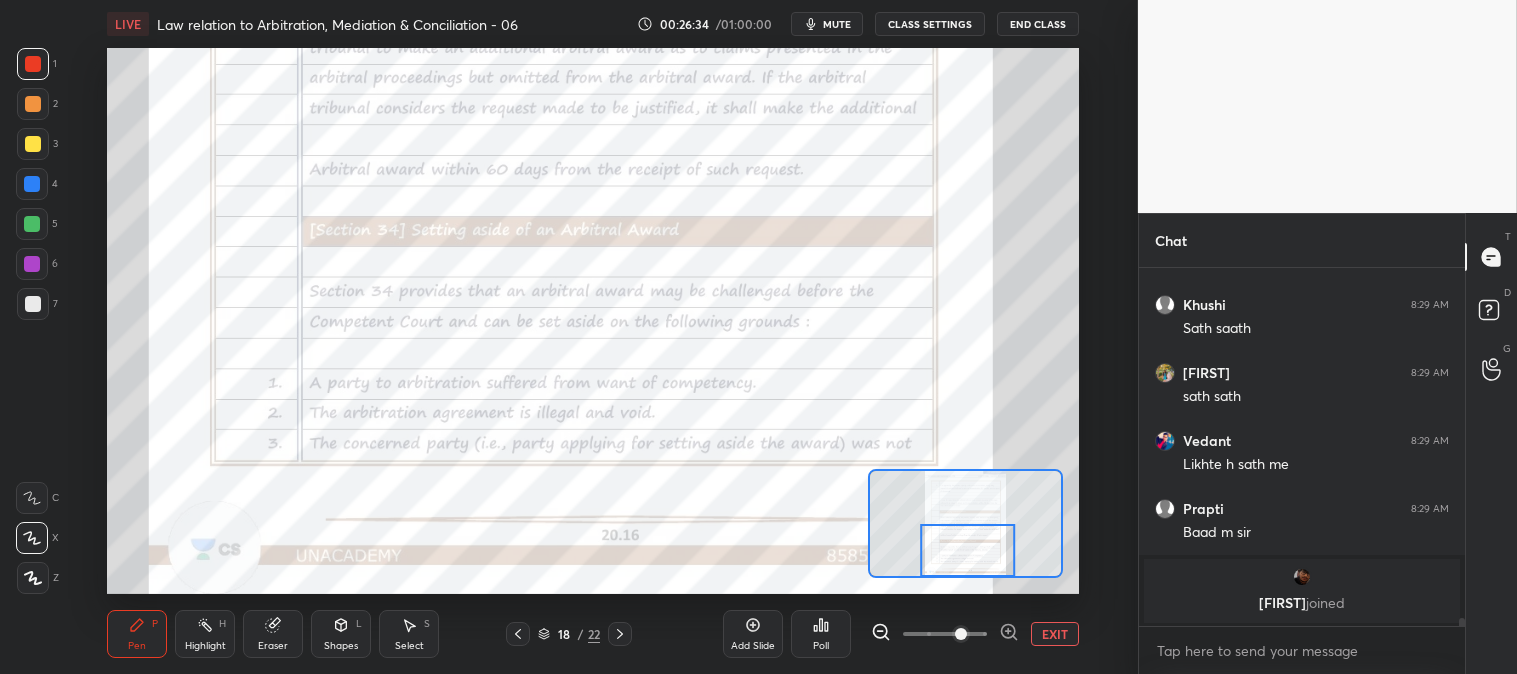 click on "H" at bounding box center [222, 624] 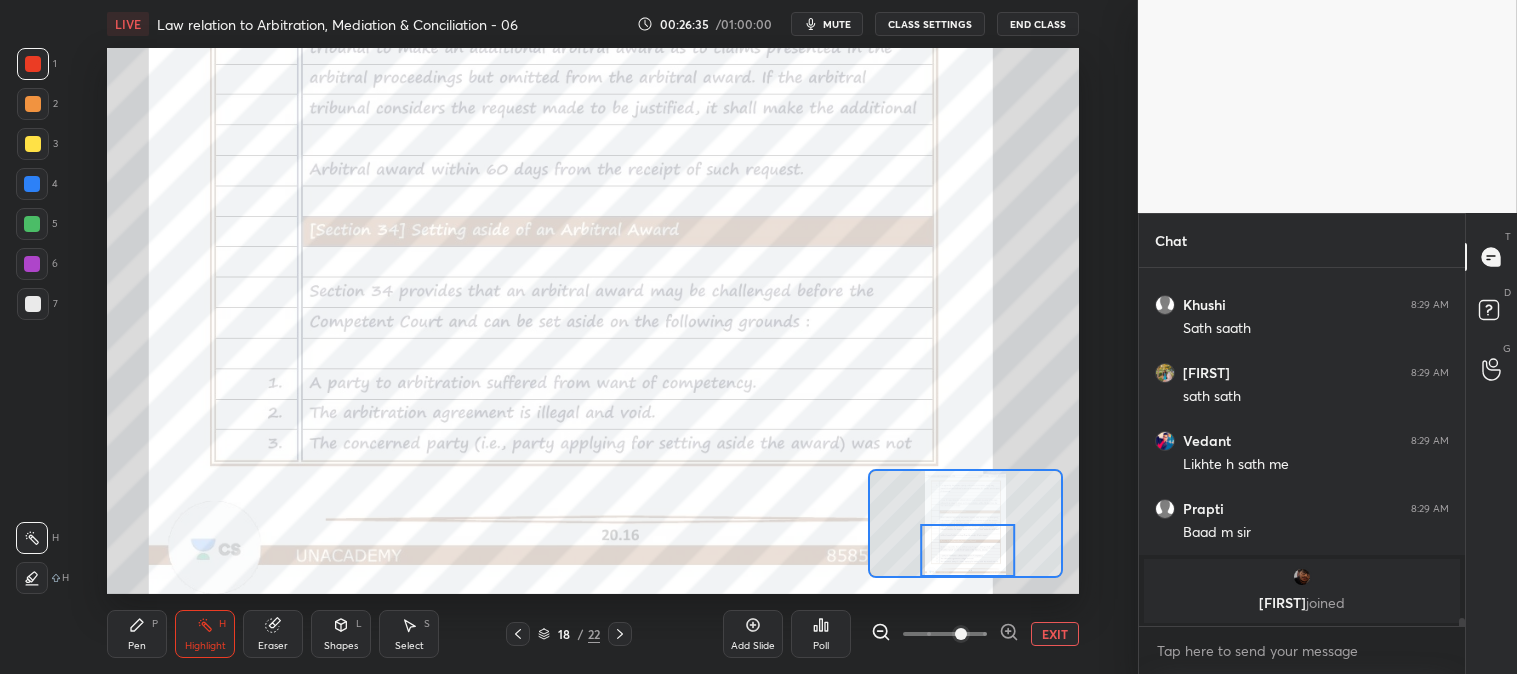 click on "mute" at bounding box center [837, 24] 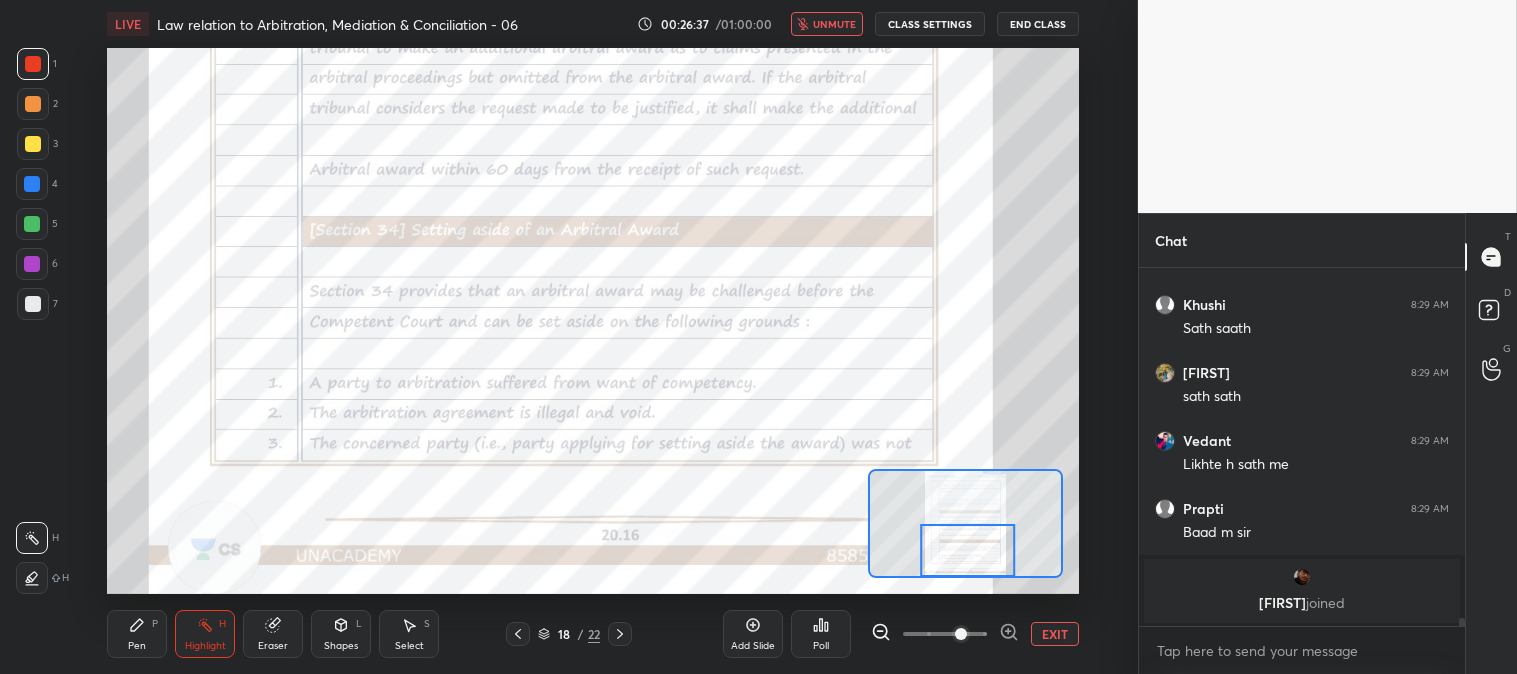 click on "unmute" at bounding box center (834, 24) 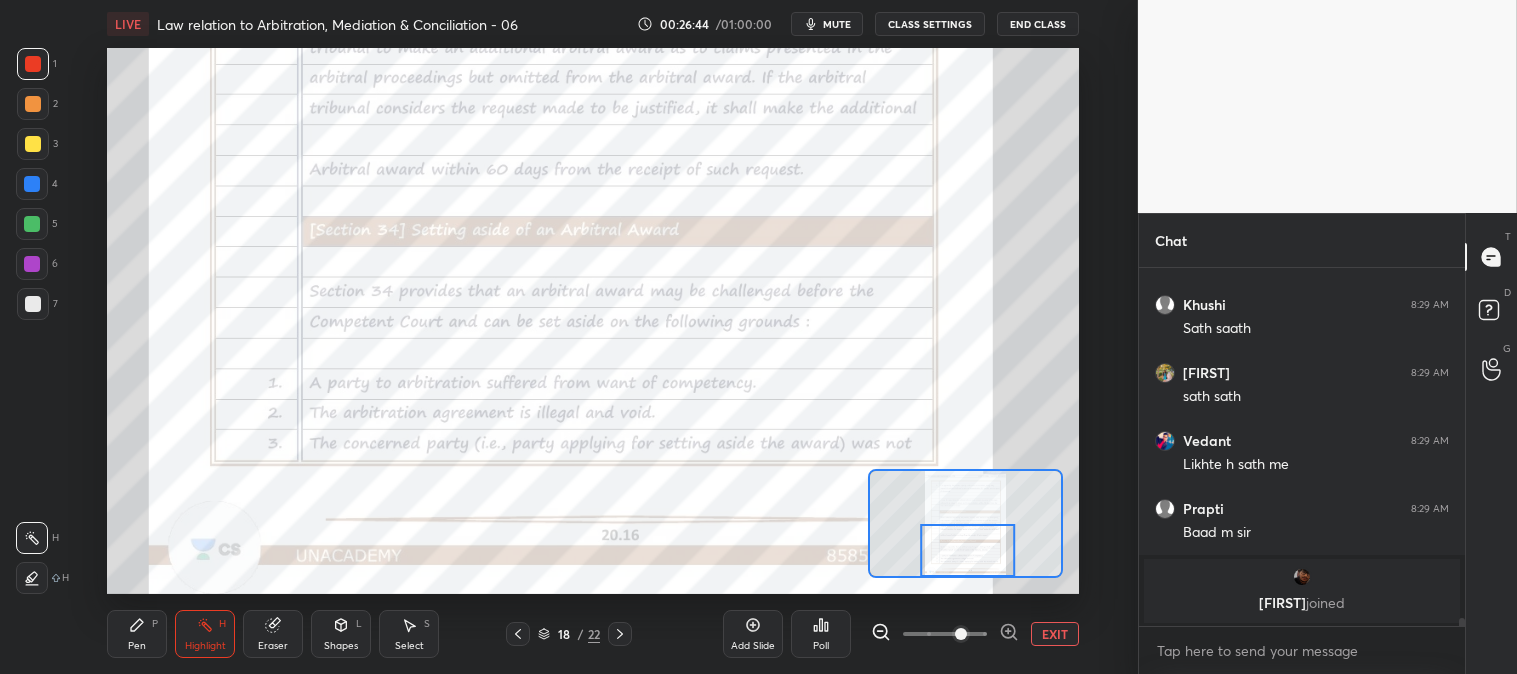 click 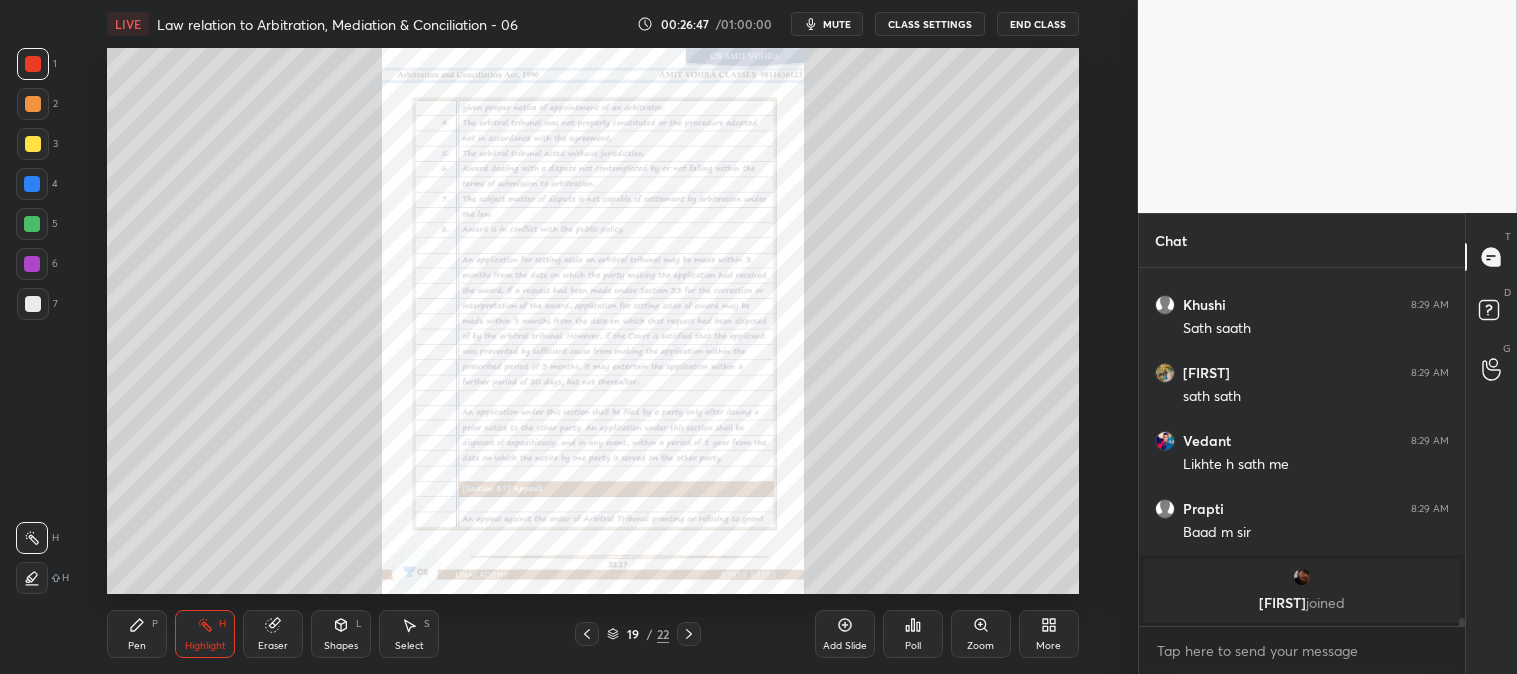 click on "mute" at bounding box center [837, 24] 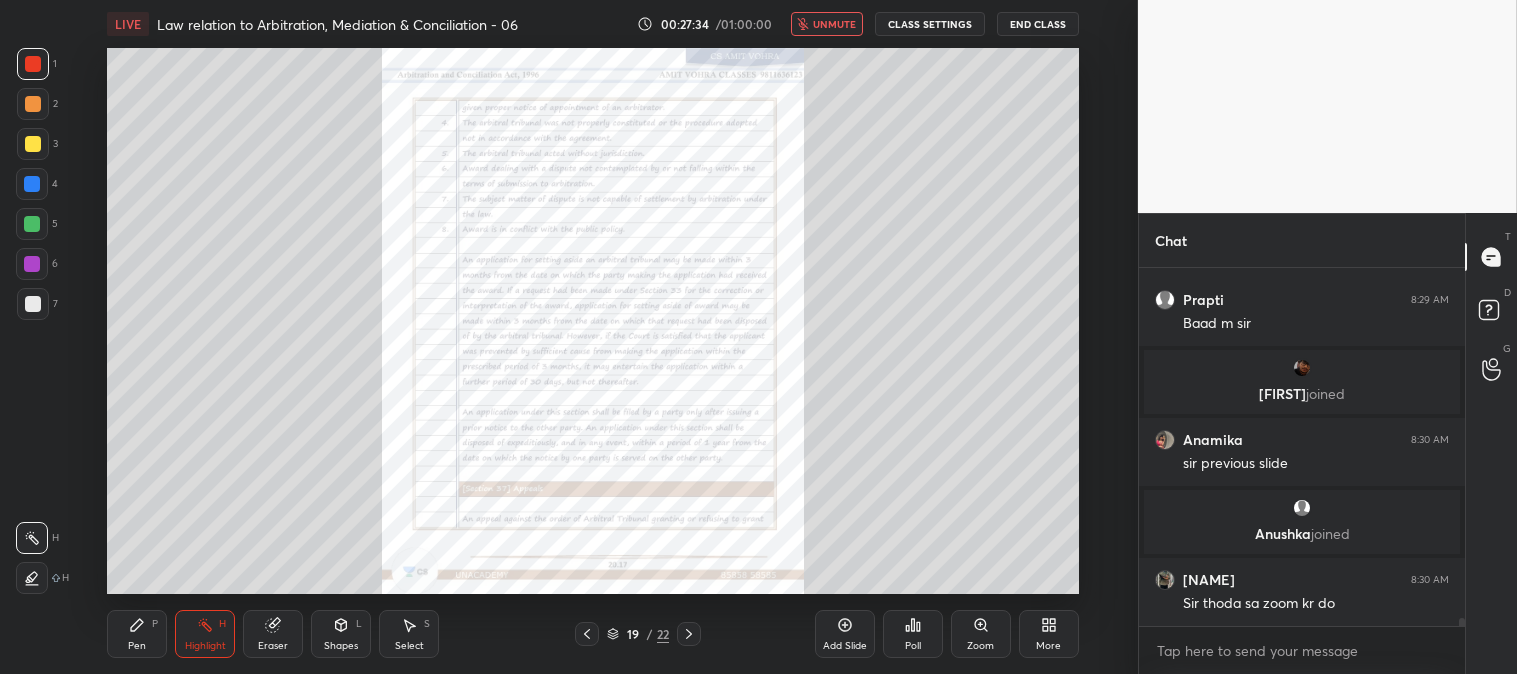 scroll, scrollTop: 16160, scrollLeft: 0, axis: vertical 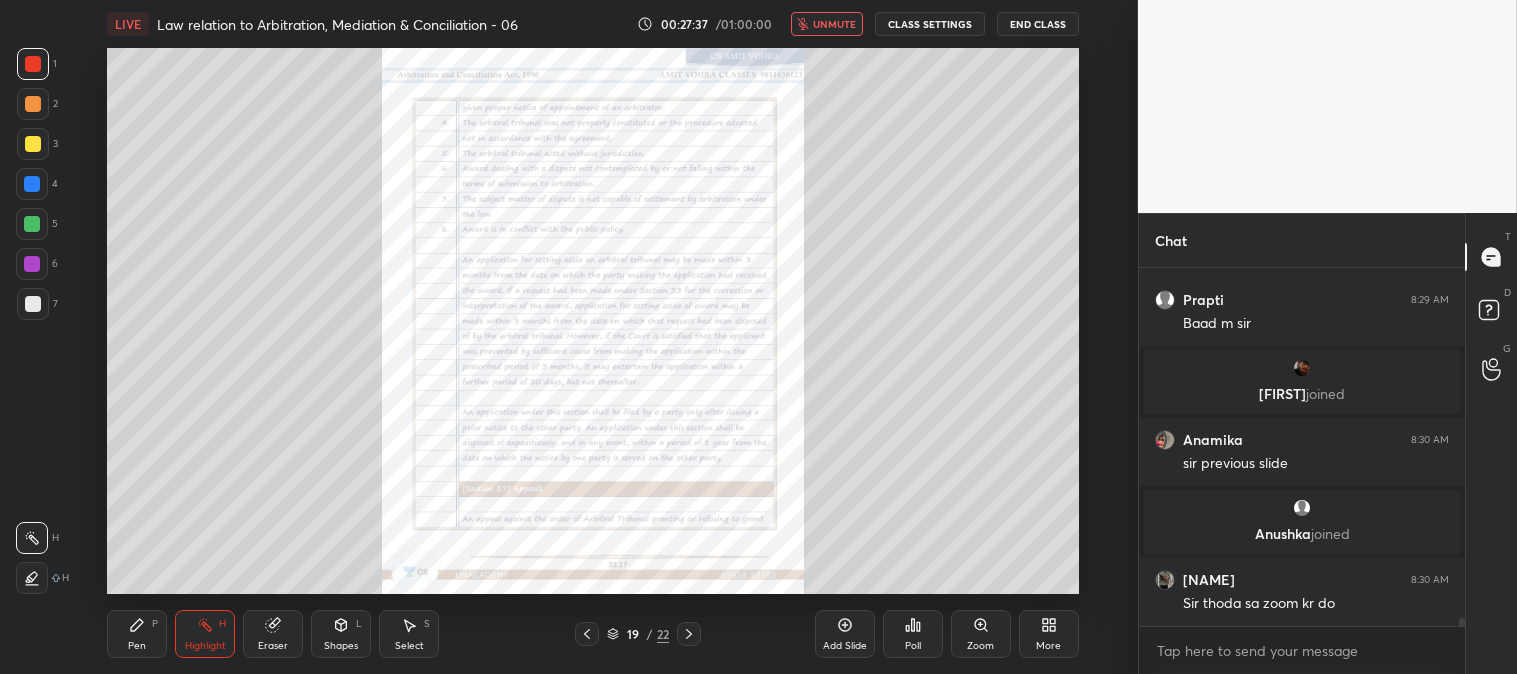 click on "unmute" at bounding box center (834, 24) 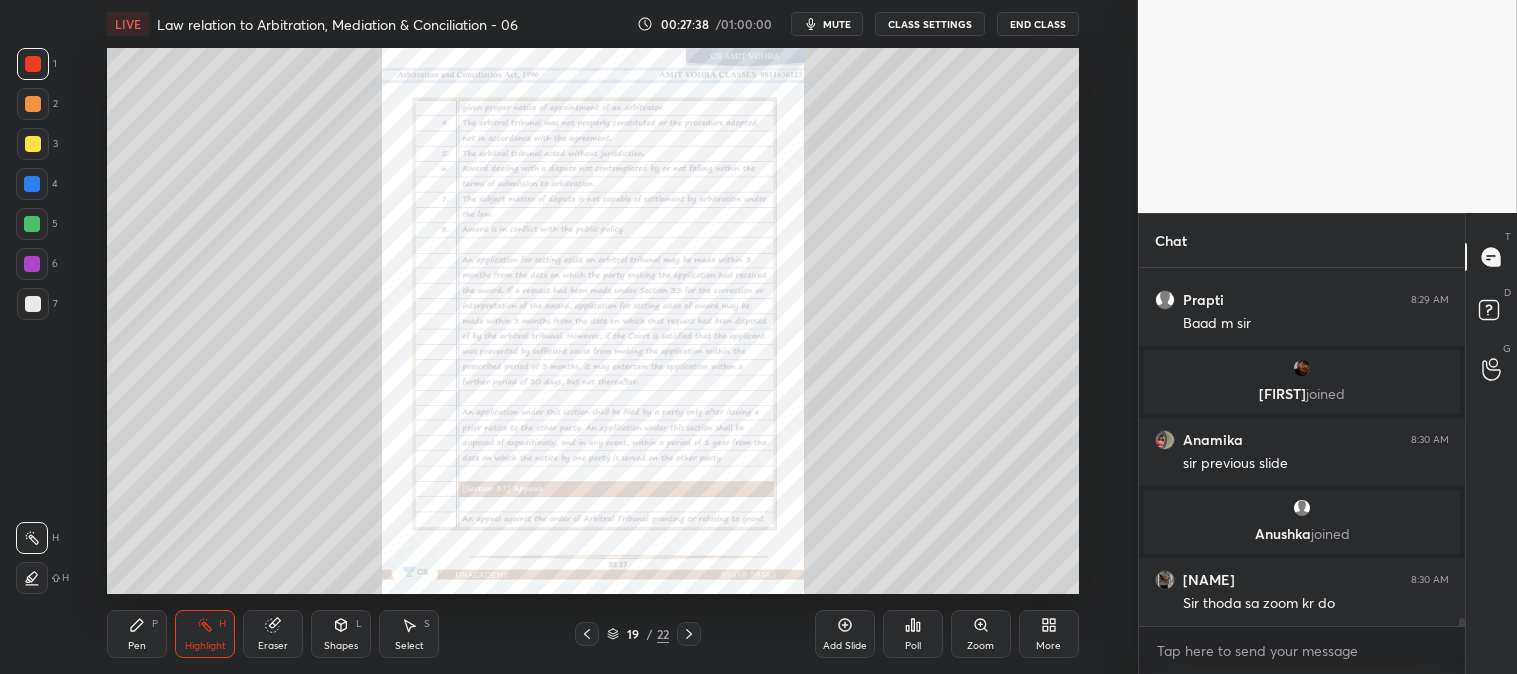 click 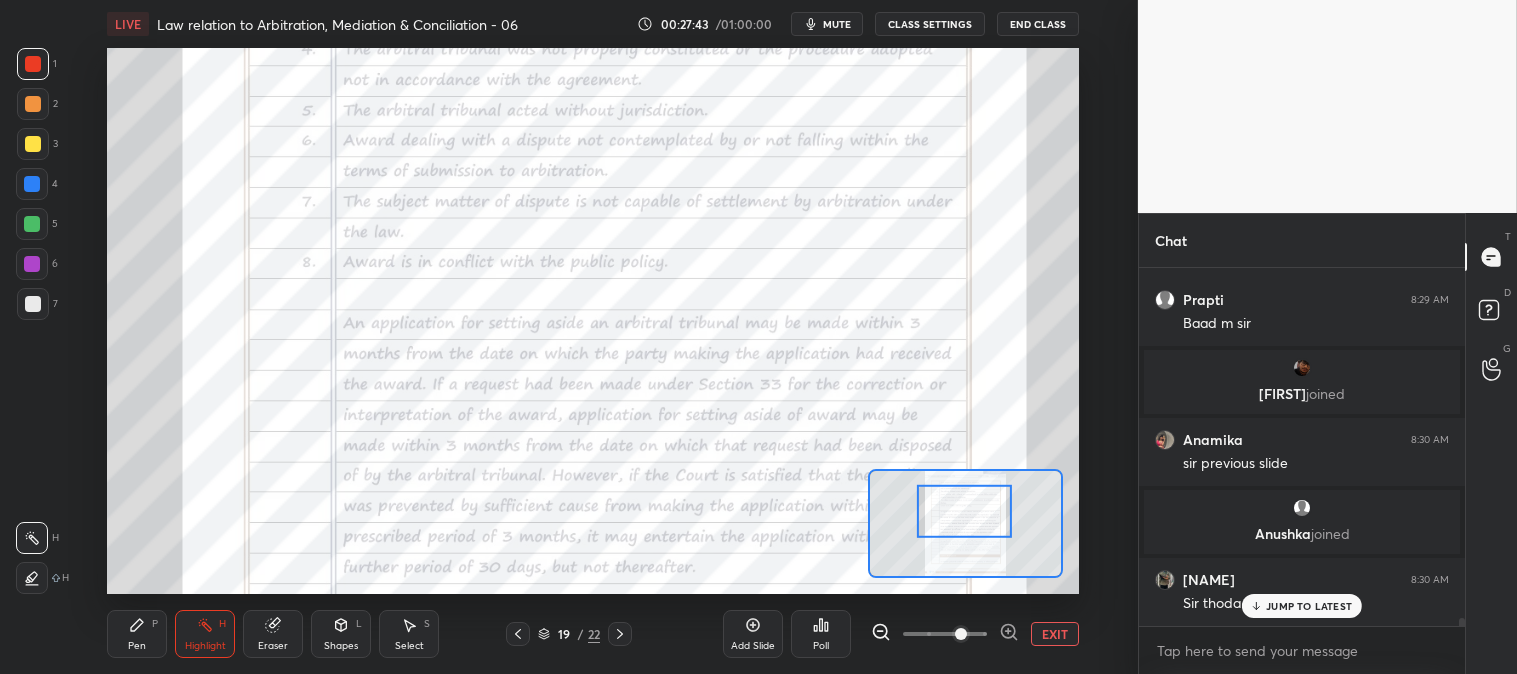 scroll, scrollTop: 16227, scrollLeft: 0, axis: vertical 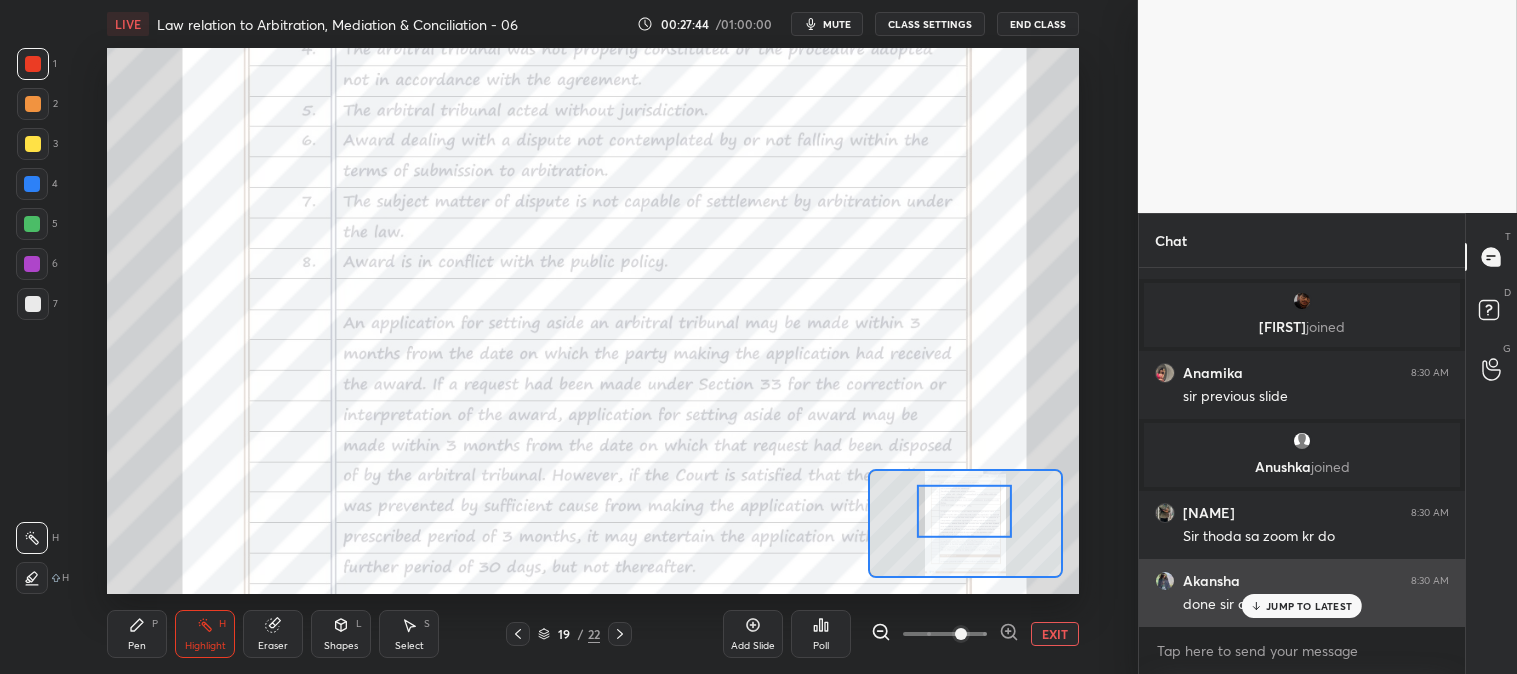 click 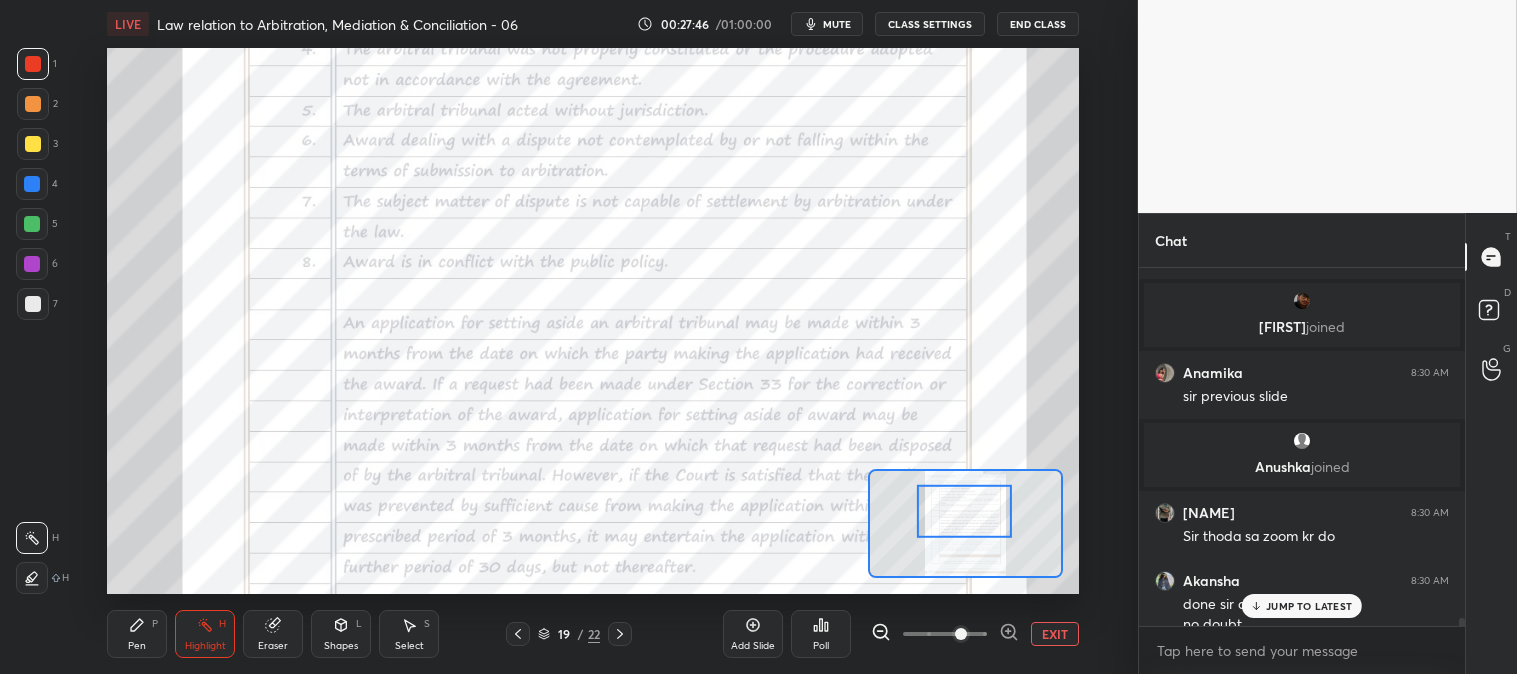 scroll, scrollTop: 16247, scrollLeft: 0, axis: vertical 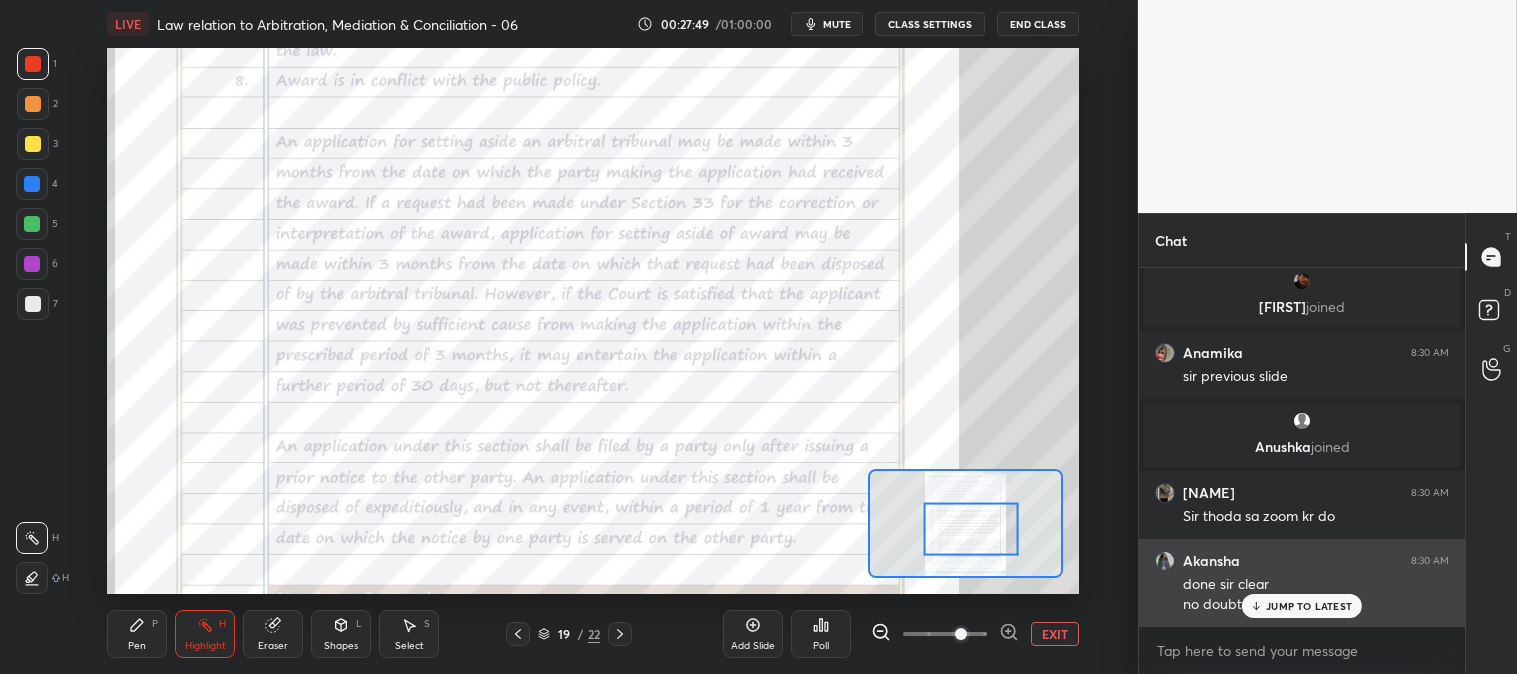 click on "JUMP TO LATEST" at bounding box center [1309, 606] 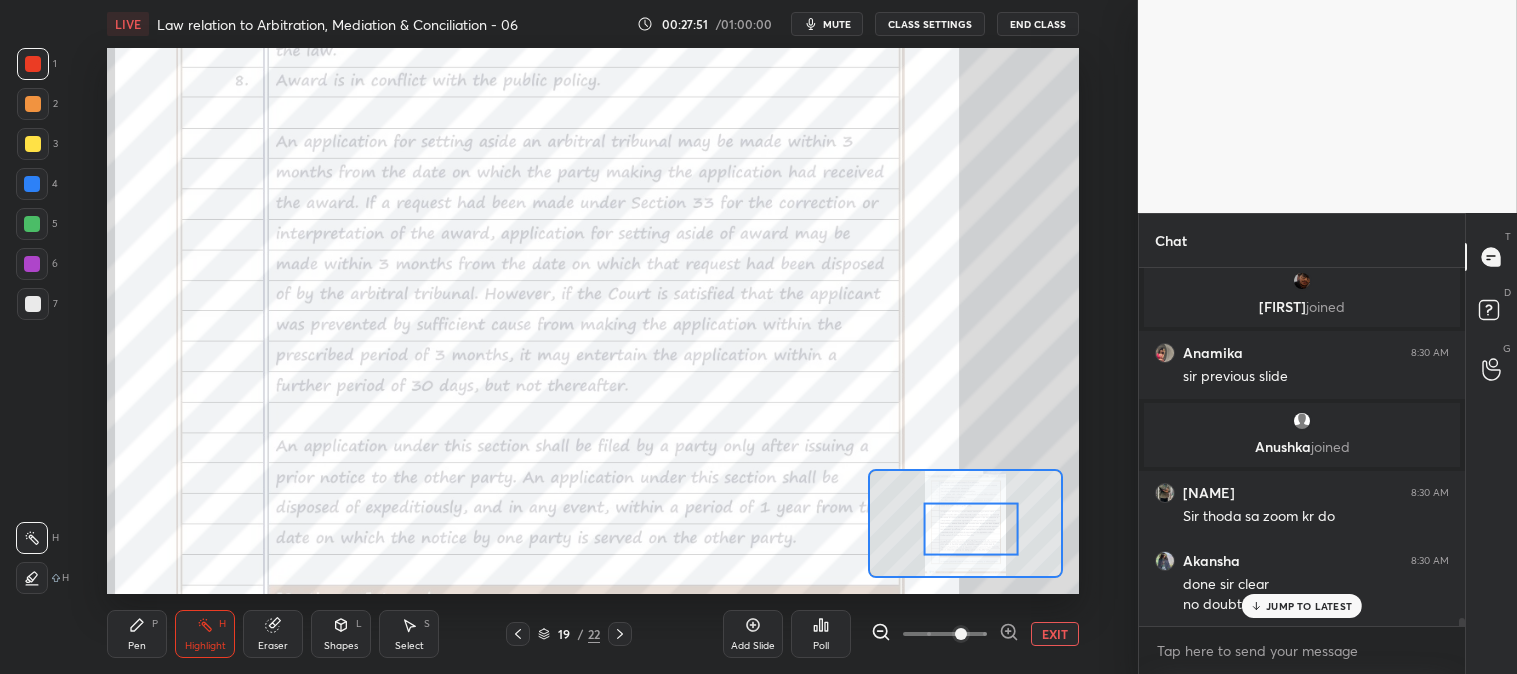 scroll, scrollTop: 16315, scrollLeft: 0, axis: vertical 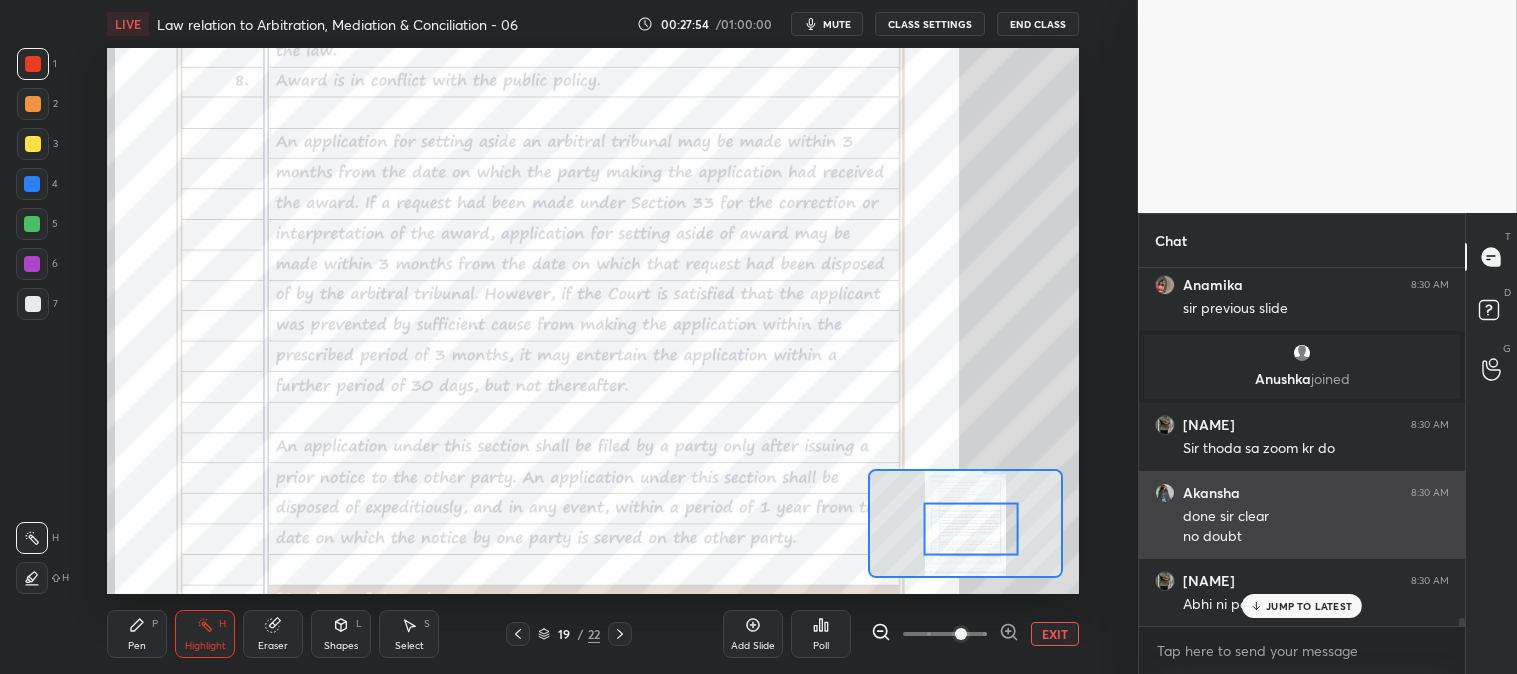 click on "JUMP TO LATEST" at bounding box center [1309, 606] 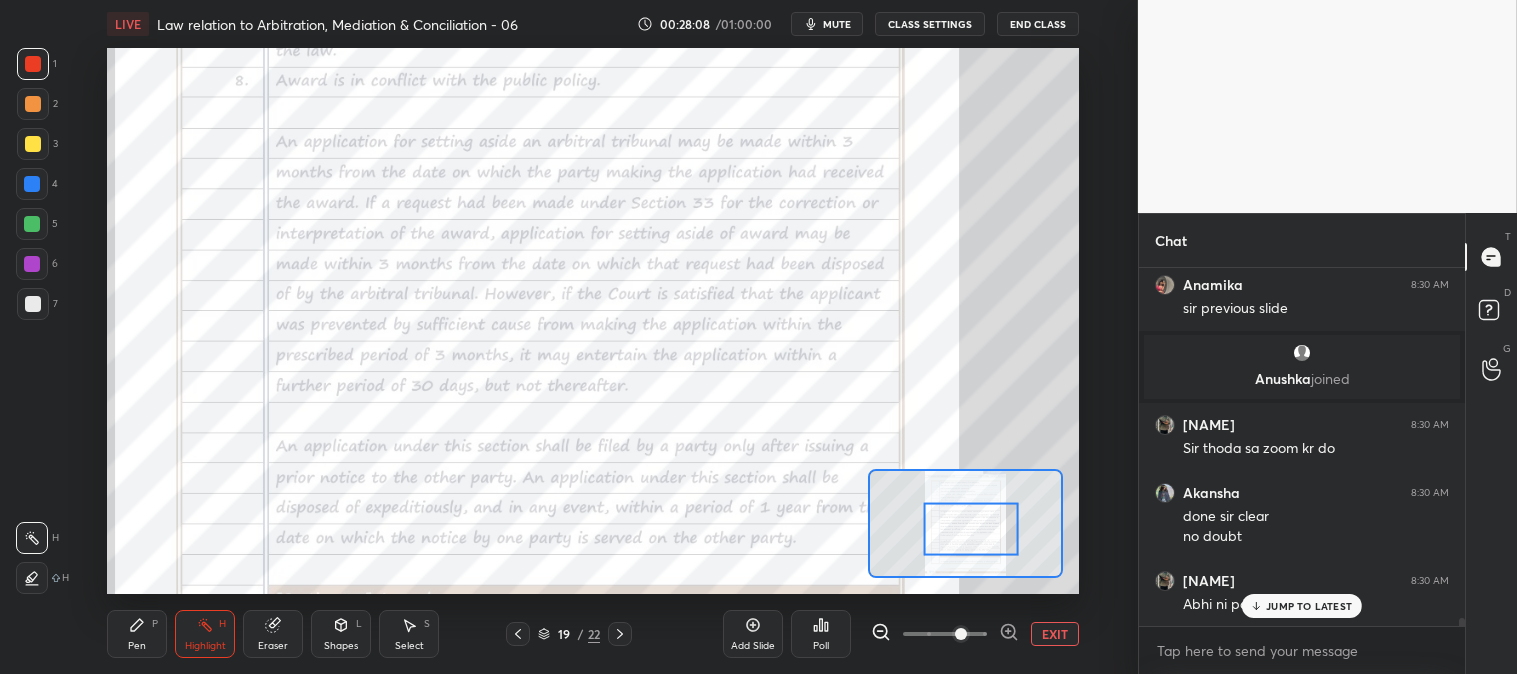 scroll, scrollTop: 16383, scrollLeft: 0, axis: vertical 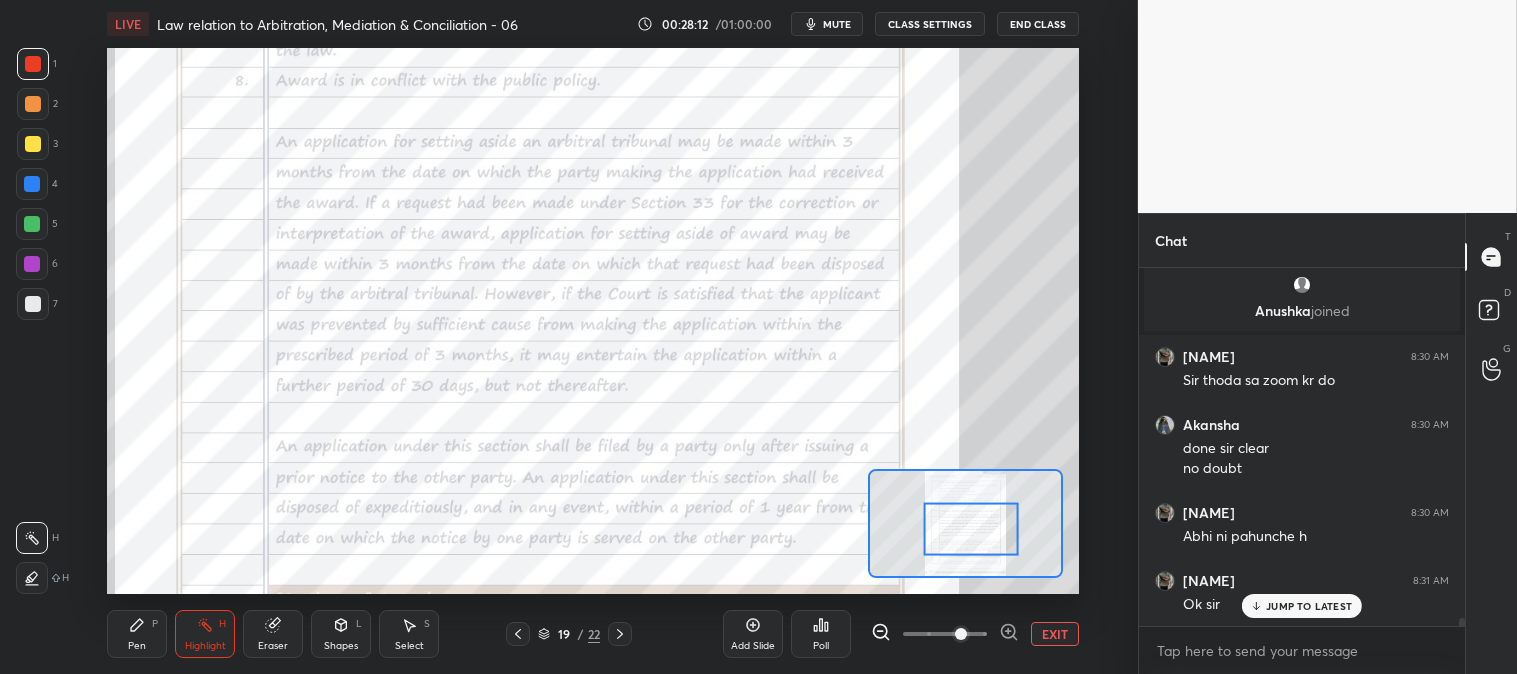click on "mute" at bounding box center [837, 24] 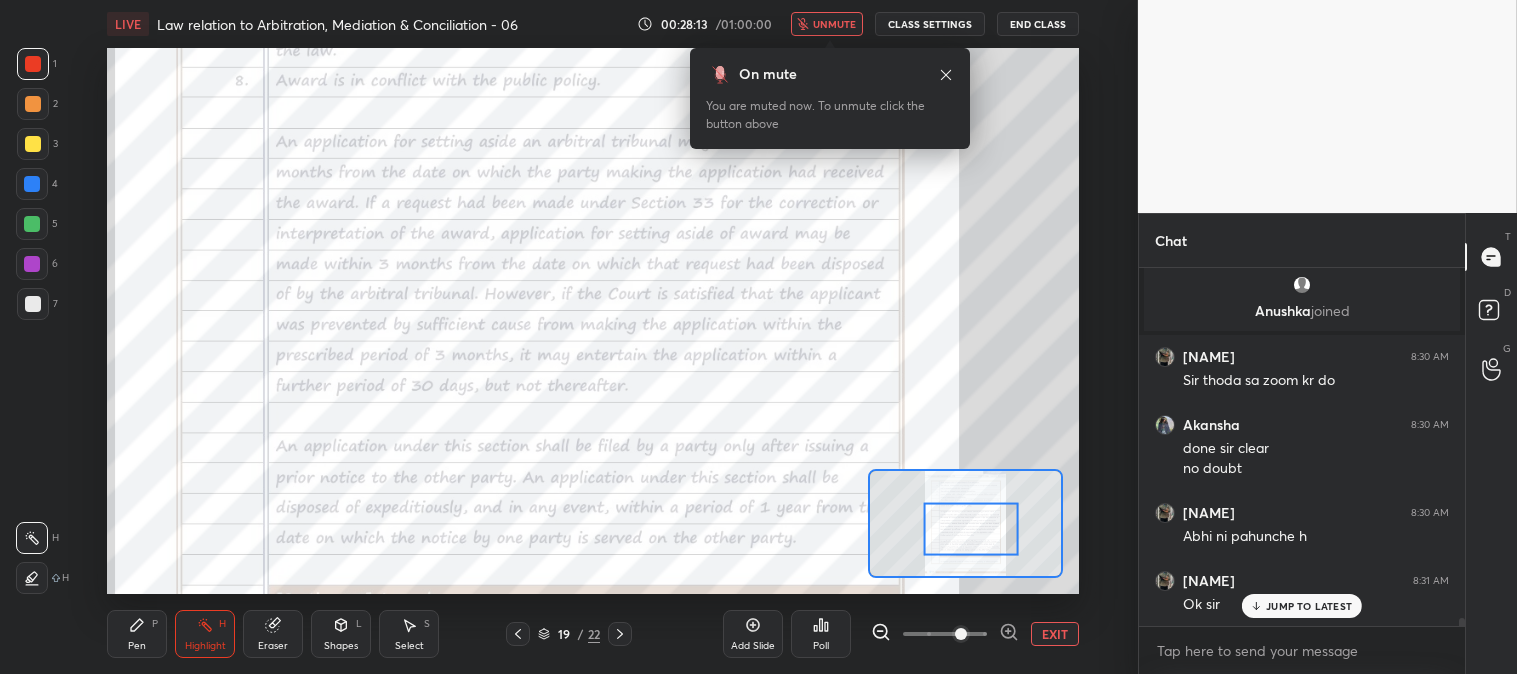 click on "unmute" at bounding box center [834, 24] 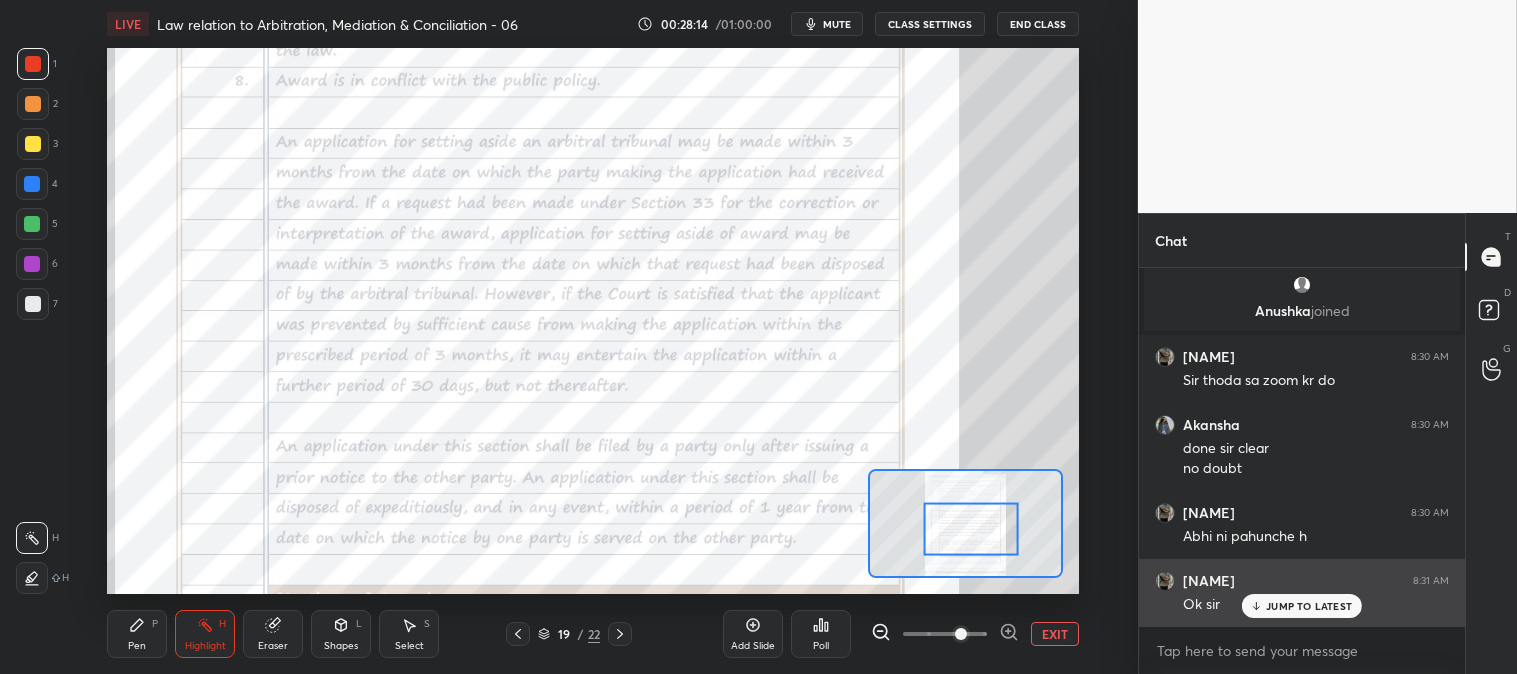 click on "JUMP TO LATEST" at bounding box center [1309, 606] 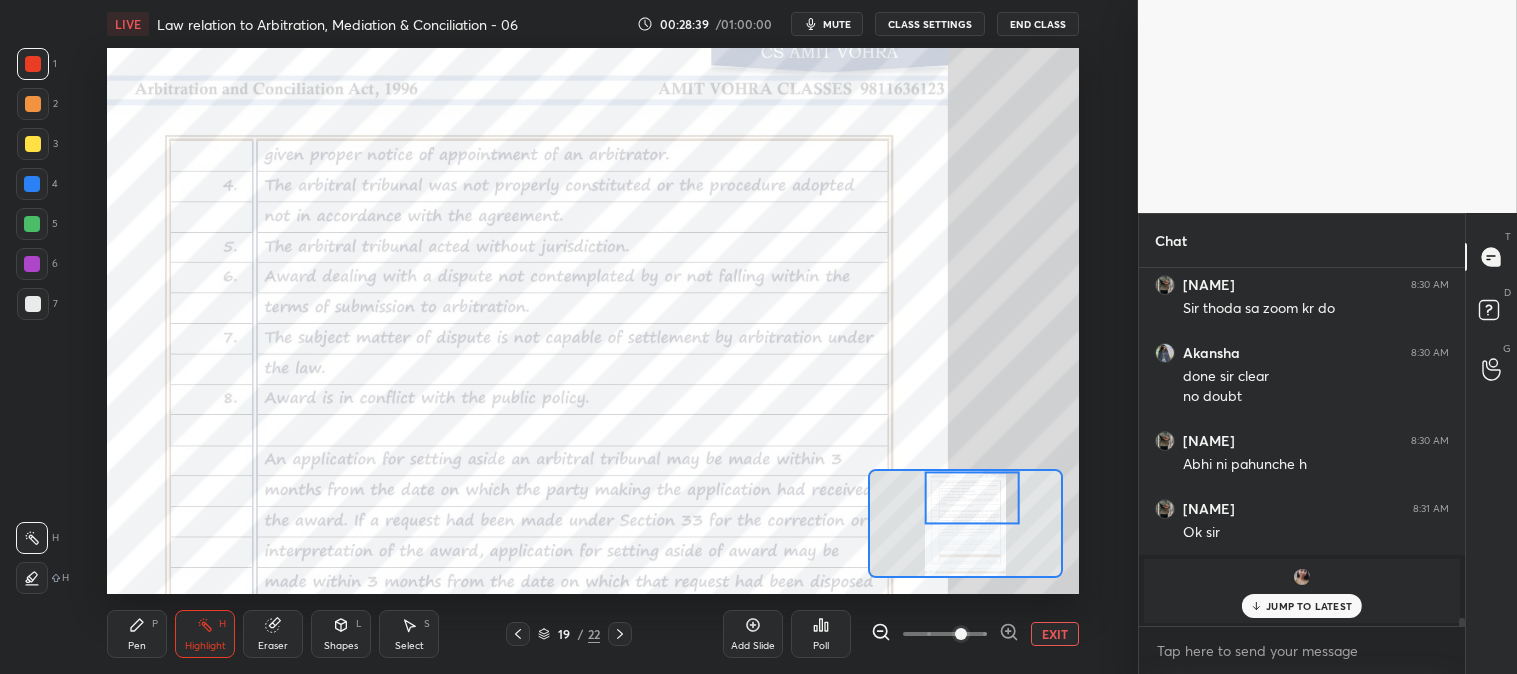 scroll, scrollTop: 16380, scrollLeft: 0, axis: vertical 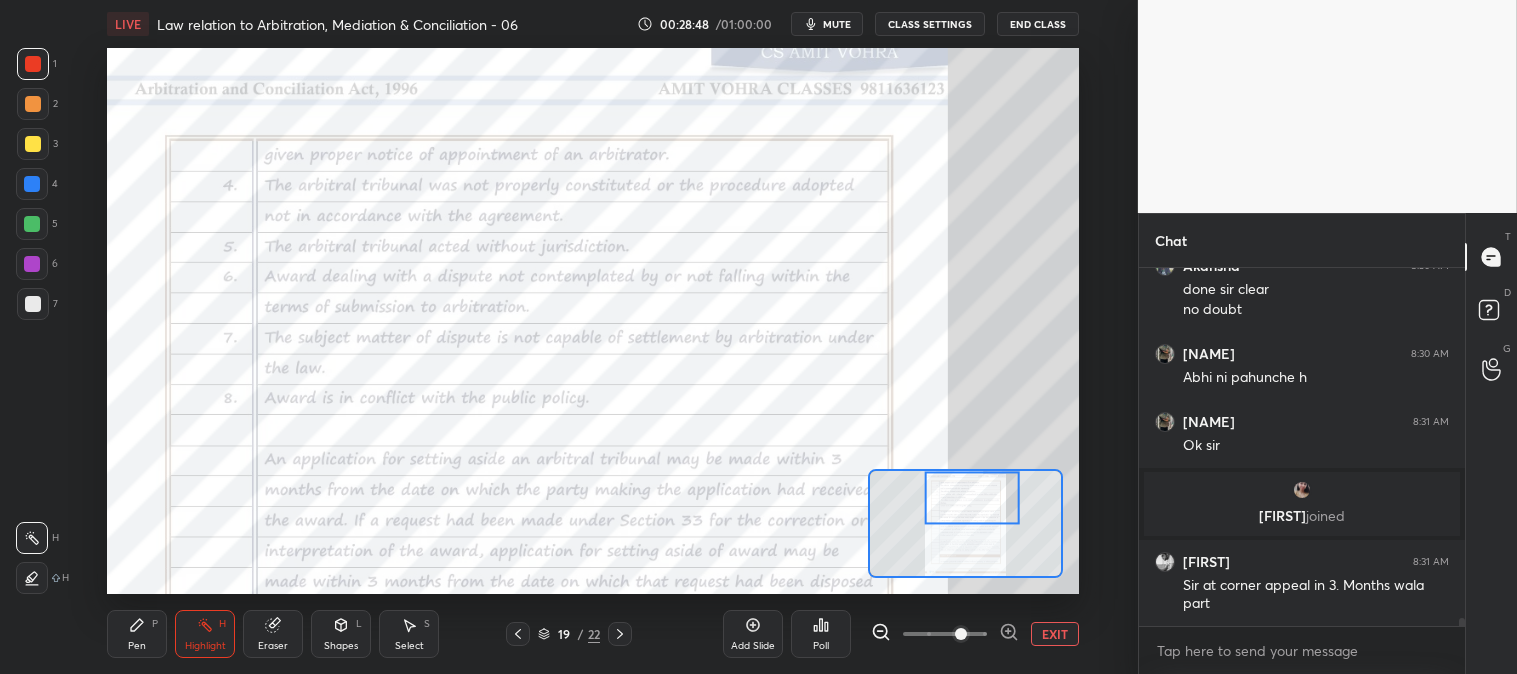 click on "EXIT" at bounding box center [1055, 634] 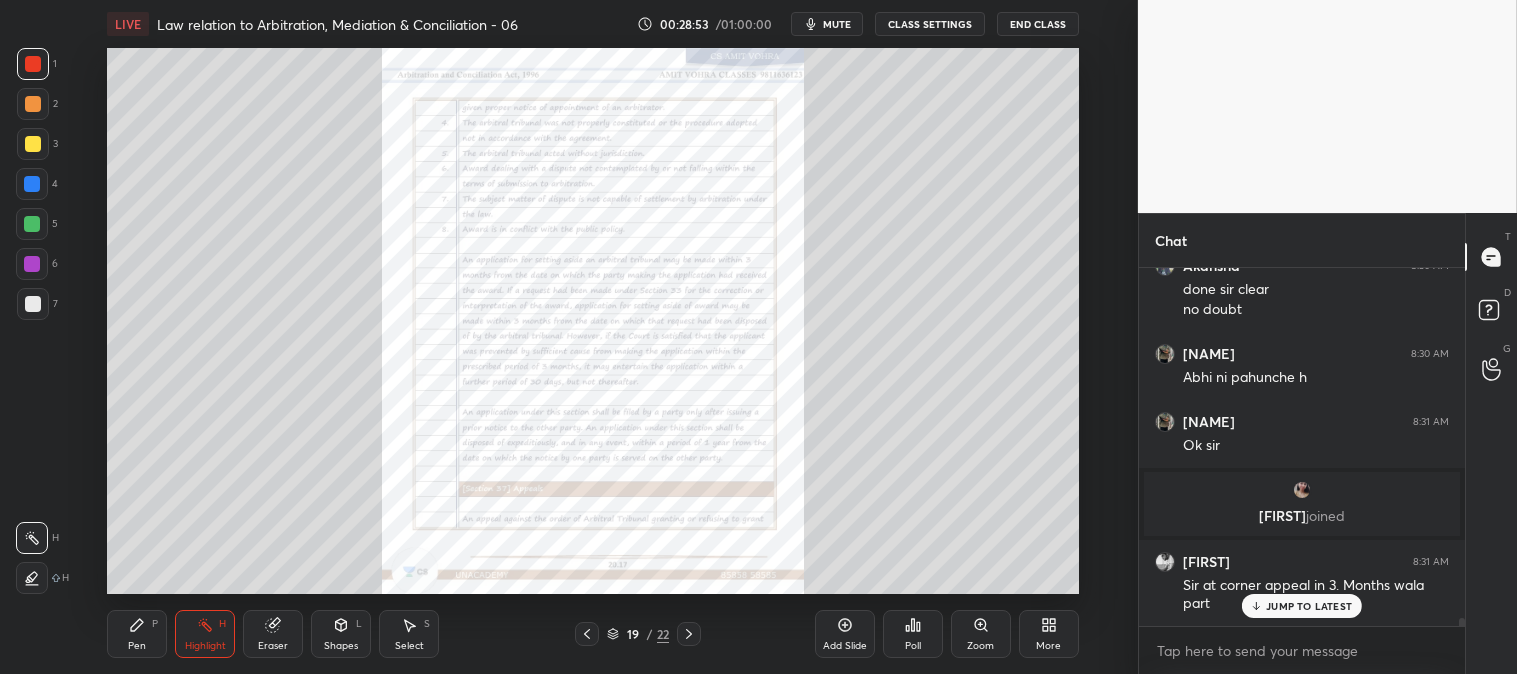 scroll, scrollTop: 16447, scrollLeft: 0, axis: vertical 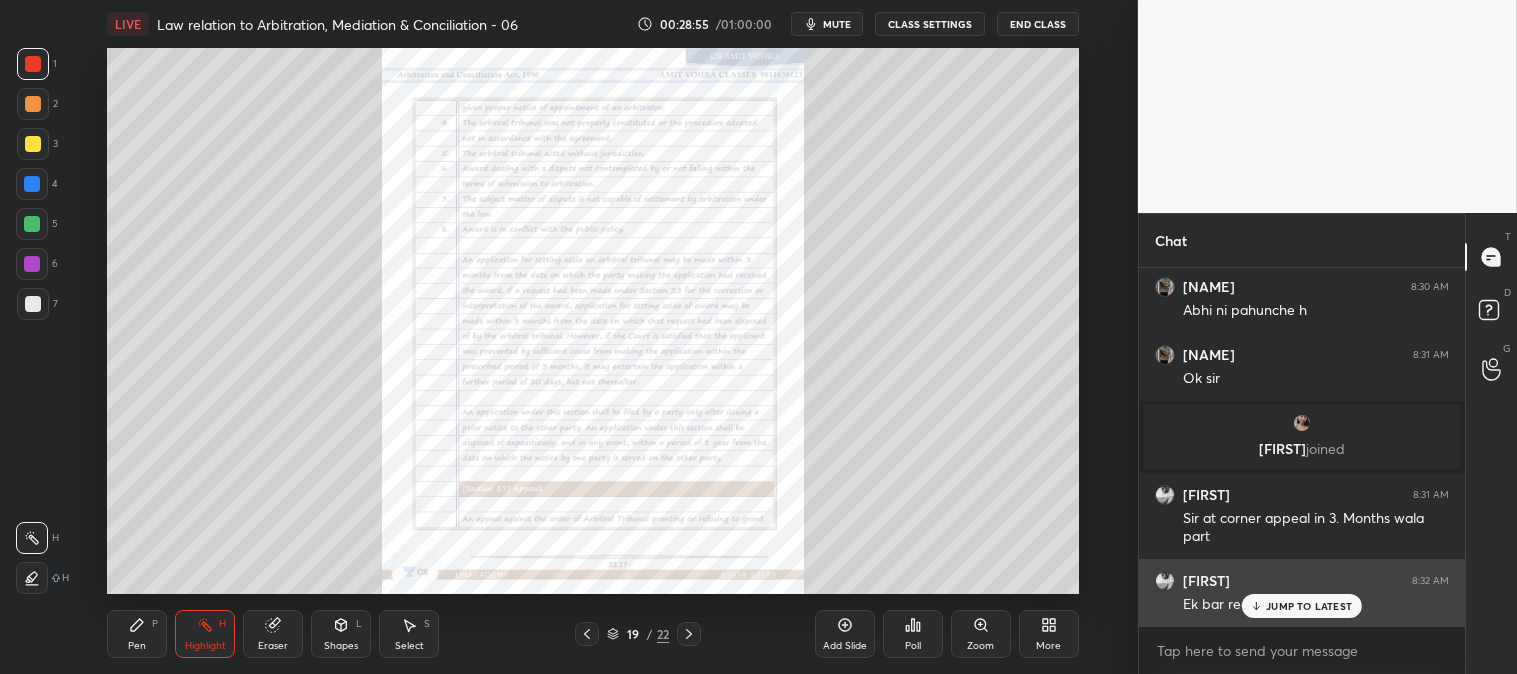 click on "JUMP TO LATEST" at bounding box center (1309, 606) 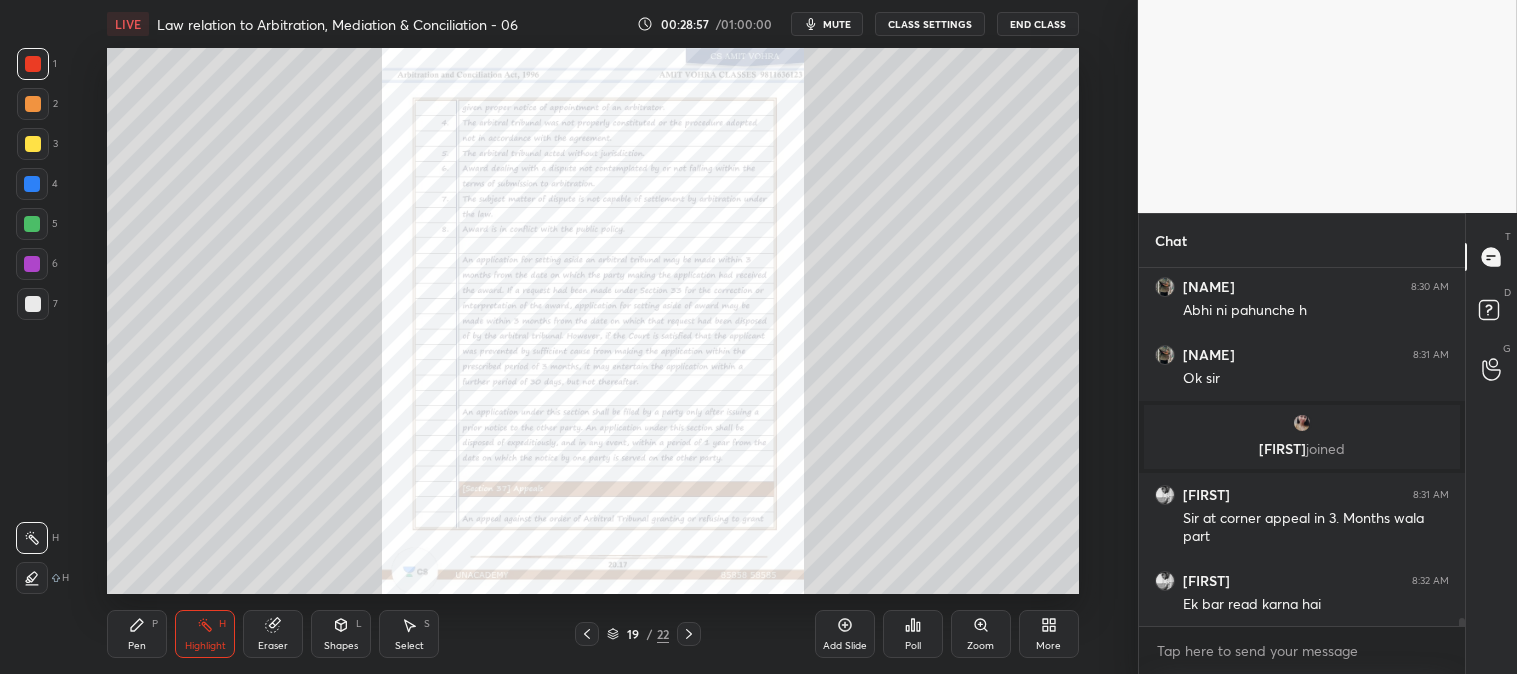 click 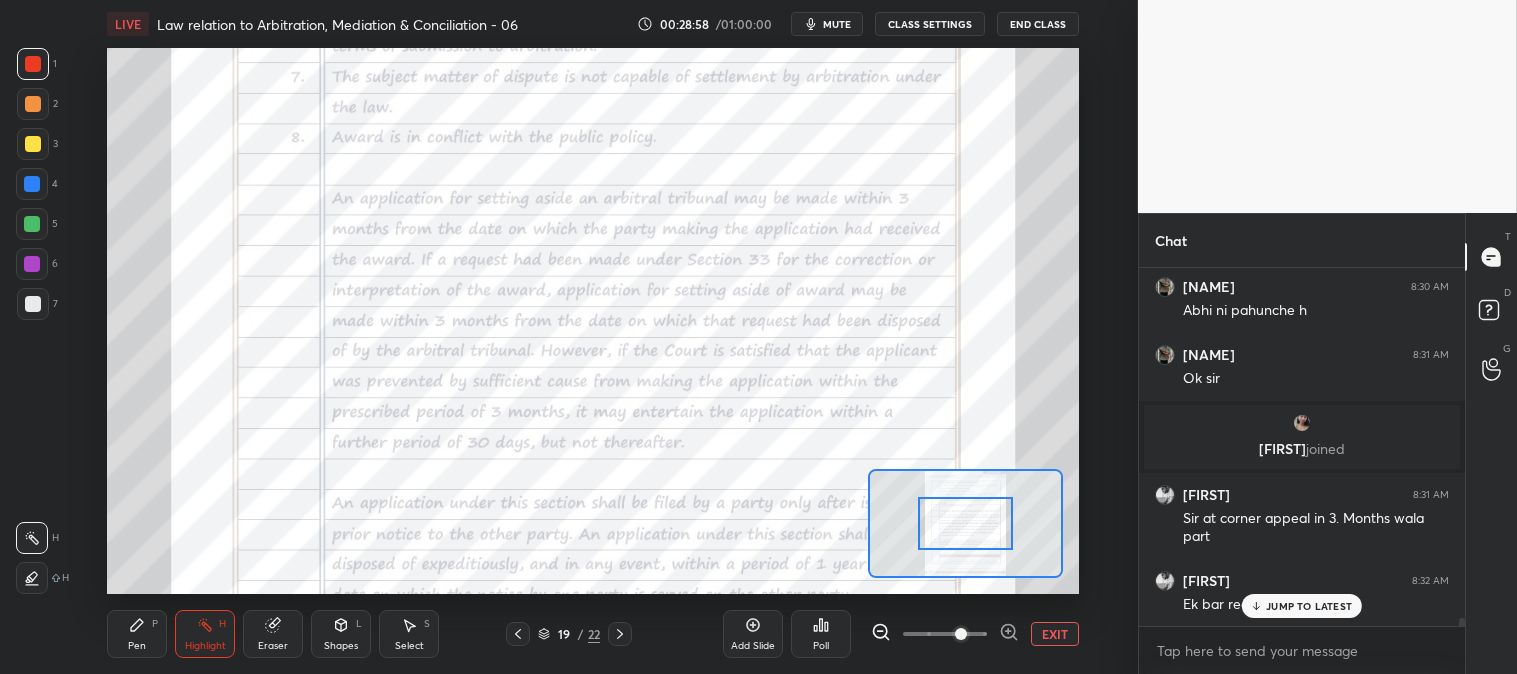 scroll, scrollTop: 16551, scrollLeft: 0, axis: vertical 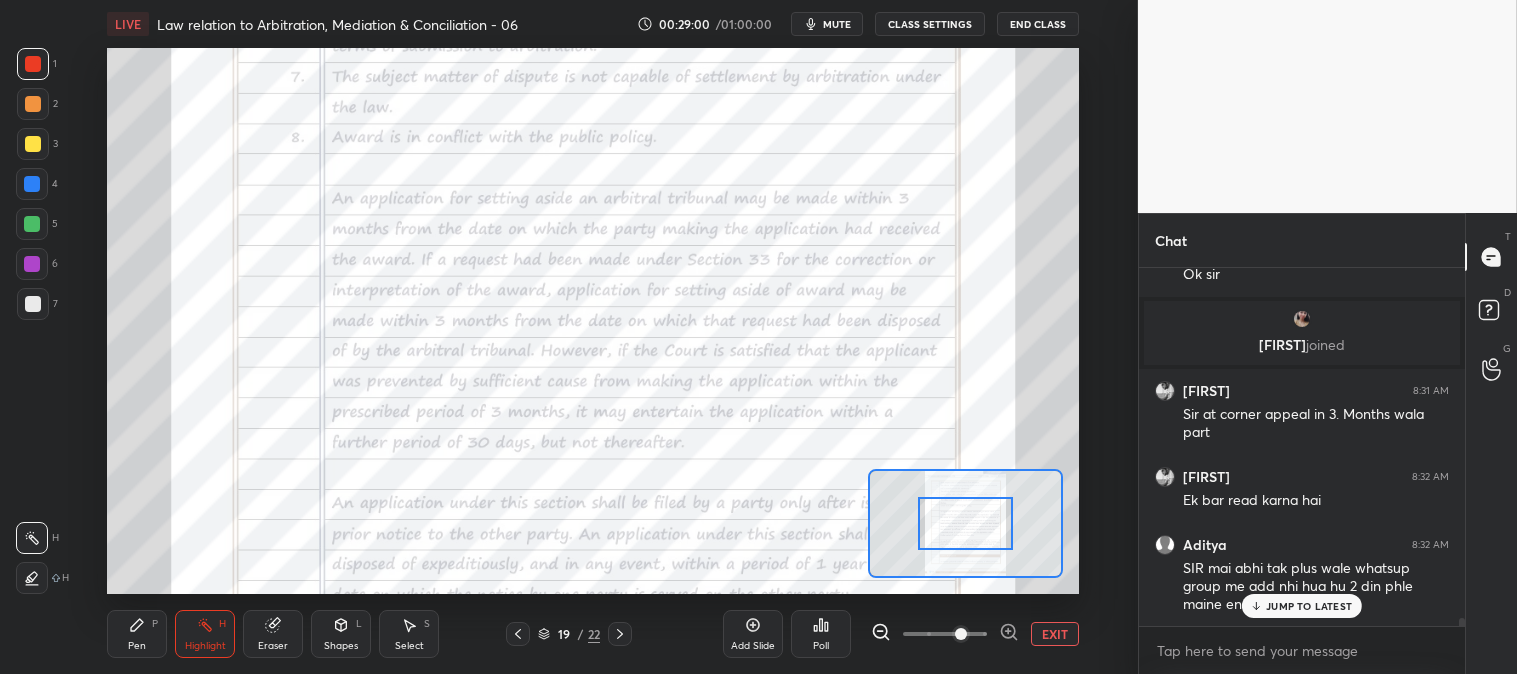 click on "JUMP TO LATEST" at bounding box center [1309, 606] 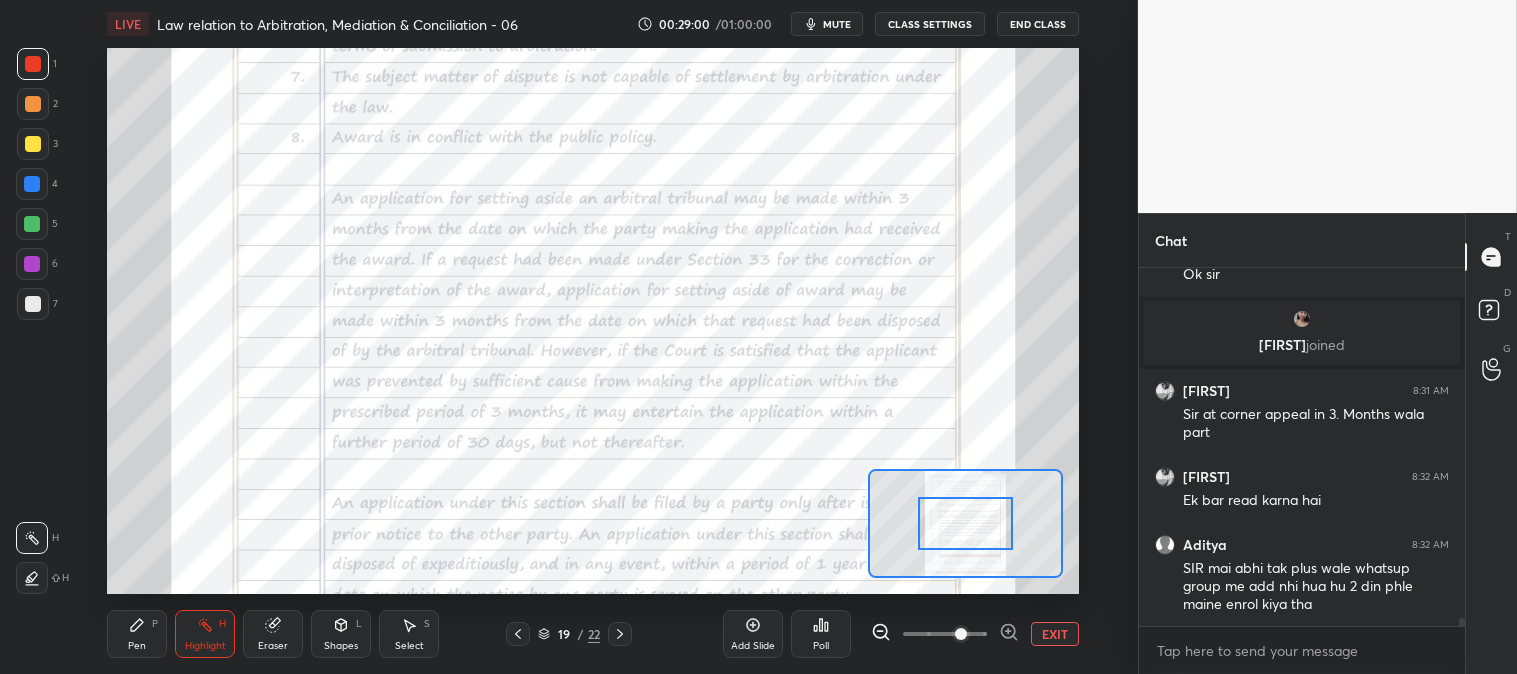 scroll, scrollTop: 16552, scrollLeft: 0, axis: vertical 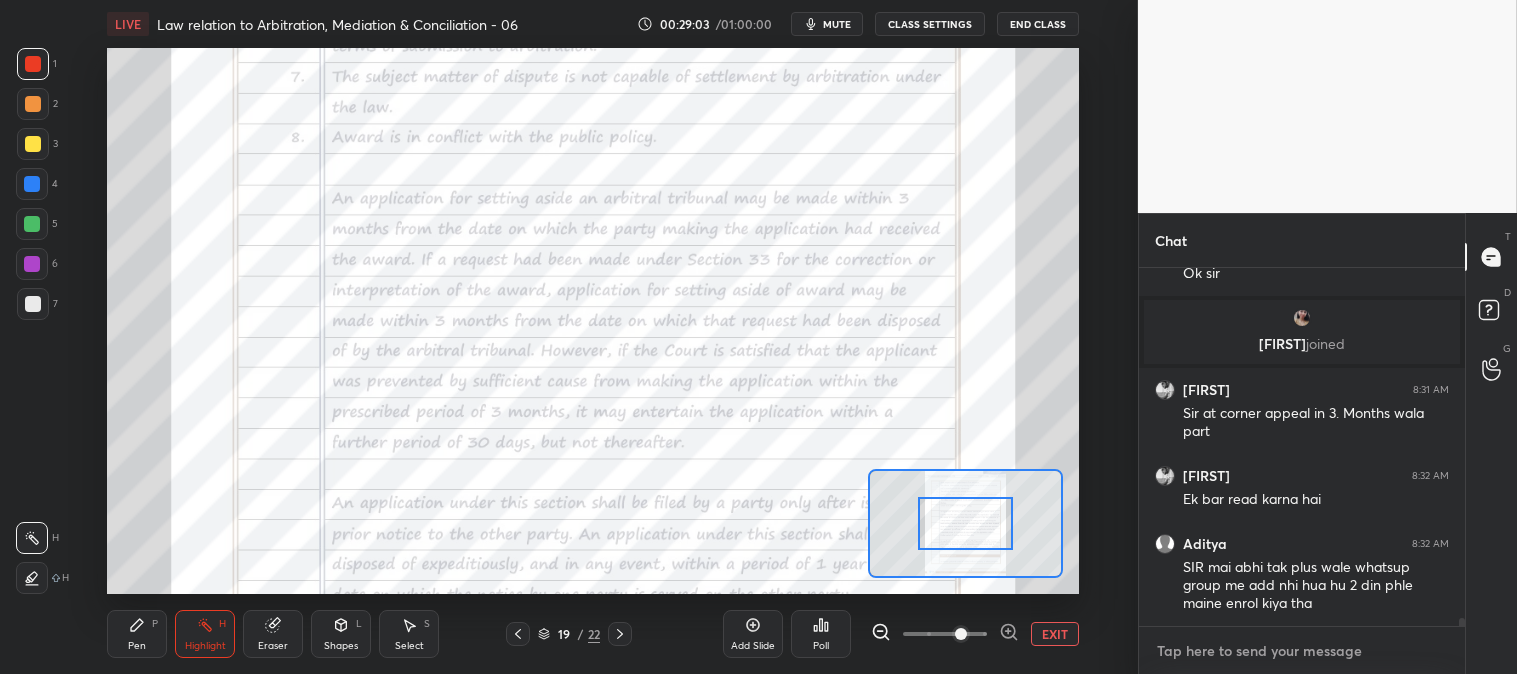 click at bounding box center [1302, 651] 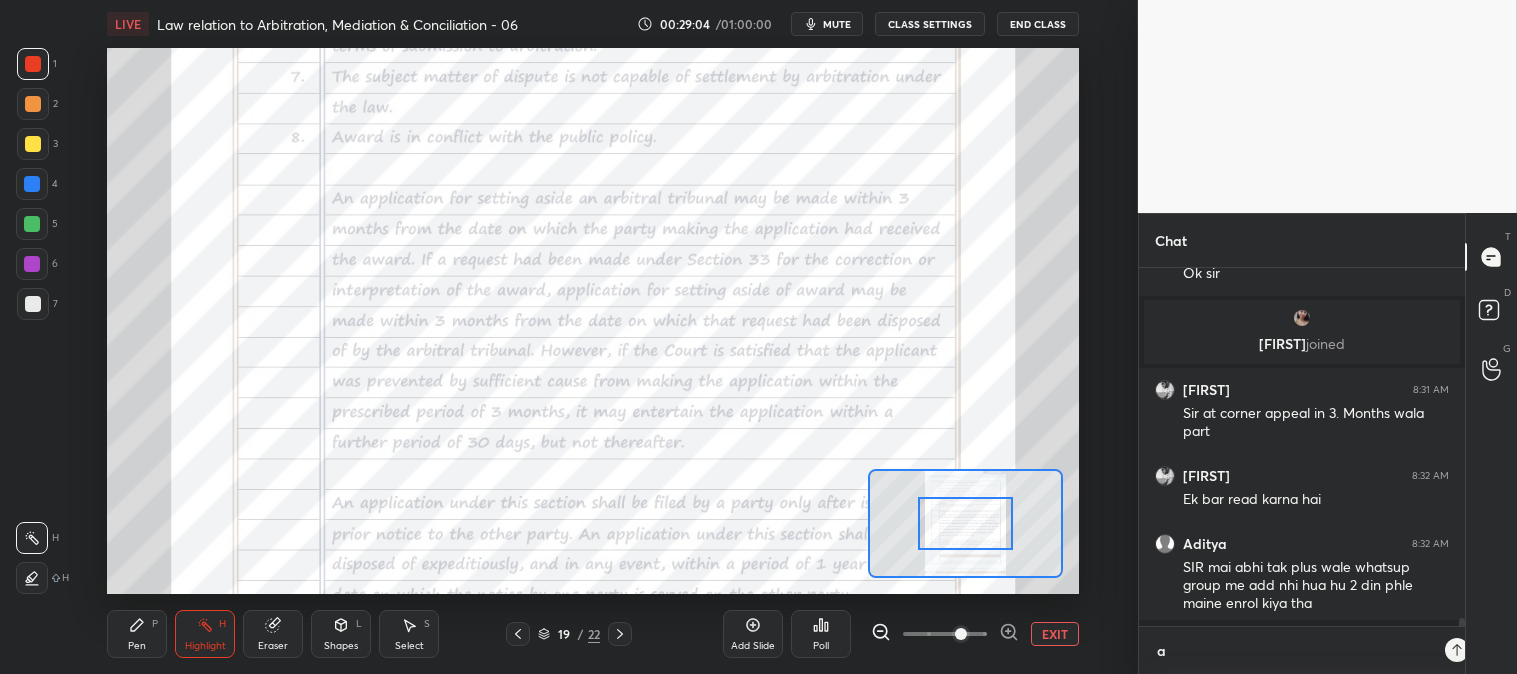 scroll, scrollTop: 346, scrollLeft: 320, axis: both 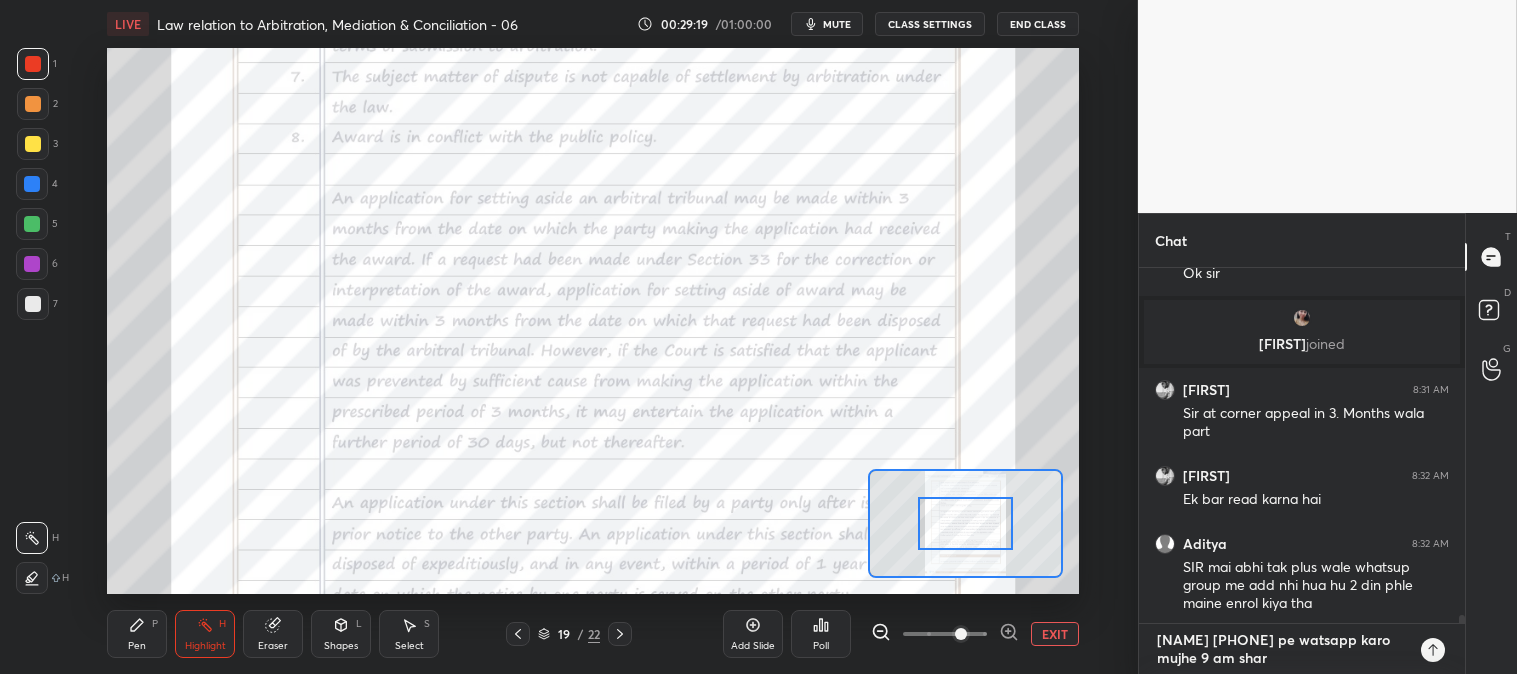 type on "aditya 8800478047 pe watsapp karo mujhe 9 am sharp" 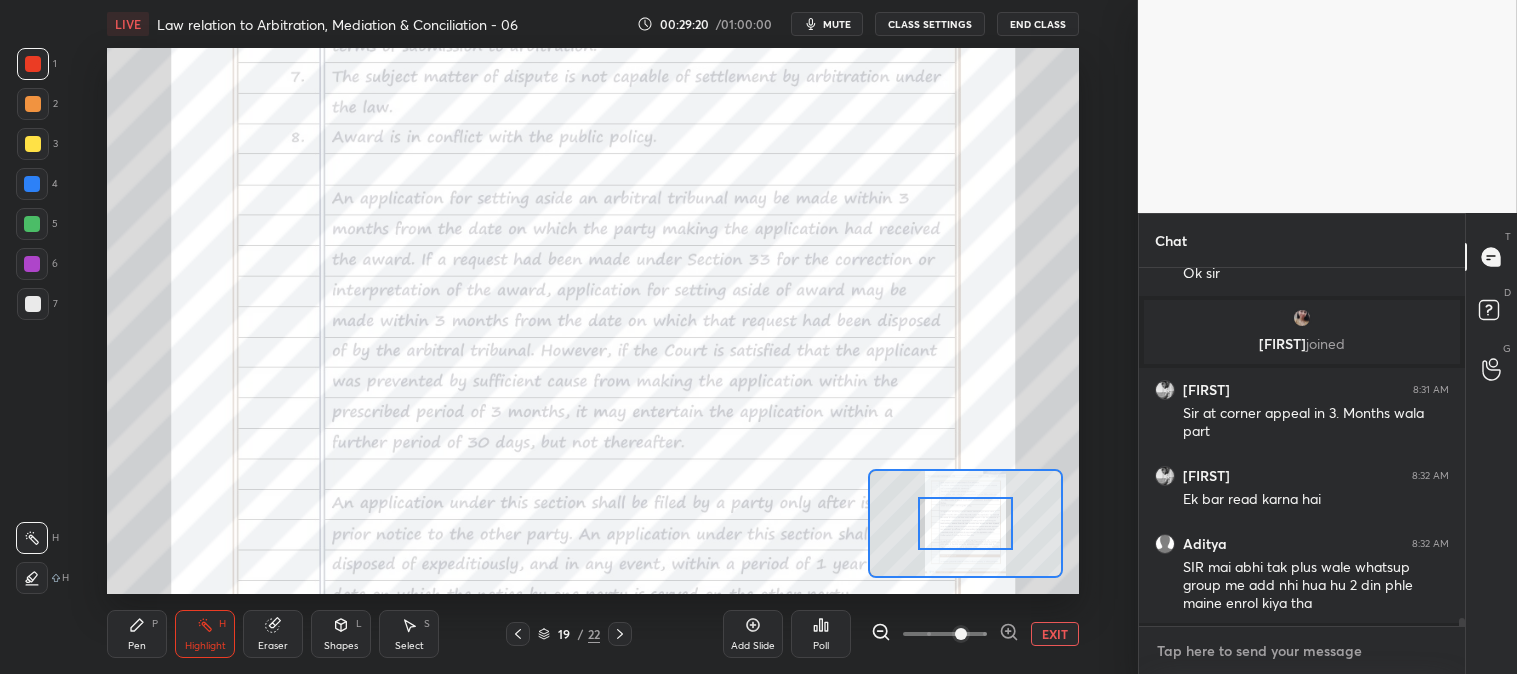 scroll, scrollTop: 6, scrollLeft: 5, axis: both 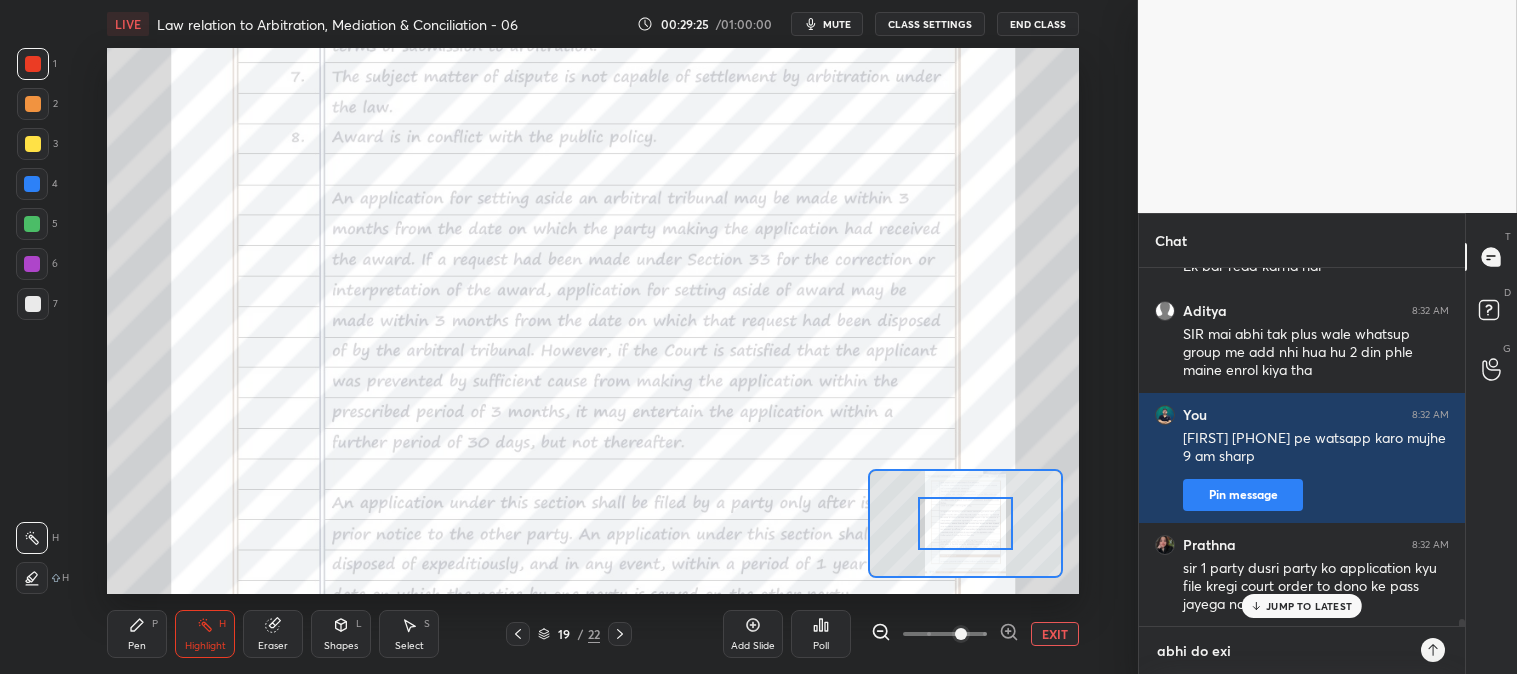 type on "abhi do exit" 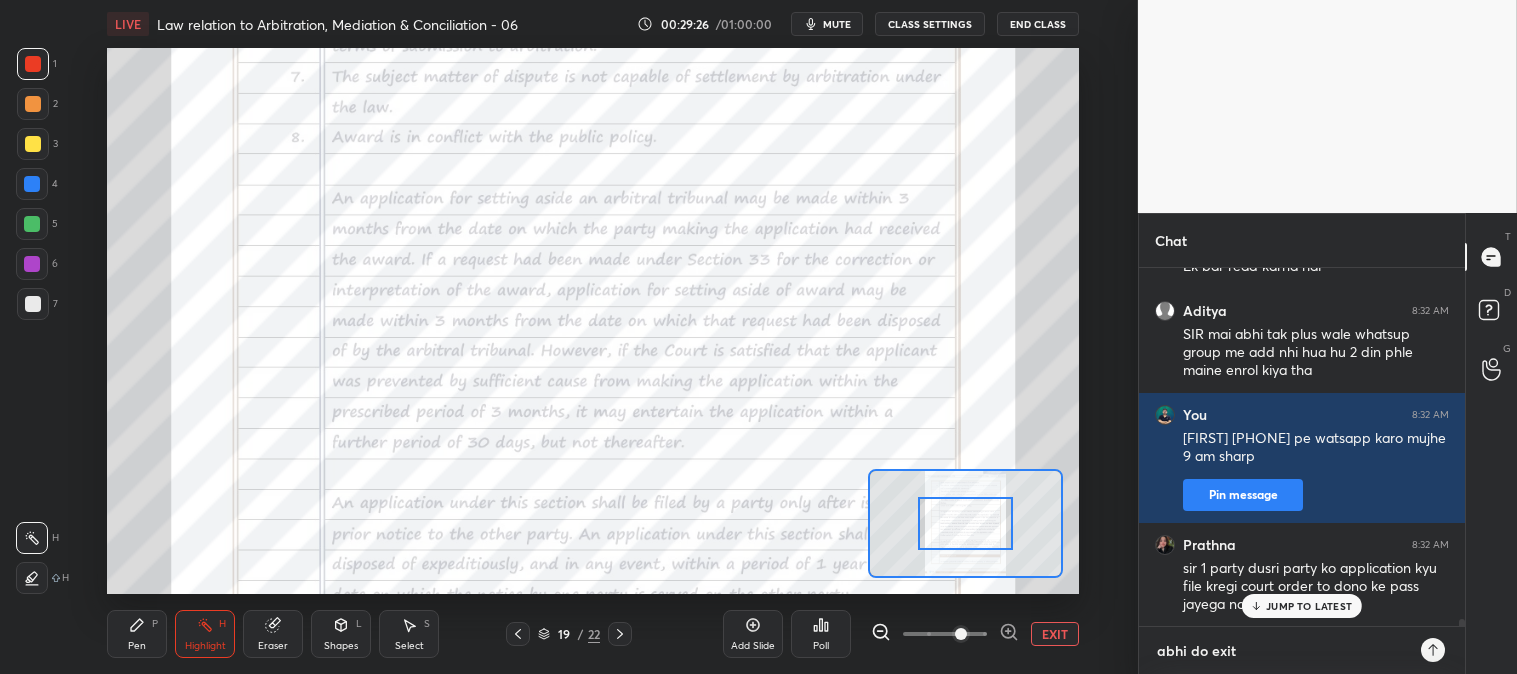 type 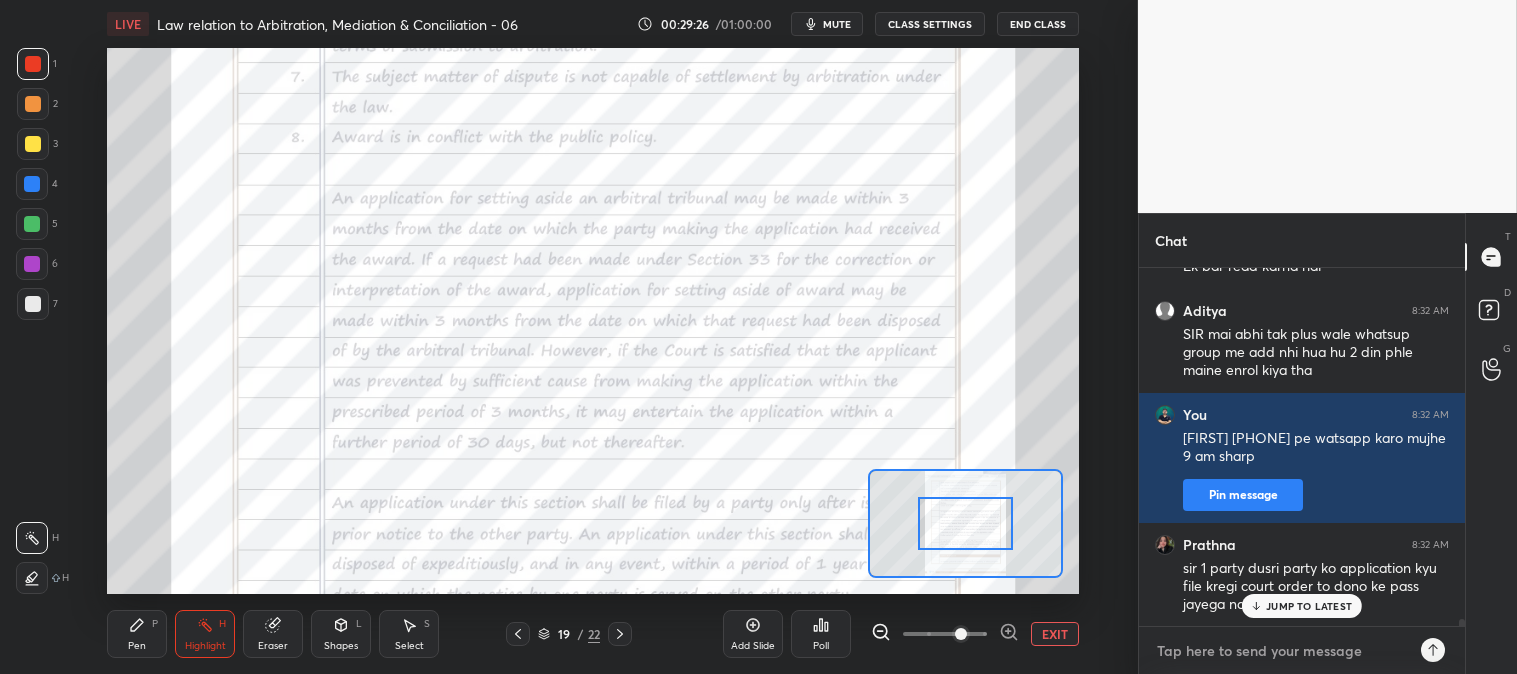 scroll, scrollTop: 16897, scrollLeft: 0, axis: vertical 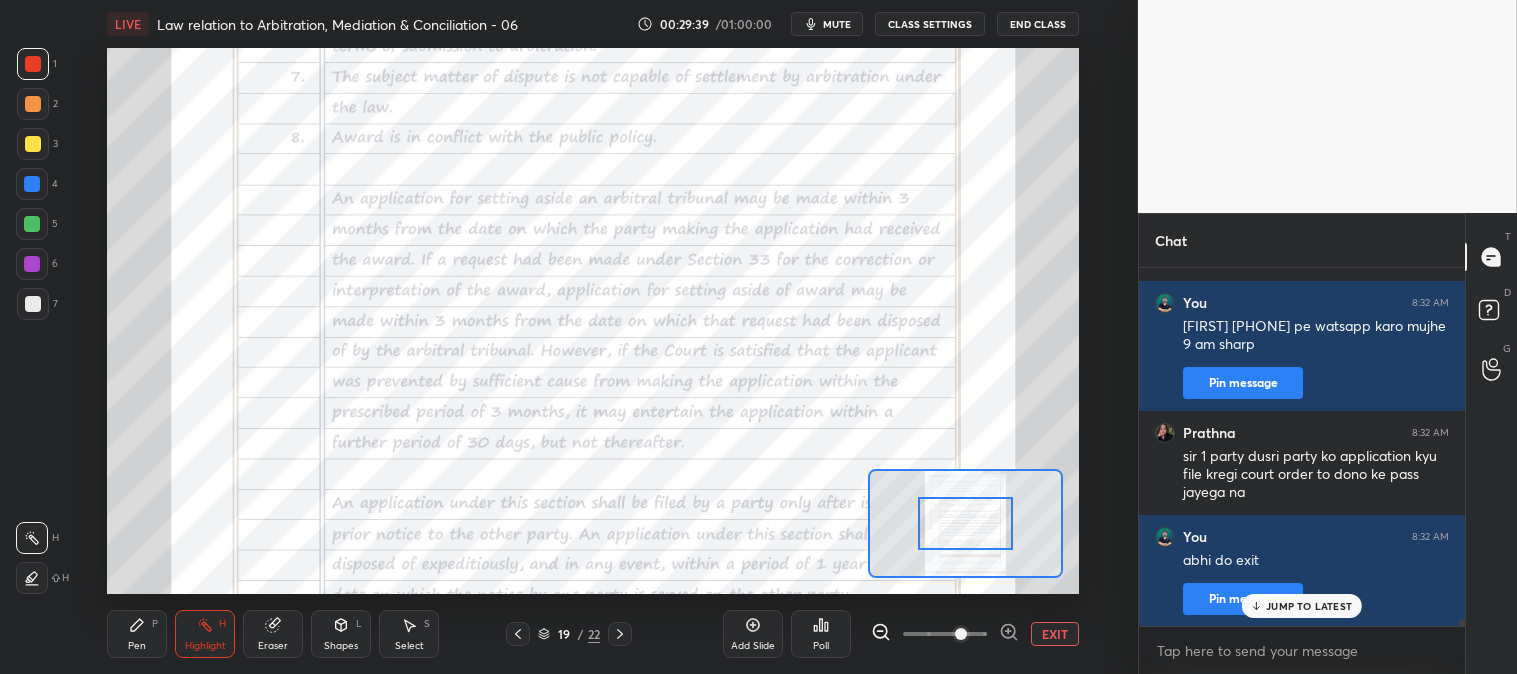 click on "EXIT" at bounding box center (1055, 634) 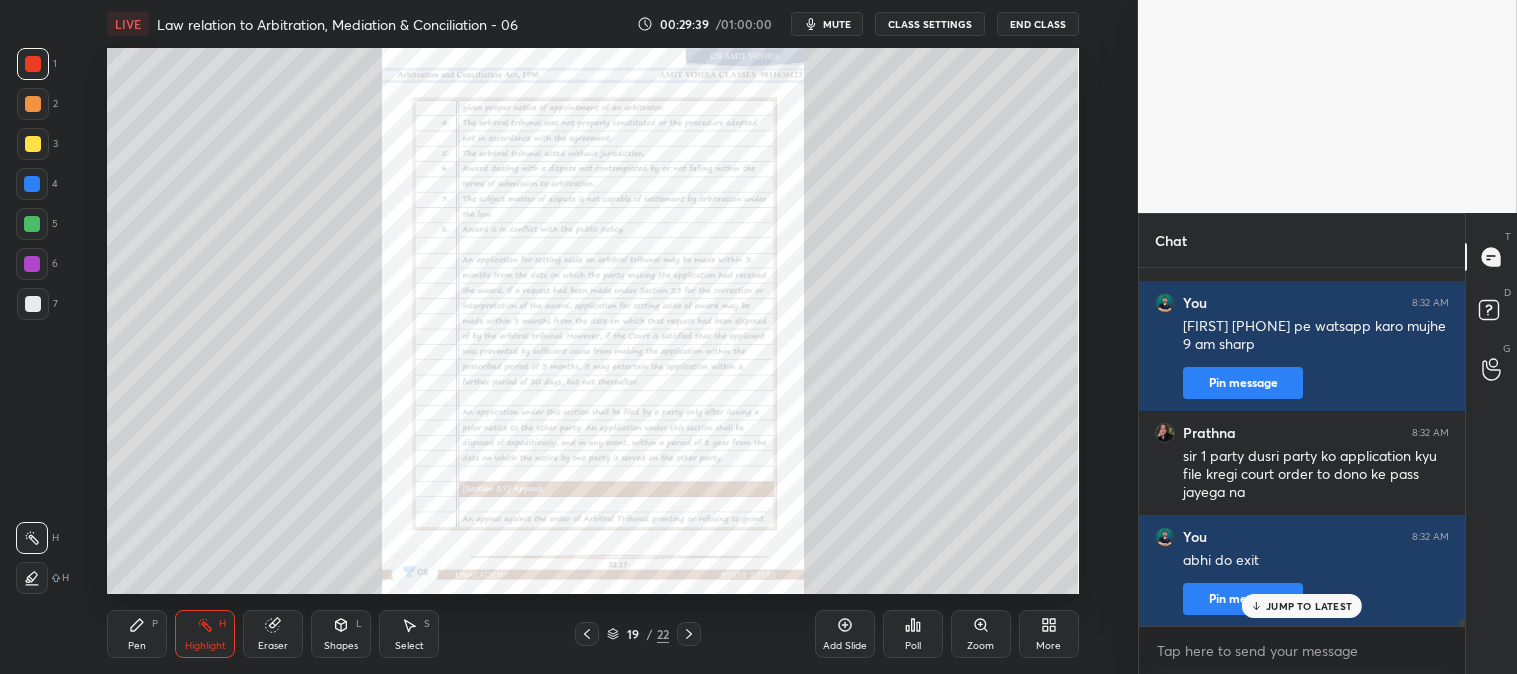 scroll, scrollTop: 16965, scrollLeft: 0, axis: vertical 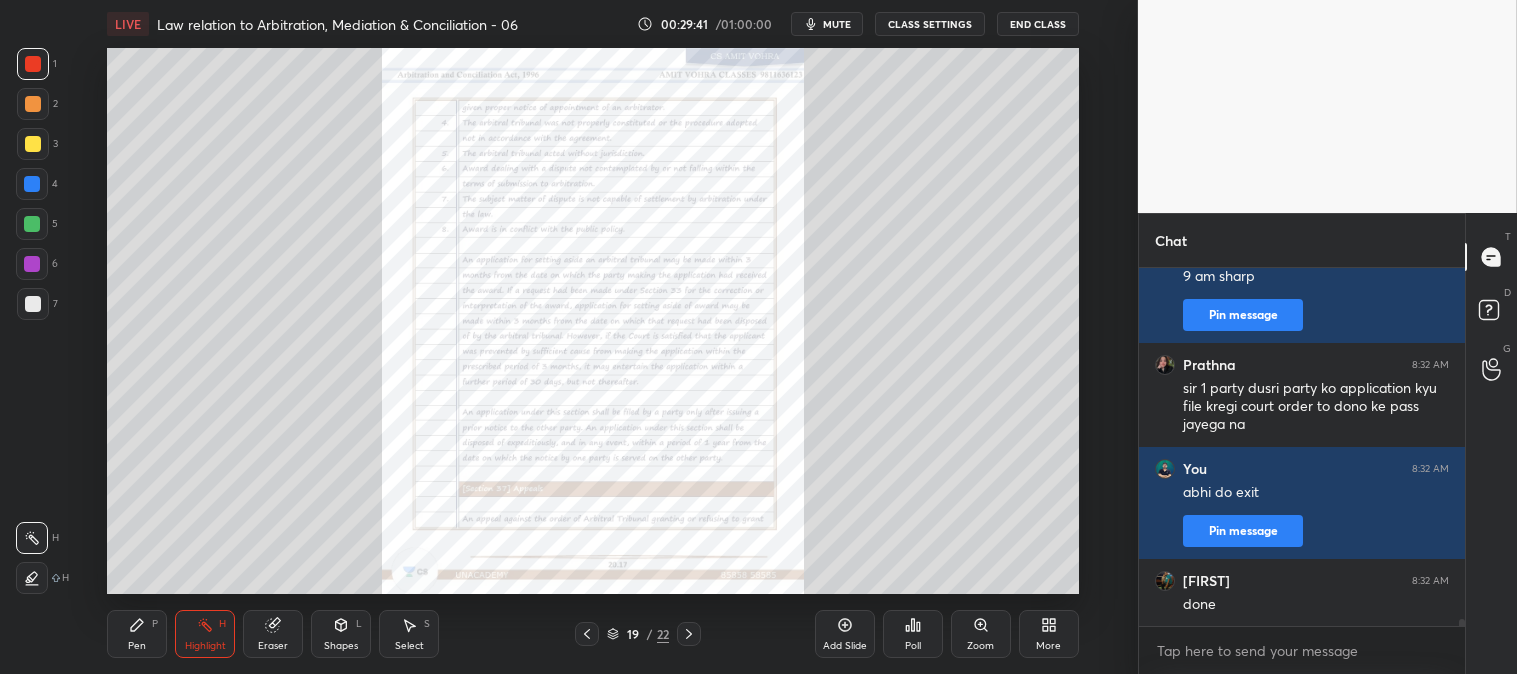 click on "Highlight" at bounding box center (205, 646) 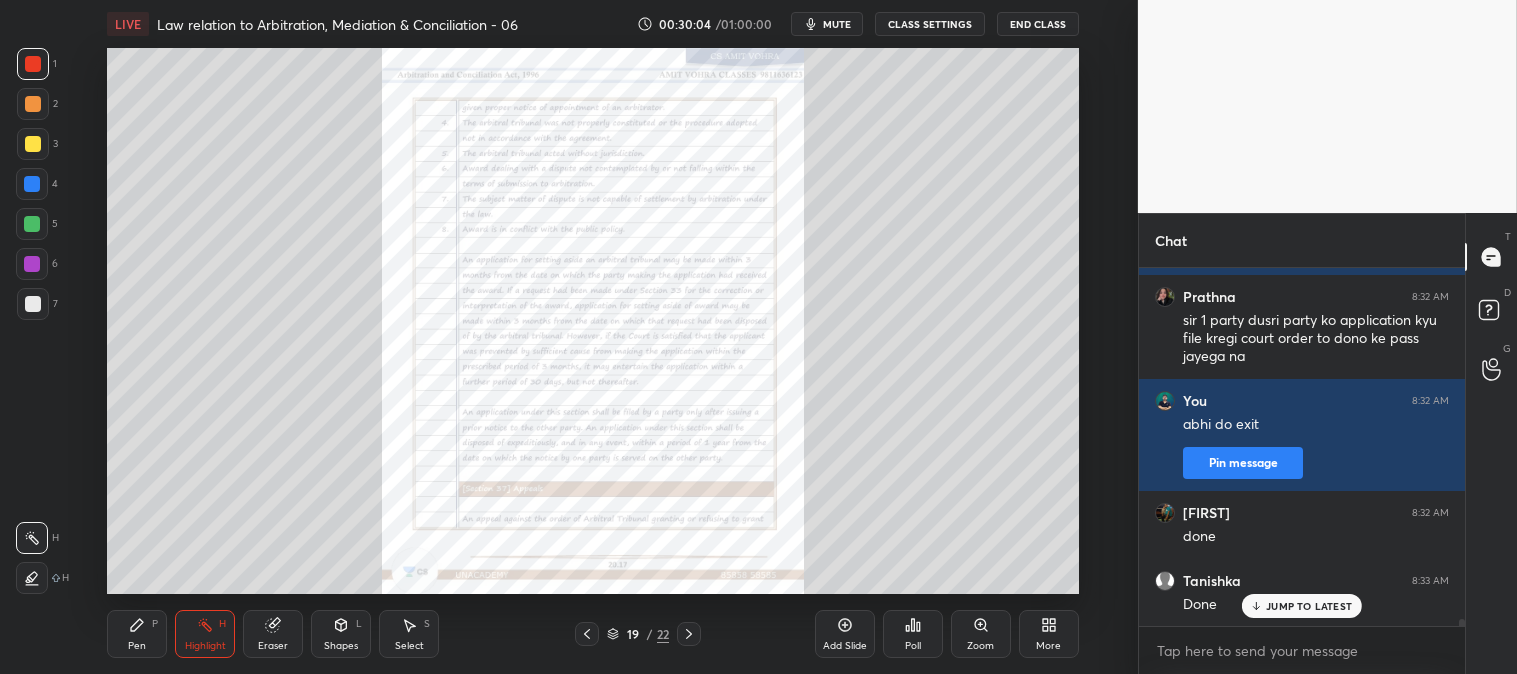 scroll, scrollTop: 17101, scrollLeft: 0, axis: vertical 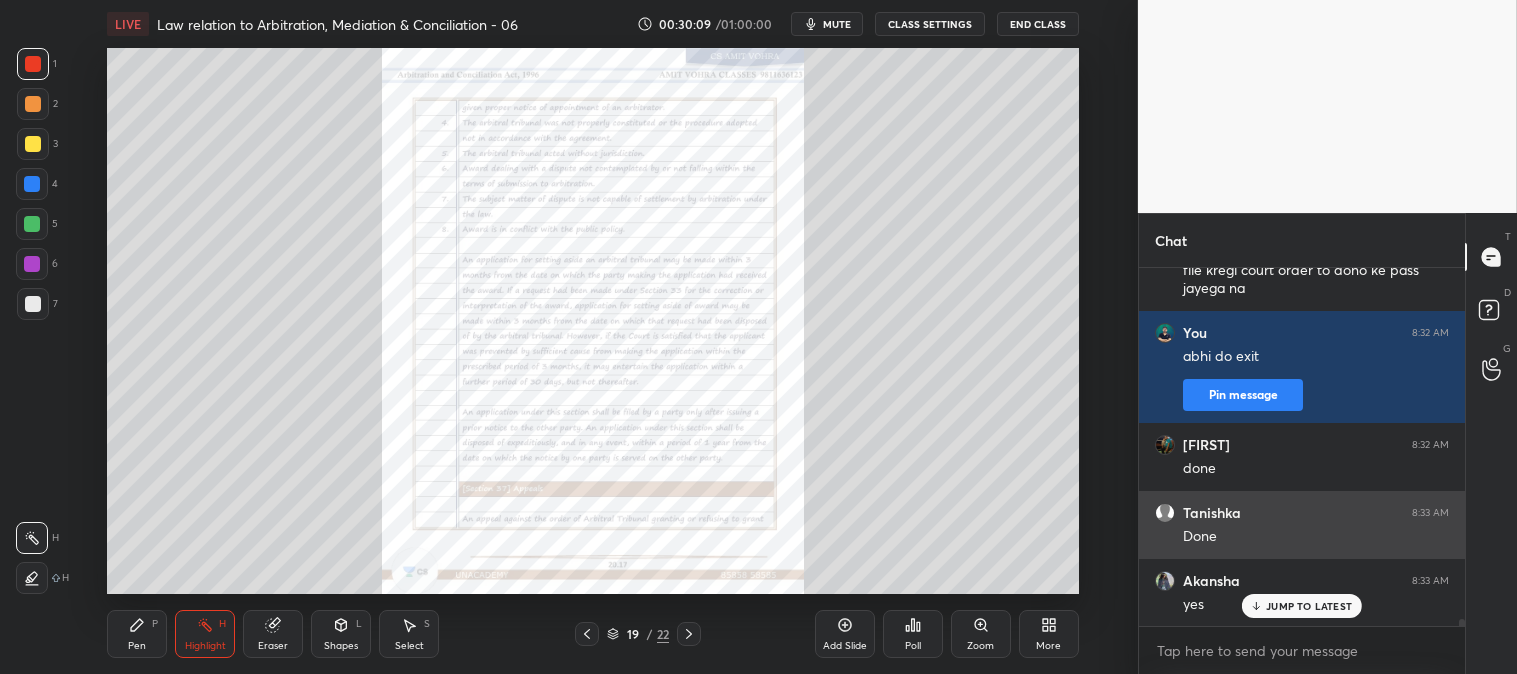 click on "JUMP TO LATEST" at bounding box center [1302, 606] 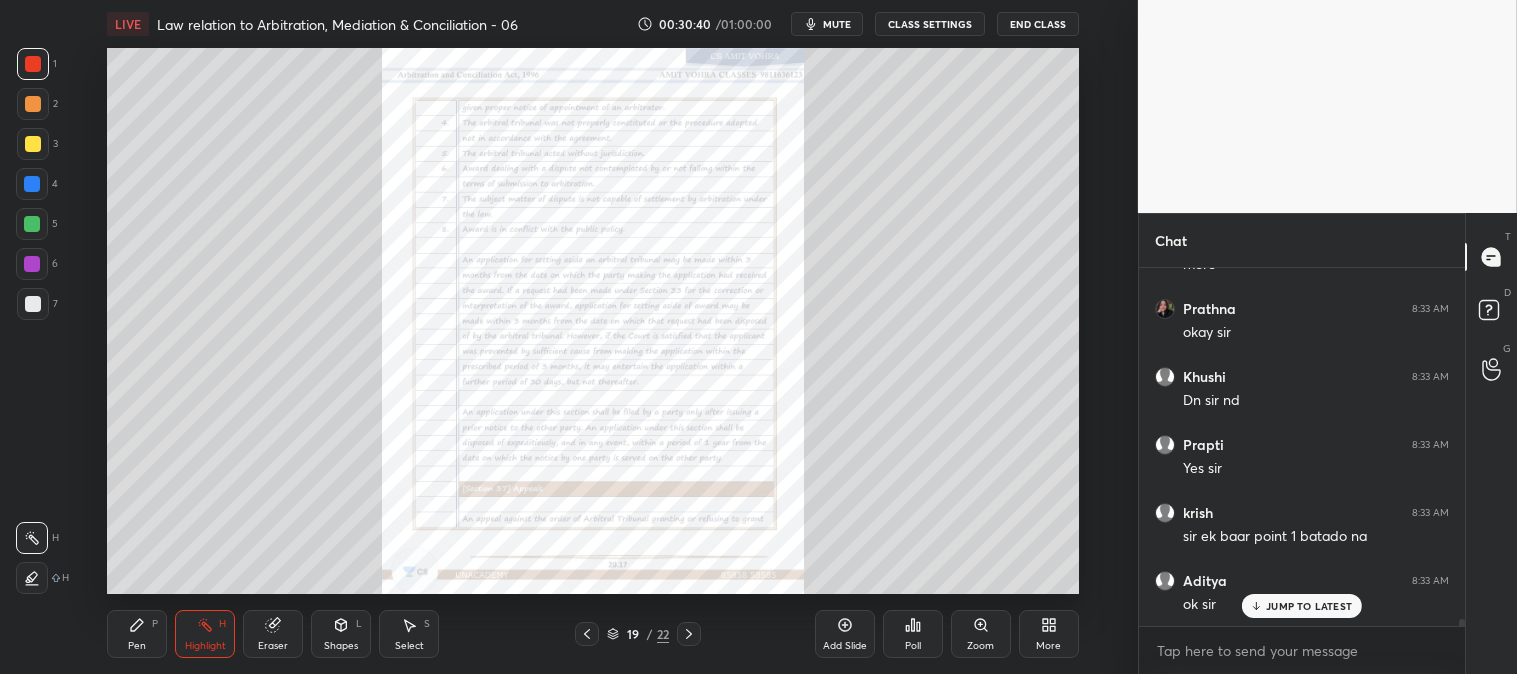 scroll, scrollTop: 17663, scrollLeft: 0, axis: vertical 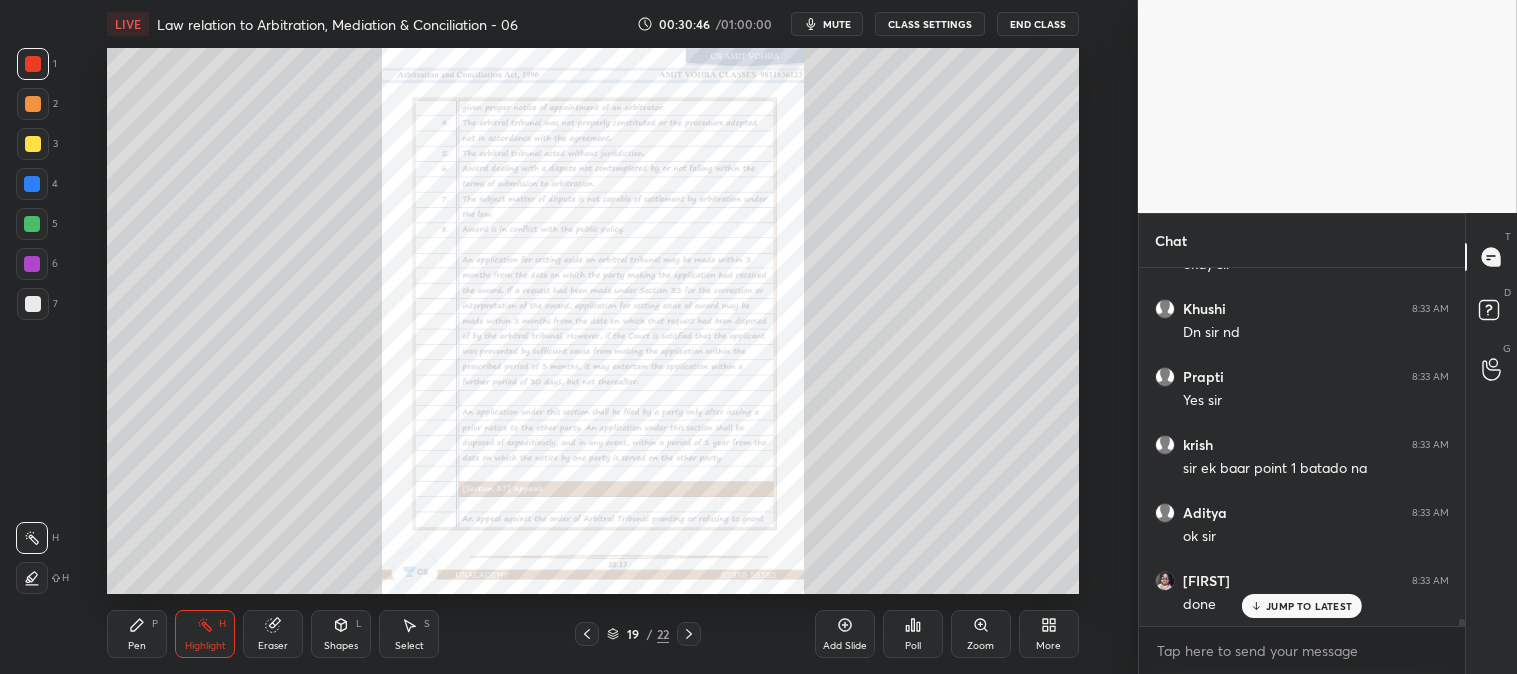 click 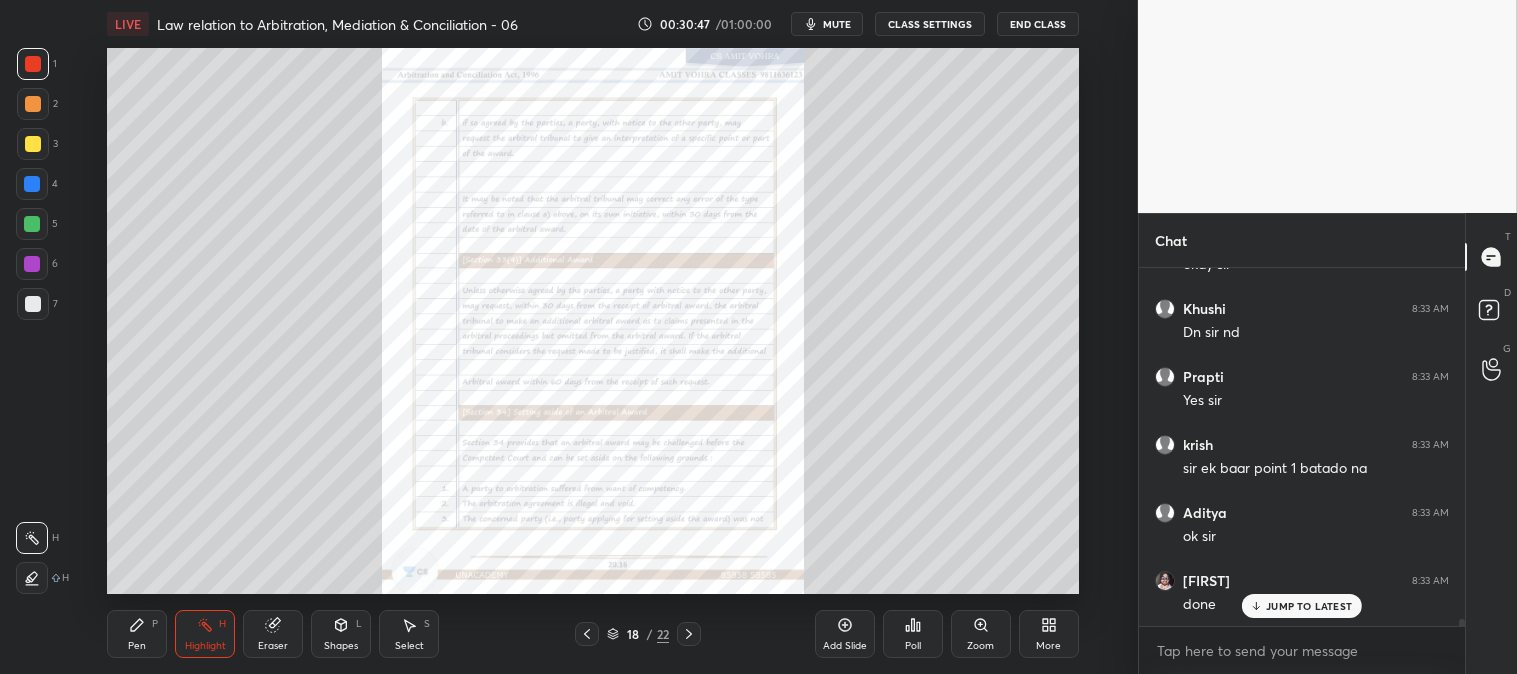 click 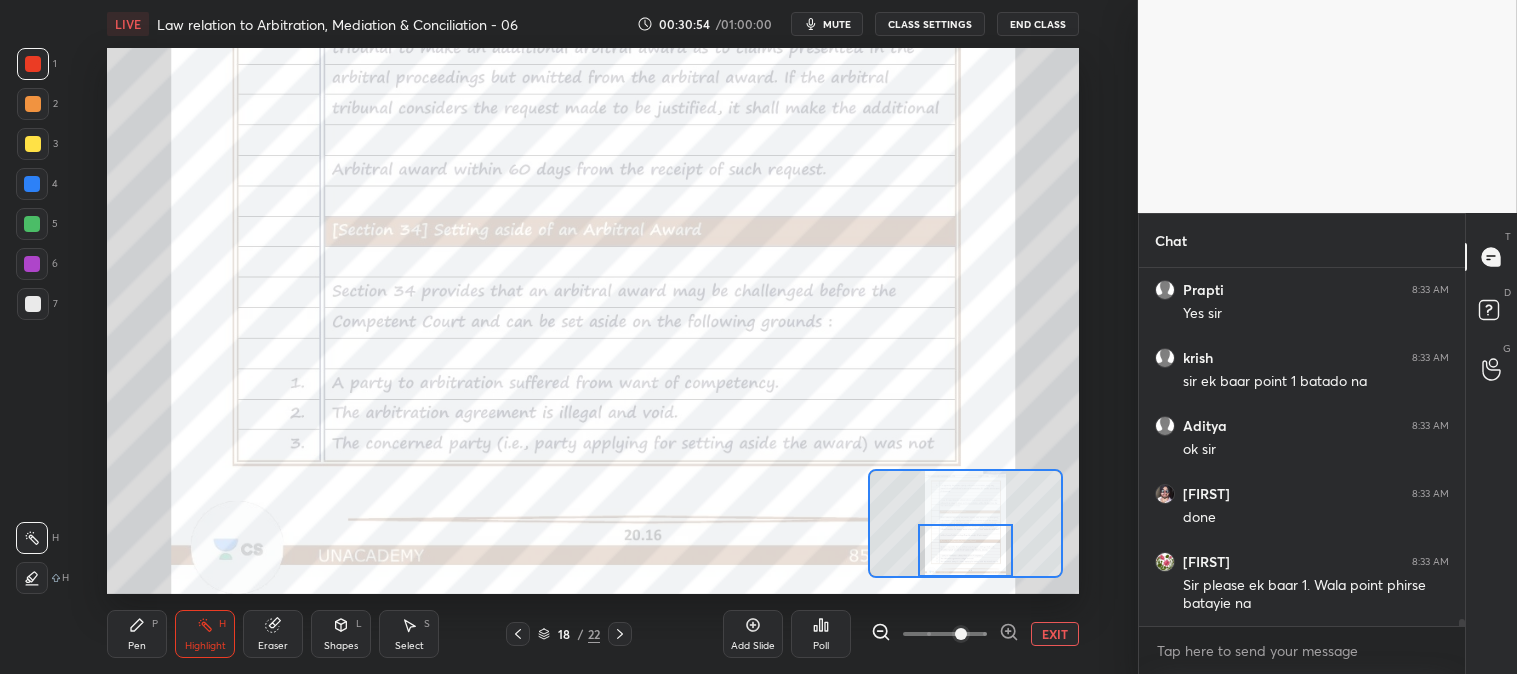 scroll, scrollTop: 17821, scrollLeft: 0, axis: vertical 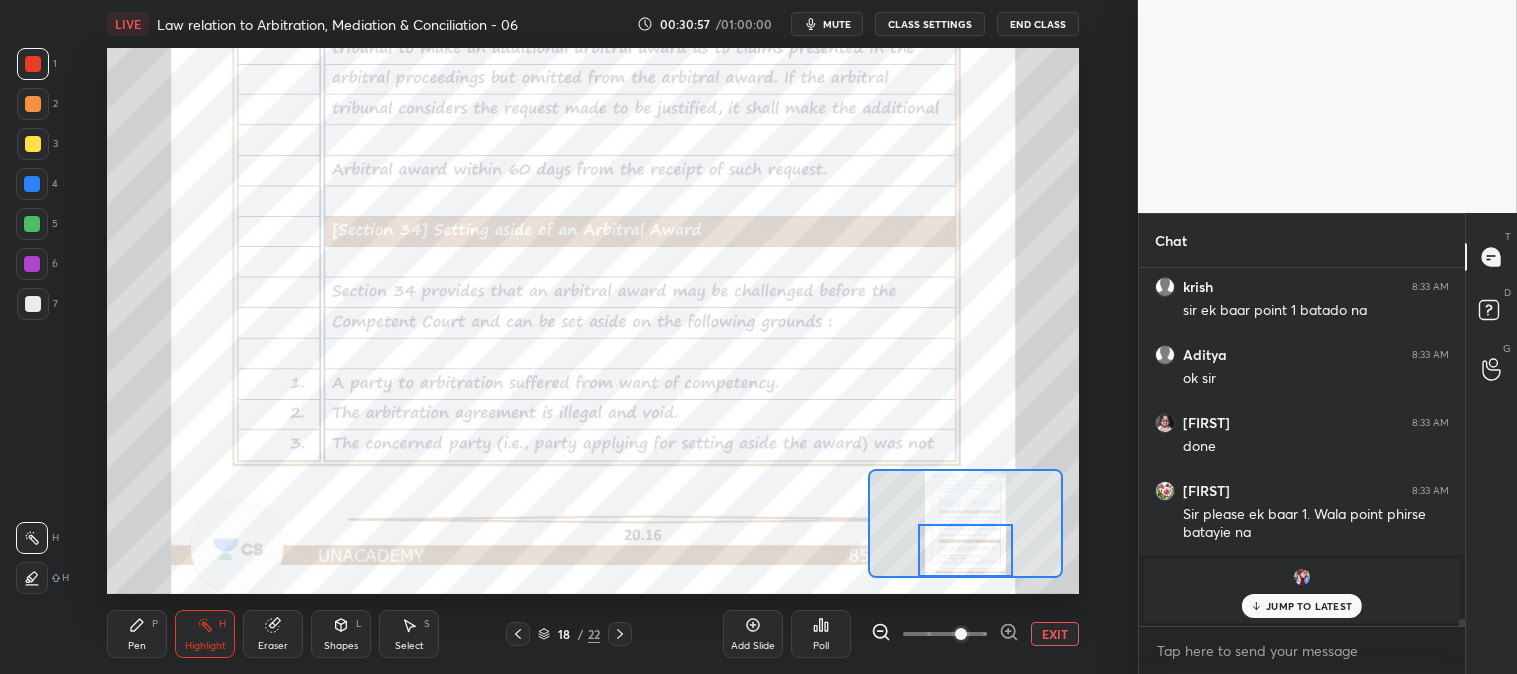 click on "EXIT" at bounding box center [1055, 634] 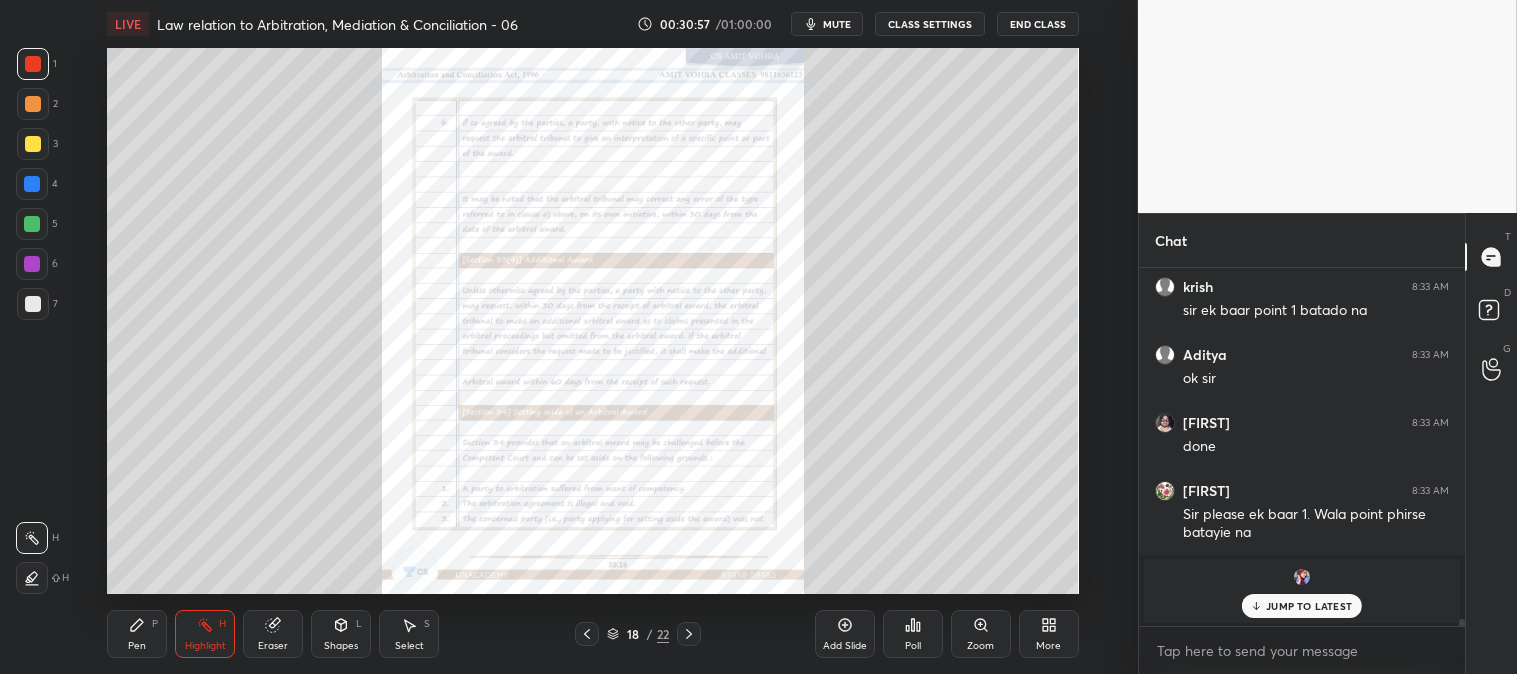 scroll, scrollTop: 17822, scrollLeft: 0, axis: vertical 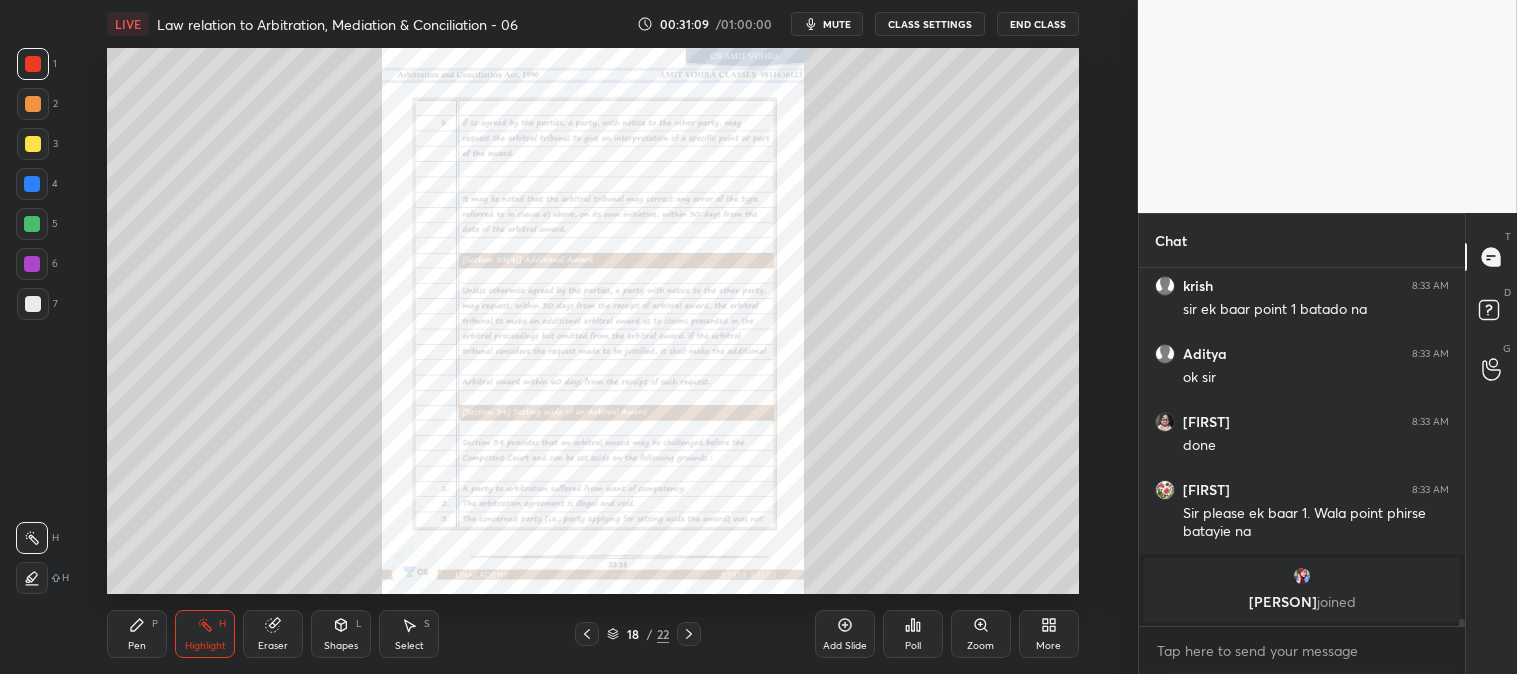 click on "Zoom" at bounding box center (981, 634) 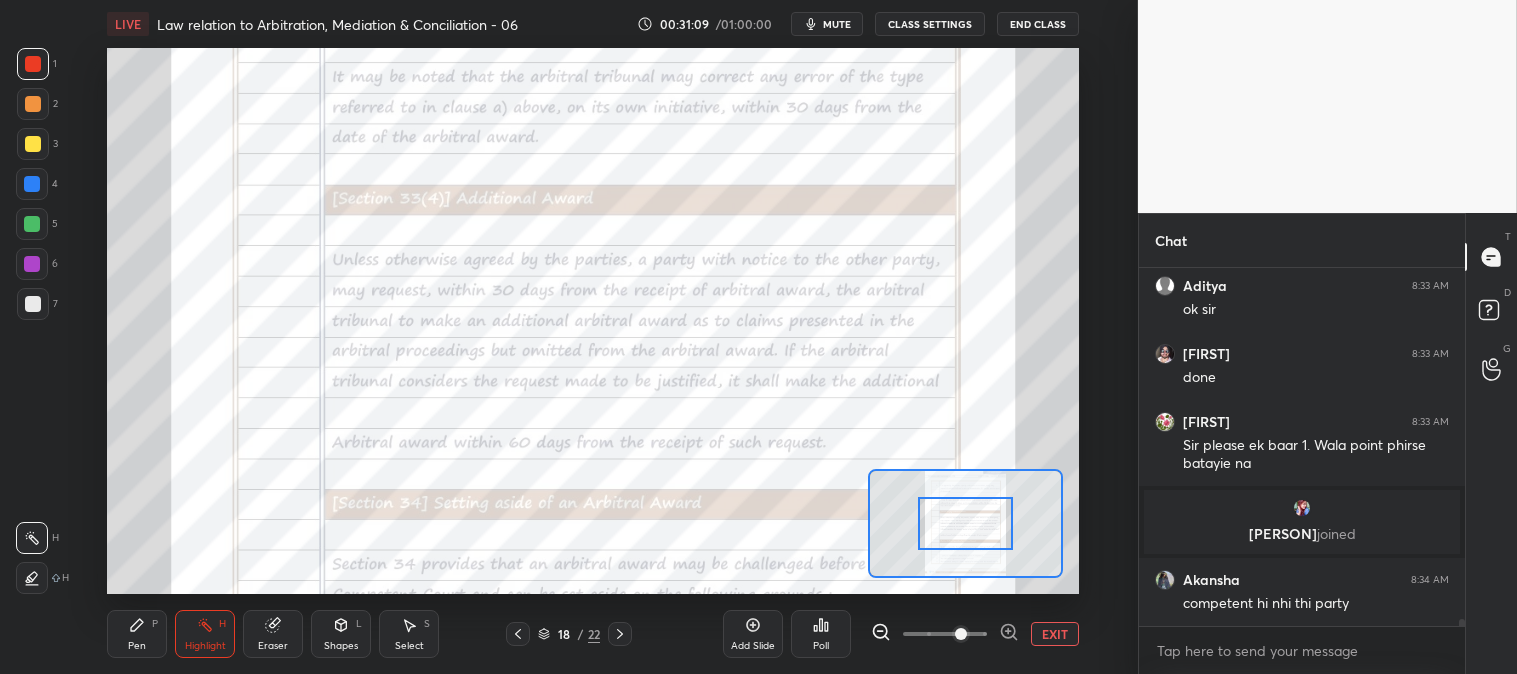 scroll, scrollTop: 17400, scrollLeft: 0, axis: vertical 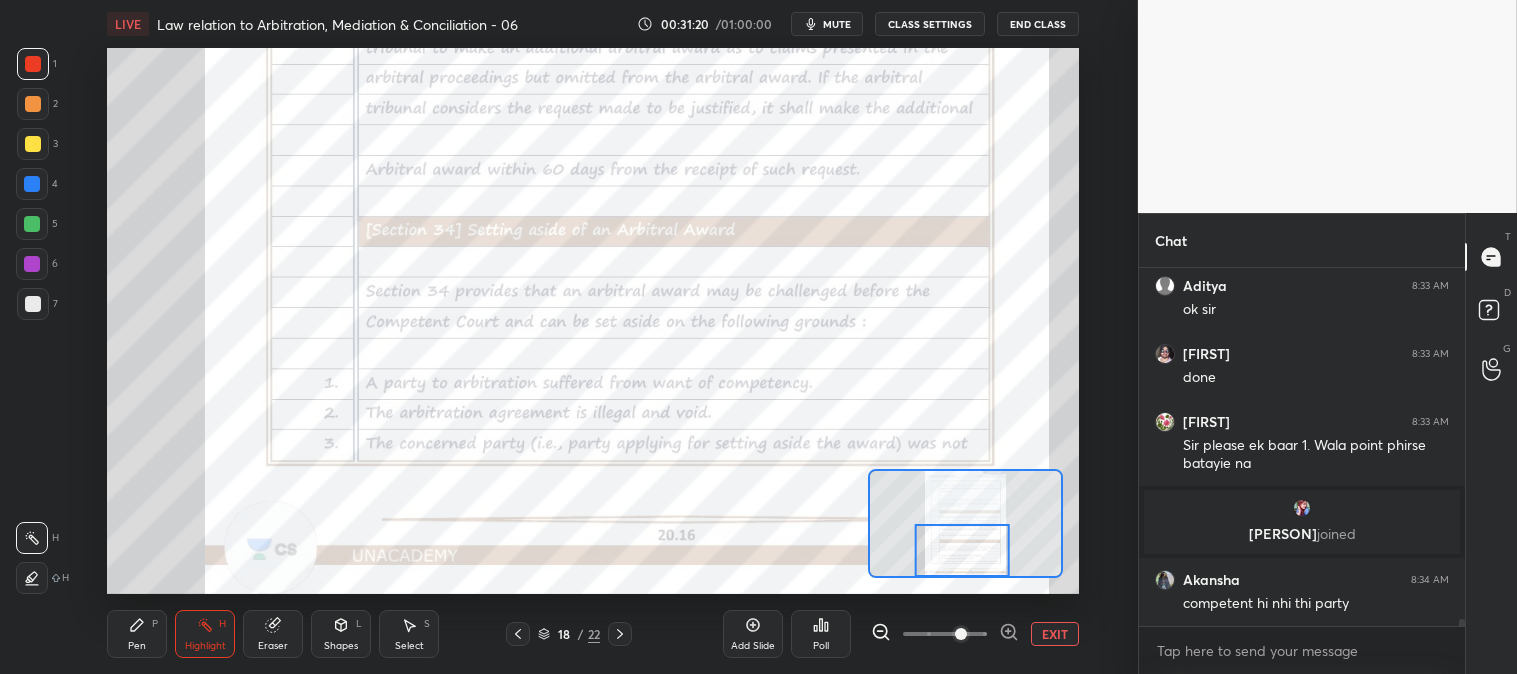 click on "EXIT" at bounding box center [1055, 634] 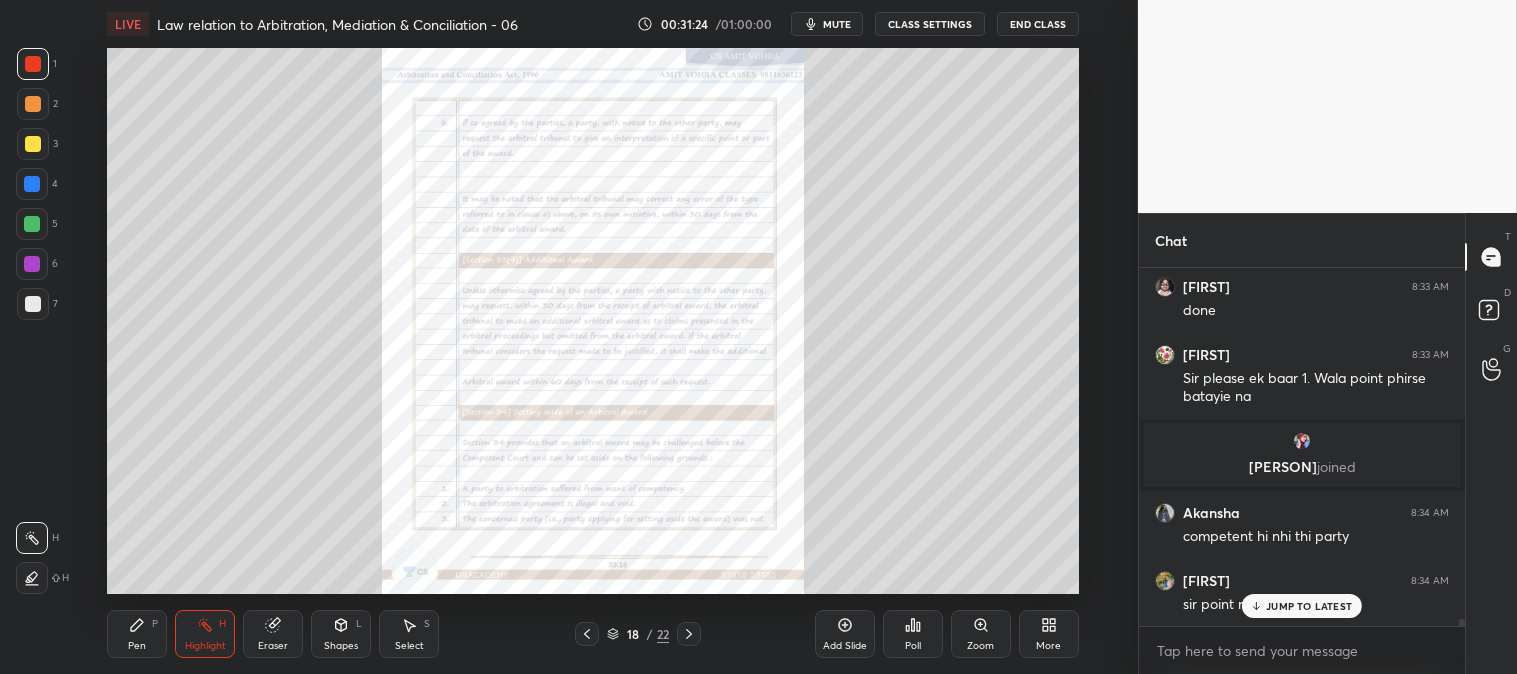 scroll, scrollTop: 17535, scrollLeft: 0, axis: vertical 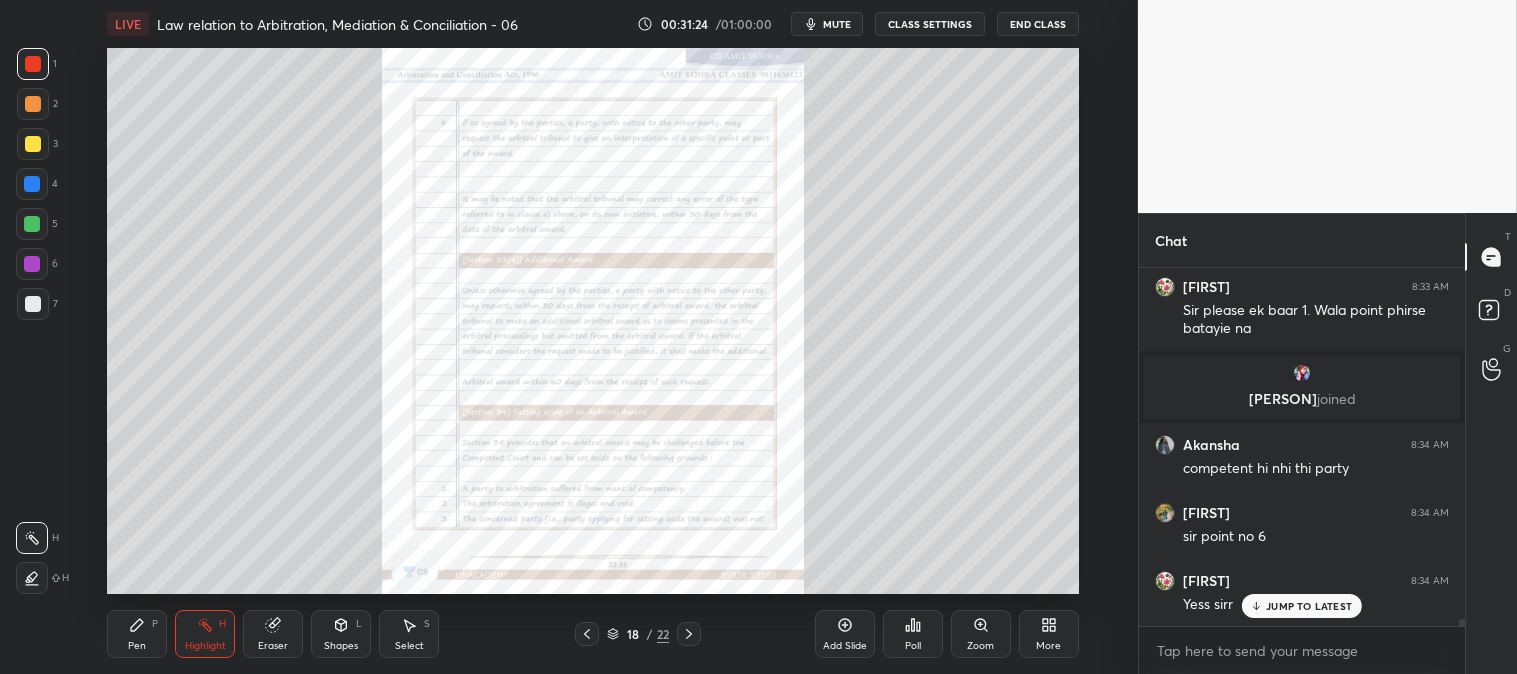 click 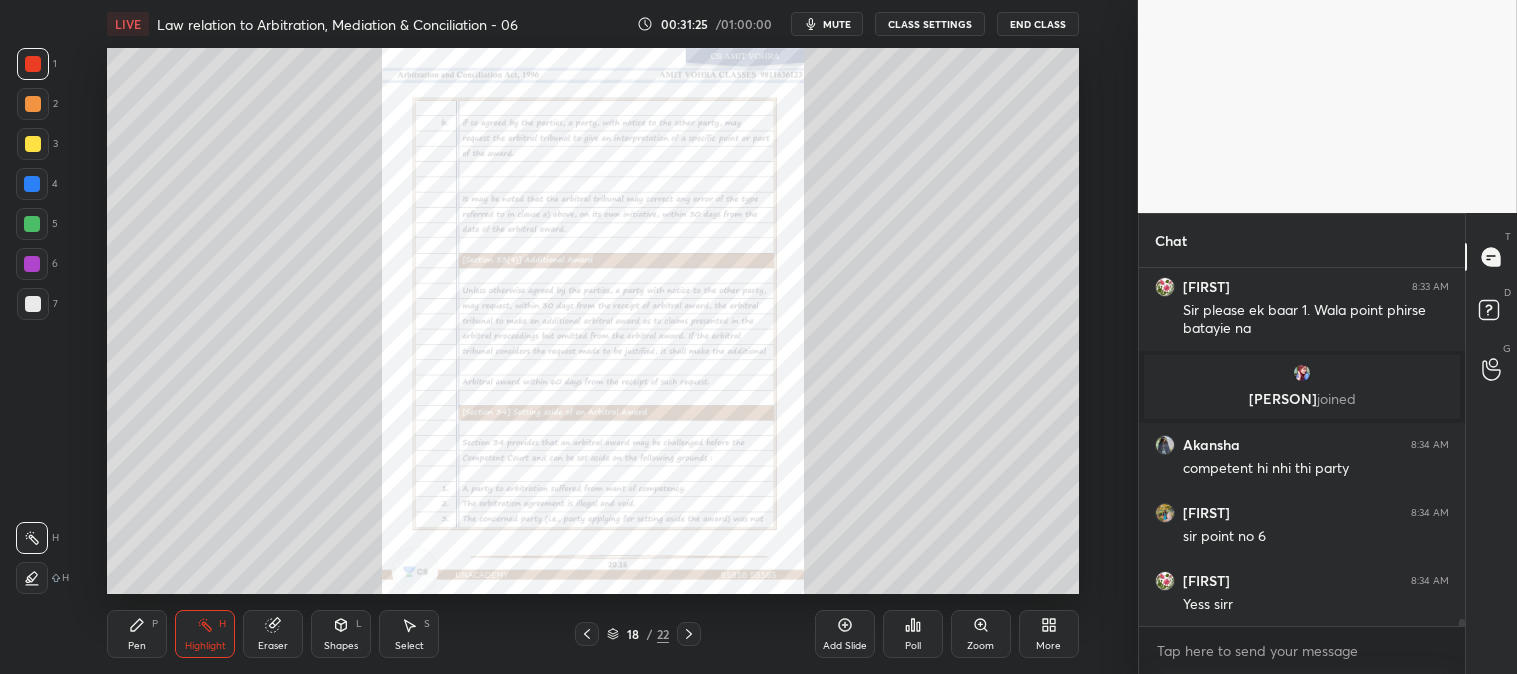 click at bounding box center [689, 634] 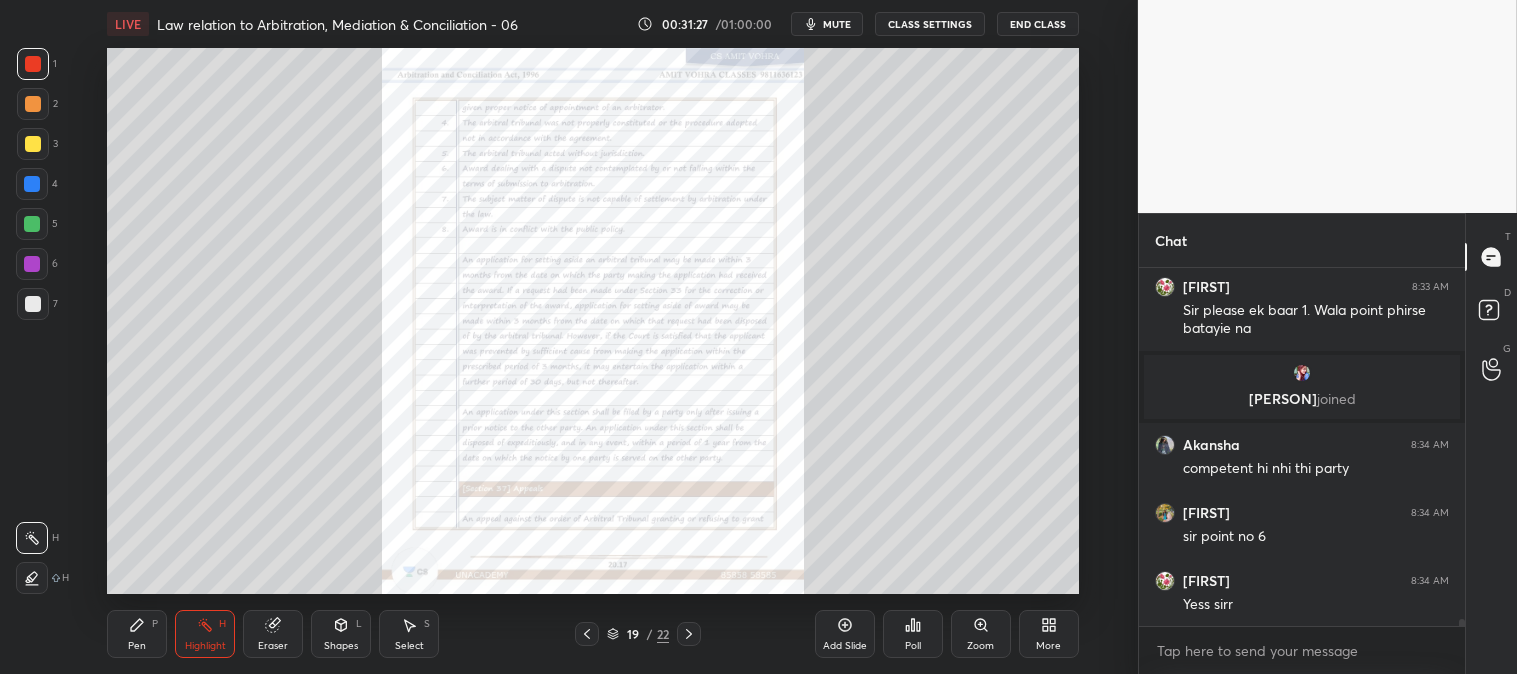 click on "Zoom" at bounding box center [981, 634] 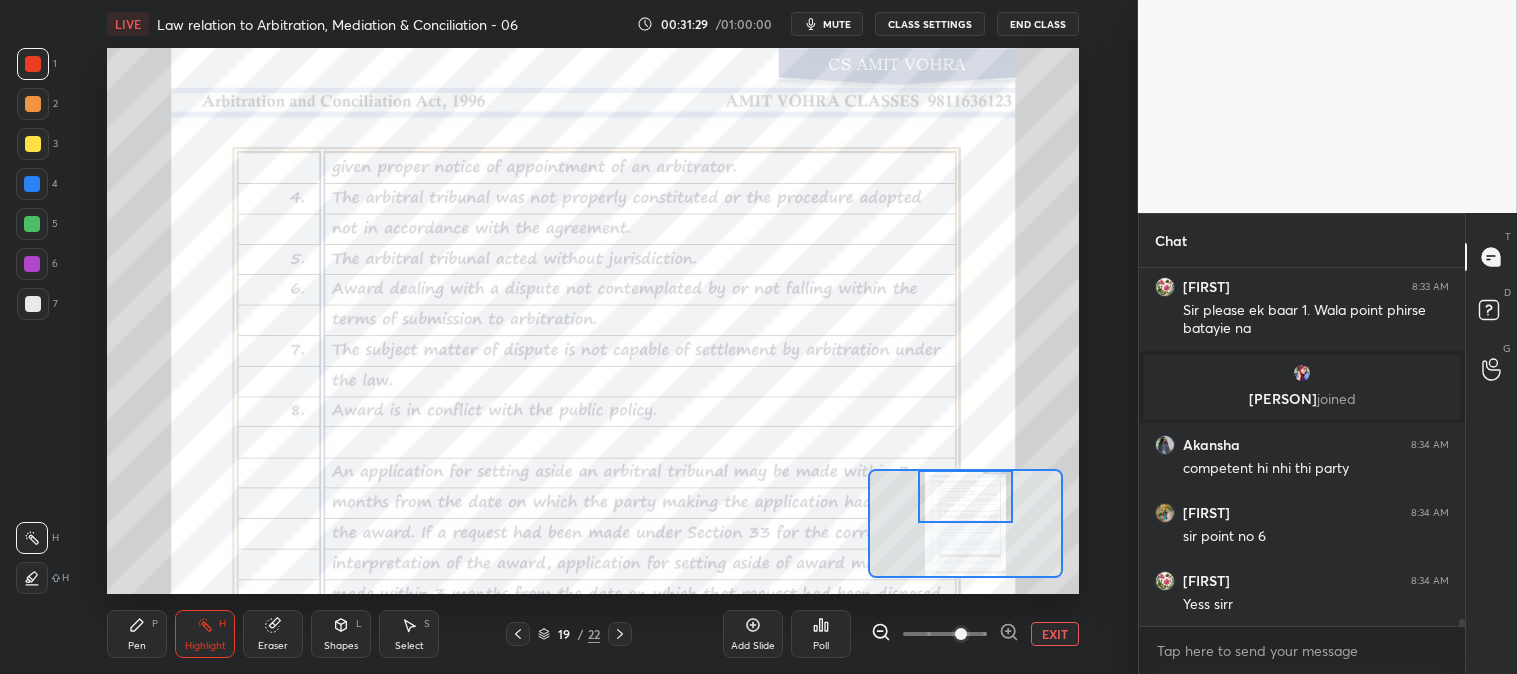 scroll, scrollTop: 17603, scrollLeft: 0, axis: vertical 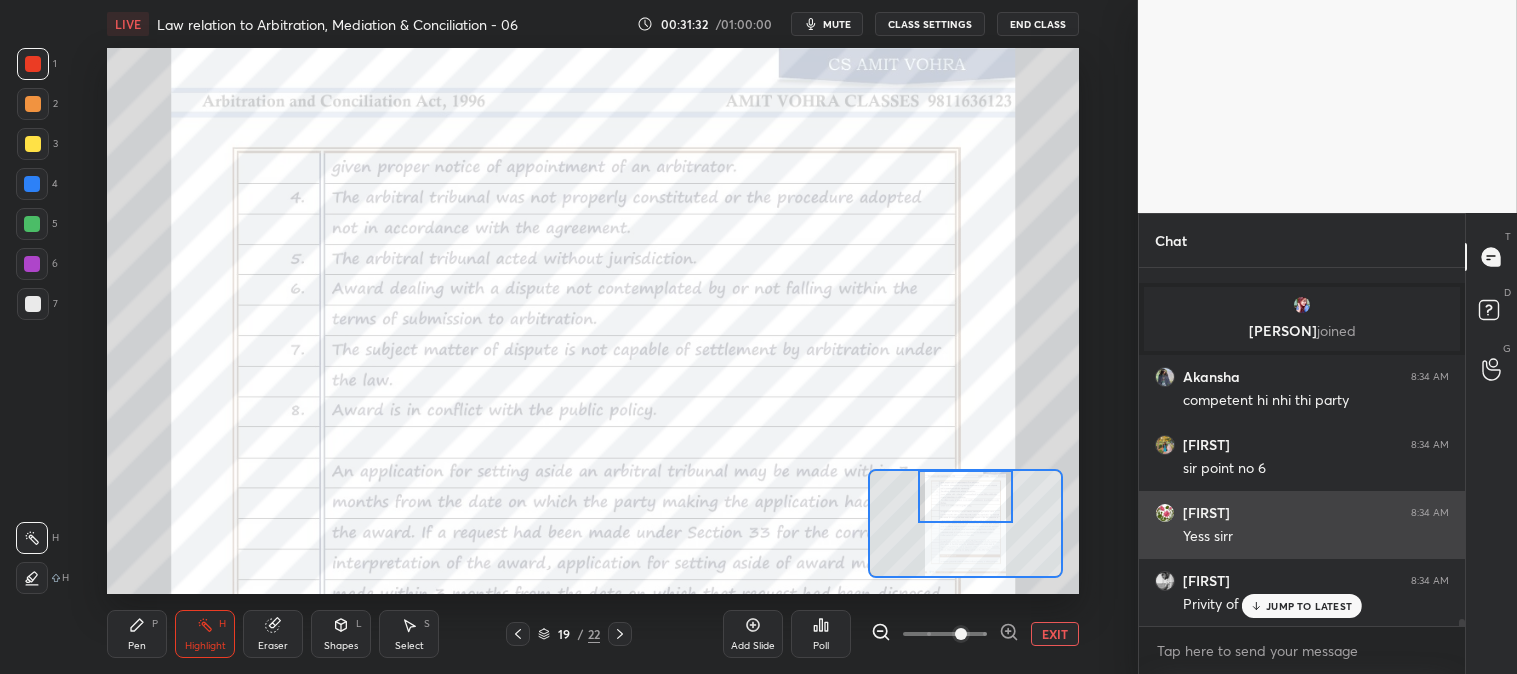 click on "JUMP TO LATEST" at bounding box center [1302, 606] 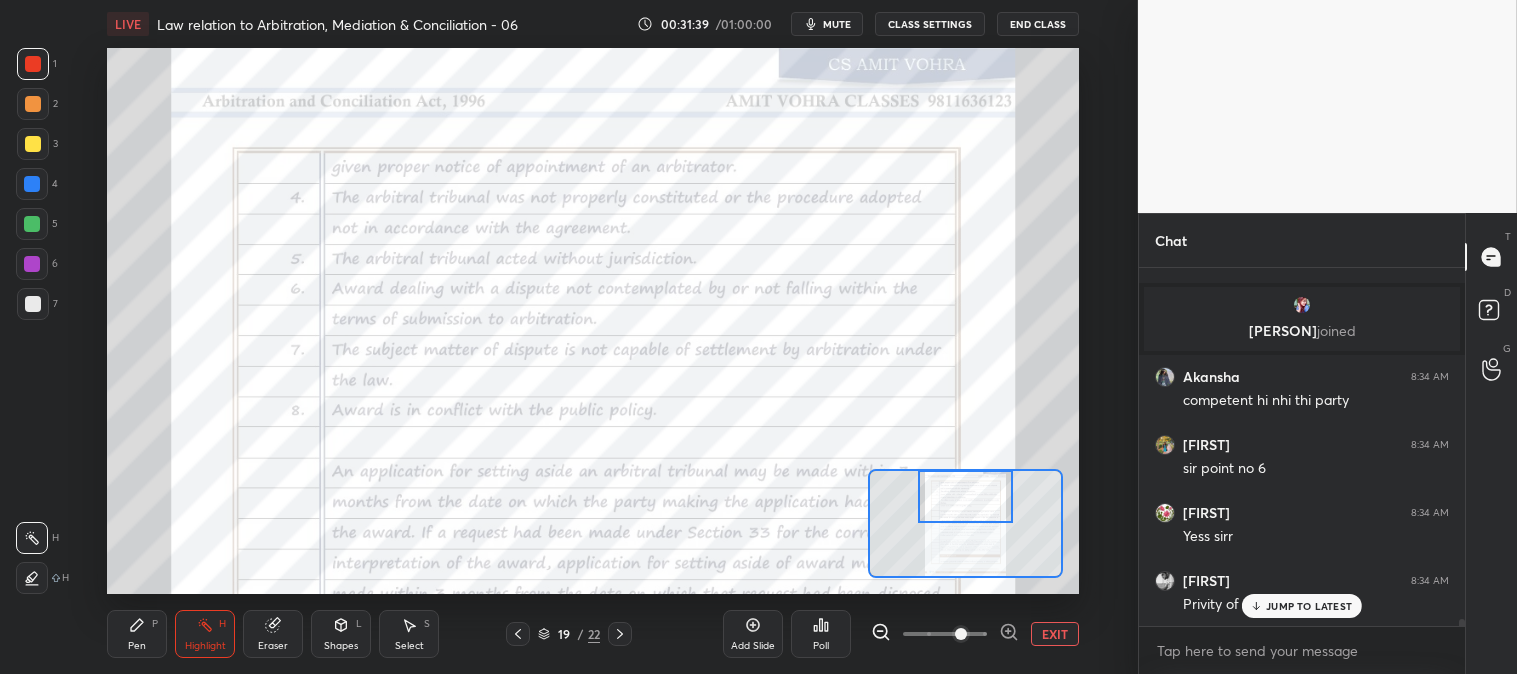 scroll, scrollTop: 17671, scrollLeft: 0, axis: vertical 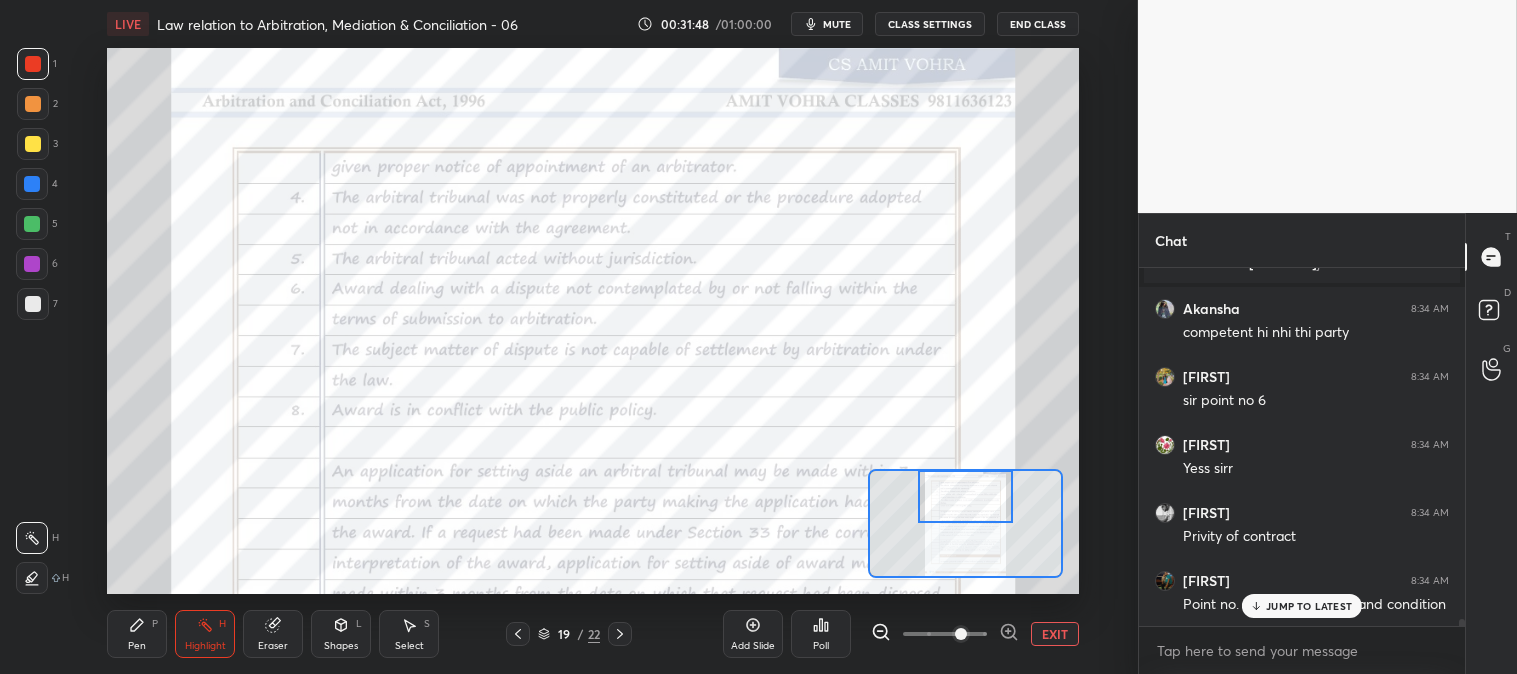click 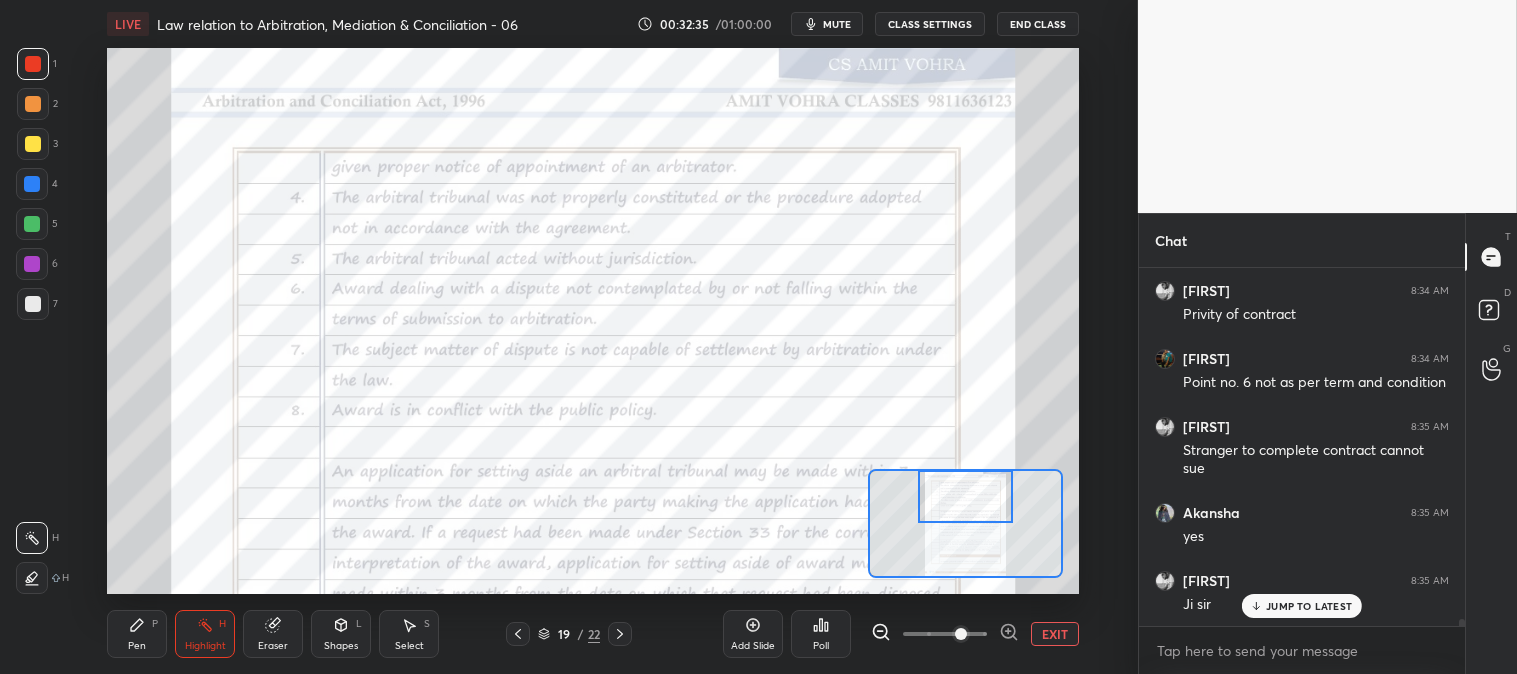scroll, scrollTop: 17961, scrollLeft: 0, axis: vertical 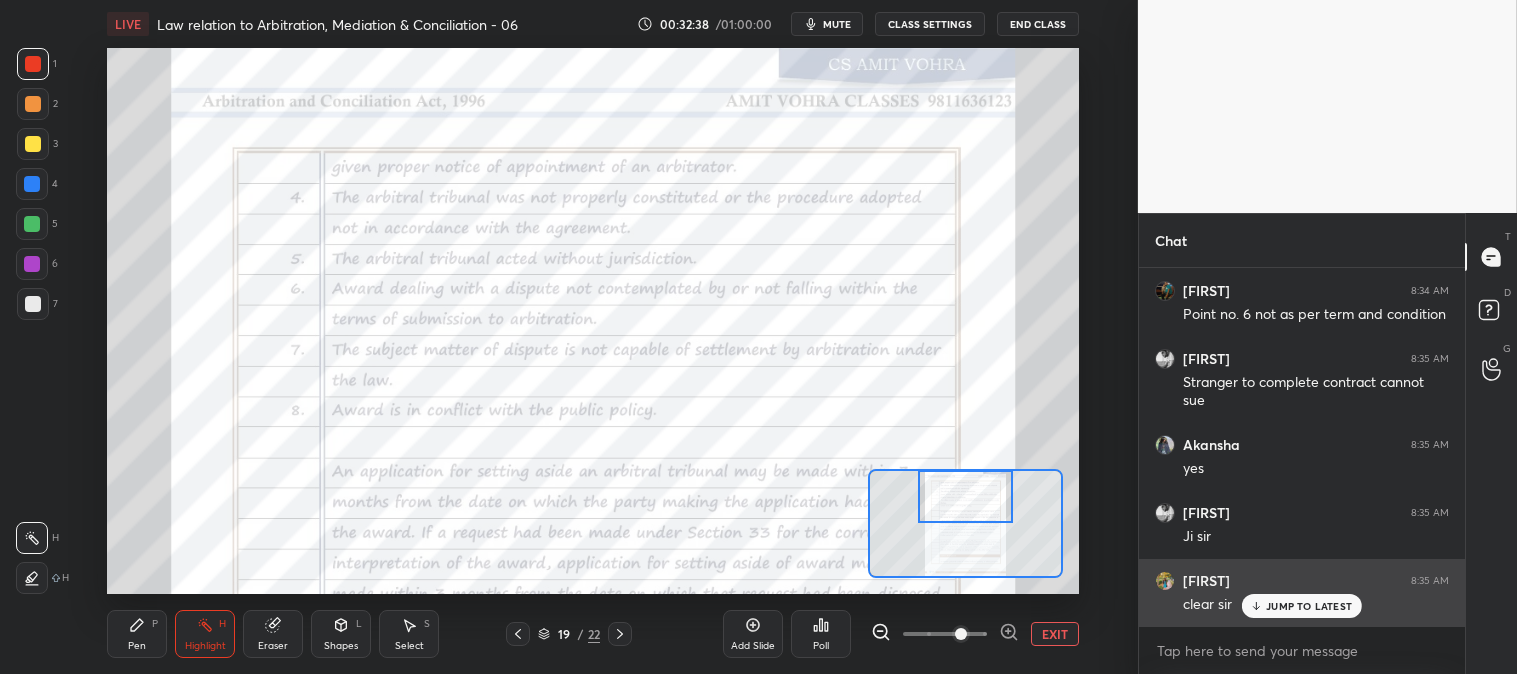 click on "JUMP TO LATEST" at bounding box center [1309, 606] 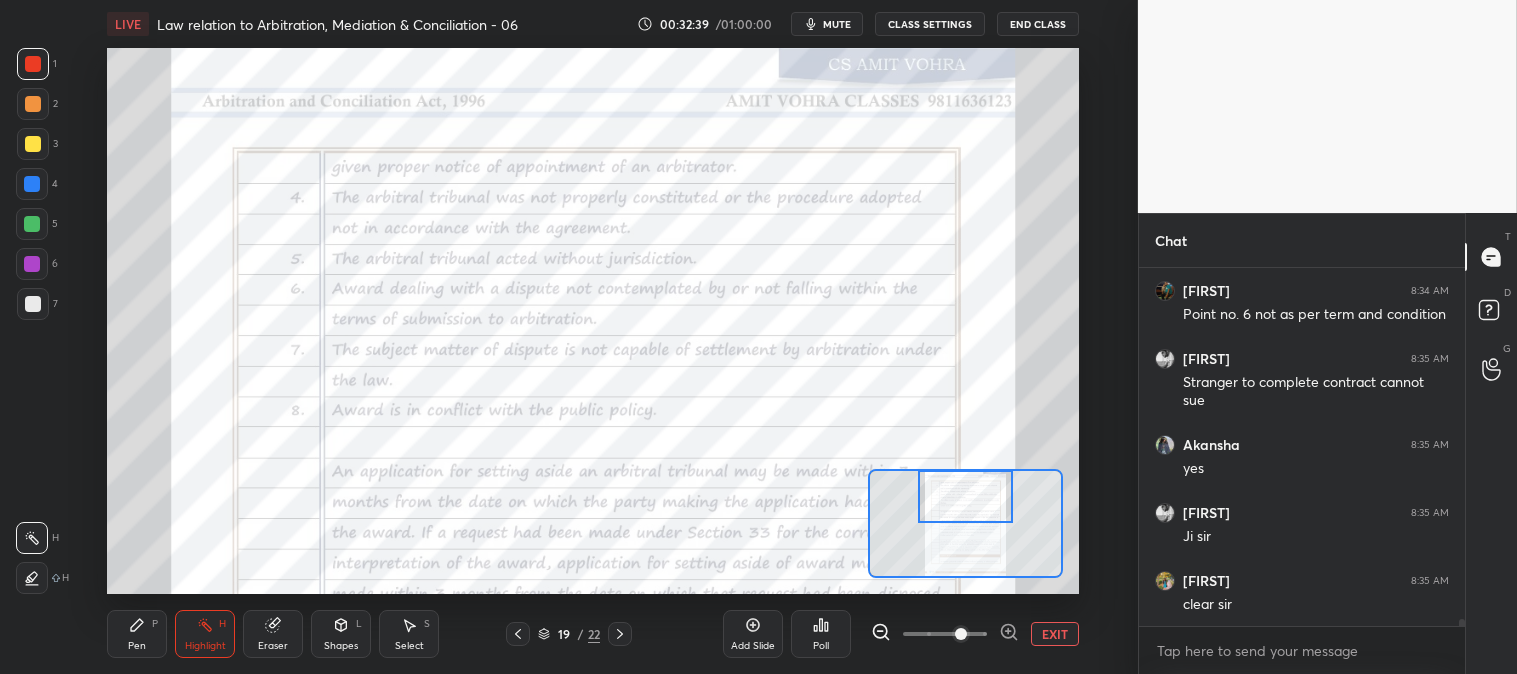 click on "EXIT" at bounding box center (1055, 634) 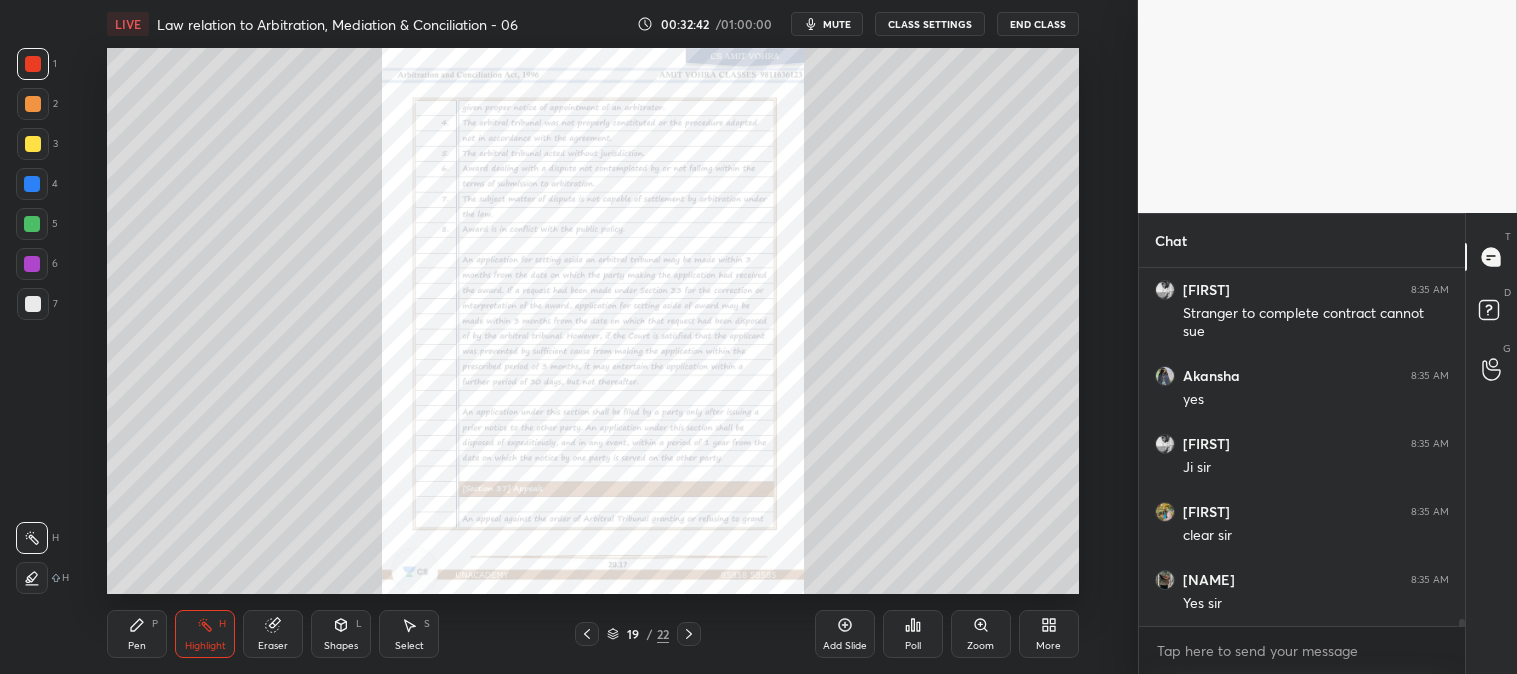 scroll, scrollTop: 18097, scrollLeft: 0, axis: vertical 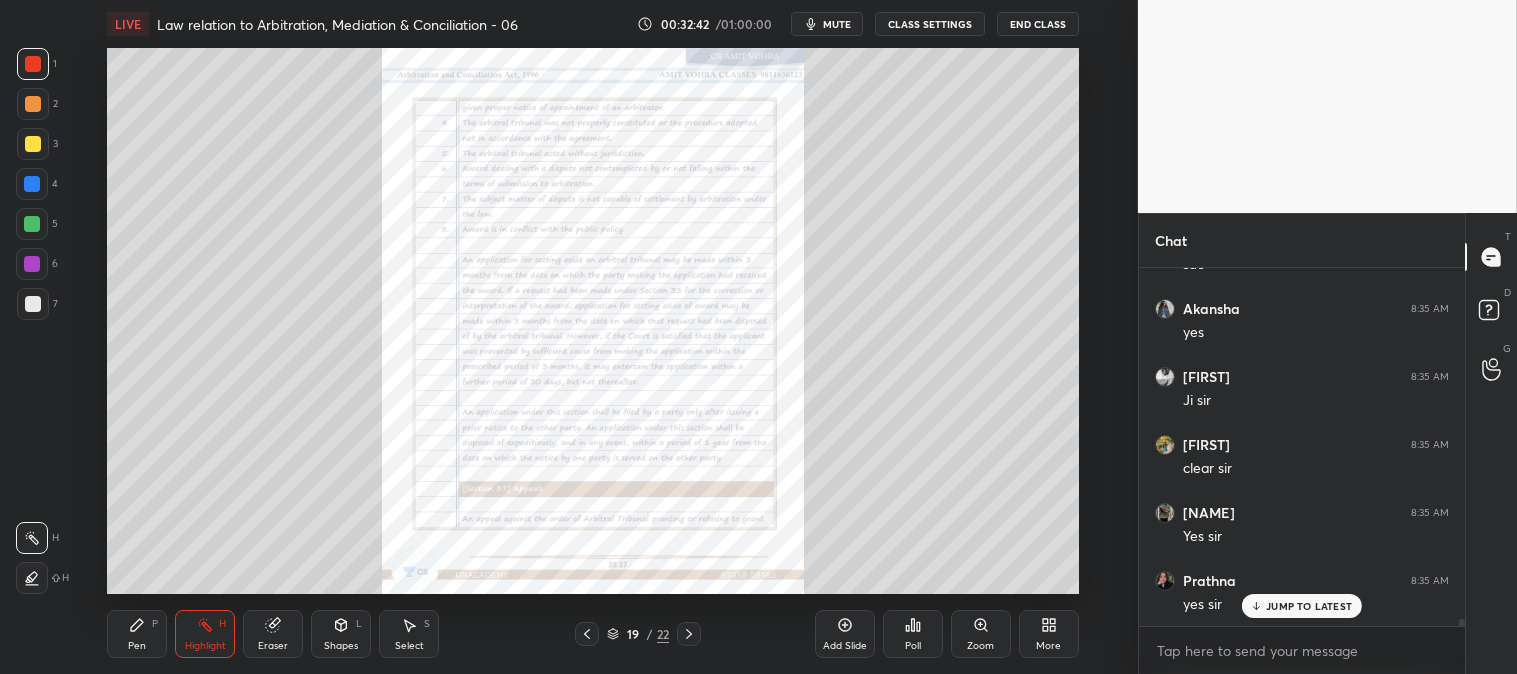 click 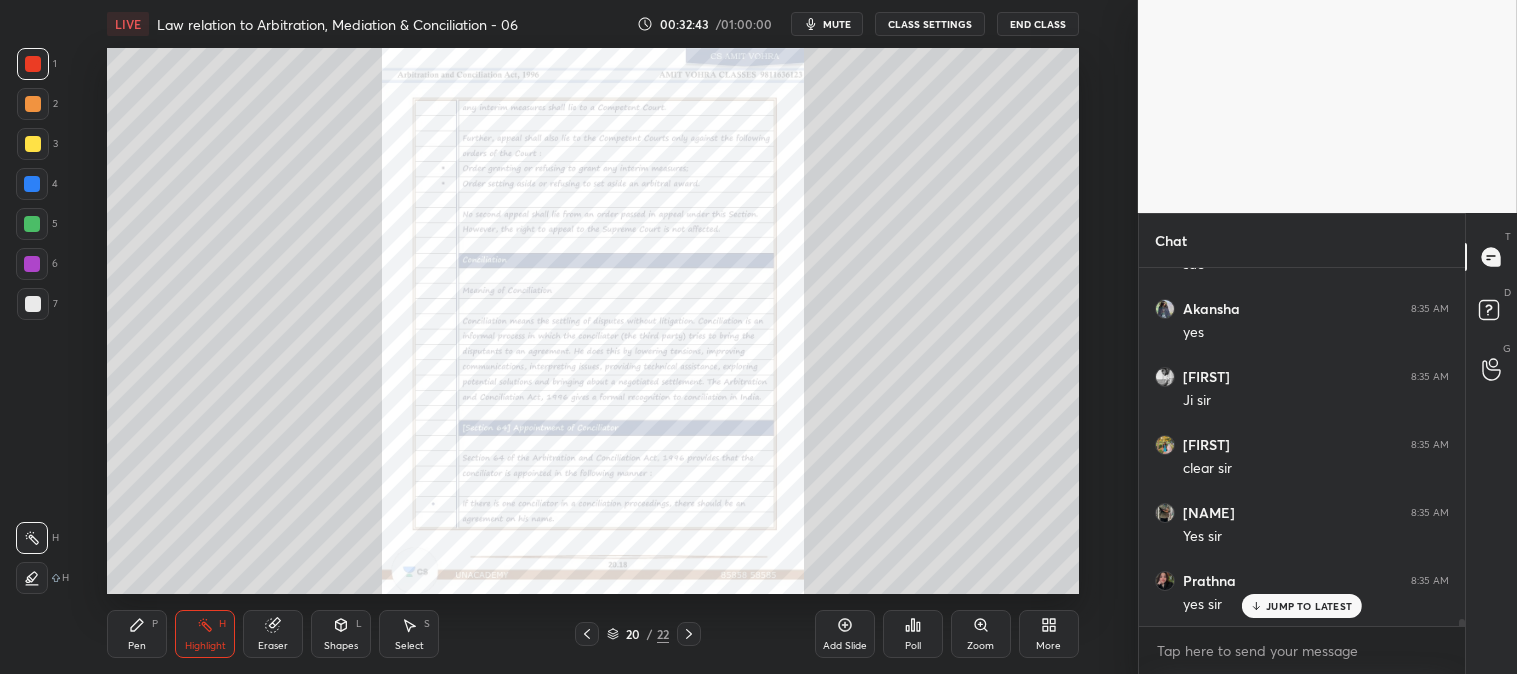 click on "Pen P Highlight H Eraser Shapes L Select S 20 / 22 Add Slide Poll Zoom More" at bounding box center (592, 634) 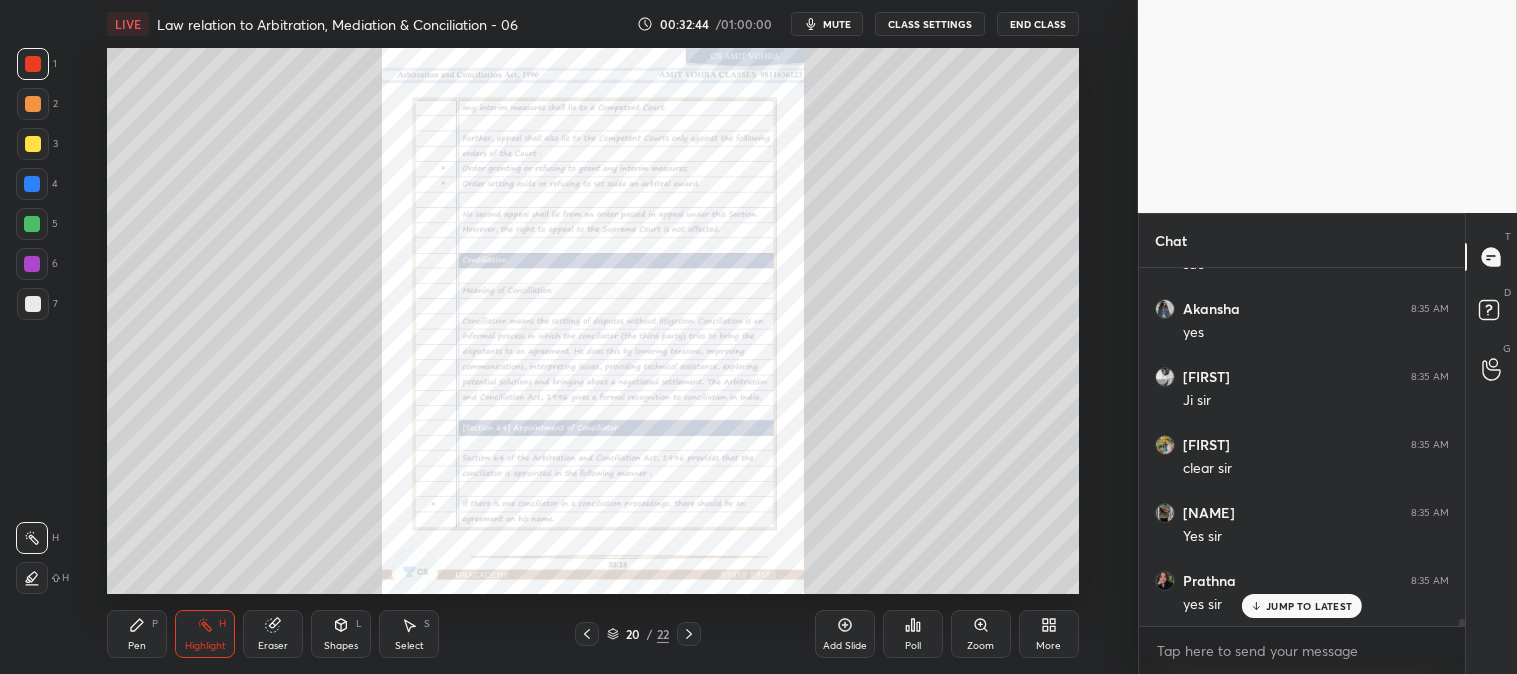 scroll, scrollTop: 18165, scrollLeft: 0, axis: vertical 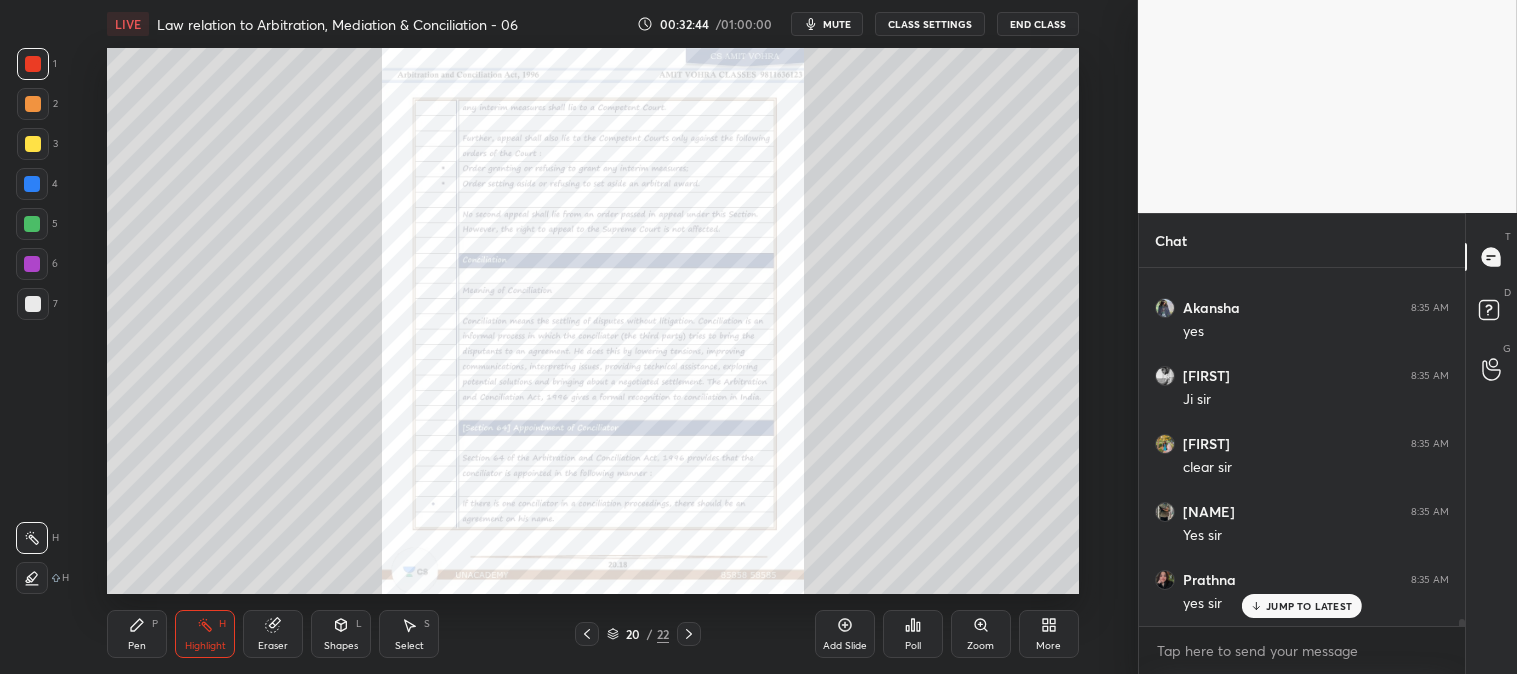 click 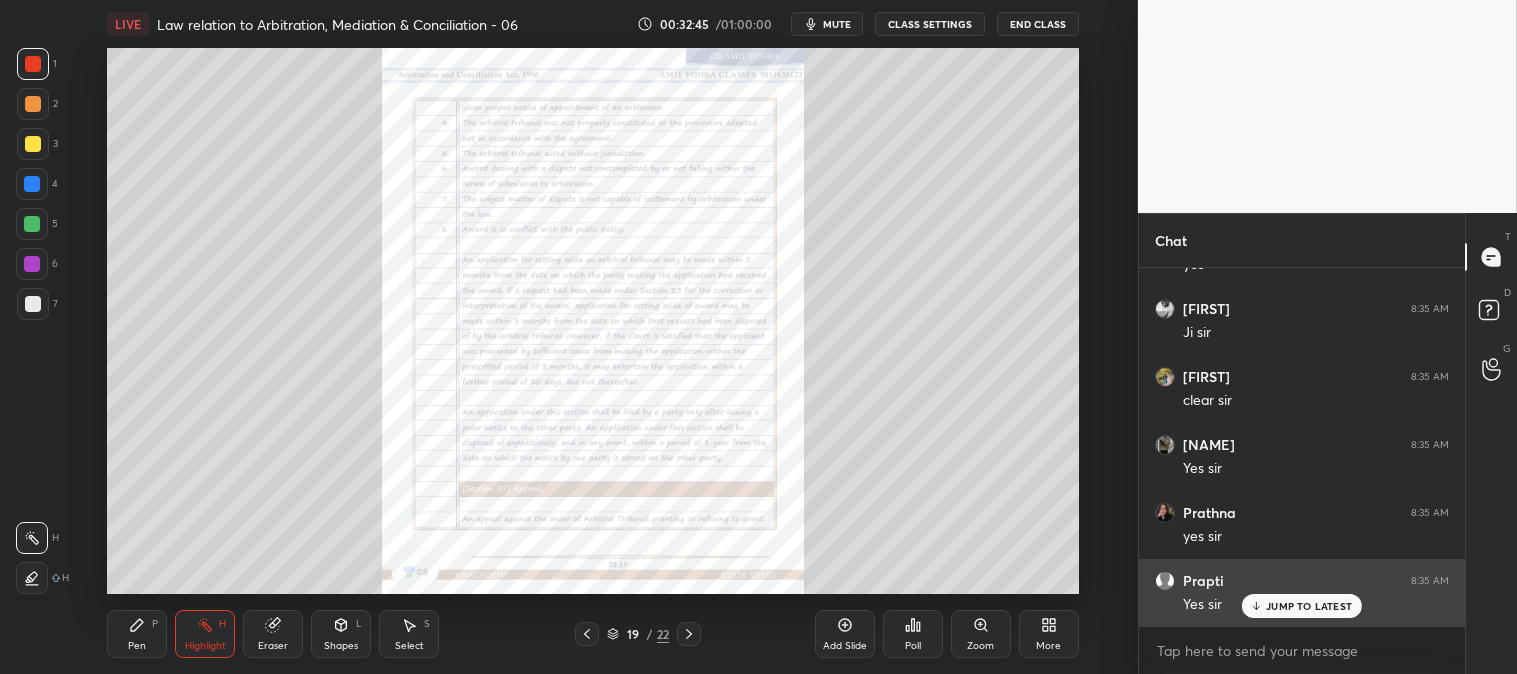 click on "JUMP TO LATEST" at bounding box center [1309, 606] 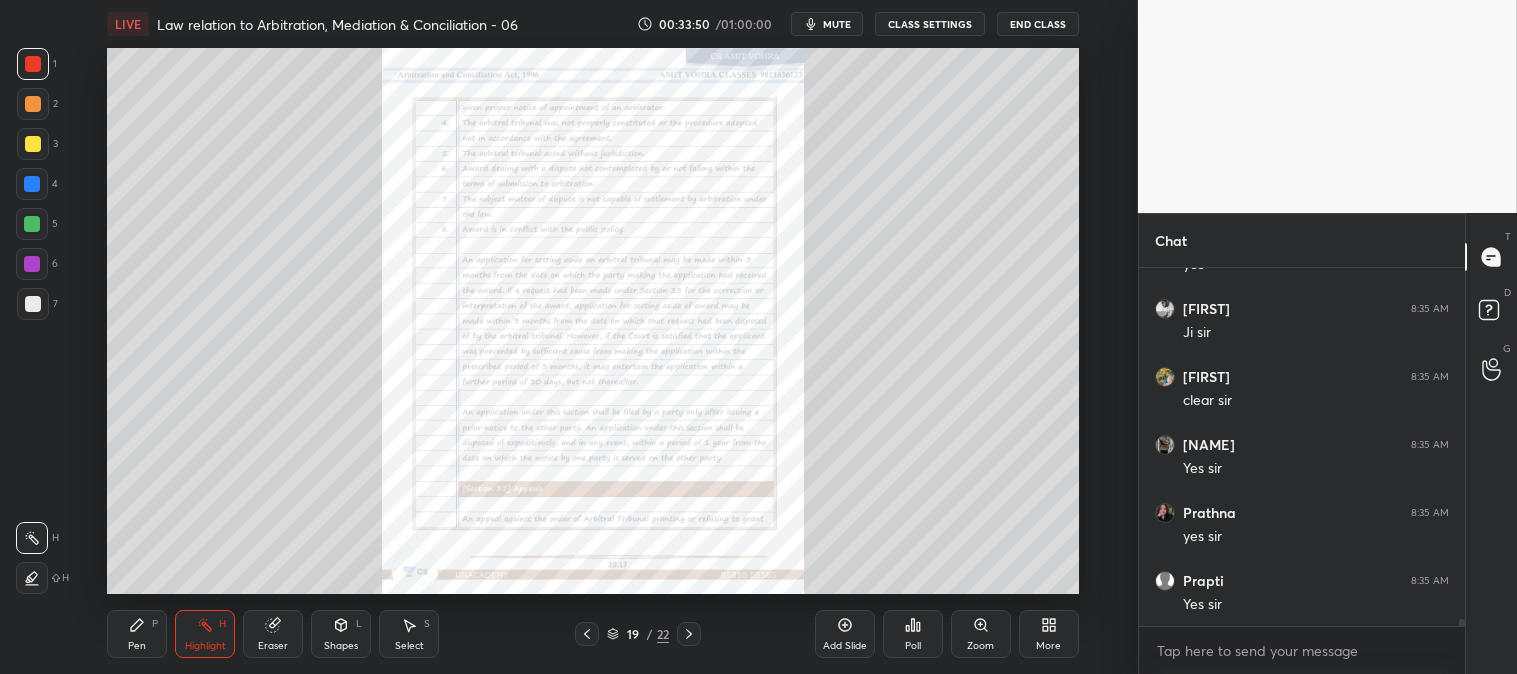 scroll, scrollTop: 18233, scrollLeft: 0, axis: vertical 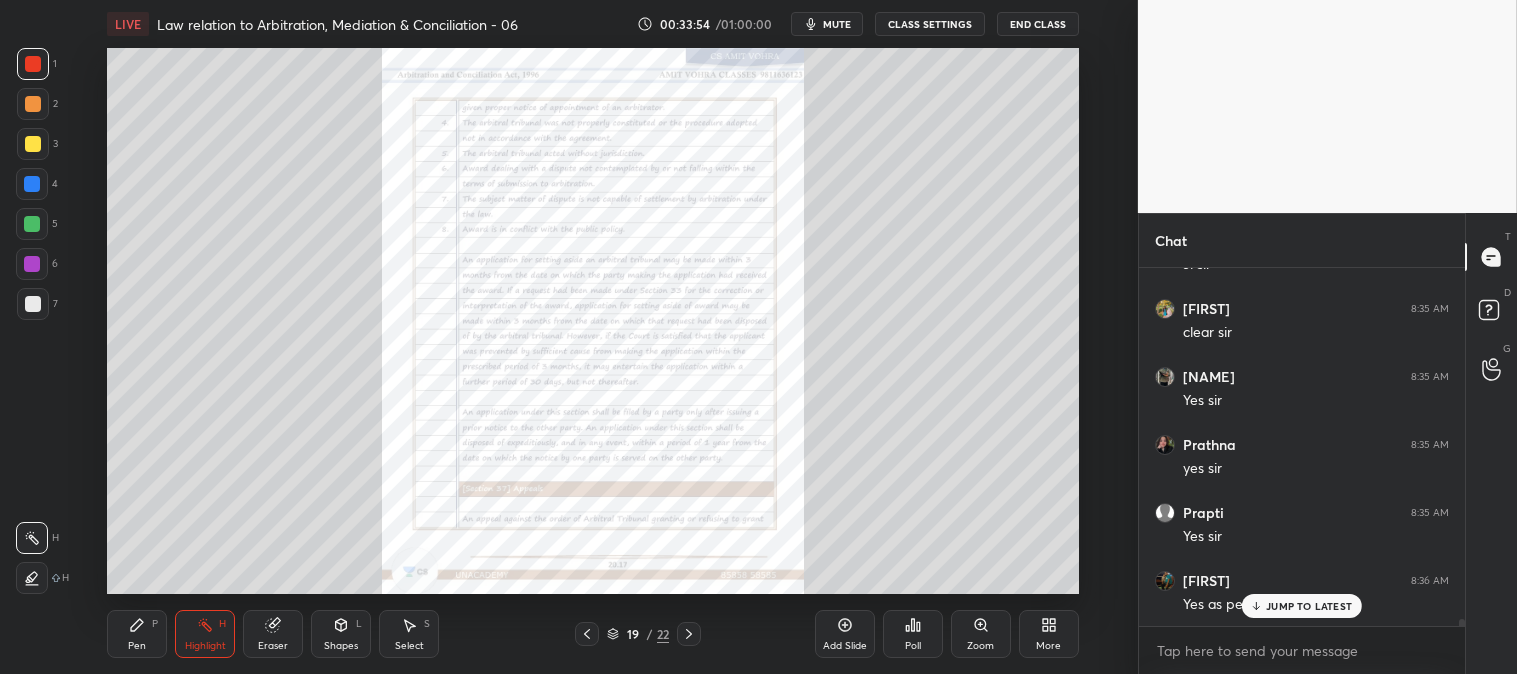click on "JUMP TO LATEST" at bounding box center [1309, 606] 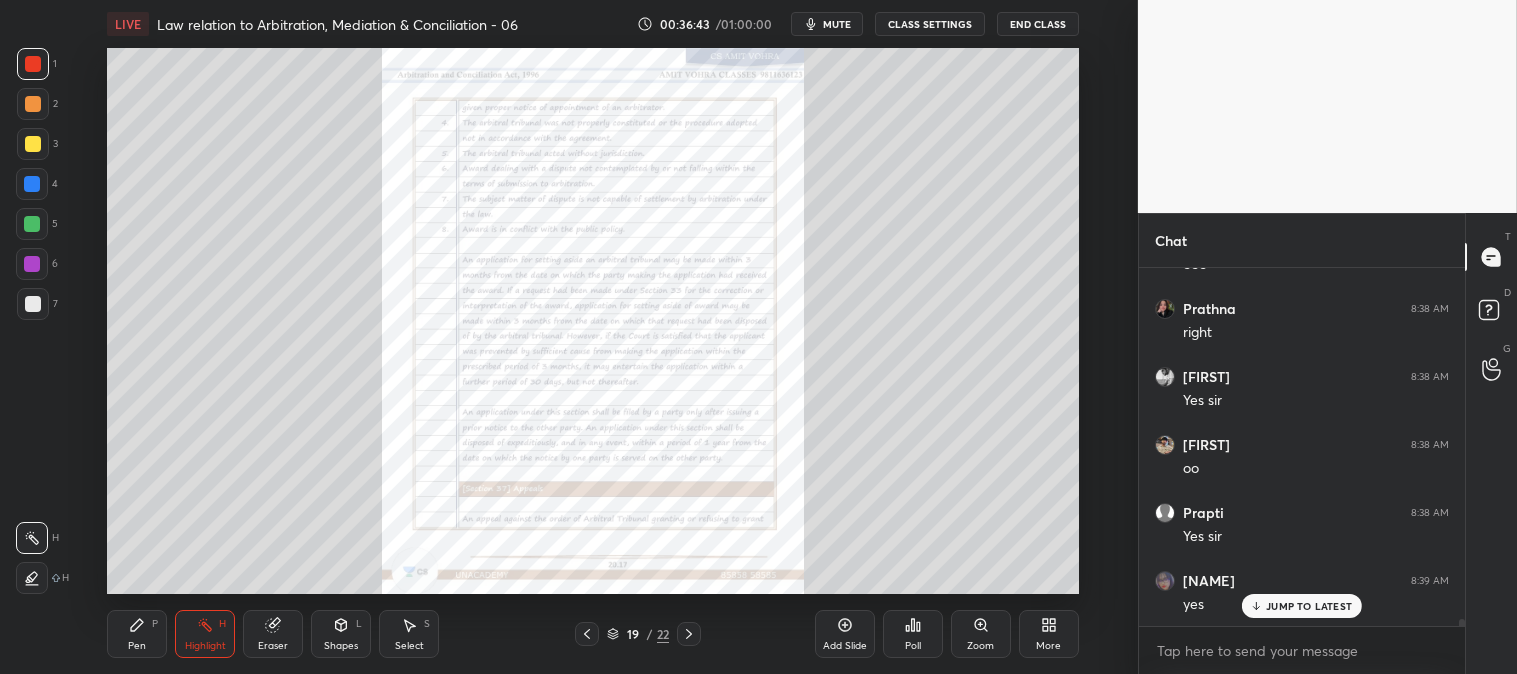scroll, scrollTop: 18710, scrollLeft: 0, axis: vertical 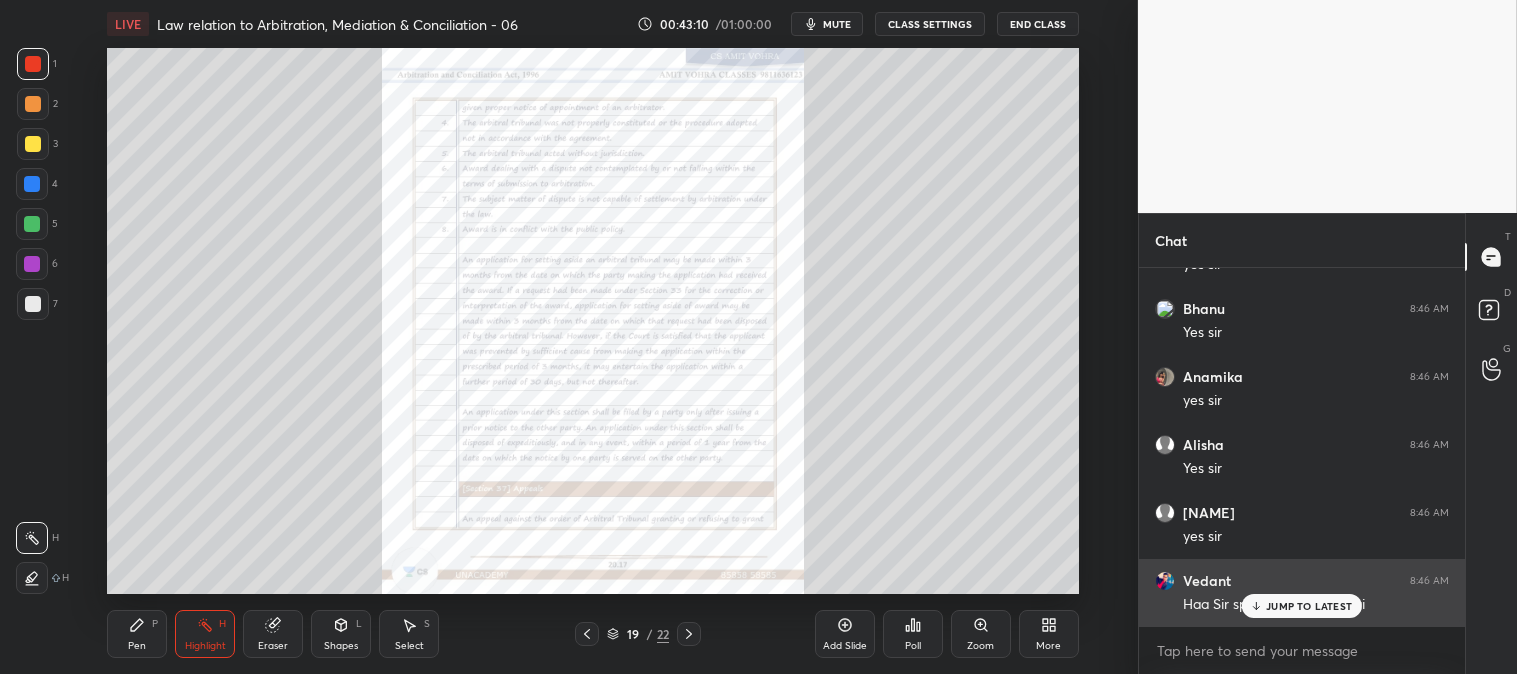 click on "JUMP TO LATEST" at bounding box center (1302, 606) 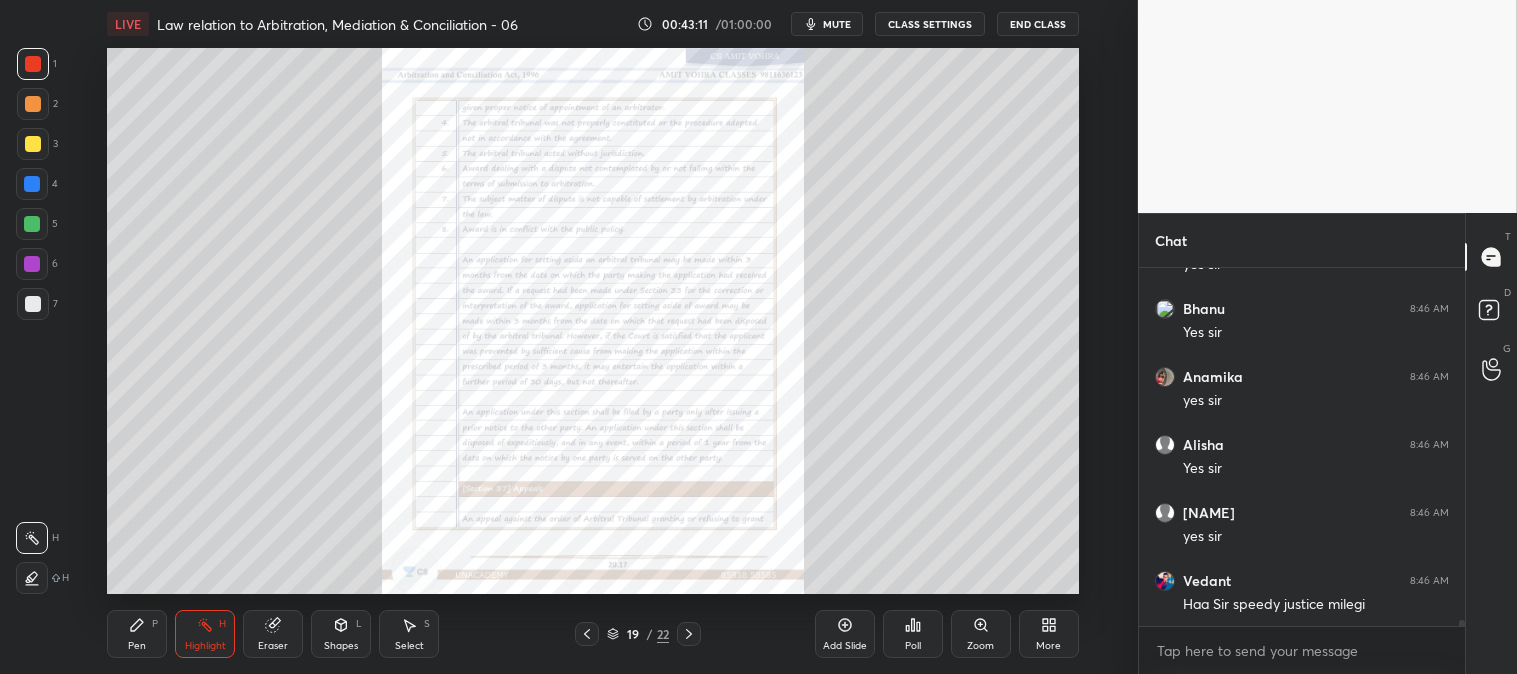 click 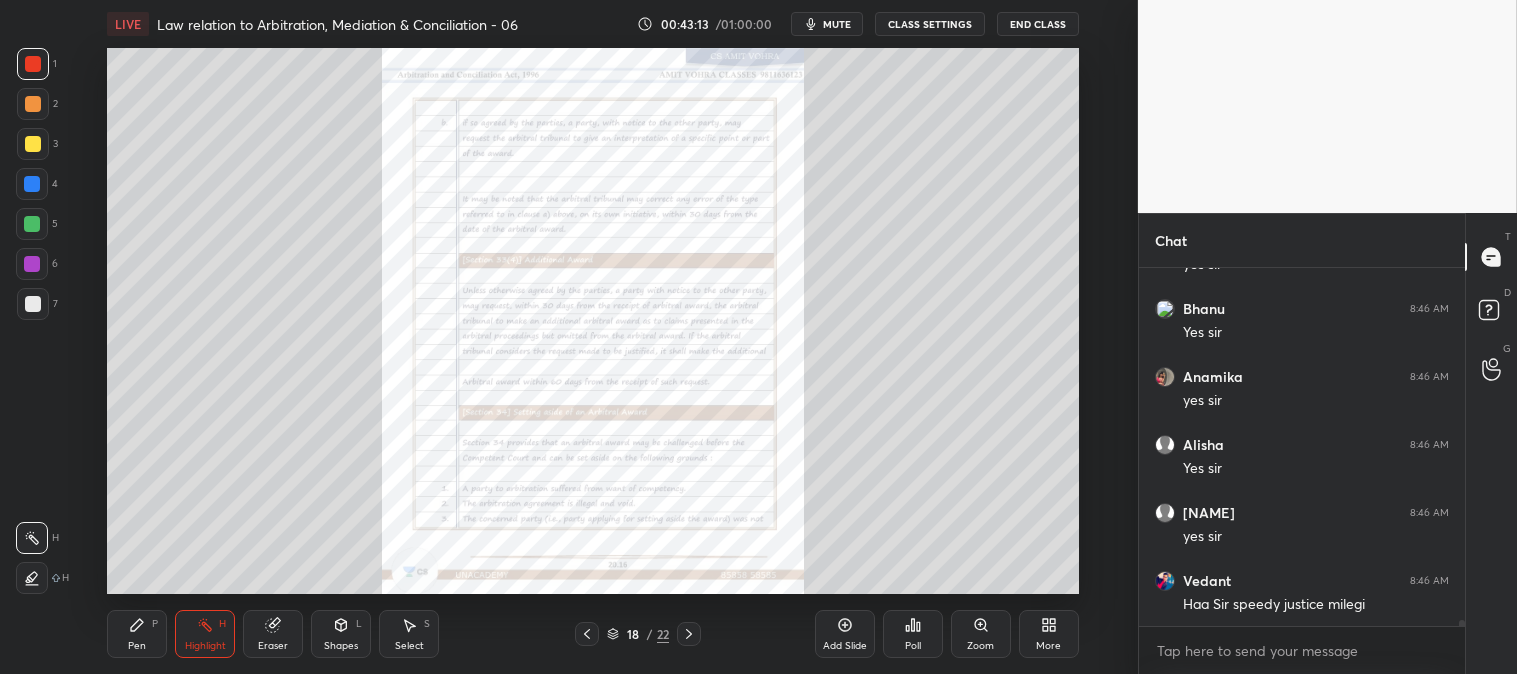 click 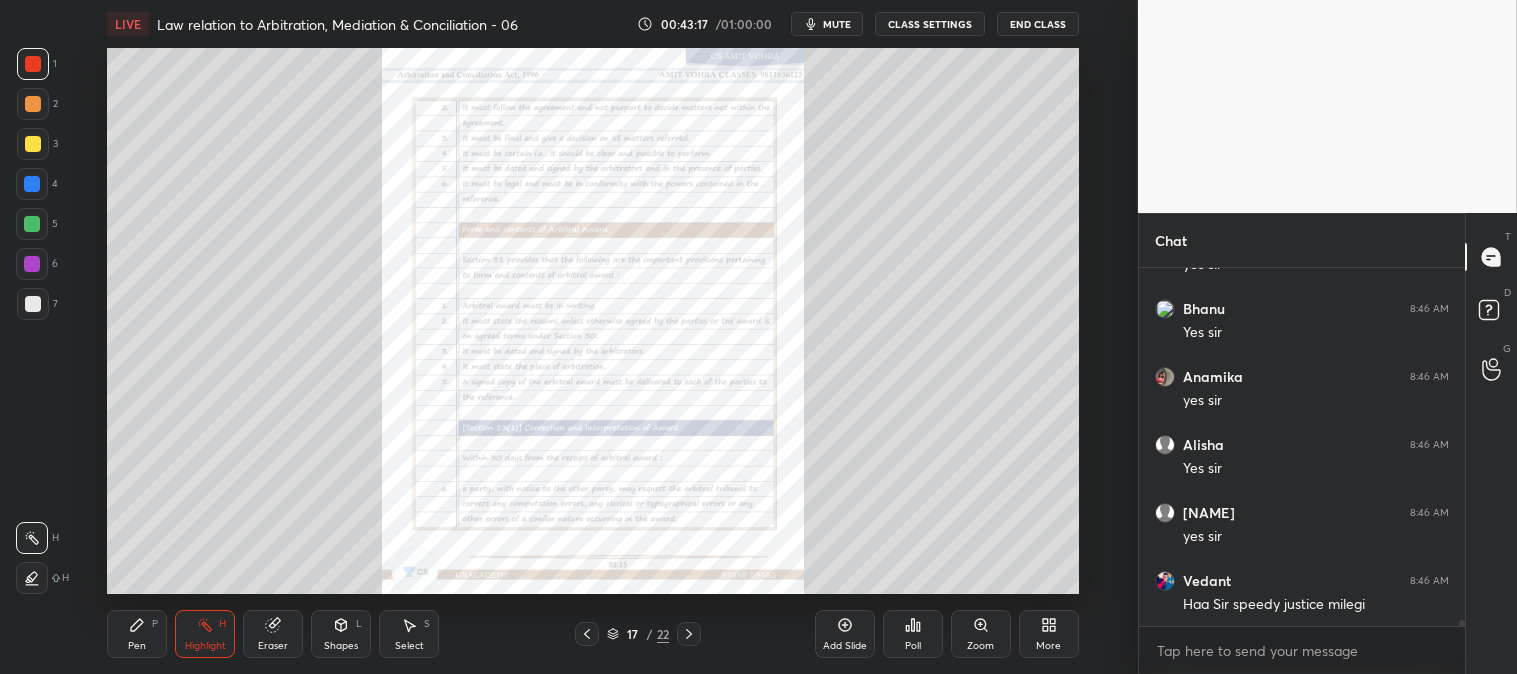 click on "Zoom" at bounding box center [981, 634] 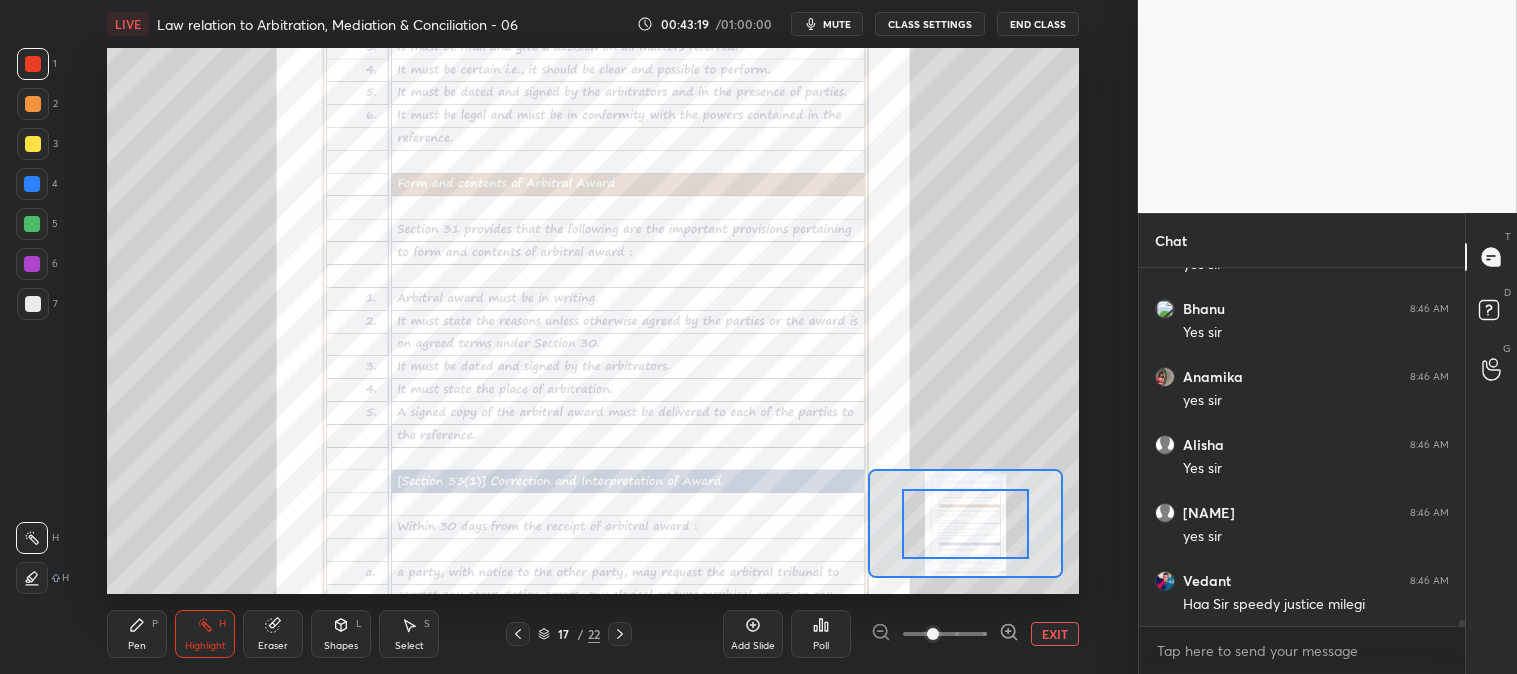 click 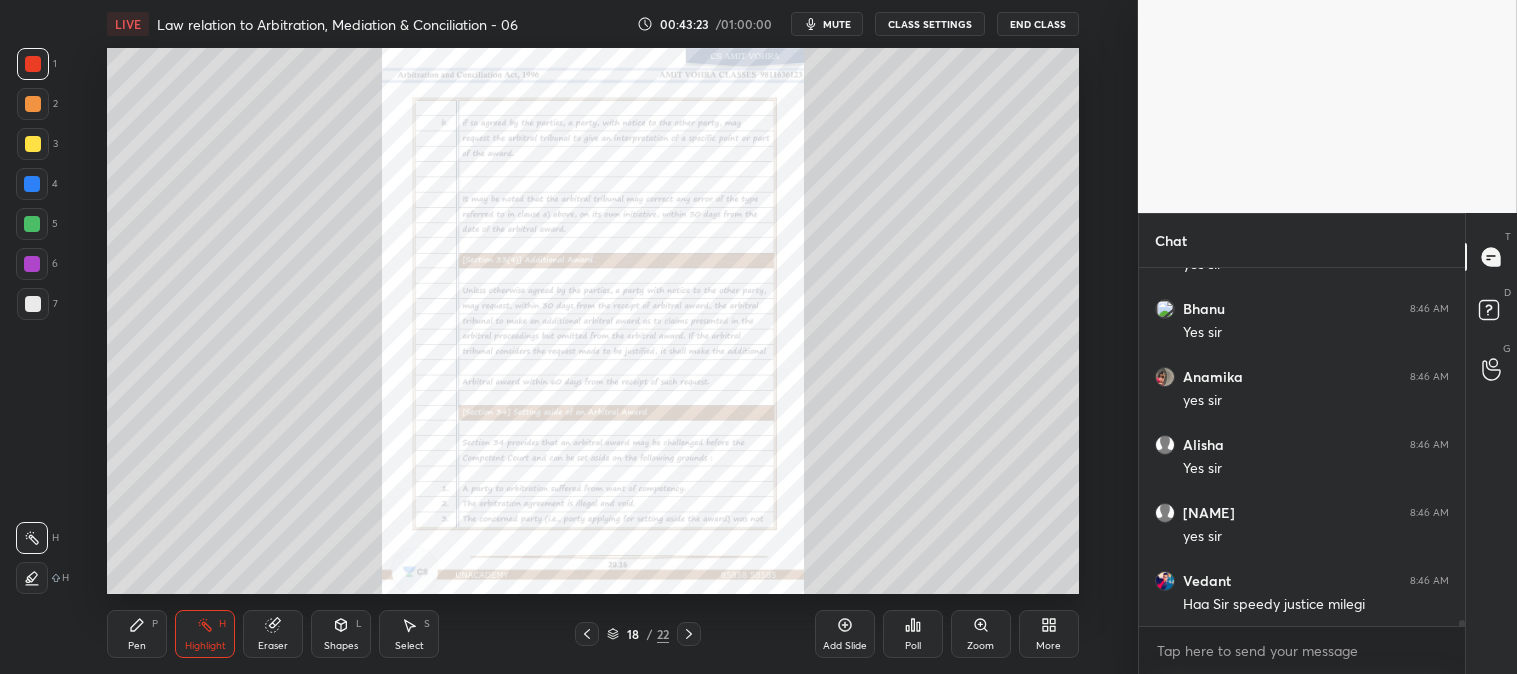 click 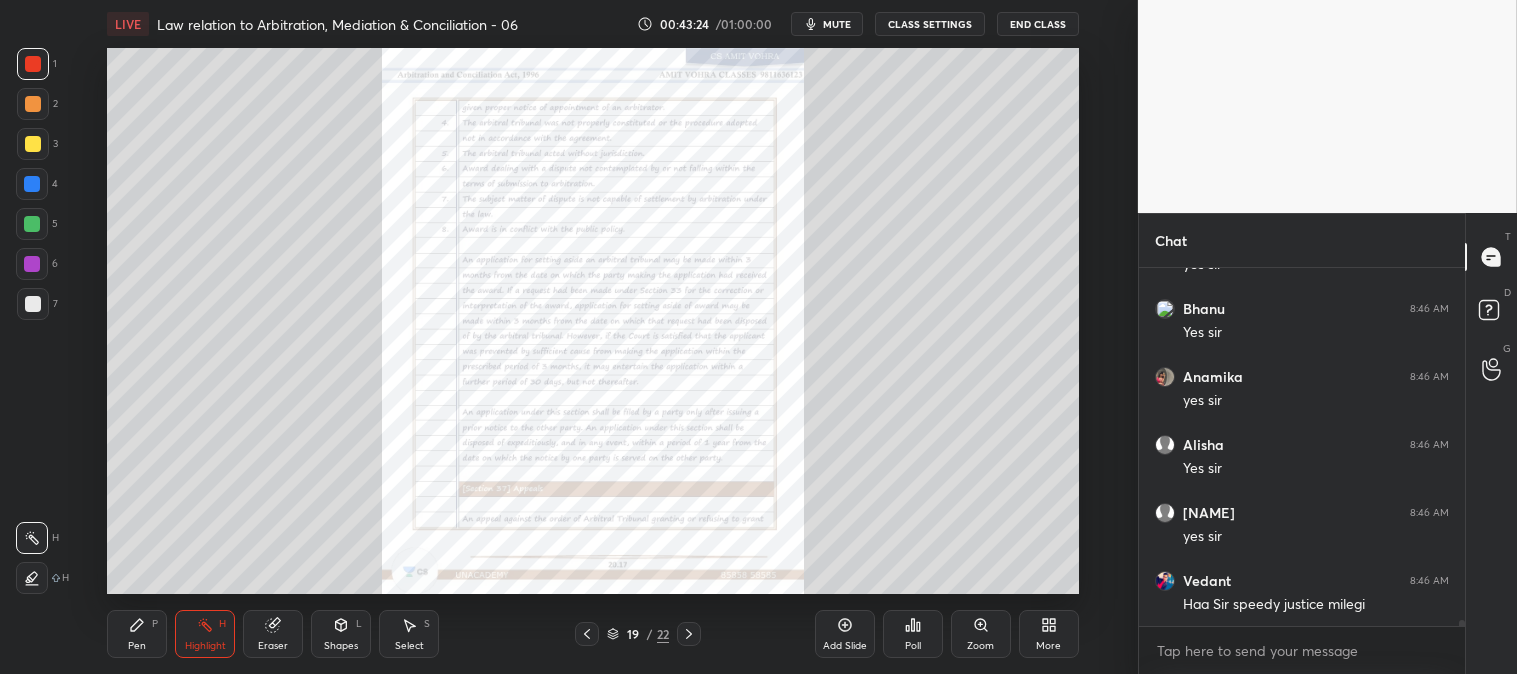 click 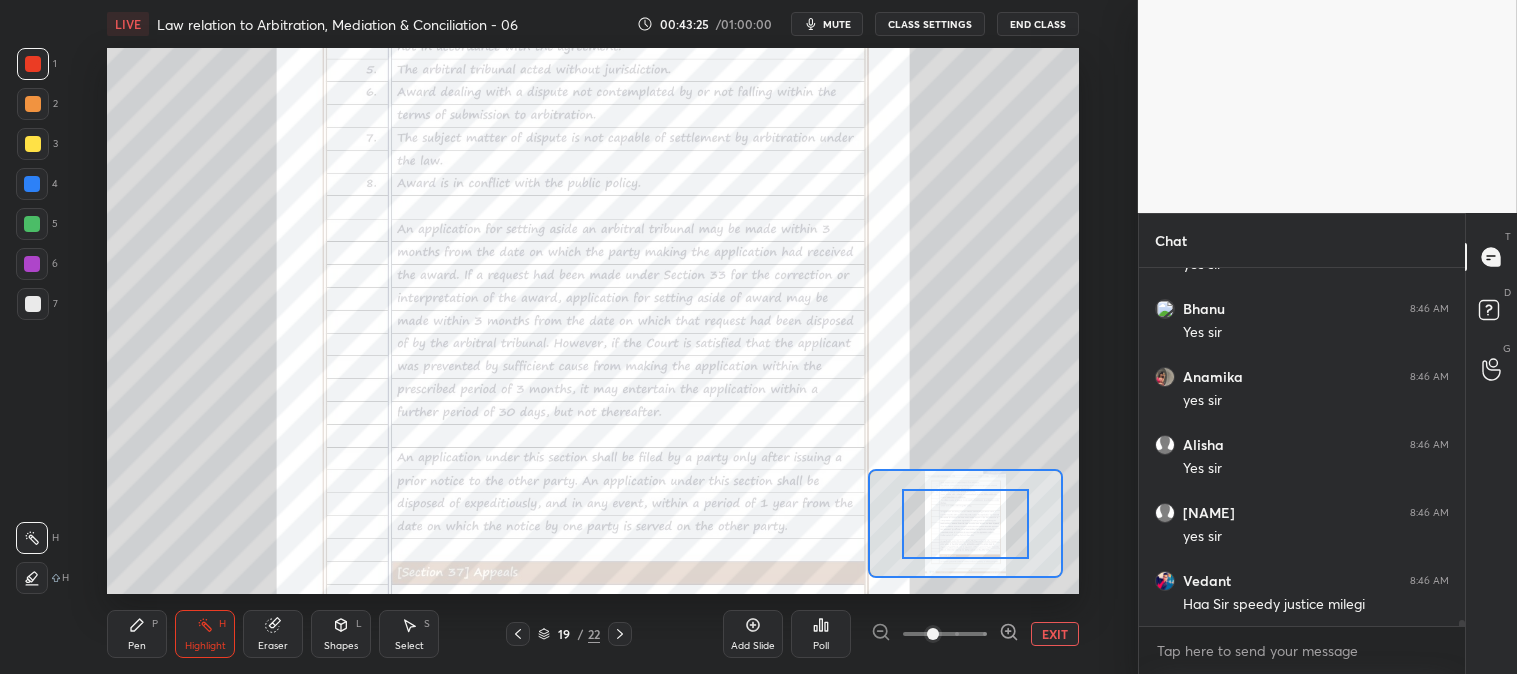 click on "EXIT" at bounding box center [1055, 634] 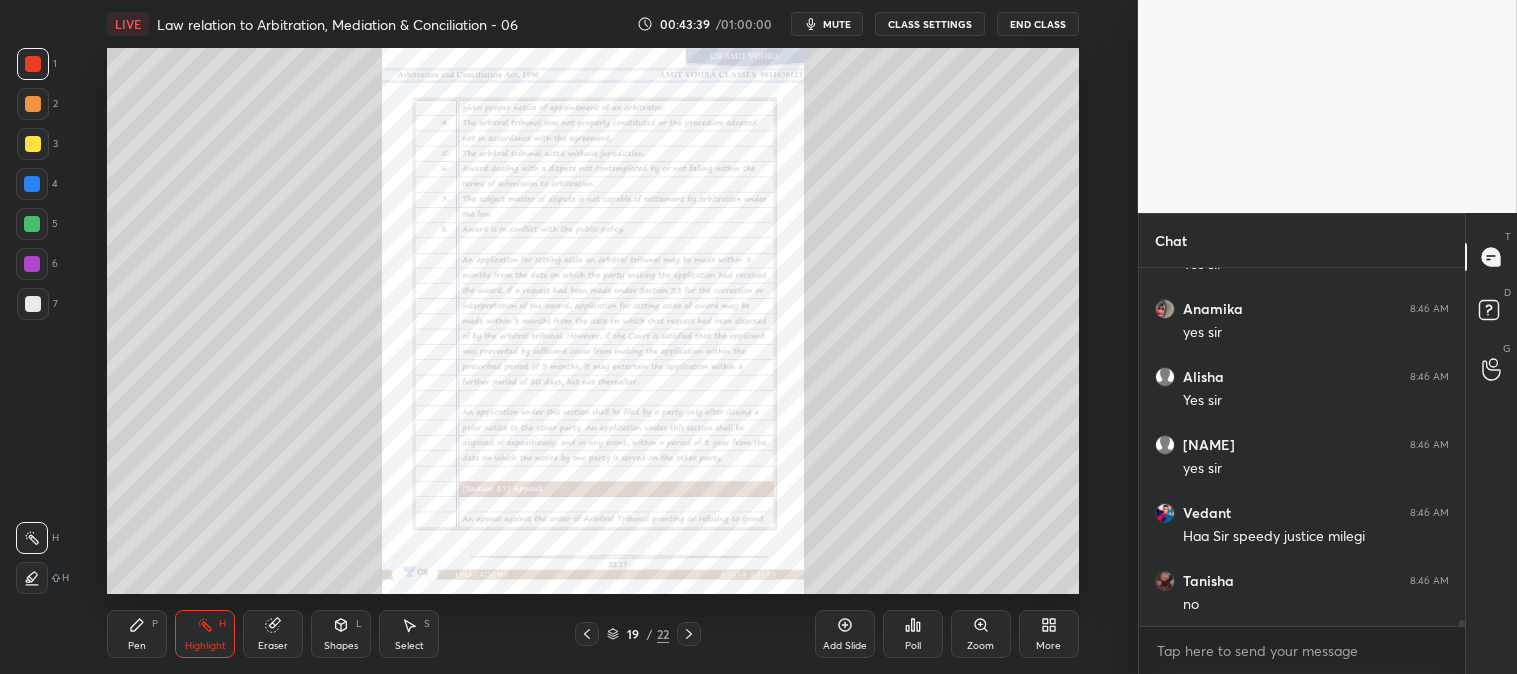 scroll, scrollTop: 22130, scrollLeft: 0, axis: vertical 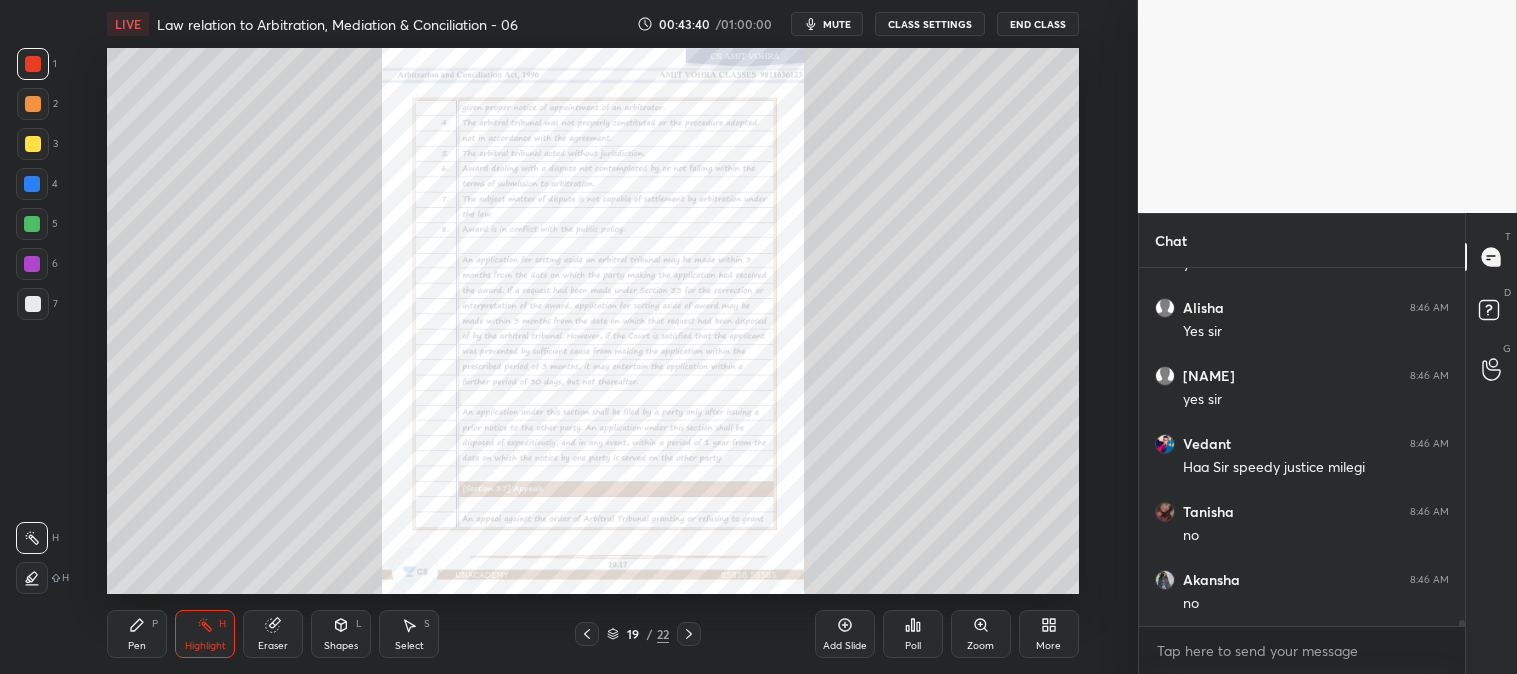 click 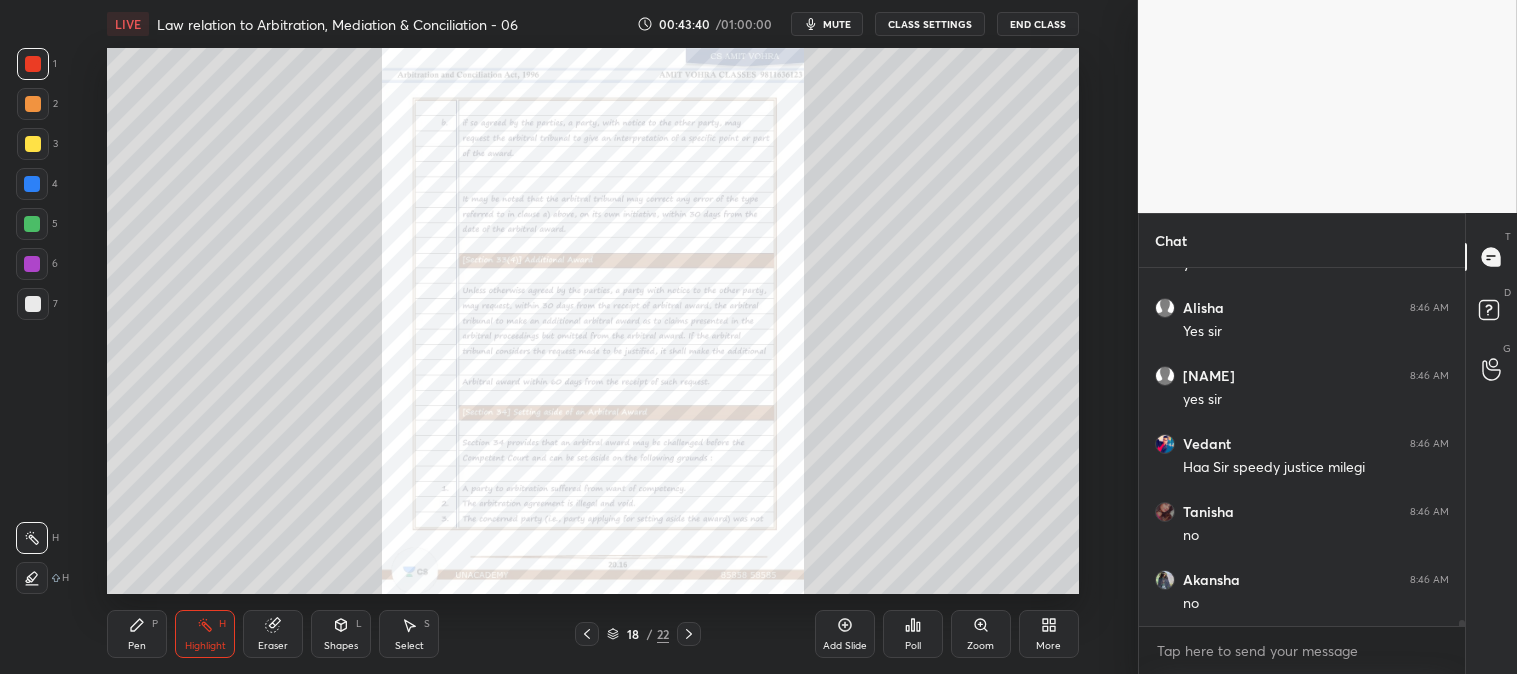 click 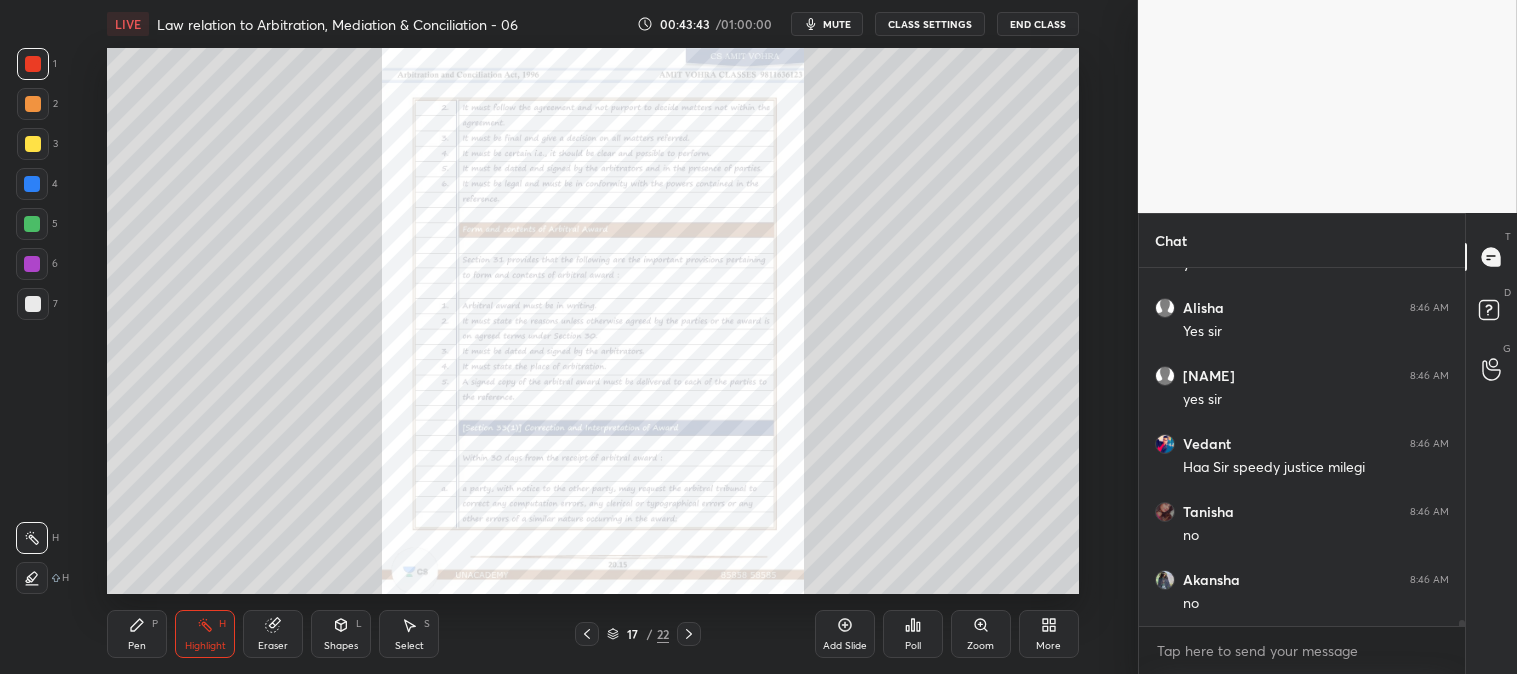 click 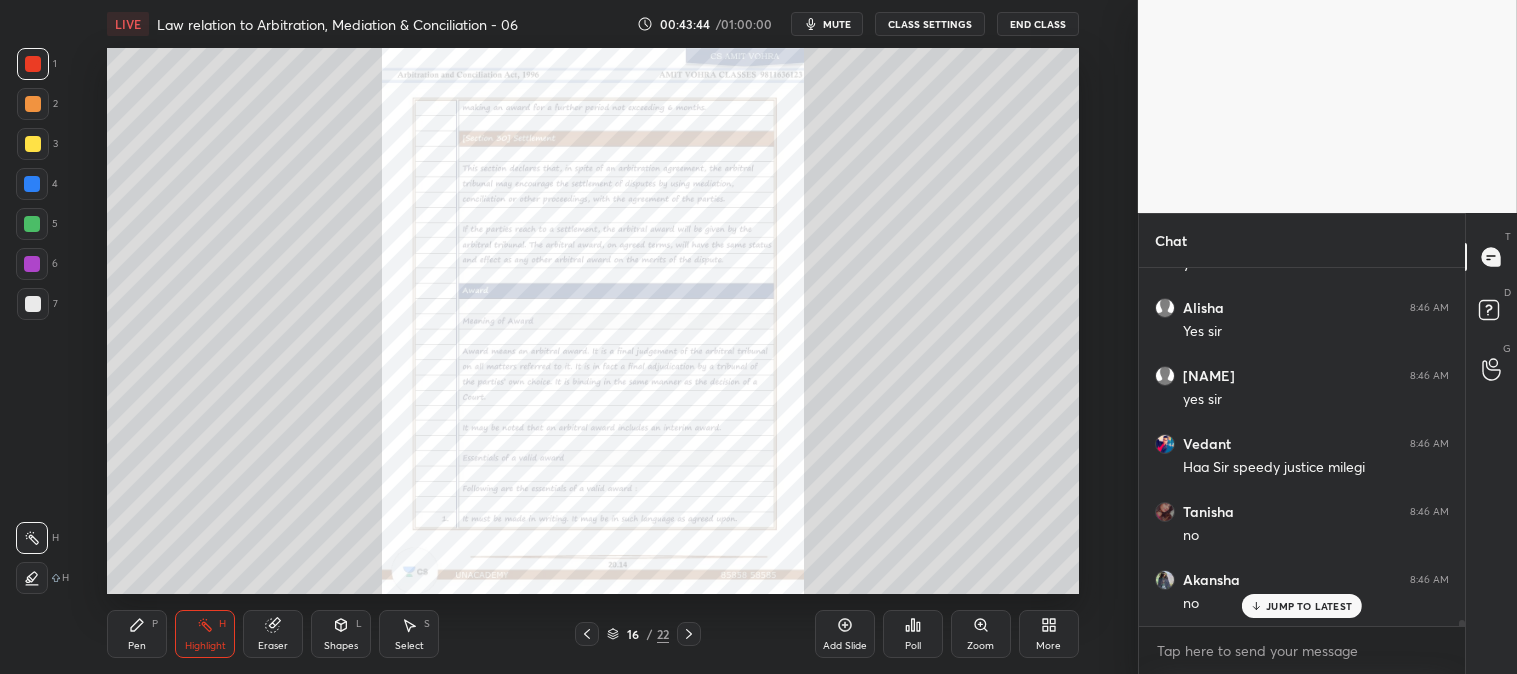 scroll, scrollTop: 22197, scrollLeft: 0, axis: vertical 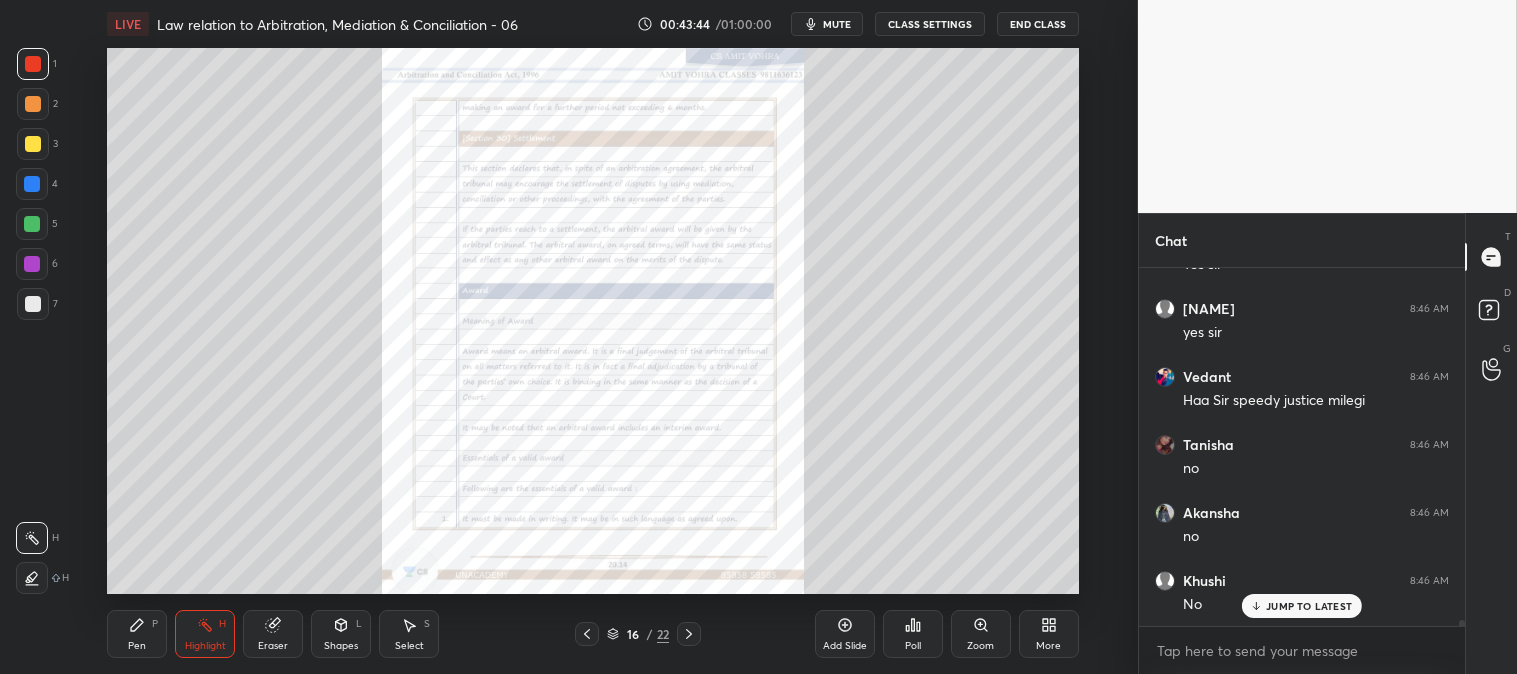 click 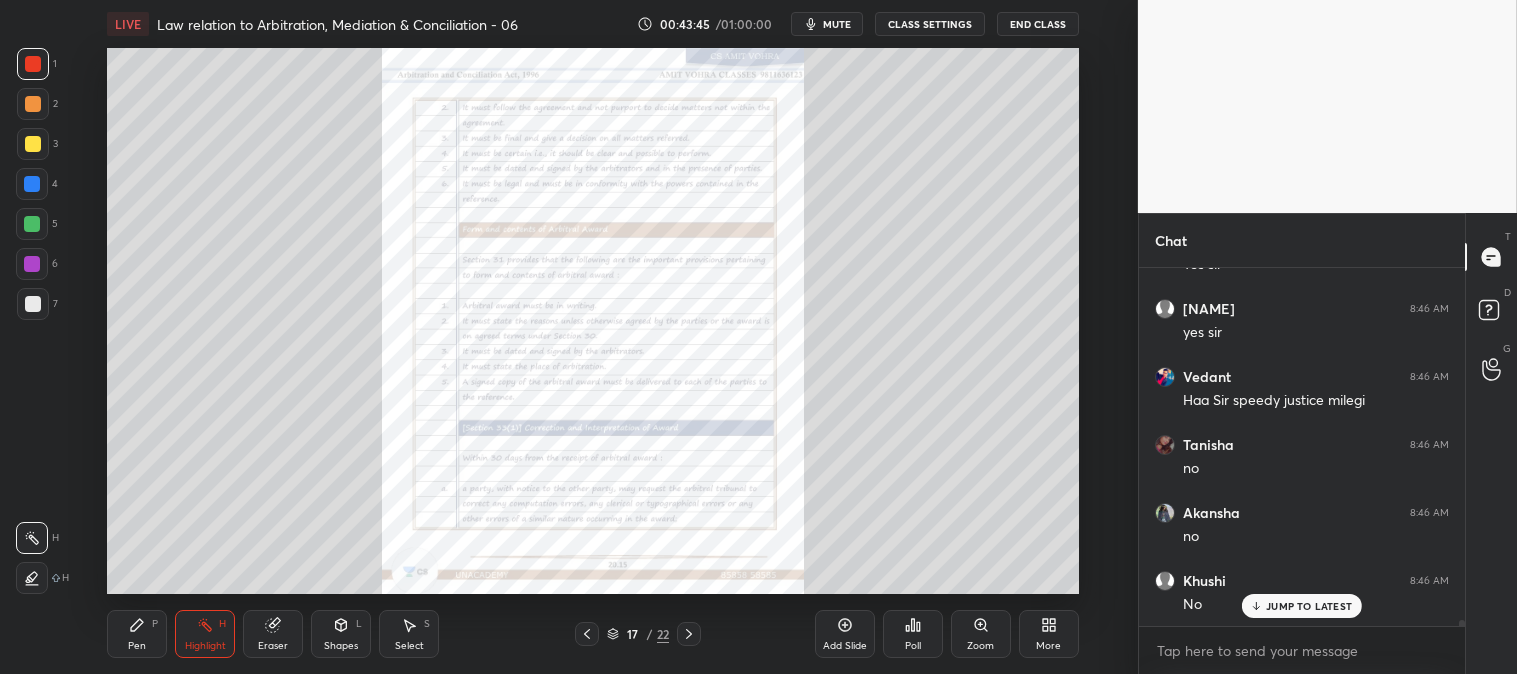 click 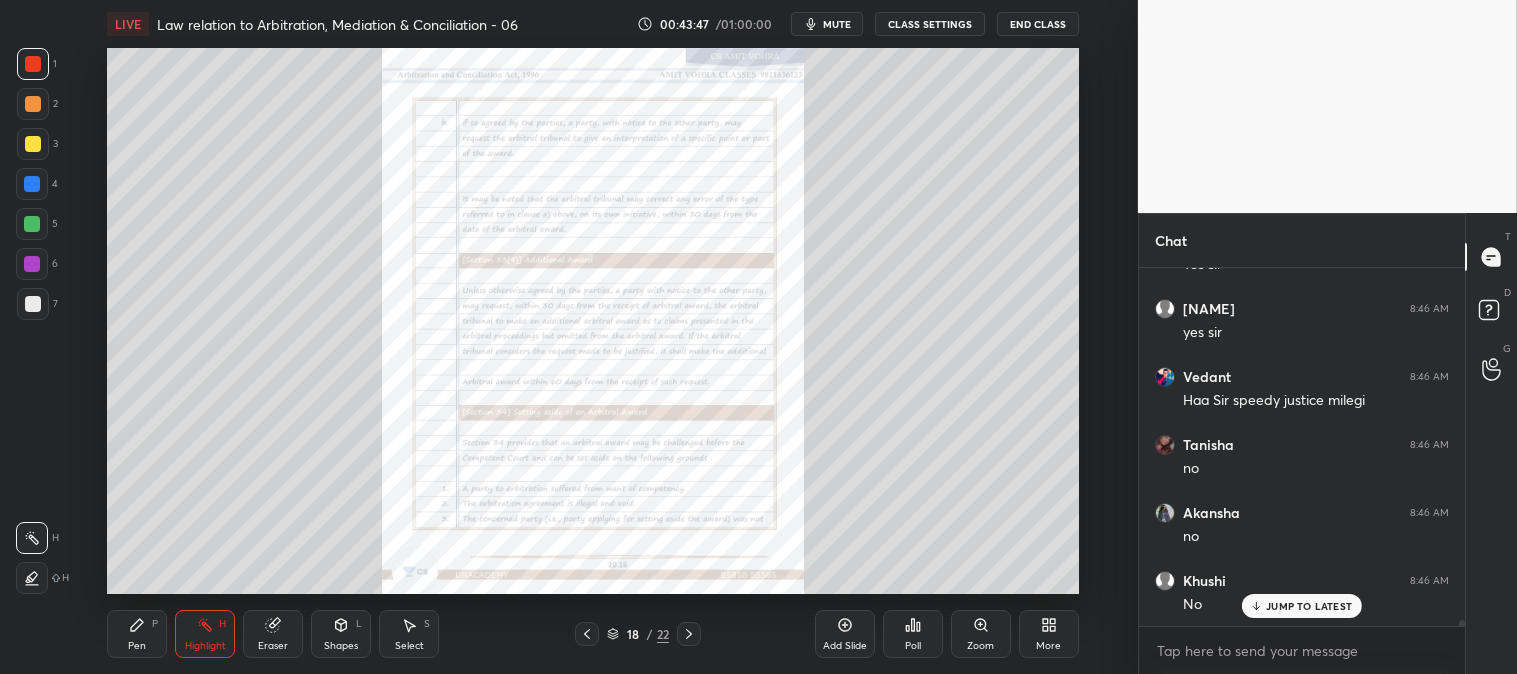 click 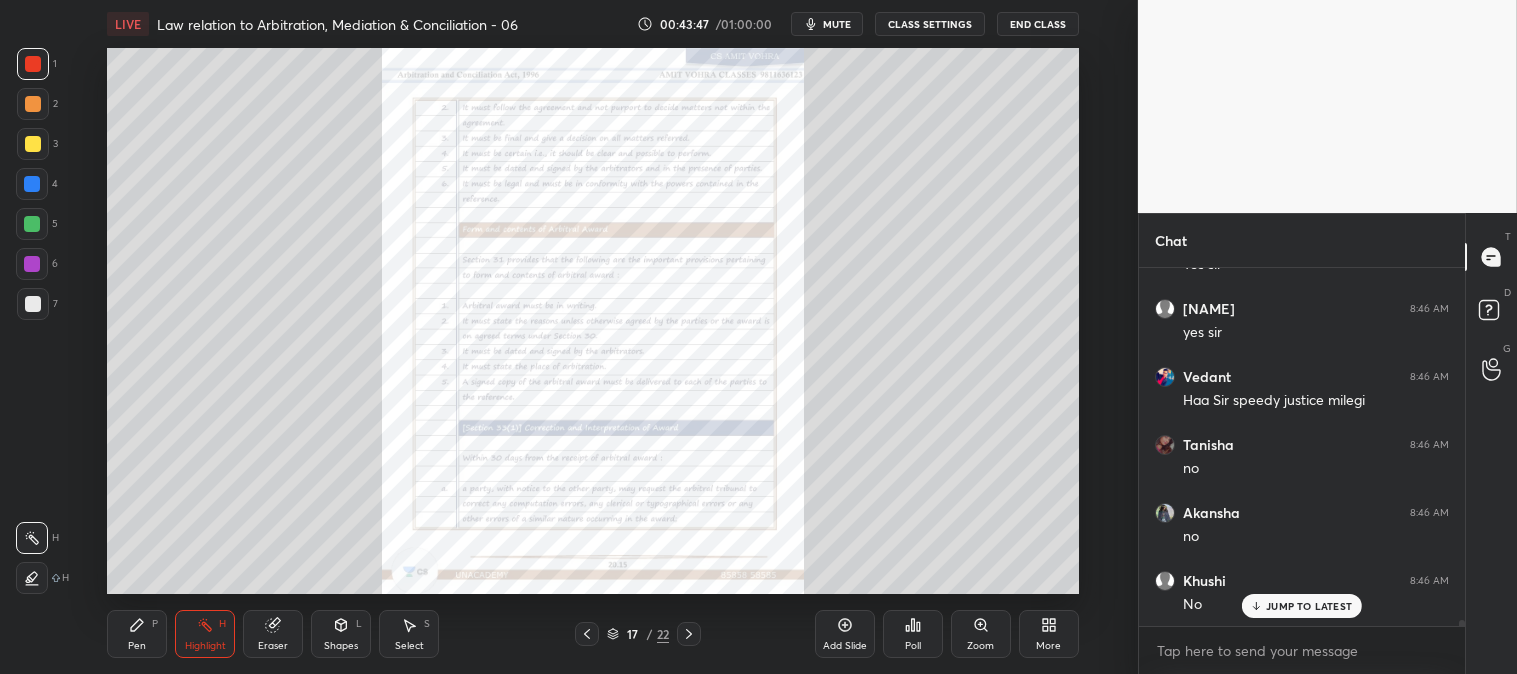 click 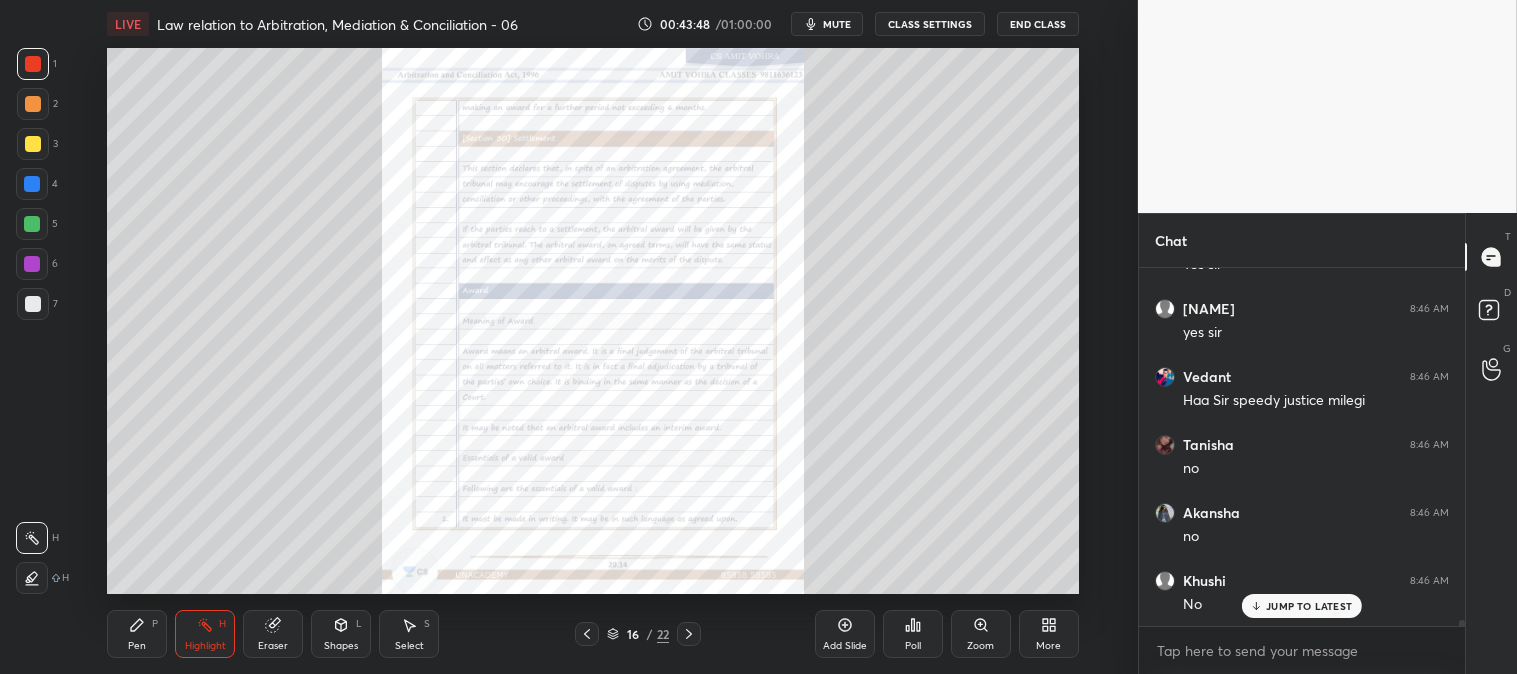 click on "Zoom" at bounding box center (981, 634) 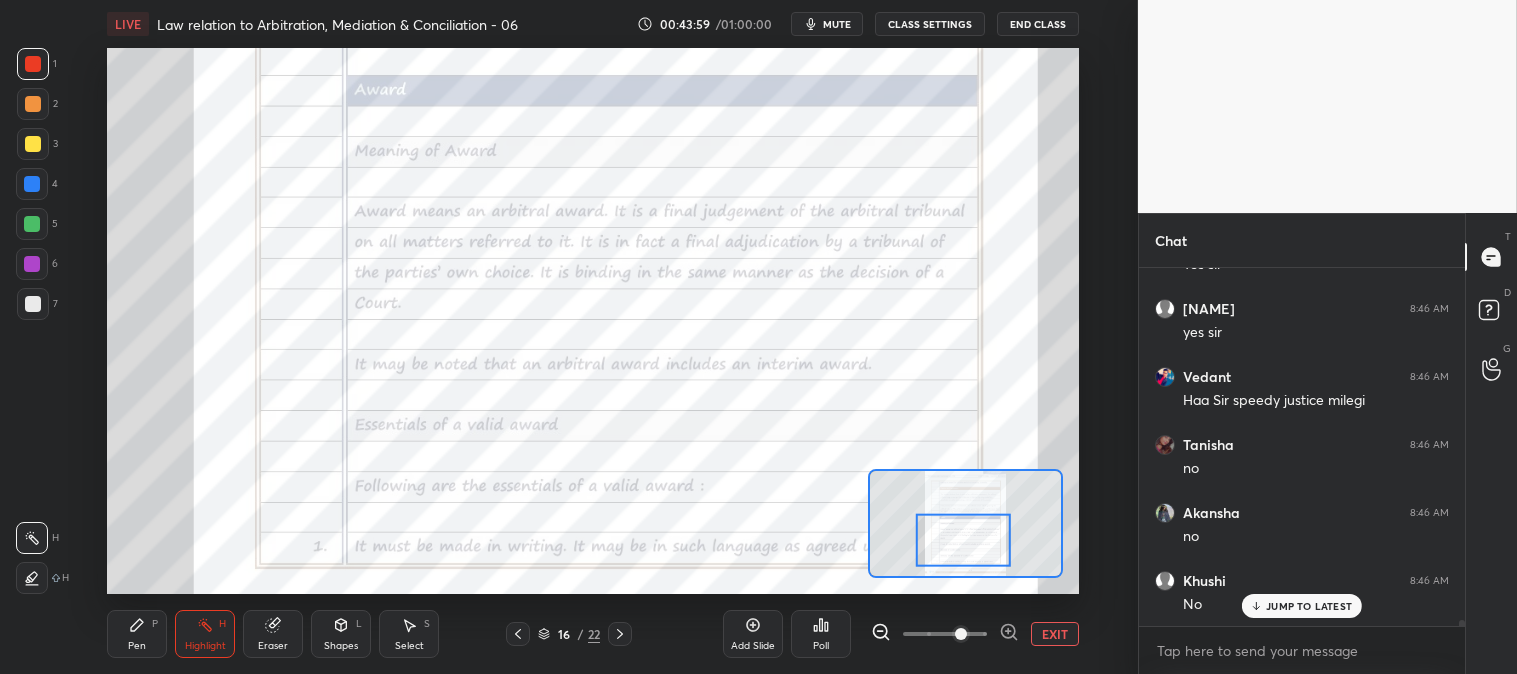 click on "Pen P" at bounding box center [137, 634] 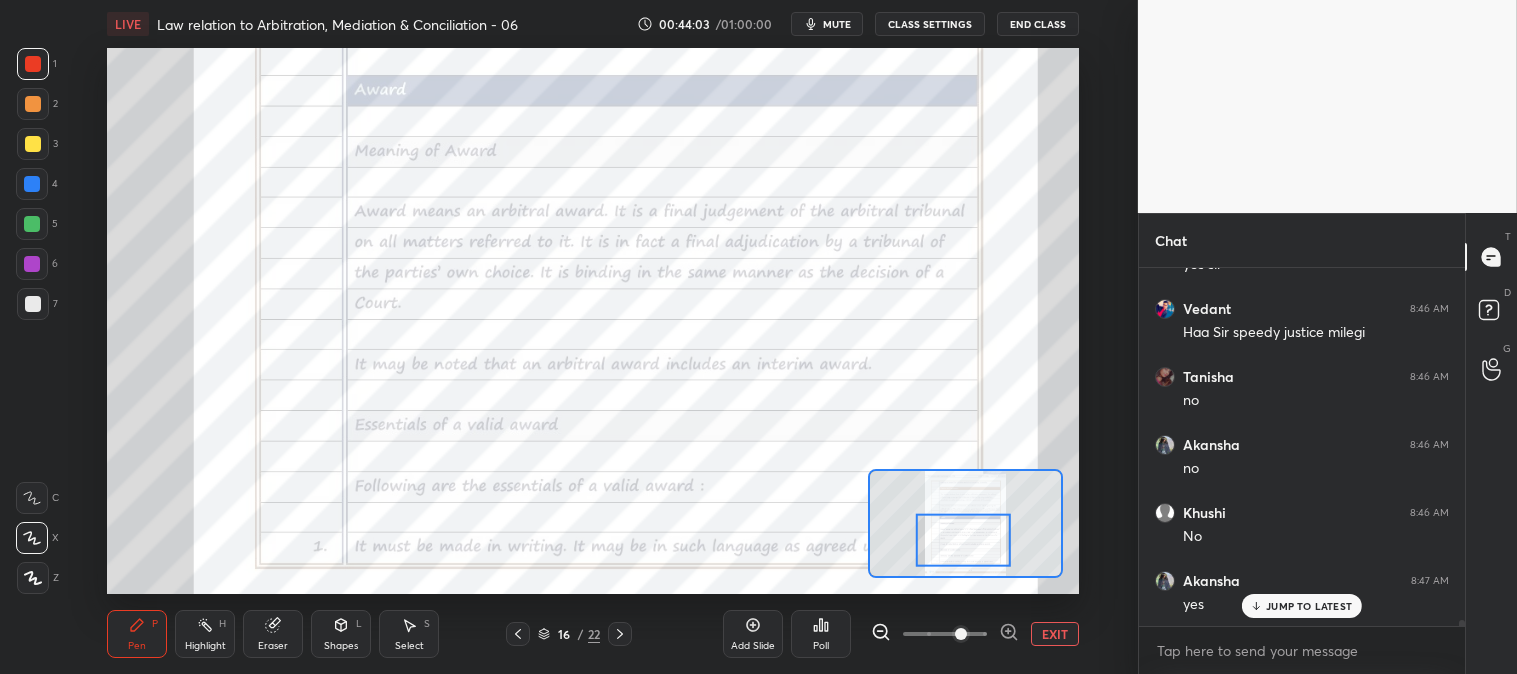 scroll, scrollTop: 22333, scrollLeft: 0, axis: vertical 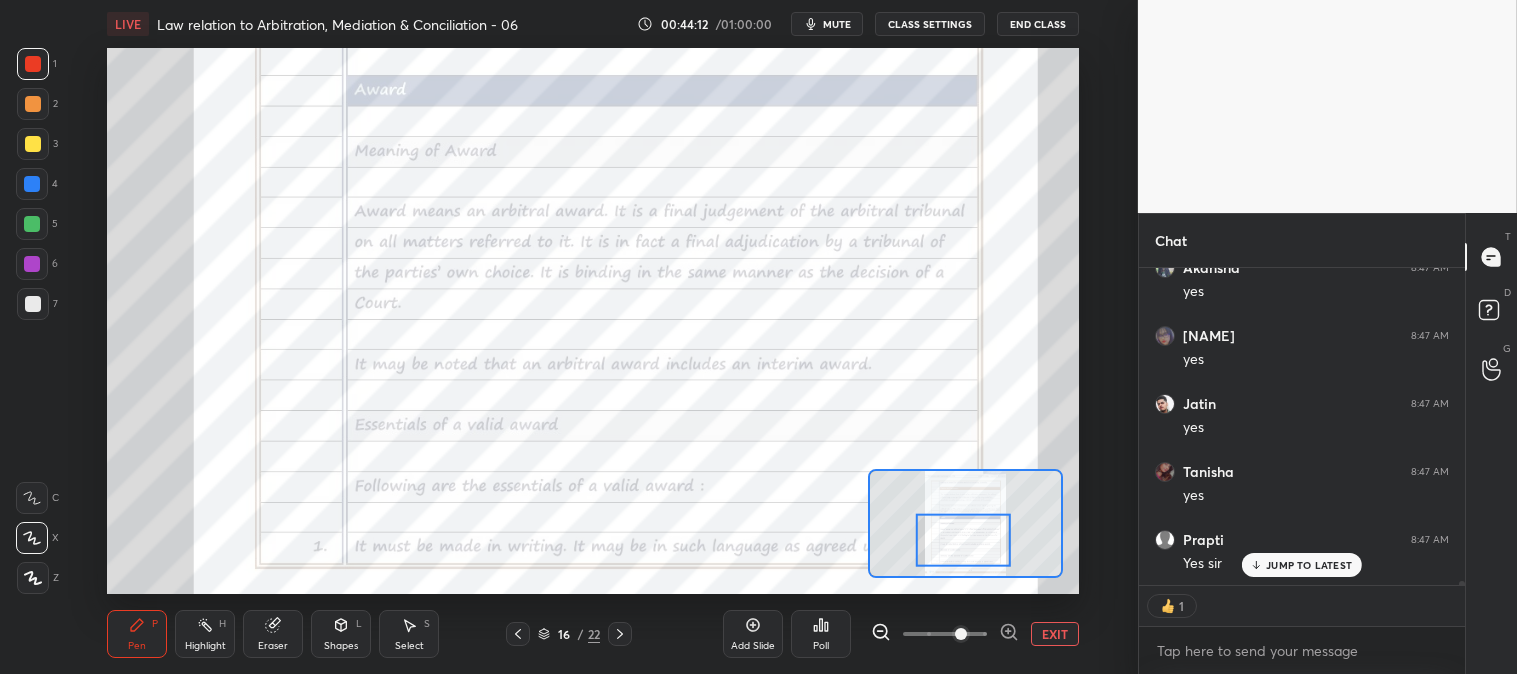 click 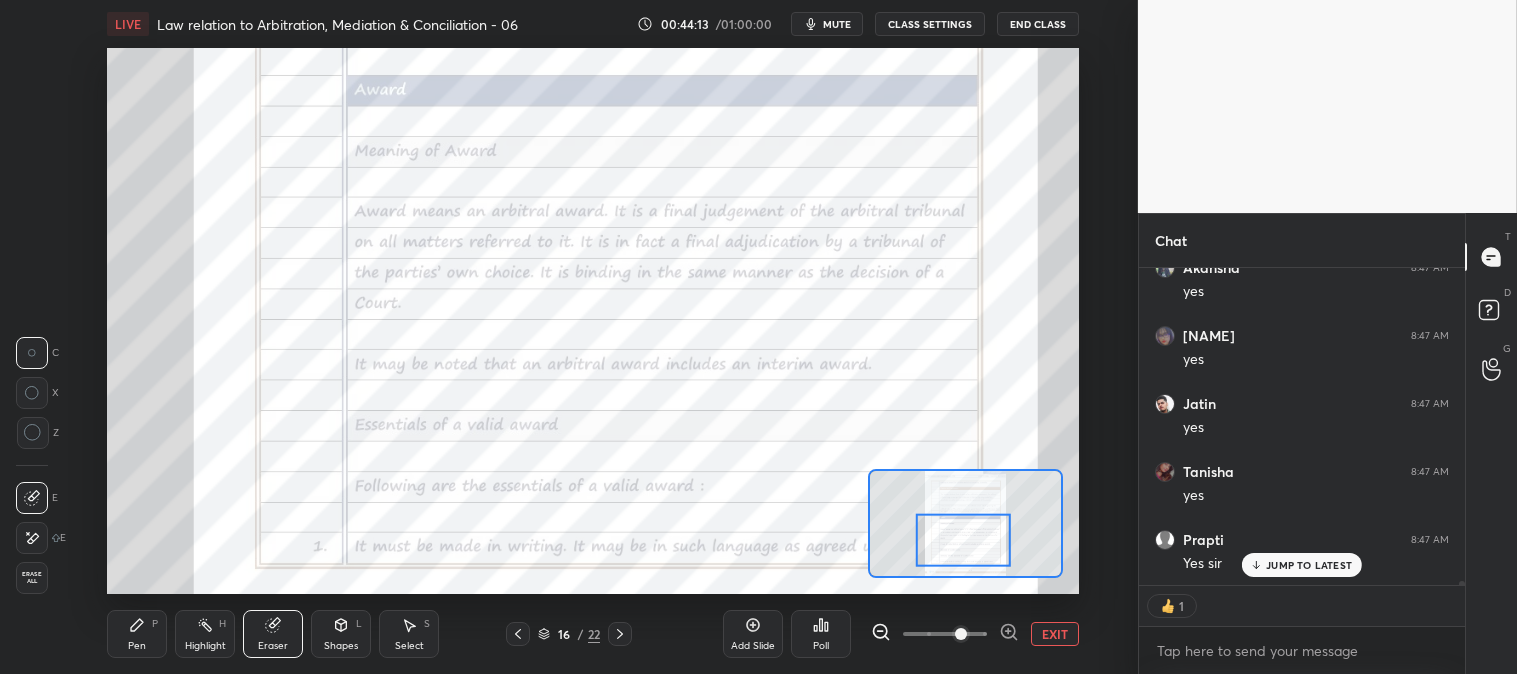 scroll, scrollTop: 6, scrollLeft: 5, axis: both 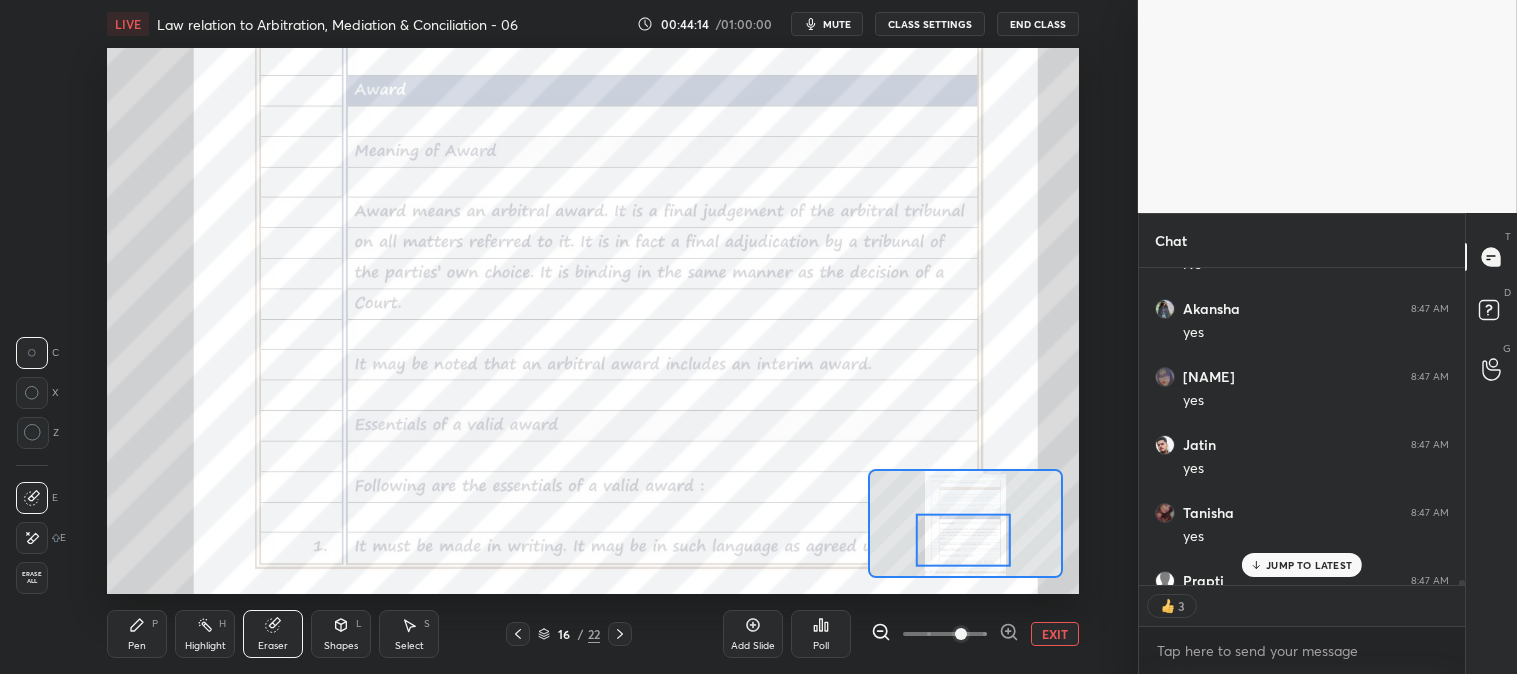 click 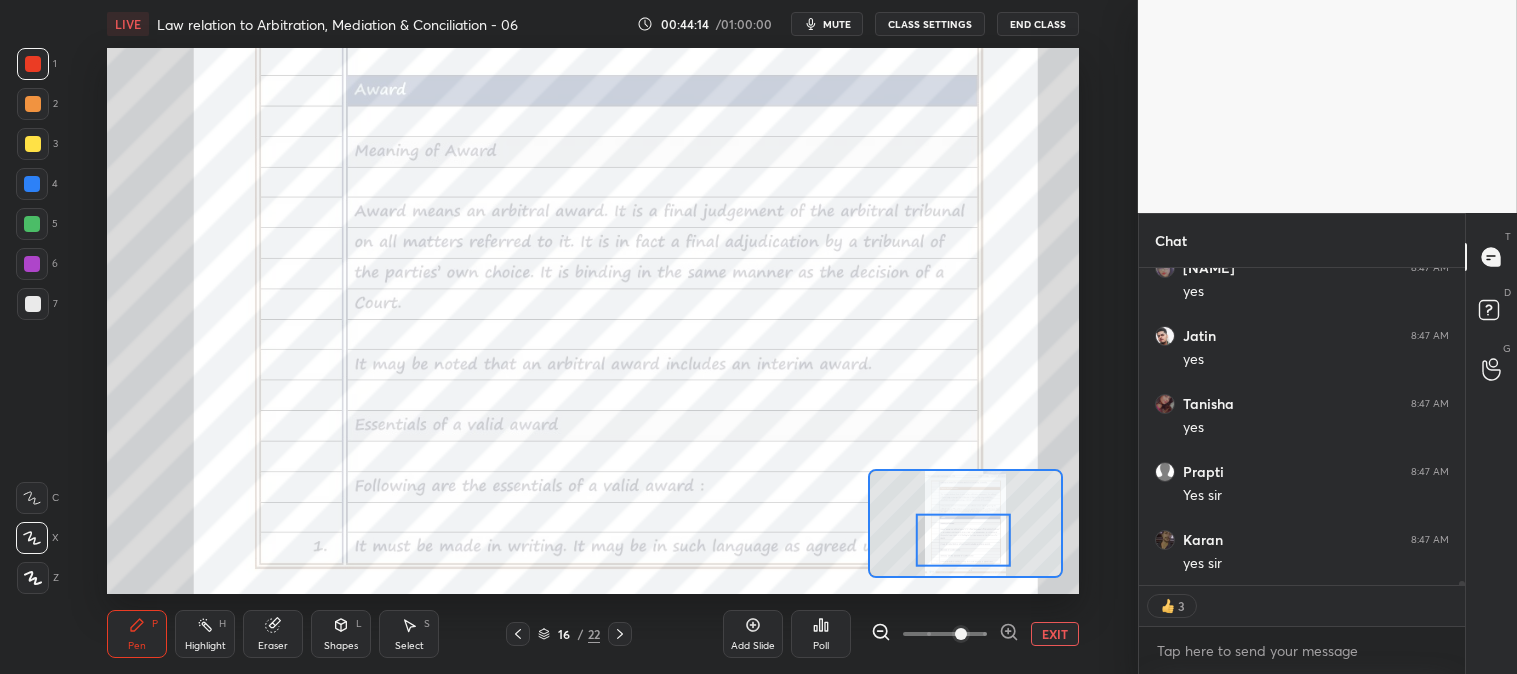 click on "Pen P" at bounding box center [137, 634] 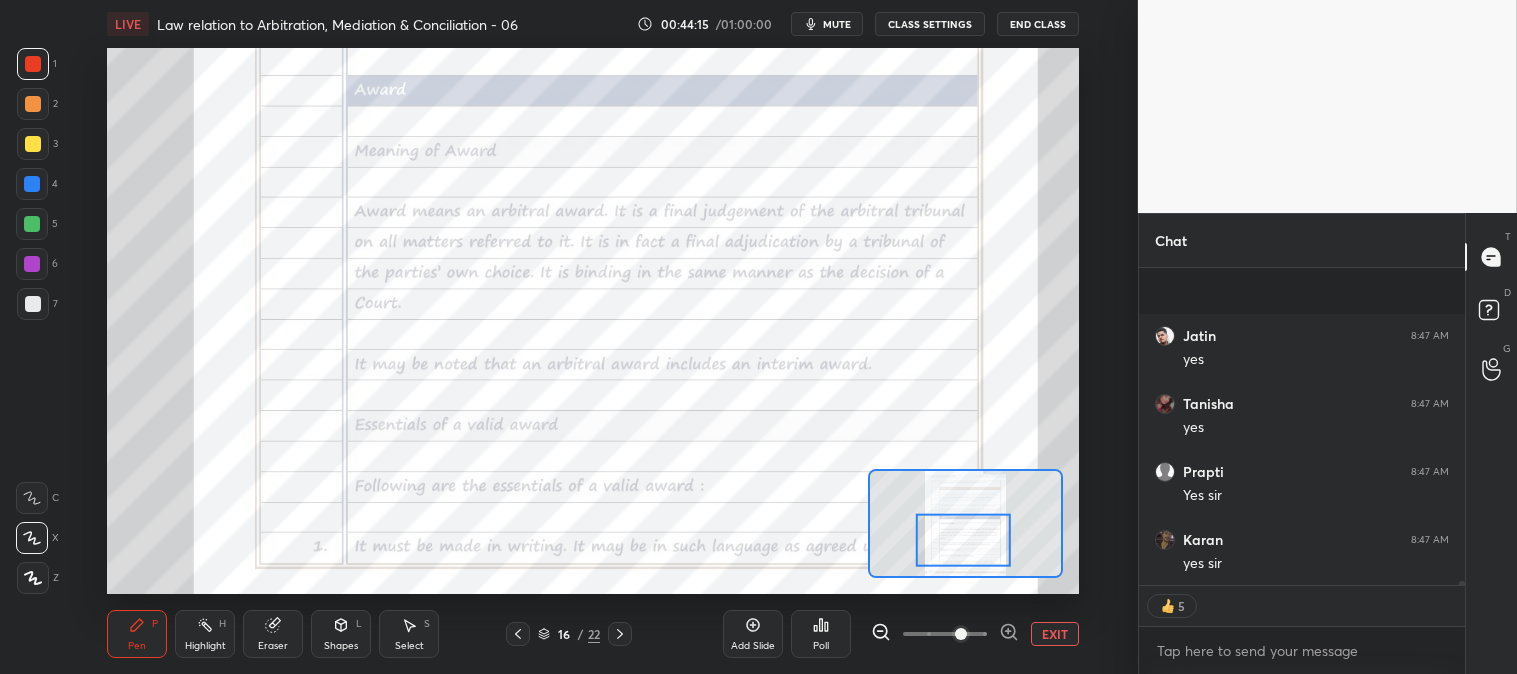 scroll, scrollTop: 22782, scrollLeft: 0, axis: vertical 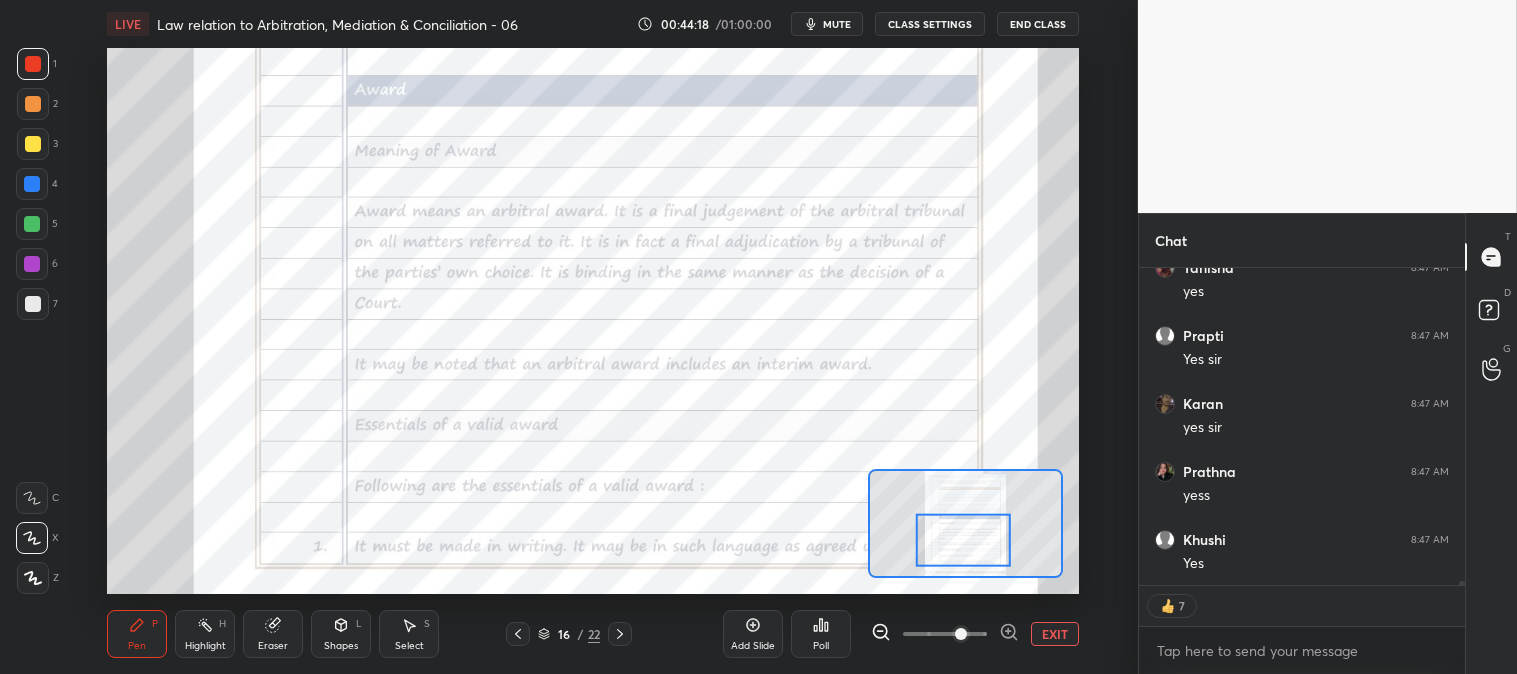click on "Eraser" at bounding box center [273, 634] 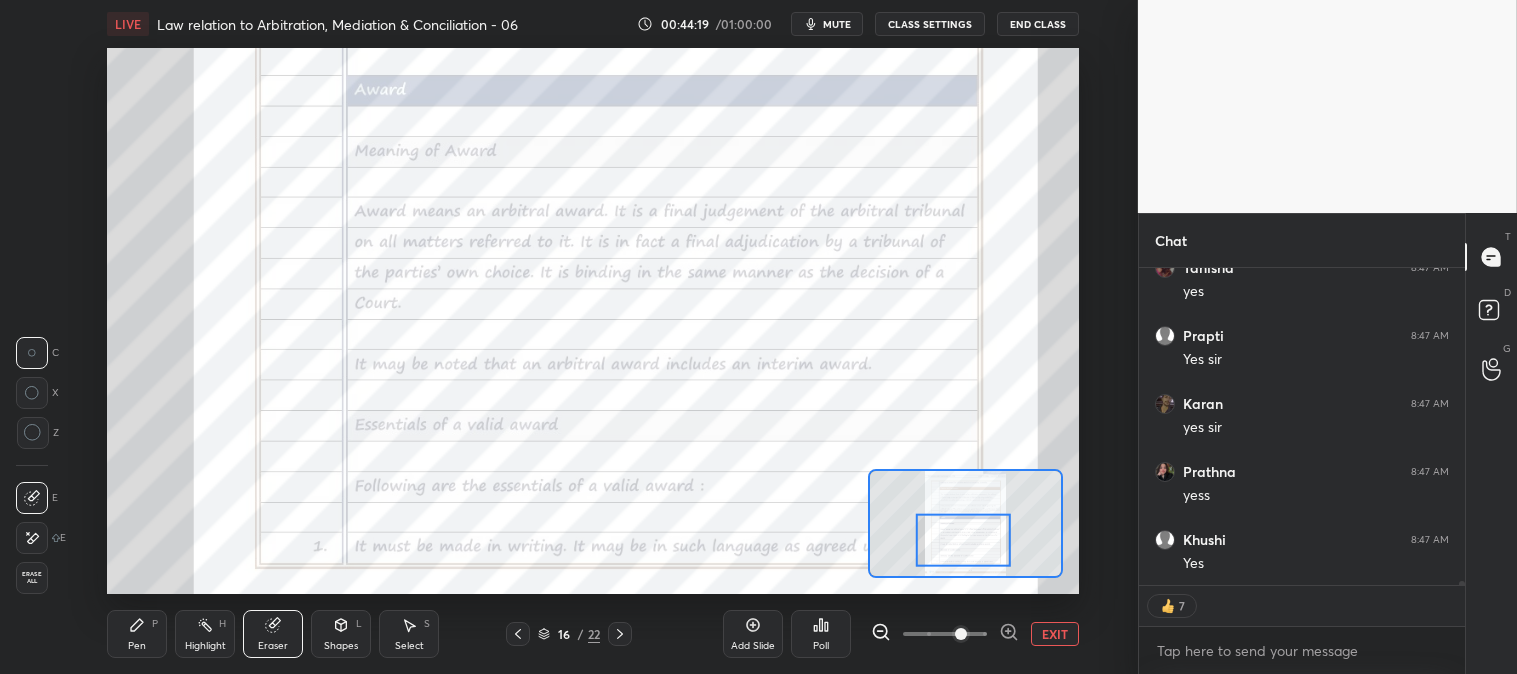 click on "Pen P" at bounding box center (137, 634) 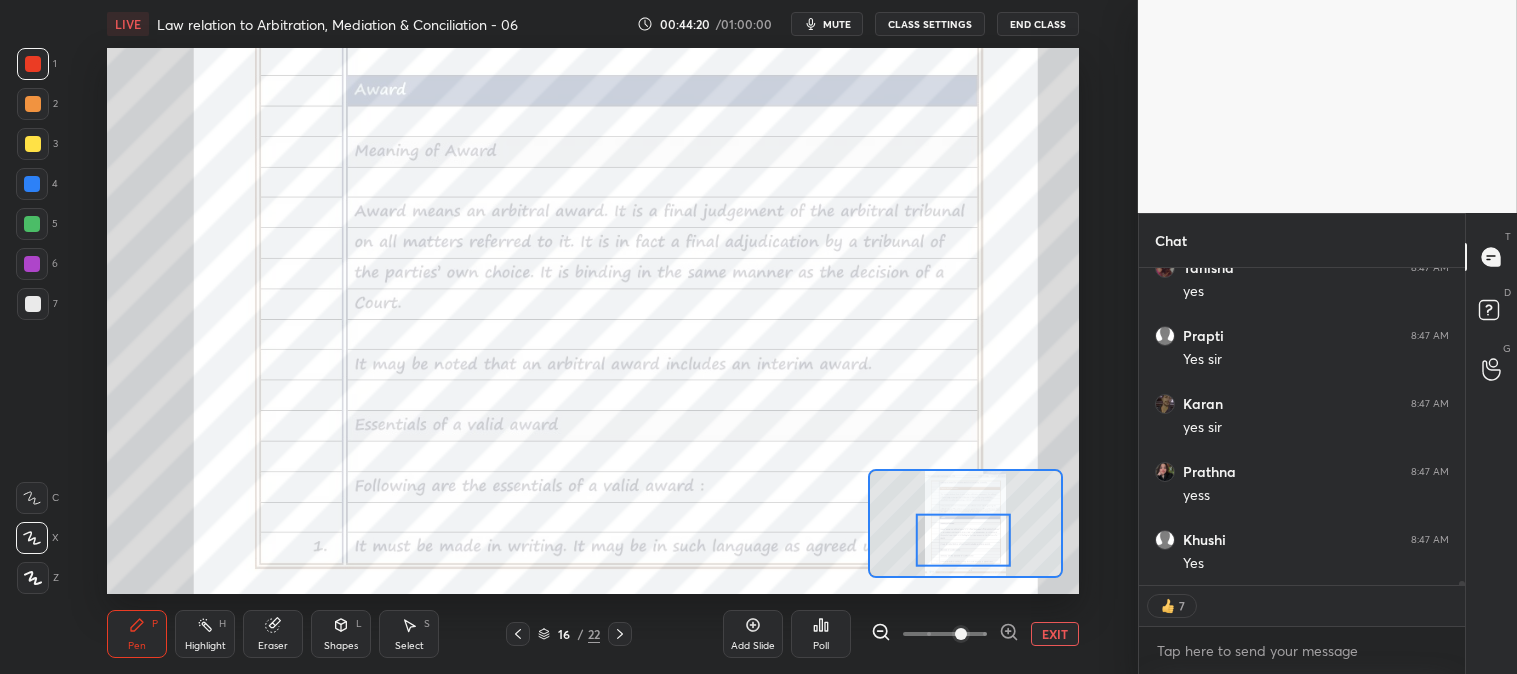 click on "Pen P" at bounding box center (137, 634) 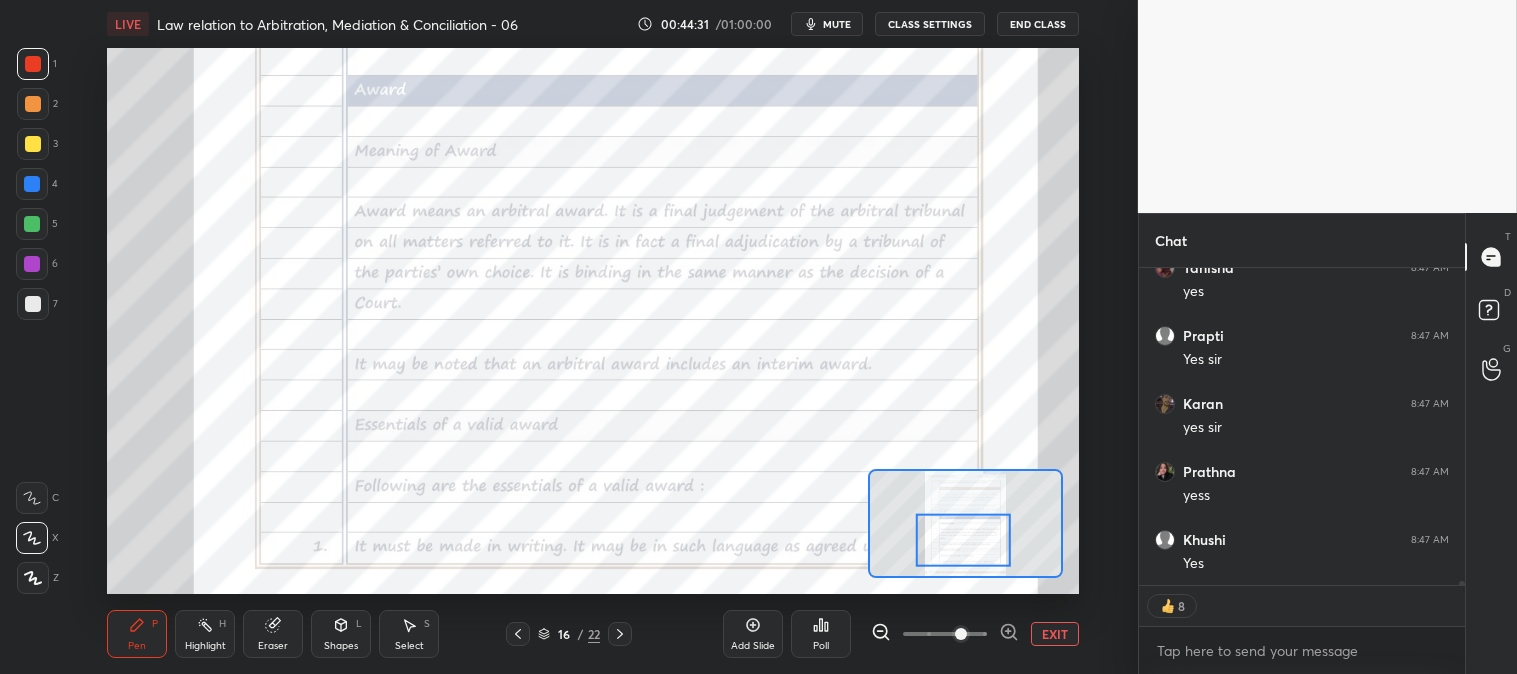 scroll, scrollTop: 6, scrollLeft: 5, axis: both 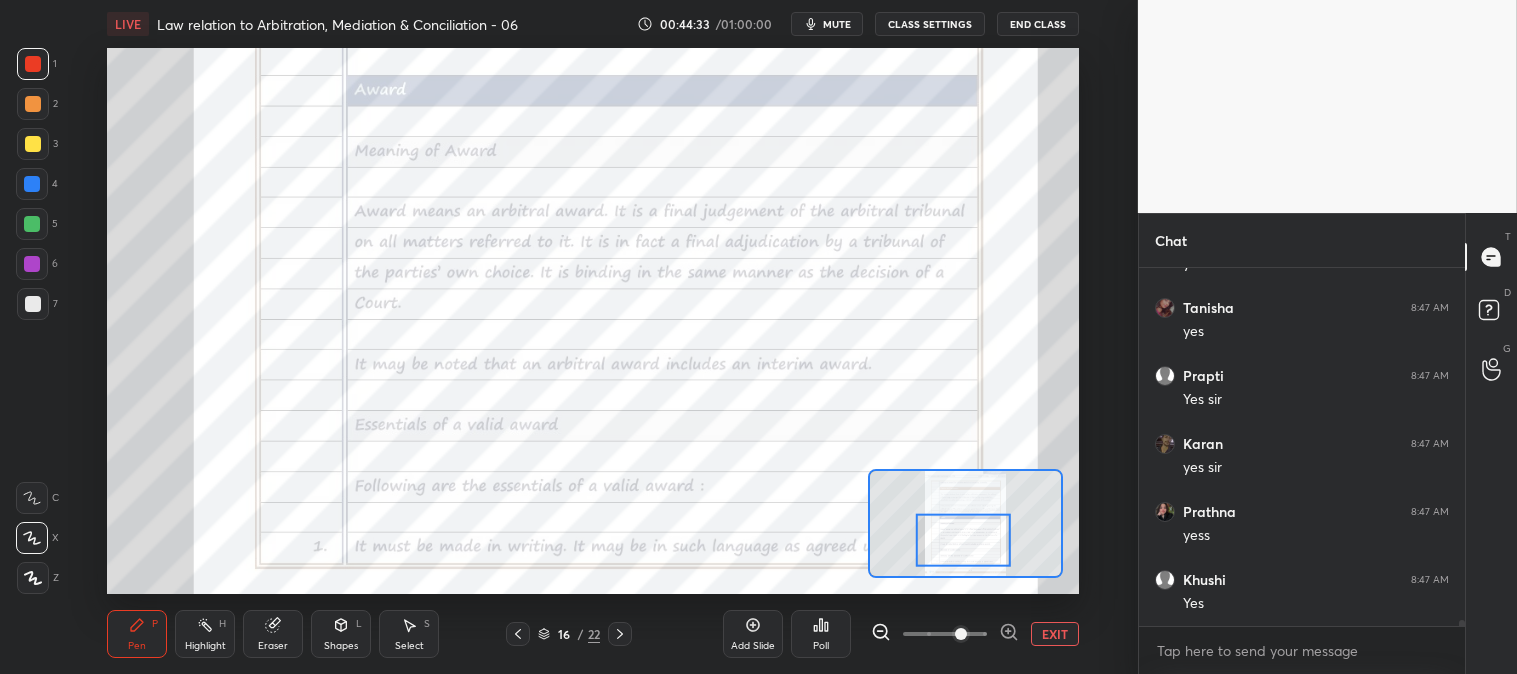 click on "Highlight" at bounding box center (205, 646) 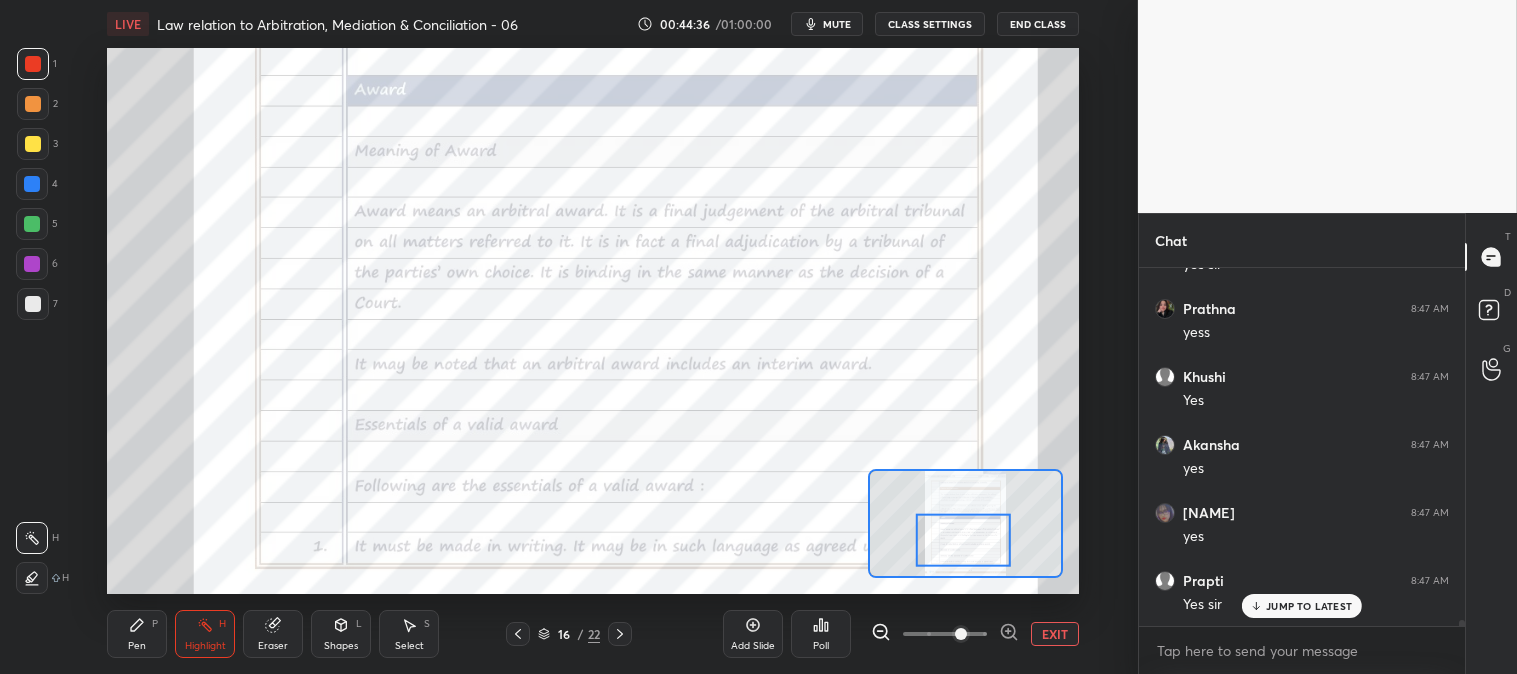 scroll, scrollTop: 23013, scrollLeft: 0, axis: vertical 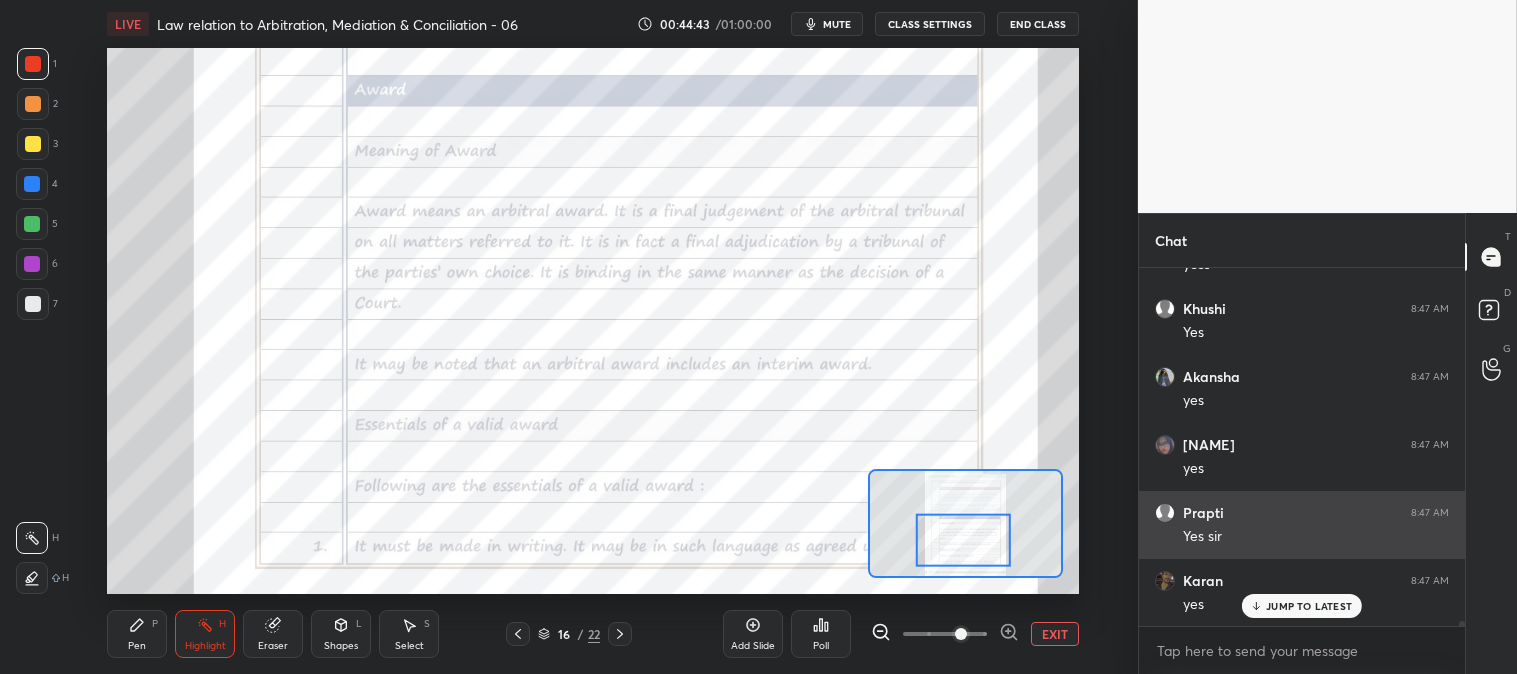 click on "JUMP TO LATEST" at bounding box center [1302, 606] 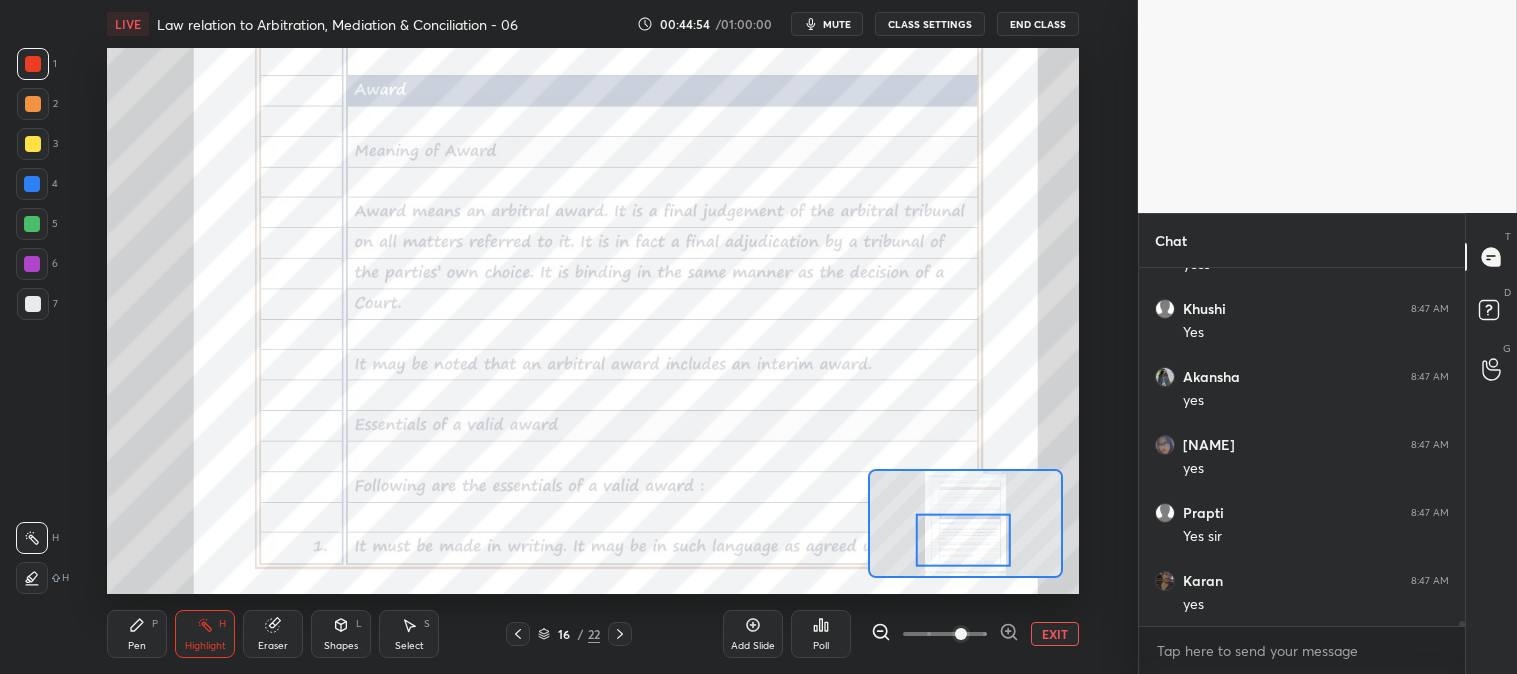 click on "Pen P" at bounding box center (137, 634) 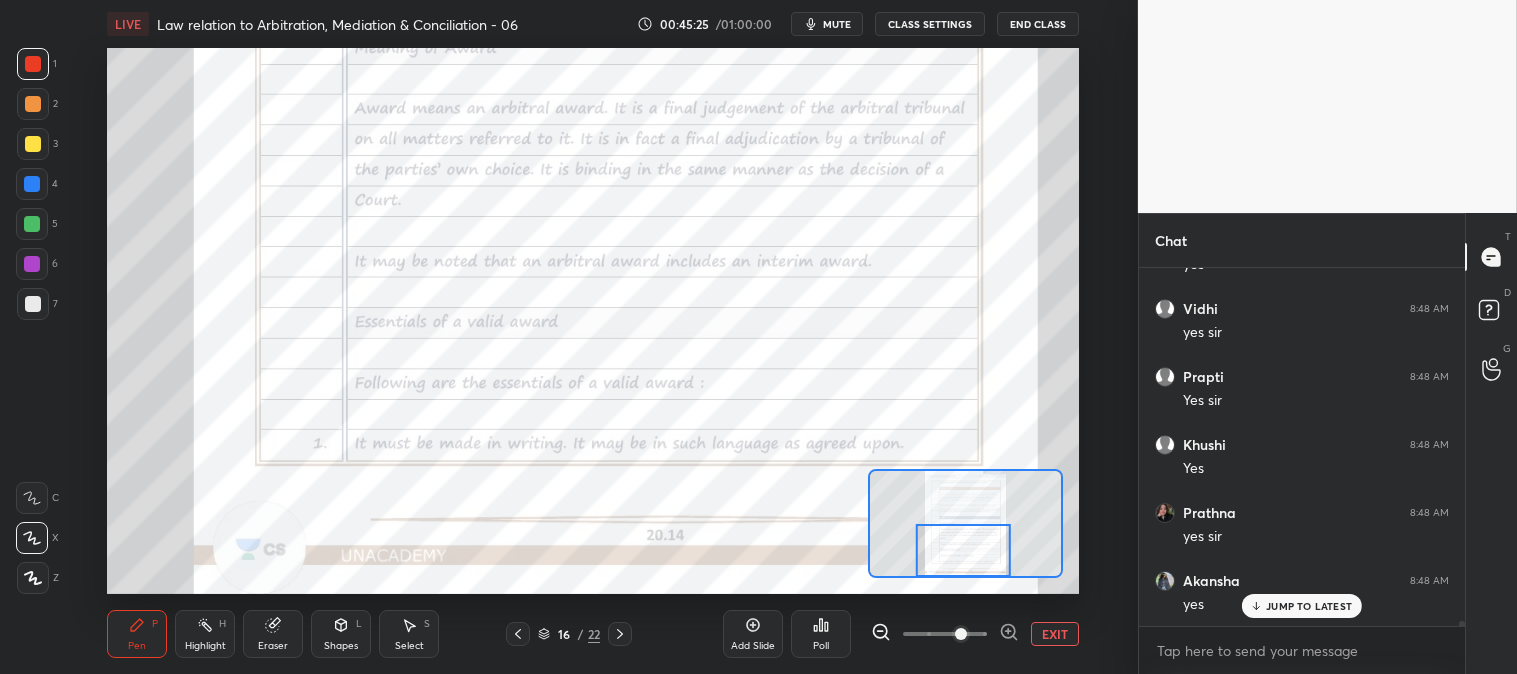 scroll, scrollTop: 23625, scrollLeft: 0, axis: vertical 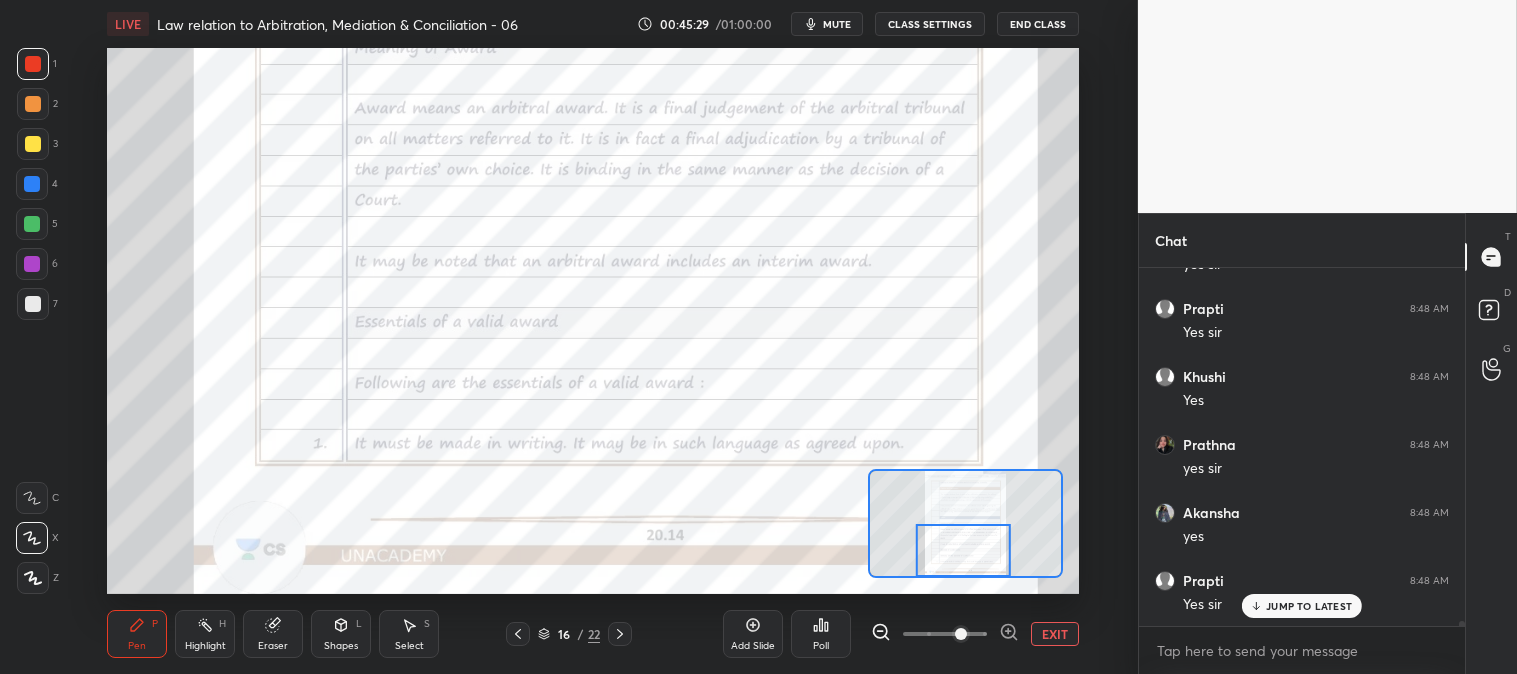 click 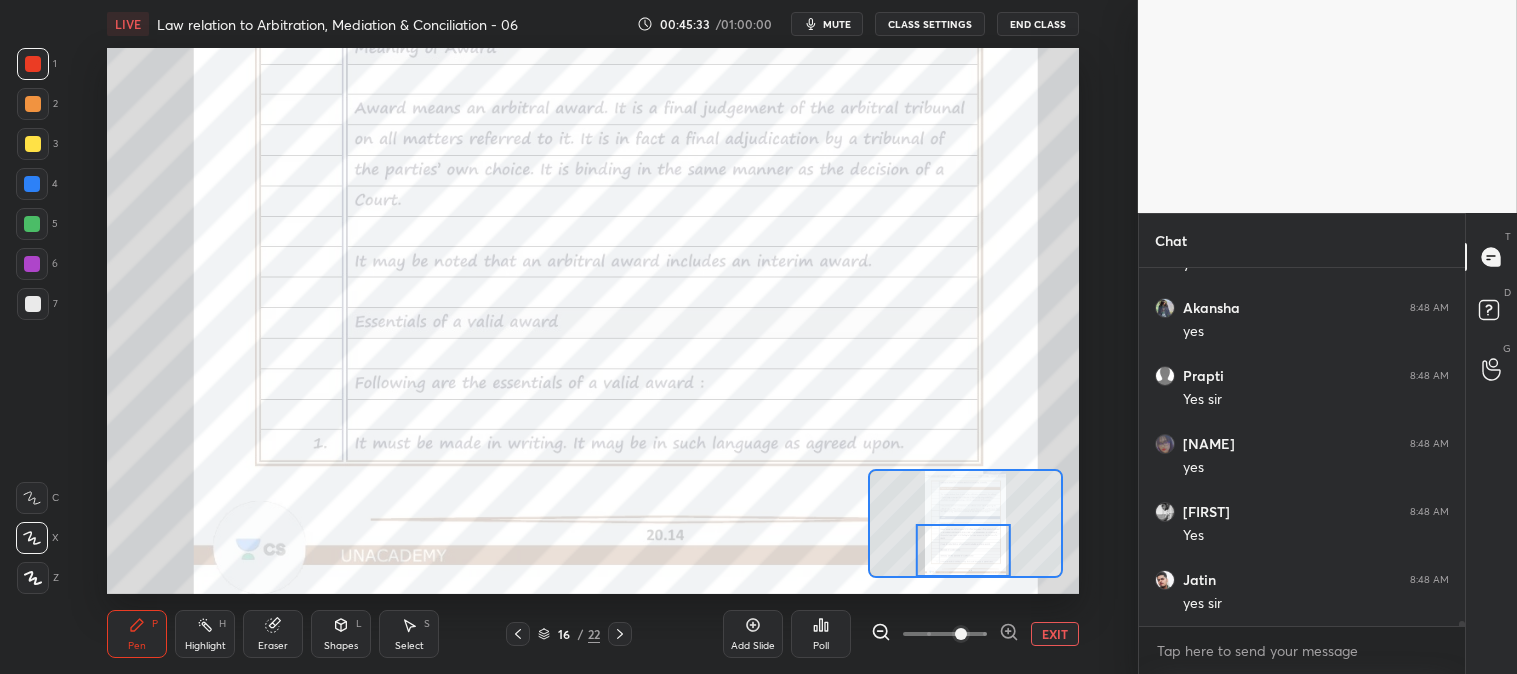 scroll, scrollTop: 23897, scrollLeft: 0, axis: vertical 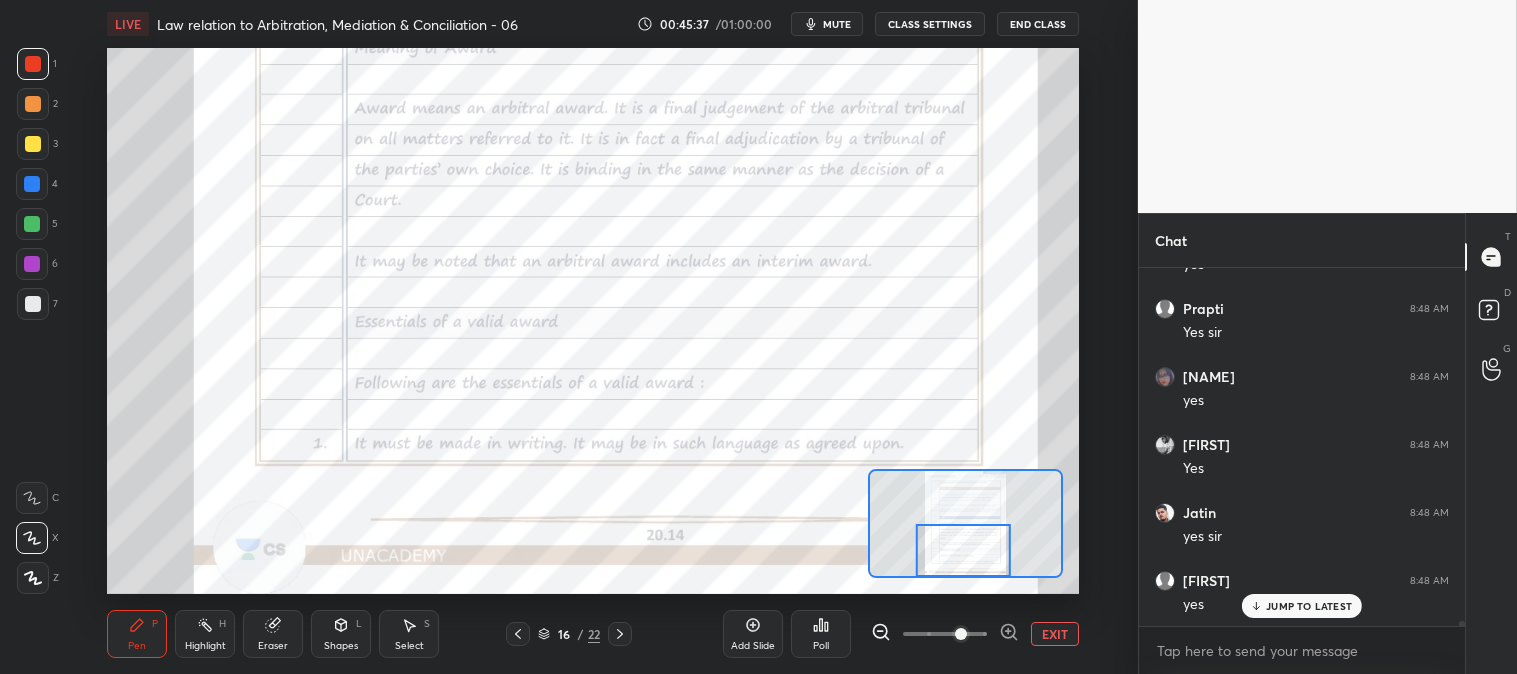 click 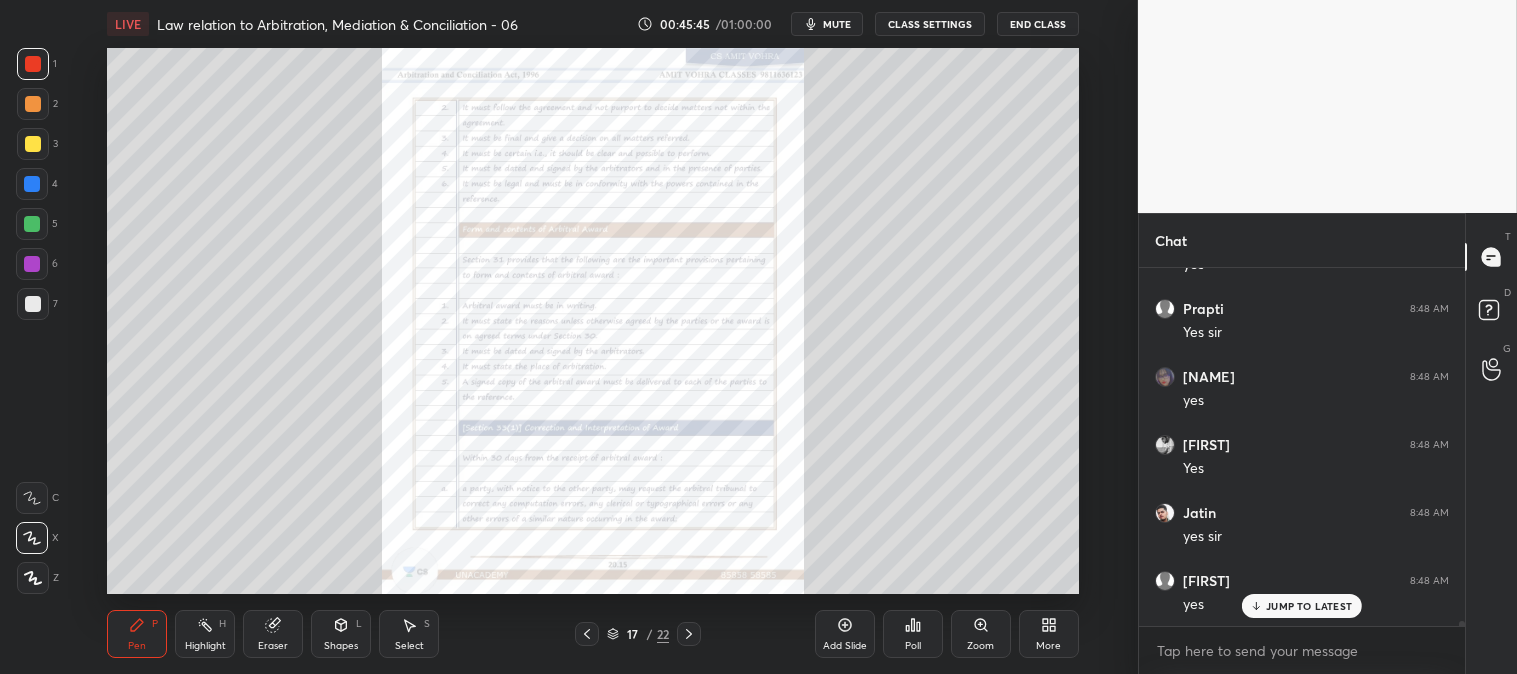 click on "Zoom" at bounding box center (980, 646) 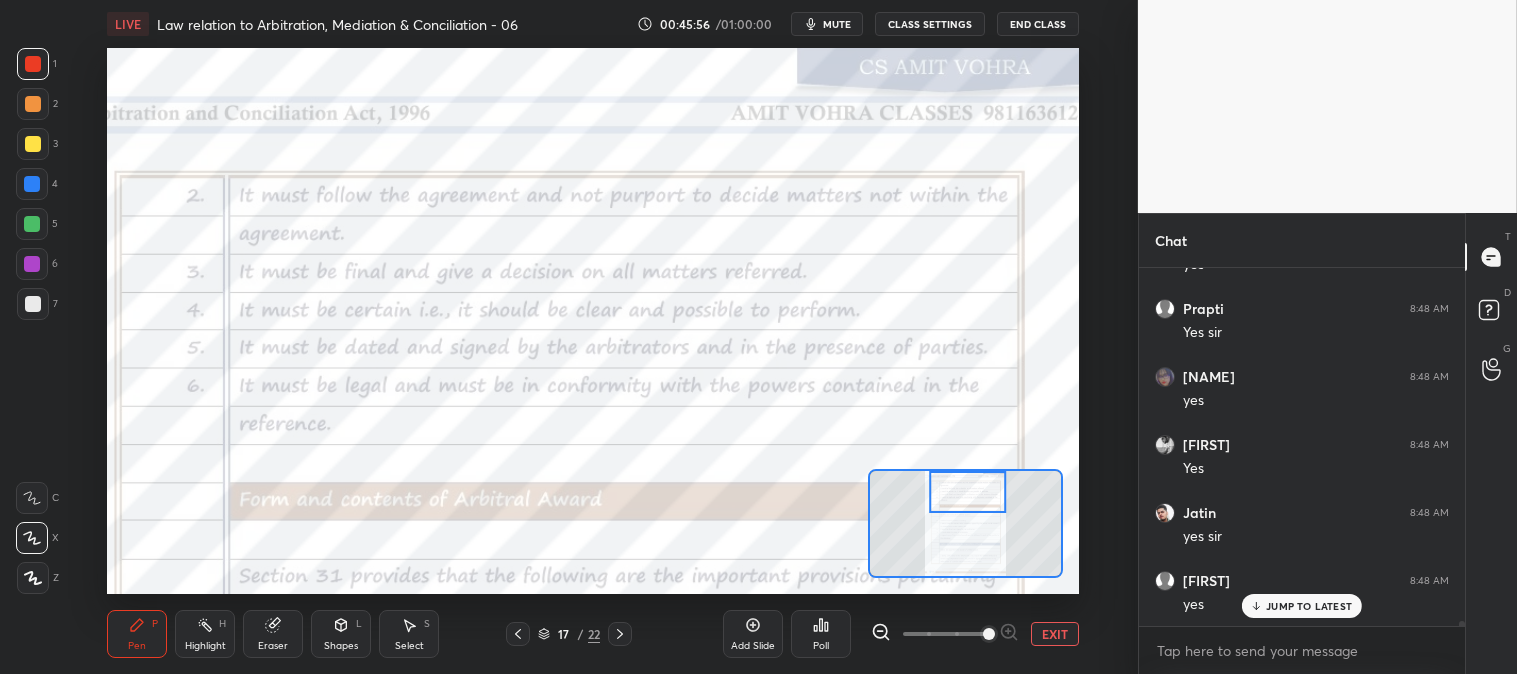 click 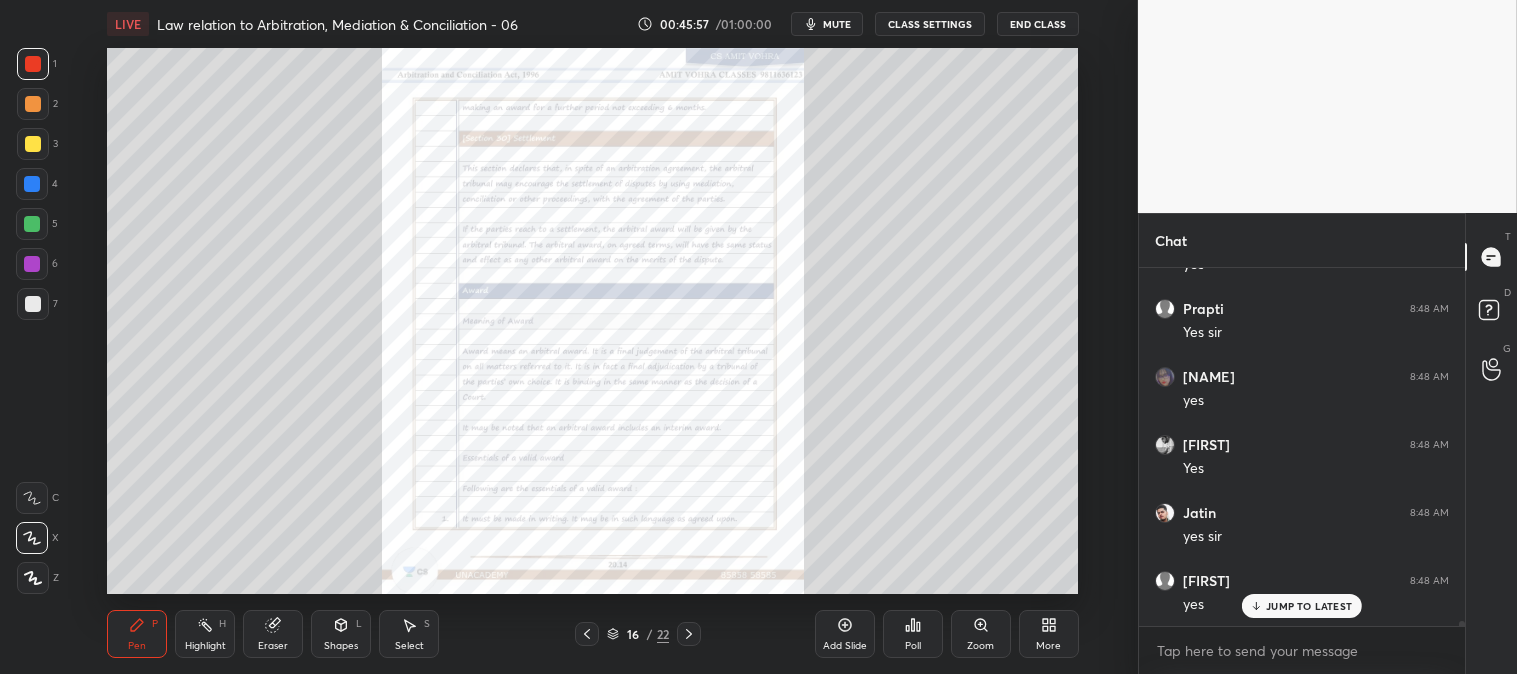 click 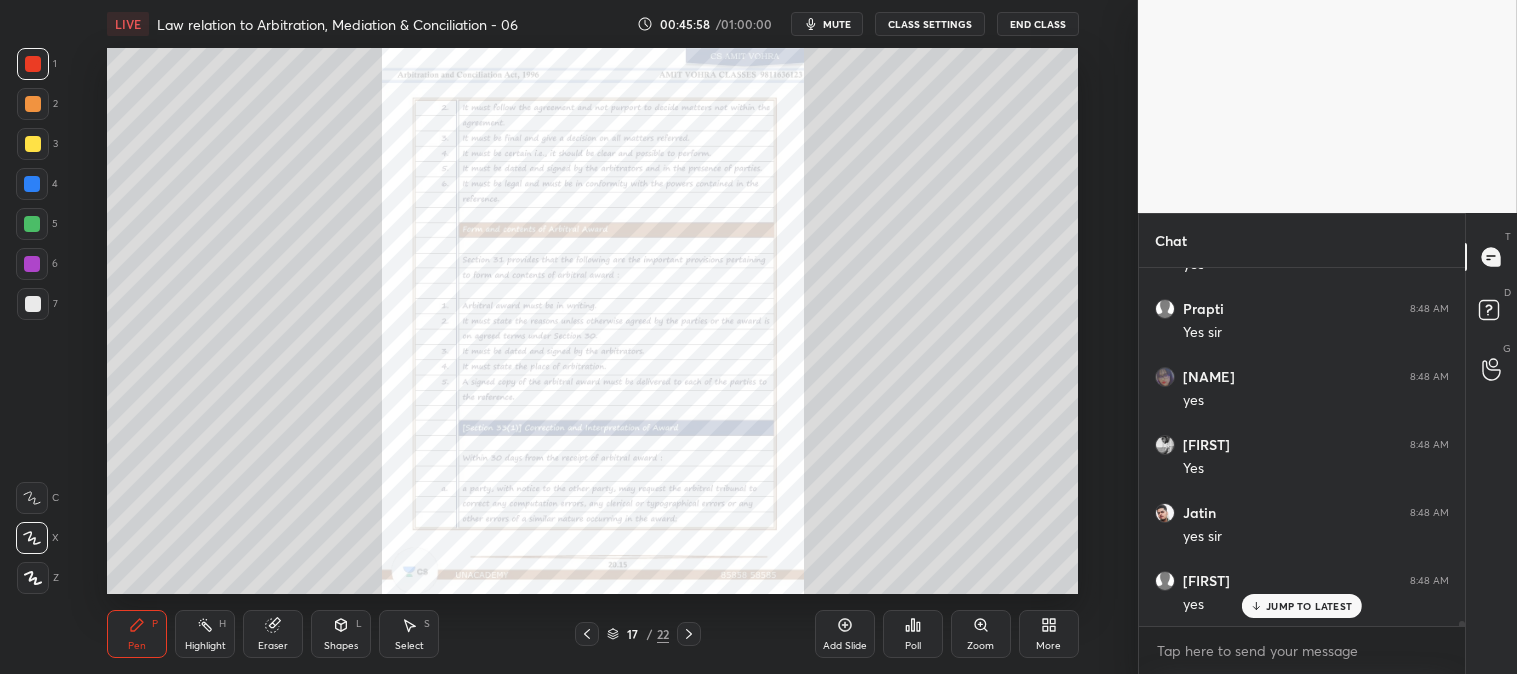 click on "Zoom" at bounding box center [981, 634] 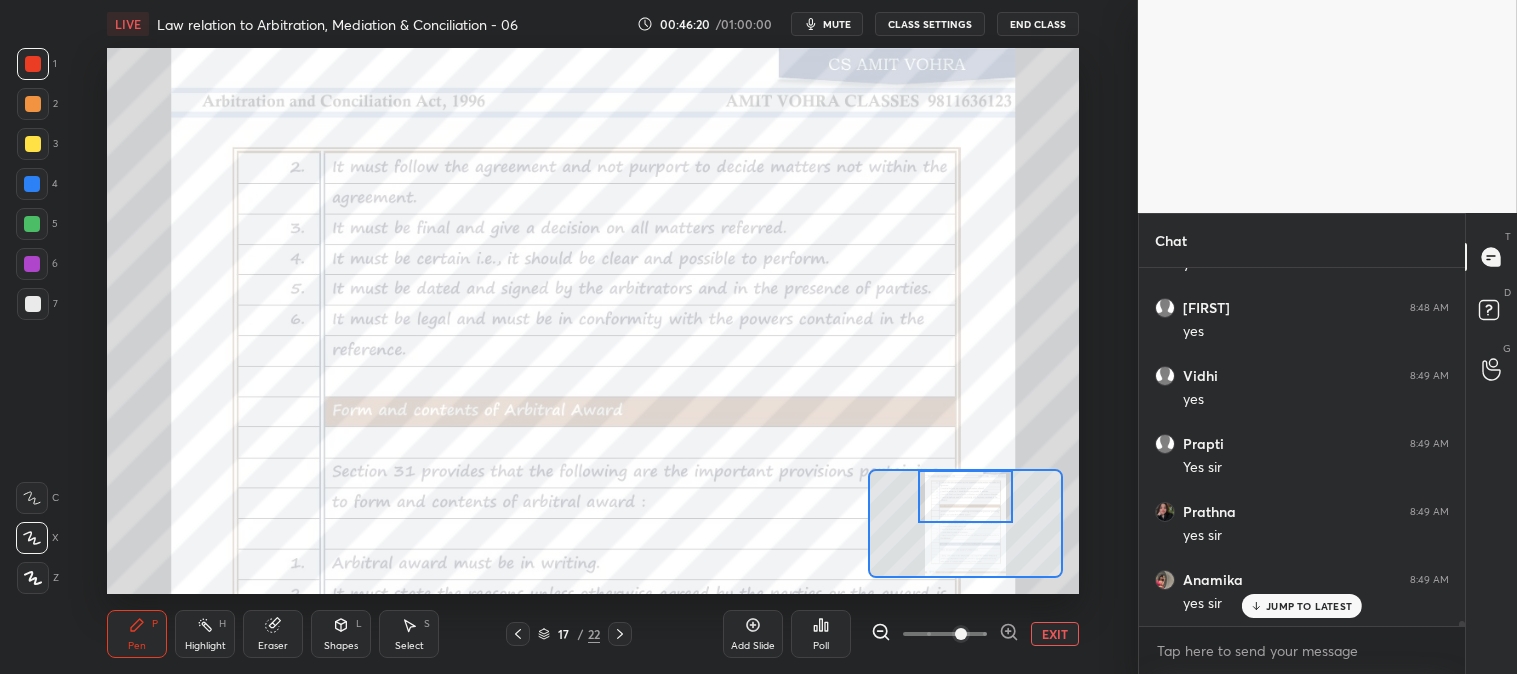 scroll, scrollTop: 24237, scrollLeft: 0, axis: vertical 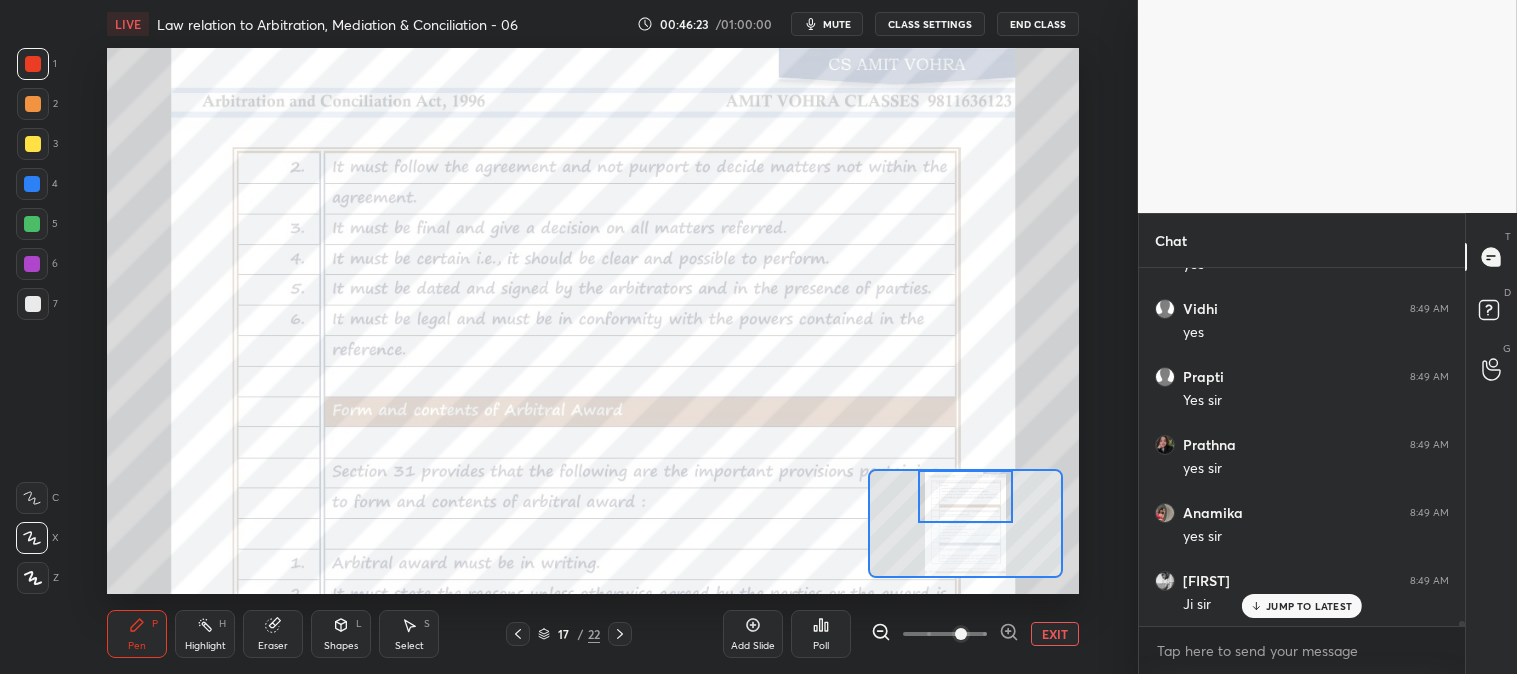 click on "Eraser" at bounding box center [273, 634] 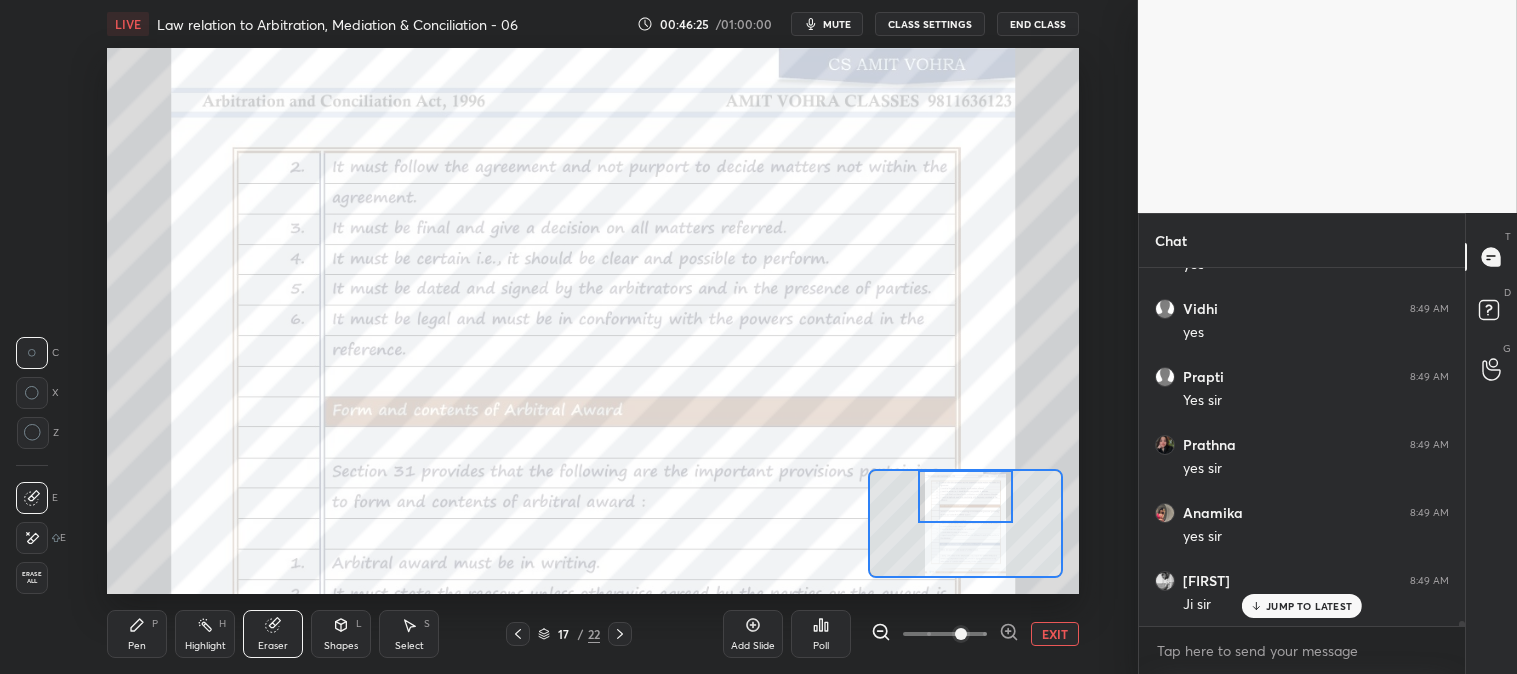 click on "Pen P" at bounding box center (137, 634) 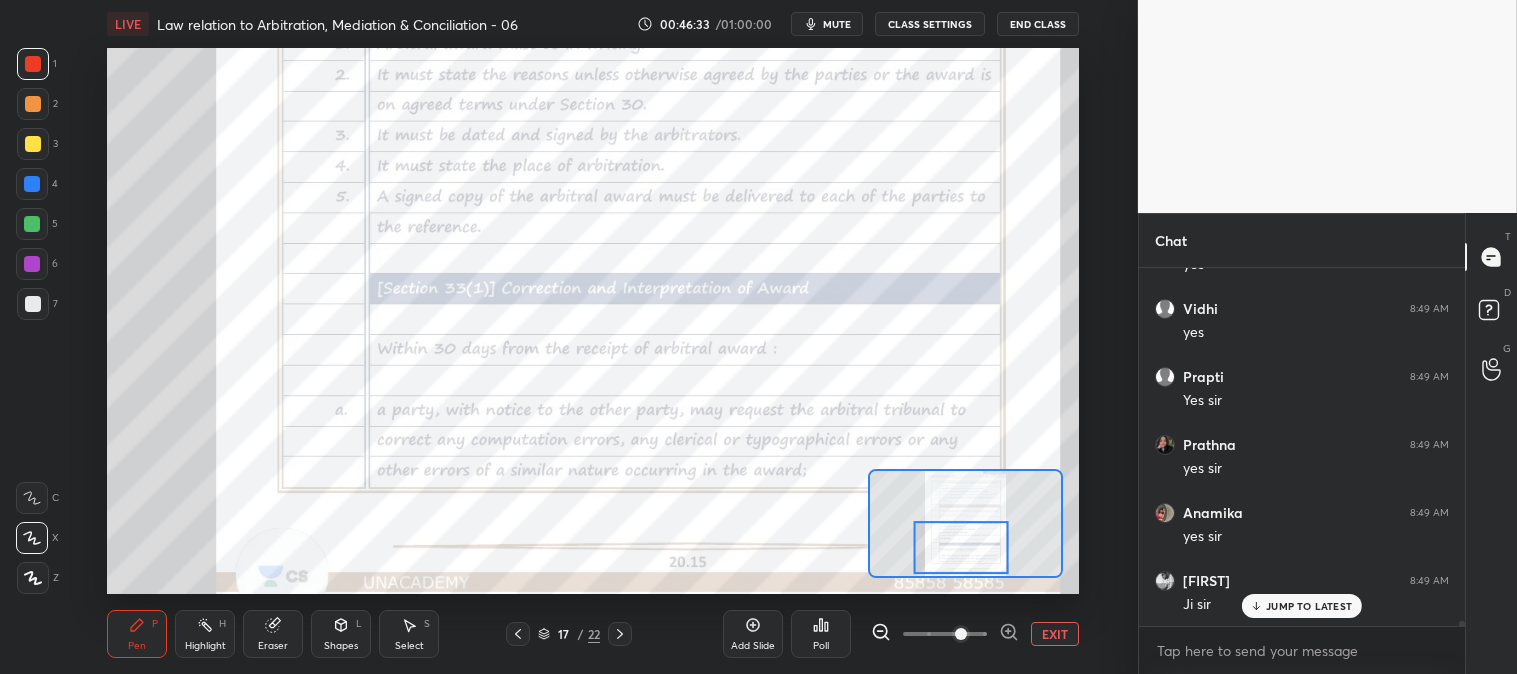 click 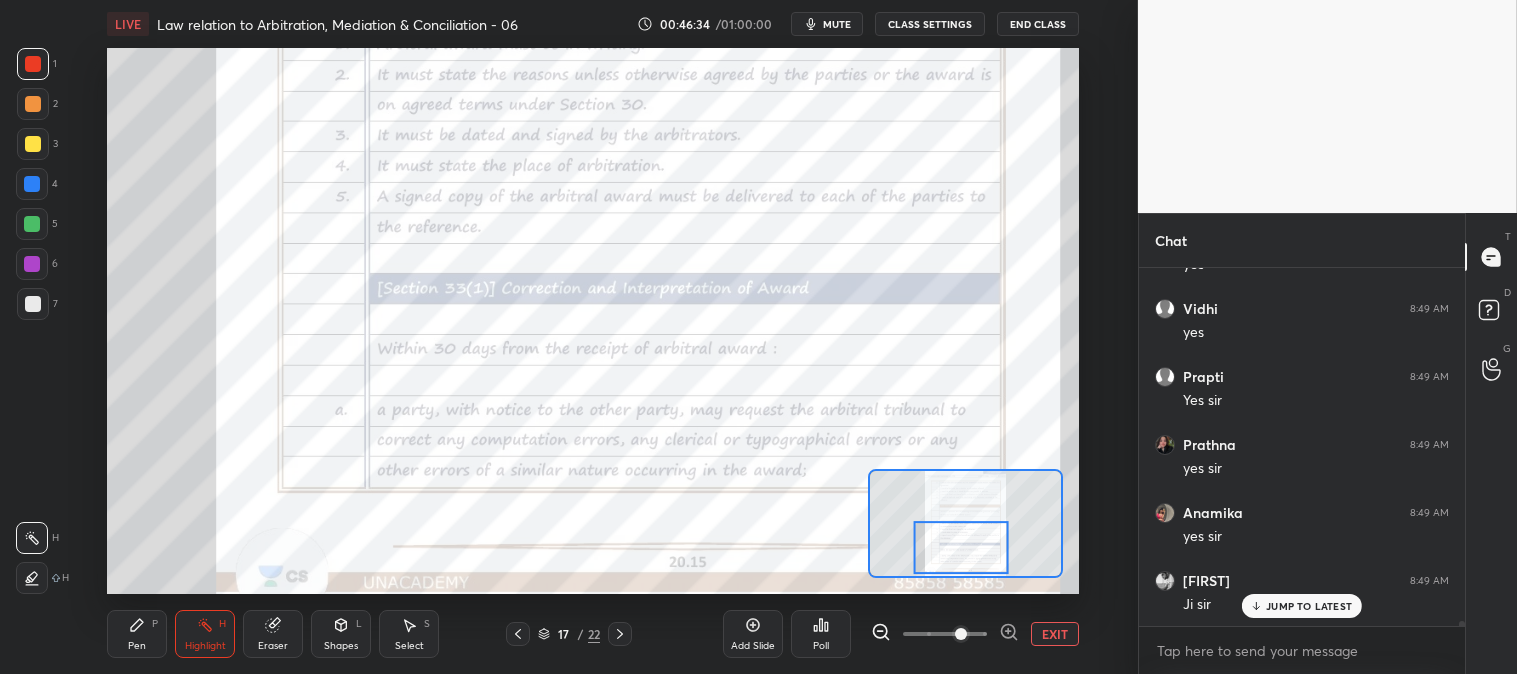 click 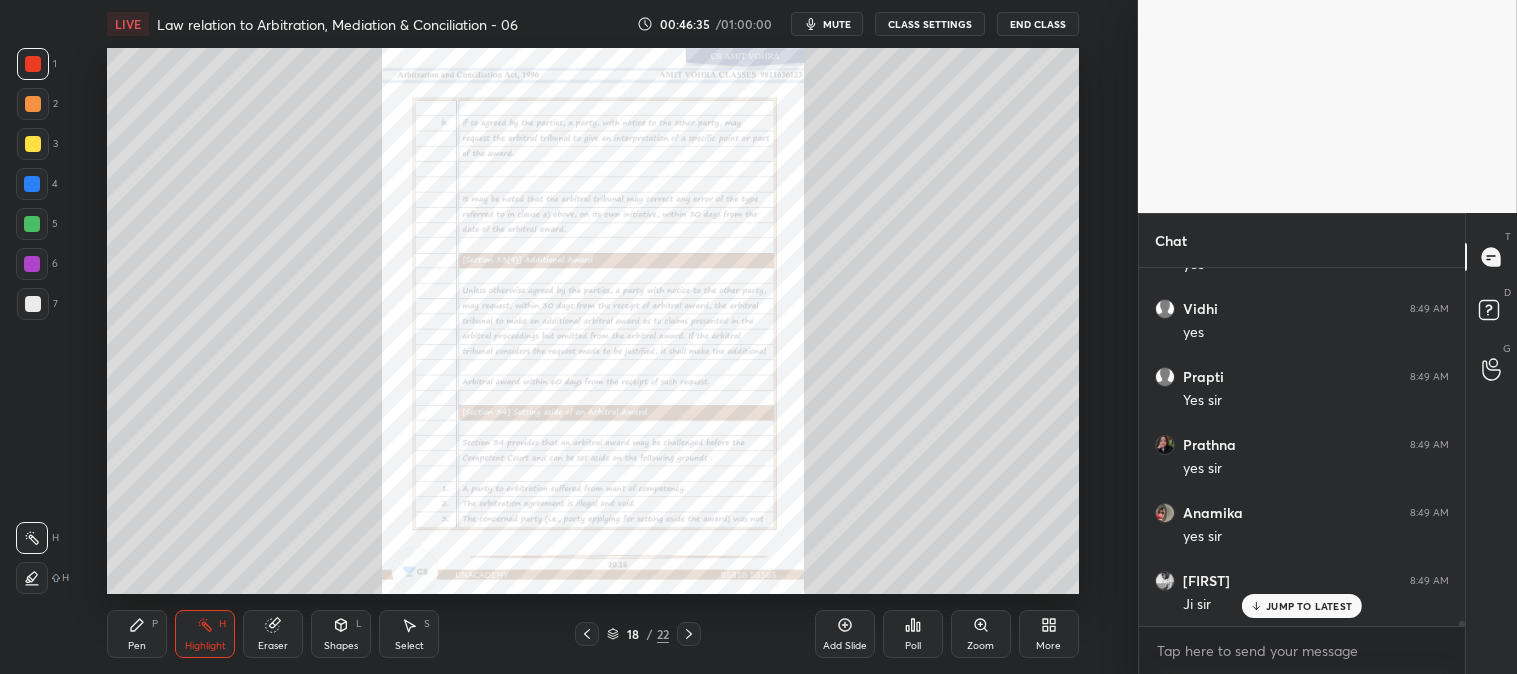 scroll, scrollTop: 24305, scrollLeft: 0, axis: vertical 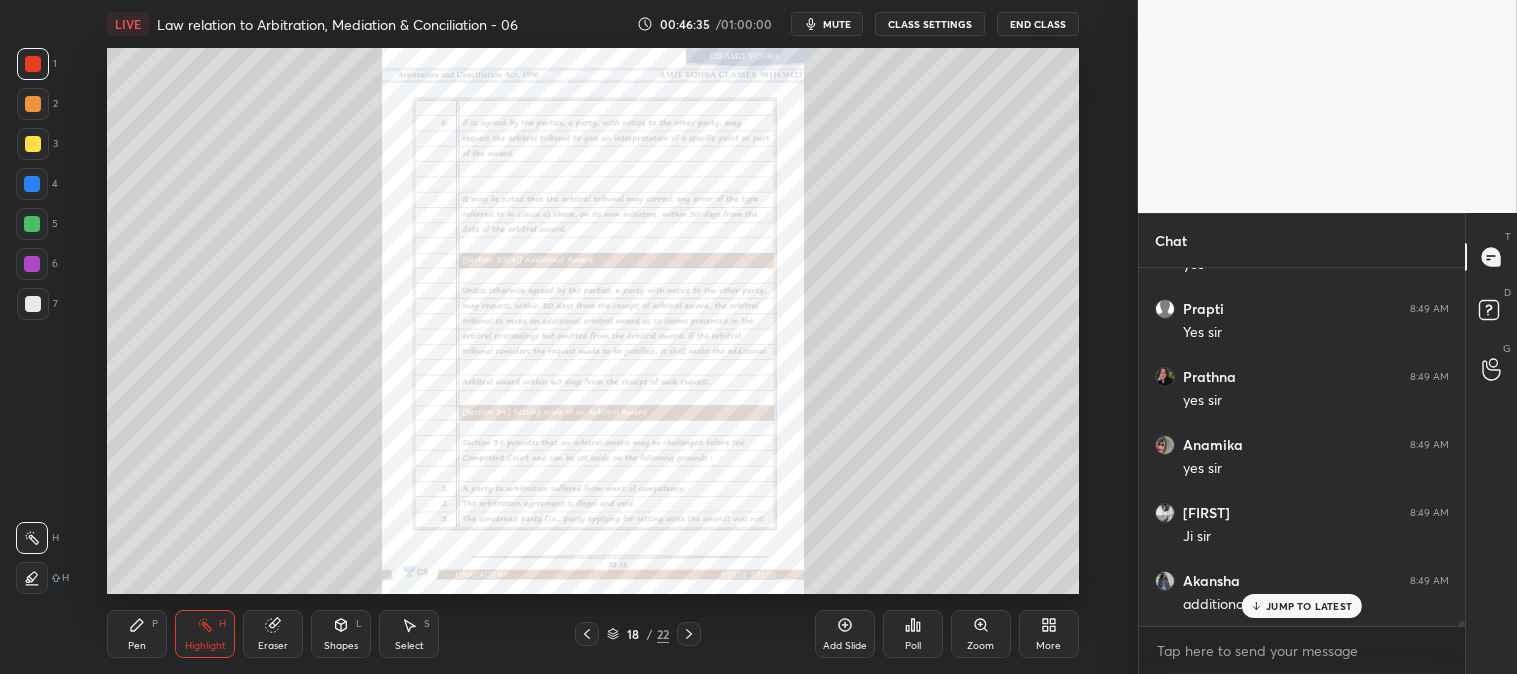 click on "Zoom" at bounding box center [980, 646] 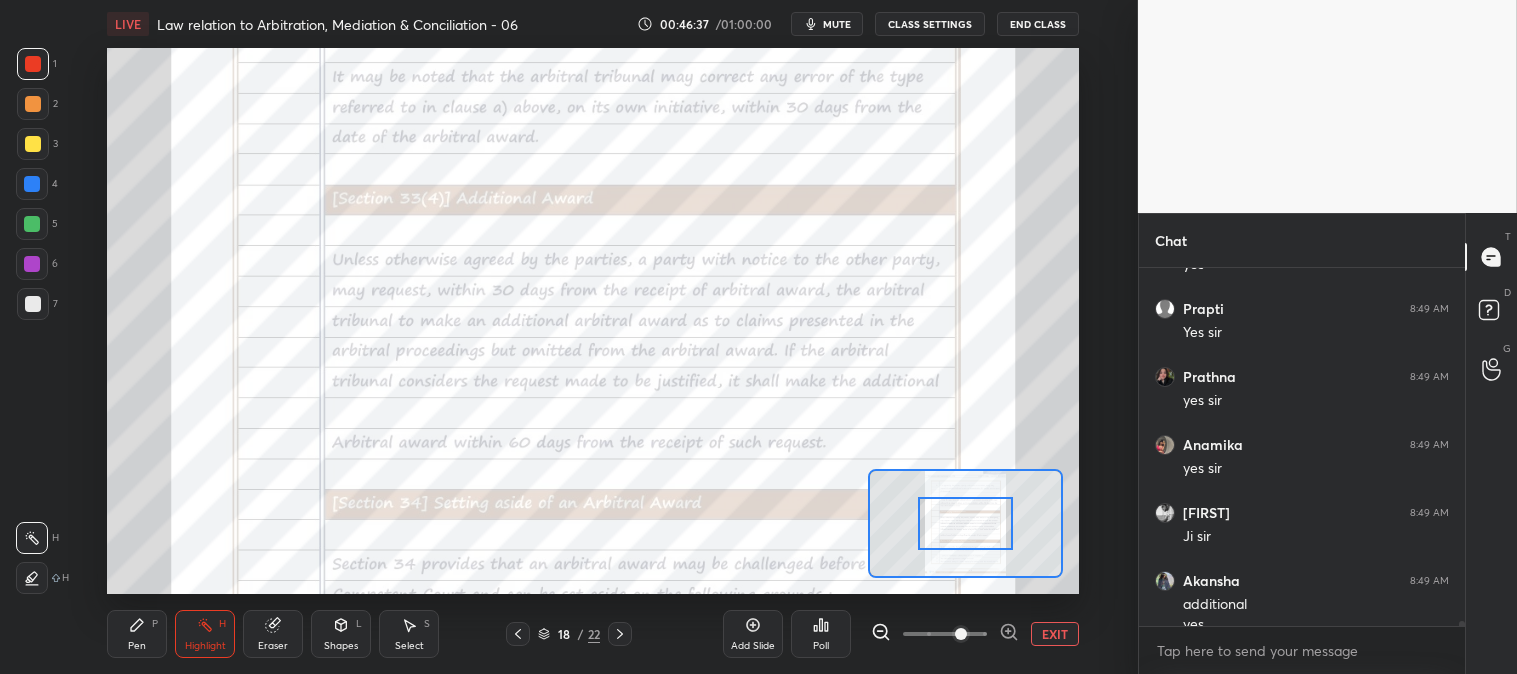 scroll, scrollTop: 24325, scrollLeft: 0, axis: vertical 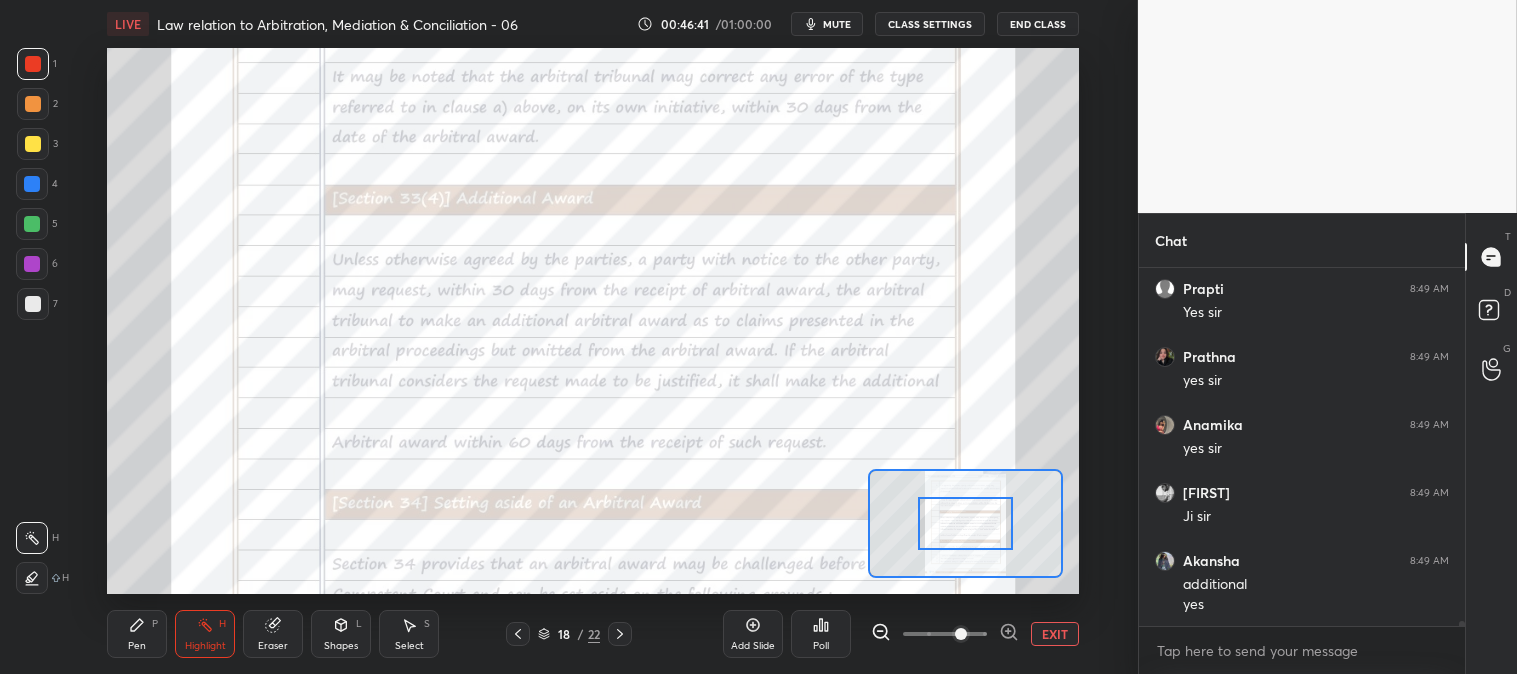 click 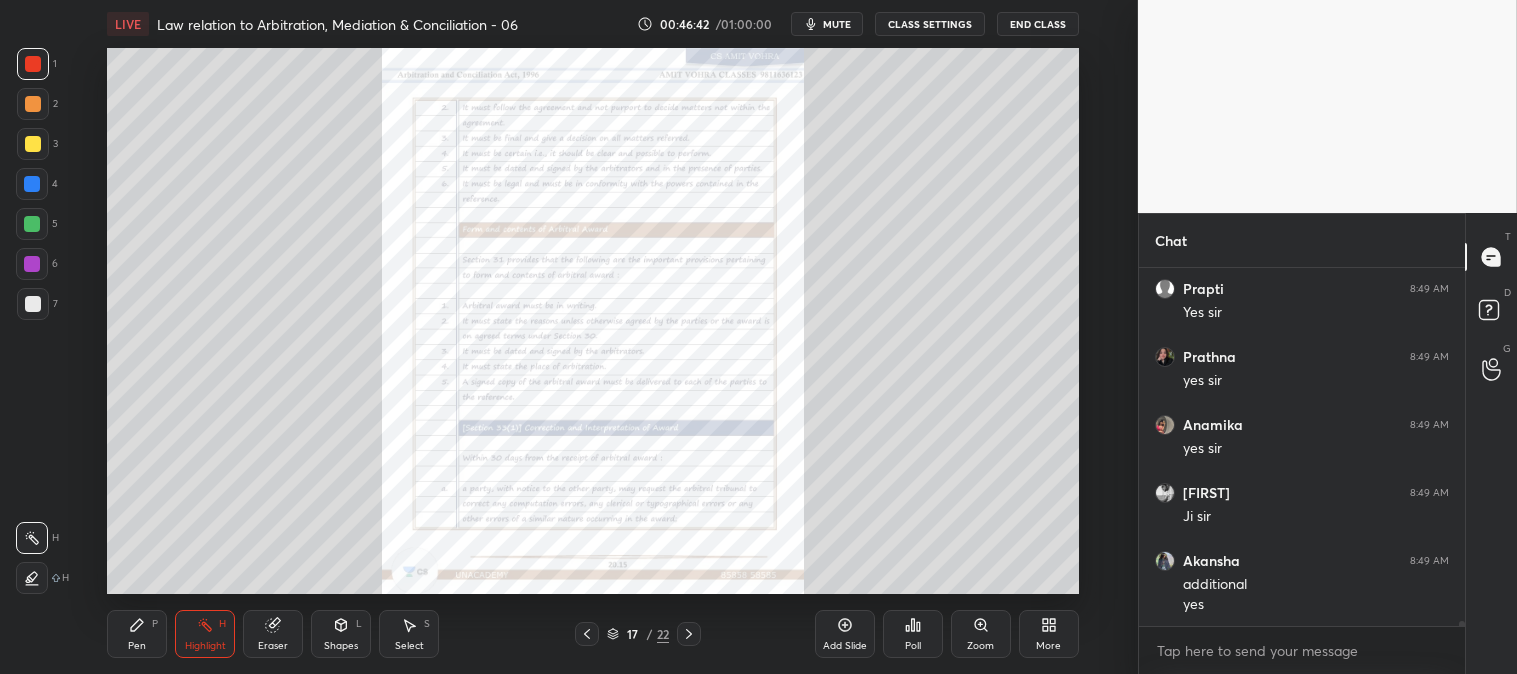 scroll, scrollTop: 24393, scrollLeft: 0, axis: vertical 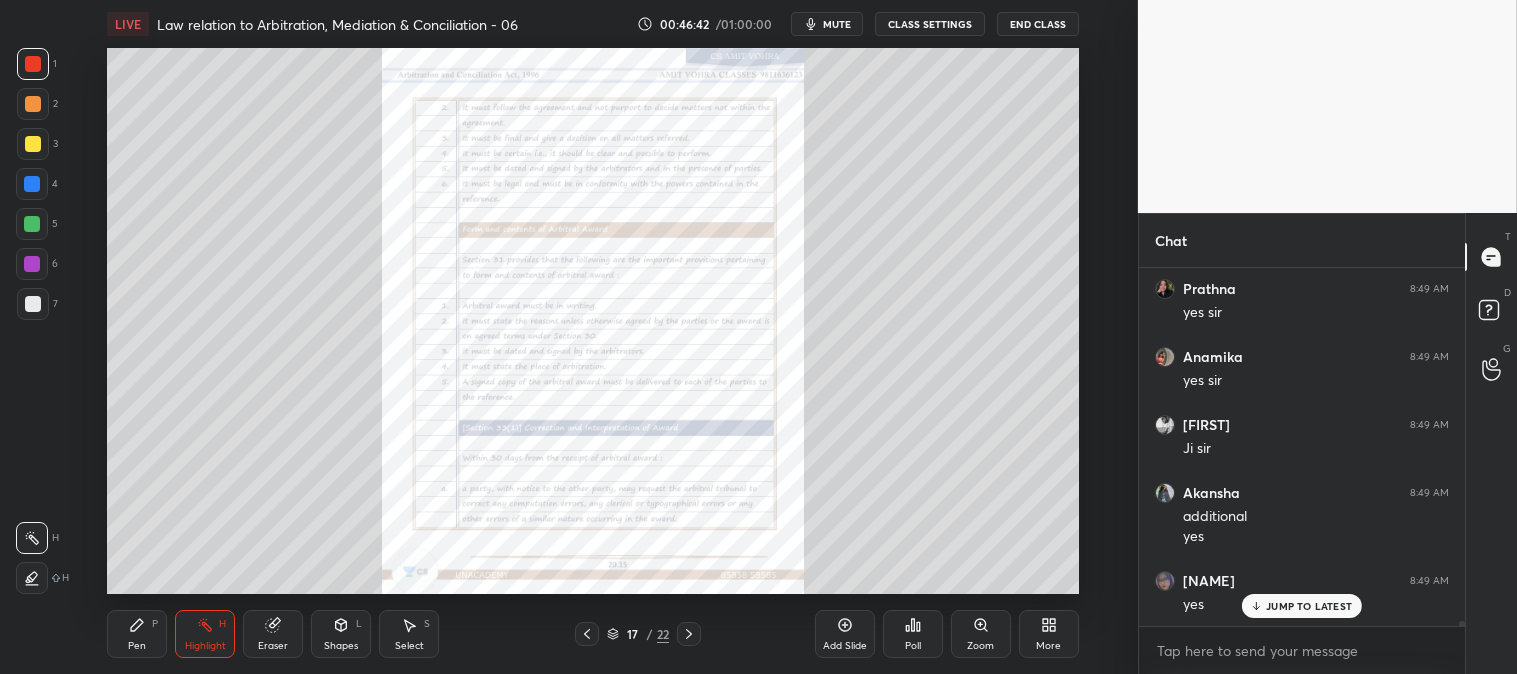 click on "Zoom" at bounding box center (981, 634) 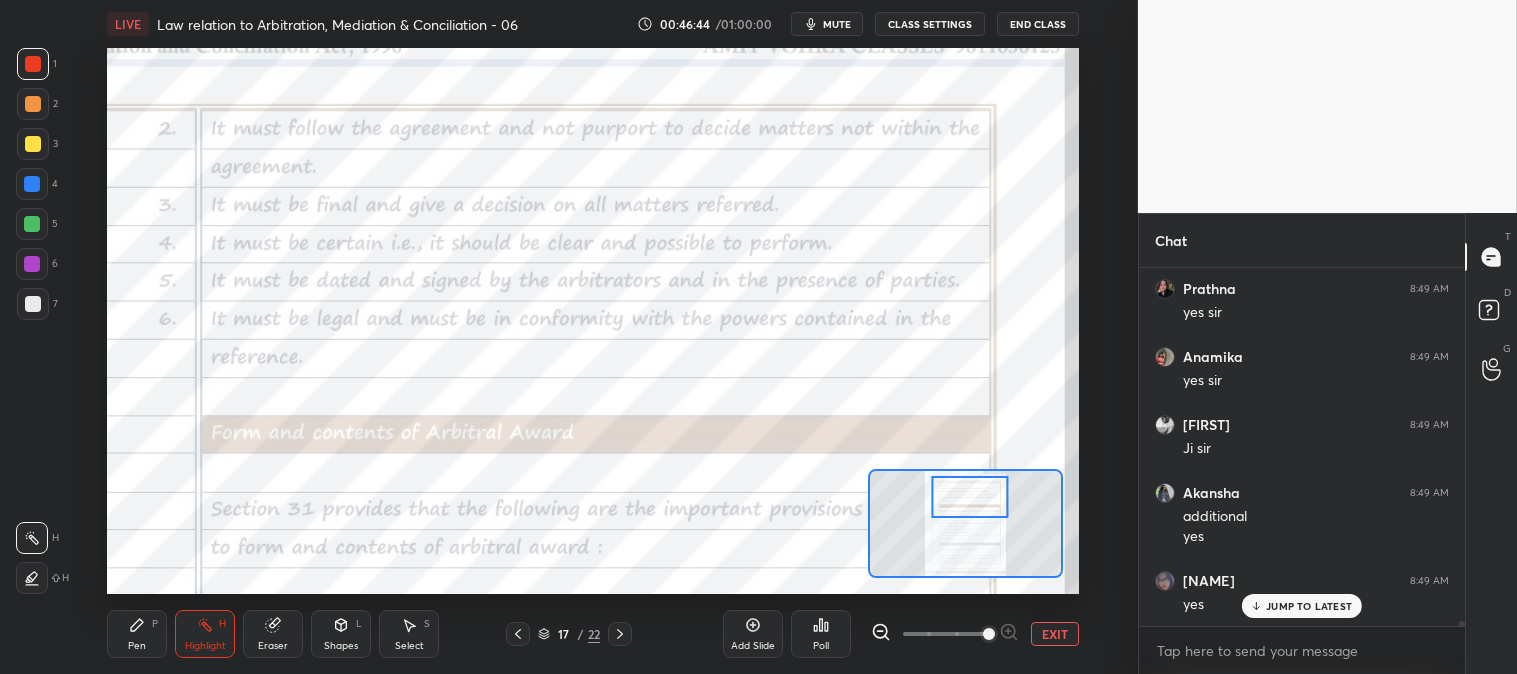 click at bounding box center (989, 634) 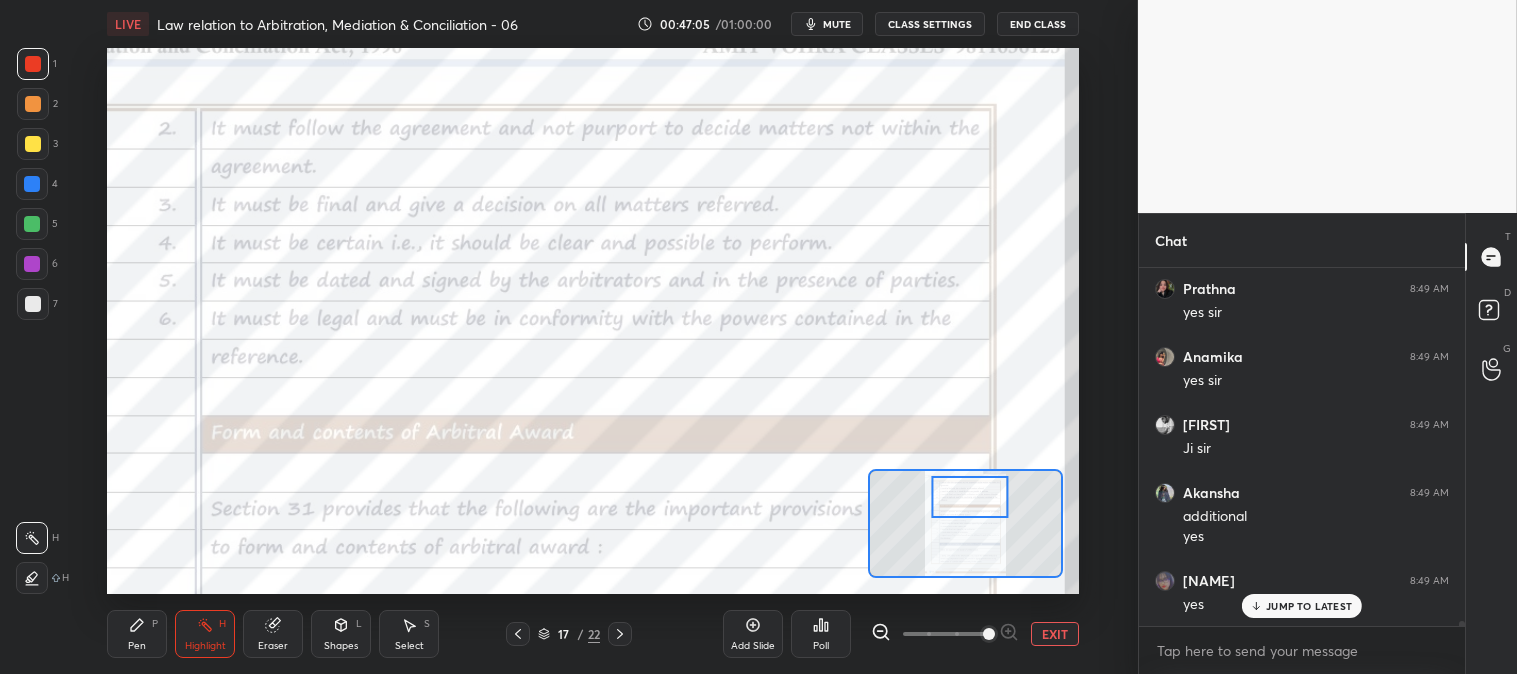 scroll, scrollTop: 24461, scrollLeft: 0, axis: vertical 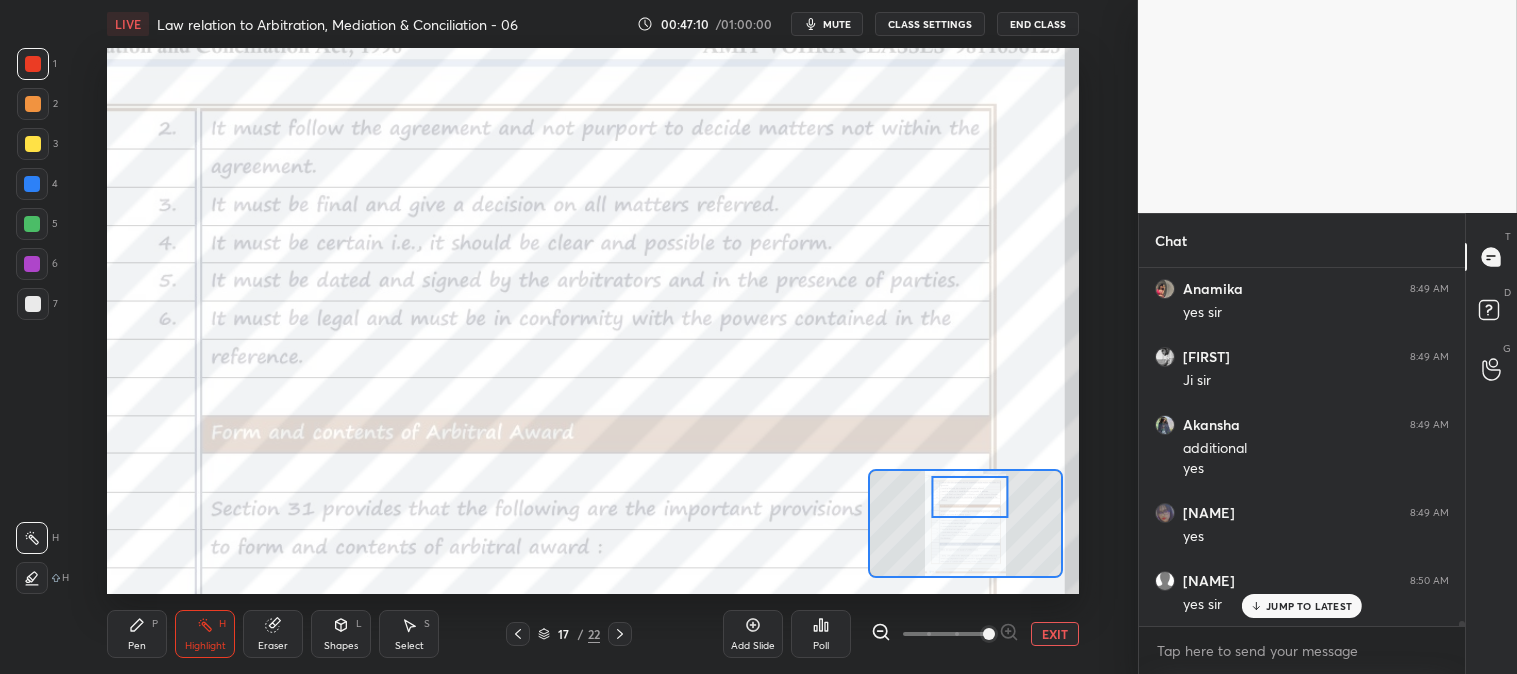 click on "Pen P" at bounding box center (137, 634) 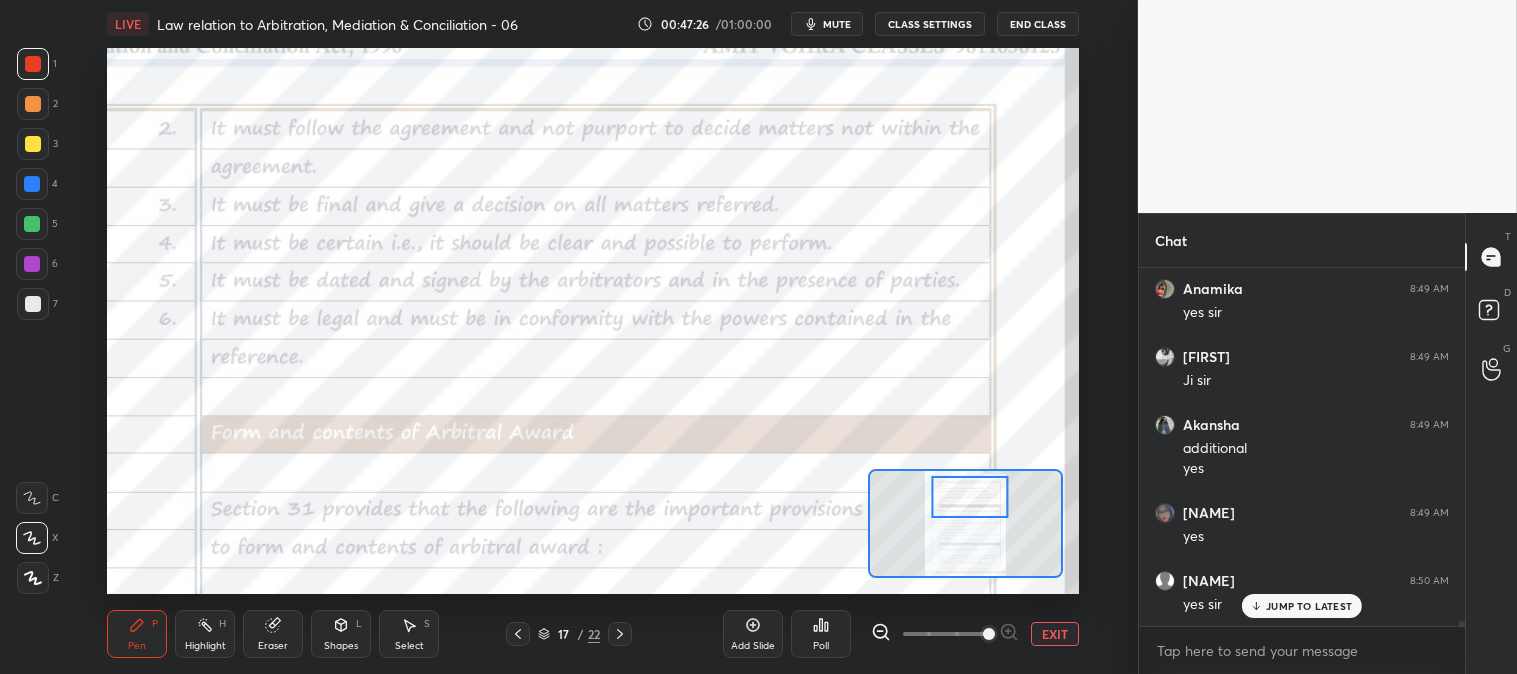 scroll, scrollTop: 312, scrollLeft: 320, axis: both 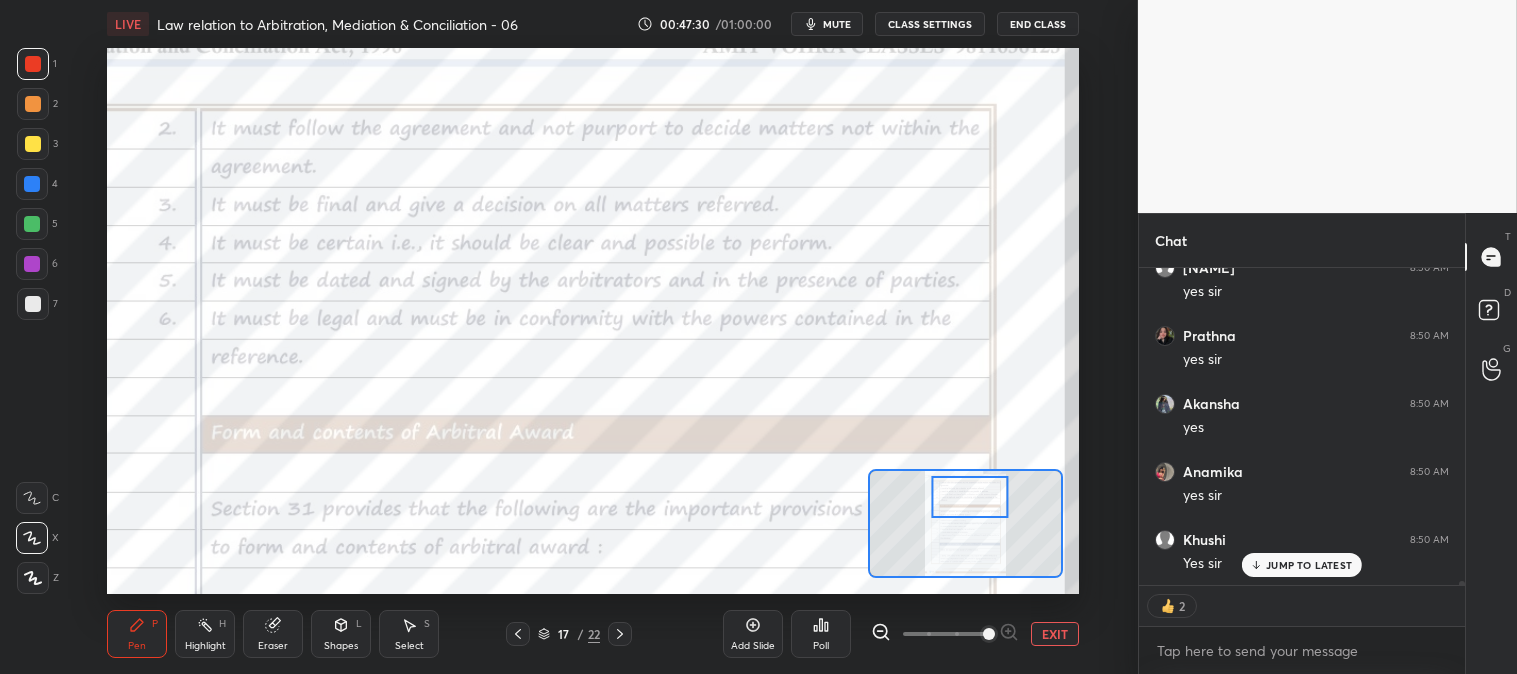 click on "Highlight H" at bounding box center [205, 634] 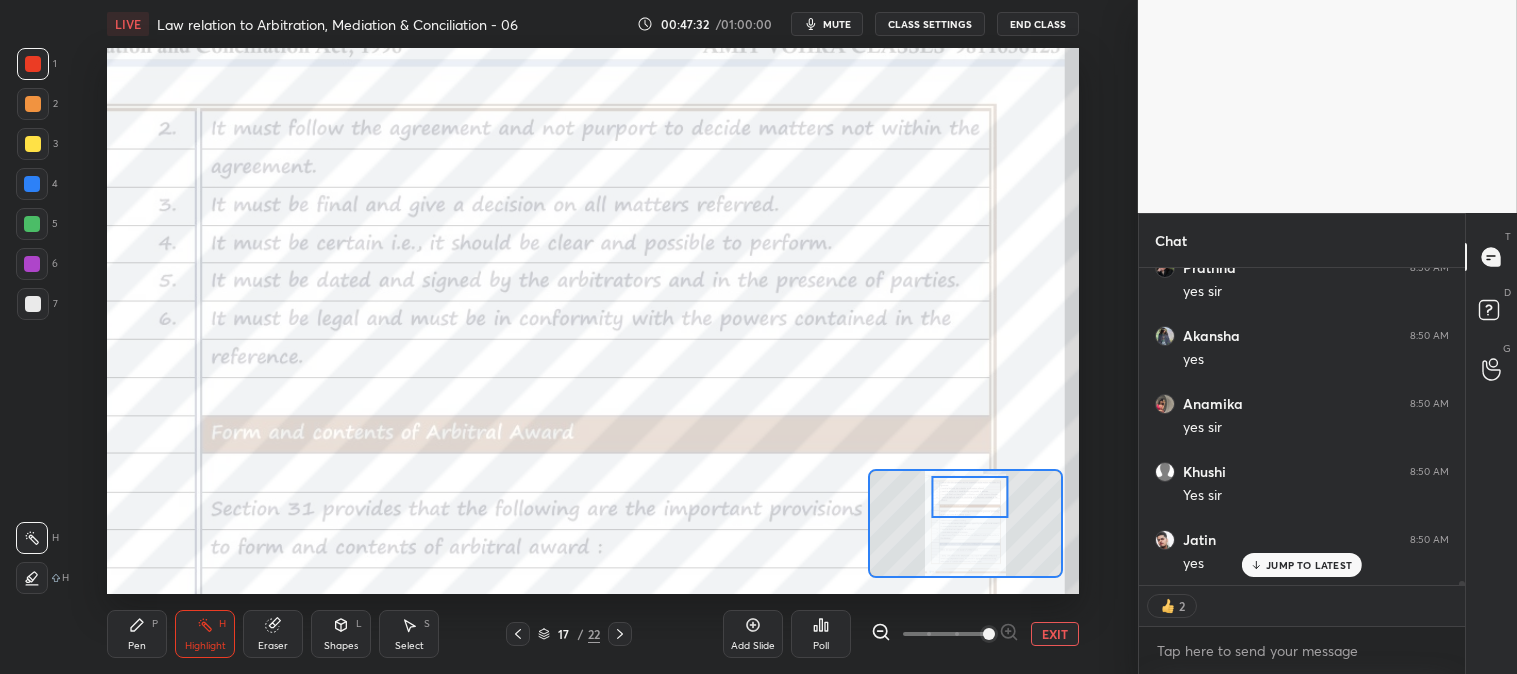 scroll, scrollTop: 24910, scrollLeft: 0, axis: vertical 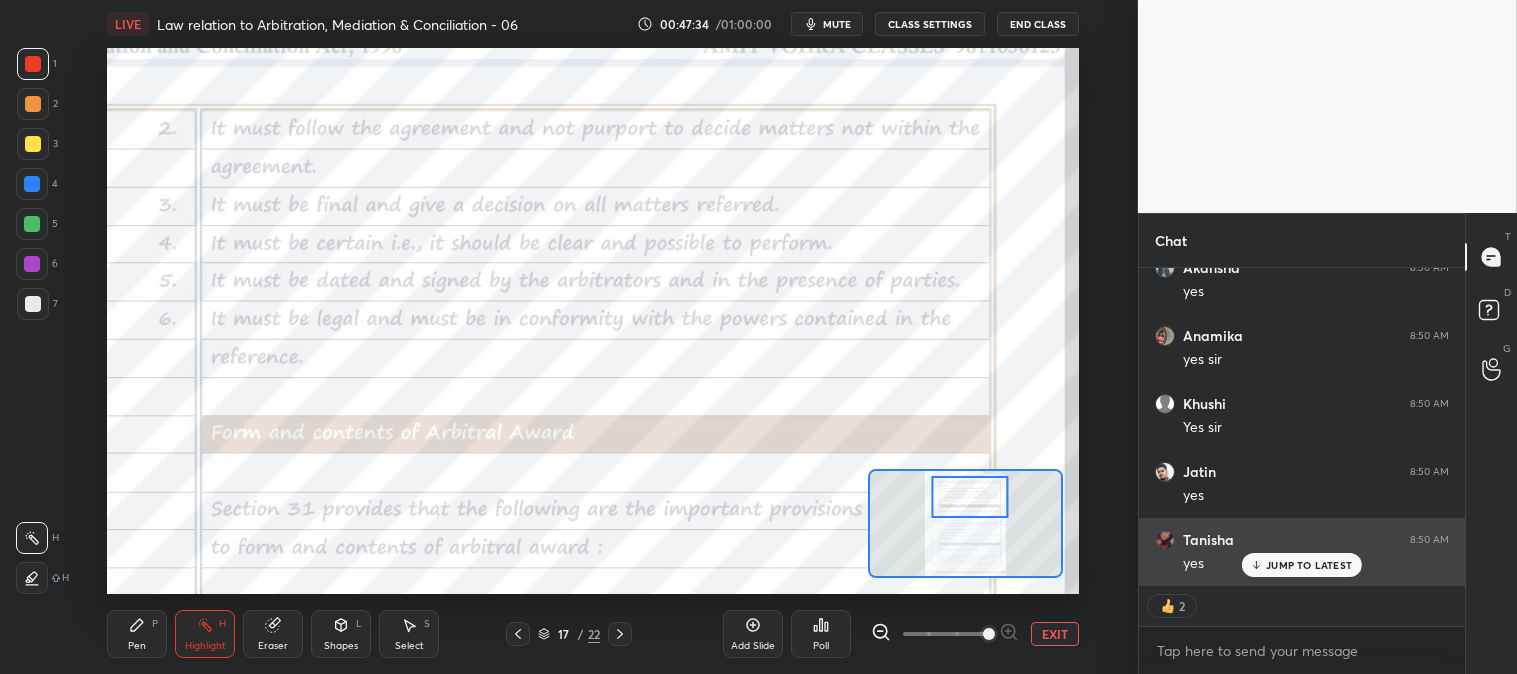 click on "JUMP TO LATEST" at bounding box center (1302, 565) 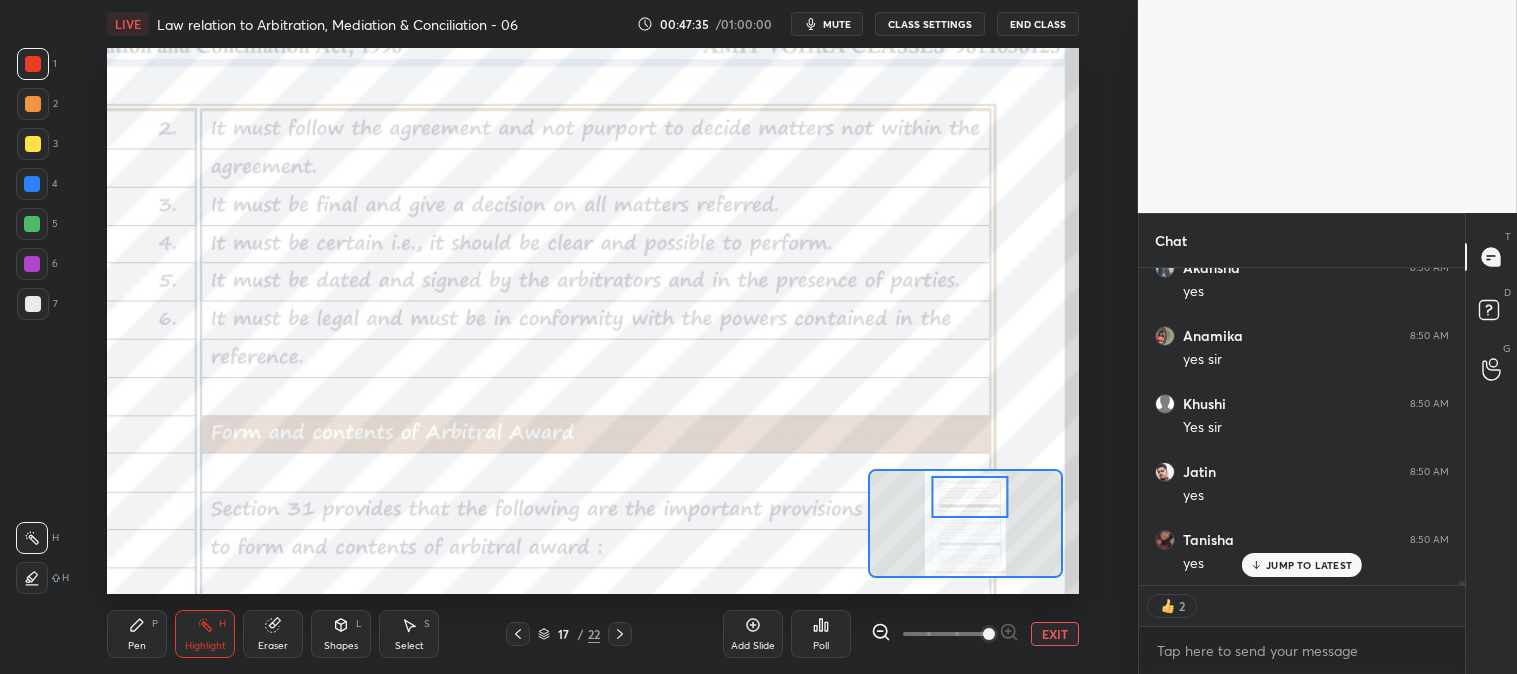 scroll, scrollTop: 24978, scrollLeft: 0, axis: vertical 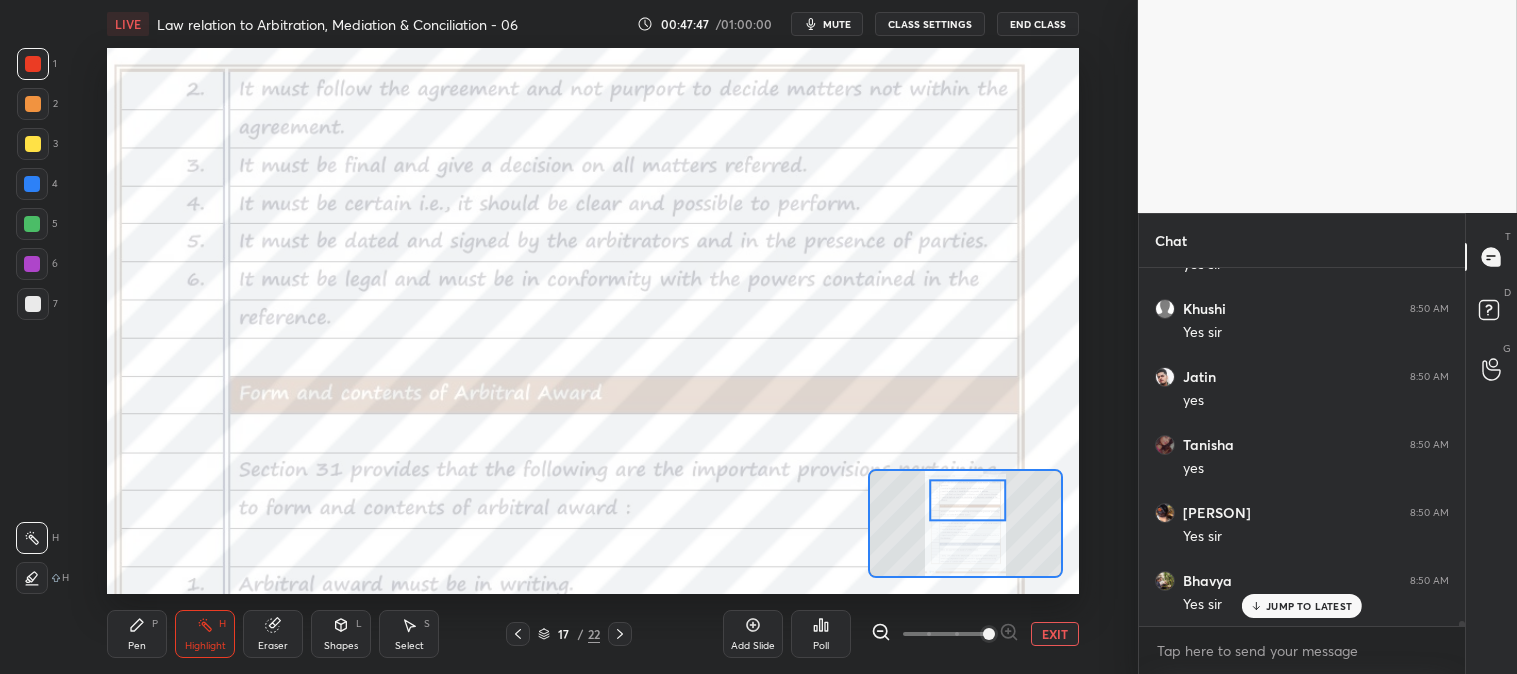 click 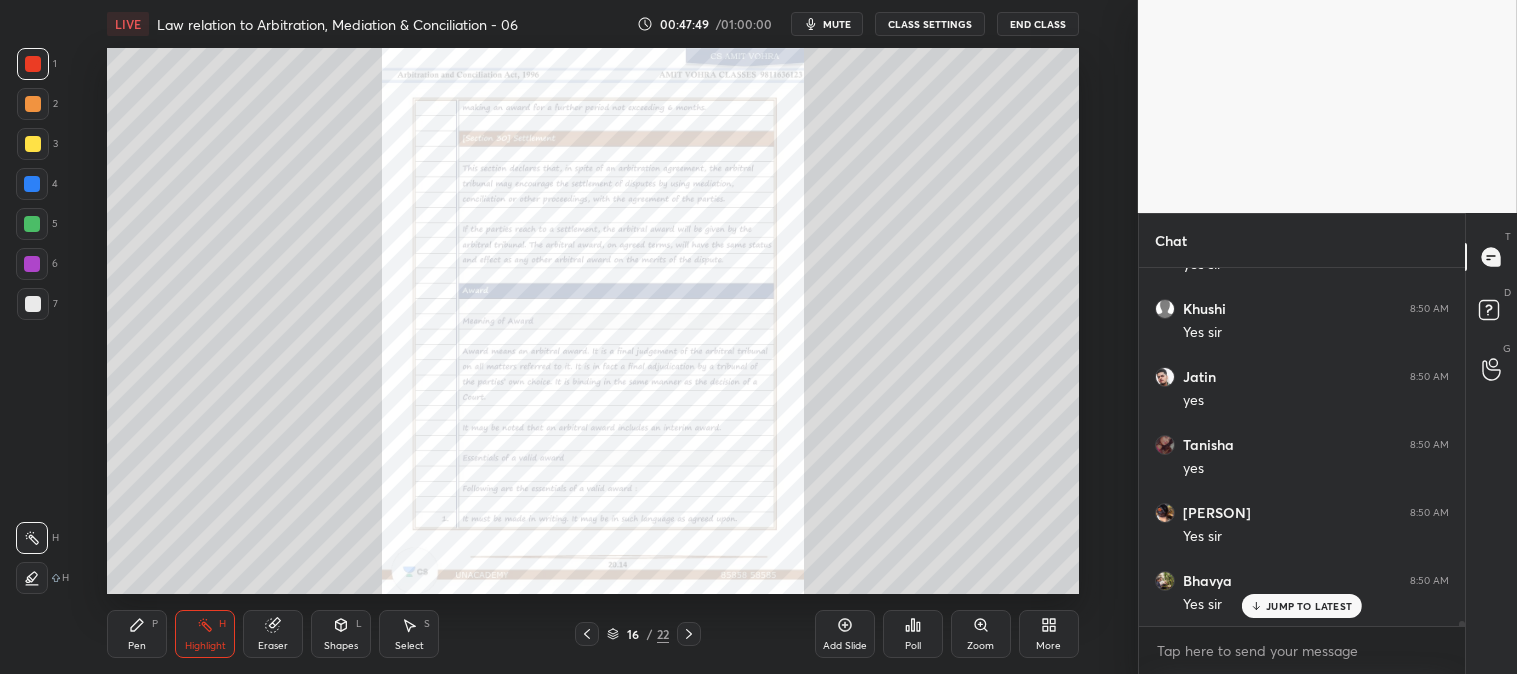 click 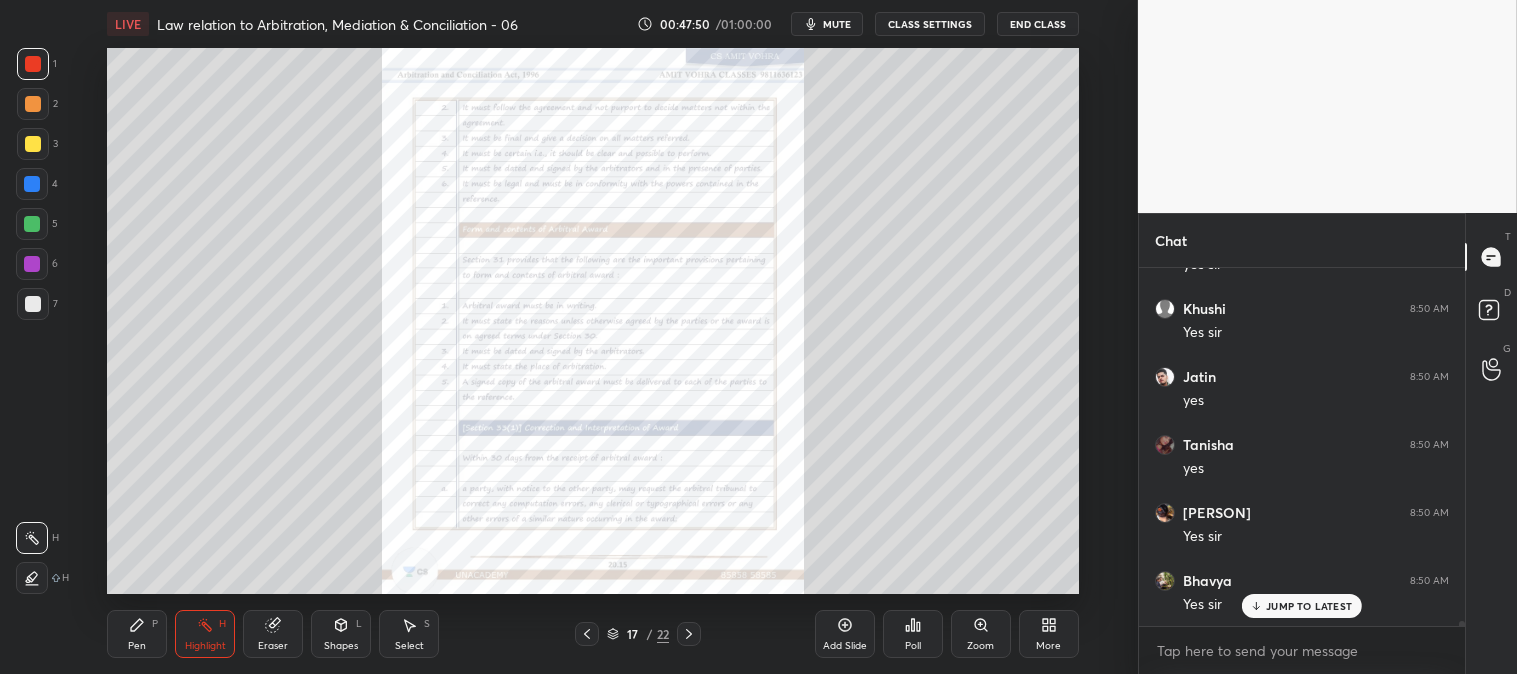 click on "Zoom" at bounding box center [981, 634] 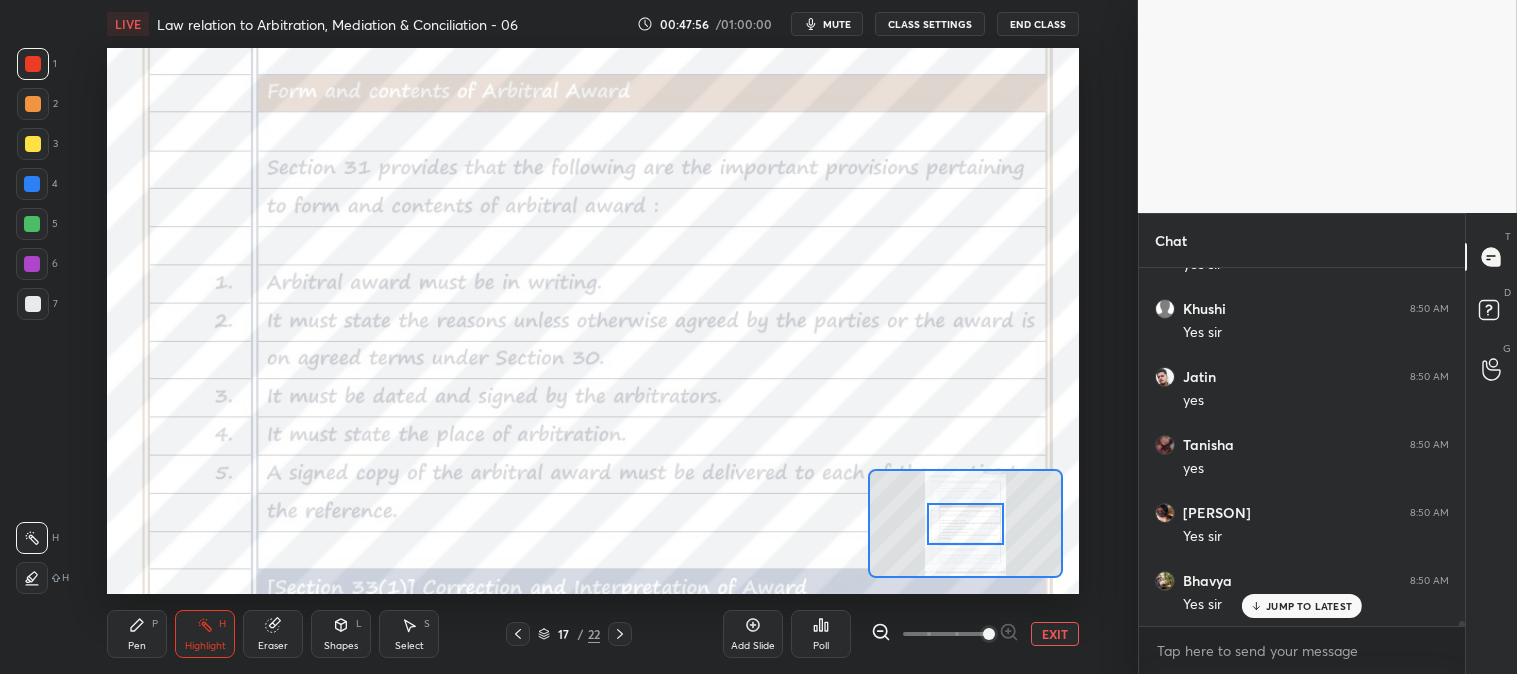 click on "Pen P" at bounding box center (137, 634) 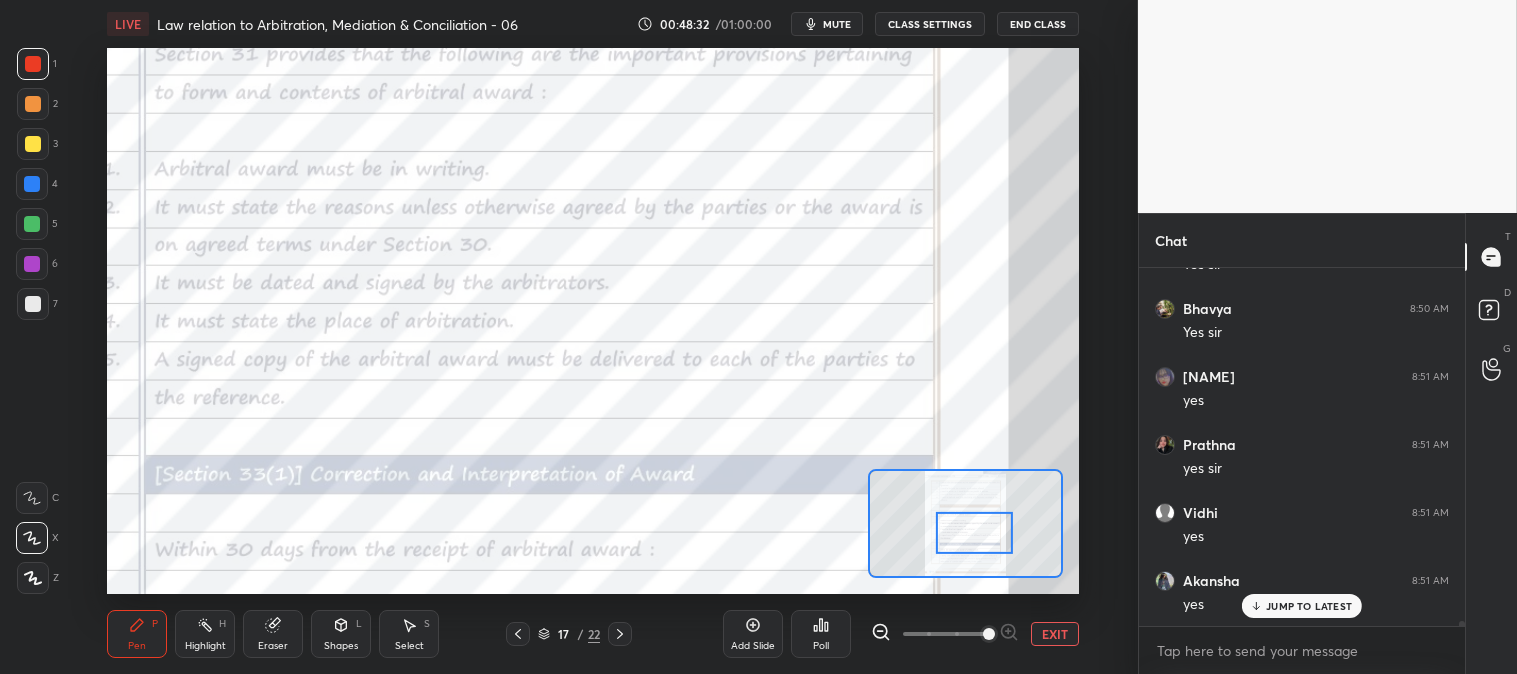 scroll, scrollTop: 25345, scrollLeft: 0, axis: vertical 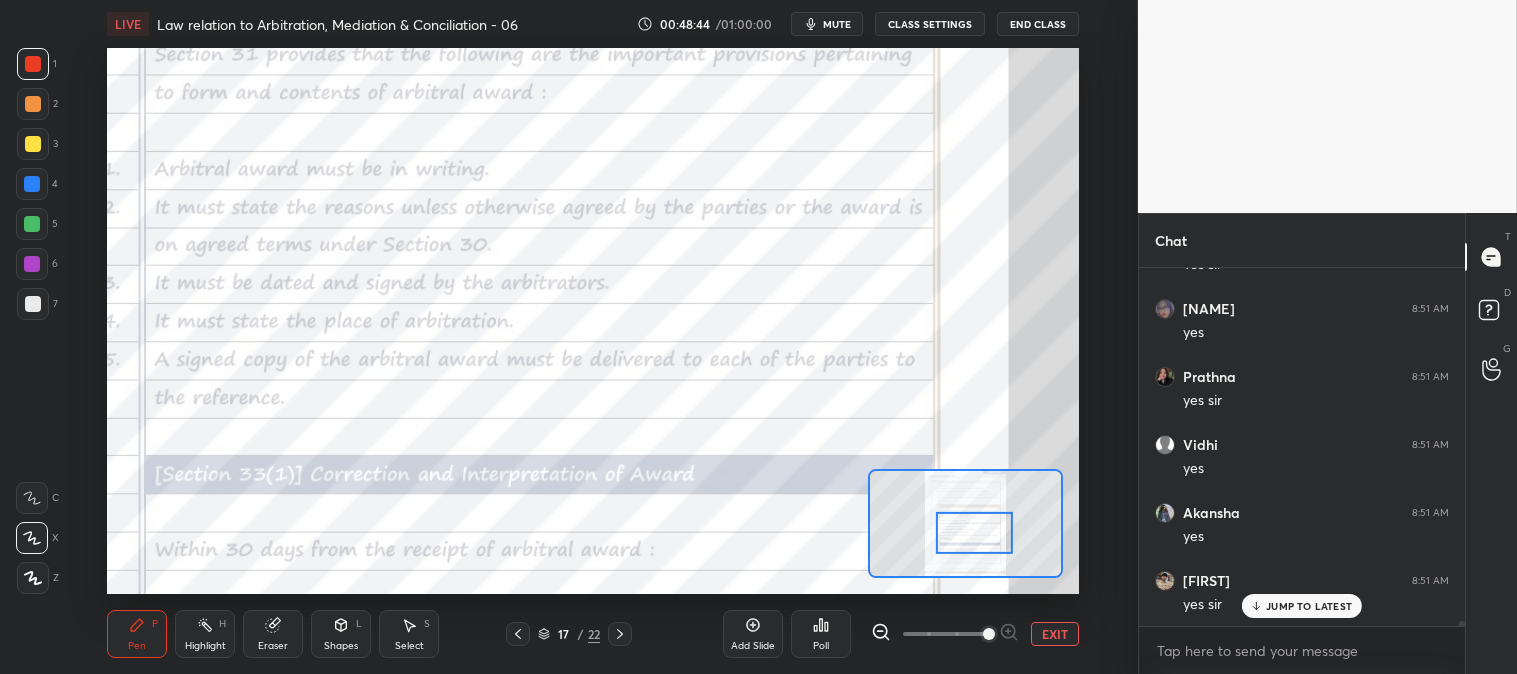 click on "JUMP TO LATEST" at bounding box center [1302, 606] 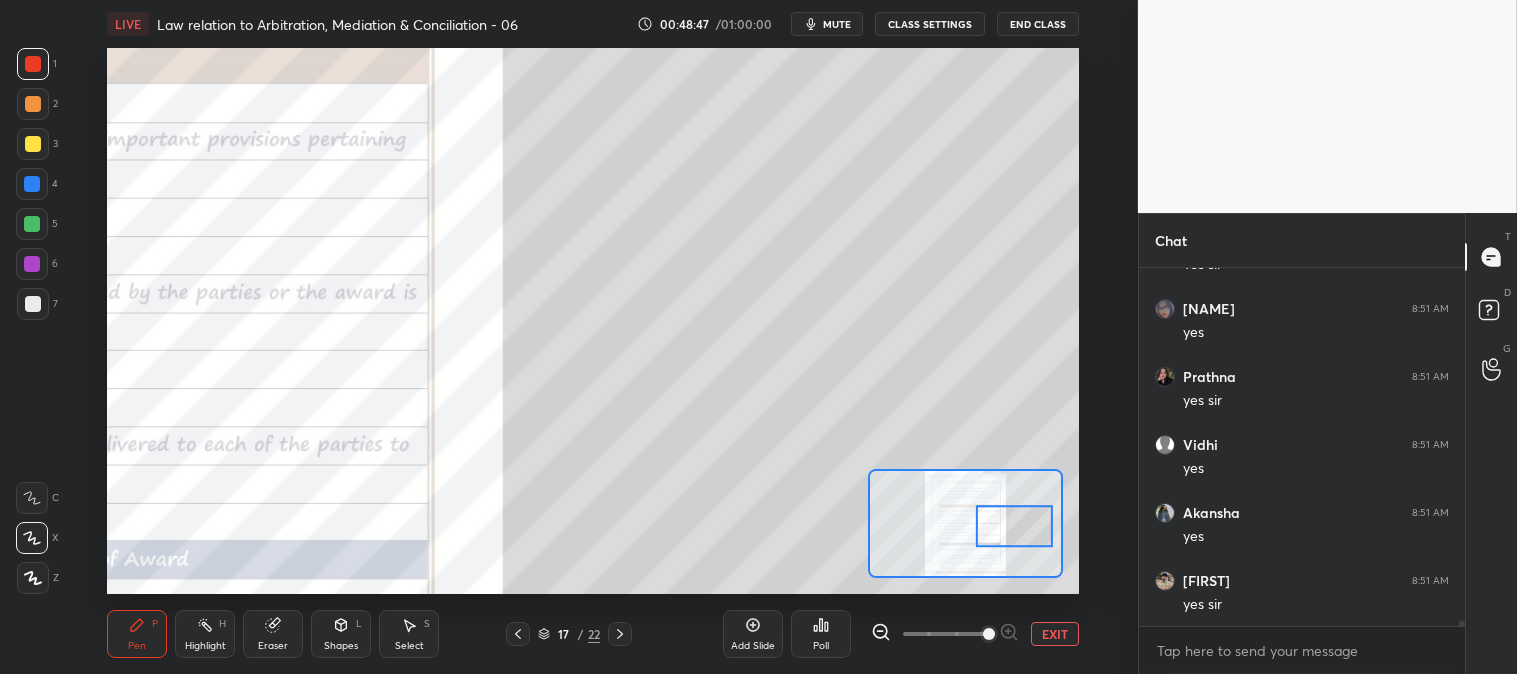 click at bounding box center [32, 184] 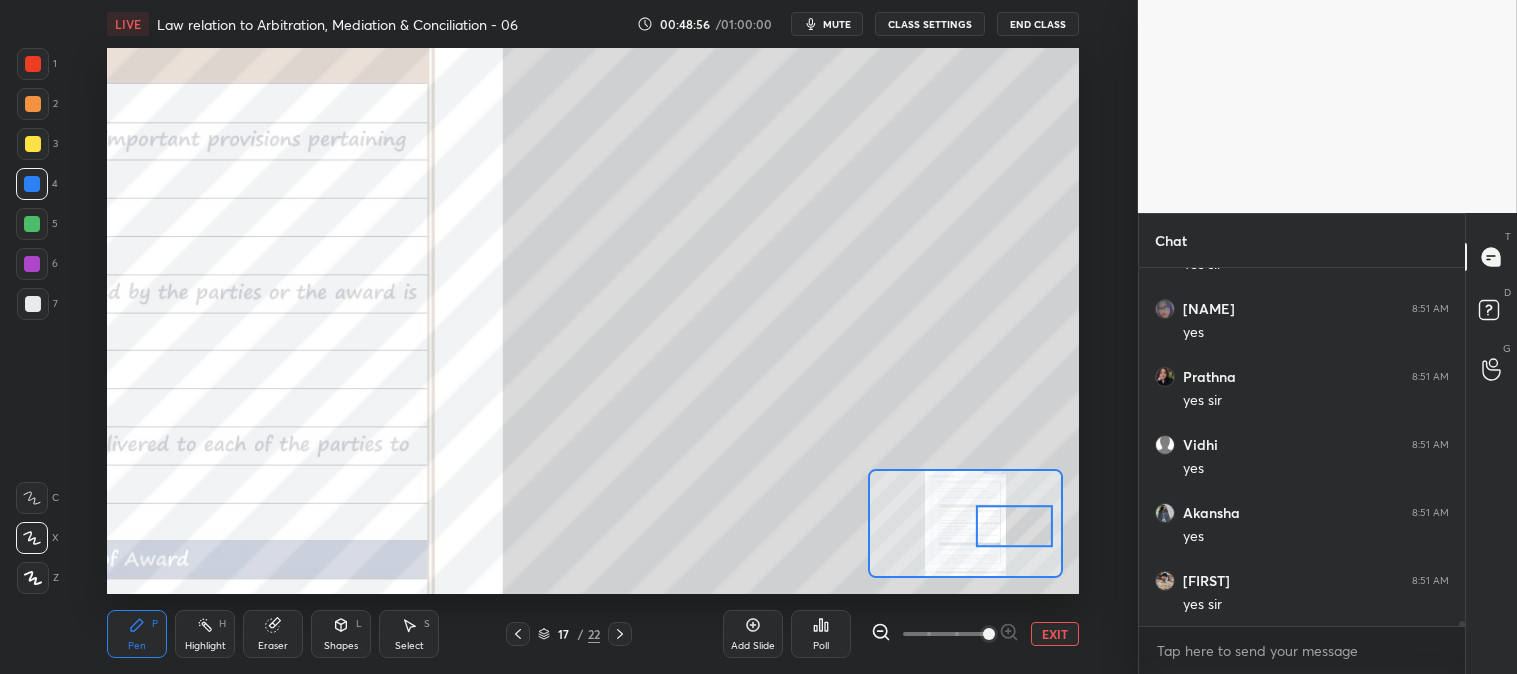 scroll, scrollTop: 25413, scrollLeft: 0, axis: vertical 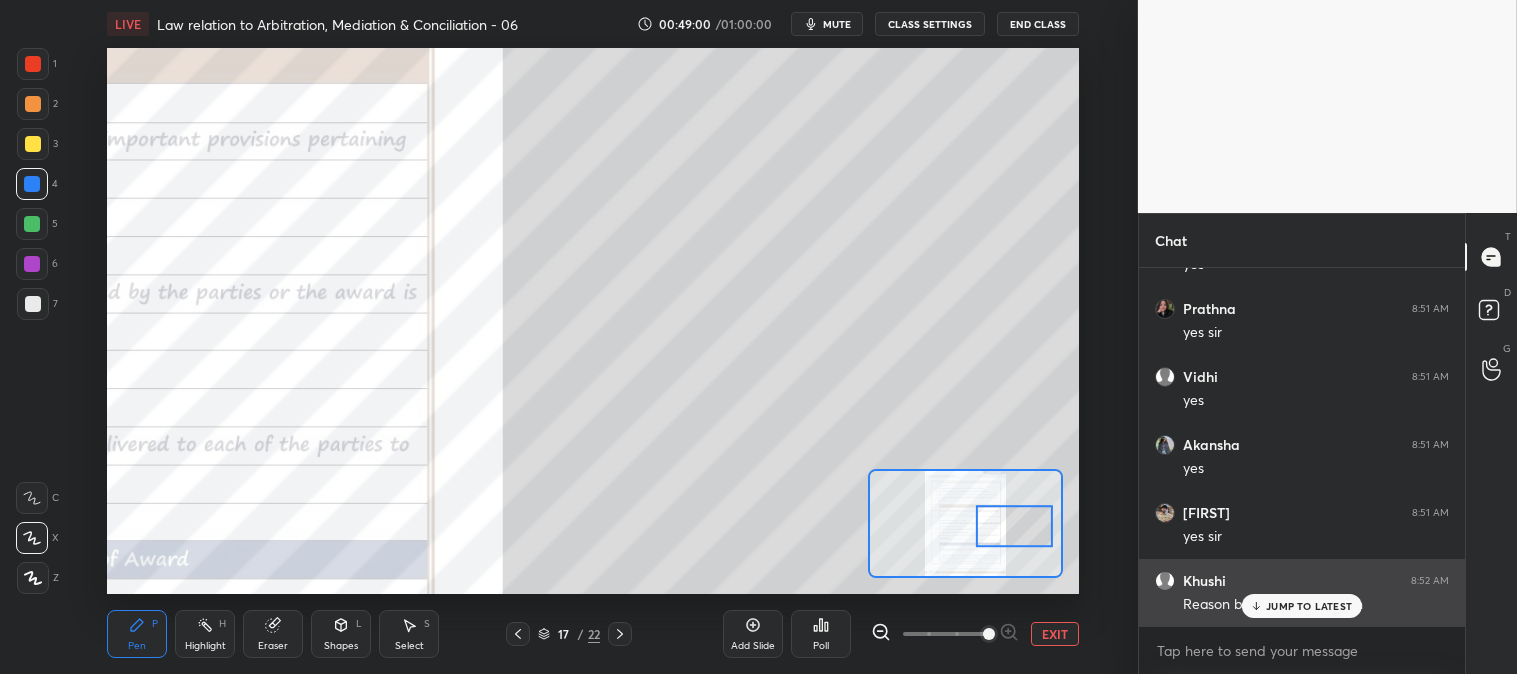 click on "JUMP TO LATEST" at bounding box center [1309, 606] 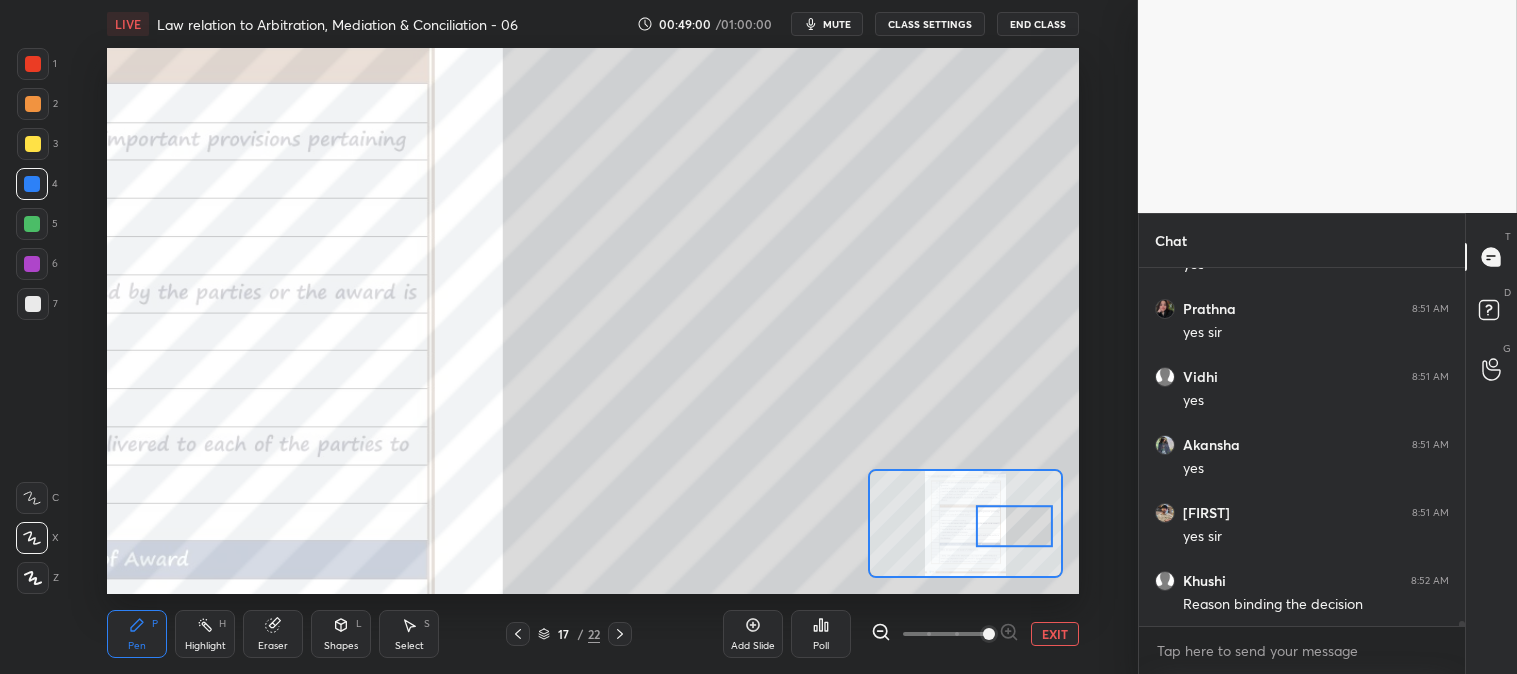 click on "EXIT" at bounding box center (1055, 634) 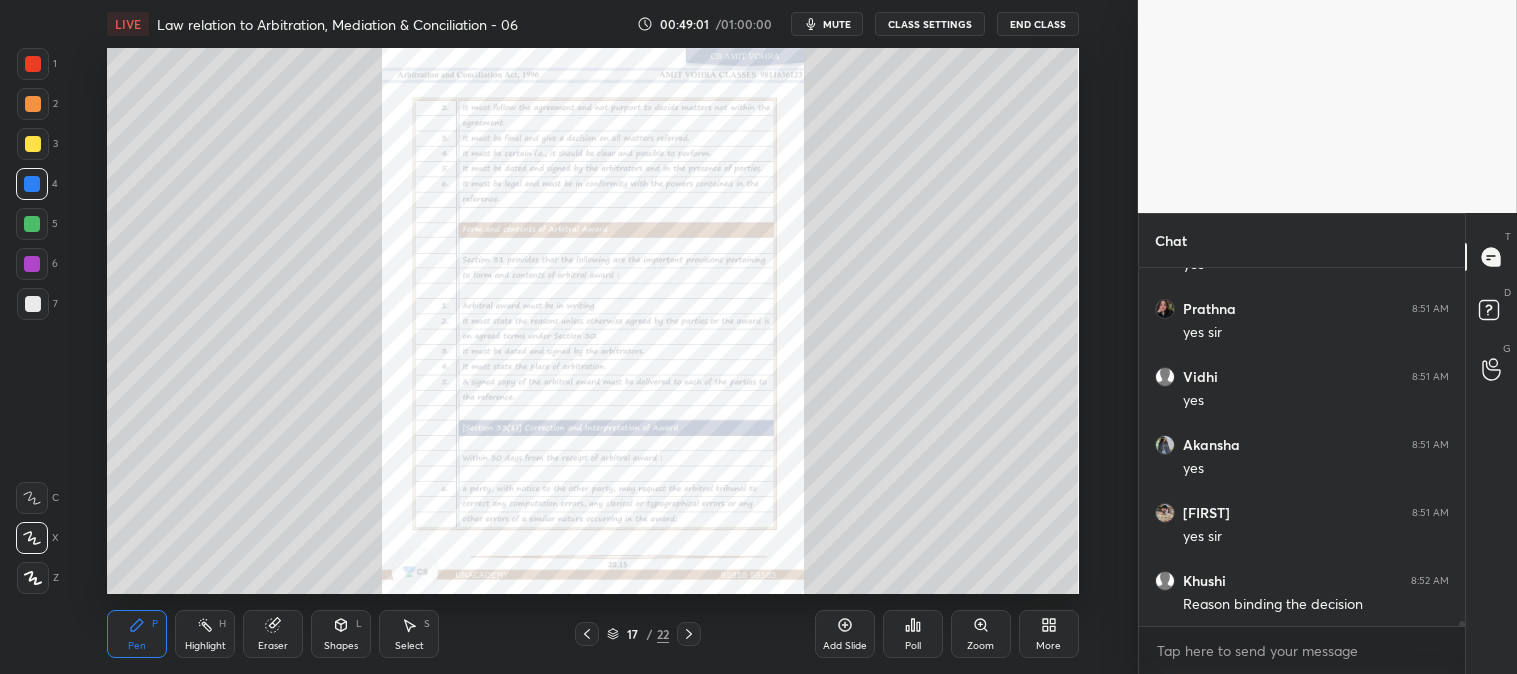 click at bounding box center (33, 64) 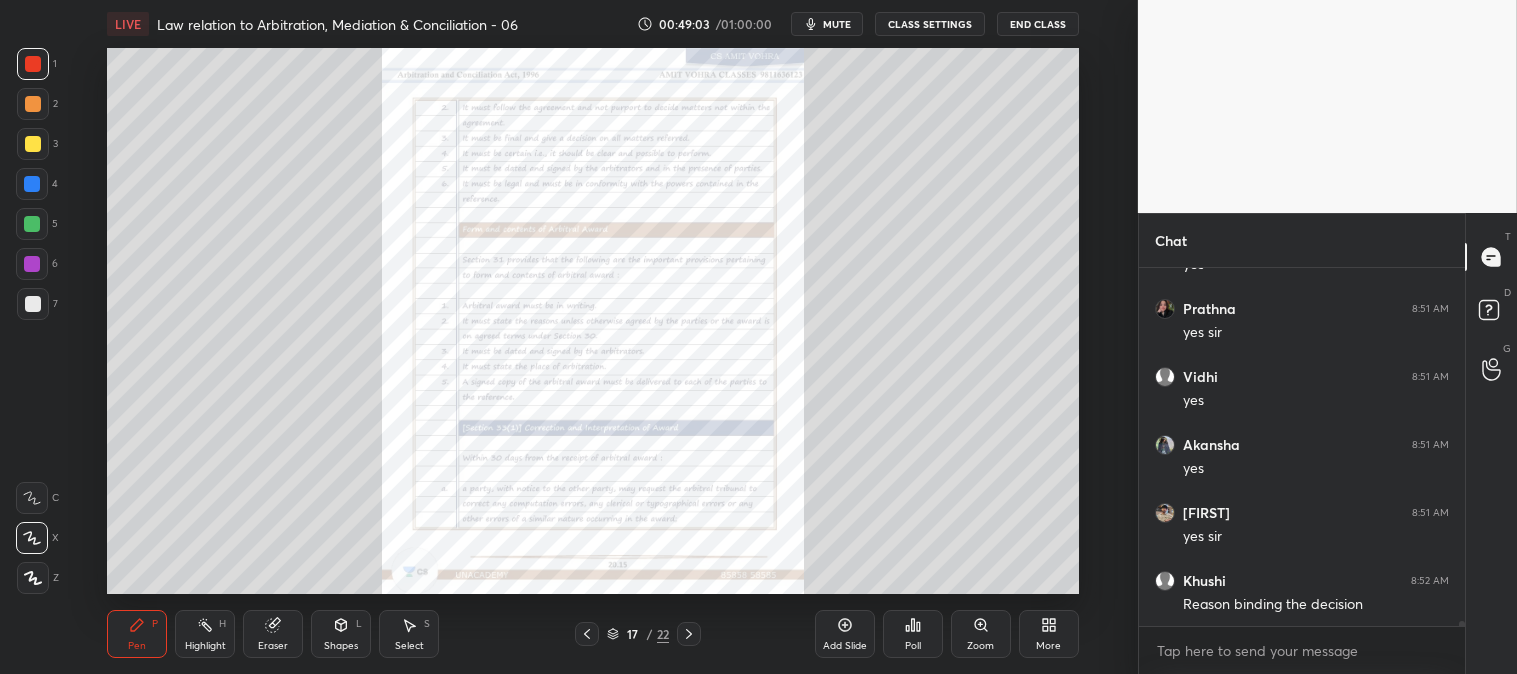 click 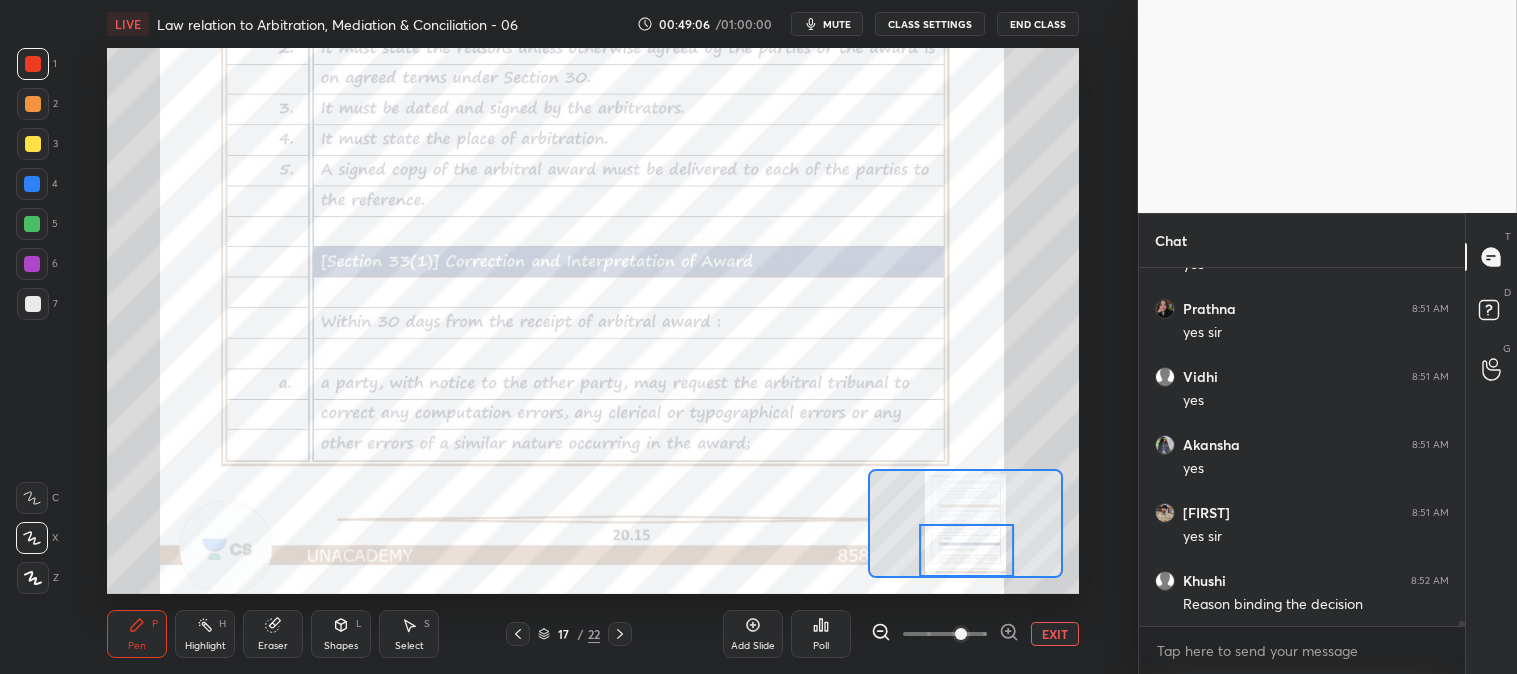 click 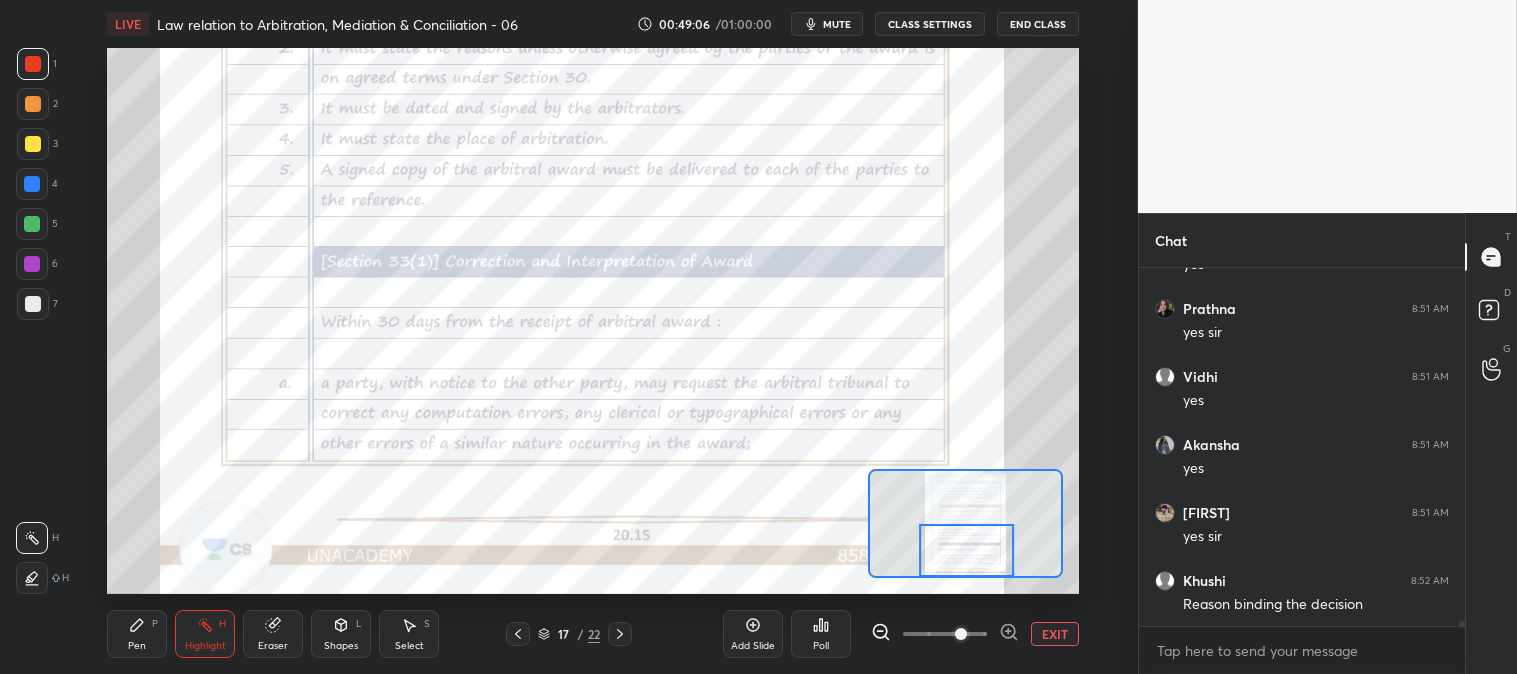 click at bounding box center (33, 64) 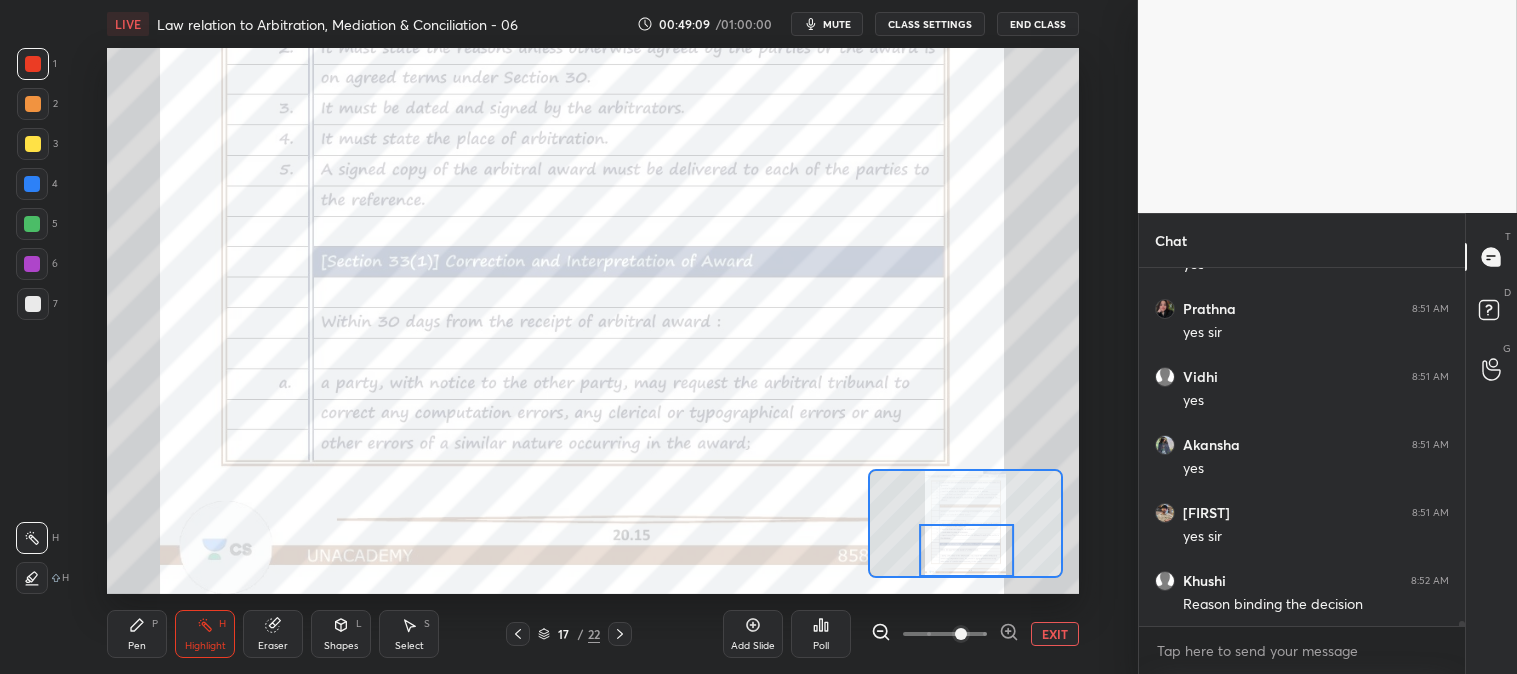 click on "Pen P" at bounding box center [137, 634] 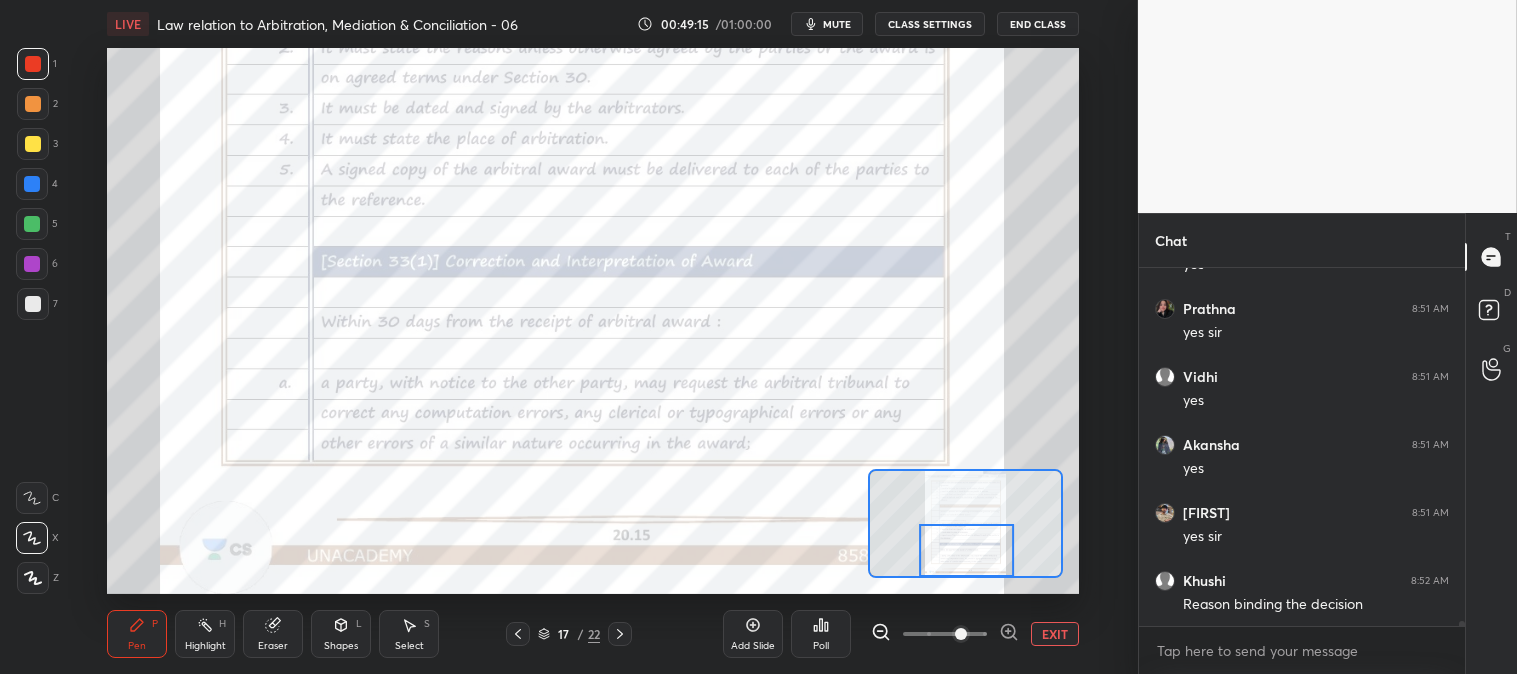 click 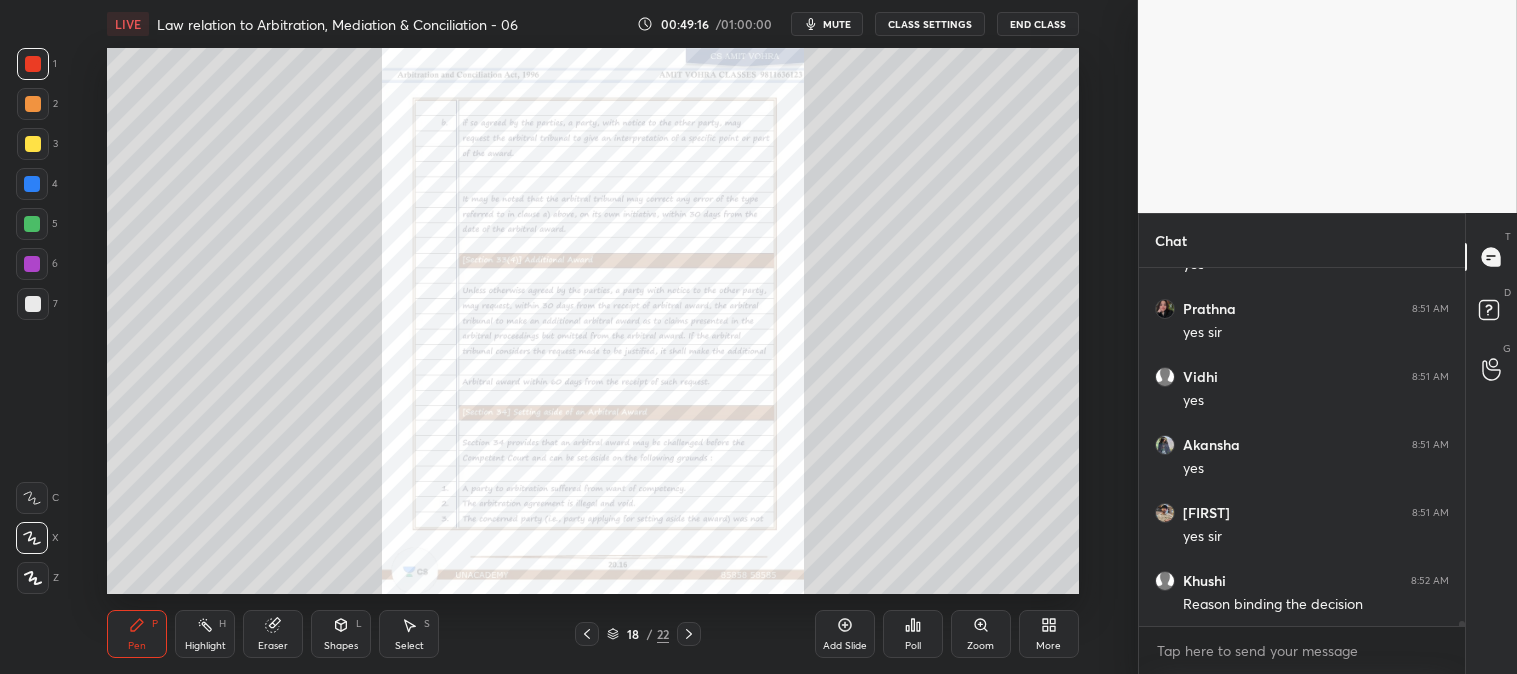 click on "Zoom" at bounding box center [981, 634] 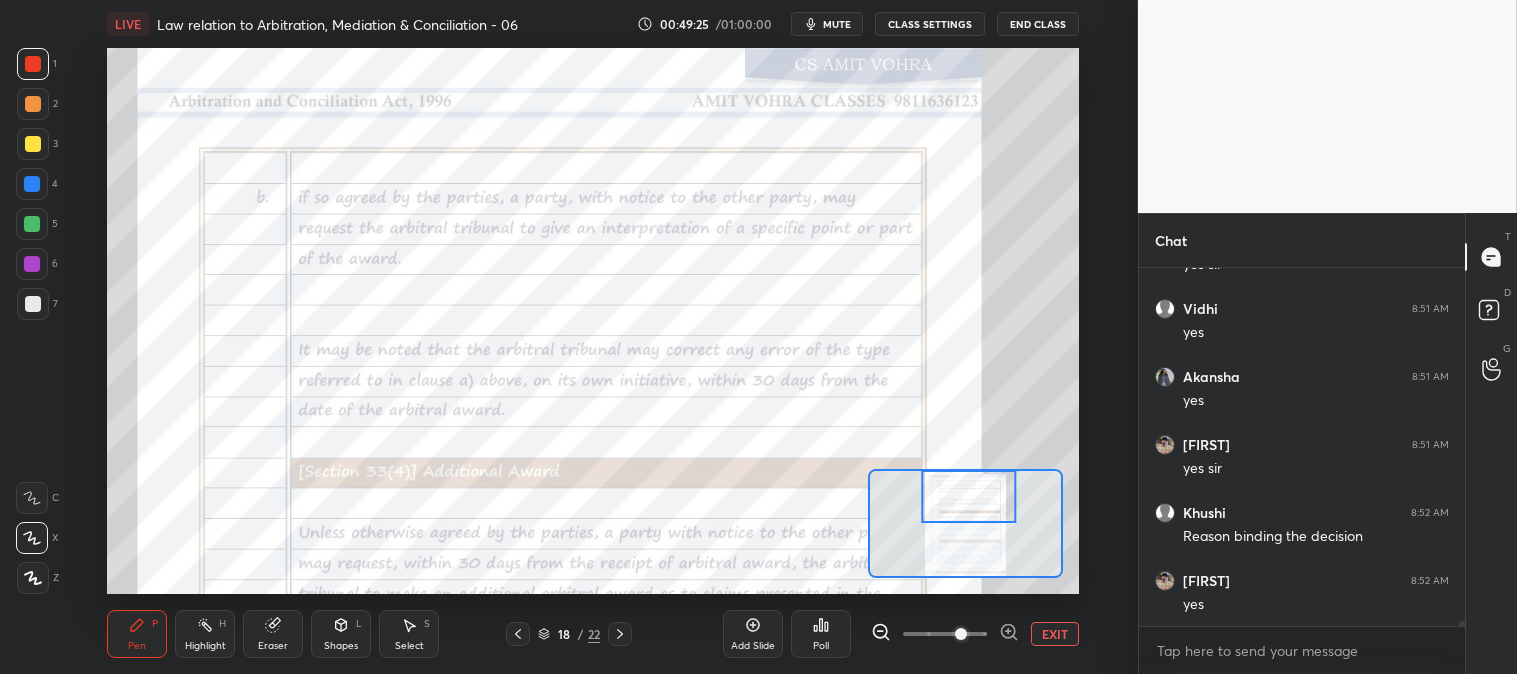 scroll, scrollTop: 25550, scrollLeft: 0, axis: vertical 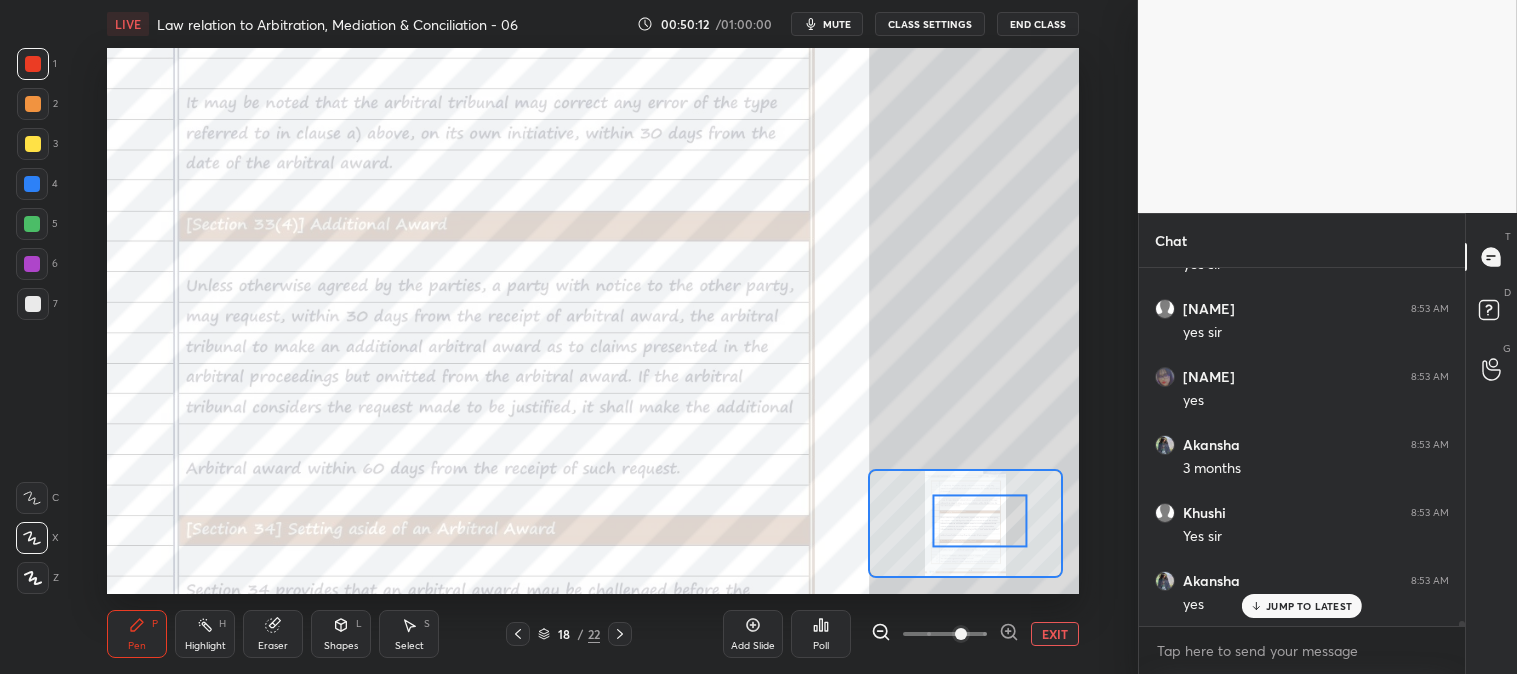 click on "Highlight" at bounding box center [205, 646] 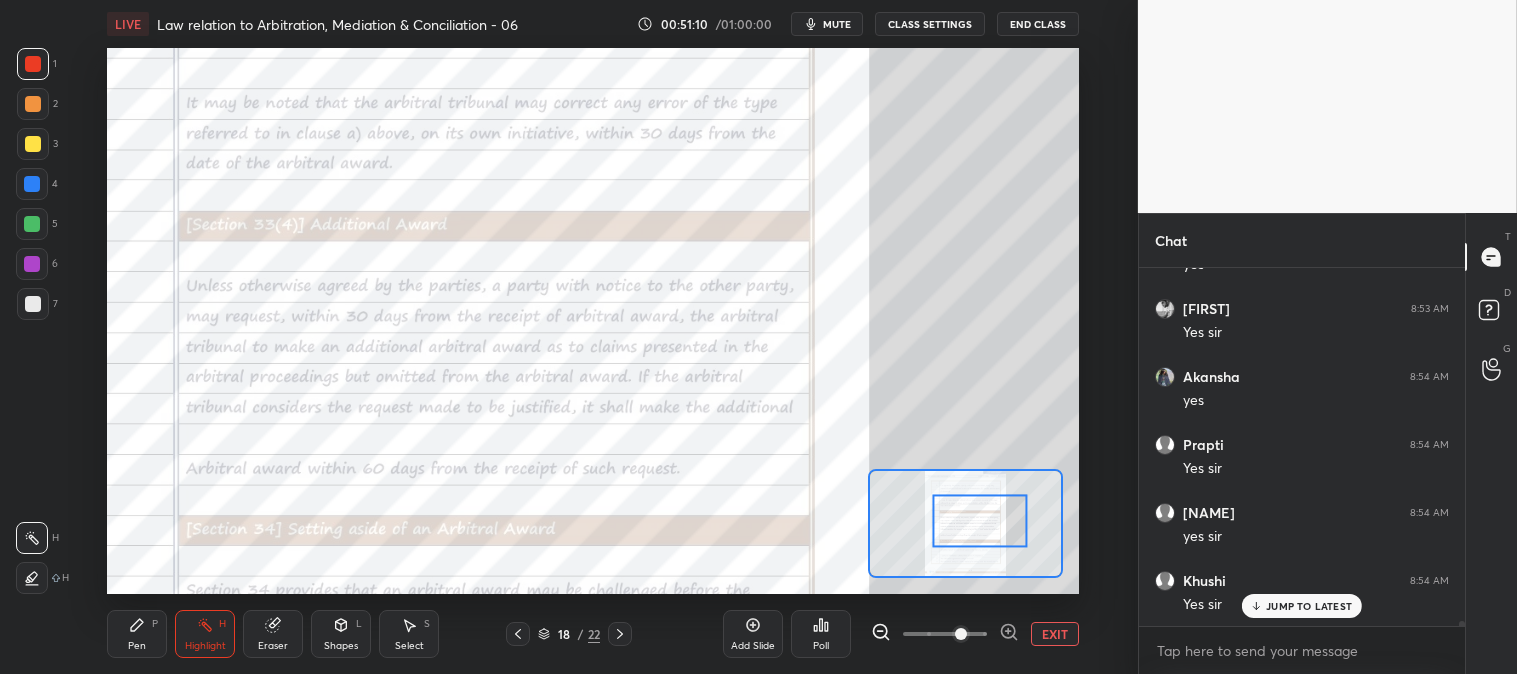 scroll, scrollTop: 26385, scrollLeft: 0, axis: vertical 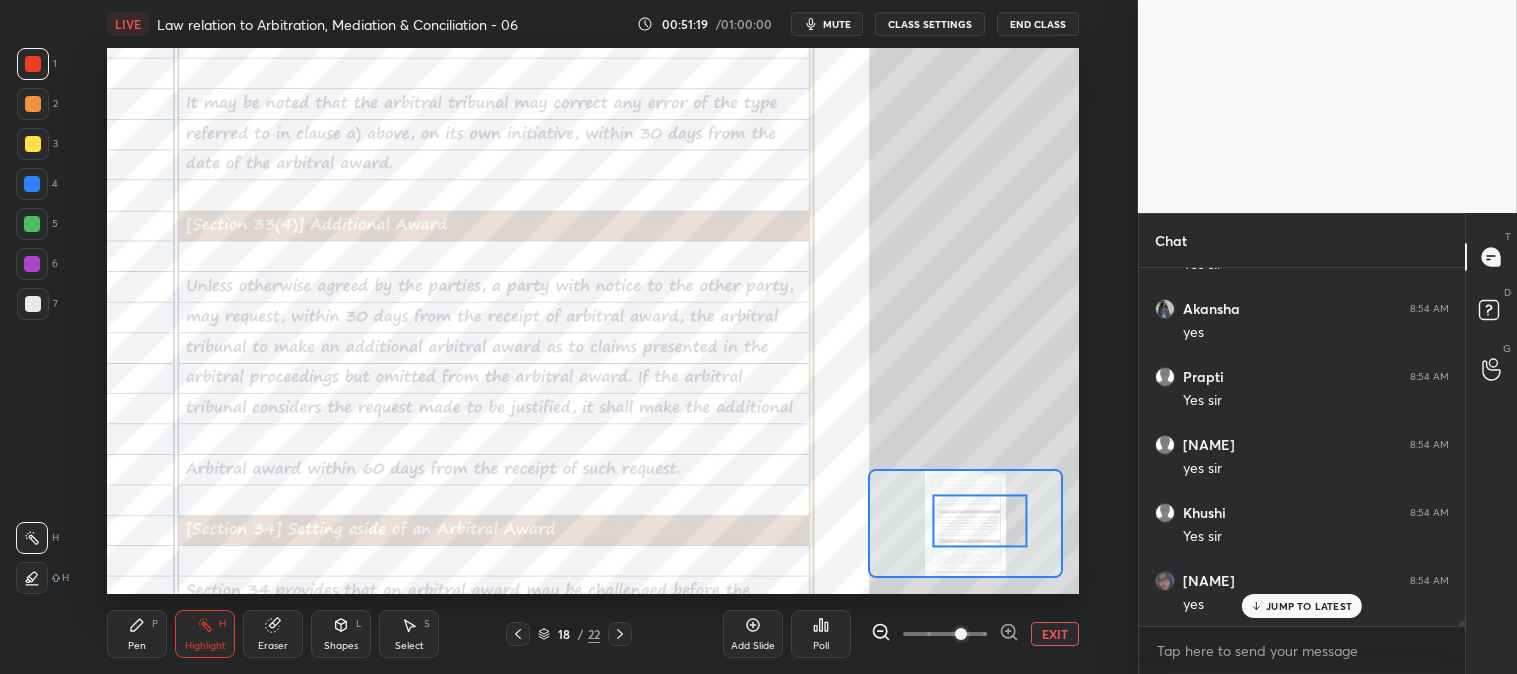 click on "EXIT" at bounding box center (1055, 634) 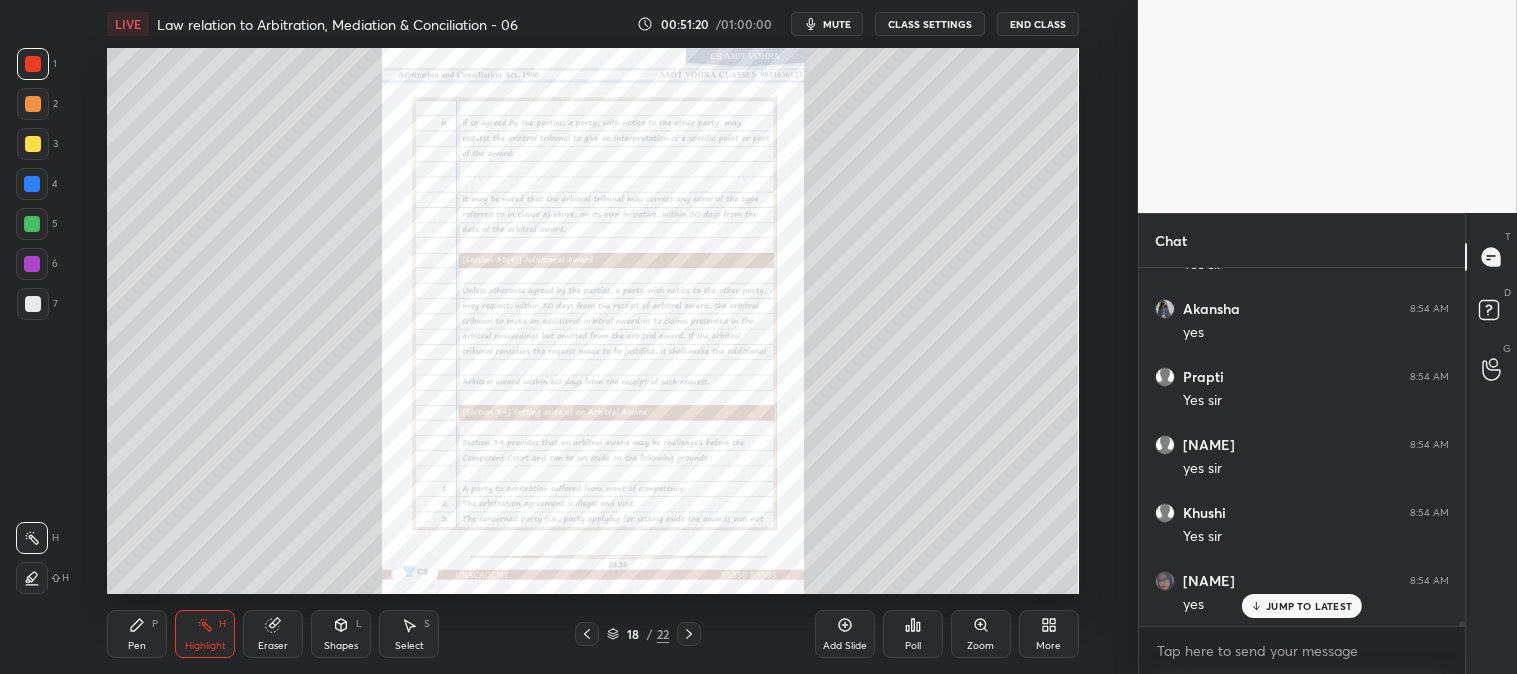 scroll, scrollTop: 26471, scrollLeft: 0, axis: vertical 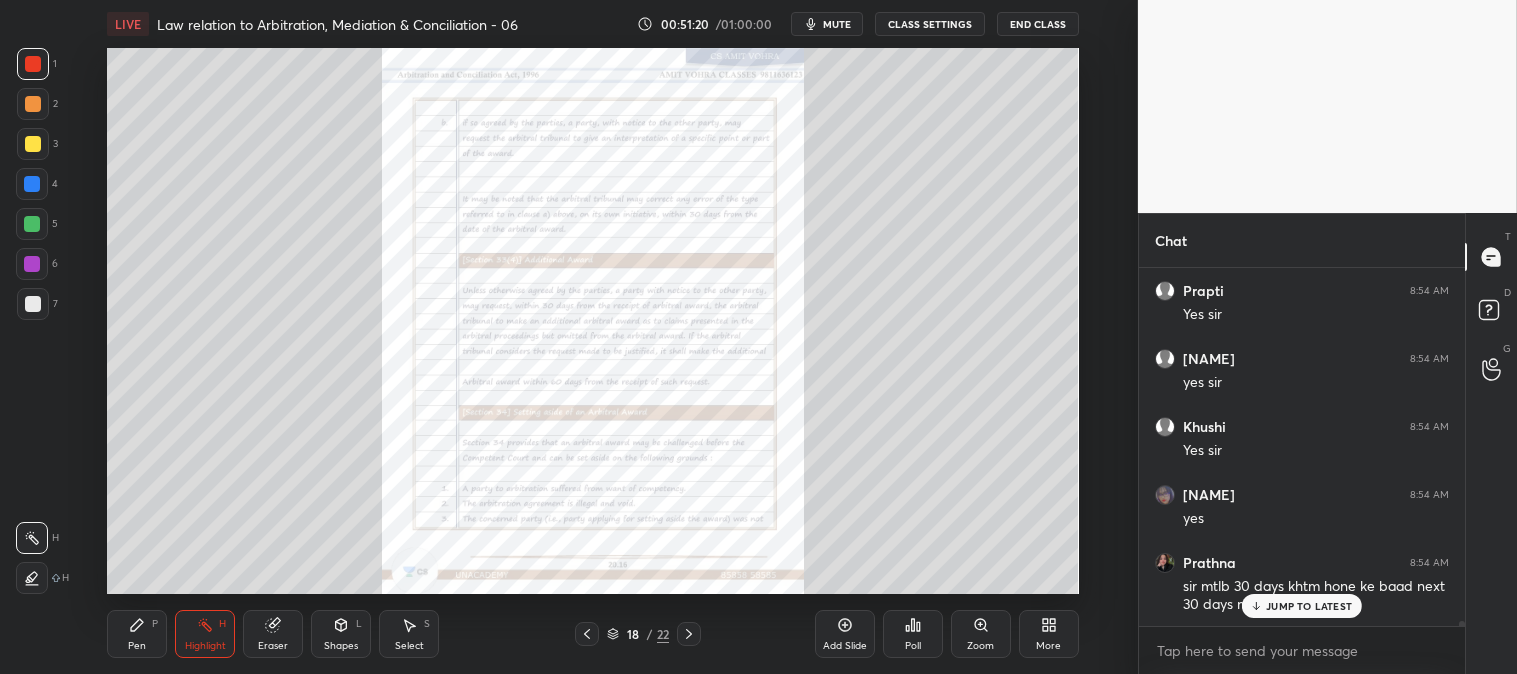 click 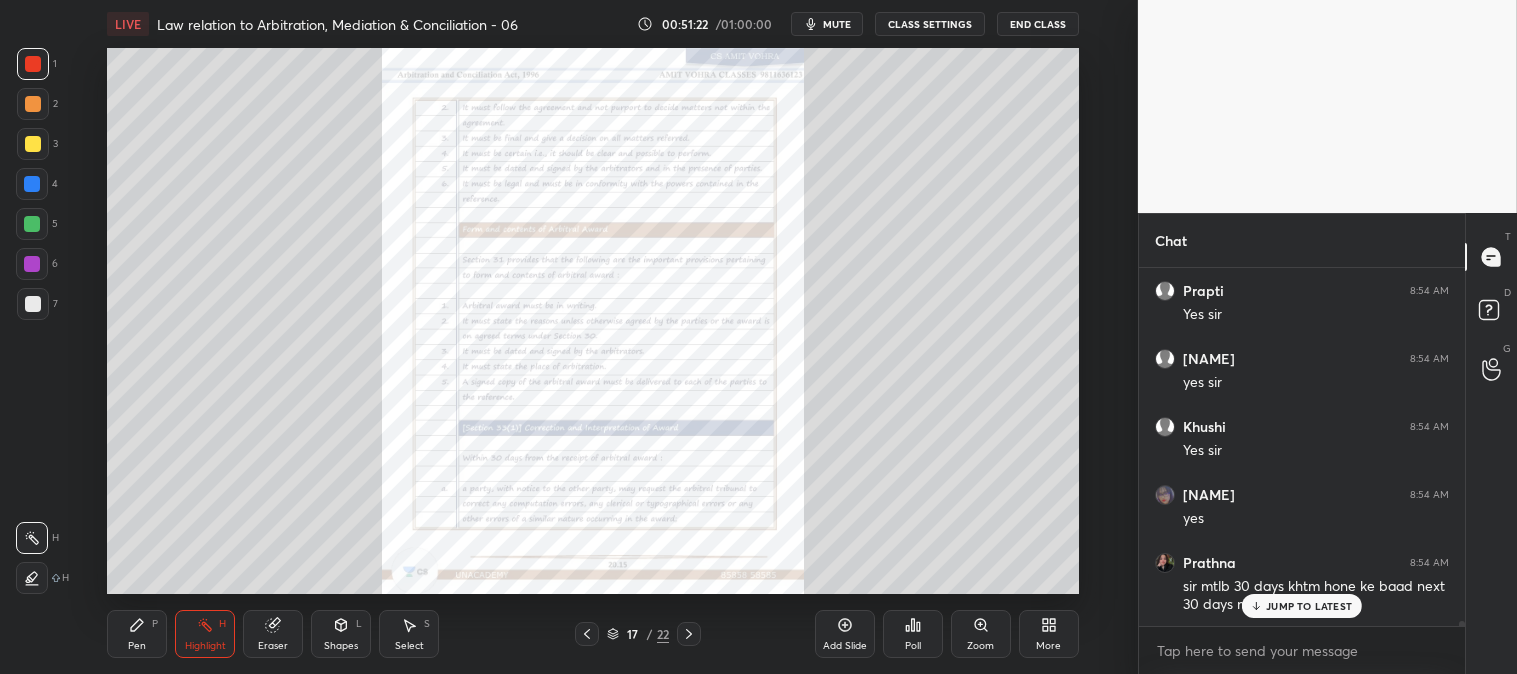 click on "JUMP TO LATEST" at bounding box center (1309, 606) 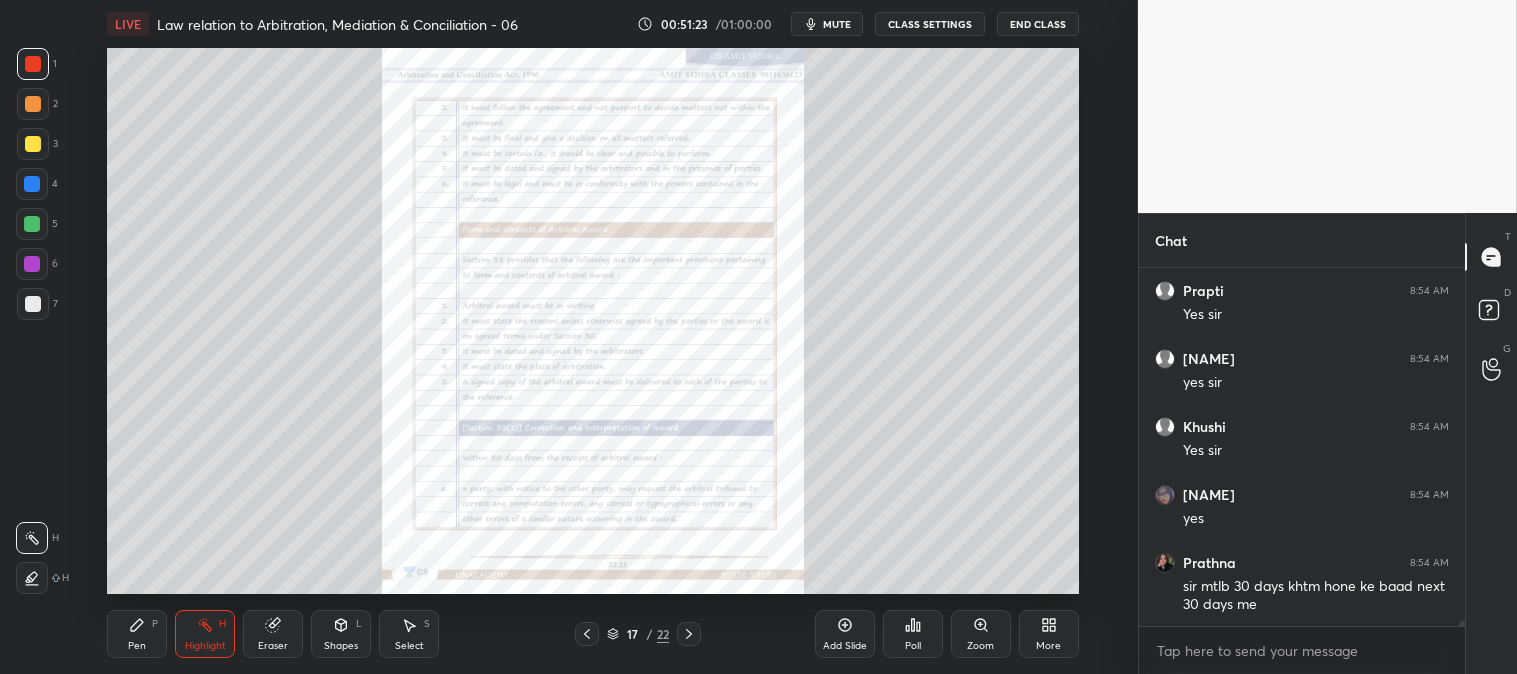 click 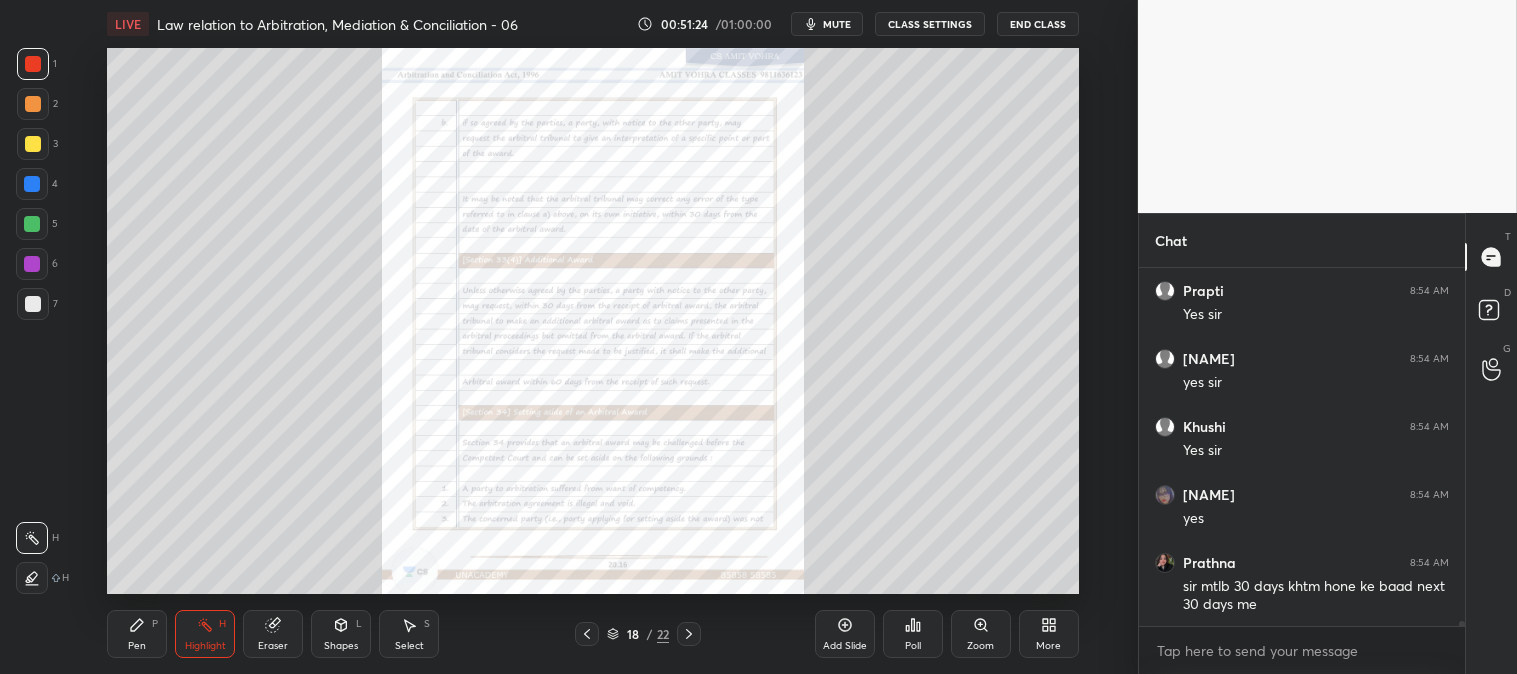 click on "Zoom" at bounding box center (981, 634) 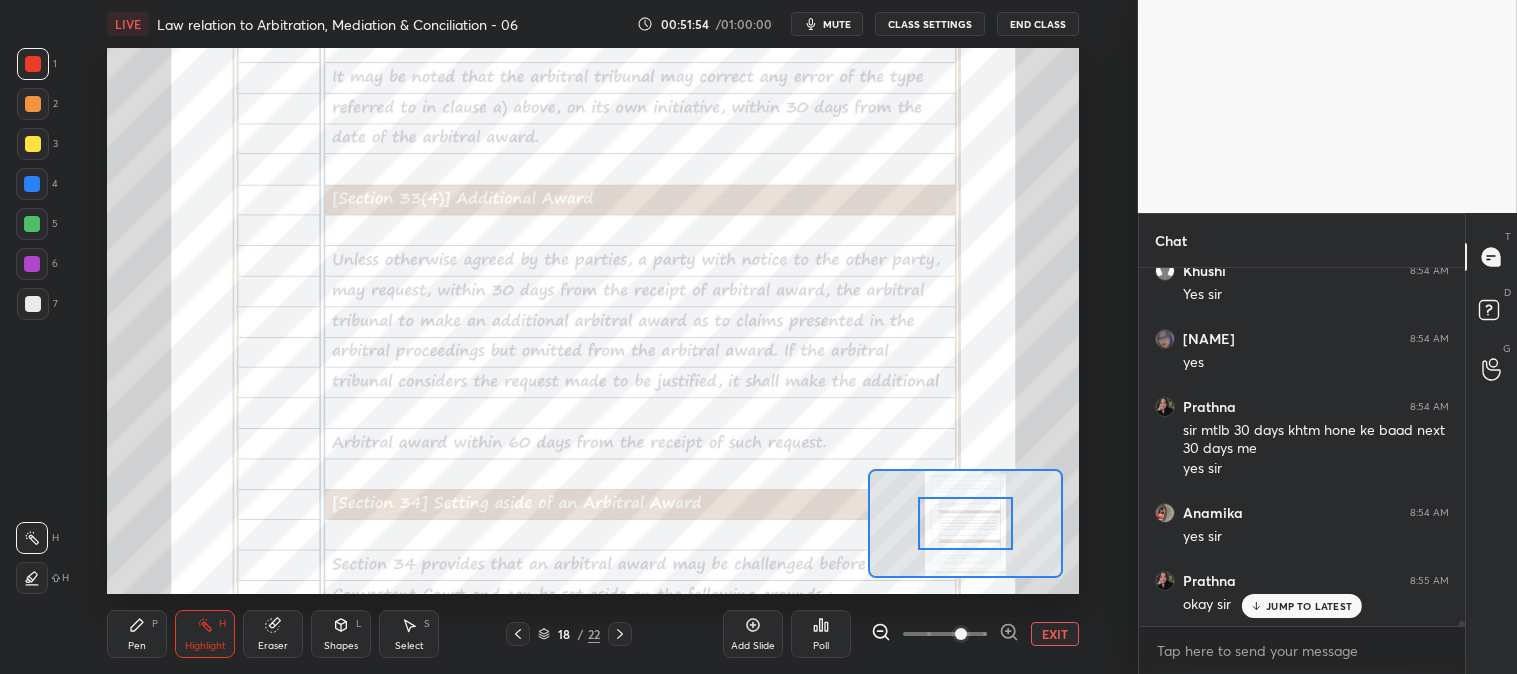 scroll, scrollTop: 26695, scrollLeft: 0, axis: vertical 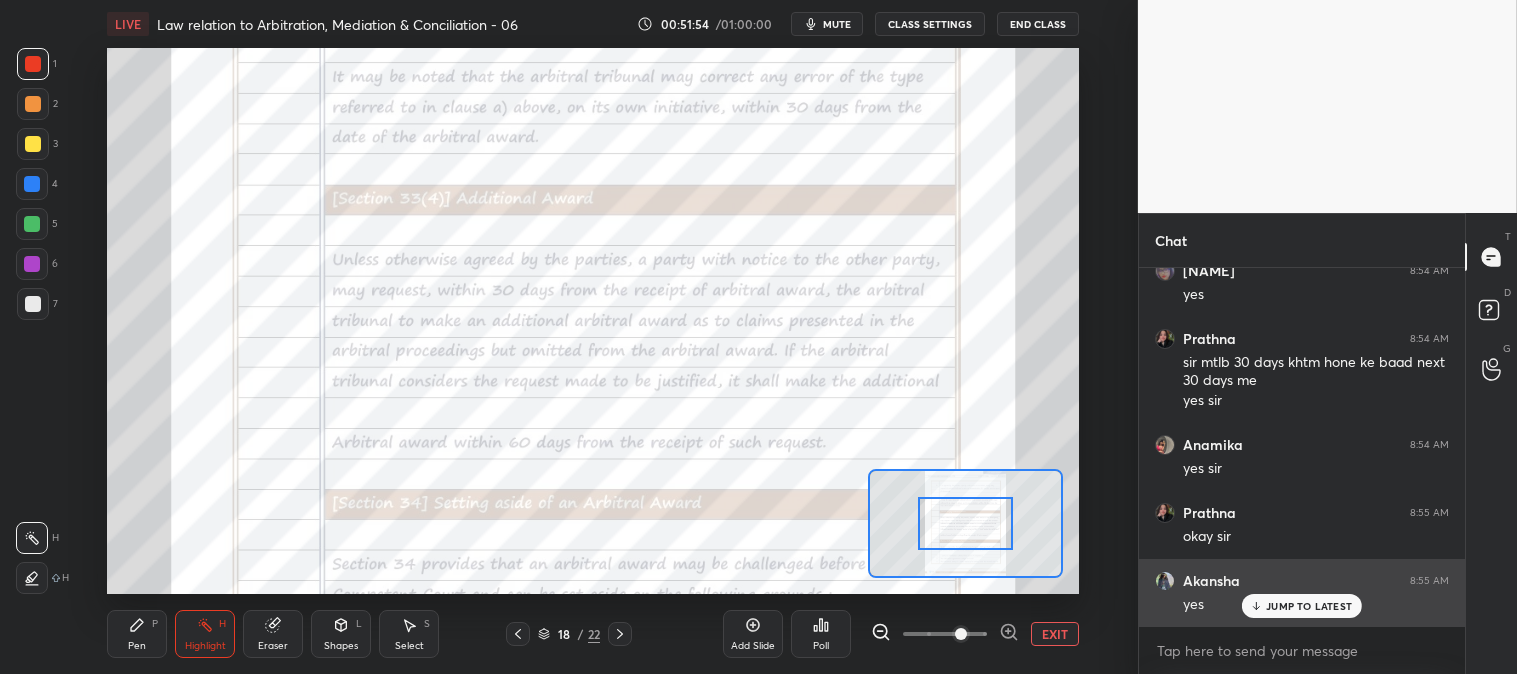 click on "JUMP TO LATEST" at bounding box center (1302, 606) 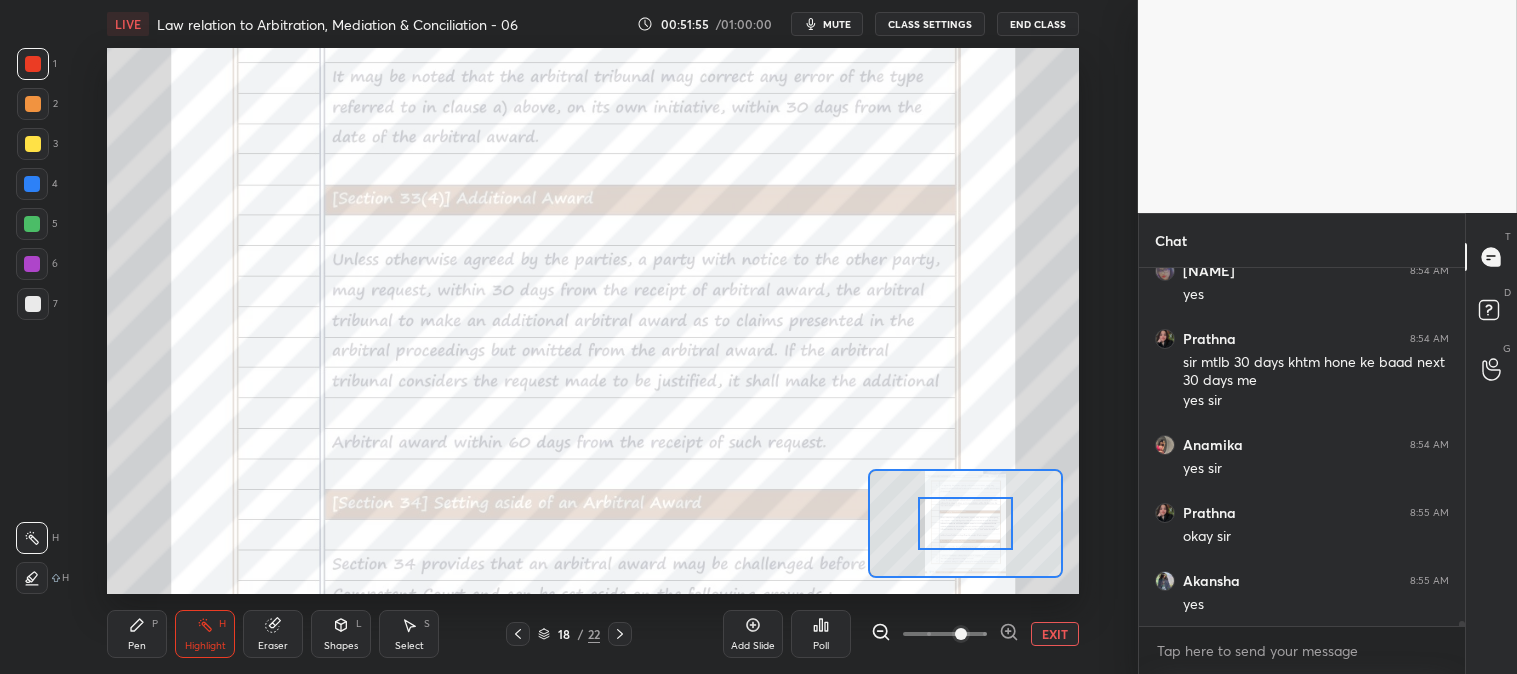 click 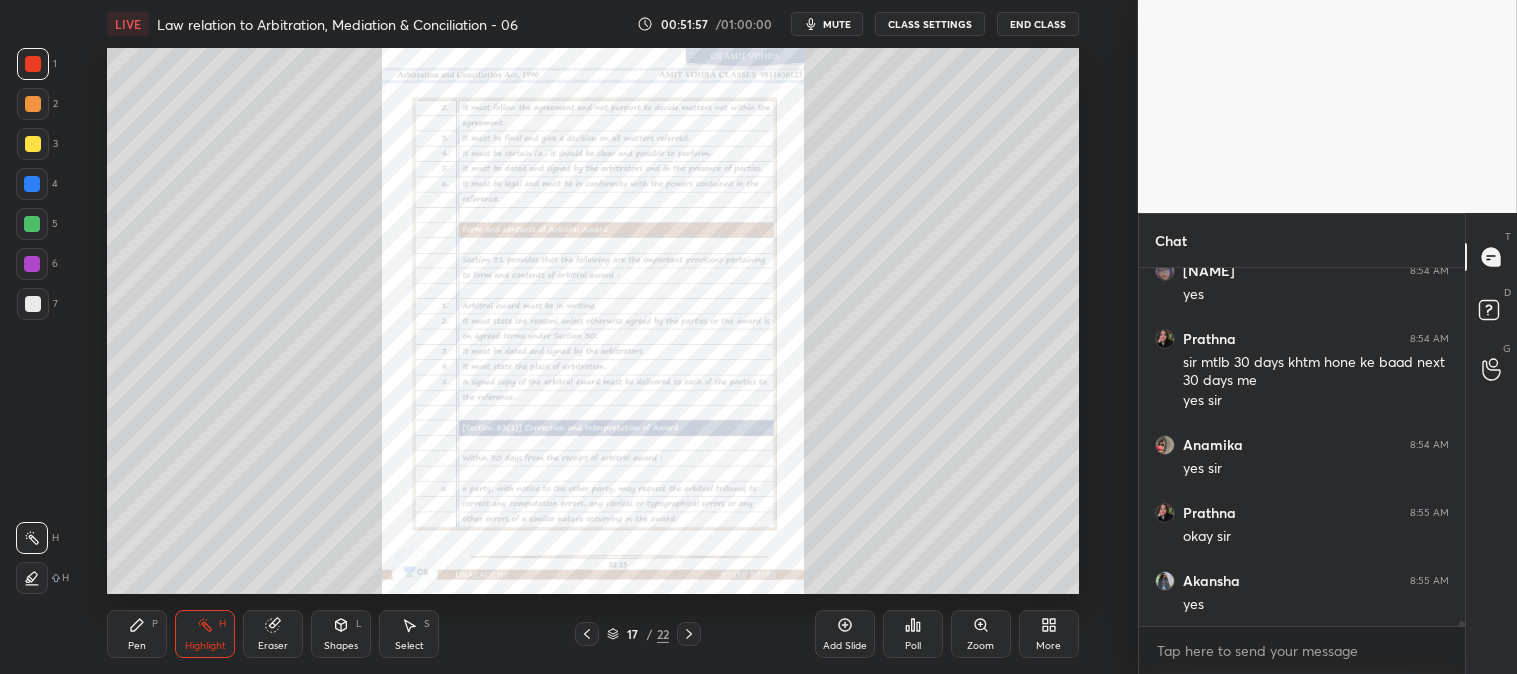 click 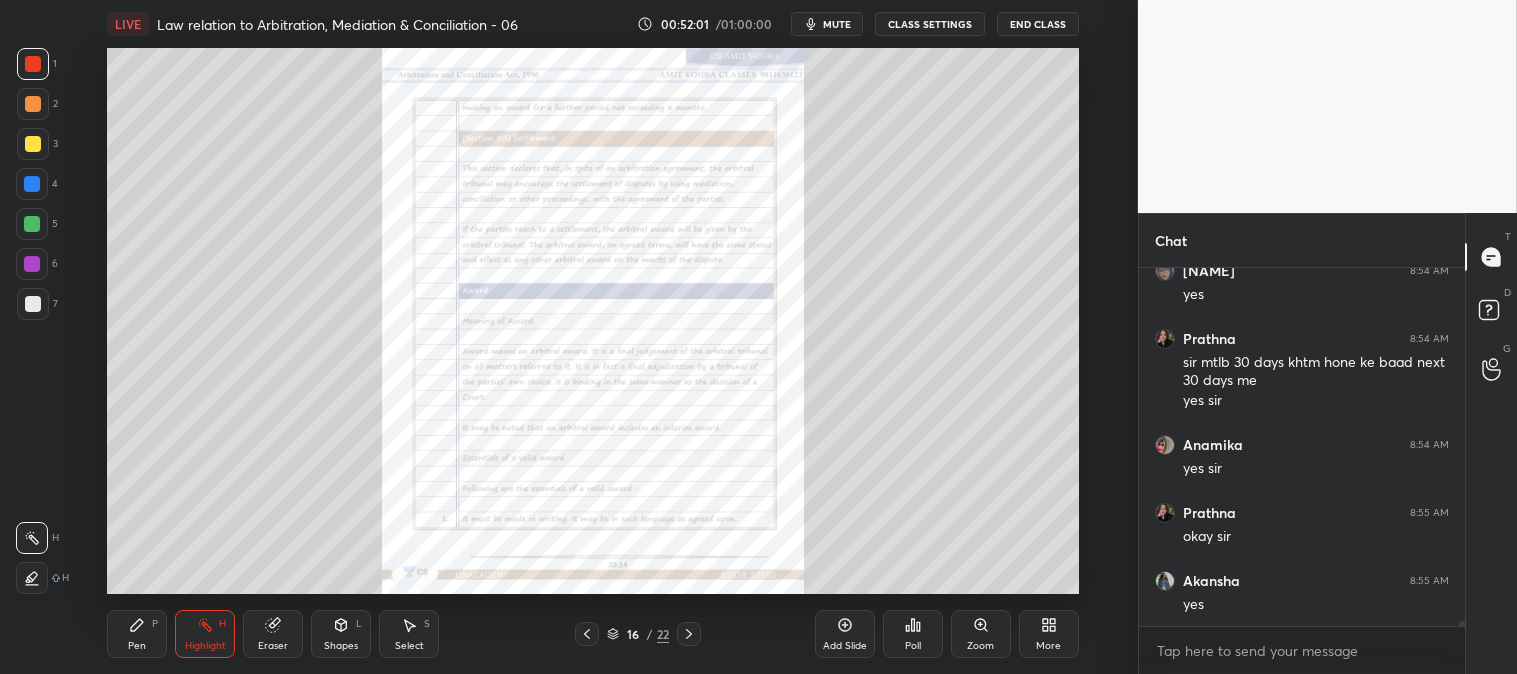 click 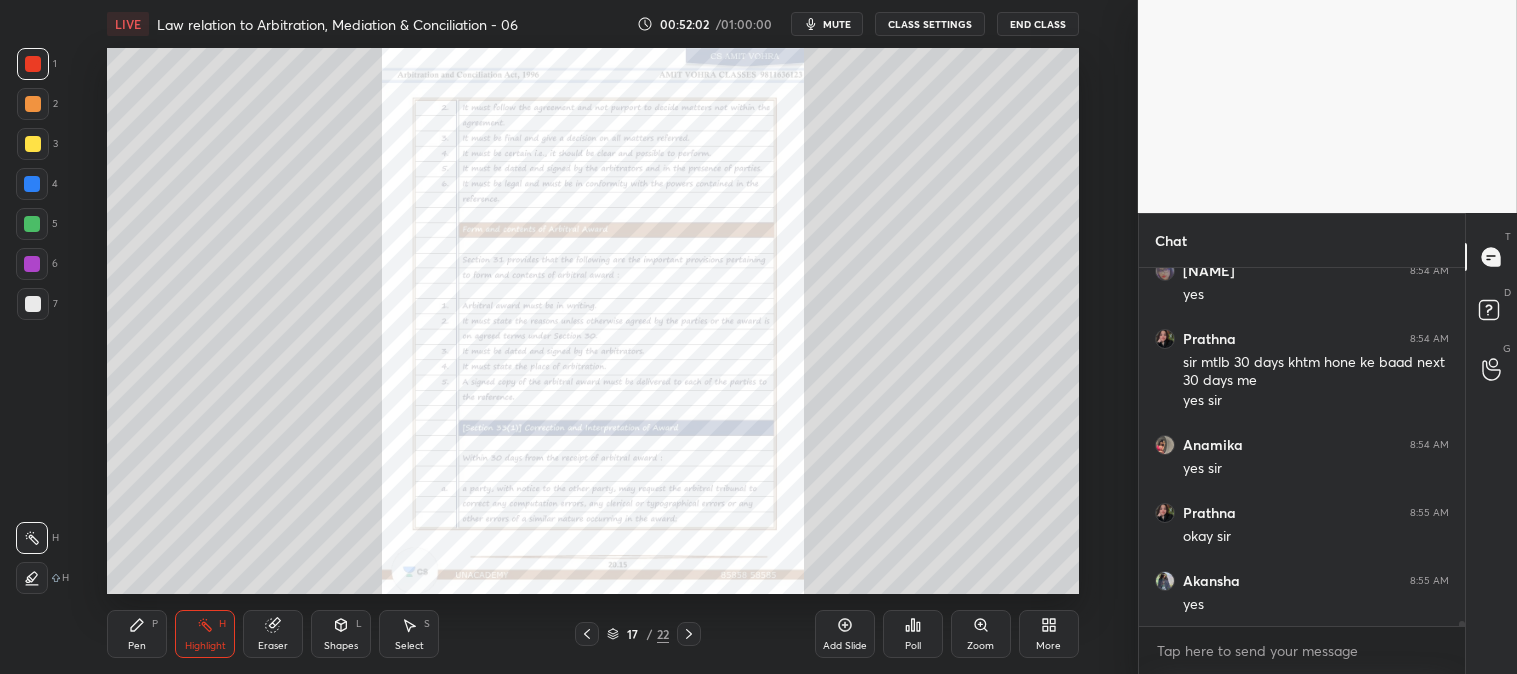 scroll, scrollTop: 26763, scrollLeft: 0, axis: vertical 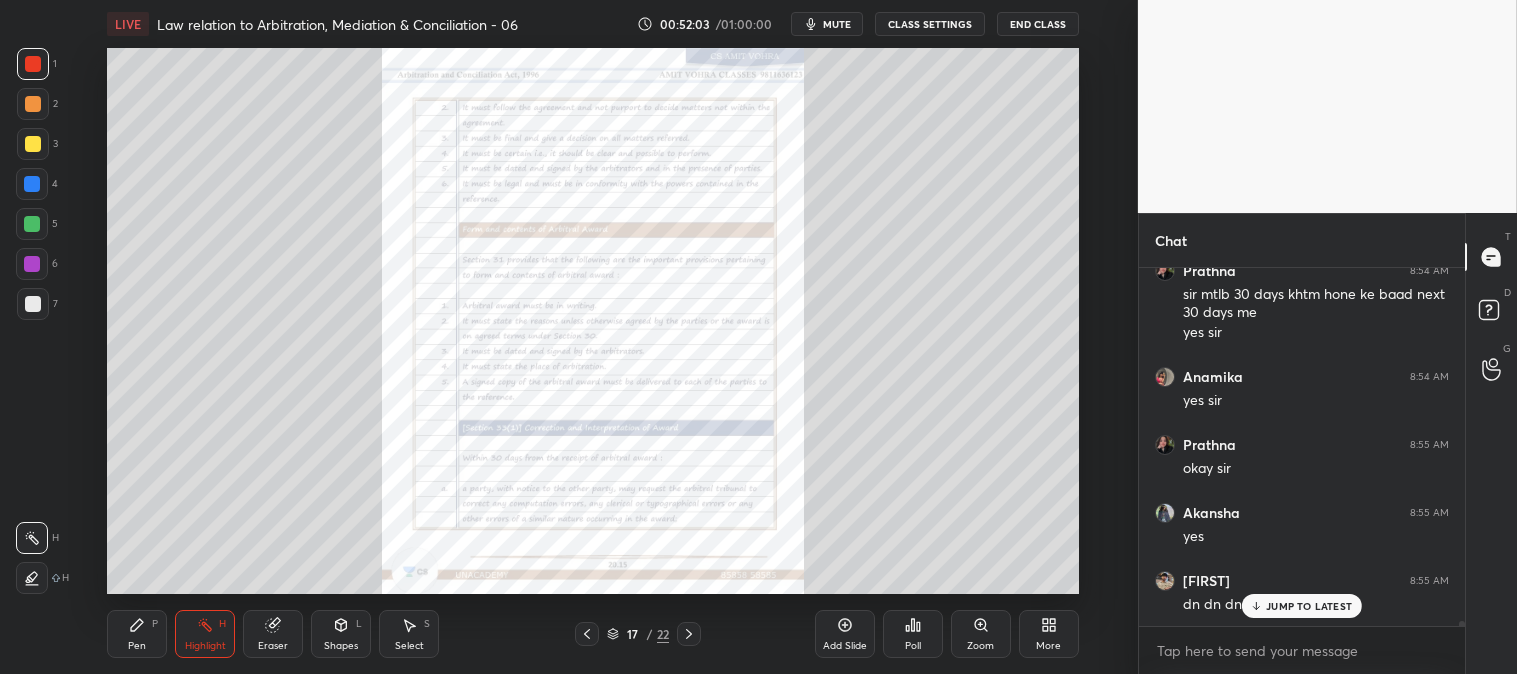 click 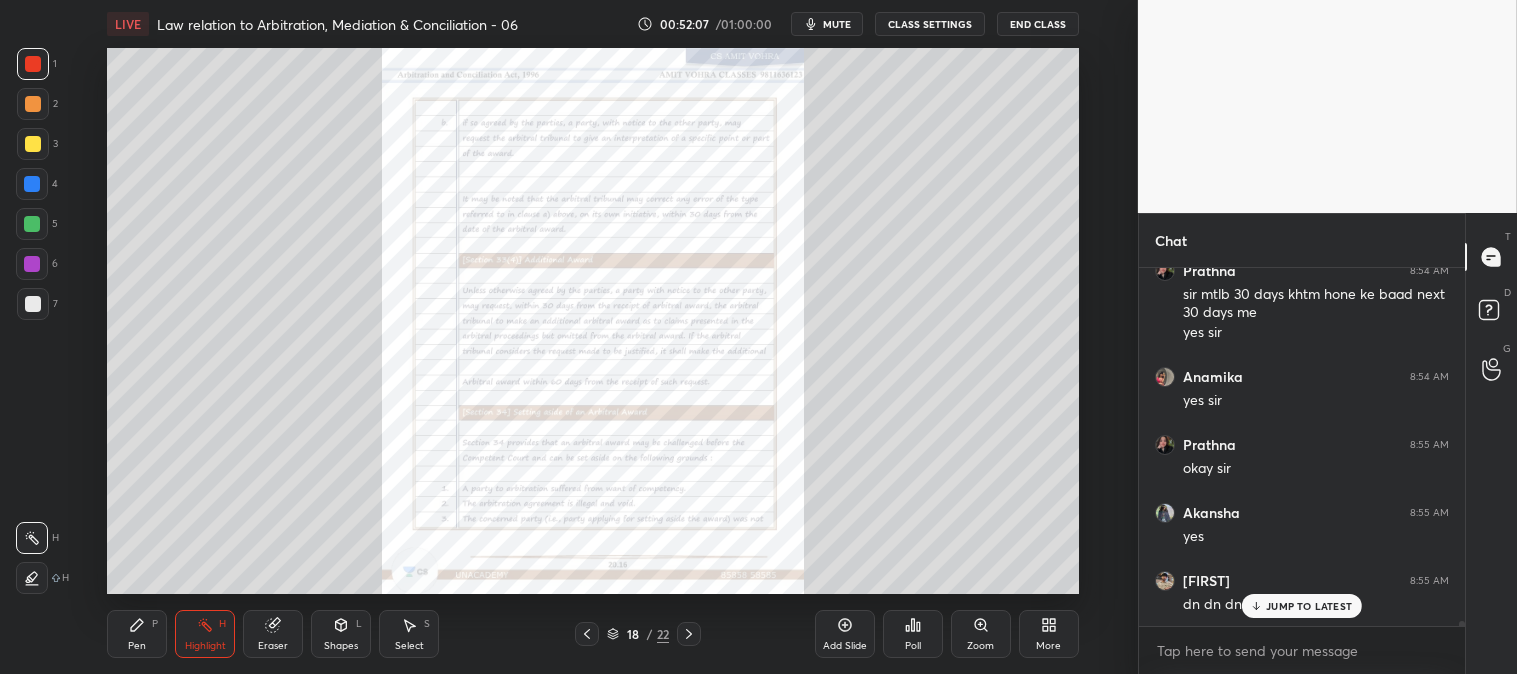 click 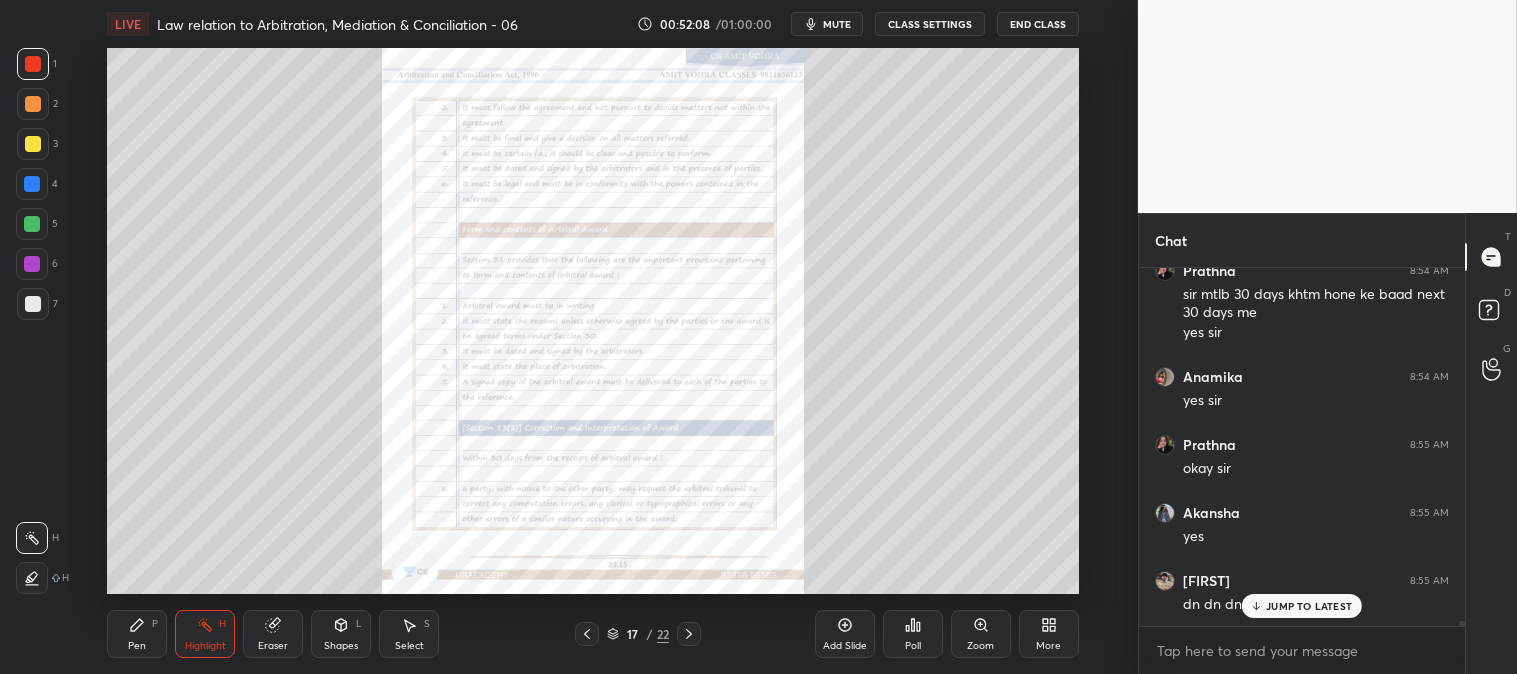 click 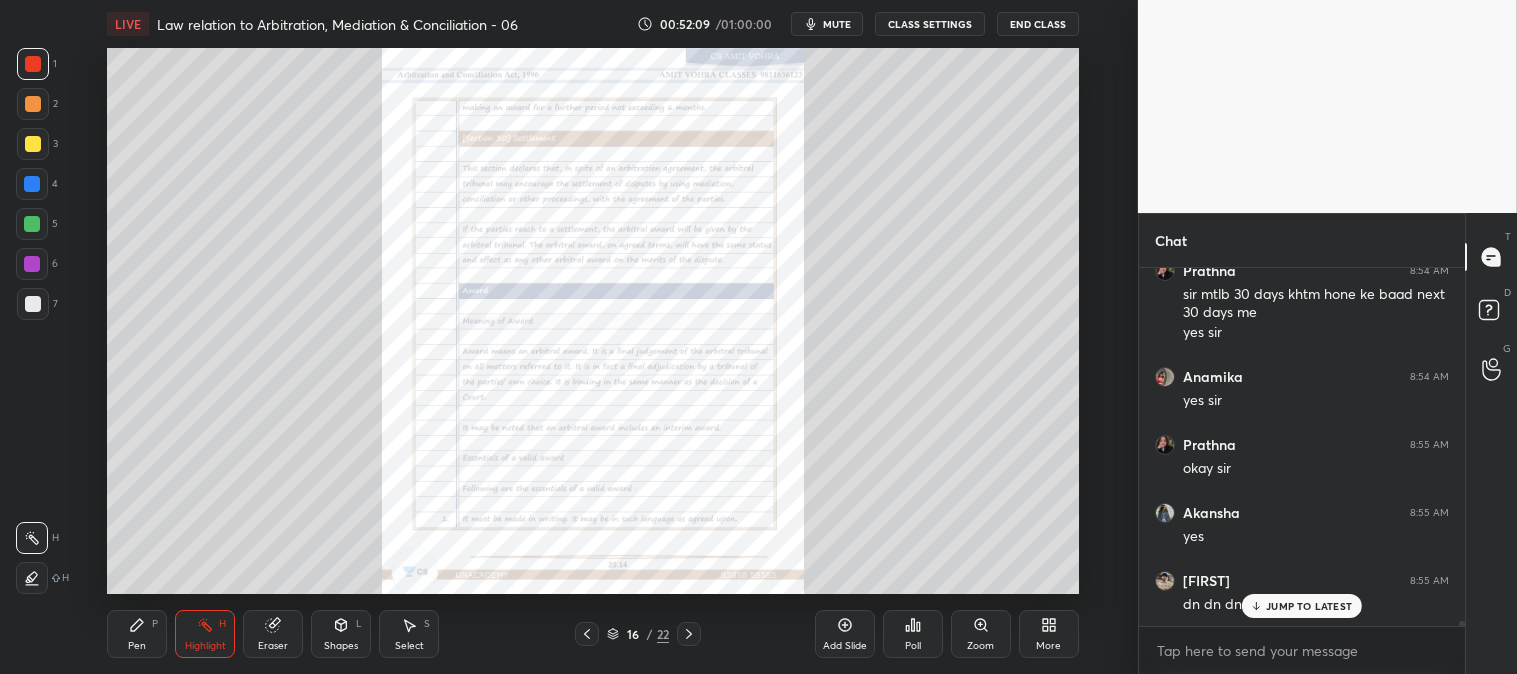 click at bounding box center [32, 578] 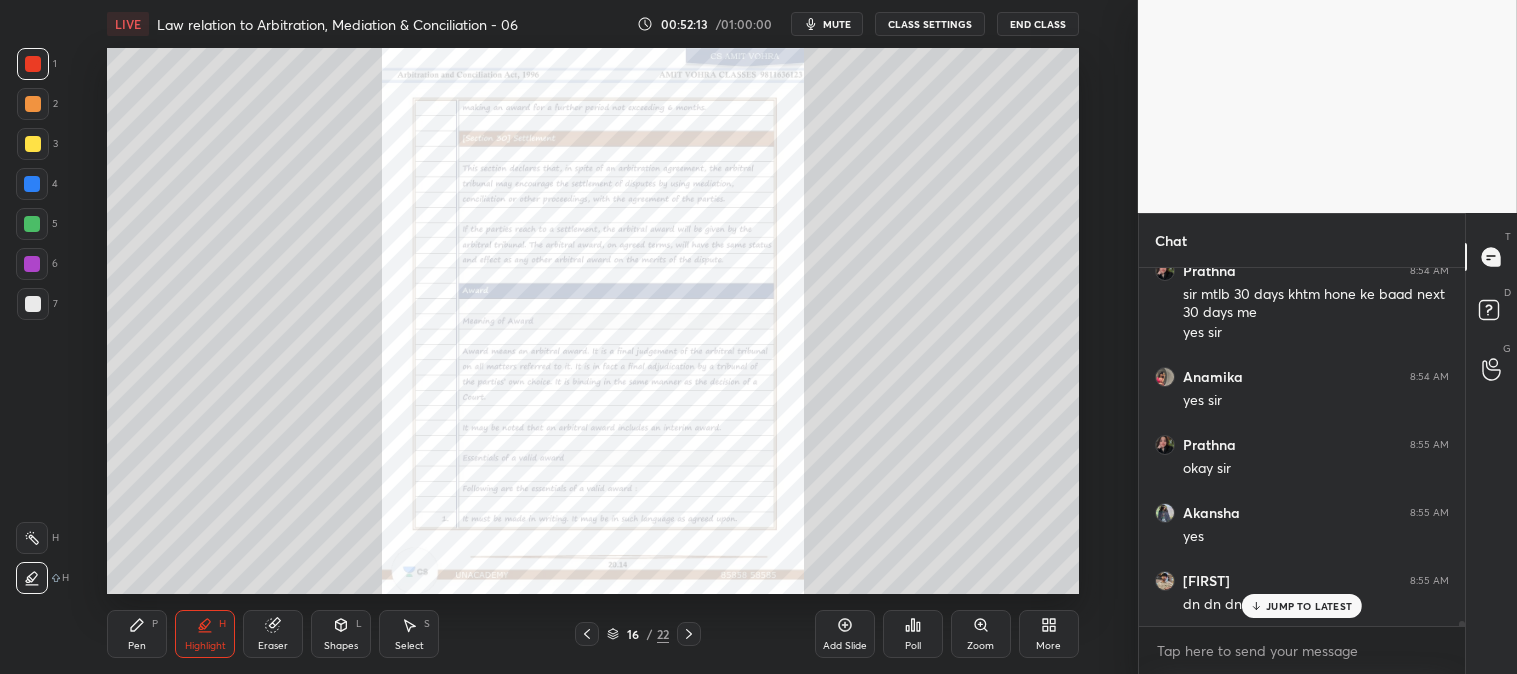click 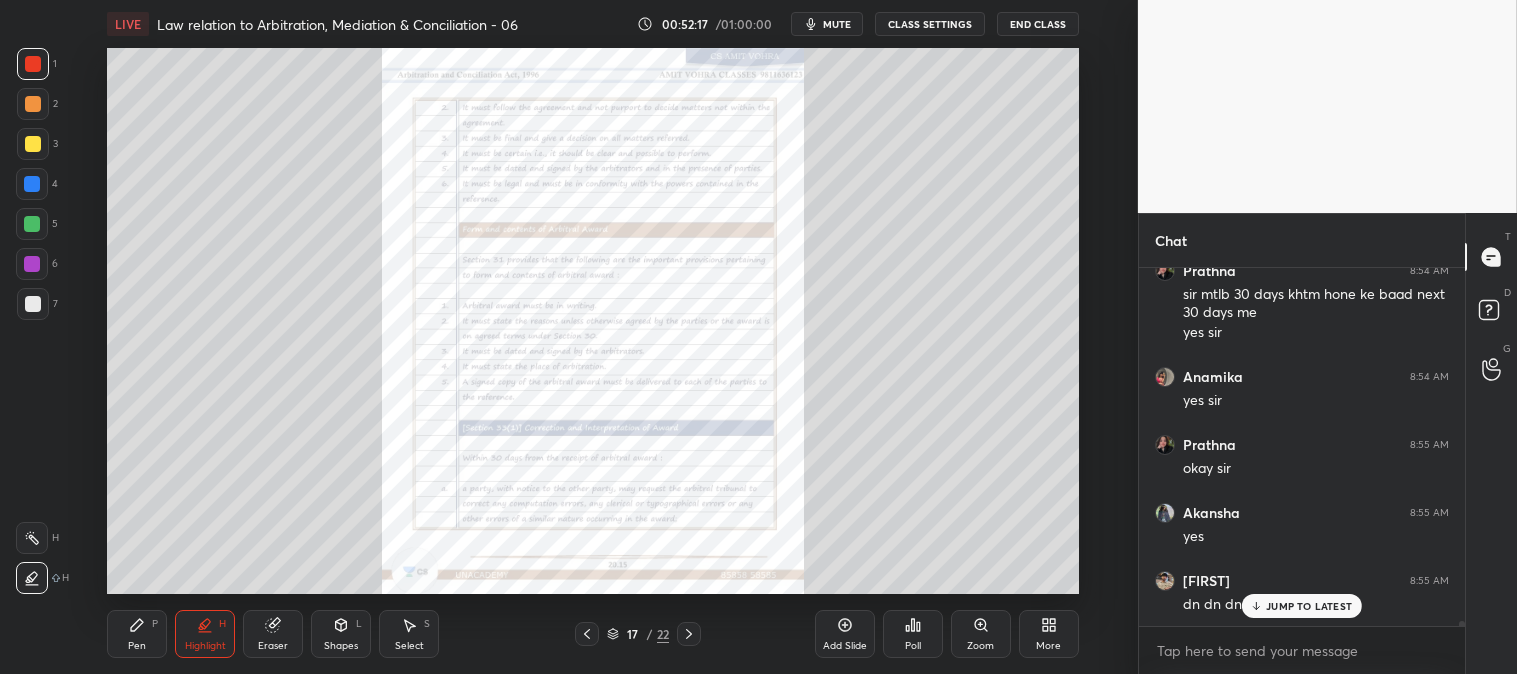 click 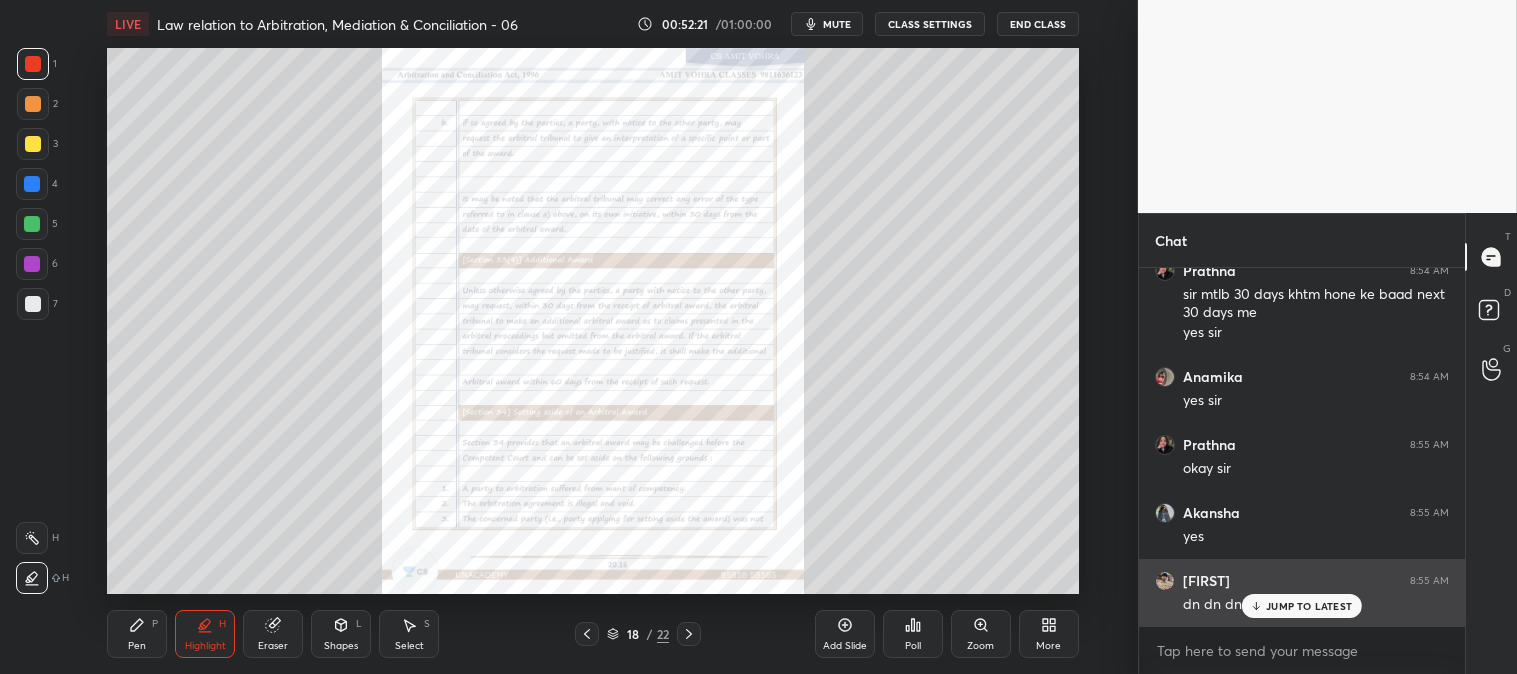 click on "JUMP TO LATEST" at bounding box center (1302, 606) 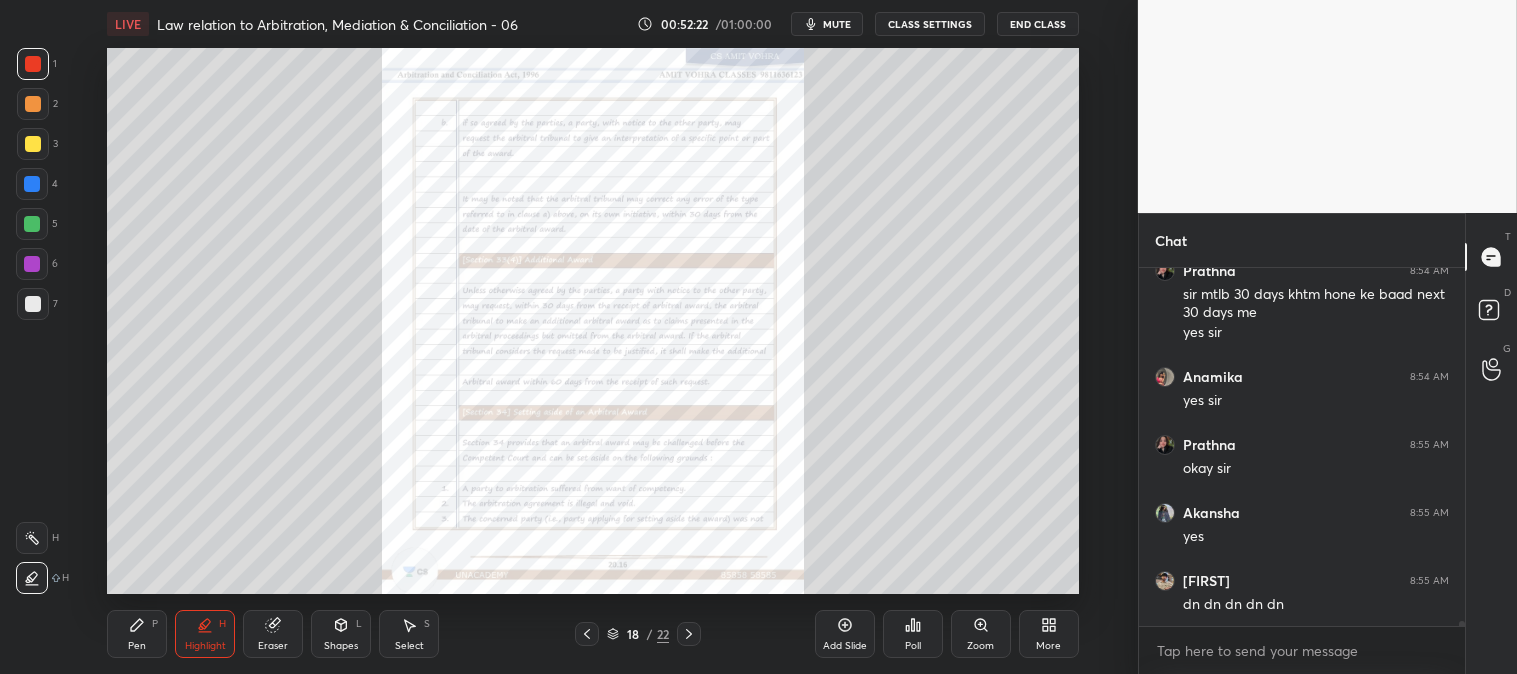 click 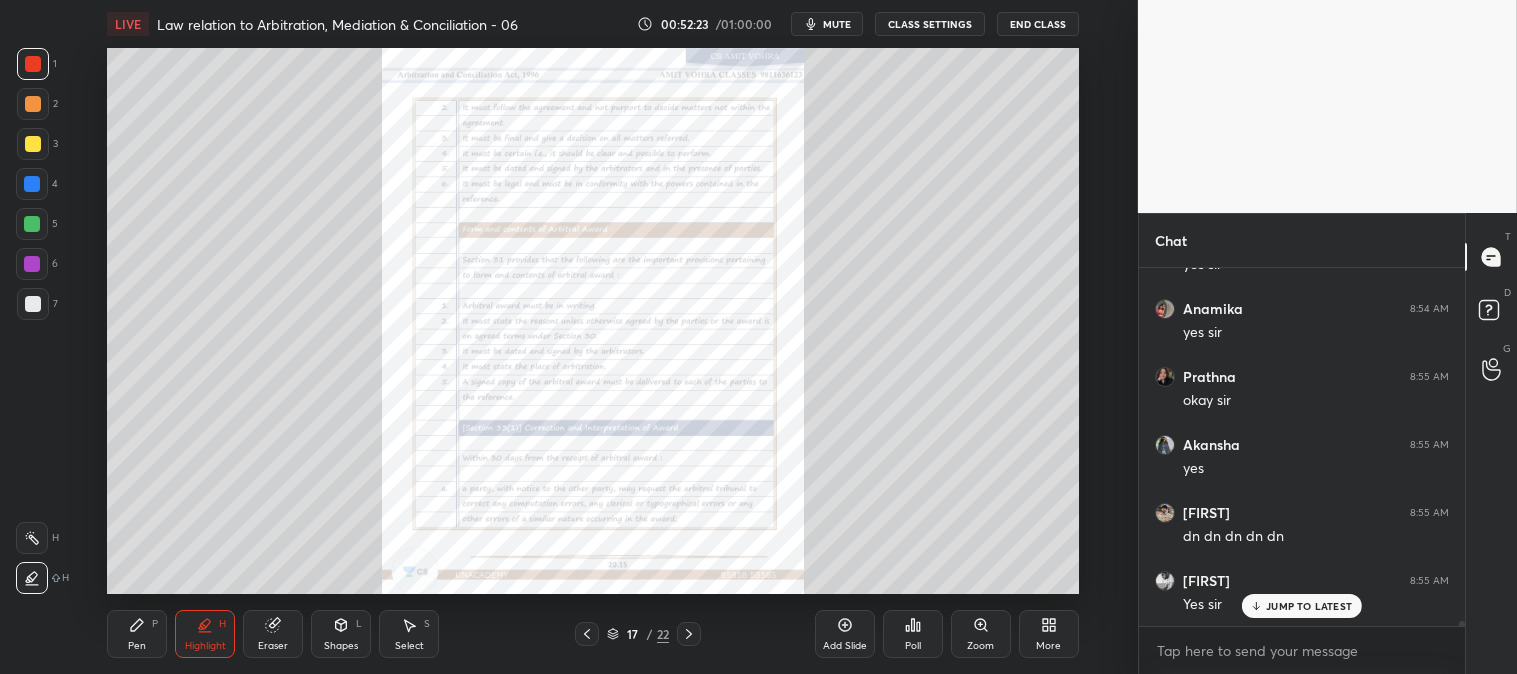click 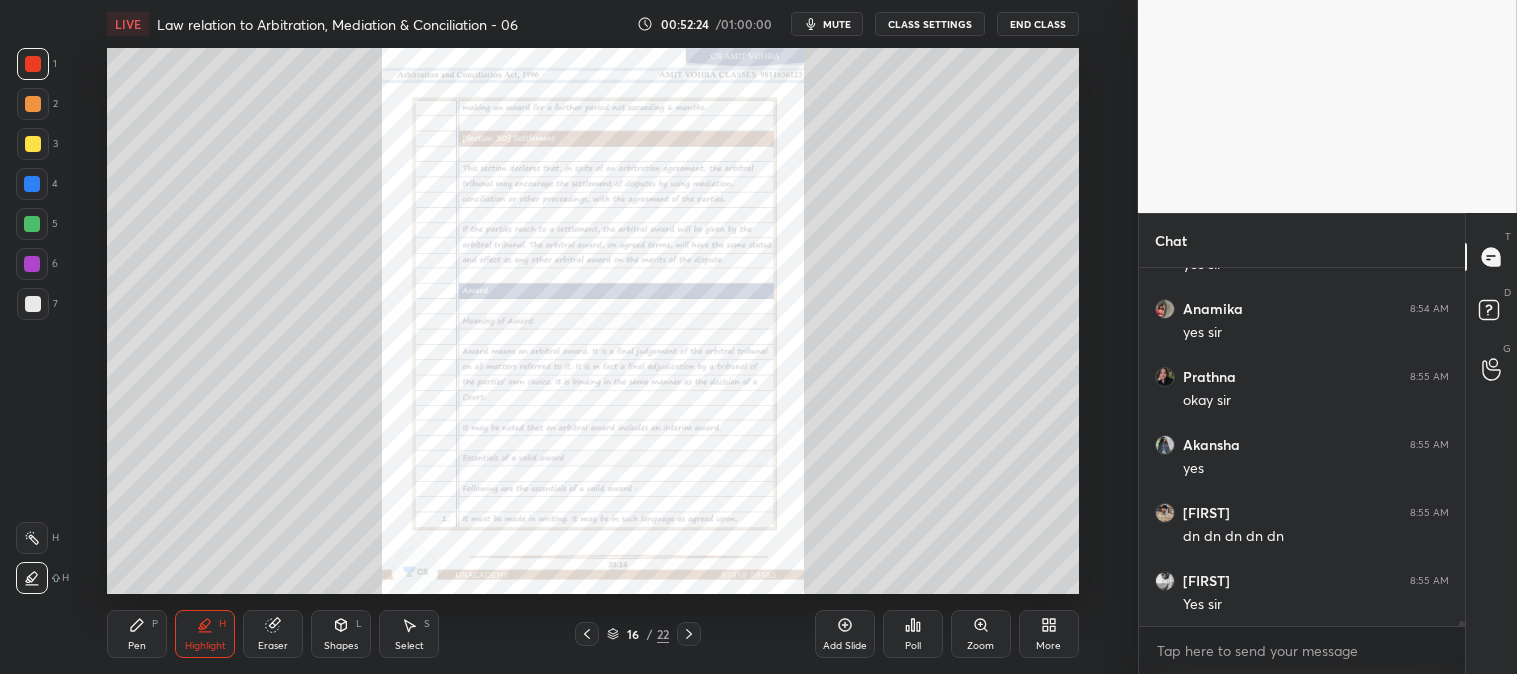 scroll, scrollTop: 26900, scrollLeft: 0, axis: vertical 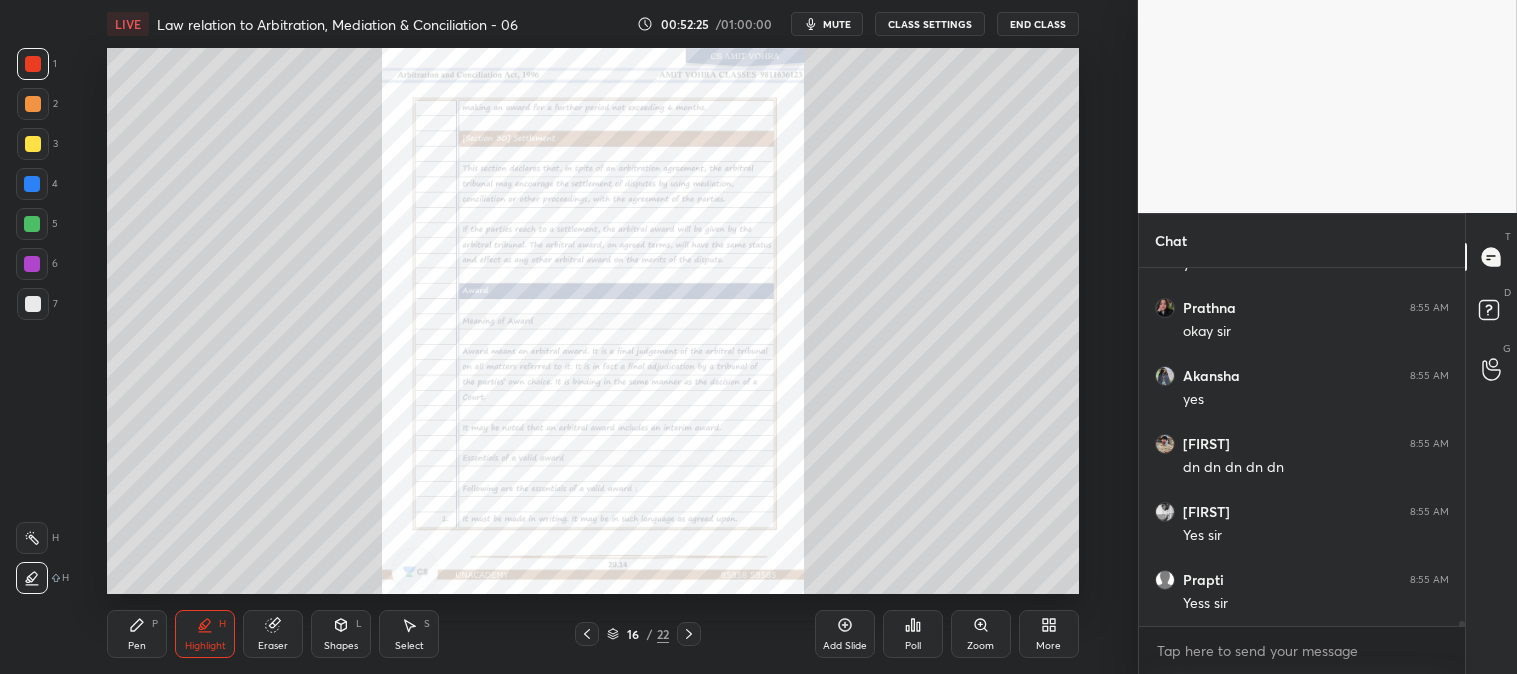 click on "Highlight H" at bounding box center [205, 634] 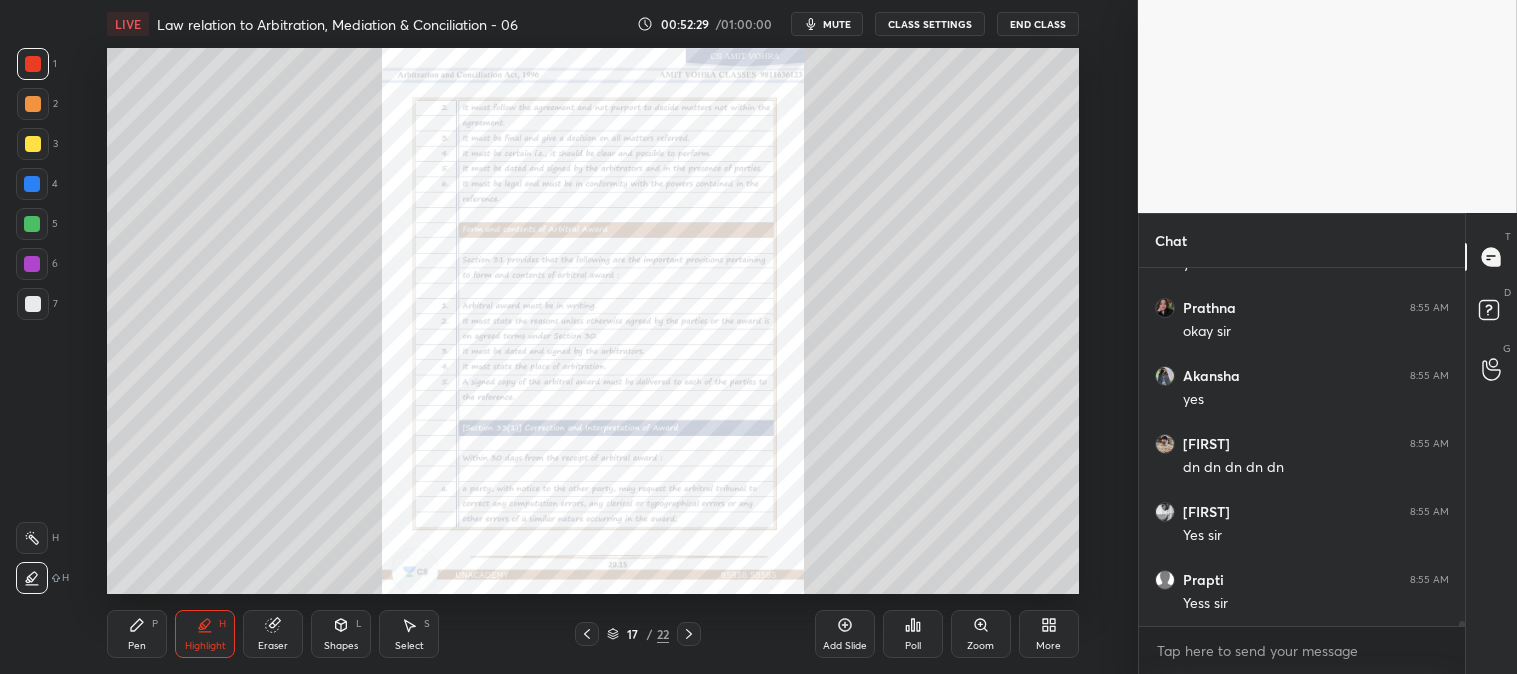 click 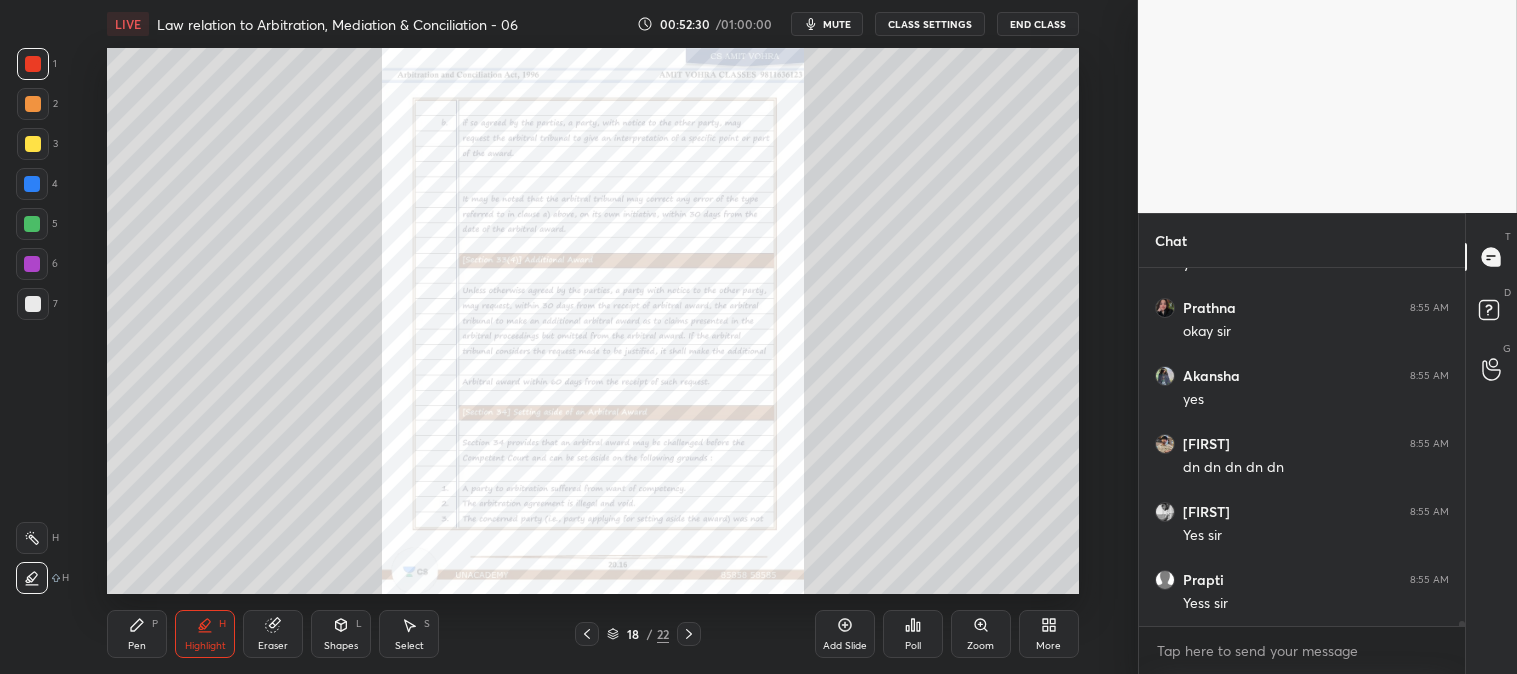 click 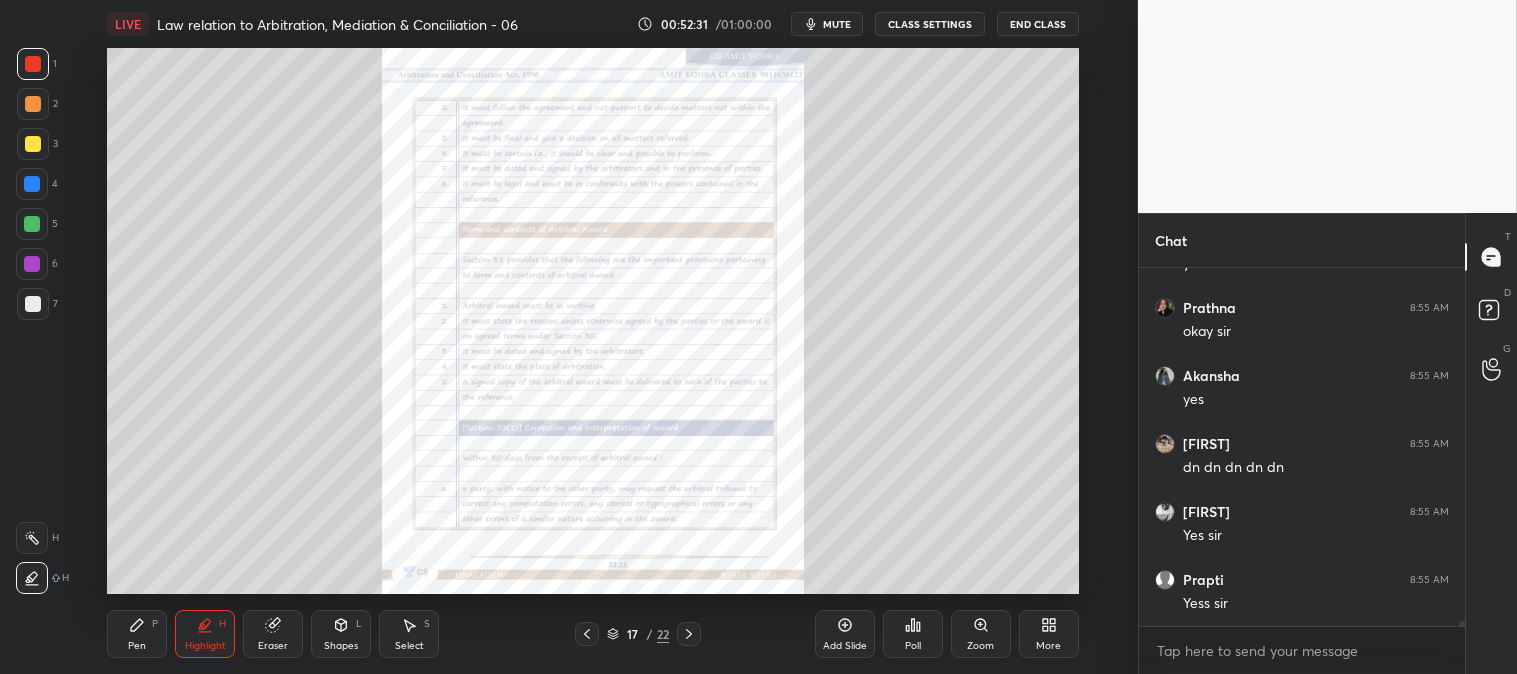 click on "Zoom" at bounding box center (981, 634) 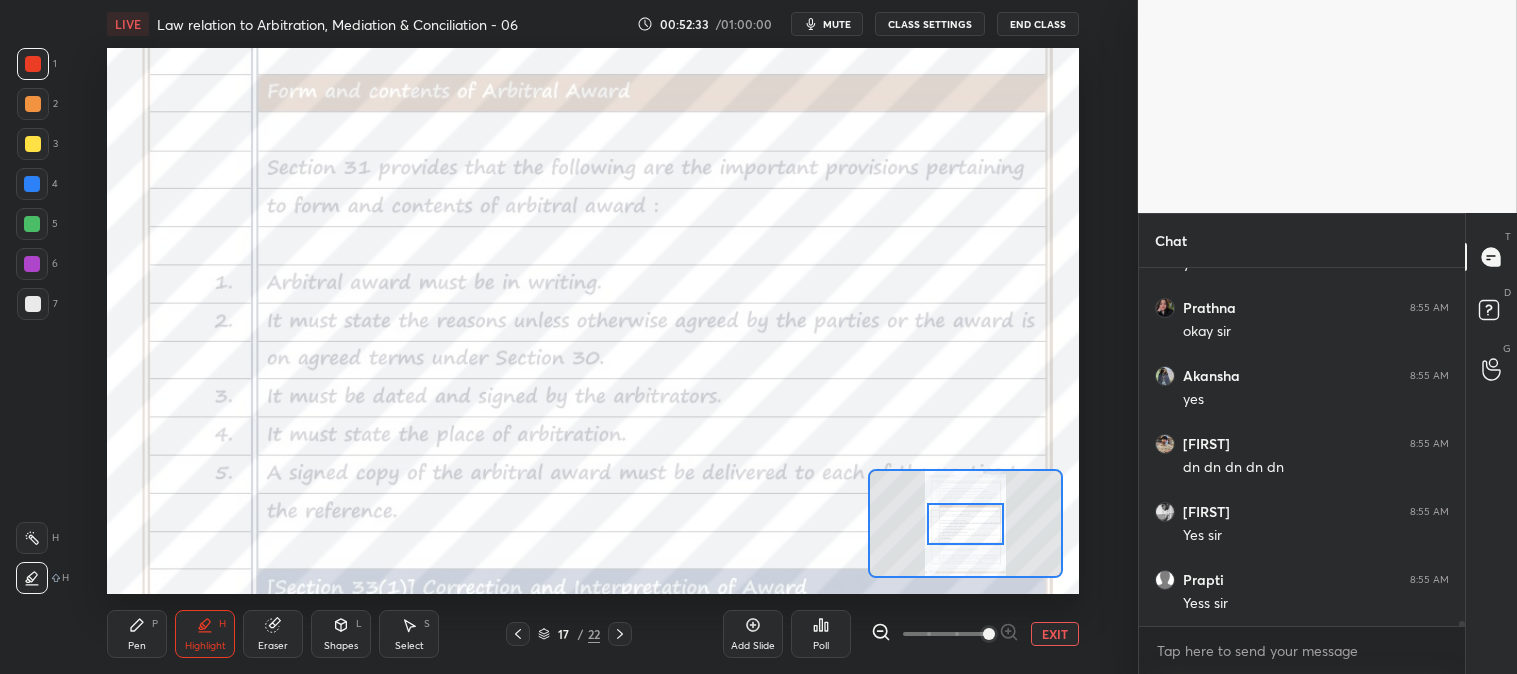 click on "mute" at bounding box center [837, 24] 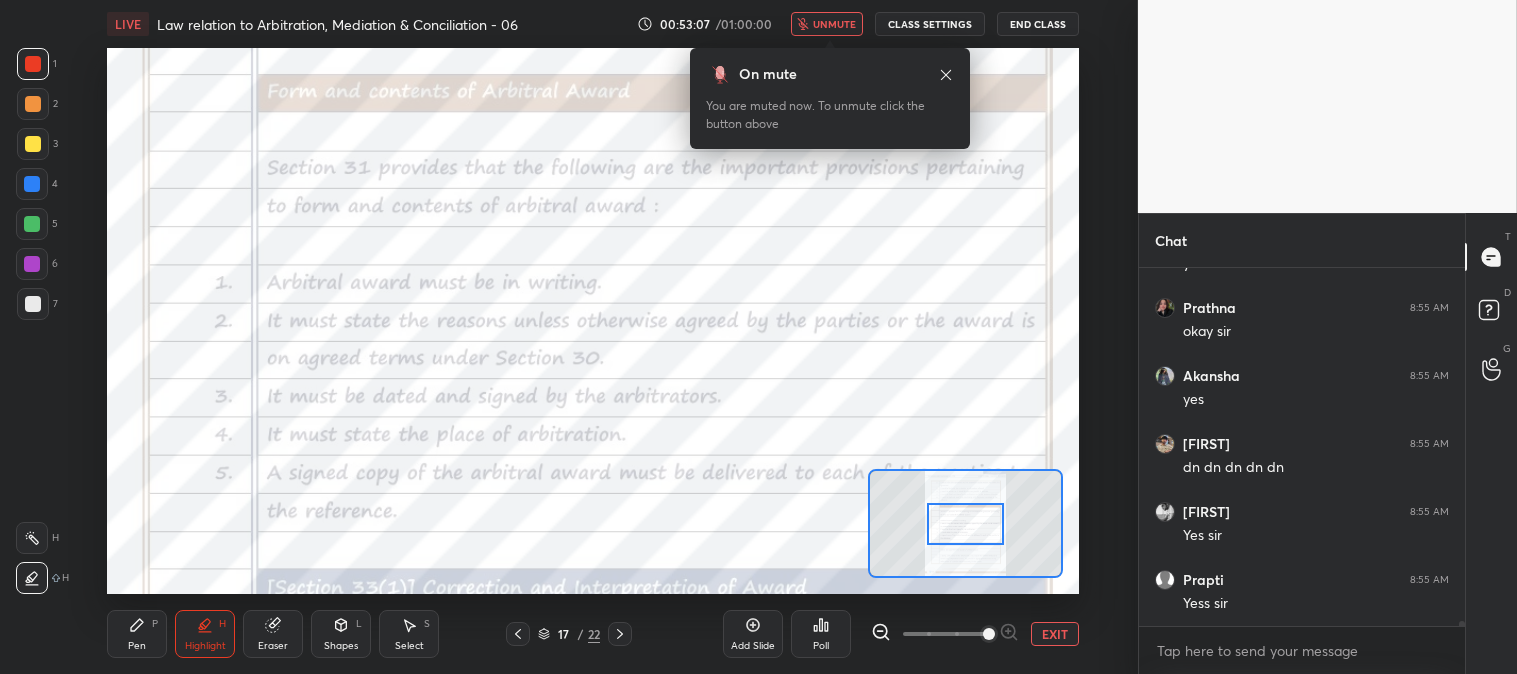 click on "On mute You are muted now. To unmute click the
button above" at bounding box center (830, 98) 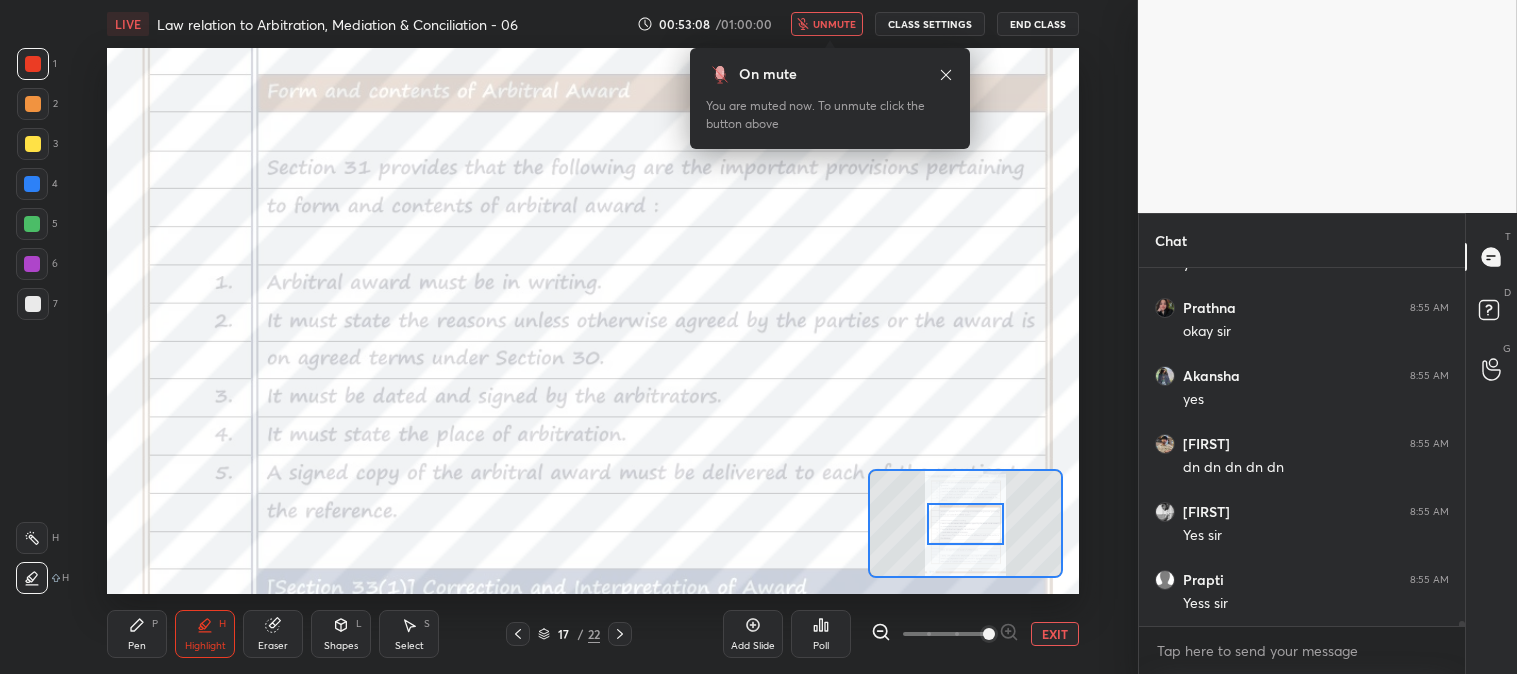 click 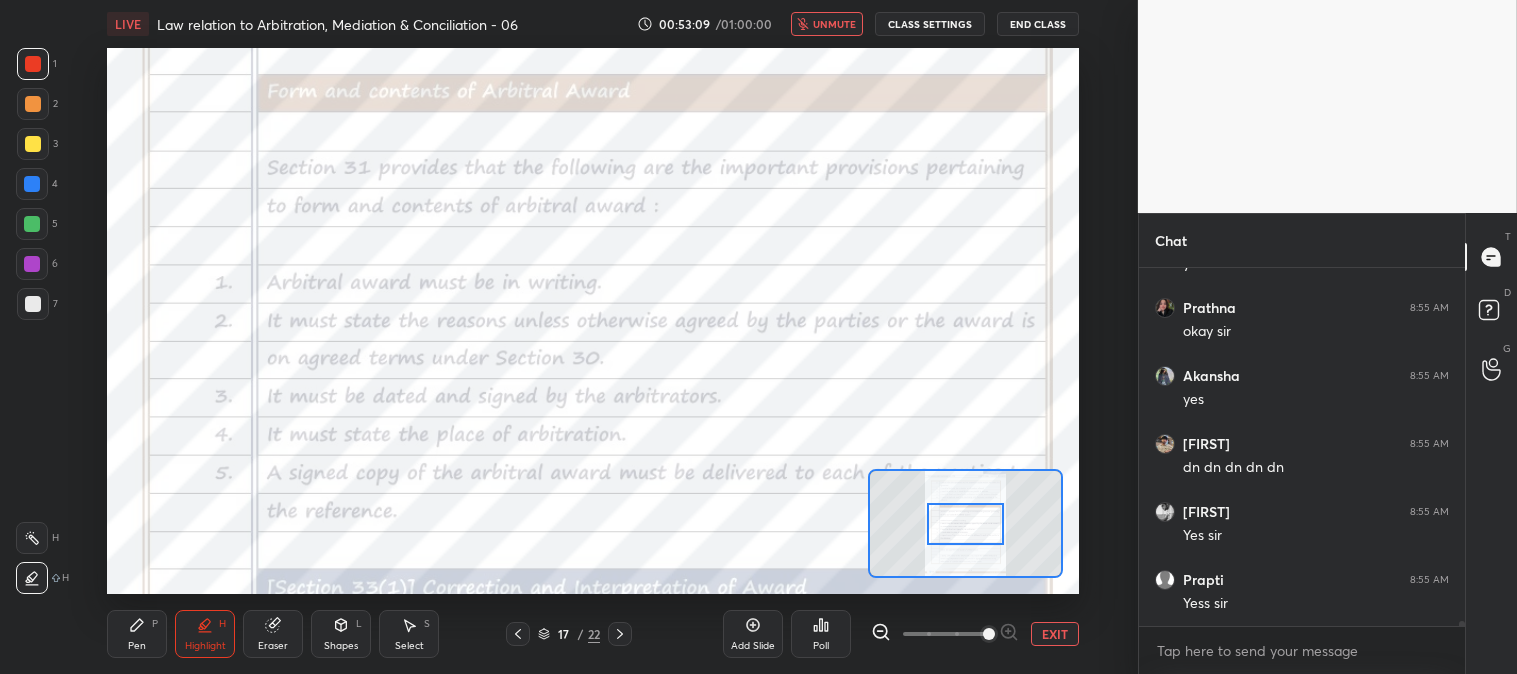click on "Pen" at bounding box center [137, 646] 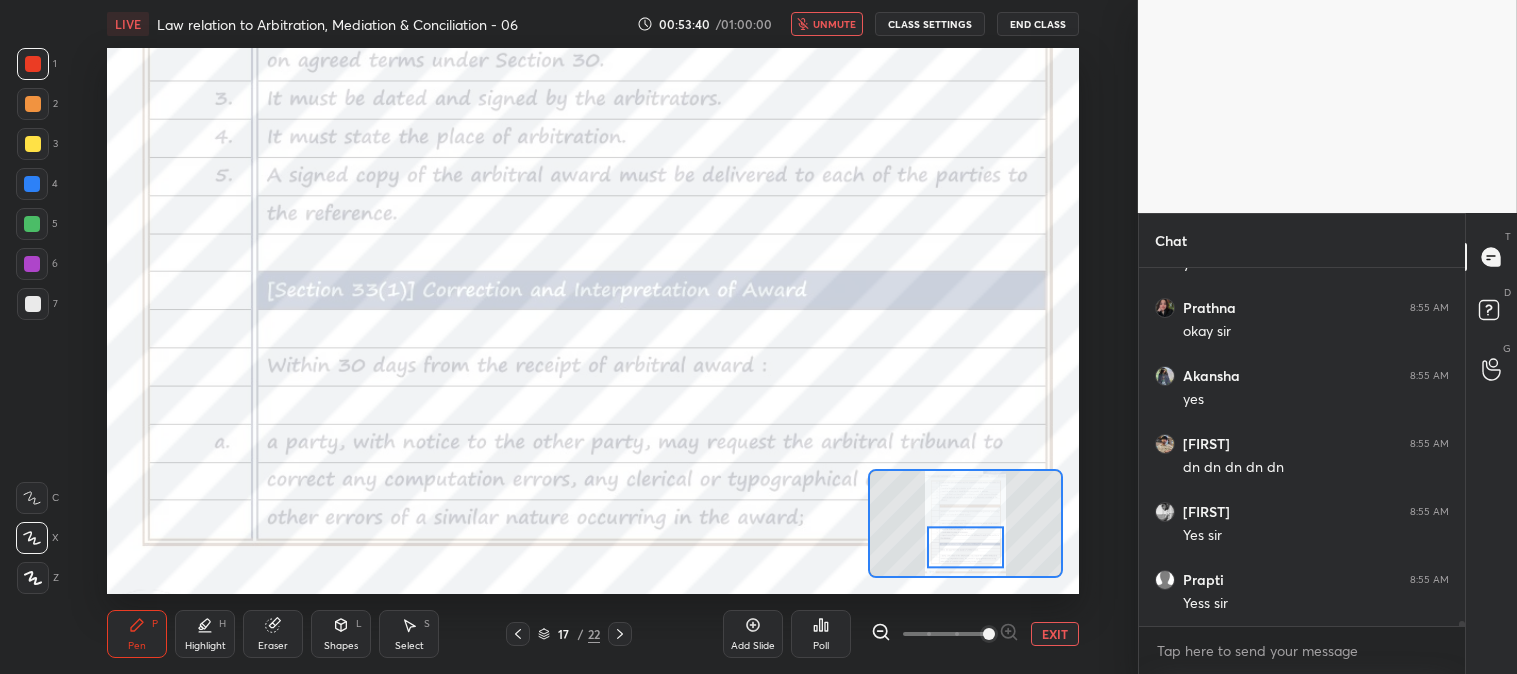 click 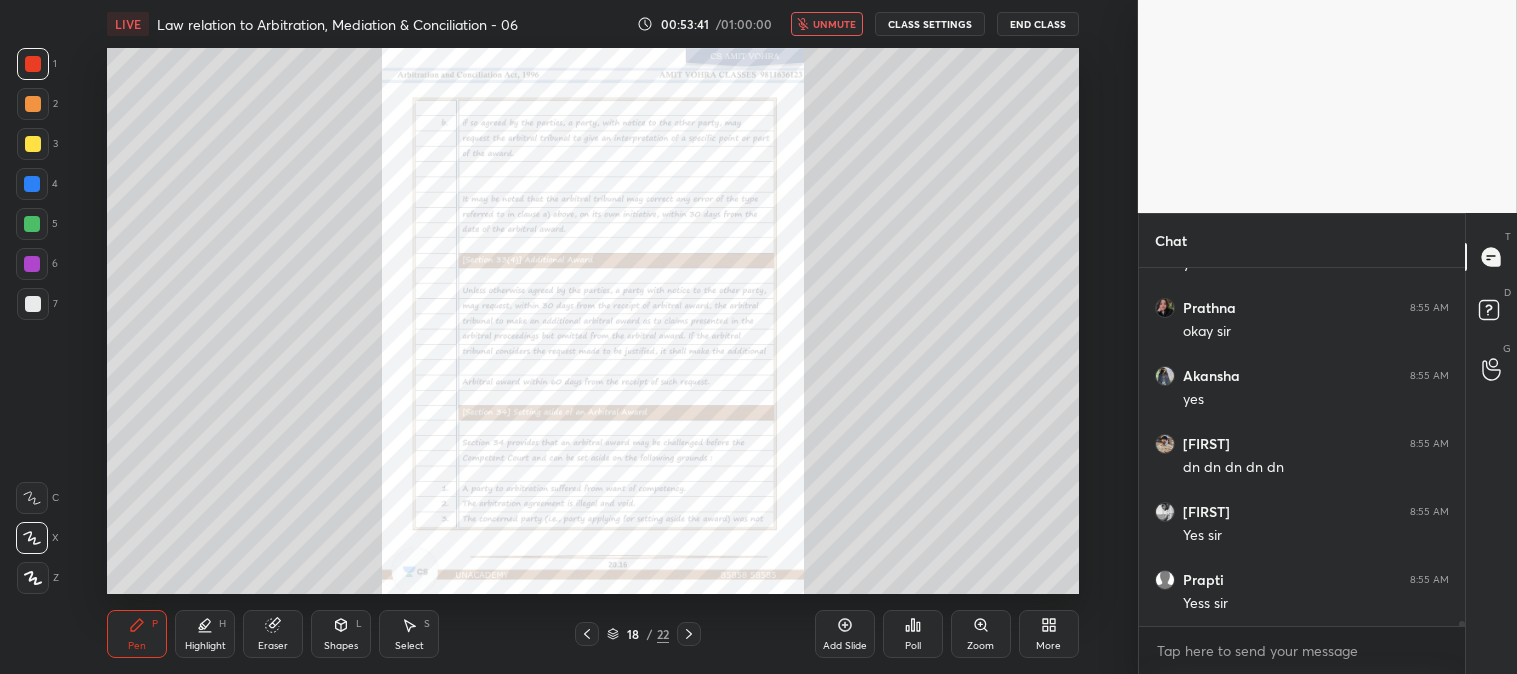 click on "Zoom" at bounding box center (981, 634) 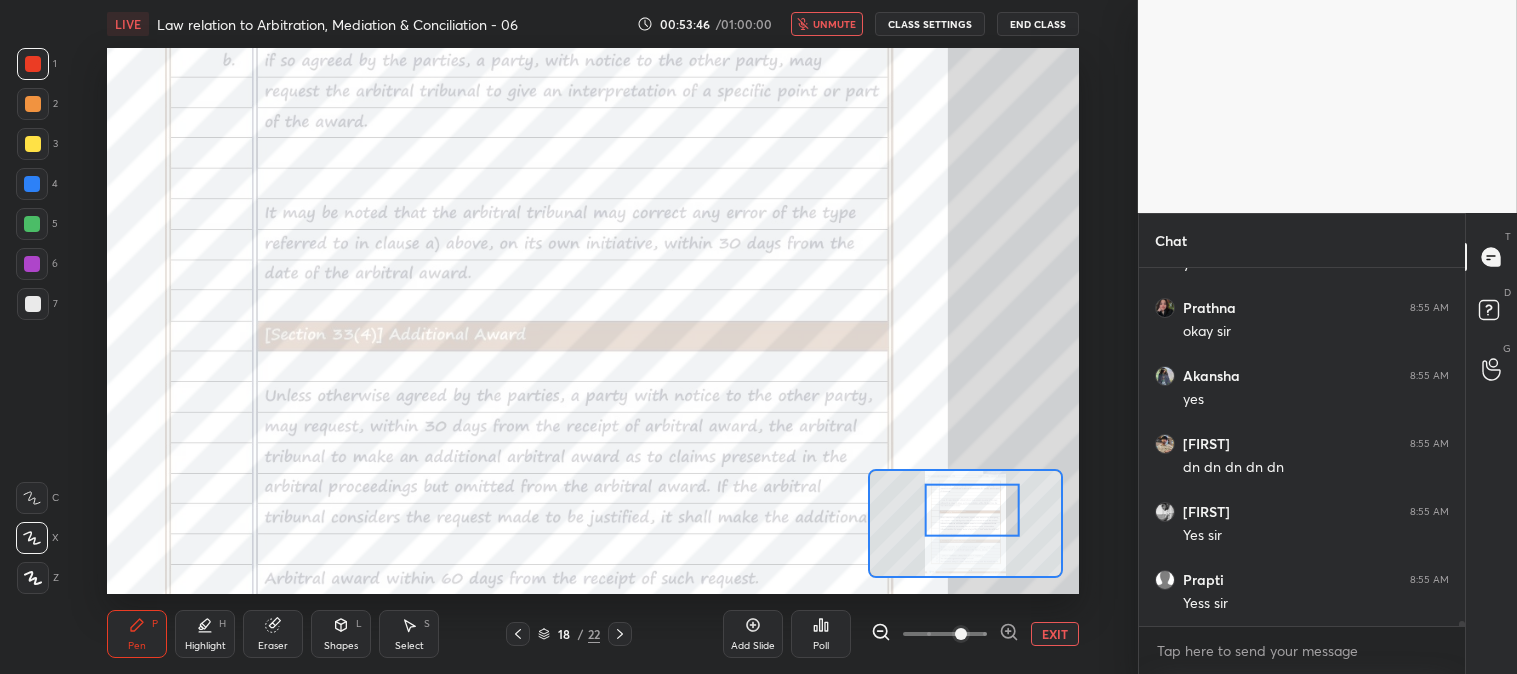 click on "unmute" at bounding box center [834, 24] 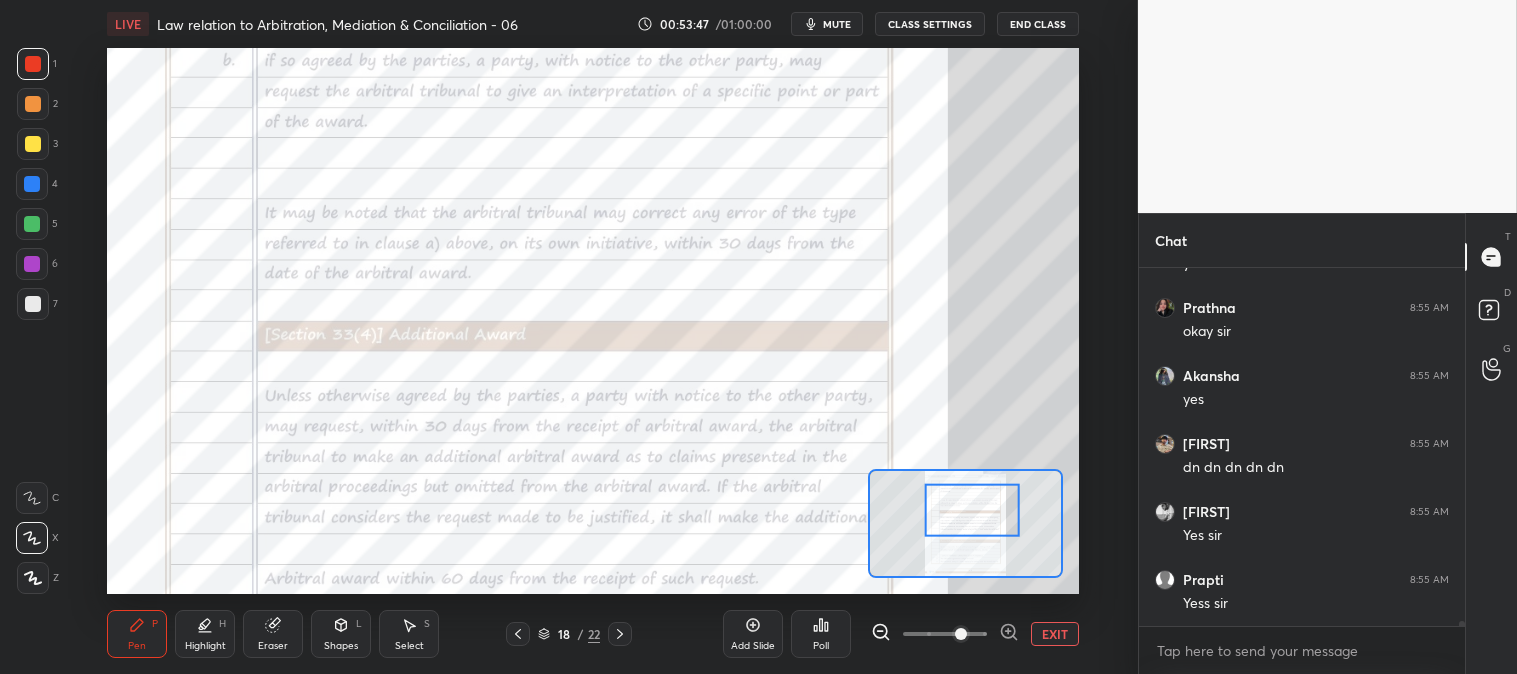 click on "mute" at bounding box center [837, 24] 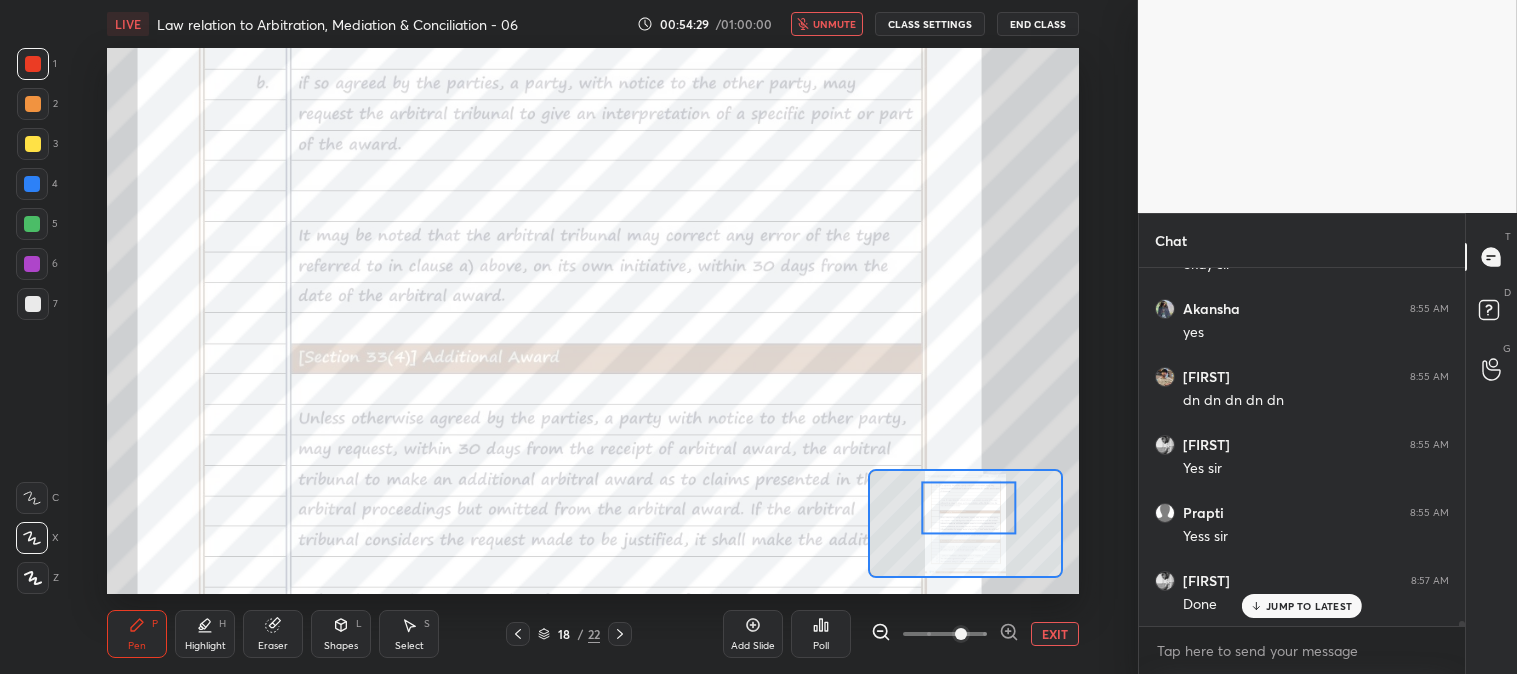 scroll, scrollTop: 27035, scrollLeft: 0, axis: vertical 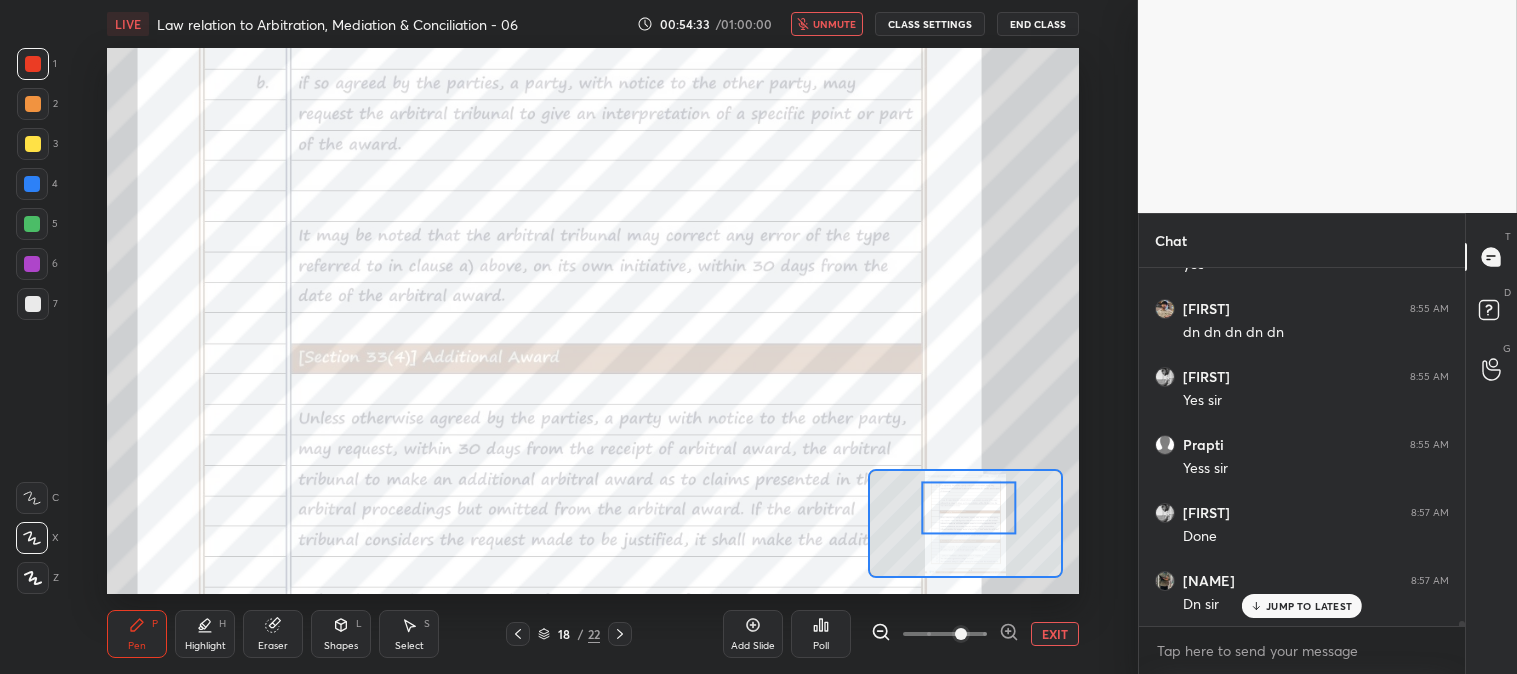 click on "unmute" at bounding box center [834, 24] 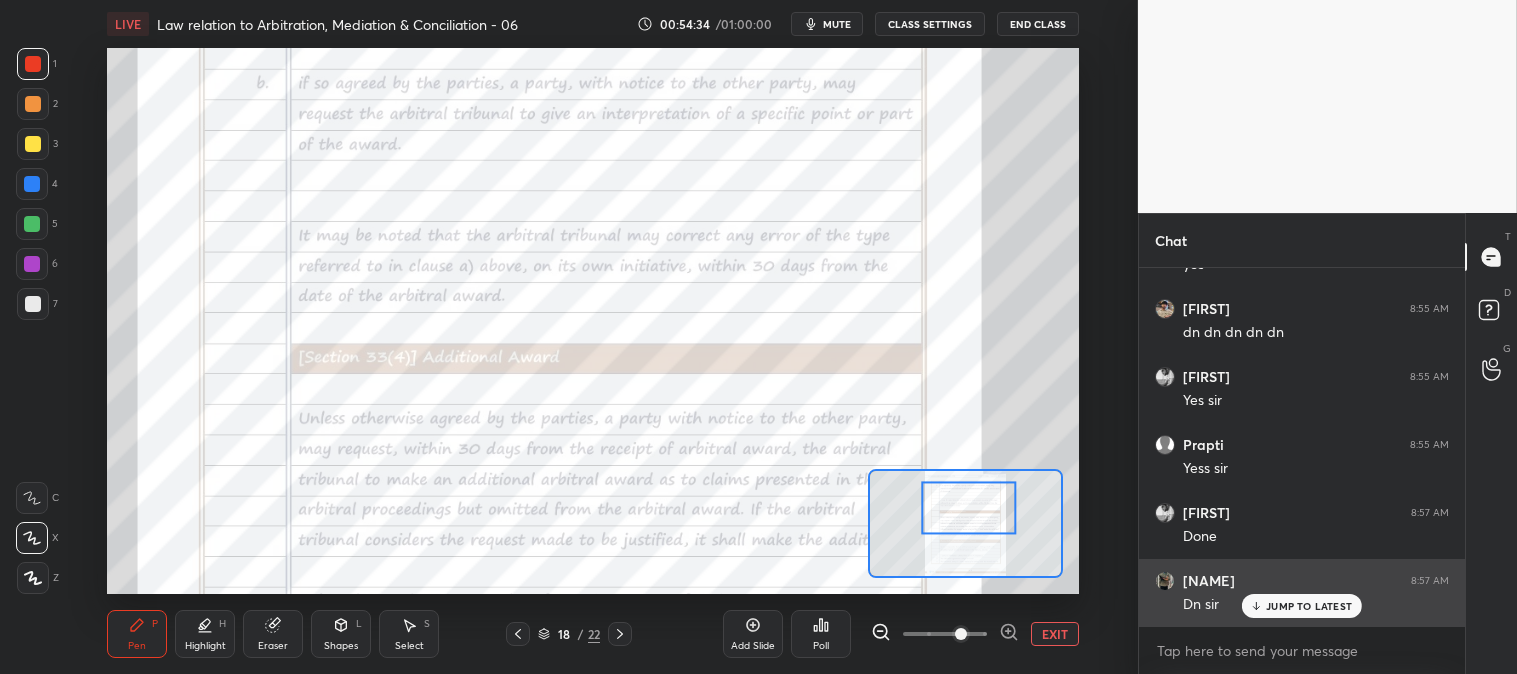 click on "JUMP TO LATEST" at bounding box center [1309, 606] 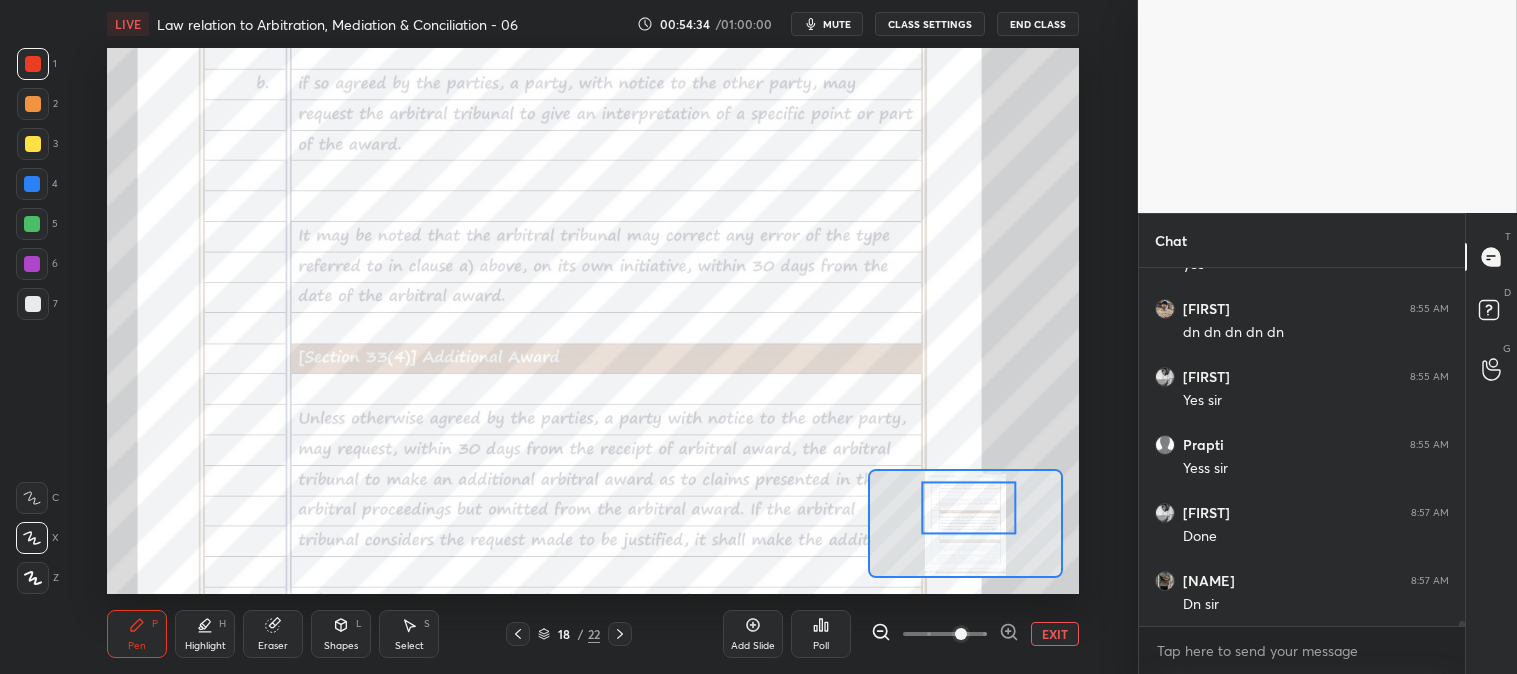 scroll, scrollTop: 27103, scrollLeft: 0, axis: vertical 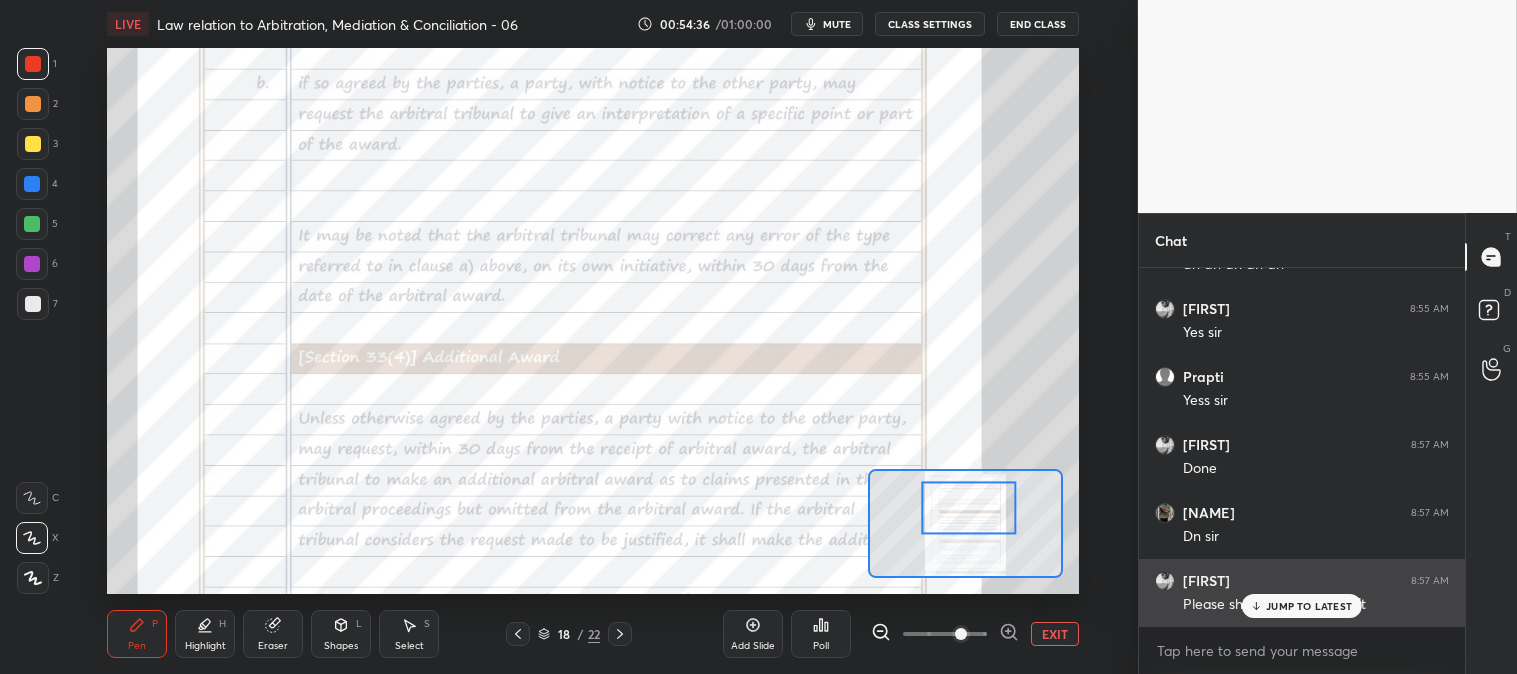 click on "JUMP TO LATEST" at bounding box center (1309, 606) 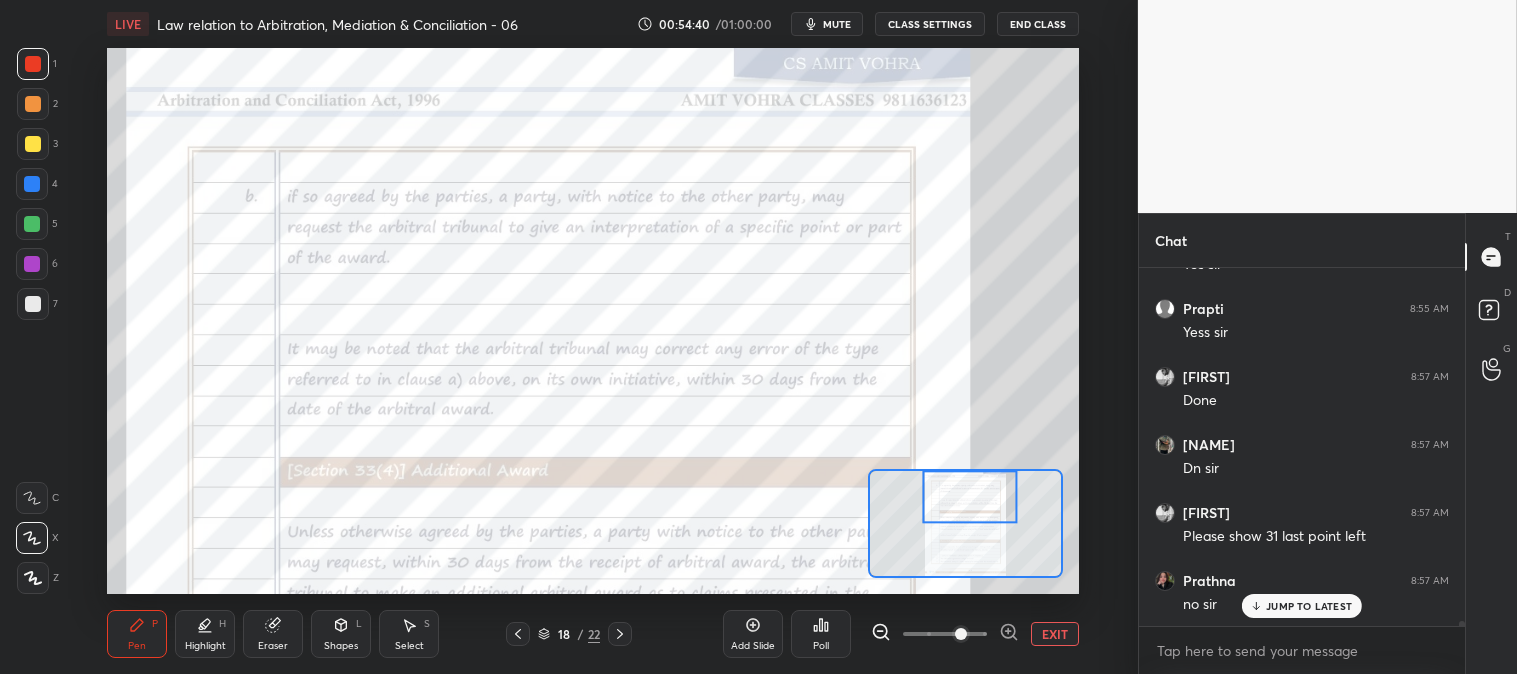 scroll, scrollTop: 27240, scrollLeft: 0, axis: vertical 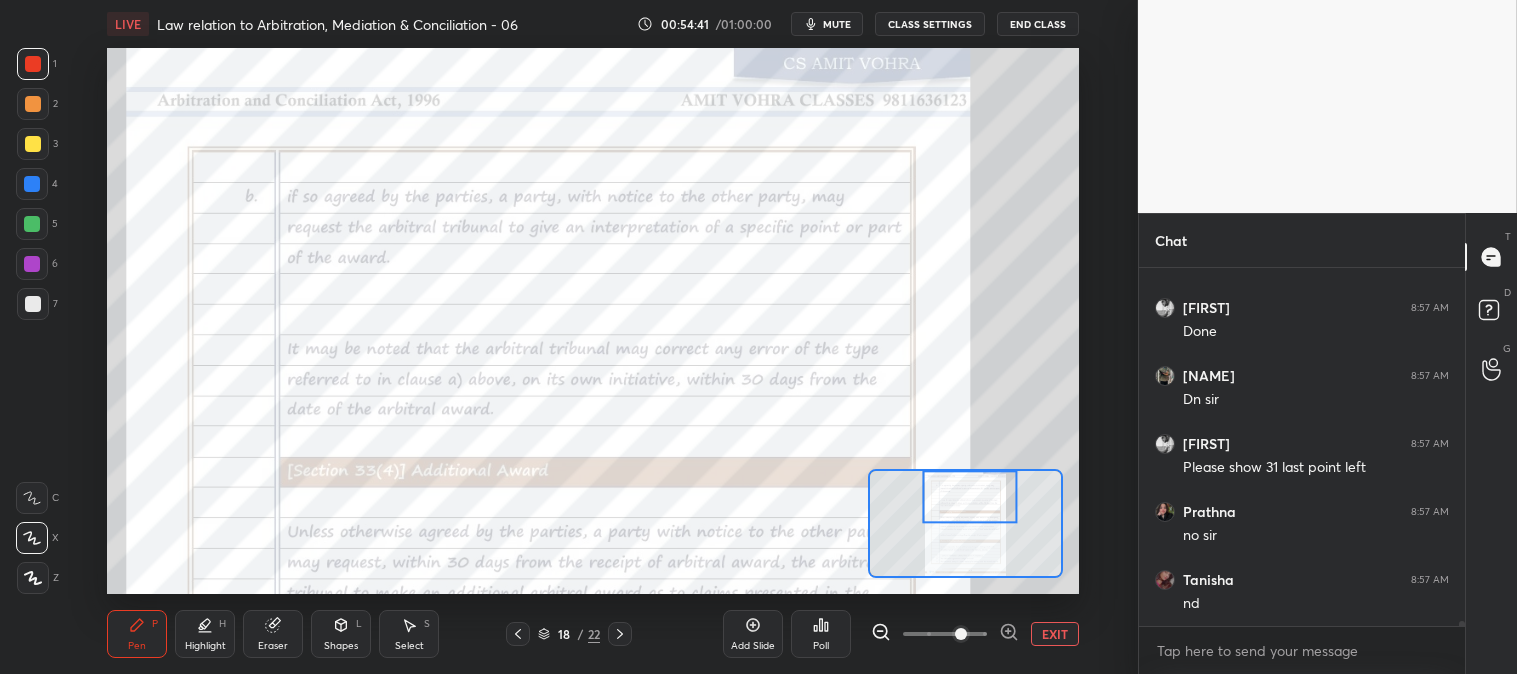 click 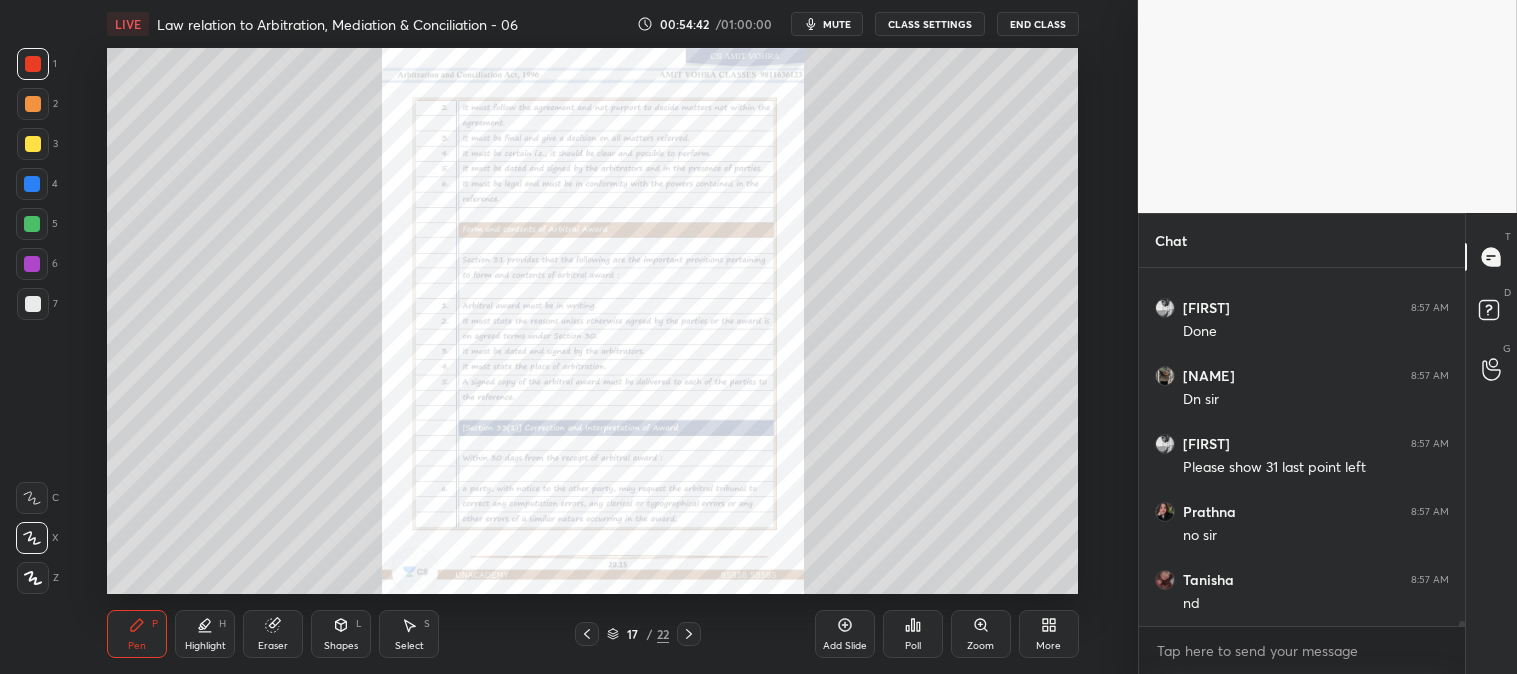 click on "Zoom" at bounding box center [980, 646] 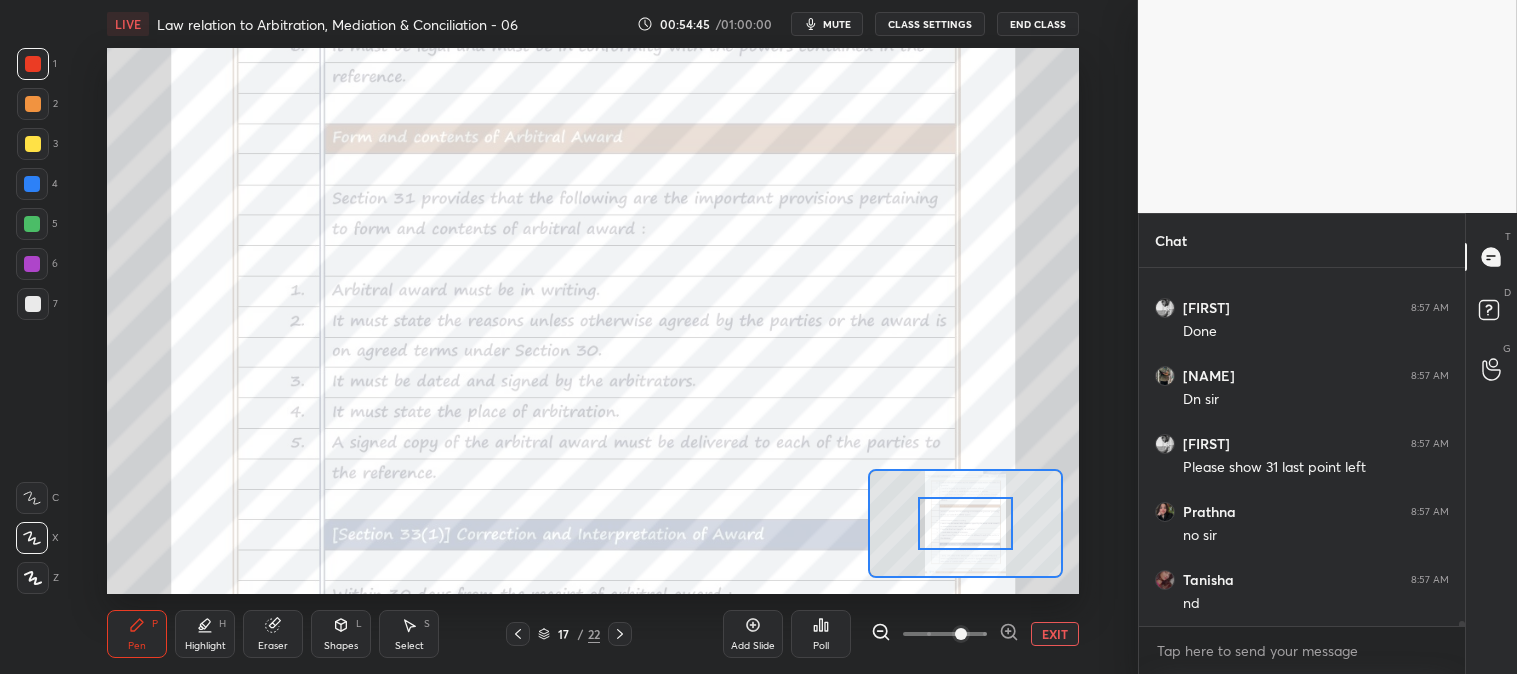 click on "Highlight" at bounding box center [205, 646] 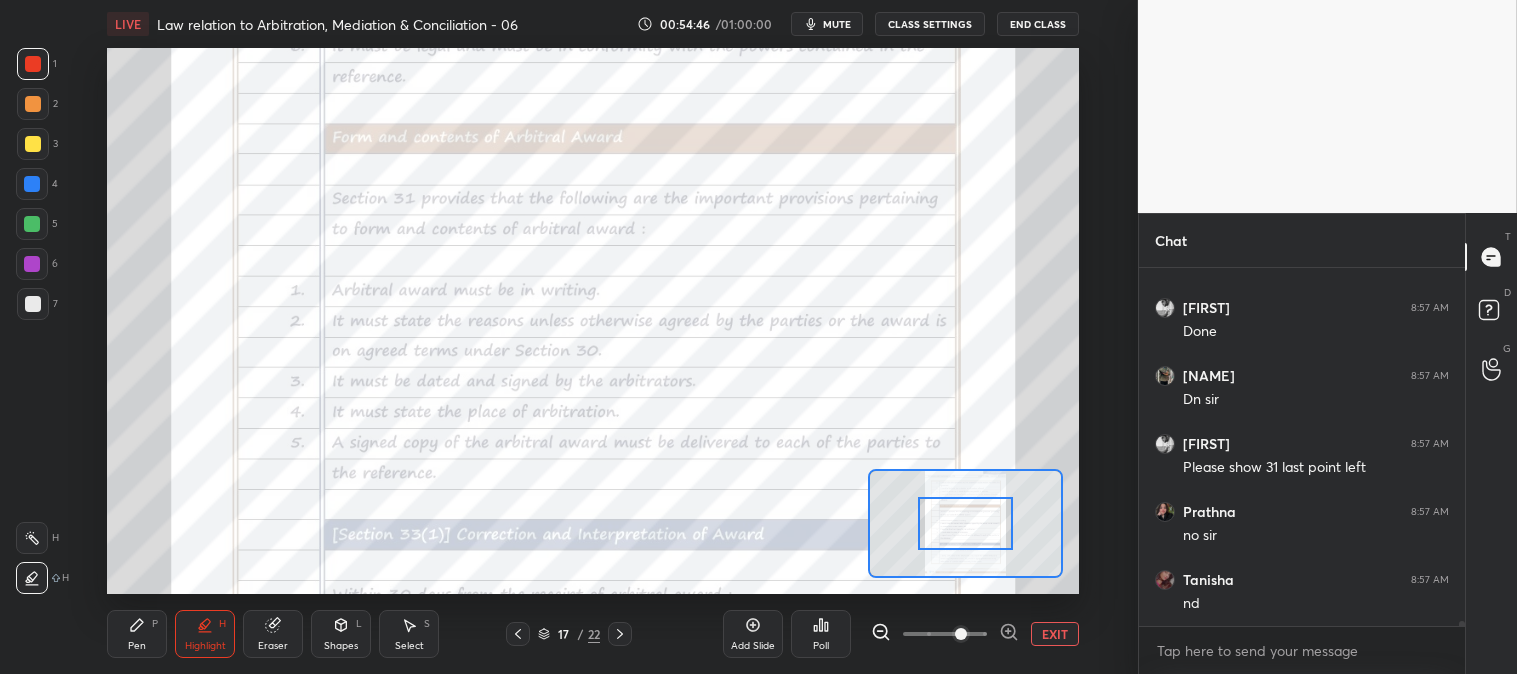 click 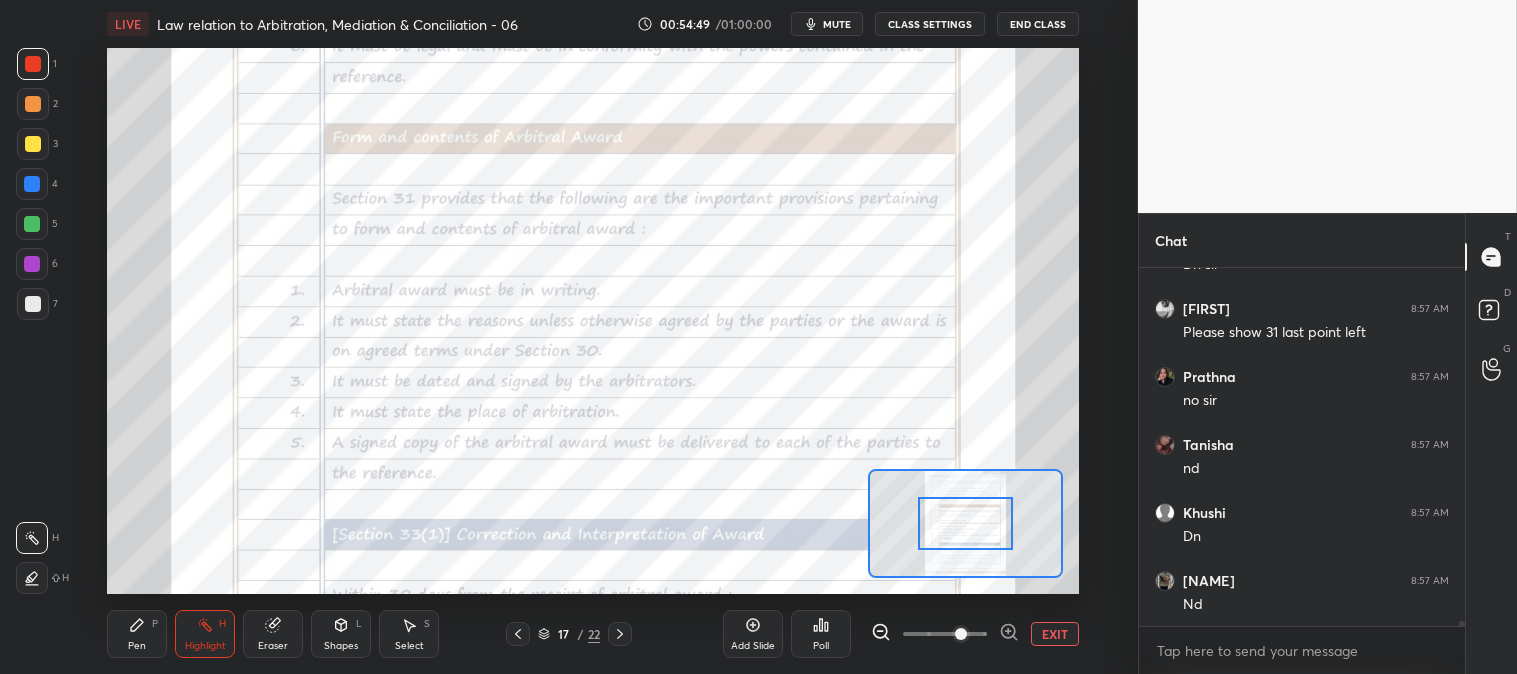 scroll, scrollTop: 27443, scrollLeft: 0, axis: vertical 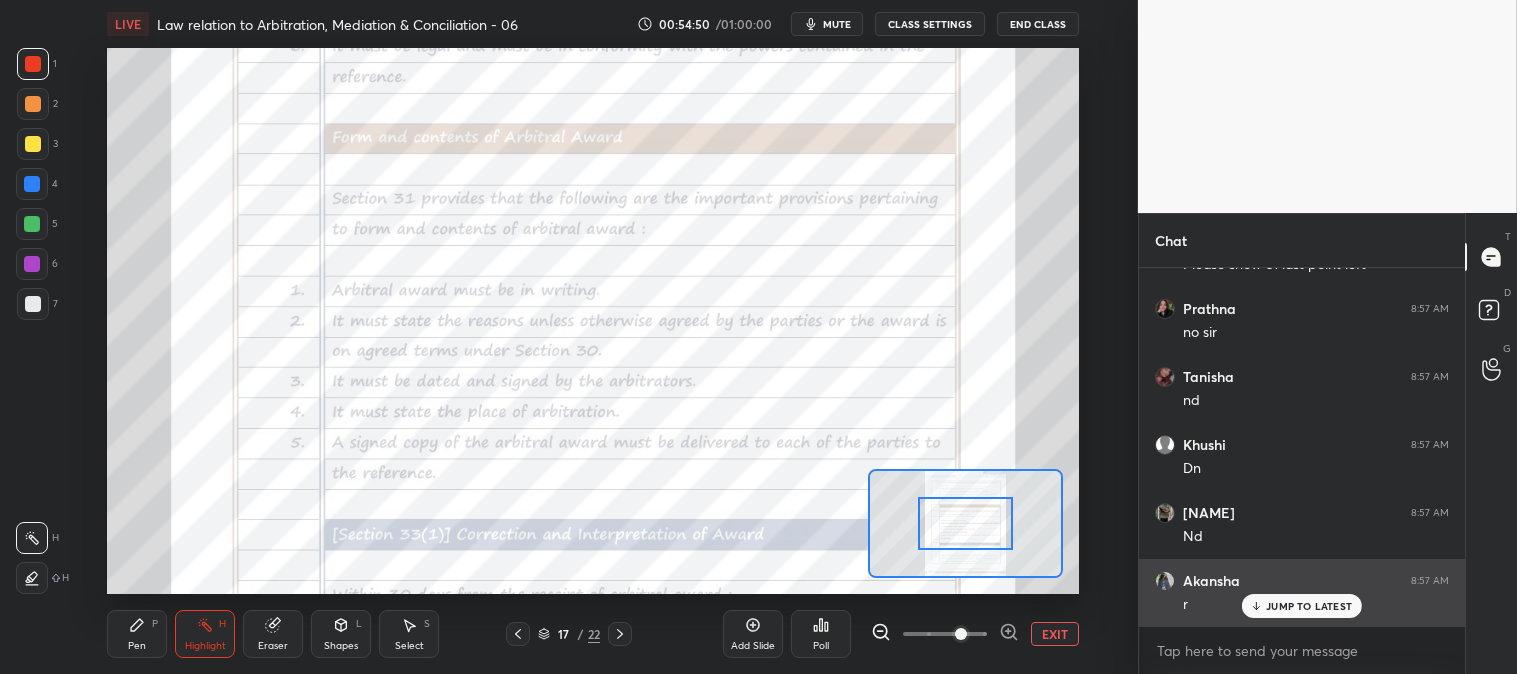 click on "JUMP TO LATEST" at bounding box center (1302, 606) 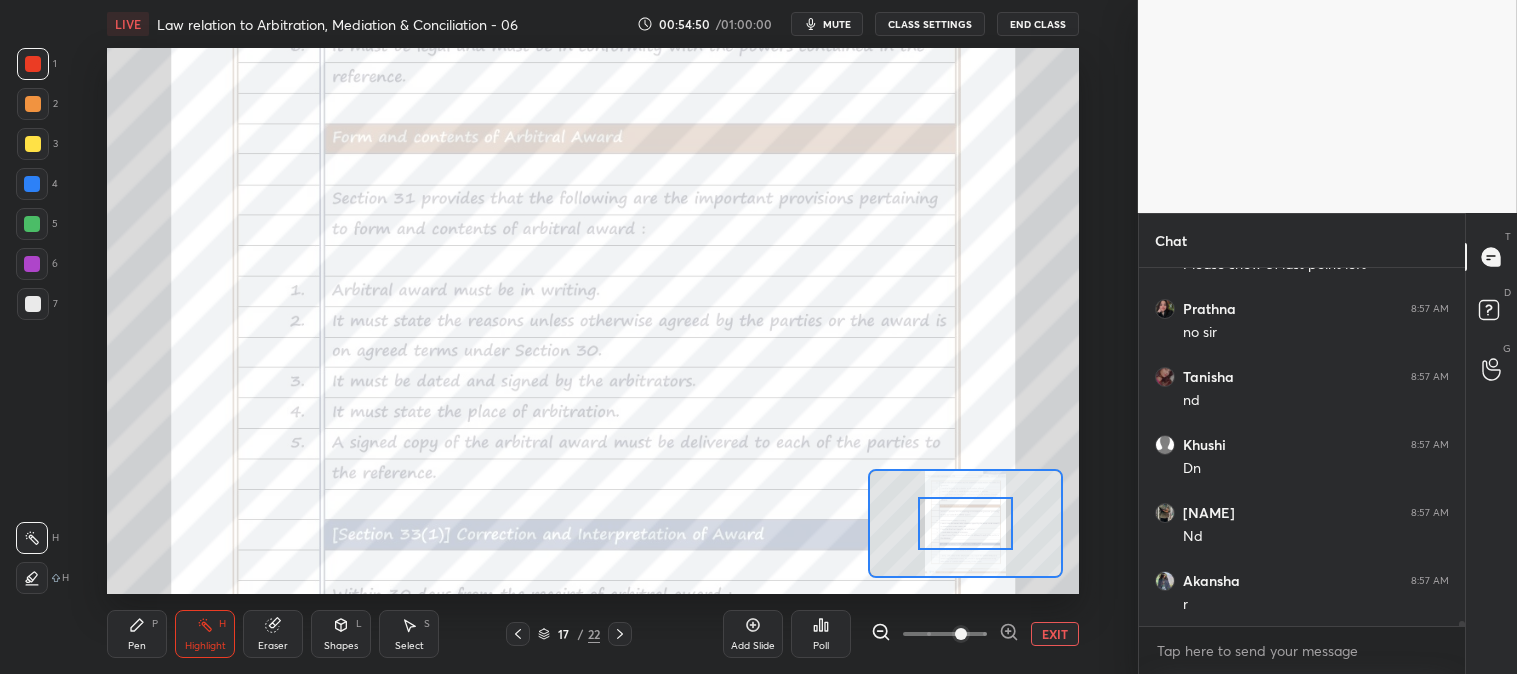 scroll, scrollTop: 27511, scrollLeft: 0, axis: vertical 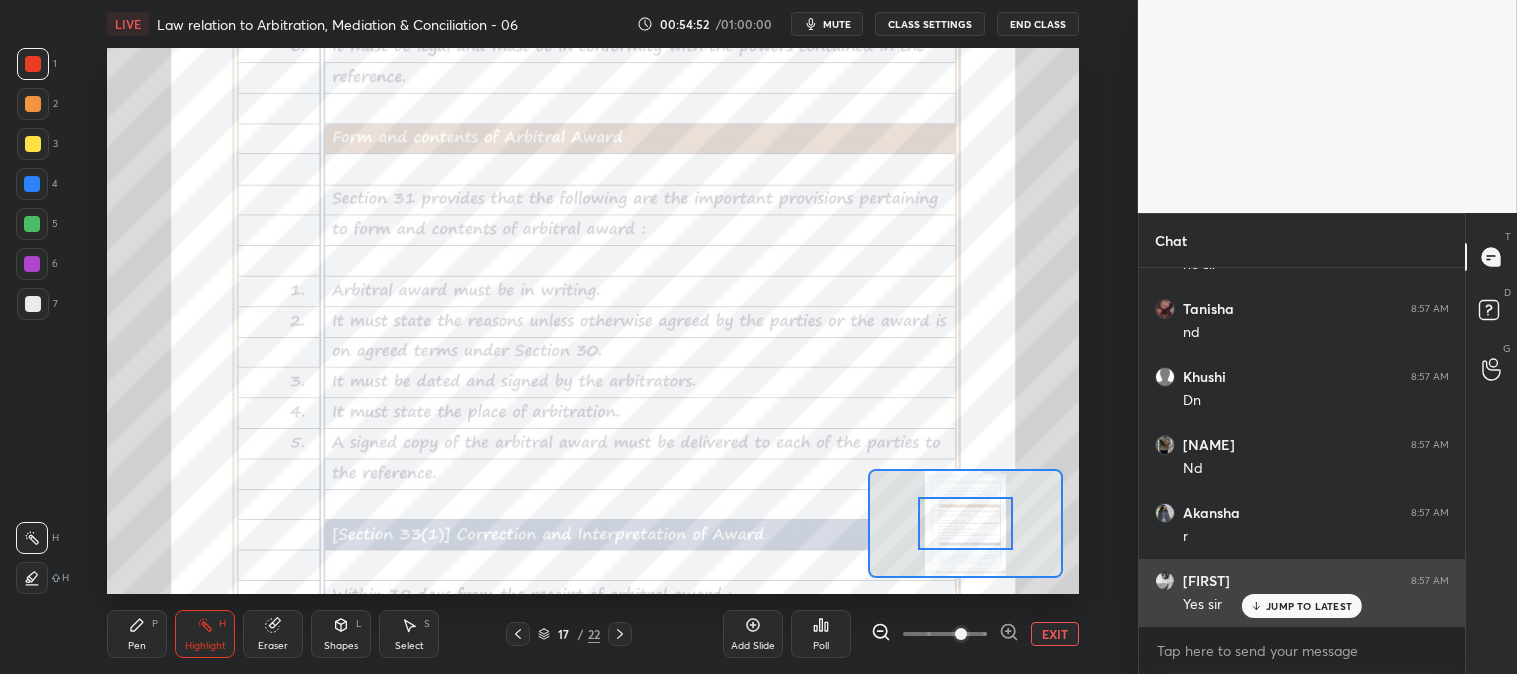 click on "JUMP TO LATEST" at bounding box center [1302, 606] 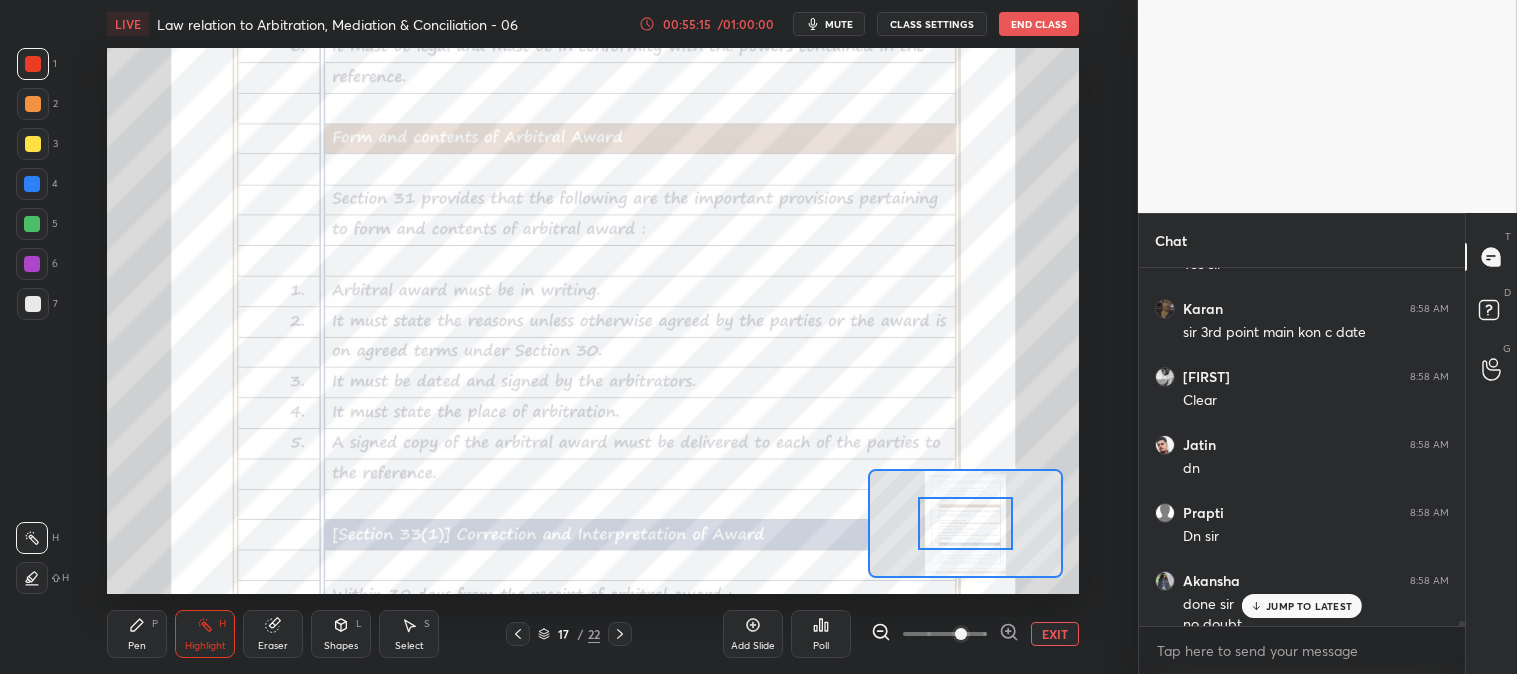 scroll, scrollTop: 27871, scrollLeft: 0, axis: vertical 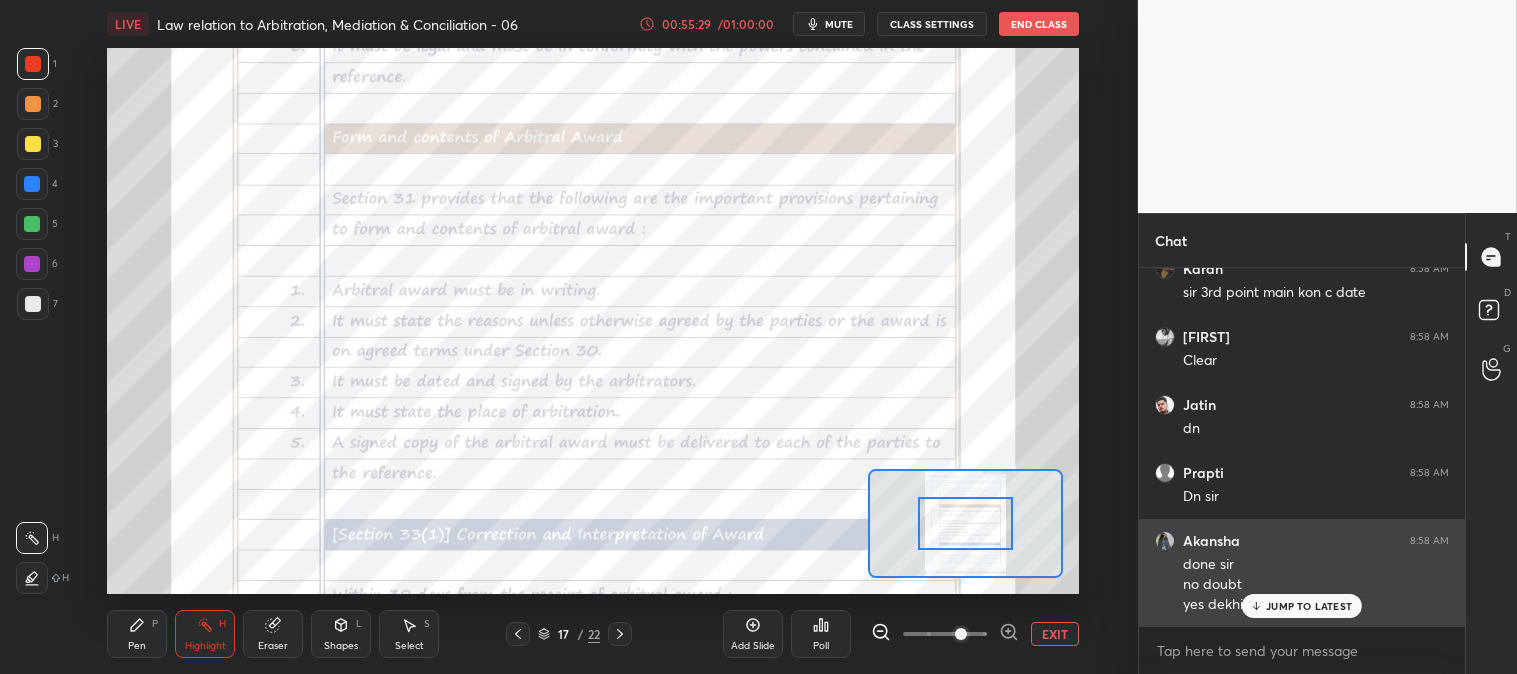 click on "JUMP TO LATEST" at bounding box center (1309, 606) 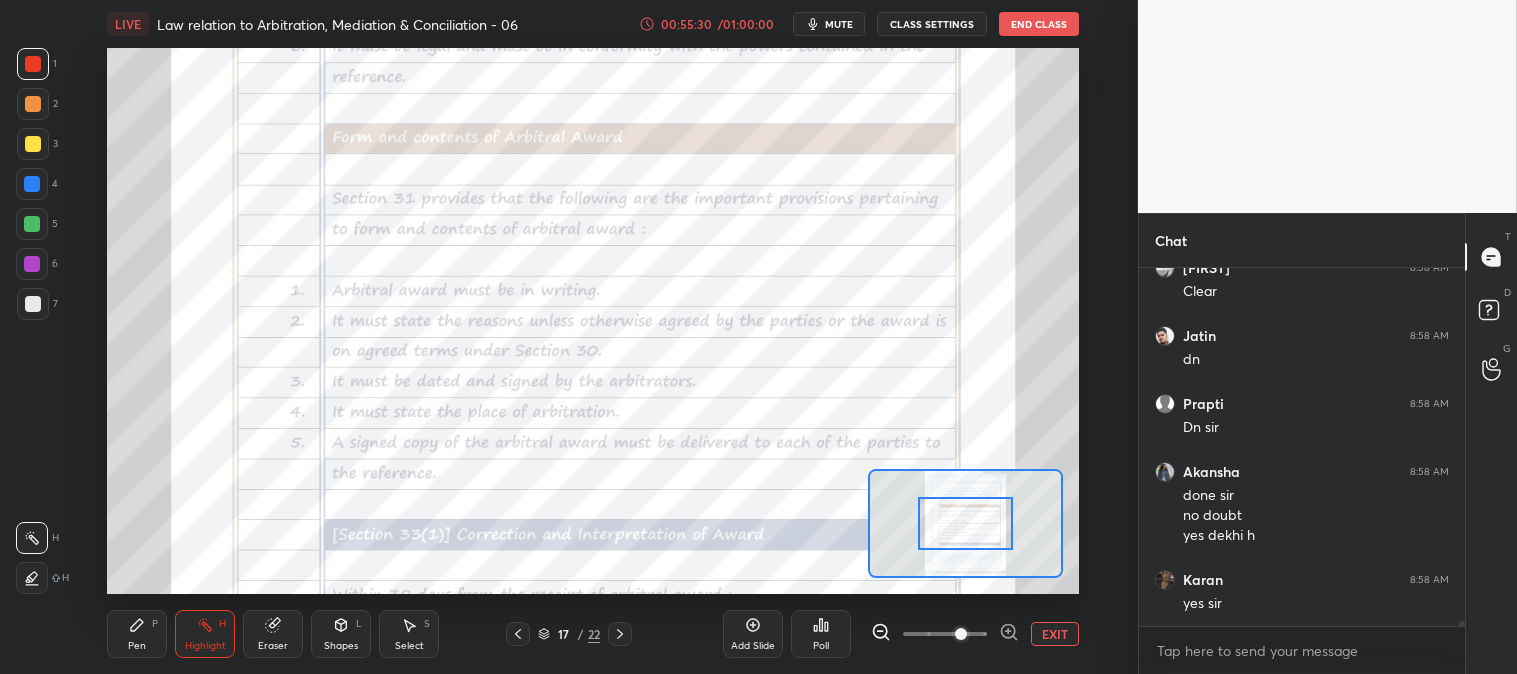 scroll, scrollTop: 28027, scrollLeft: 0, axis: vertical 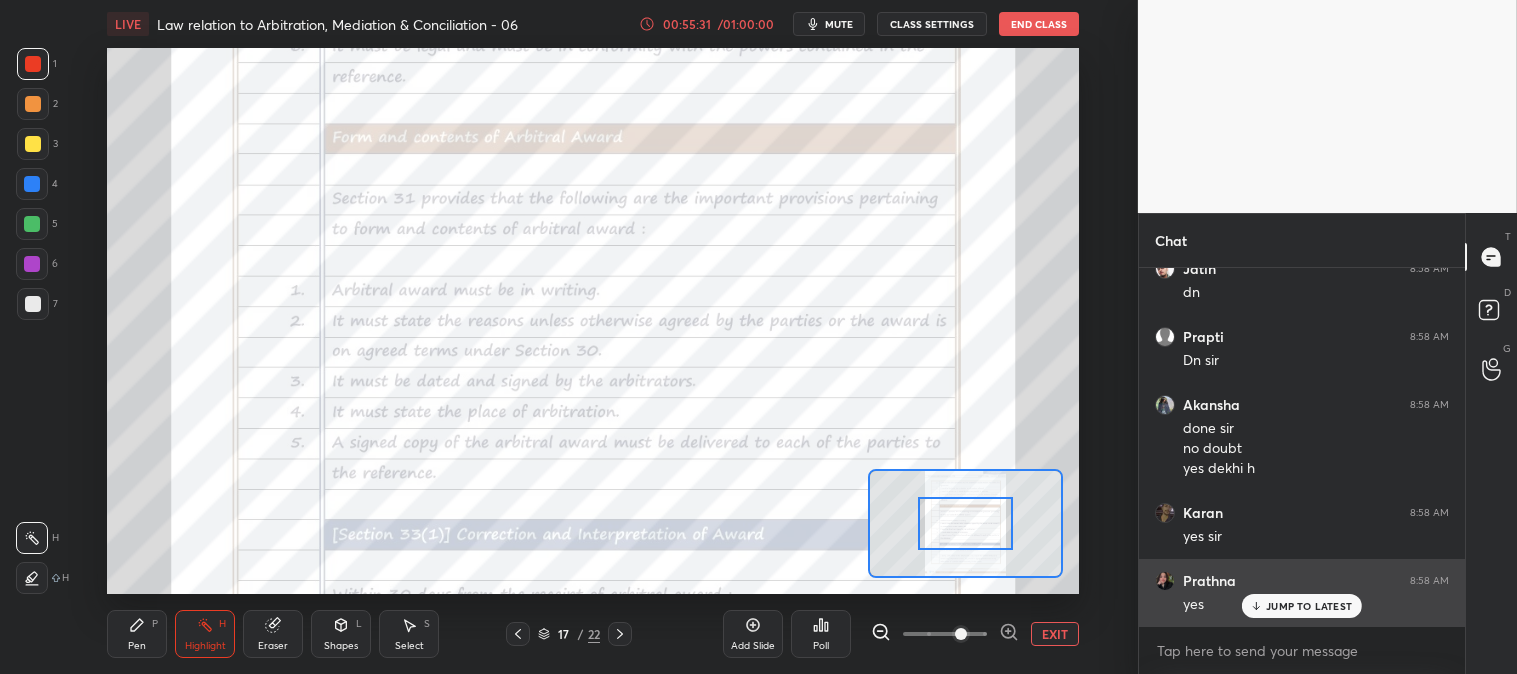 click on "JUMP TO LATEST" at bounding box center [1309, 606] 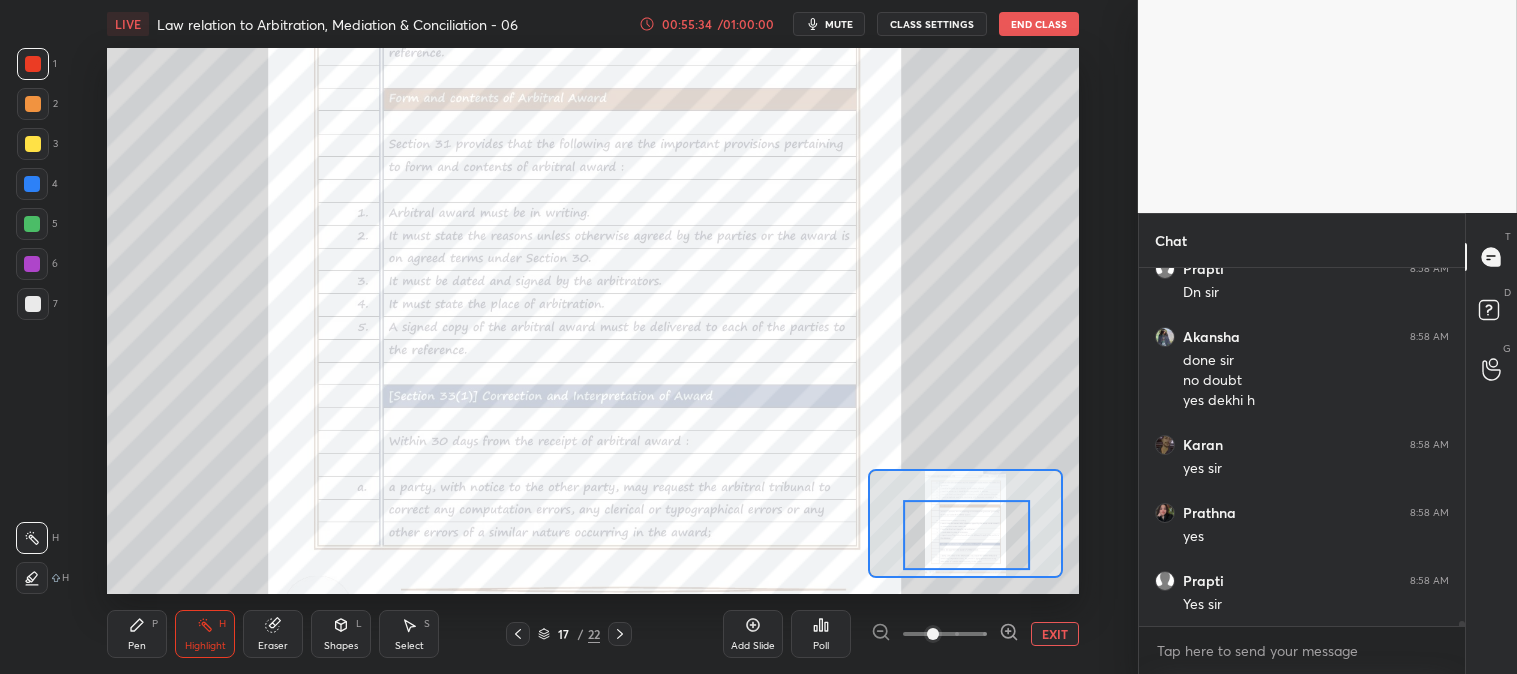 scroll, scrollTop: 28163, scrollLeft: 0, axis: vertical 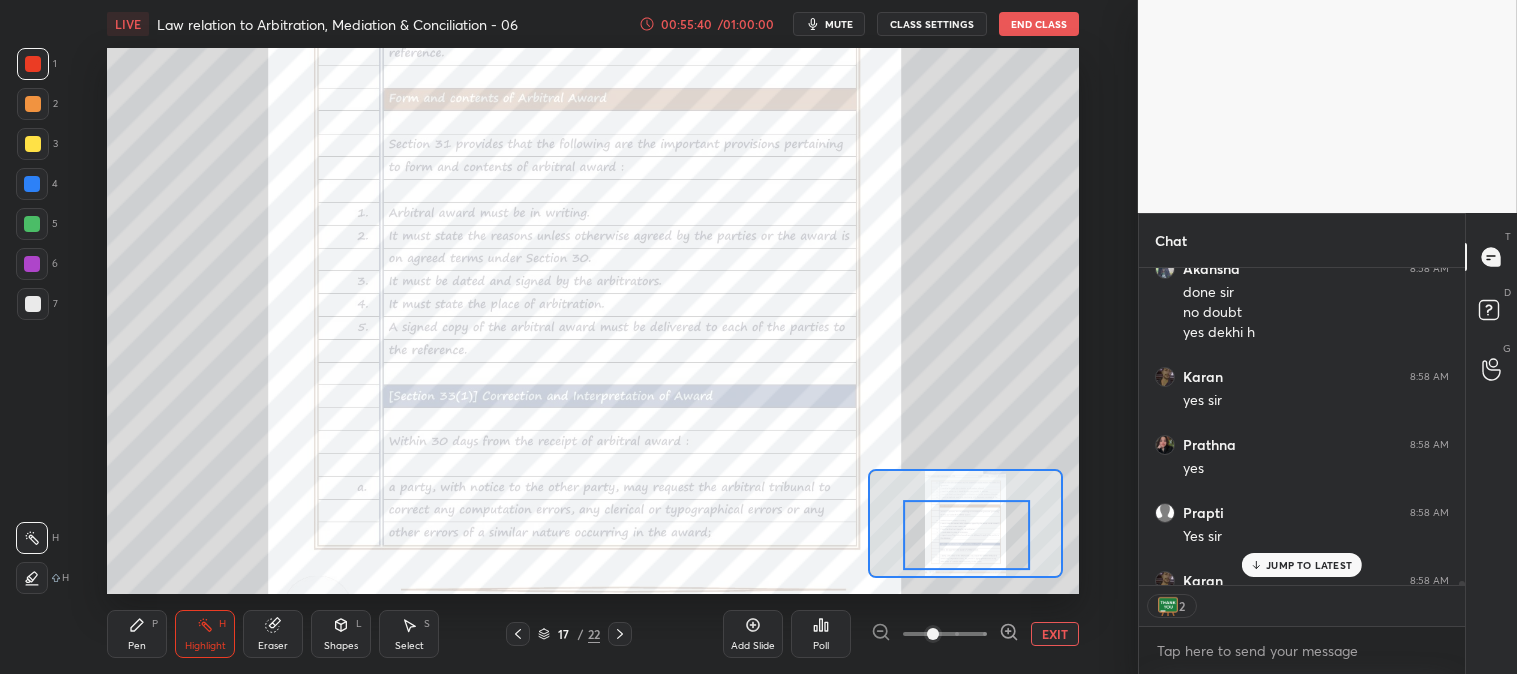 click on "JUMP TO LATEST" at bounding box center (1309, 565) 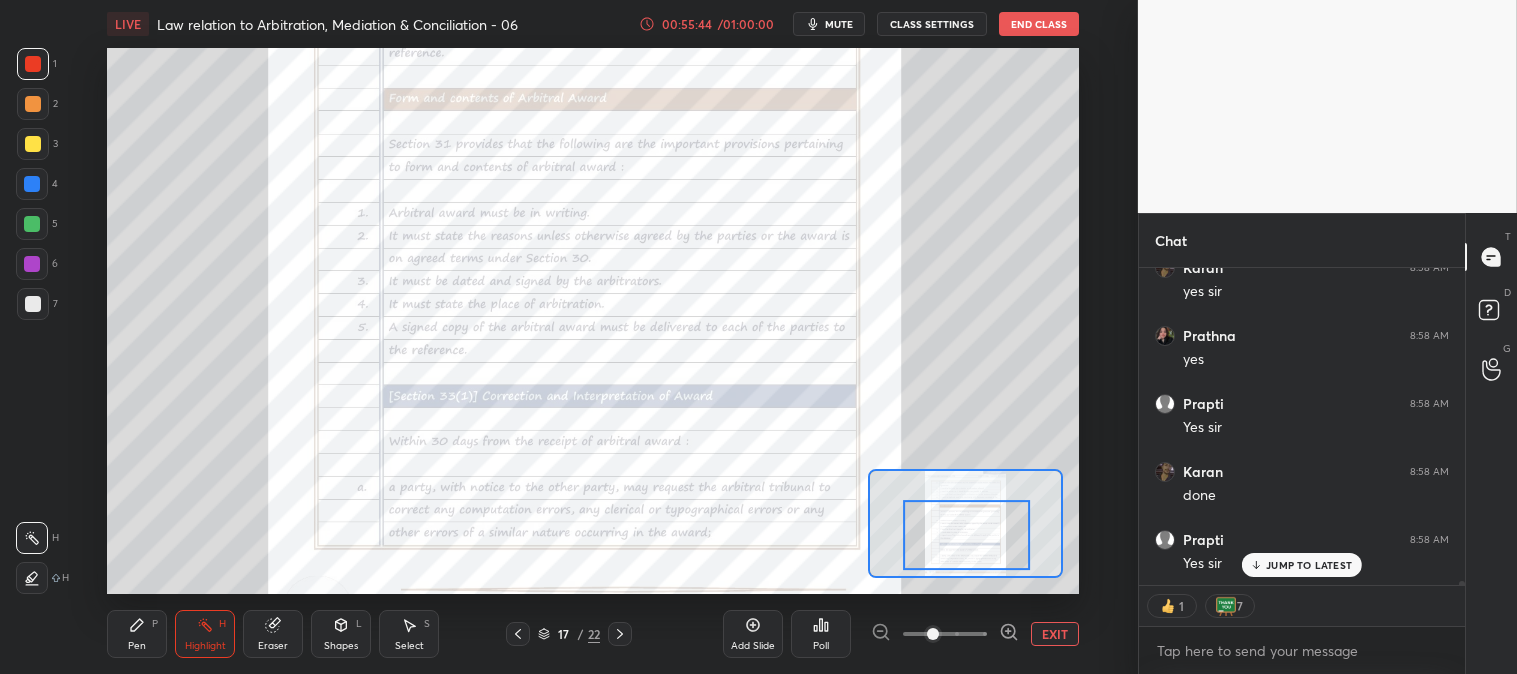 scroll, scrollTop: 28344, scrollLeft: 0, axis: vertical 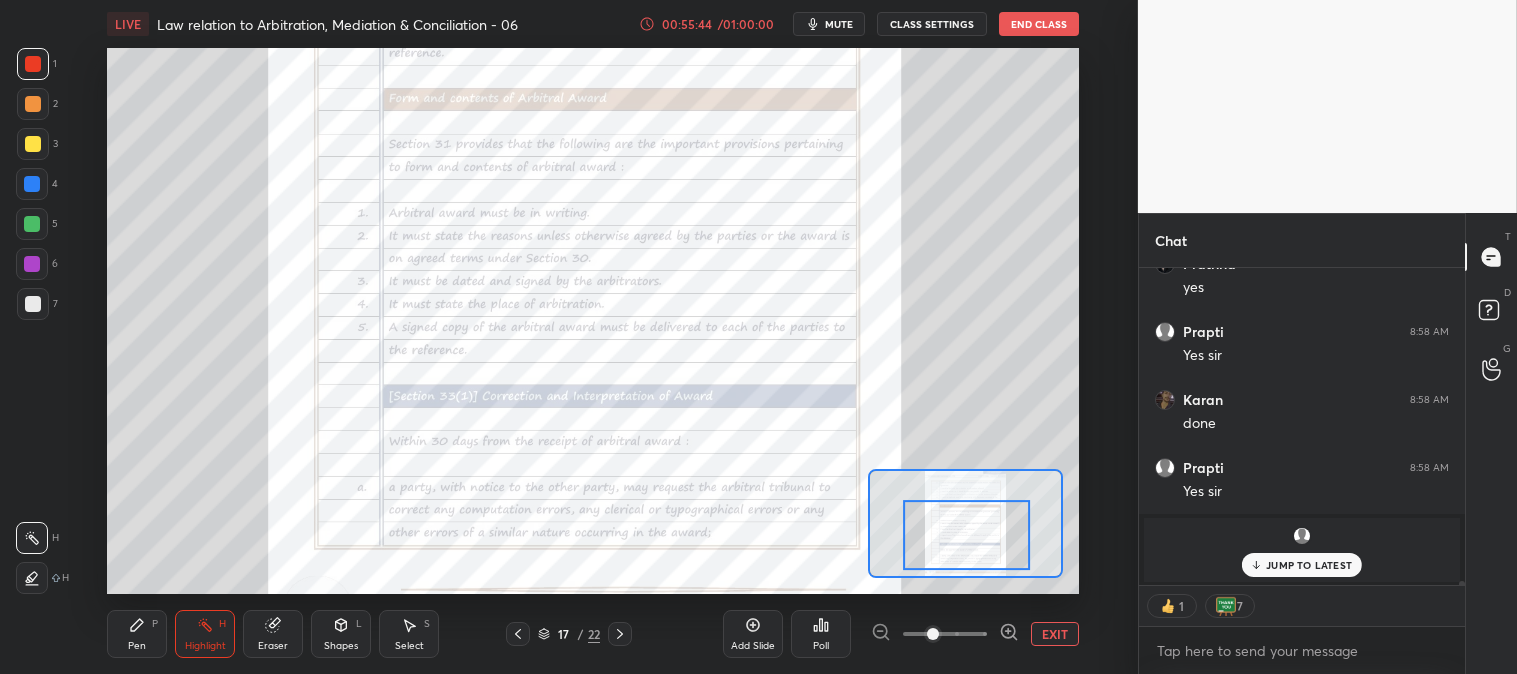 click on "JUMP TO LATEST" at bounding box center [1309, 565] 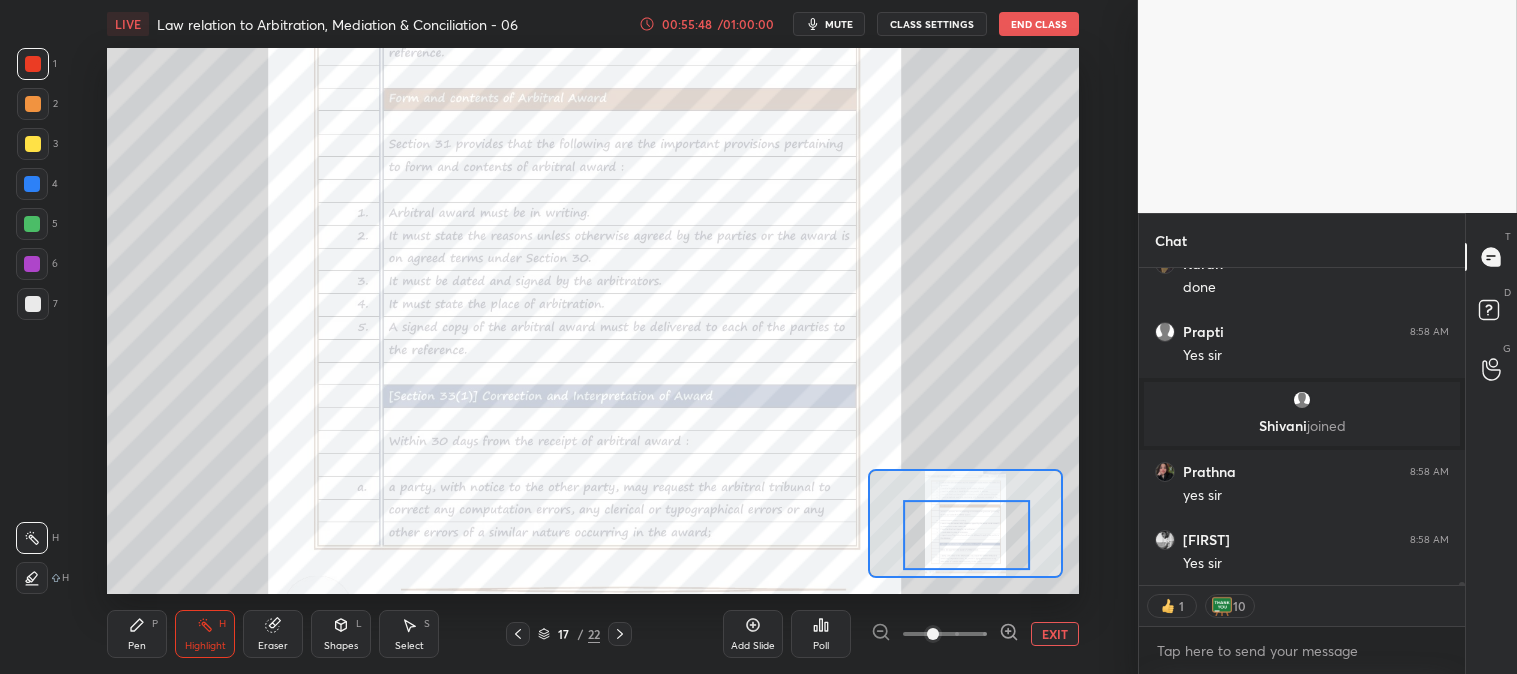 scroll, scrollTop: 28548, scrollLeft: 0, axis: vertical 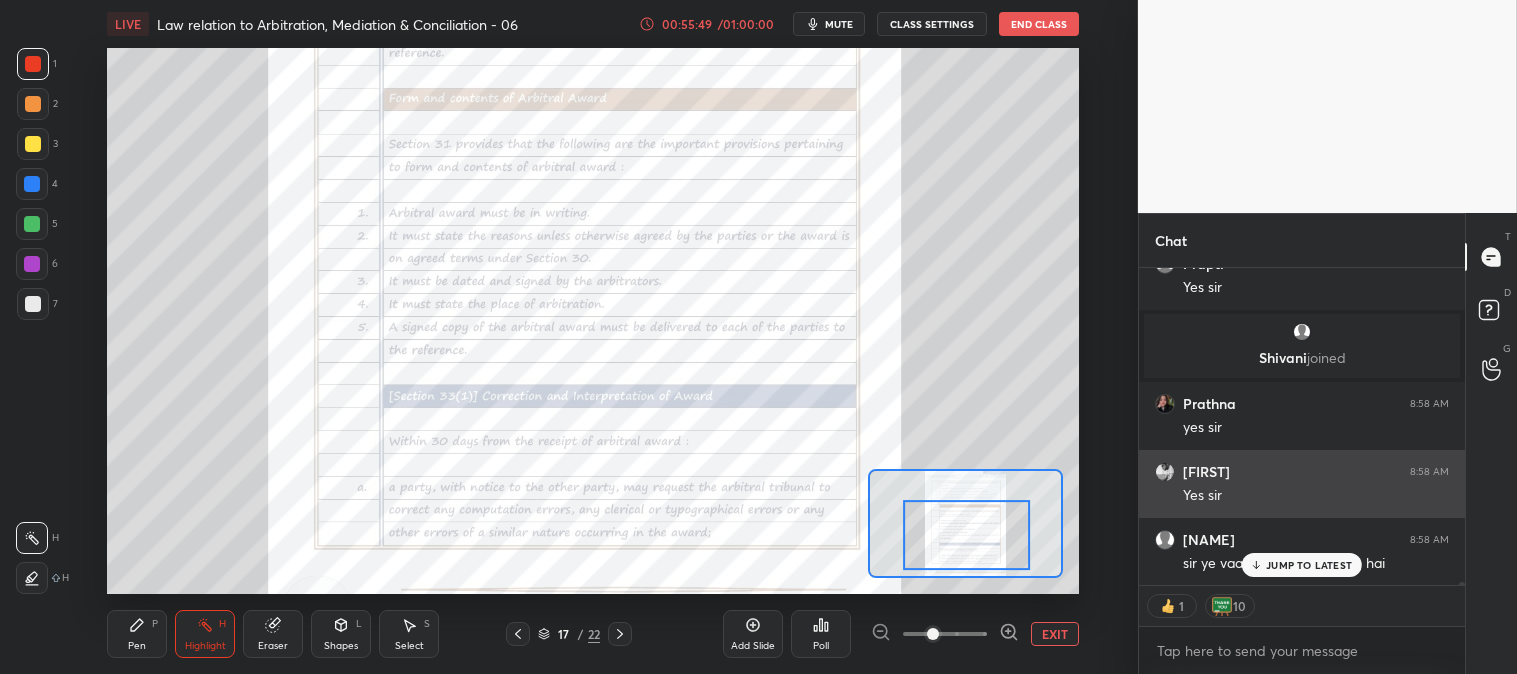 click on "JUMP TO LATEST" at bounding box center [1309, 565] 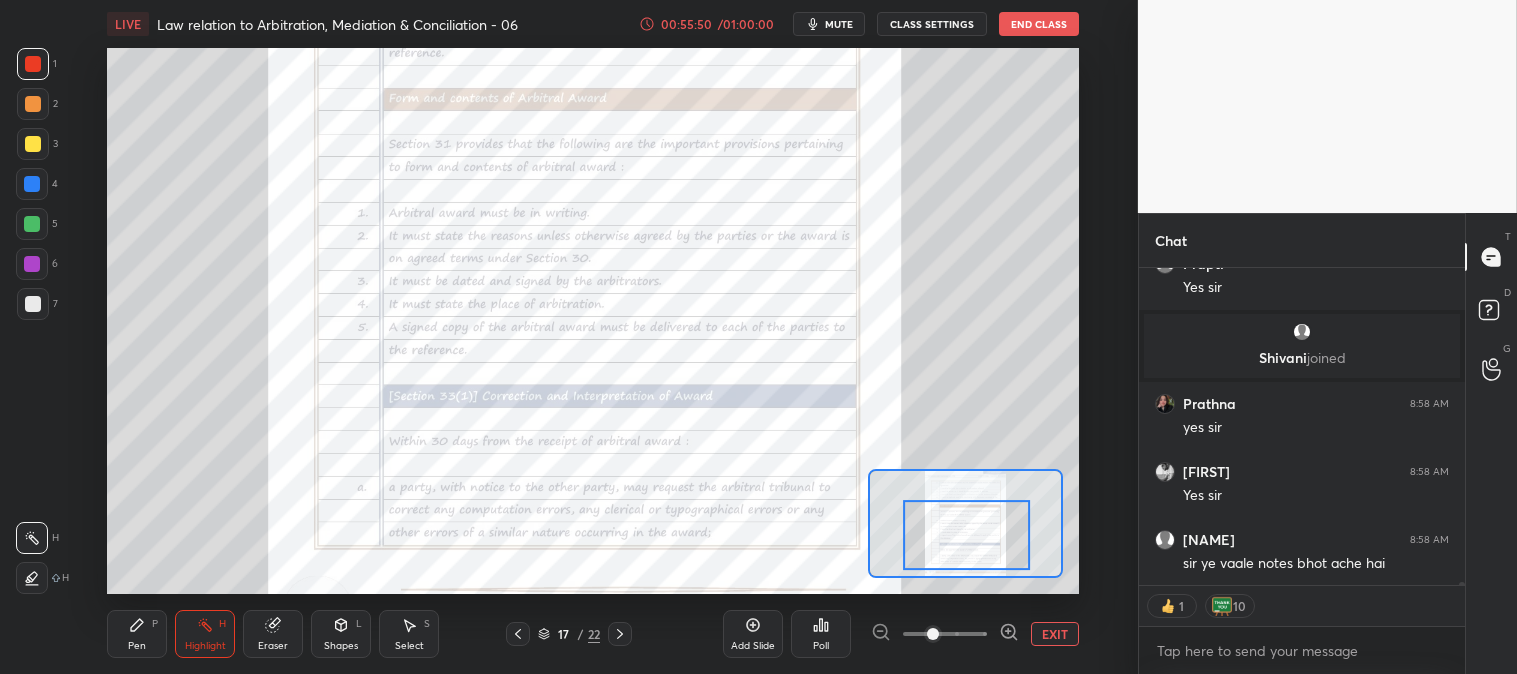 scroll, scrollTop: 28616, scrollLeft: 0, axis: vertical 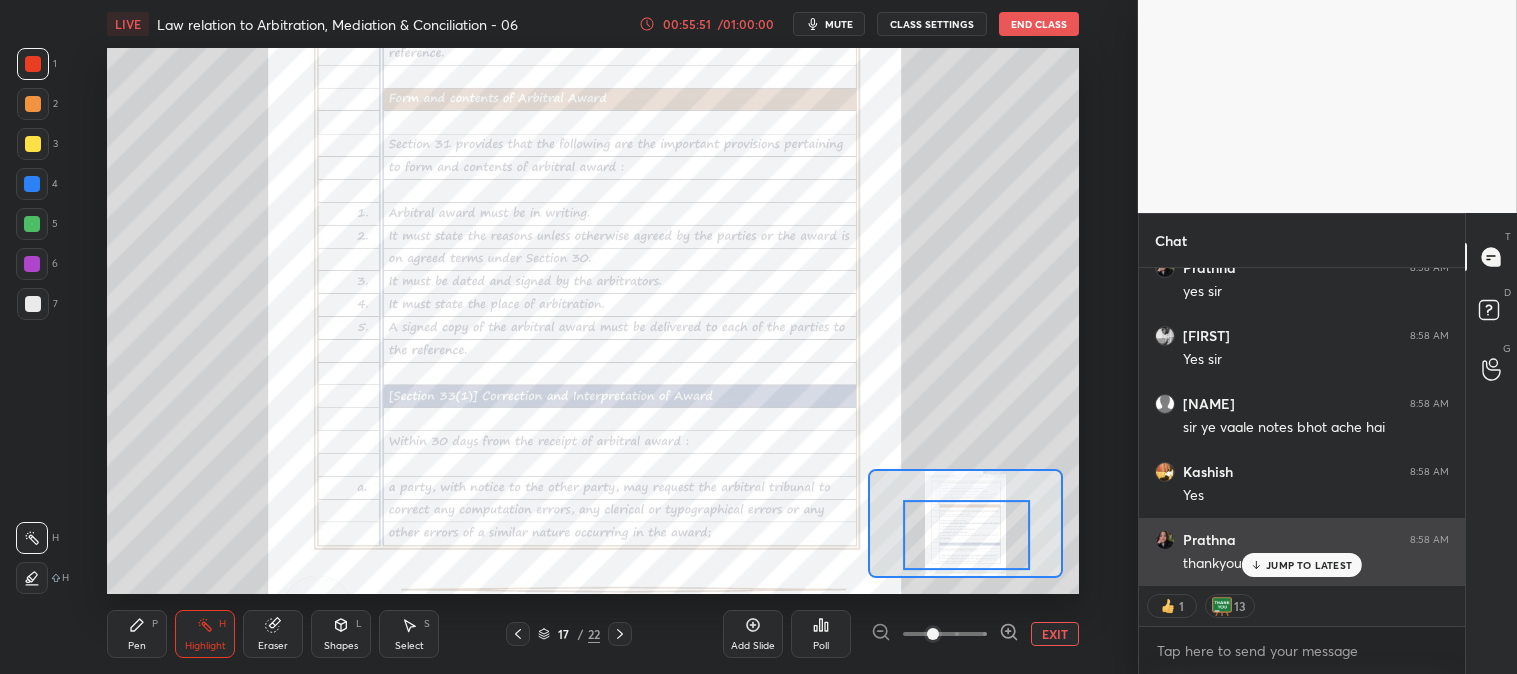 click on "JUMP TO LATEST" at bounding box center [1309, 565] 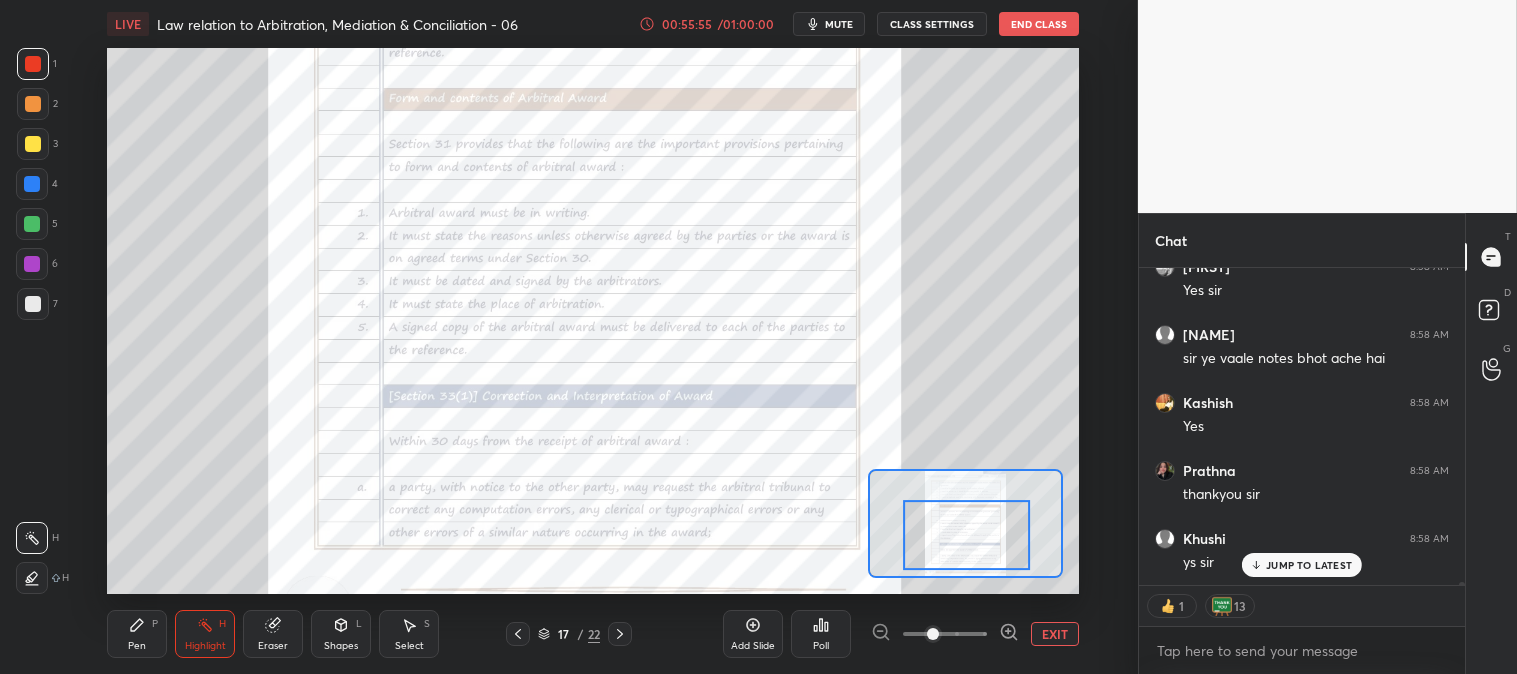 scroll, scrollTop: 28820, scrollLeft: 0, axis: vertical 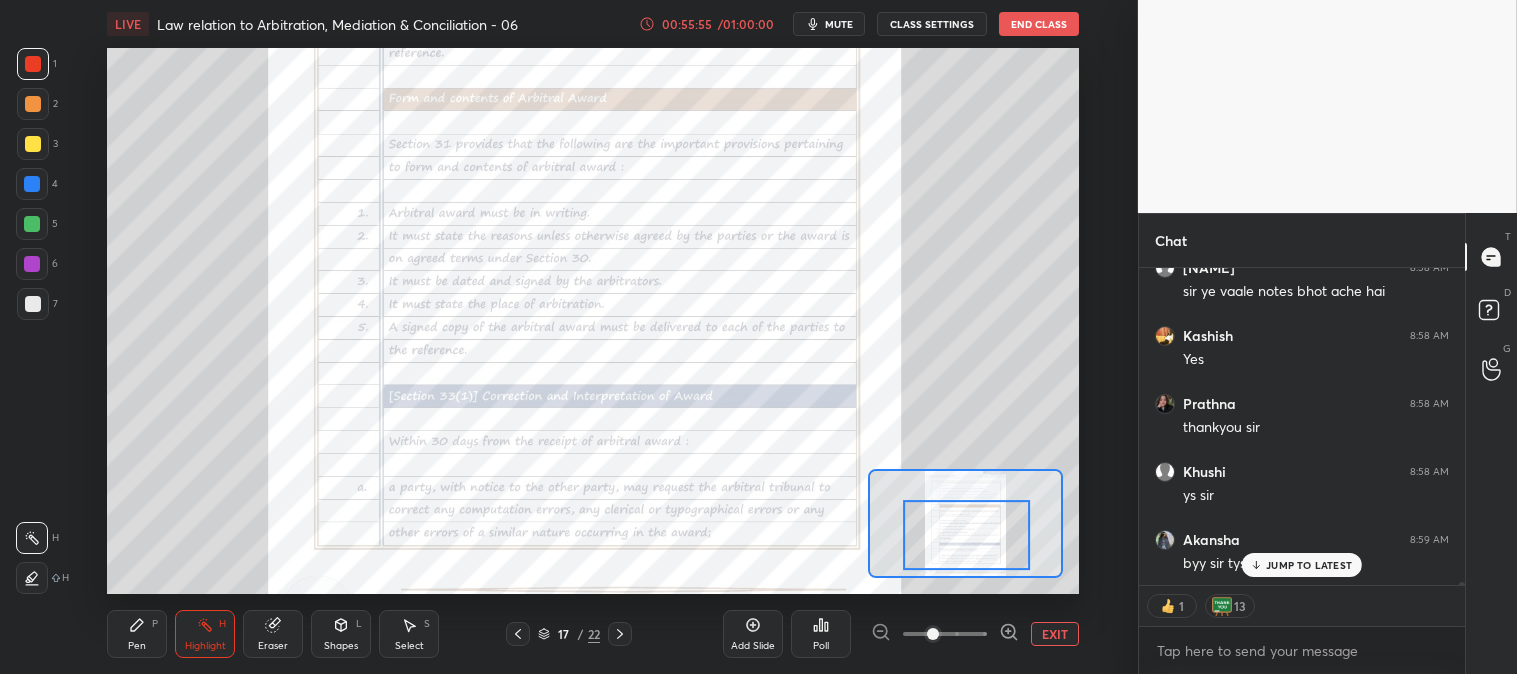 click on "End Class" at bounding box center (1039, 24) 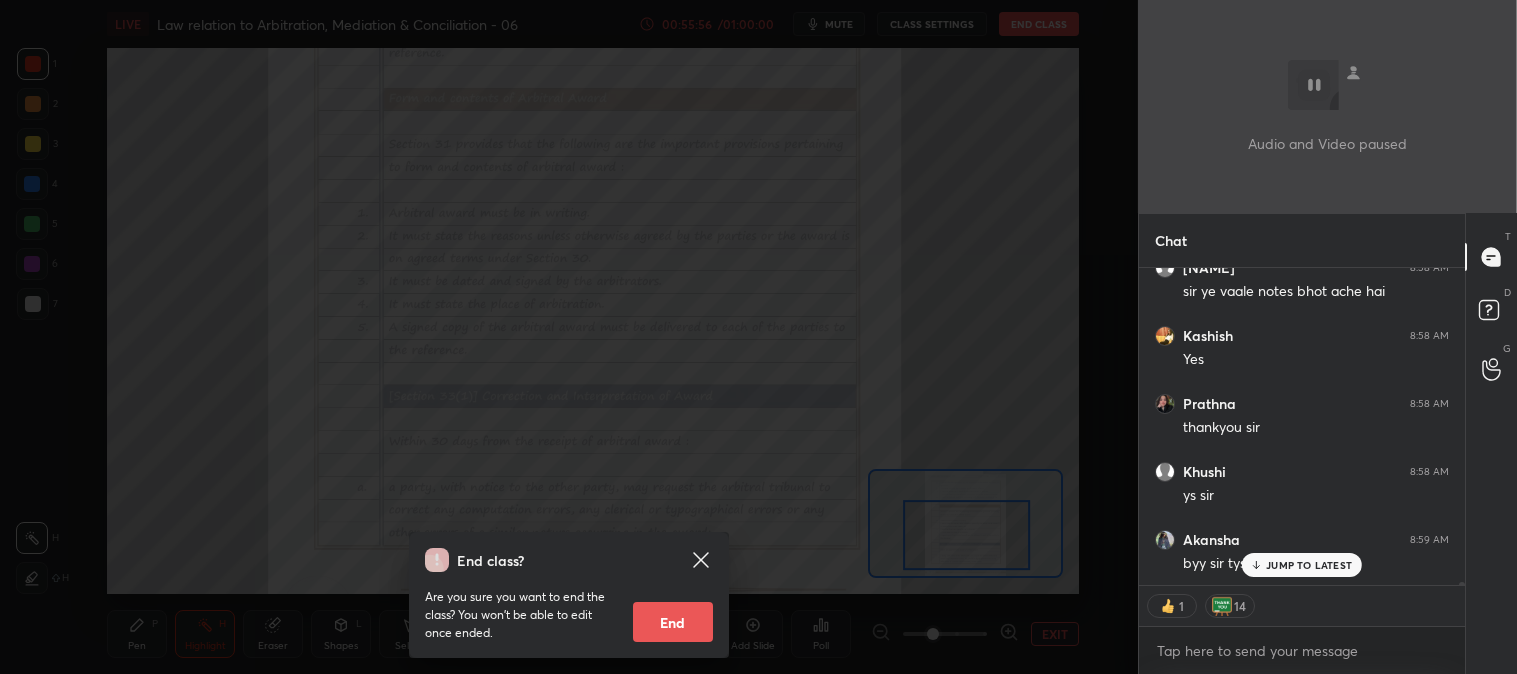 click on "End" at bounding box center [673, 622] 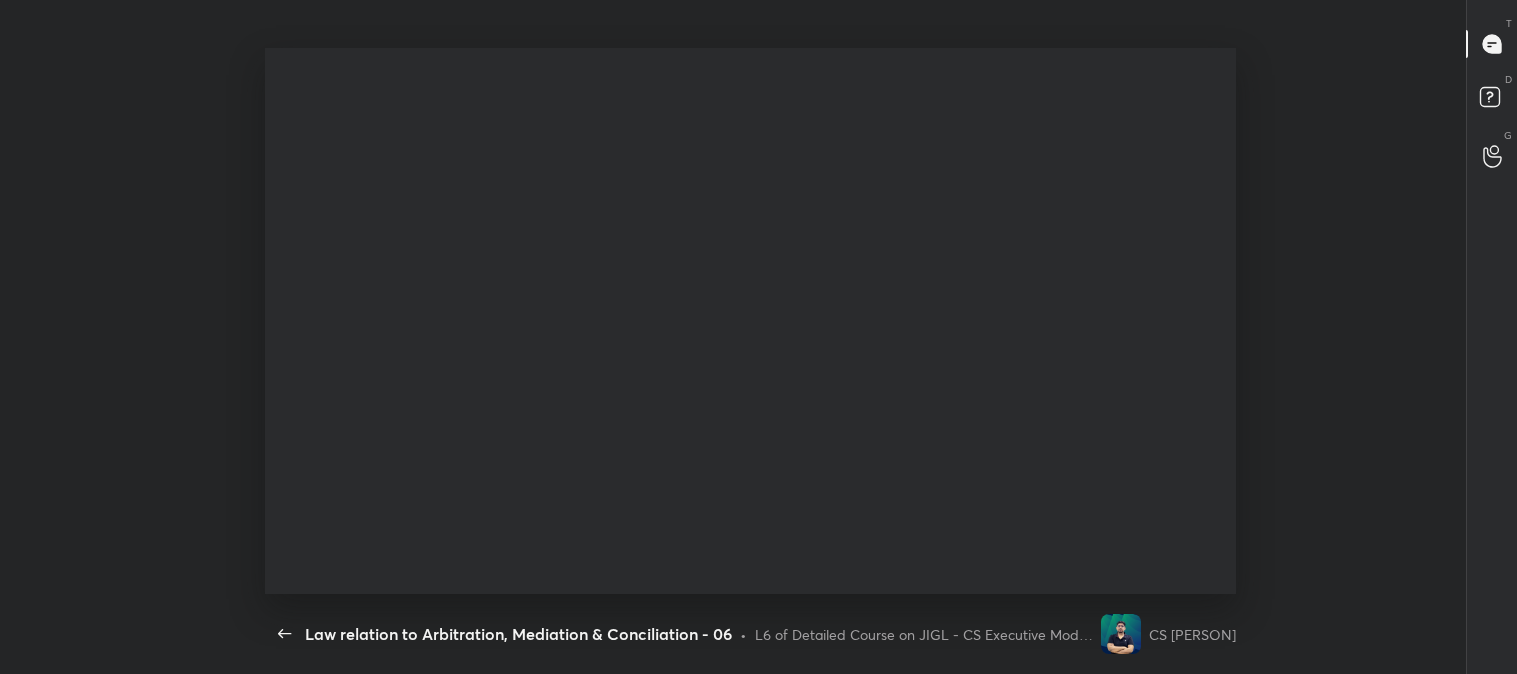 scroll, scrollTop: 99453, scrollLeft: 98710, axis: both 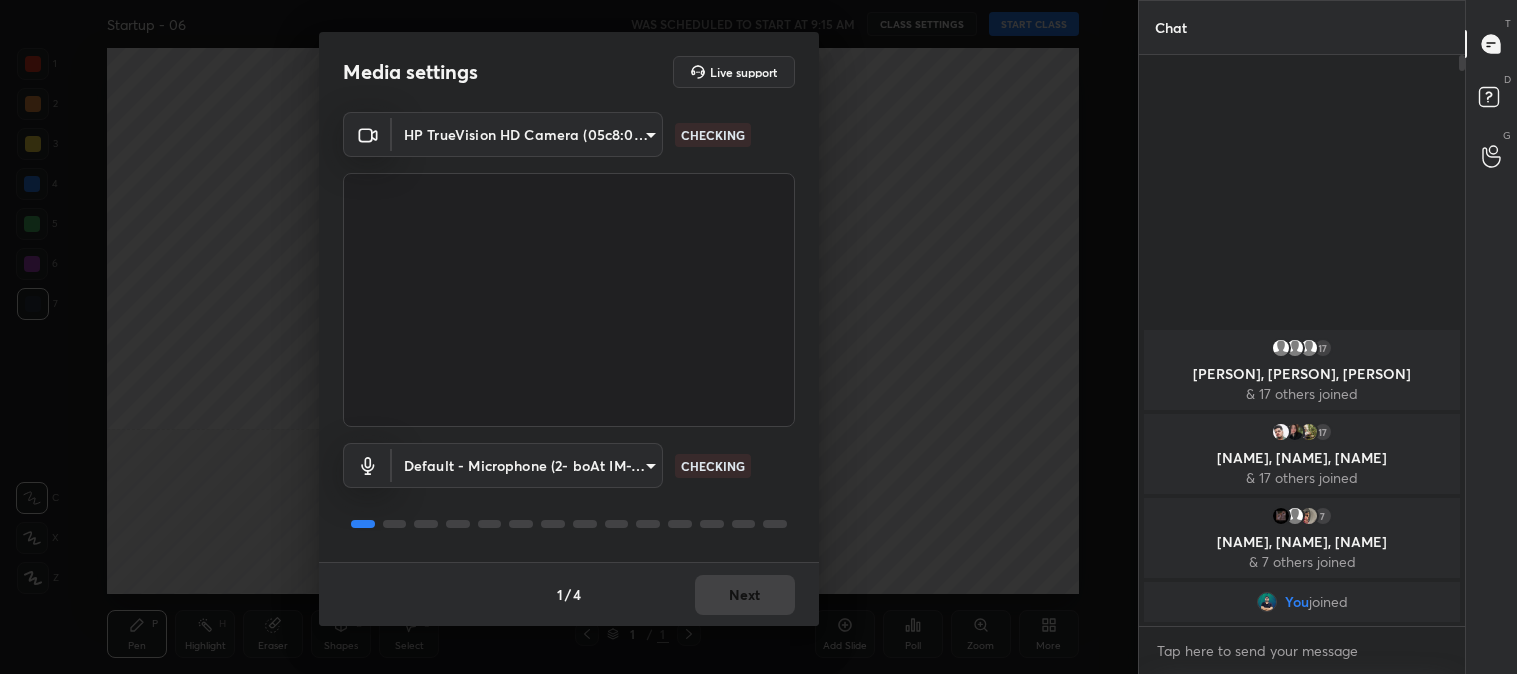 click on "1 / 4 Next" at bounding box center (569, 594) 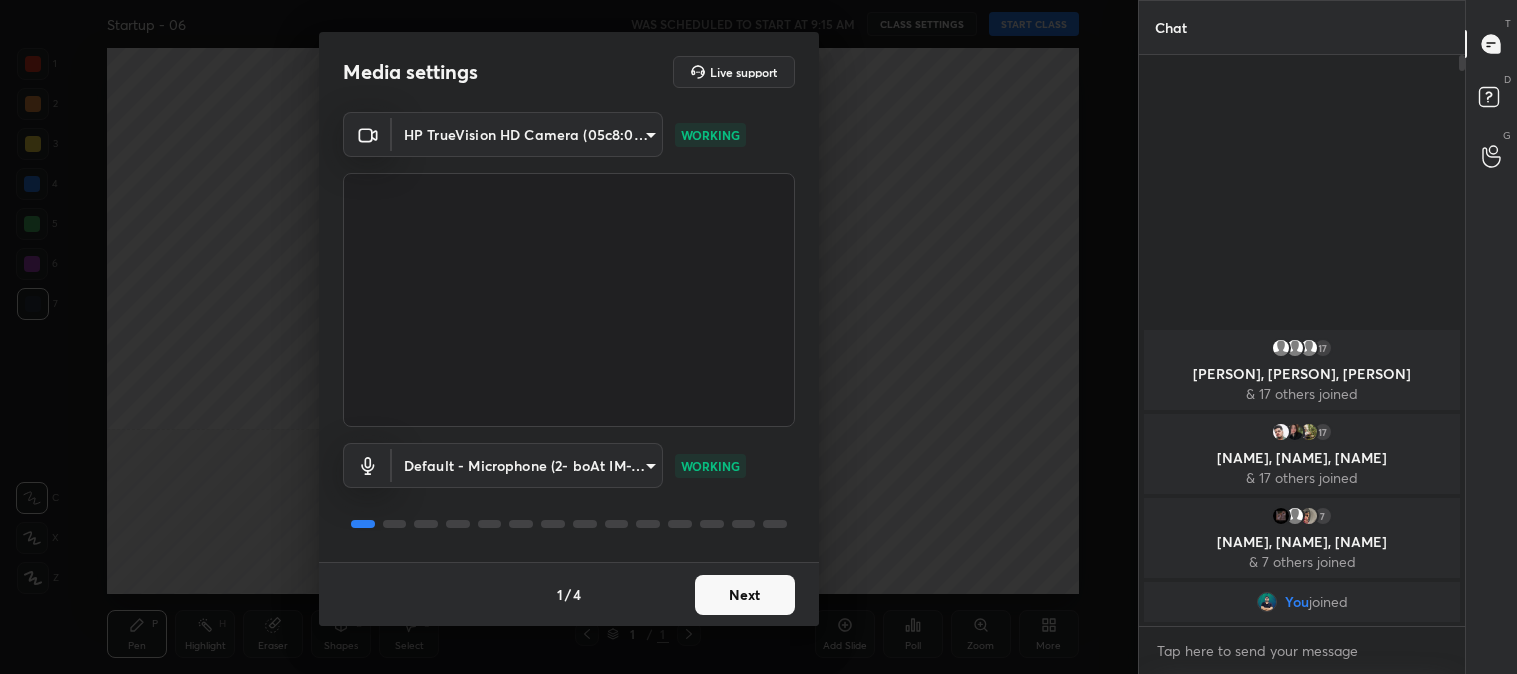 click on "Next" at bounding box center [745, 595] 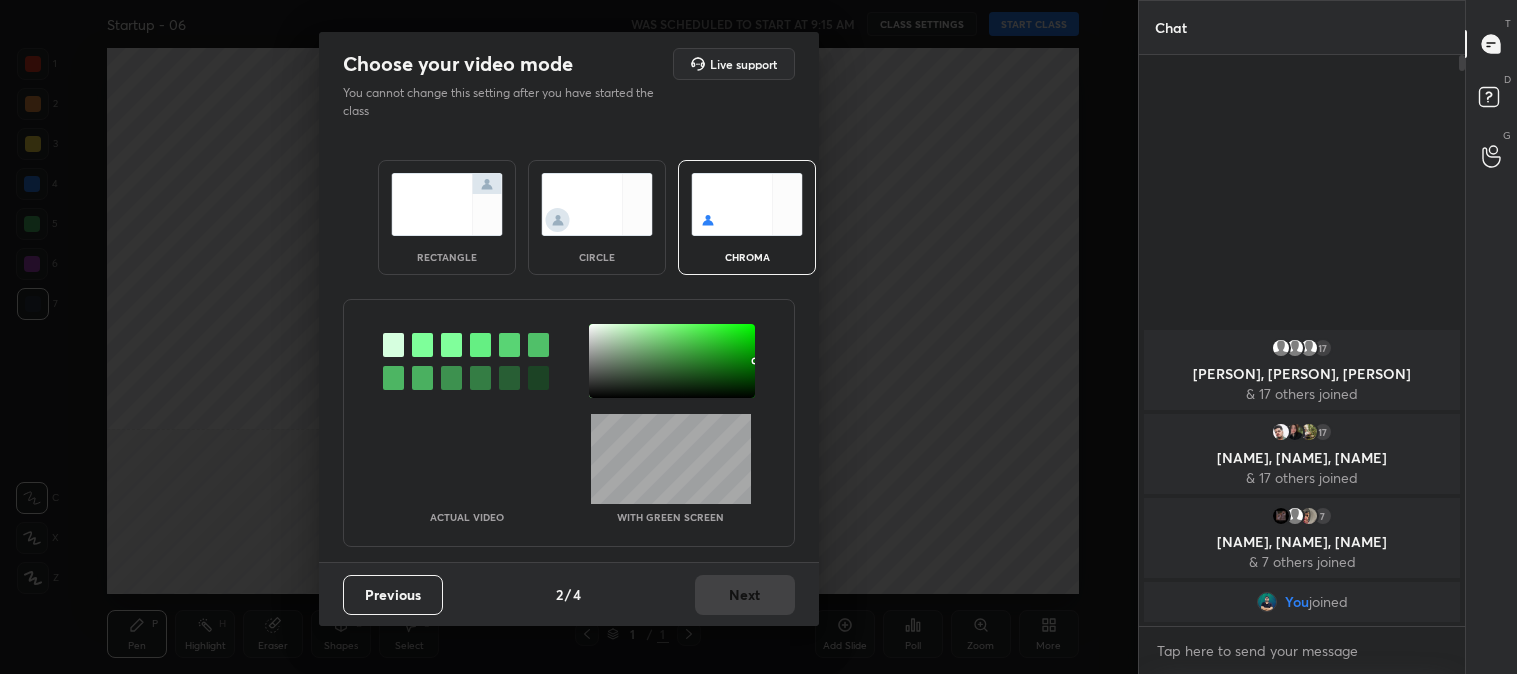 click at bounding box center (447, 204) 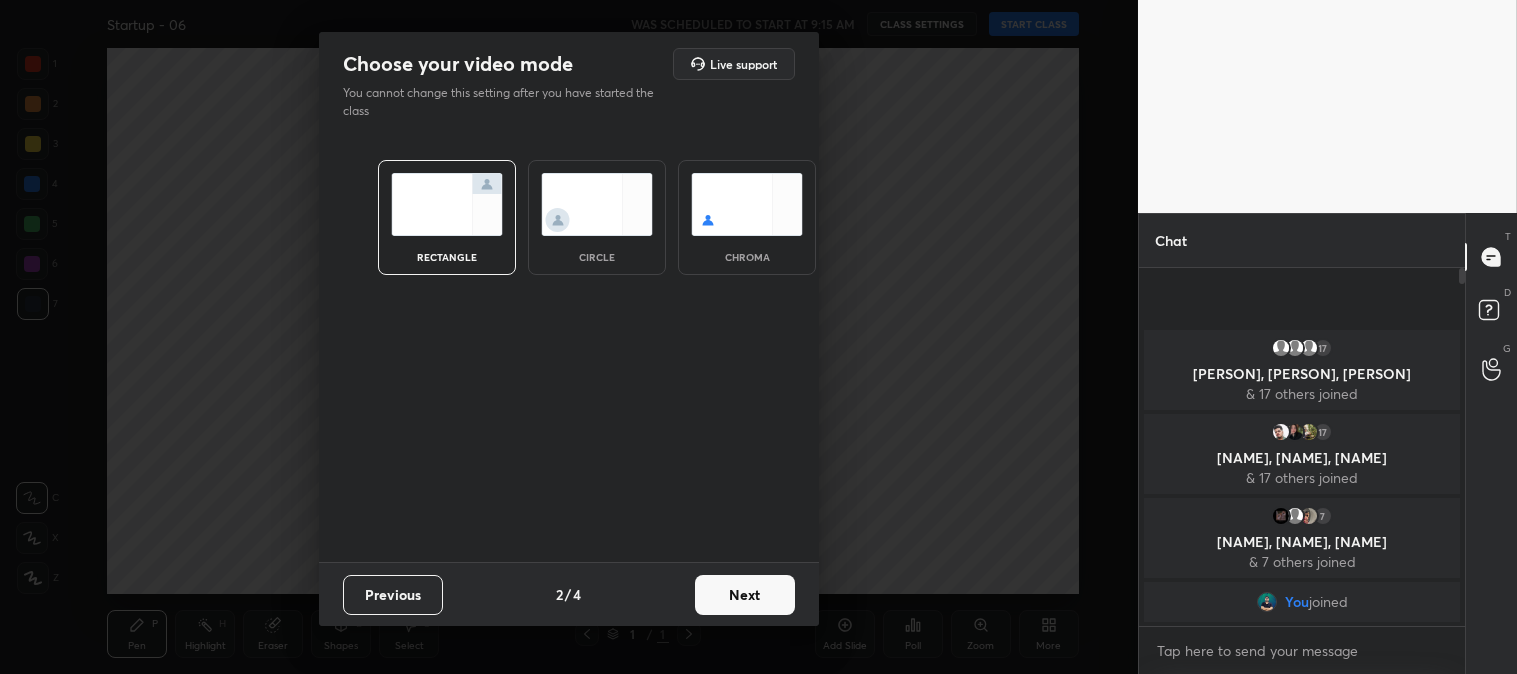 scroll, scrollTop: 352, scrollLeft: 320, axis: both 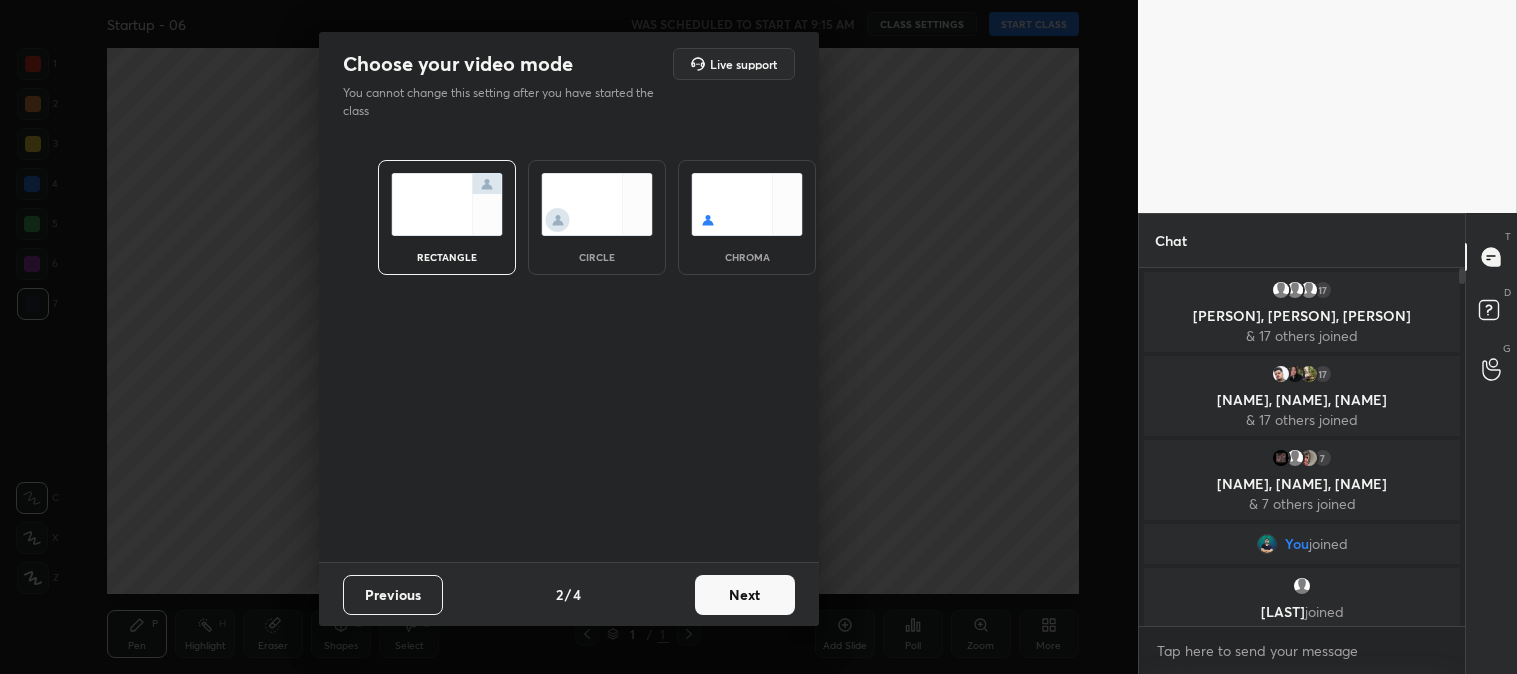 click on "Next" at bounding box center [745, 595] 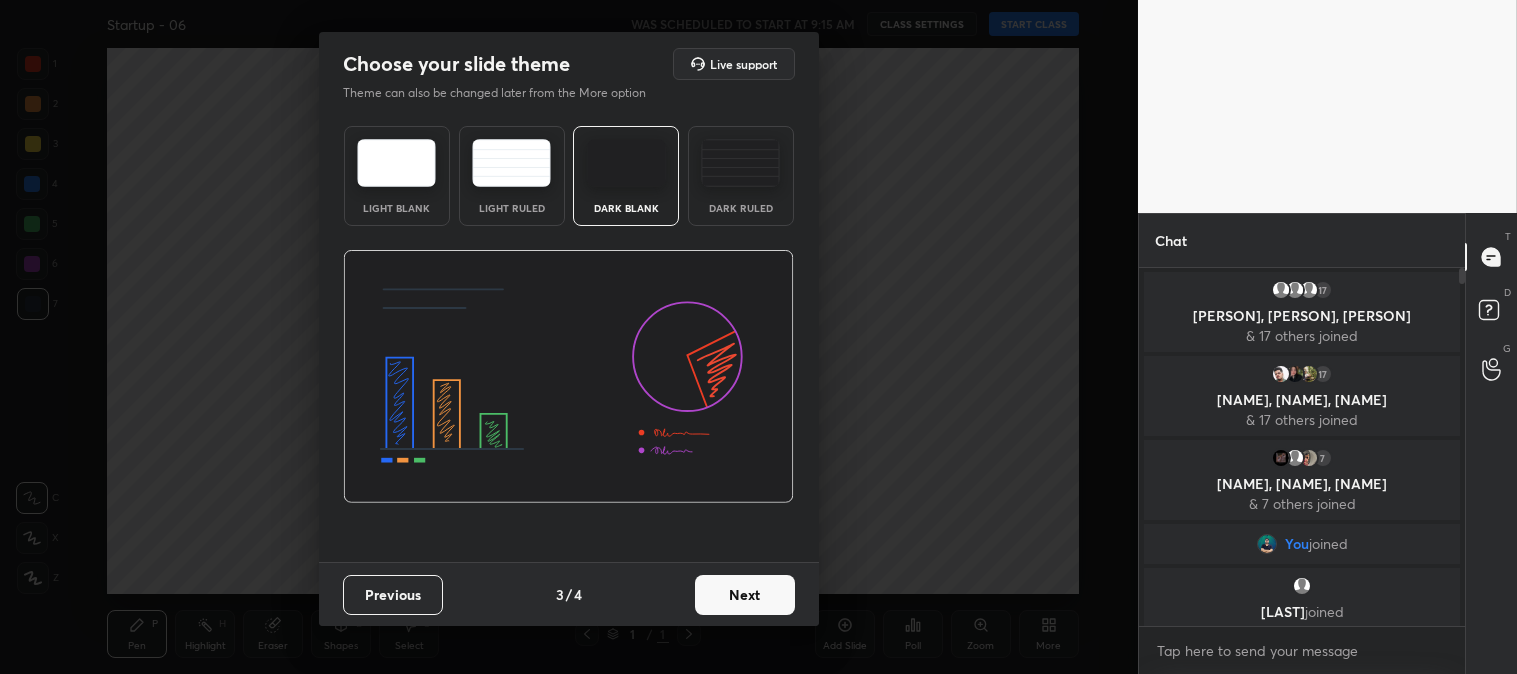 click on "Next" at bounding box center [745, 595] 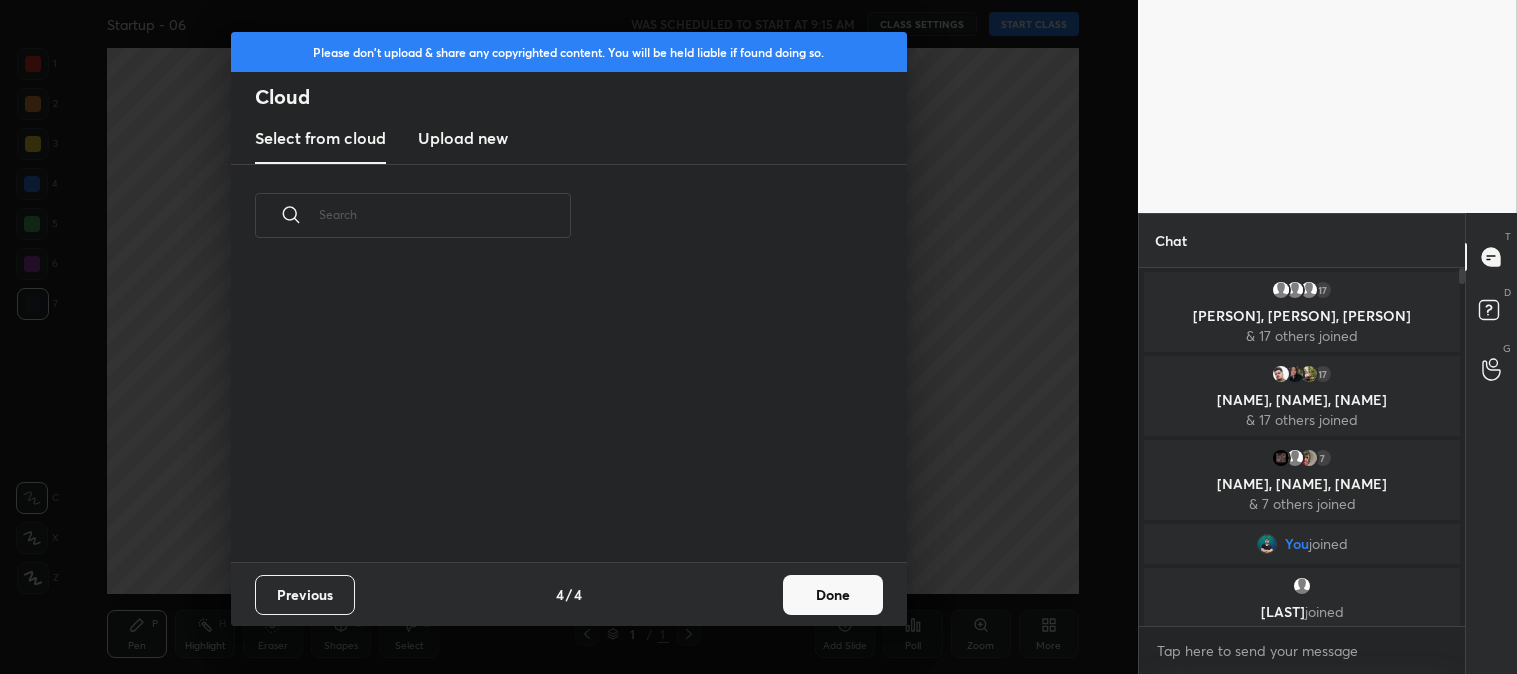 click on "Done" at bounding box center (833, 595) 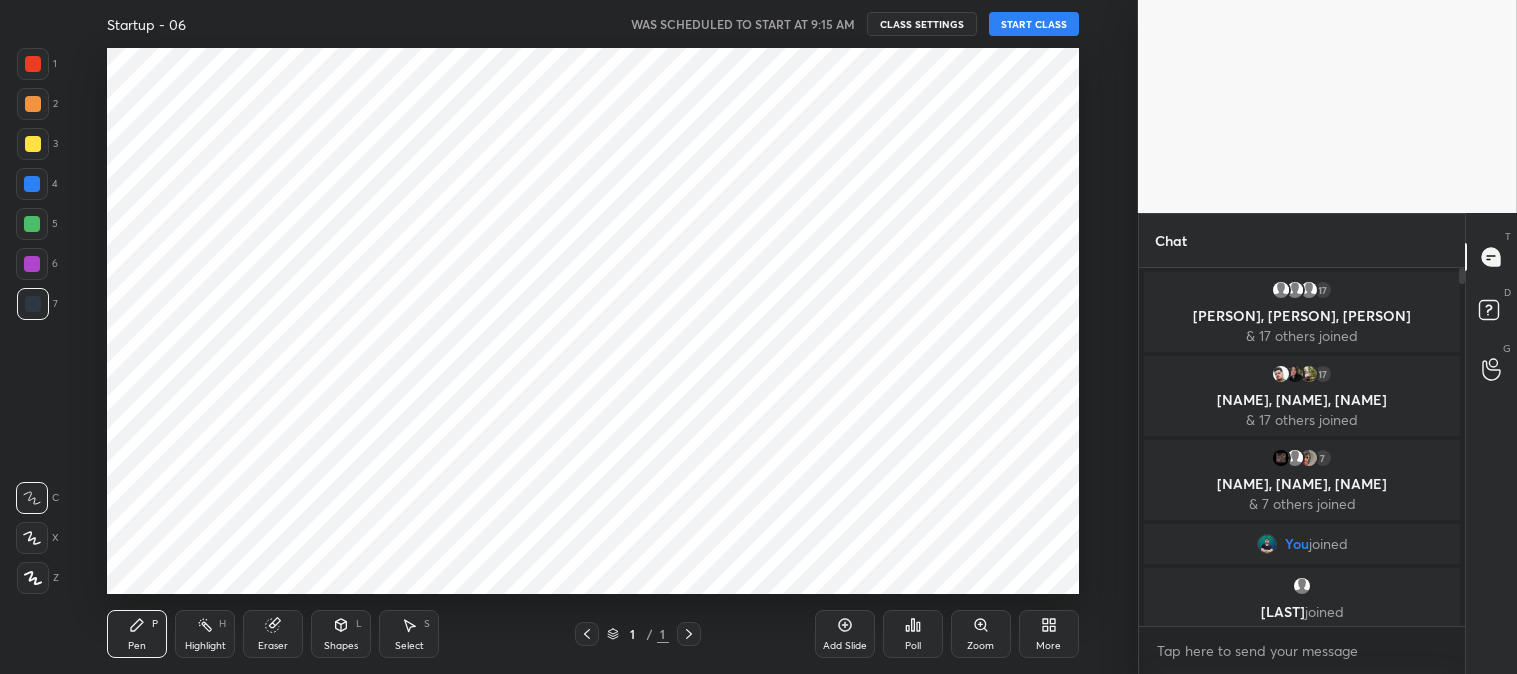 click at bounding box center [33, 104] 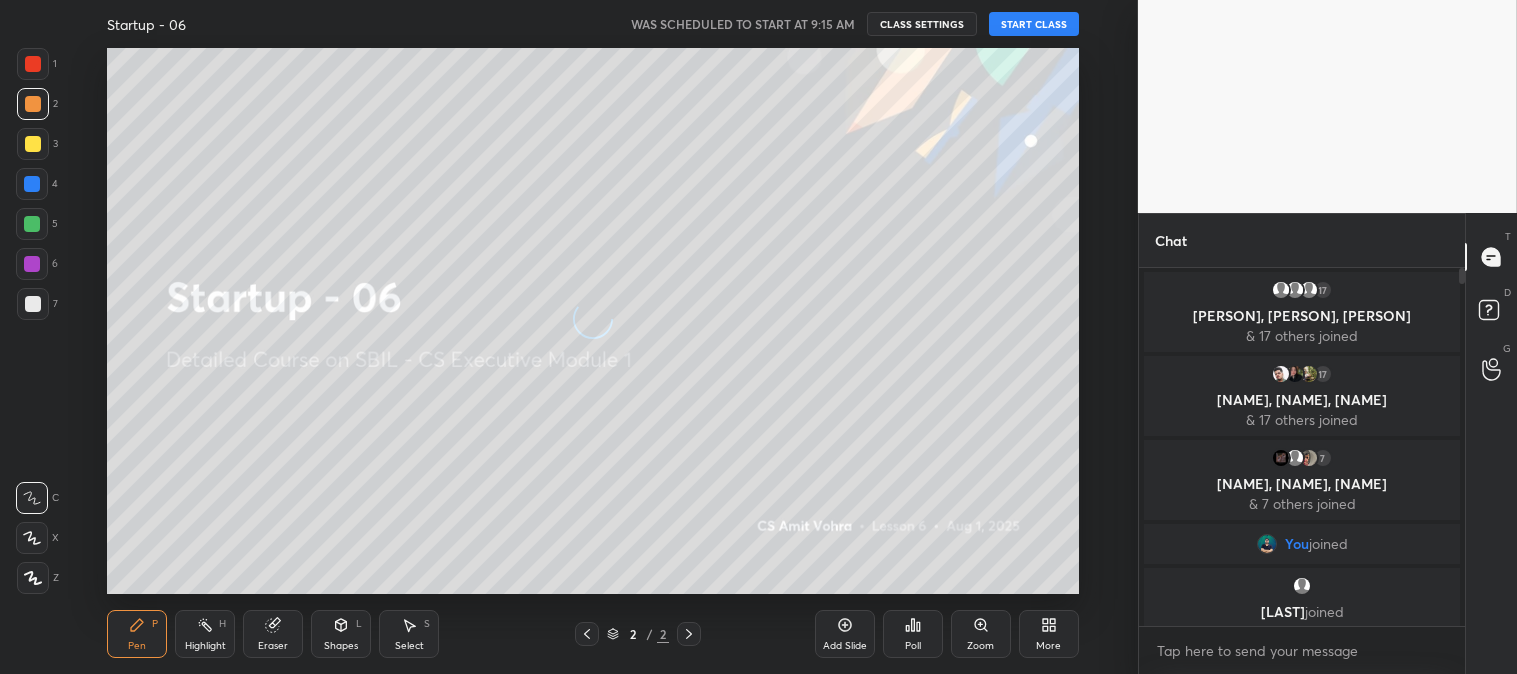 click 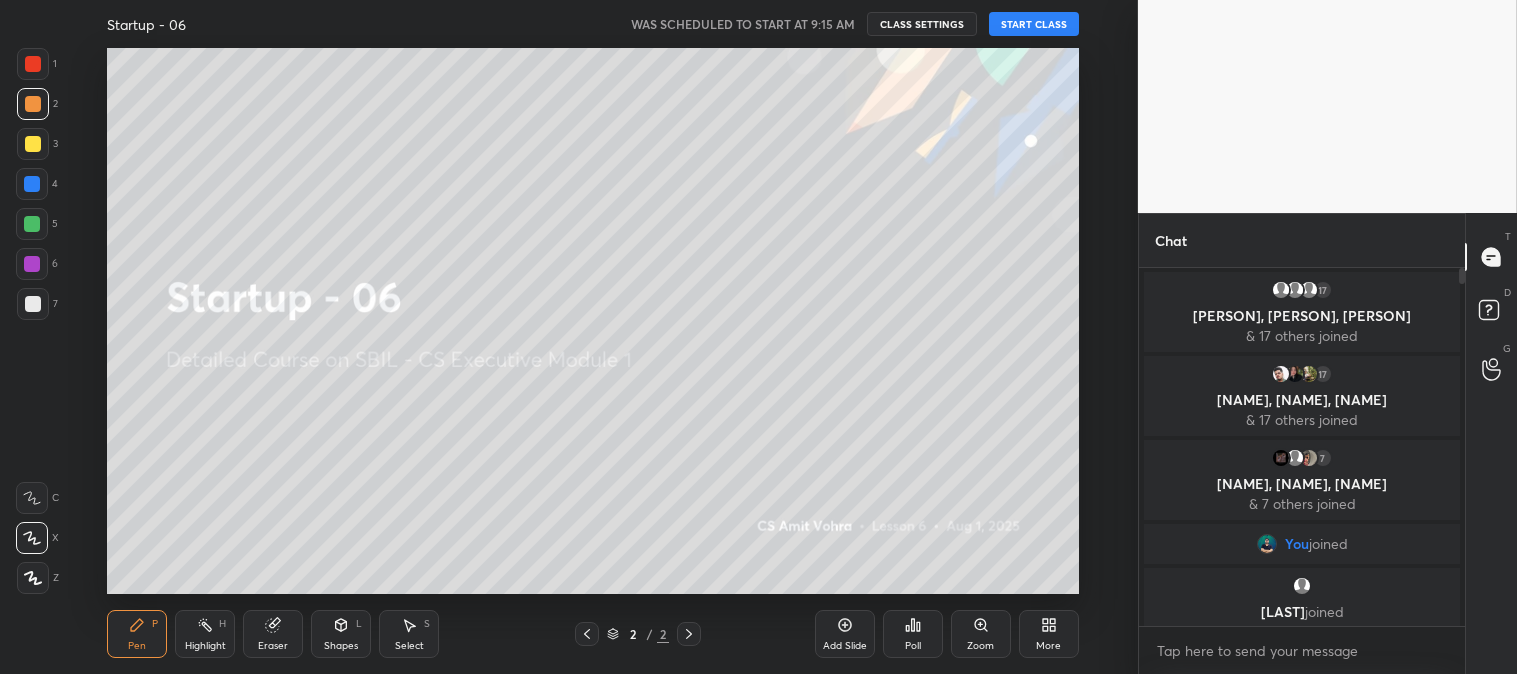 click on "Add Slide" at bounding box center [845, 646] 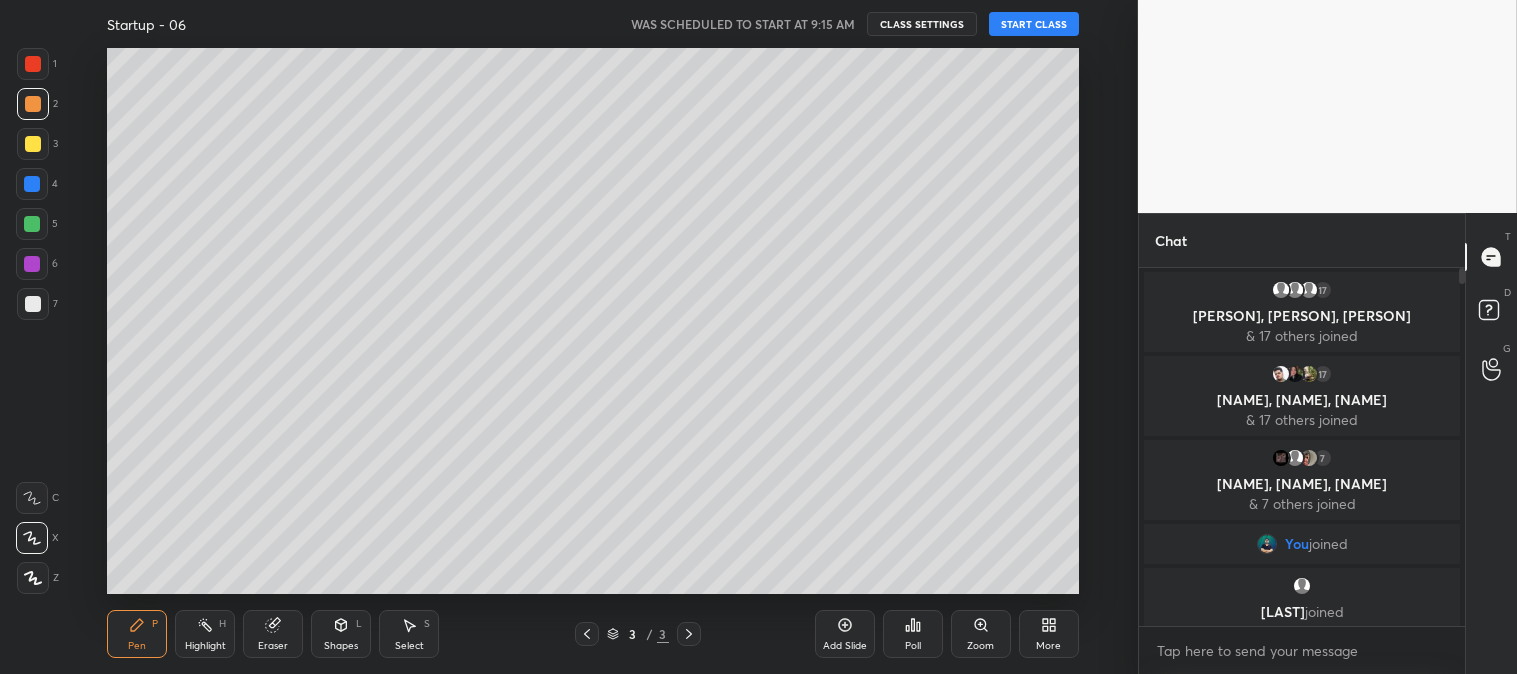 click on "START CLASS" at bounding box center [1034, 24] 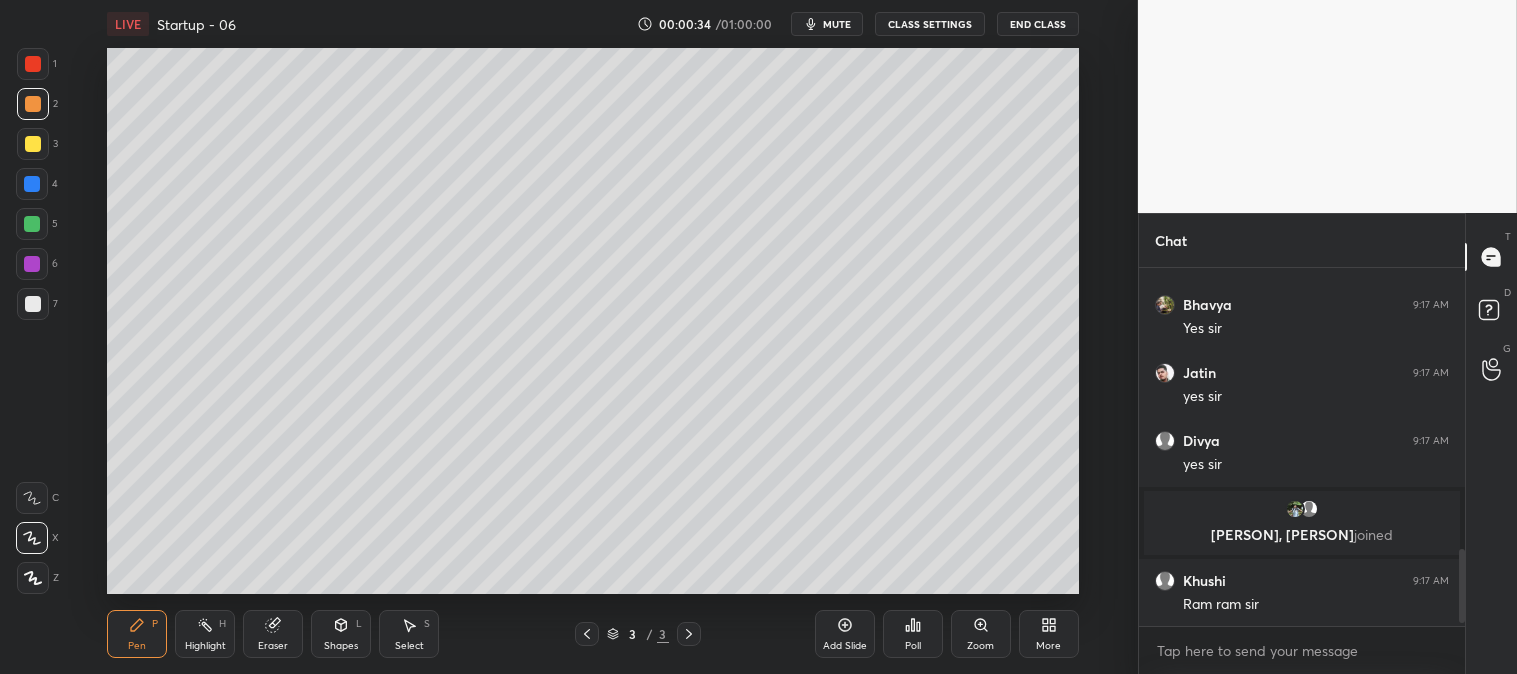 scroll, scrollTop: 1385, scrollLeft: 0, axis: vertical 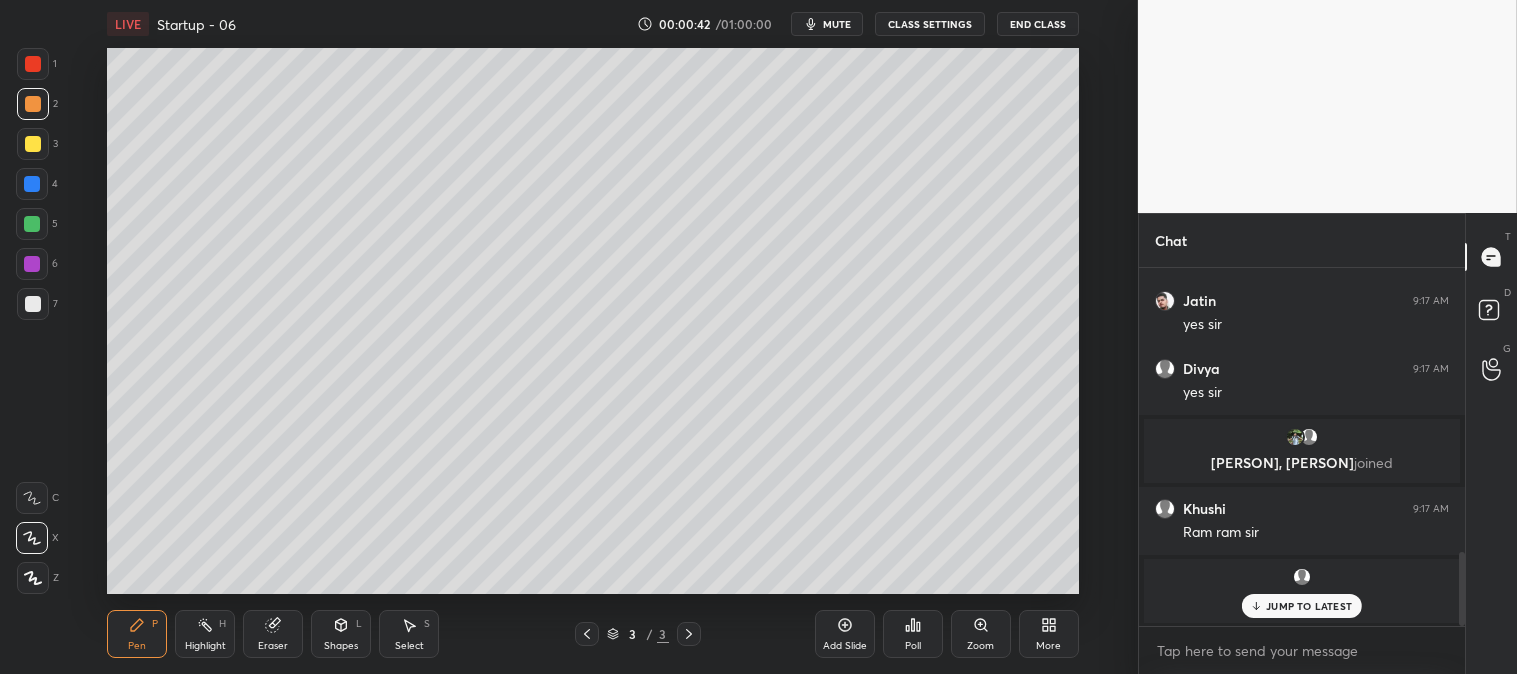 click on "More" at bounding box center [1049, 634] 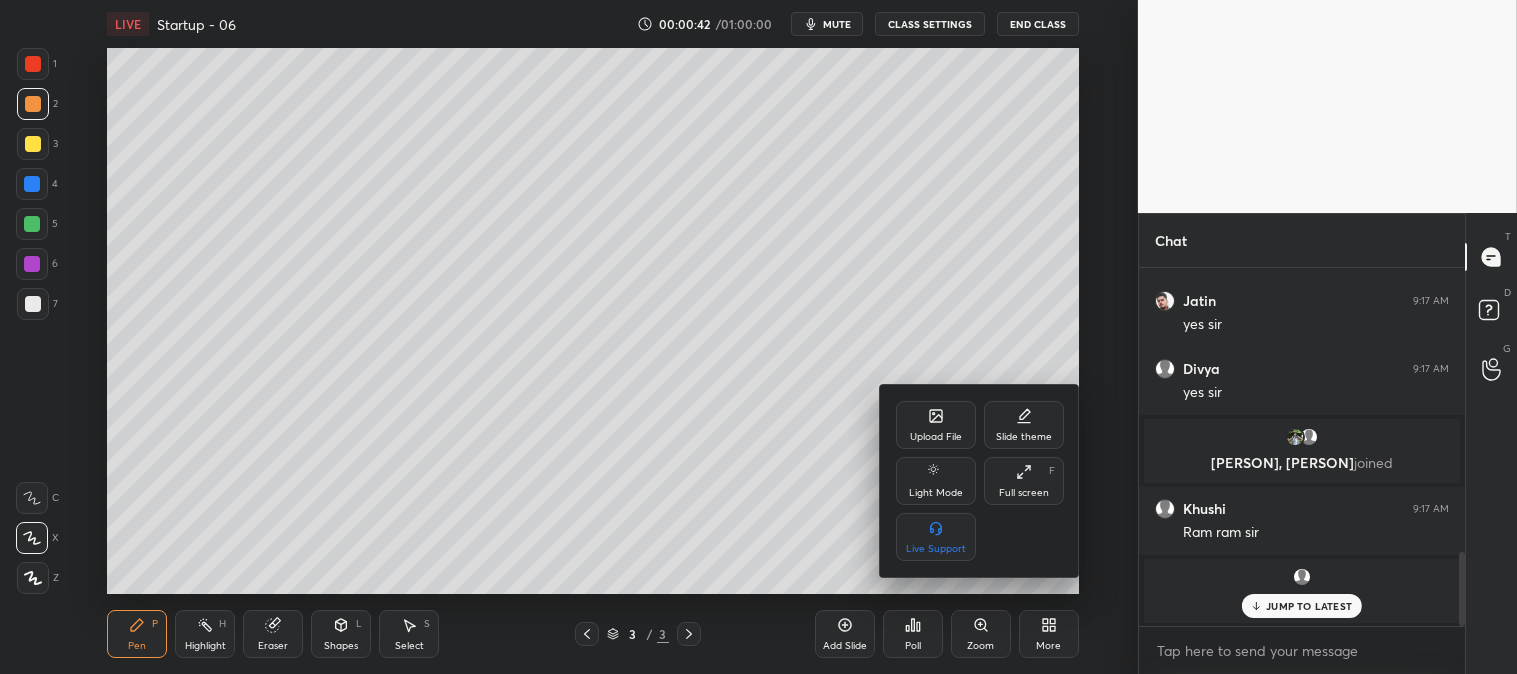 click on "Upload File" at bounding box center [936, 437] 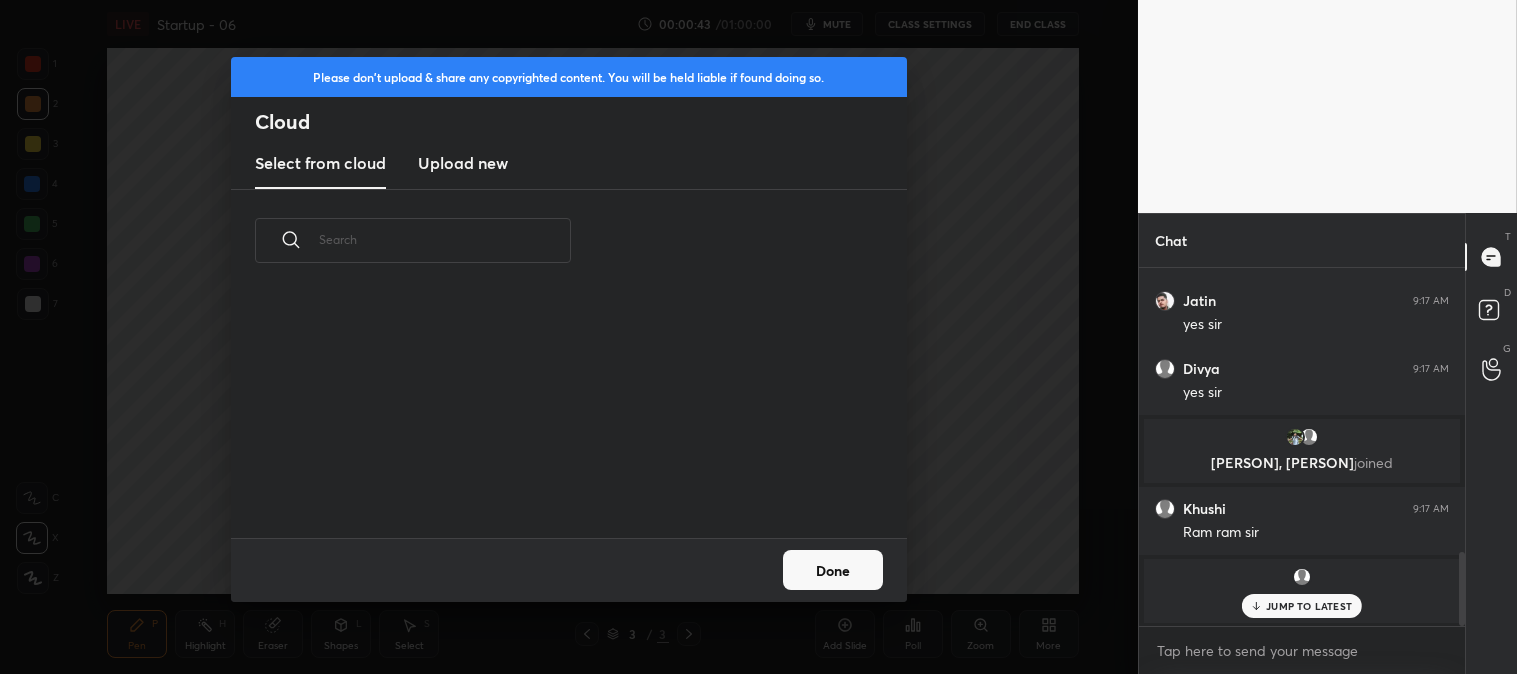 scroll, scrollTop: 6, scrollLeft: 11, axis: both 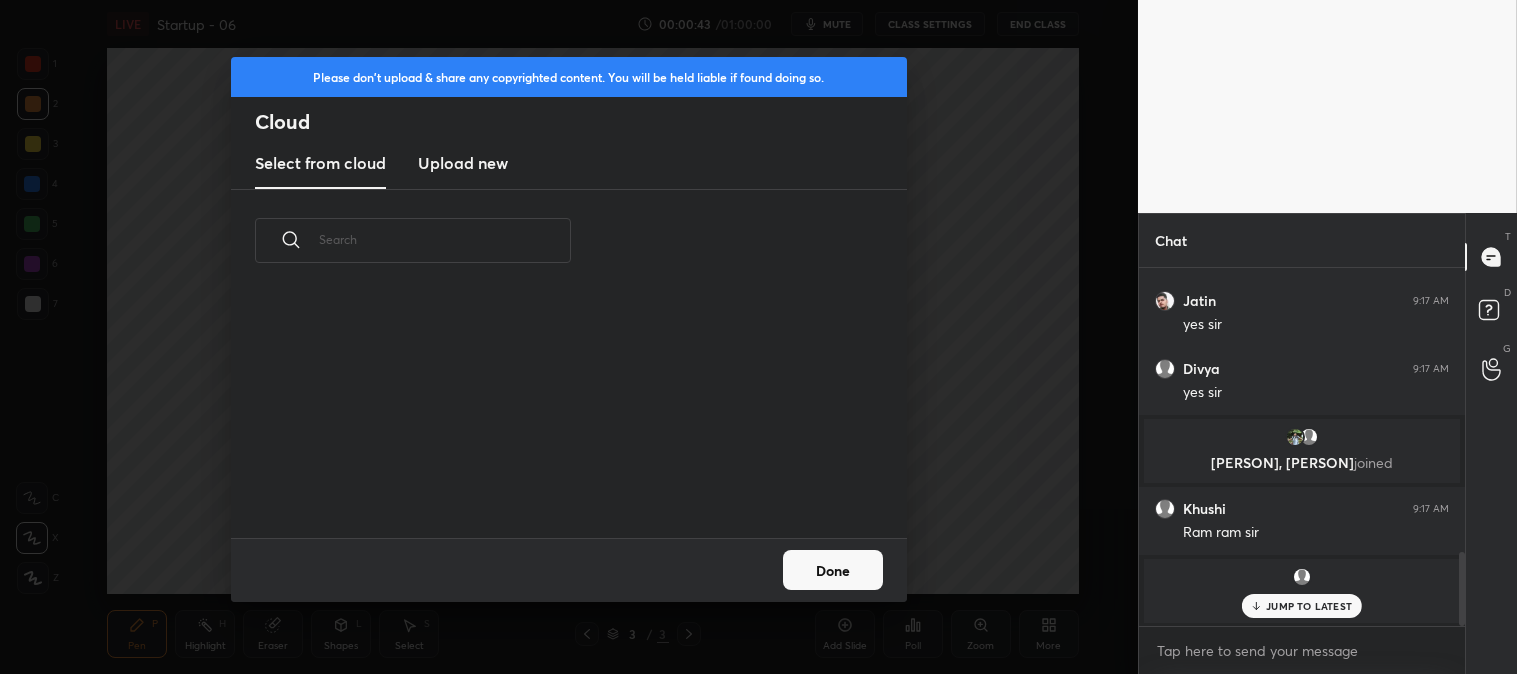 click on "Upload new" at bounding box center [463, 164] 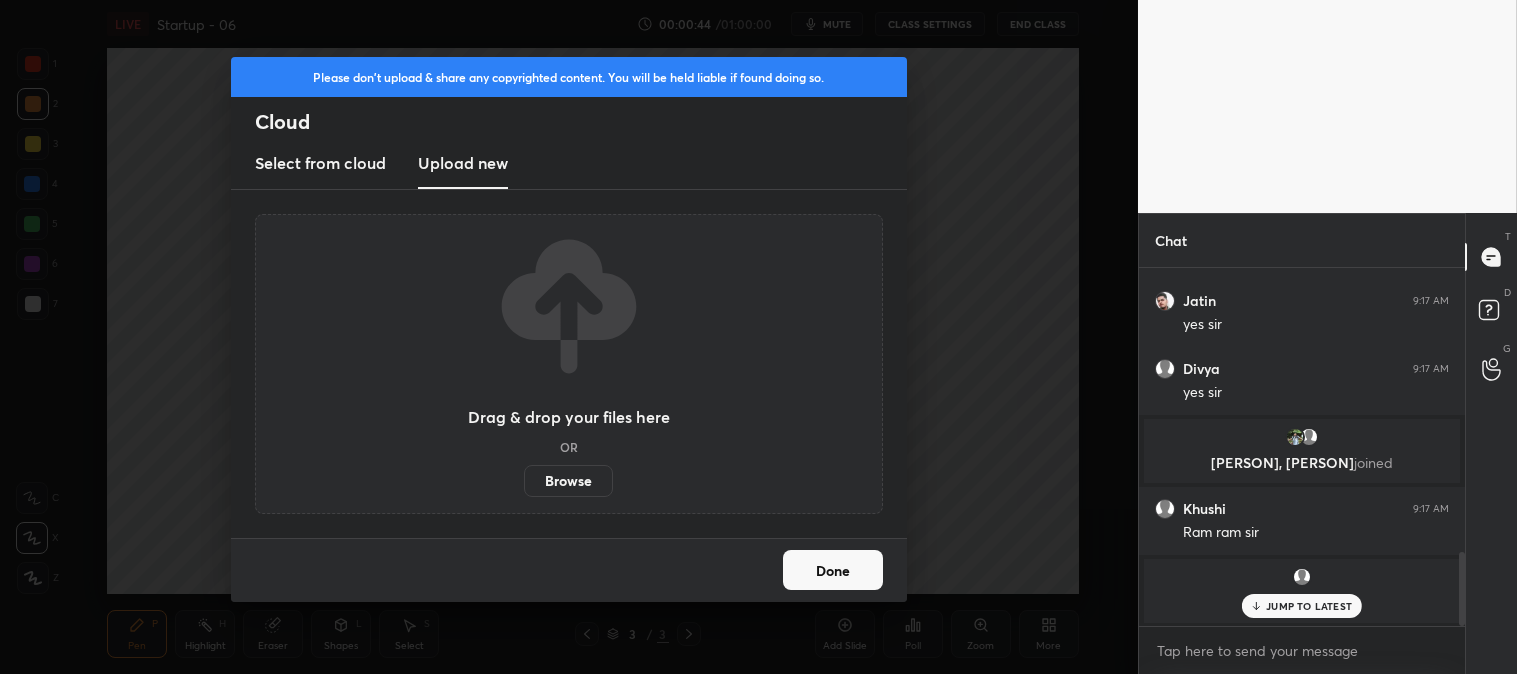 click on "Browse" at bounding box center (568, 481) 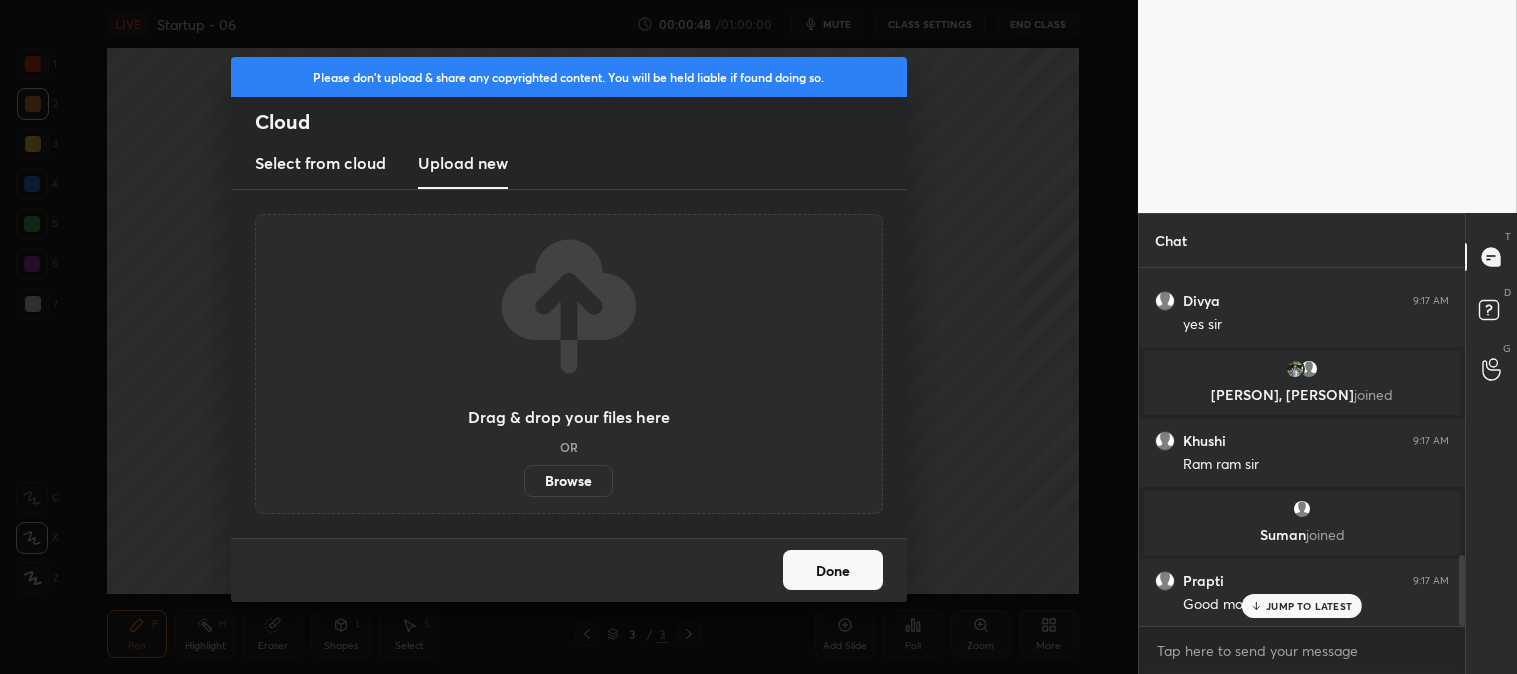click on "Browse" at bounding box center [568, 481] 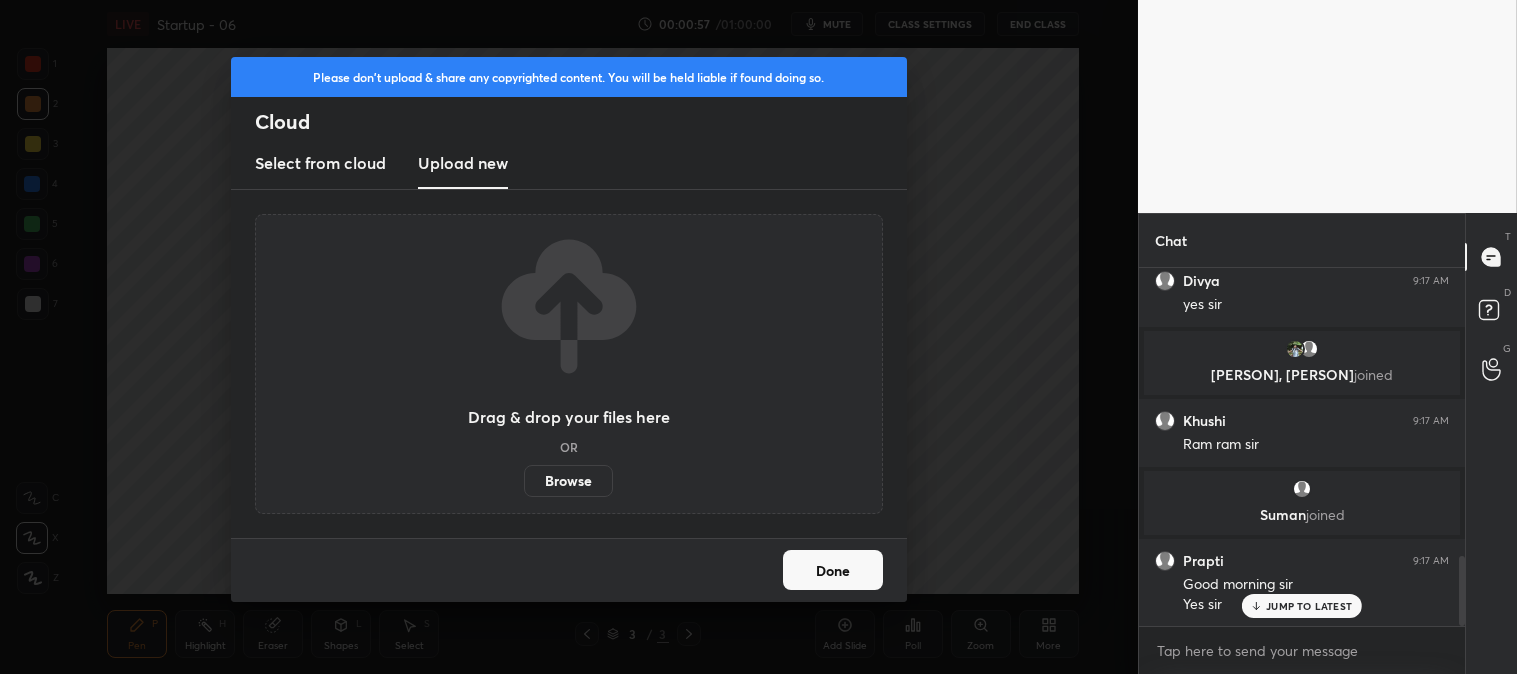 scroll, scrollTop: 1541, scrollLeft: 0, axis: vertical 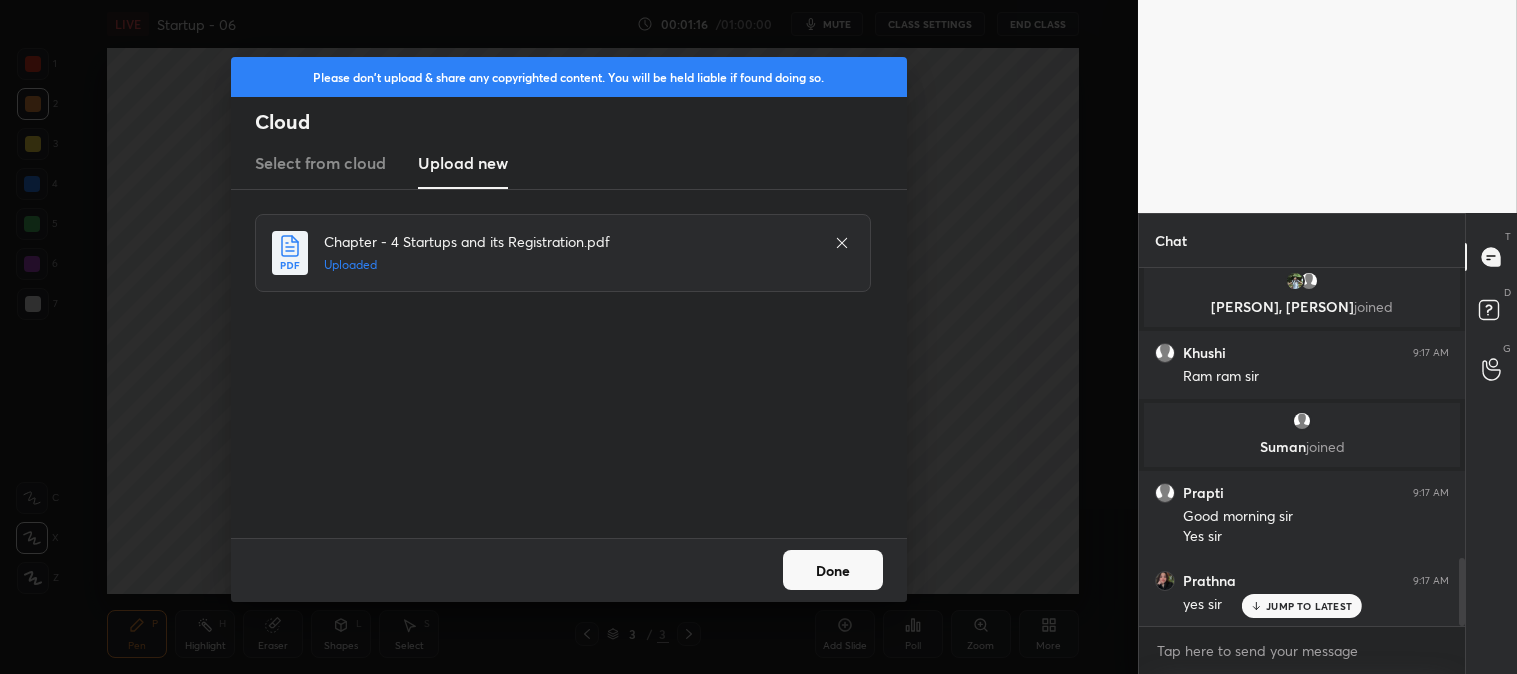 click on "Done" at bounding box center [833, 570] 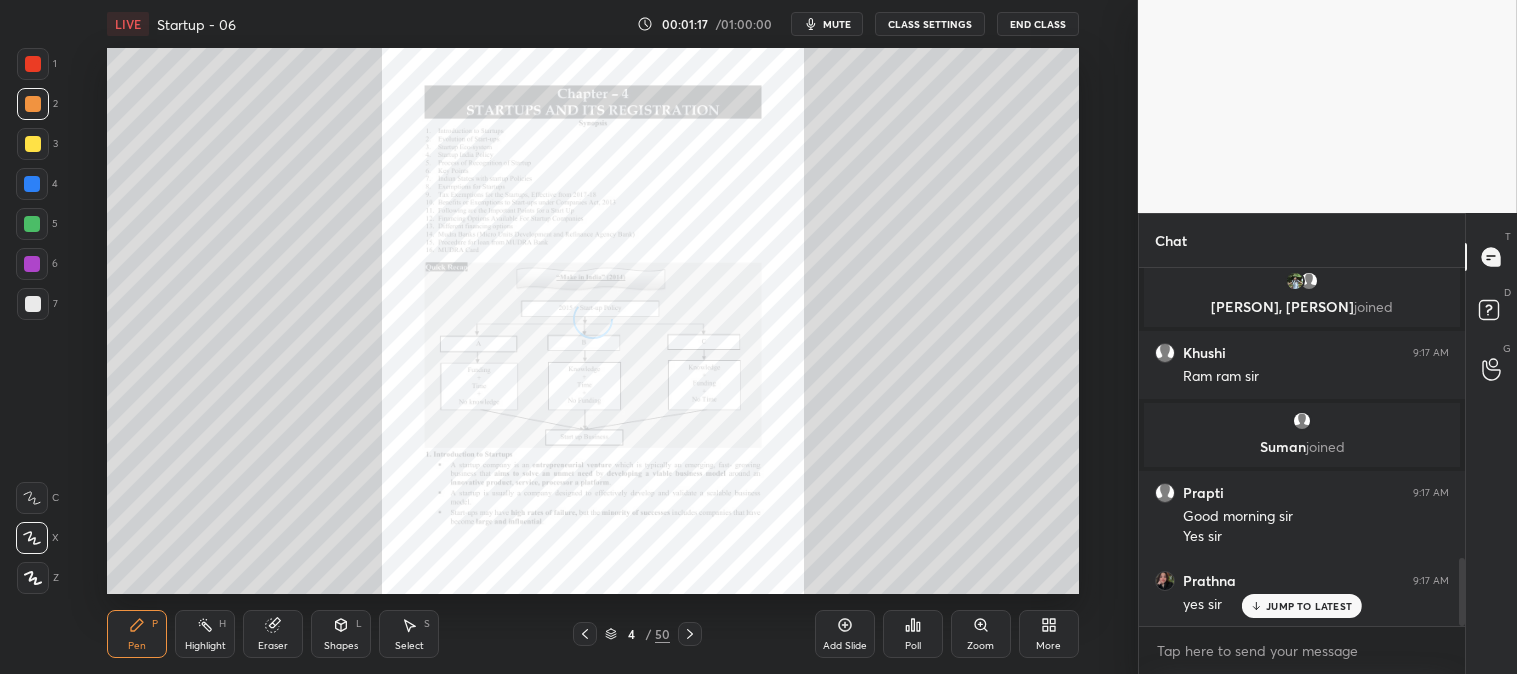 click at bounding box center (33, 64) 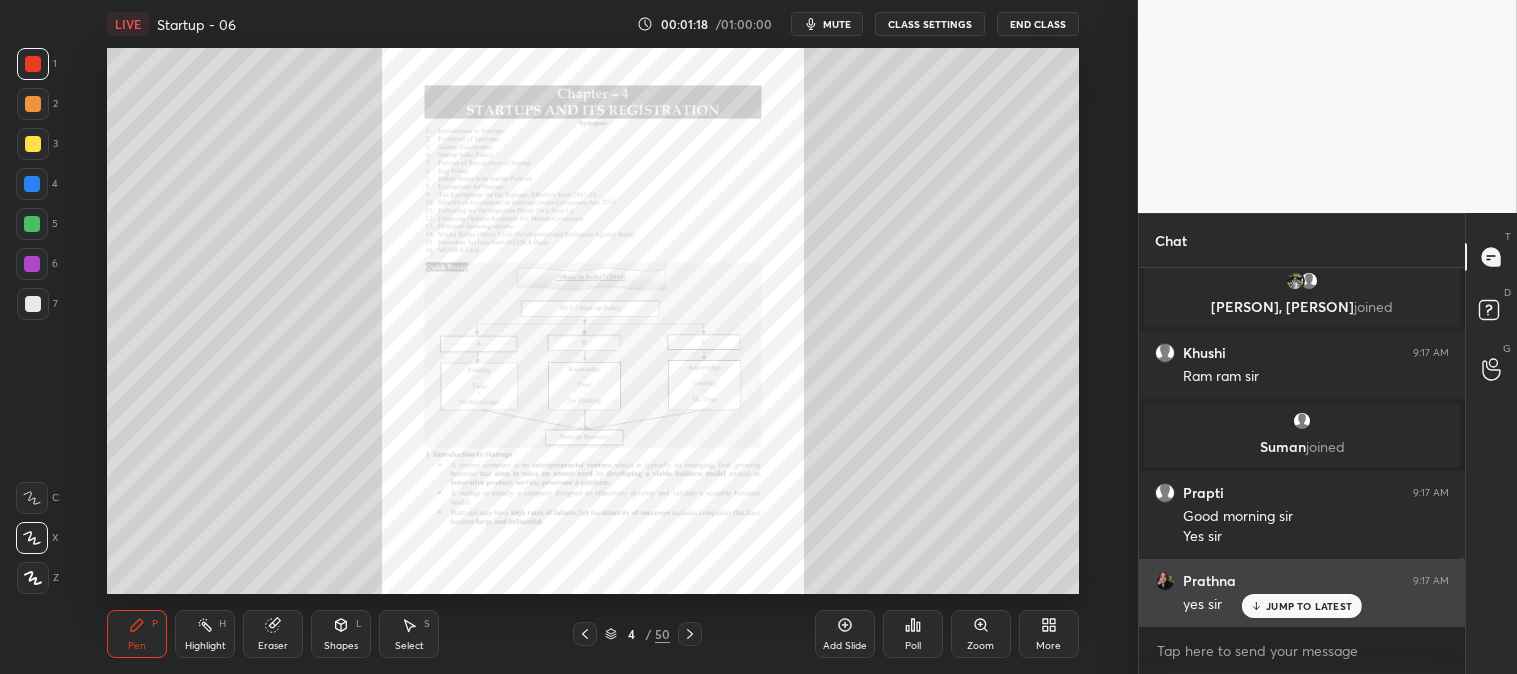 click on "JUMP TO LATEST" at bounding box center [1309, 606] 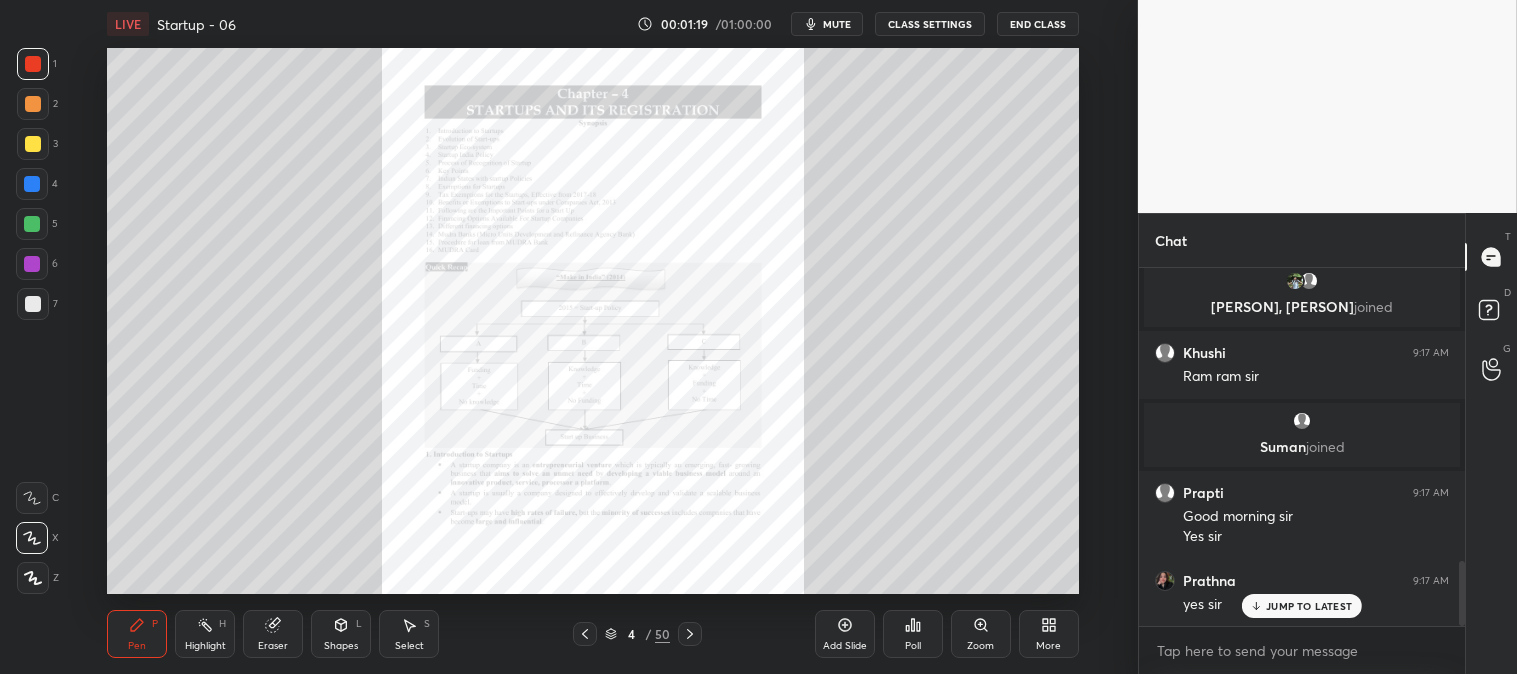 scroll, scrollTop: 1613, scrollLeft: 0, axis: vertical 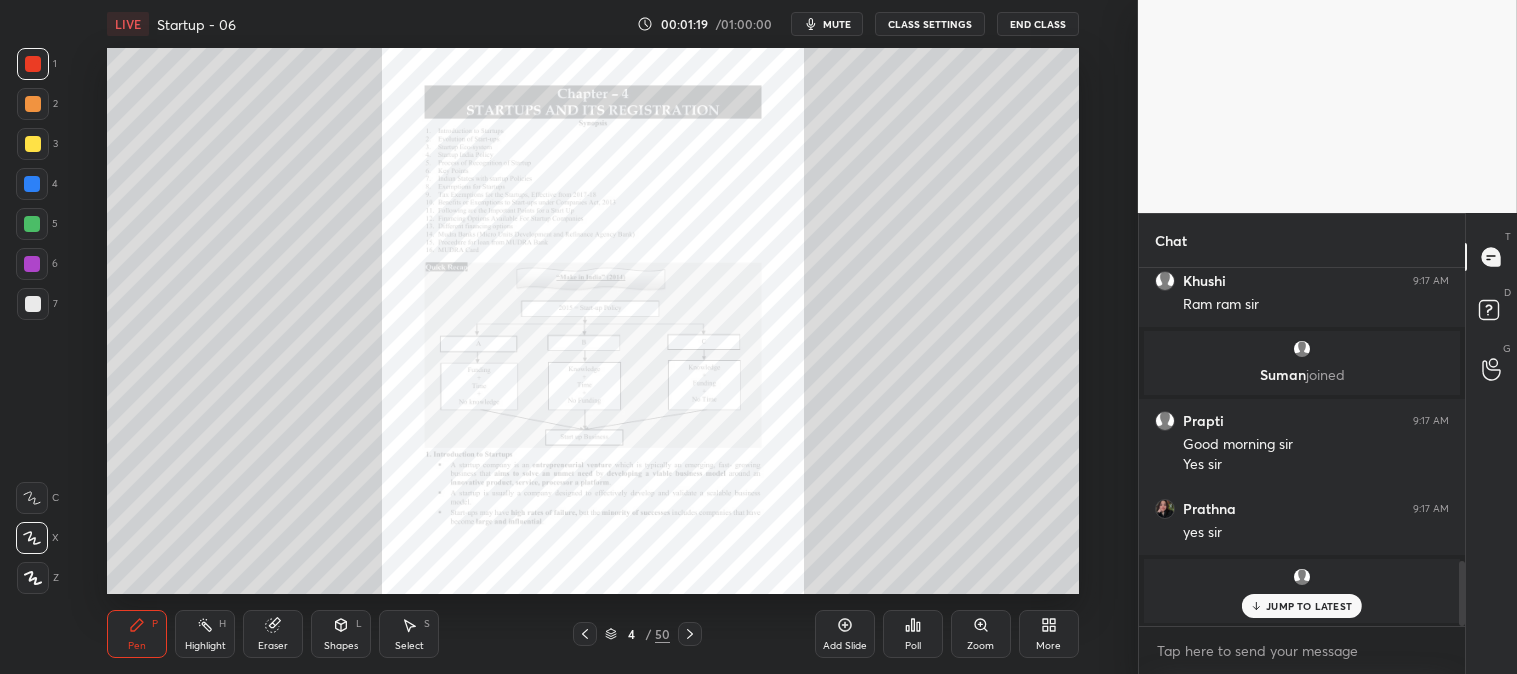 click on "mute" at bounding box center [837, 24] 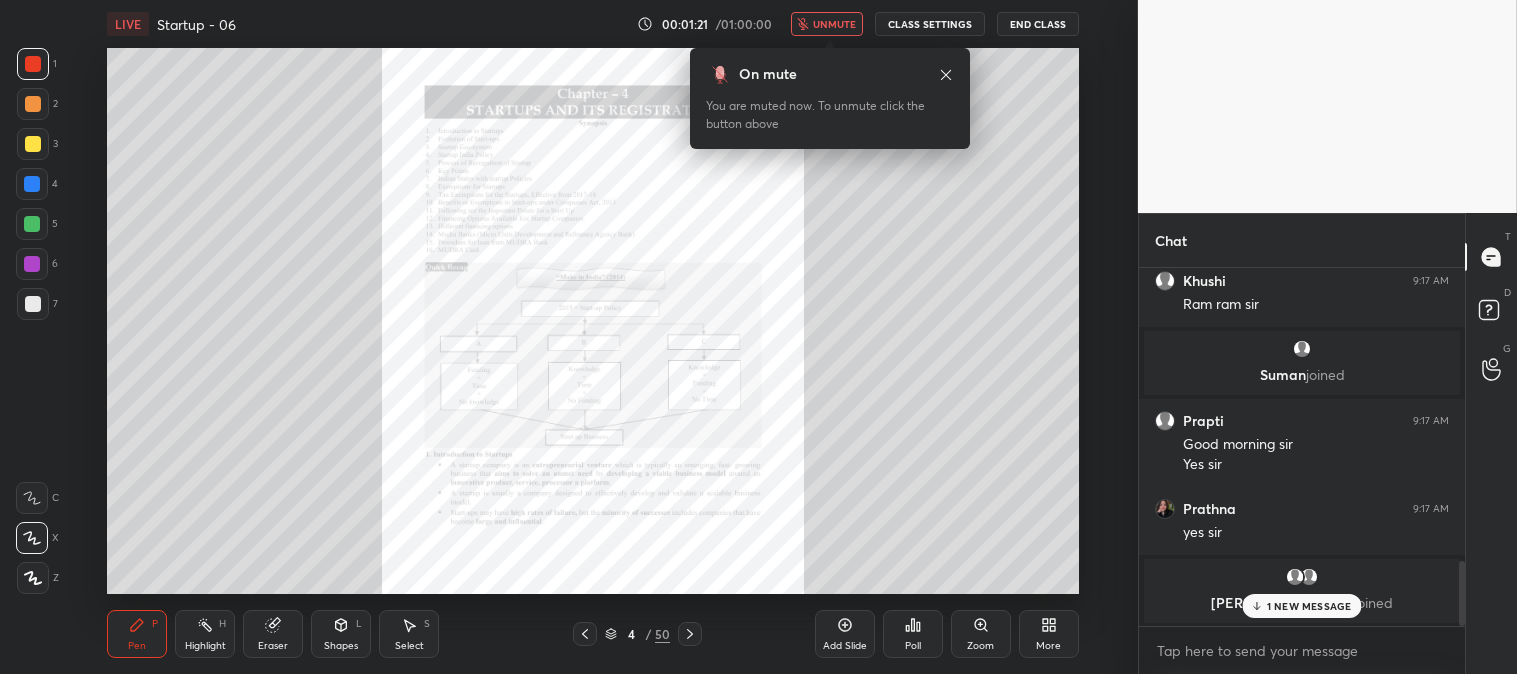 click on "unmute" at bounding box center [834, 24] 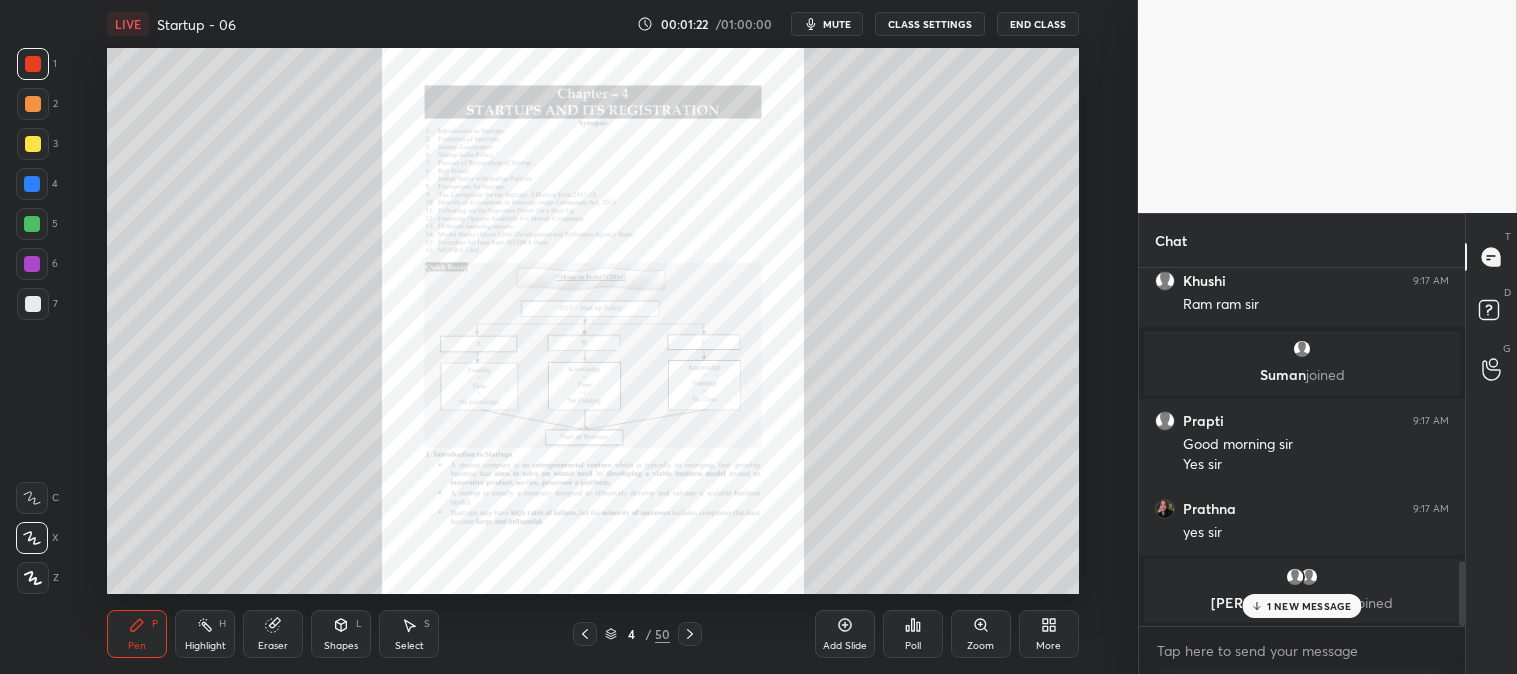 click on "1 NEW MESSAGE" at bounding box center [1301, 606] 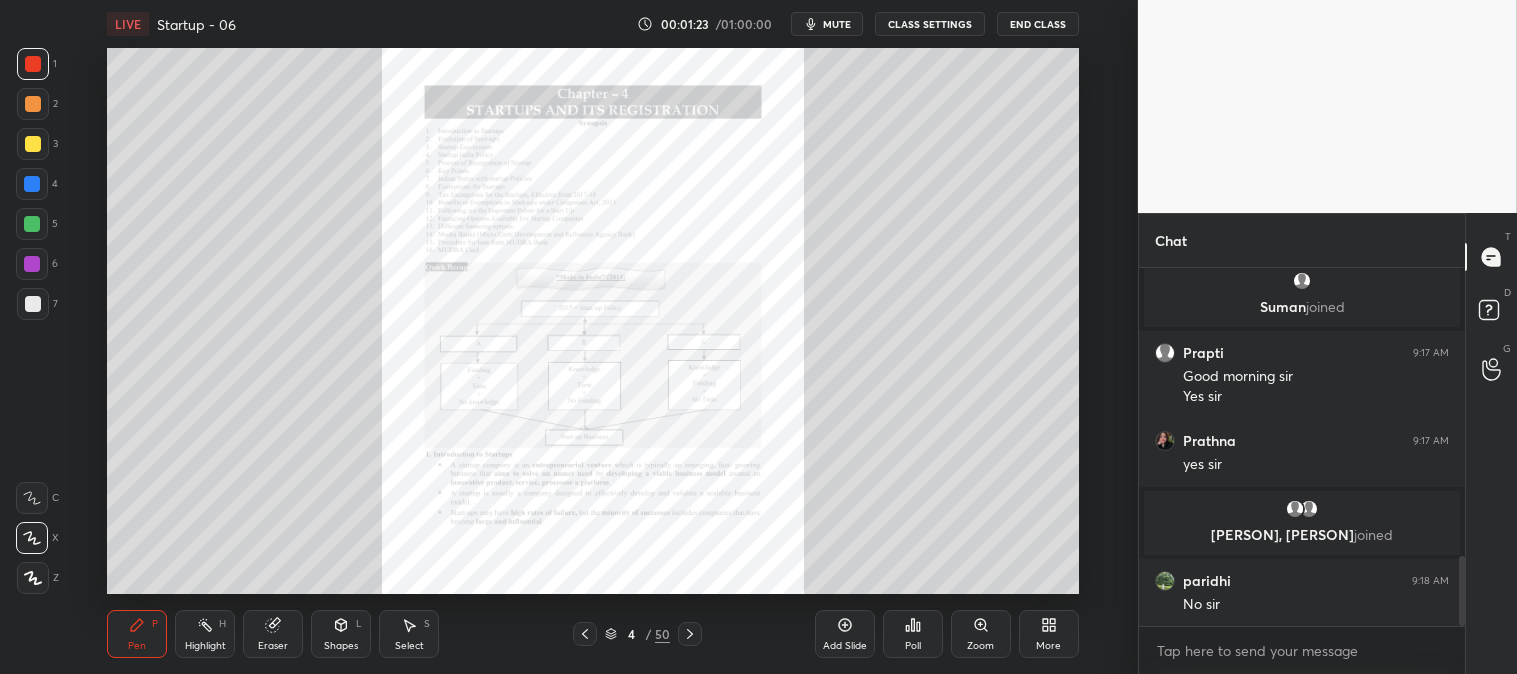 scroll, scrollTop: 1480, scrollLeft: 0, axis: vertical 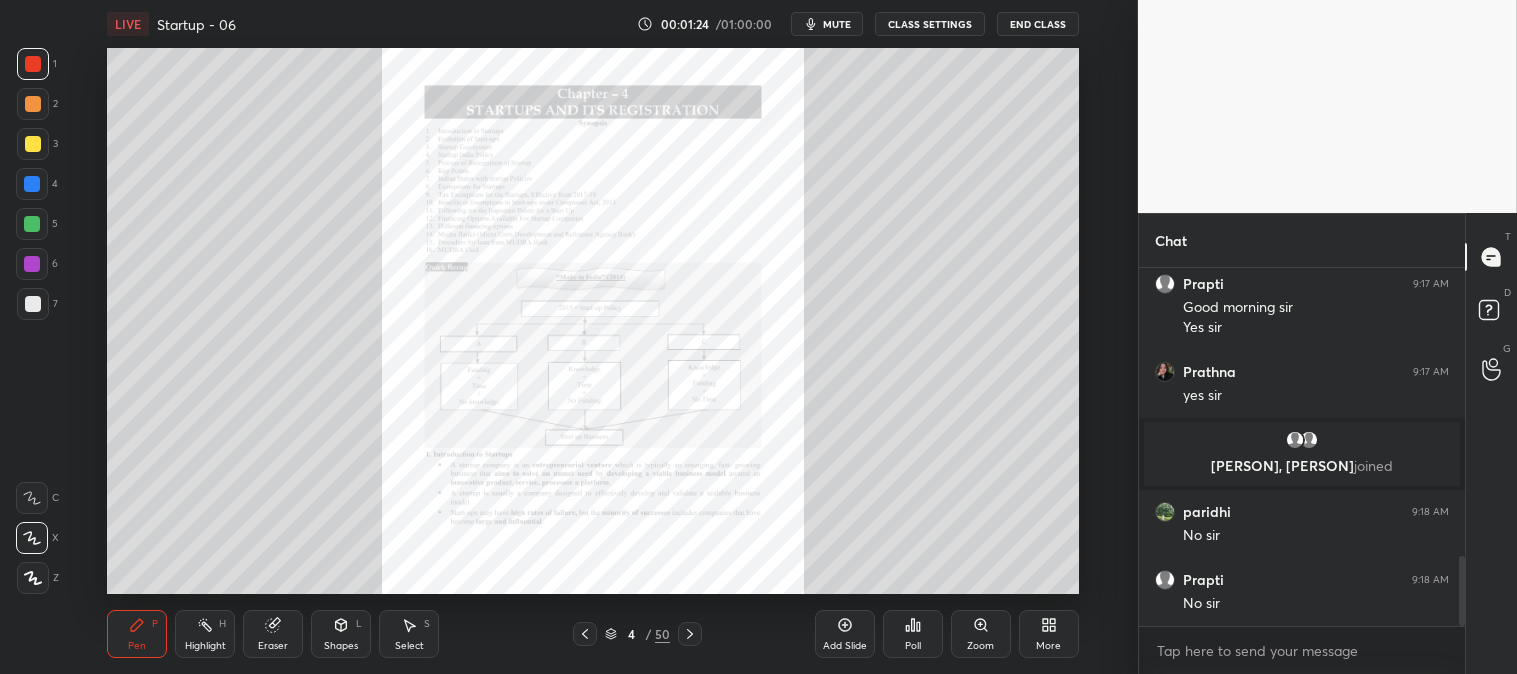 click 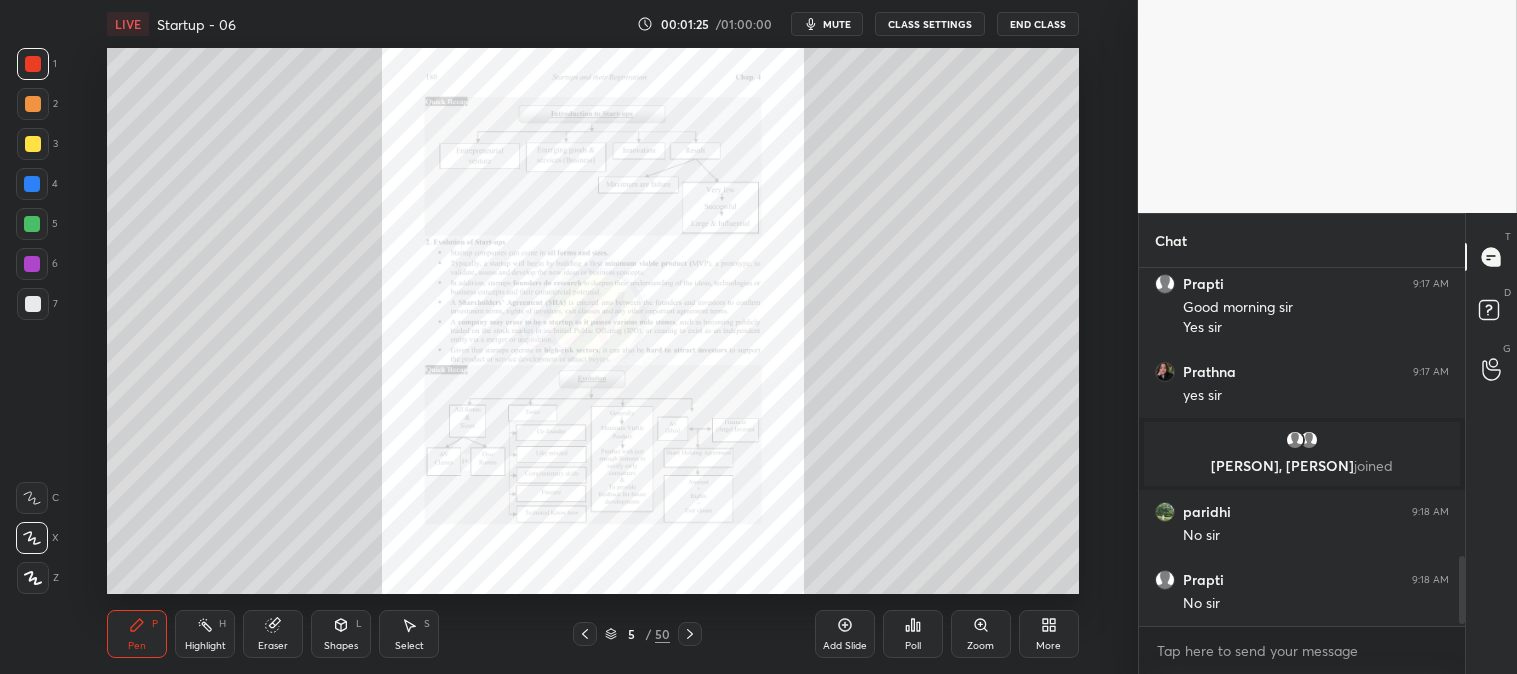 scroll, scrollTop: 1547, scrollLeft: 0, axis: vertical 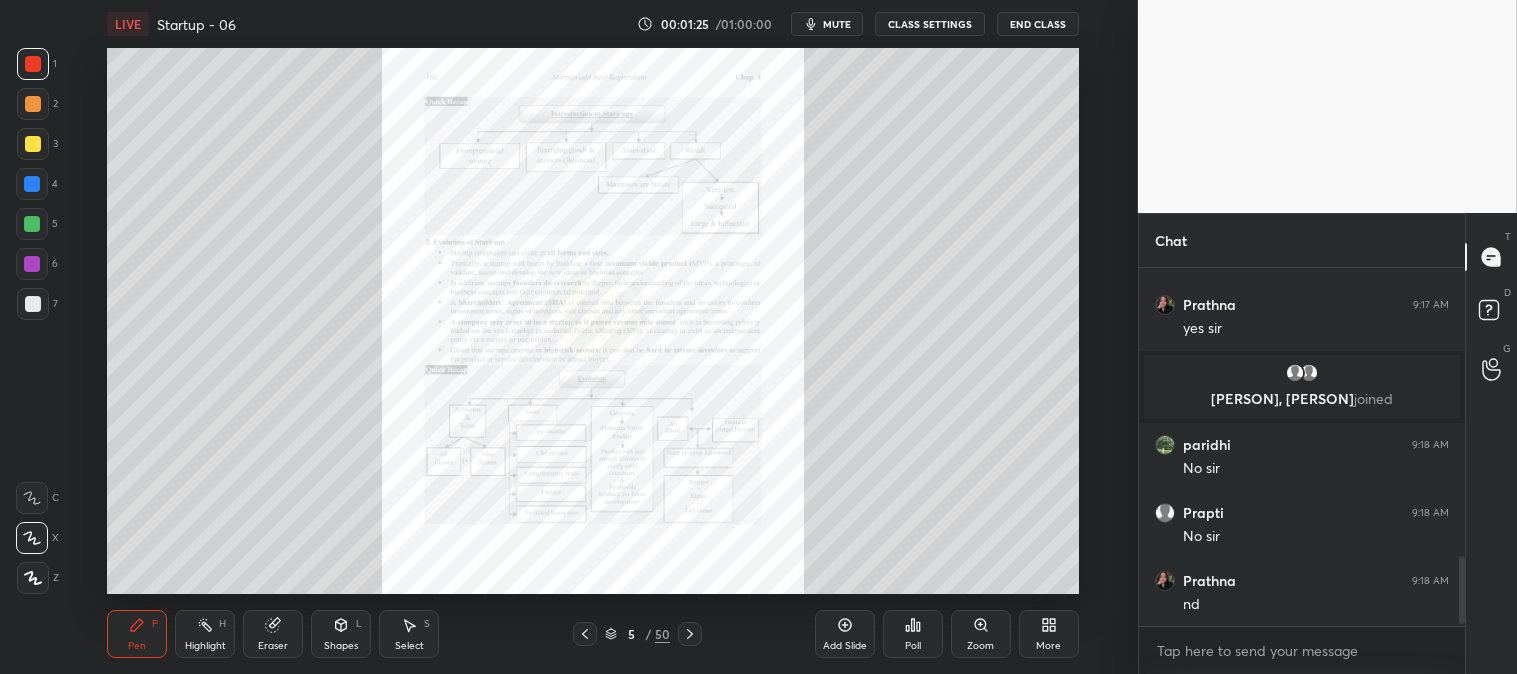 click 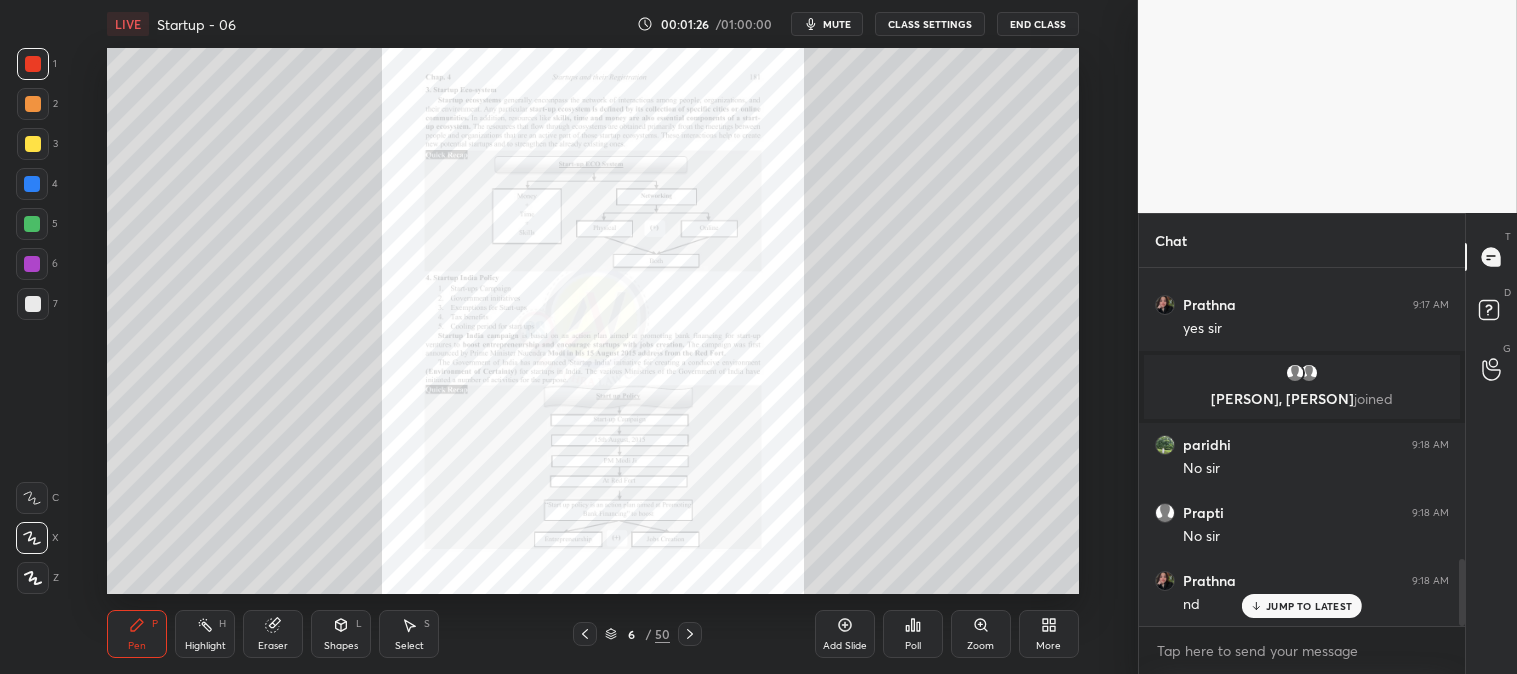 click on "6" at bounding box center [631, 634] 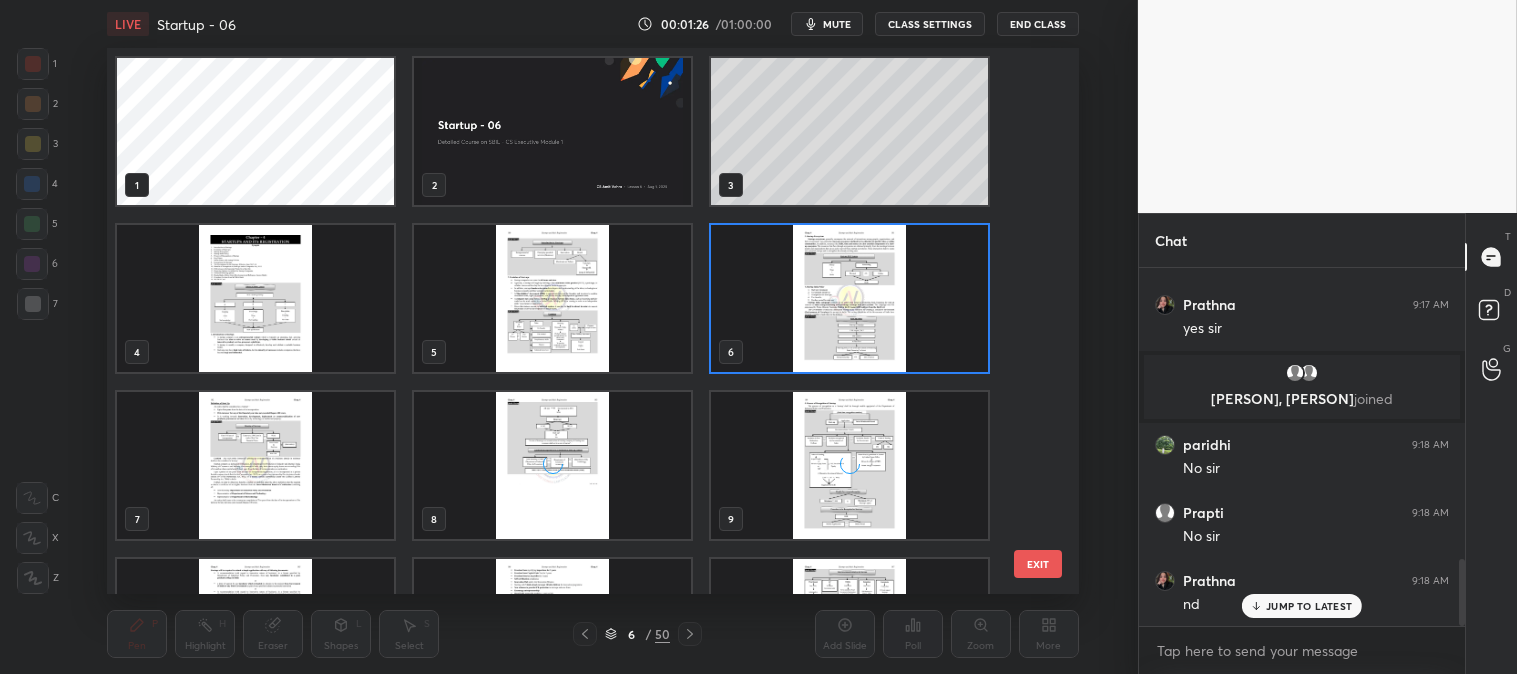 scroll, scrollTop: 5, scrollLeft: 11, axis: both 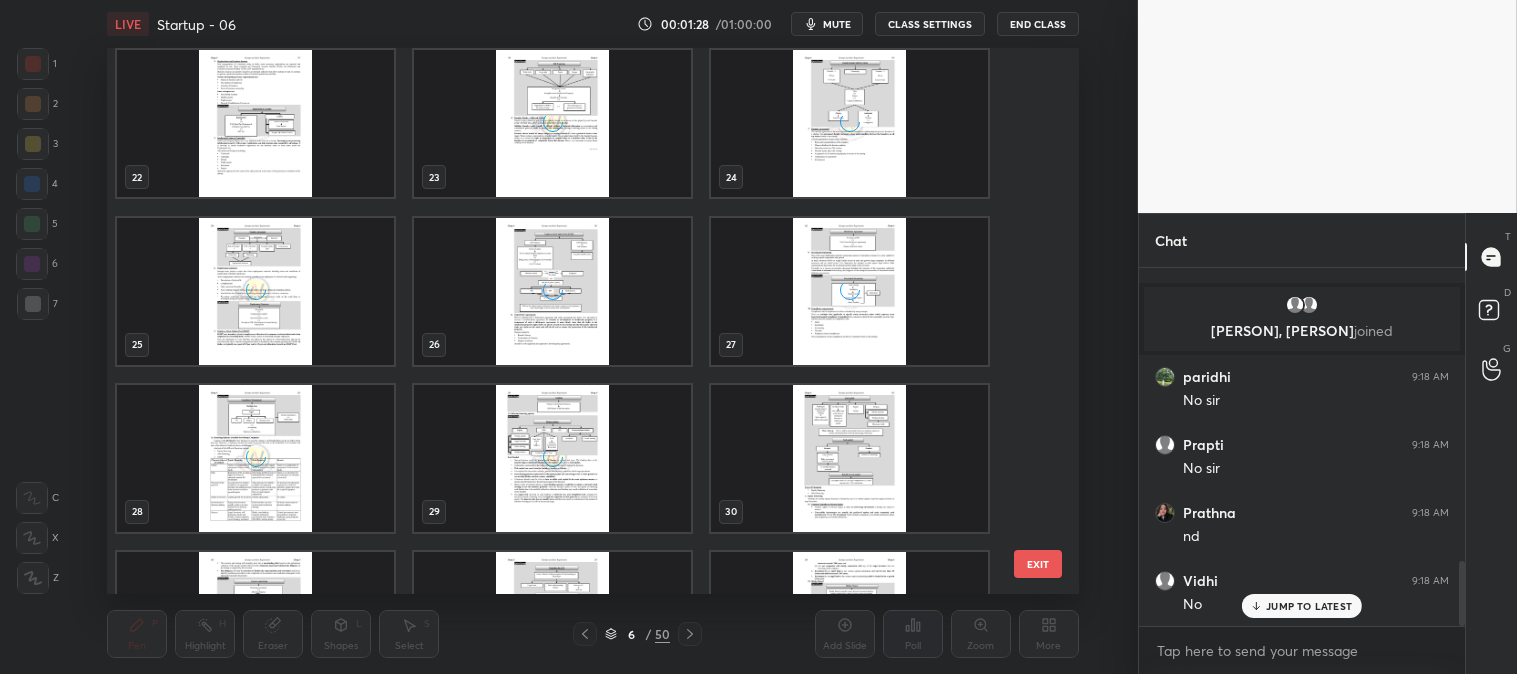click at bounding box center (552, 290) 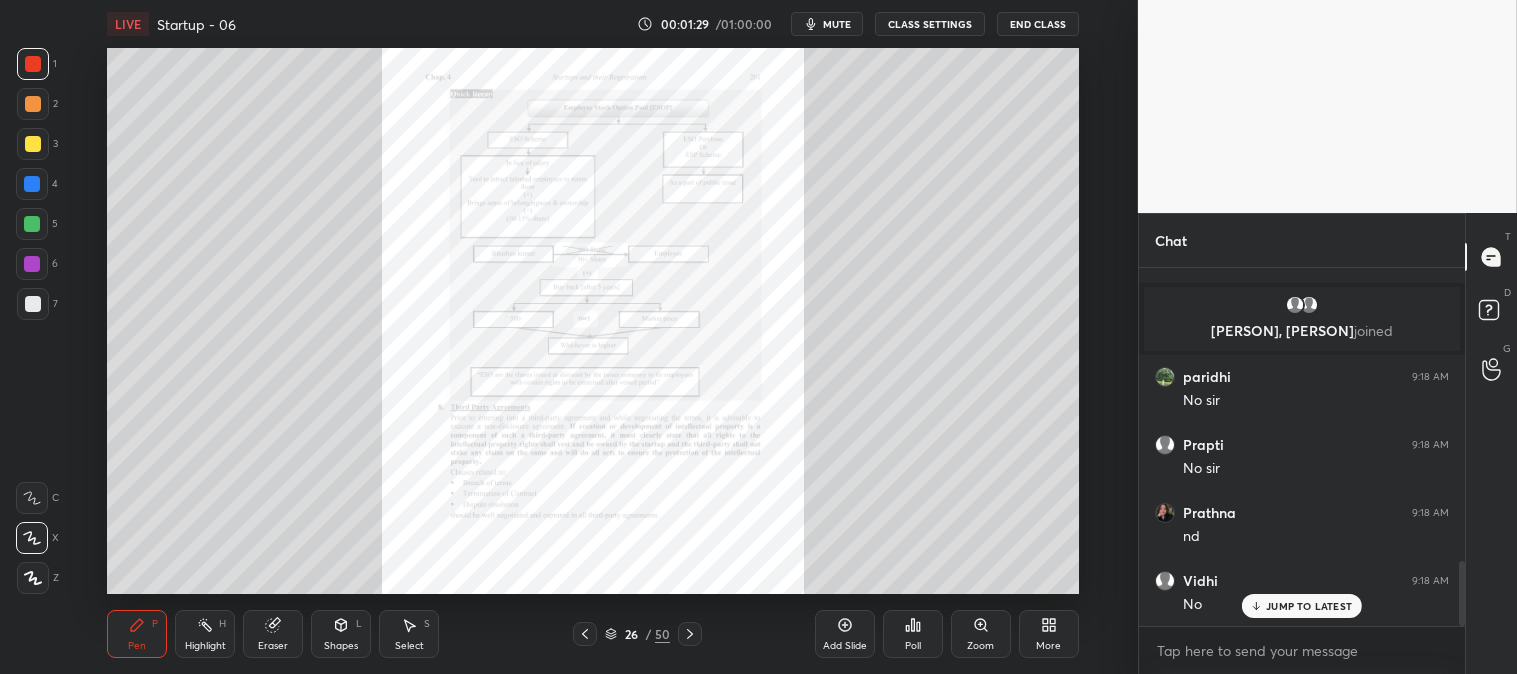 scroll, scrollTop: 1683, scrollLeft: 0, axis: vertical 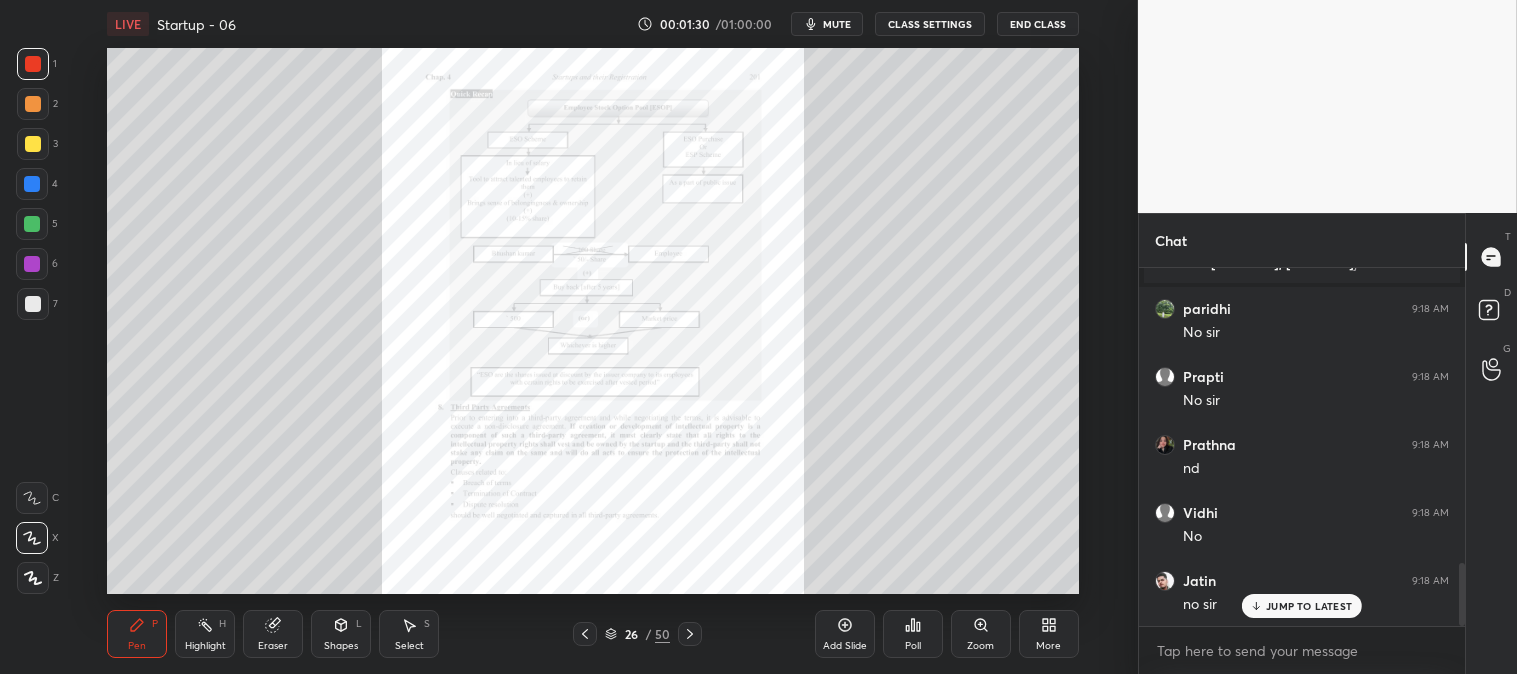 click 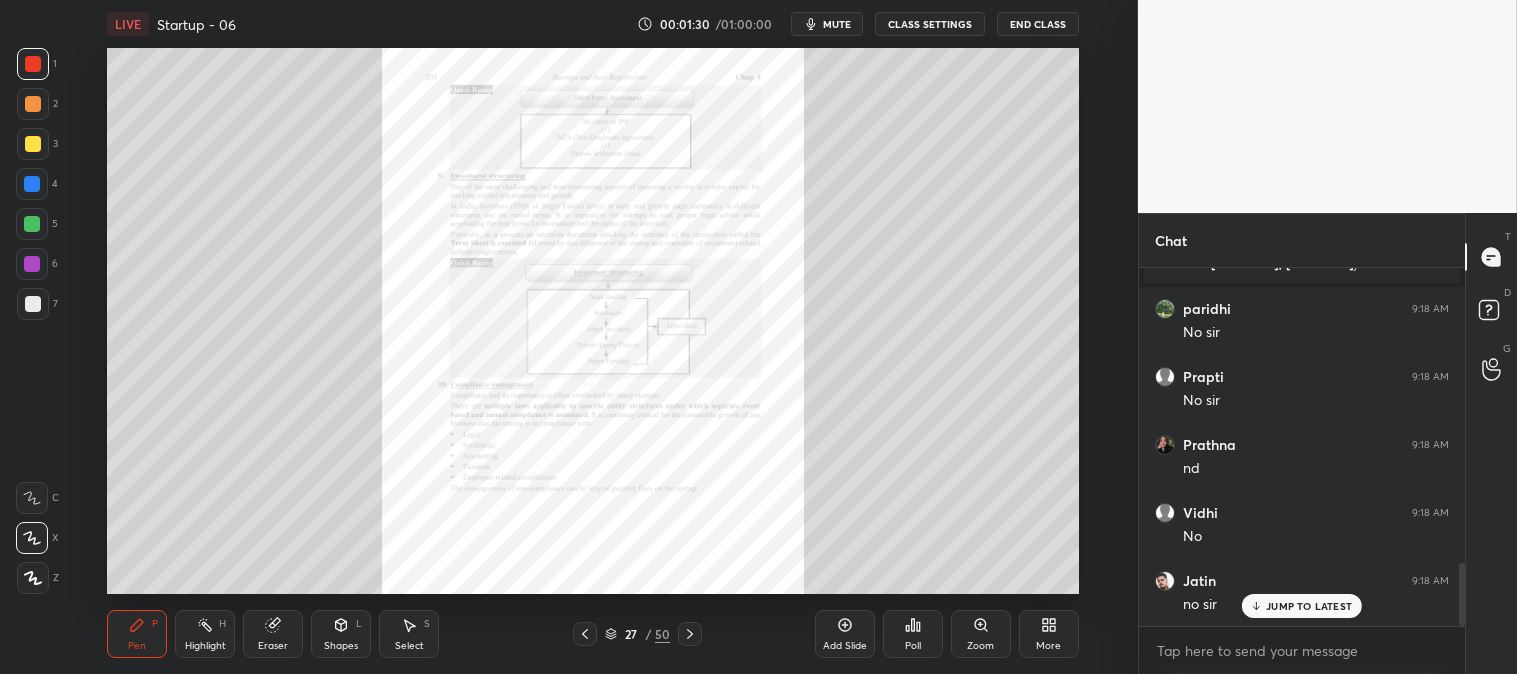 click 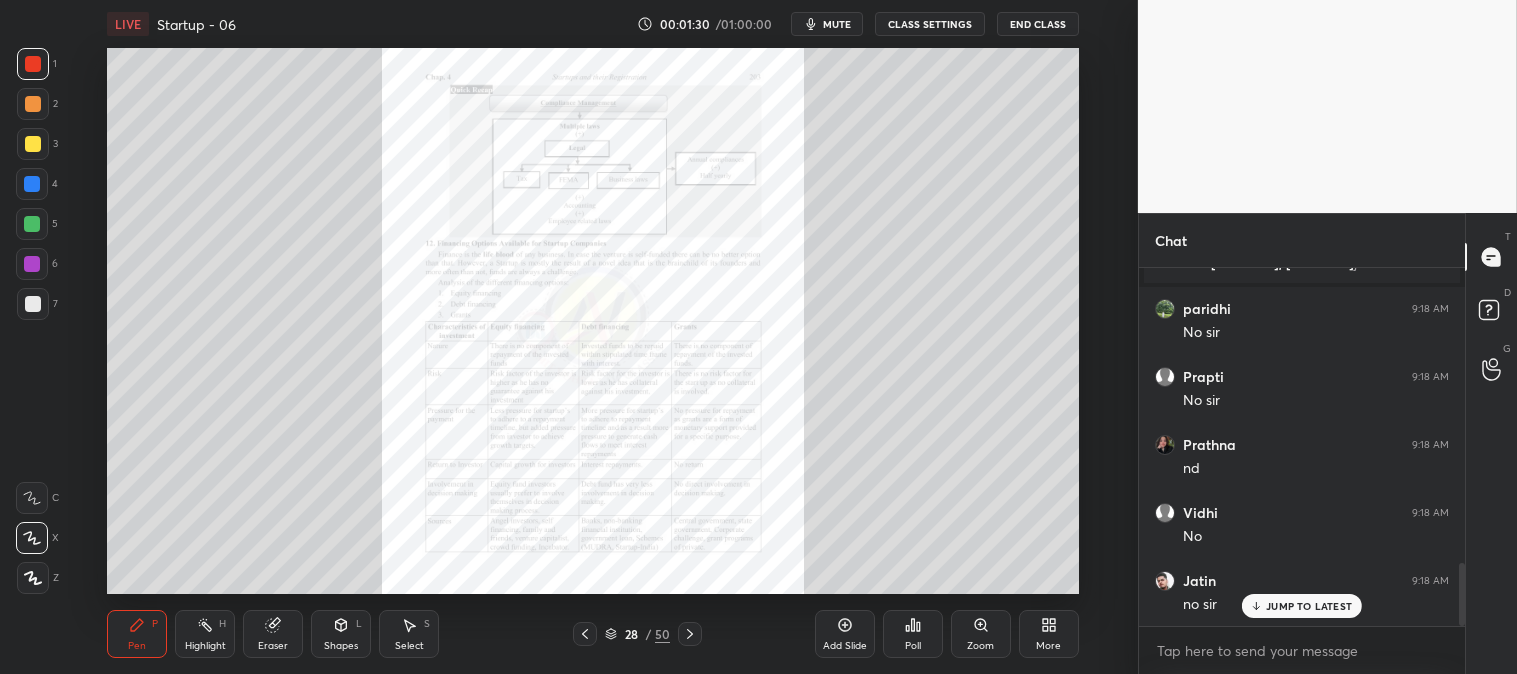 click 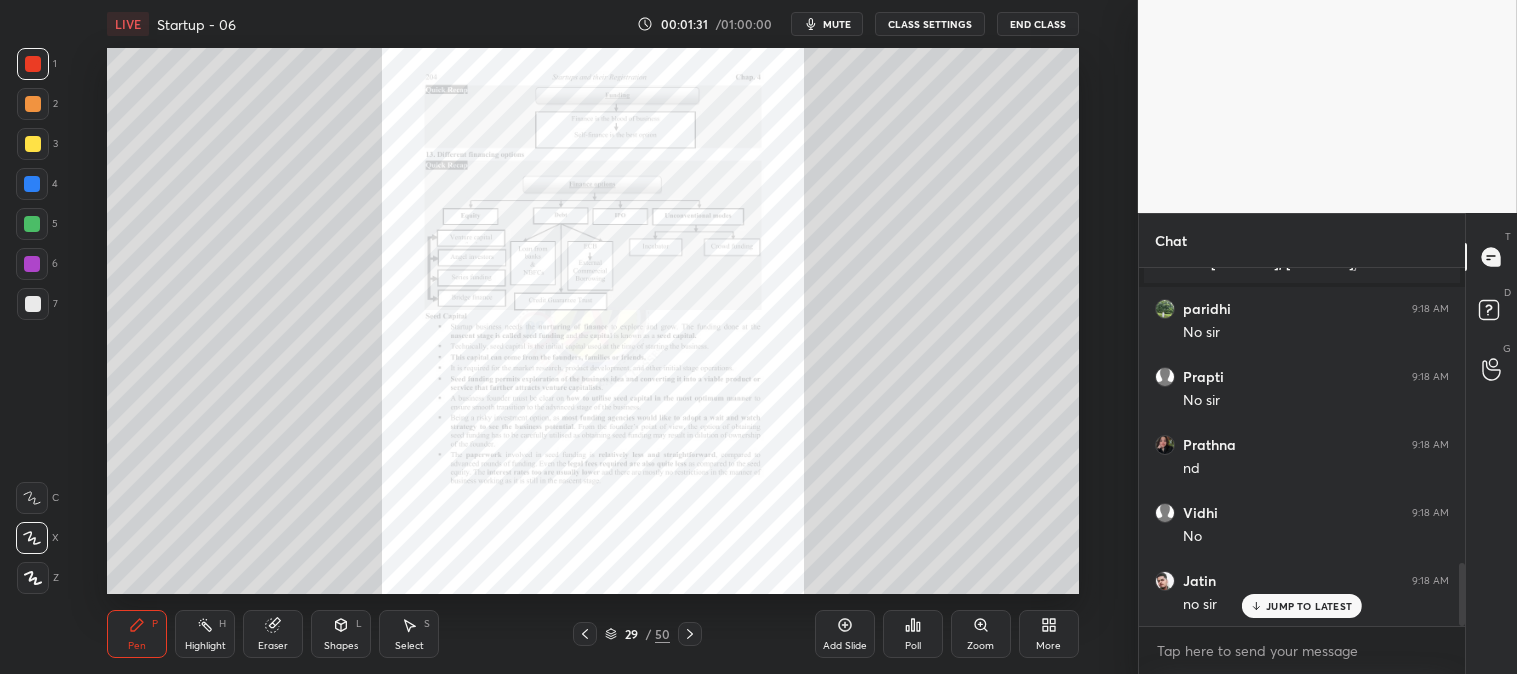 click 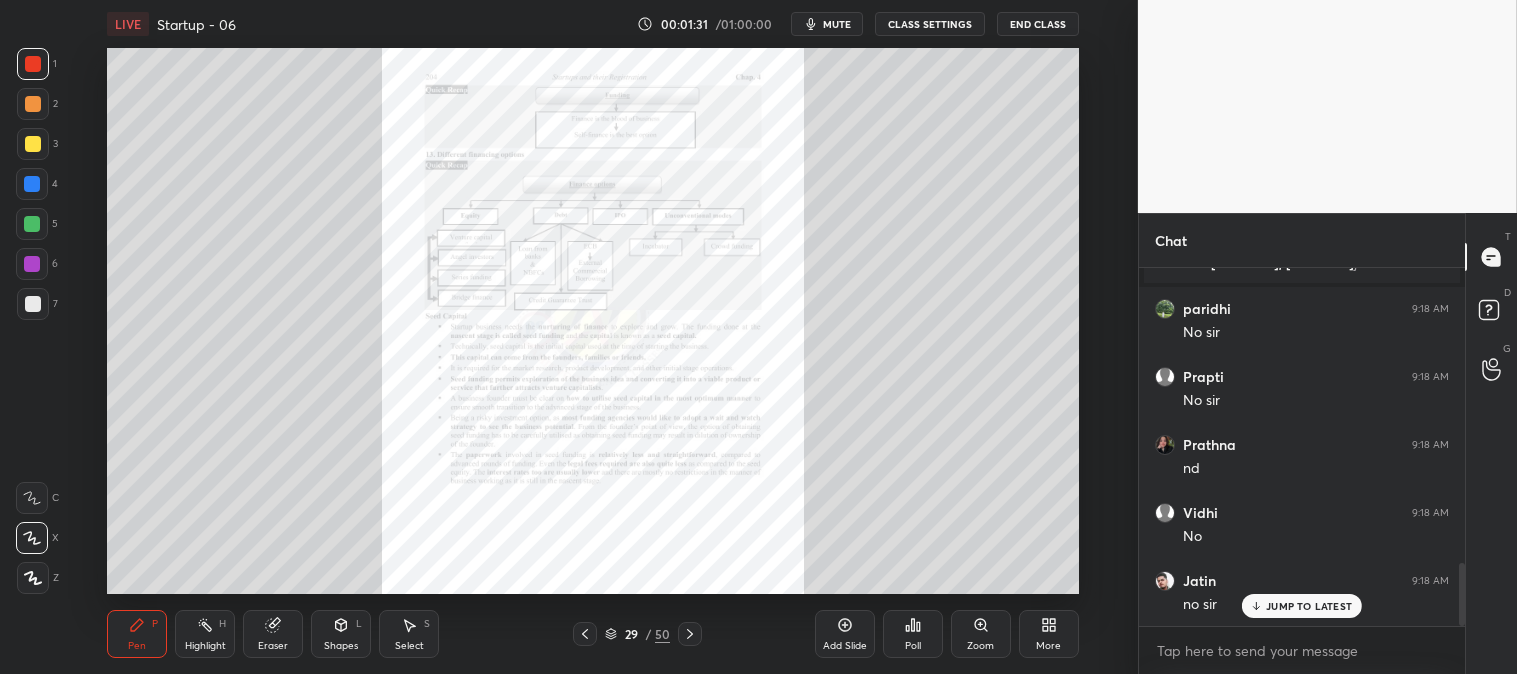 scroll, scrollTop: 1755, scrollLeft: 0, axis: vertical 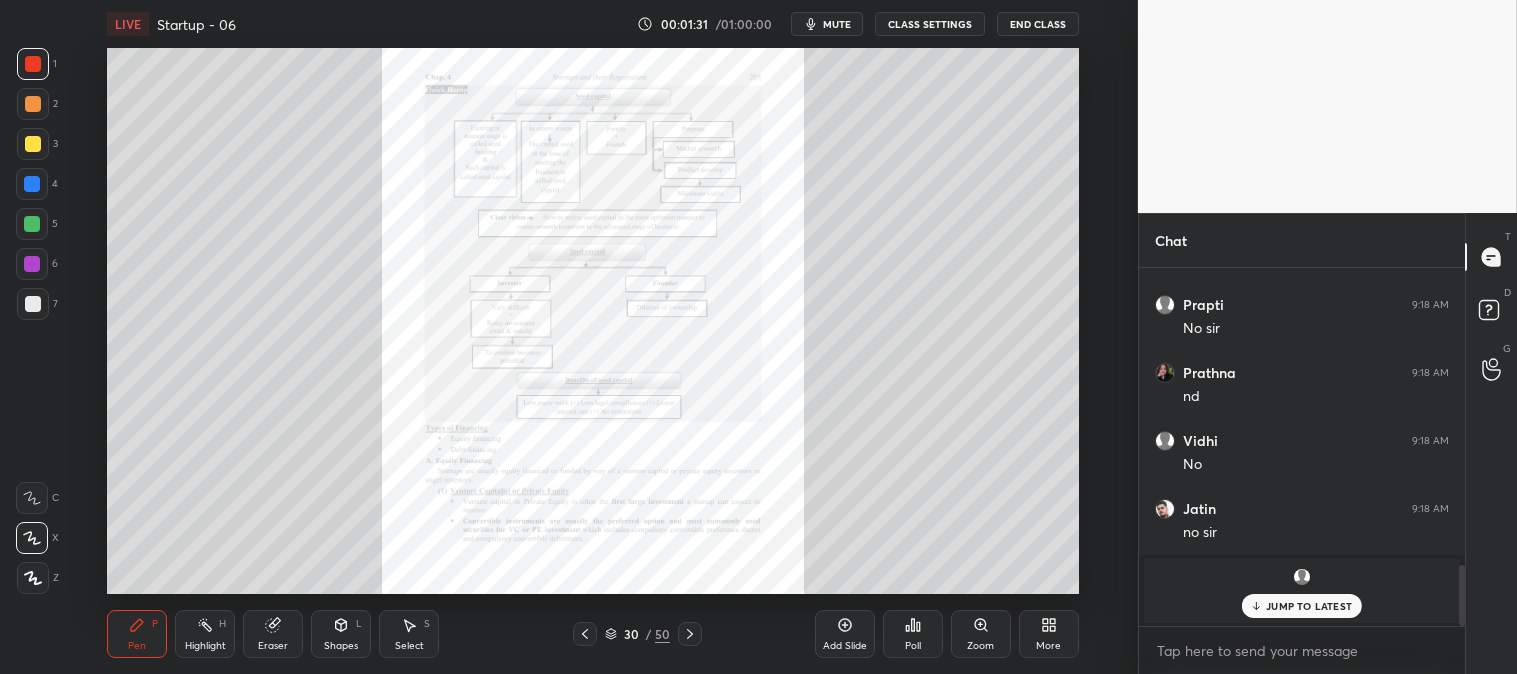 click 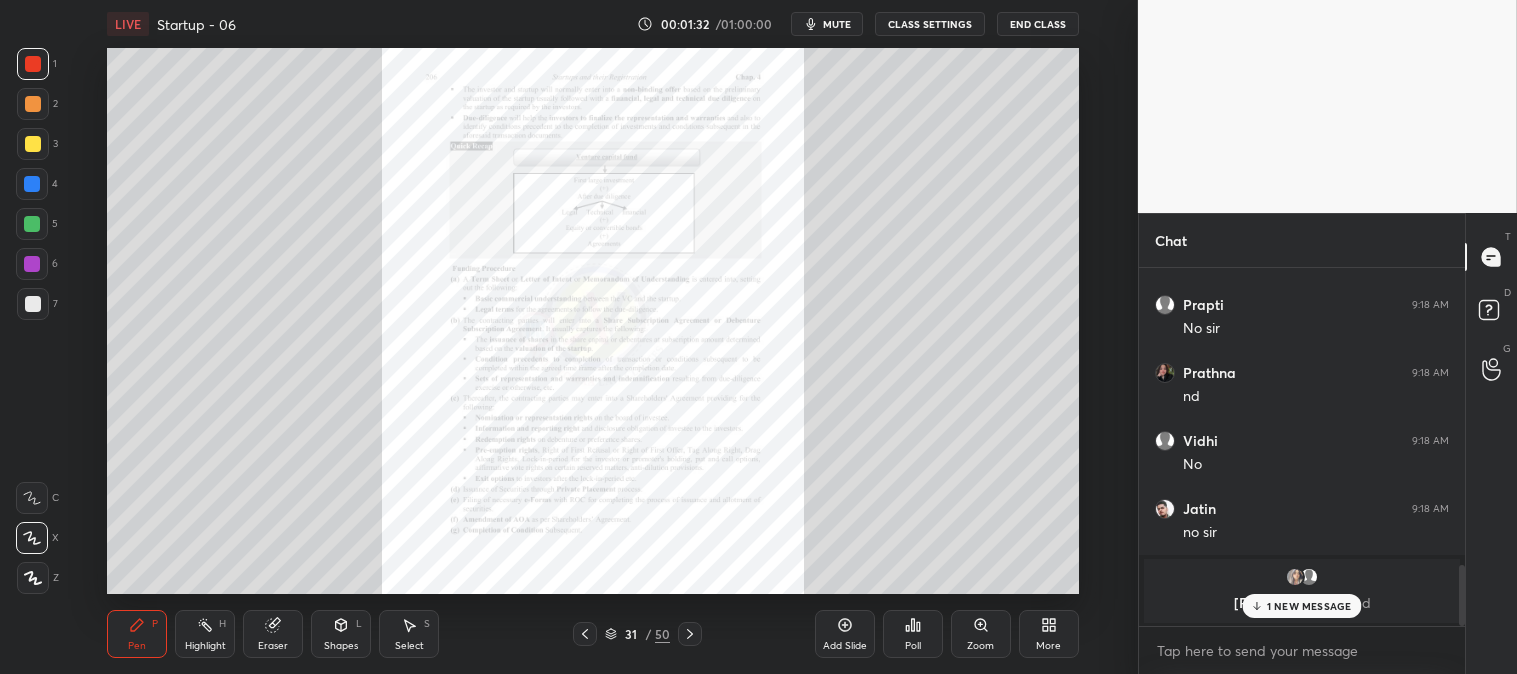 click 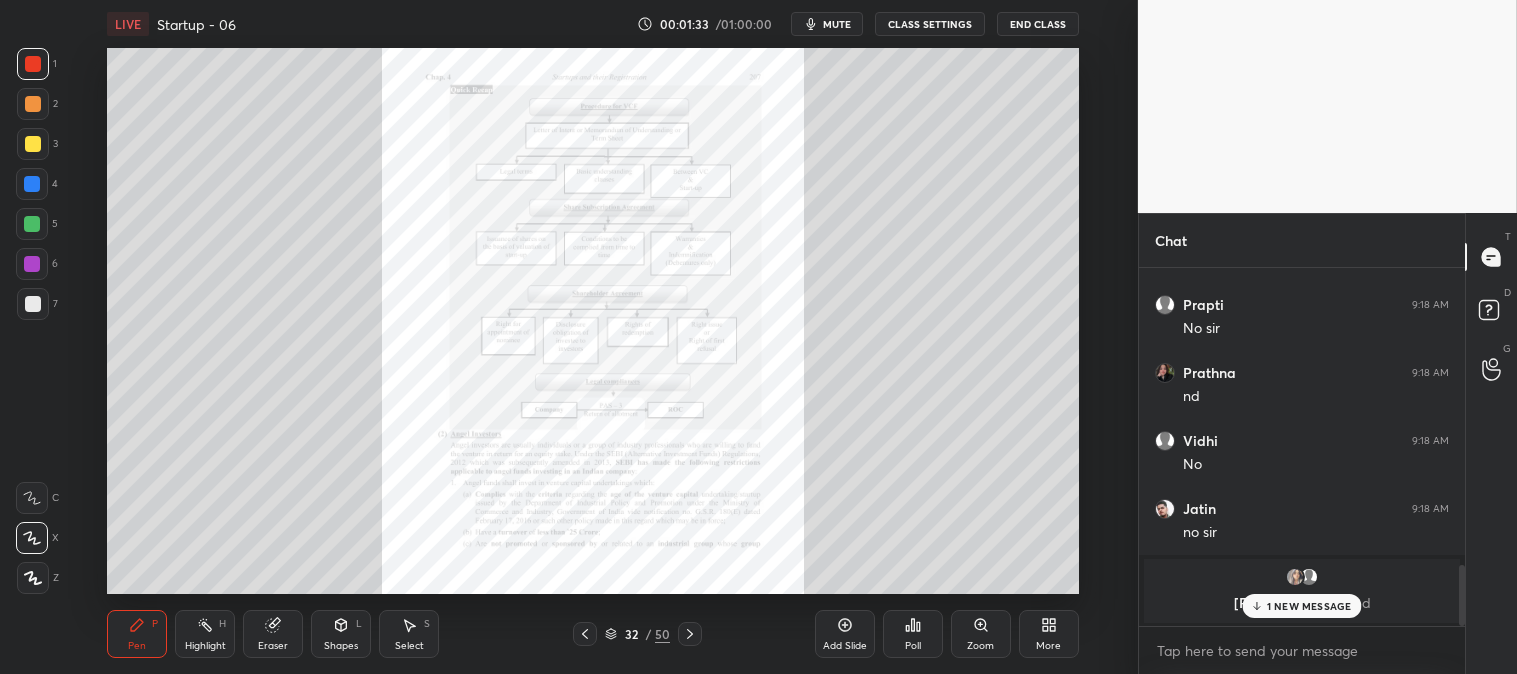 click 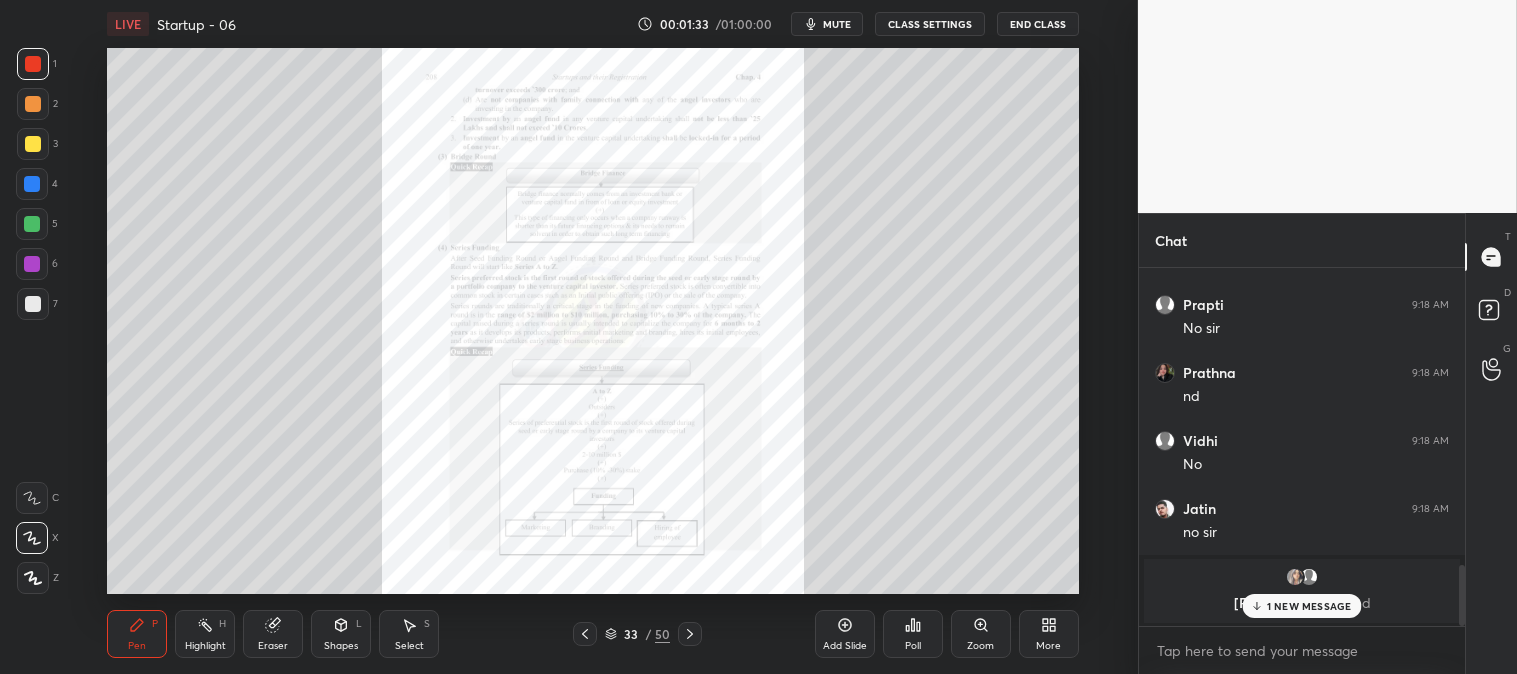 click 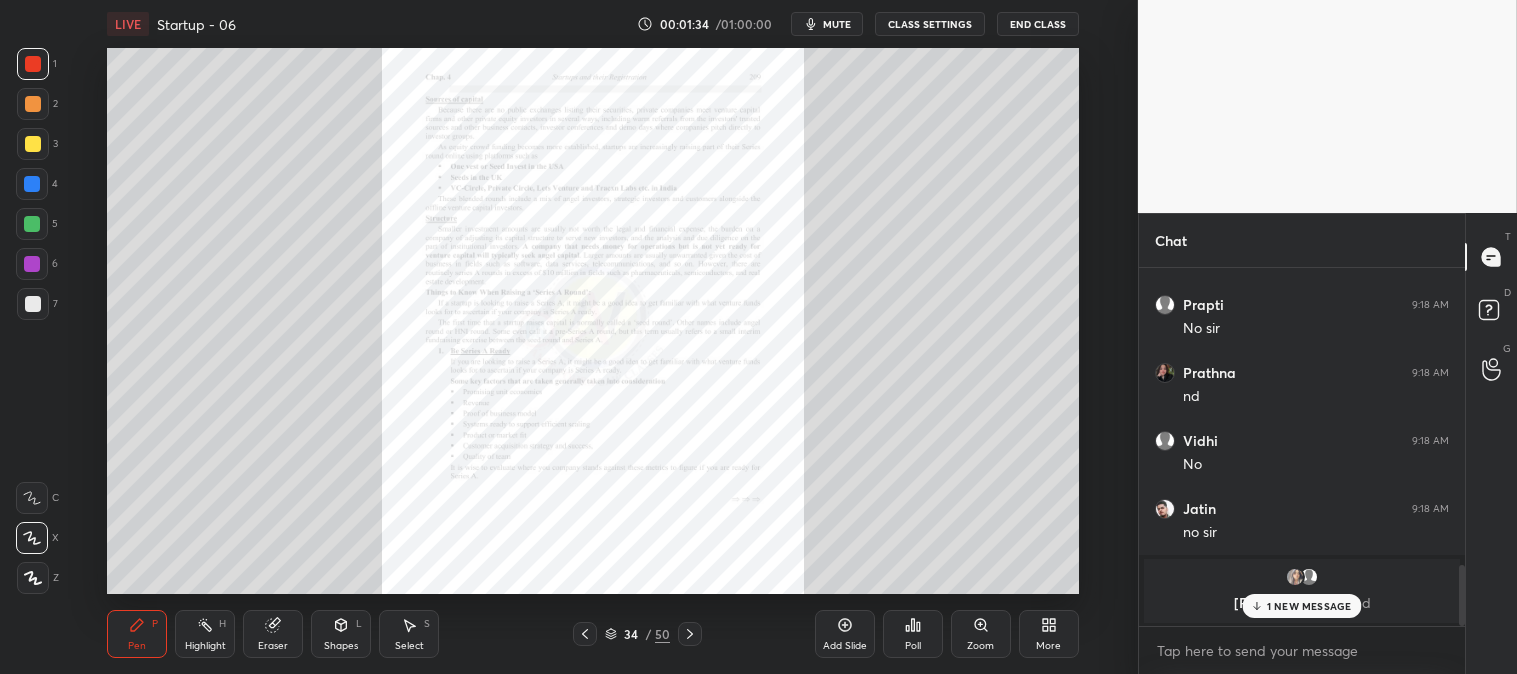 click 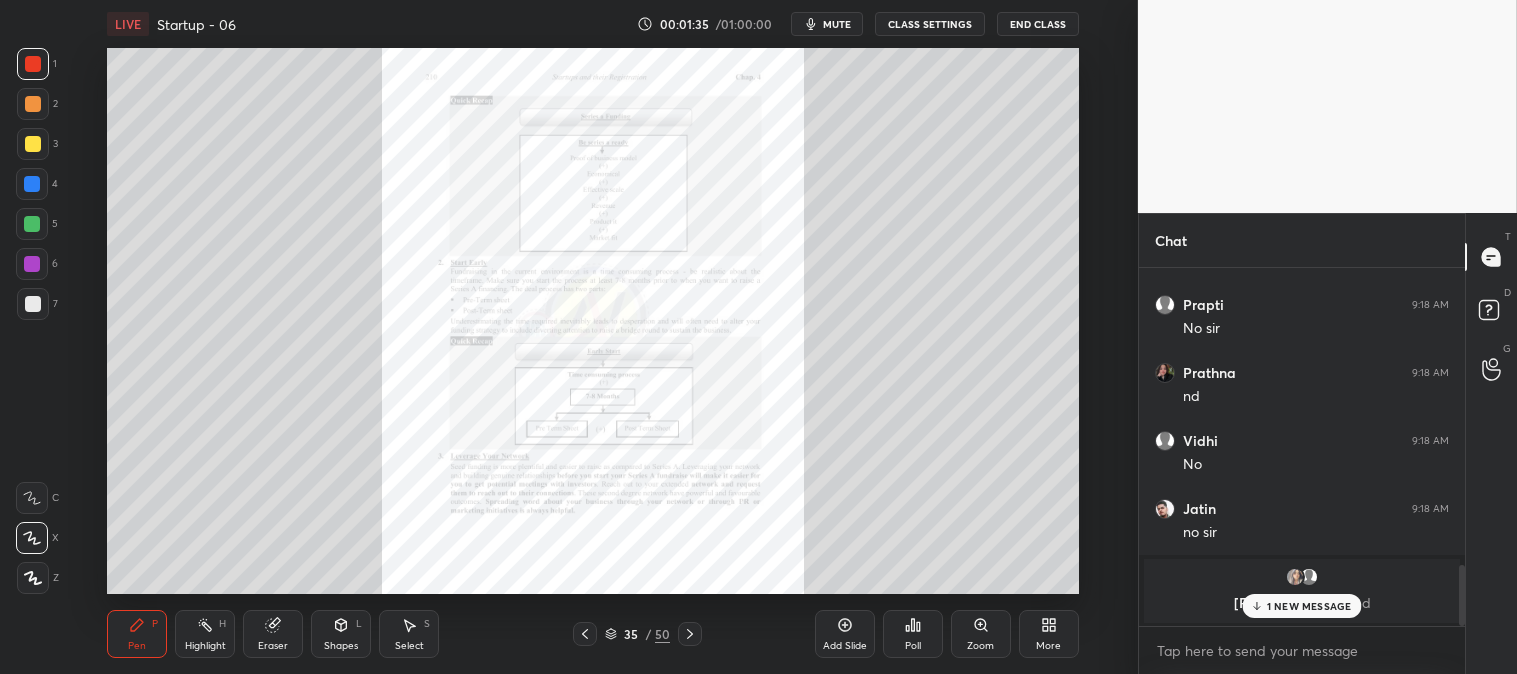 click 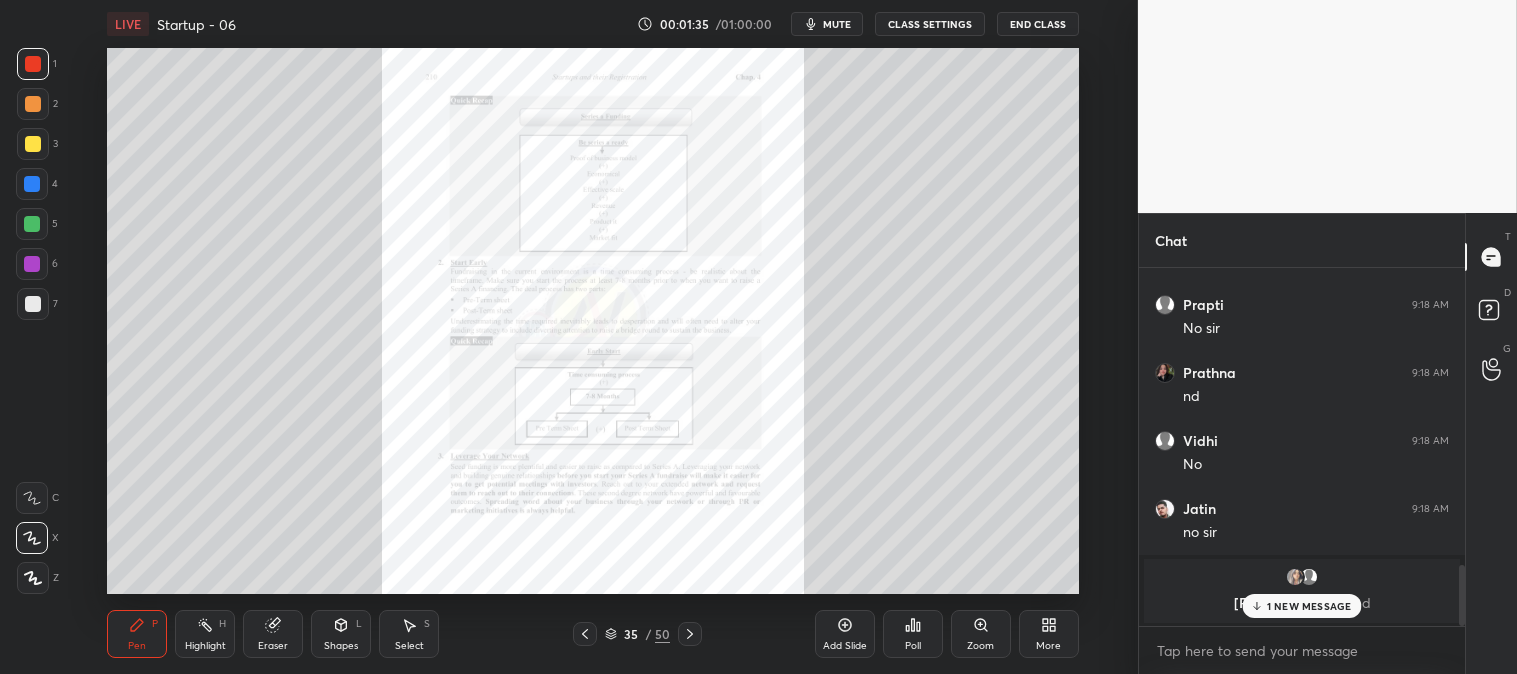 scroll, scrollTop: 1823, scrollLeft: 0, axis: vertical 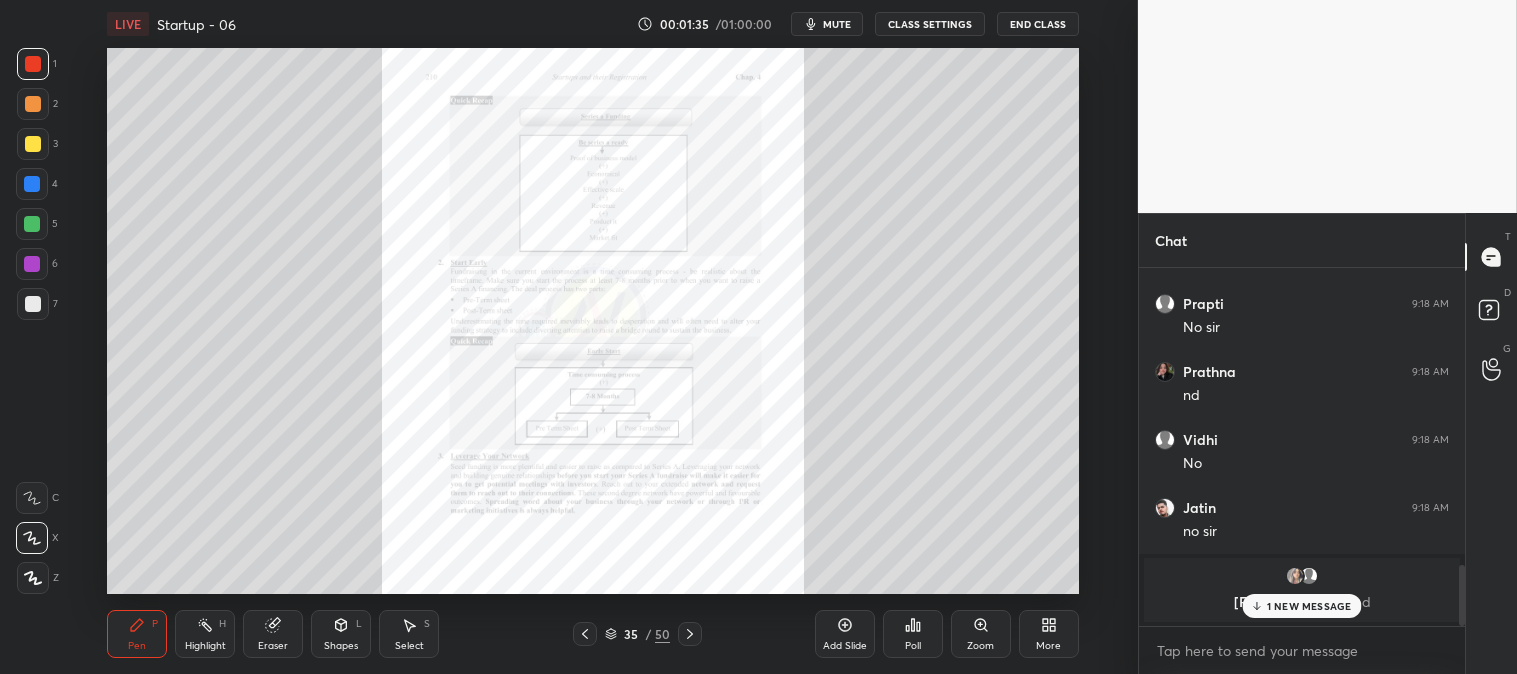 click 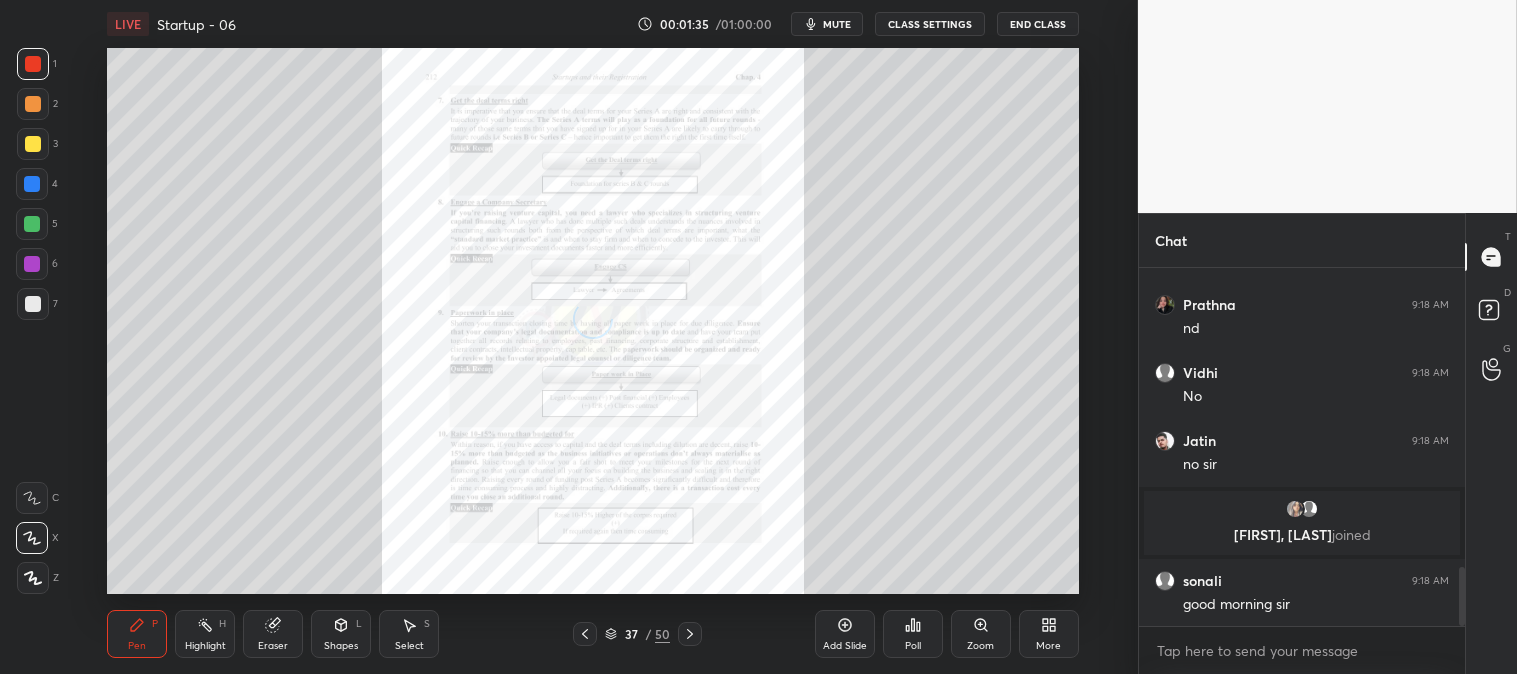 click 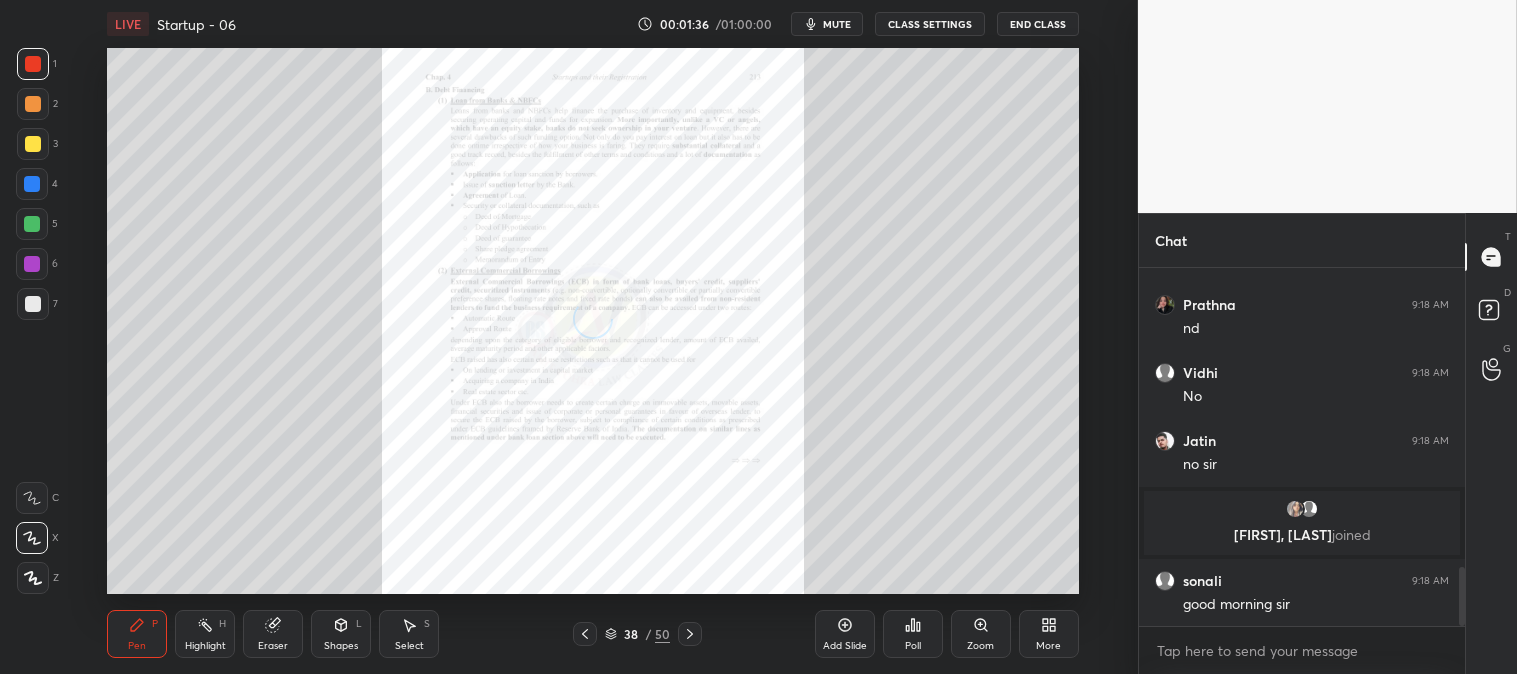 click 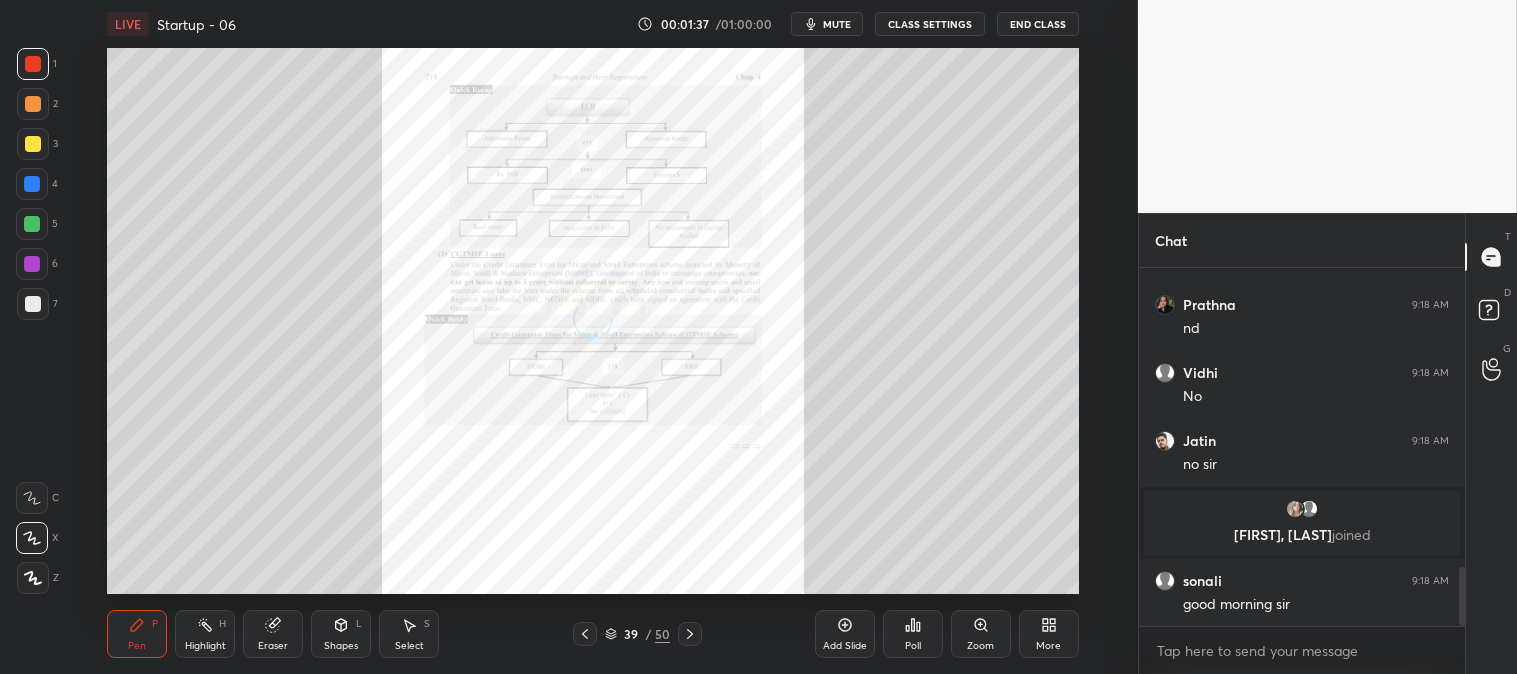 click 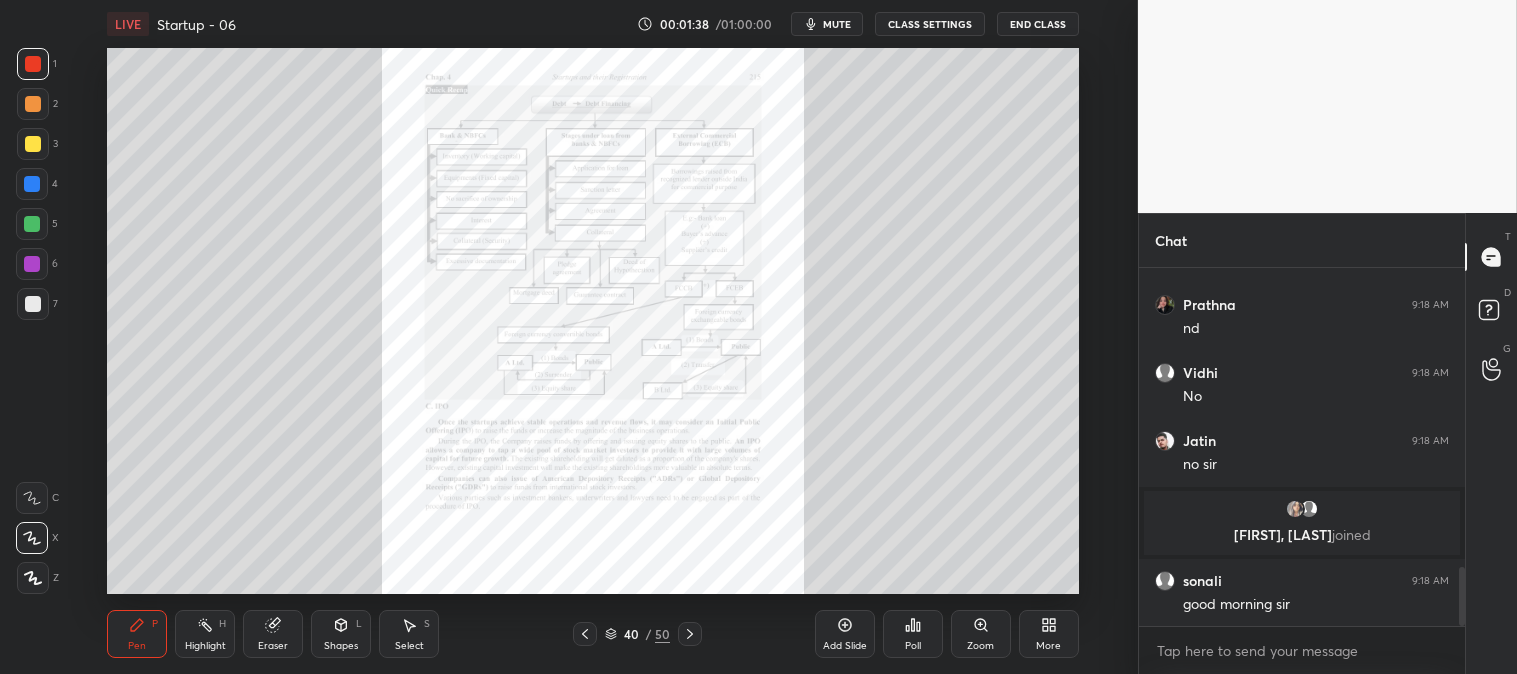 click 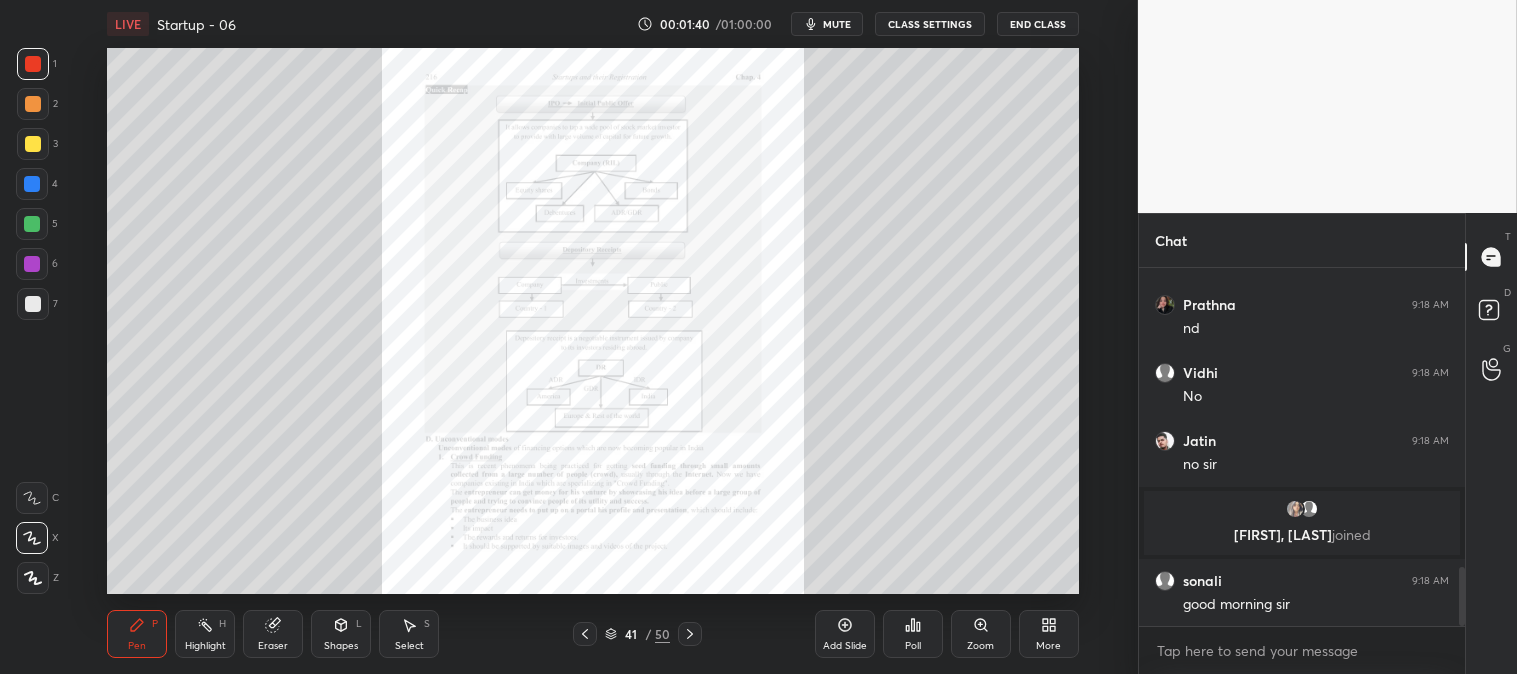 click 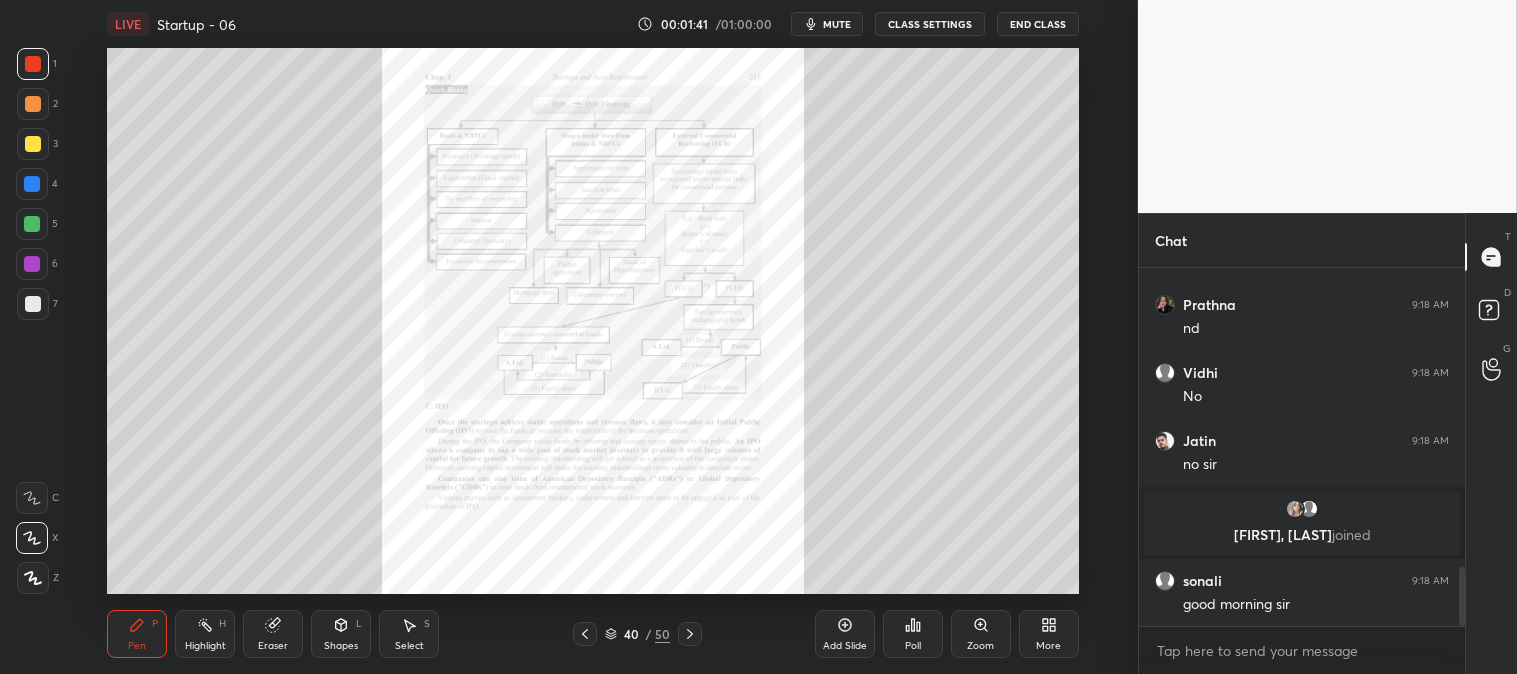 click 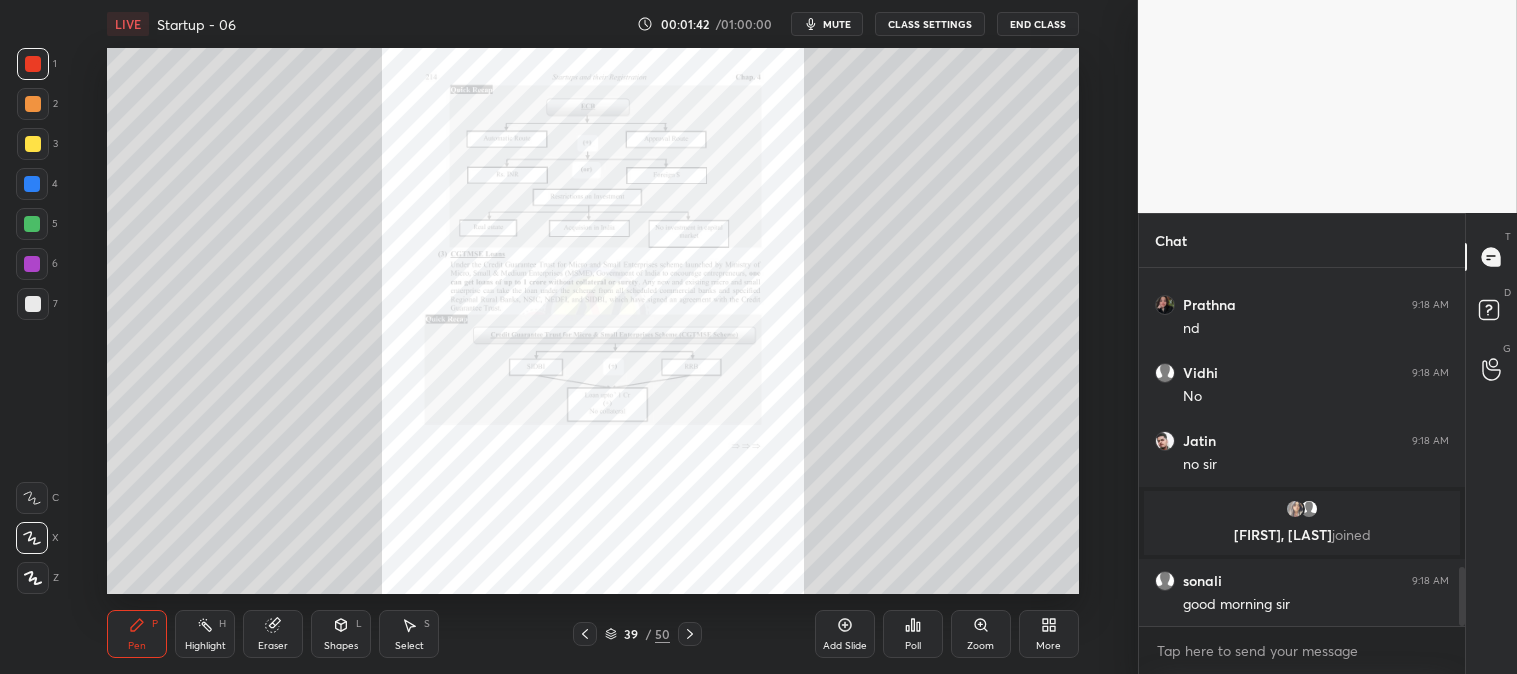 click 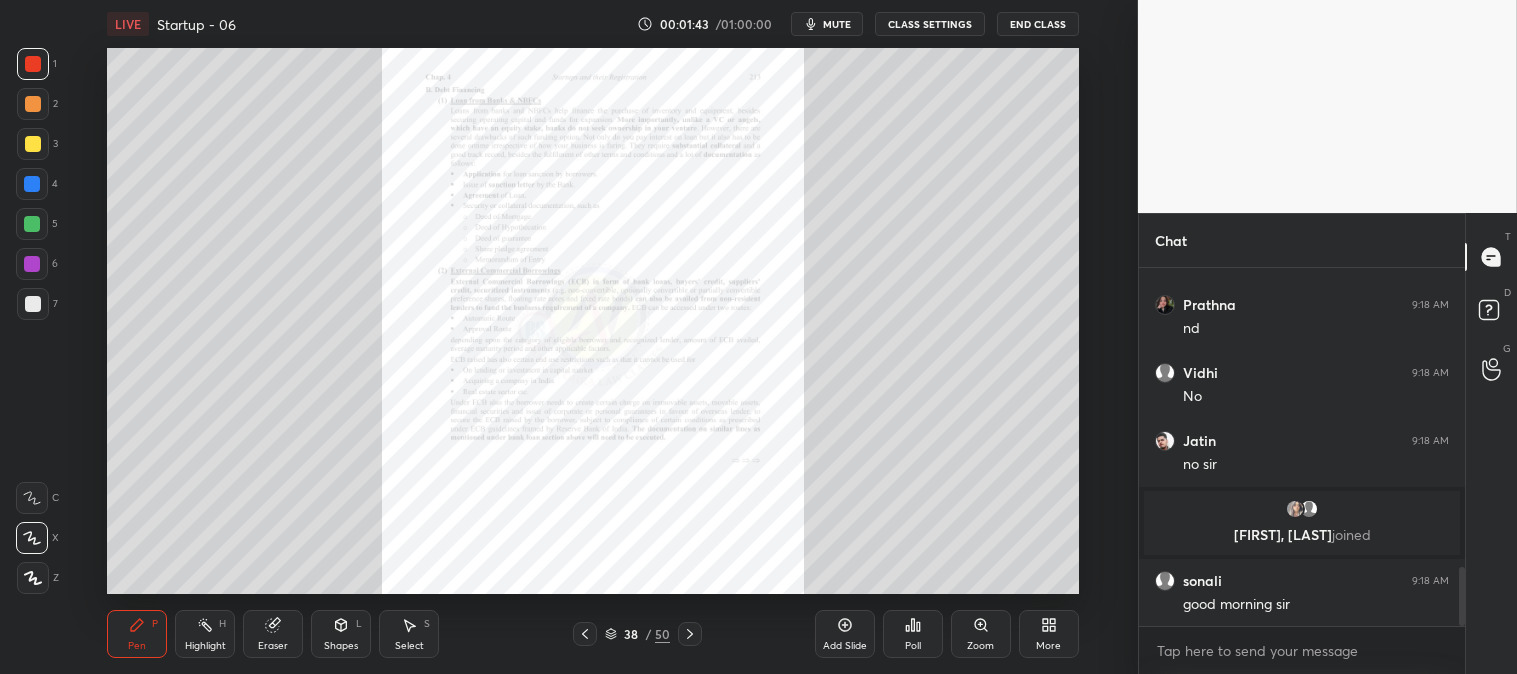 click 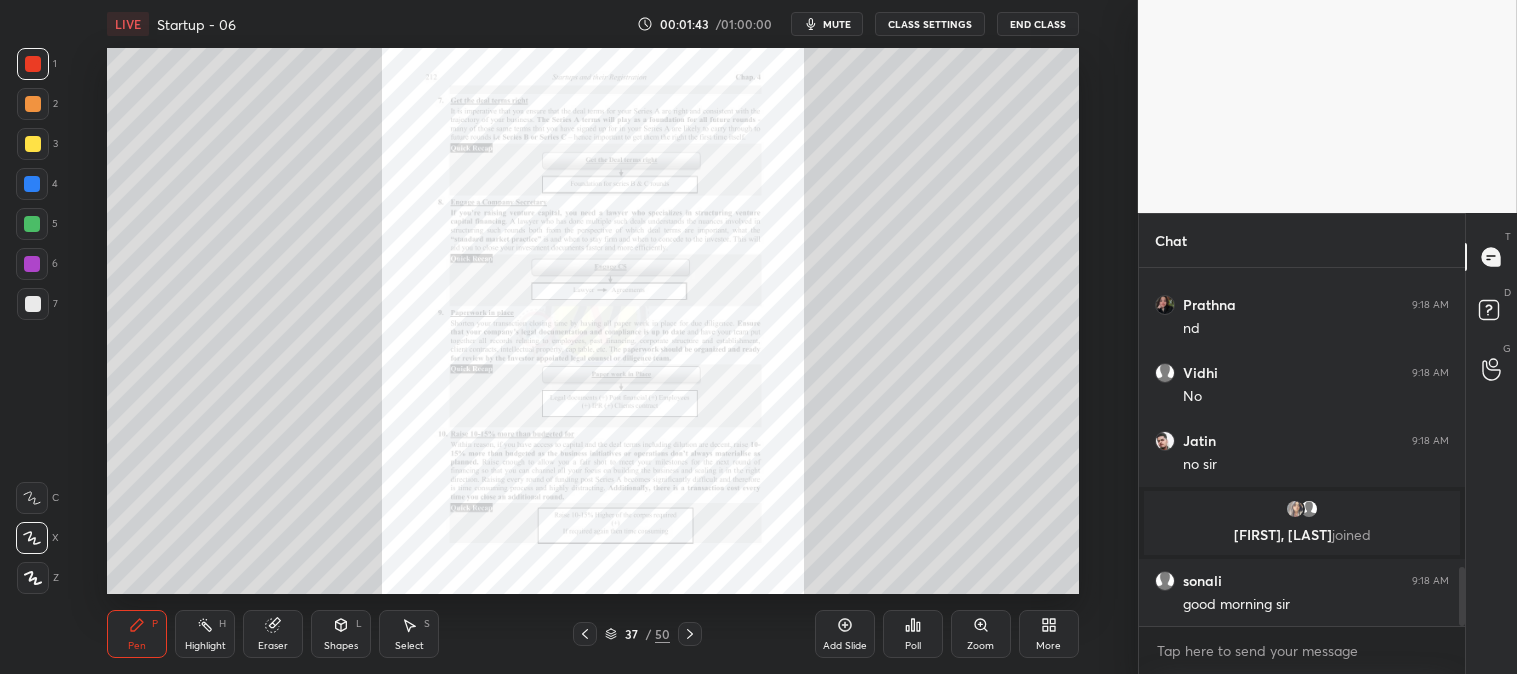 click 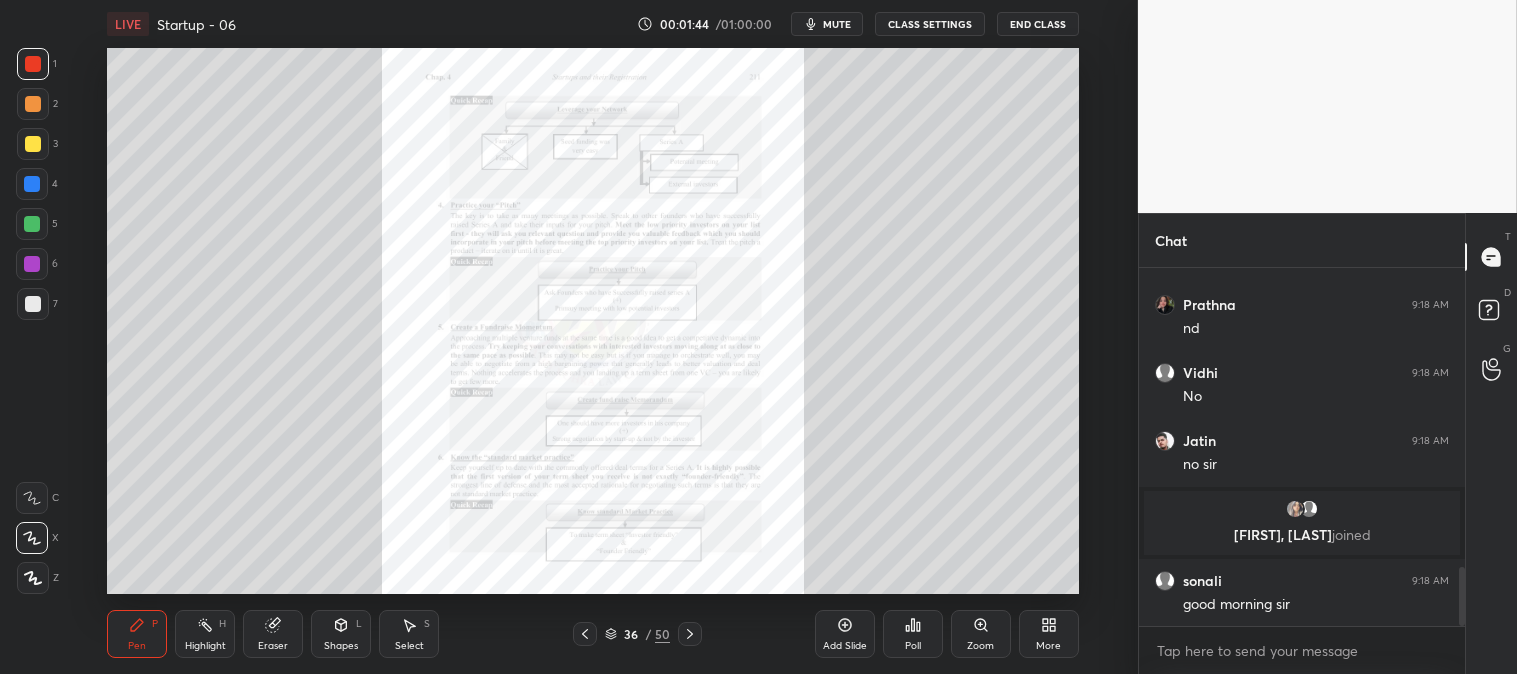 click 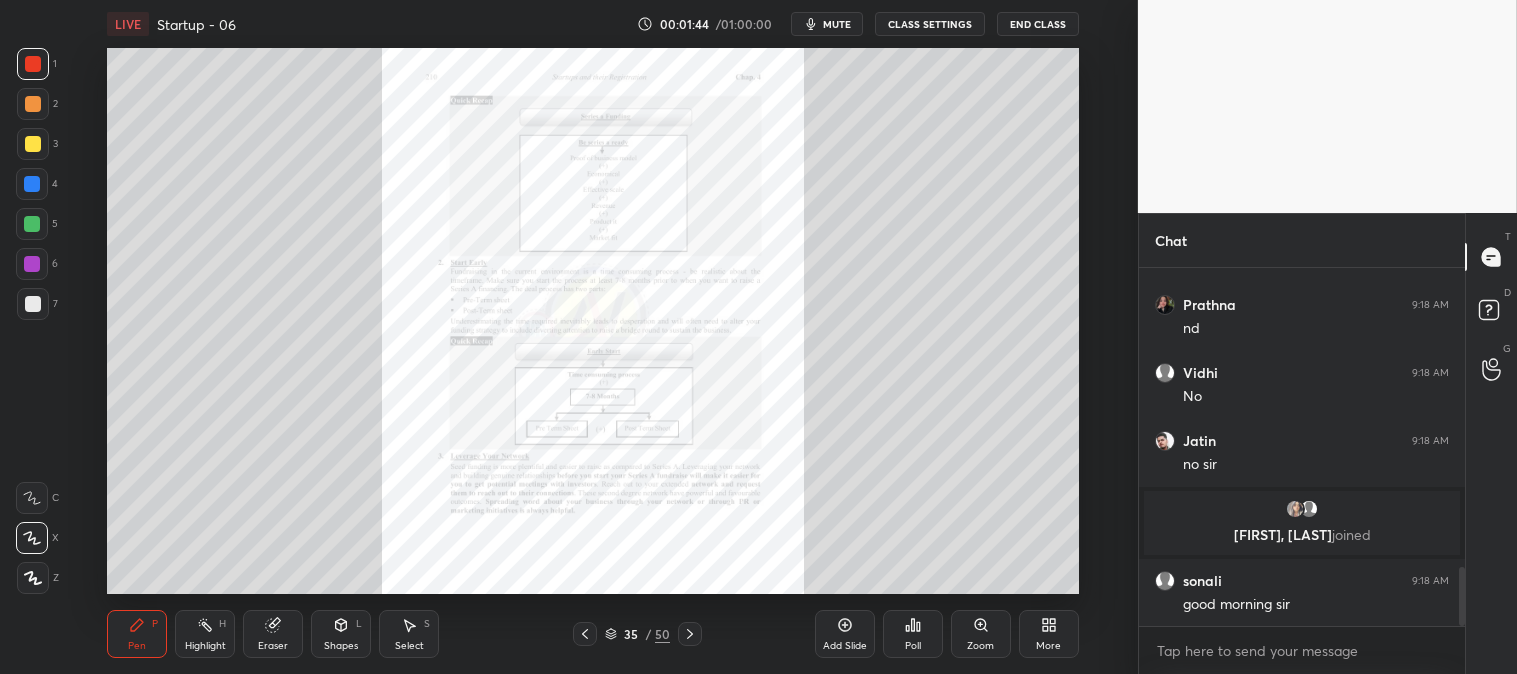 click 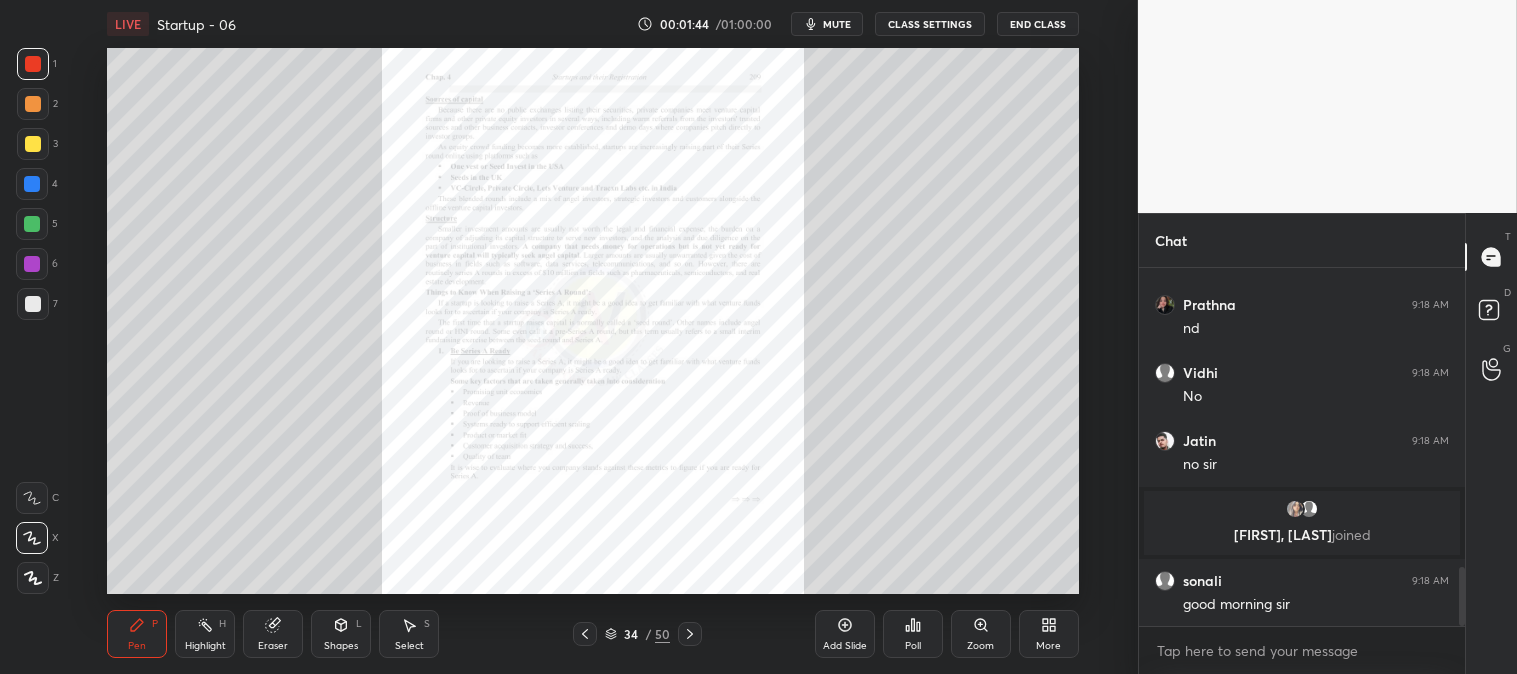 click 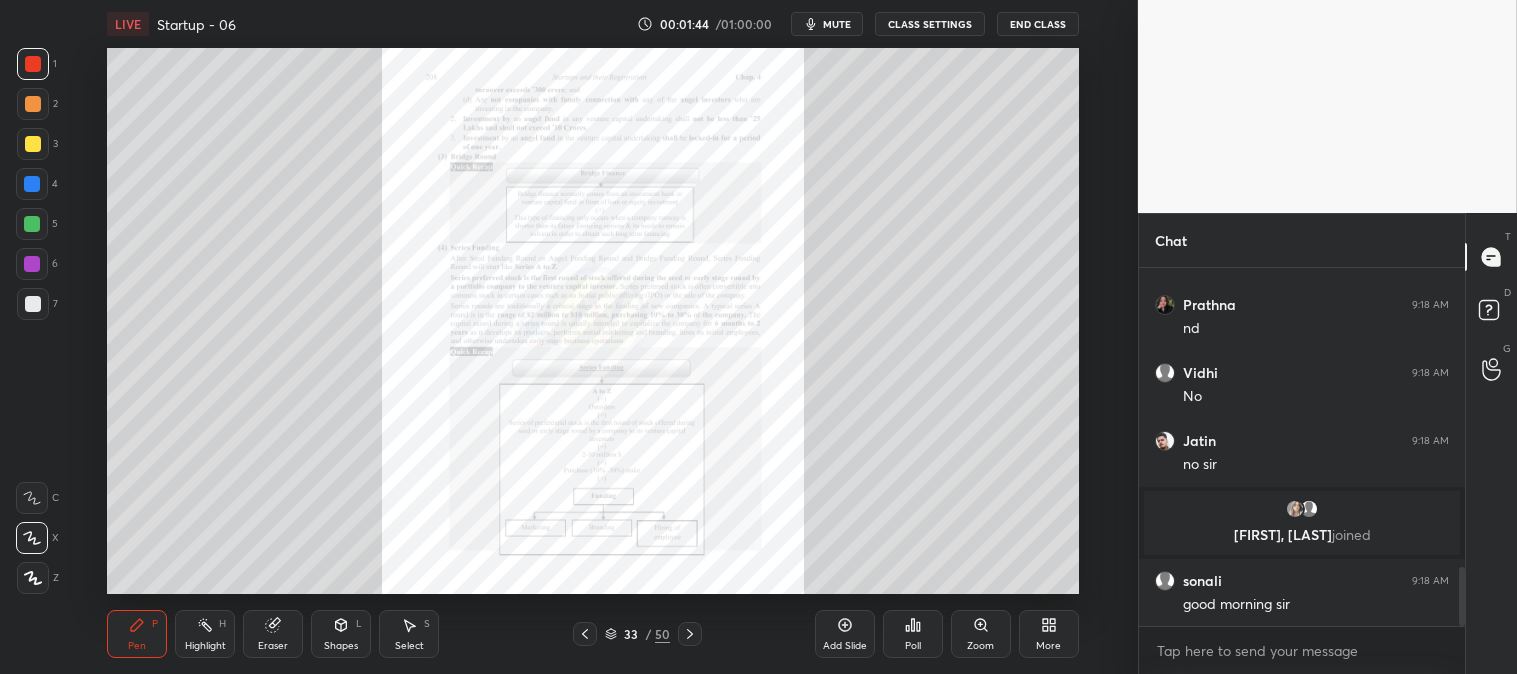 click 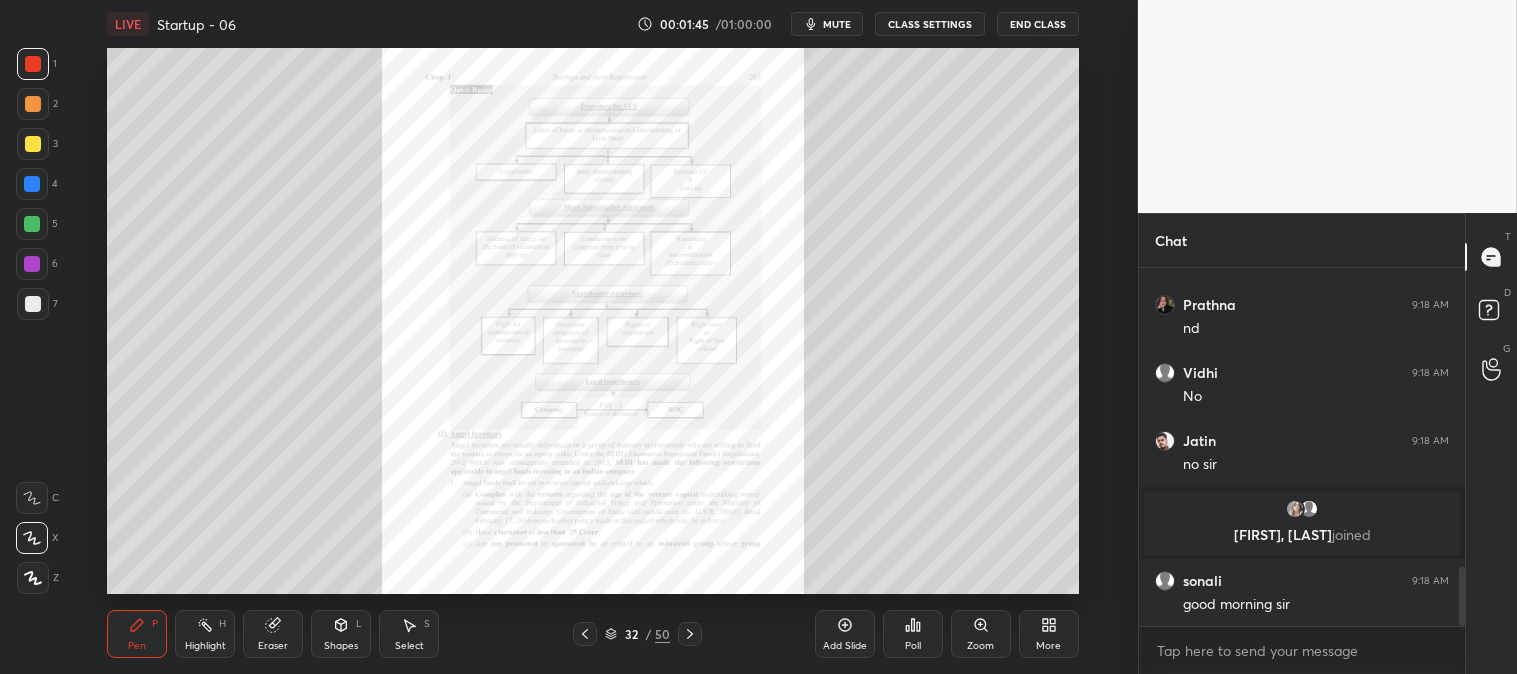 click 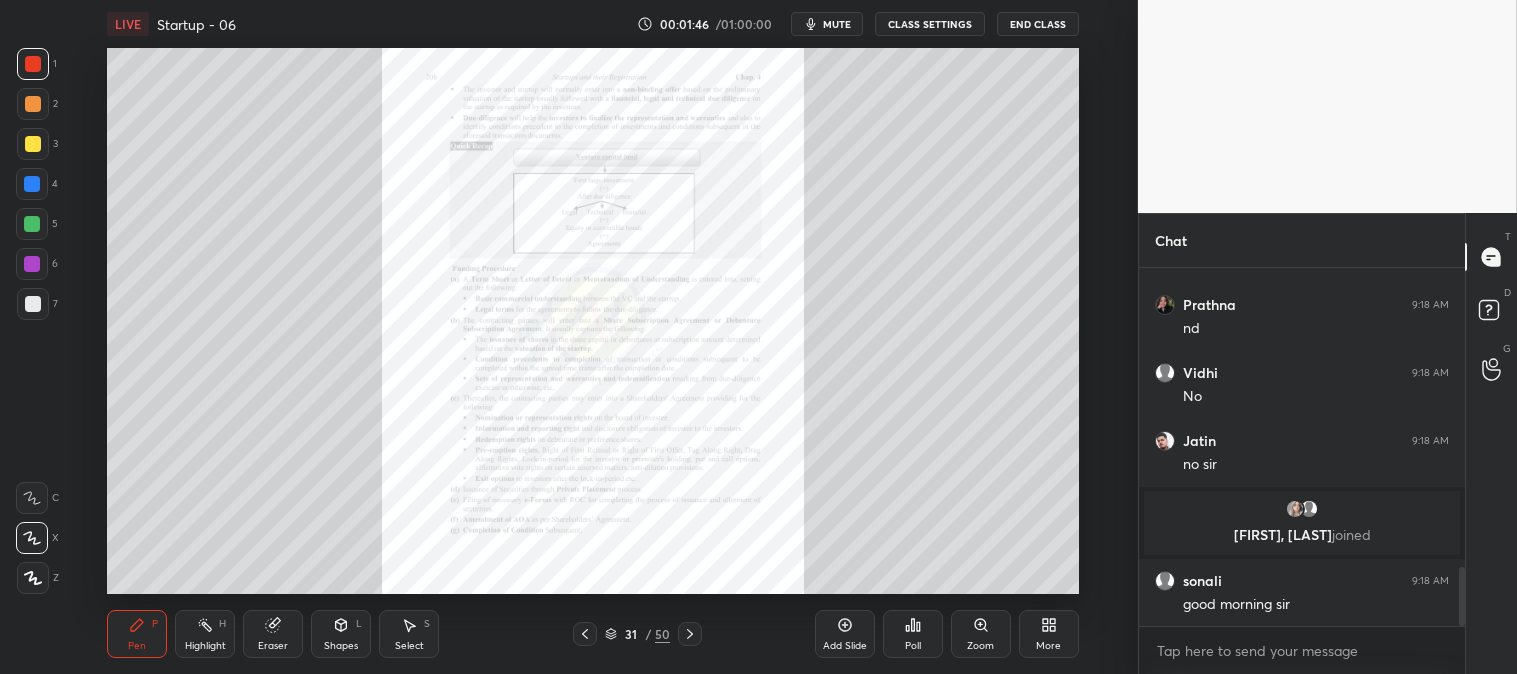 click 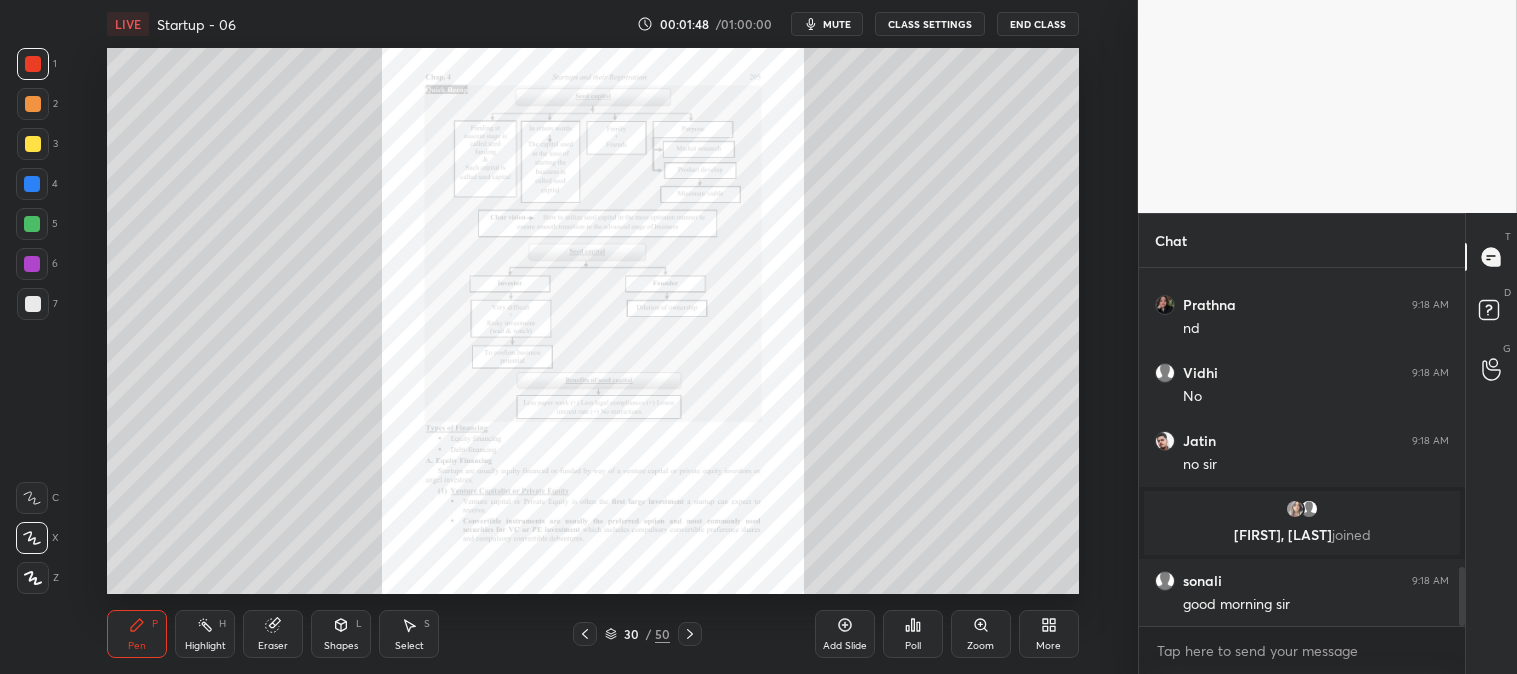 click on "Zoom" at bounding box center (980, 646) 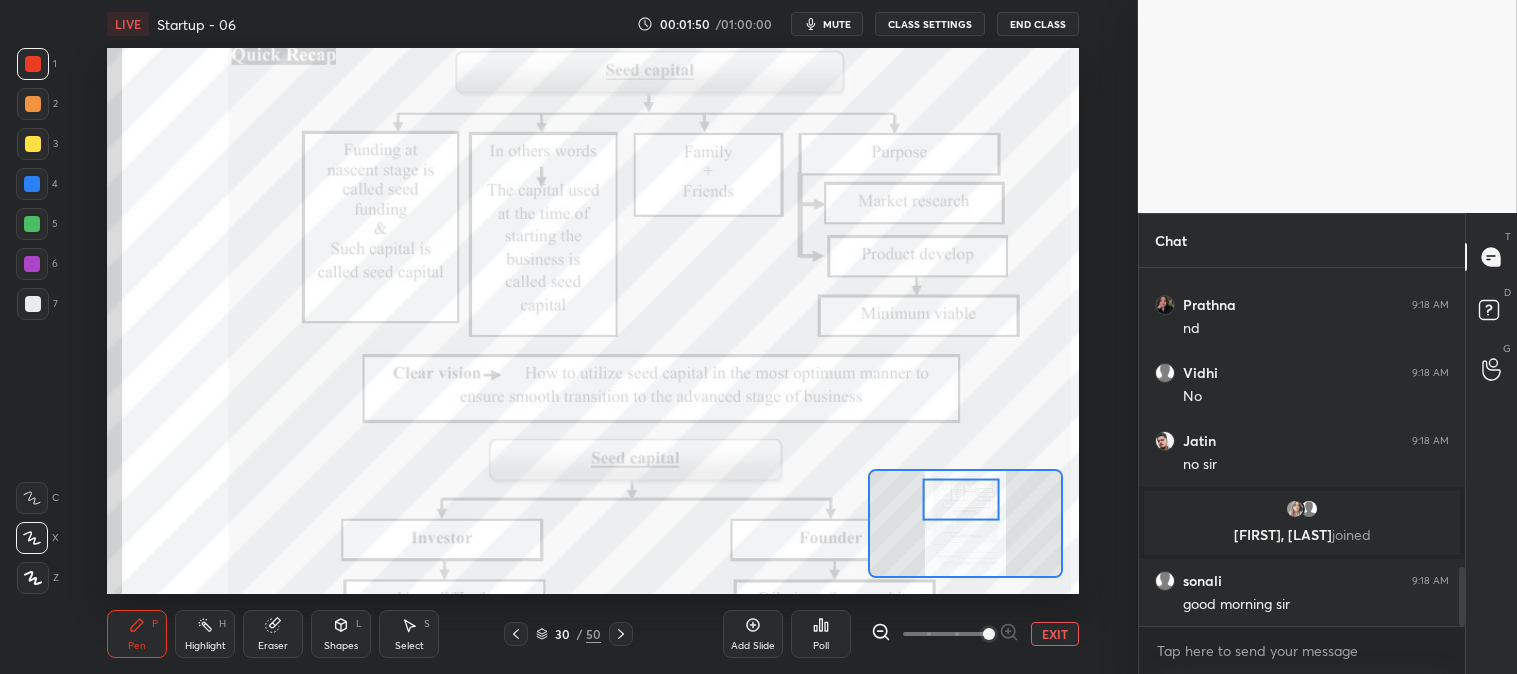 click 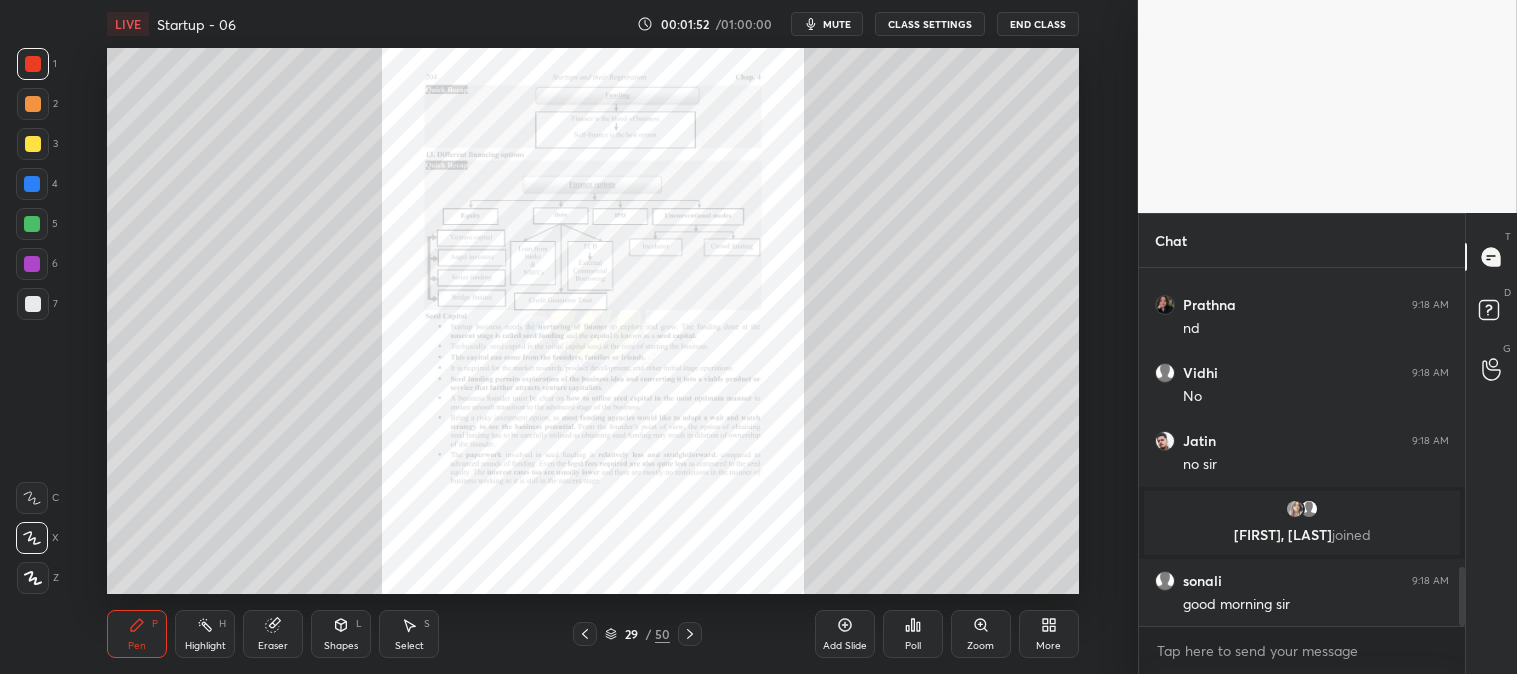 click on "Zoom" at bounding box center (981, 634) 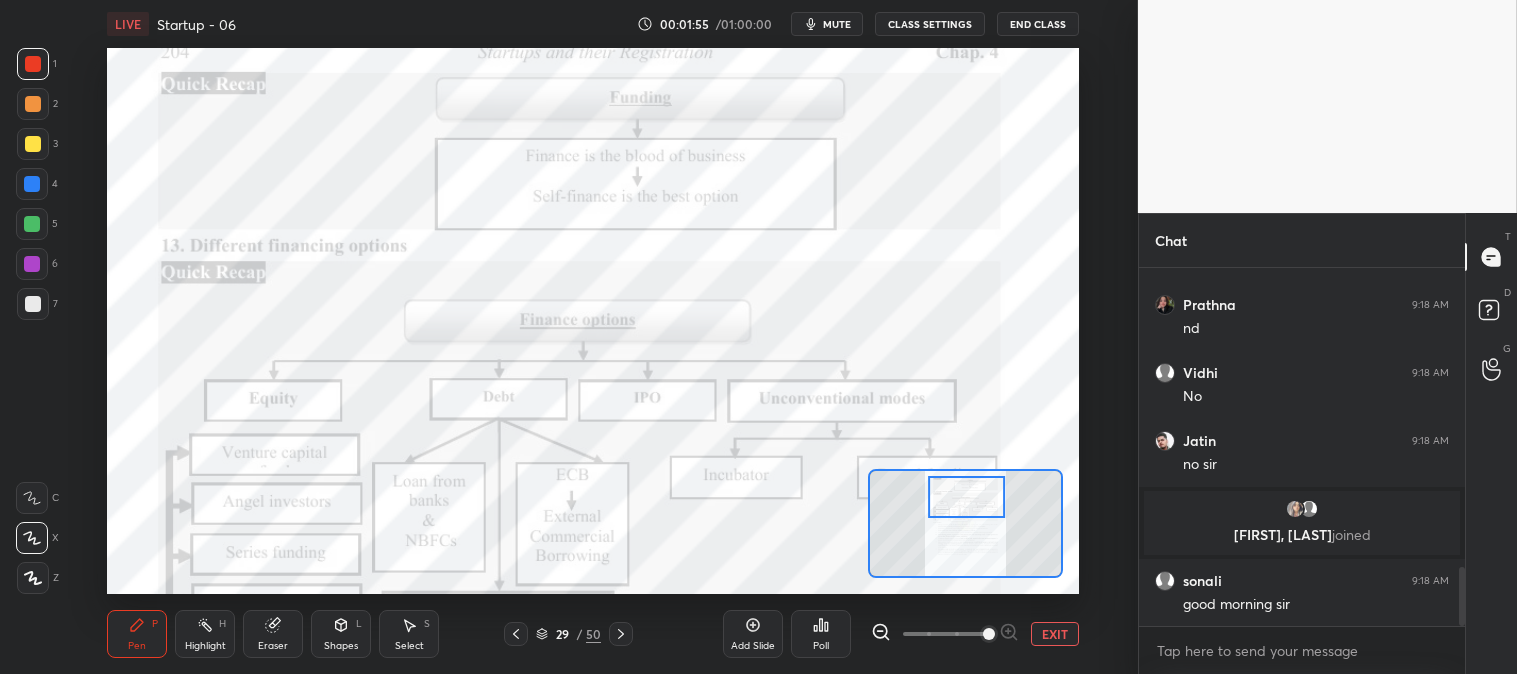click on "Highlight" at bounding box center [205, 646] 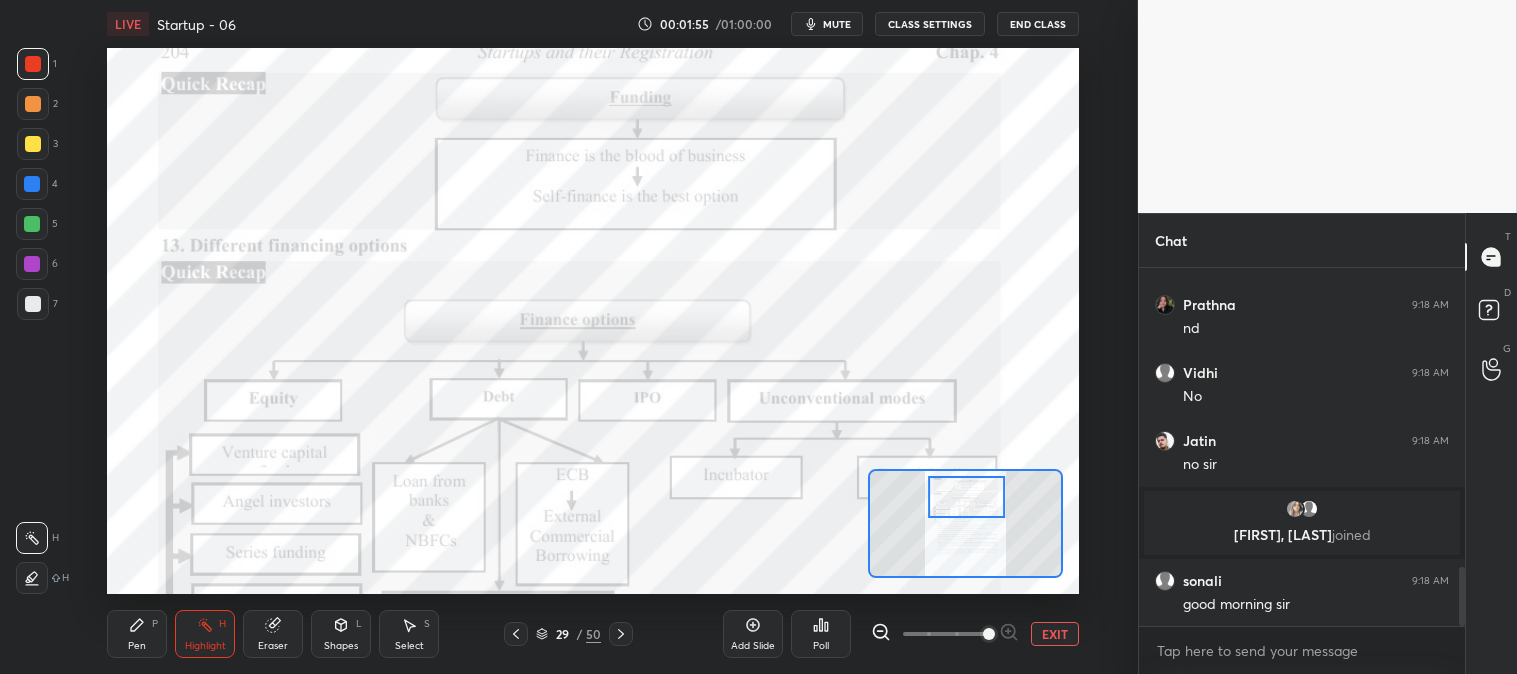 click at bounding box center [33, 64] 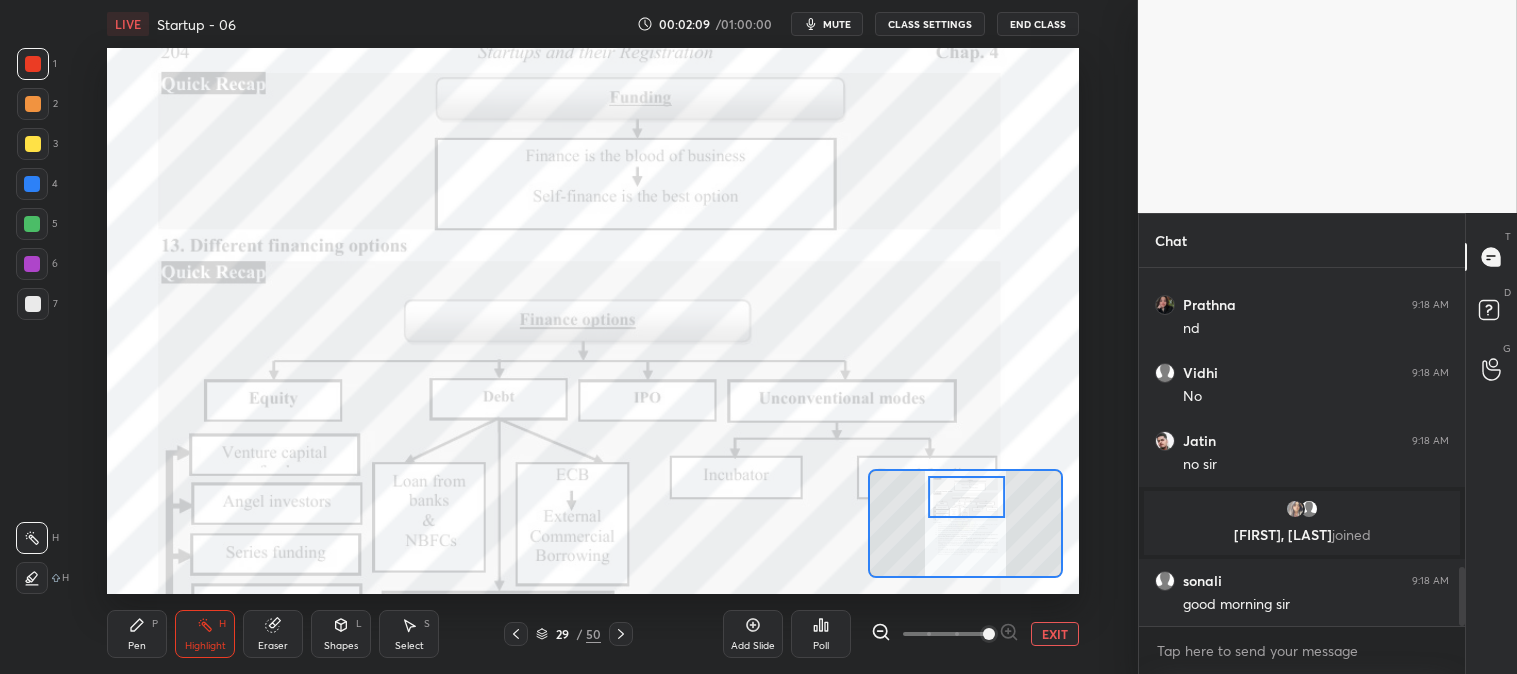click on "Pen P" at bounding box center [137, 634] 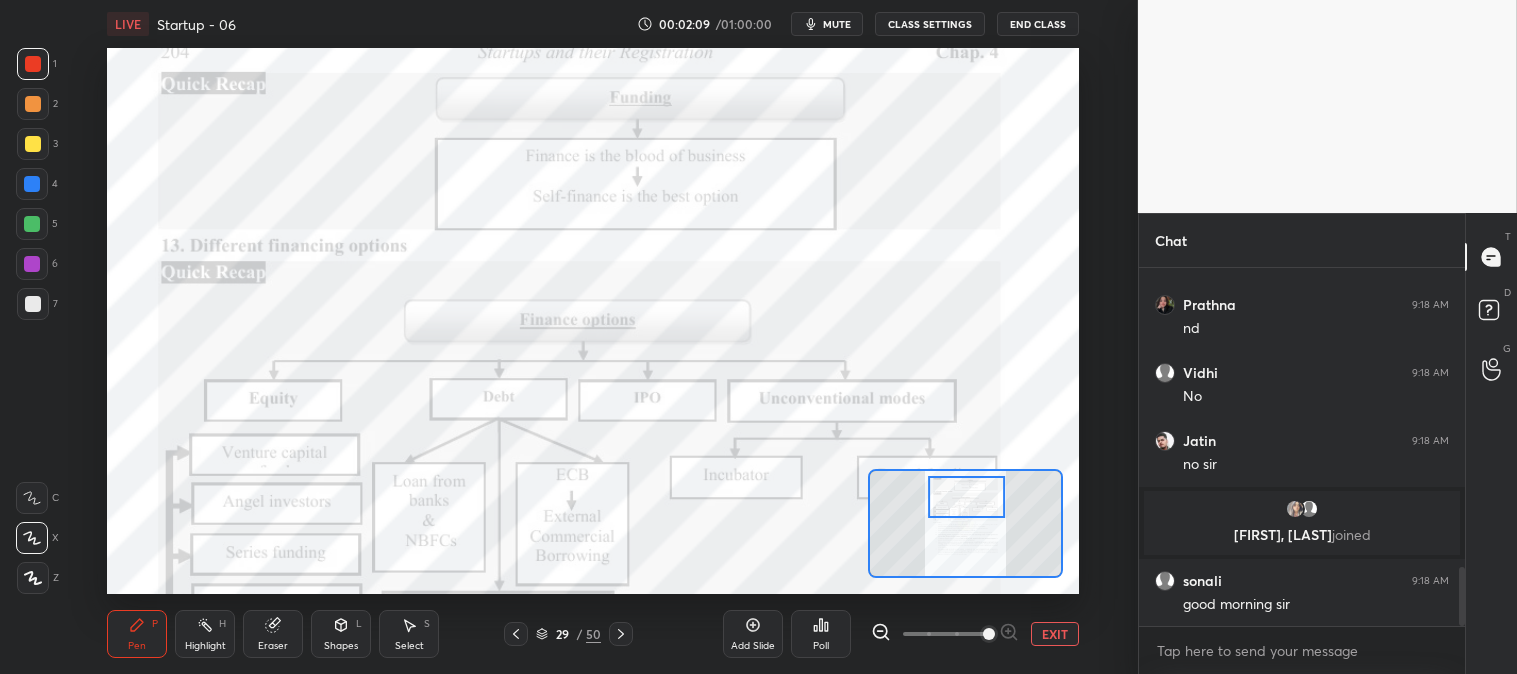 click at bounding box center [32, 184] 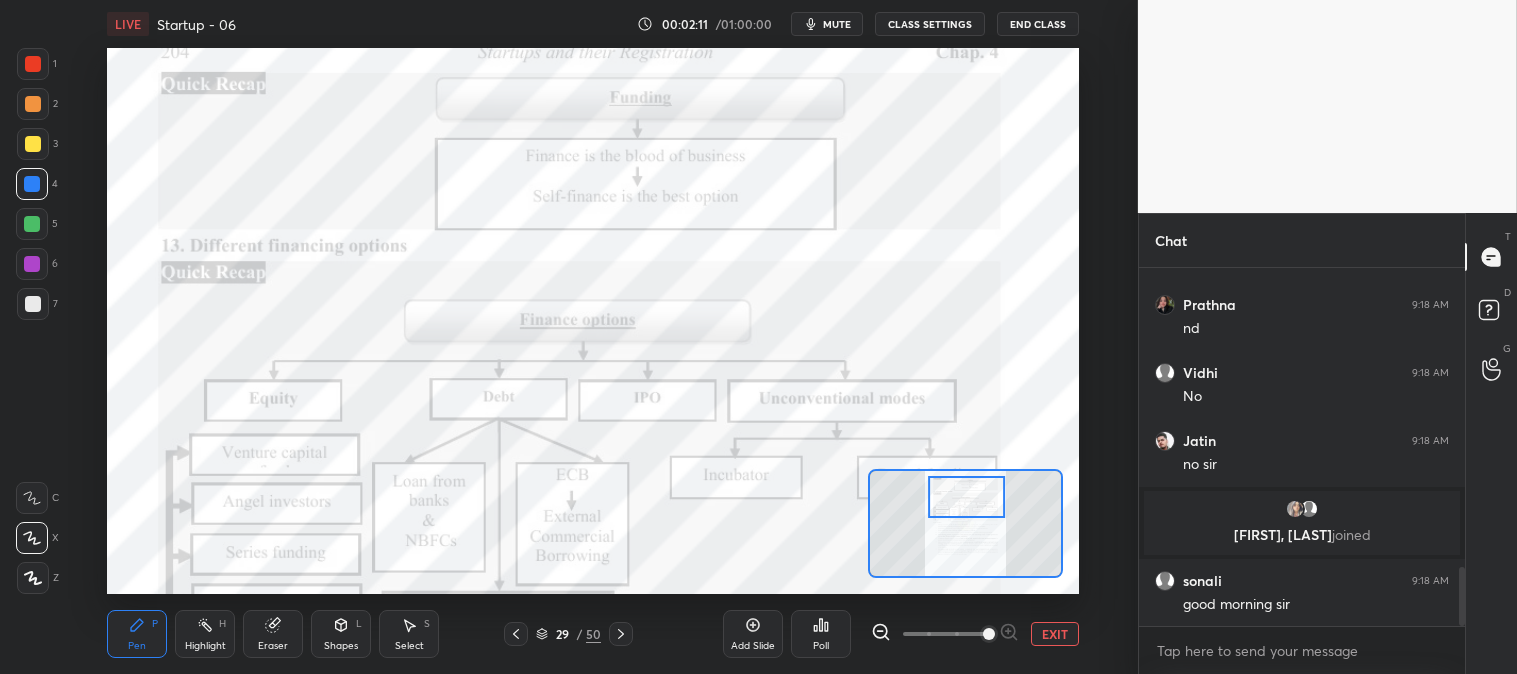 scroll, scrollTop: 1891, scrollLeft: 0, axis: vertical 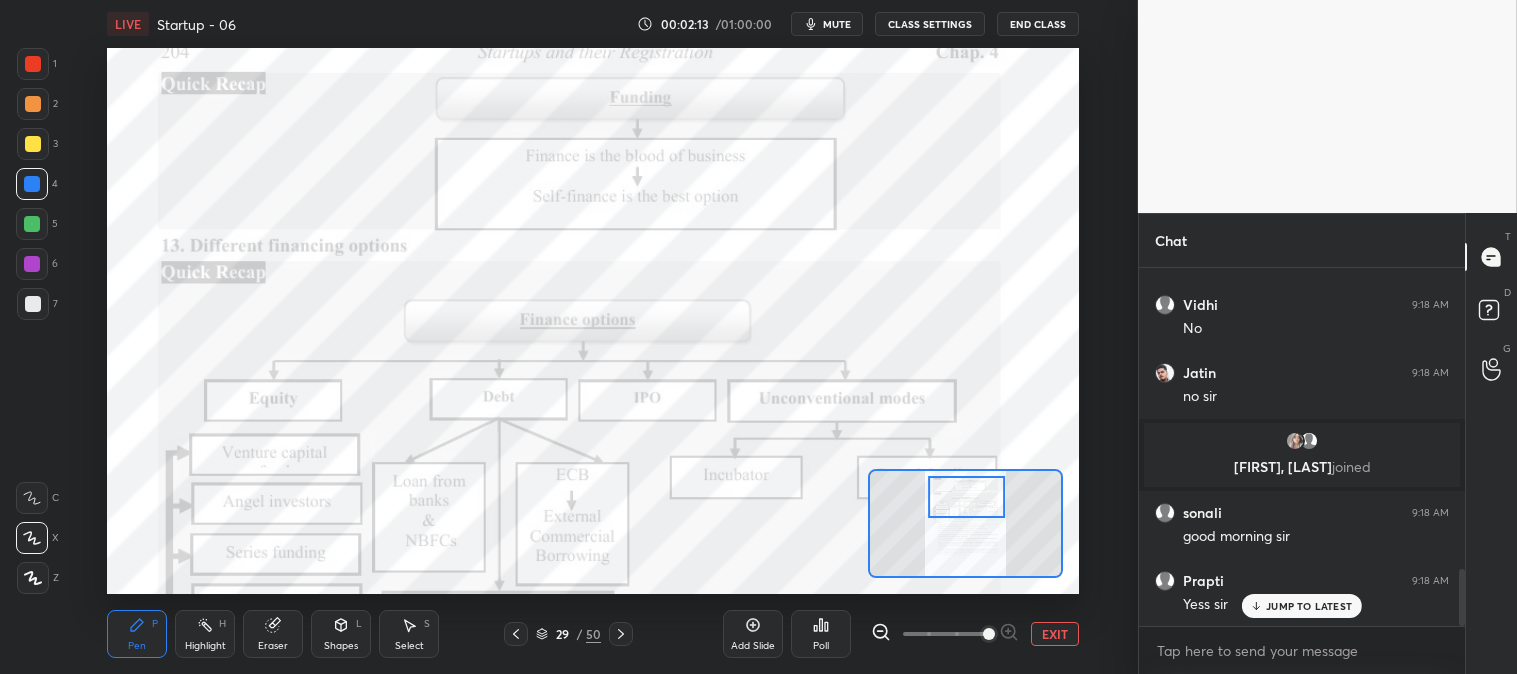 click on "JUMP TO LATEST" at bounding box center [1309, 606] 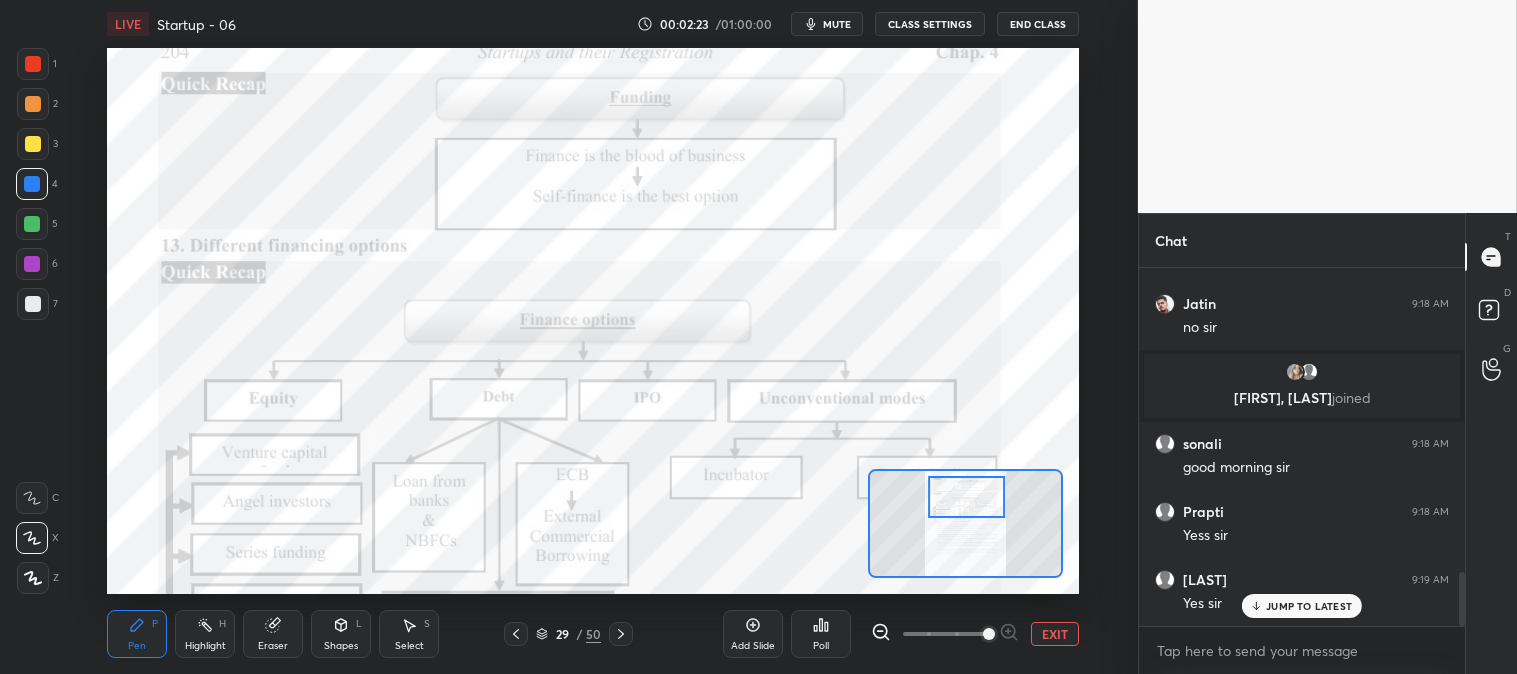 scroll, scrollTop: 2027, scrollLeft: 0, axis: vertical 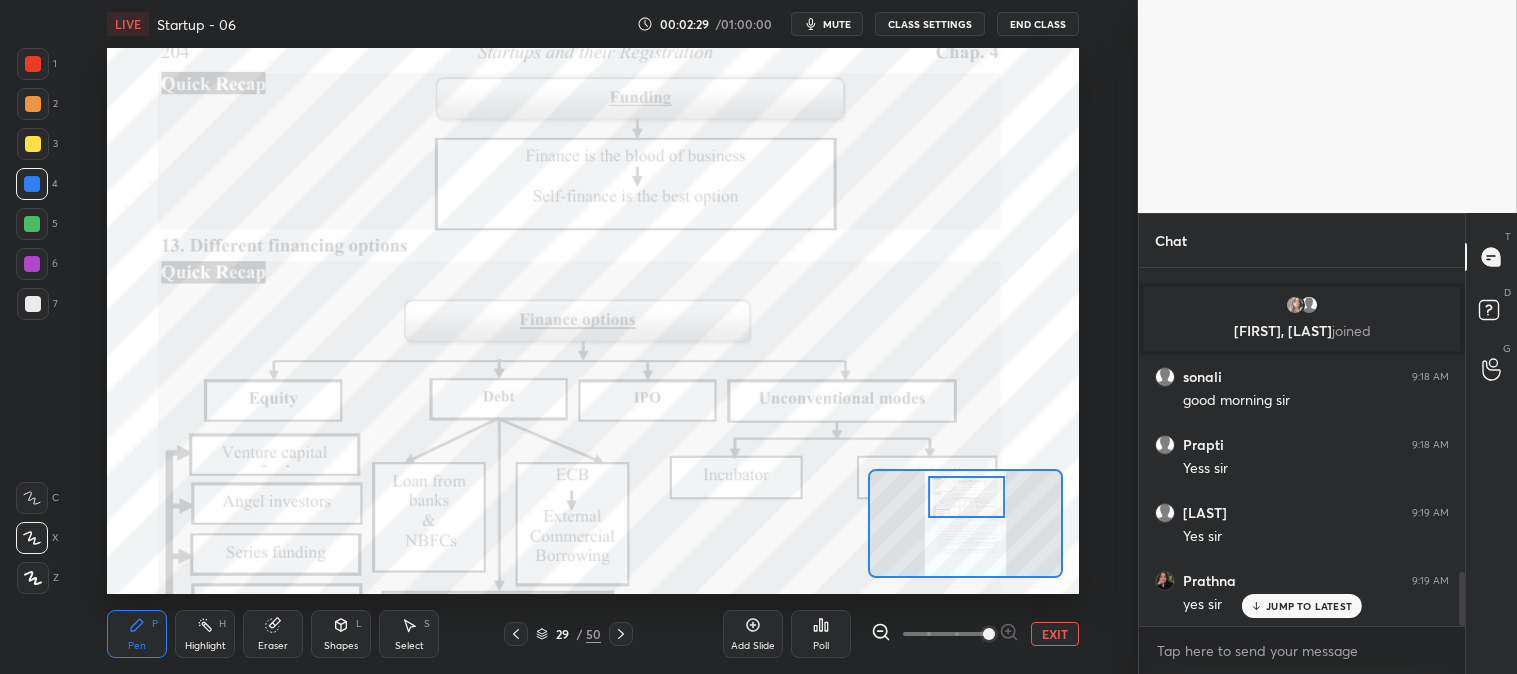 click on "Pen P" at bounding box center [137, 634] 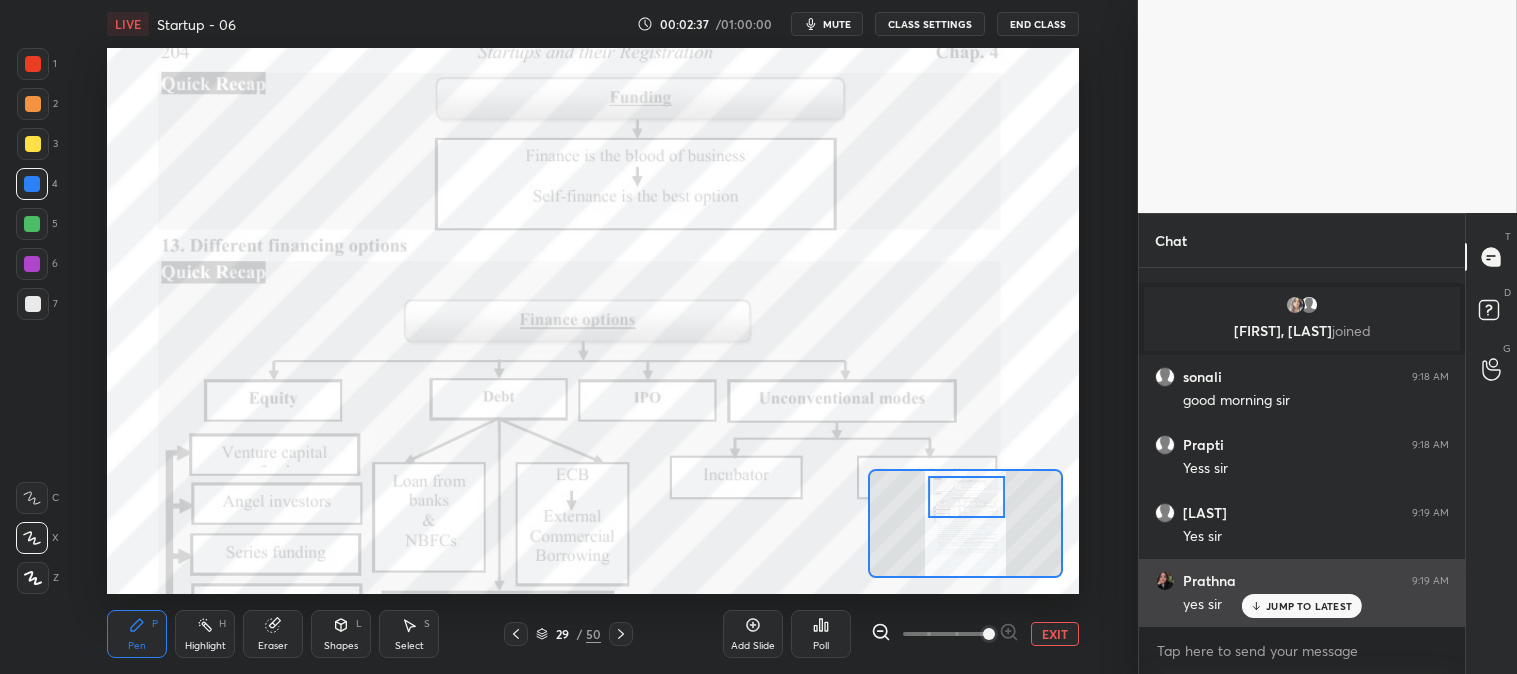 click on "JUMP TO LATEST" at bounding box center [1302, 606] 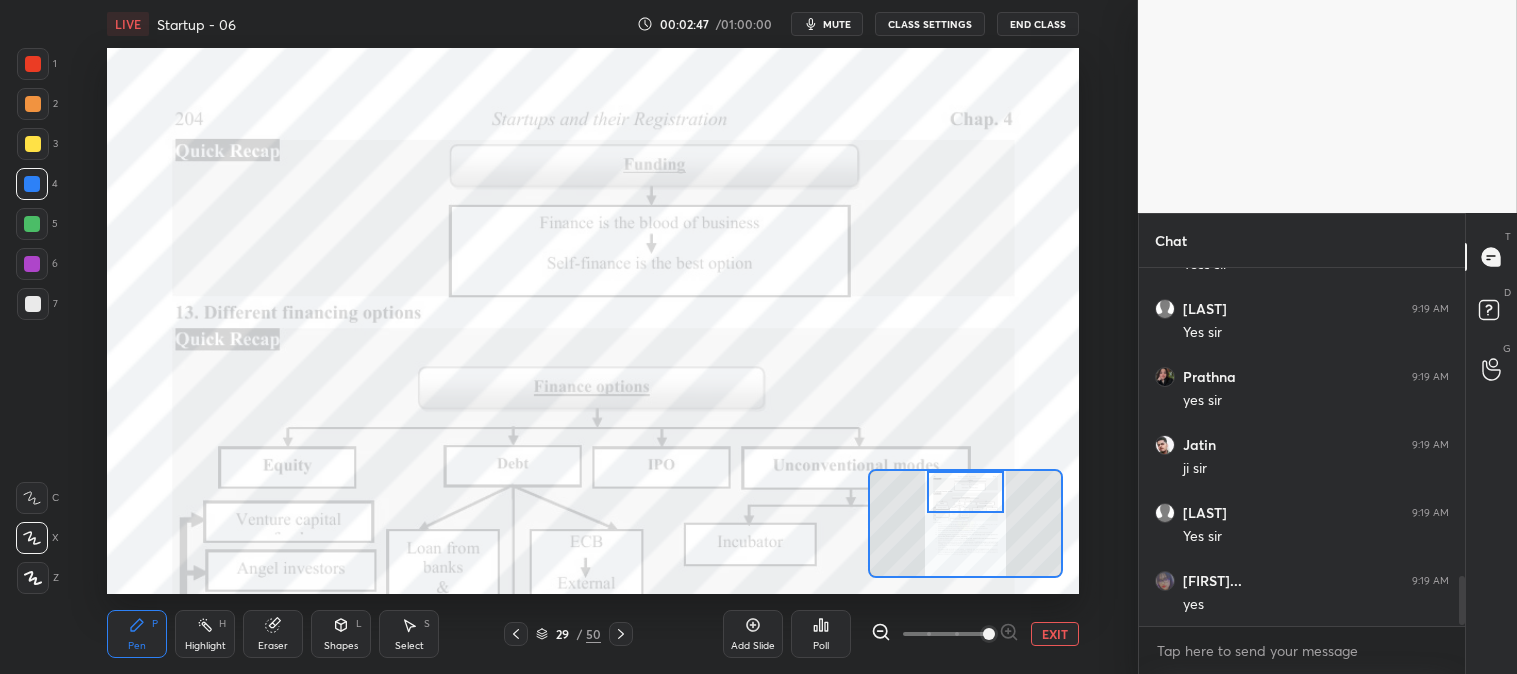 scroll, scrollTop: 2300, scrollLeft: 0, axis: vertical 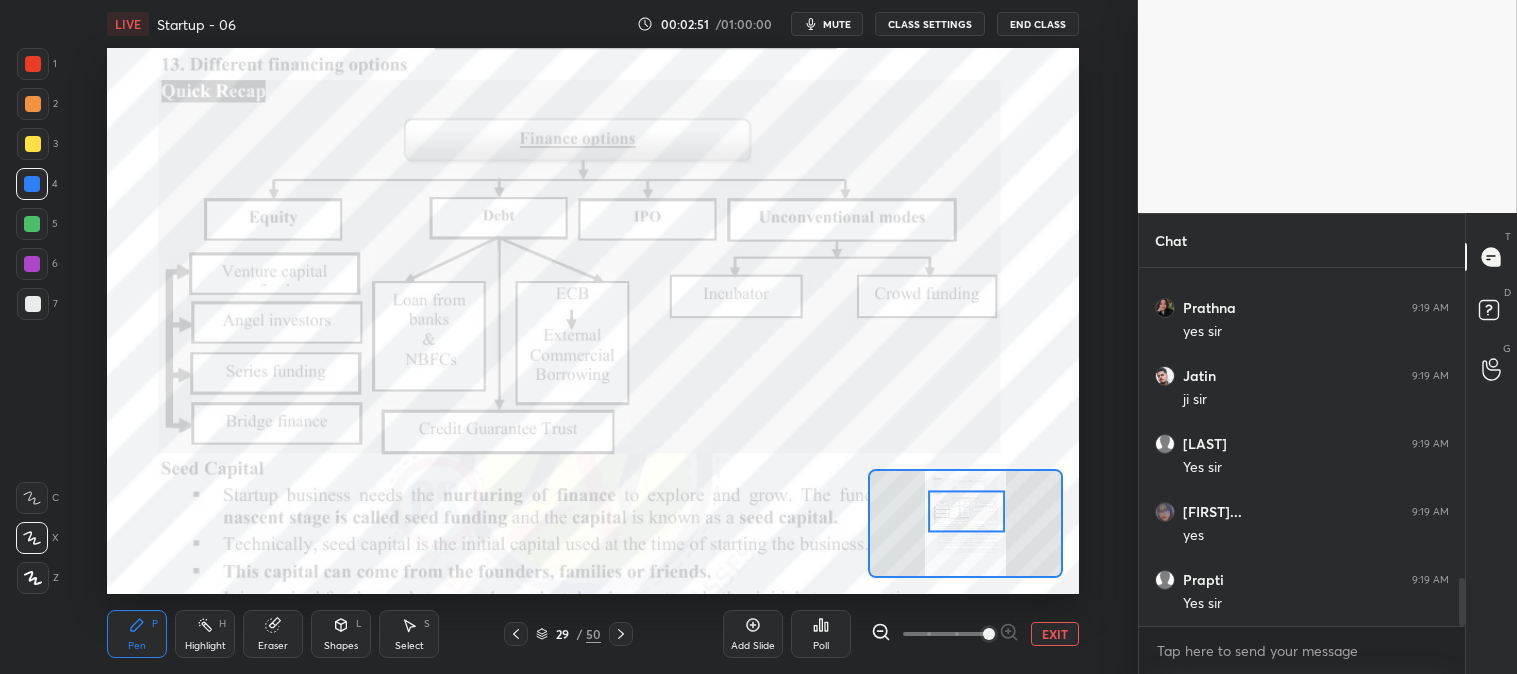click 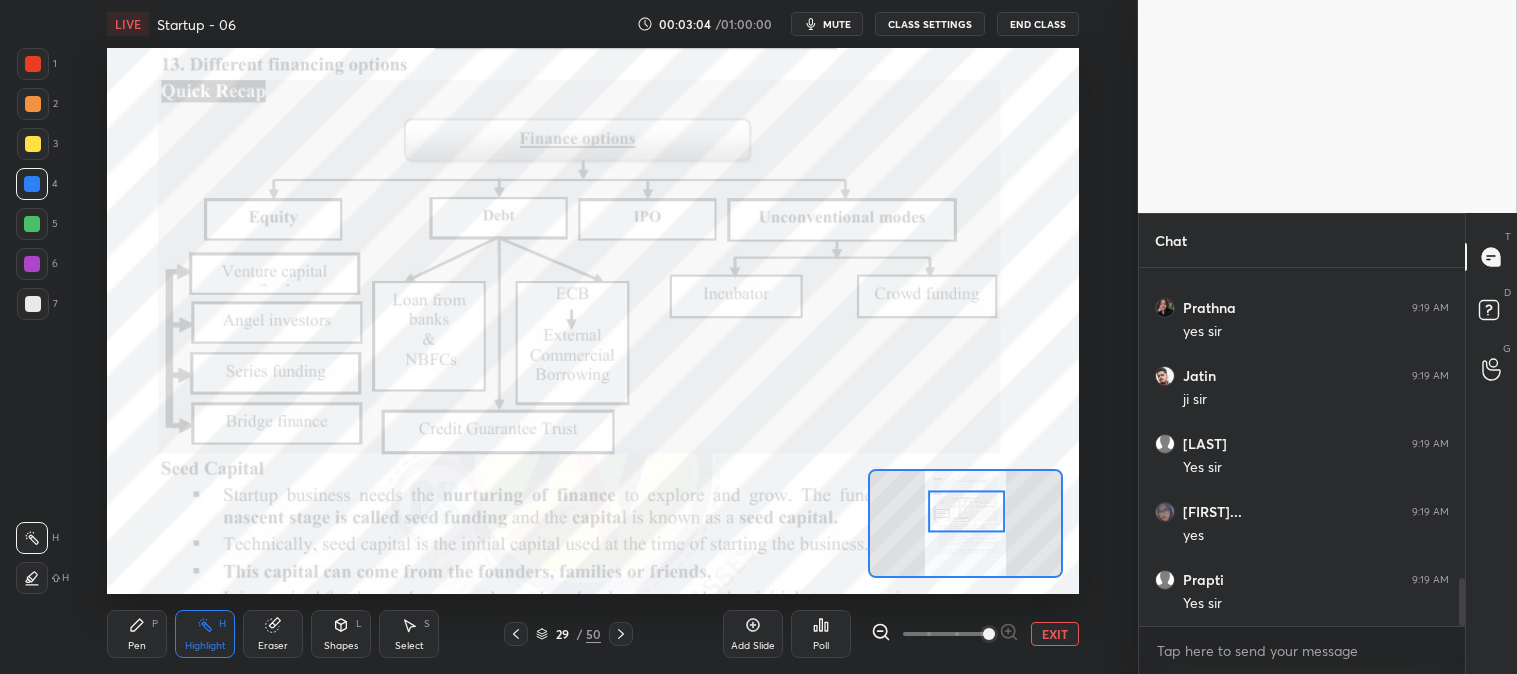 click on "Pen P" at bounding box center [137, 634] 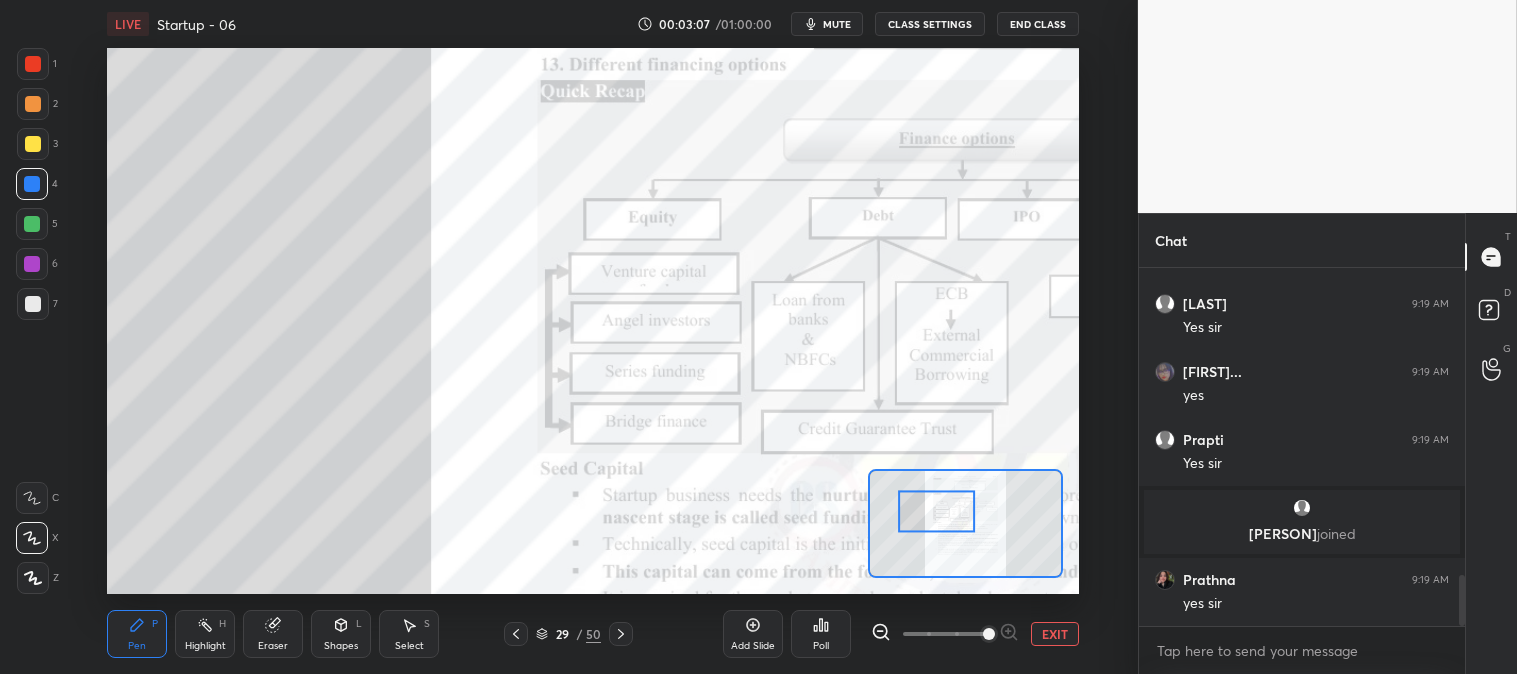 scroll, scrollTop: 2160, scrollLeft: 0, axis: vertical 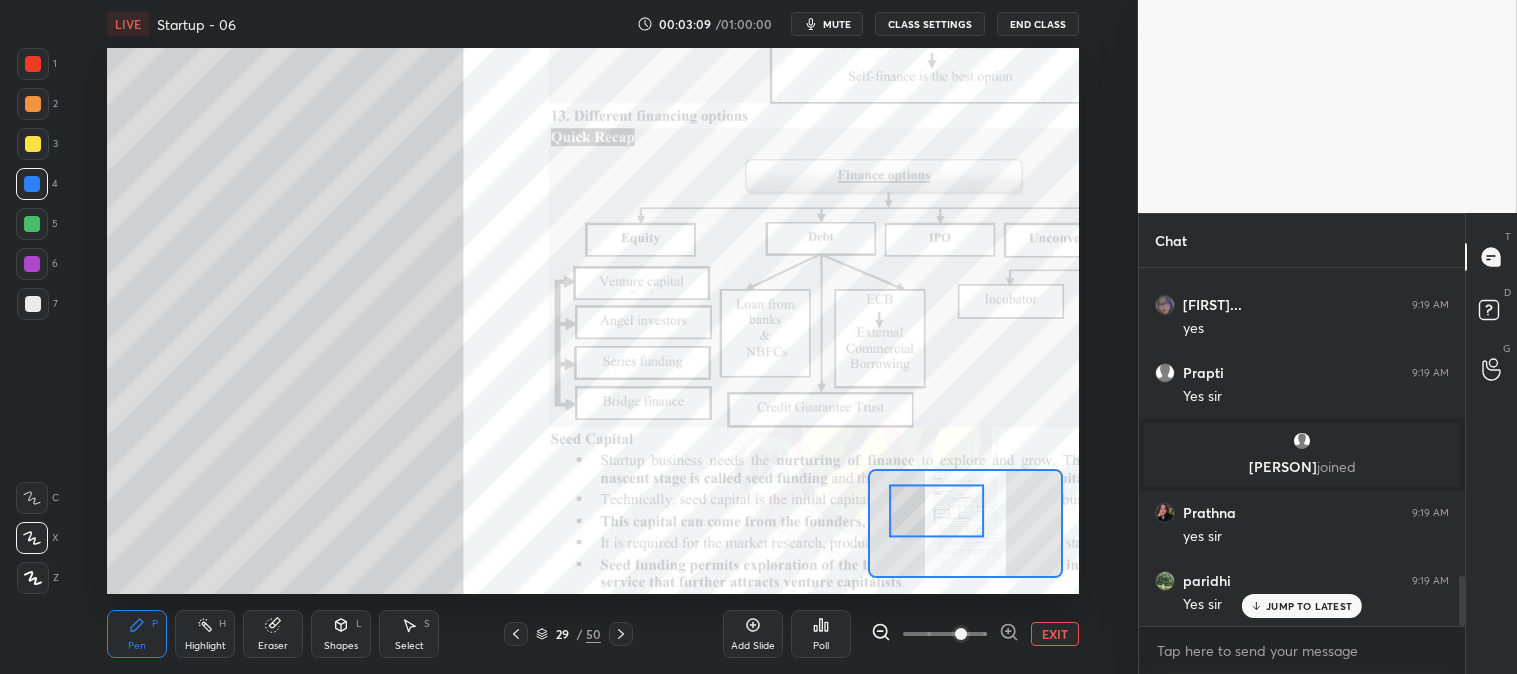 click on "EXIT" at bounding box center (1055, 634) 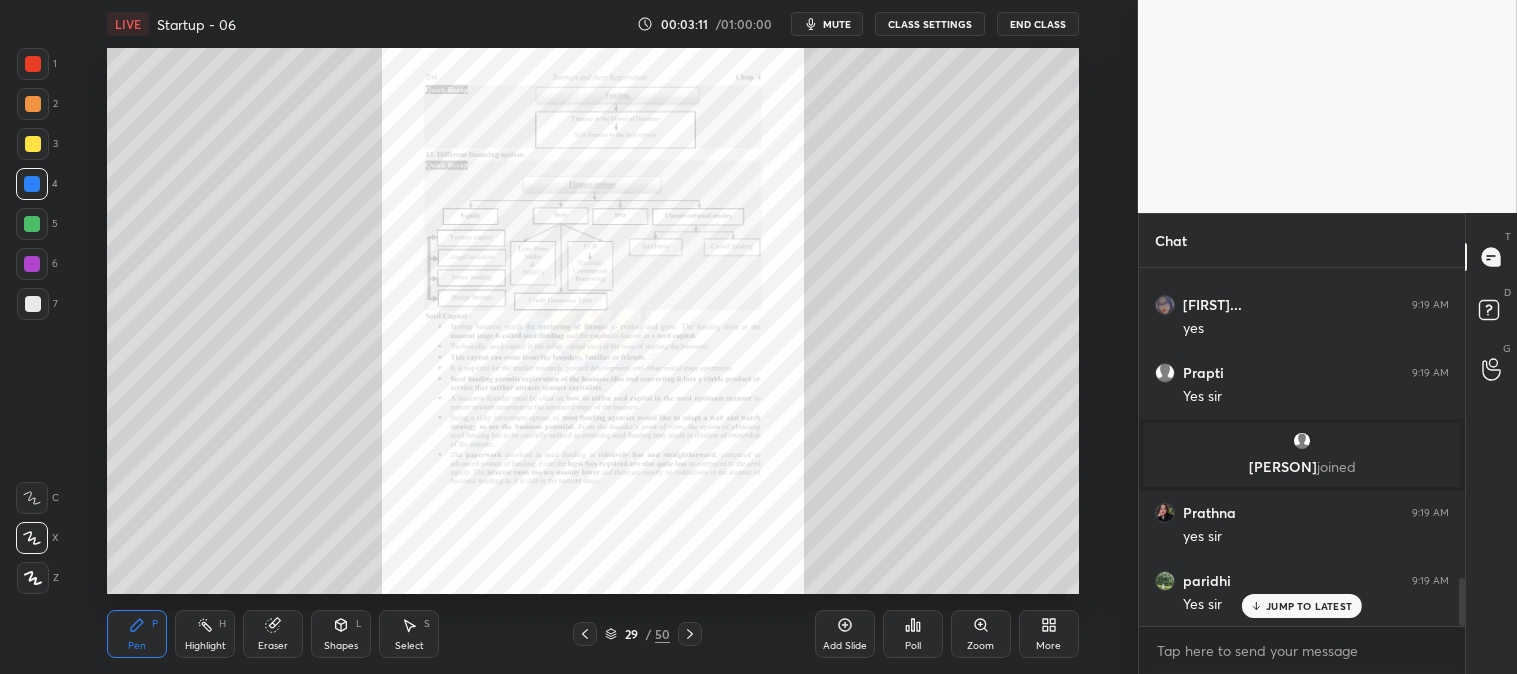 scroll, scrollTop: 2295, scrollLeft: 0, axis: vertical 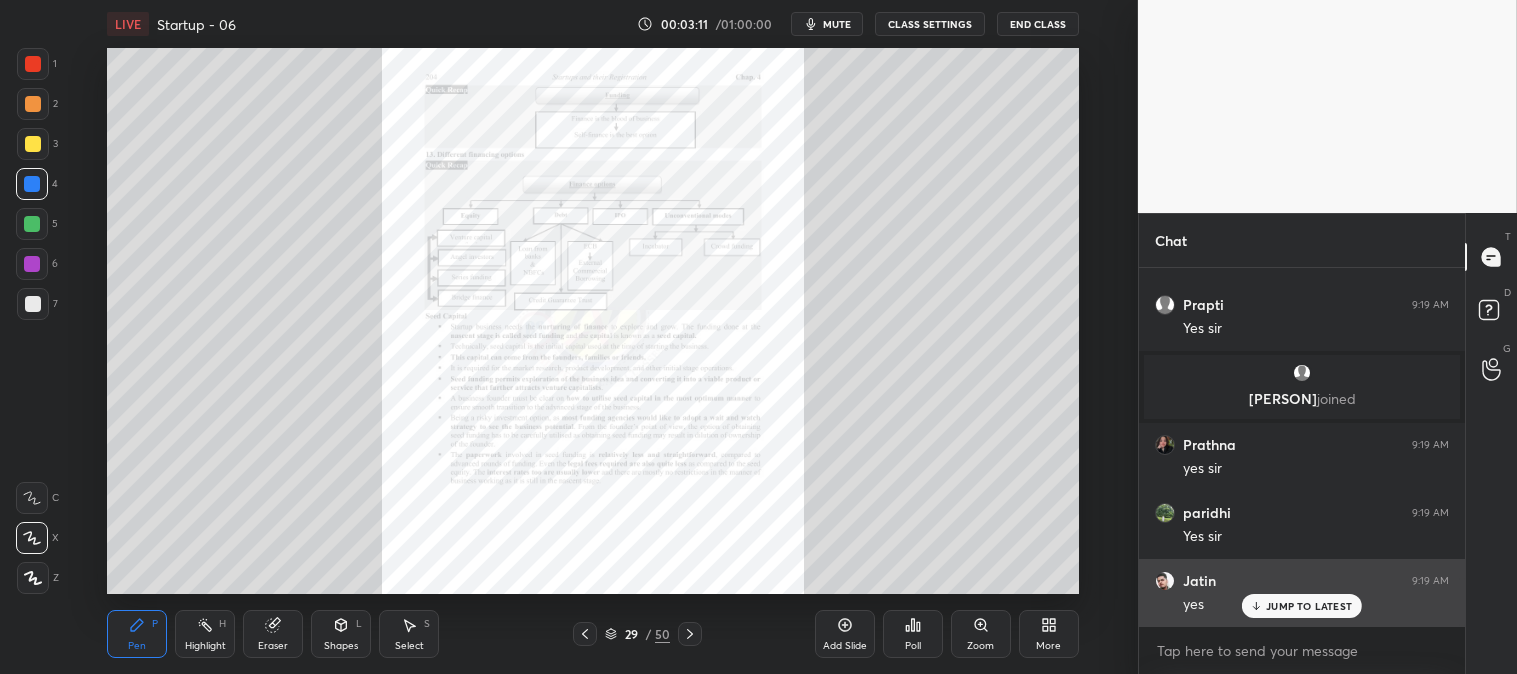 click on "JUMP TO LATEST" at bounding box center [1302, 606] 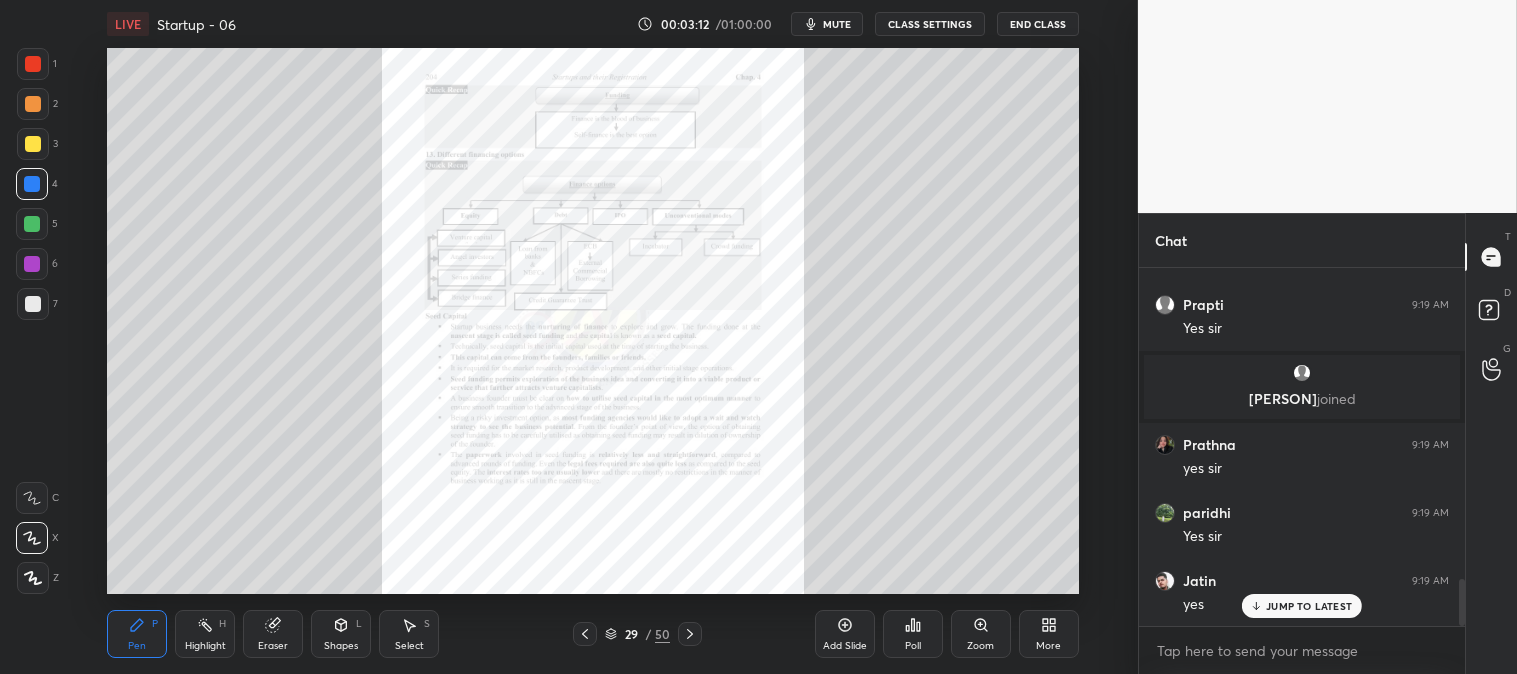 scroll, scrollTop: 2363, scrollLeft: 0, axis: vertical 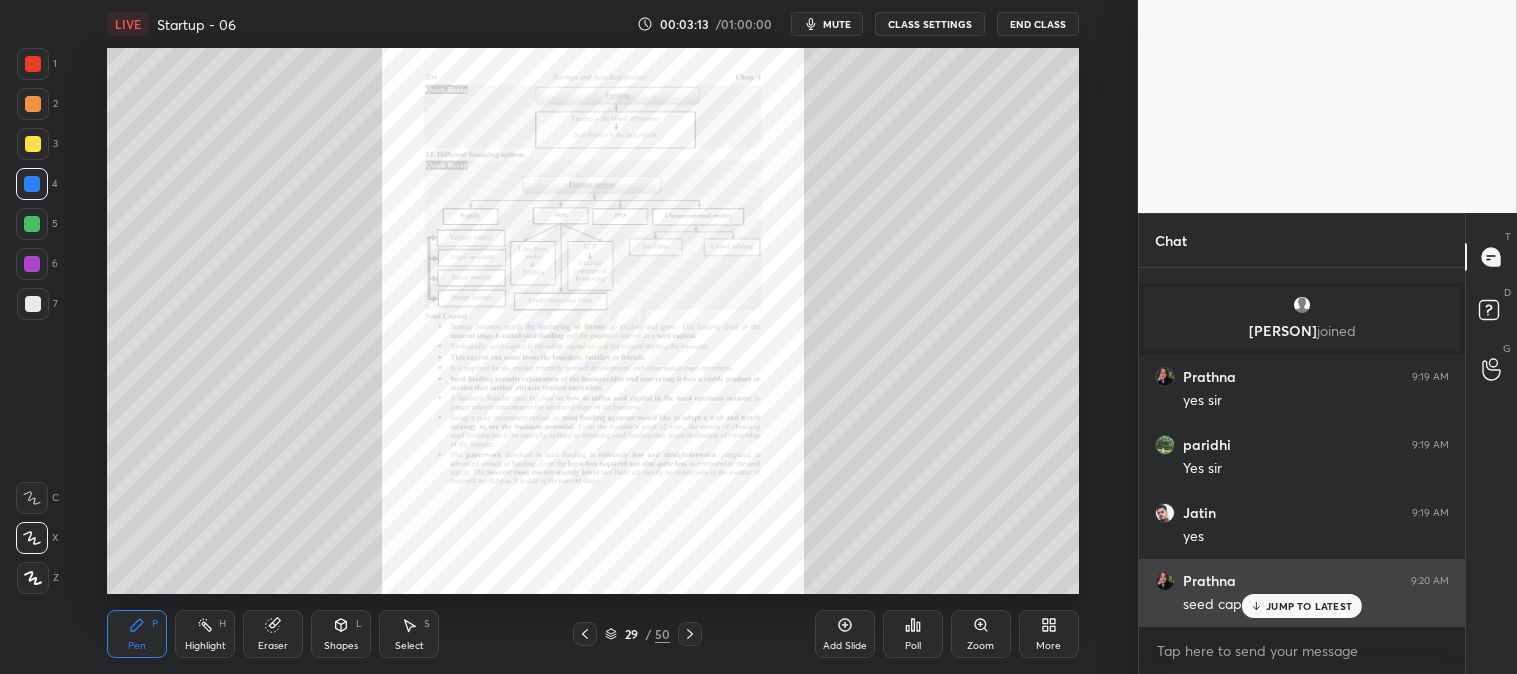 click on "JUMP TO LATEST" at bounding box center (1309, 606) 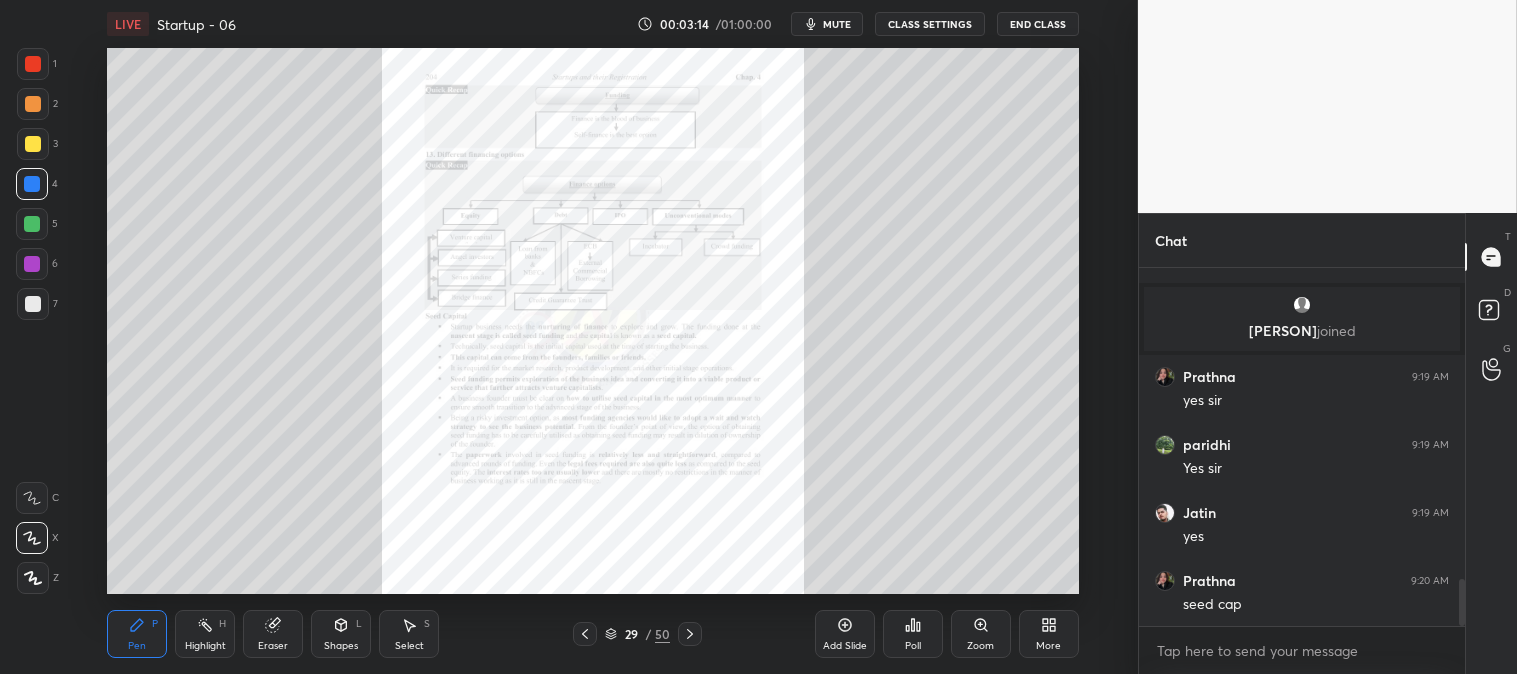 scroll, scrollTop: 2435, scrollLeft: 0, axis: vertical 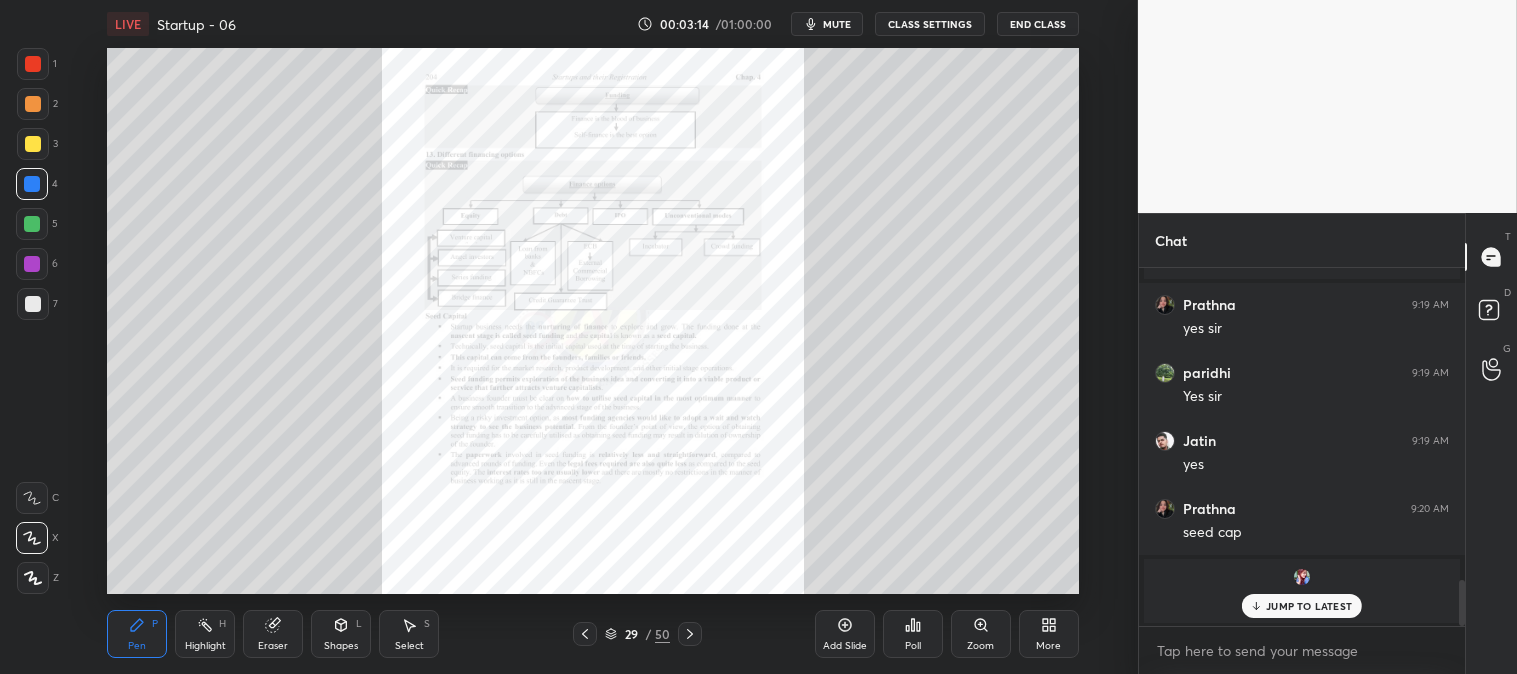 click on "Zoom" at bounding box center (980, 646) 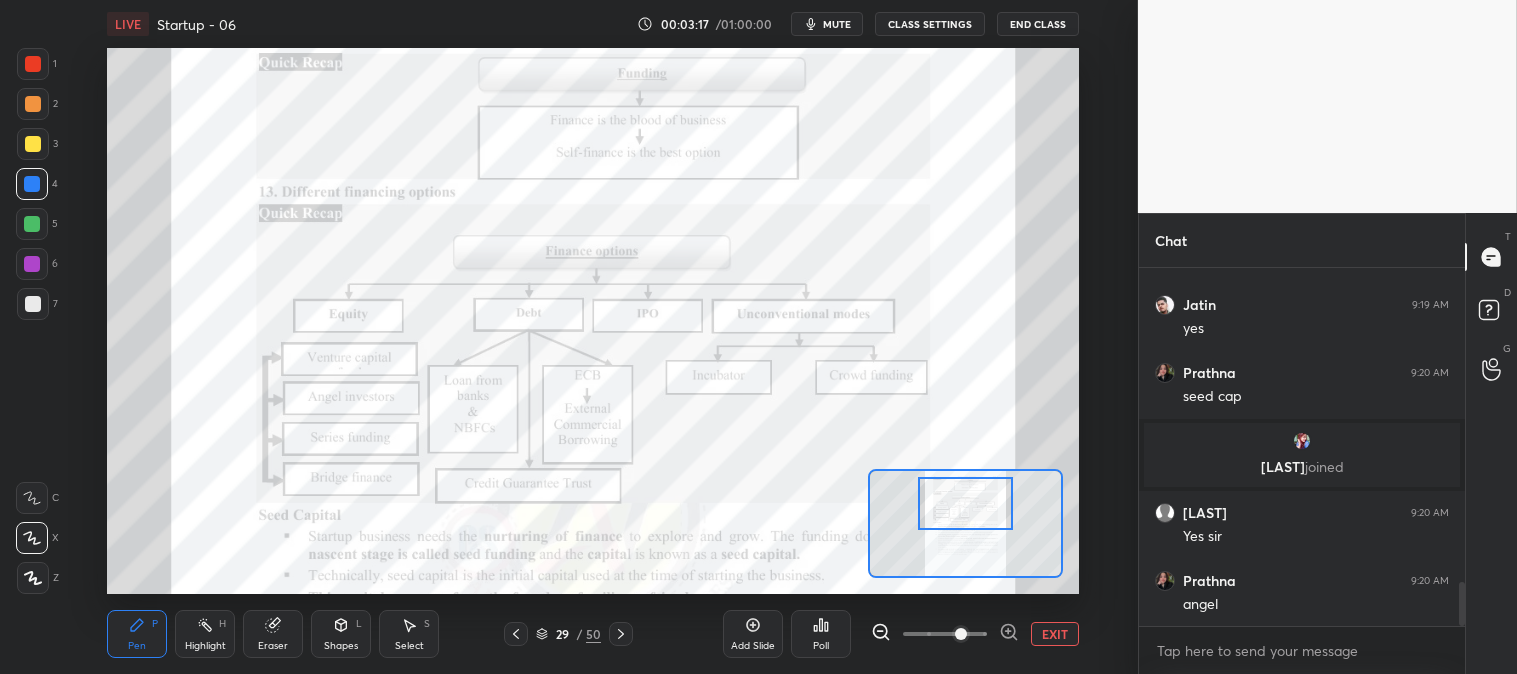 scroll, scrollTop: 2550, scrollLeft: 0, axis: vertical 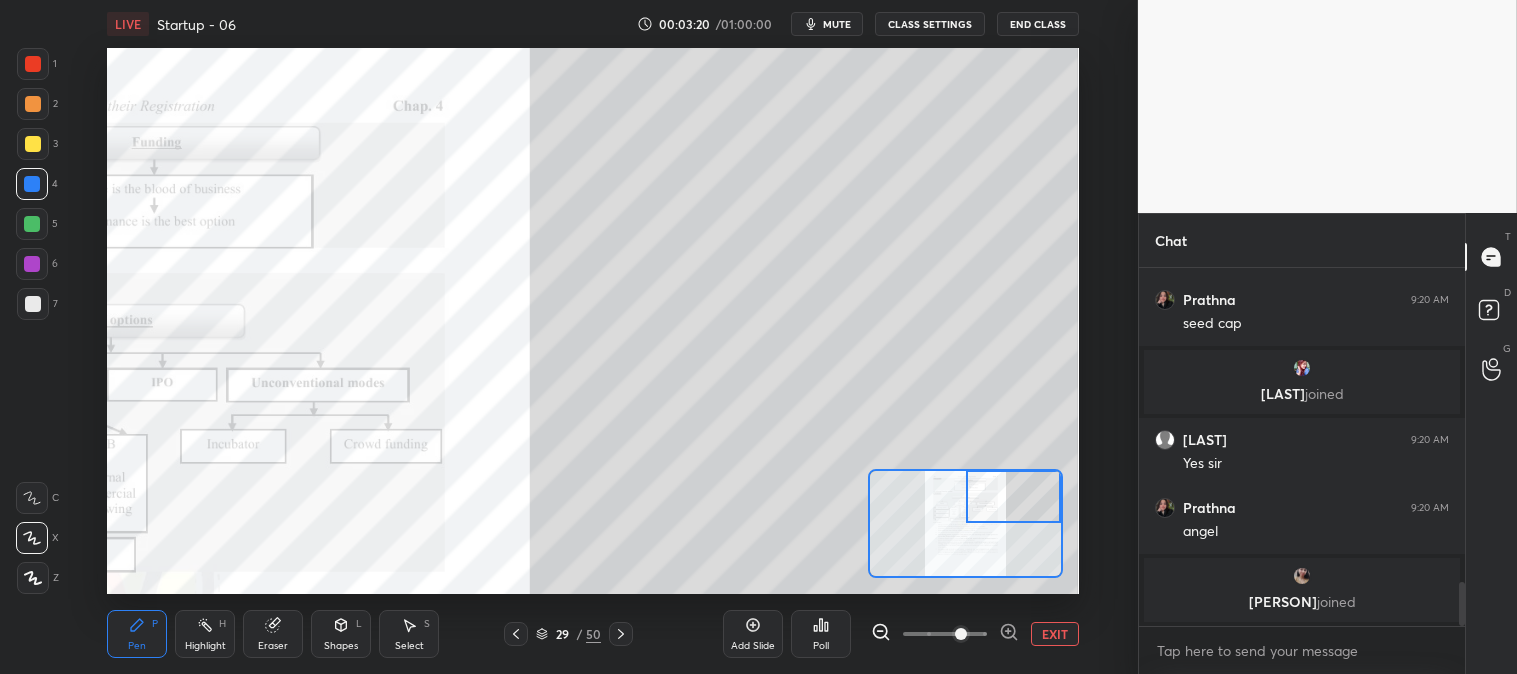 click on "Pen P" at bounding box center (137, 634) 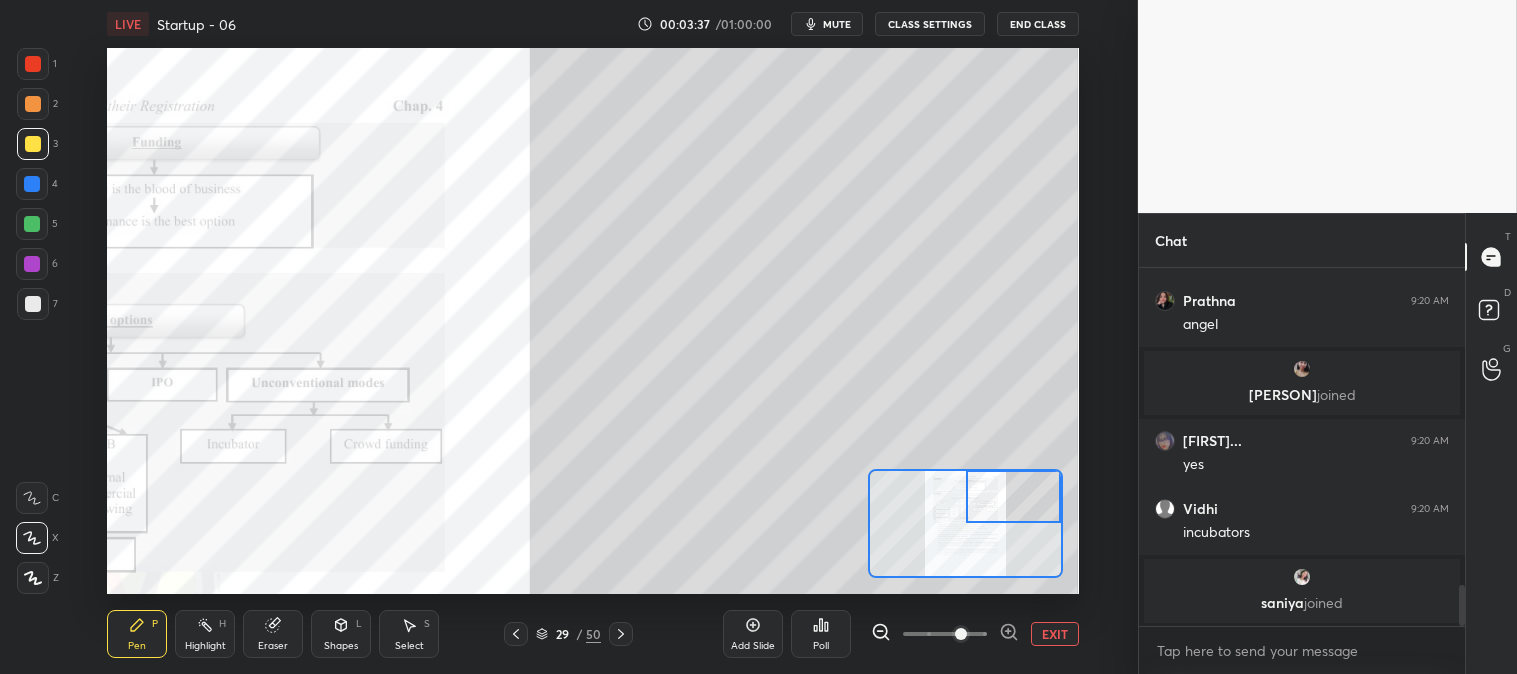 scroll, scrollTop: 2825, scrollLeft: 0, axis: vertical 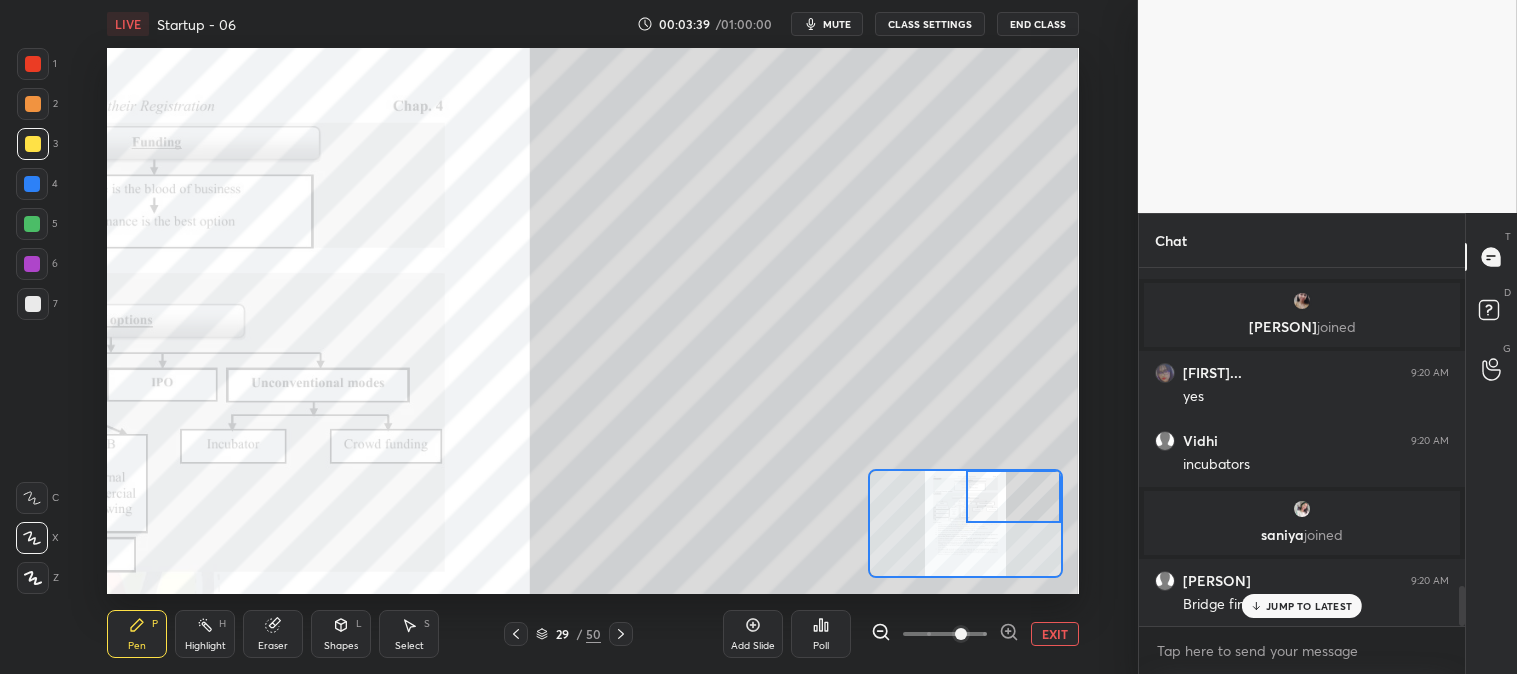 click 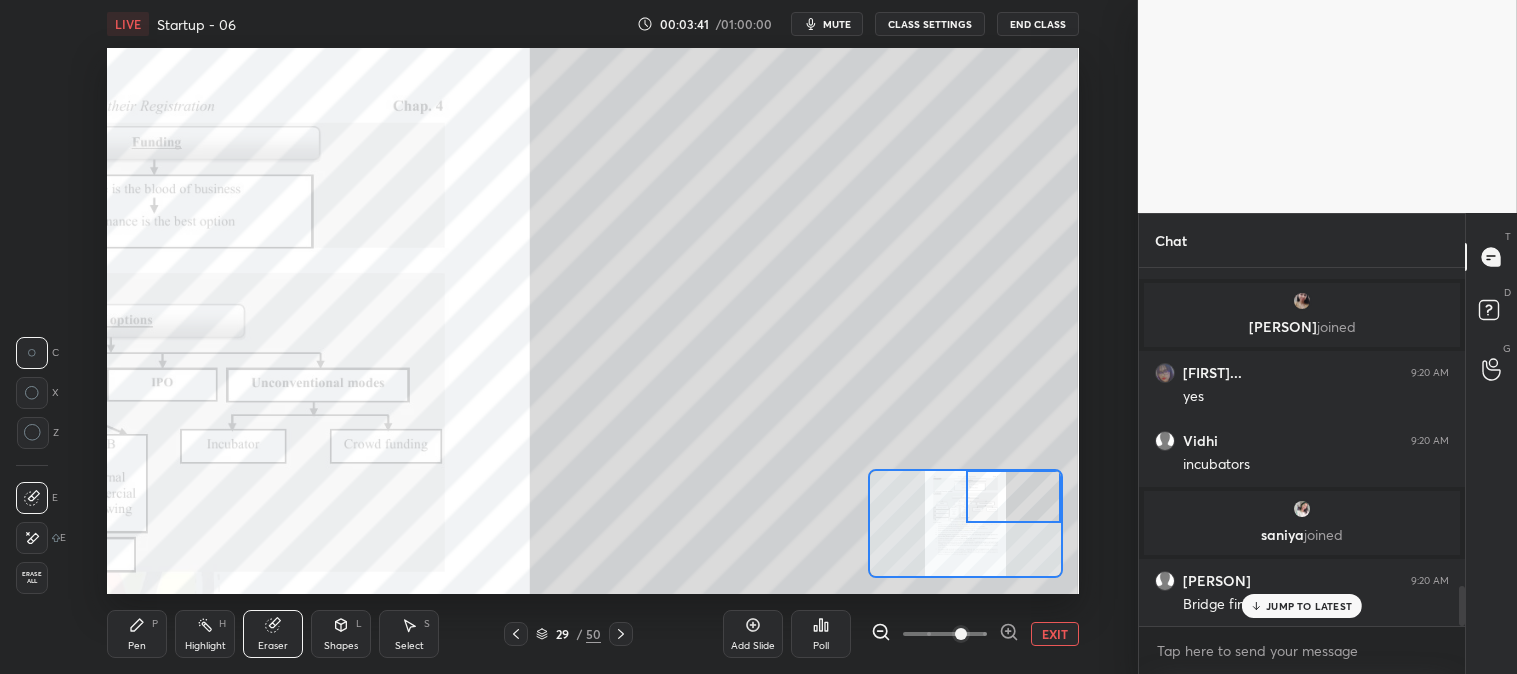 click on "P" at bounding box center [155, 624] 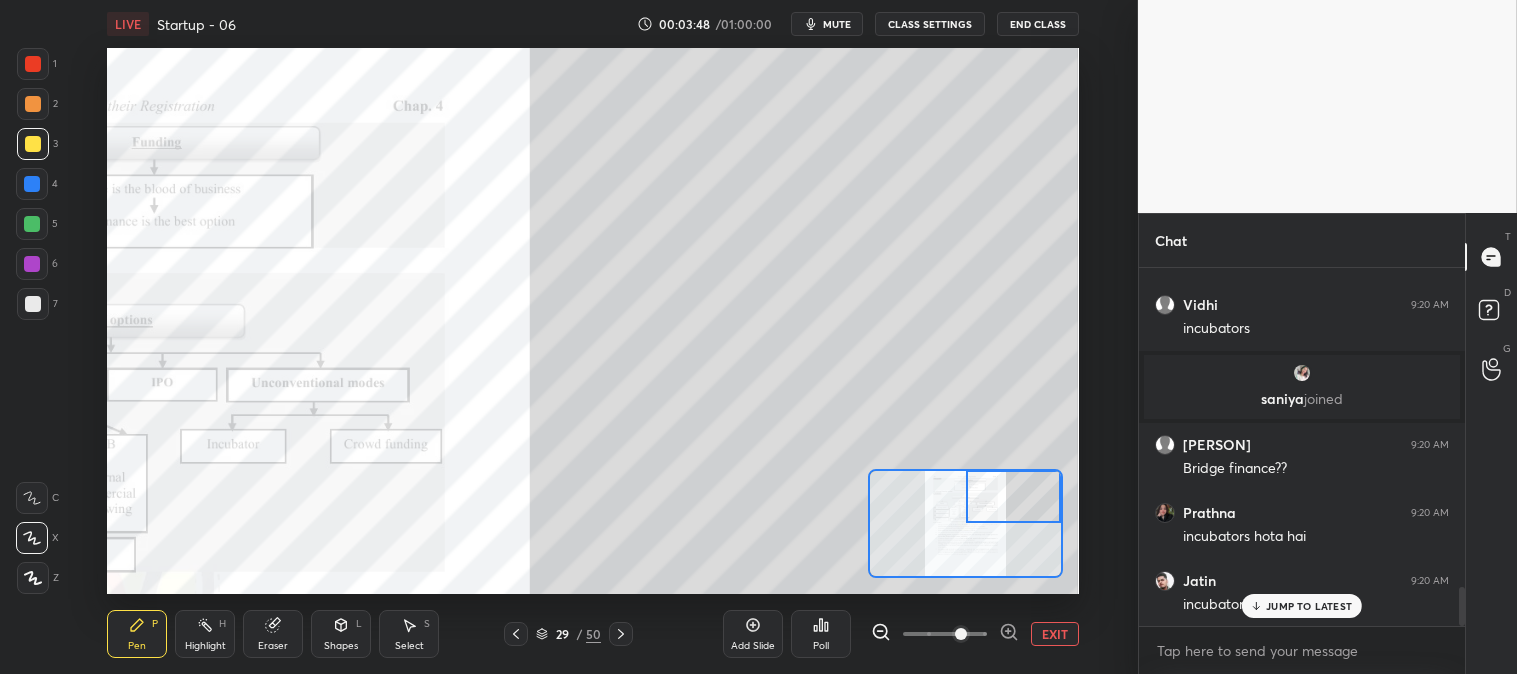 scroll, scrollTop: 3033, scrollLeft: 0, axis: vertical 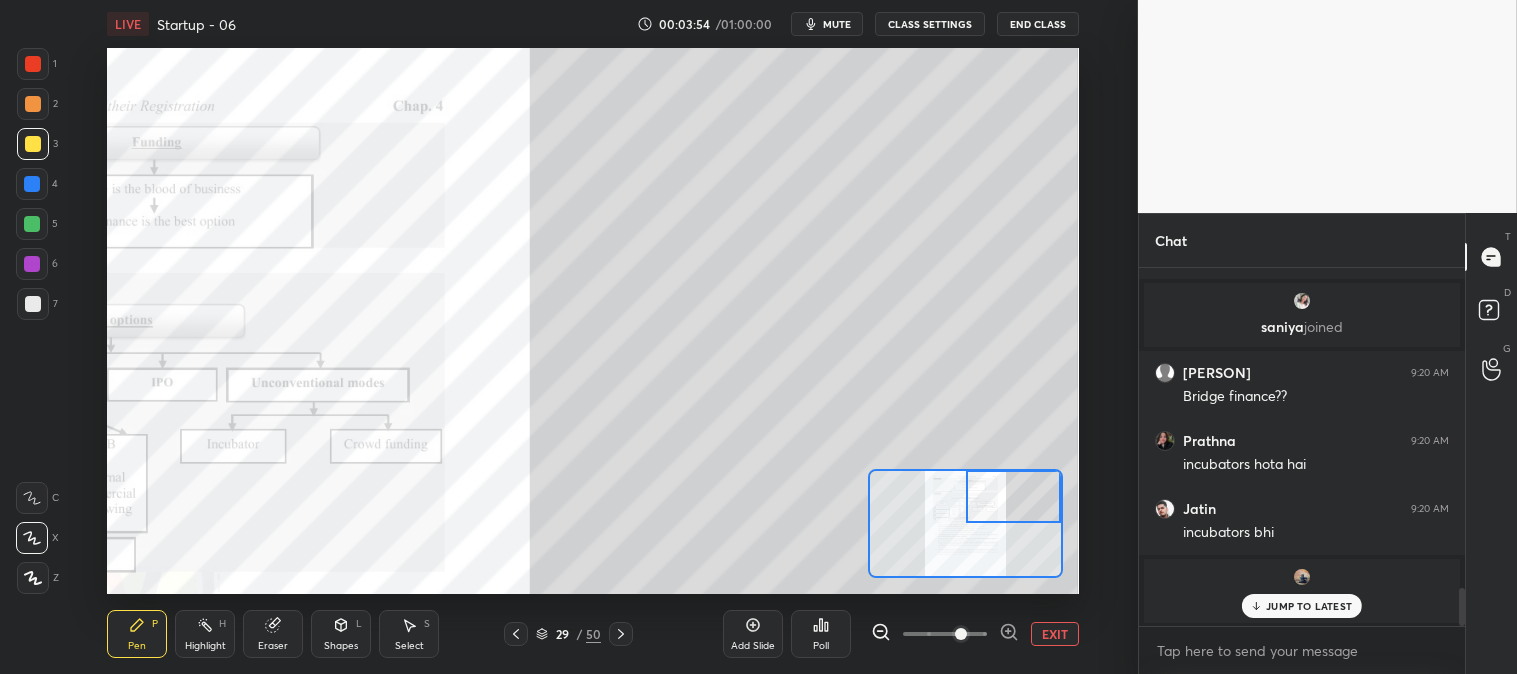 click at bounding box center [33, 304] 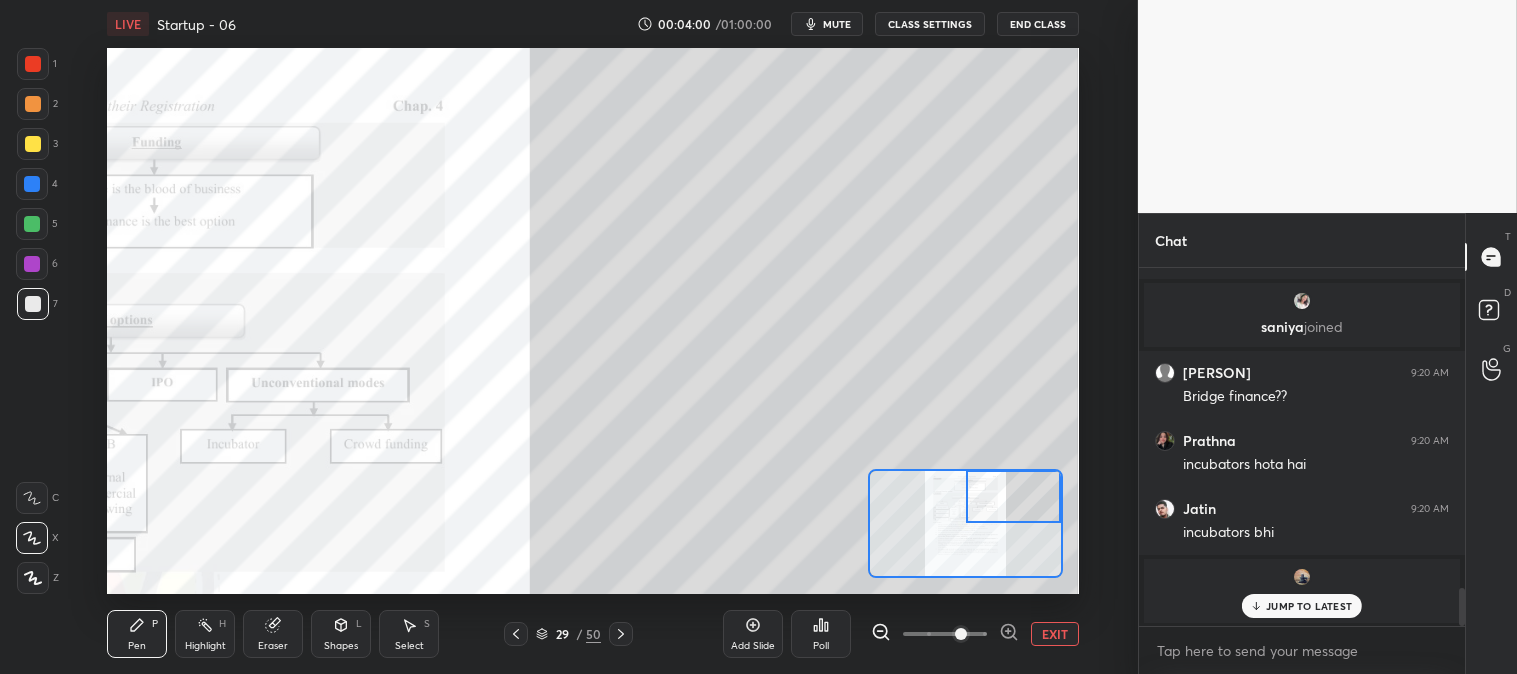click on "JUMP TO LATEST" at bounding box center [1309, 606] 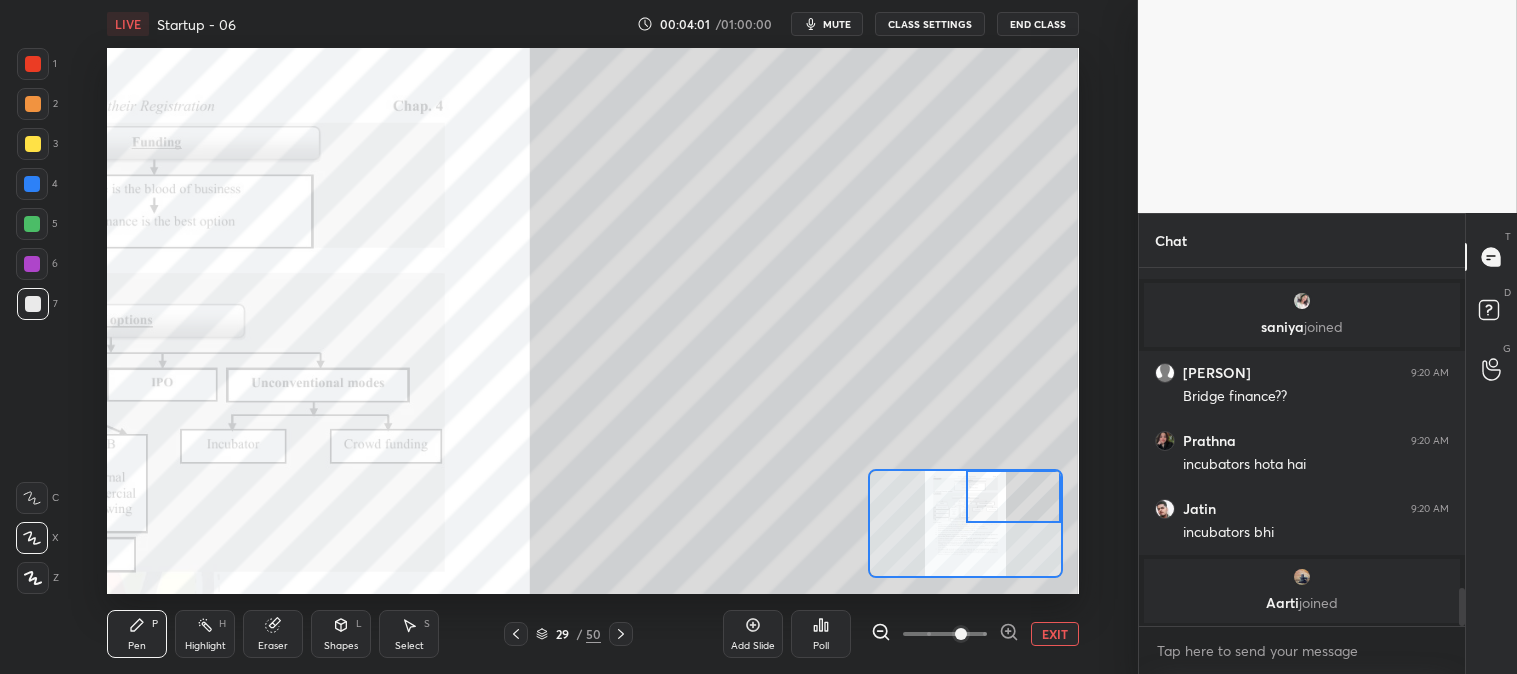 click on "EXIT" at bounding box center [1055, 634] 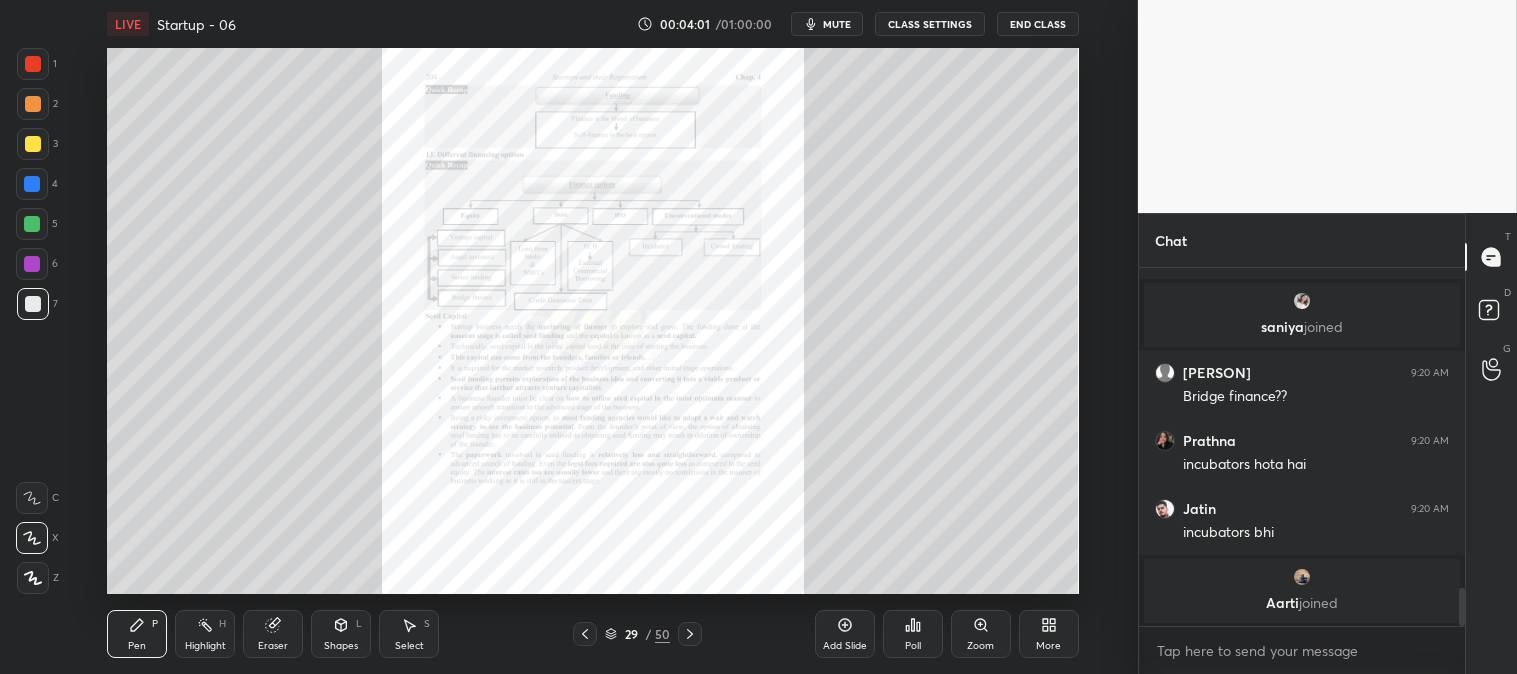 click on "Highlight H" at bounding box center (205, 634) 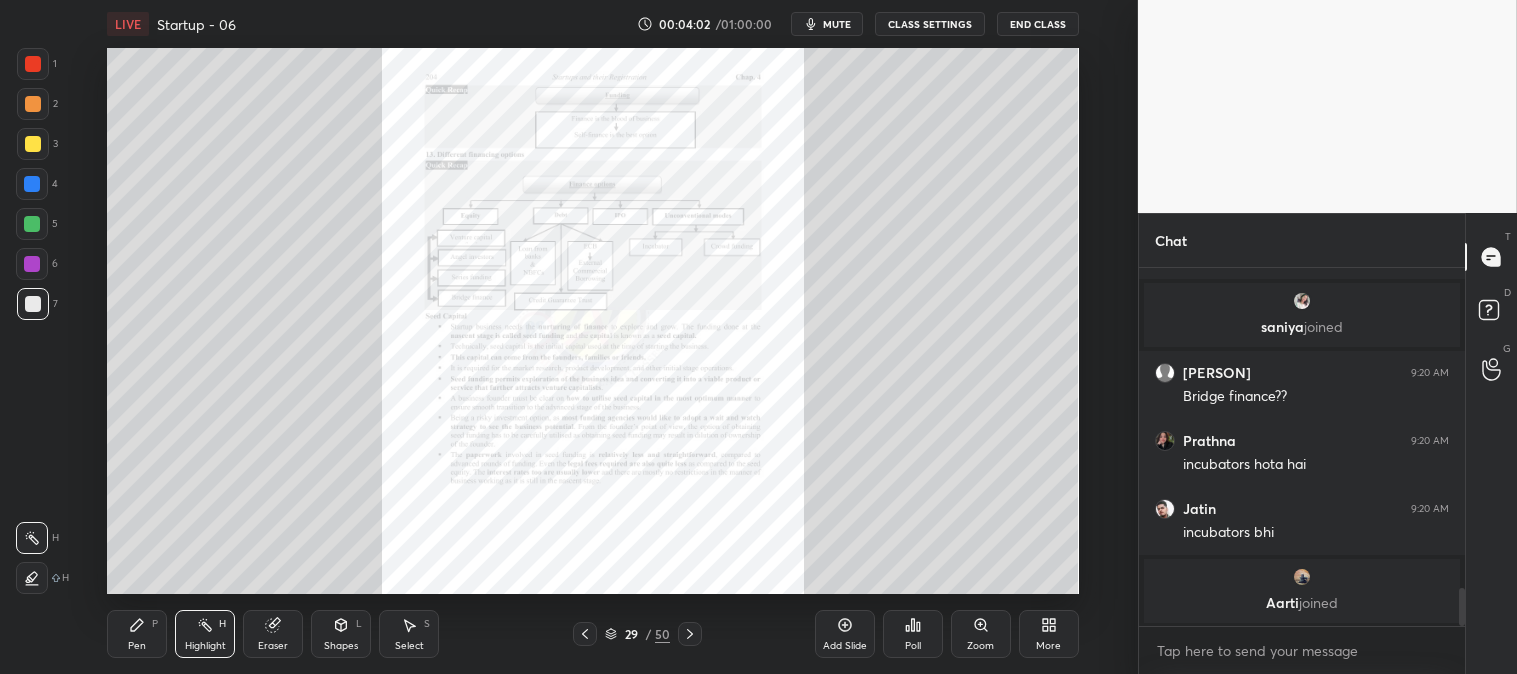 click at bounding box center (33, 64) 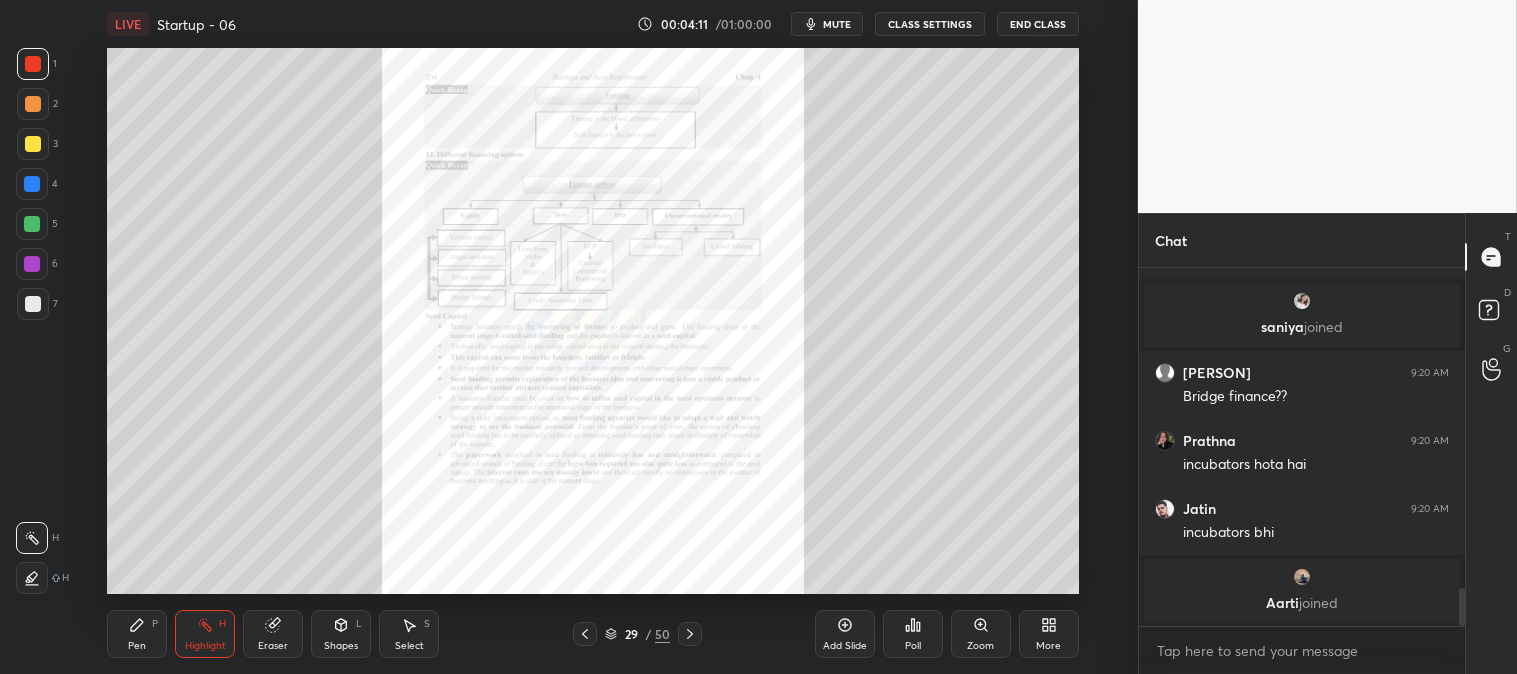 scroll, scrollTop: 3101, scrollLeft: 0, axis: vertical 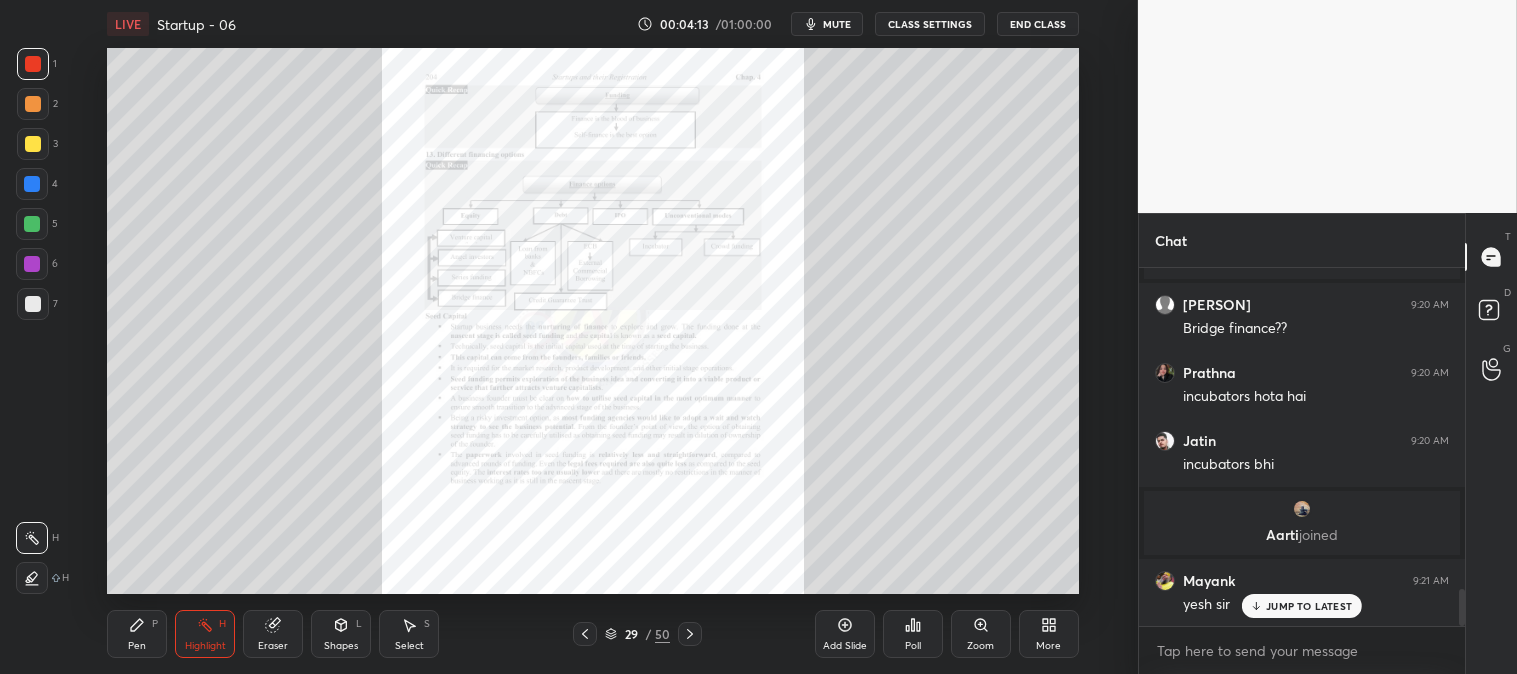 click on "JUMP TO LATEST" at bounding box center (1309, 606) 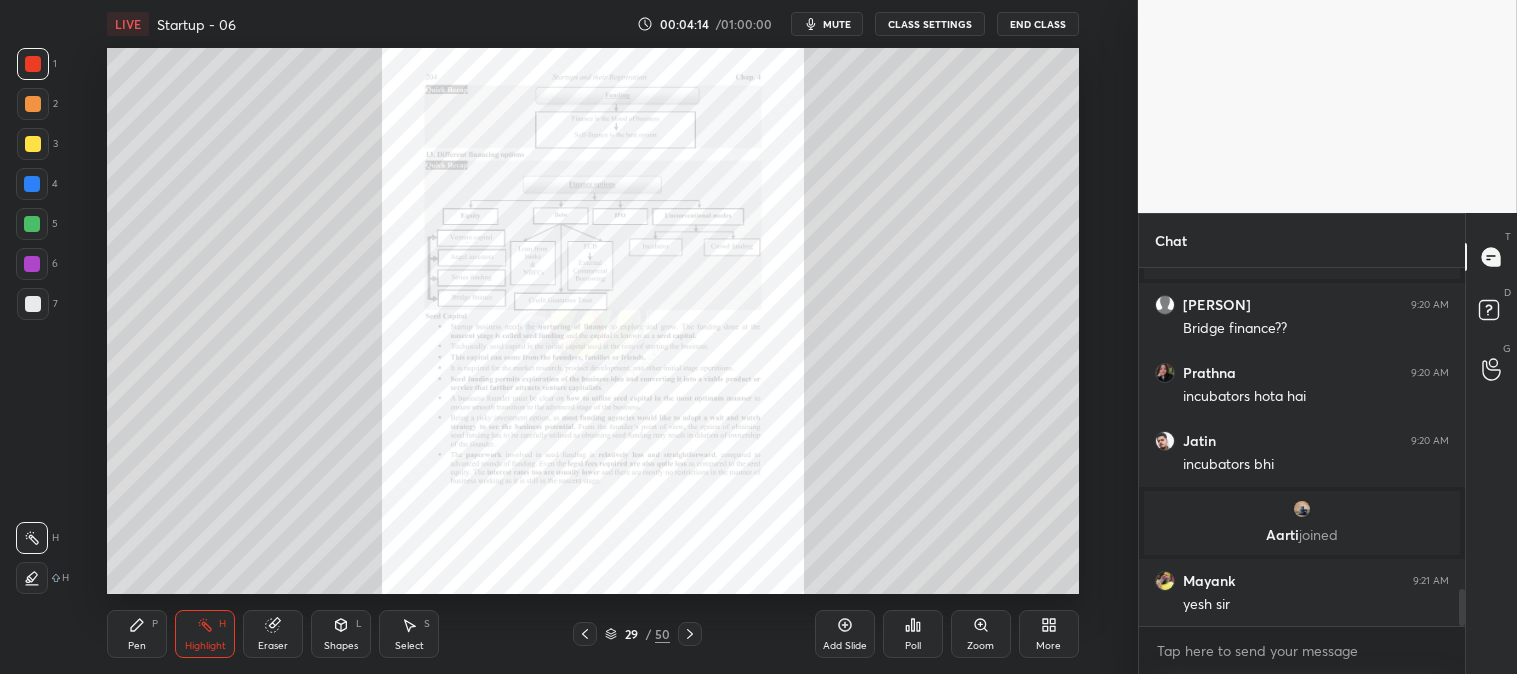 click on "Zoom" at bounding box center (981, 634) 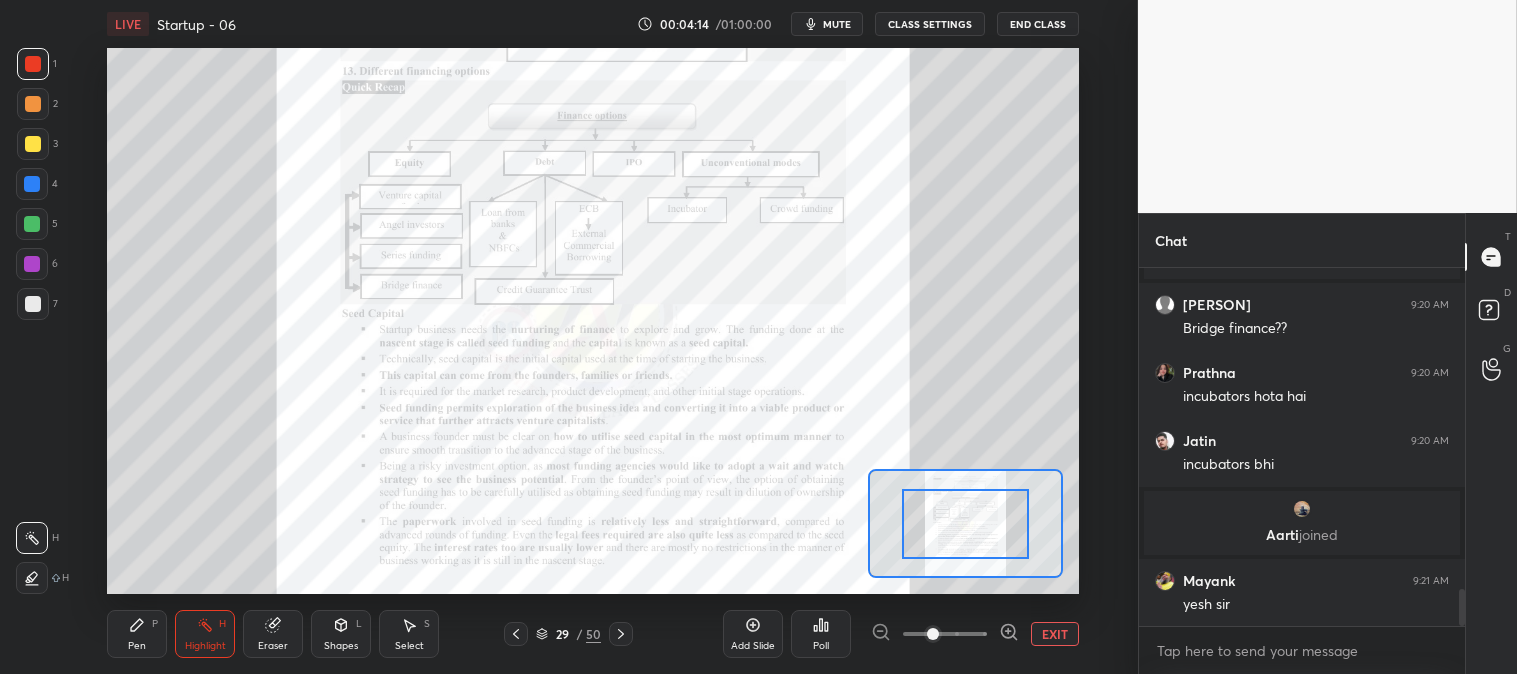 scroll, scrollTop: 3170, scrollLeft: 0, axis: vertical 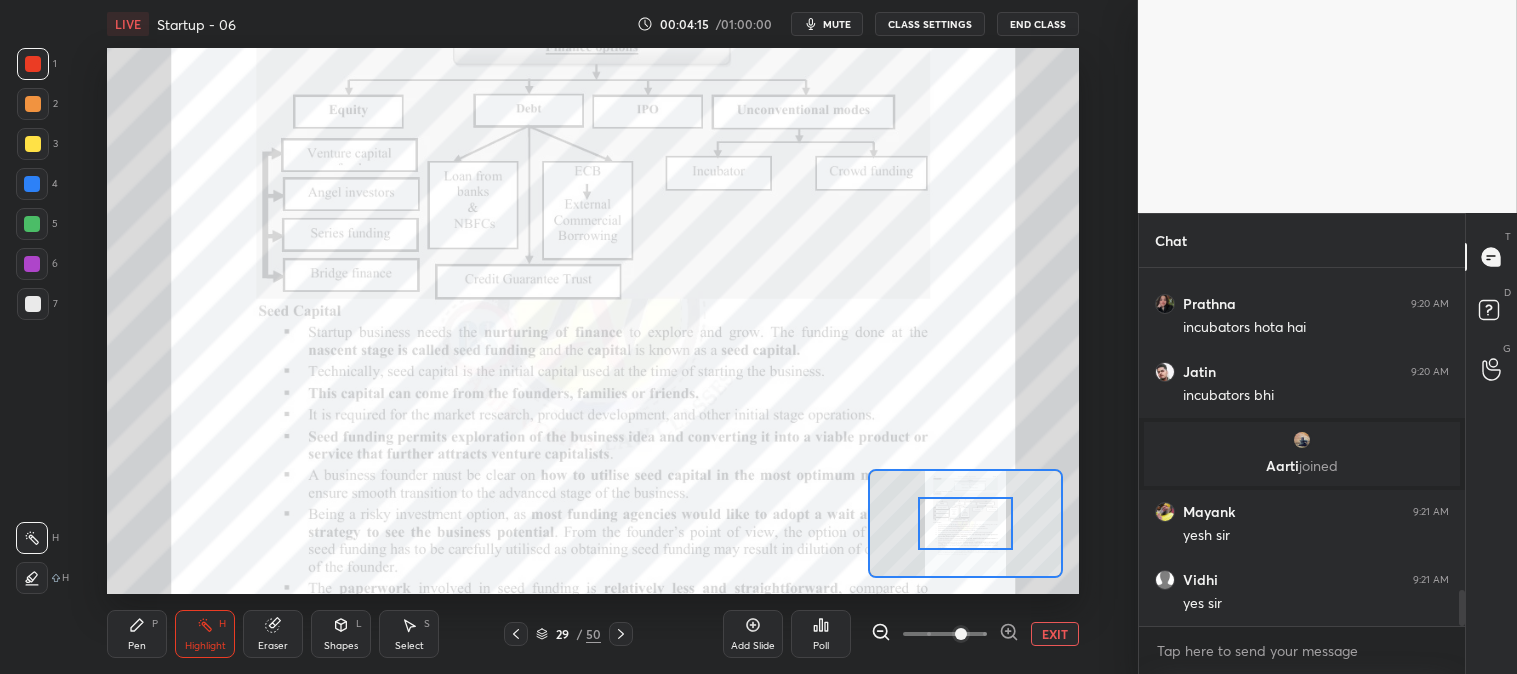 click at bounding box center (961, 634) 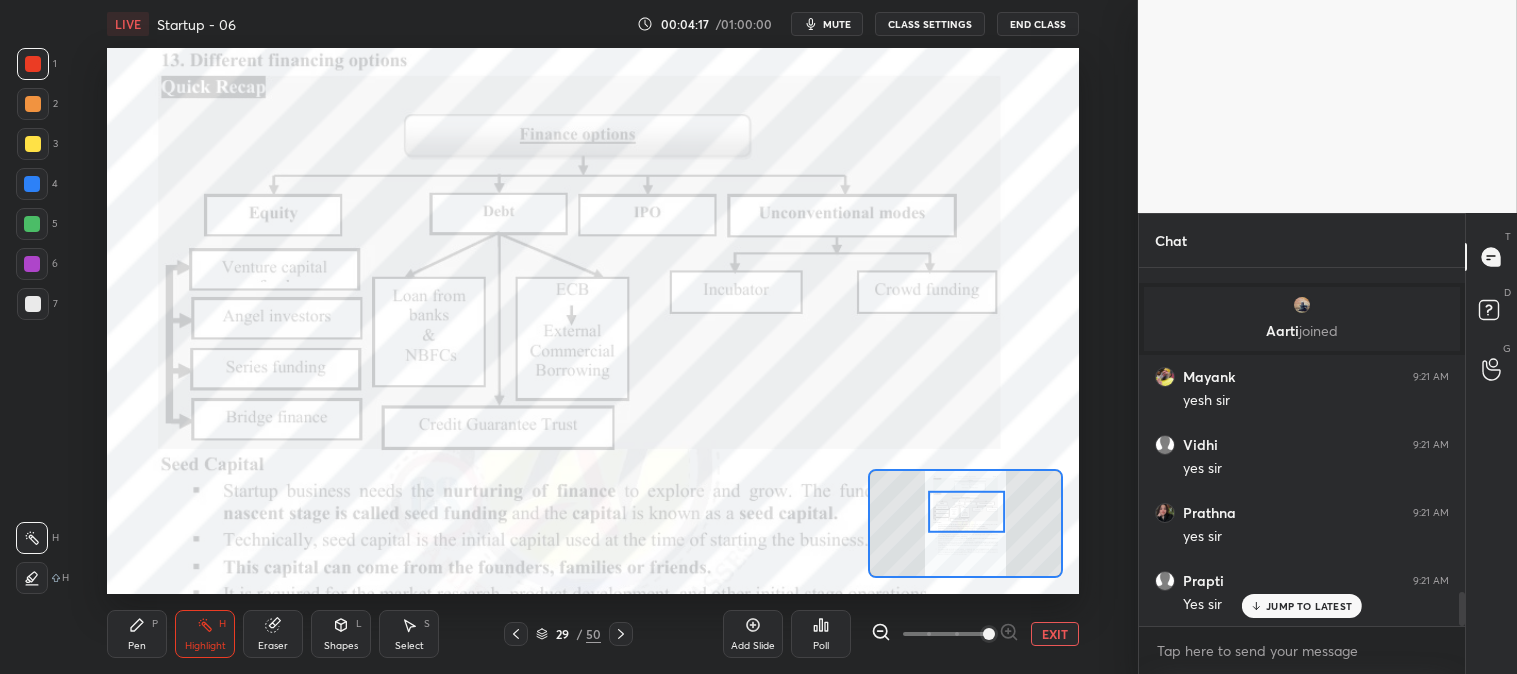 scroll, scrollTop: 3373, scrollLeft: 0, axis: vertical 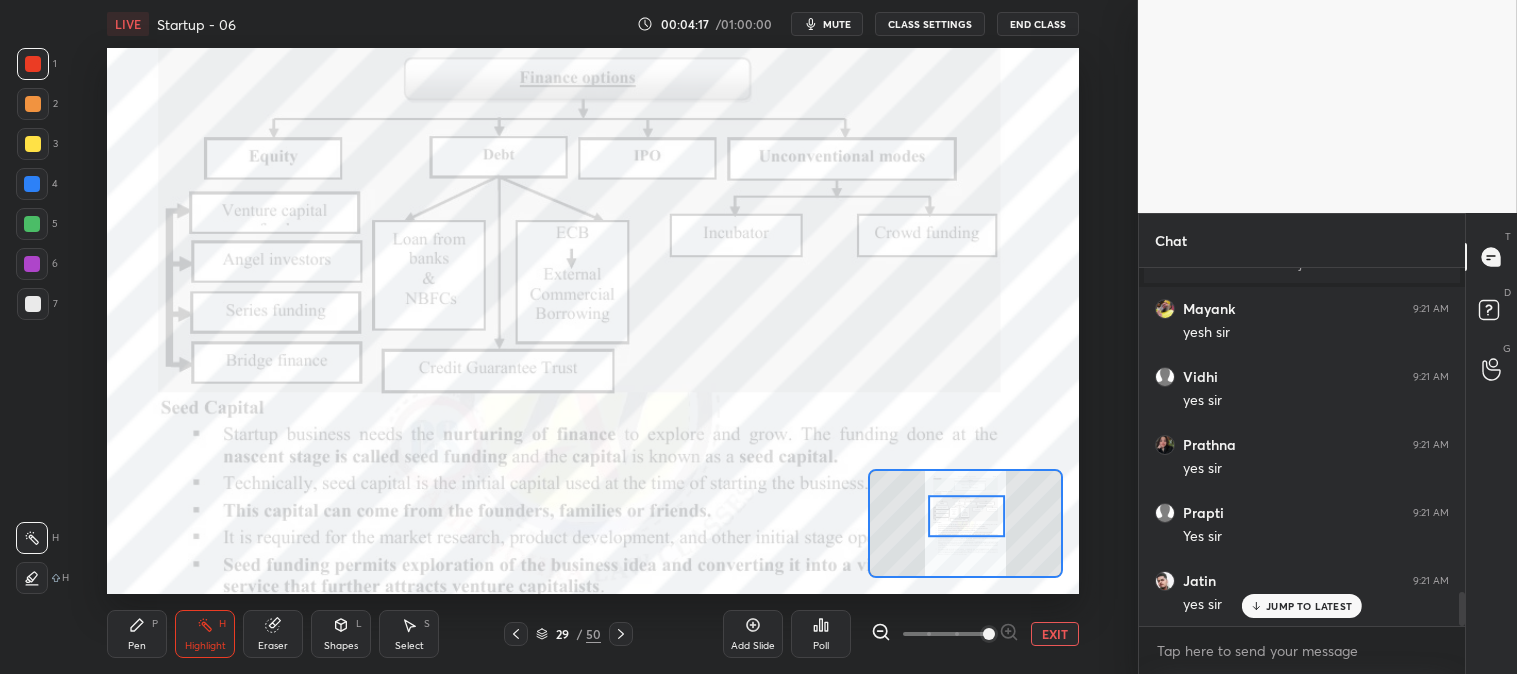 click on "Highlight H" at bounding box center [205, 634] 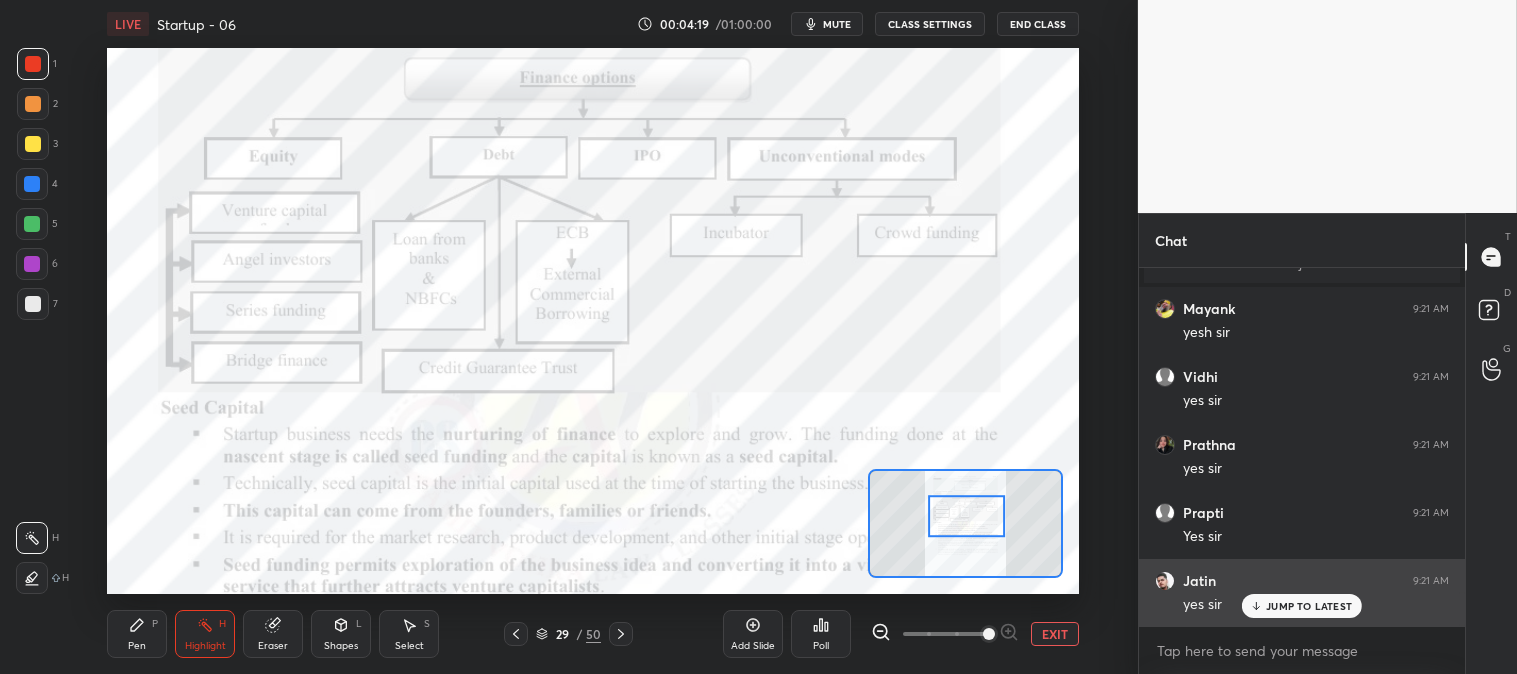 click on "JUMP TO LATEST" at bounding box center [1309, 606] 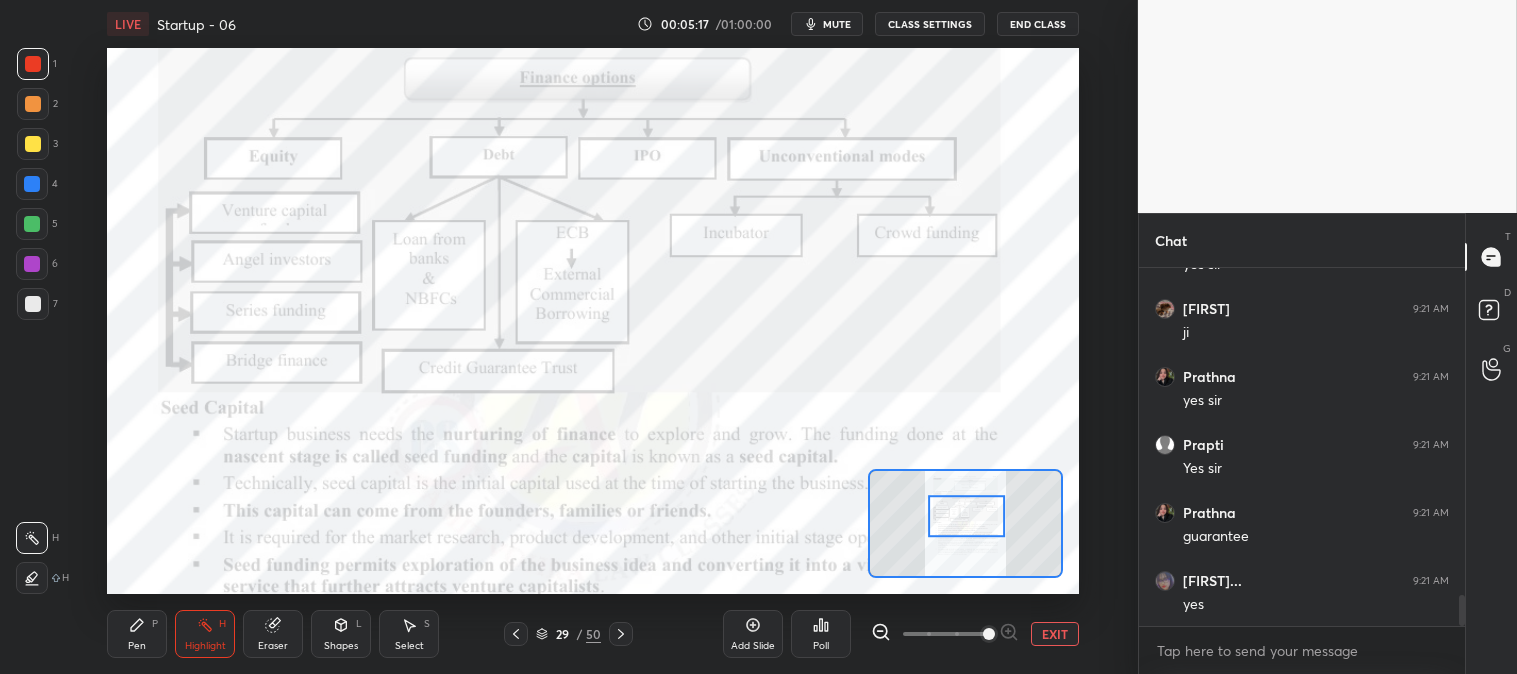 scroll, scrollTop: 3785, scrollLeft: 0, axis: vertical 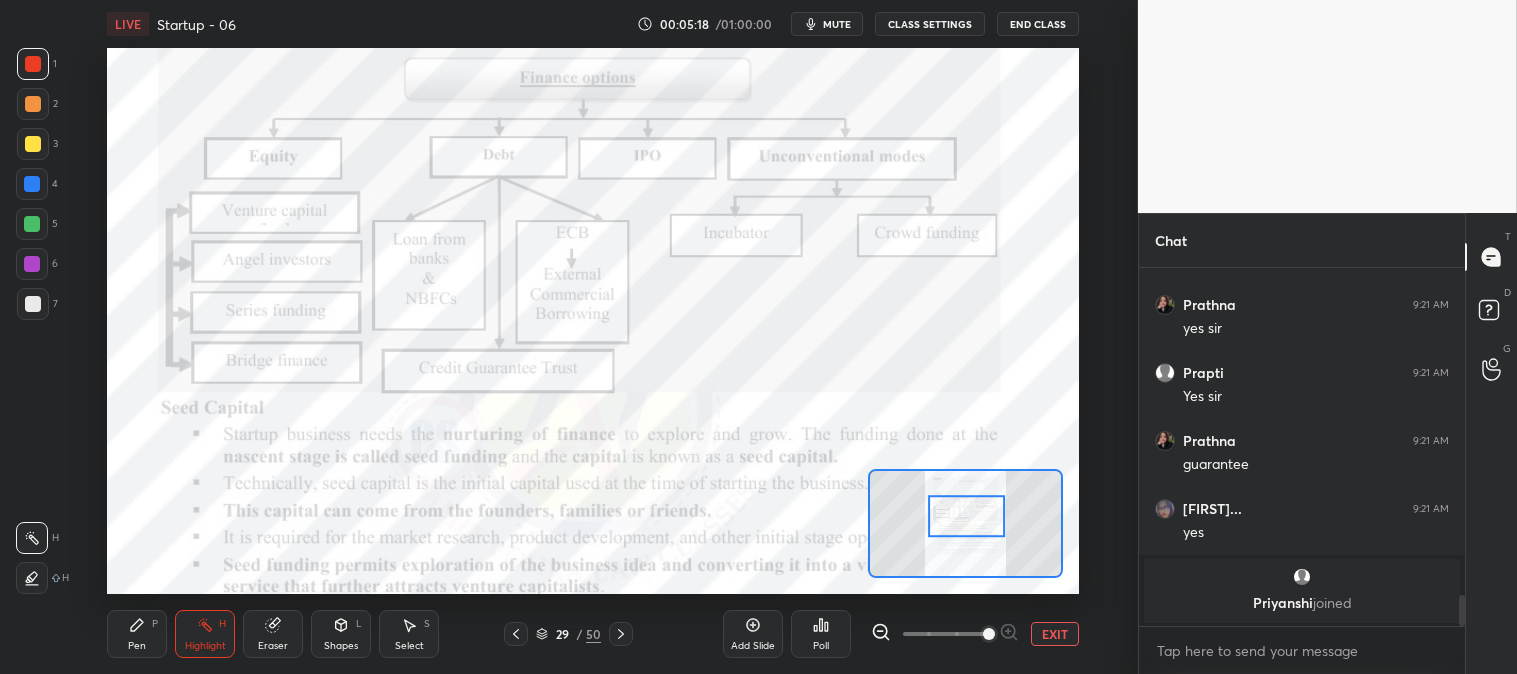 click on "Pen P" at bounding box center (137, 634) 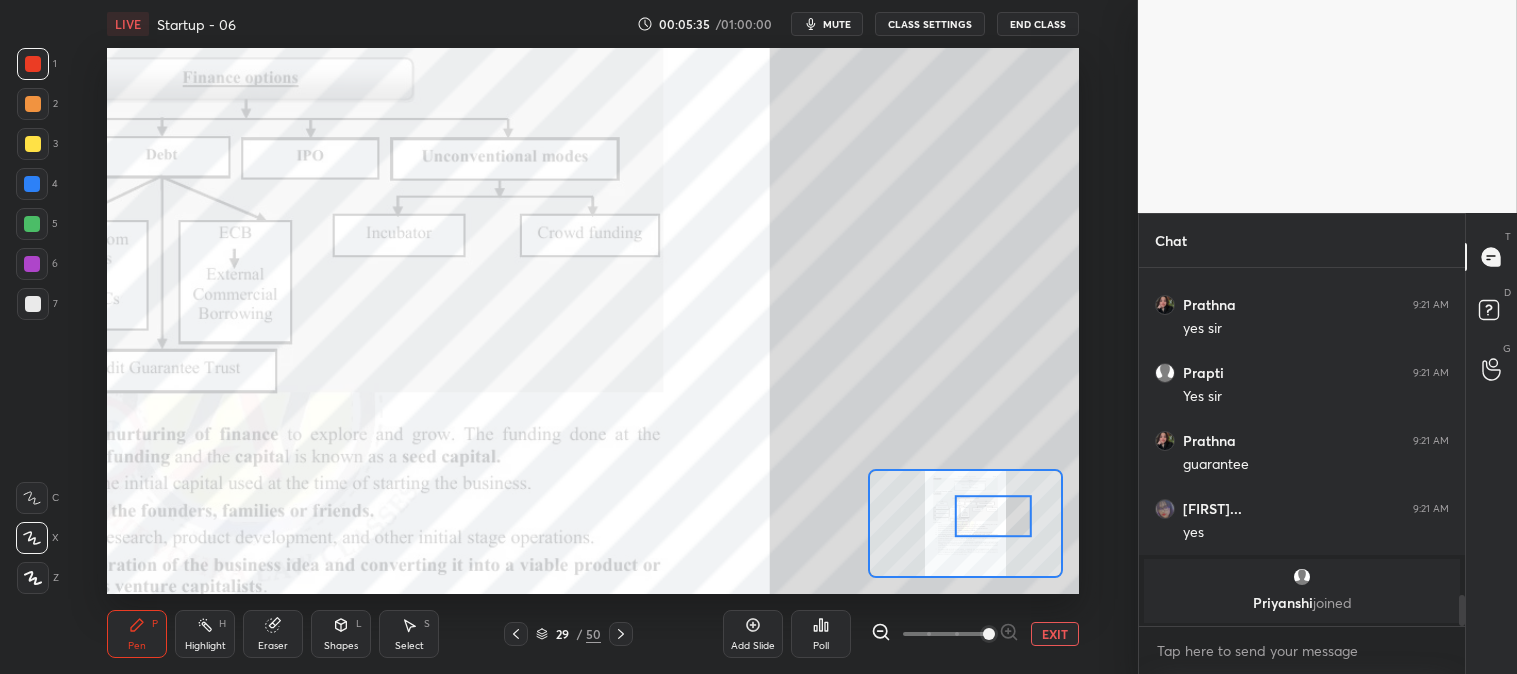 click at bounding box center [32, 224] 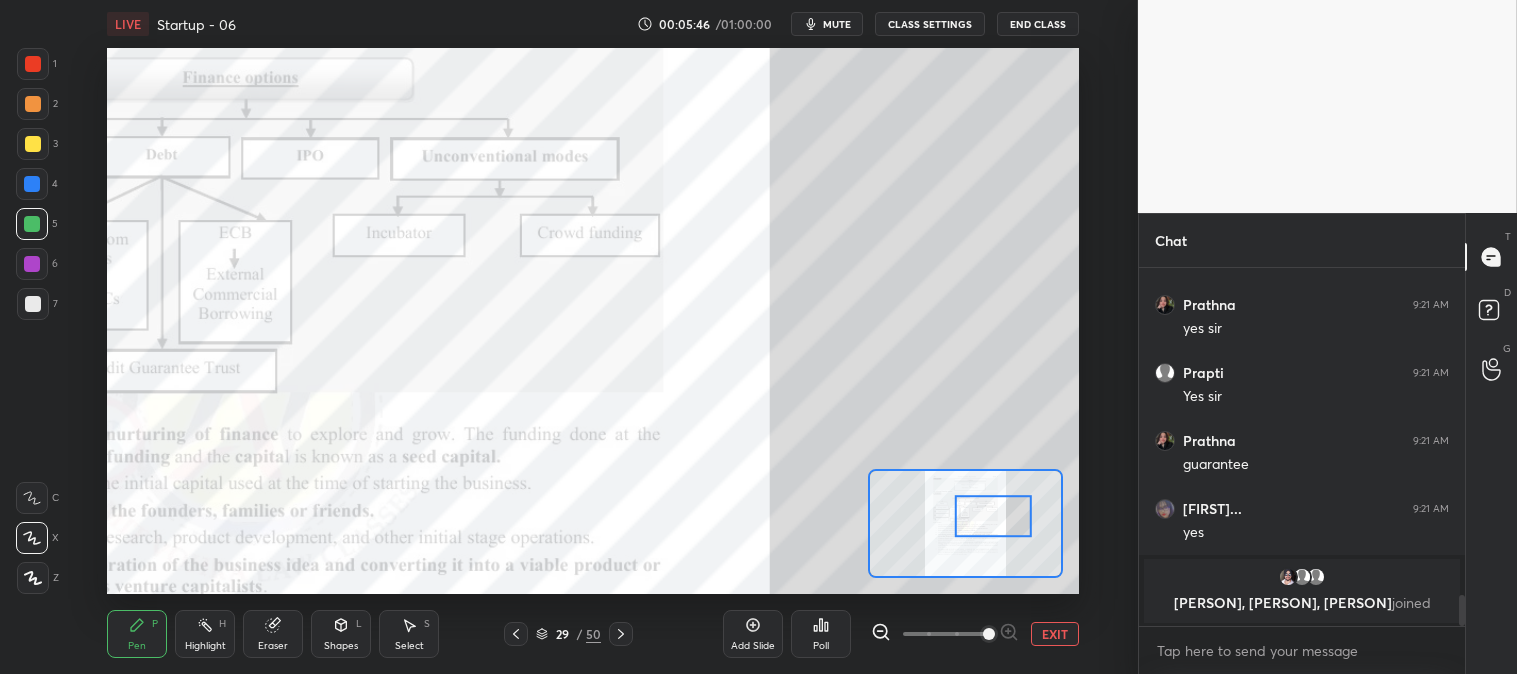 click on "Eraser" at bounding box center (273, 634) 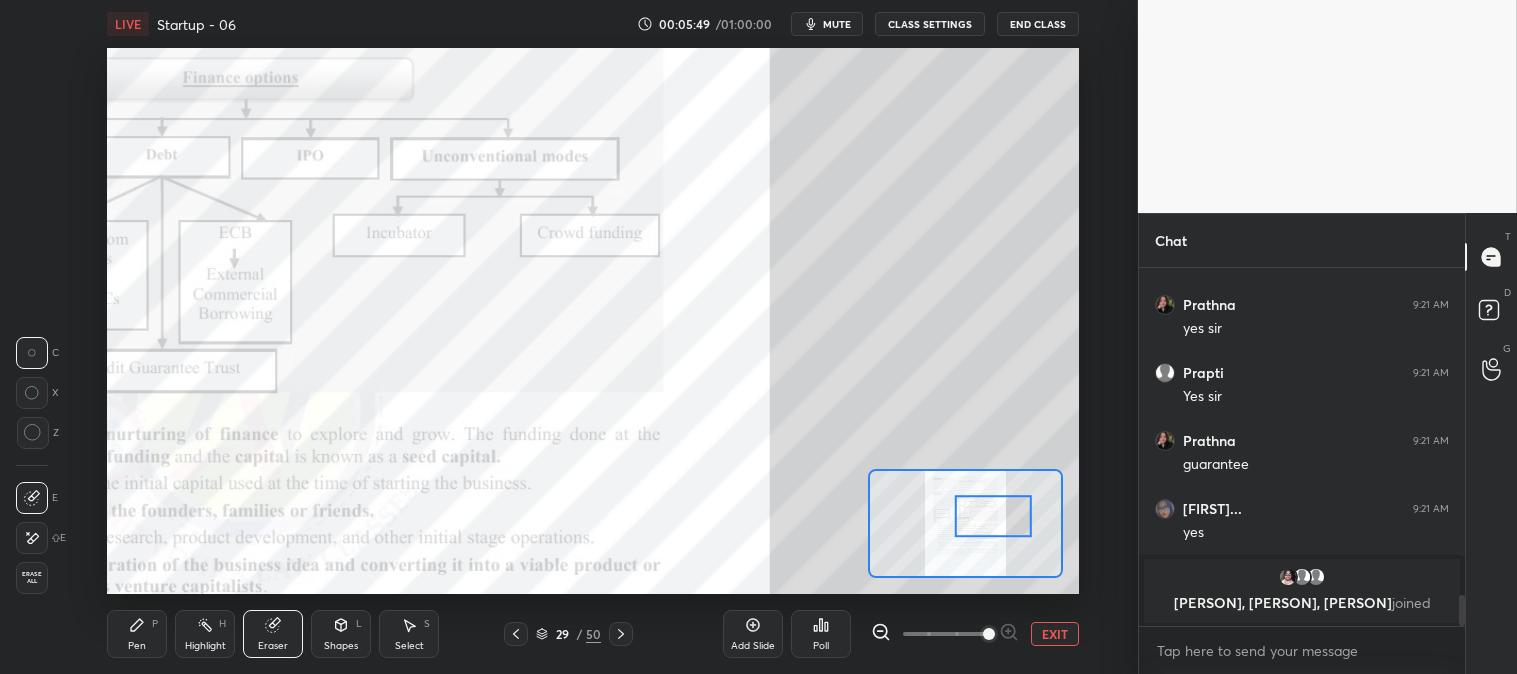 click on "Pen P" at bounding box center (137, 634) 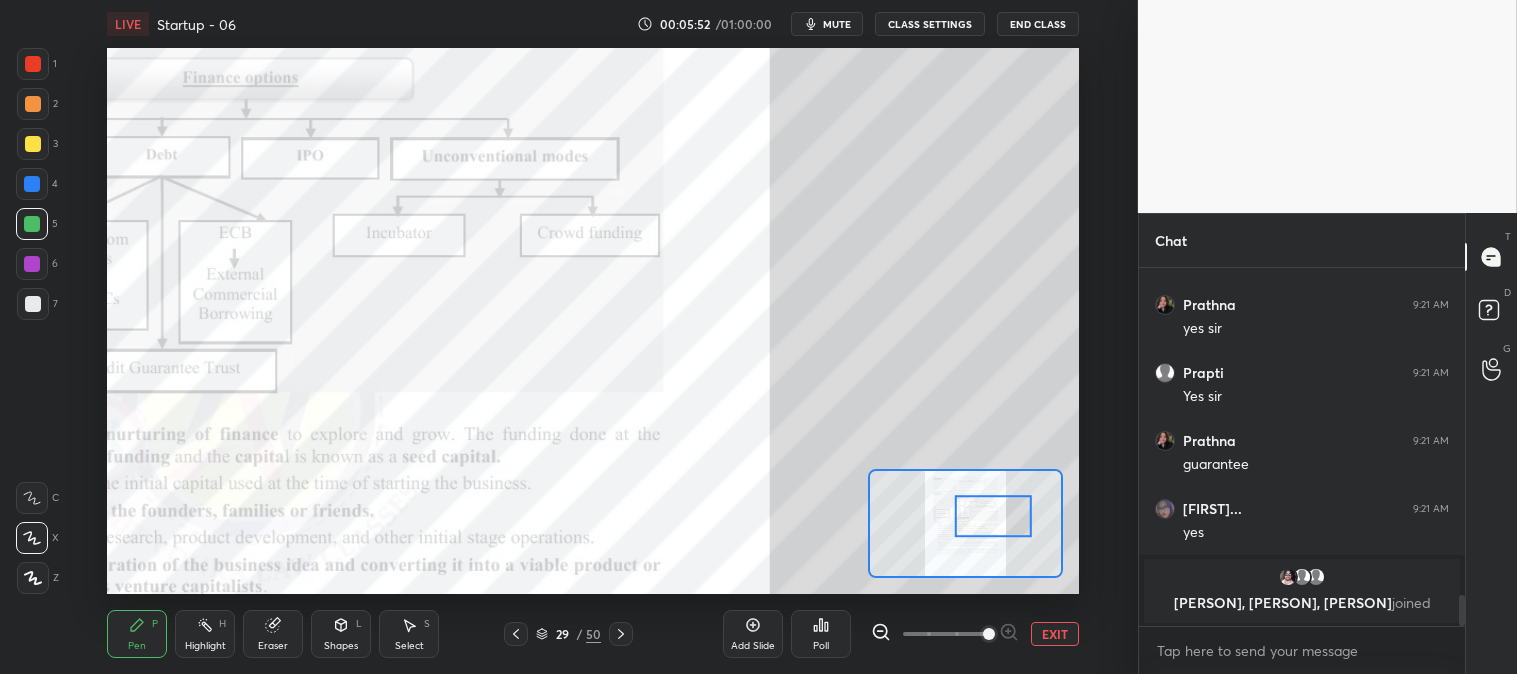 click on "EXIT" at bounding box center [1055, 634] 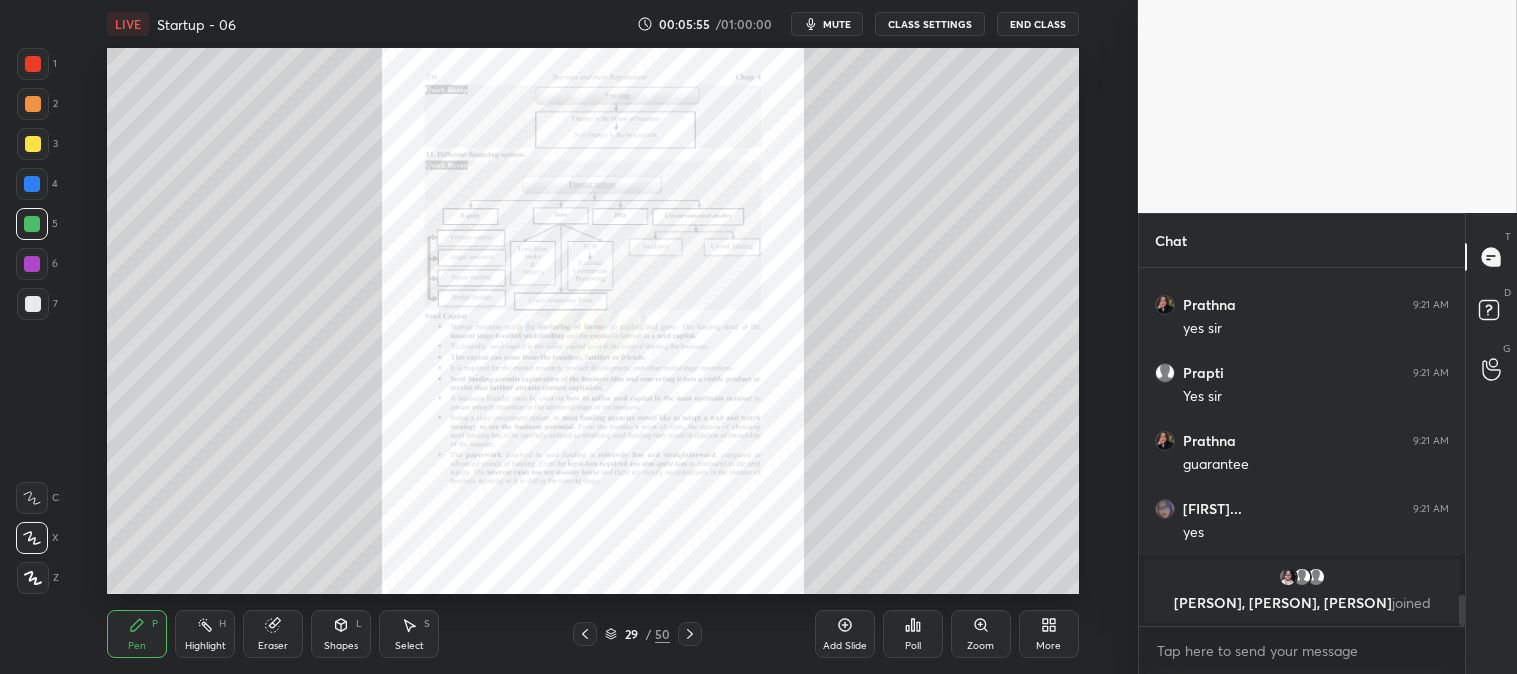 click on "Zoom" at bounding box center [981, 634] 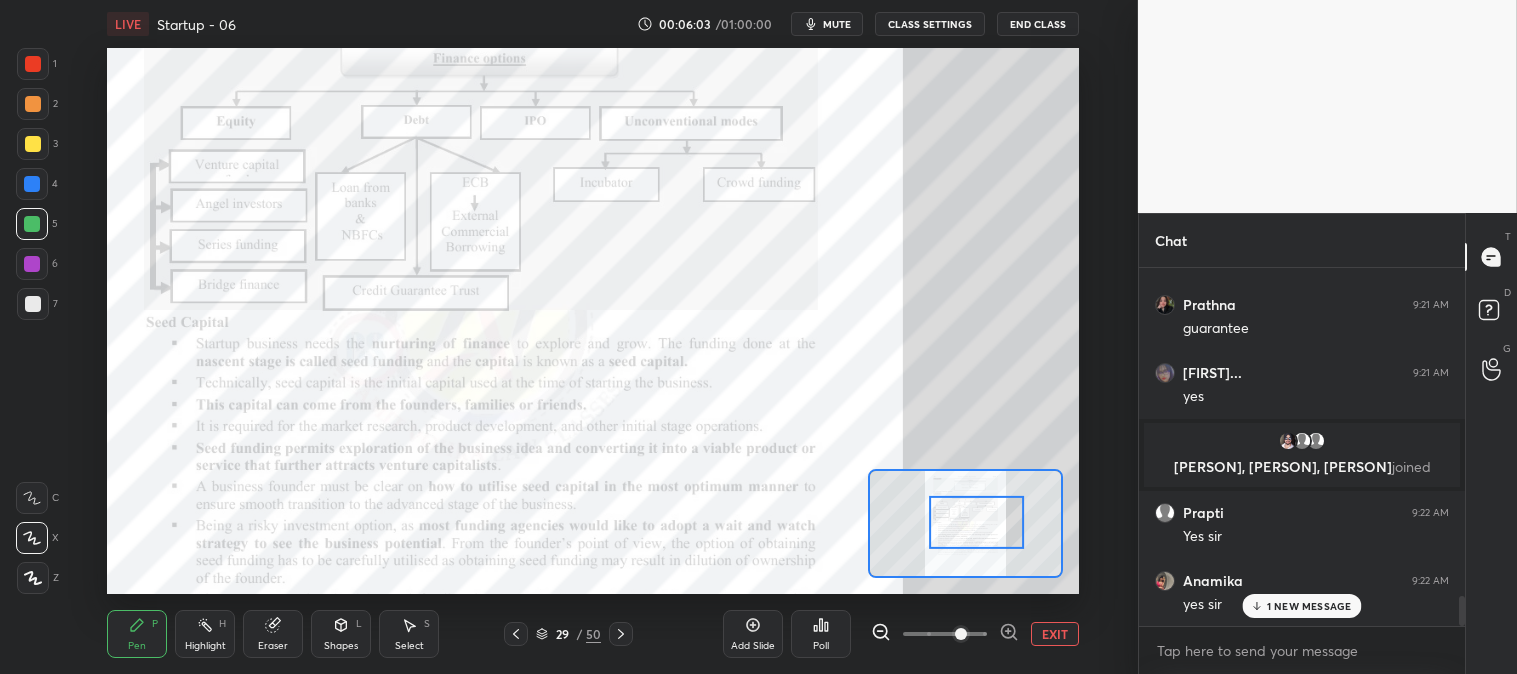 scroll, scrollTop: 3990, scrollLeft: 0, axis: vertical 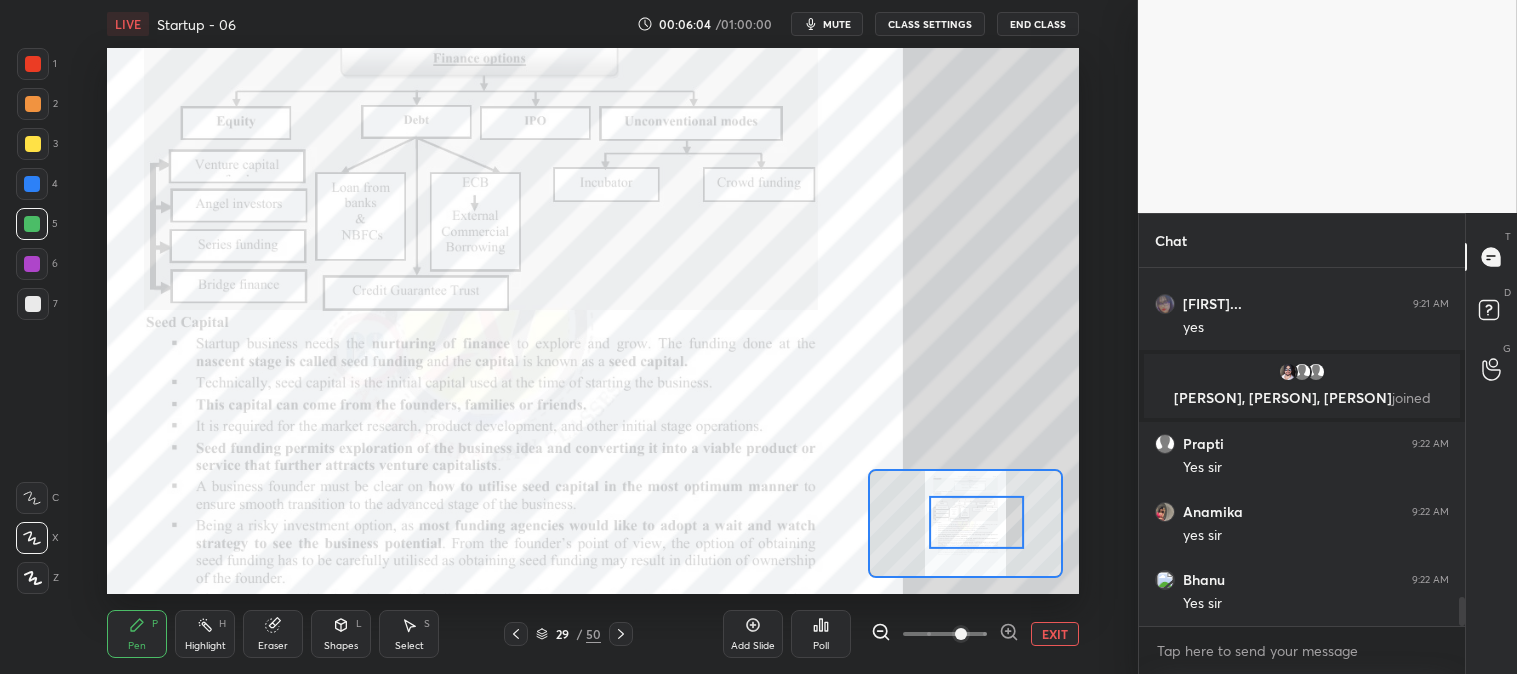 click on "mute" at bounding box center [837, 24] 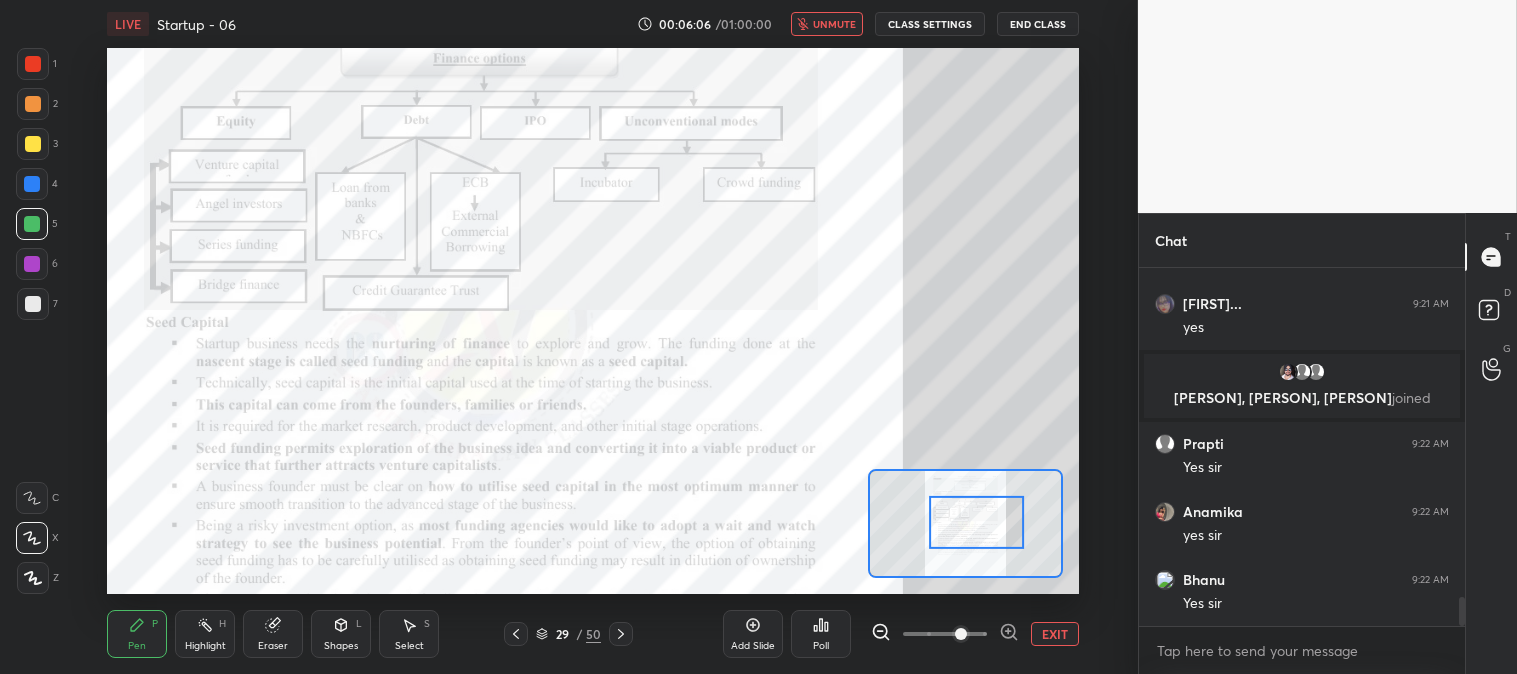 click on "unmute" at bounding box center [834, 24] 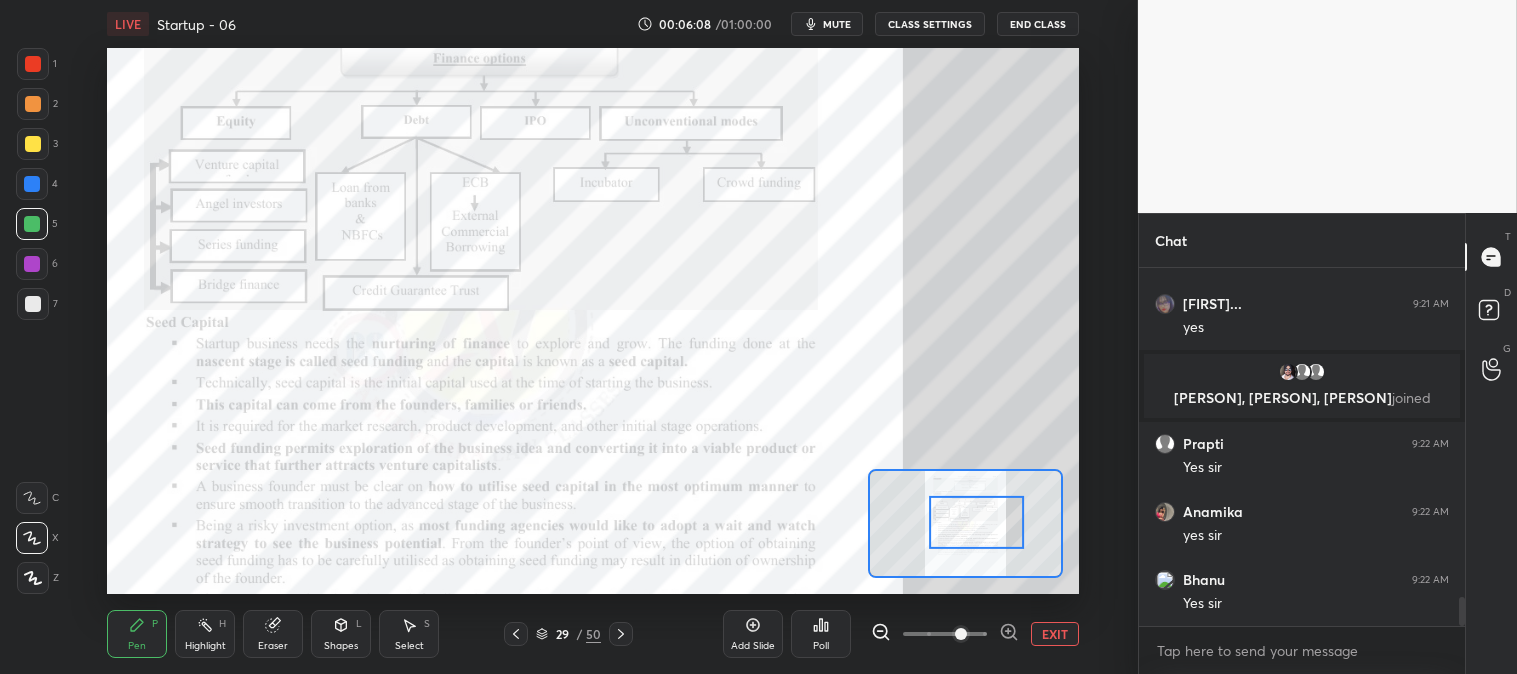 click on "Highlight" at bounding box center (205, 646) 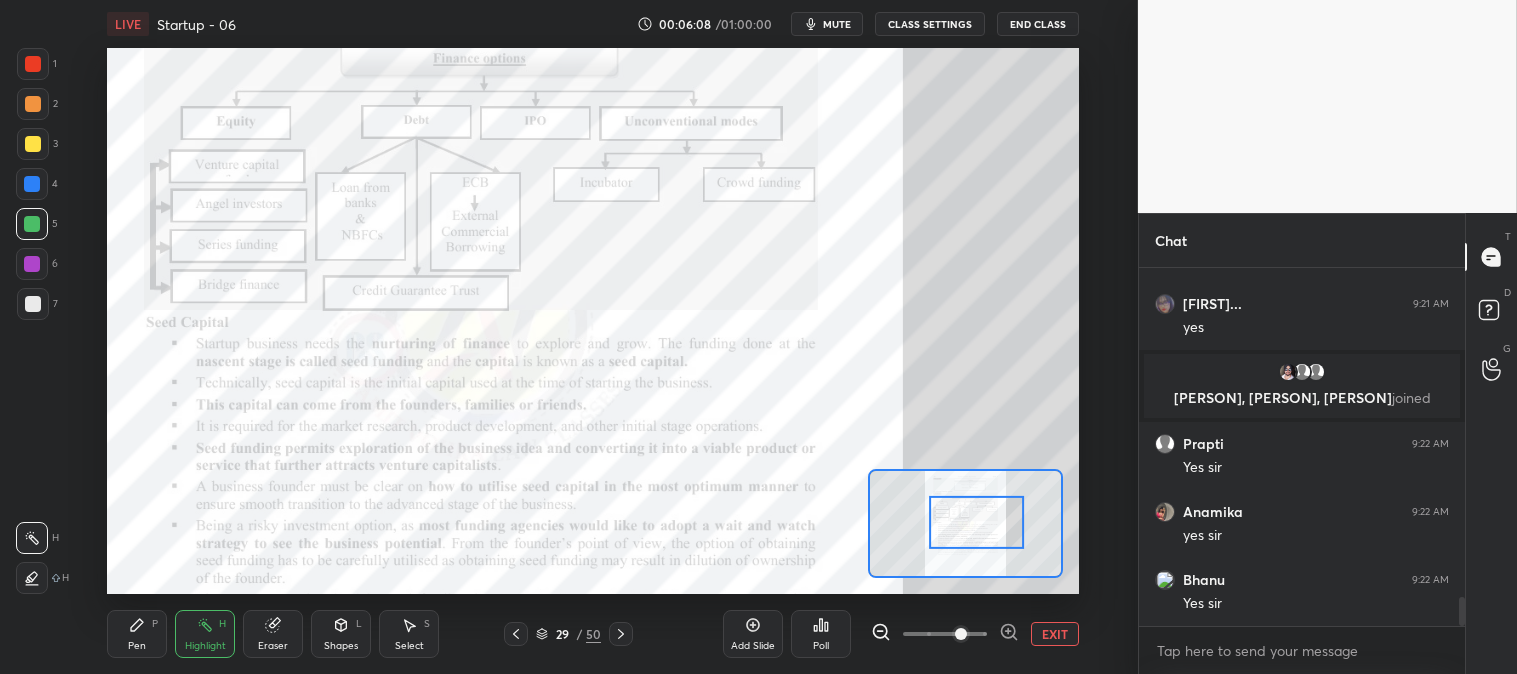 click at bounding box center [33, 64] 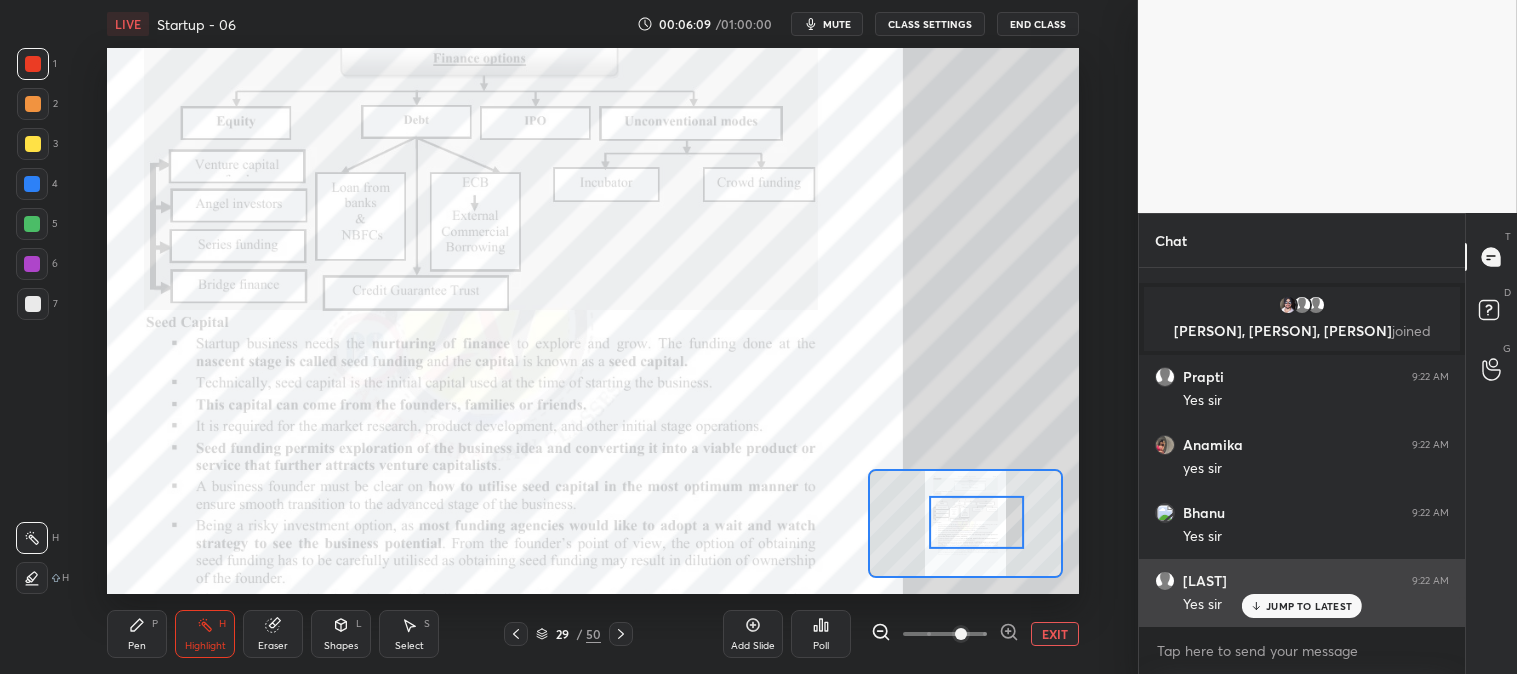 click on "JUMP TO LATEST" at bounding box center [1309, 606] 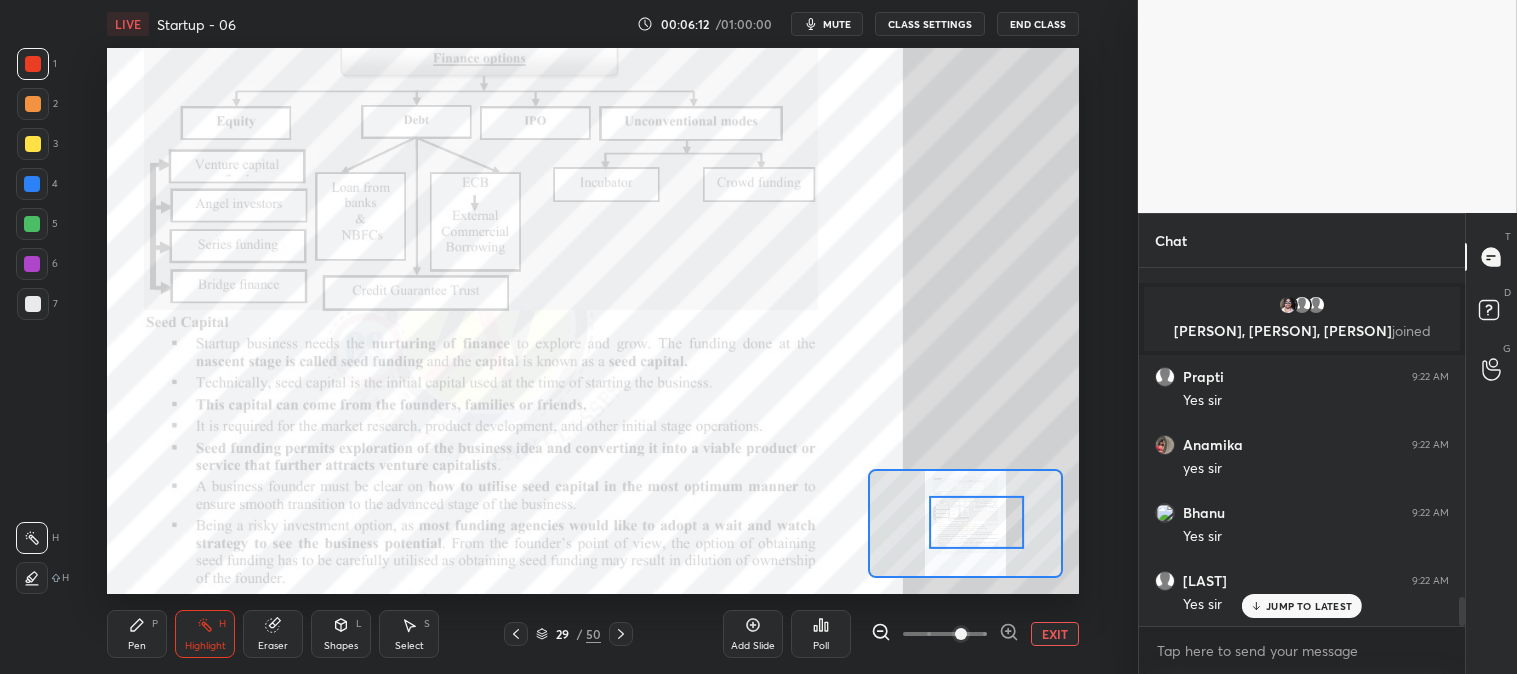 scroll, scrollTop: 4125, scrollLeft: 0, axis: vertical 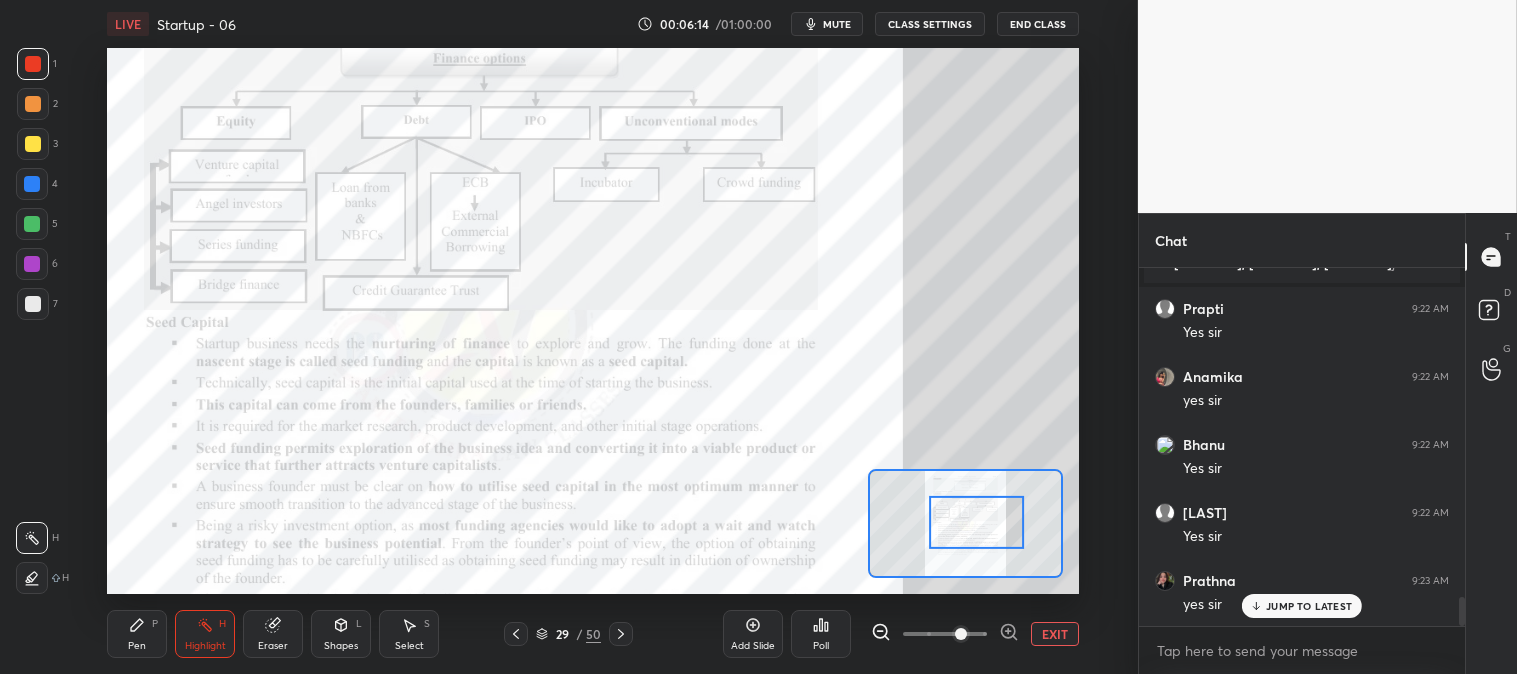 click on "JUMP TO LATEST" at bounding box center [1302, 606] 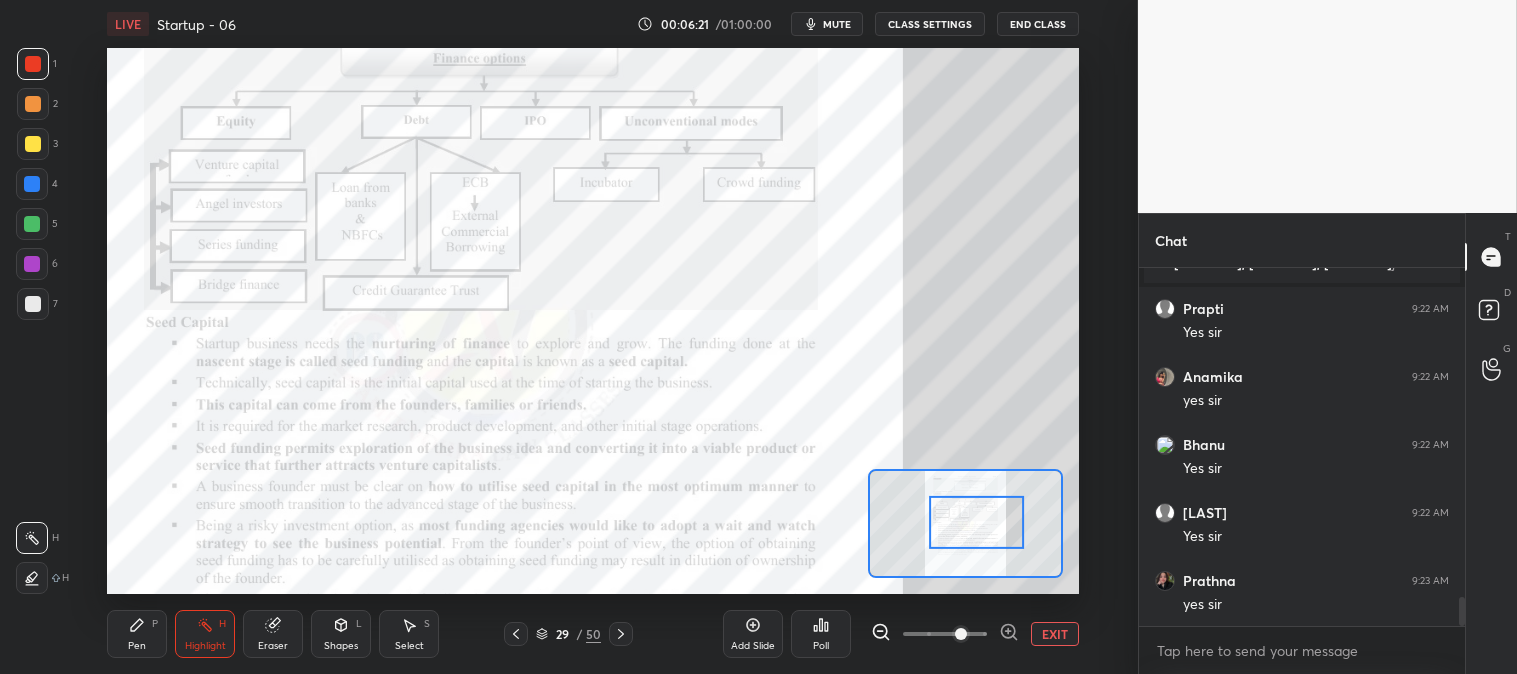 scroll, scrollTop: 4197, scrollLeft: 0, axis: vertical 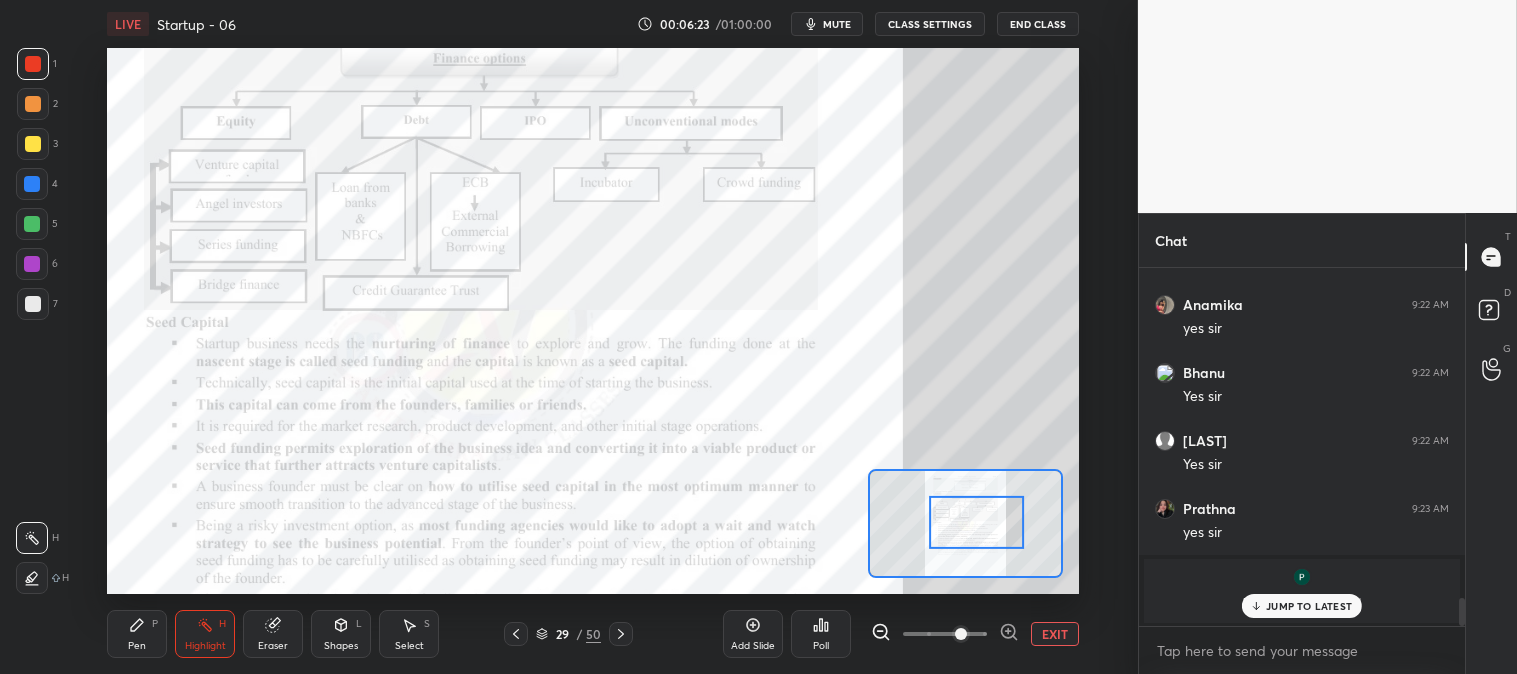 click on "JUMP TO LATEST" at bounding box center [1309, 606] 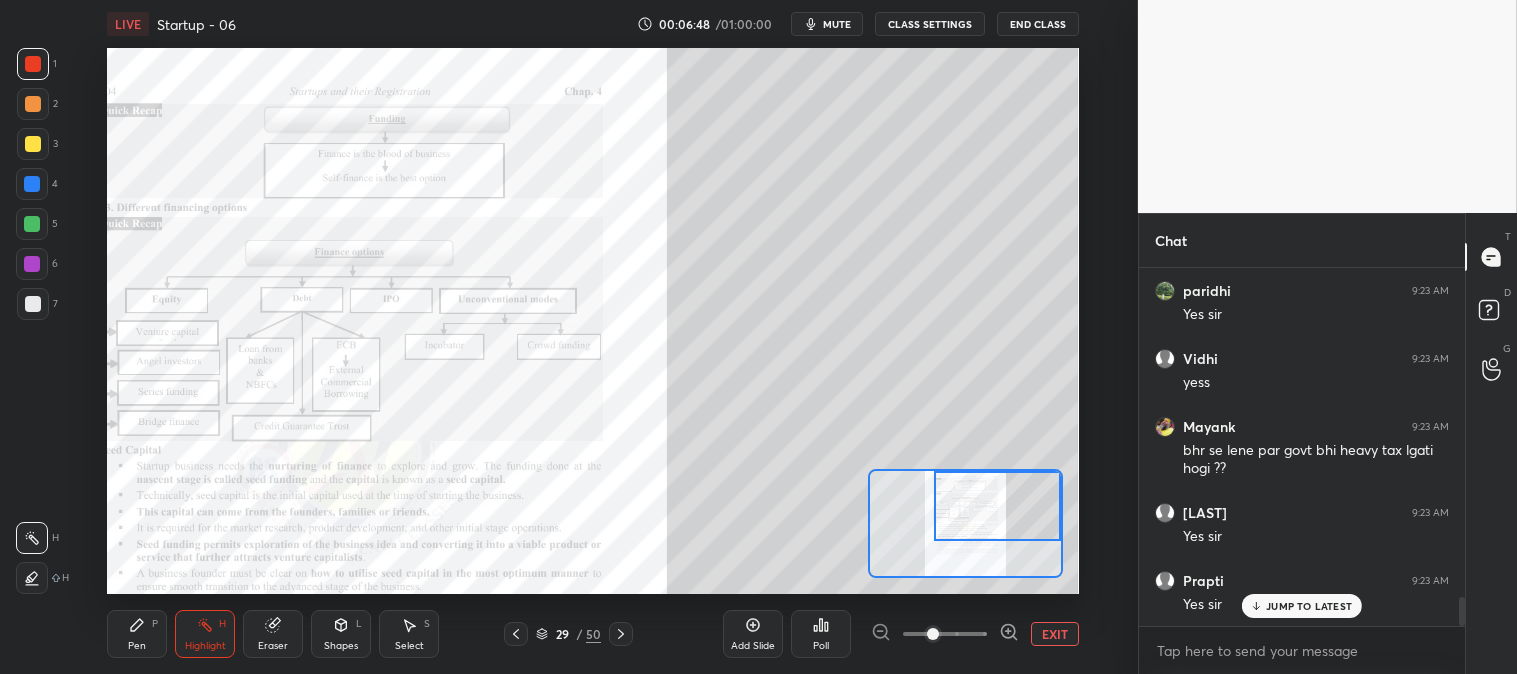 scroll, scrollTop: 4181, scrollLeft: 0, axis: vertical 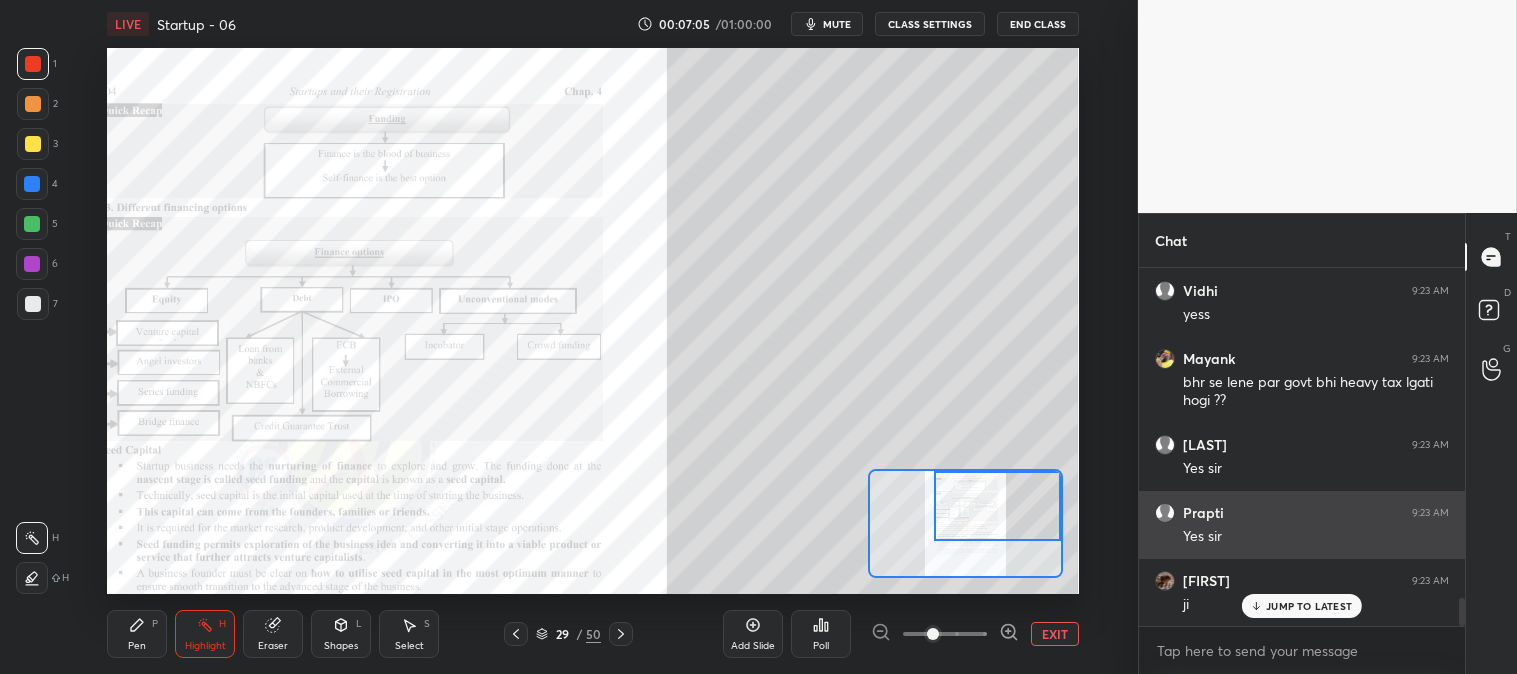 click on "JUMP TO LATEST" at bounding box center [1309, 606] 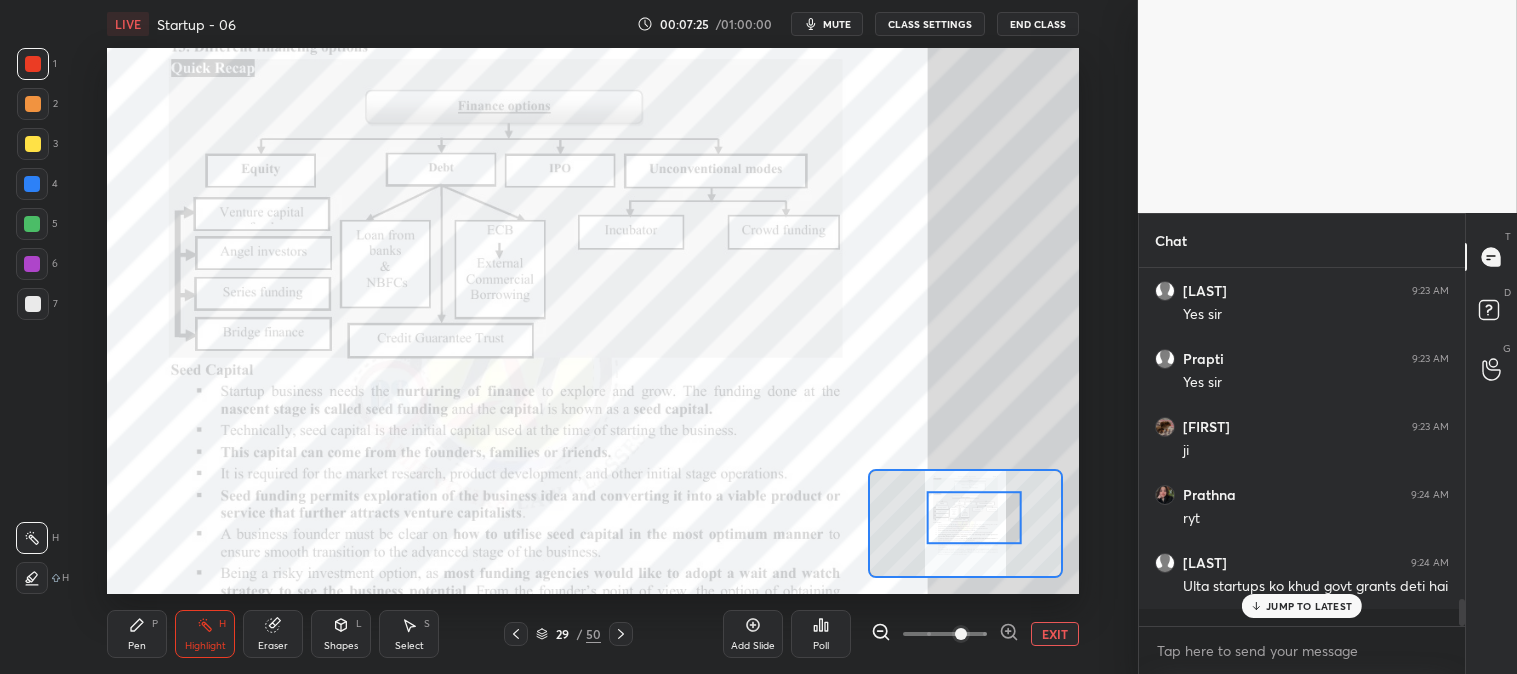 scroll, scrollTop: 4403, scrollLeft: 0, axis: vertical 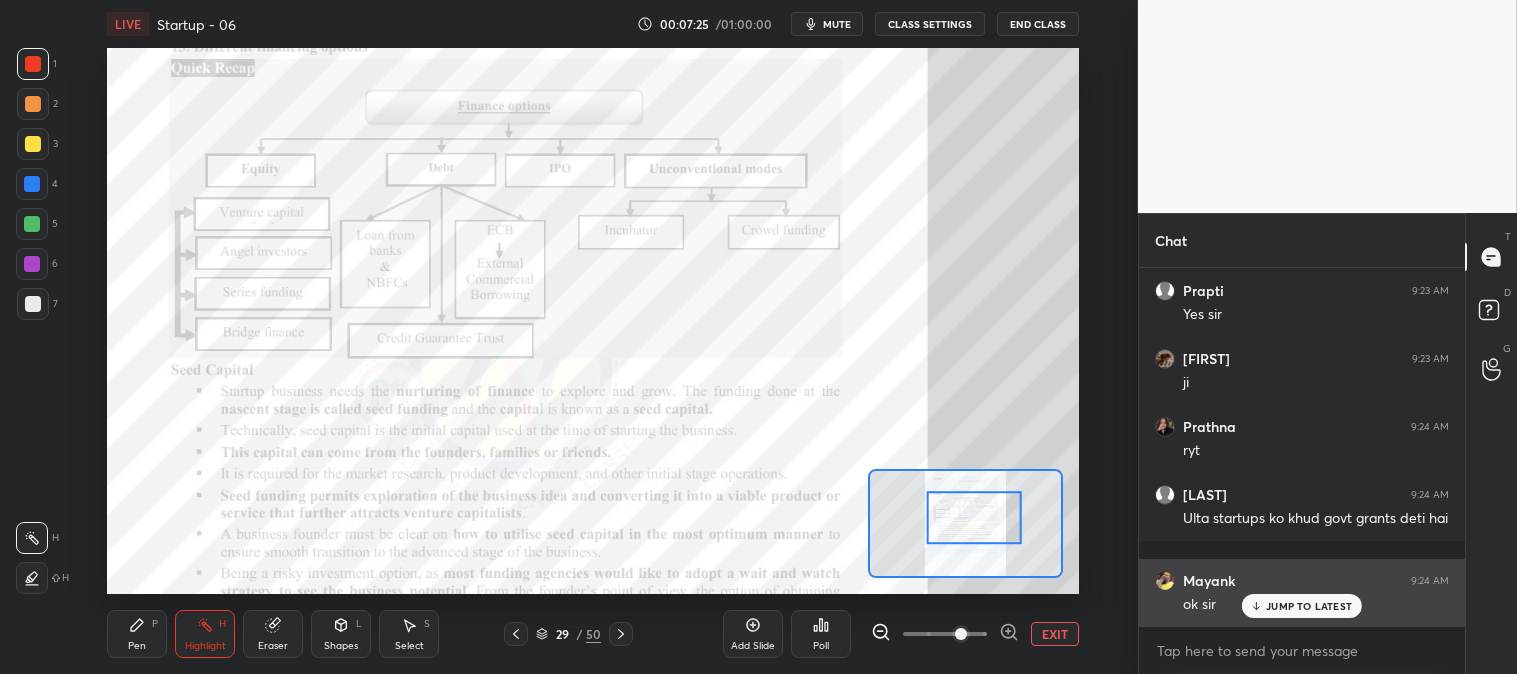 click on "JUMP TO LATEST" at bounding box center (1309, 606) 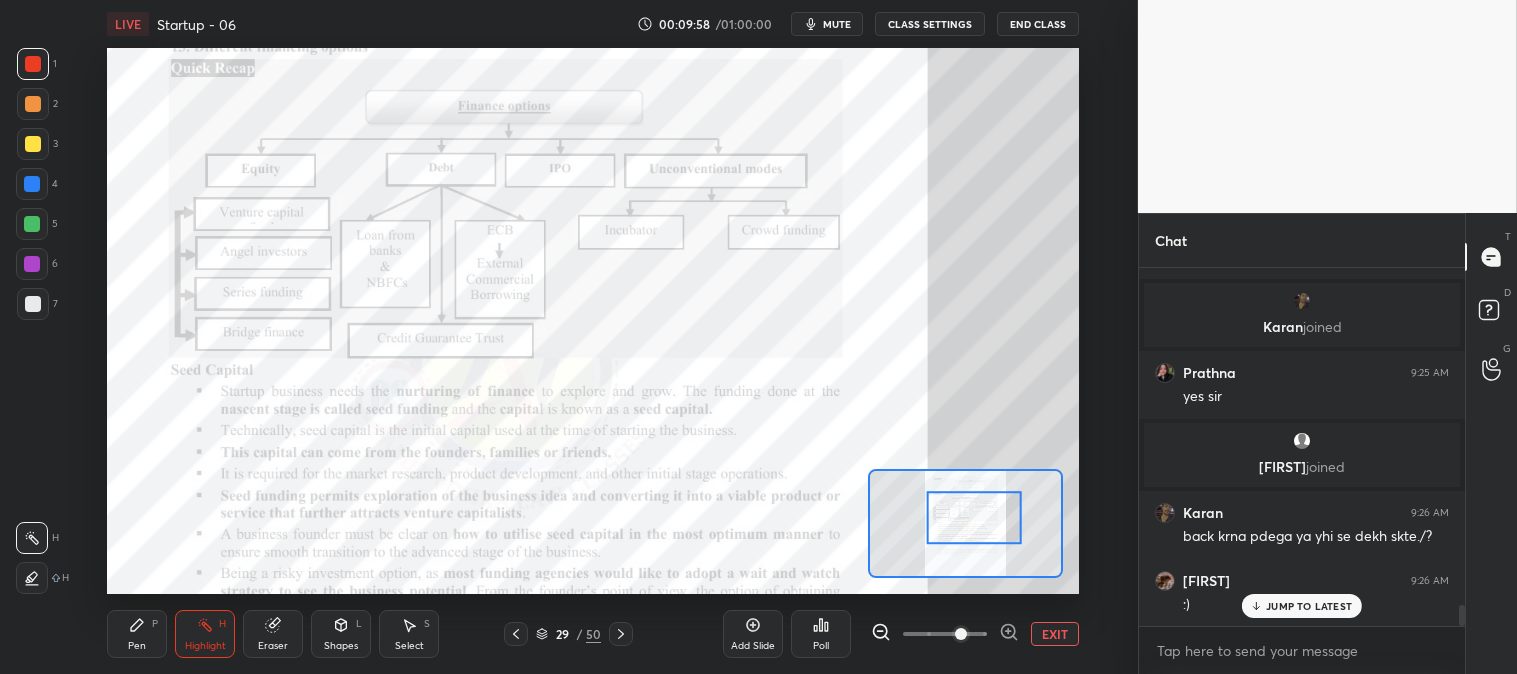 scroll, scrollTop: 5661, scrollLeft: 0, axis: vertical 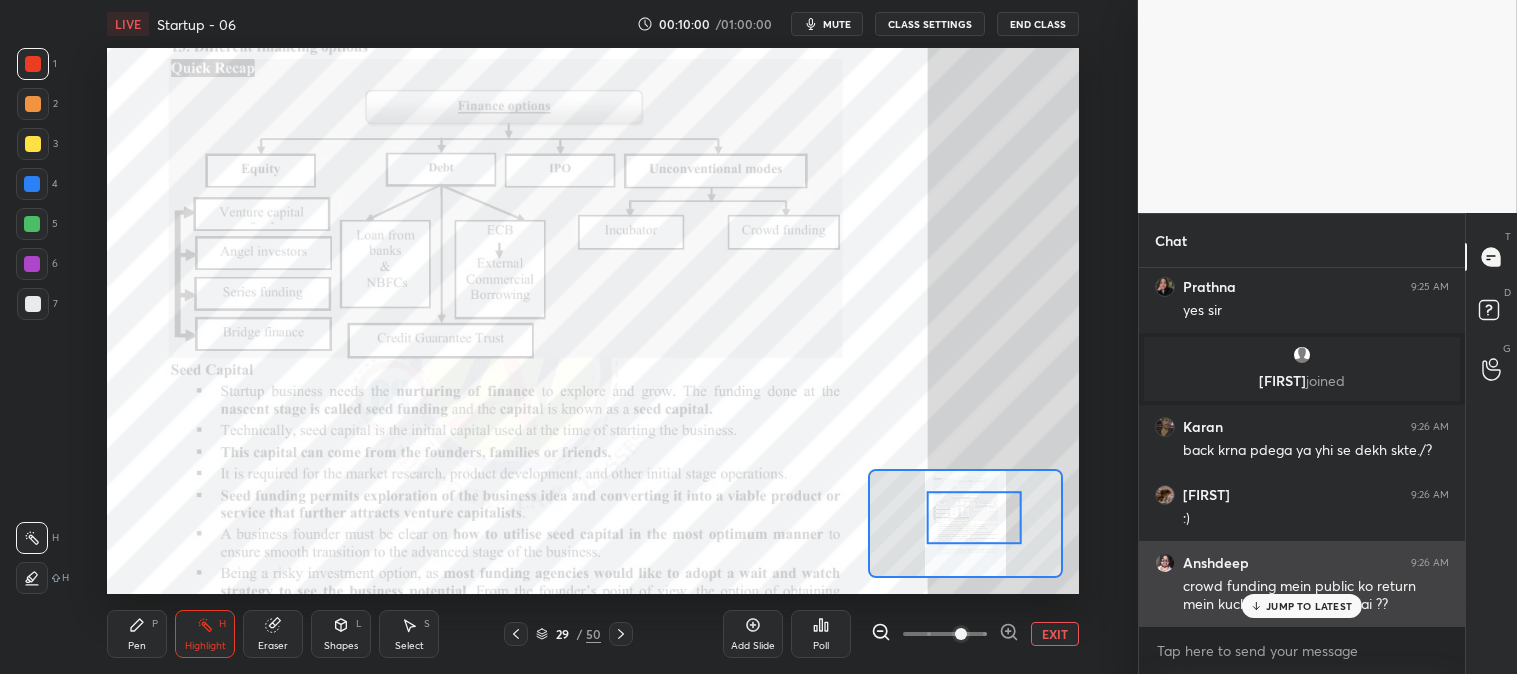 click on "JUMP TO LATEST" at bounding box center (1302, 606) 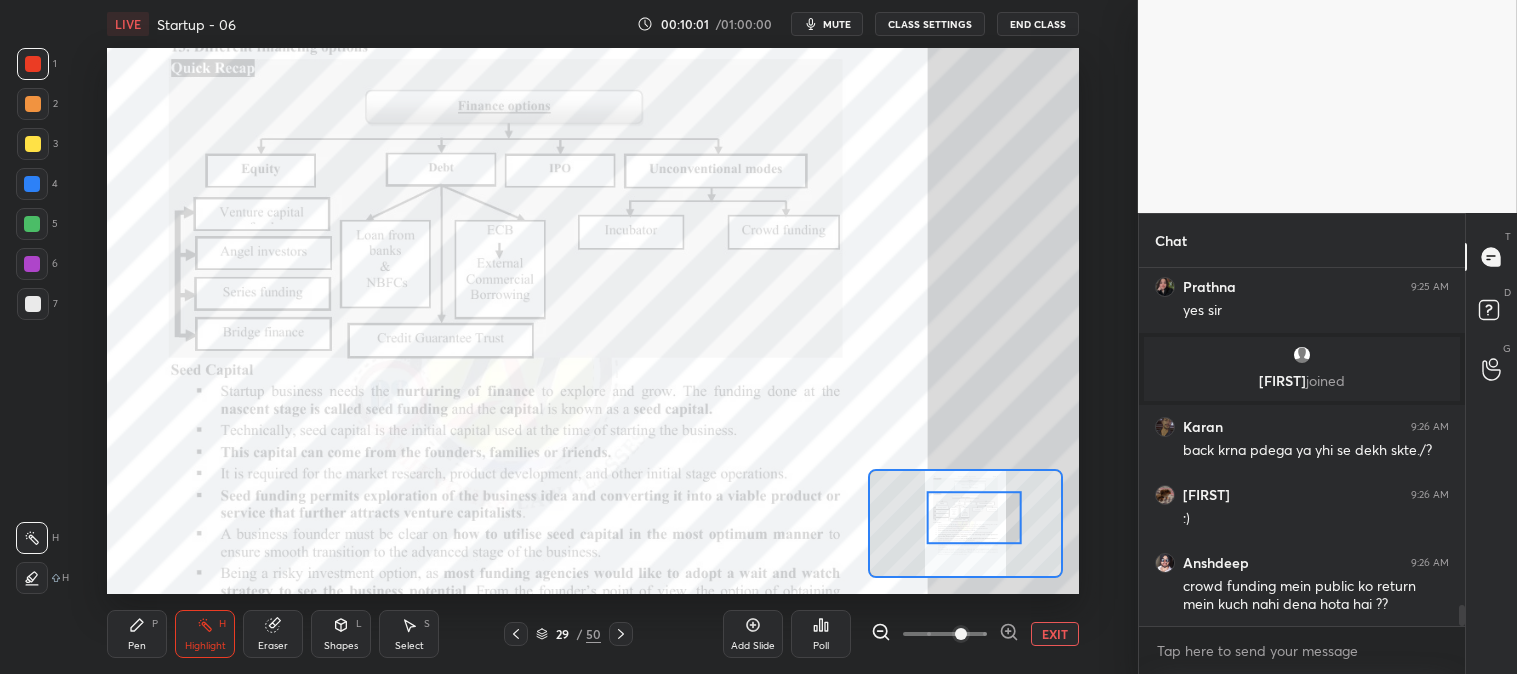 click on "Pen P" at bounding box center (137, 634) 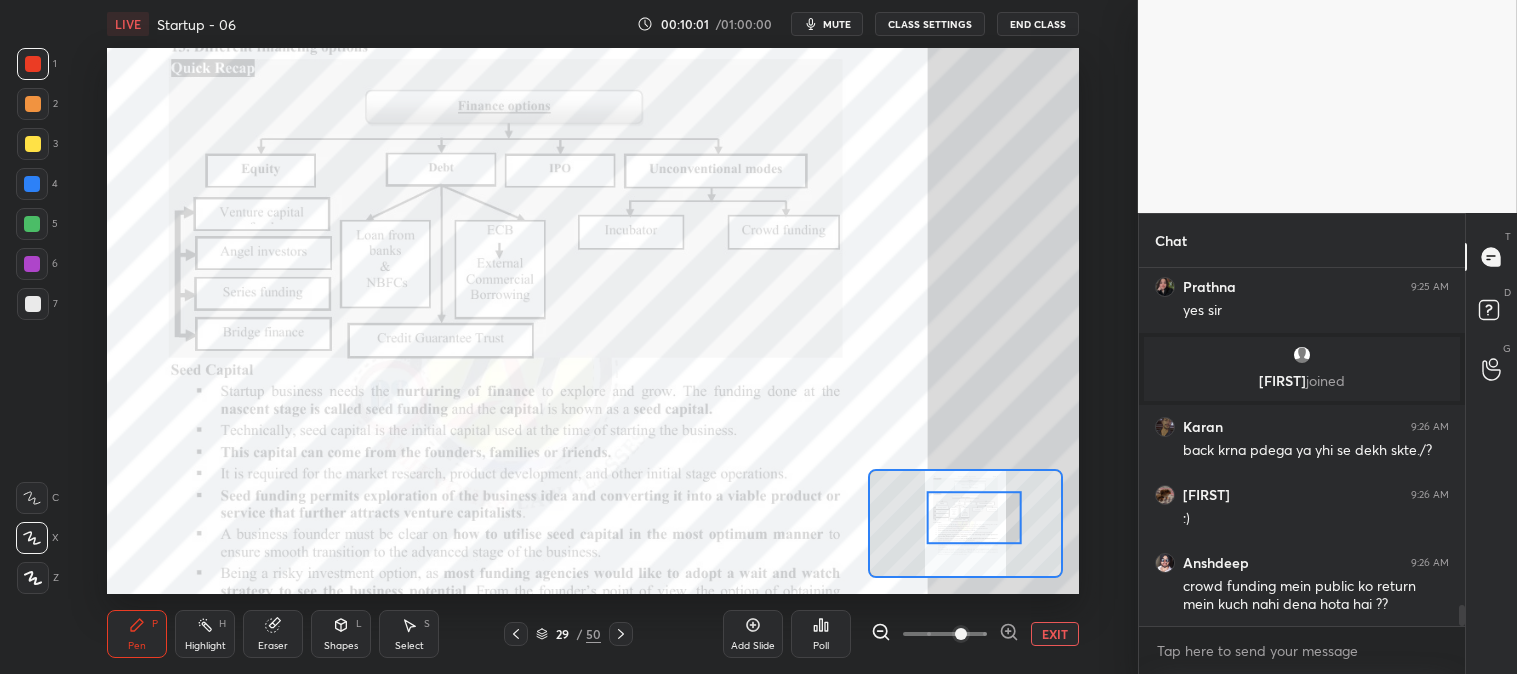 click on "Highlight" at bounding box center (205, 646) 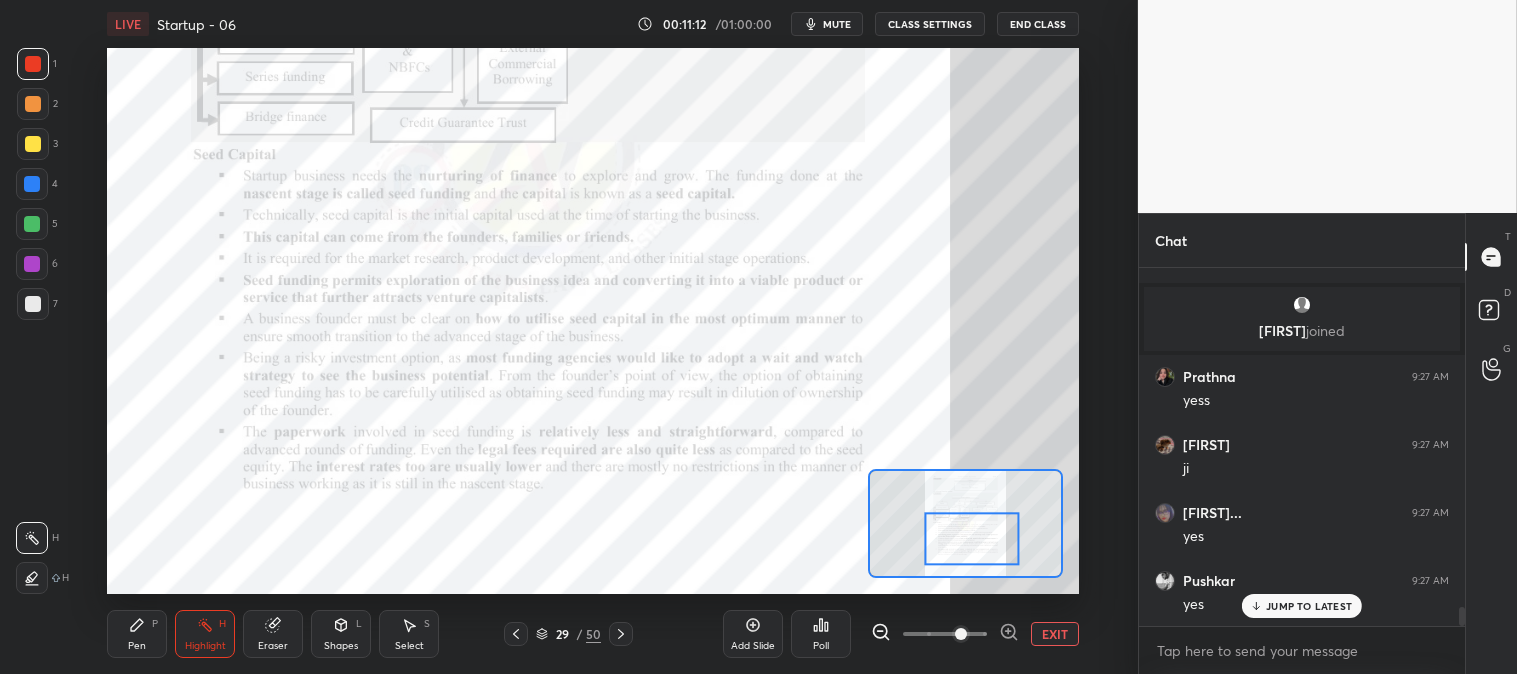scroll, scrollTop: 6423, scrollLeft: 0, axis: vertical 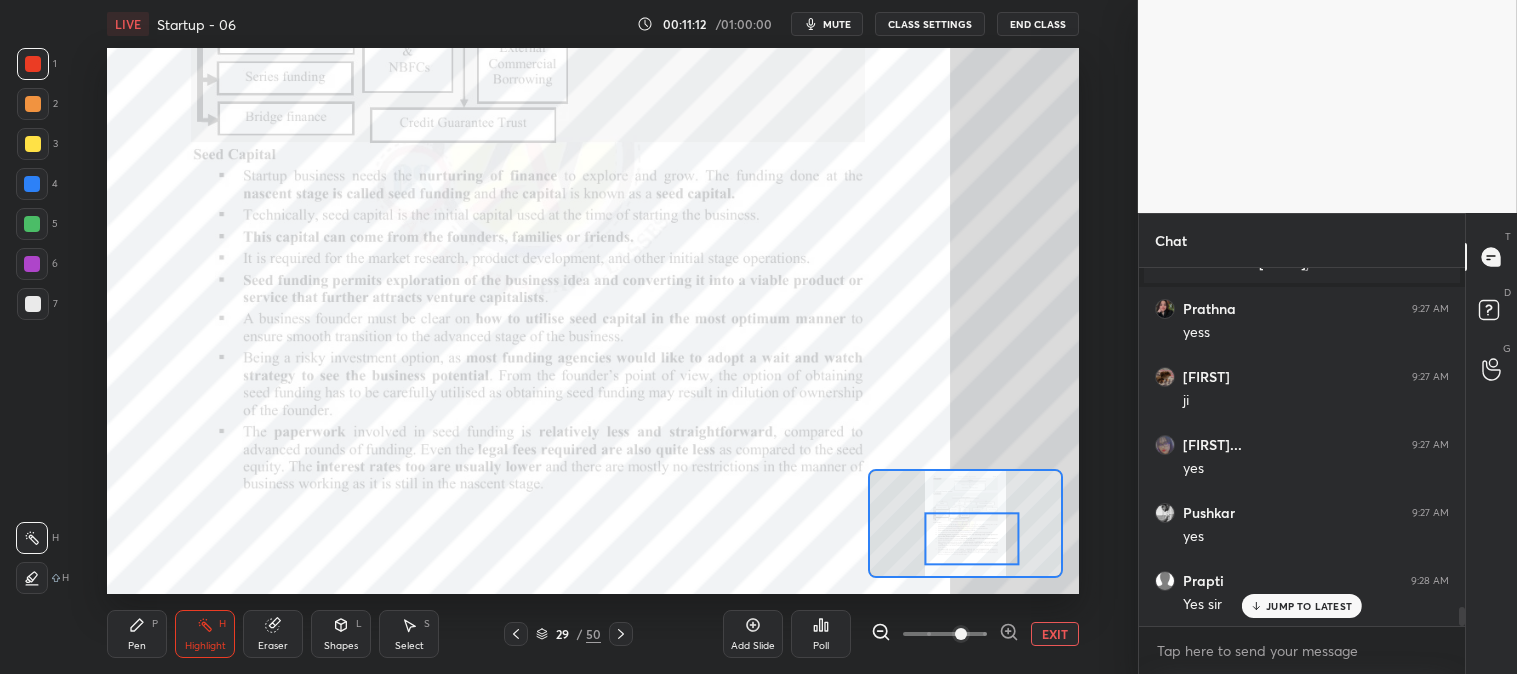 click 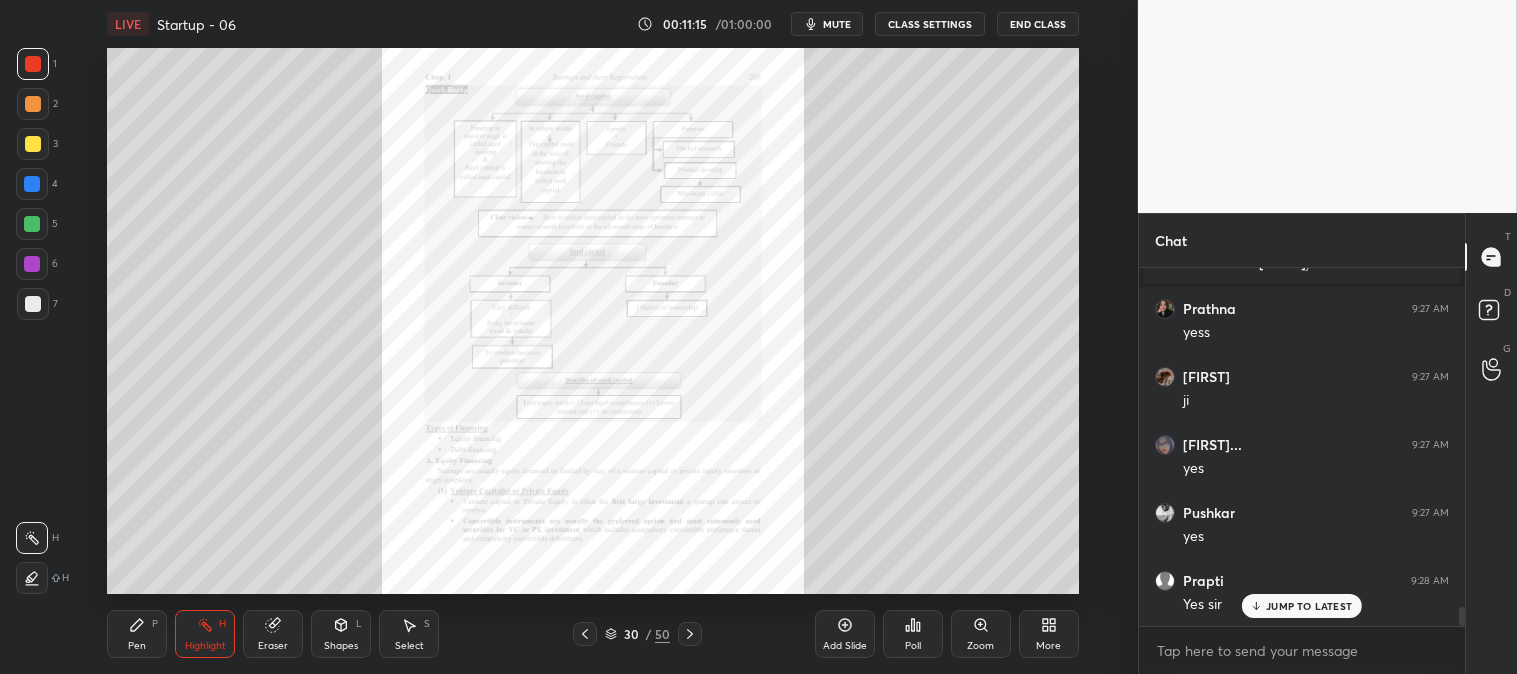 click on "Zoom" at bounding box center [981, 634] 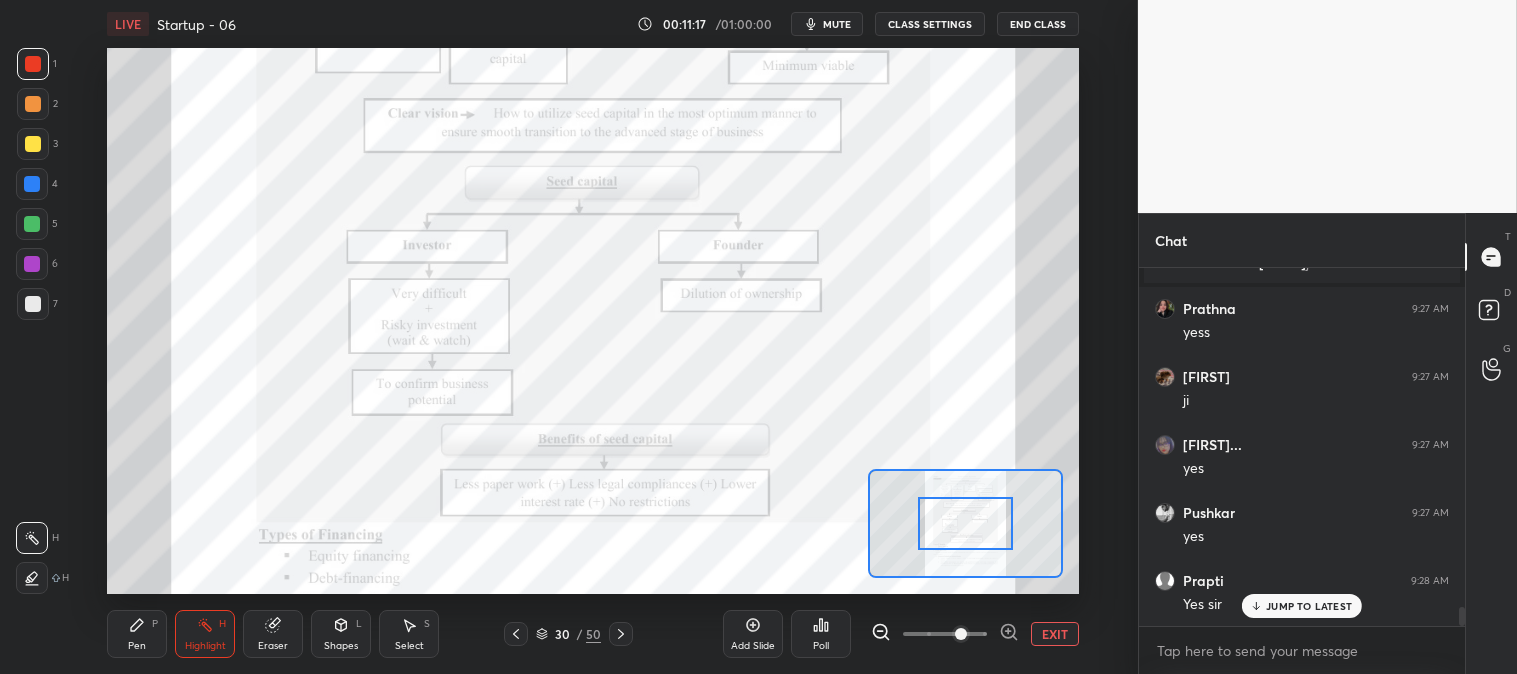 click 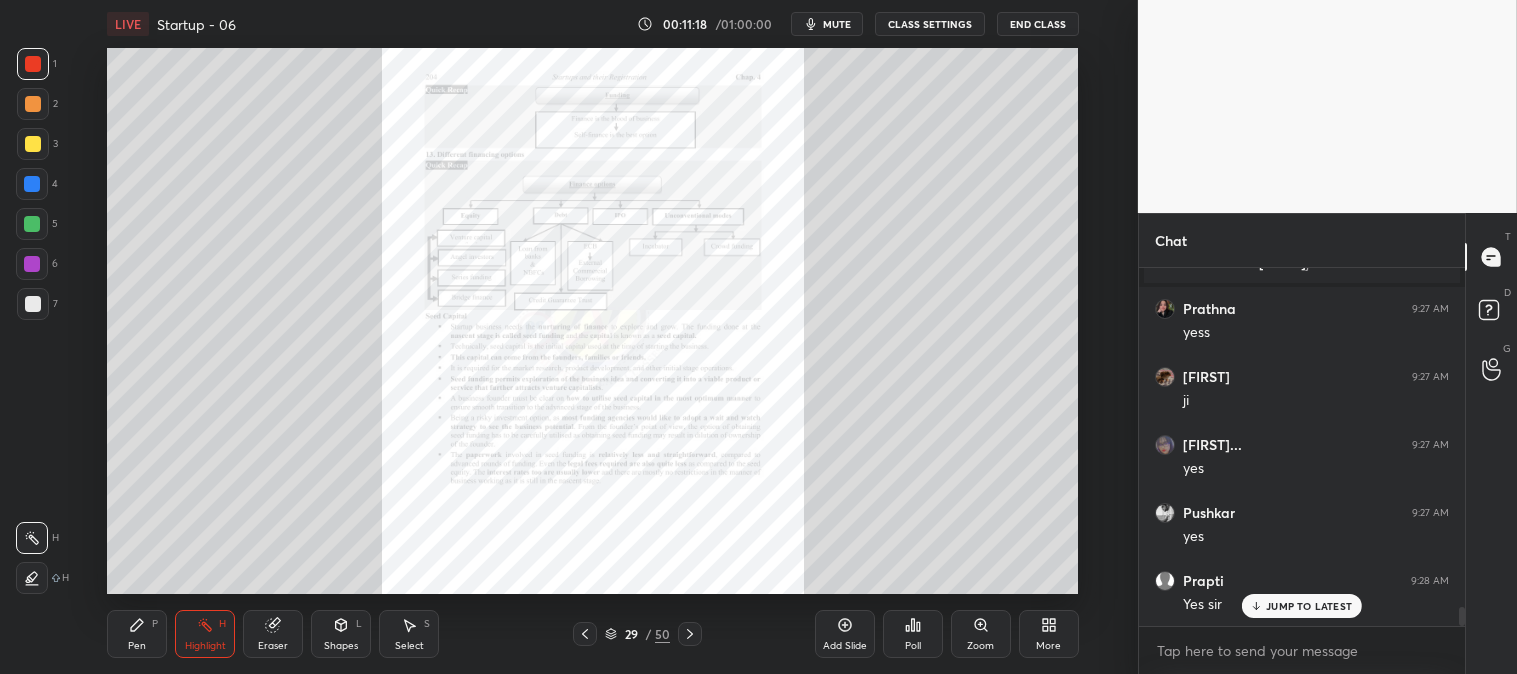 click 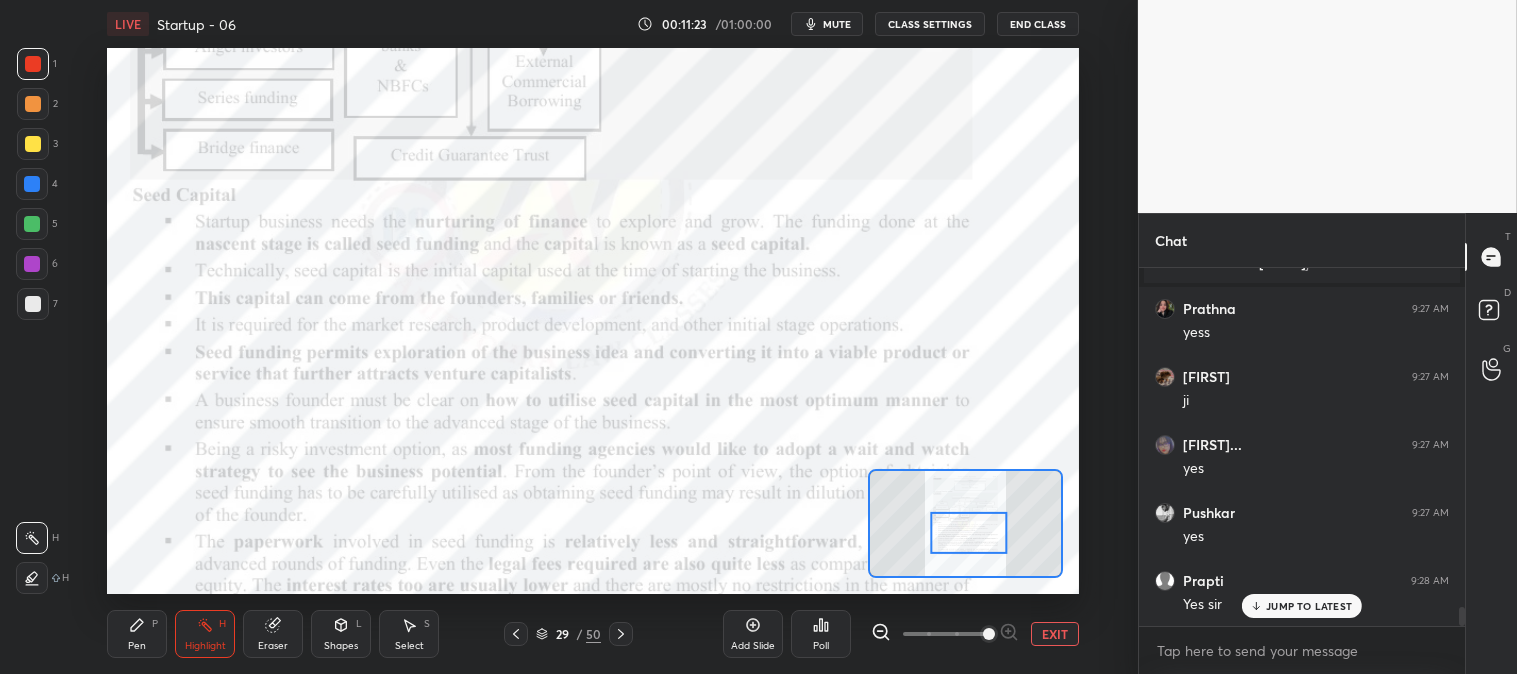 click 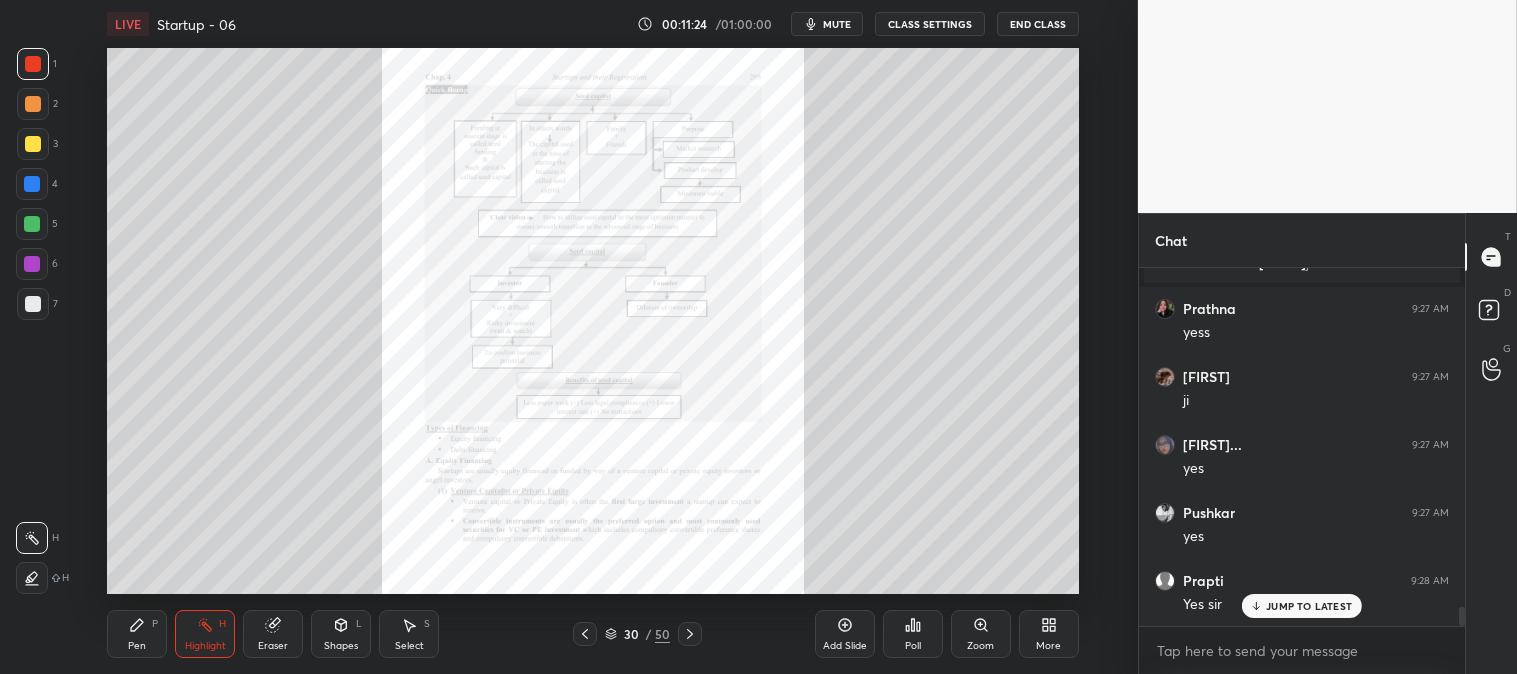 click 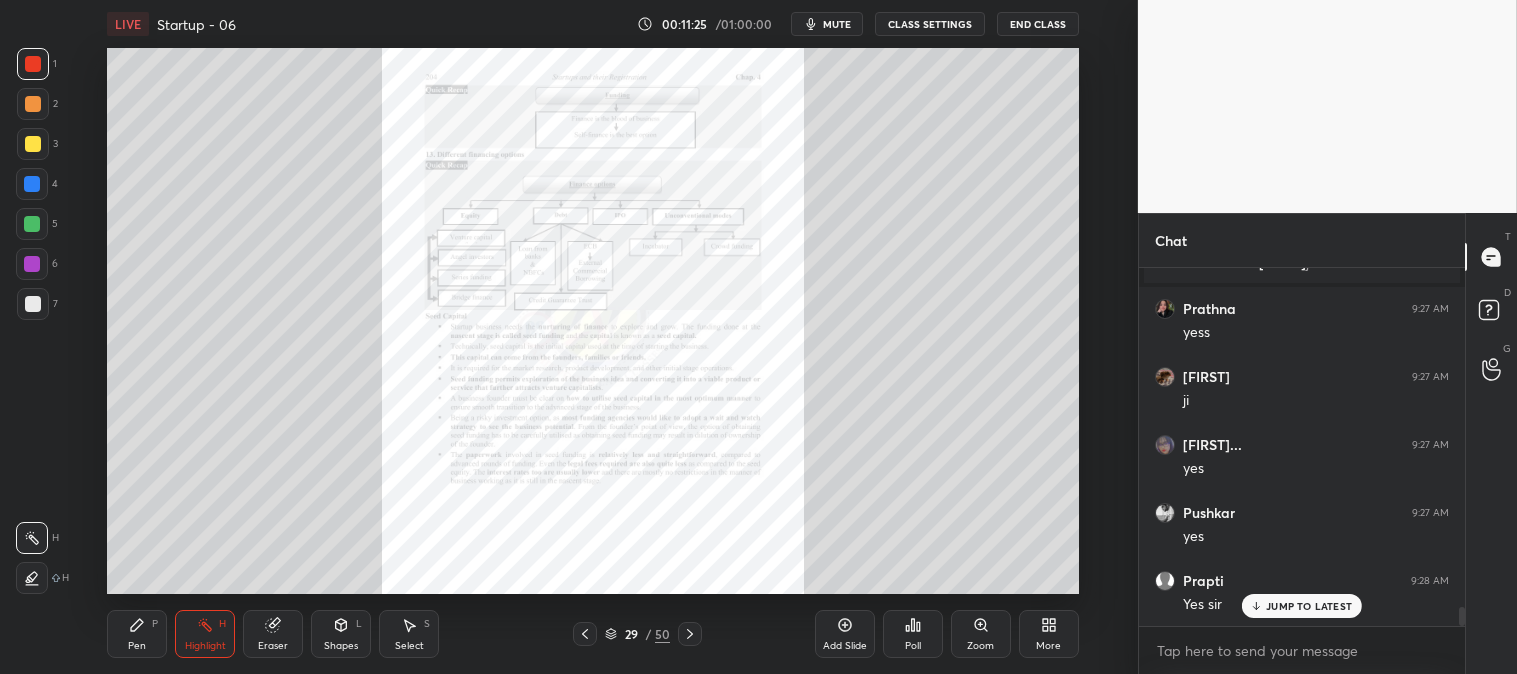 click on "Zoom" at bounding box center [980, 646] 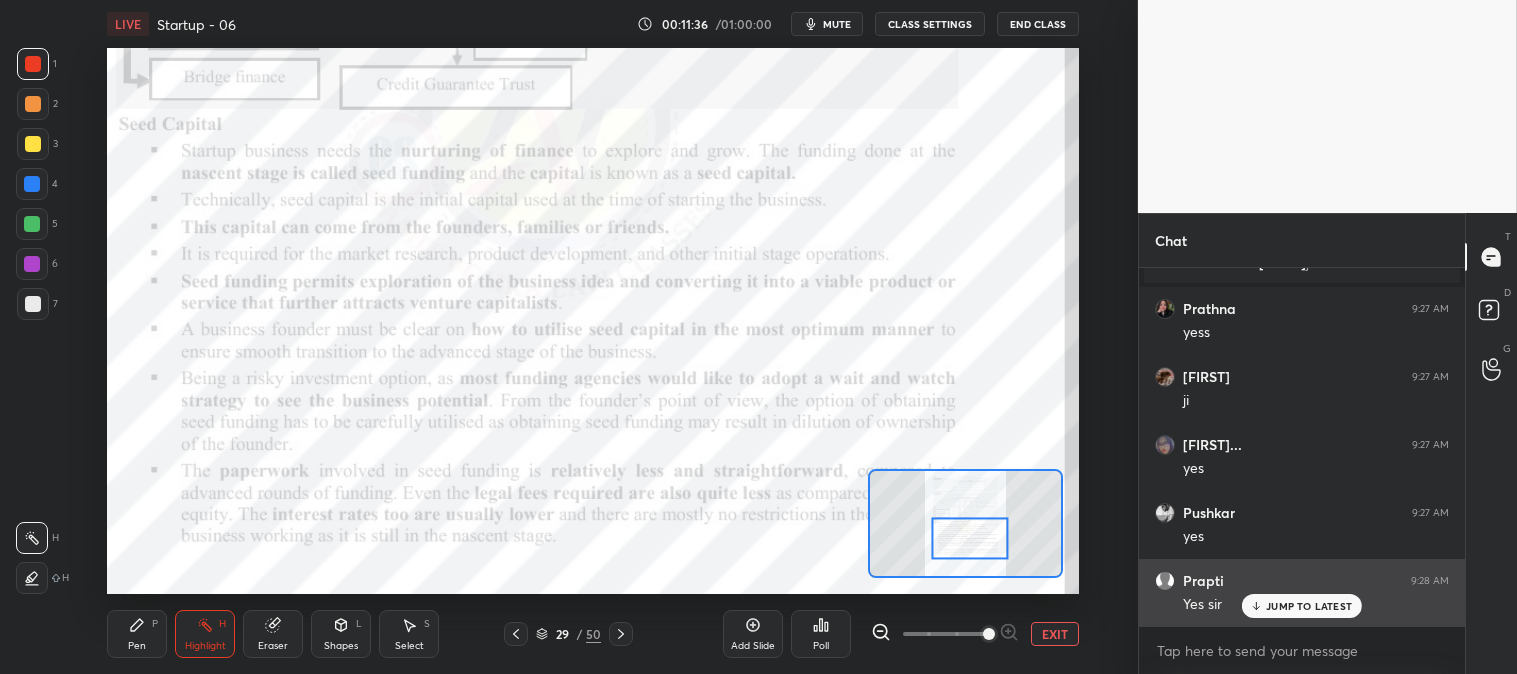 click on "JUMP TO LATEST" at bounding box center [1309, 606] 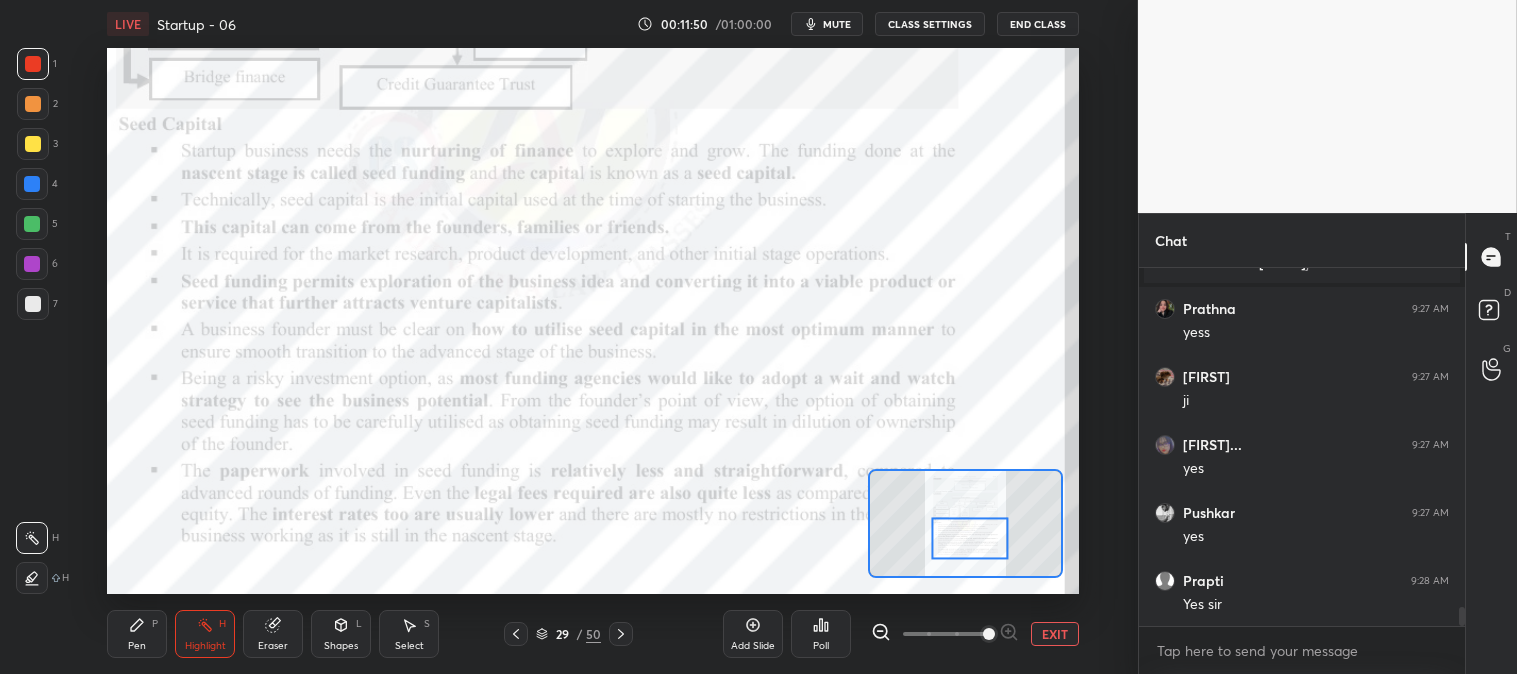 click on "mute" at bounding box center [827, 24] 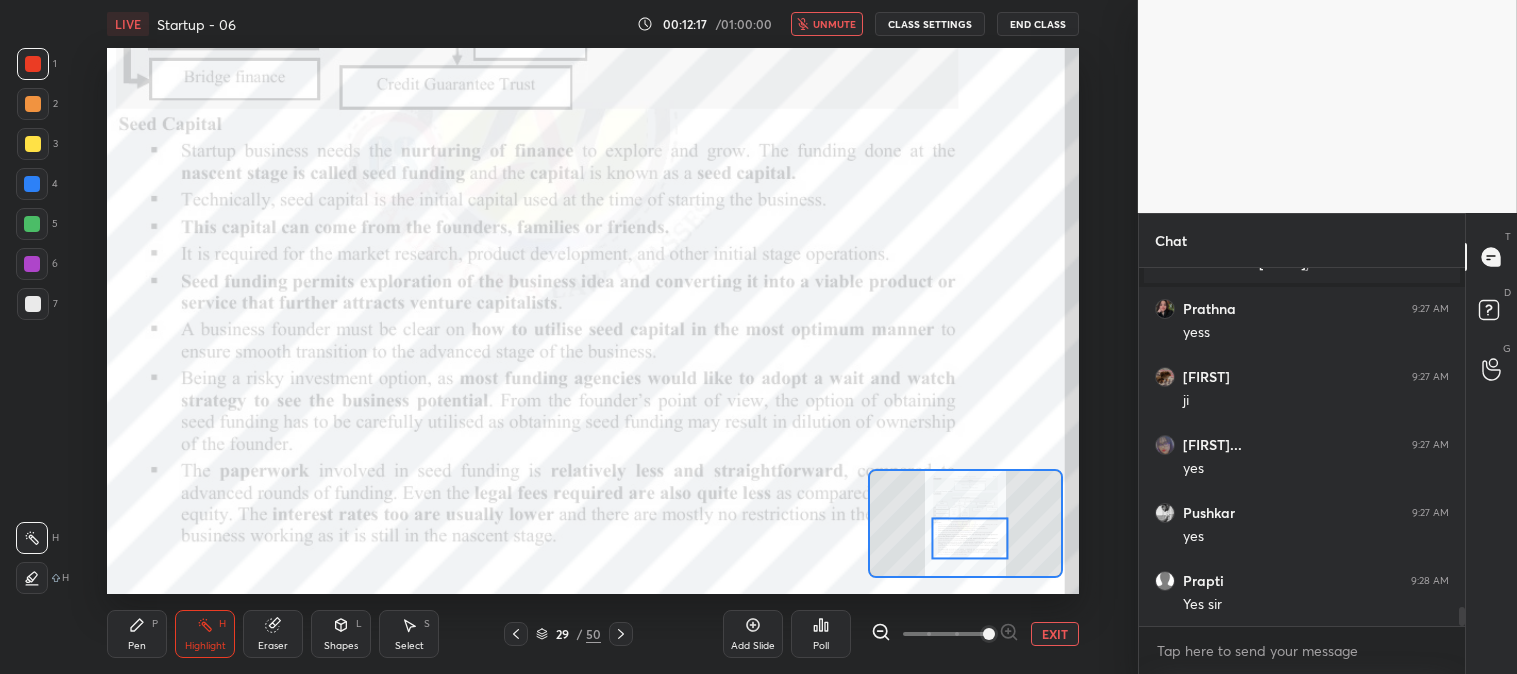 scroll, scrollTop: 6495, scrollLeft: 0, axis: vertical 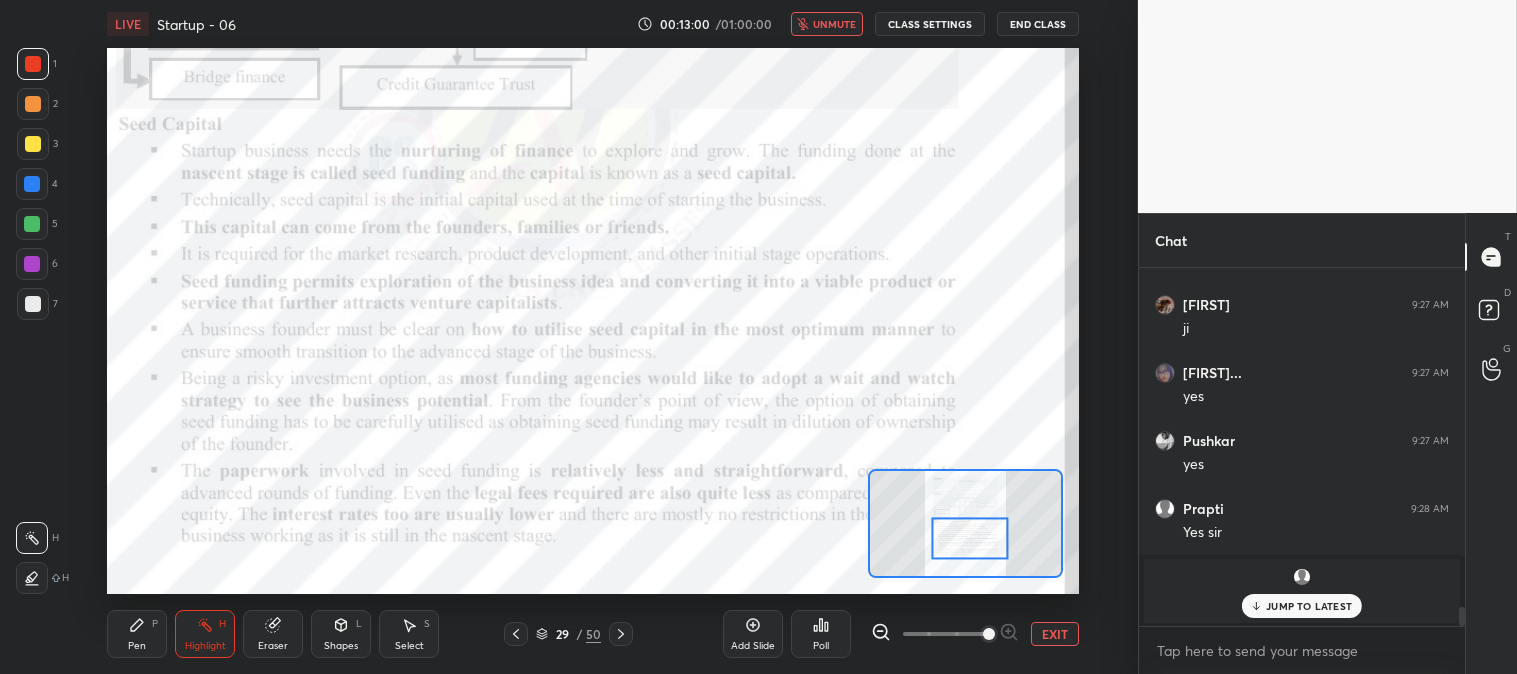 click on "unmute" at bounding box center (834, 24) 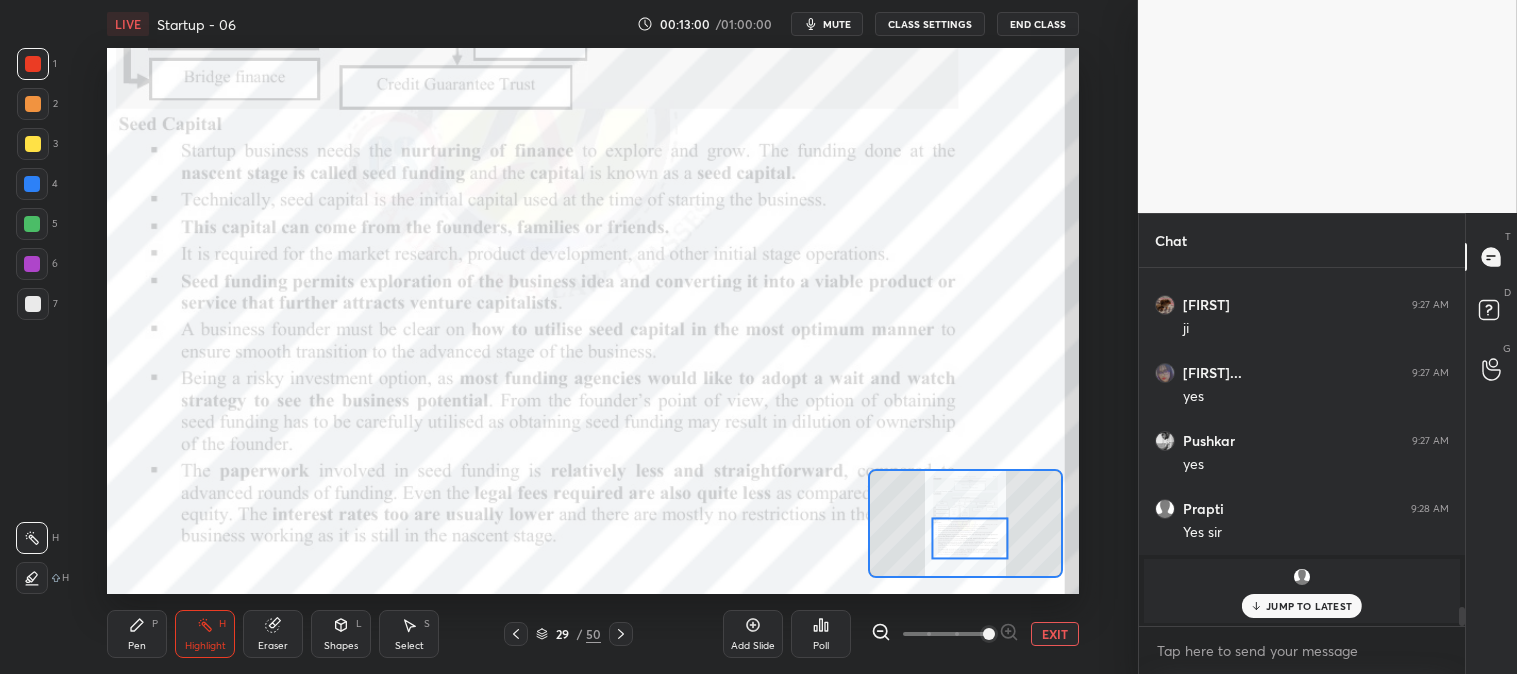 scroll, scrollTop: 6205, scrollLeft: 0, axis: vertical 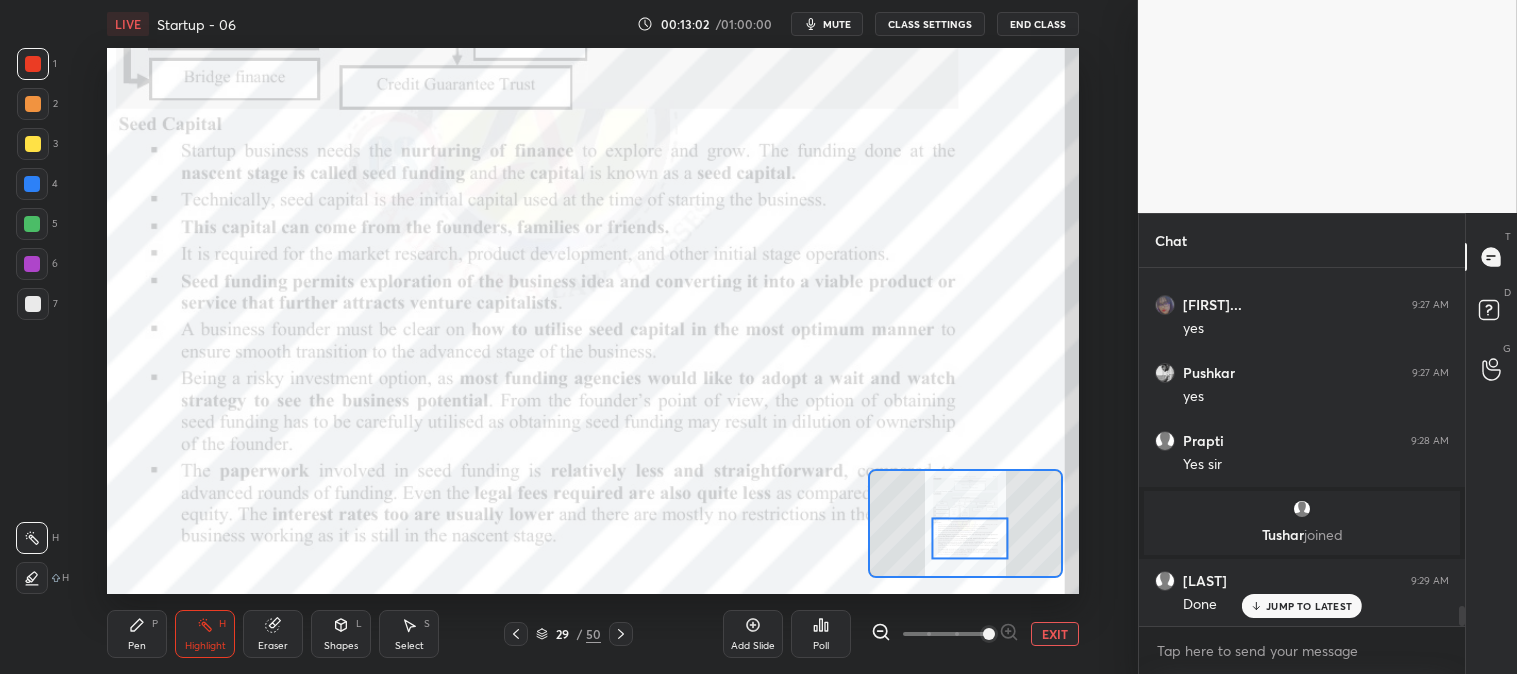 click at bounding box center (32, 578) 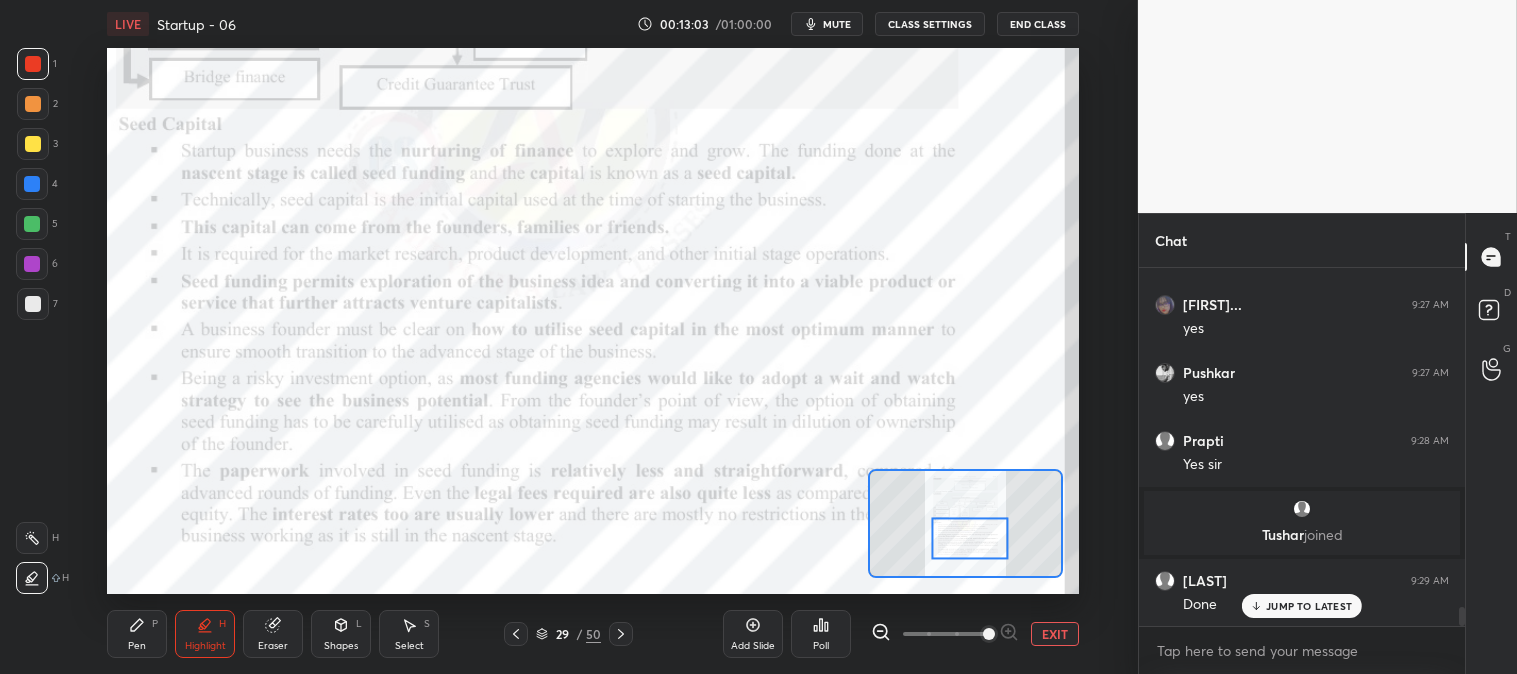scroll, scrollTop: 6277, scrollLeft: 0, axis: vertical 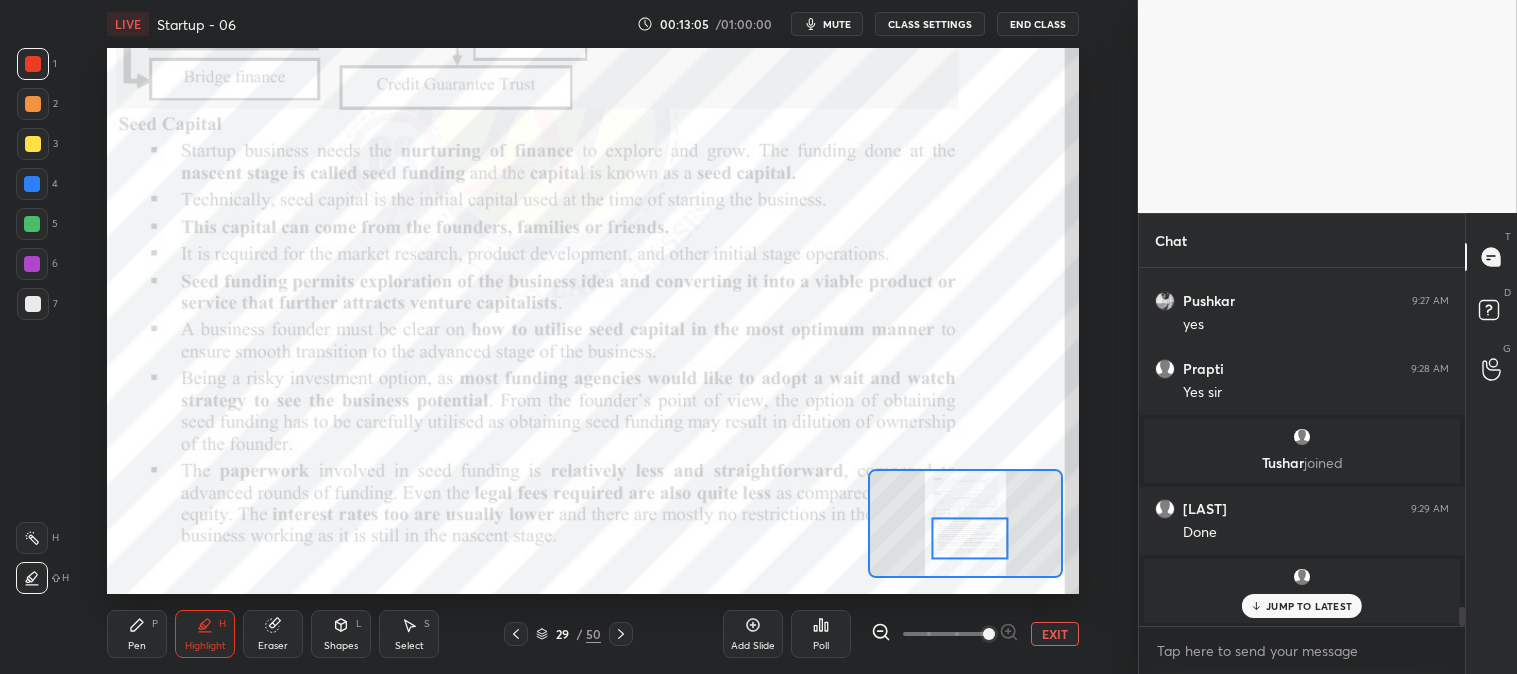 click 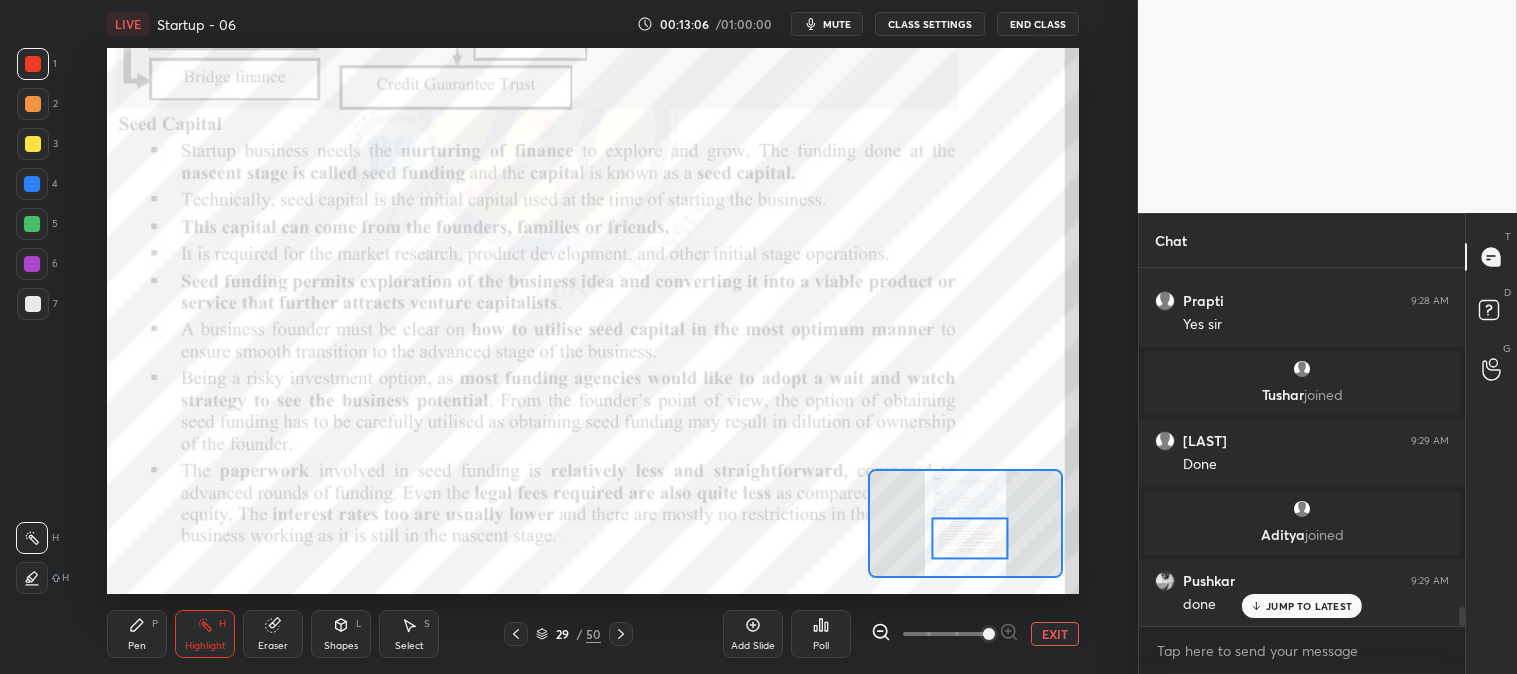 scroll, scrollTop: 6413, scrollLeft: 0, axis: vertical 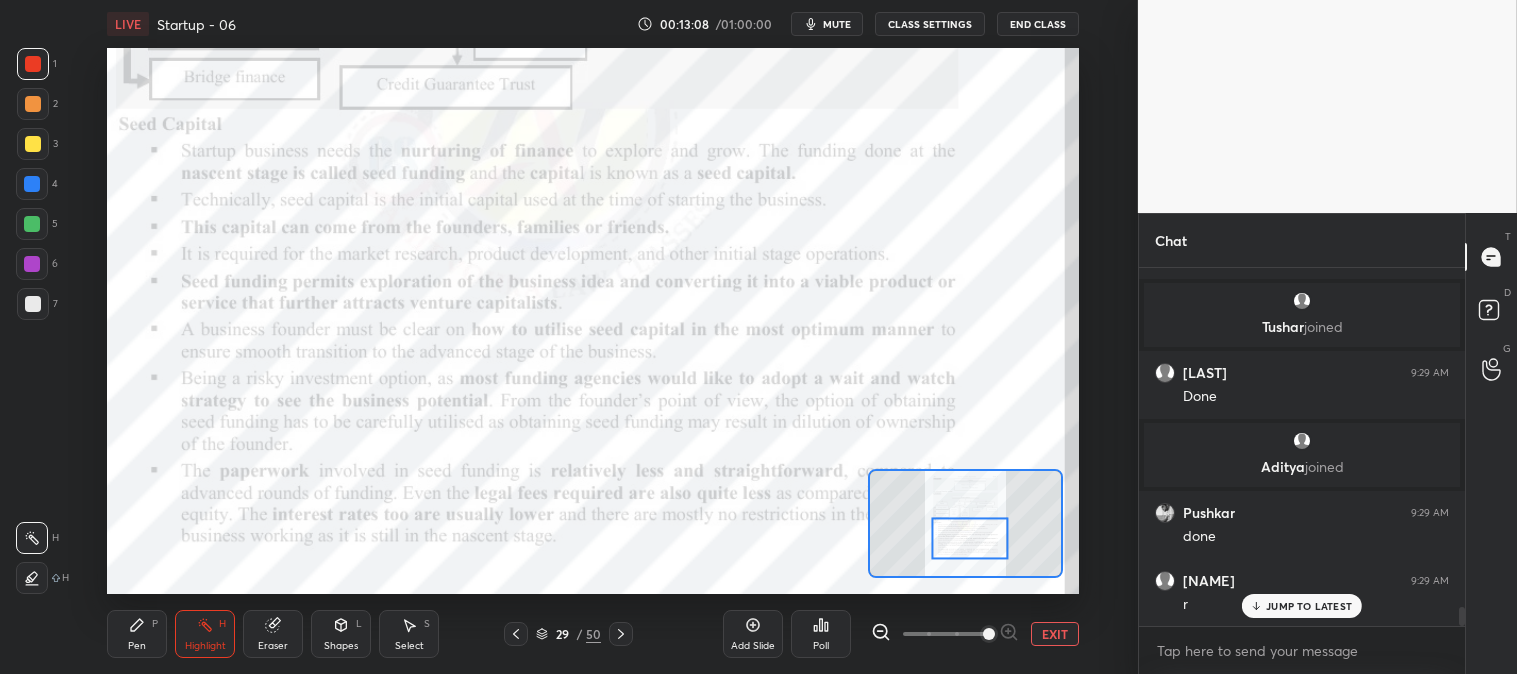 click on "Pen P" at bounding box center (137, 634) 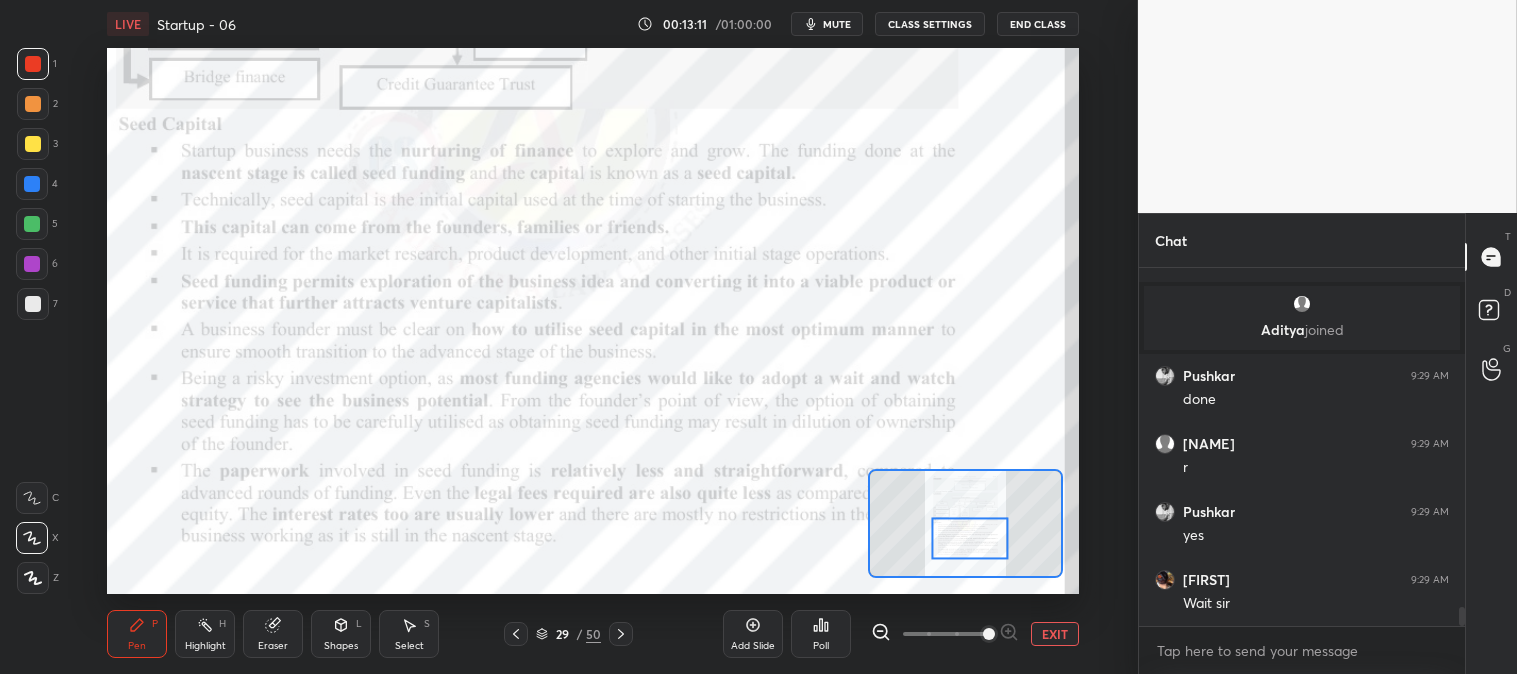 scroll, scrollTop: 6617, scrollLeft: 0, axis: vertical 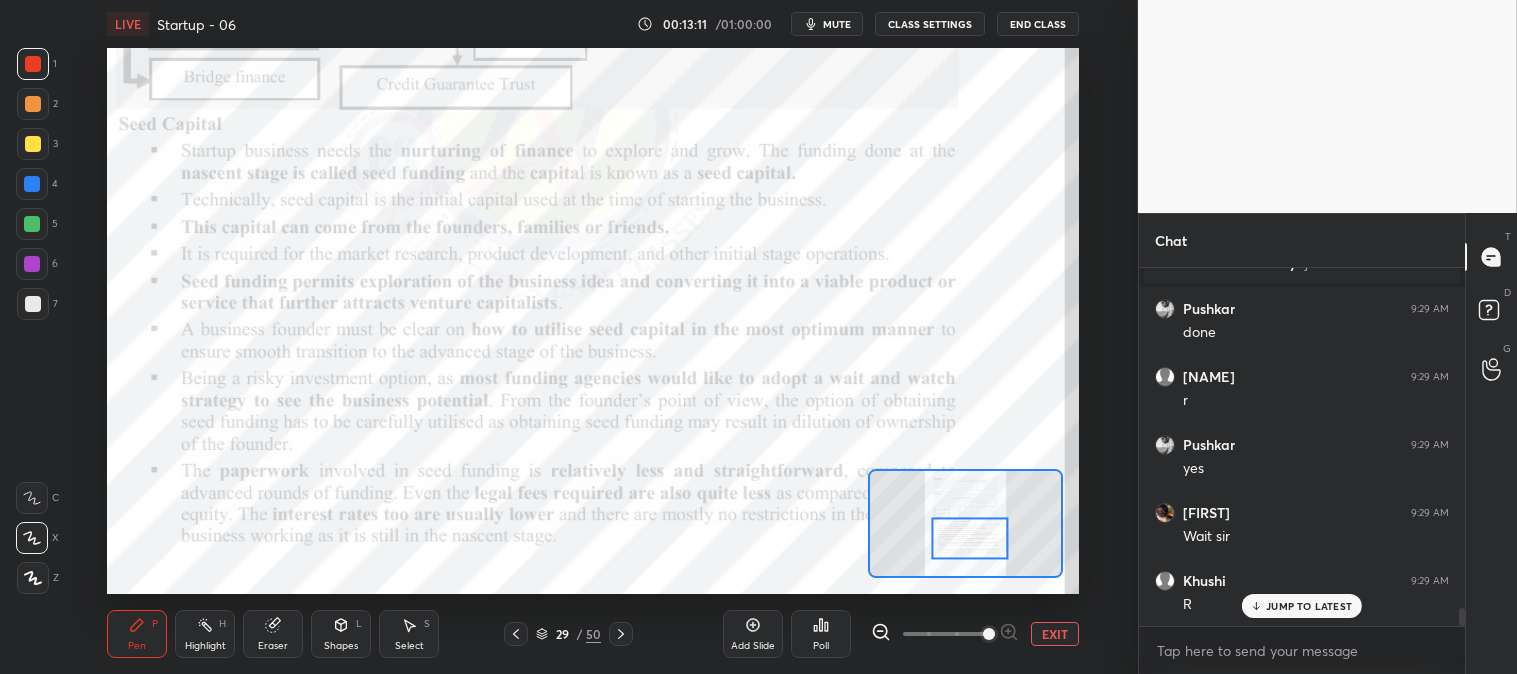 click on "Highlight" at bounding box center (205, 646) 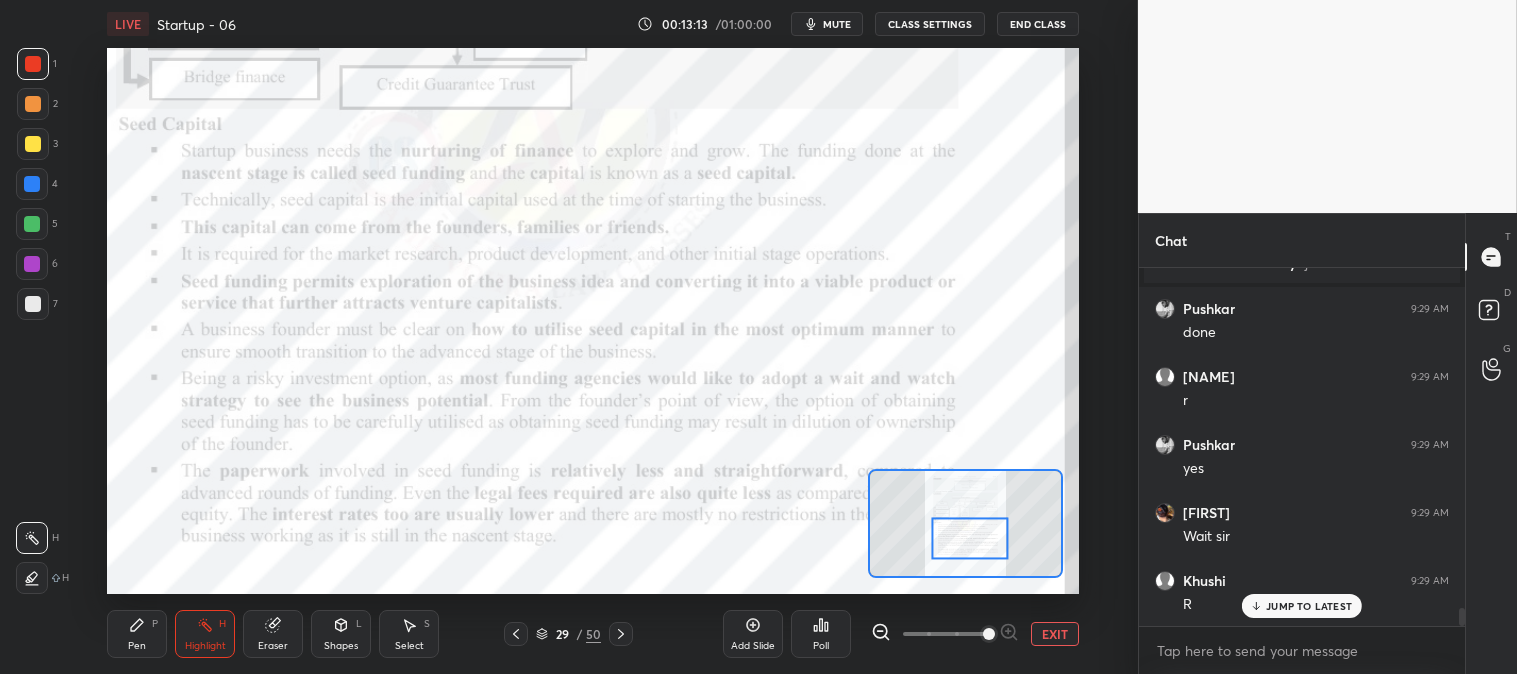 scroll, scrollTop: 6685, scrollLeft: 0, axis: vertical 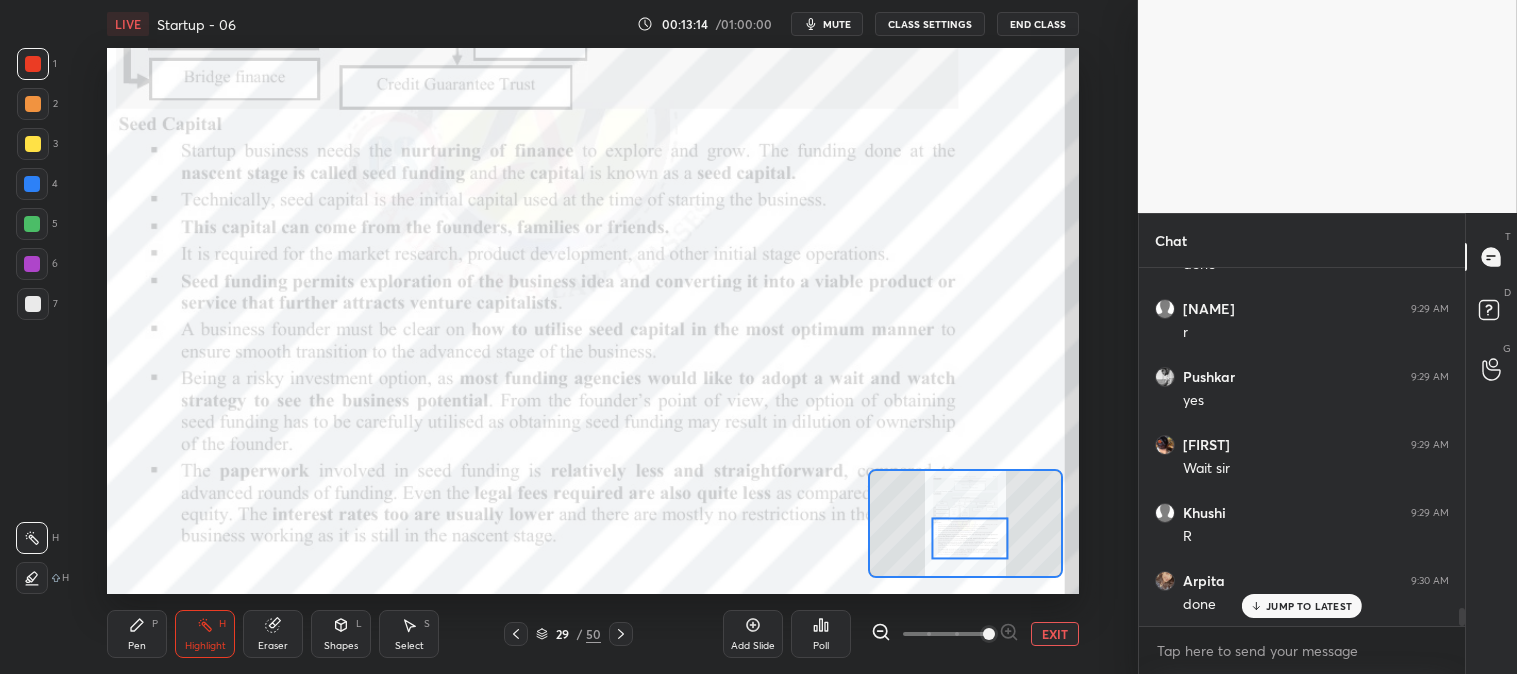 click on "Pen P" at bounding box center (137, 634) 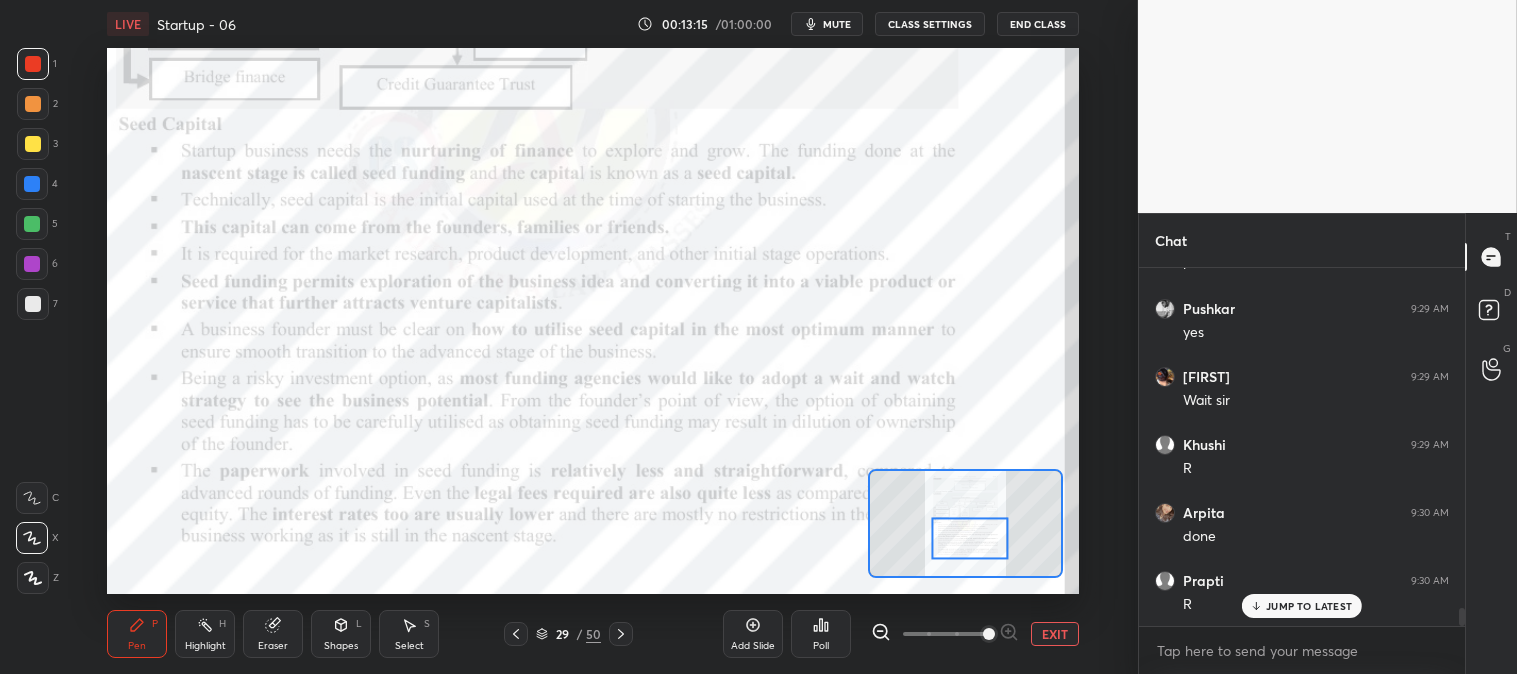 scroll, scrollTop: 6821, scrollLeft: 0, axis: vertical 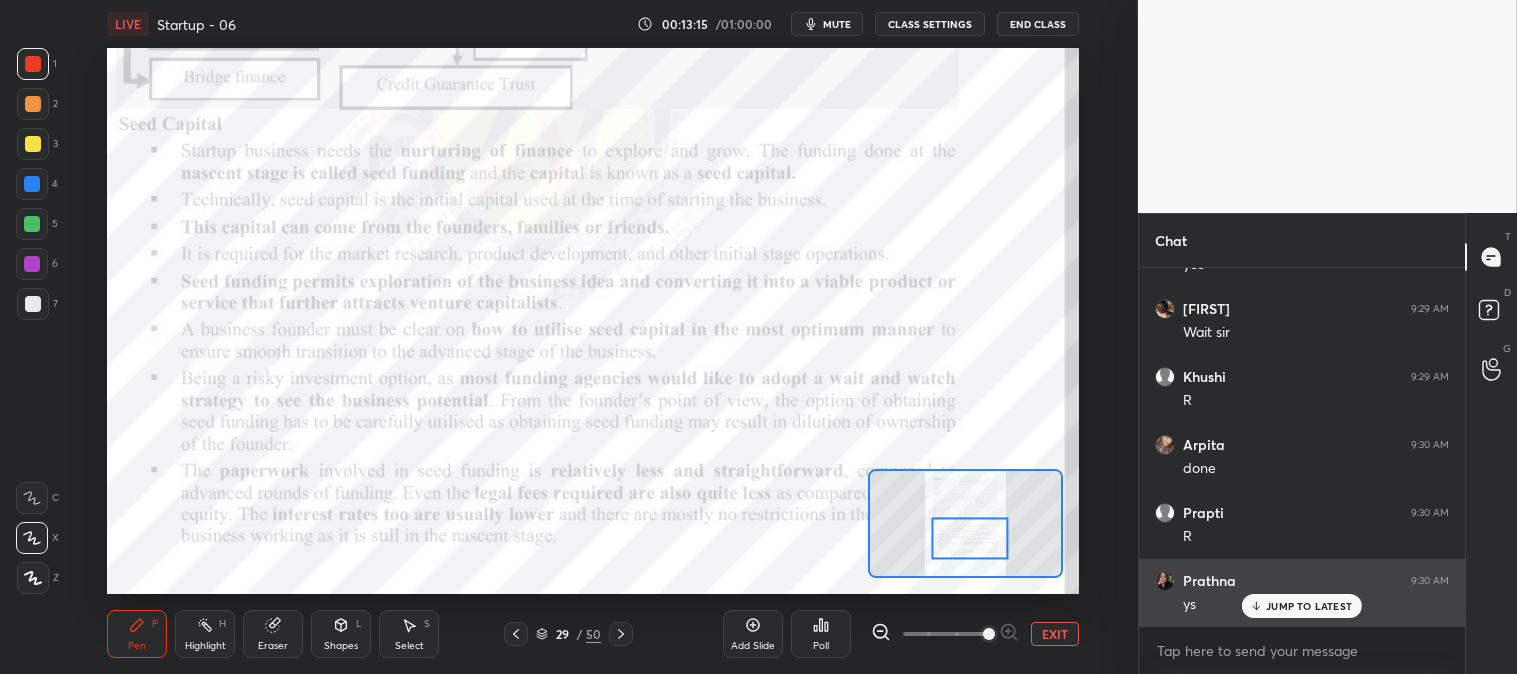 click on "JUMP TO LATEST" at bounding box center (1309, 606) 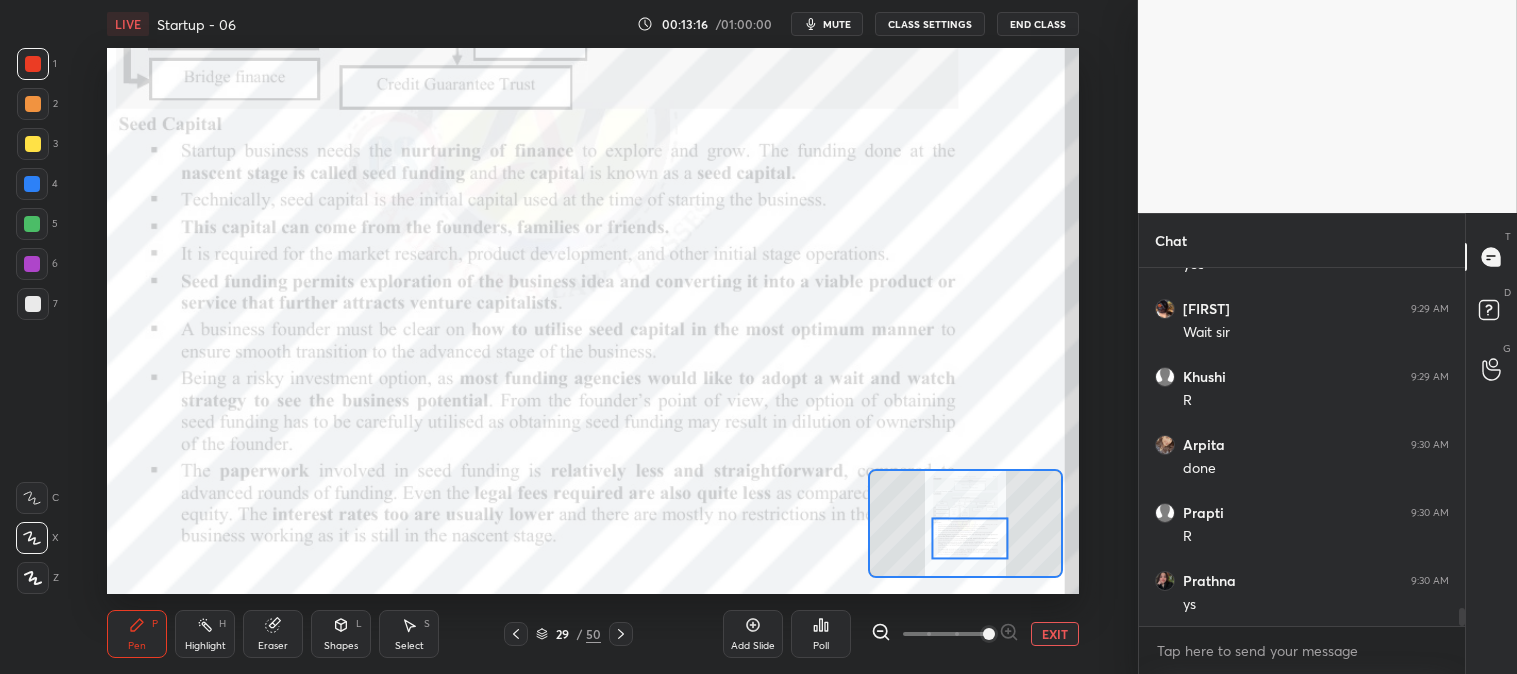 click on "mute" at bounding box center [837, 24] 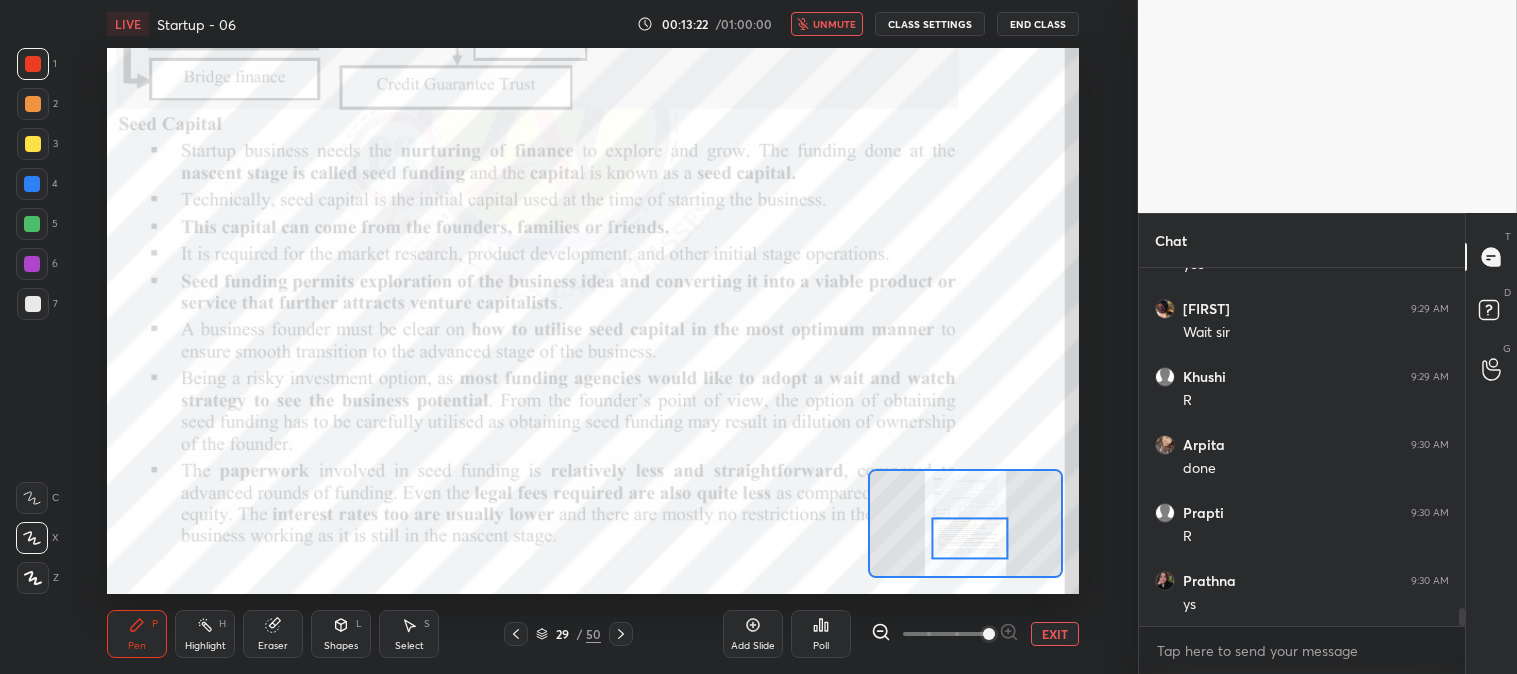 scroll, scrollTop: 6890, scrollLeft: 0, axis: vertical 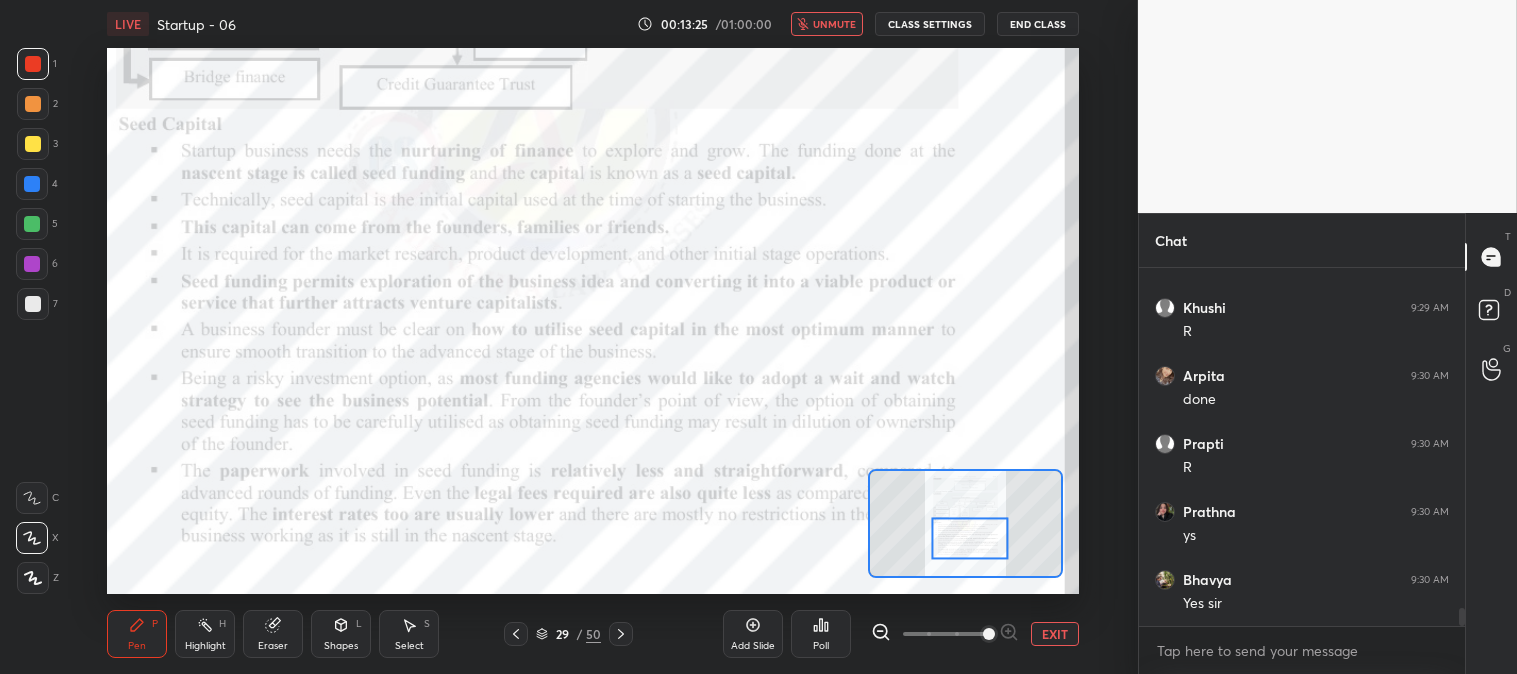 click on "unmute" at bounding box center [834, 24] 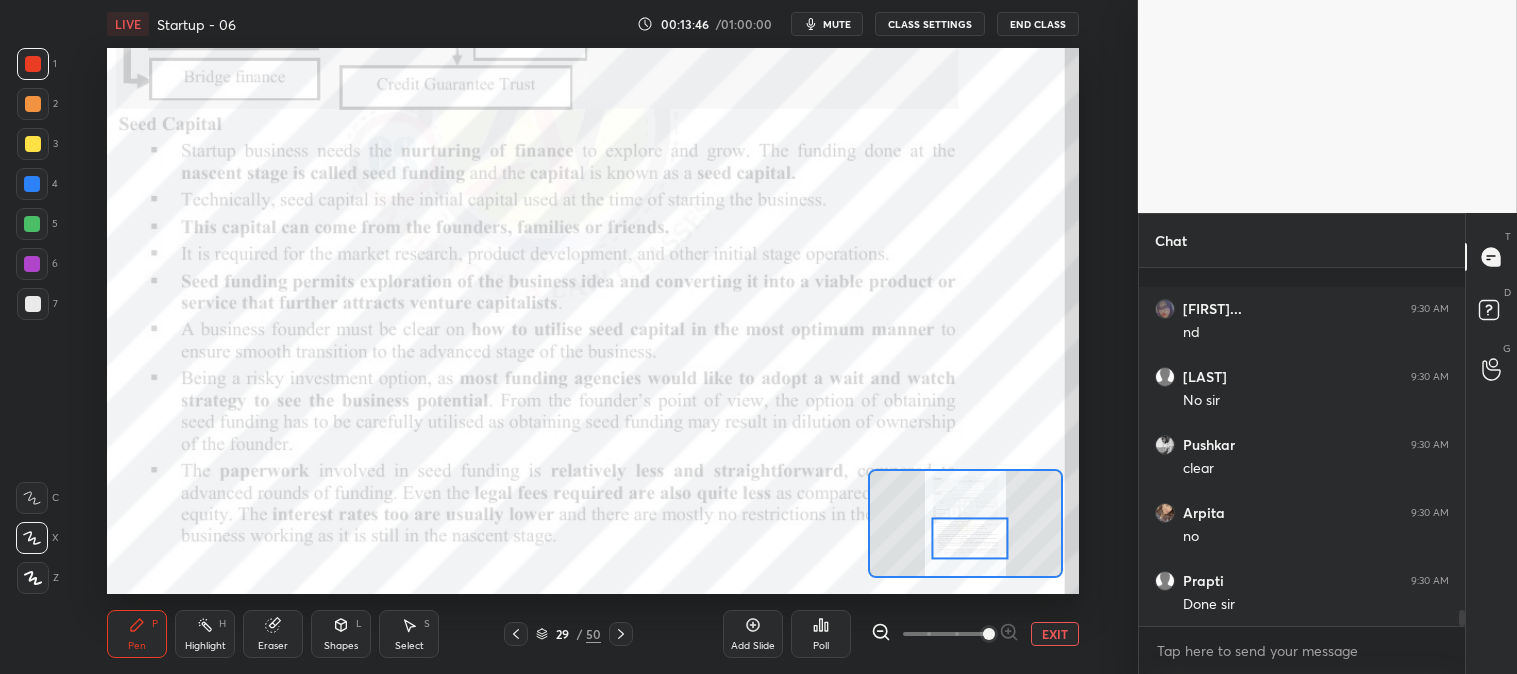 scroll, scrollTop: 7520, scrollLeft: 0, axis: vertical 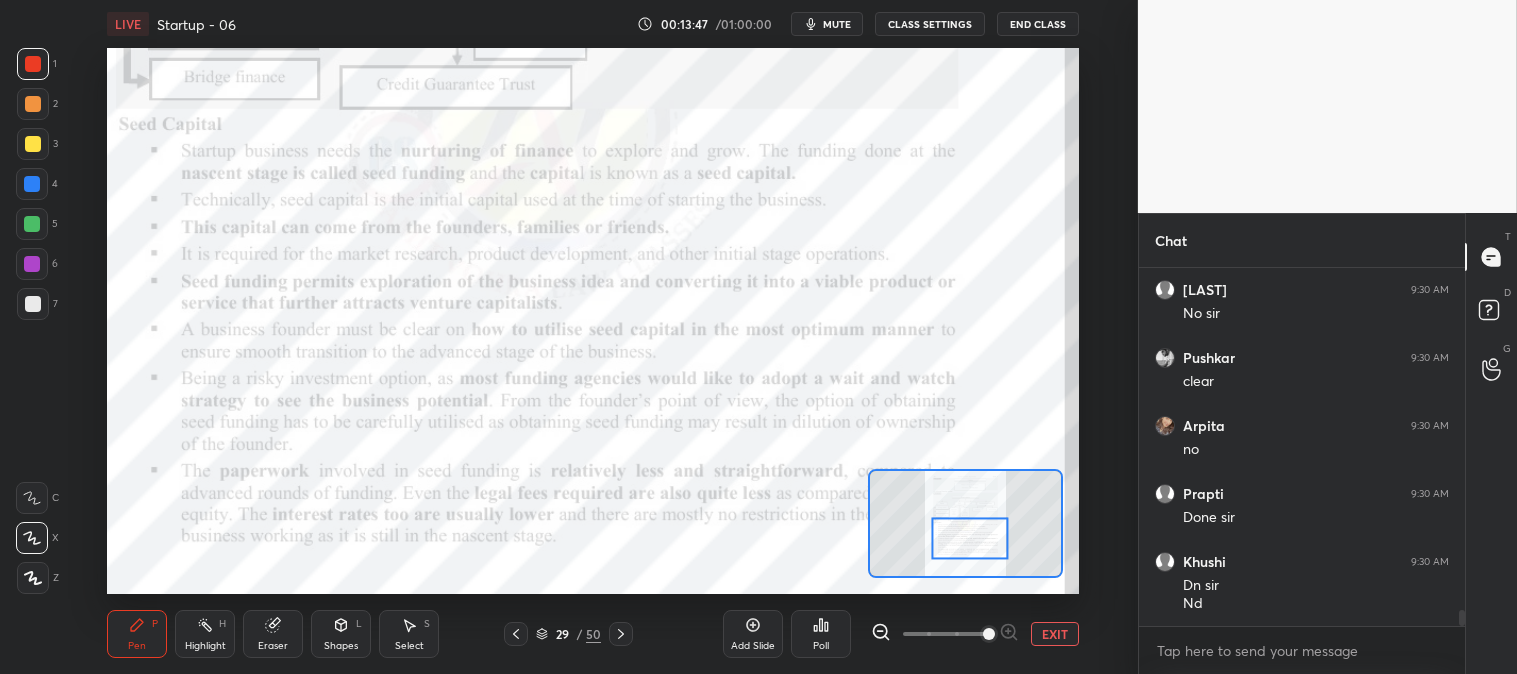 click 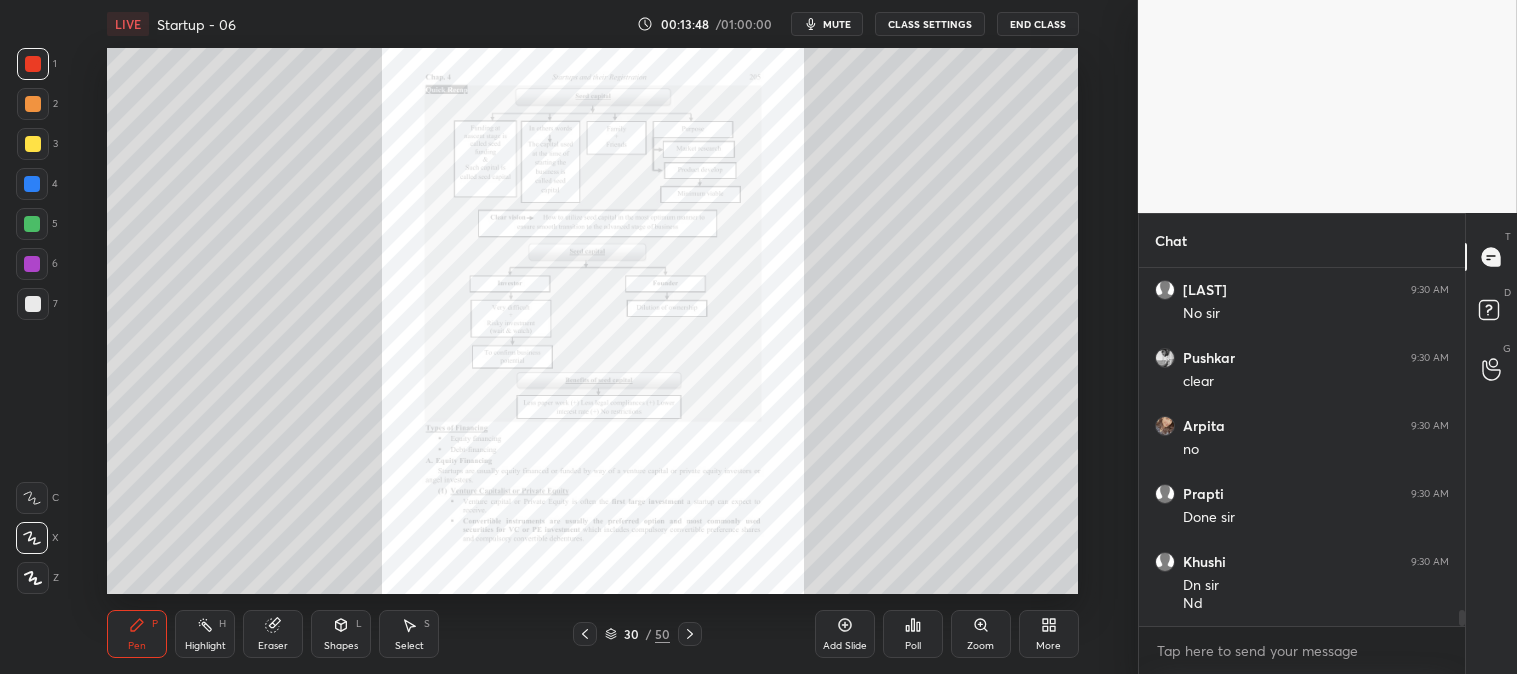 click on "Zoom" at bounding box center [980, 646] 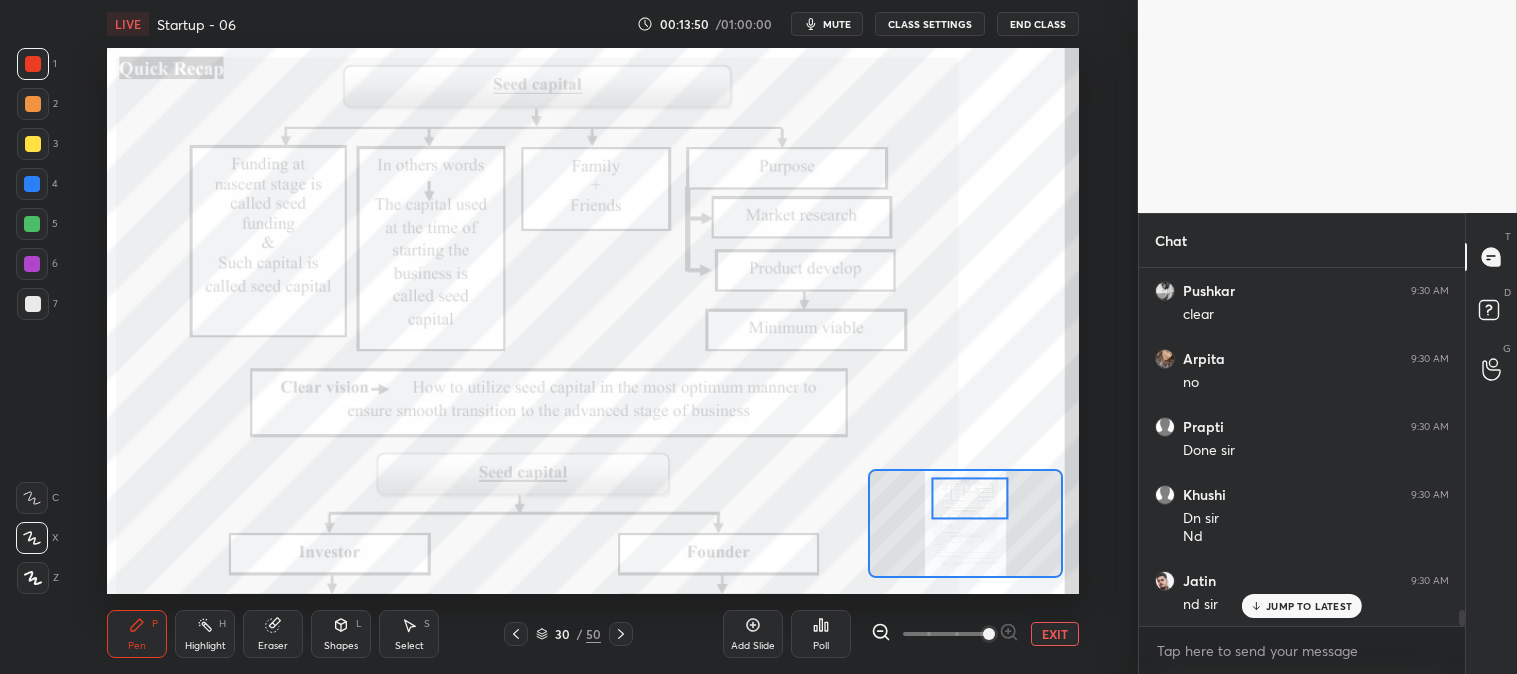 scroll, scrollTop: 7655, scrollLeft: 0, axis: vertical 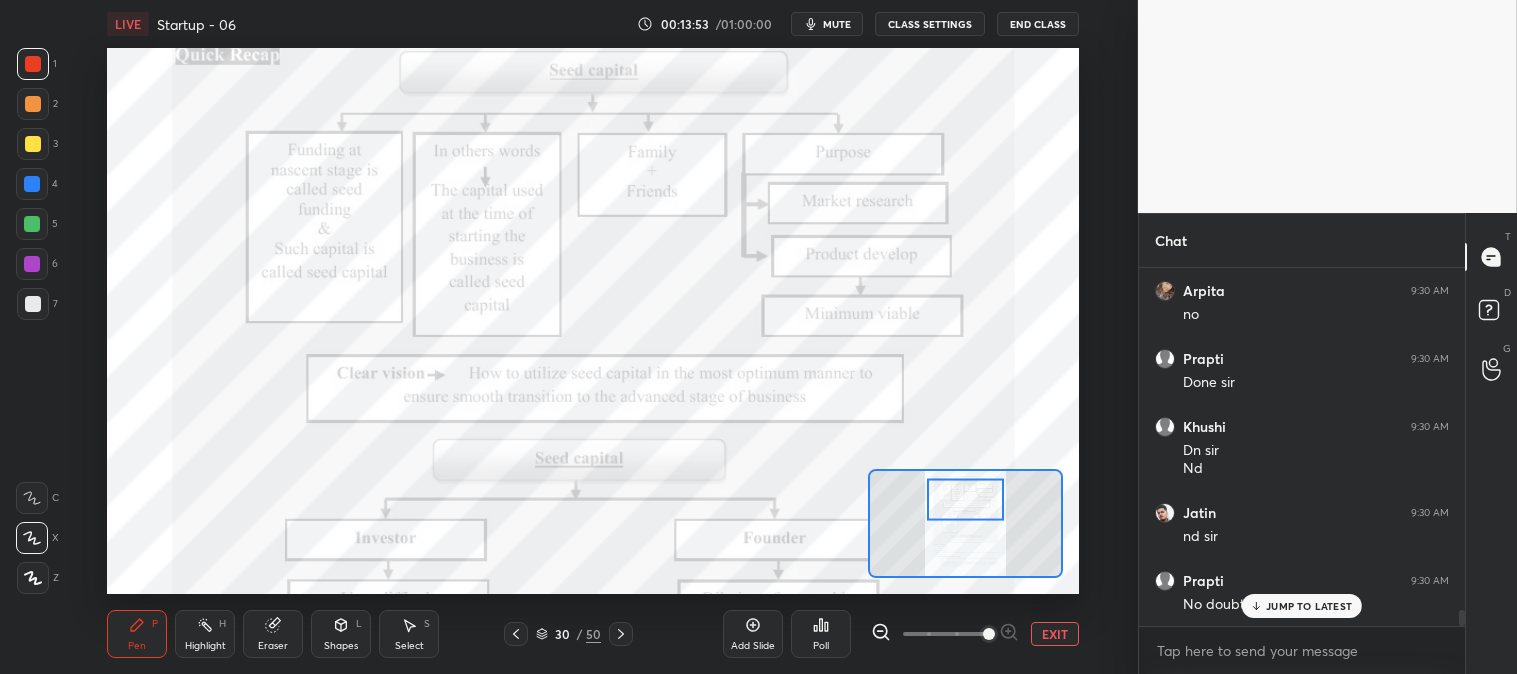 click on "Highlight H" at bounding box center [205, 634] 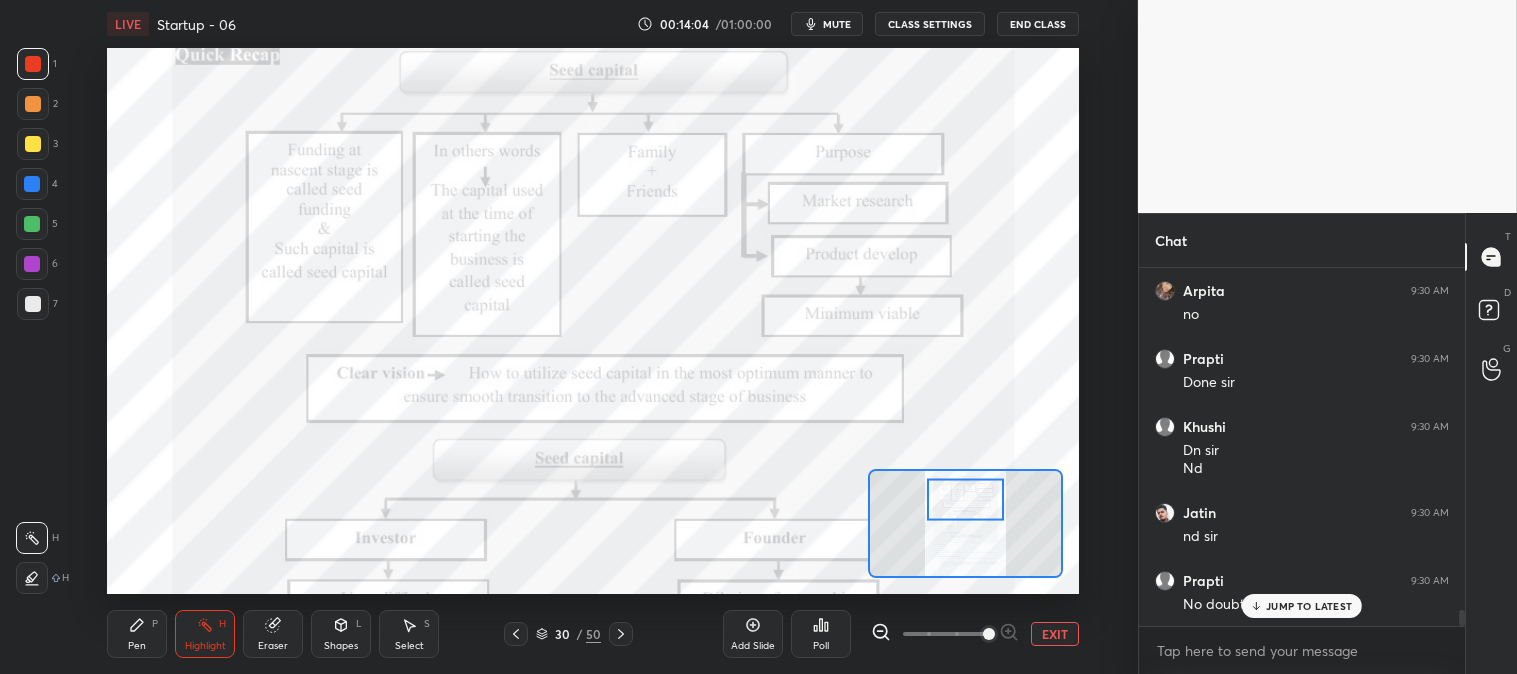 scroll, scrollTop: 7723, scrollLeft: 0, axis: vertical 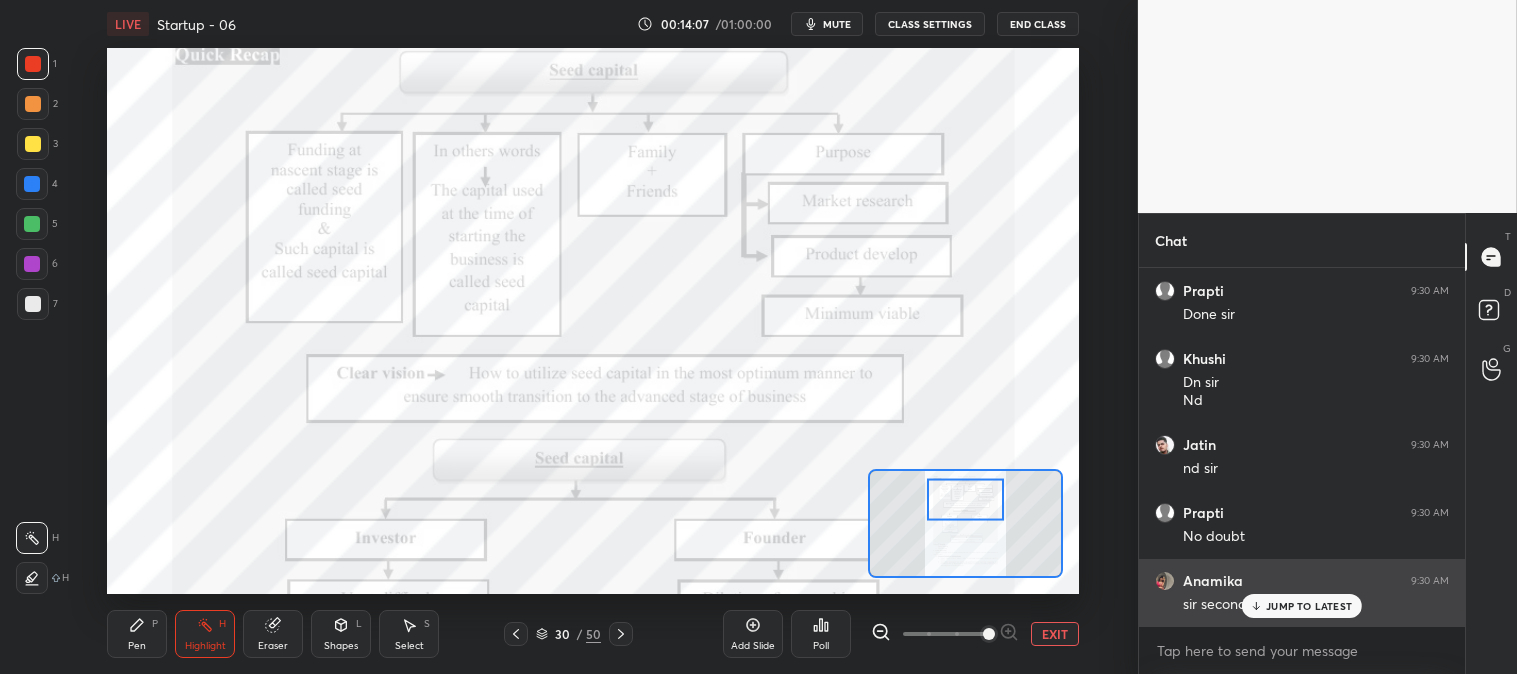 click on "JUMP TO LATEST" at bounding box center (1309, 606) 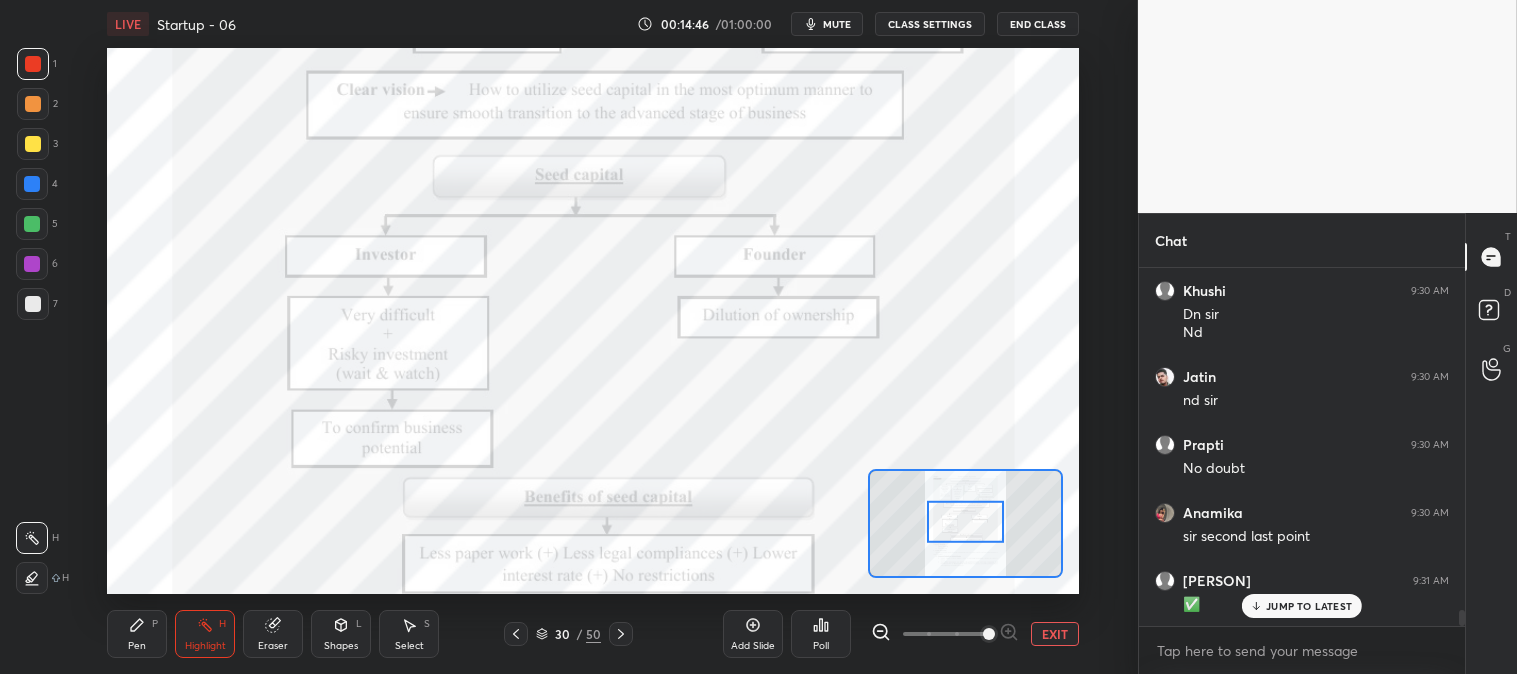 scroll, scrollTop: 7860, scrollLeft: 0, axis: vertical 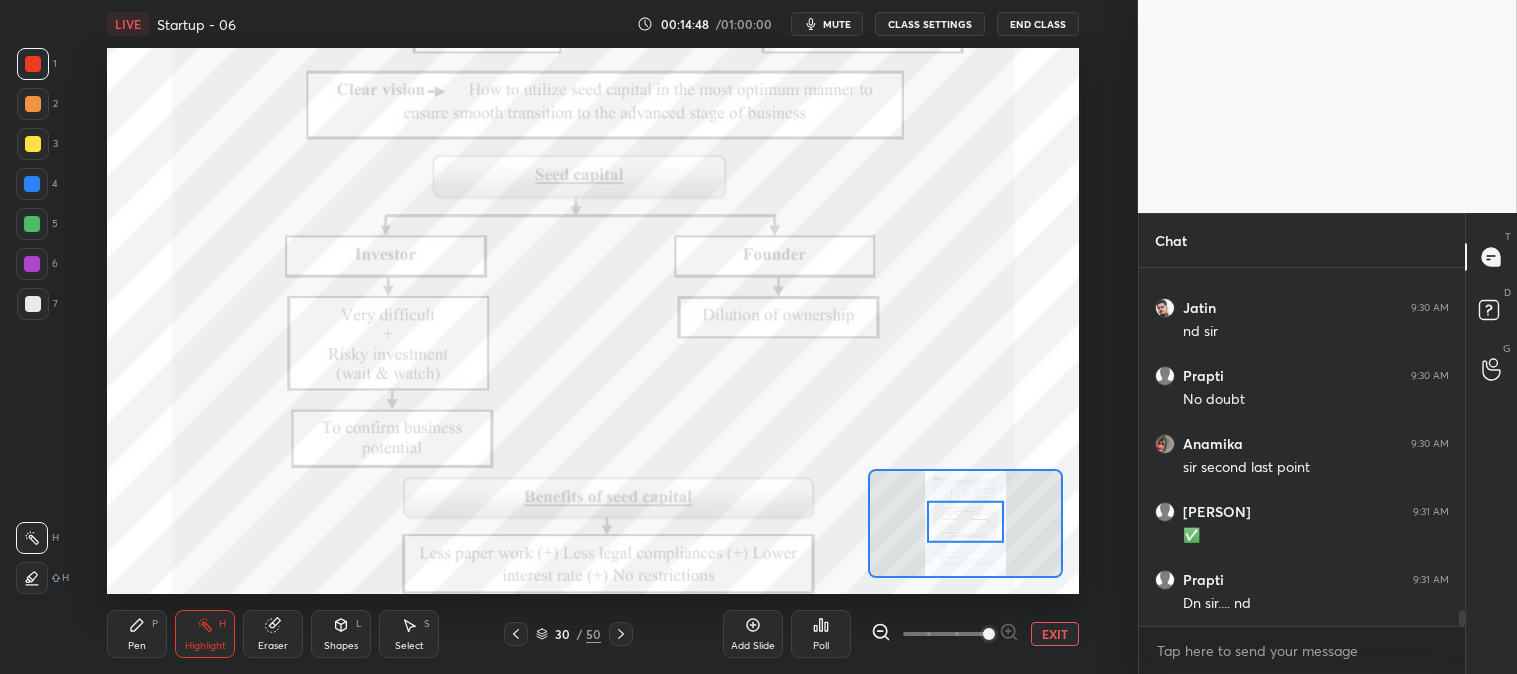 click 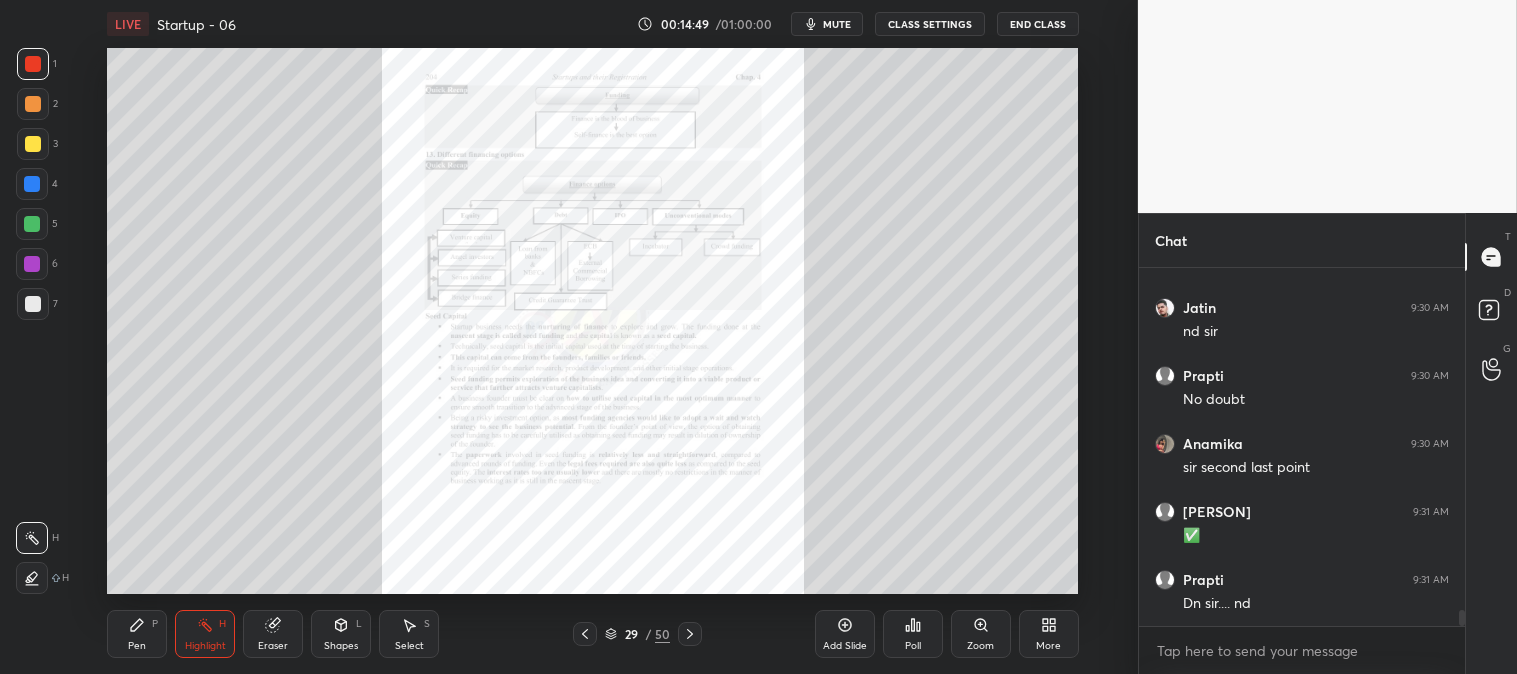 click on "Zoom" at bounding box center [981, 634] 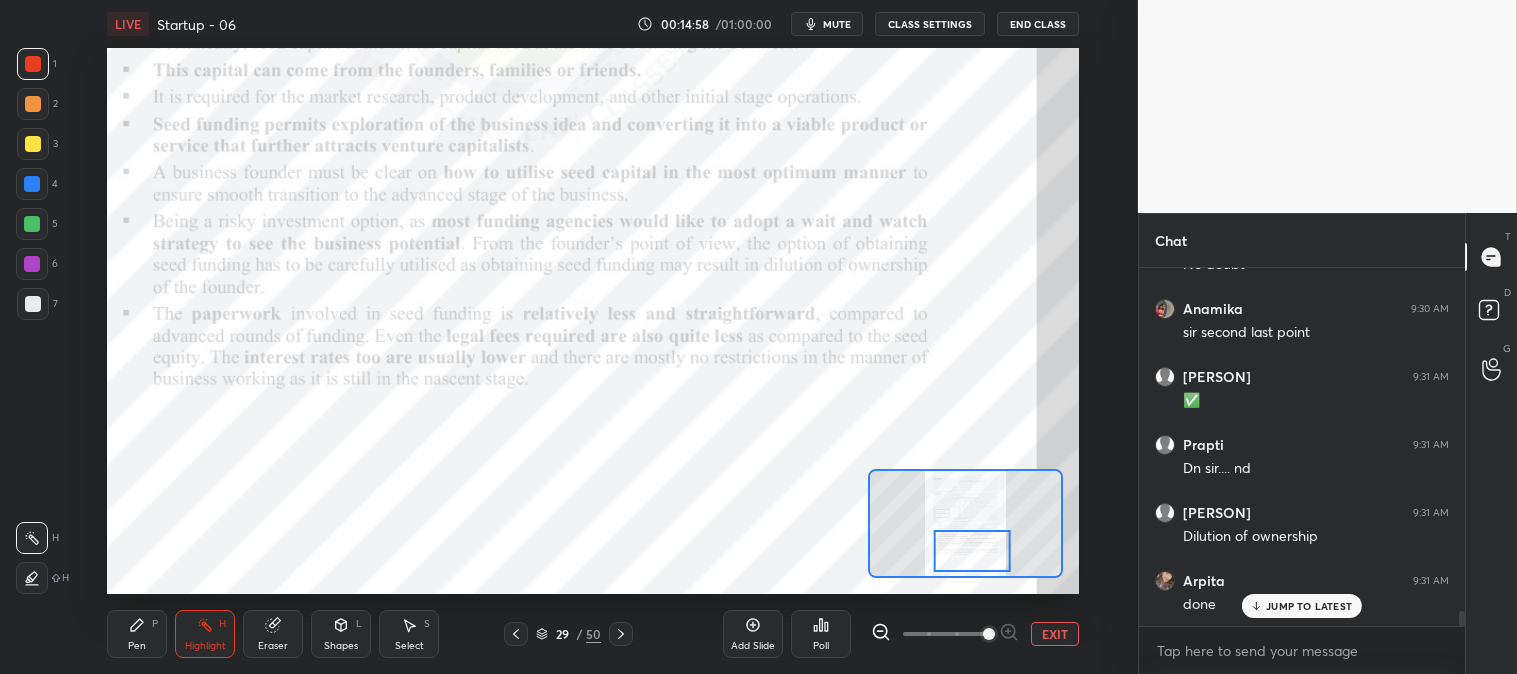 scroll, scrollTop: 8063, scrollLeft: 0, axis: vertical 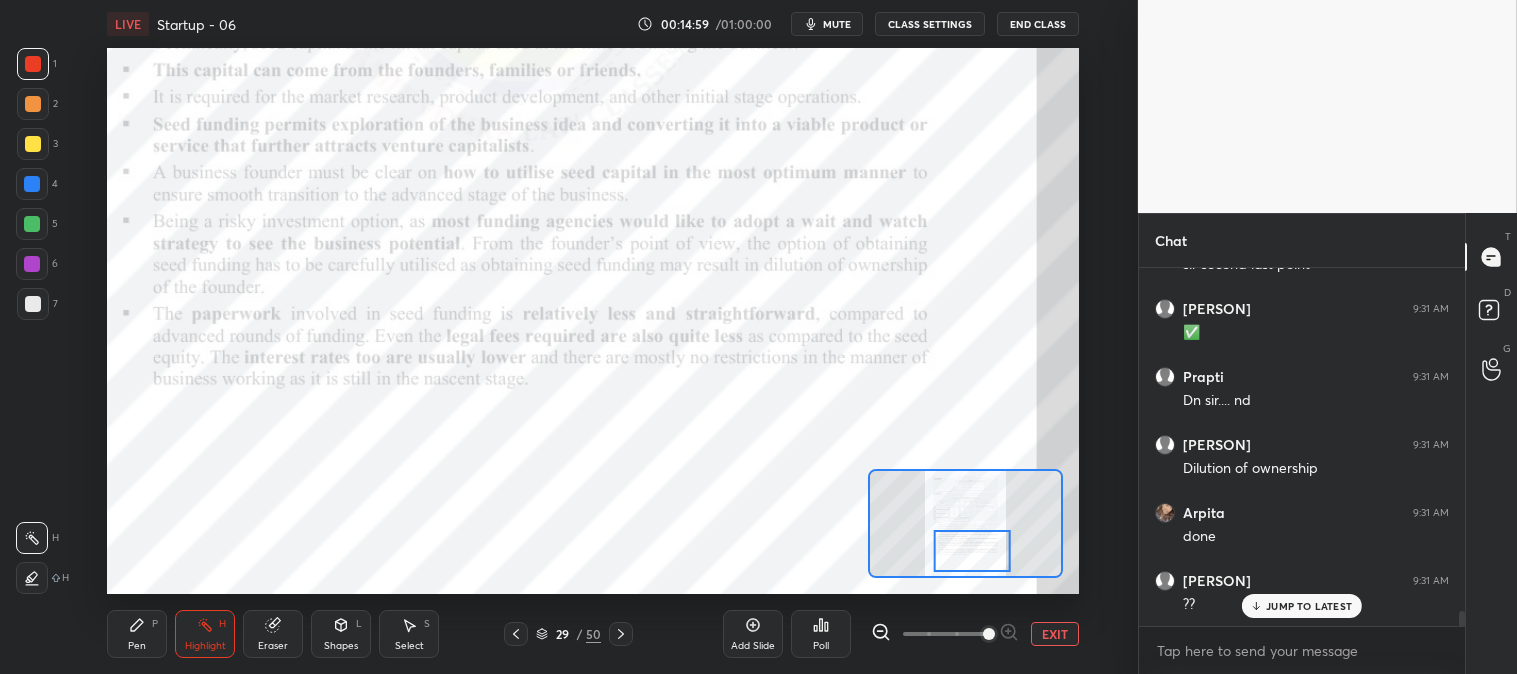 click on "Pen" at bounding box center [137, 646] 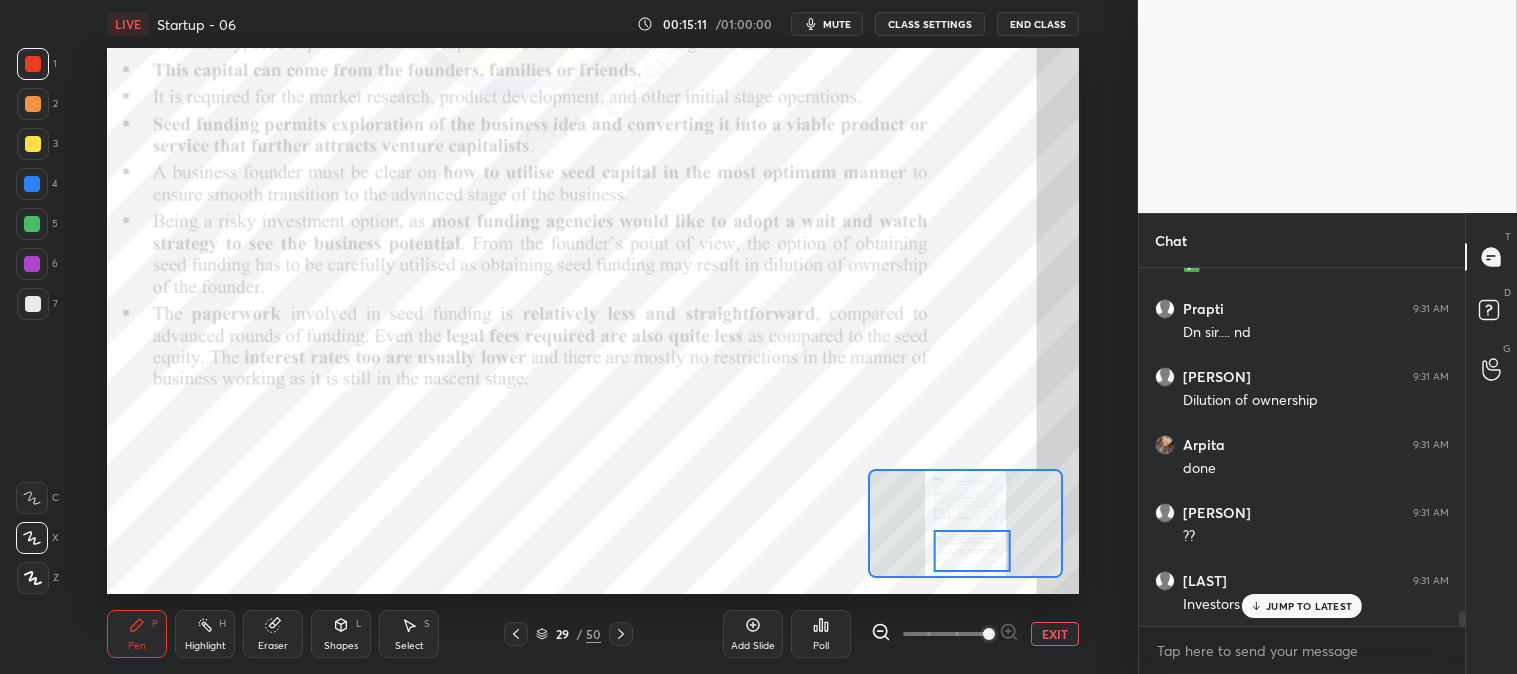scroll, scrollTop: 8267, scrollLeft: 0, axis: vertical 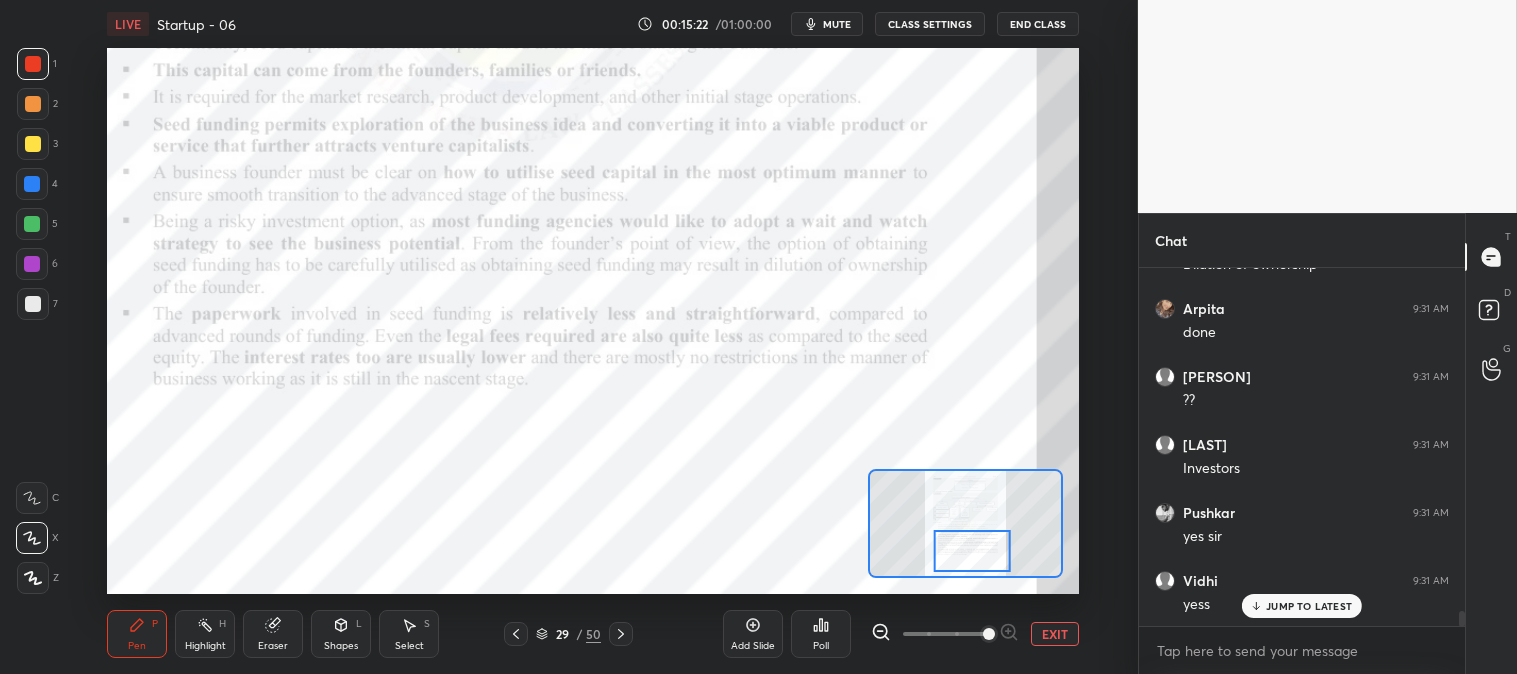 click on "Eraser" at bounding box center (273, 634) 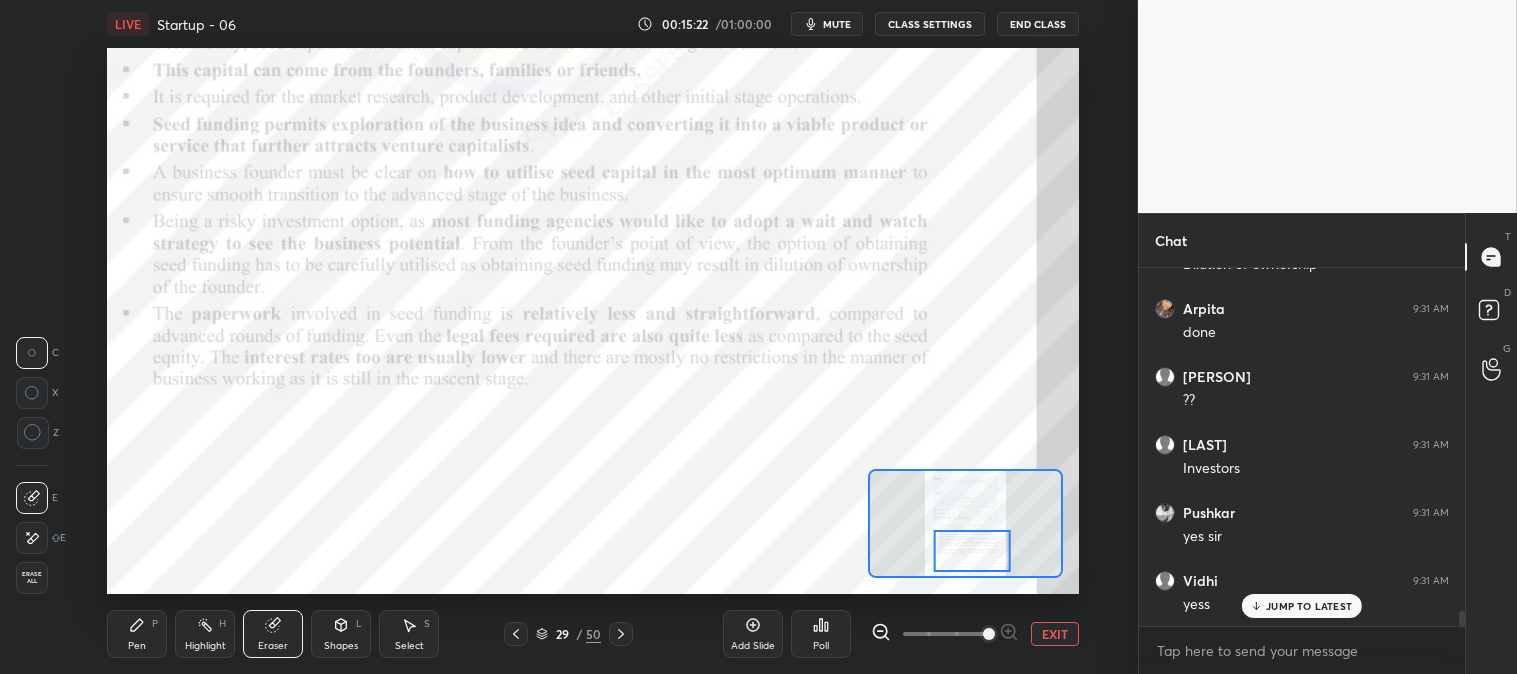 scroll, scrollTop: 8335, scrollLeft: 0, axis: vertical 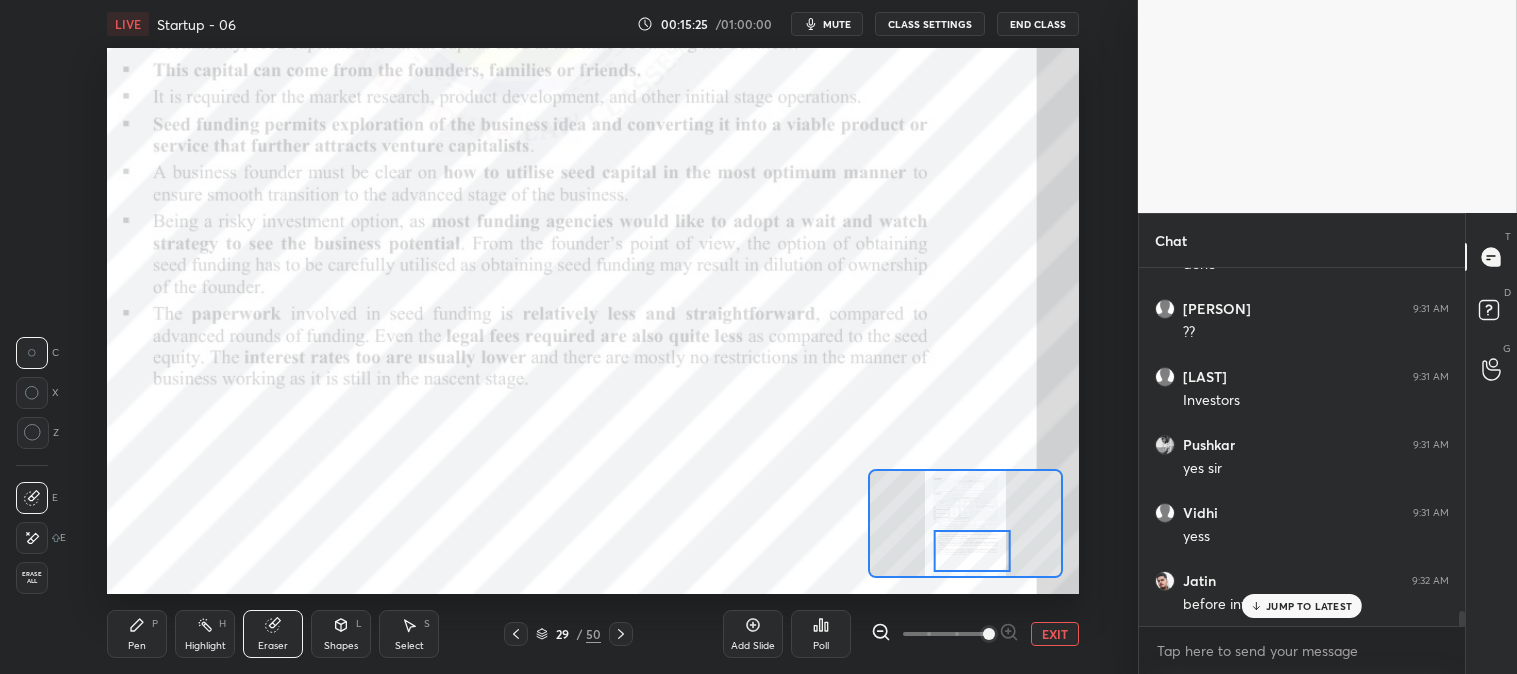 click on "Pen" at bounding box center (137, 646) 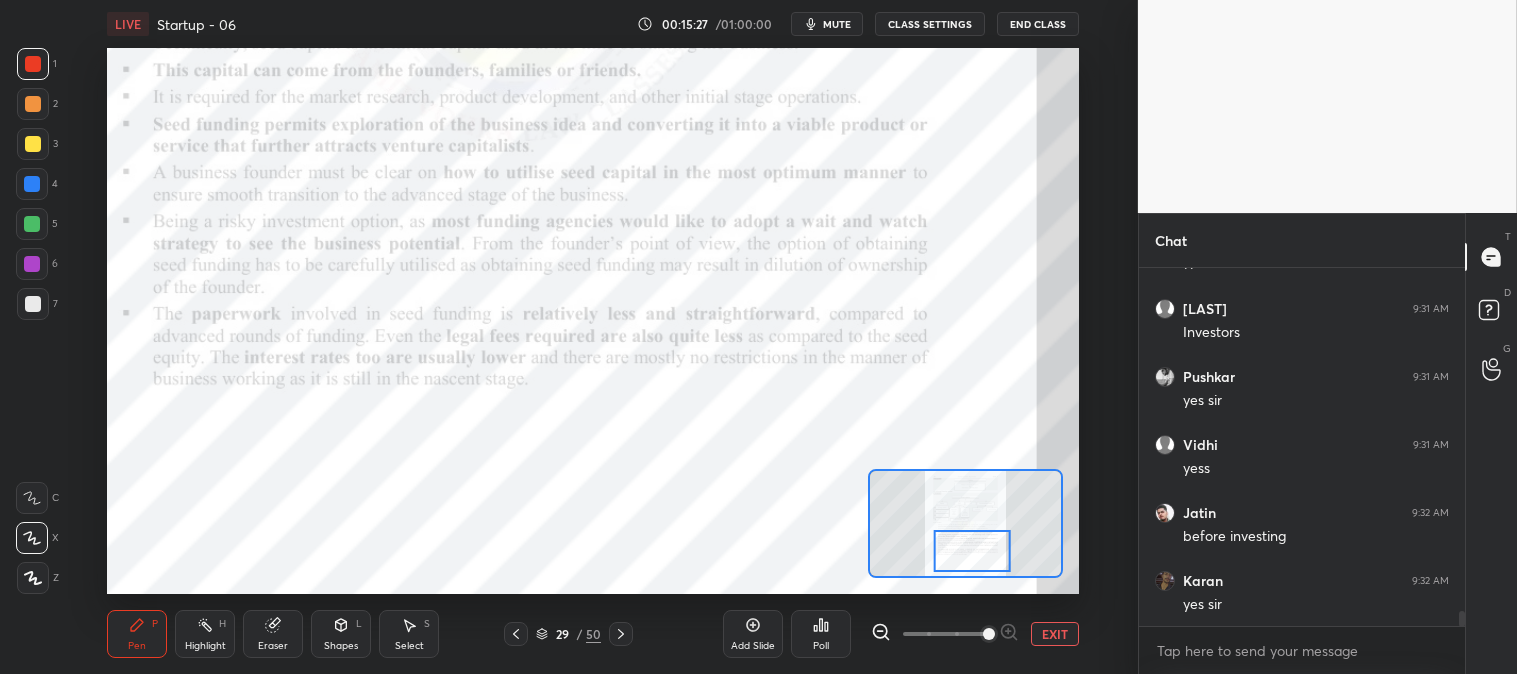 scroll, scrollTop: 8471, scrollLeft: 0, axis: vertical 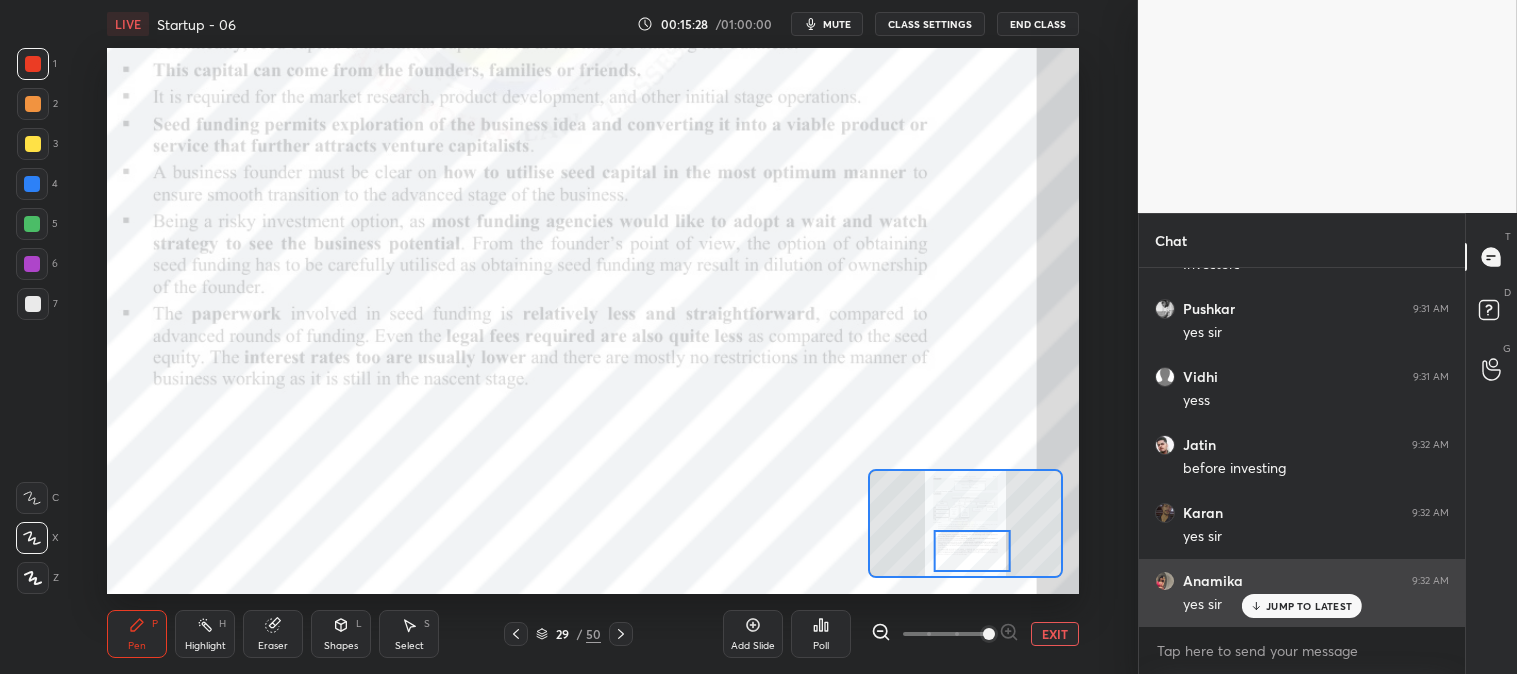 click 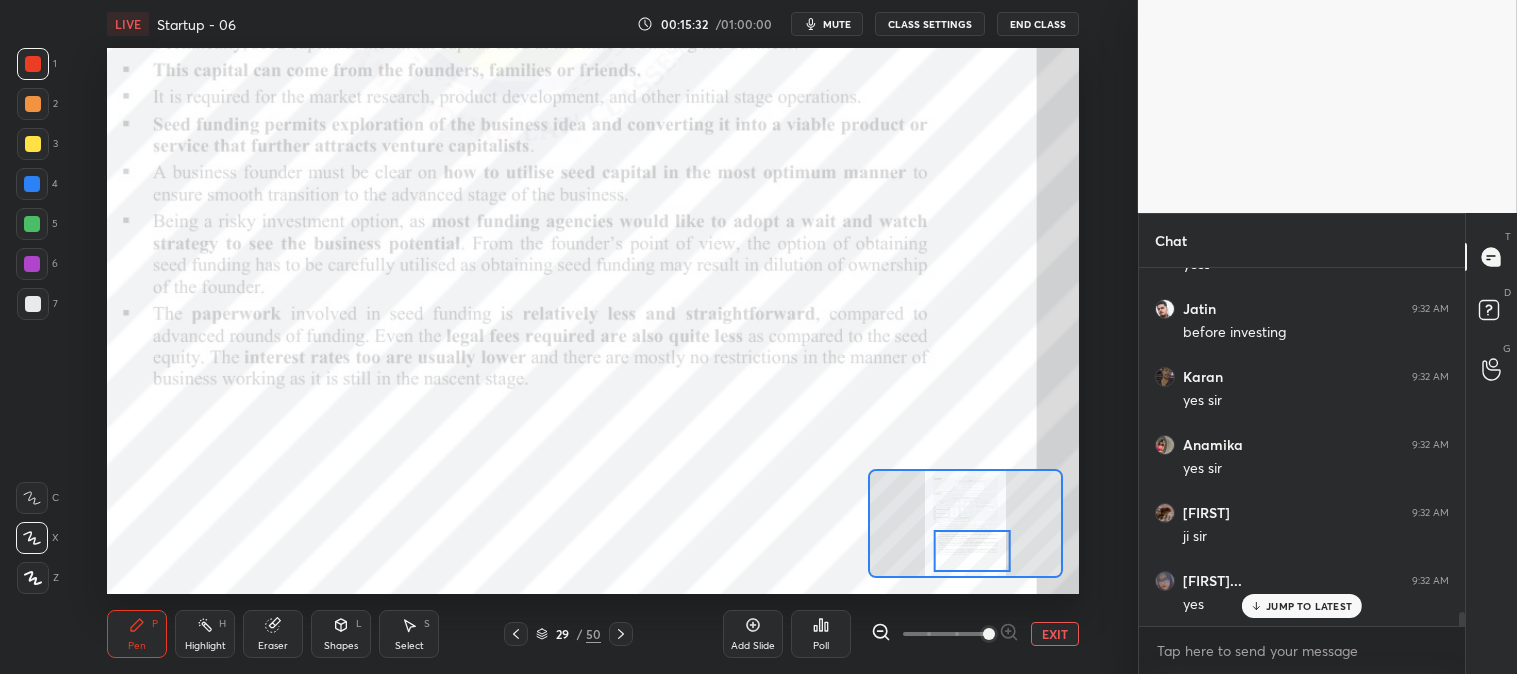 scroll, scrollTop: 8675, scrollLeft: 0, axis: vertical 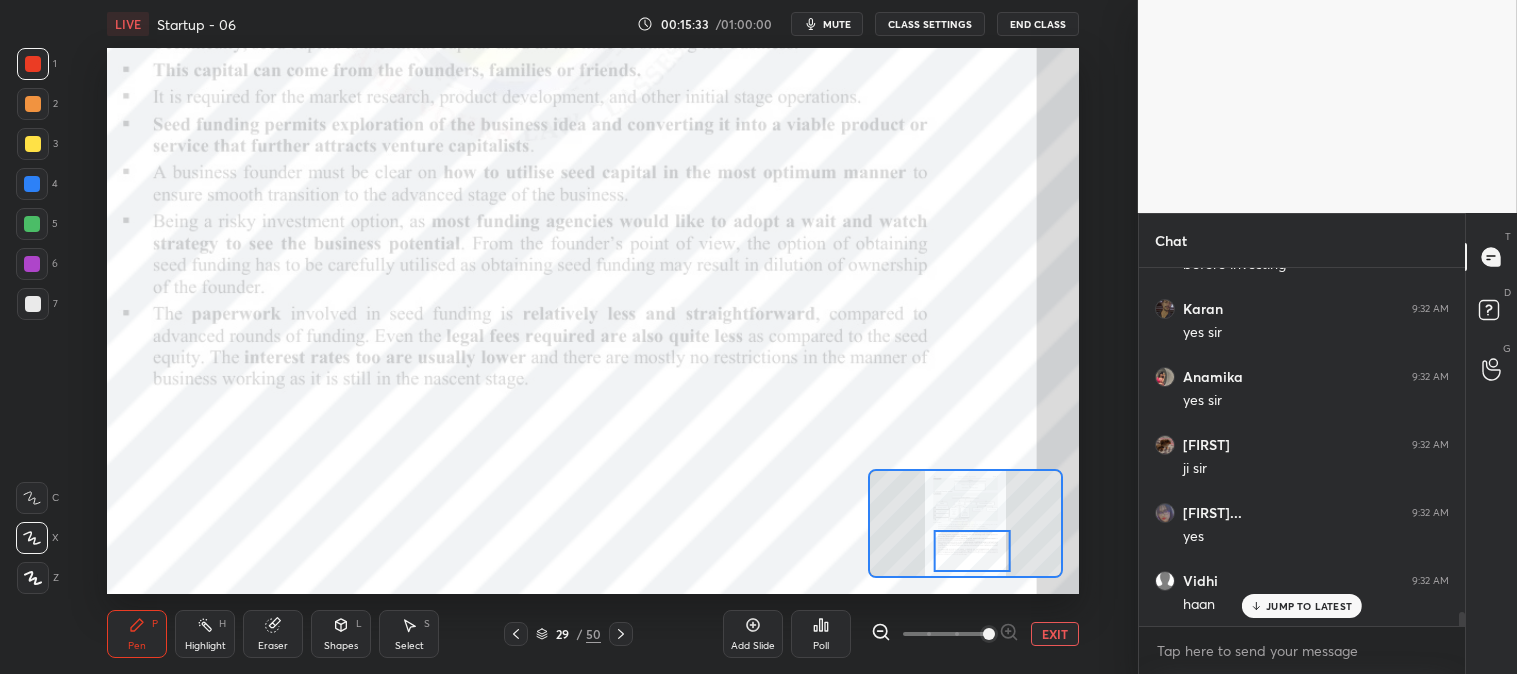 click 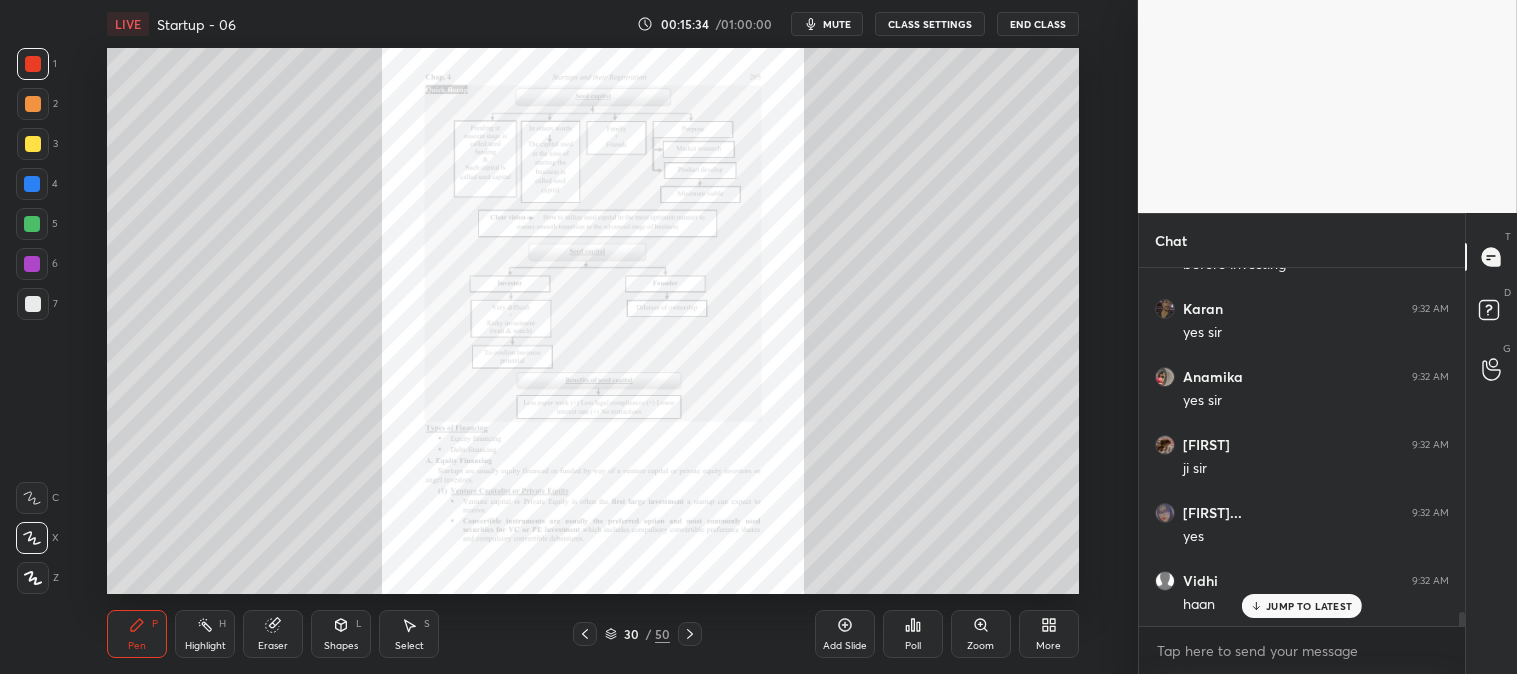 click on "Zoom" at bounding box center (981, 634) 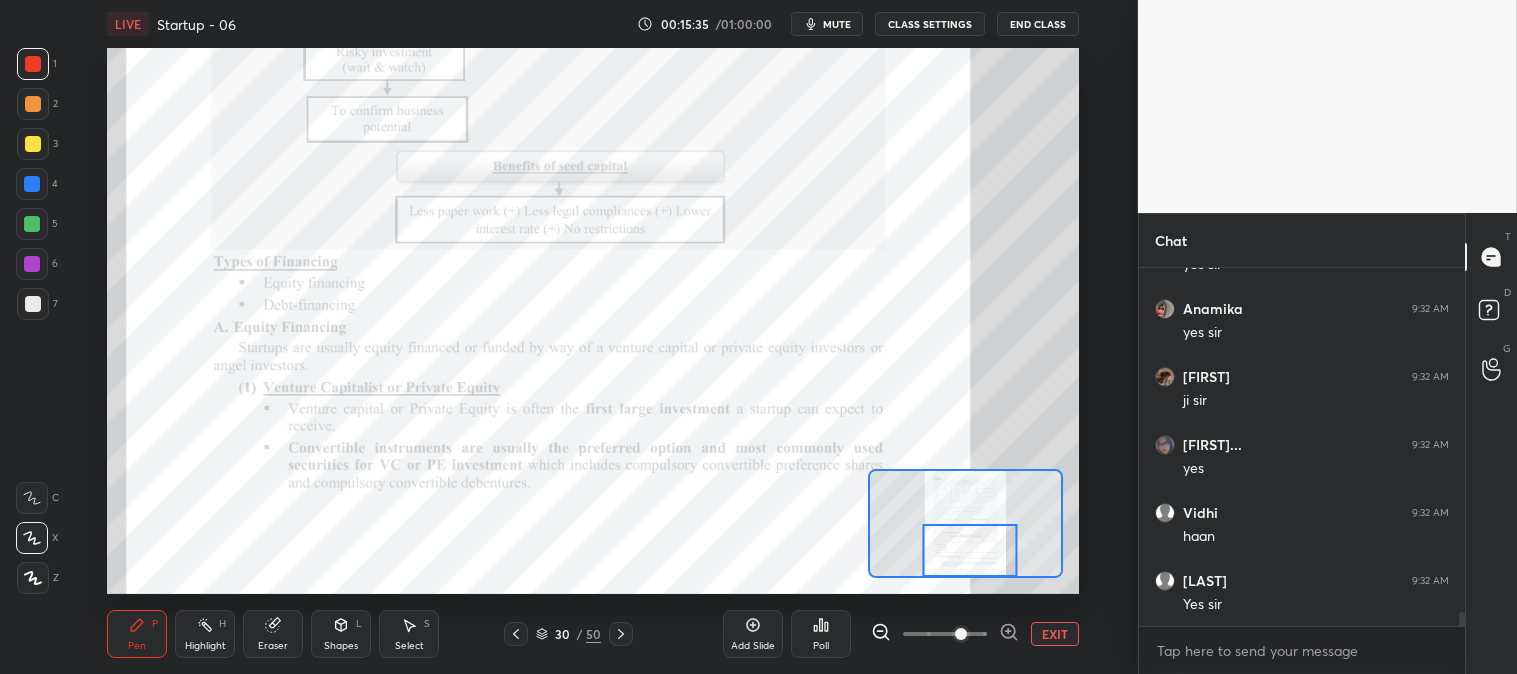 scroll, scrollTop: 8811, scrollLeft: 0, axis: vertical 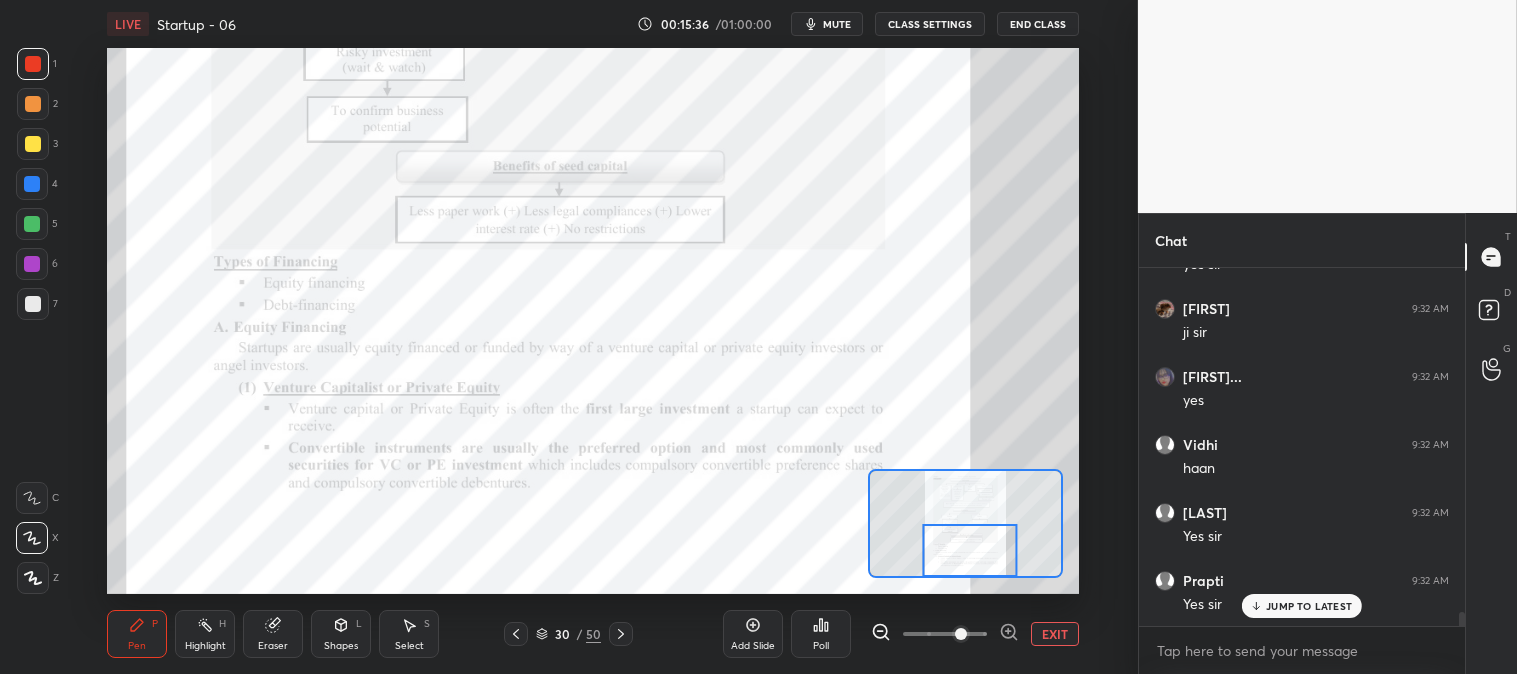 click 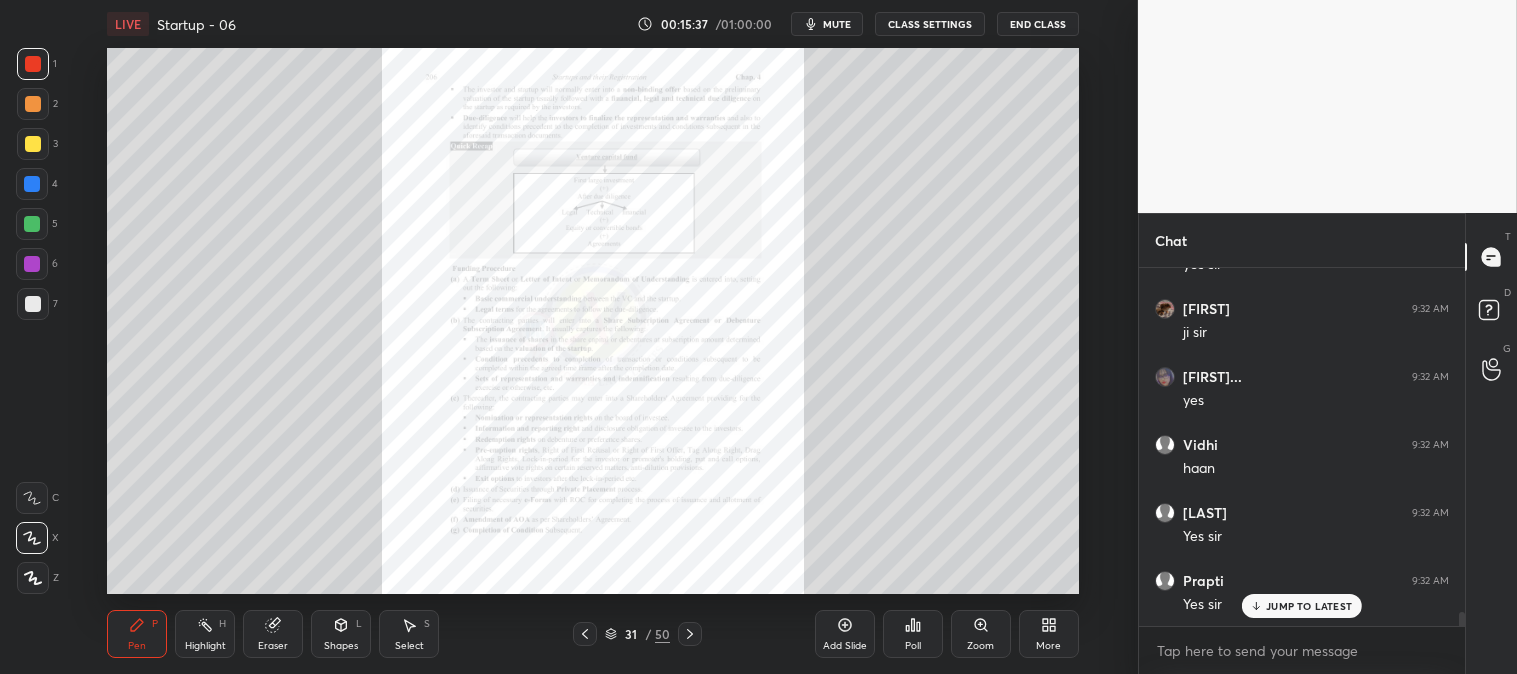scroll, scrollTop: 8897, scrollLeft: 0, axis: vertical 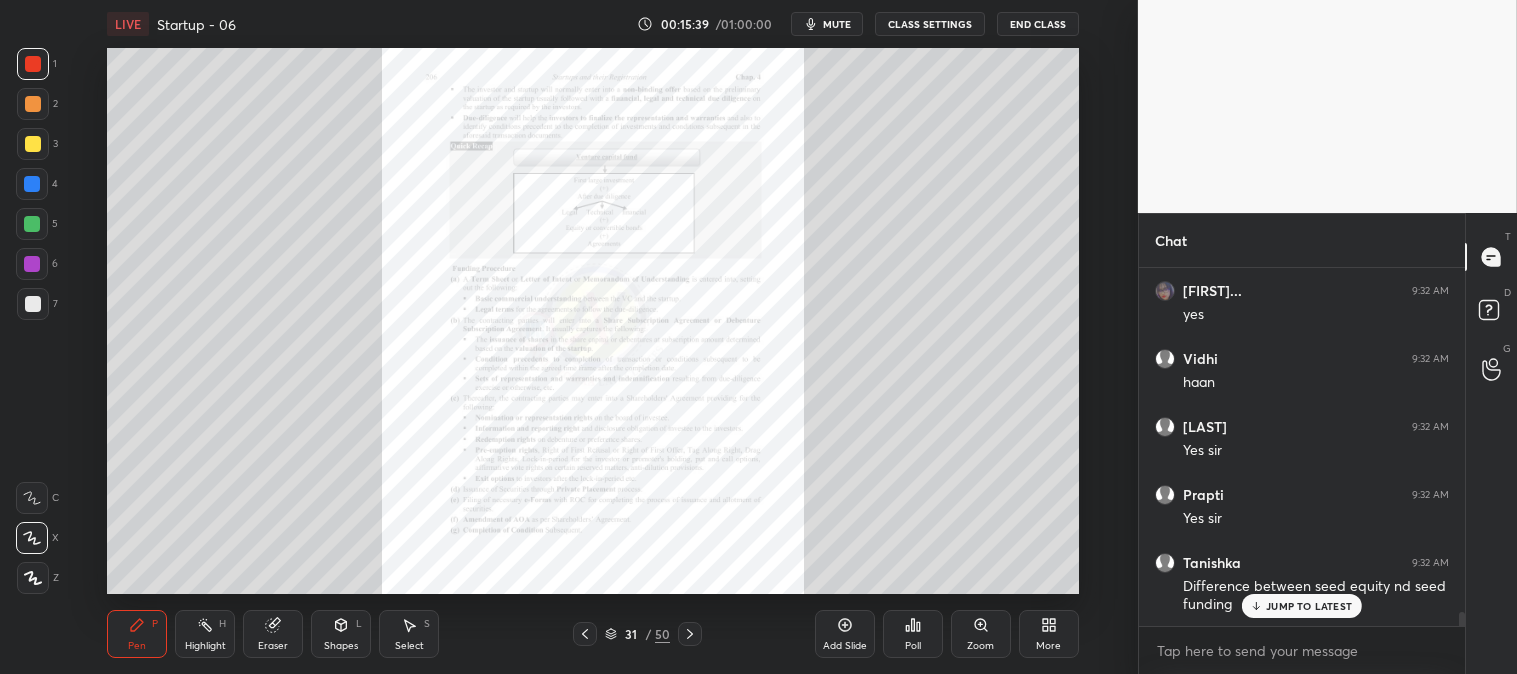 click on "JUMP TO LATEST" at bounding box center [1309, 606] 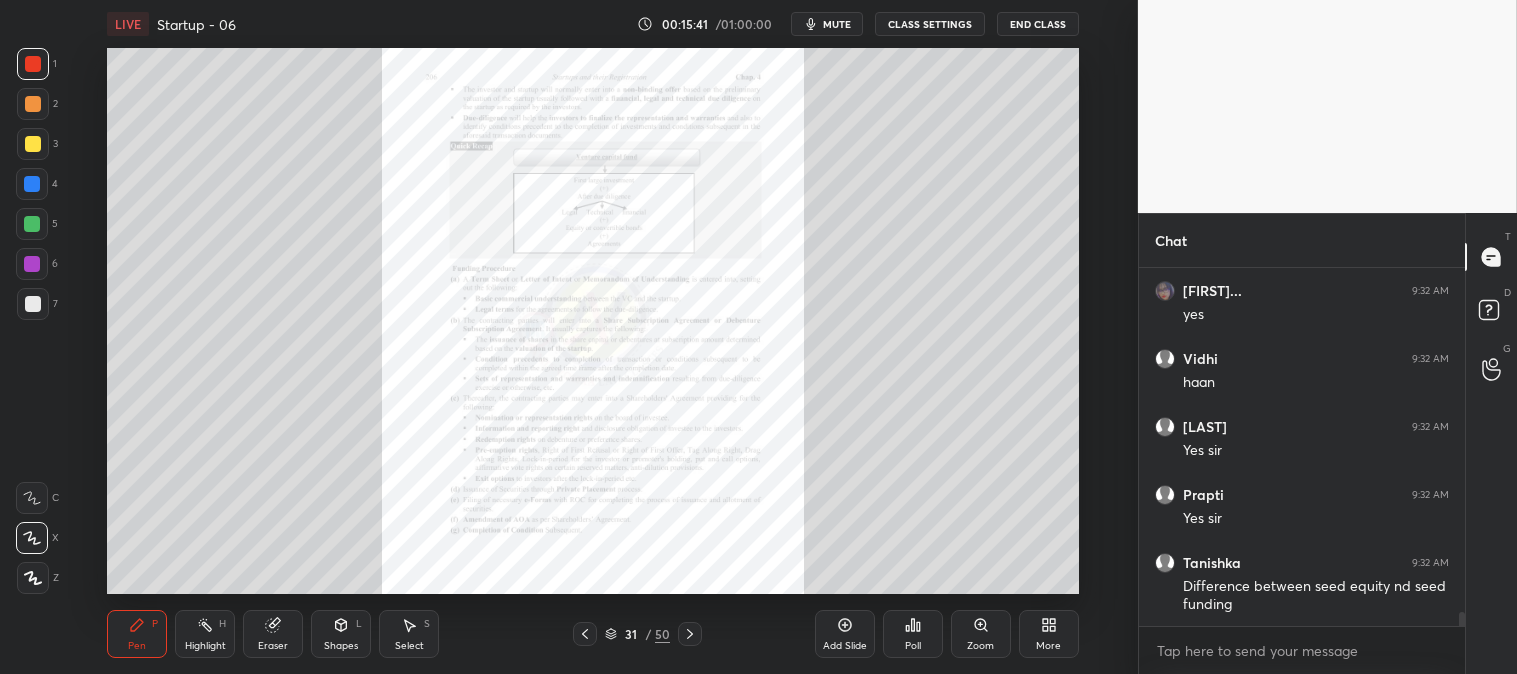 click 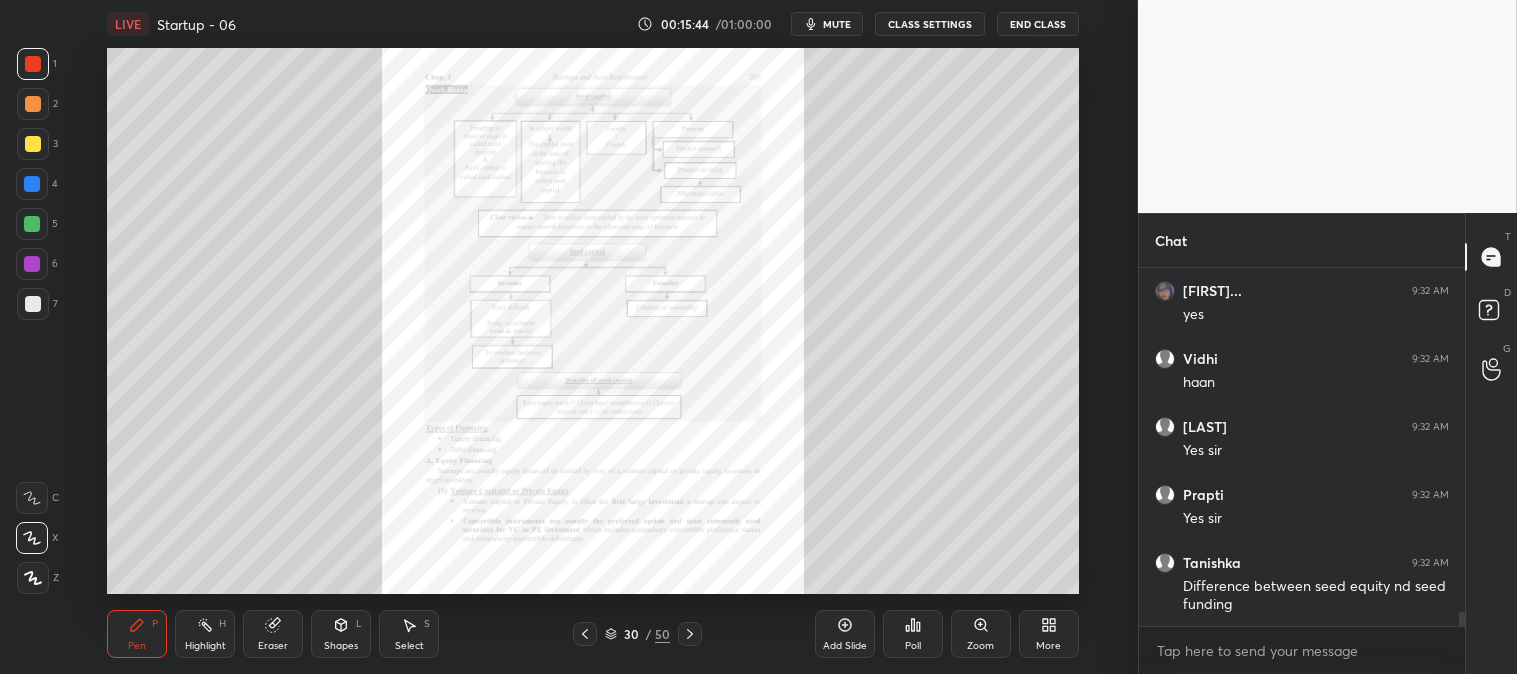 click 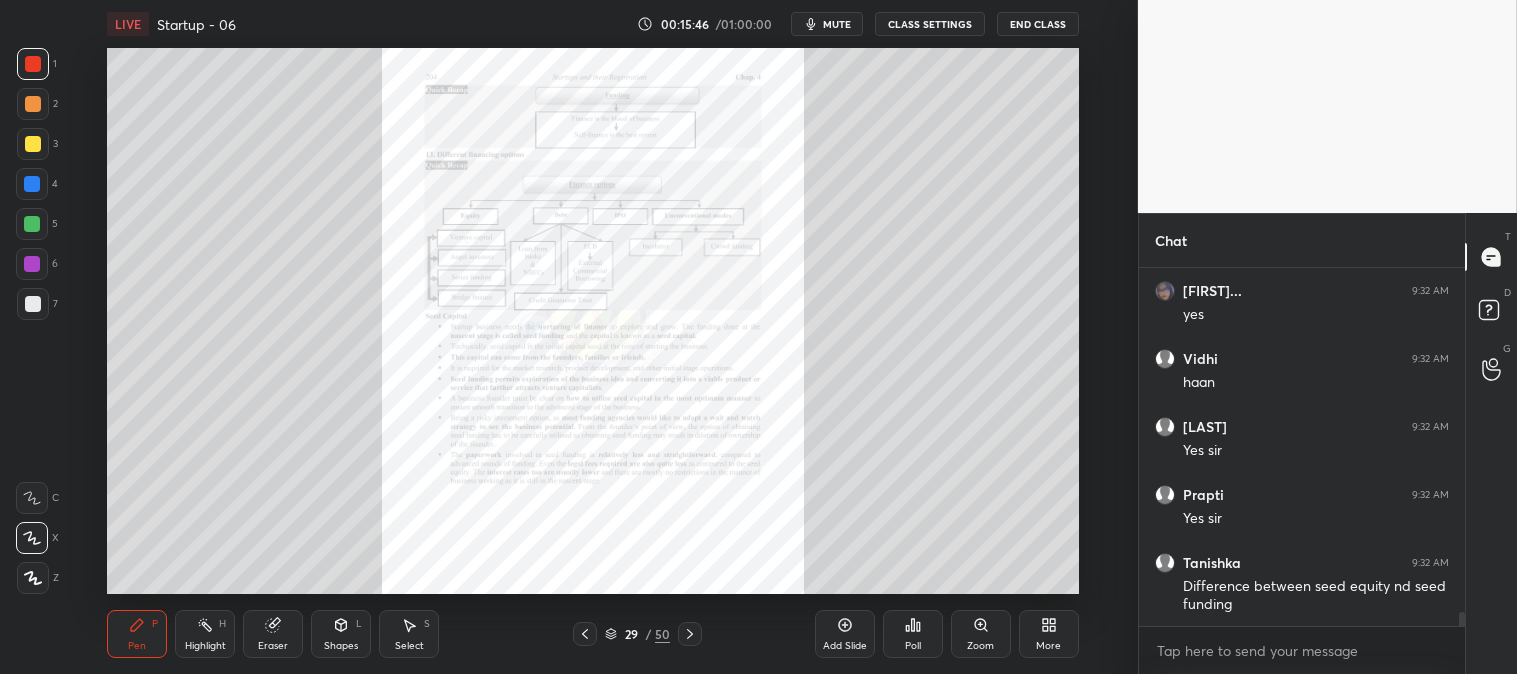 click on "Zoom" at bounding box center (981, 634) 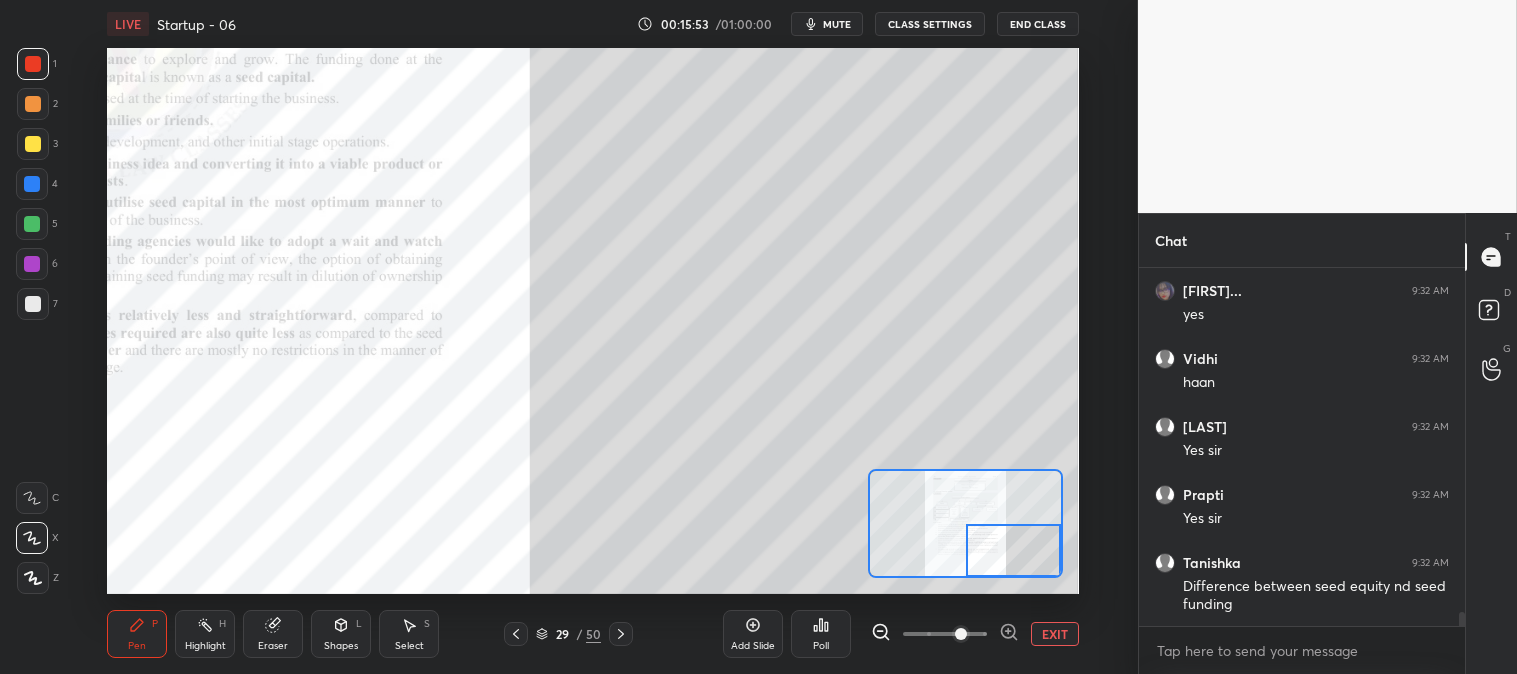 click on "Pen P" at bounding box center (137, 634) 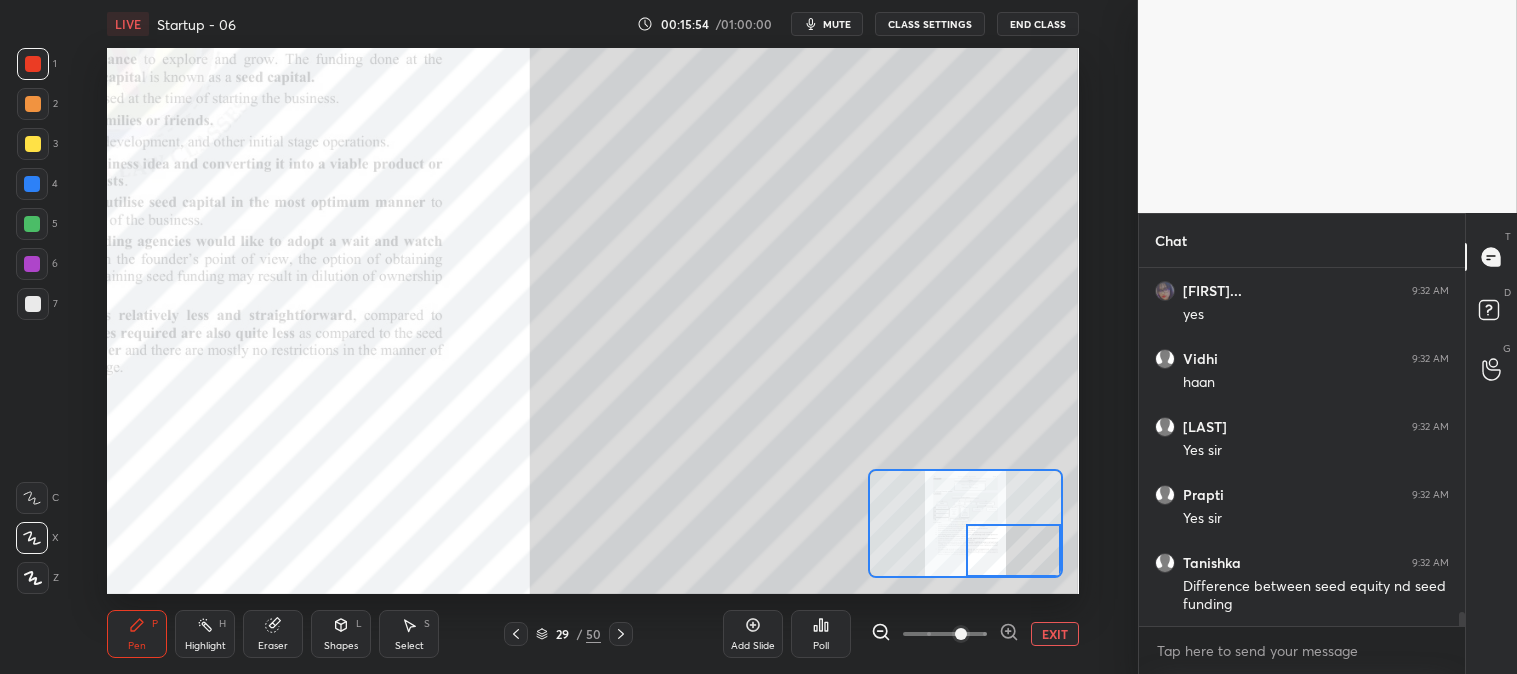 click at bounding box center [33, 144] 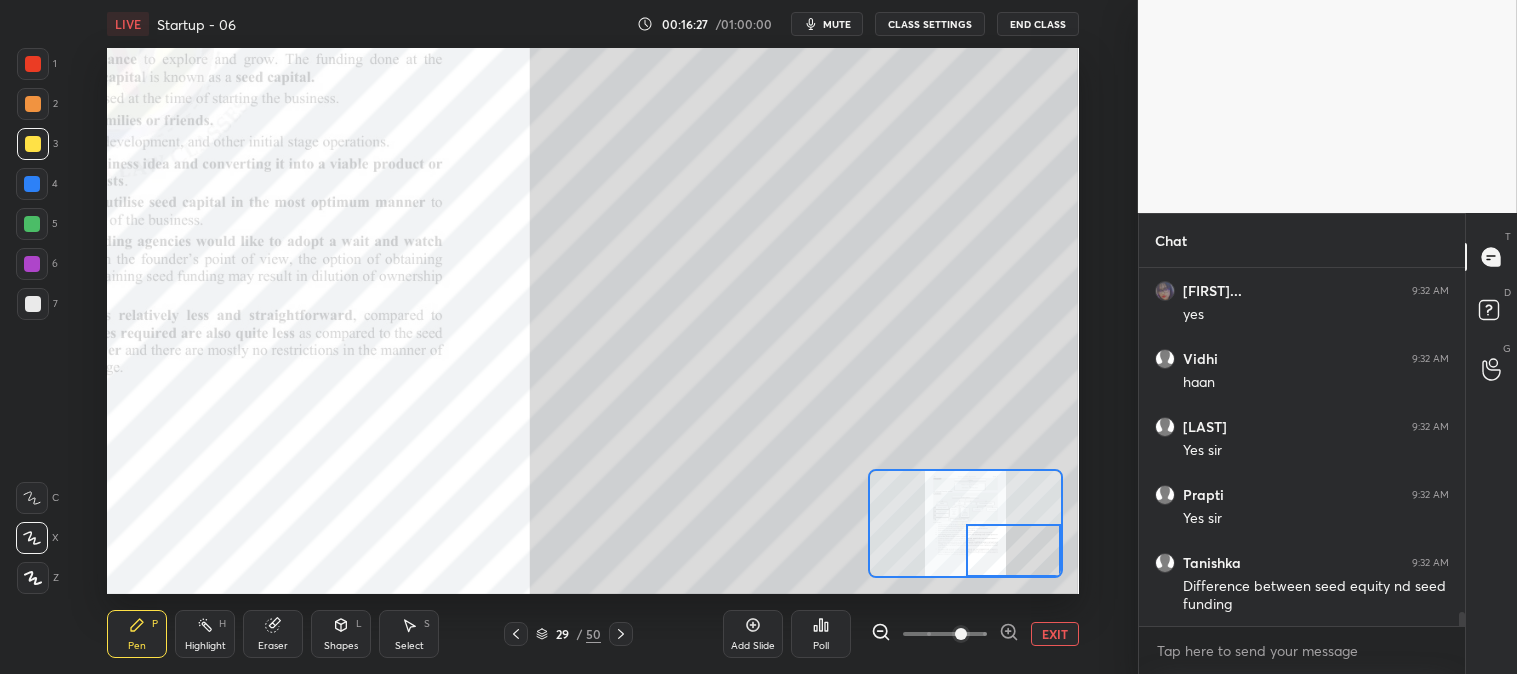 click on "EXIT" at bounding box center (1055, 634) 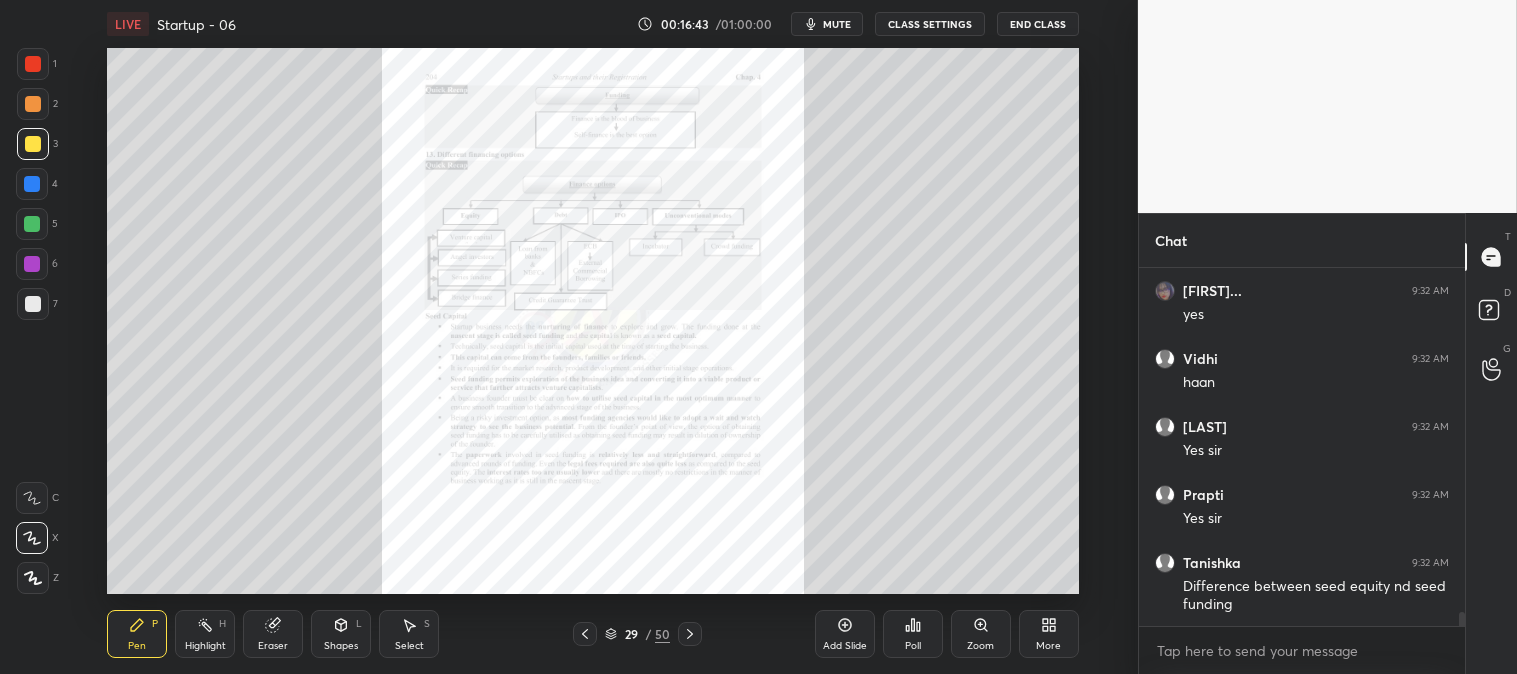 scroll, scrollTop: 8965, scrollLeft: 0, axis: vertical 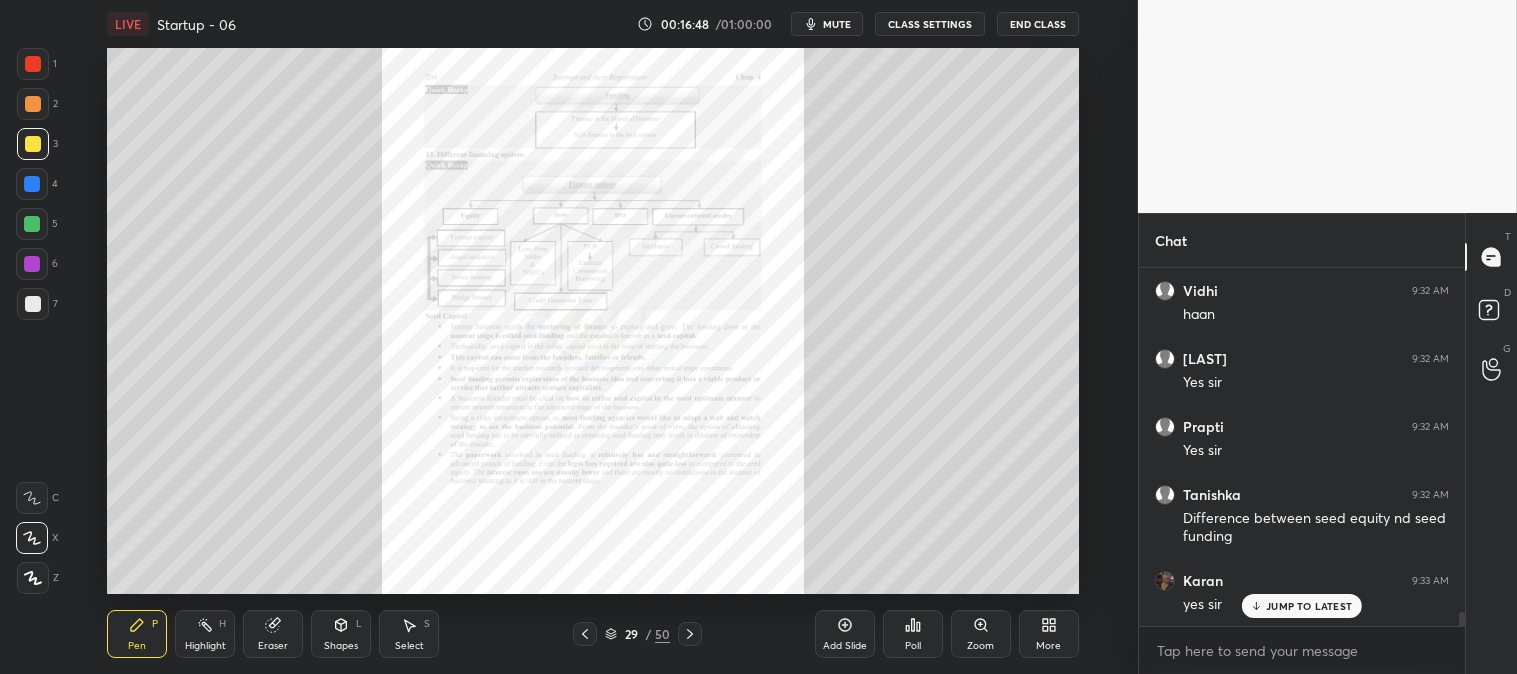 click on "mute" at bounding box center [837, 24] 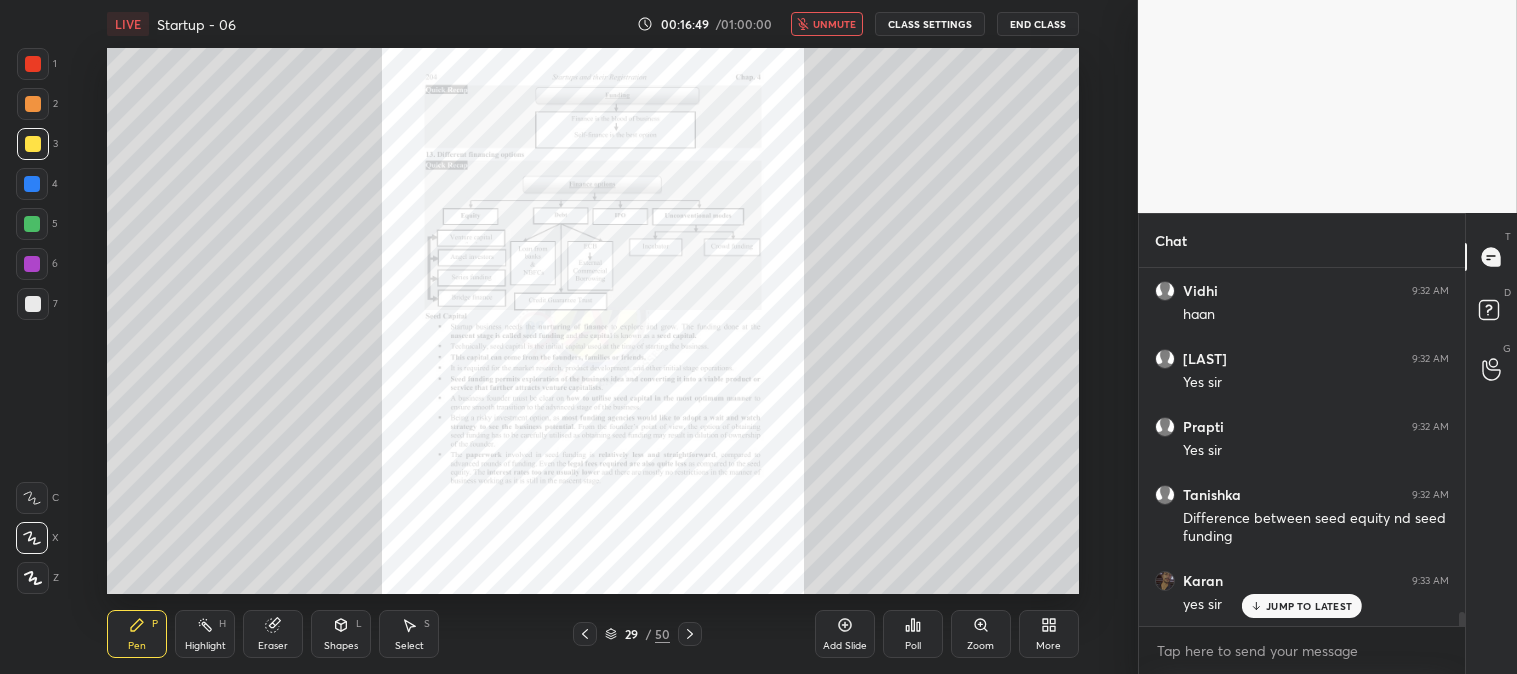 click on "unmute" at bounding box center [834, 24] 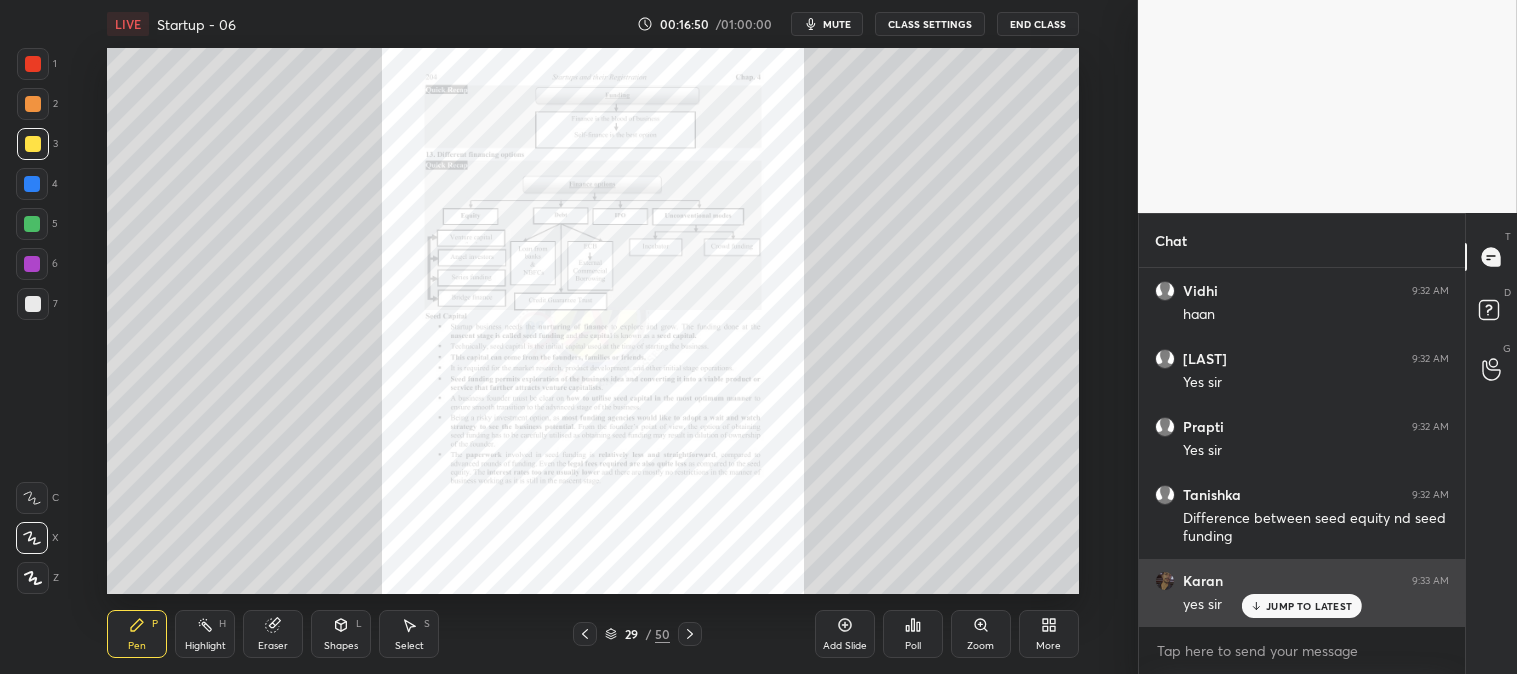 click on "JUMP TO LATEST" at bounding box center (1309, 606) 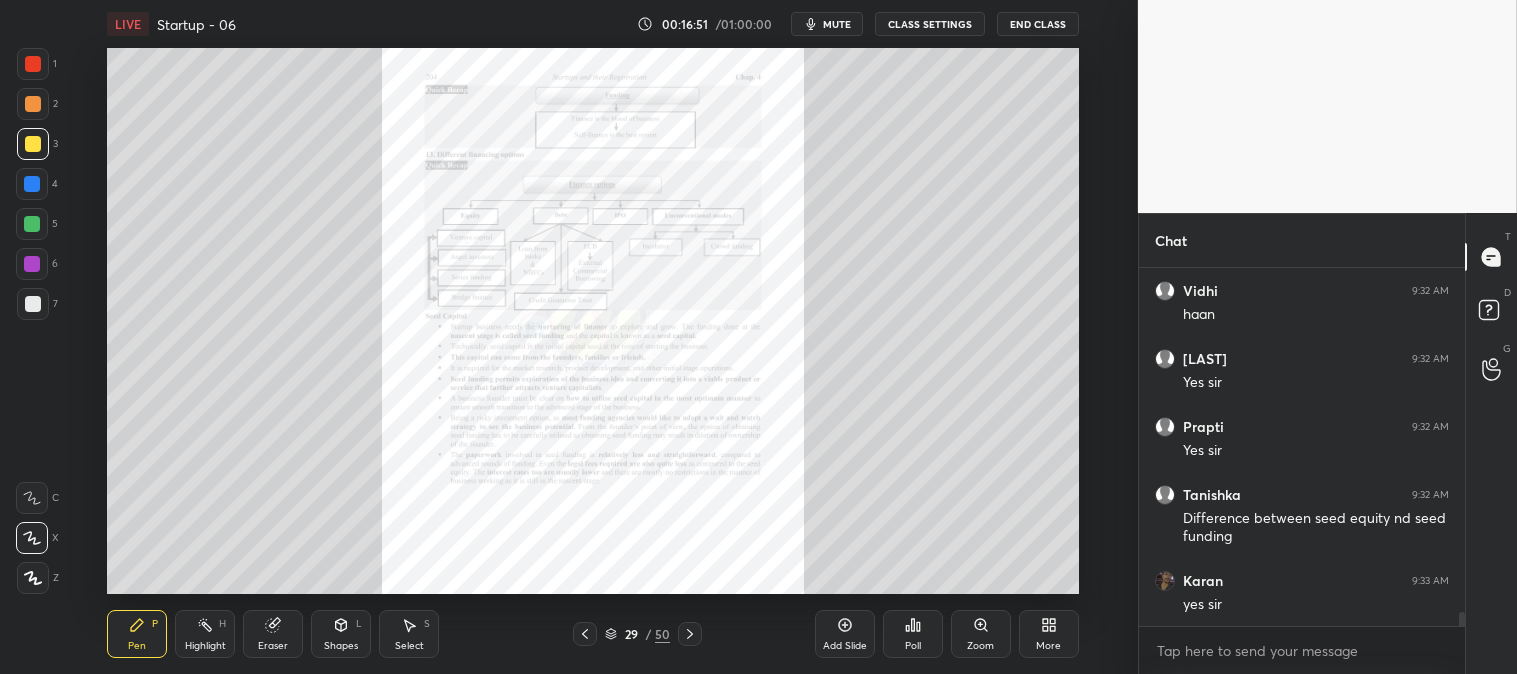 scroll, scrollTop: 9033, scrollLeft: 0, axis: vertical 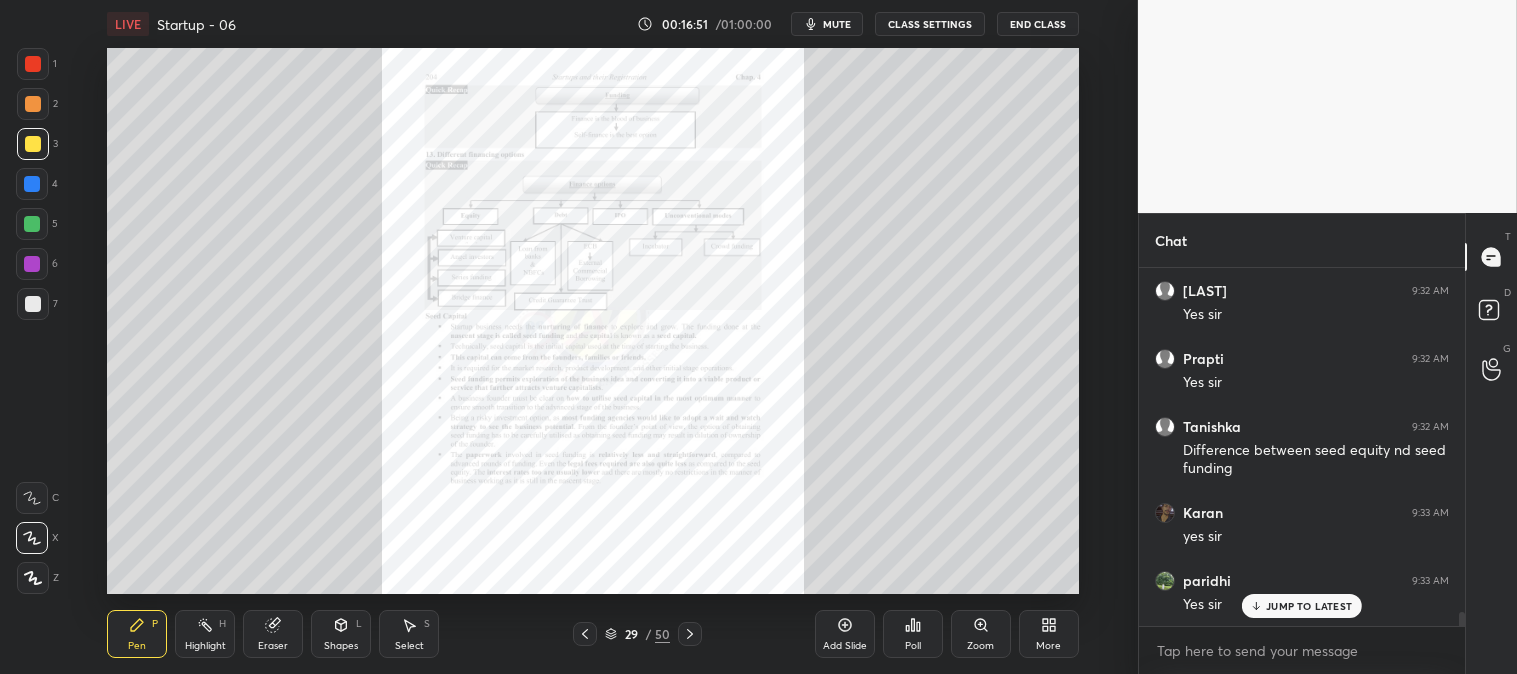 click 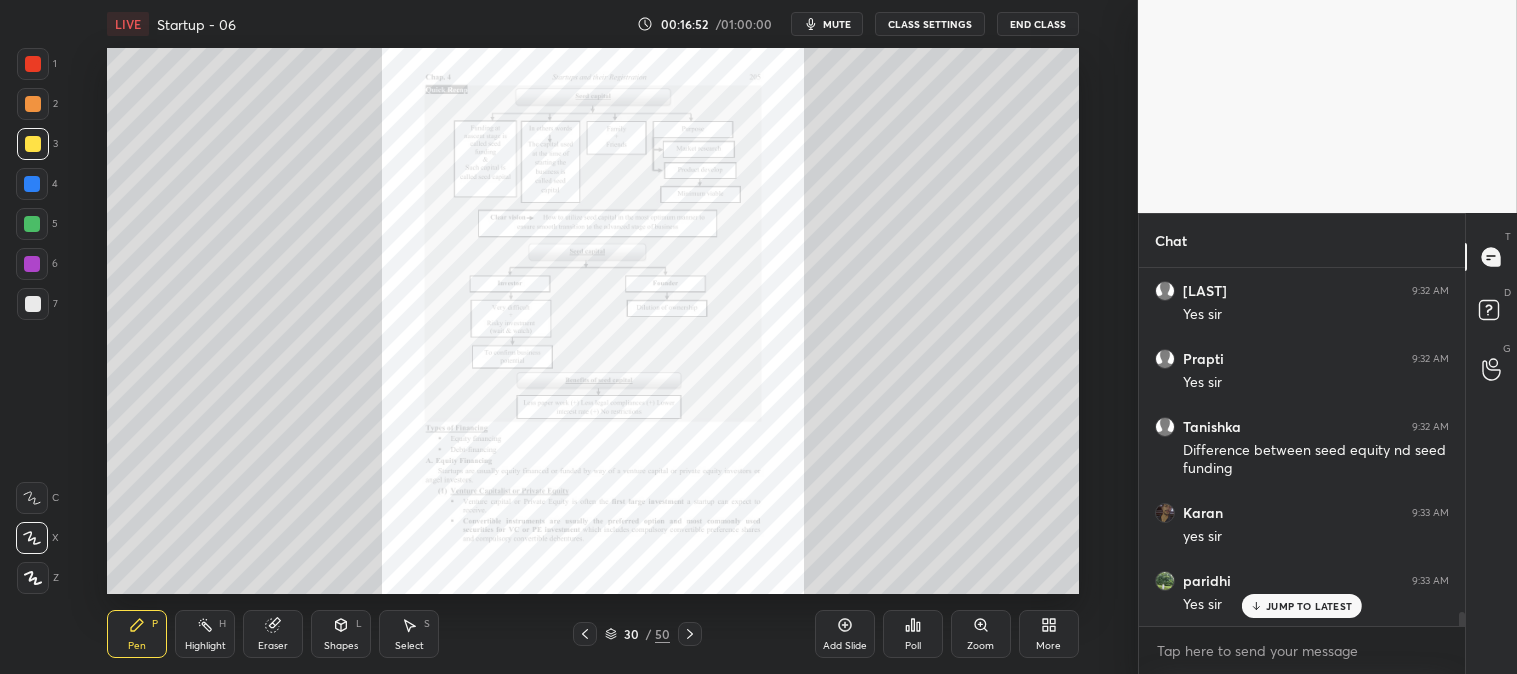 click on "Zoom" at bounding box center [981, 634] 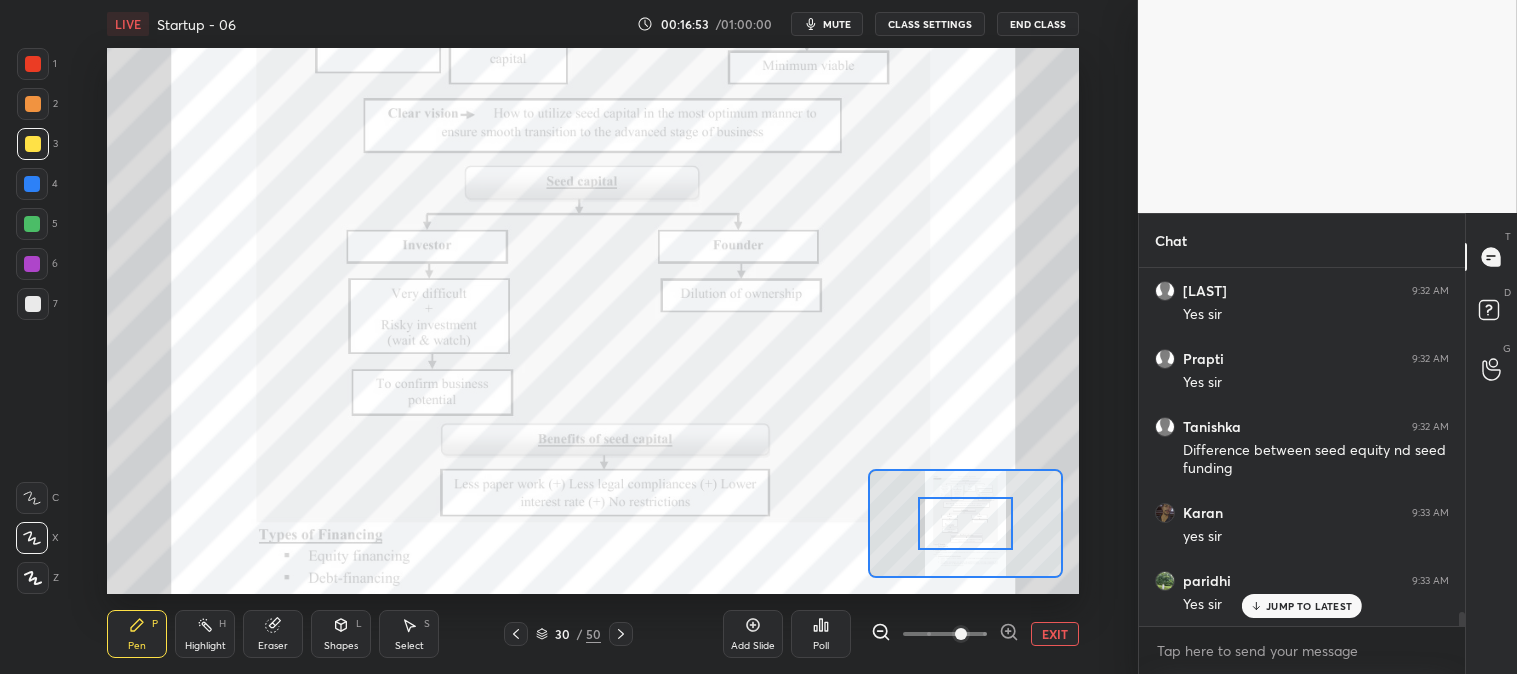 click at bounding box center [961, 634] 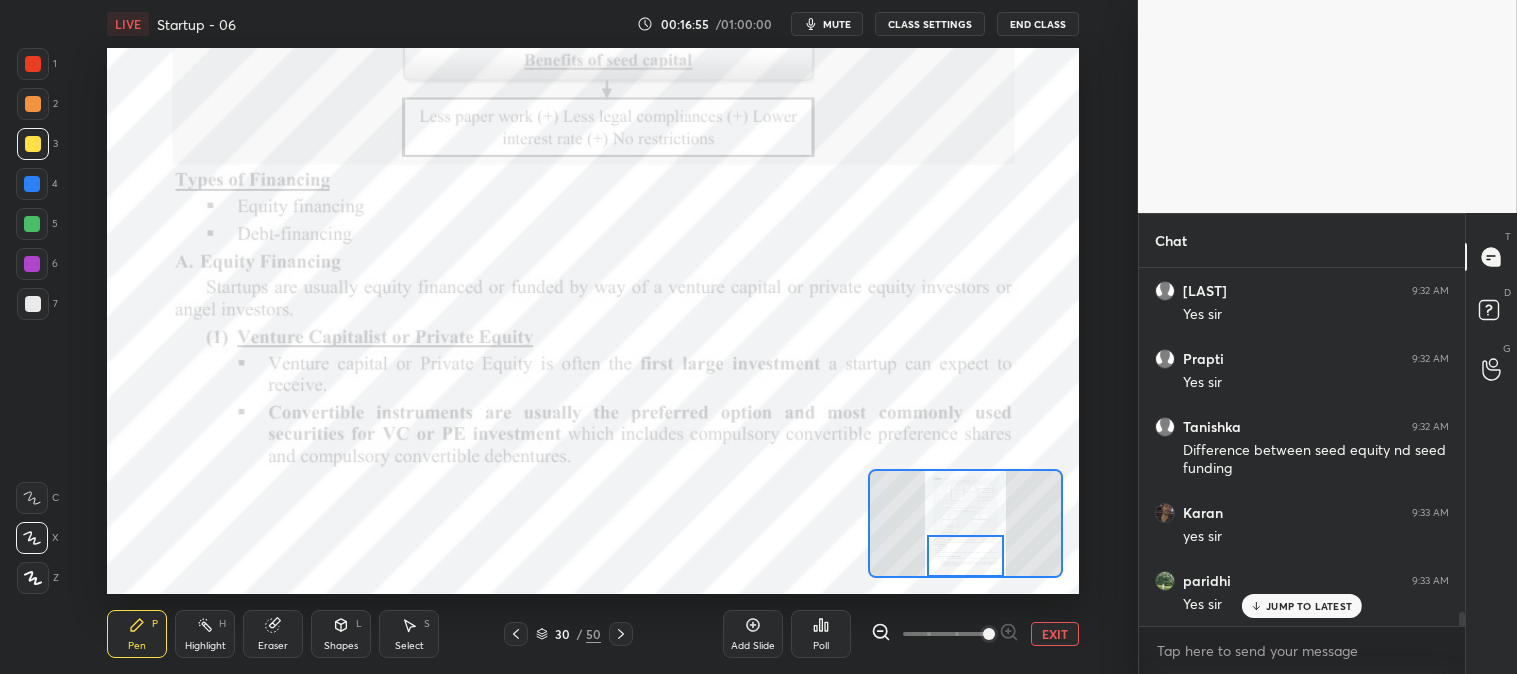 click on "Highlight H" at bounding box center [205, 634] 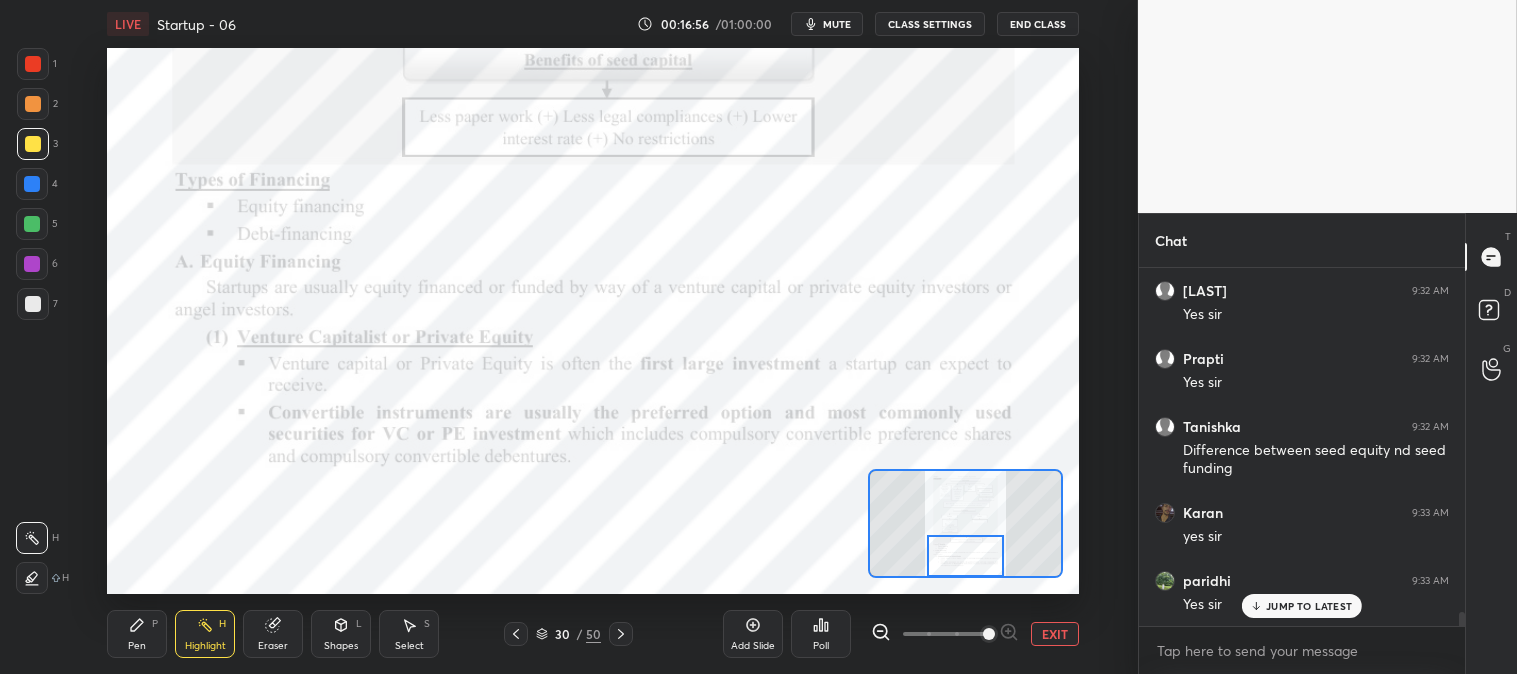 click at bounding box center [33, 64] 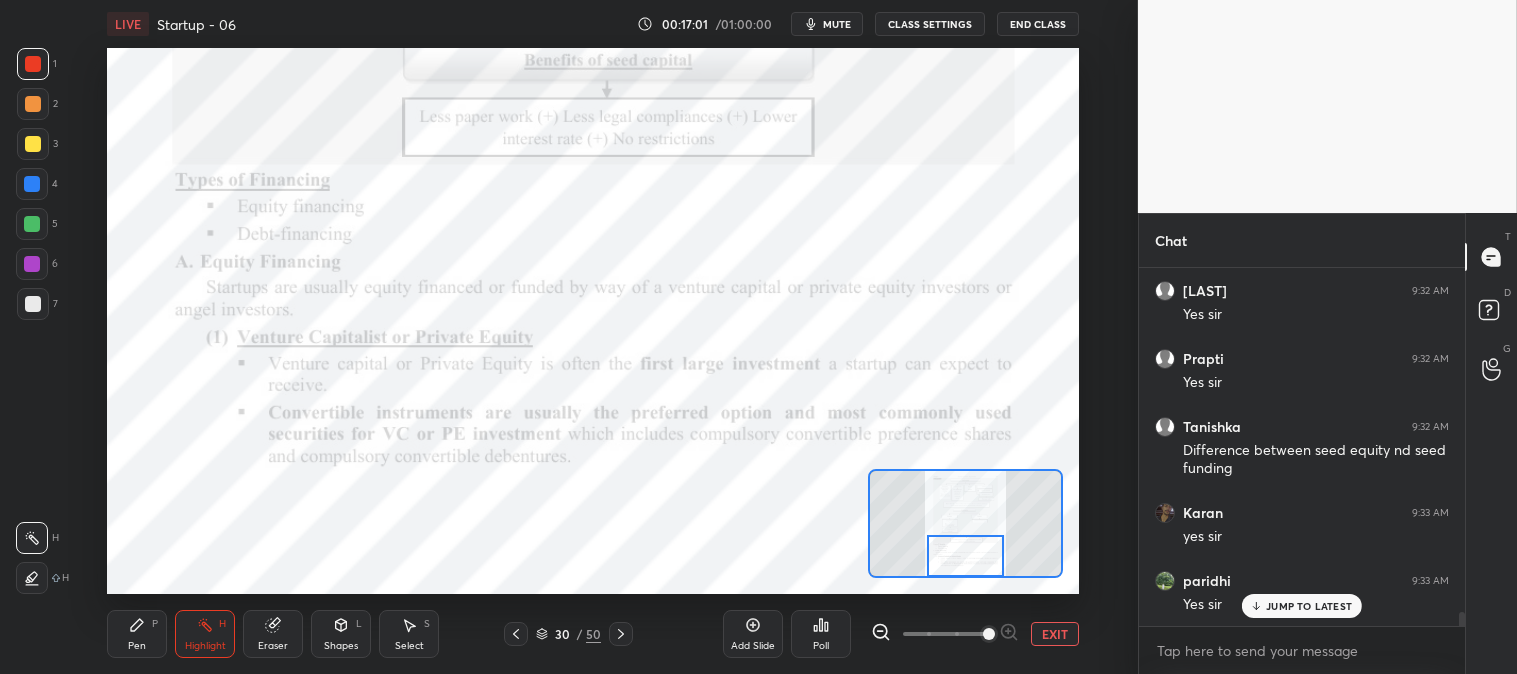 click on "JUMP TO LATEST" at bounding box center [1309, 606] 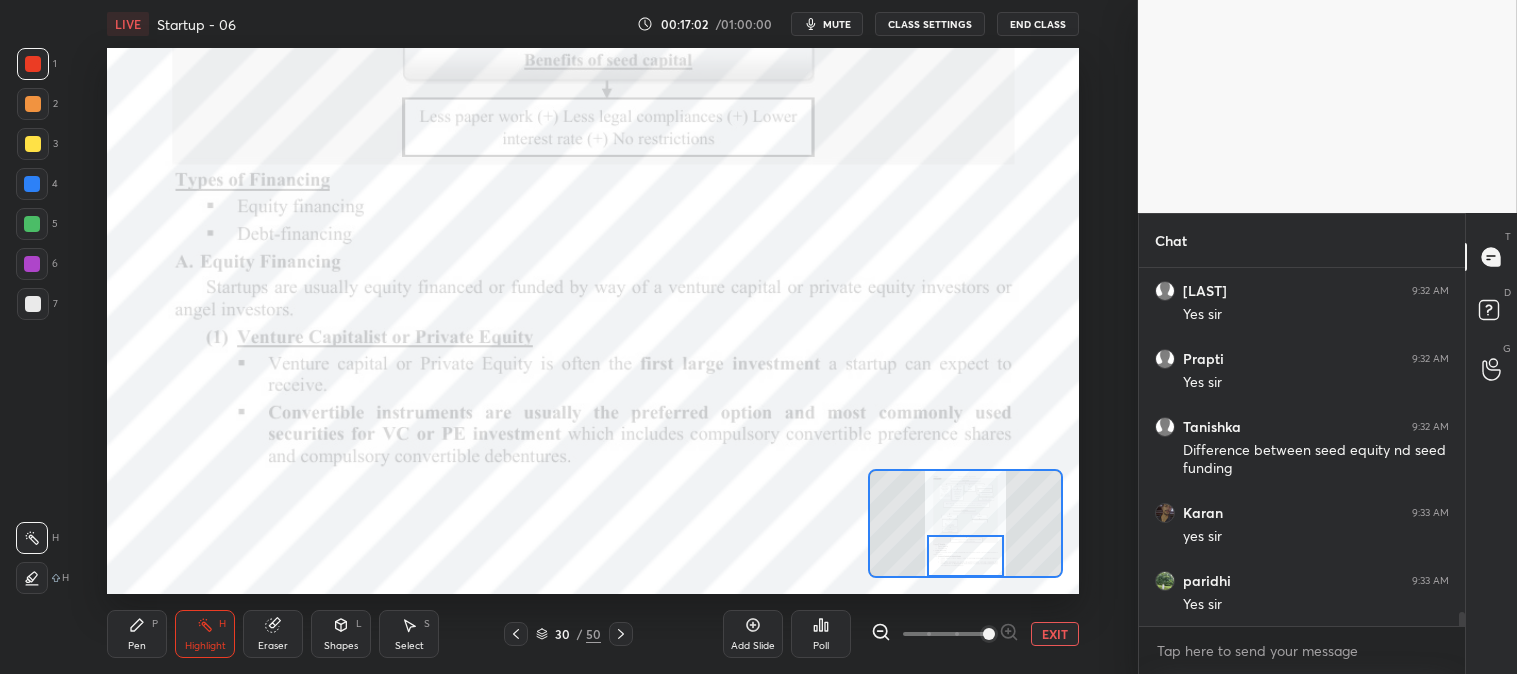click 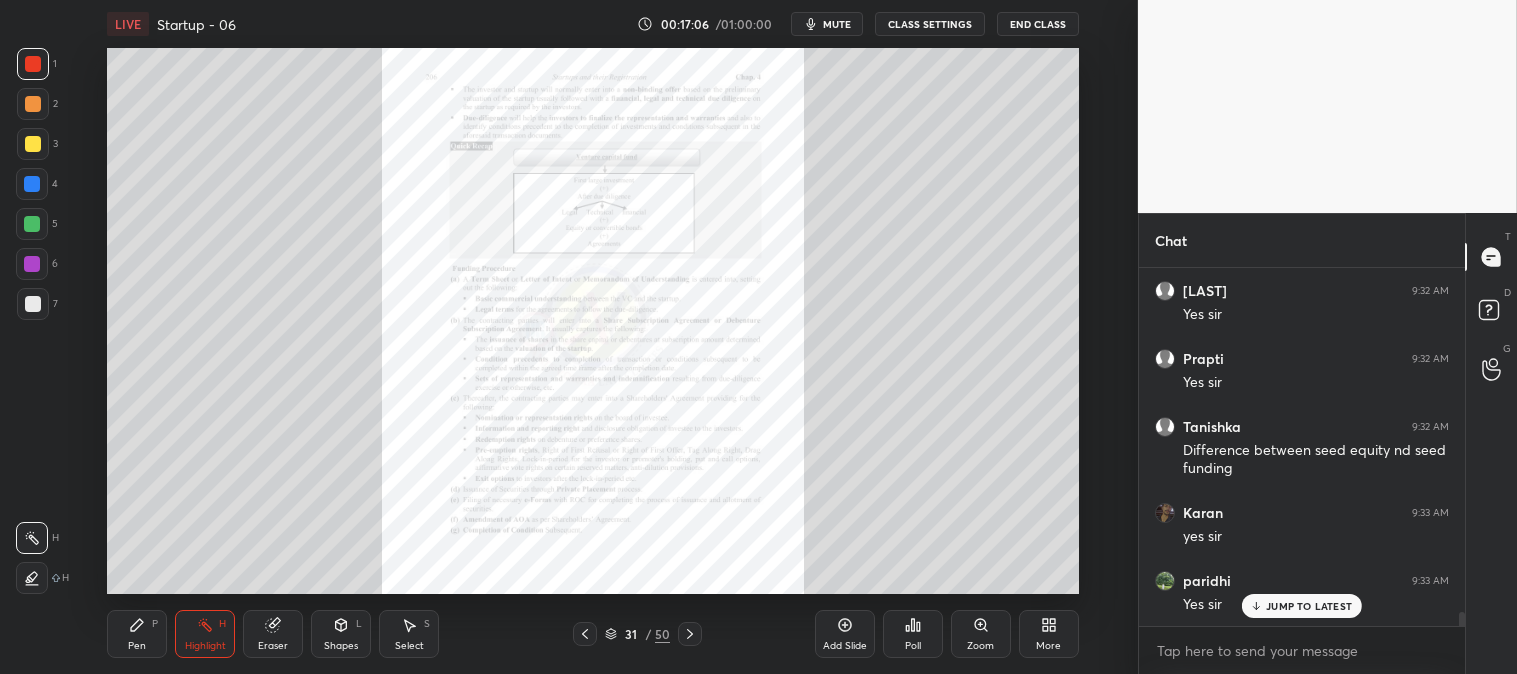 scroll, scrollTop: 9101, scrollLeft: 0, axis: vertical 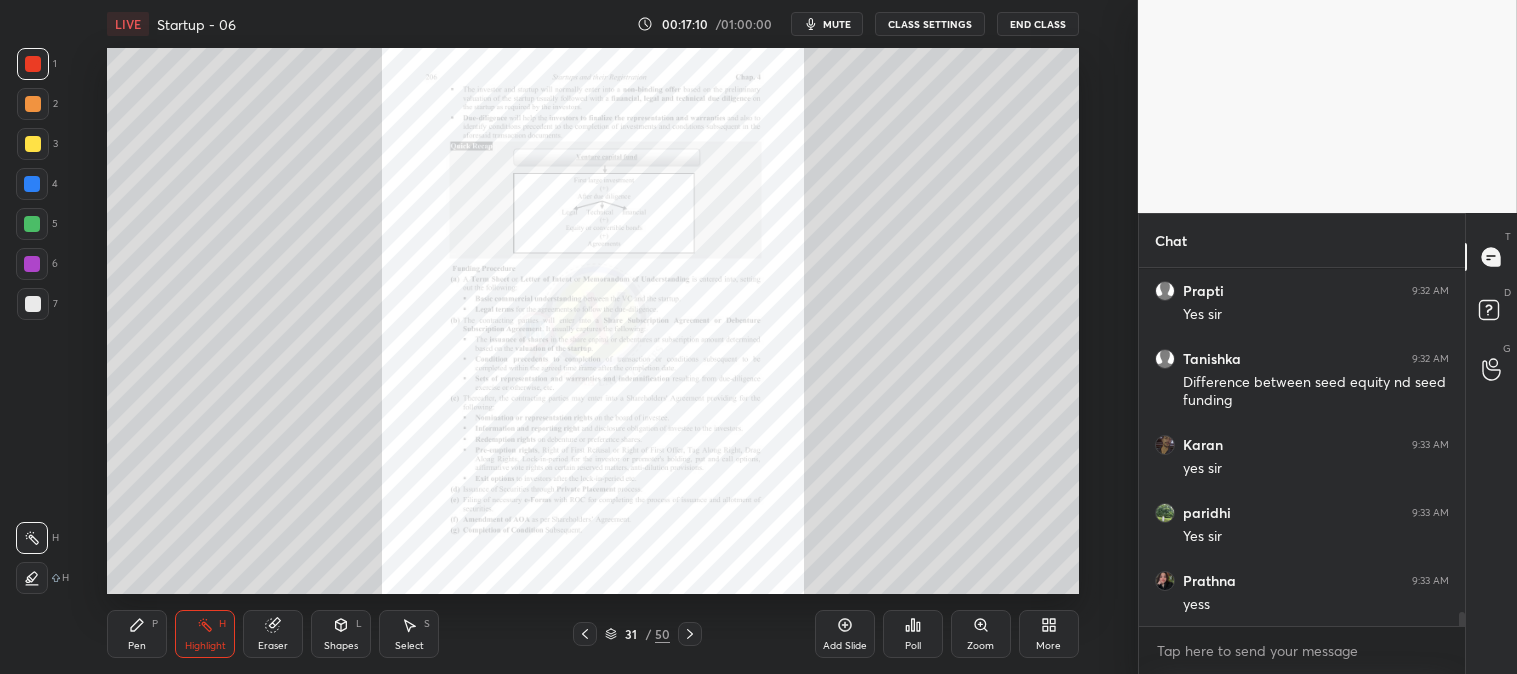 click 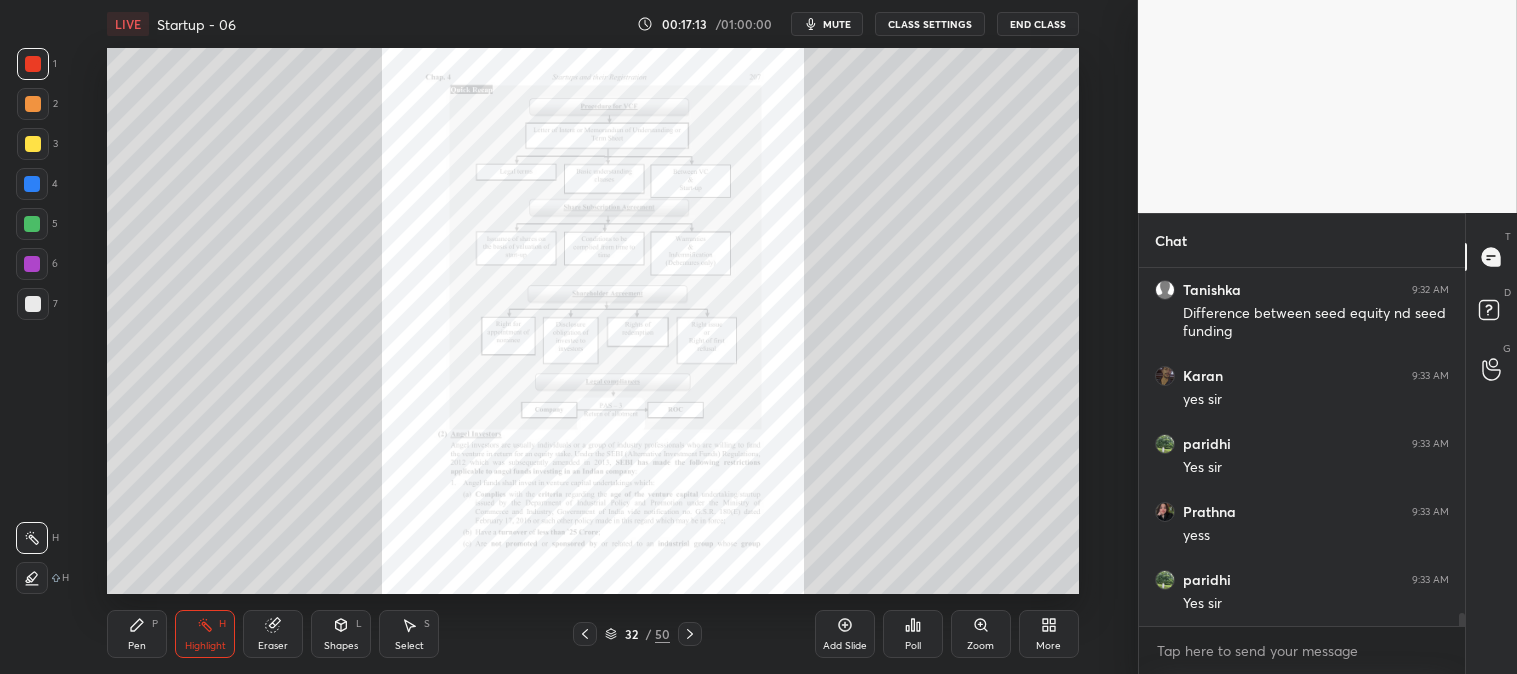 click on "mute" at bounding box center (837, 24) 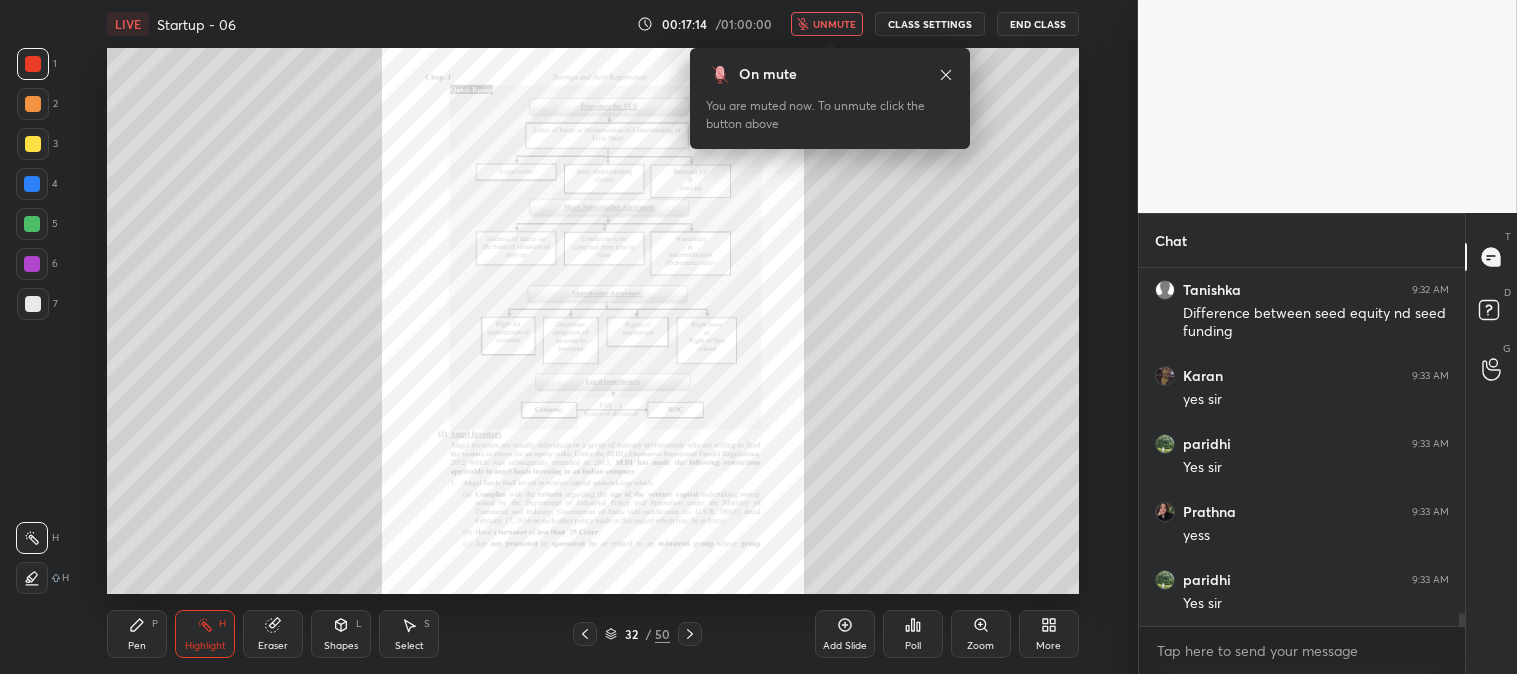click on "unmute" at bounding box center (834, 24) 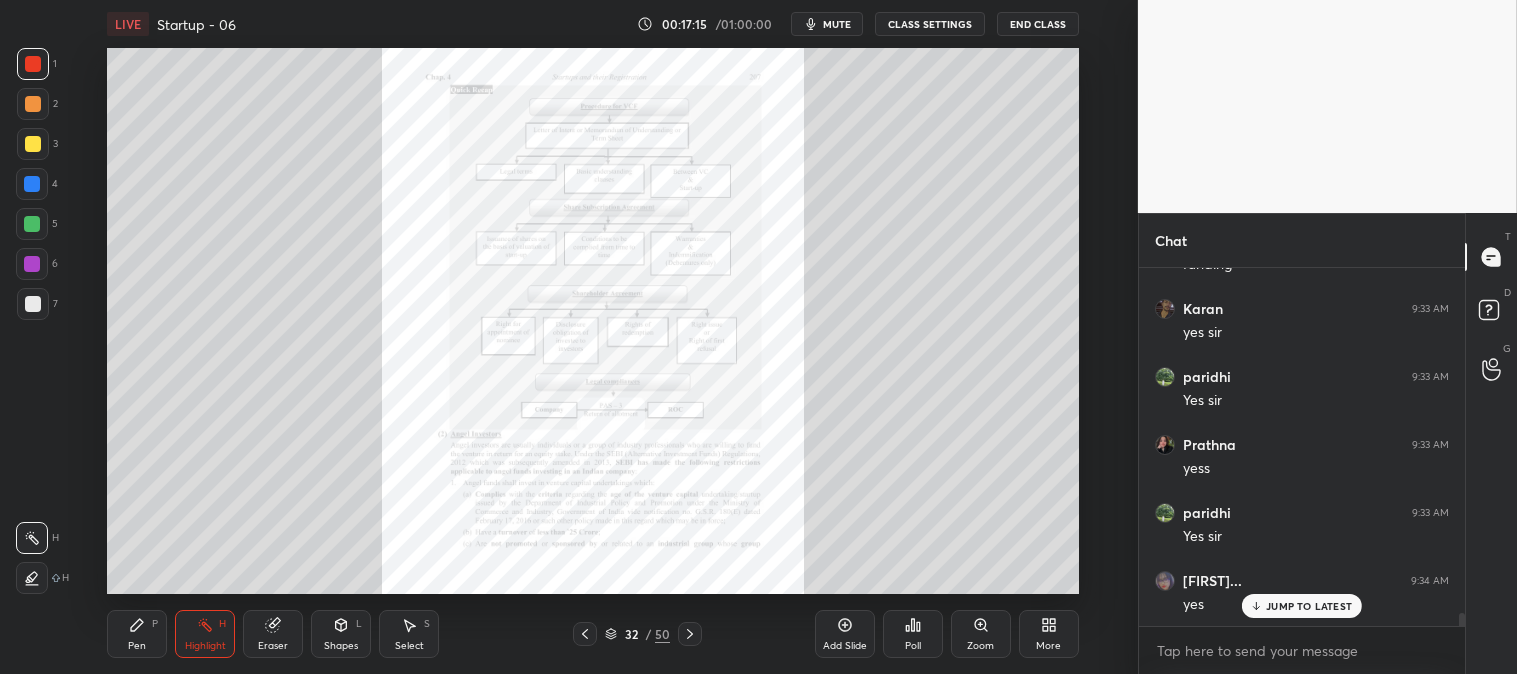 scroll, scrollTop: 9373, scrollLeft: 0, axis: vertical 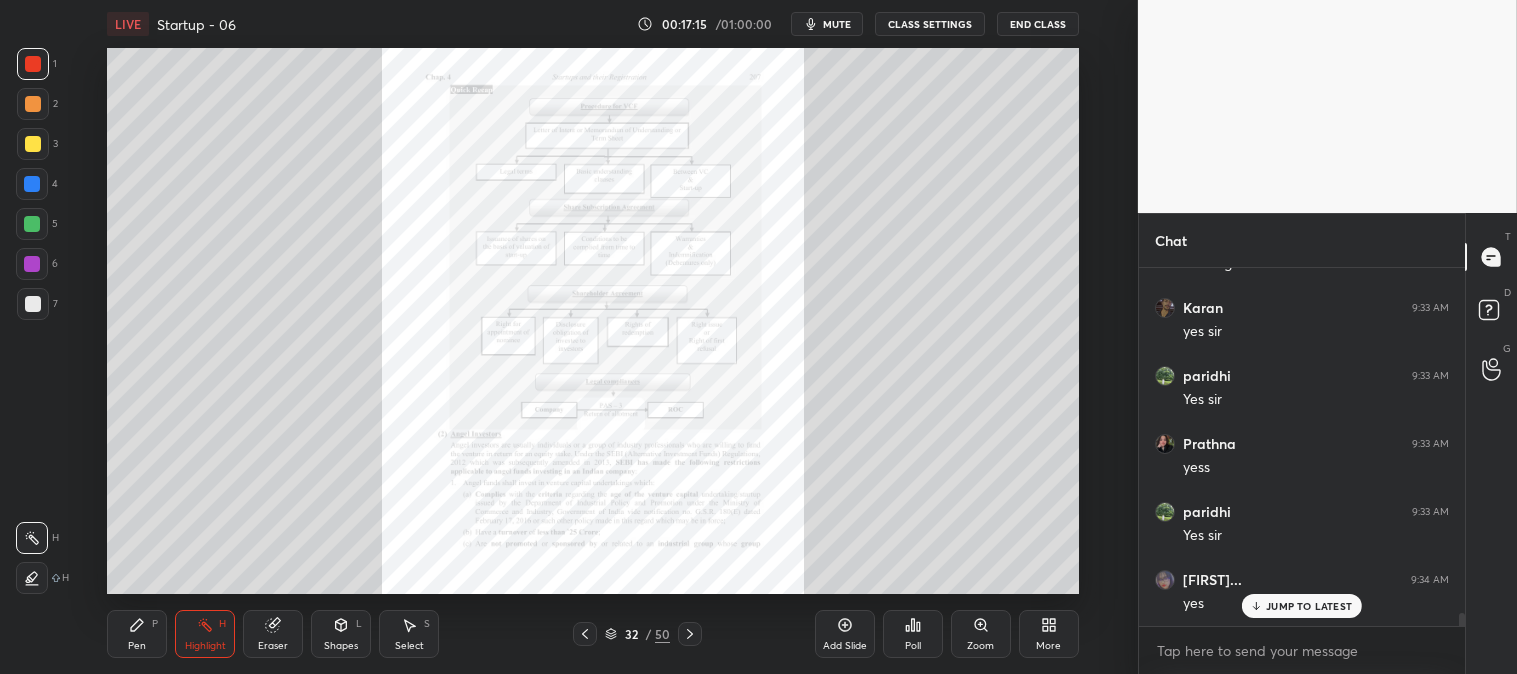 click 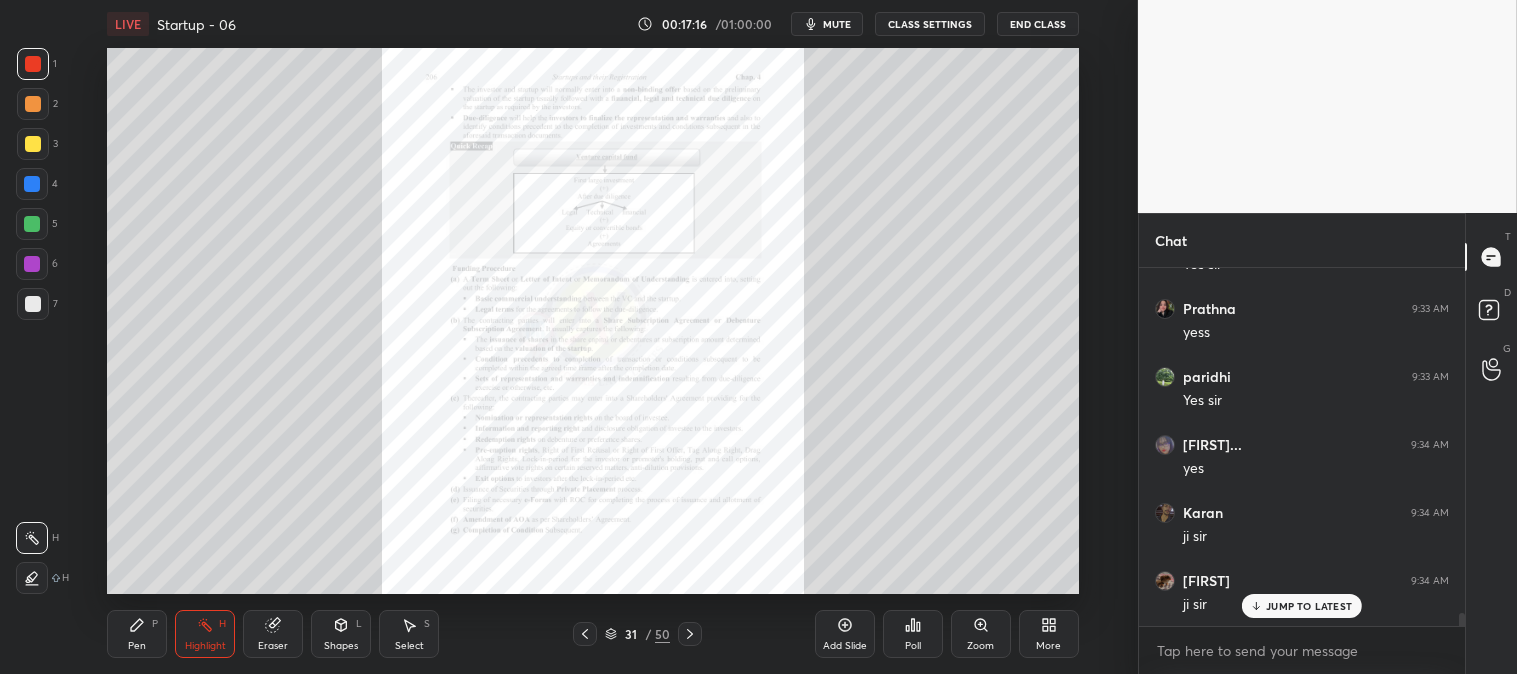 click 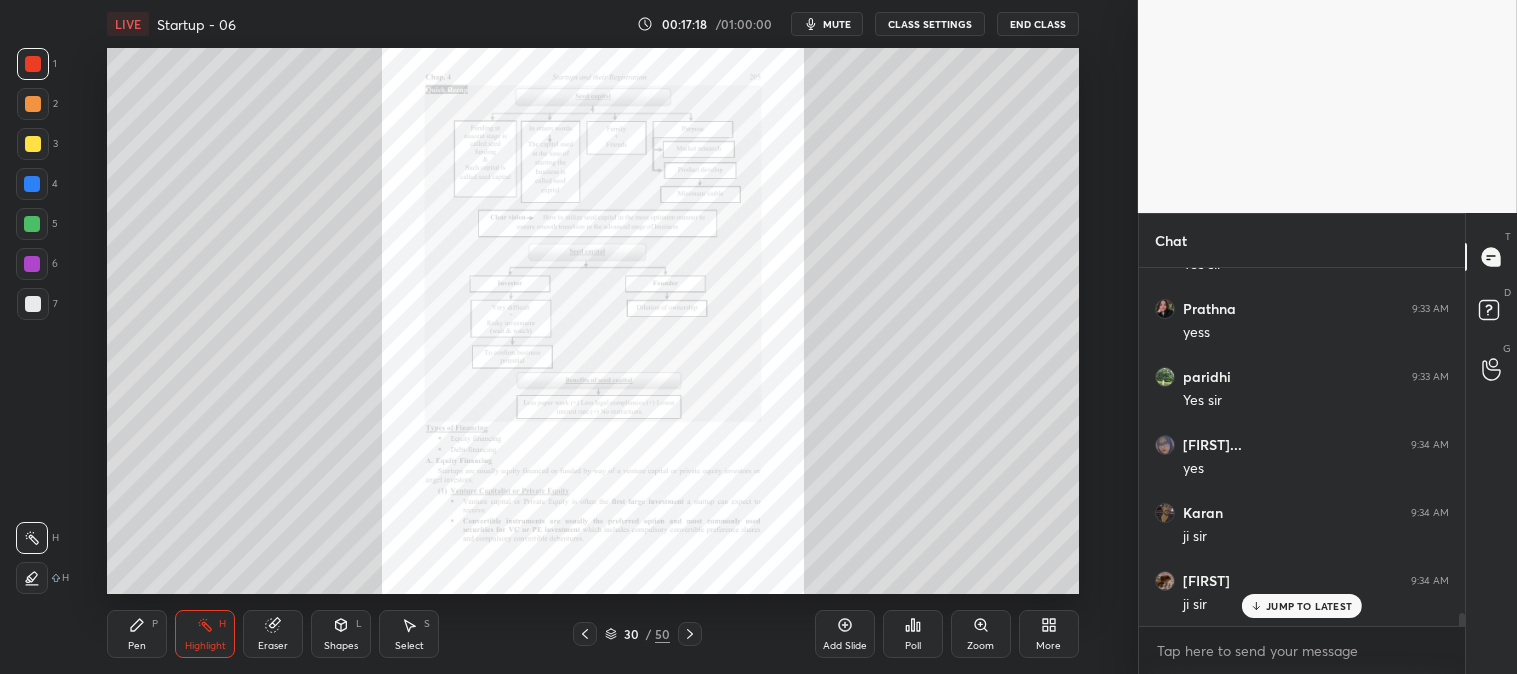 click 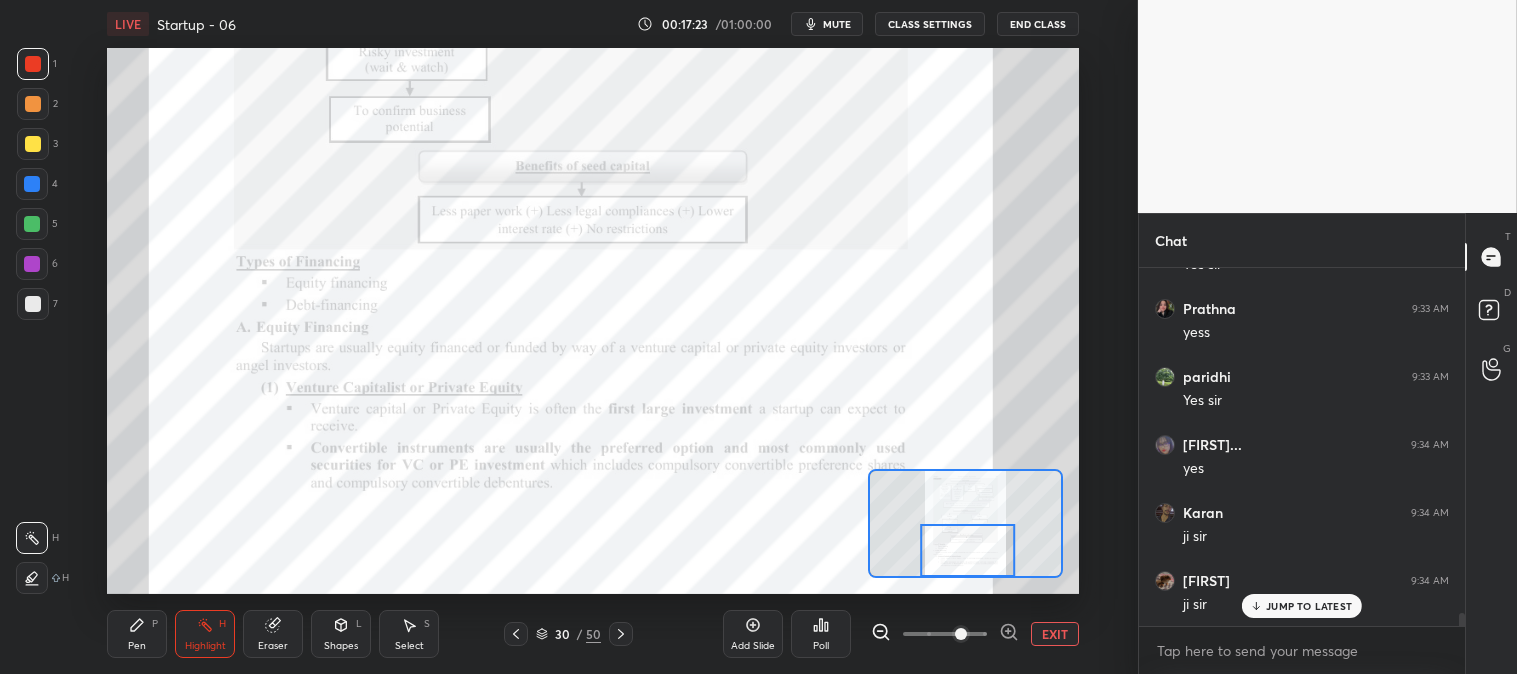 click 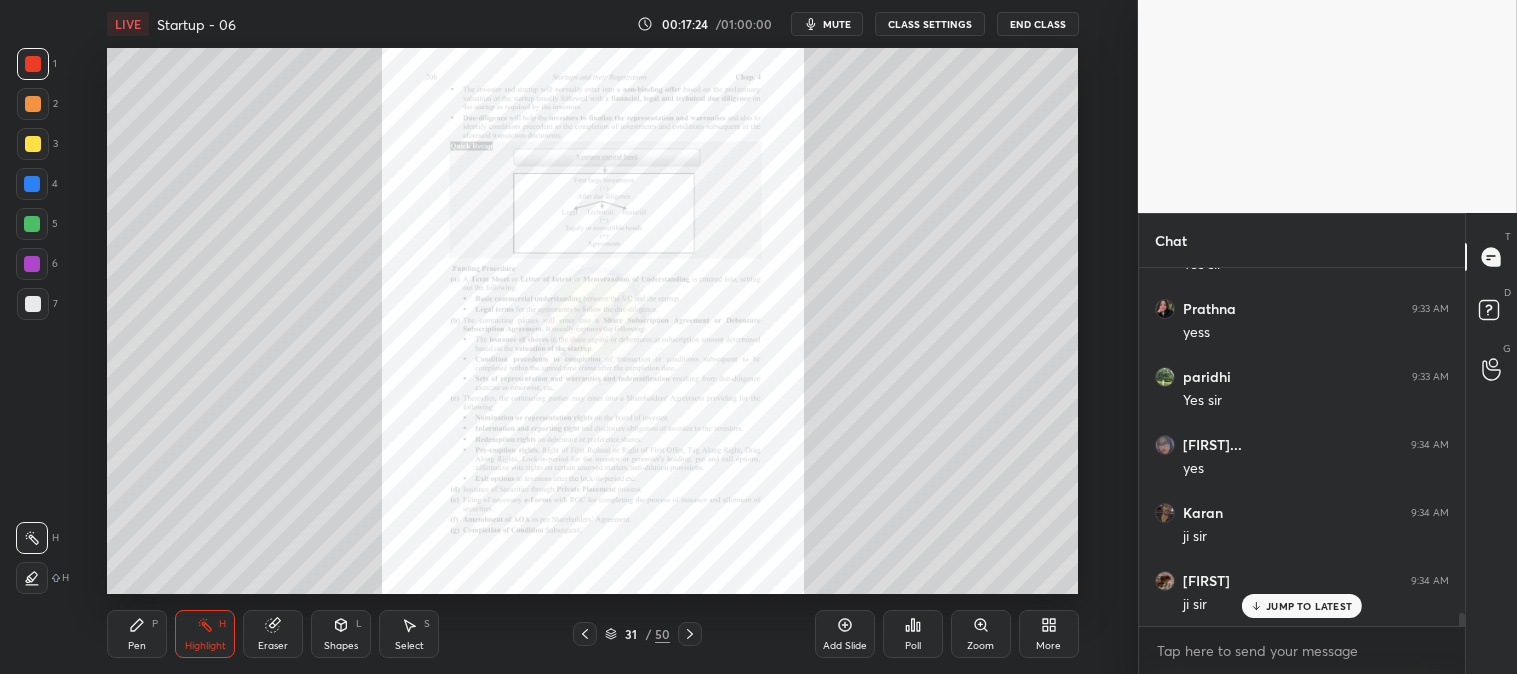 click 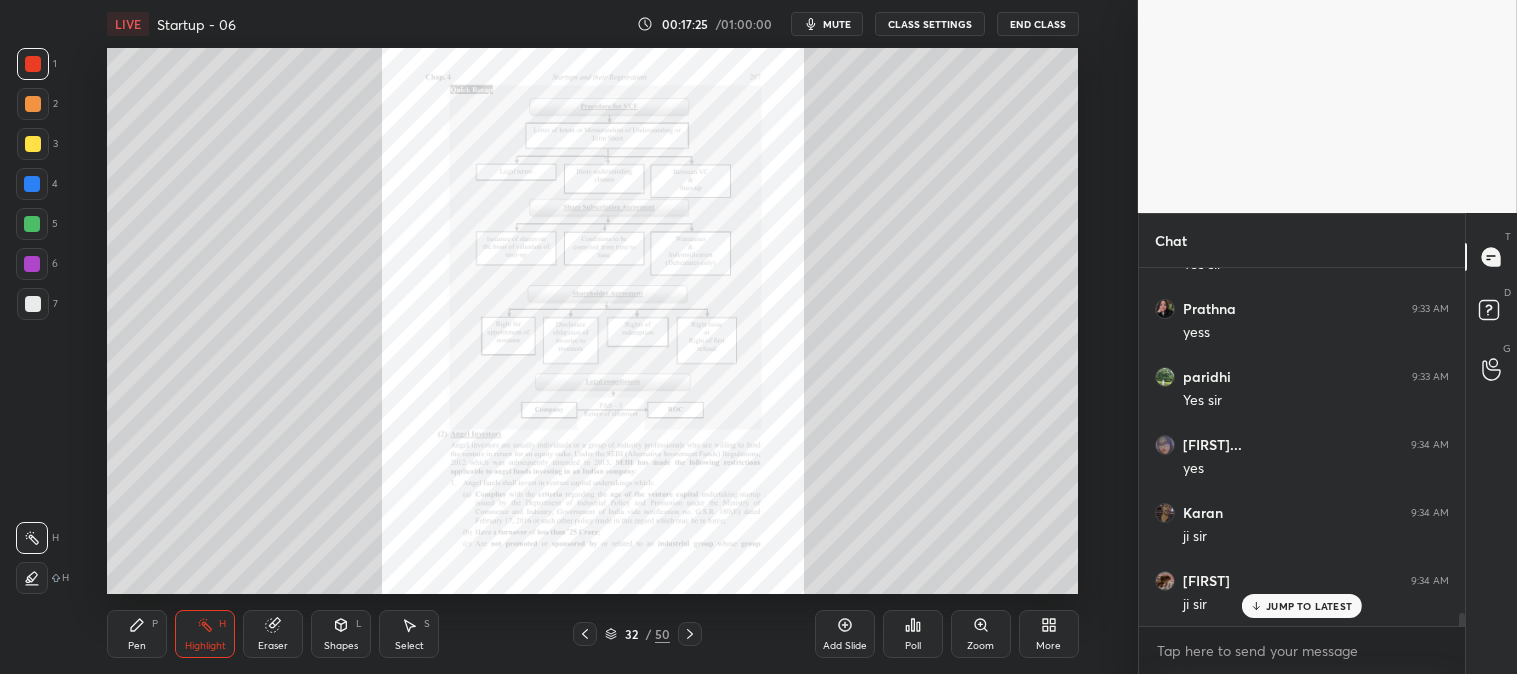 click 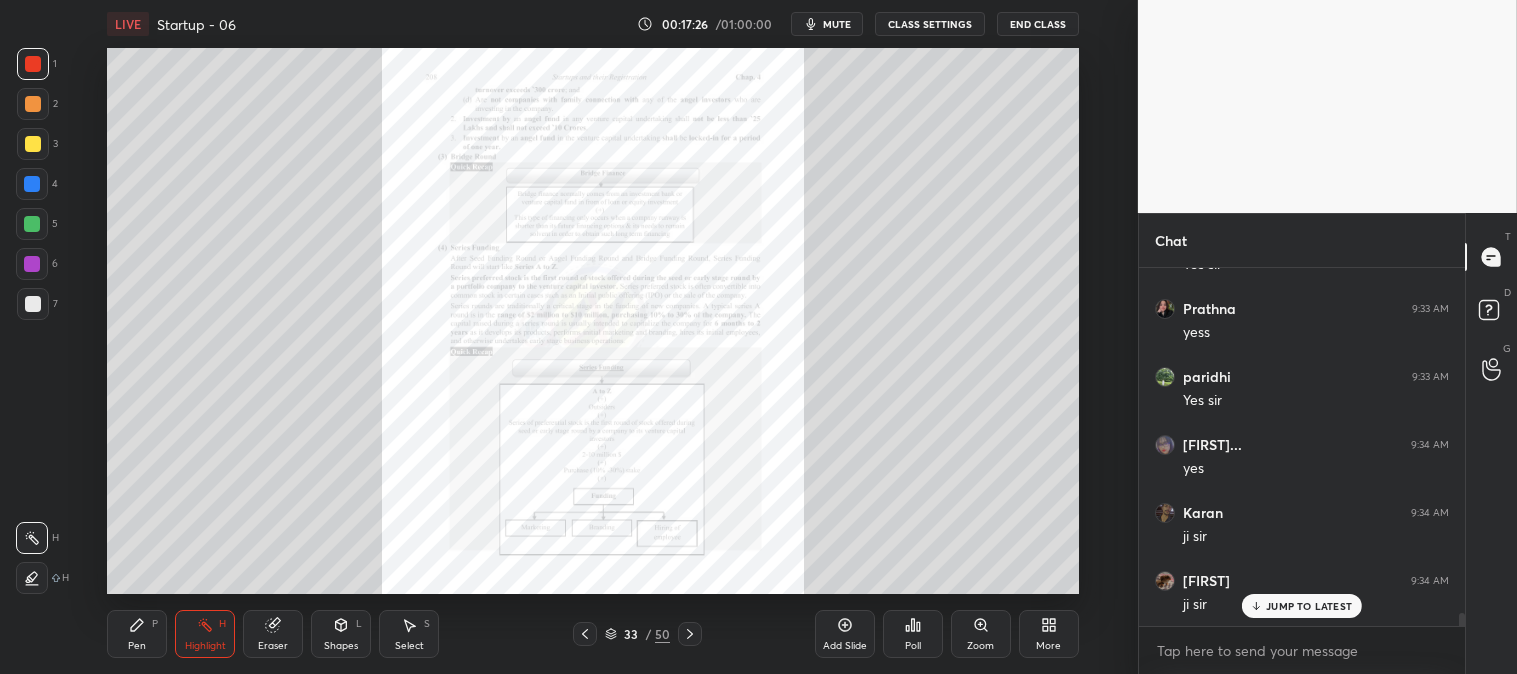 click 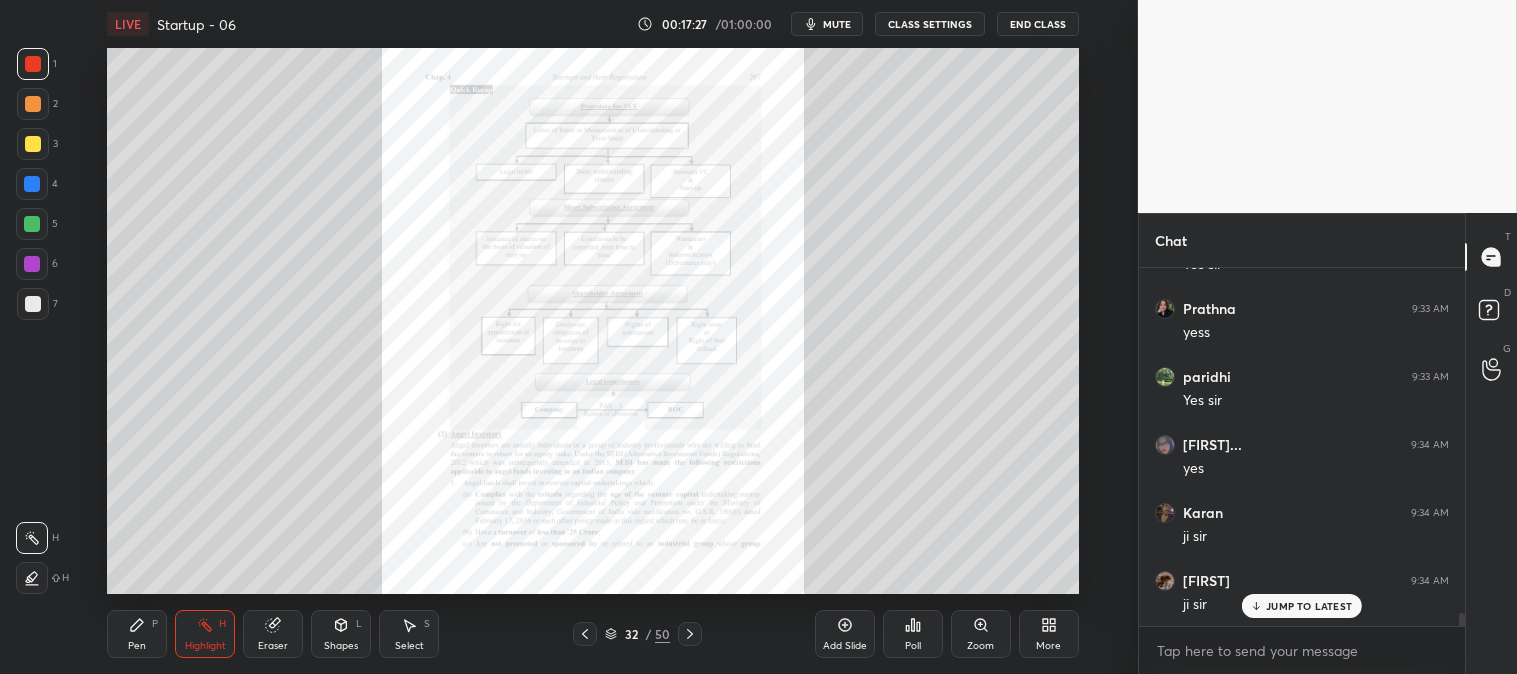 click on "Zoom" at bounding box center [980, 646] 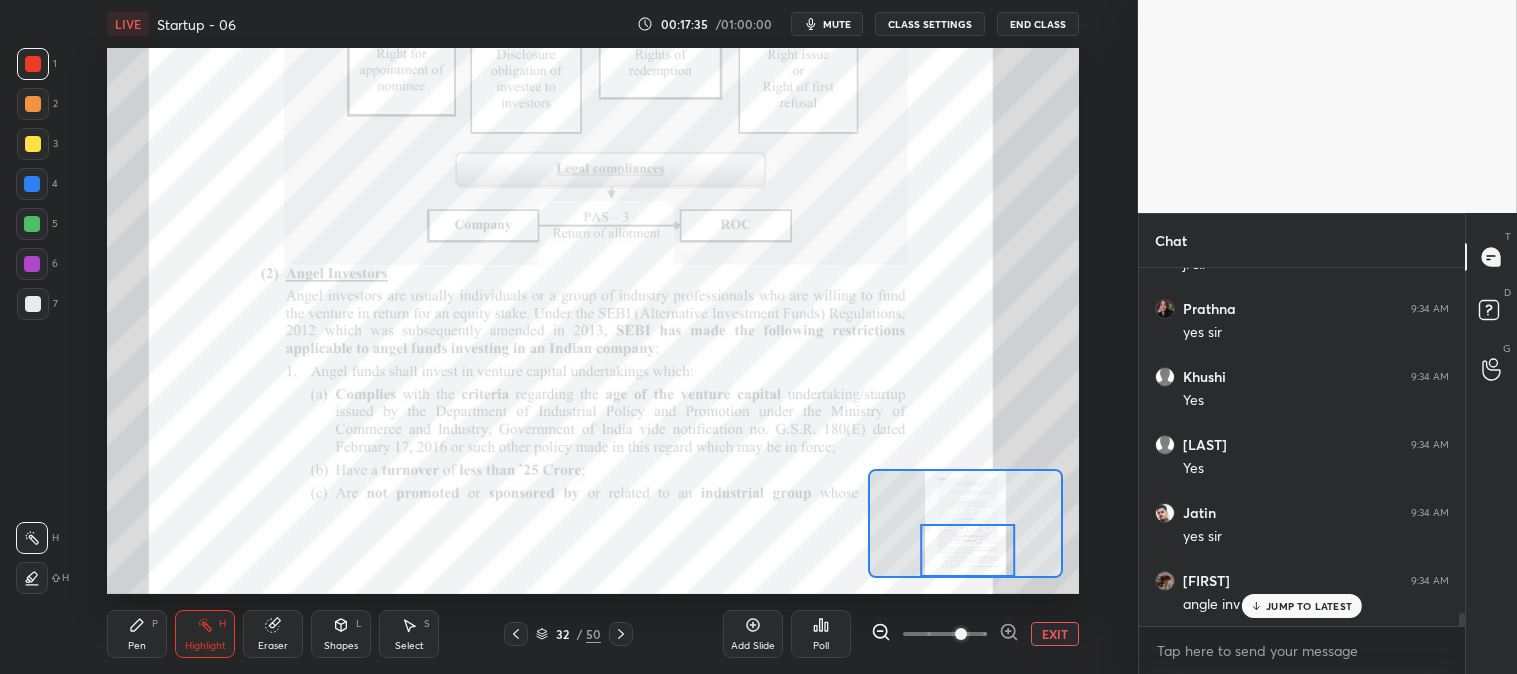 scroll, scrollTop: 9781, scrollLeft: 0, axis: vertical 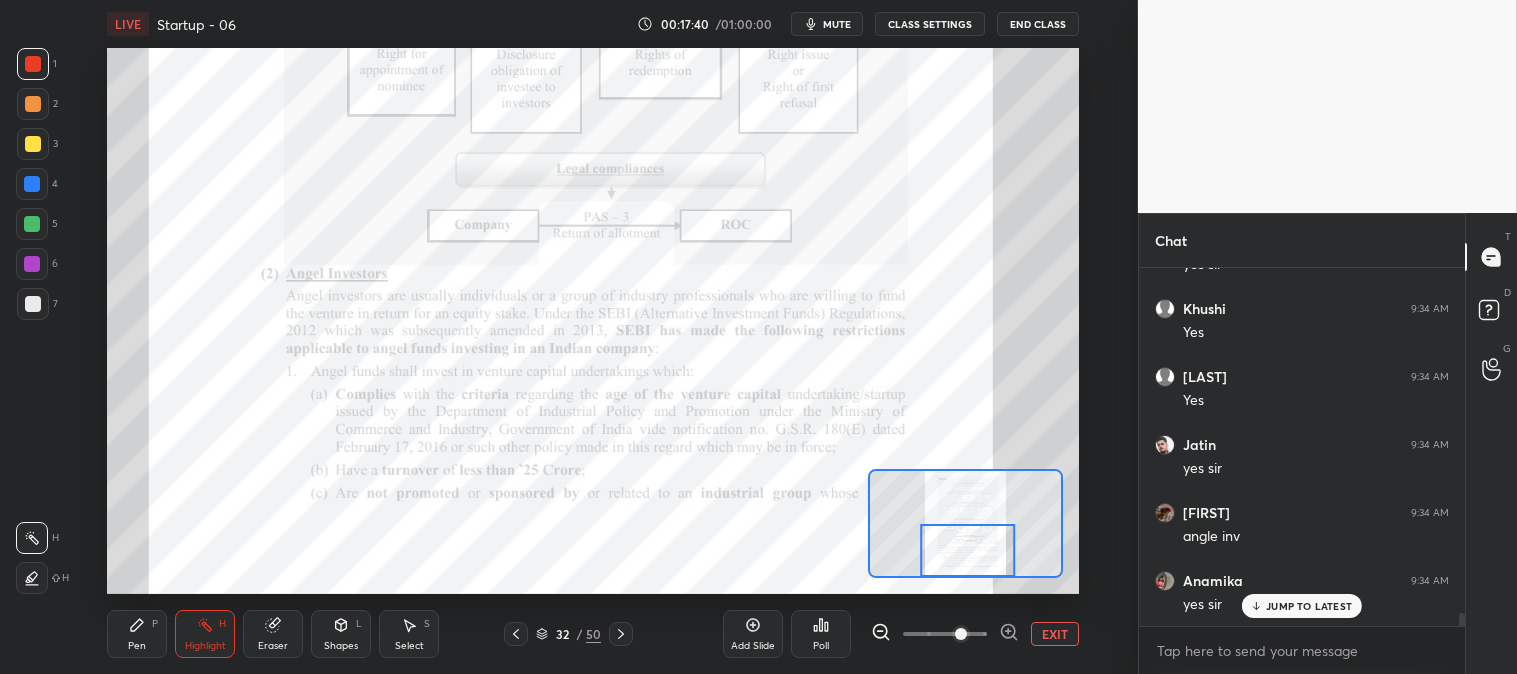 click on "Pen P Highlight H Eraser Shapes L Select S" at bounding box center [261, 634] 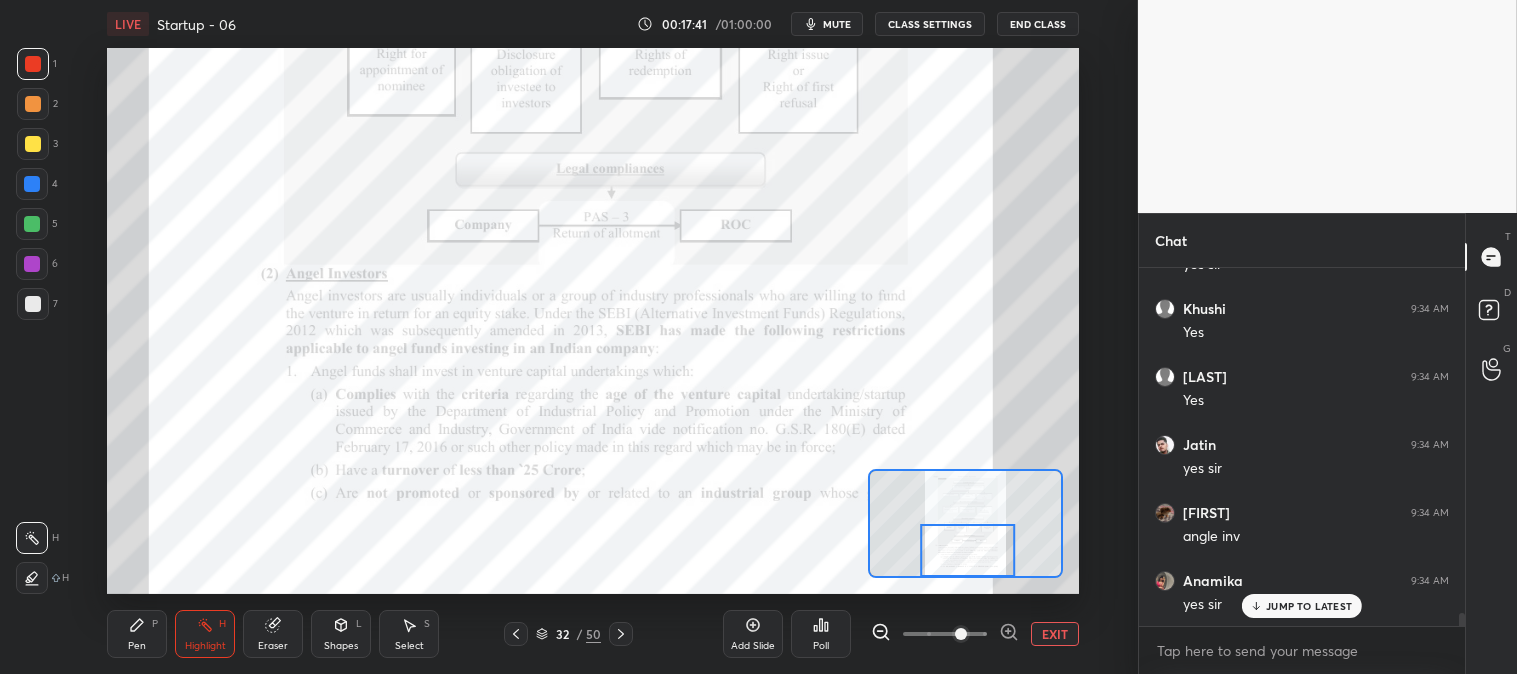 click on "Pen P" at bounding box center [137, 634] 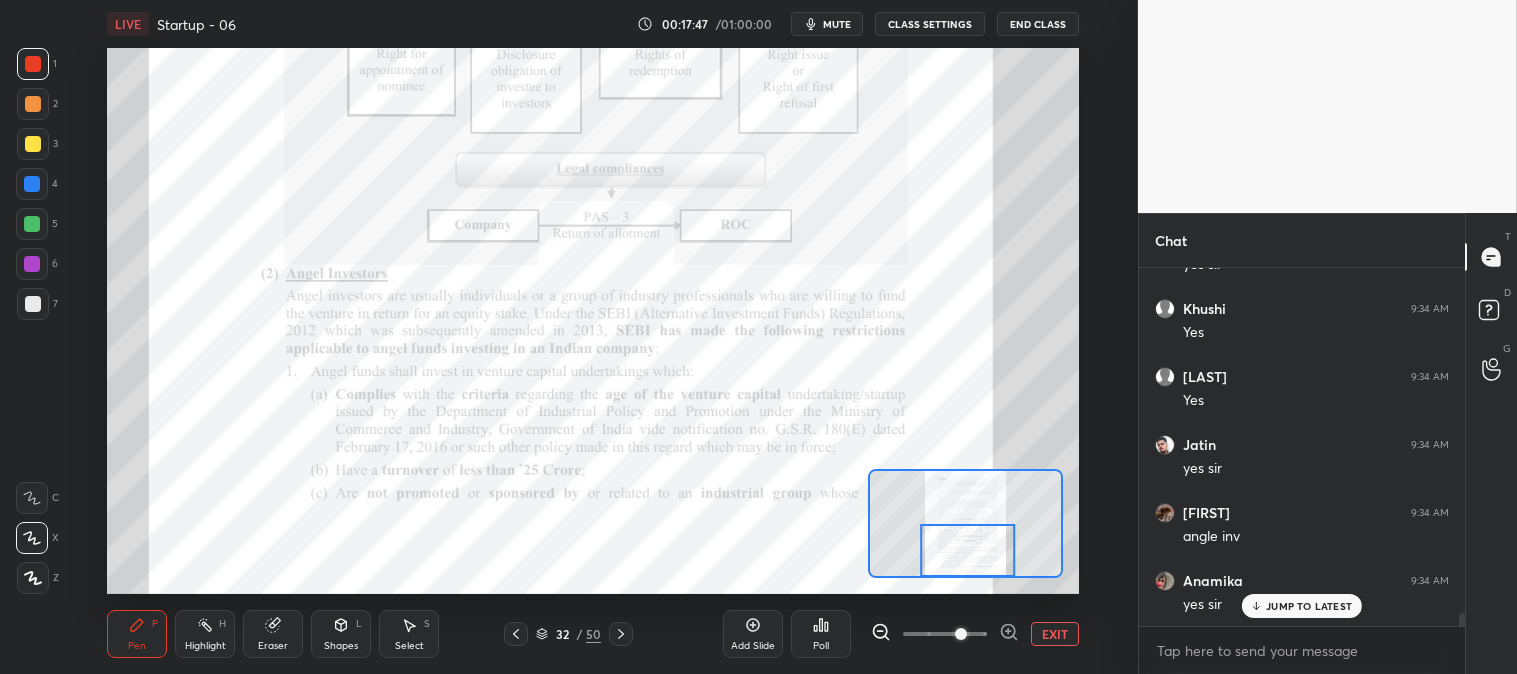 scroll, scrollTop: 9850, scrollLeft: 0, axis: vertical 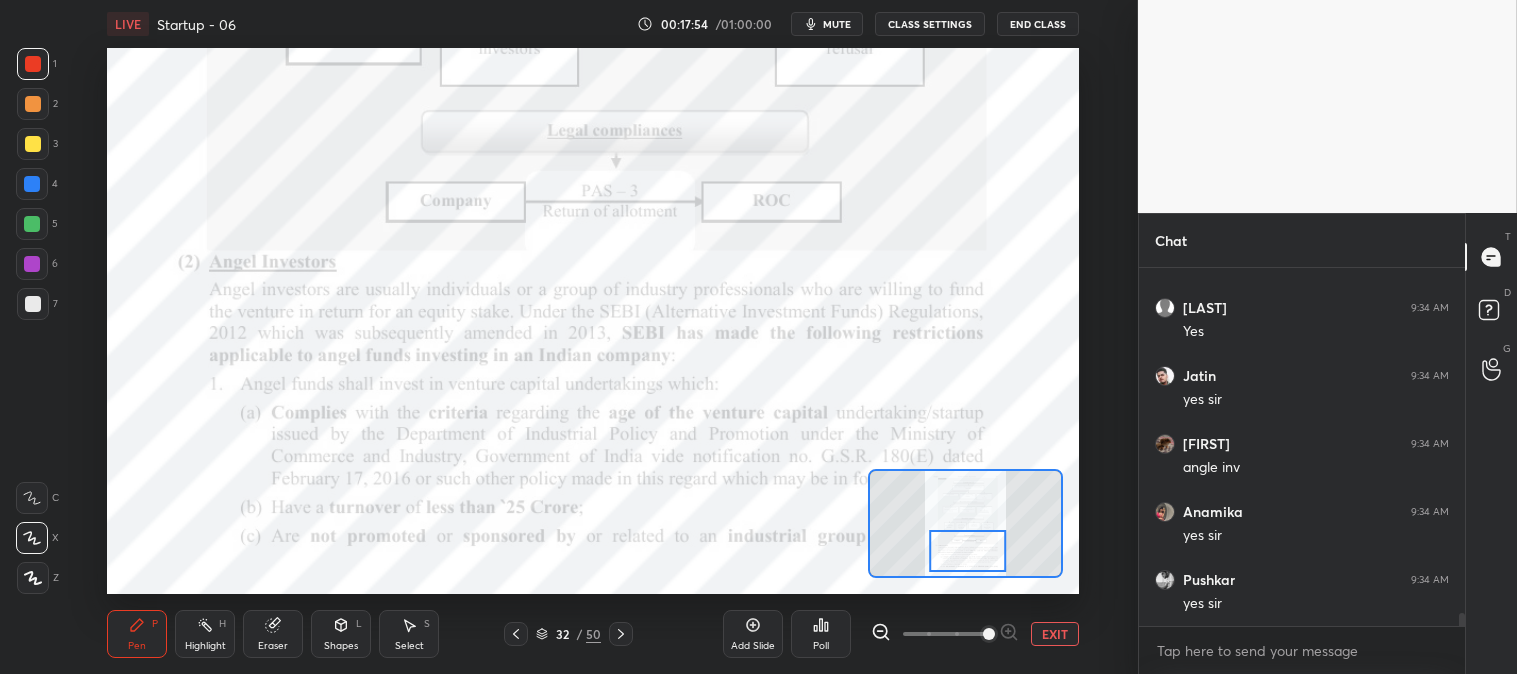 click 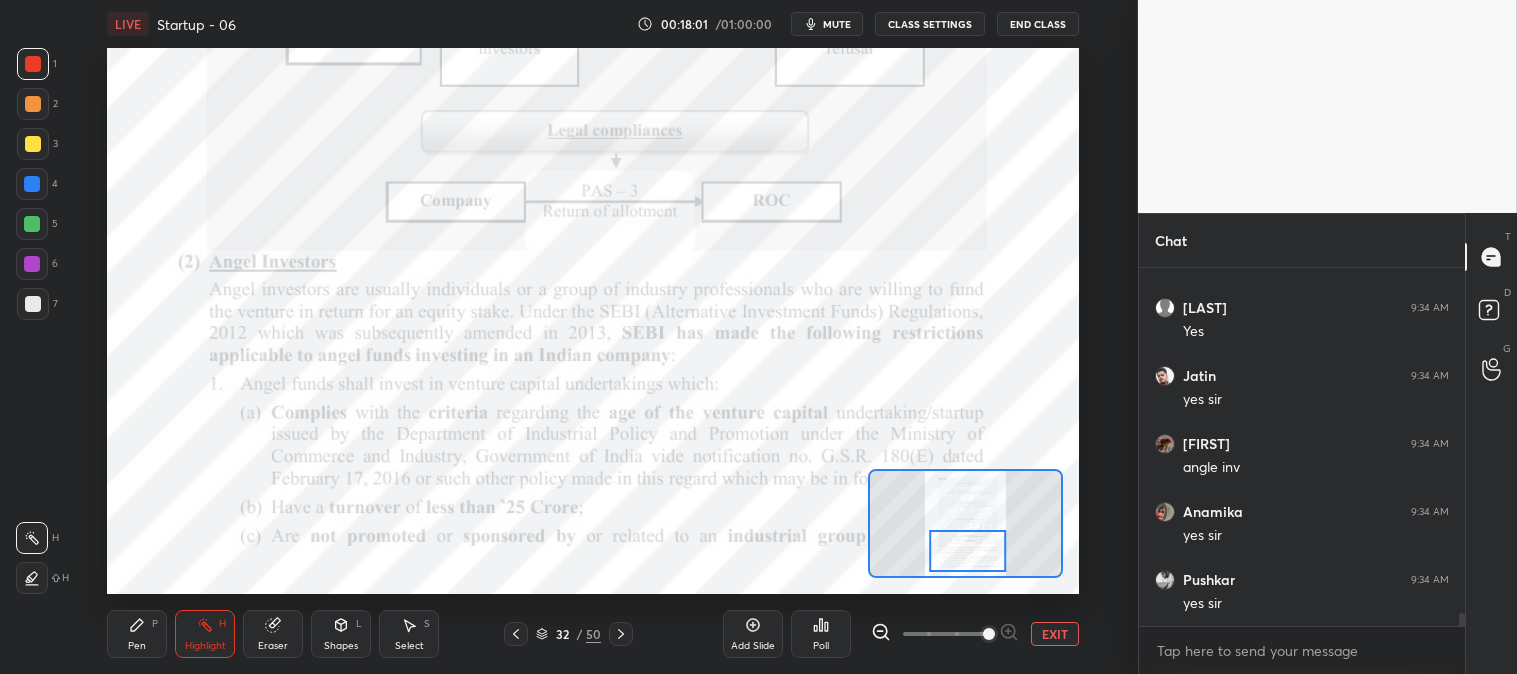 click on "Pen P" at bounding box center [137, 634] 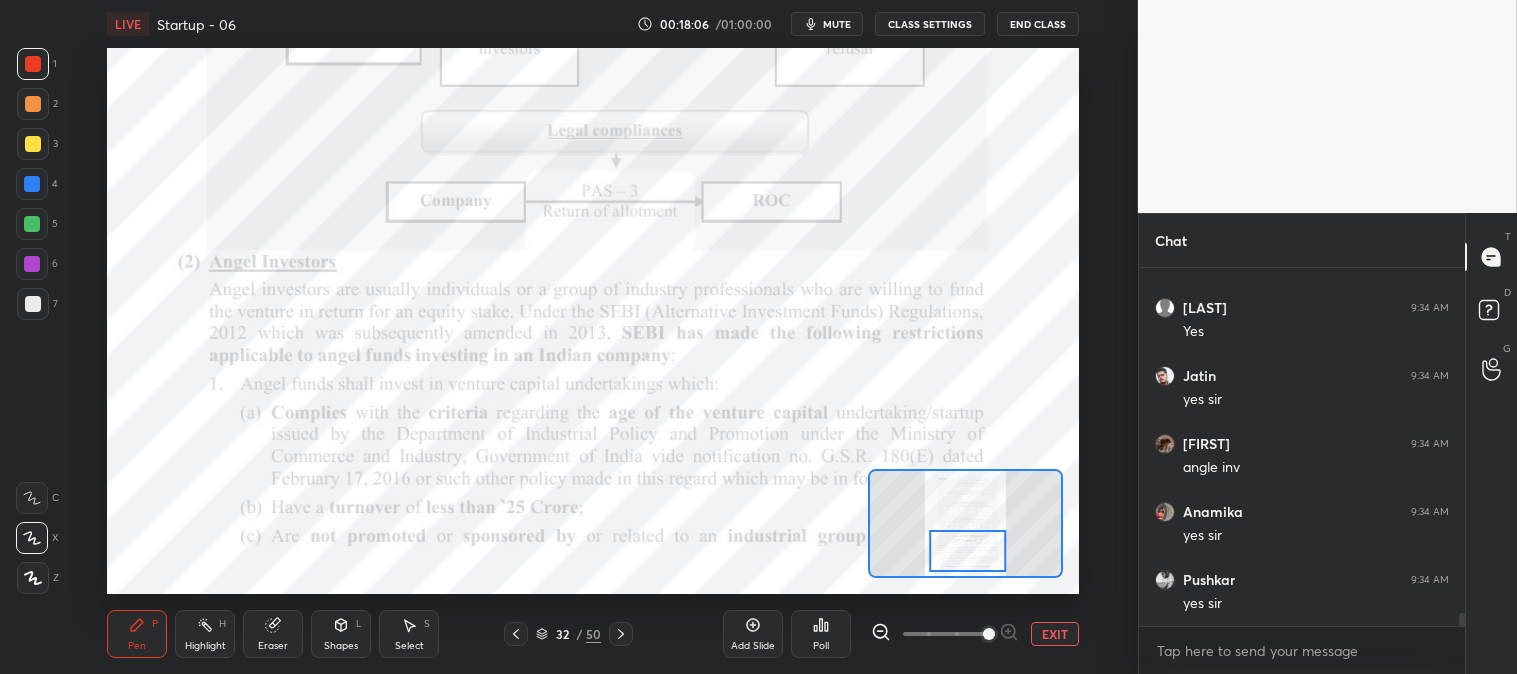 click on "Eraser" at bounding box center [273, 646] 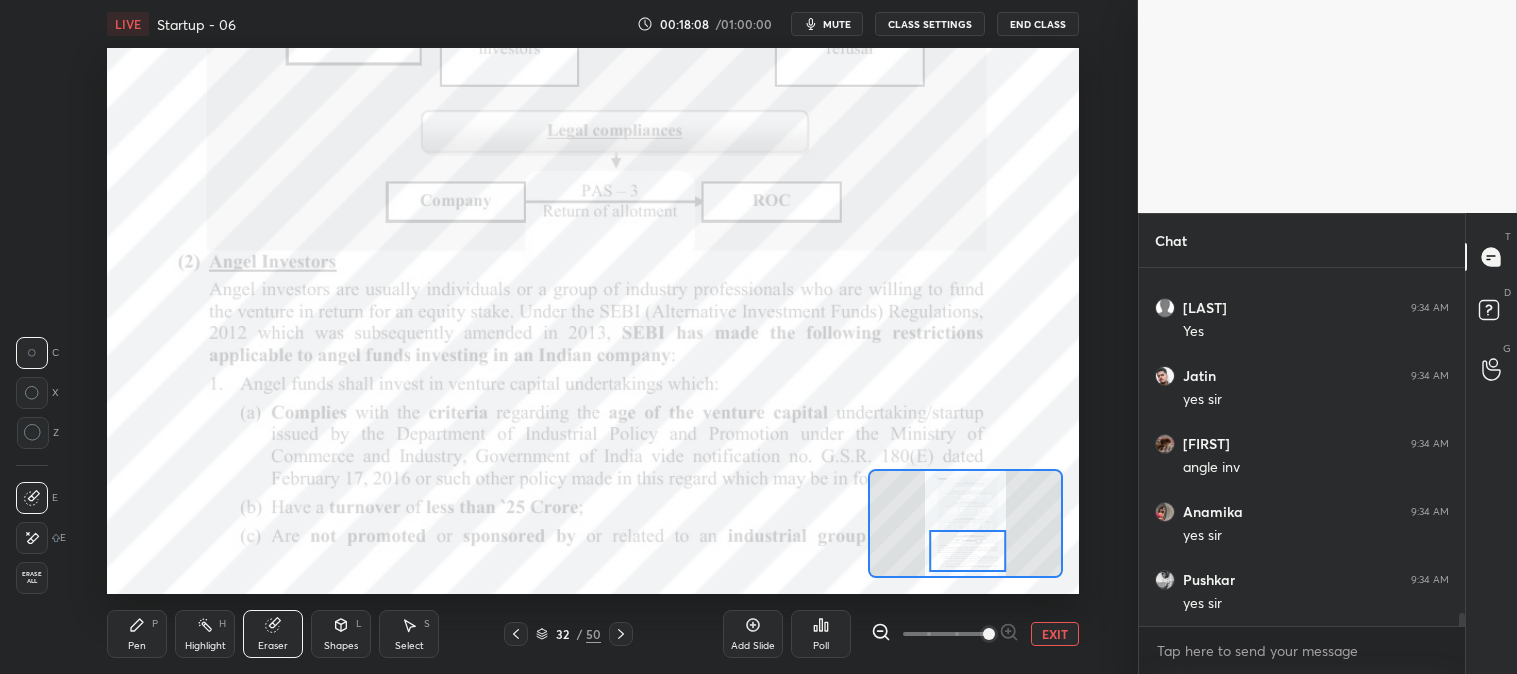 click on "Pen" at bounding box center [137, 646] 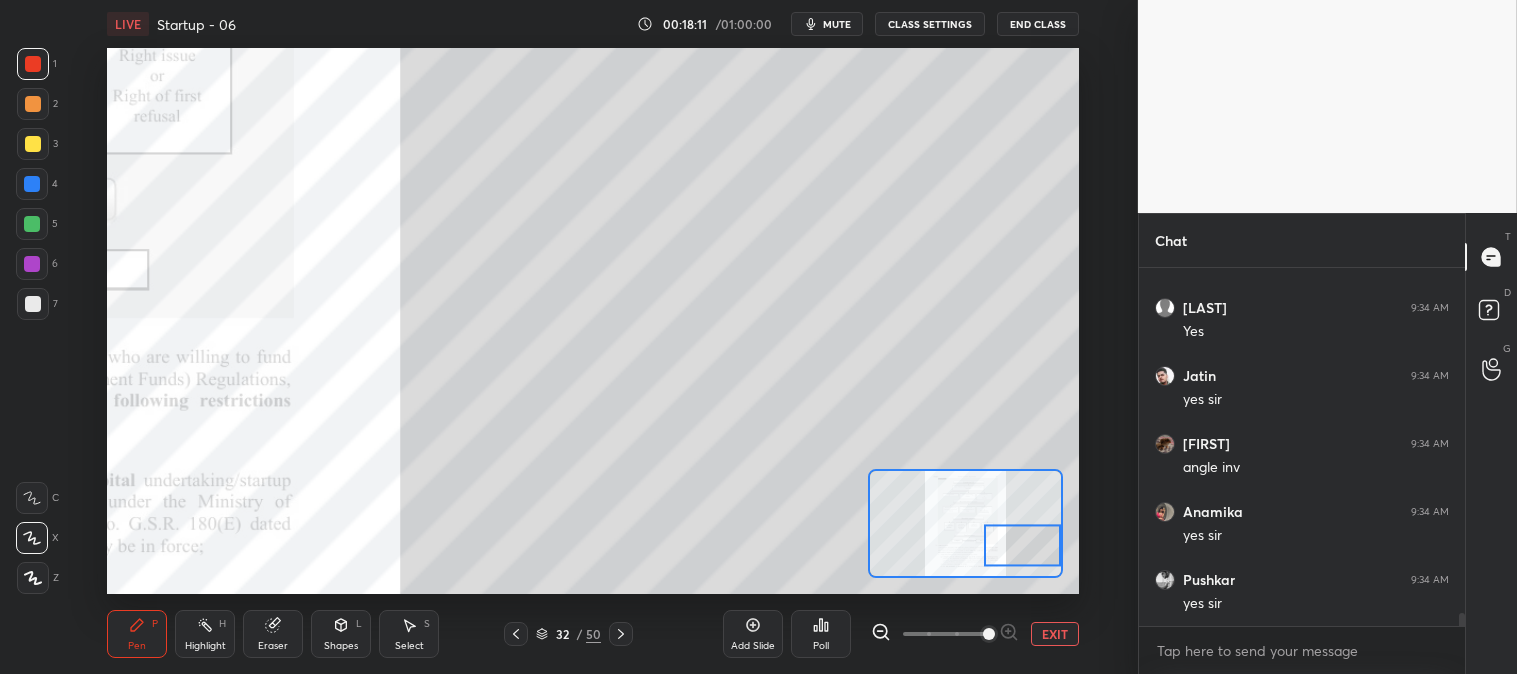 click 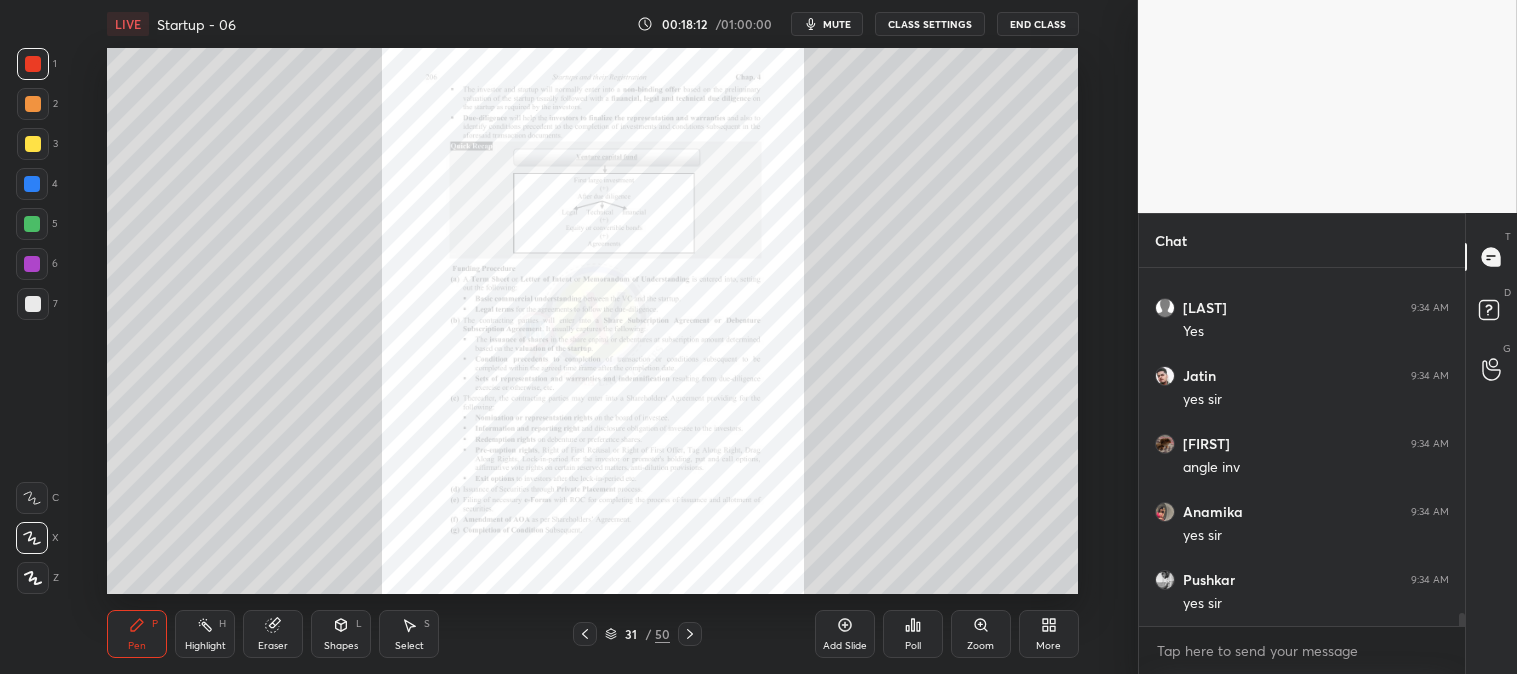 click at bounding box center [585, 634] 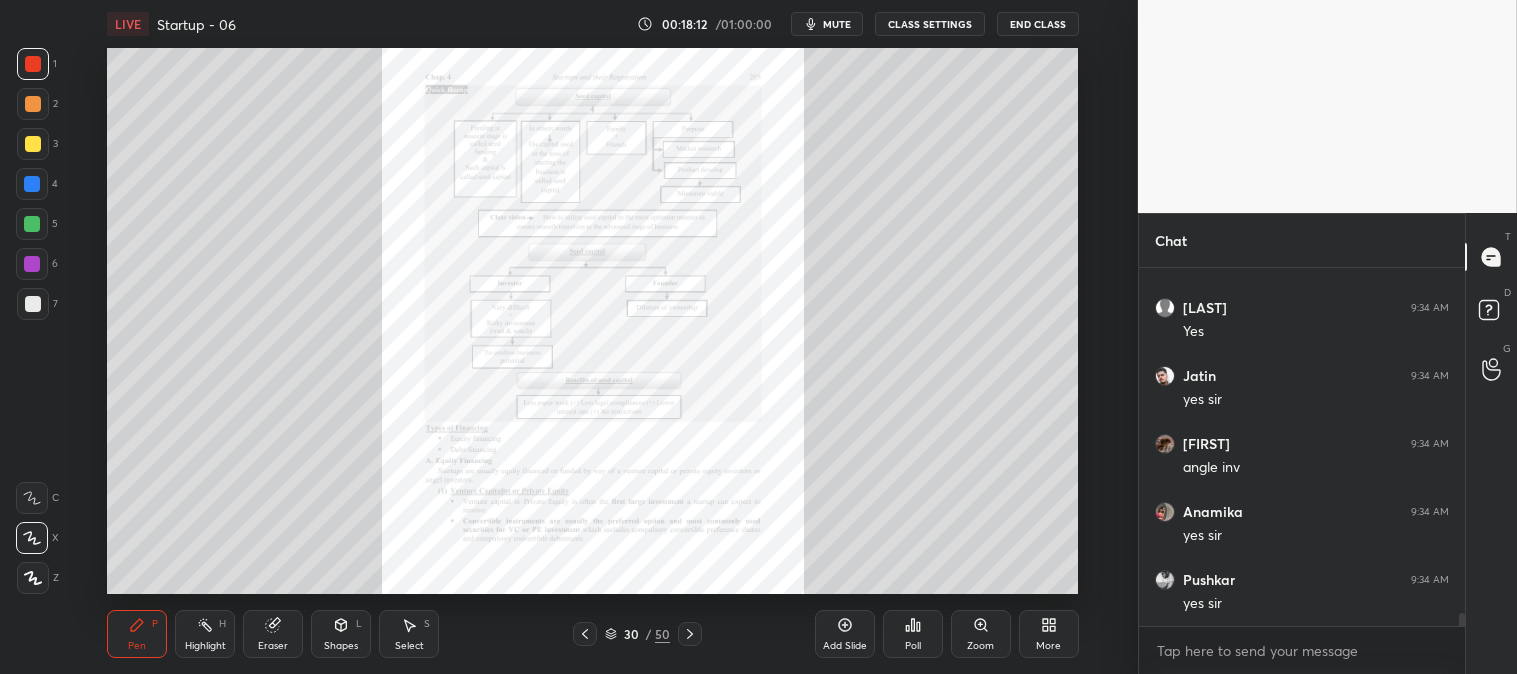 click 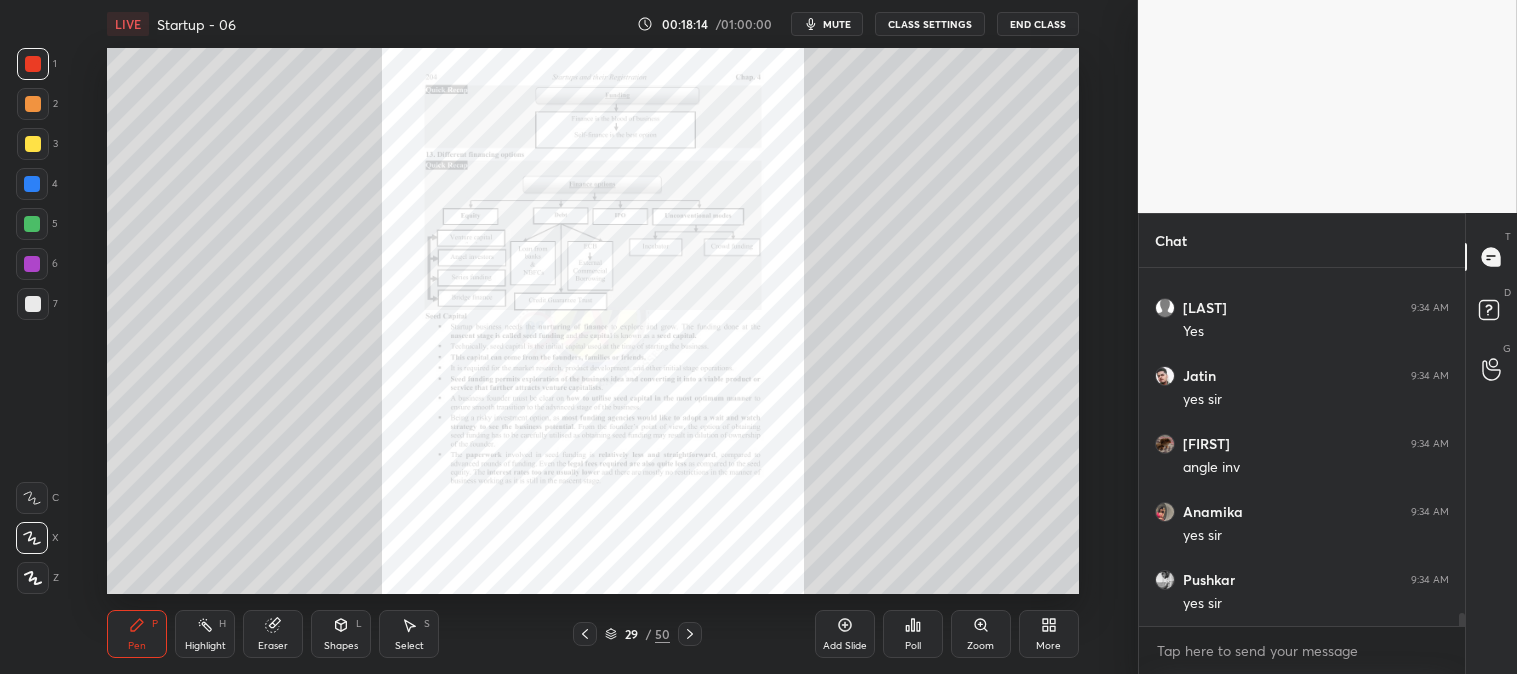 click 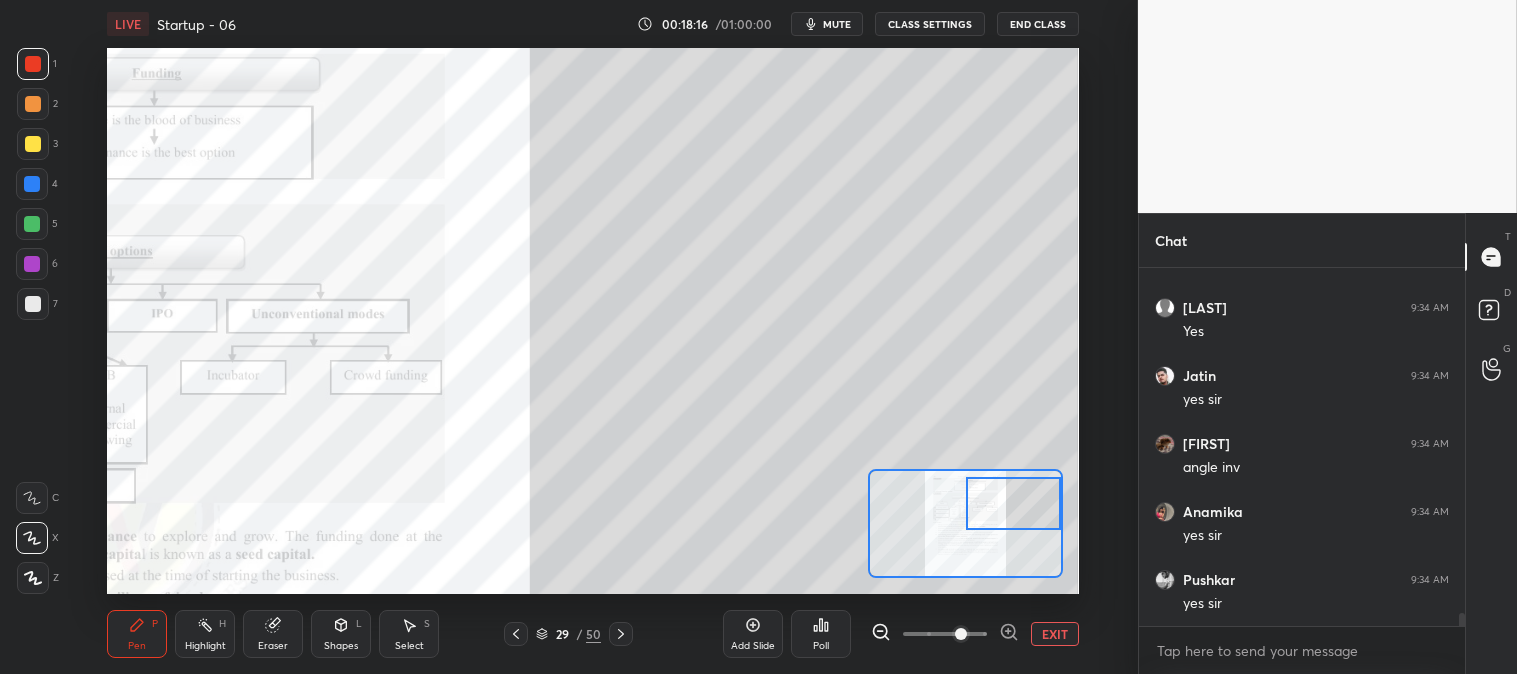 click on "Pen P" at bounding box center [137, 634] 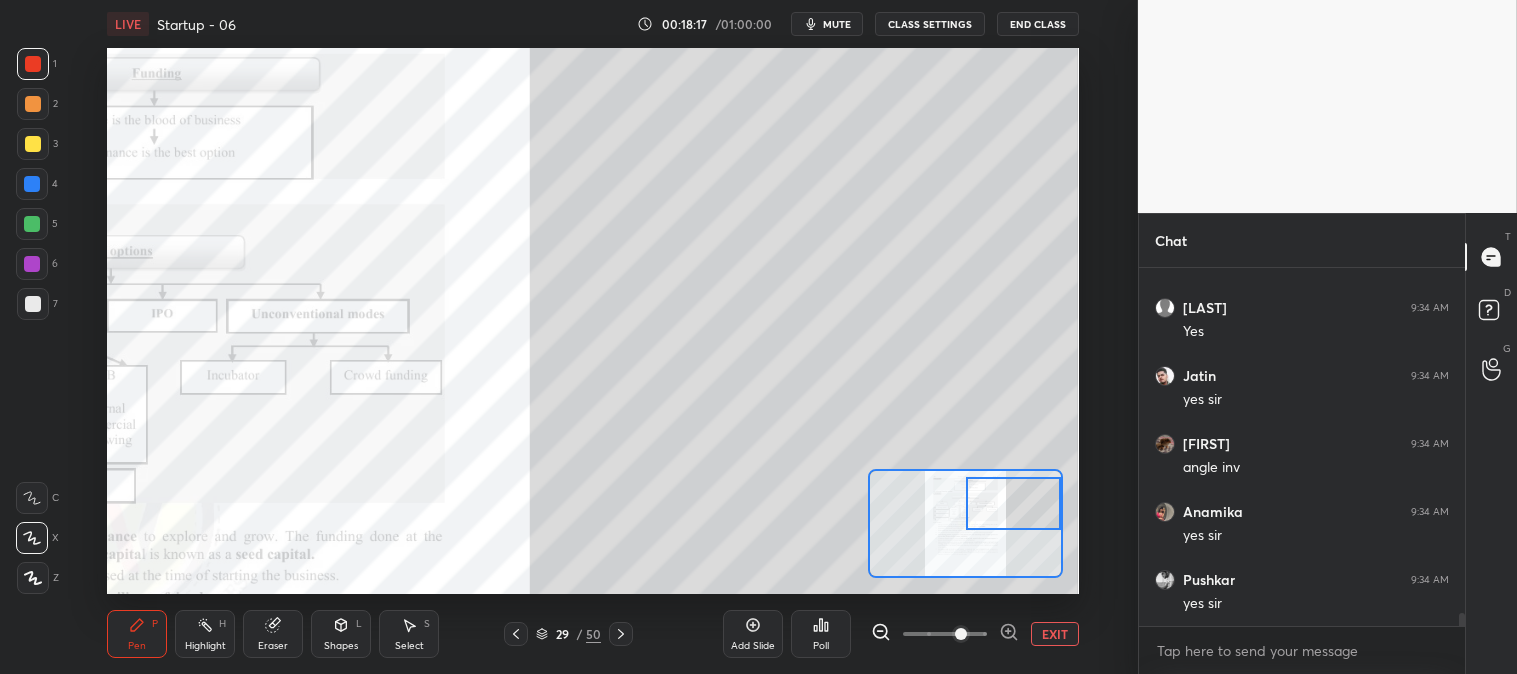 click on "1 2 3 4 5 6 7 C X Z C X Z E E Erase all   H H" at bounding box center (32, 321) 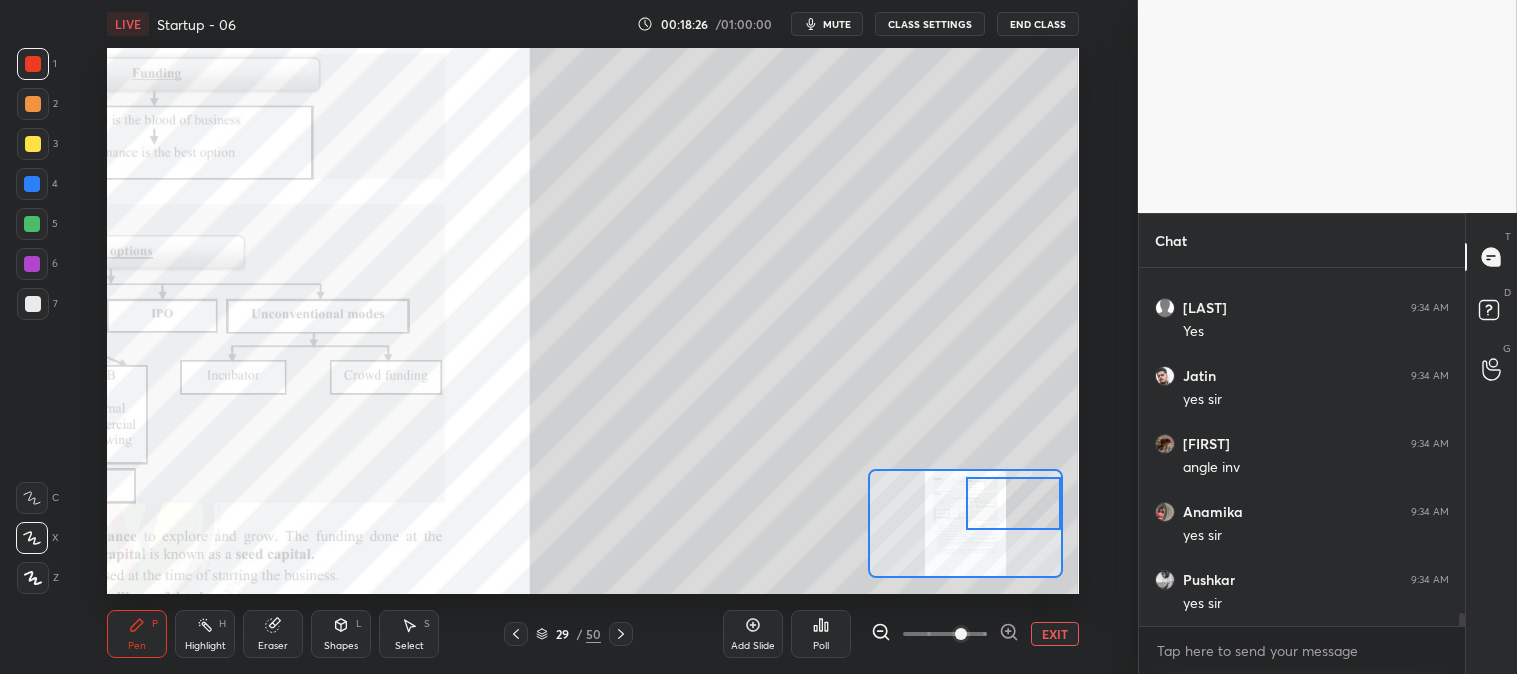 click on "EXIT" at bounding box center (1055, 634) 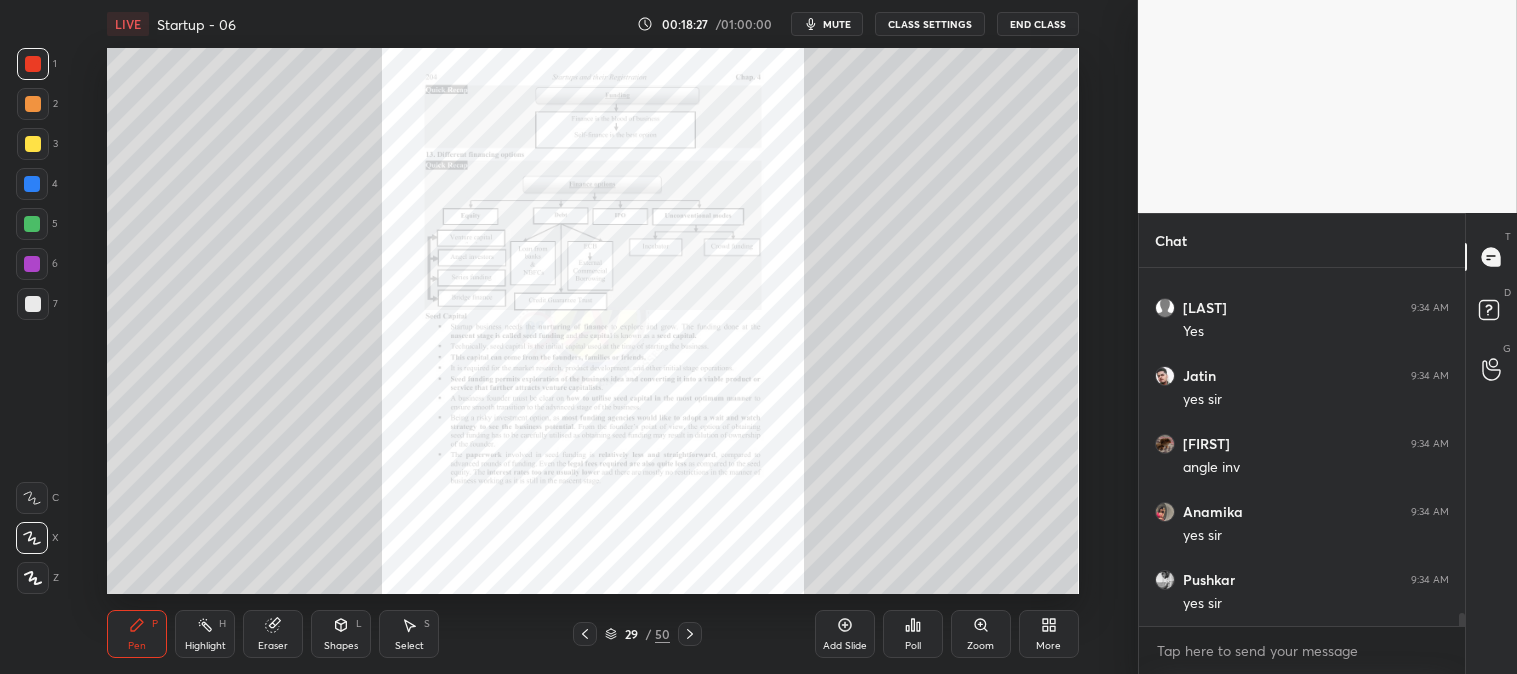 click at bounding box center [33, 64] 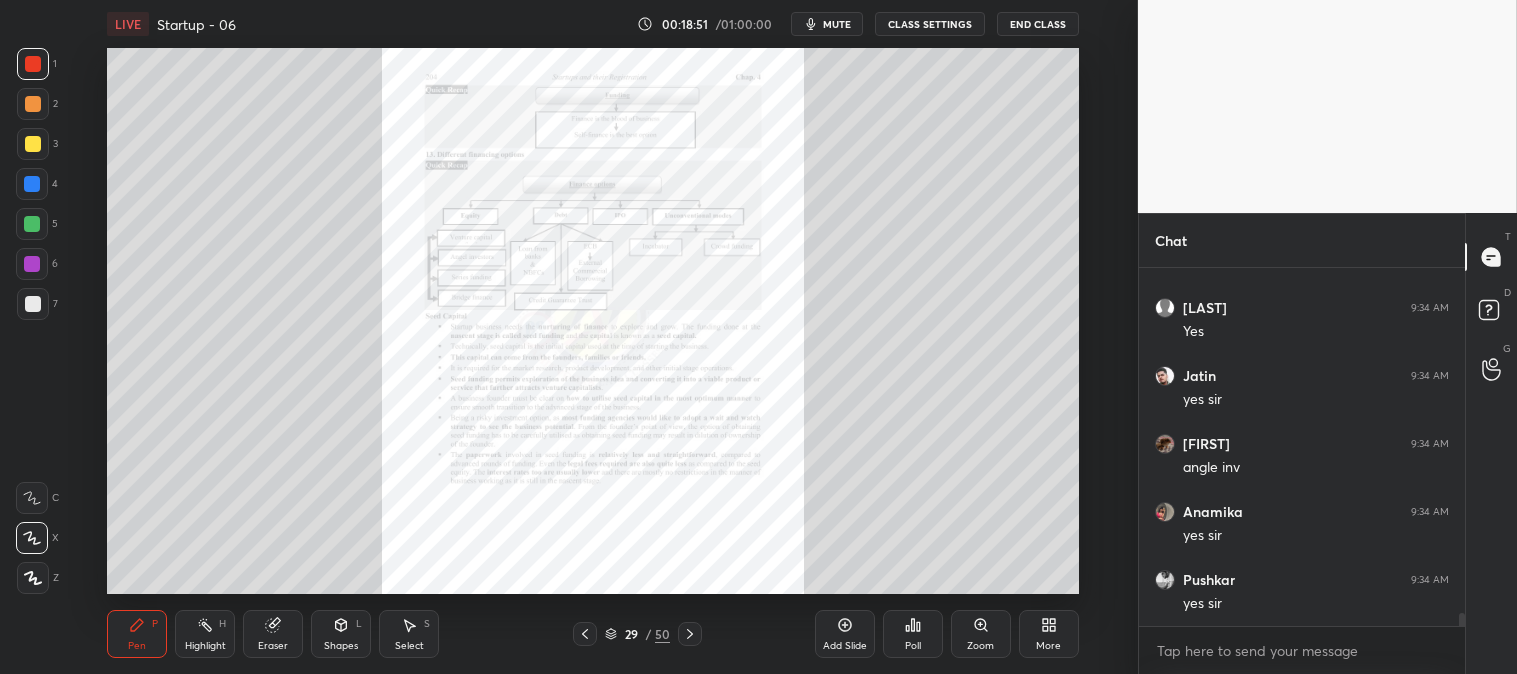 scroll, scrollTop: 9917, scrollLeft: 0, axis: vertical 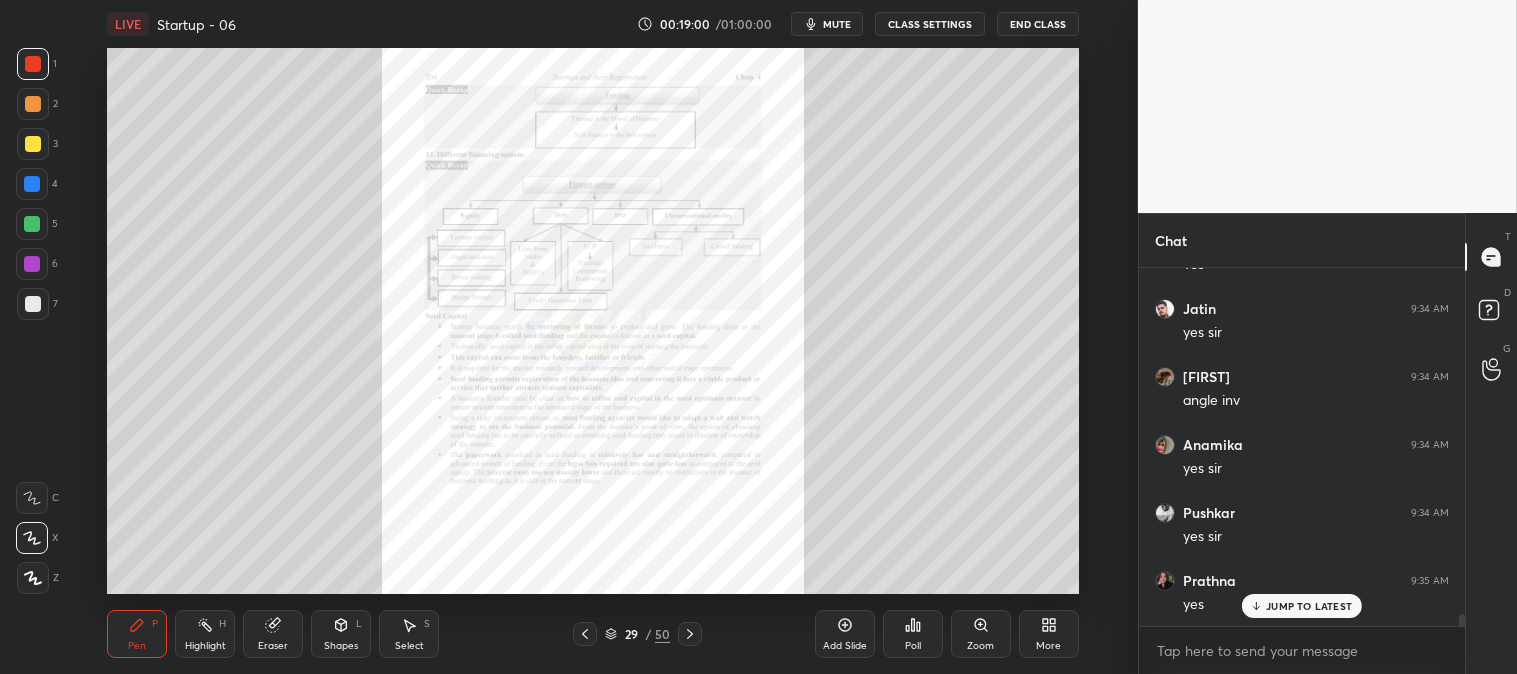 click 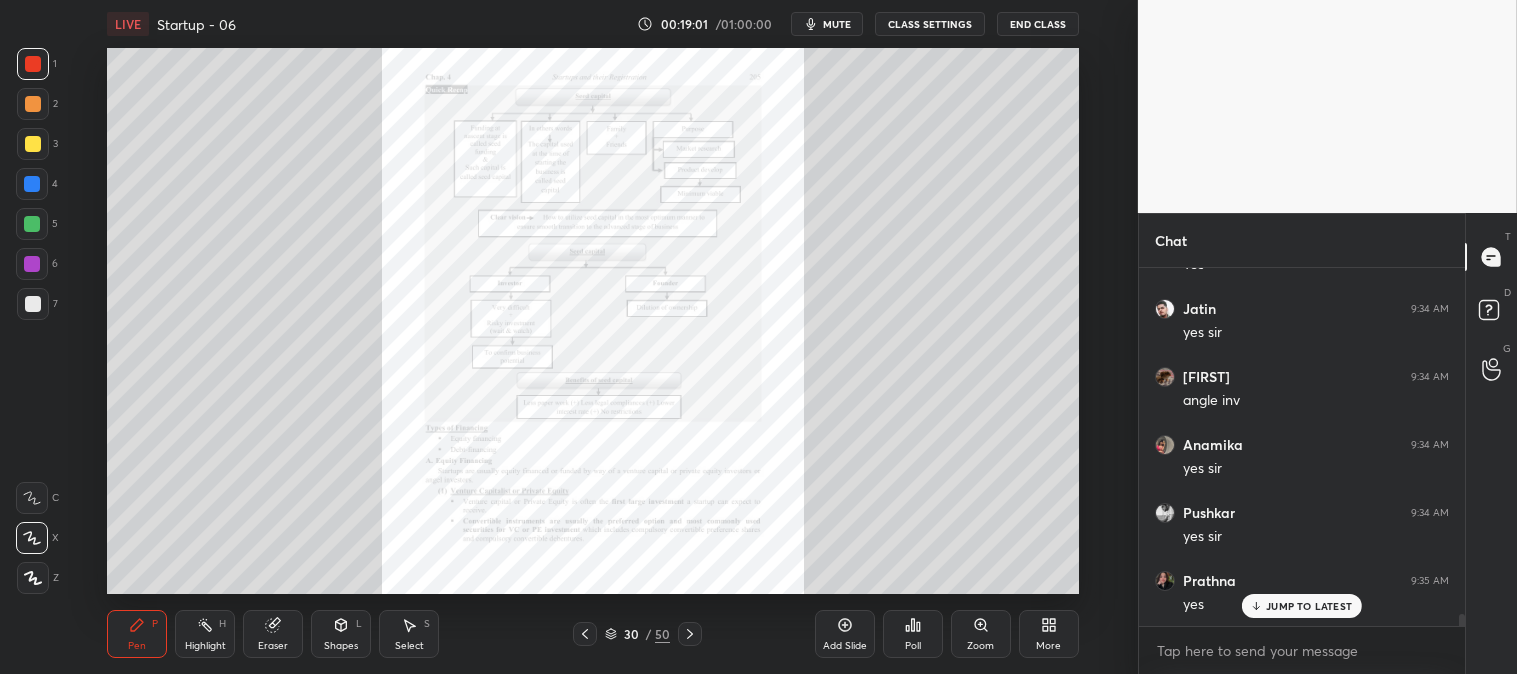 click 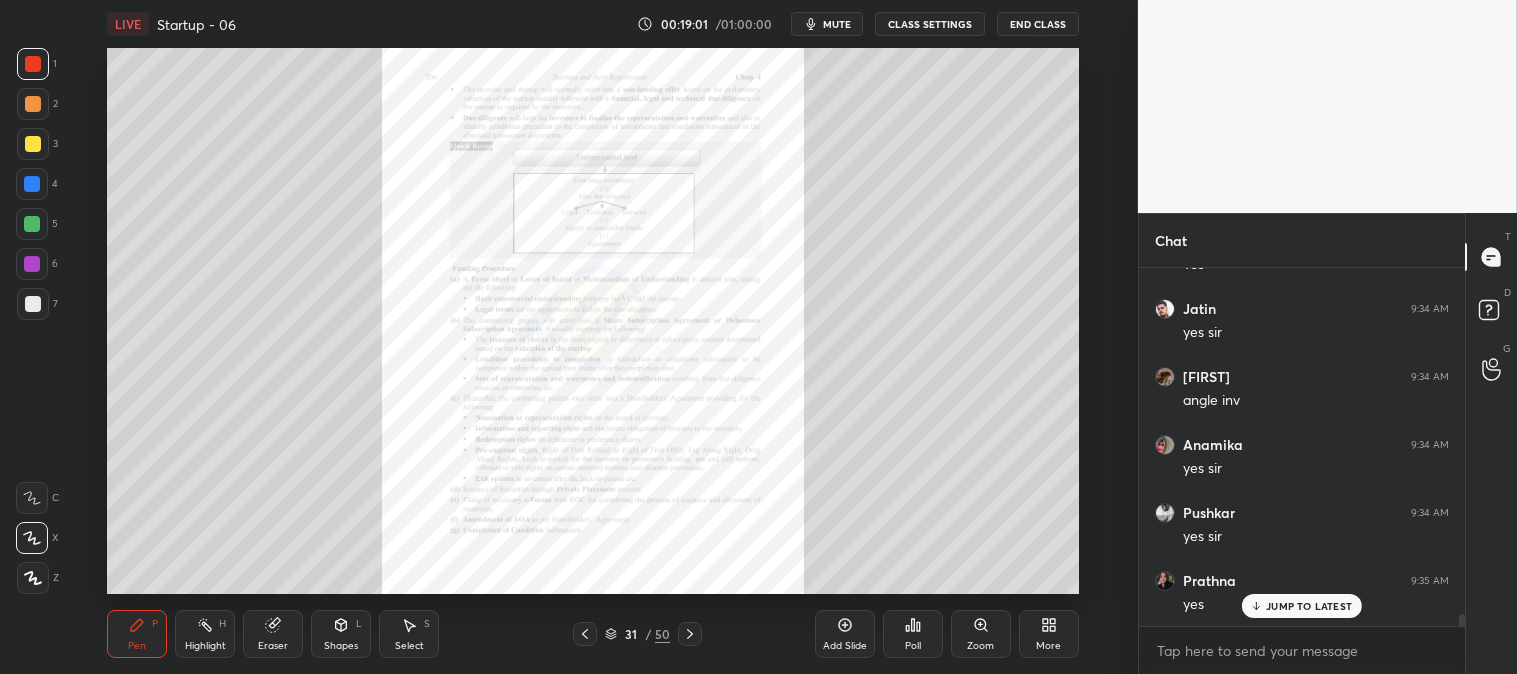 click 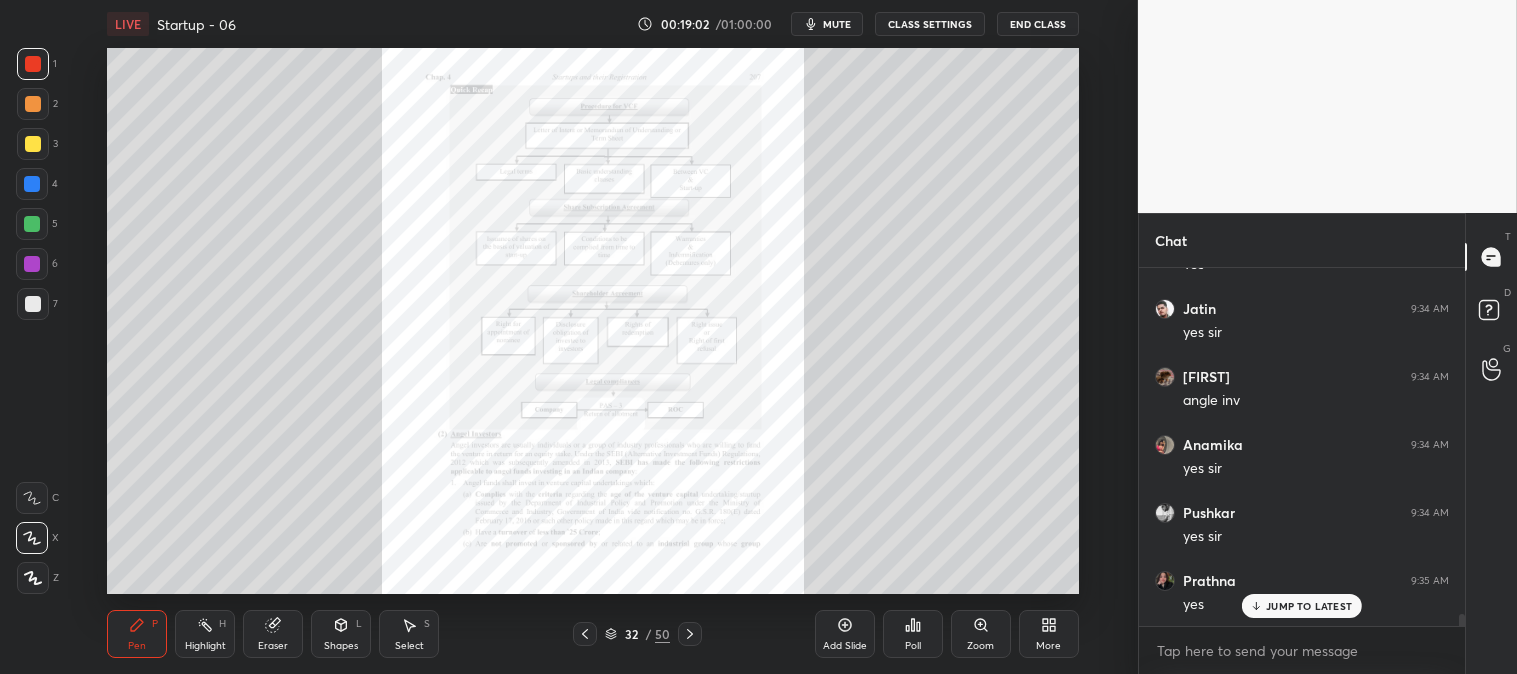 click on "Zoom" at bounding box center [981, 634] 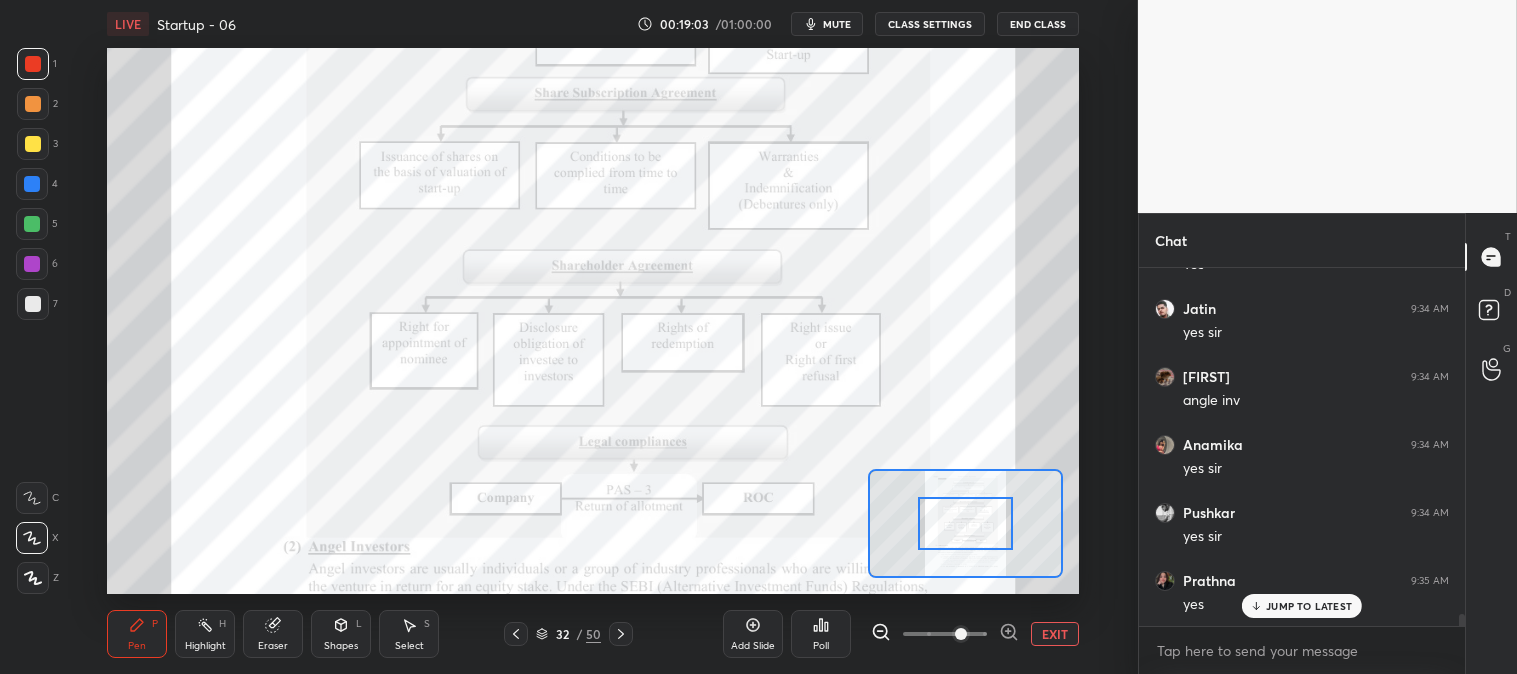 click at bounding box center [961, 634] 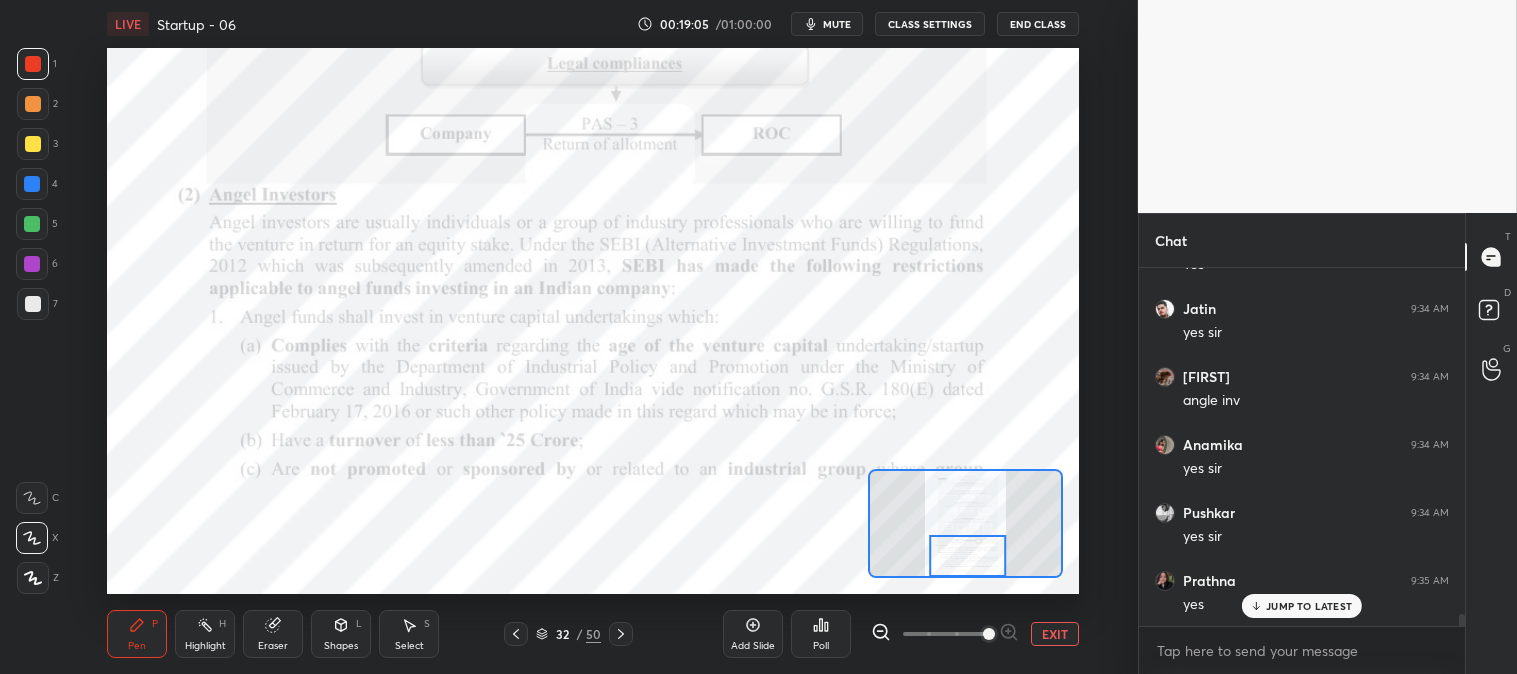 click on "Highlight H" at bounding box center [205, 634] 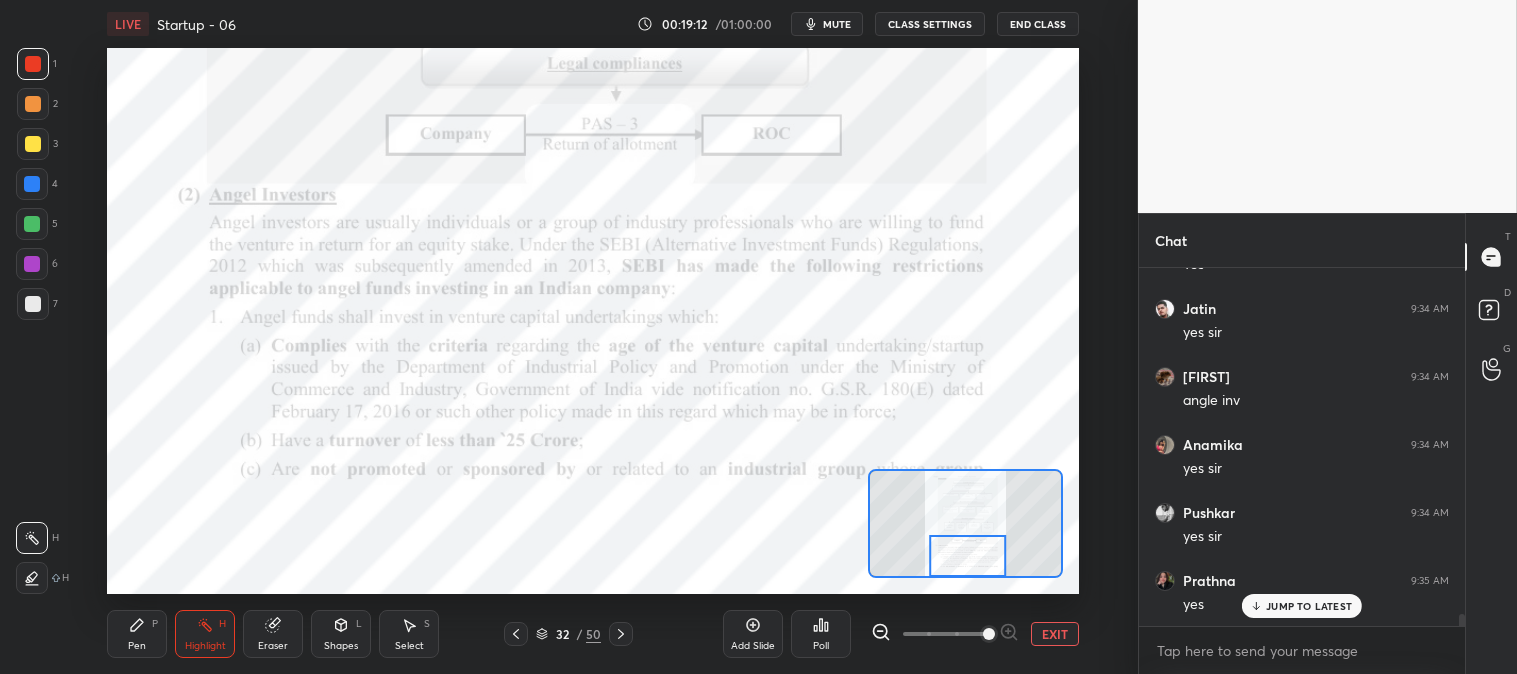 click 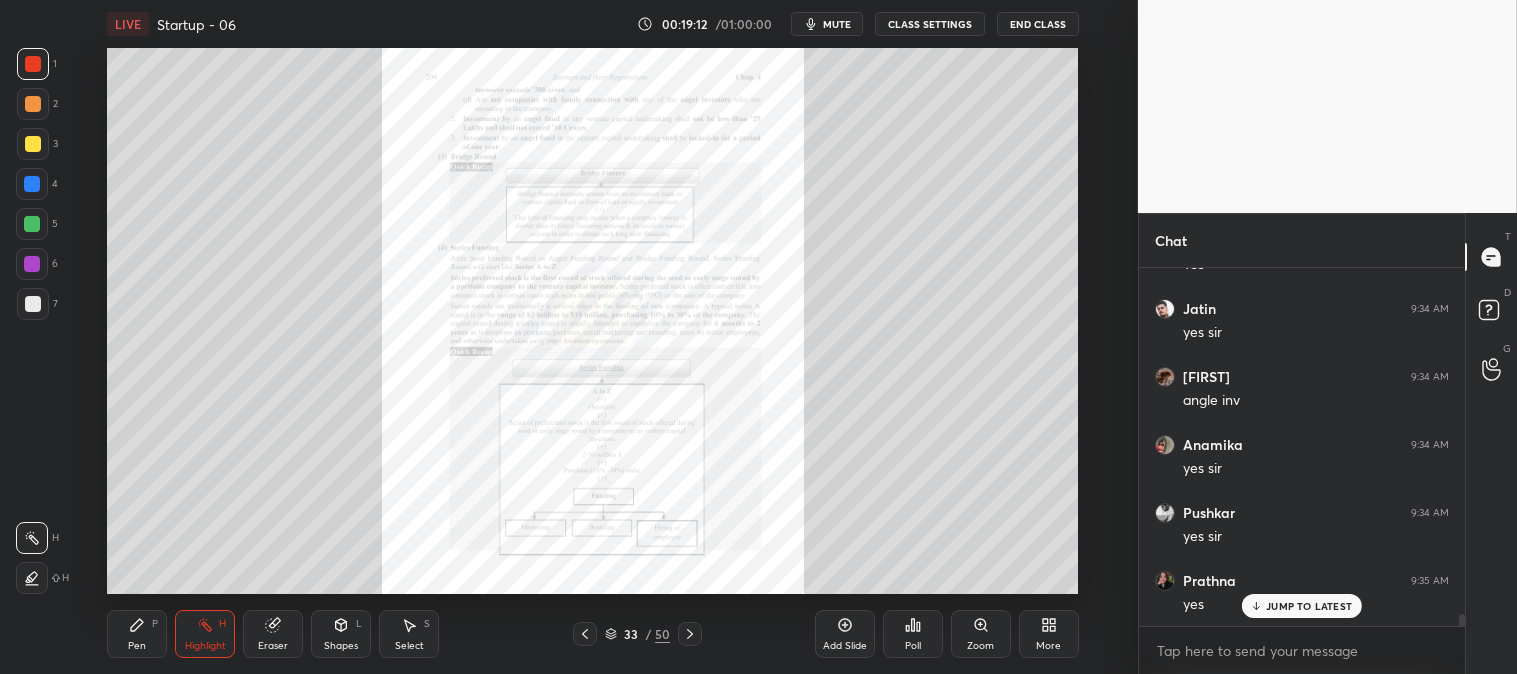 click 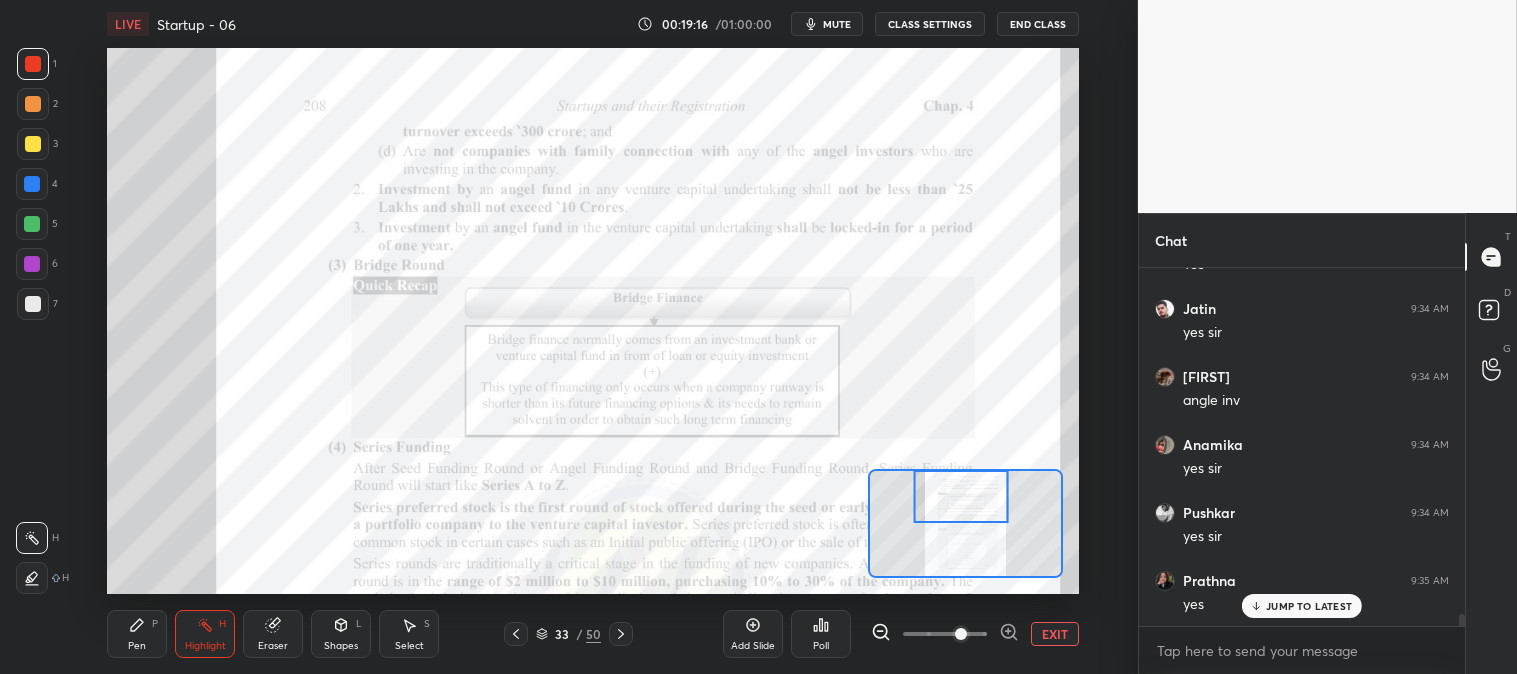 click 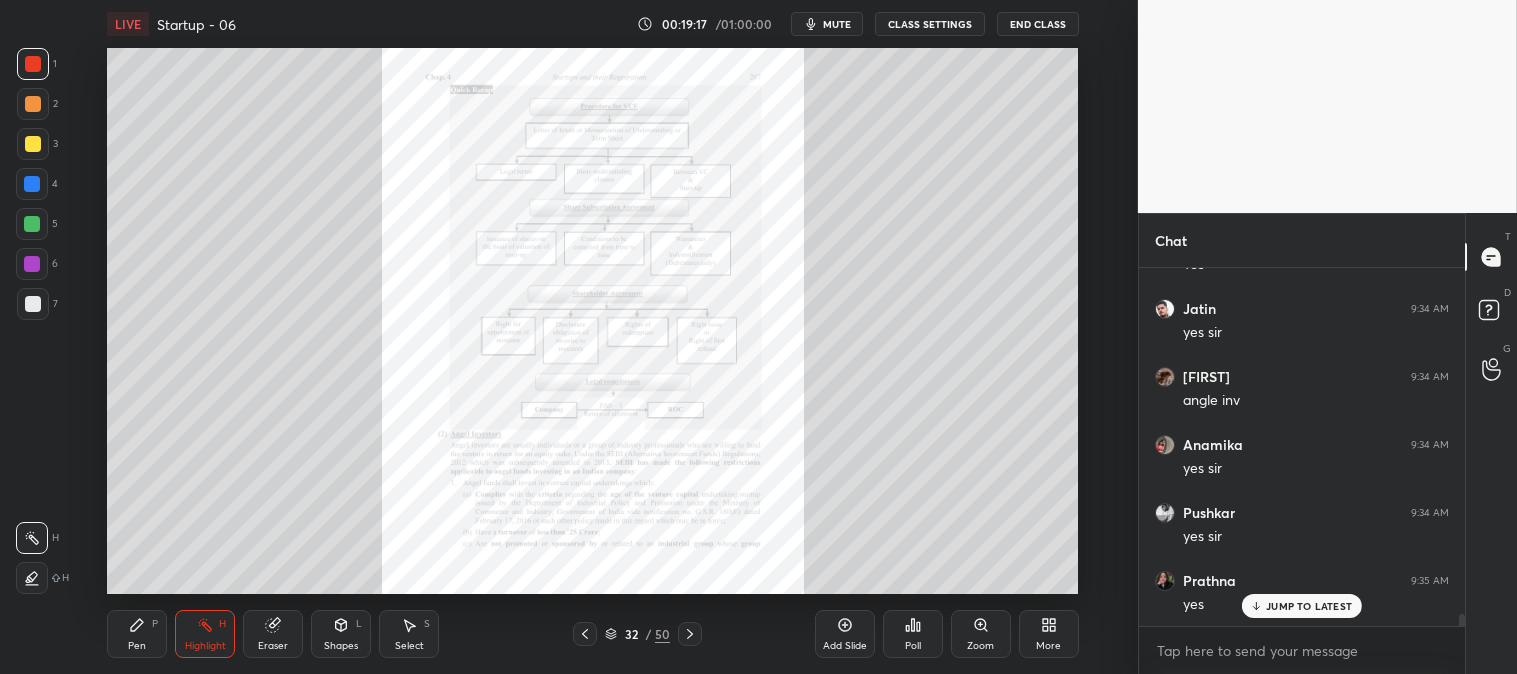 click on "Zoom" at bounding box center [981, 634] 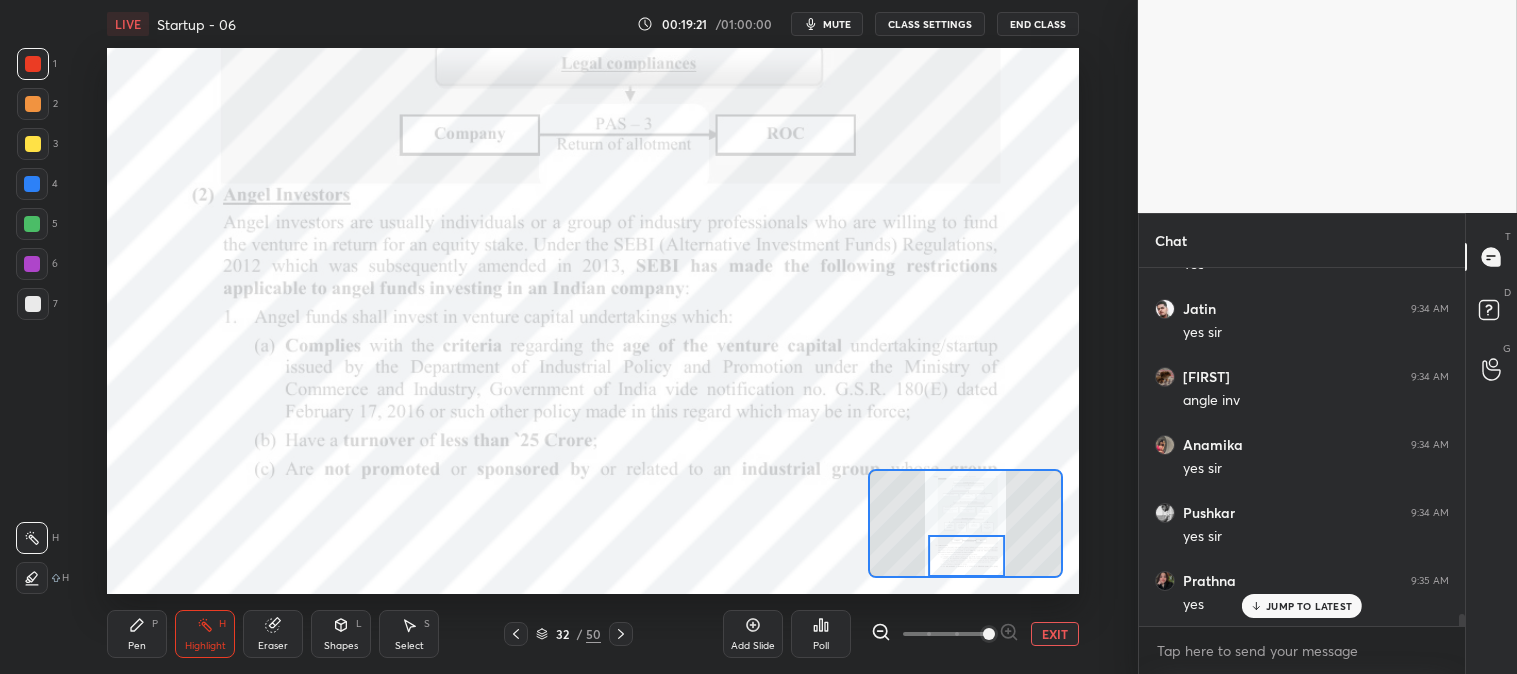 click on "mute" at bounding box center (837, 24) 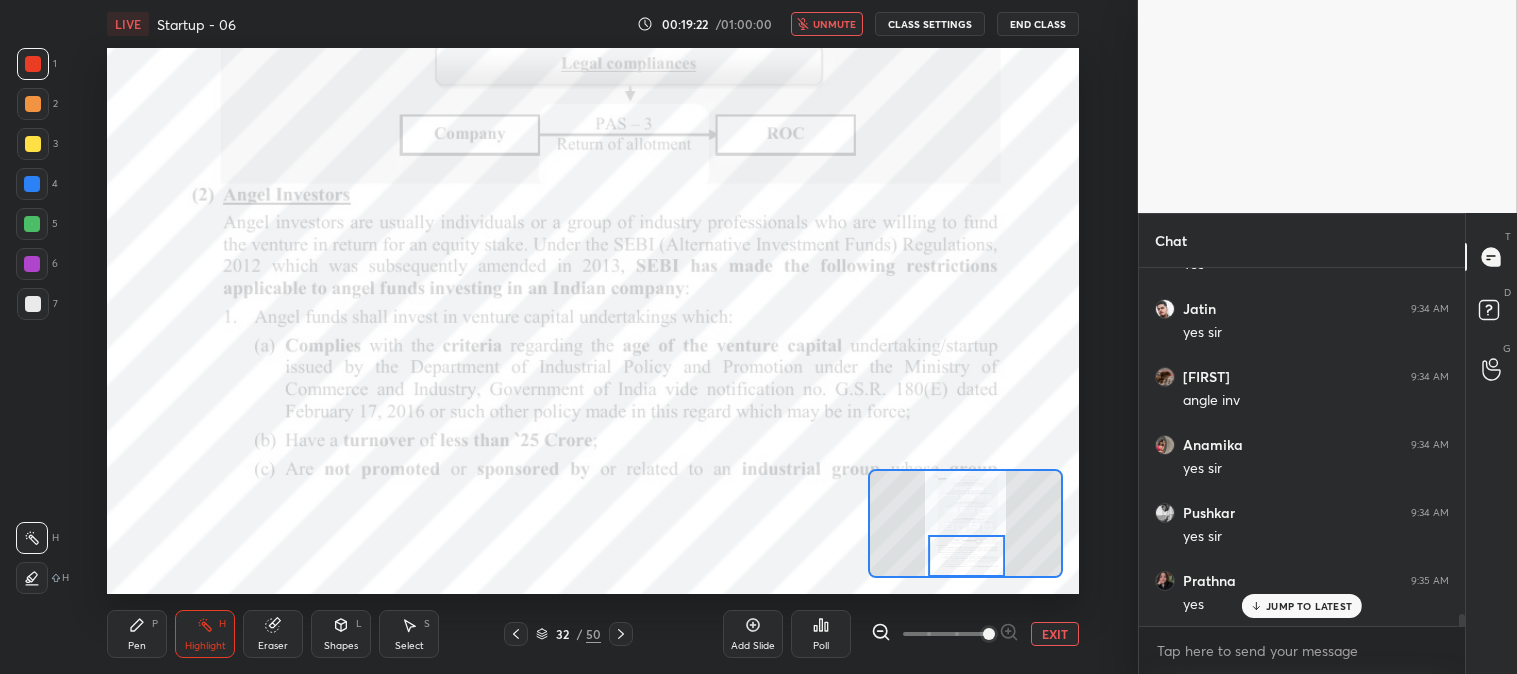 click on "unmute" at bounding box center [827, 24] 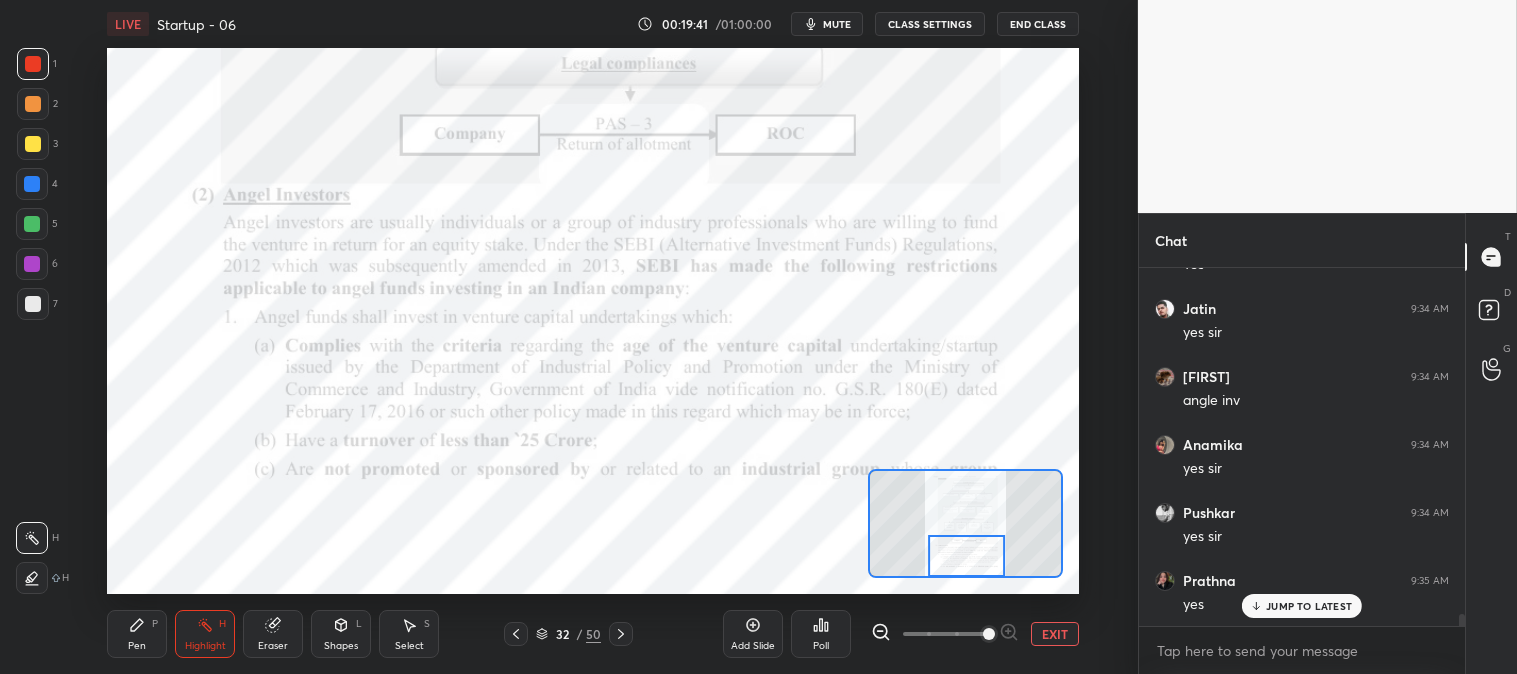 click 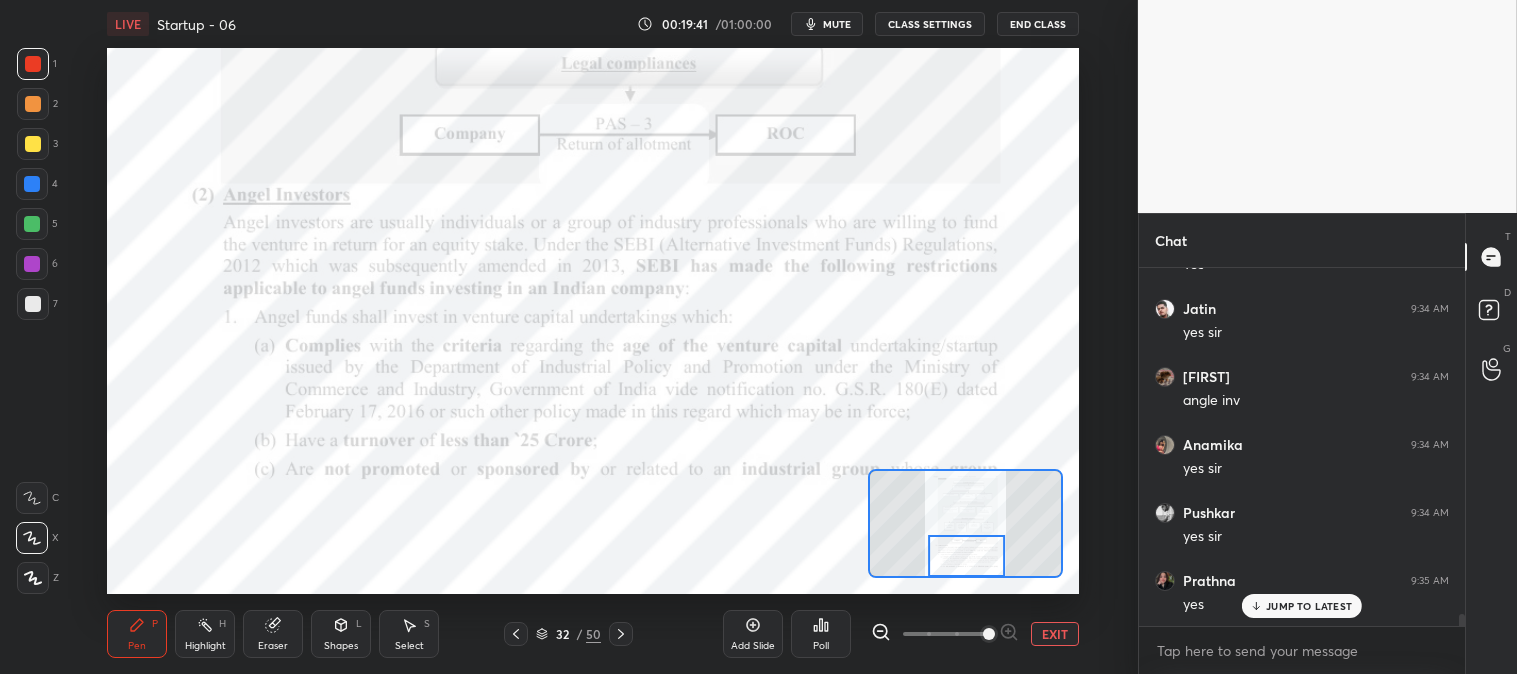 click at bounding box center [32, 184] 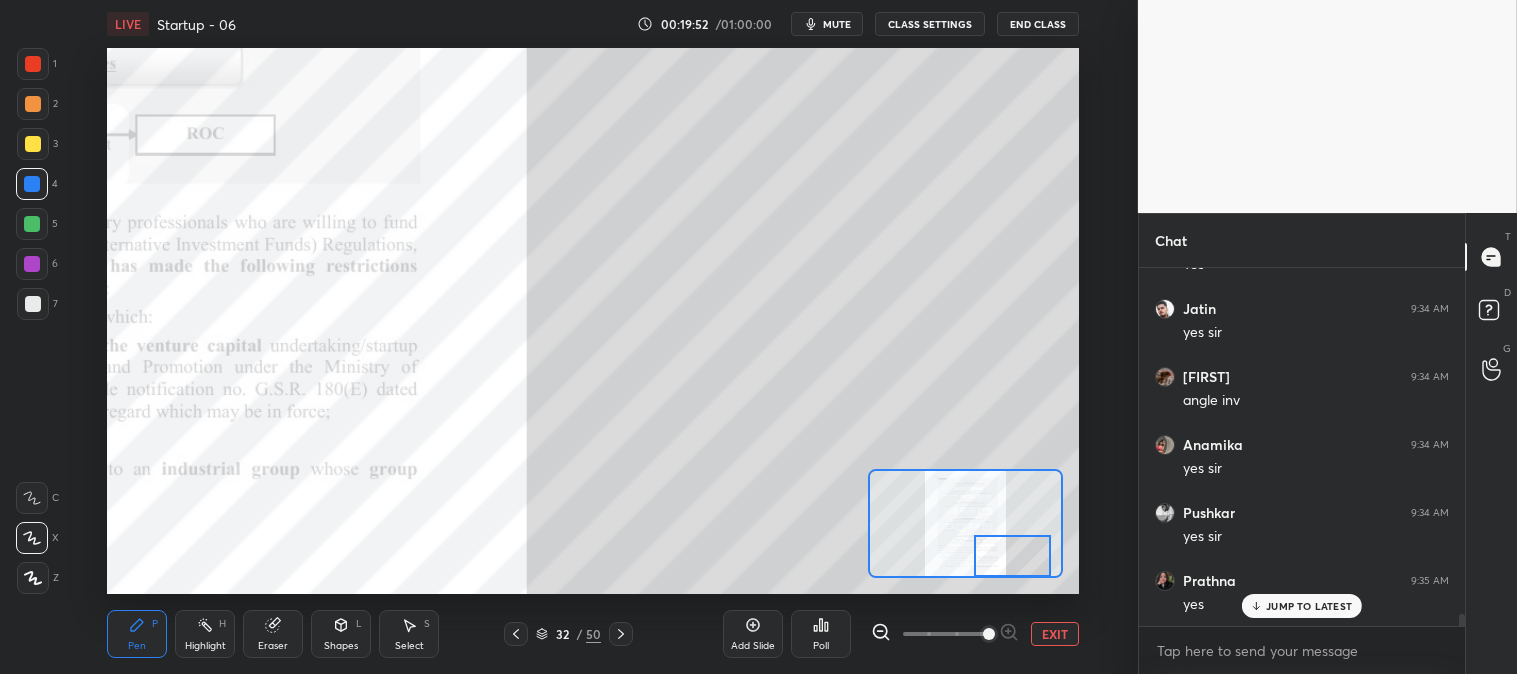click on "Eraser" at bounding box center [273, 634] 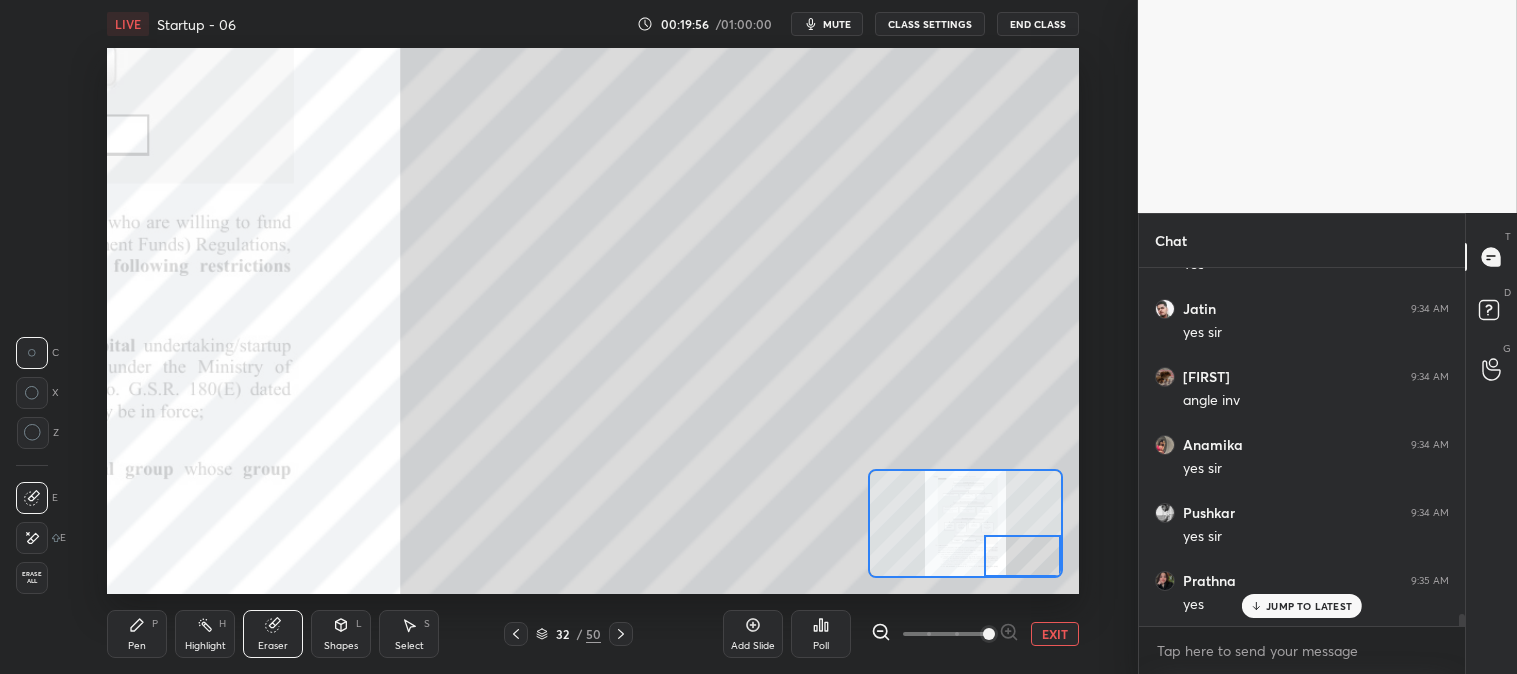 click on "Pen P" at bounding box center (137, 634) 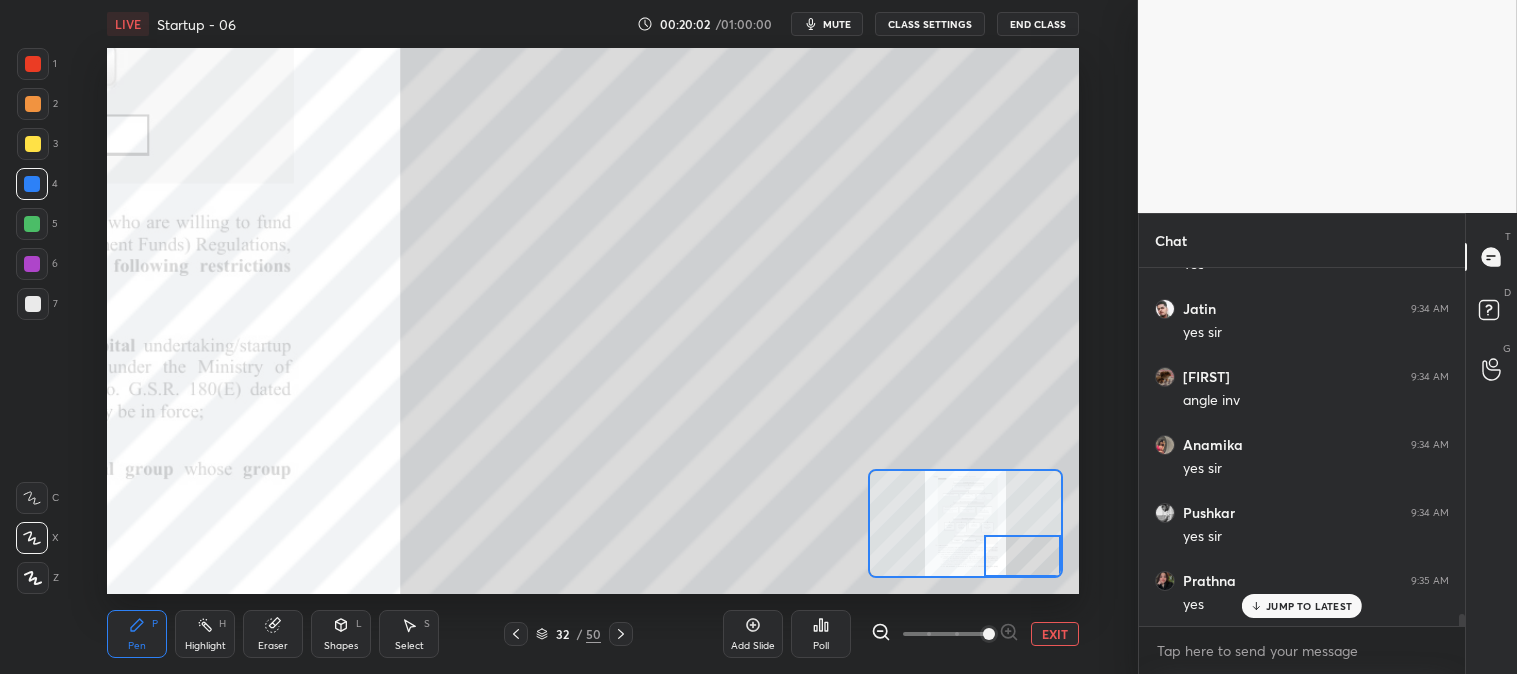 click at bounding box center (33, 304) 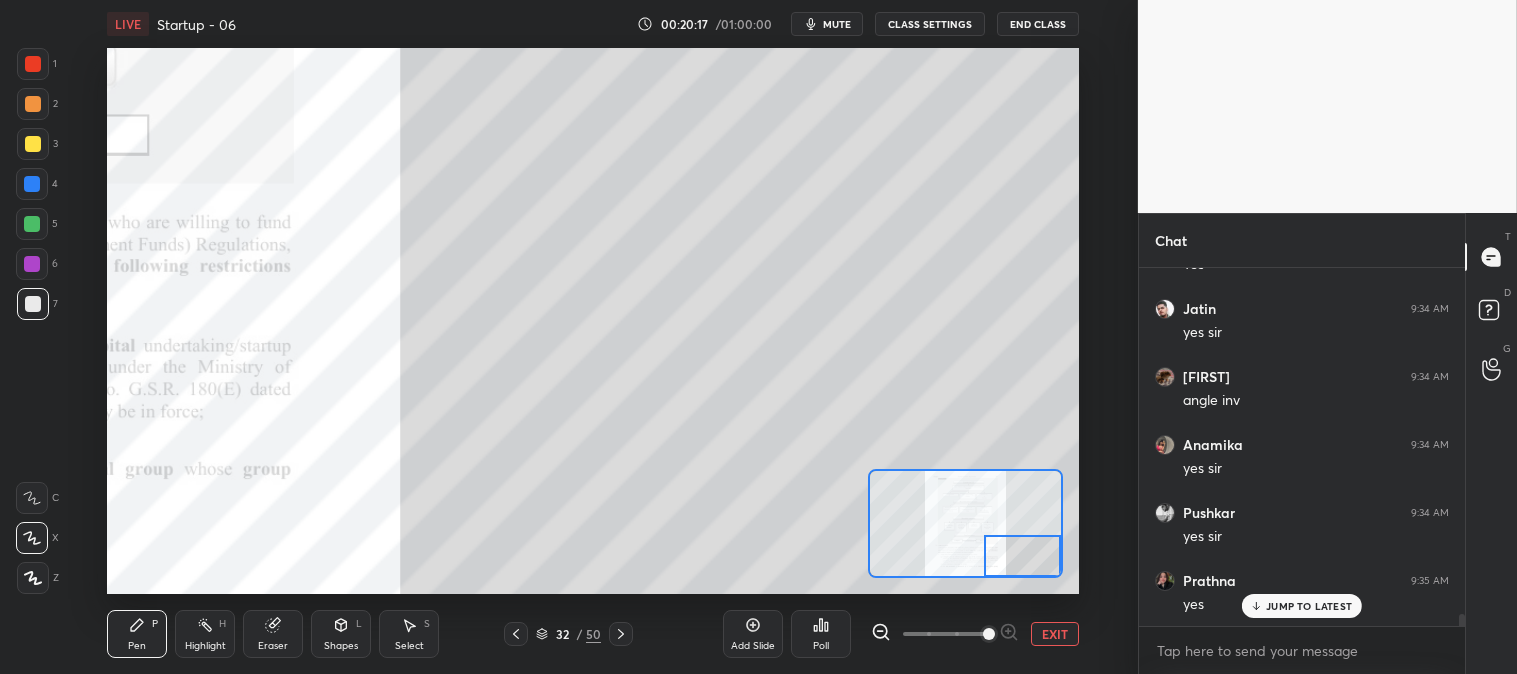 click on "EXIT" at bounding box center (1055, 634) 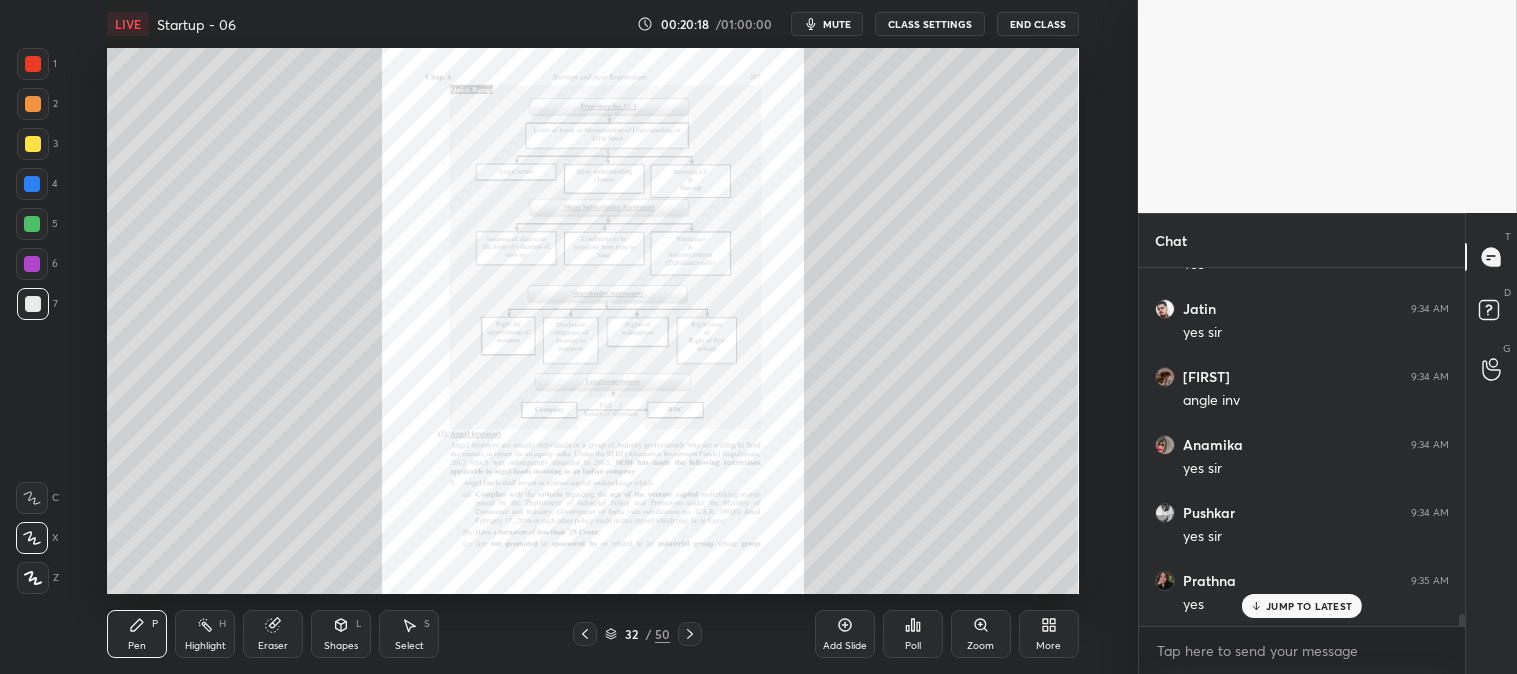 scroll, scrollTop: 9985, scrollLeft: 0, axis: vertical 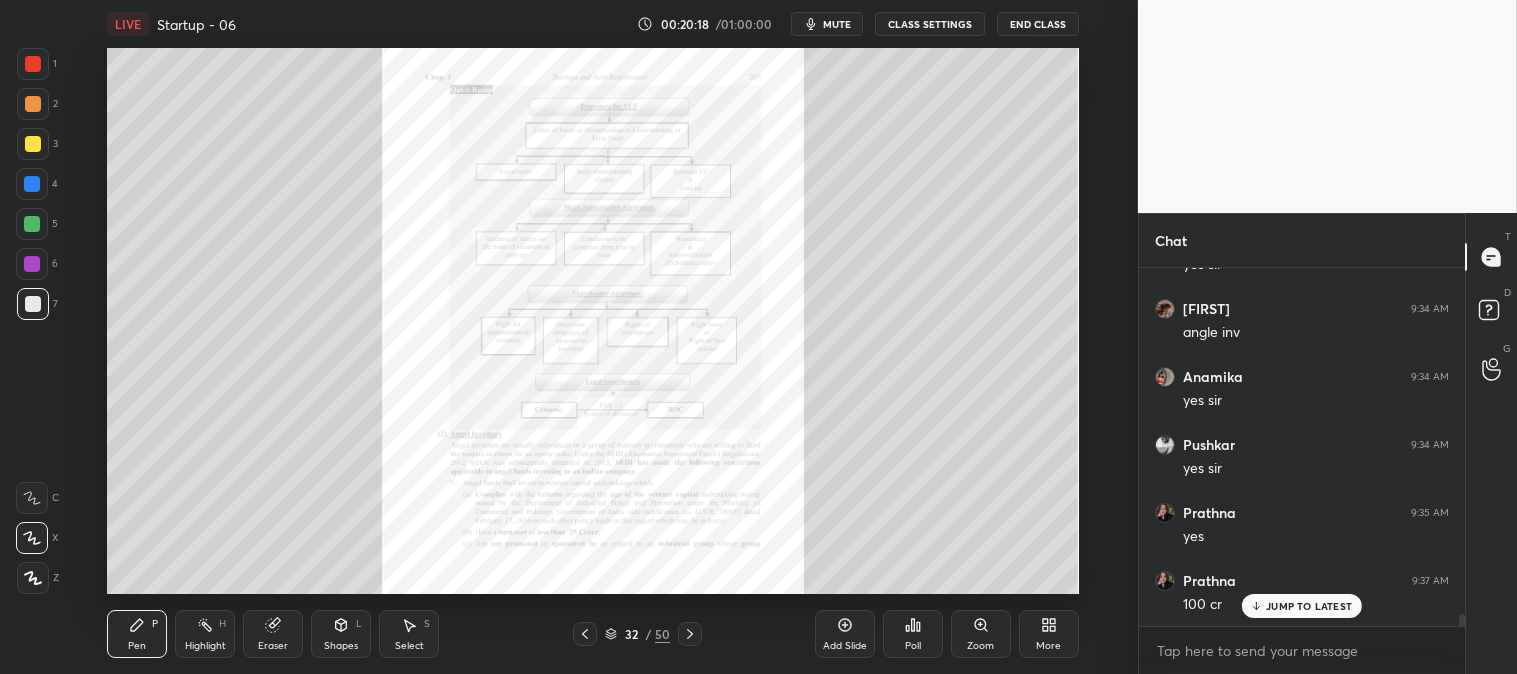 click on "1 2 3 4 5 6 7" at bounding box center [37, 188] 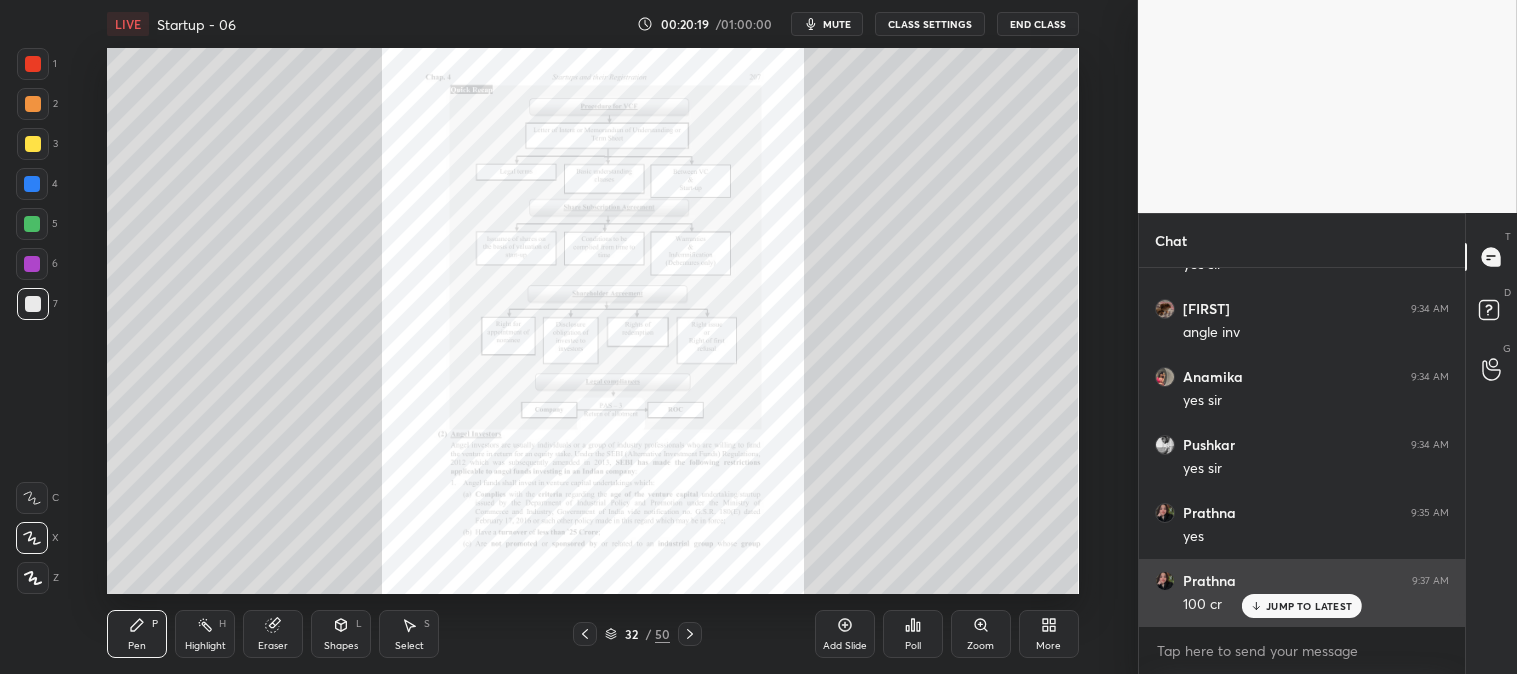 click on "JUMP TO LATEST" at bounding box center [1302, 606] 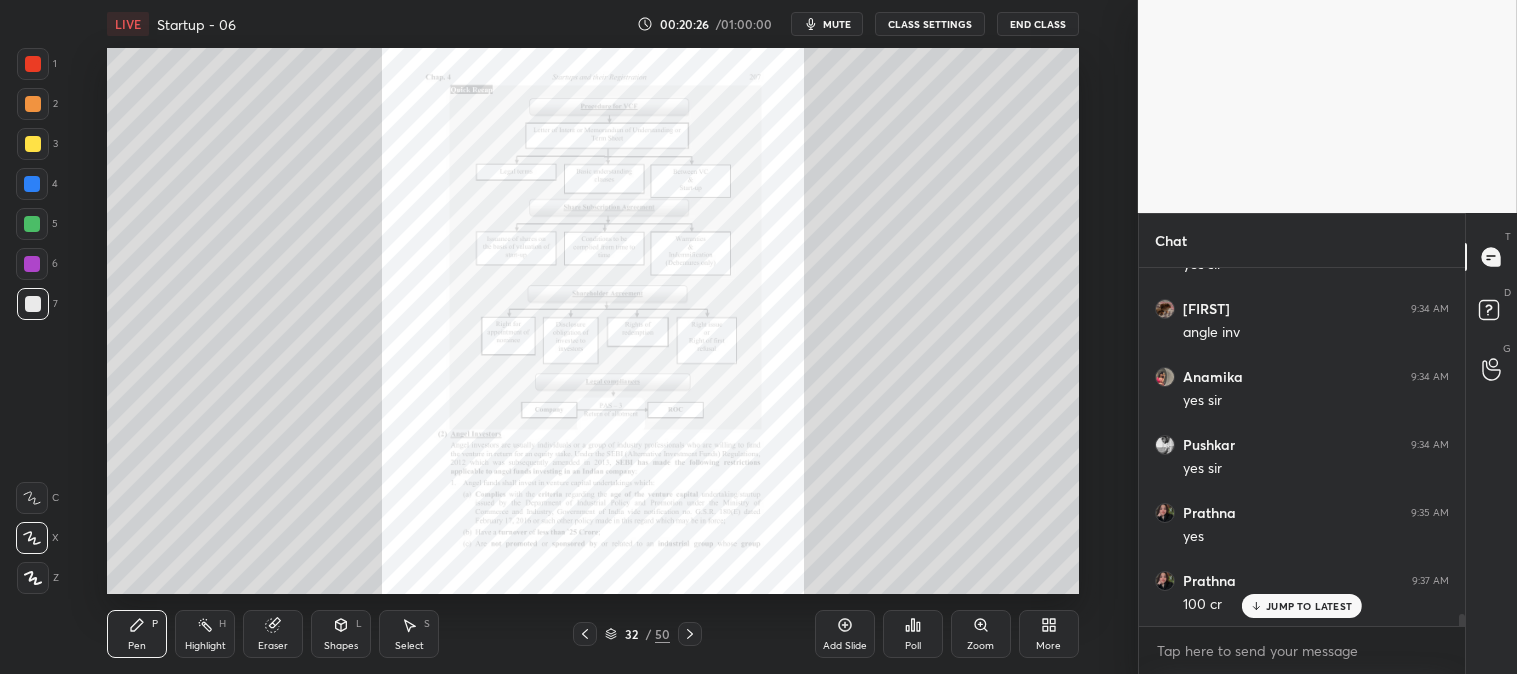 scroll, scrollTop: 10053, scrollLeft: 0, axis: vertical 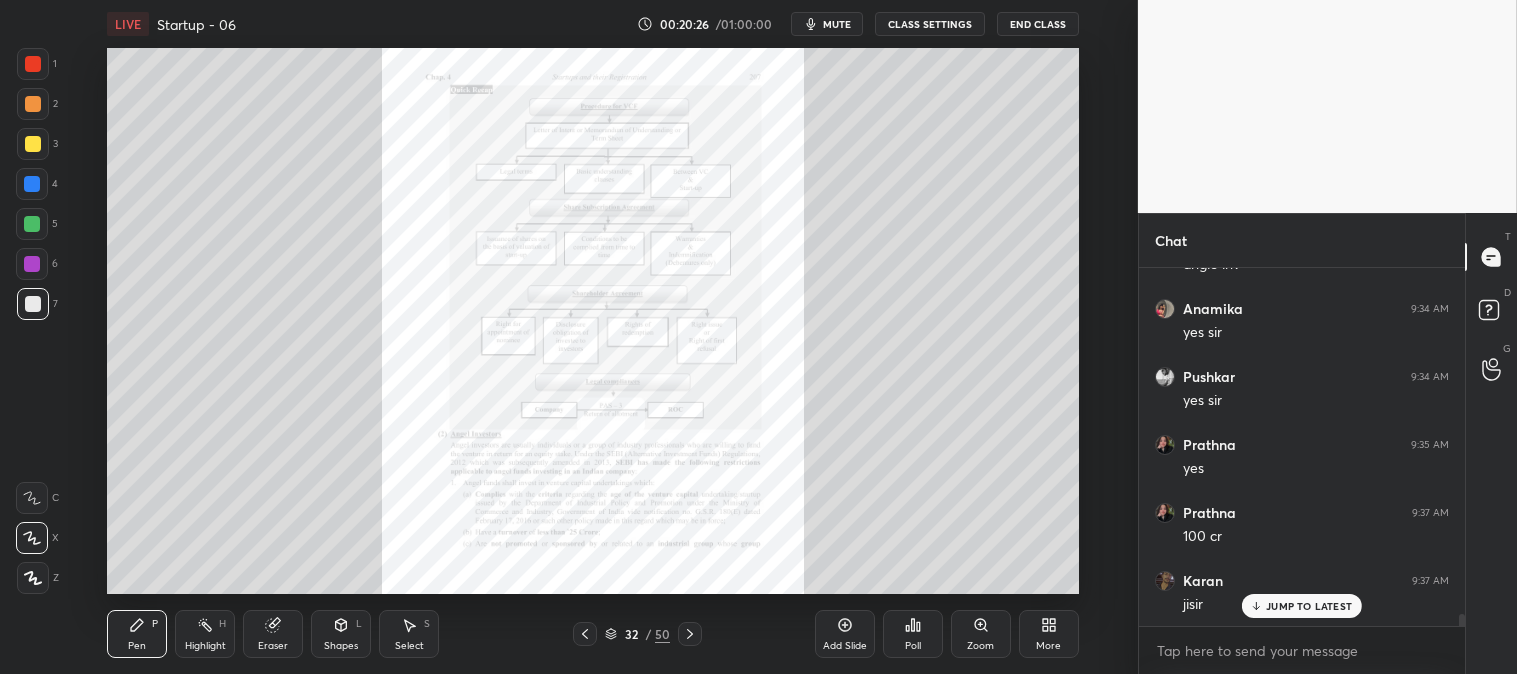 click 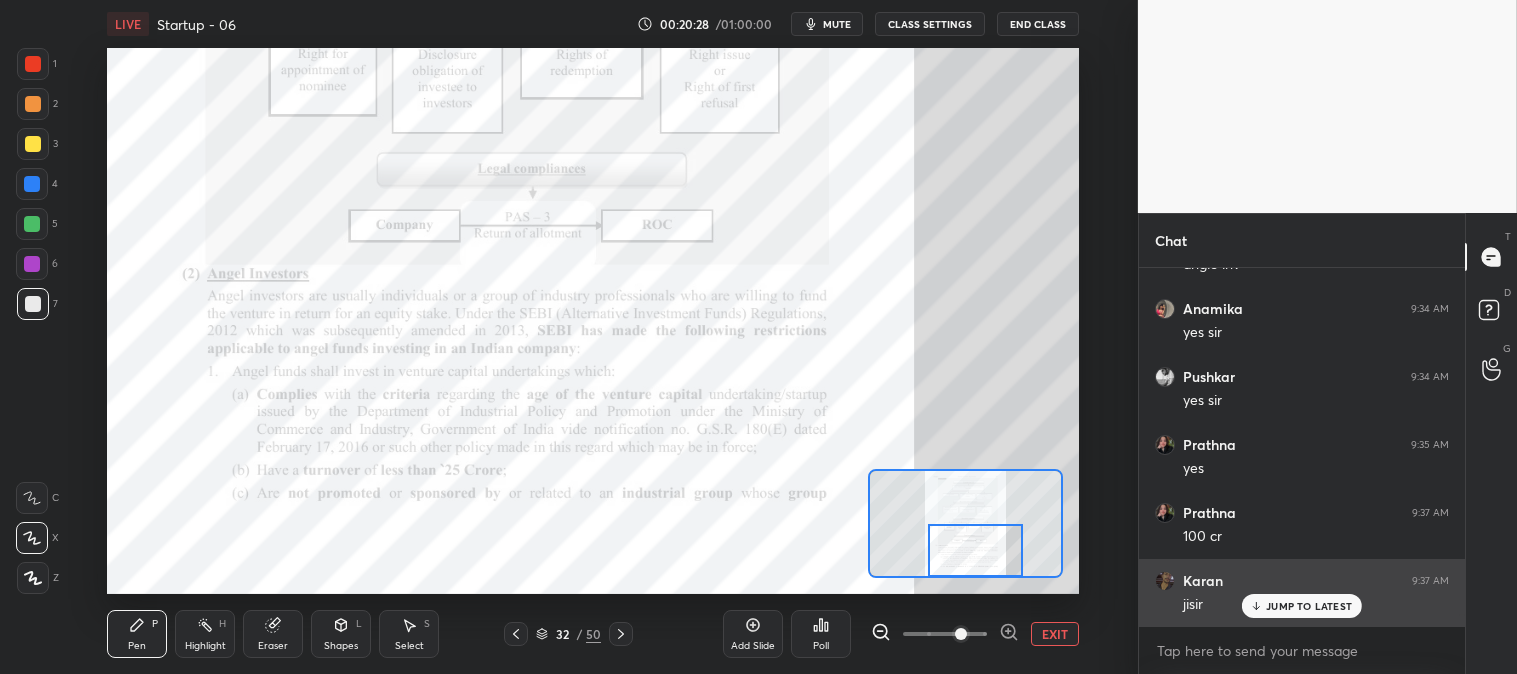 click on "JUMP TO LATEST" at bounding box center [1309, 606] 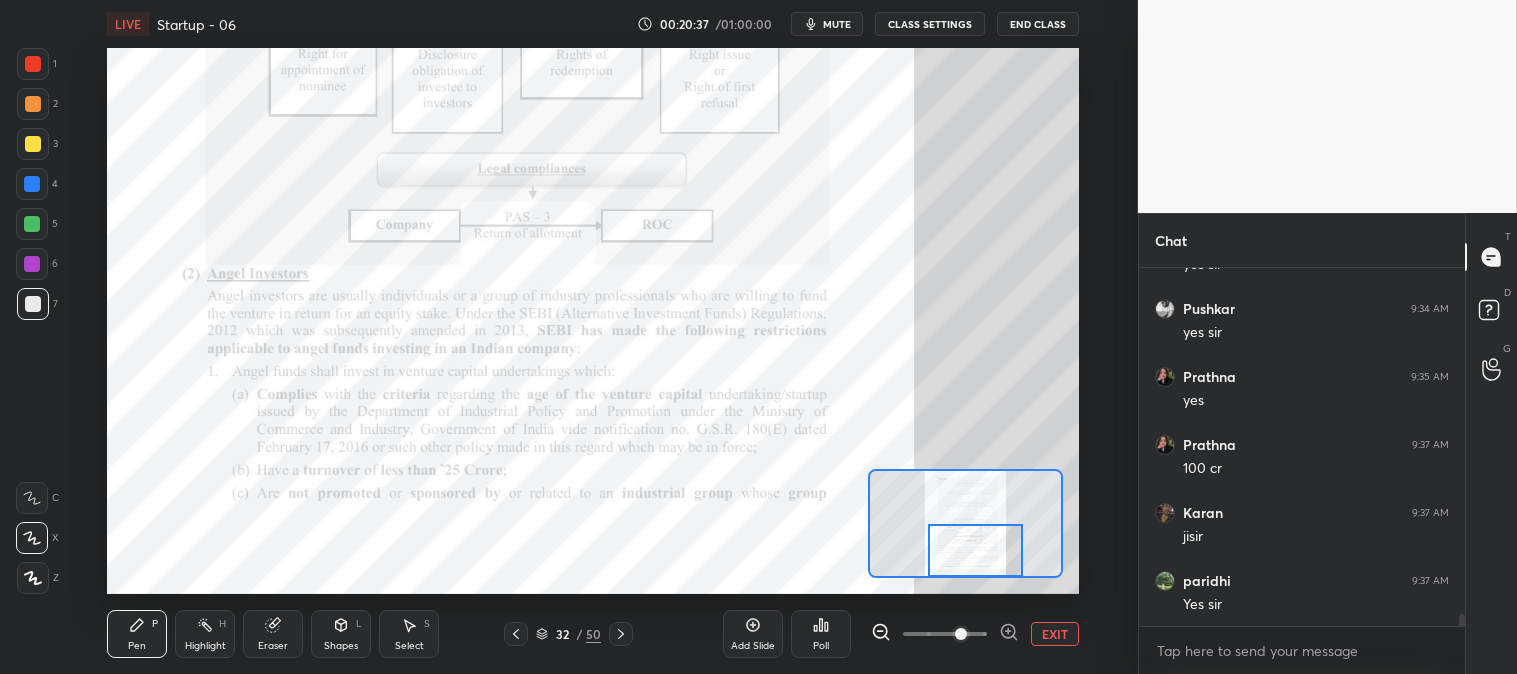 scroll, scrollTop: 10190, scrollLeft: 0, axis: vertical 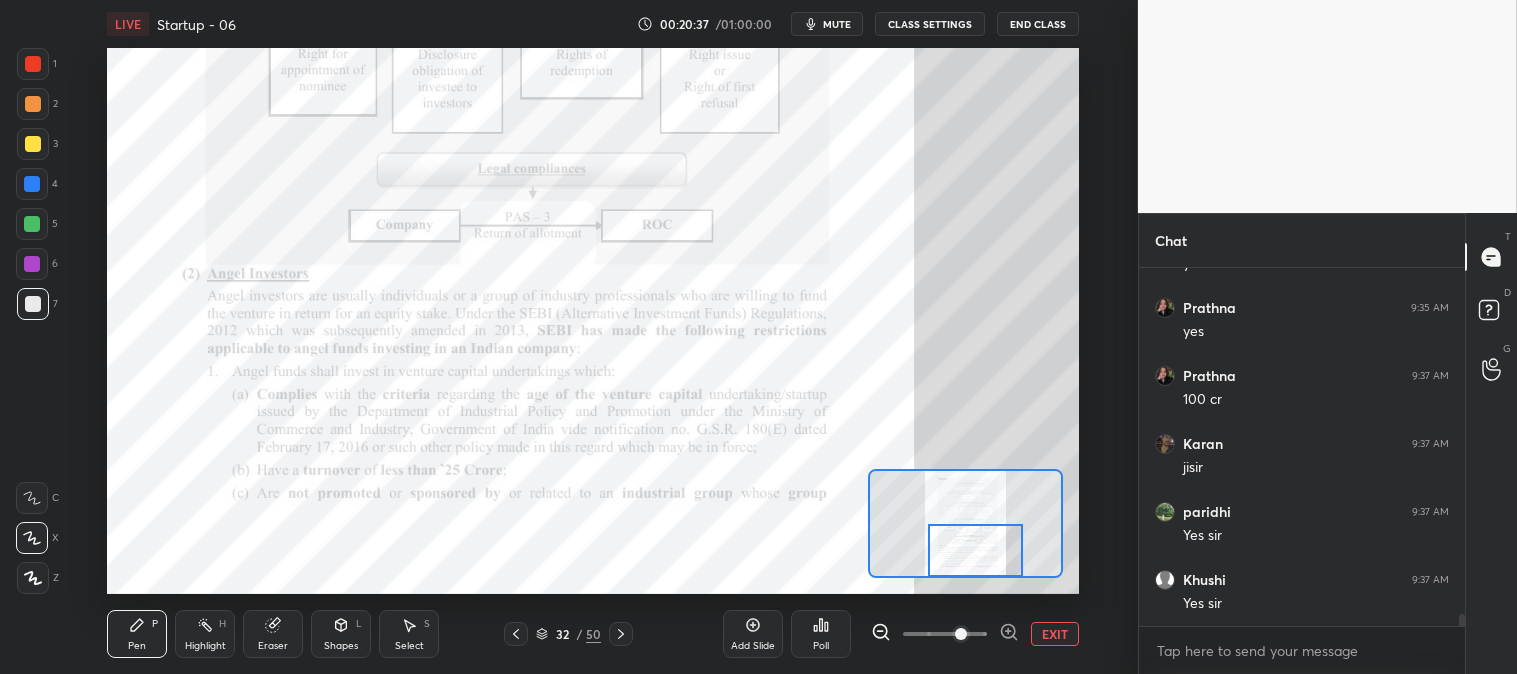 click on "Highlight H" at bounding box center [205, 634] 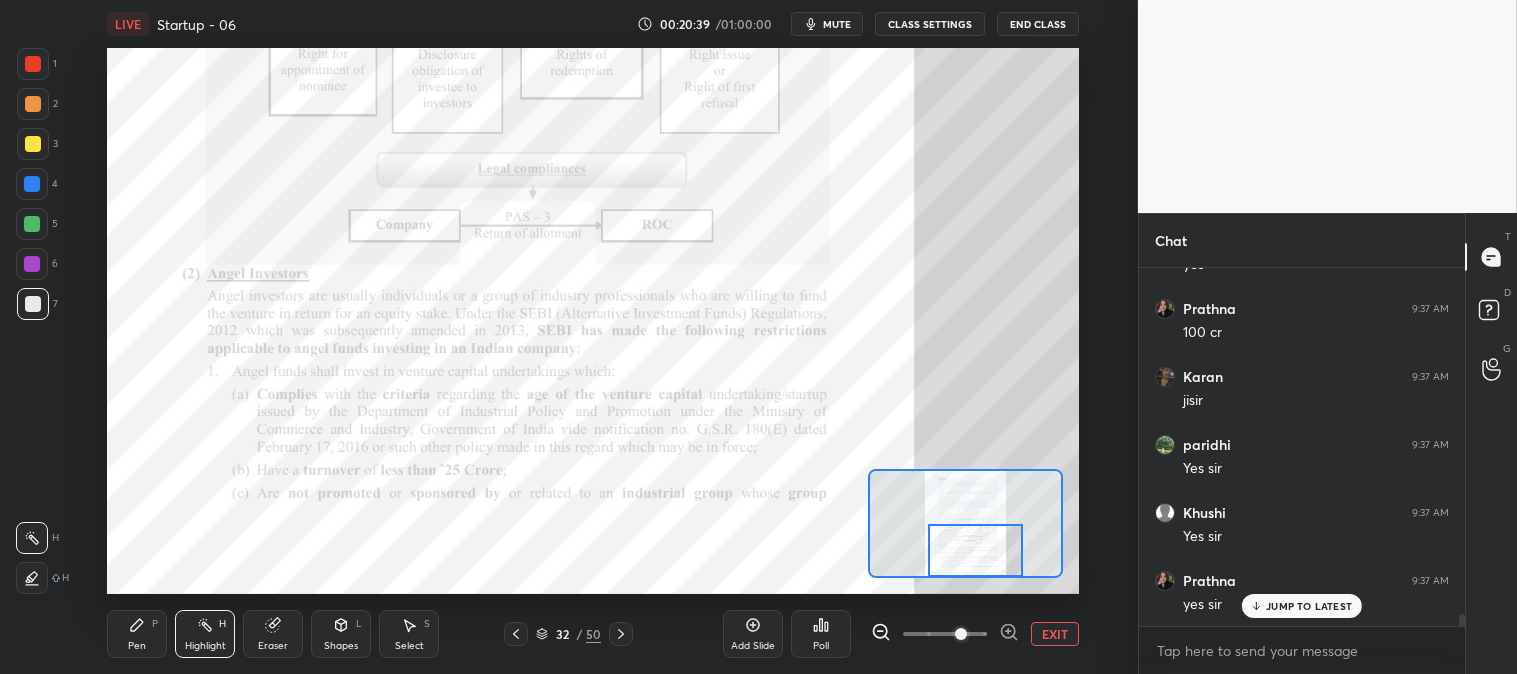 scroll, scrollTop: 10325, scrollLeft: 0, axis: vertical 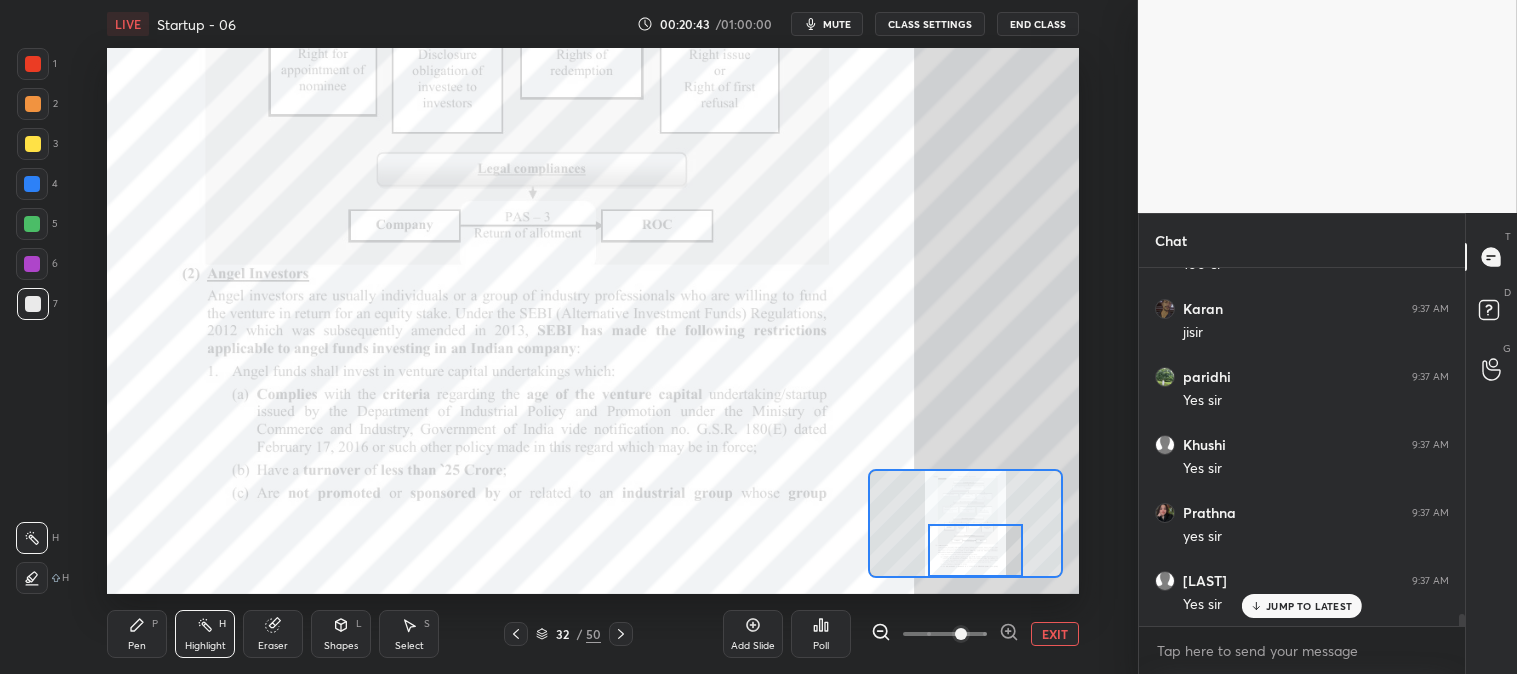 click at bounding box center (33, 64) 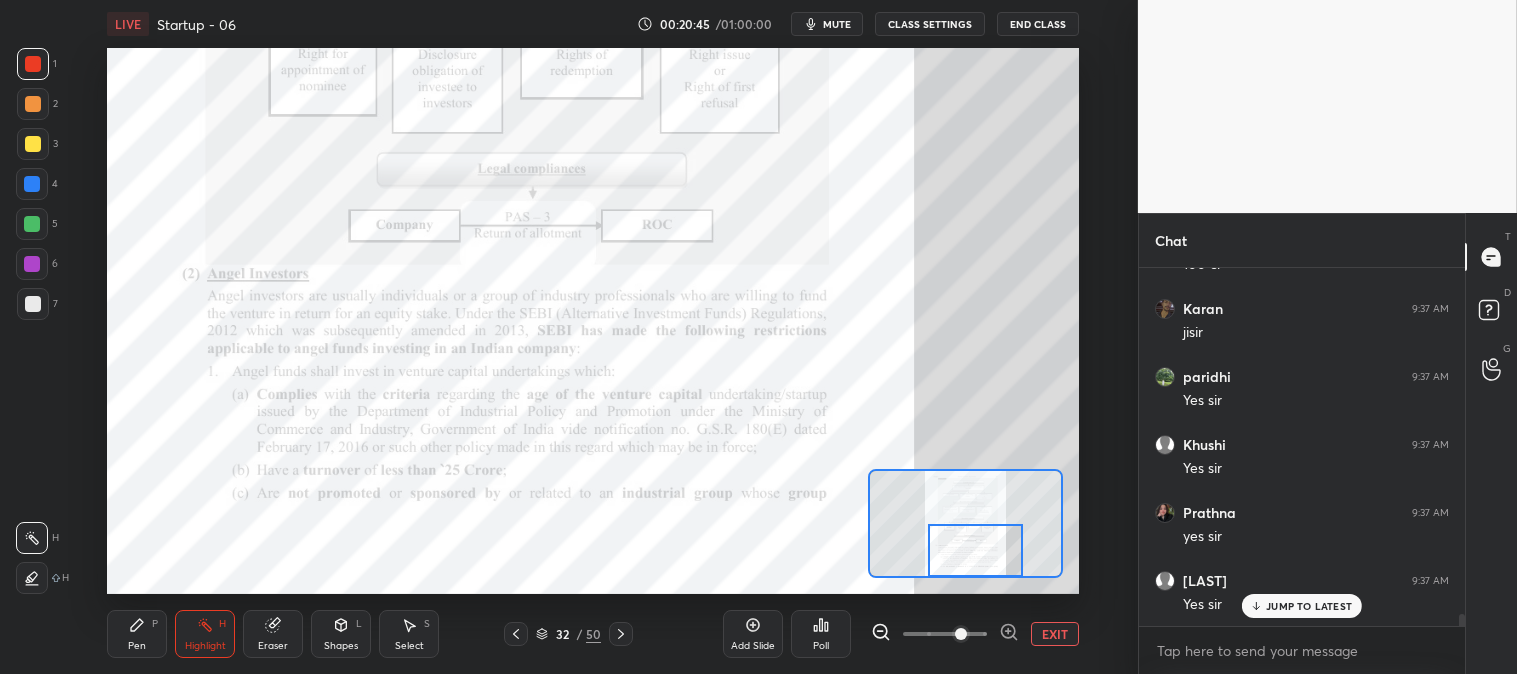 click 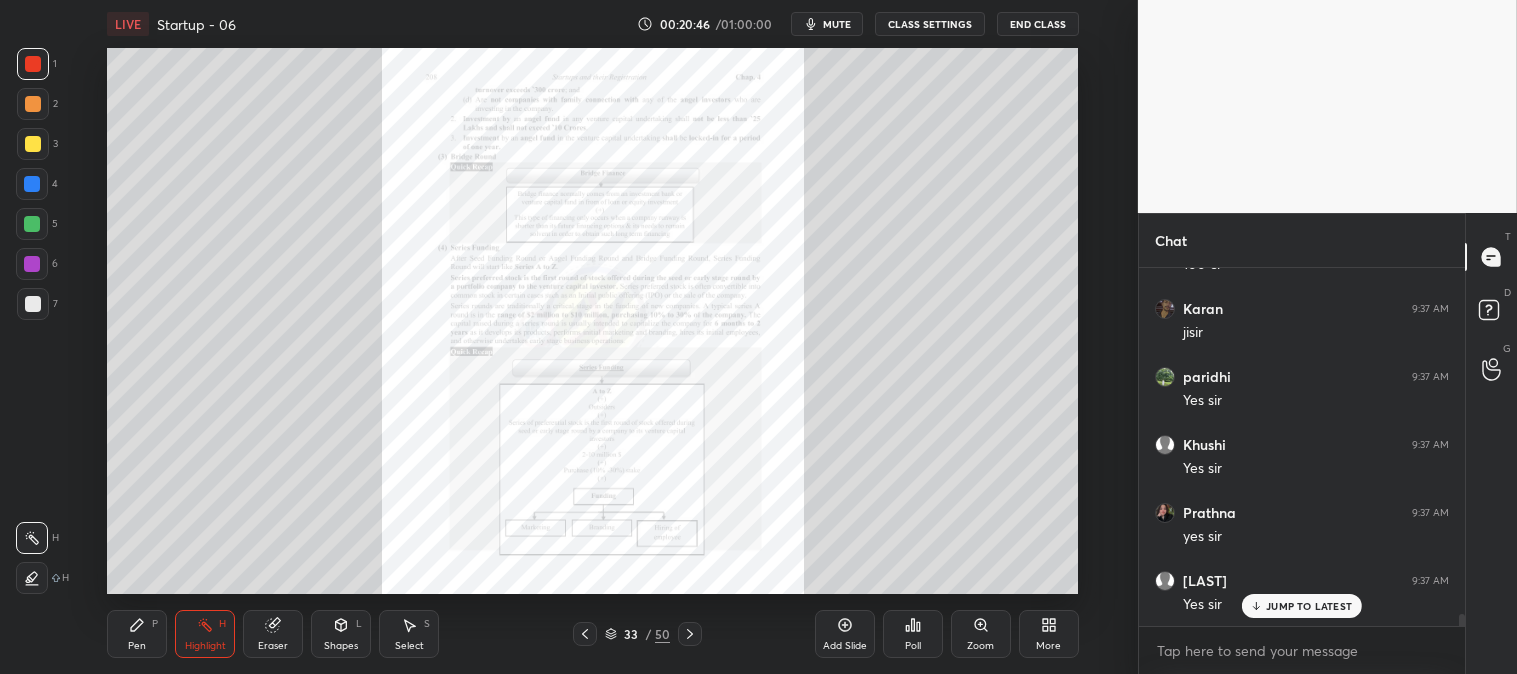 click on "Zoom" at bounding box center [981, 634] 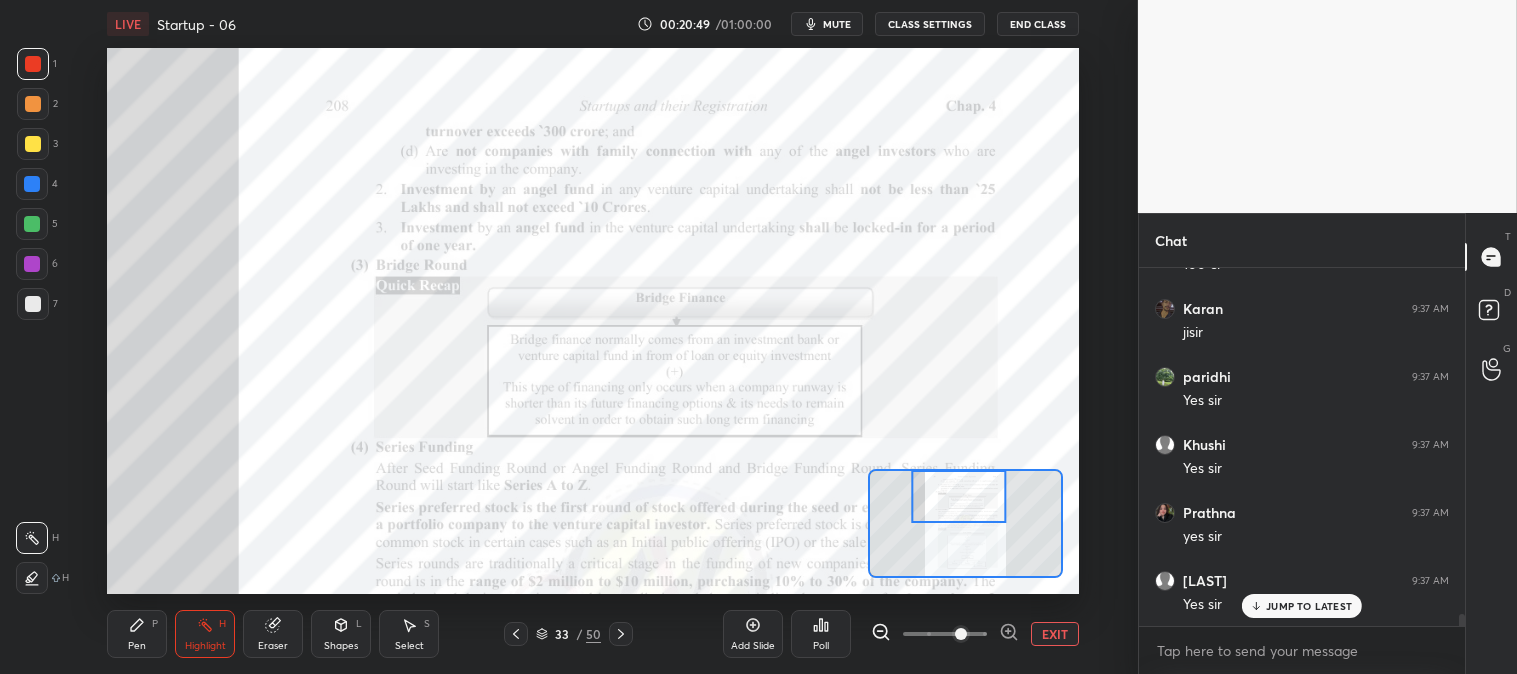 click 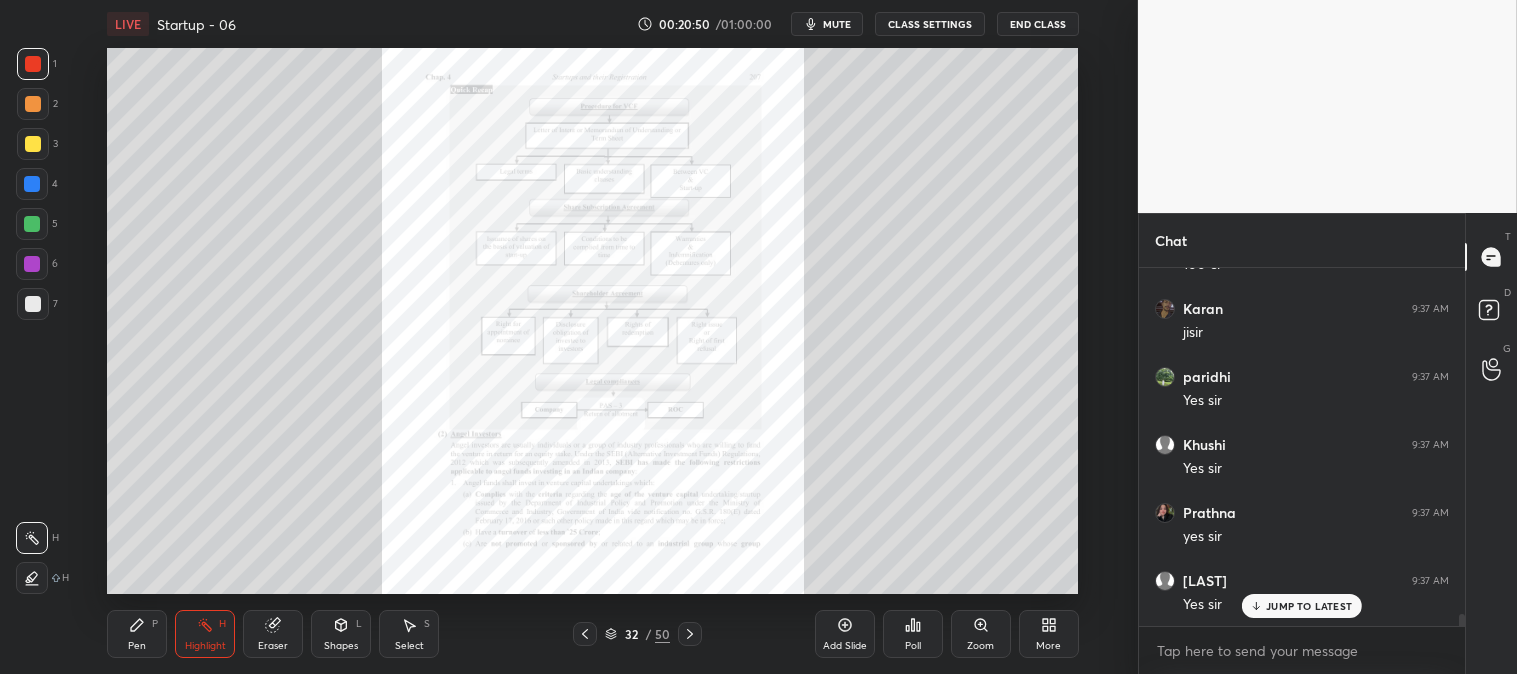 click on "Zoom" at bounding box center [981, 634] 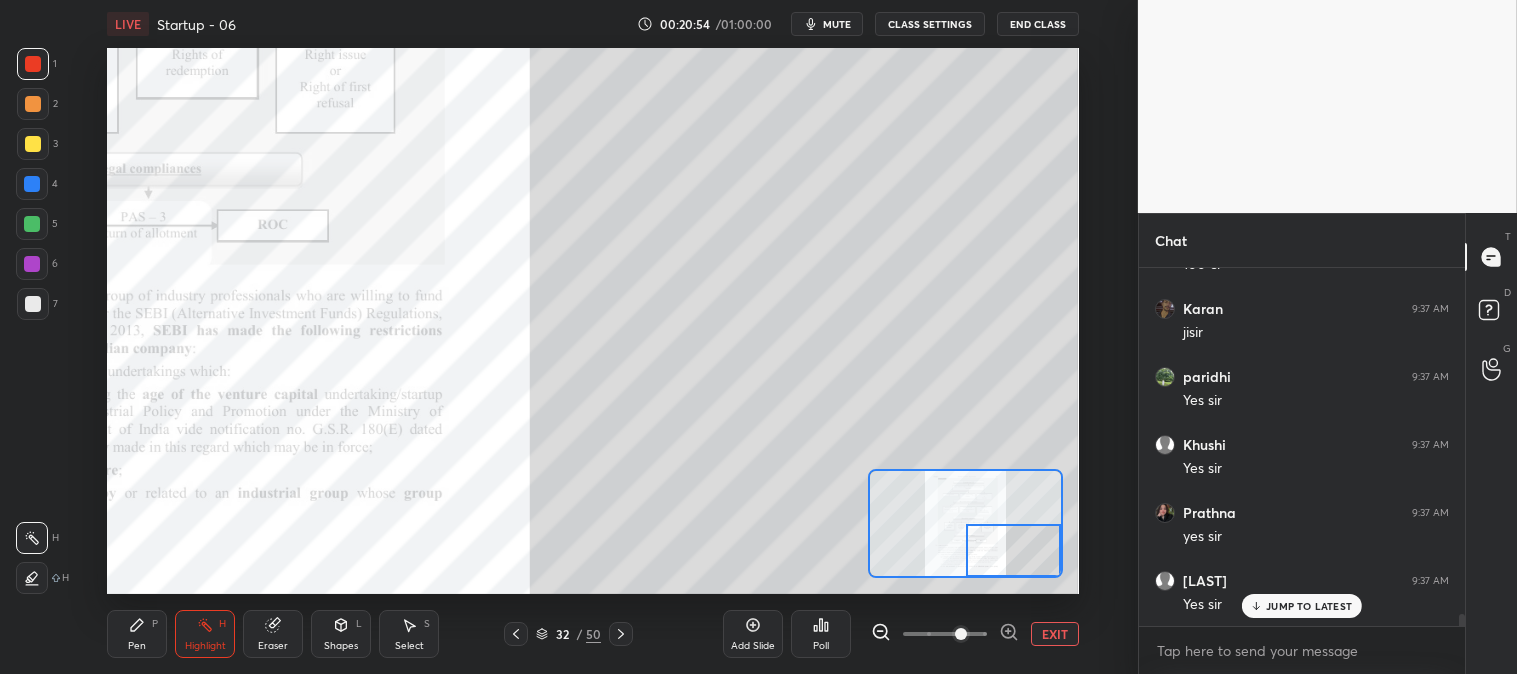 click on "Pen P" at bounding box center [137, 634] 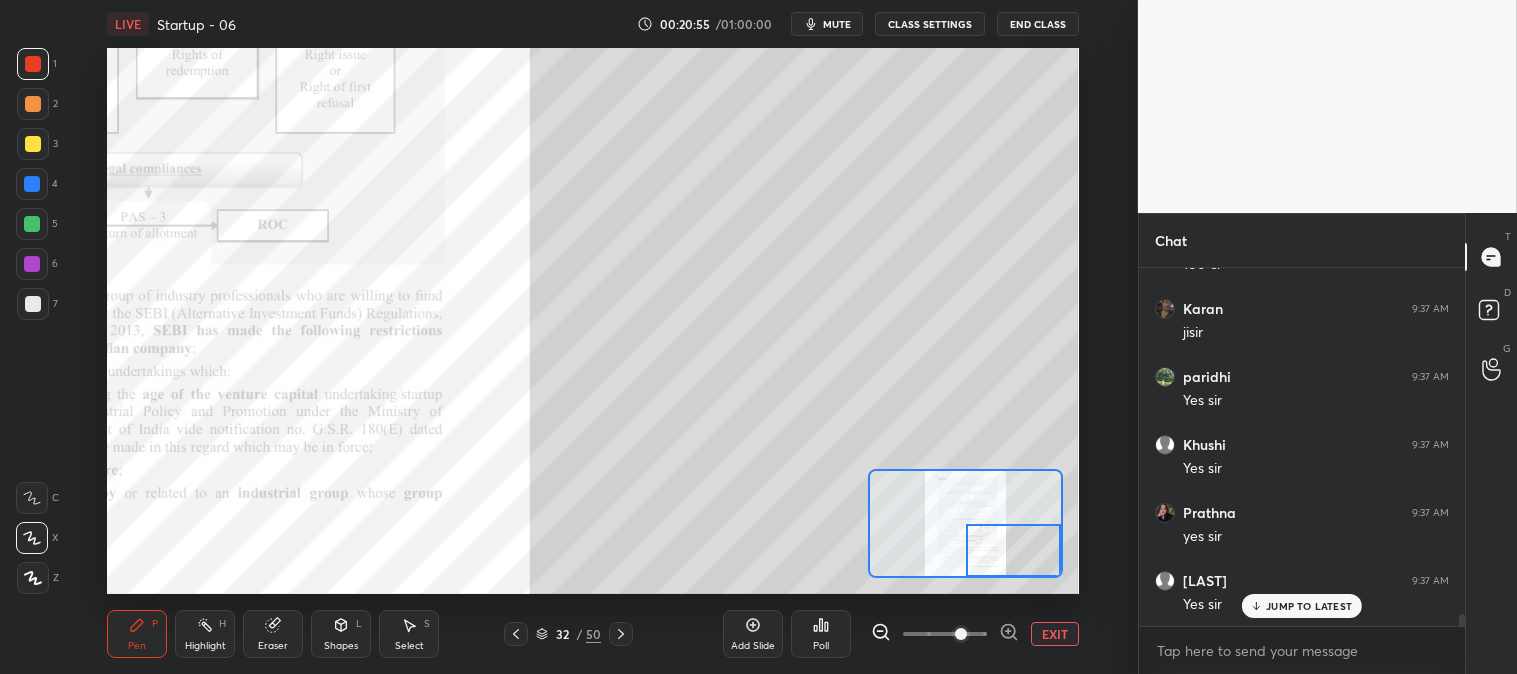 click at bounding box center (33, 64) 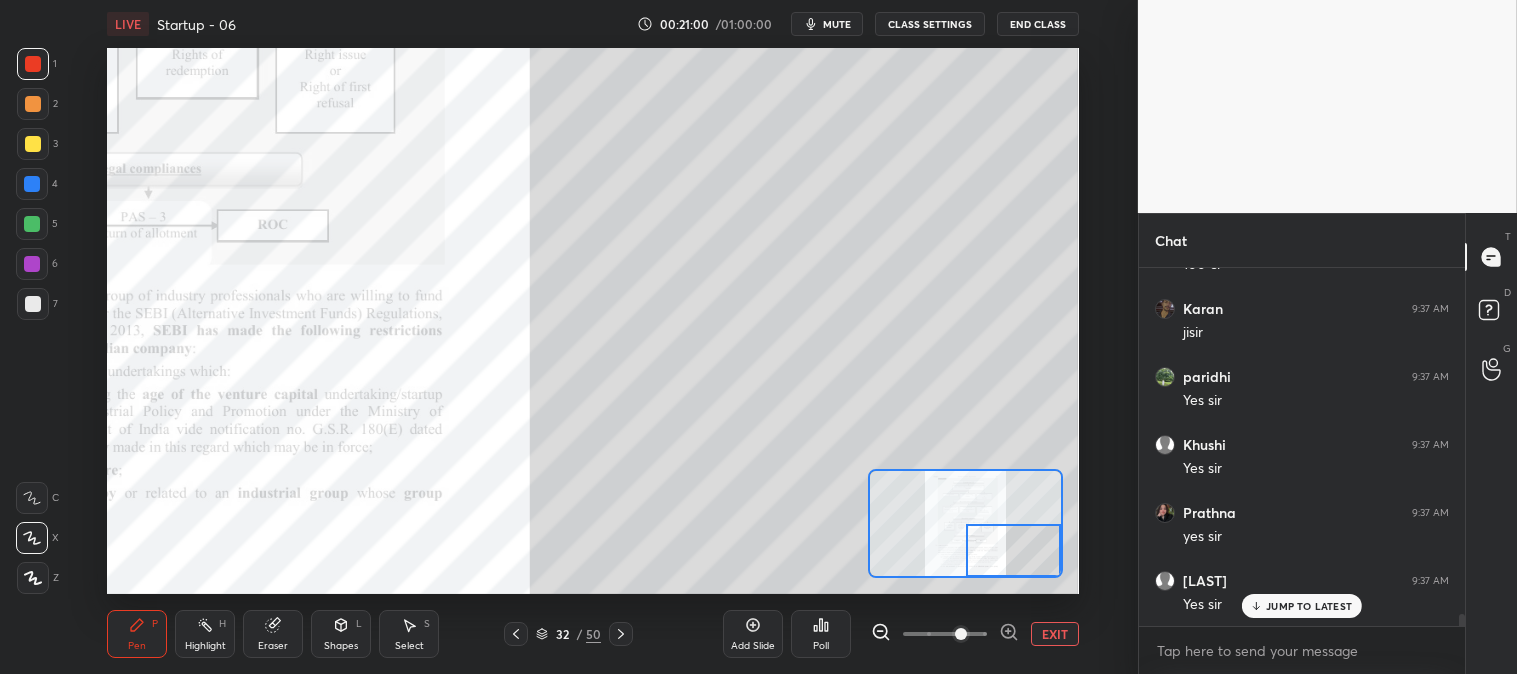 click at bounding box center [32, 224] 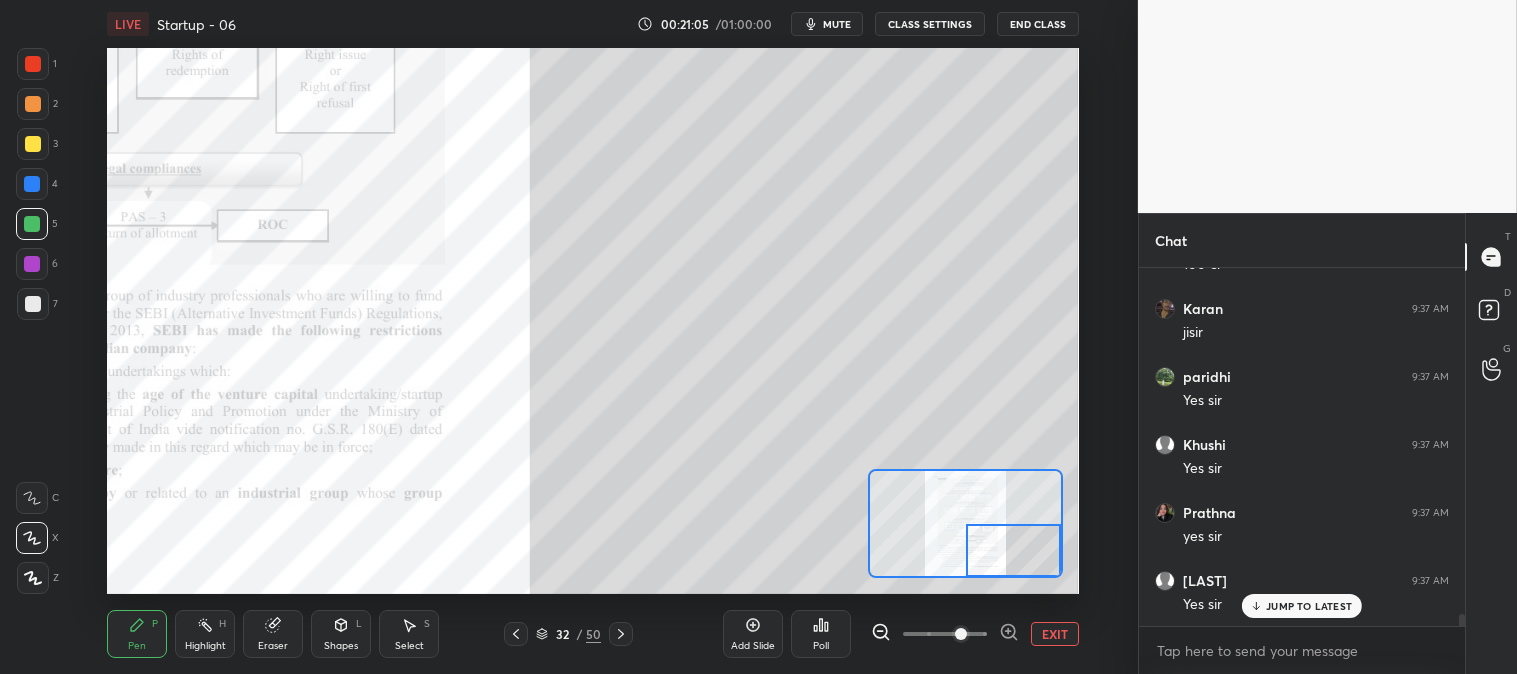 click 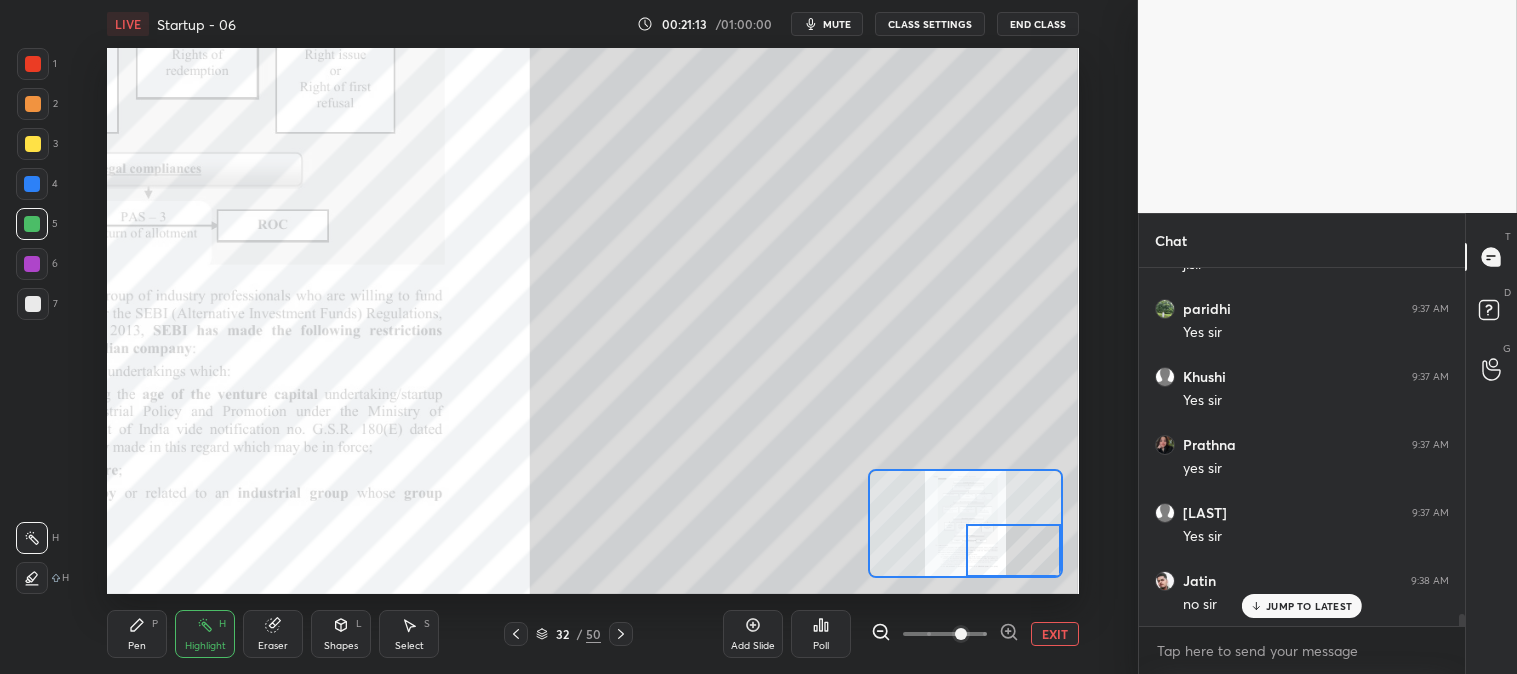 scroll, scrollTop: 10461, scrollLeft: 0, axis: vertical 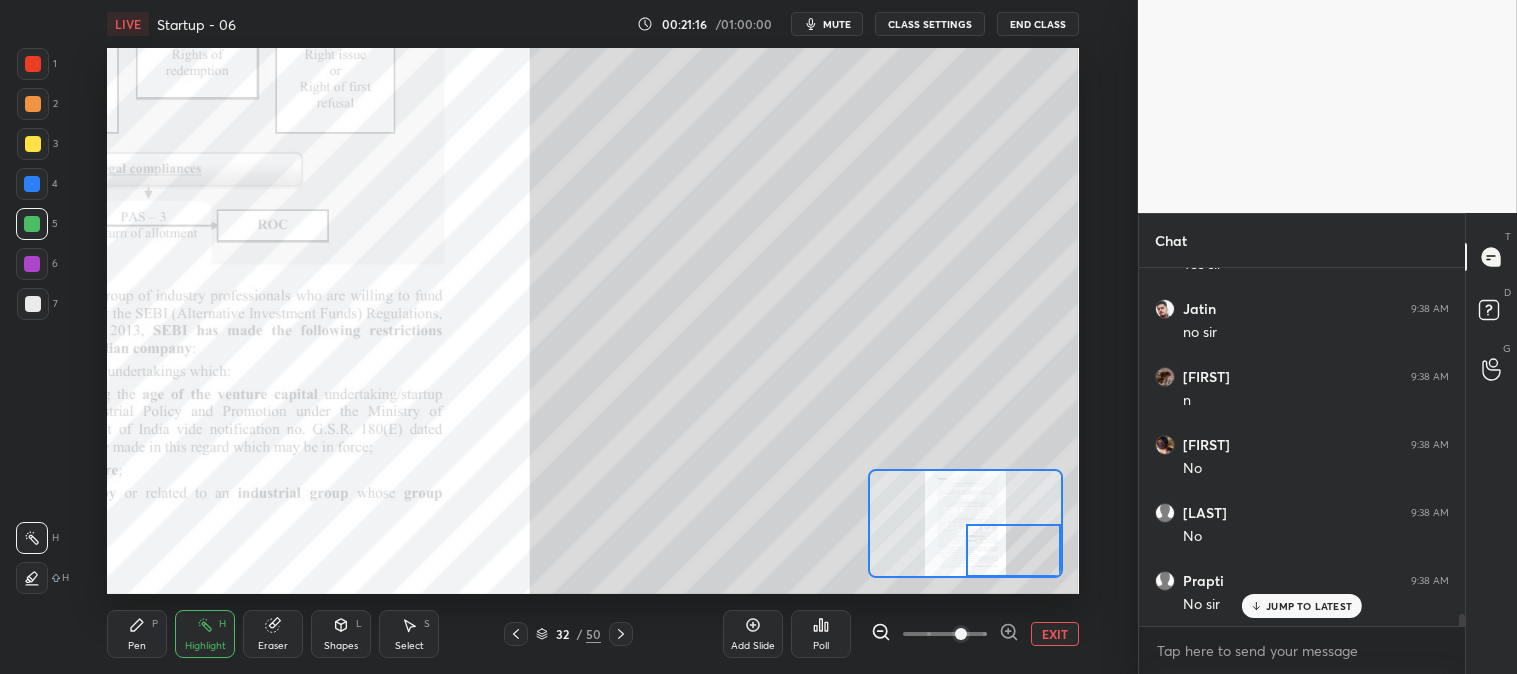 click 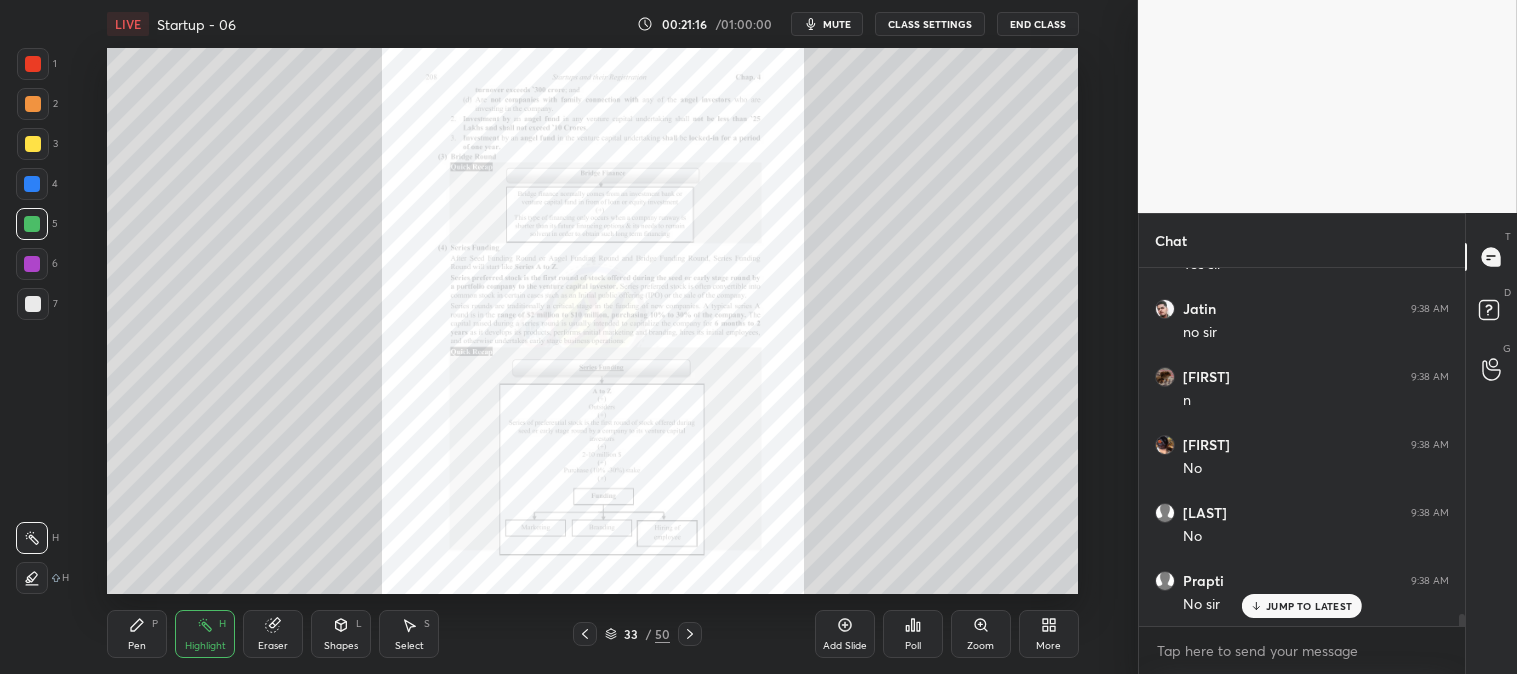 scroll, scrollTop: 10733, scrollLeft: 0, axis: vertical 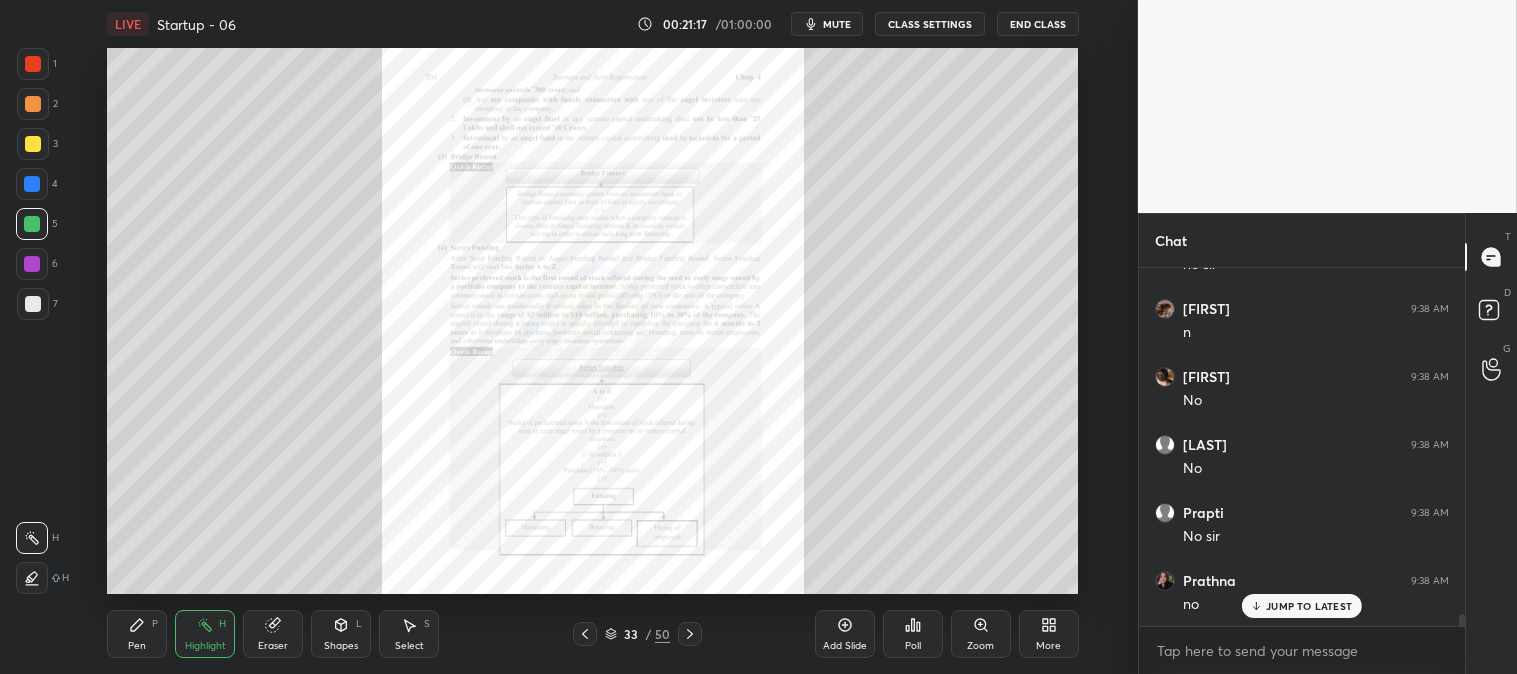 click 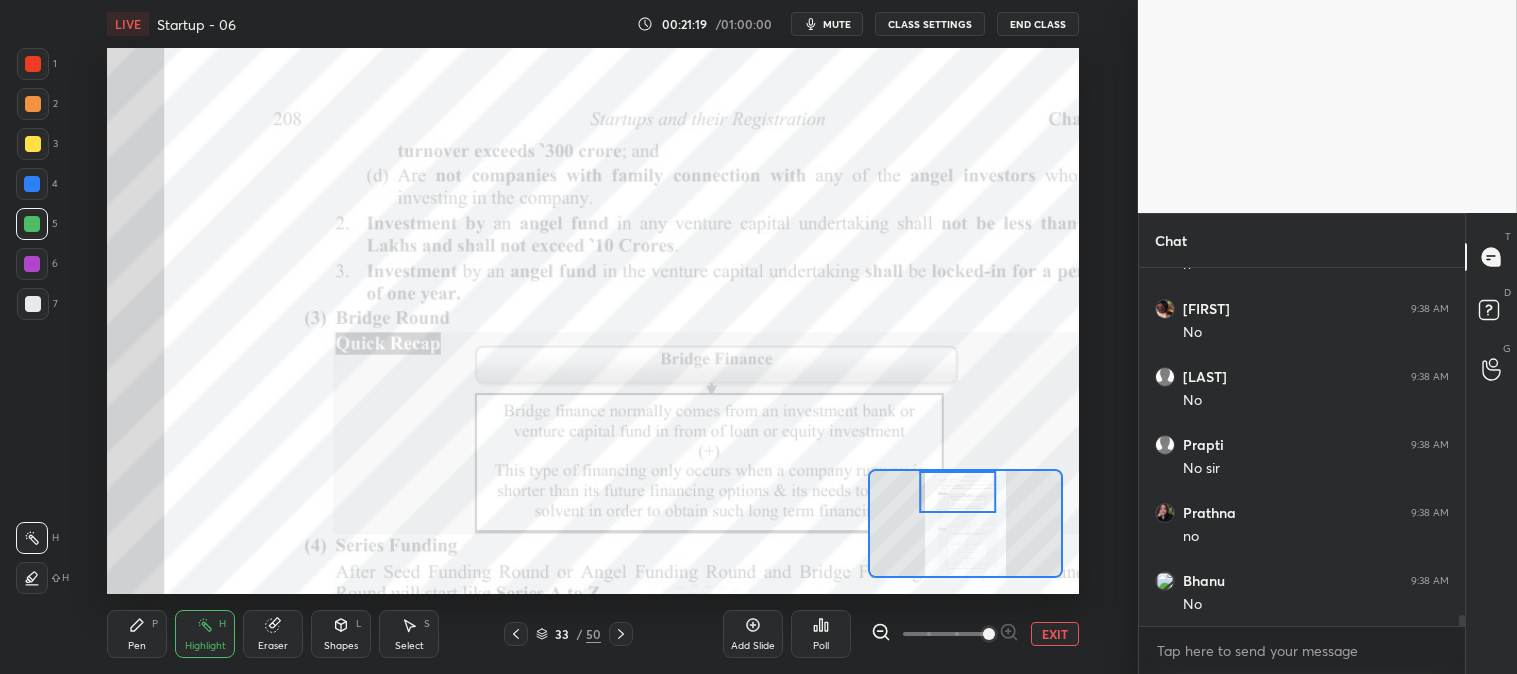 scroll, scrollTop: 10870, scrollLeft: 0, axis: vertical 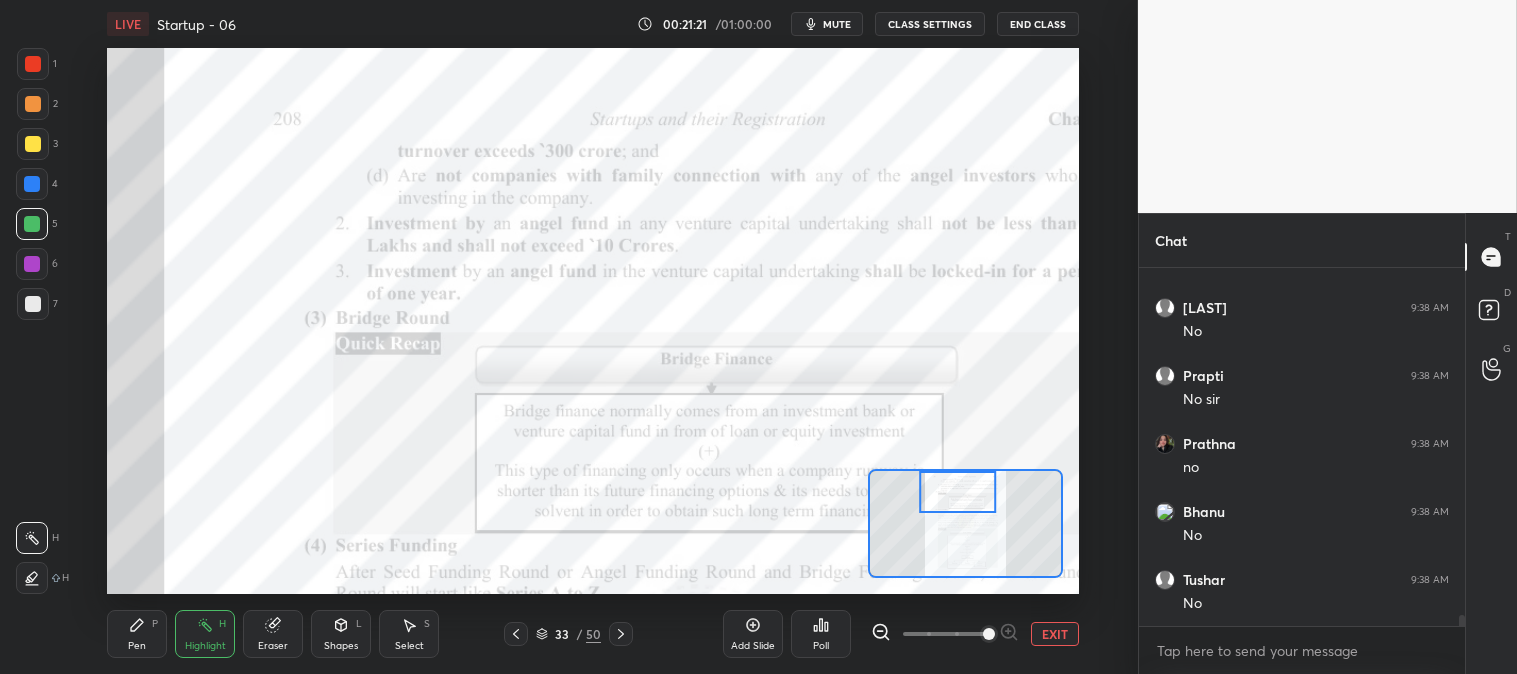click 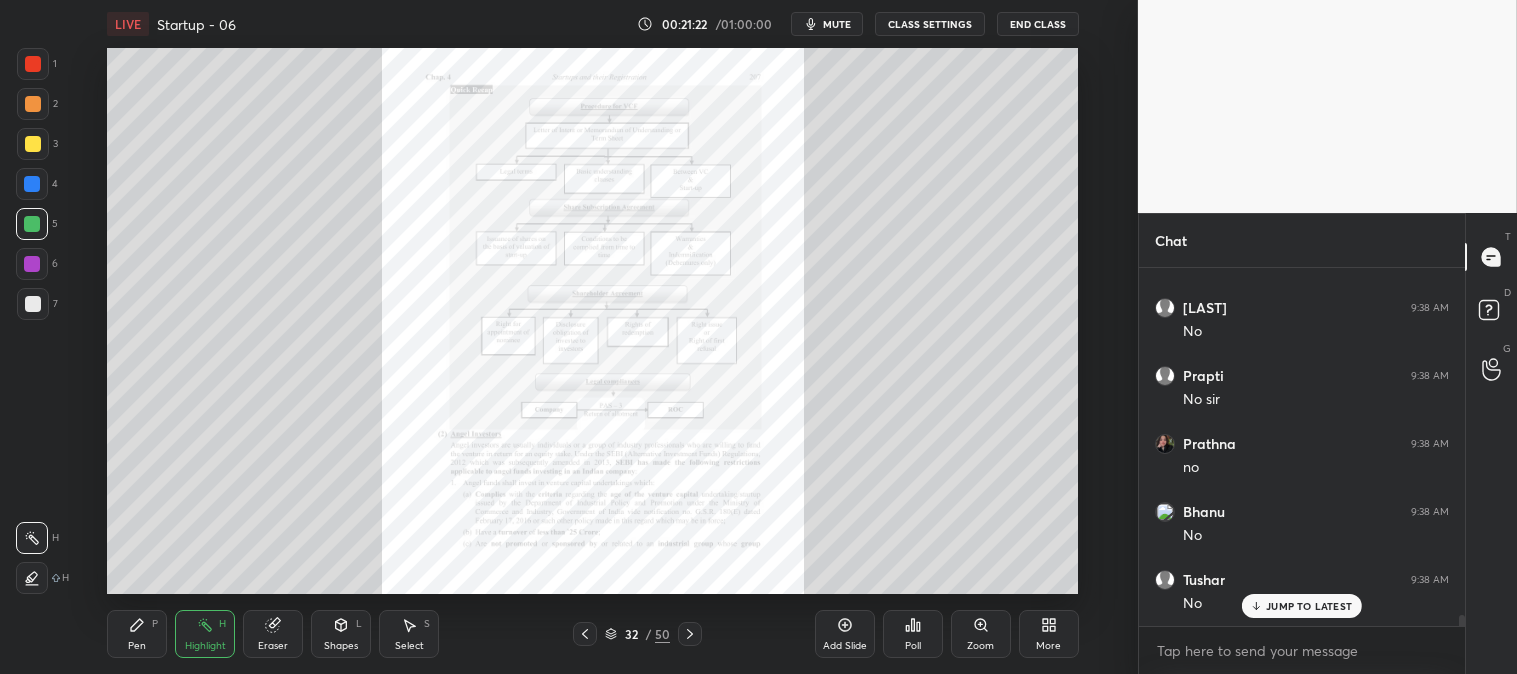 scroll, scrollTop: 10955, scrollLeft: 0, axis: vertical 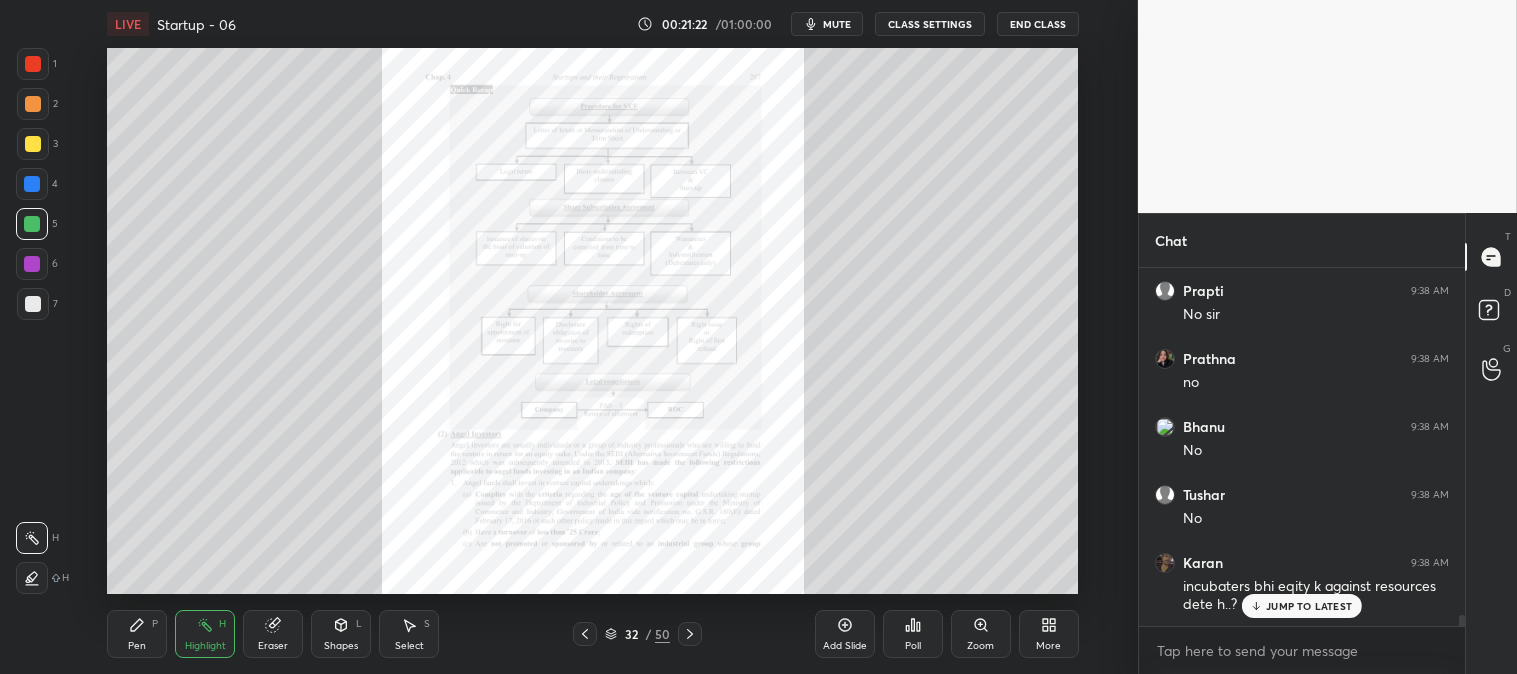 click on "Zoom" at bounding box center (981, 634) 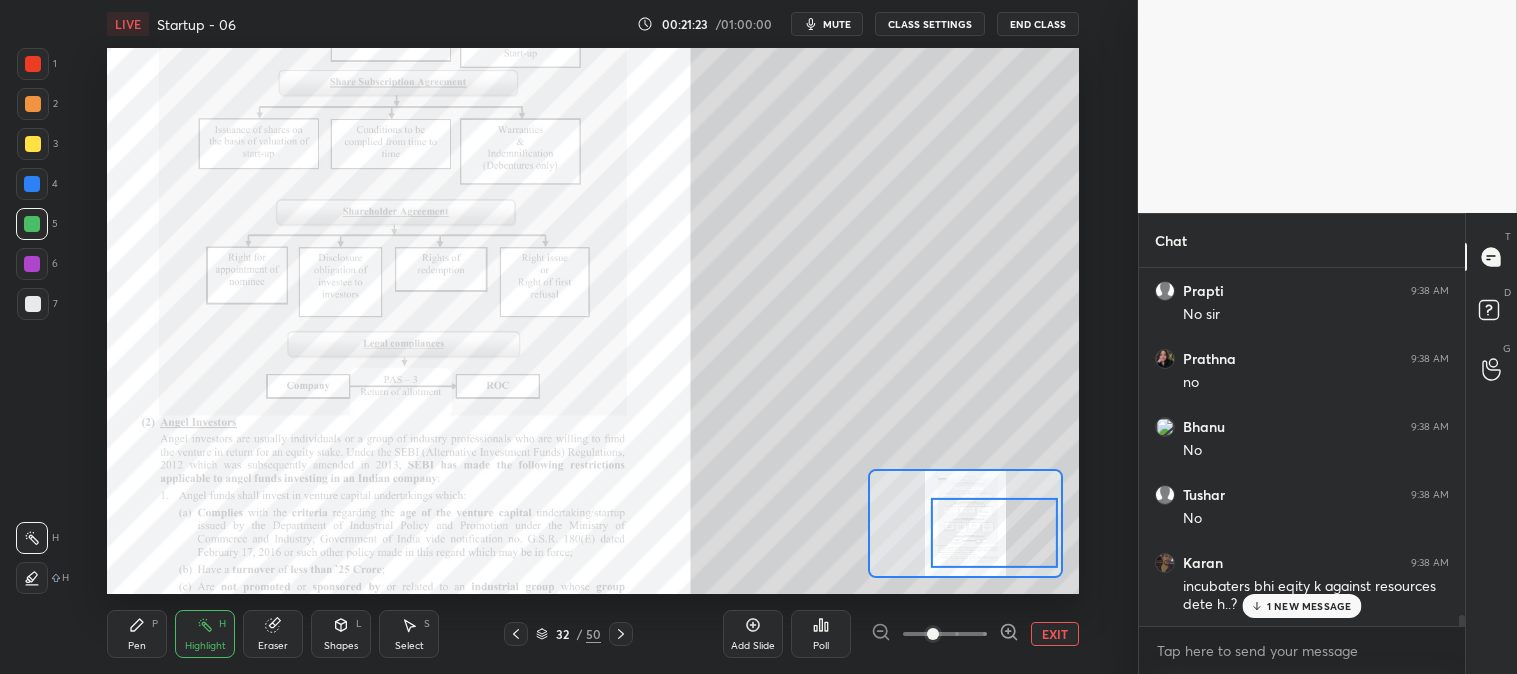 click on "1 NEW MESSAGE" at bounding box center (1309, 606) 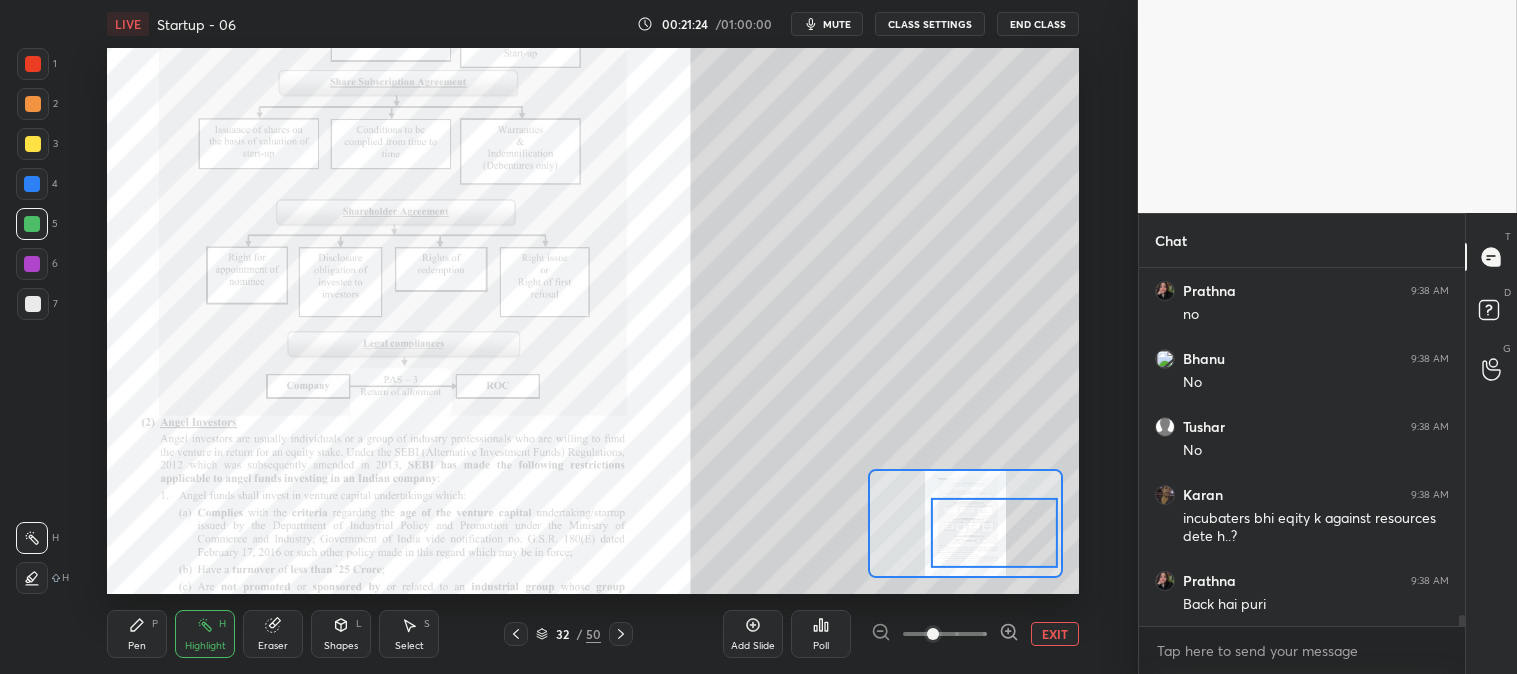 click on "Pen" at bounding box center (137, 646) 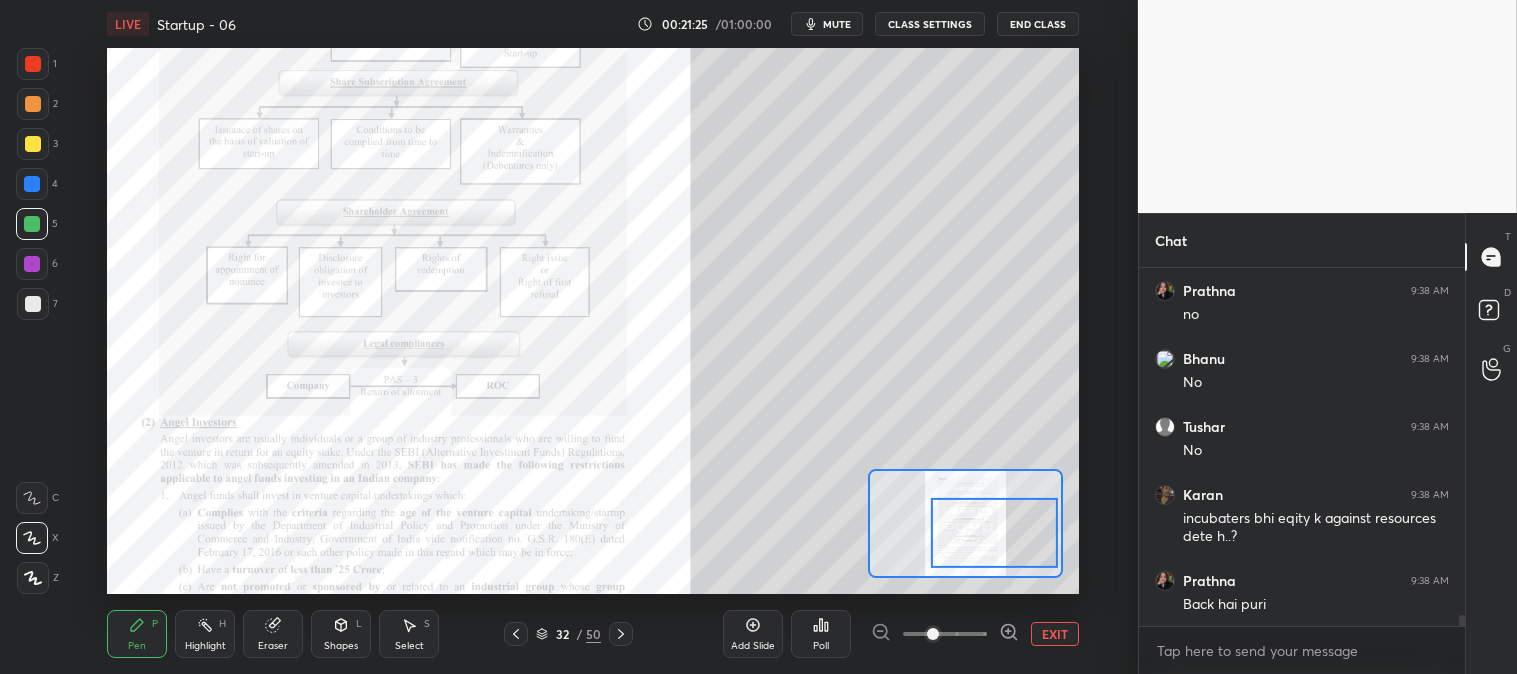 click at bounding box center [33, 64] 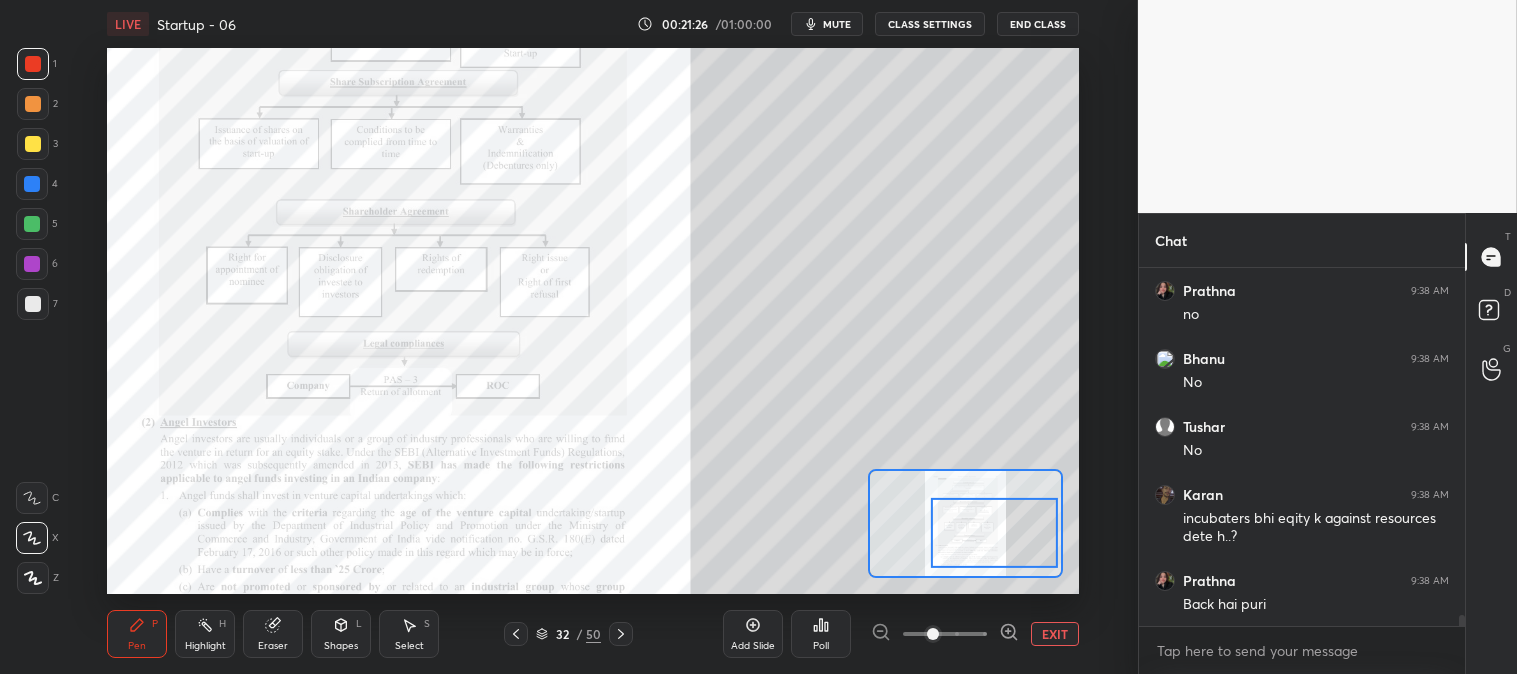 click at bounding box center (33, 104) 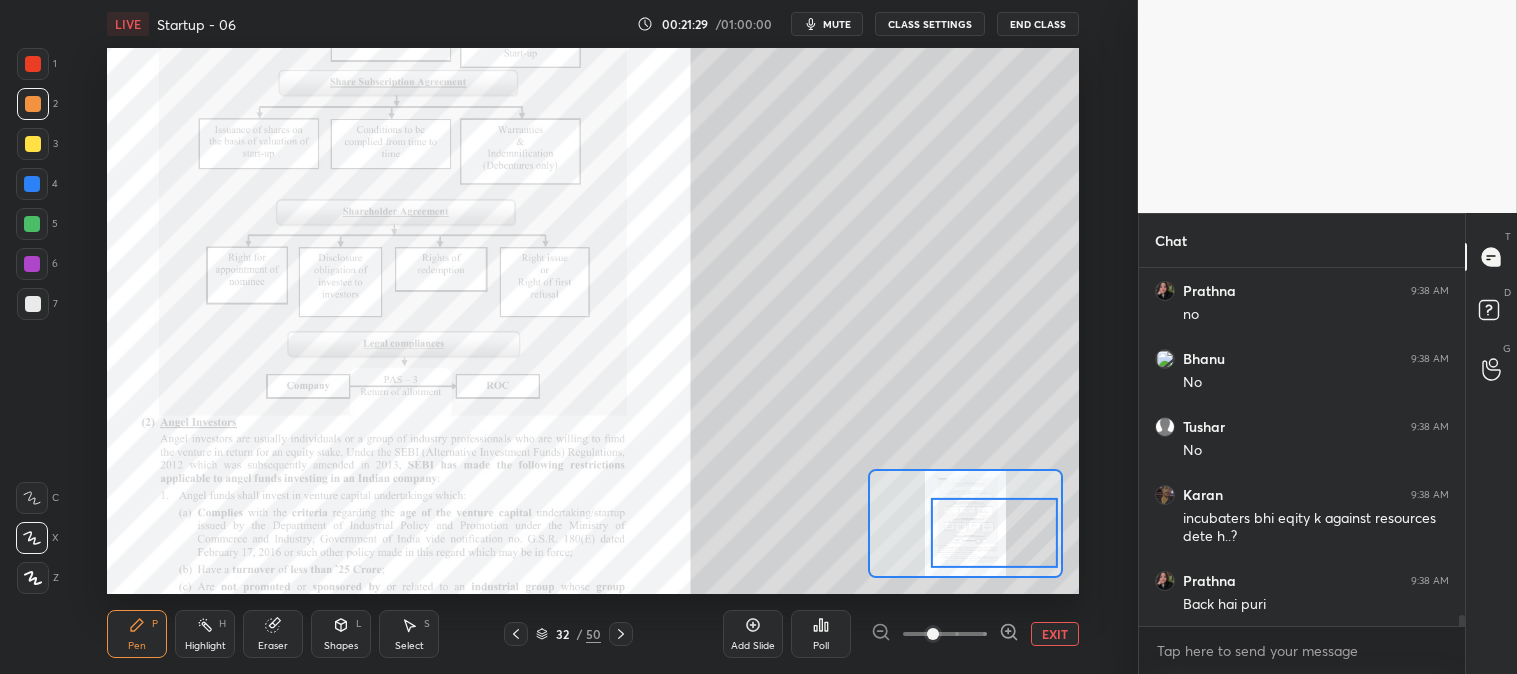 scroll, scrollTop: 11091, scrollLeft: 0, axis: vertical 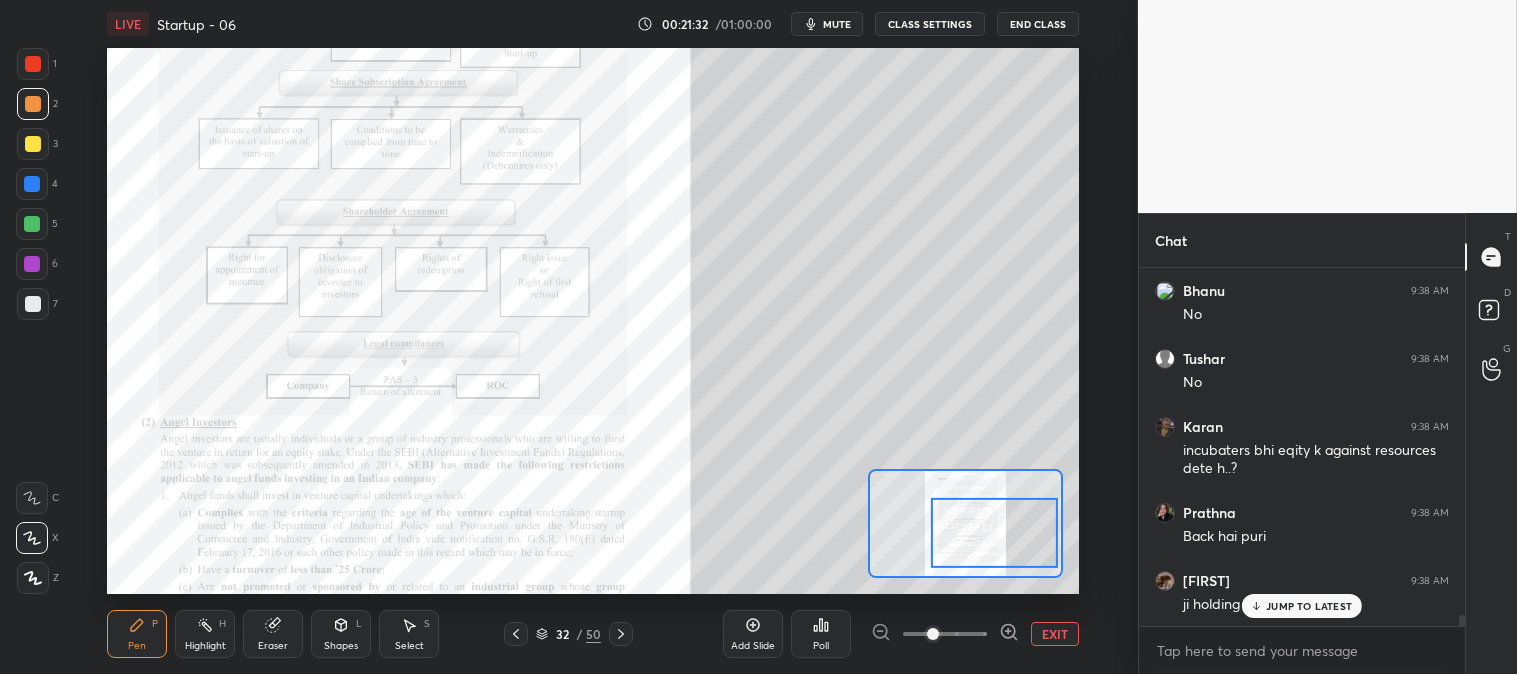 click 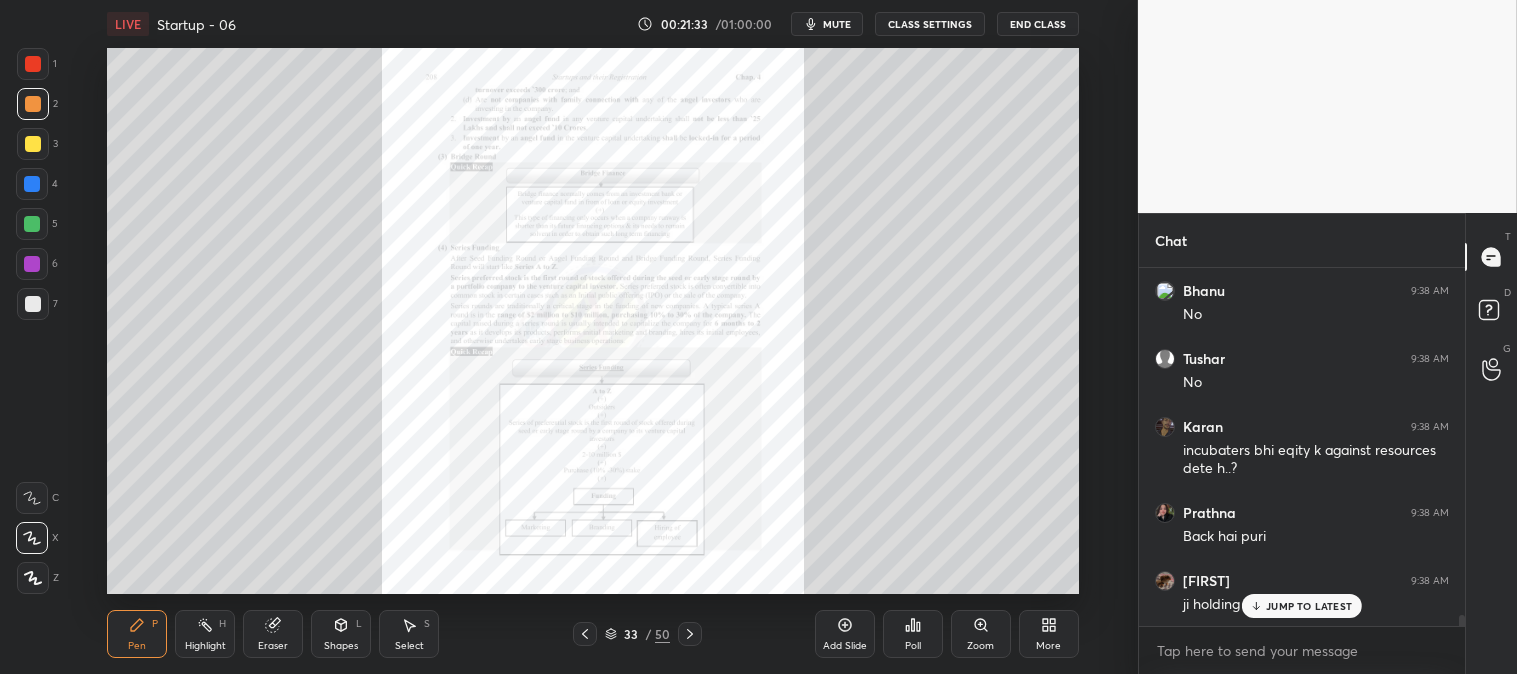 click 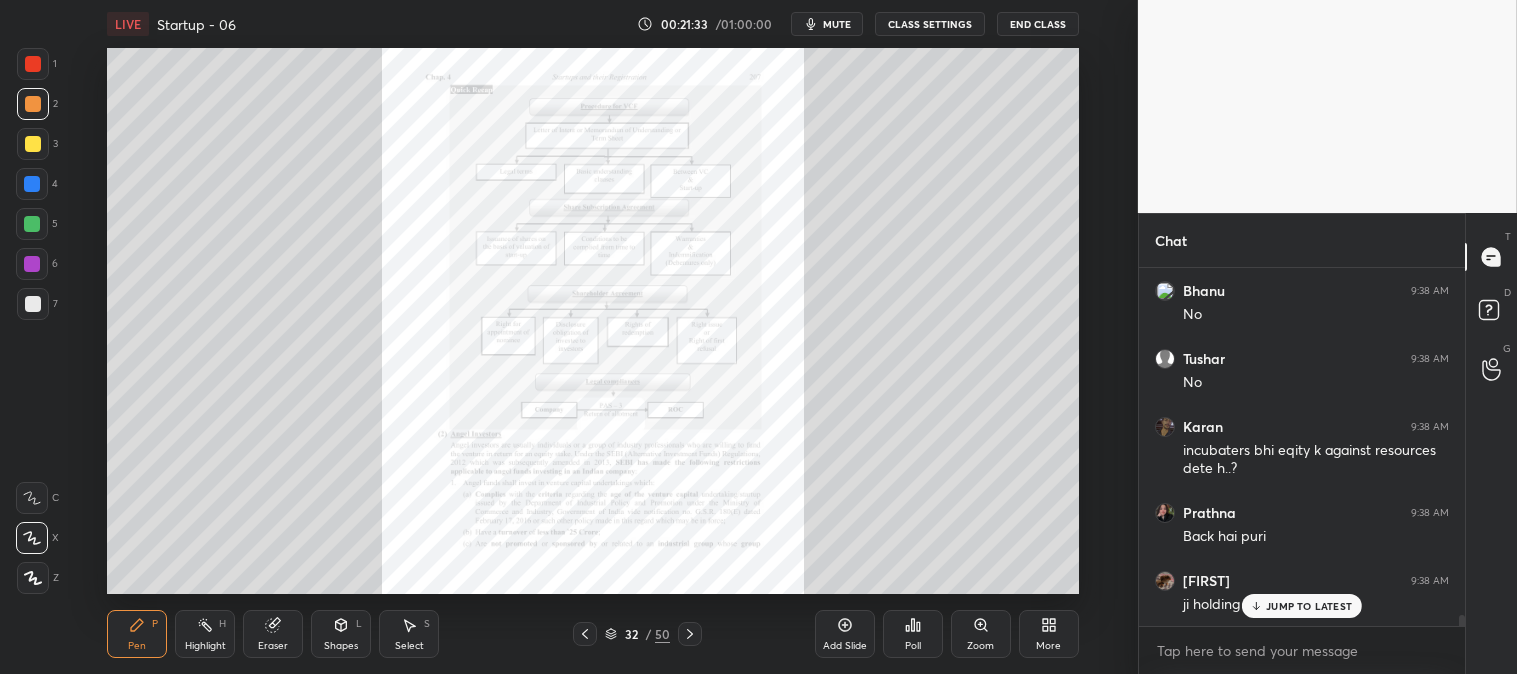 click on "Zoom" at bounding box center [981, 634] 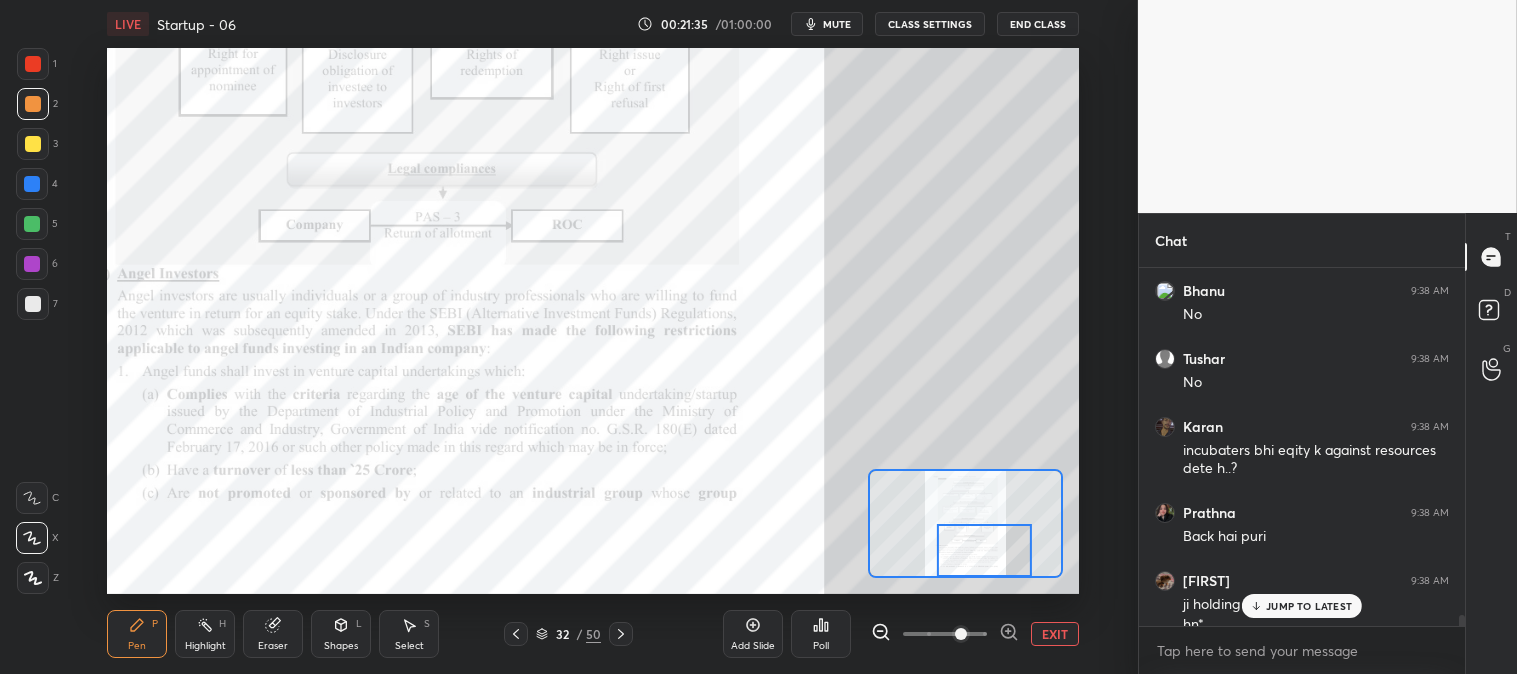 scroll, scrollTop: 11111, scrollLeft: 0, axis: vertical 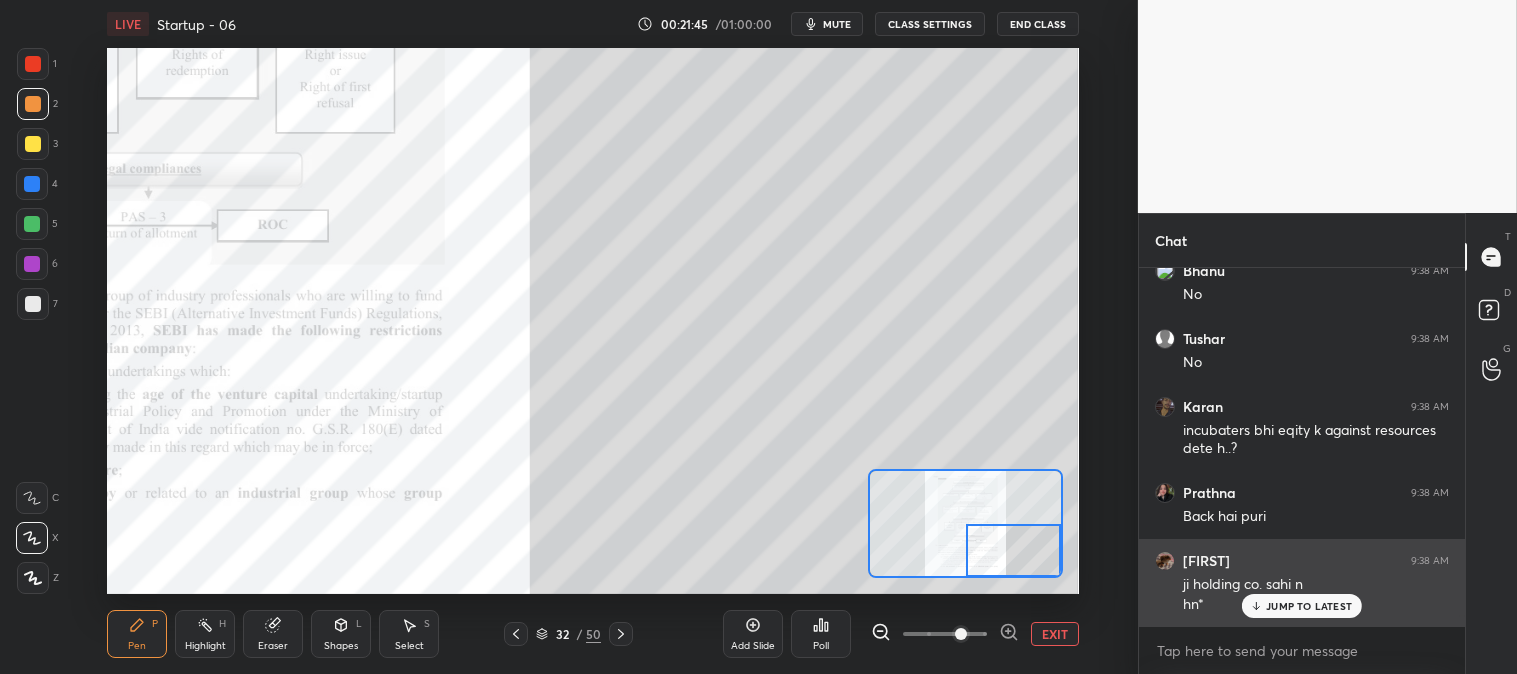 click on "JUMP TO LATEST" at bounding box center (1309, 606) 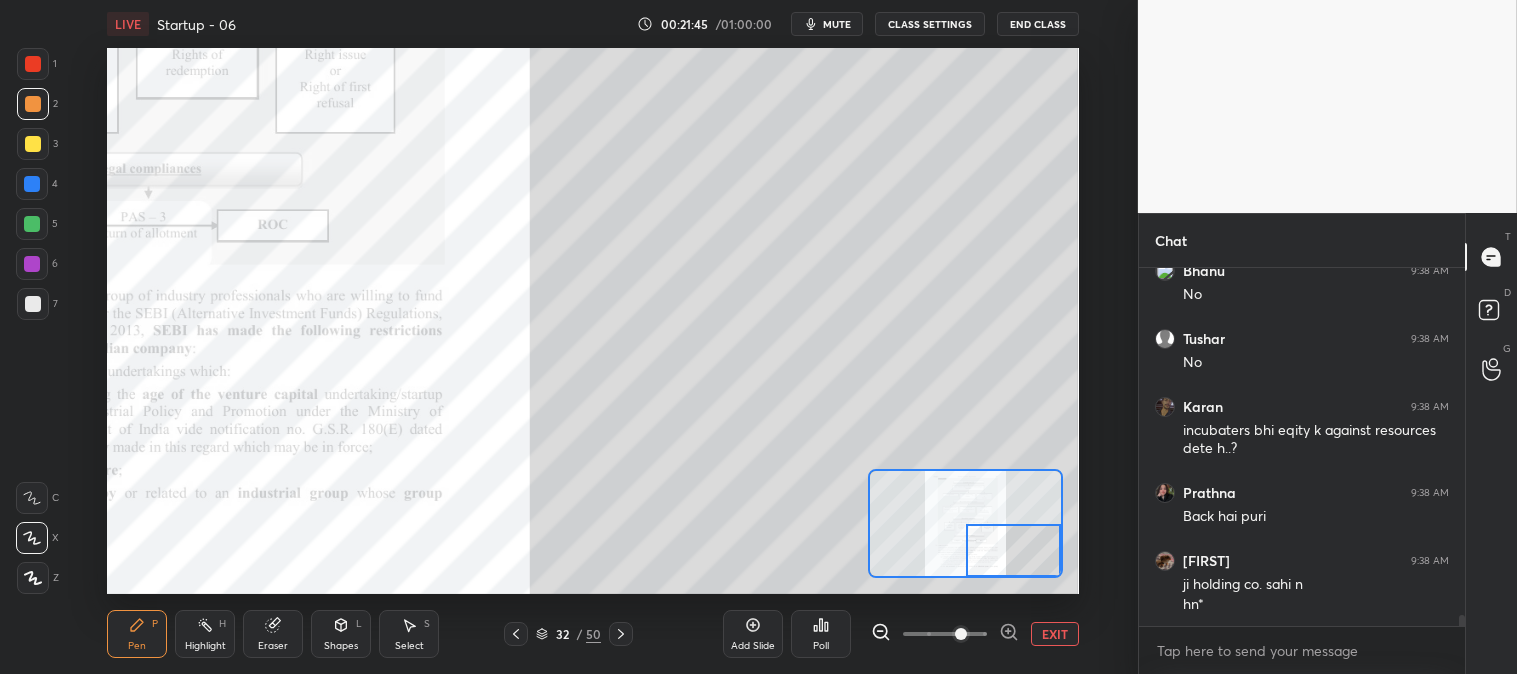 click on "EXIT" at bounding box center (1055, 634) 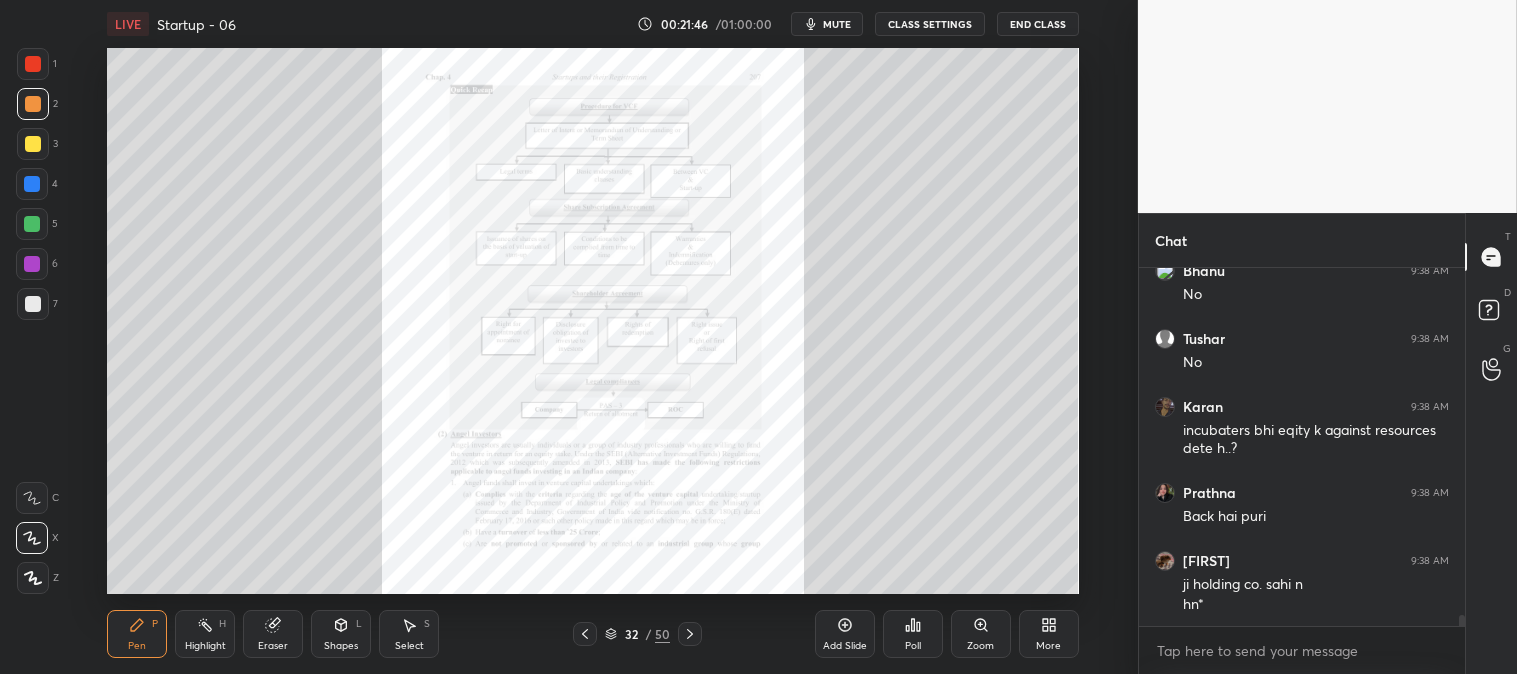 click on "Highlight H" at bounding box center (205, 634) 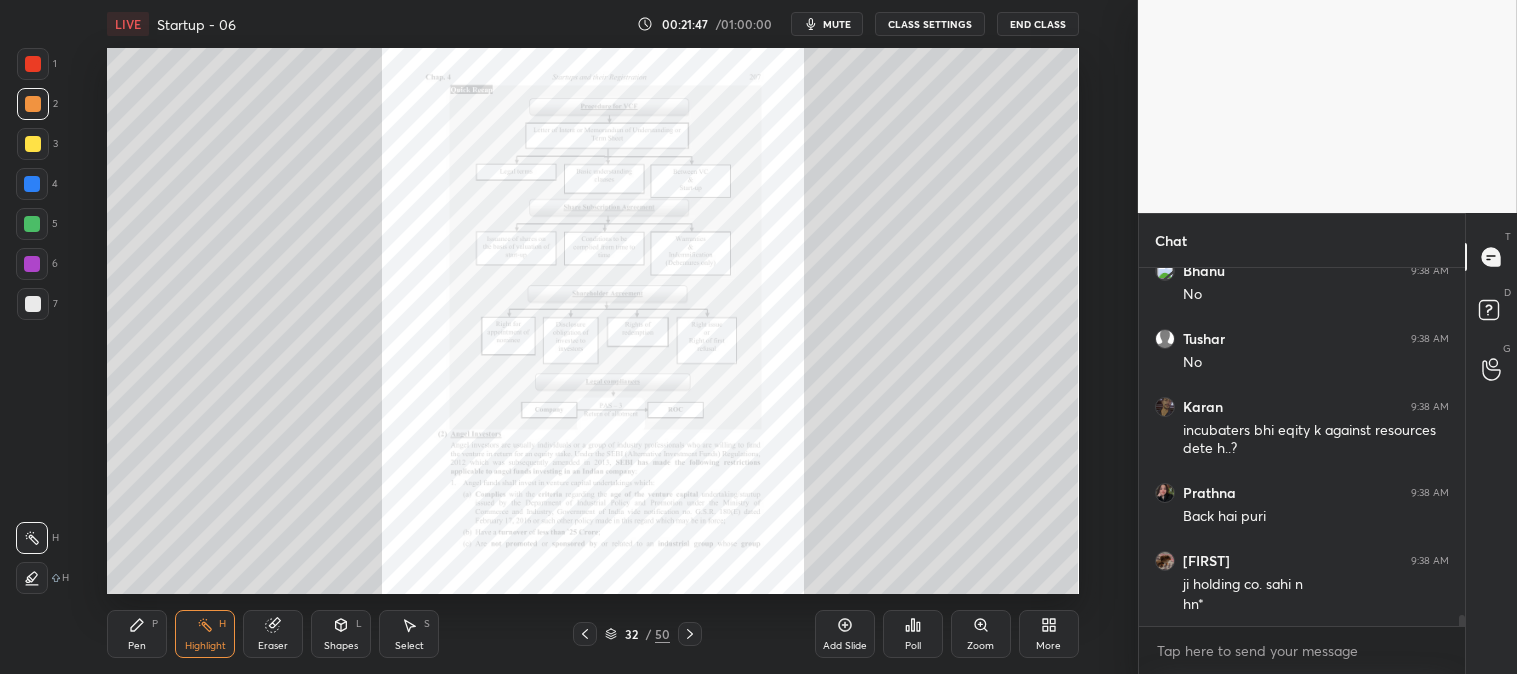 click at bounding box center (33, 64) 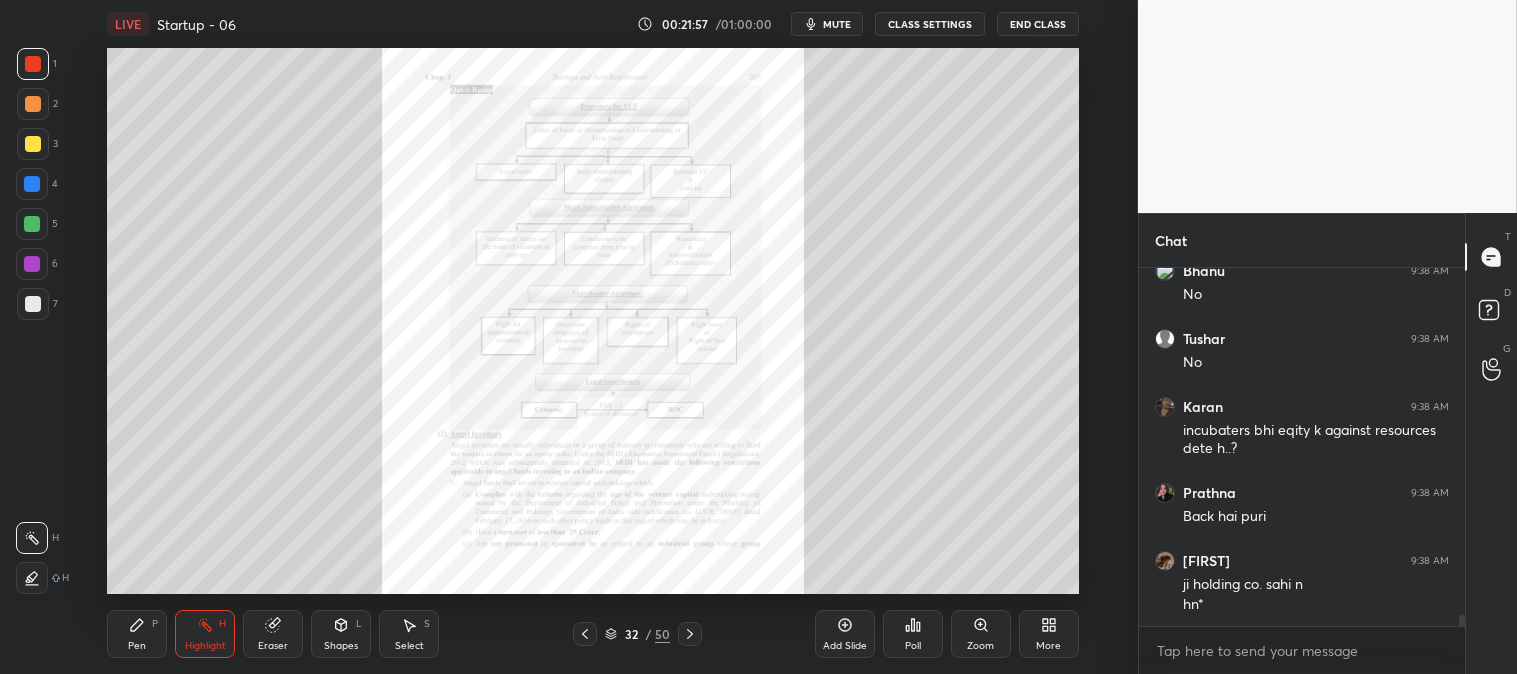 click 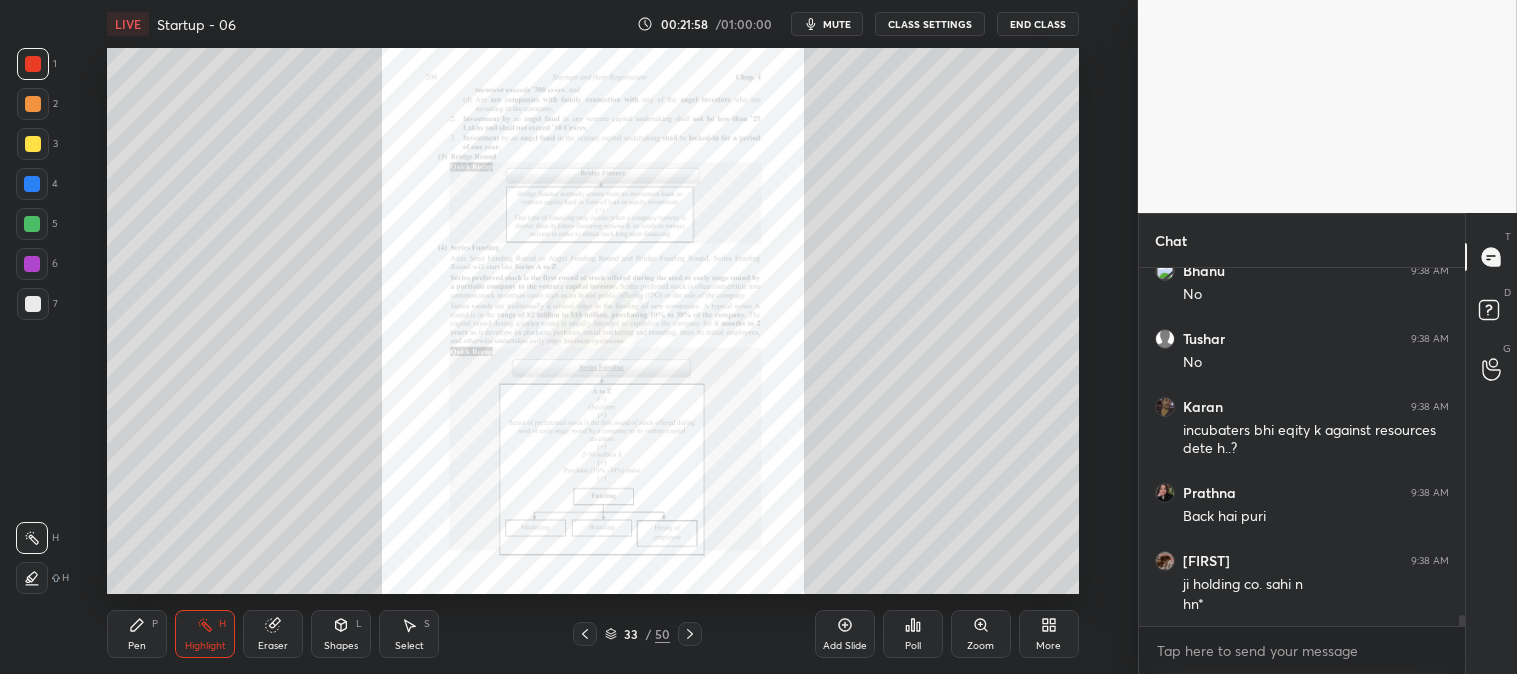 click 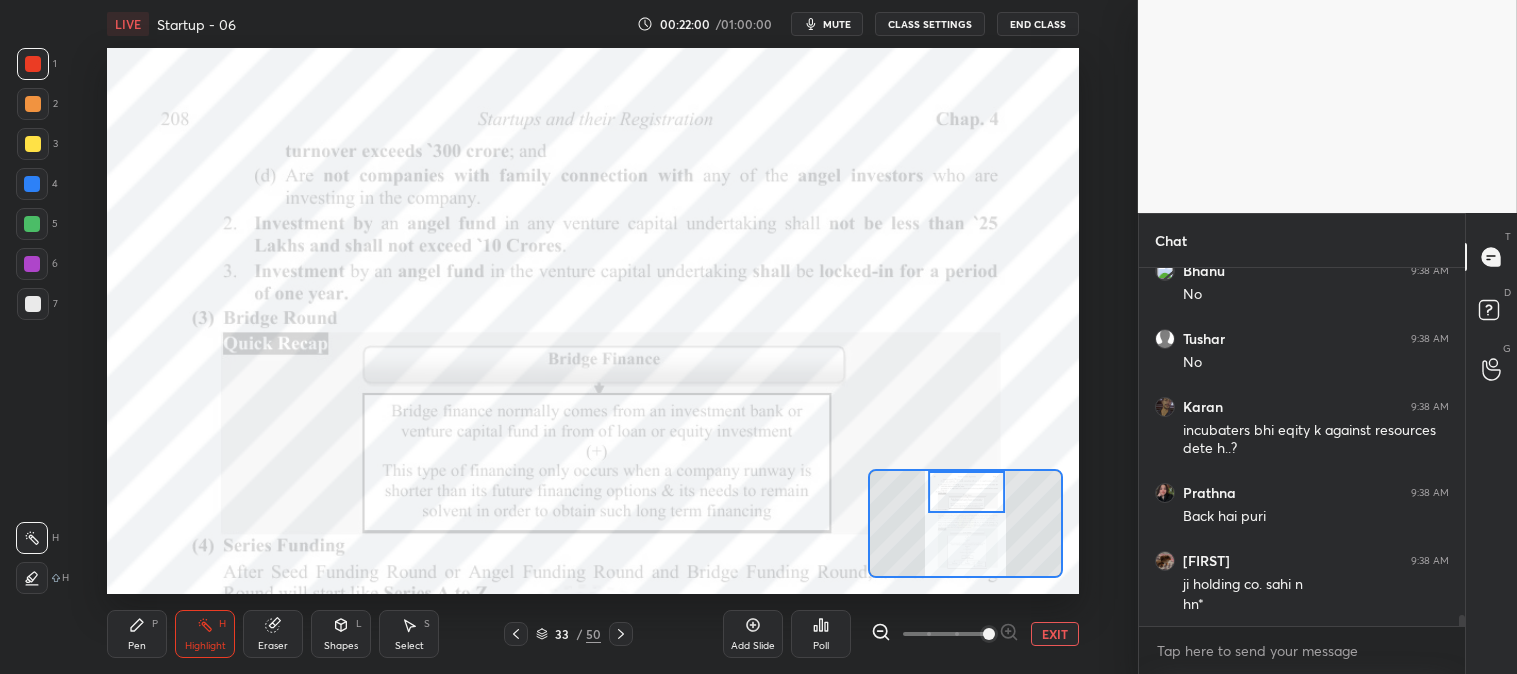 click on "Highlight H" at bounding box center [205, 634] 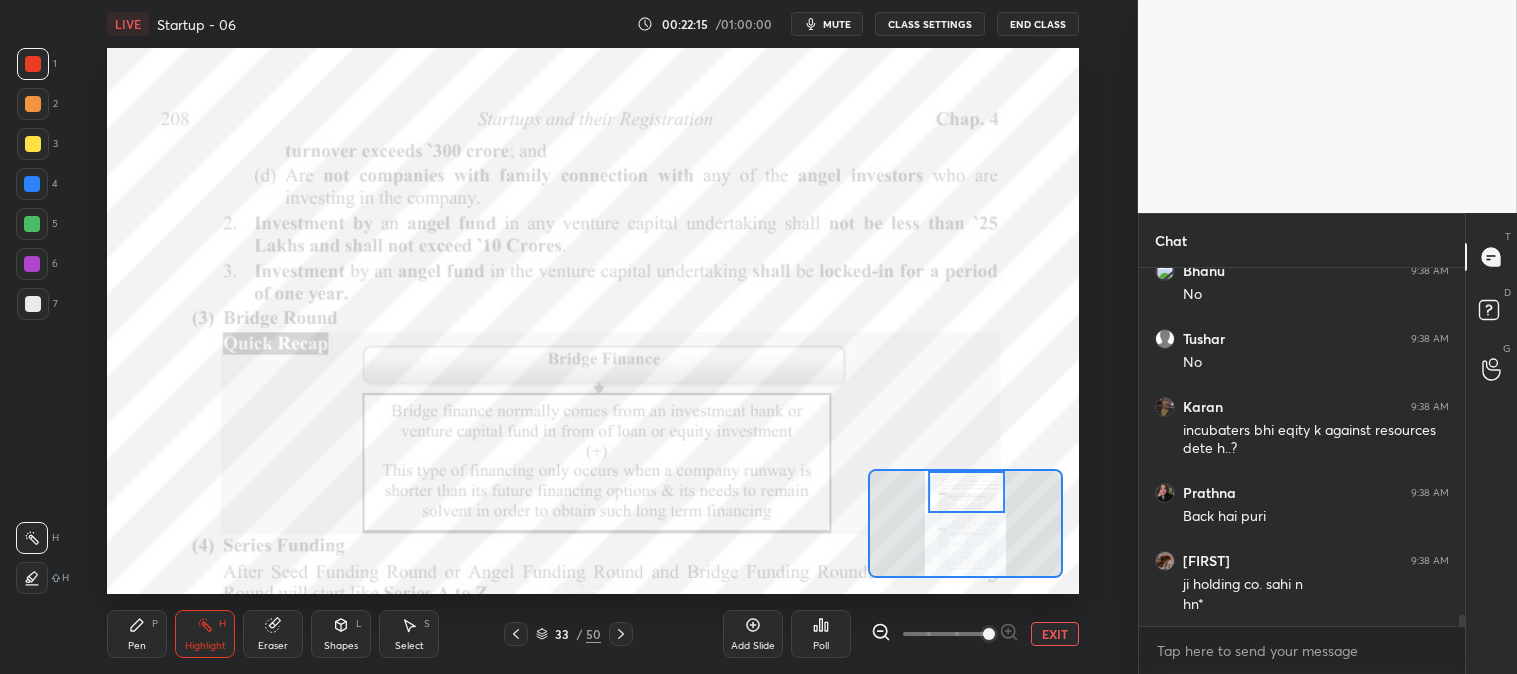 click 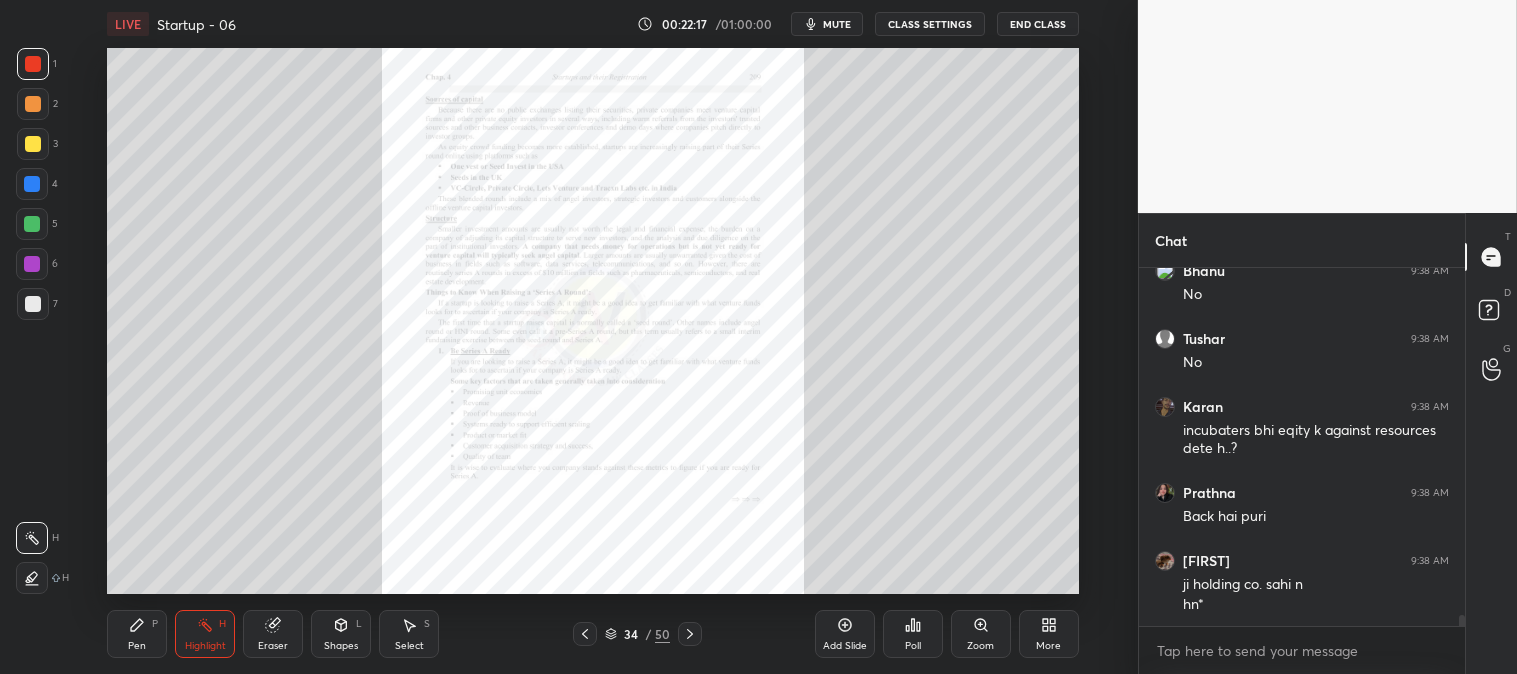 click 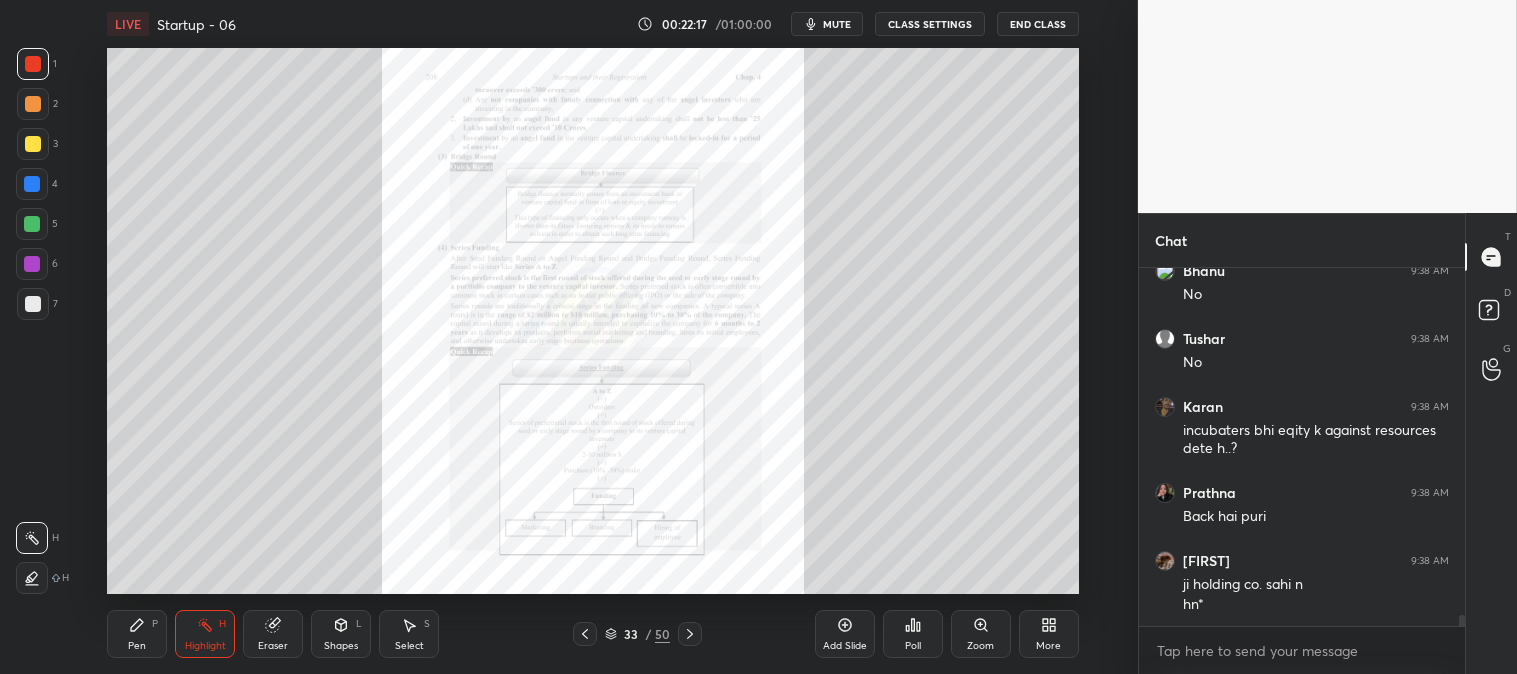 click 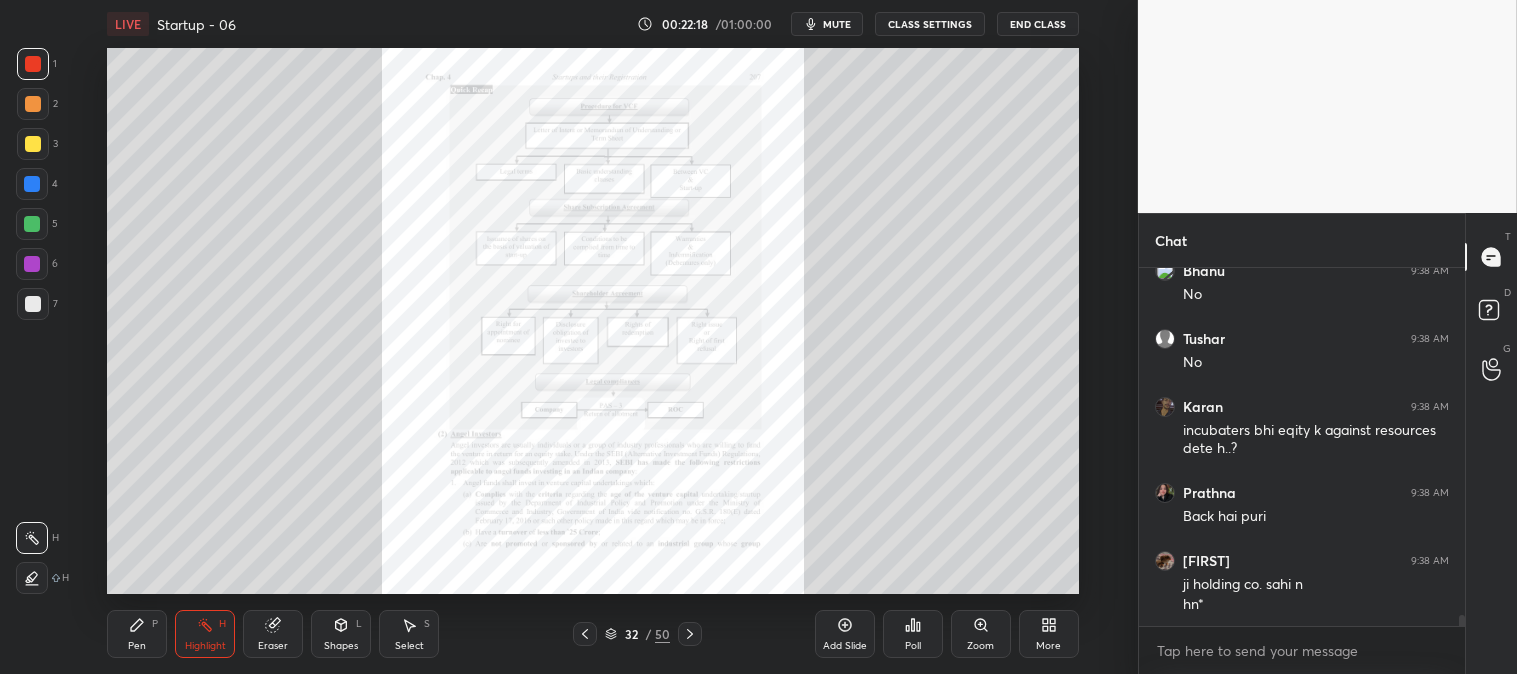 click on "Zoom" at bounding box center (981, 634) 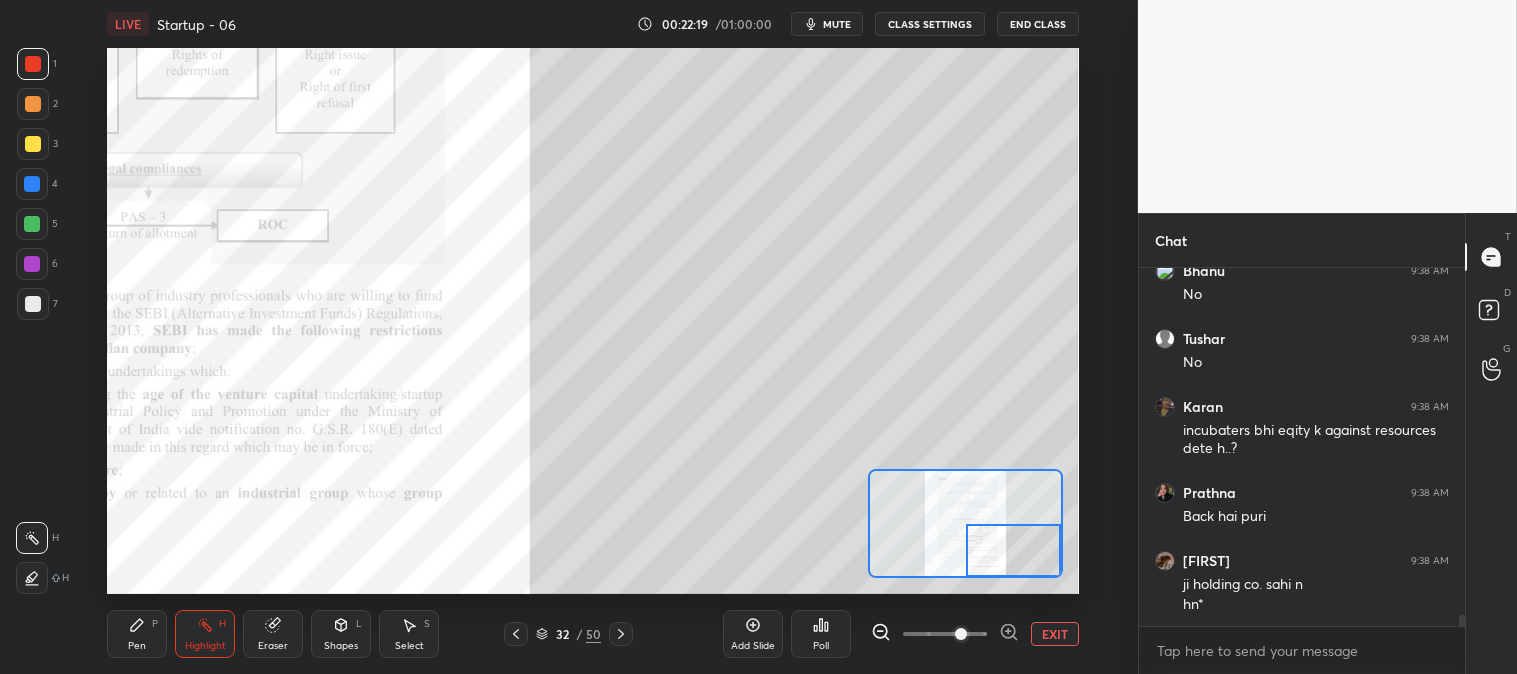click on "Pen P" at bounding box center (137, 634) 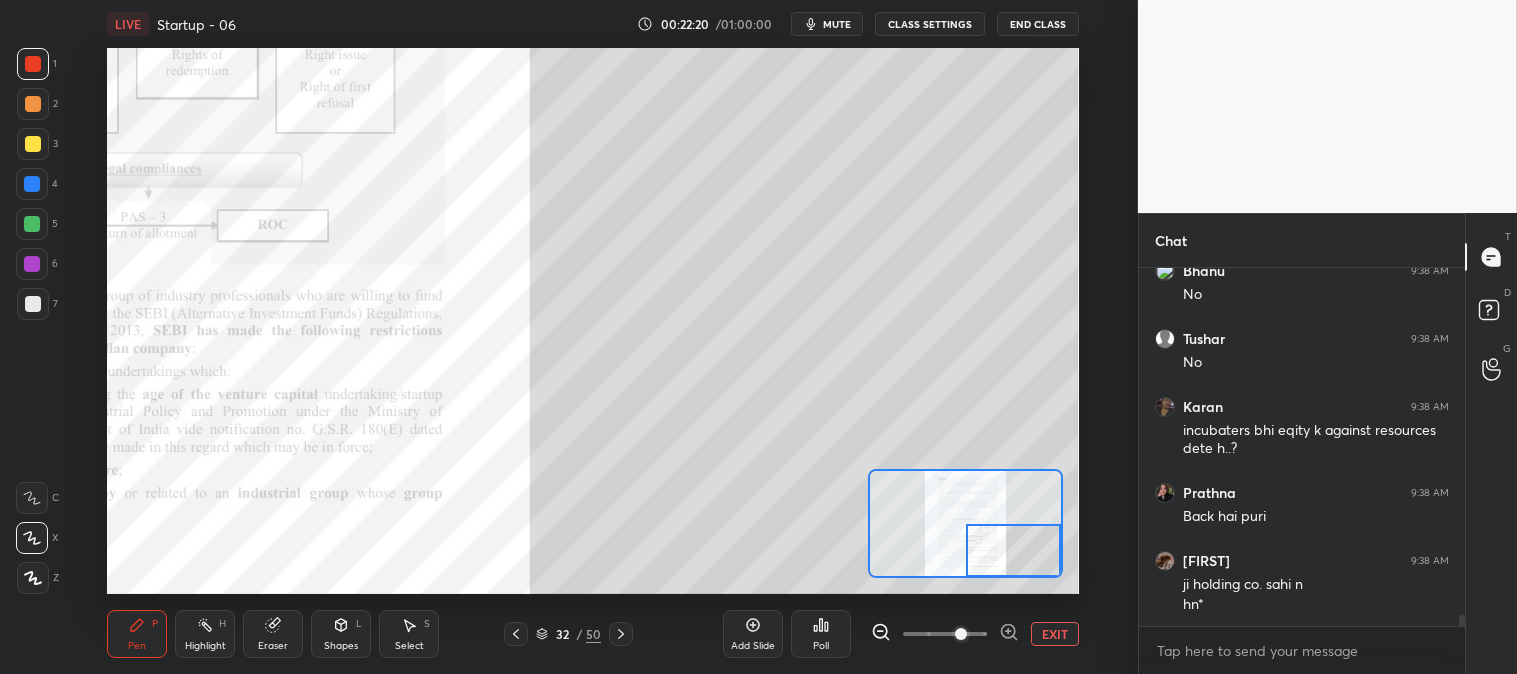 click at bounding box center (33, 304) 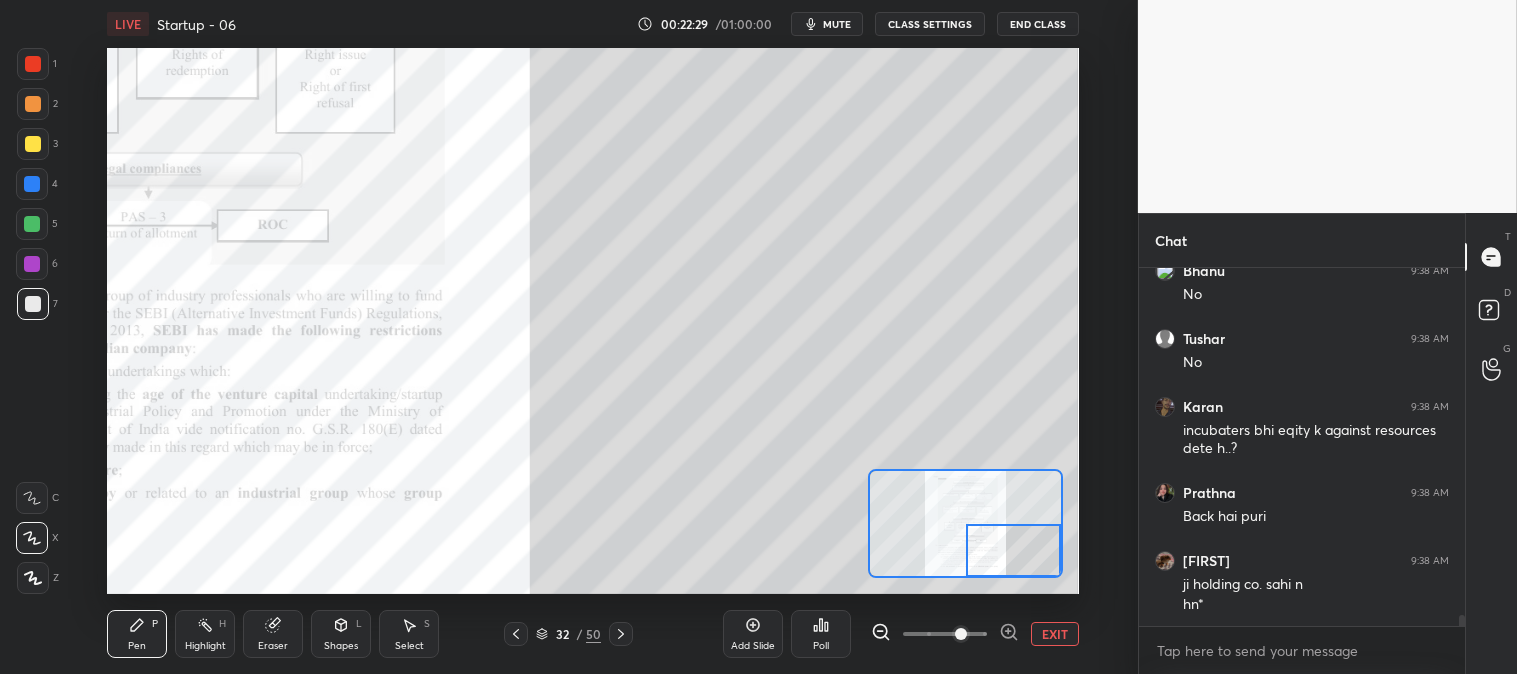 click 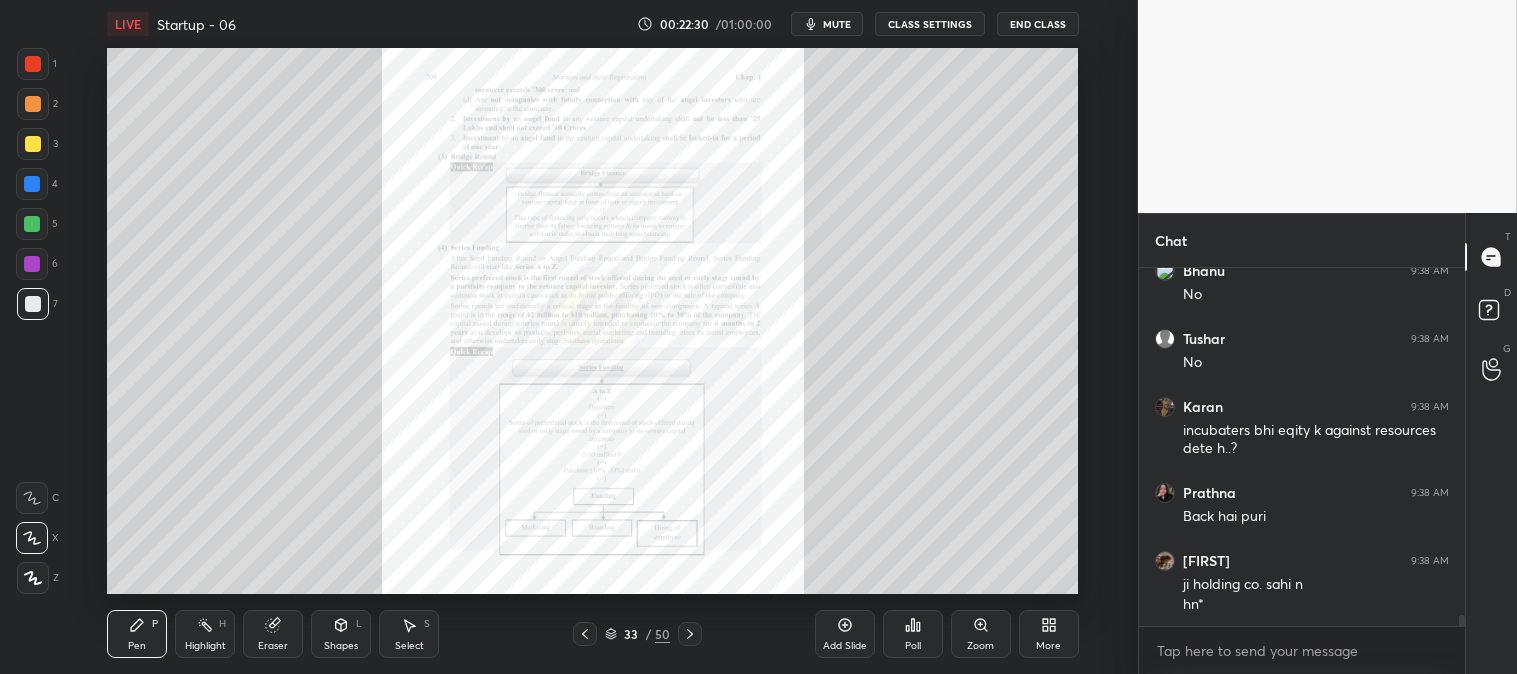 click 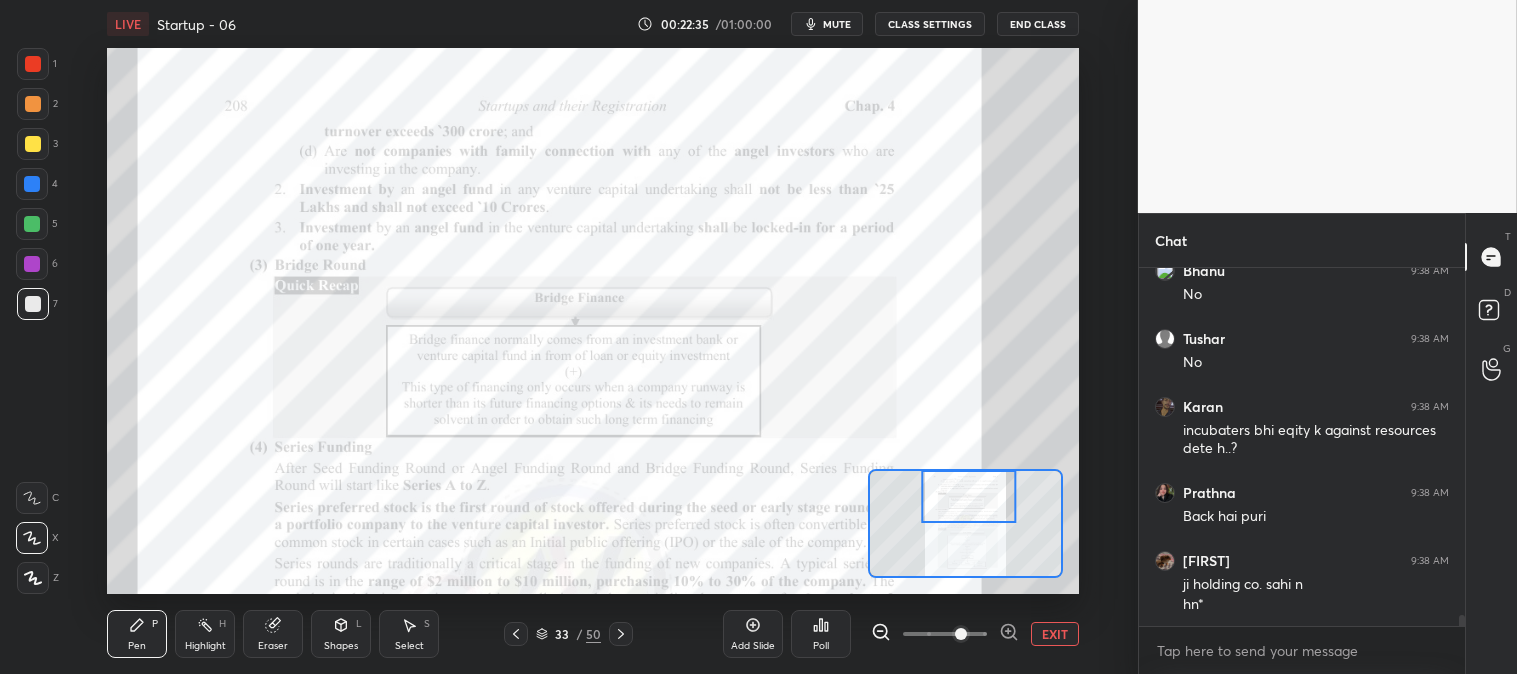 scroll, scrollTop: 11180, scrollLeft: 0, axis: vertical 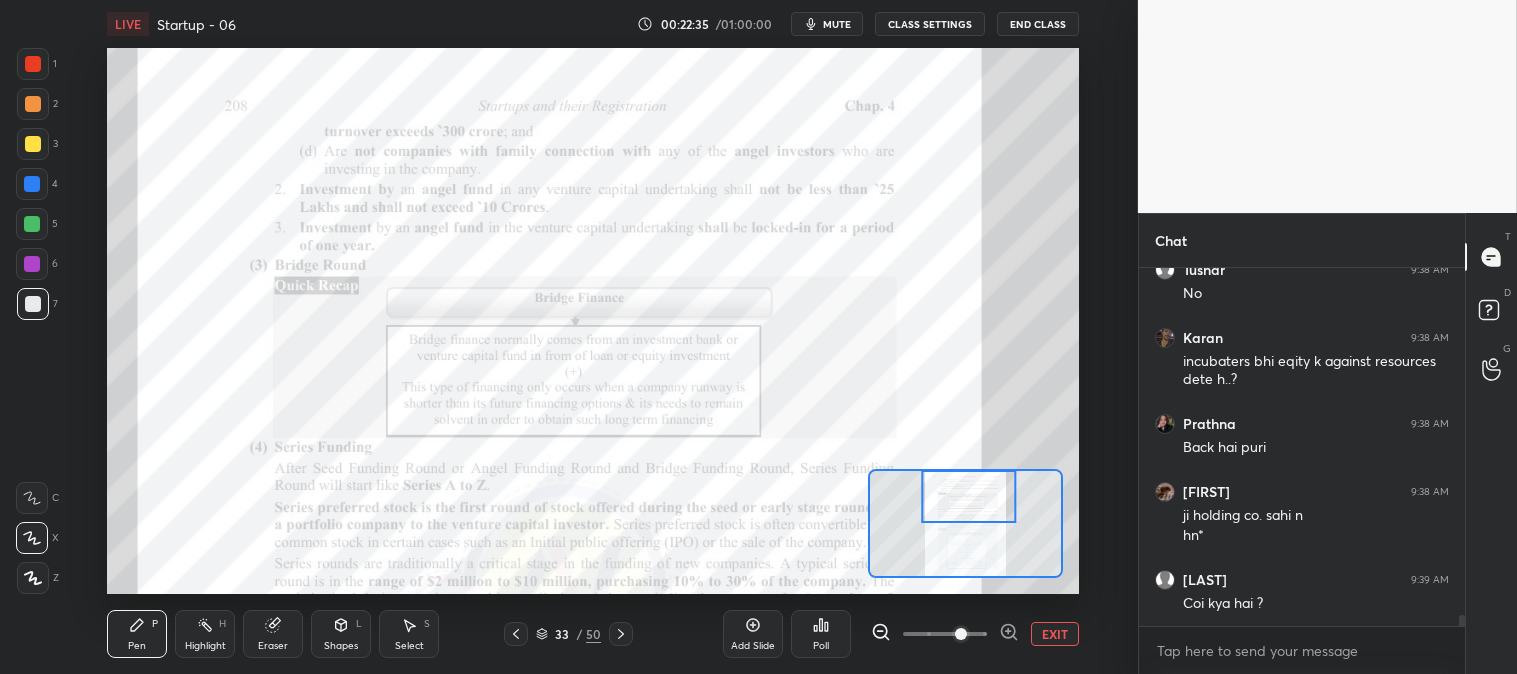 click 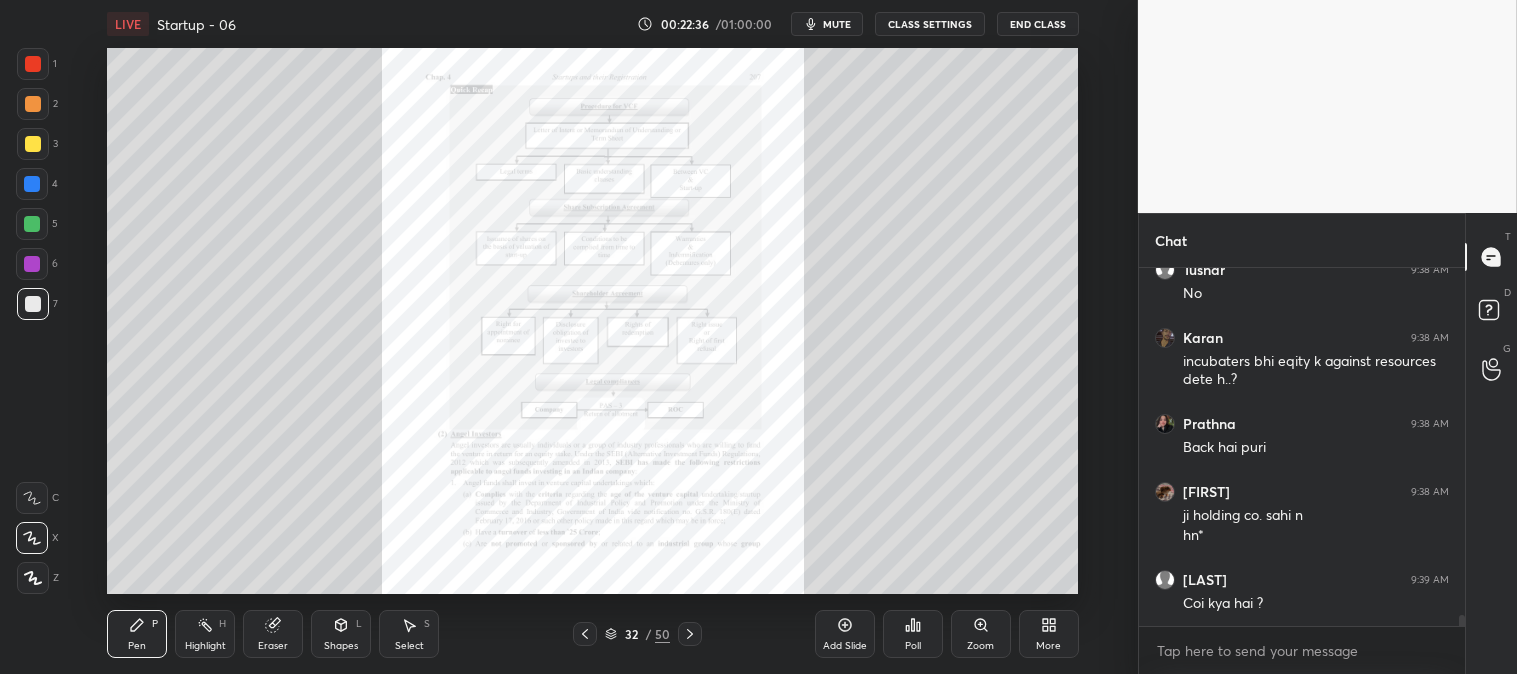 click on "Zoom" at bounding box center (980, 646) 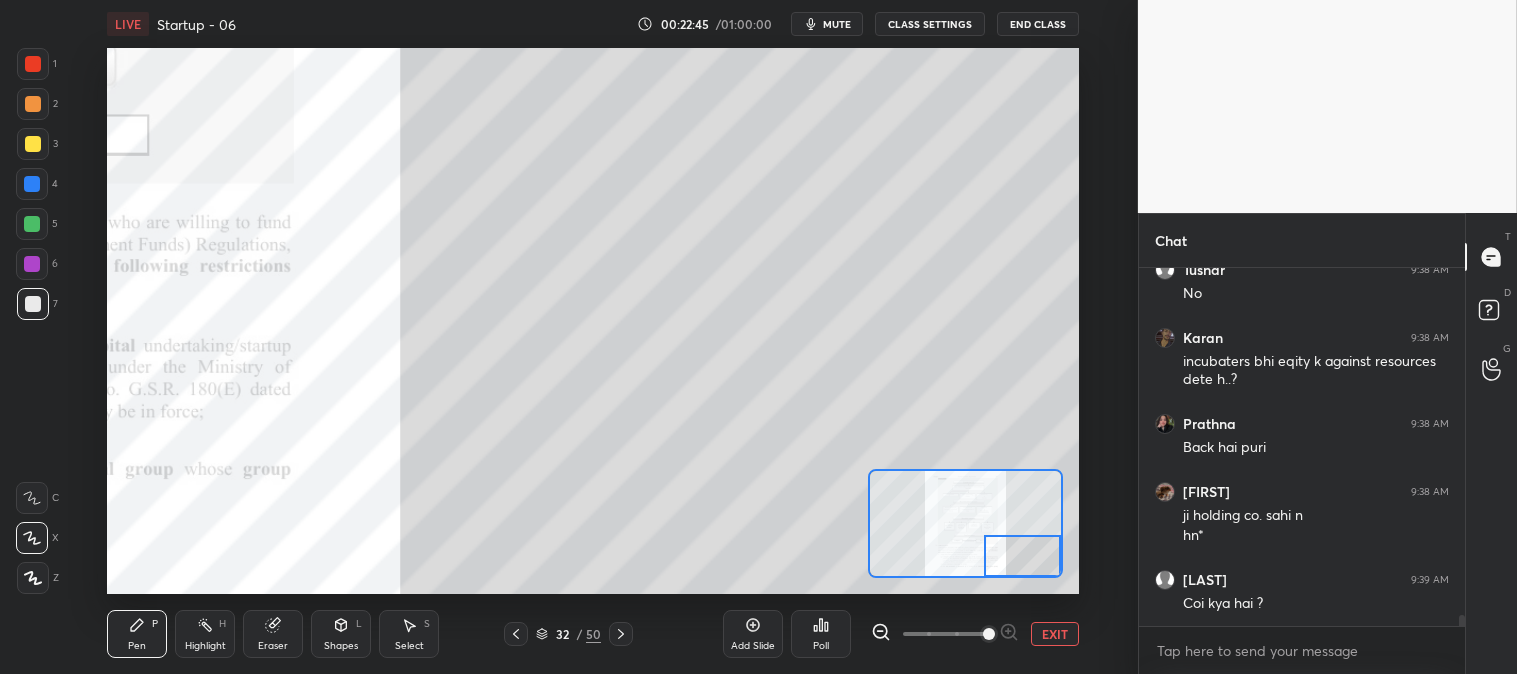 click on "EXIT" at bounding box center [1055, 634] 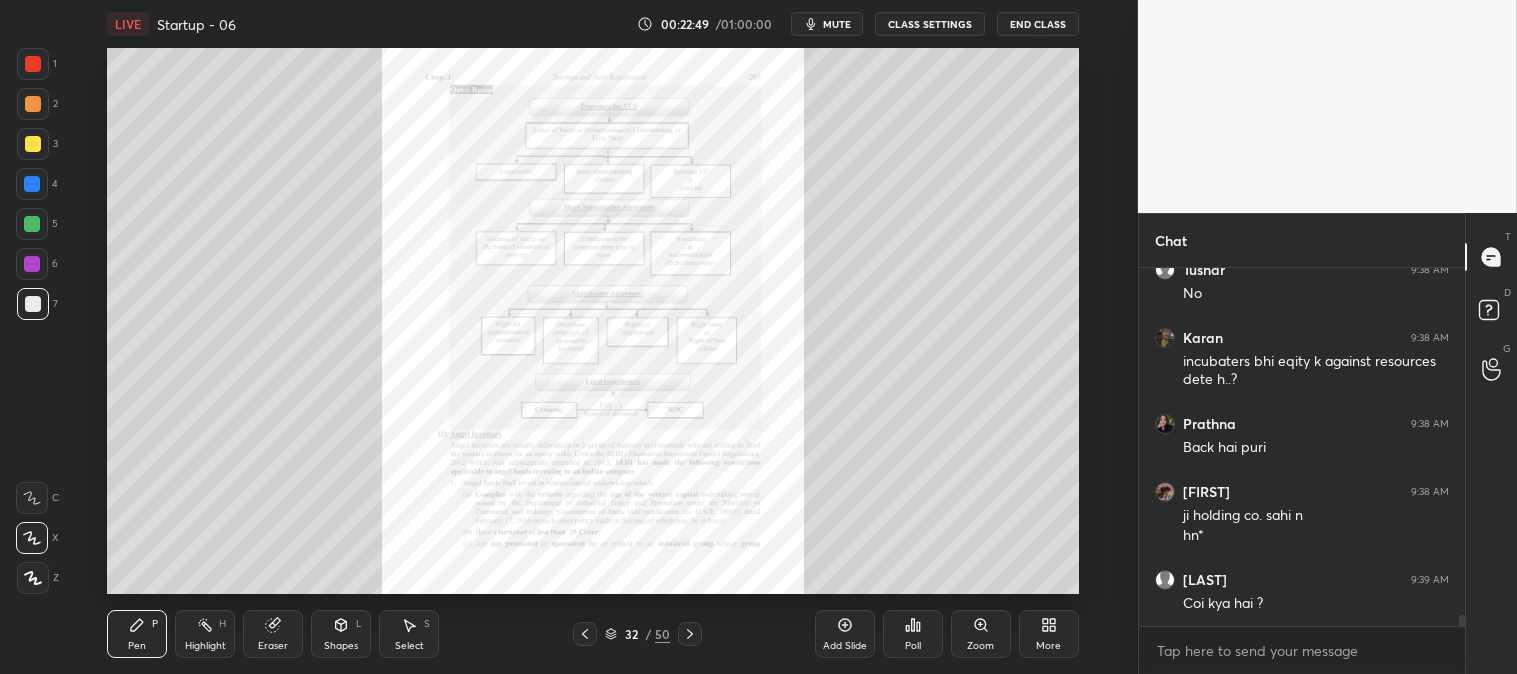 click 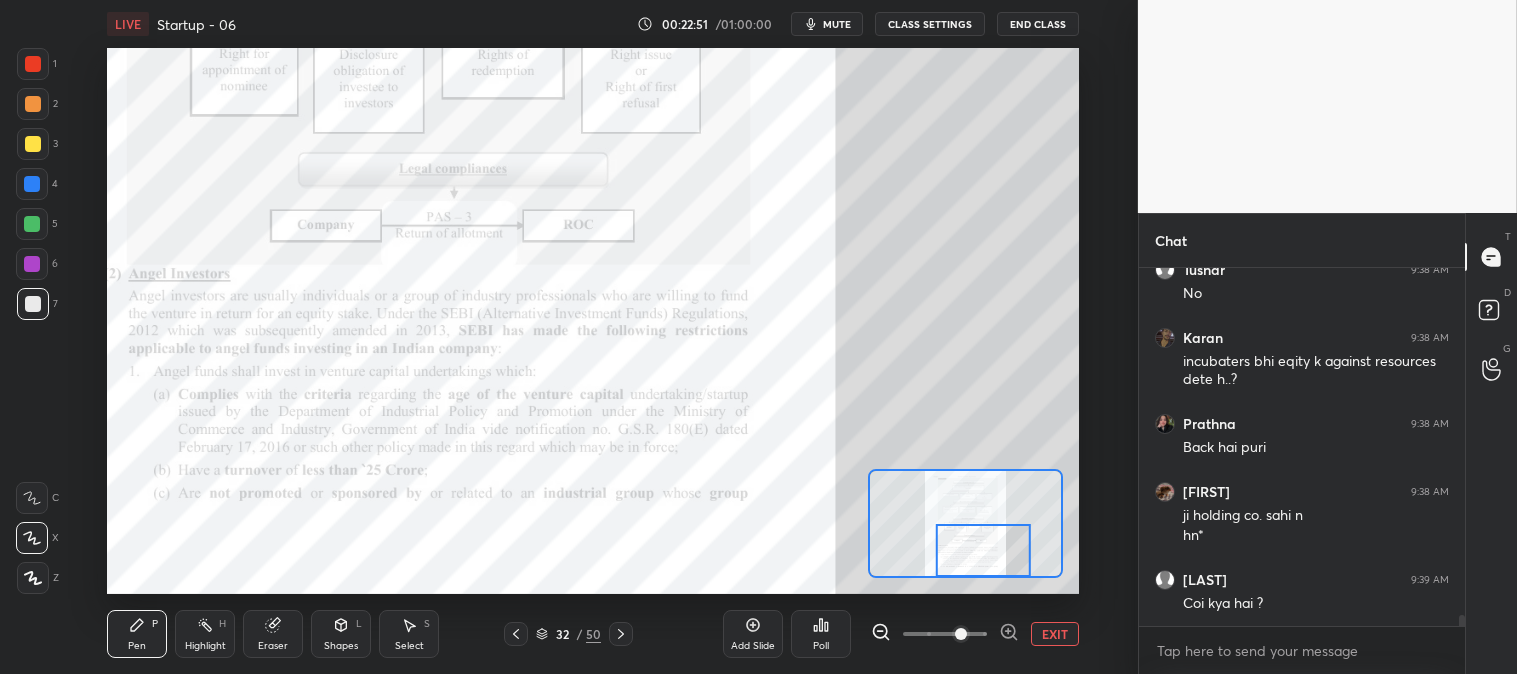 click on "Highlight" at bounding box center [205, 646] 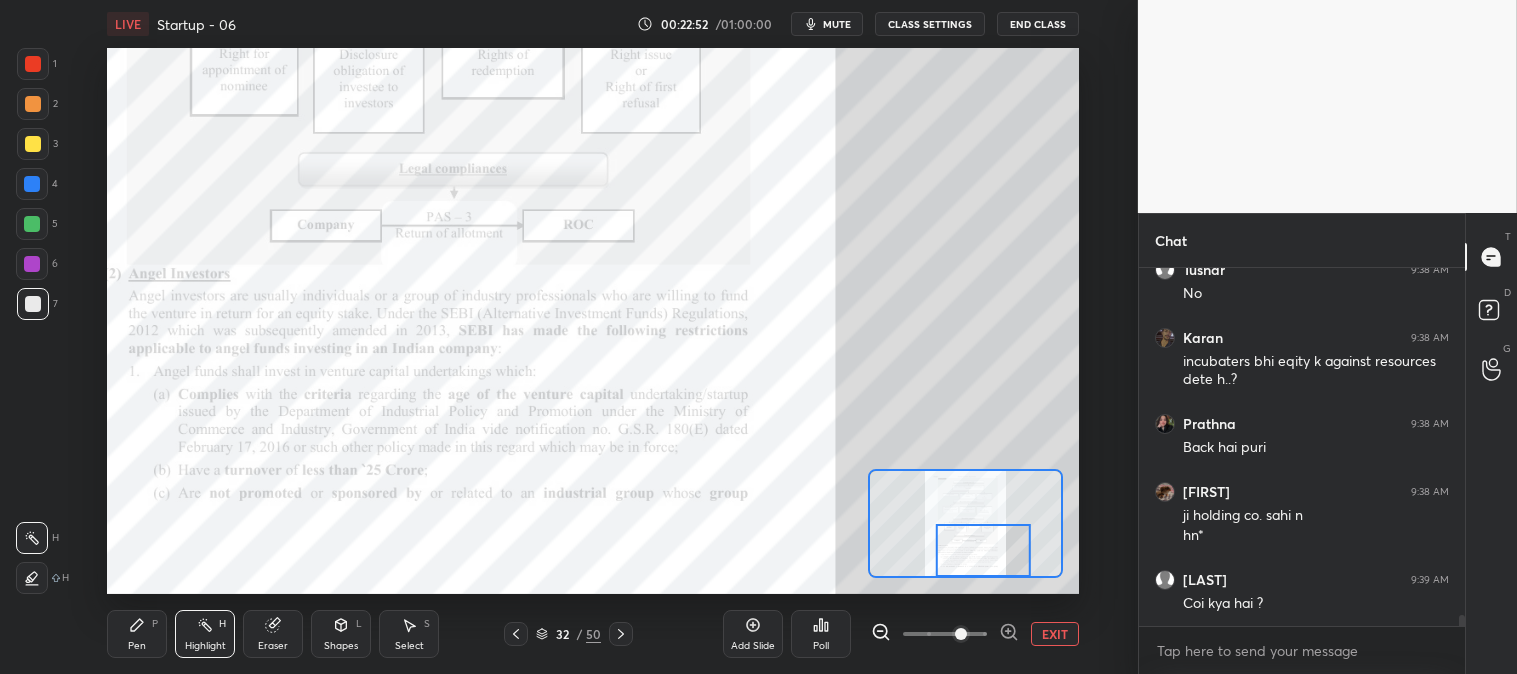 click at bounding box center (33, 64) 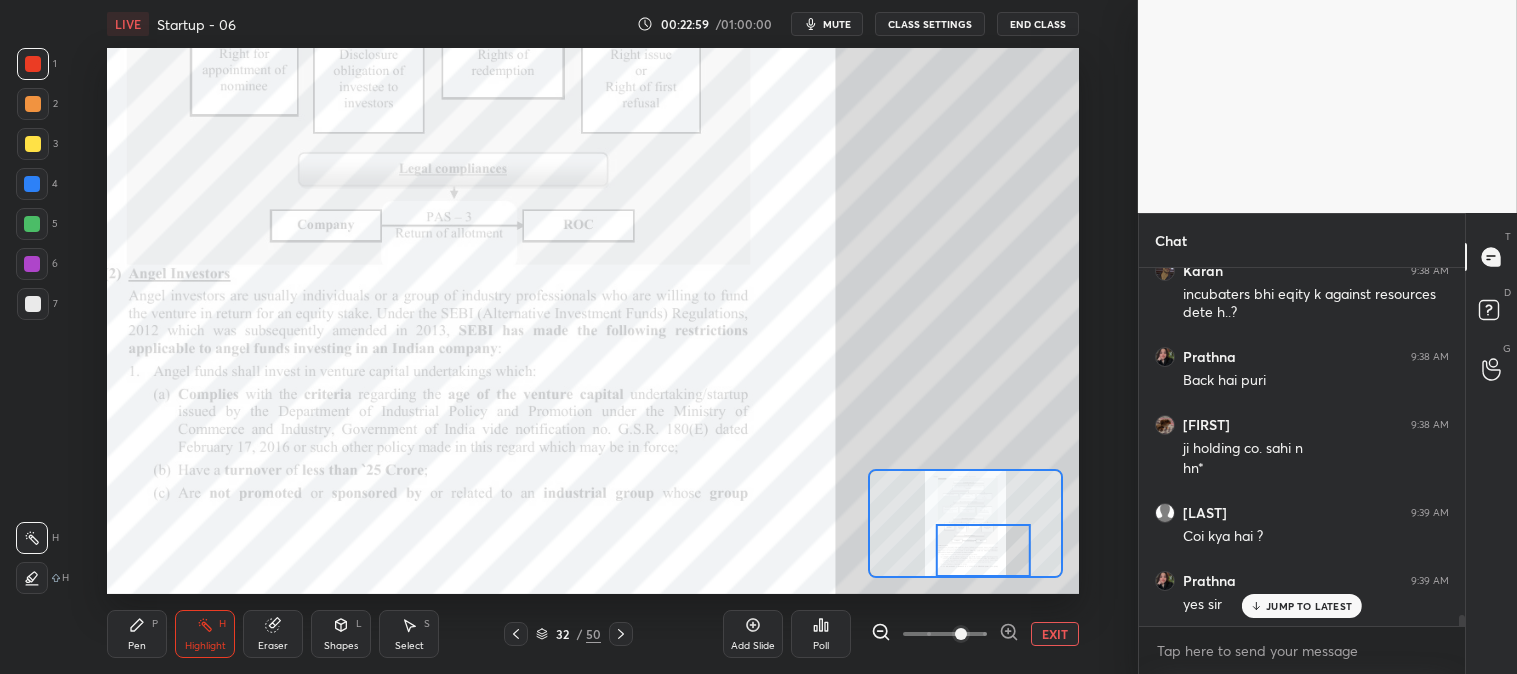 scroll, scrollTop: 11315, scrollLeft: 0, axis: vertical 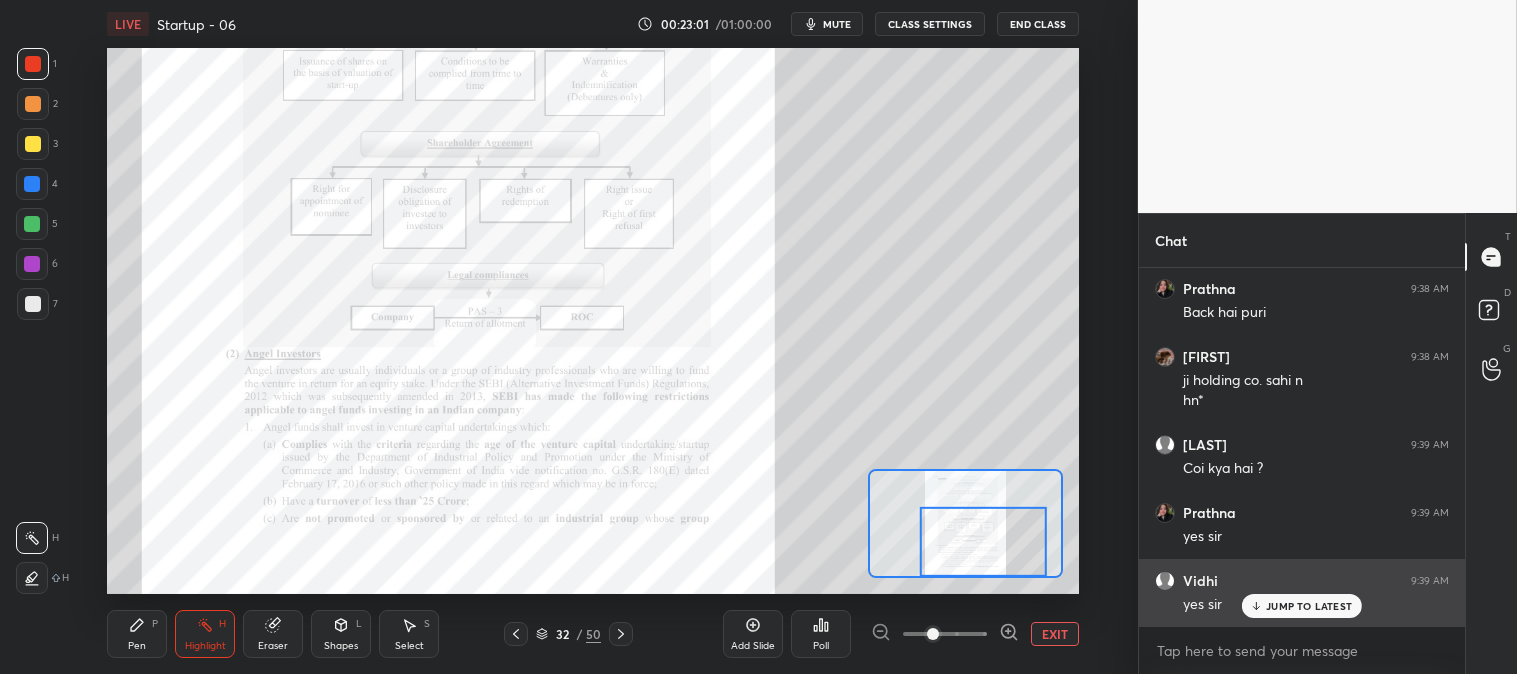 click on "JUMP TO LATEST" at bounding box center [1309, 606] 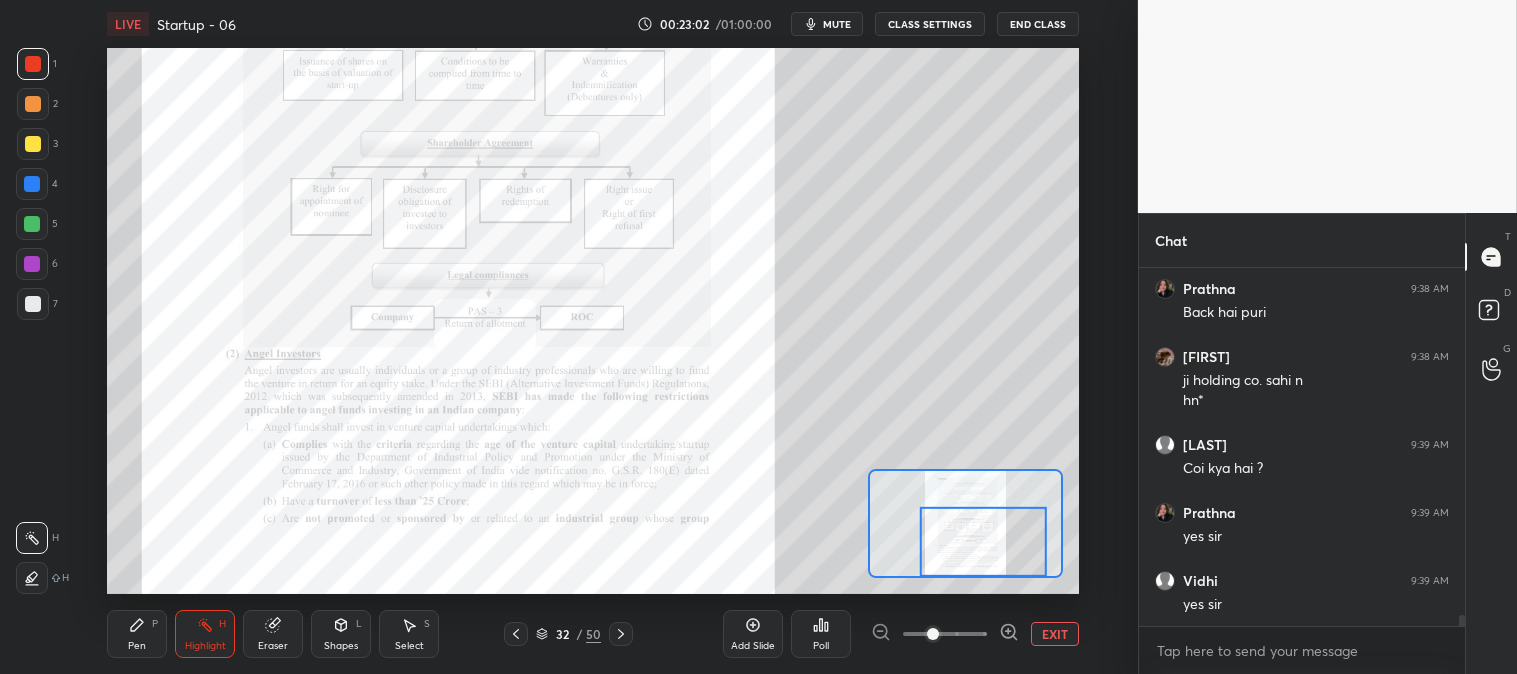 scroll, scrollTop: 11383, scrollLeft: 0, axis: vertical 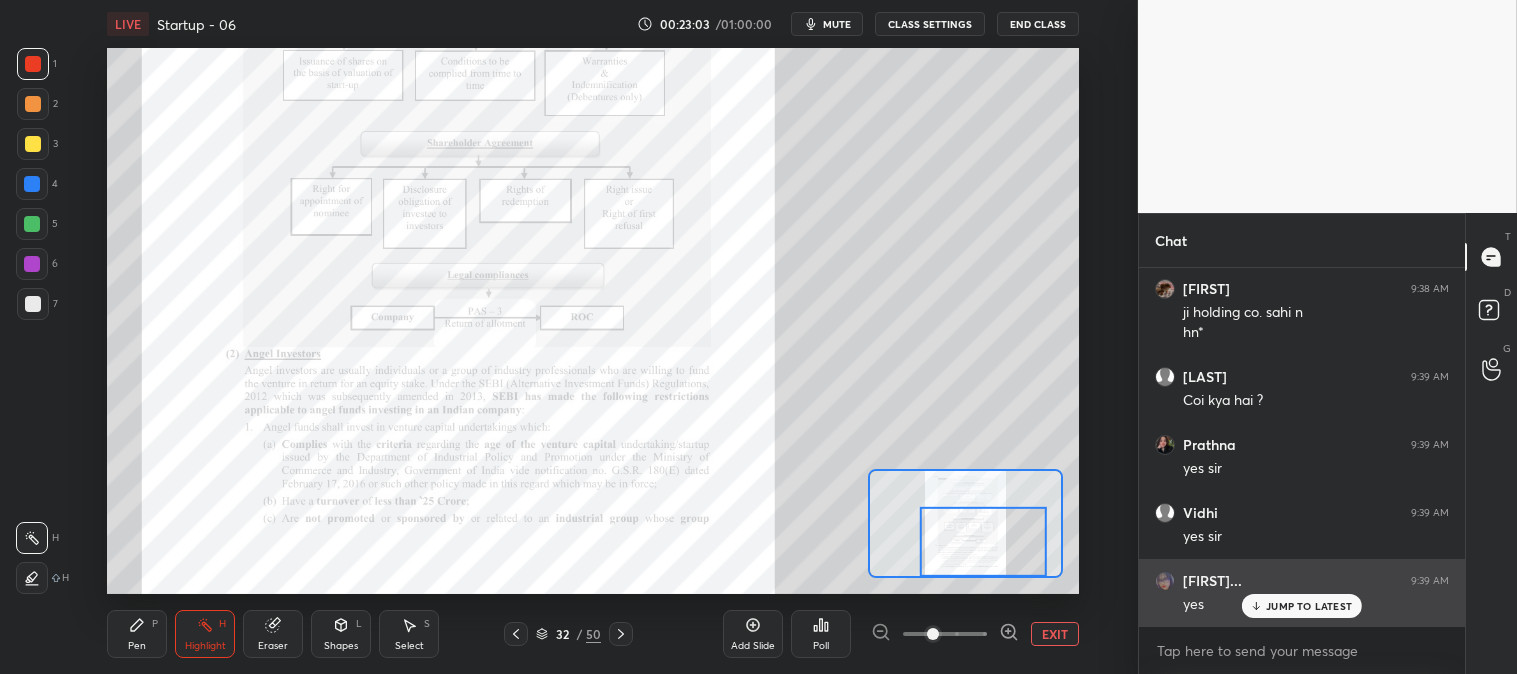 click on "JUMP TO LATEST" at bounding box center [1302, 606] 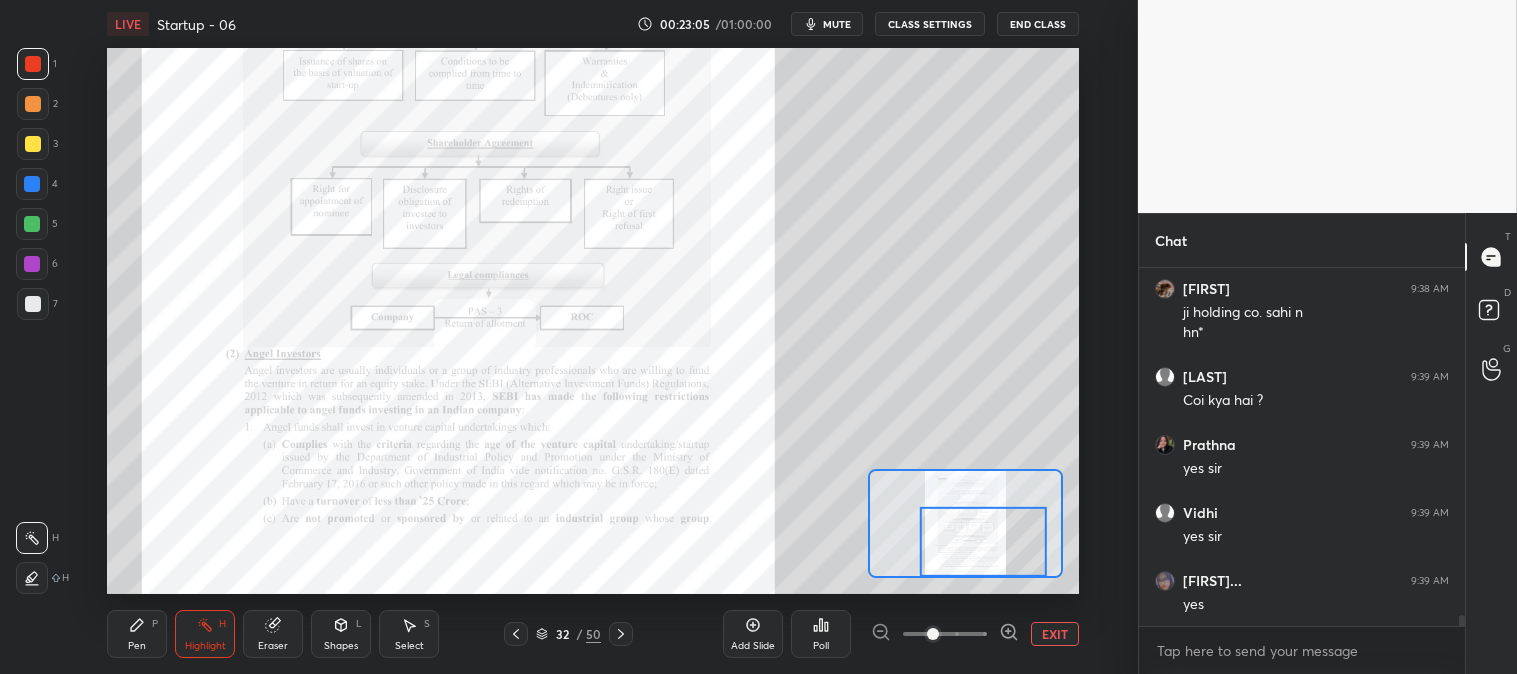click on "EXIT" at bounding box center (1055, 634) 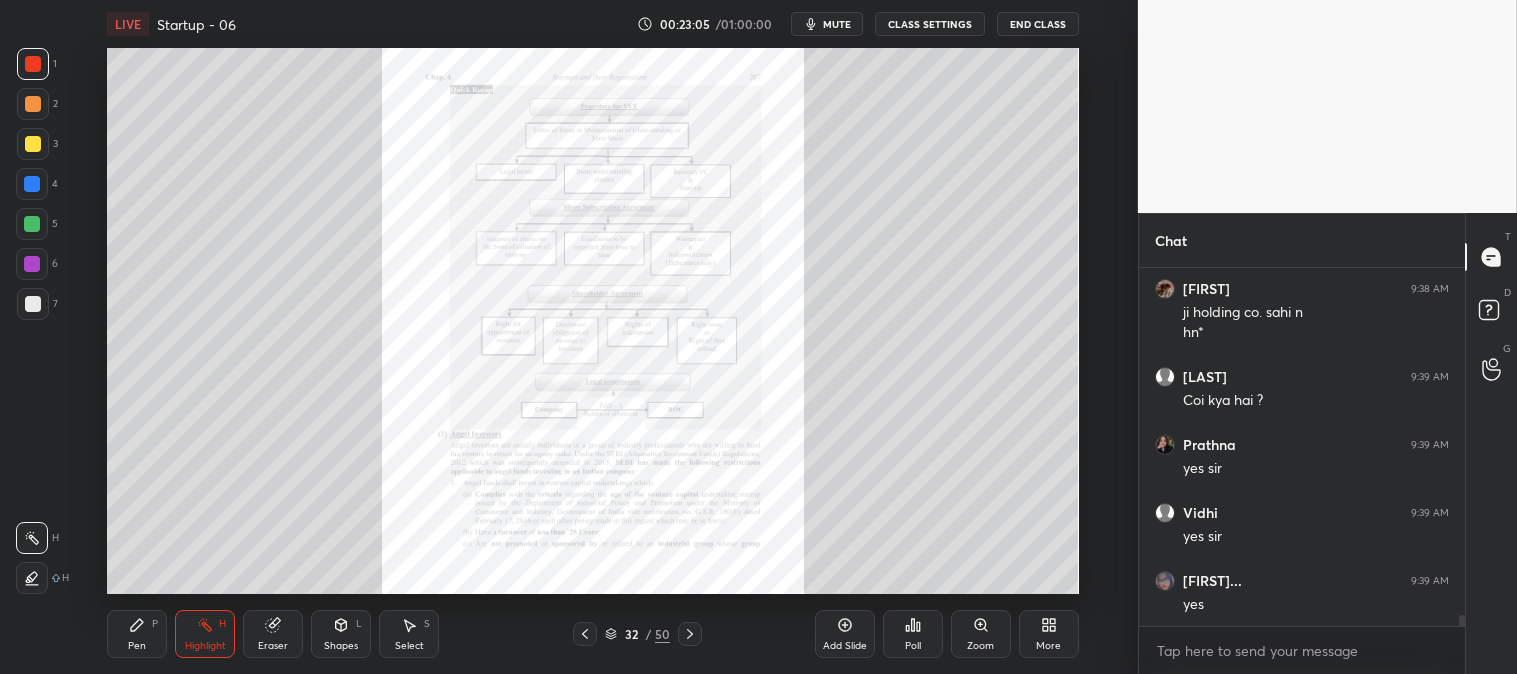 click on "Highlight H" at bounding box center [205, 634] 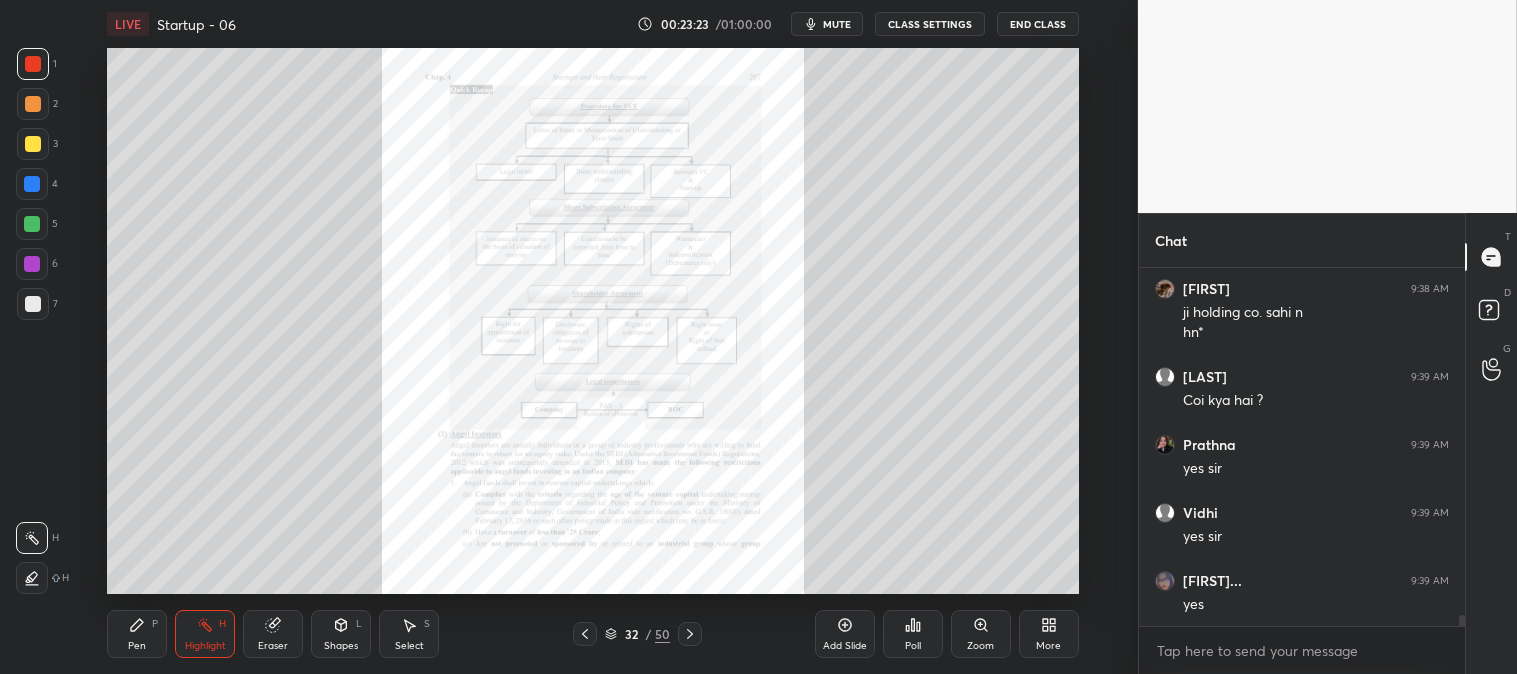 click on "Zoom" at bounding box center (981, 634) 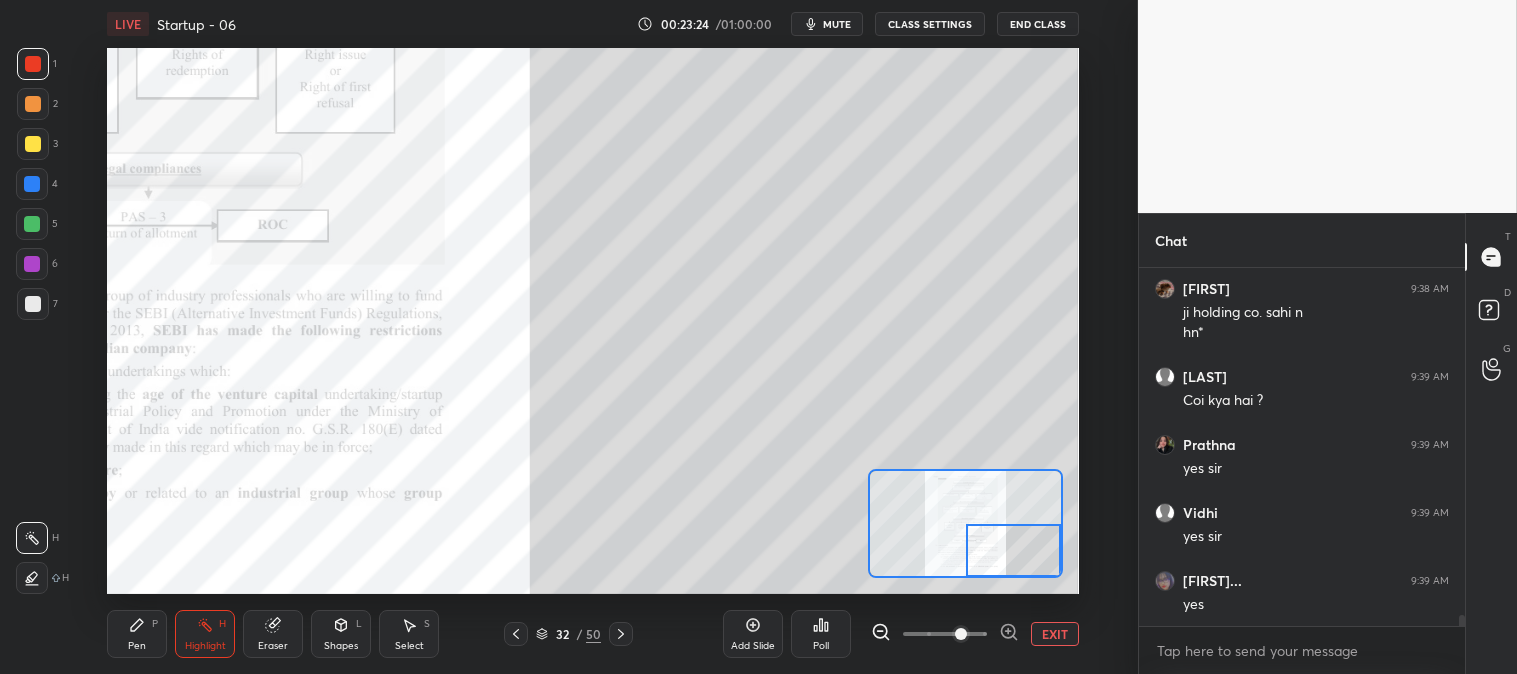 click 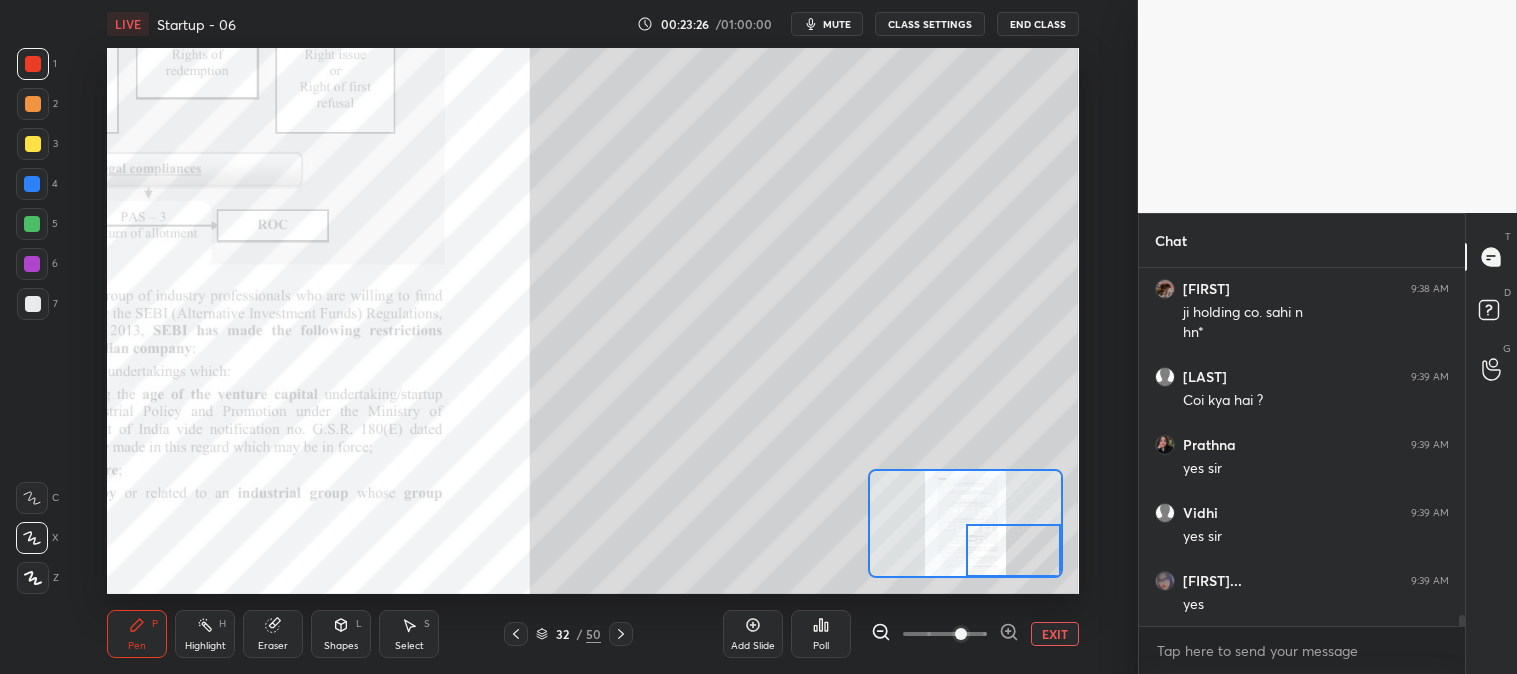 click on "EXIT" at bounding box center [1055, 634] 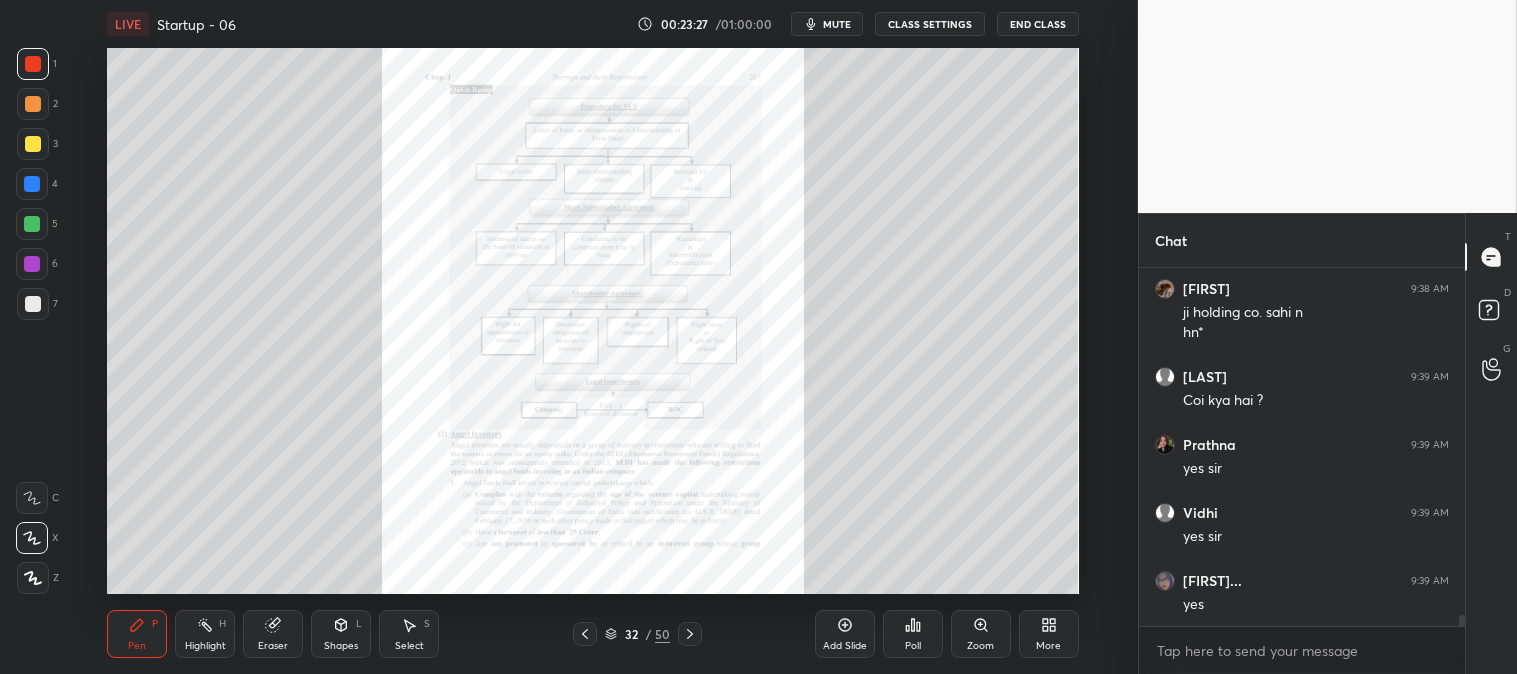click on "Highlight H" at bounding box center [205, 634] 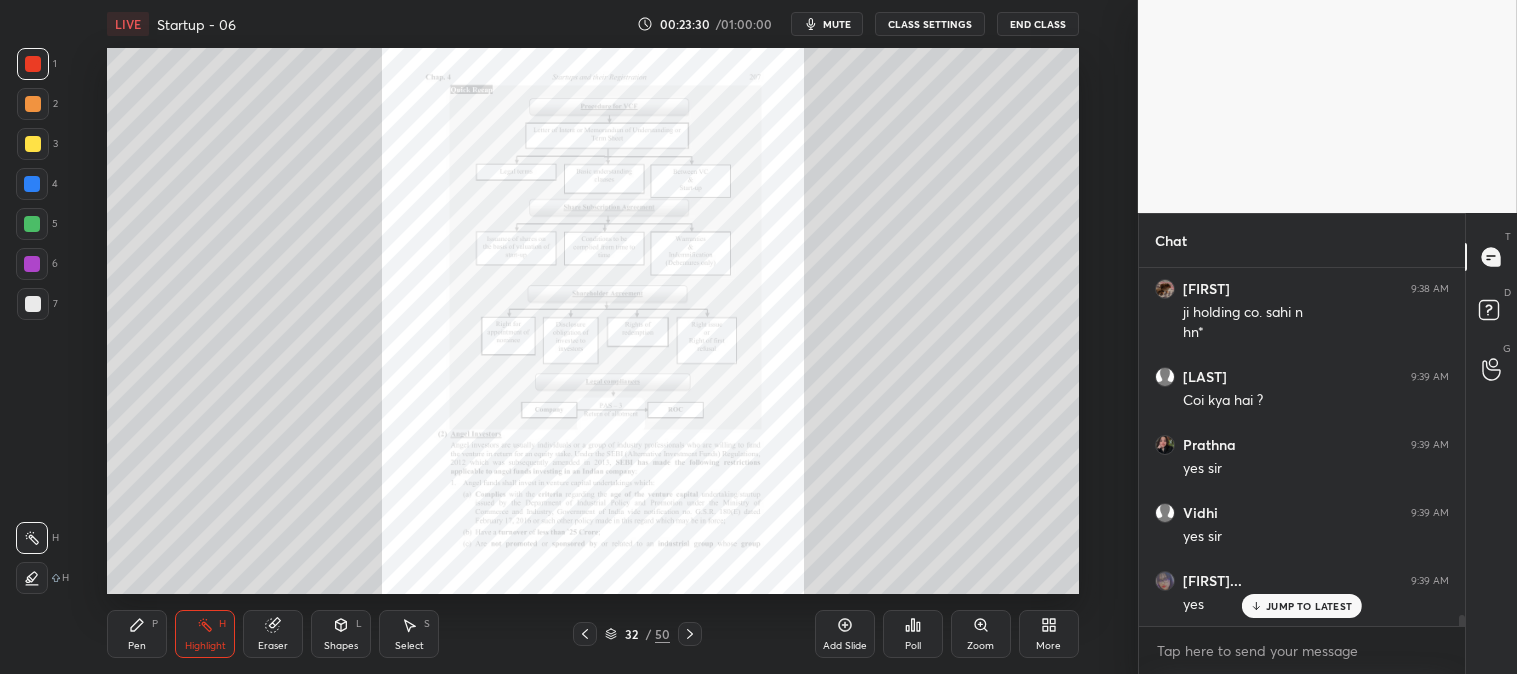 scroll, scrollTop: 11451, scrollLeft: 0, axis: vertical 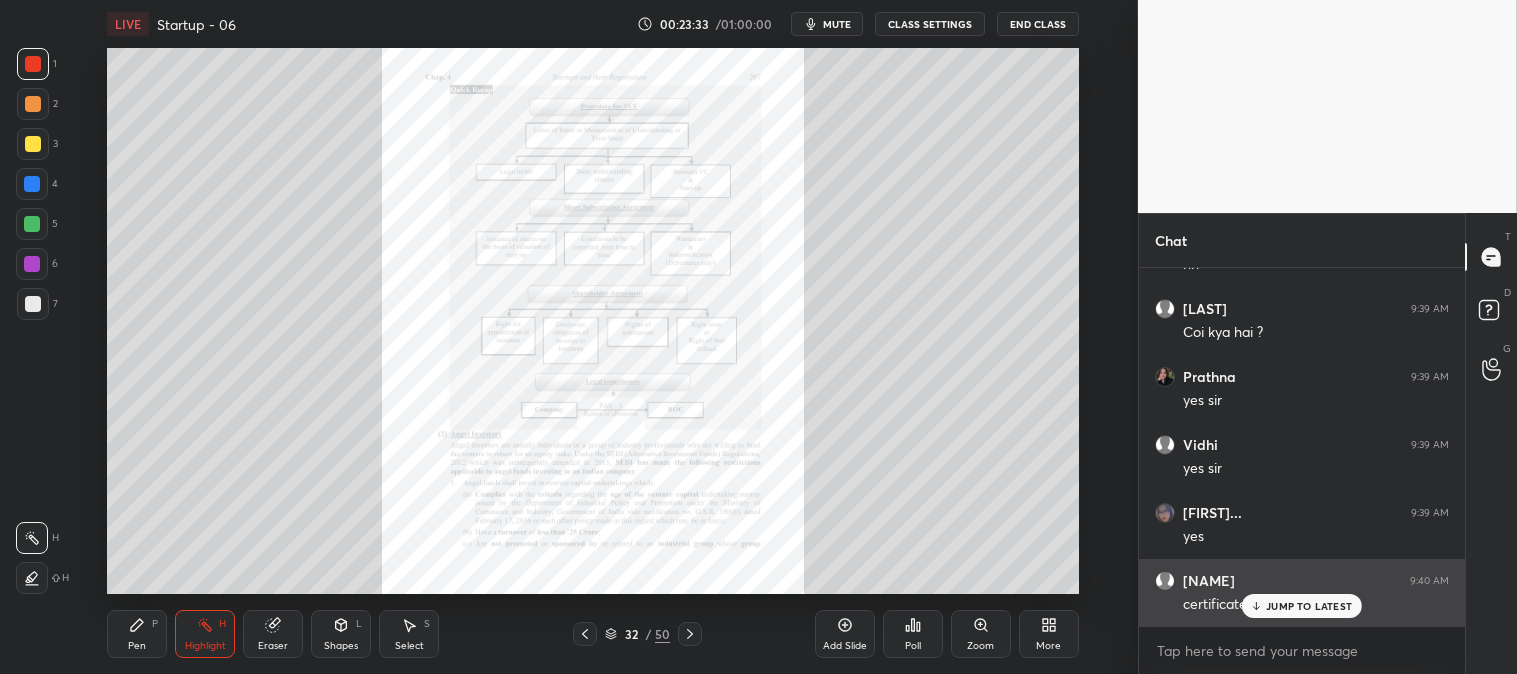 click on "JUMP TO LATEST" at bounding box center (1309, 606) 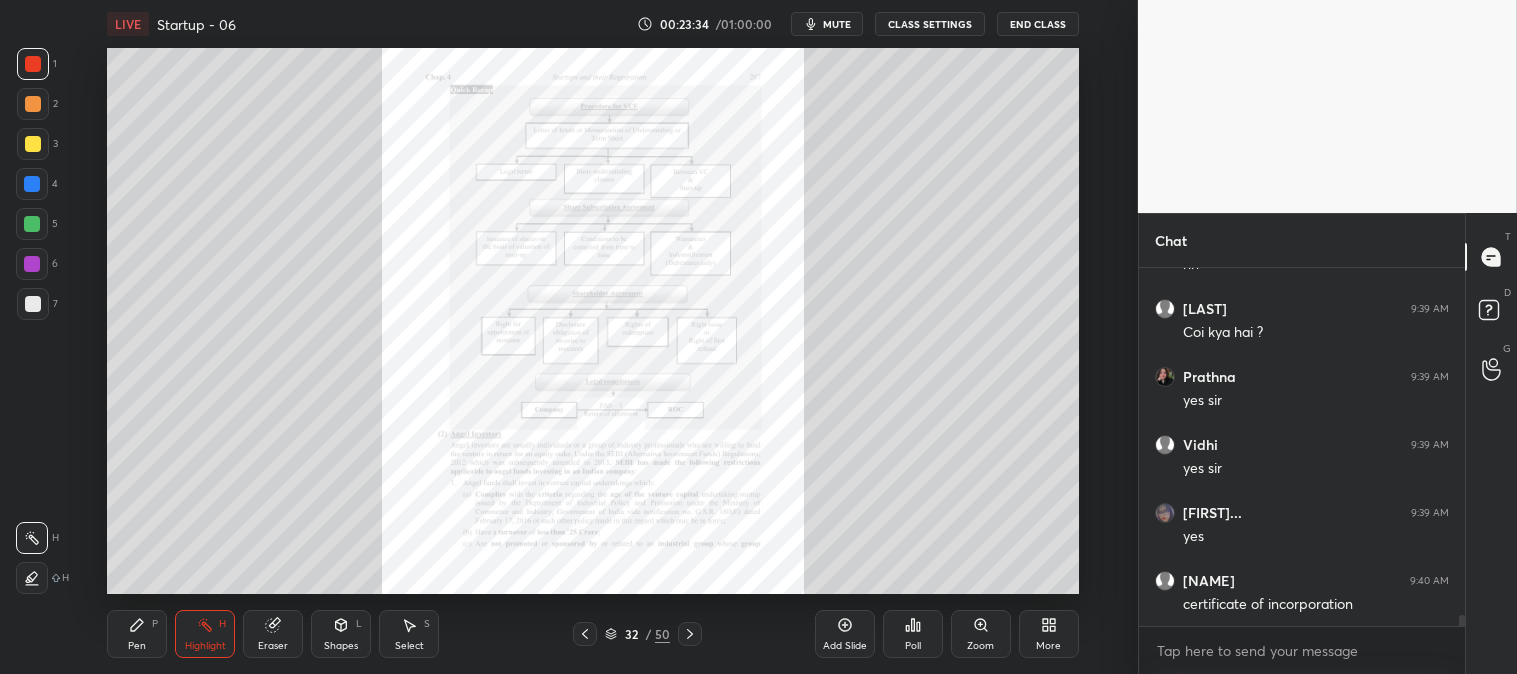 click 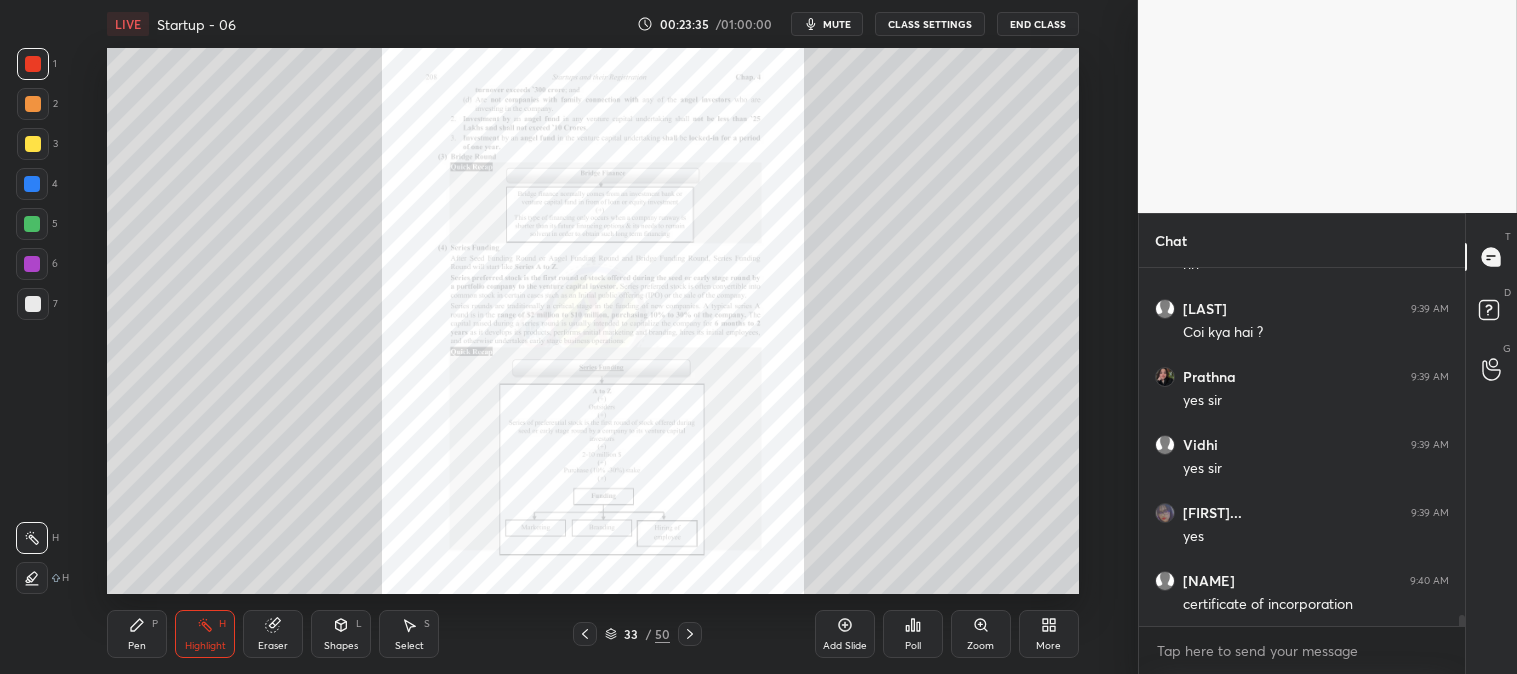 click 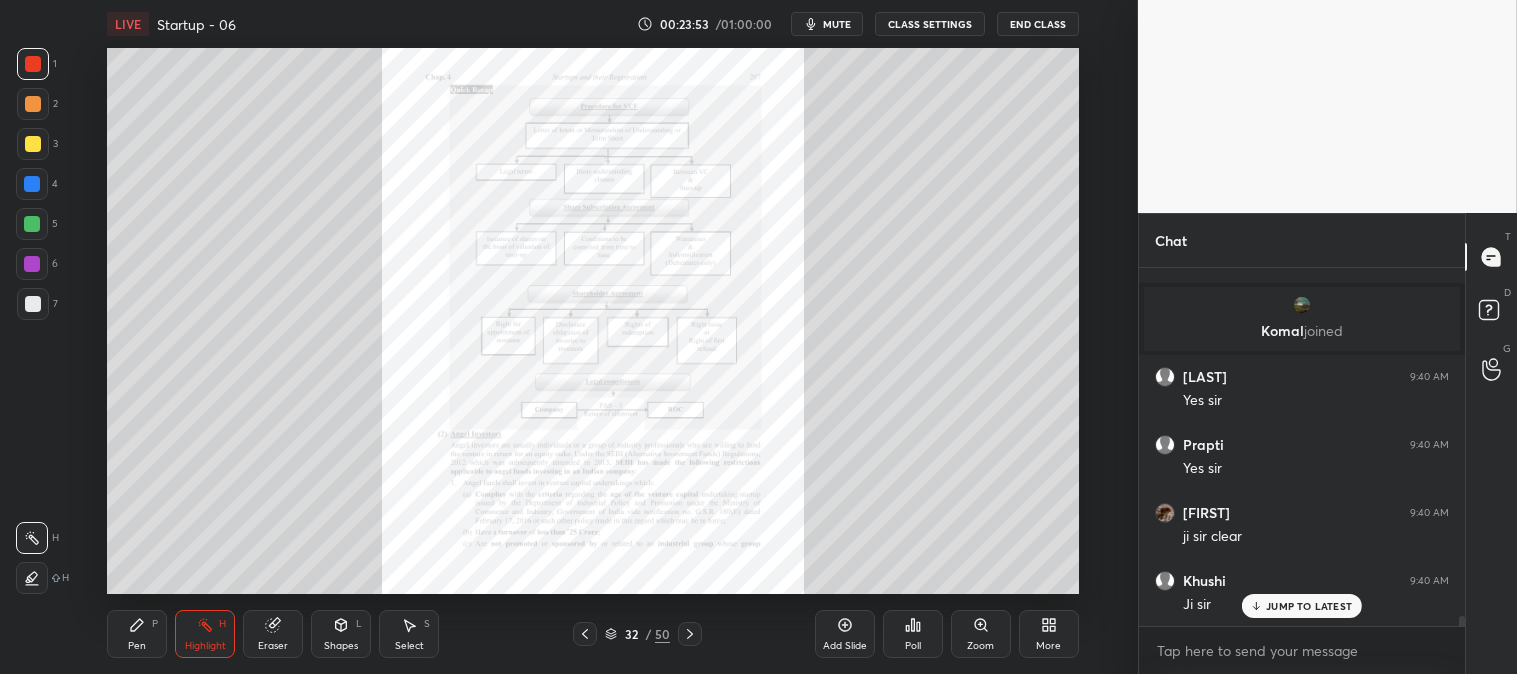 scroll, scrollTop: 12000, scrollLeft: 0, axis: vertical 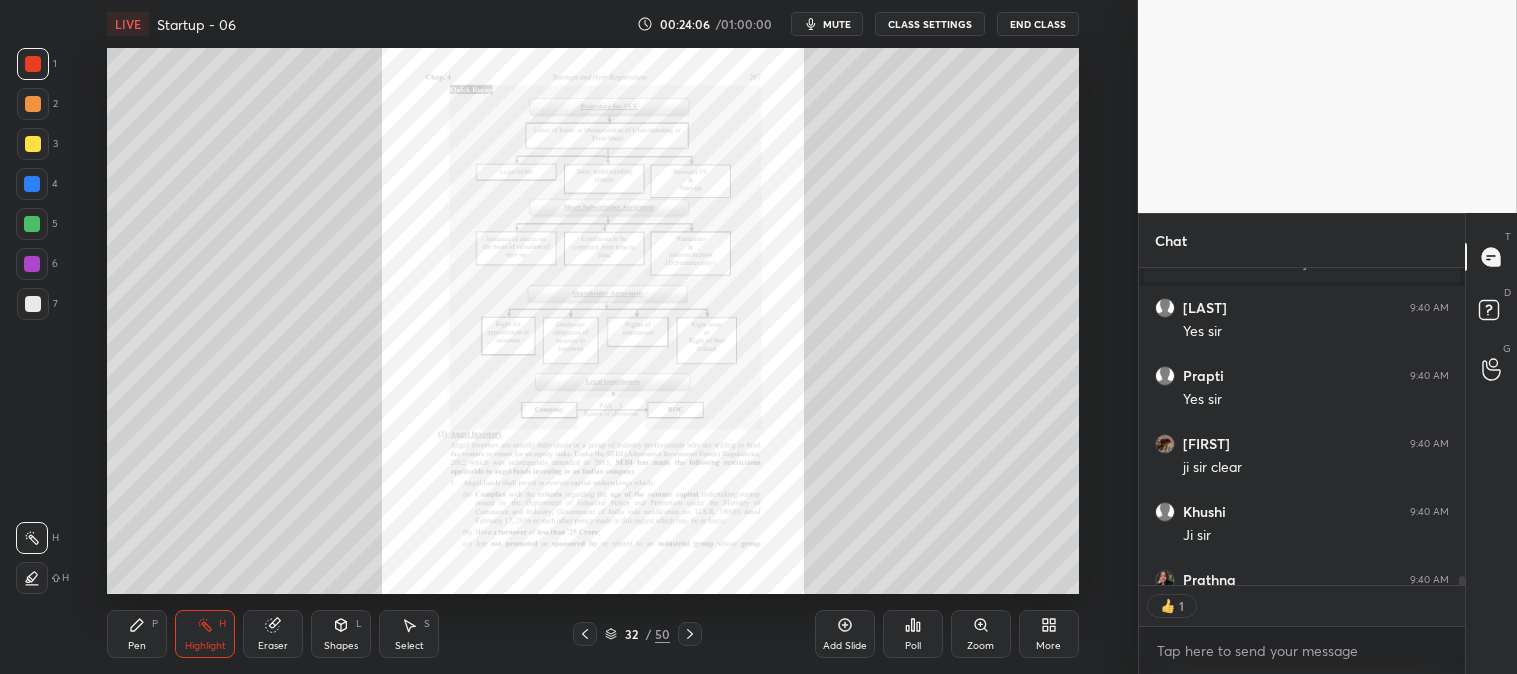click 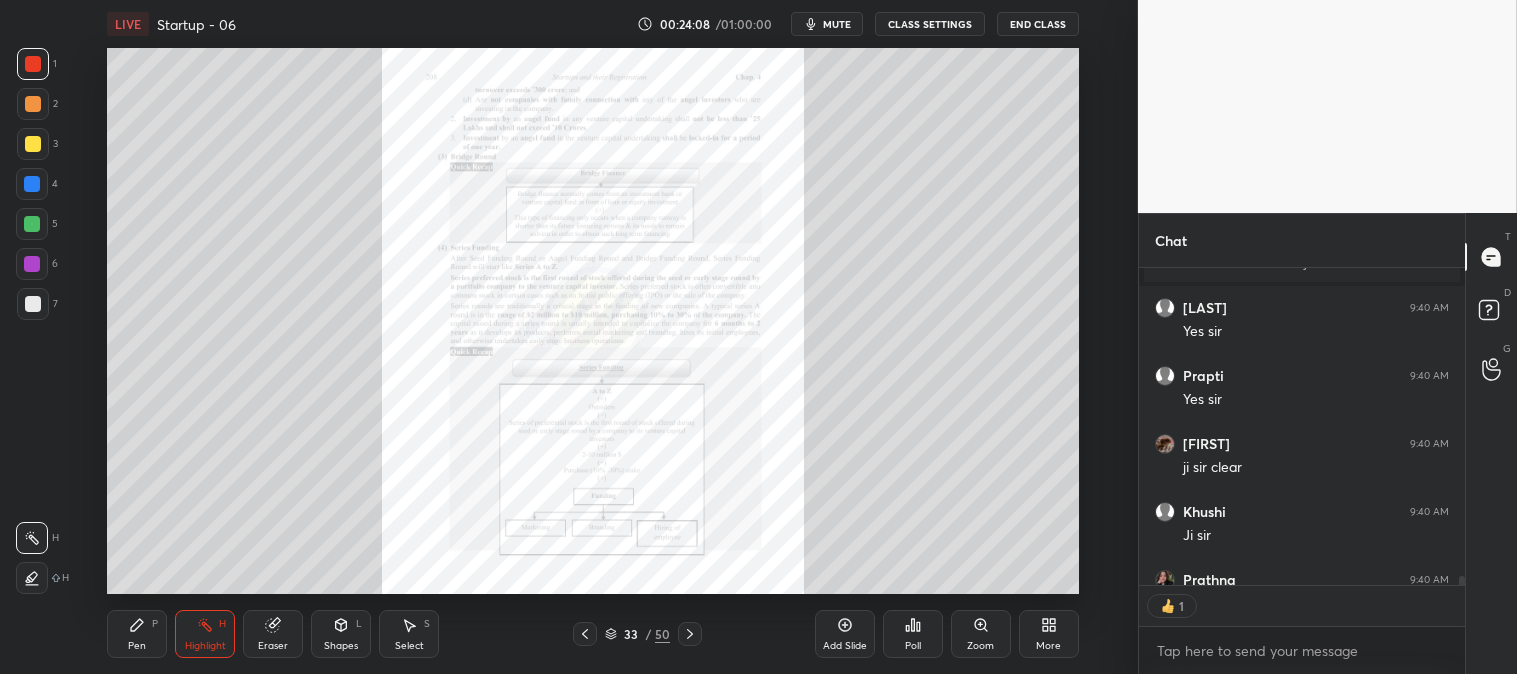 click 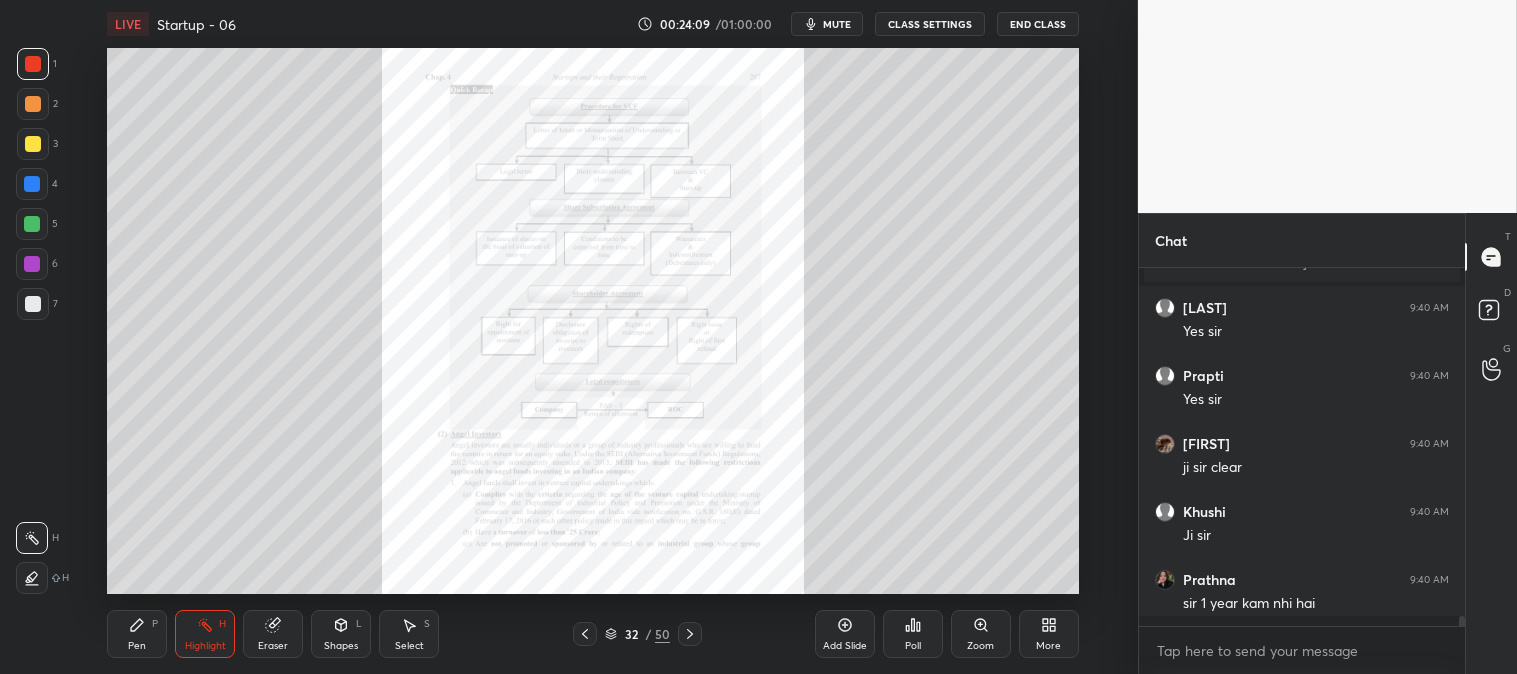 scroll, scrollTop: 6, scrollLeft: 5, axis: both 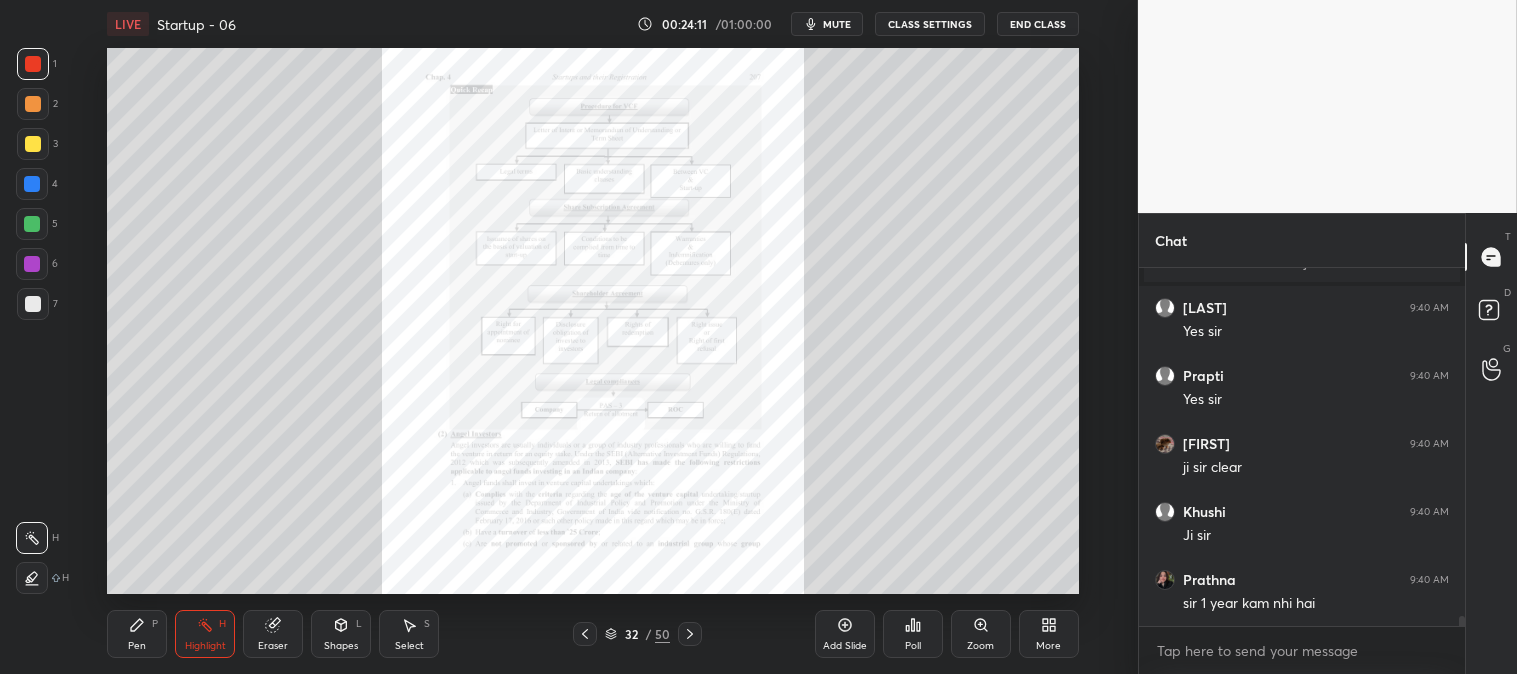 click 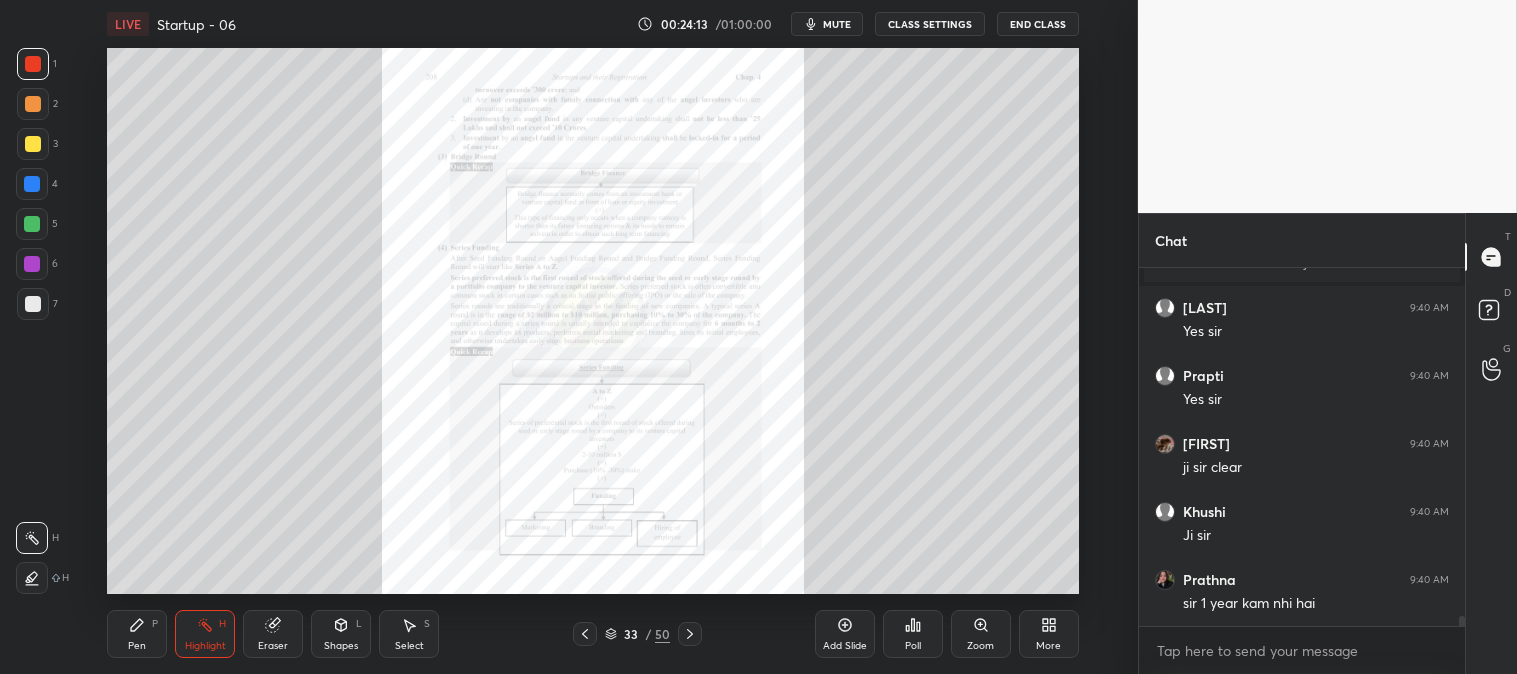 click 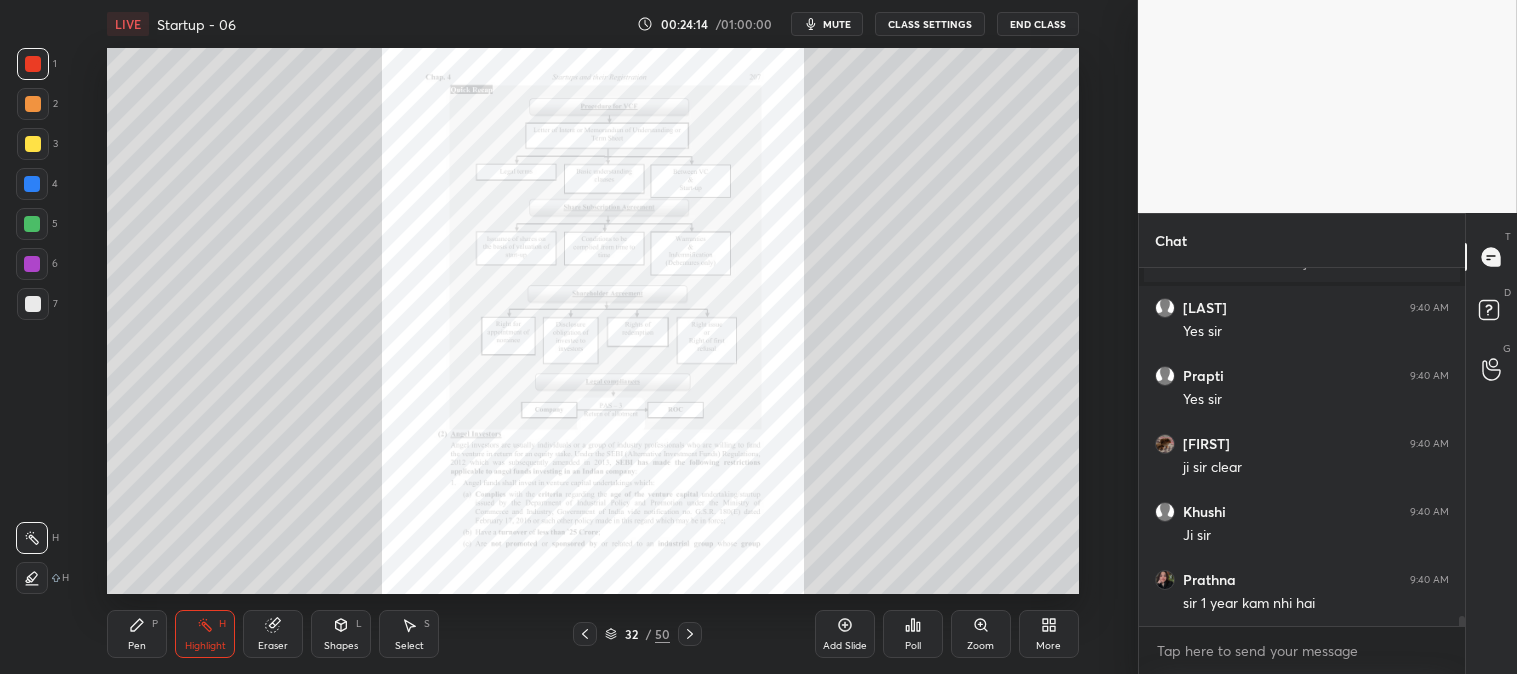 click on "mute" at bounding box center (837, 24) 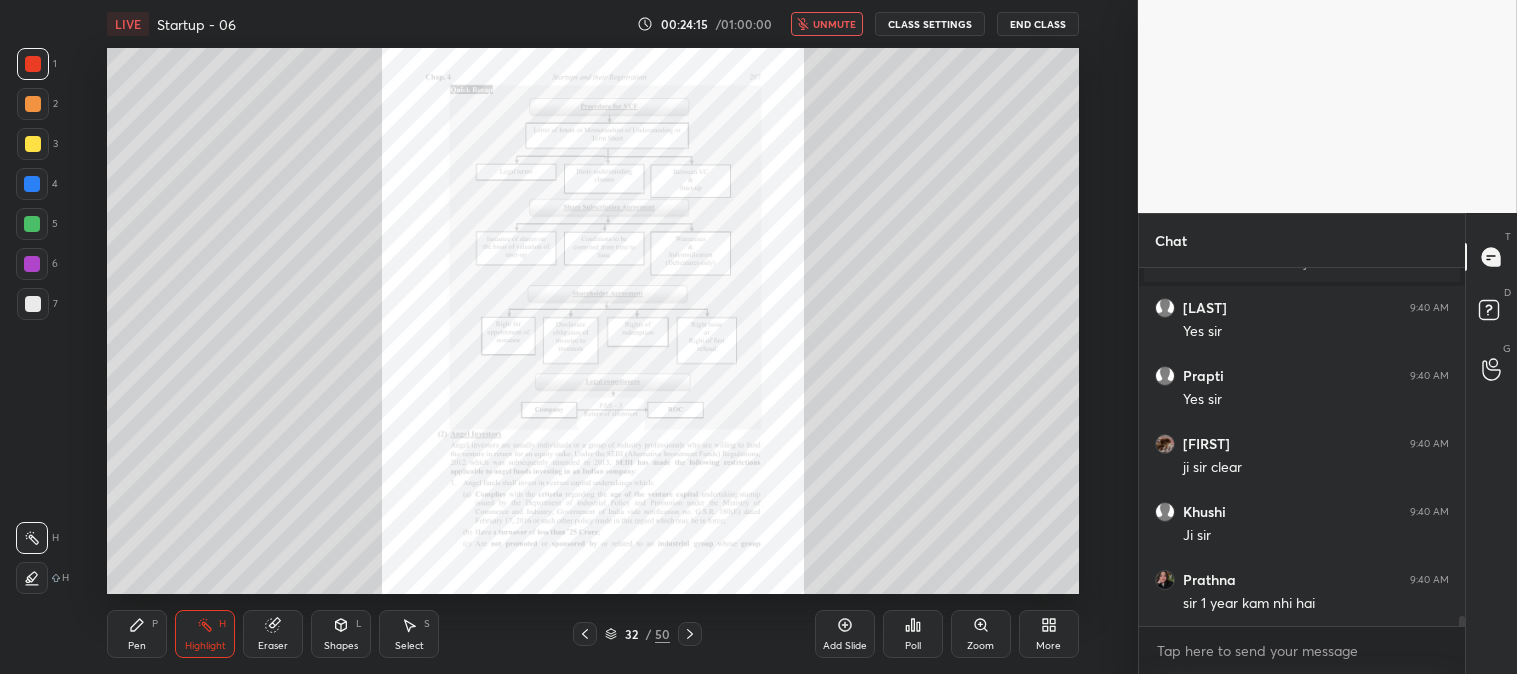 click 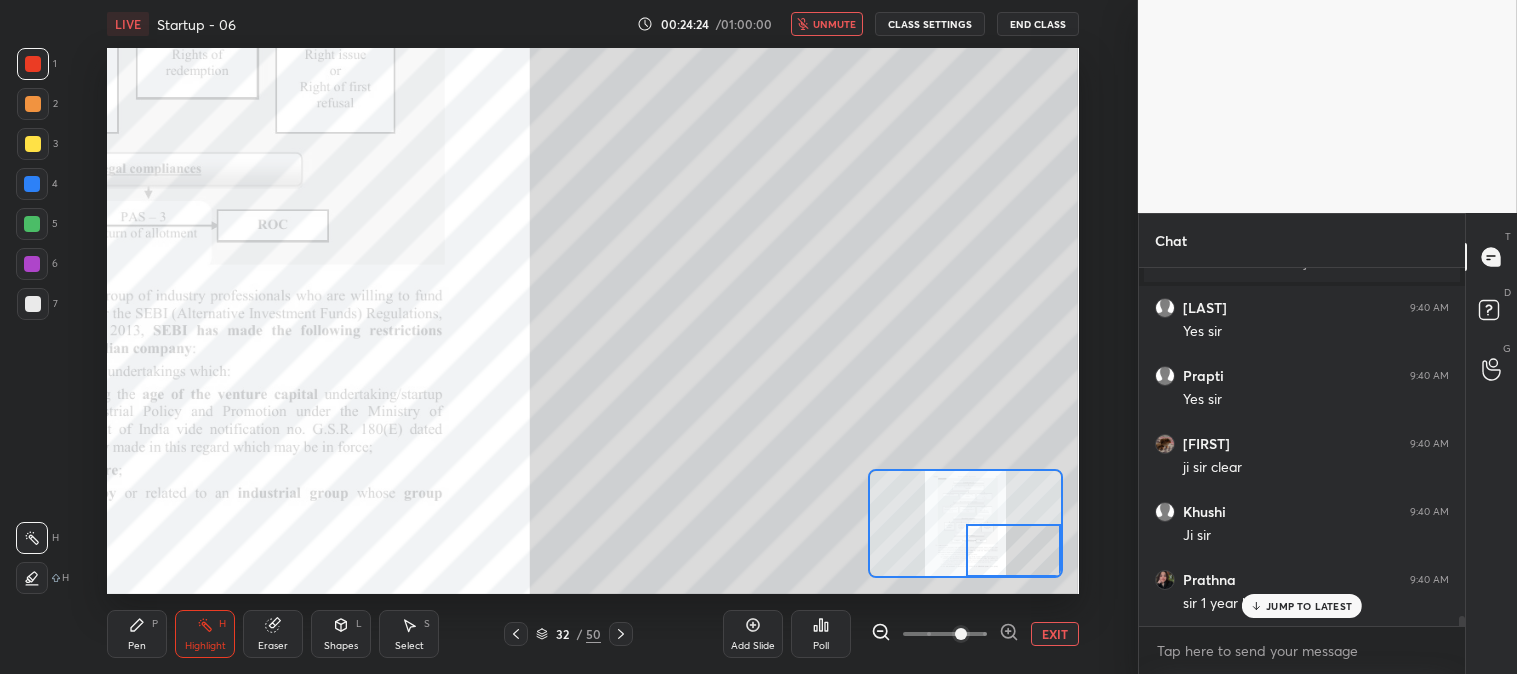 scroll, scrollTop: 12071, scrollLeft: 0, axis: vertical 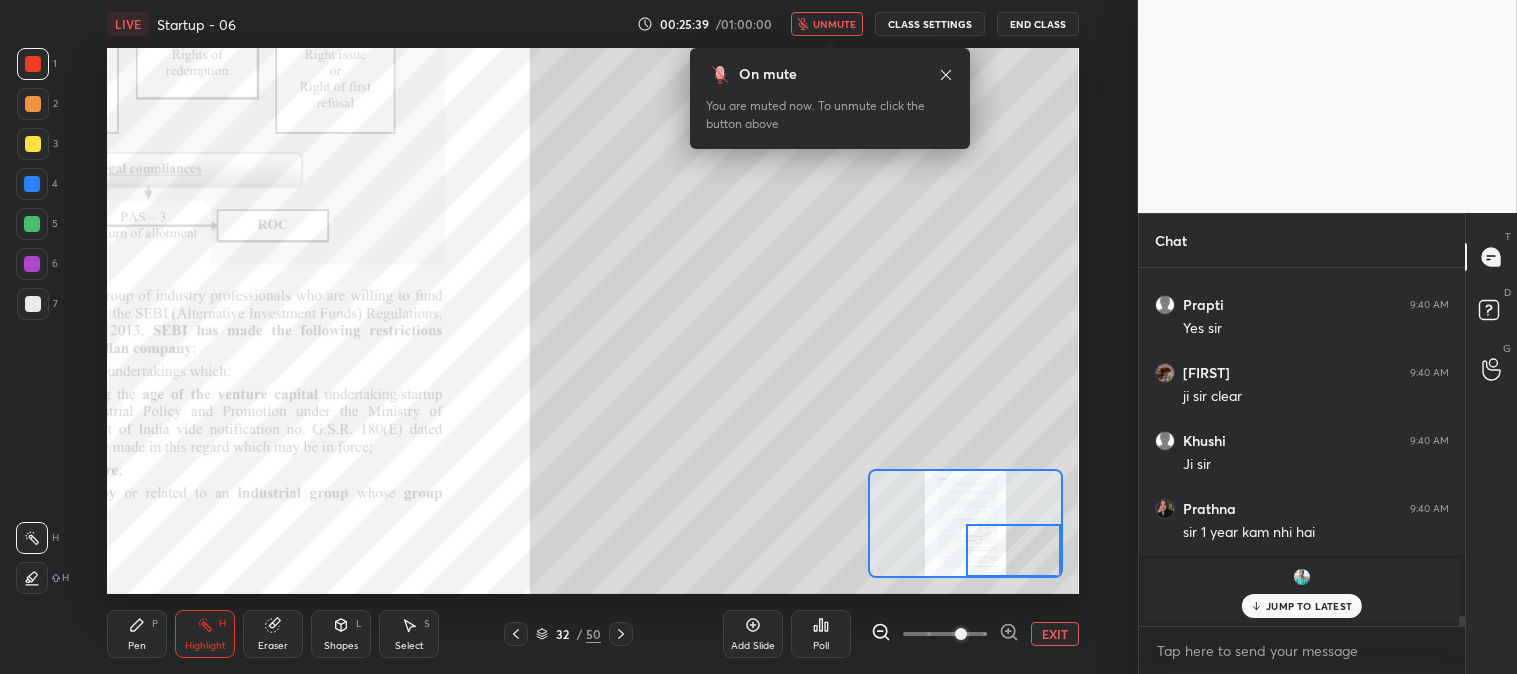 click on "unmute" at bounding box center [834, 24] 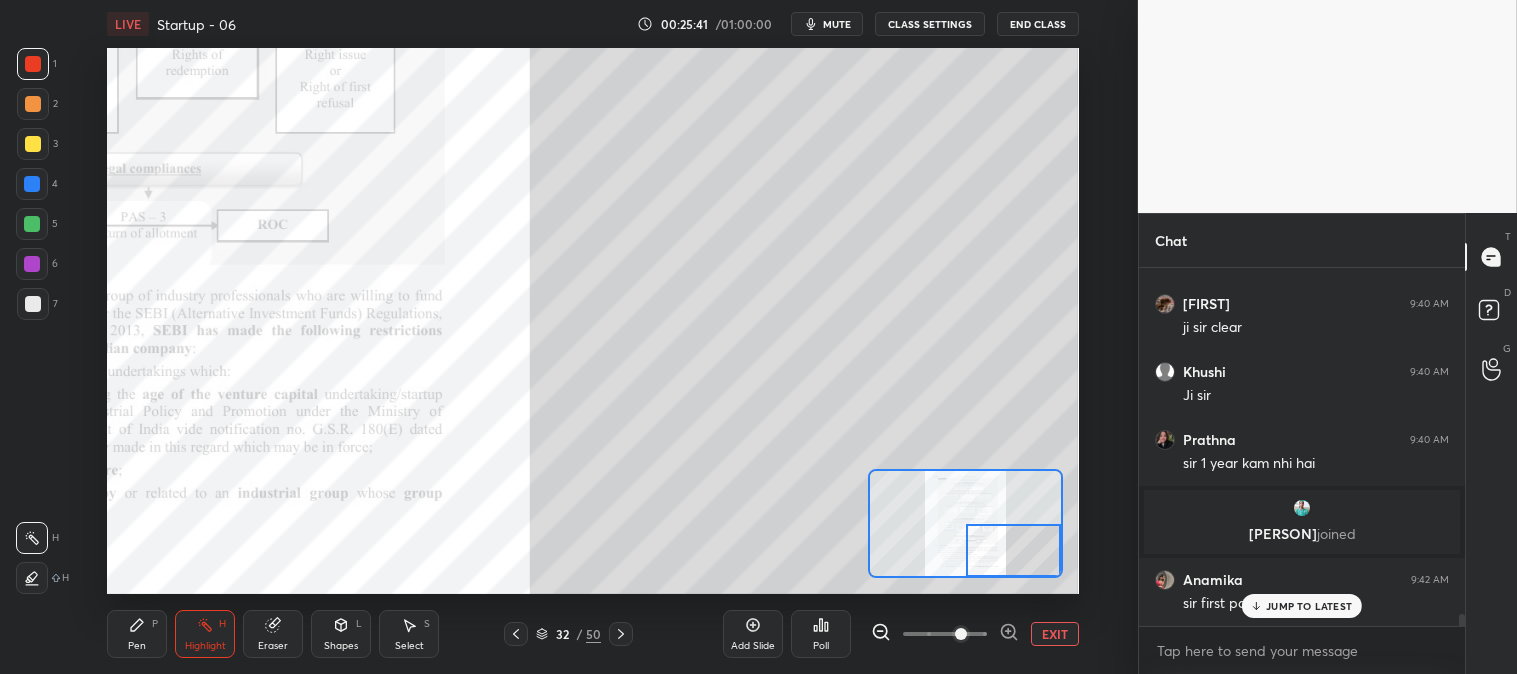 scroll, scrollTop: 10561, scrollLeft: 0, axis: vertical 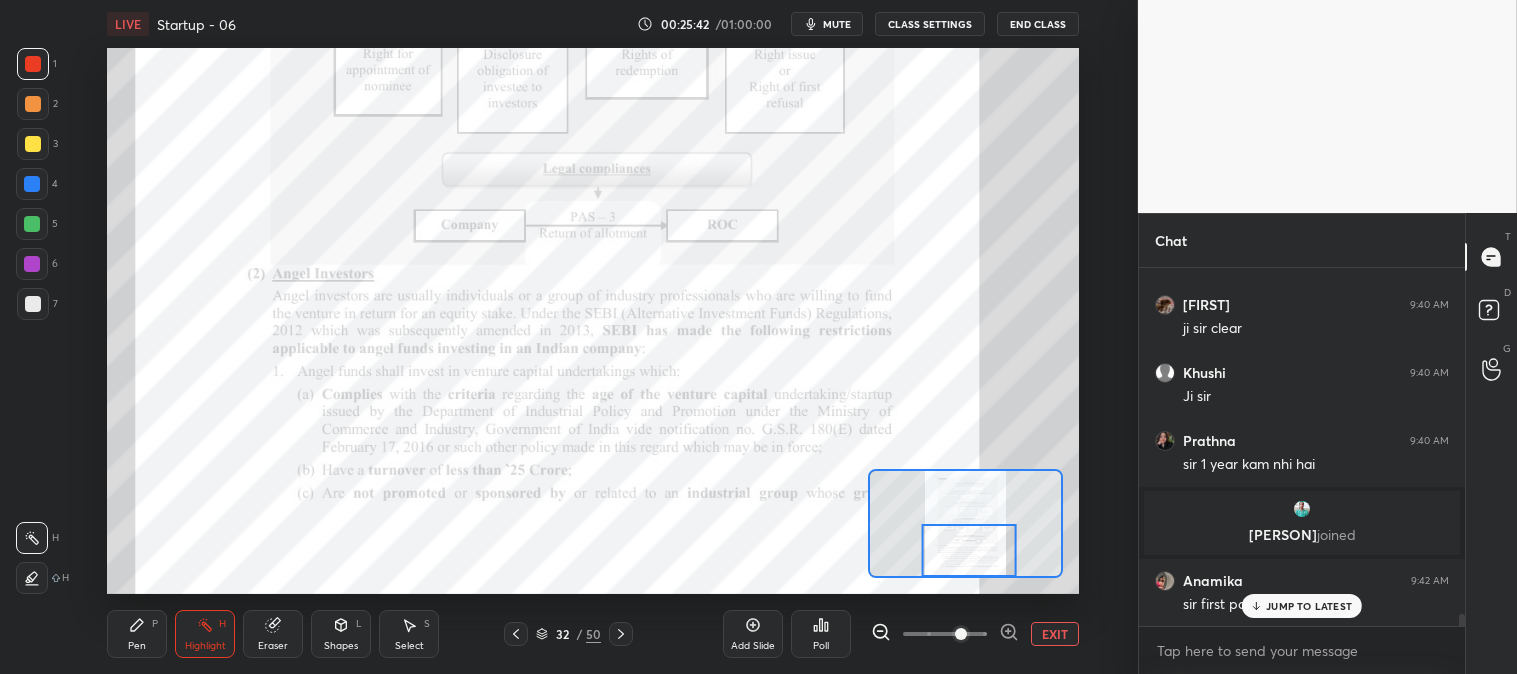 click on "JUMP TO LATEST" at bounding box center (1309, 606) 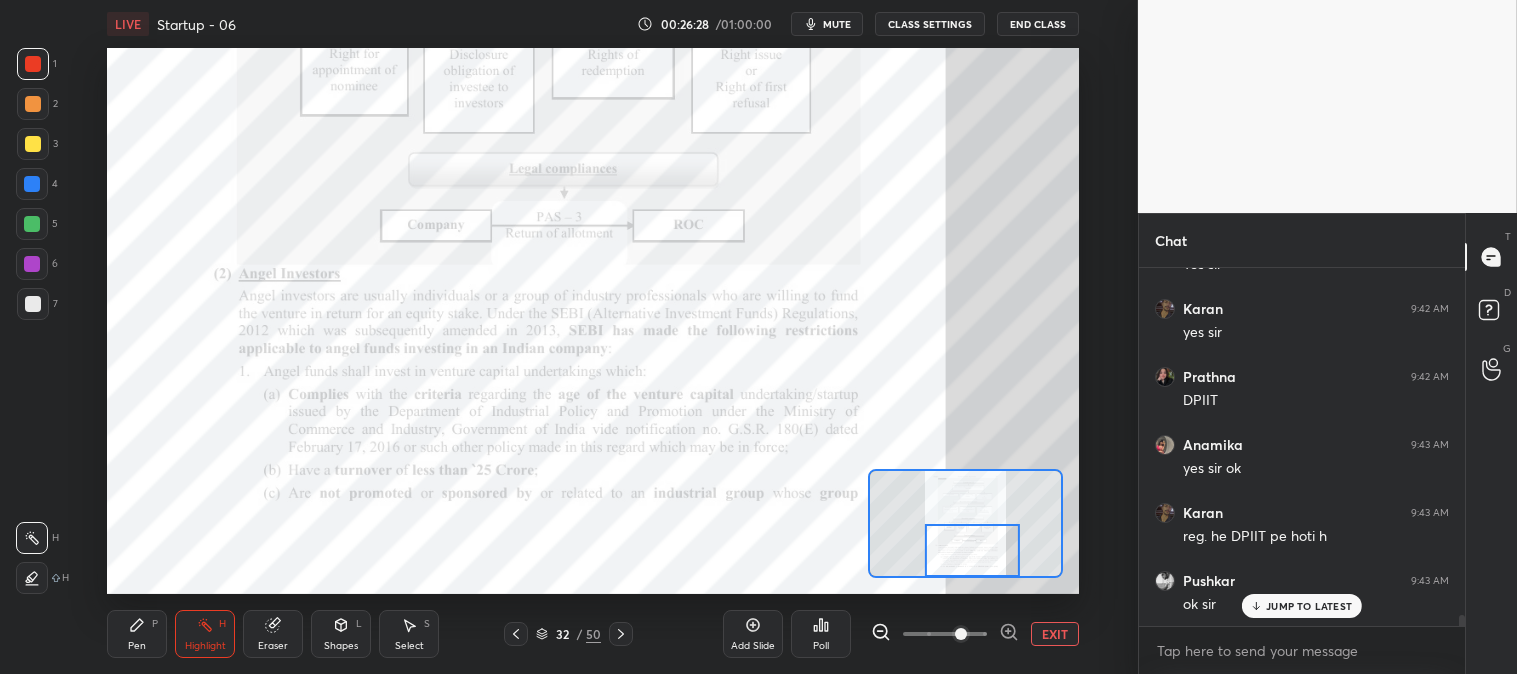 scroll, scrollTop: 11105, scrollLeft: 0, axis: vertical 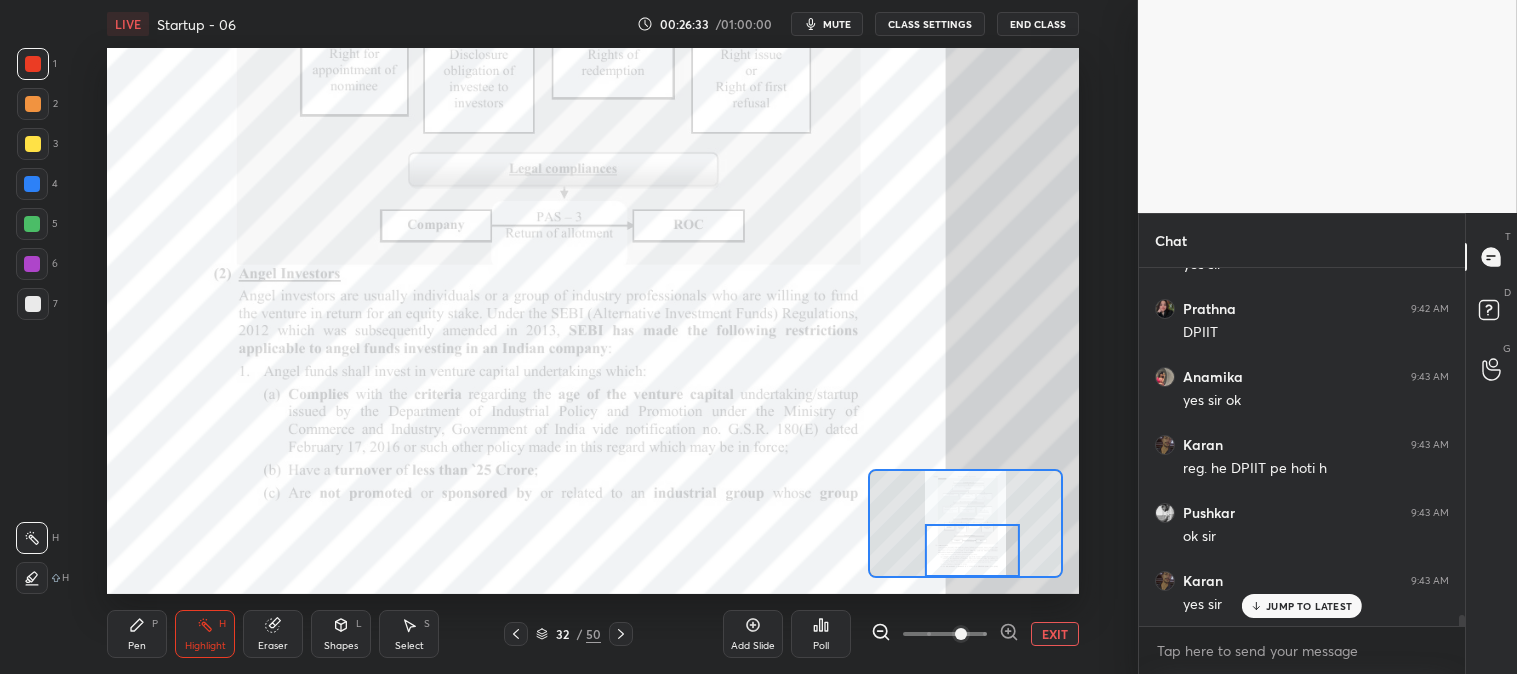 click on "mute" at bounding box center (837, 24) 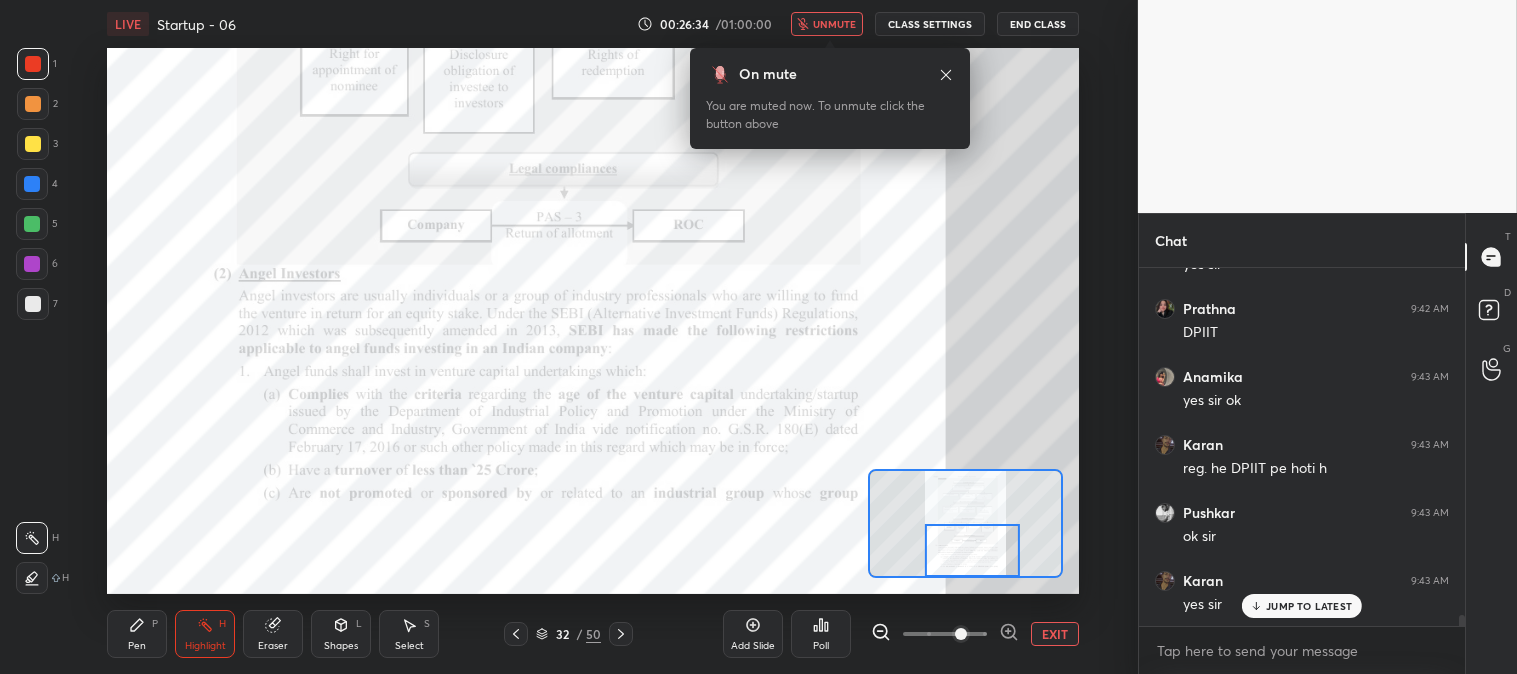 click on "unmute" at bounding box center (834, 24) 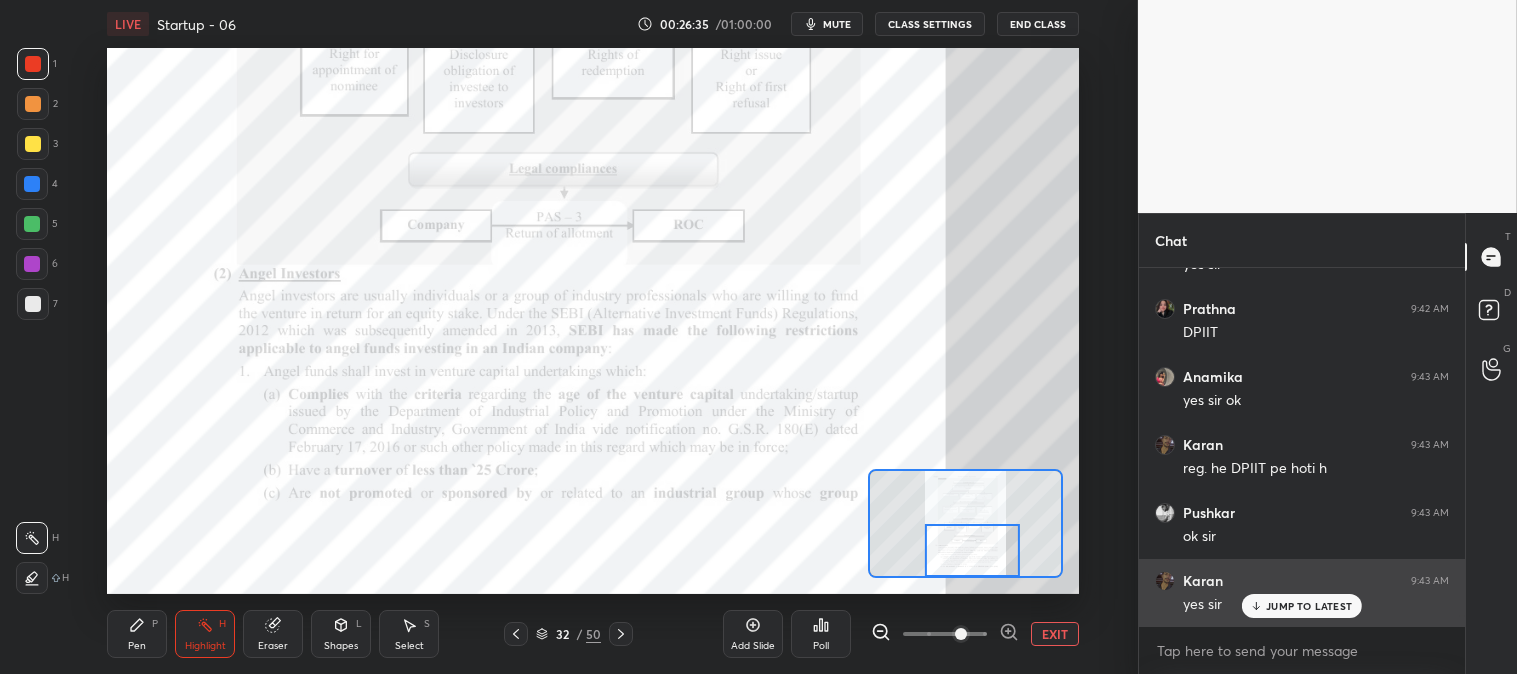 click on "JUMP TO LATEST" at bounding box center (1302, 606) 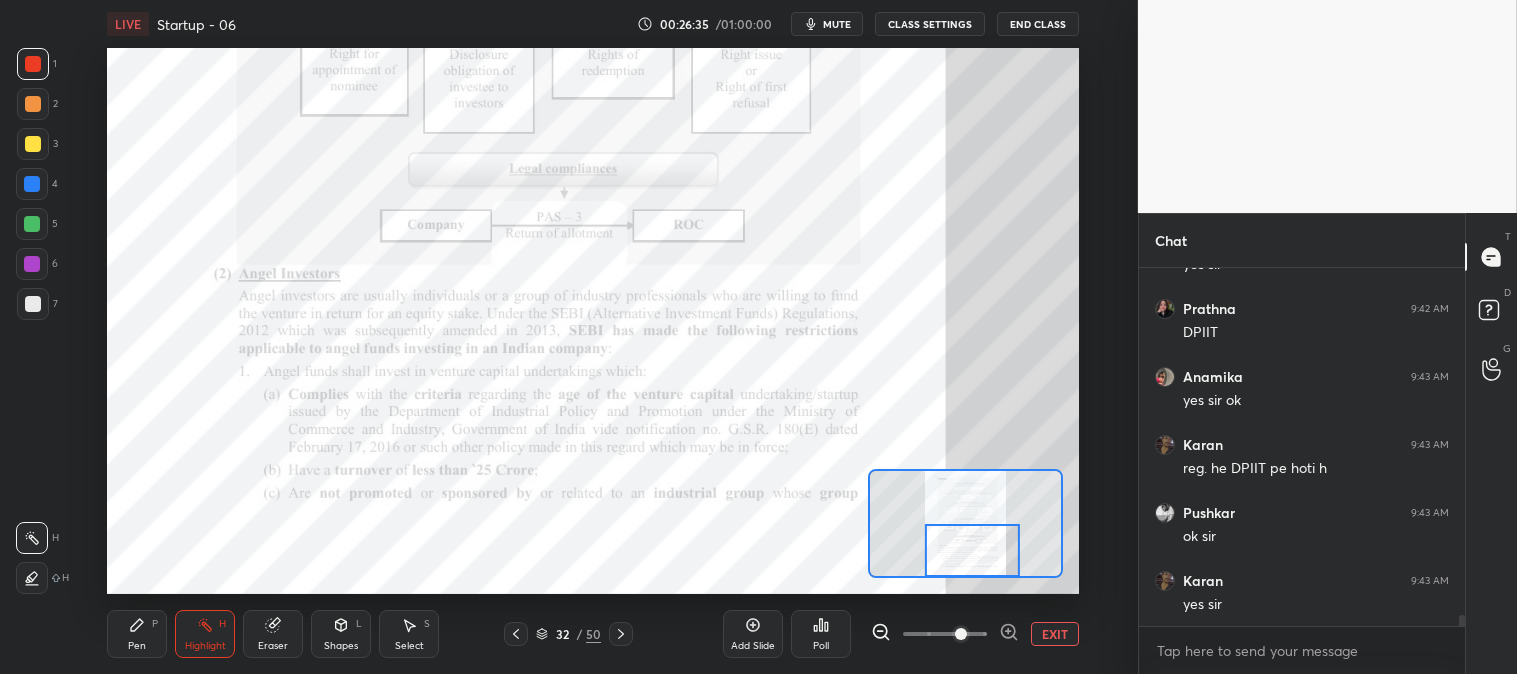 scroll, scrollTop: 11173, scrollLeft: 0, axis: vertical 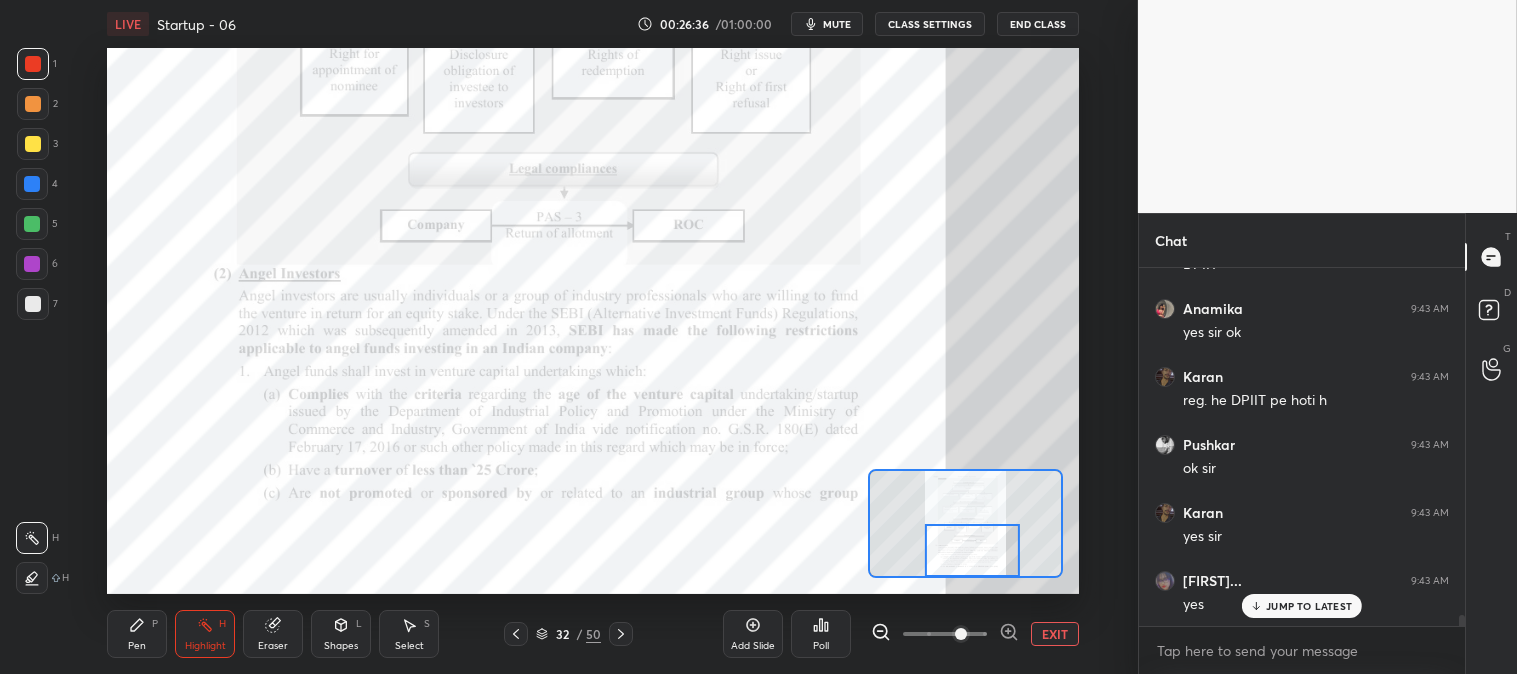 click 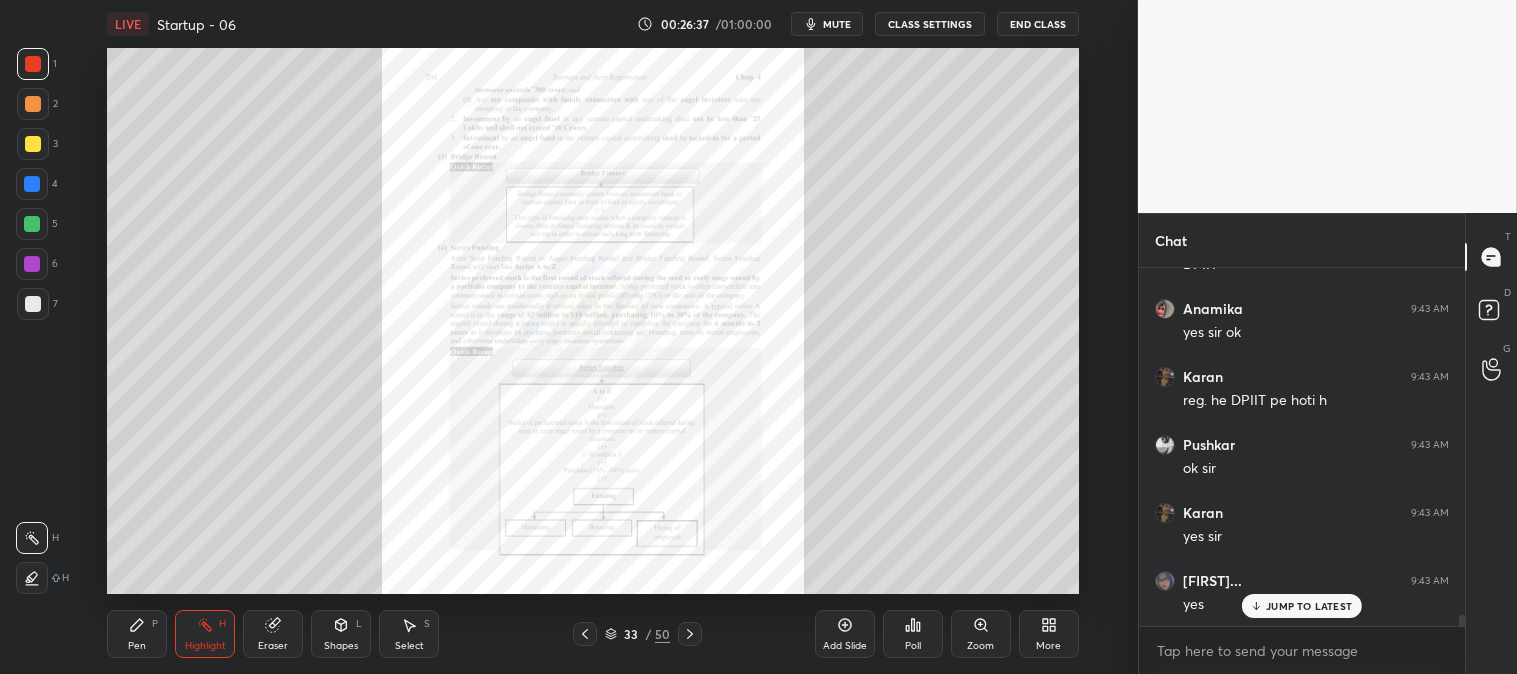 click 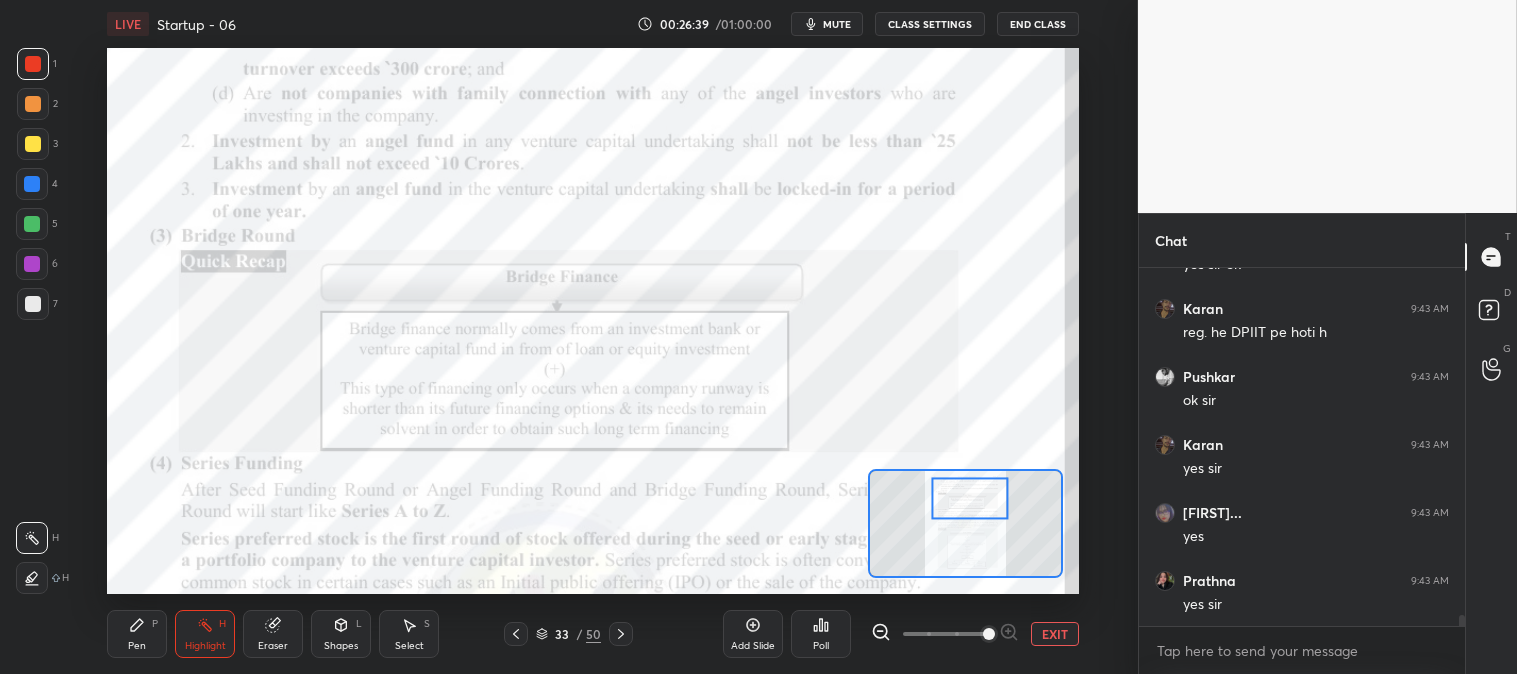 scroll, scrollTop: 11310, scrollLeft: 0, axis: vertical 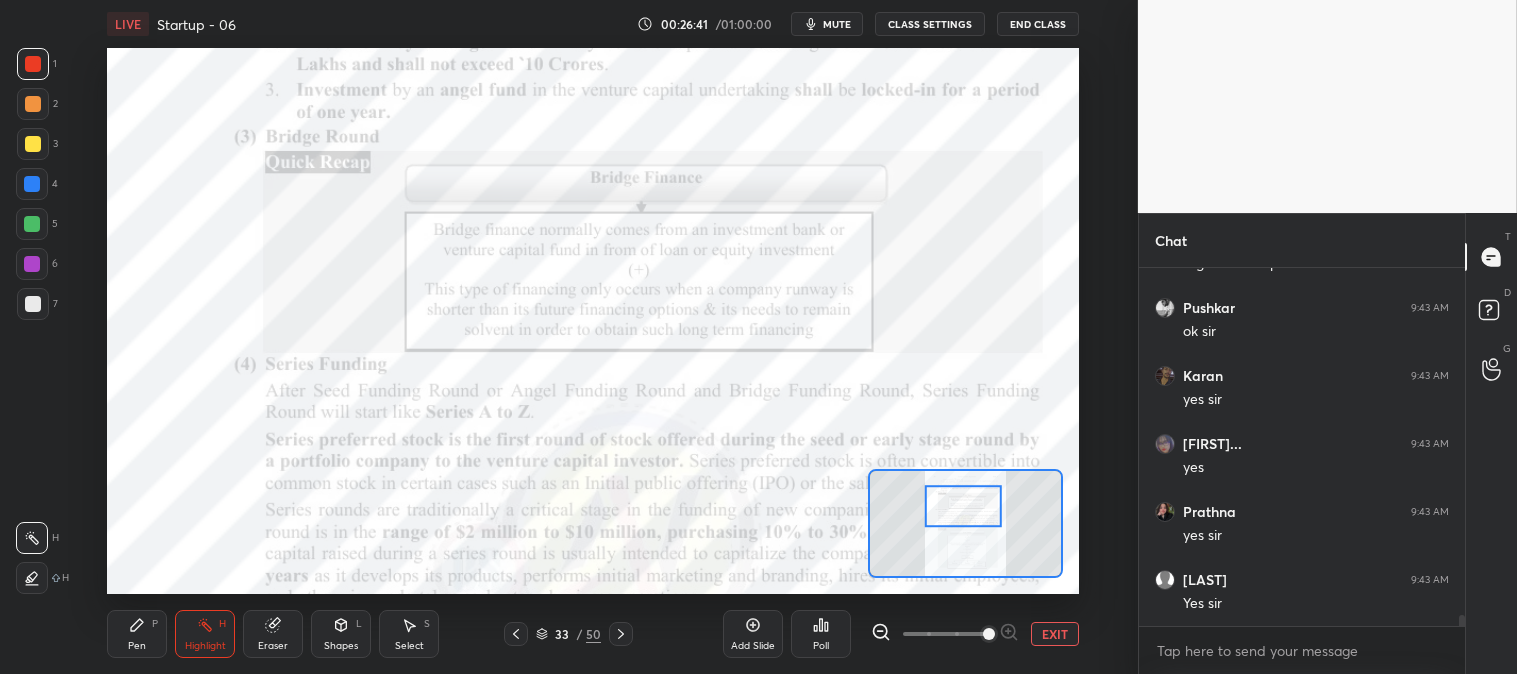 click 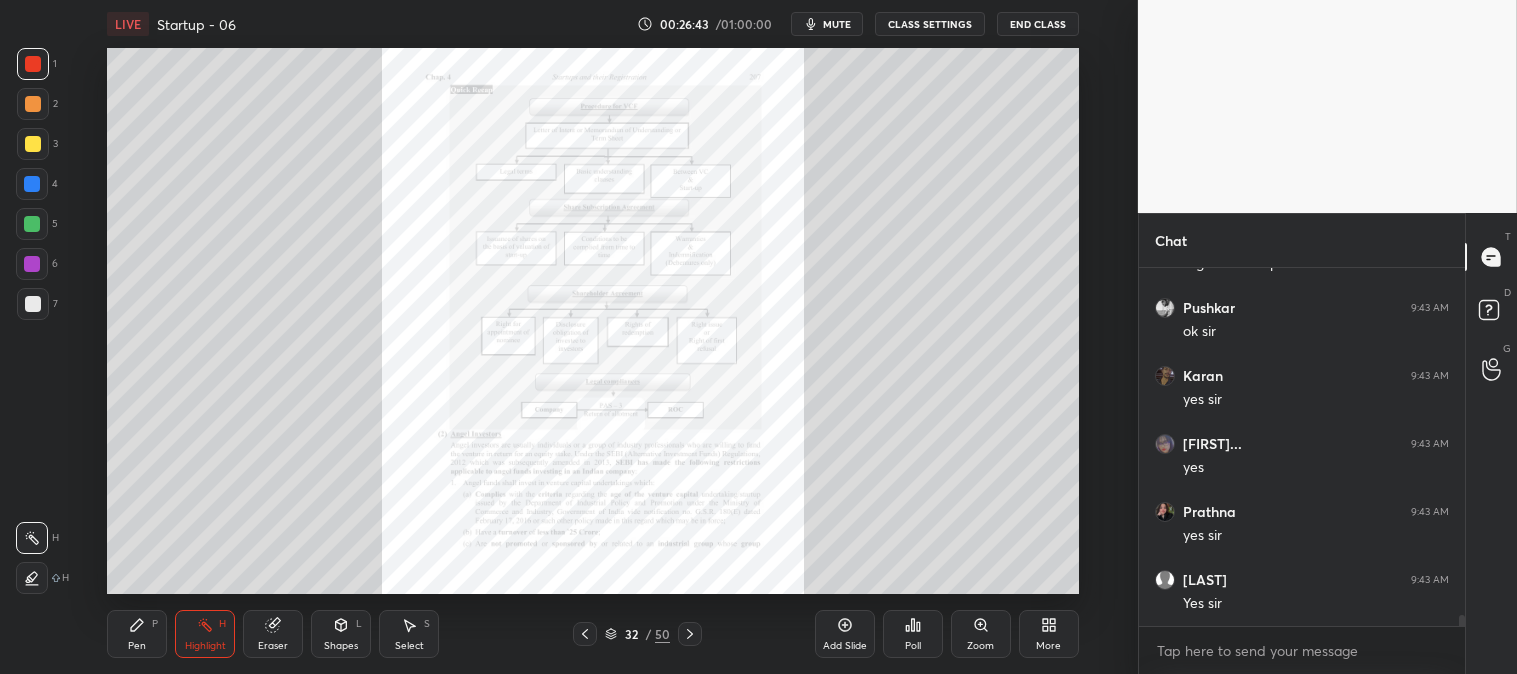 scroll, scrollTop: 11431, scrollLeft: 0, axis: vertical 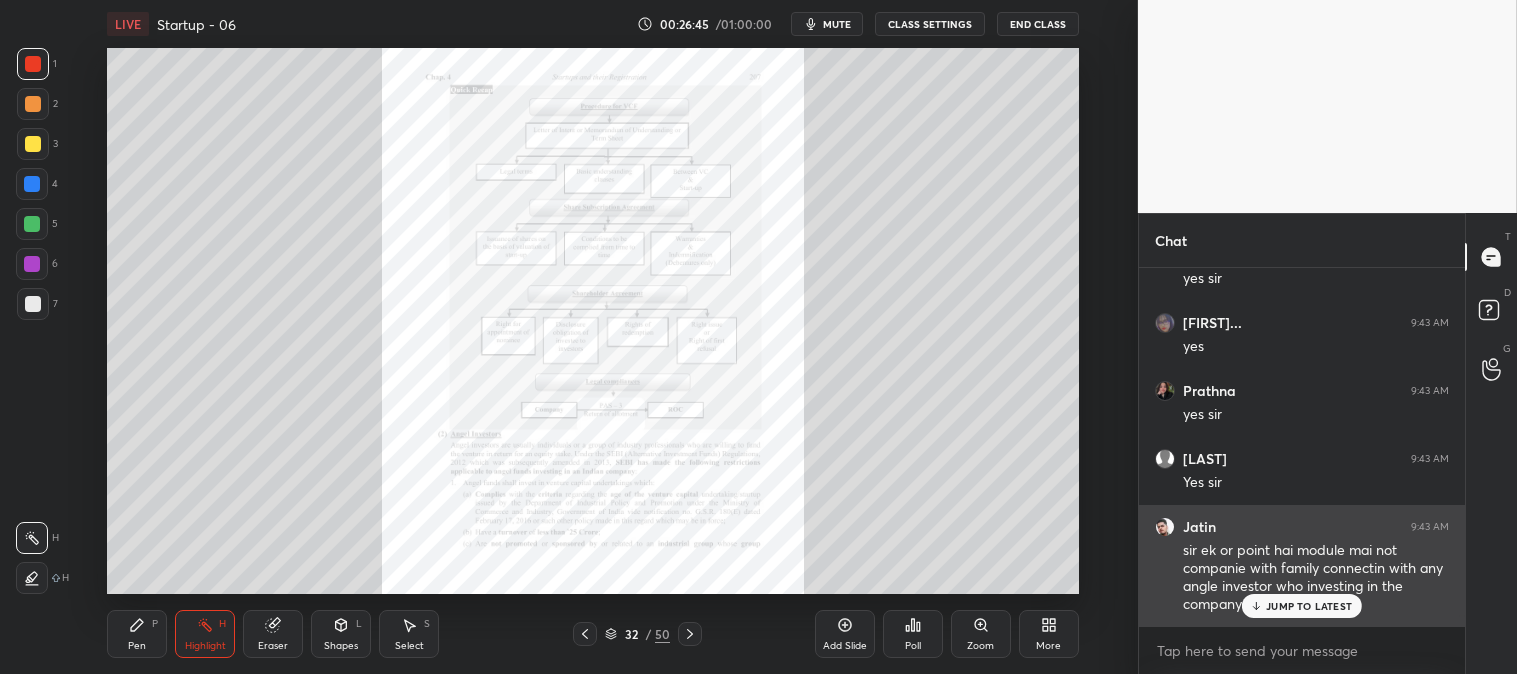 click on "JUMP TO LATEST" at bounding box center [1309, 606] 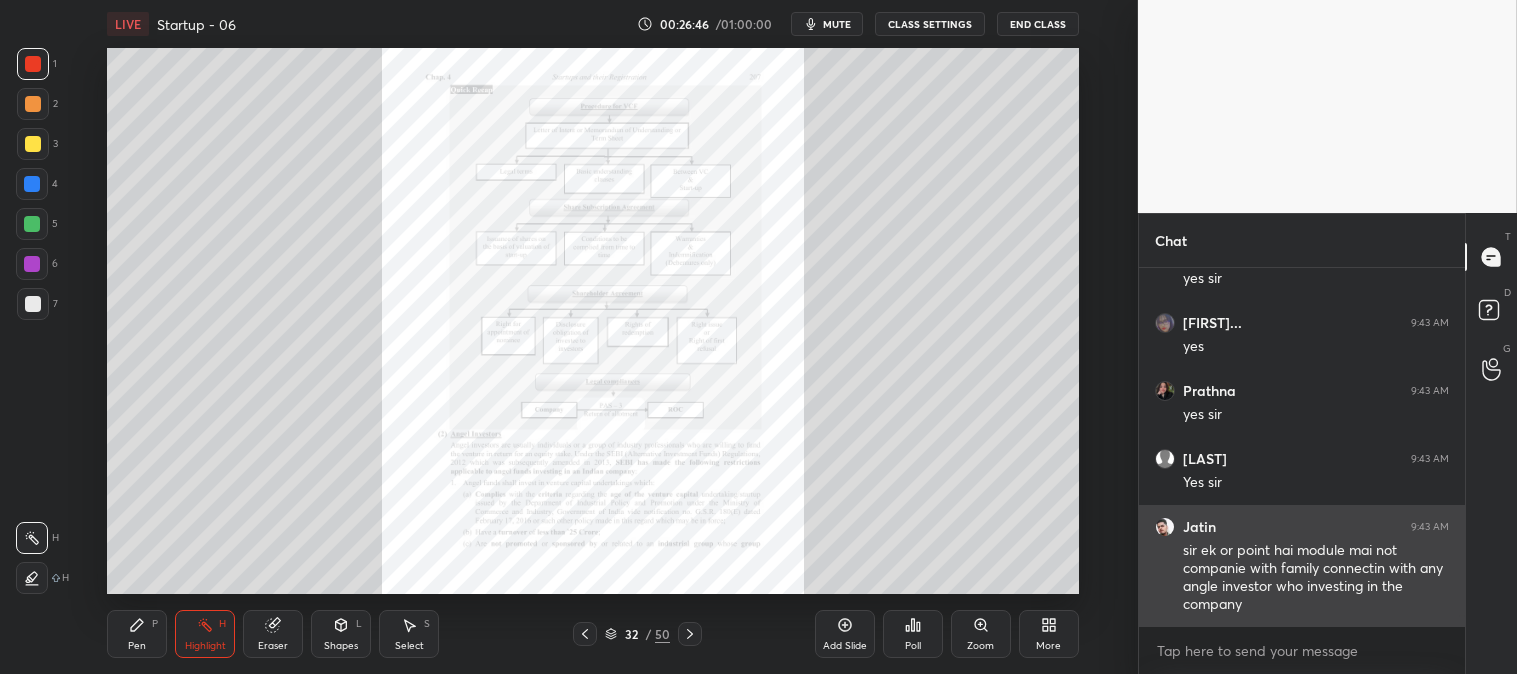 scroll, scrollTop: 11432, scrollLeft: 0, axis: vertical 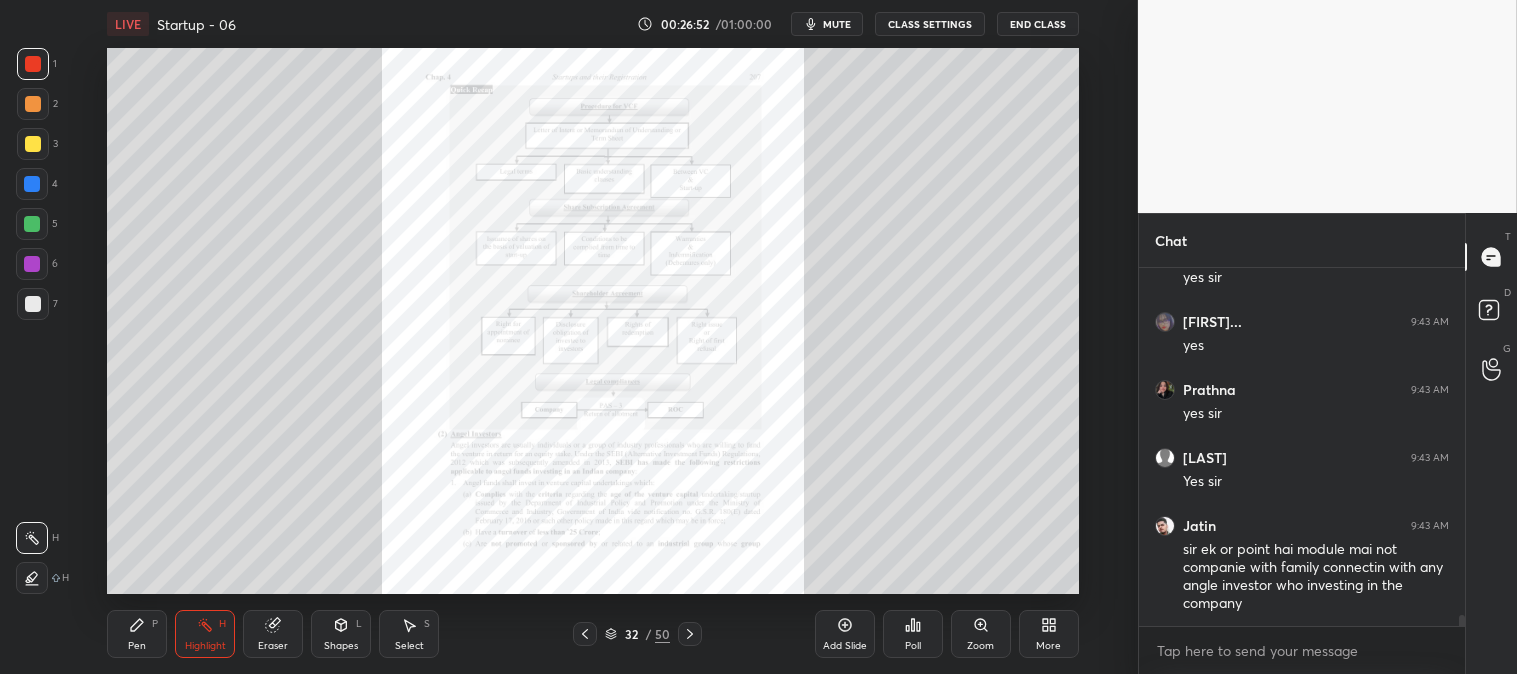 click 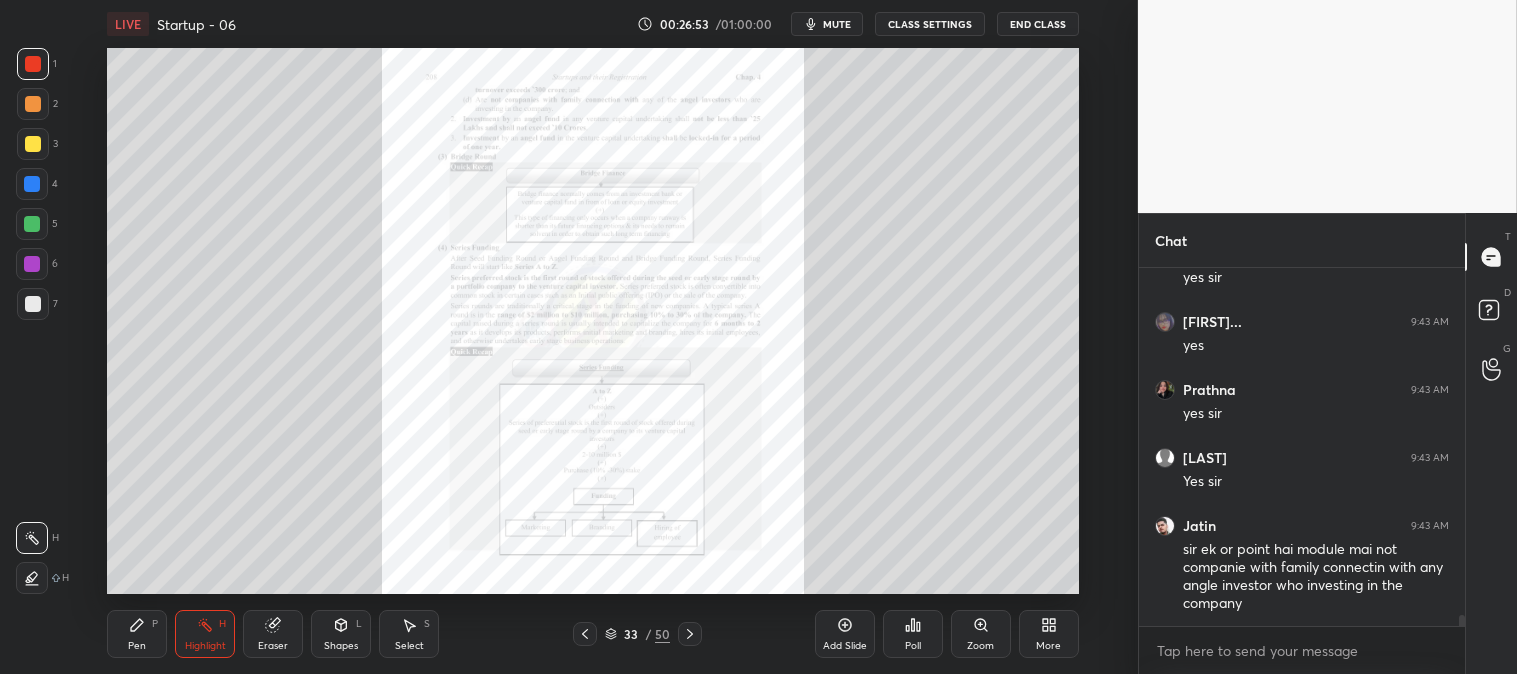 click 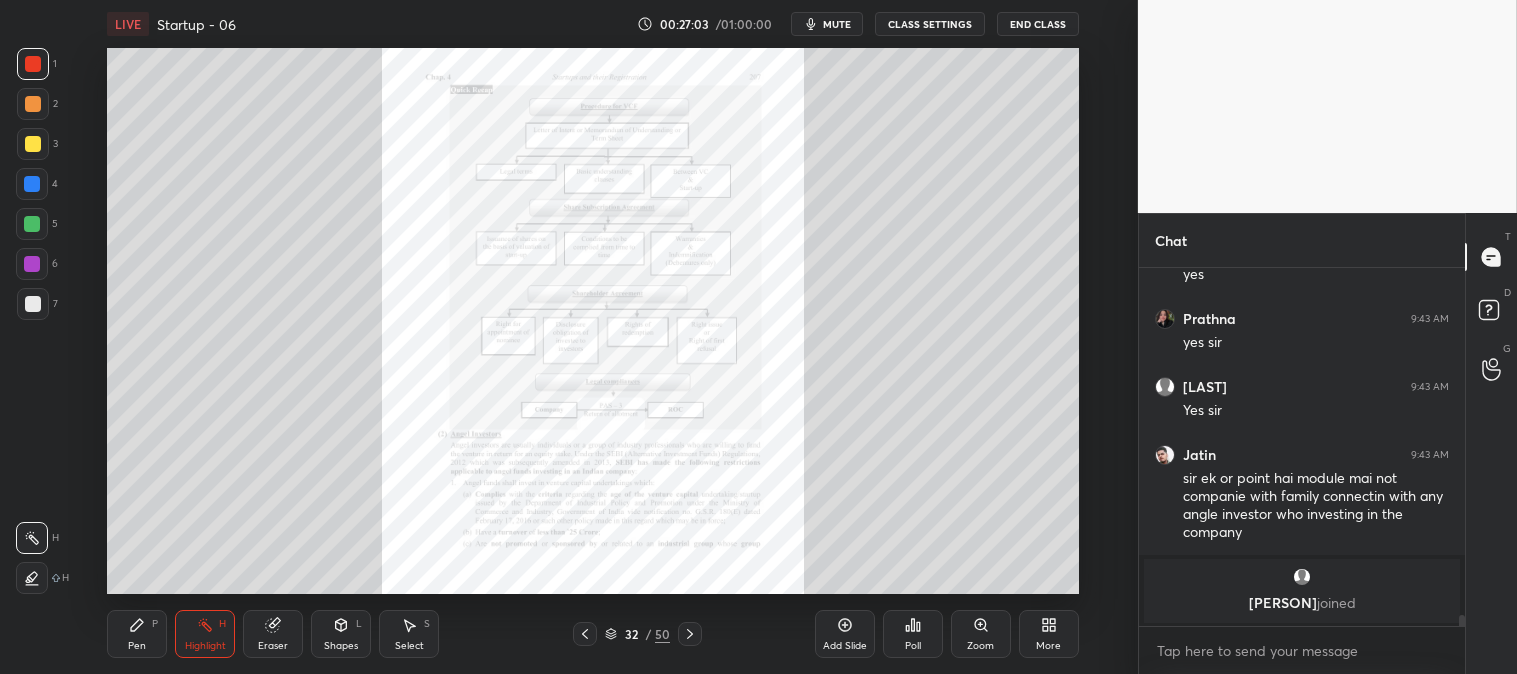 scroll, scrollTop: 11504, scrollLeft: 0, axis: vertical 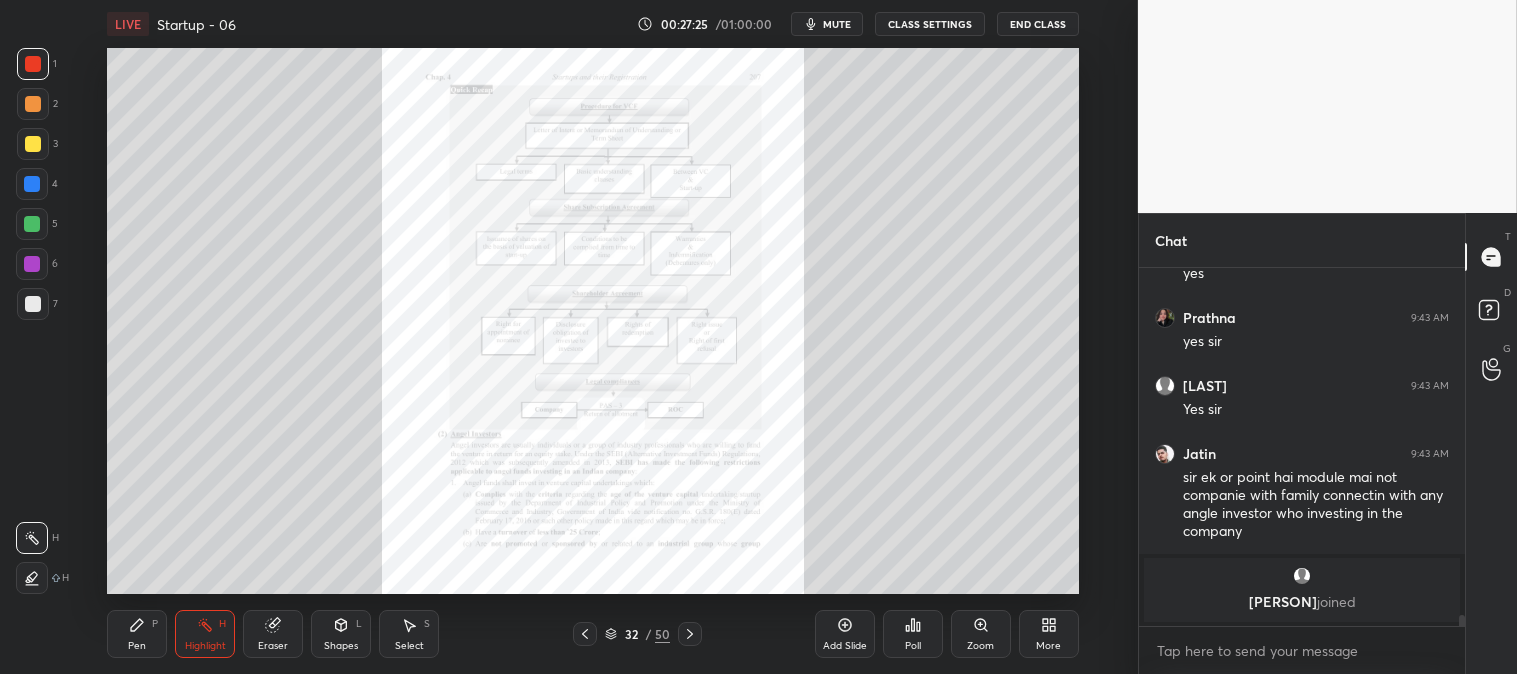 click 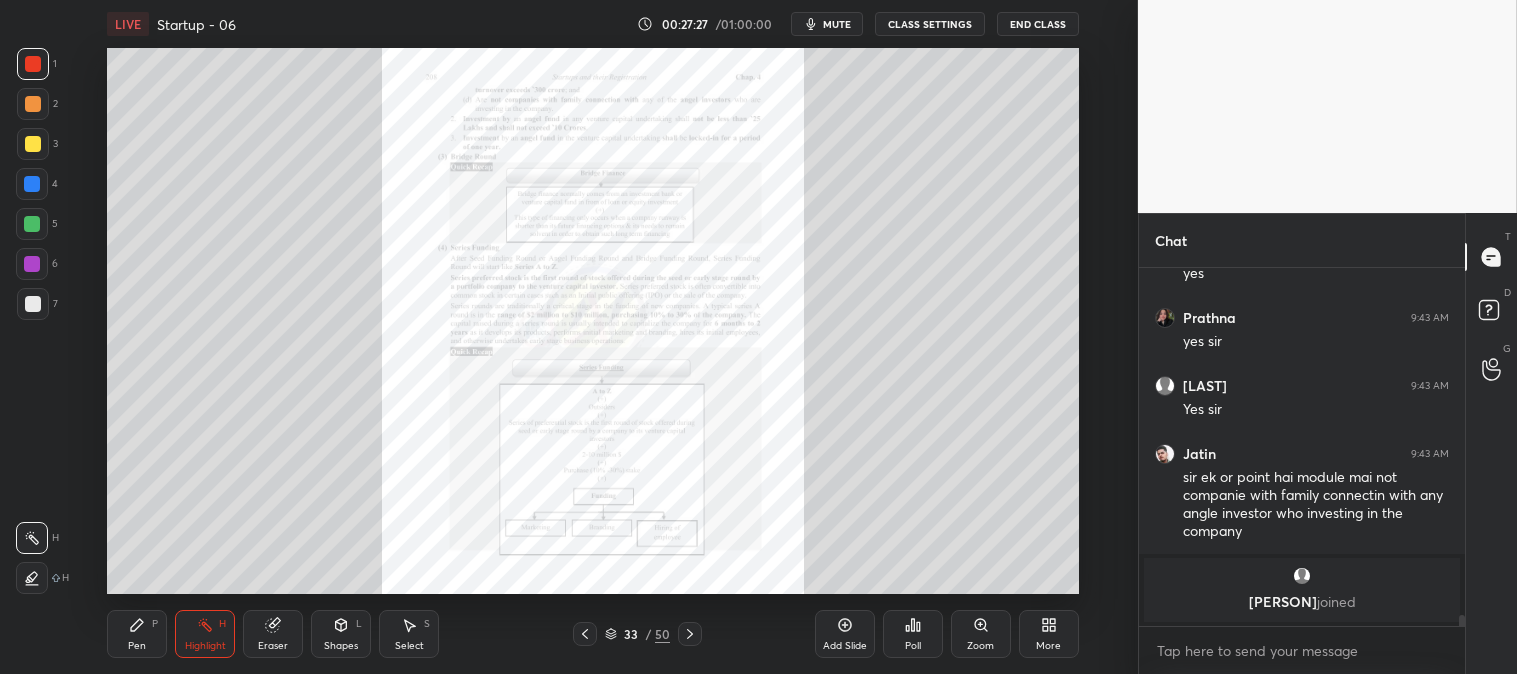 click on "Zoom" at bounding box center (981, 634) 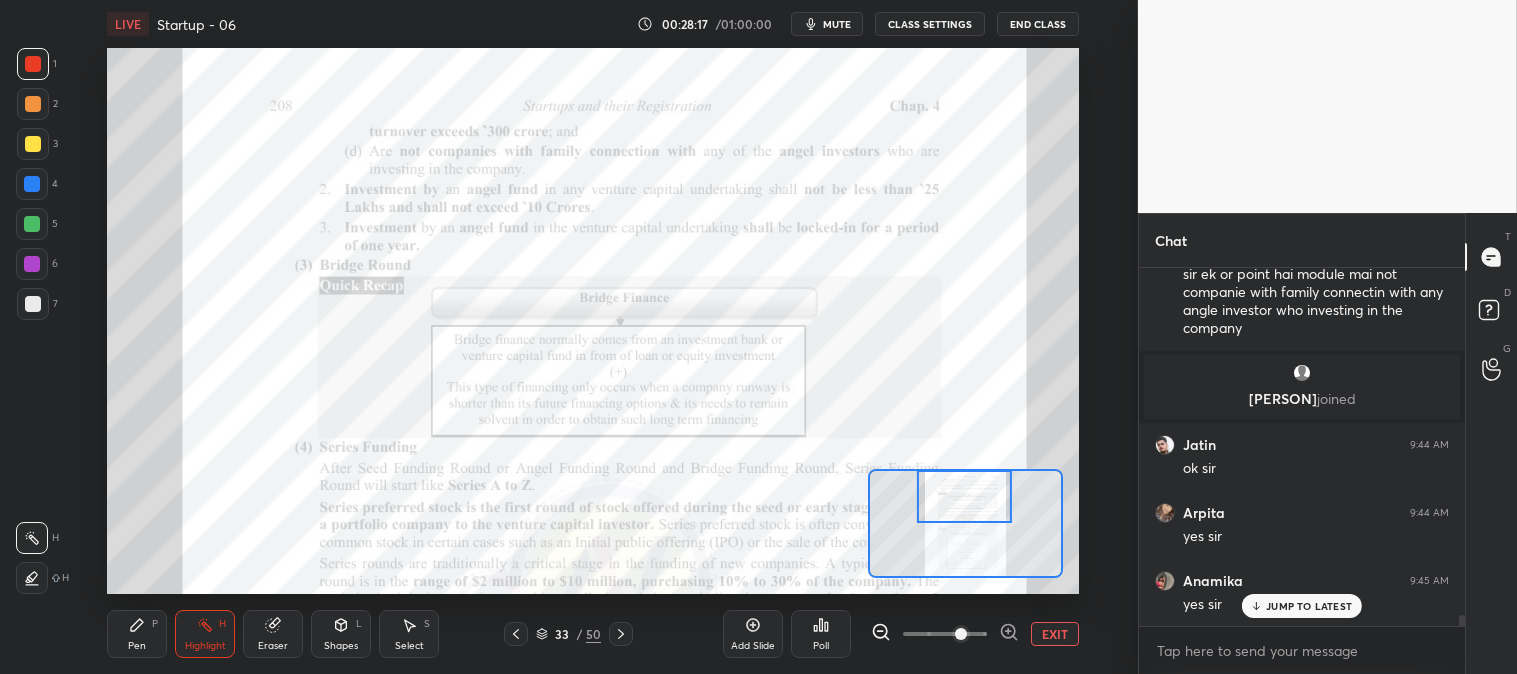 scroll, scrollTop: 11445, scrollLeft: 0, axis: vertical 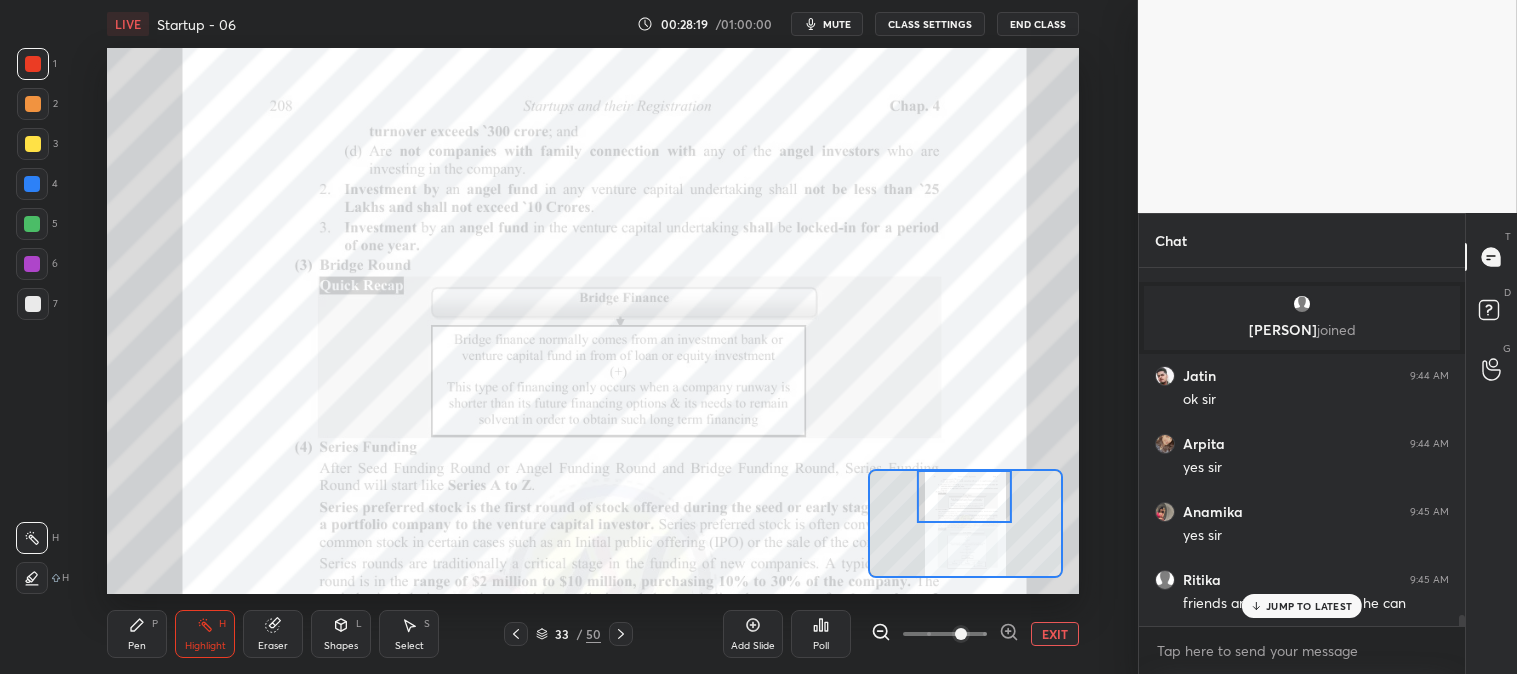 click on "JUMP TO LATEST" at bounding box center (1302, 606) 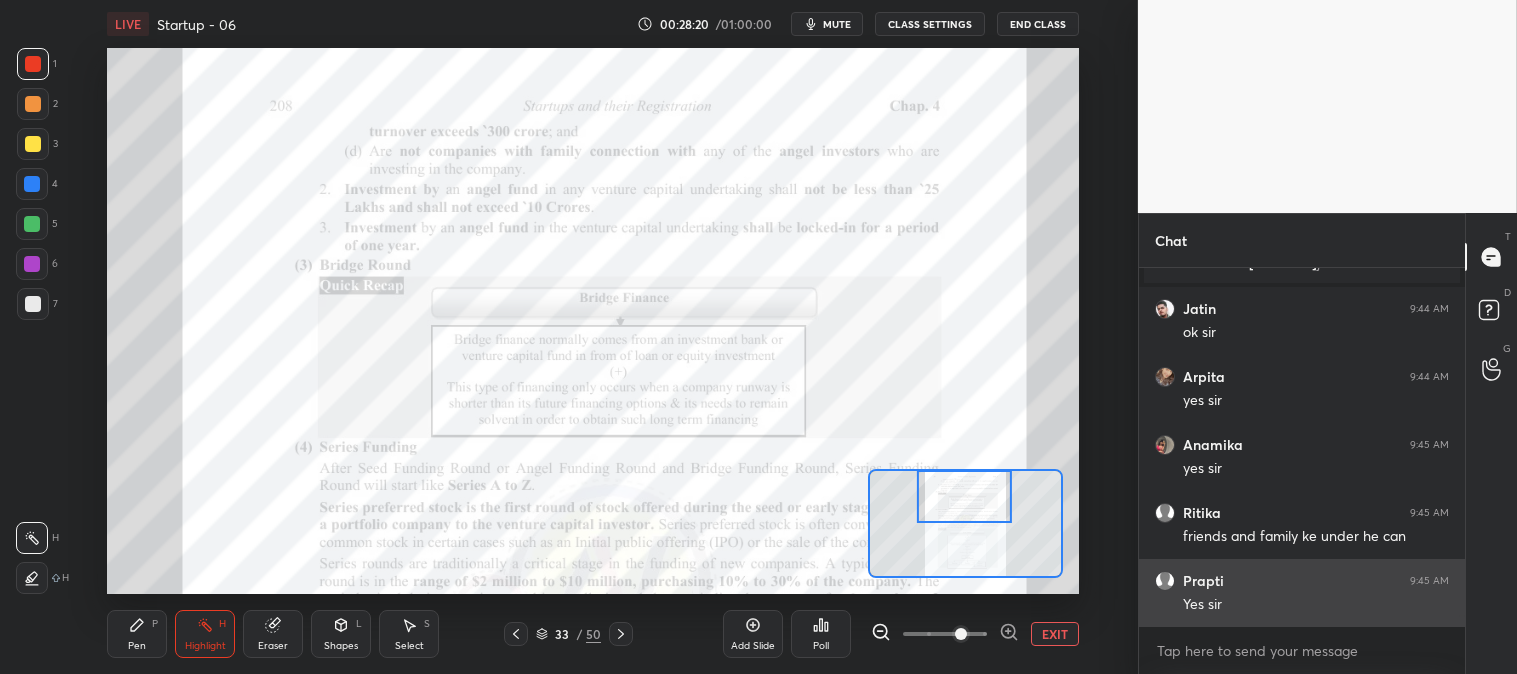 scroll, scrollTop: 11514, scrollLeft: 0, axis: vertical 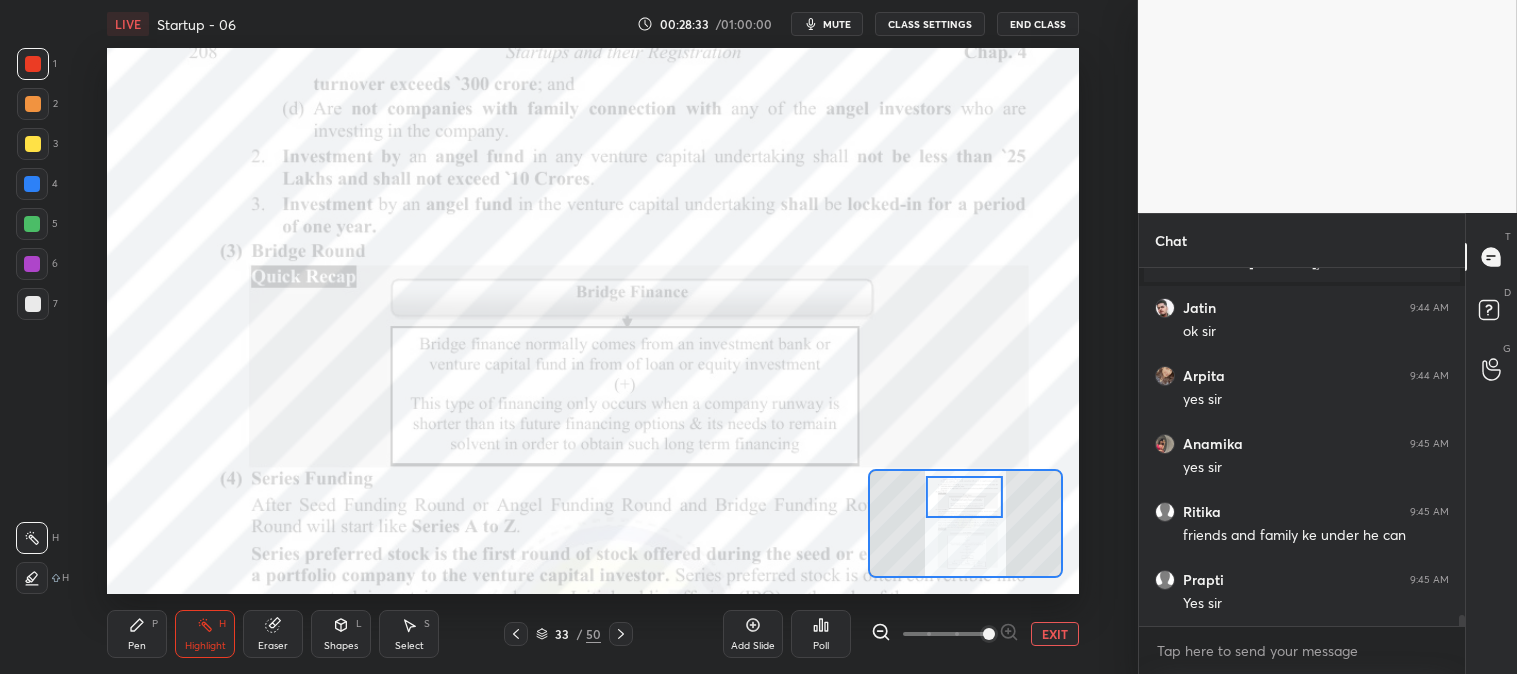 click on "mute" at bounding box center [837, 24] 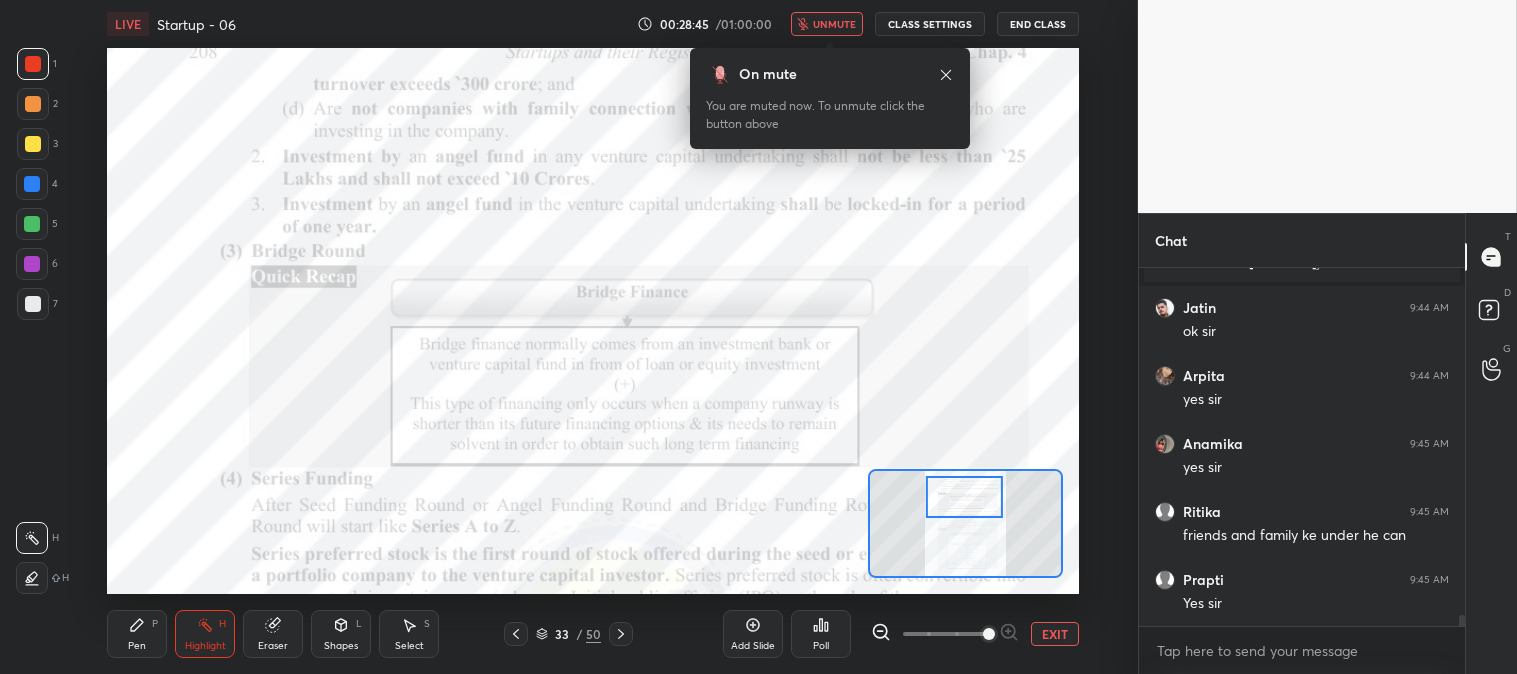 click 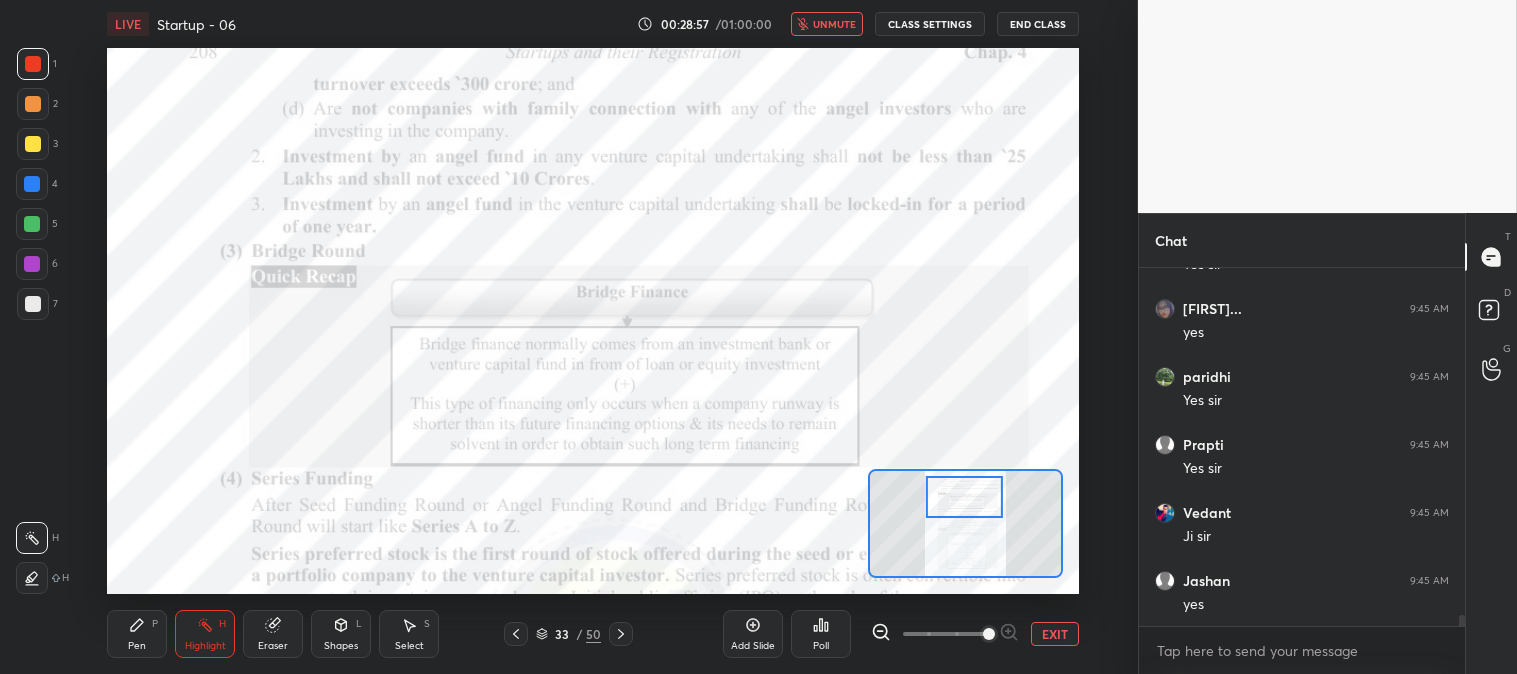 scroll, scrollTop: 11921, scrollLeft: 0, axis: vertical 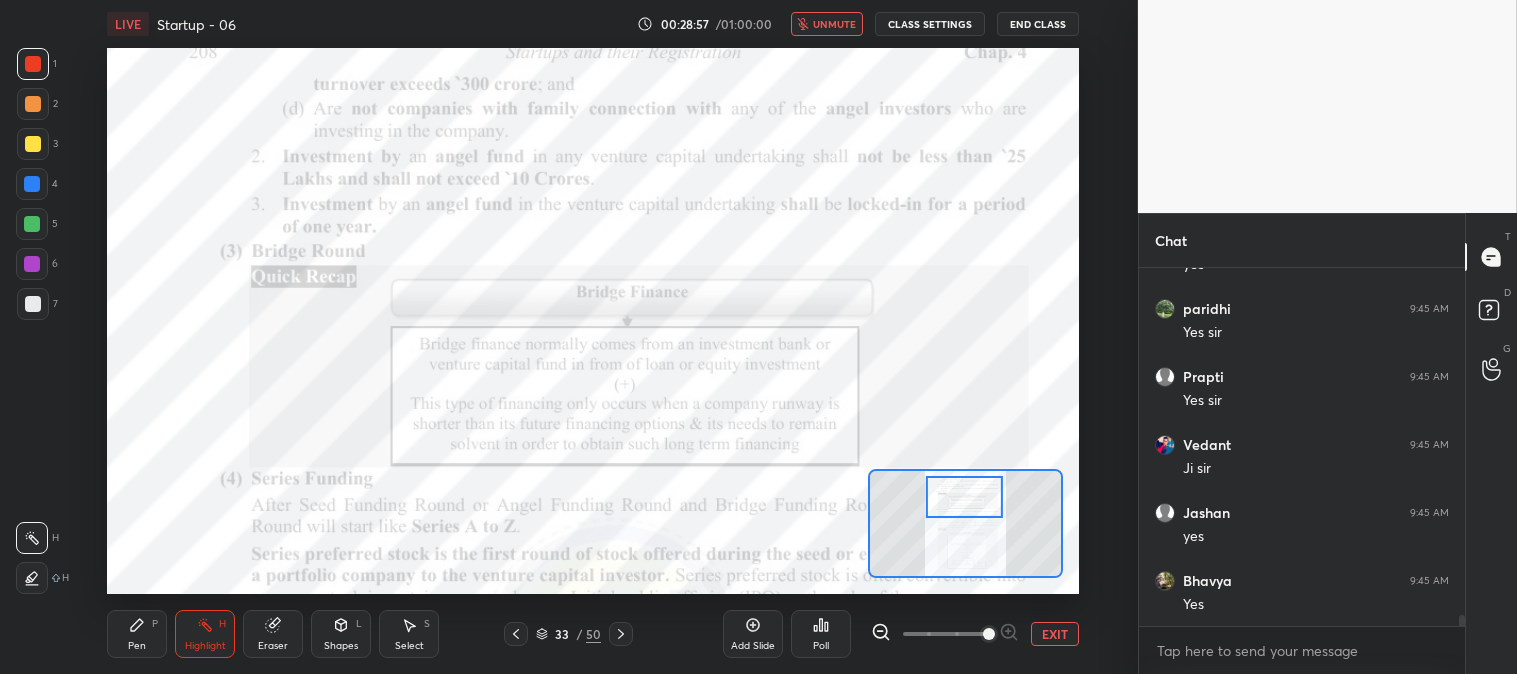 click on "unmute" at bounding box center [834, 24] 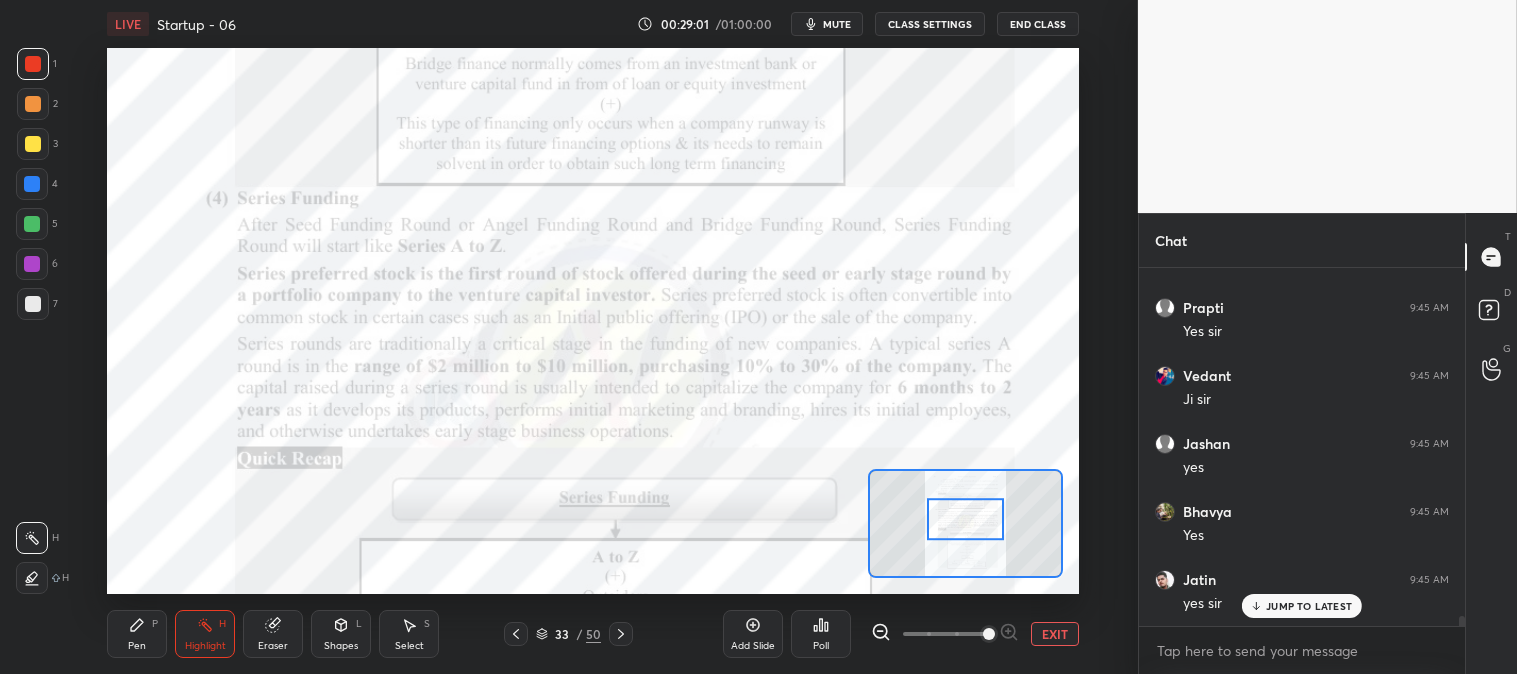 scroll, scrollTop: 12057, scrollLeft: 0, axis: vertical 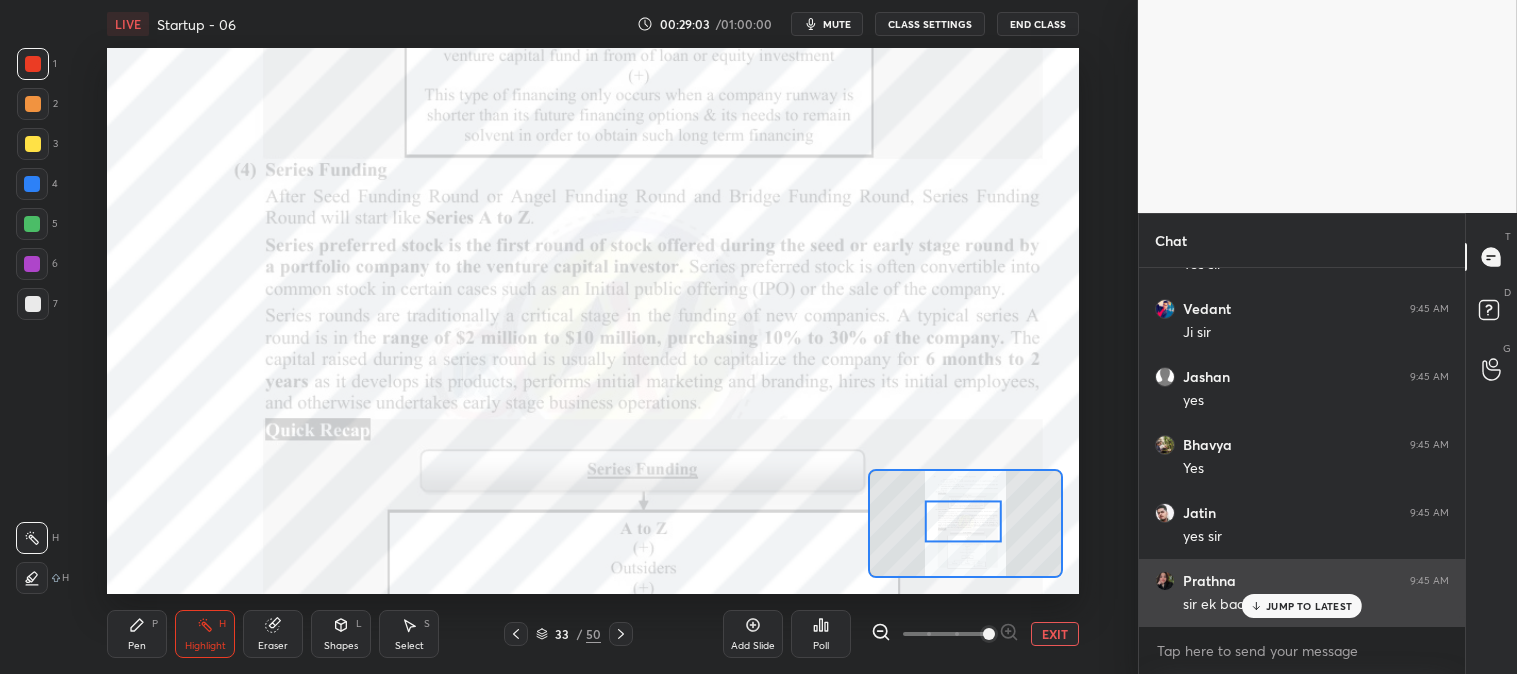 click on "JUMP TO LATEST" at bounding box center [1309, 606] 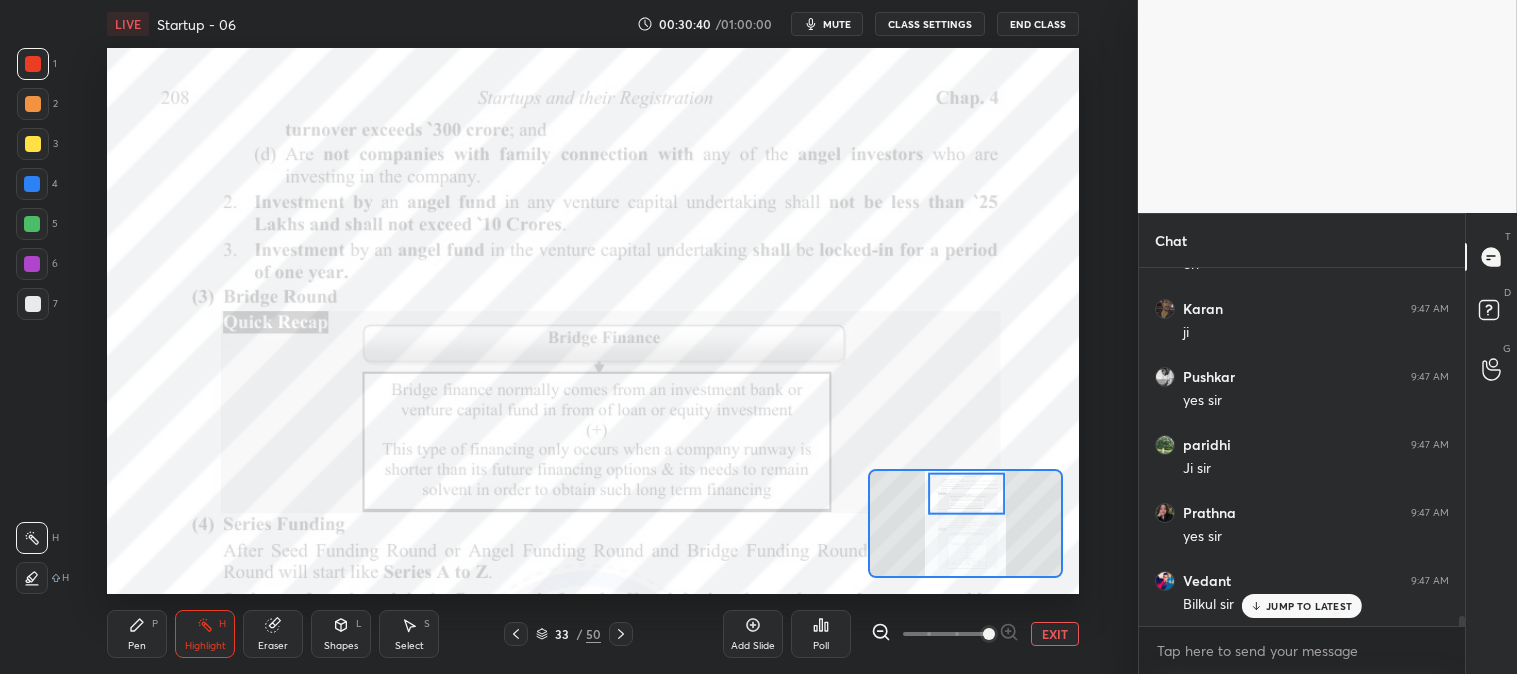 scroll, scrollTop: 13163, scrollLeft: 0, axis: vertical 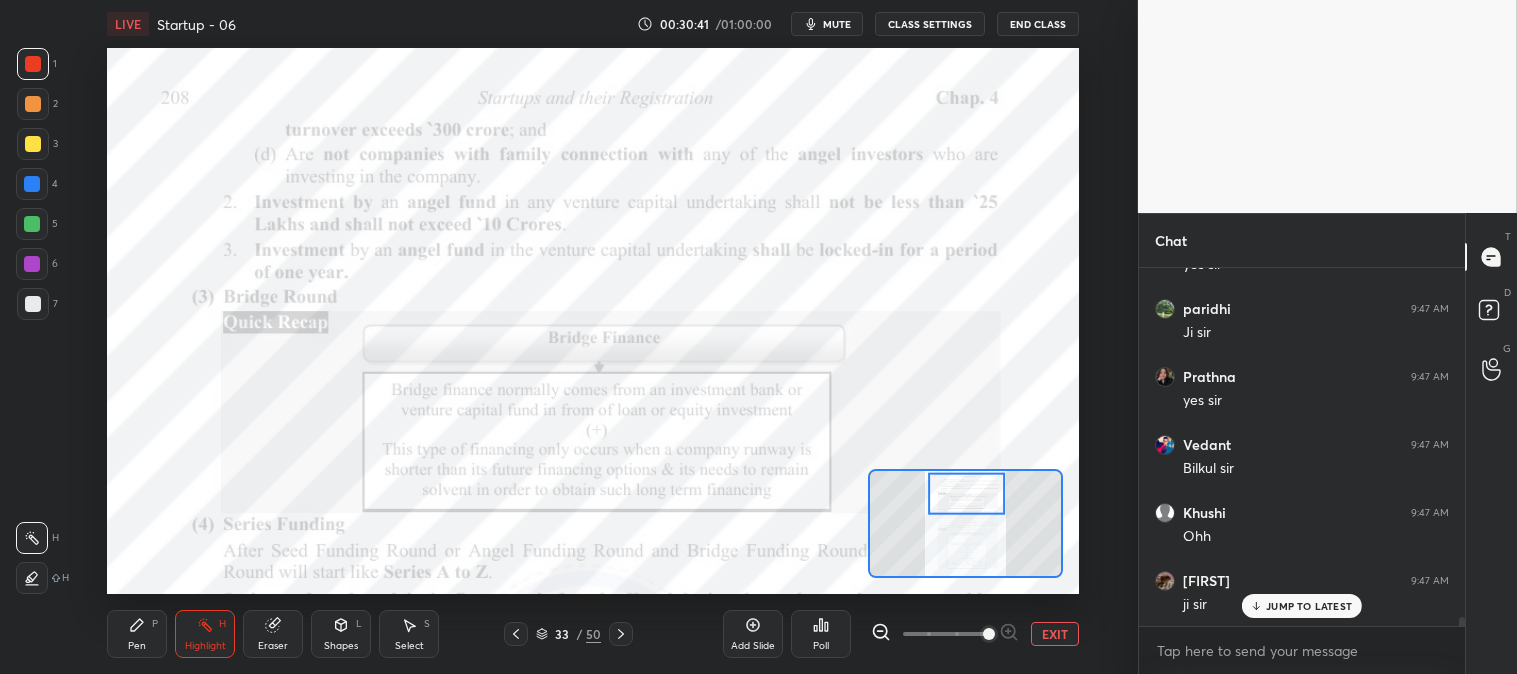 click on "JUMP TO LATEST" at bounding box center [1309, 606] 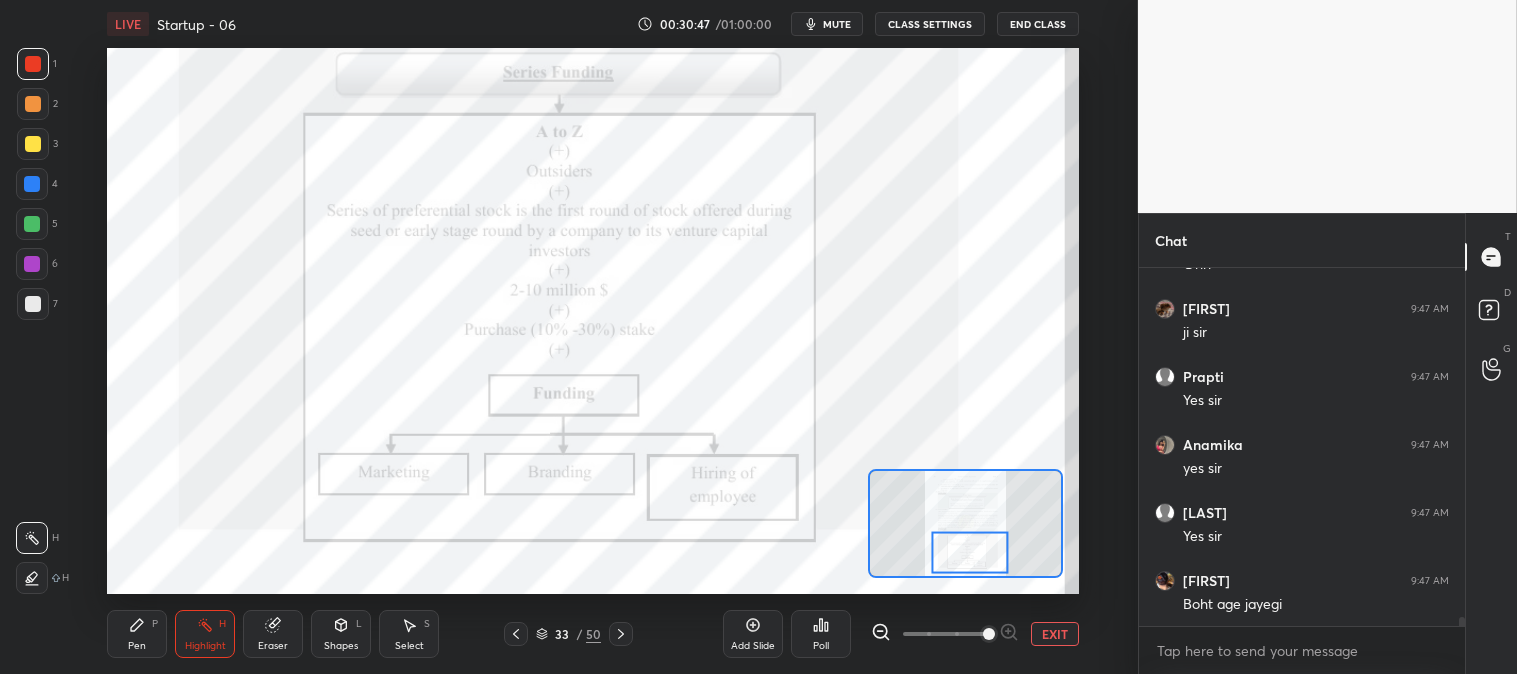scroll, scrollTop: 13436, scrollLeft: 0, axis: vertical 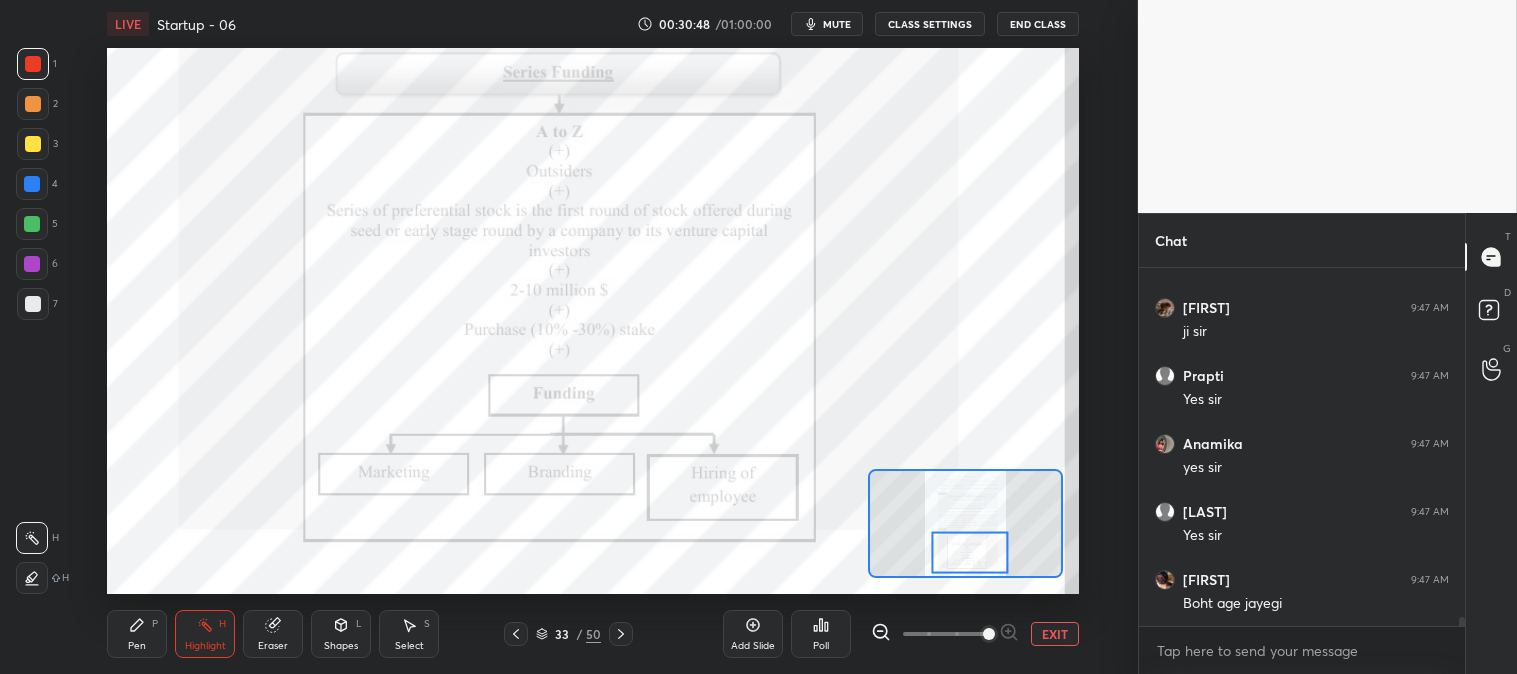 click 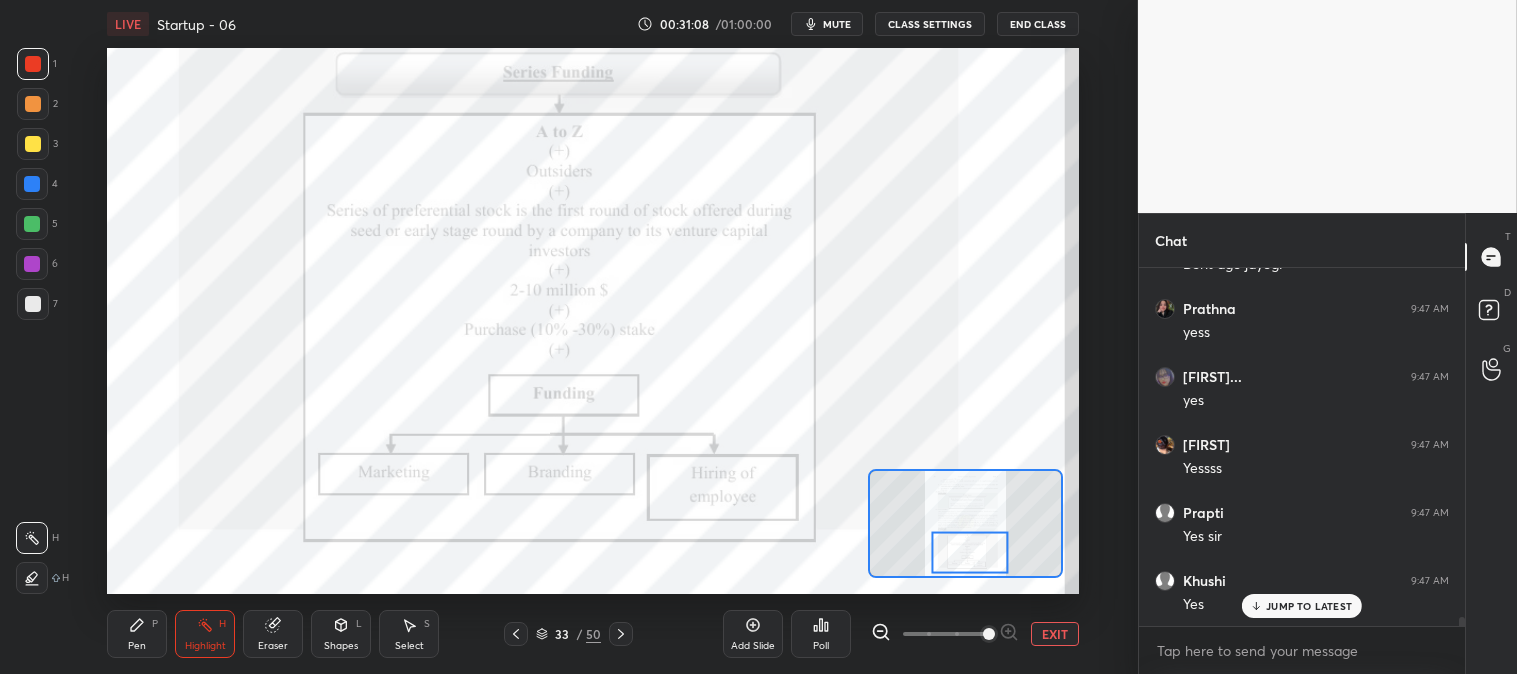 scroll, scrollTop: 13843, scrollLeft: 0, axis: vertical 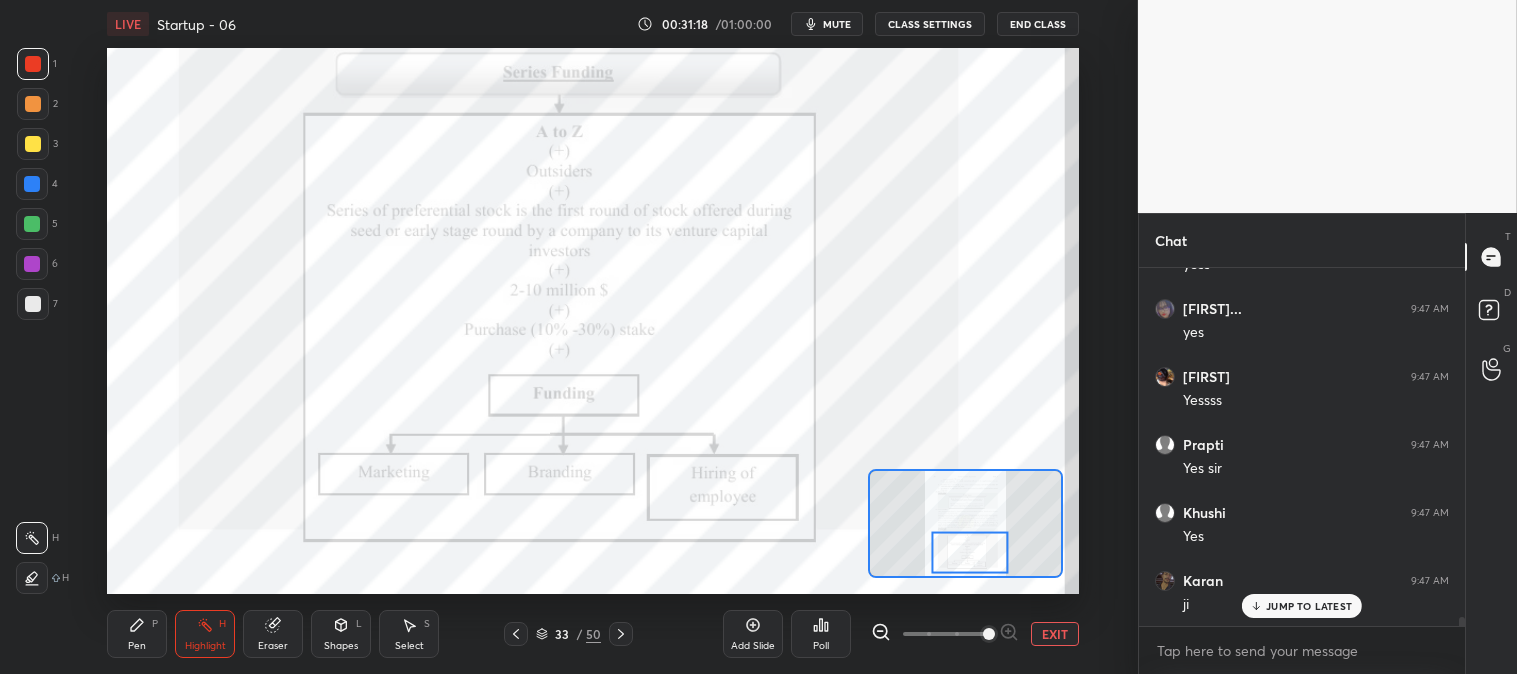 click on "JUMP TO LATEST" at bounding box center (1309, 606) 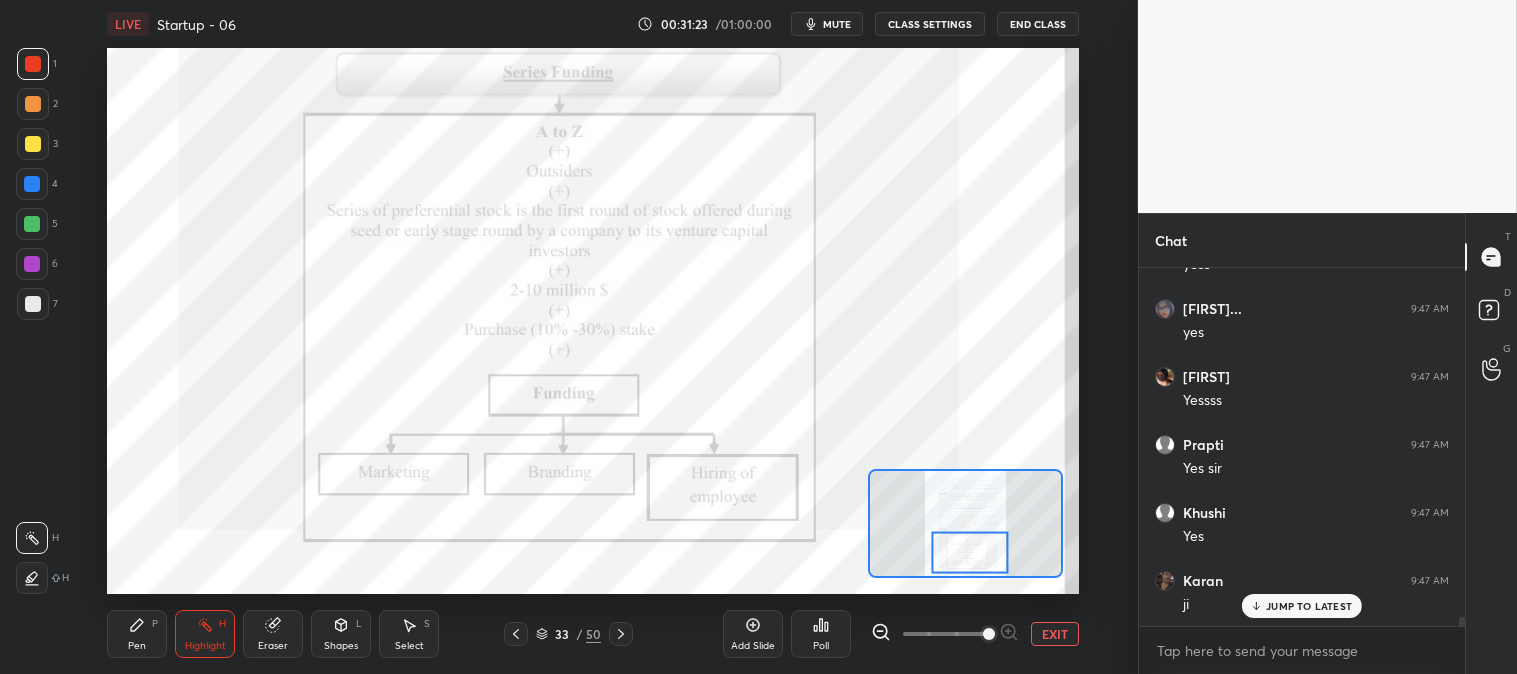 scroll, scrollTop: 13911, scrollLeft: 0, axis: vertical 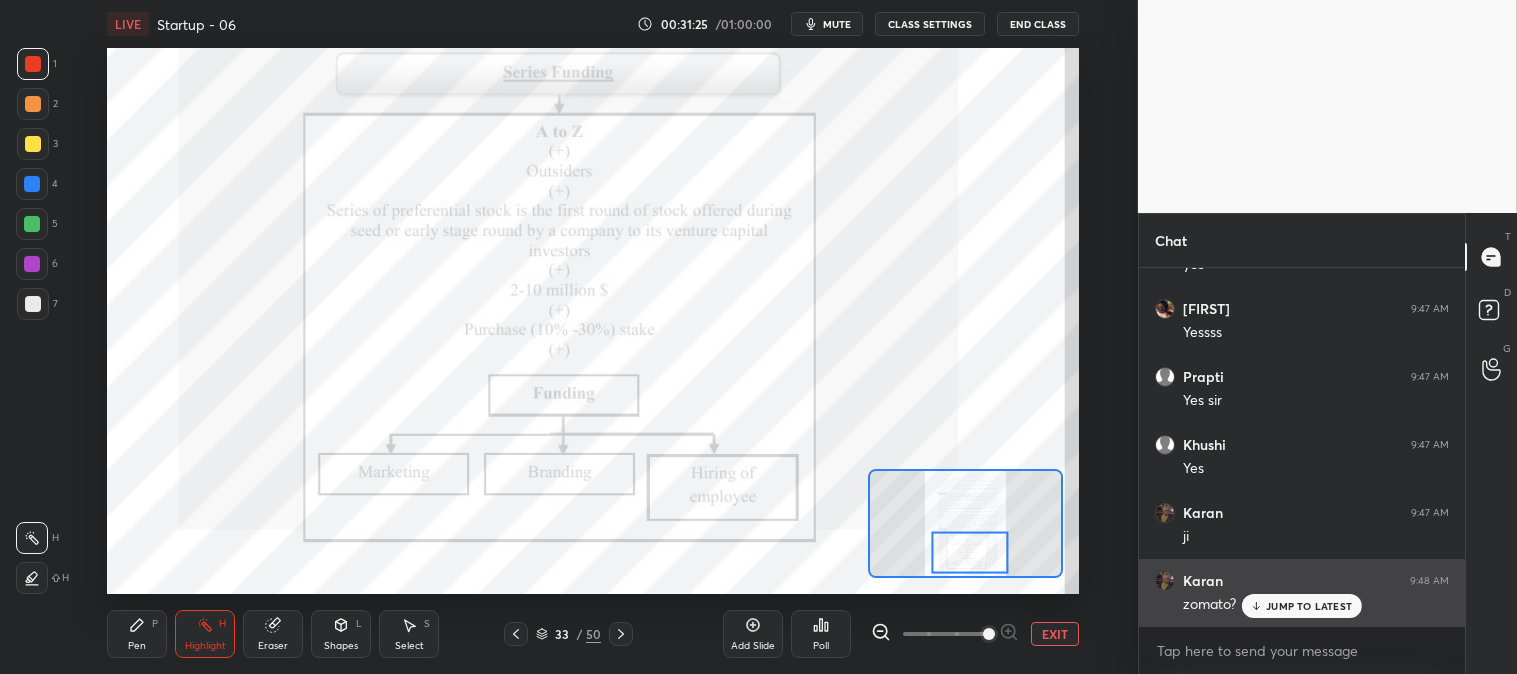 click on "JUMP TO LATEST" at bounding box center [1309, 606] 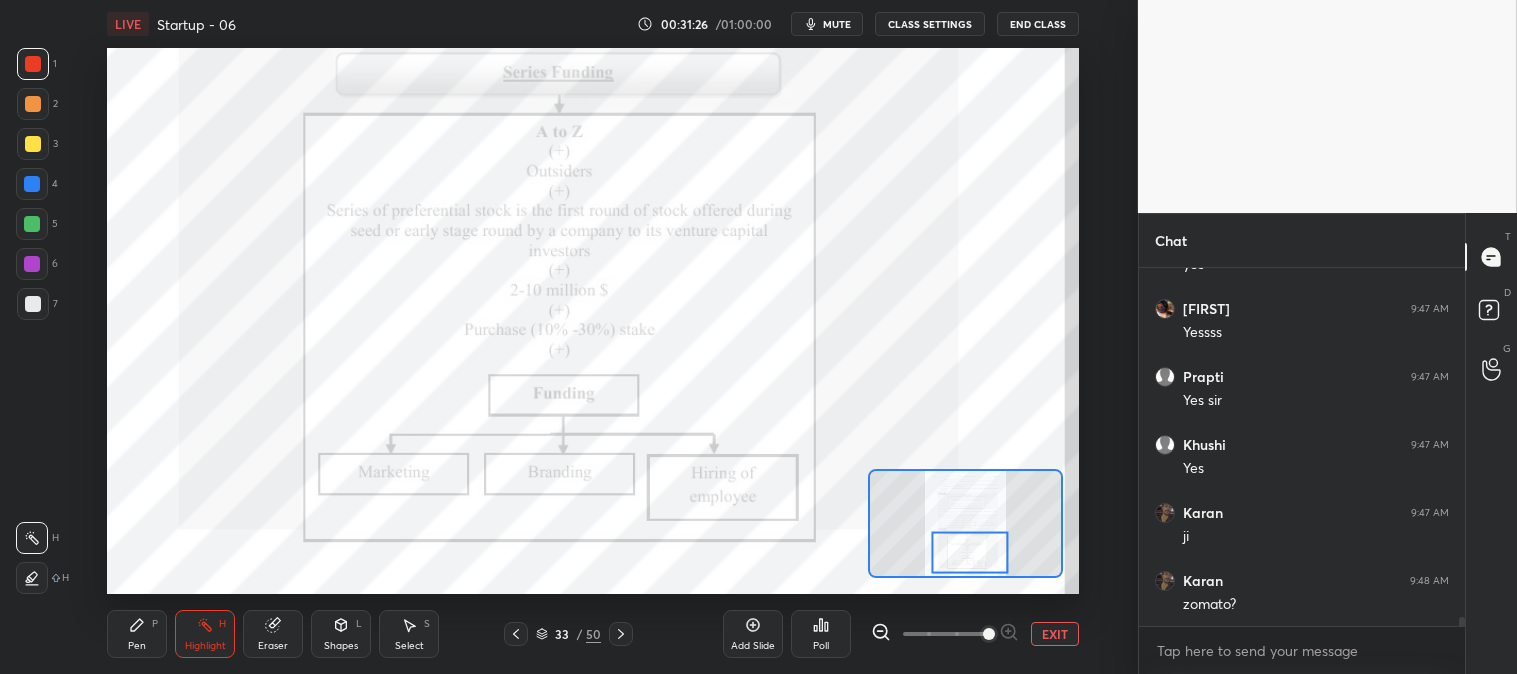click on "Pen P" at bounding box center (137, 634) 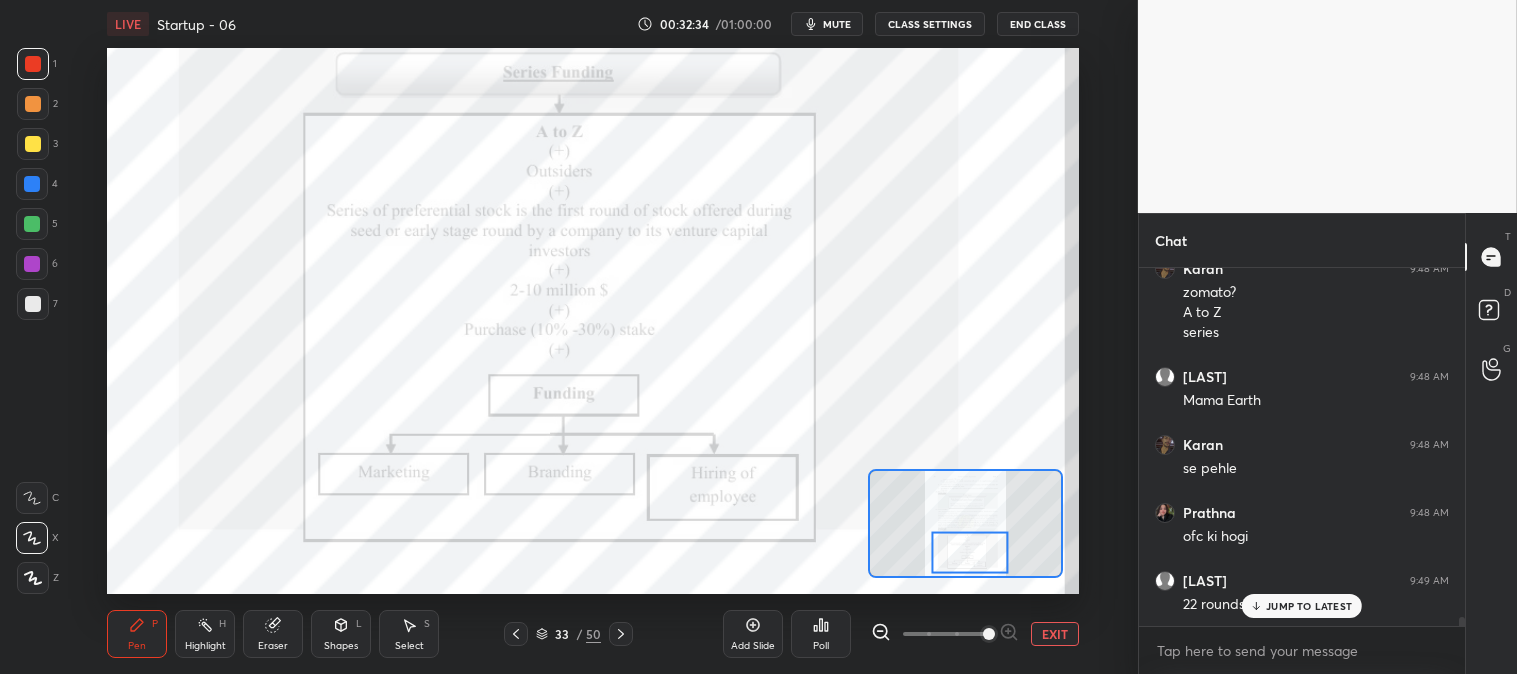 scroll, scrollTop: 14291, scrollLeft: 0, axis: vertical 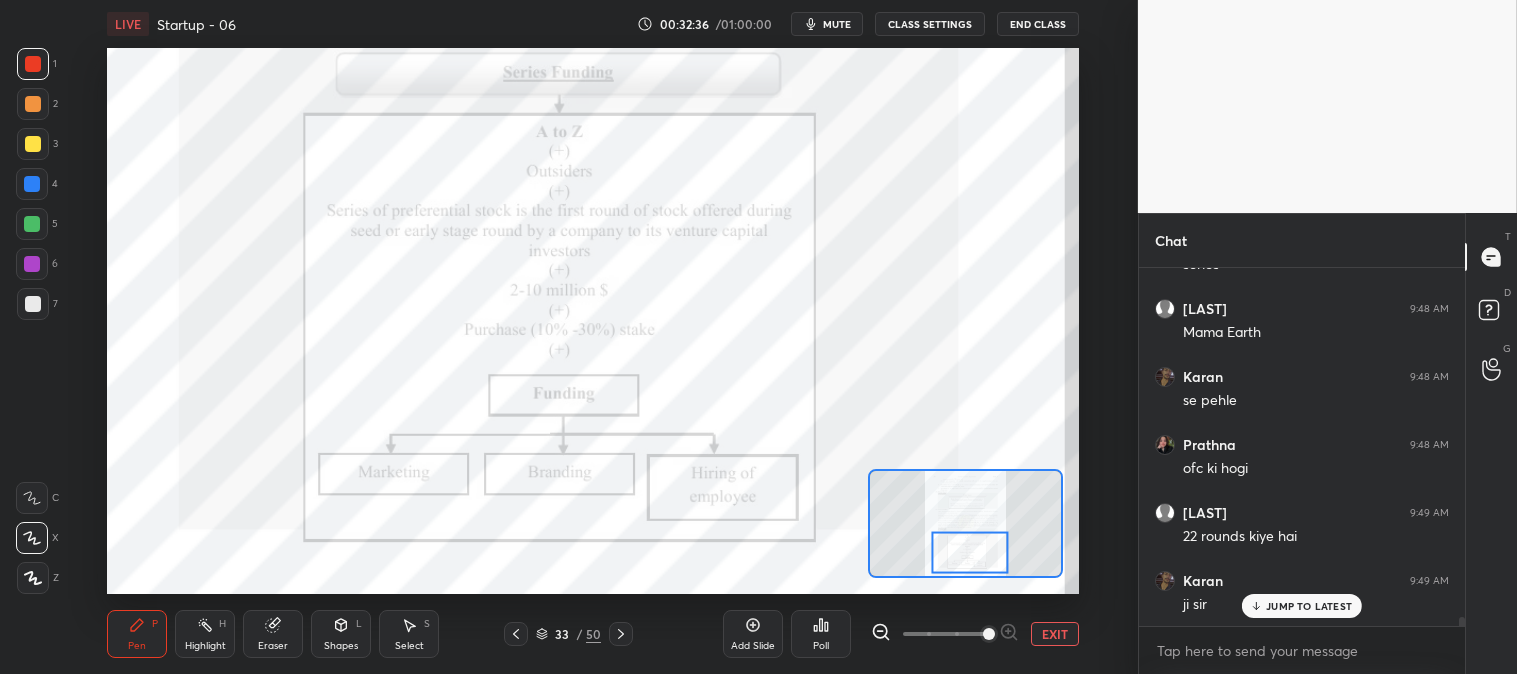 click on "JUMP TO LATEST" at bounding box center (1309, 606) 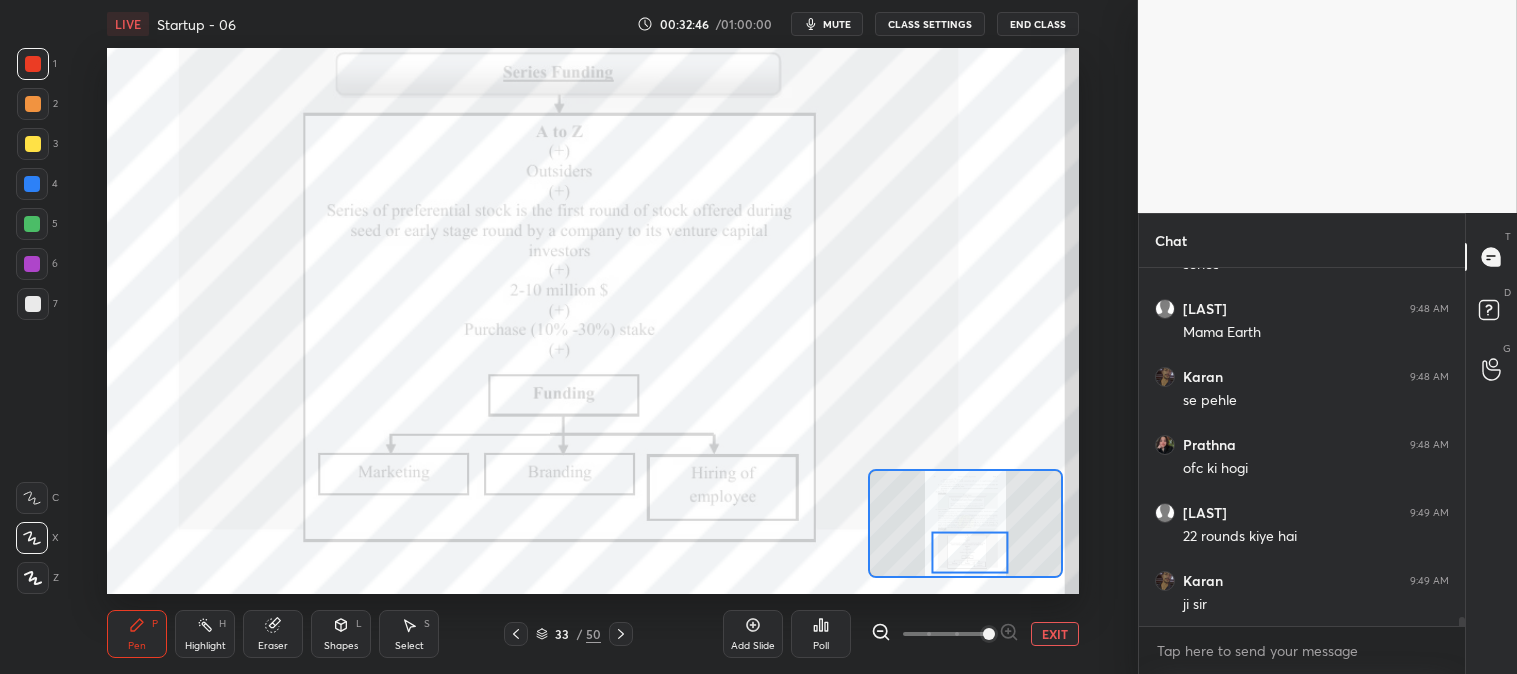click 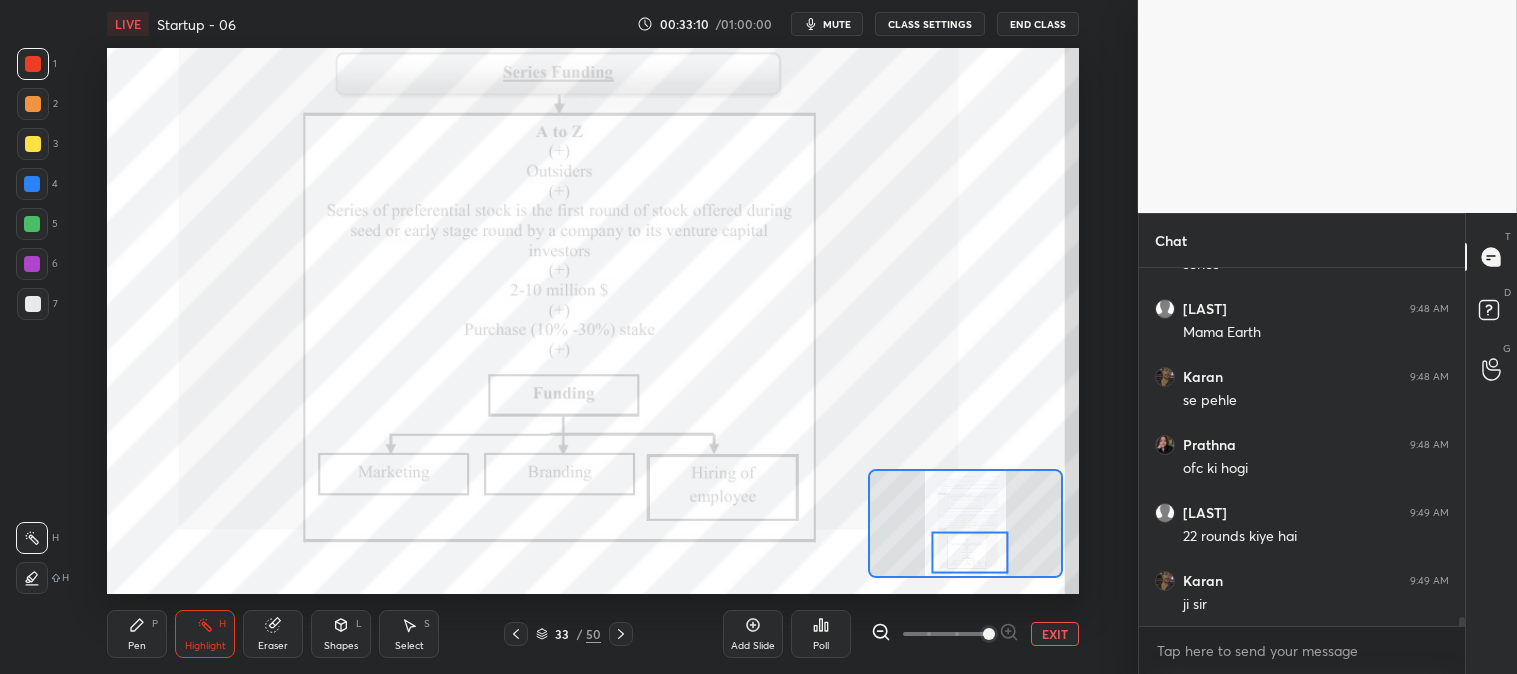 click on "Pen" at bounding box center [137, 646] 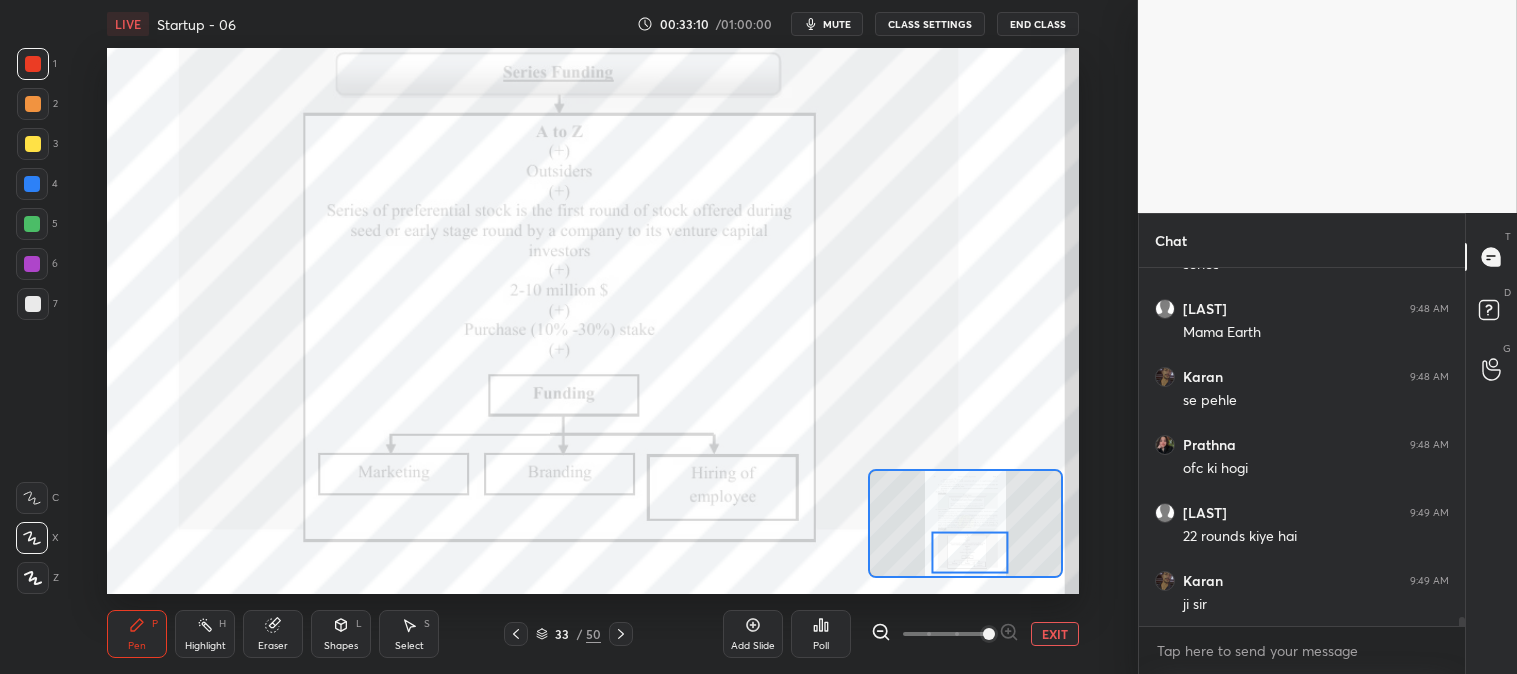click on "Pen P" at bounding box center (137, 634) 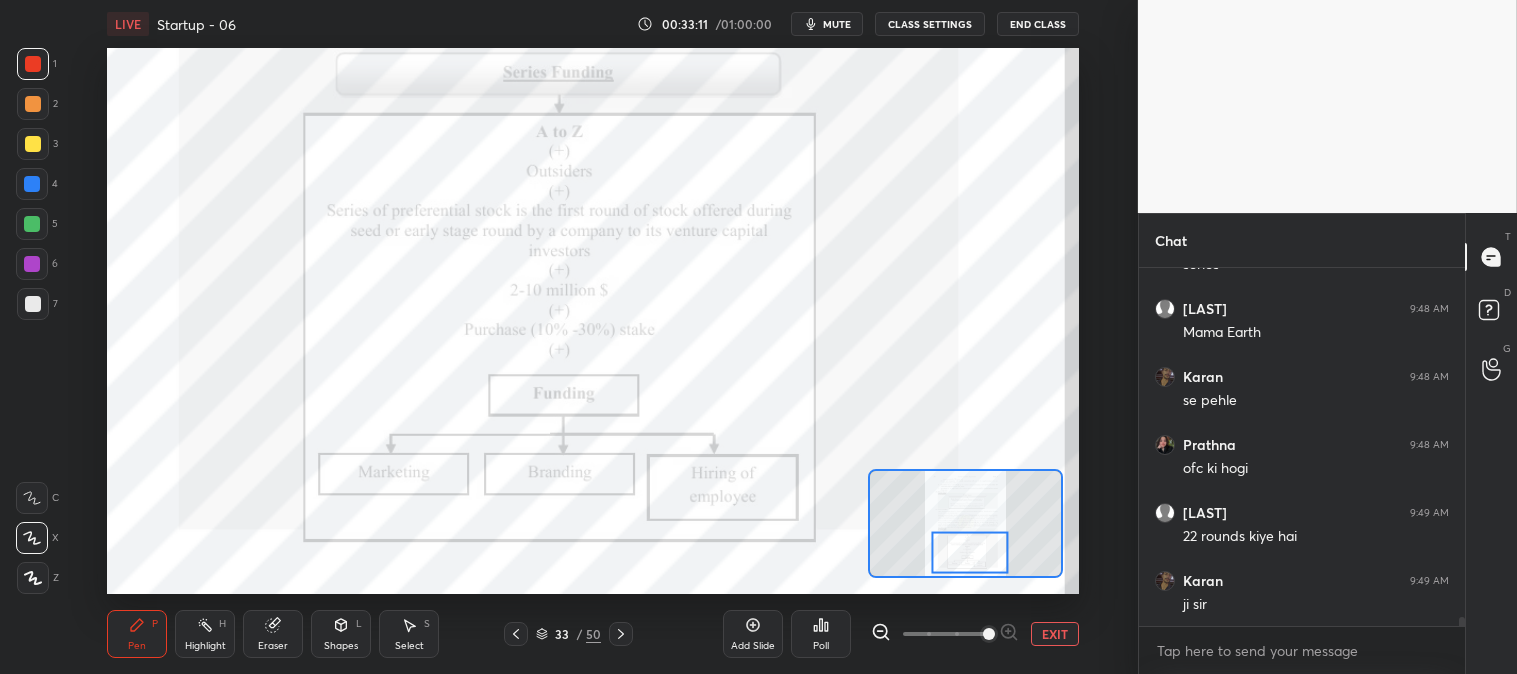 click at bounding box center [33, 104] 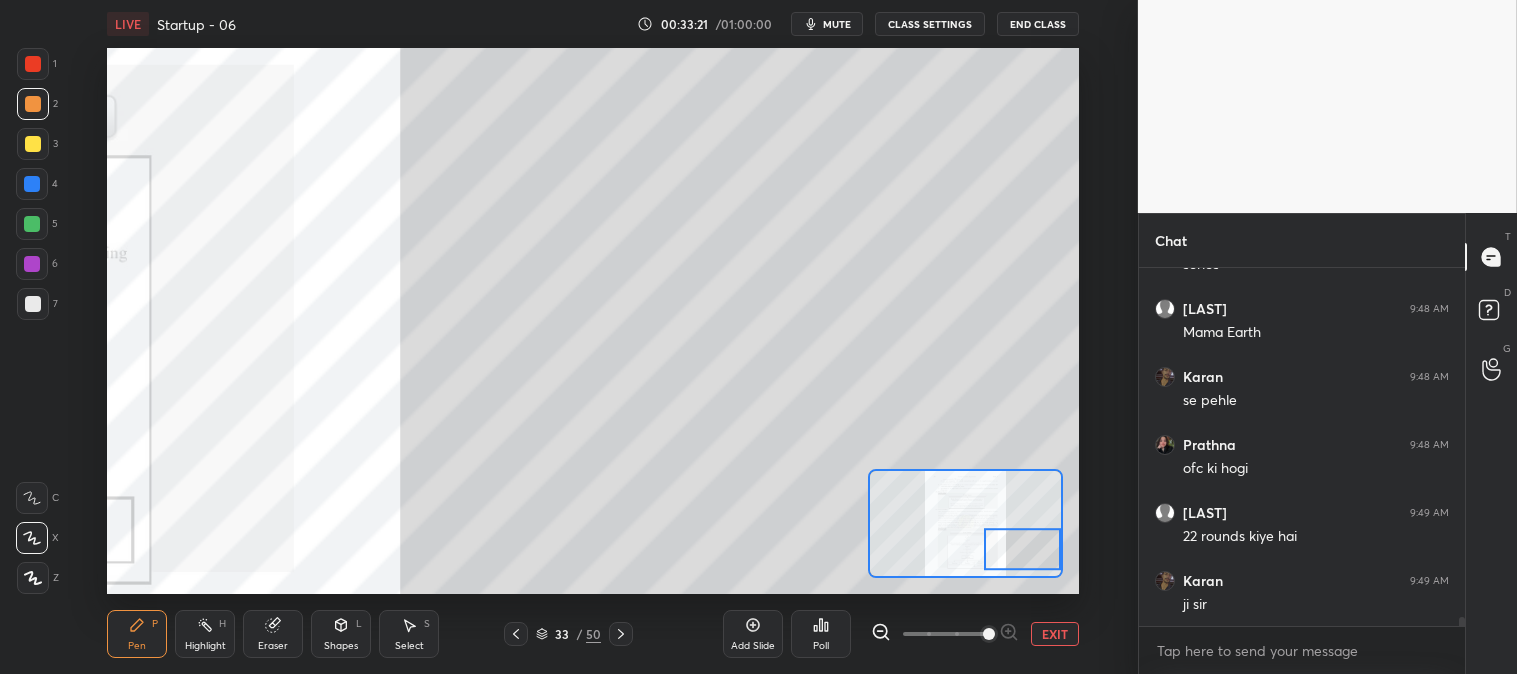click on "Eraser" at bounding box center (273, 634) 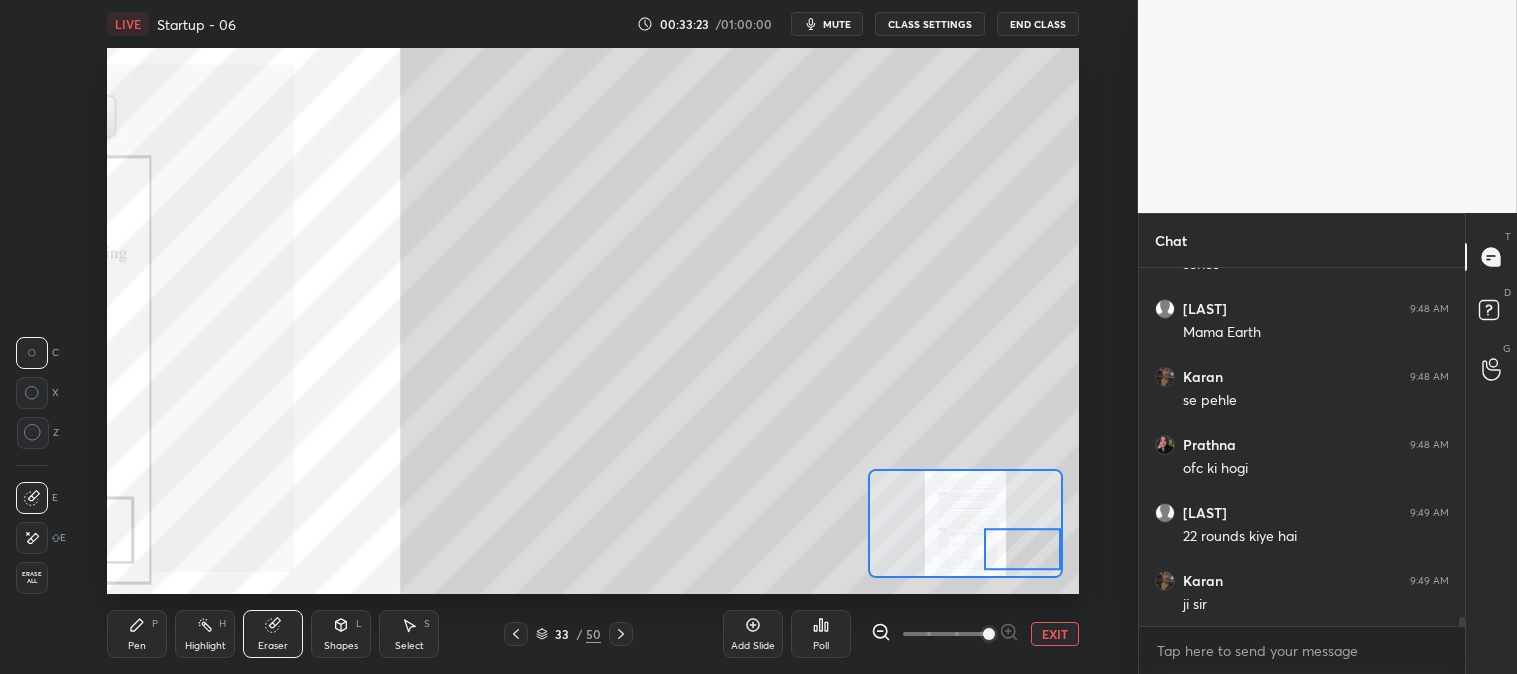 click on "Pen P" at bounding box center [137, 634] 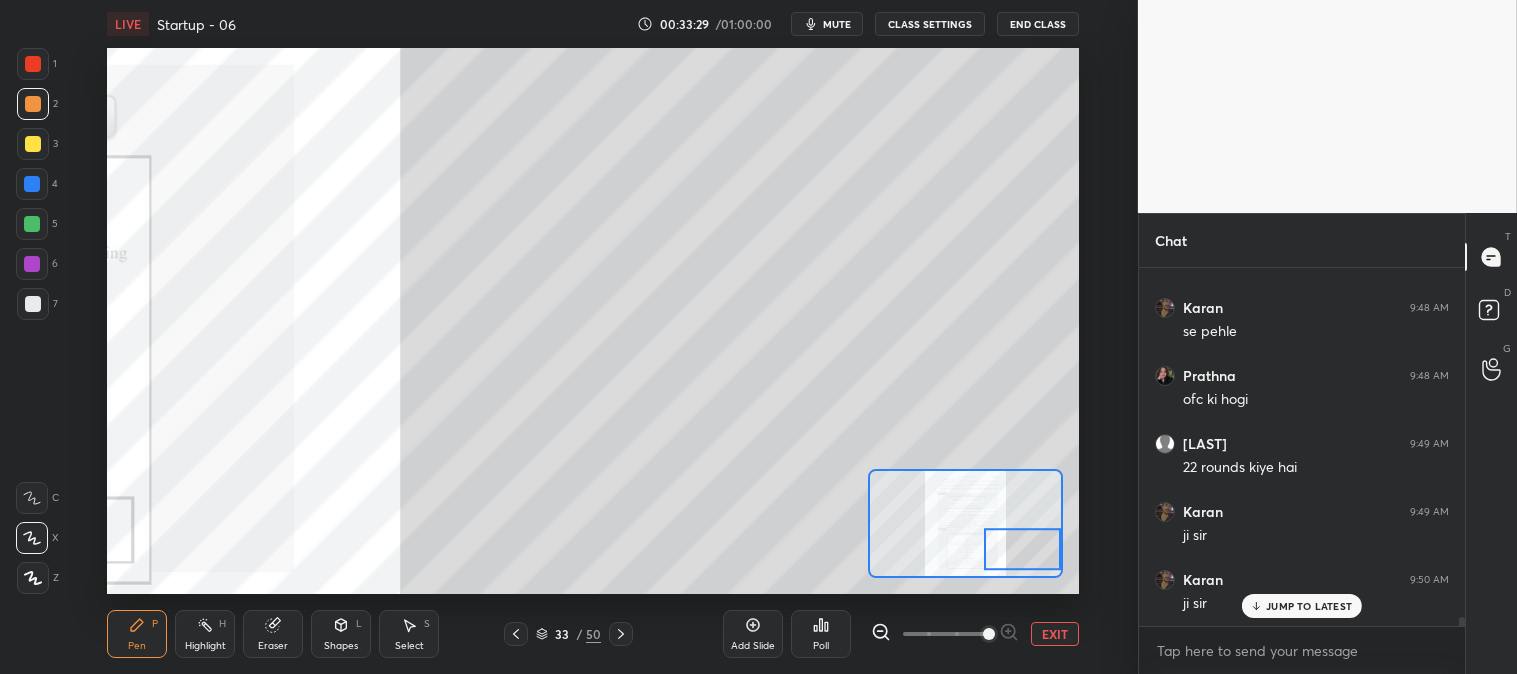 scroll, scrollTop: 14427, scrollLeft: 0, axis: vertical 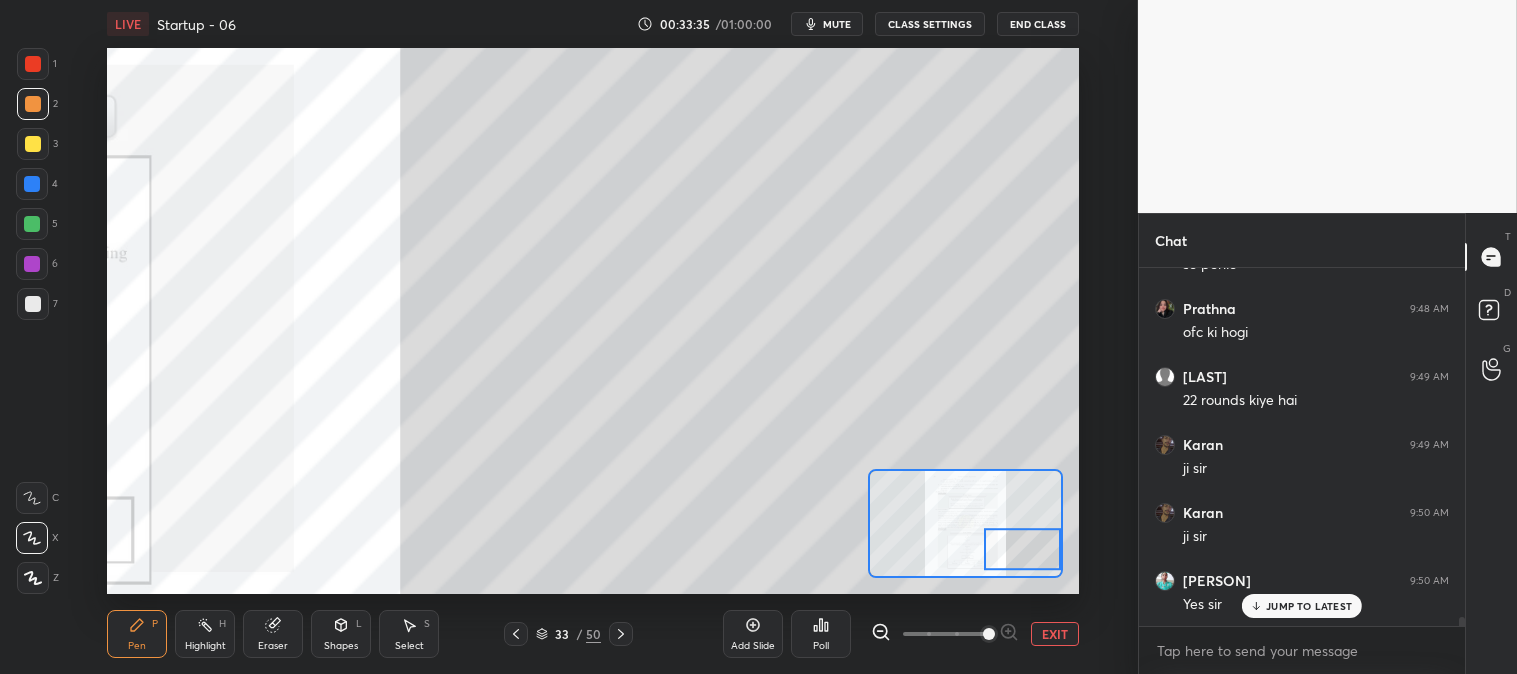 click on "Eraser" at bounding box center [273, 634] 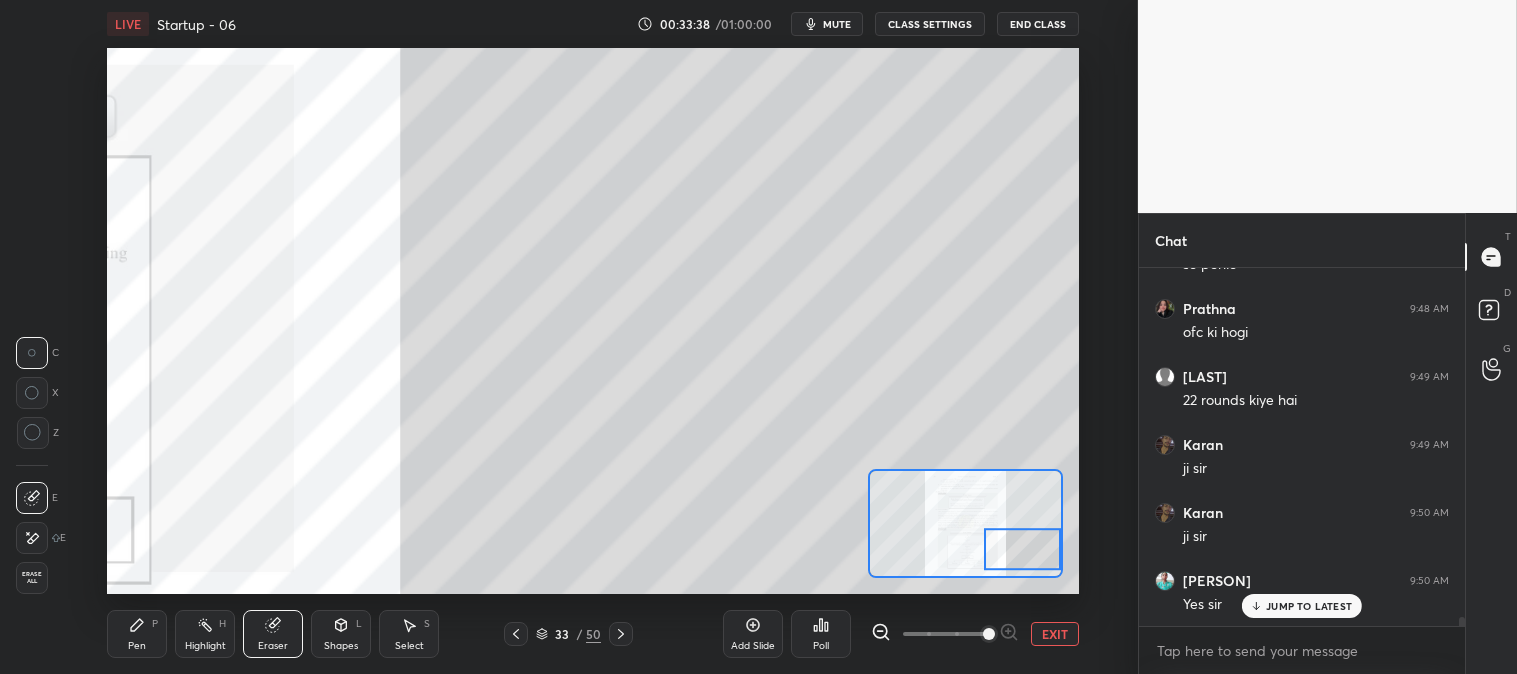click on "Pen P" at bounding box center (137, 634) 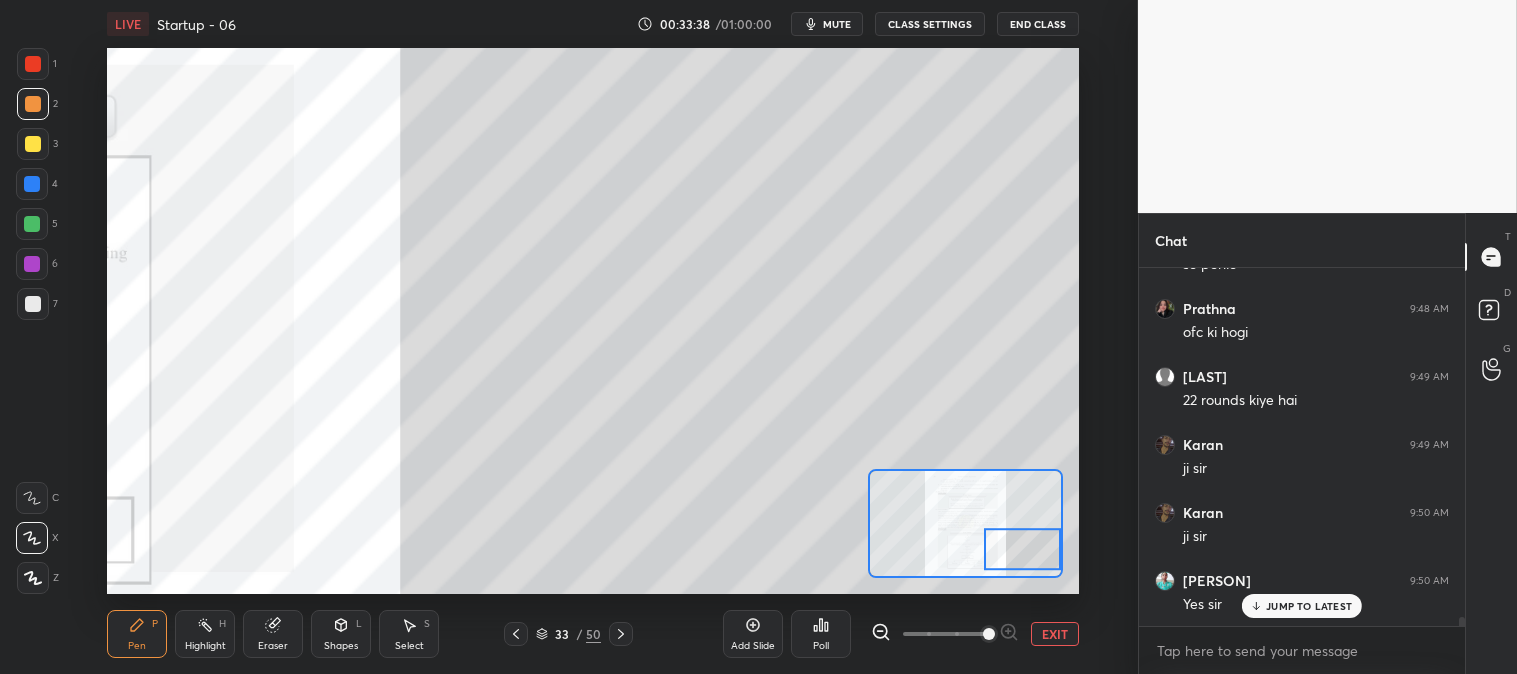 click on "Pen P" at bounding box center (137, 634) 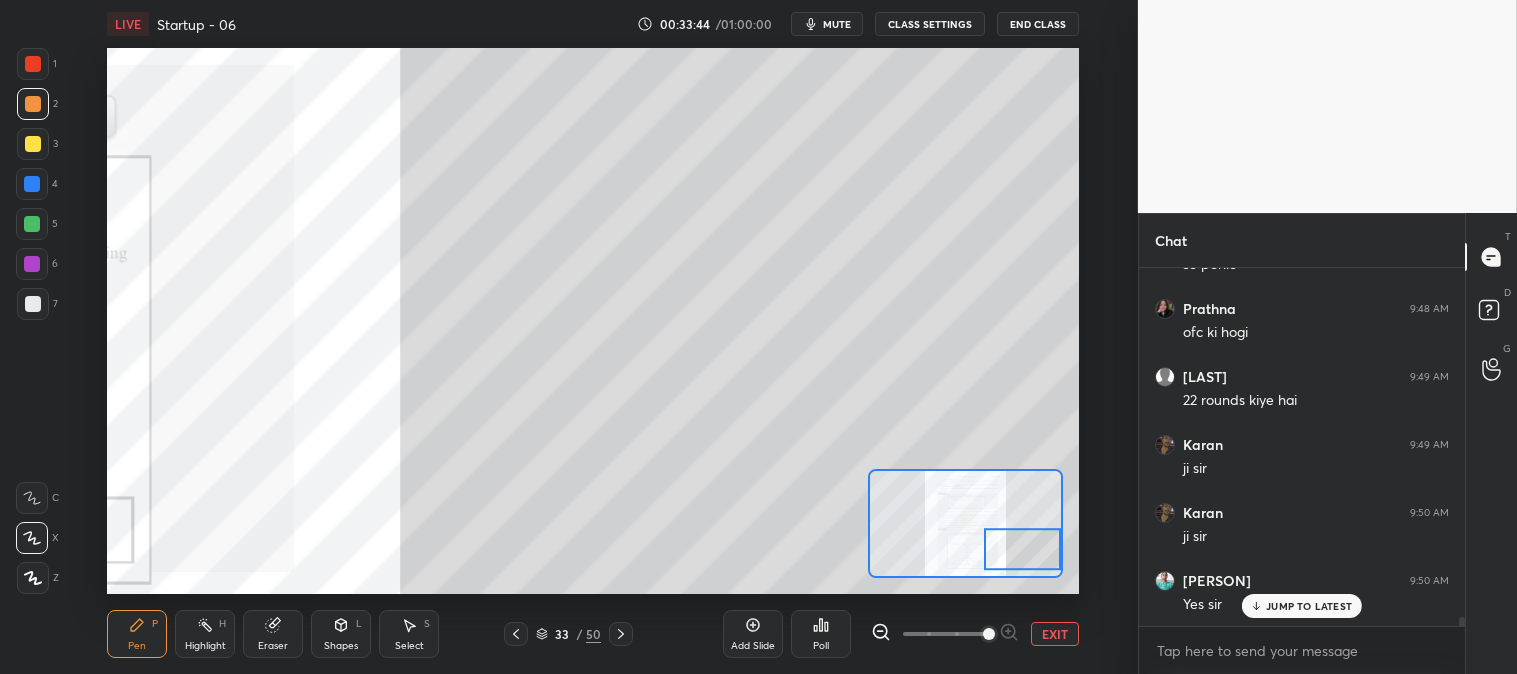 click on "Highlight H" at bounding box center [205, 634] 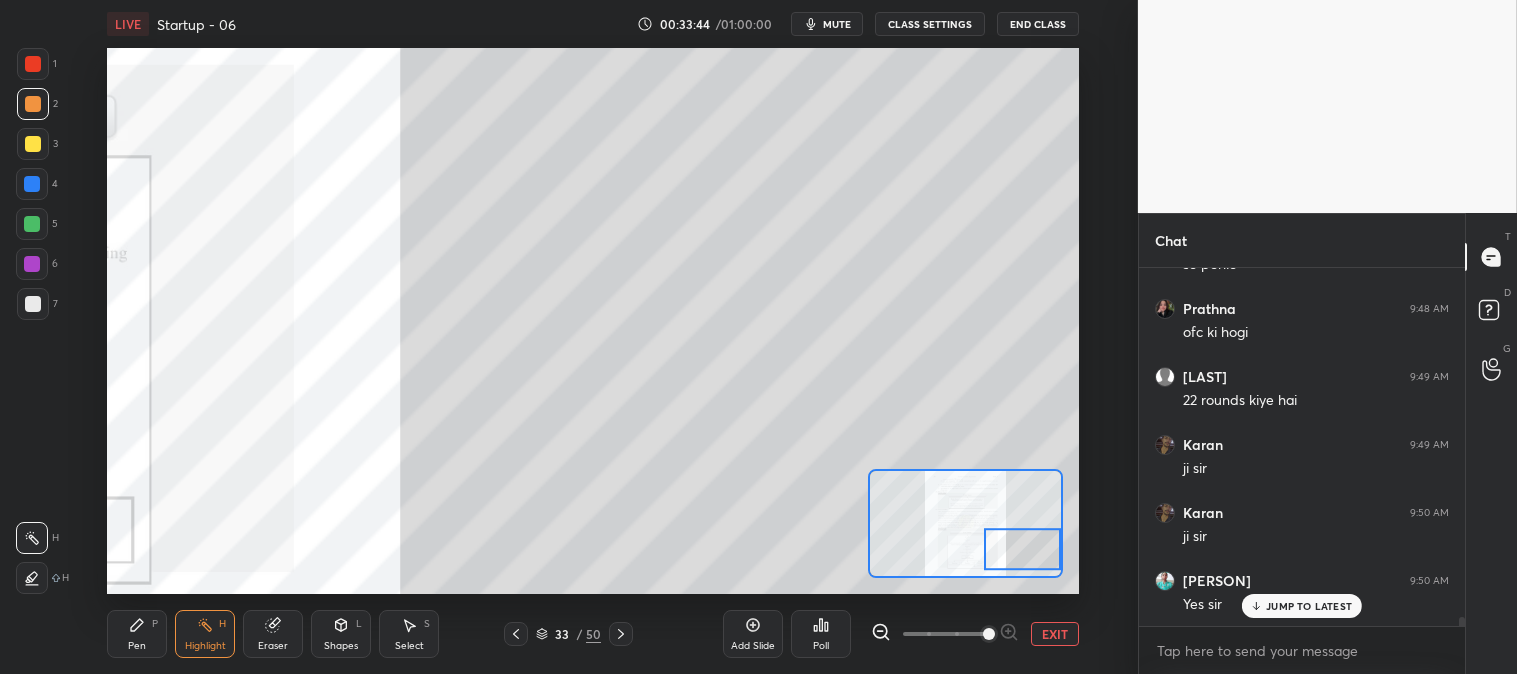 click at bounding box center (33, 144) 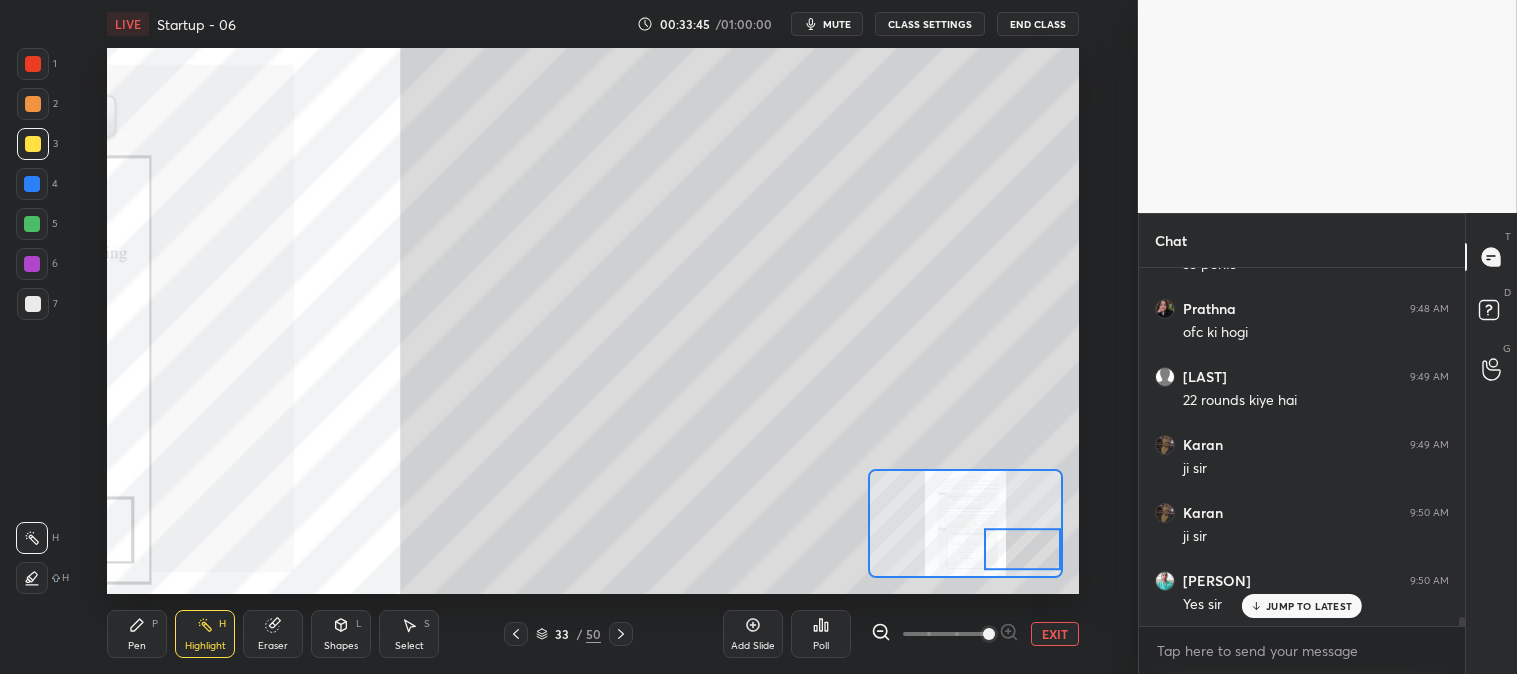 scroll, scrollTop: 14495, scrollLeft: 0, axis: vertical 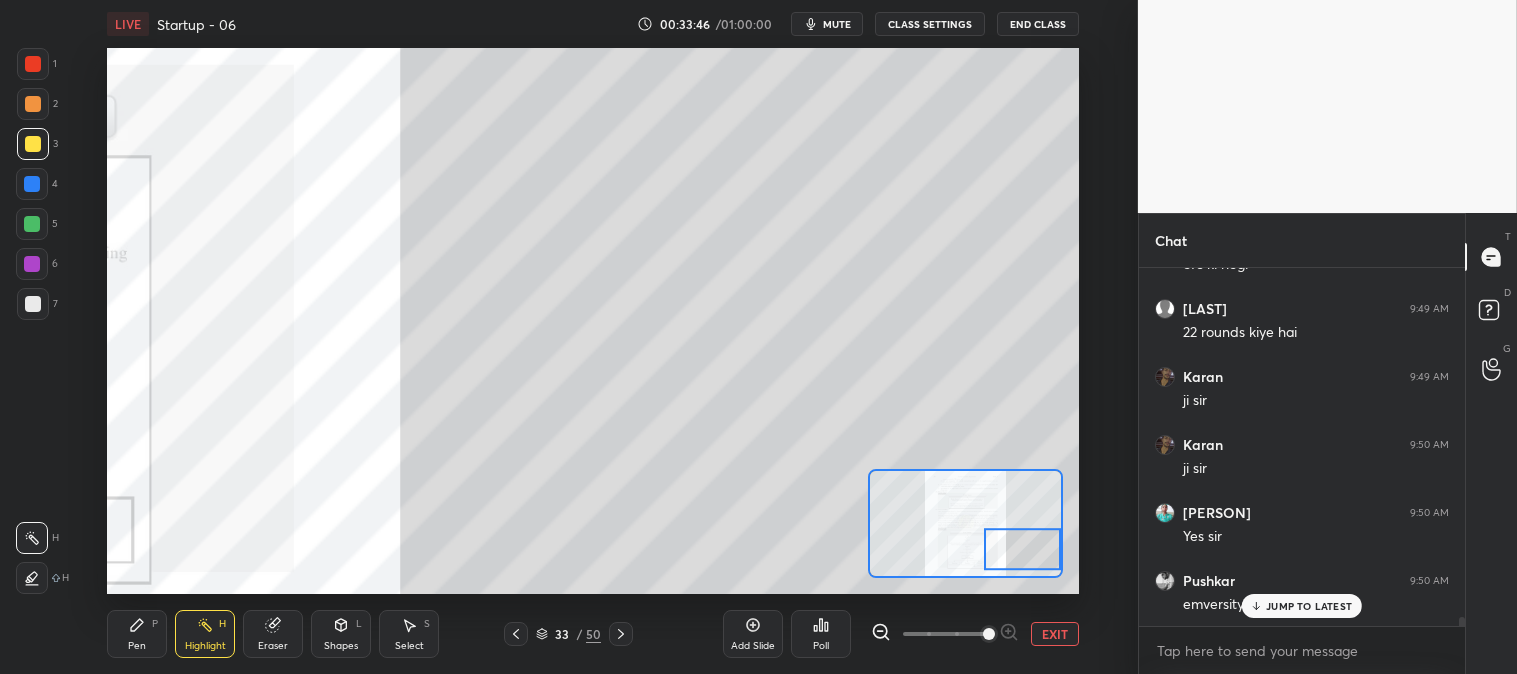 click on "Pen" at bounding box center [137, 646] 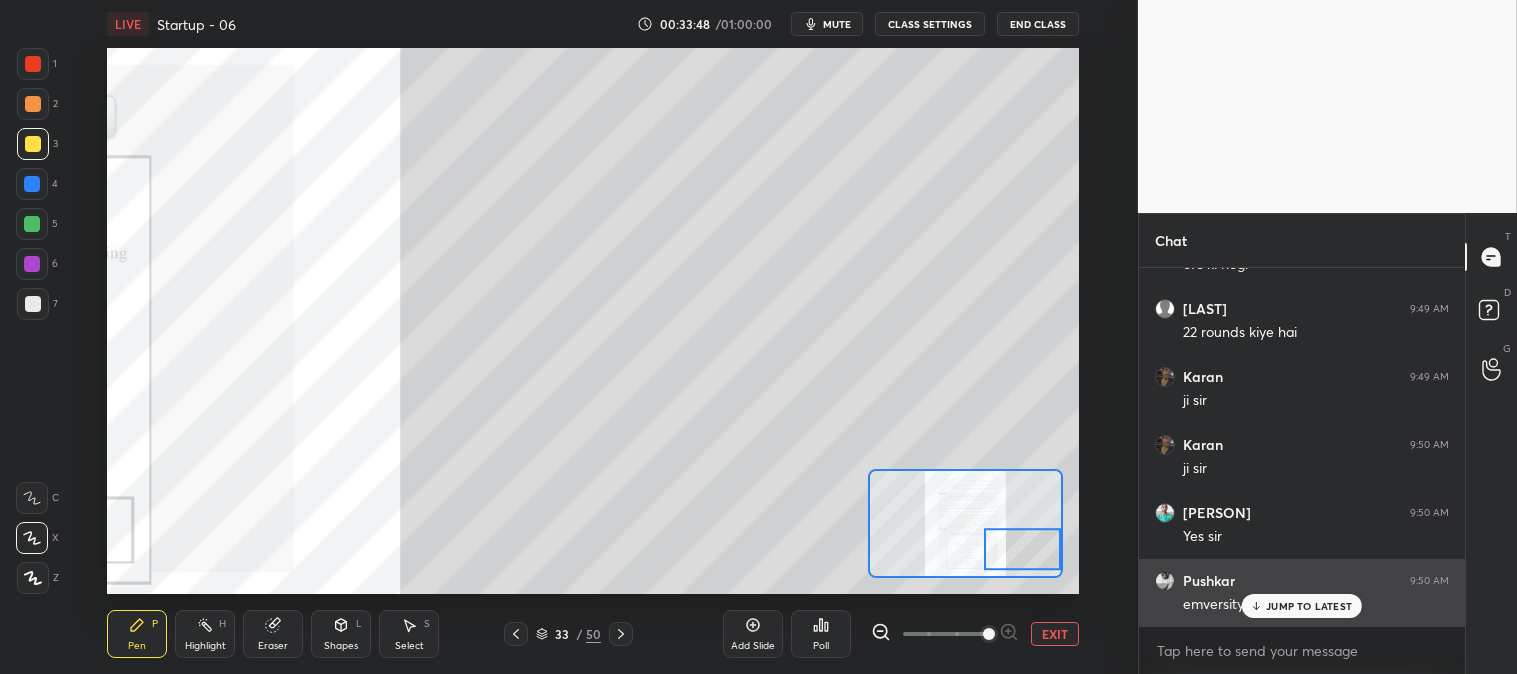 click on "JUMP TO LATEST" at bounding box center (1309, 606) 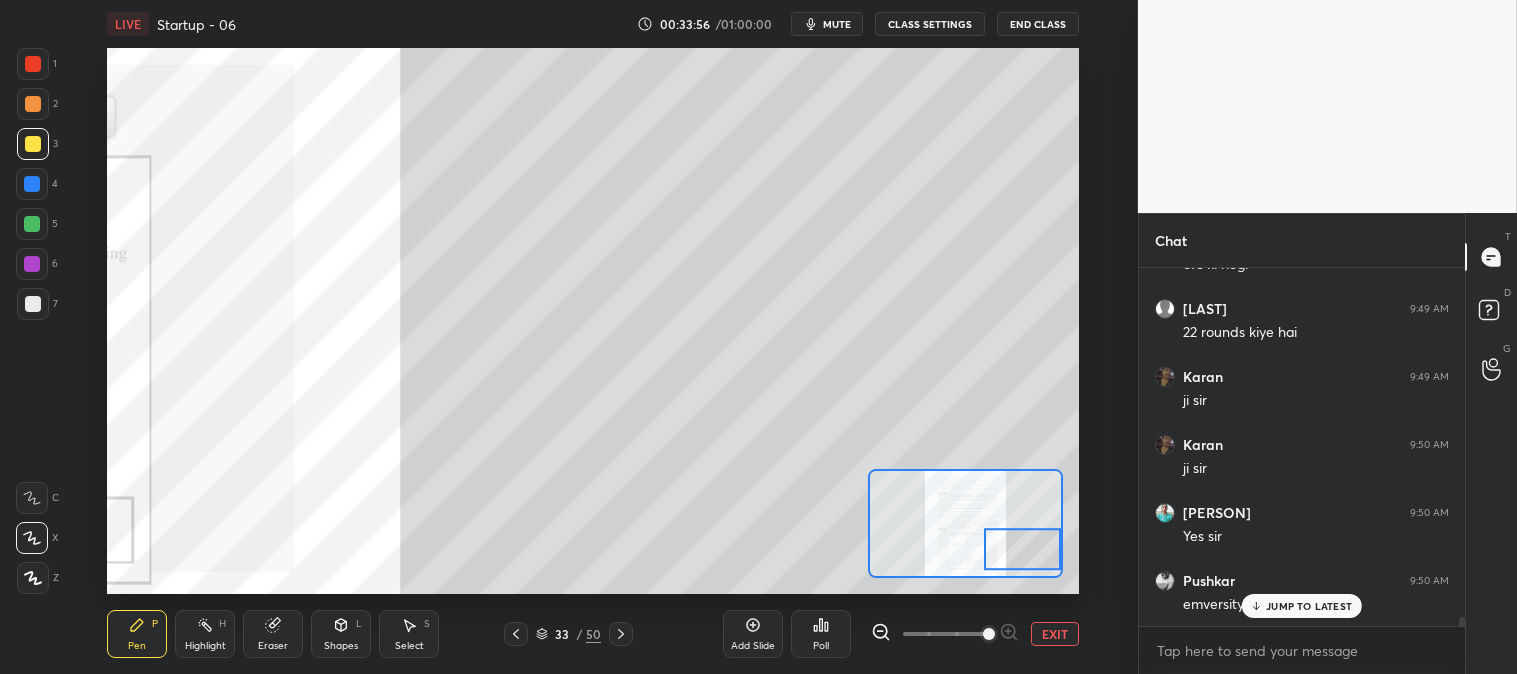 scroll, scrollTop: 14563, scrollLeft: 0, axis: vertical 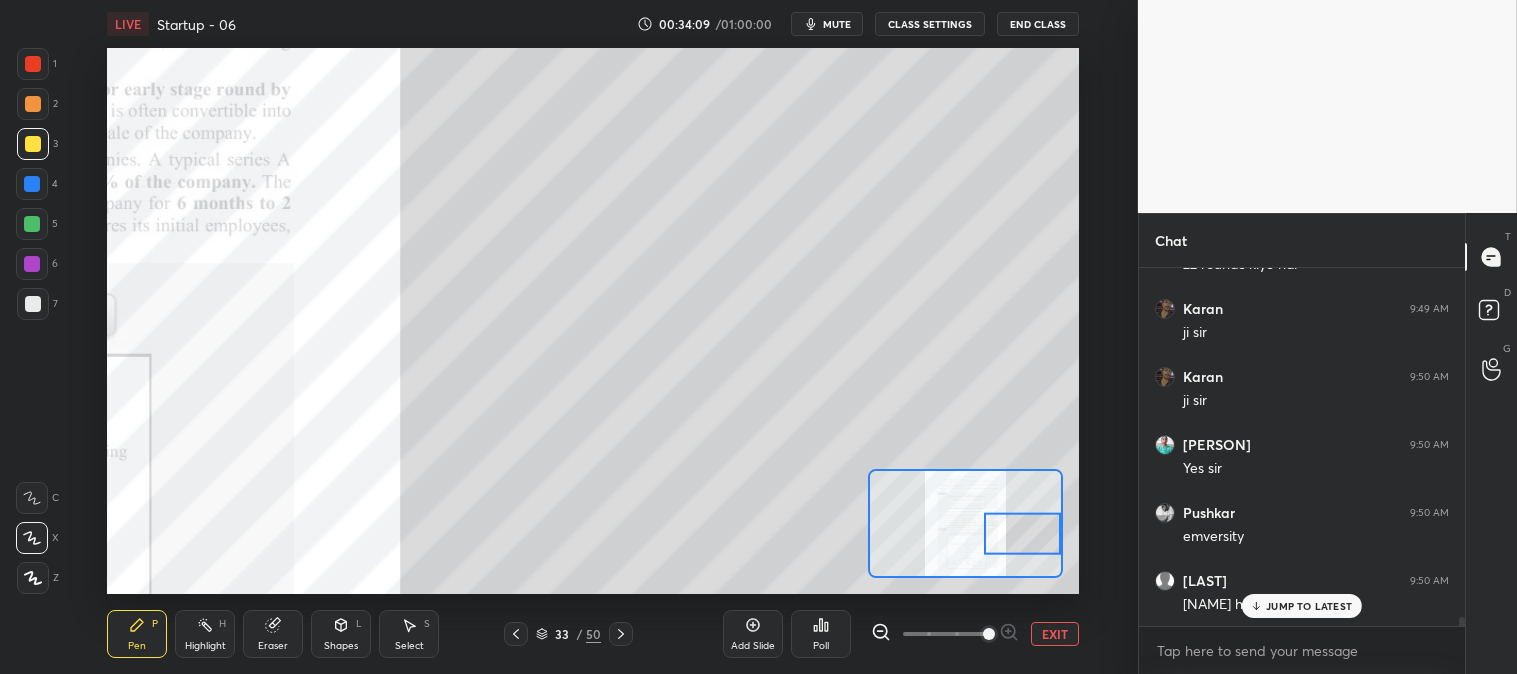 click on "EXIT" at bounding box center [1055, 634] 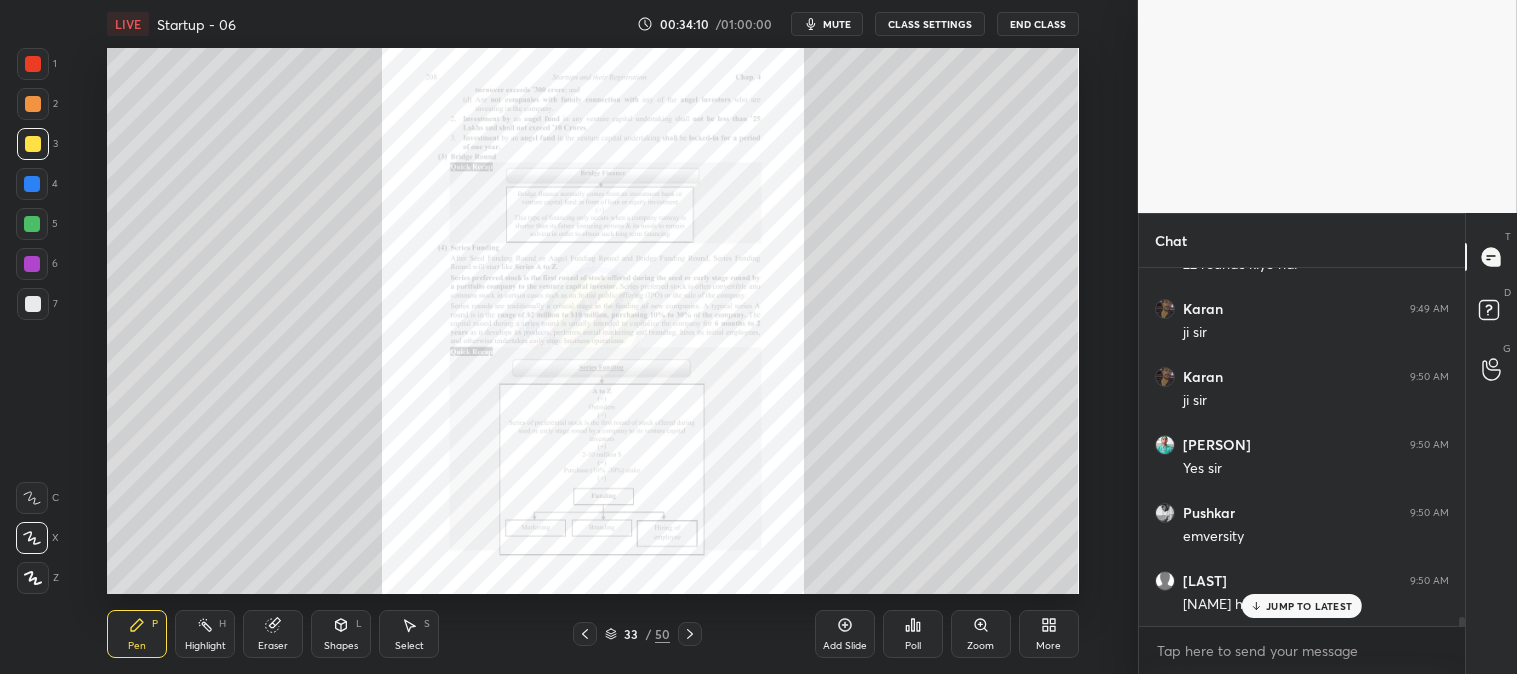 click on "Highlight" at bounding box center [205, 646] 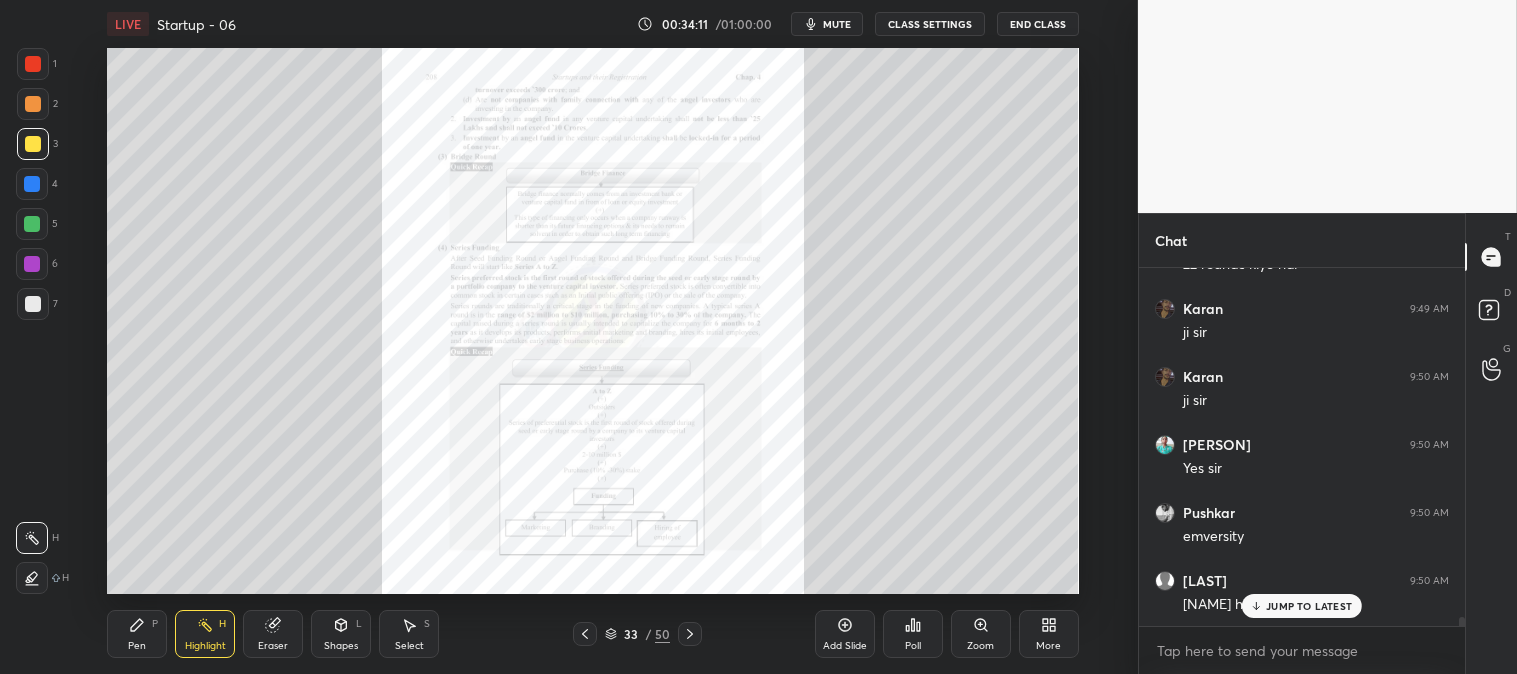 click at bounding box center [33, 64] 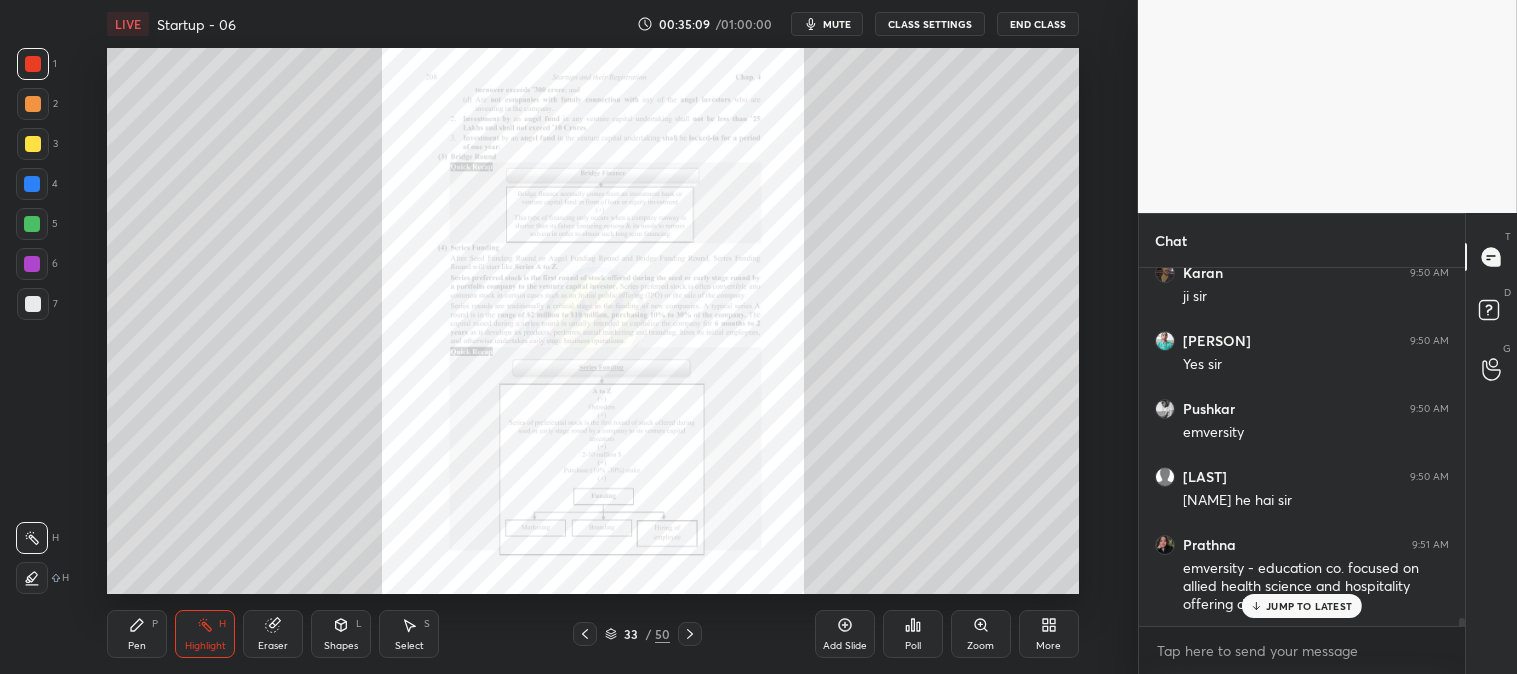 scroll, scrollTop: 14735, scrollLeft: 0, axis: vertical 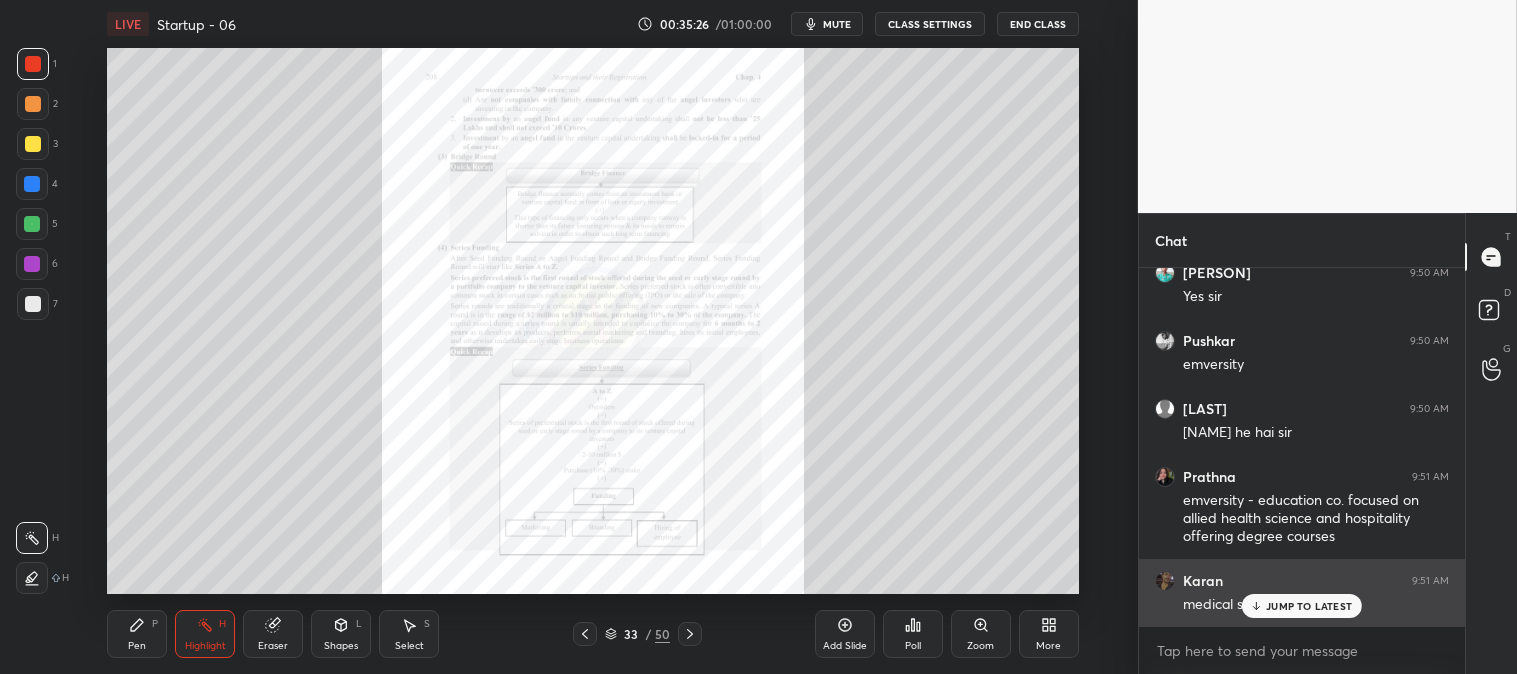 click on "JUMP TO LATEST" at bounding box center (1309, 606) 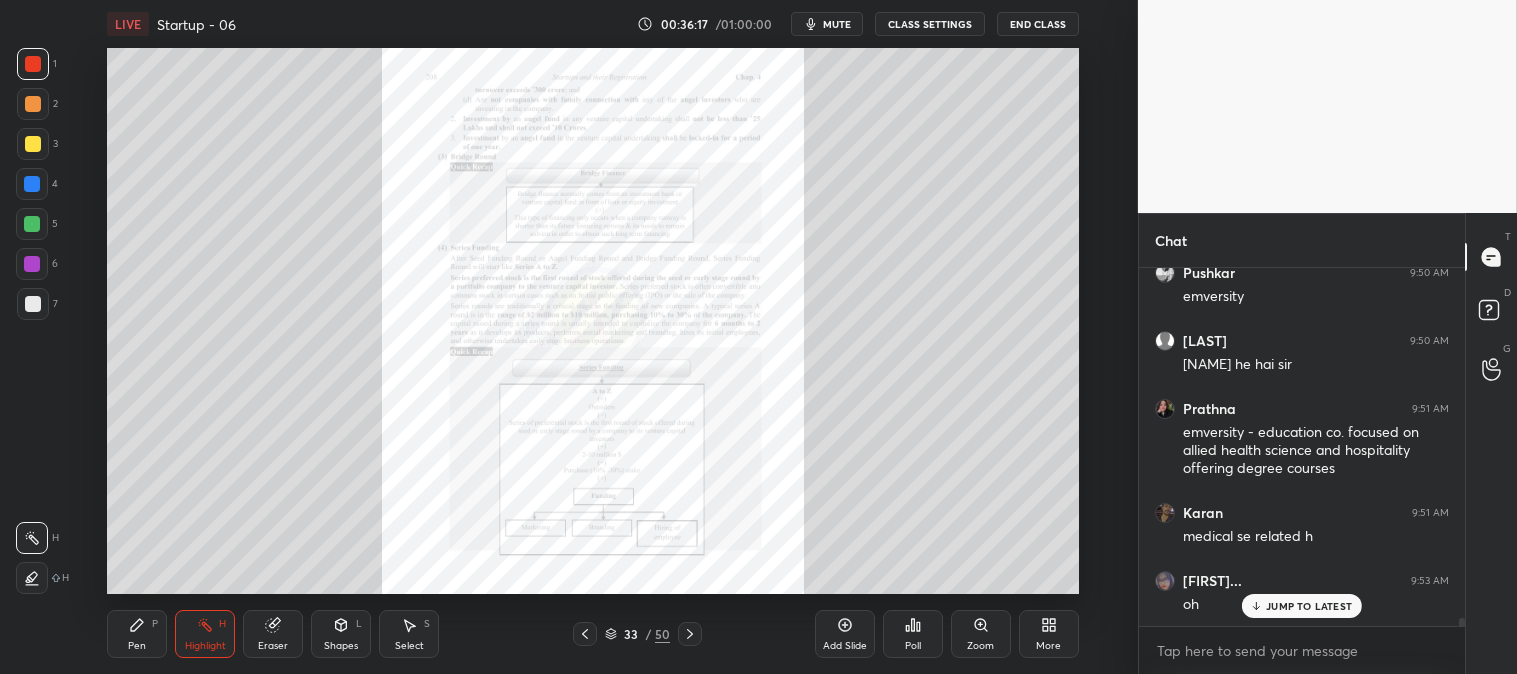 scroll, scrollTop: 14871, scrollLeft: 0, axis: vertical 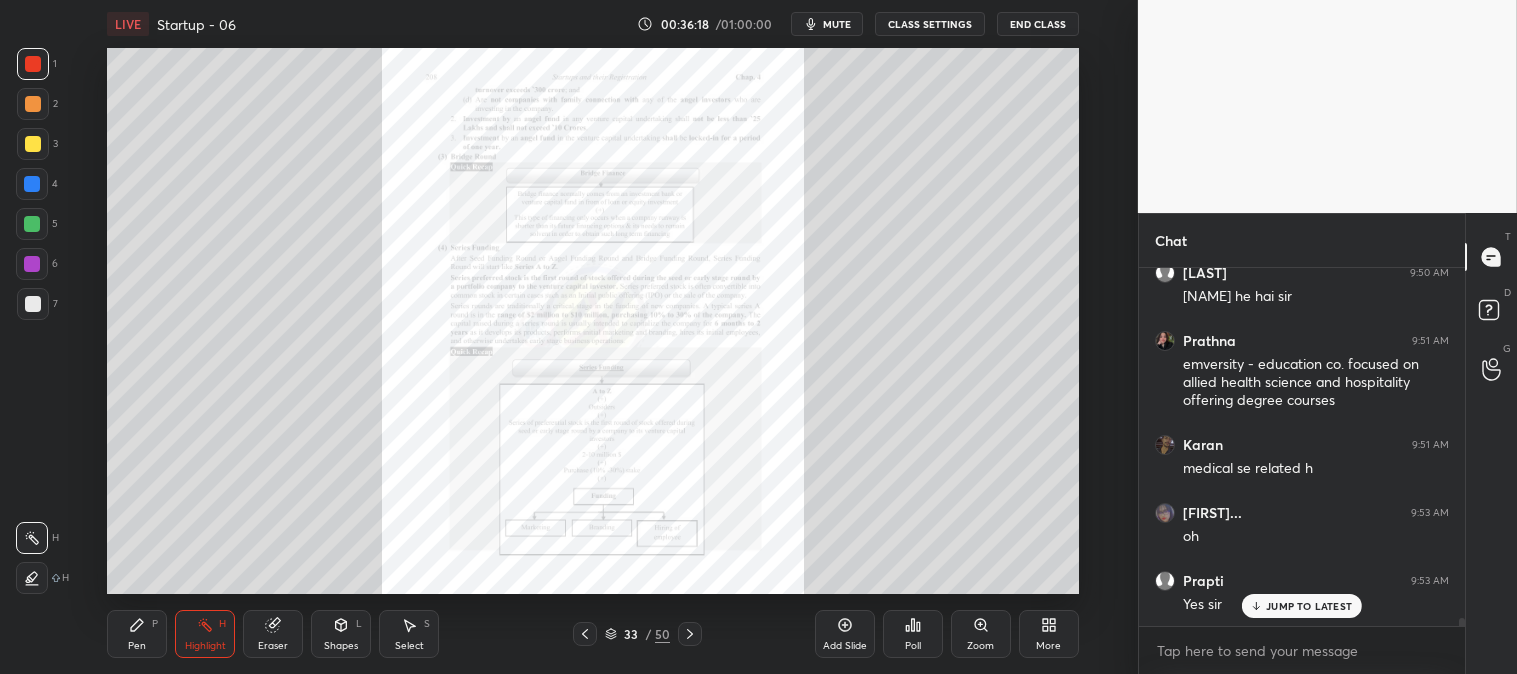 click on "JUMP TO LATEST" at bounding box center [1302, 606] 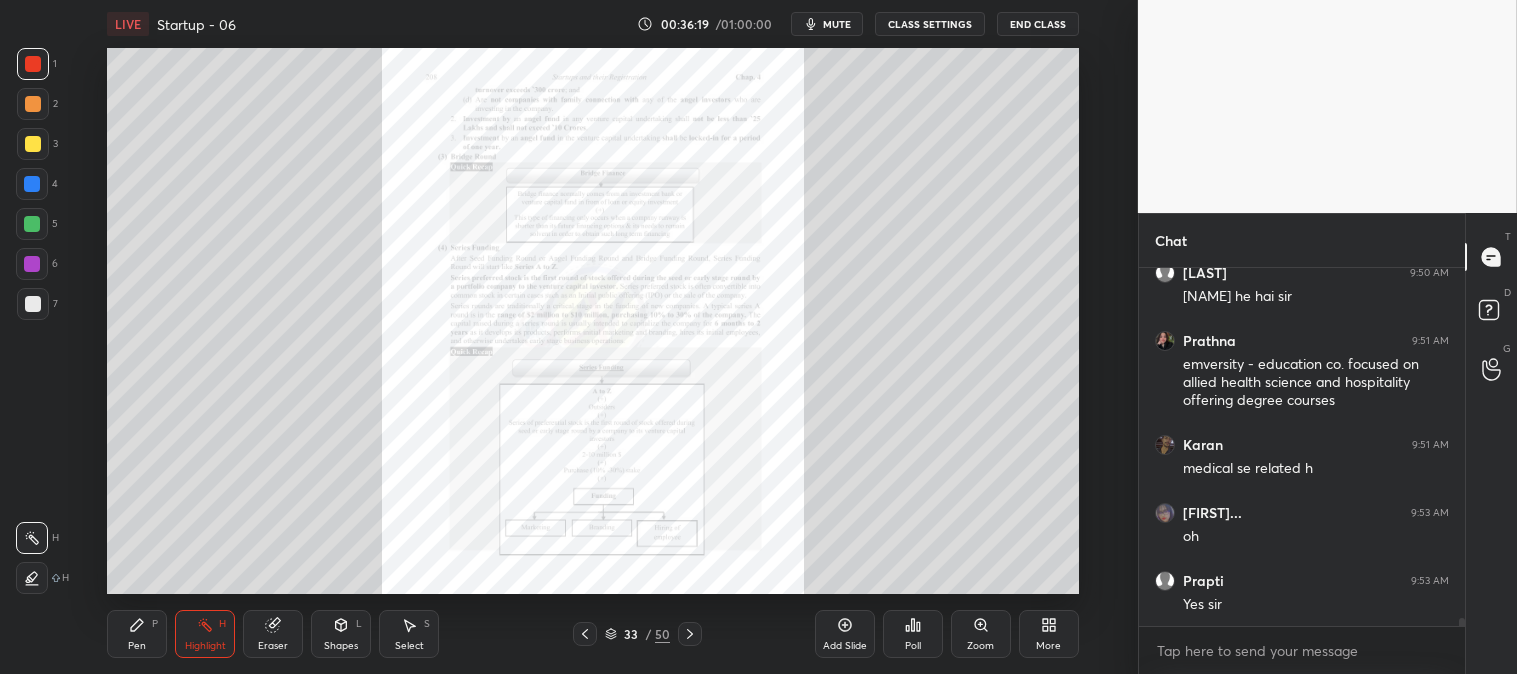 click on "Zoom" at bounding box center (981, 634) 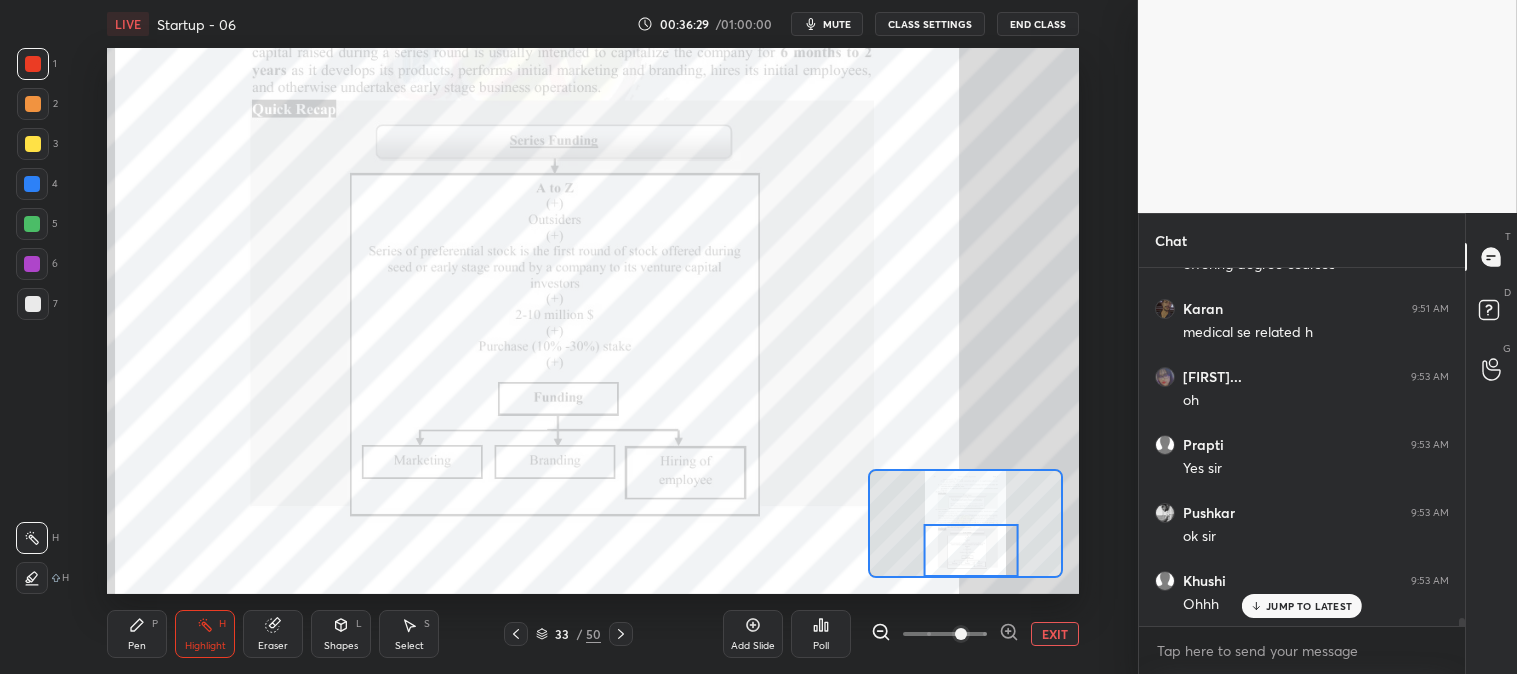 scroll, scrollTop: 15075, scrollLeft: 0, axis: vertical 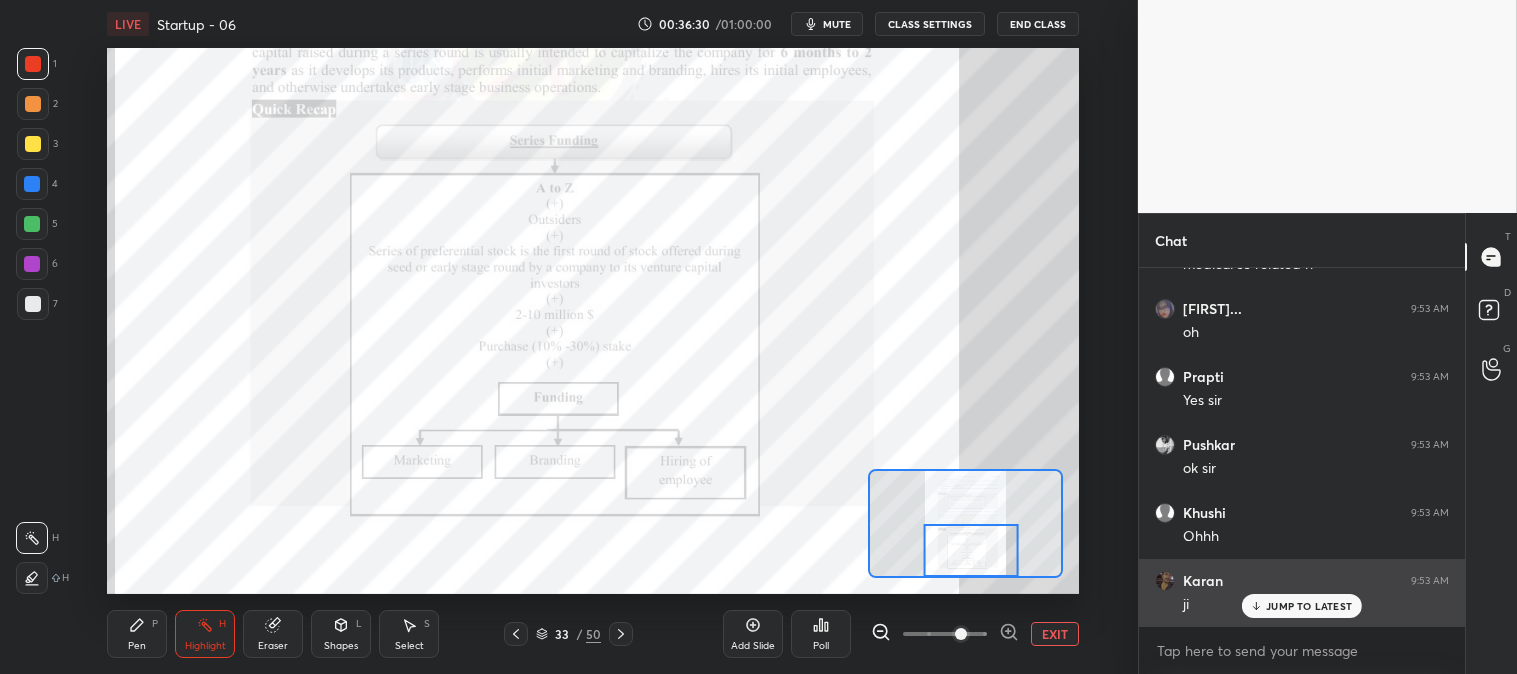 click on "JUMP TO LATEST" at bounding box center (1302, 606) 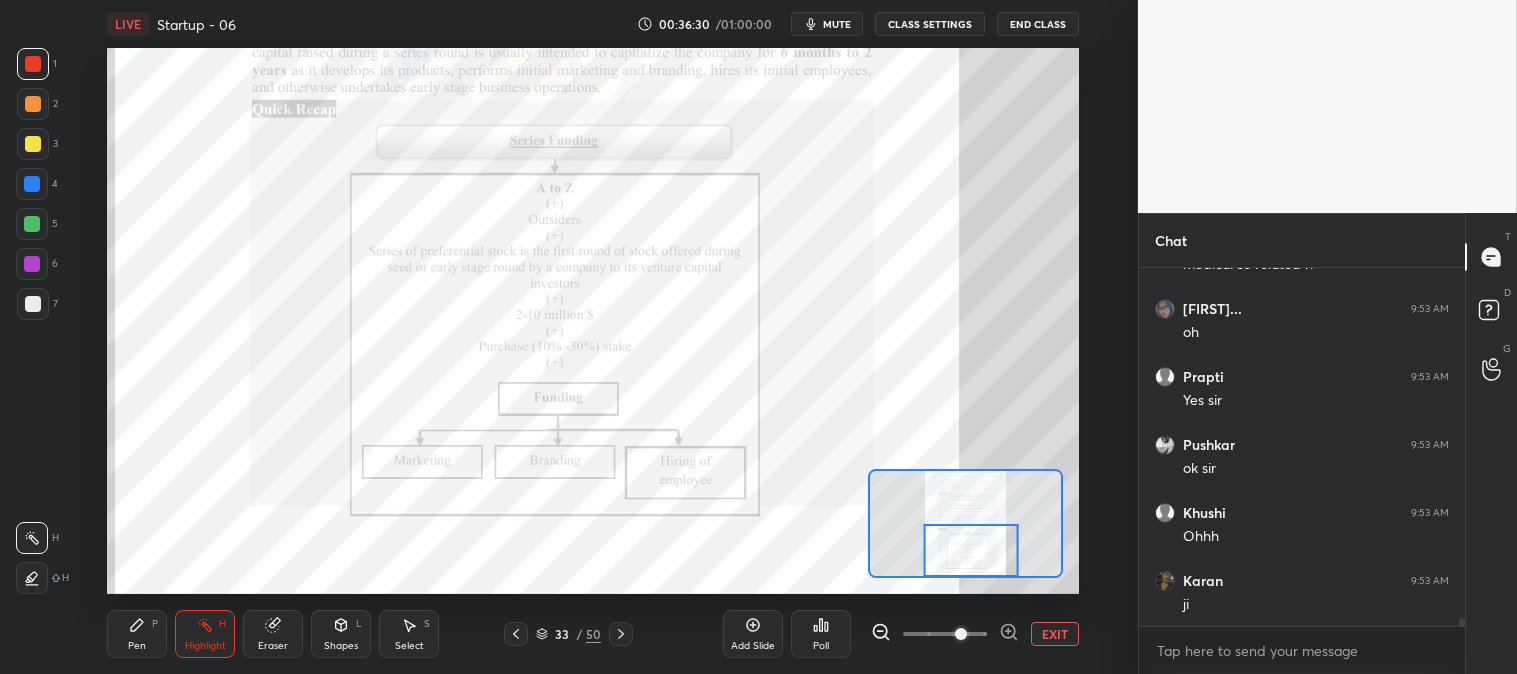 click on "EXIT" at bounding box center [1055, 634] 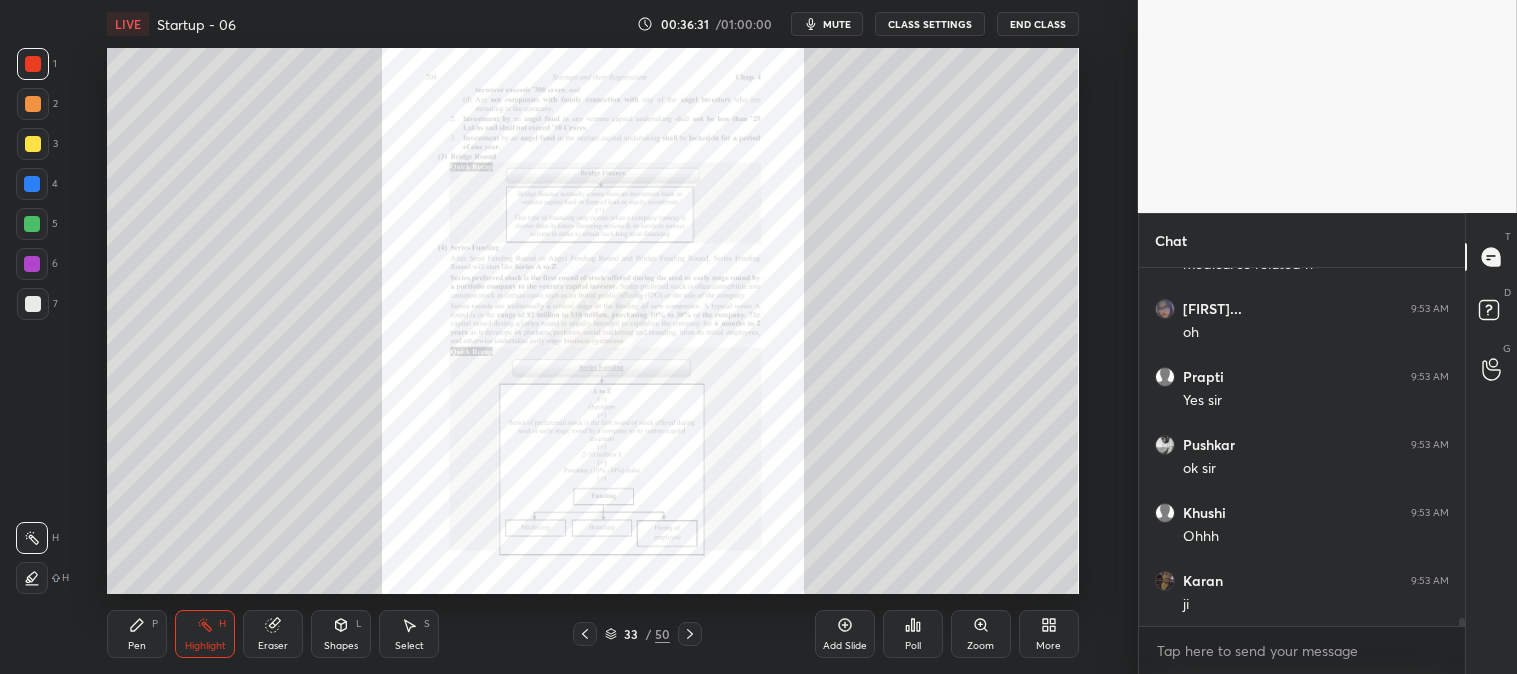 click on "Highlight" at bounding box center (205, 646) 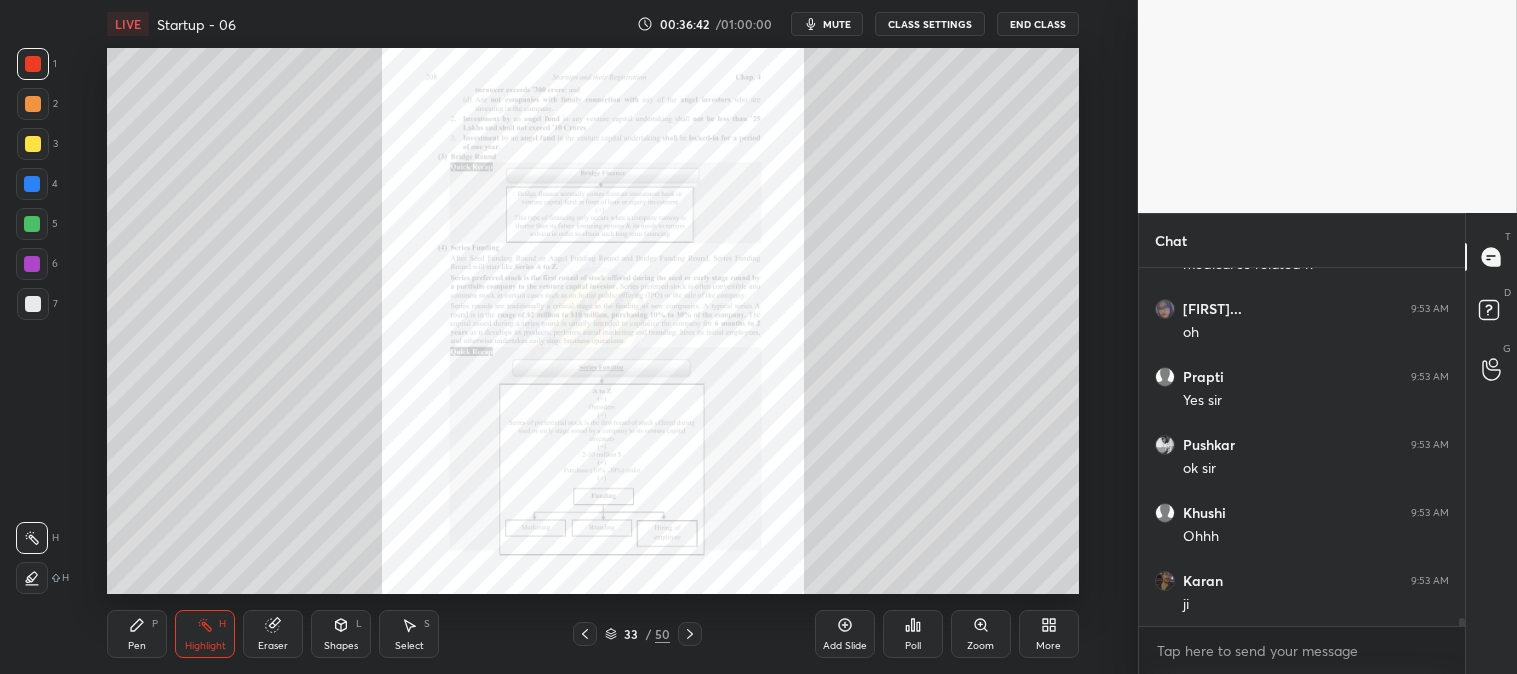 click on "Pen P" at bounding box center (137, 634) 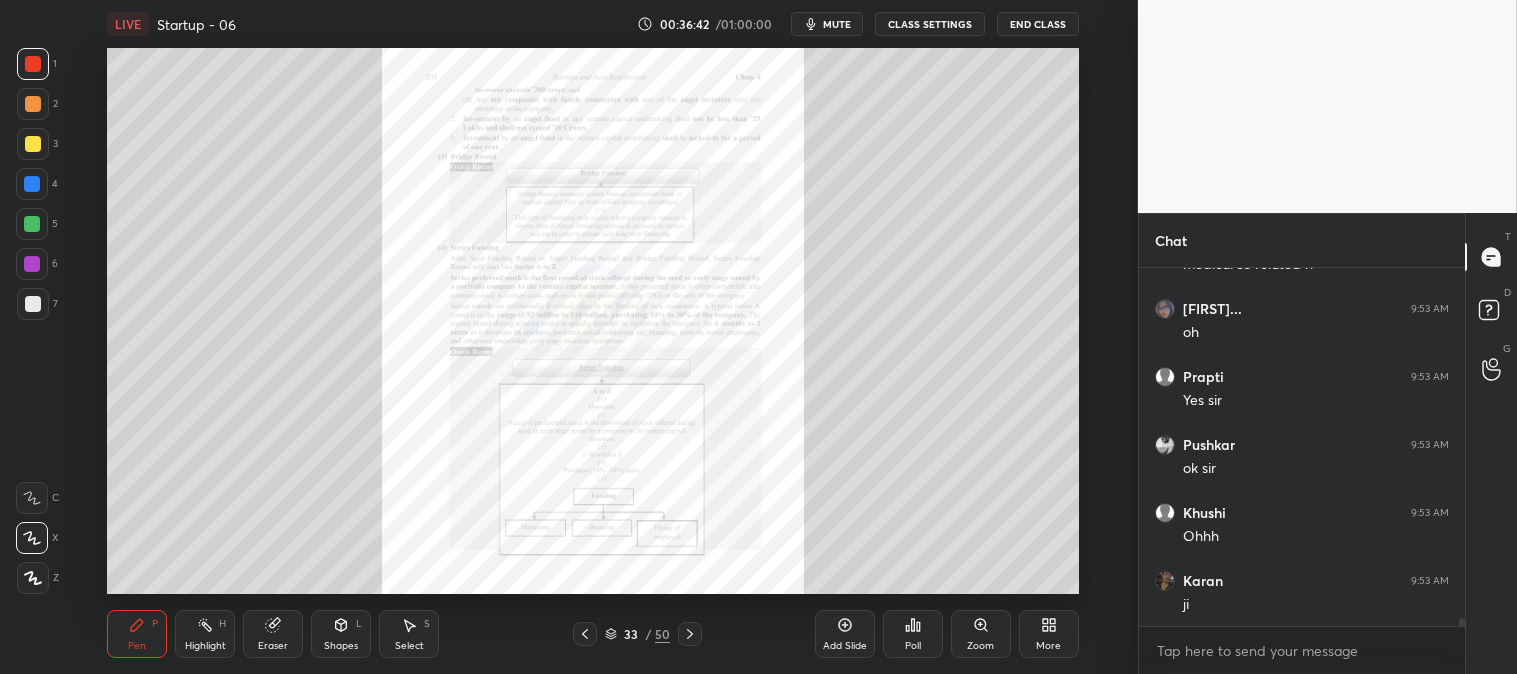 click on "3" at bounding box center [37, 144] 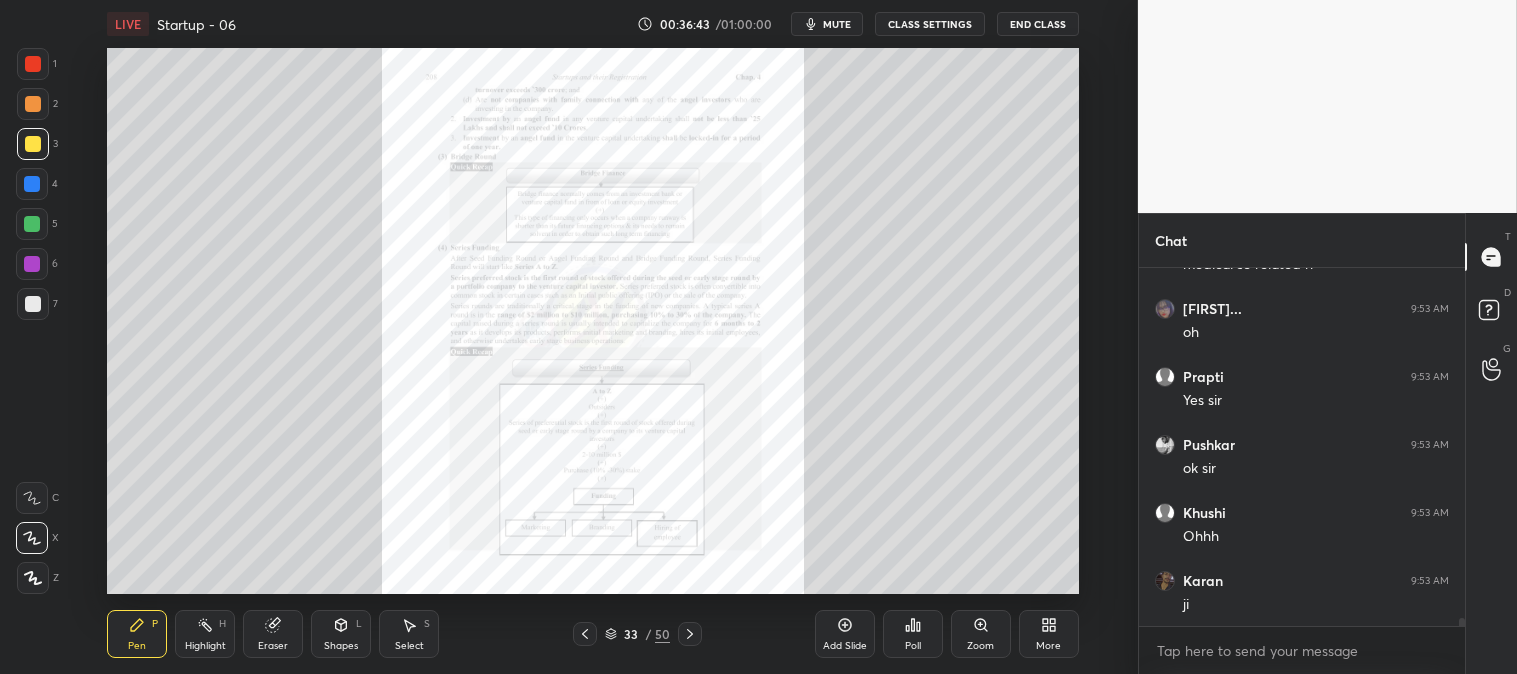 click 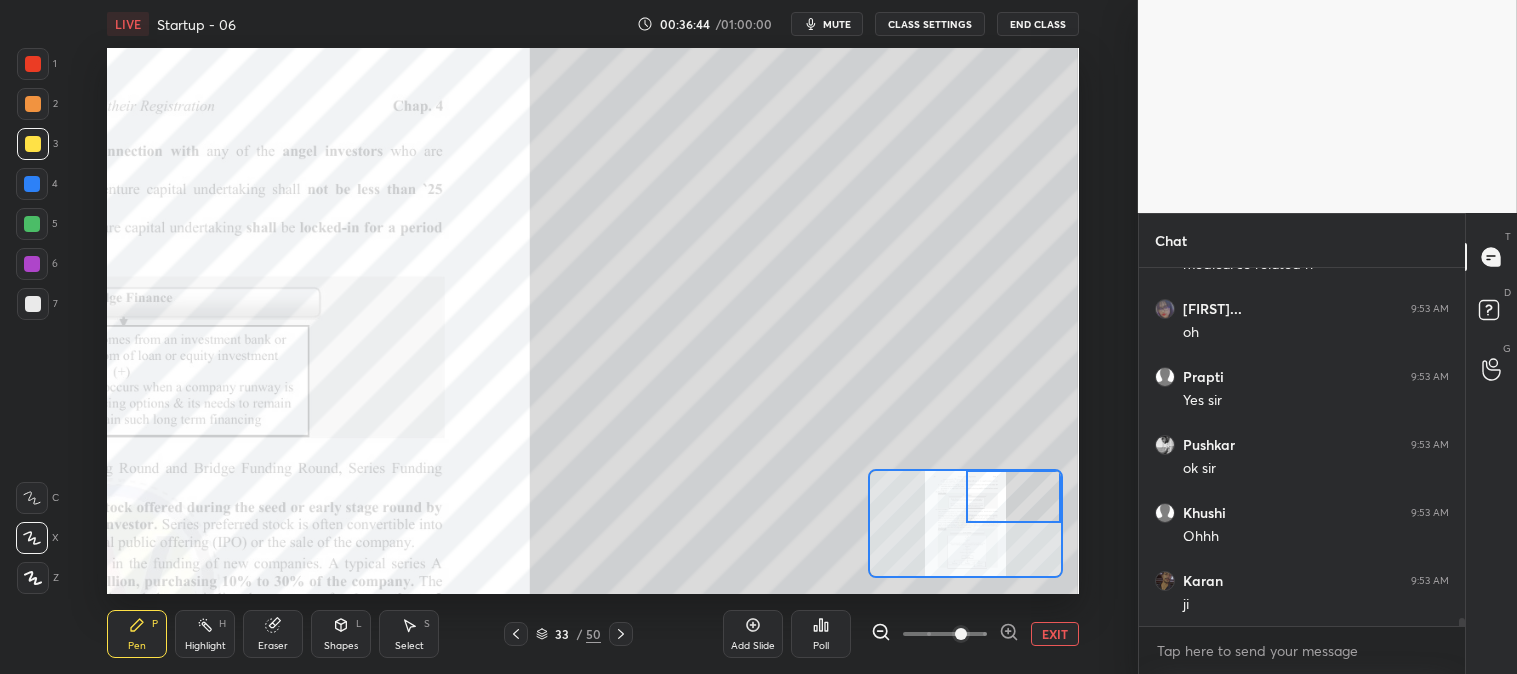 click on "LIVE Startup - 06 00:36:44 /  01:00:00 mute CLASS SETTINGS End Class Setting up your live class Poll for   secs No correct answer Start poll Back Startup - 06 • L6 of Detailed Course on SBIL - CS Executive Module 1 CS Amit Vohra Pen P Highlight H Eraser Shapes L Select S 33 / 50 Add Slide Poll EXIT" at bounding box center [593, 337] 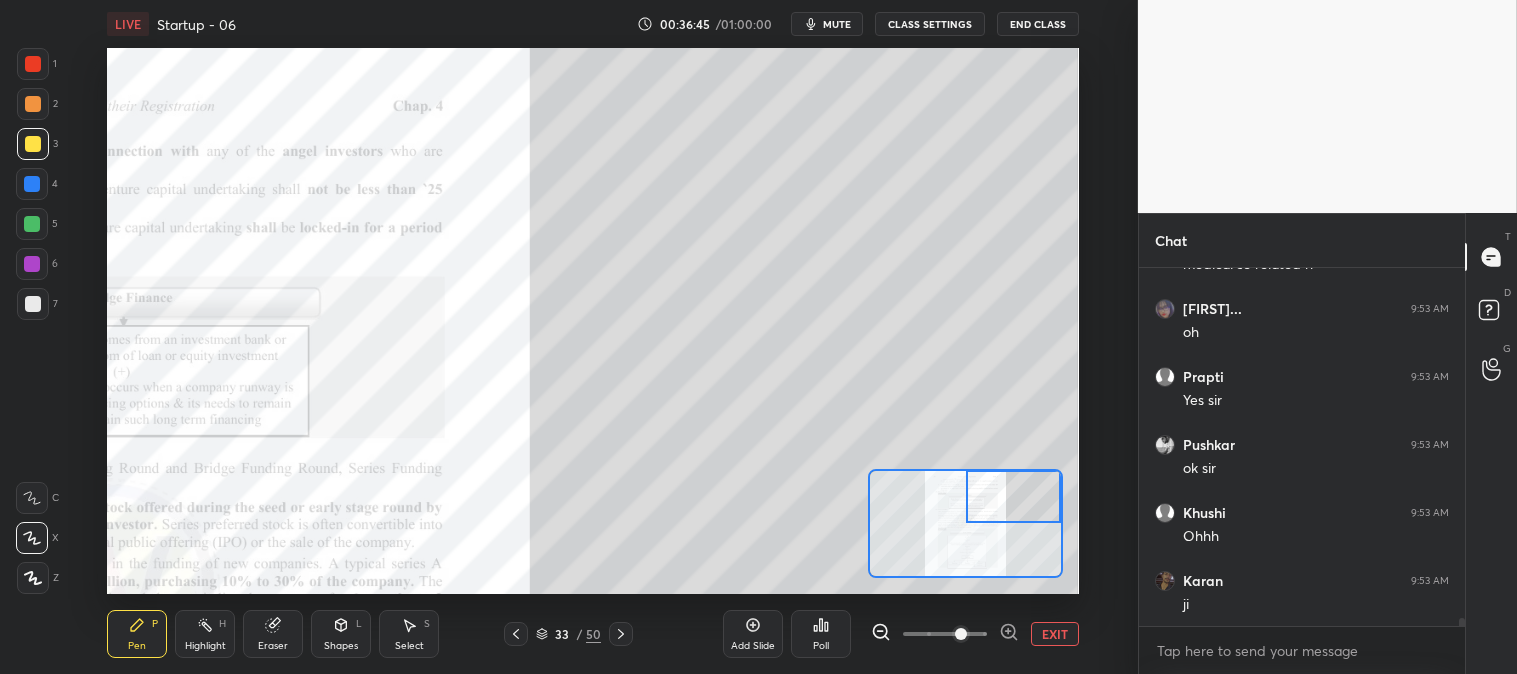 click on "P" at bounding box center [155, 624] 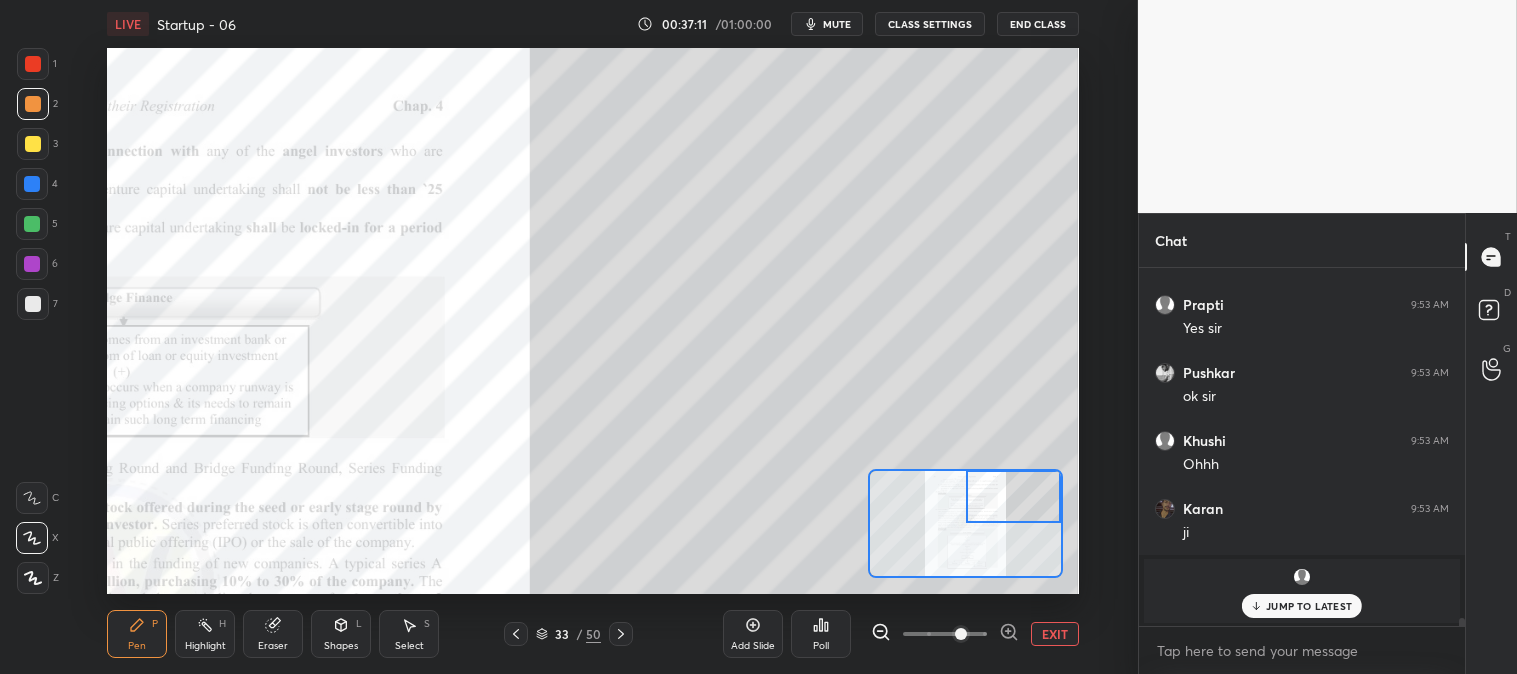 scroll, scrollTop: 14087, scrollLeft: 0, axis: vertical 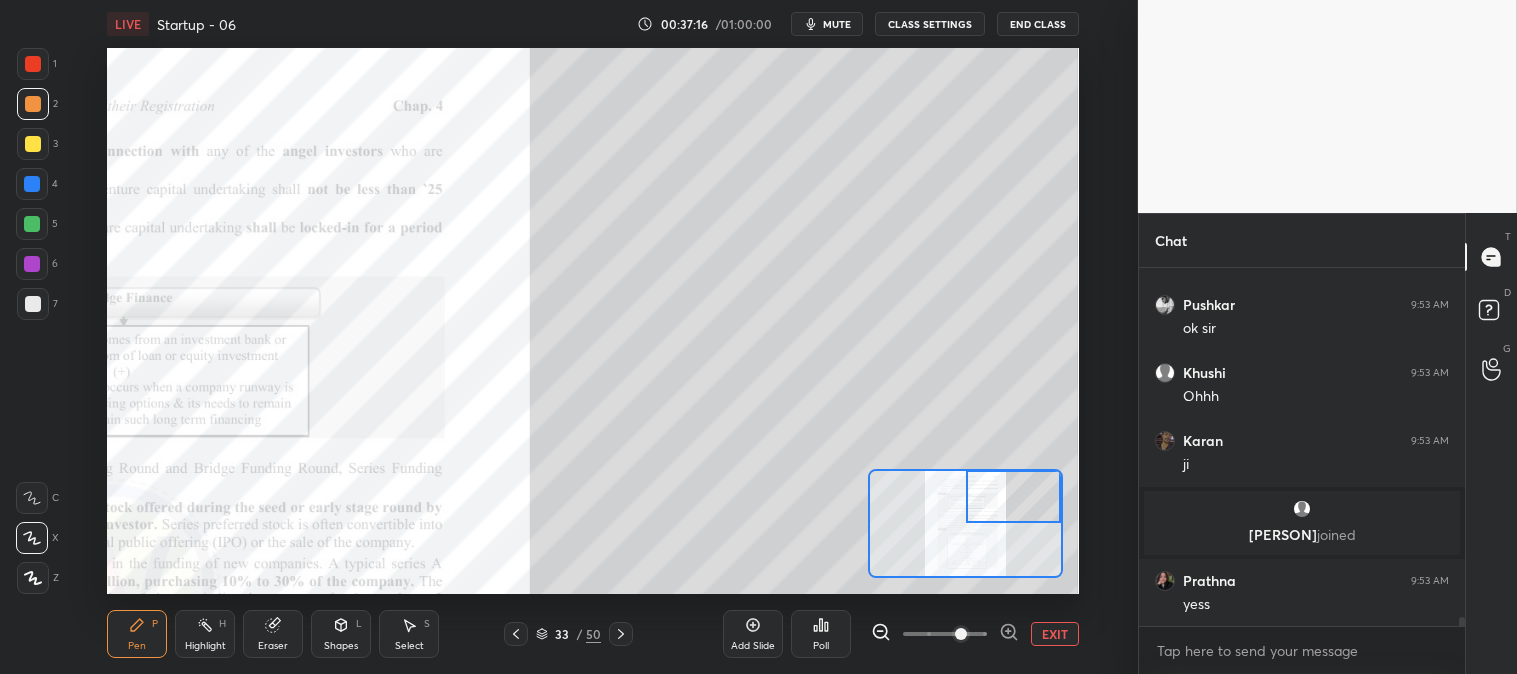 click on "EXIT" at bounding box center [1055, 634] 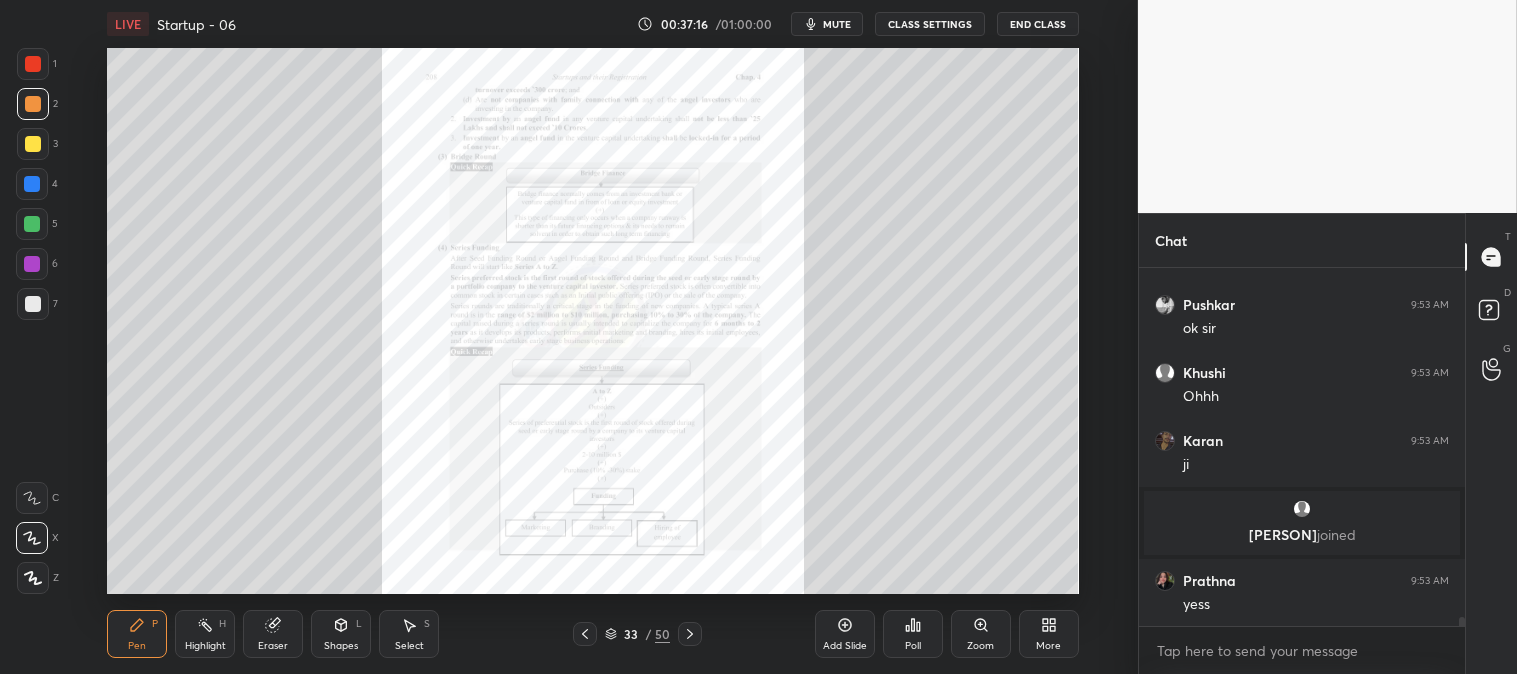click 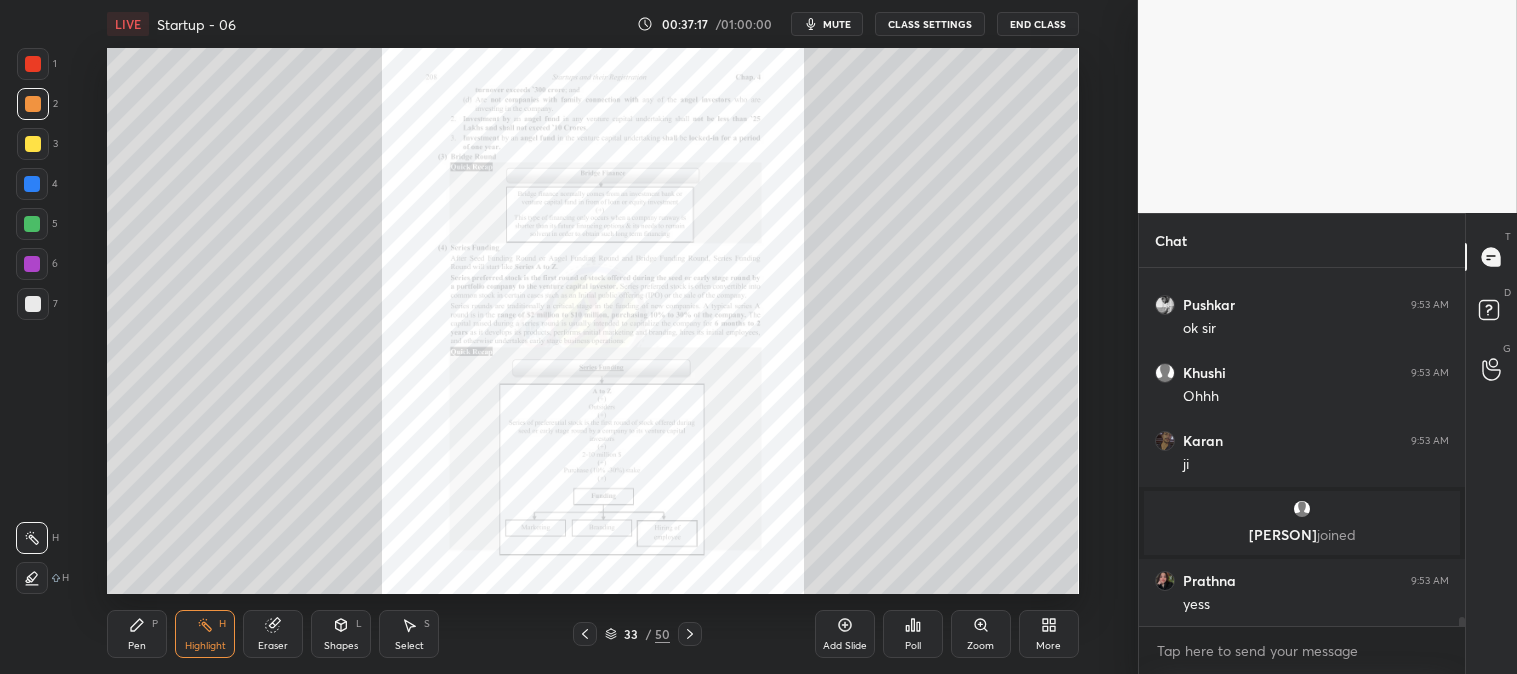 click at bounding box center (33, 64) 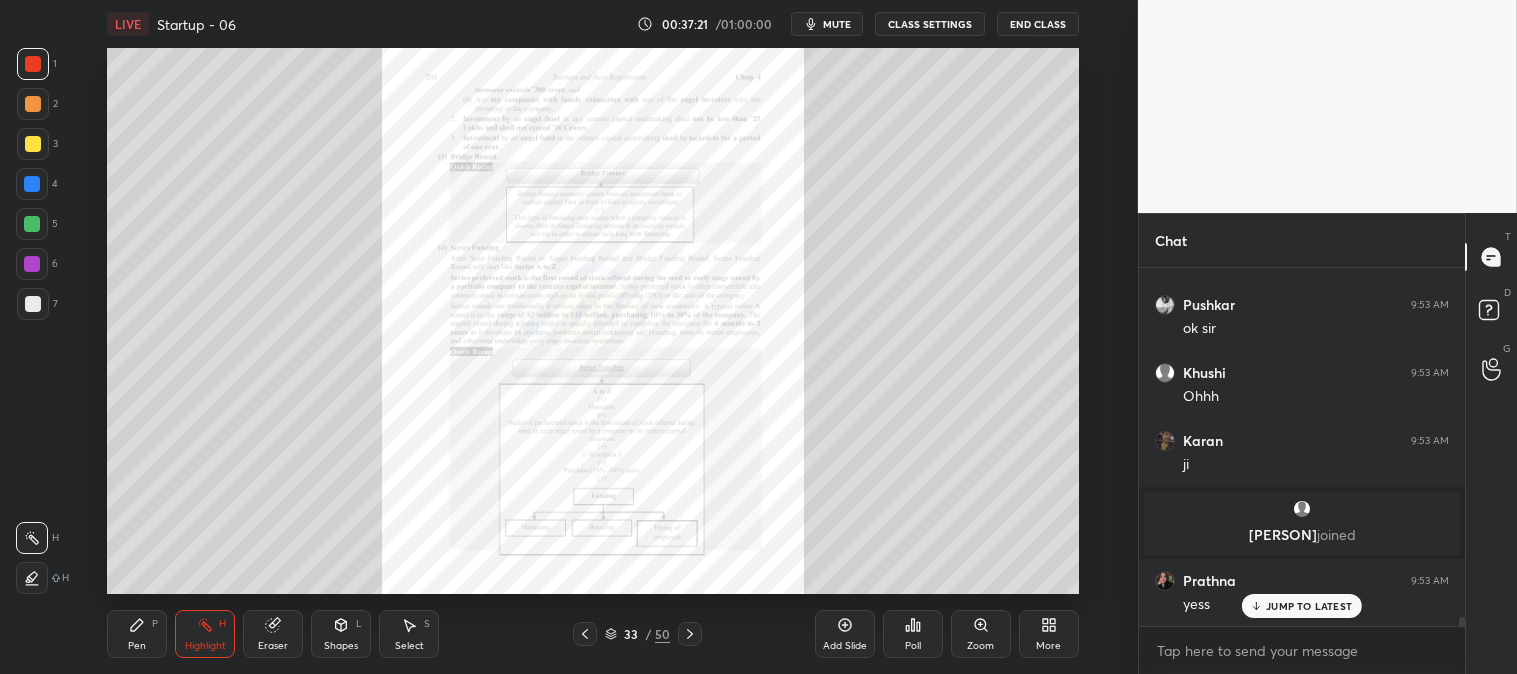 scroll, scrollTop: 14155, scrollLeft: 0, axis: vertical 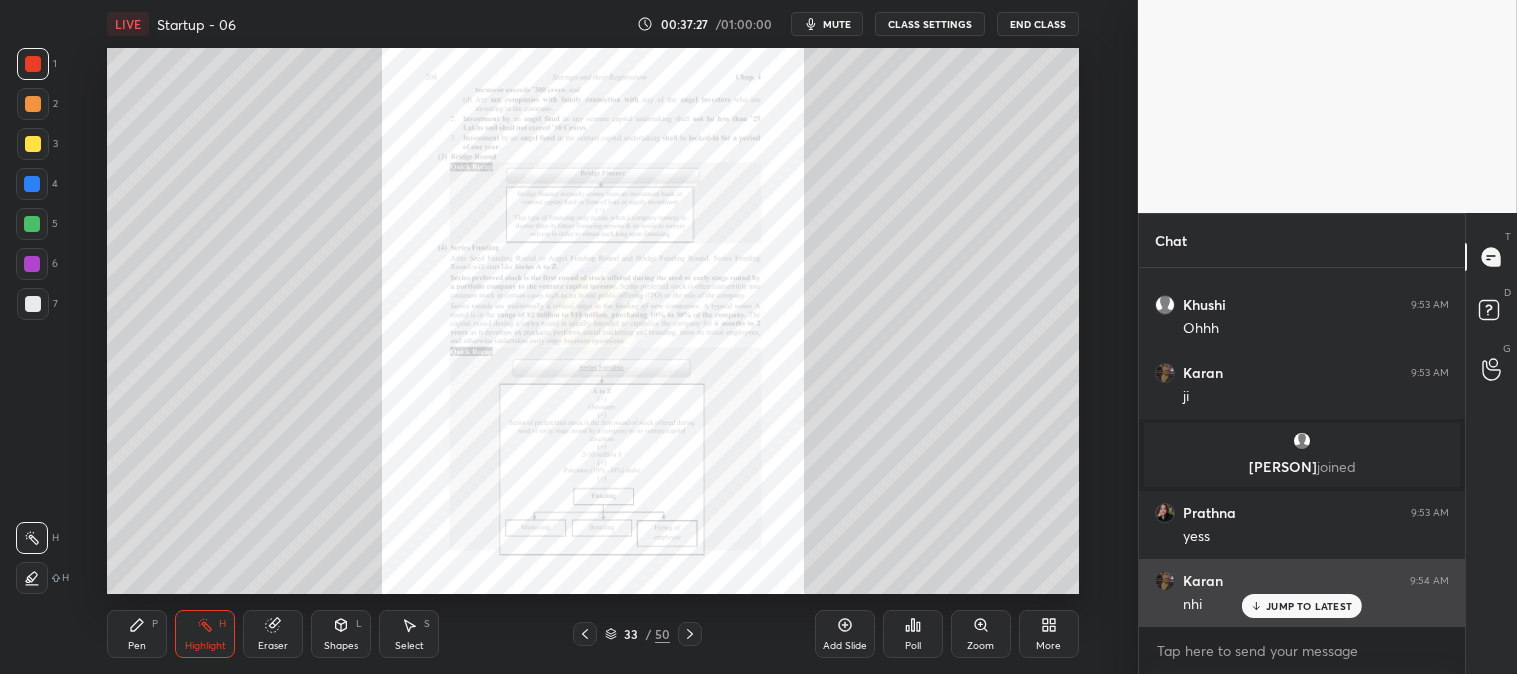 click on "JUMP TO LATEST" at bounding box center [1309, 606] 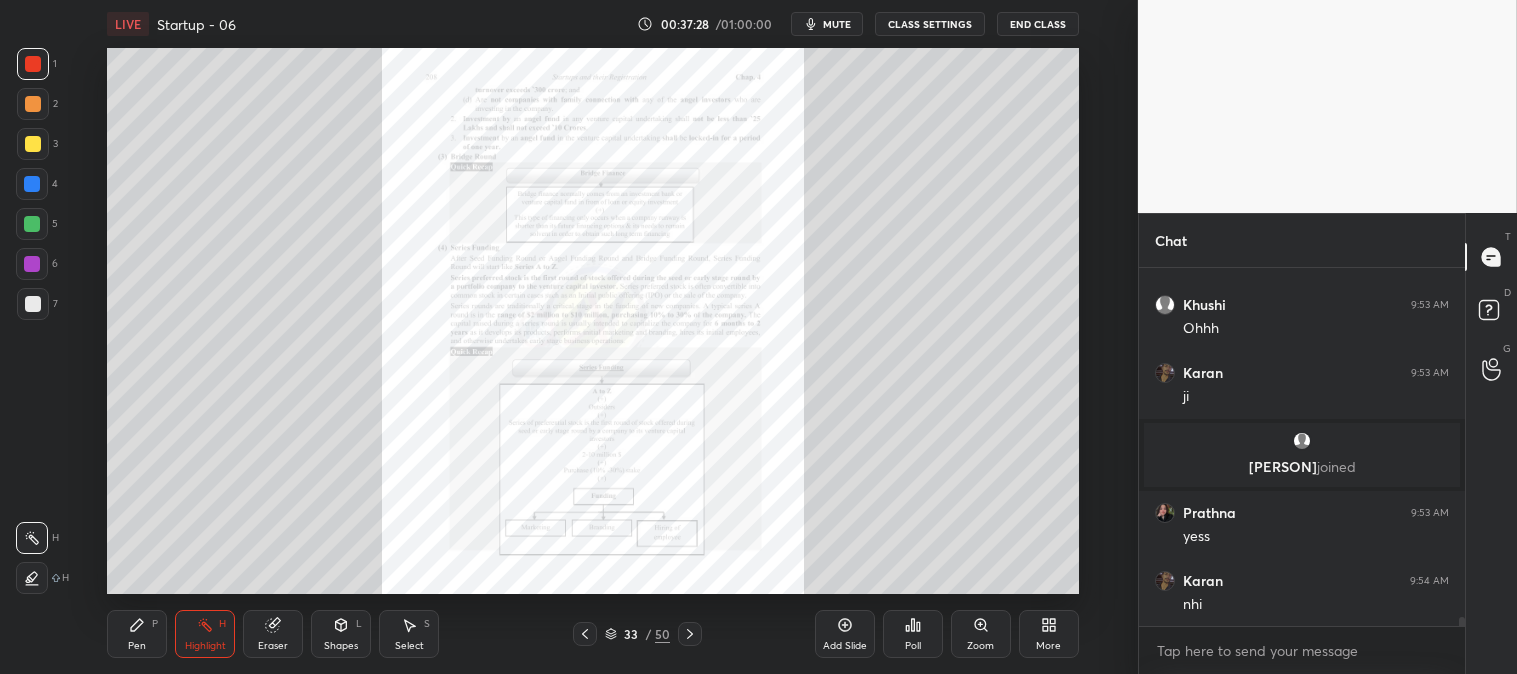 scroll, scrollTop: 14156, scrollLeft: 0, axis: vertical 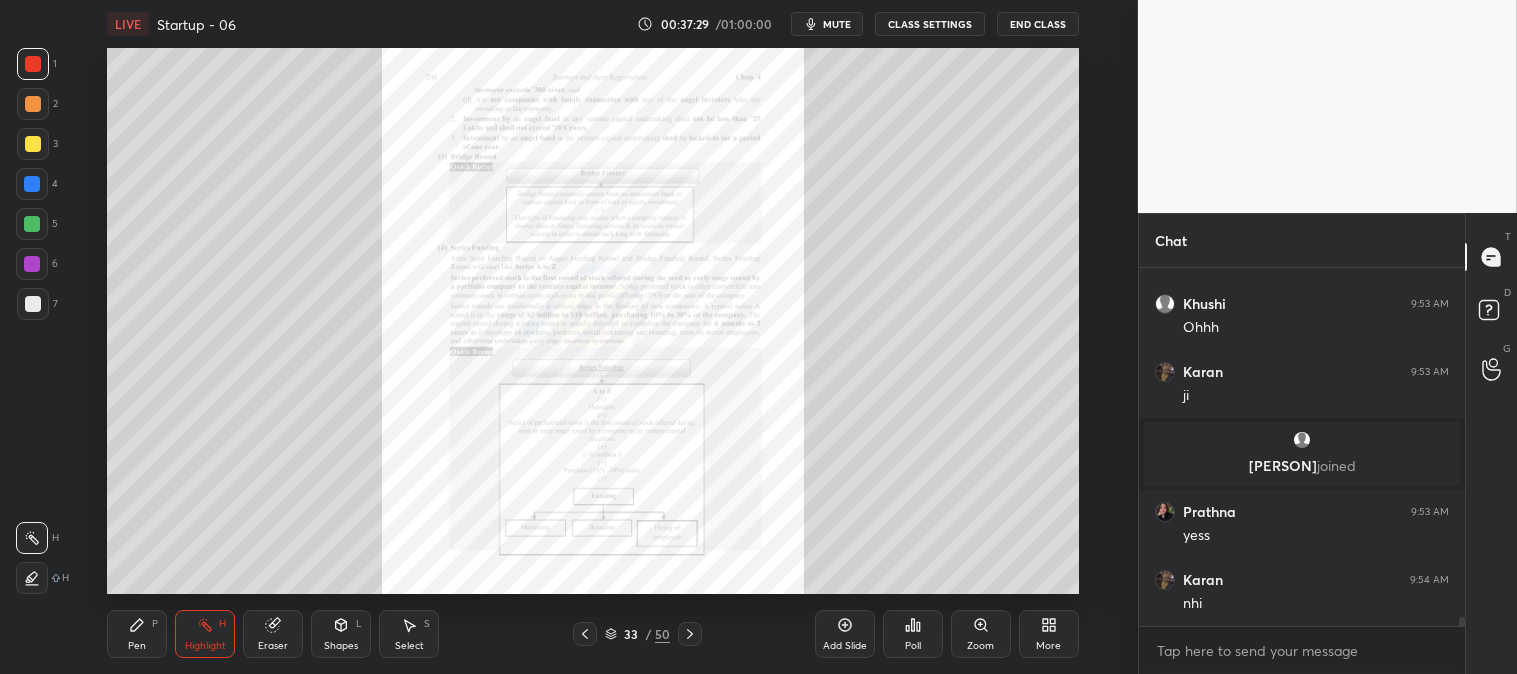 click 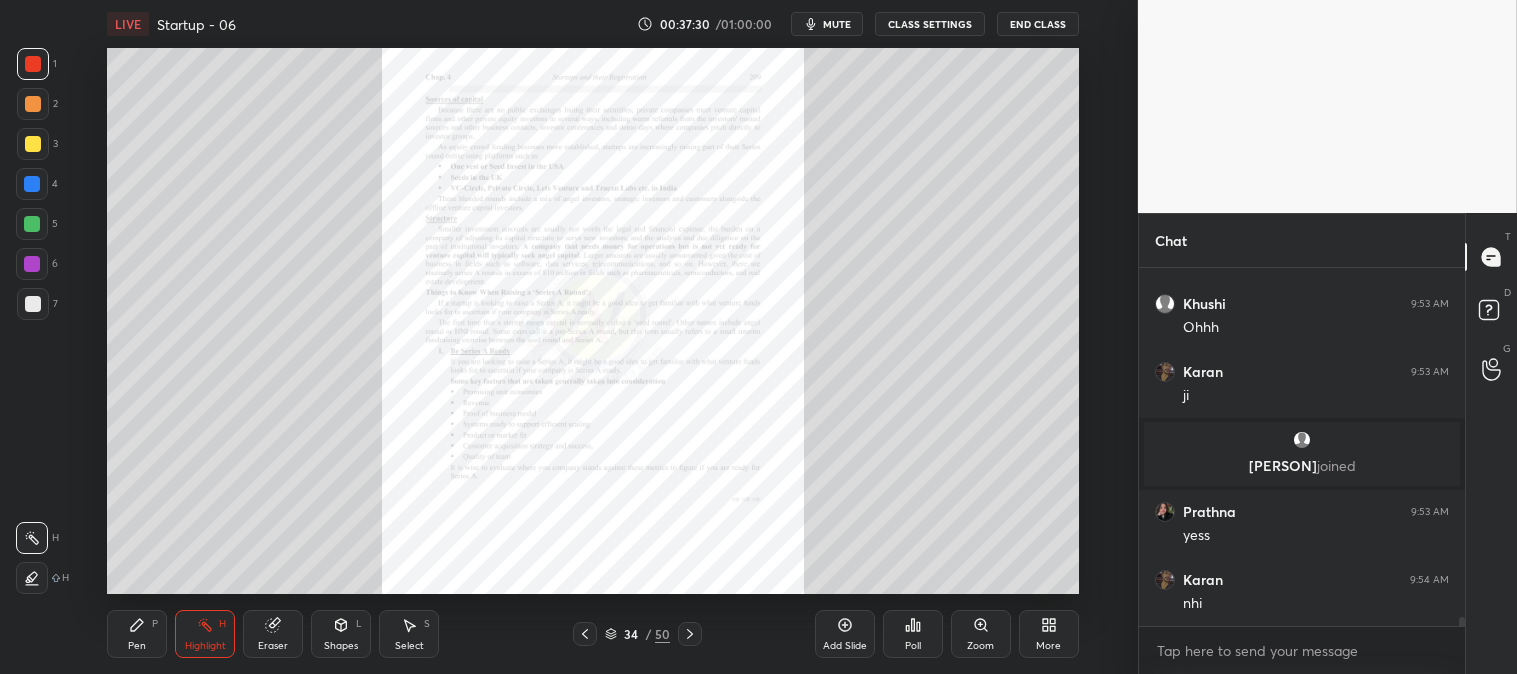 click on "Zoom" at bounding box center (981, 634) 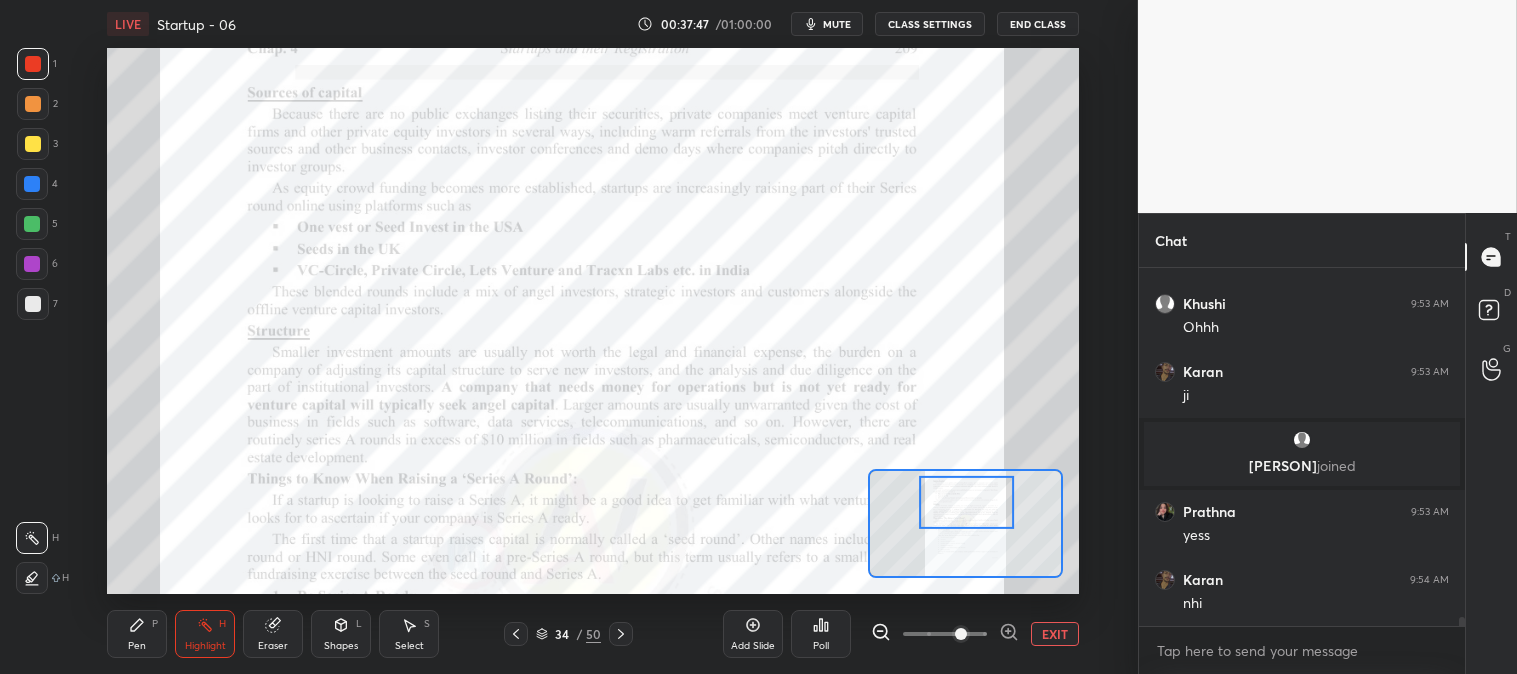 click 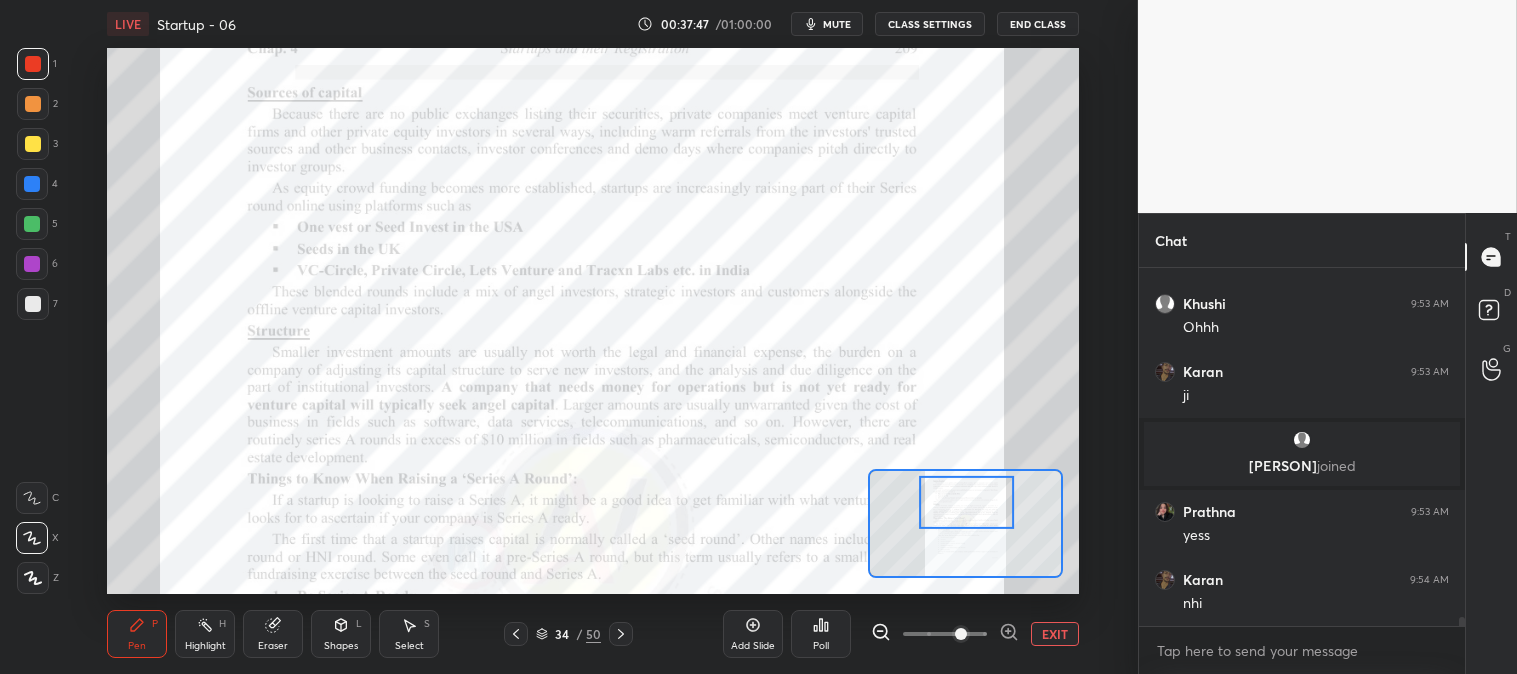 click at bounding box center (32, 224) 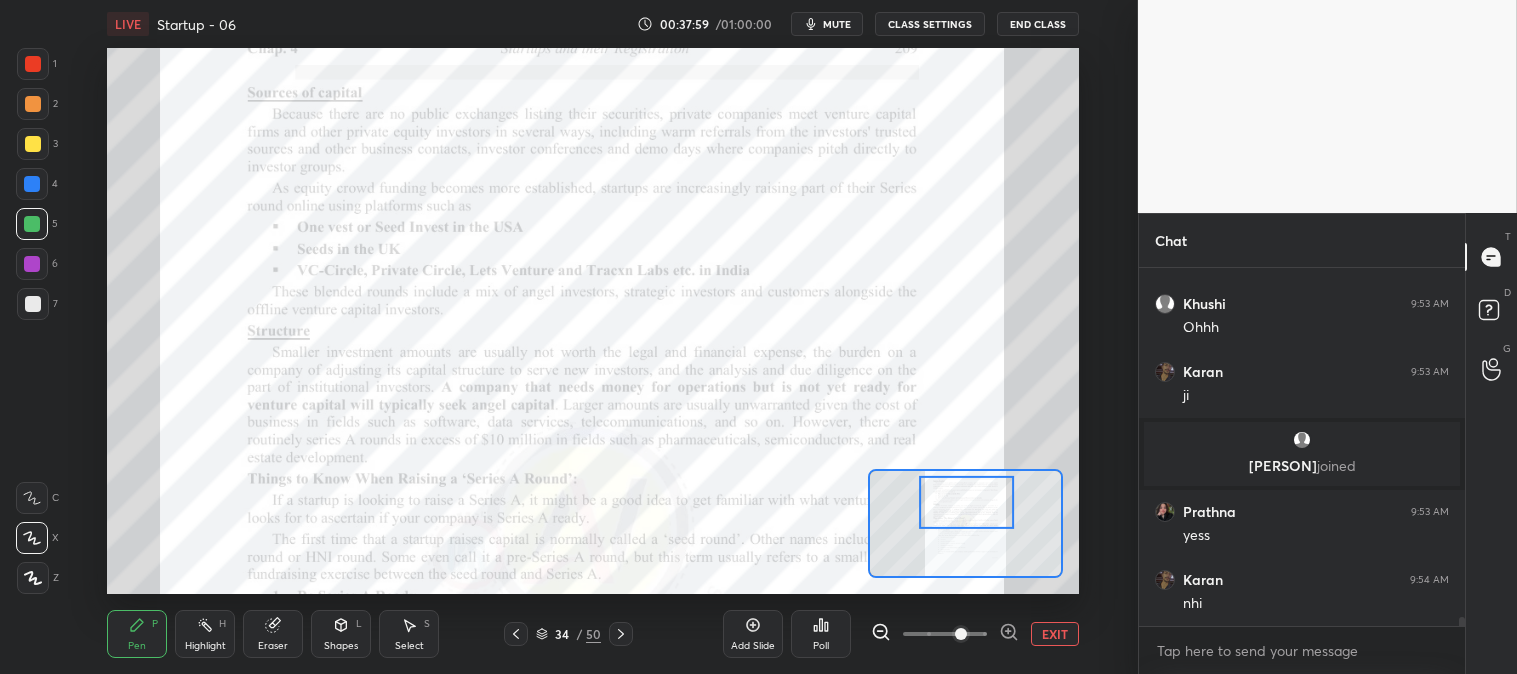 click at bounding box center [966, 502] 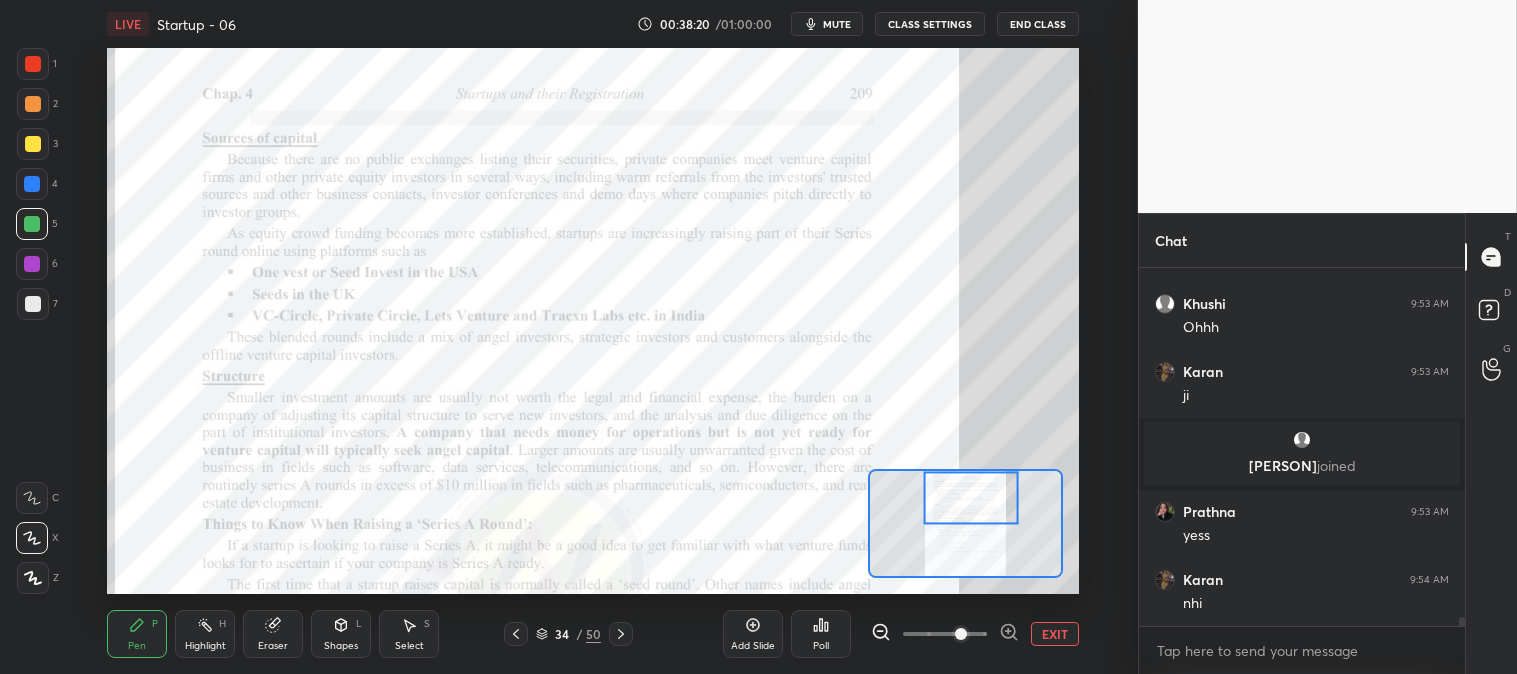 click on "Highlight H" at bounding box center (205, 634) 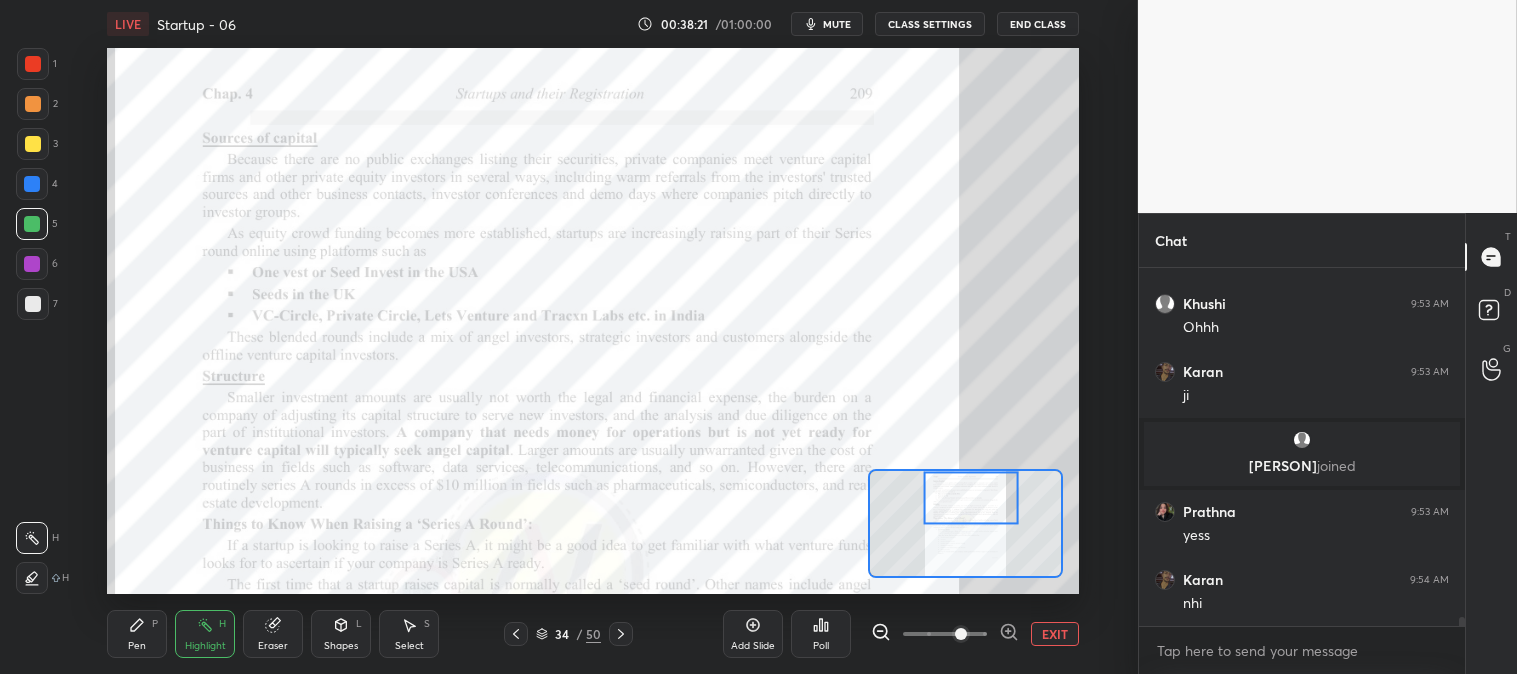 click at bounding box center (33, 64) 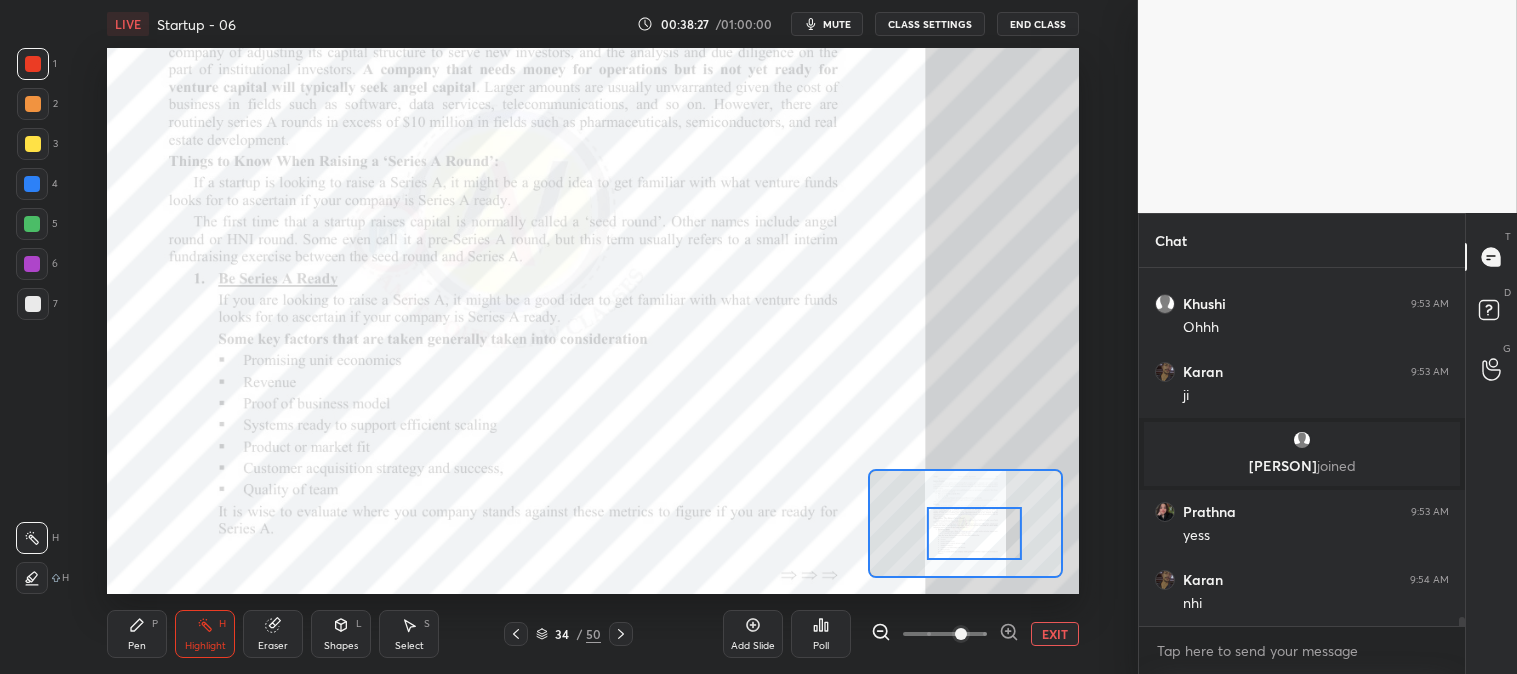 click 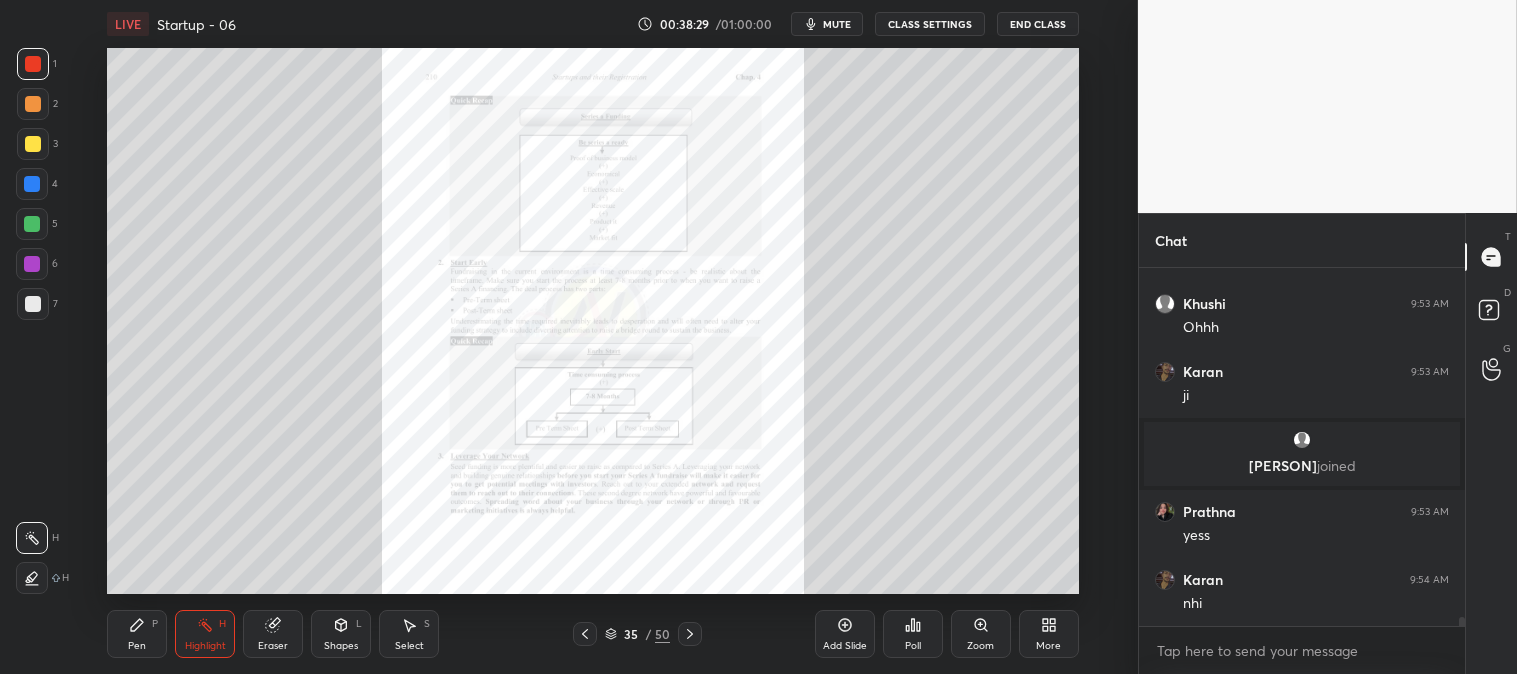 click 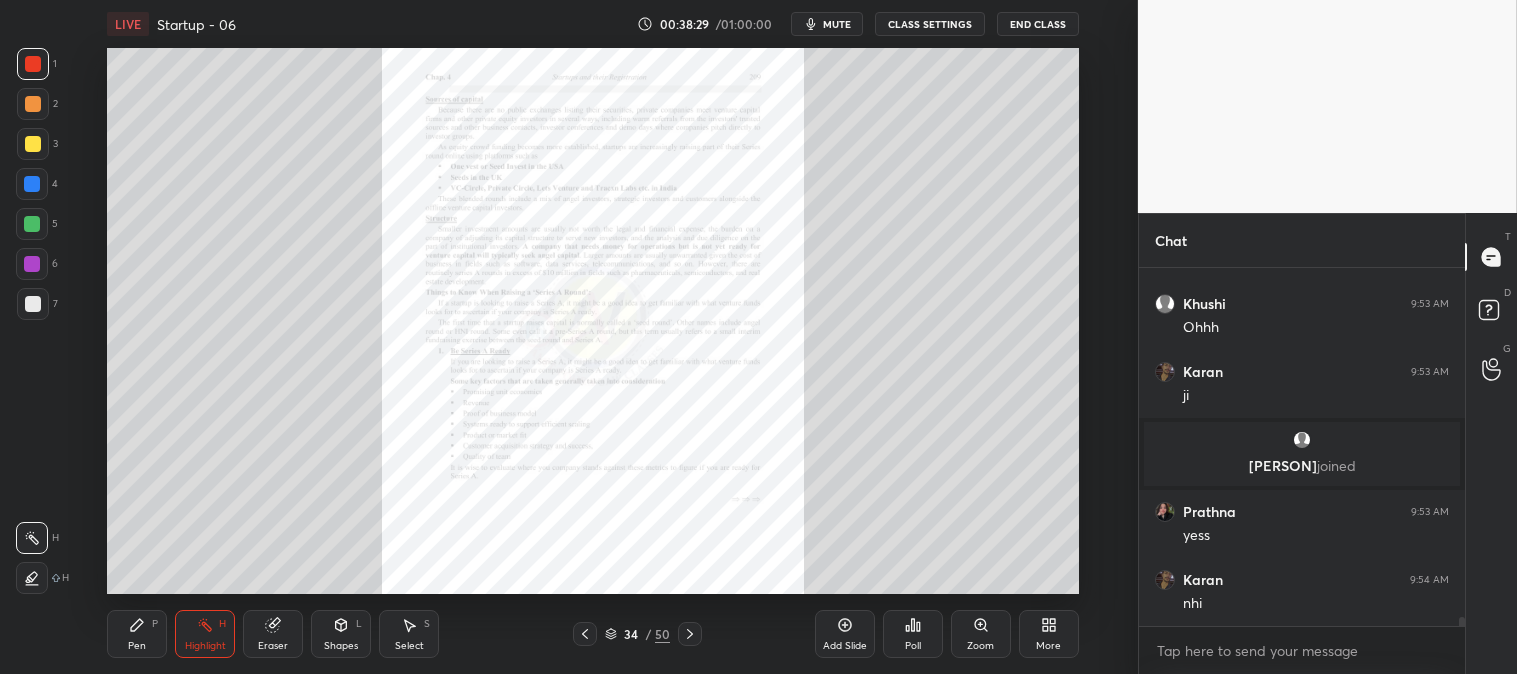 click at bounding box center (585, 634) 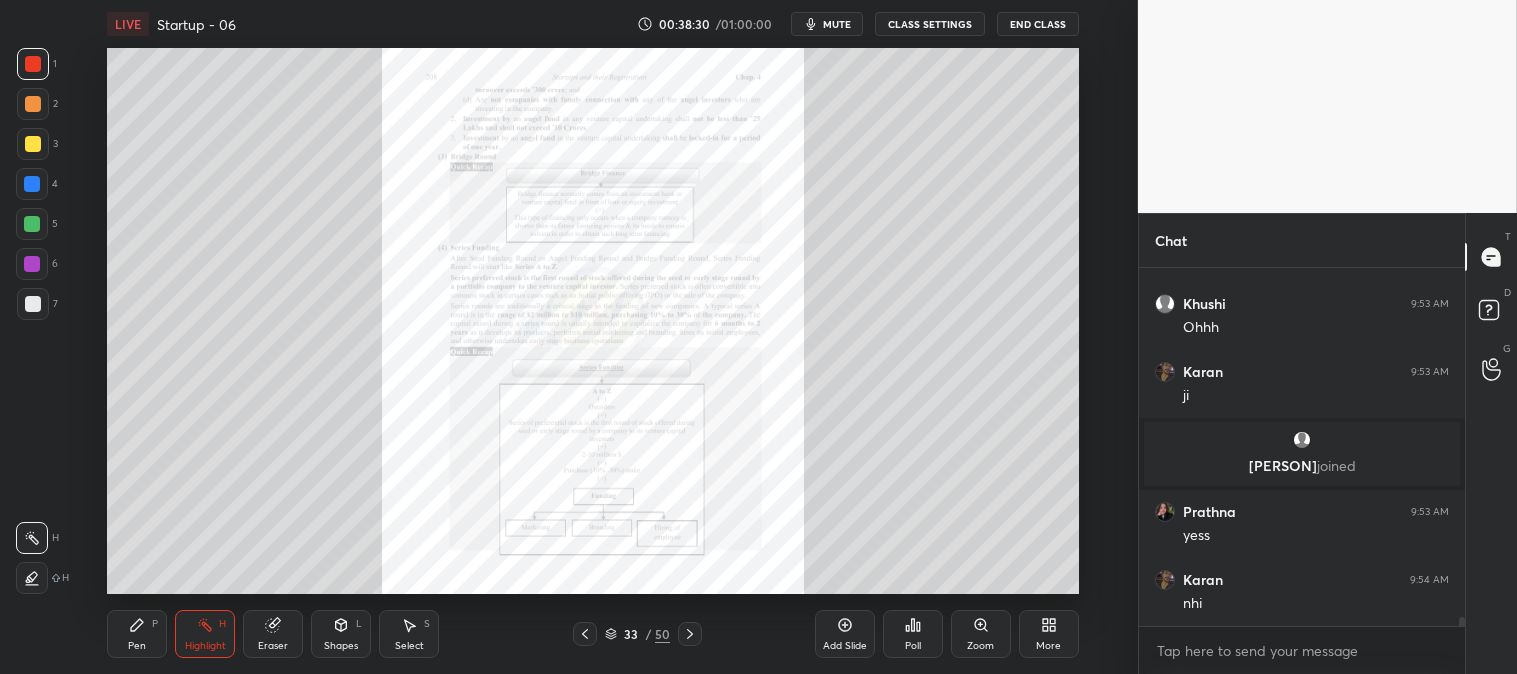 click at bounding box center [585, 634] 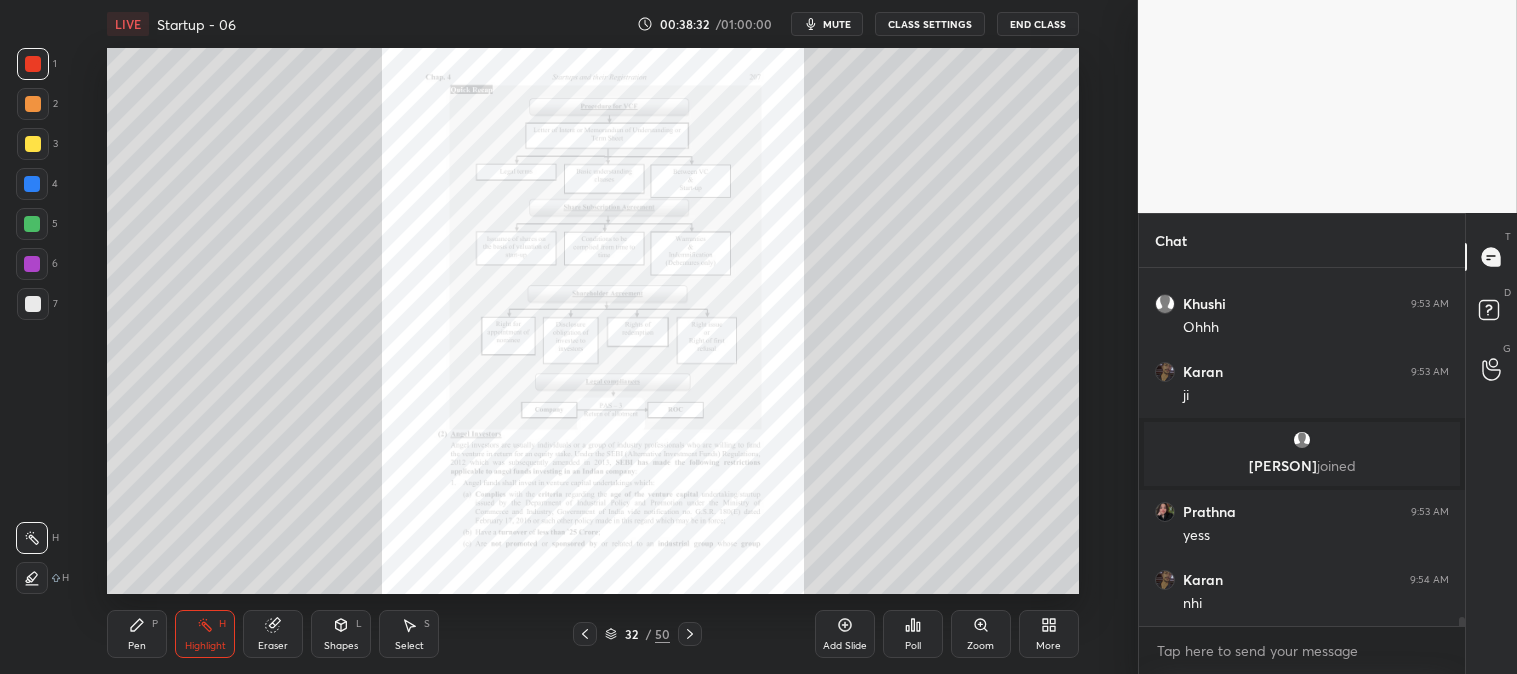 click at bounding box center (585, 634) 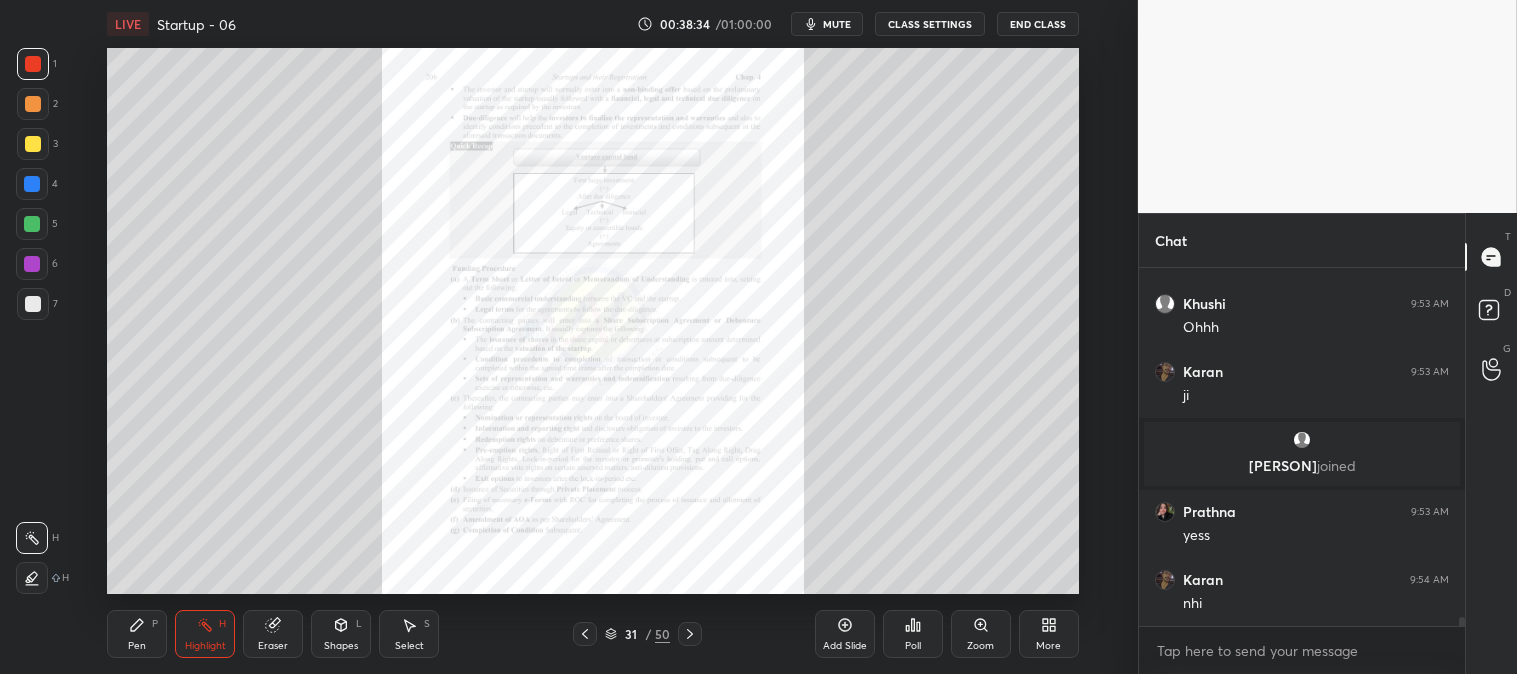 click 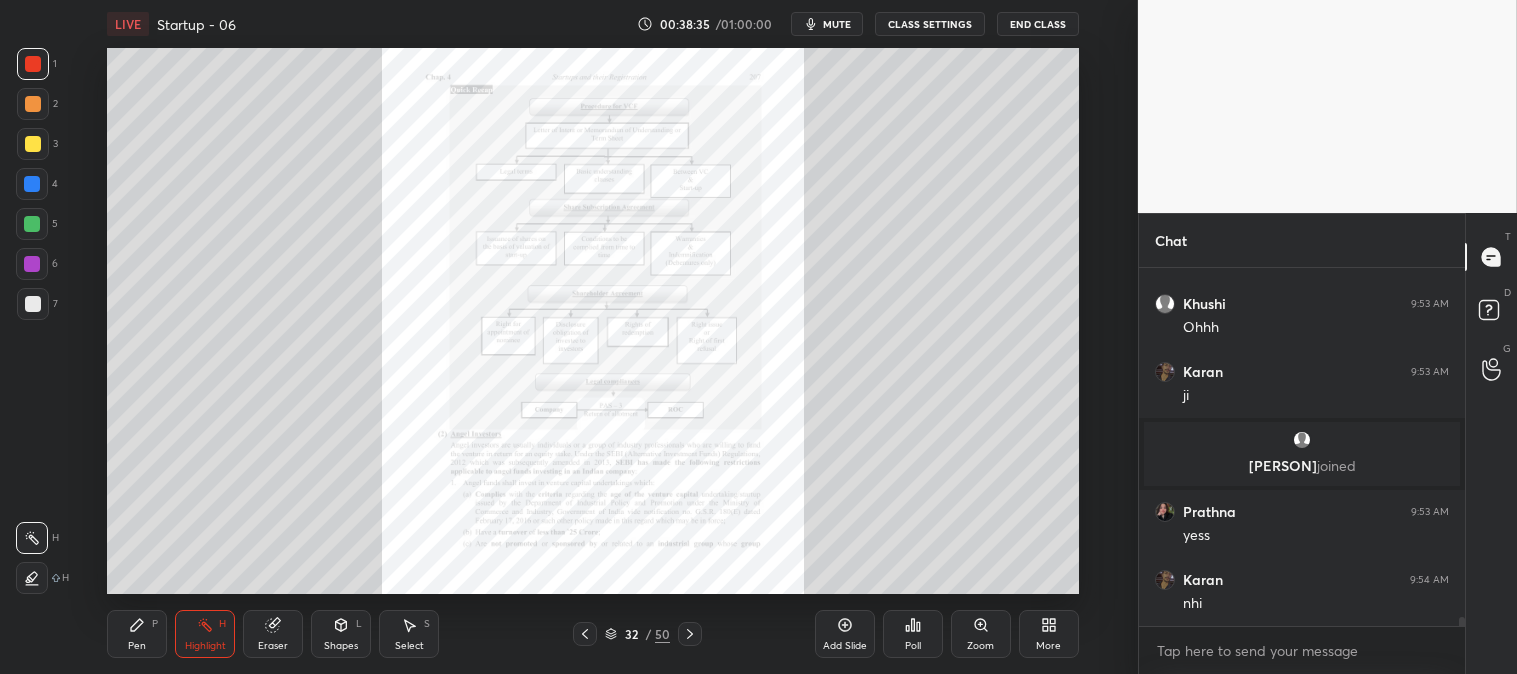 click 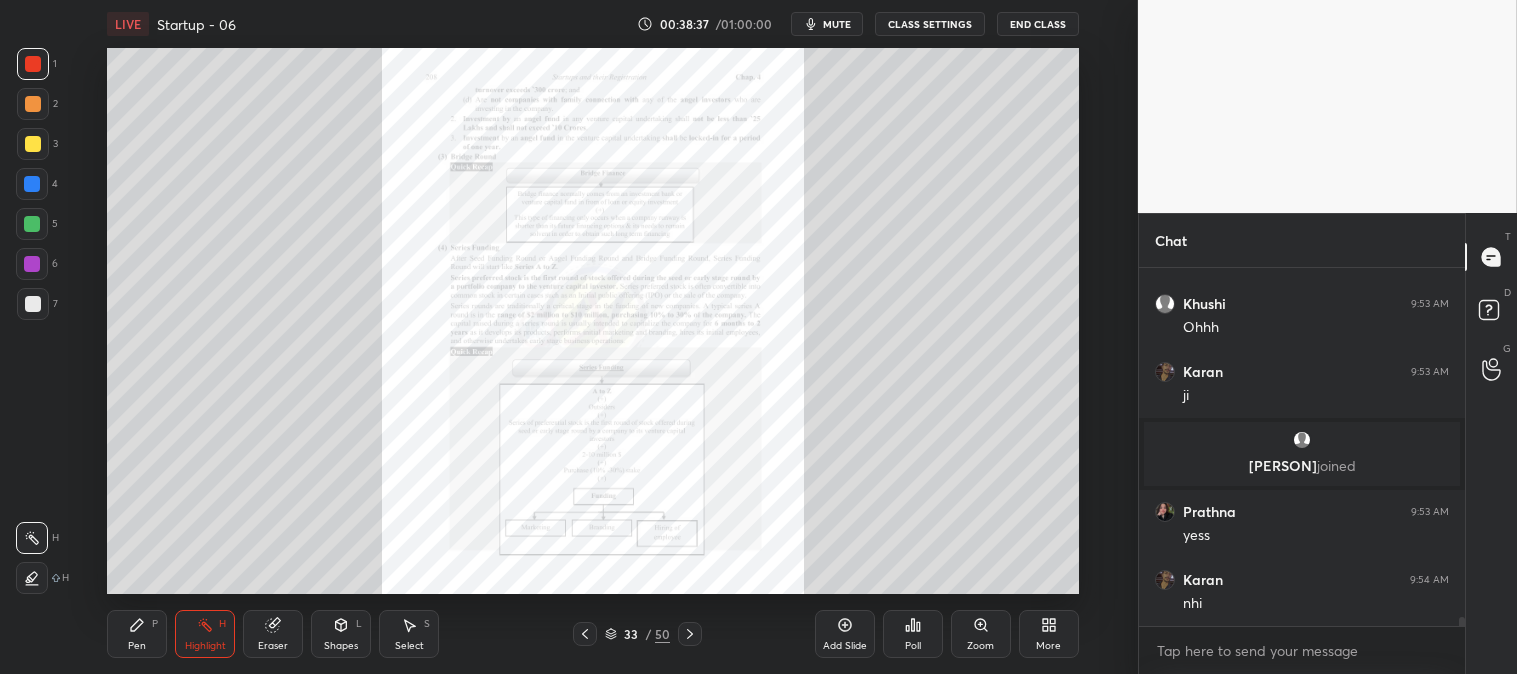 click 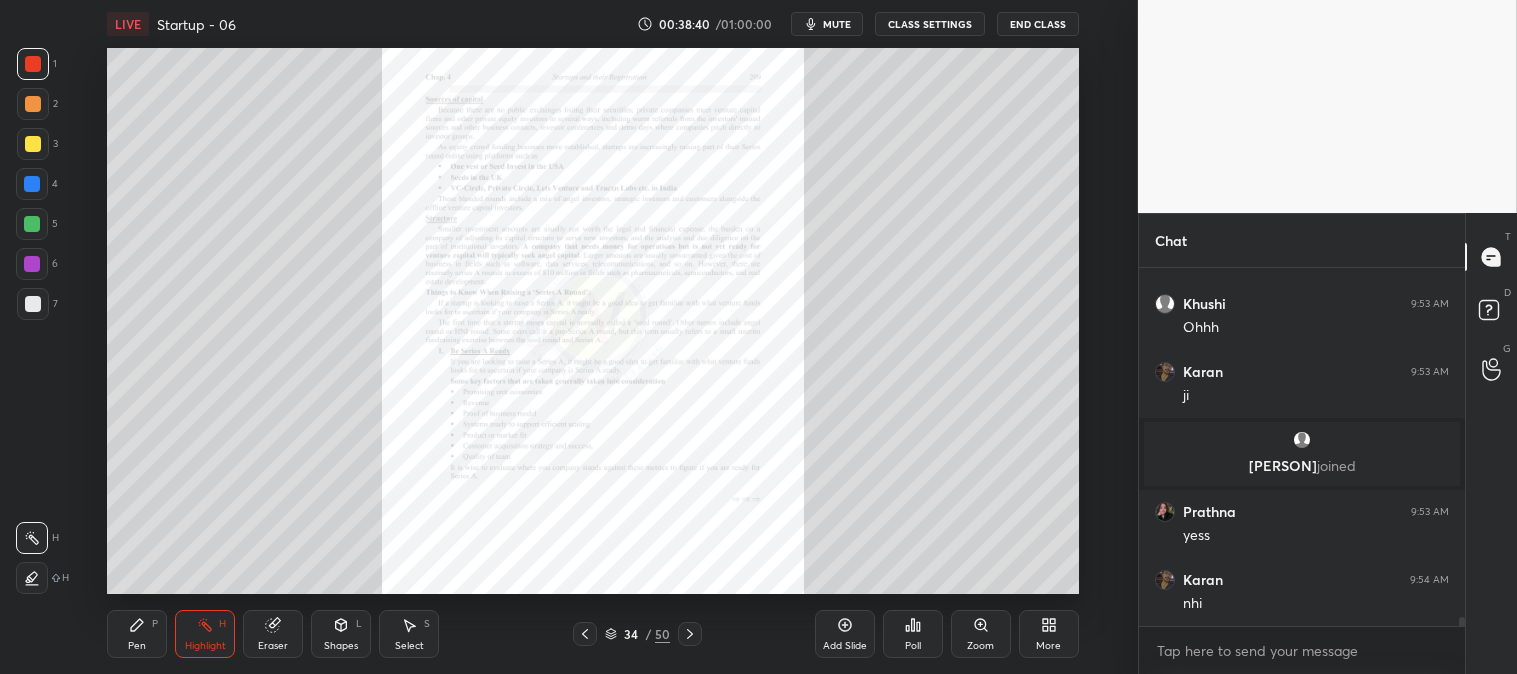 click on "Zoom" at bounding box center (980, 646) 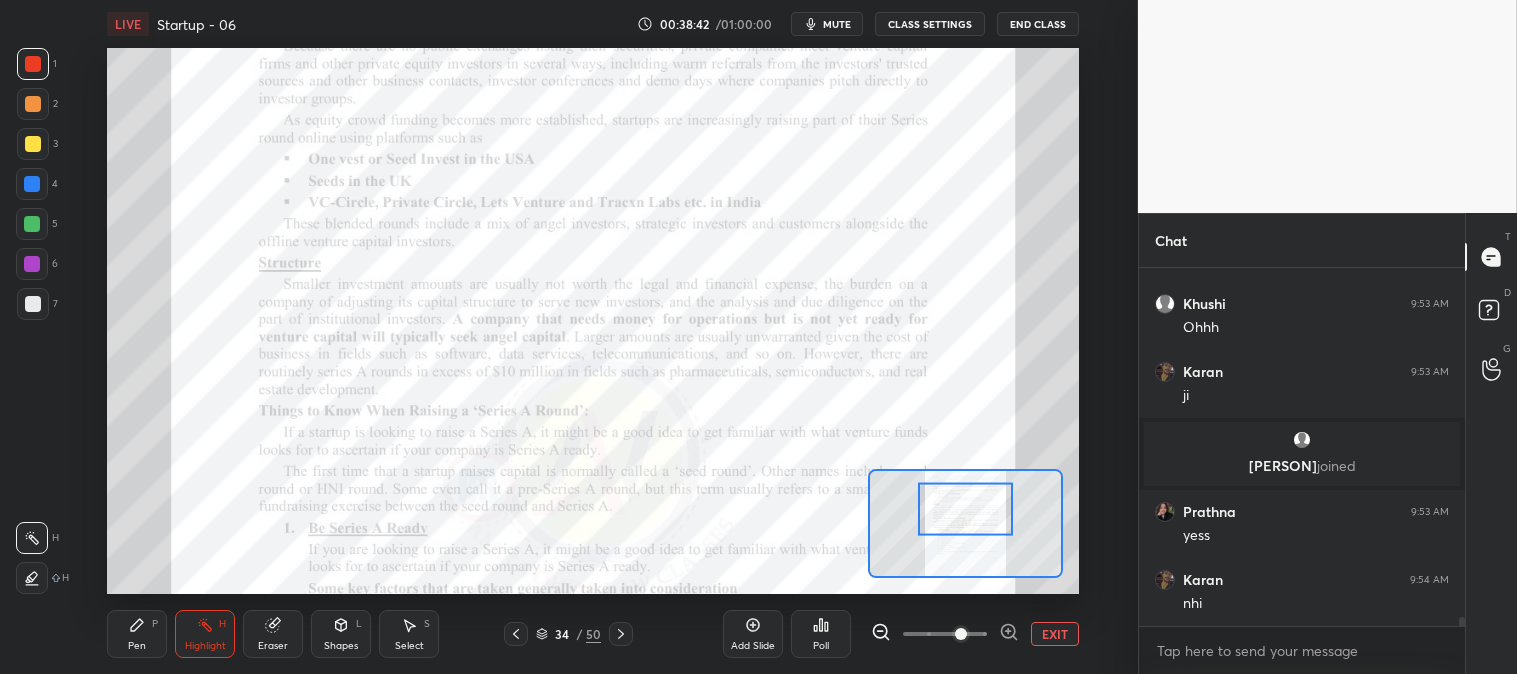 click on "Pen P" at bounding box center (137, 634) 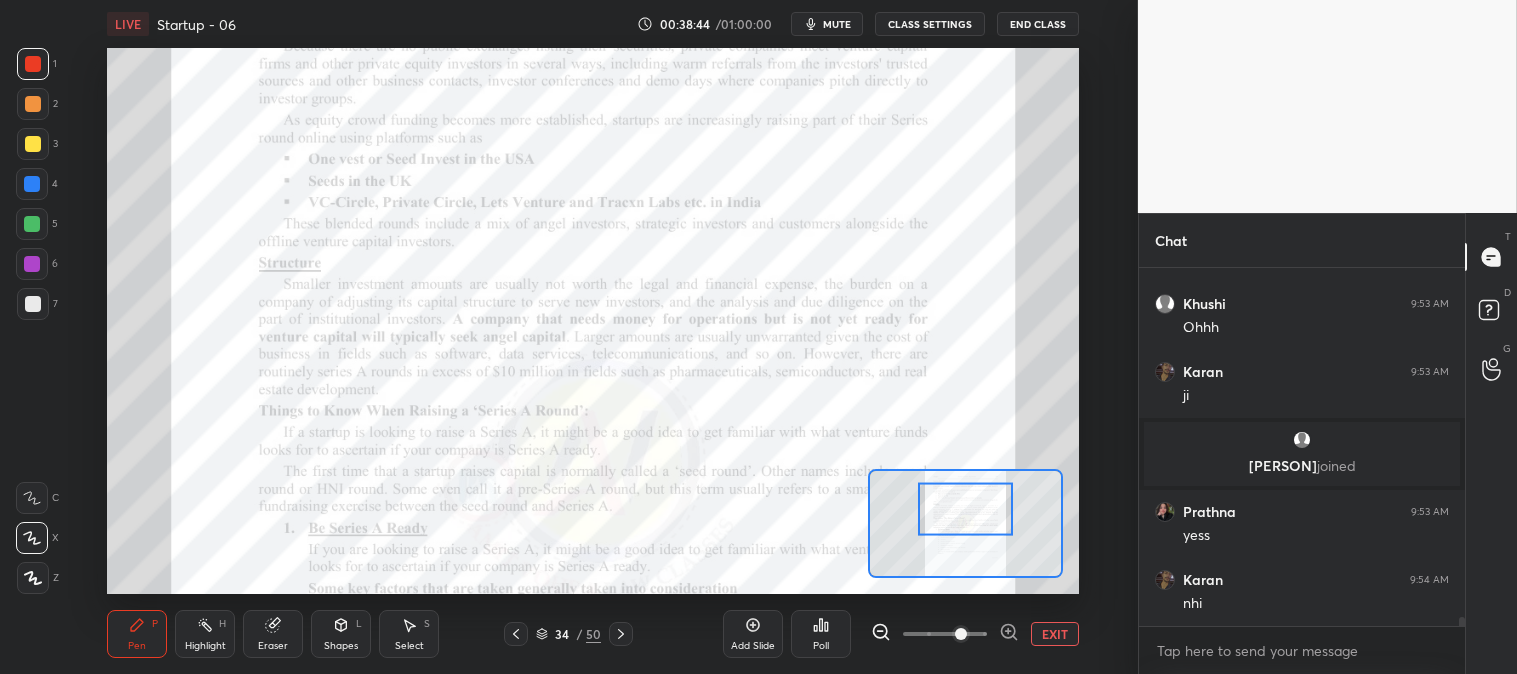 click on "Highlight H" at bounding box center [205, 634] 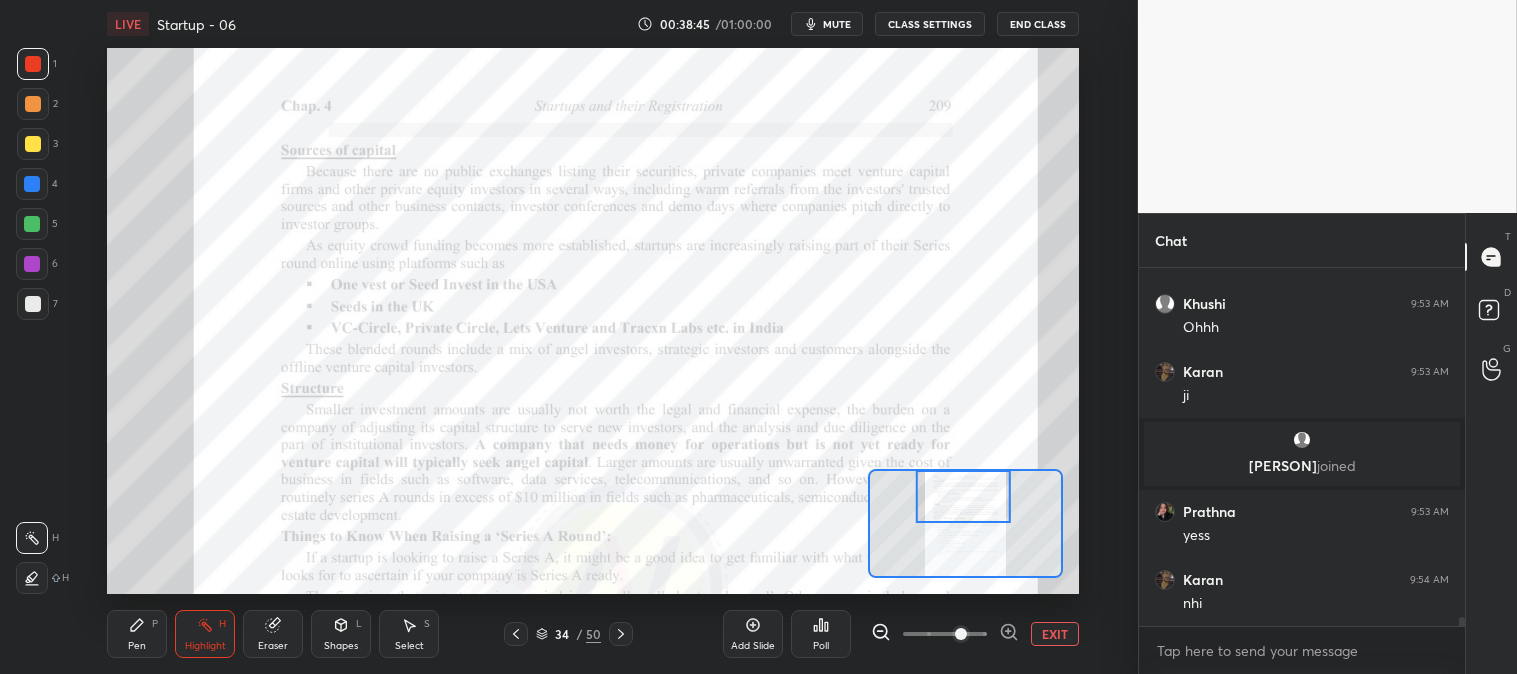 click 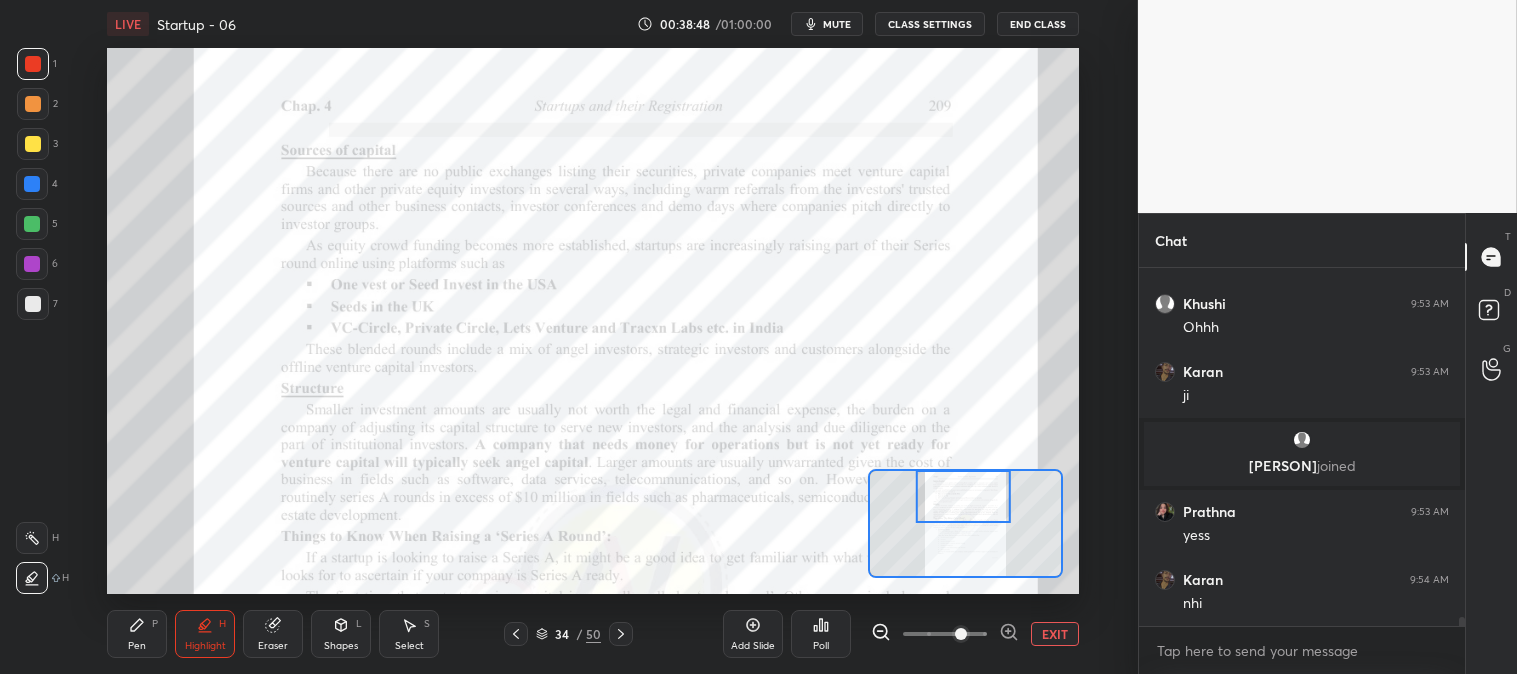 scroll, scrollTop: 14227, scrollLeft: 0, axis: vertical 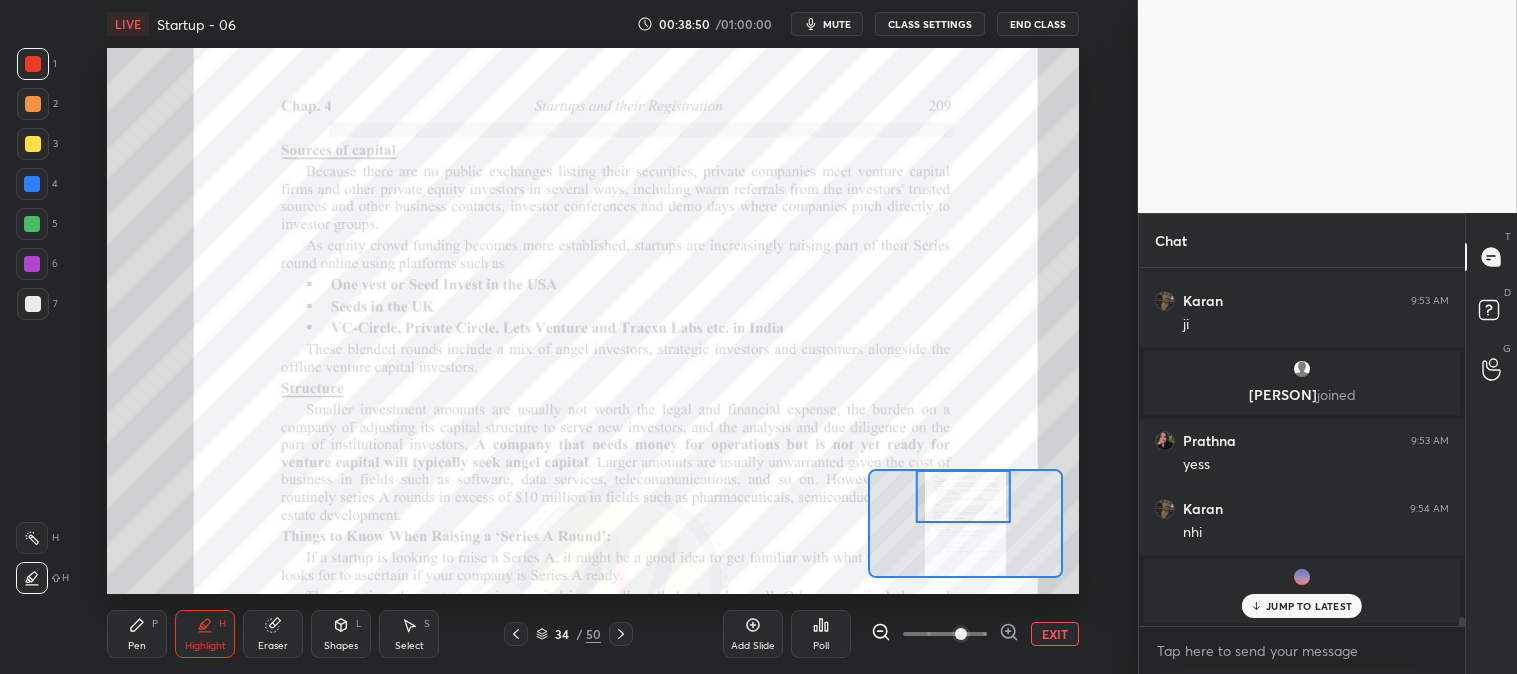 click 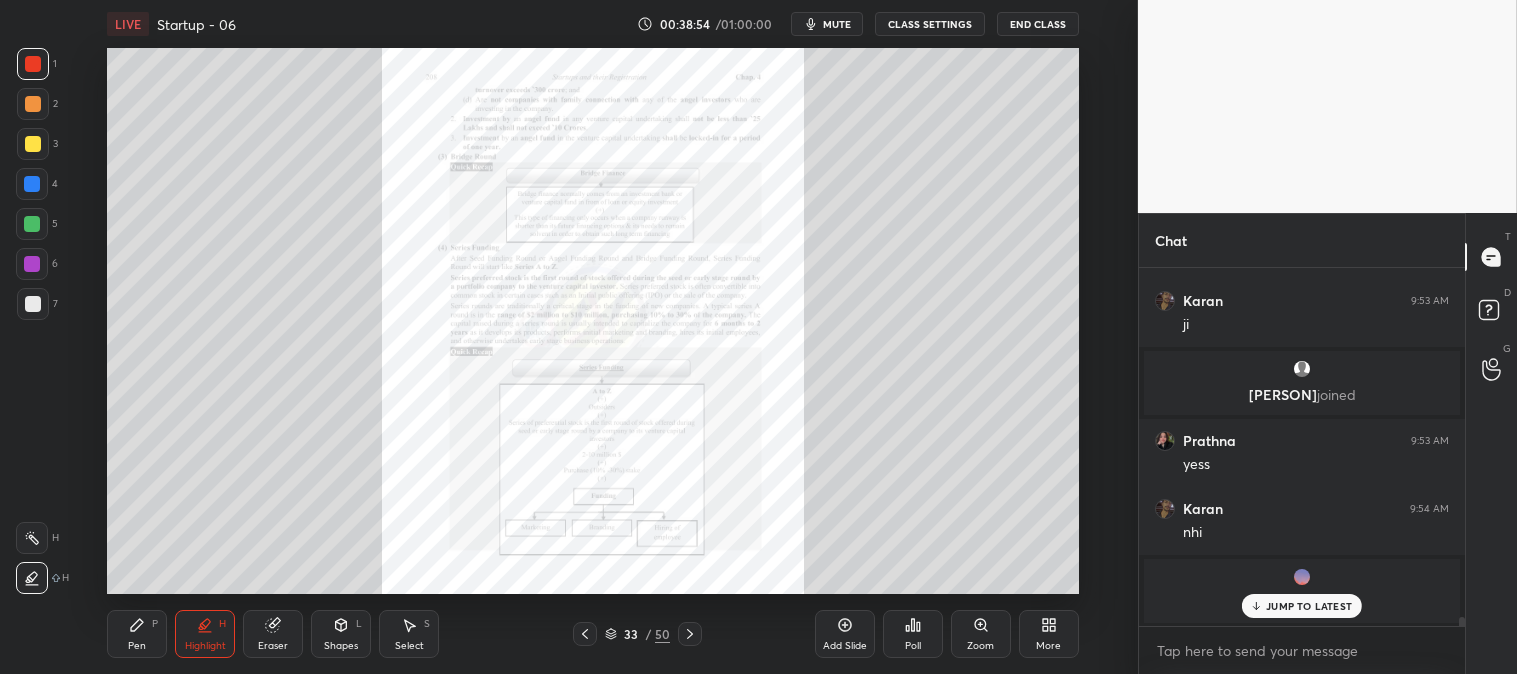 click 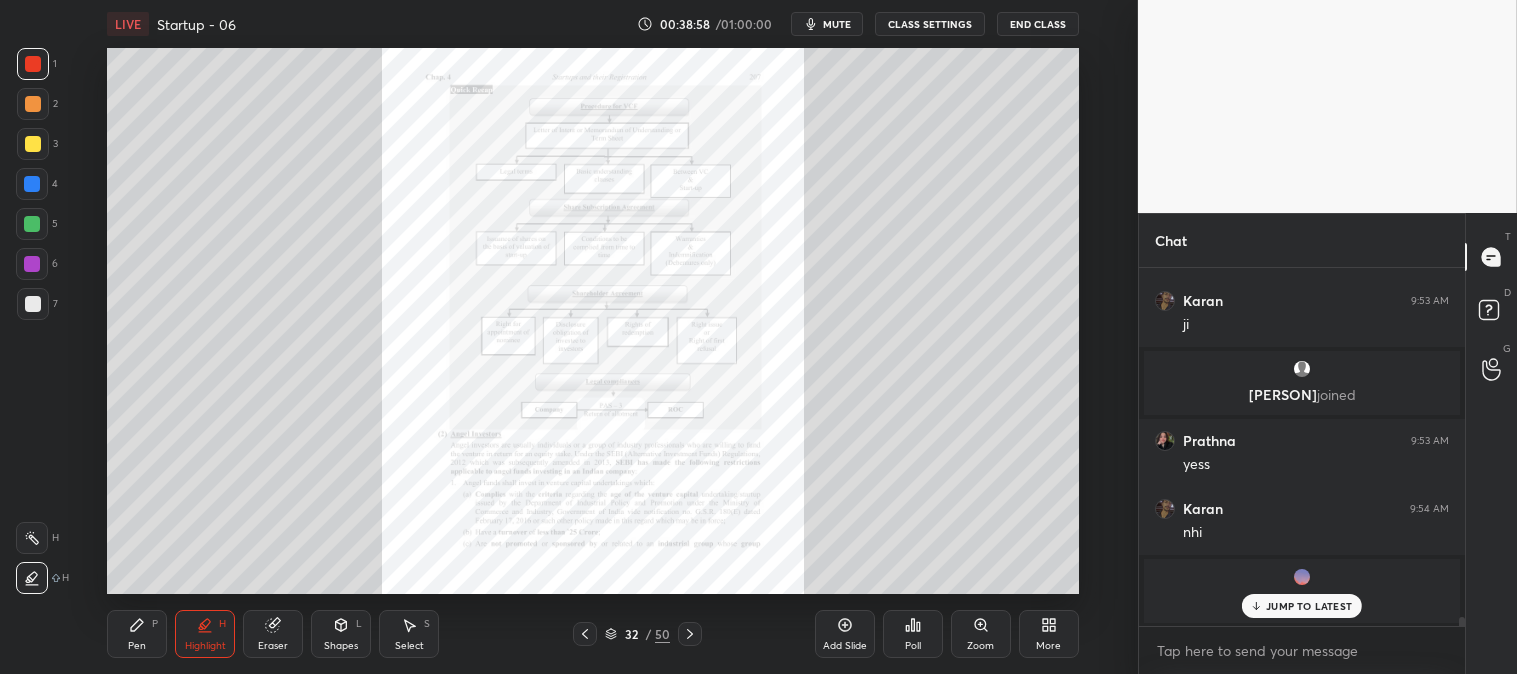 click 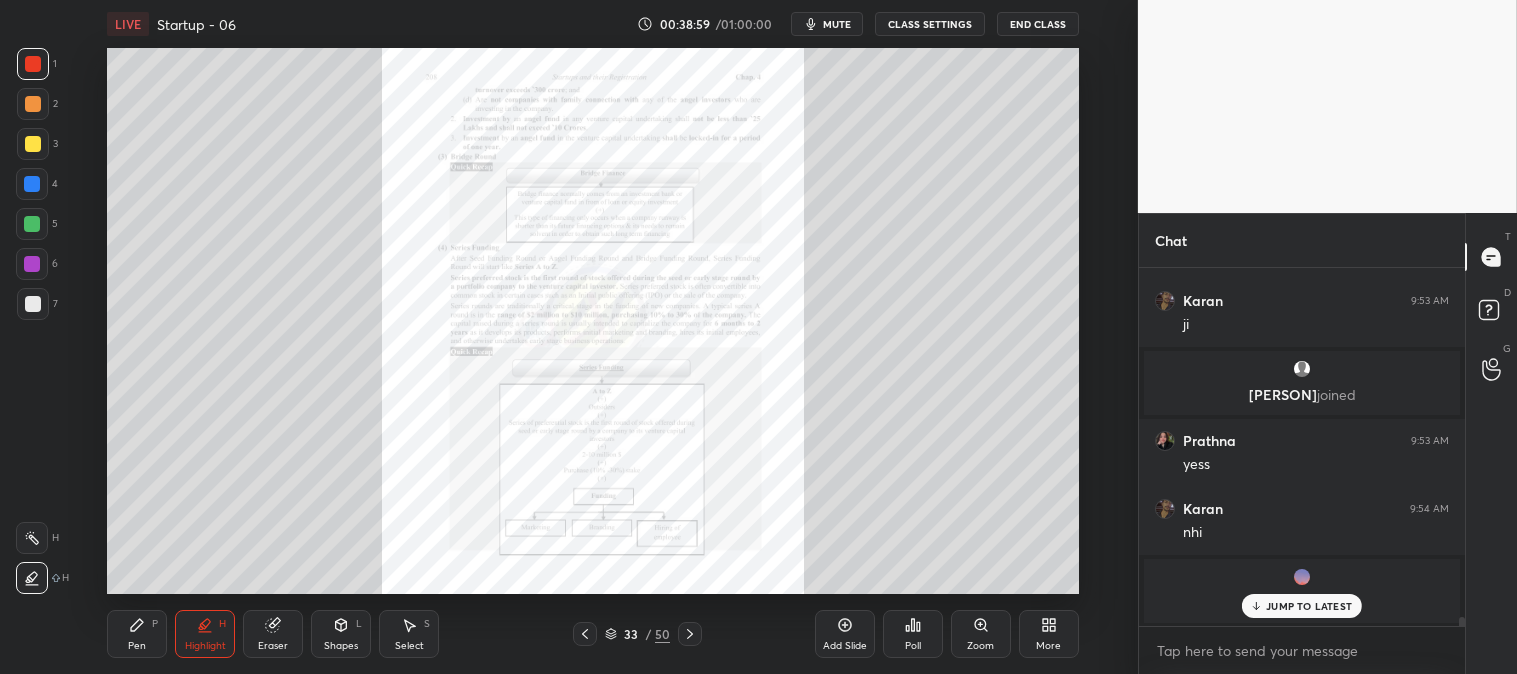 click 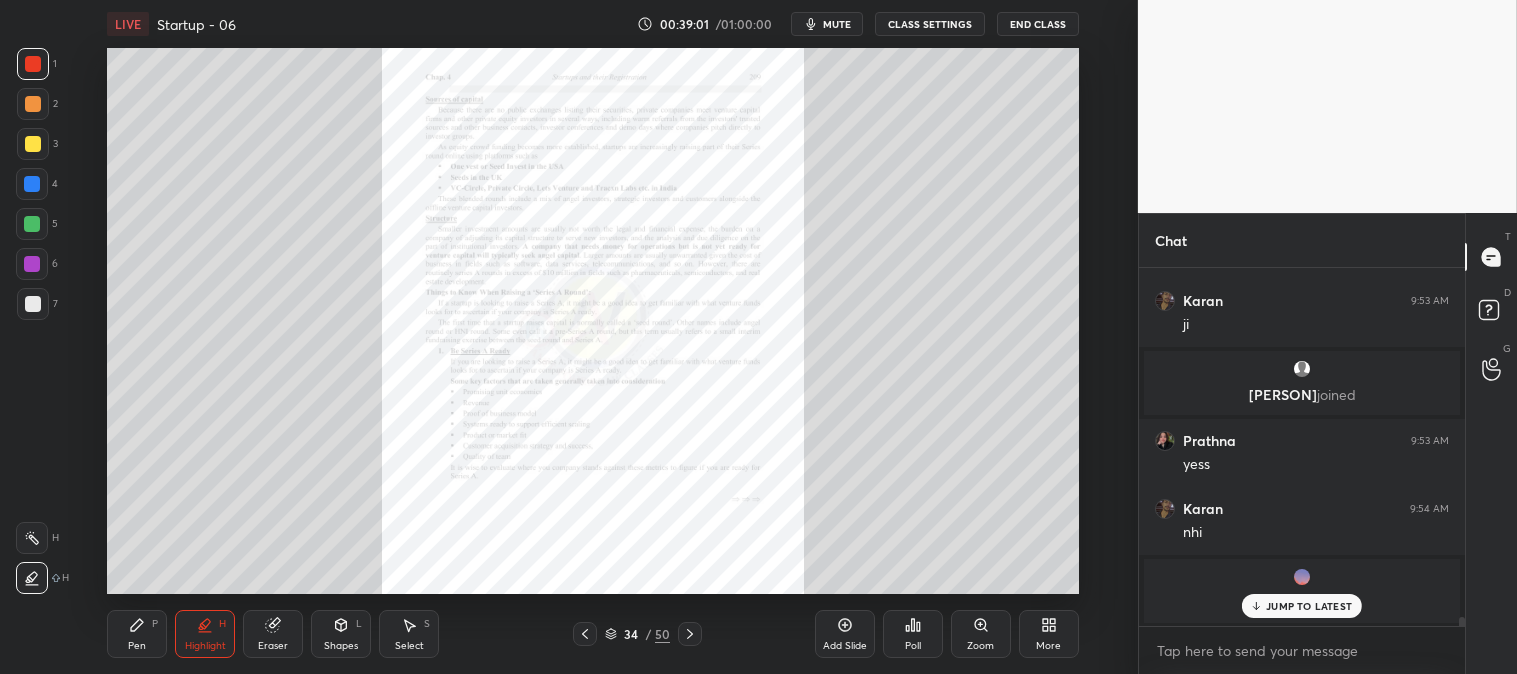 click at bounding box center (32, 538) 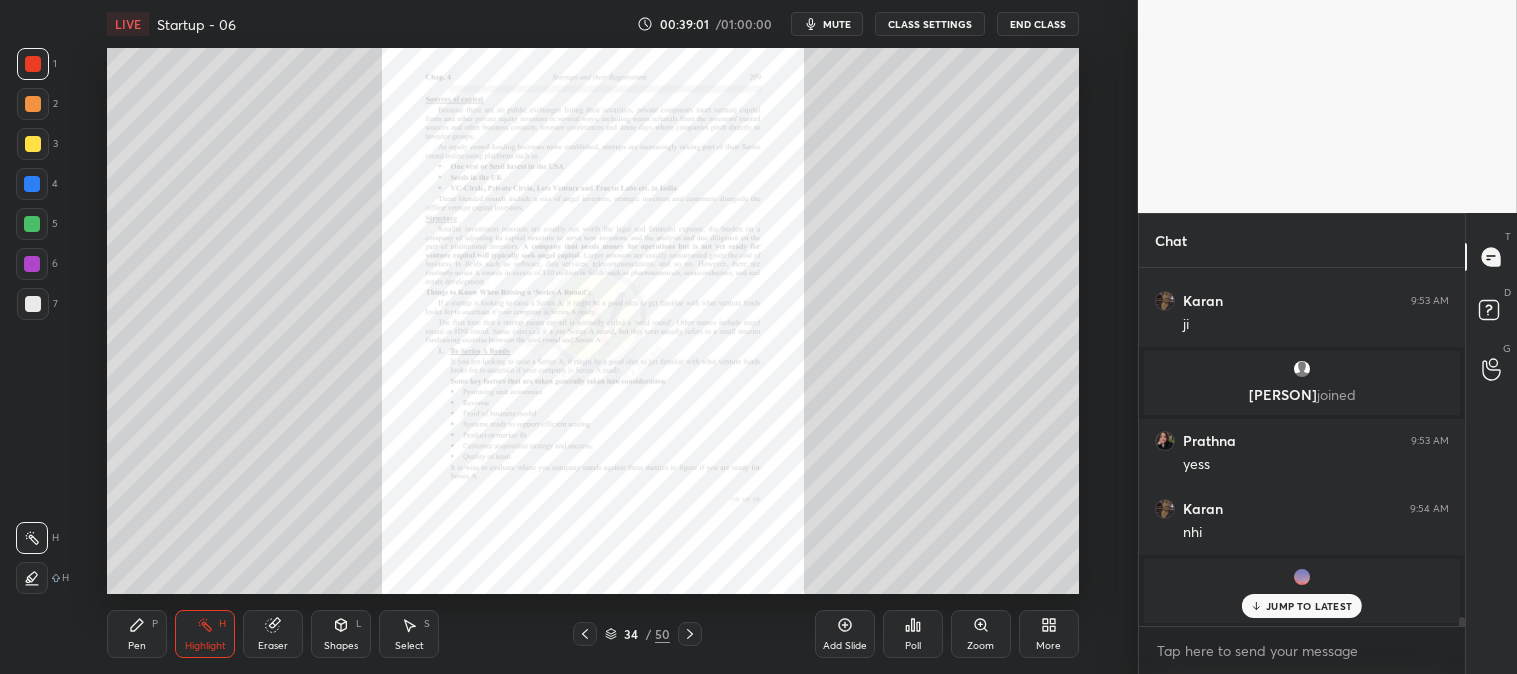 click on "Zoom" at bounding box center (980, 646) 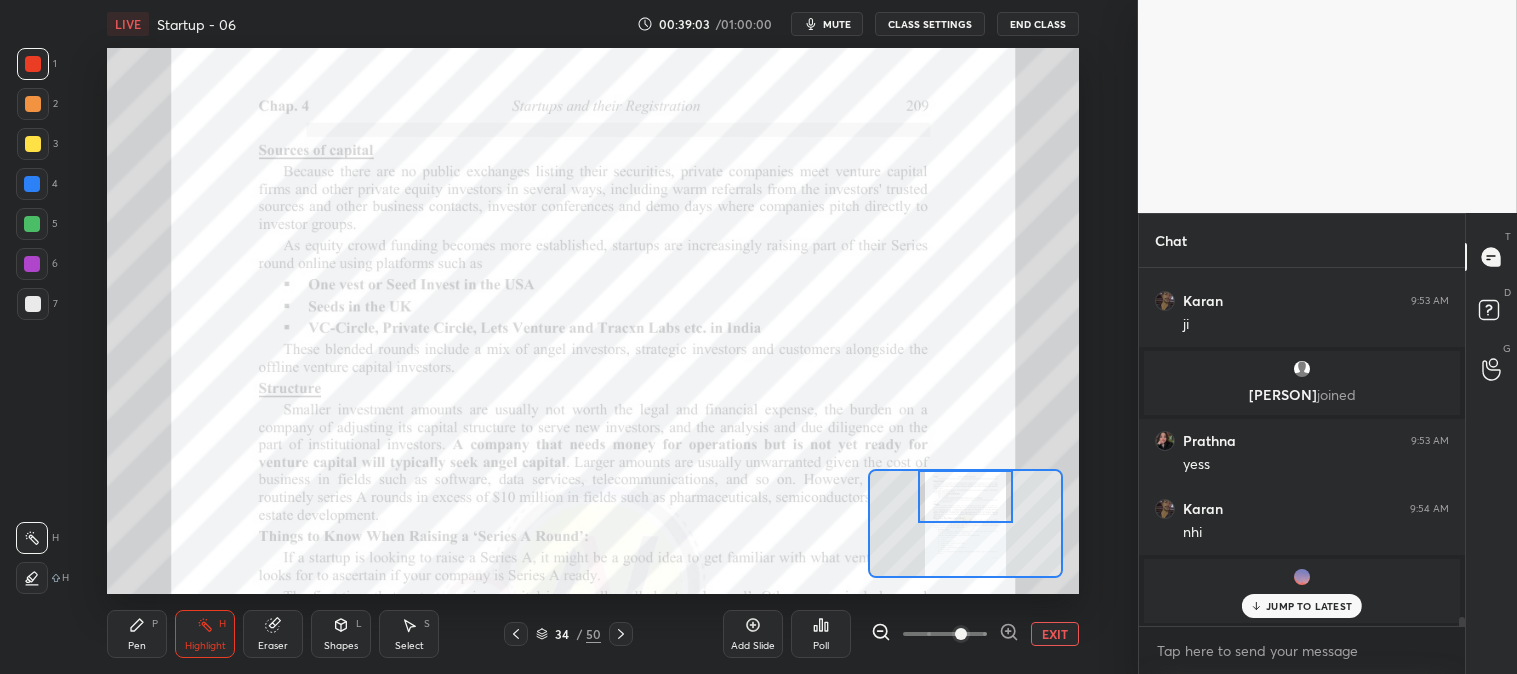 click on "JUMP TO LATEST" at bounding box center [1309, 606] 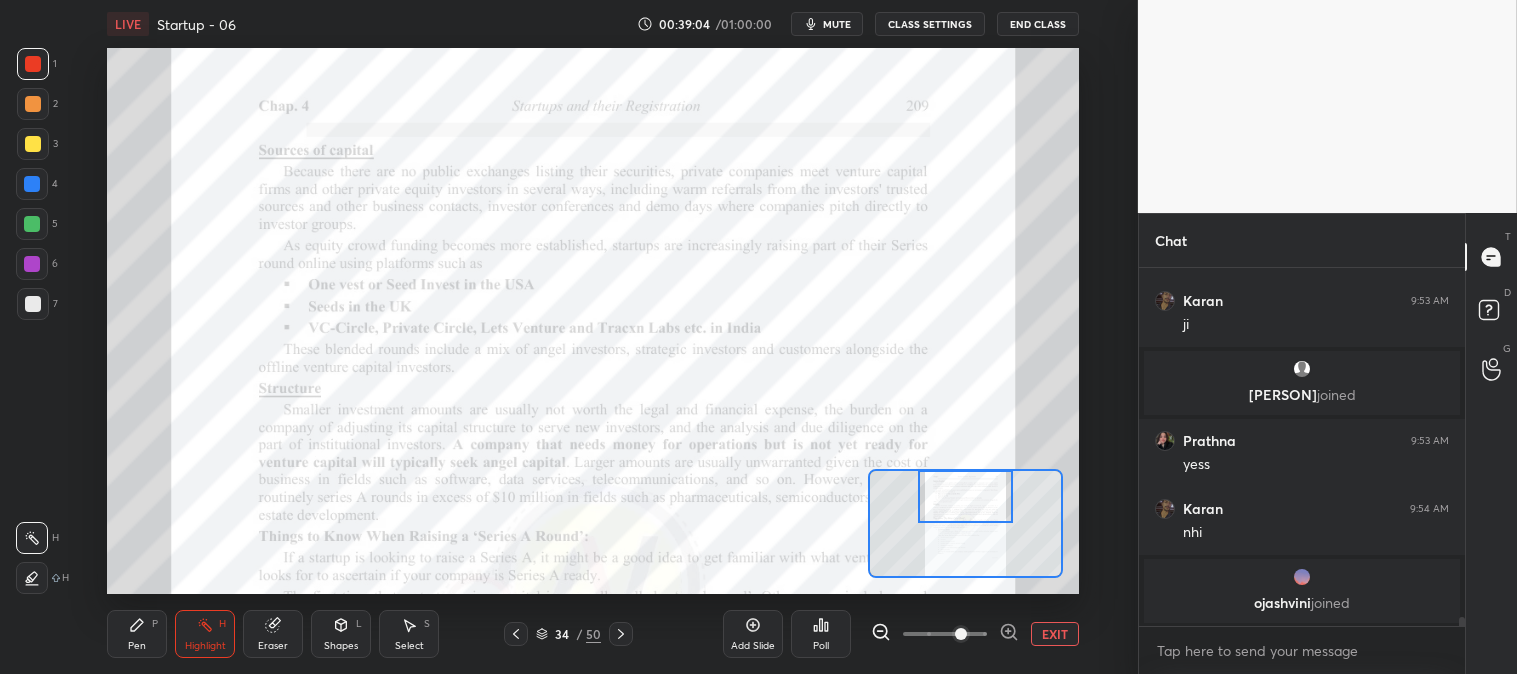 click on "mute" at bounding box center (837, 24) 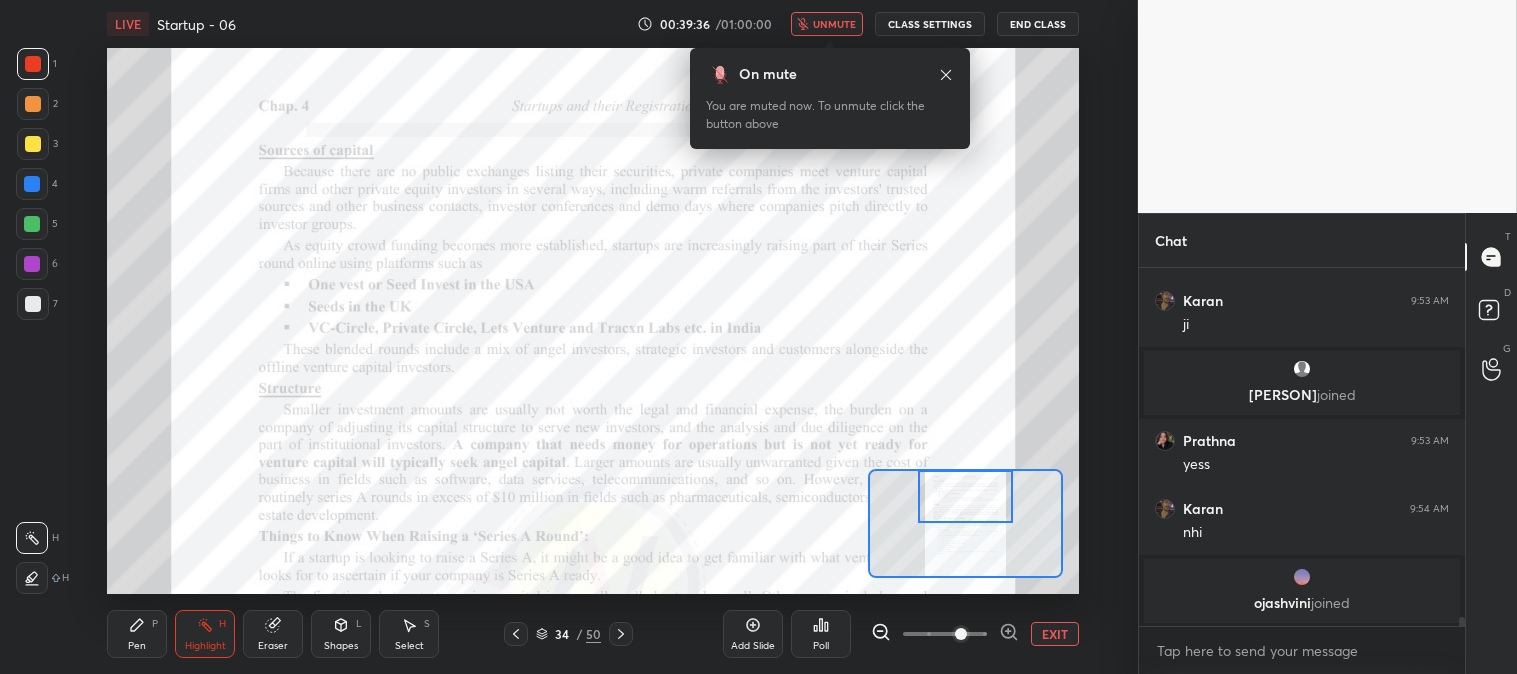 click 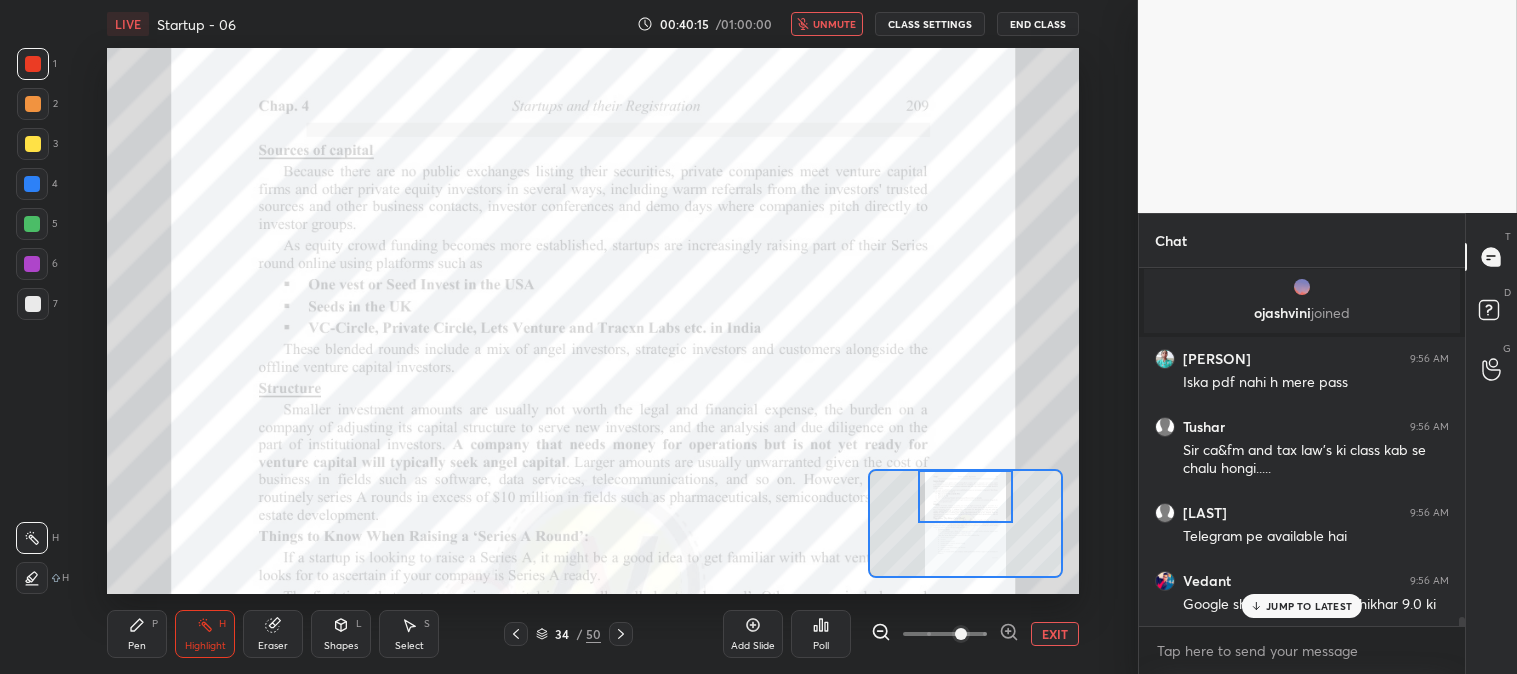 scroll, scrollTop: 14531, scrollLeft: 0, axis: vertical 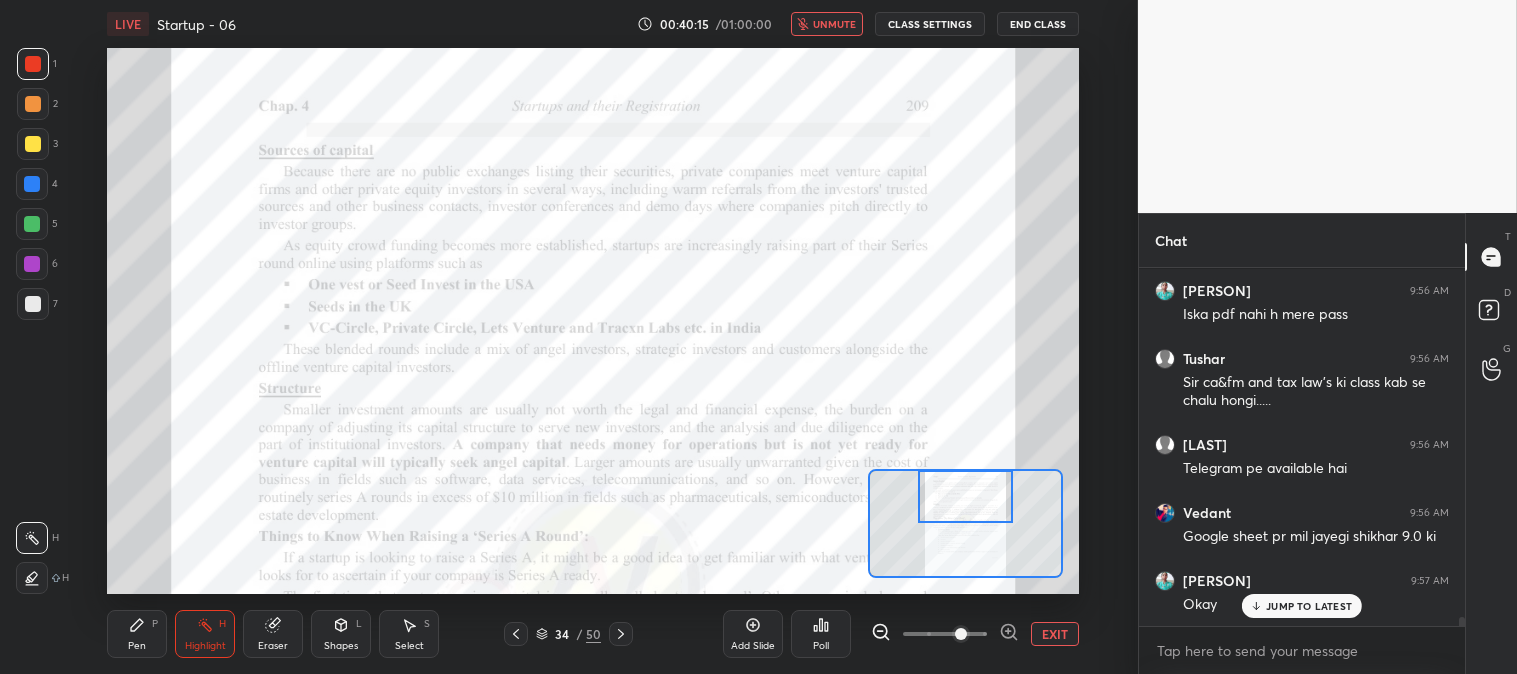 click on "unmute" at bounding box center [834, 24] 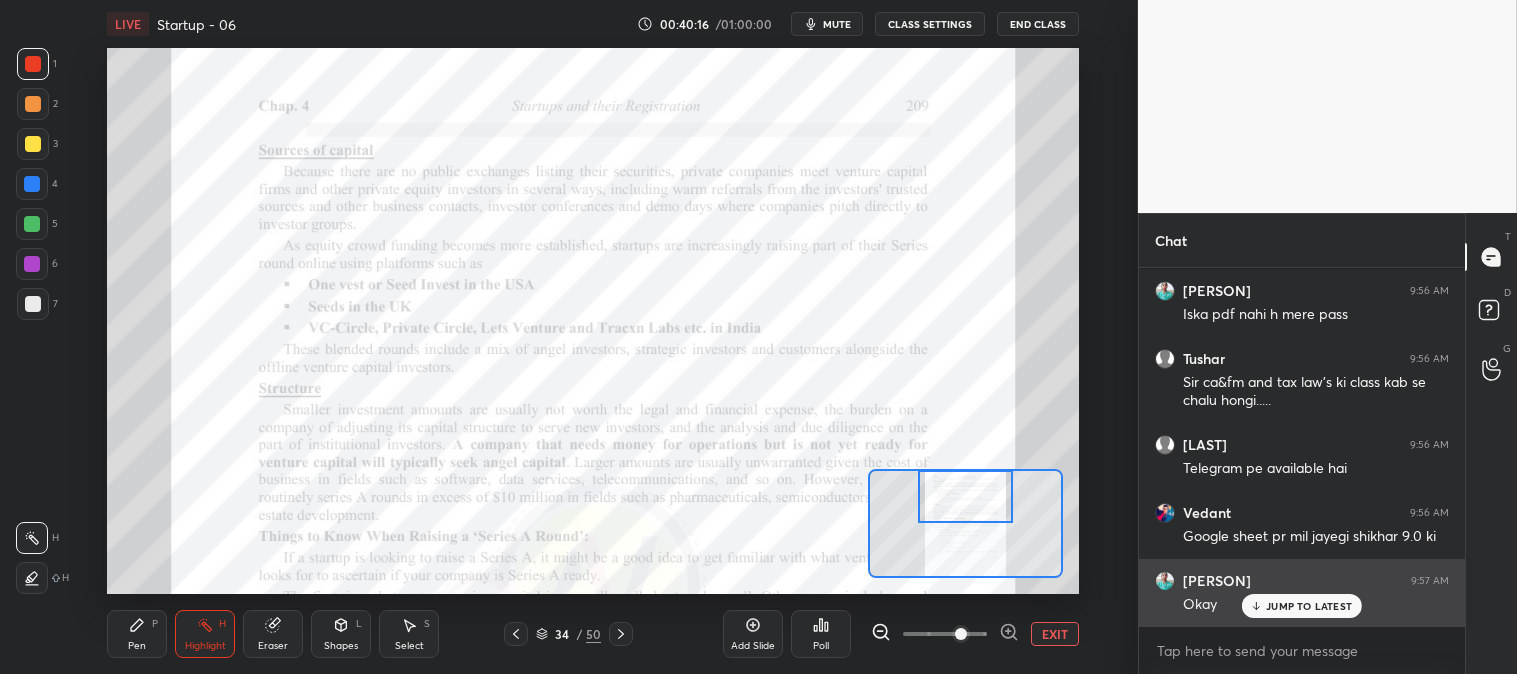 click on "JUMP TO LATEST" at bounding box center [1309, 606] 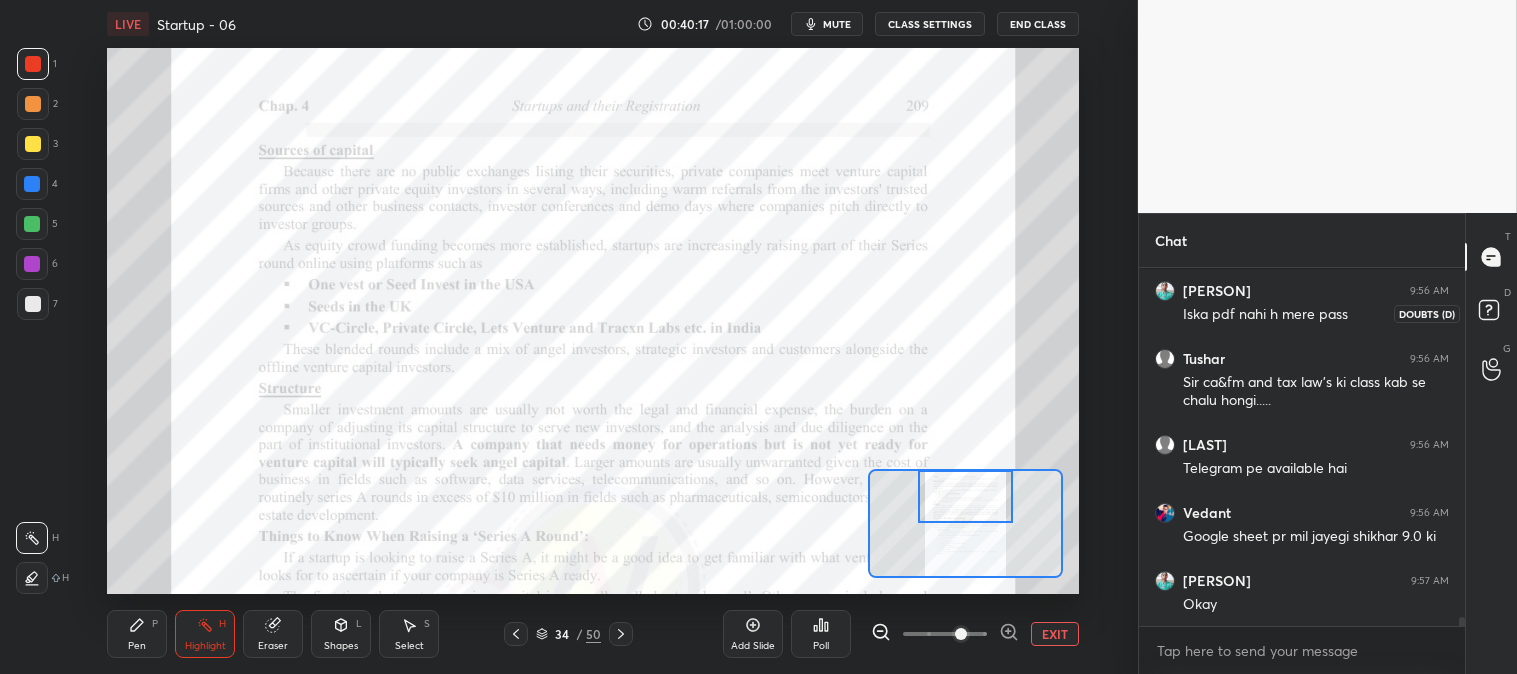 click 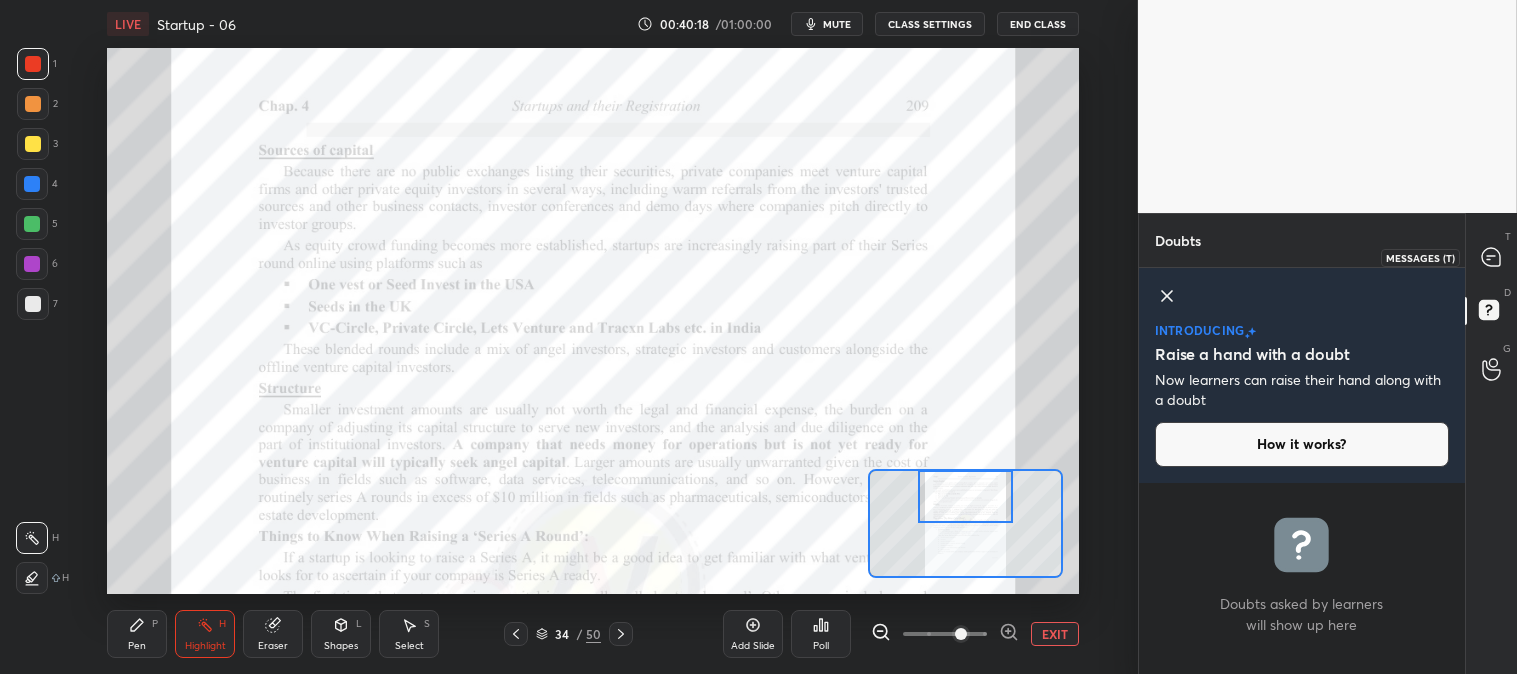 click 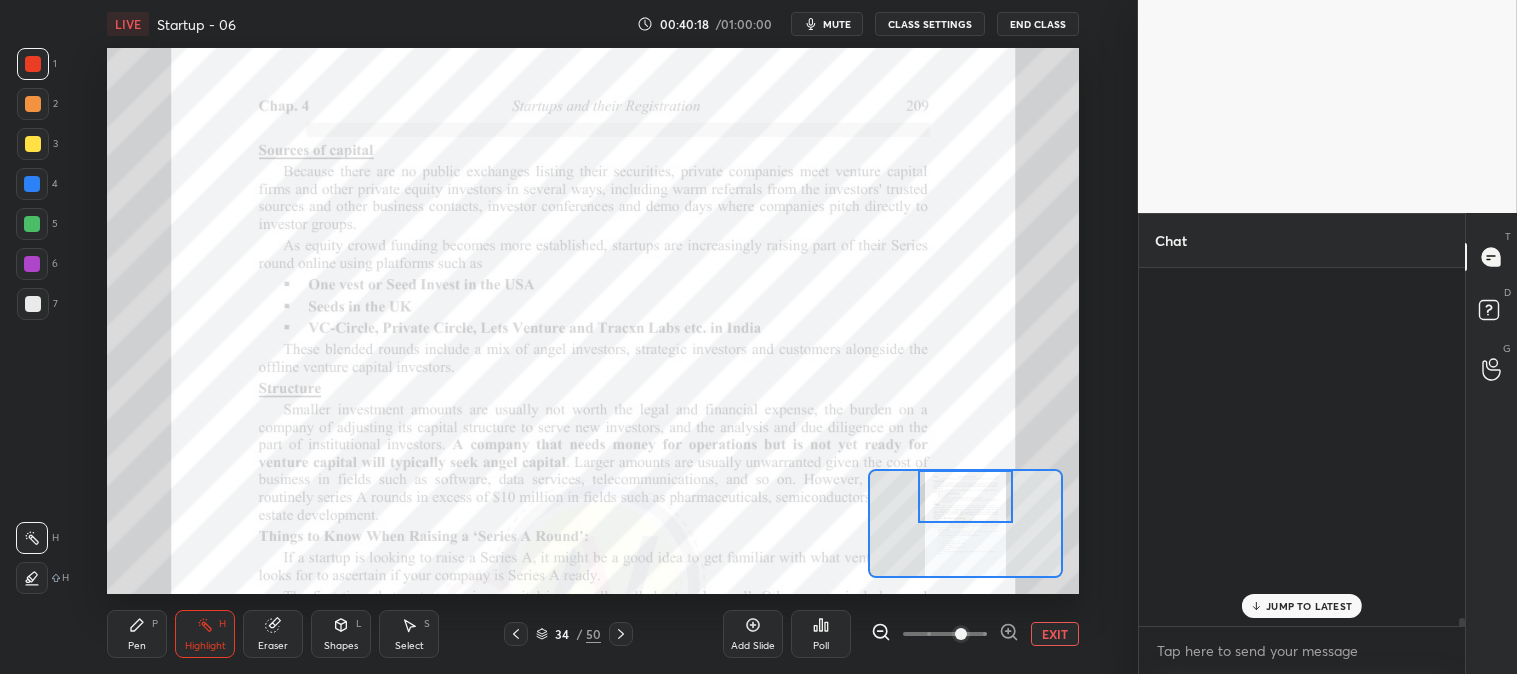 scroll, scrollTop: 14891, scrollLeft: 0, axis: vertical 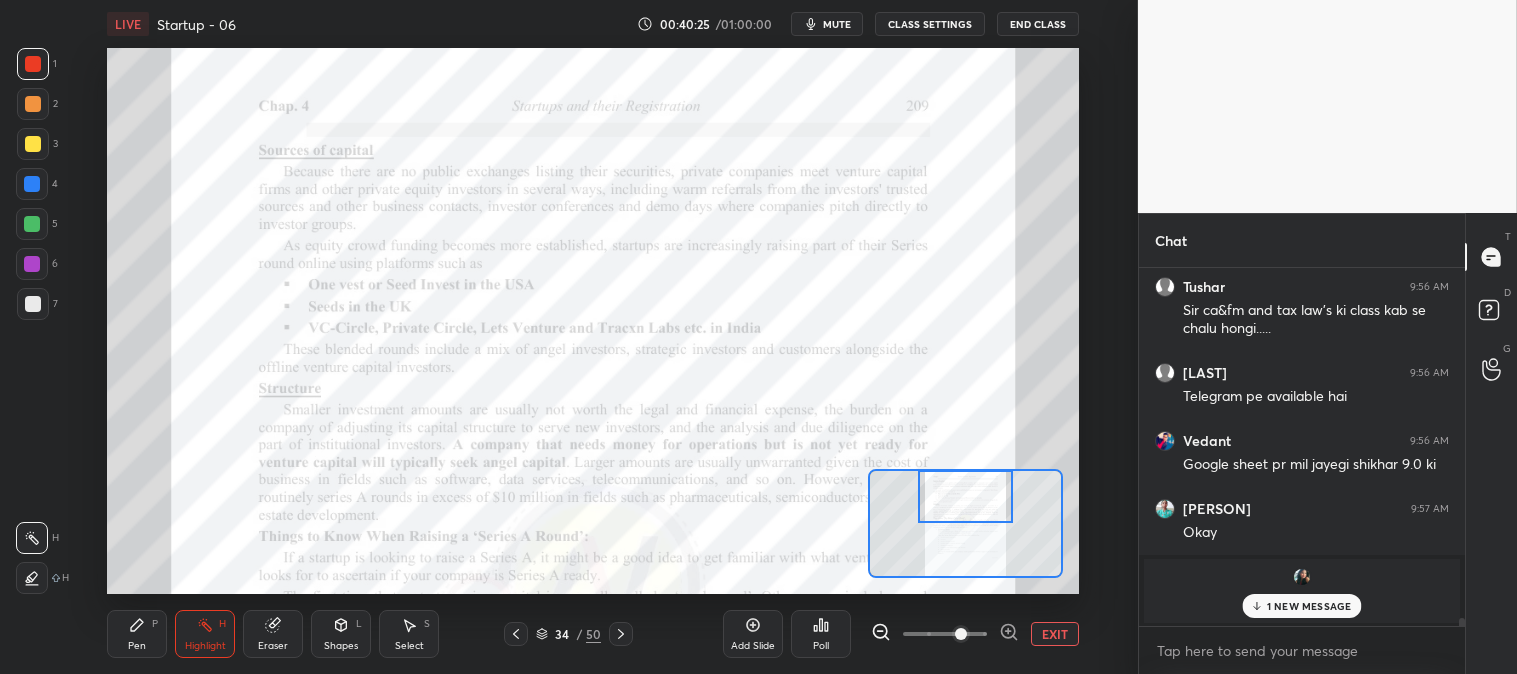 click on "mute" at bounding box center [837, 24] 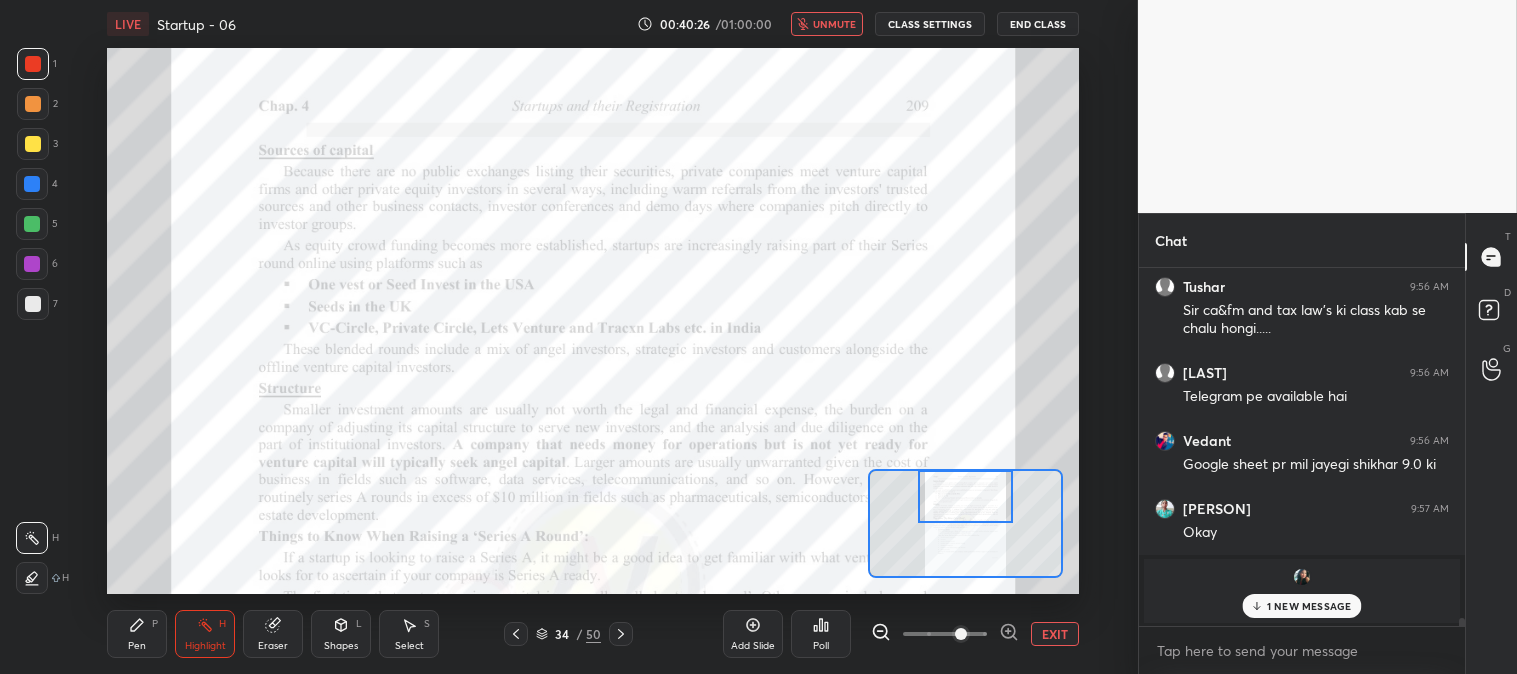 click on "1 NEW MESSAGE" at bounding box center [1309, 606] 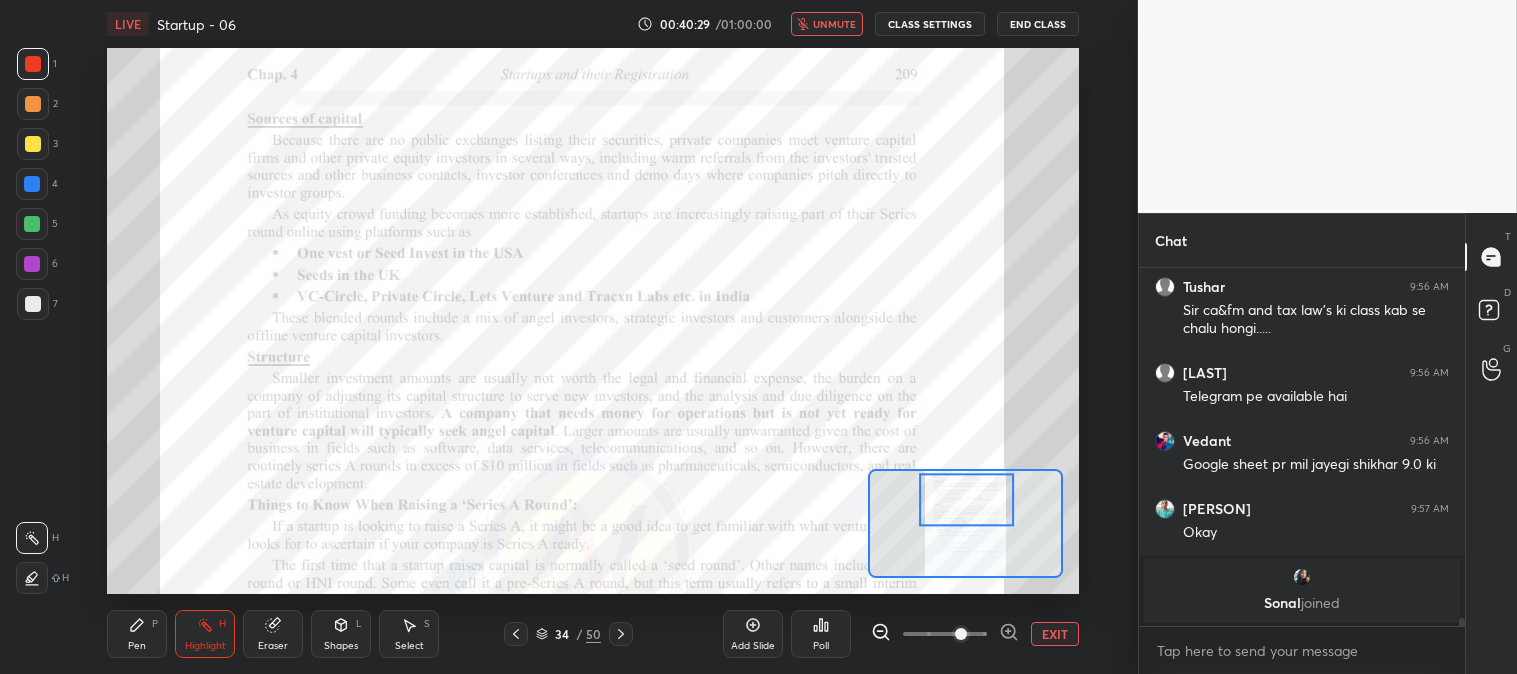 scroll, scrollTop: 15323, scrollLeft: 0, axis: vertical 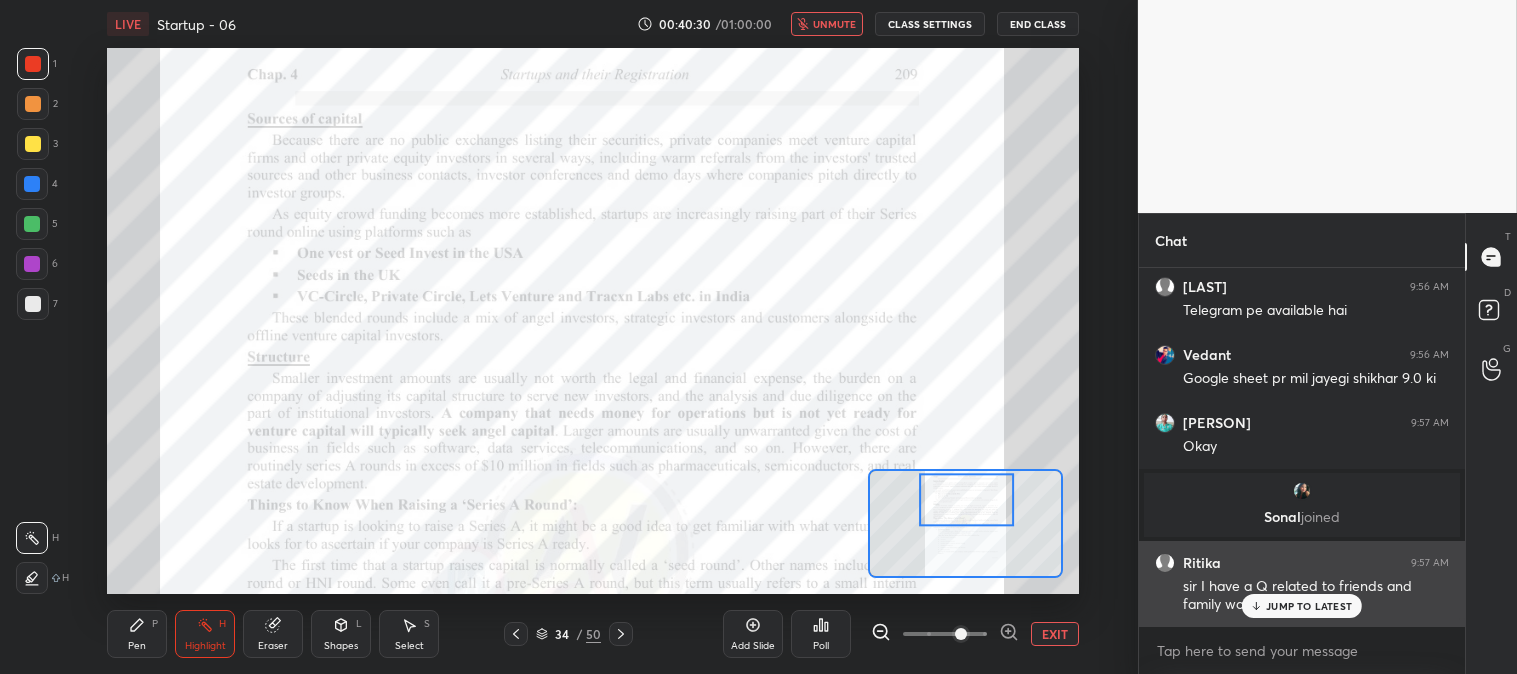 click on "JUMP TO LATEST" at bounding box center [1309, 606] 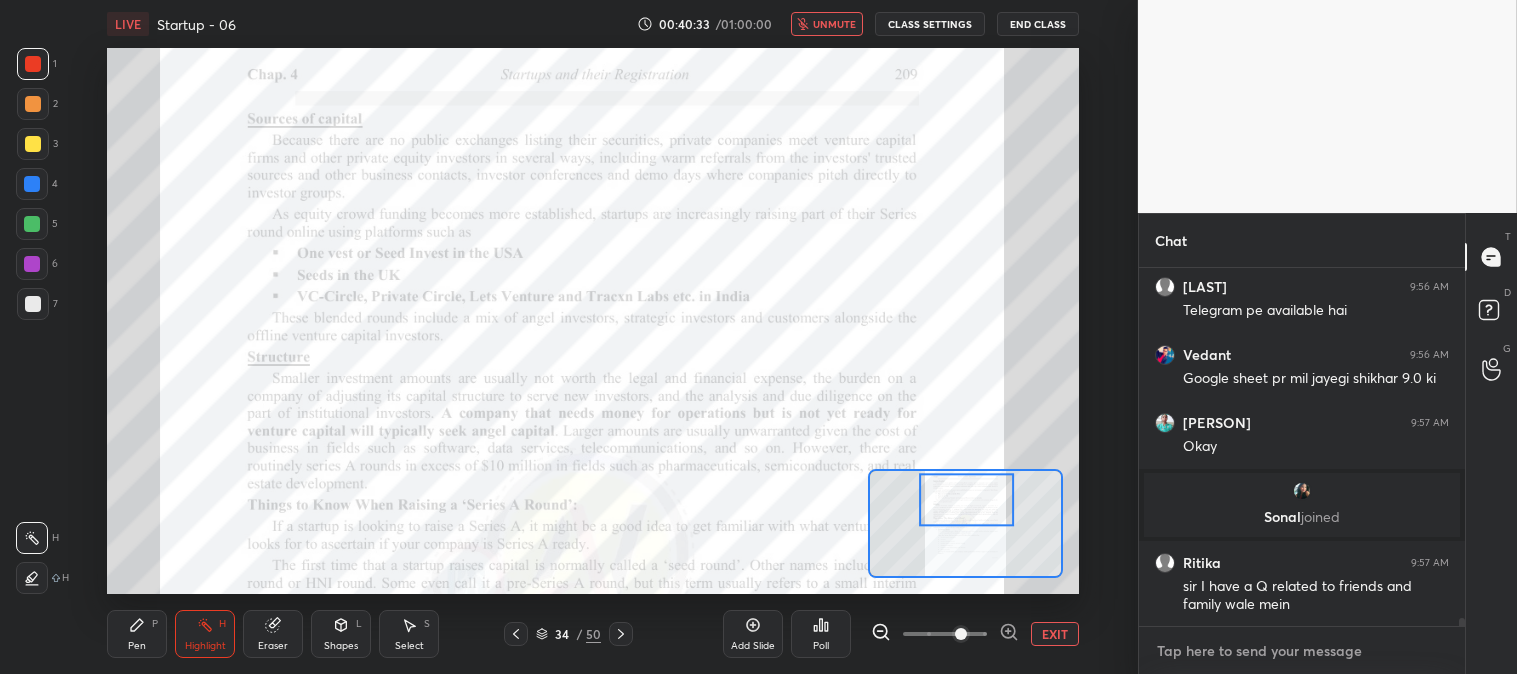 click at bounding box center [1302, 651] 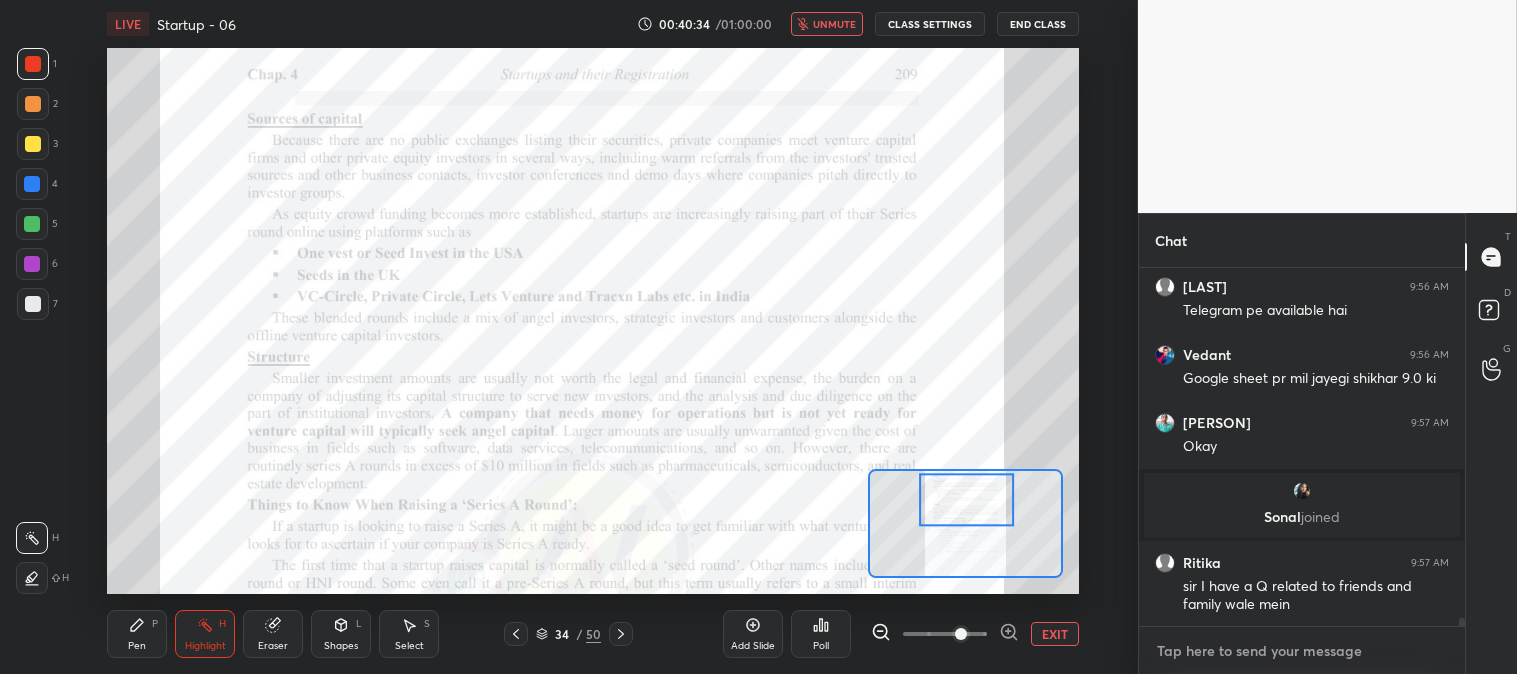 type on "w" 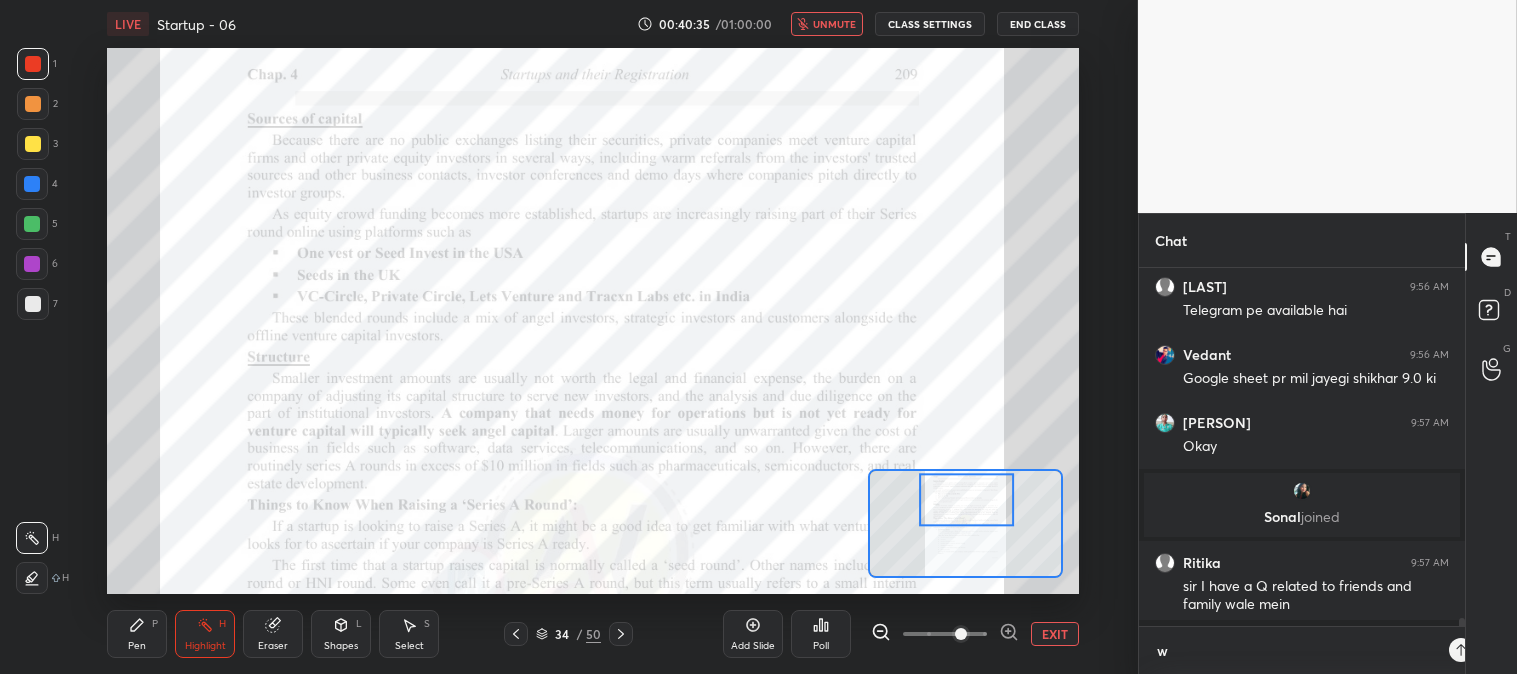 scroll, scrollTop: 346, scrollLeft: 320, axis: both 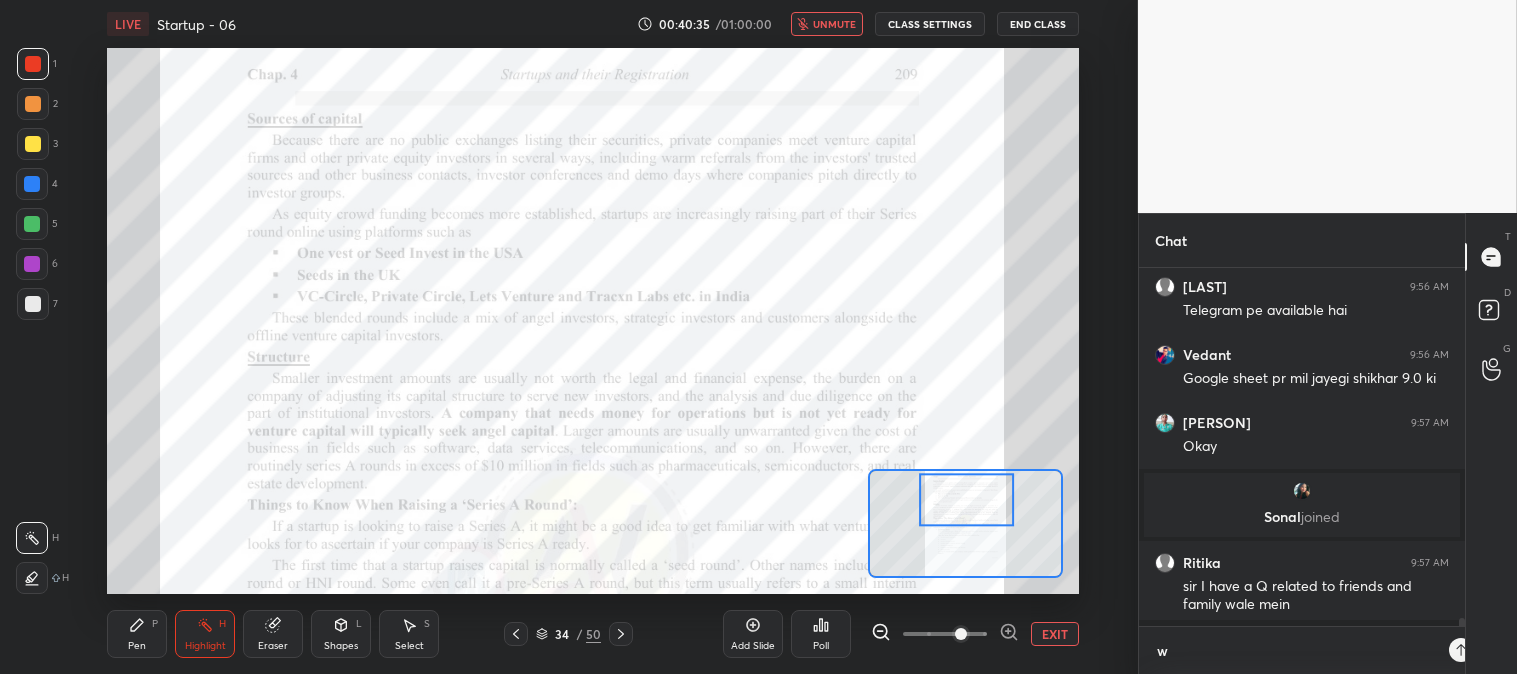 type on "wa" 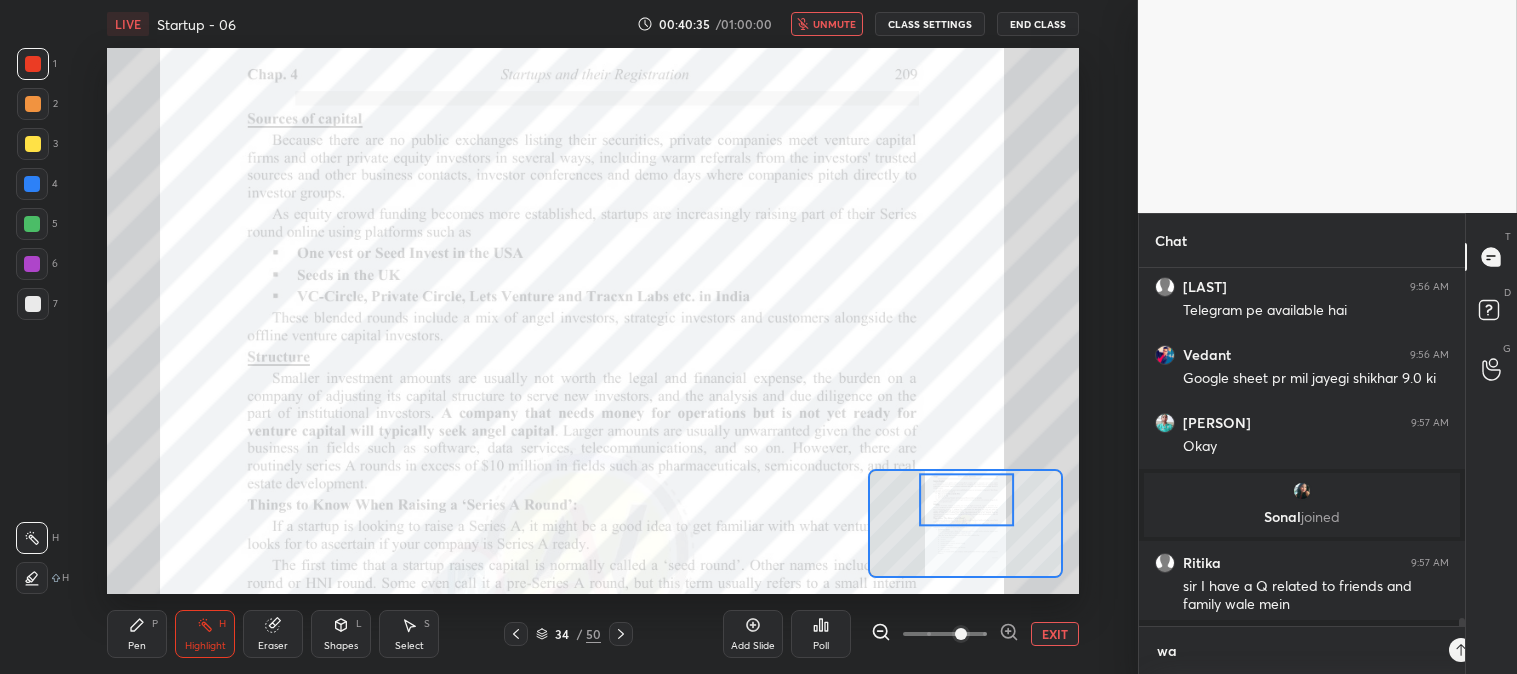 scroll, scrollTop: 6, scrollLeft: 5, axis: both 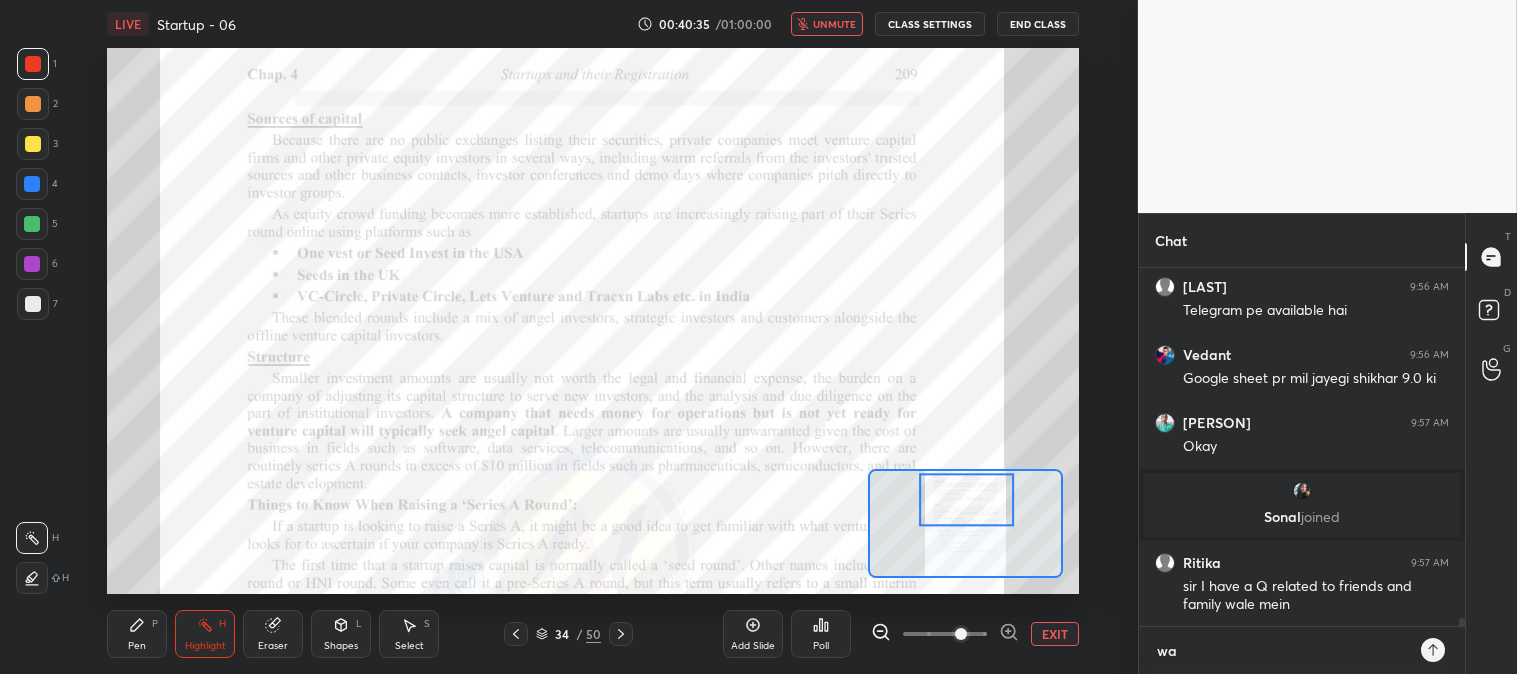 type on "wai" 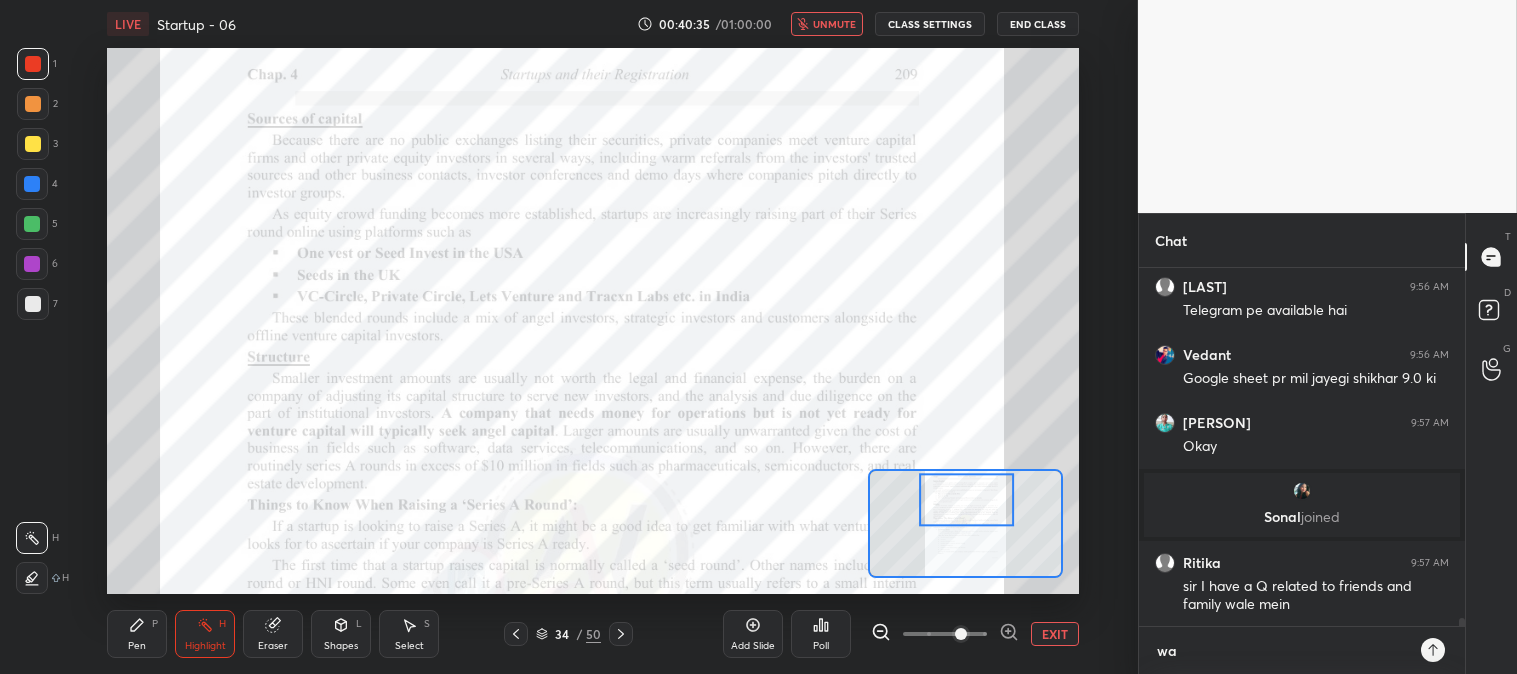 type on "x" 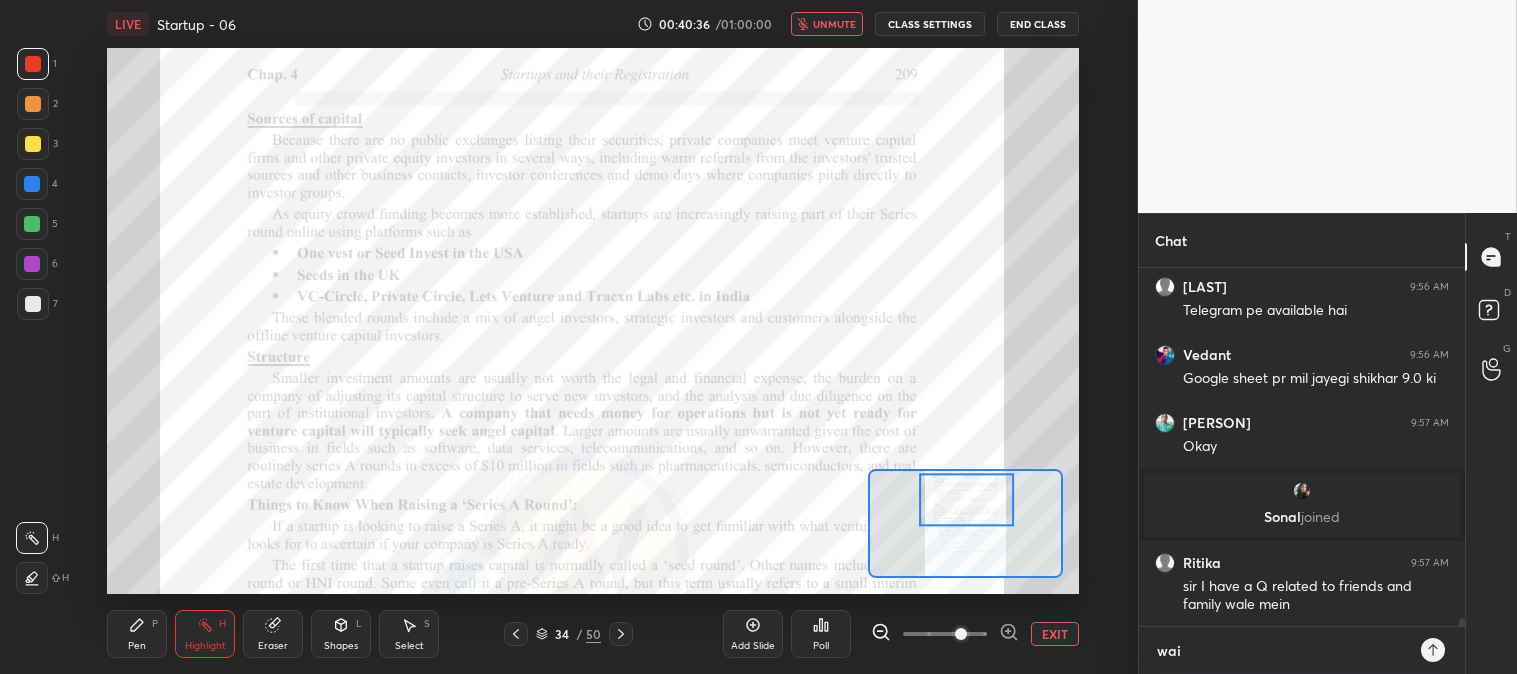 type on "wait" 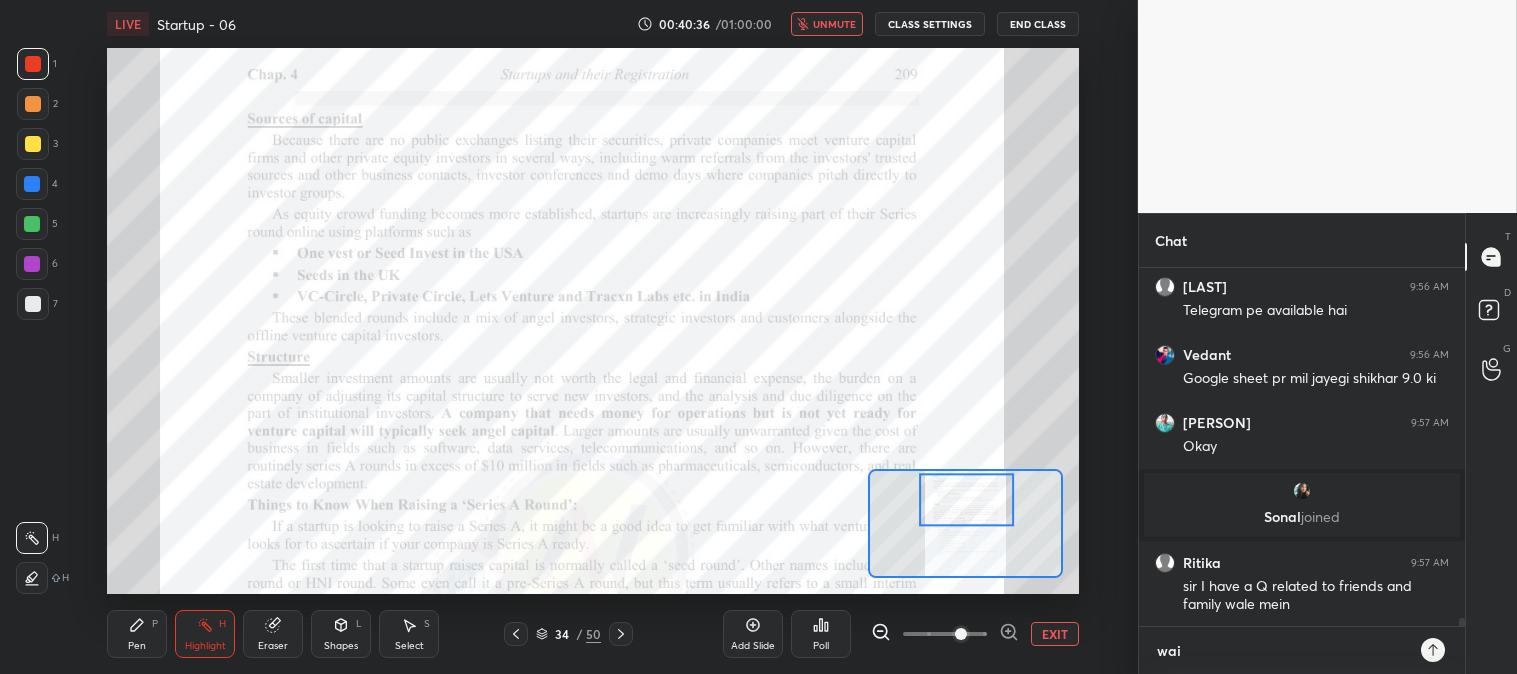 type on "x" 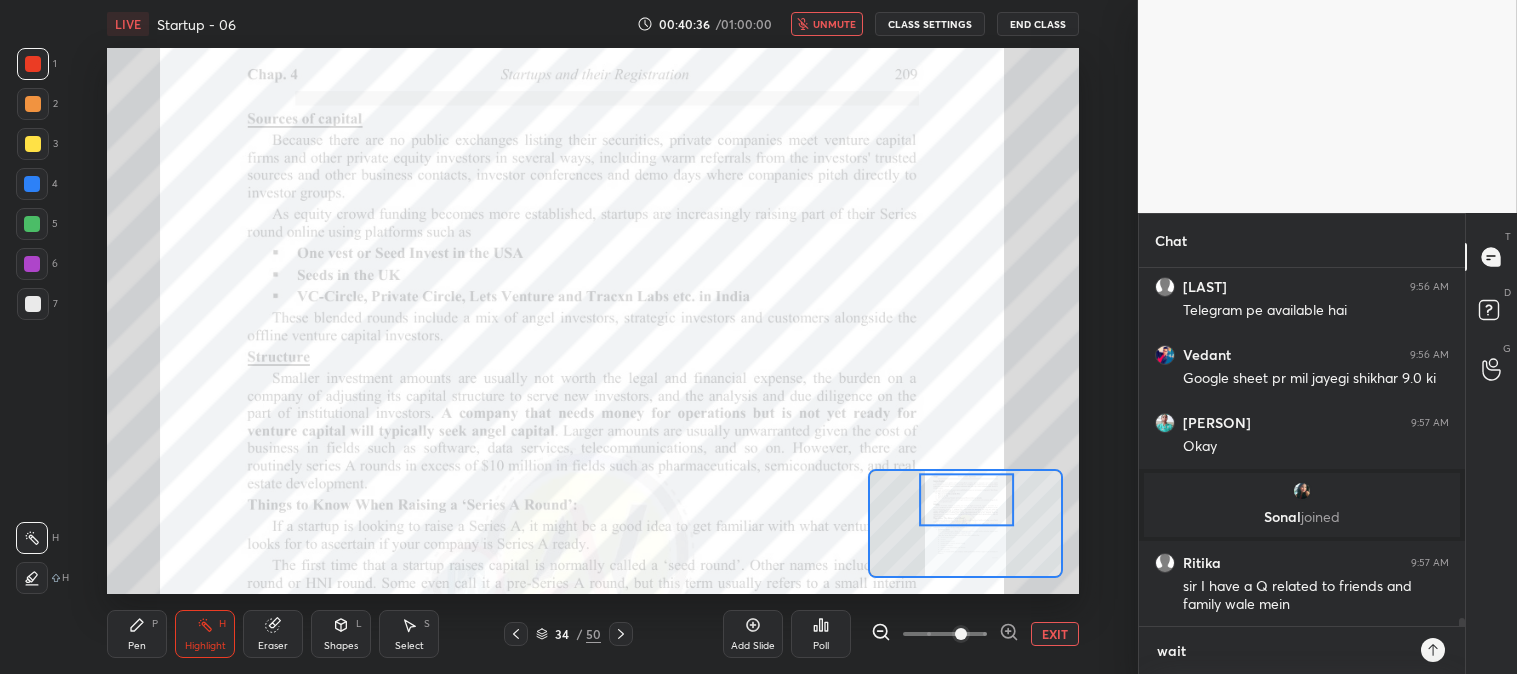 type 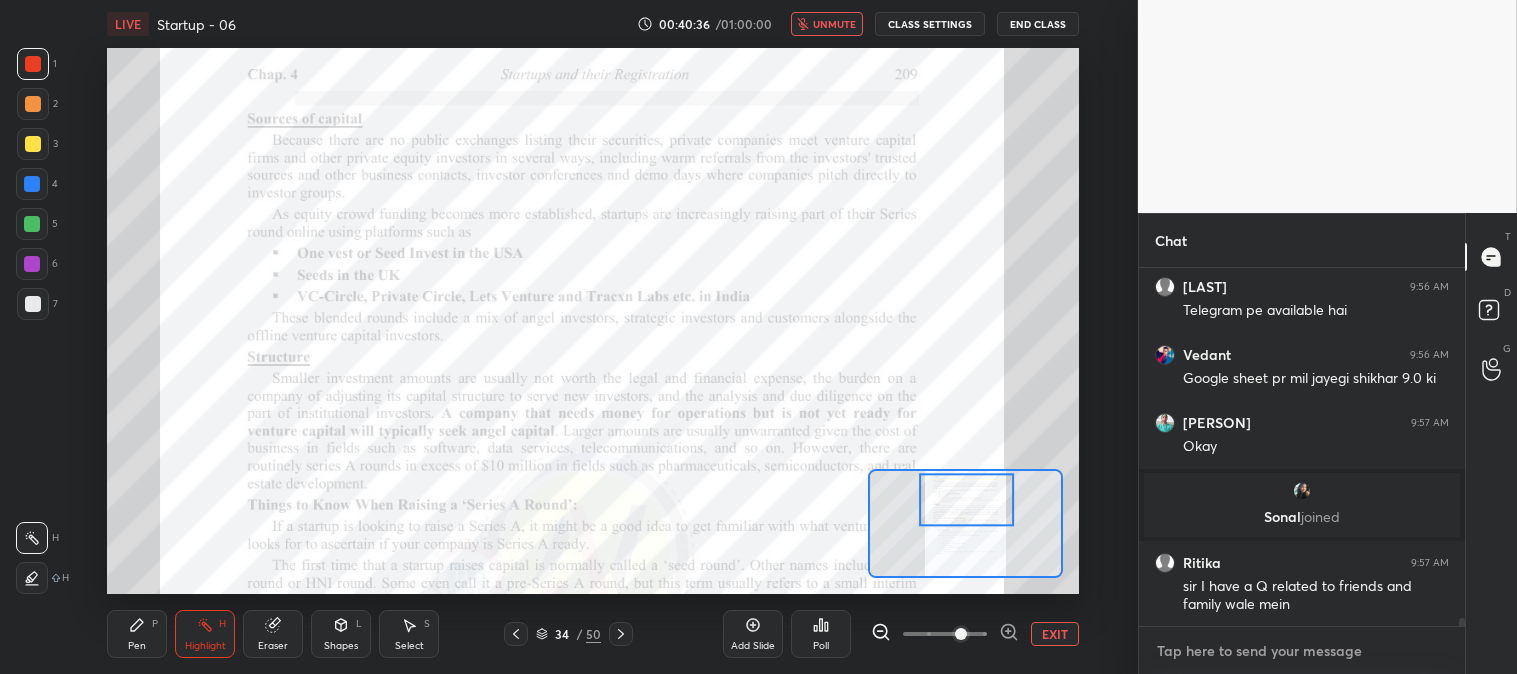 scroll, scrollTop: 15435, scrollLeft: 0, axis: vertical 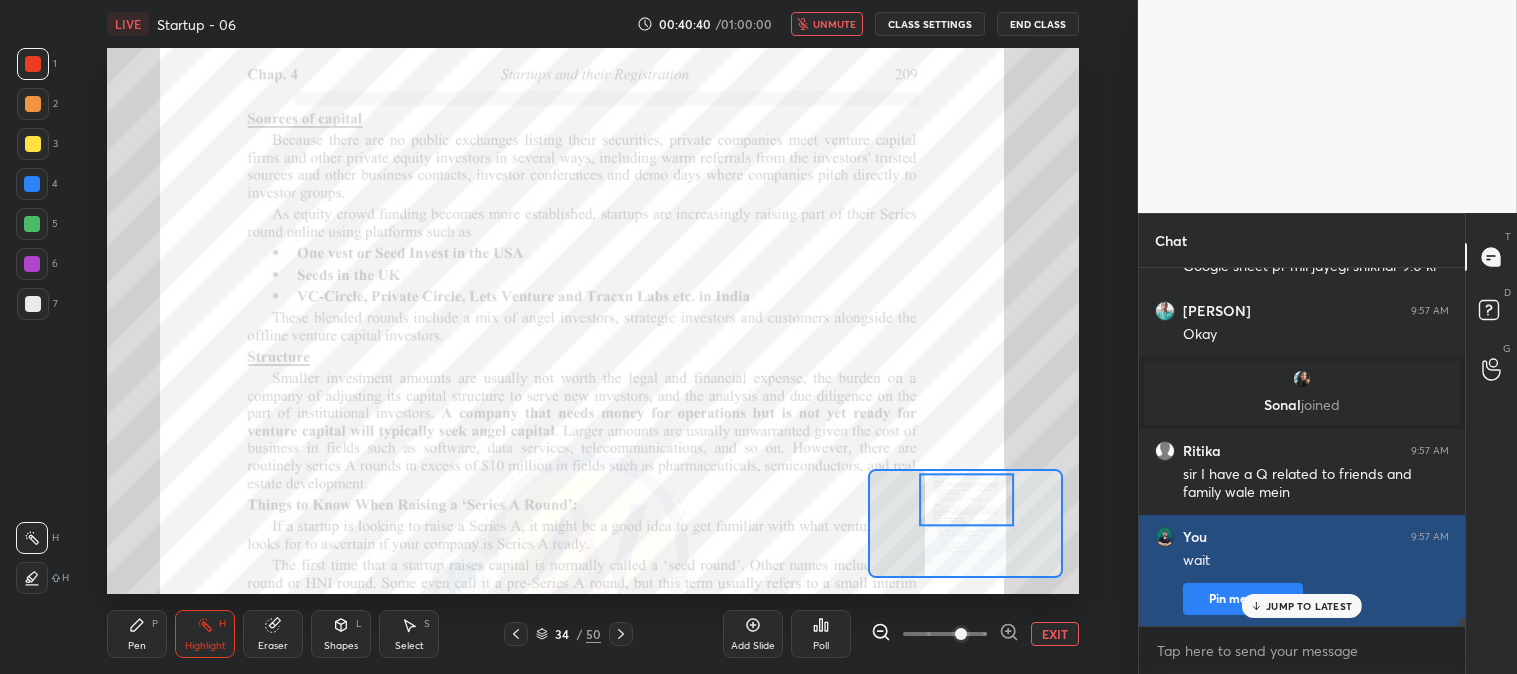 click on "JUMP TO LATEST" at bounding box center (1309, 606) 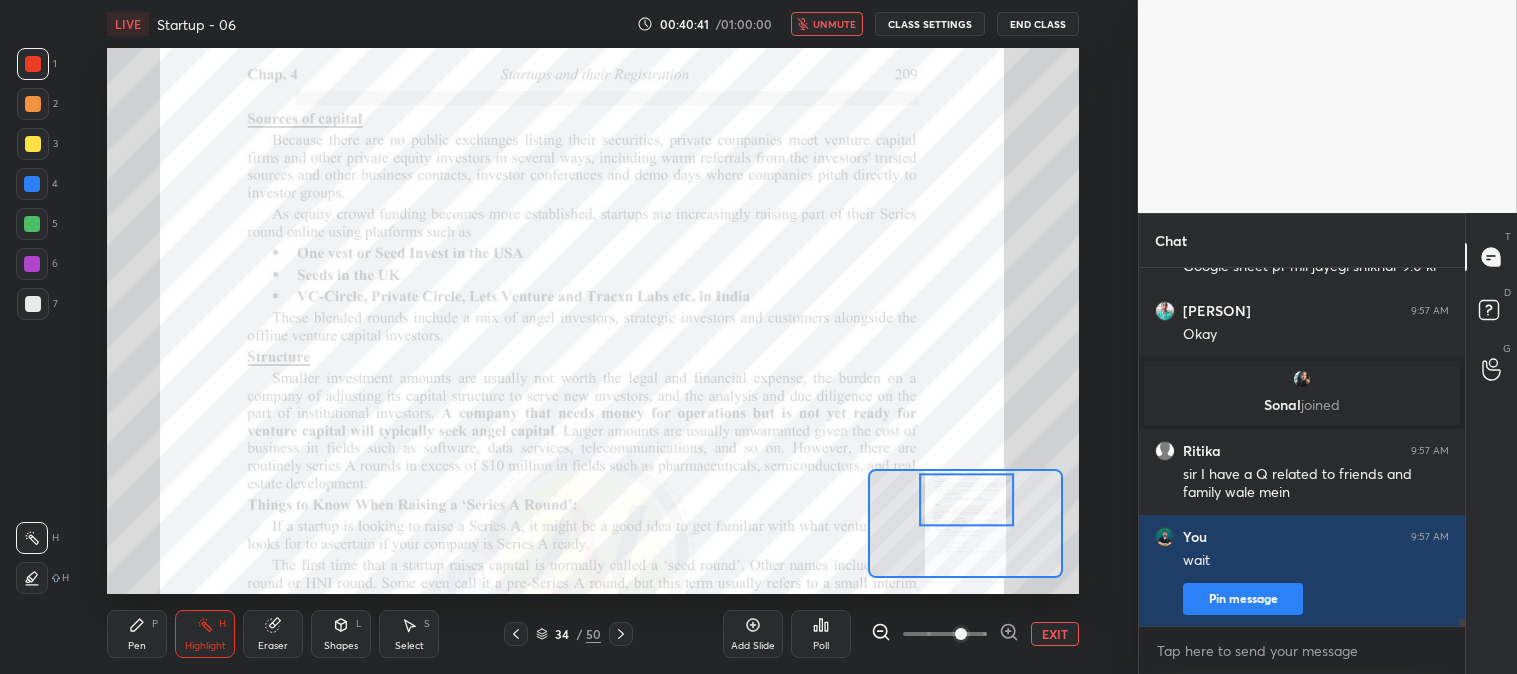 click on "unmute" at bounding box center (834, 24) 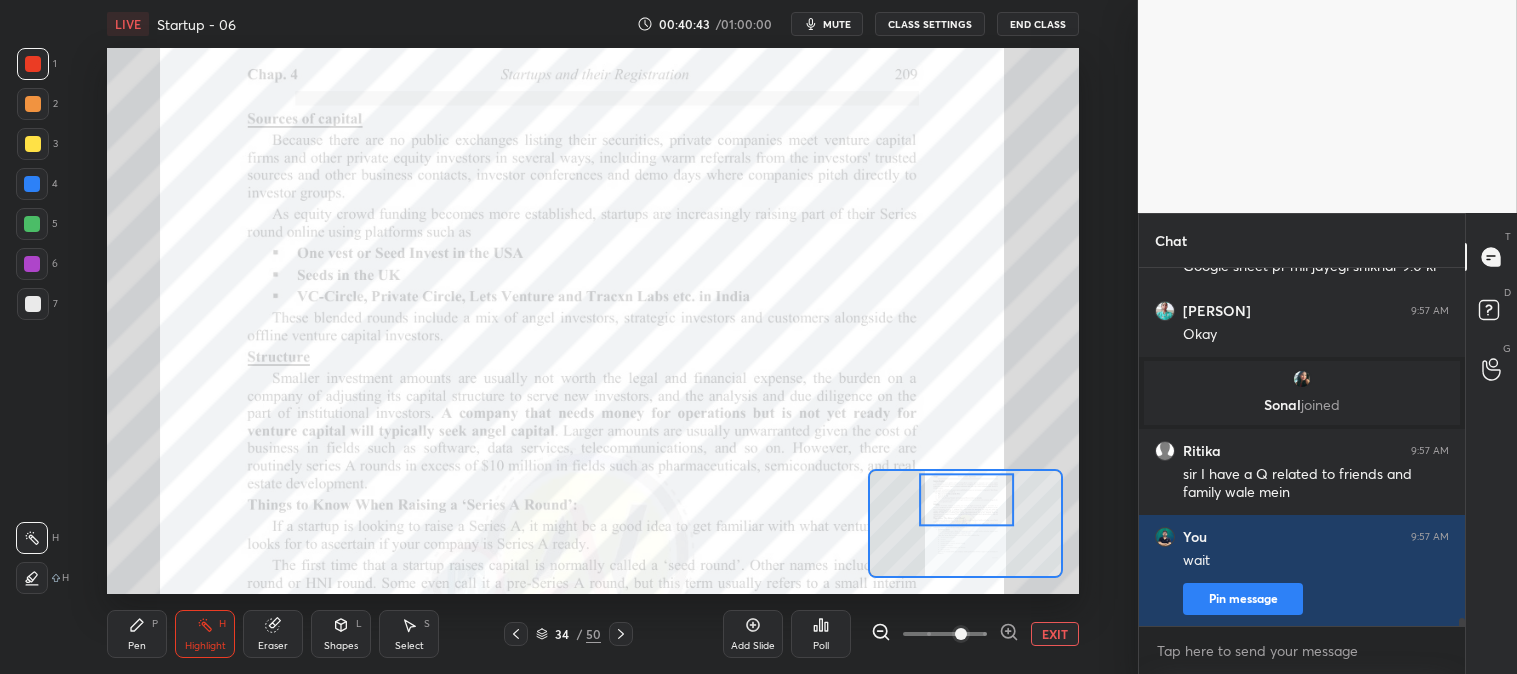 click 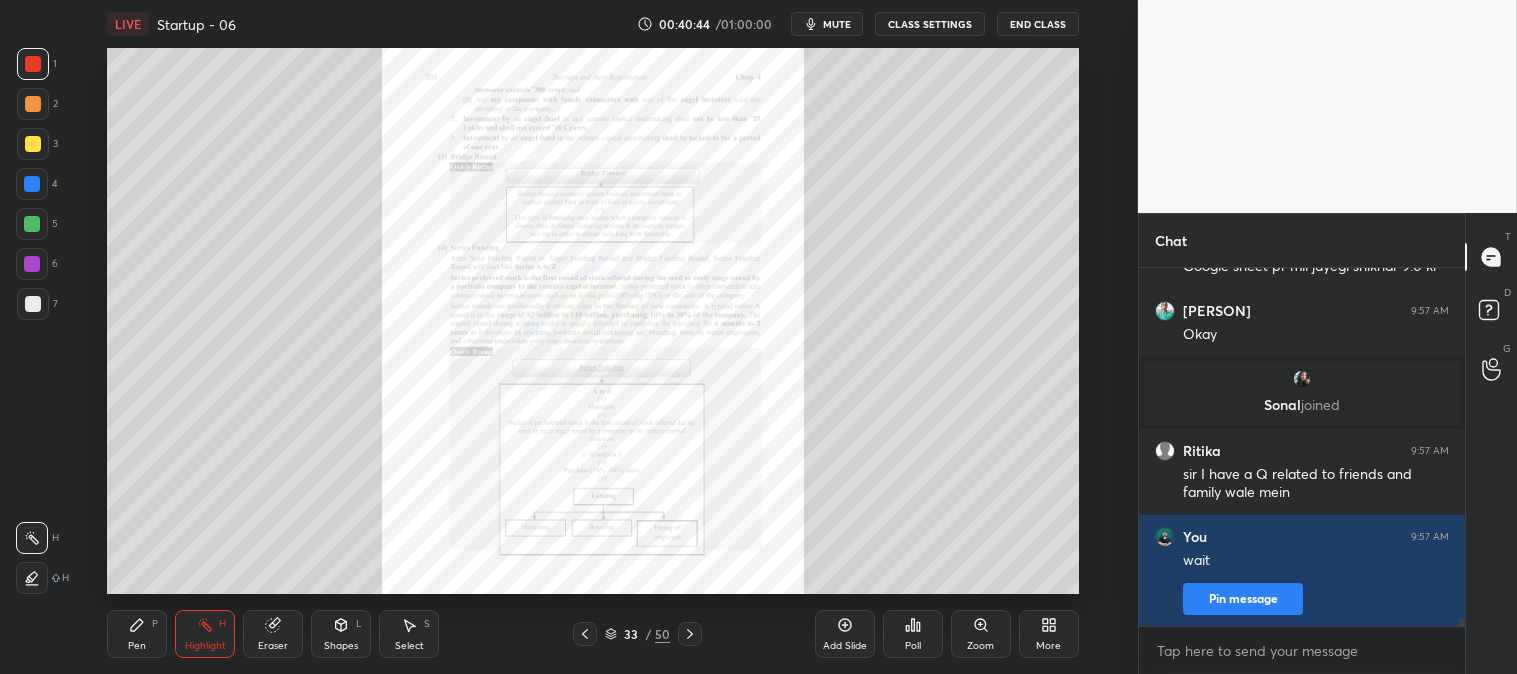 click 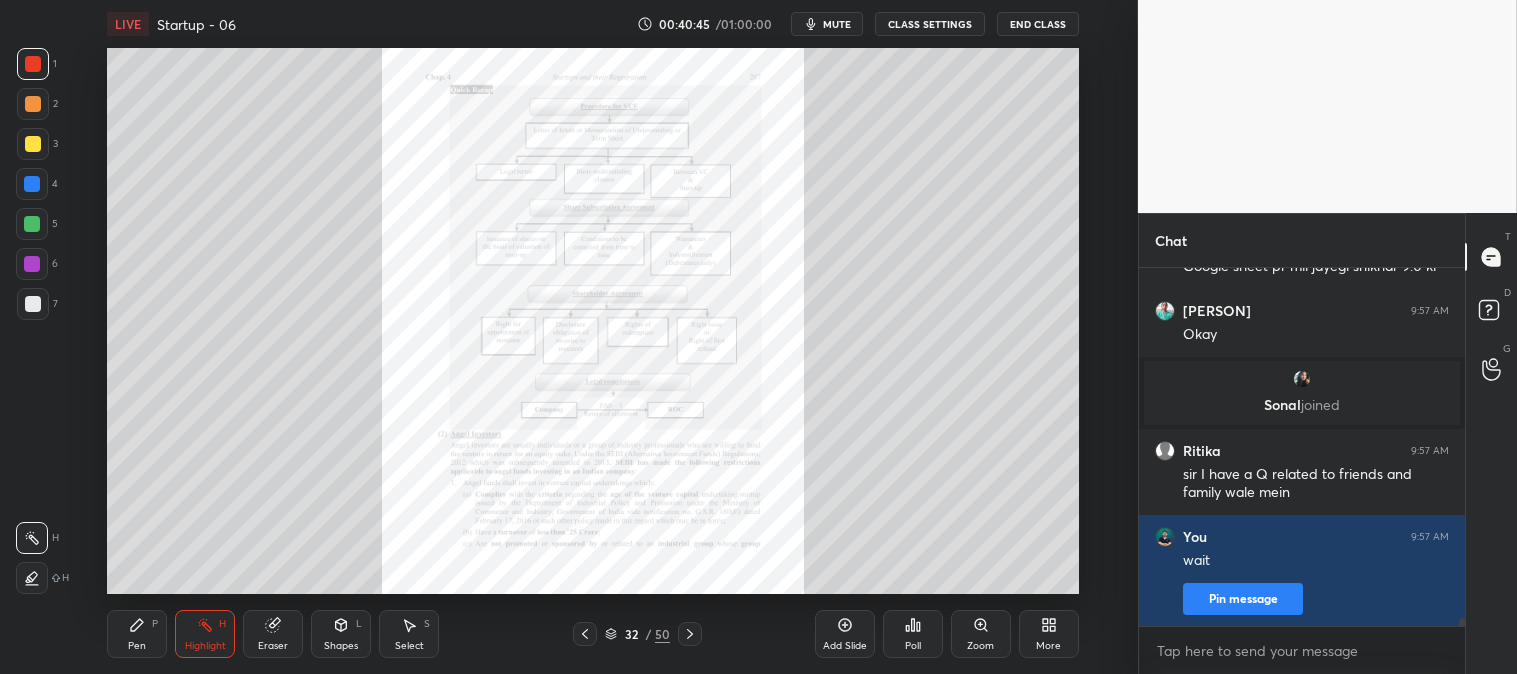 click 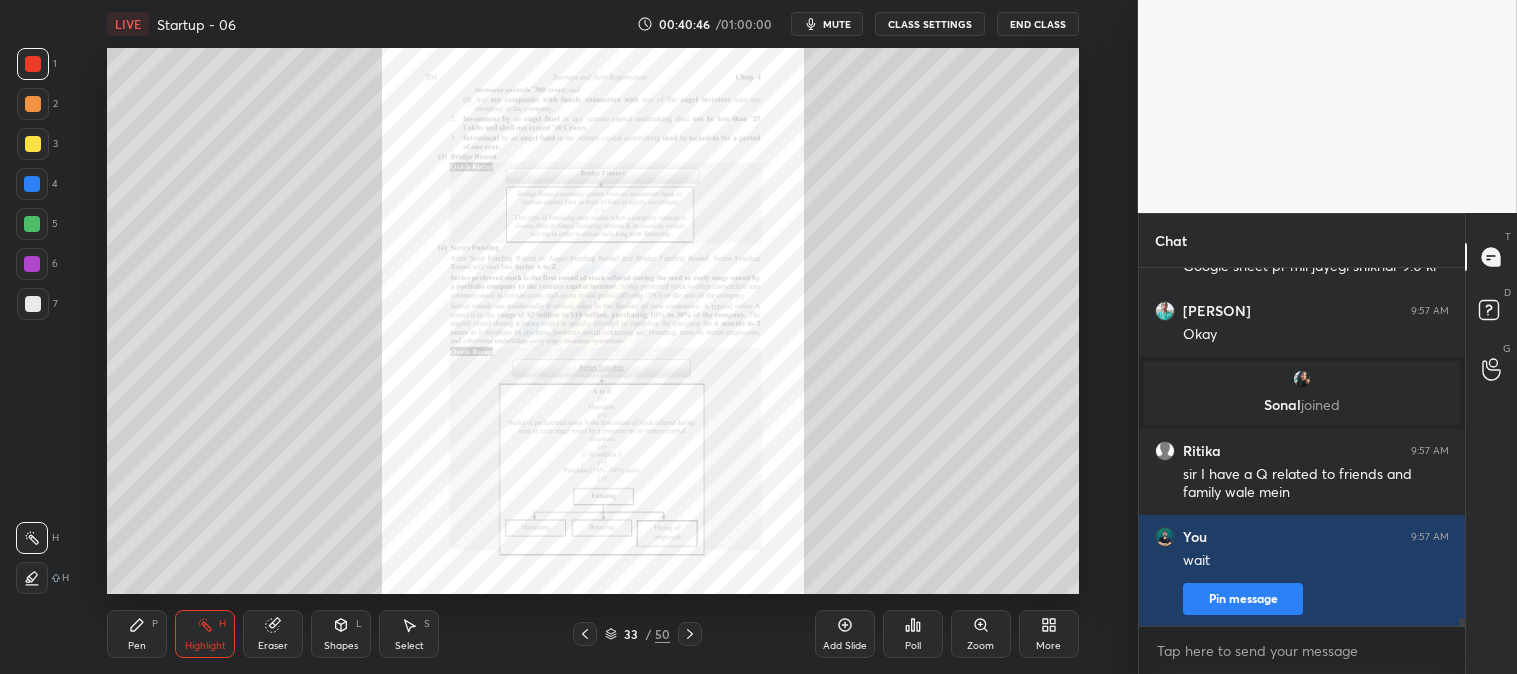 click on "Zoom" at bounding box center [980, 646] 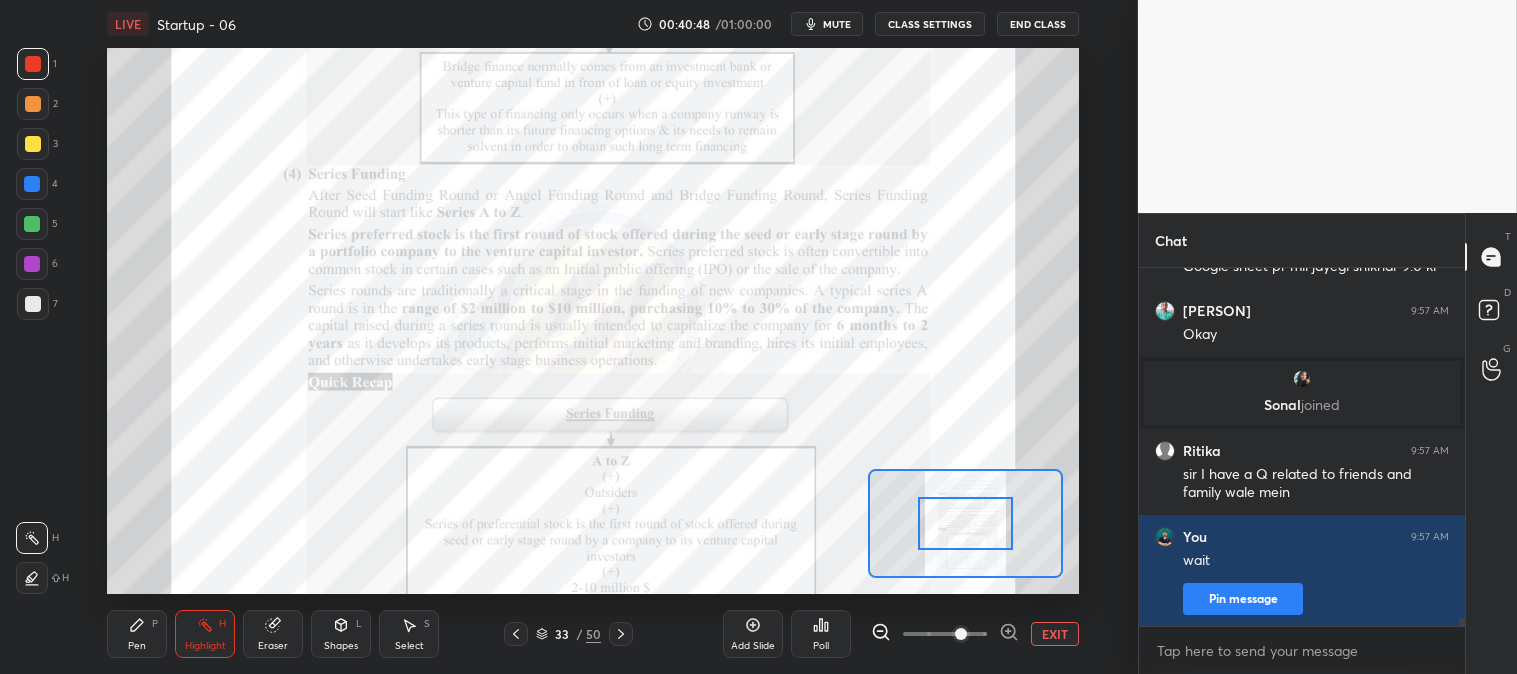 click at bounding box center (965, 523) 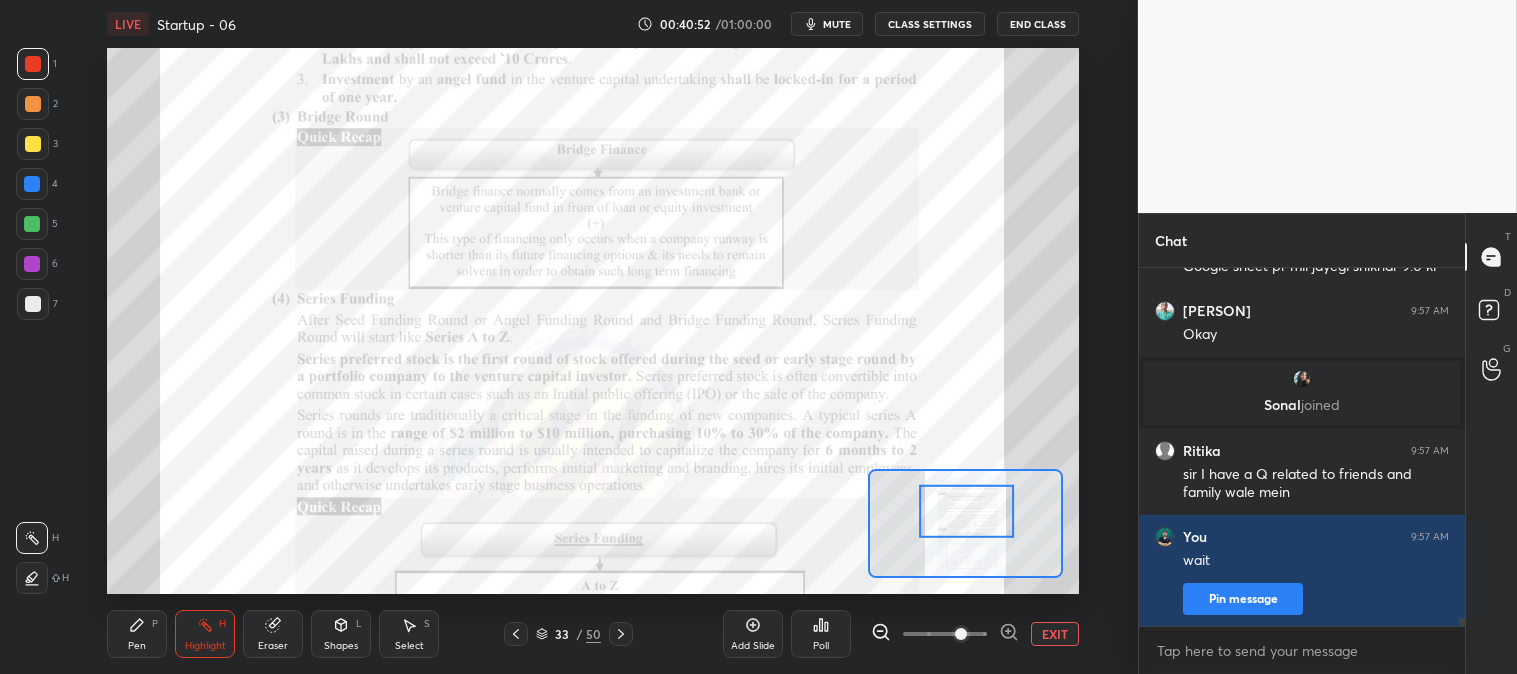 click 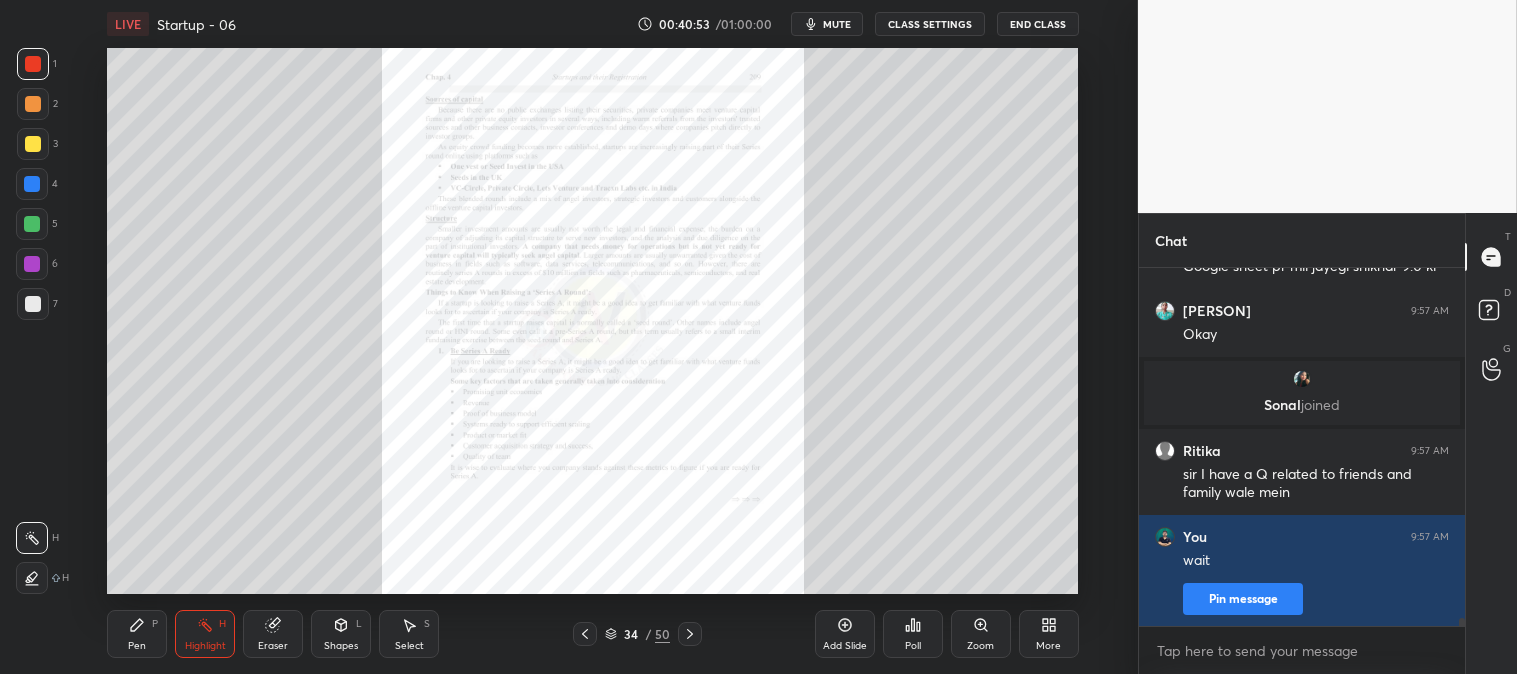 click on "Zoom" at bounding box center [981, 634] 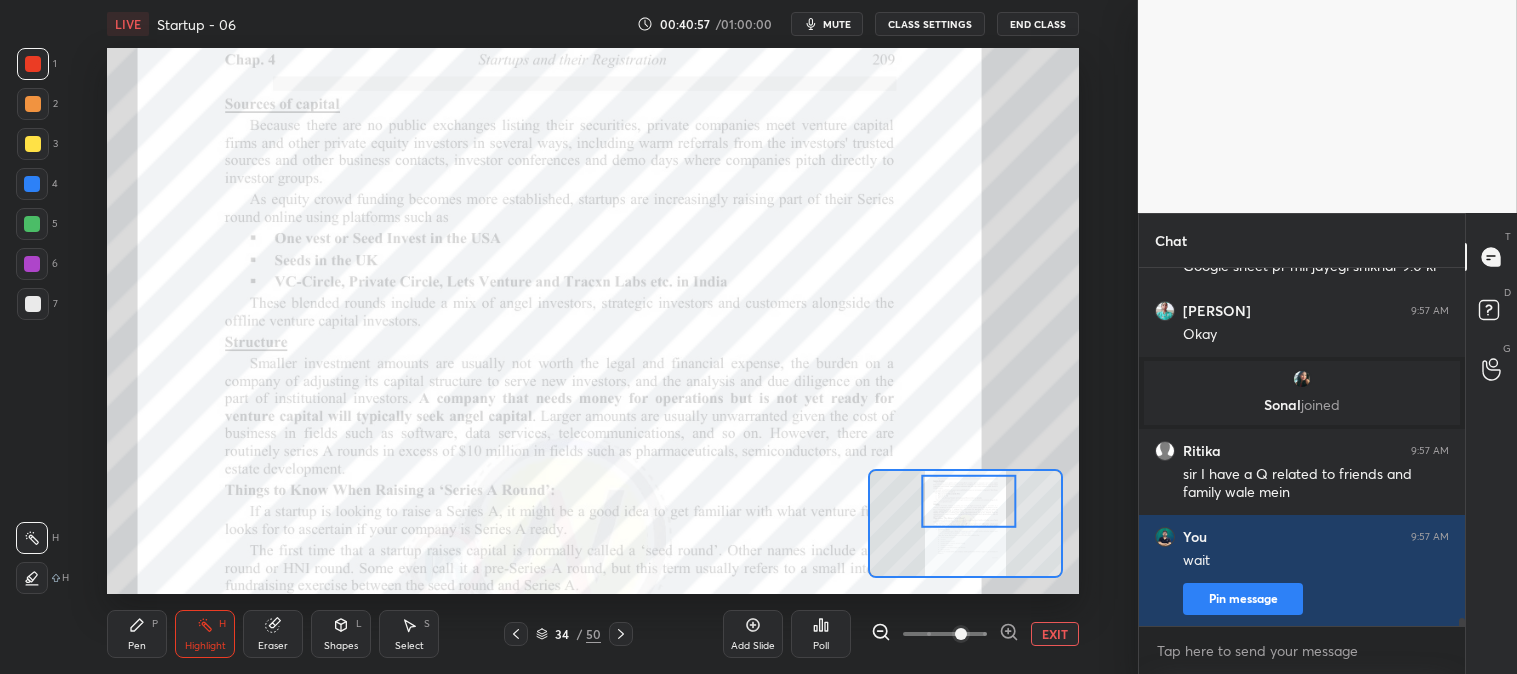 scroll, scrollTop: 15436, scrollLeft: 0, axis: vertical 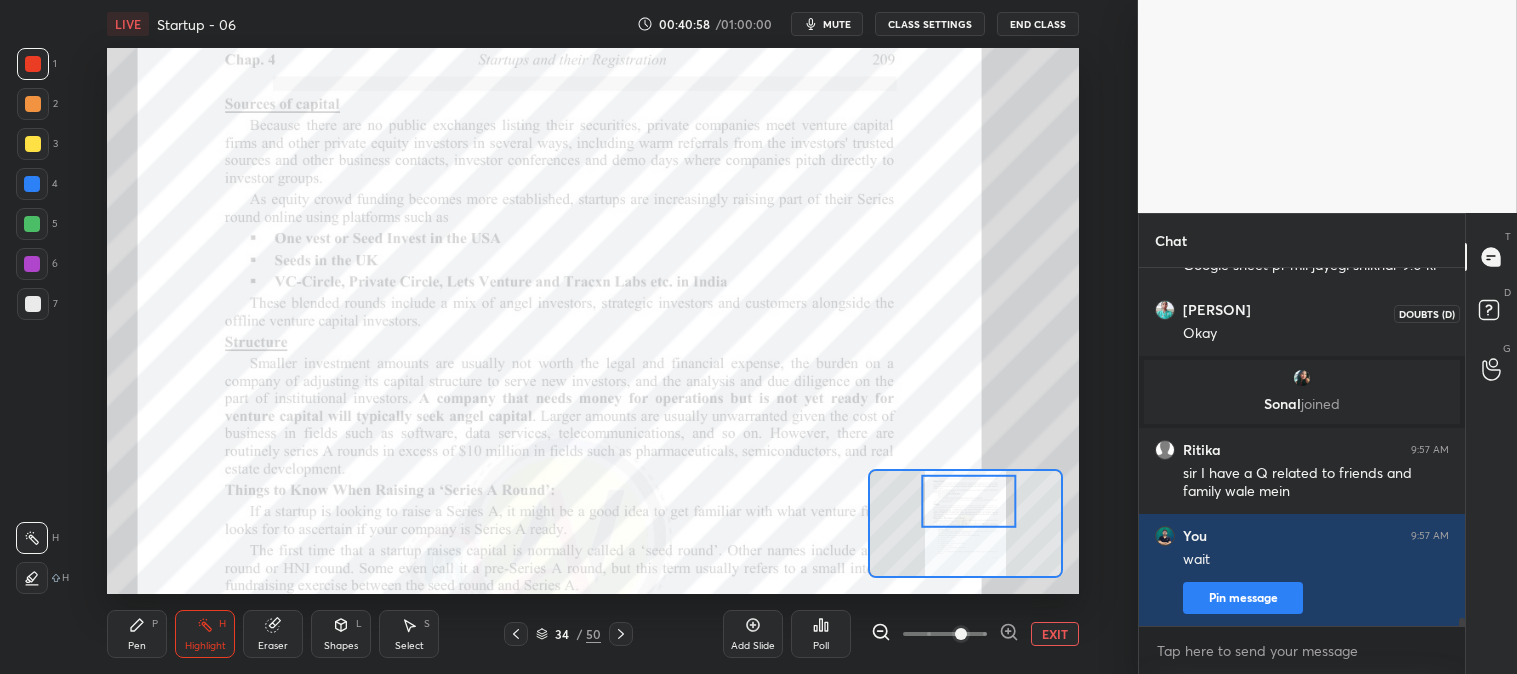 click 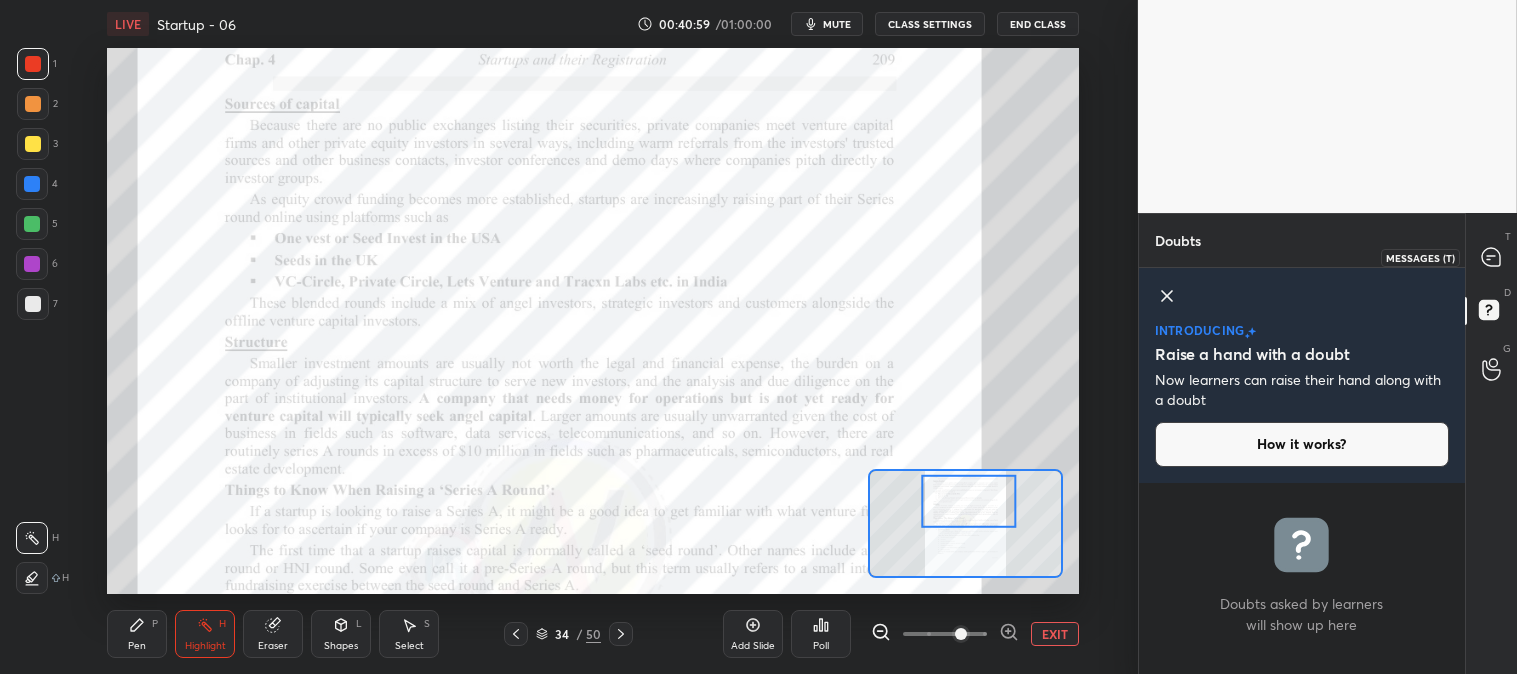 click 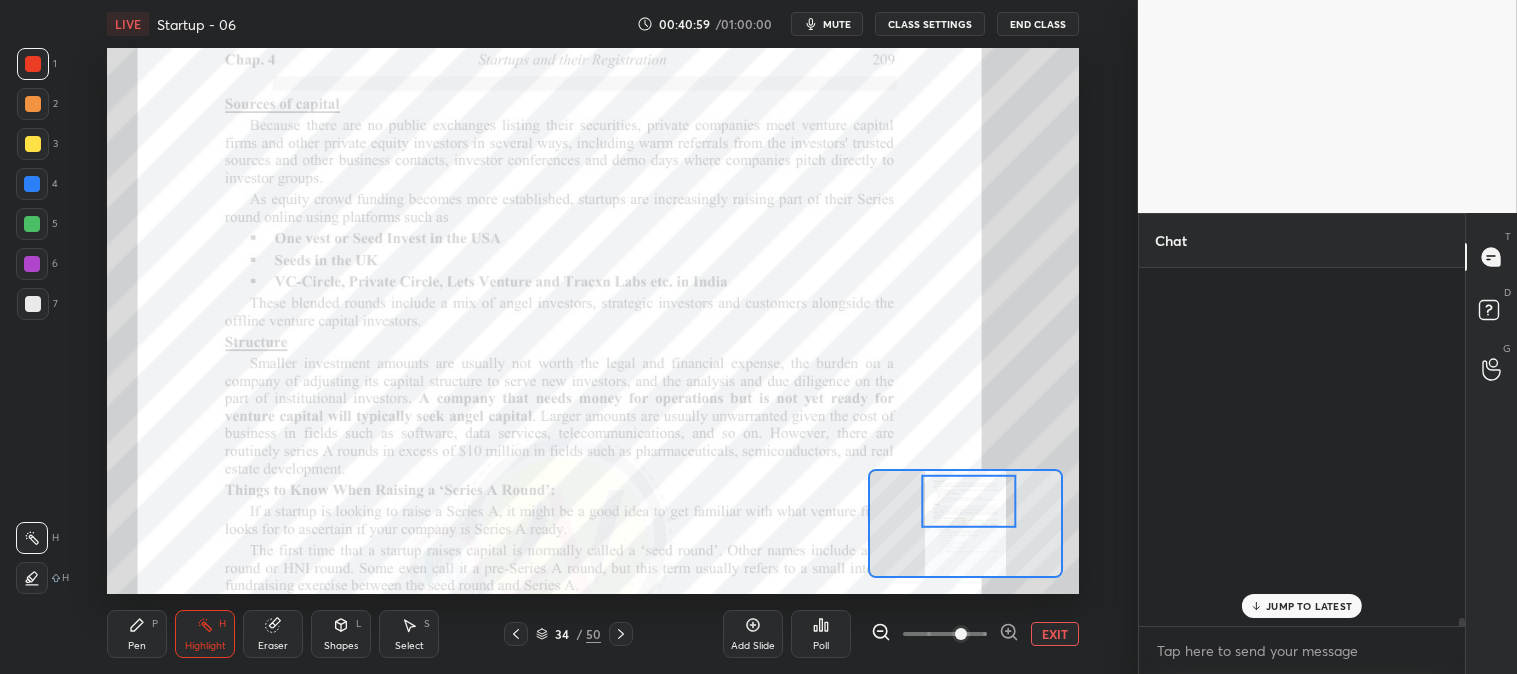 scroll, scrollTop: 15435, scrollLeft: 0, axis: vertical 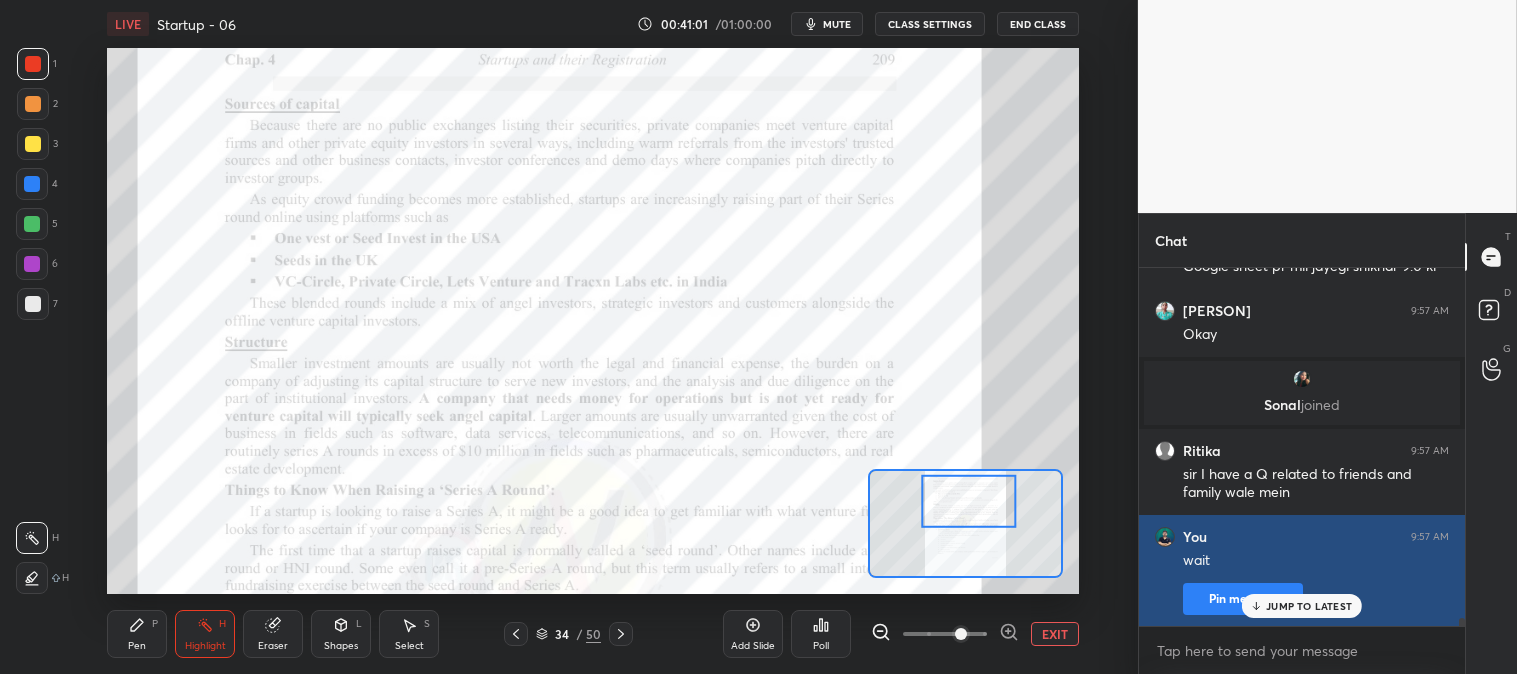 click on "JUMP TO LATEST" at bounding box center (1309, 606) 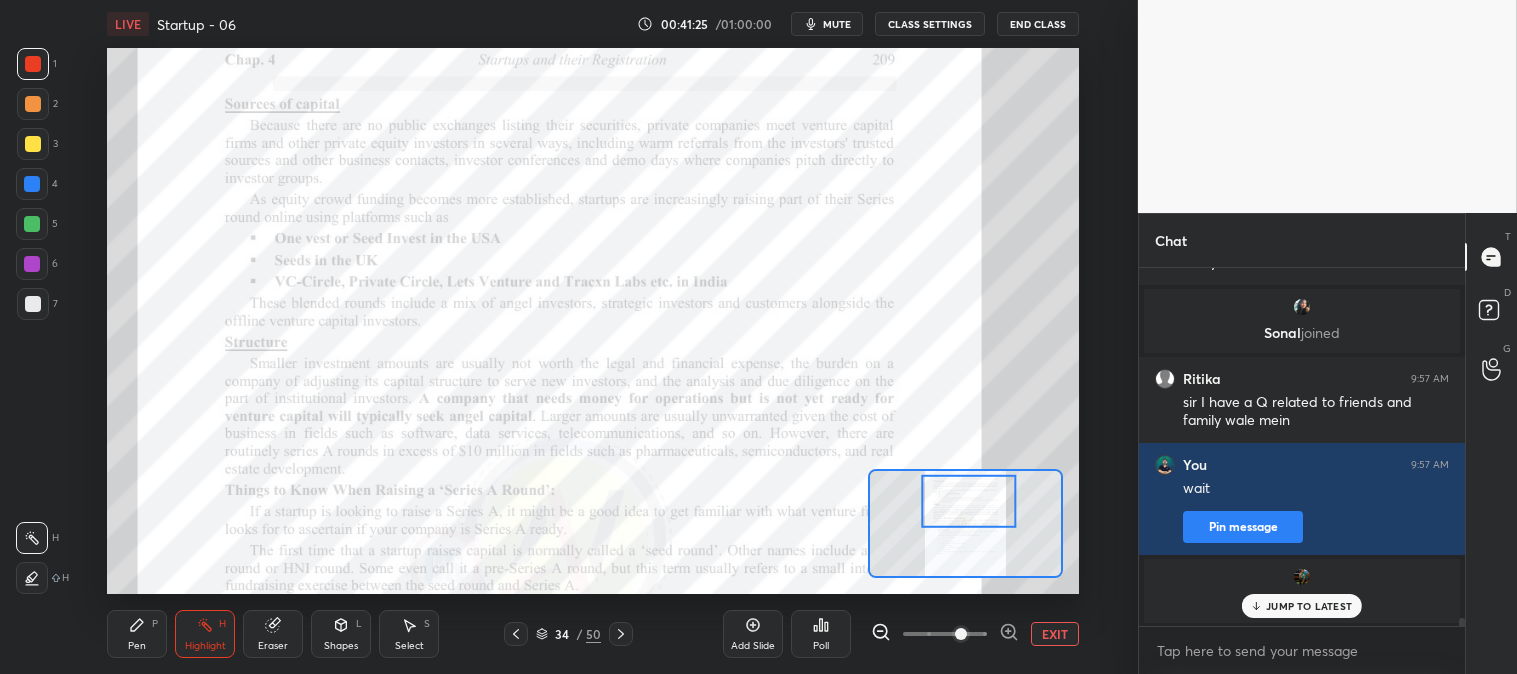 scroll, scrollTop: 14725, scrollLeft: 0, axis: vertical 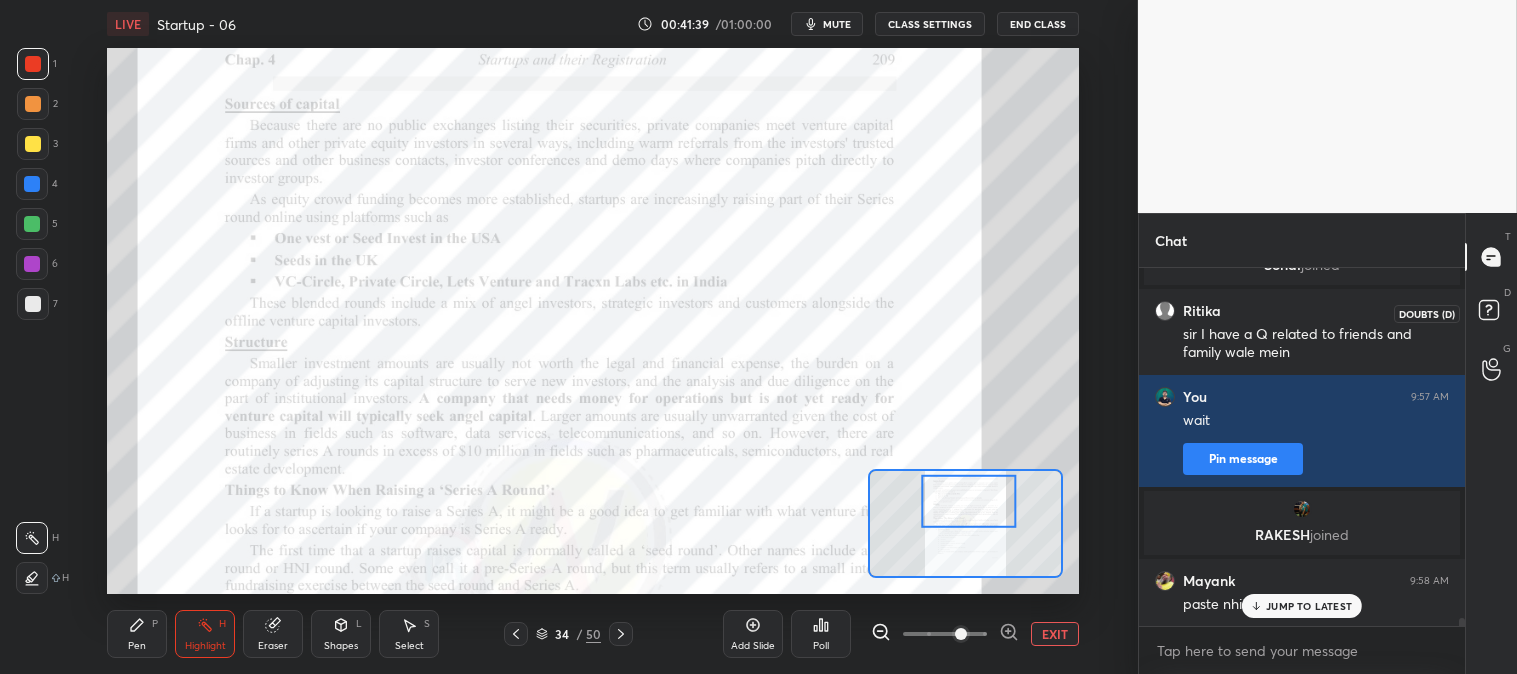 click 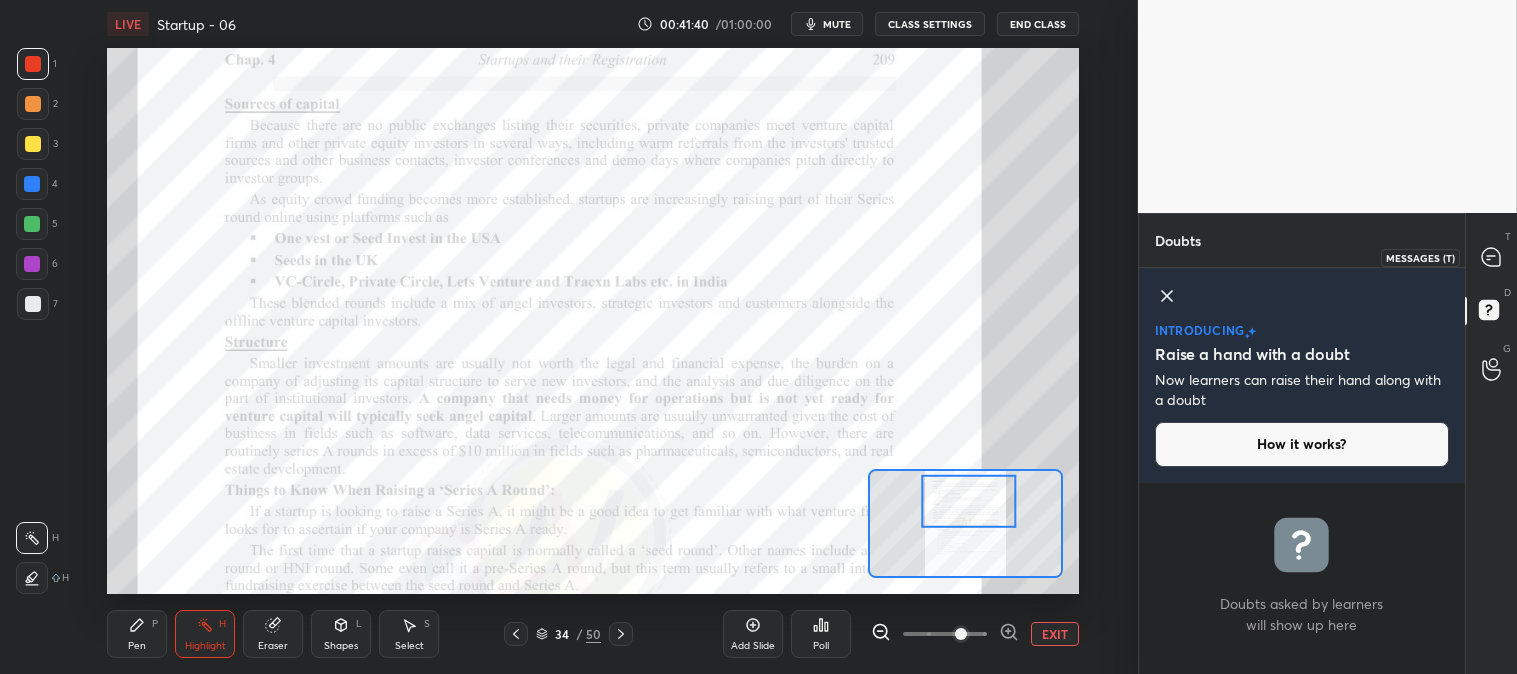 click 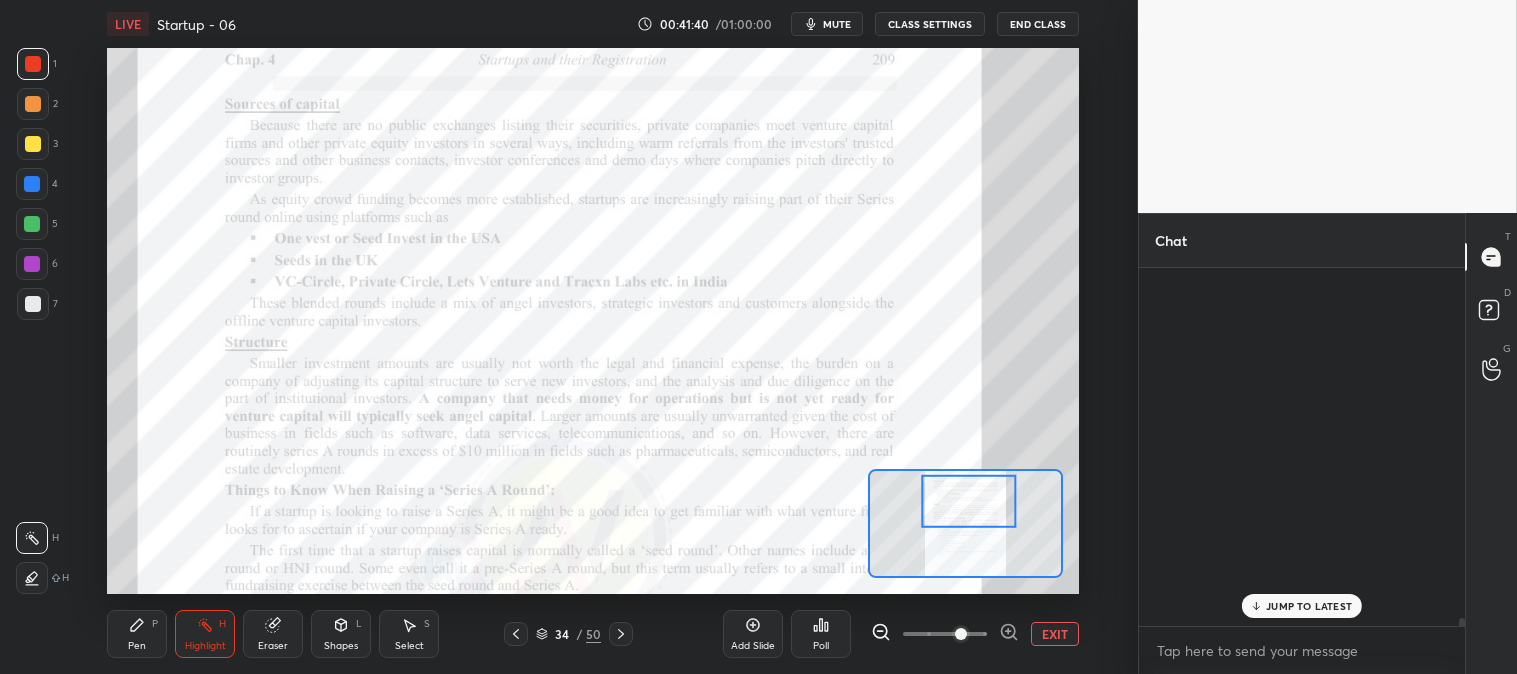 scroll, scrollTop: 15085, scrollLeft: 0, axis: vertical 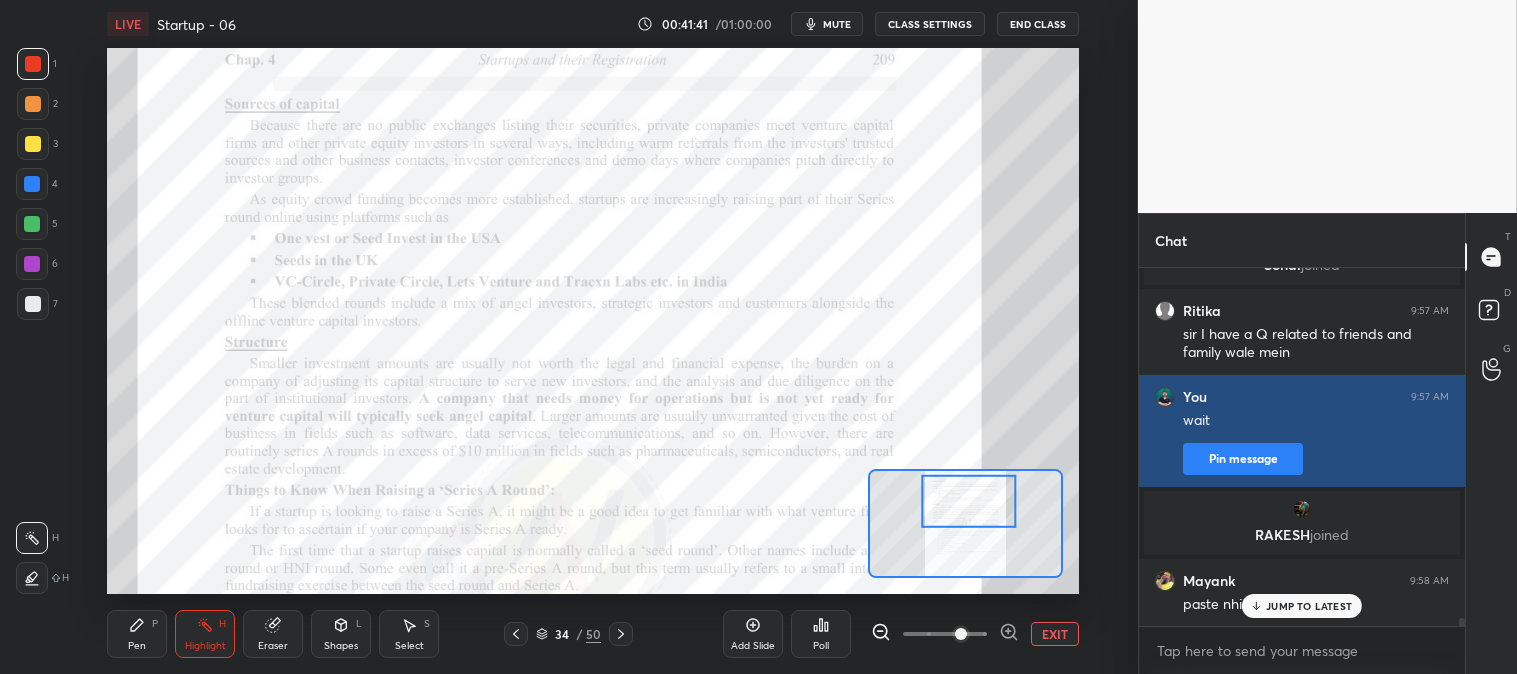 click on "JUMP TO LATEST" at bounding box center (1309, 606) 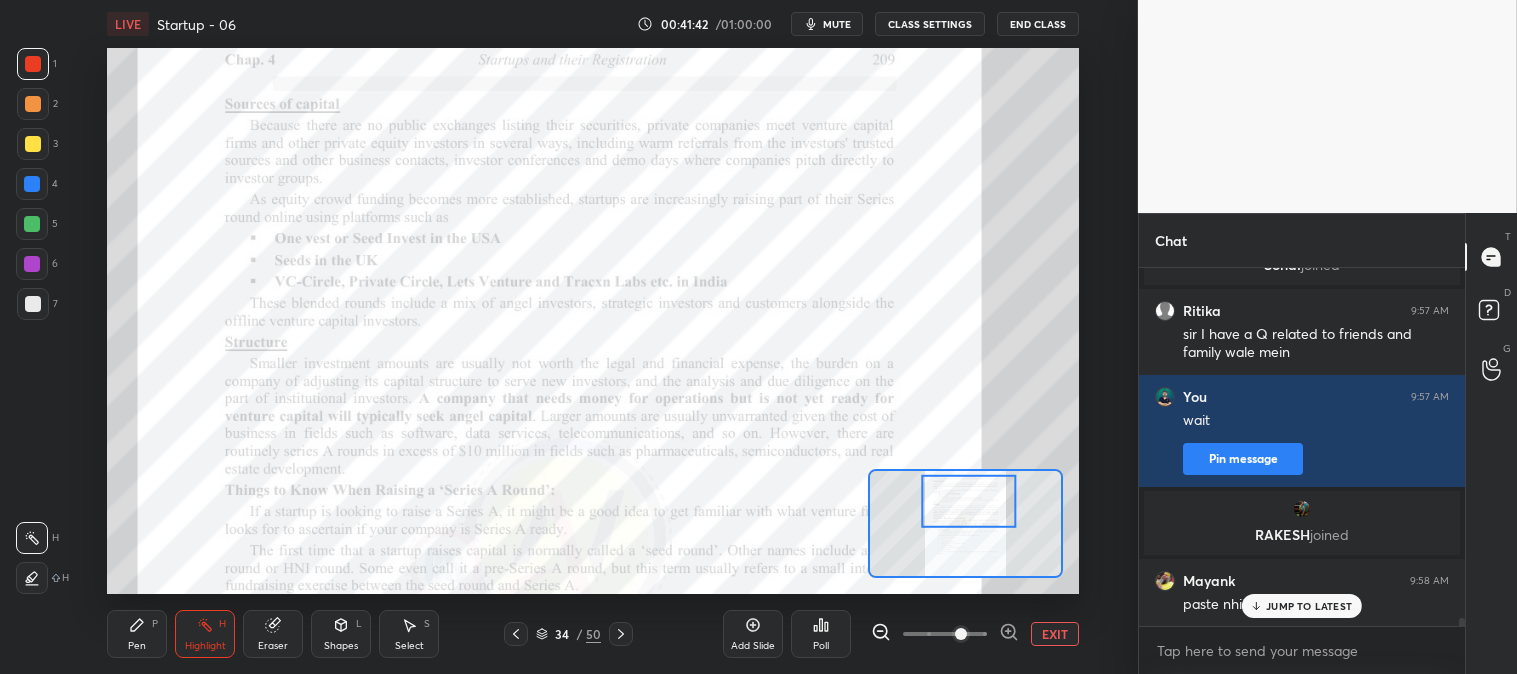 scroll, scrollTop: 15153, scrollLeft: 0, axis: vertical 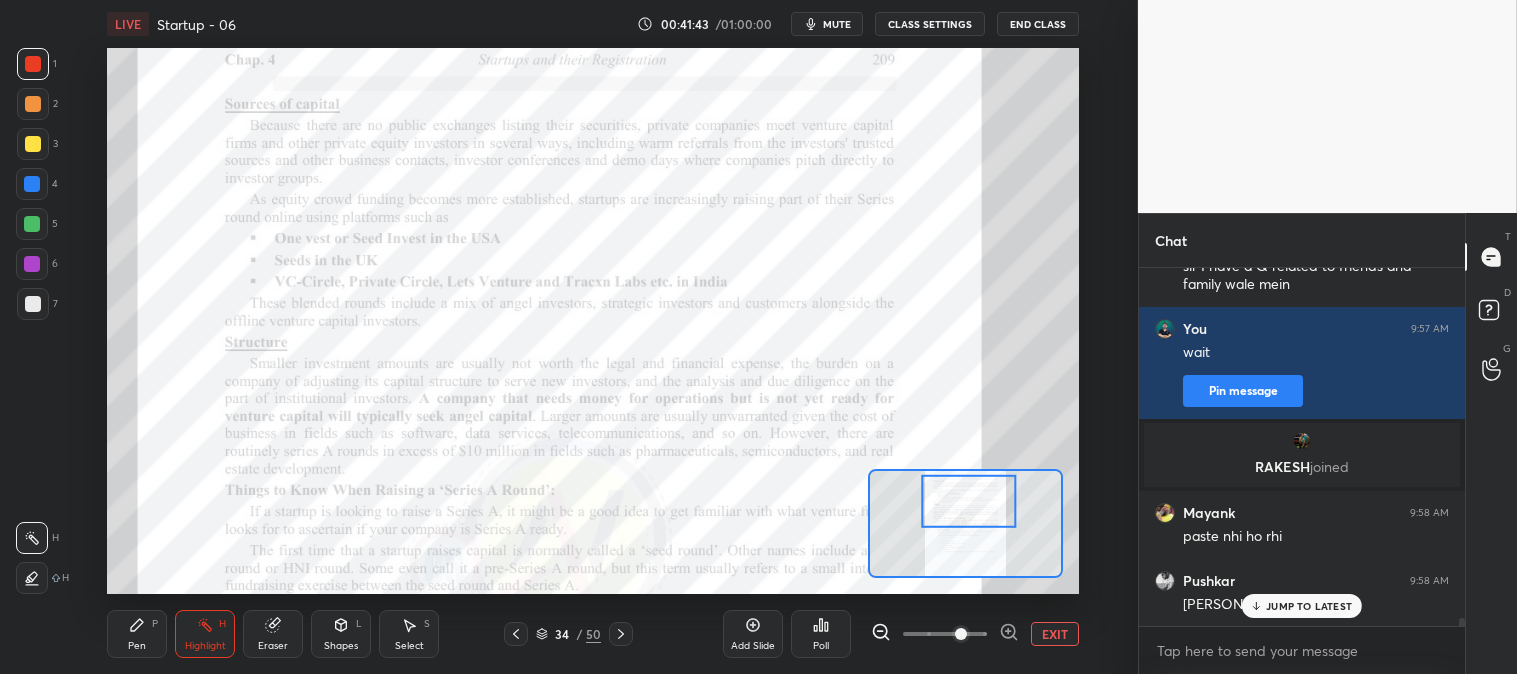 click on "JUMP TO LATEST" at bounding box center (1309, 606) 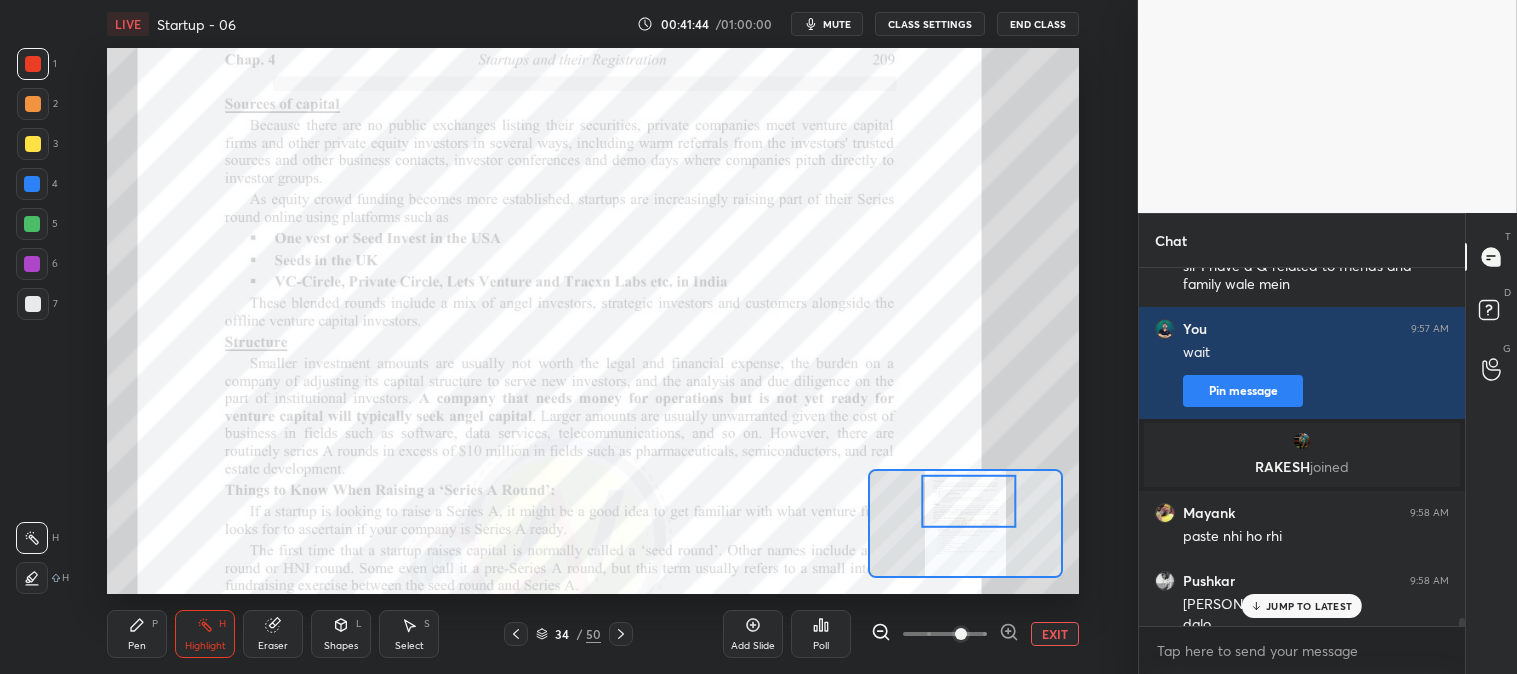 scroll, scrollTop: 15173, scrollLeft: 0, axis: vertical 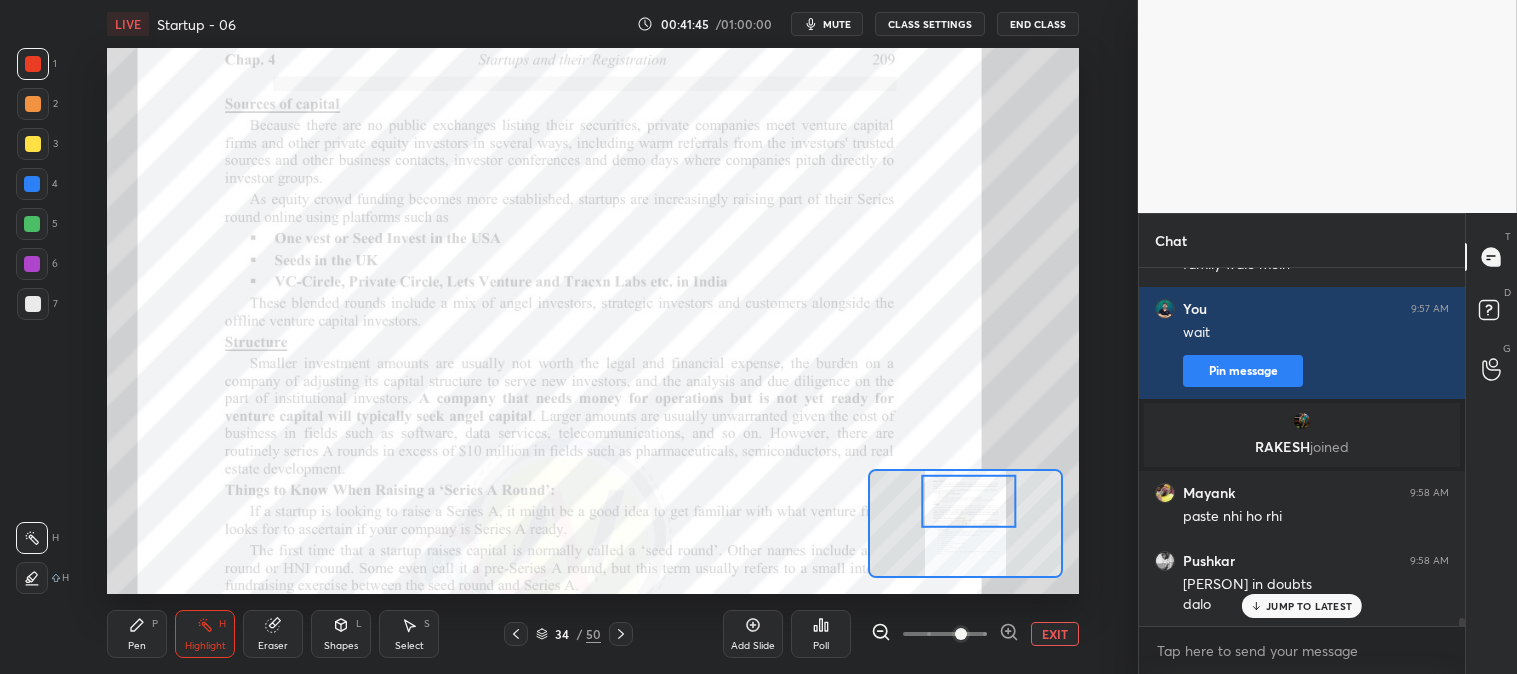 click on "JUMP TO LATEST" at bounding box center (1309, 606) 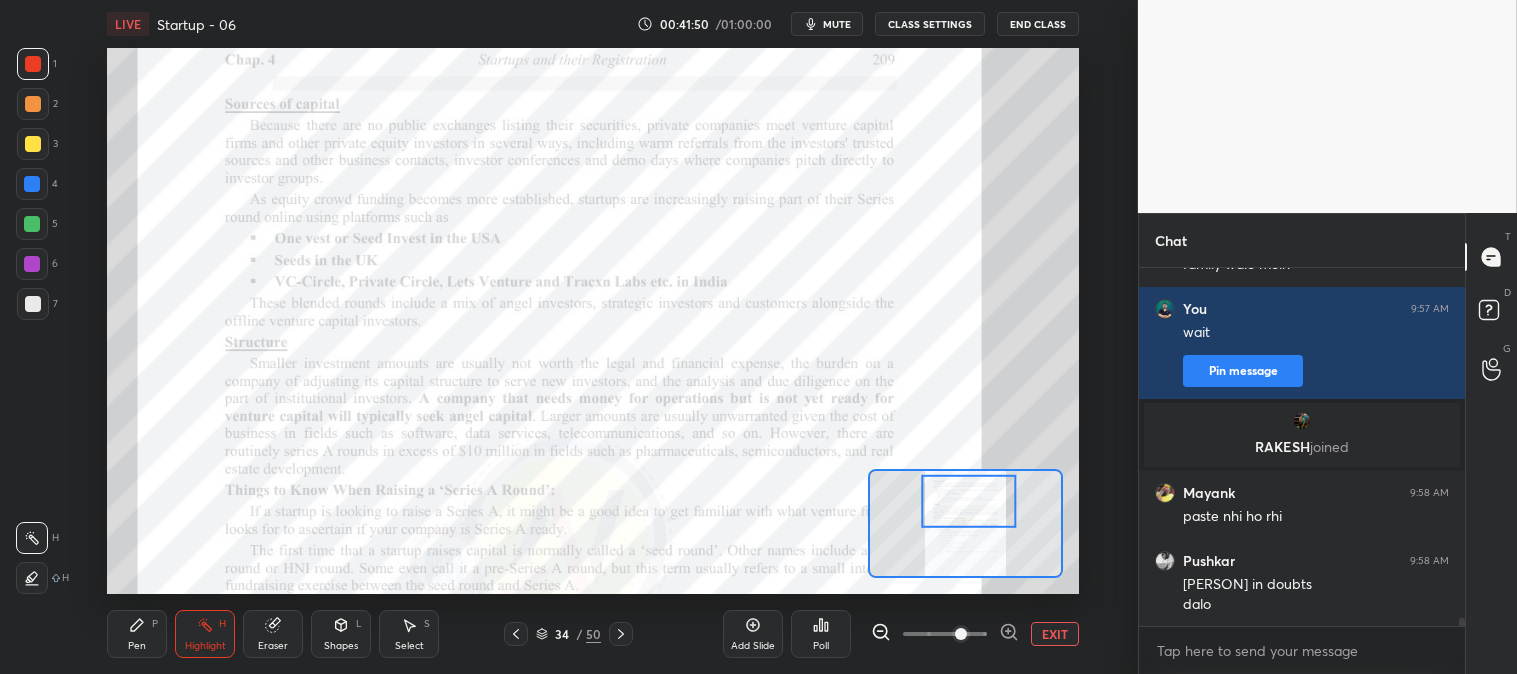 click 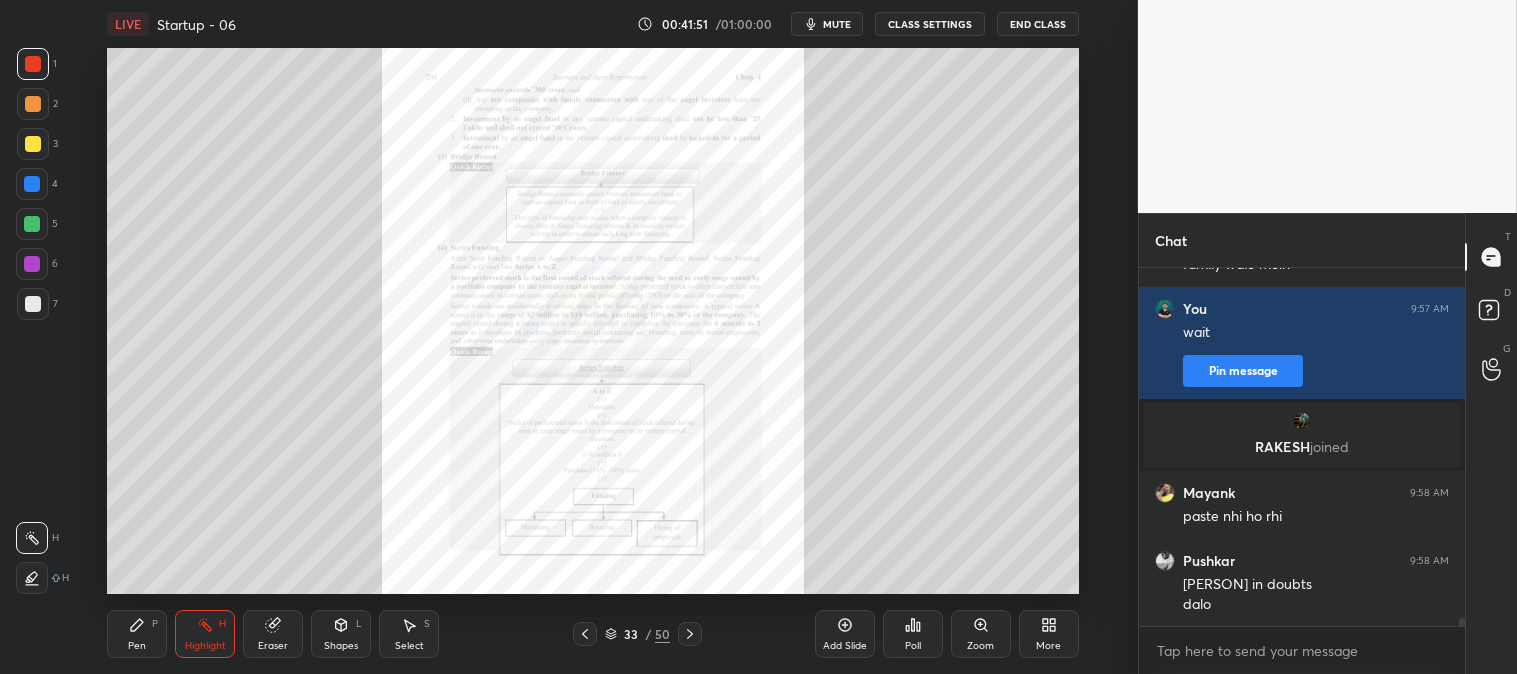 click 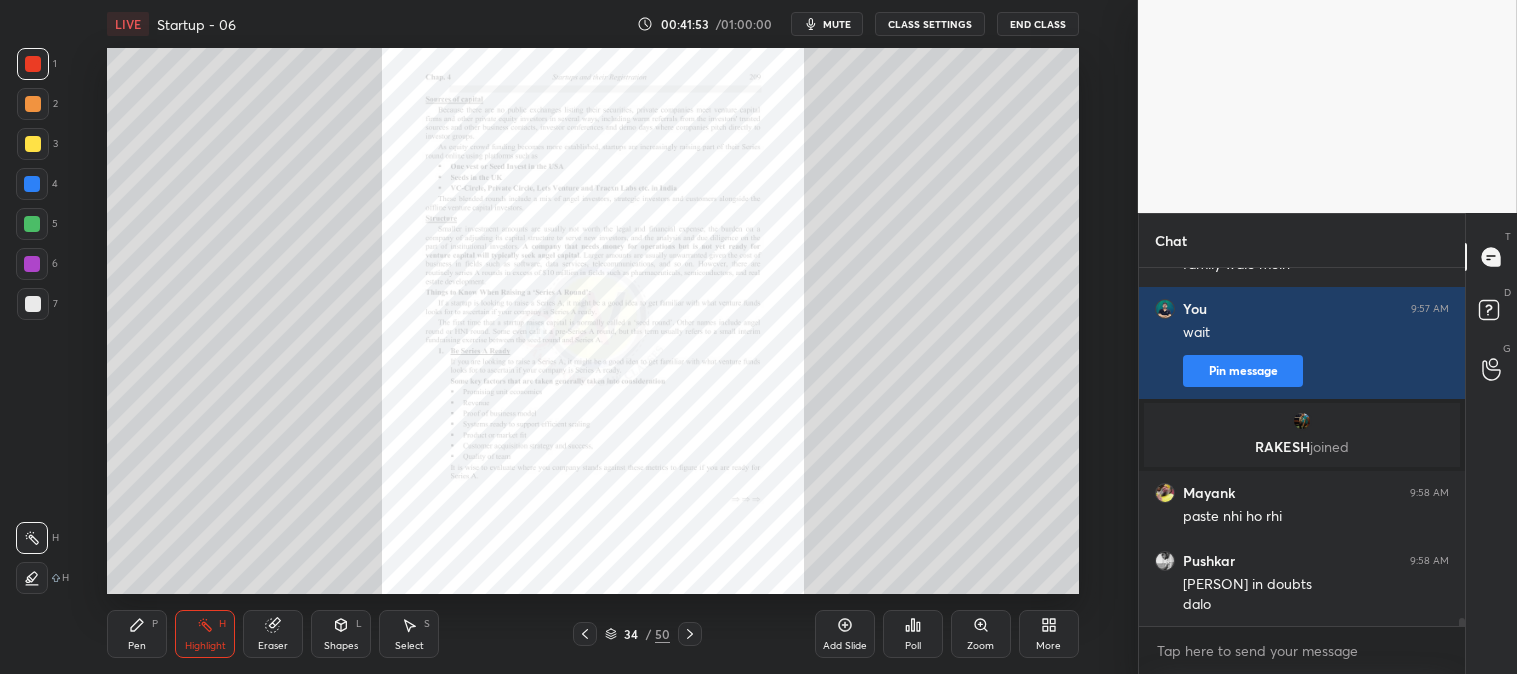 click 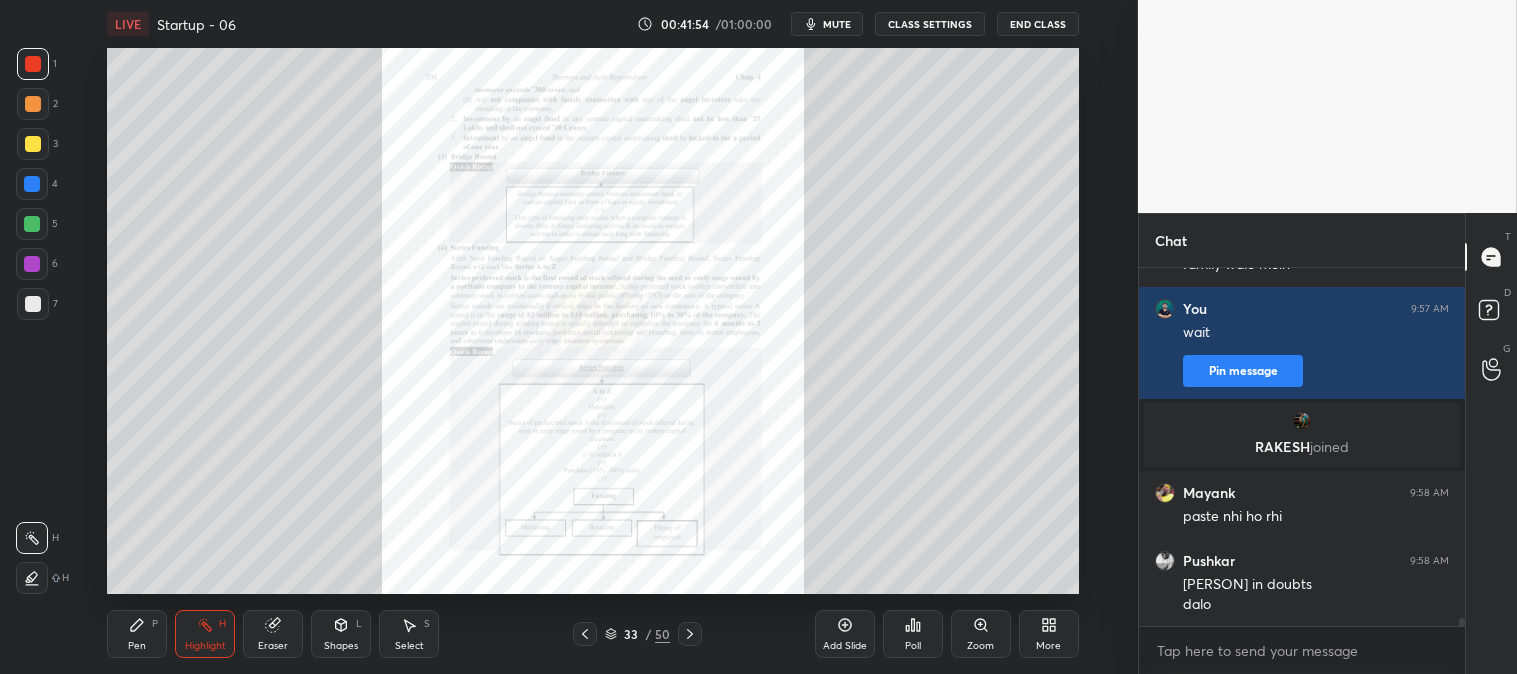 click 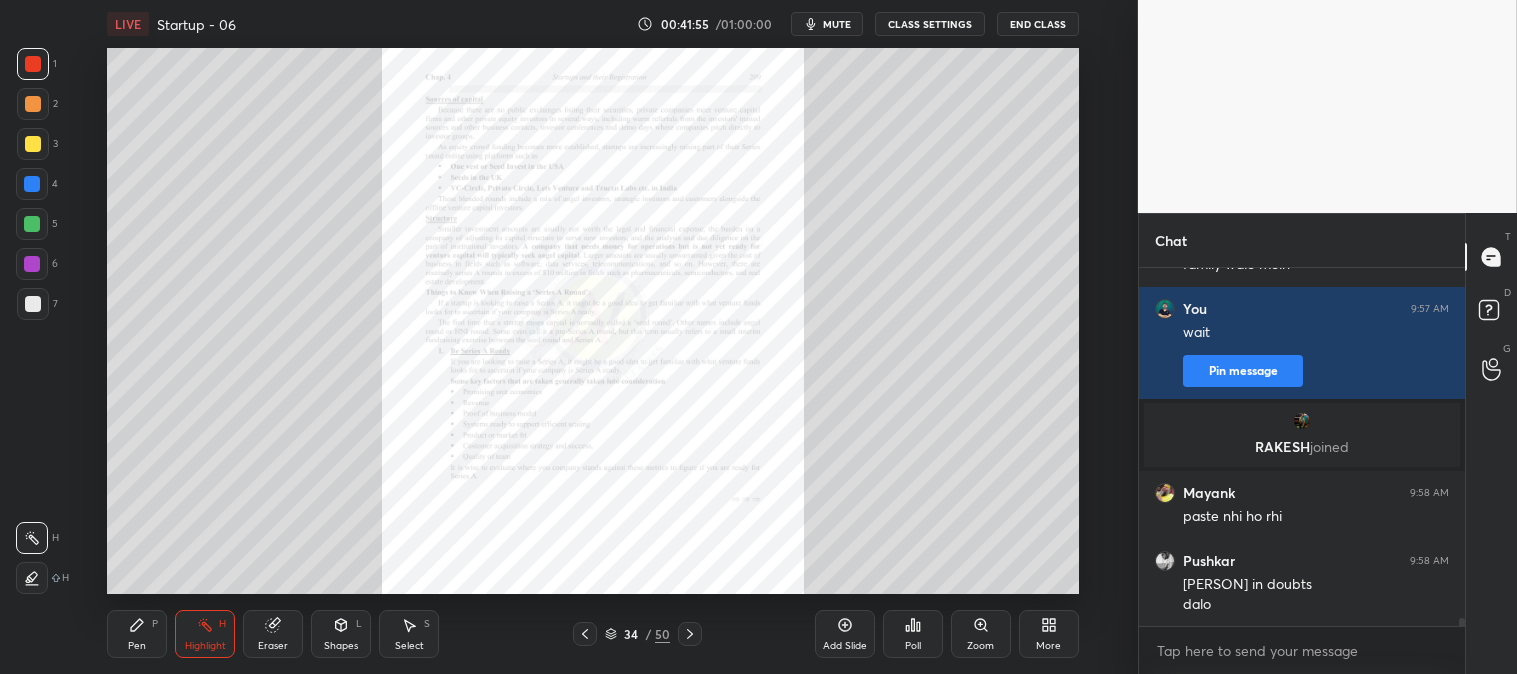 click on "Zoom" at bounding box center [980, 646] 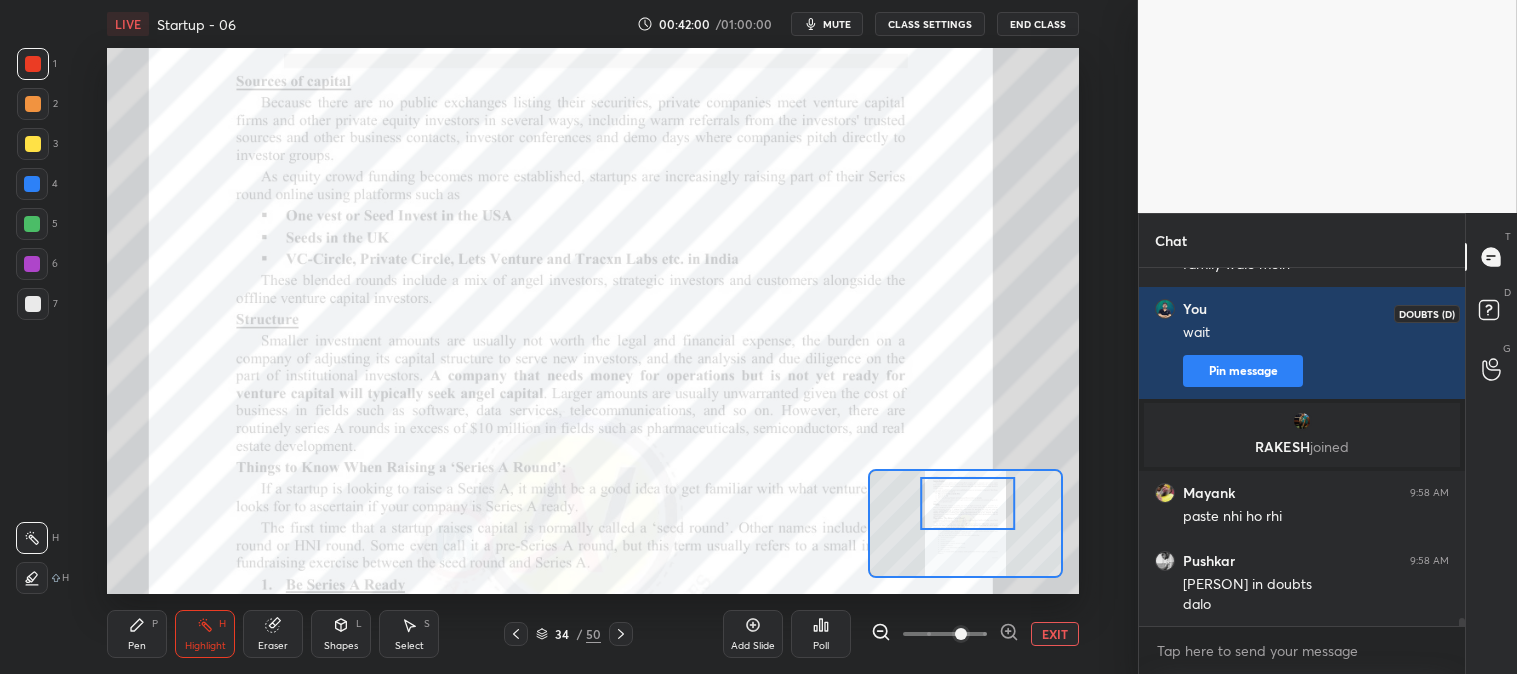 click 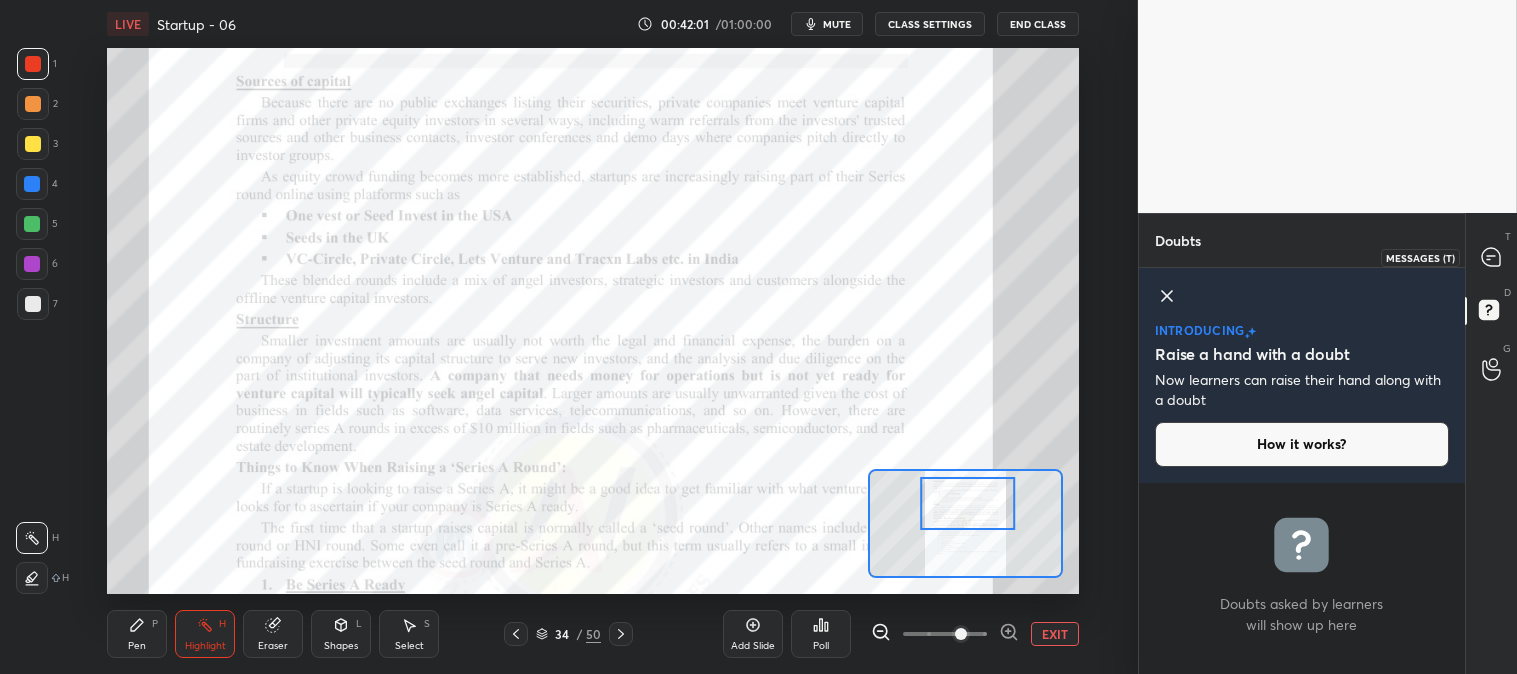 click 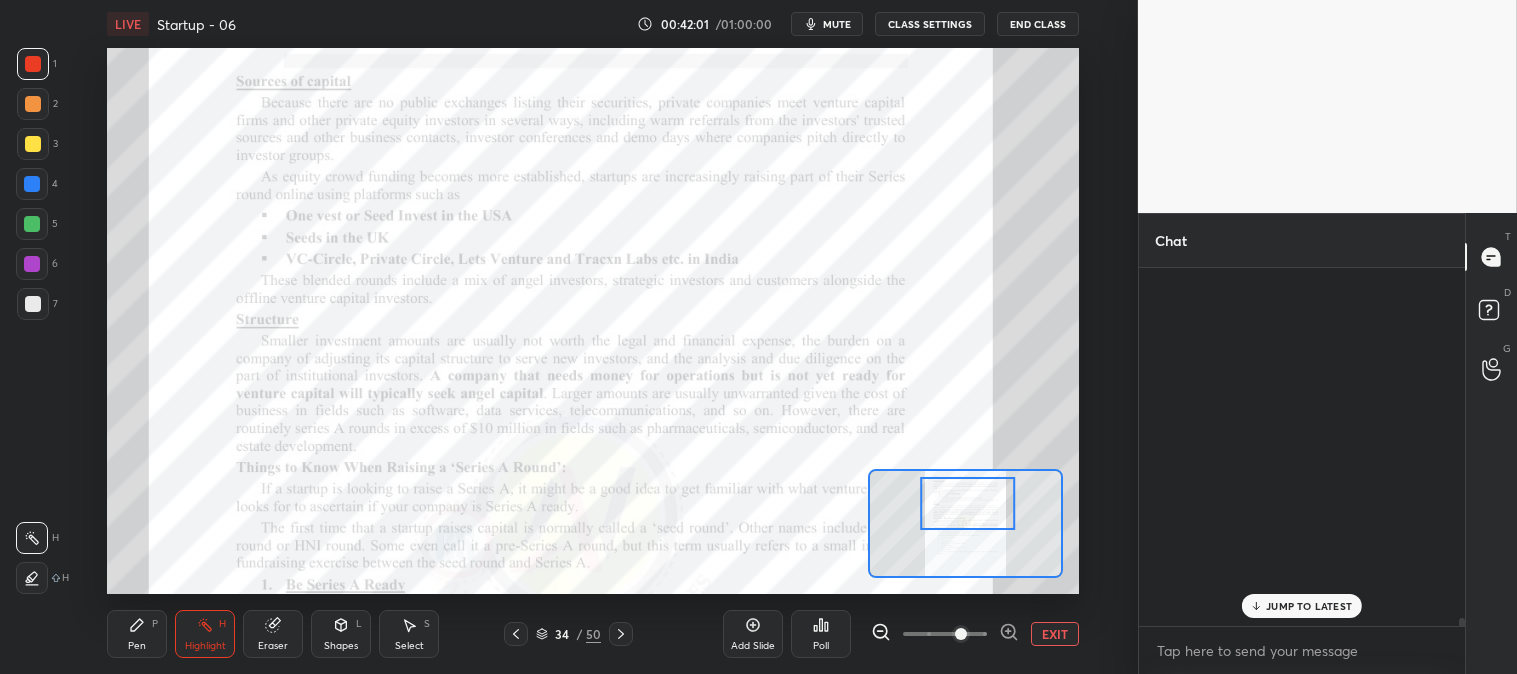 scroll, scrollTop: 15173, scrollLeft: 0, axis: vertical 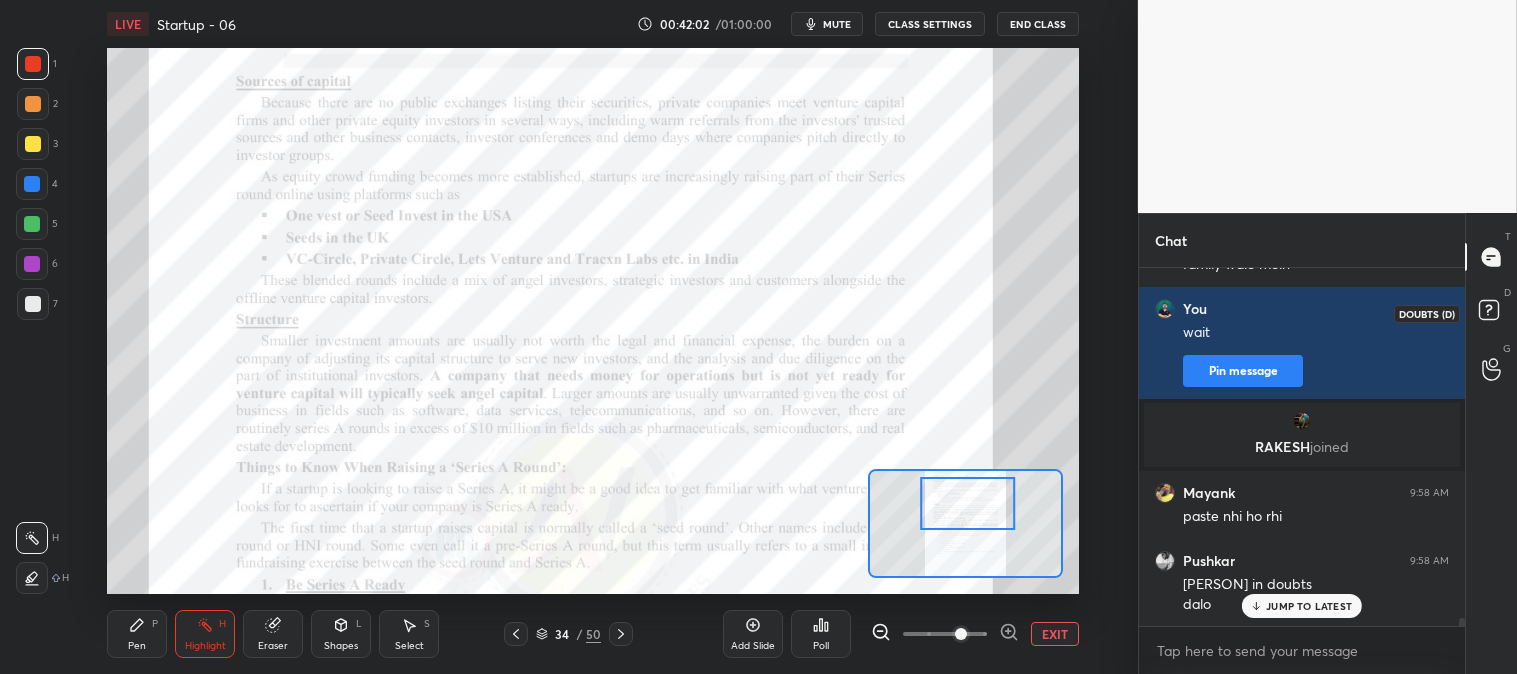 click 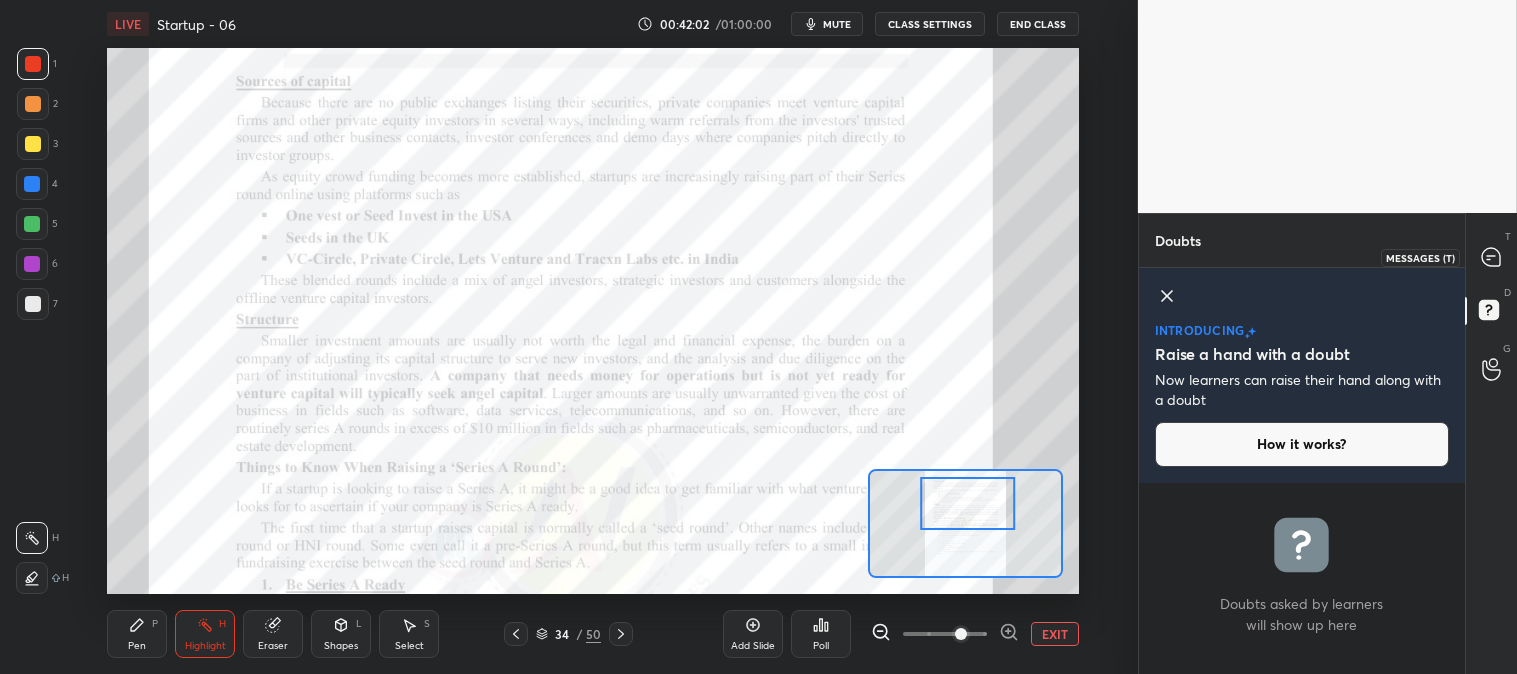 click 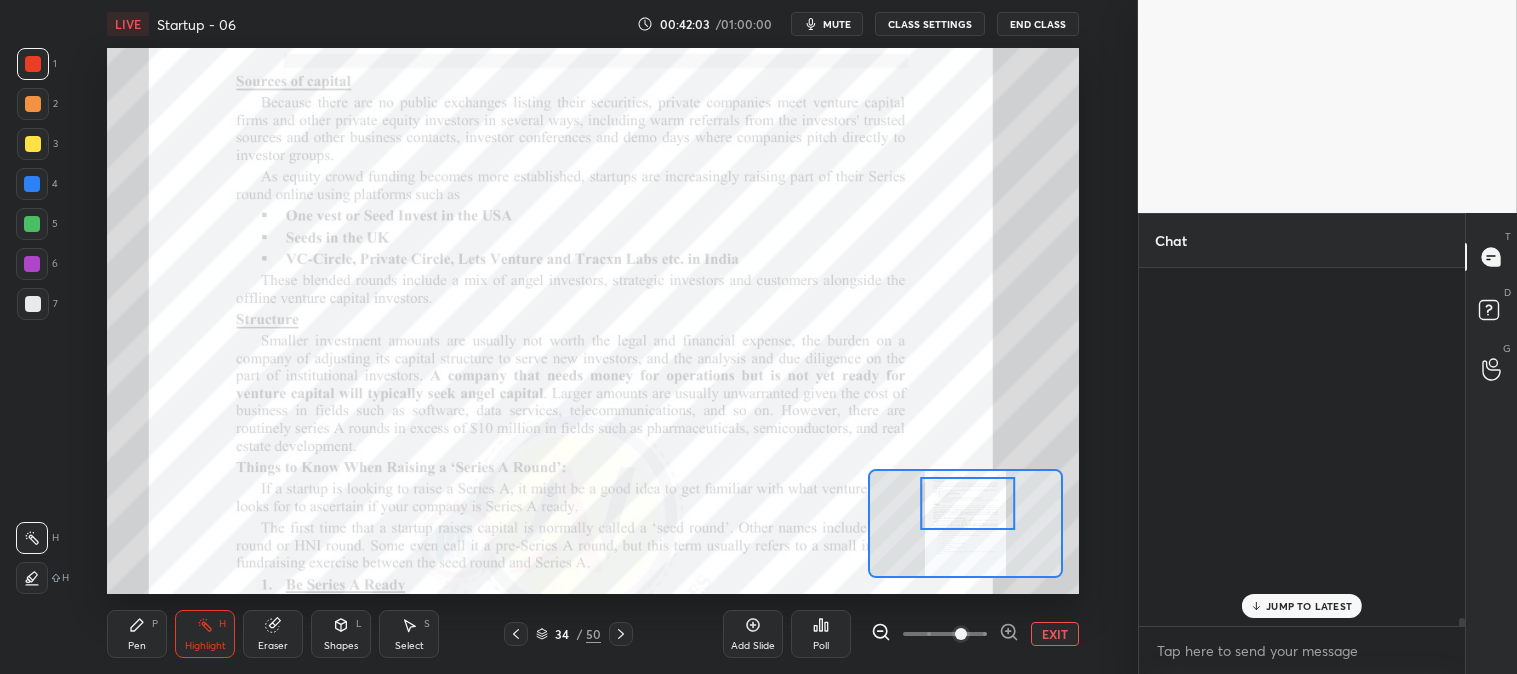 scroll, scrollTop: 15173, scrollLeft: 0, axis: vertical 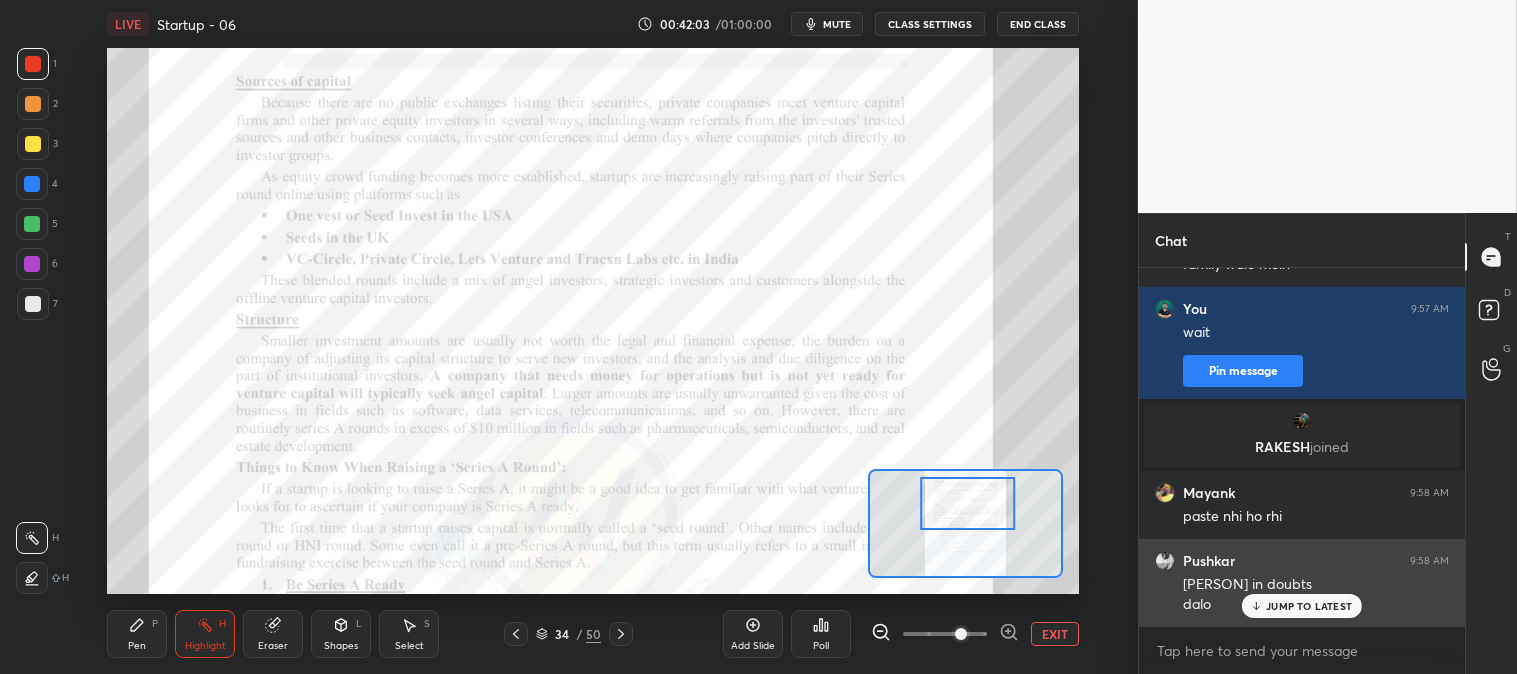 click on "JUMP TO LATEST" at bounding box center (1309, 606) 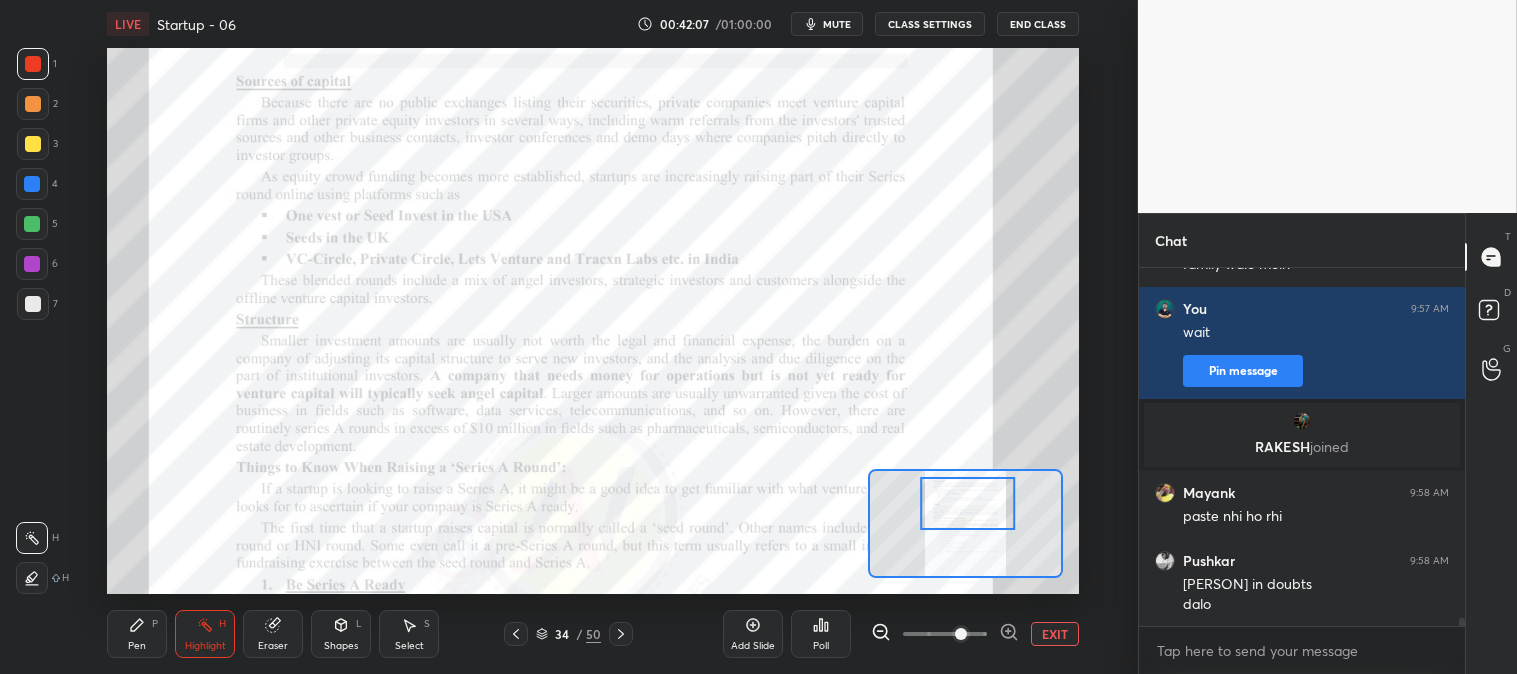click 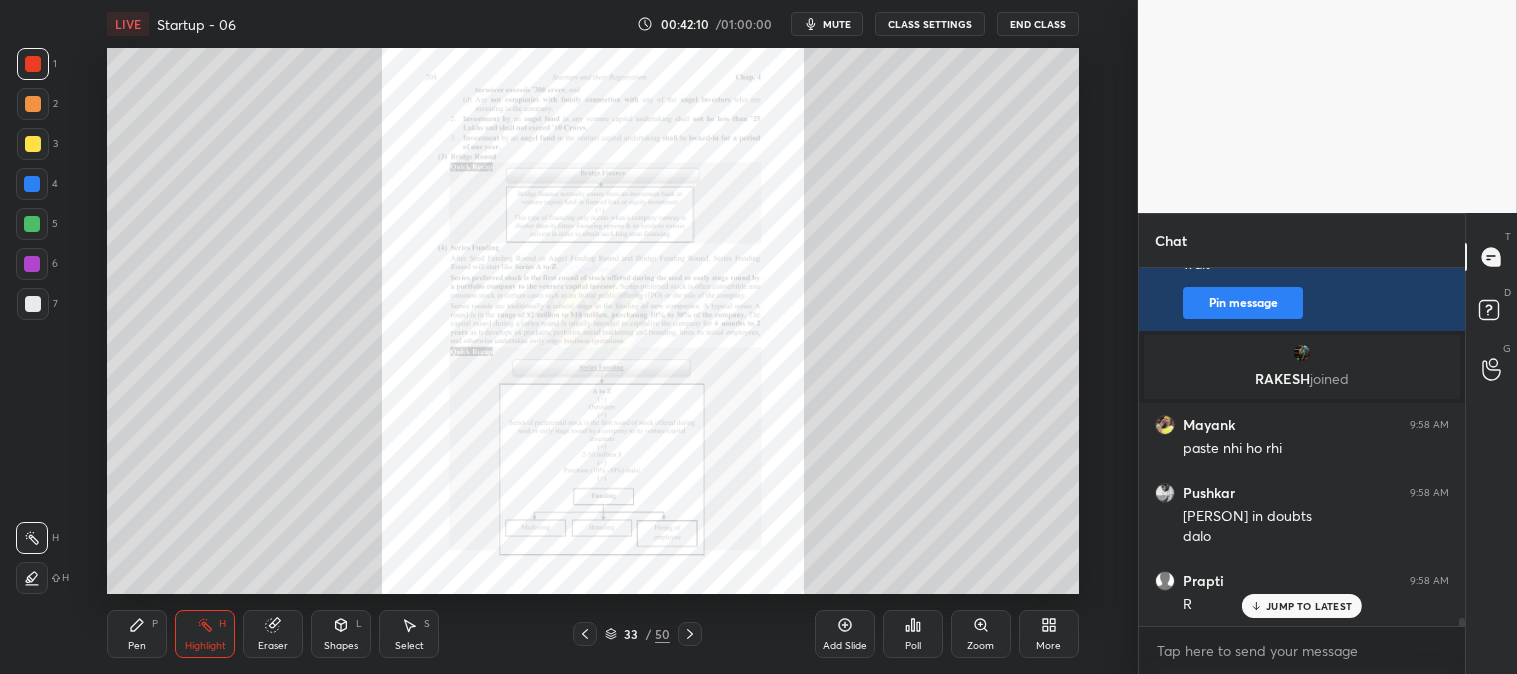 click 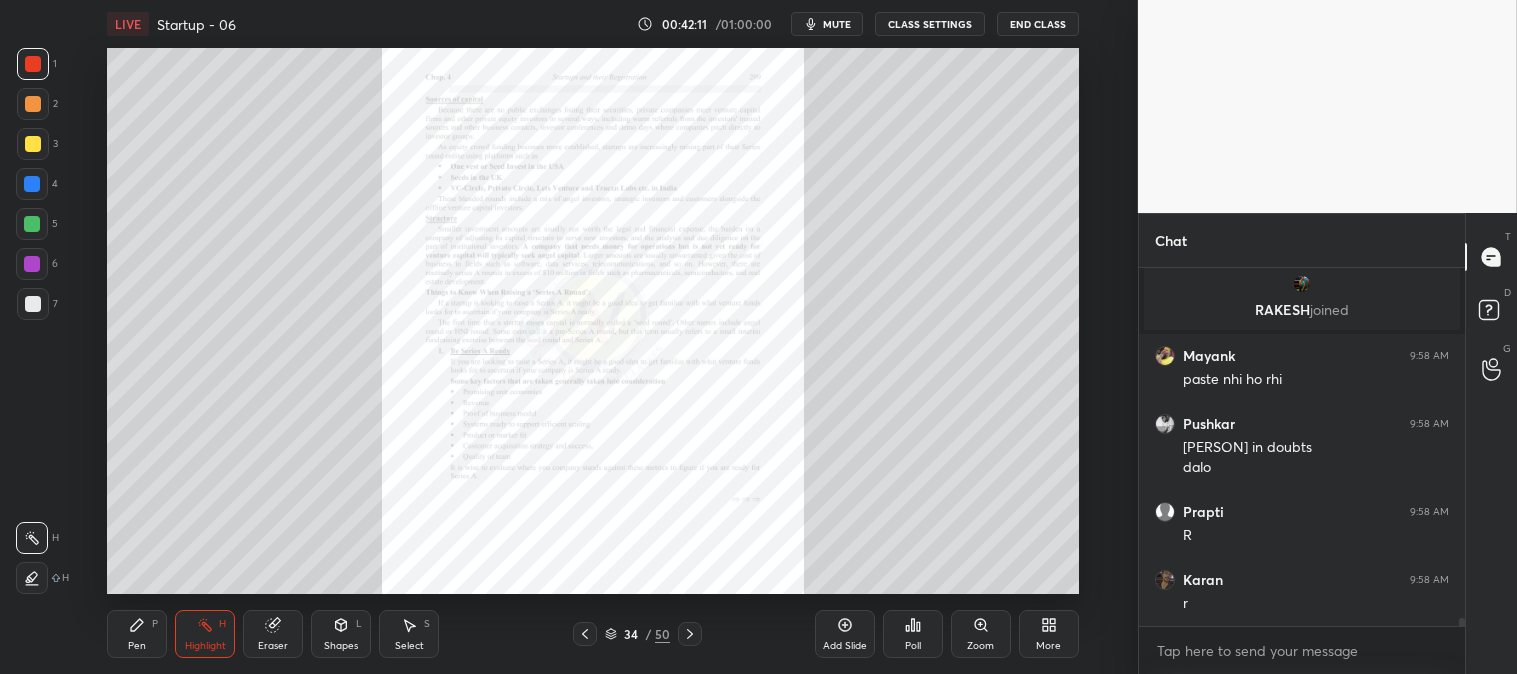 click 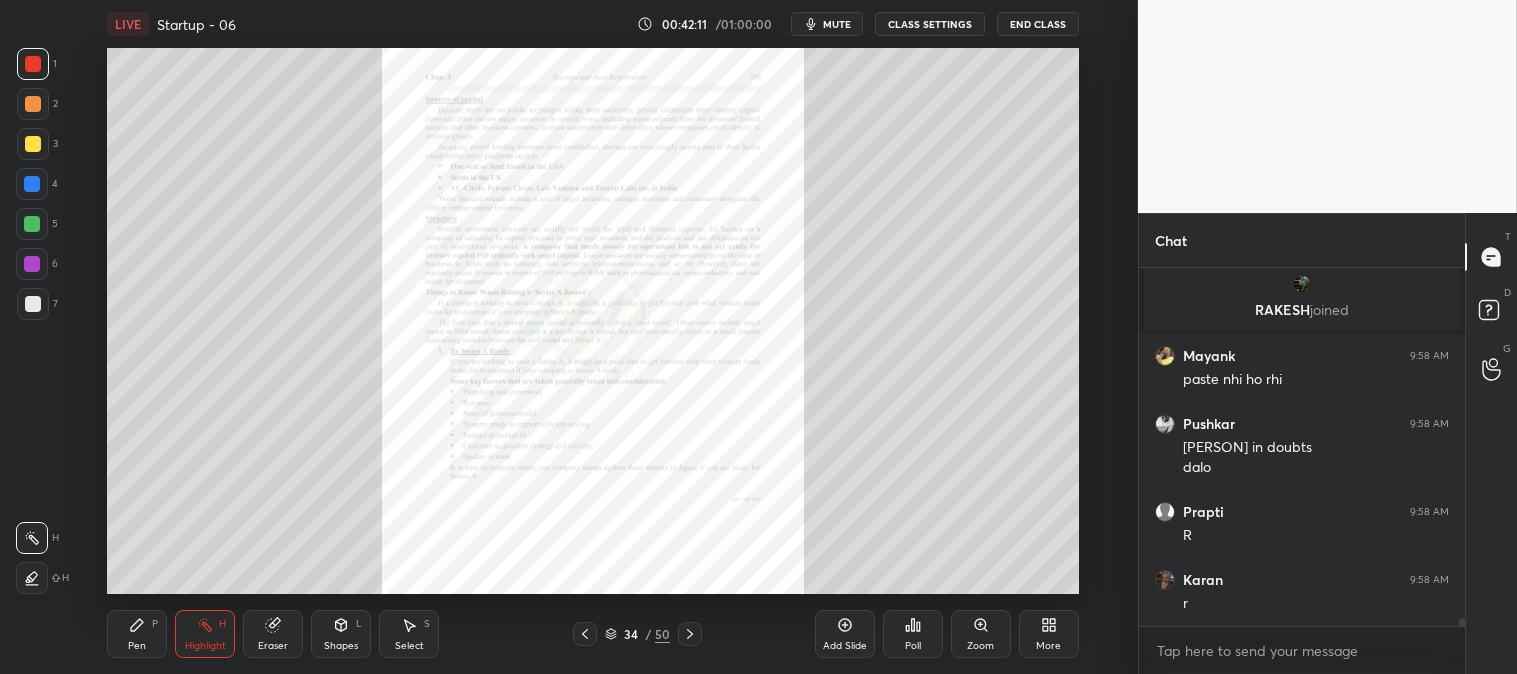 scroll, scrollTop: 15377, scrollLeft: 0, axis: vertical 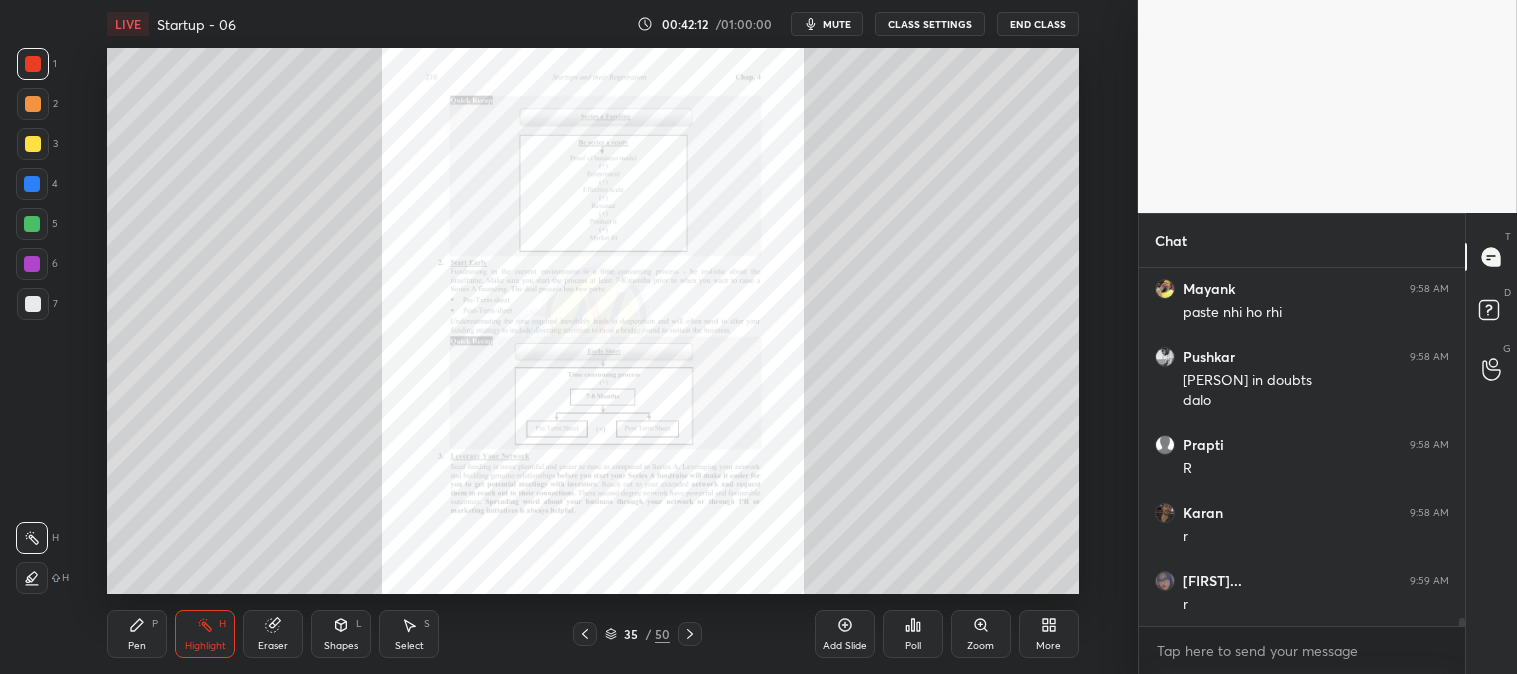 click 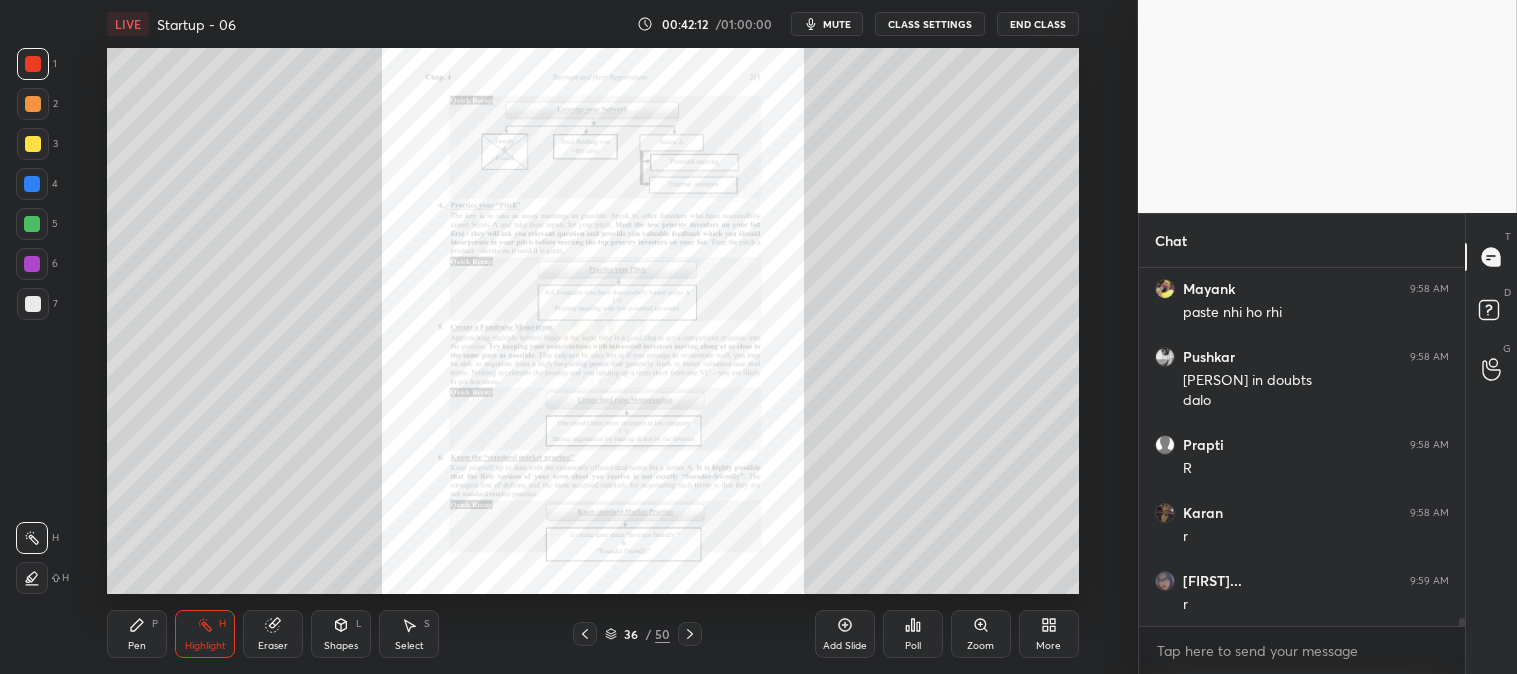 scroll, scrollTop: 15445, scrollLeft: 0, axis: vertical 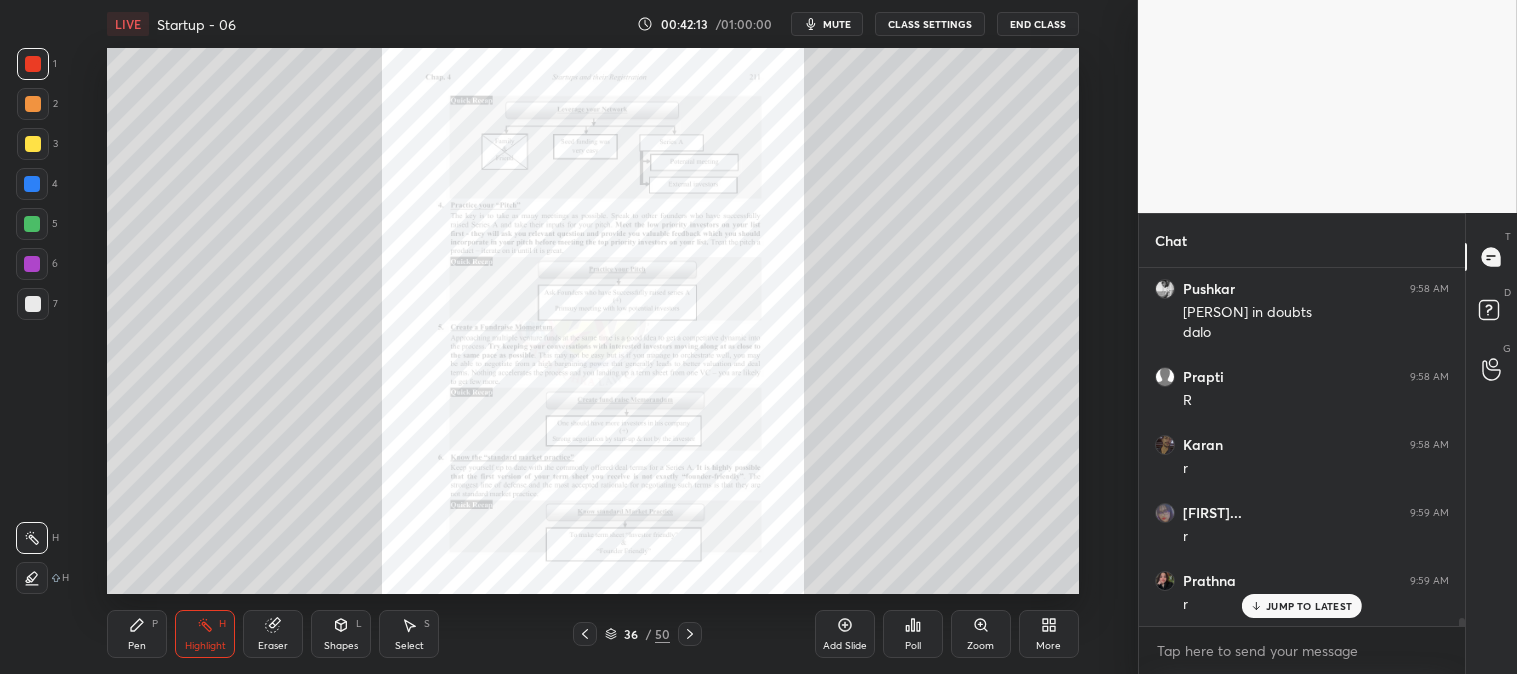 click 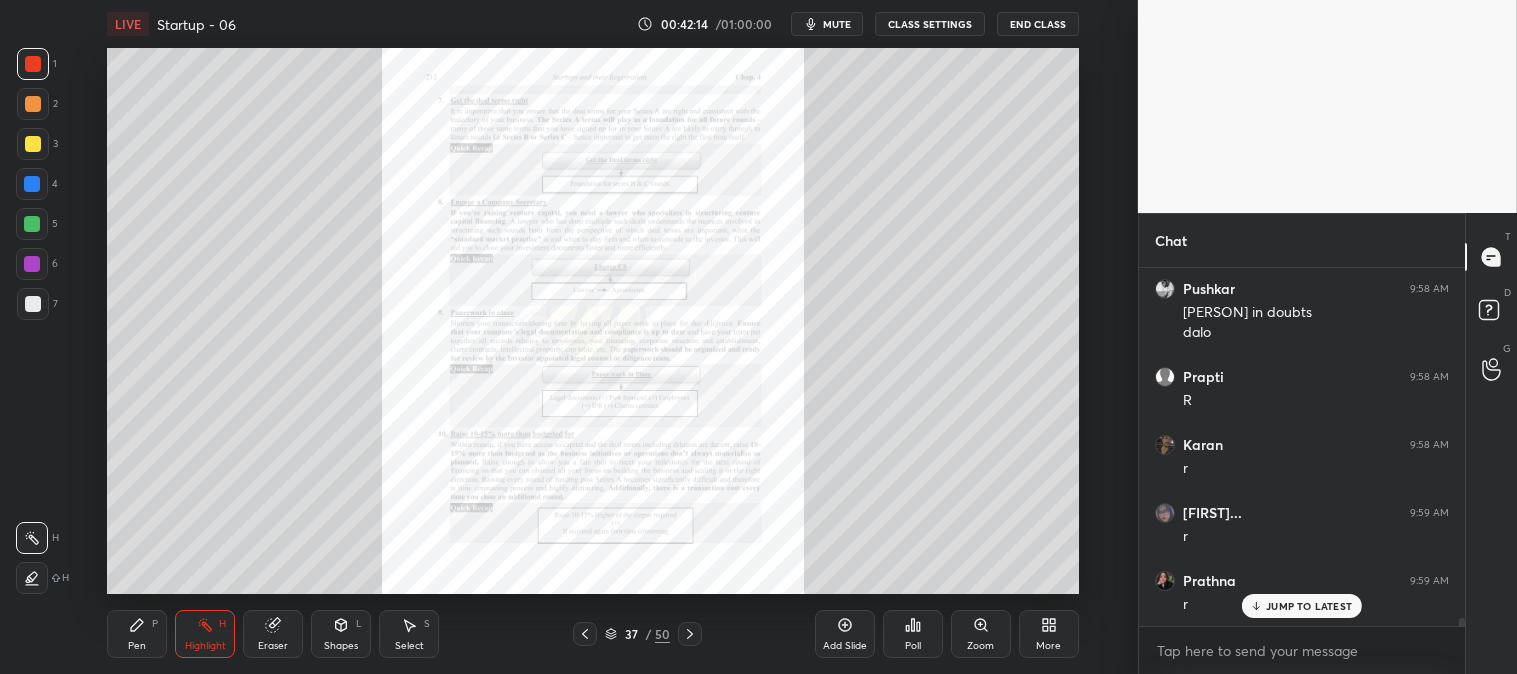 click 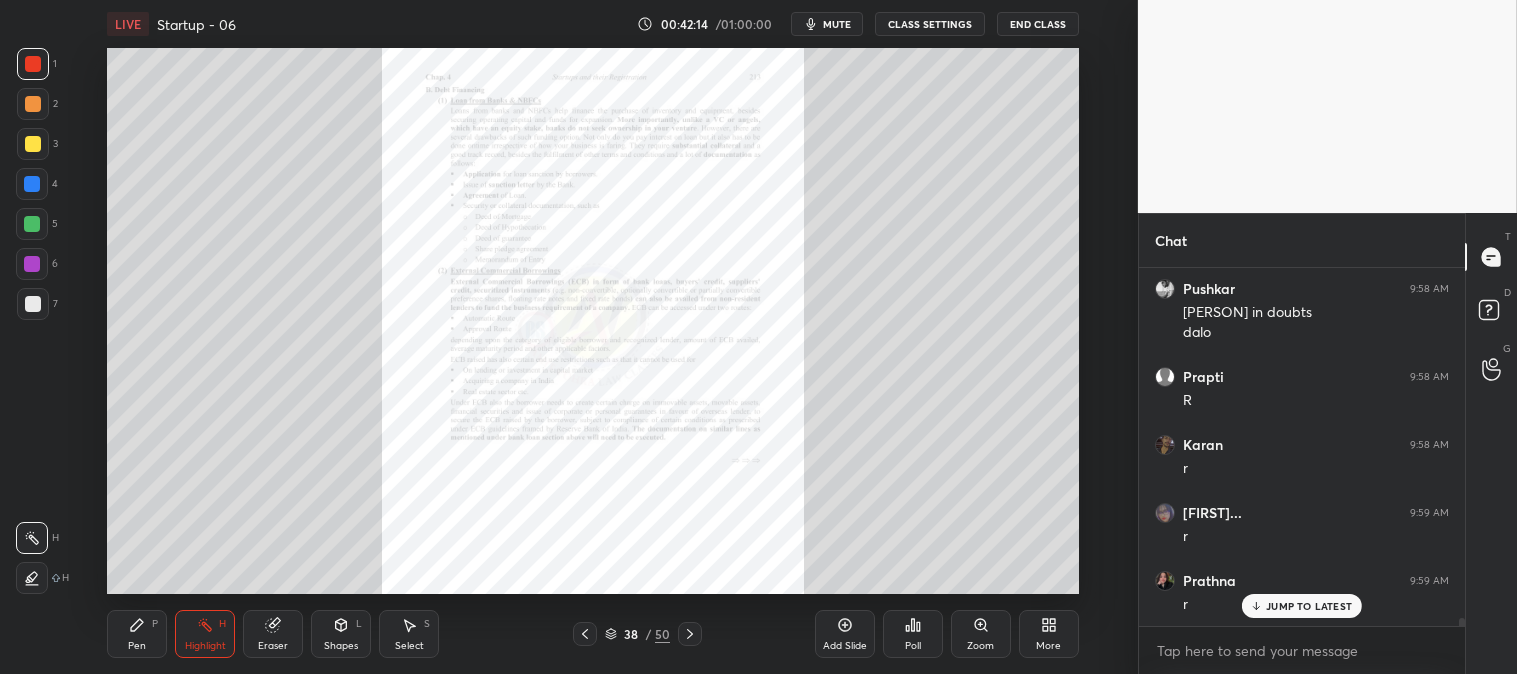 click 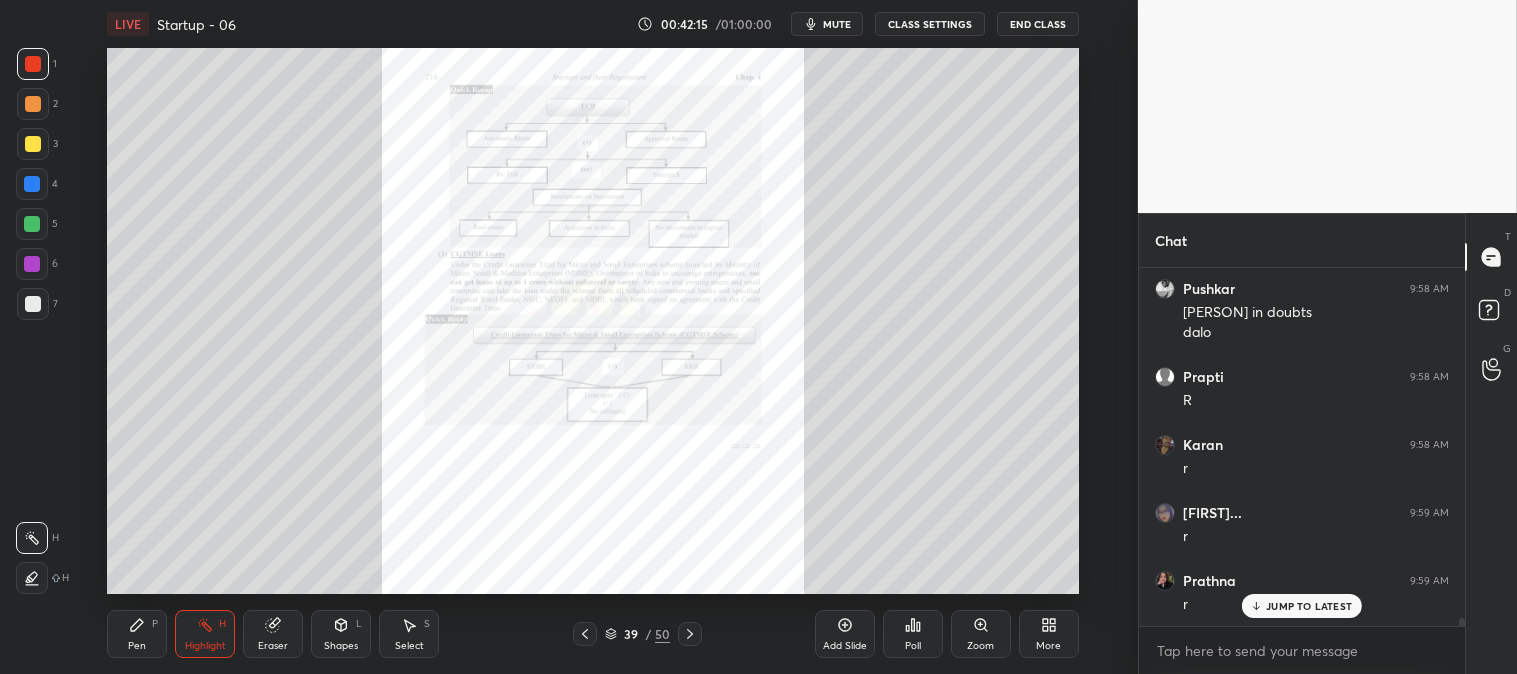click 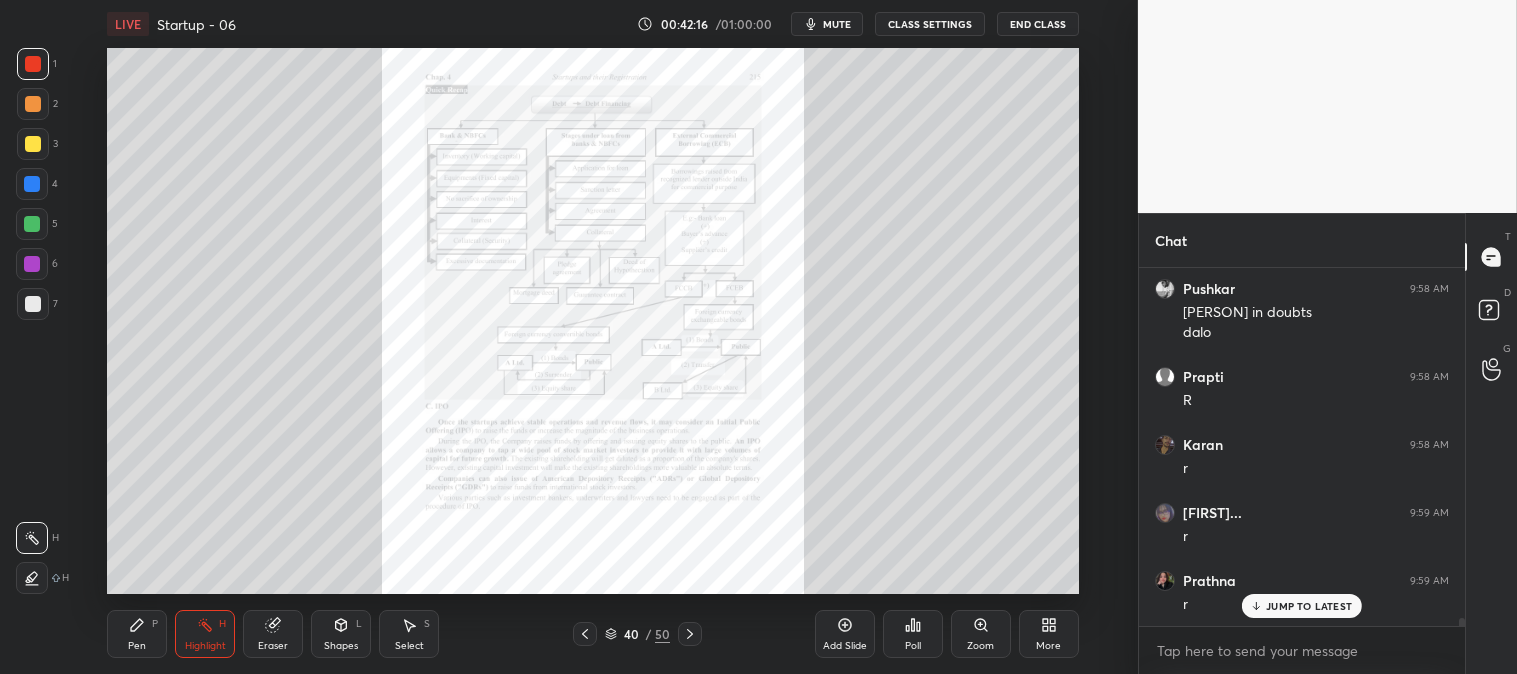 scroll, scrollTop: 15513, scrollLeft: 0, axis: vertical 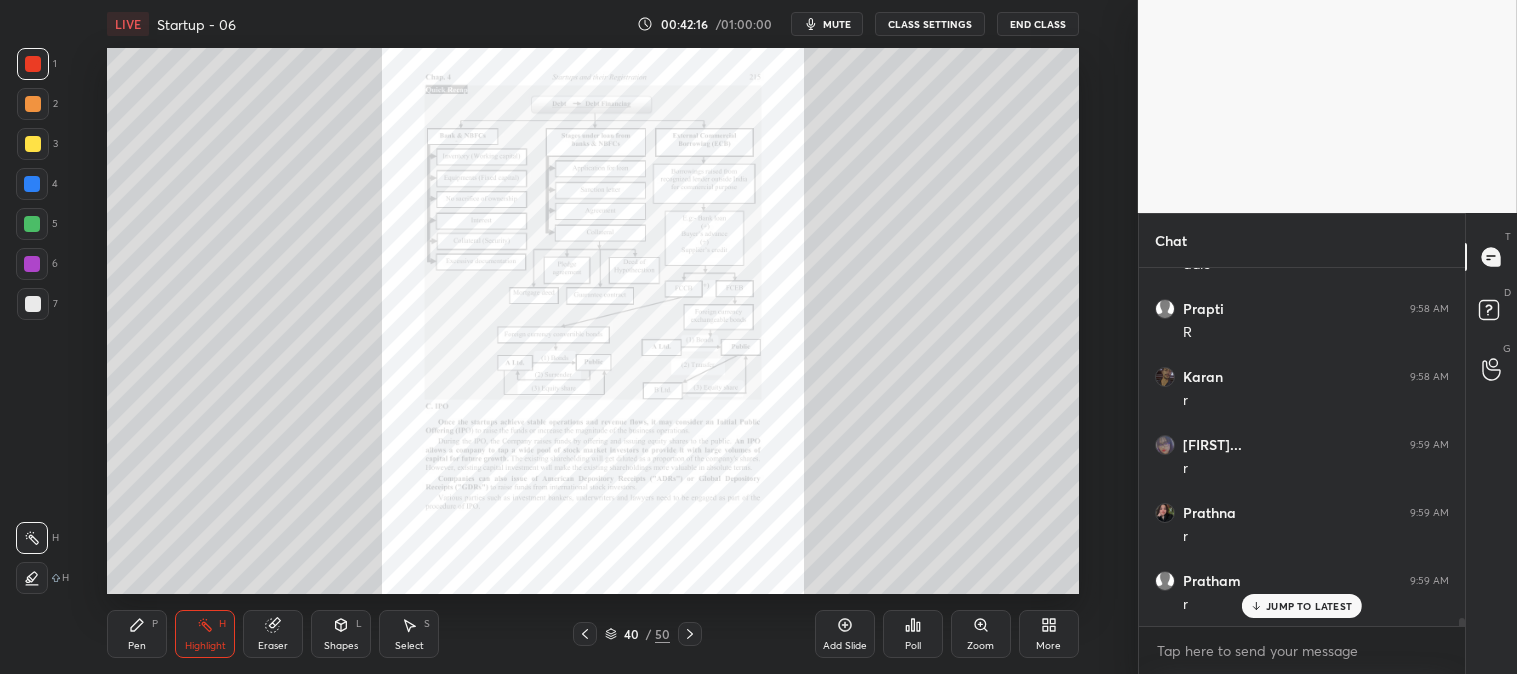 click 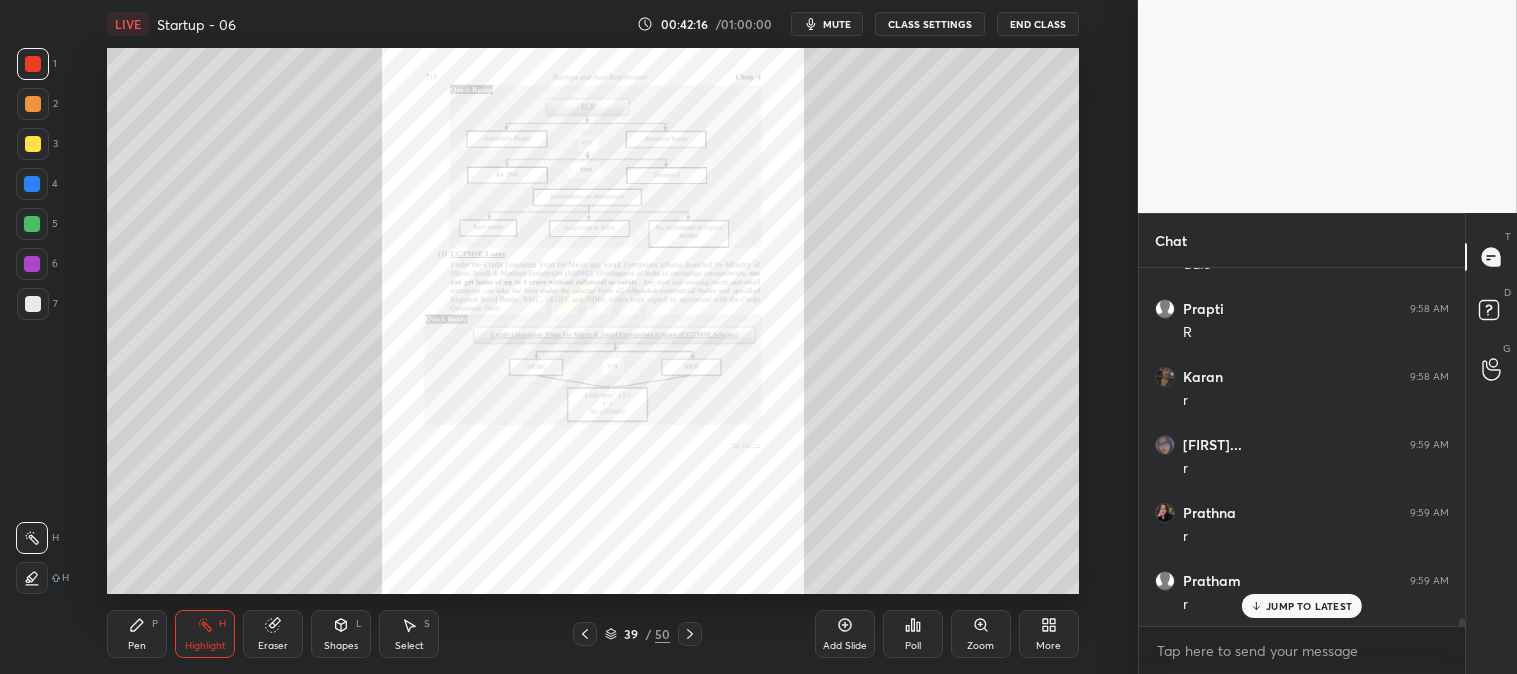 click 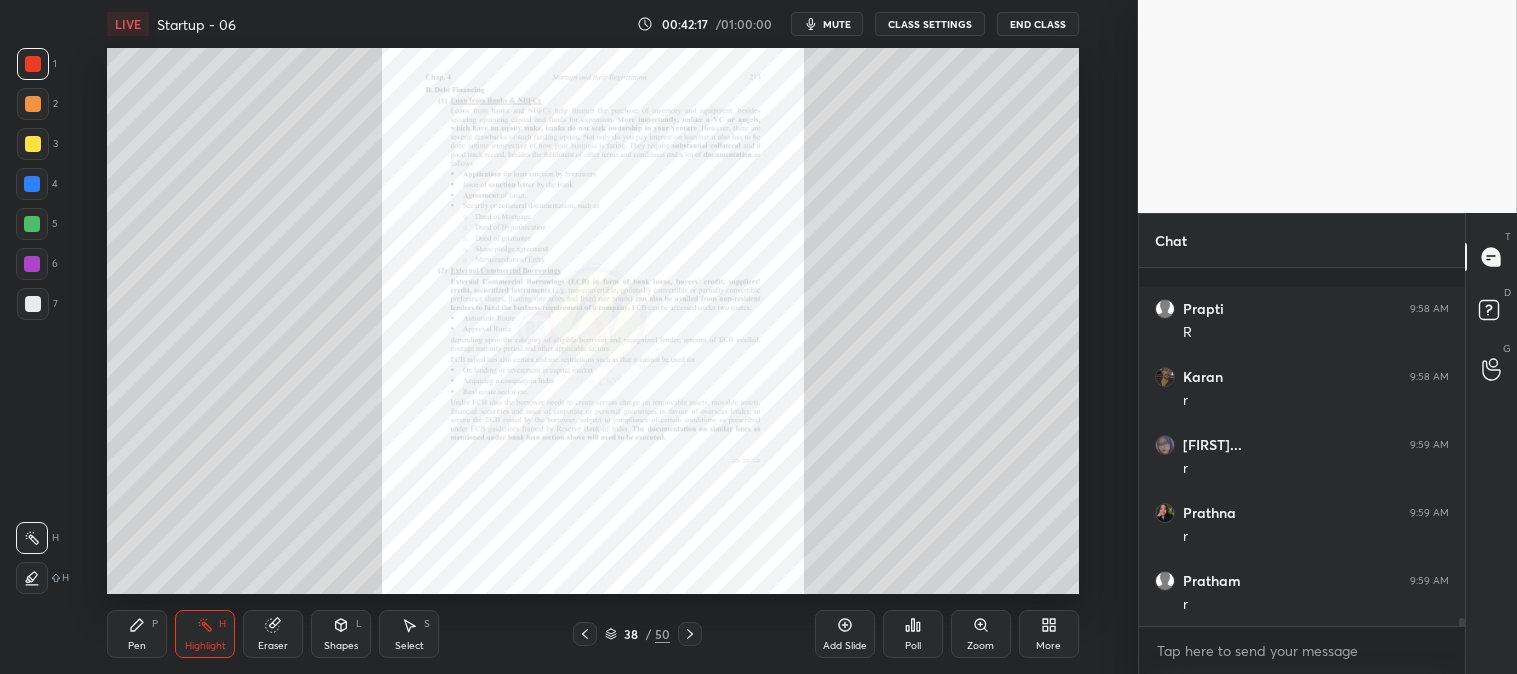 scroll, scrollTop: 15650, scrollLeft: 0, axis: vertical 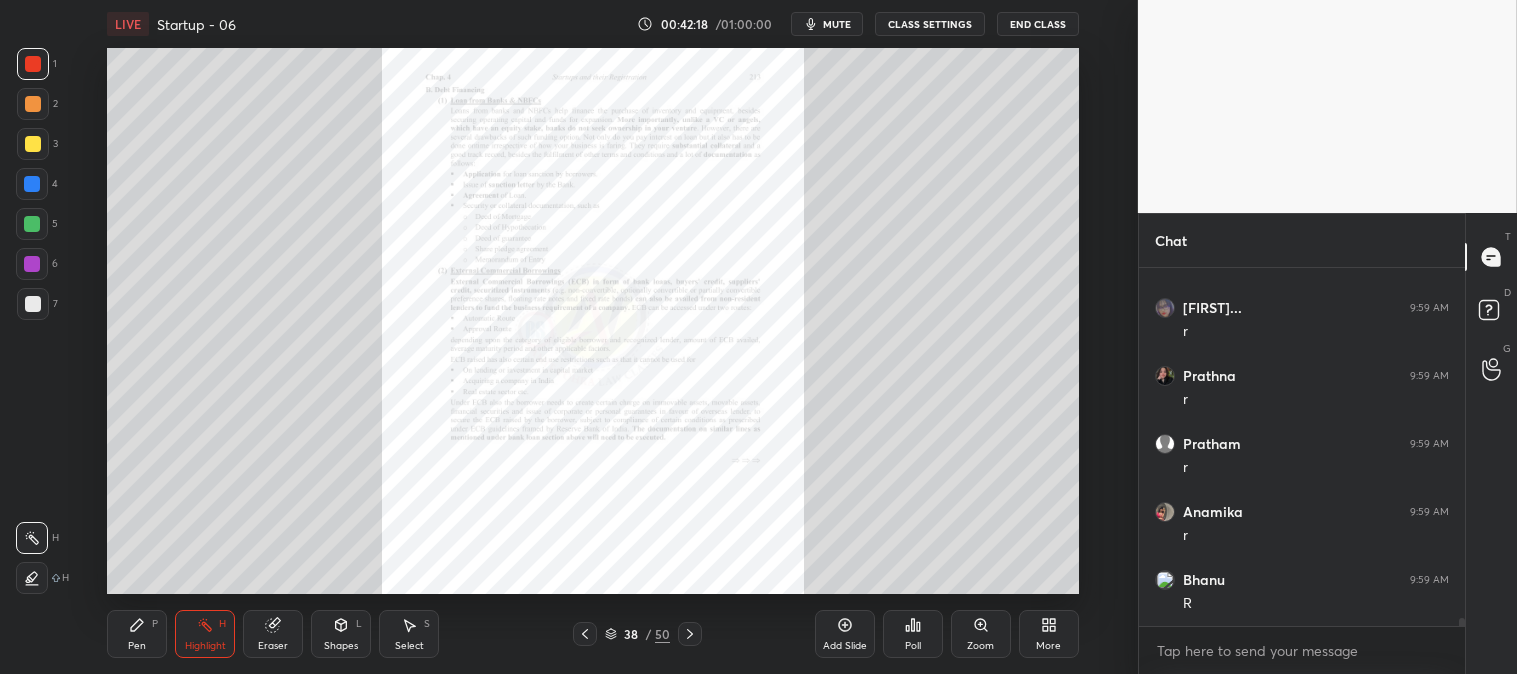 click 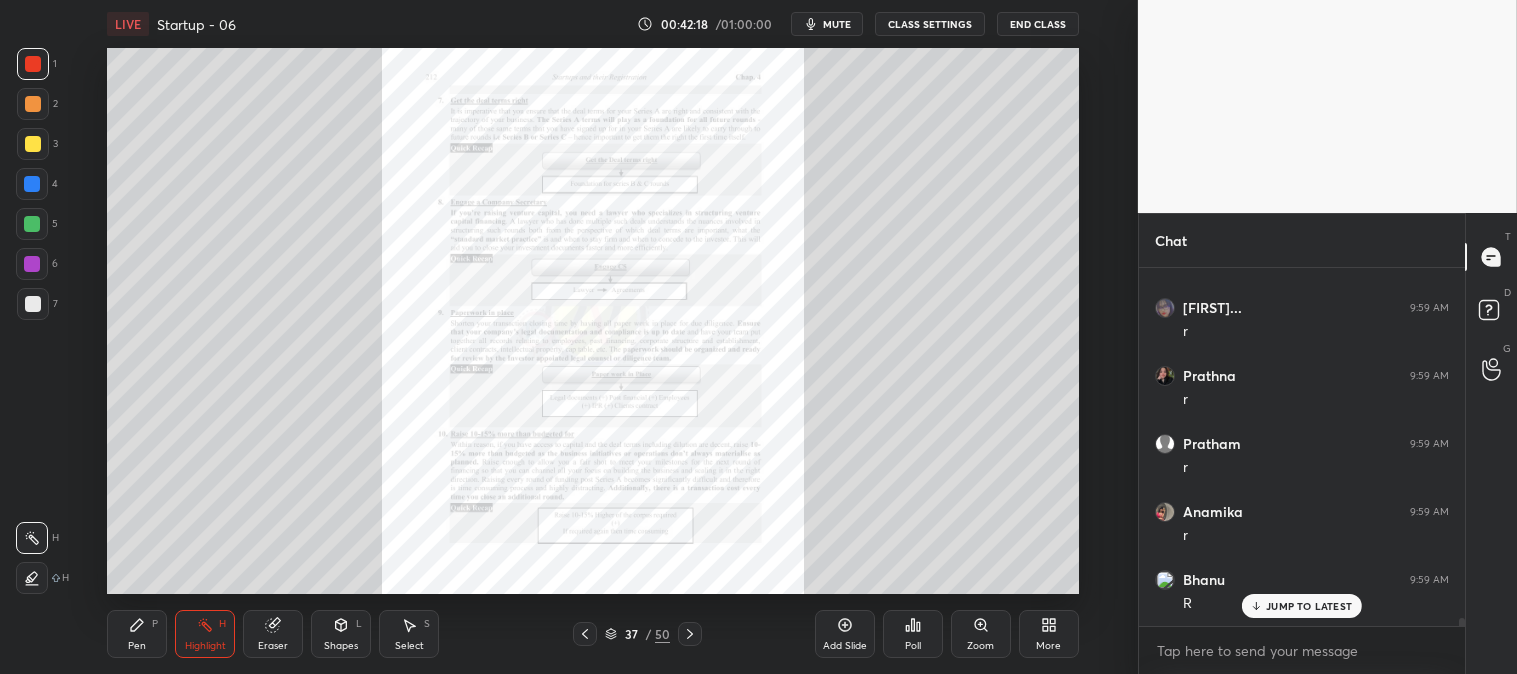 scroll, scrollTop: 15717, scrollLeft: 0, axis: vertical 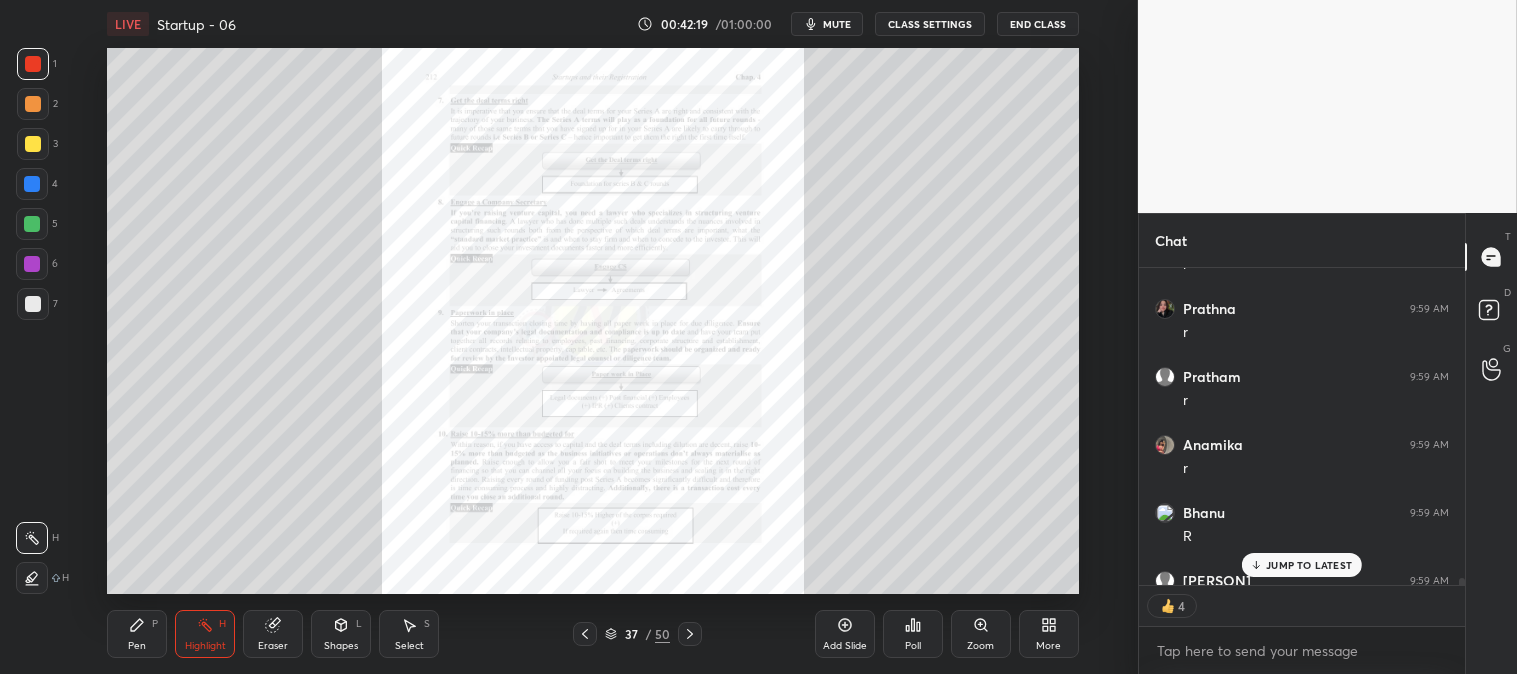 click 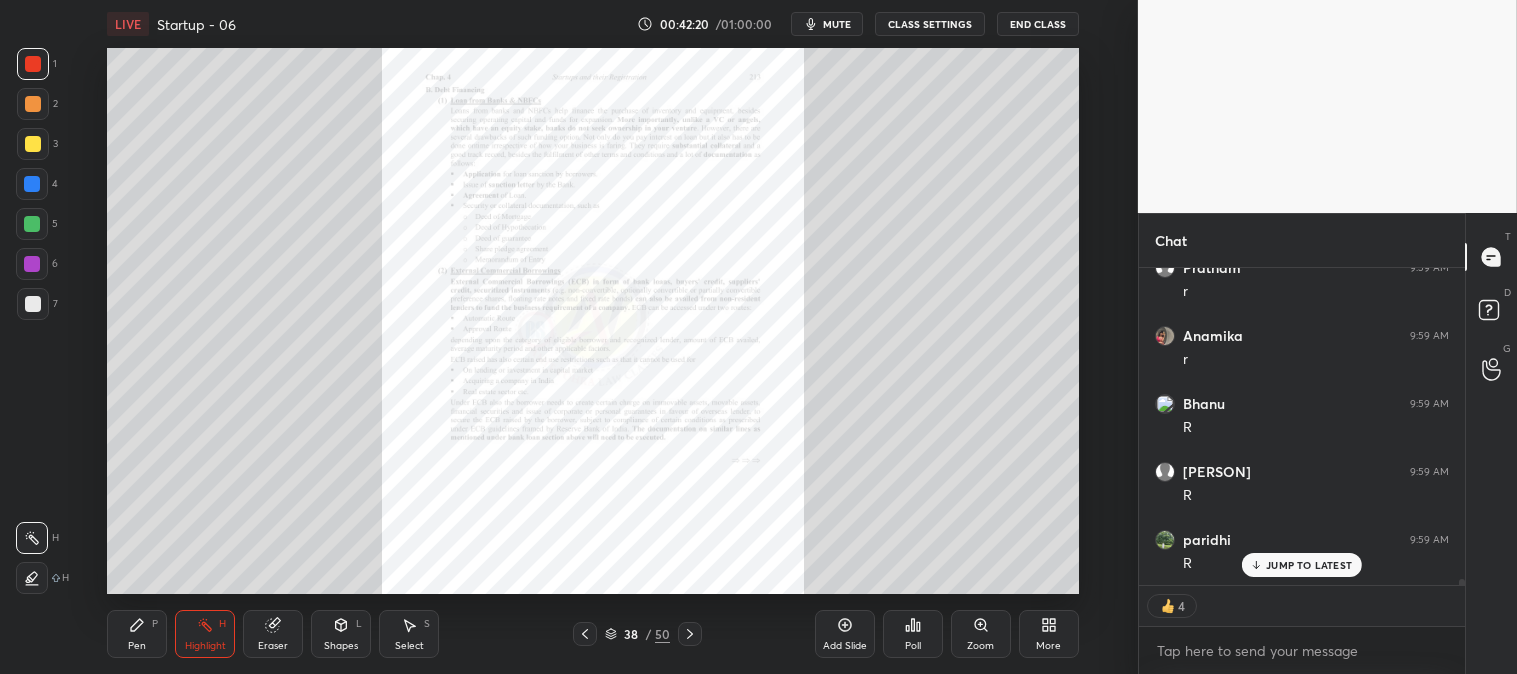 click 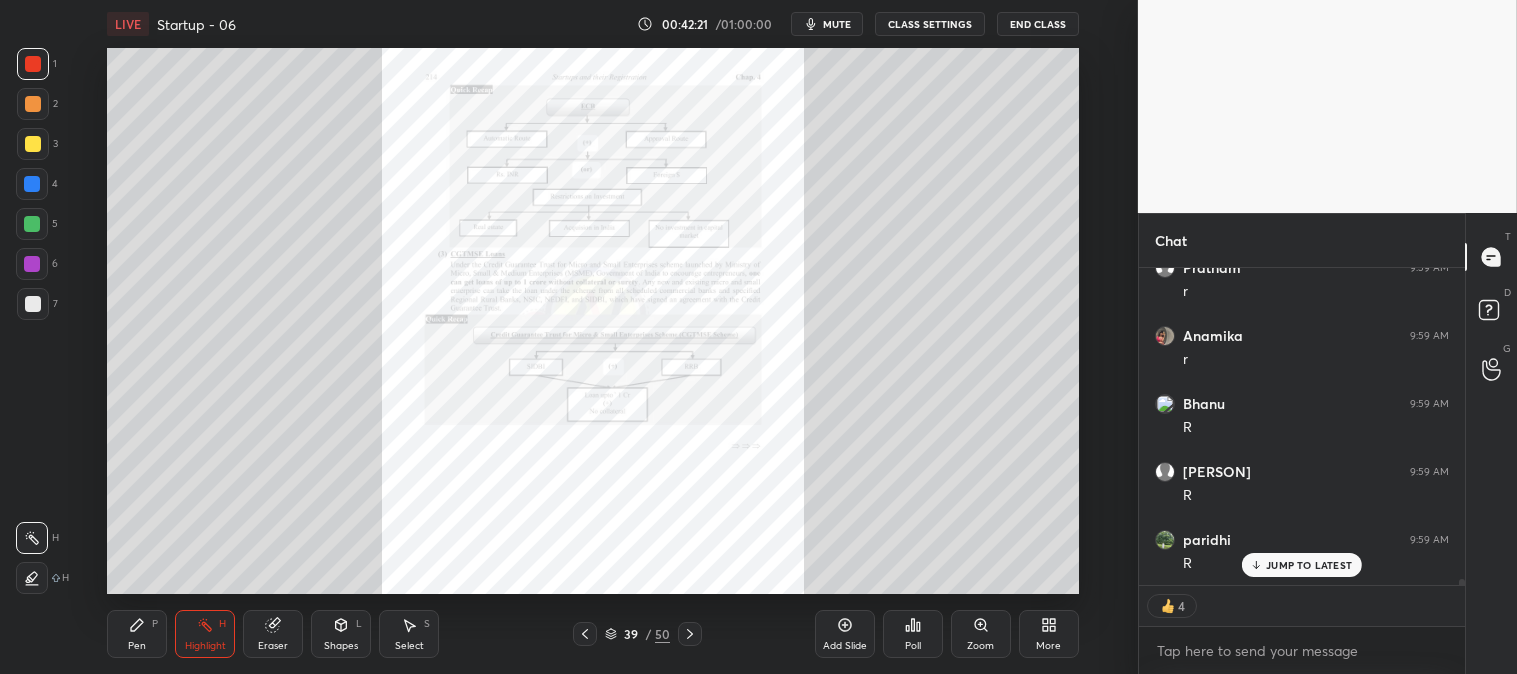 click 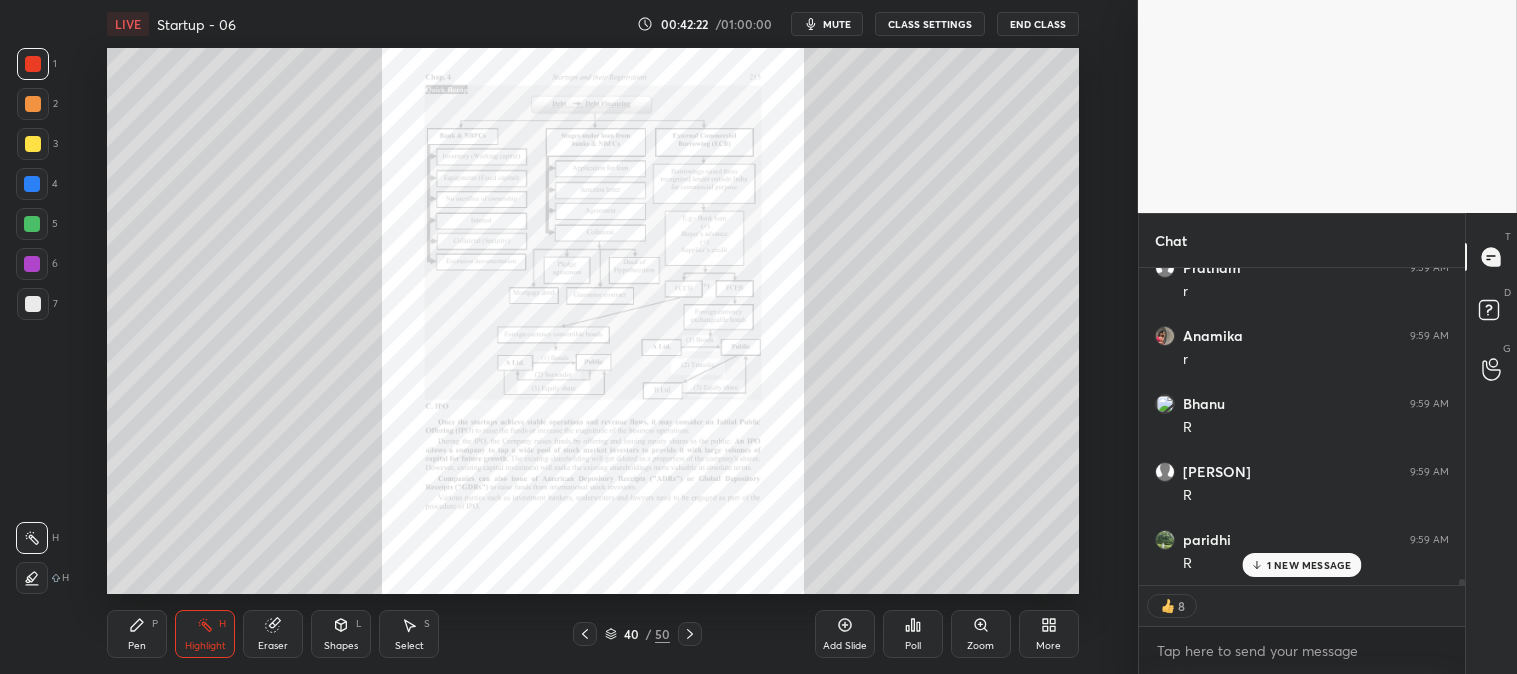 scroll, scrollTop: 15894, scrollLeft: 0, axis: vertical 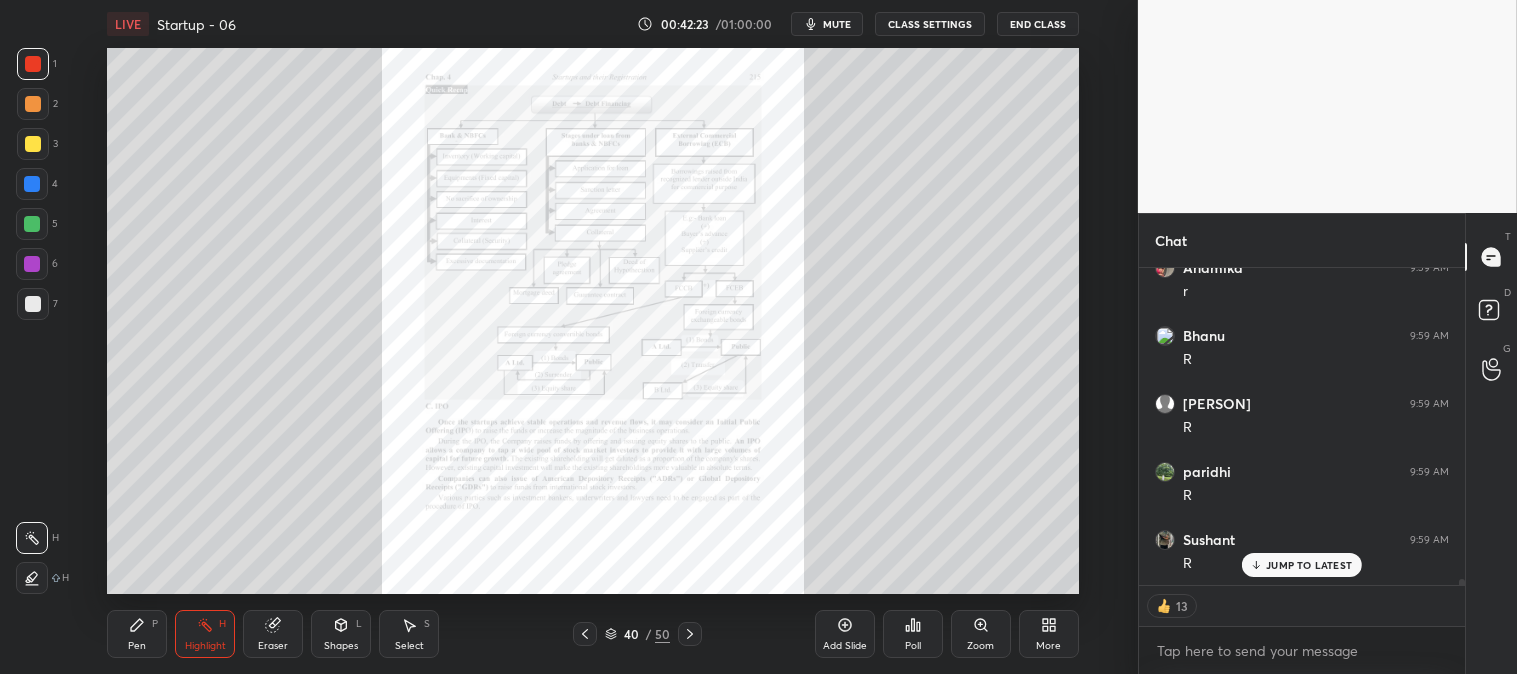 click 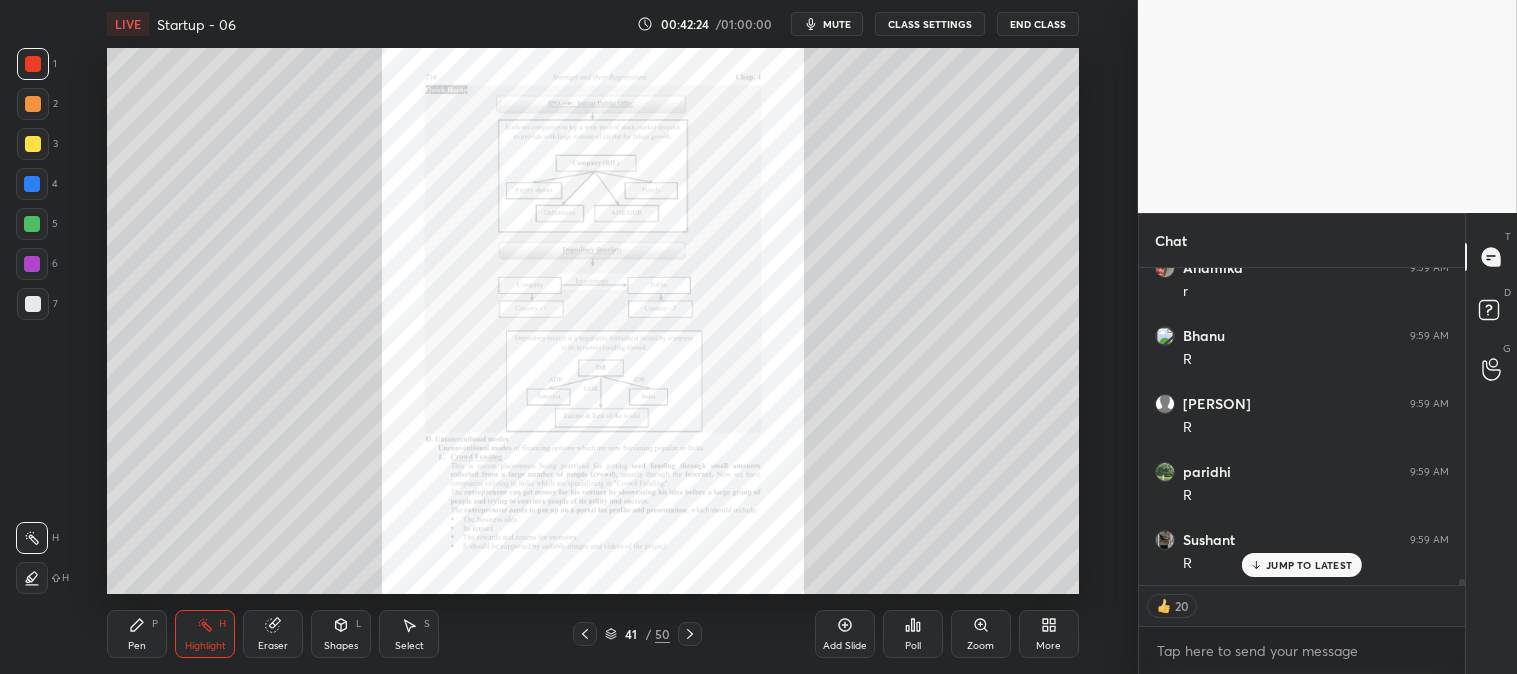 scroll, scrollTop: 15962, scrollLeft: 0, axis: vertical 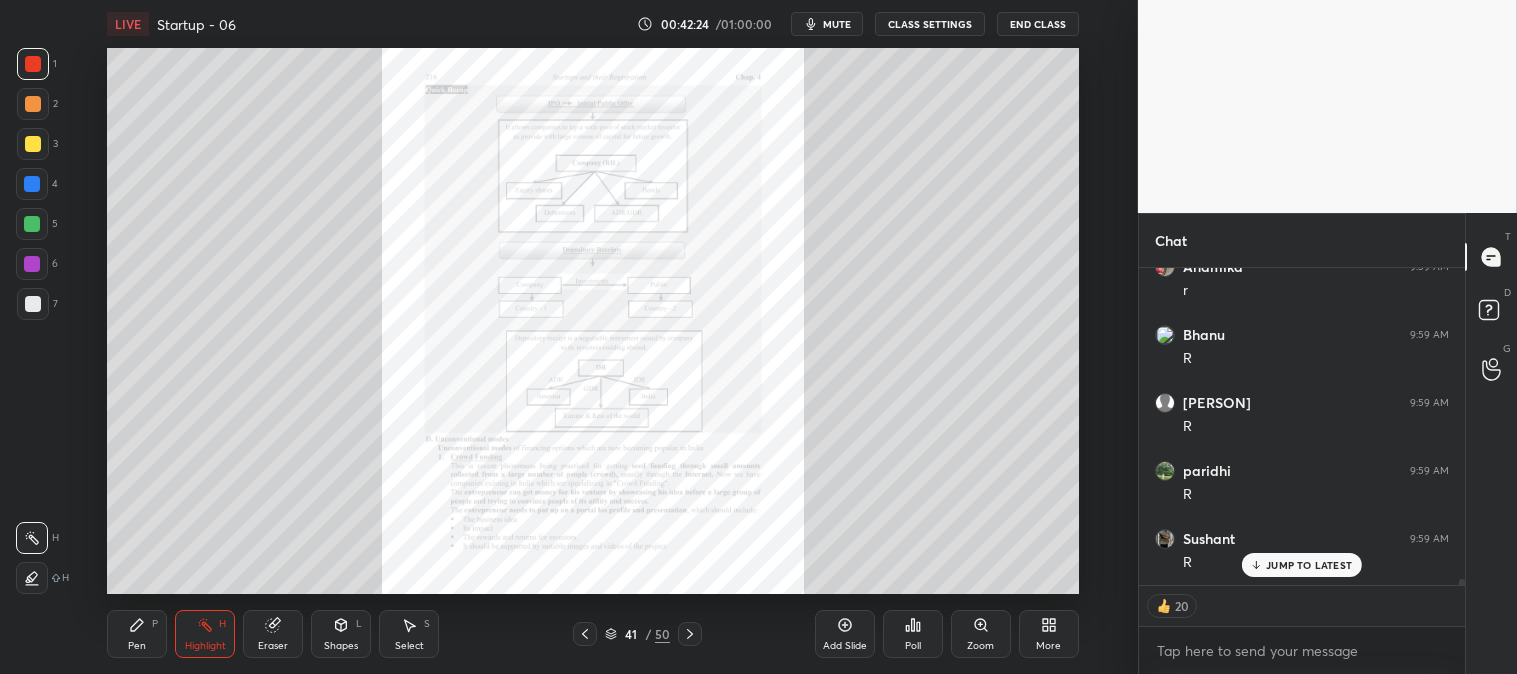 click 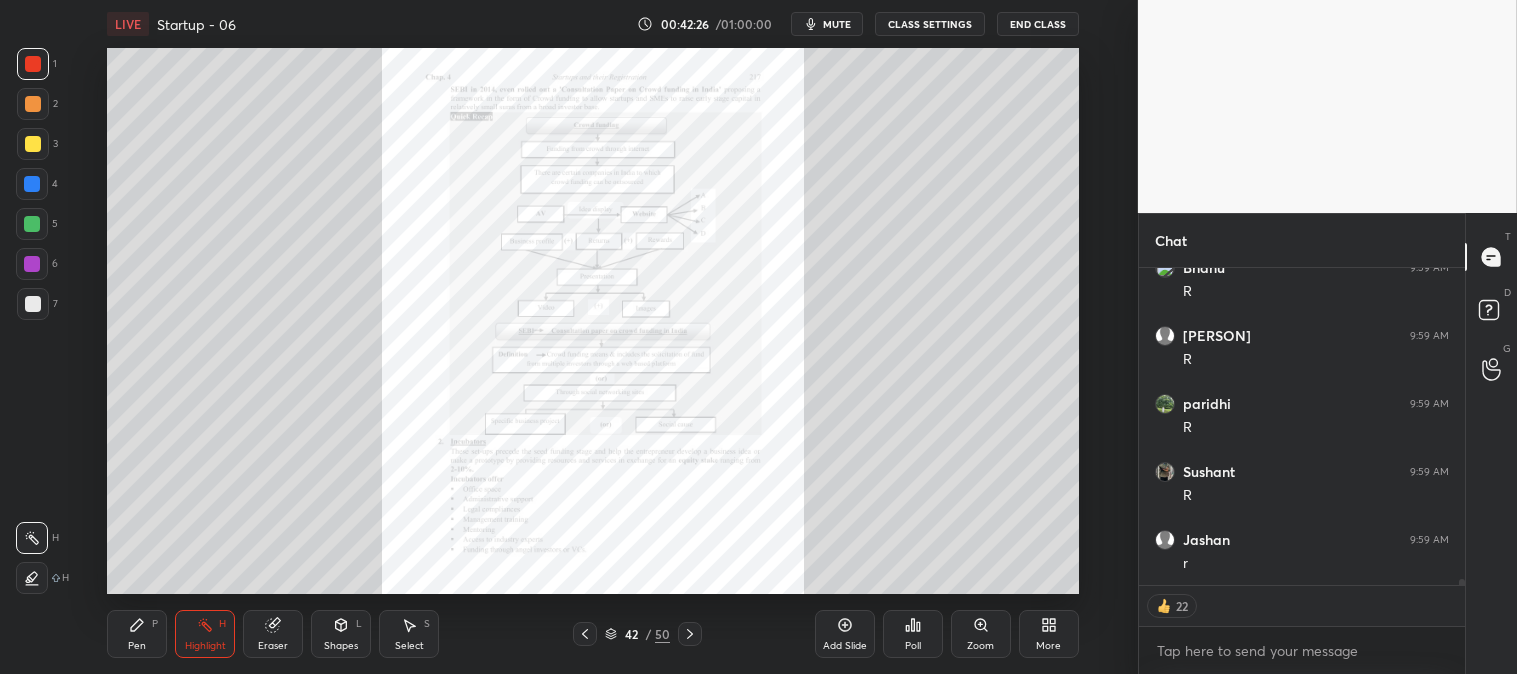 click 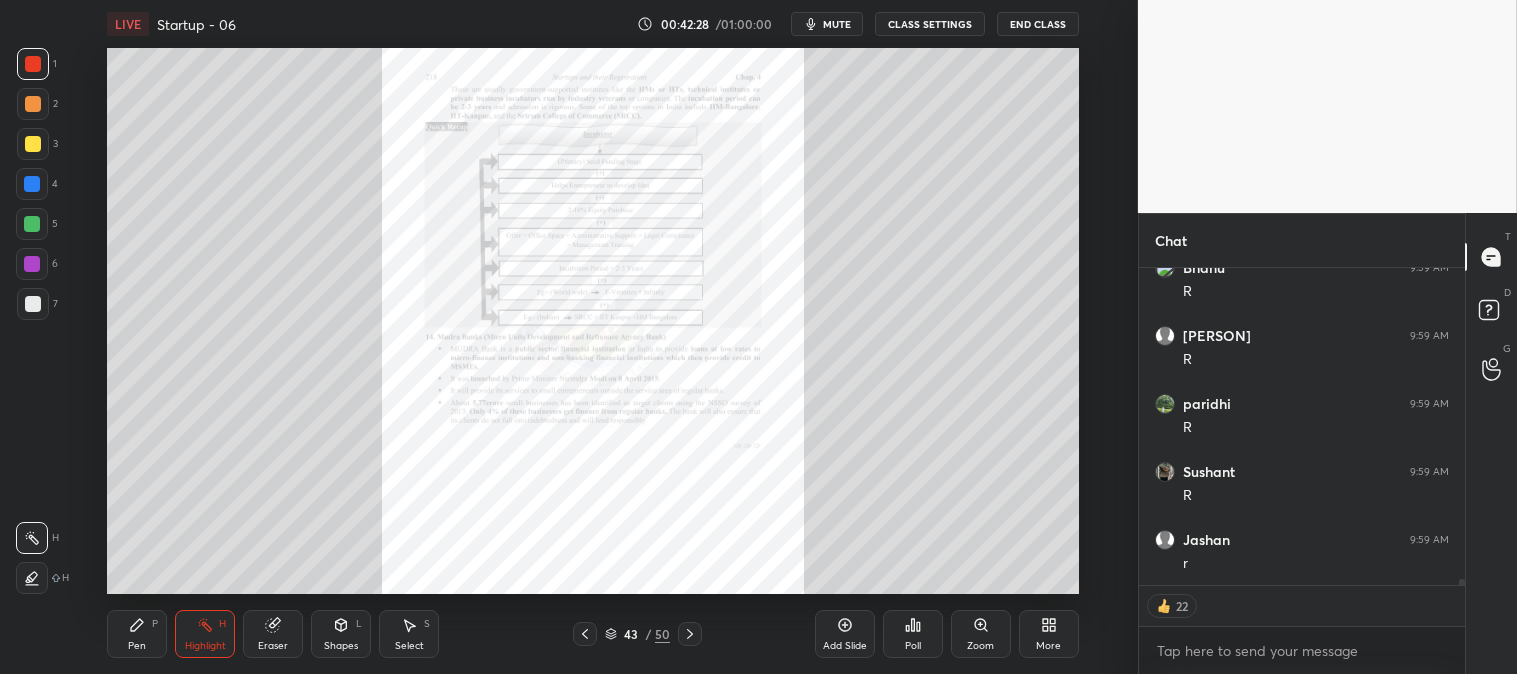 click 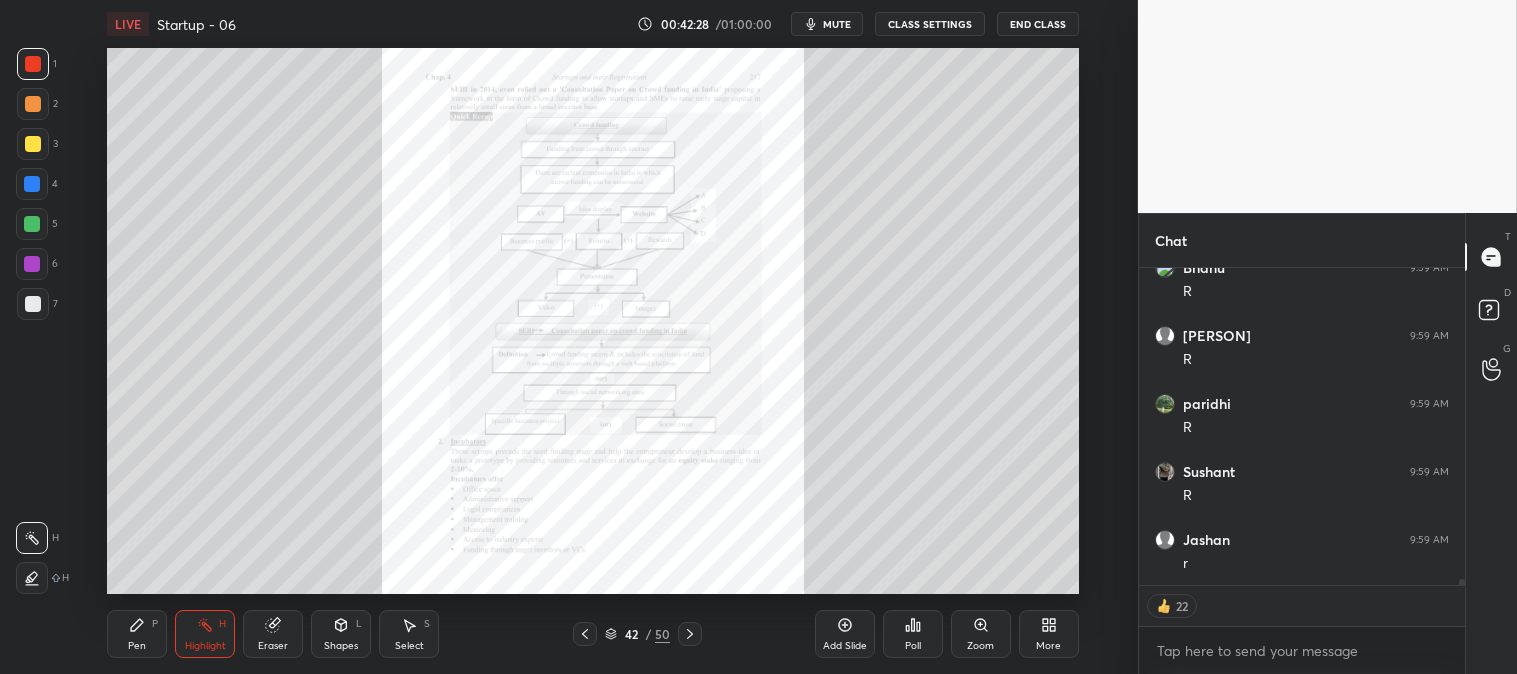 click 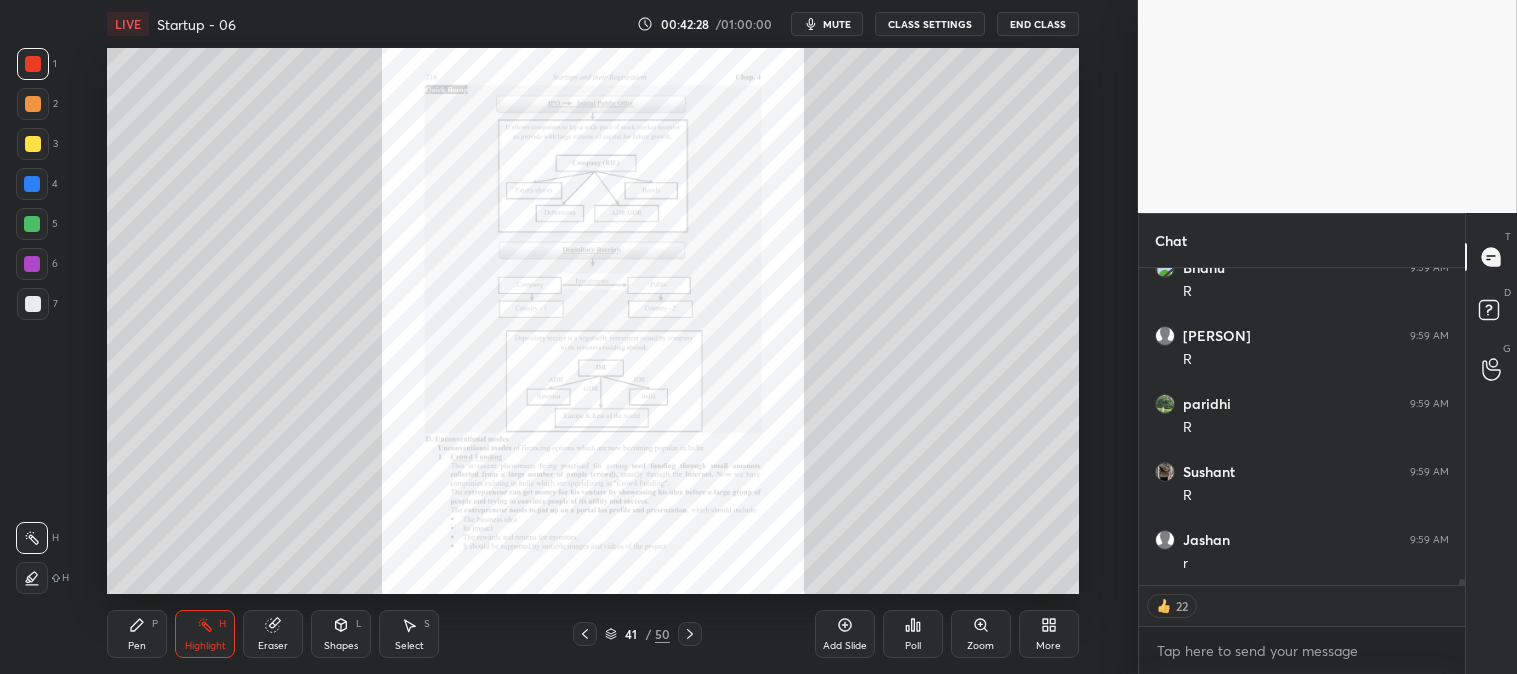 click 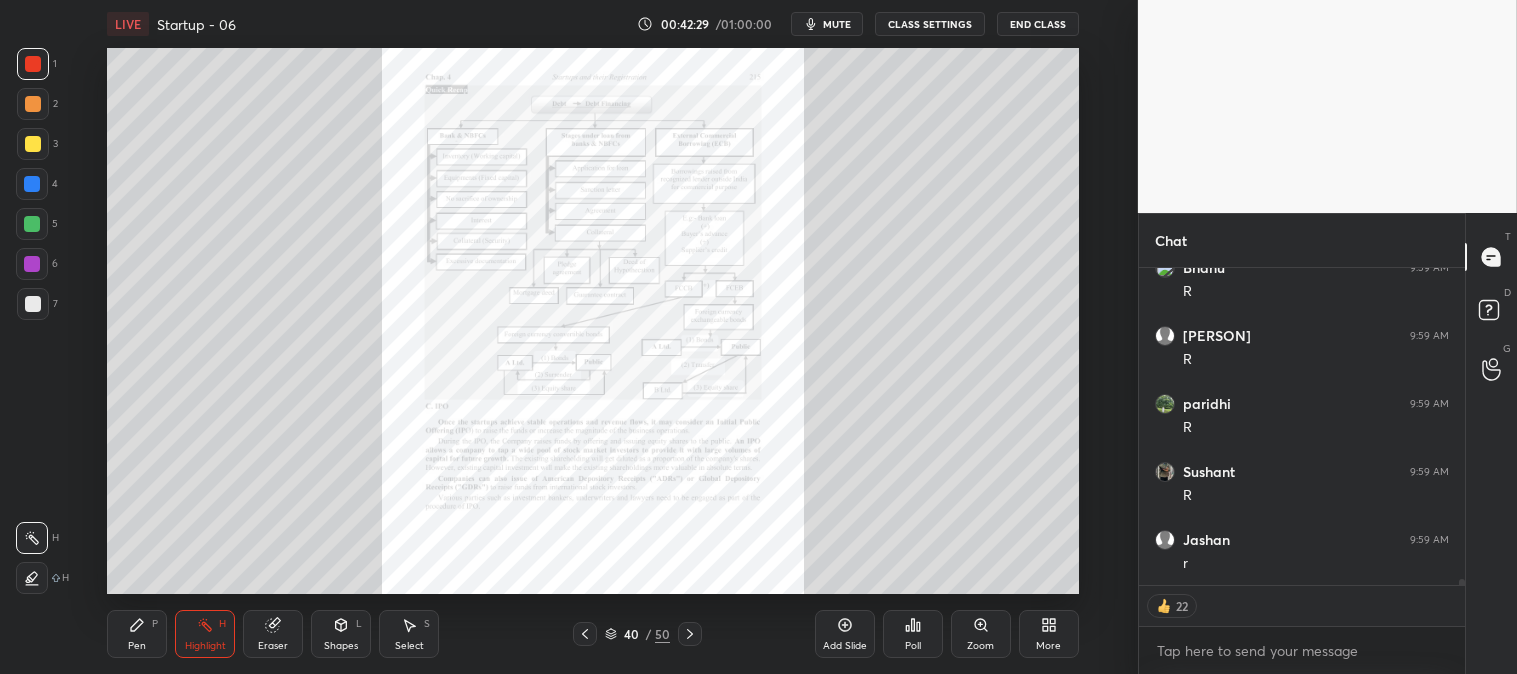 click 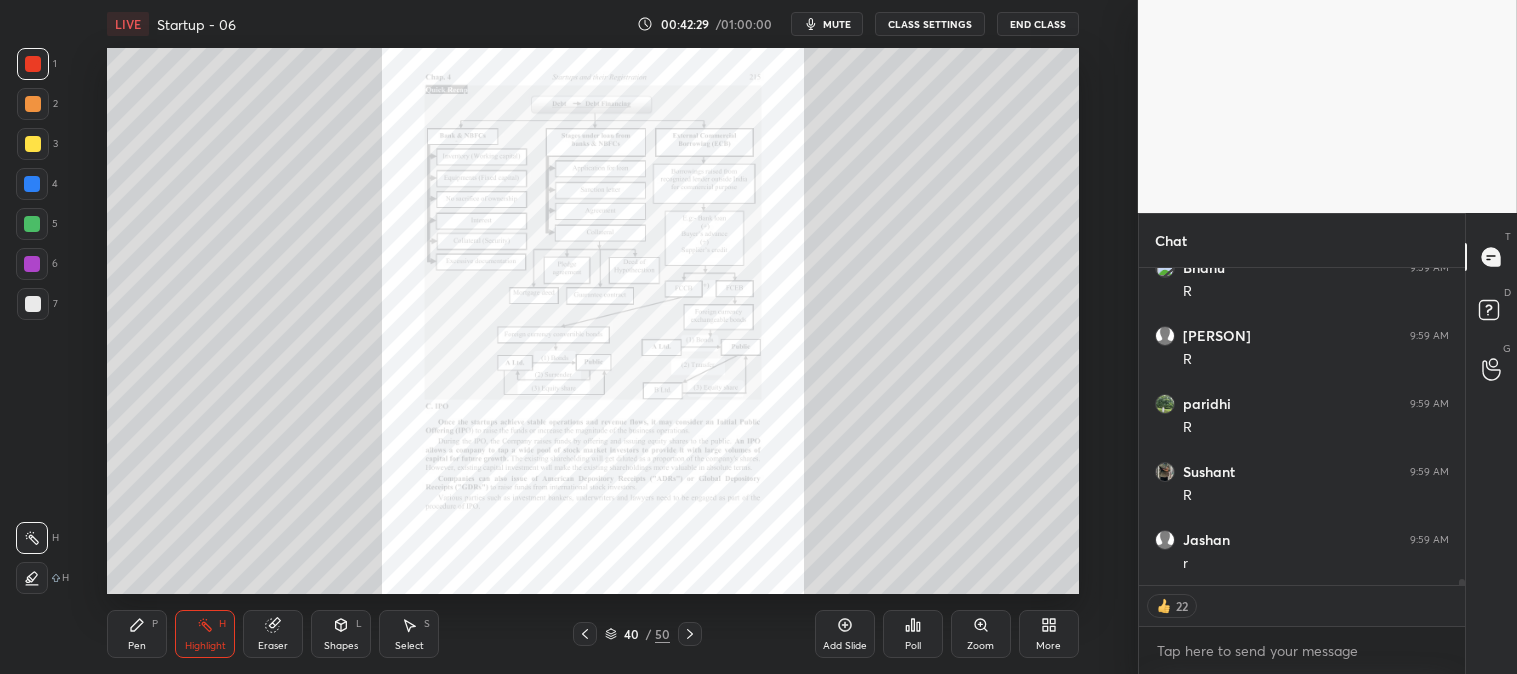 click 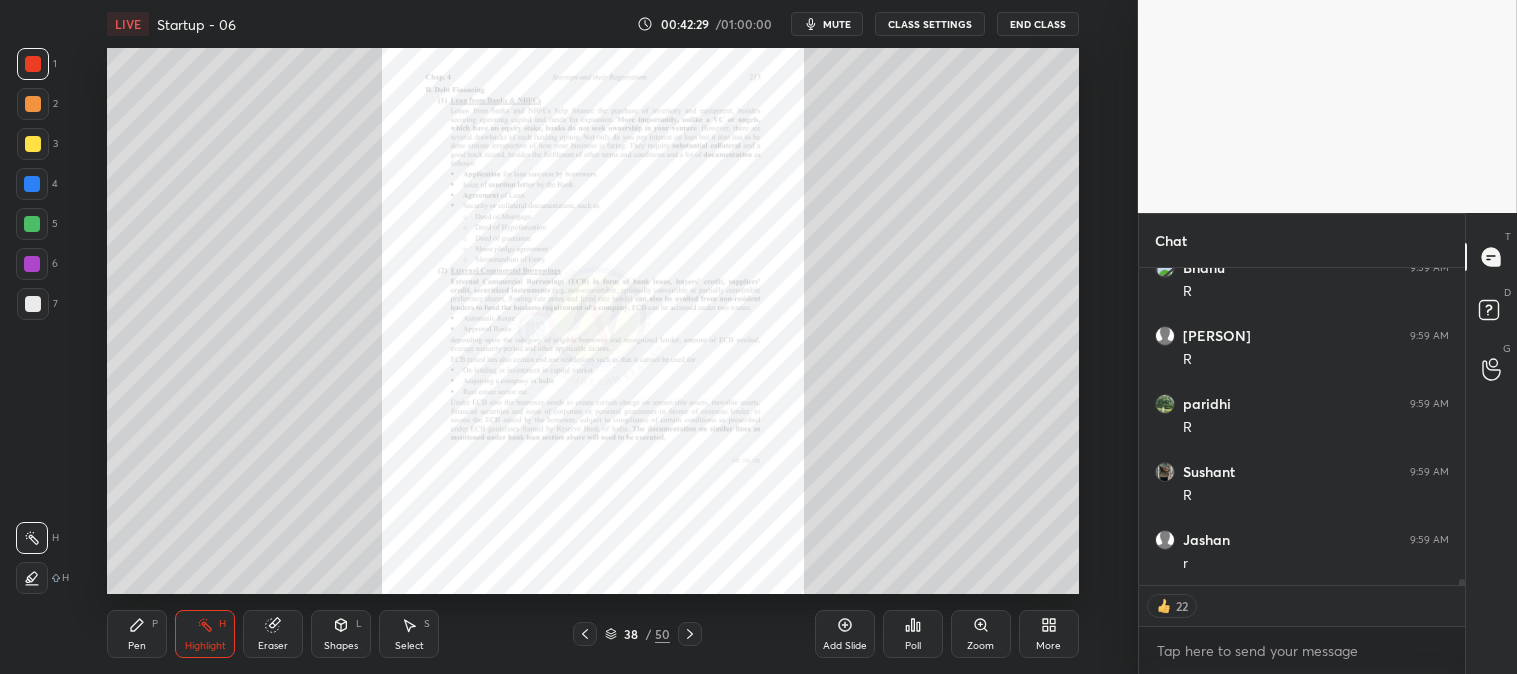 click 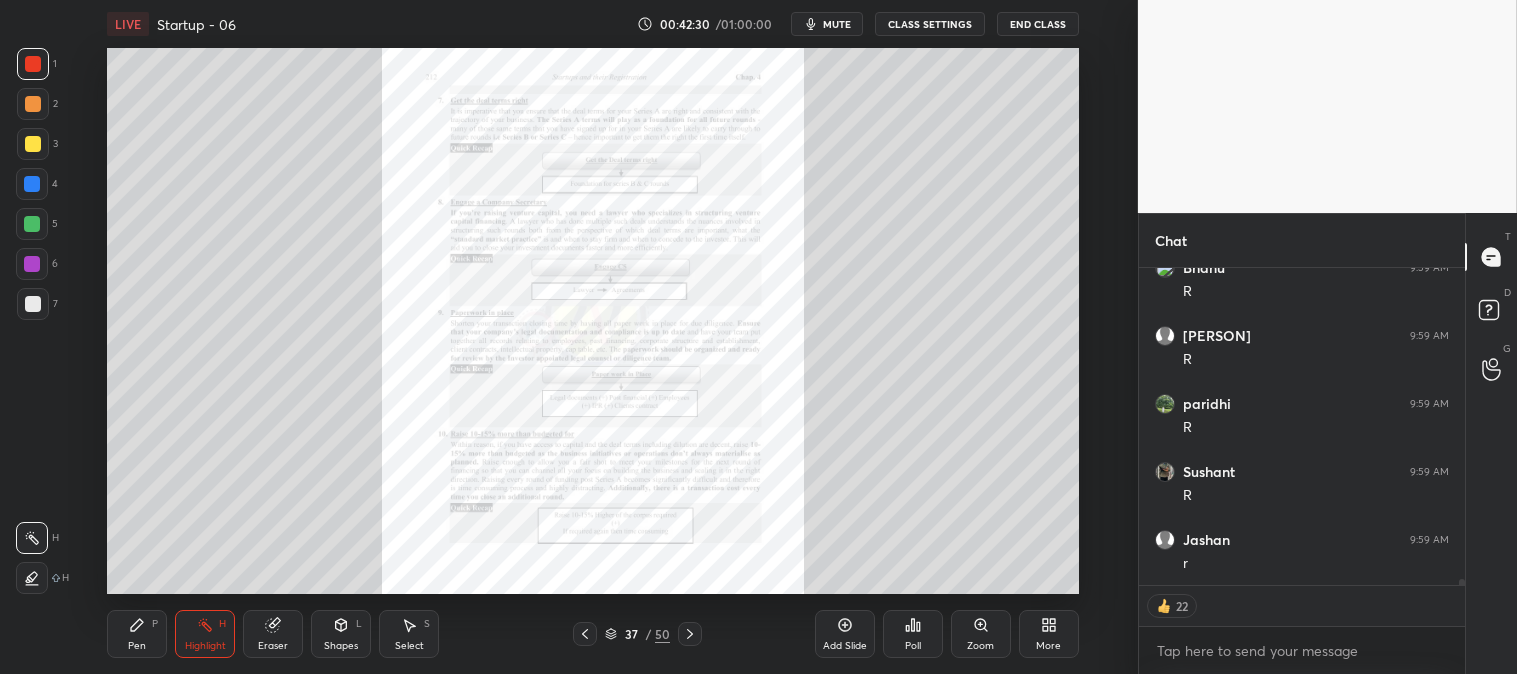 click 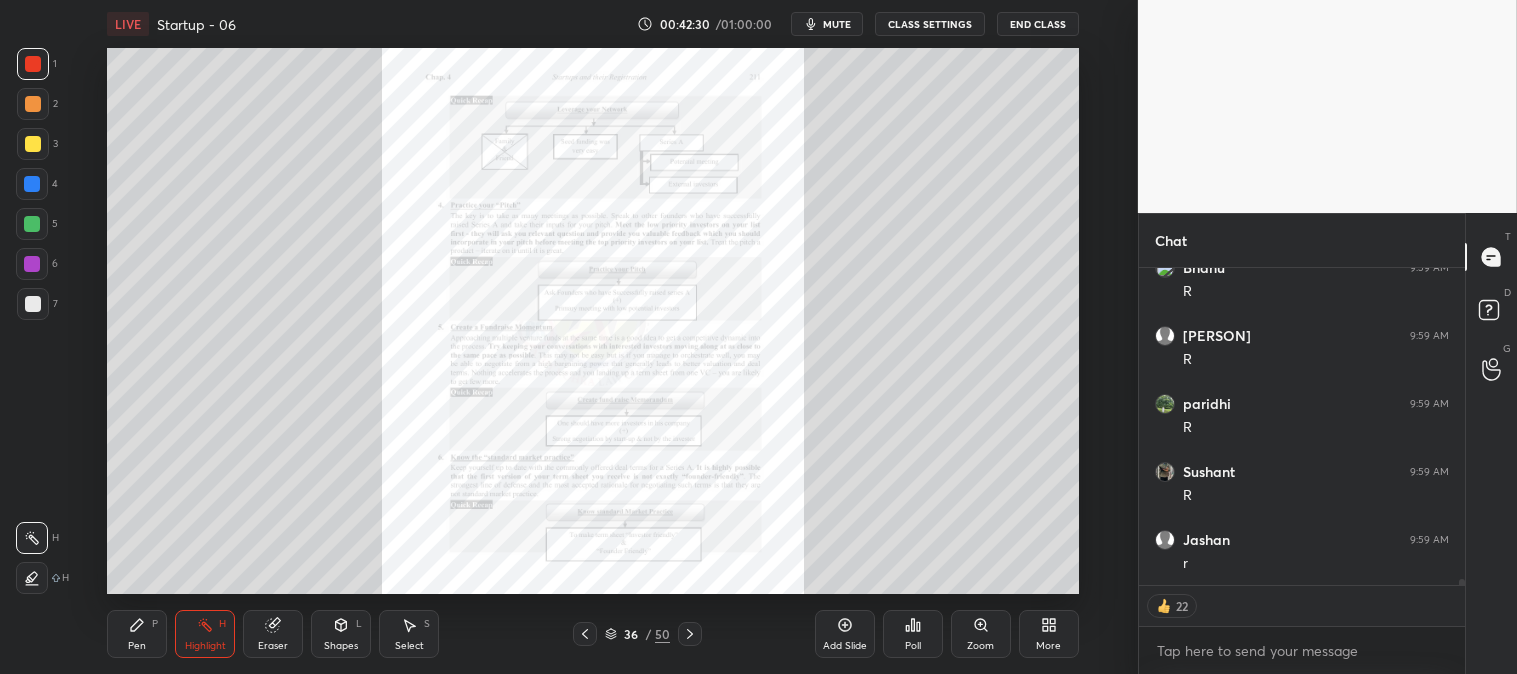 click 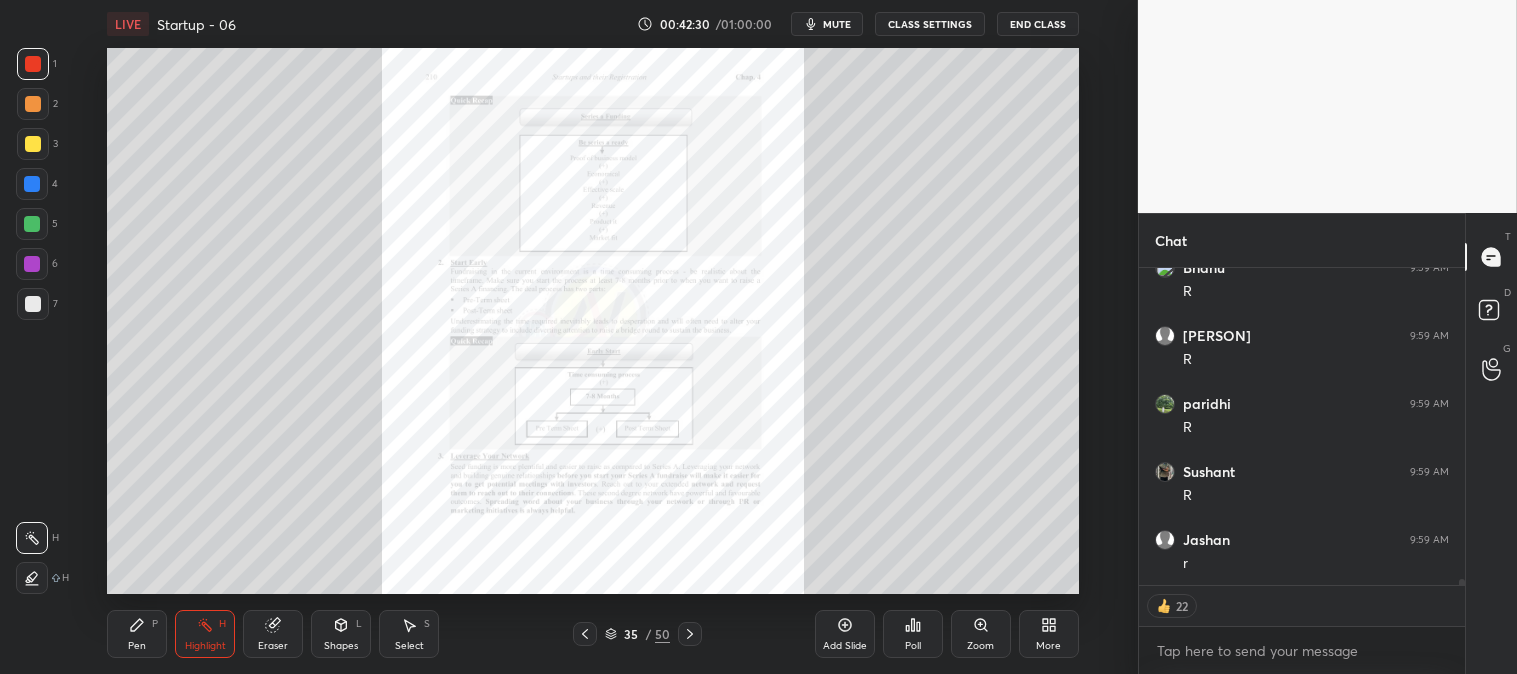 click 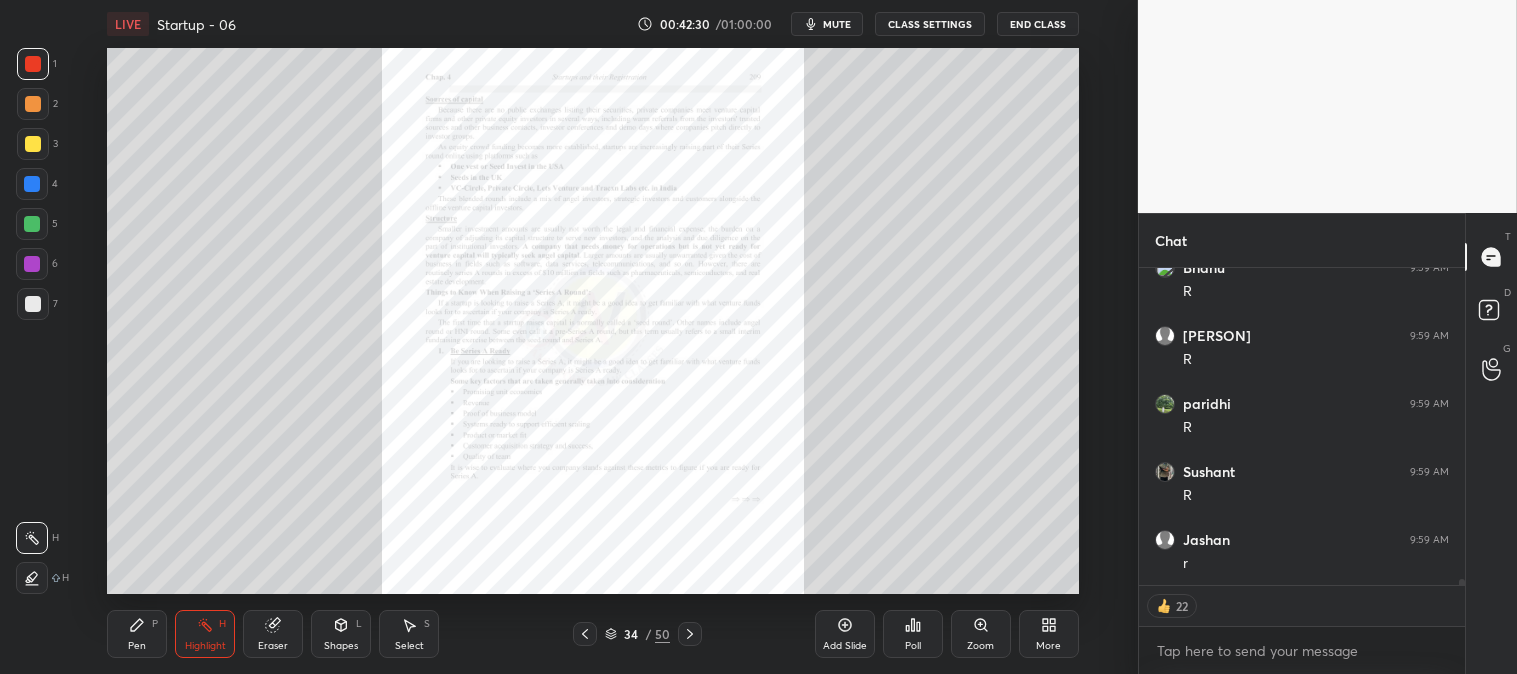 click 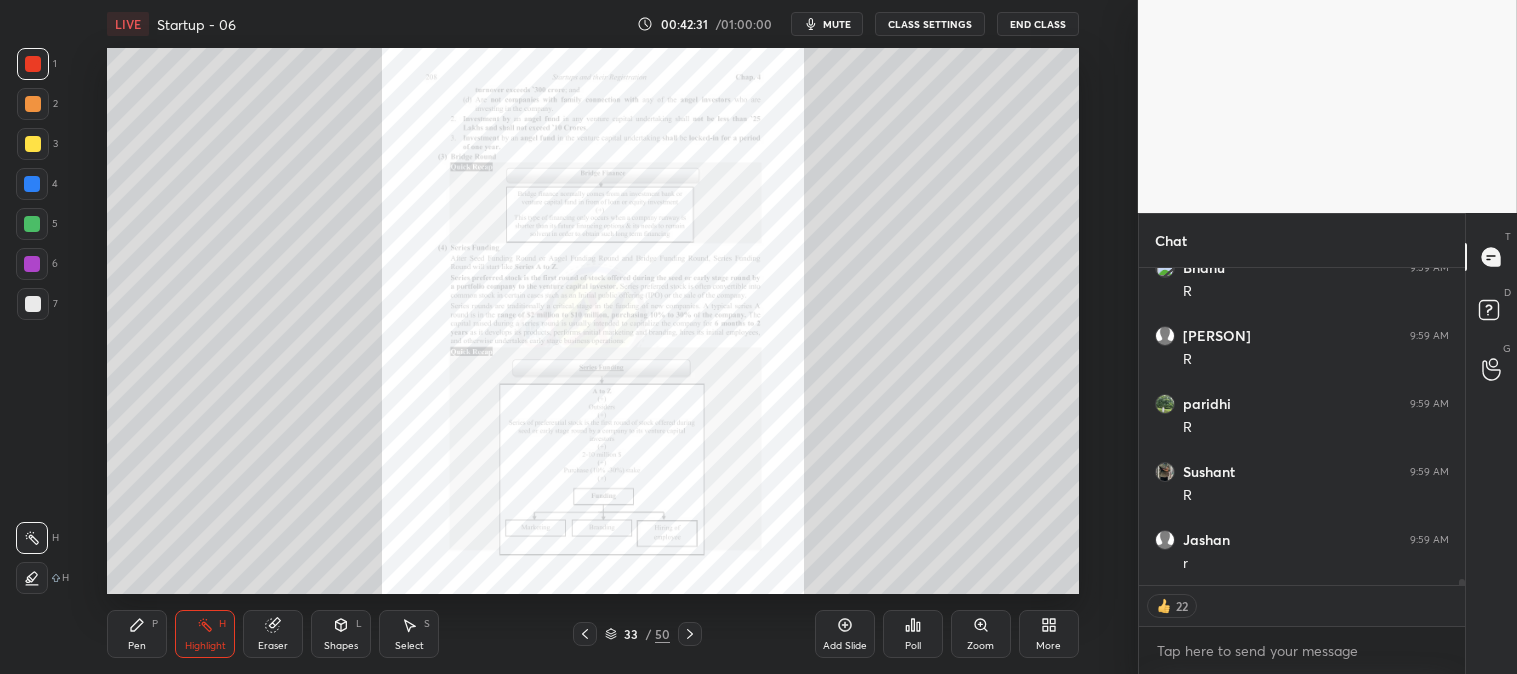 click 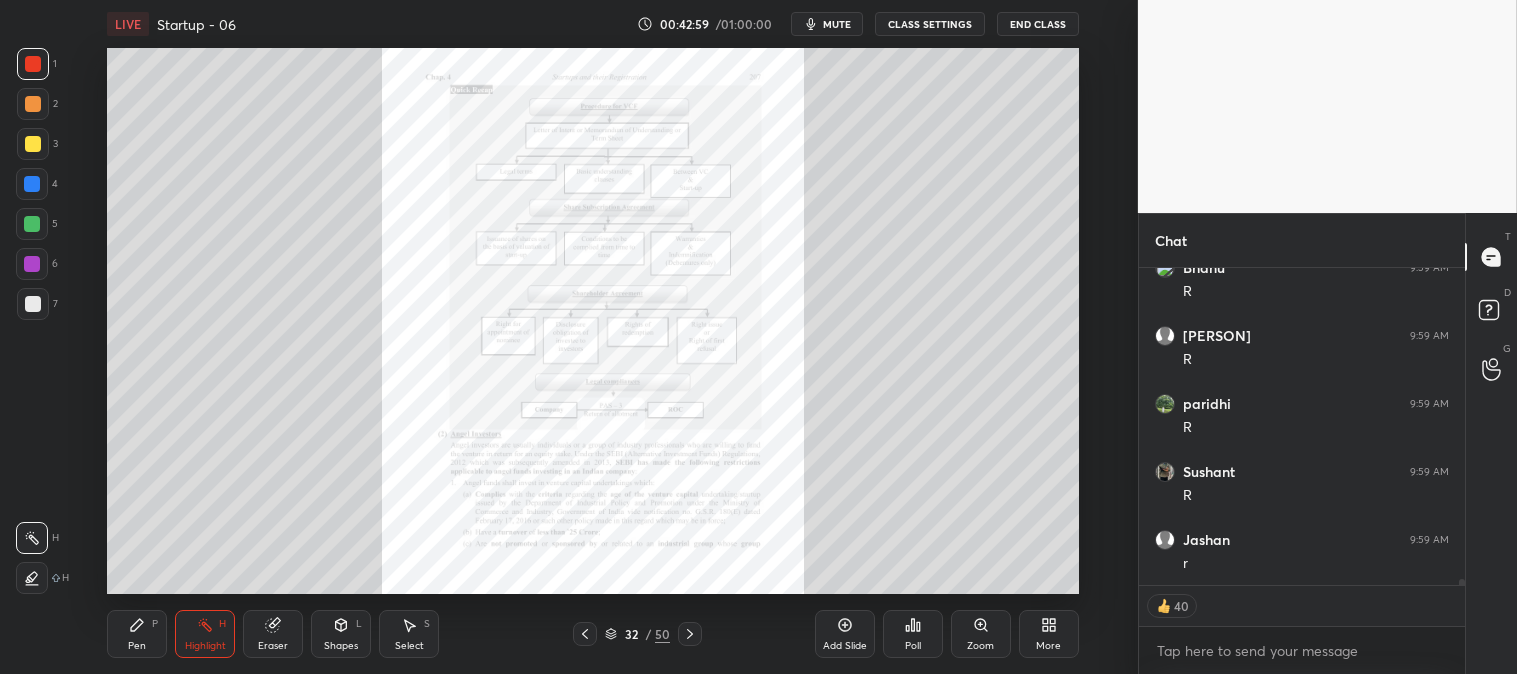 click 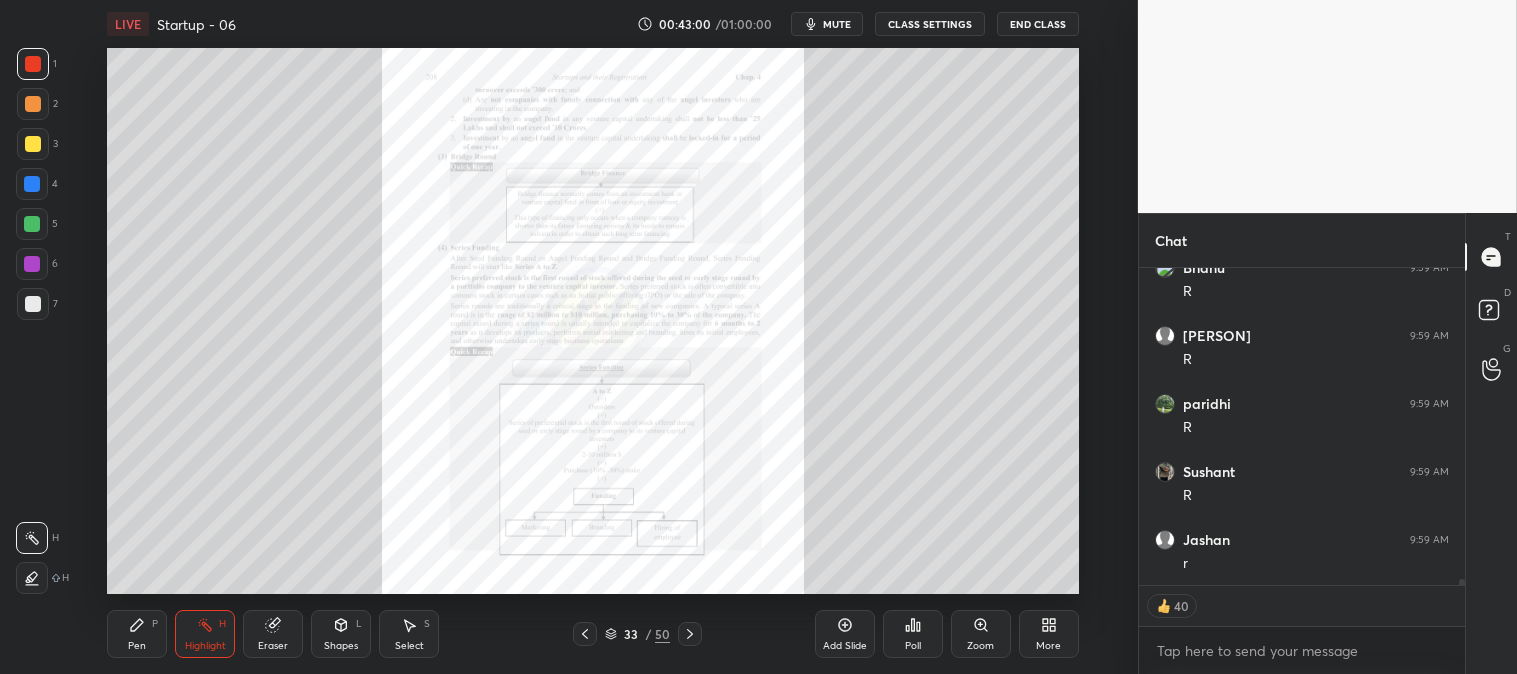 click 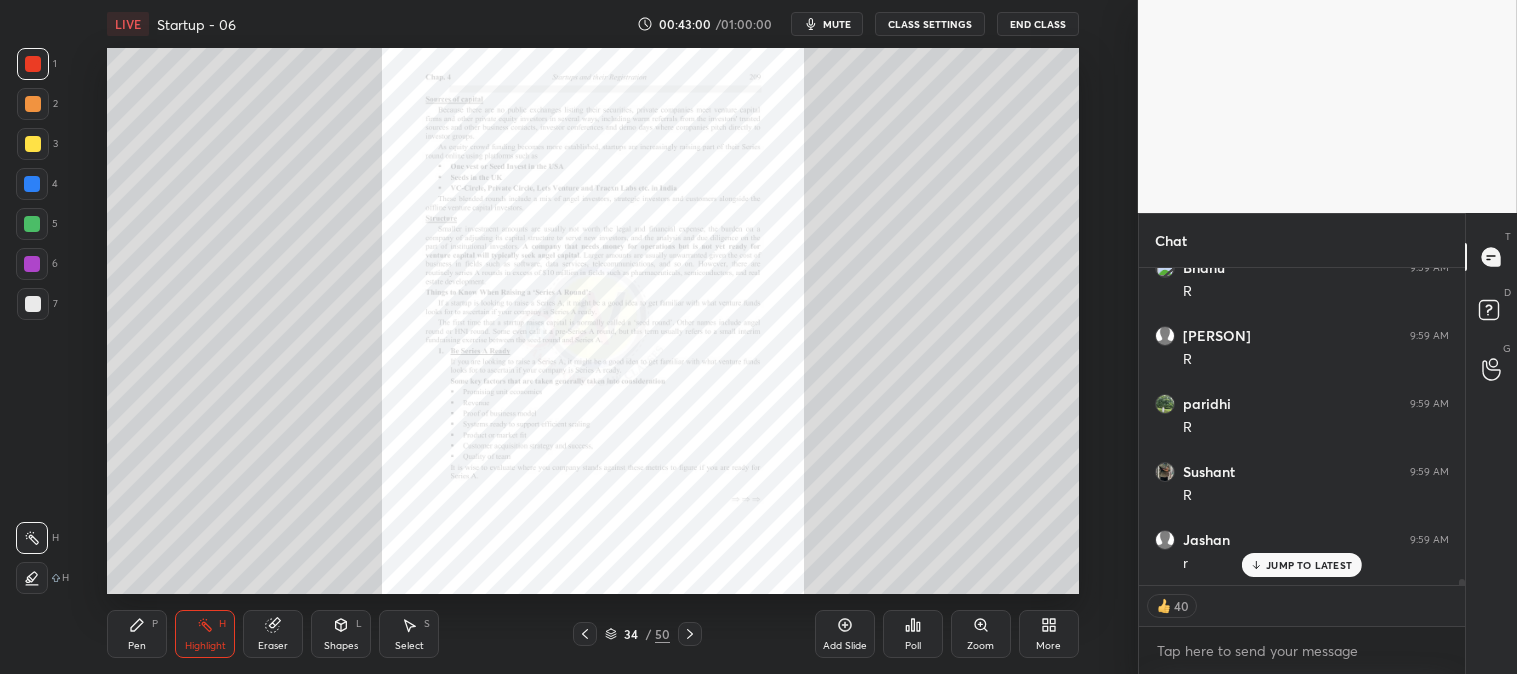 scroll, scrollTop: 16030, scrollLeft: 0, axis: vertical 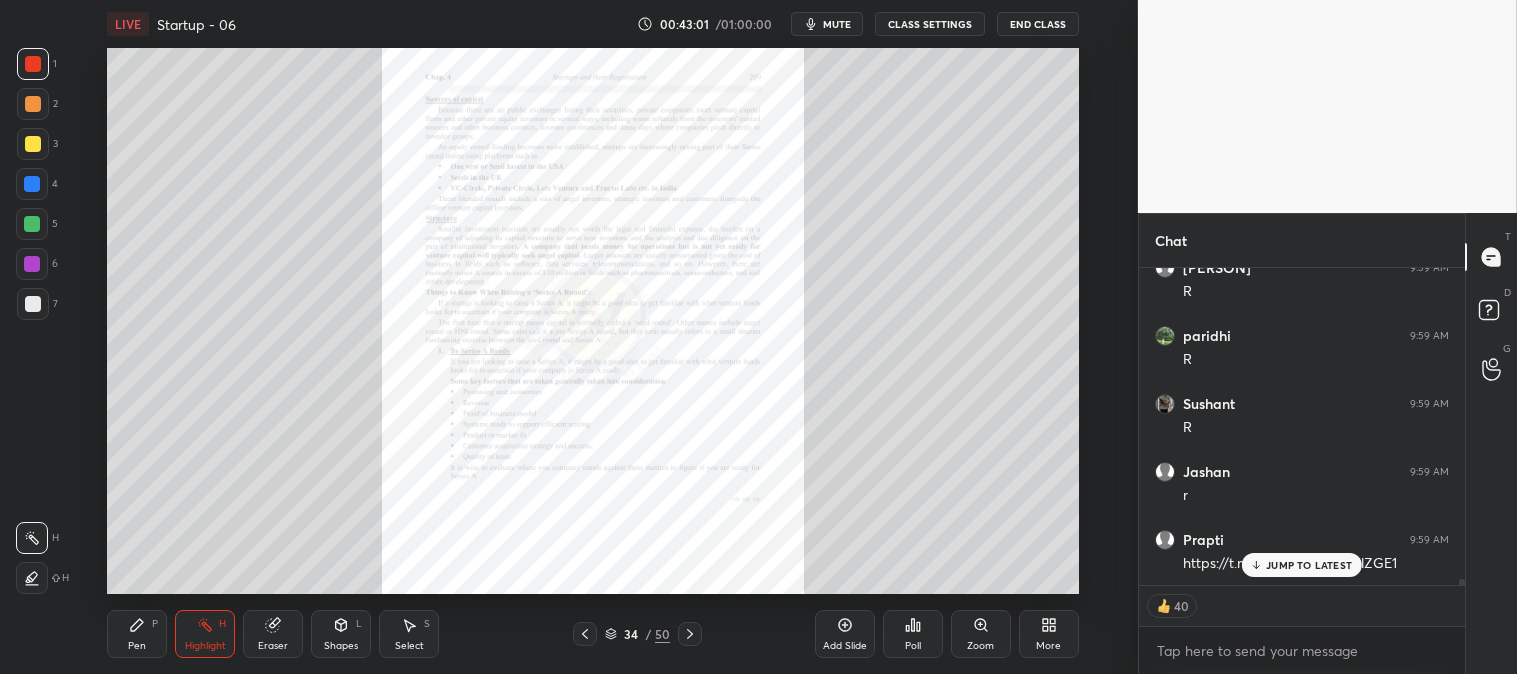 click on "JUMP TO LATEST" at bounding box center [1309, 565] 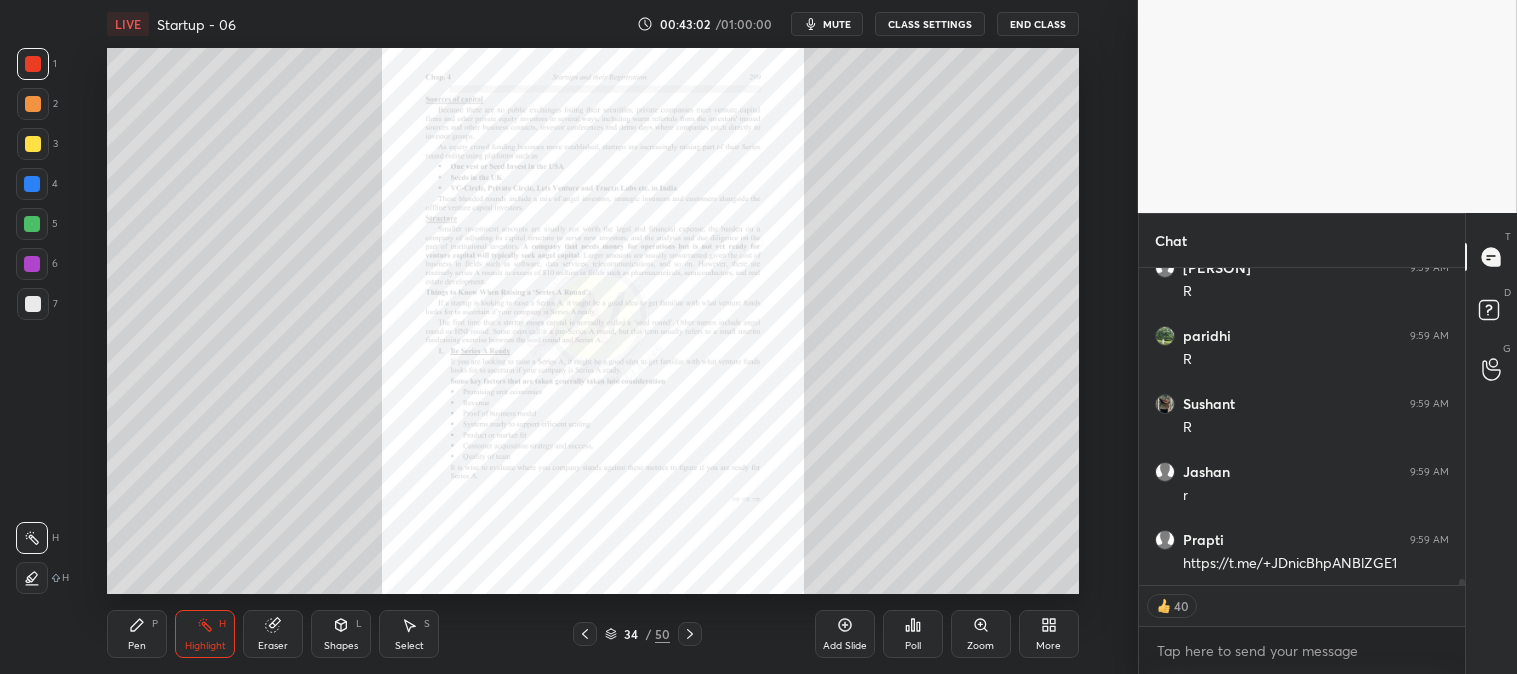 scroll, scrollTop: 16098, scrollLeft: 0, axis: vertical 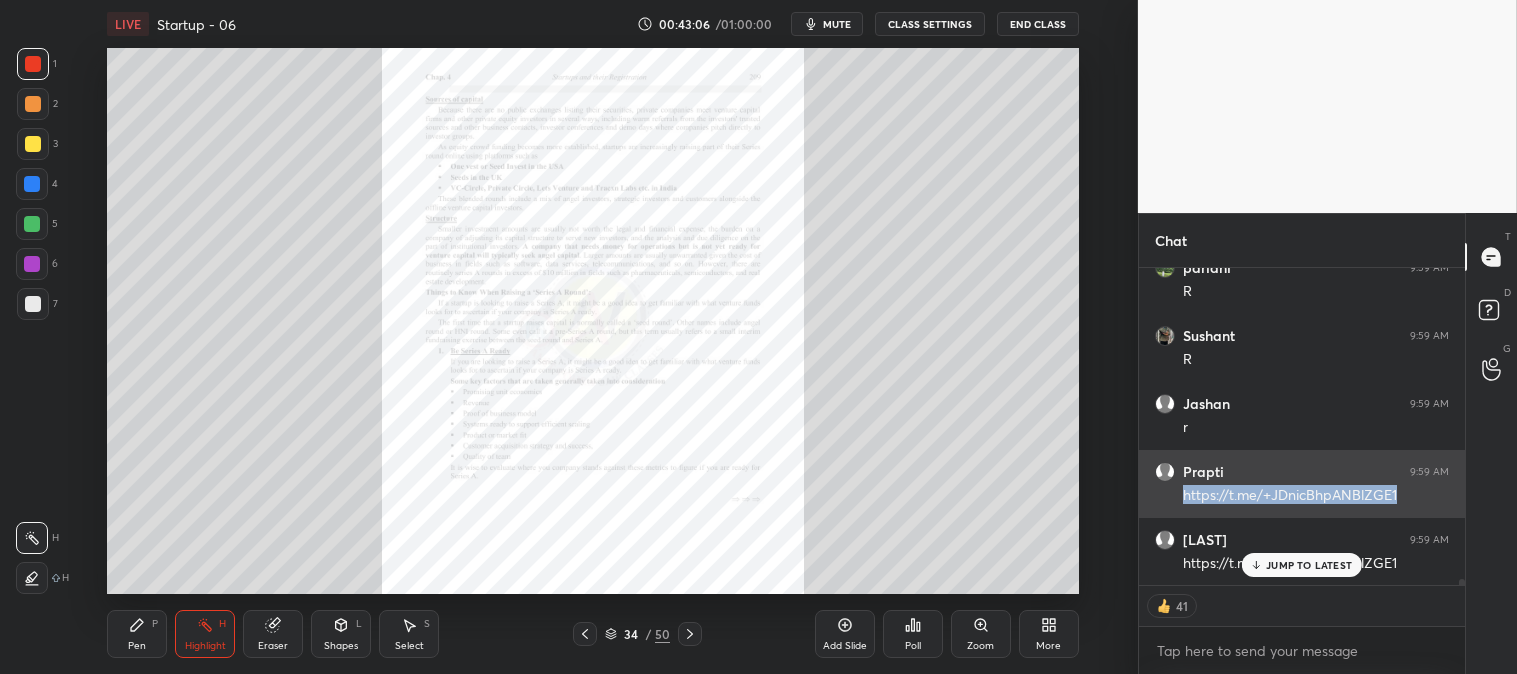 drag, startPoint x: 1183, startPoint y: 495, endPoint x: 1452, endPoint y: 506, distance: 269.22482 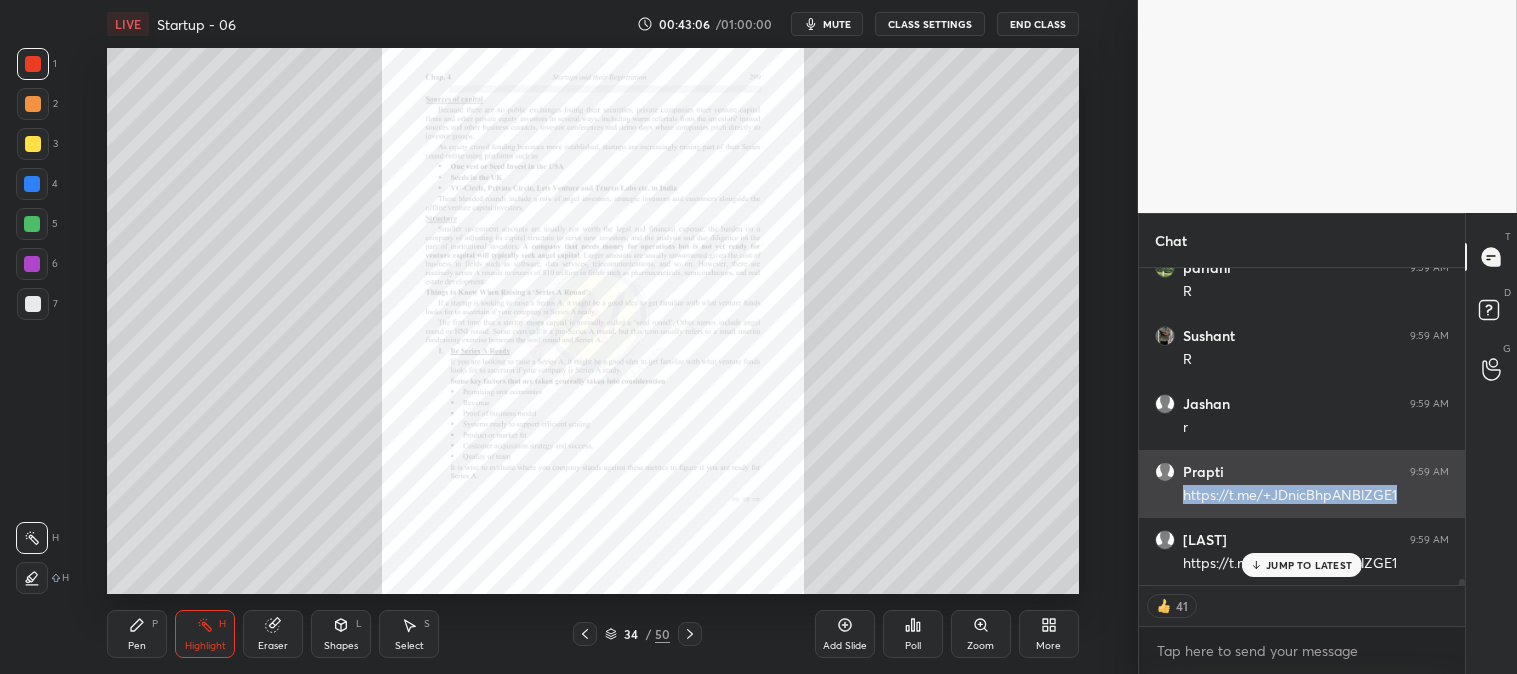 click on "[PERSON] 9:59 AM https://t.me/+JDnicBhpANBlZGE1" at bounding box center [1302, 484] 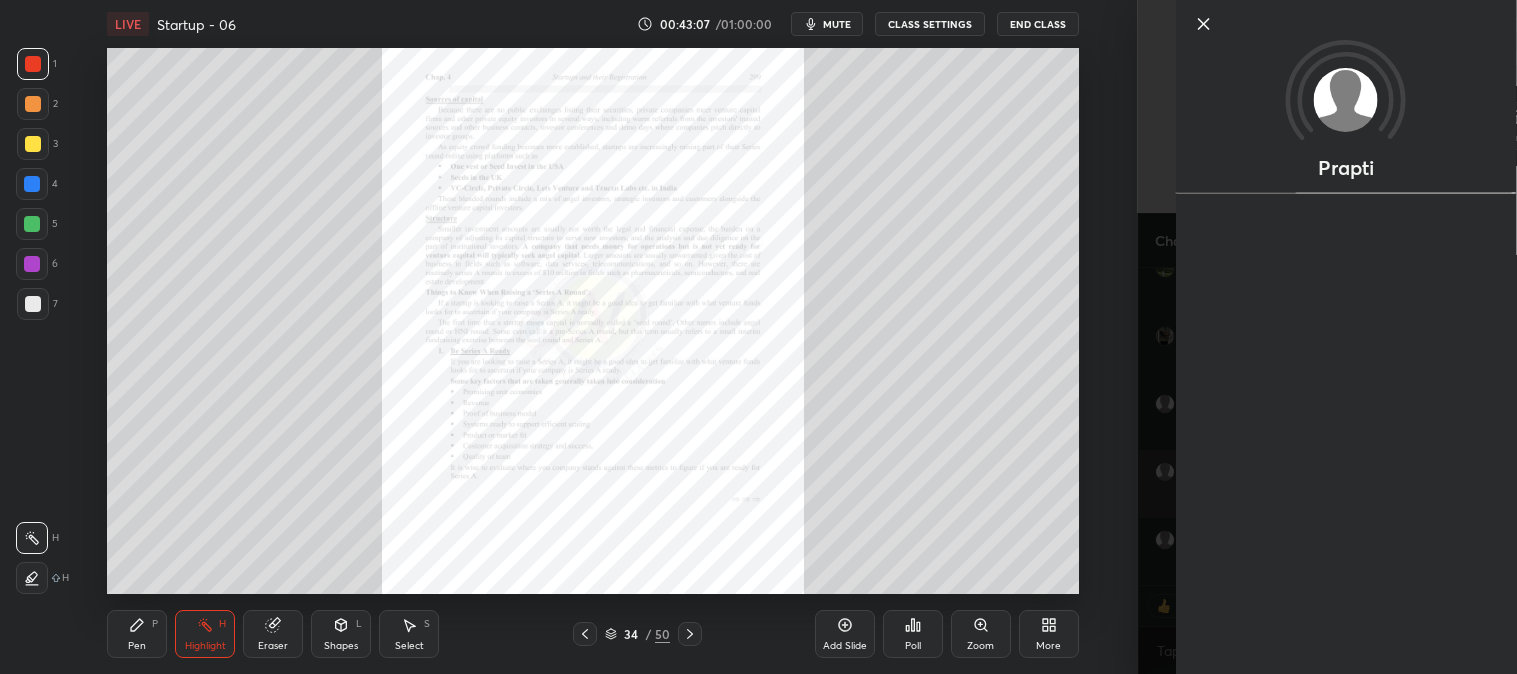 copy on "https://t.me/+JDnicBhpANBlZGE1" 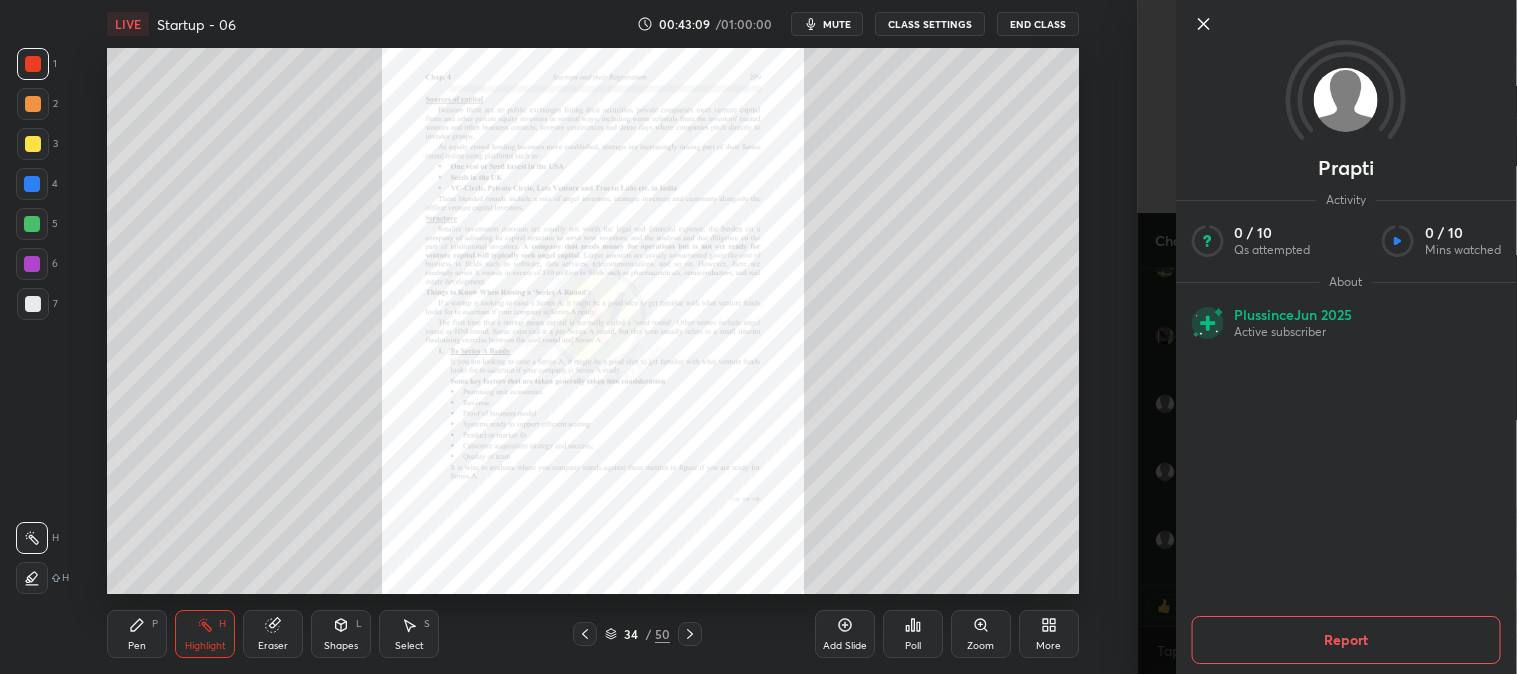 click 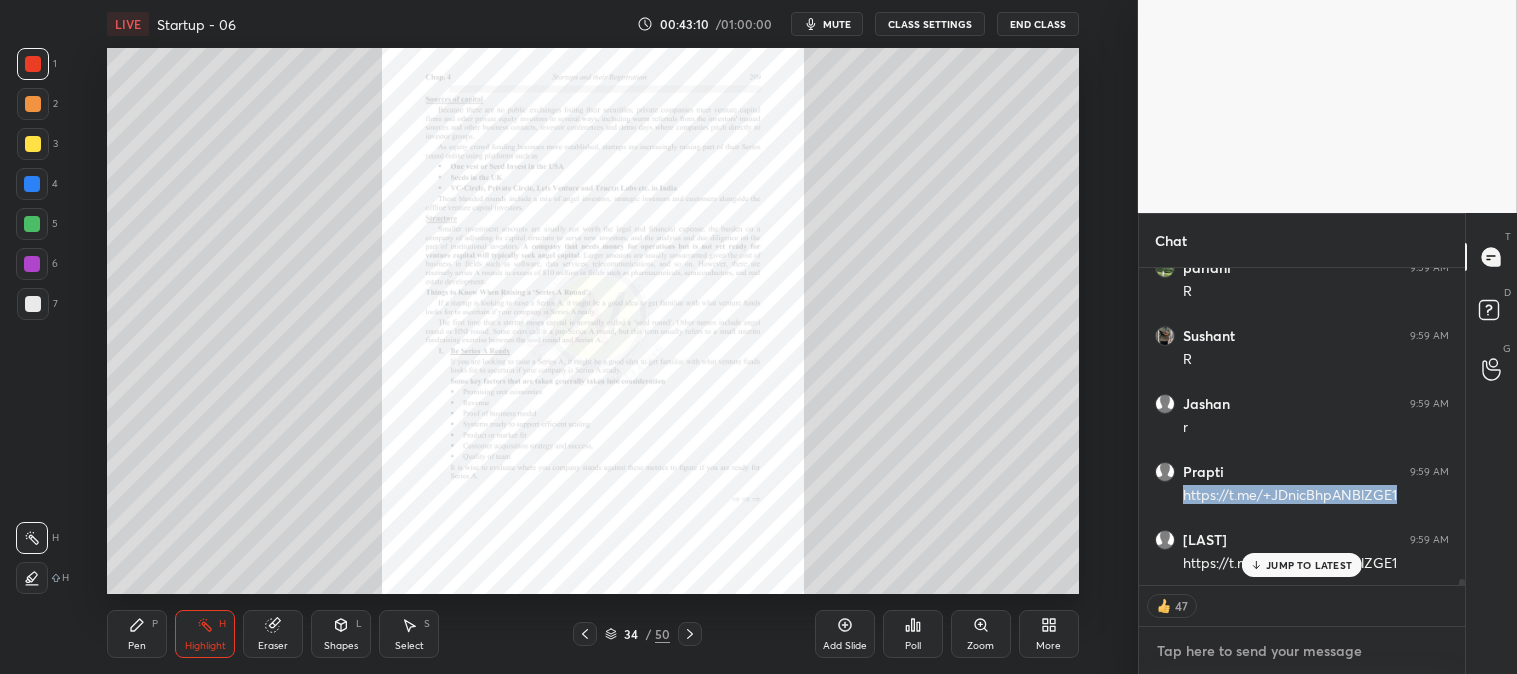 type on "x" 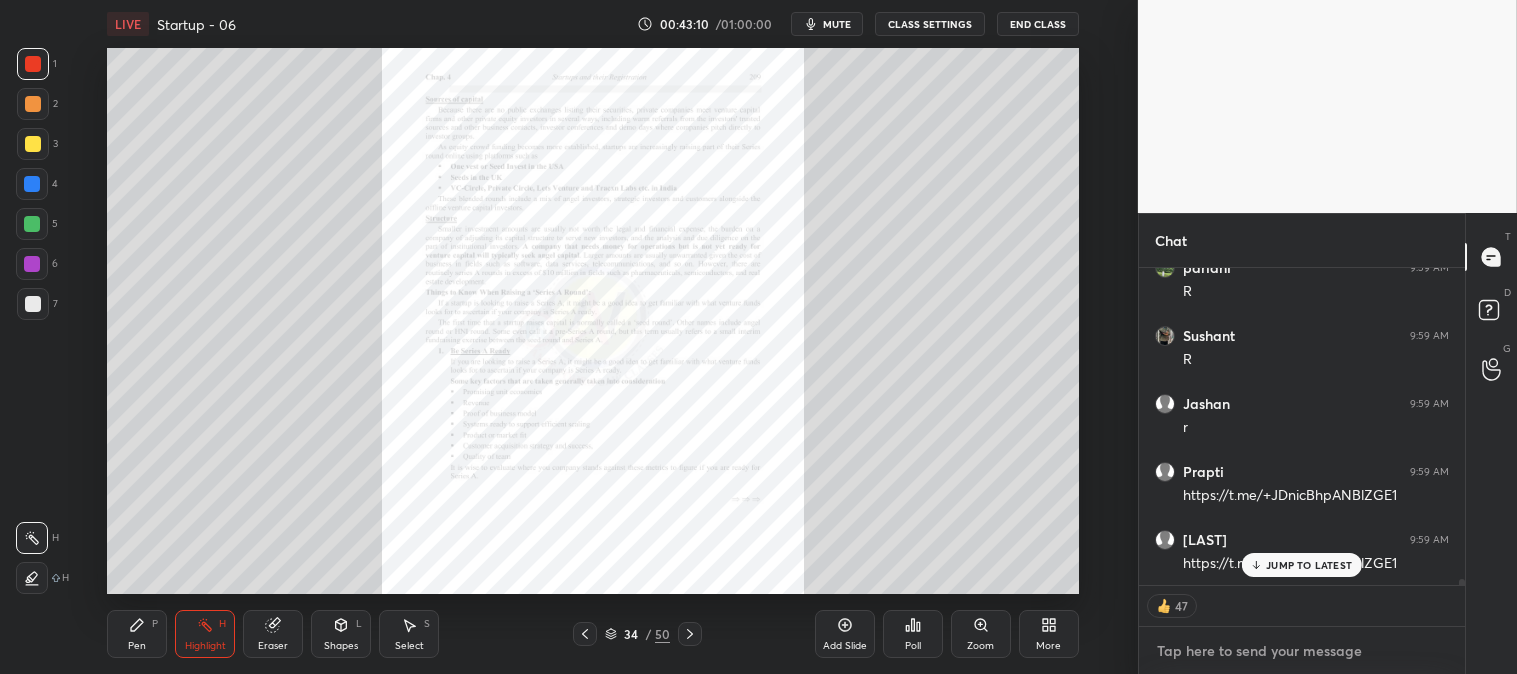 click at bounding box center [1302, 651] 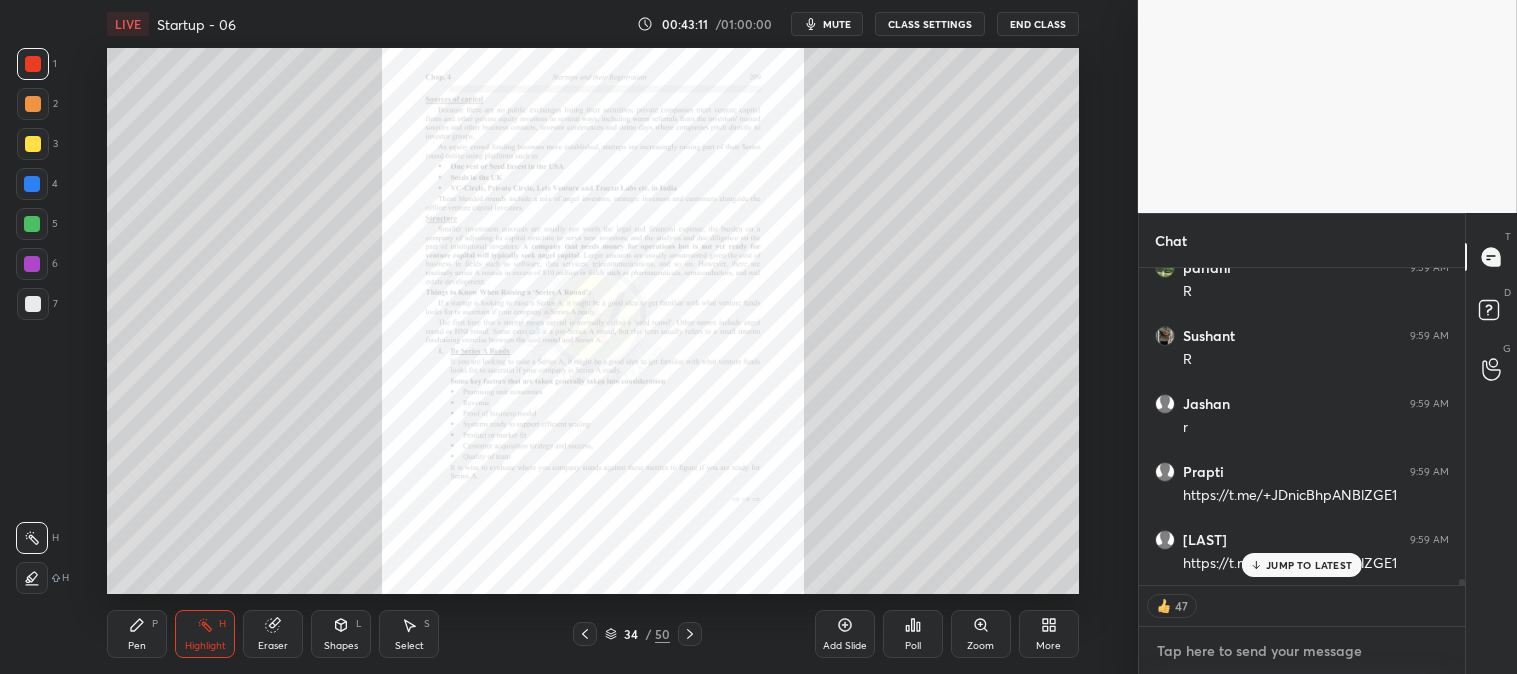 paste on "https://t.me/+JDnicBhpANBlZGE1" 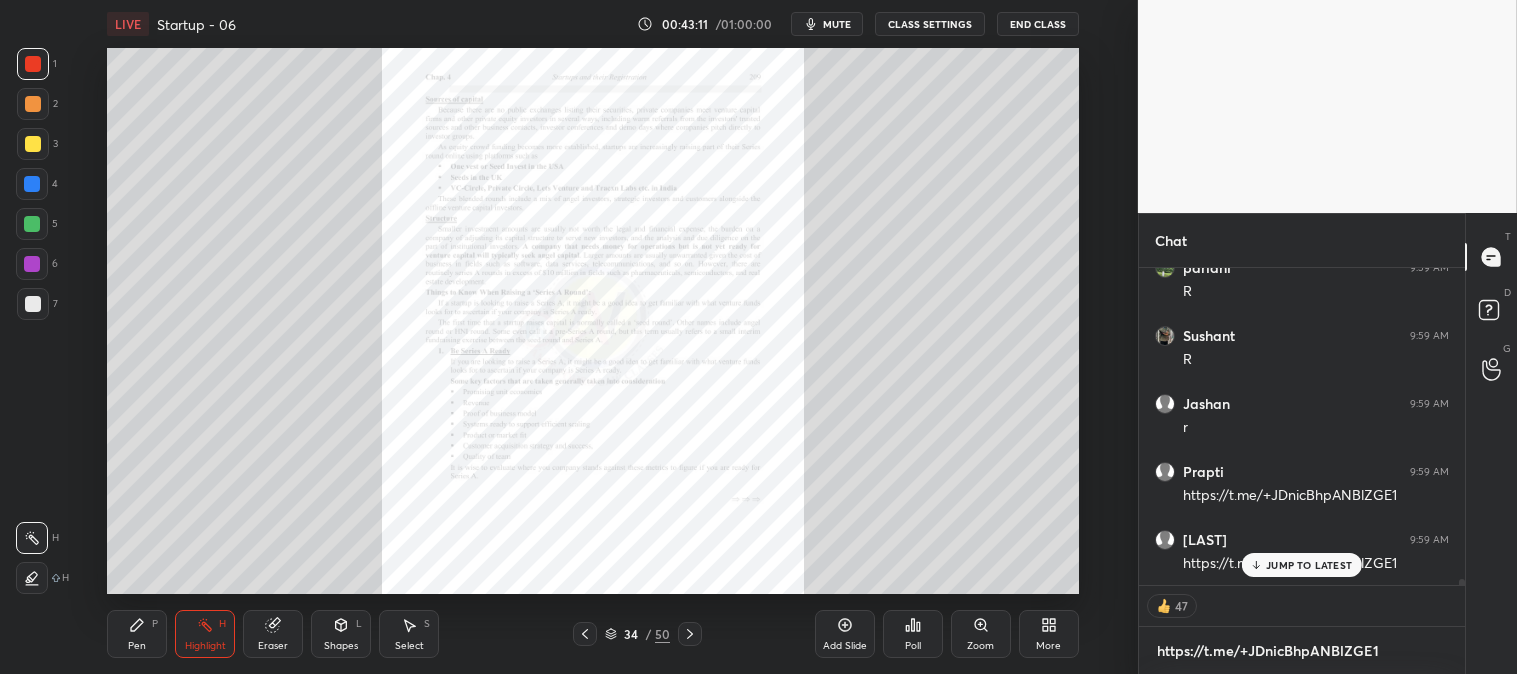 scroll, scrollTop: 306, scrollLeft: 320, axis: both 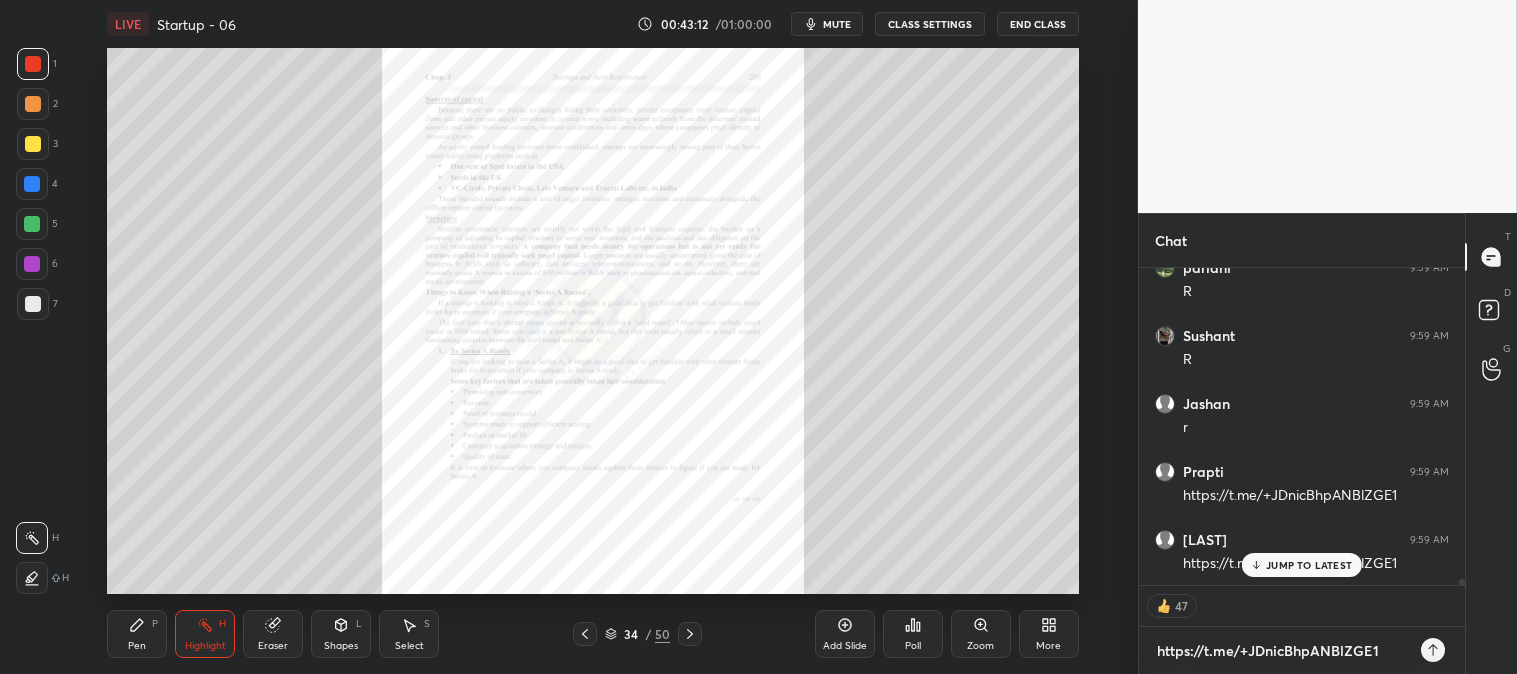 type 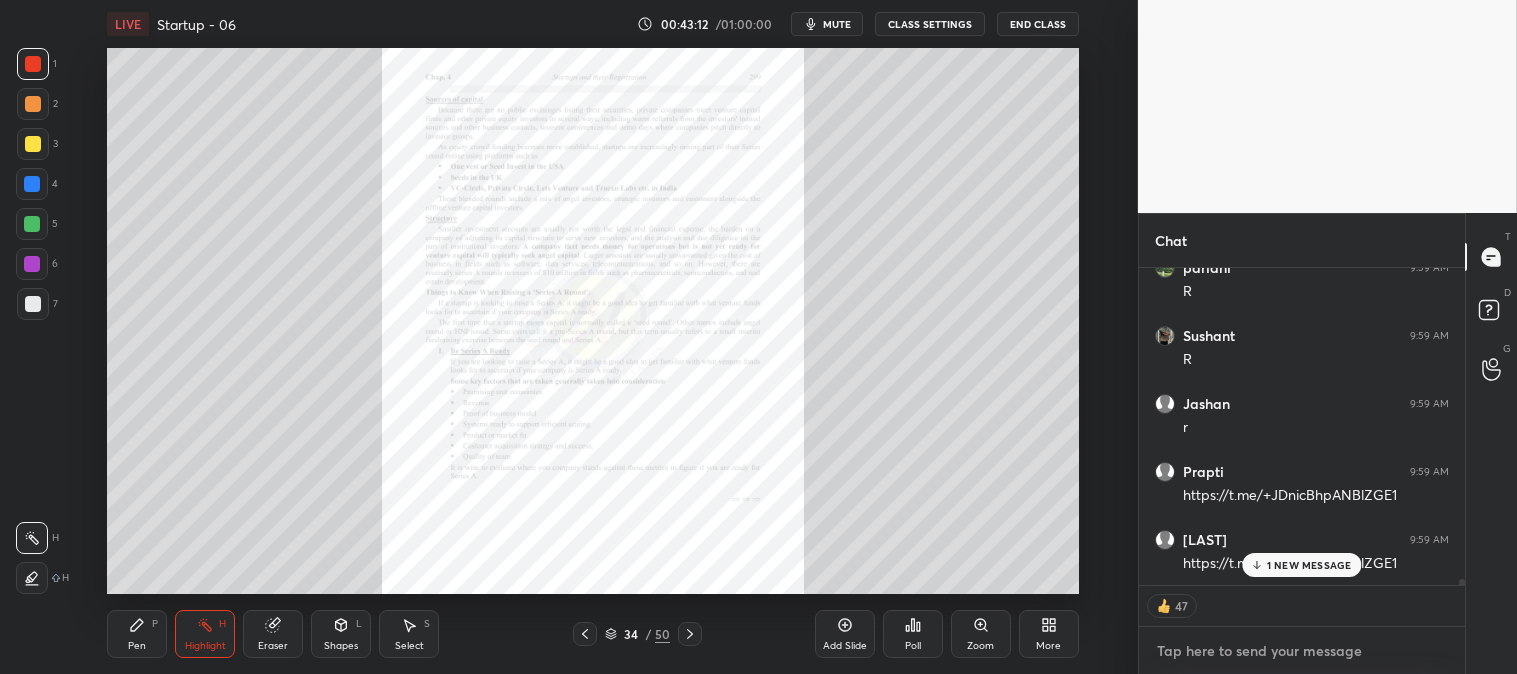 scroll, scrollTop: 16210, scrollLeft: 0, axis: vertical 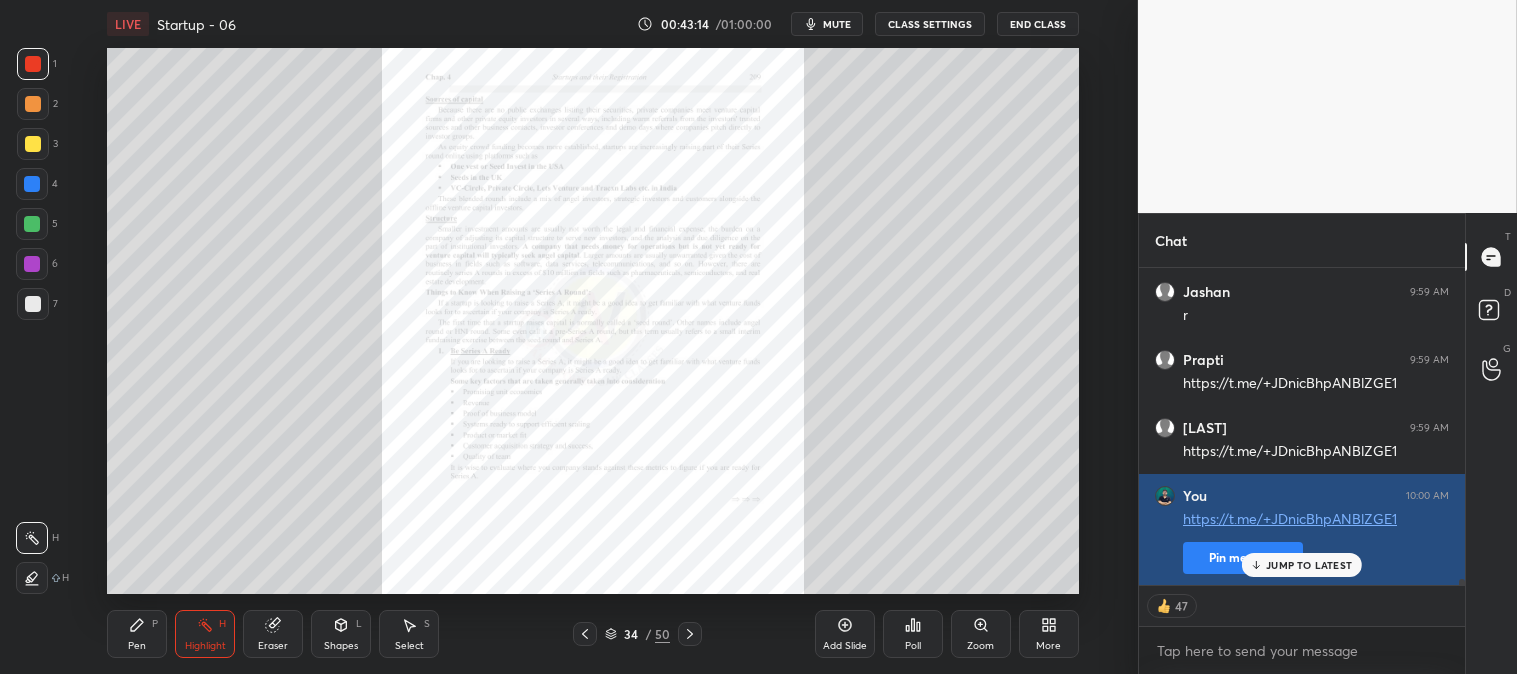 click on "Pin message" at bounding box center [1243, 558] 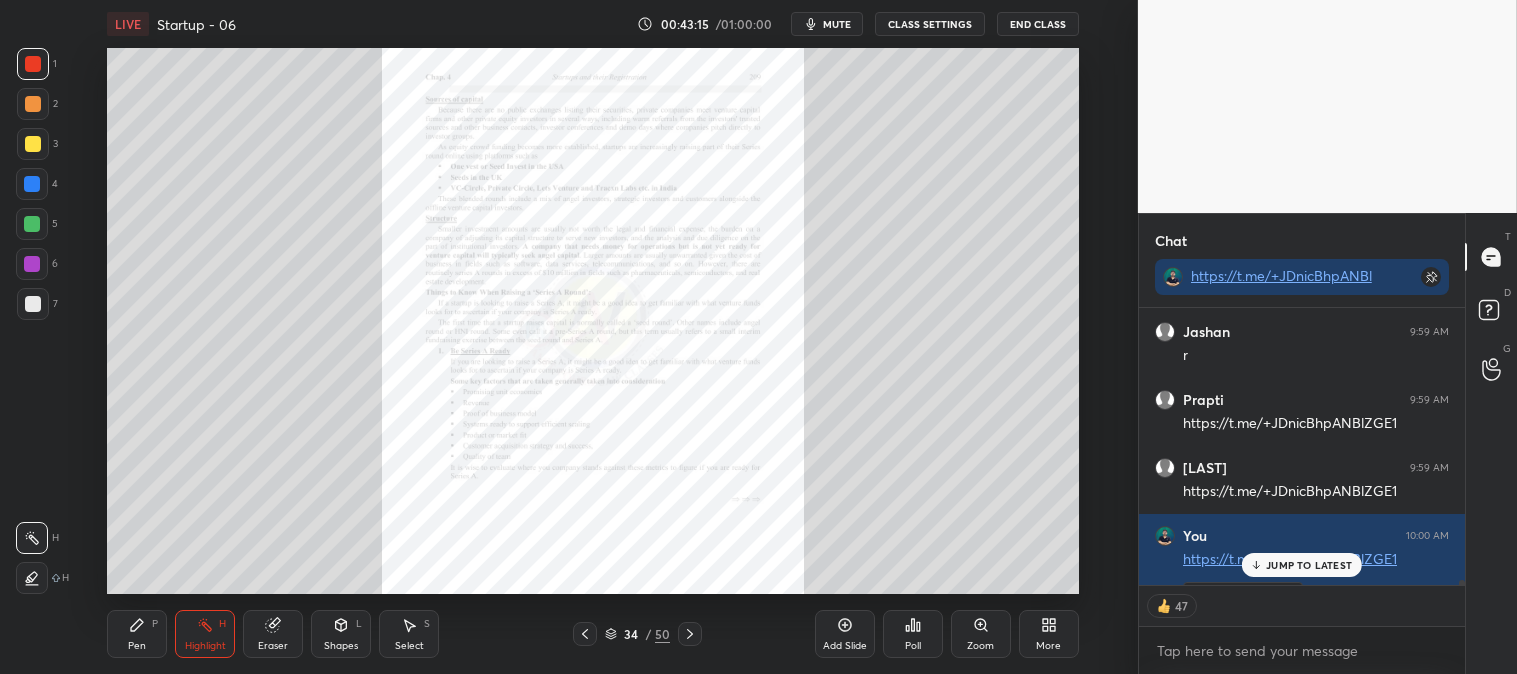 click at bounding box center (33, 64) 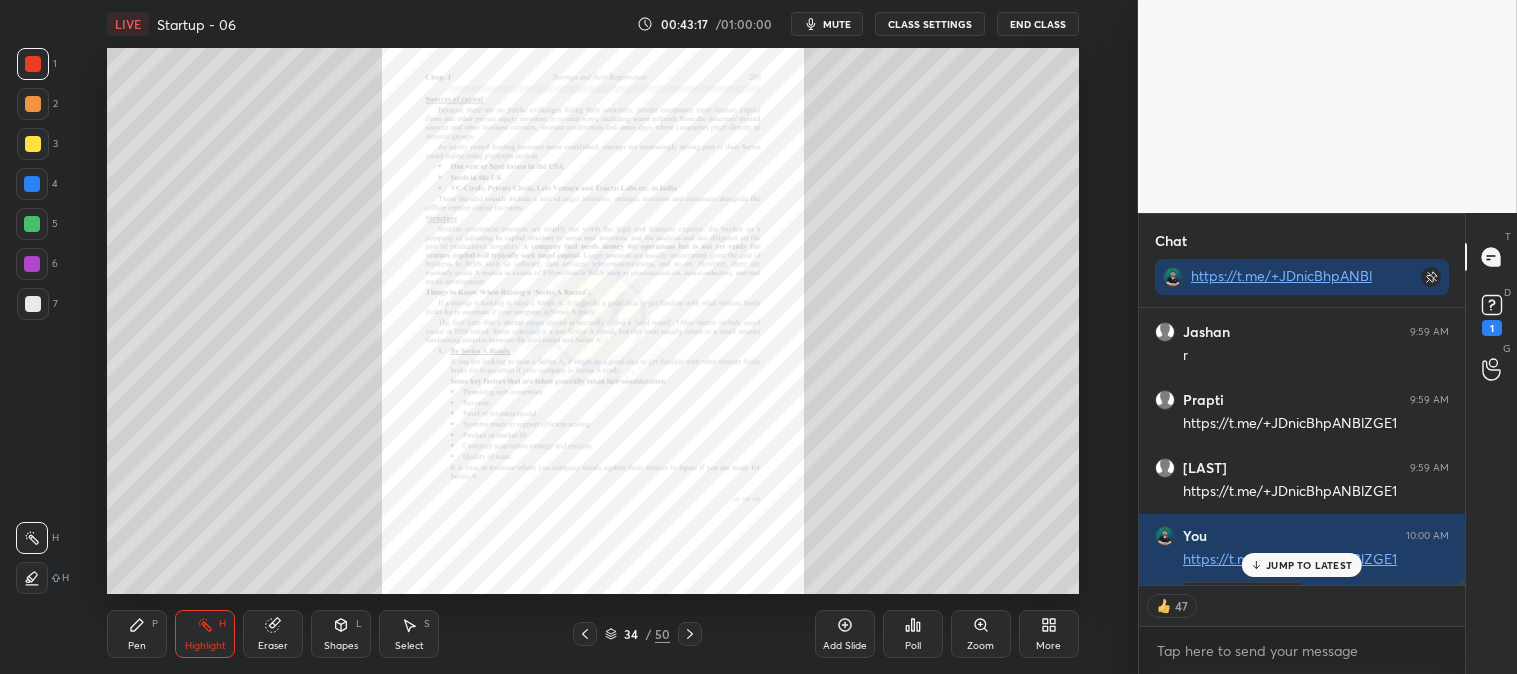 scroll, scrollTop: 16250, scrollLeft: 0, axis: vertical 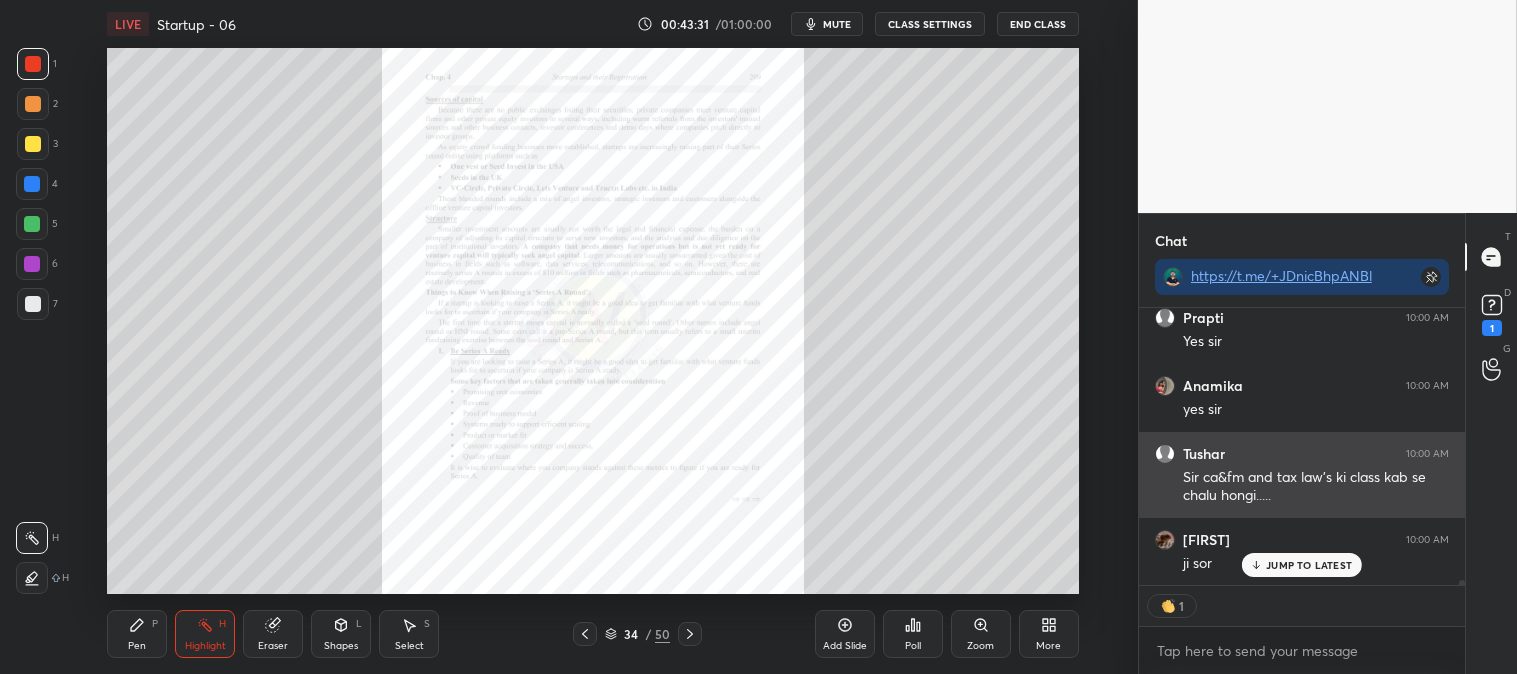 click on "JUMP TO LATEST" at bounding box center [1309, 565] 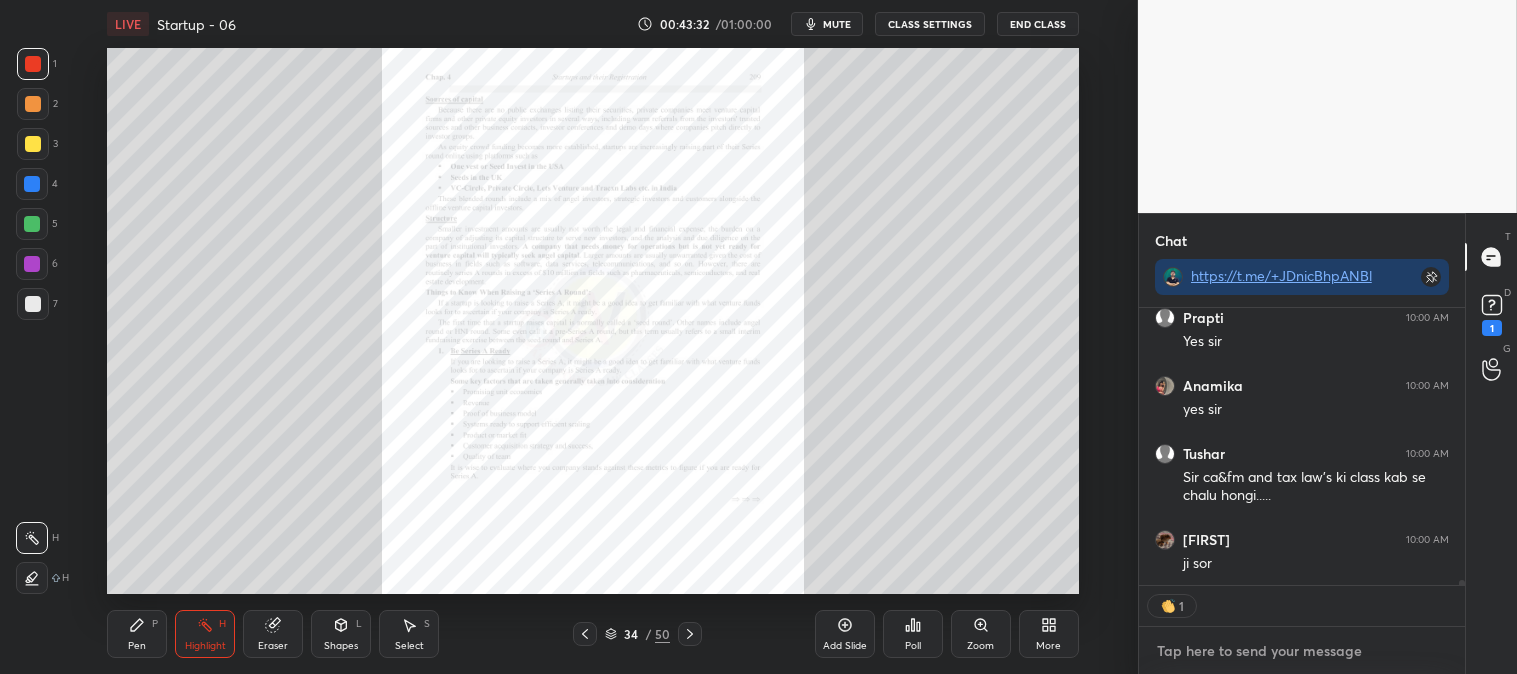 click at bounding box center (1302, 651) 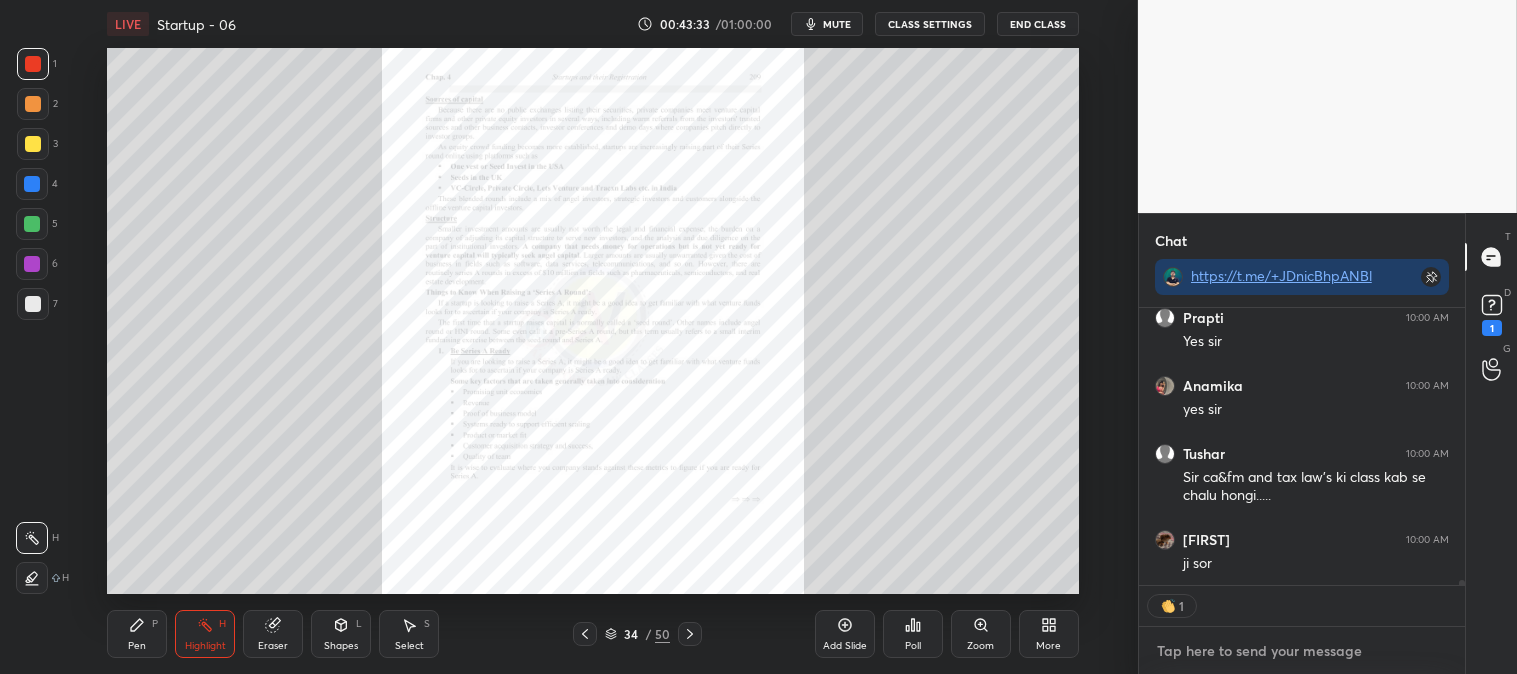 type on "t" 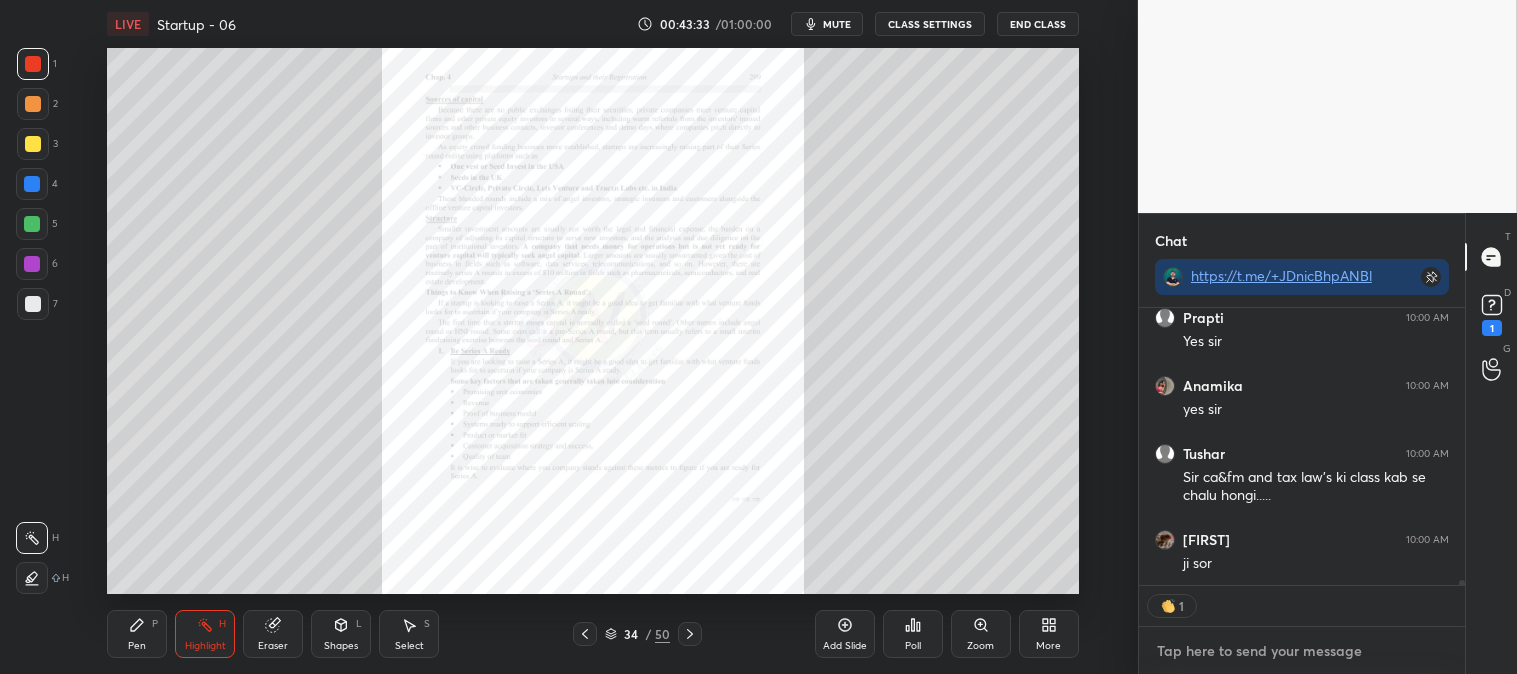 type on "x" 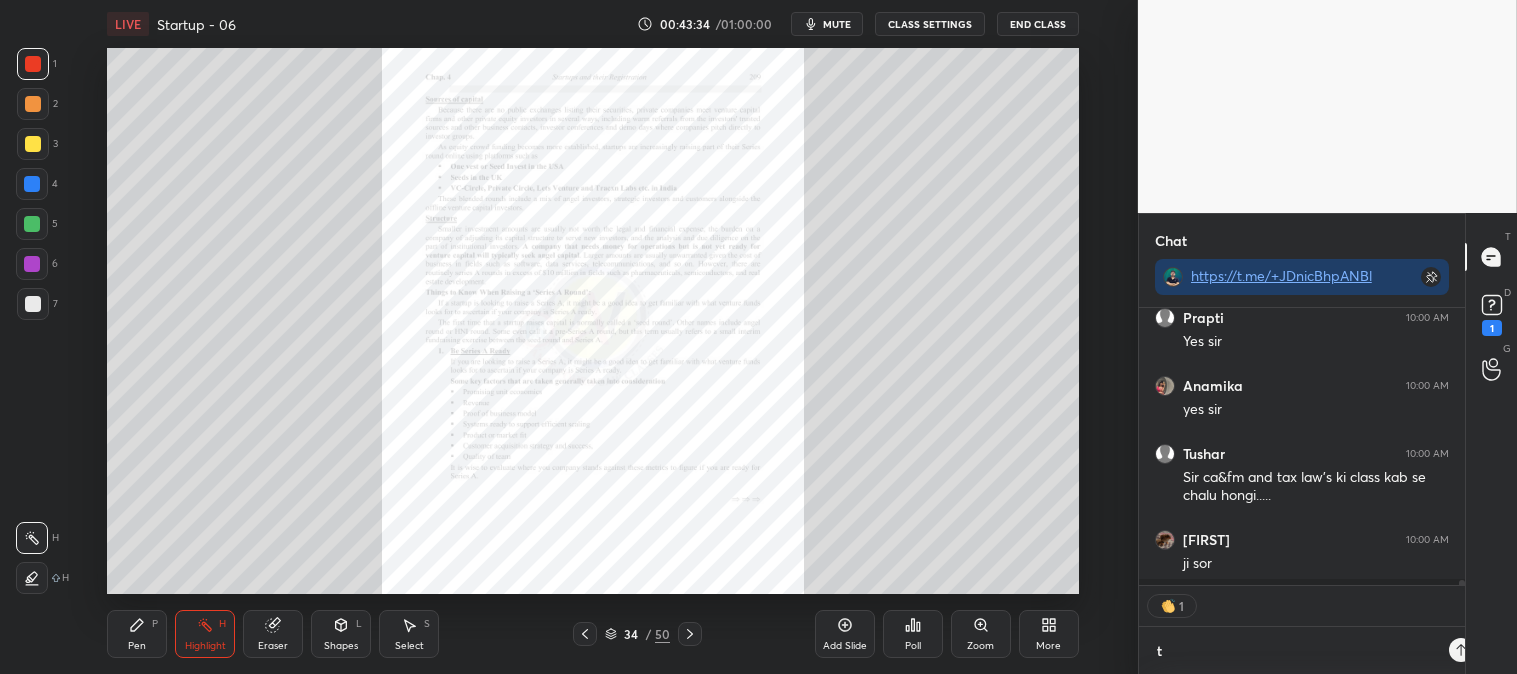 scroll, scrollTop: 266, scrollLeft: 320, axis: both 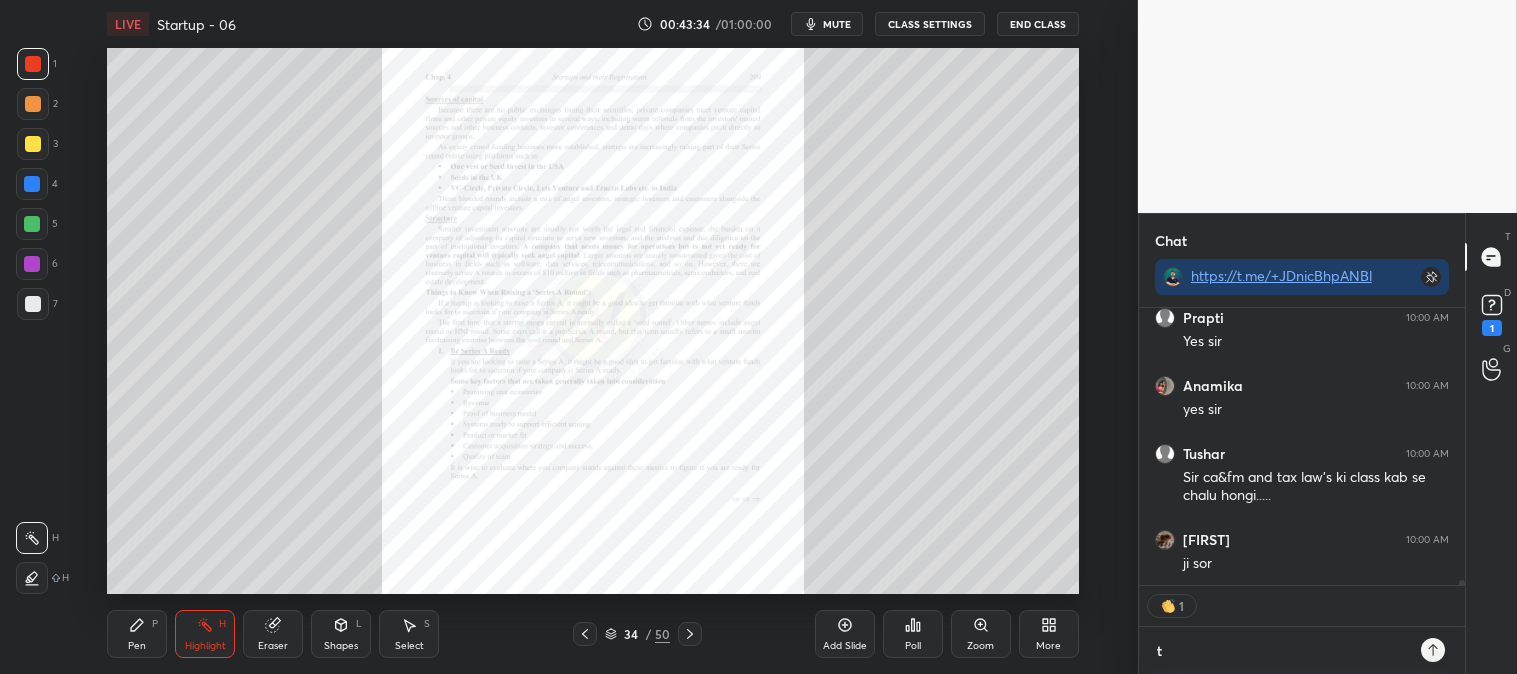 type on "tu" 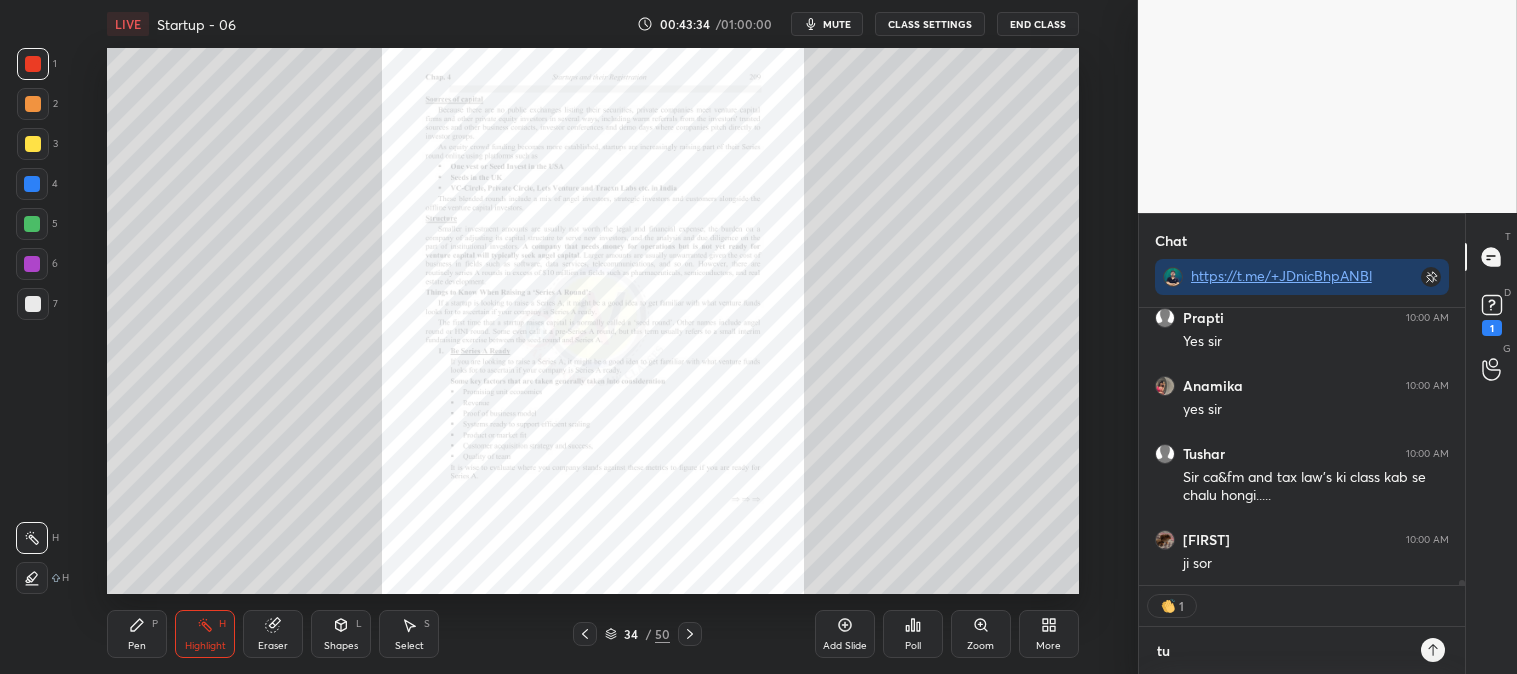 type on "tus" 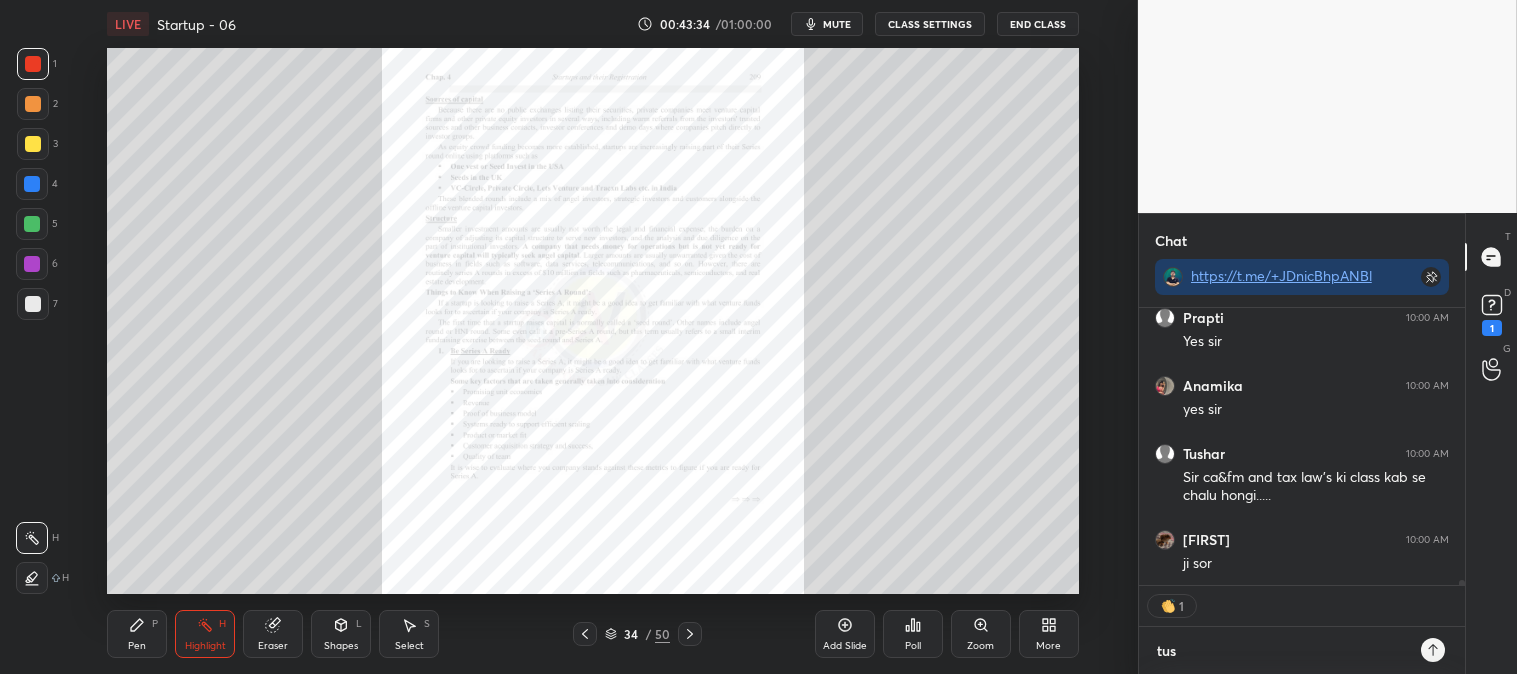 type on "tush" 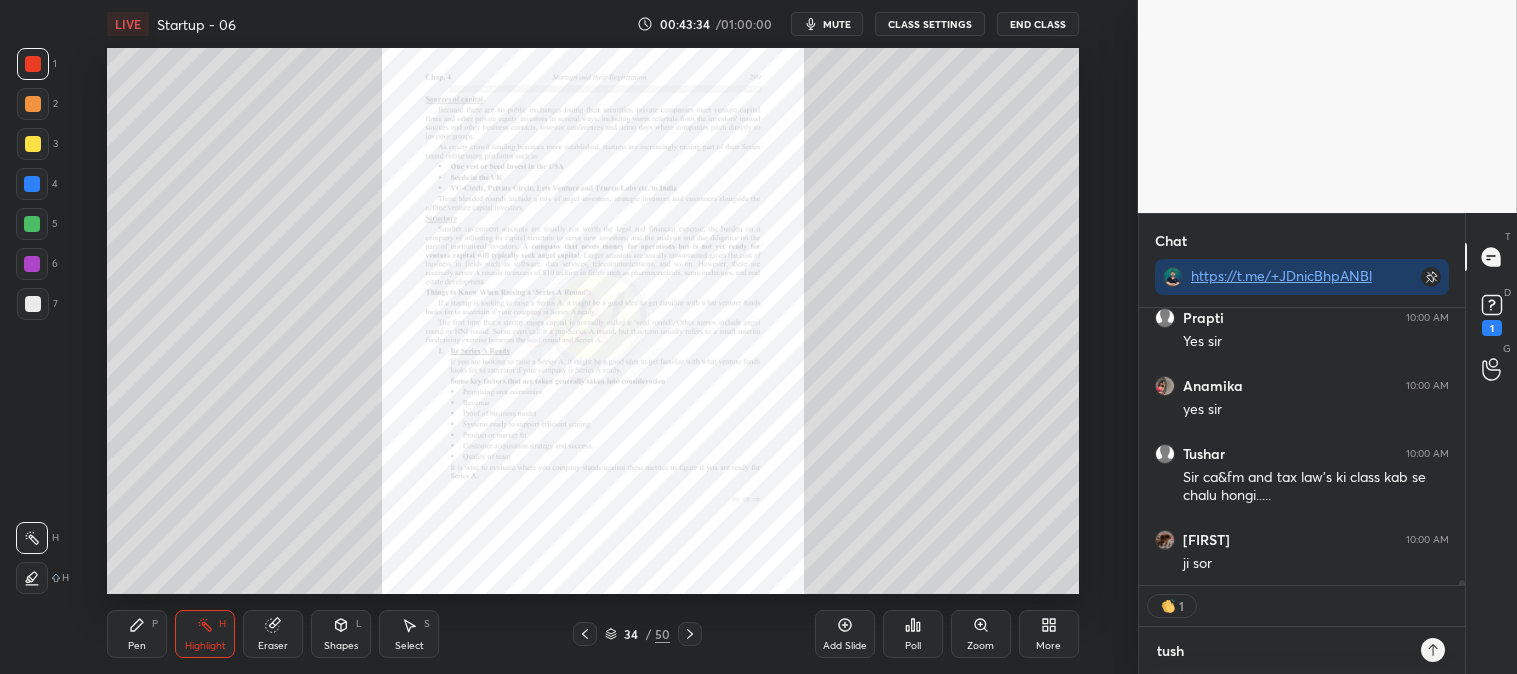 type on "[FIRST]" 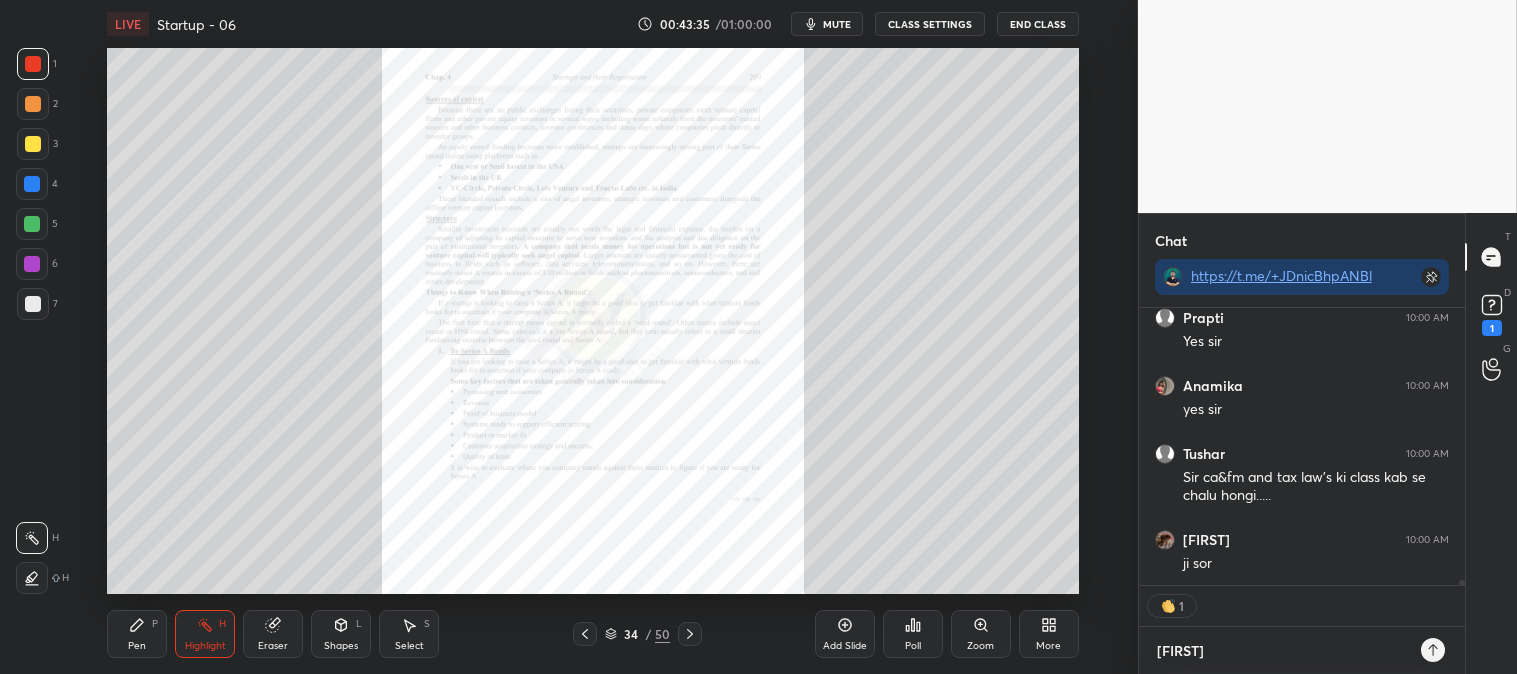 type on "tushar" 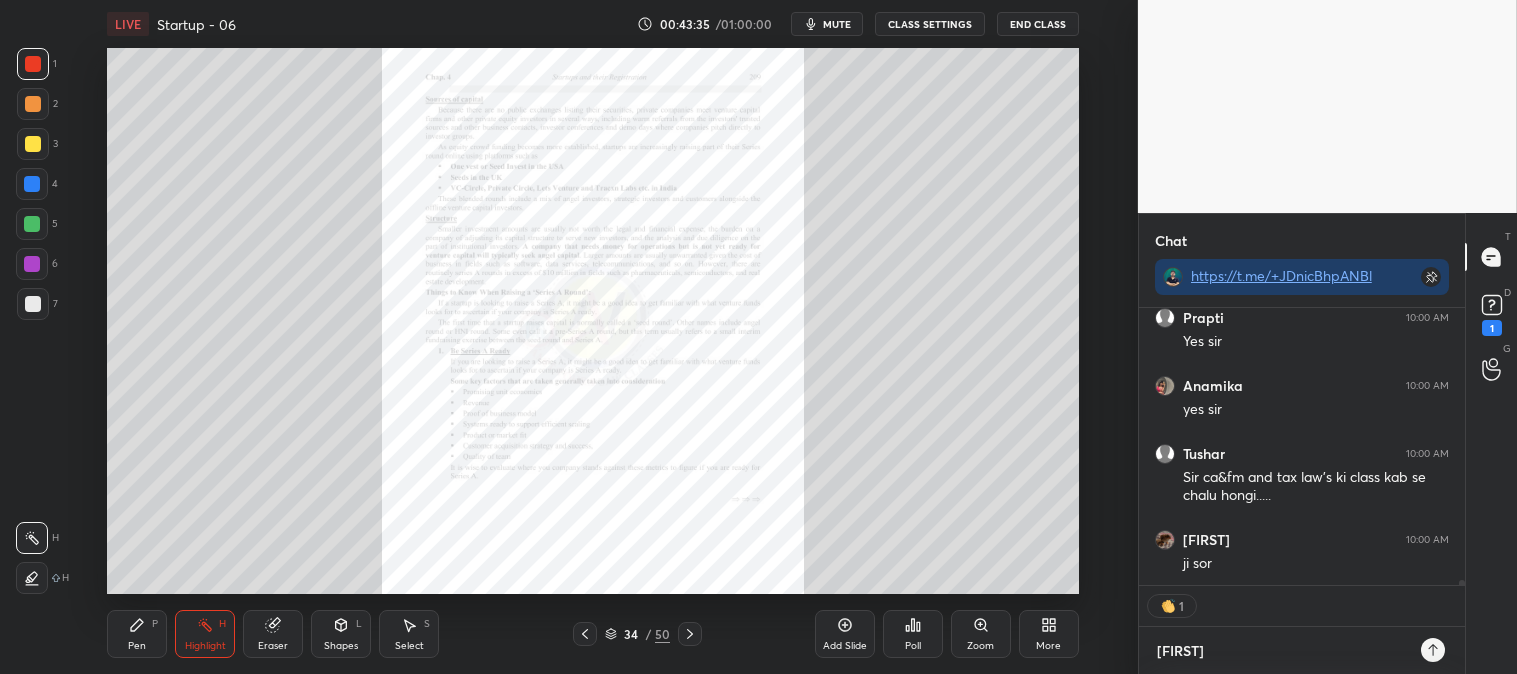 type on "x" 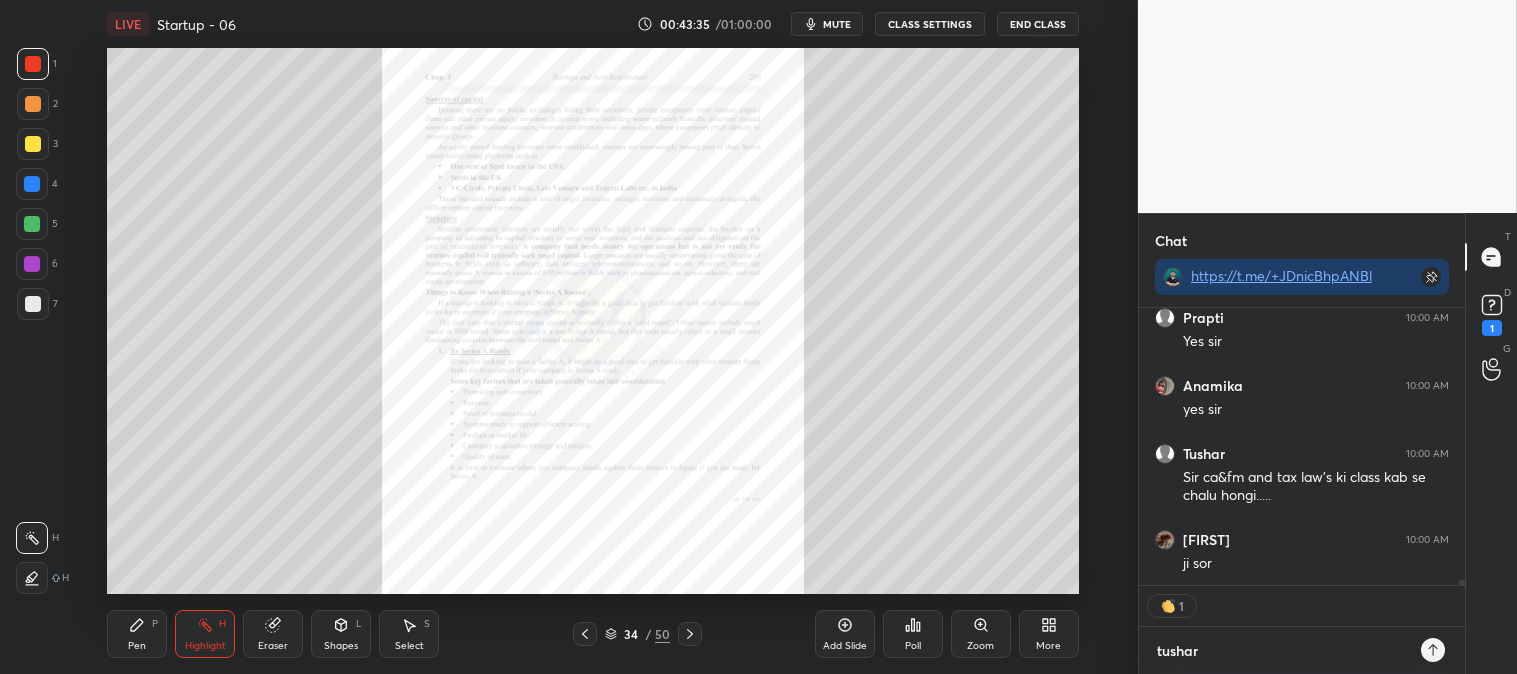 type on "tushar" 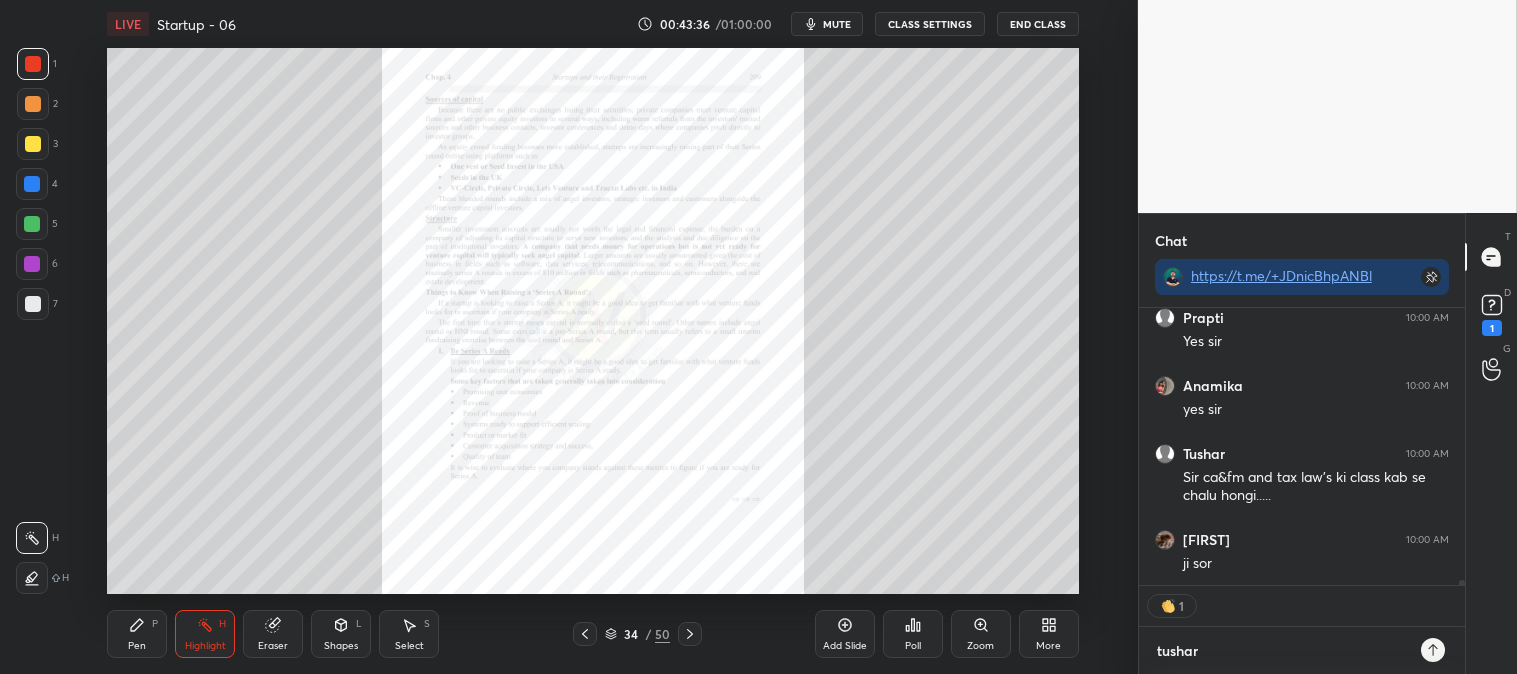 type on "[PERSON] j" 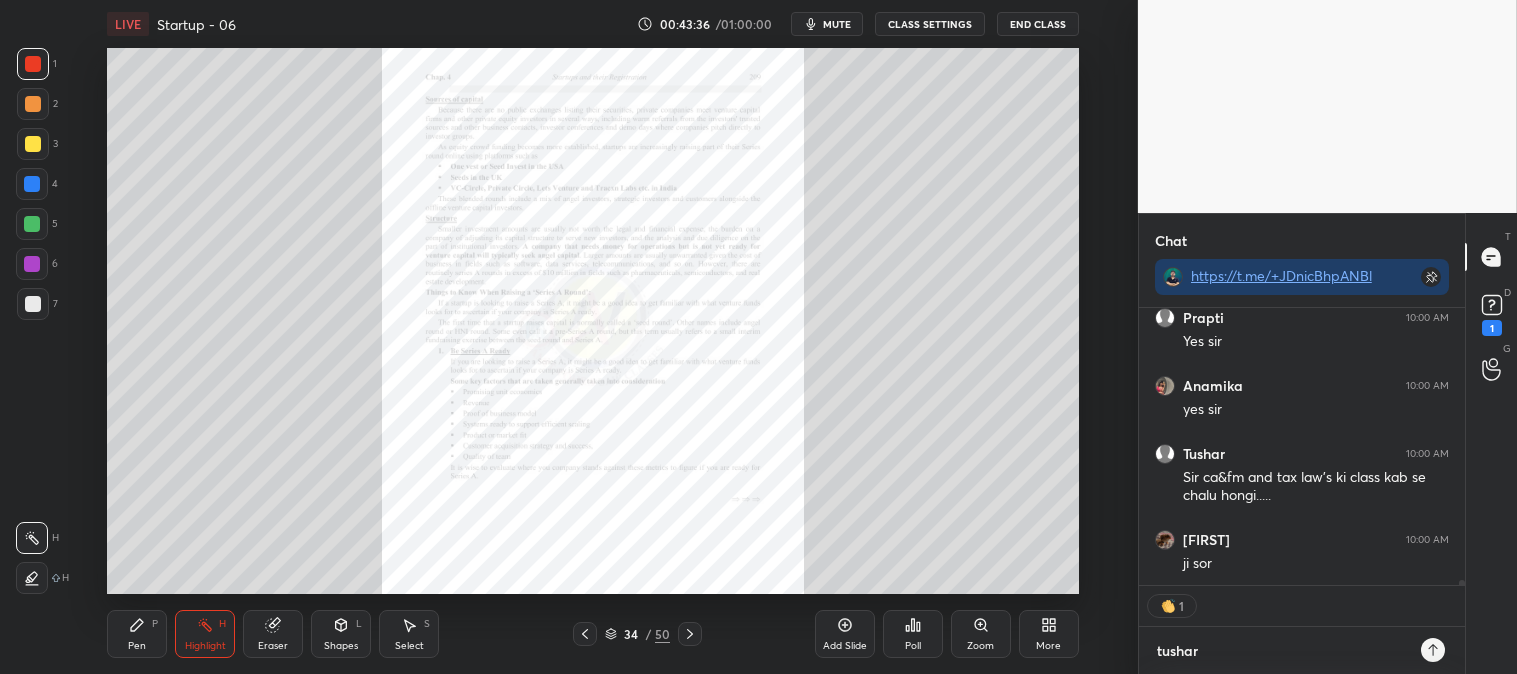 type on "x" 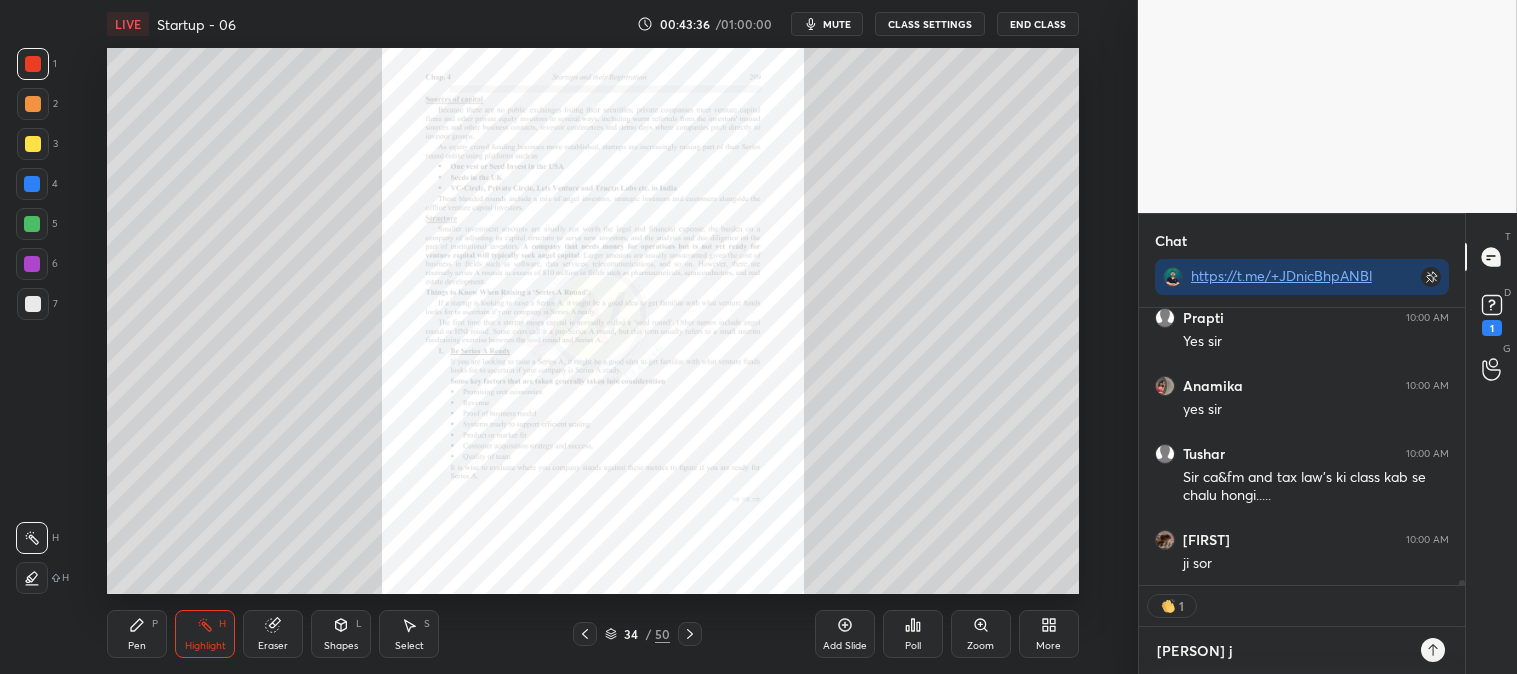 type on "[NAME] ji" 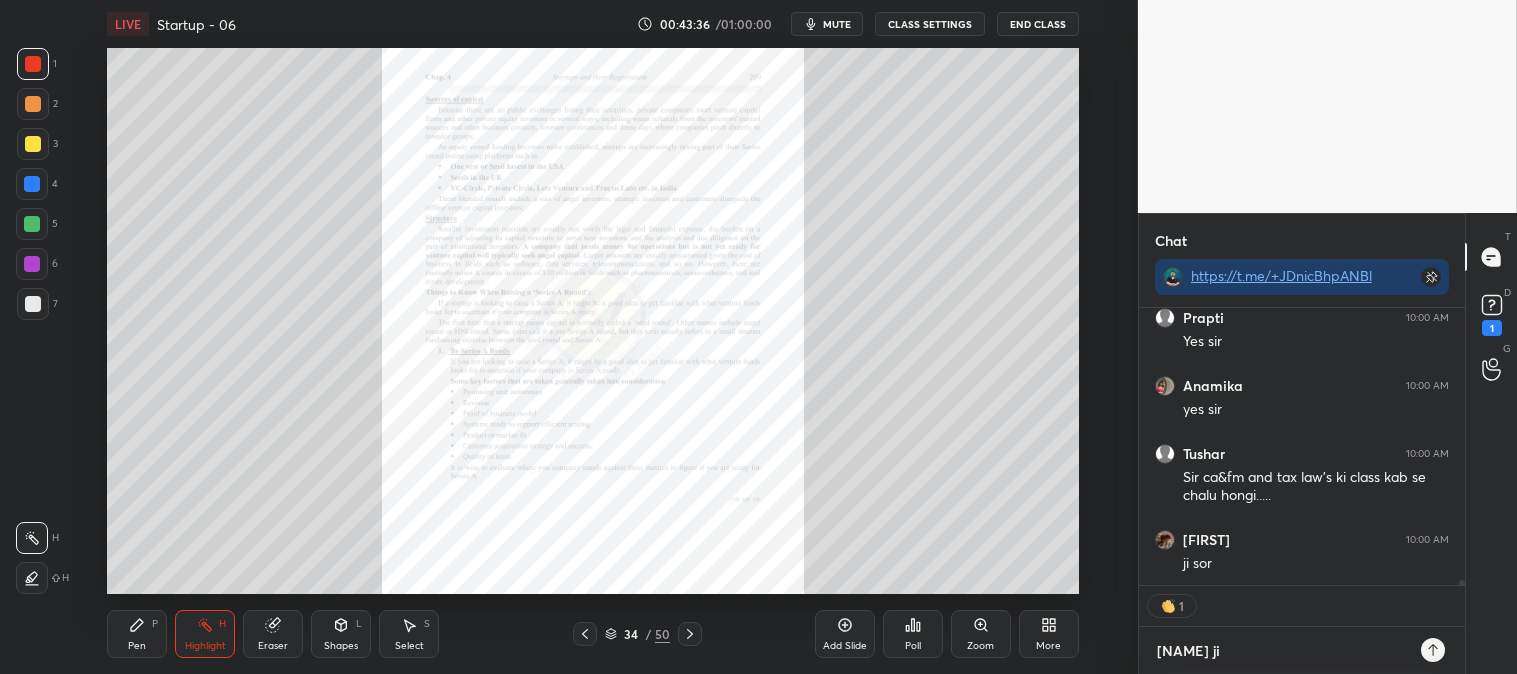 type on "[NAME] ji" 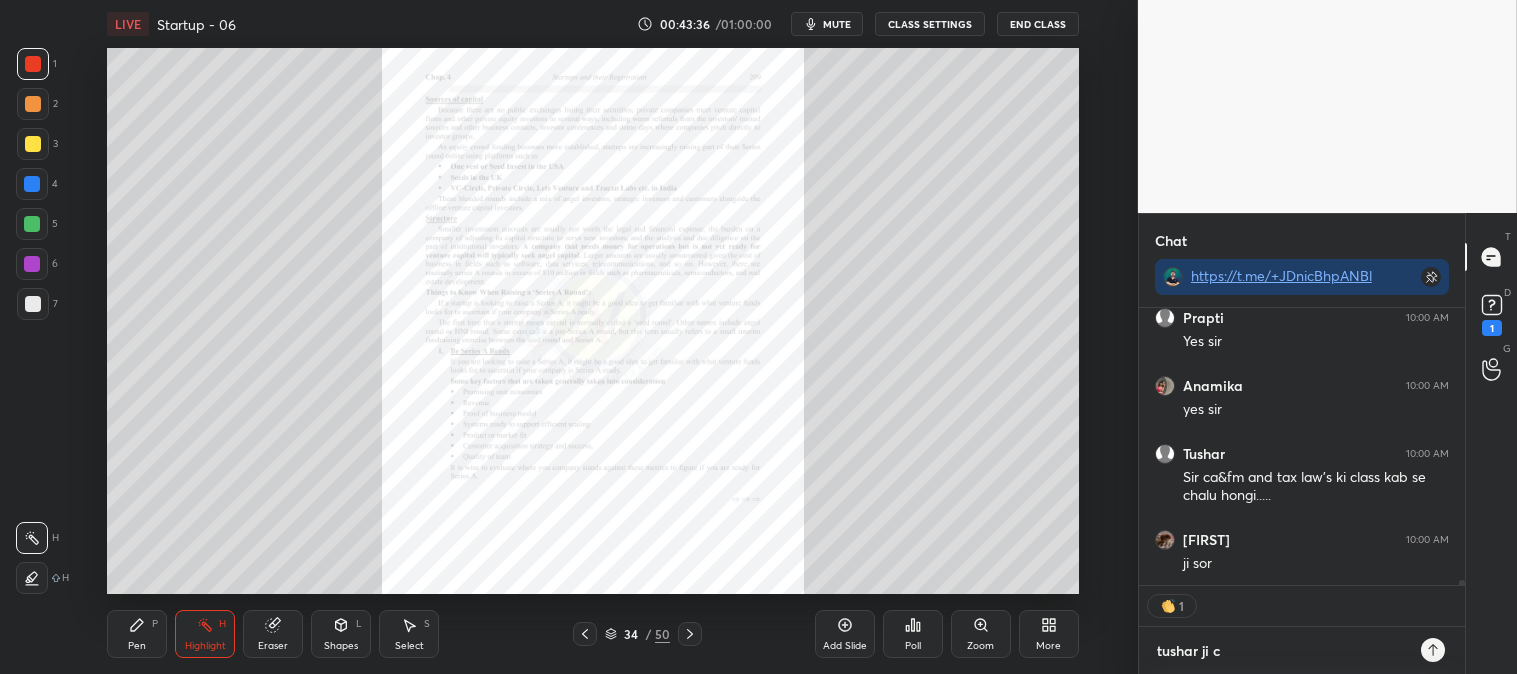 type on "[NAME] ji ch" 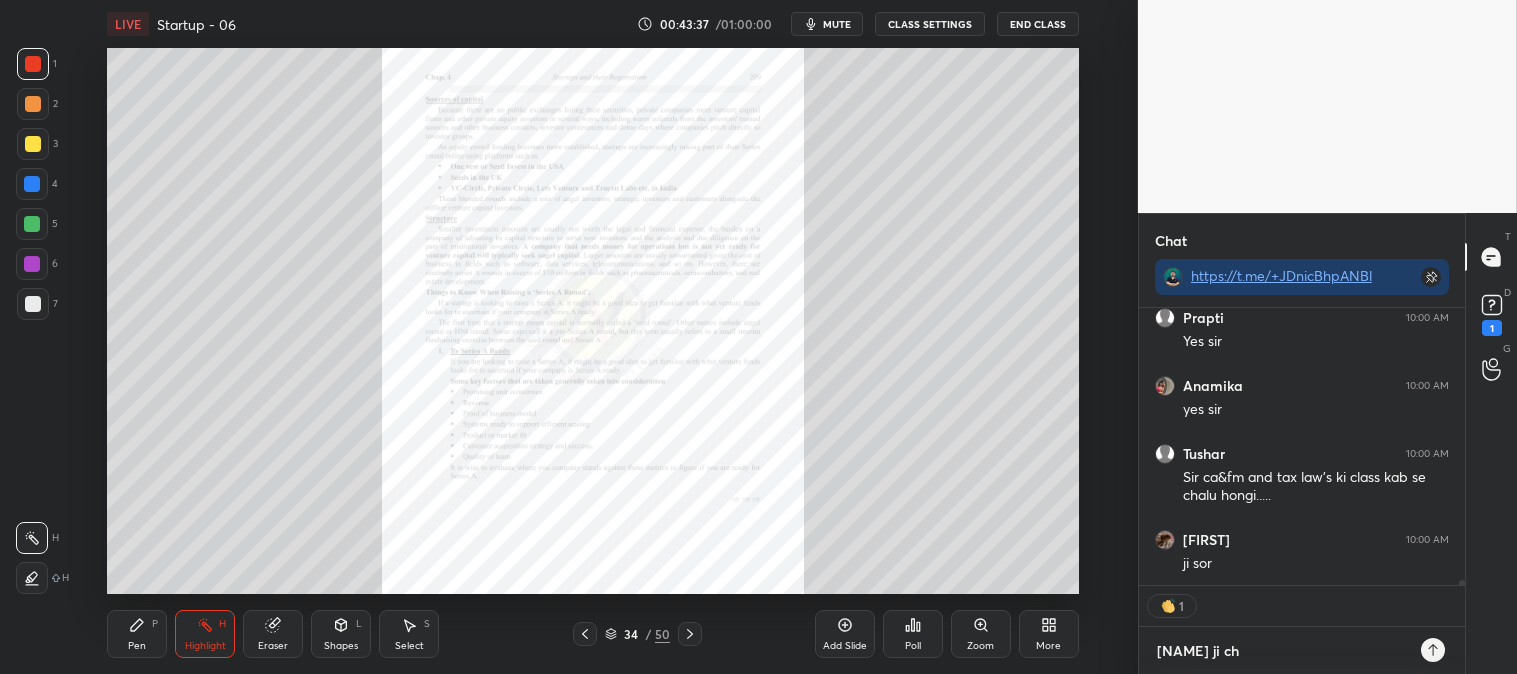 type on "[NAME] ji cha" 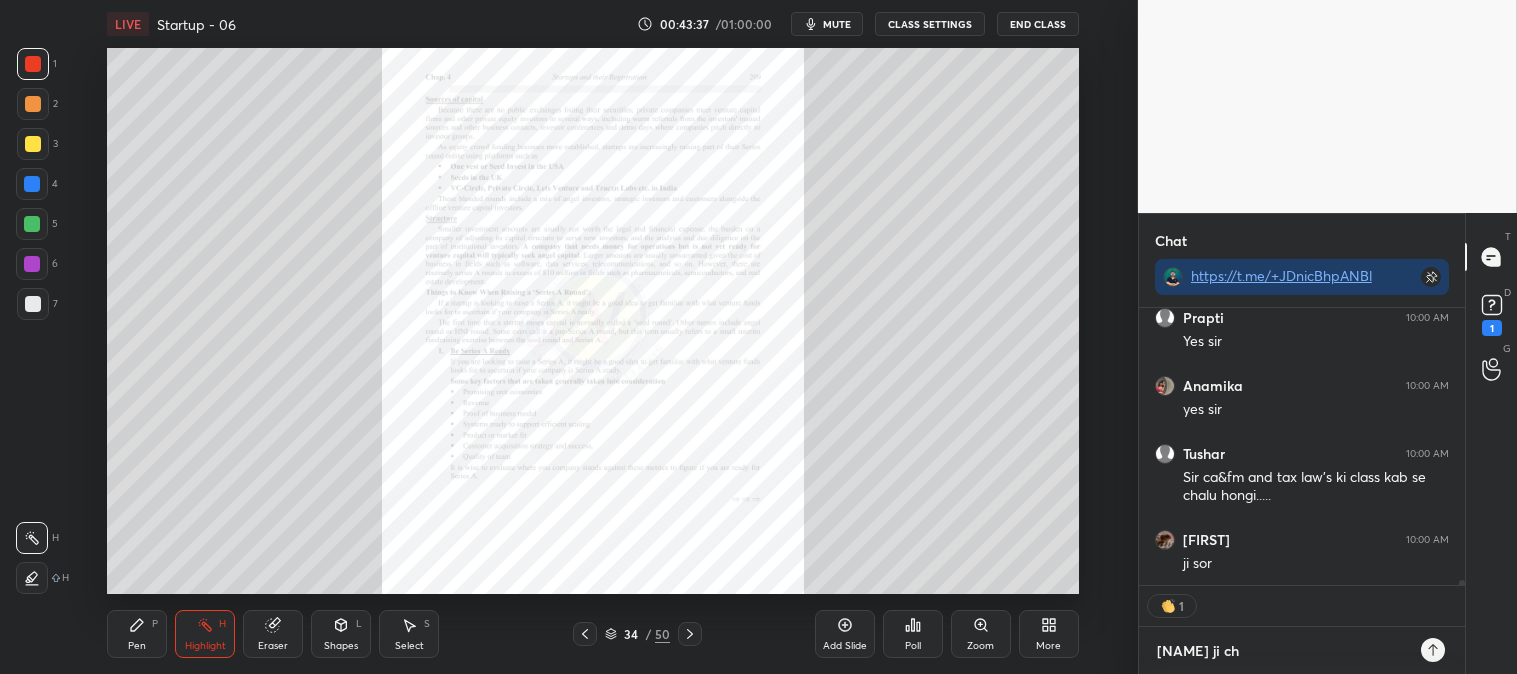 type on "x" 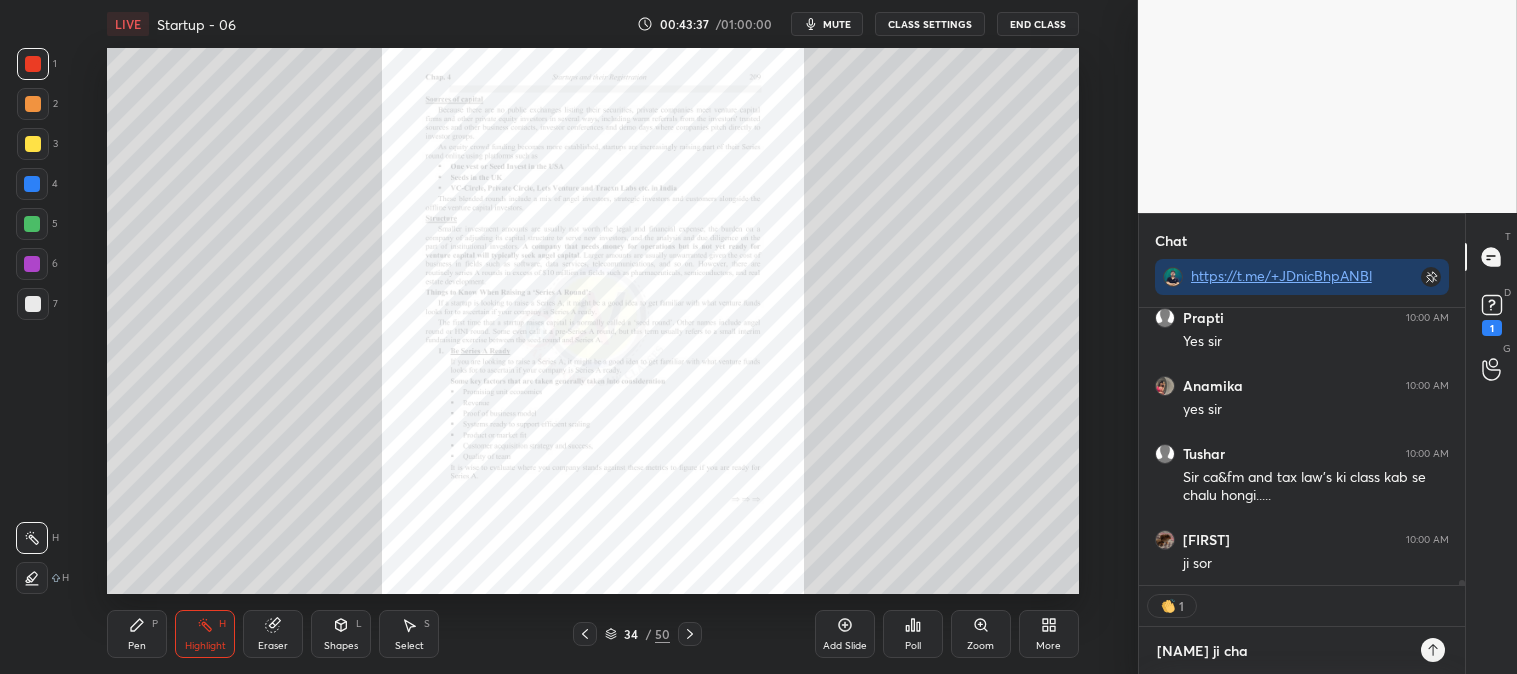 type on "[NAME] ji chal" 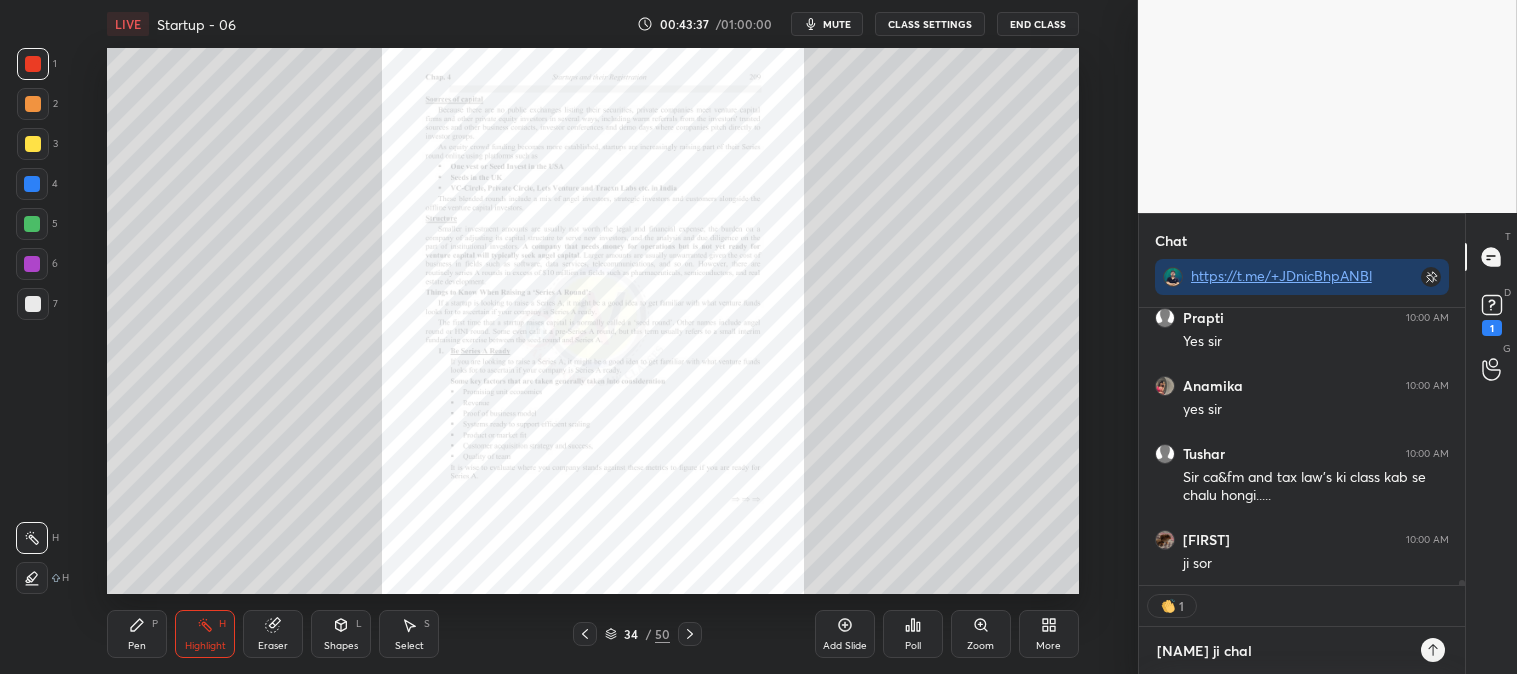 type on "[NAME] ji chal" 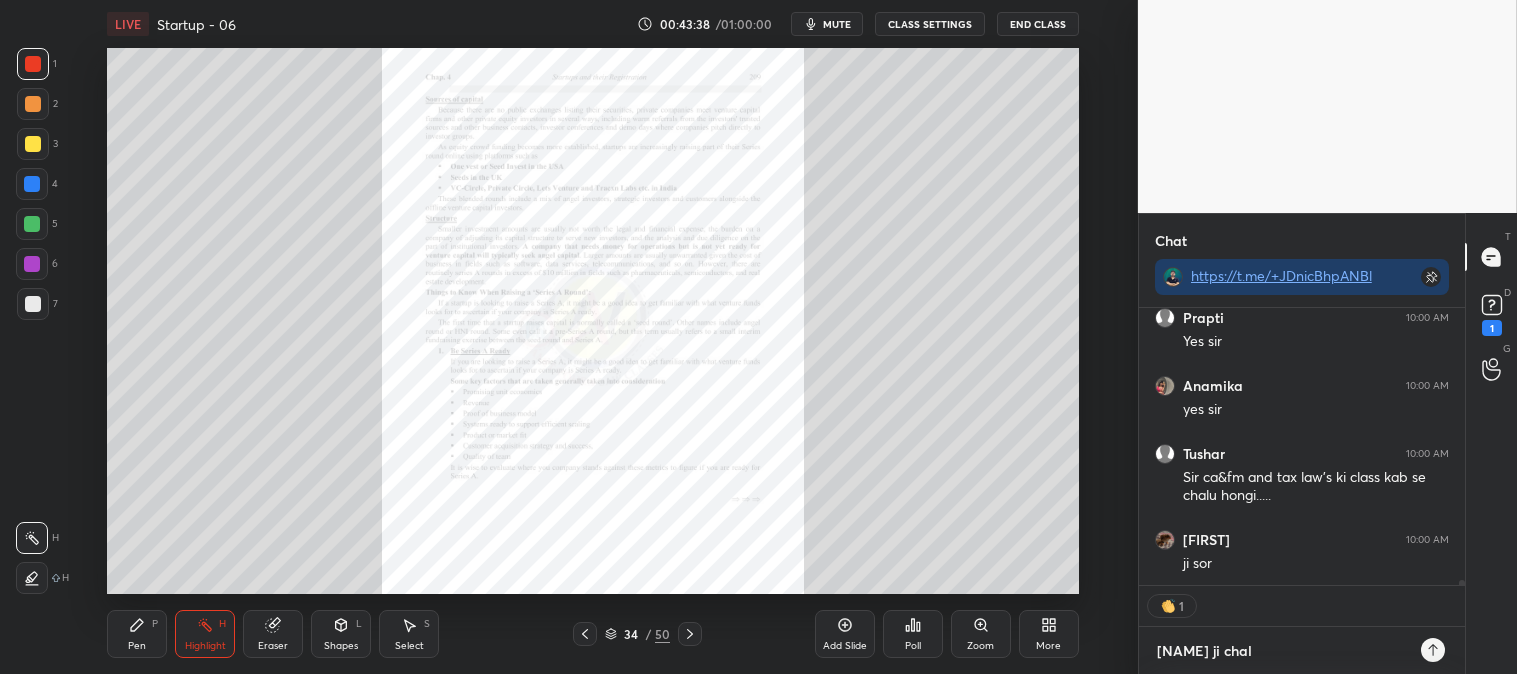 type on "[NAME] ji chal r" 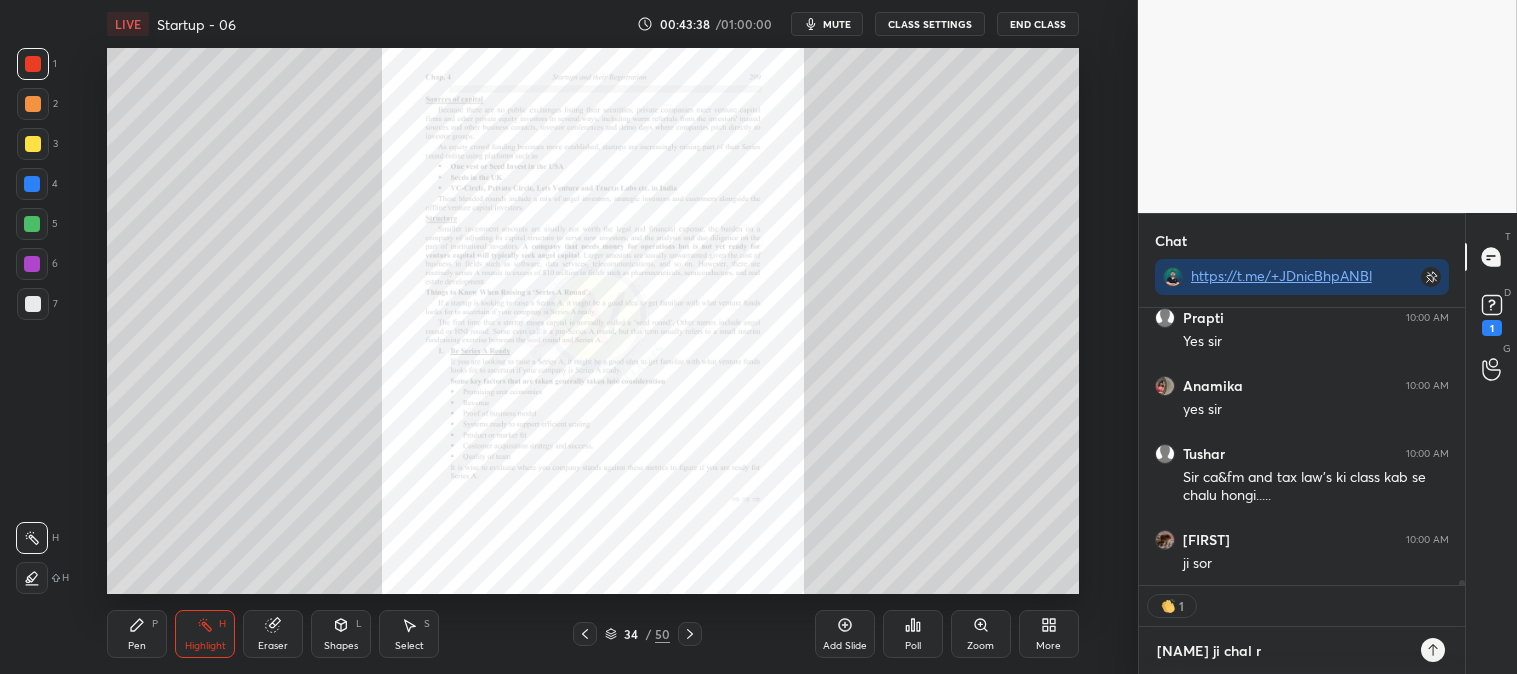 type on "x" 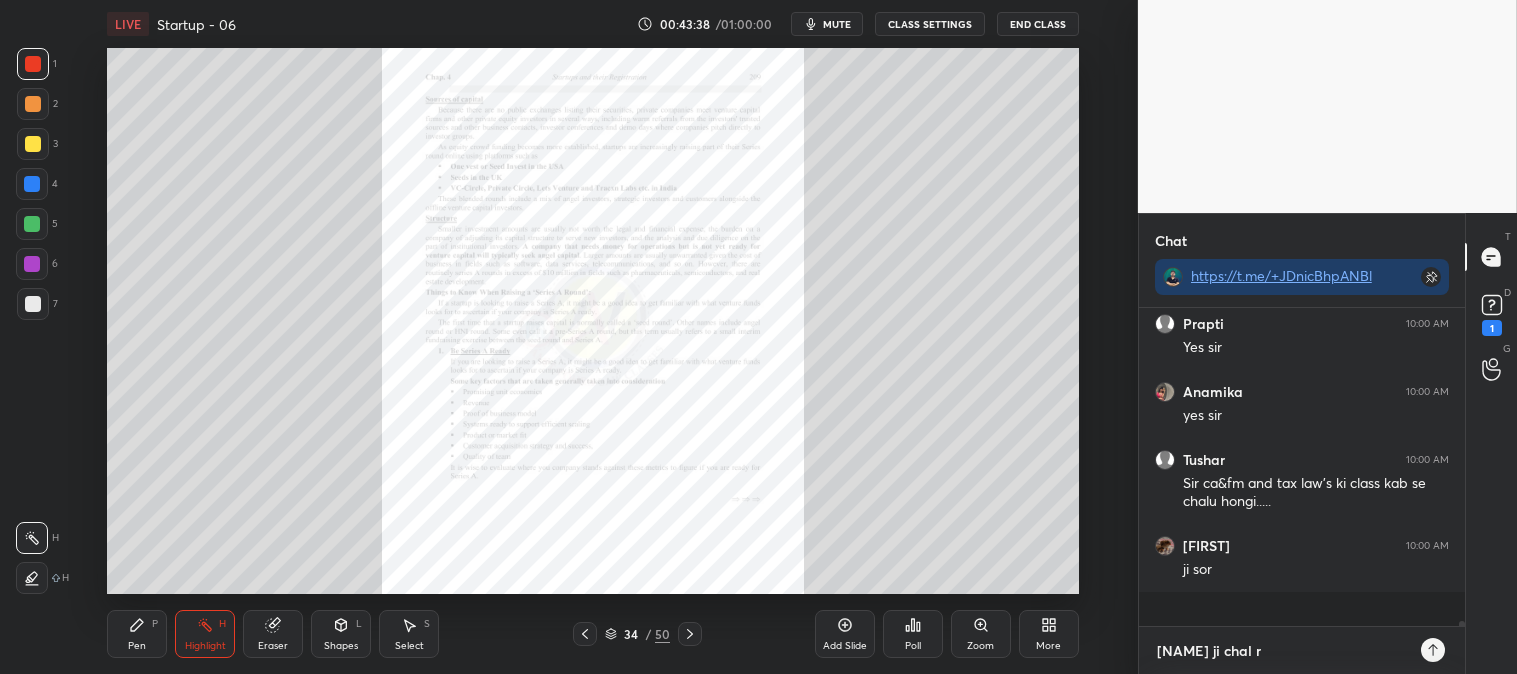 type on "[NAME] ji chal ra" 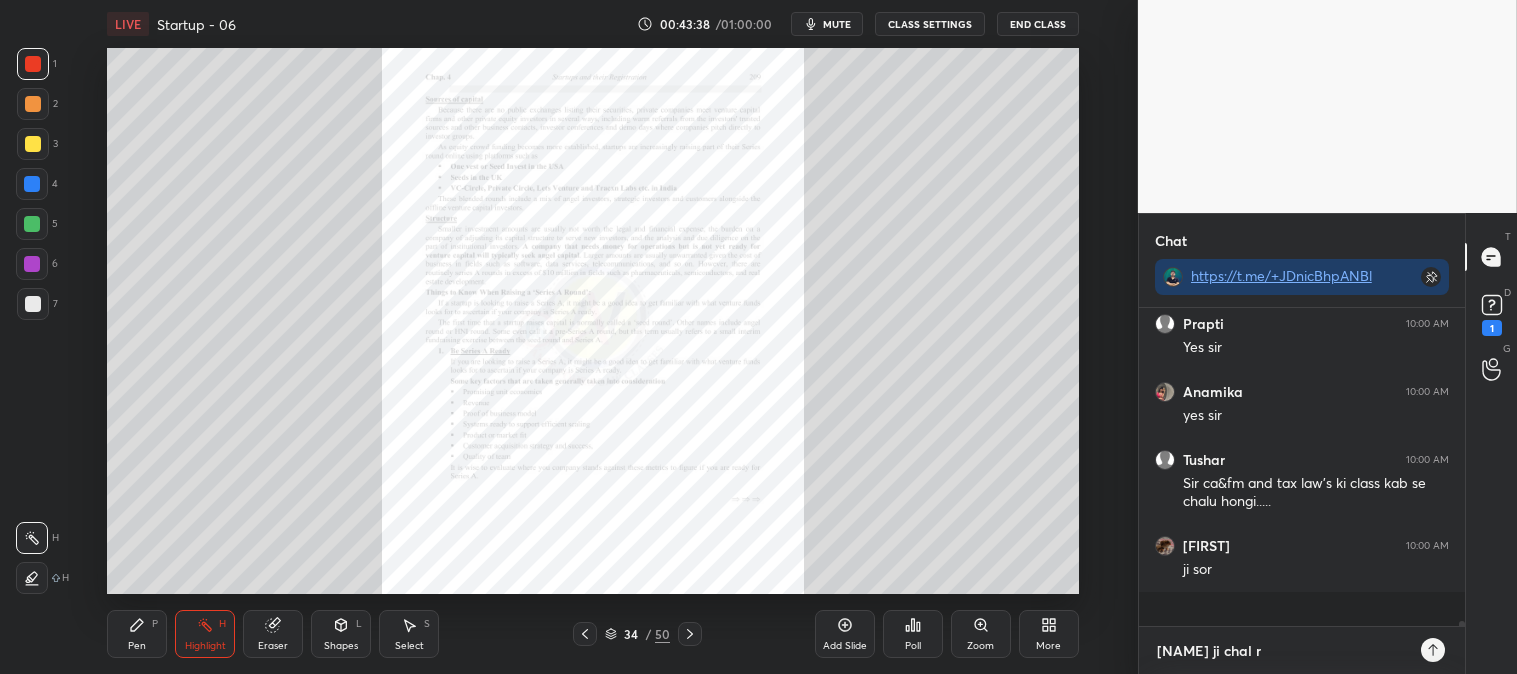 type on "x" 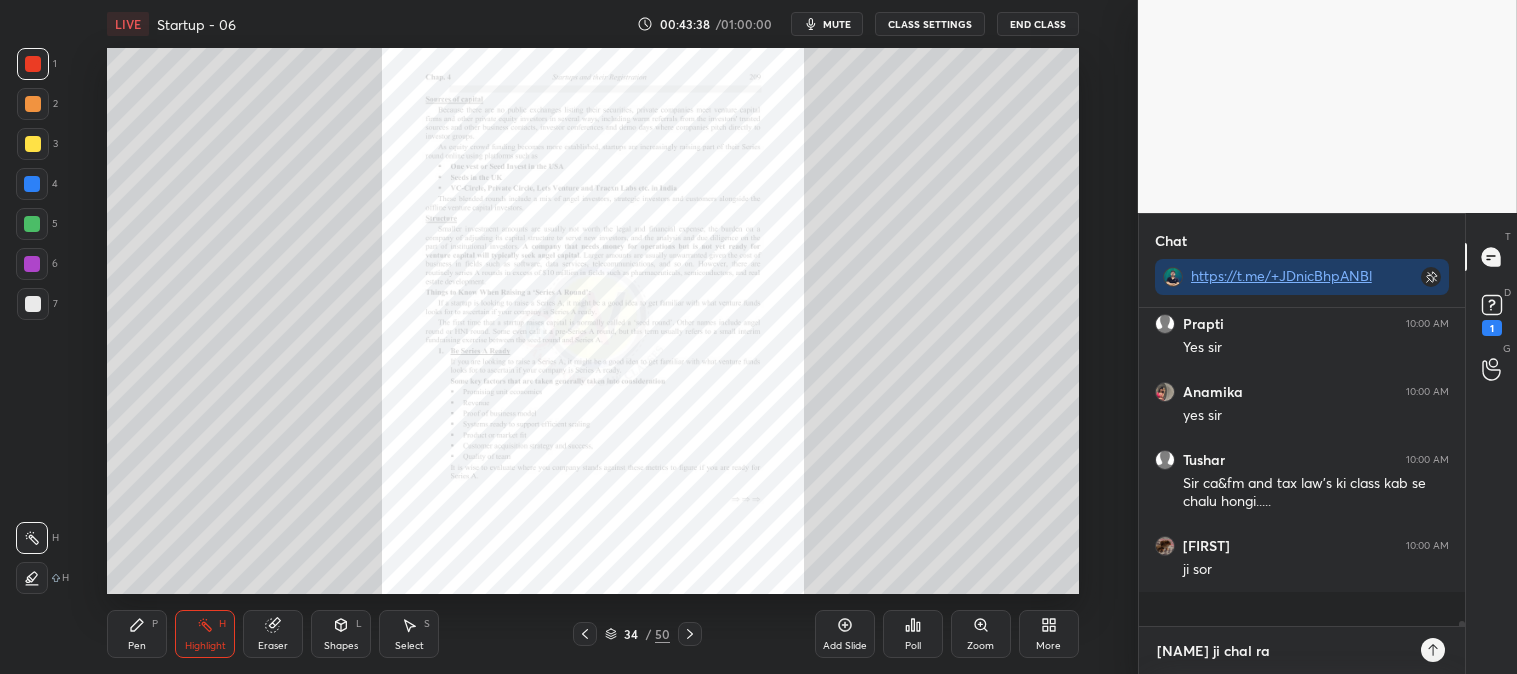 scroll, scrollTop: 6, scrollLeft: 5, axis: both 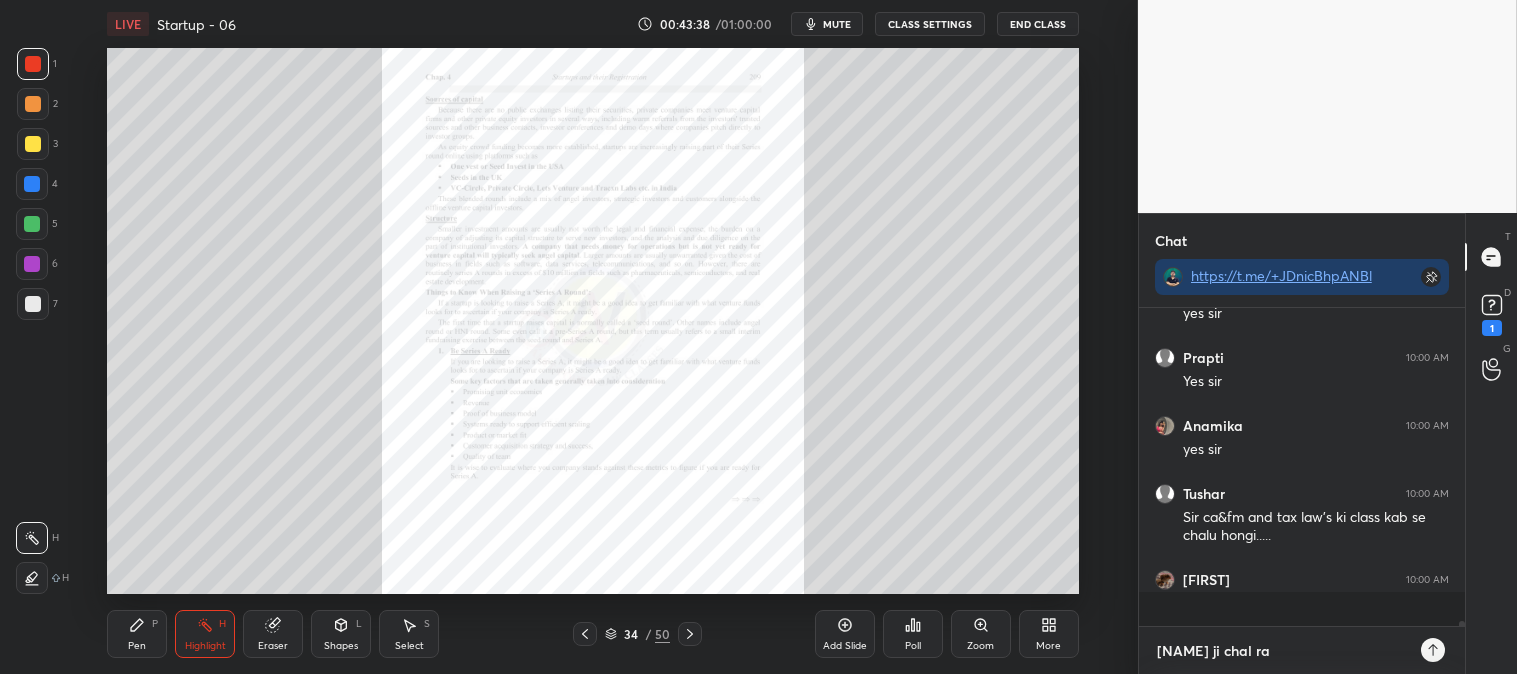 type on "[NAME] ji chal rah" 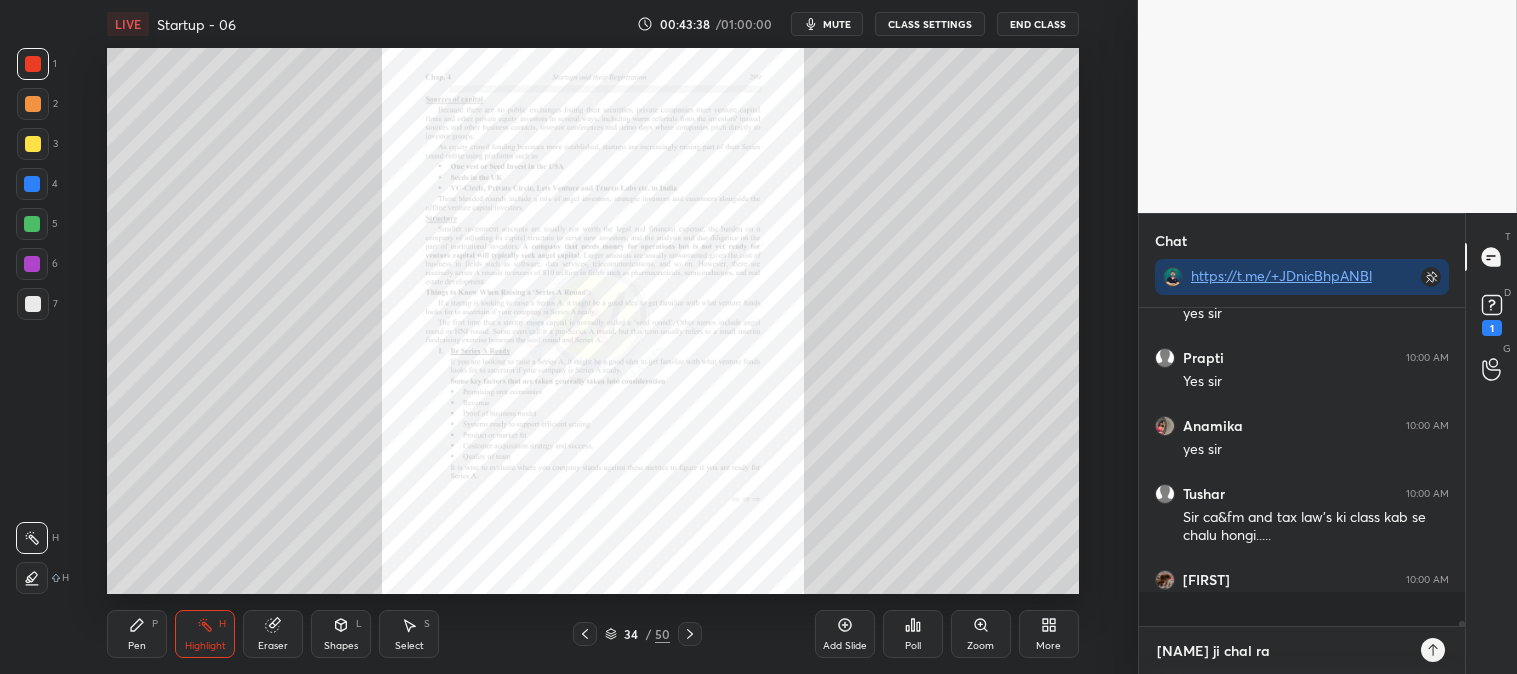 type on "x" 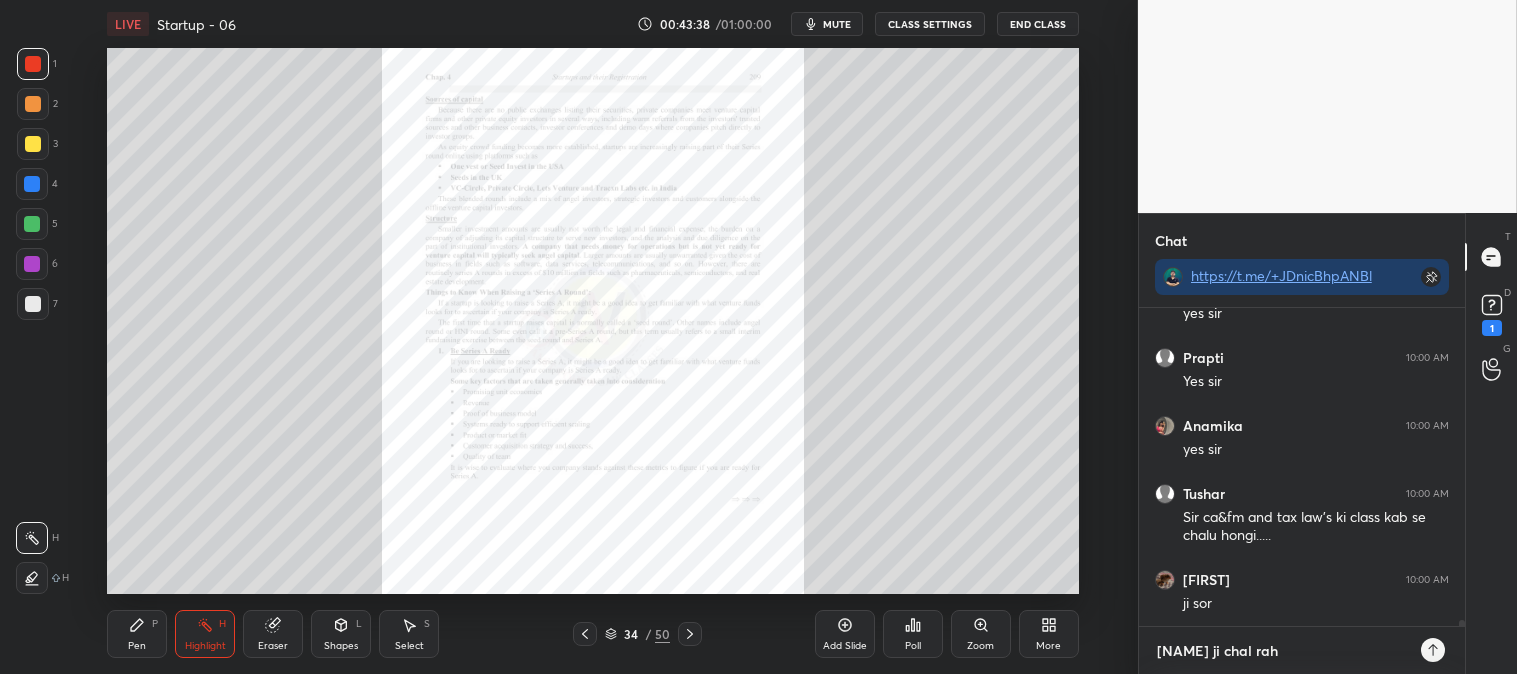 type on "[FIRST] ji chal rahi" 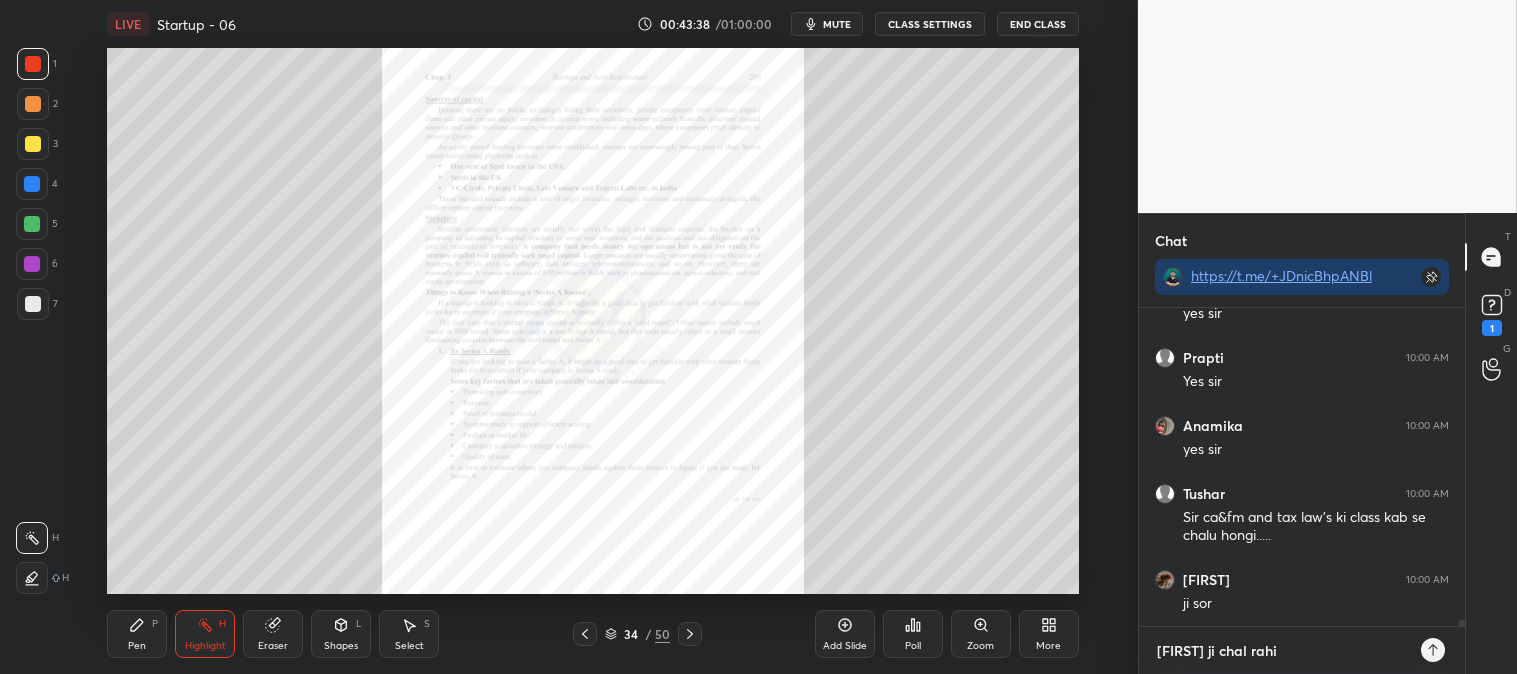type on "[FIRST] ji chal rahi" 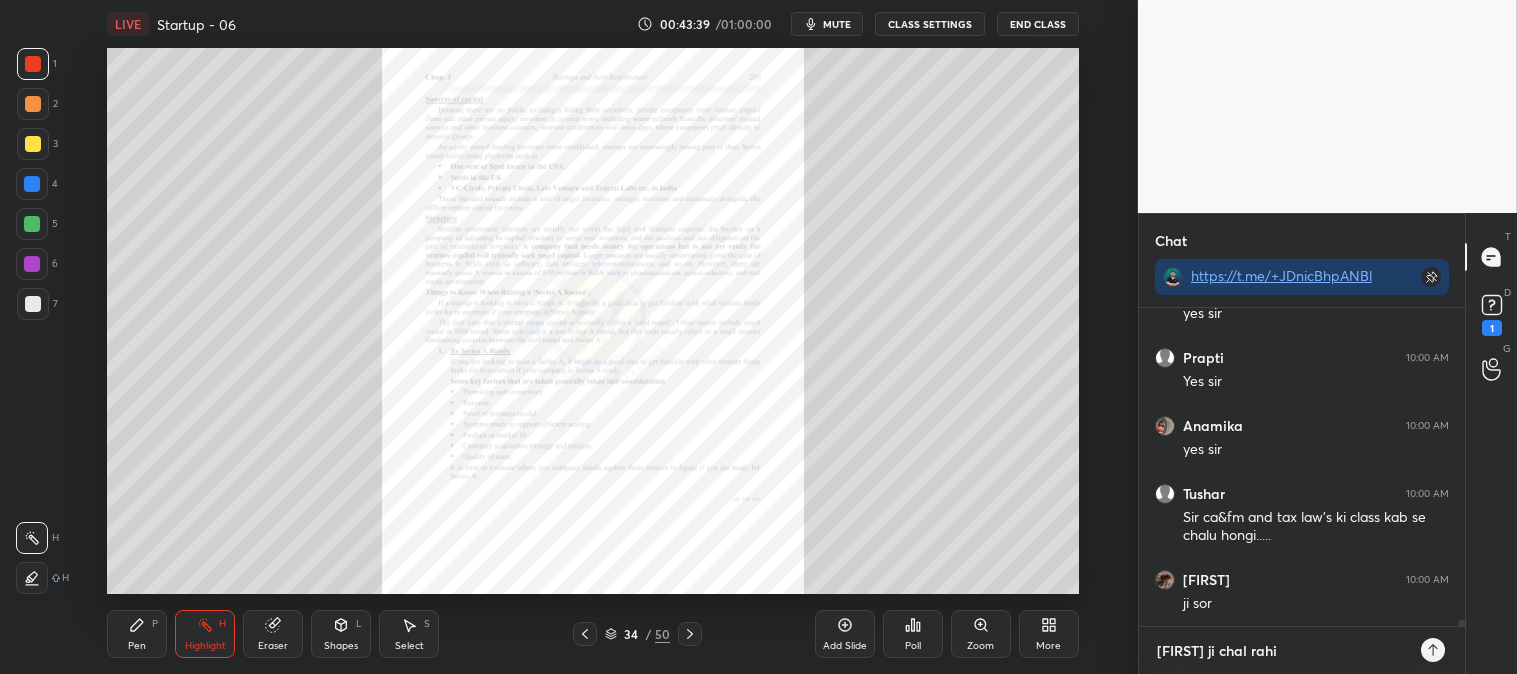 type on "[FIRST] ji chal rahi a" 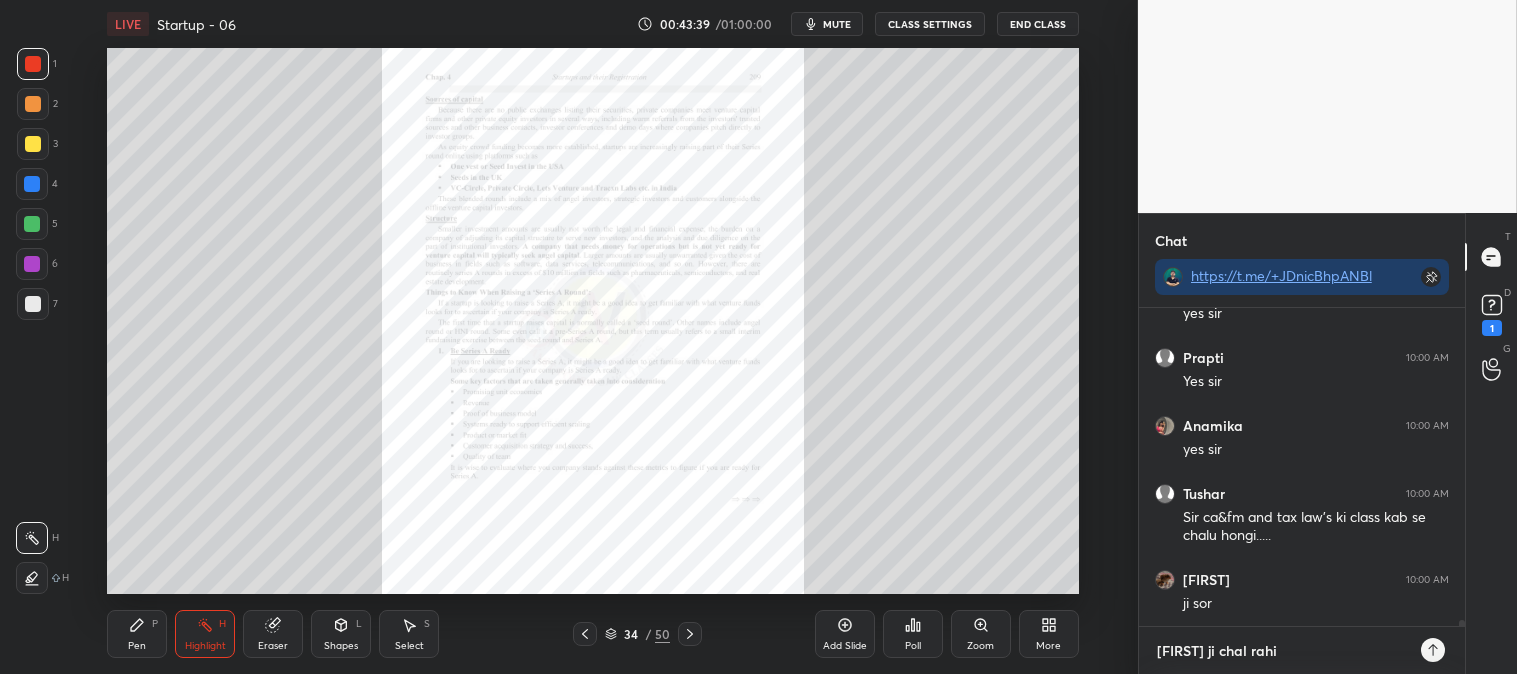 type on "x" 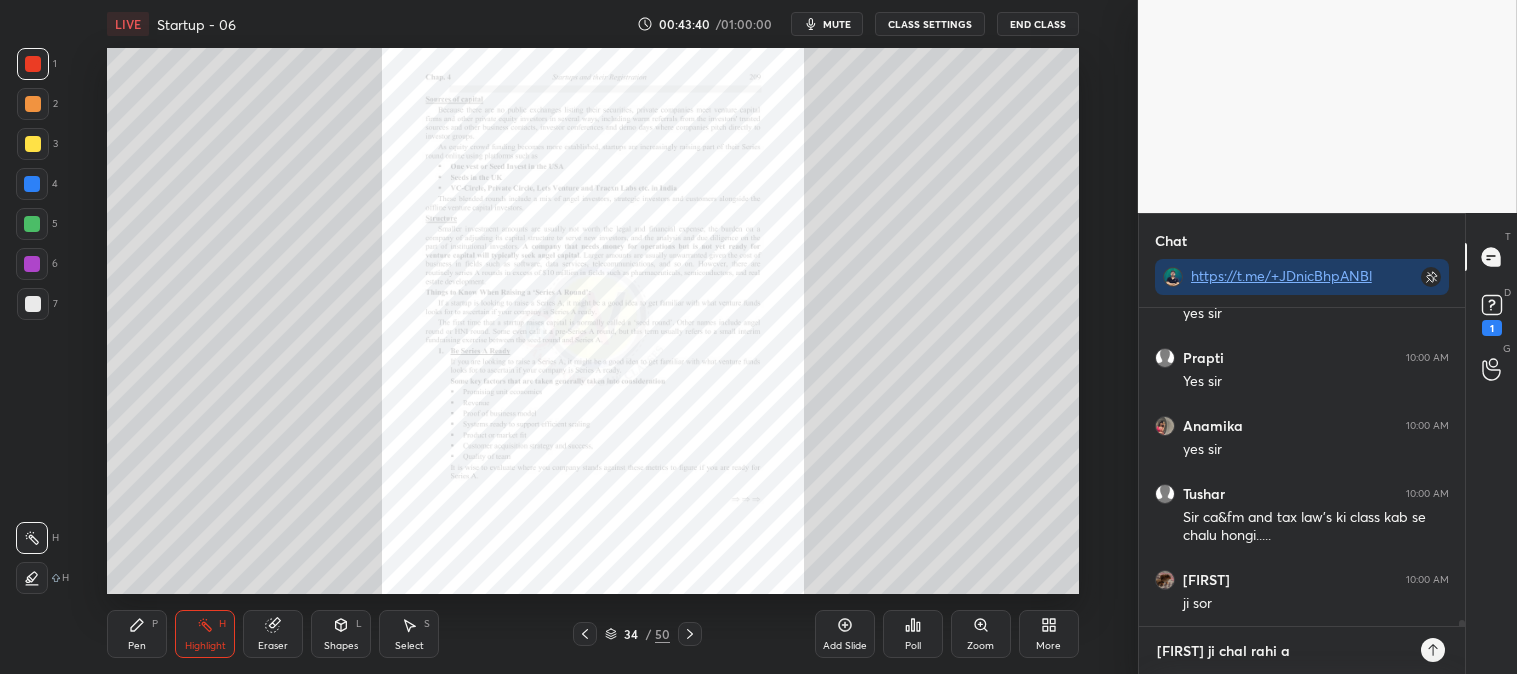 type on "[FIRST] ji chal rahi" 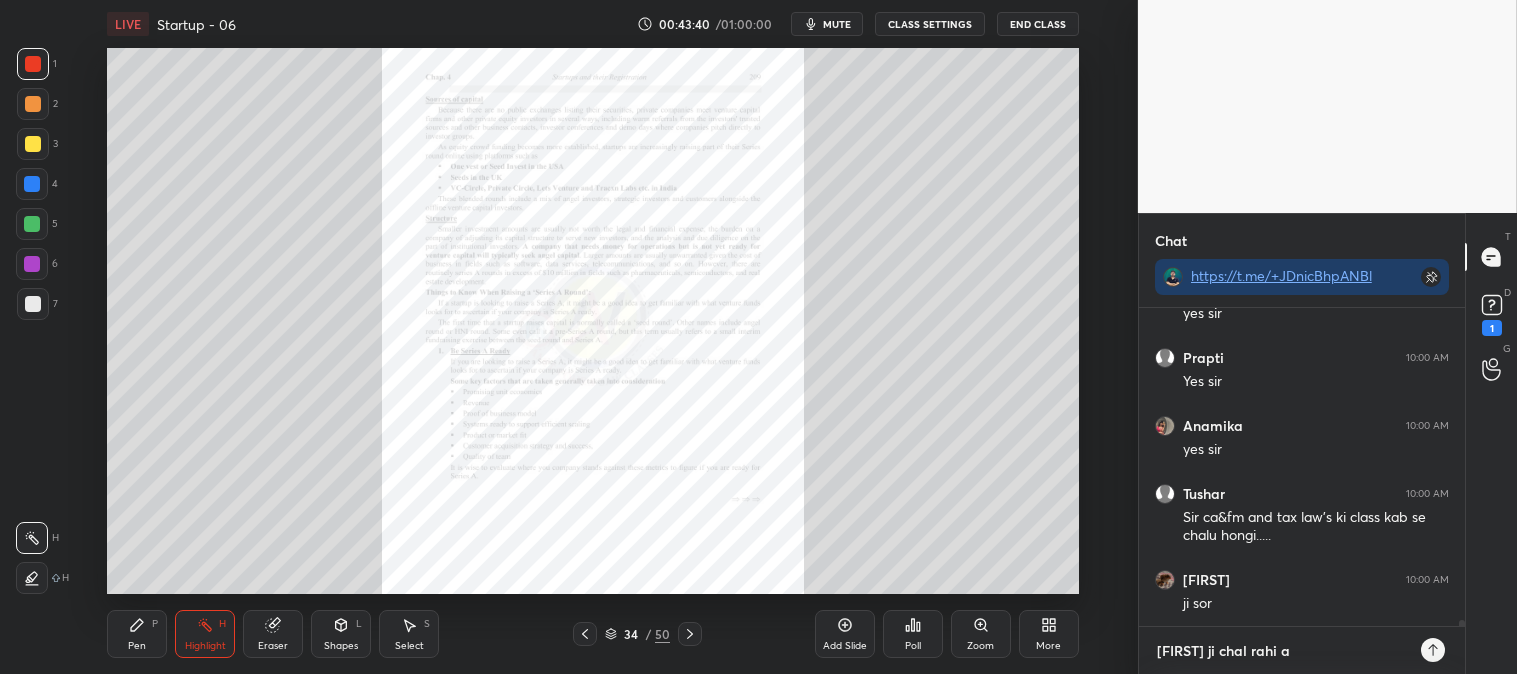 type on "x" 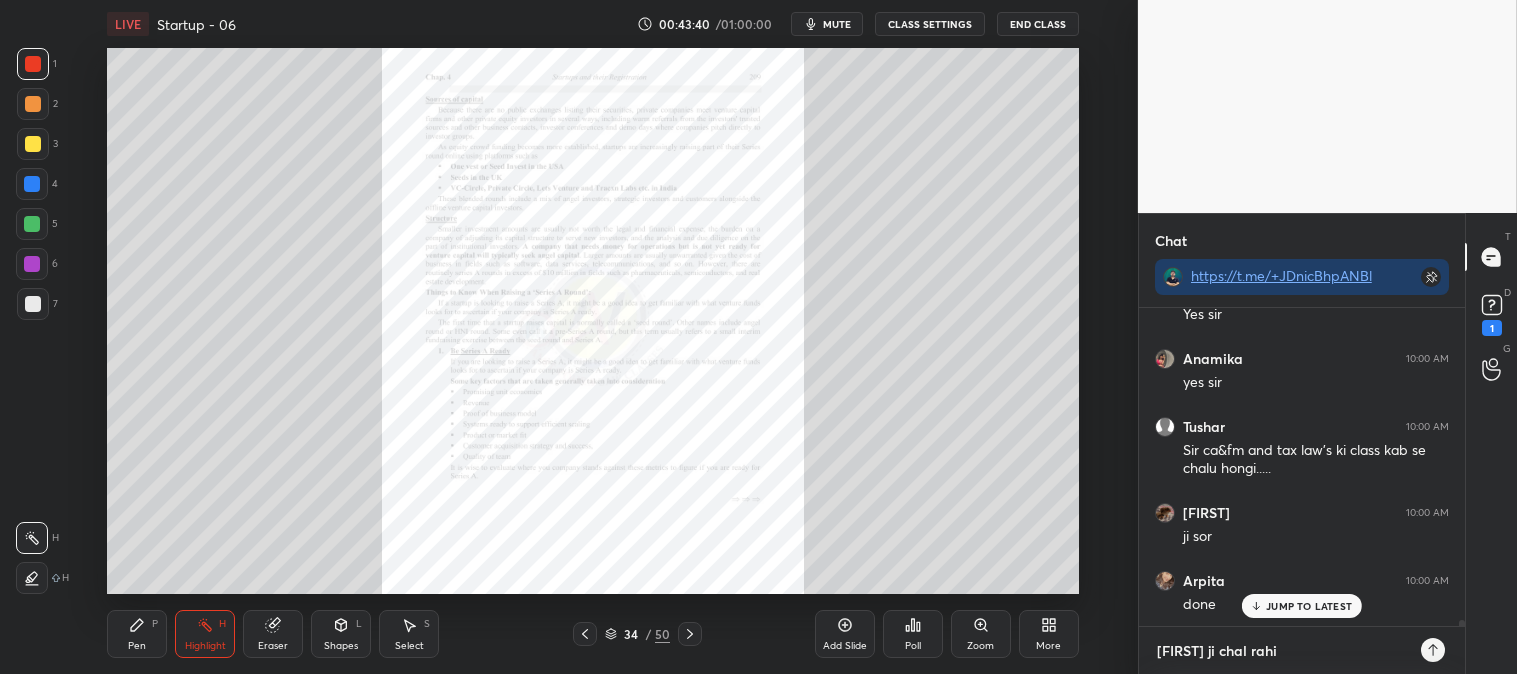 type on "[PERSON] ji chal rahi h" 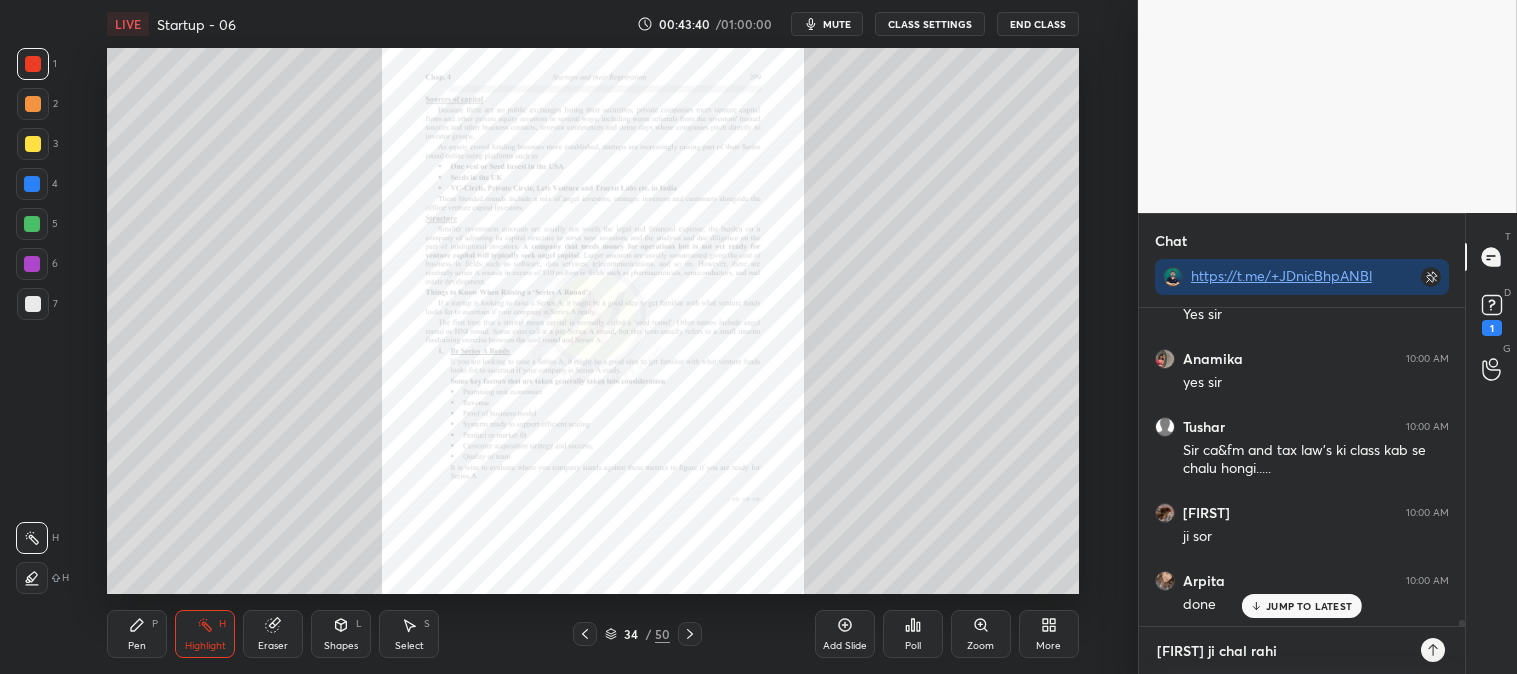 type on "x" 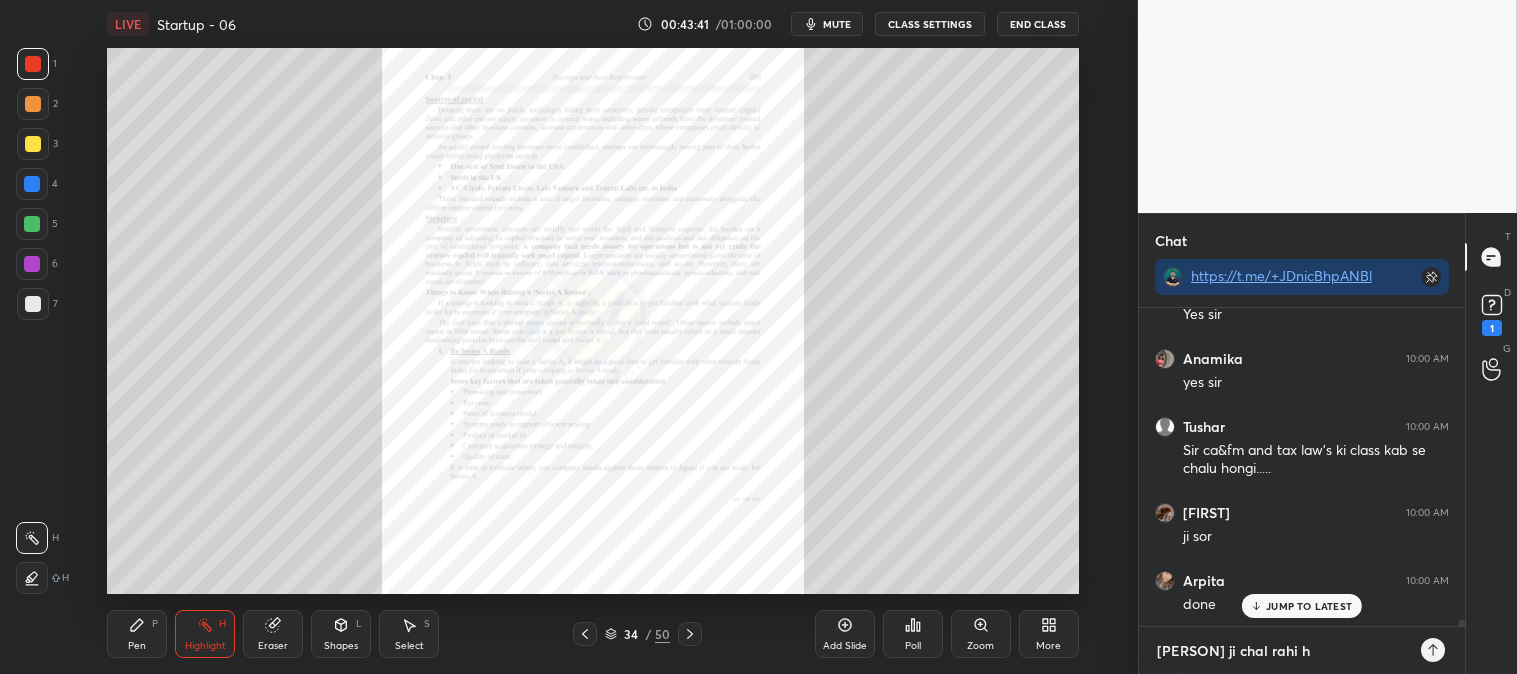 type on "[NAME] ji chal rahi ha" 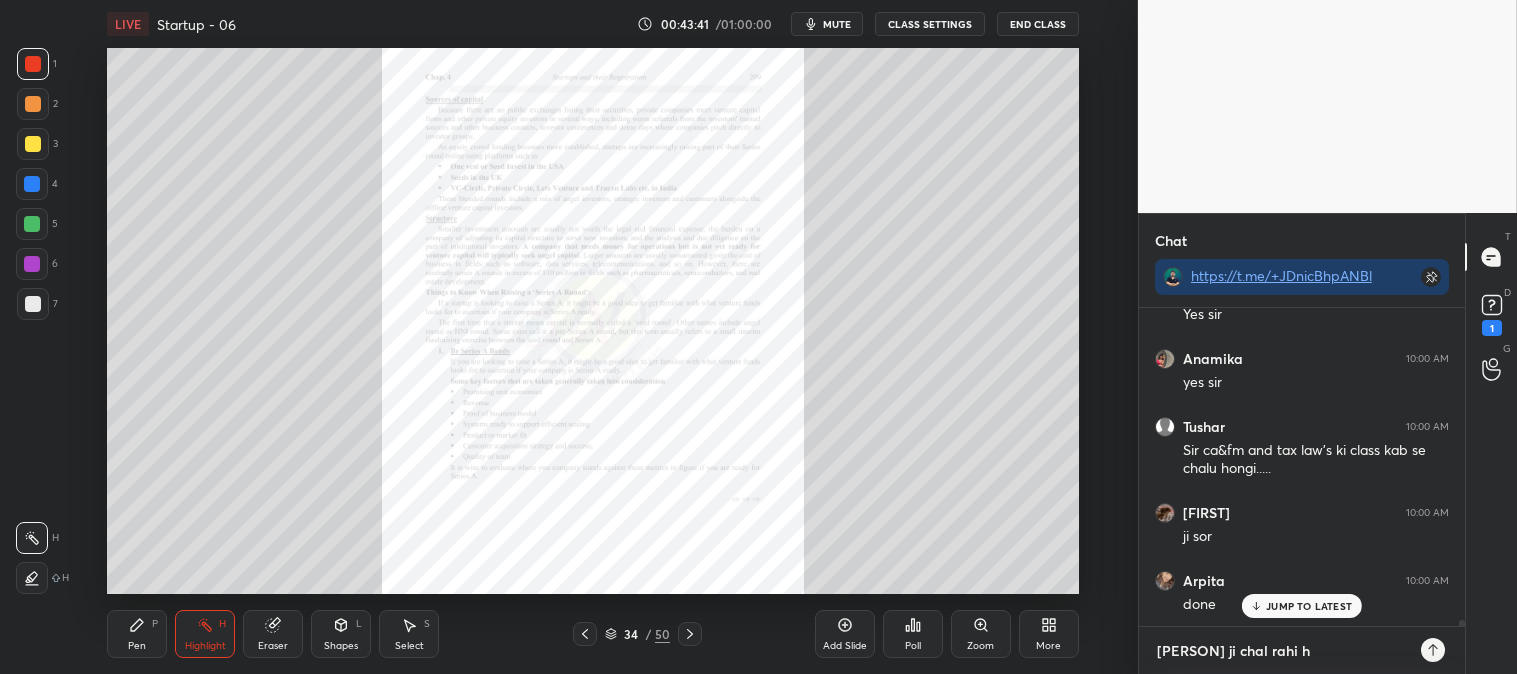 type on "x" 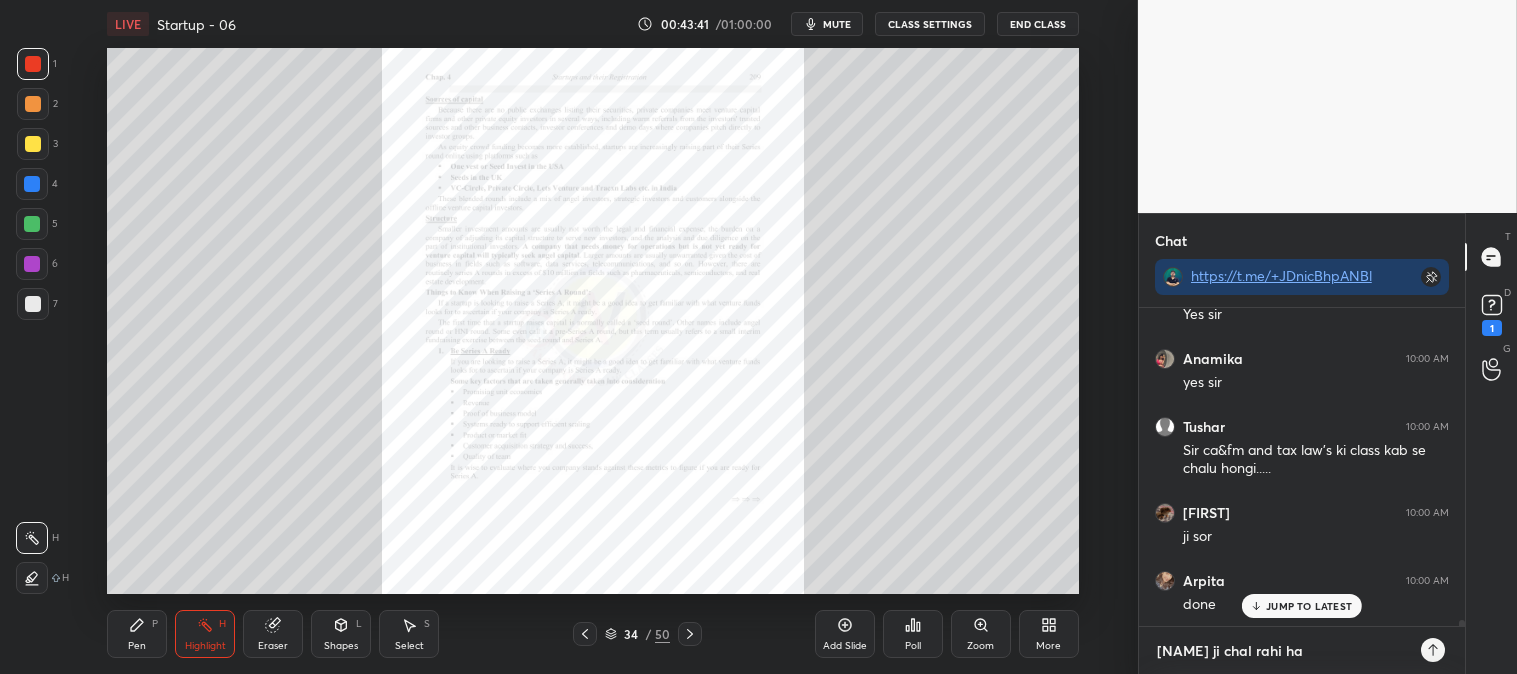 type on "tushar ji chal rahi hai" 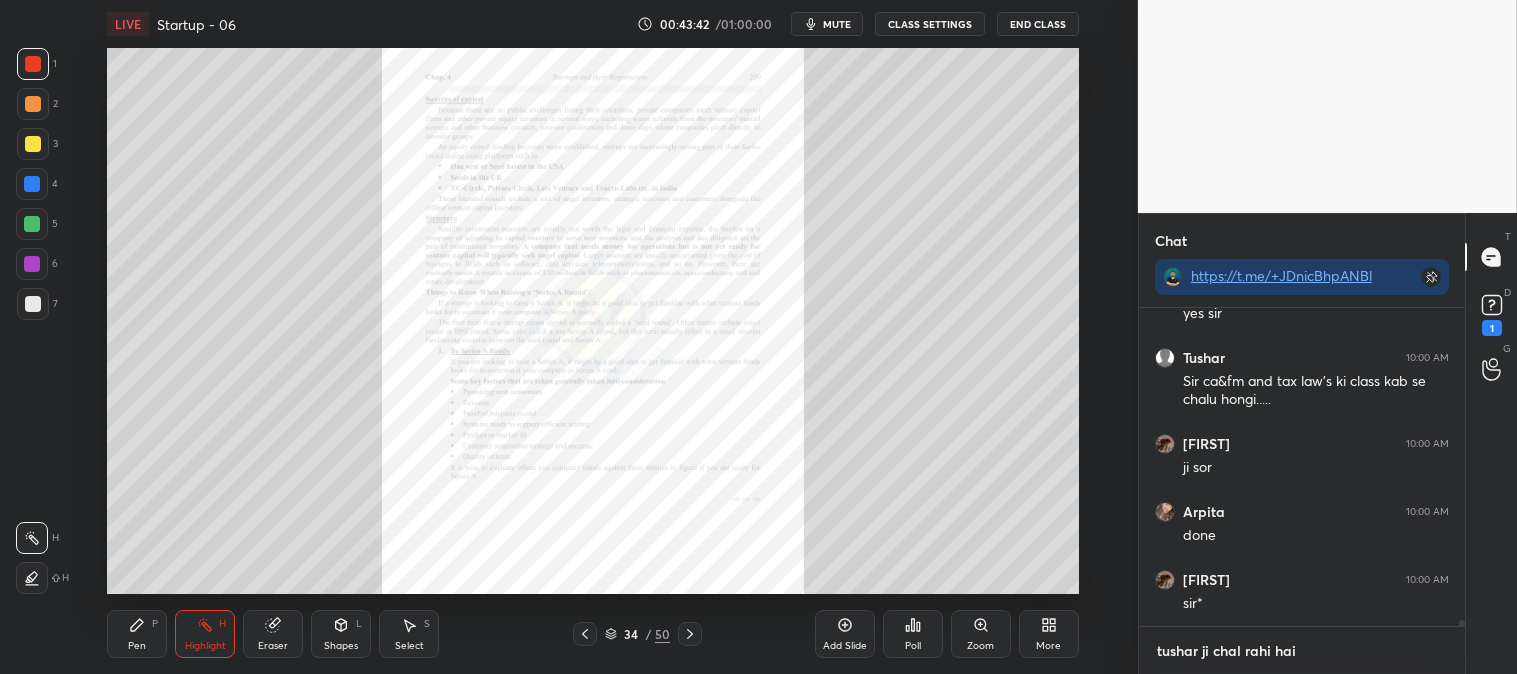 type 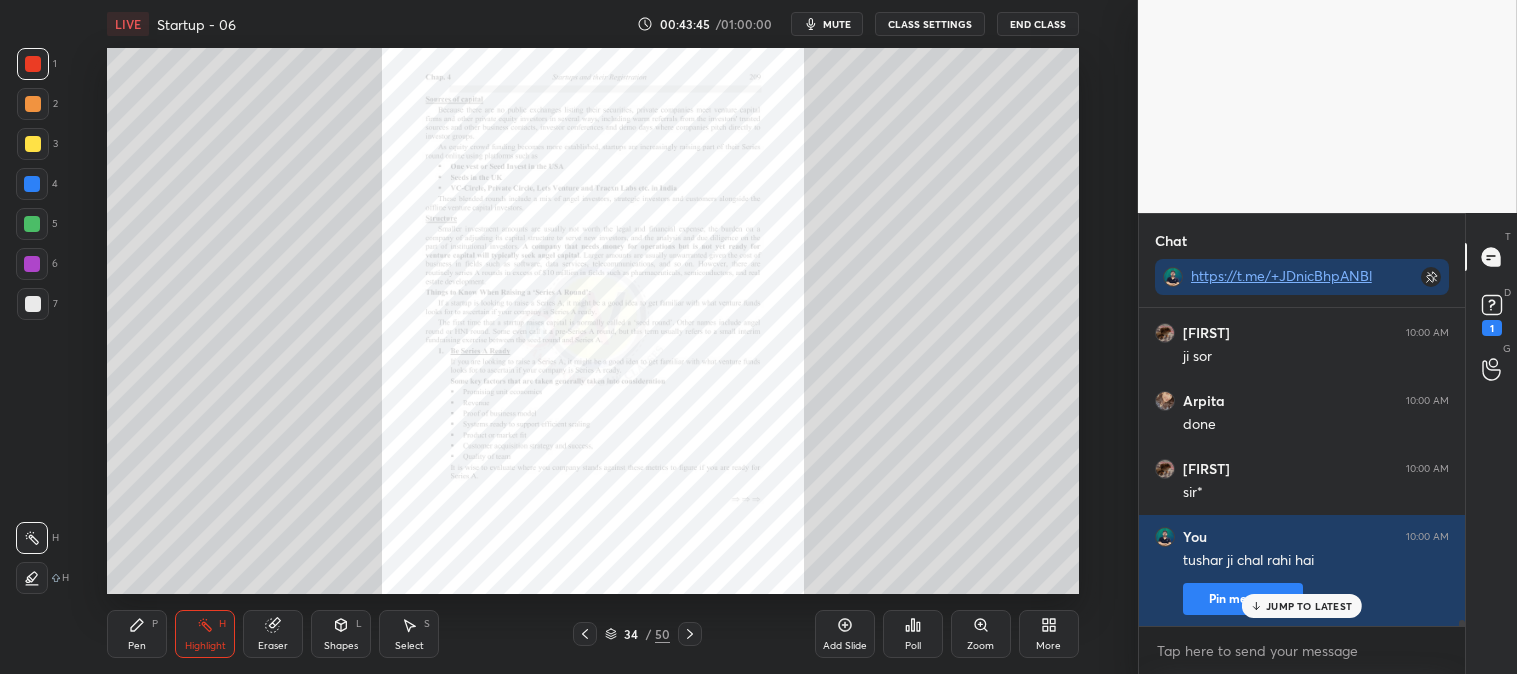 click 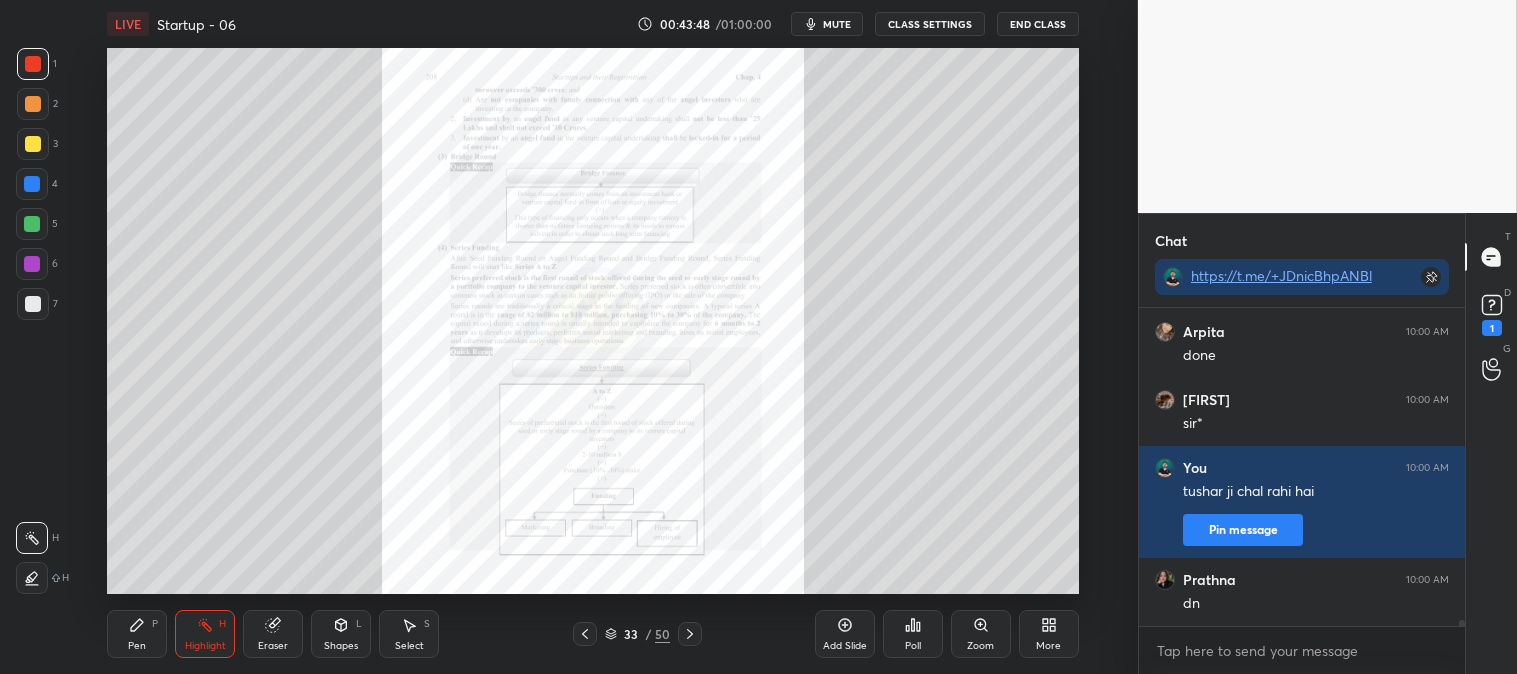 click 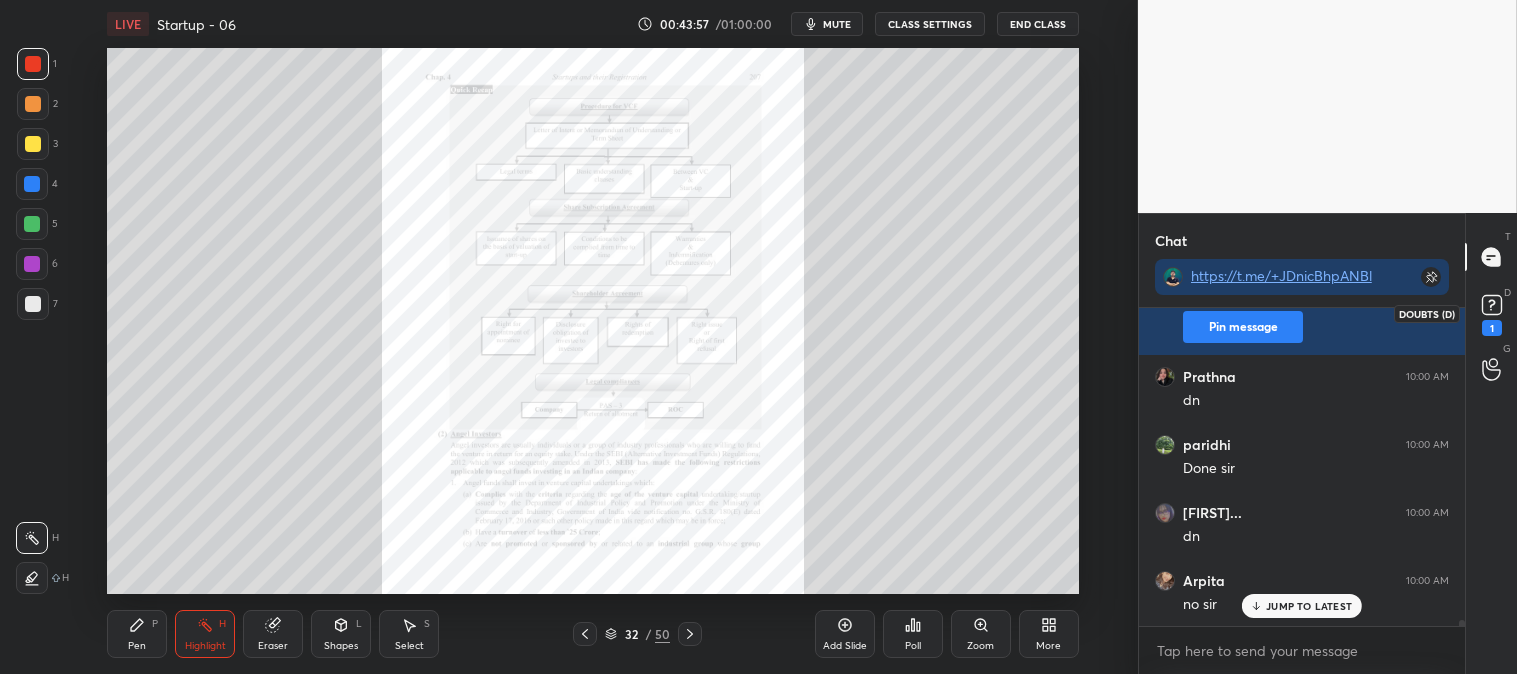 click 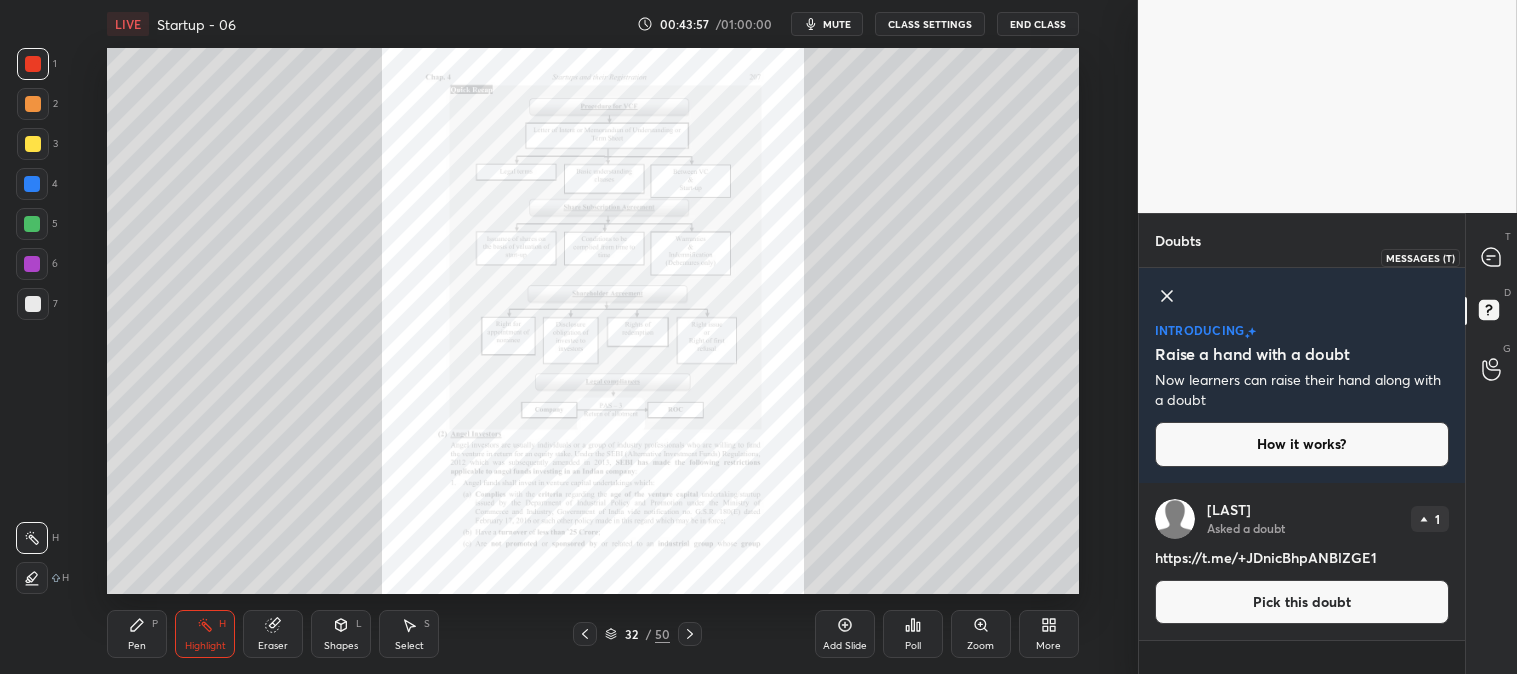 click 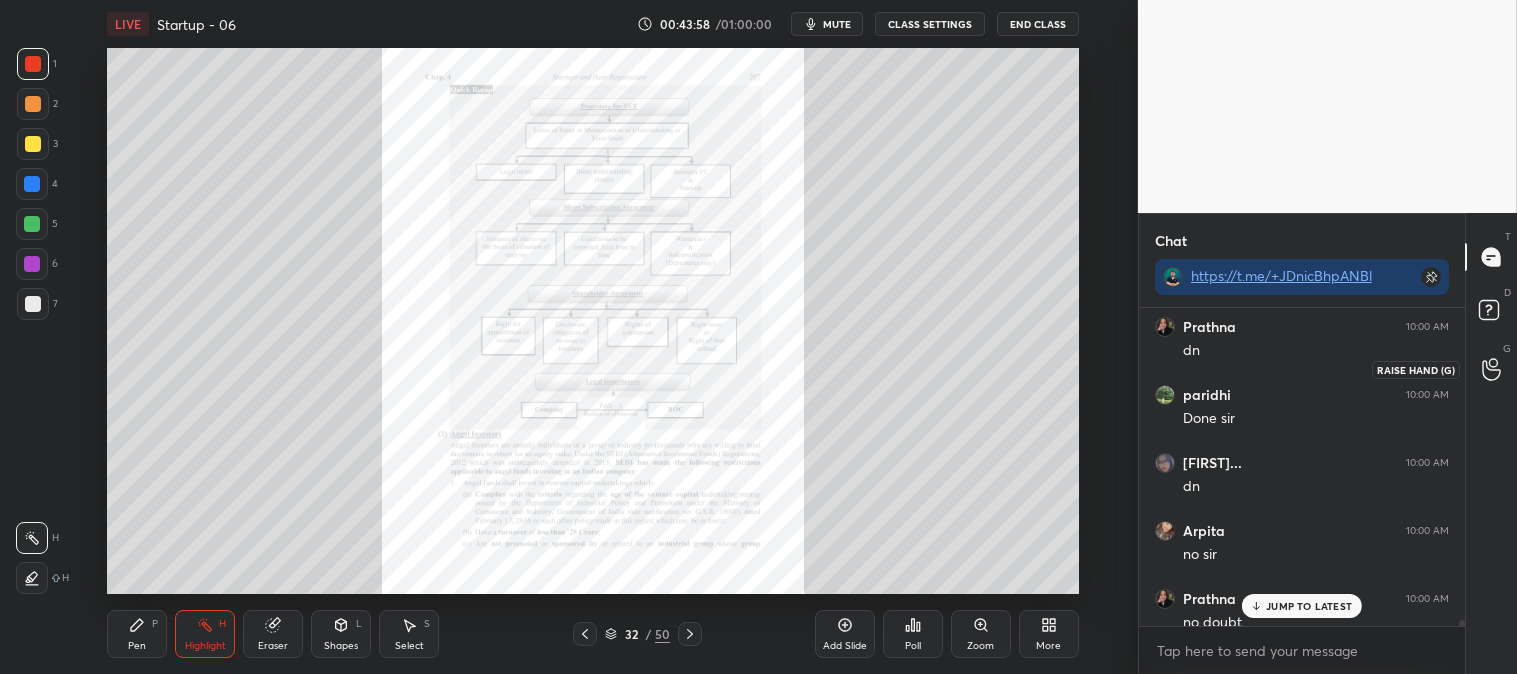click 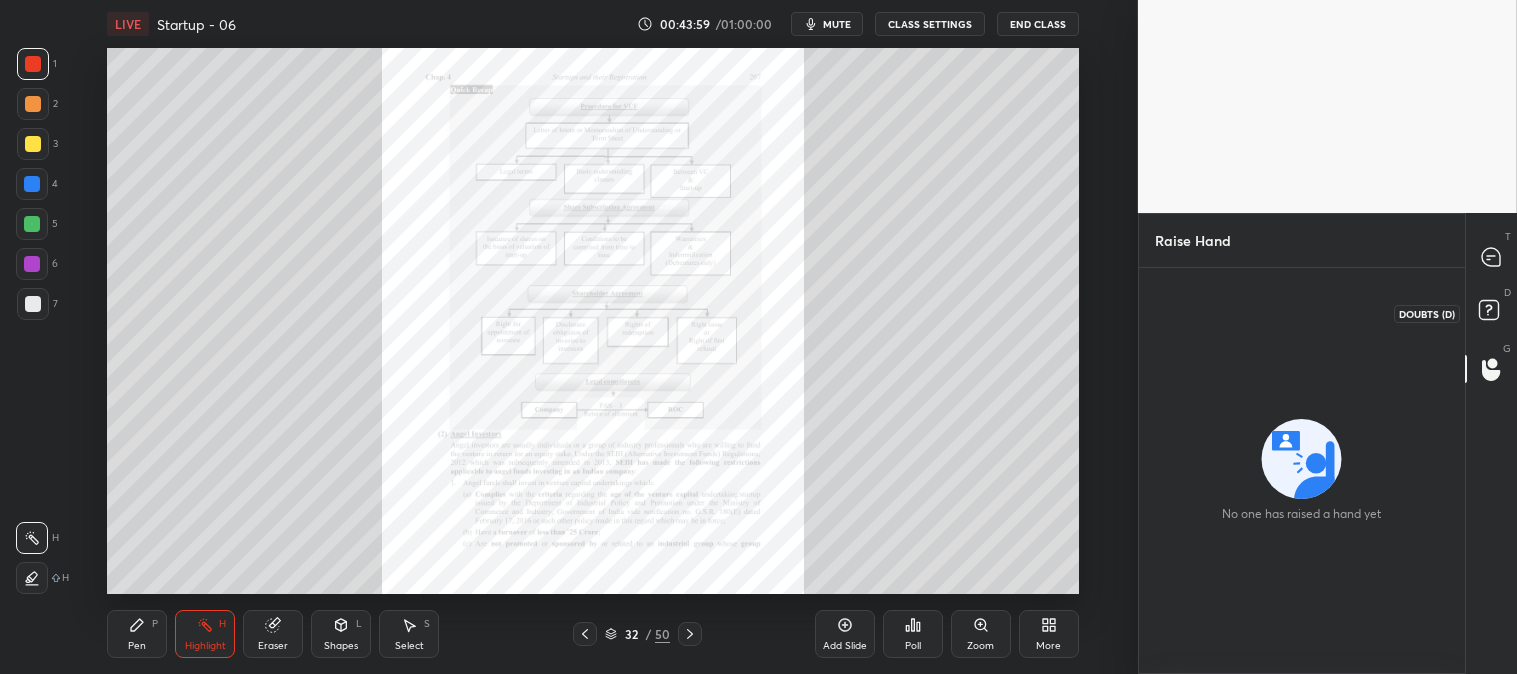 click 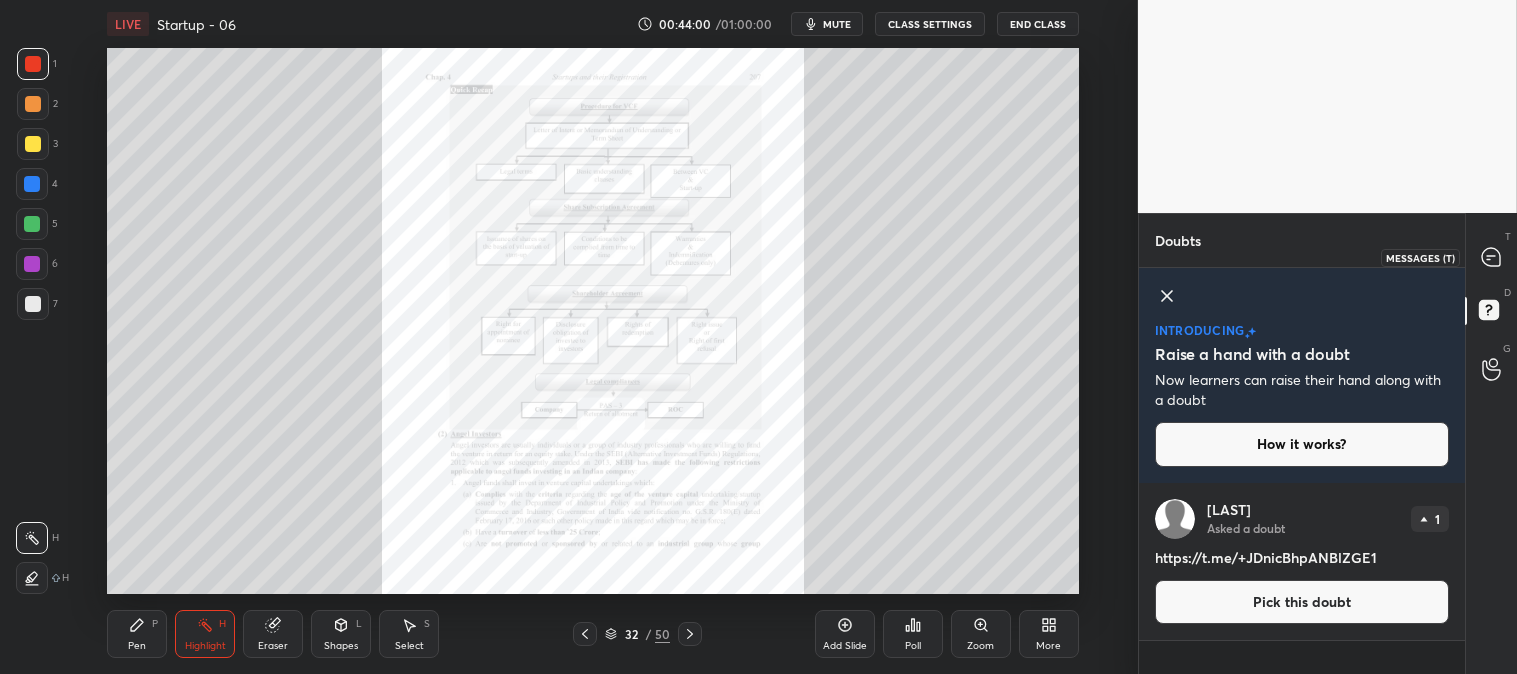 click 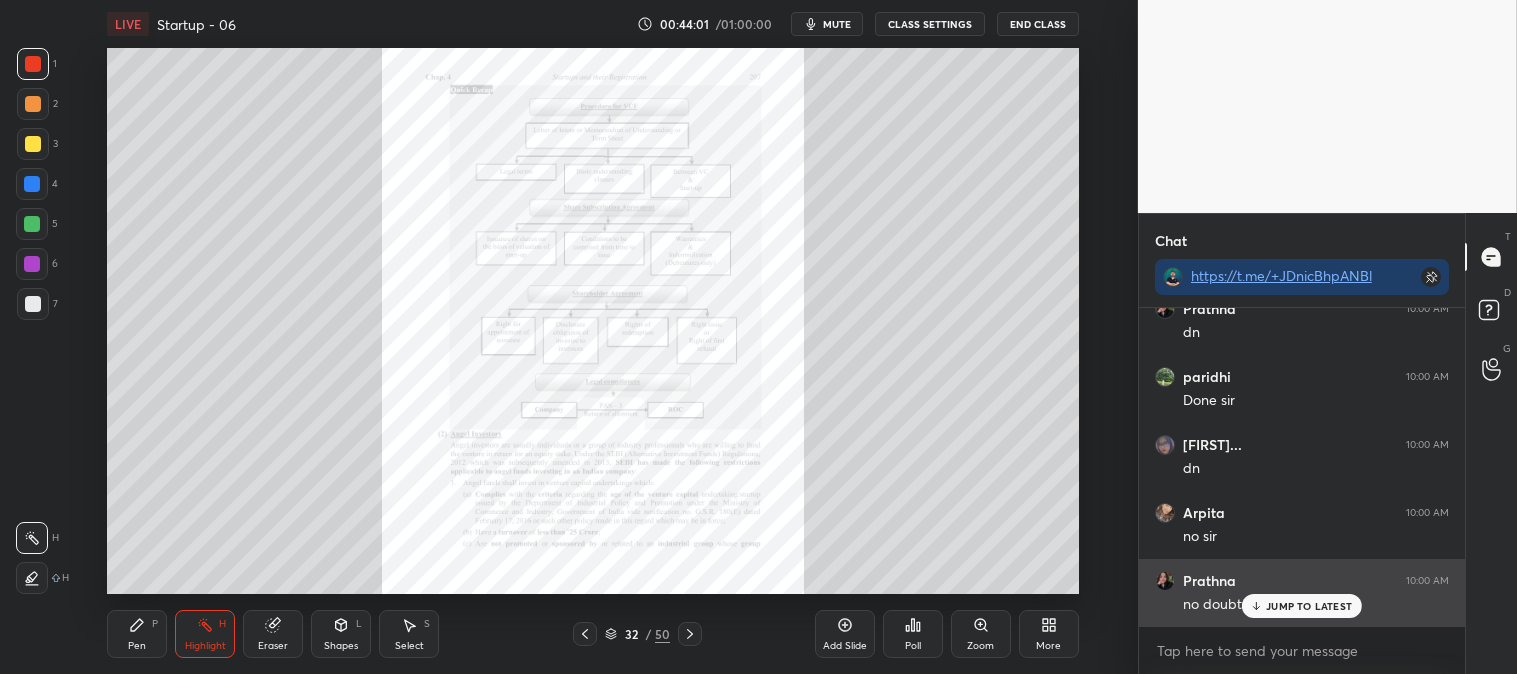 click on "JUMP TO LATEST" at bounding box center [1309, 606] 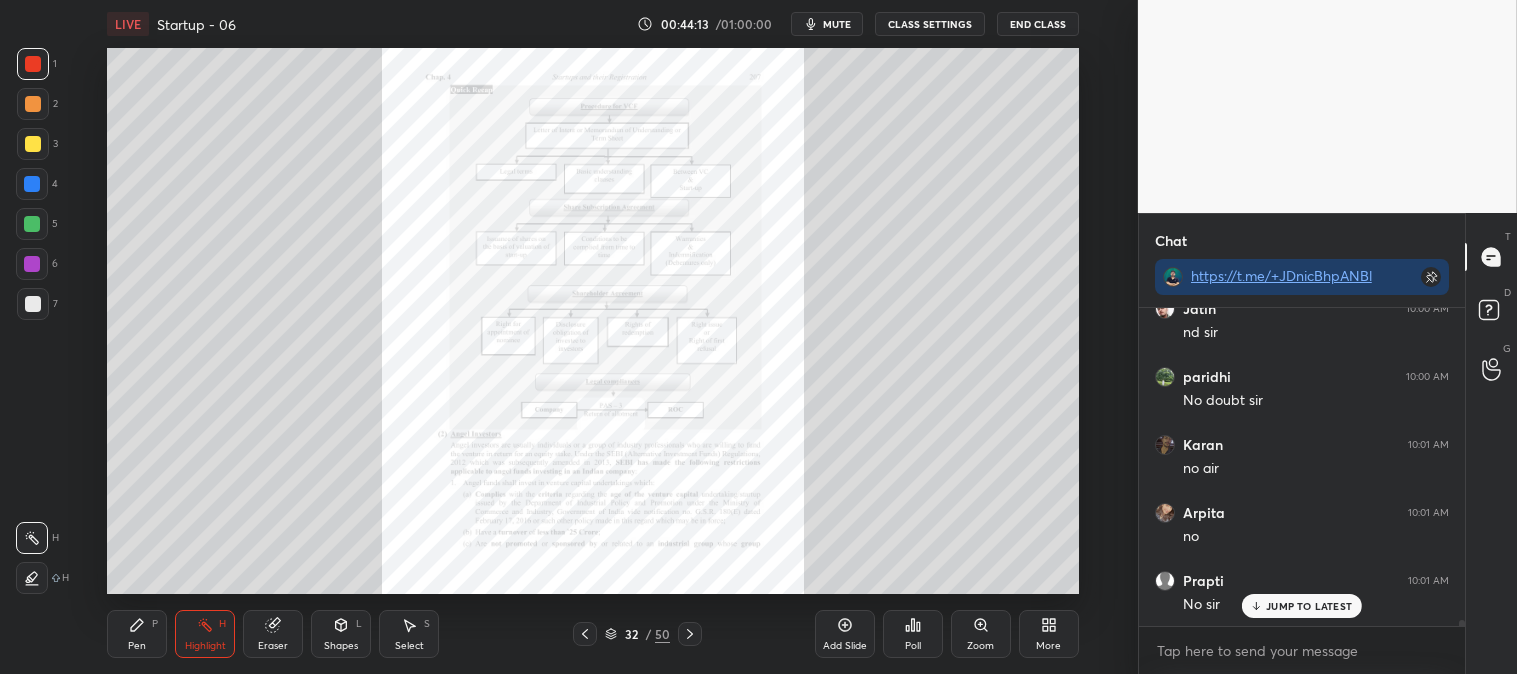 click 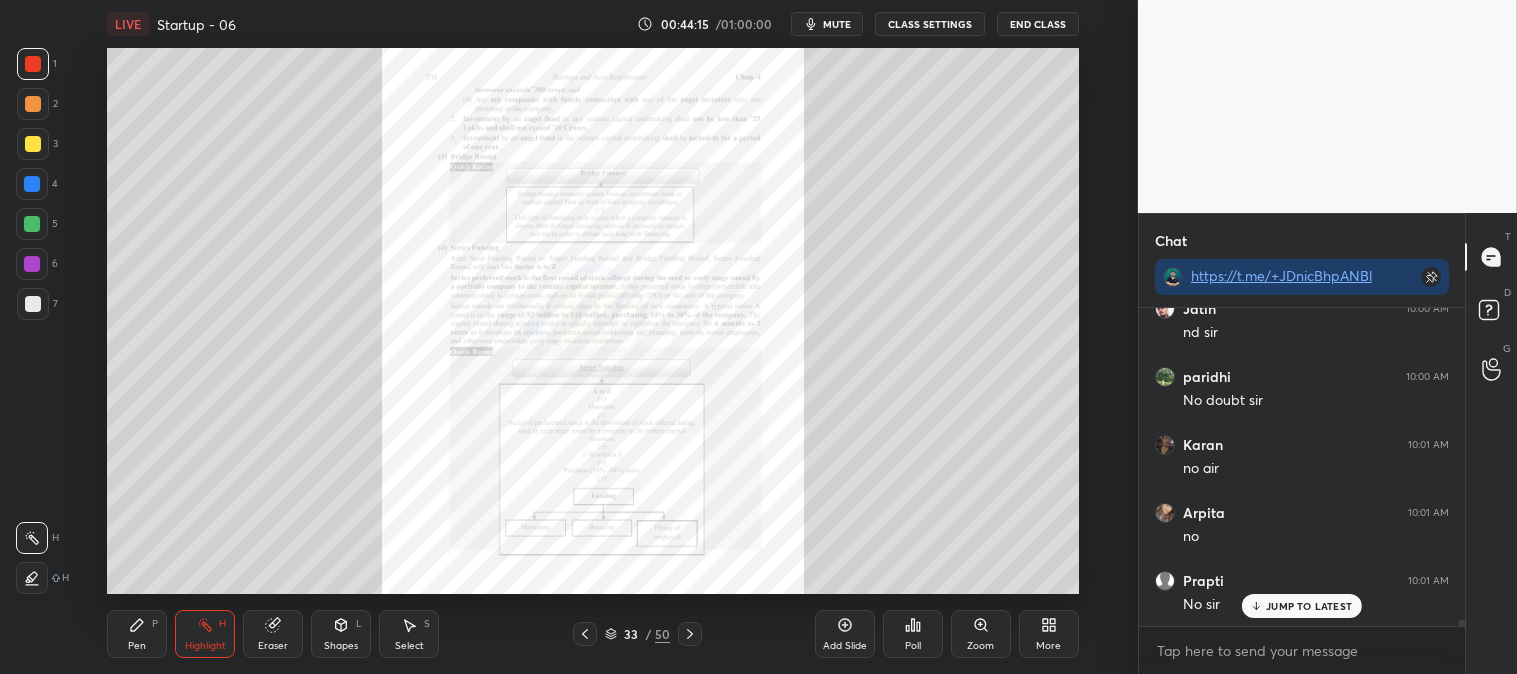 click 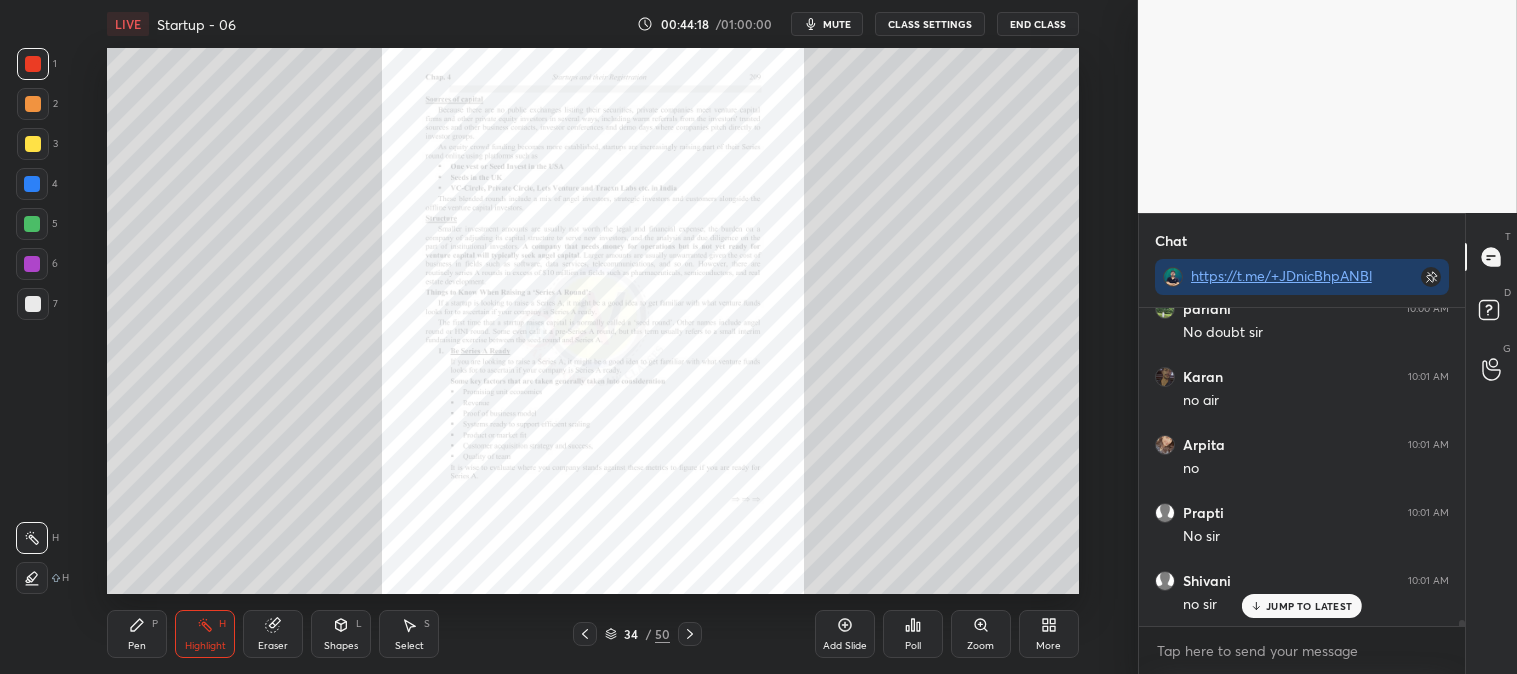click 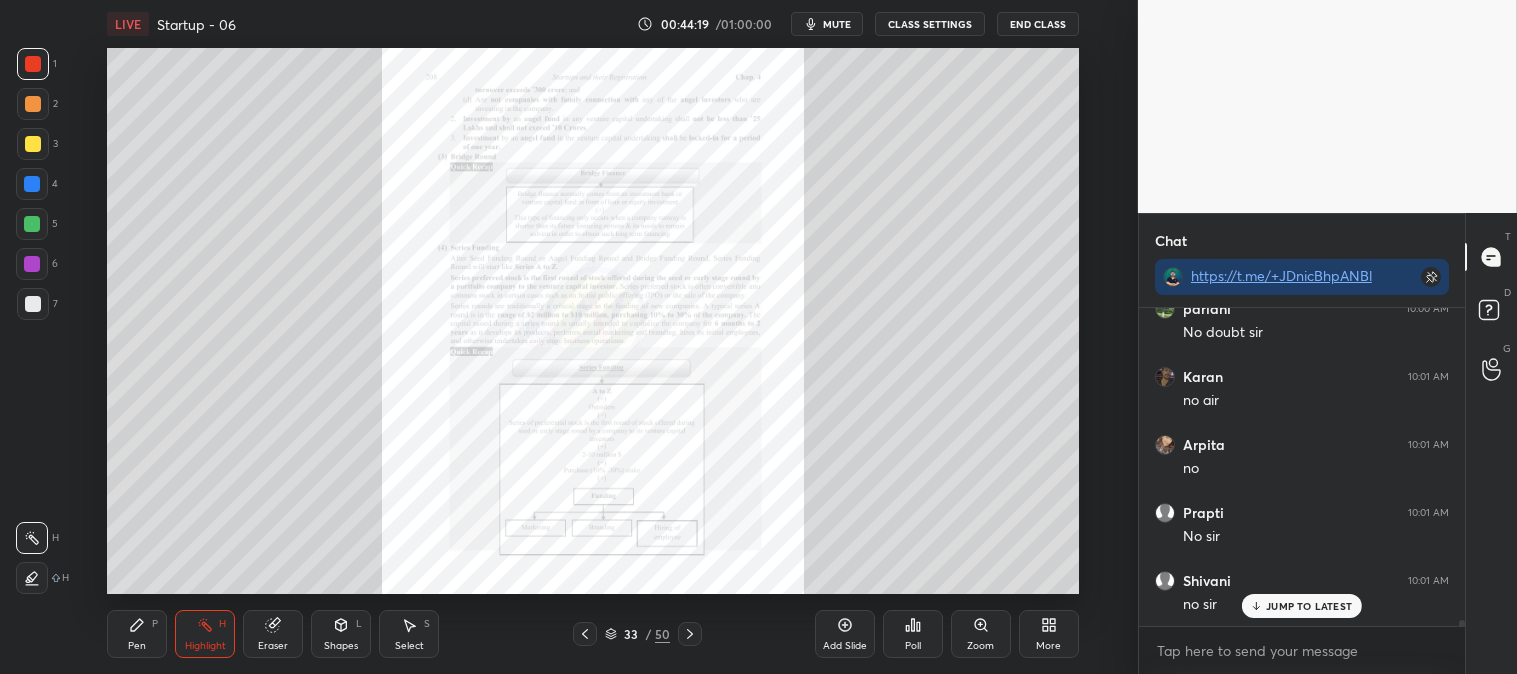 click 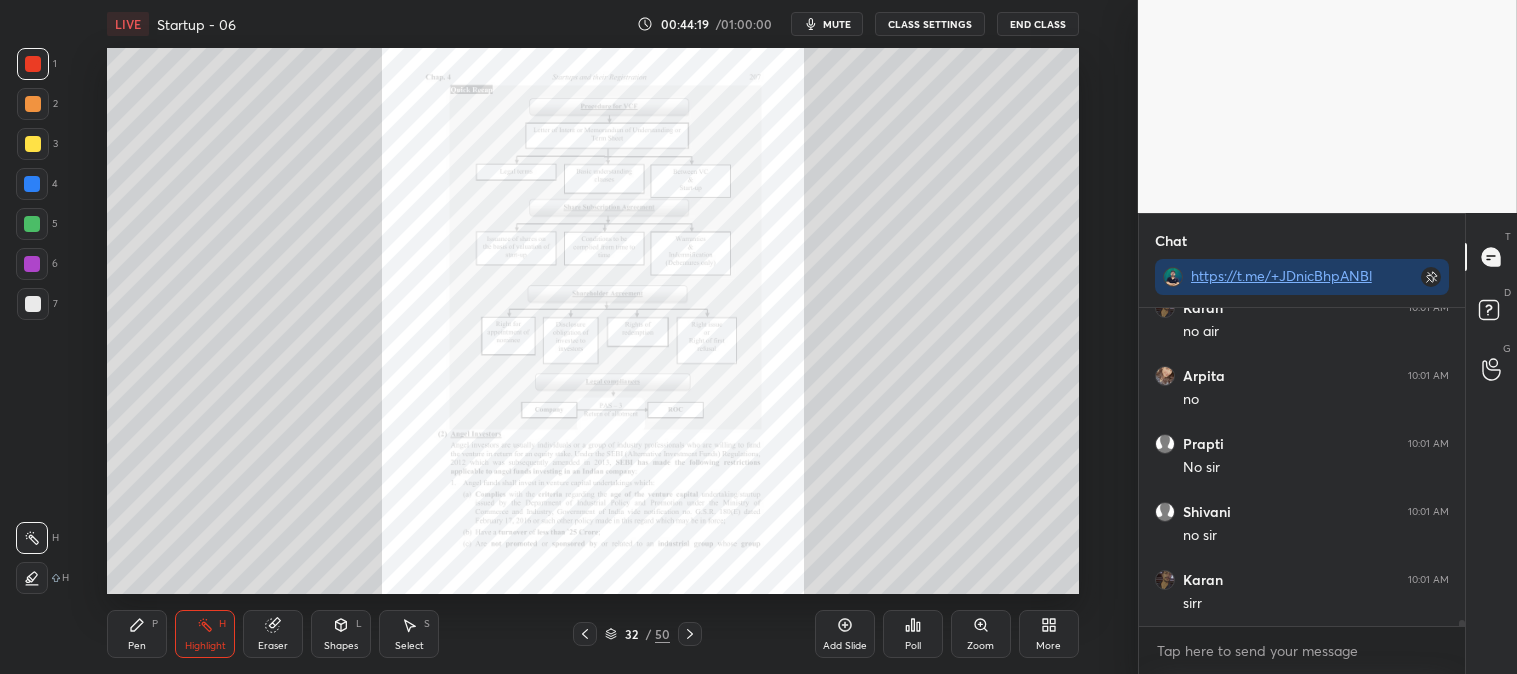 click 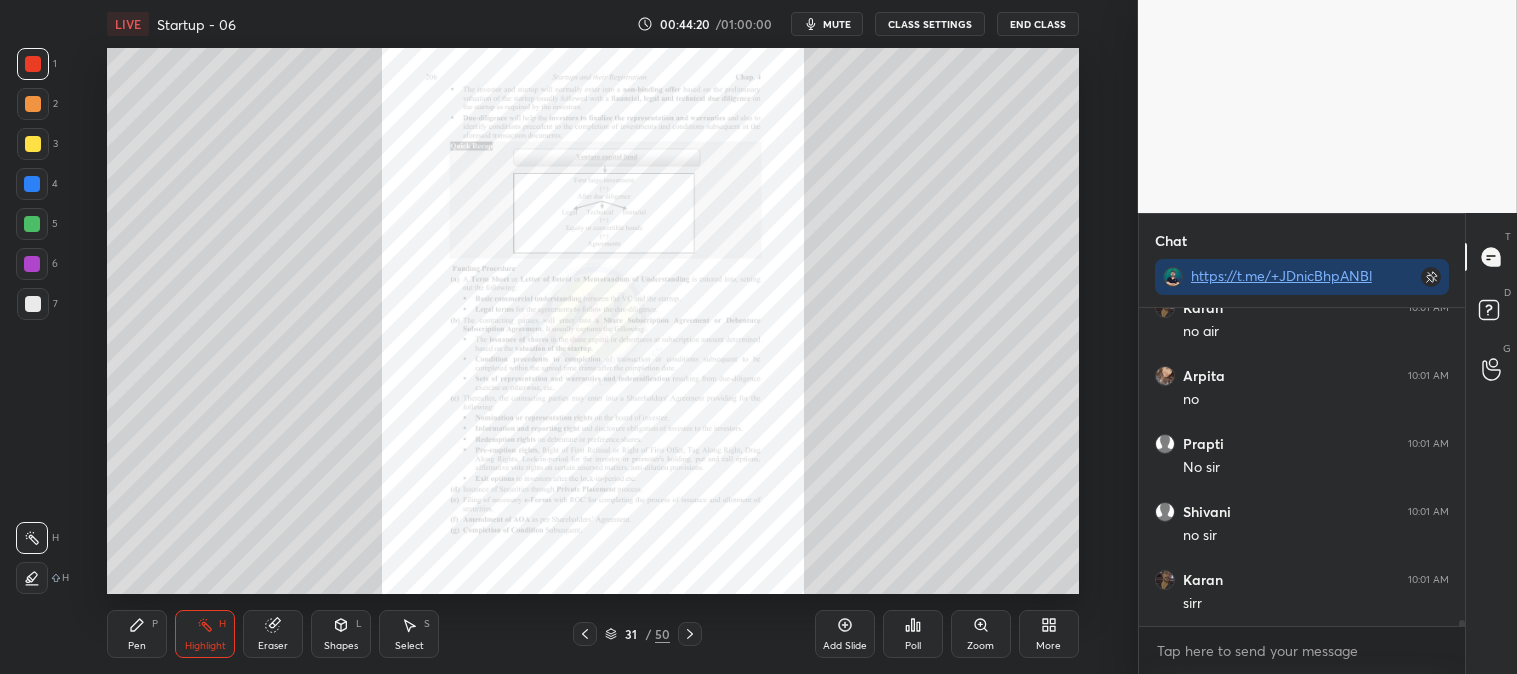 click 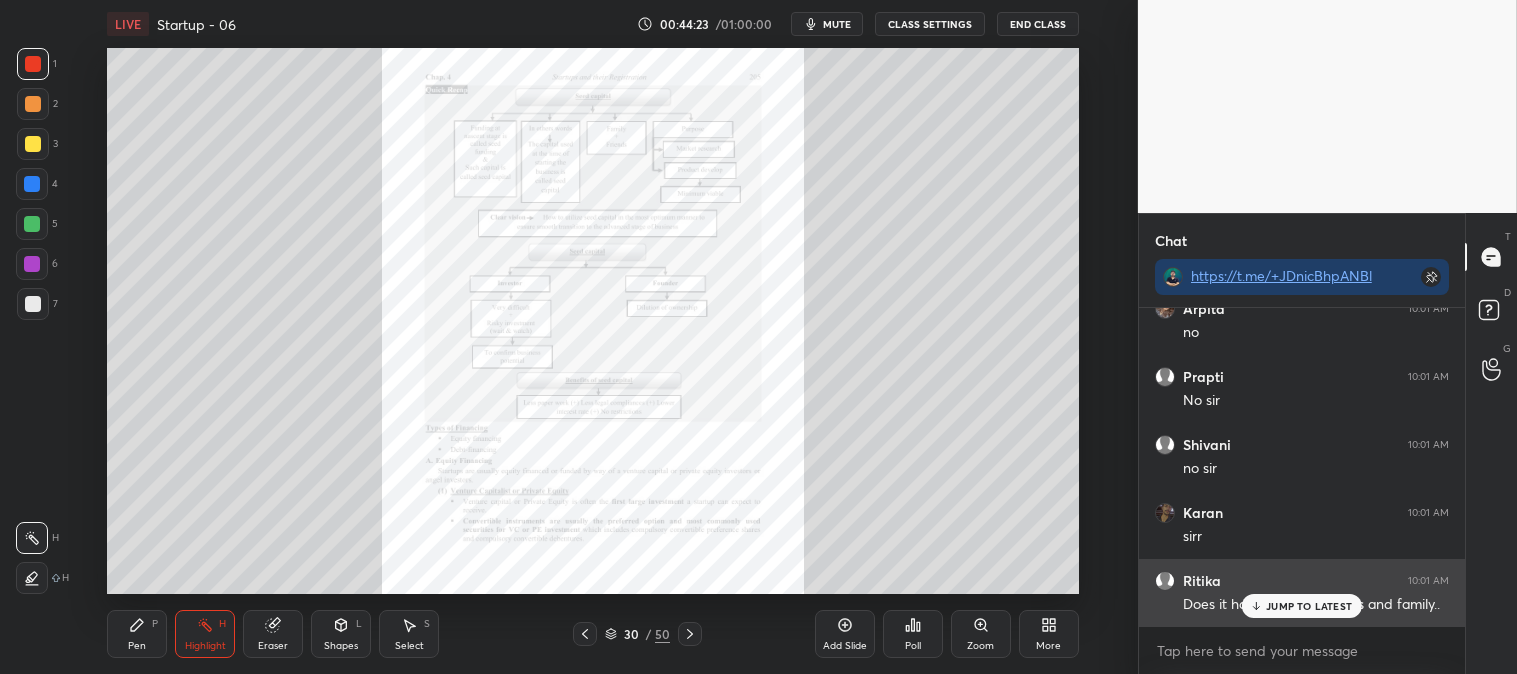 click on "JUMP TO LATEST" at bounding box center (1309, 606) 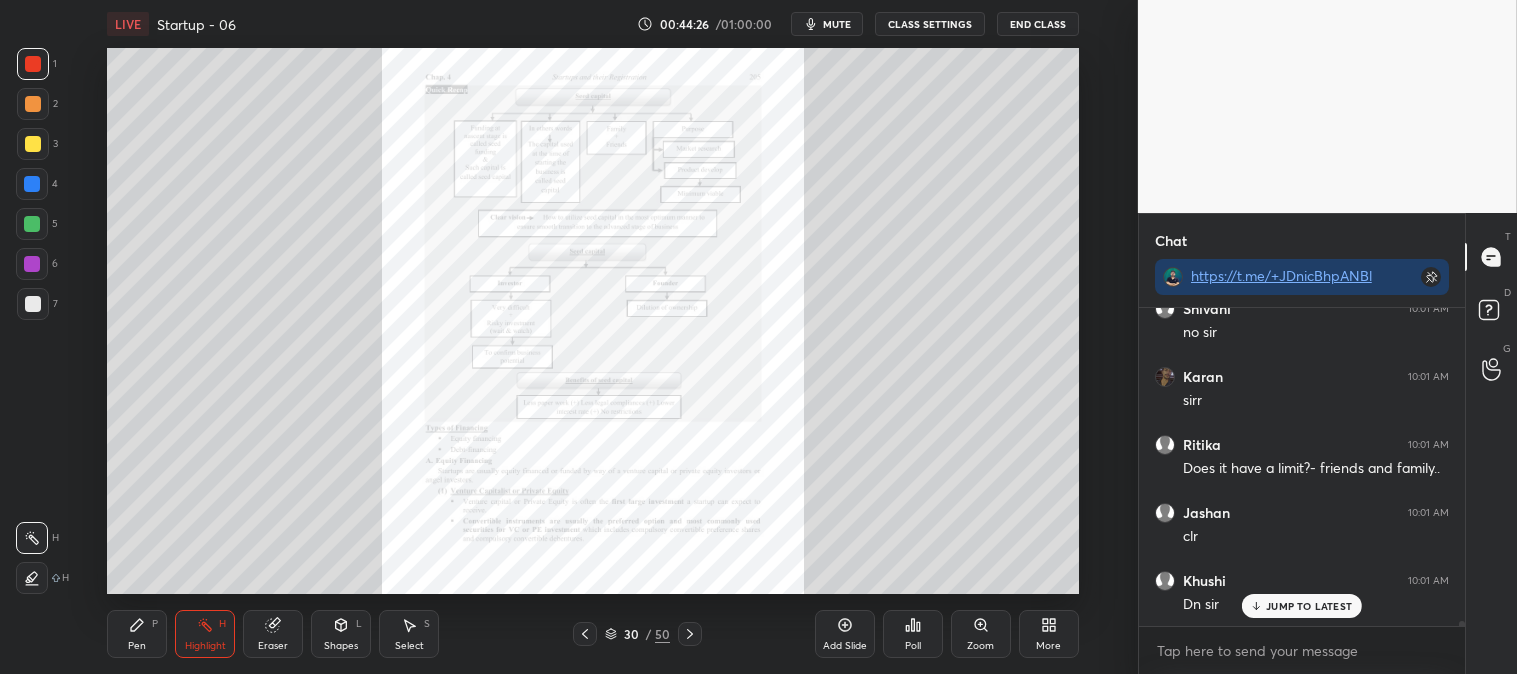 click 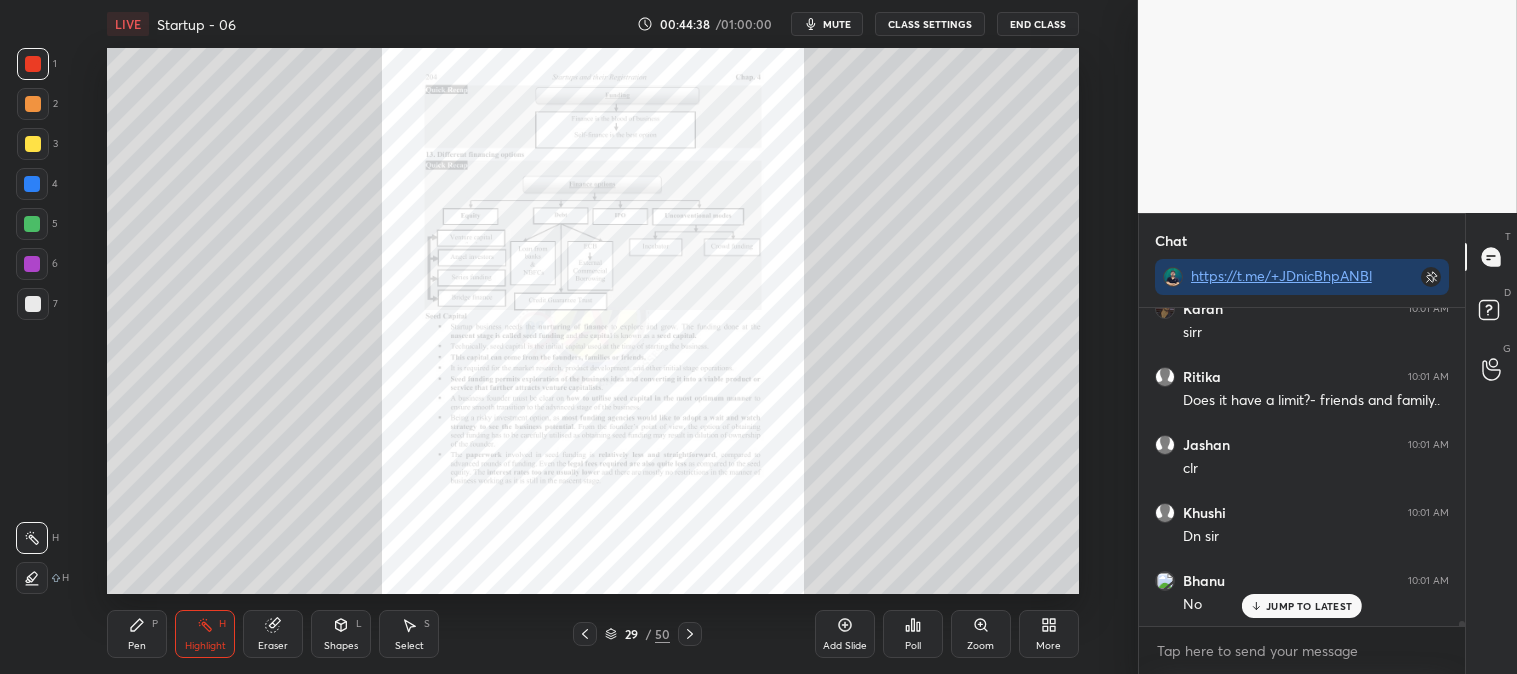 click 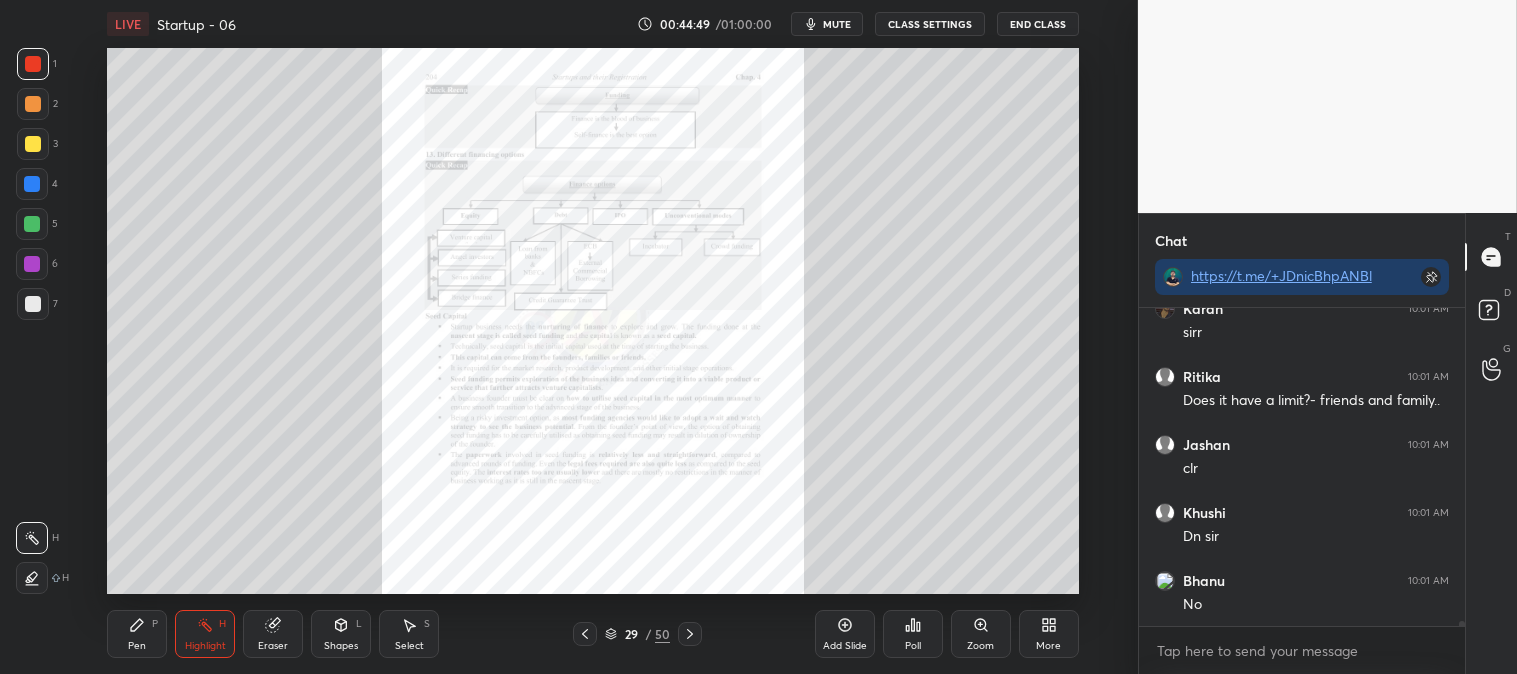 scroll, scrollTop: 18380, scrollLeft: 0, axis: vertical 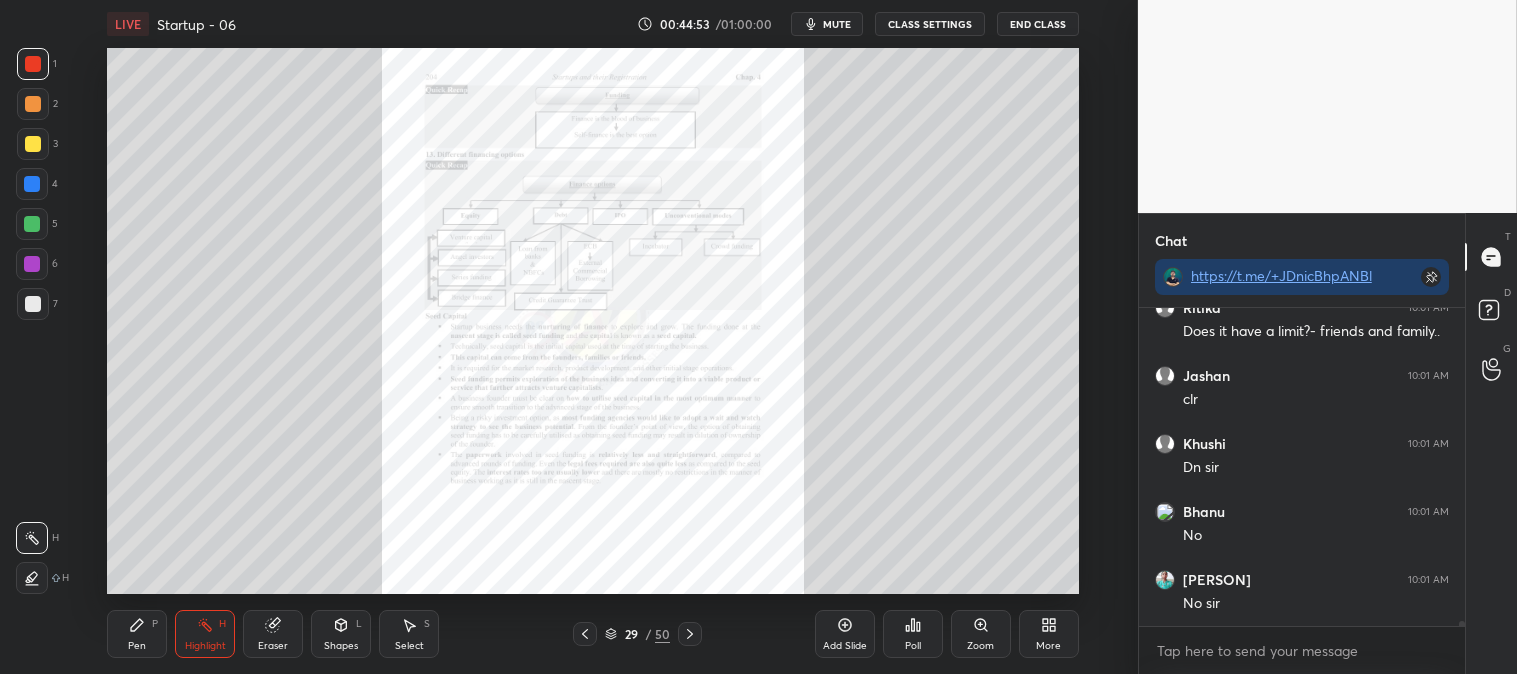 click 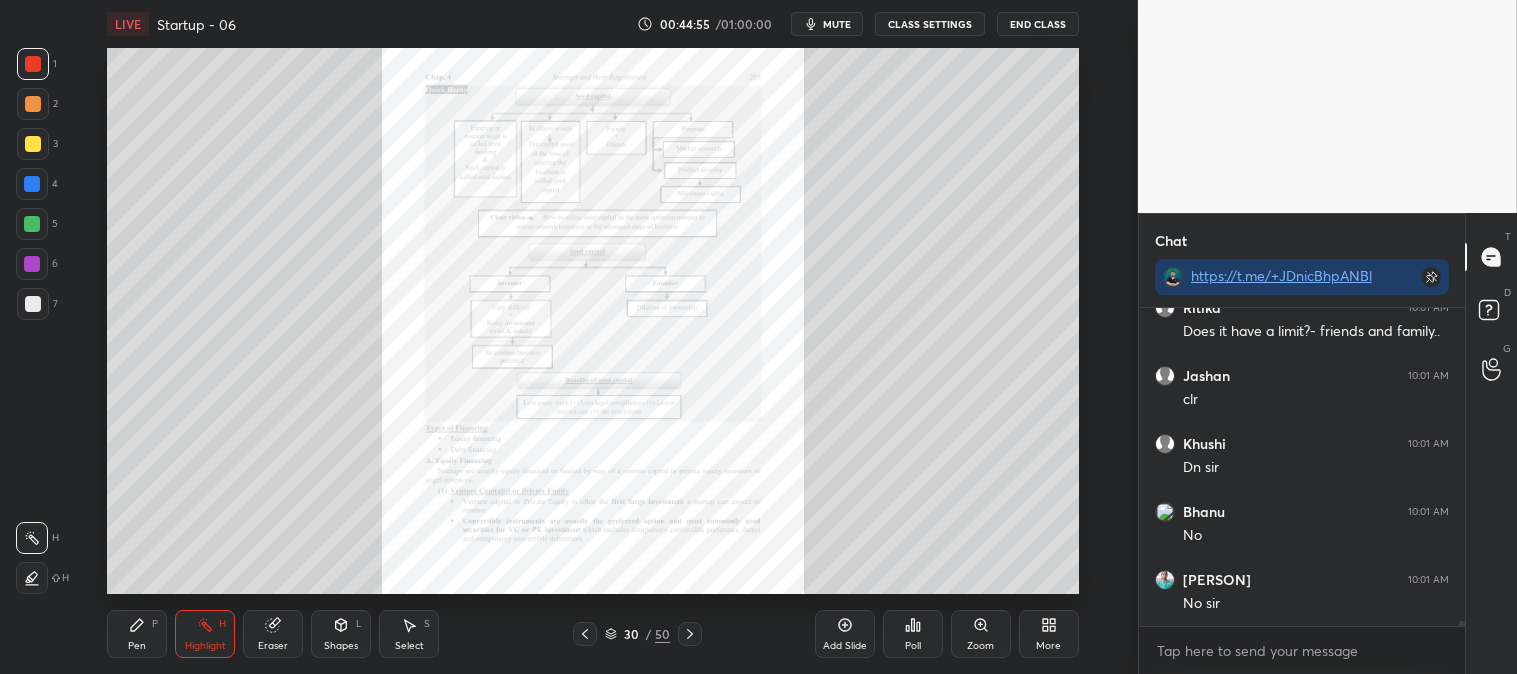 click 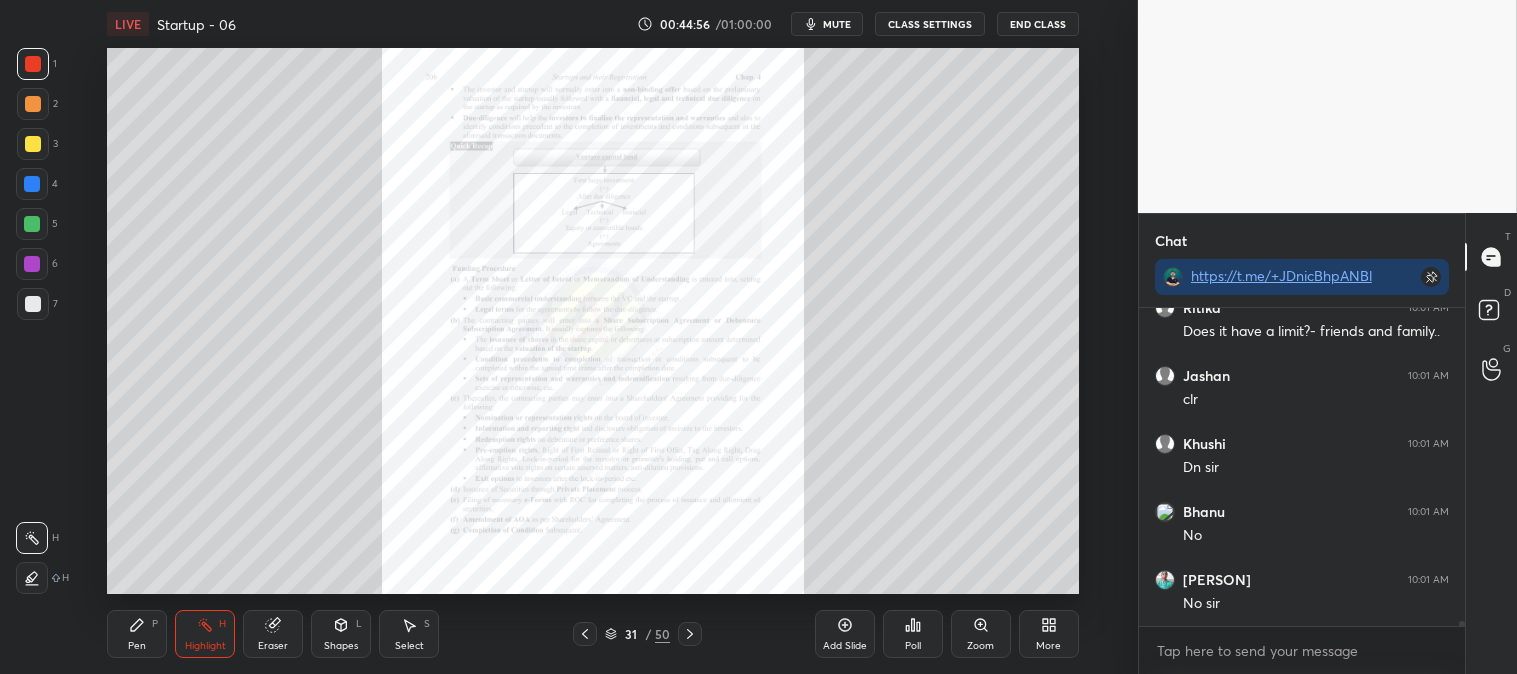 scroll, scrollTop: 18447, scrollLeft: 0, axis: vertical 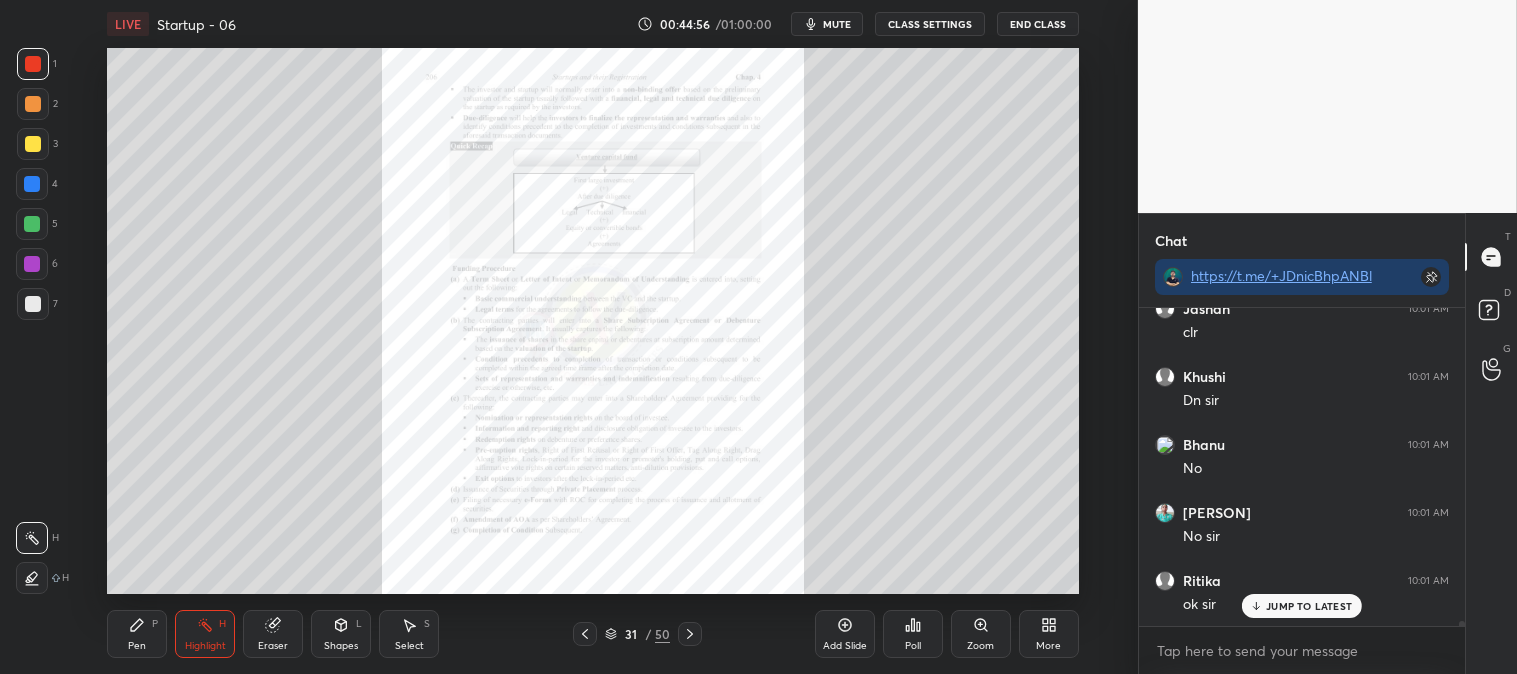 click 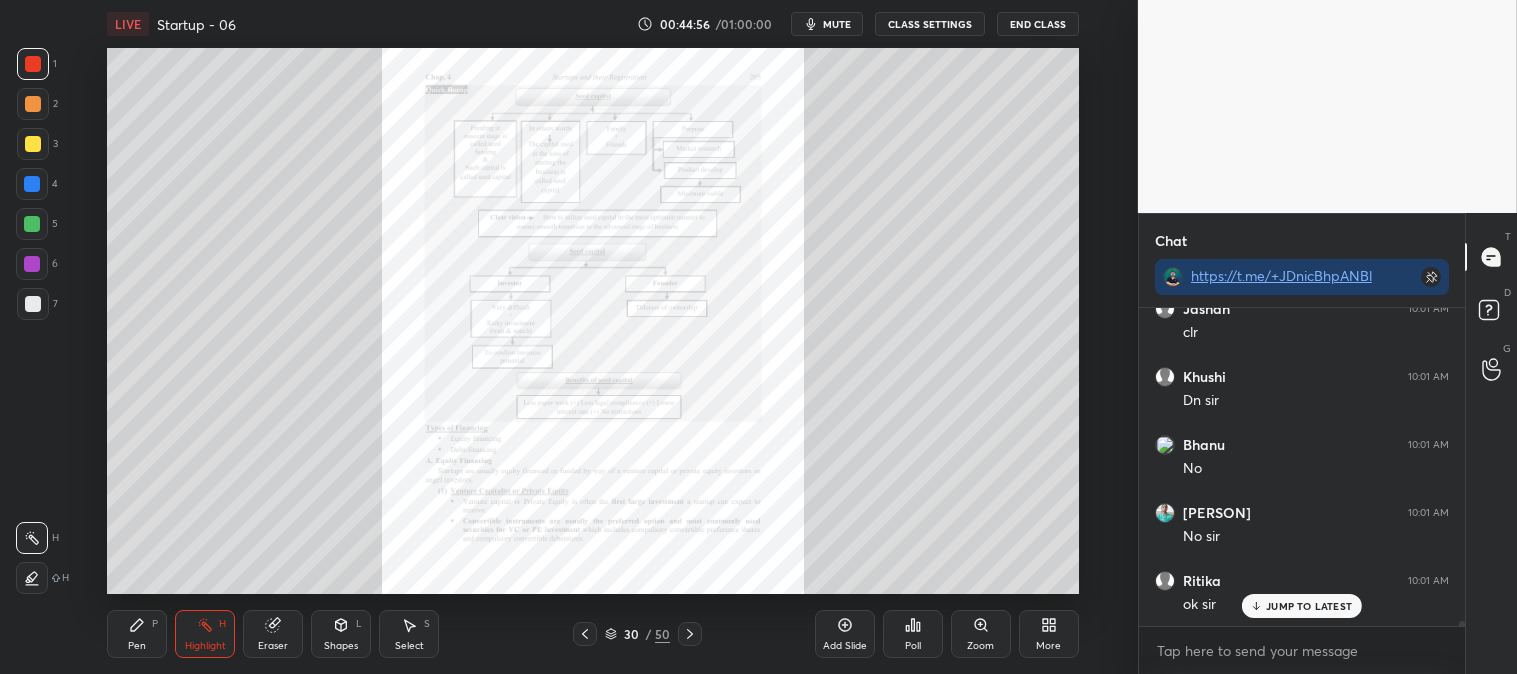 click 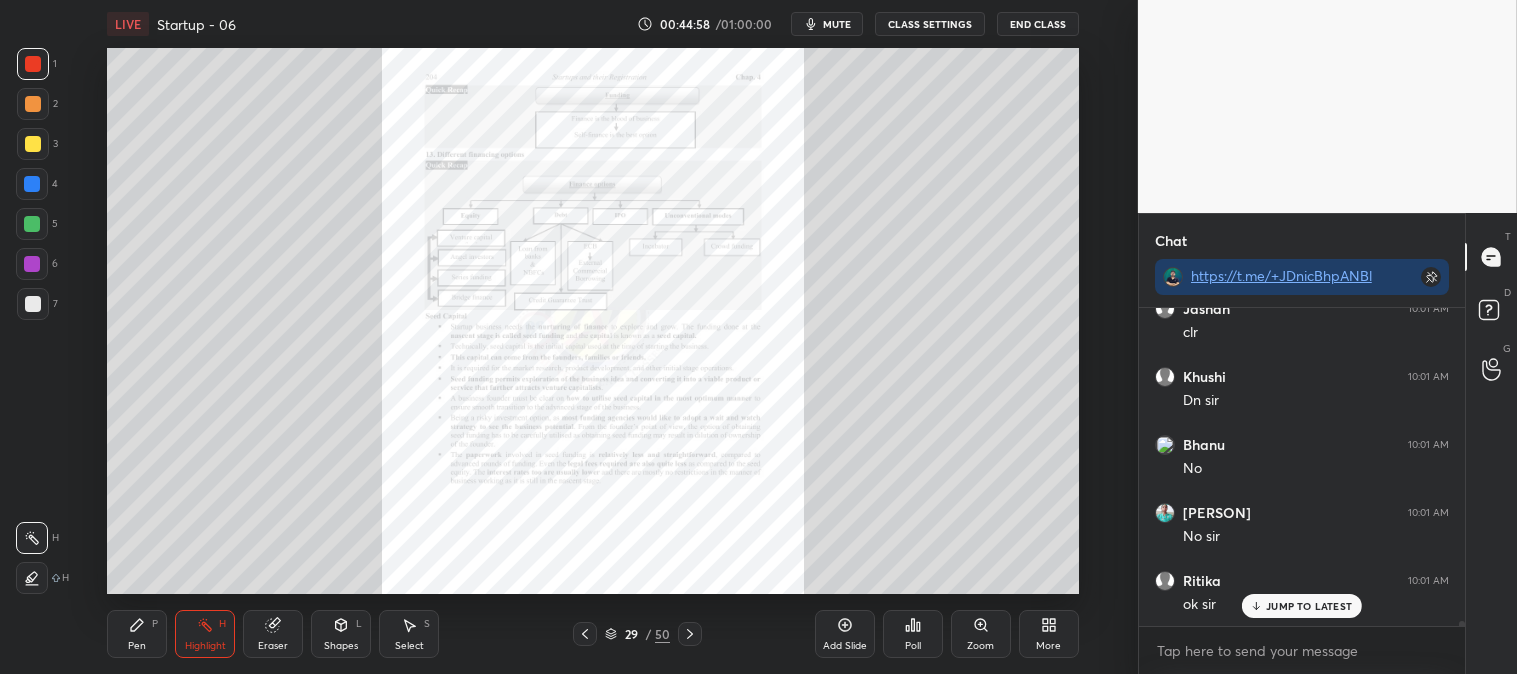 click on "Zoom" at bounding box center [981, 634] 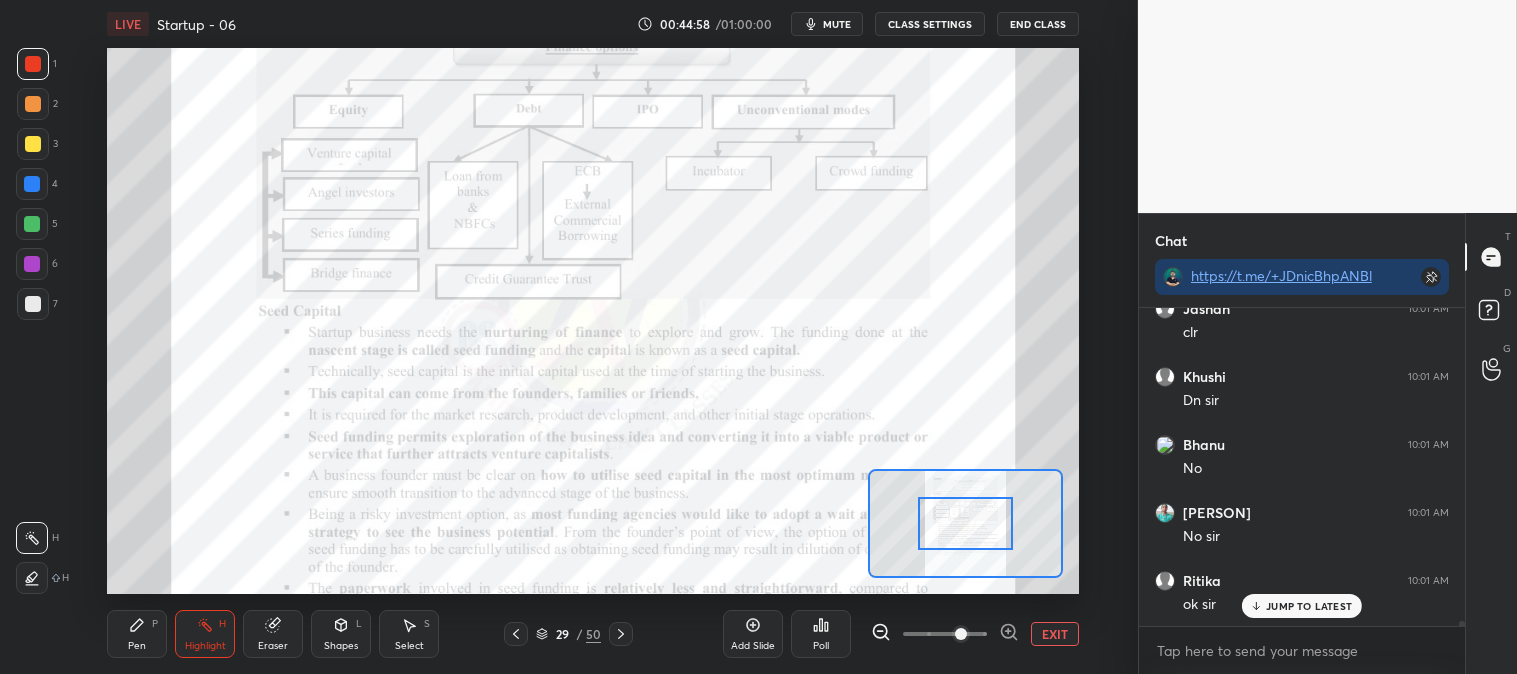 scroll, scrollTop: 18515, scrollLeft: 0, axis: vertical 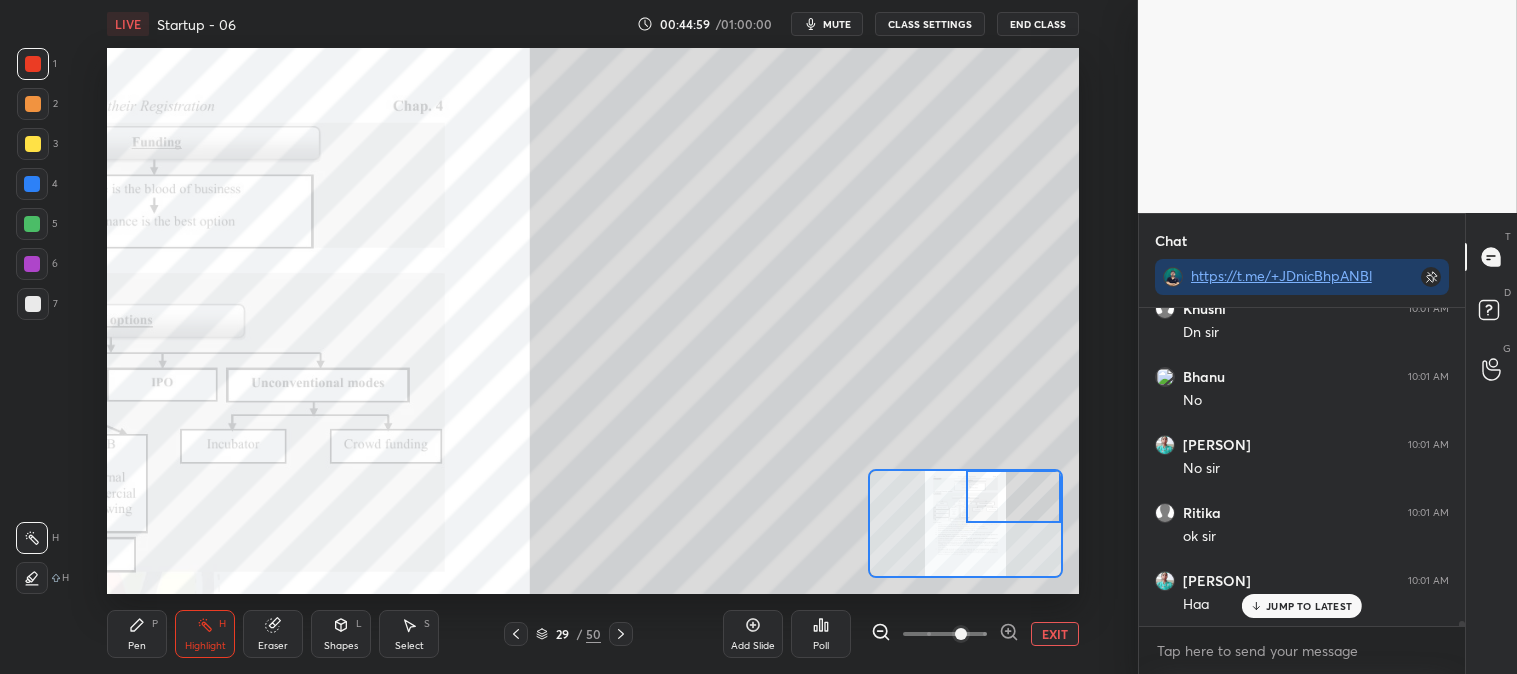 click on "Pen" at bounding box center (137, 646) 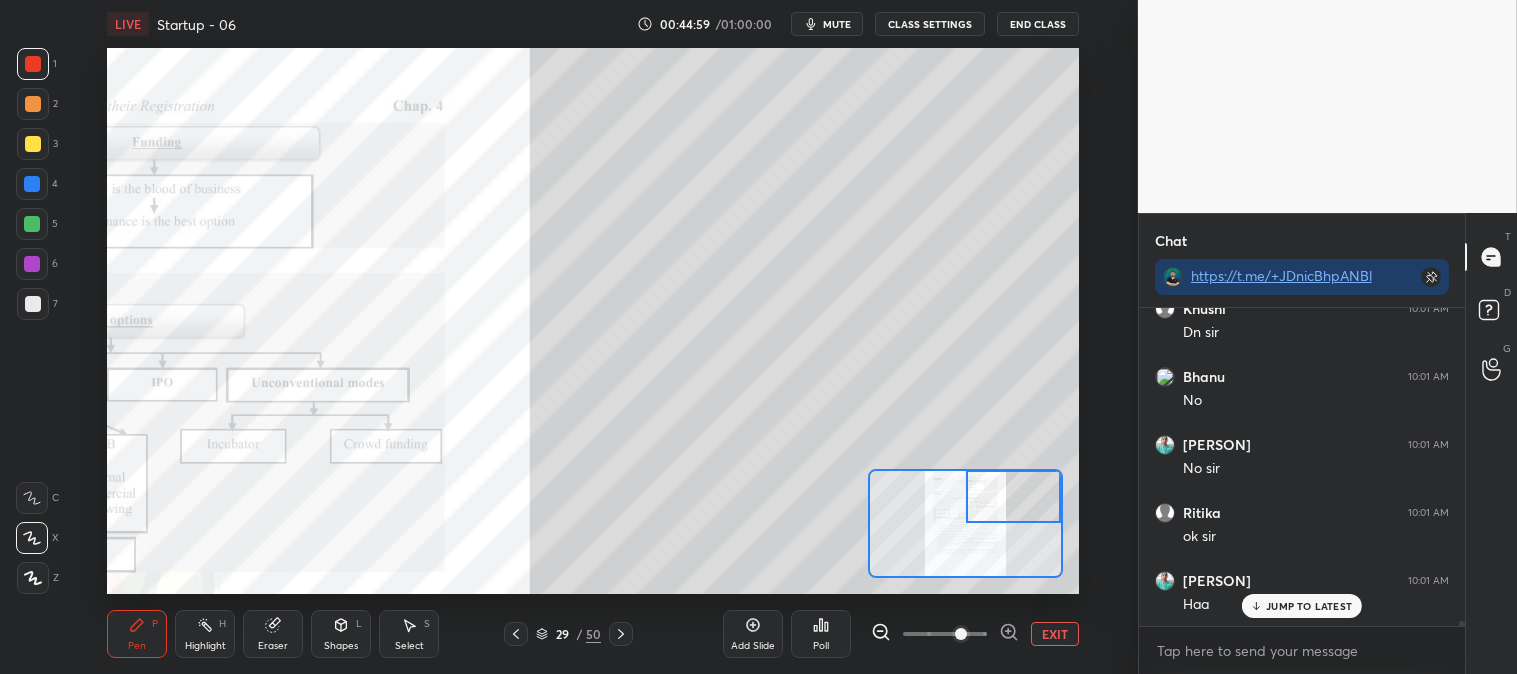click 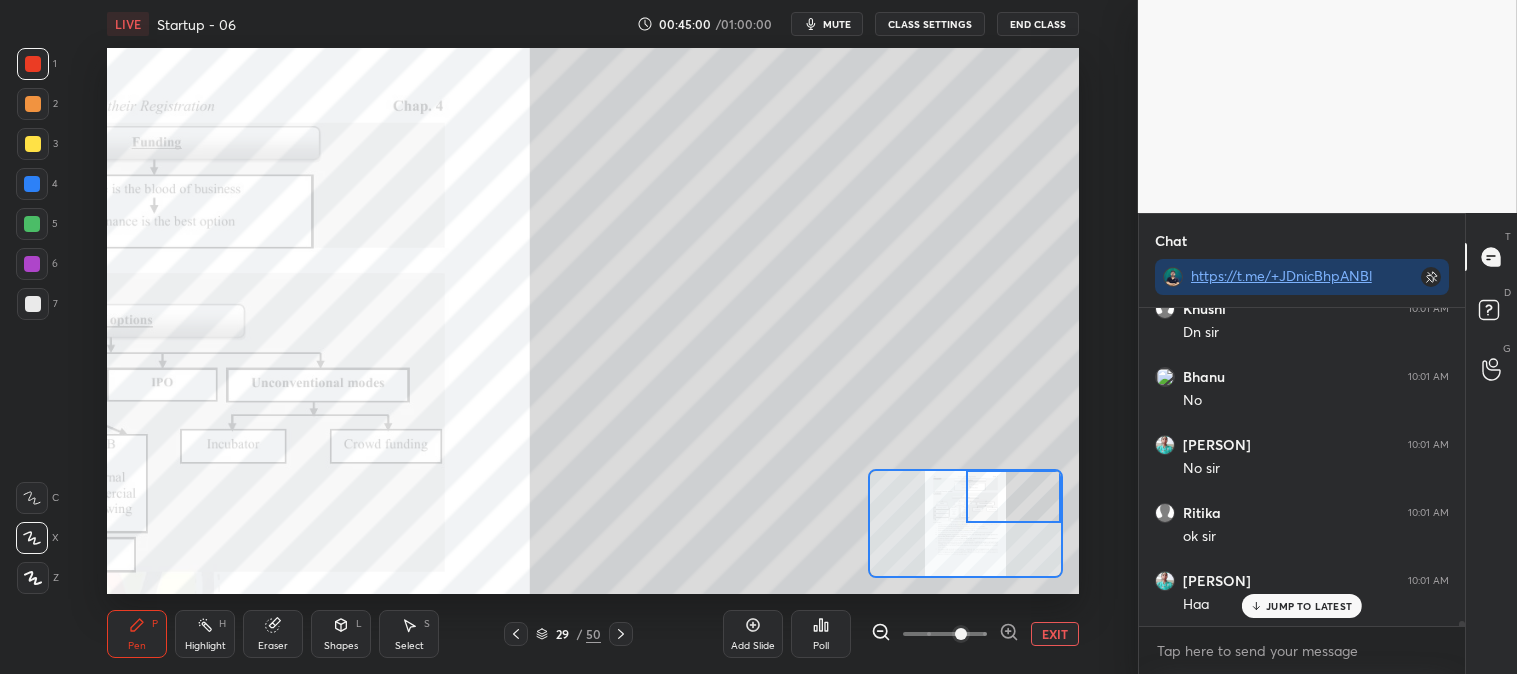 click at bounding box center [33, 144] 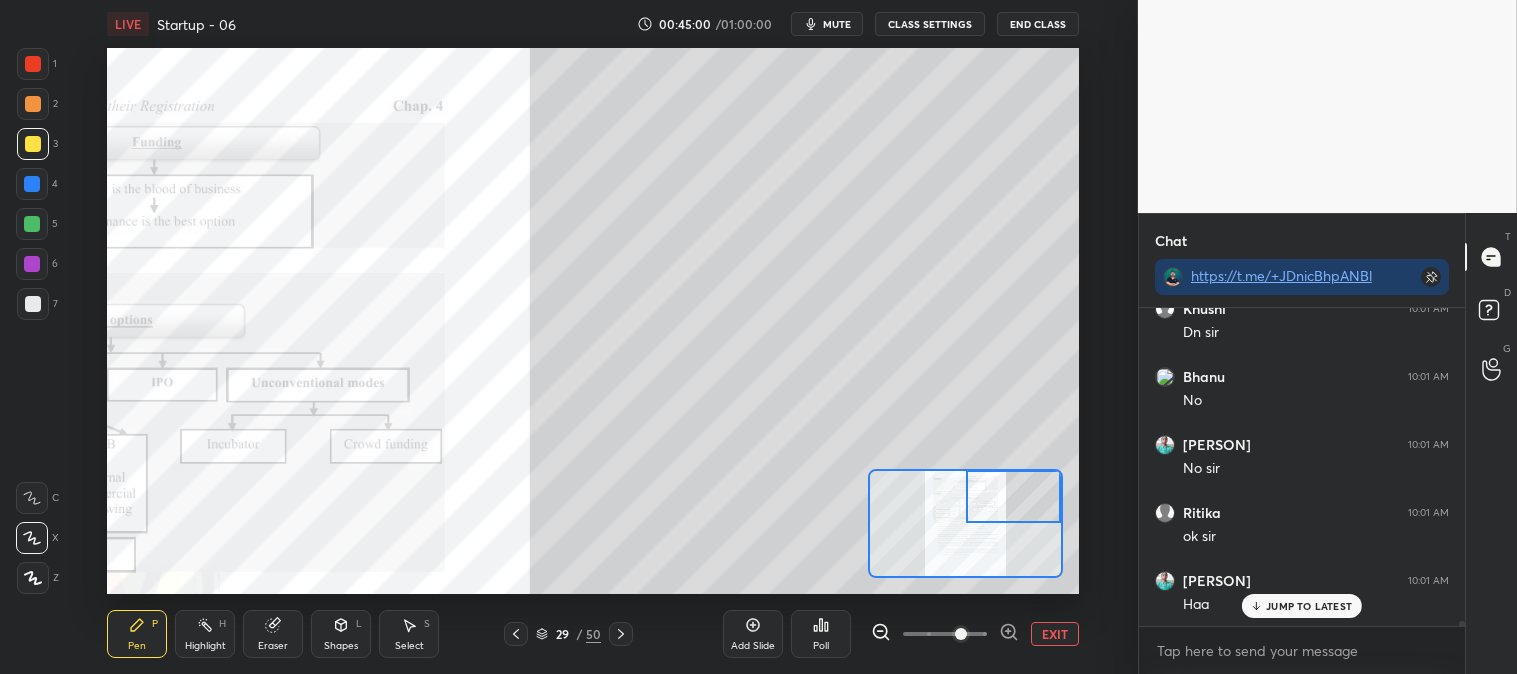 scroll, scrollTop: 18583, scrollLeft: 0, axis: vertical 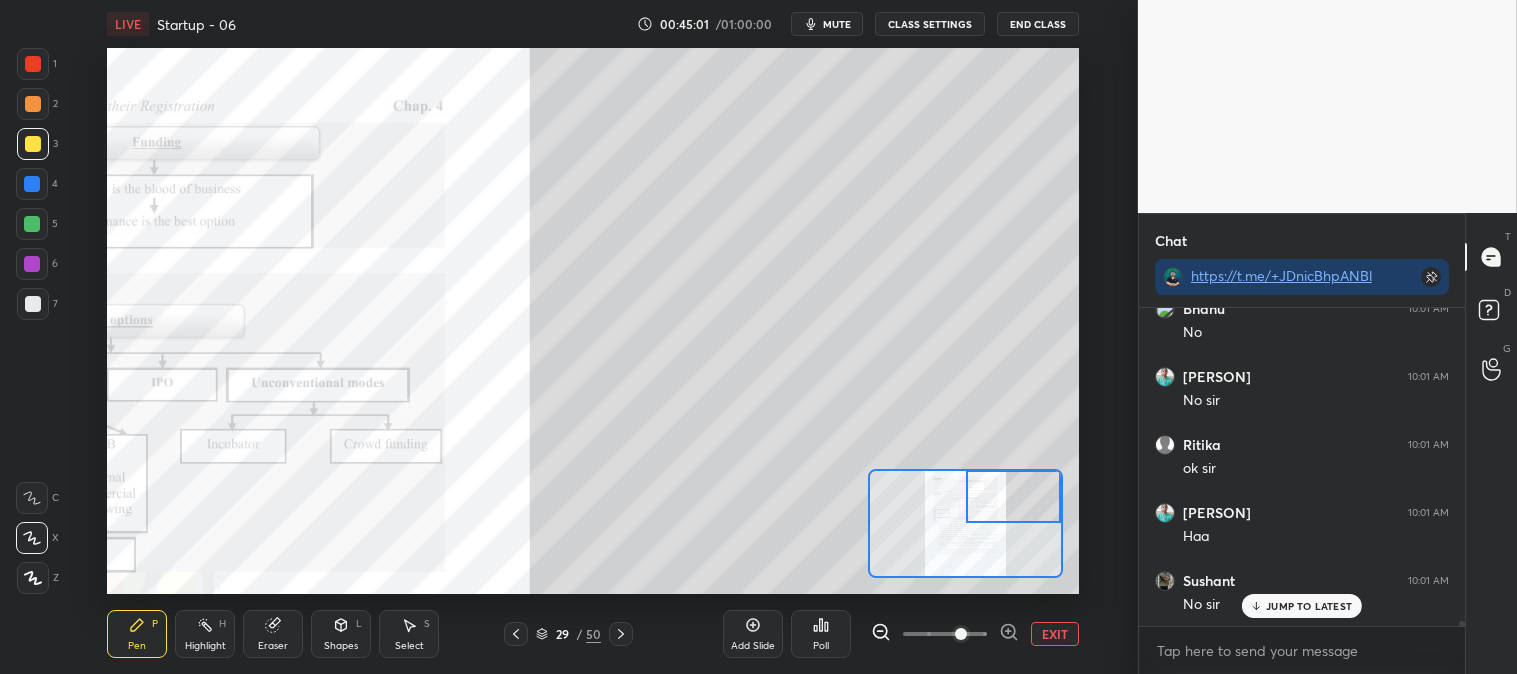 click on "1 2 3 4 5 6 7 C X Z C X Z E E Erase all   H H" at bounding box center [32, 321] 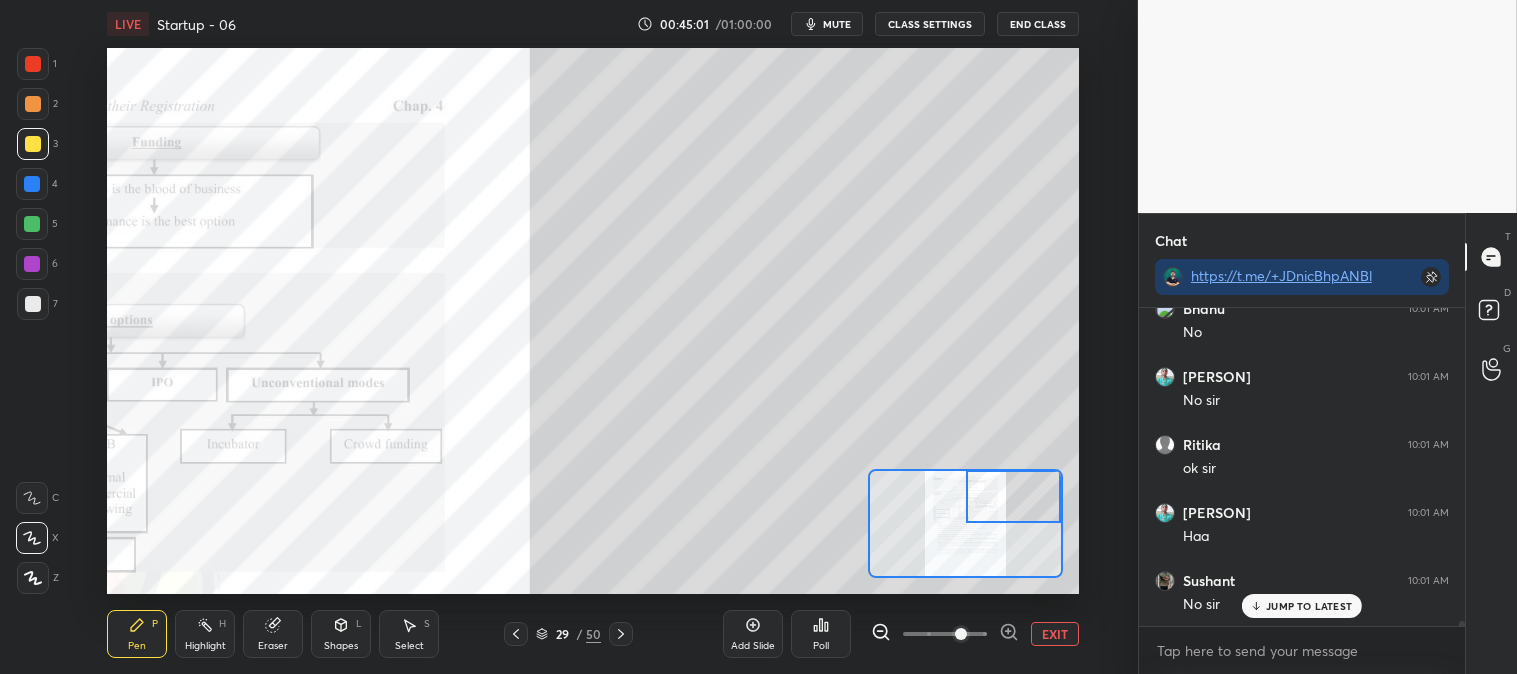 click at bounding box center (33, 304) 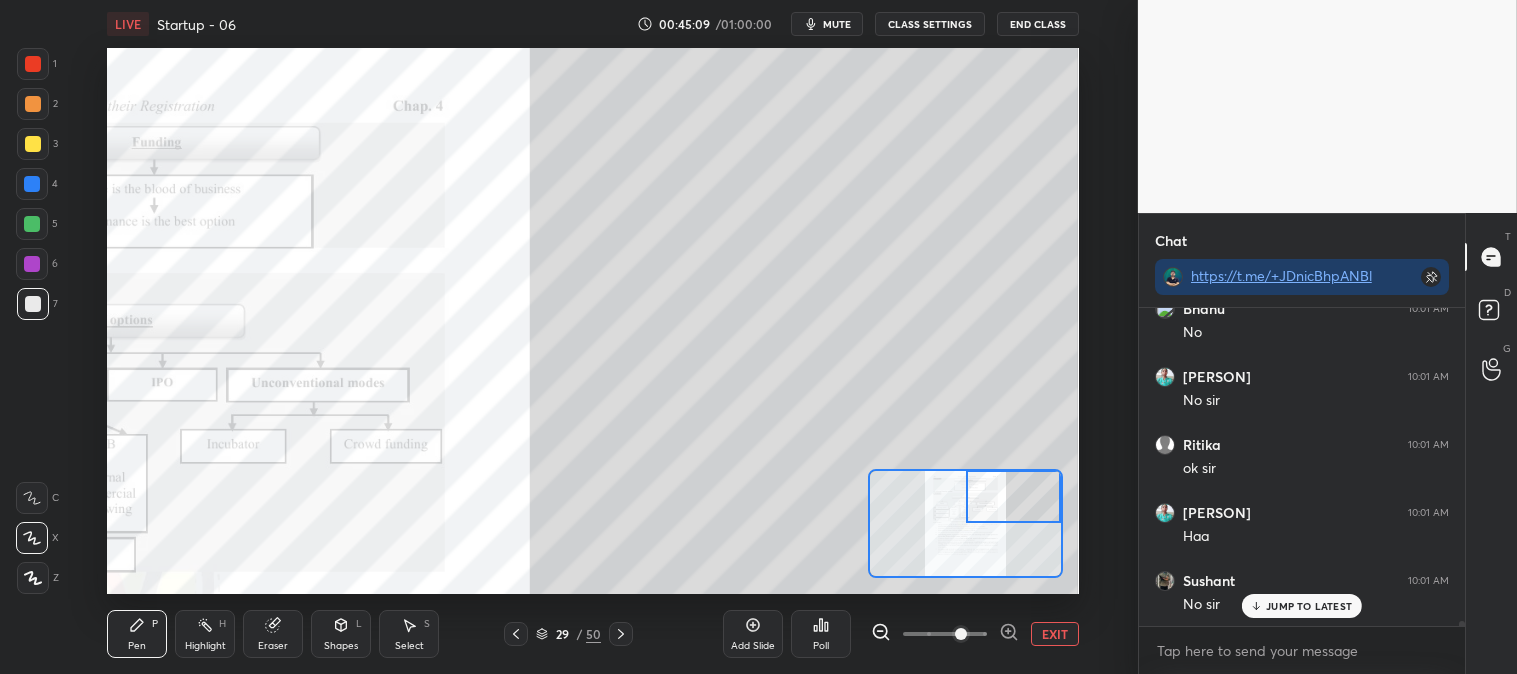 click 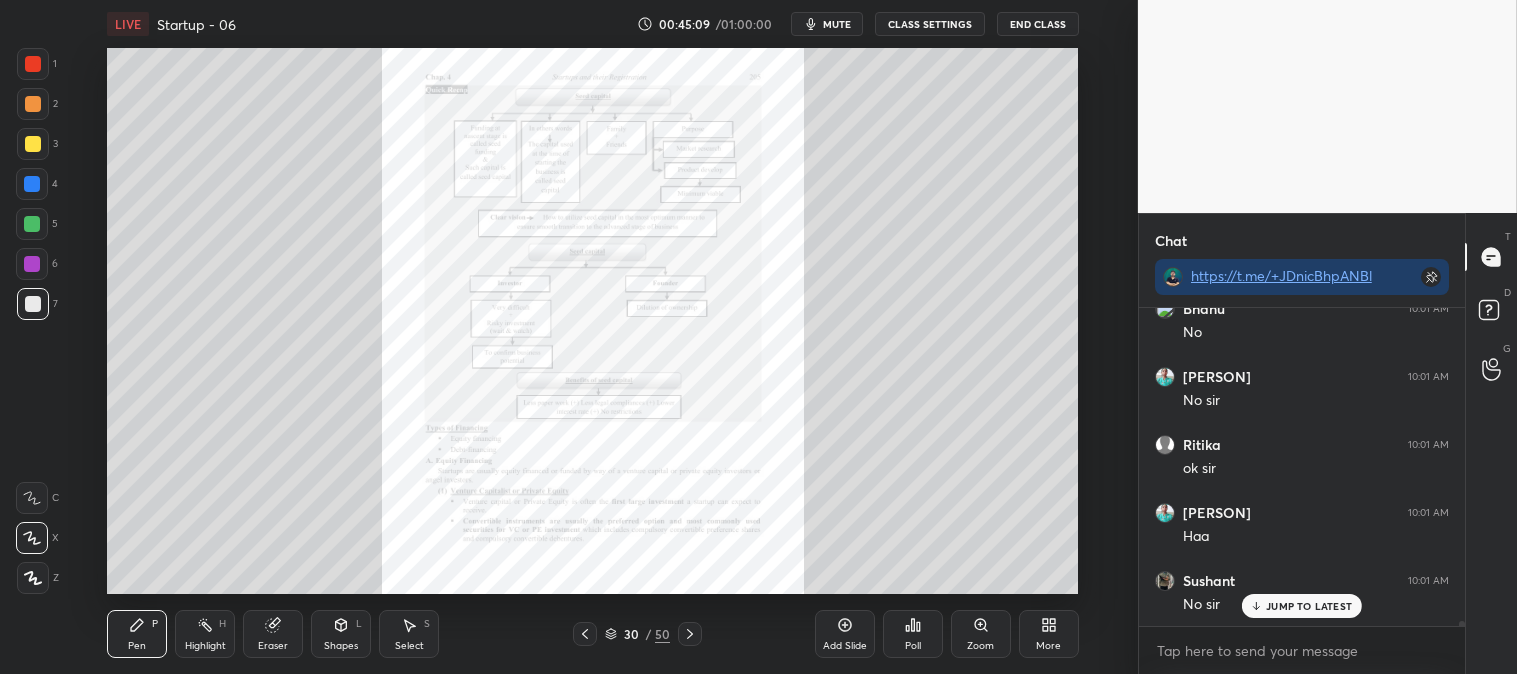 click 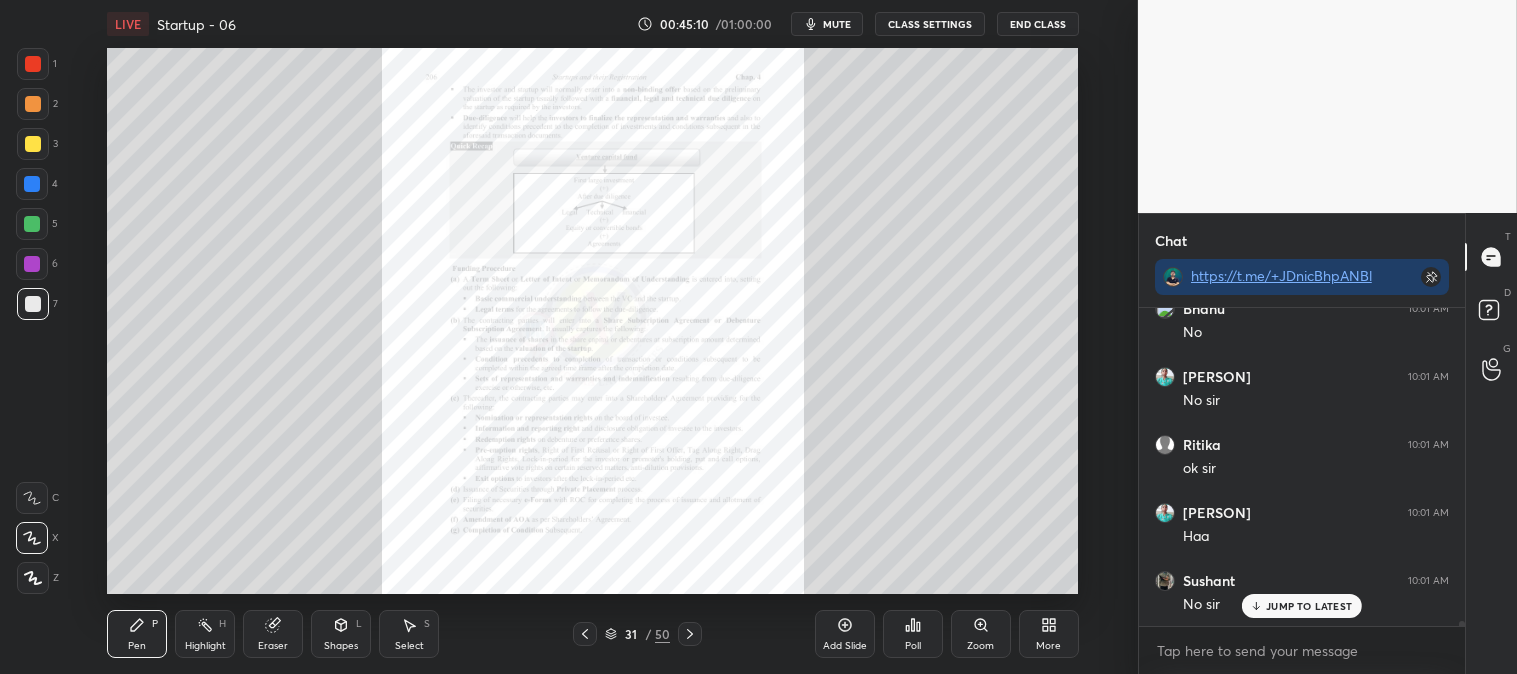 click 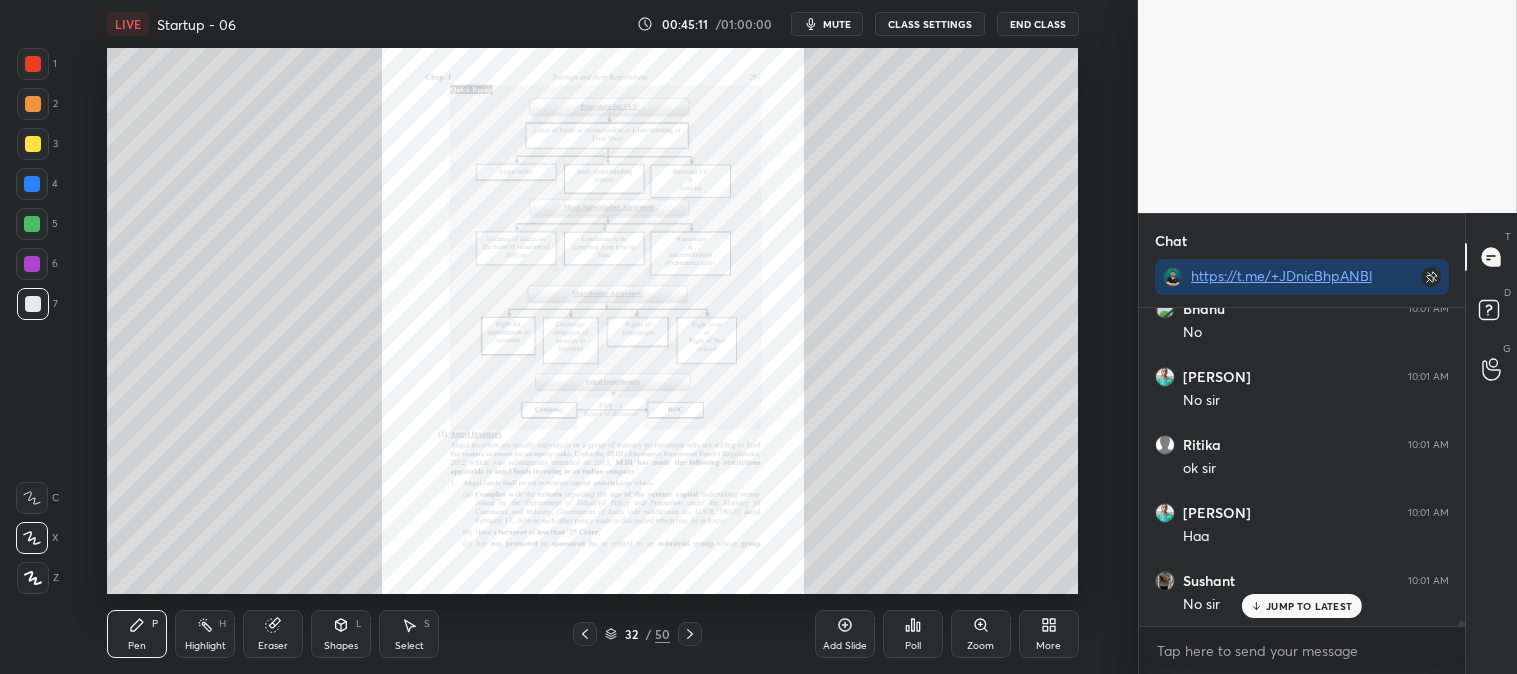 click 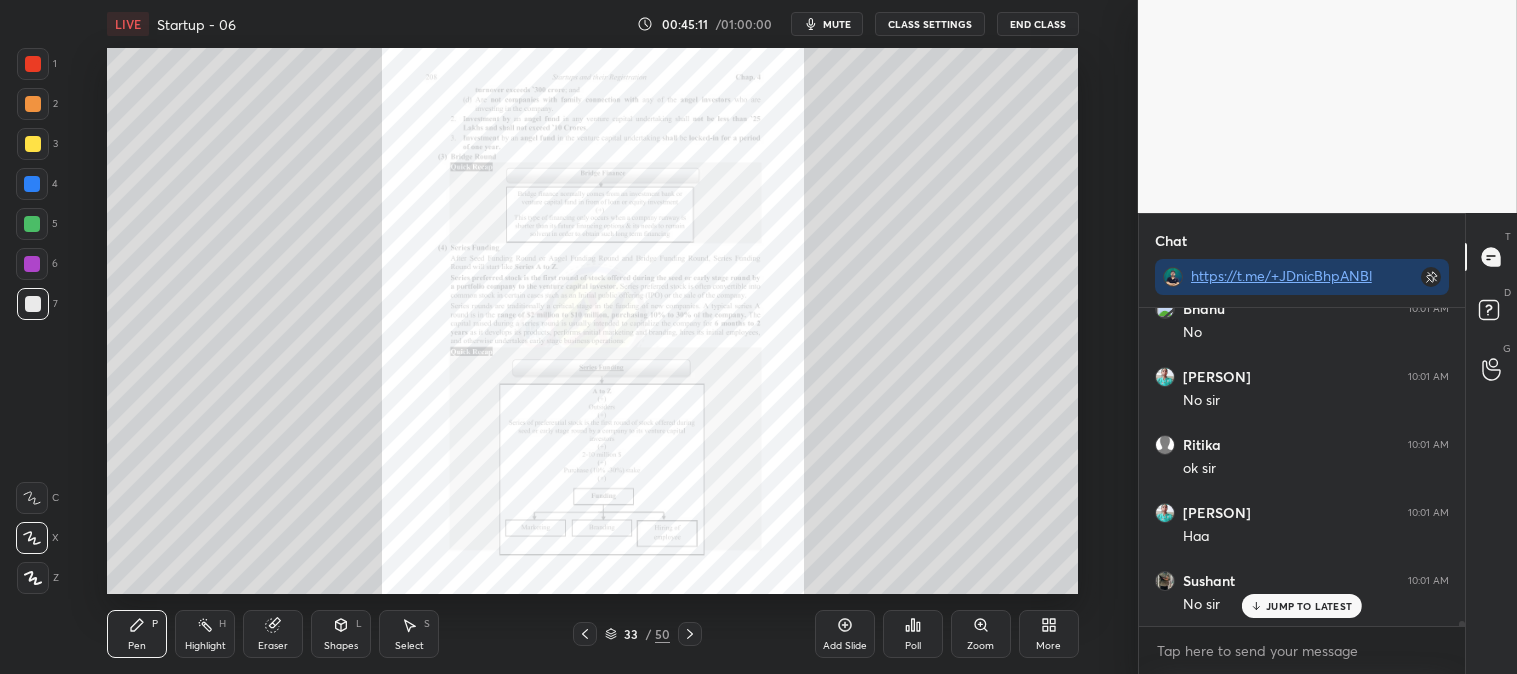 click 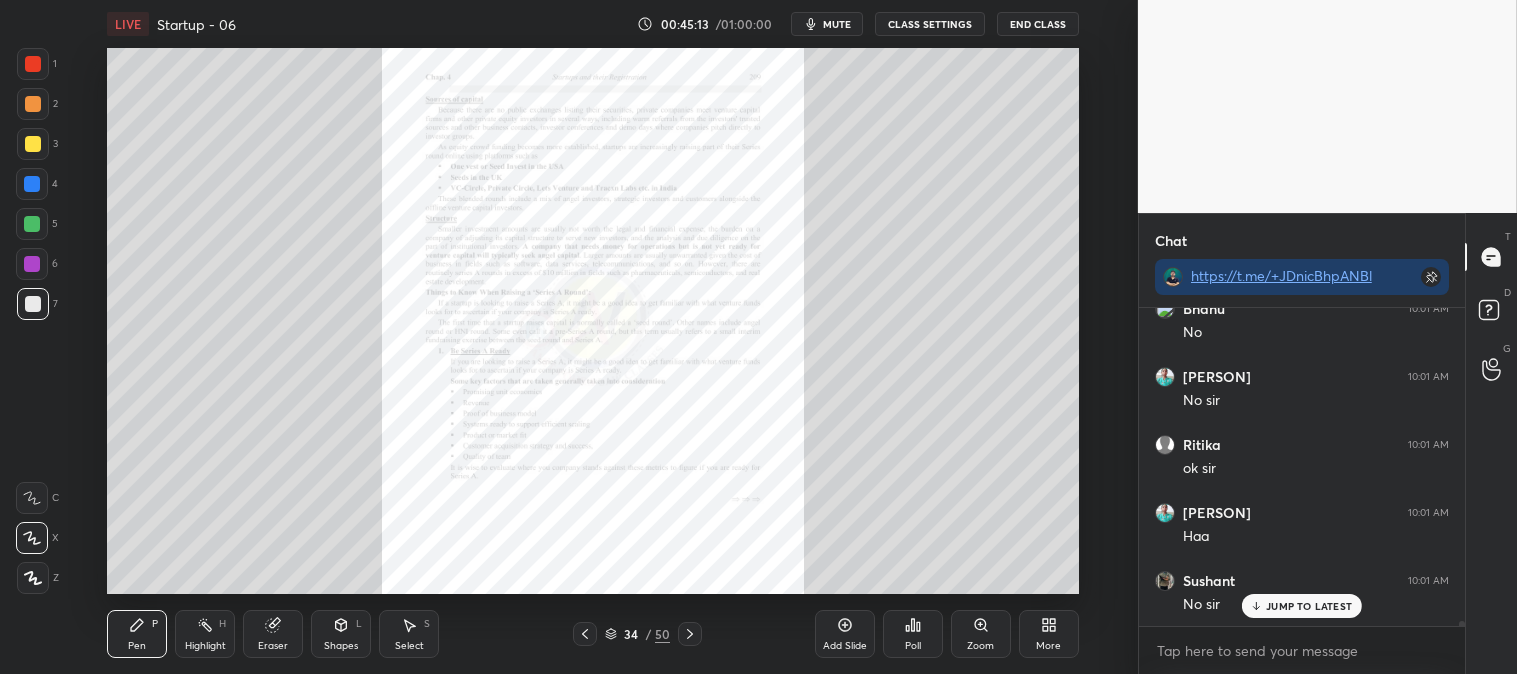 click 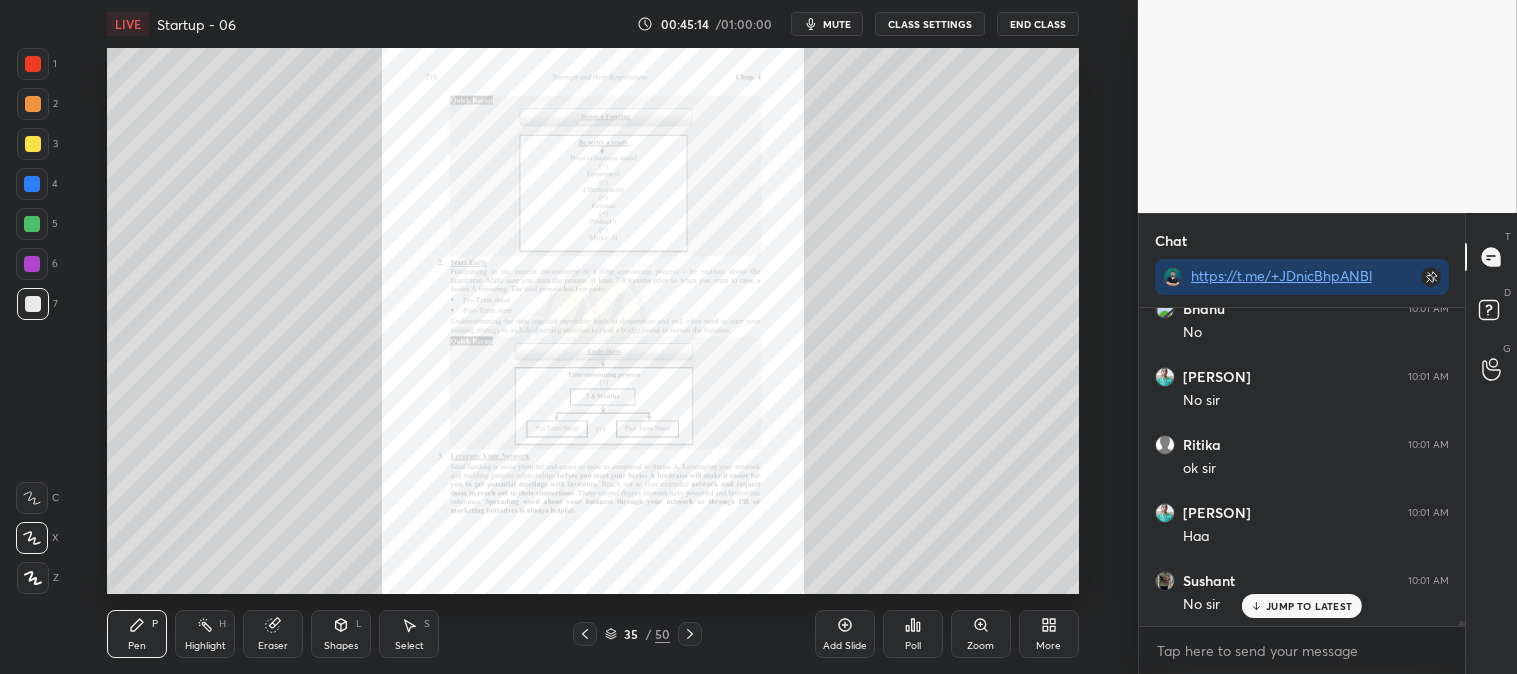 click 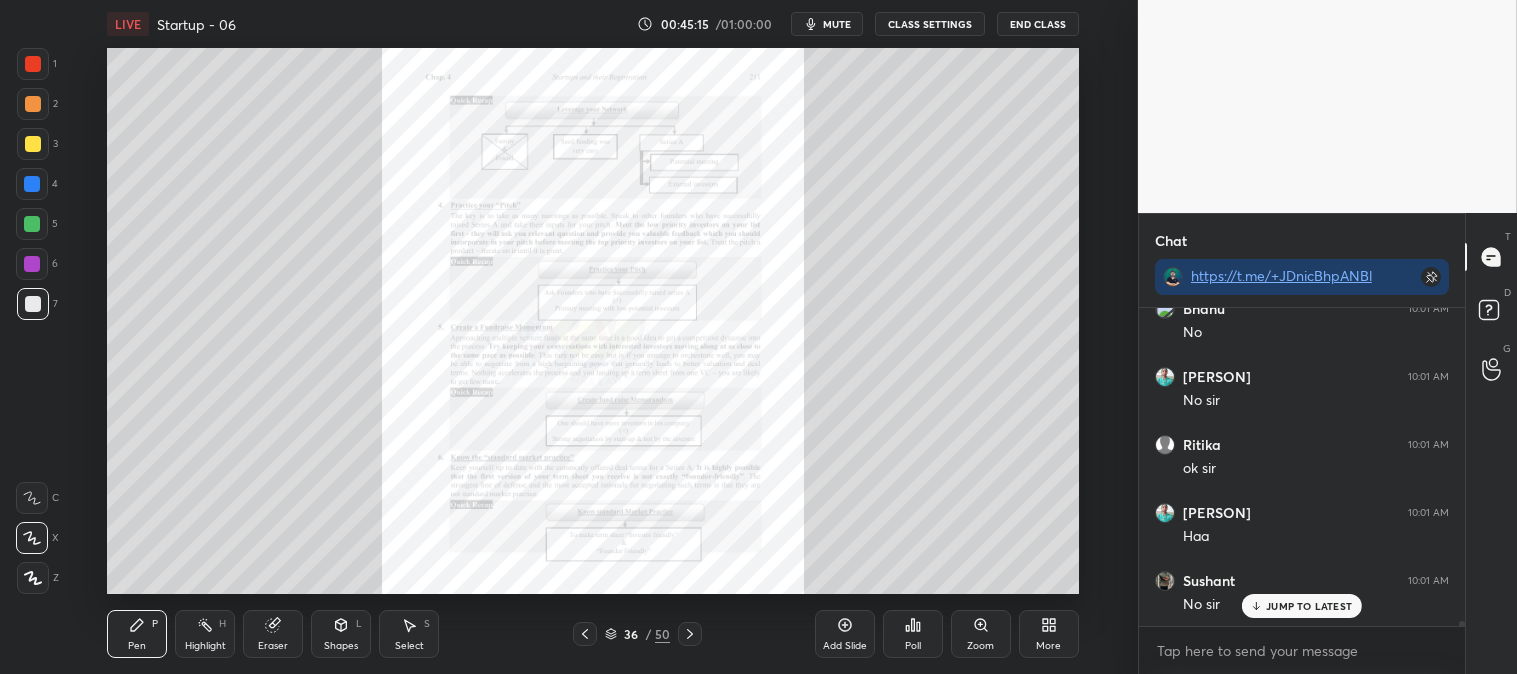 click 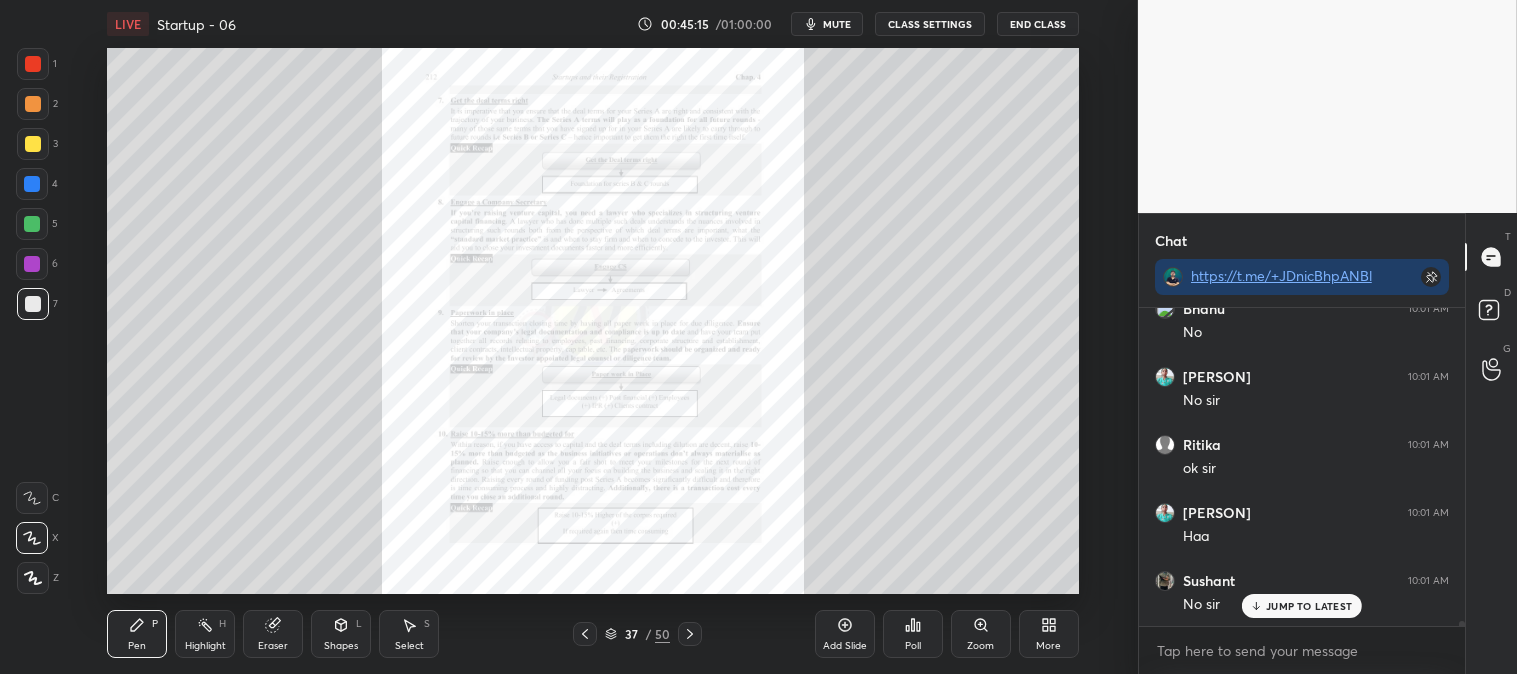 click 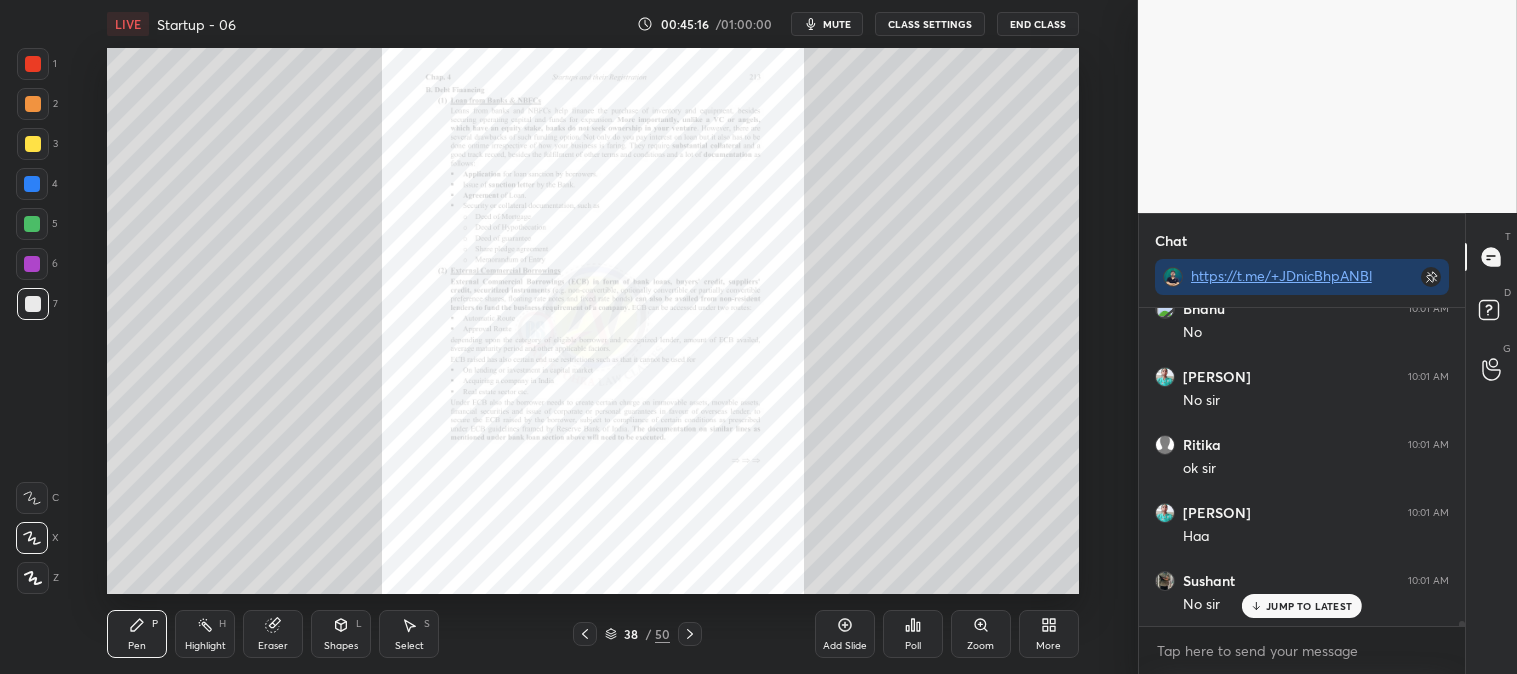 click 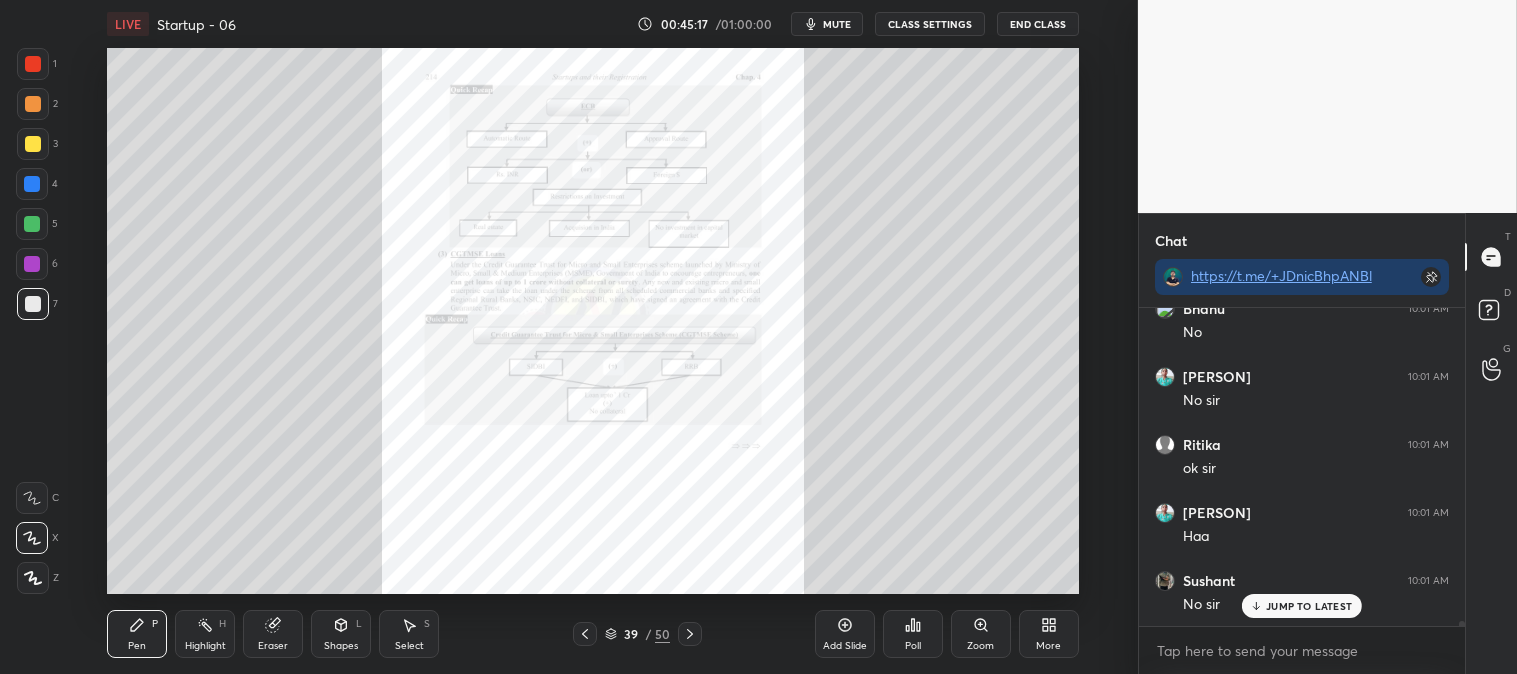 click 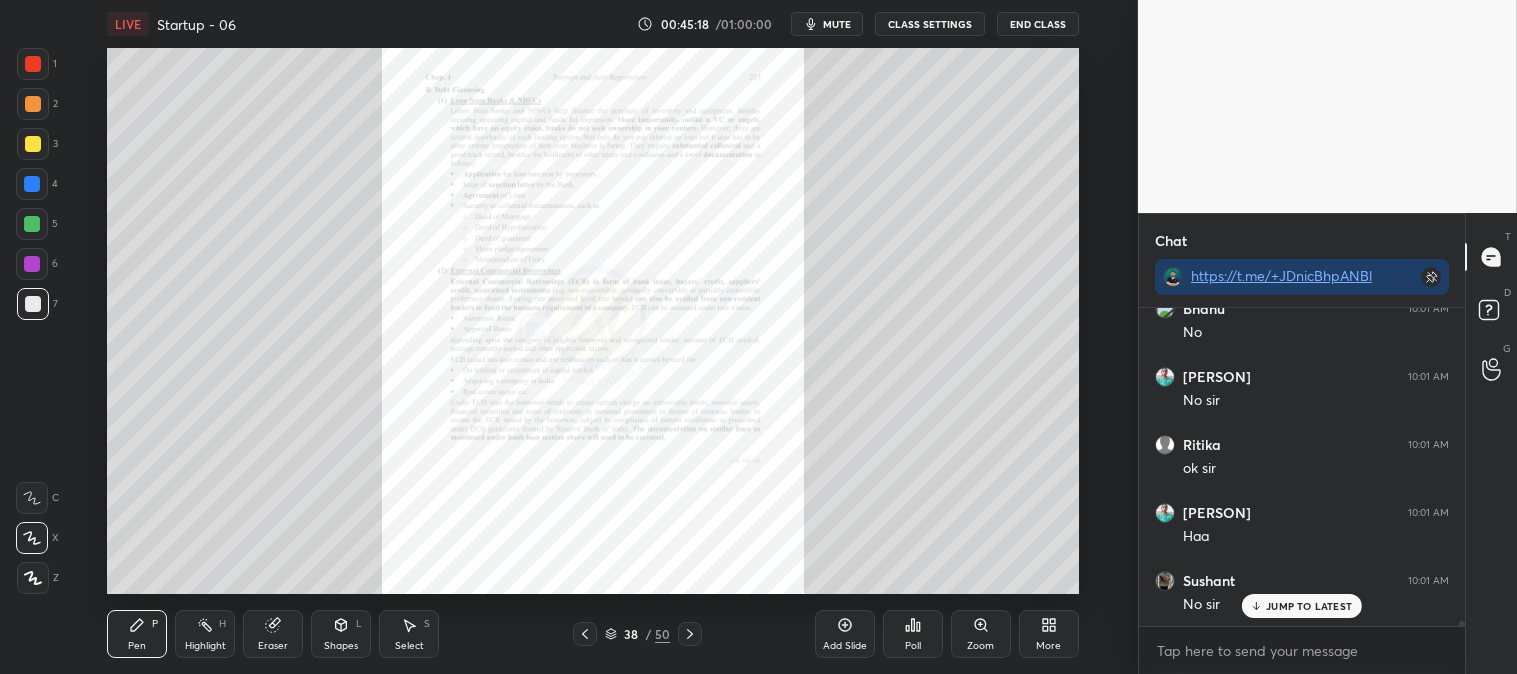 click 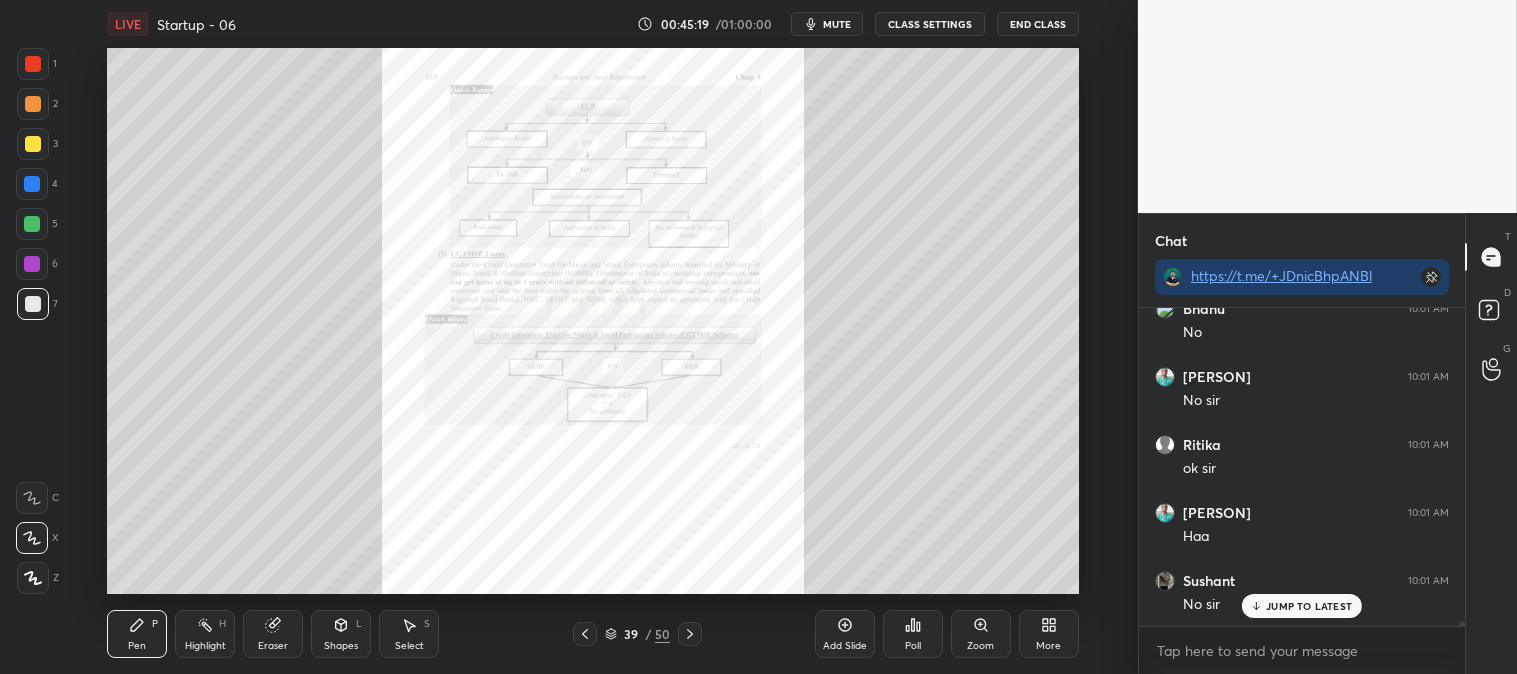 click 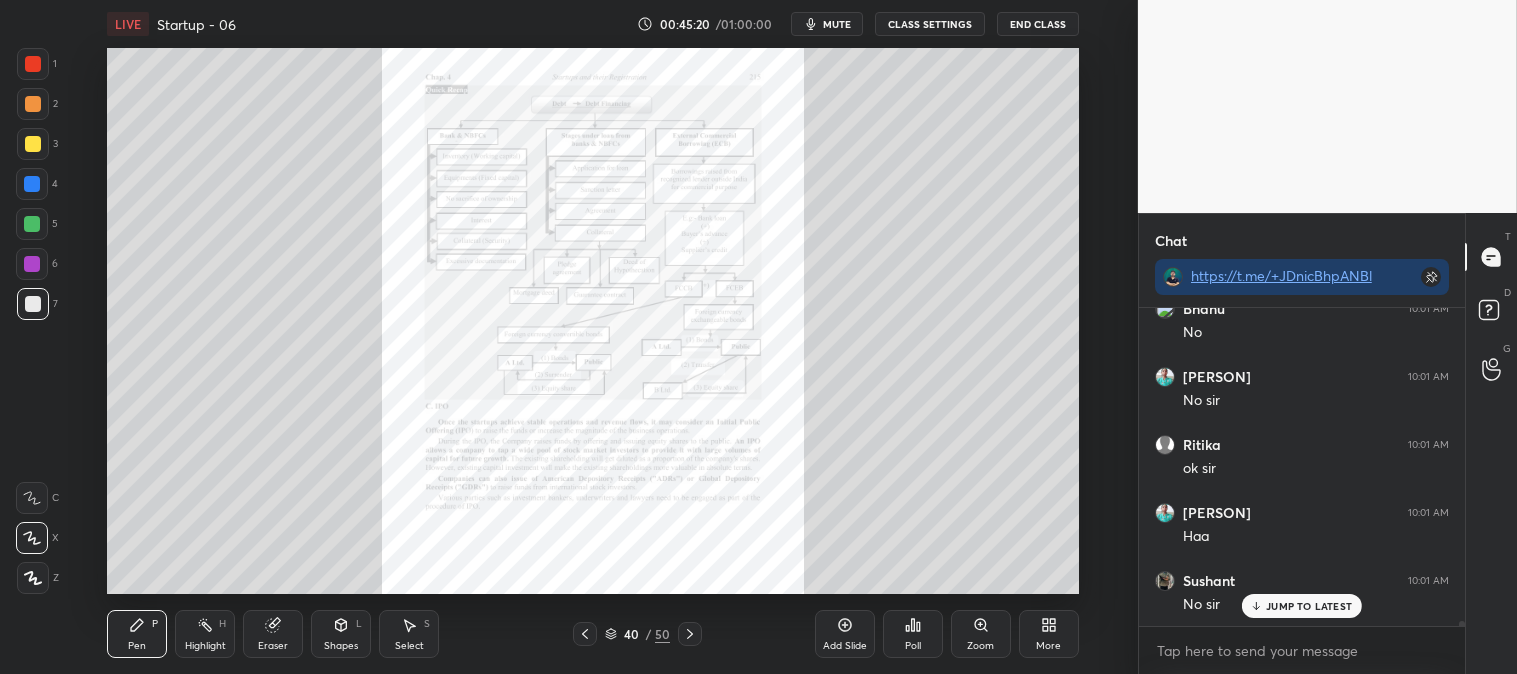click 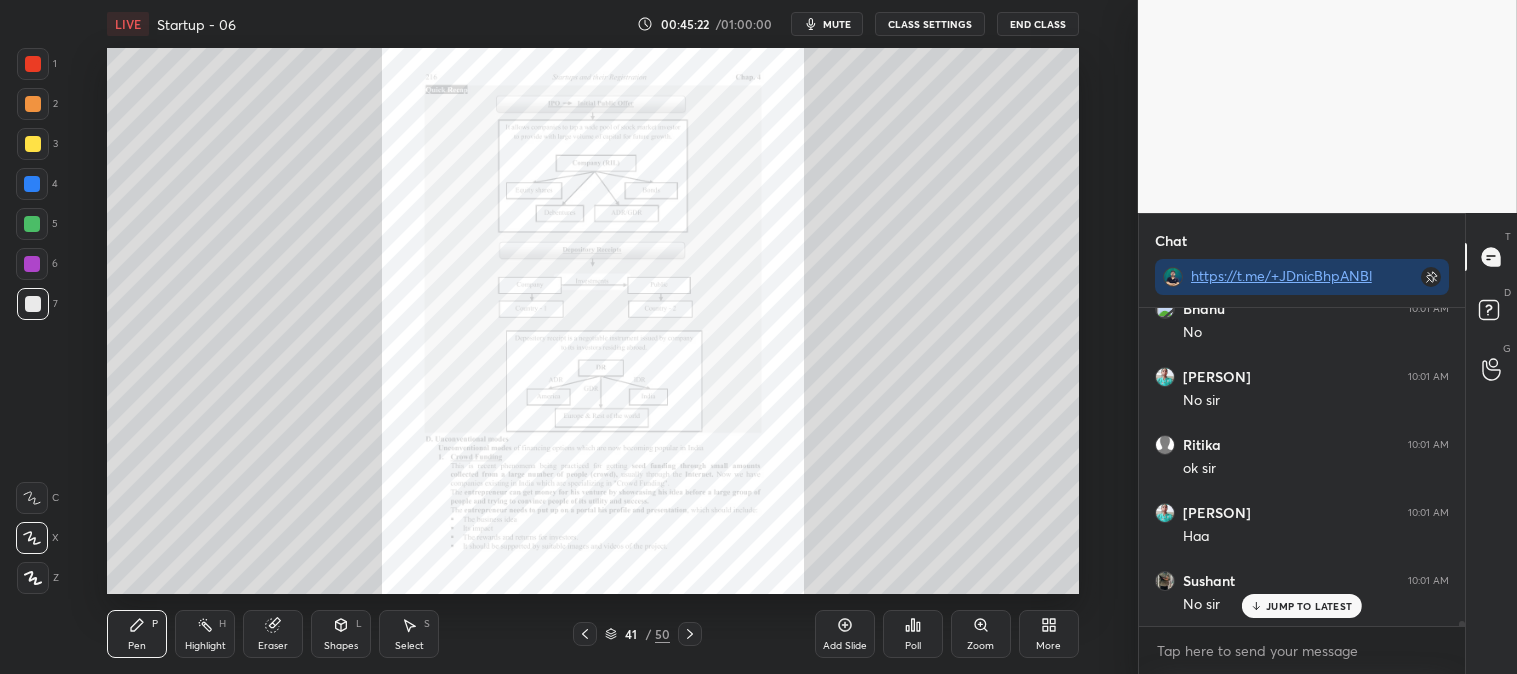 click 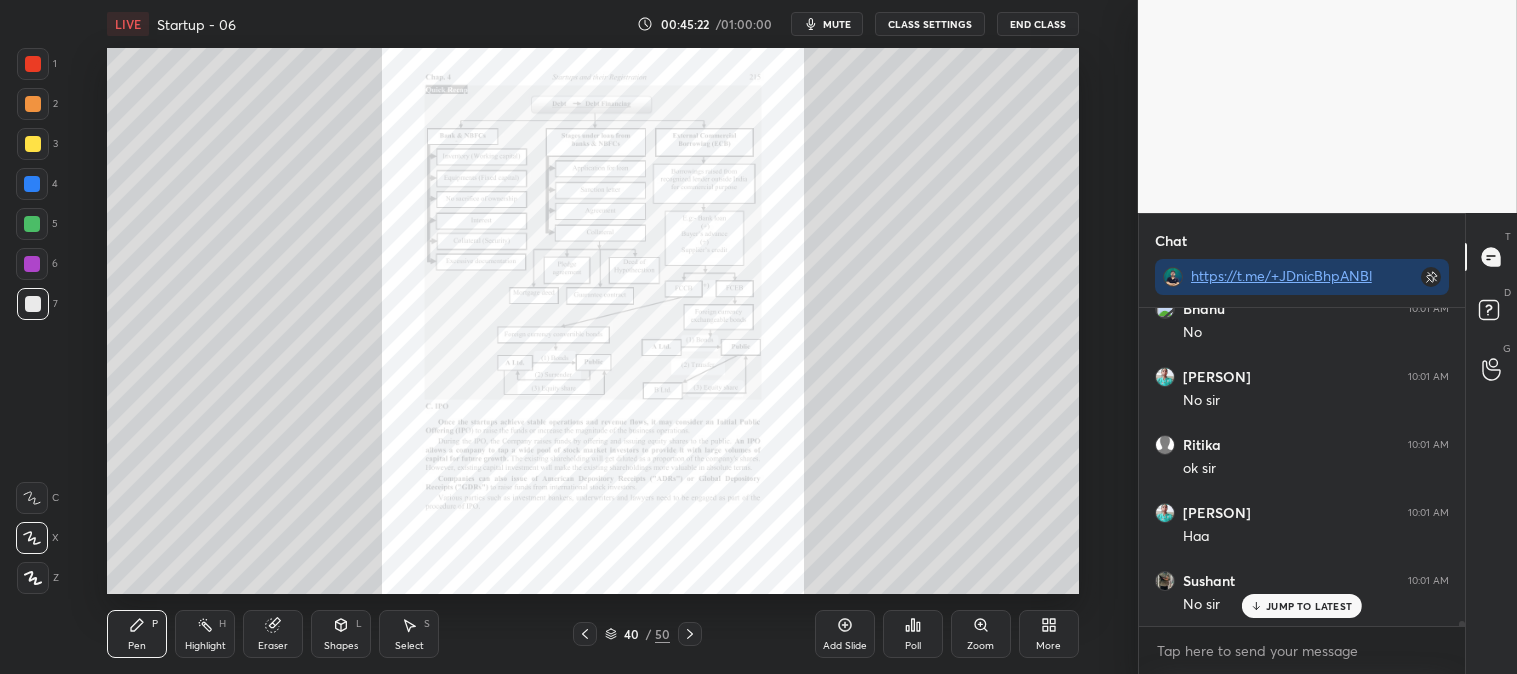 click on "Zoom" at bounding box center (981, 634) 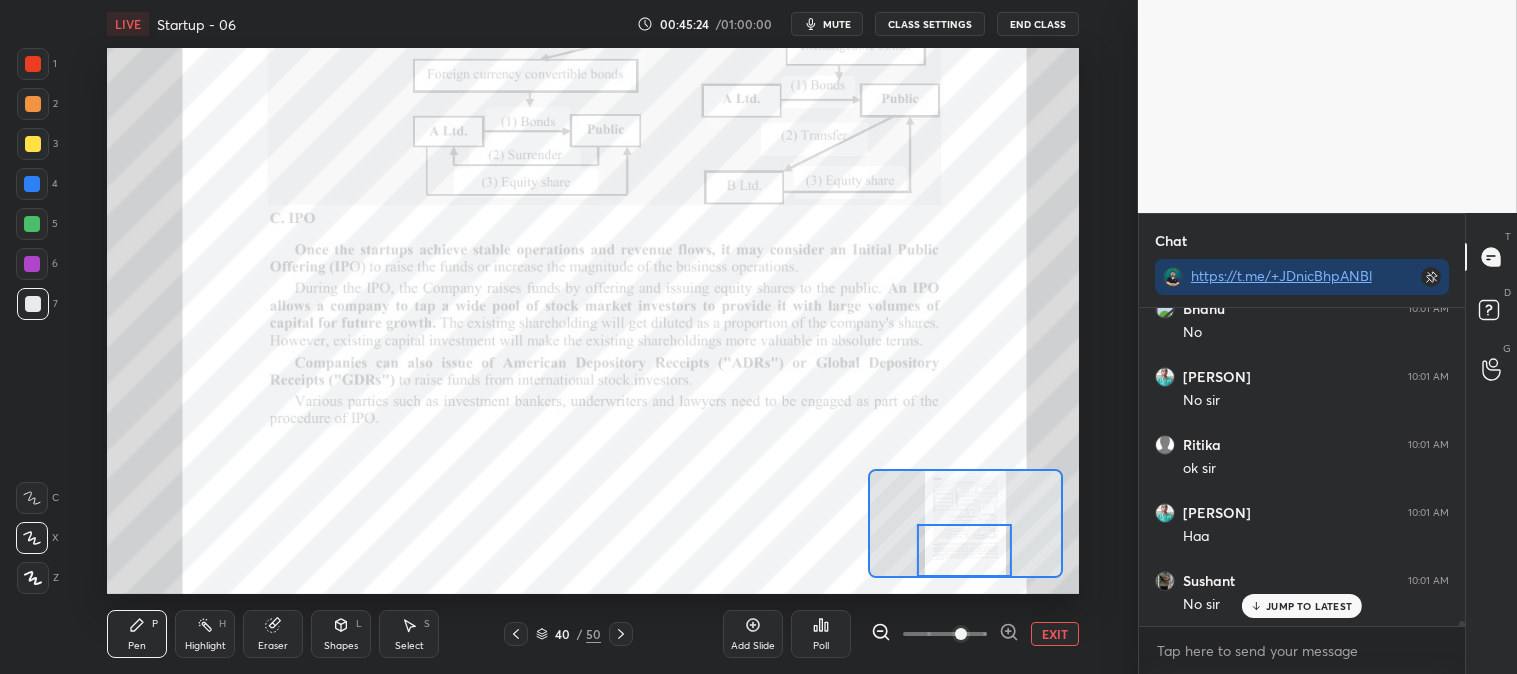 click on "Highlight H" at bounding box center (205, 634) 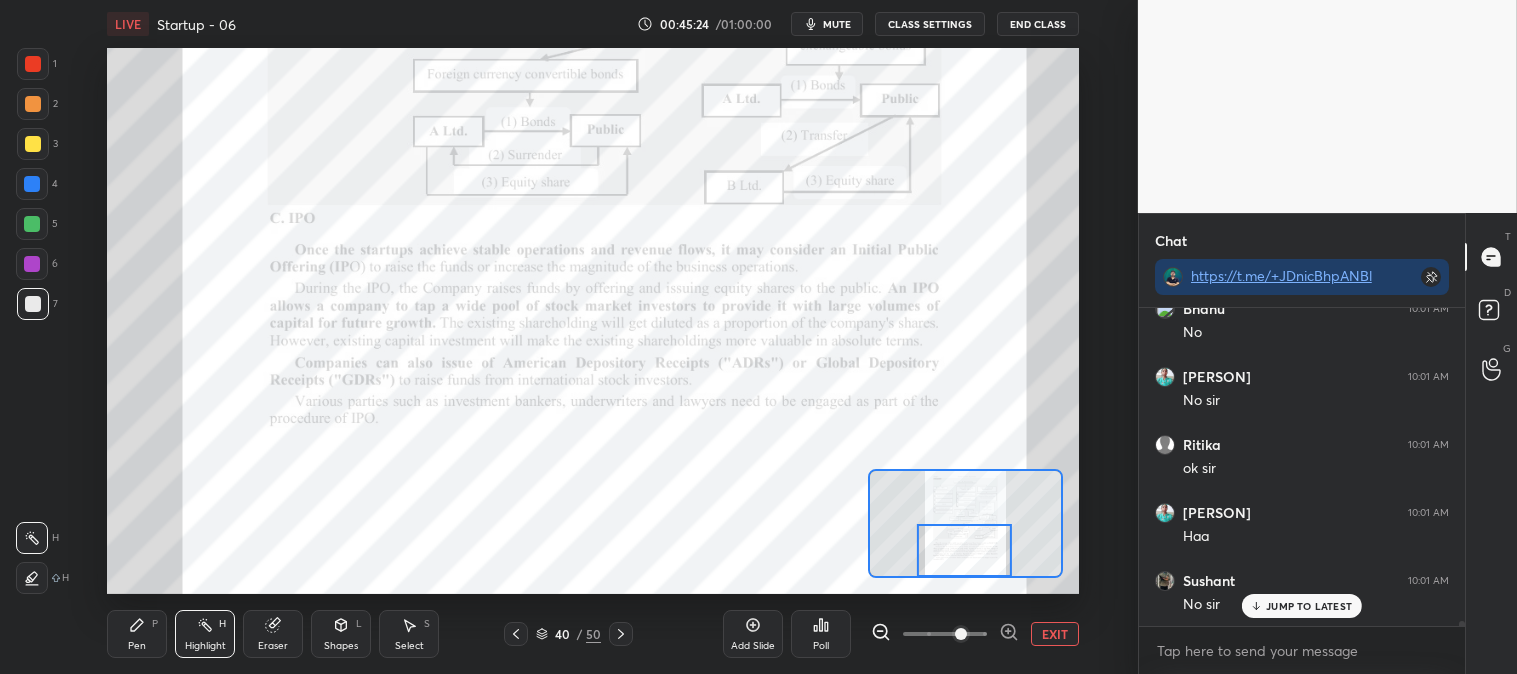 click at bounding box center [33, 64] 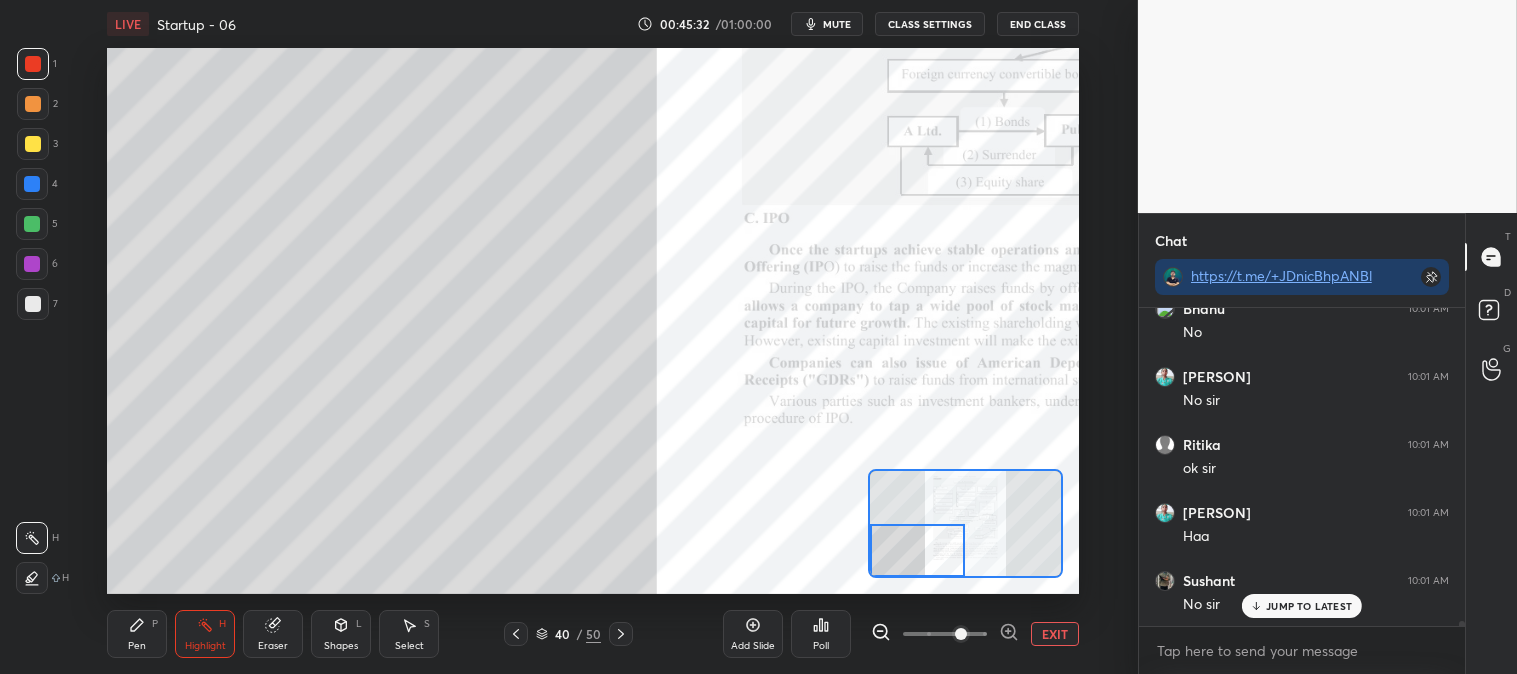 click on "Pen P" at bounding box center (137, 634) 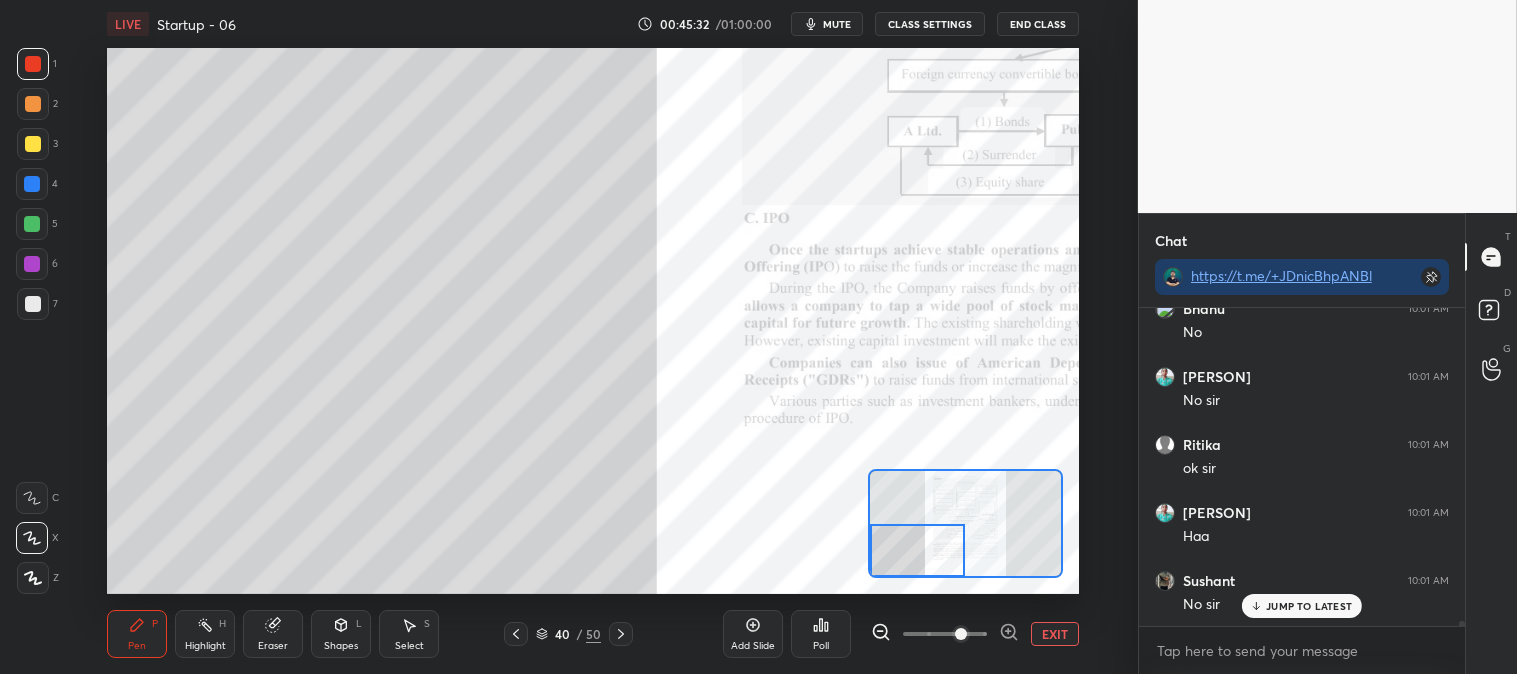 click at bounding box center [33, 144] 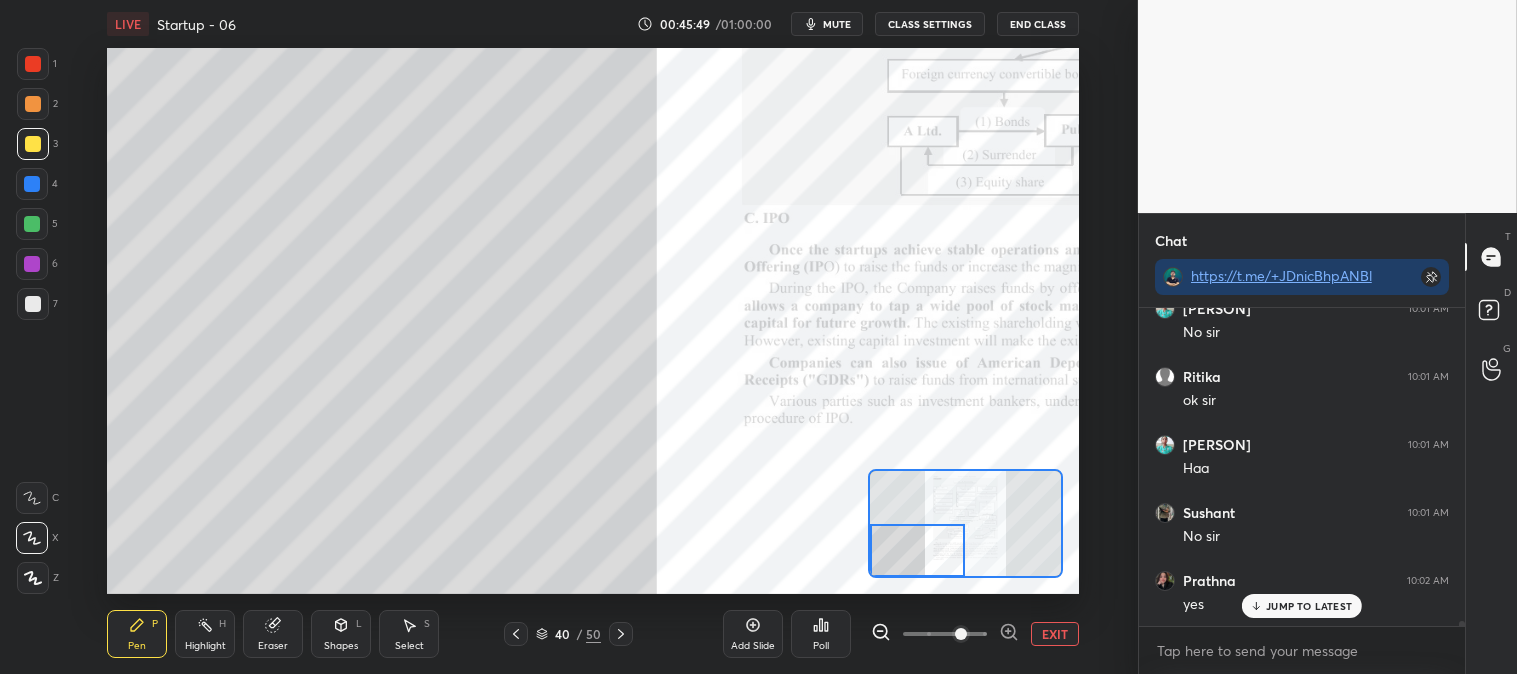 scroll, scrollTop: 18737, scrollLeft: 0, axis: vertical 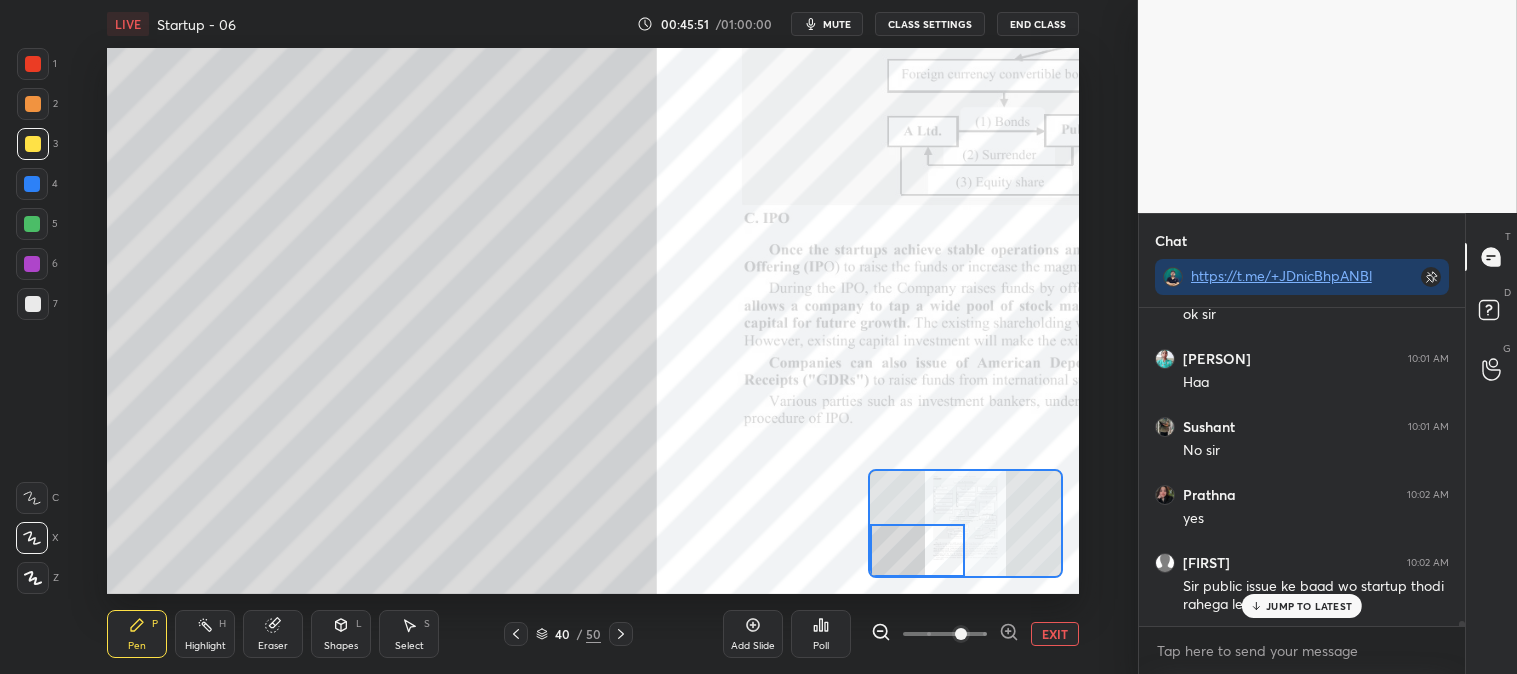click on "JUMP TO LATEST" at bounding box center (1309, 606) 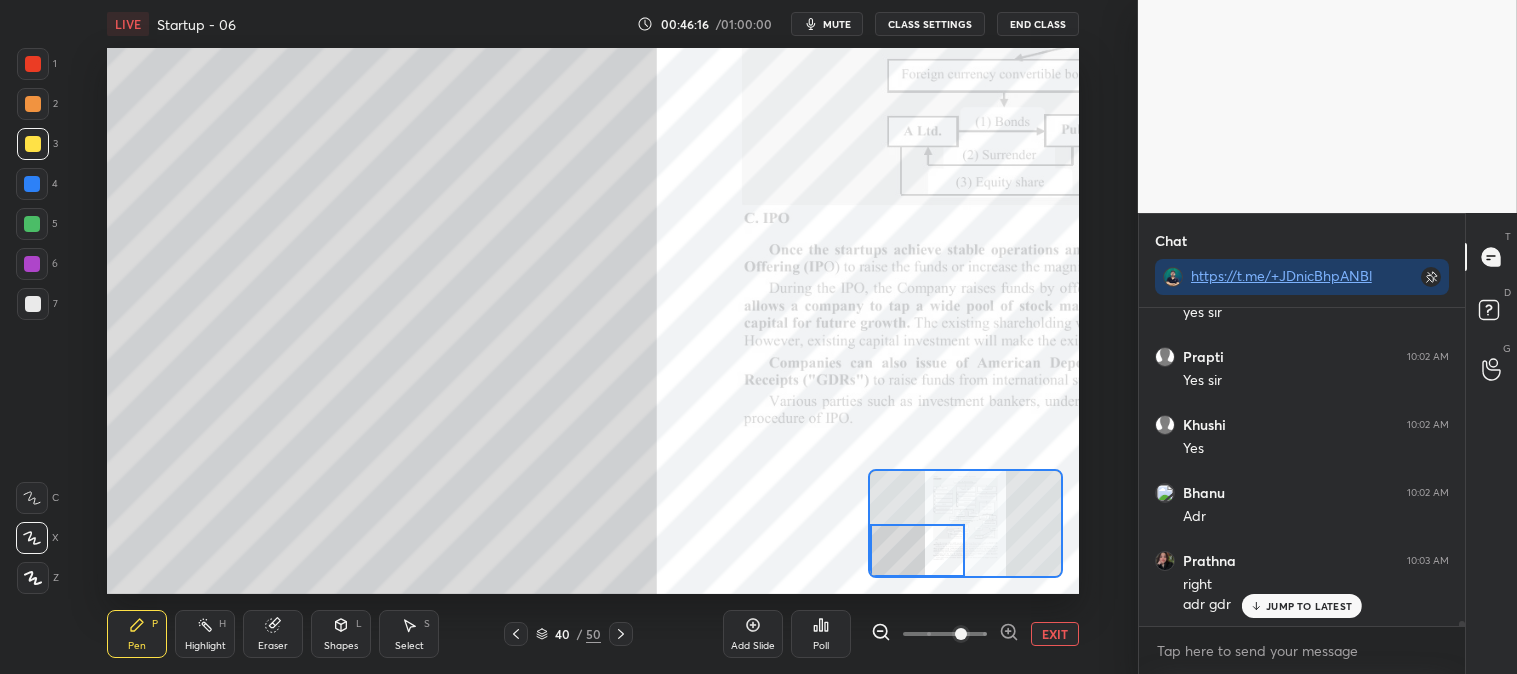 scroll, scrollTop: 19165, scrollLeft: 0, axis: vertical 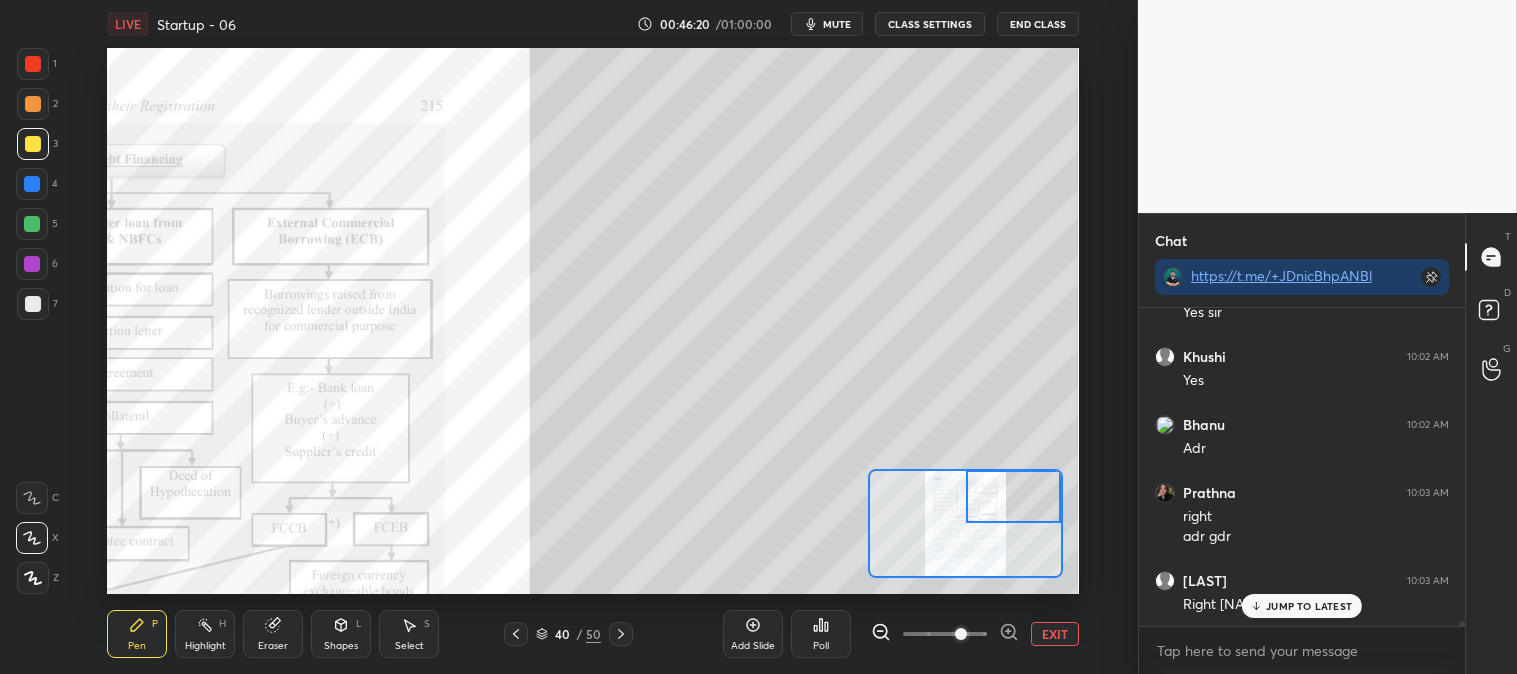 click 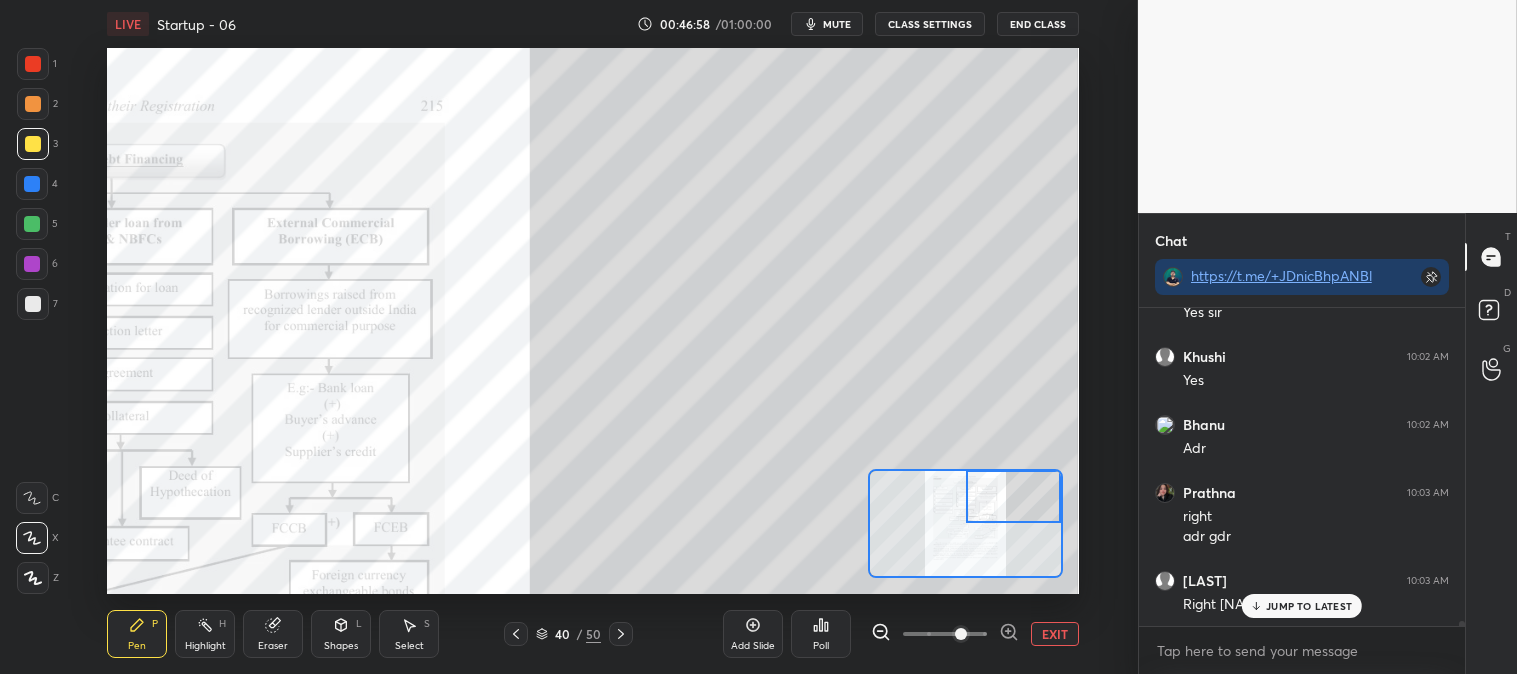 click on "EXIT" at bounding box center [1055, 634] 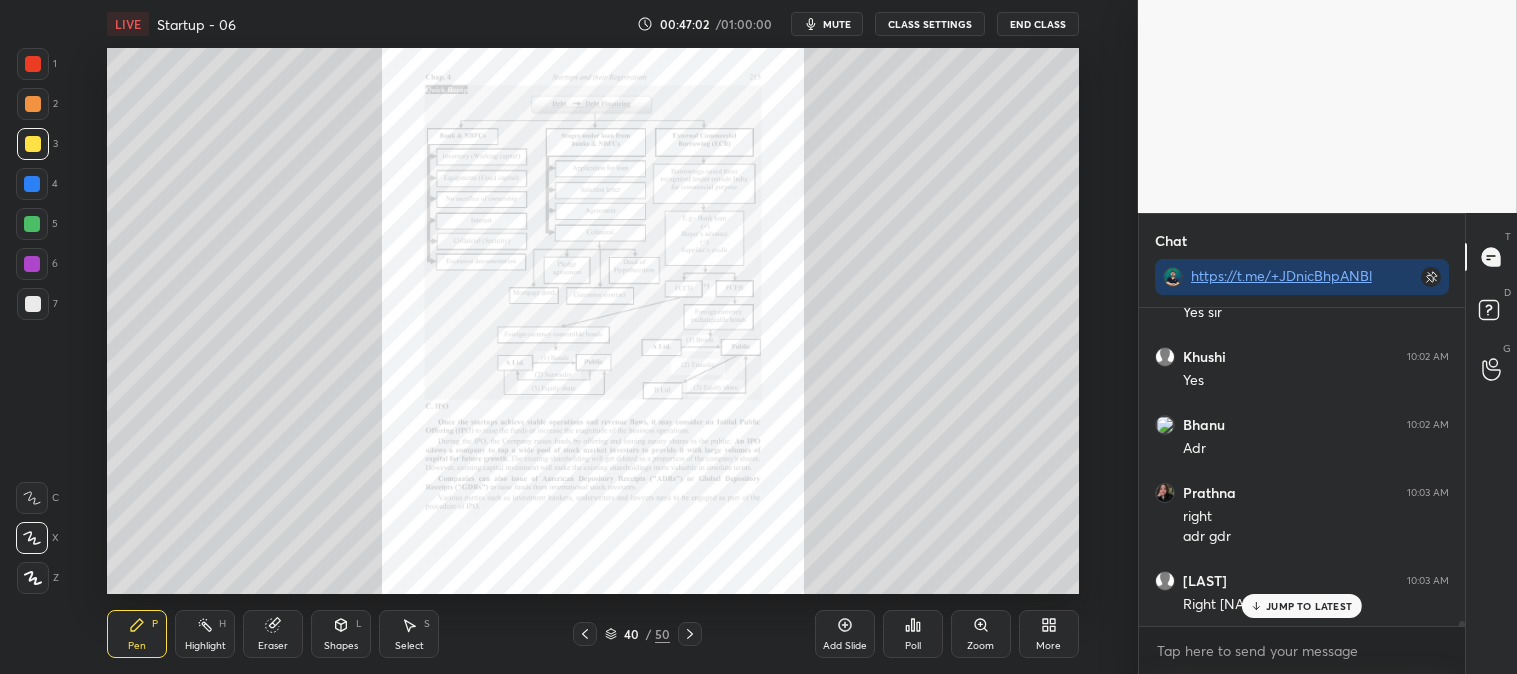 scroll, scrollTop: 19233, scrollLeft: 0, axis: vertical 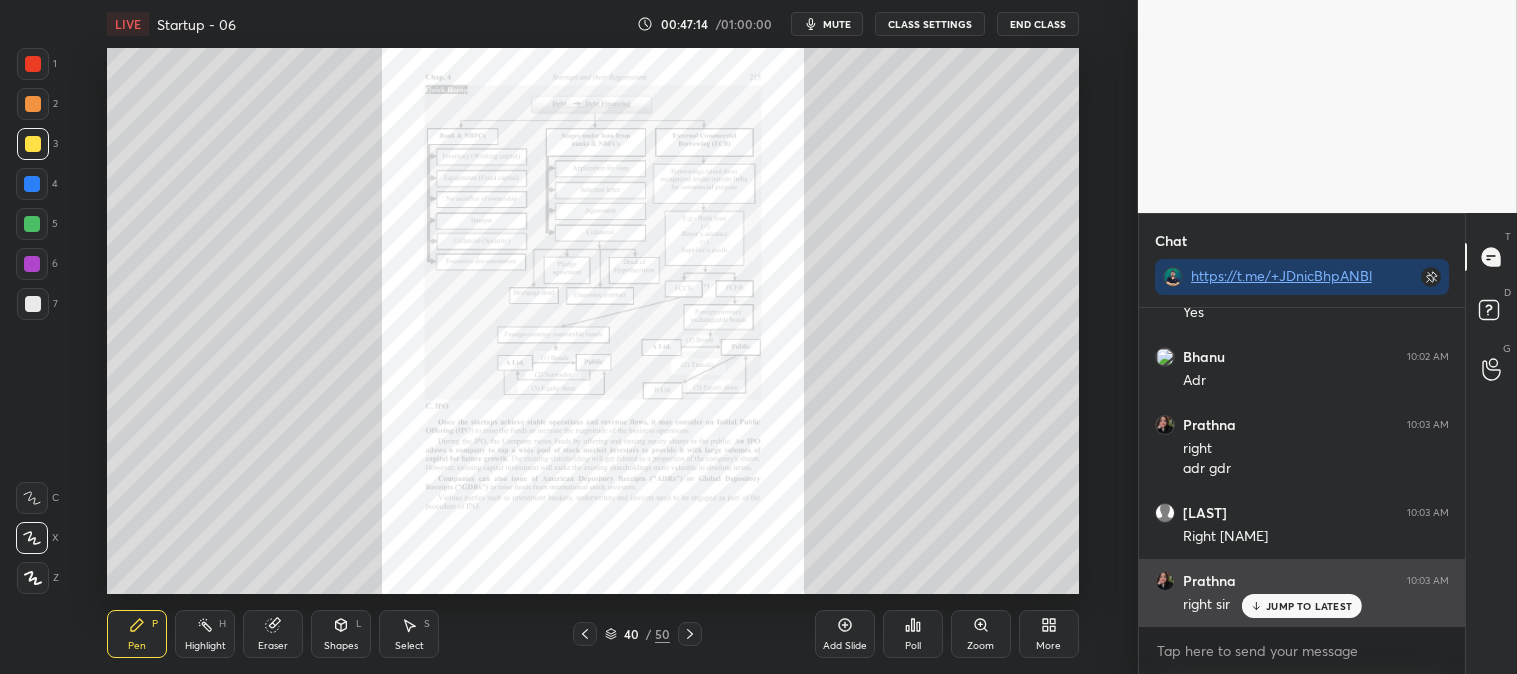 click 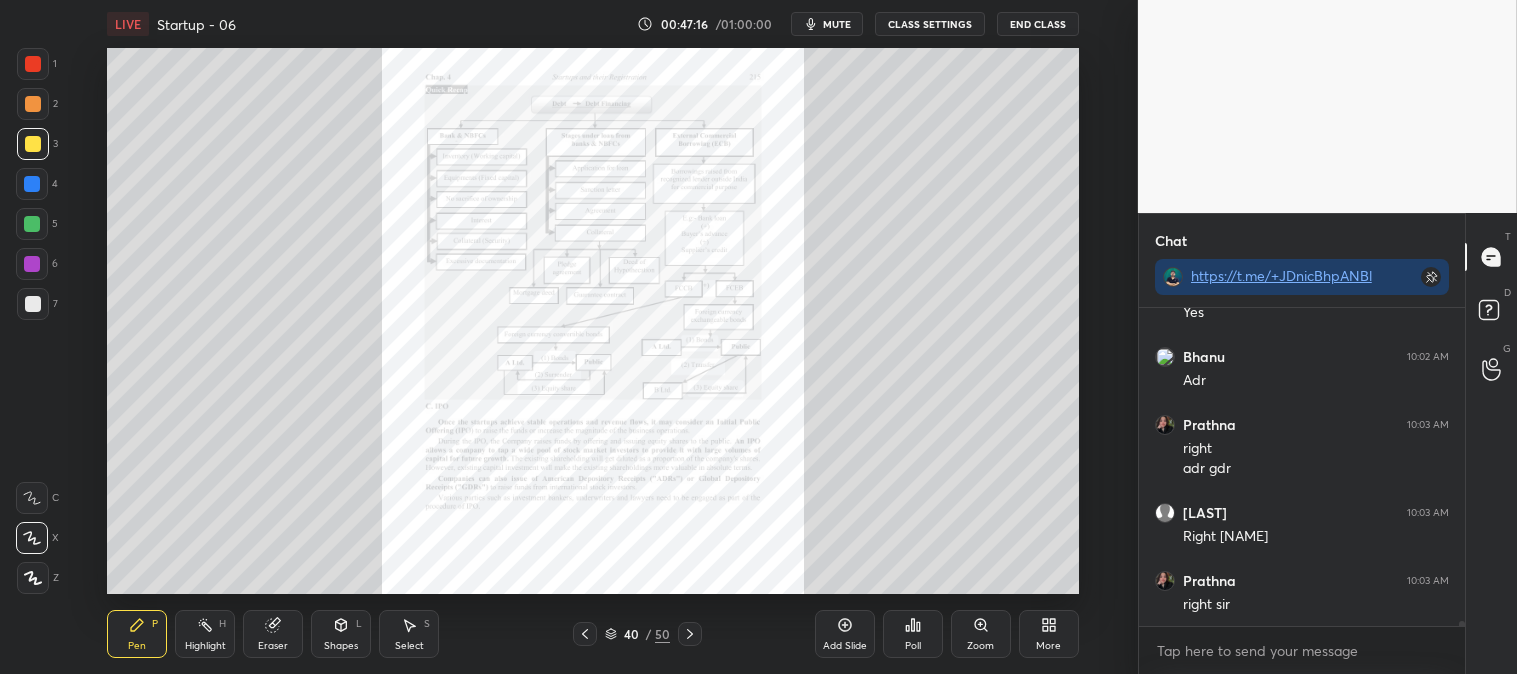 scroll, scrollTop: 19301, scrollLeft: 0, axis: vertical 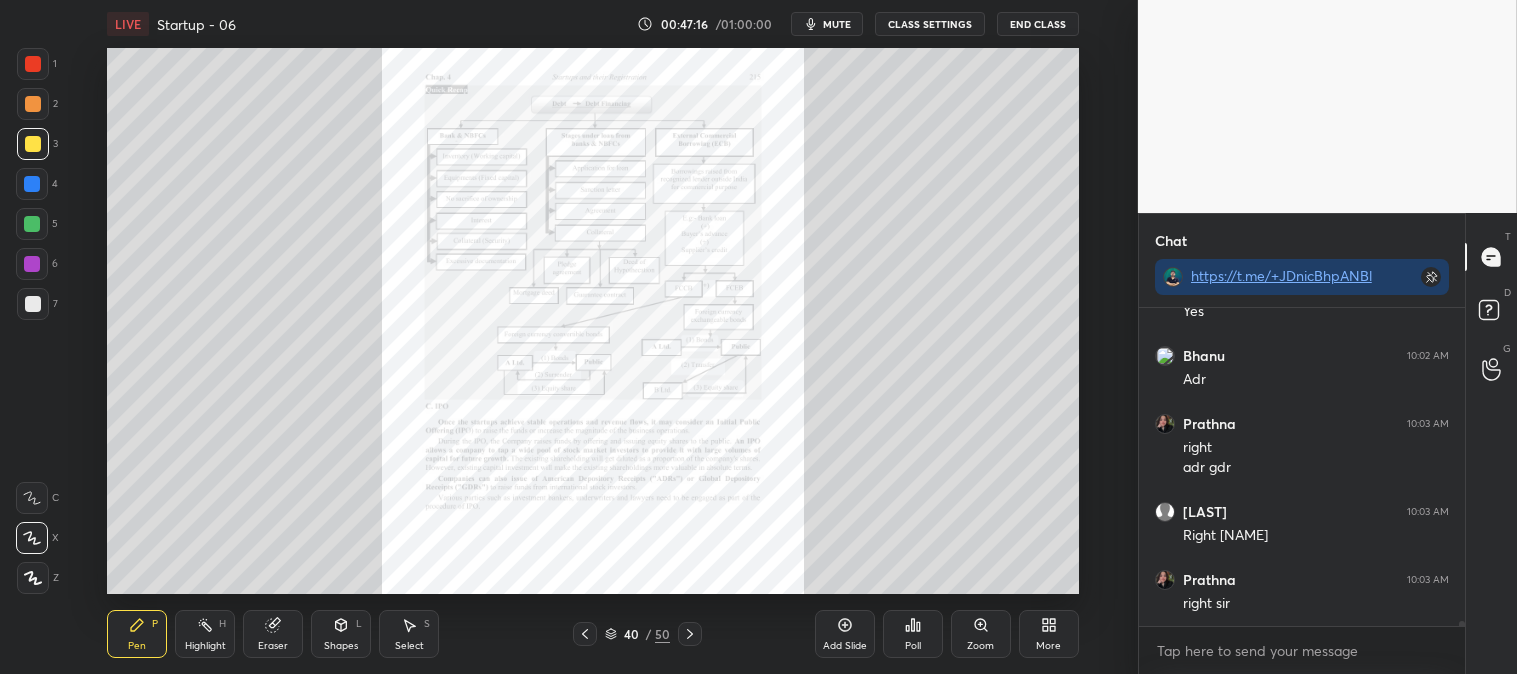 click on "Zoom" at bounding box center [981, 634] 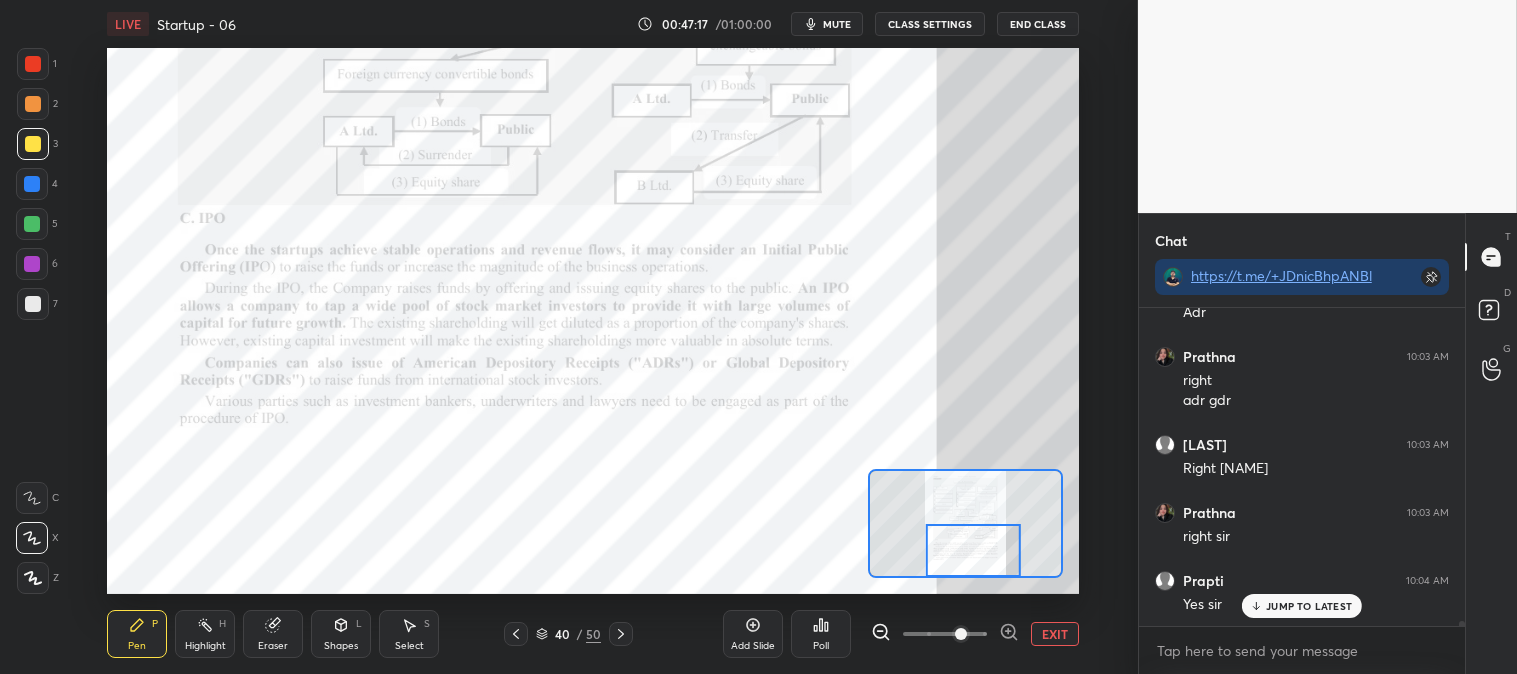 scroll, scrollTop: 19437, scrollLeft: 0, axis: vertical 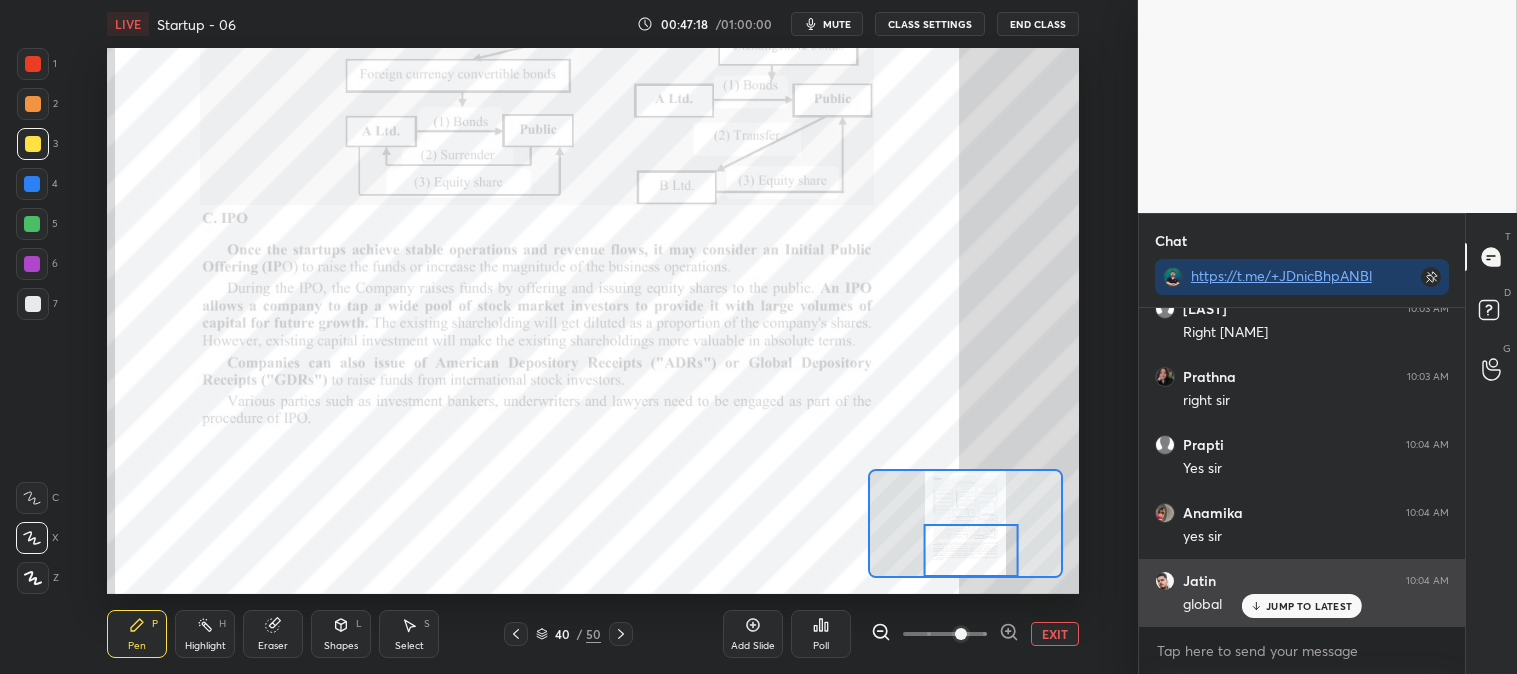 click on "JUMP TO LATEST" at bounding box center (1309, 606) 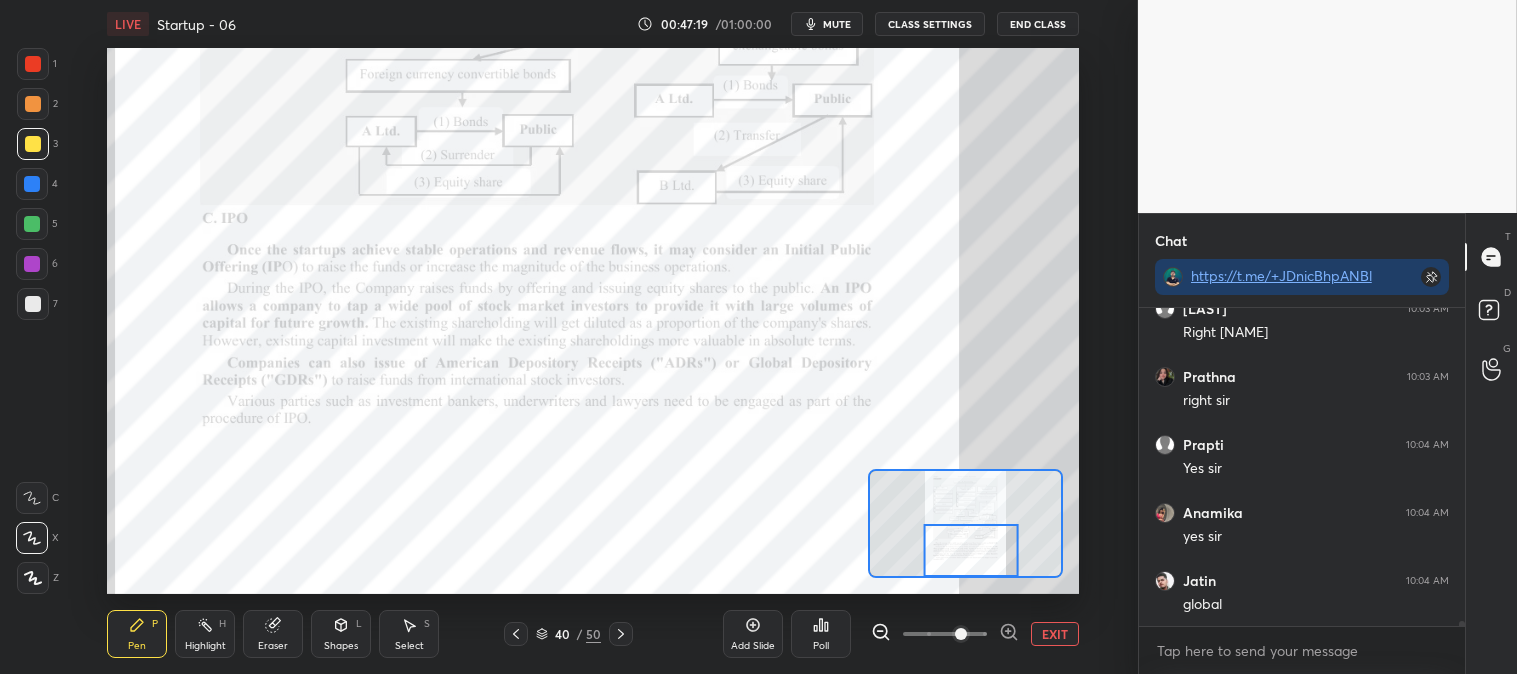 click on "Highlight" at bounding box center (205, 646) 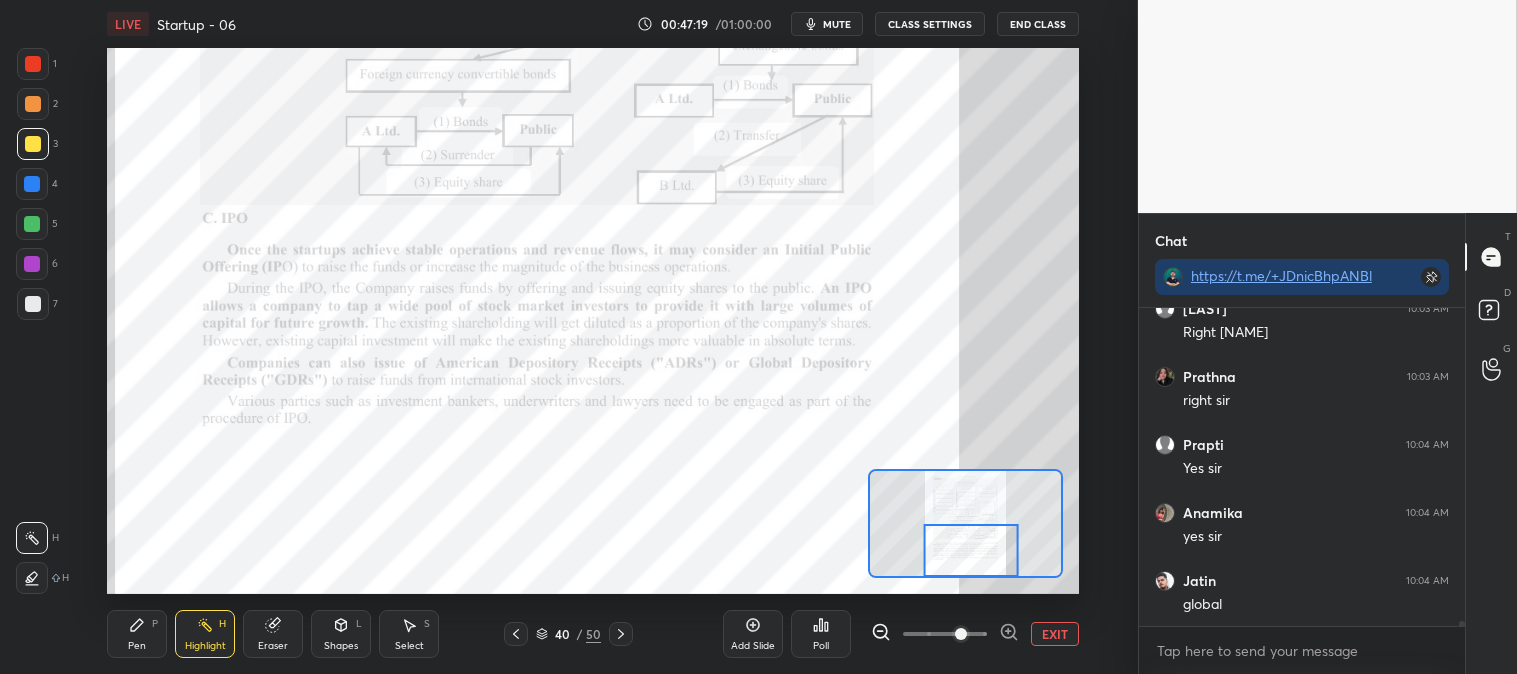 click at bounding box center [33, 64] 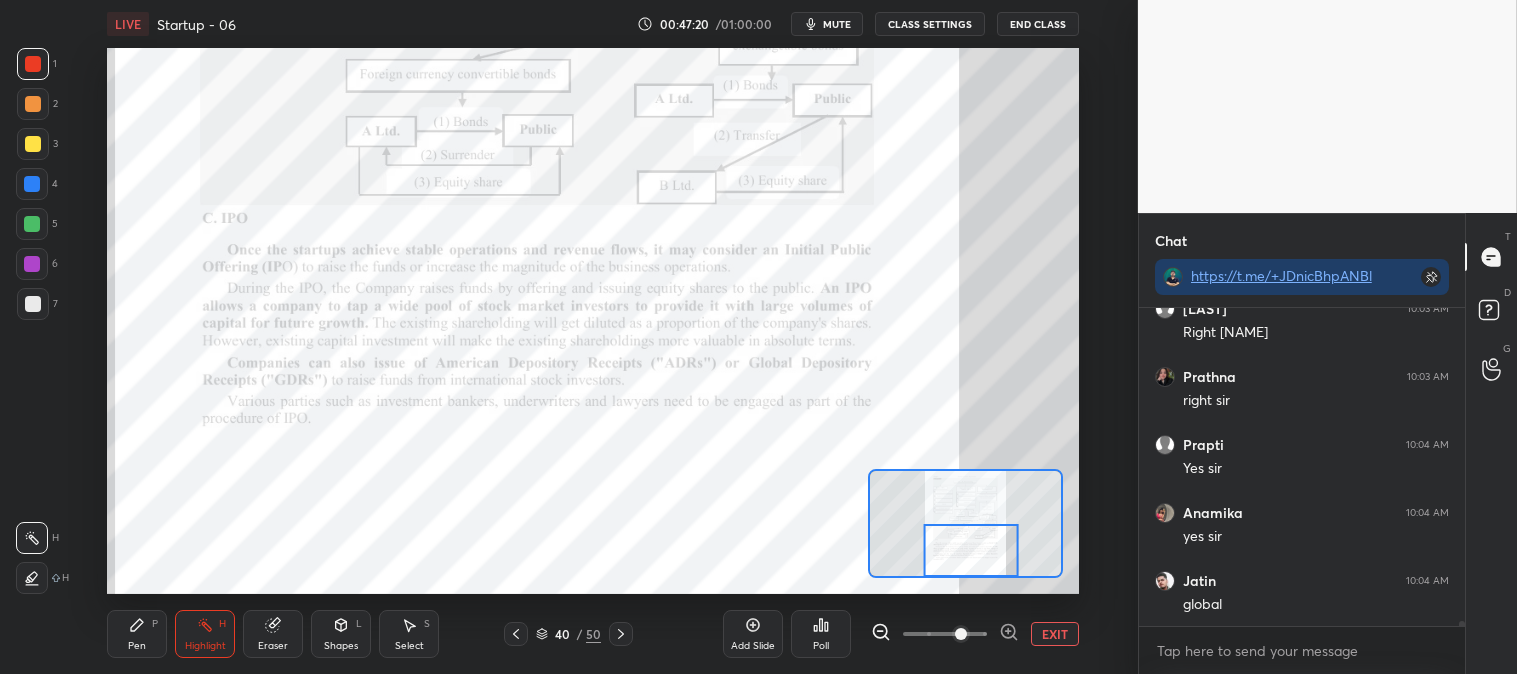 click on "EXIT" at bounding box center [1055, 634] 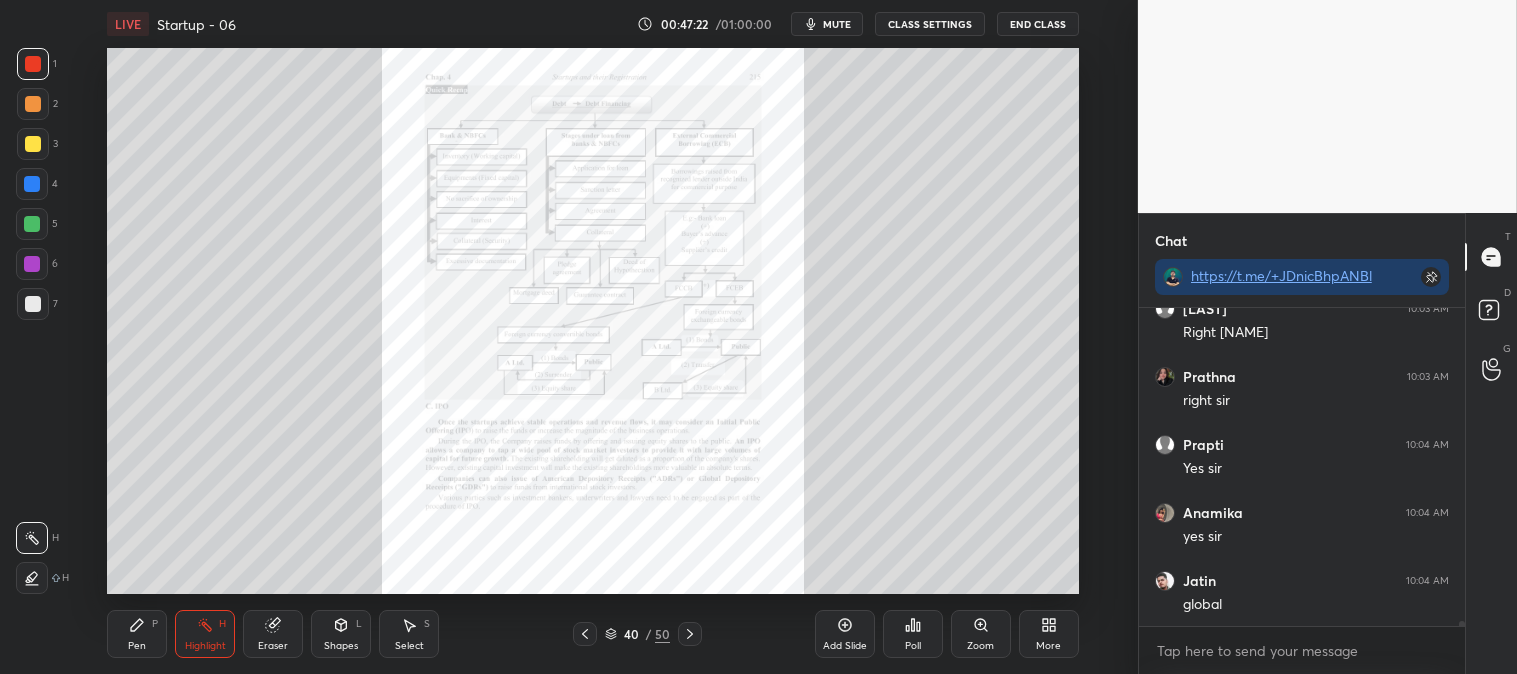 scroll, scrollTop: 19505, scrollLeft: 0, axis: vertical 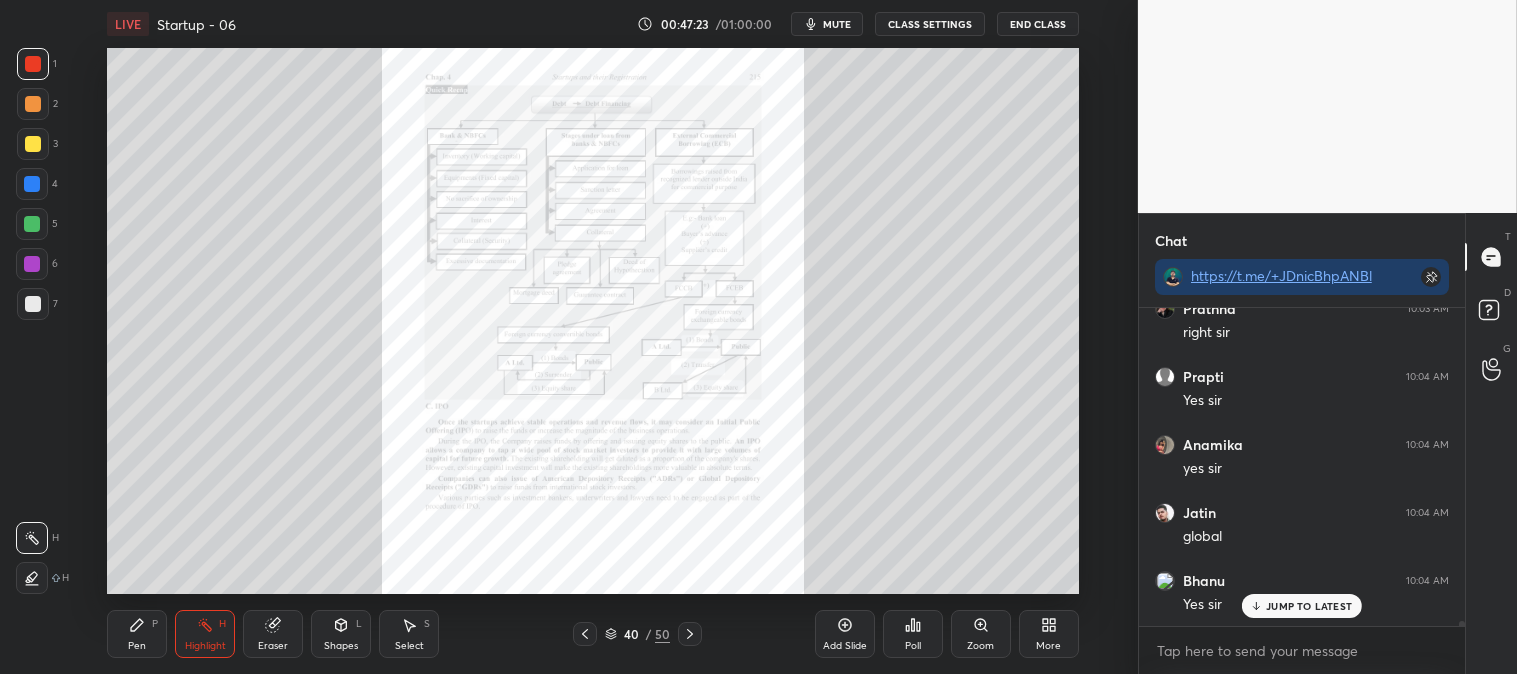 click on "JUMP TO LATEST" at bounding box center (1309, 606) 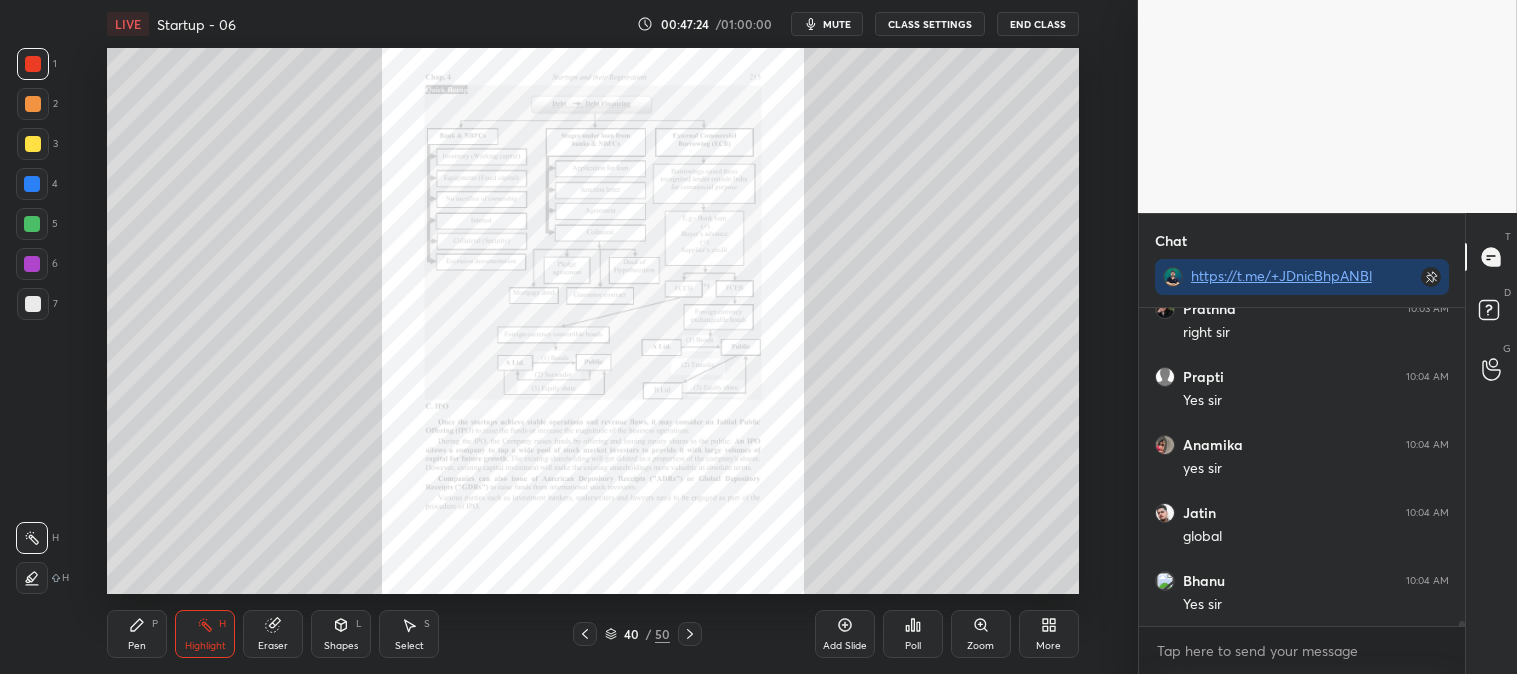 click 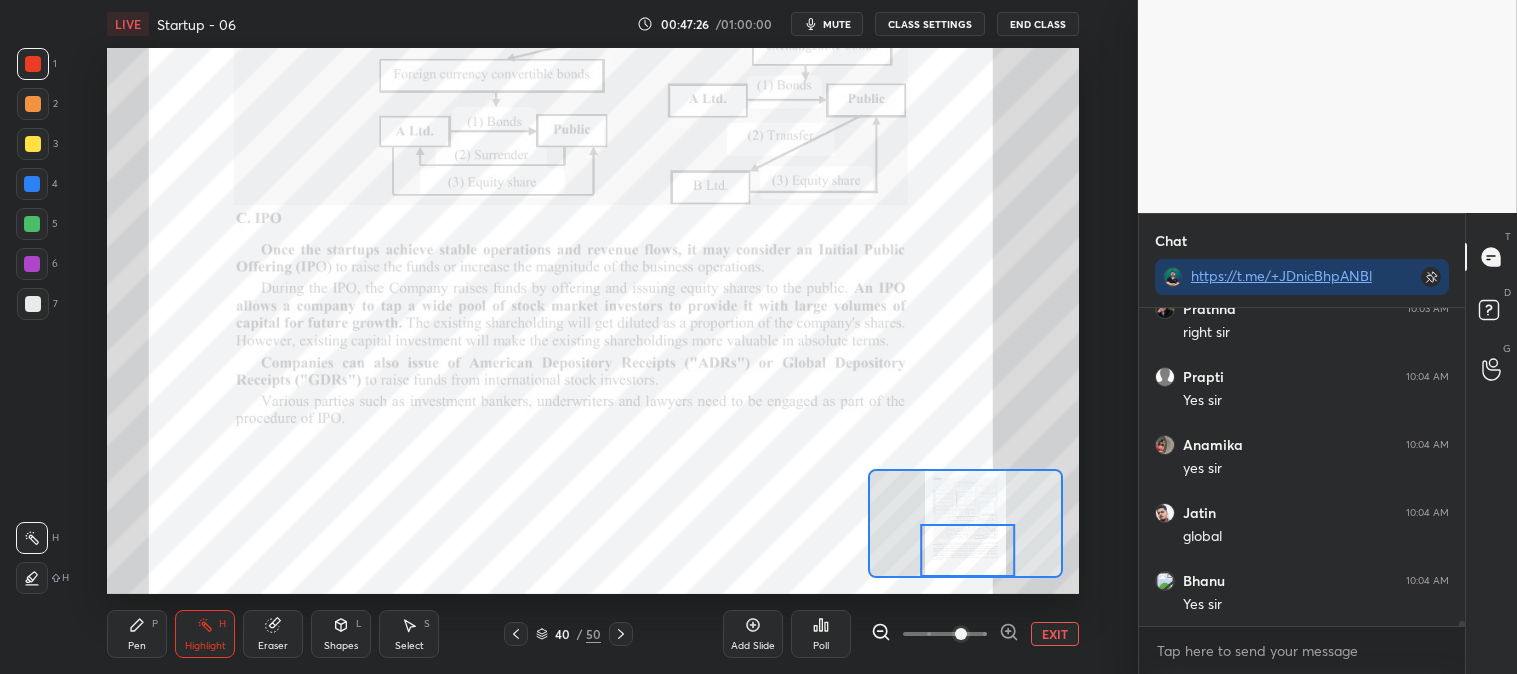 click 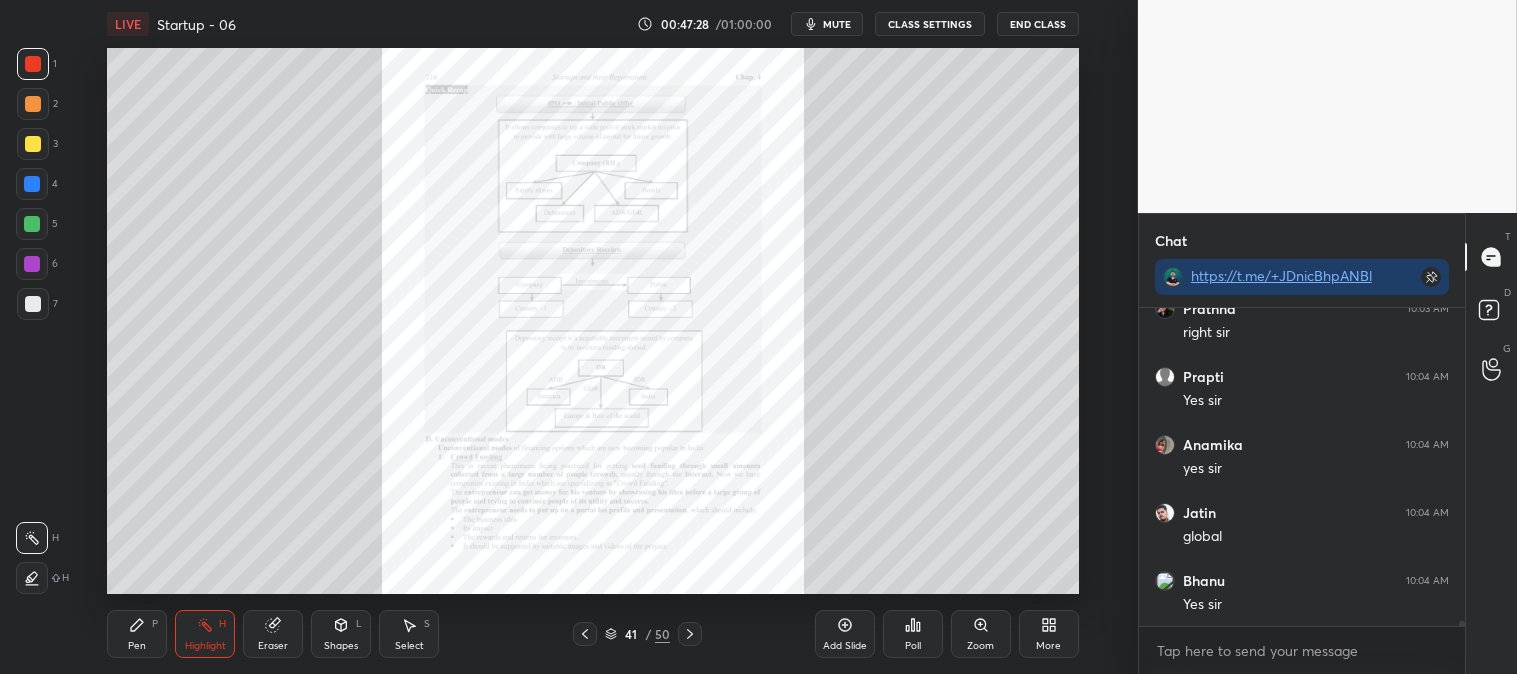 click on "Zoom" at bounding box center [981, 634] 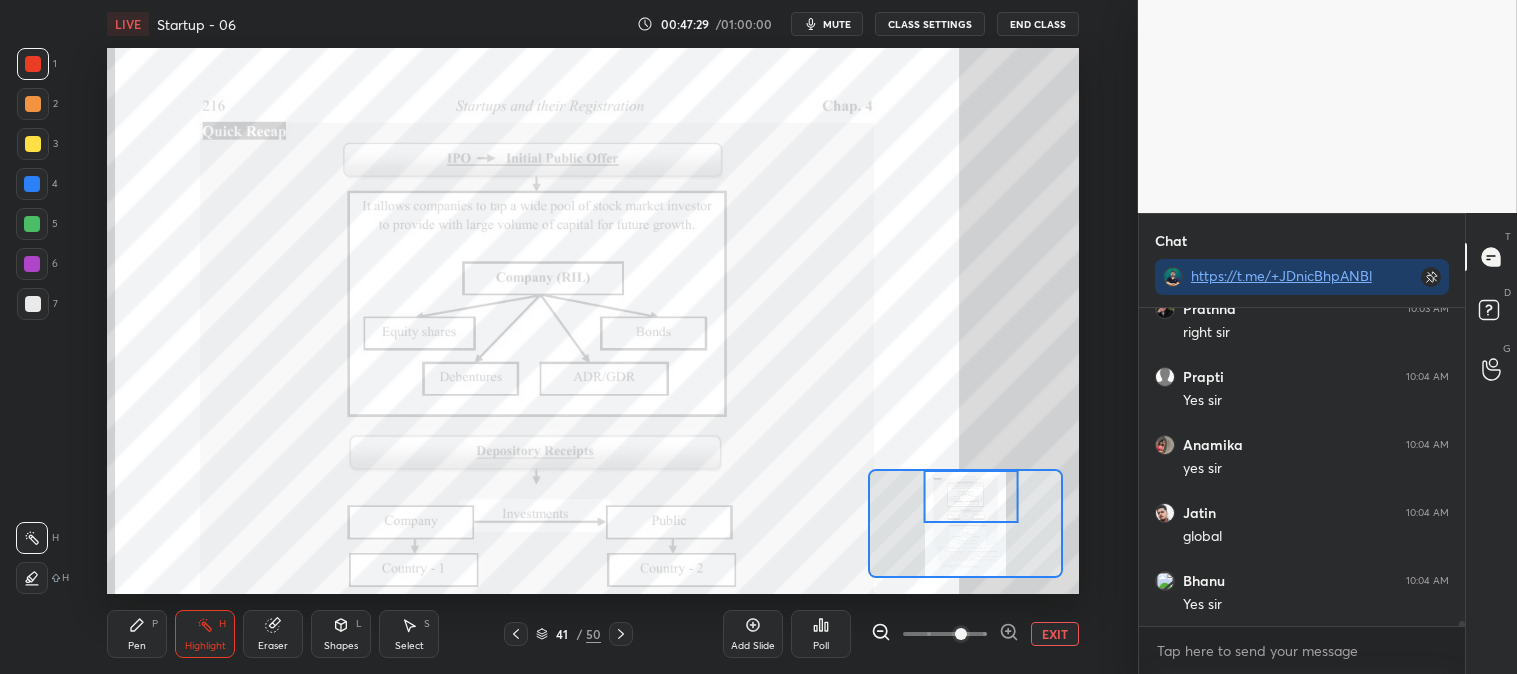 scroll, scrollTop: 19573, scrollLeft: 0, axis: vertical 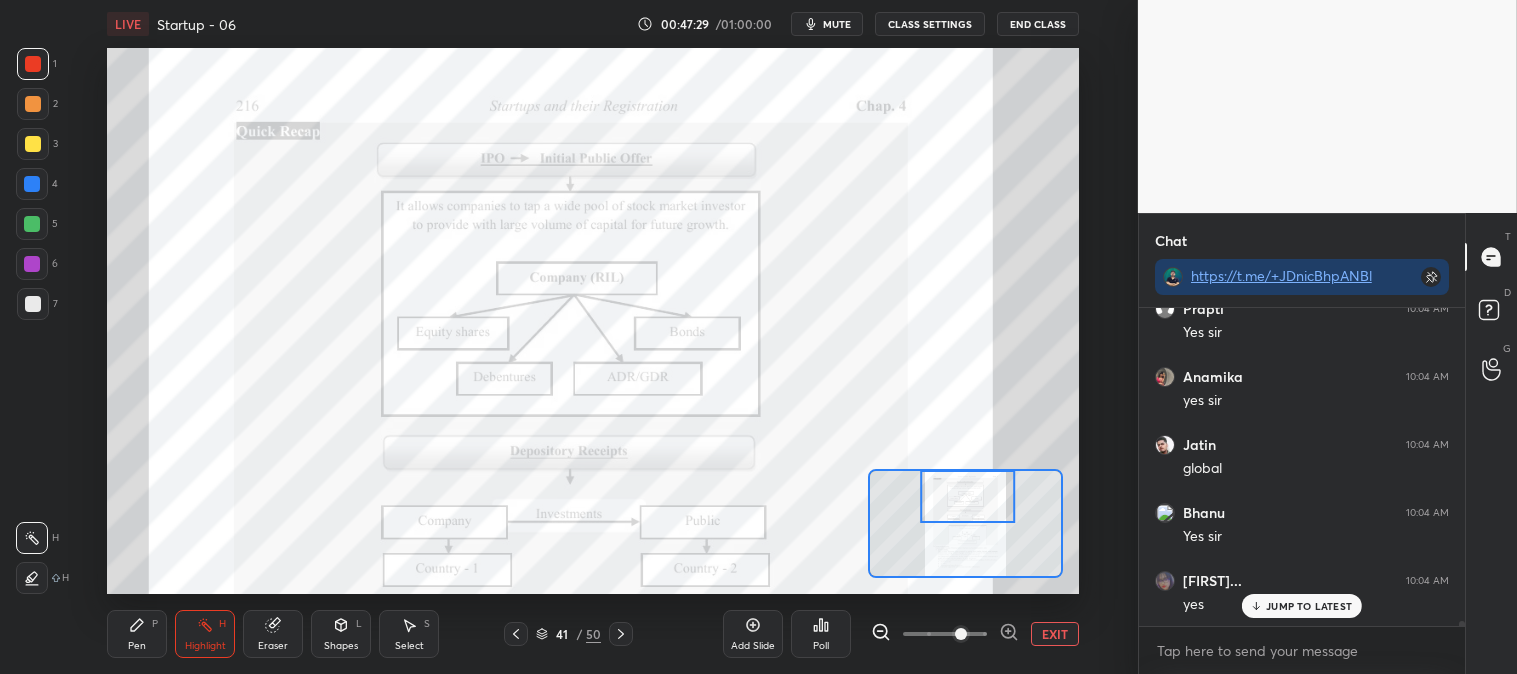 click on "Highlight" at bounding box center (205, 646) 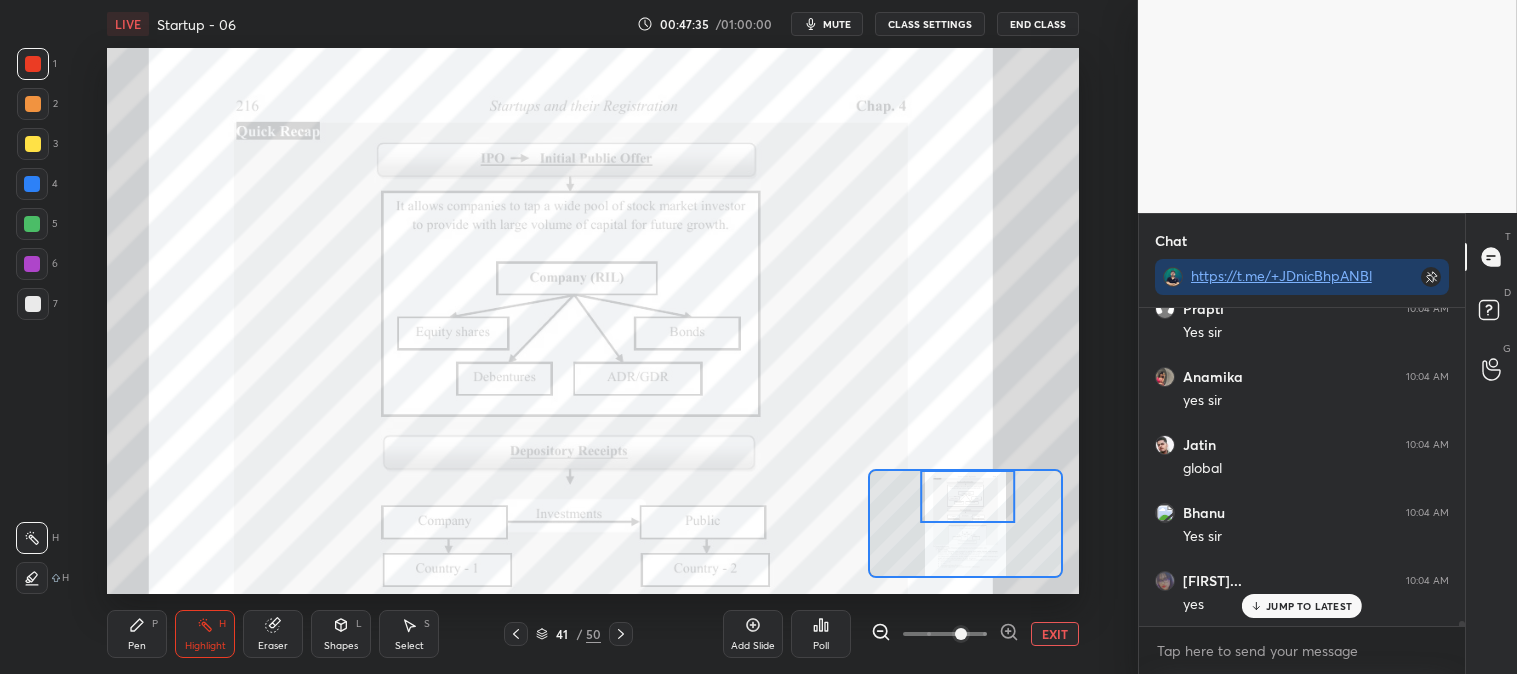 click on "Pen P" at bounding box center [137, 634] 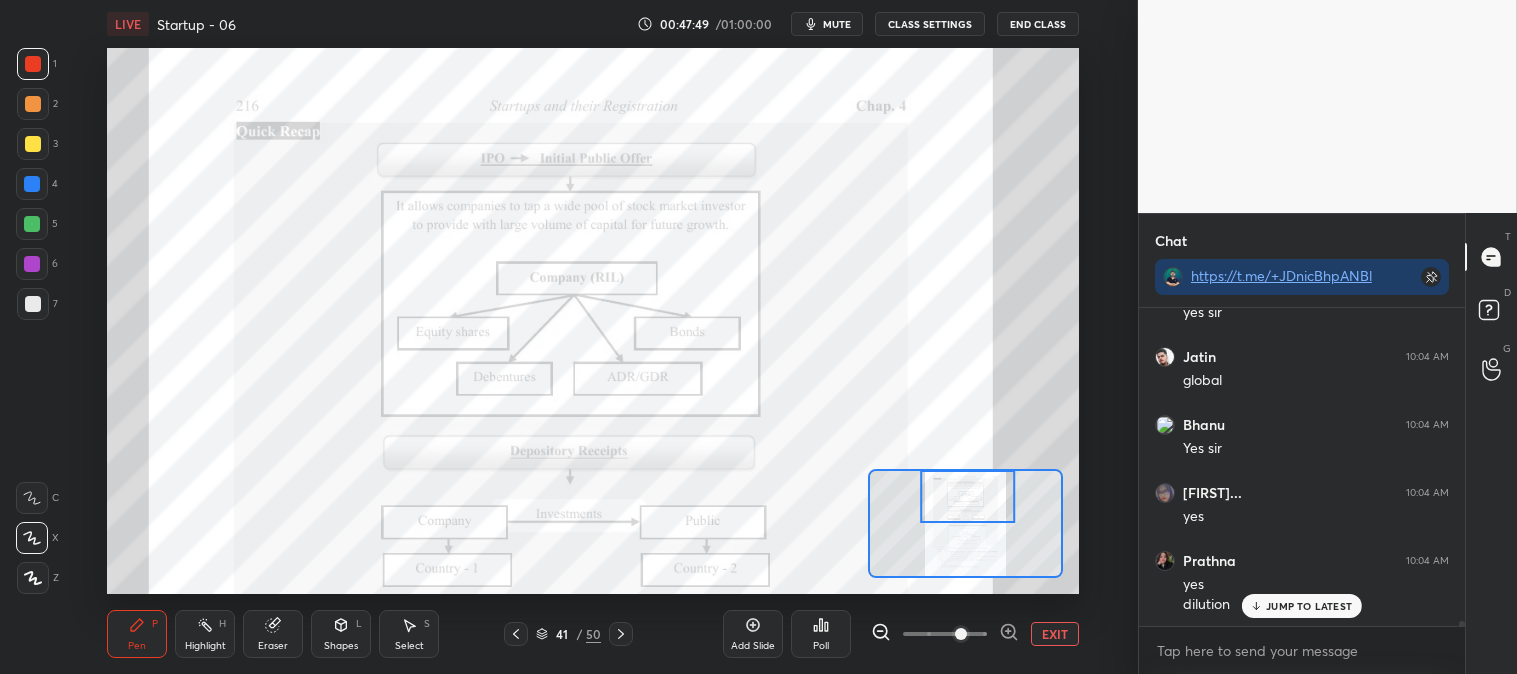 scroll, scrollTop: 19681, scrollLeft: 0, axis: vertical 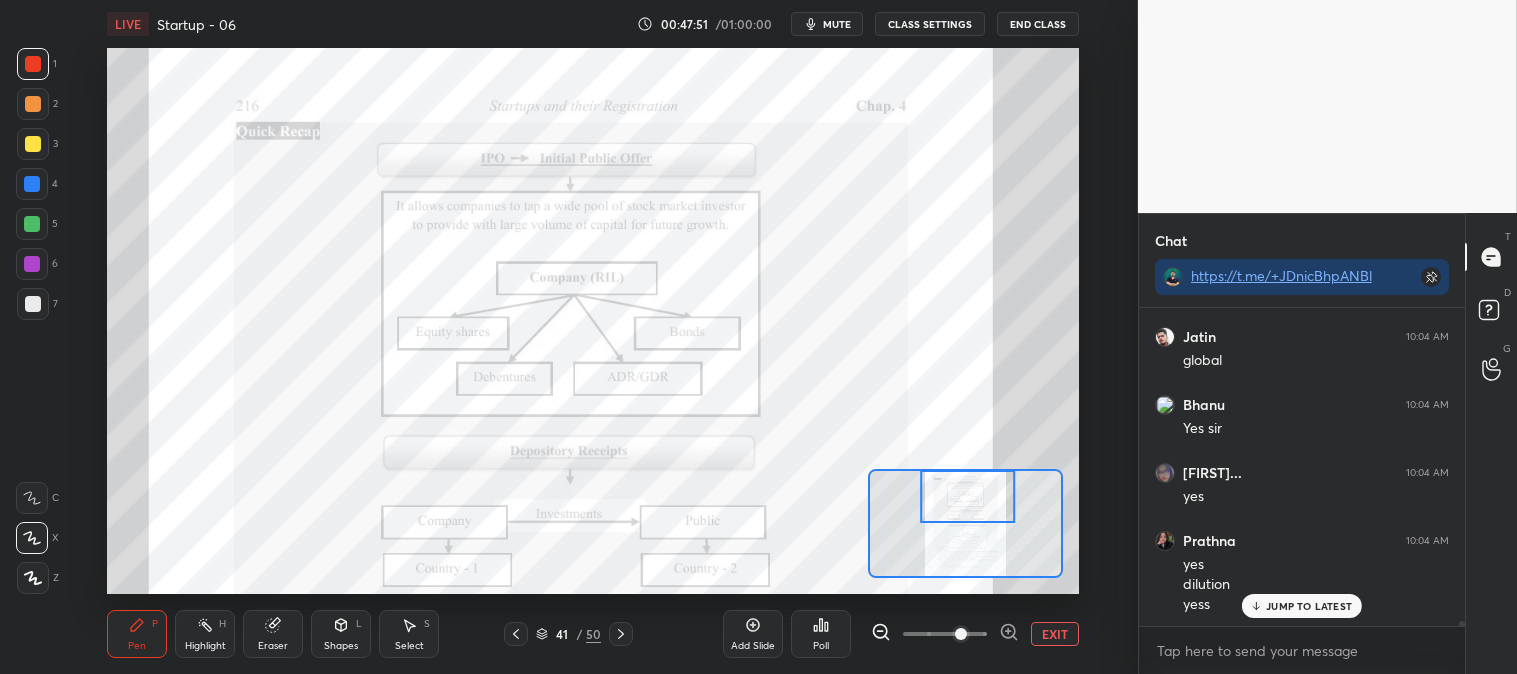 click on "JUMP TO LATEST" at bounding box center (1309, 606) 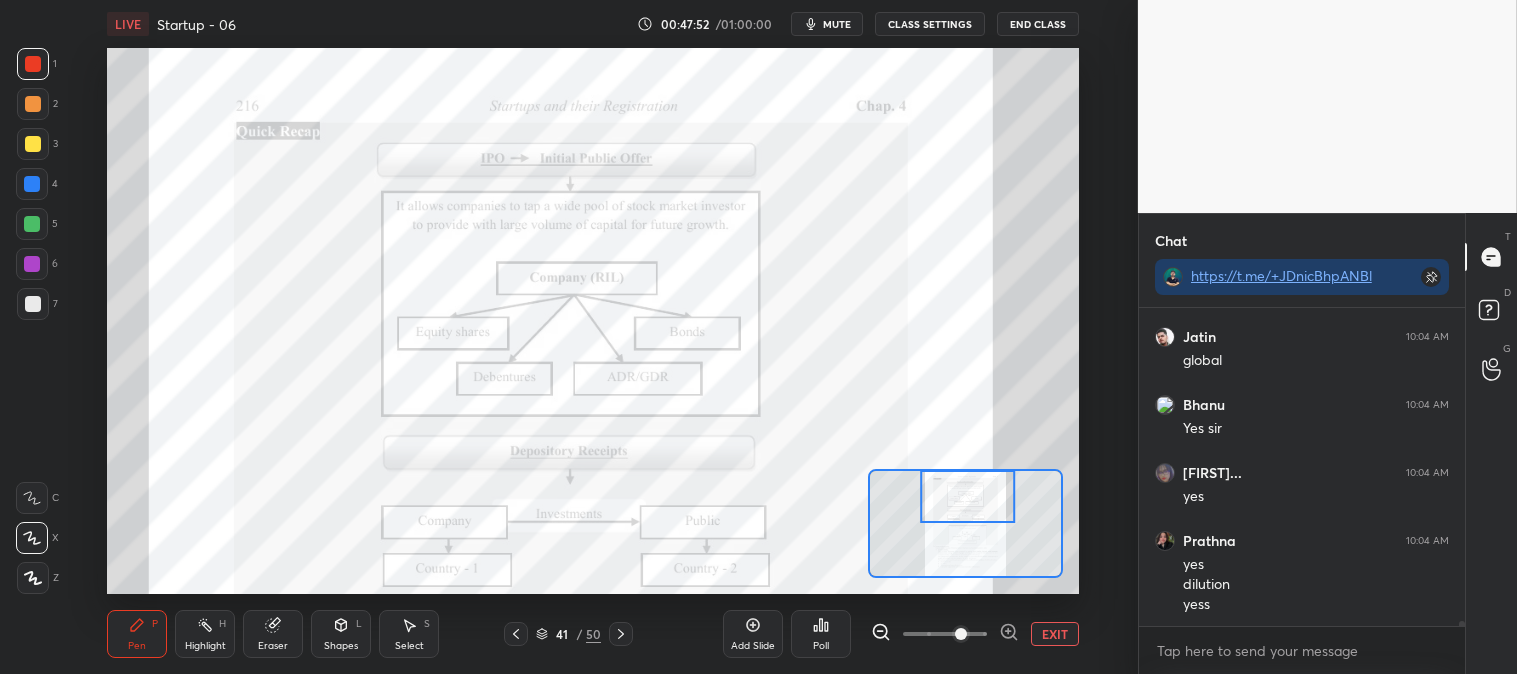 click on "Highlight" at bounding box center (205, 646) 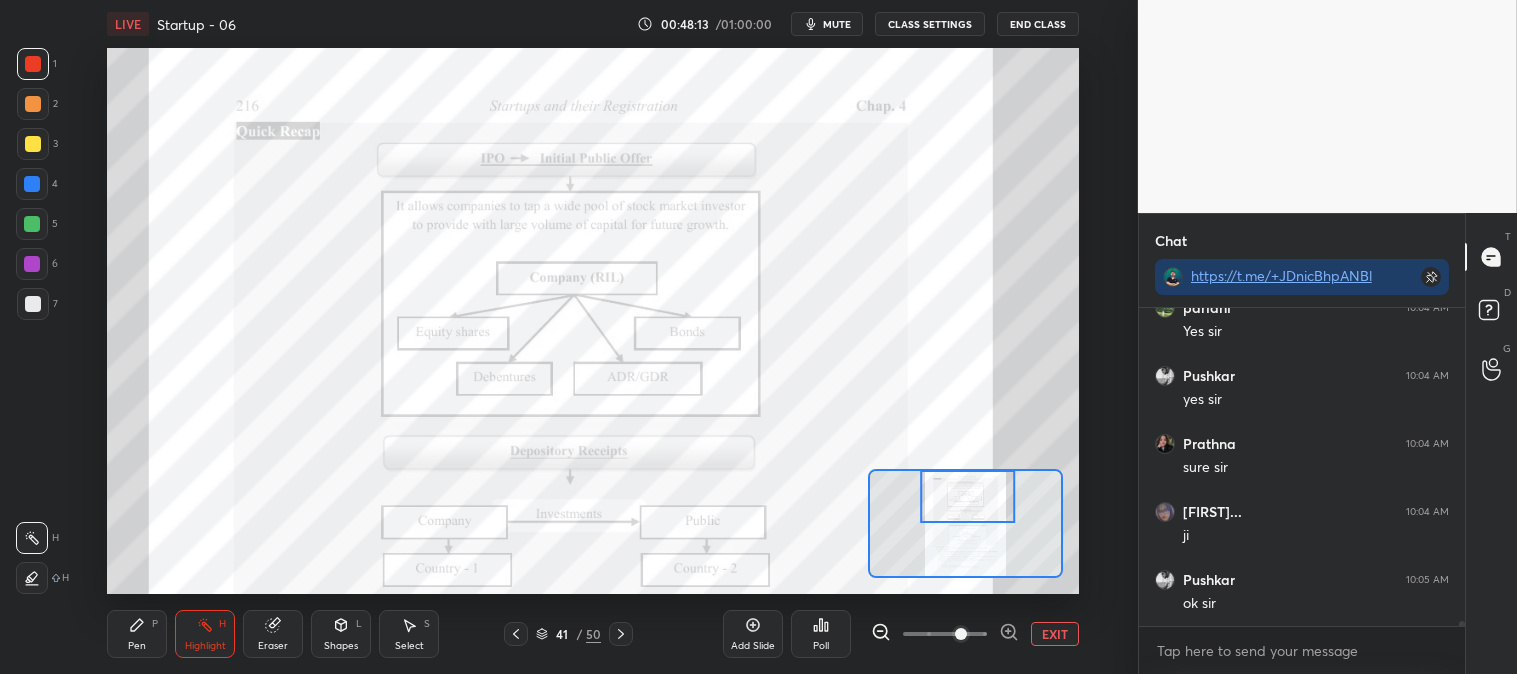 scroll, scrollTop: 20157, scrollLeft: 0, axis: vertical 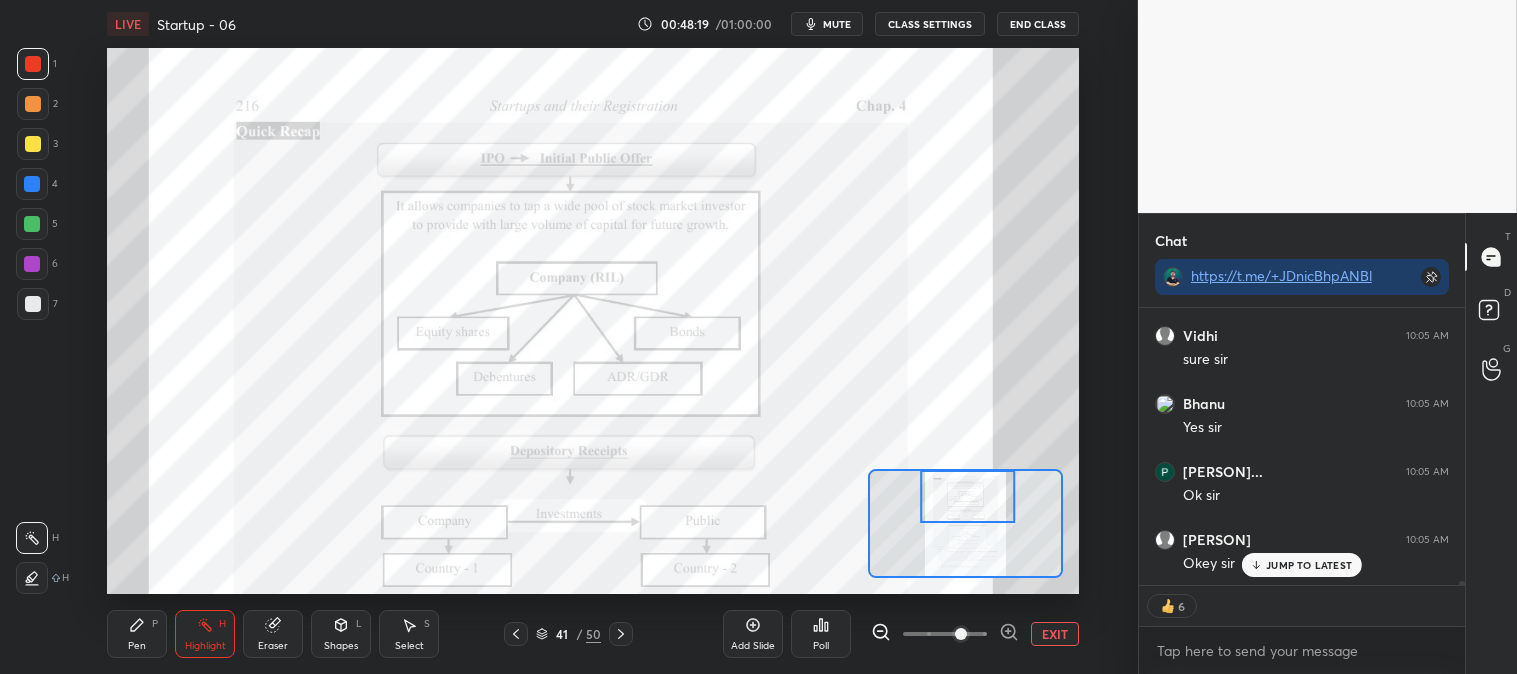 click on "JUMP TO LATEST" at bounding box center [1309, 565] 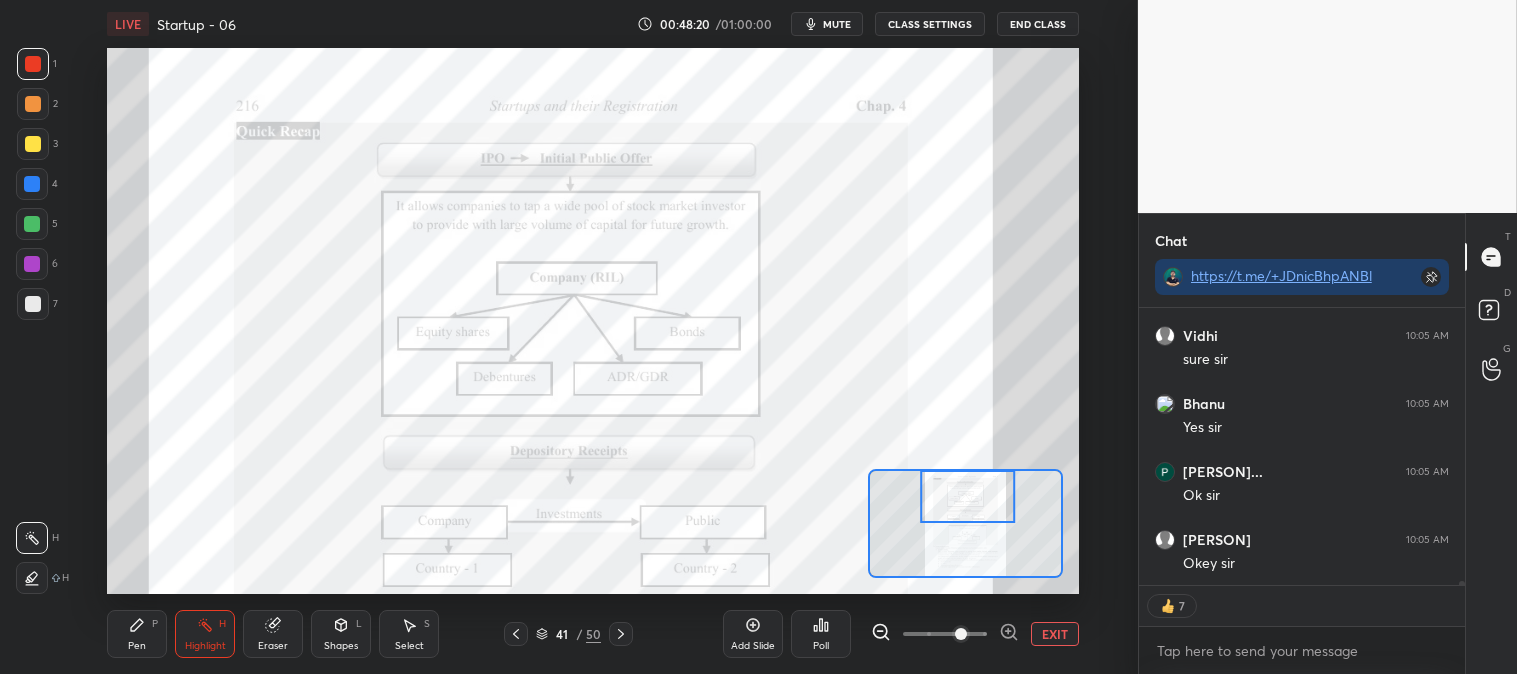 click on "Poll" at bounding box center [821, 634] 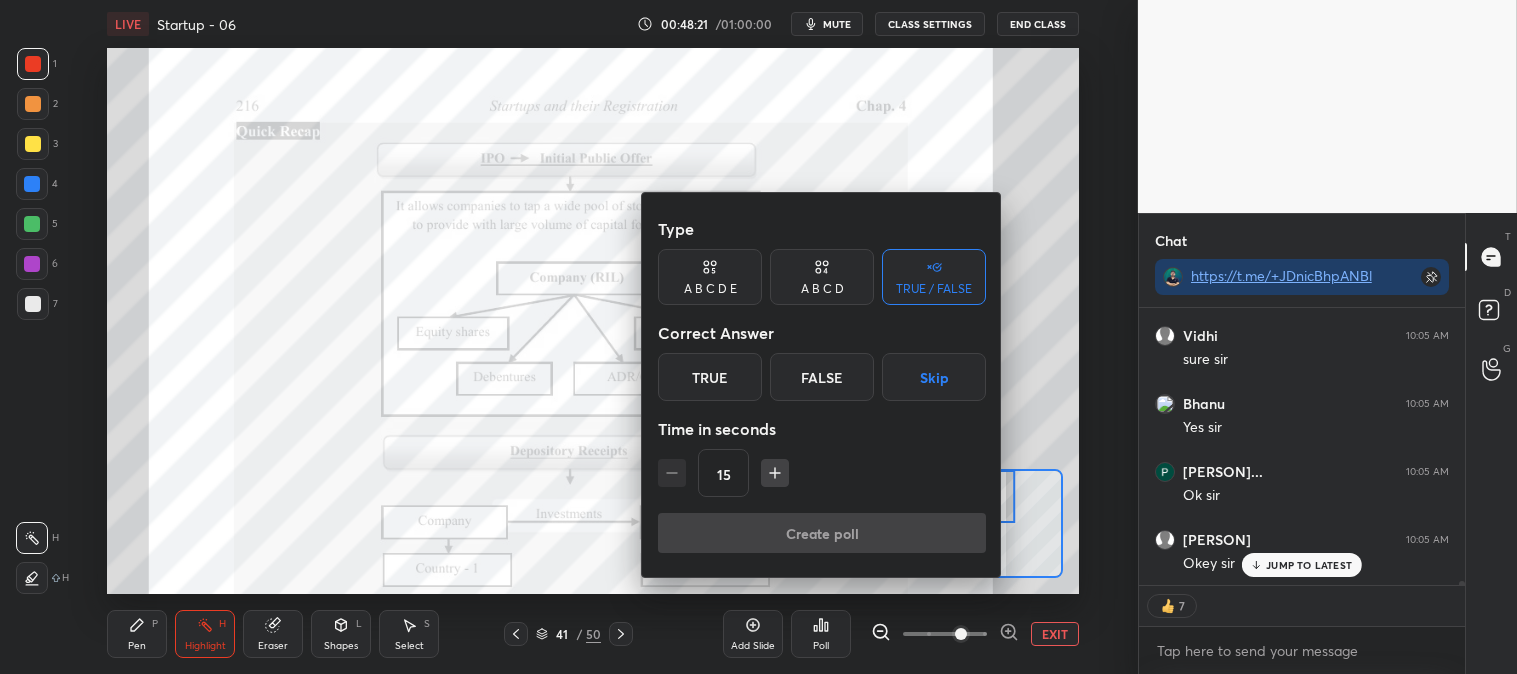 scroll, scrollTop: 20742, scrollLeft: 0, axis: vertical 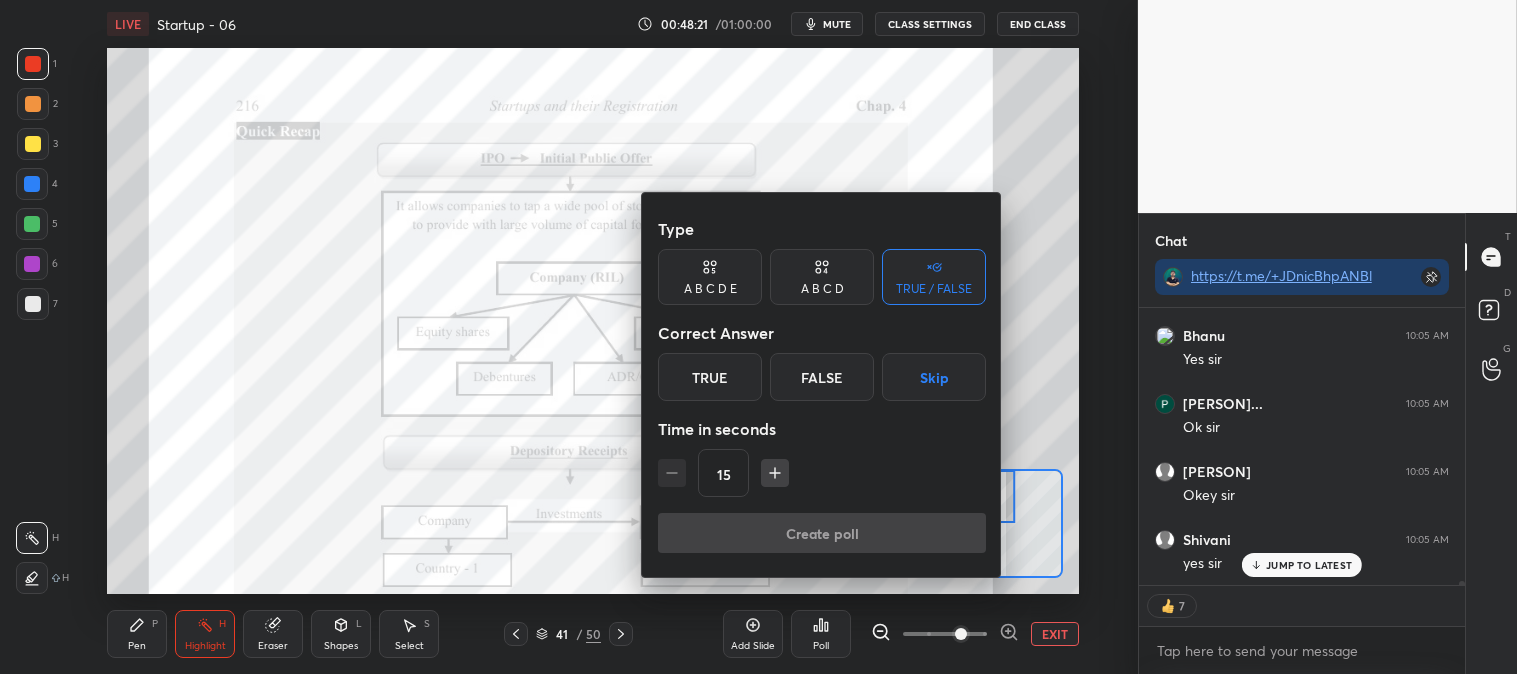 click on "True" at bounding box center [710, 377] 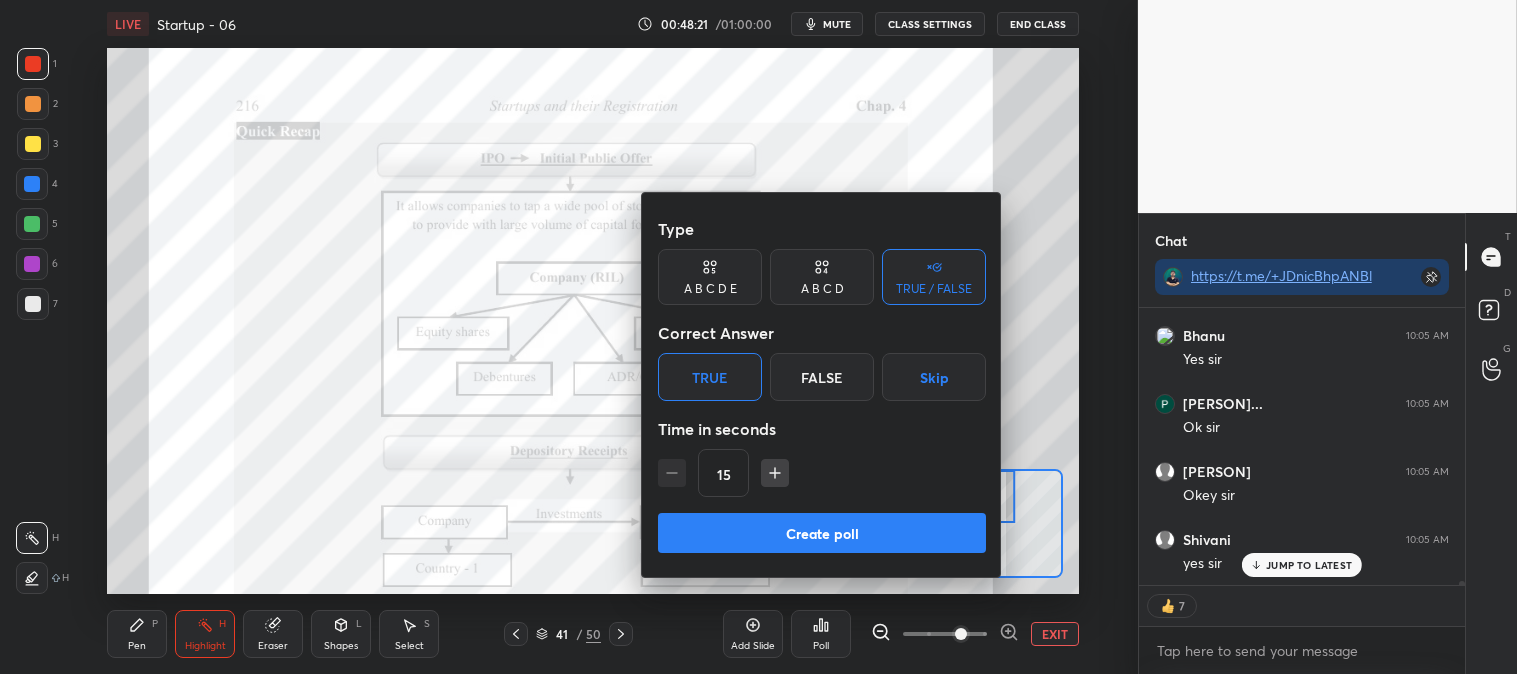 click on "Create poll" at bounding box center (822, 533) 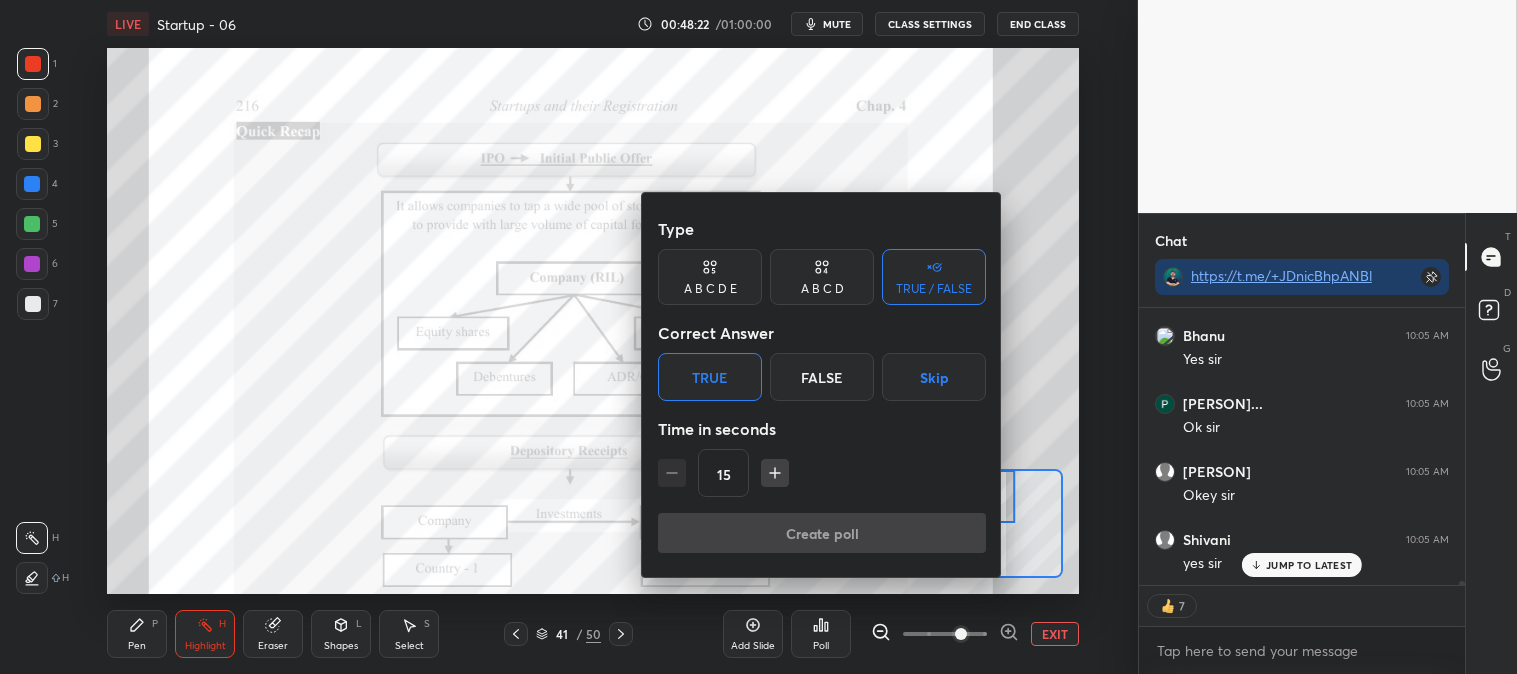 scroll, scrollTop: 20946, scrollLeft: 0, axis: vertical 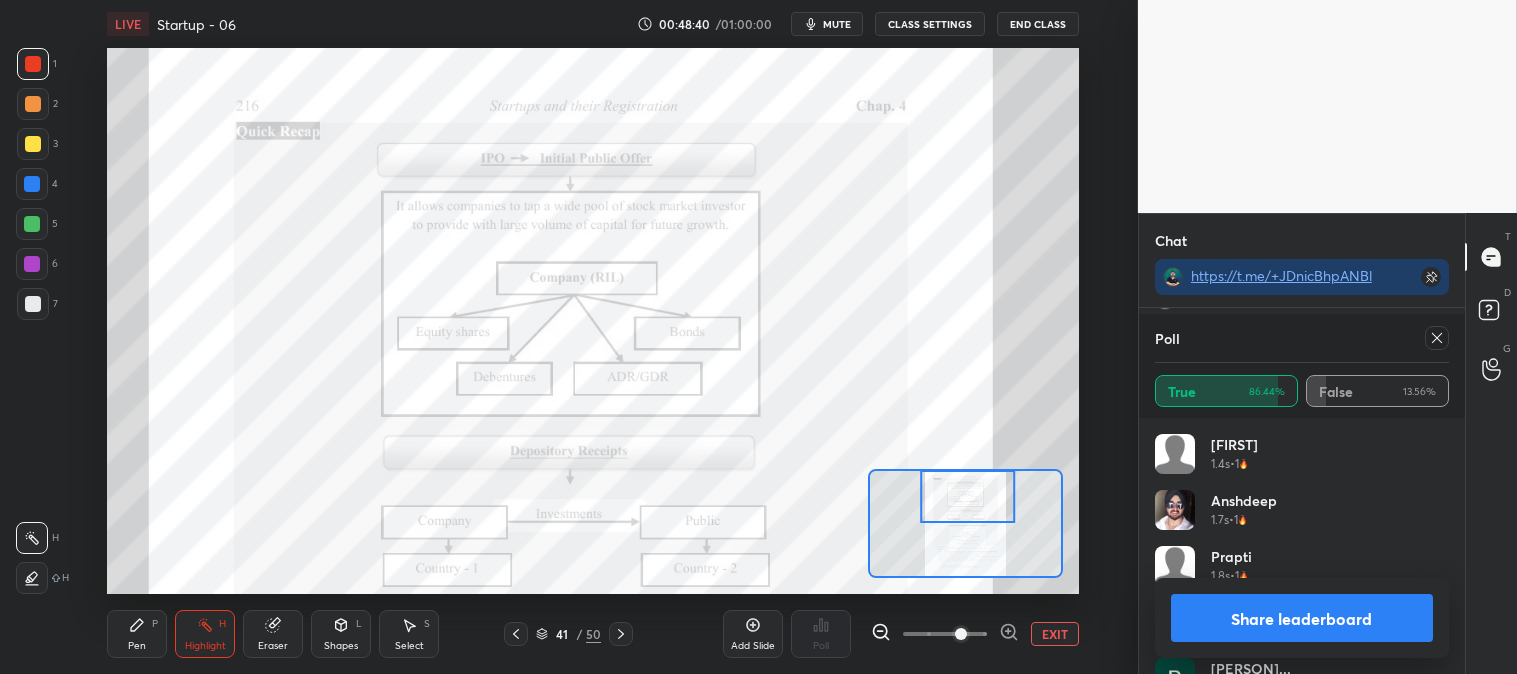 click 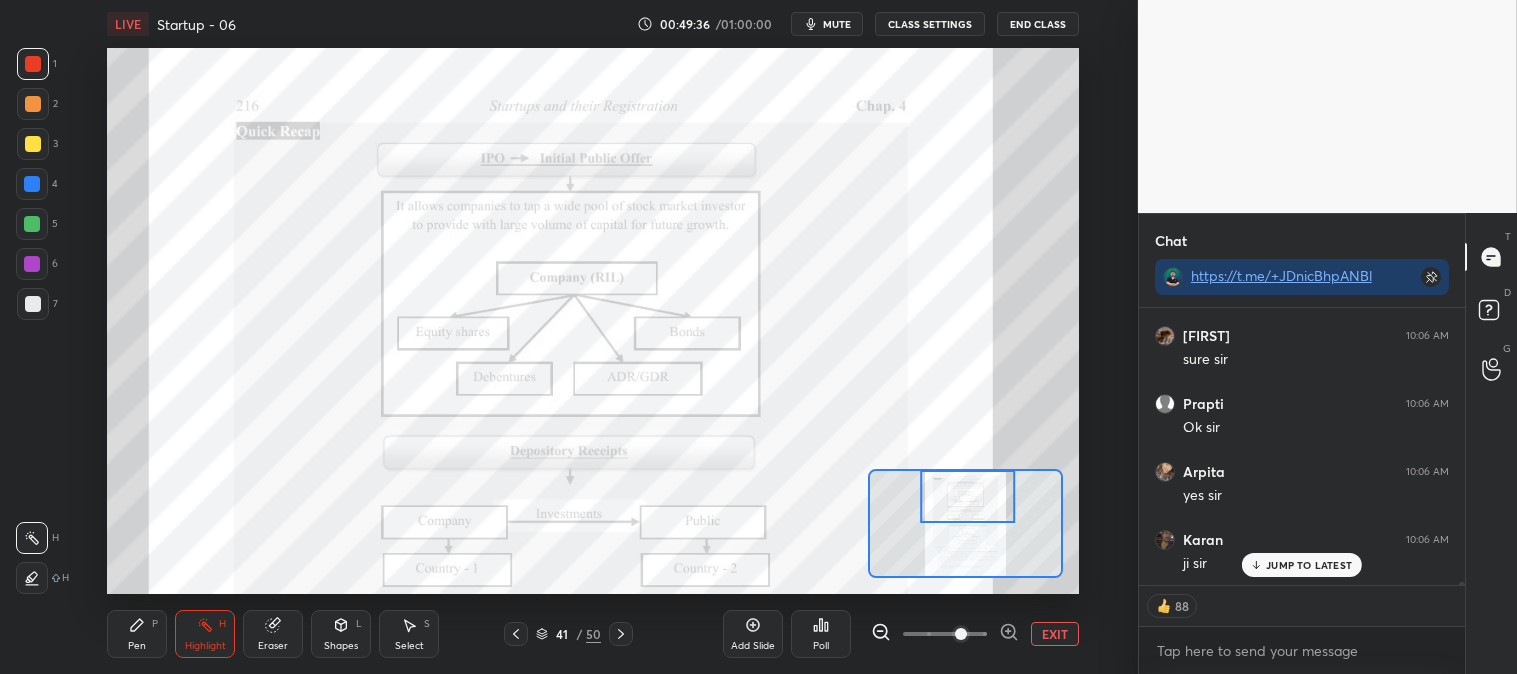 scroll, scrollTop: 21986, scrollLeft: 0, axis: vertical 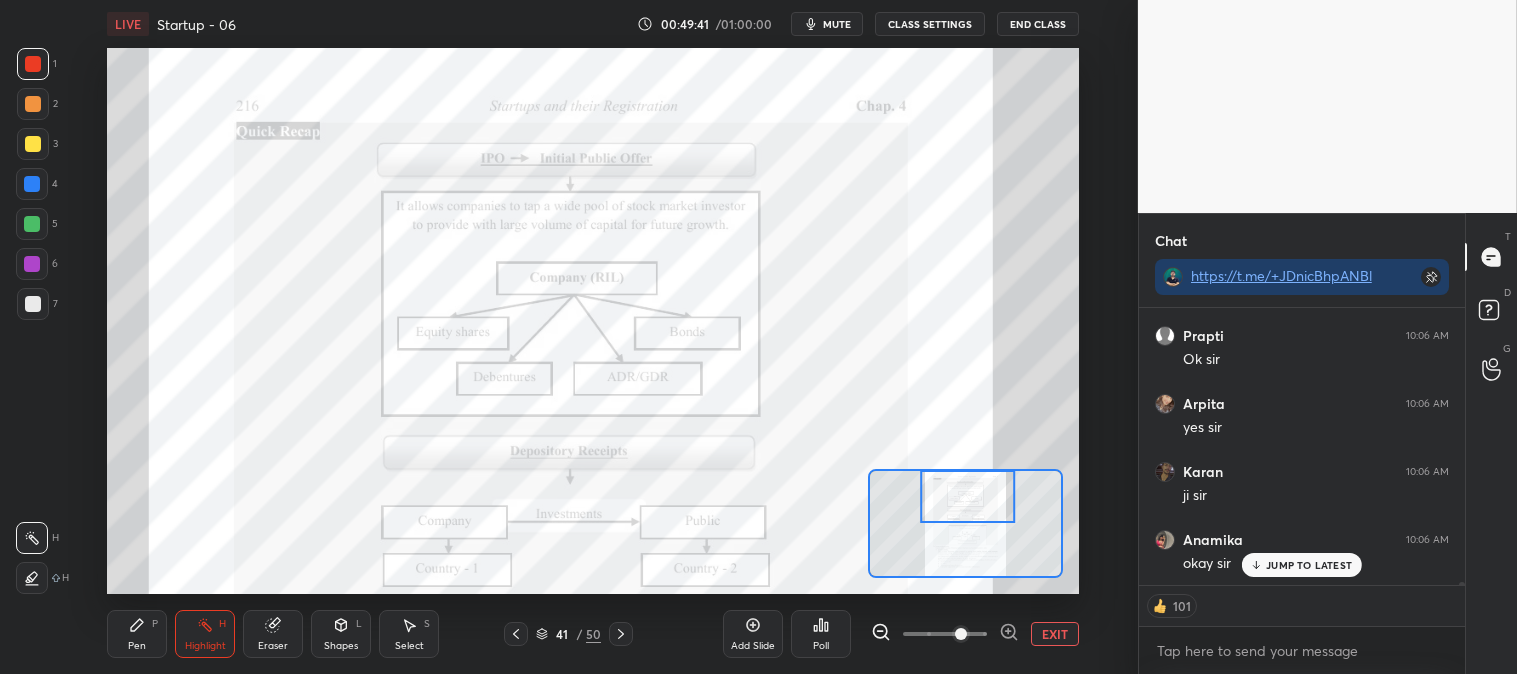 click on "00:49:41 /  01:00:00 mute CLASS SETTINGS End Class" at bounding box center [858, 24] 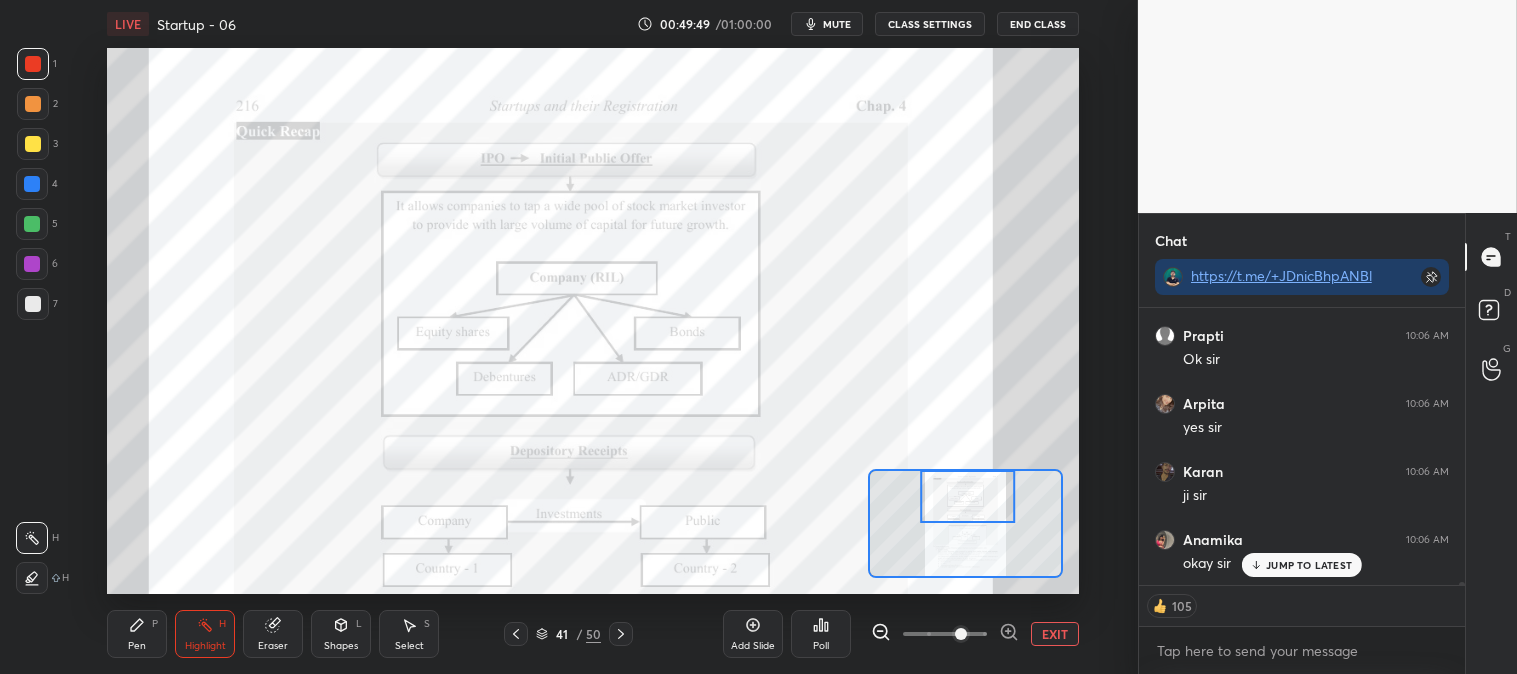 click on "Pen P" at bounding box center (137, 634) 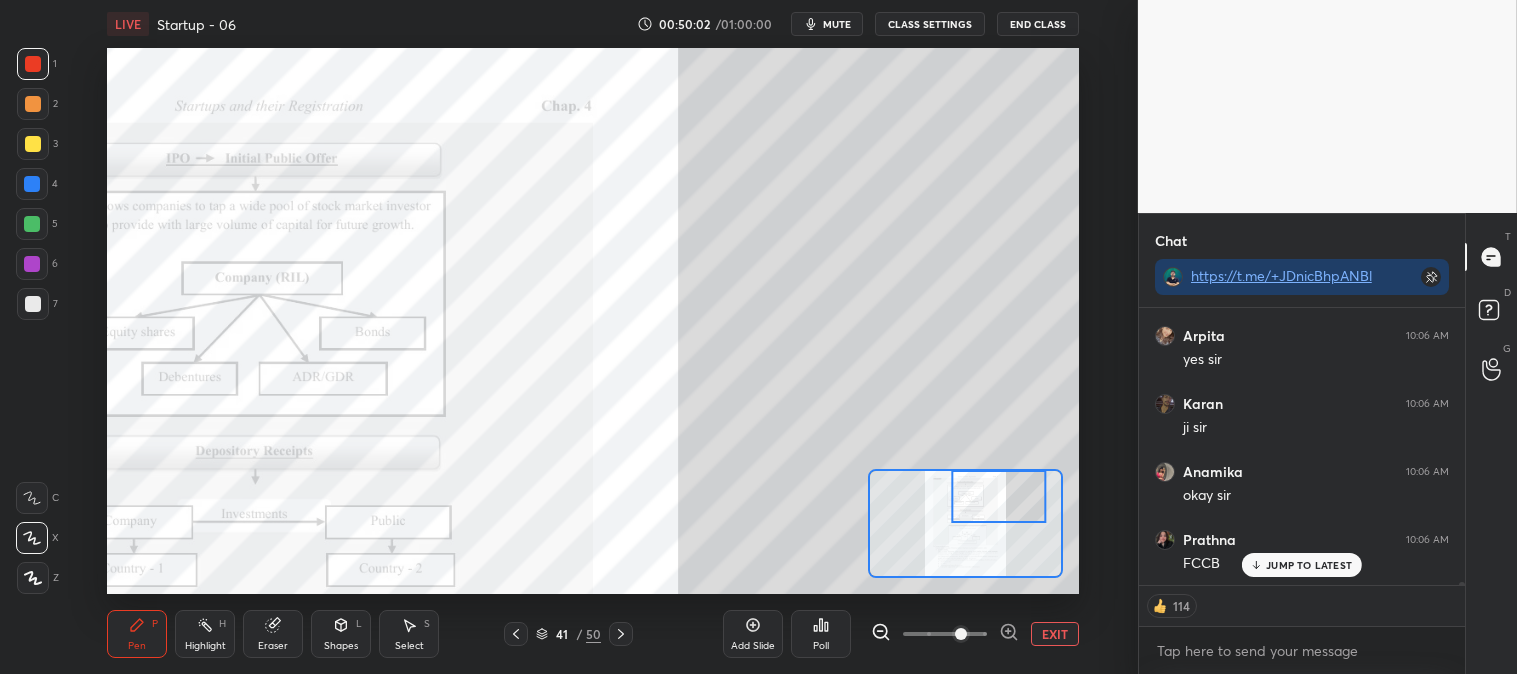 scroll, scrollTop: 22074, scrollLeft: 0, axis: vertical 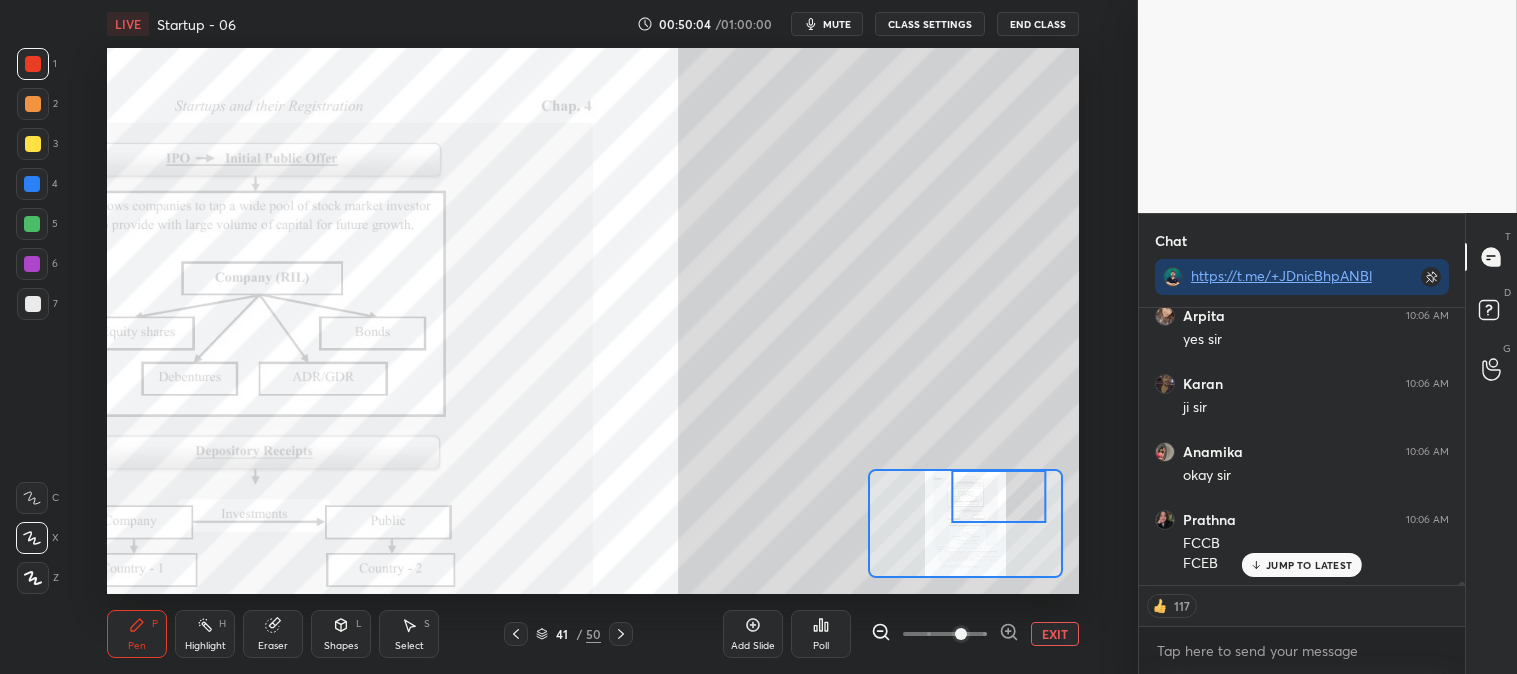click on "Highlight H" at bounding box center [205, 634] 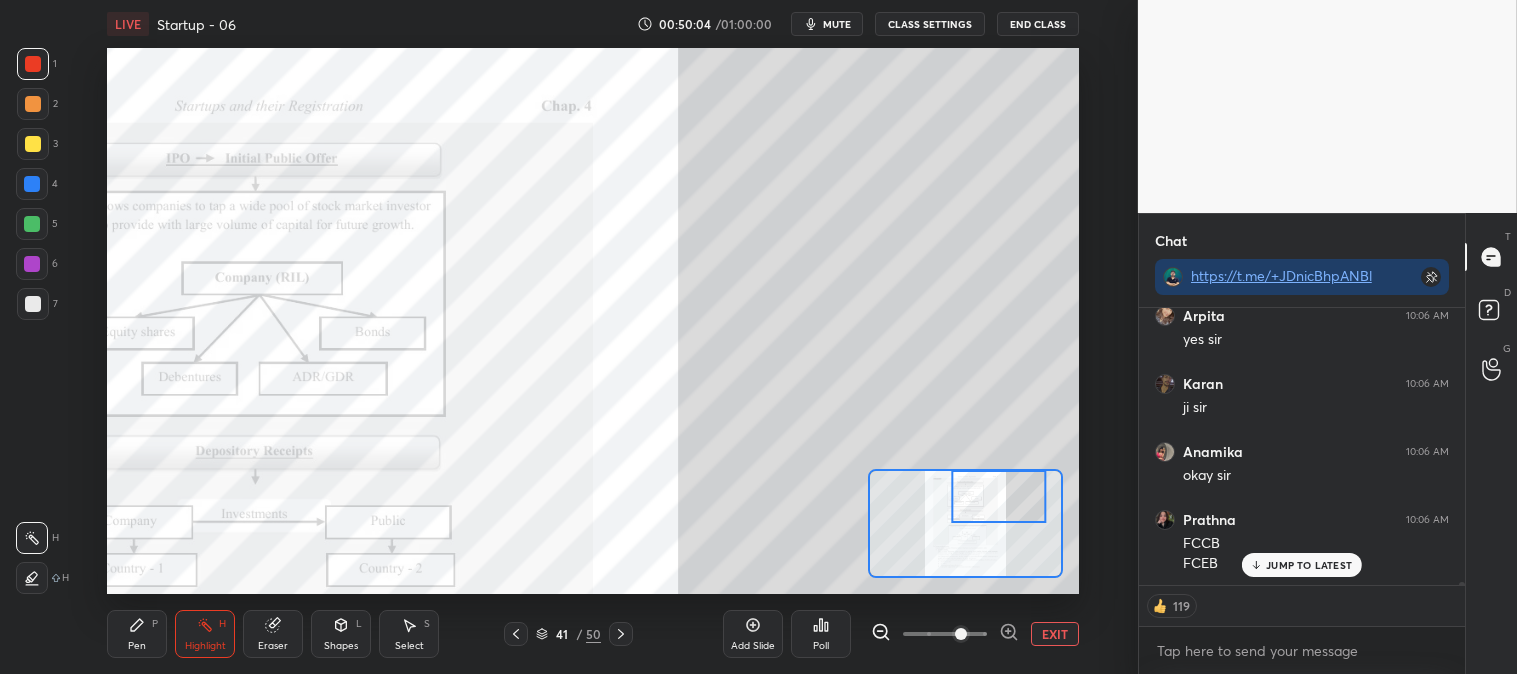 click 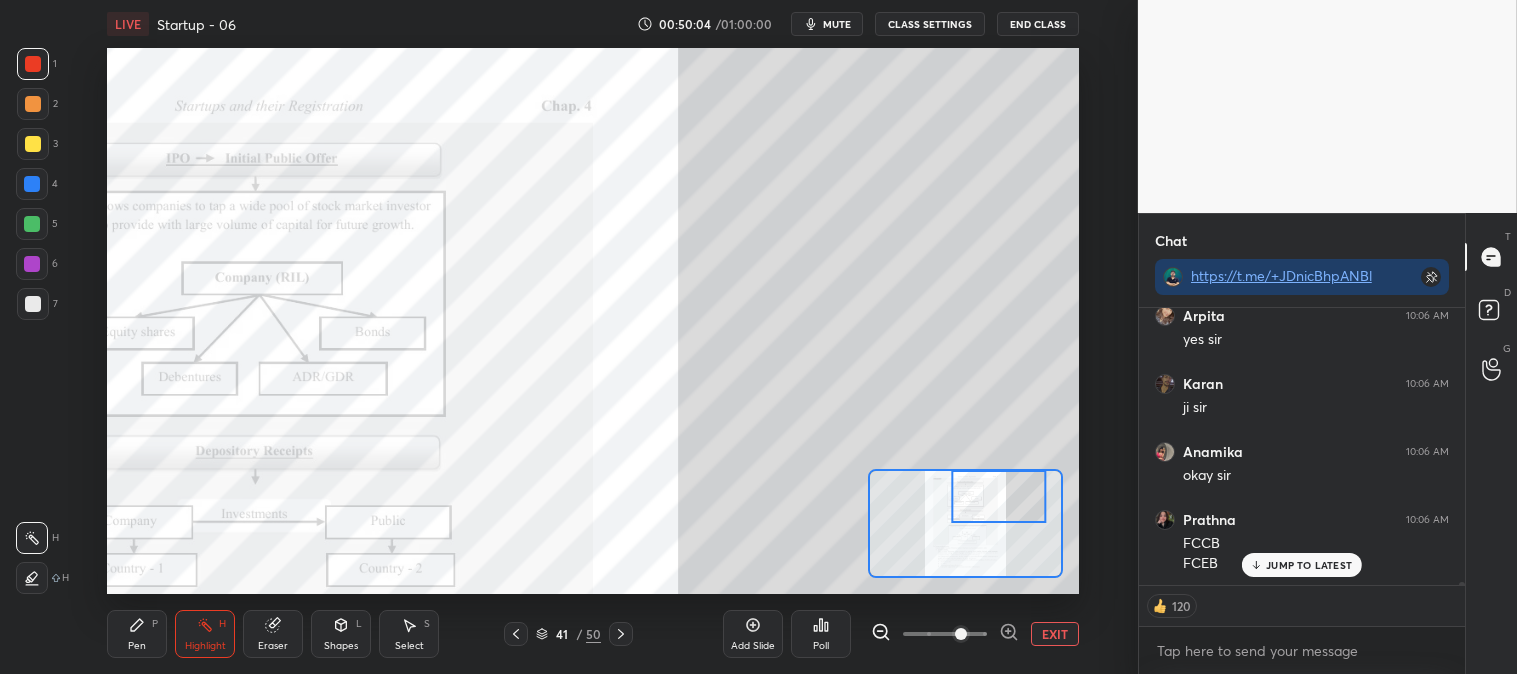 click at bounding box center [33, 64] 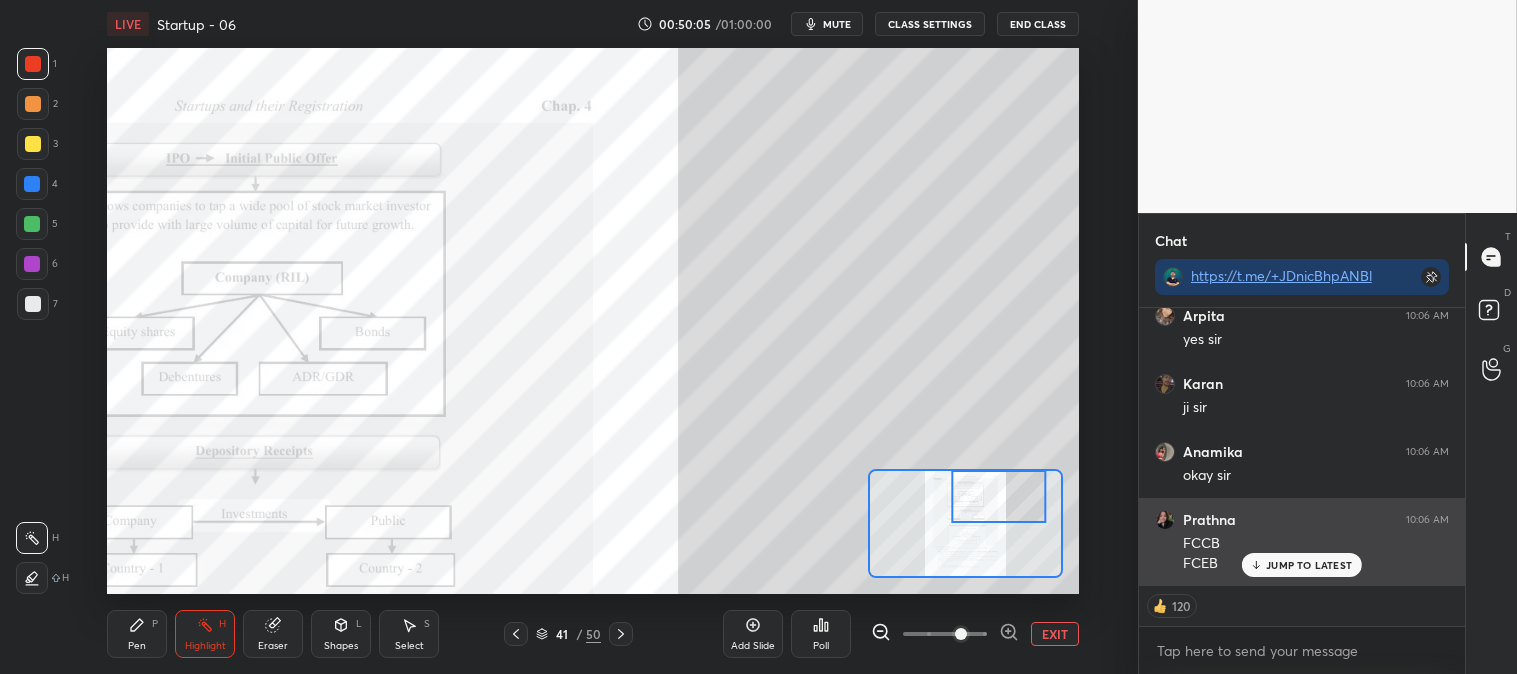 click on "JUMP TO LATEST" at bounding box center (1309, 565) 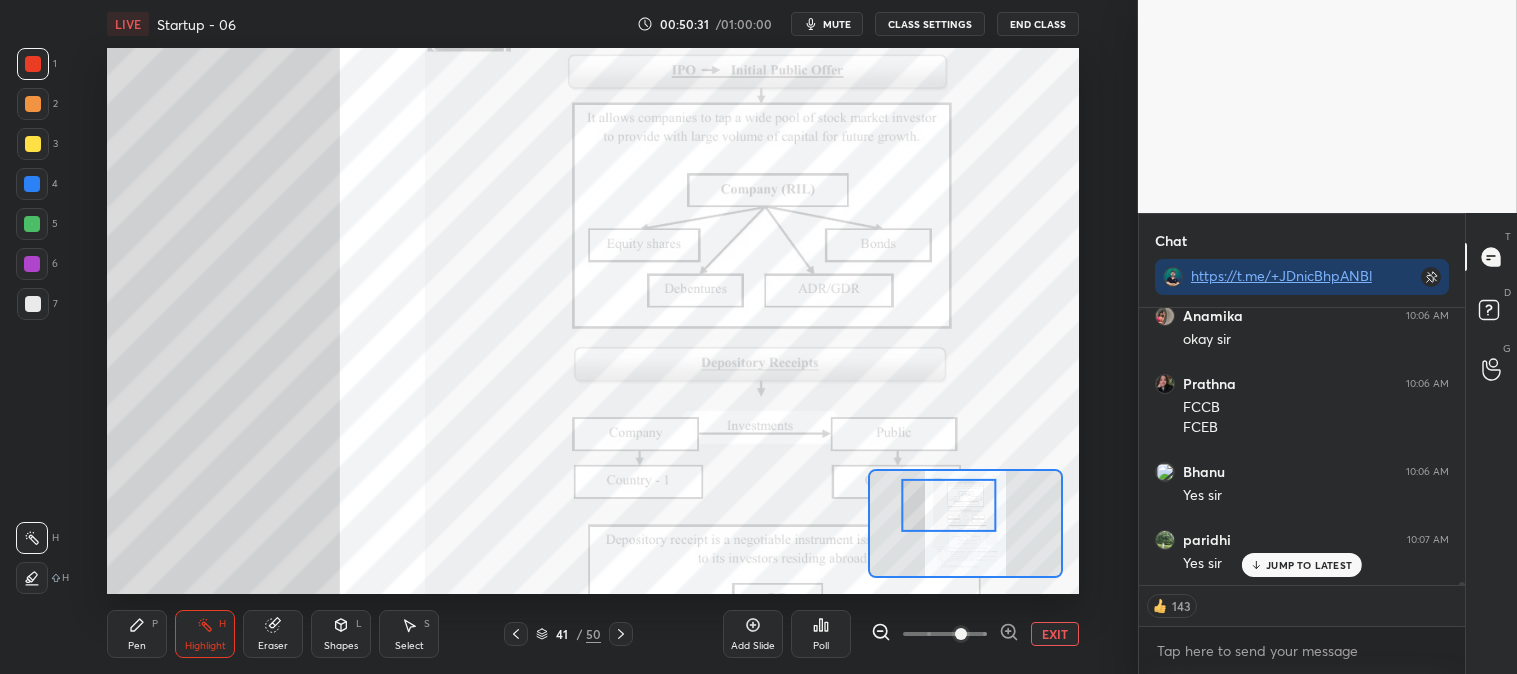 scroll, scrollTop: 22278, scrollLeft: 0, axis: vertical 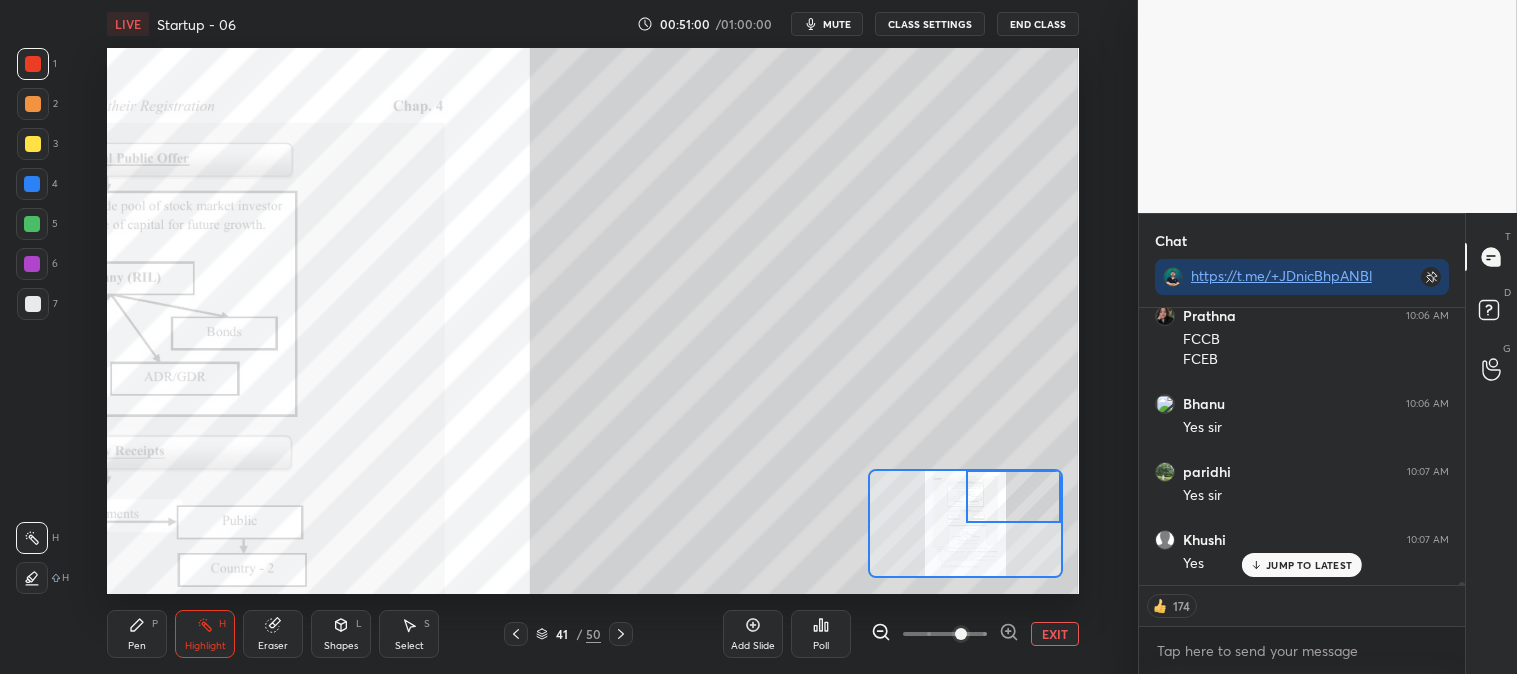 click on "Pen P" at bounding box center (137, 634) 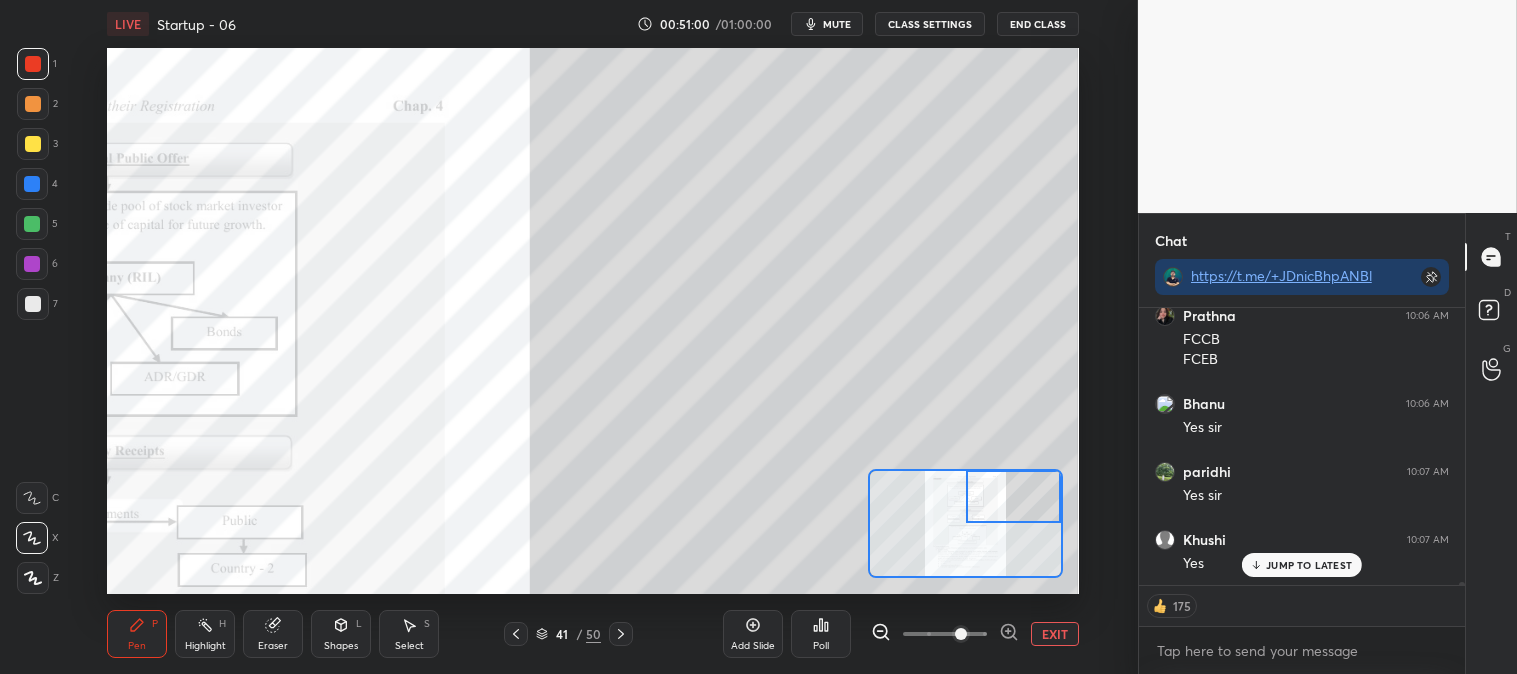 click at bounding box center [33, 304] 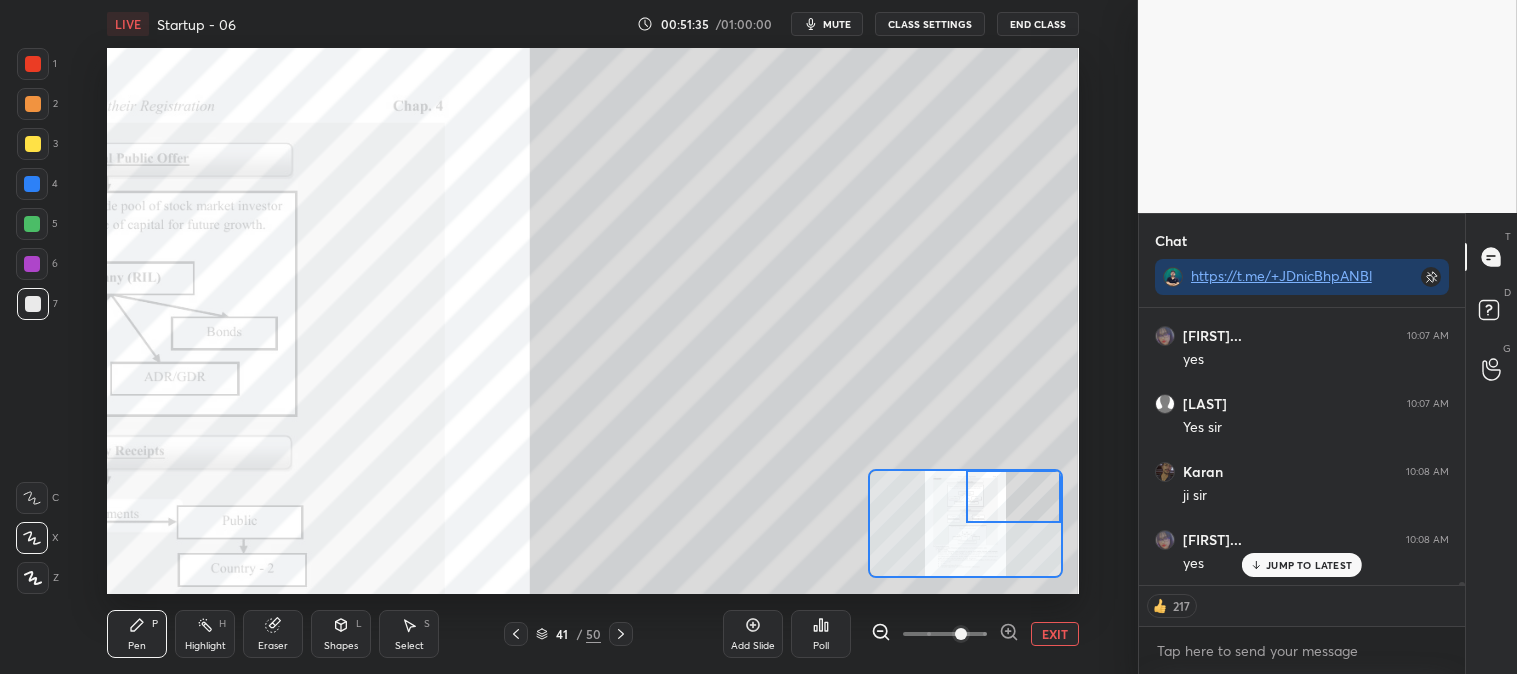 scroll, scrollTop: 22636, scrollLeft: 0, axis: vertical 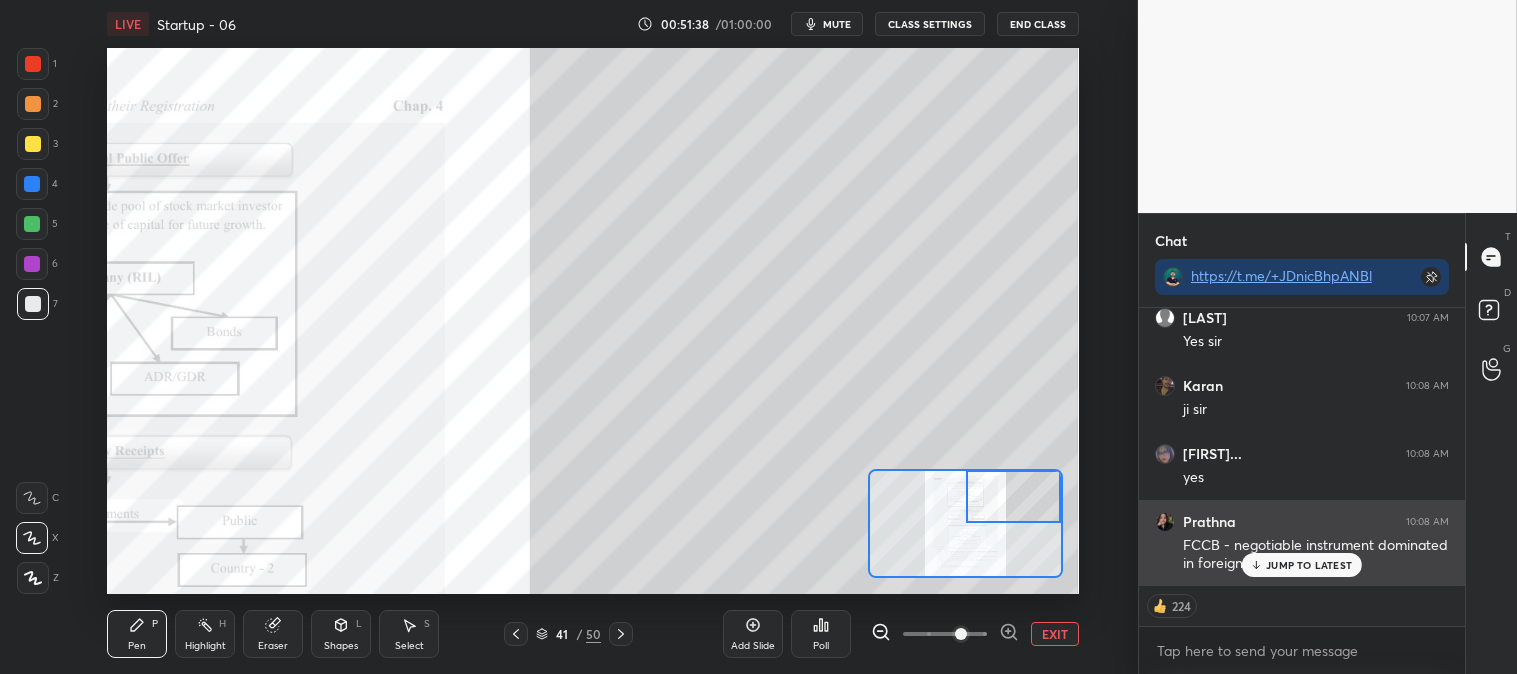 click on "JUMP TO LATEST" at bounding box center [1309, 565] 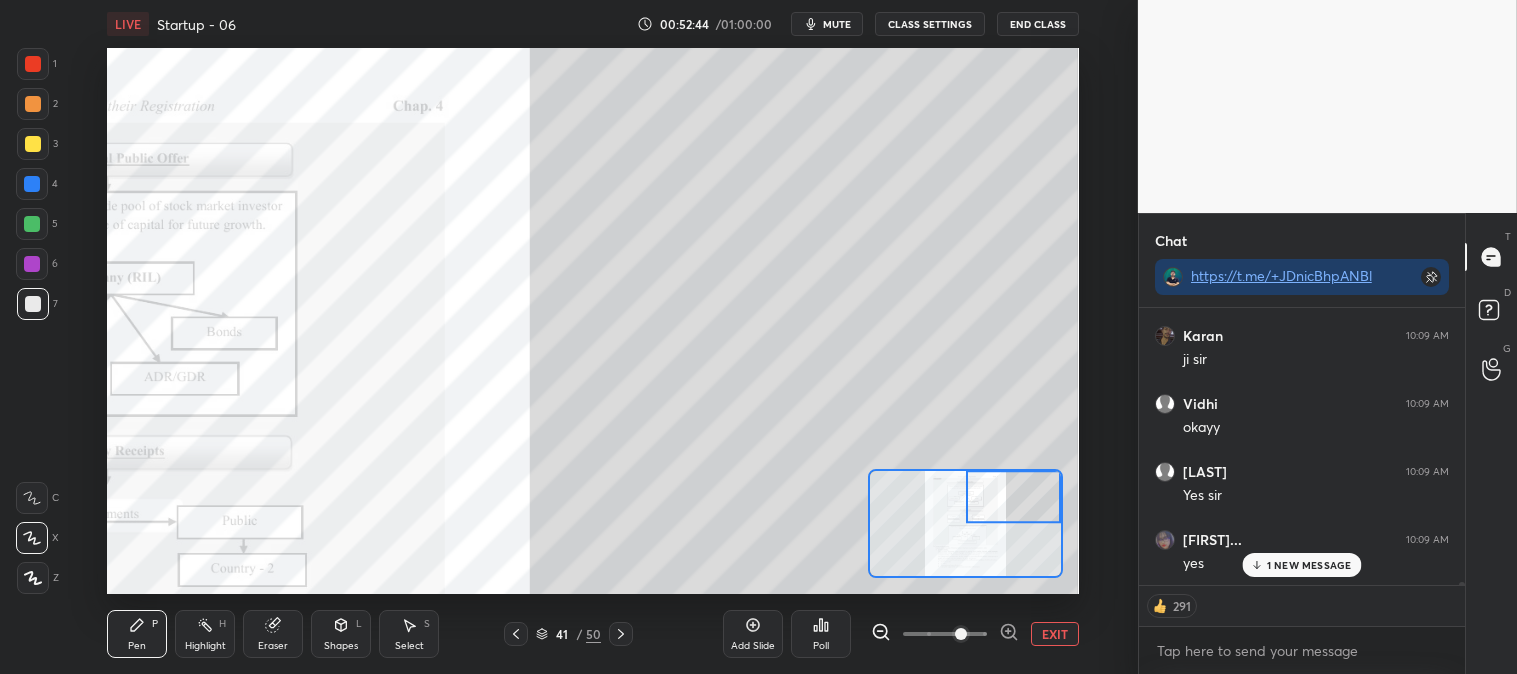 scroll, scrollTop: 23112, scrollLeft: 0, axis: vertical 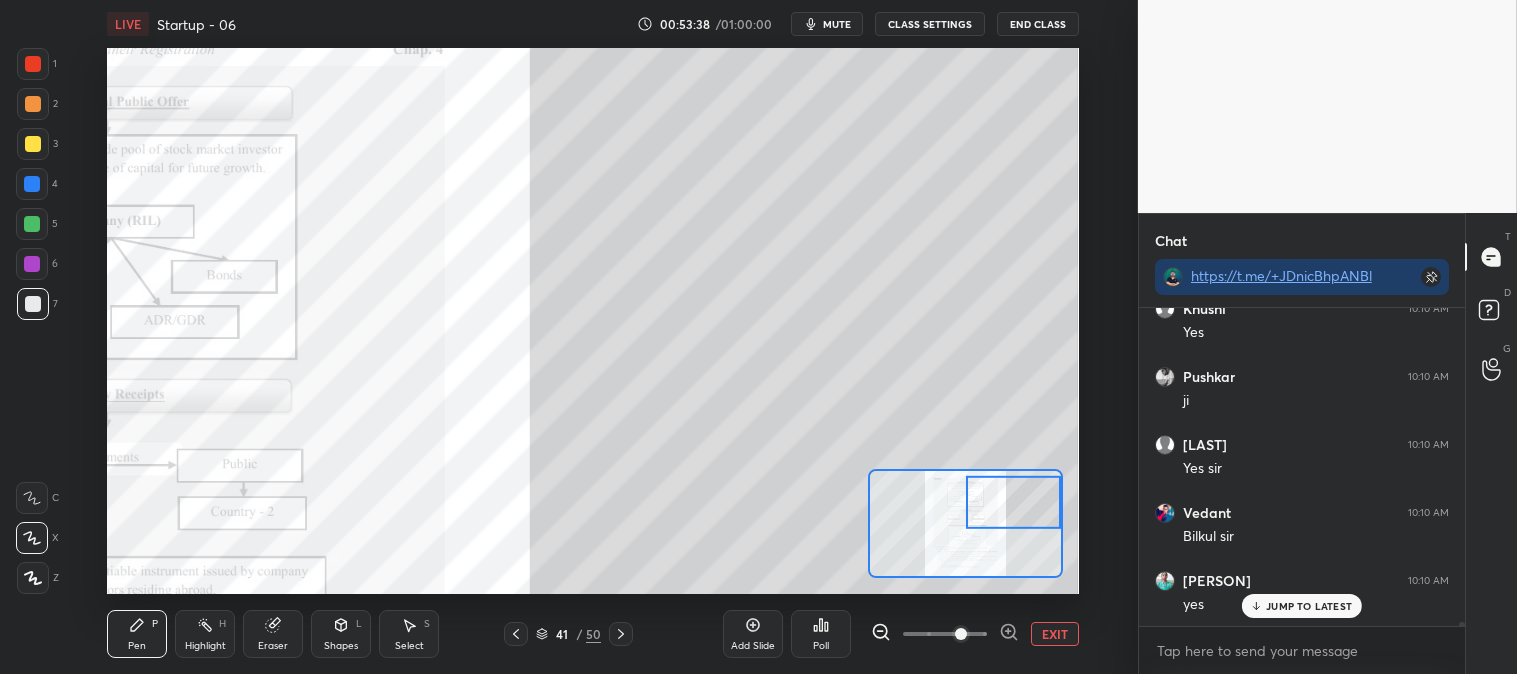 click at bounding box center [32, 224] 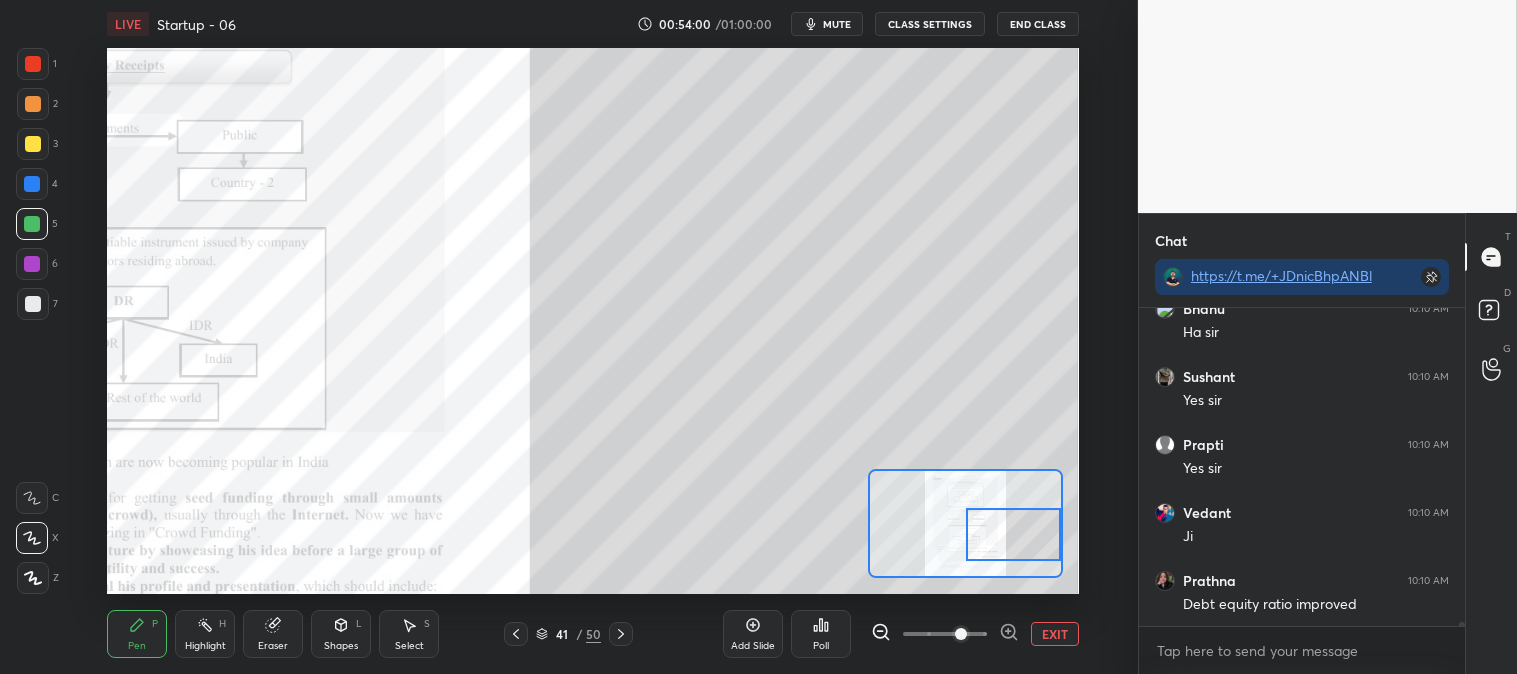scroll, scrollTop: 24640, scrollLeft: 0, axis: vertical 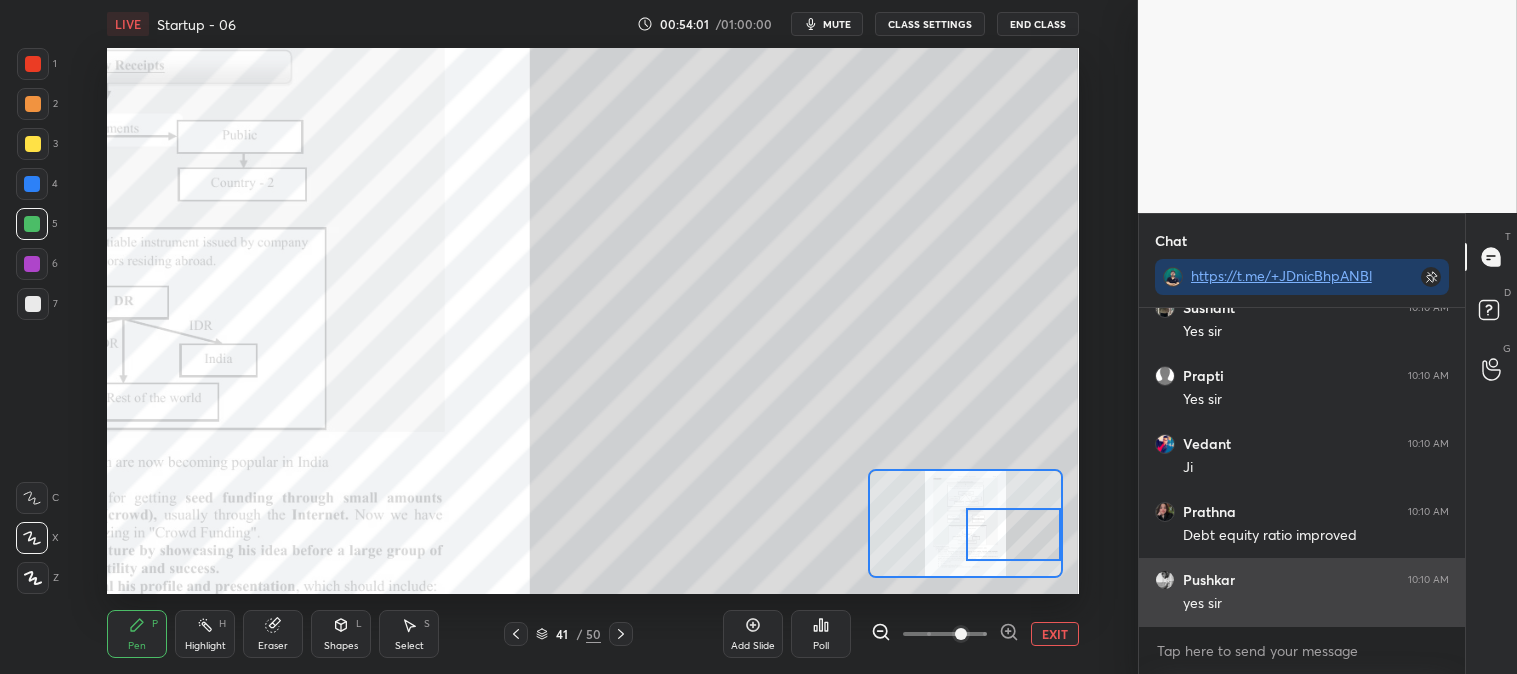 click on "yes sir" at bounding box center (1316, 604) 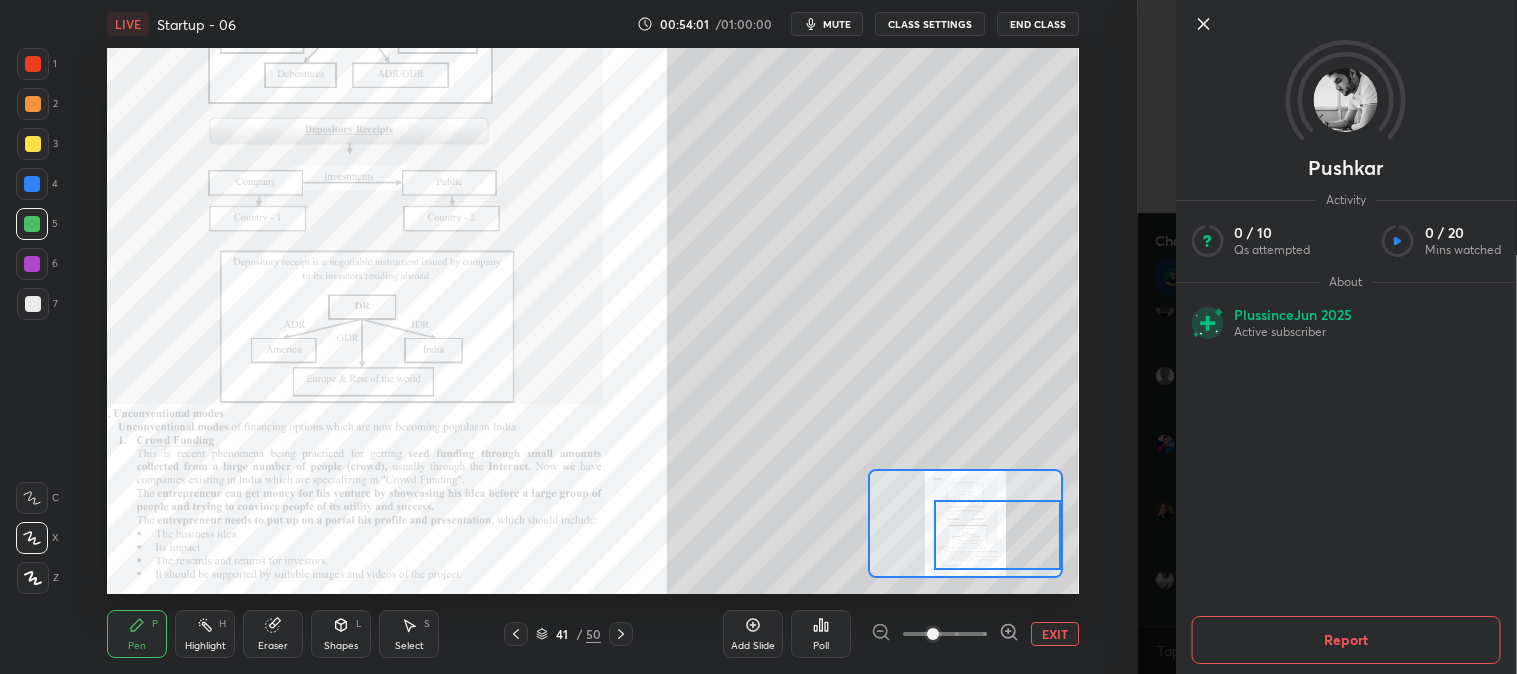 scroll, scrollTop: 24707, scrollLeft: 0, axis: vertical 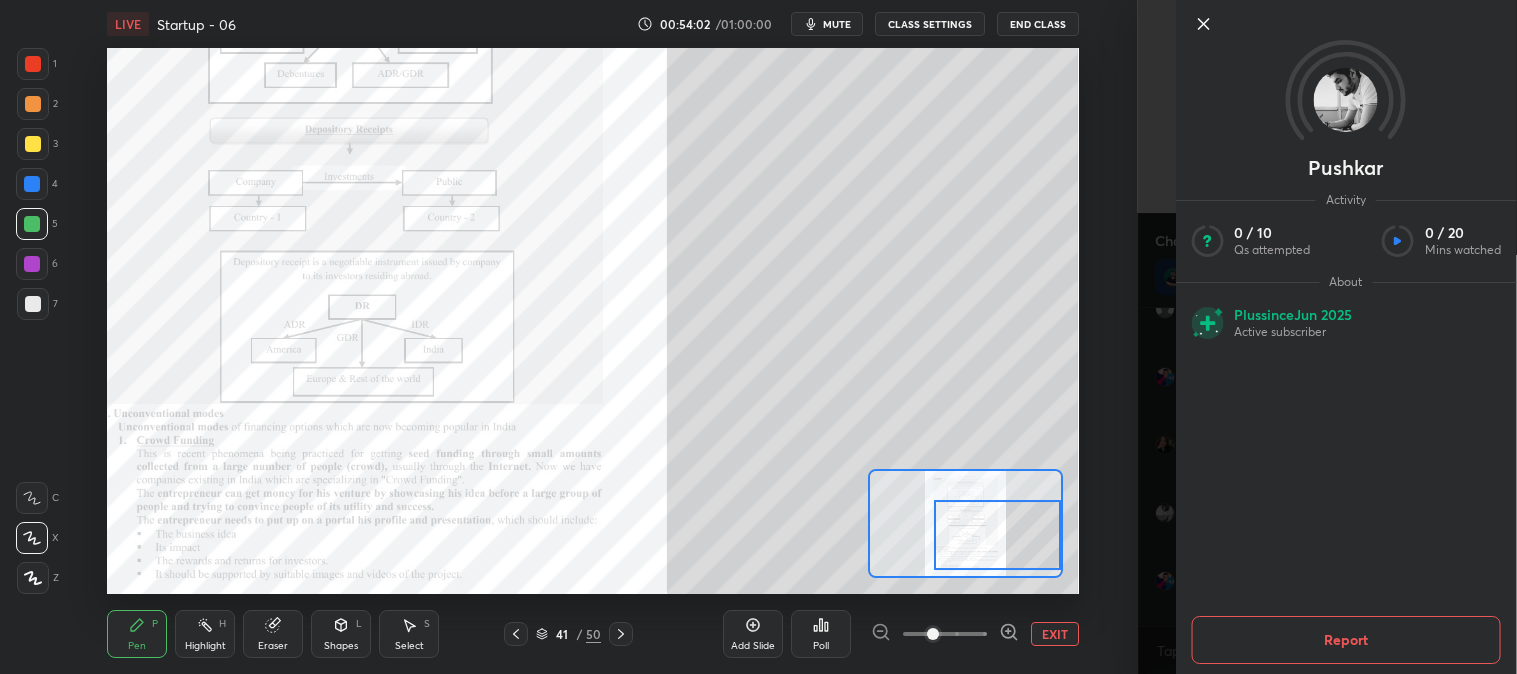 click 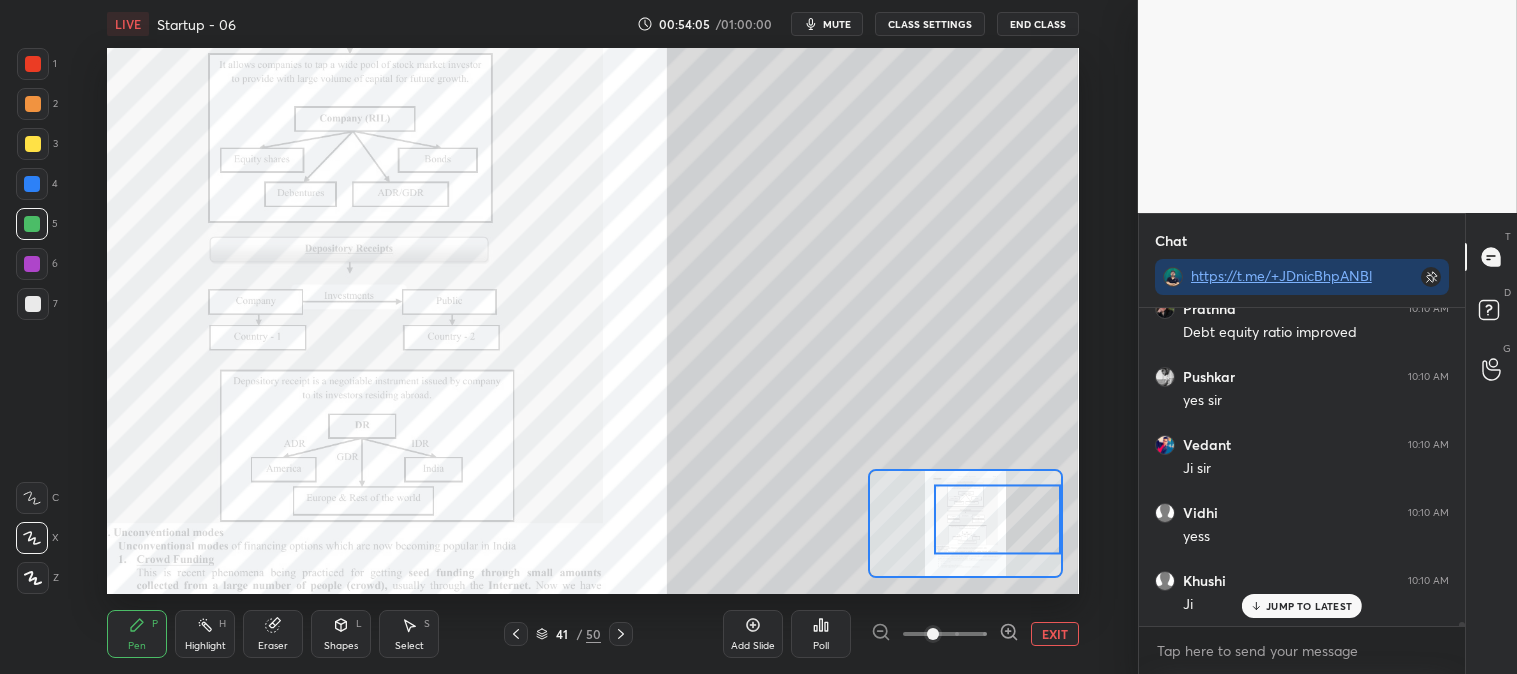 scroll, scrollTop: 24911, scrollLeft: 0, axis: vertical 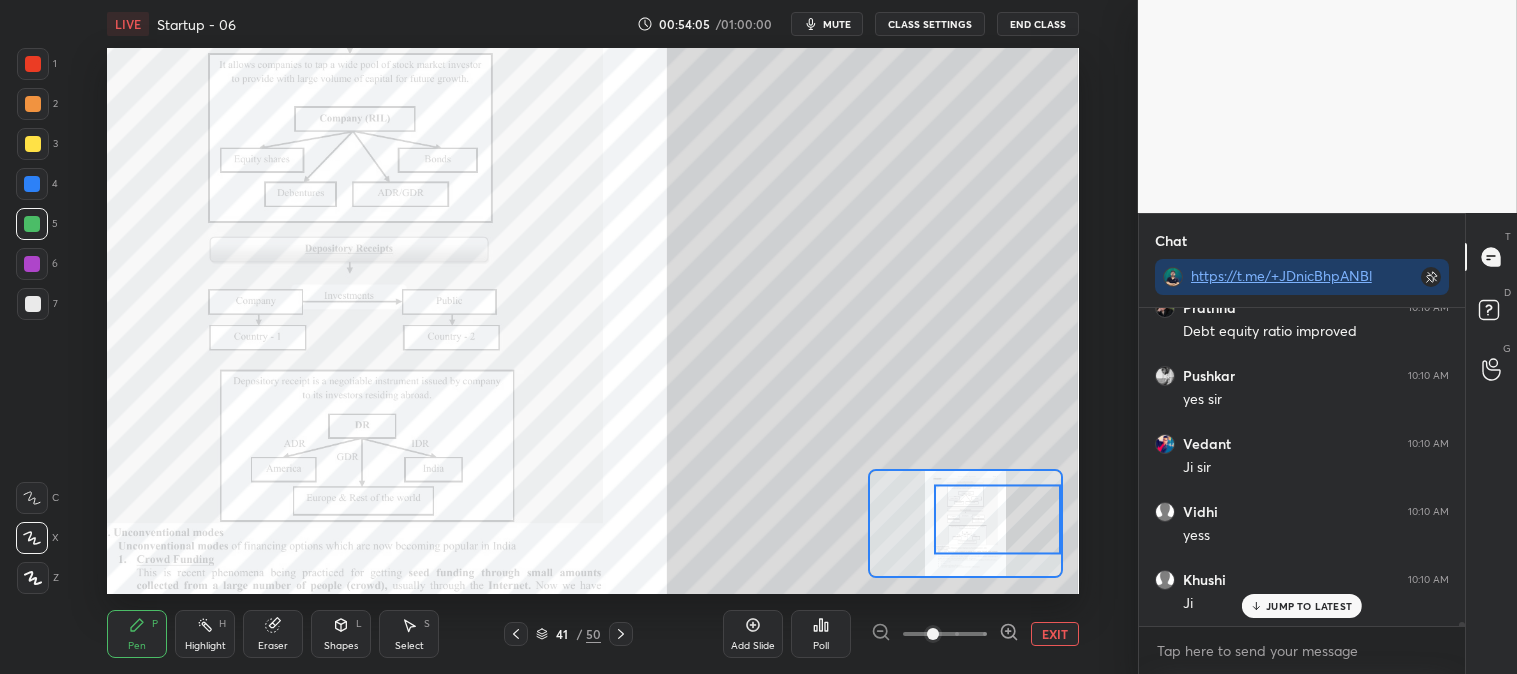 click at bounding box center (33, 144) 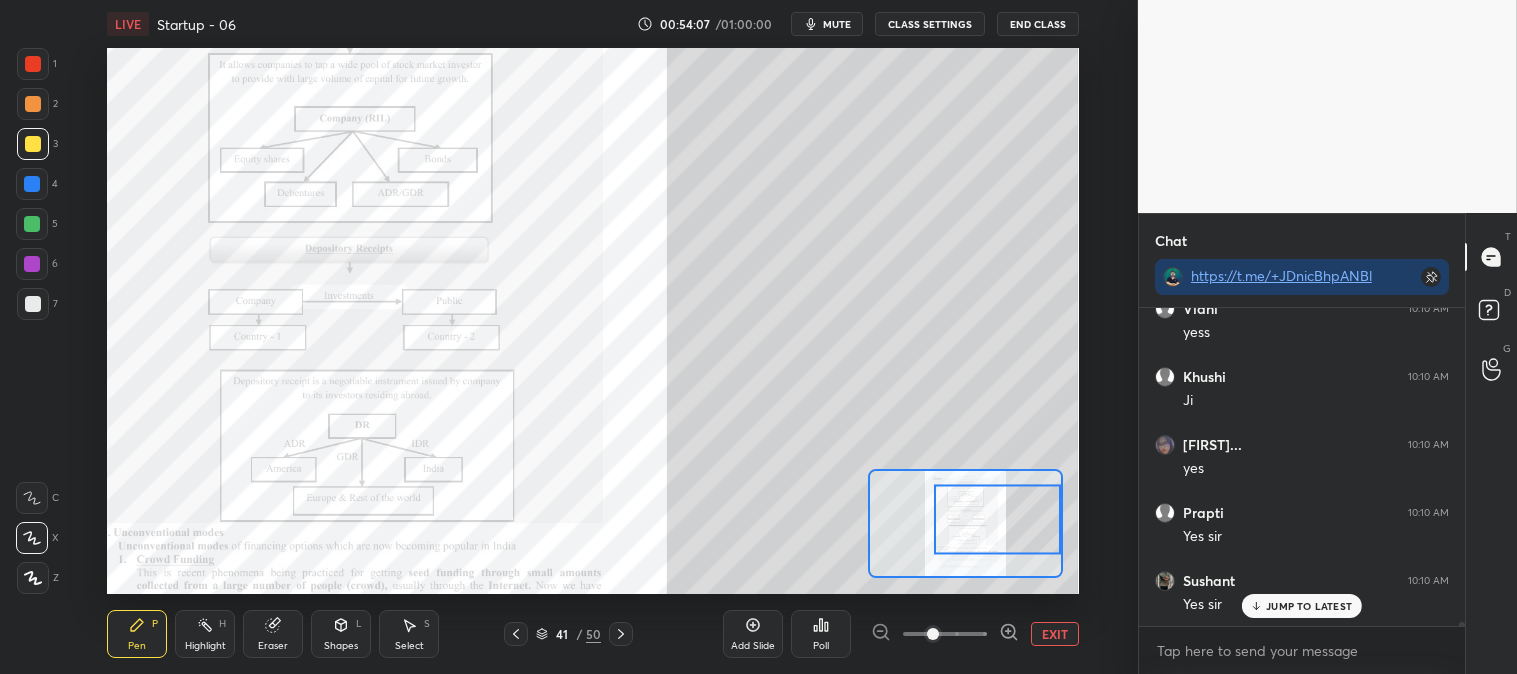 scroll, scrollTop: 25115, scrollLeft: 0, axis: vertical 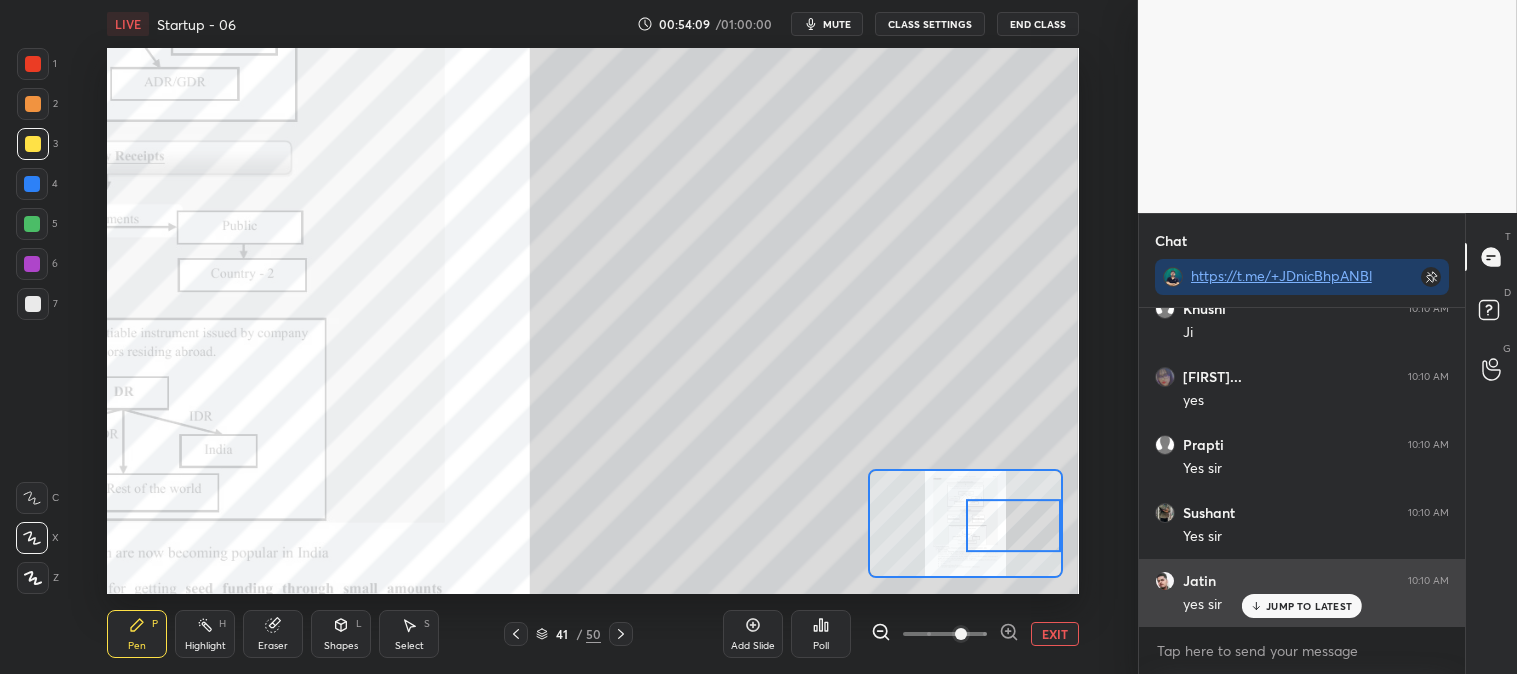 click on "JUMP TO LATEST" at bounding box center (1309, 606) 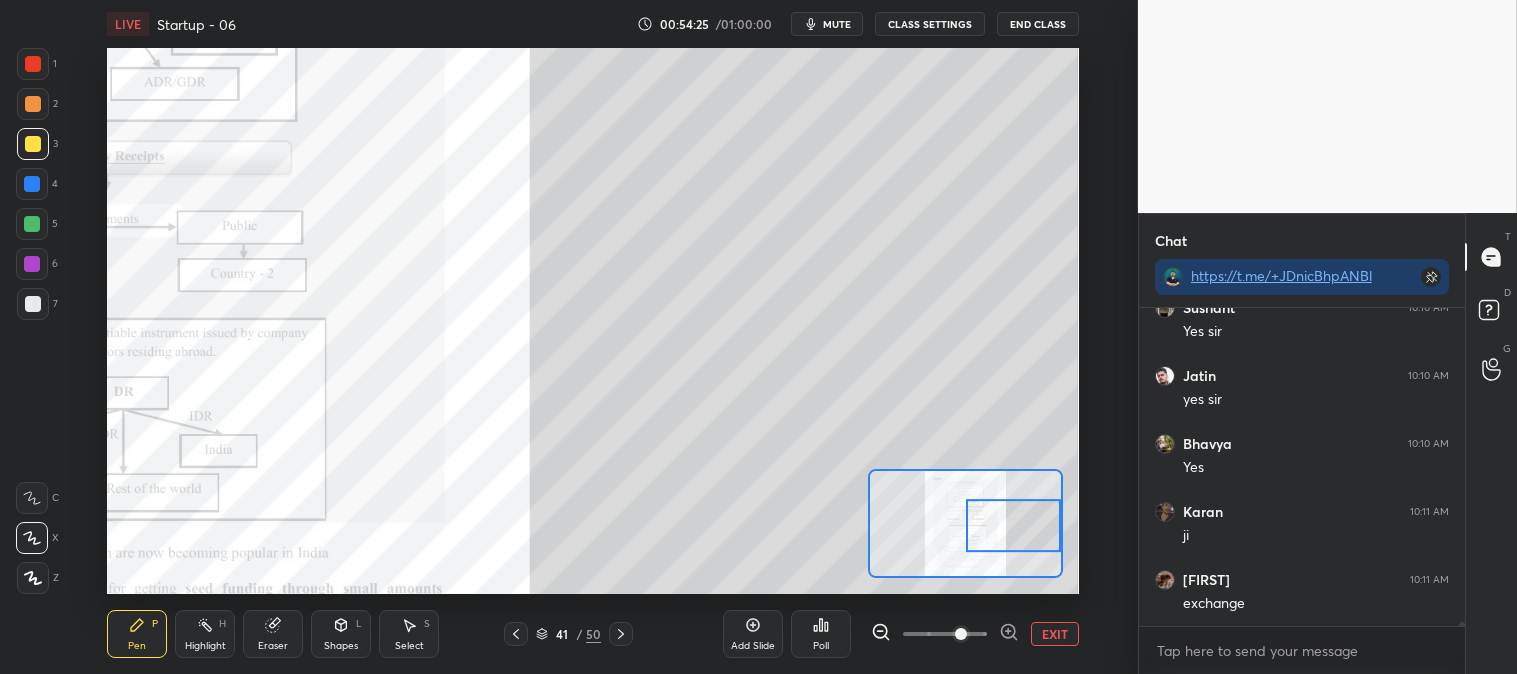 scroll, scrollTop: 25387, scrollLeft: 0, axis: vertical 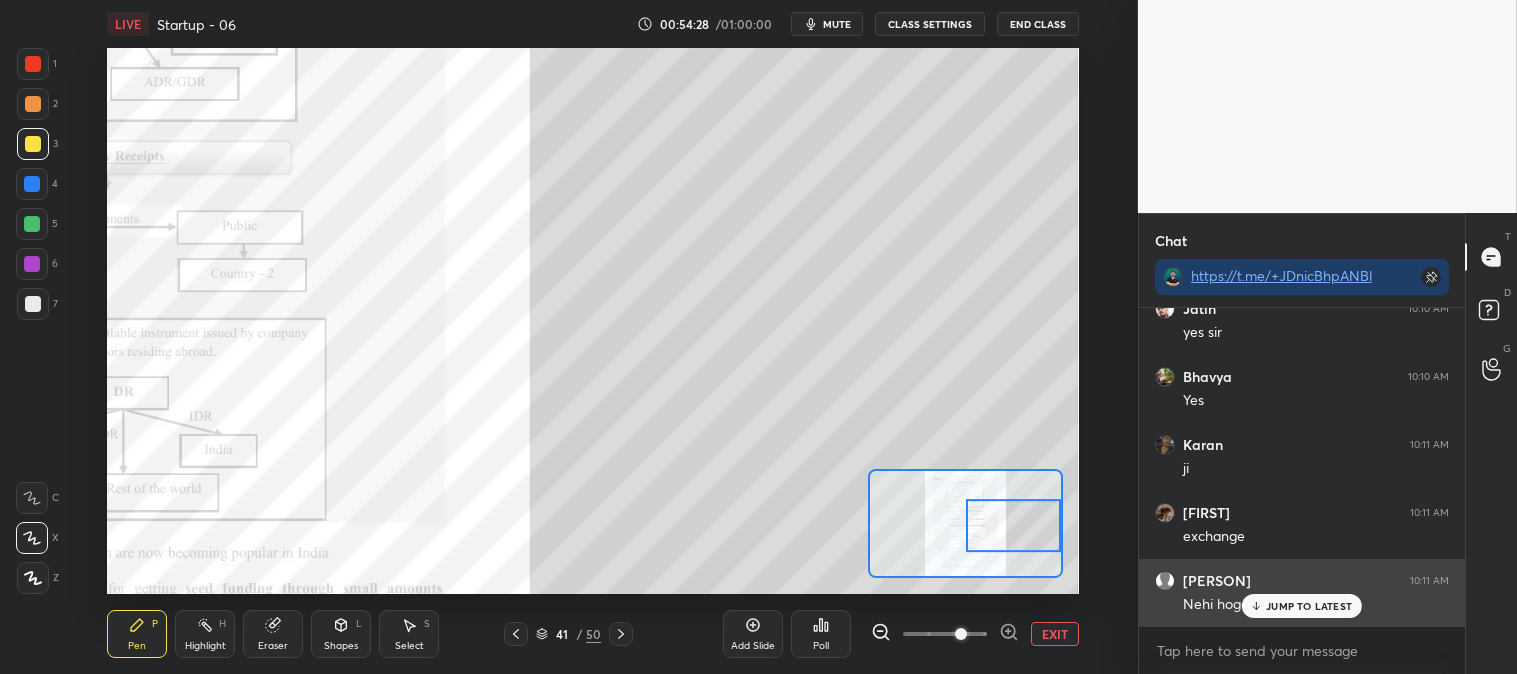 click on "JUMP TO LATEST" at bounding box center [1309, 606] 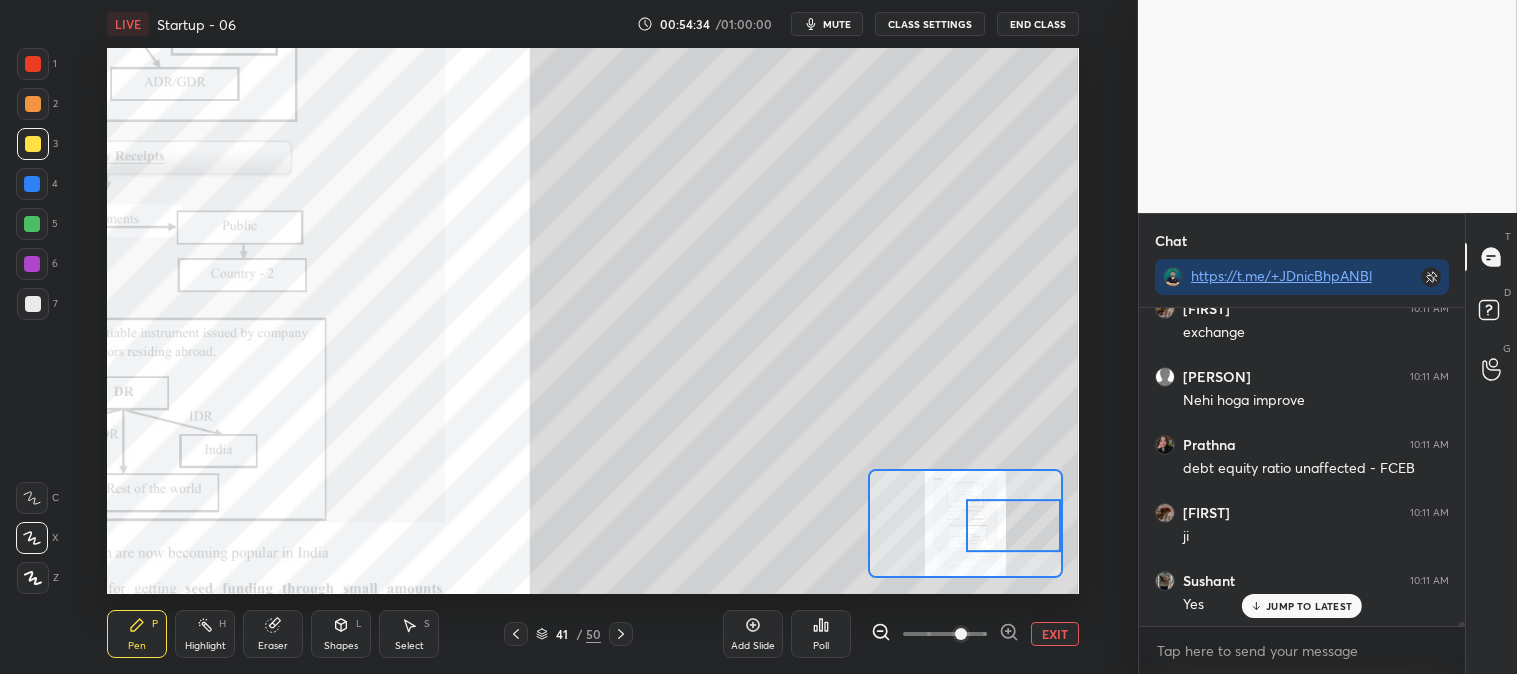 scroll, scrollTop: 25660, scrollLeft: 0, axis: vertical 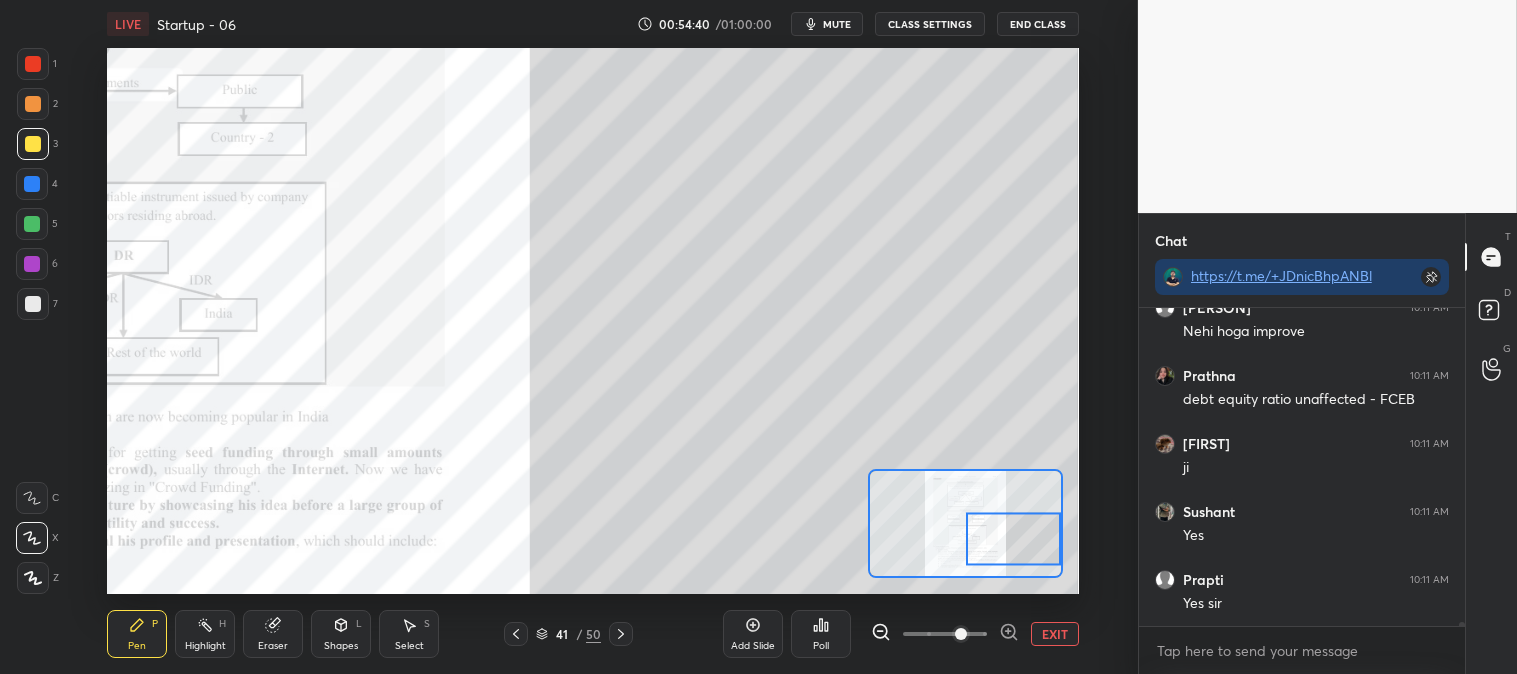 click on "EXIT" at bounding box center [1055, 634] 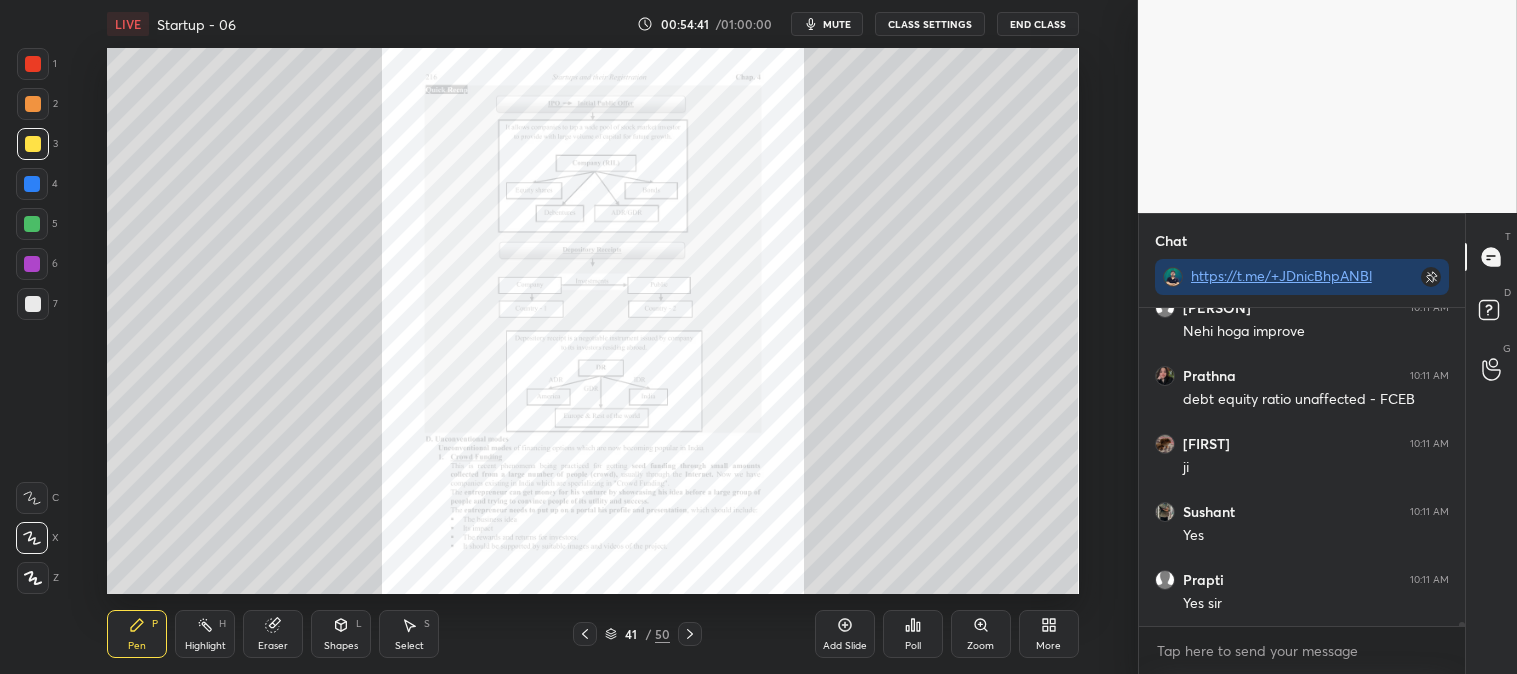 click on "Highlight H" at bounding box center (205, 634) 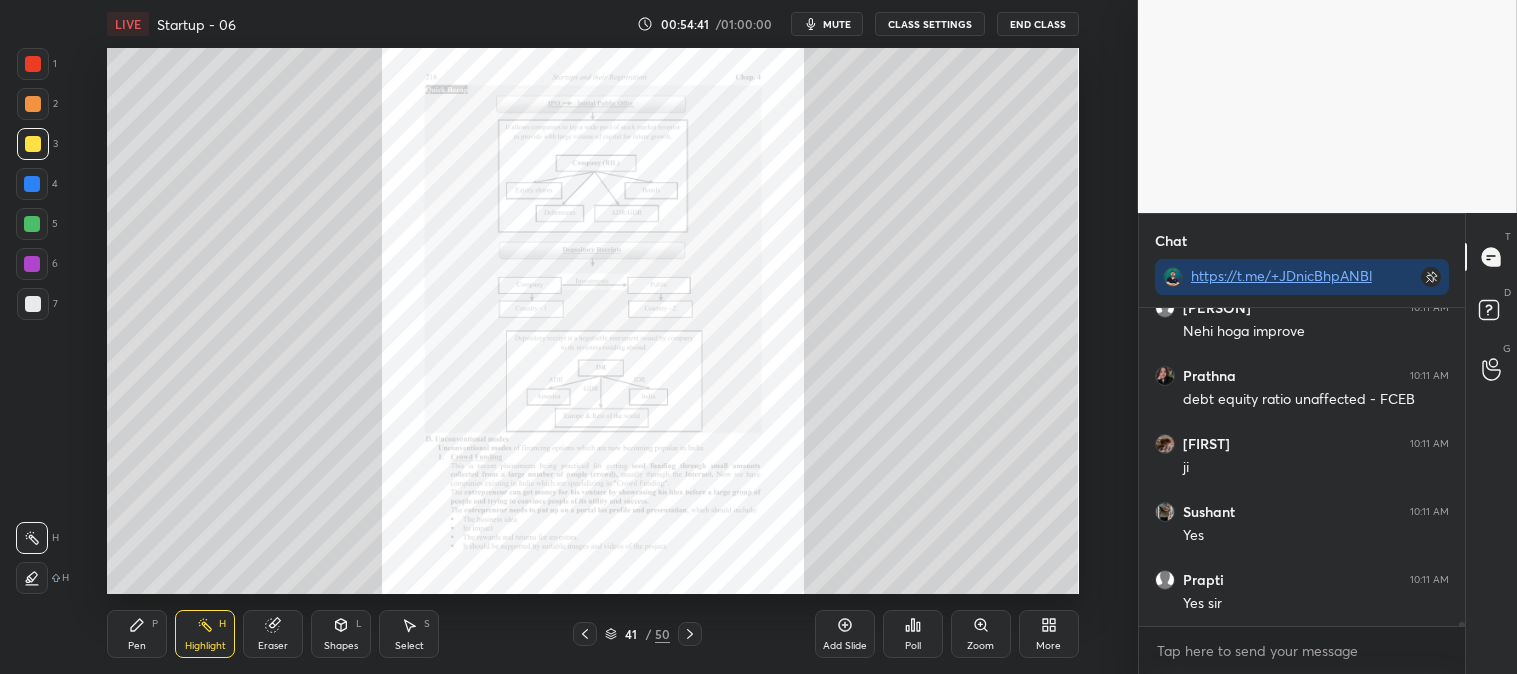 click at bounding box center [33, 64] 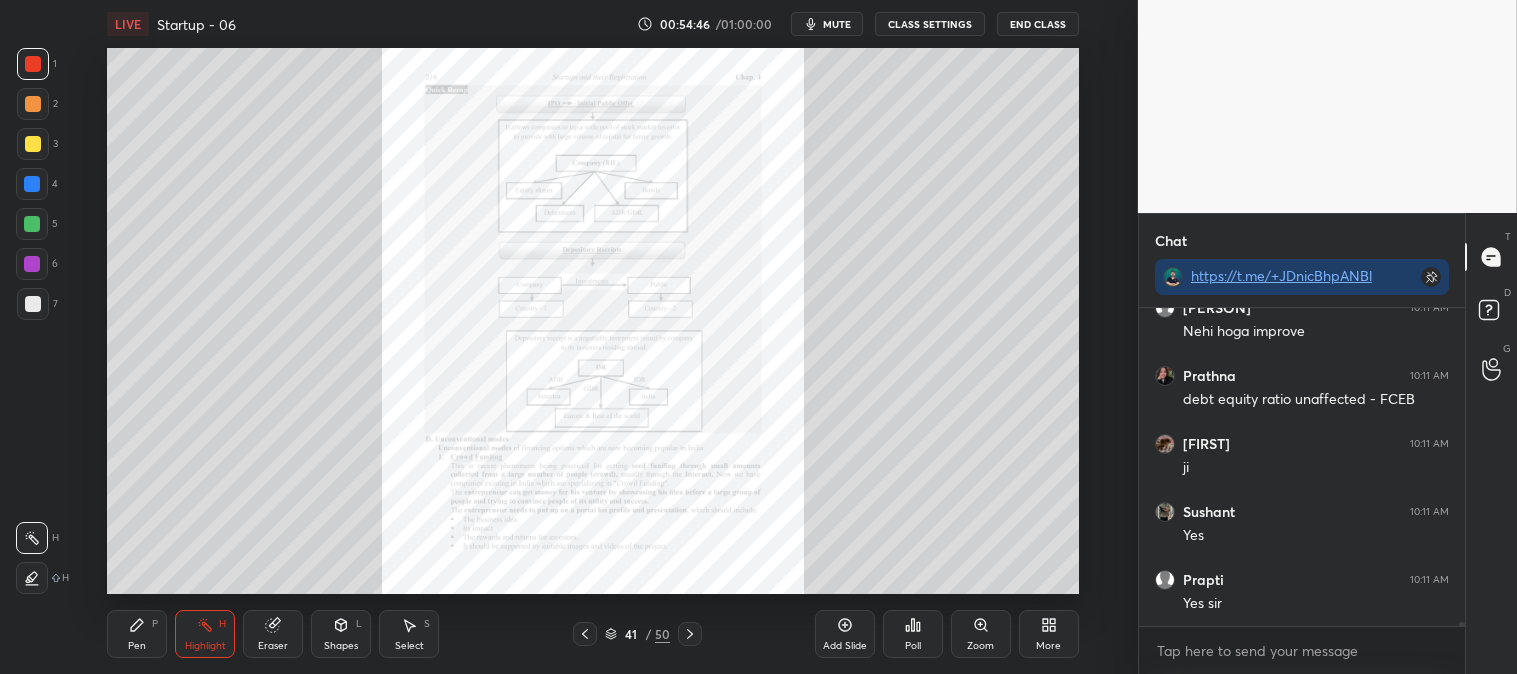 scroll, scrollTop: 25727, scrollLeft: 0, axis: vertical 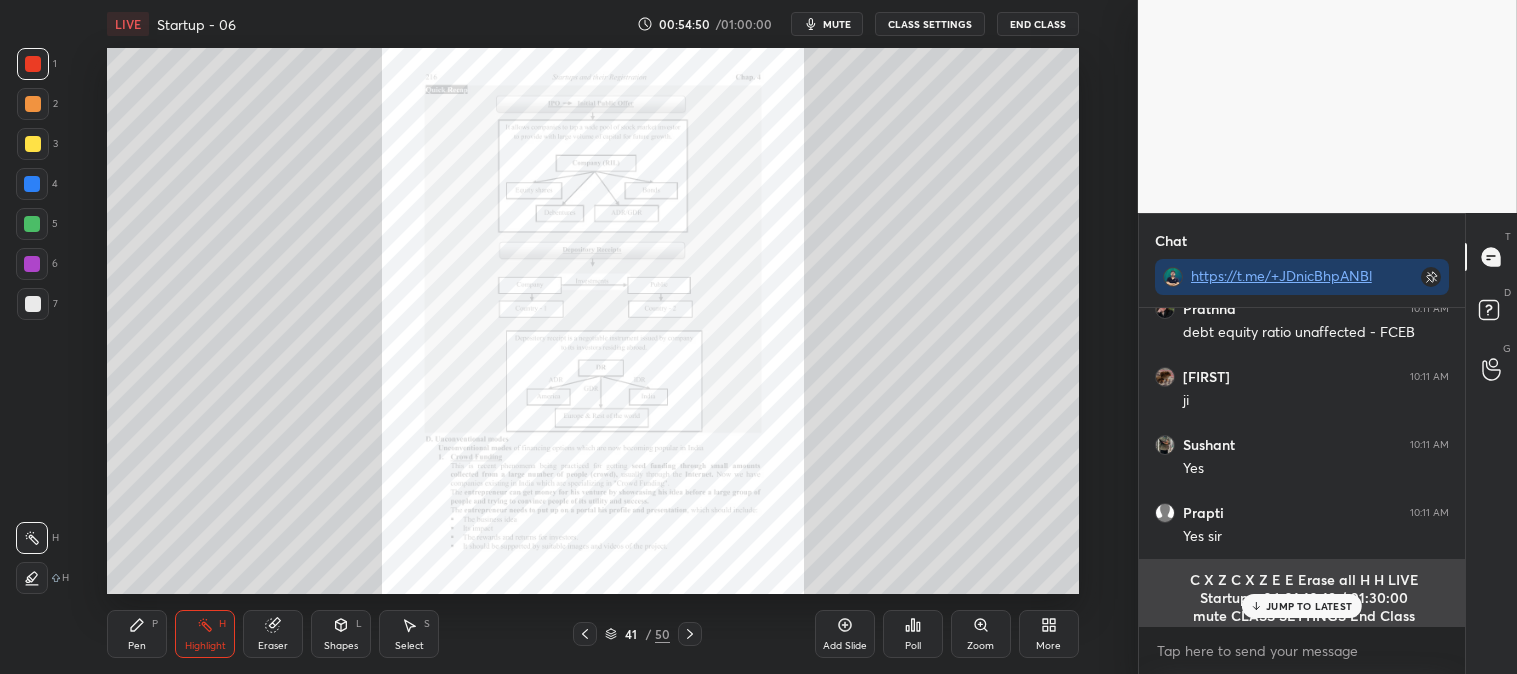click on "JUMP TO LATEST" at bounding box center (1309, 606) 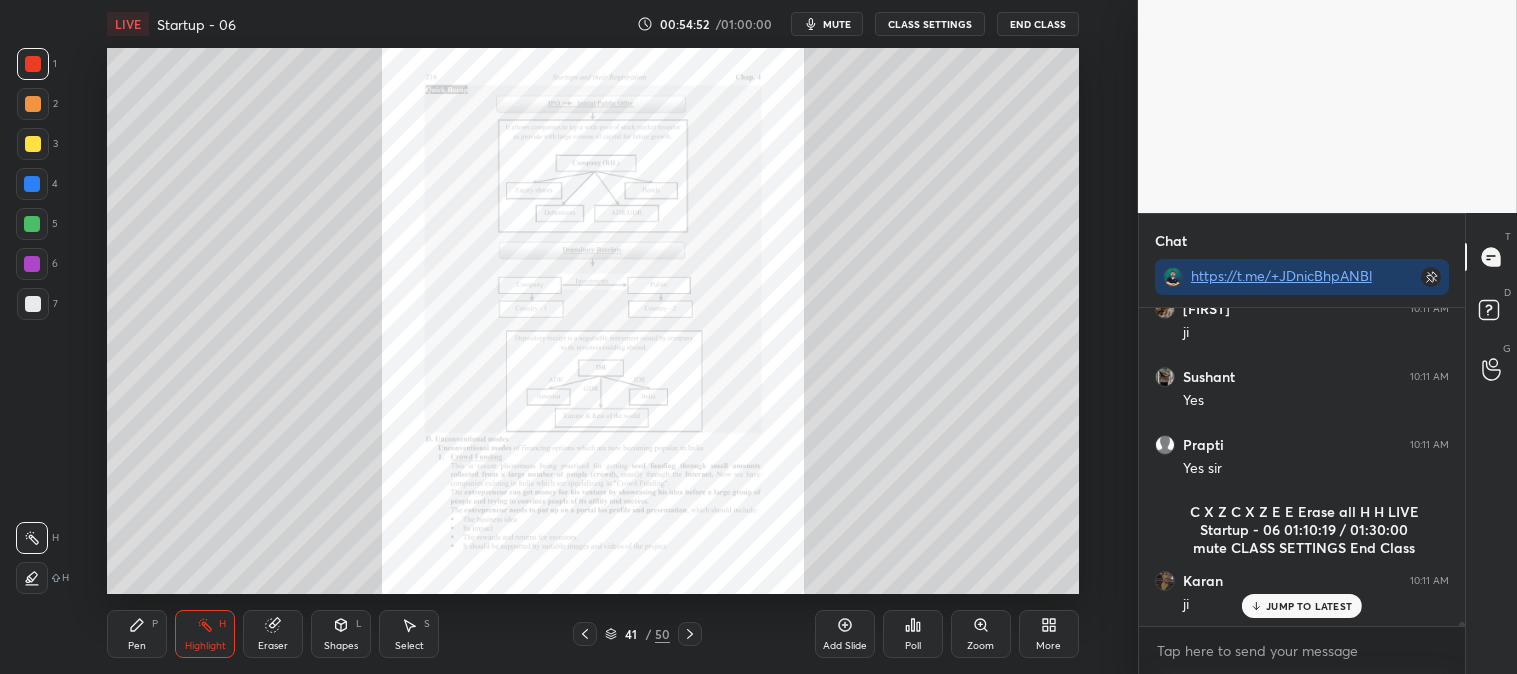 scroll, scrollTop: 25815, scrollLeft: 0, axis: vertical 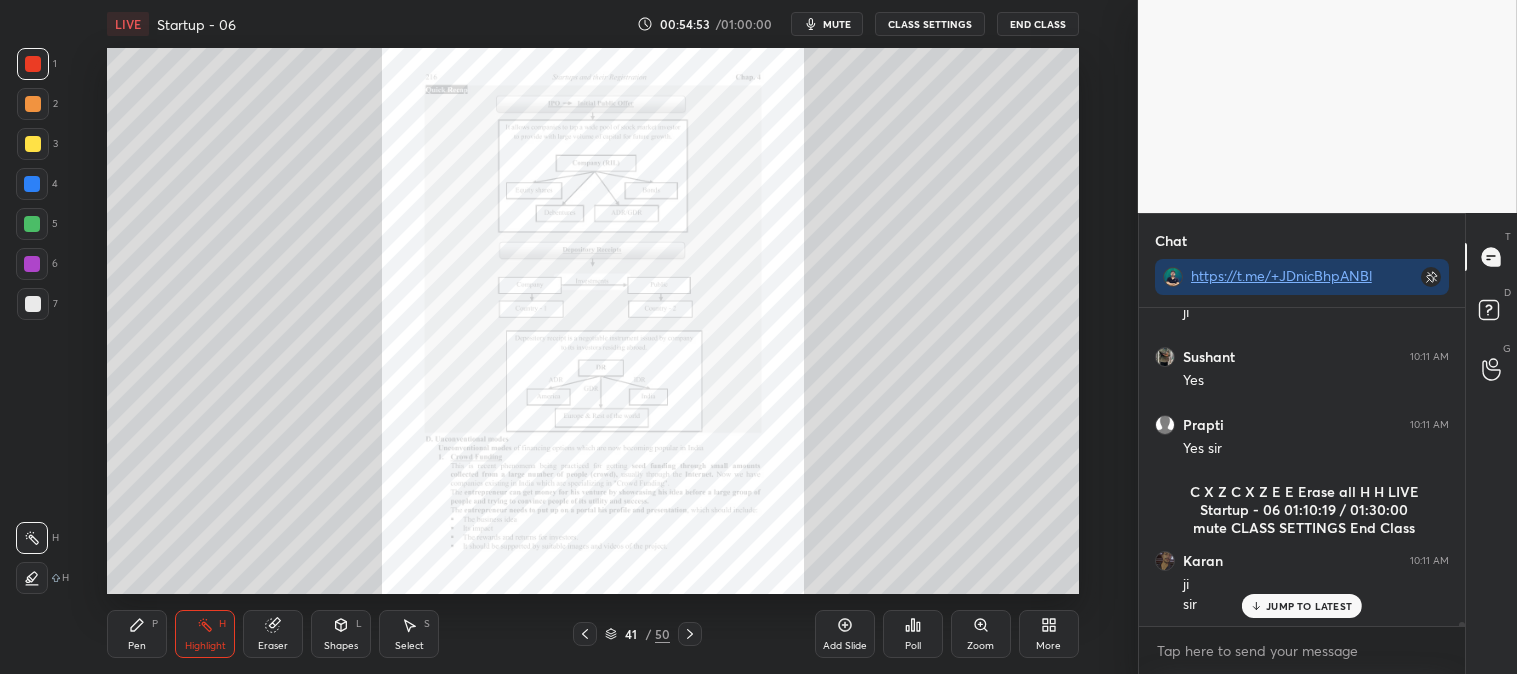 click on "Highlight" at bounding box center [205, 646] 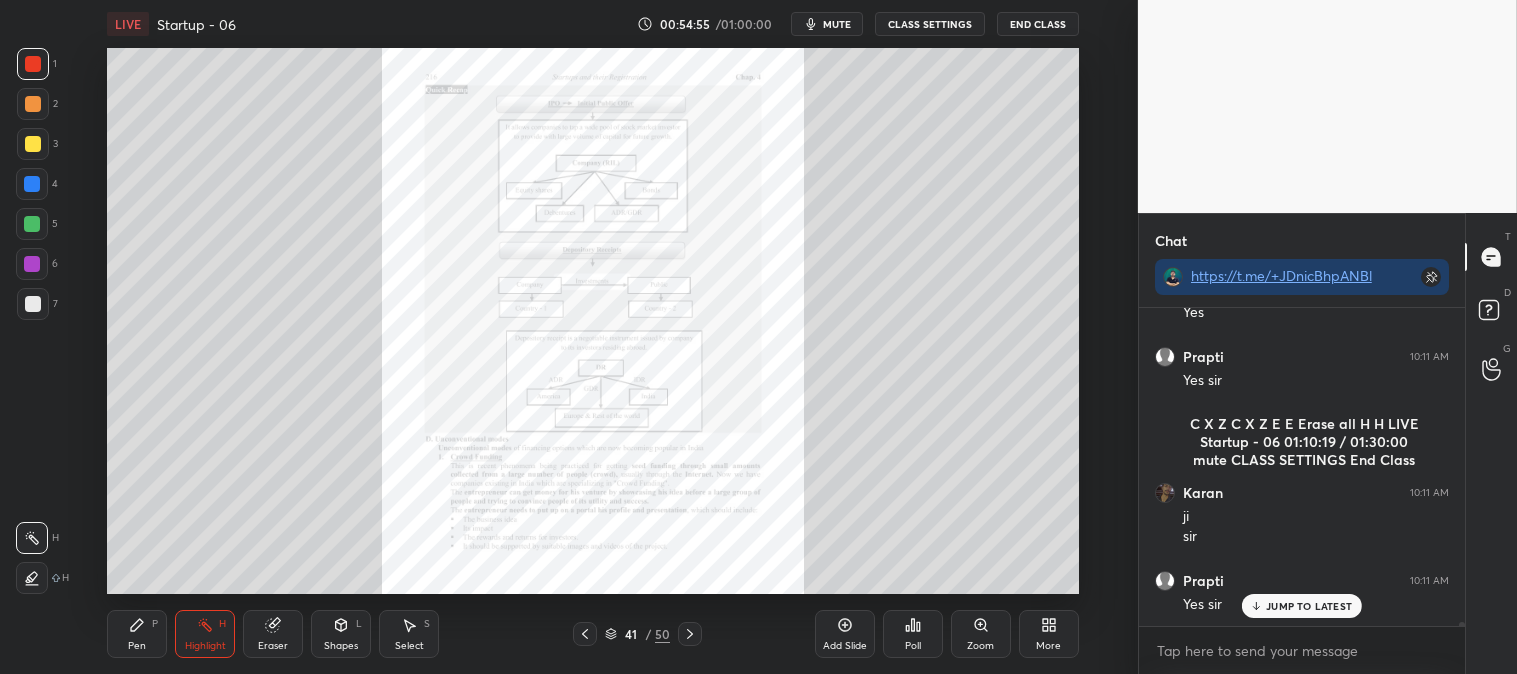 scroll, scrollTop: 25951, scrollLeft: 0, axis: vertical 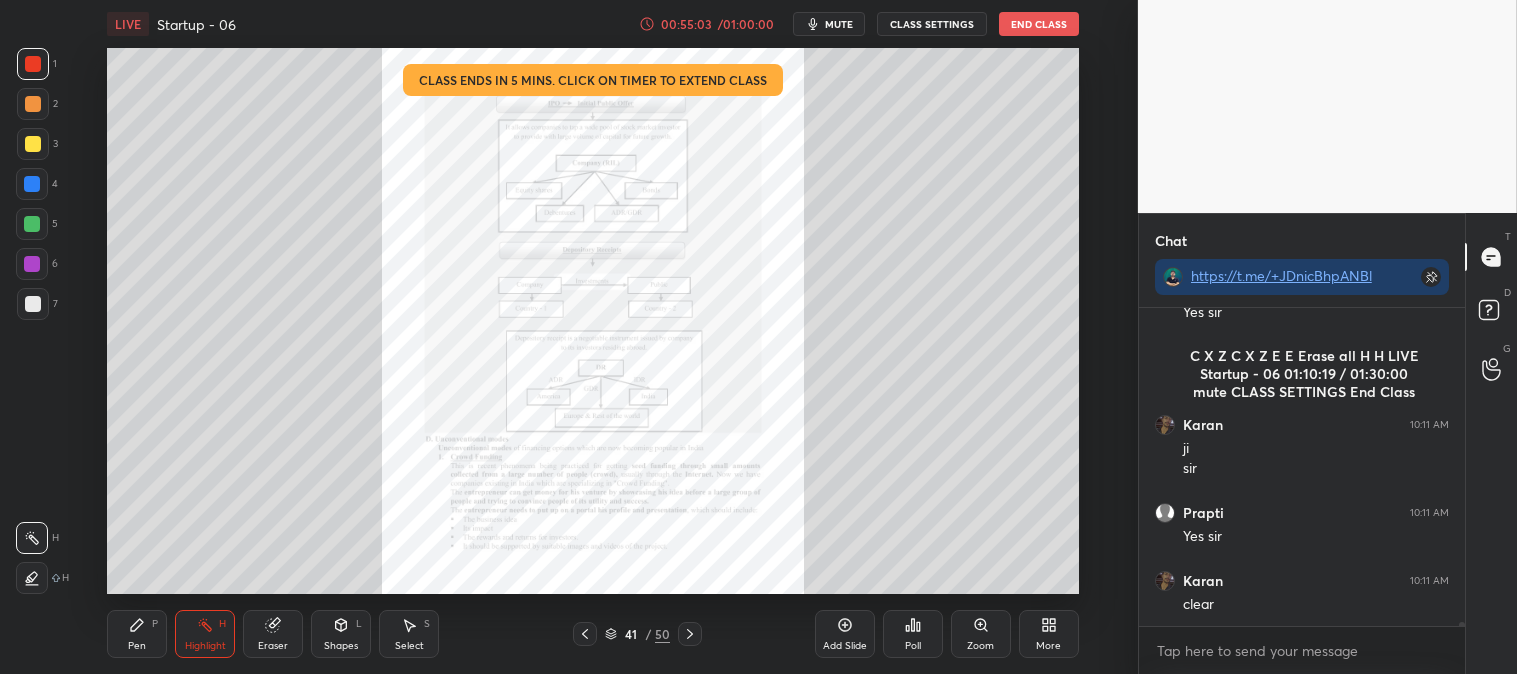 click on "00:55:03" at bounding box center [687, 24] 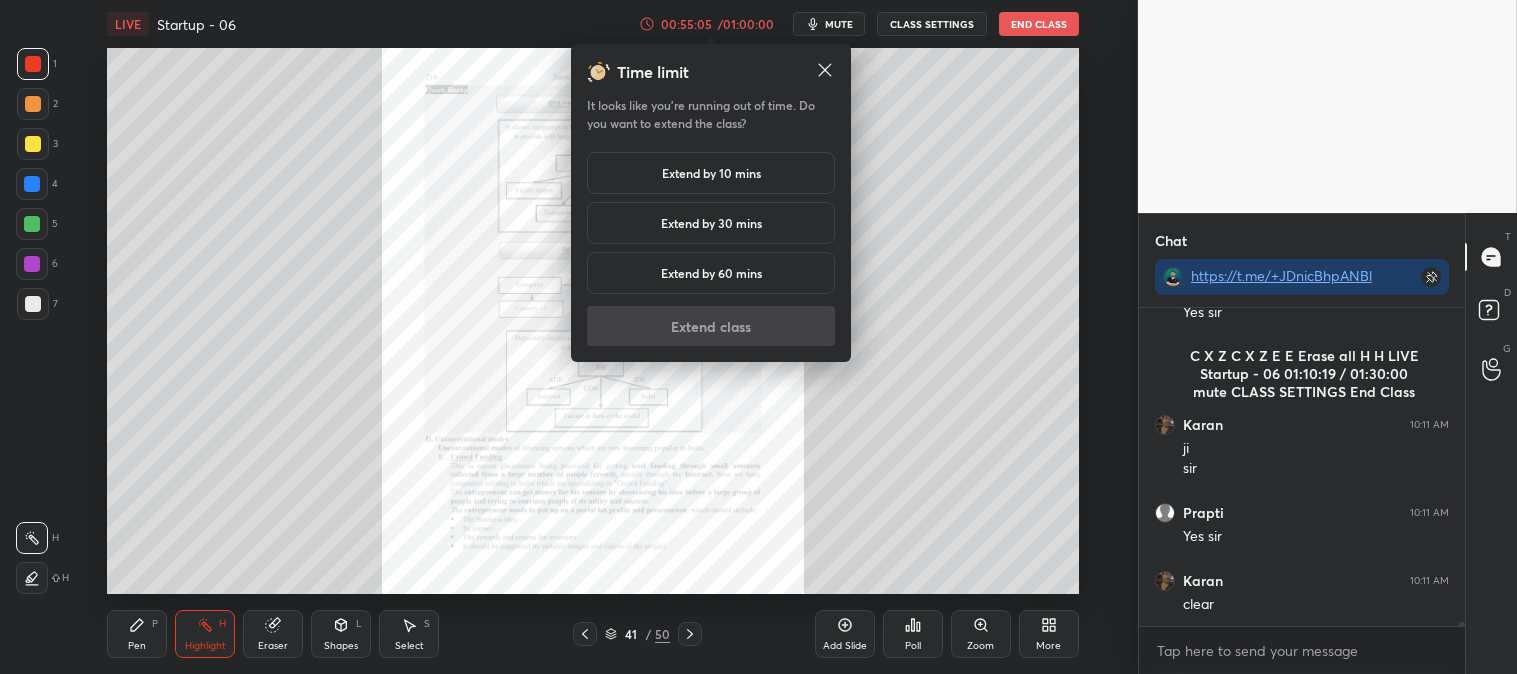 click on "Extend by 30 mins" at bounding box center [711, 223] 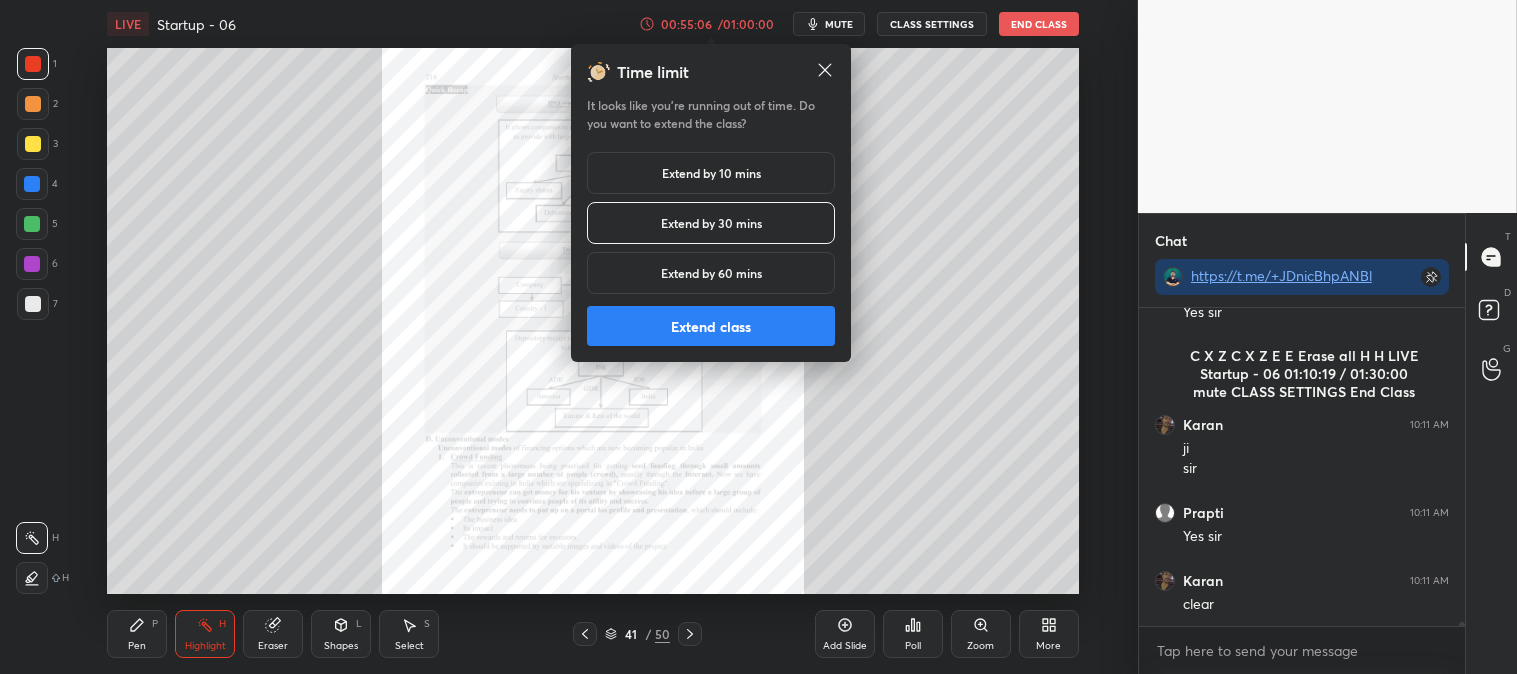 click on "Extend class" at bounding box center [711, 326] 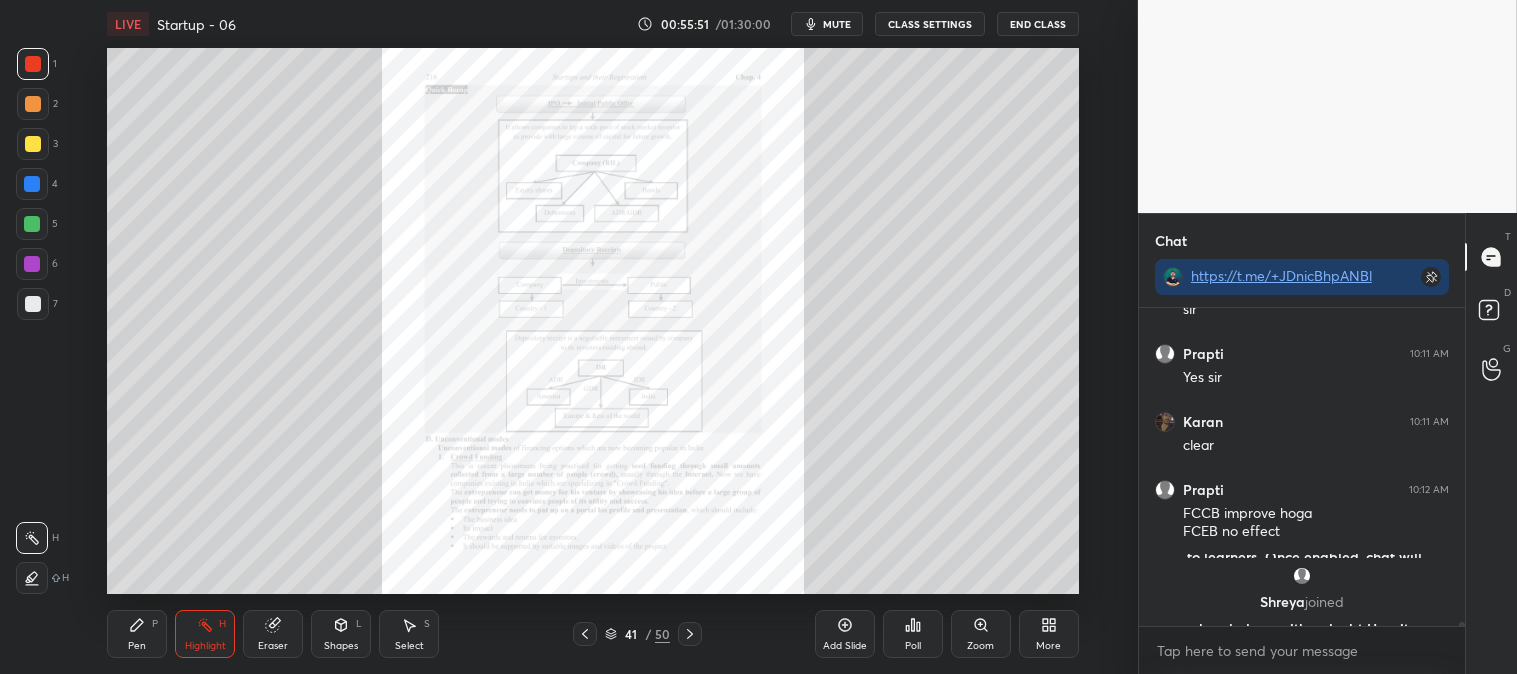scroll, scrollTop: 26177, scrollLeft: 0, axis: vertical 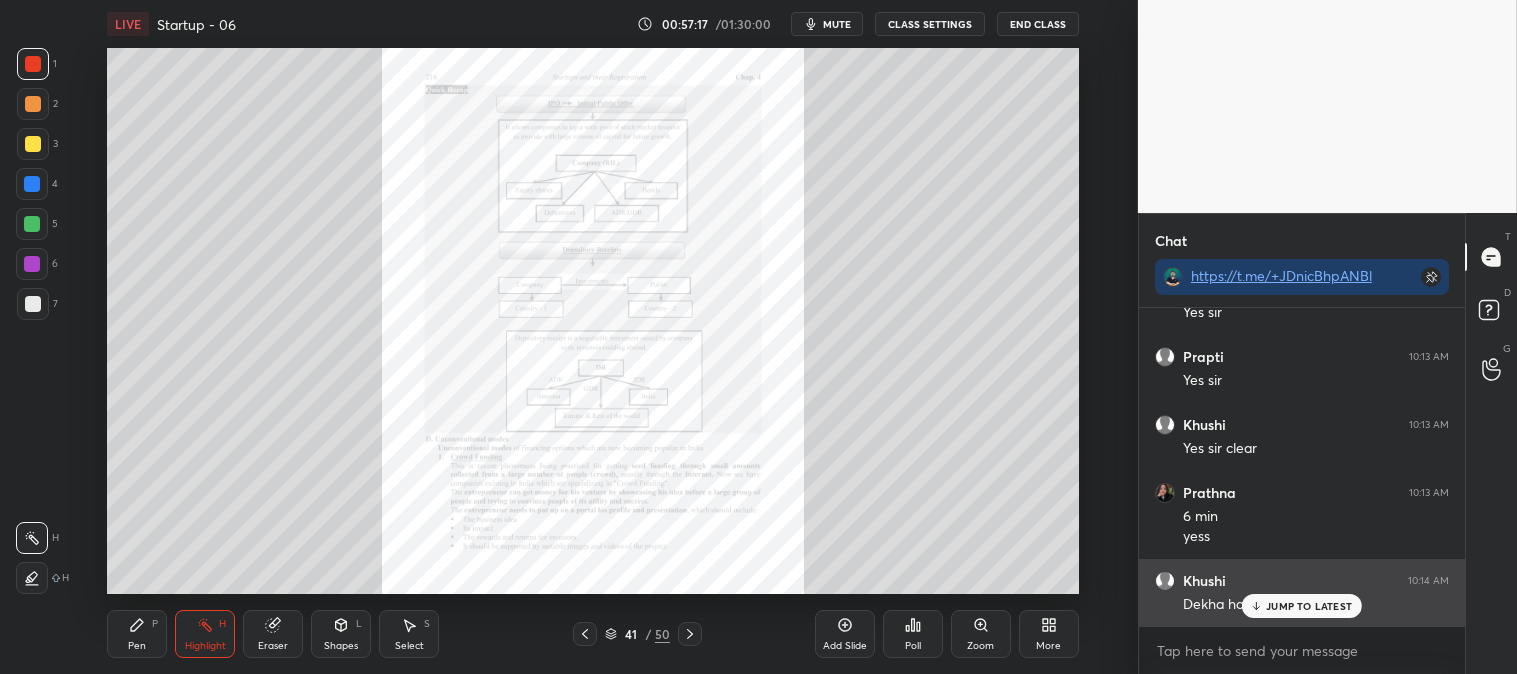 click on "JUMP TO LATEST" at bounding box center (1309, 606) 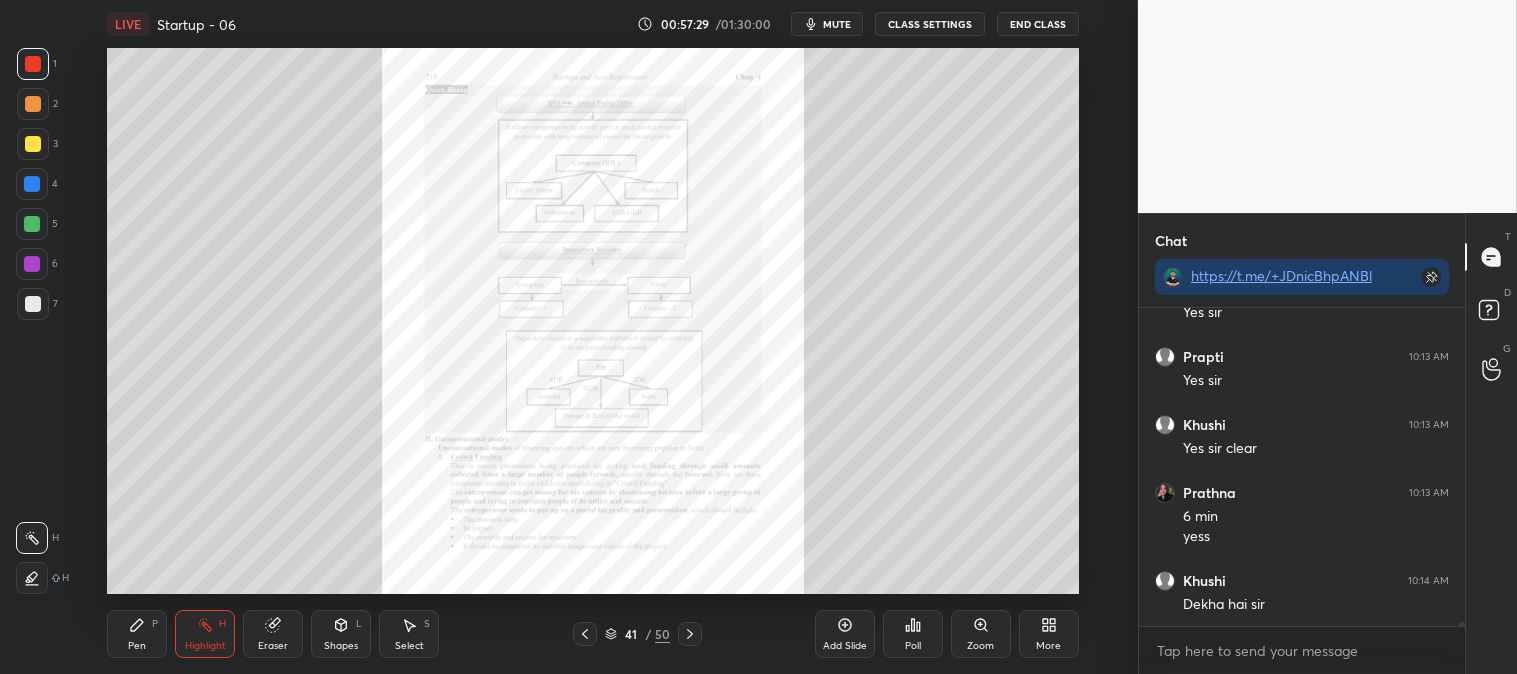 click on "mute" at bounding box center (837, 24) 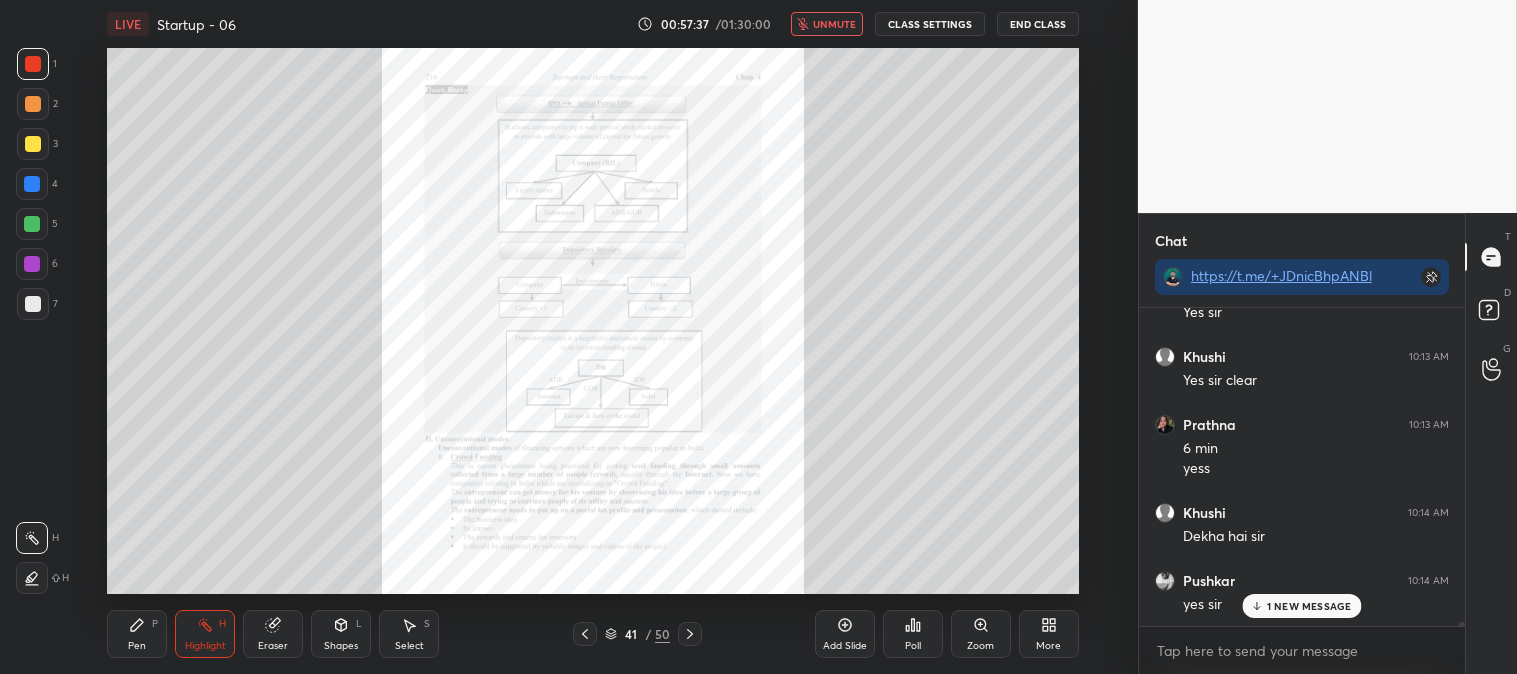scroll, scrollTop: 26741, scrollLeft: 0, axis: vertical 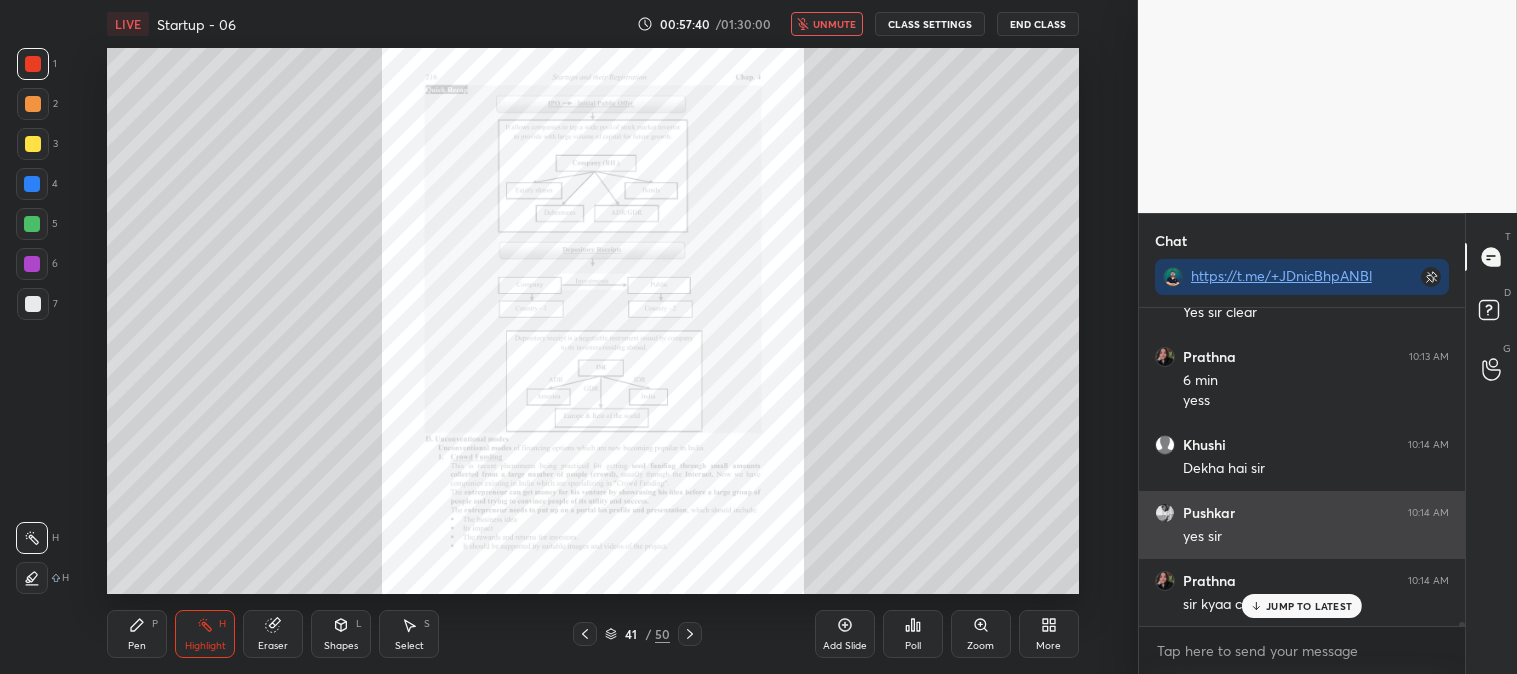 click on "JUMP TO LATEST" at bounding box center [1309, 606] 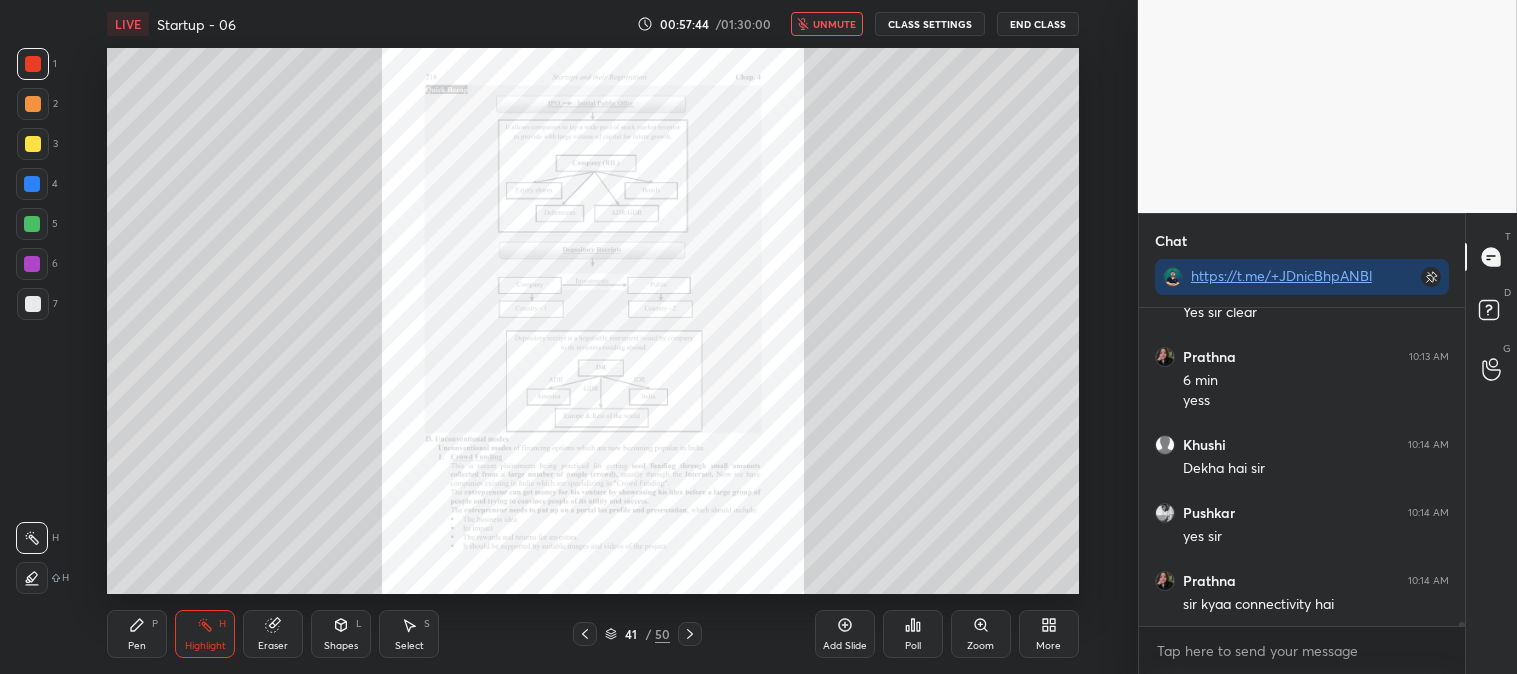 click on "unmute" at bounding box center [827, 24] 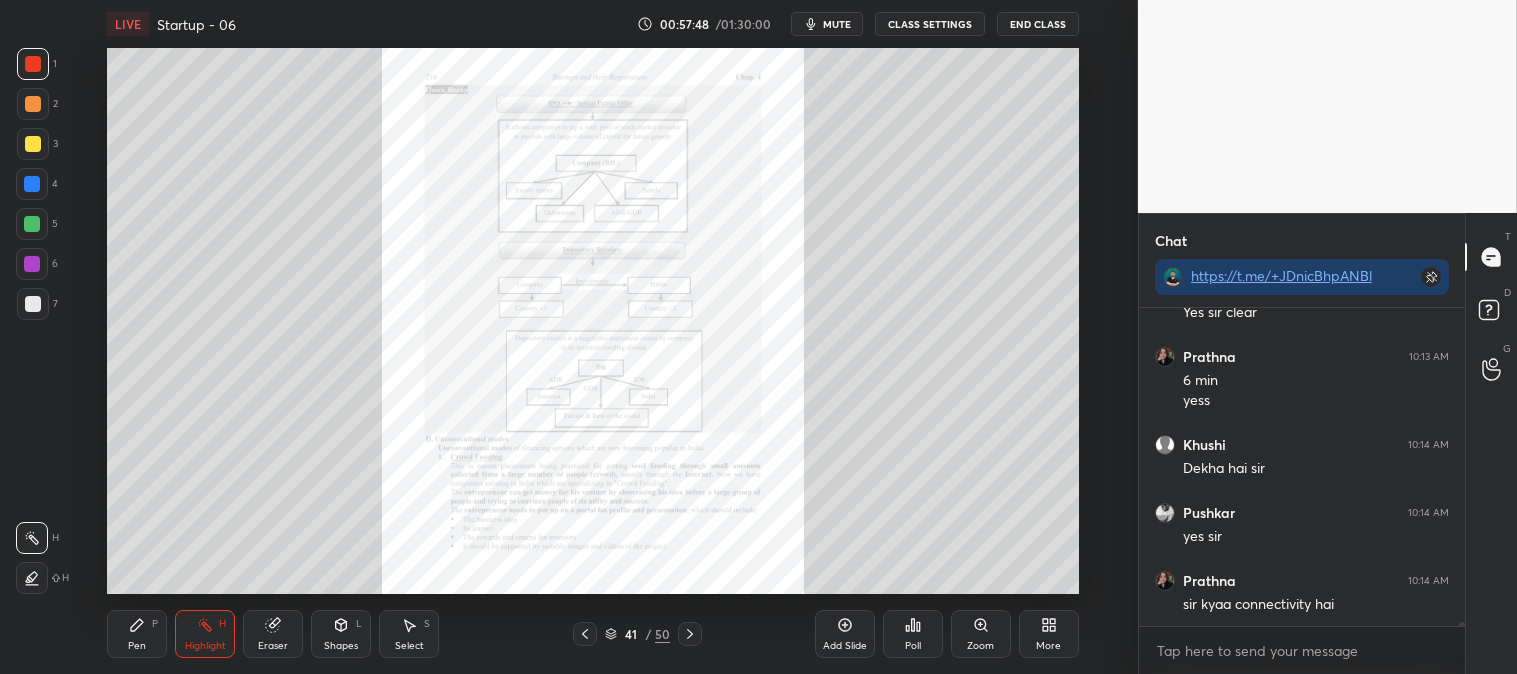 click on "mute" at bounding box center [837, 24] 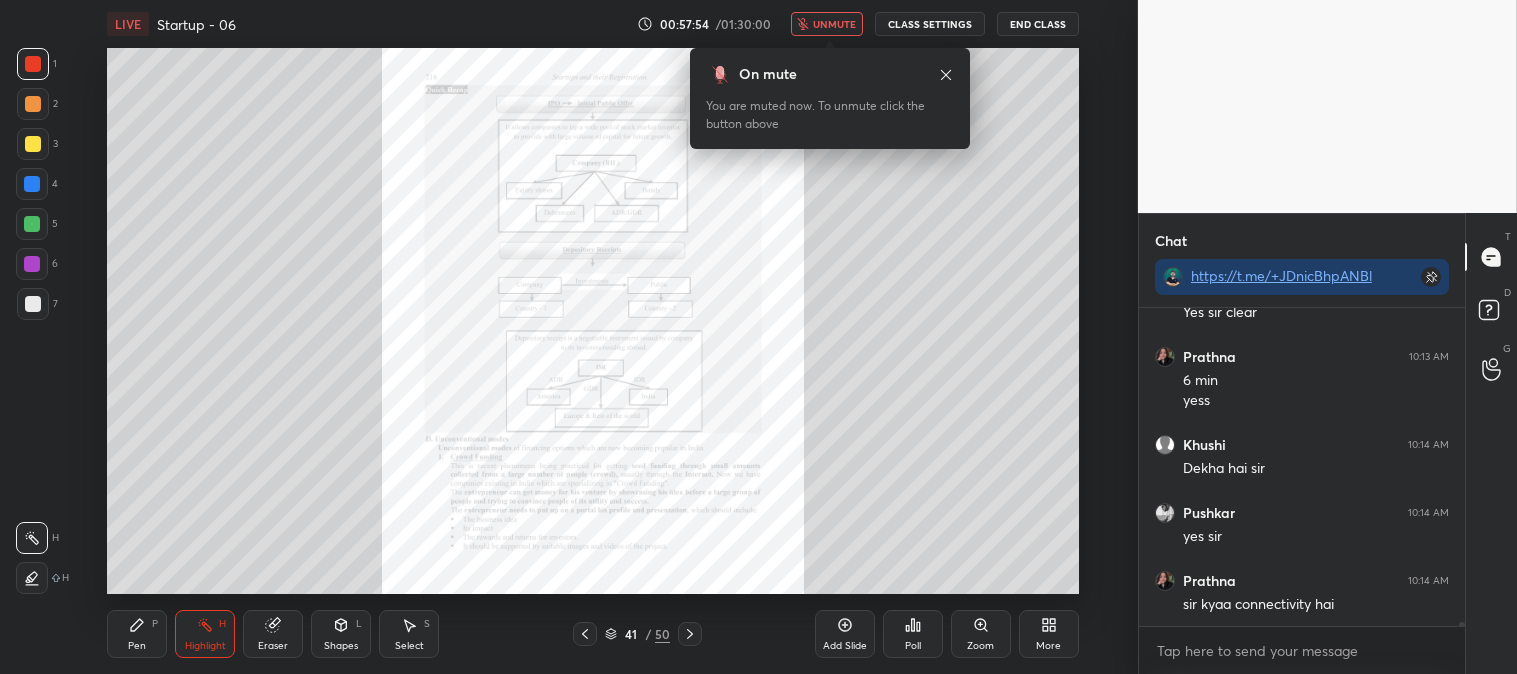 scroll, scrollTop: 26810, scrollLeft: 0, axis: vertical 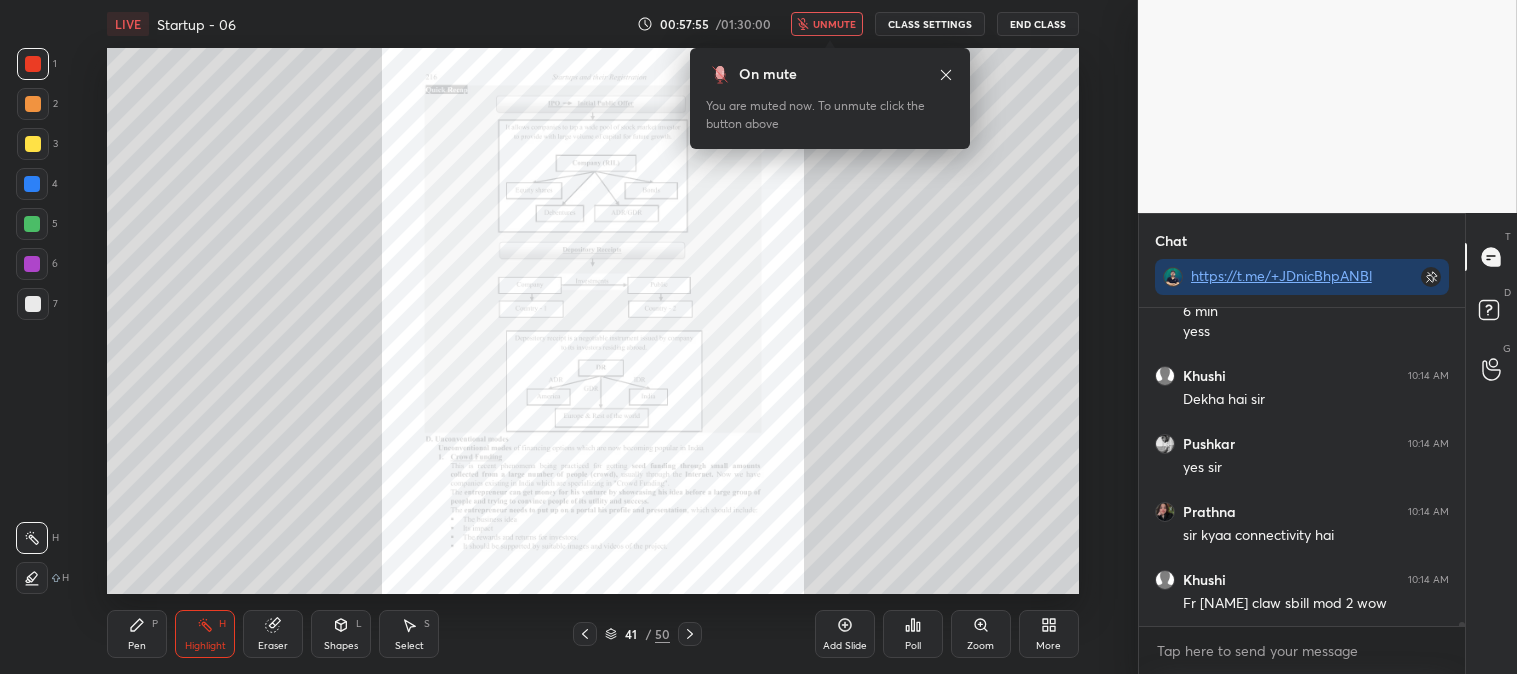click 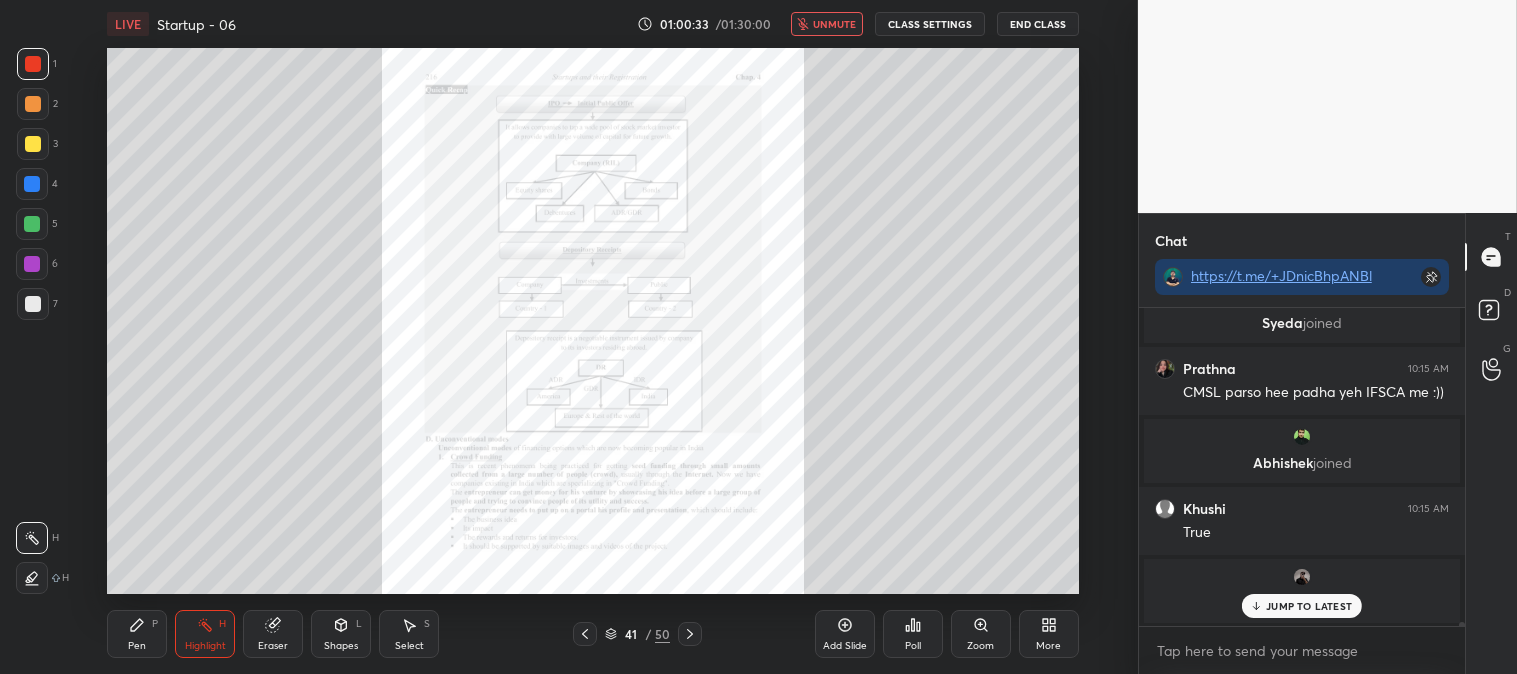 scroll, scrollTop: 27383, scrollLeft: 0, axis: vertical 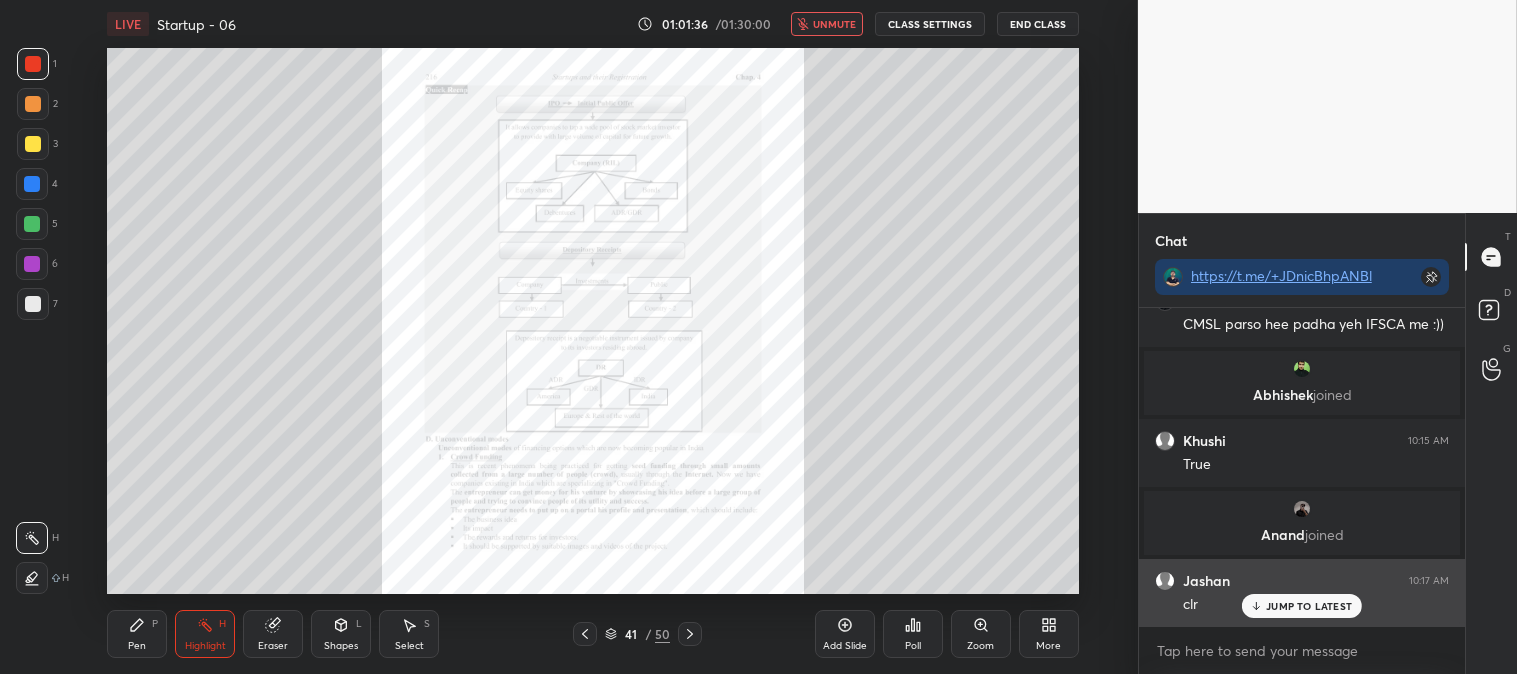 click on "JUMP TO LATEST" at bounding box center [1309, 606] 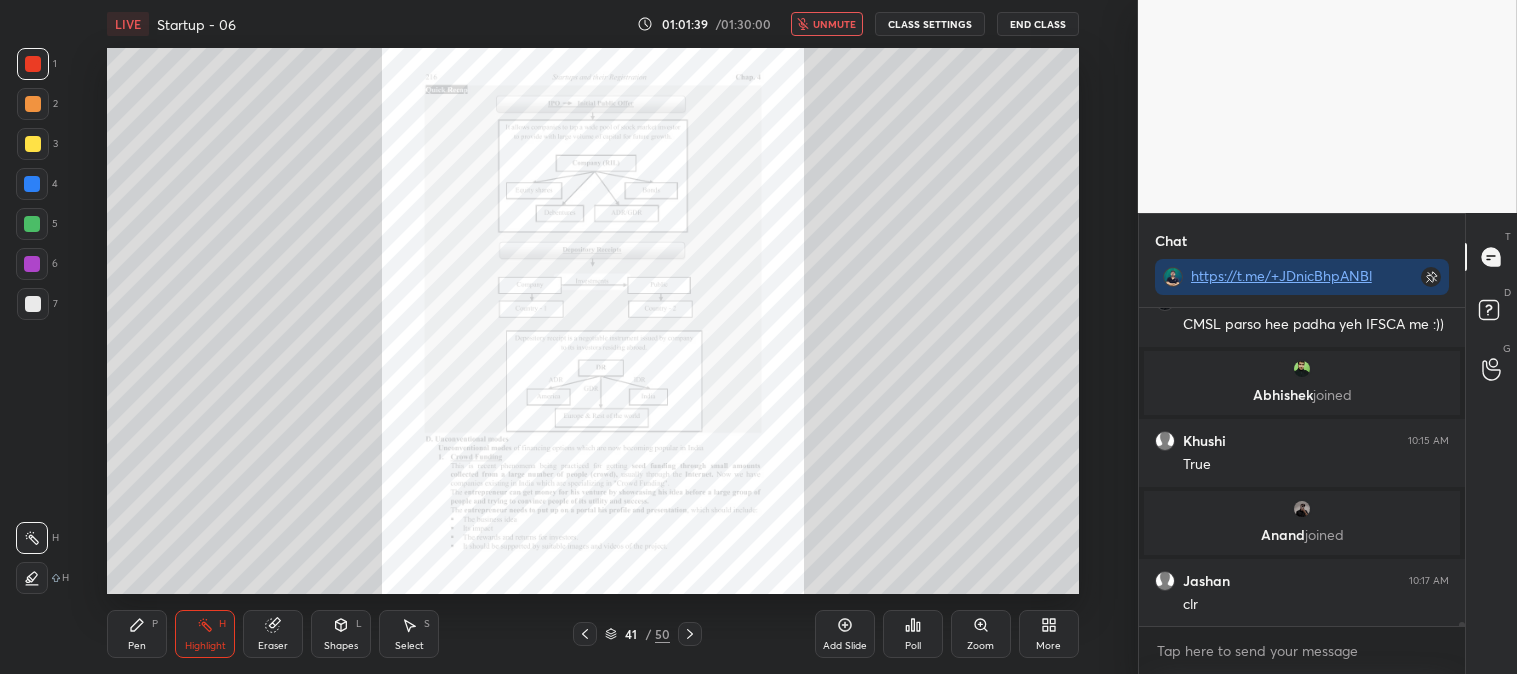 click on "unmute" at bounding box center (834, 24) 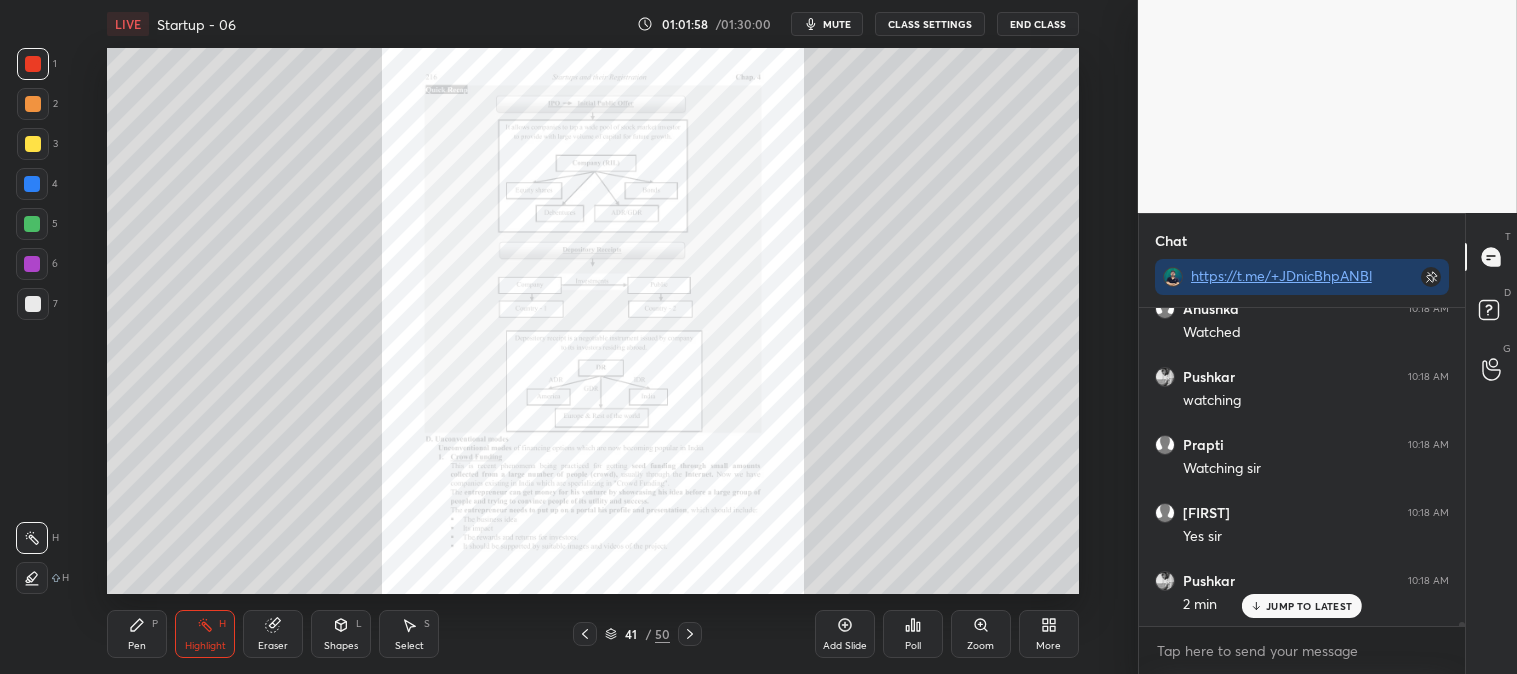 scroll, scrollTop: 27791, scrollLeft: 0, axis: vertical 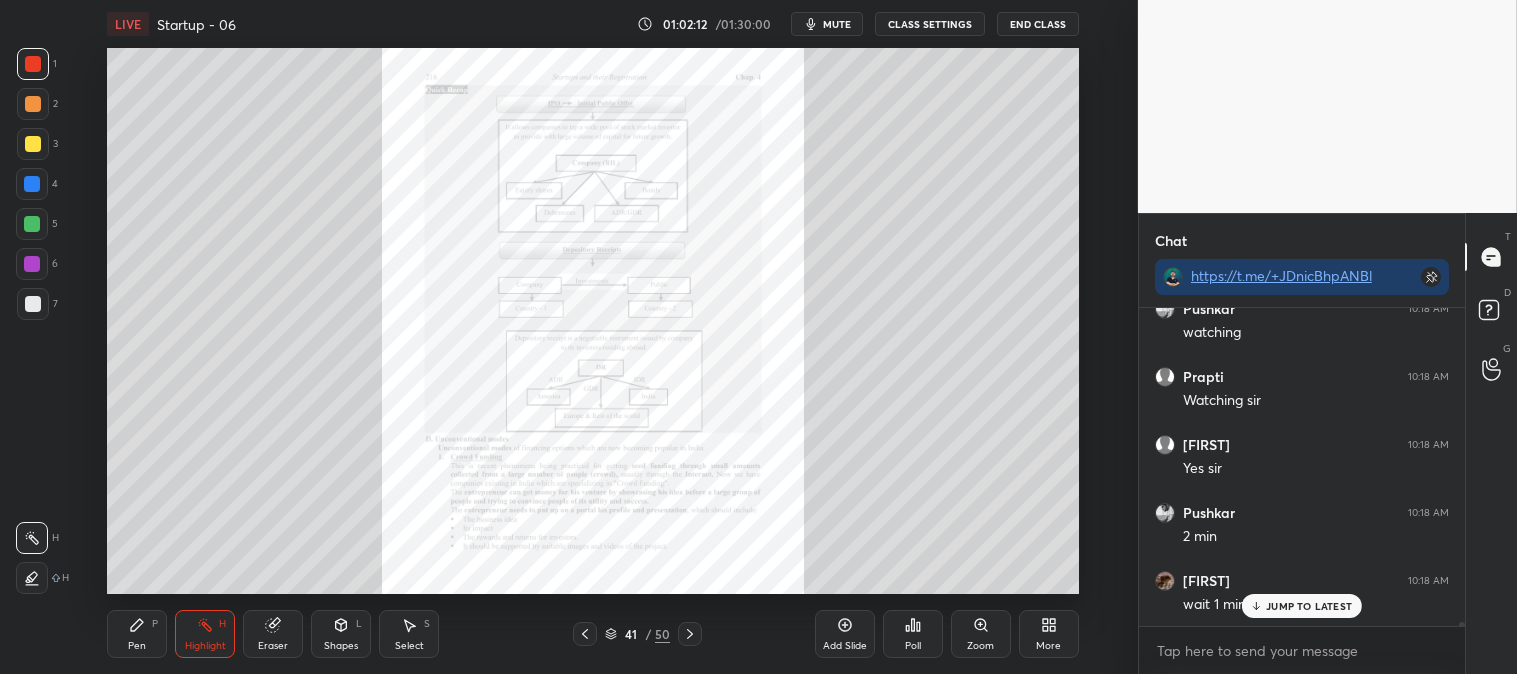 click on "mute" at bounding box center (837, 24) 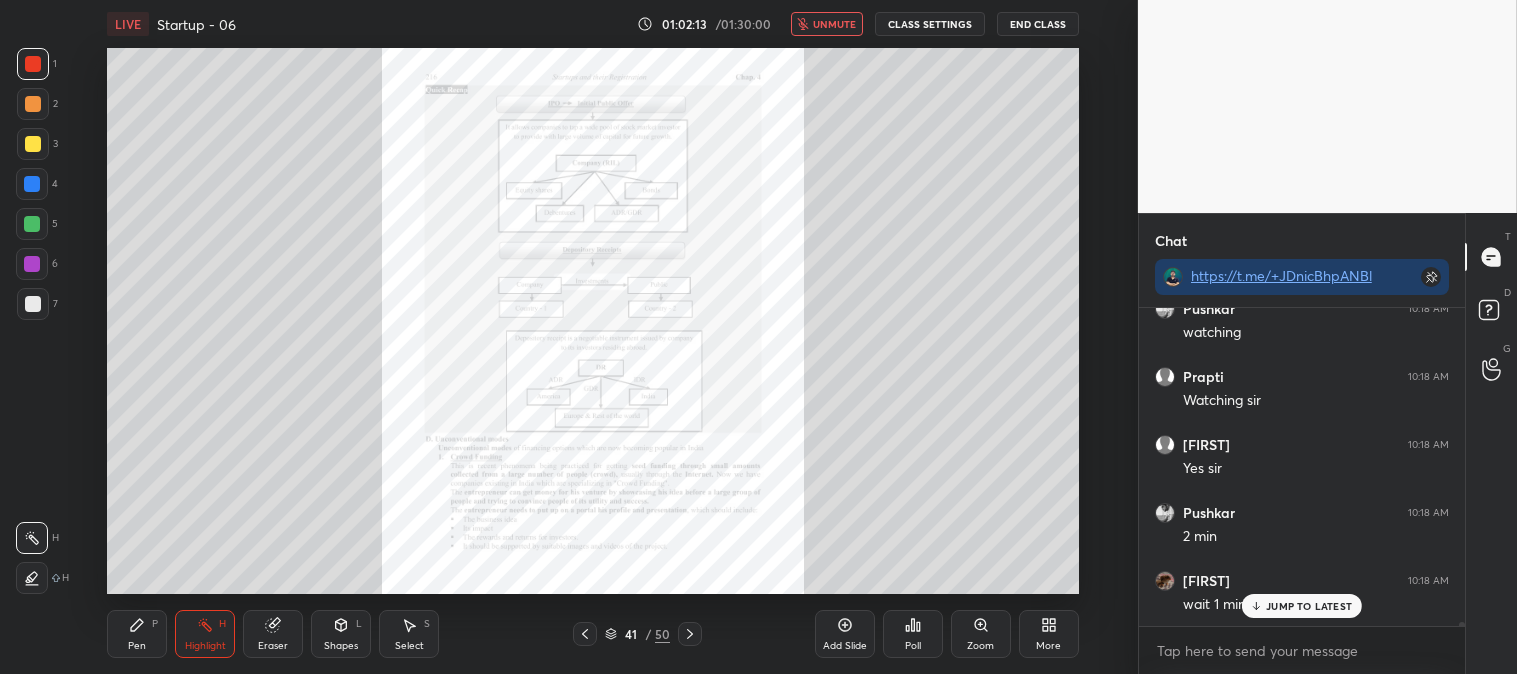 click on "unmute" at bounding box center [834, 24] 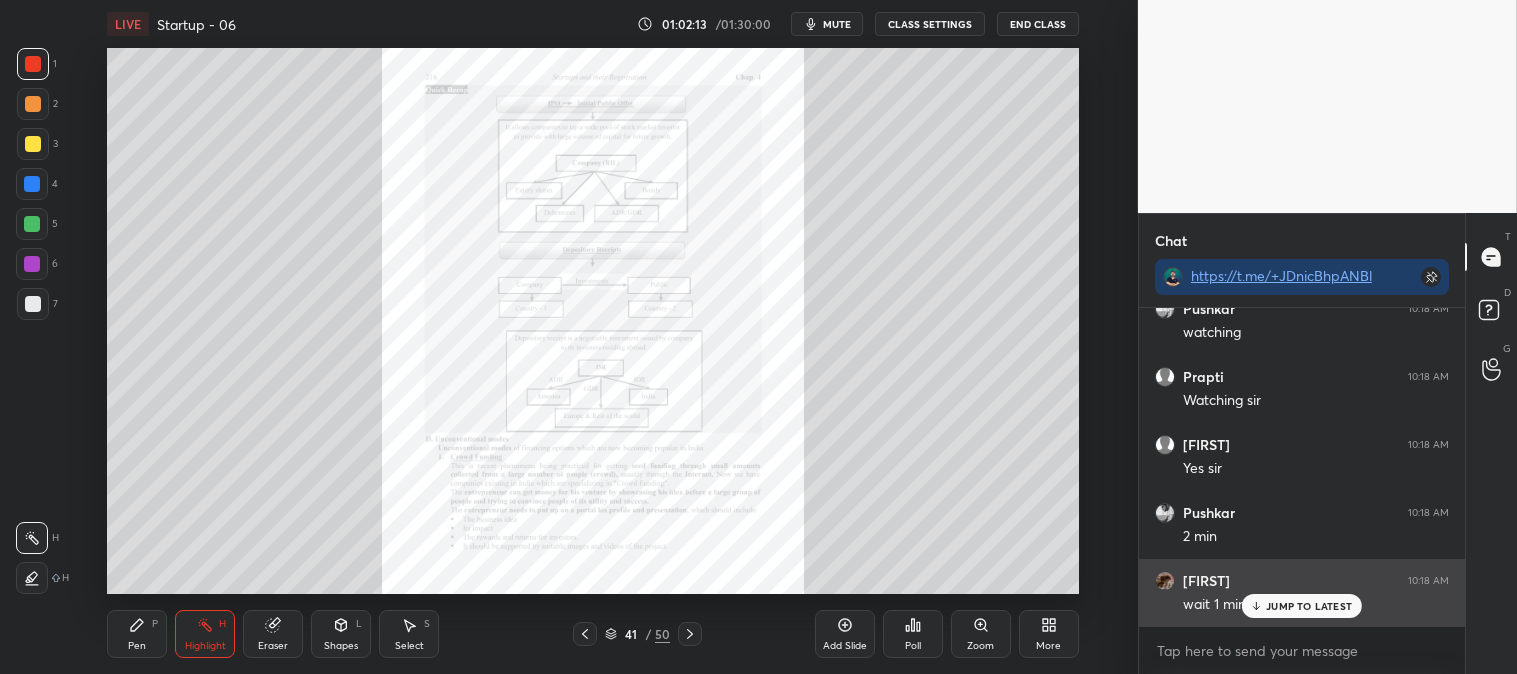 click on "JUMP TO LATEST" at bounding box center [1309, 606] 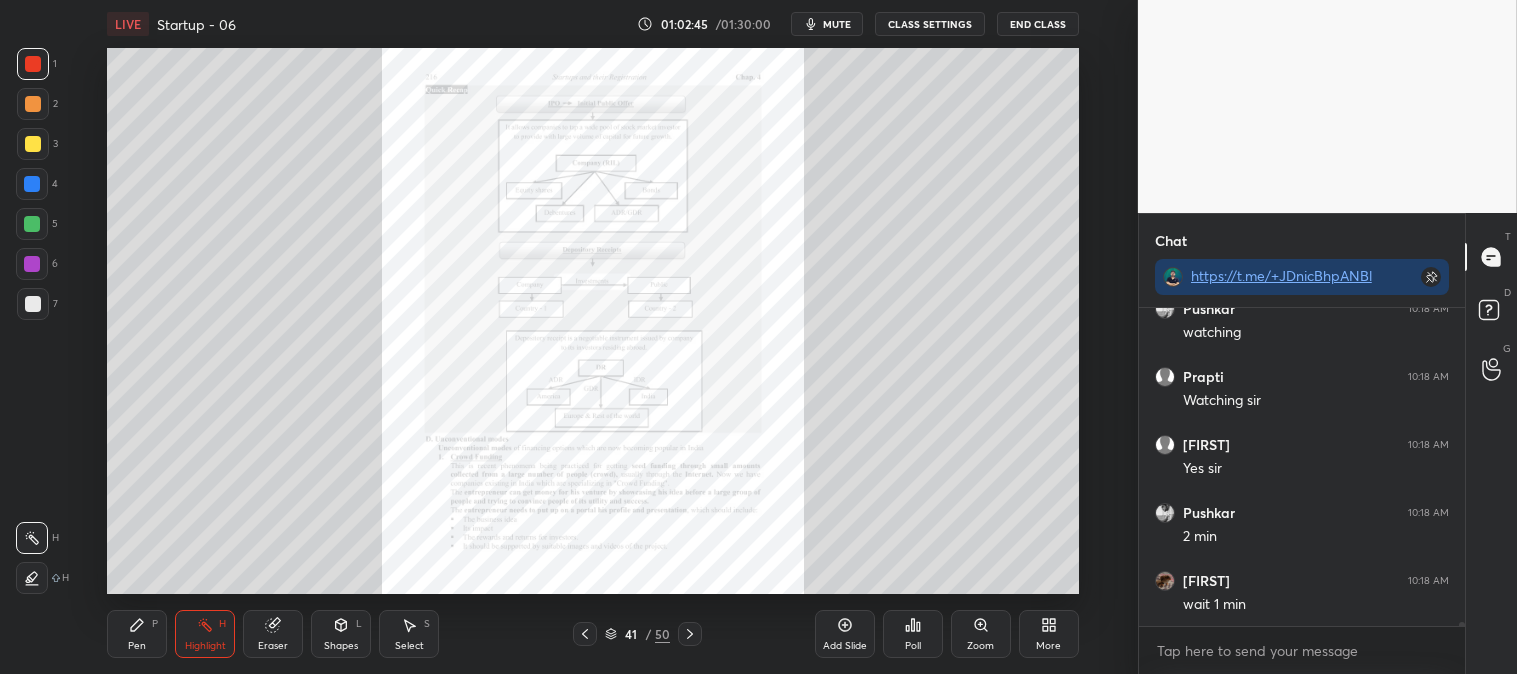 scroll, scrollTop: 27860, scrollLeft: 0, axis: vertical 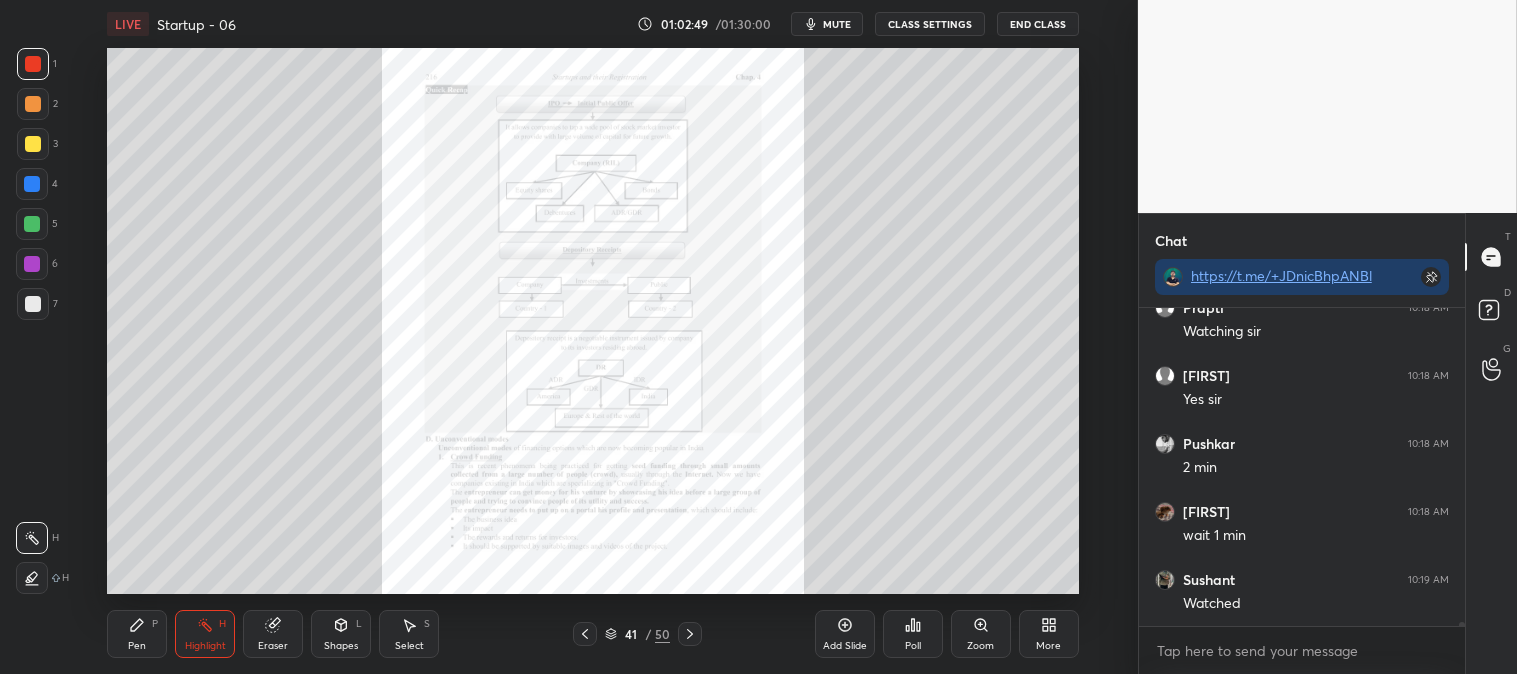click on "mute" at bounding box center [837, 24] 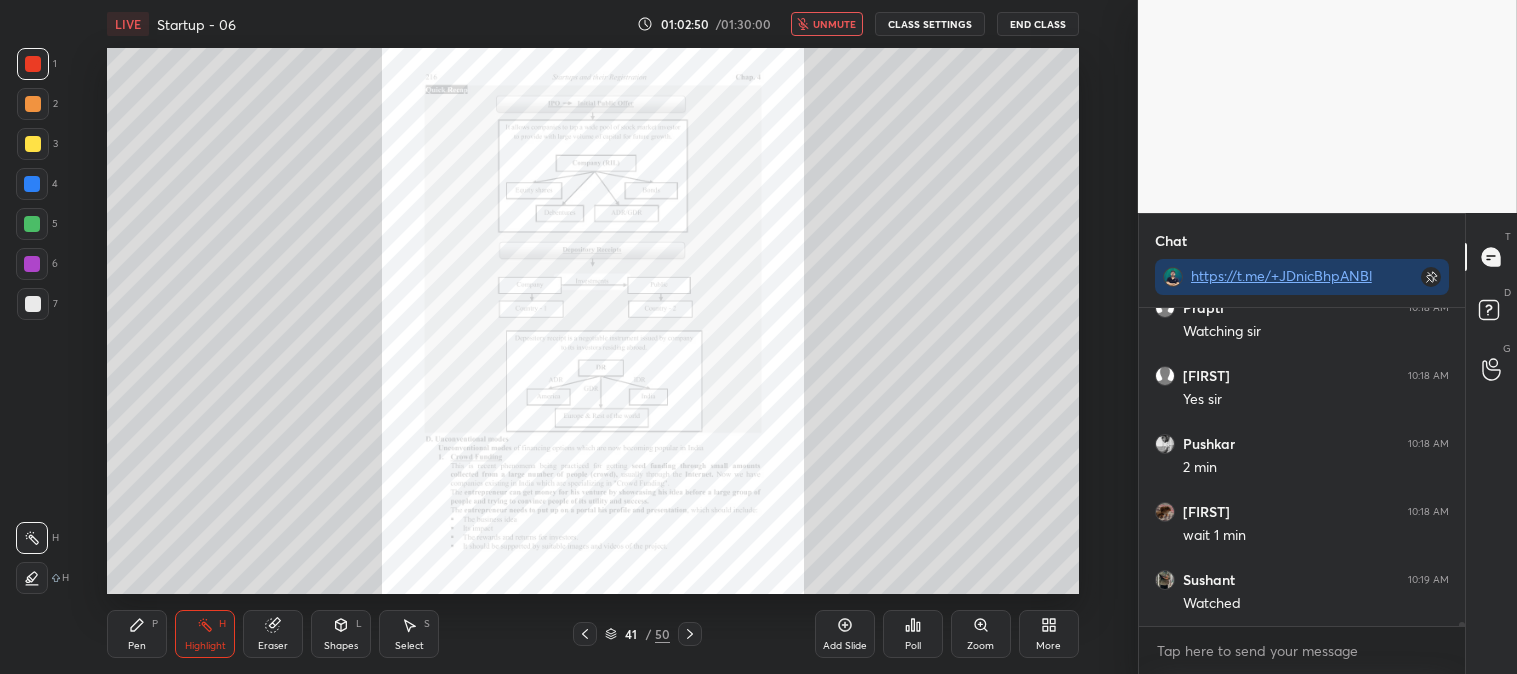 click on "unmute" at bounding box center (834, 24) 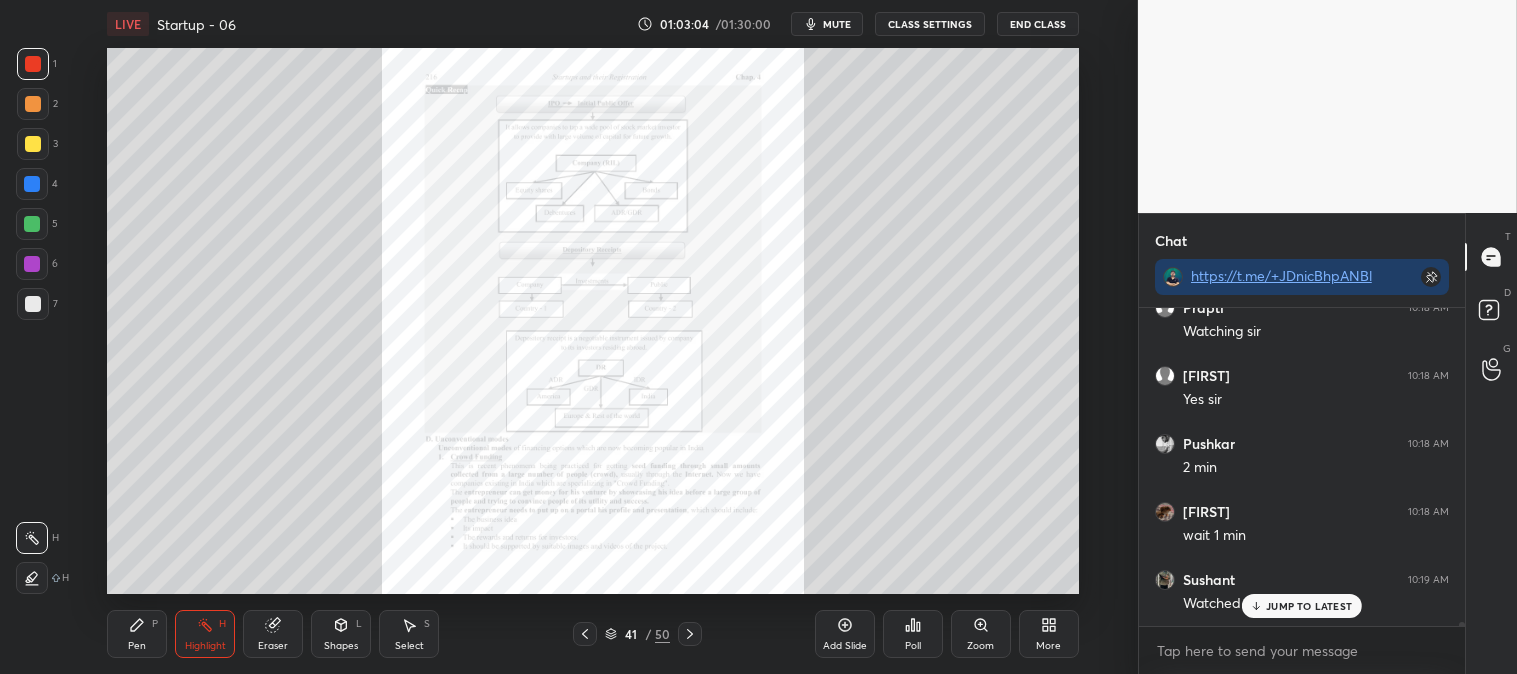 scroll, scrollTop: 27927, scrollLeft: 0, axis: vertical 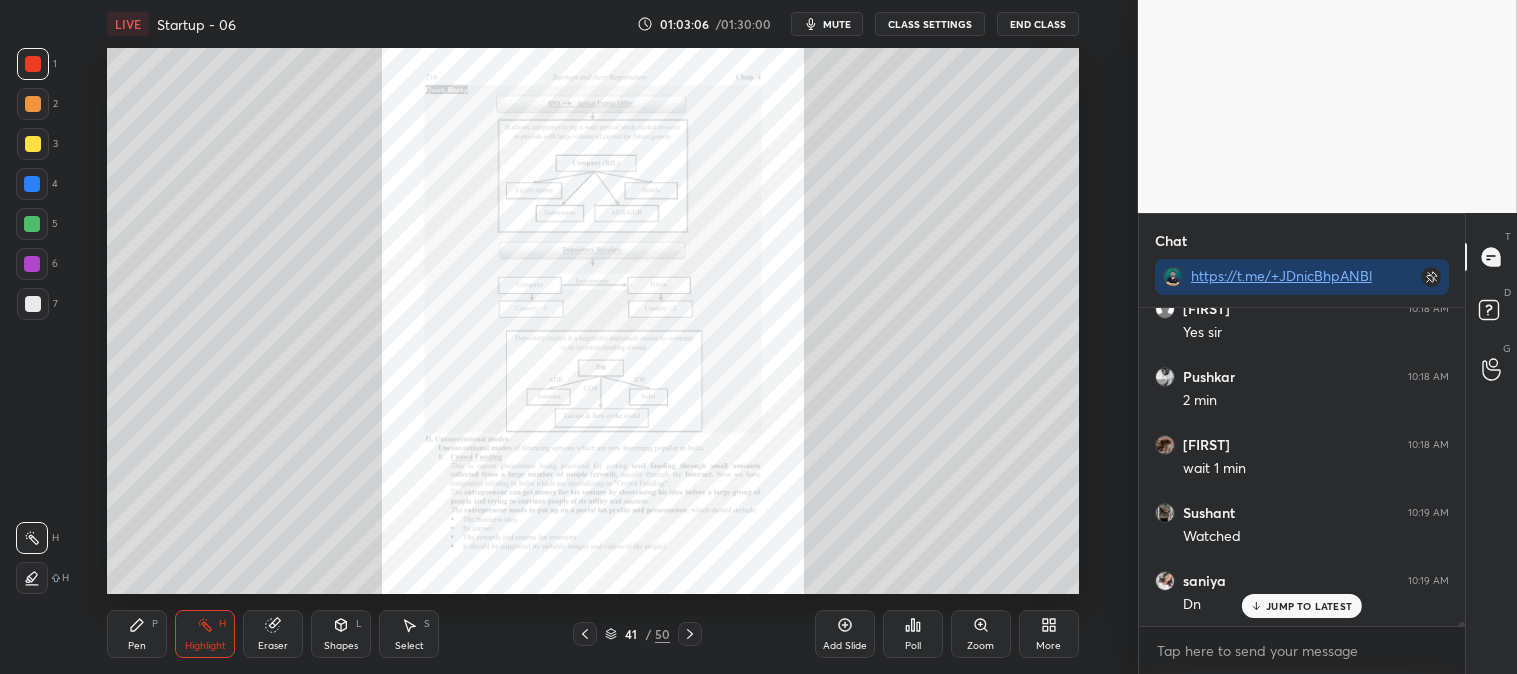 click on "JUMP TO LATEST" at bounding box center (1309, 606) 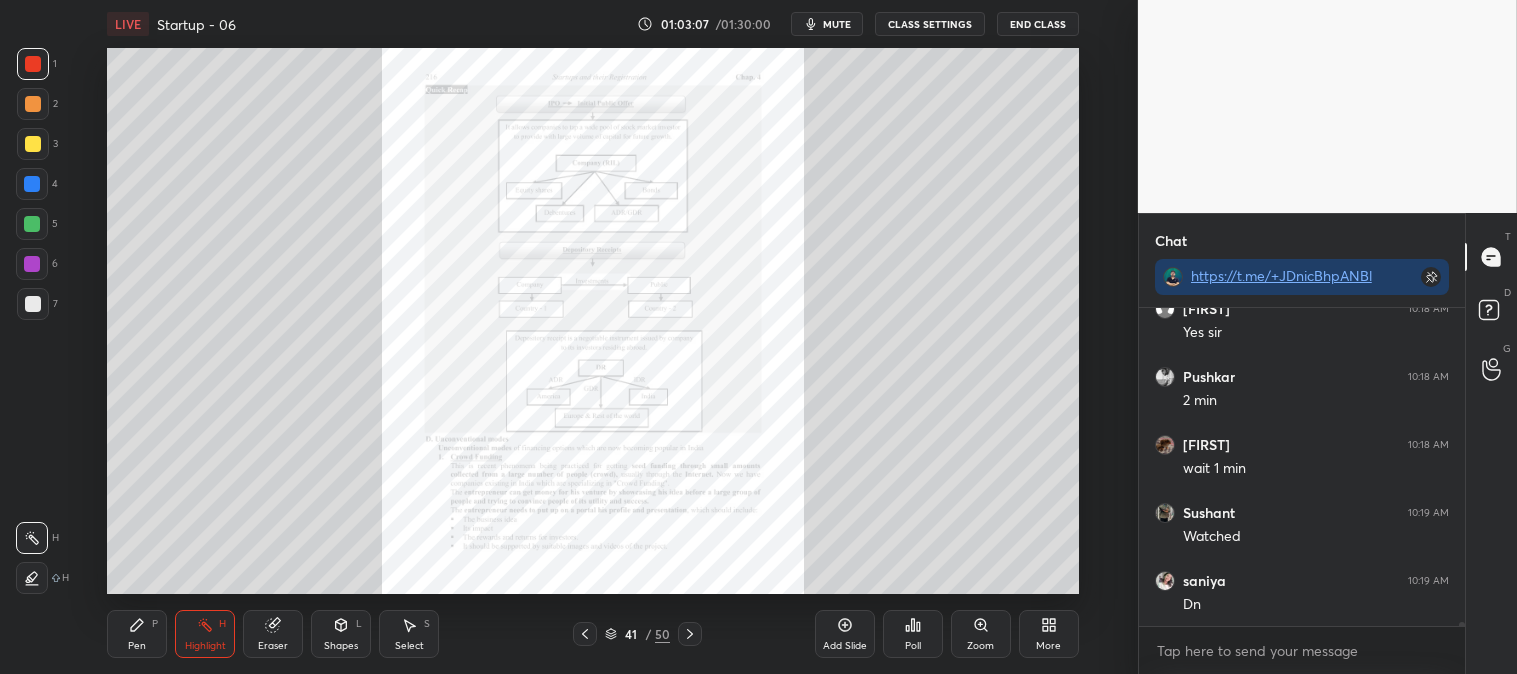 click on "Zoom" at bounding box center (981, 634) 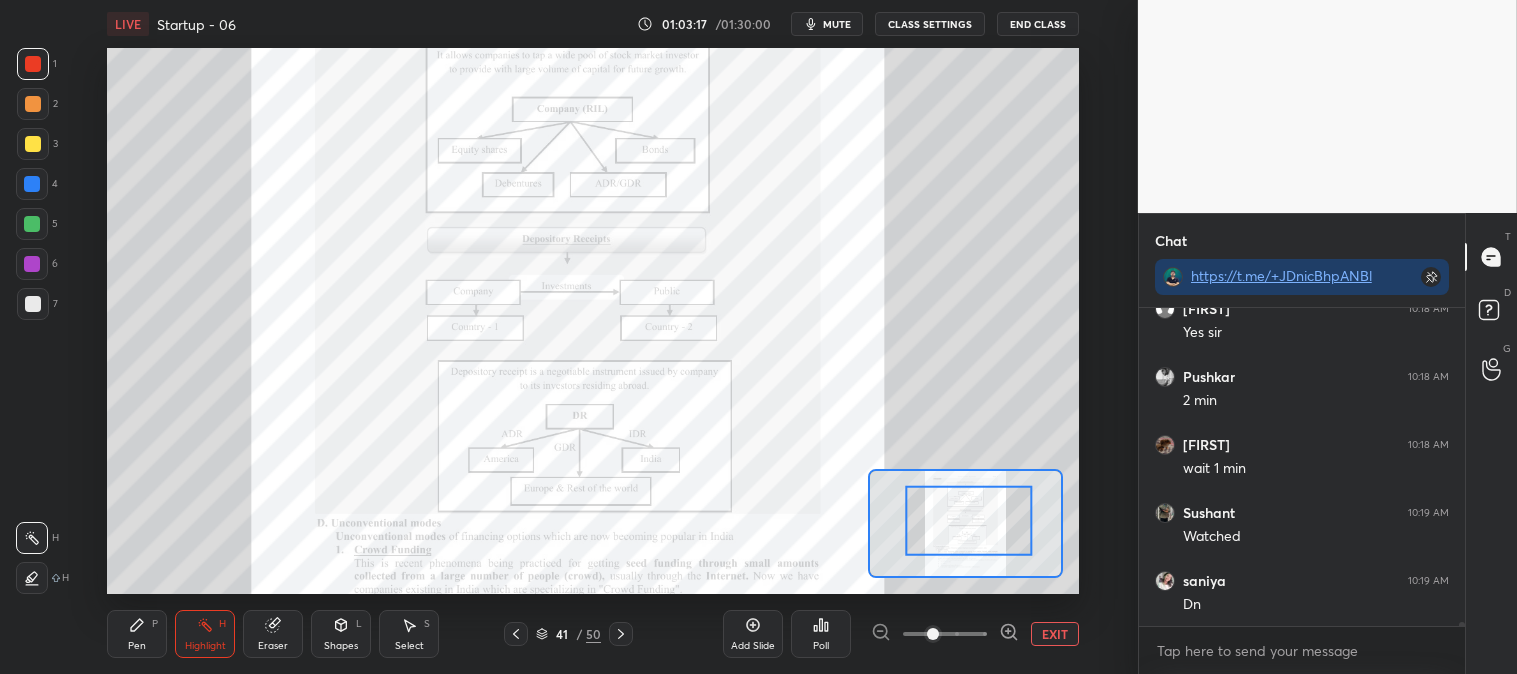 scroll, scrollTop: 27995, scrollLeft: 0, axis: vertical 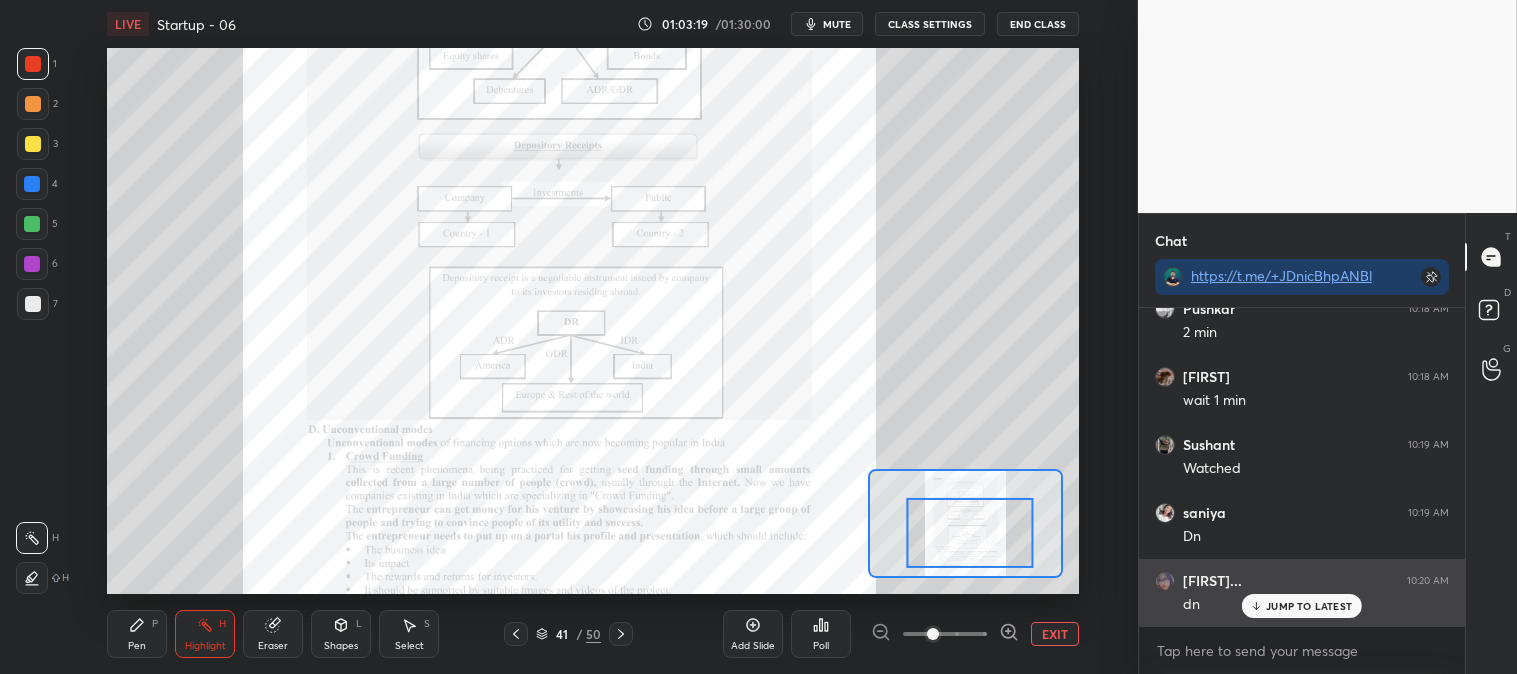 click 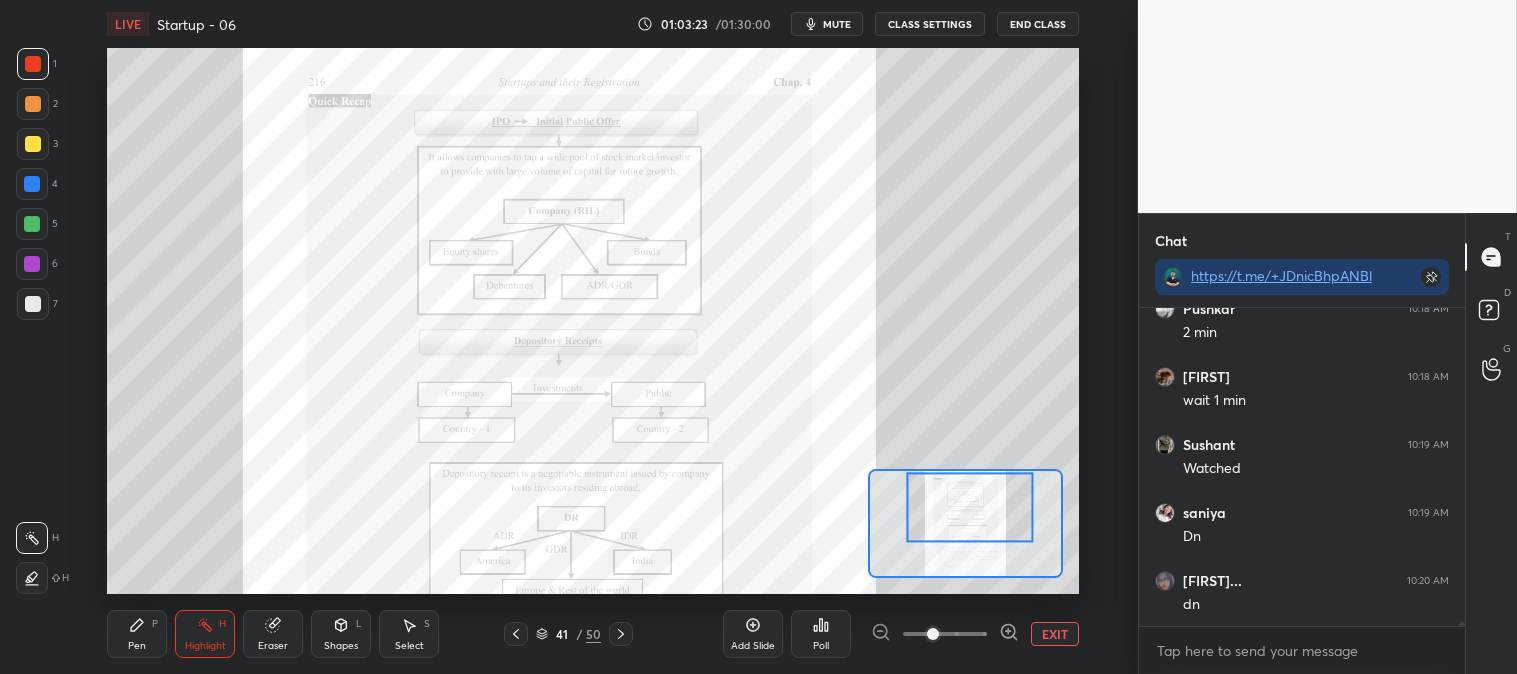 scroll, scrollTop: 28063, scrollLeft: 0, axis: vertical 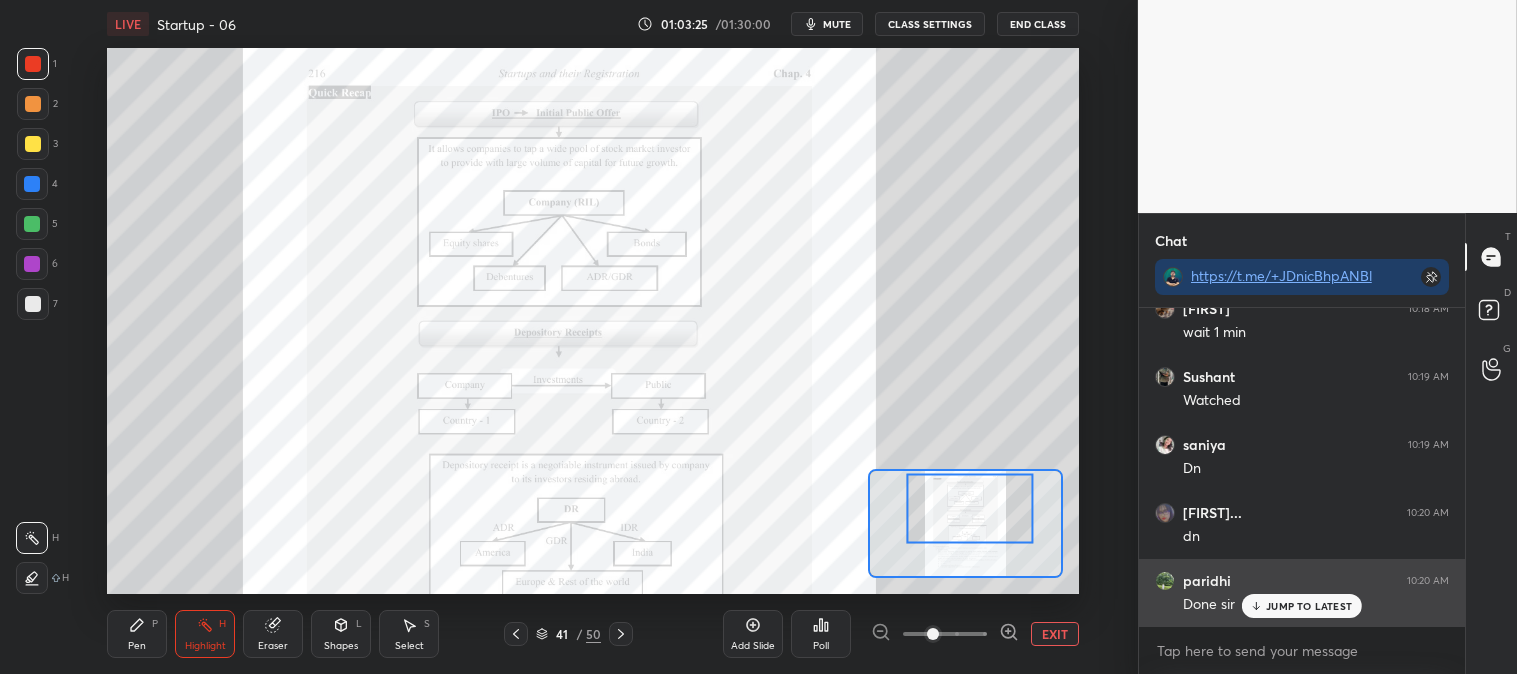 click on "JUMP TO LATEST" at bounding box center (1309, 606) 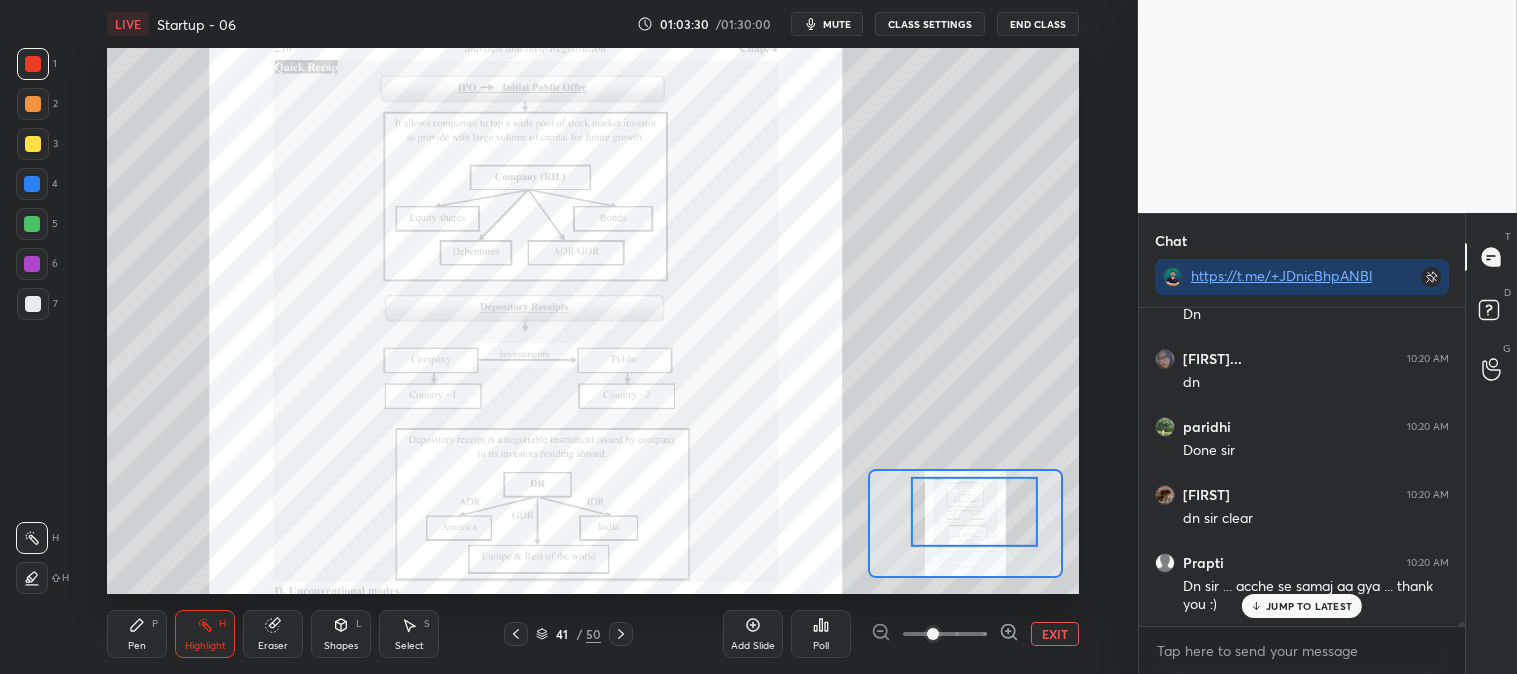 scroll, scrollTop: 28353, scrollLeft: 0, axis: vertical 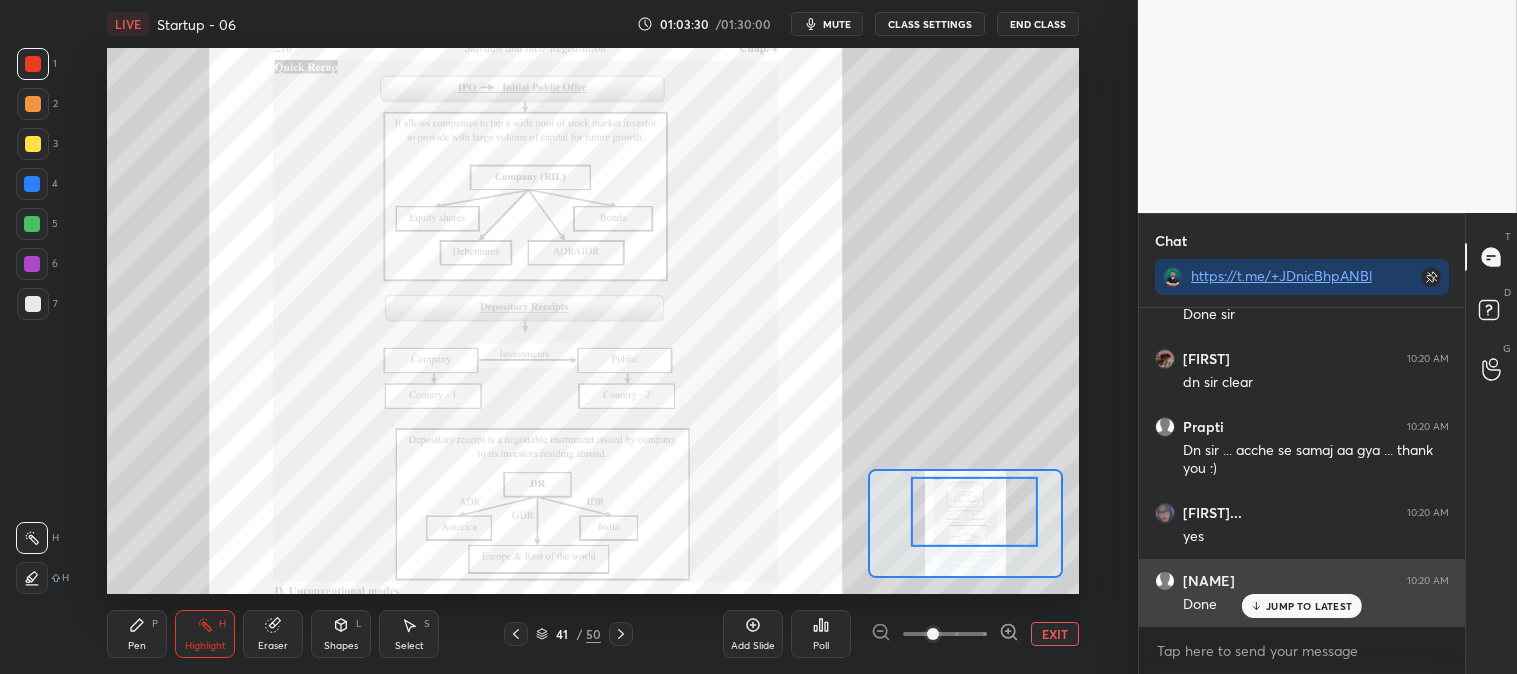 click on "JUMP TO LATEST" at bounding box center (1309, 606) 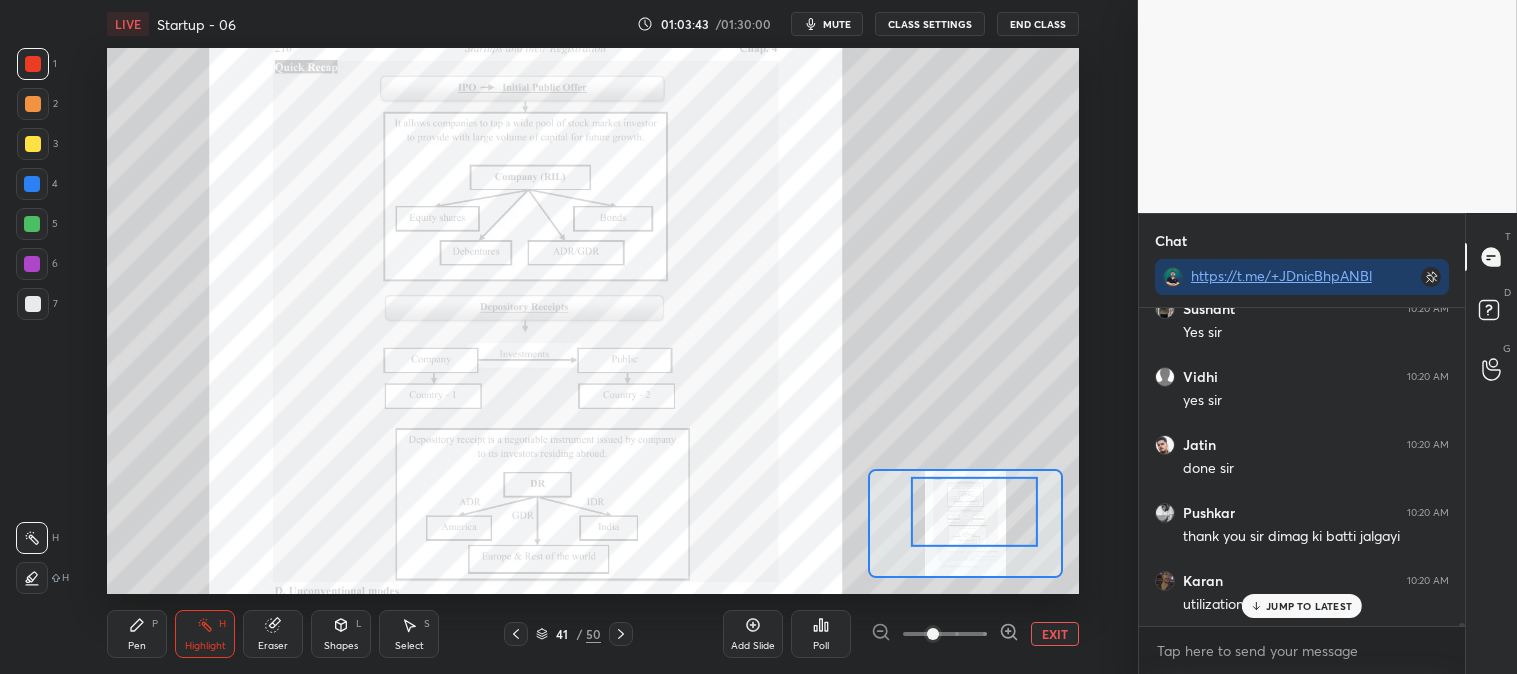 scroll, scrollTop: 28761, scrollLeft: 0, axis: vertical 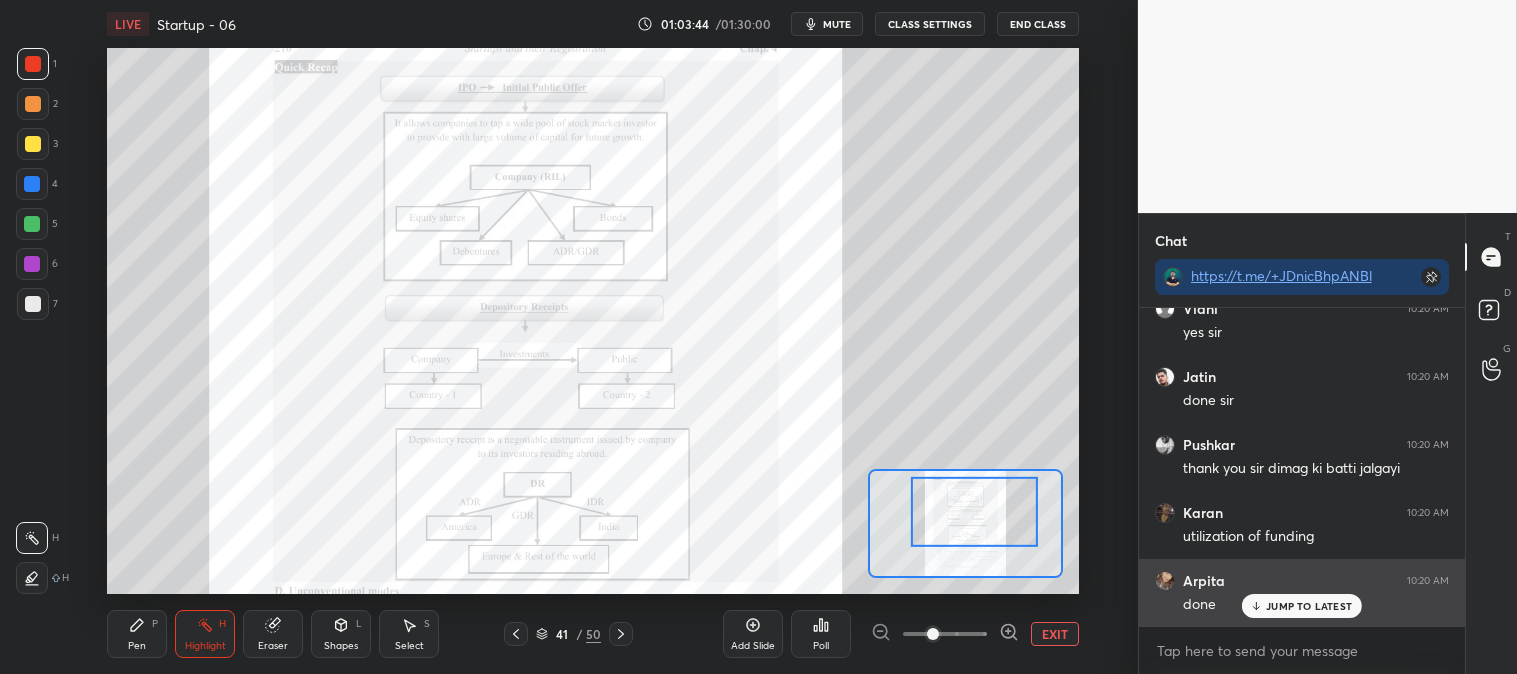 click on "JUMP TO LATEST" at bounding box center (1309, 606) 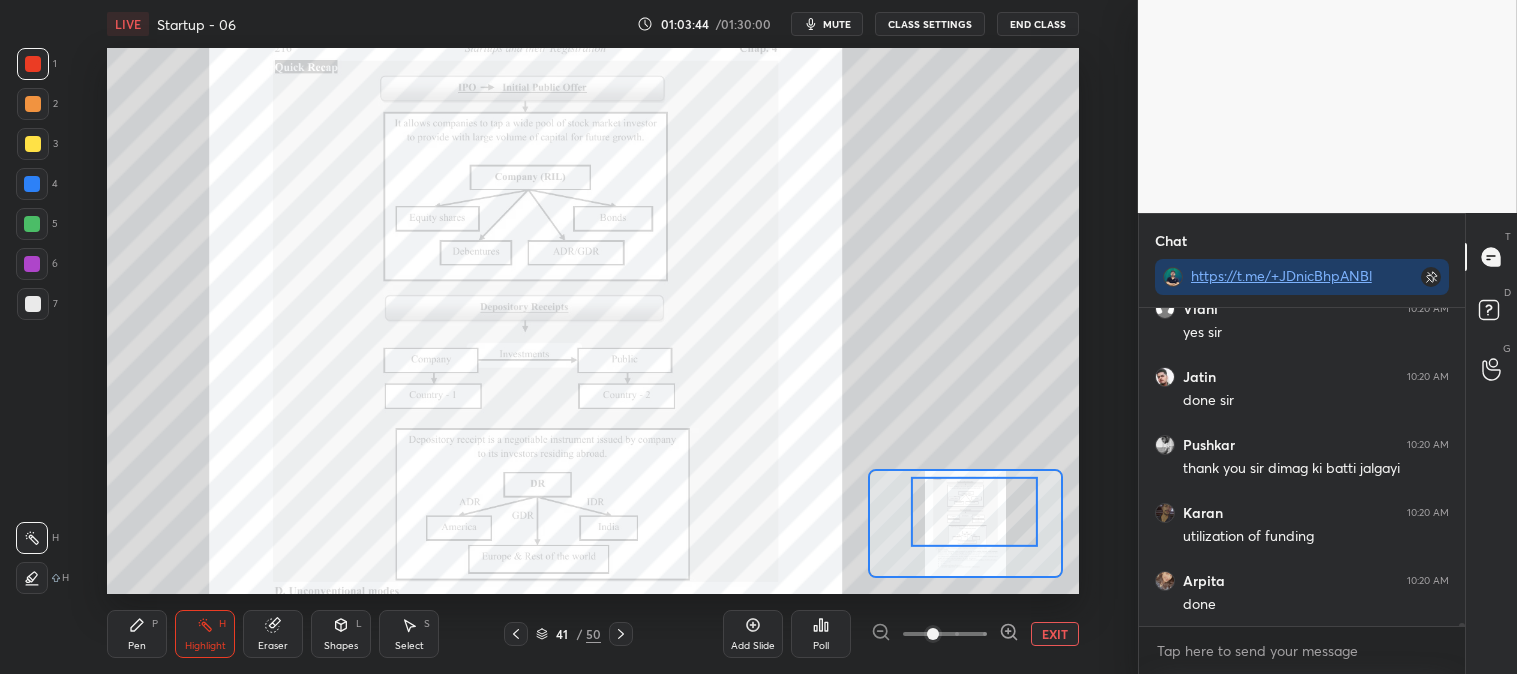 scroll, scrollTop: 28768, scrollLeft: 0, axis: vertical 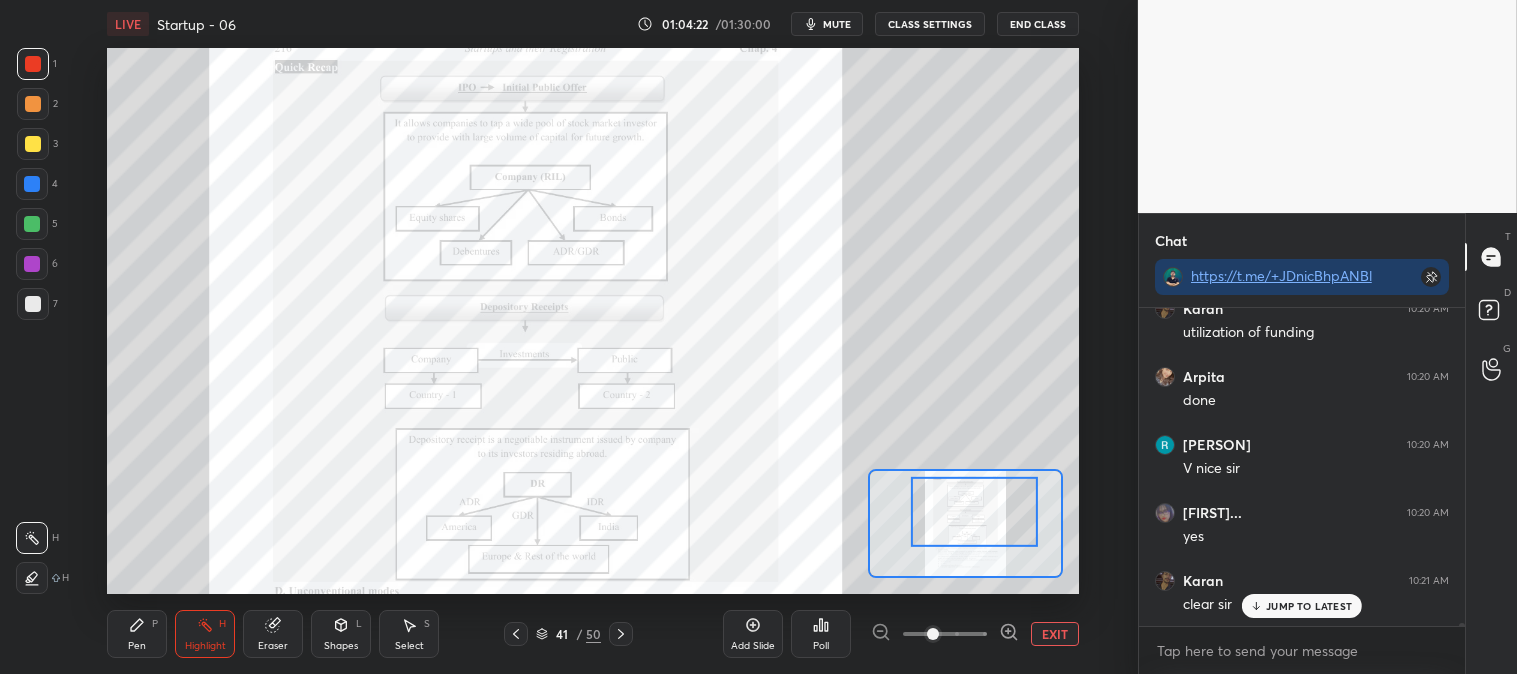 click on "JUMP TO LATEST" at bounding box center [1309, 606] 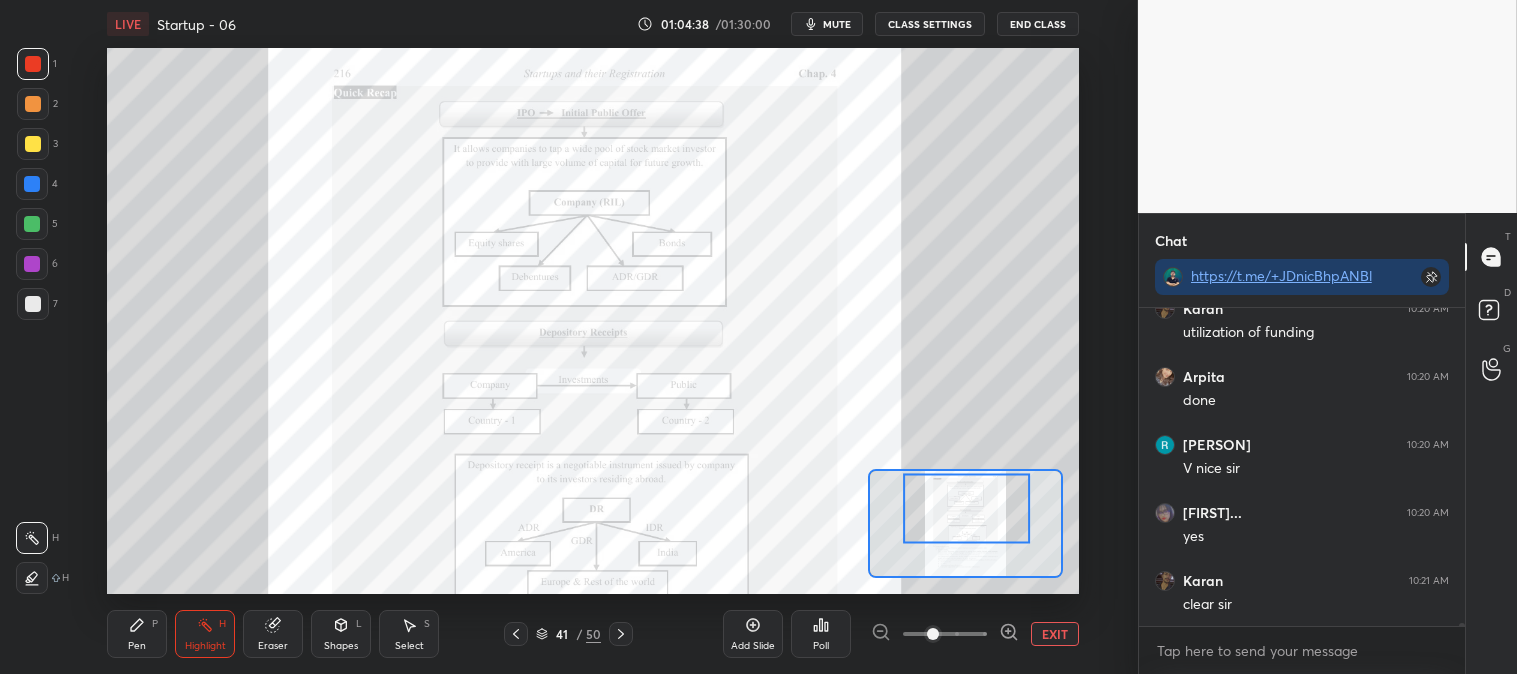 scroll, scrollTop: 29033, scrollLeft: 0, axis: vertical 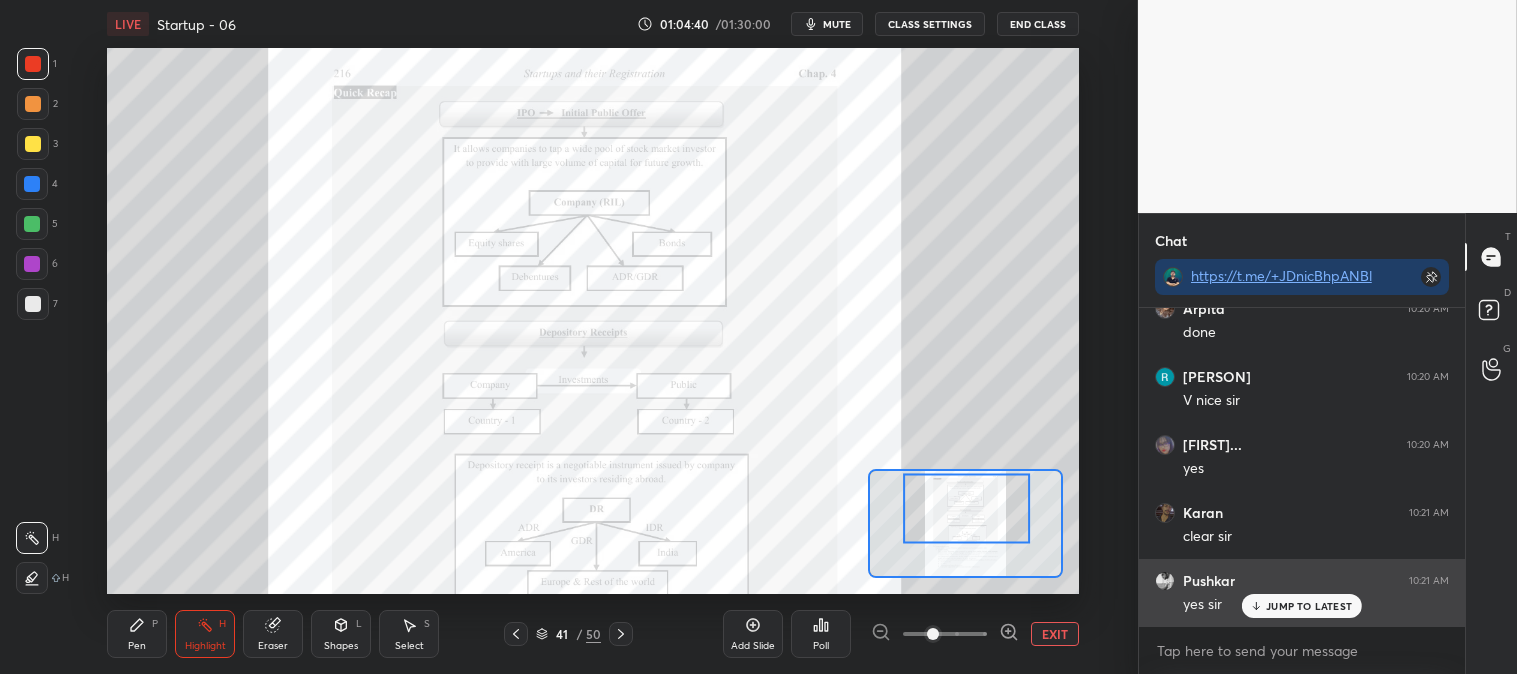 click on "JUMP TO LATEST" at bounding box center [1309, 606] 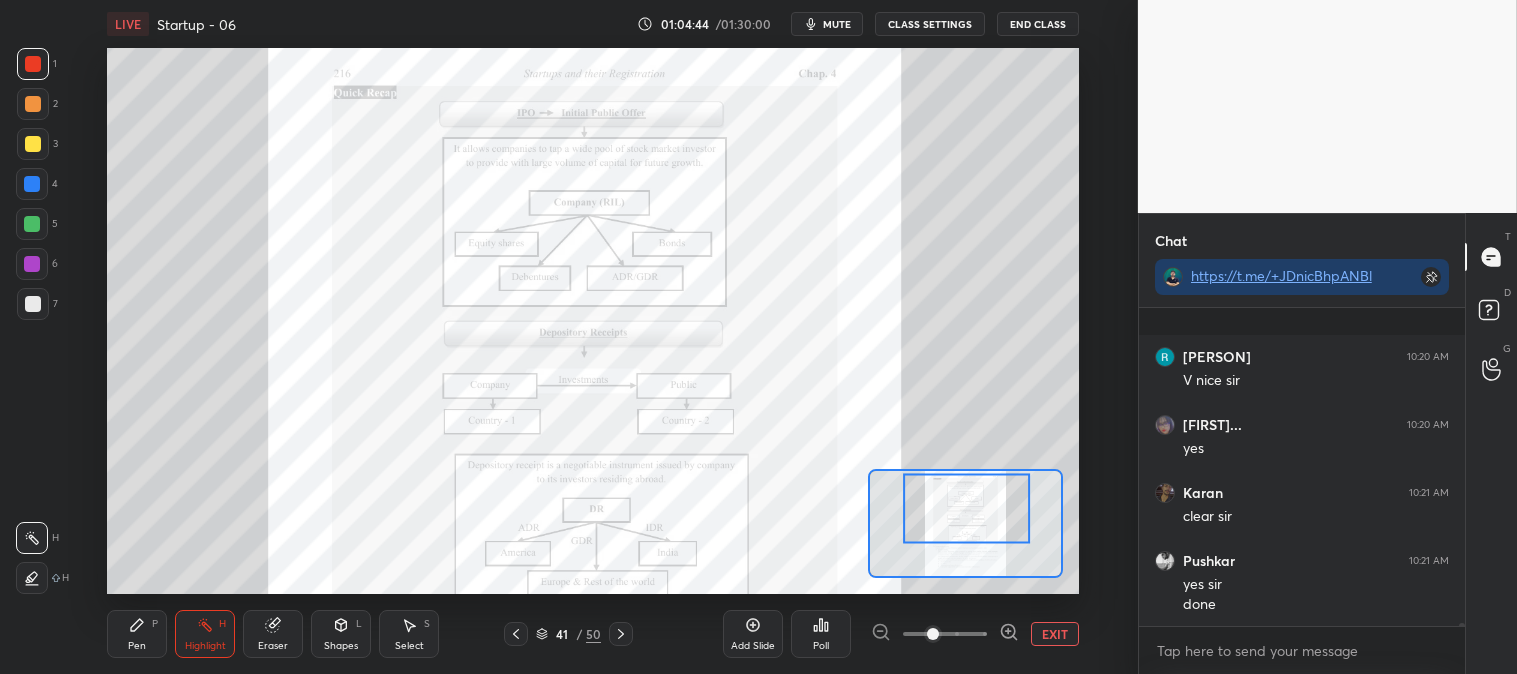 scroll, scrollTop: 29190, scrollLeft: 0, axis: vertical 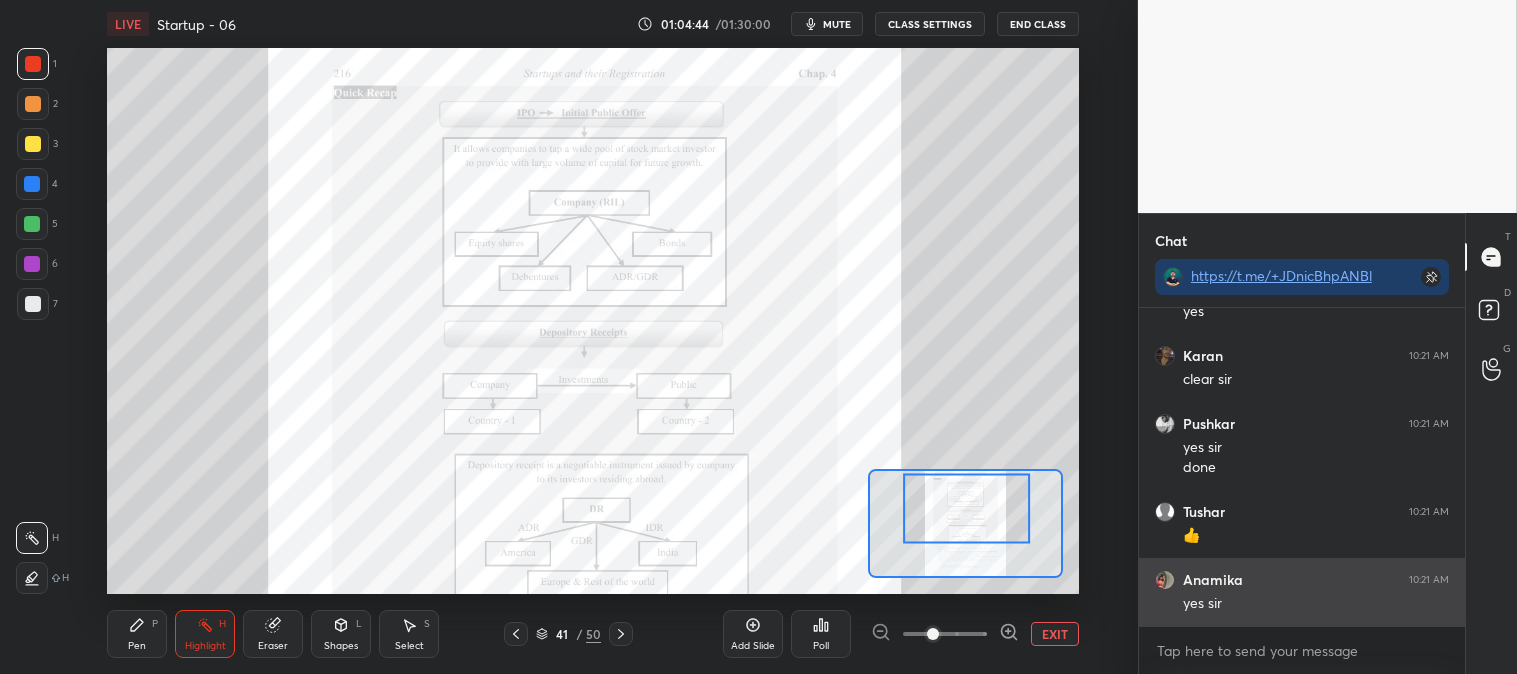 click on "yes sir" at bounding box center [1316, 604] 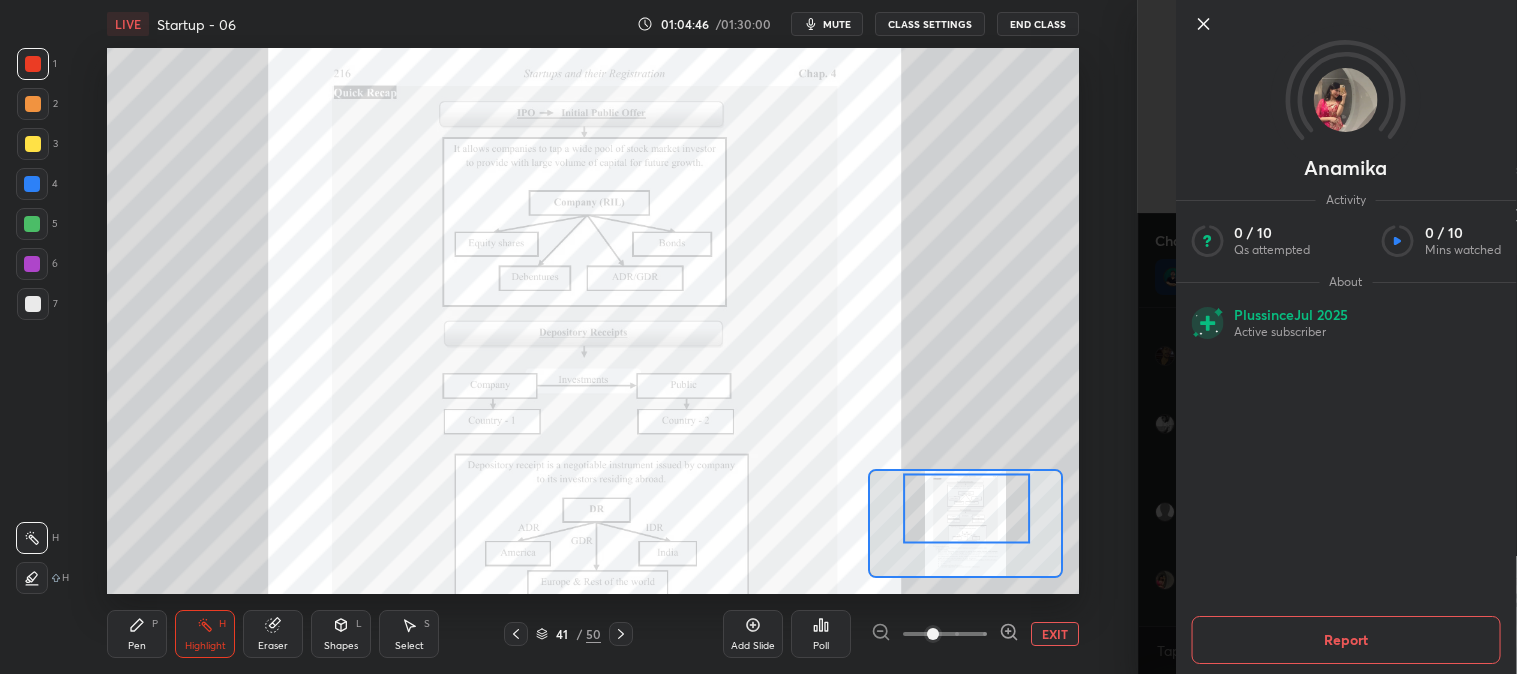 click 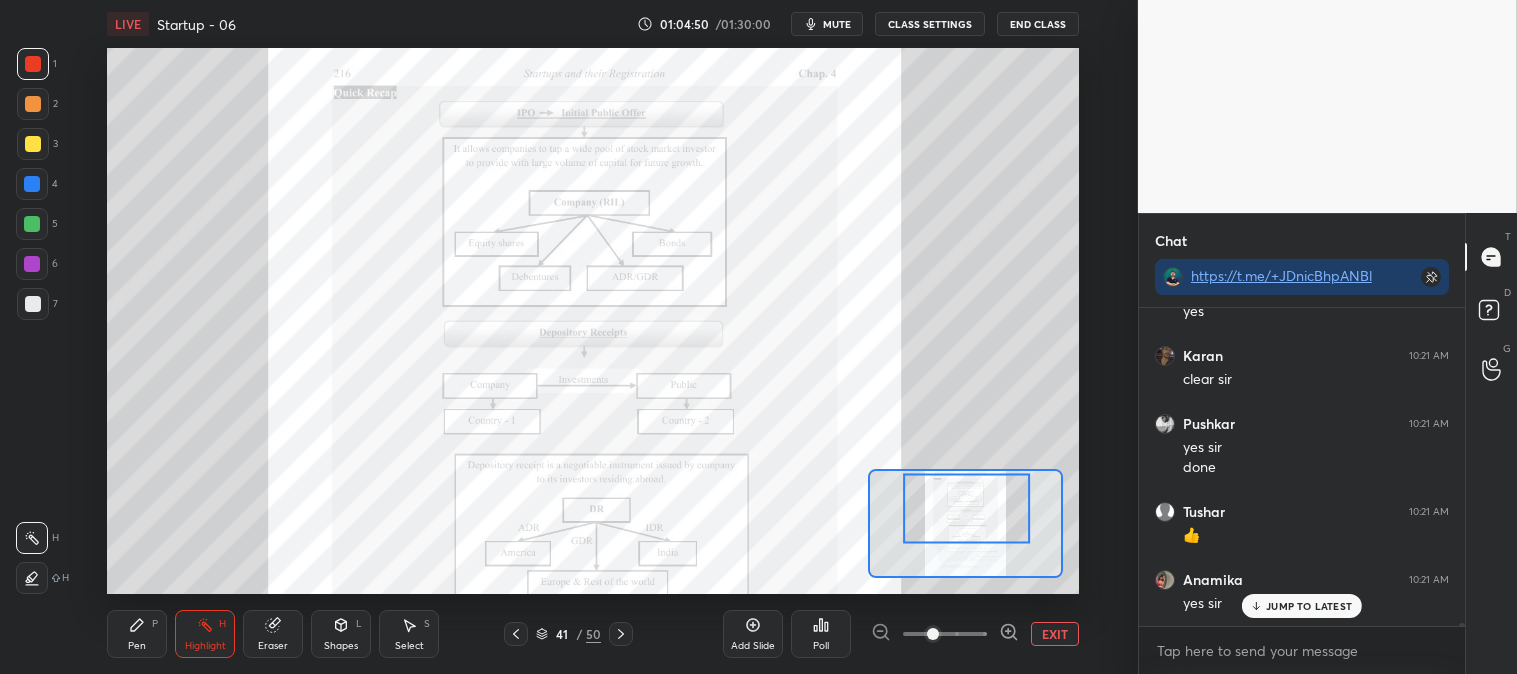 scroll, scrollTop: 29257, scrollLeft: 0, axis: vertical 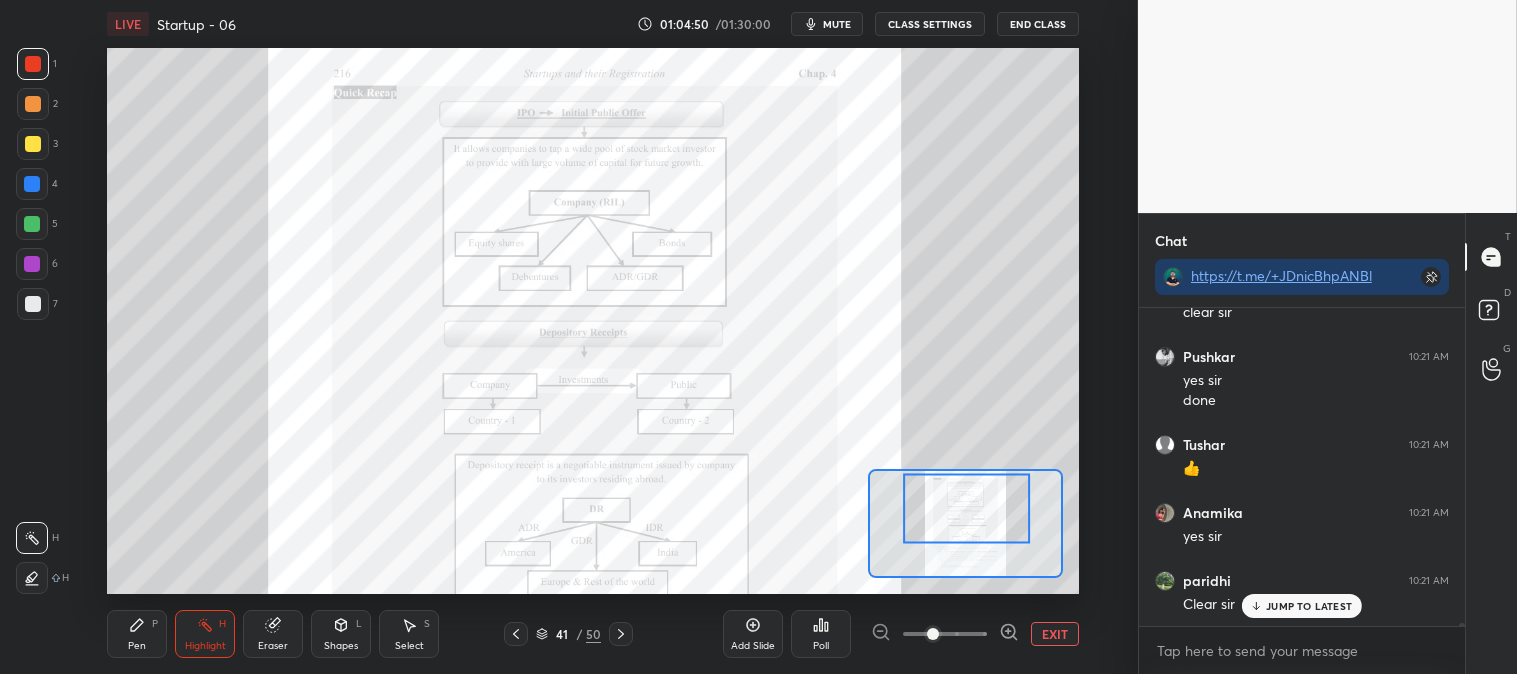 click at bounding box center (966, 508) 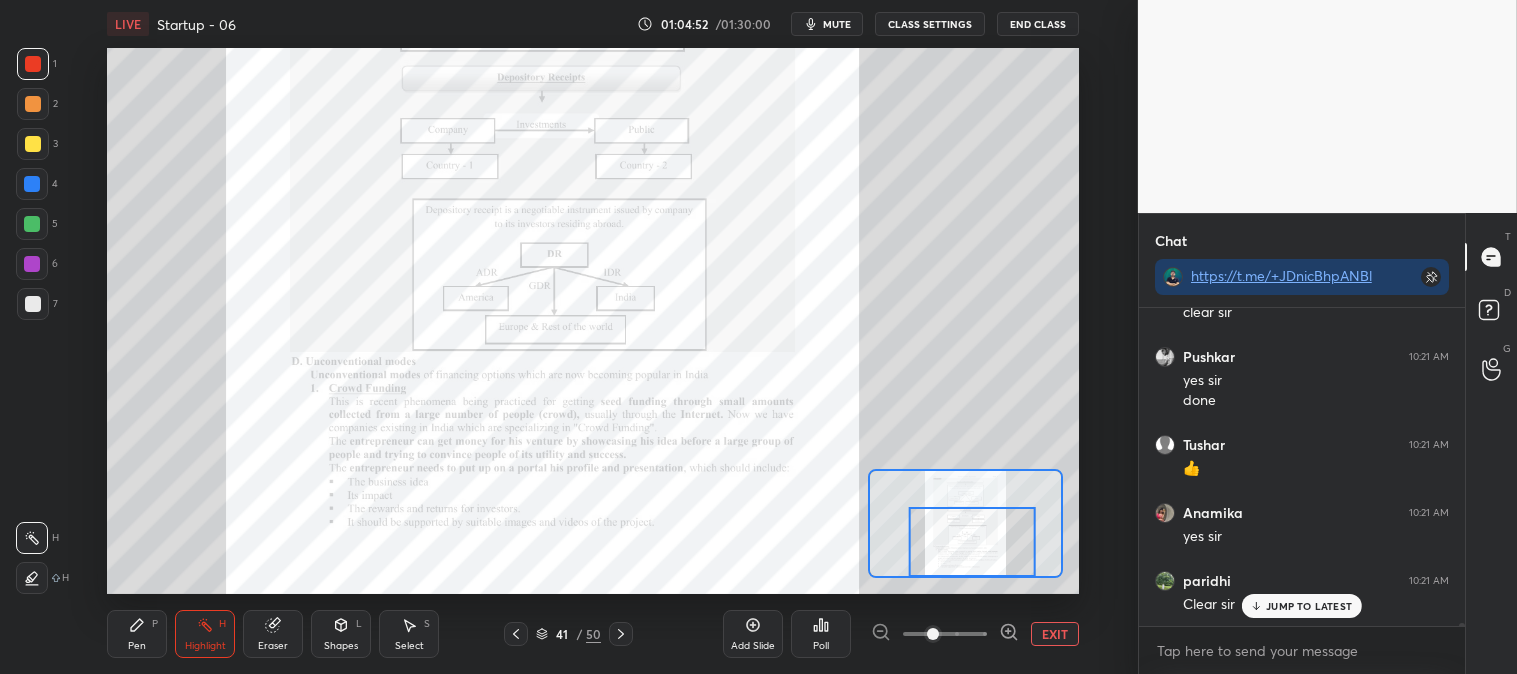 scroll, scrollTop: 29325, scrollLeft: 0, axis: vertical 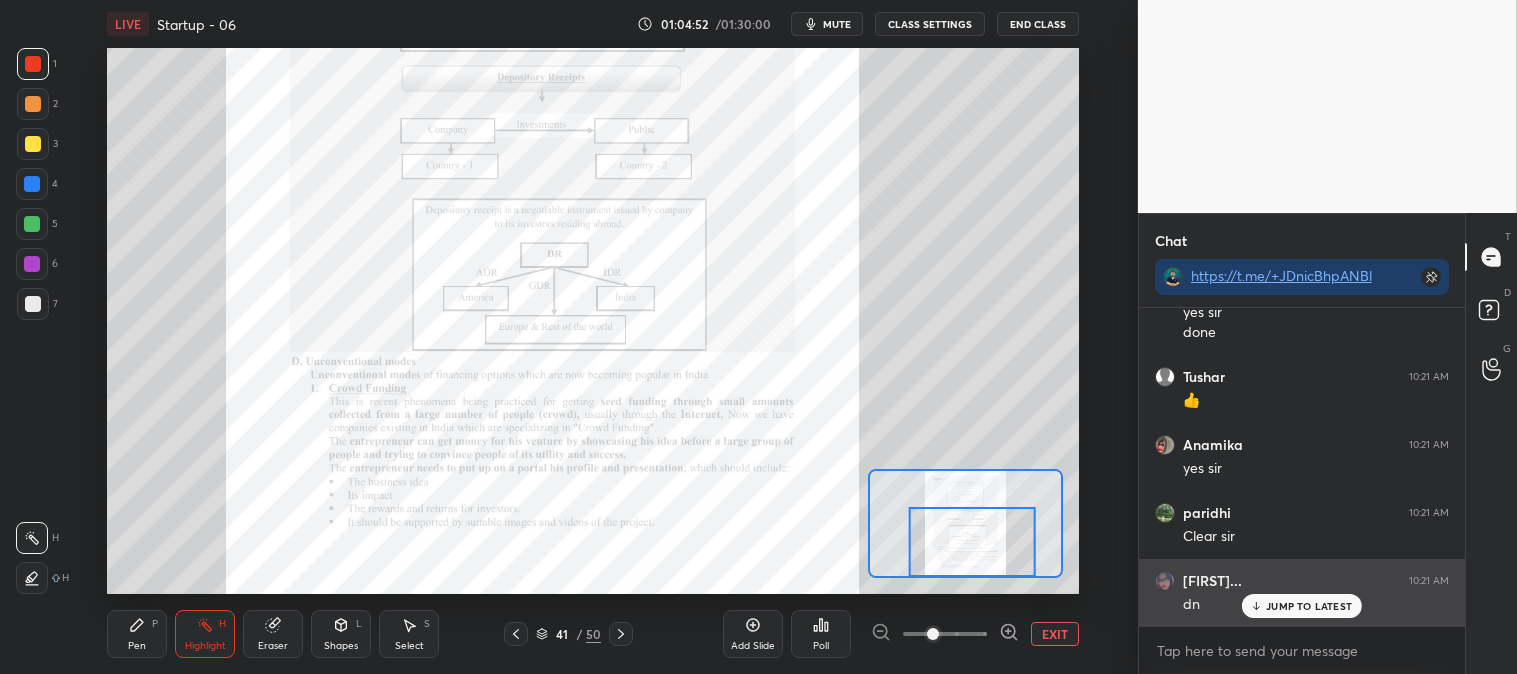 click on "JUMP TO LATEST" at bounding box center [1309, 606] 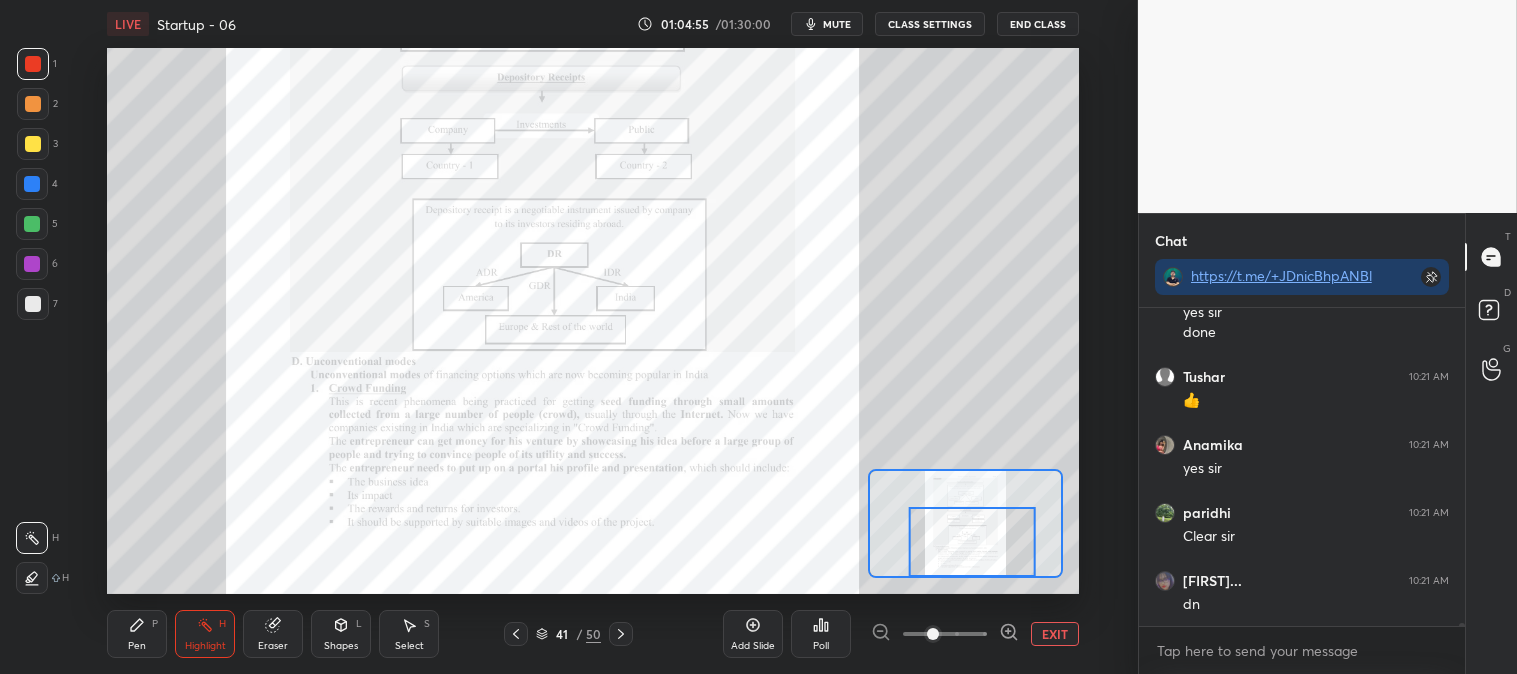 scroll, scrollTop: 29393, scrollLeft: 0, axis: vertical 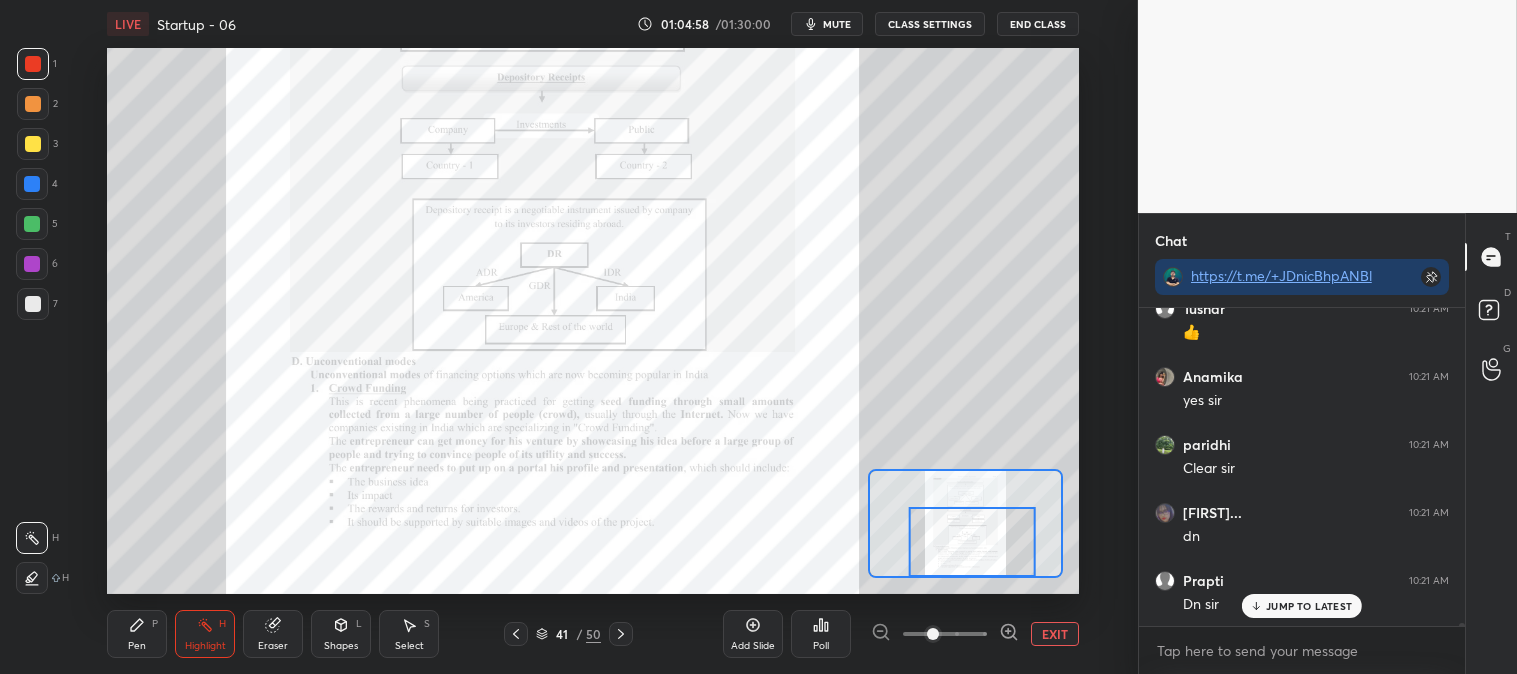 click 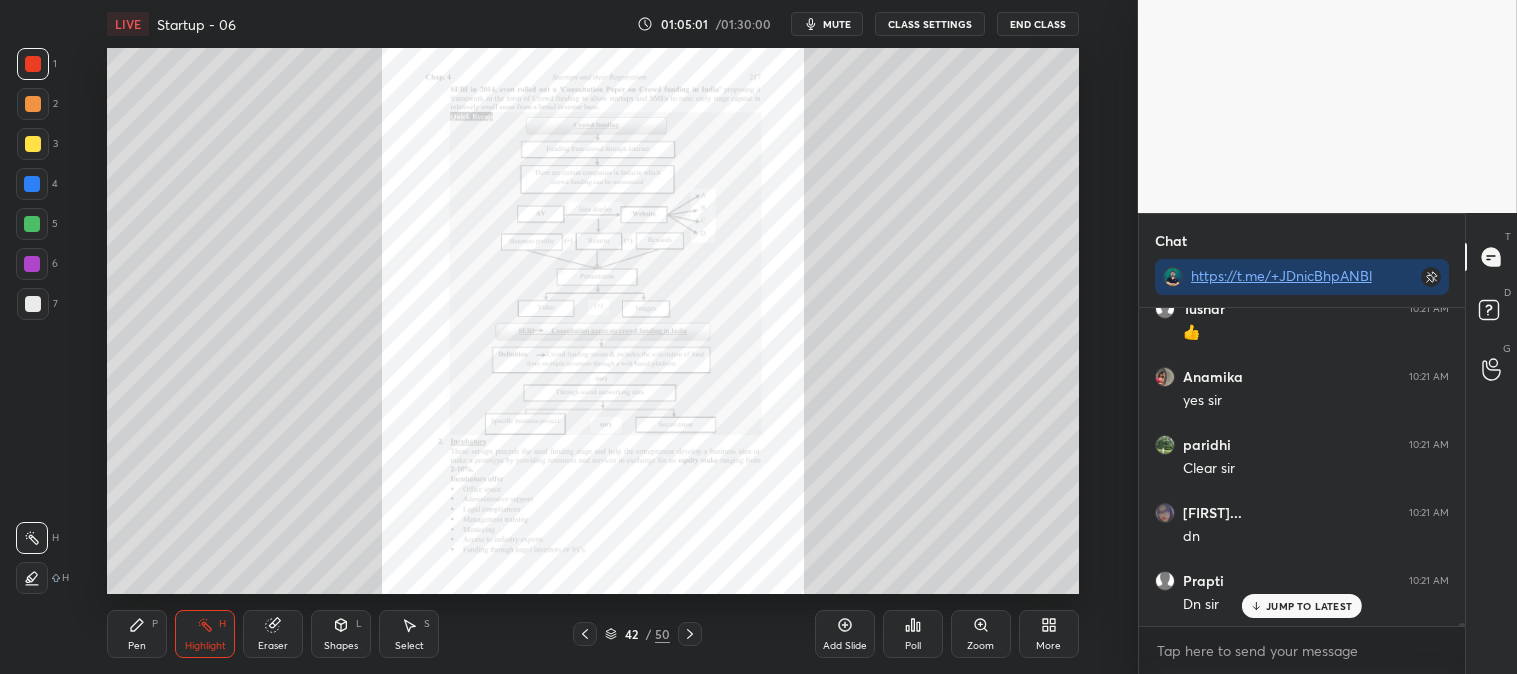 click 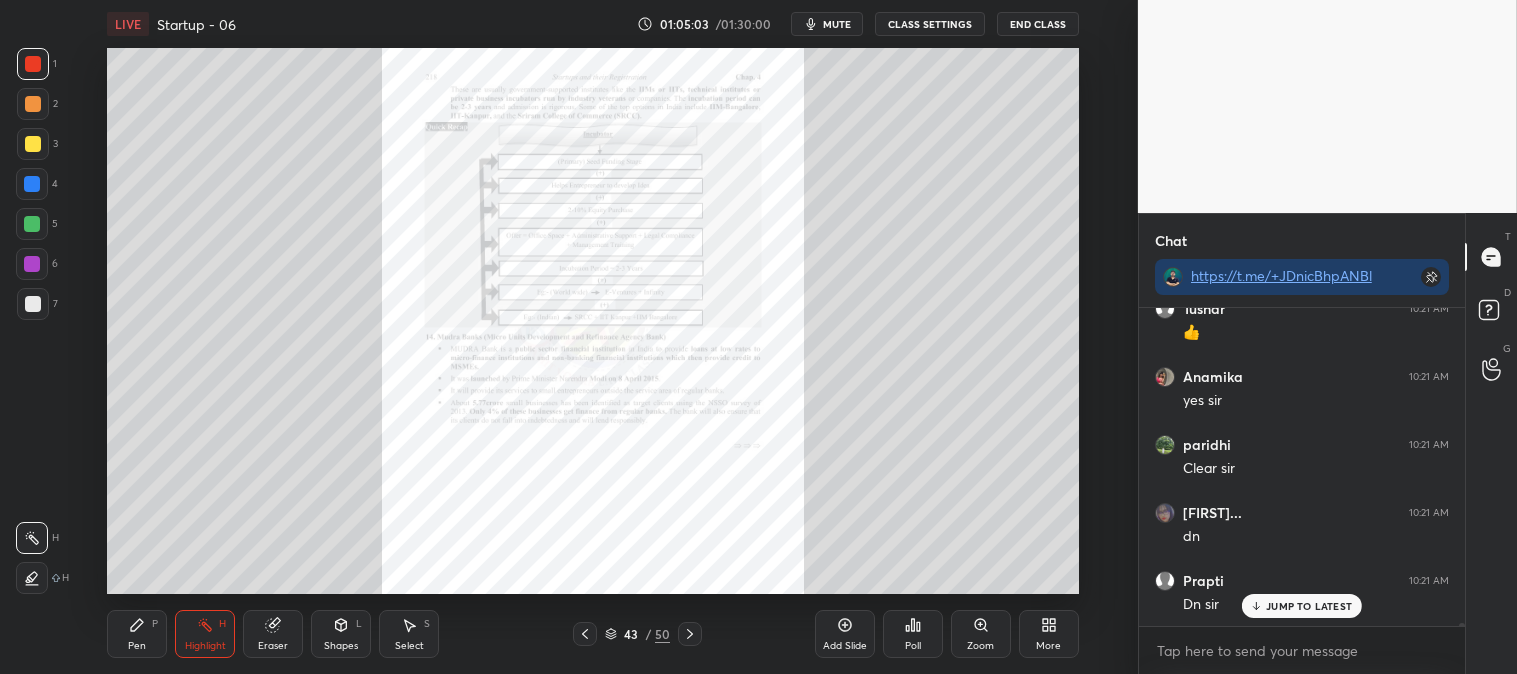 click at bounding box center (585, 634) 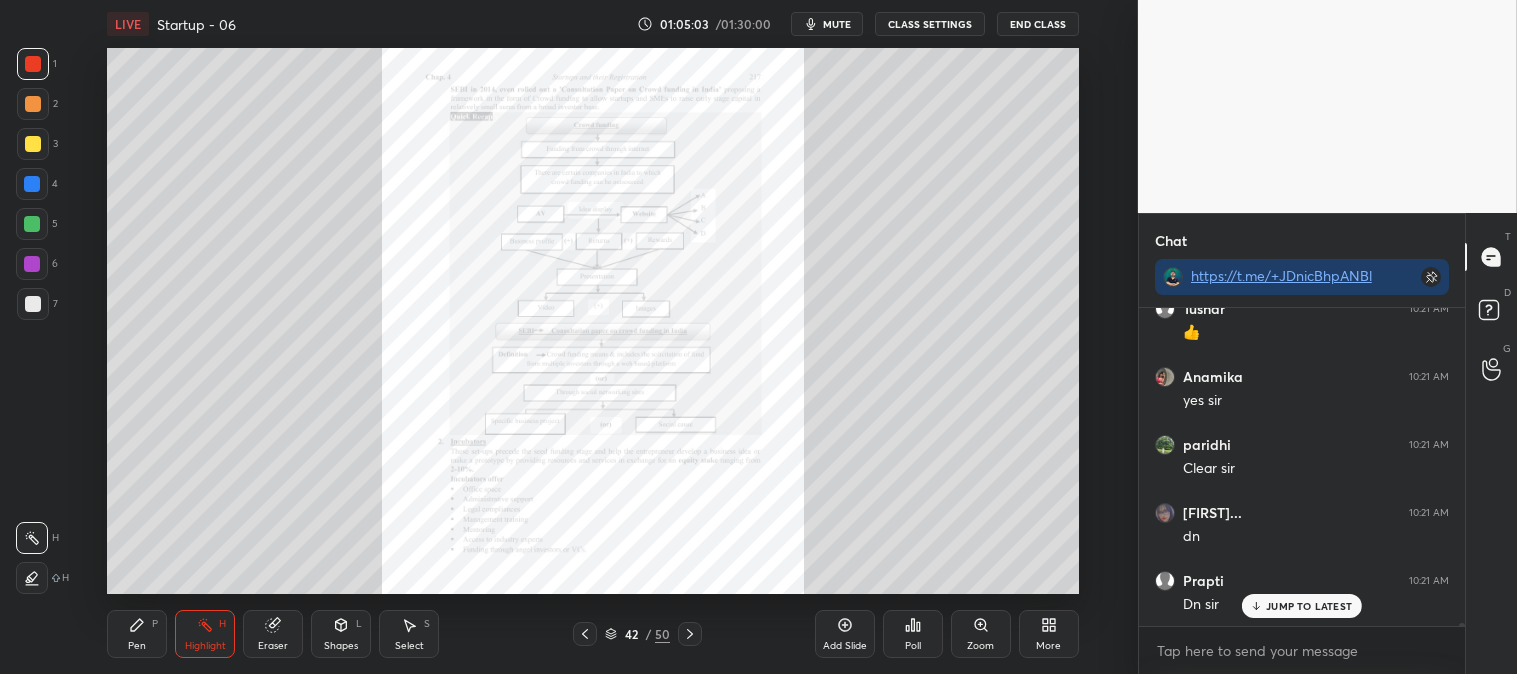 click on "Zoom" at bounding box center (981, 634) 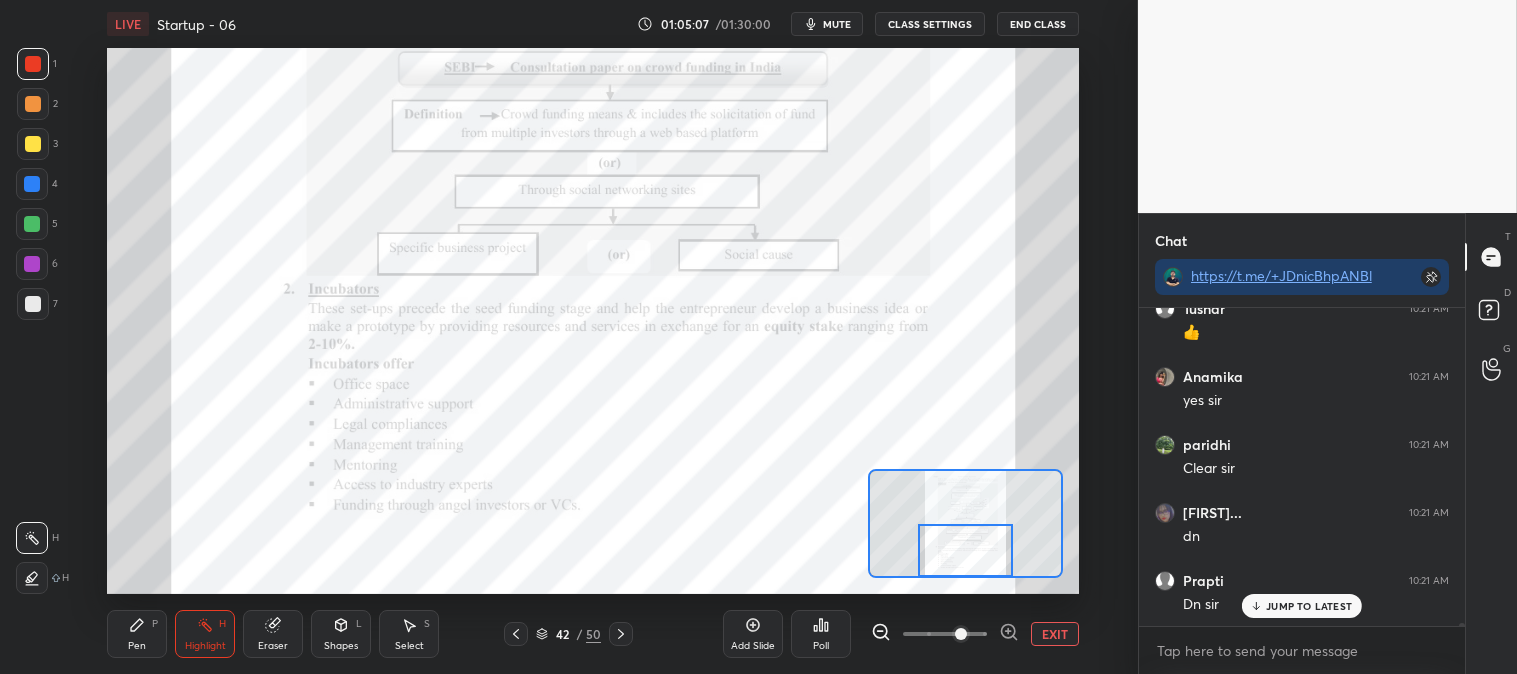 click 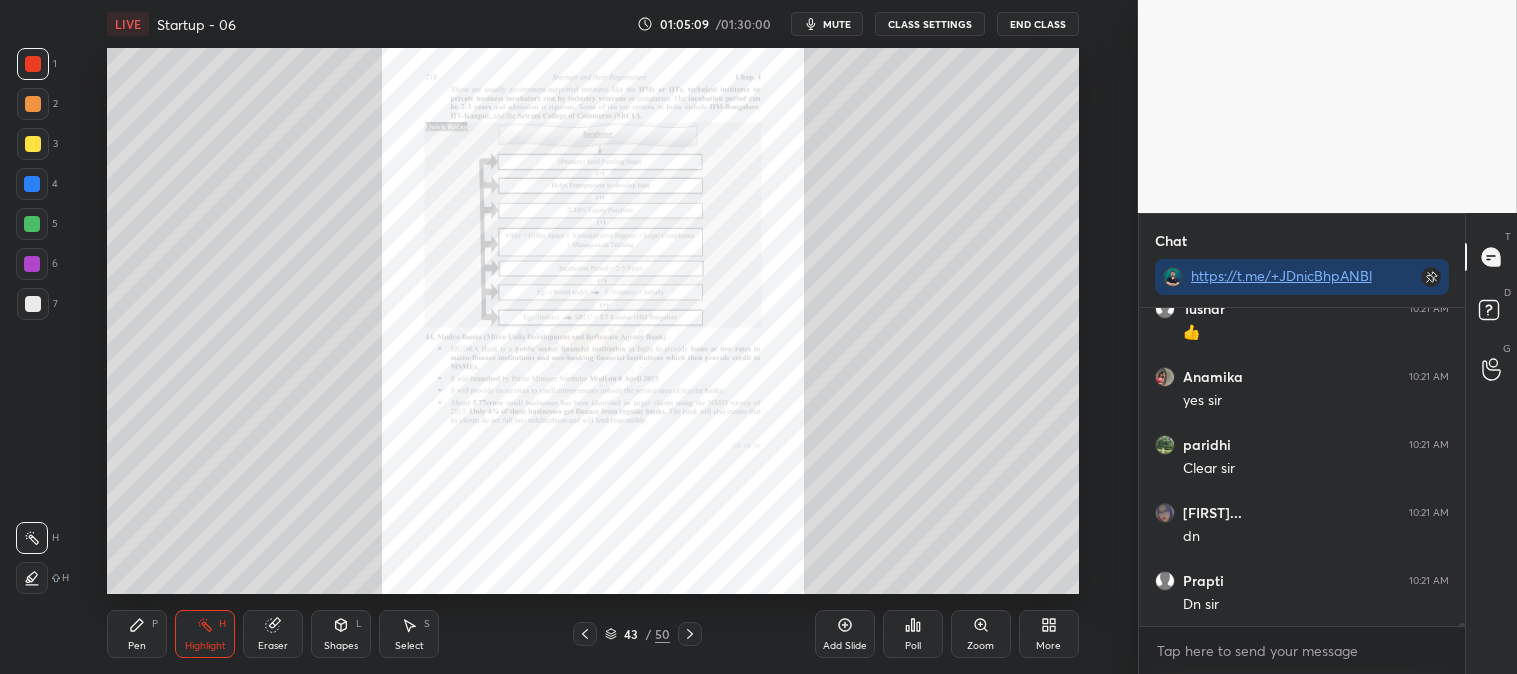 scroll, scrollTop: 29465, scrollLeft: 0, axis: vertical 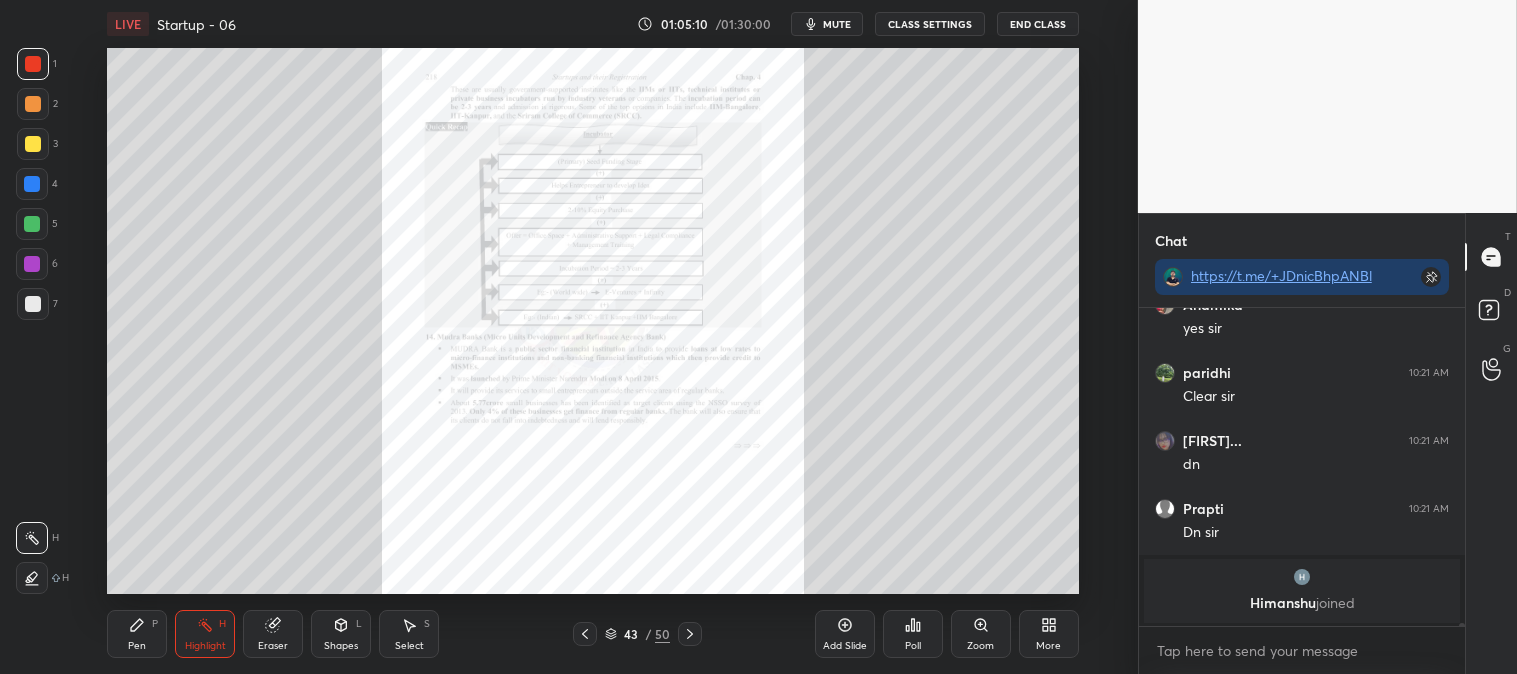 click on "Zoom" at bounding box center [981, 634] 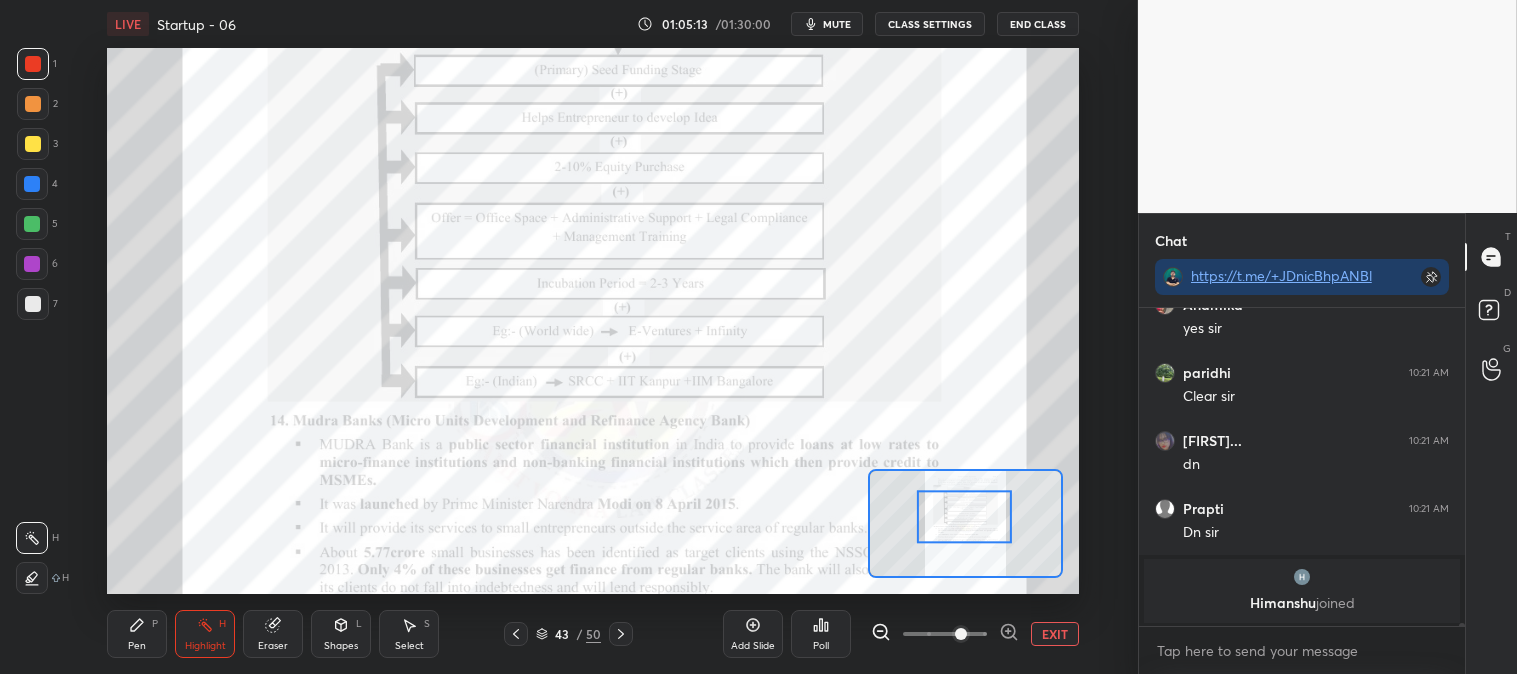 click 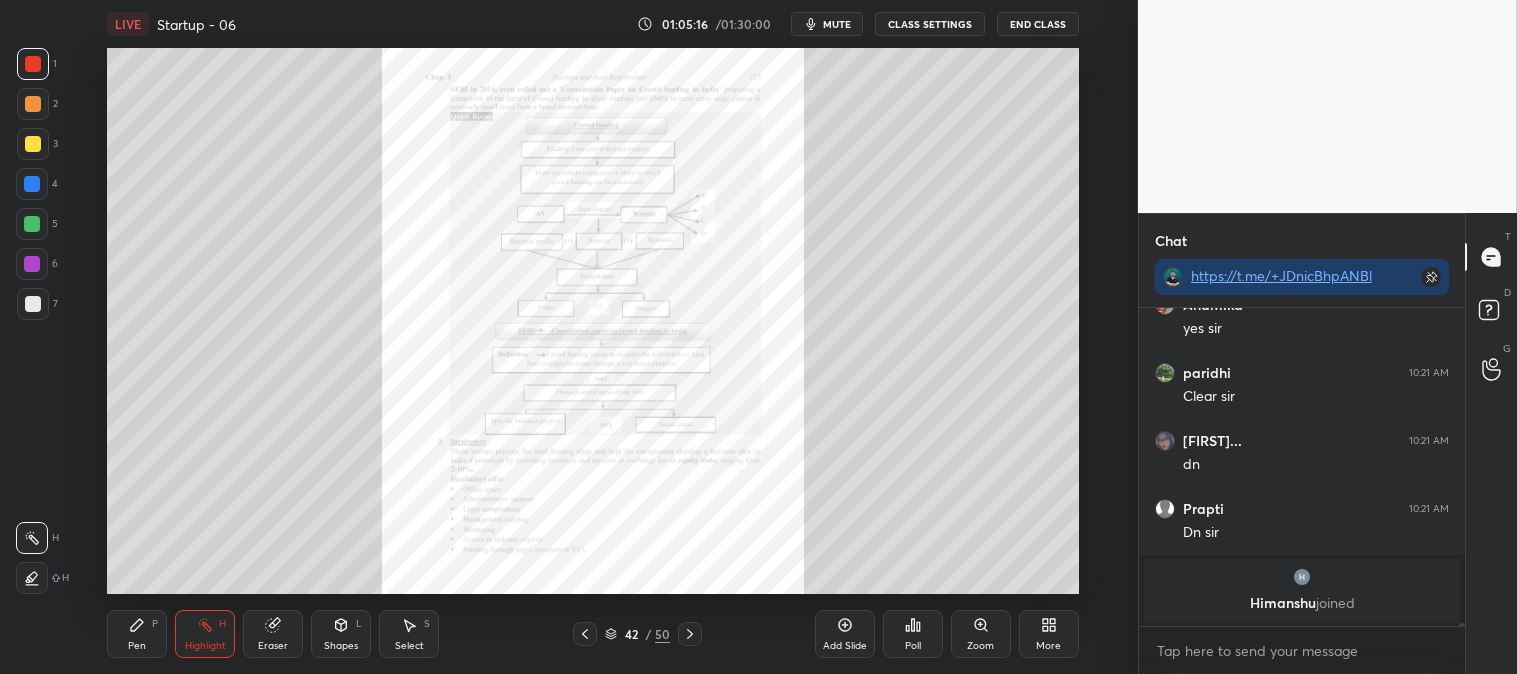 click 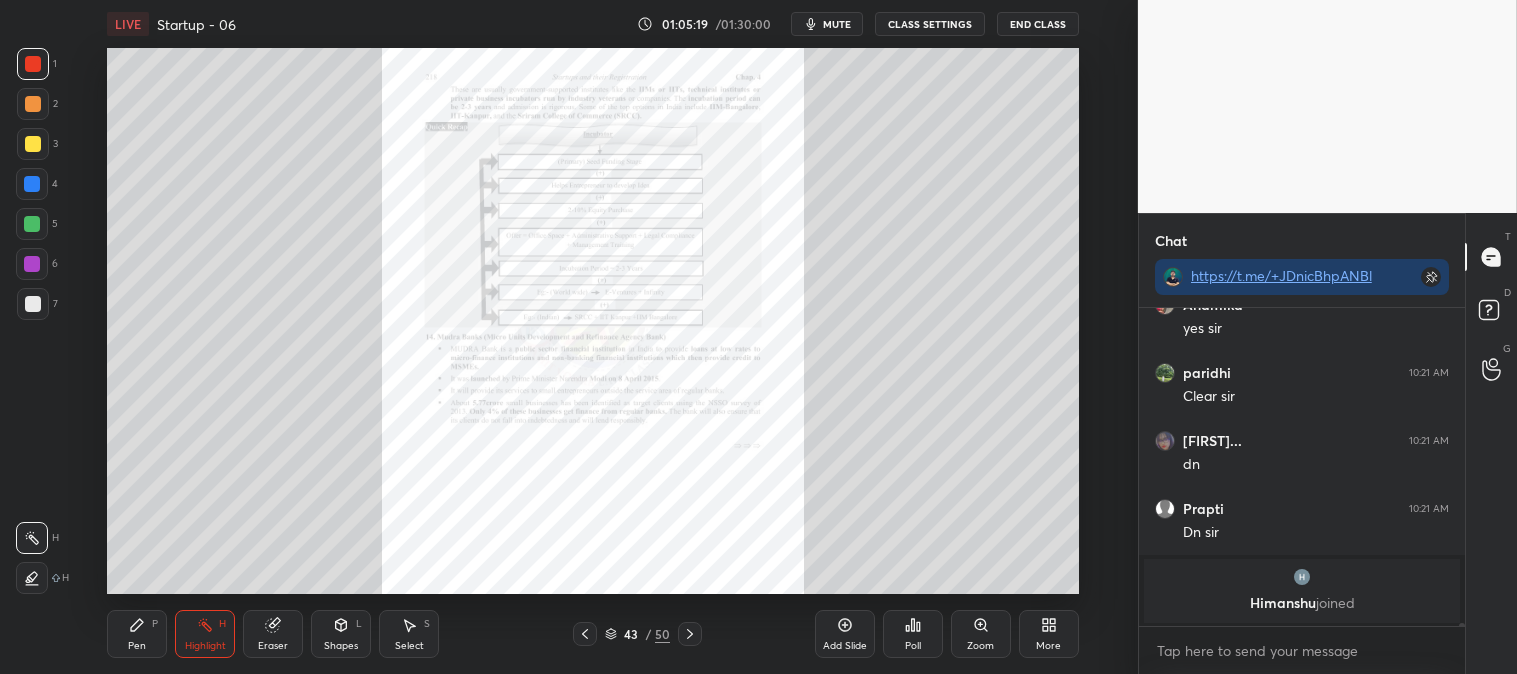 click on "Zoom" at bounding box center [981, 634] 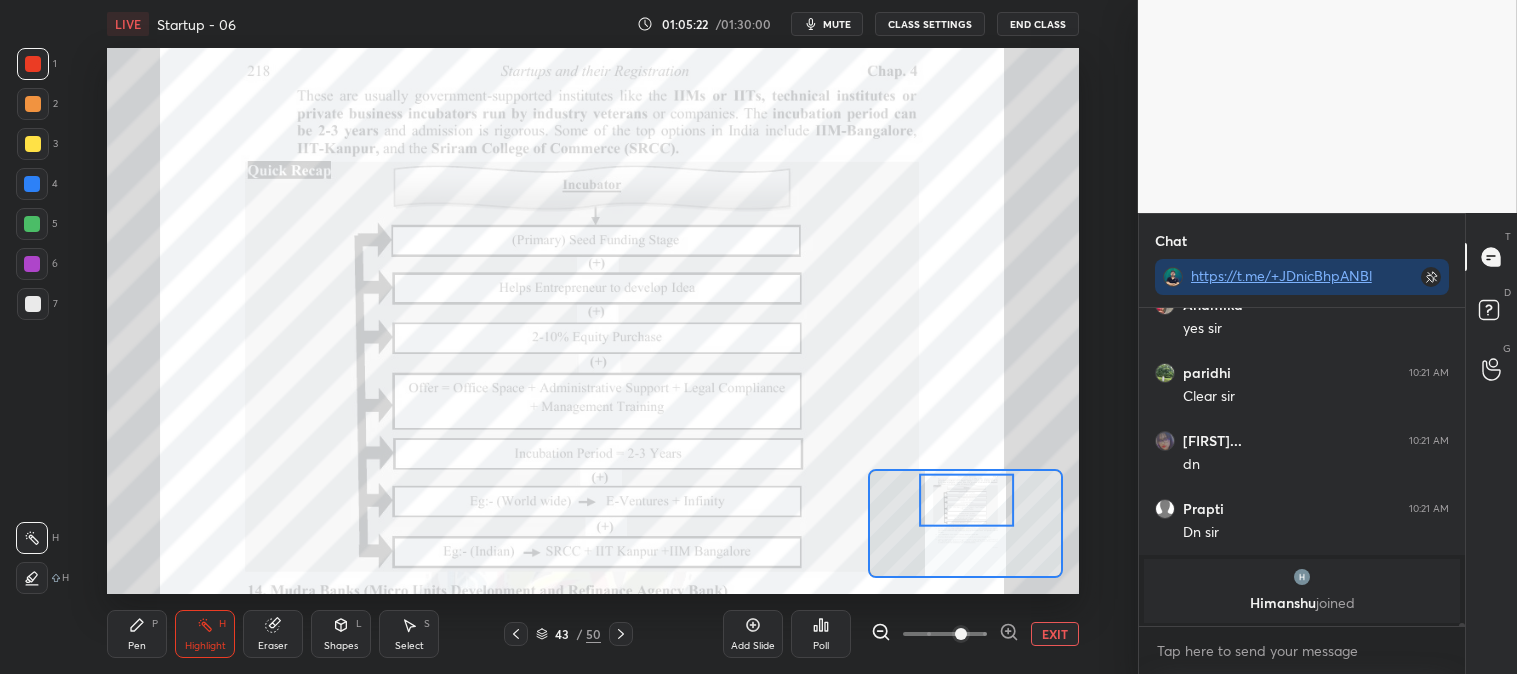 click 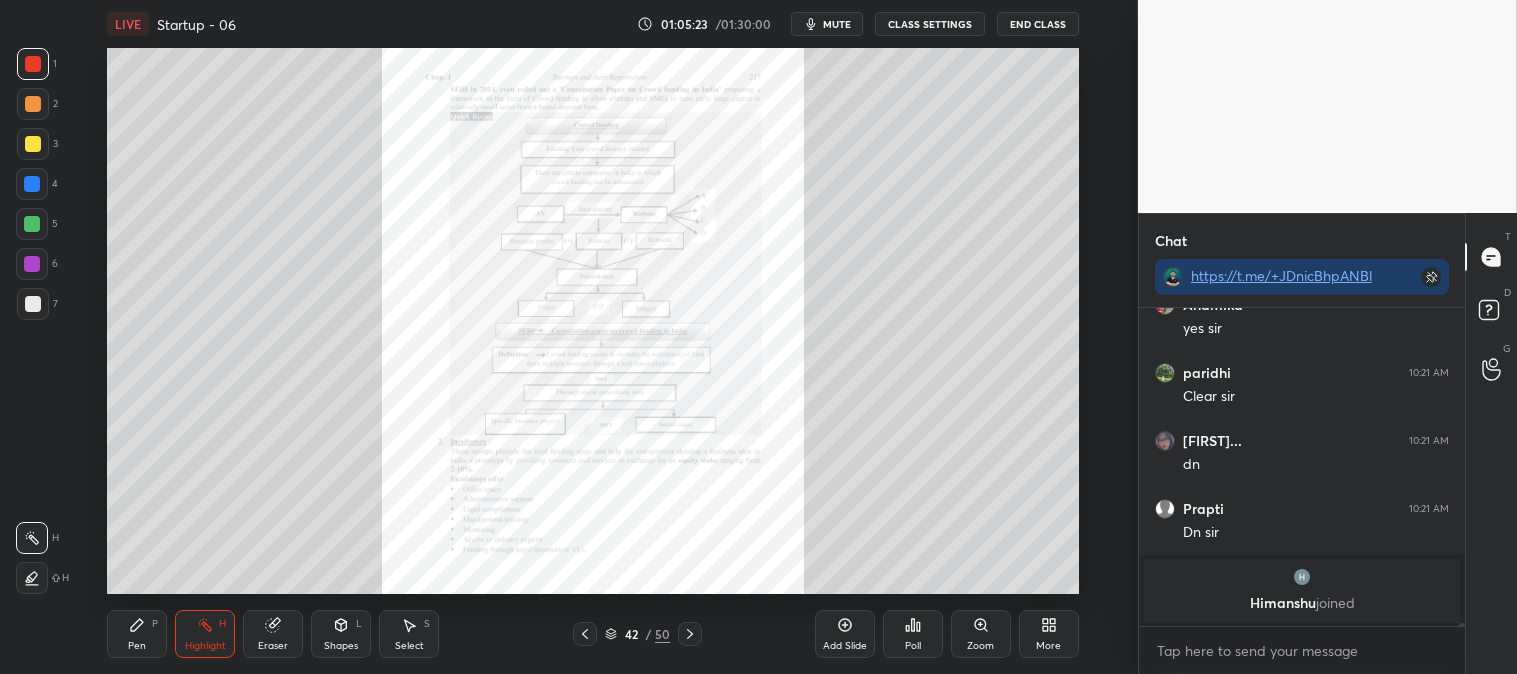 click 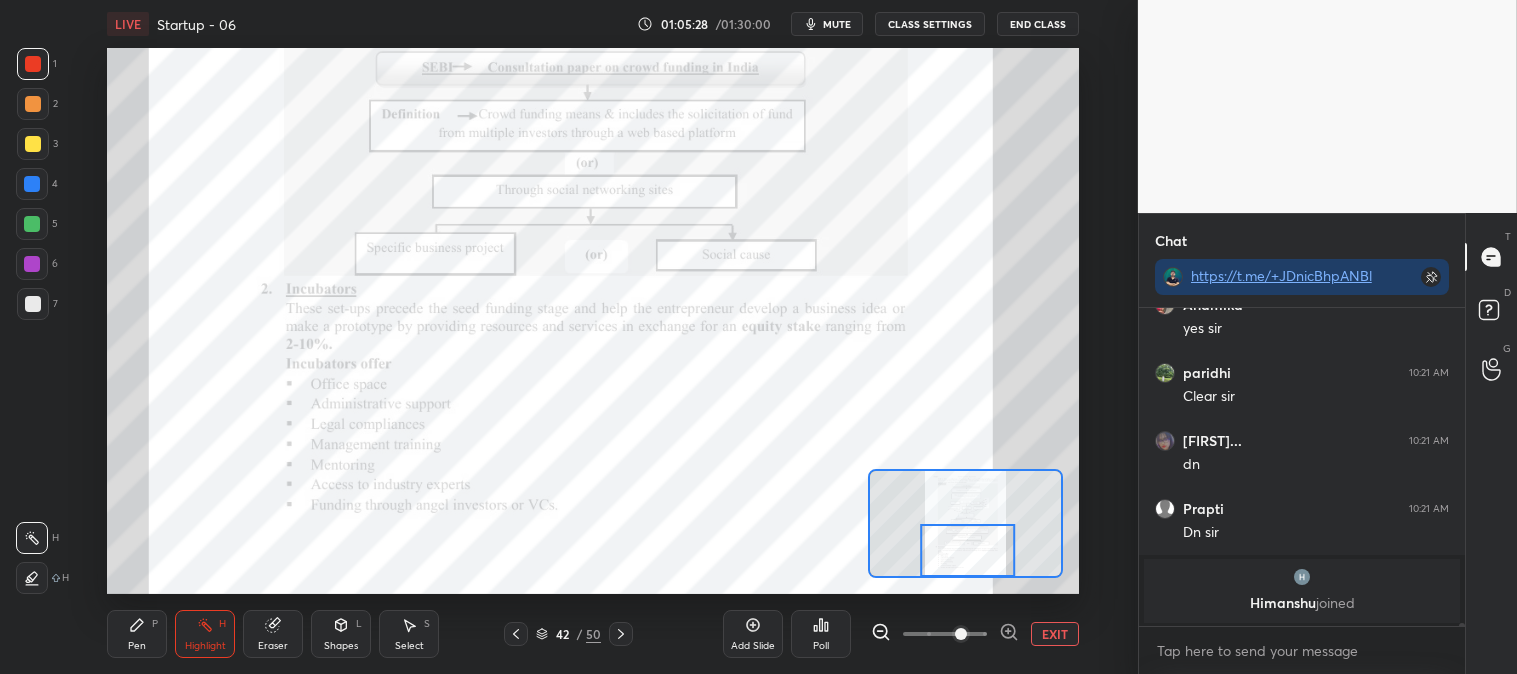 click on "mute" at bounding box center [837, 24] 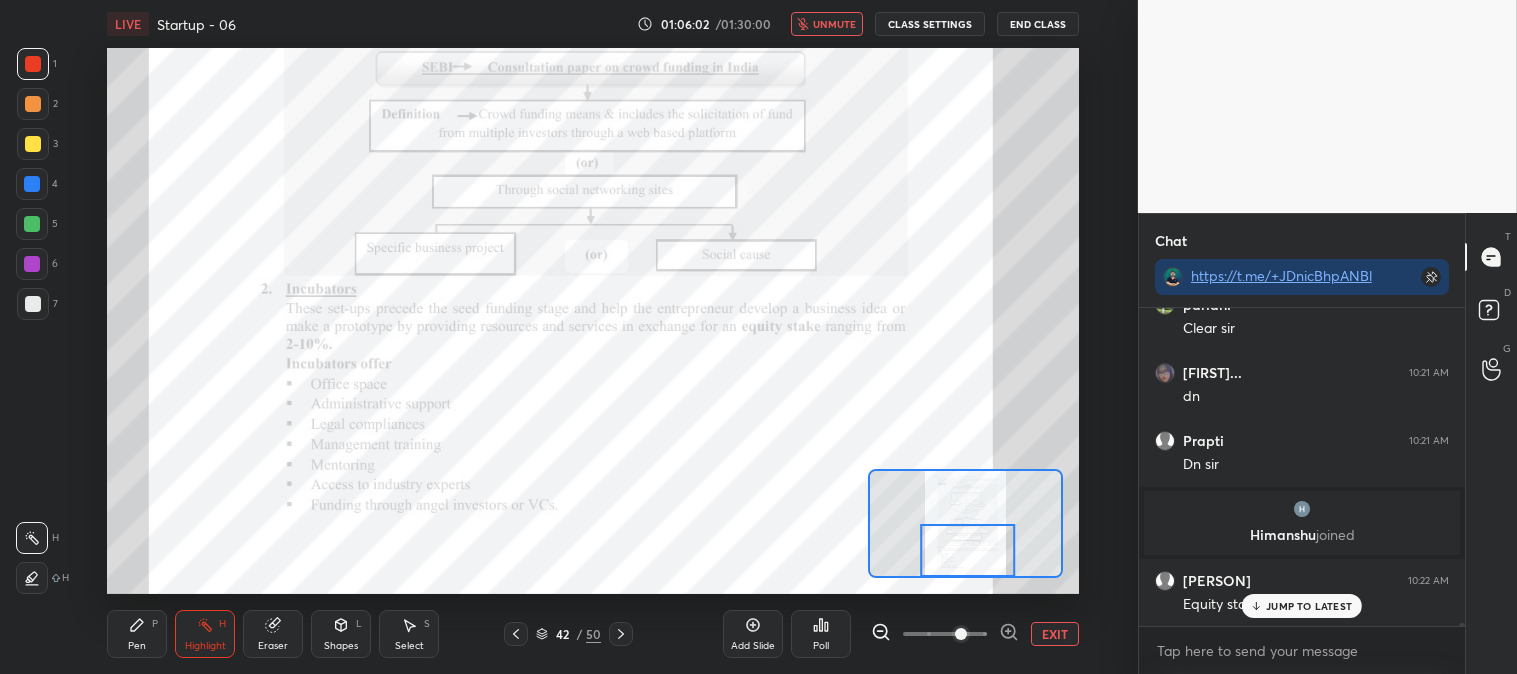 scroll, scrollTop: 29601, scrollLeft: 0, axis: vertical 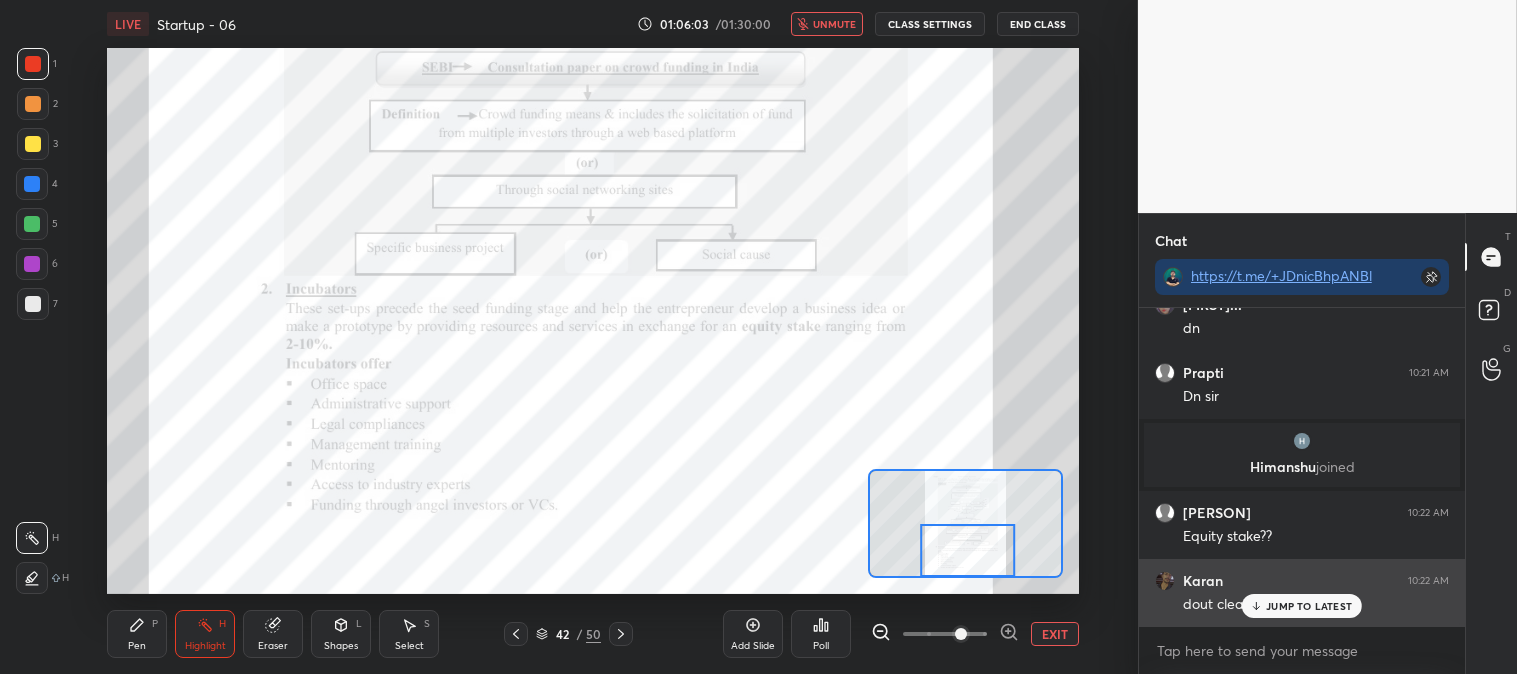 click on "JUMP TO LATEST" at bounding box center [1309, 606] 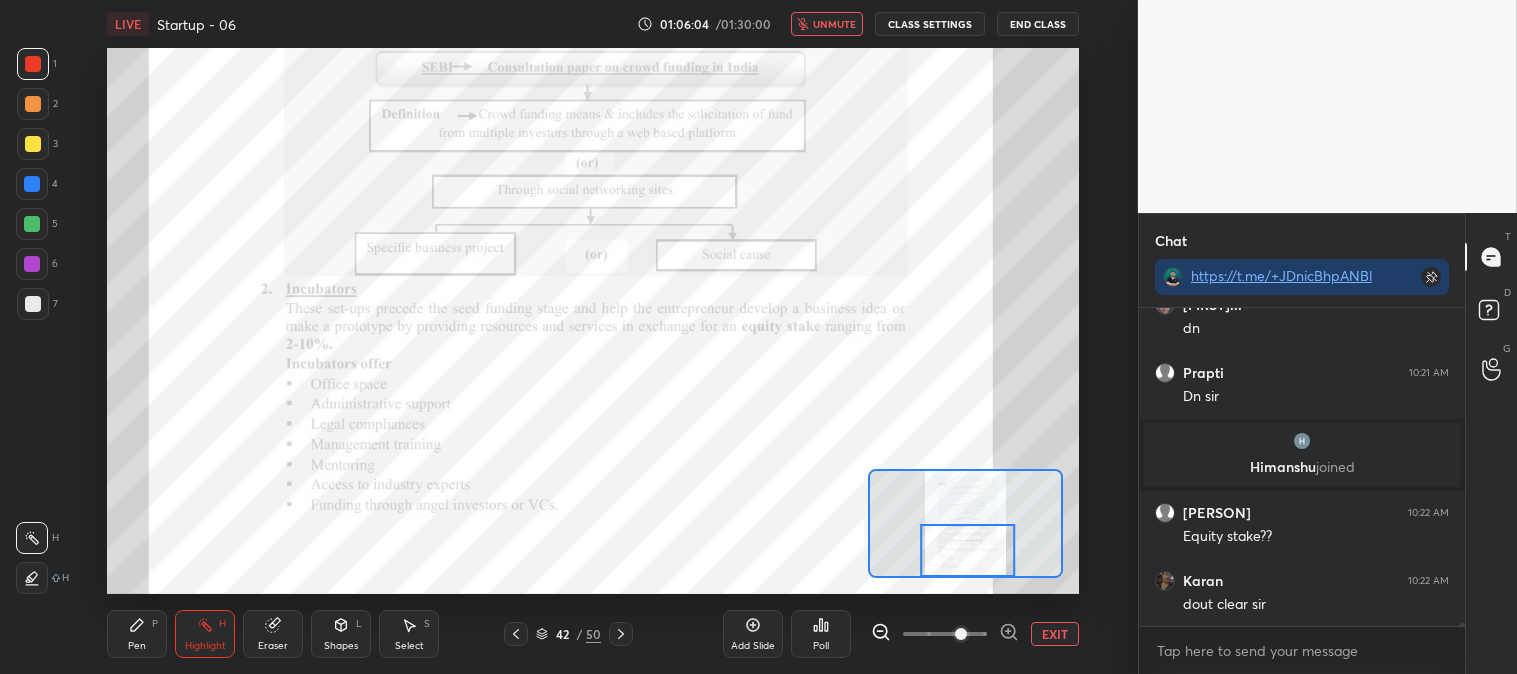 click on "unmute" at bounding box center (834, 24) 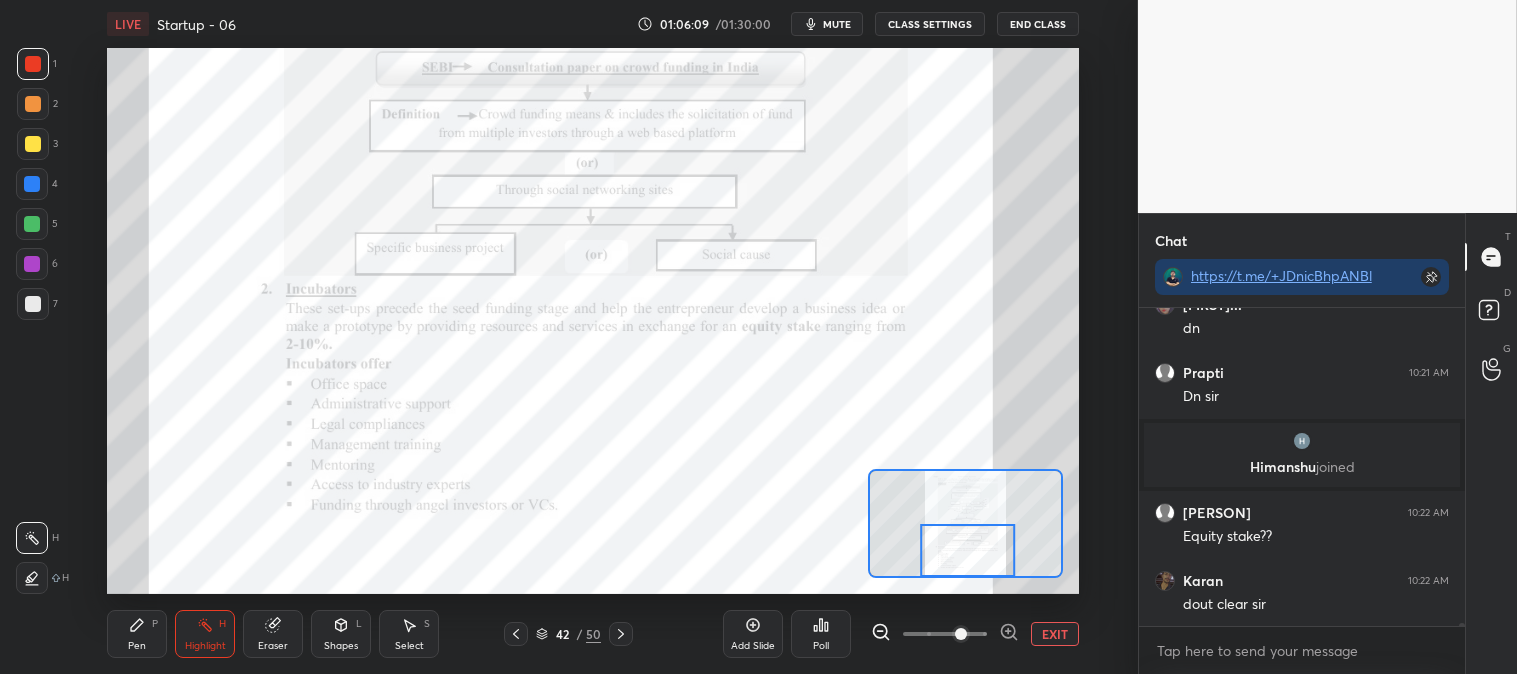 click 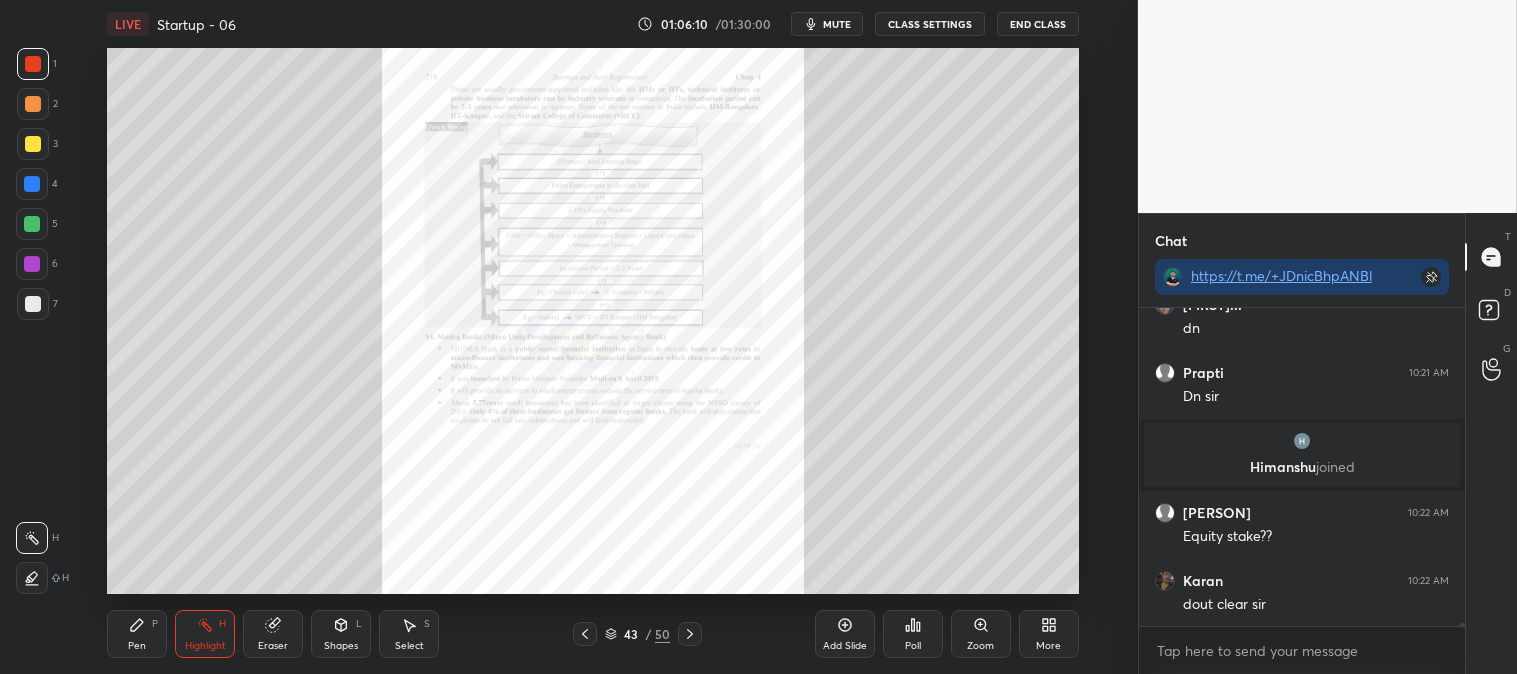 click on "Zoom" at bounding box center [981, 634] 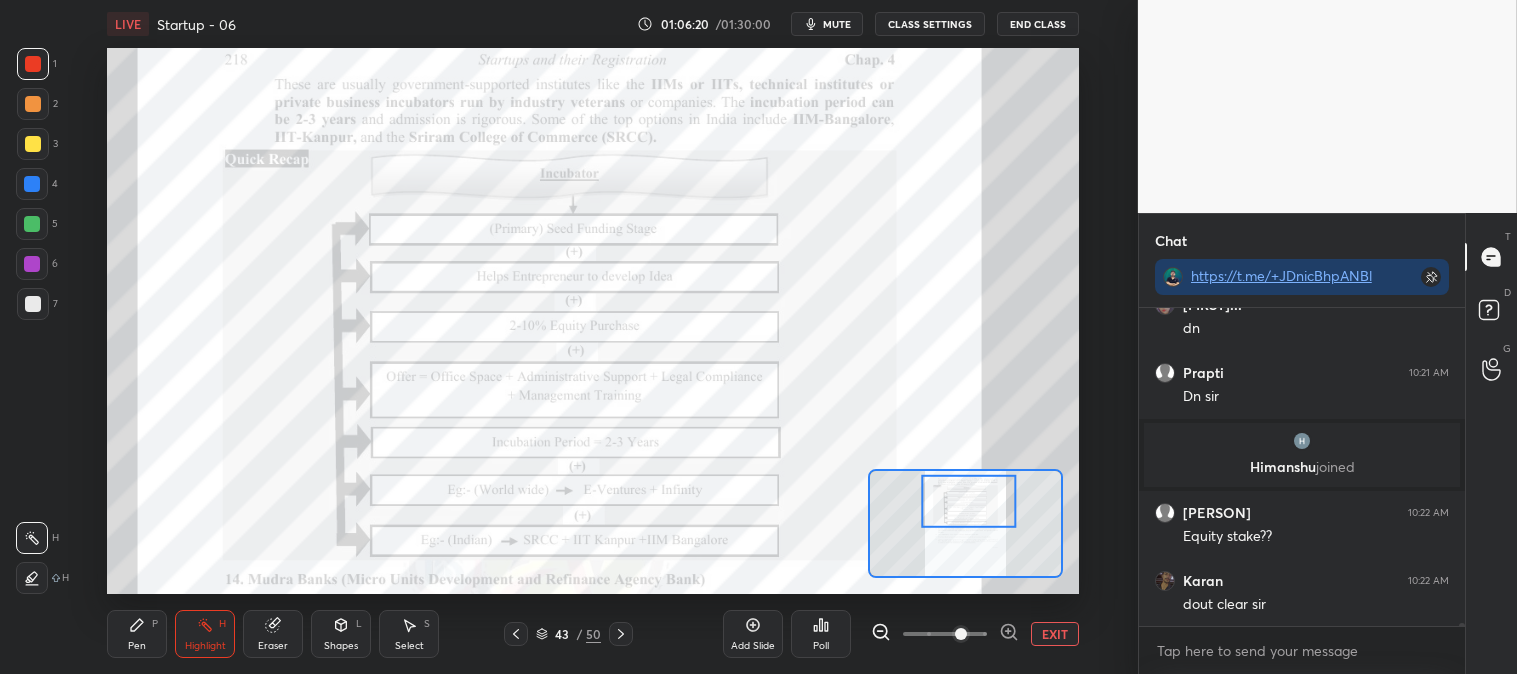 click 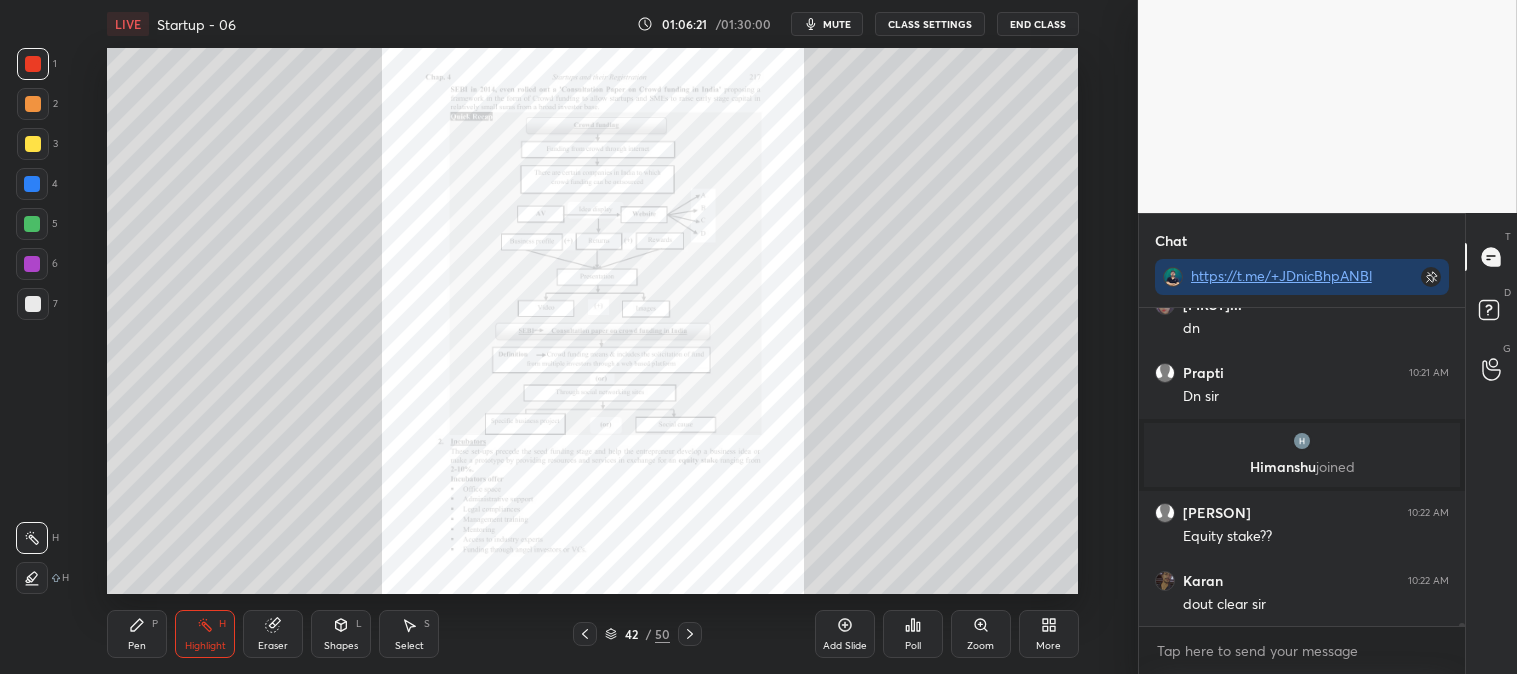click on "Zoom" at bounding box center [980, 646] 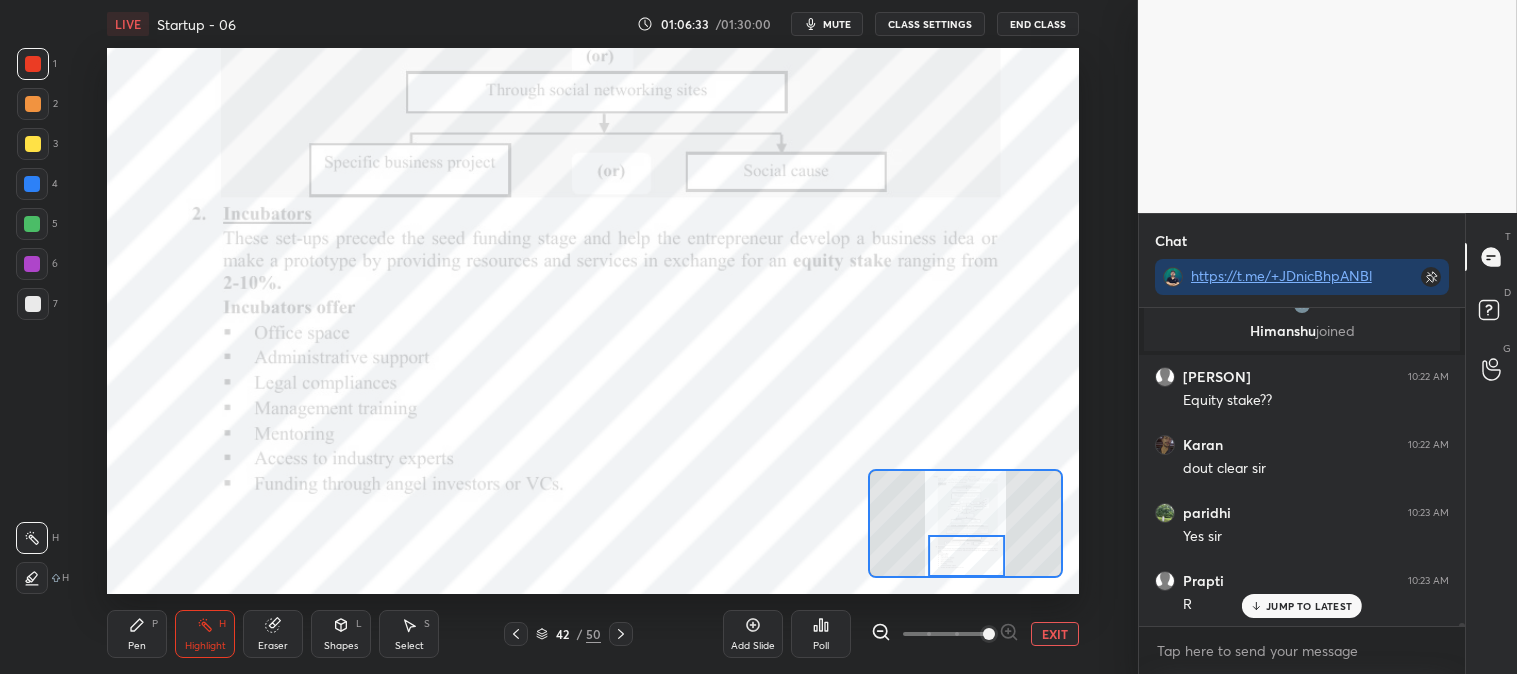 scroll, scrollTop: 29805, scrollLeft: 0, axis: vertical 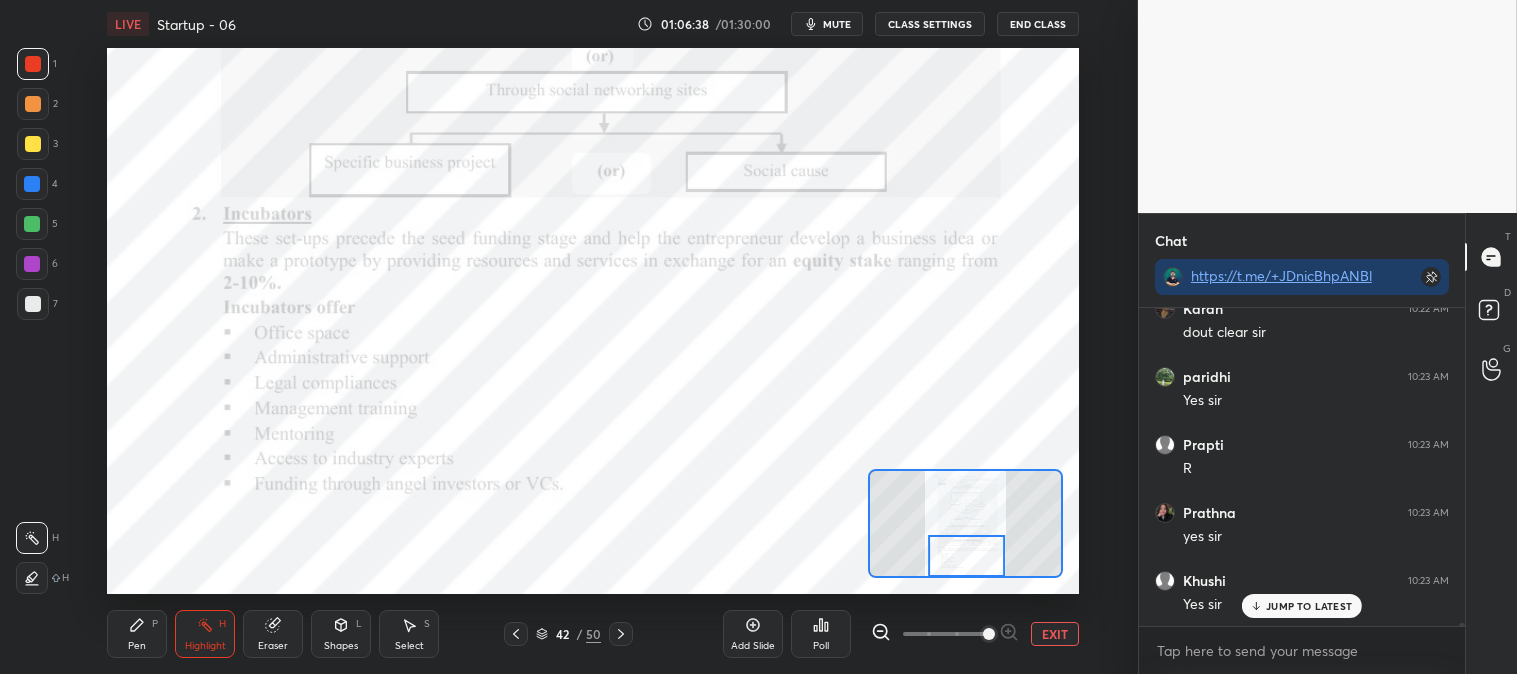 click on "Pen" at bounding box center (137, 646) 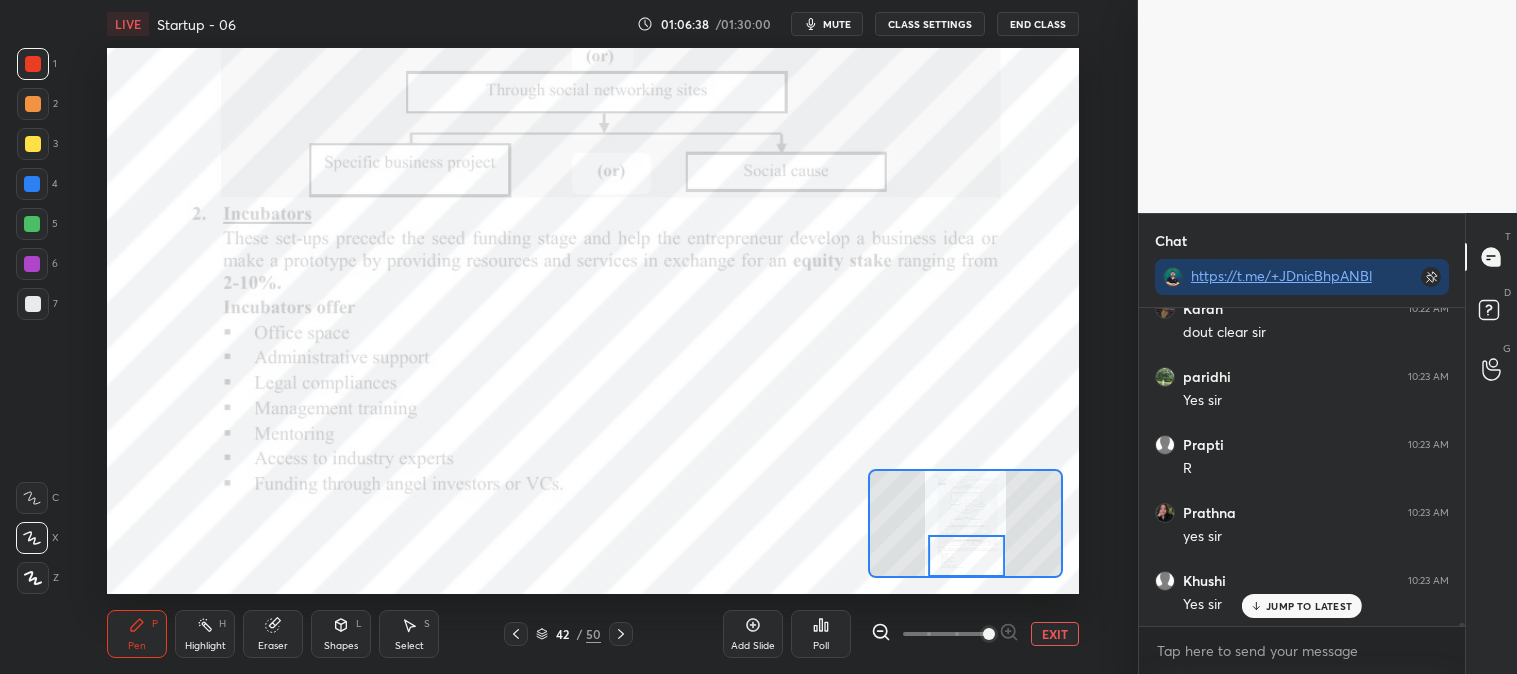 scroll, scrollTop: 29941, scrollLeft: 0, axis: vertical 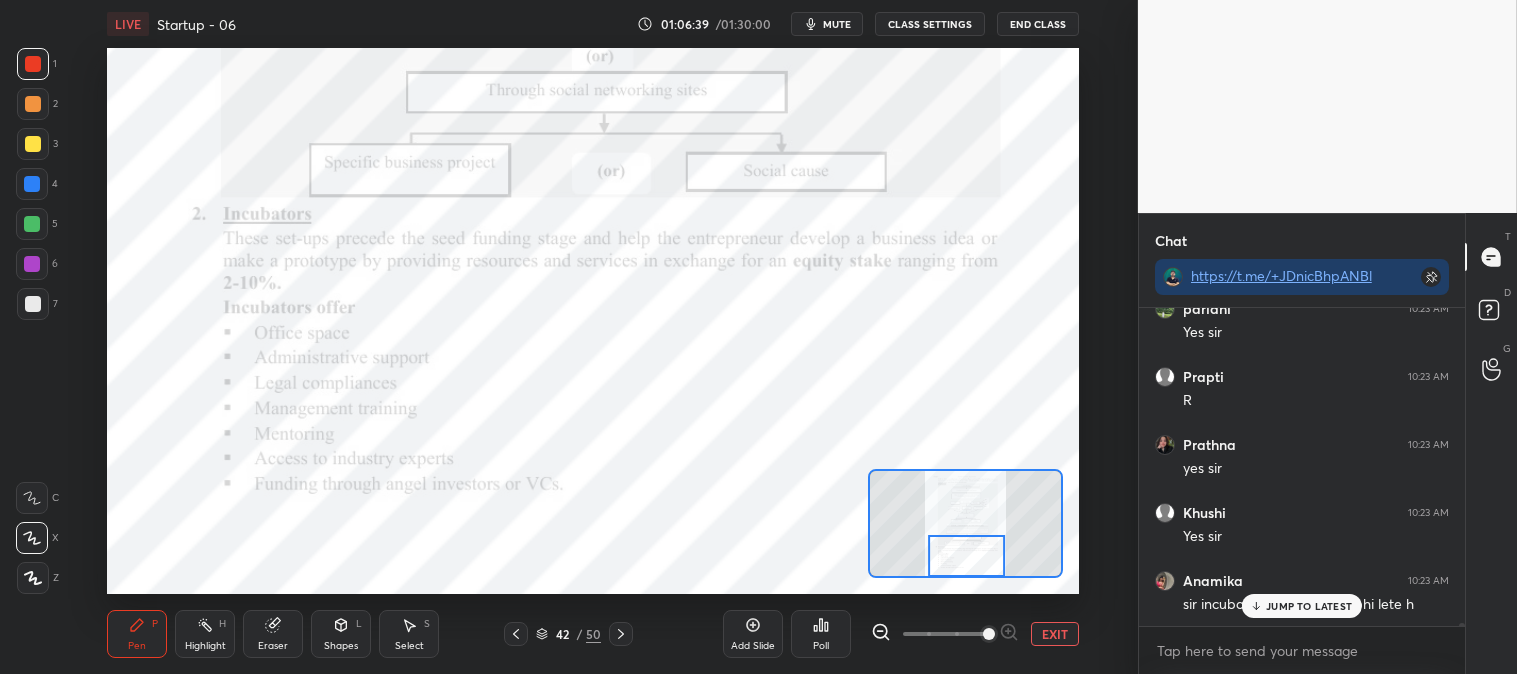click at bounding box center (32, 184) 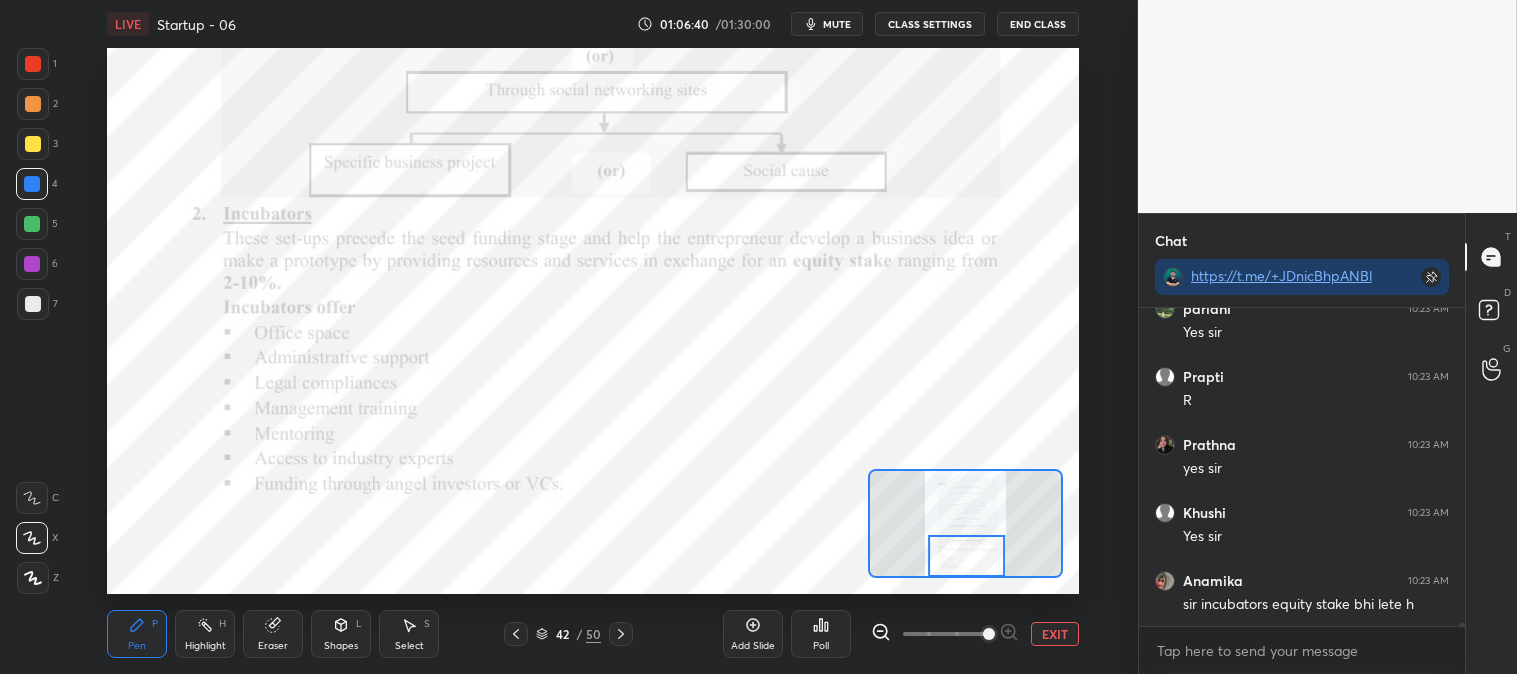 scroll, scrollTop: 30010, scrollLeft: 0, axis: vertical 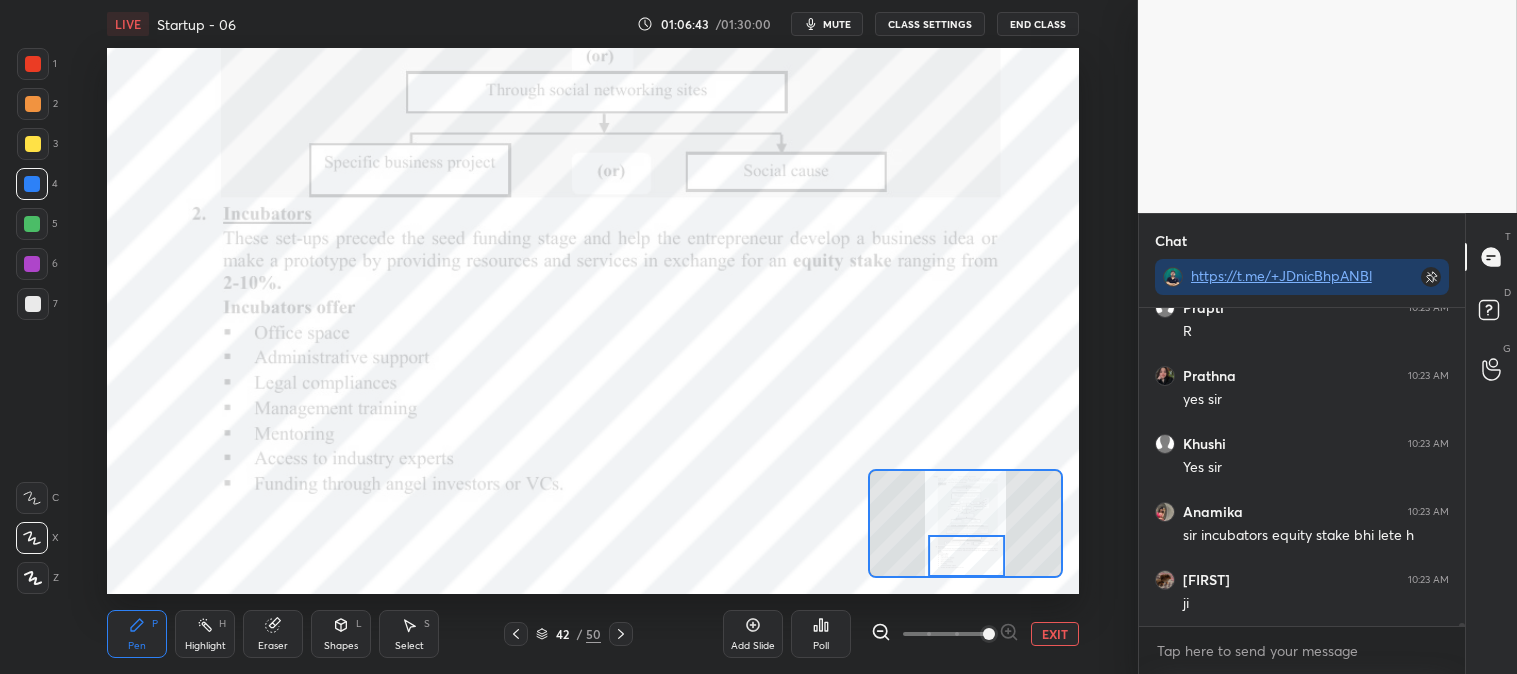 click 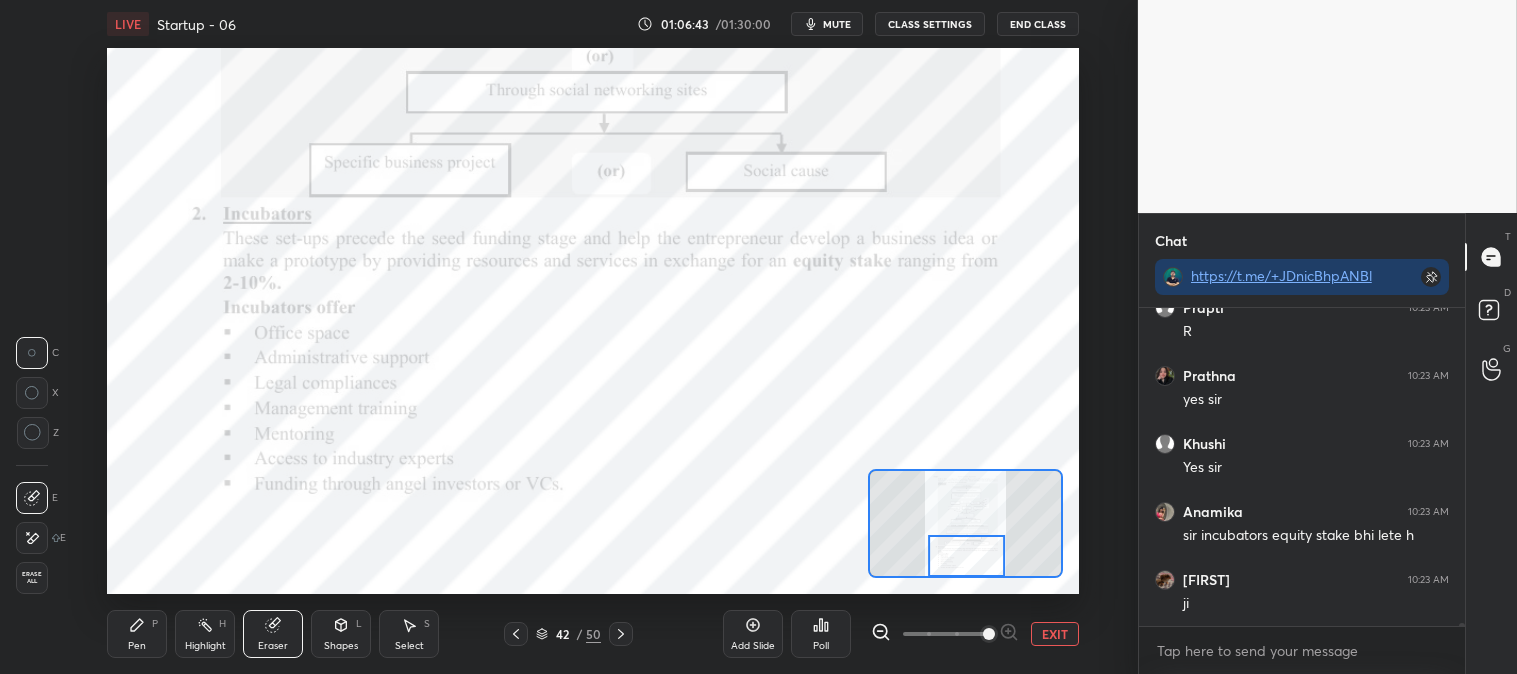 scroll, scrollTop: 30077, scrollLeft: 0, axis: vertical 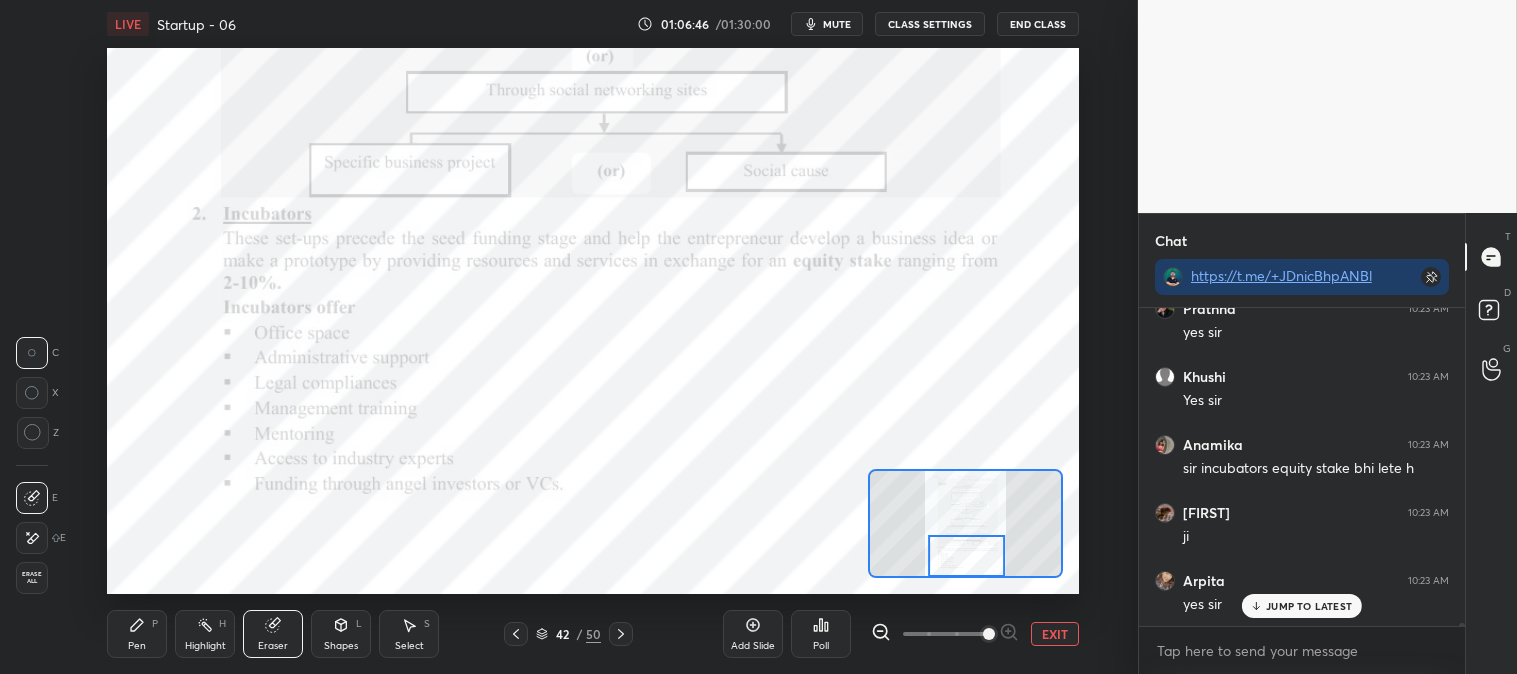 click on "Pen P" at bounding box center [137, 634] 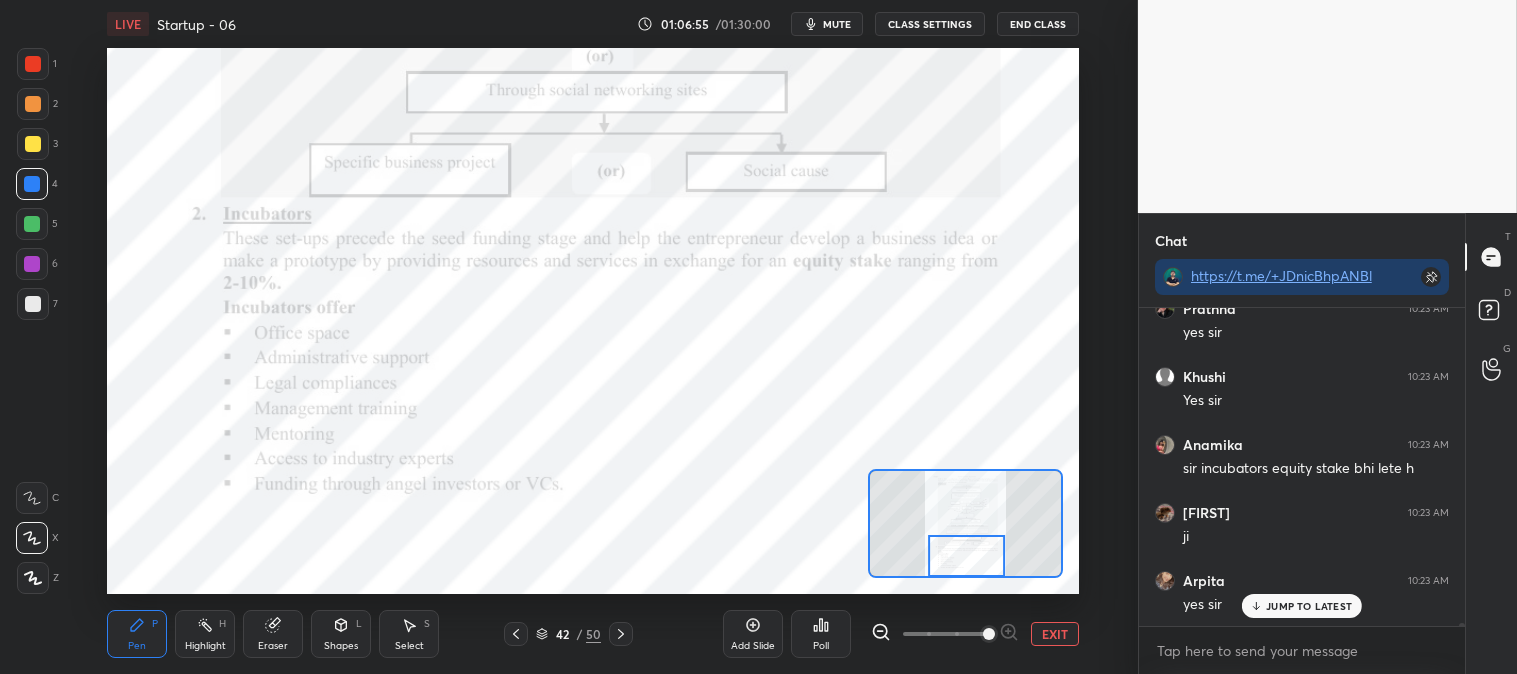 click on "JUMP TO LATEST" at bounding box center [1309, 606] 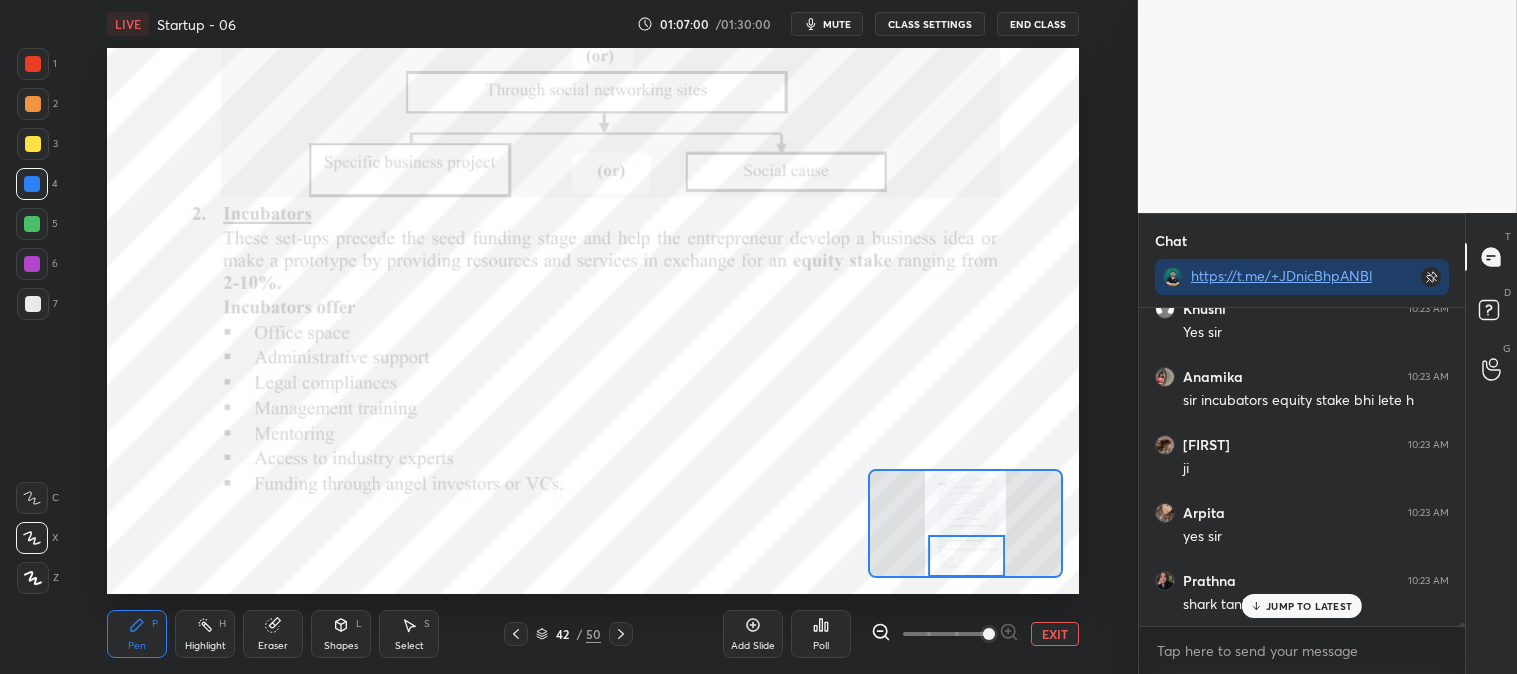 scroll, scrollTop: 30213, scrollLeft: 0, axis: vertical 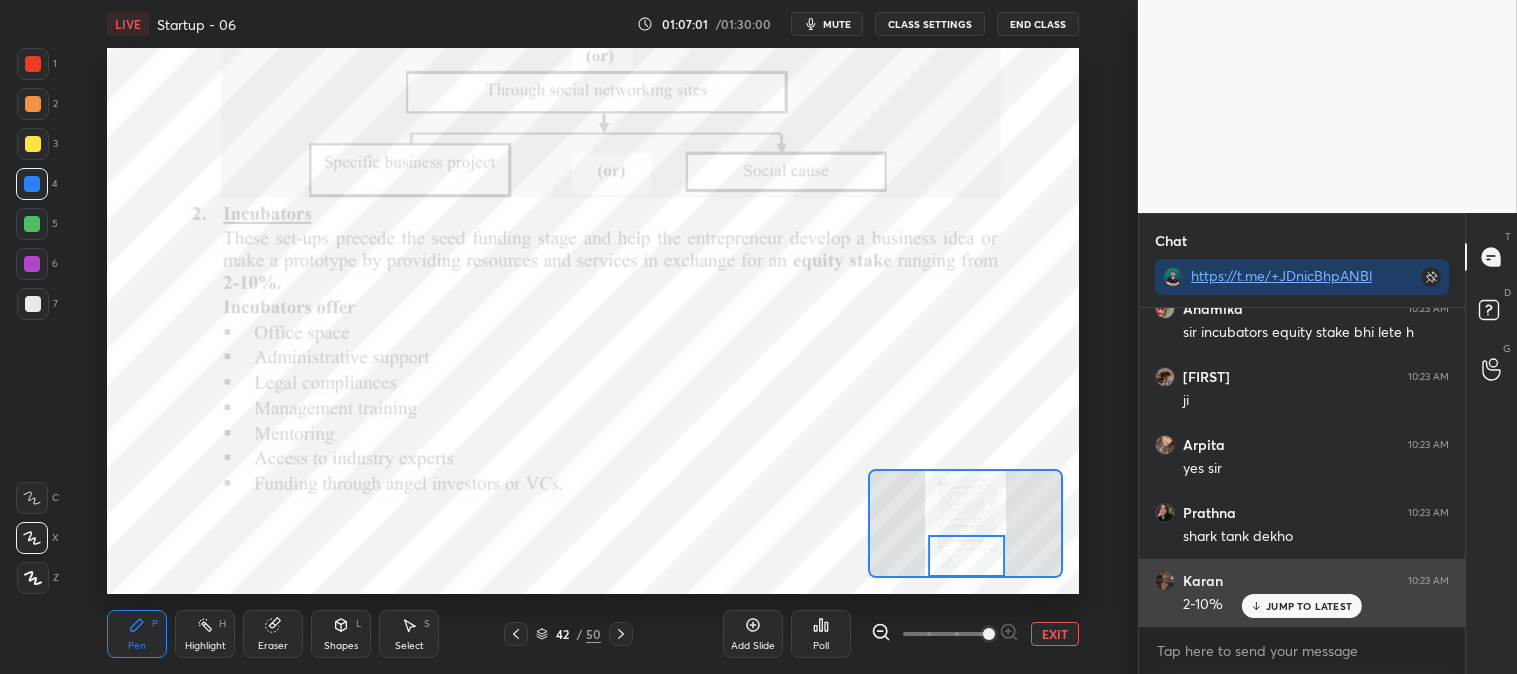 click on "JUMP TO LATEST" at bounding box center (1302, 606) 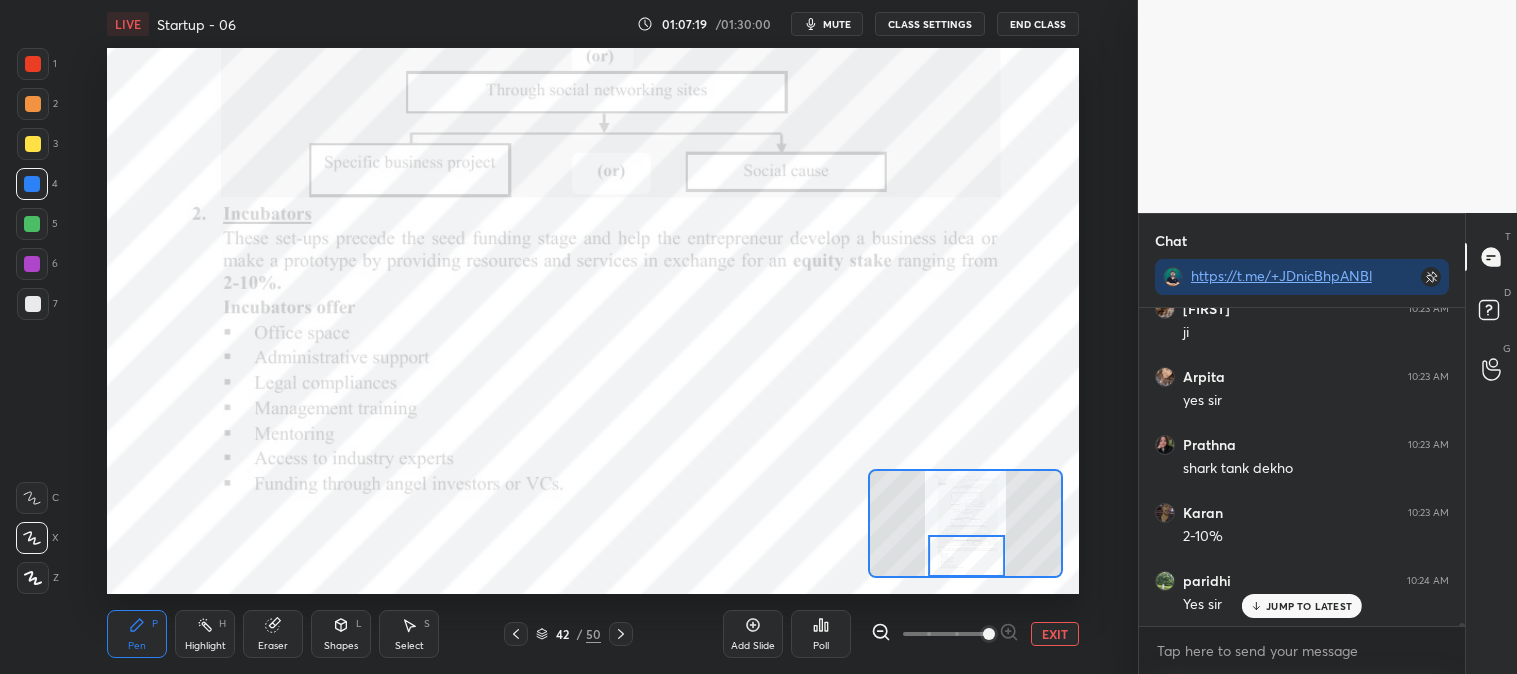 scroll, scrollTop: 30350, scrollLeft: 0, axis: vertical 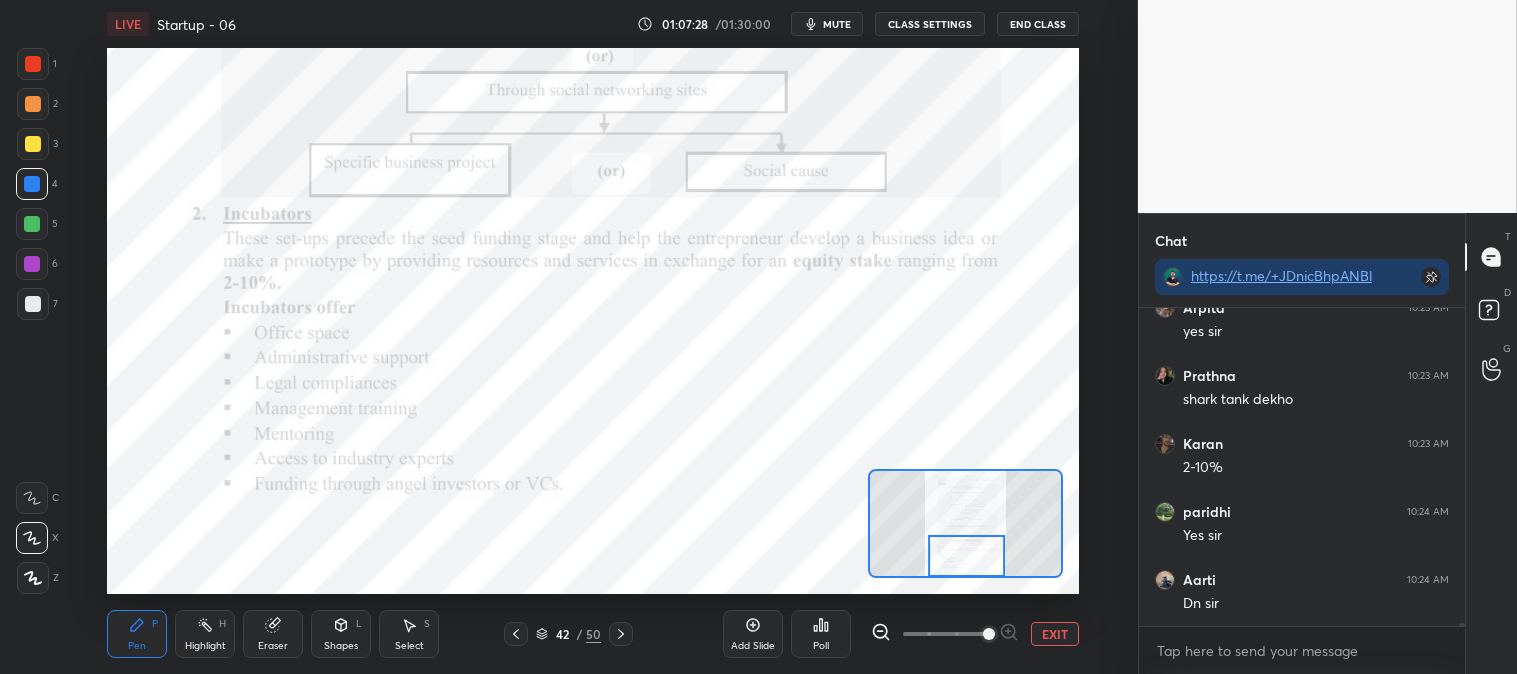 click 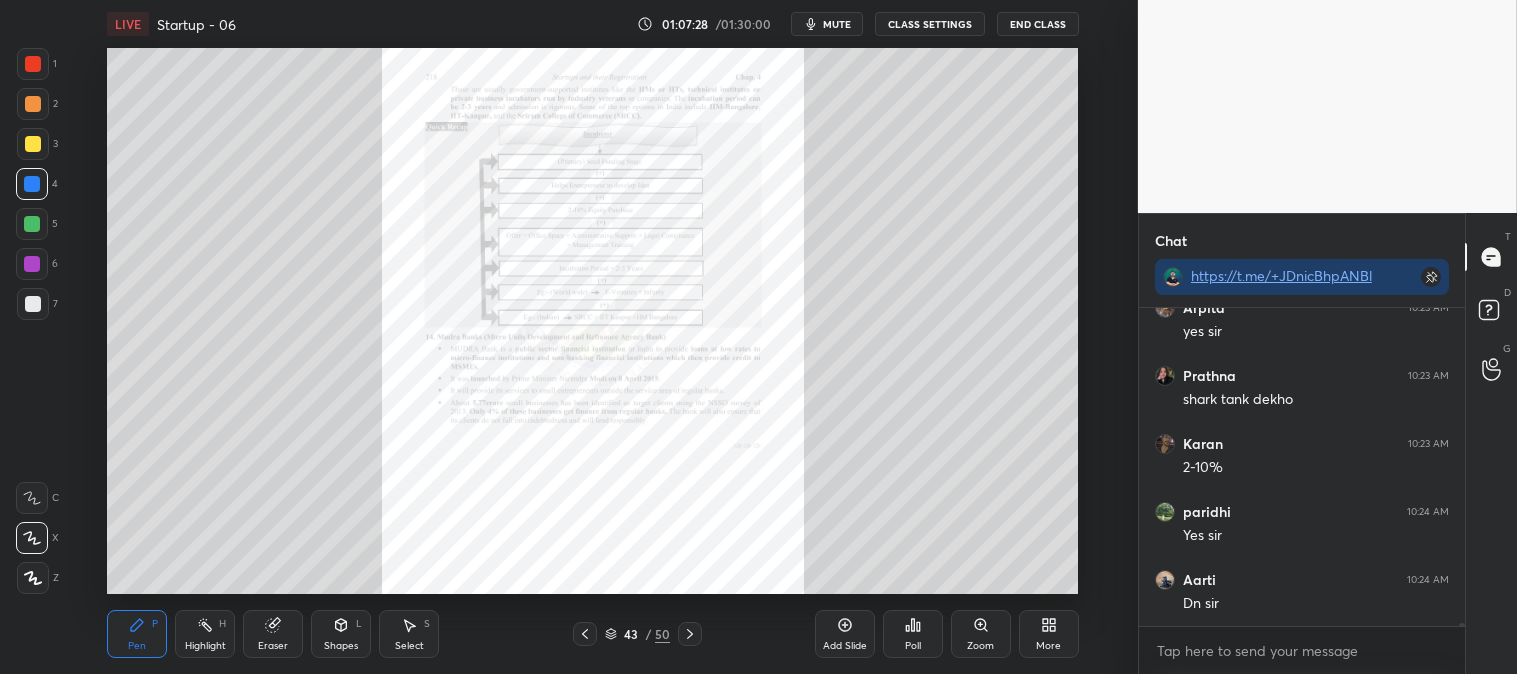 click 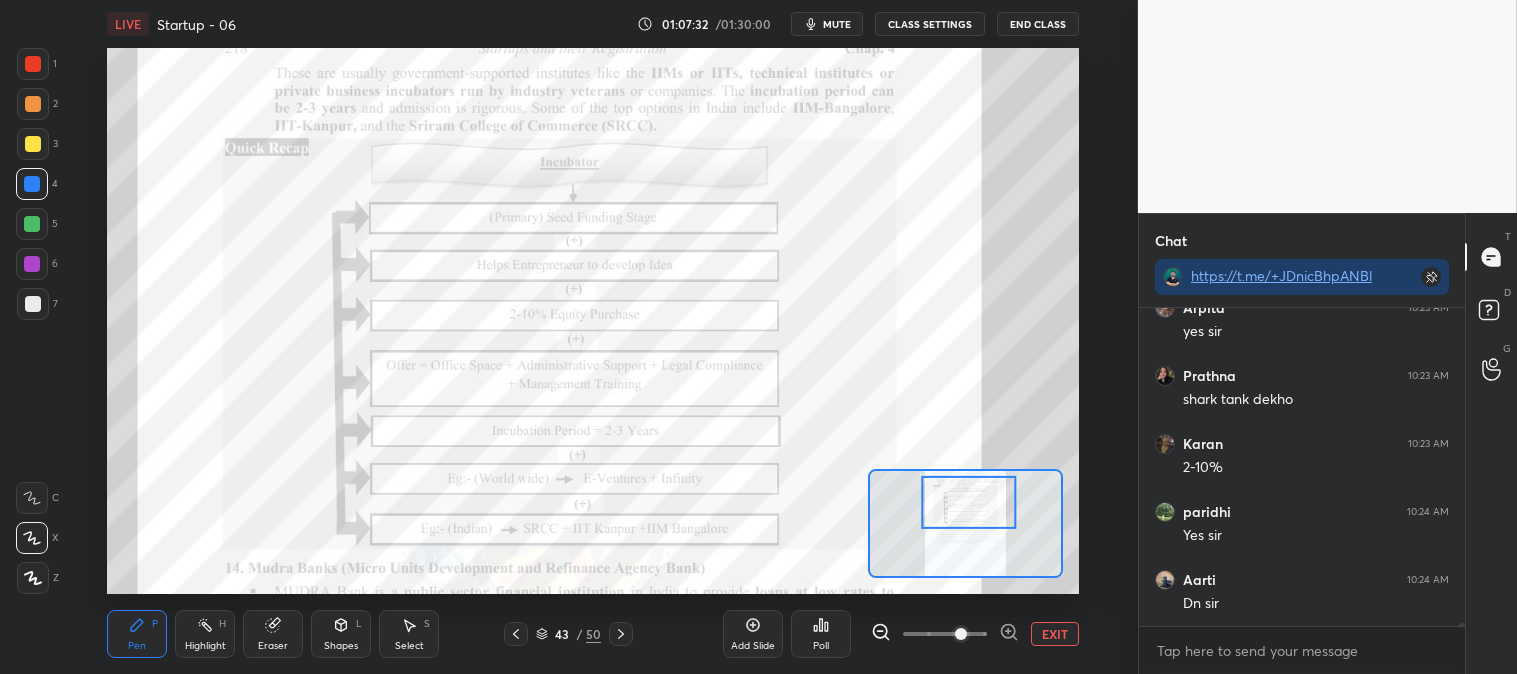 scroll, scrollTop: 30417, scrollLeft: 0, axis: vertical 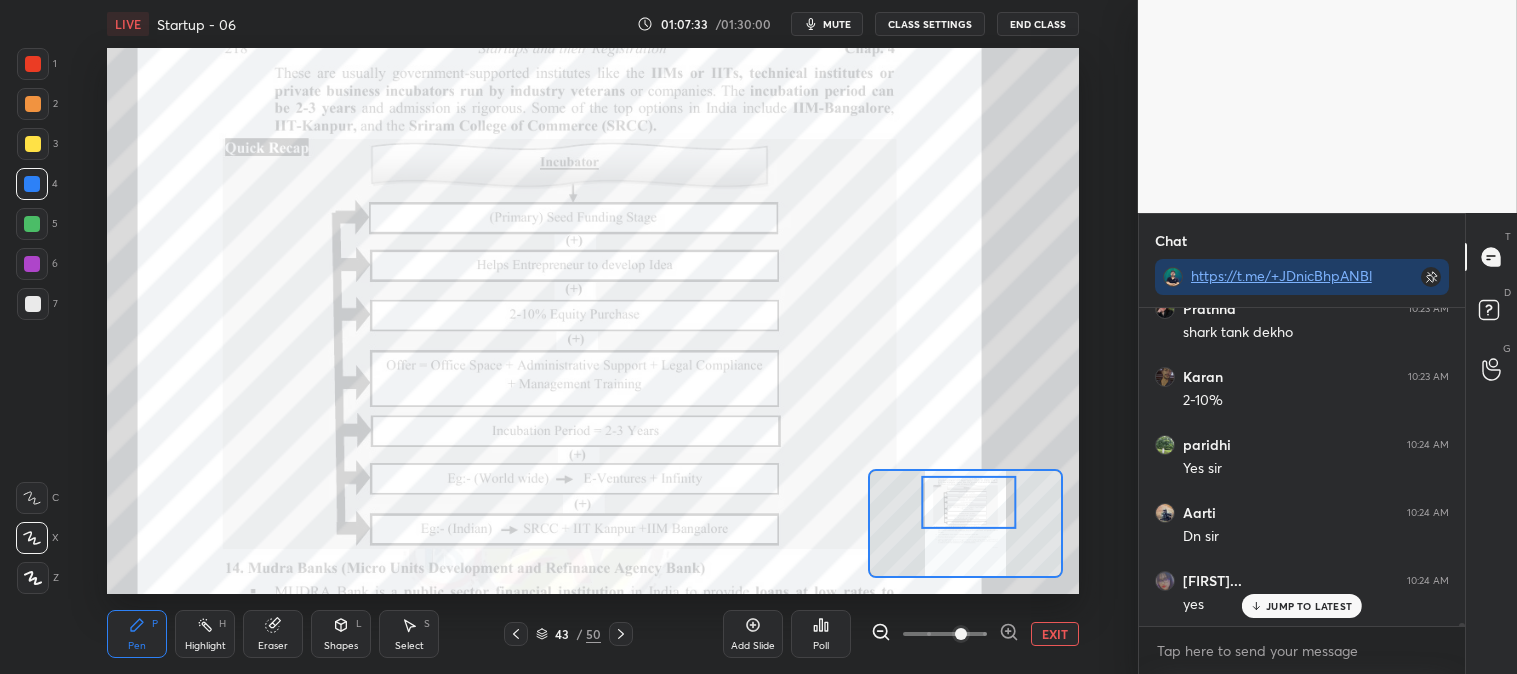 click on "JUMP TO LATEST" at bounding box center (1309, 606) 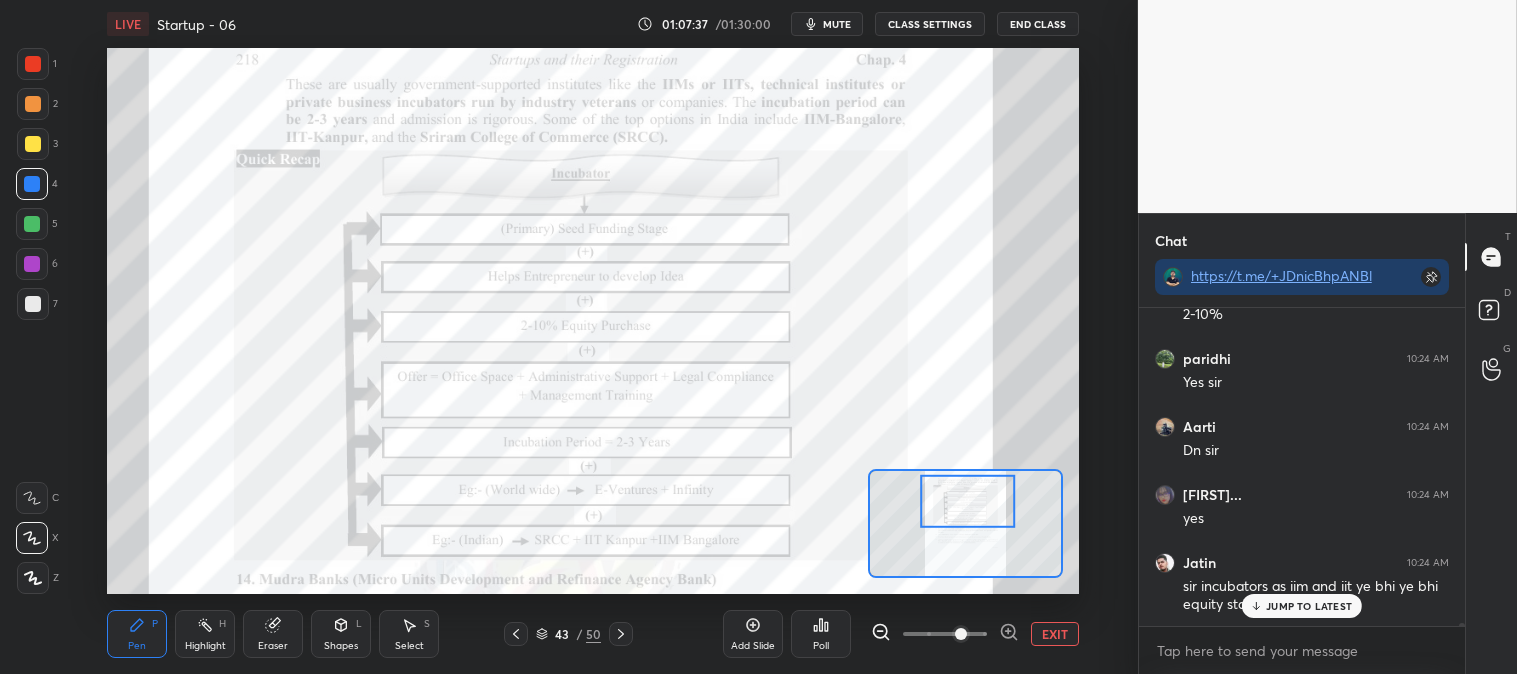 scroll, scrollTop: 30571, scrollLeft: 0, axis: vertical 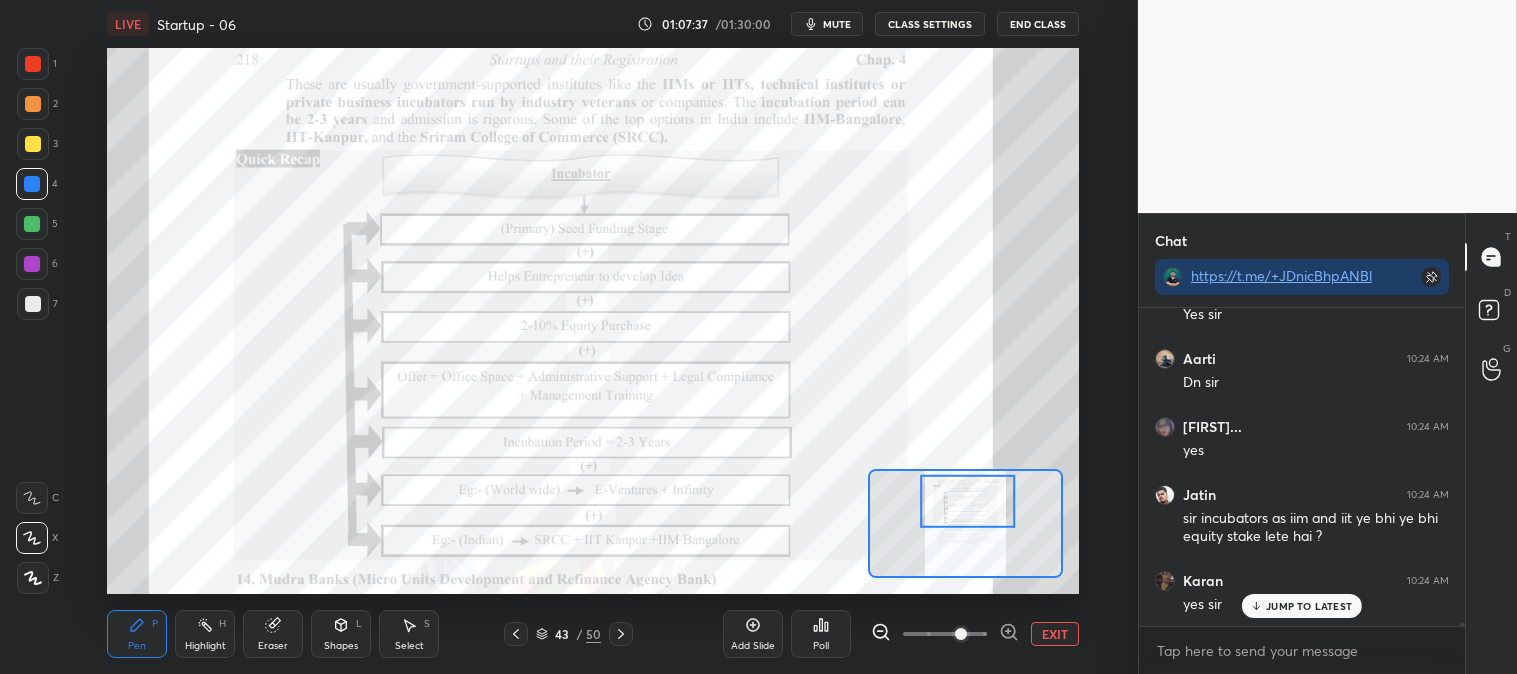 click on "JUMP TO LATEST" at bounding box center [1309, 606] 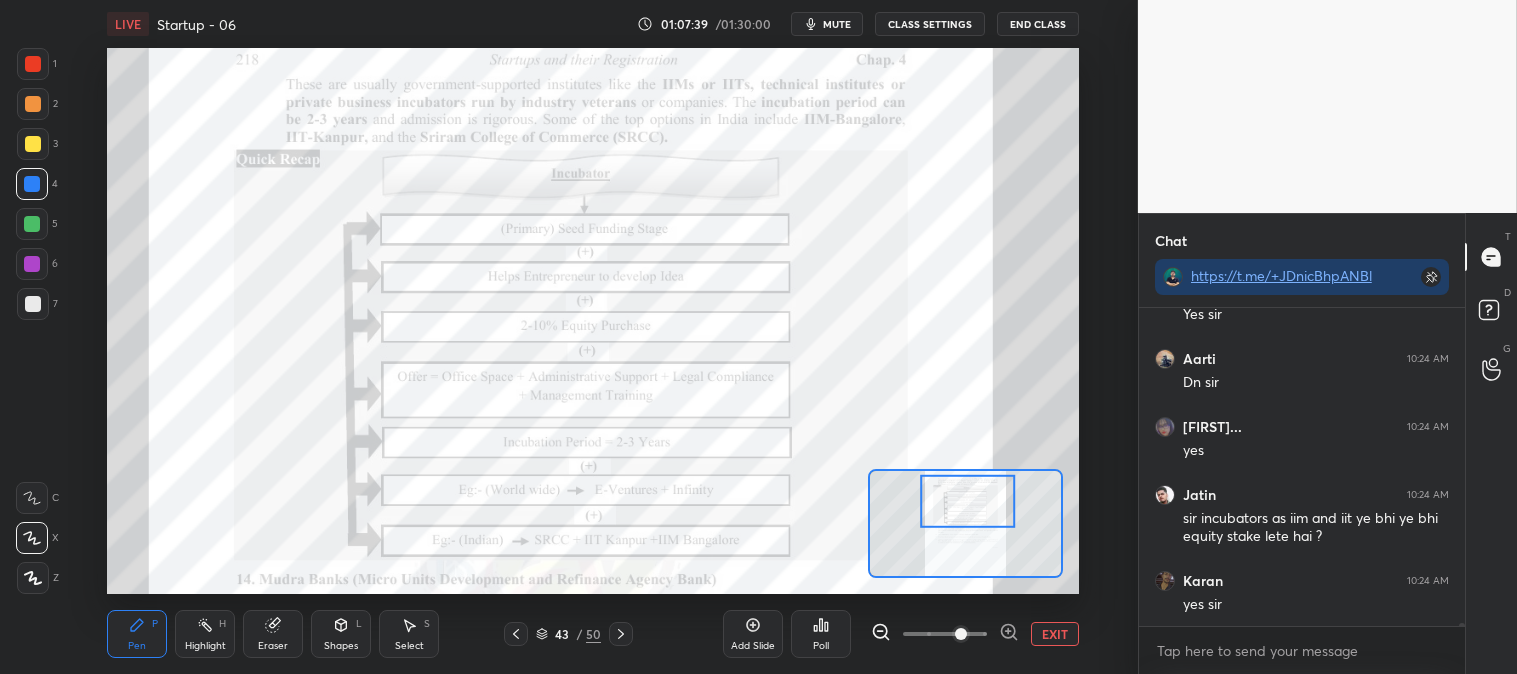 click 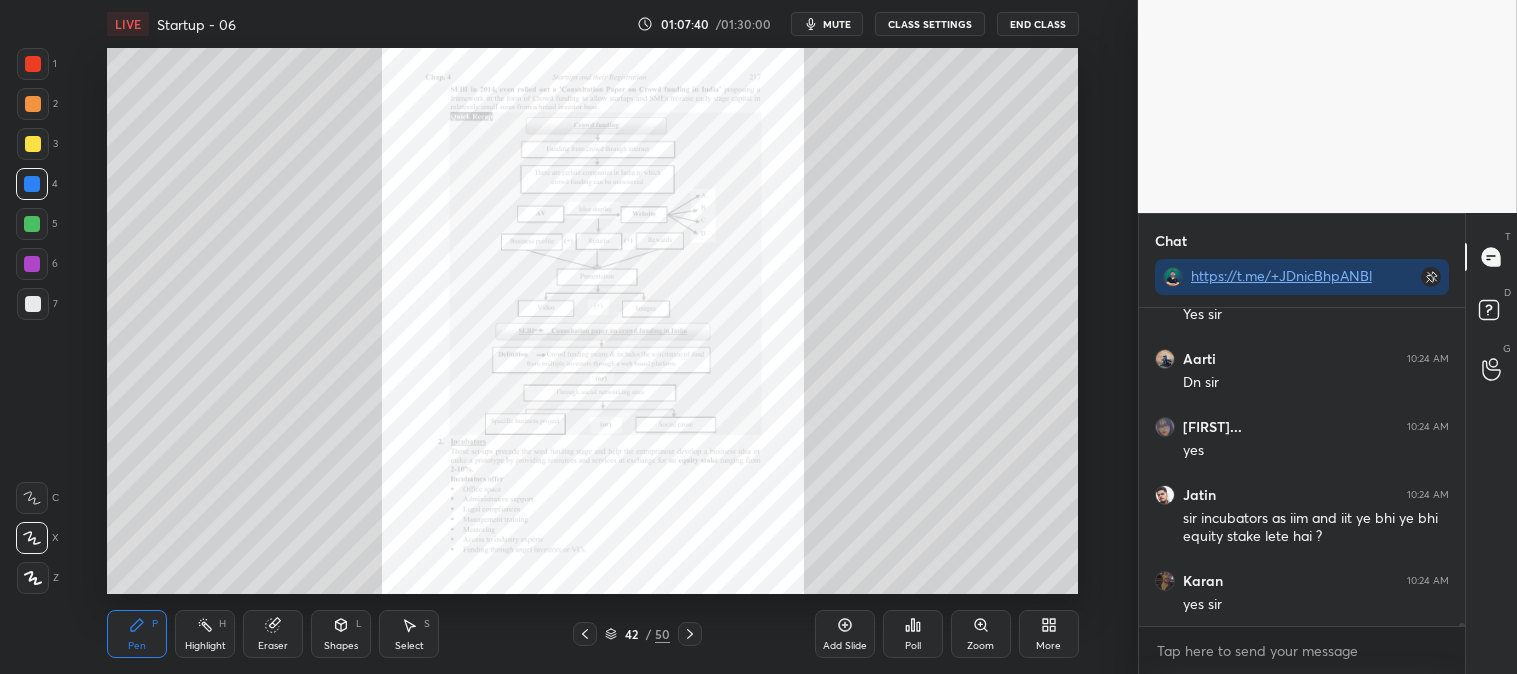 click on "Zoom" at bounding box center [981, 634] 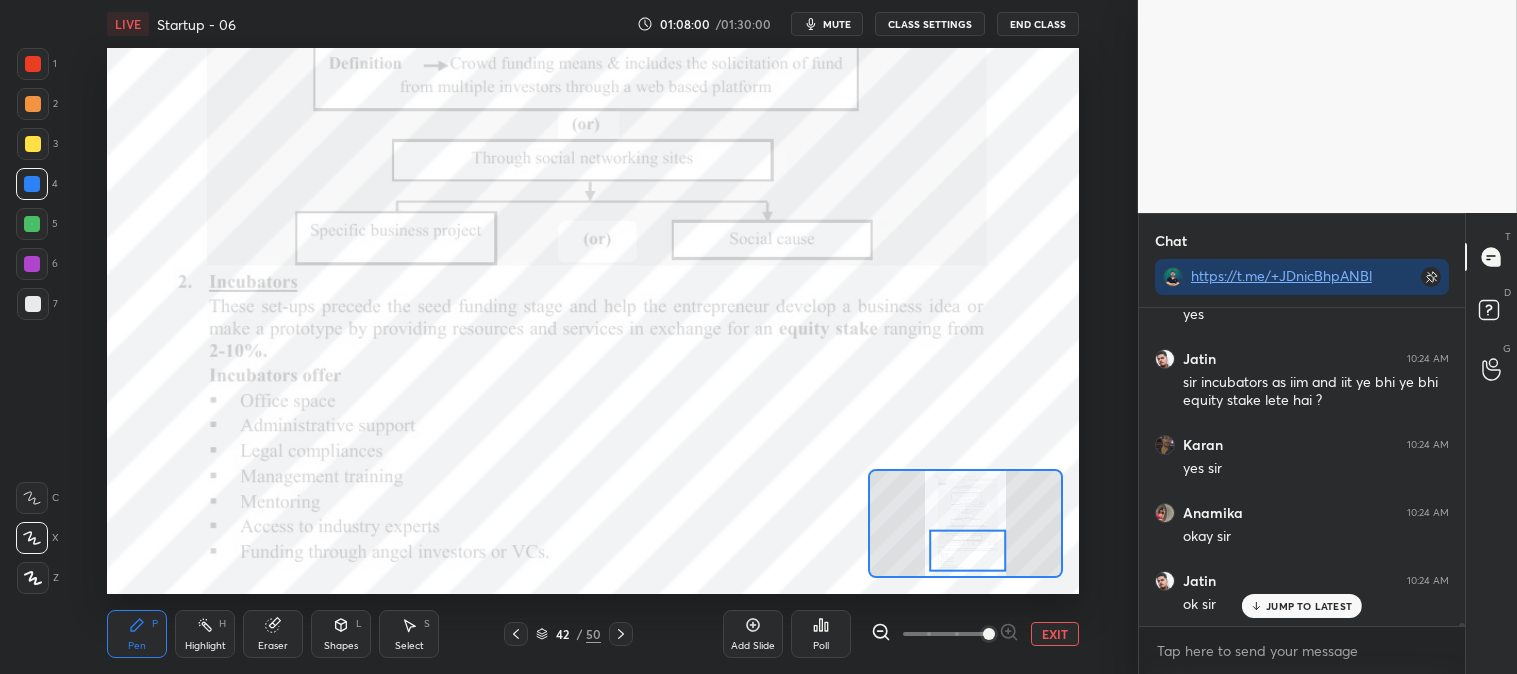 scroll, scrollTop: 30775, scrollLeft: 0, axis: vertical 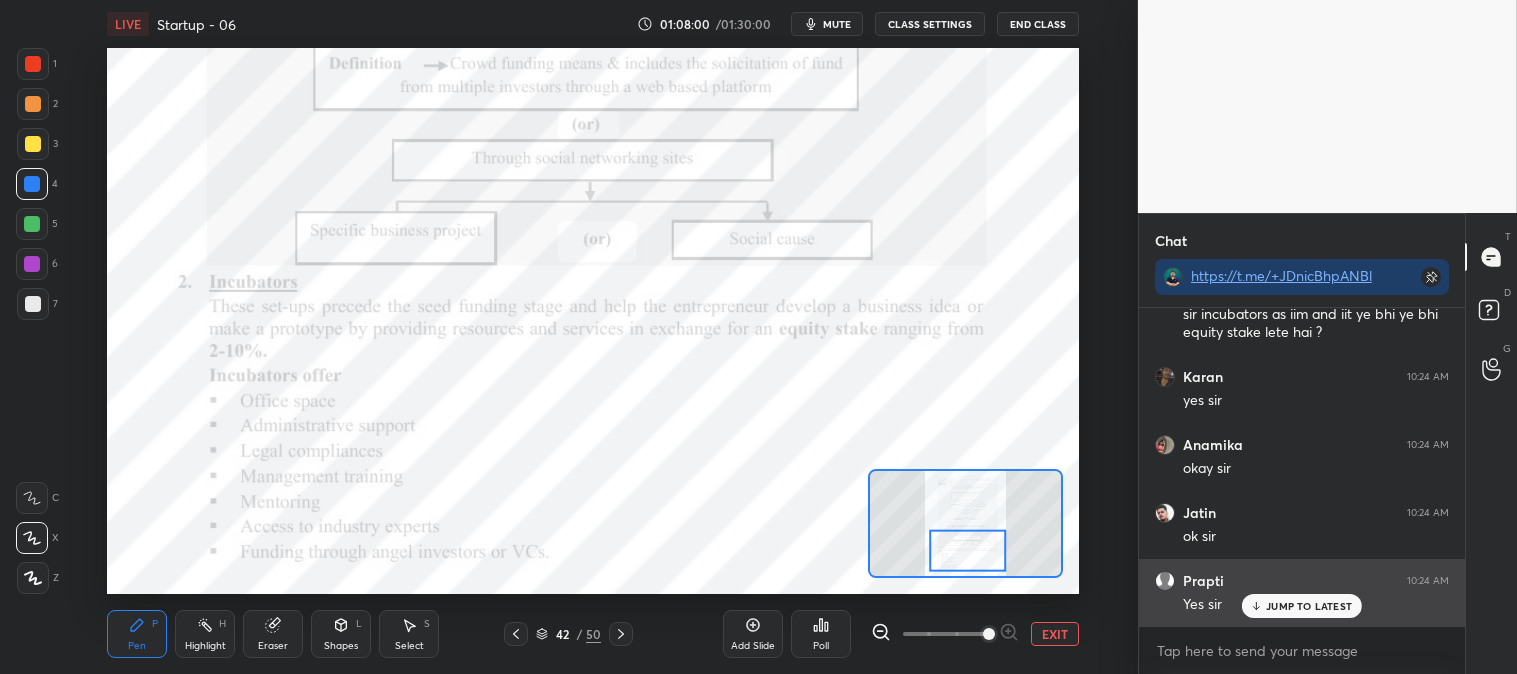 click on "JUMP TO LATEST" at bounding box center [1309, 606] 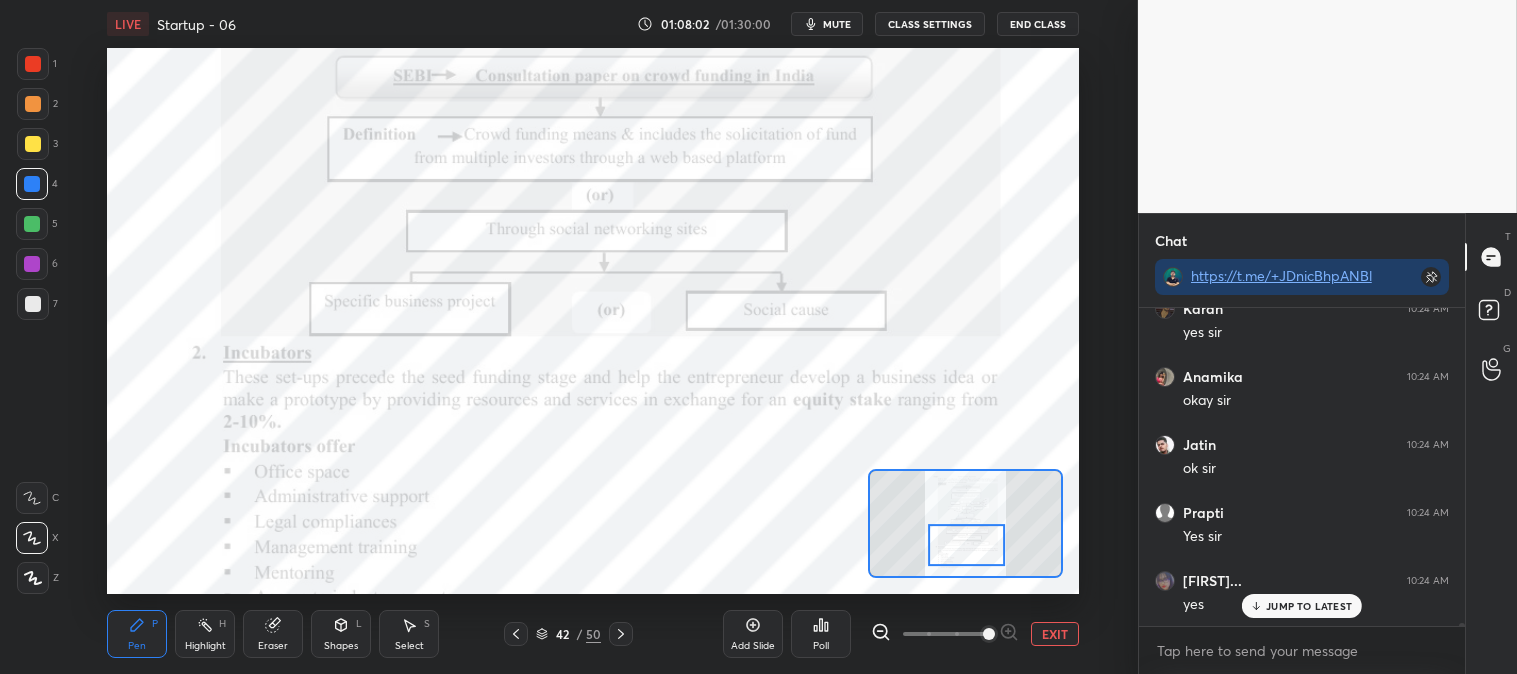 scroll, scrollTop: 30911, scrollLeft: 0, axis: vertical 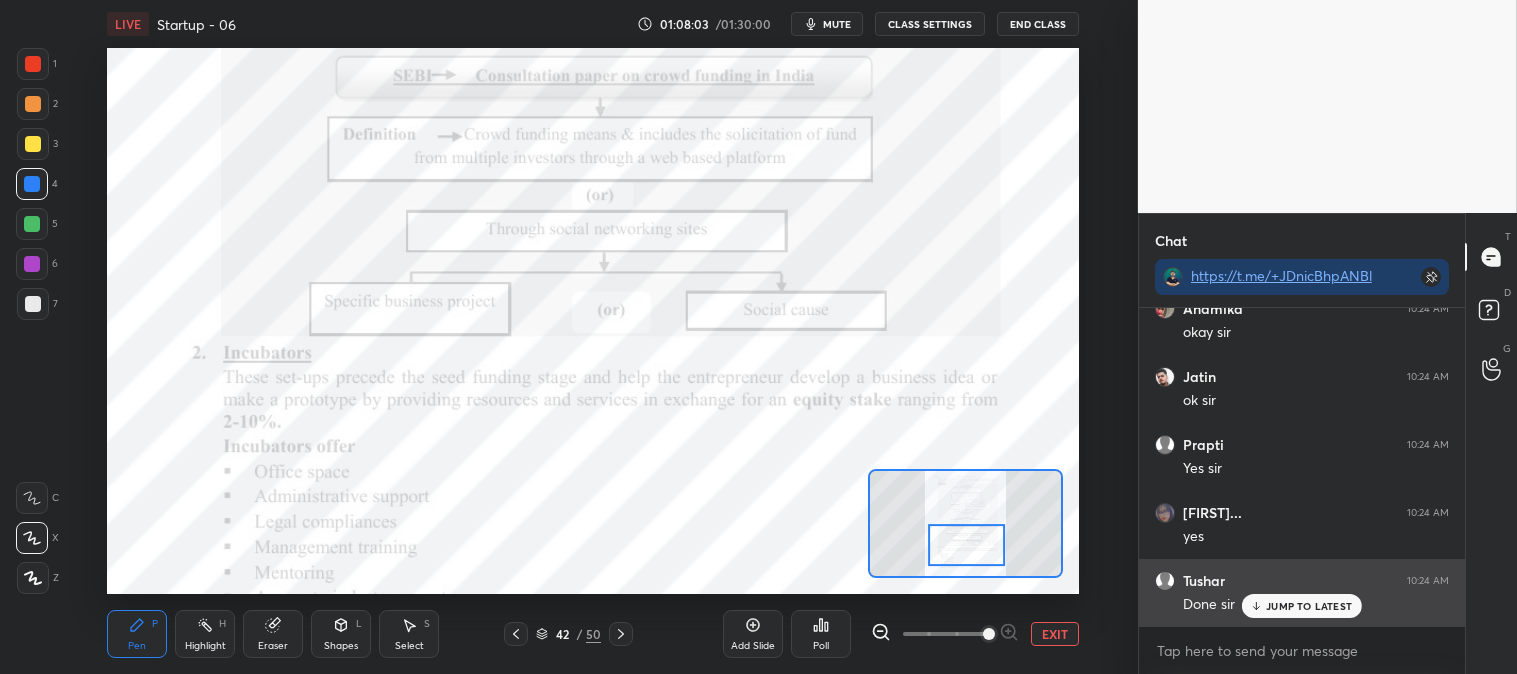 click on "JUMP TO LATEST" at bounding box center [1309, 606] 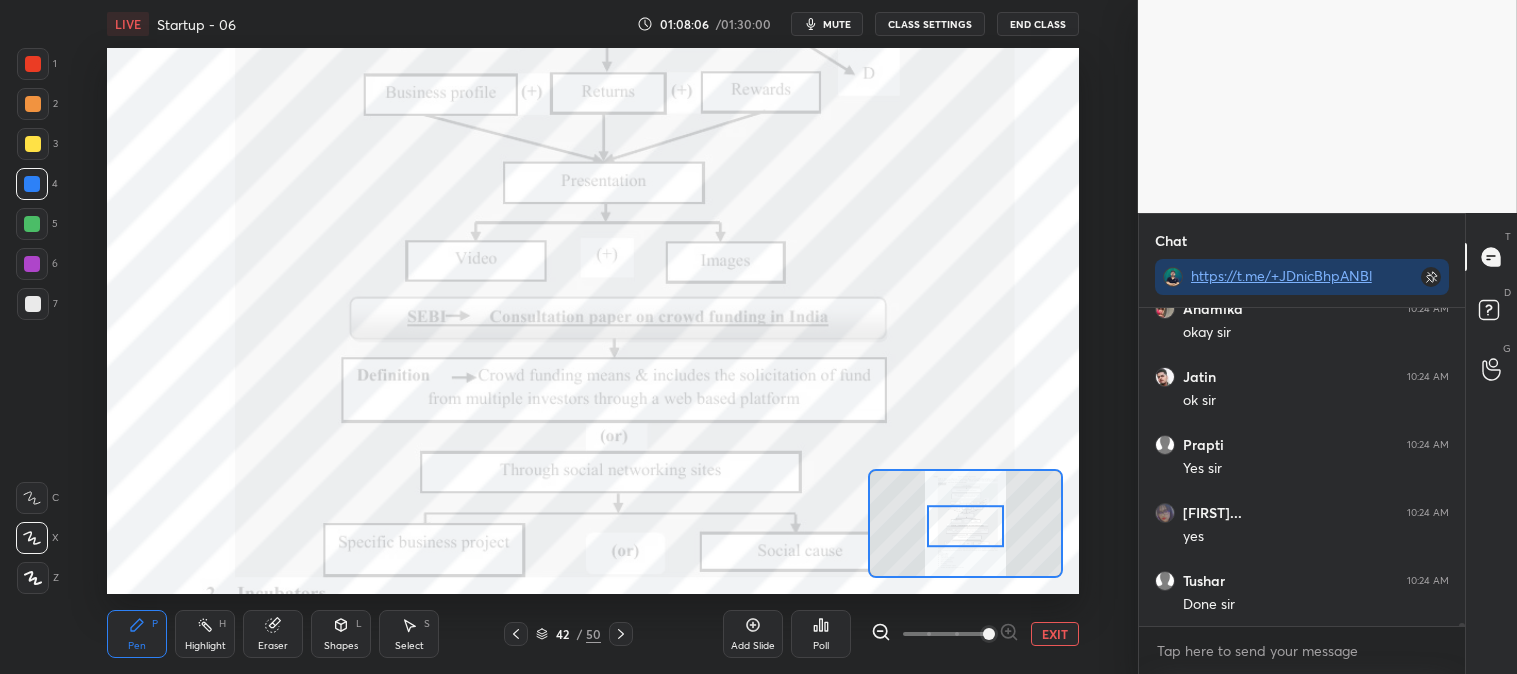scroll, scrollTop: 30980, scrollLeft: 0, axis: vertical 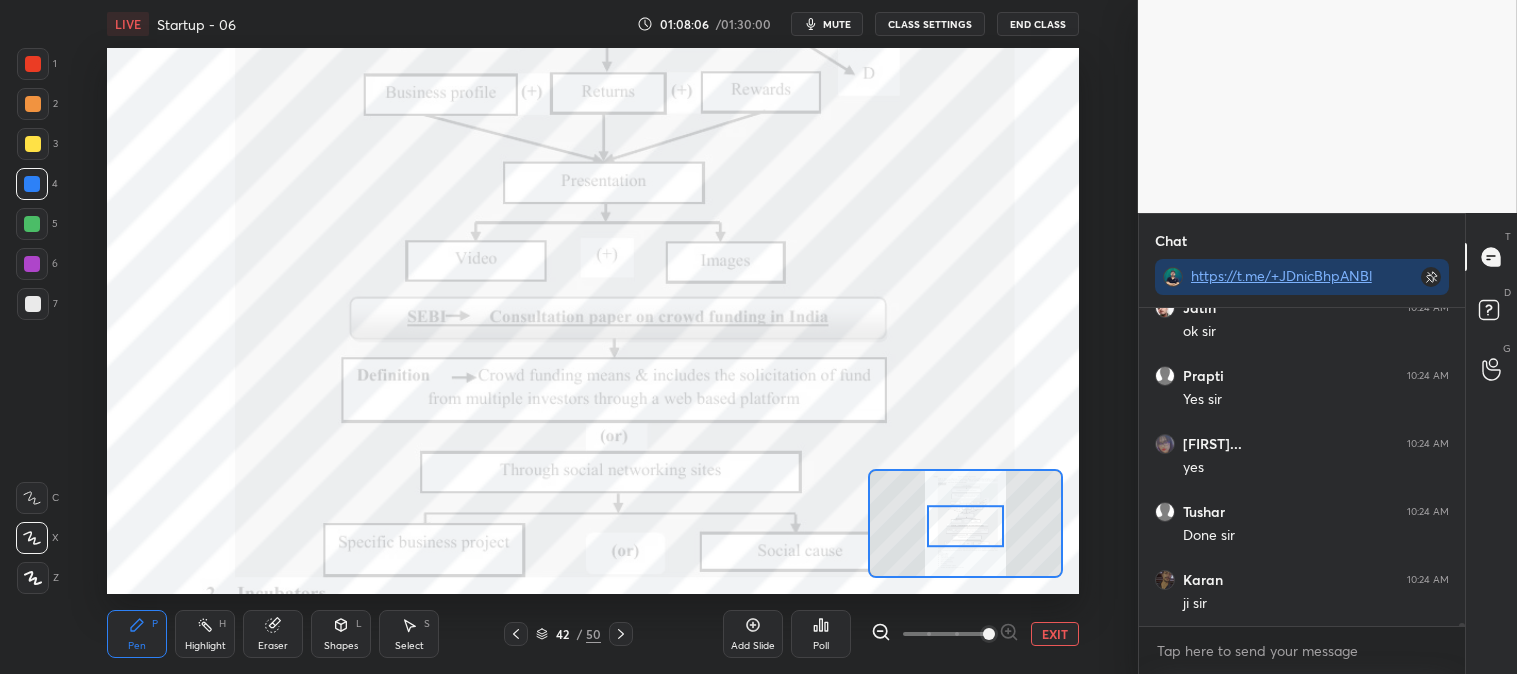 click 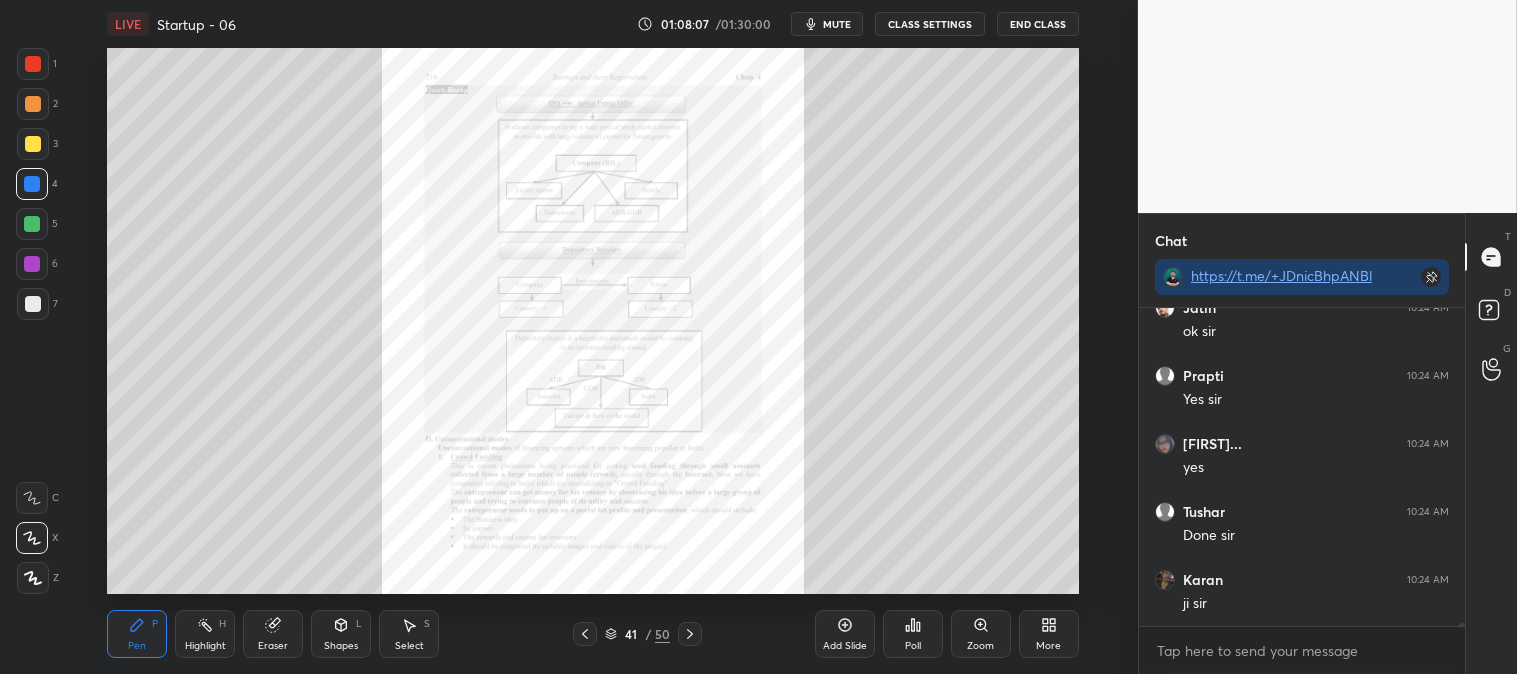 click 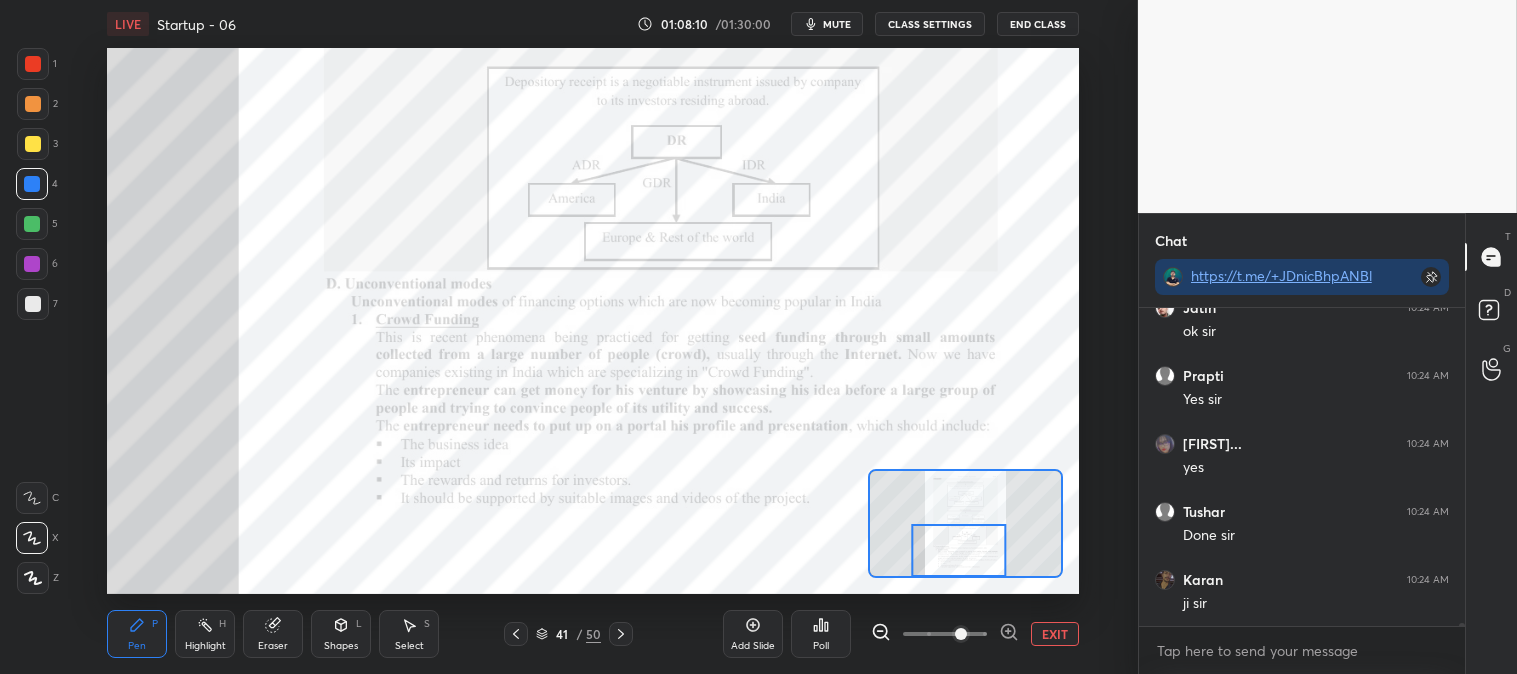 click on "Eraser" at bounding box center [273, 634] 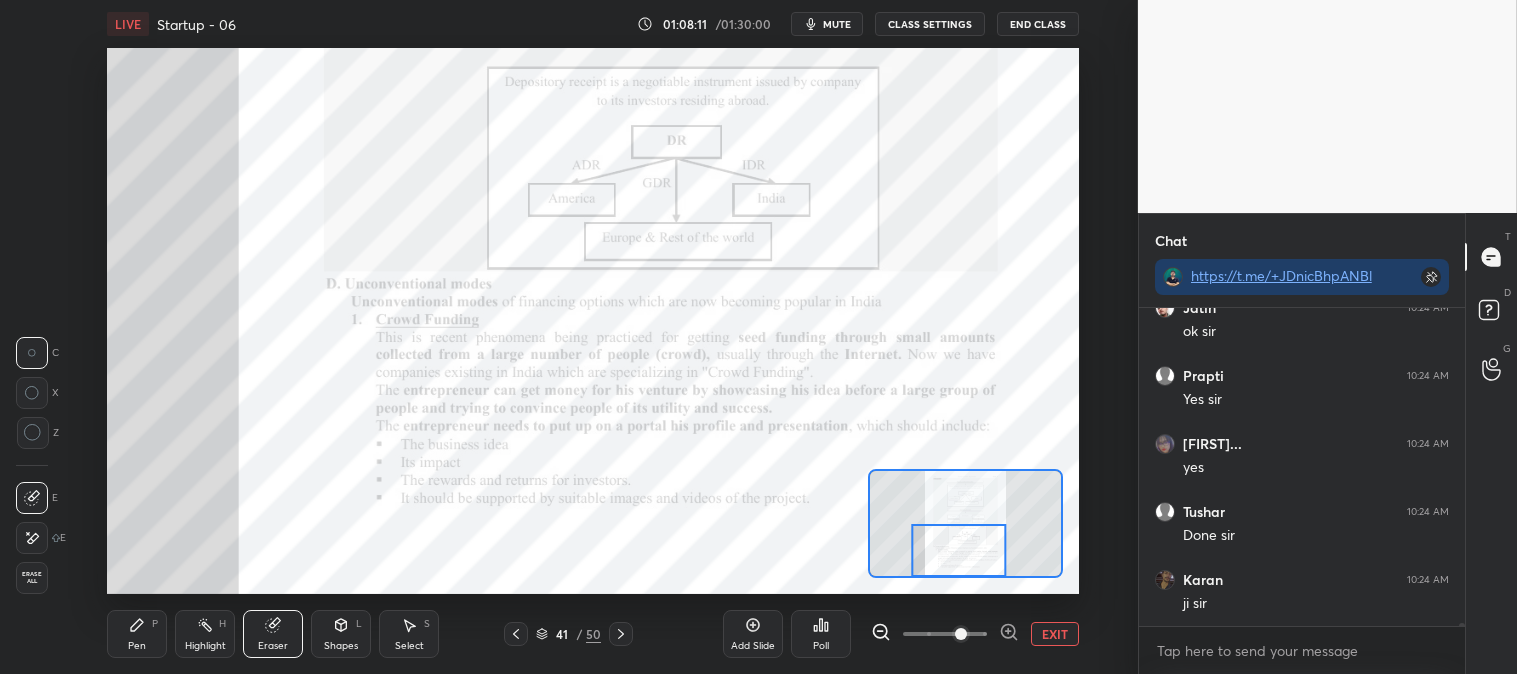 click 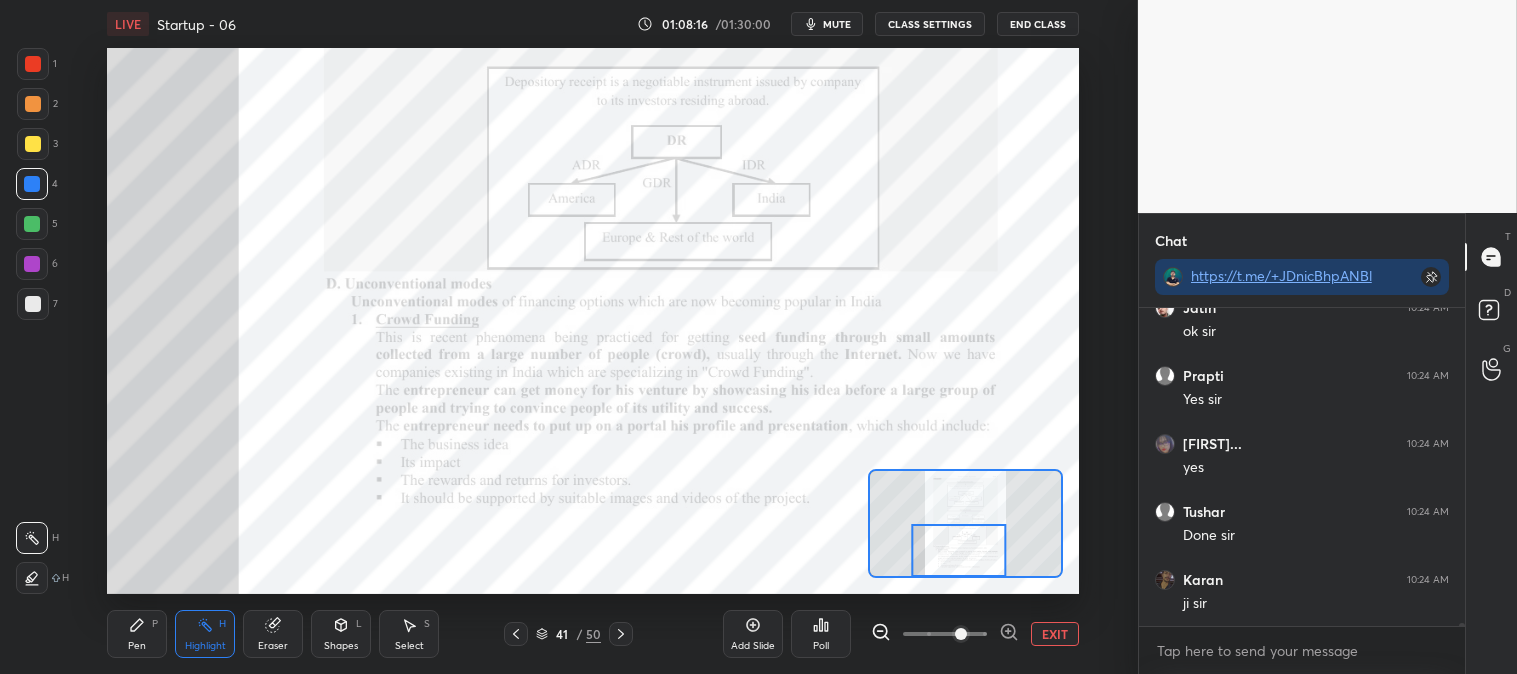 click on "mute" at bounding box center [837, 24] 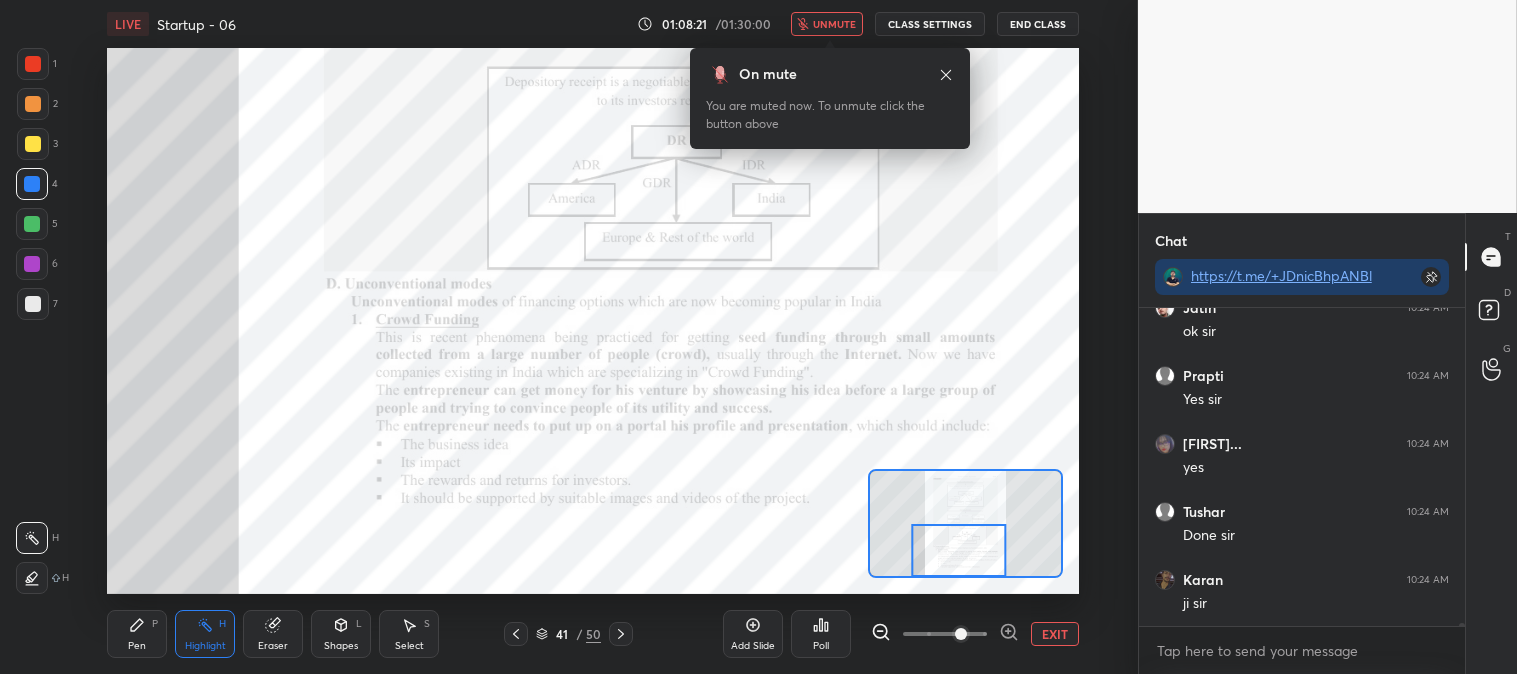 click on "unmute" at bounding box center [834, 24] 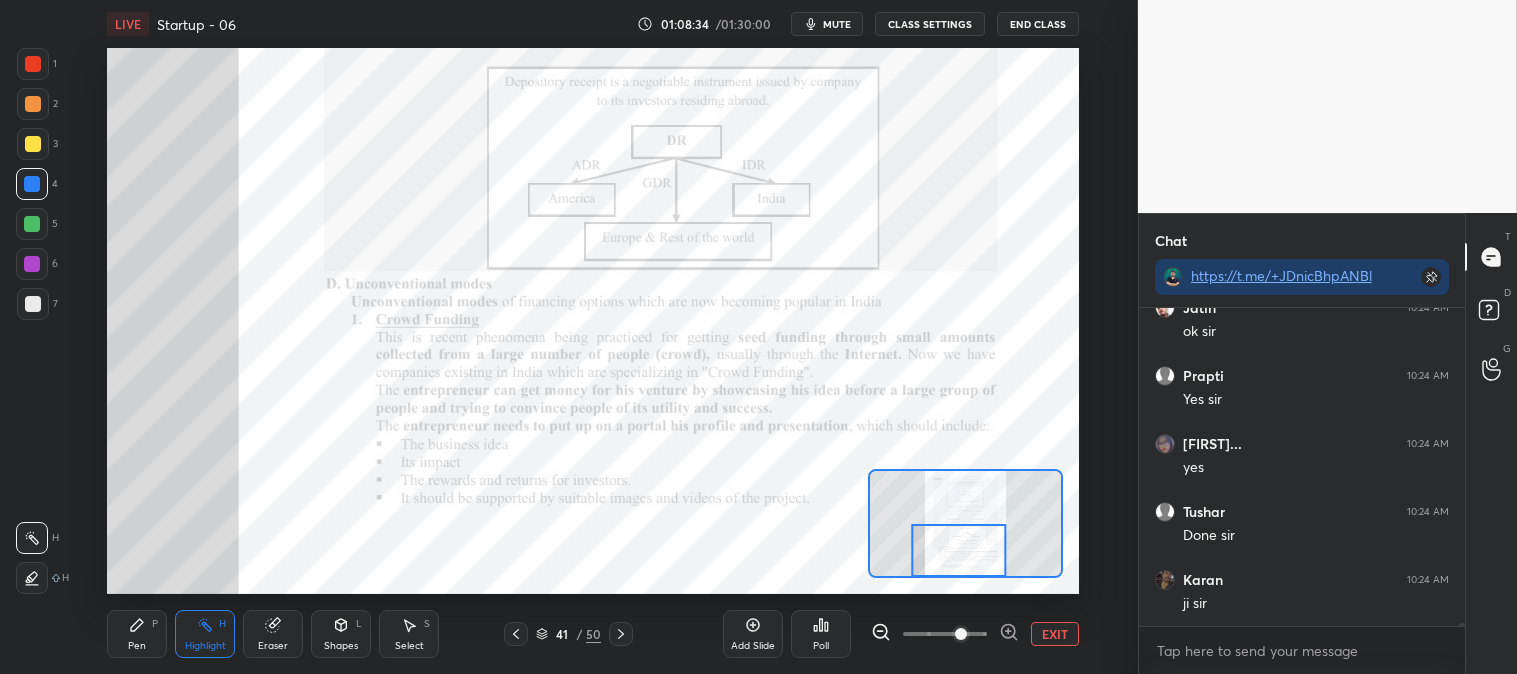 click 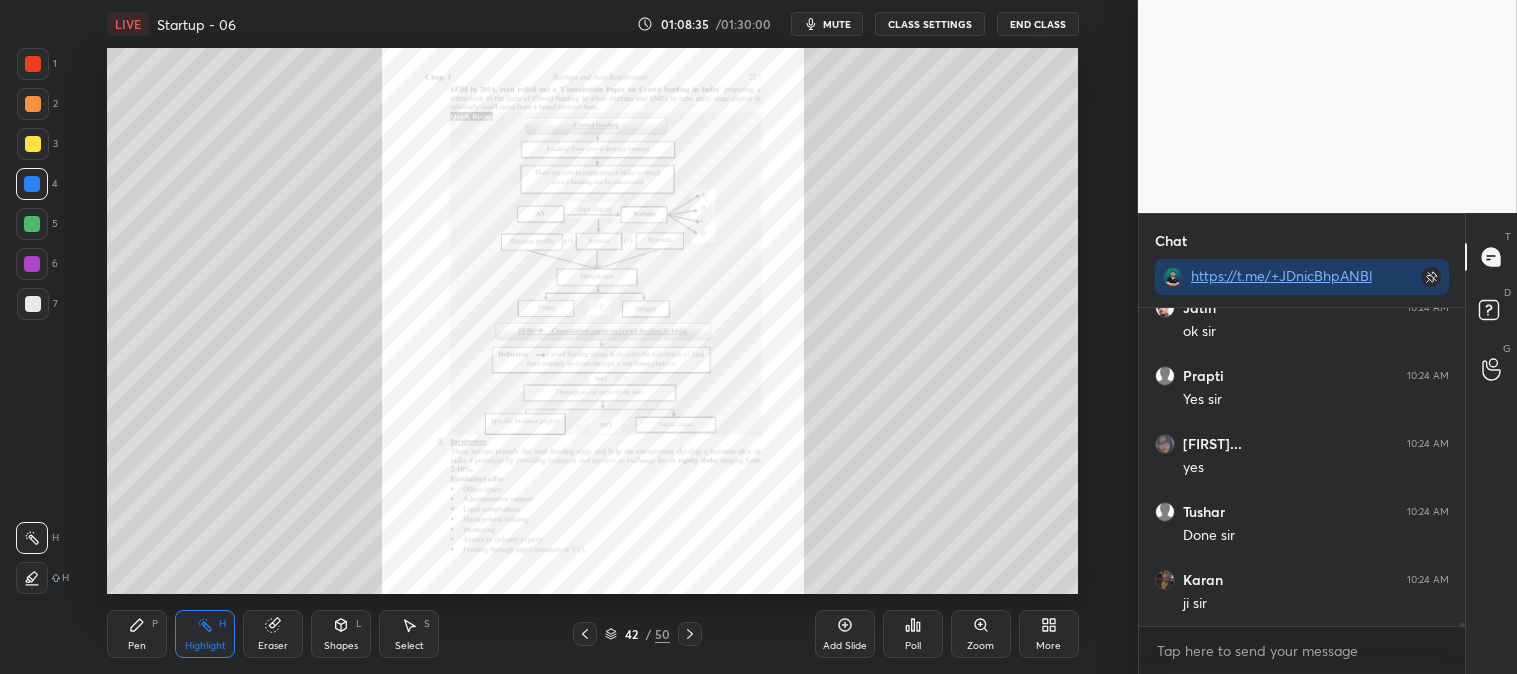click on "Zoom" at bounding box center [981, 634] 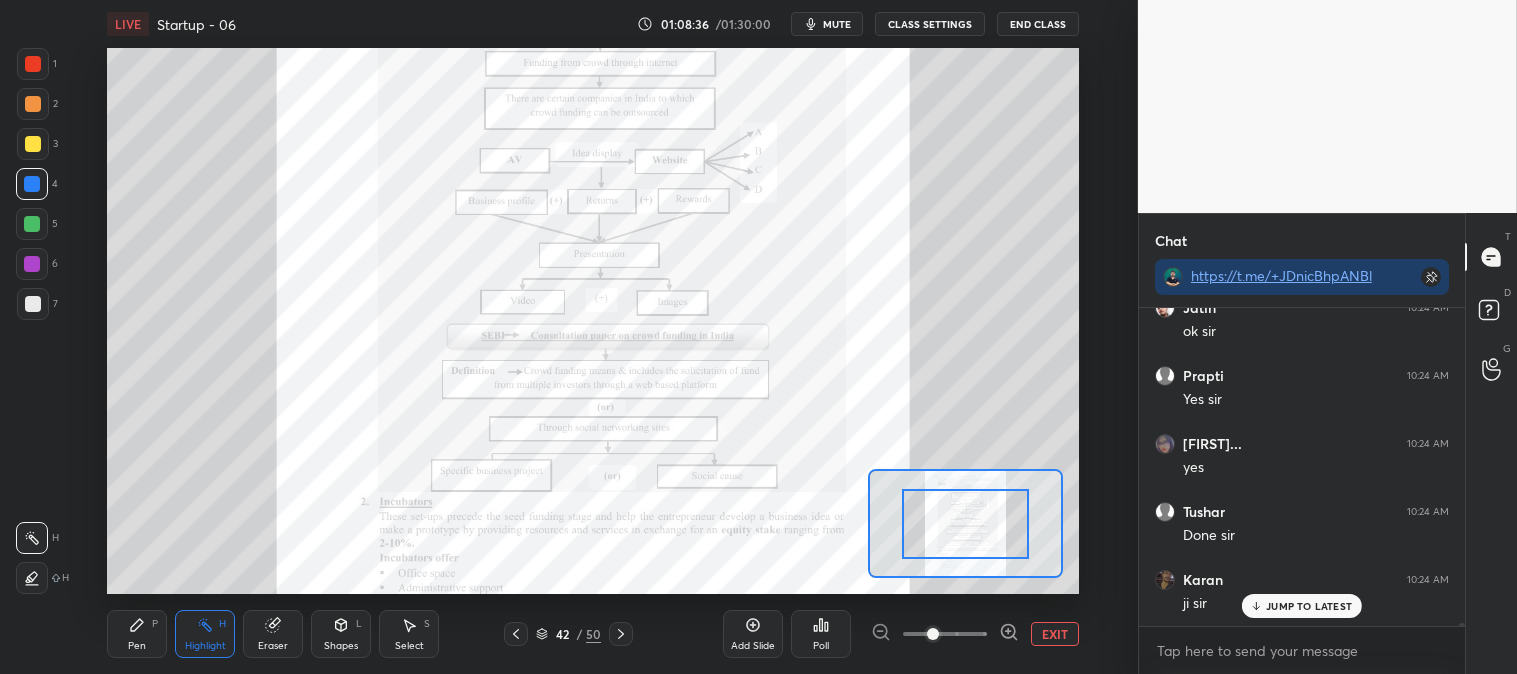 scroll, scrollTop: 31047, scrollLeft: 0, axis: vertical 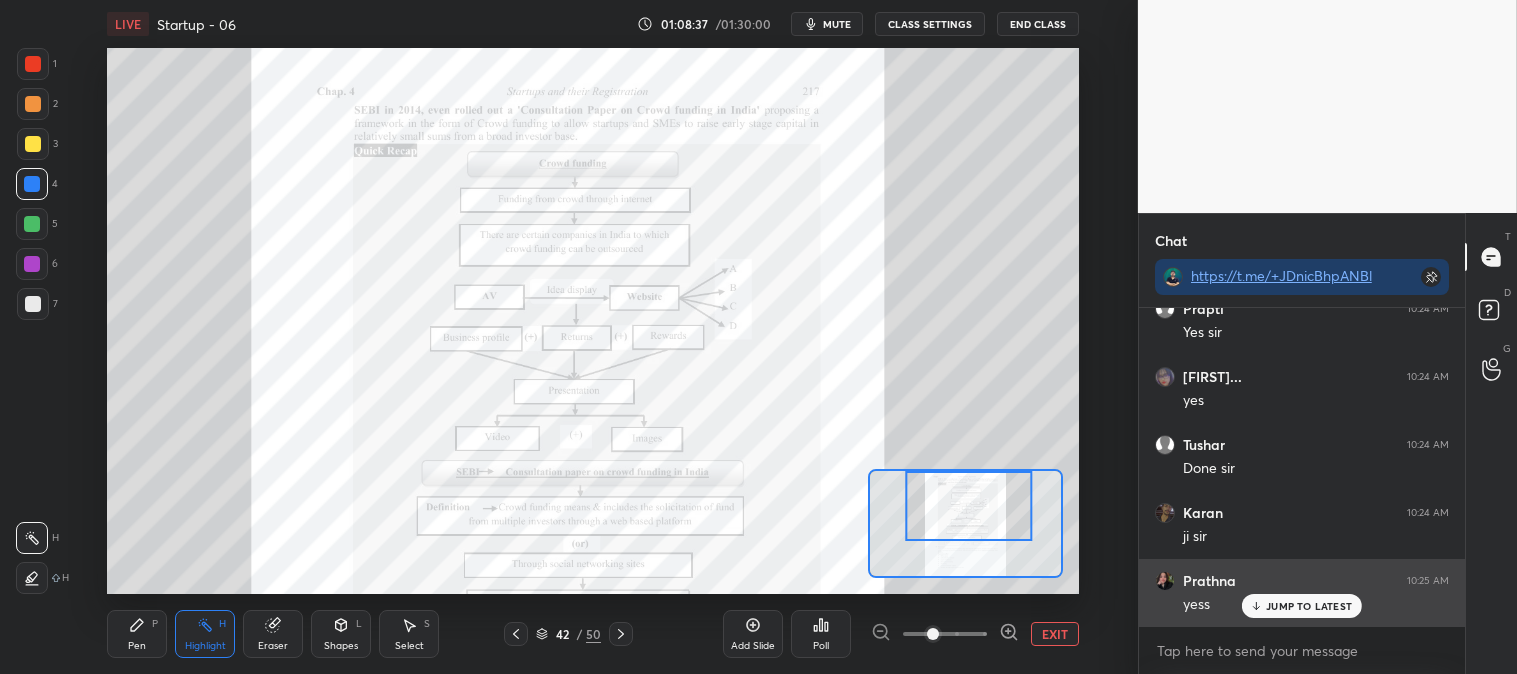 click on "JUMP TO LATEST" at bounding box center [1309, 606] 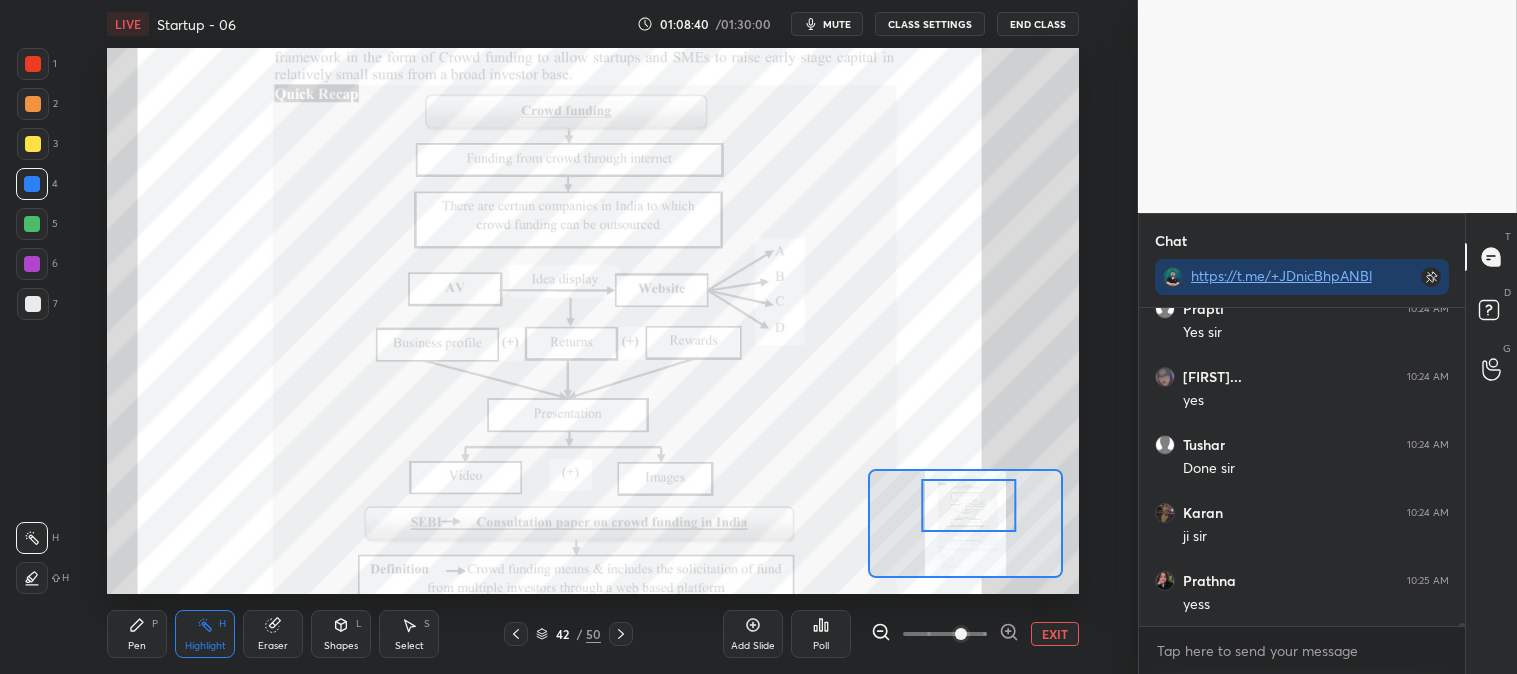 click 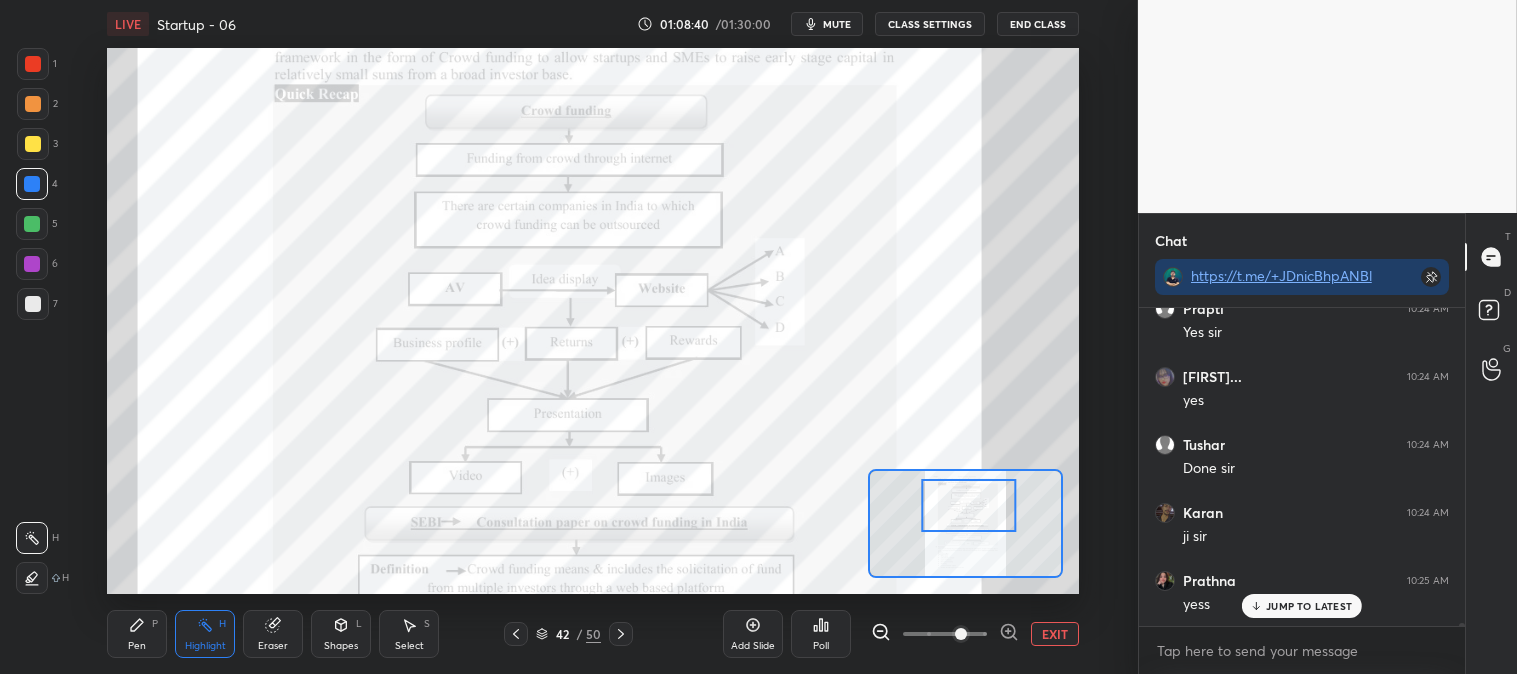 scroll, scrollTop: 31115, scrollLeft: 0, axis: vertical 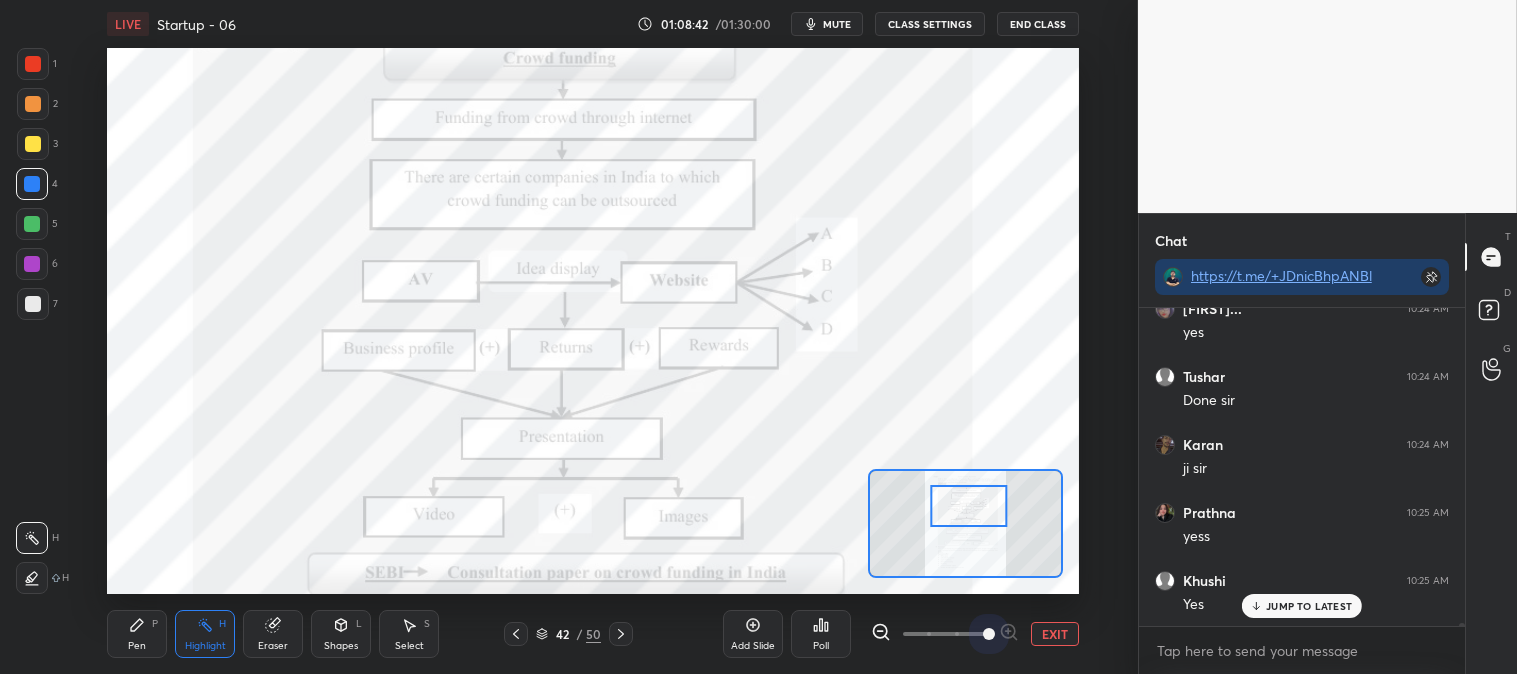 click at bounding box center (989, 634) 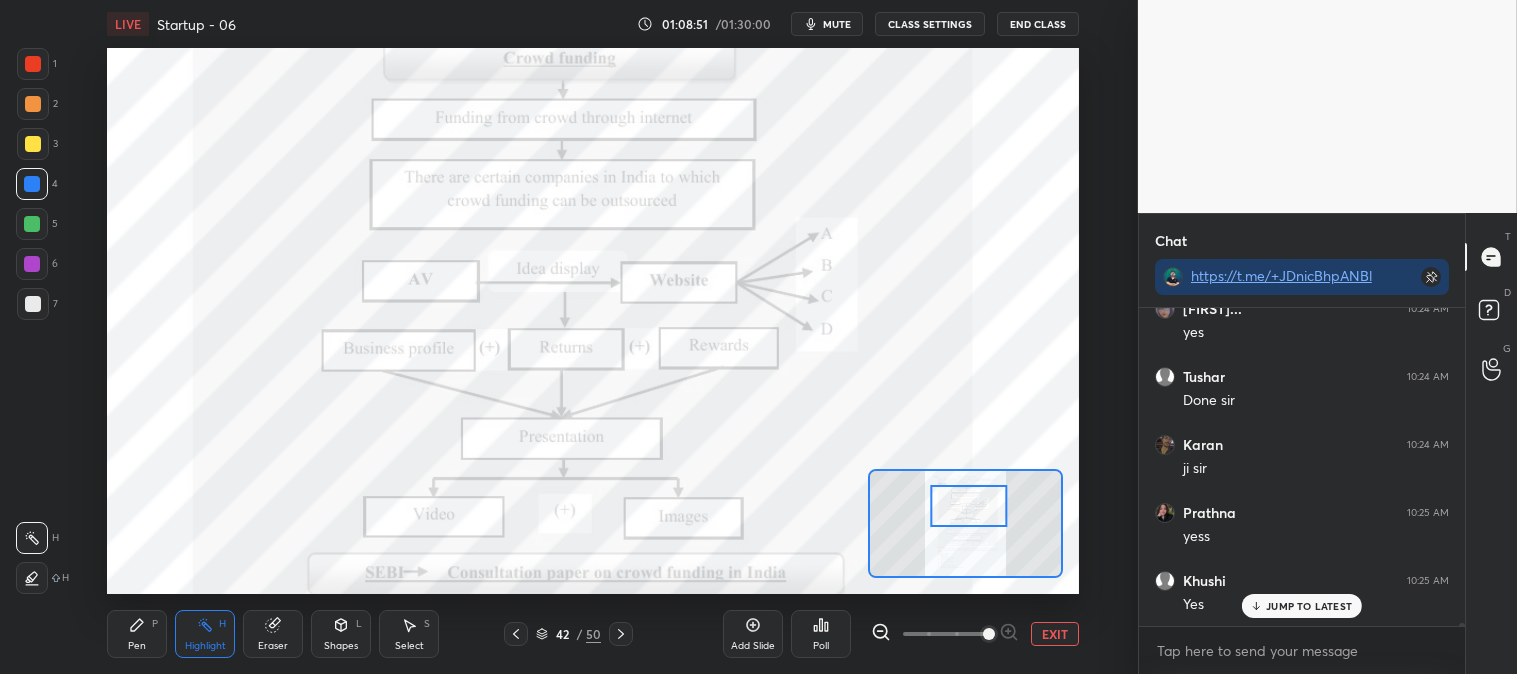 scroll, scrollTop: 31183, scrollLeft: 0, axis: vertical 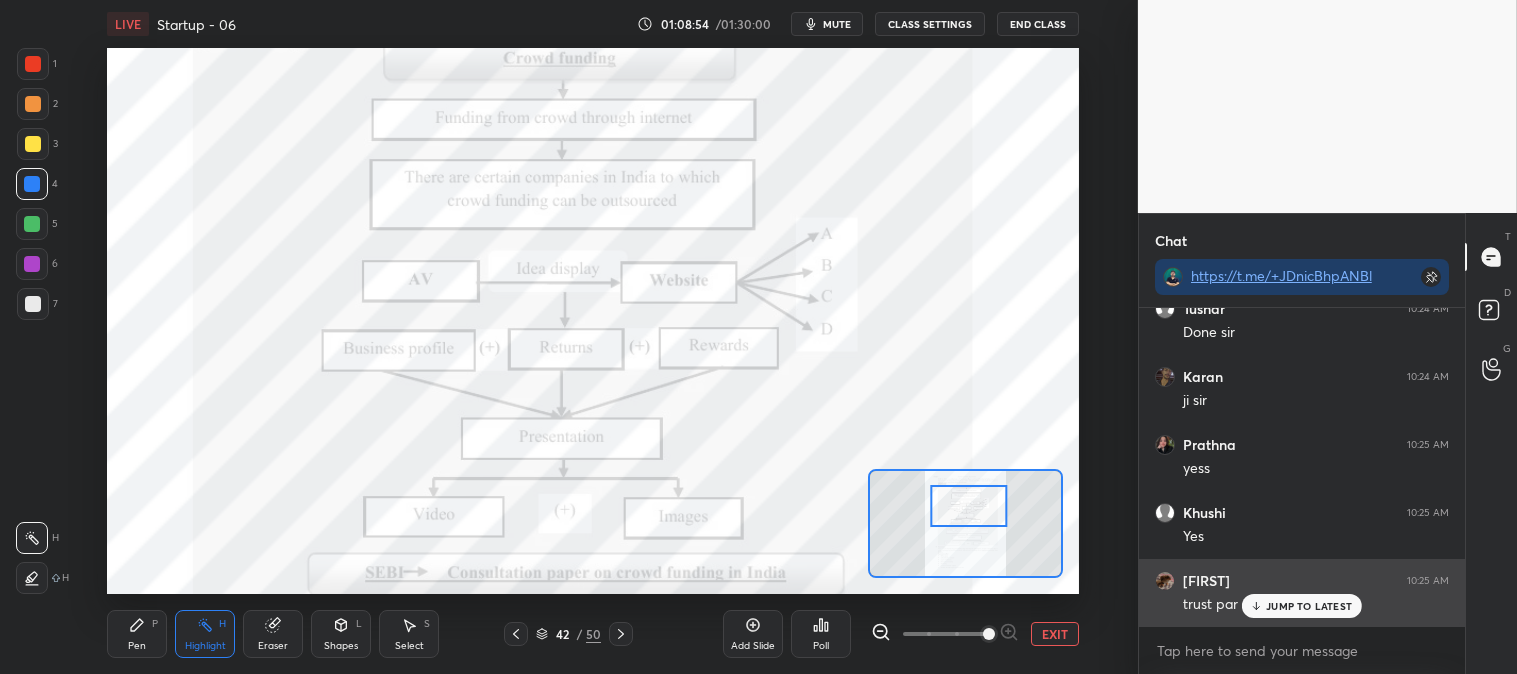 click on "JUMP TO LATEST" at bounding box center [1302, 606] 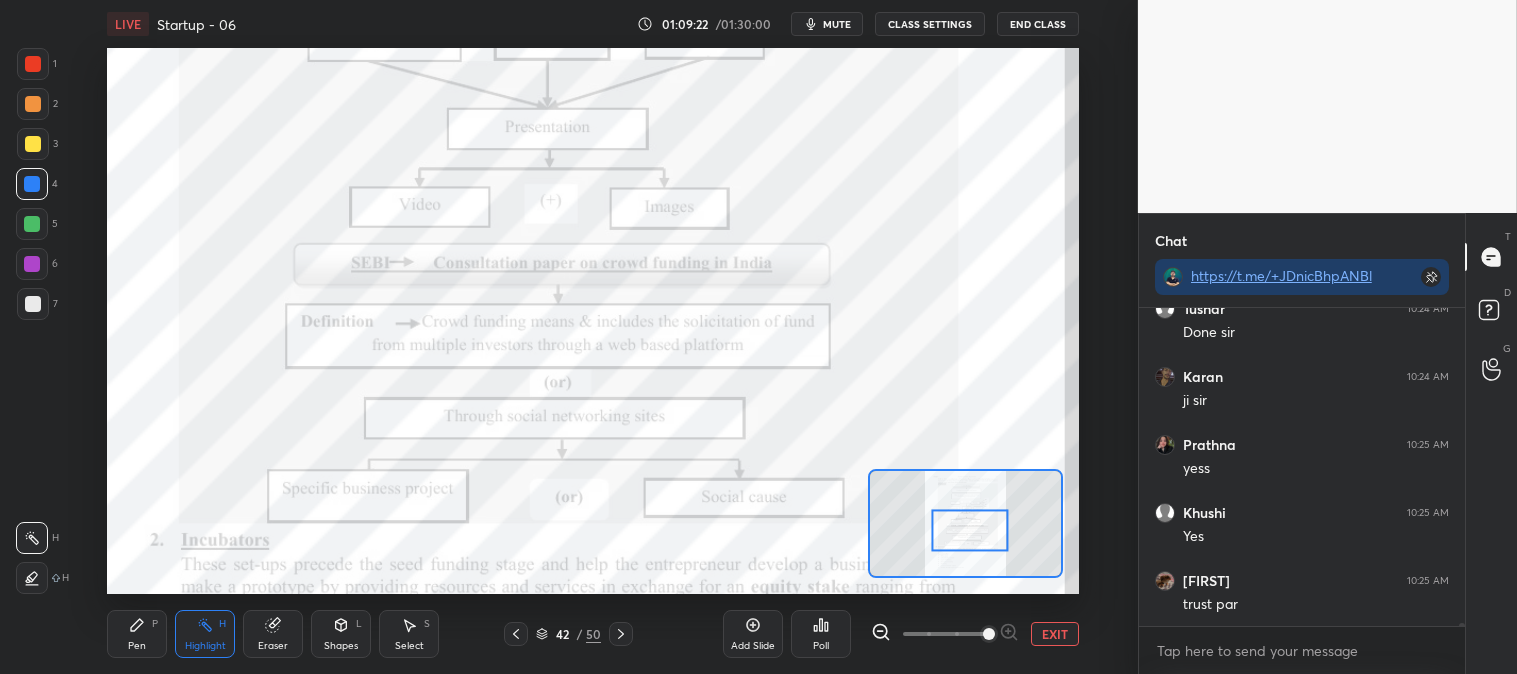 scroll, scrollTop: 31255, scrollLeft: 0, axis: vertical 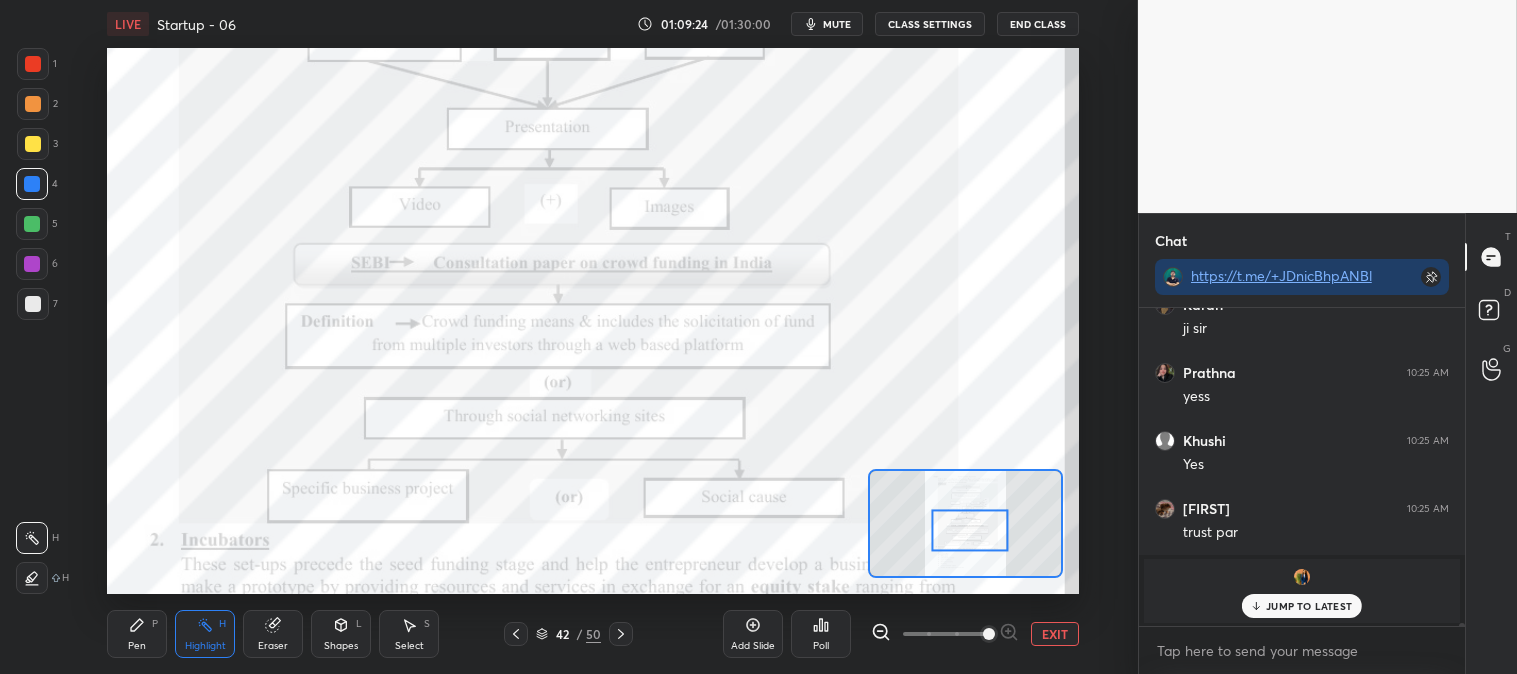 click 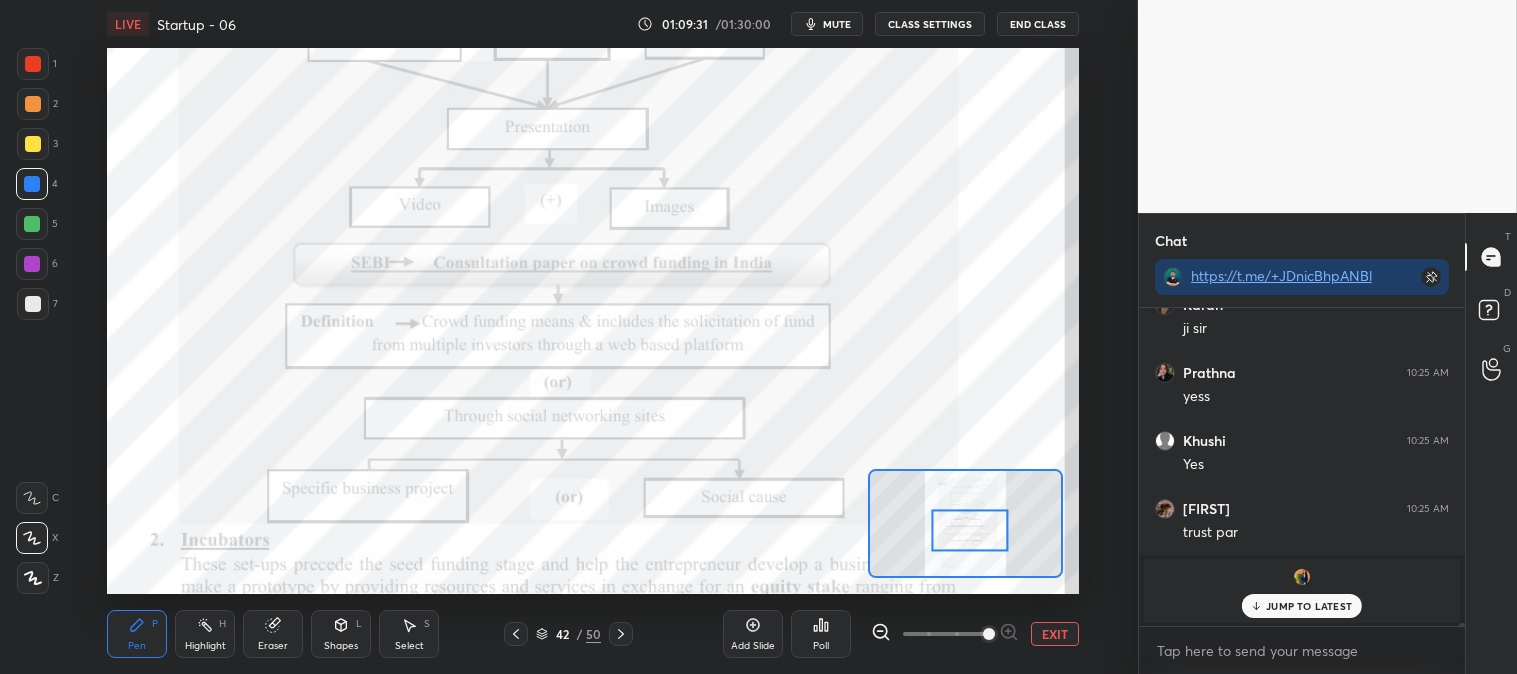 click on "Highlight" at bounding box center (205, 646) 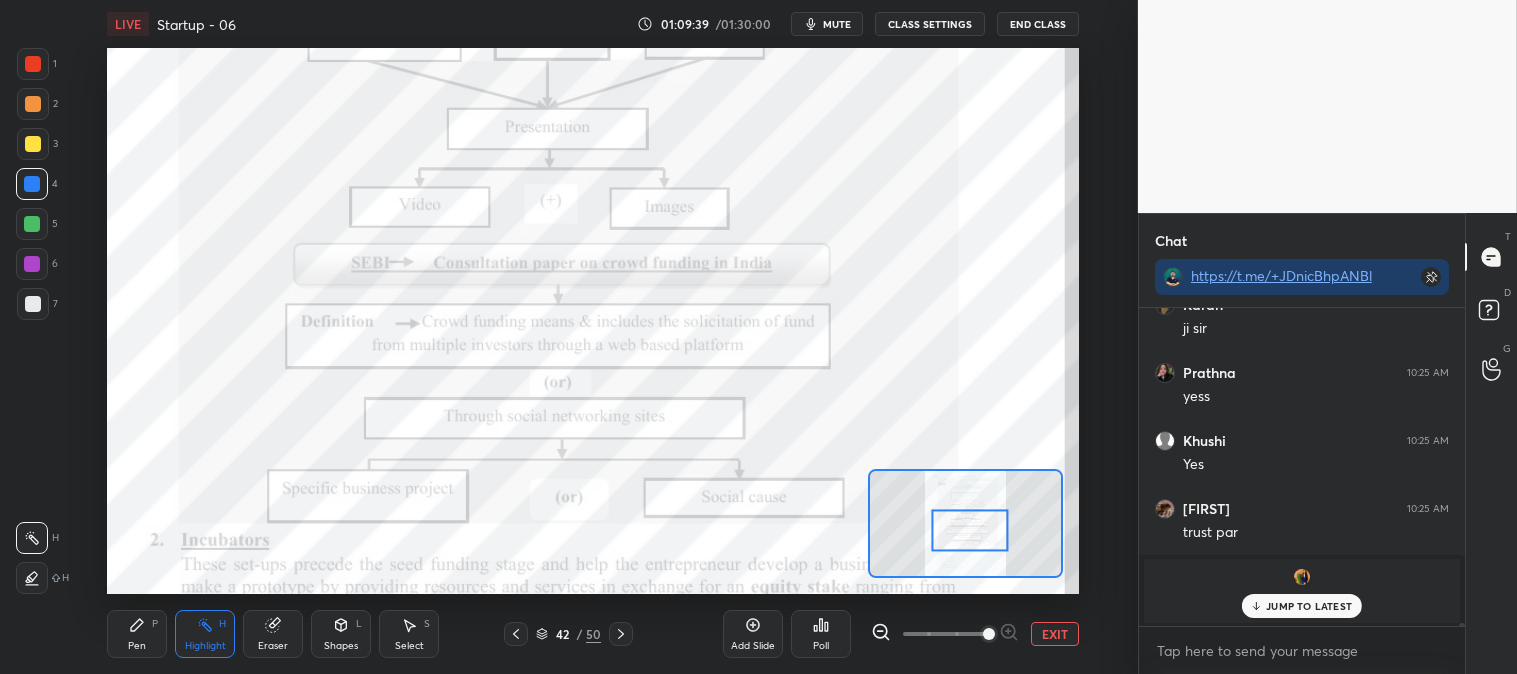 click on "Pen P" at bounding box center [137, 634] 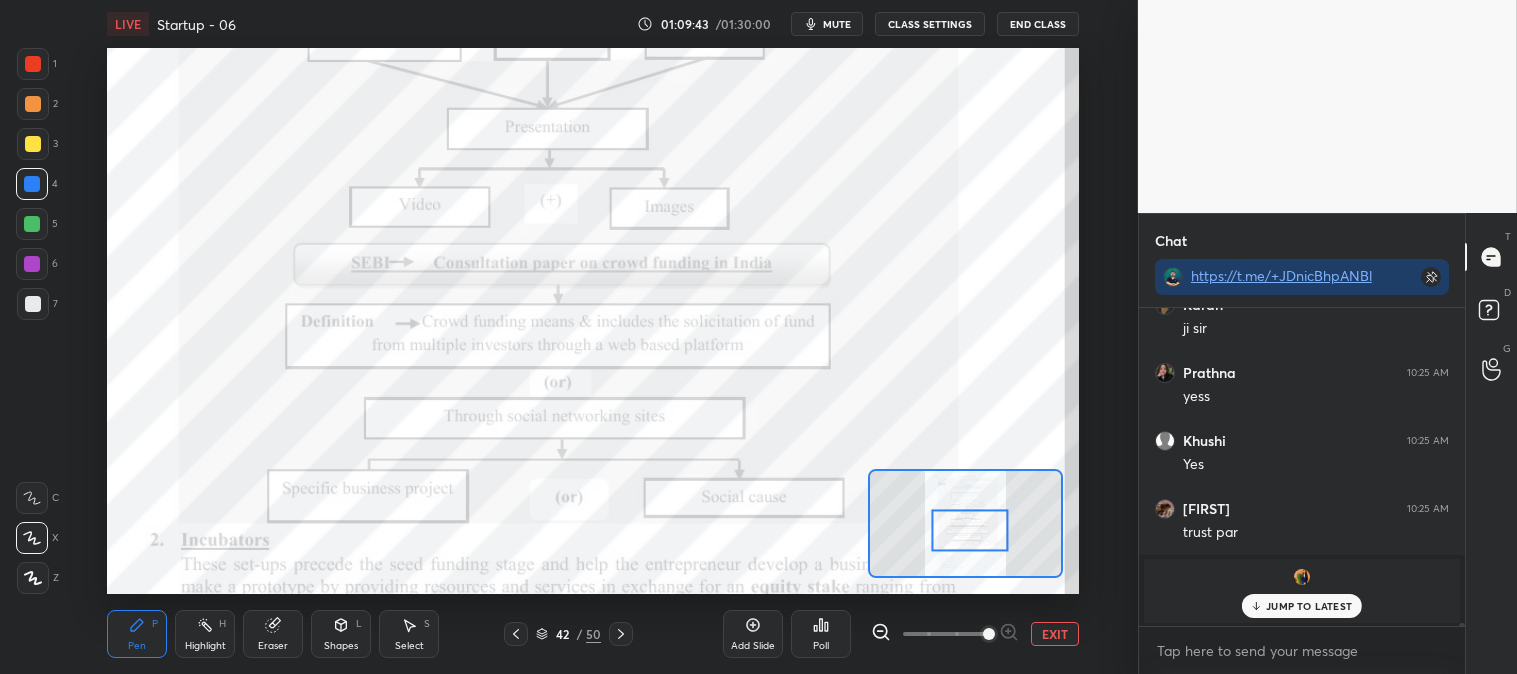 click on "Eraser" at bounding box center [273, 646] 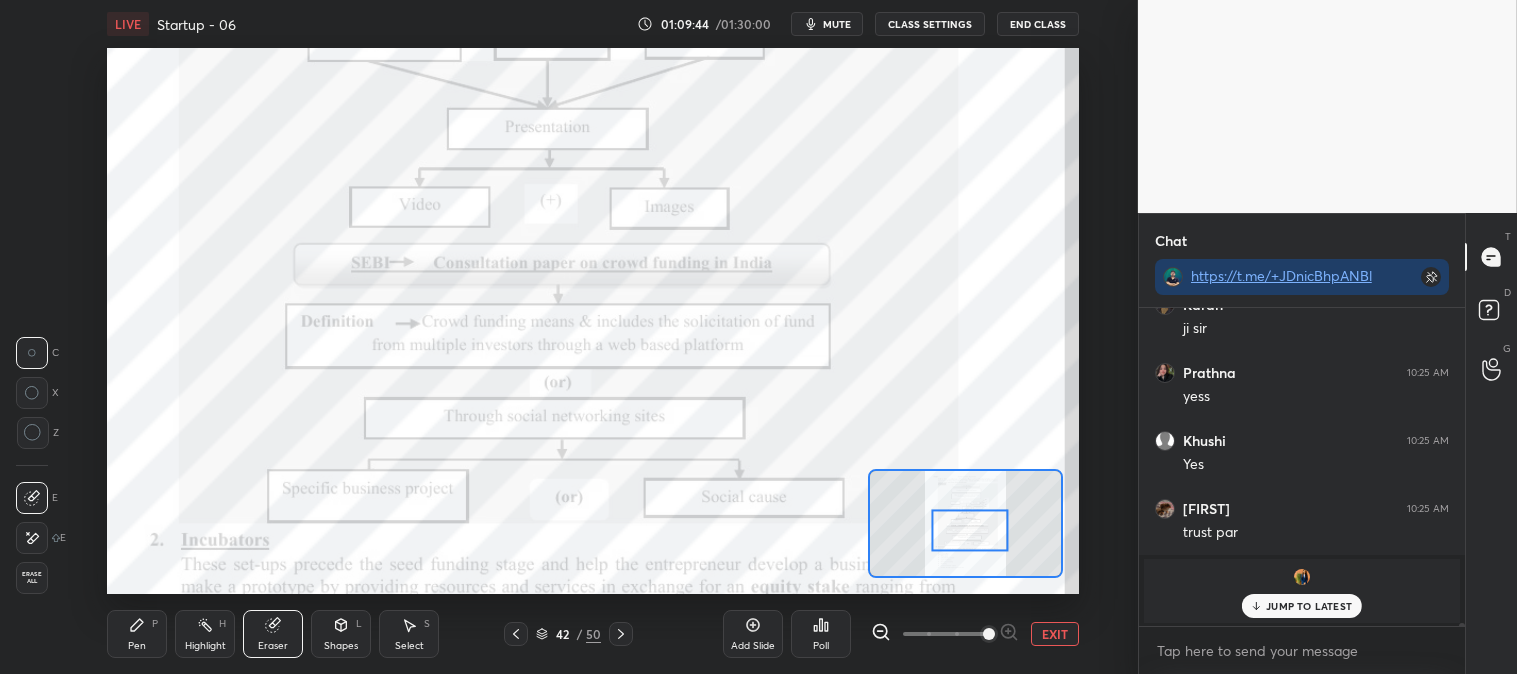 click on "Highlight H" at bounding box center (205, 634) 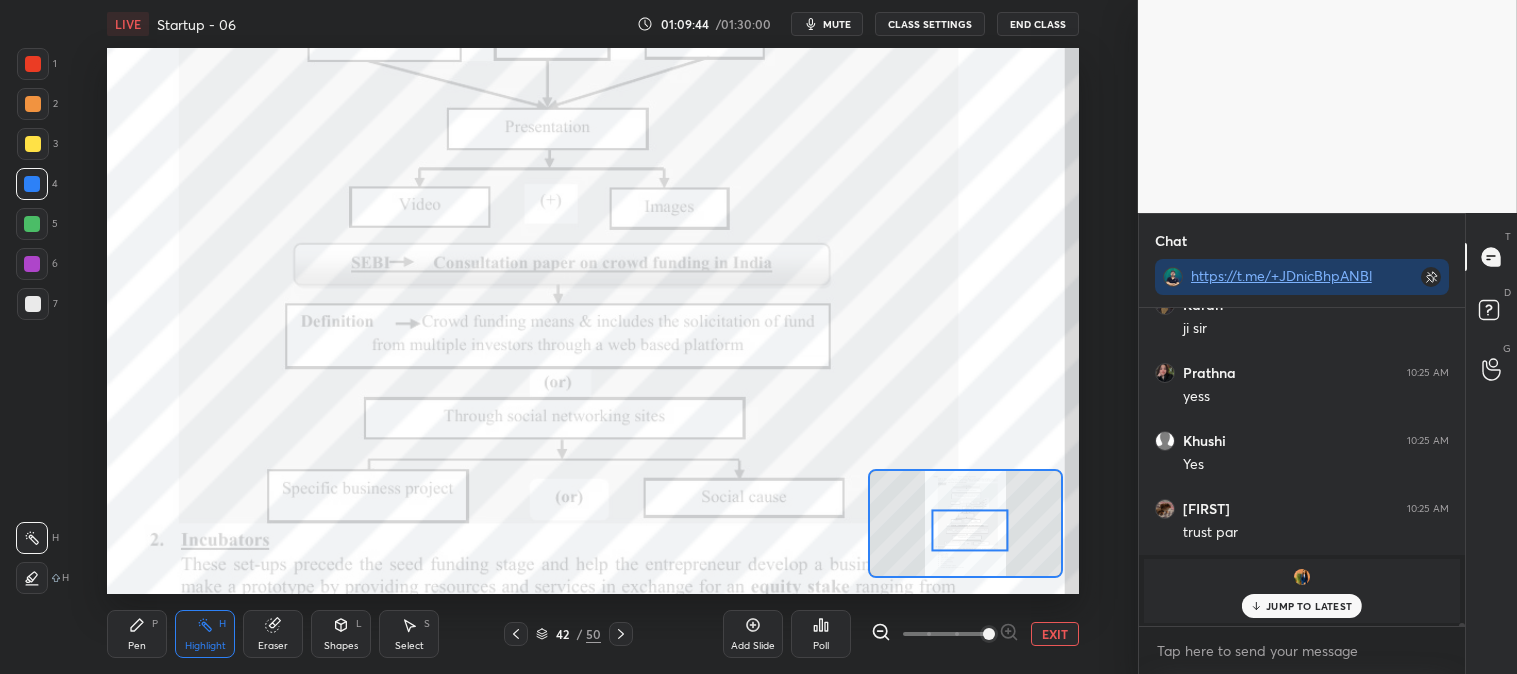 click on "Highlight" at bounding box center (205, 646) 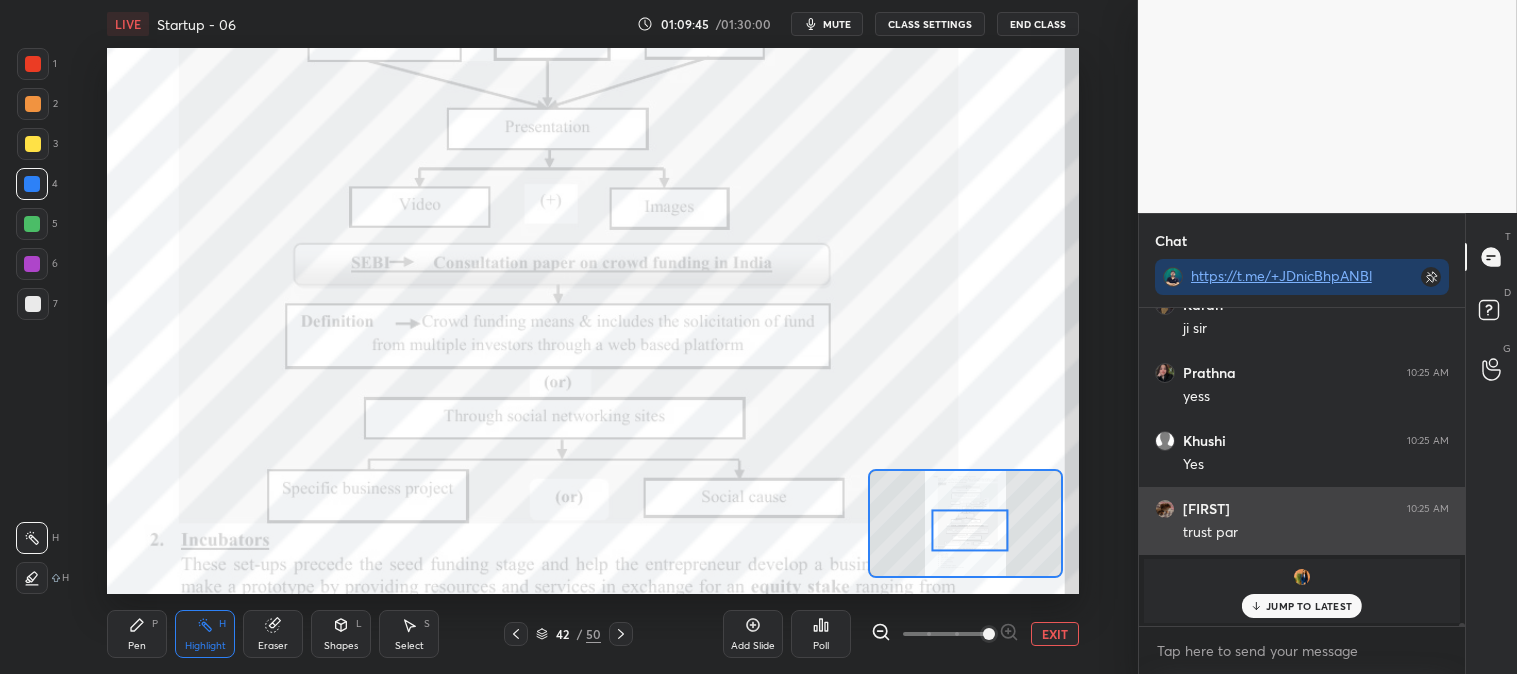 click on "JUMP TO LATEST" at bounding box center (1309, 606) 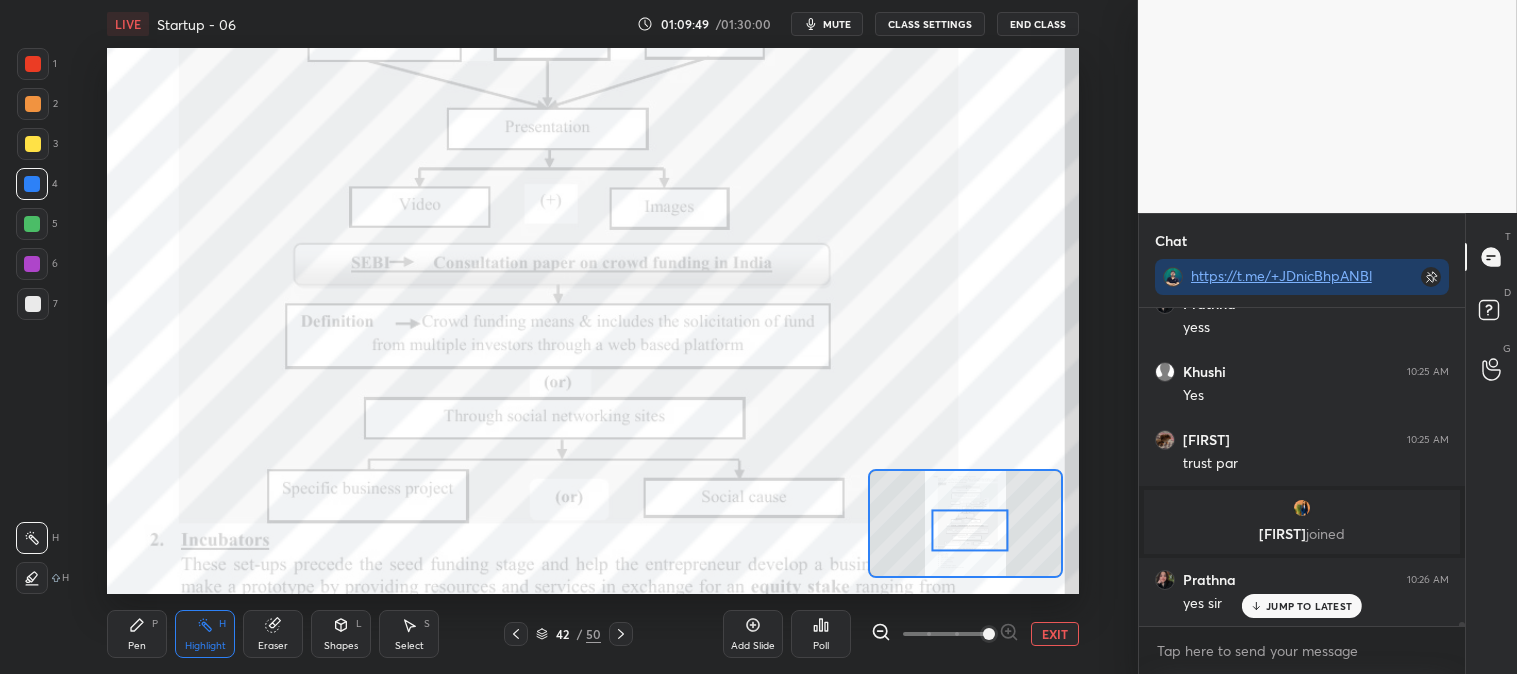 scroll, scrollTop: 26341, scrollLeft: 0, axis: vertical 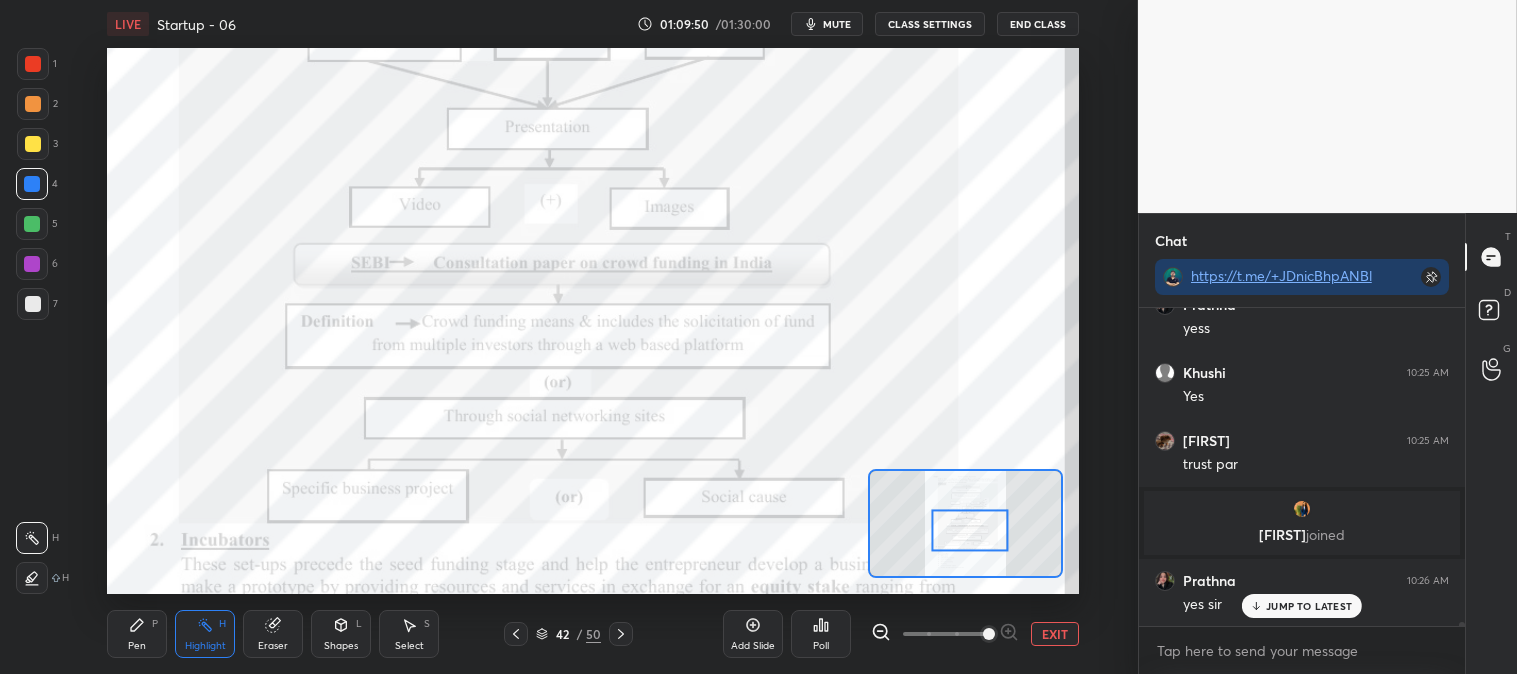 click on "Pen" at bounding box center (137, 646) 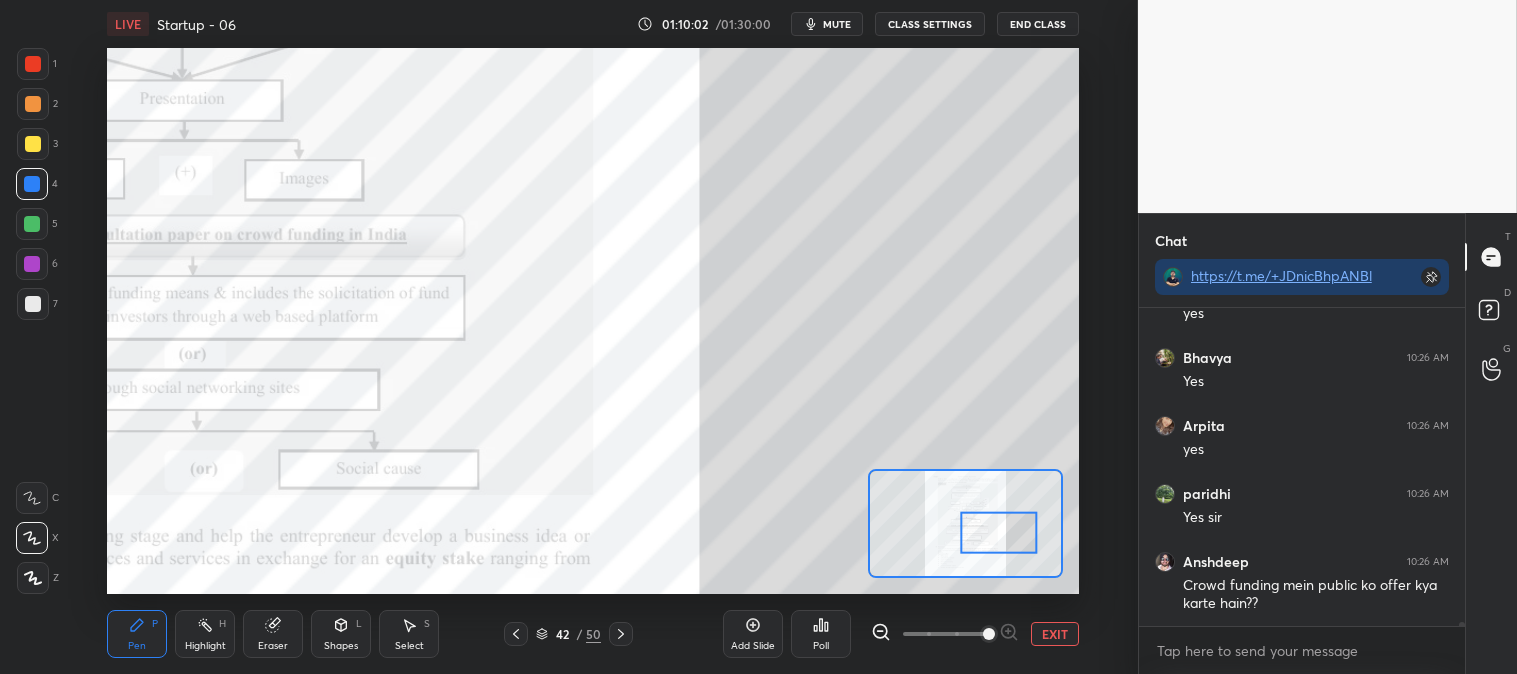 scroll, scrollTop: 26767, scrollLeft: 0, axis: vertical 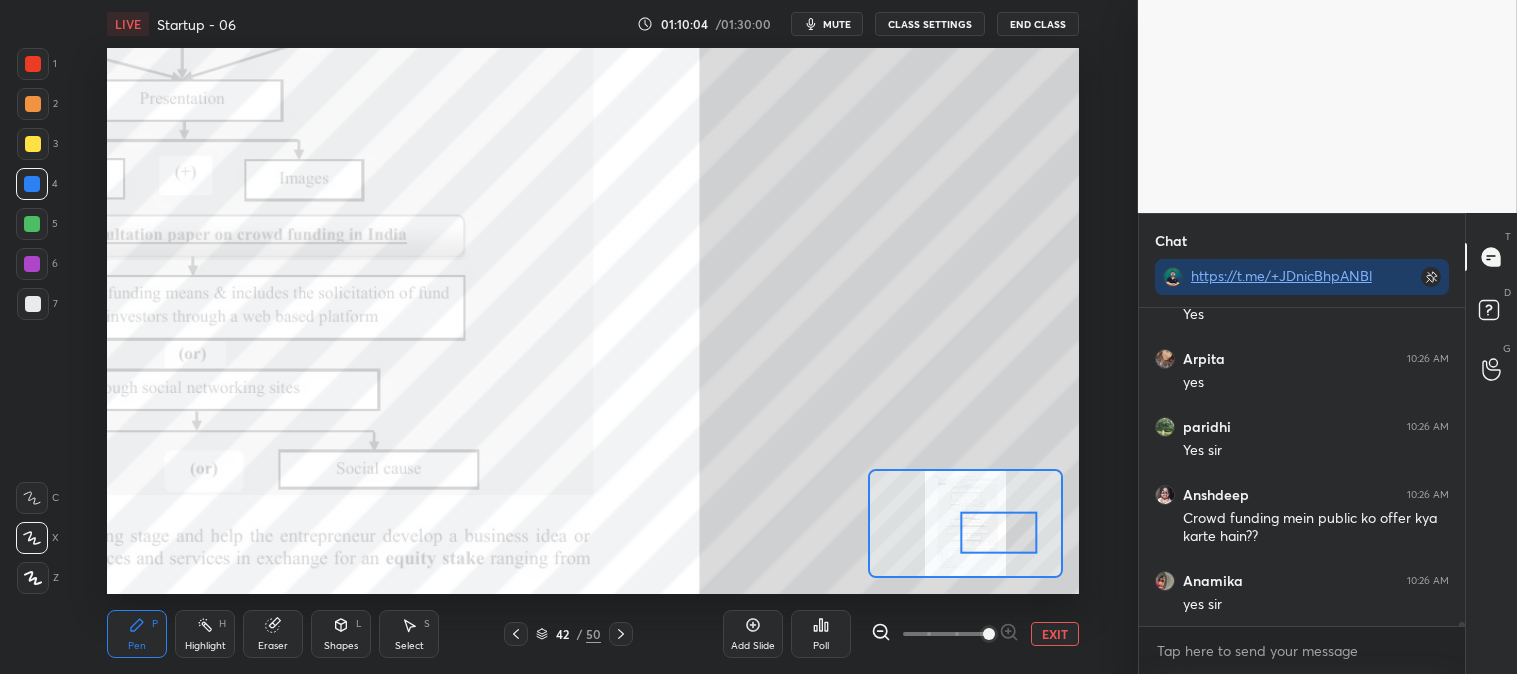 click on "EXIT" at bounding box center [1055, 634] 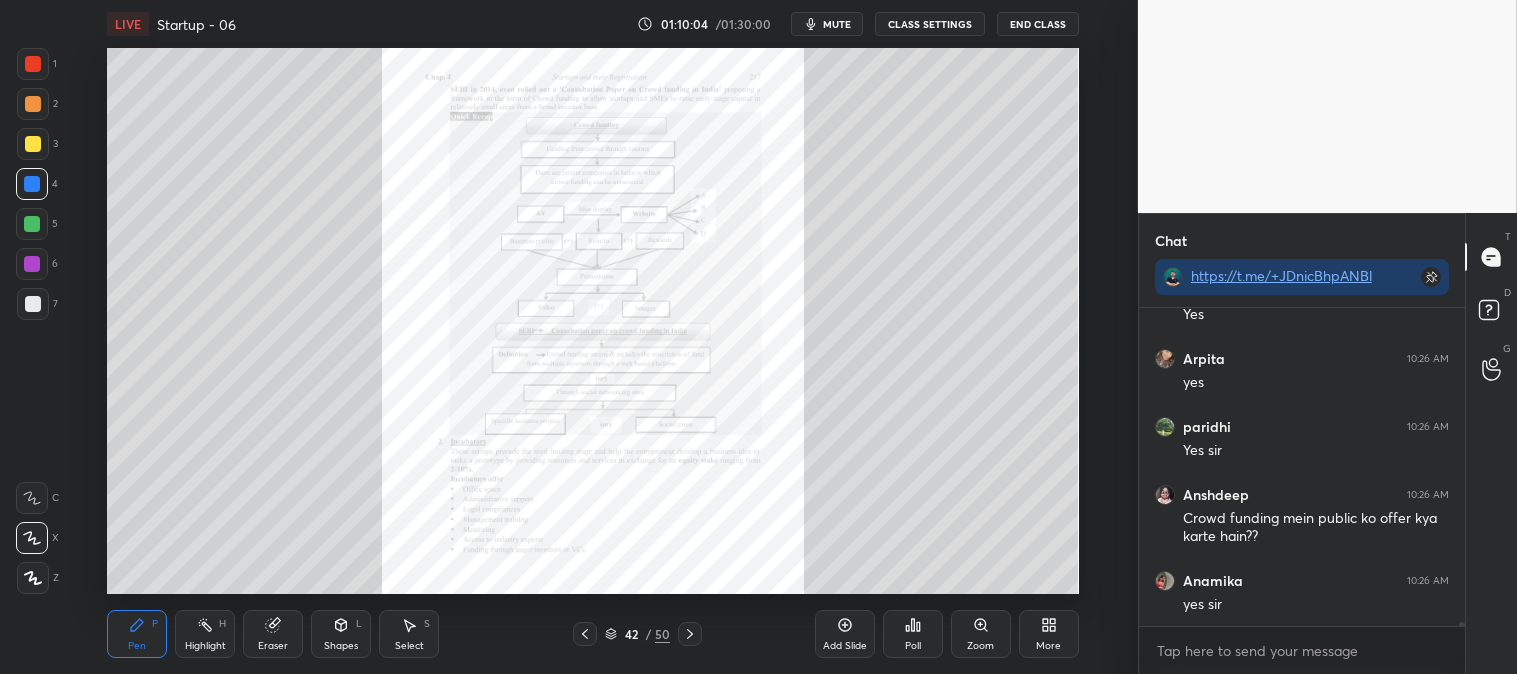 click on "Highlight H" at bounding box center [205, 634] 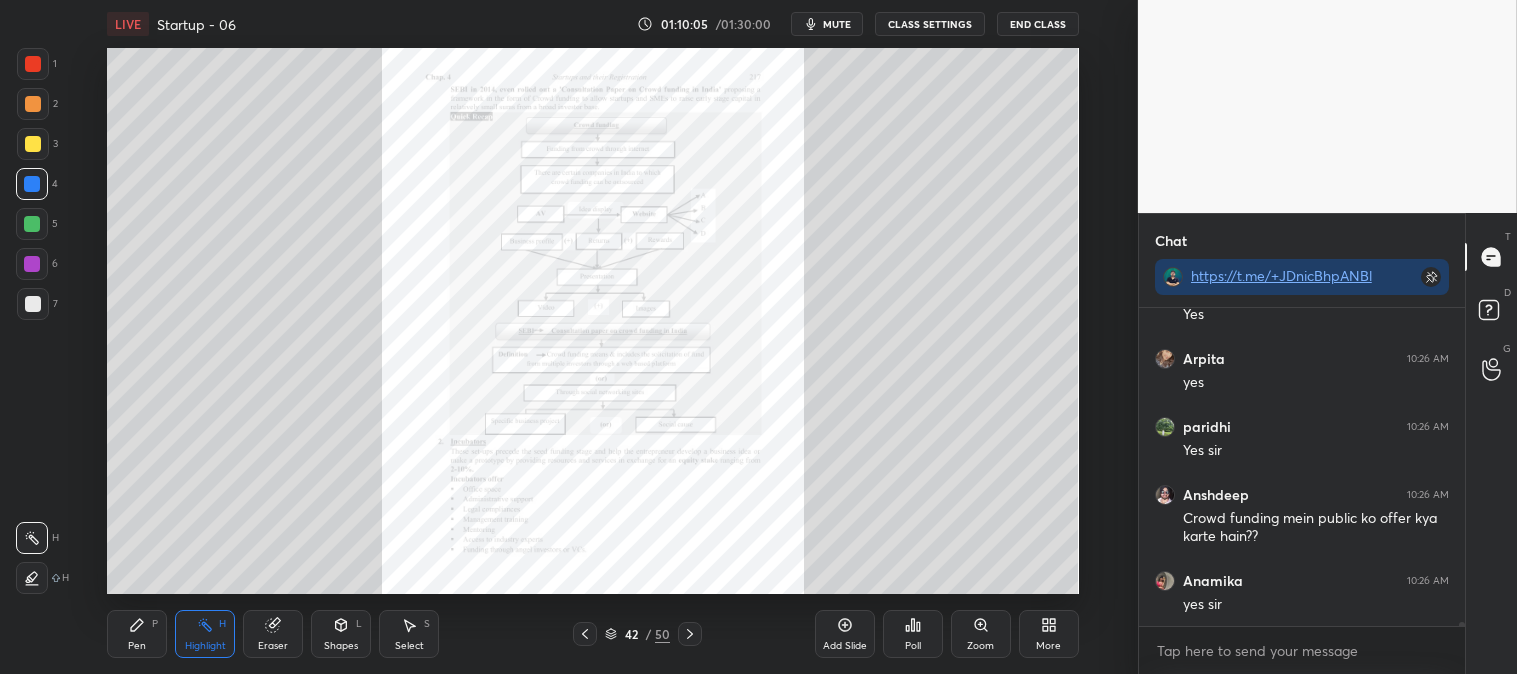 click at bounding box center [33, 64] 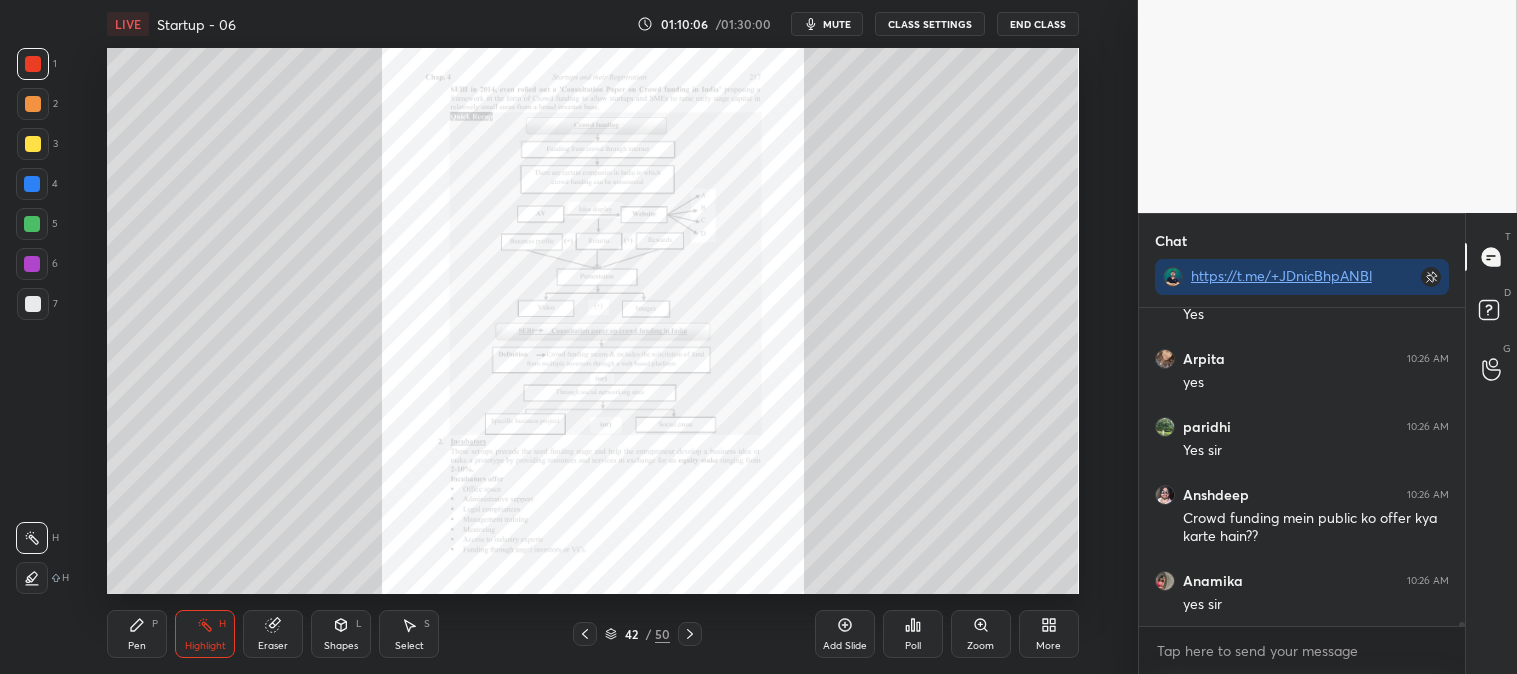 click on "Zoom" at bounding box center (980, 646) 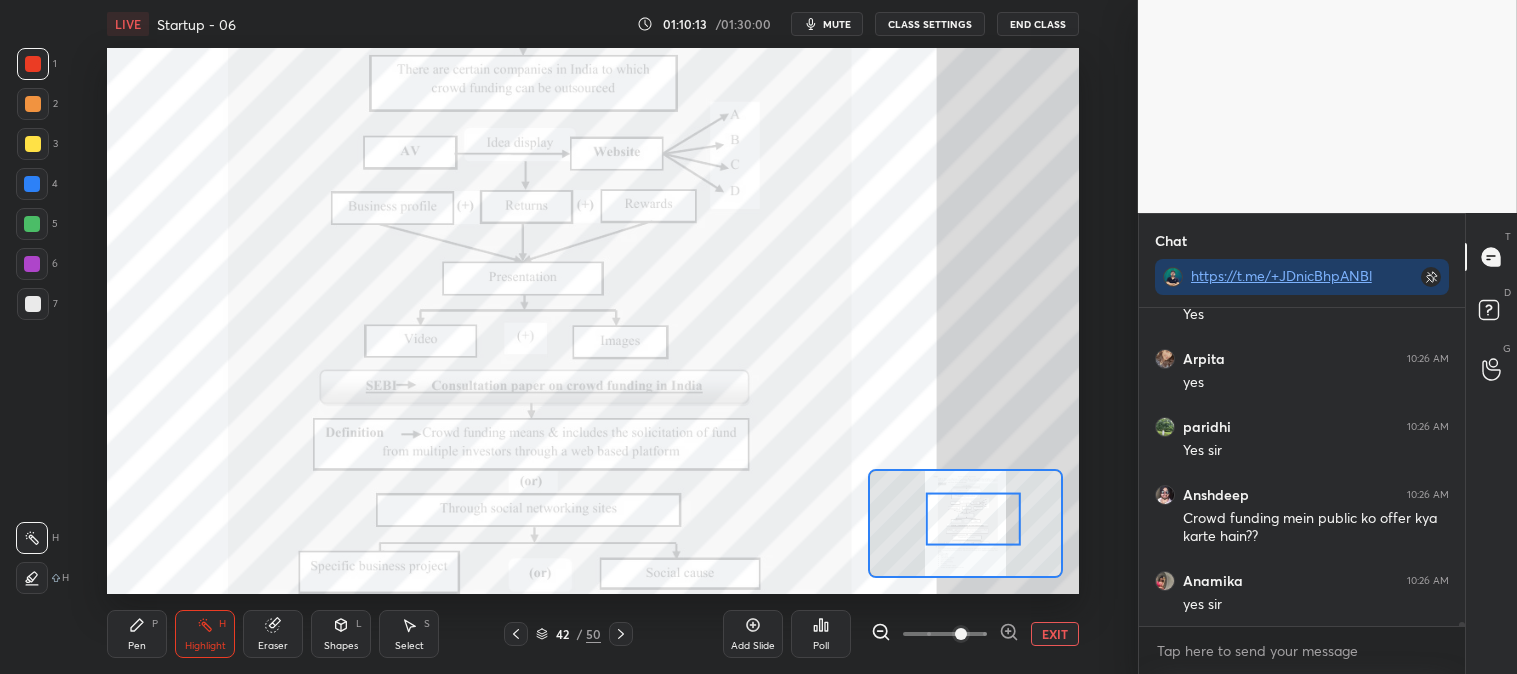 scroll, scrollTop: 26835, scrollLeft: 0, axis: vertical 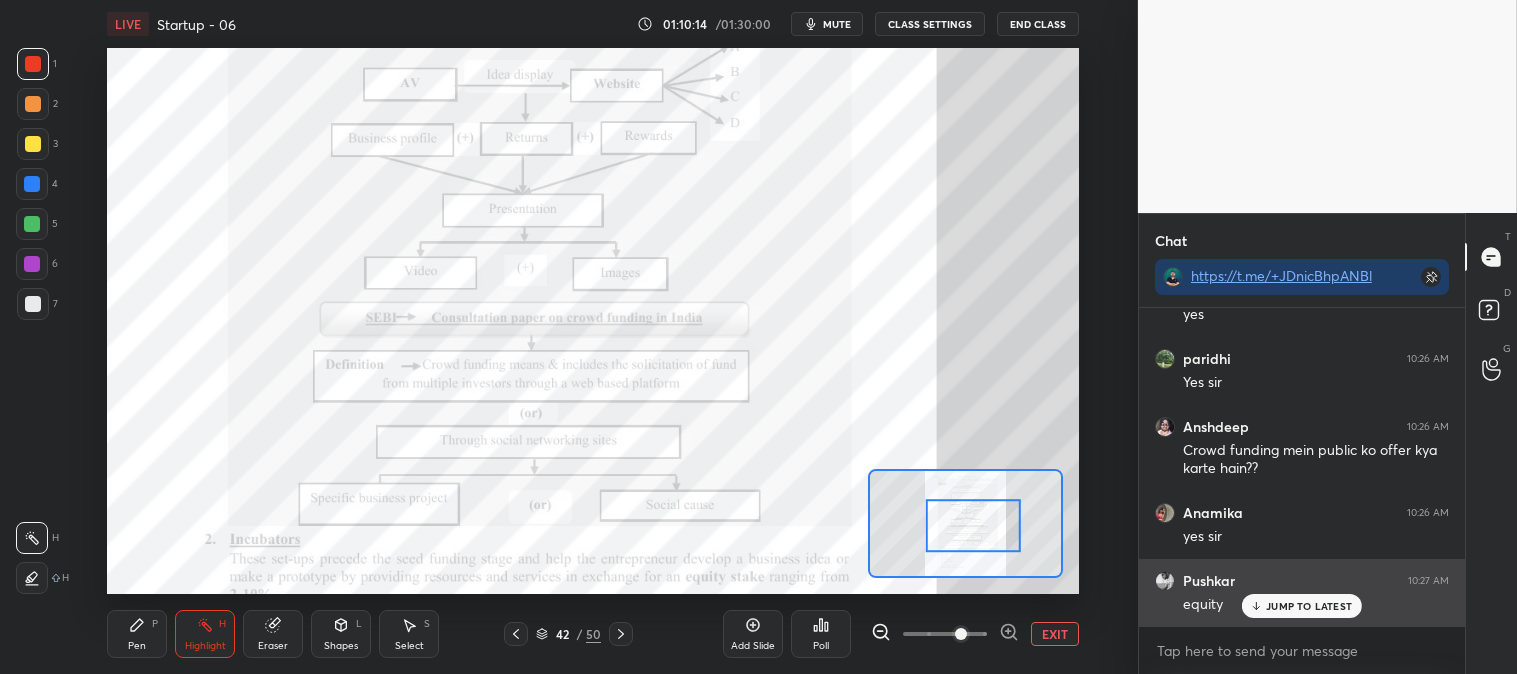 click on "JUMP TO LATEST" at bounding box center (1309, 606) 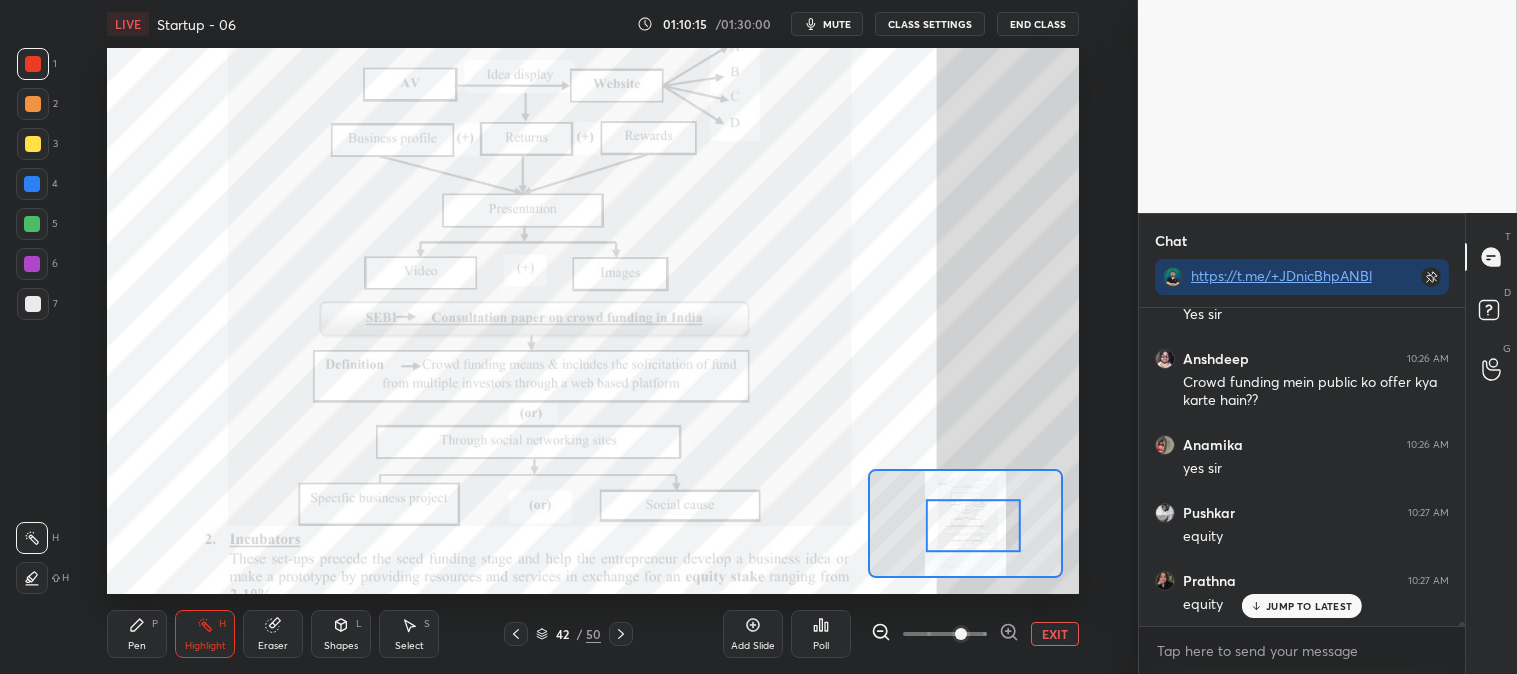 scroll, scrollTop: 26971, scrollLeft: 0, axis: vertical 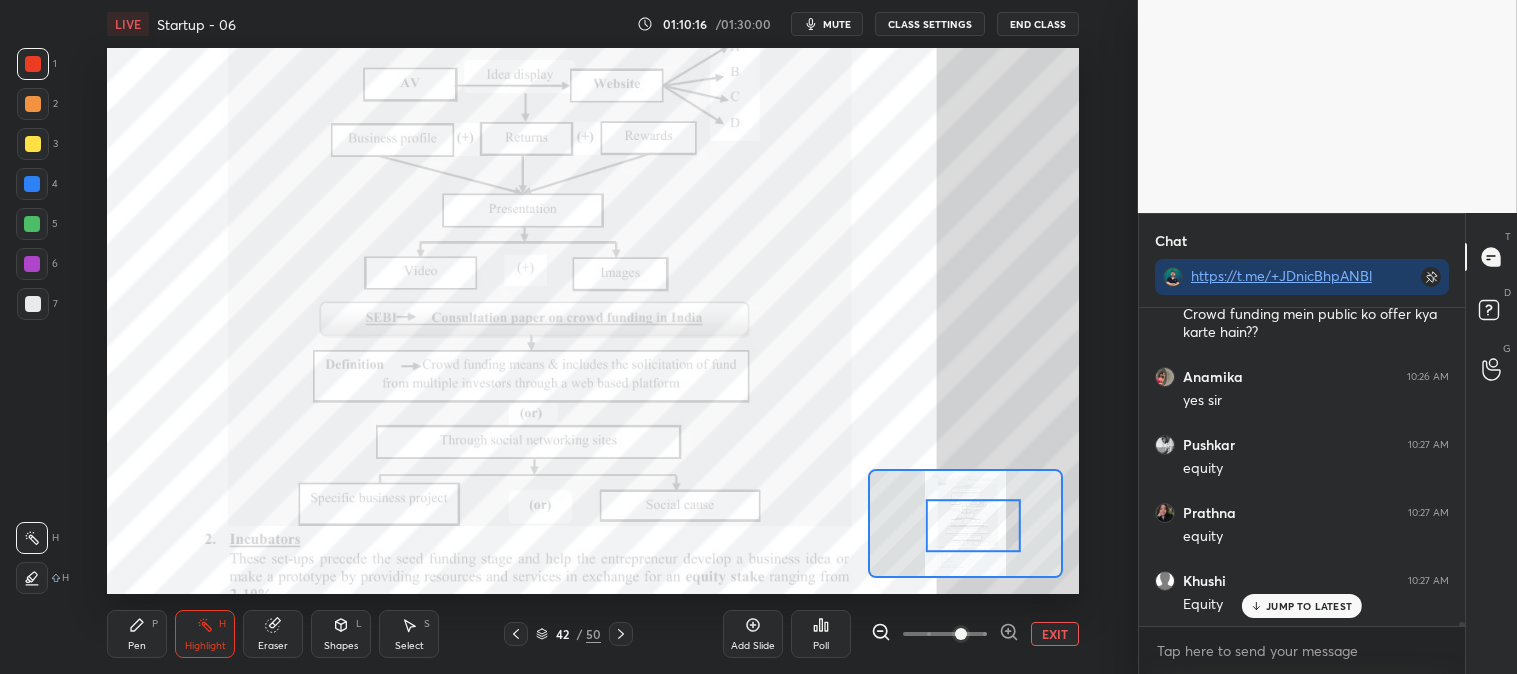 click on "JUMP TO LATEST" at bounding box center [1302, 606] 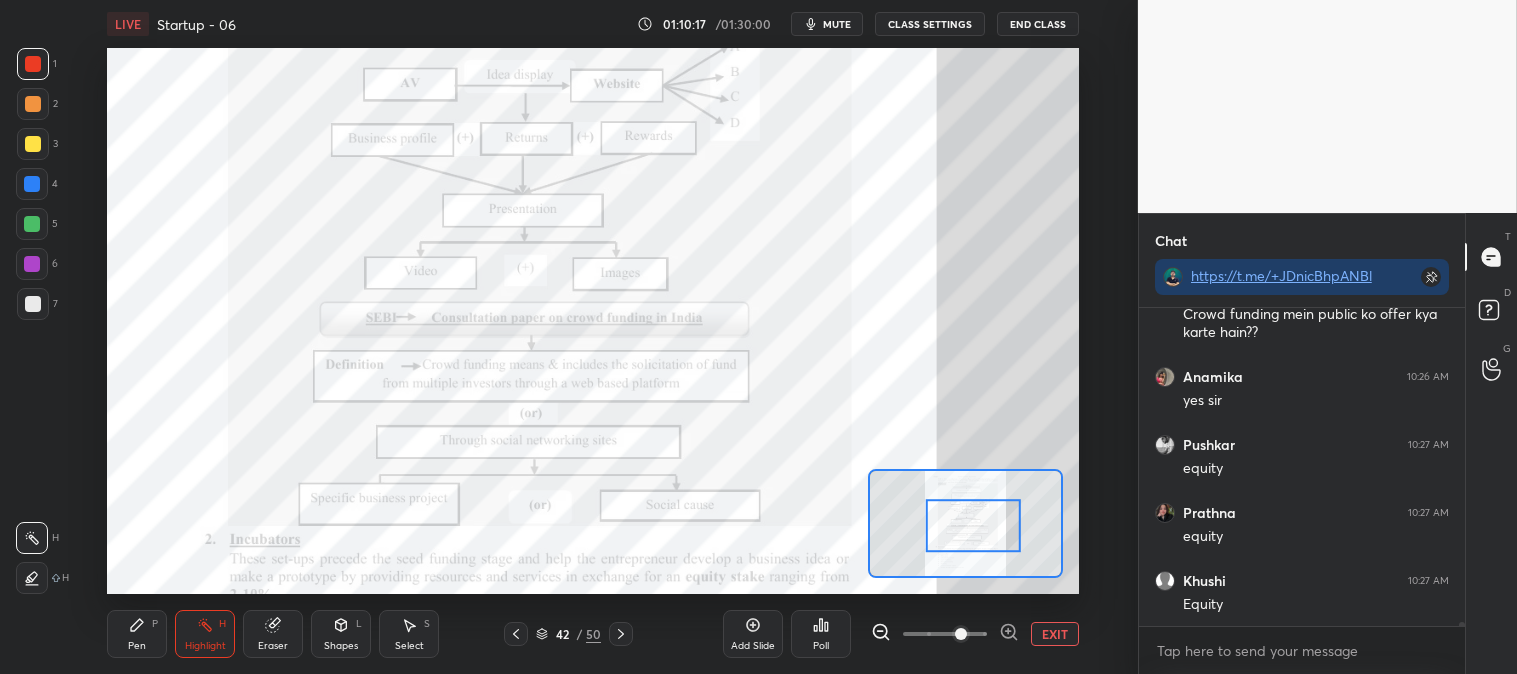 click on "EXIT" at bounding box center (1055, 634) 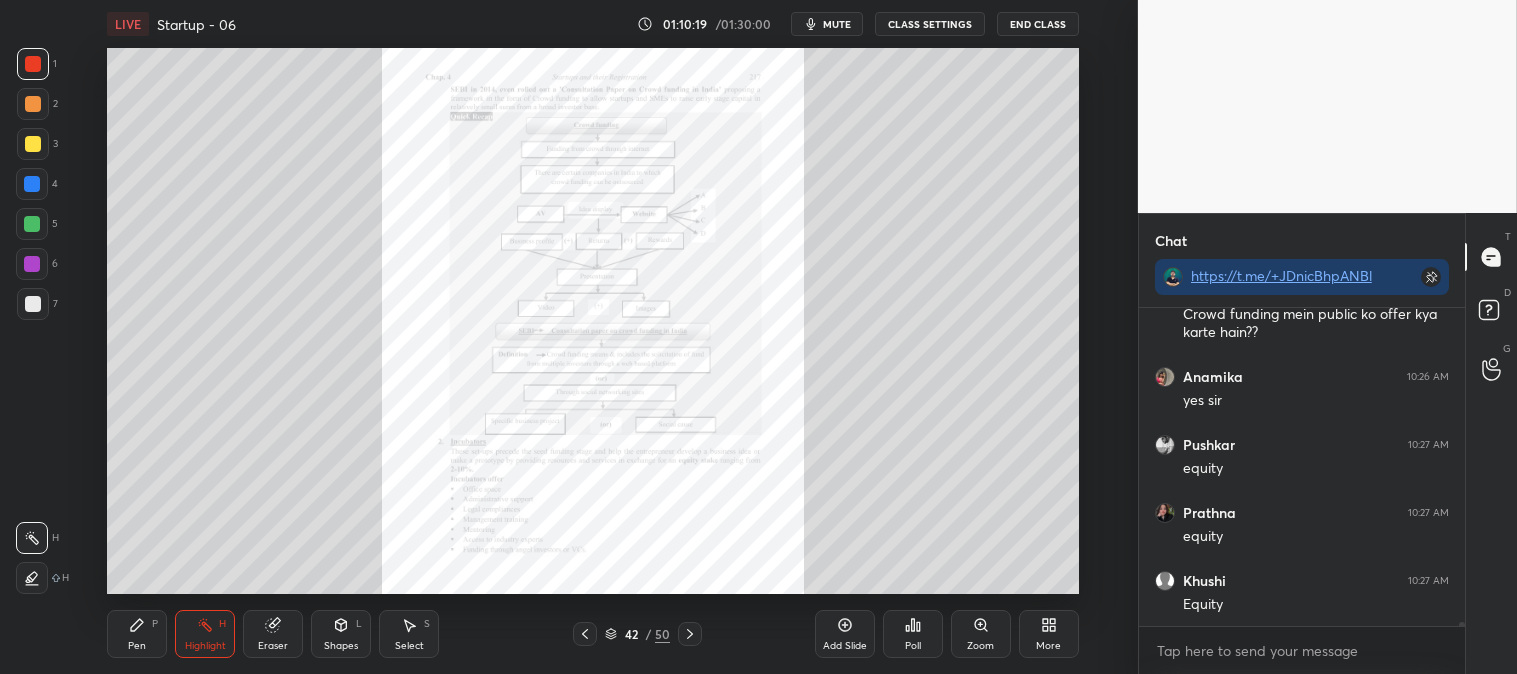 click 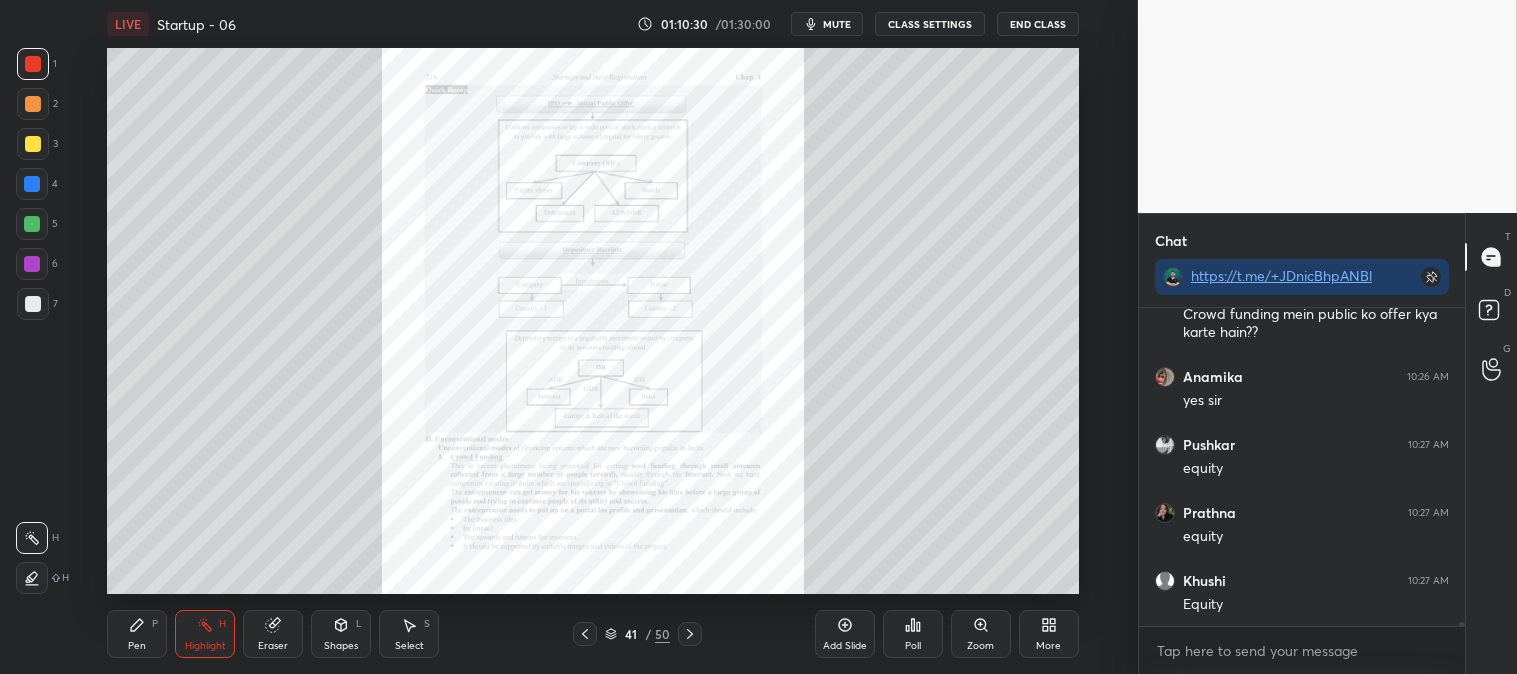 scroll, scrollTop: 27057, scrollLeft: 0, axis: vertical 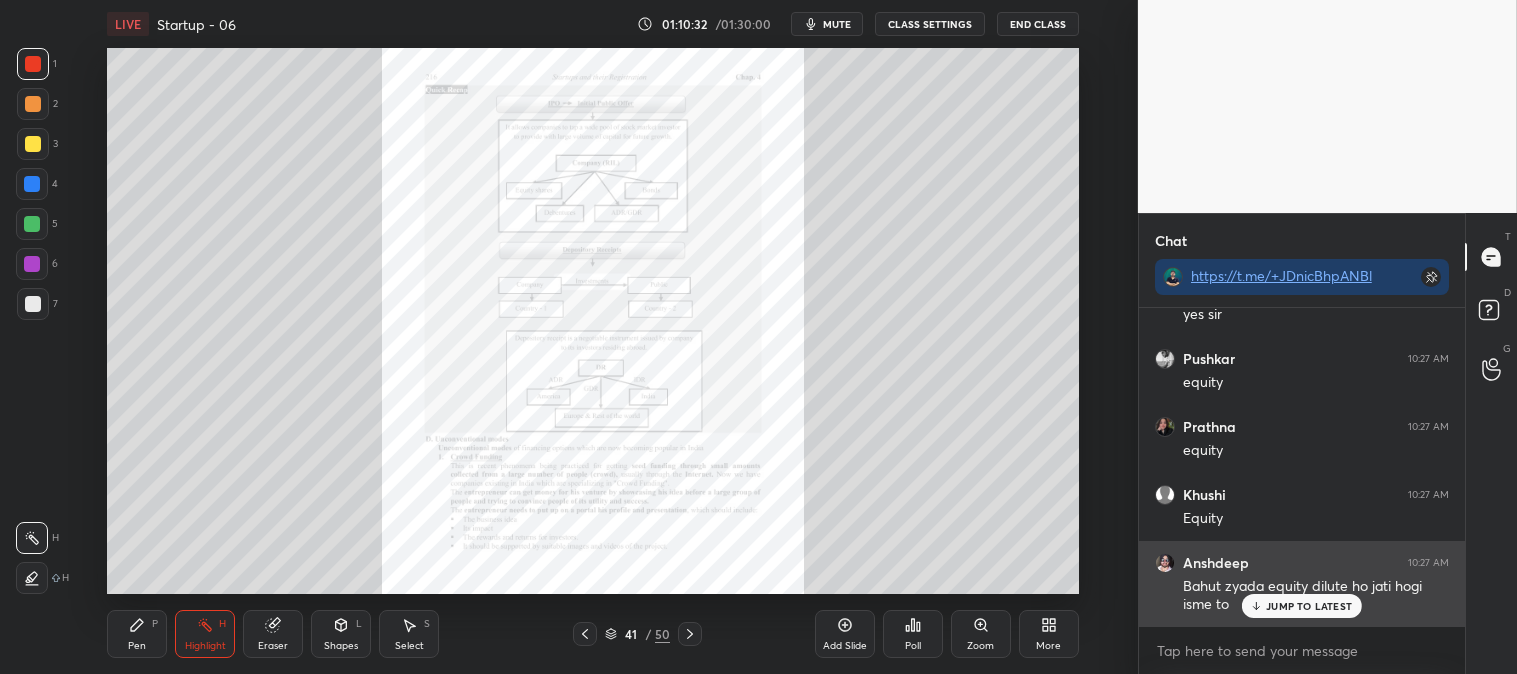 click on "JUMP TO LATEST" at bounding box center [1302, 606] 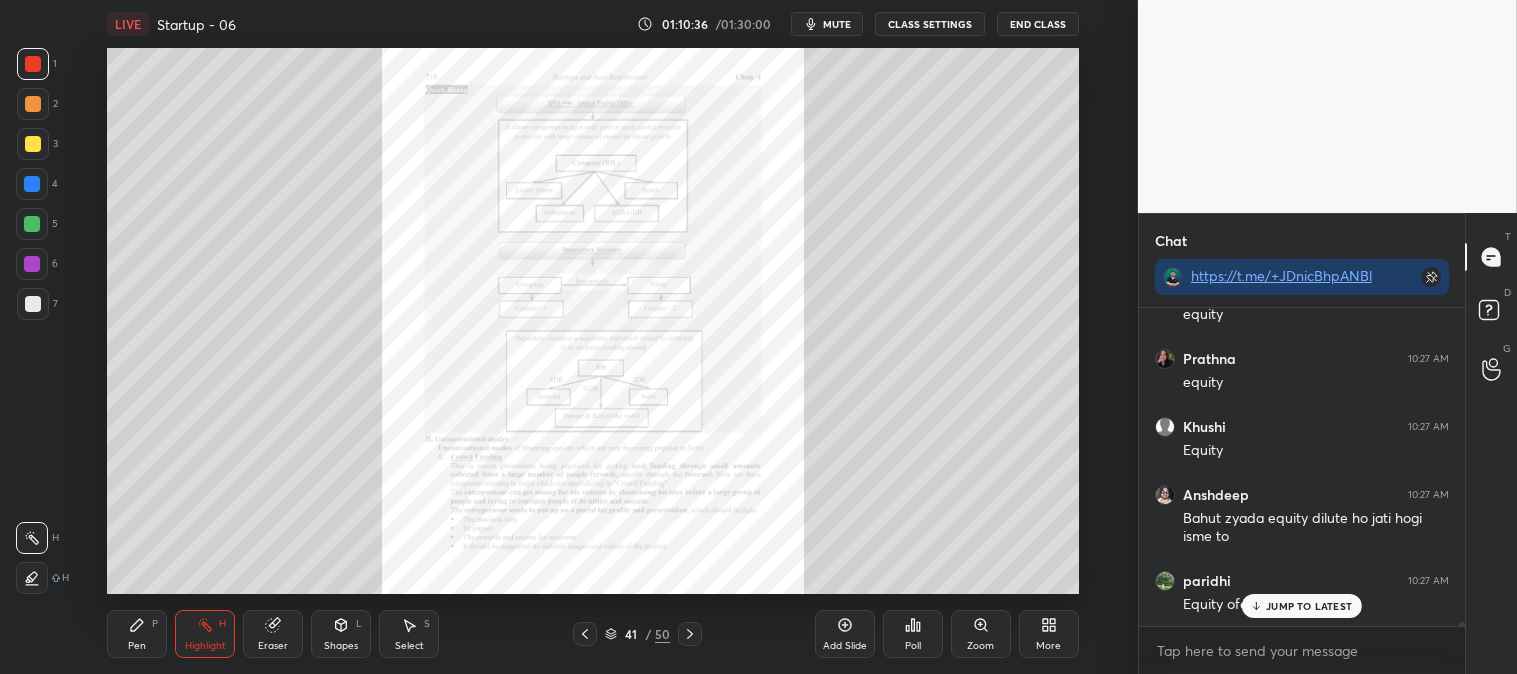 scroll, scrollTop: 27193, scrollLeft: 0, axis: vertical 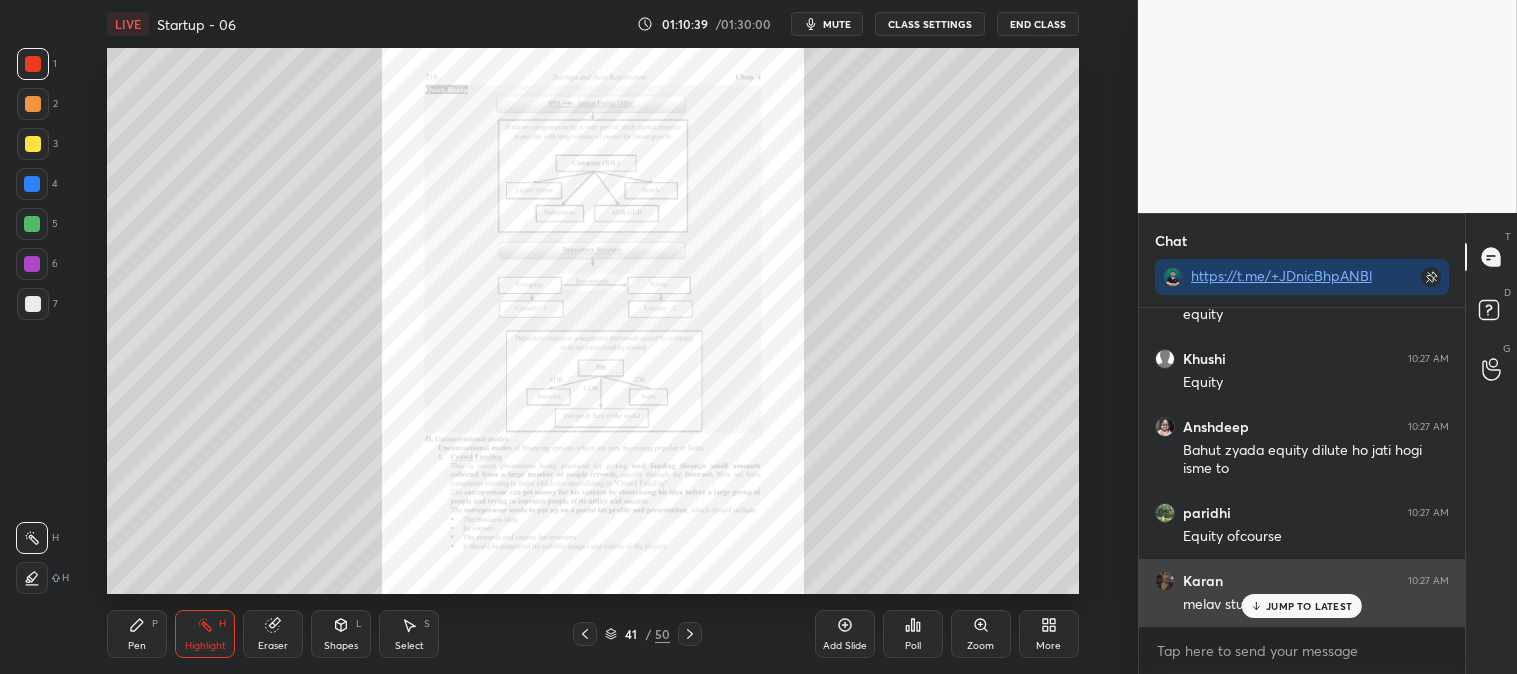 click on "JUMP TO LATEST" at bounding box center [1302, 606] 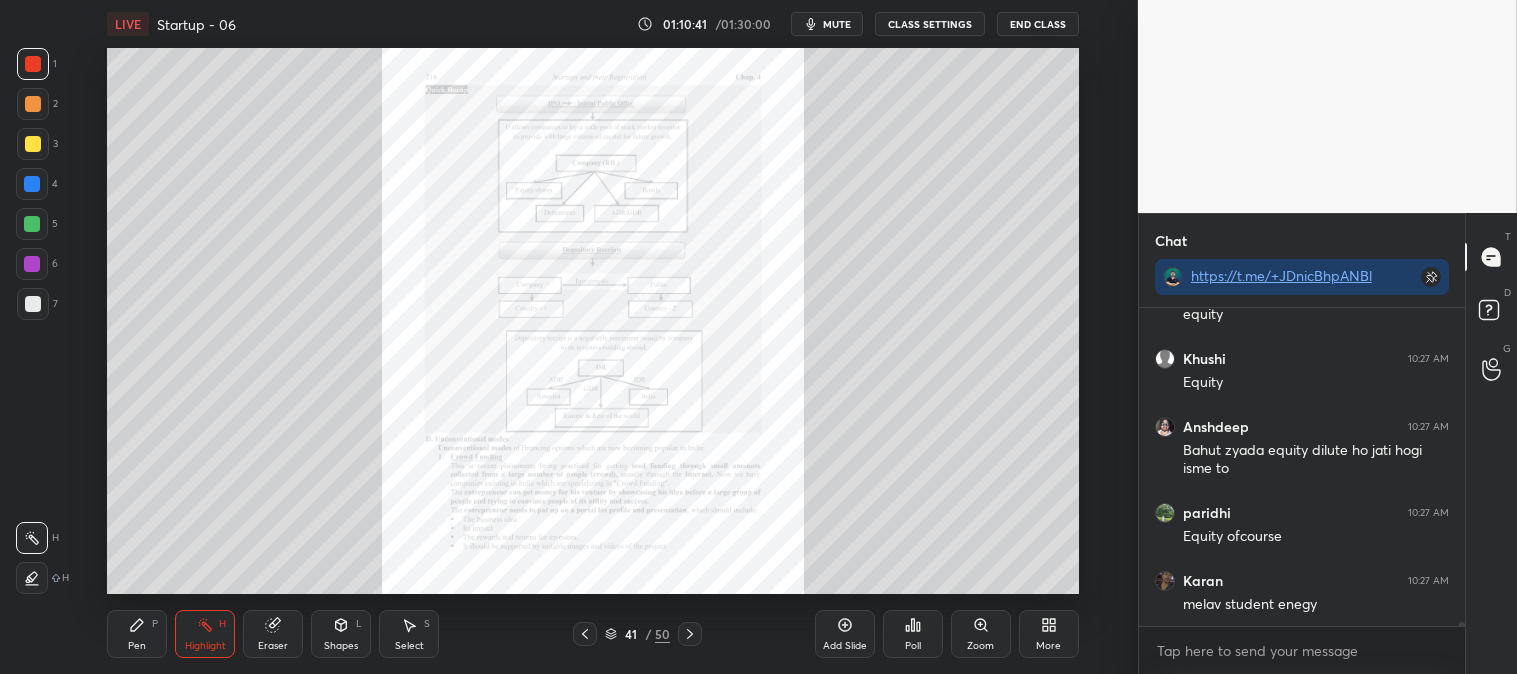 click on "mute" at bounding box center (837, 24) 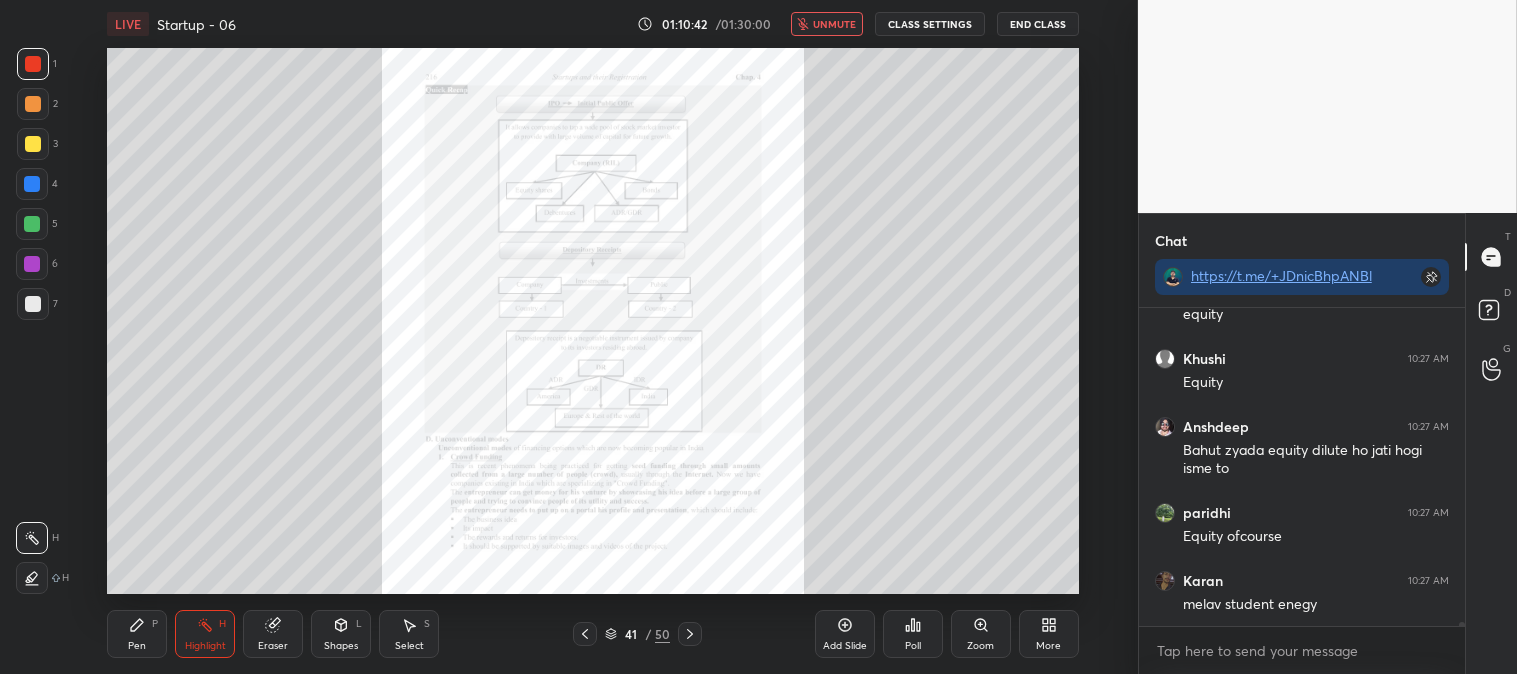 click on "unmute" at bounding box center [834, 24] 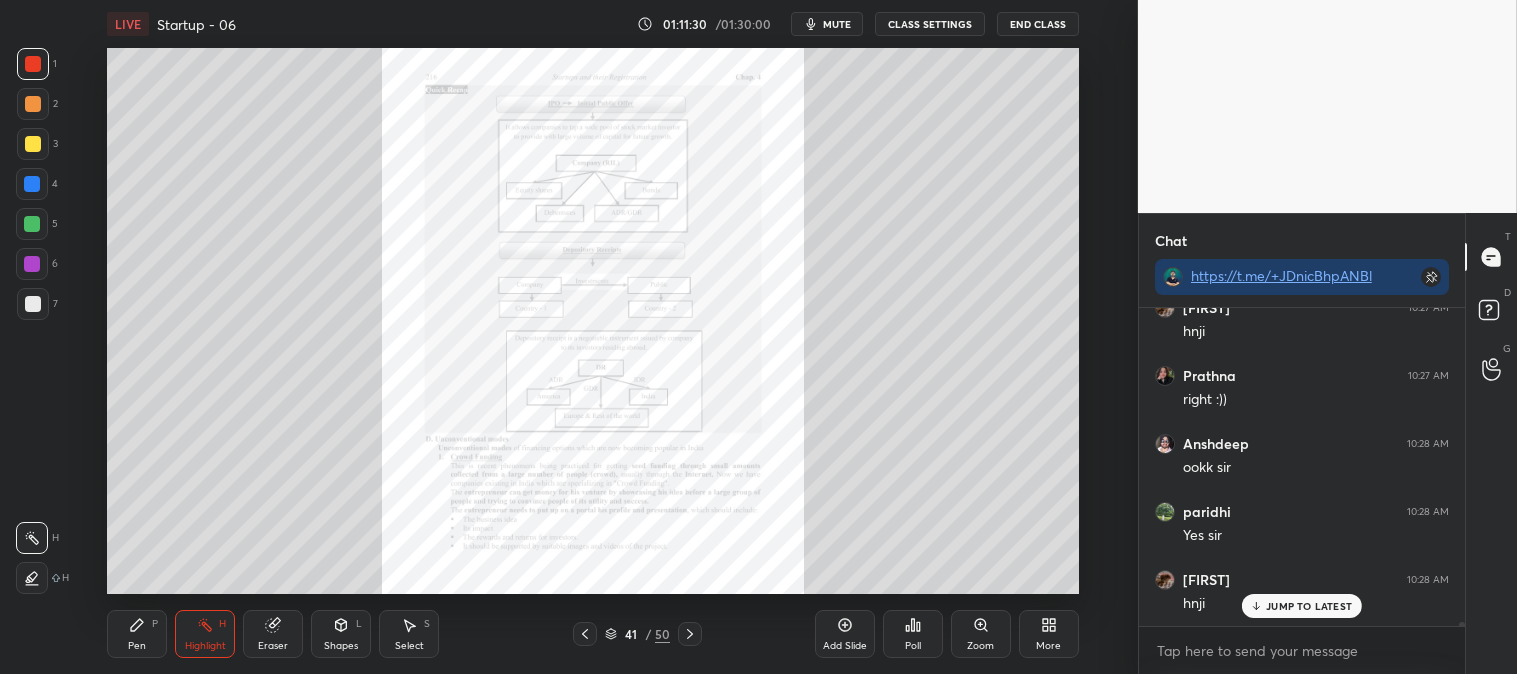 scroll, scrollTop: 27737, scrollLeft: 0, axis: vertical 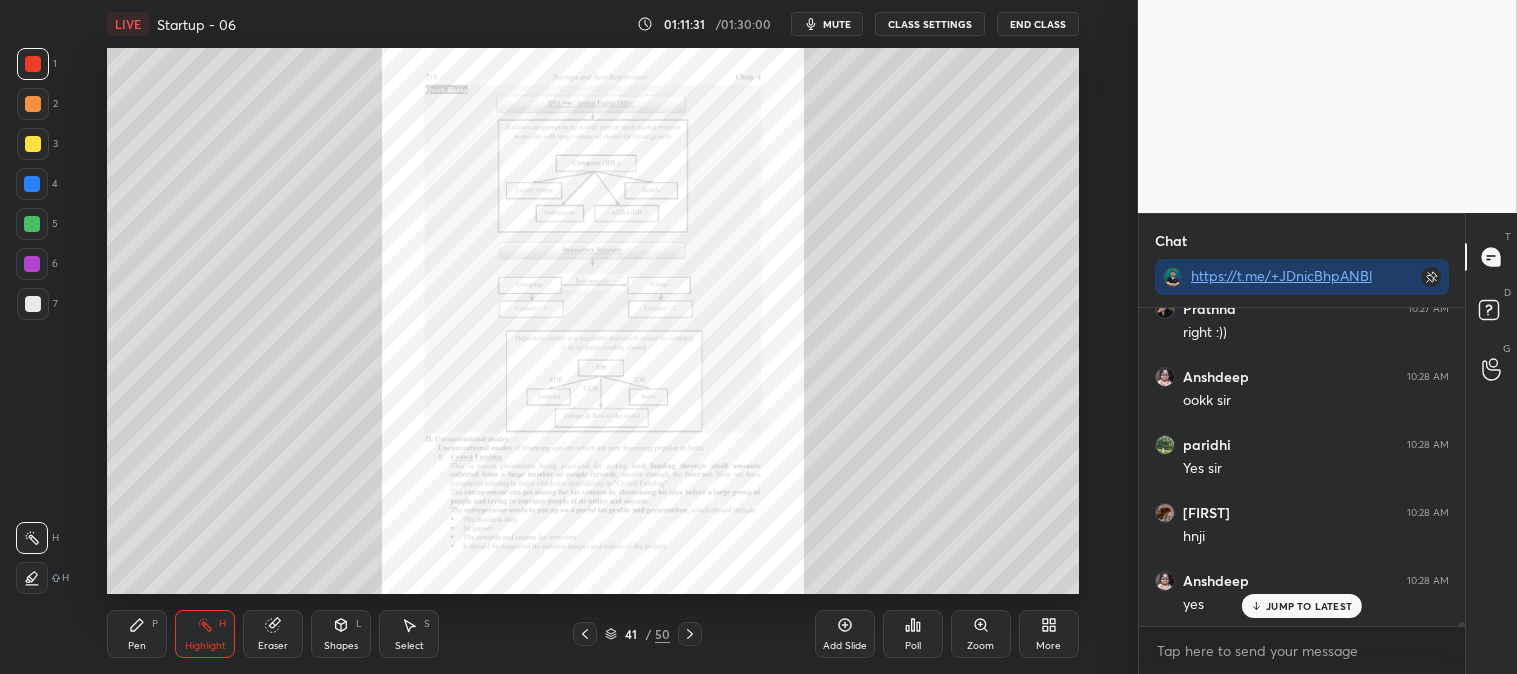 click on "Highlight H" at bounding box center [205, 634] 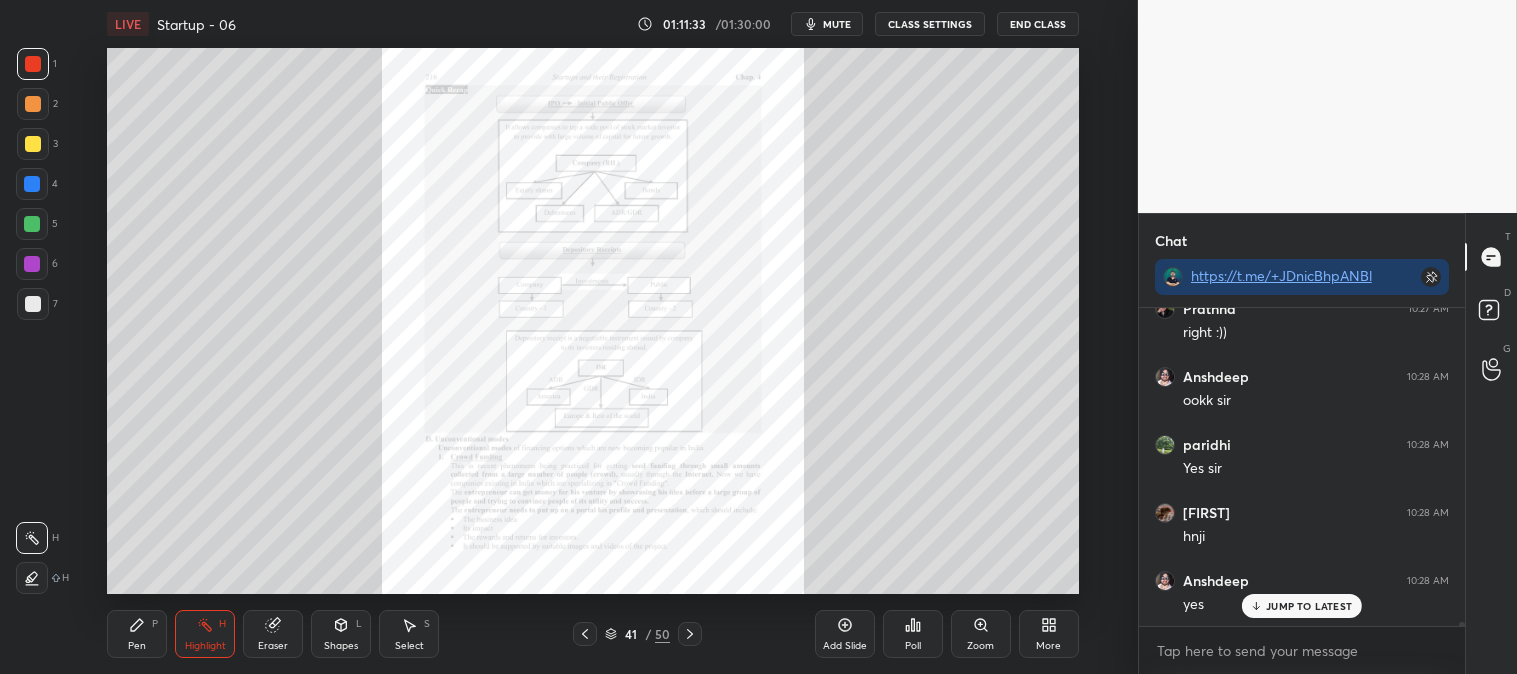 click 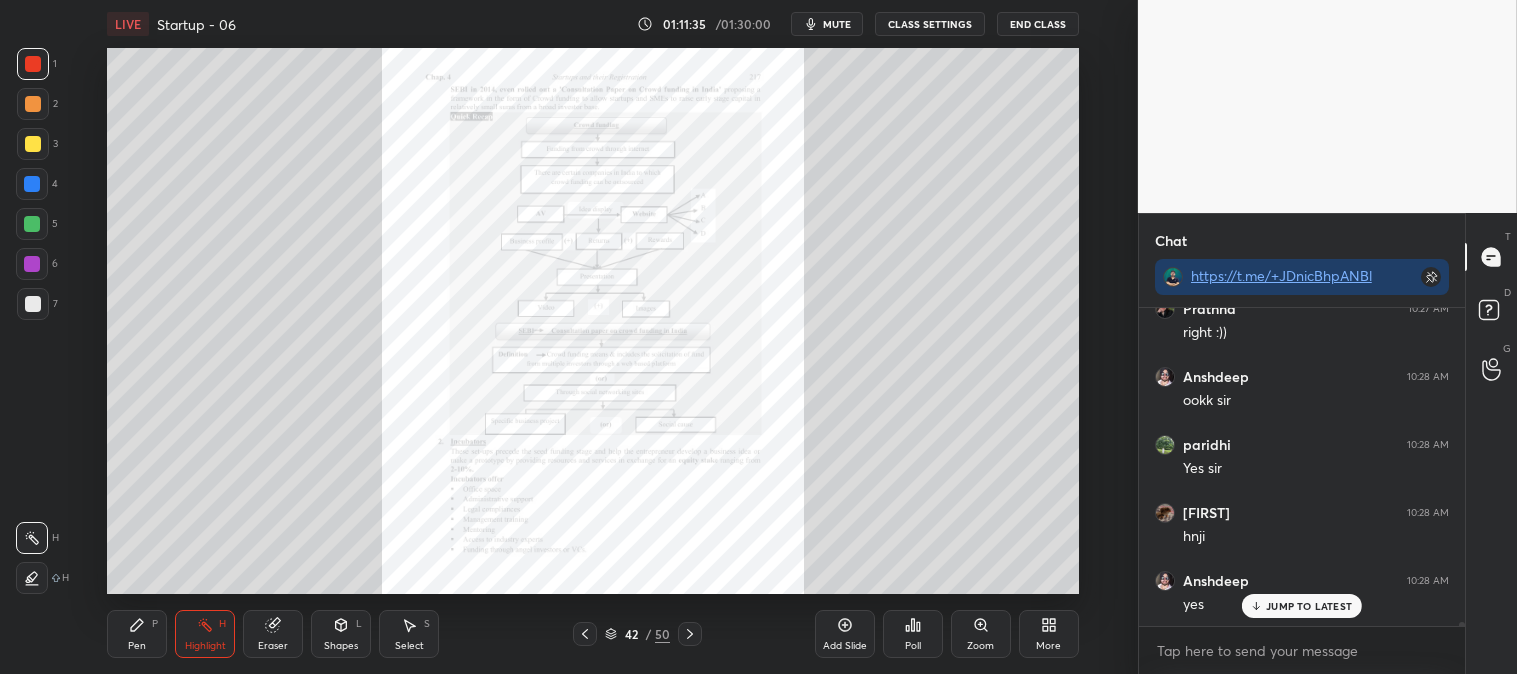 click 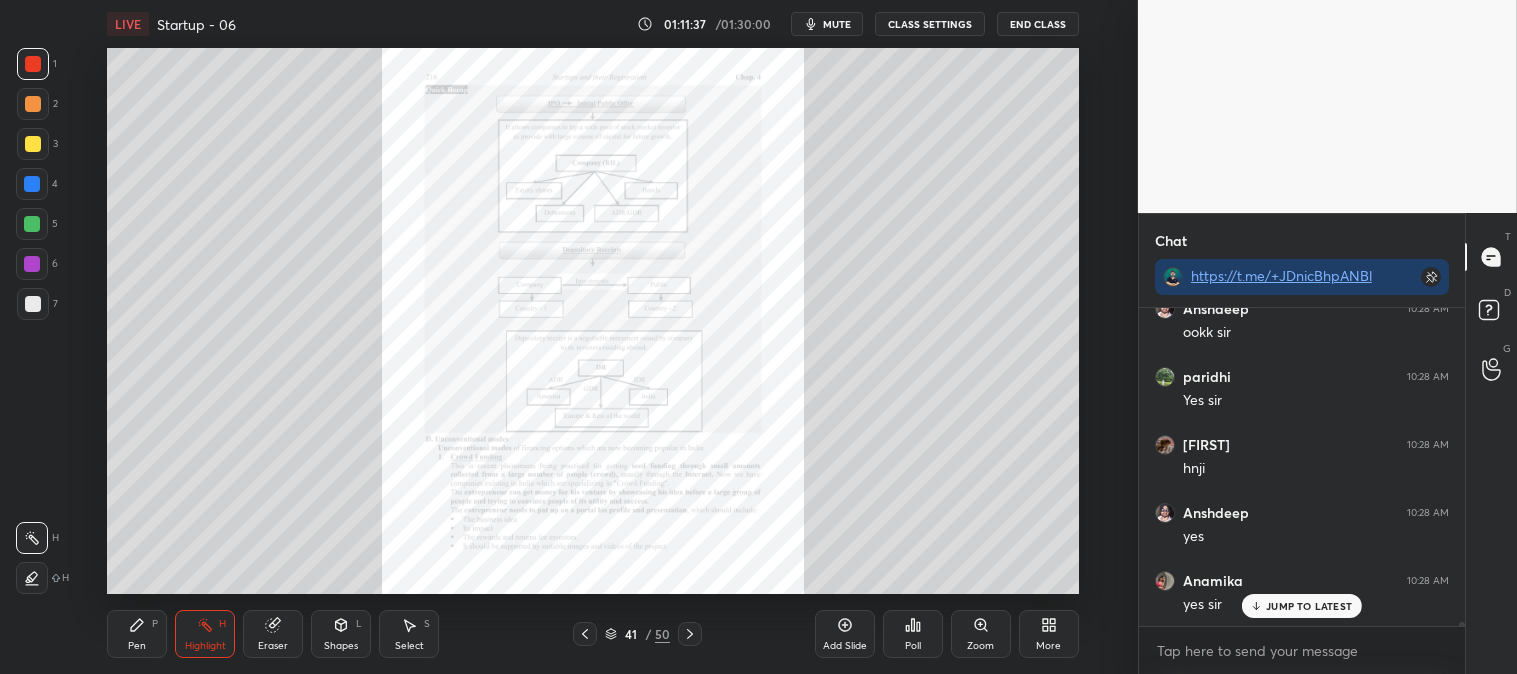 click 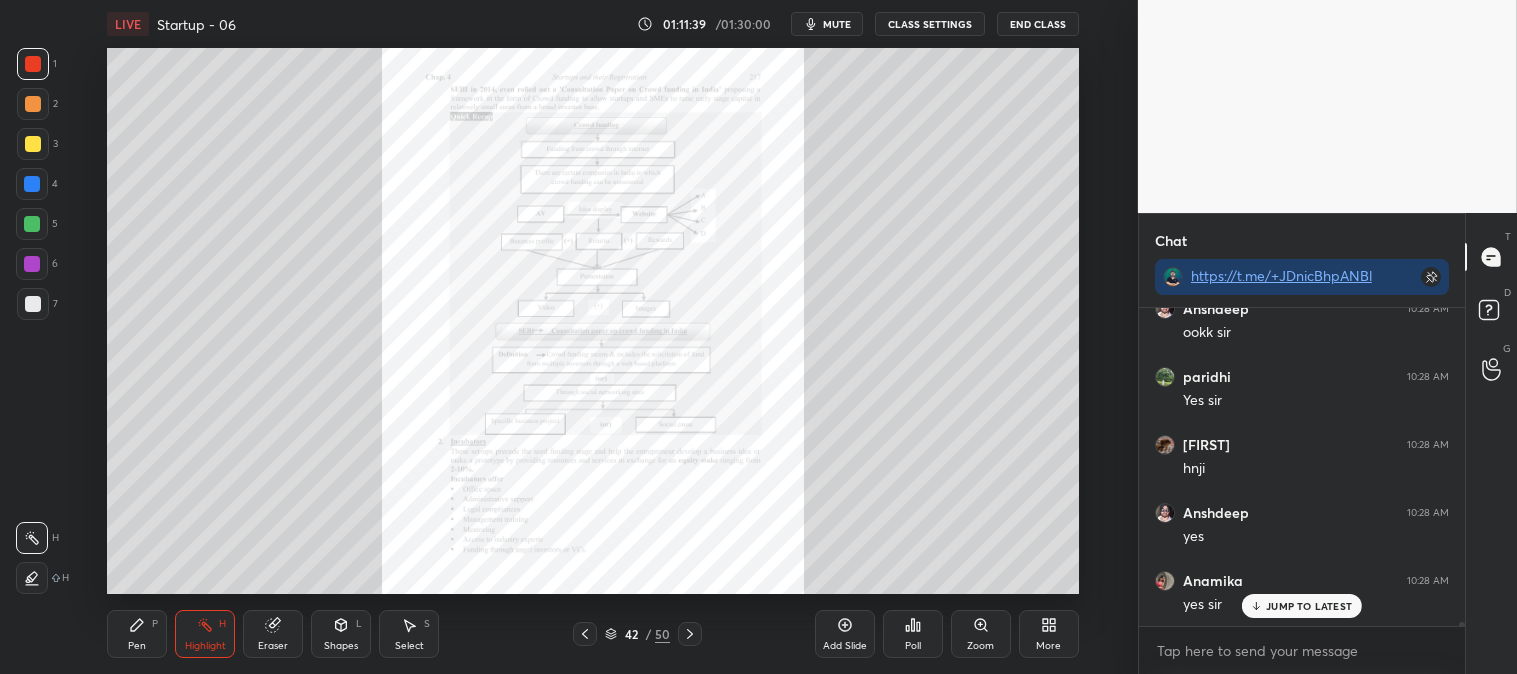 click at bounding box center [585, 634] 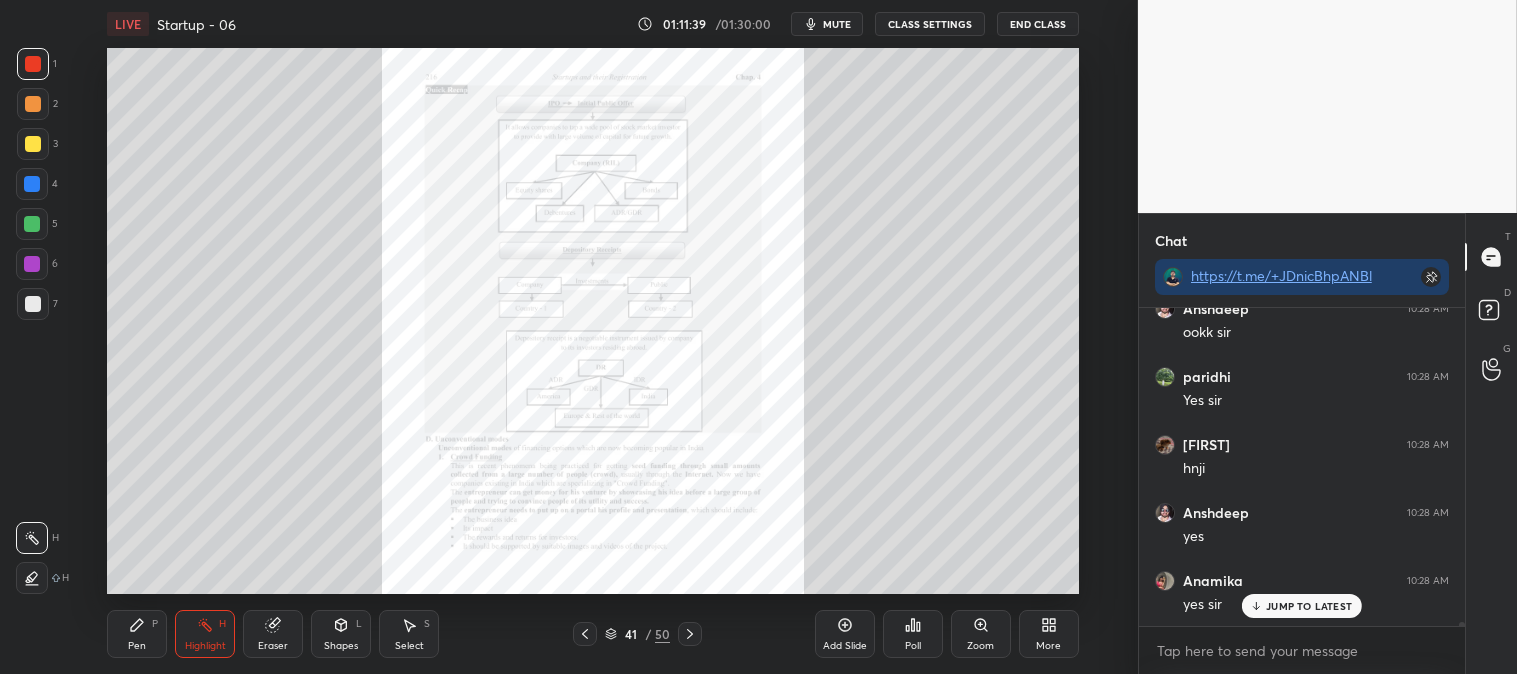 click 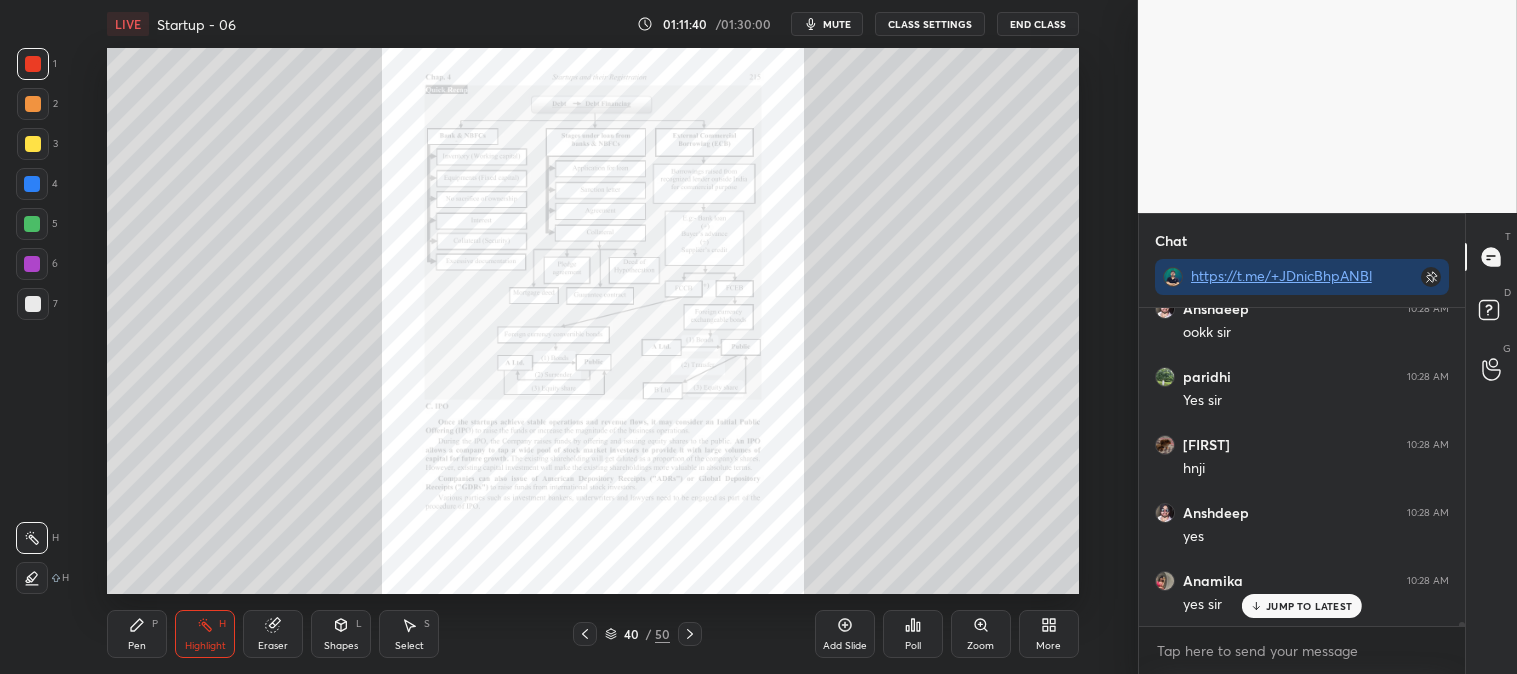 click 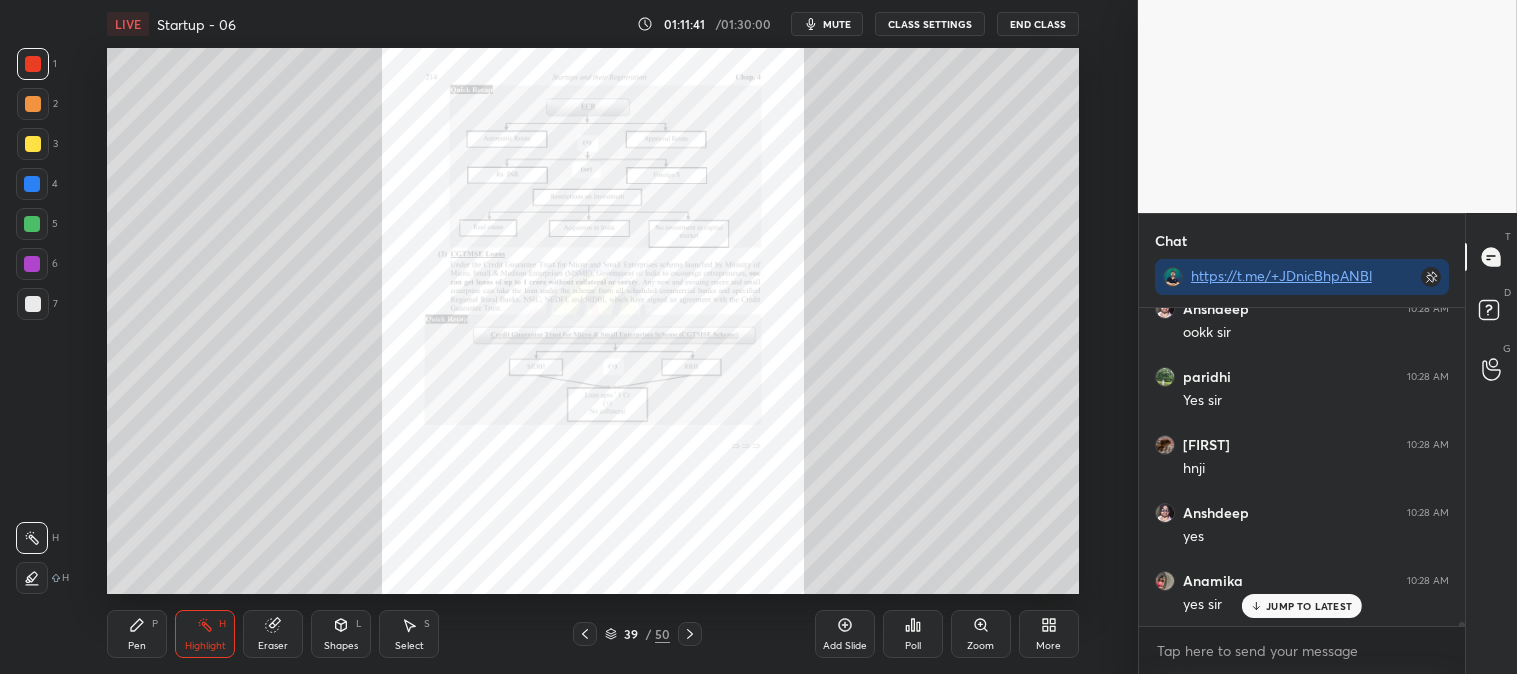 click 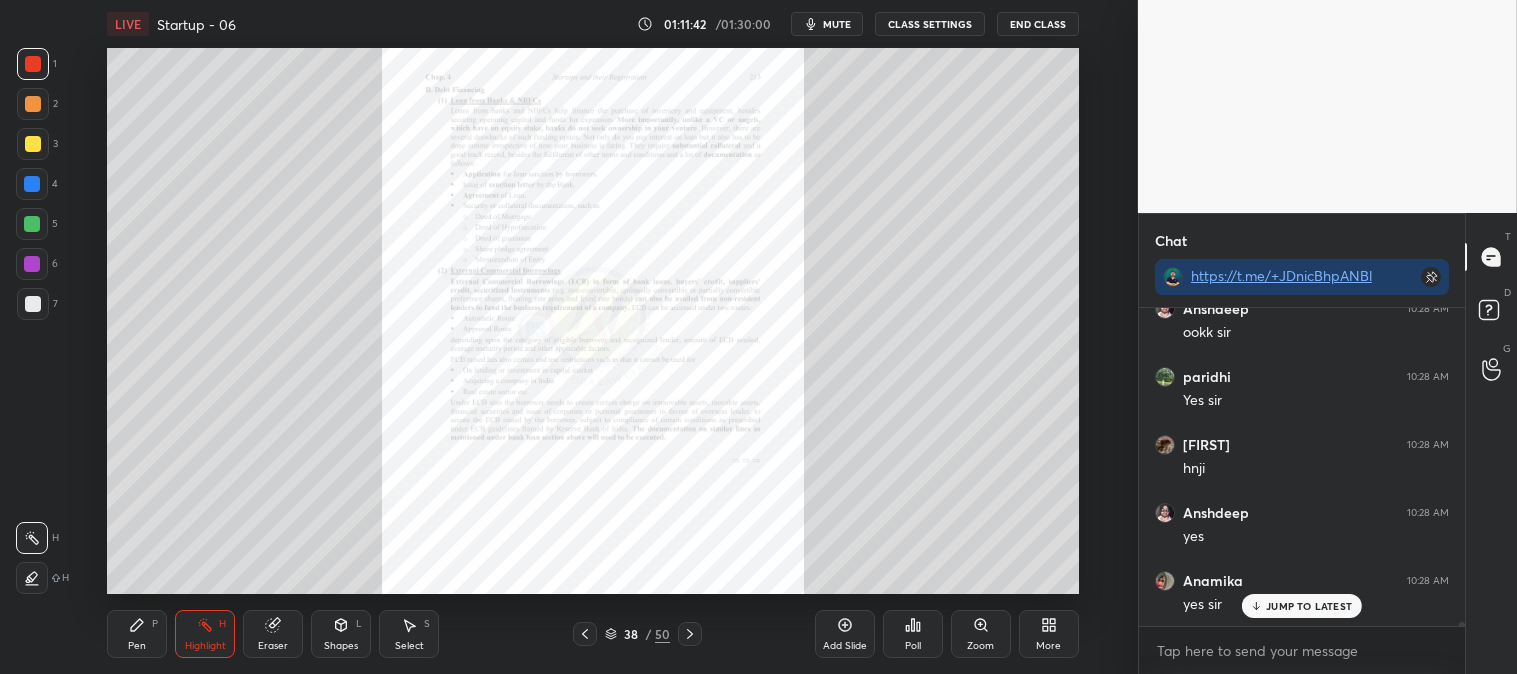 click 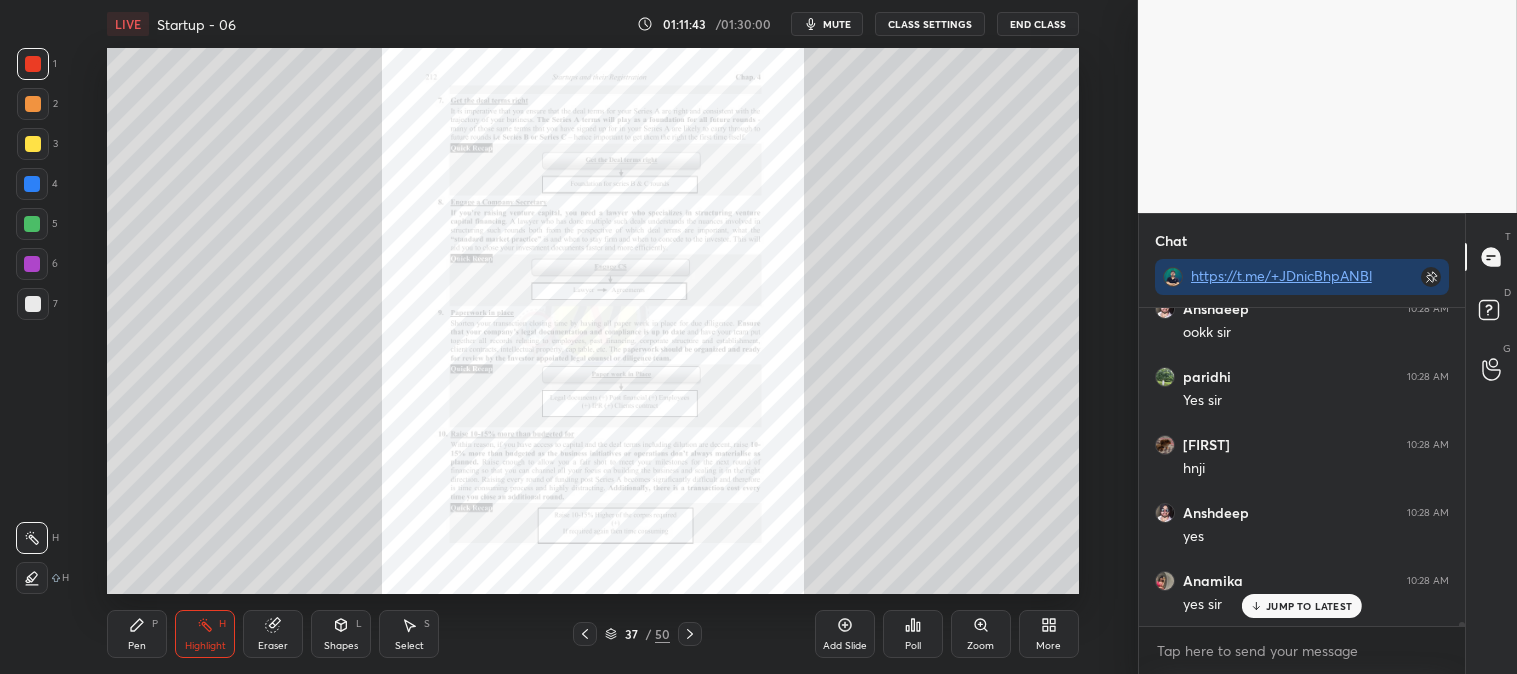 click 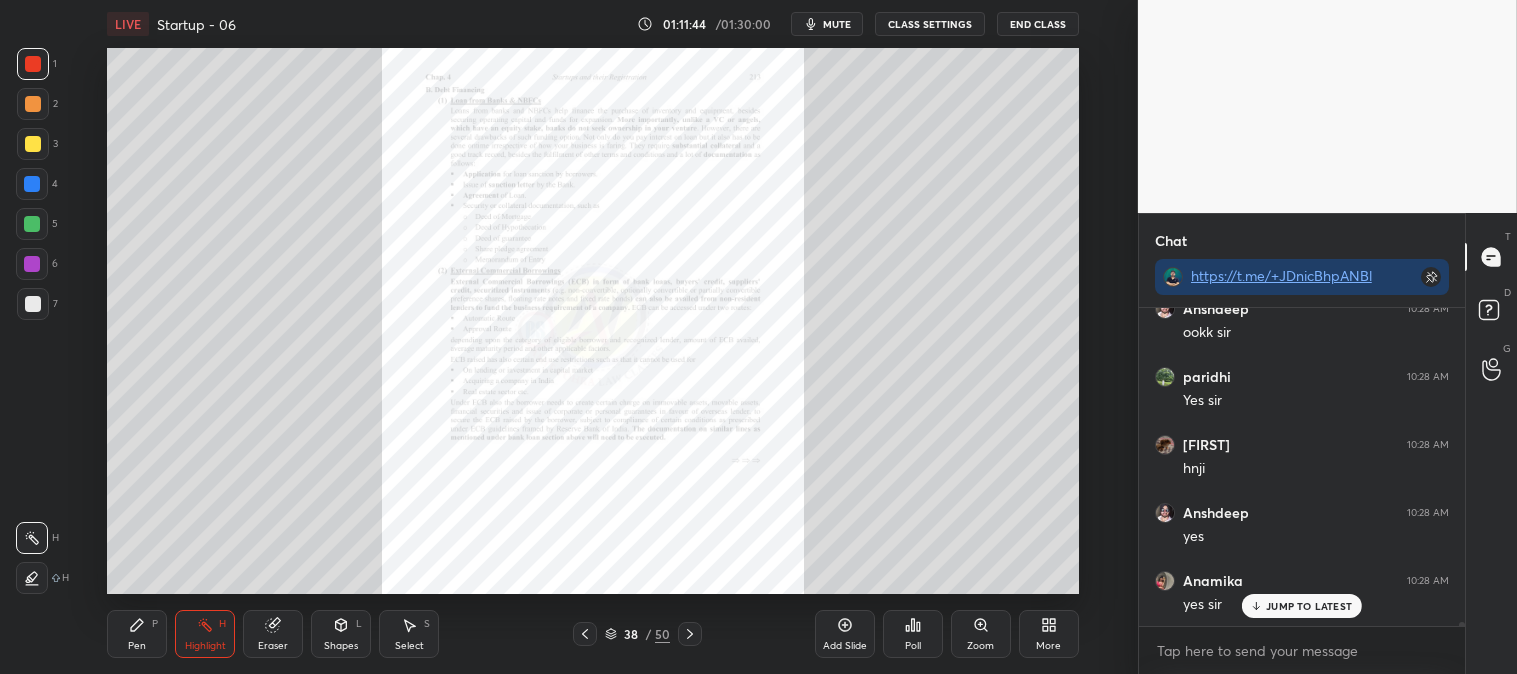 click 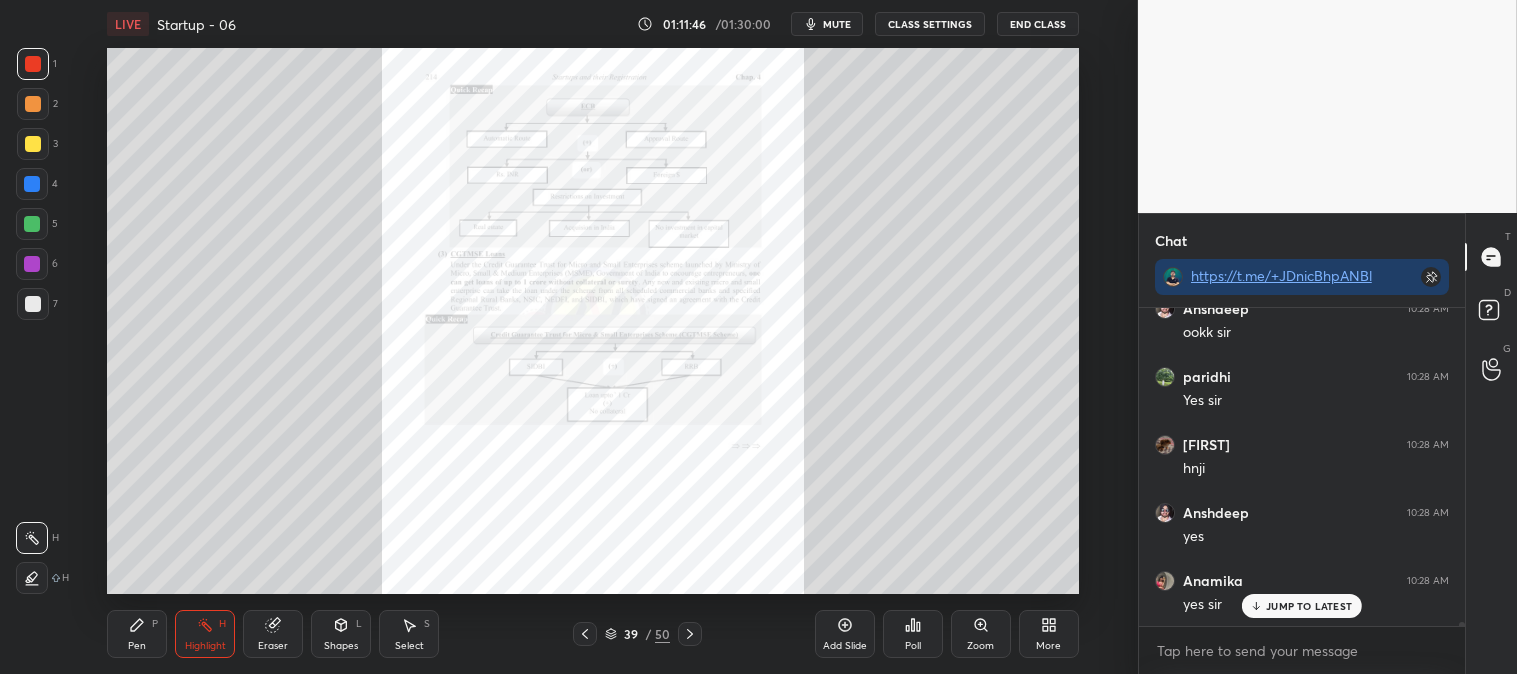 click 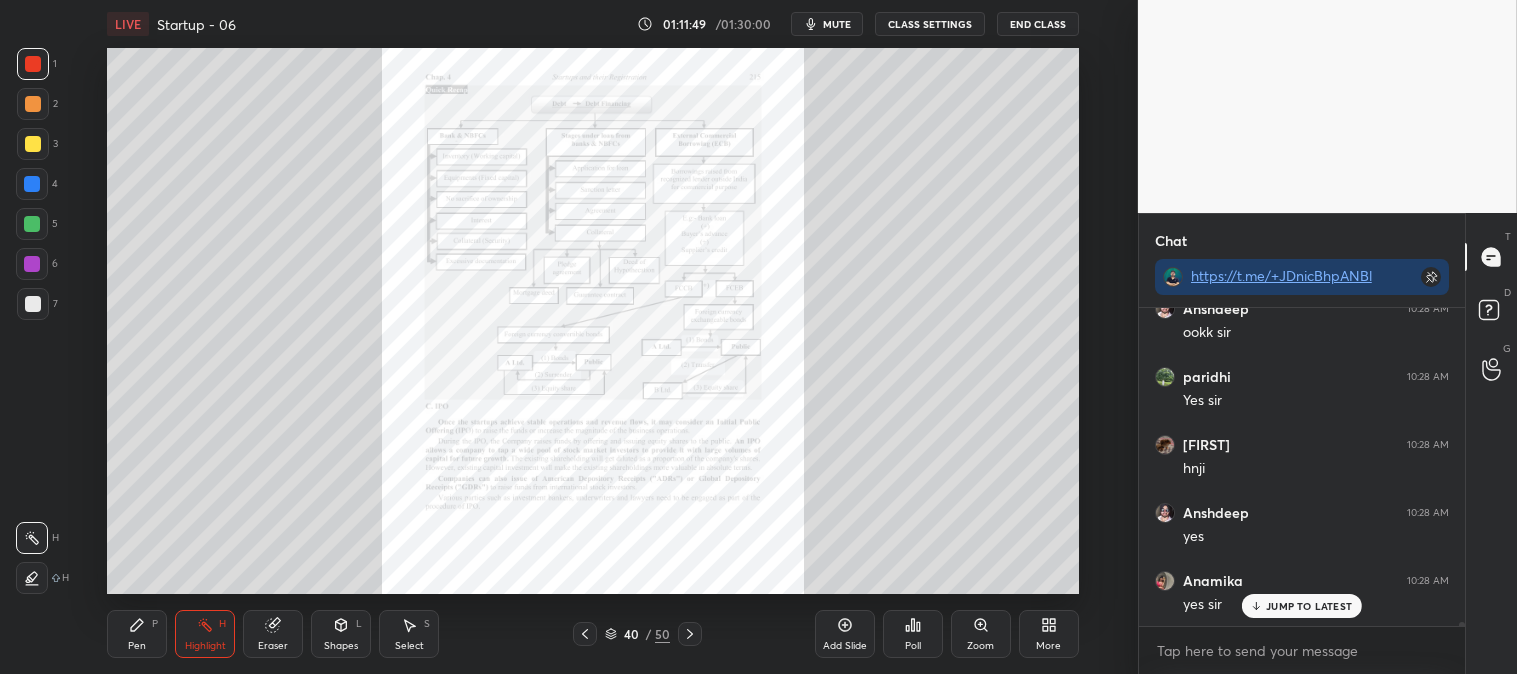 click 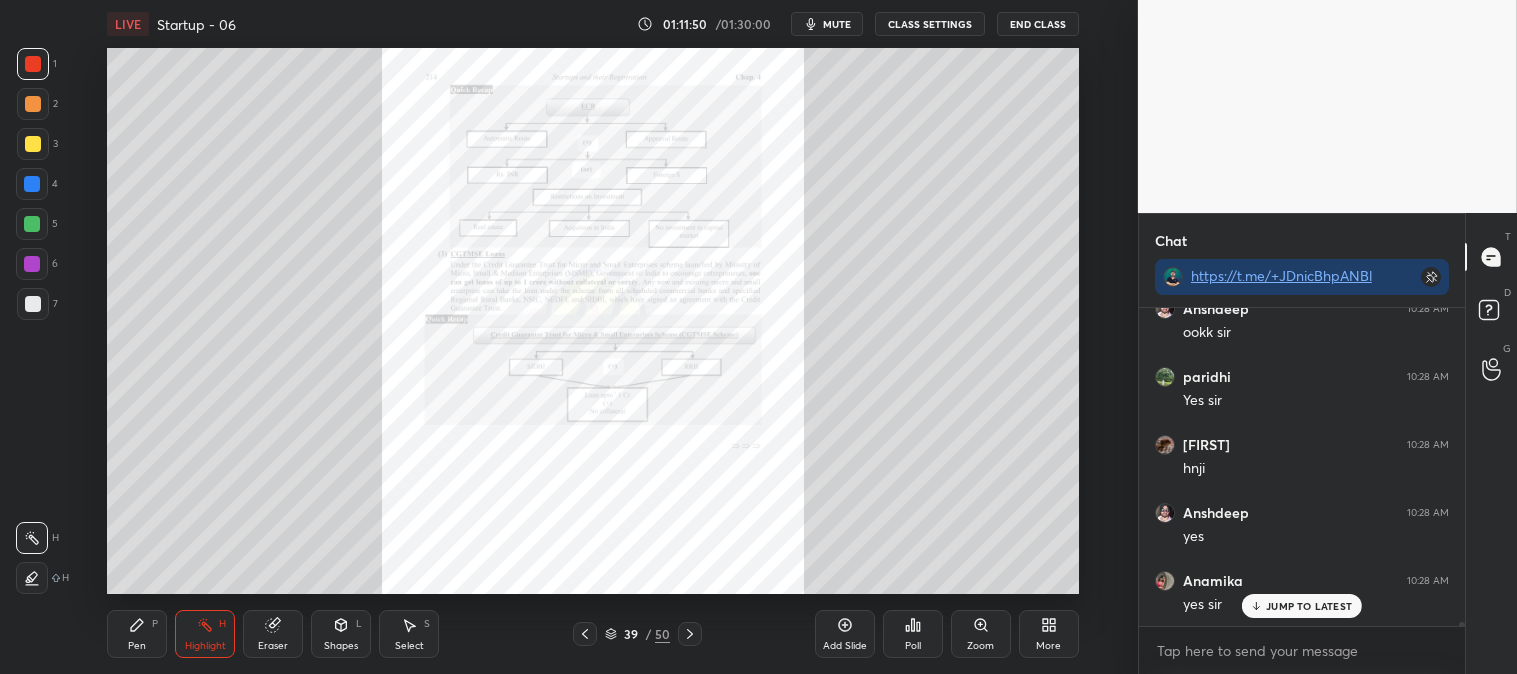 click 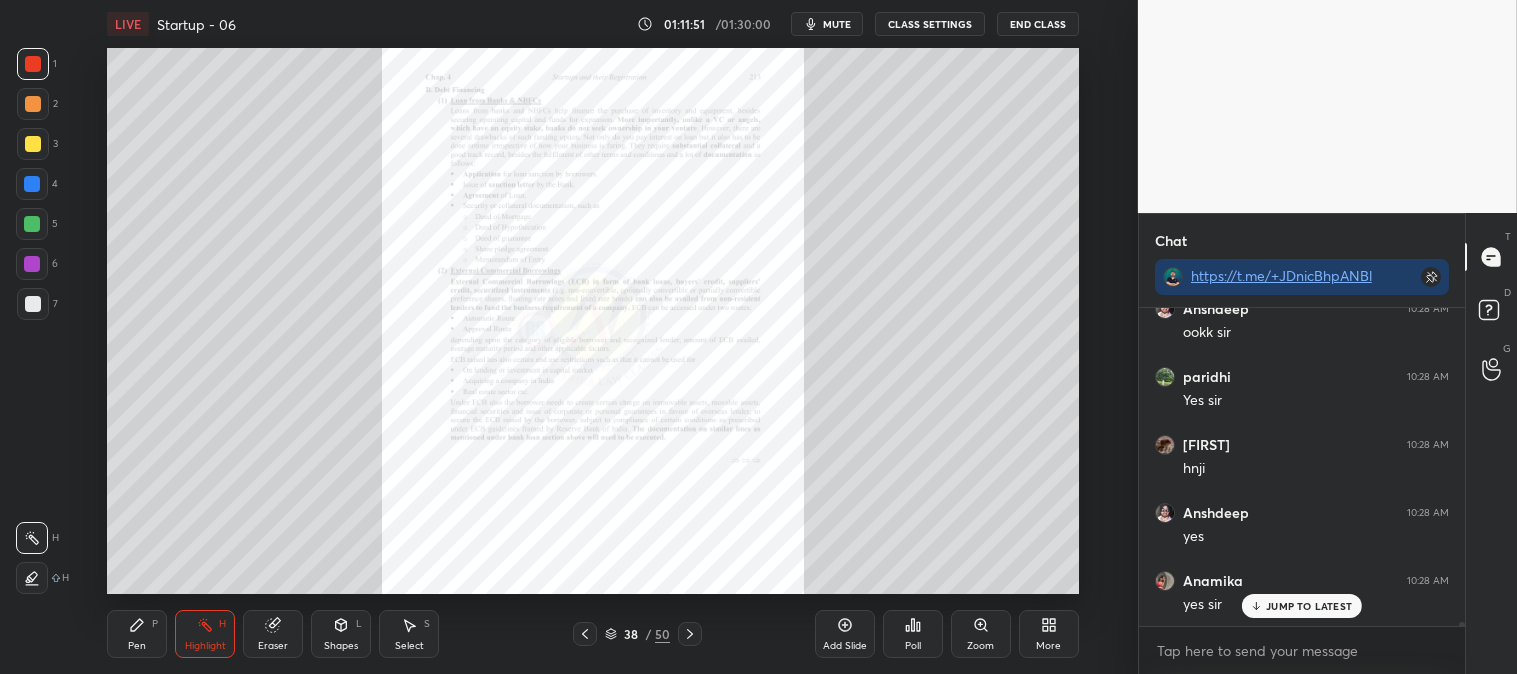 scroll, scrollTop: 27873, scrollLeft: 0, axis: vertical 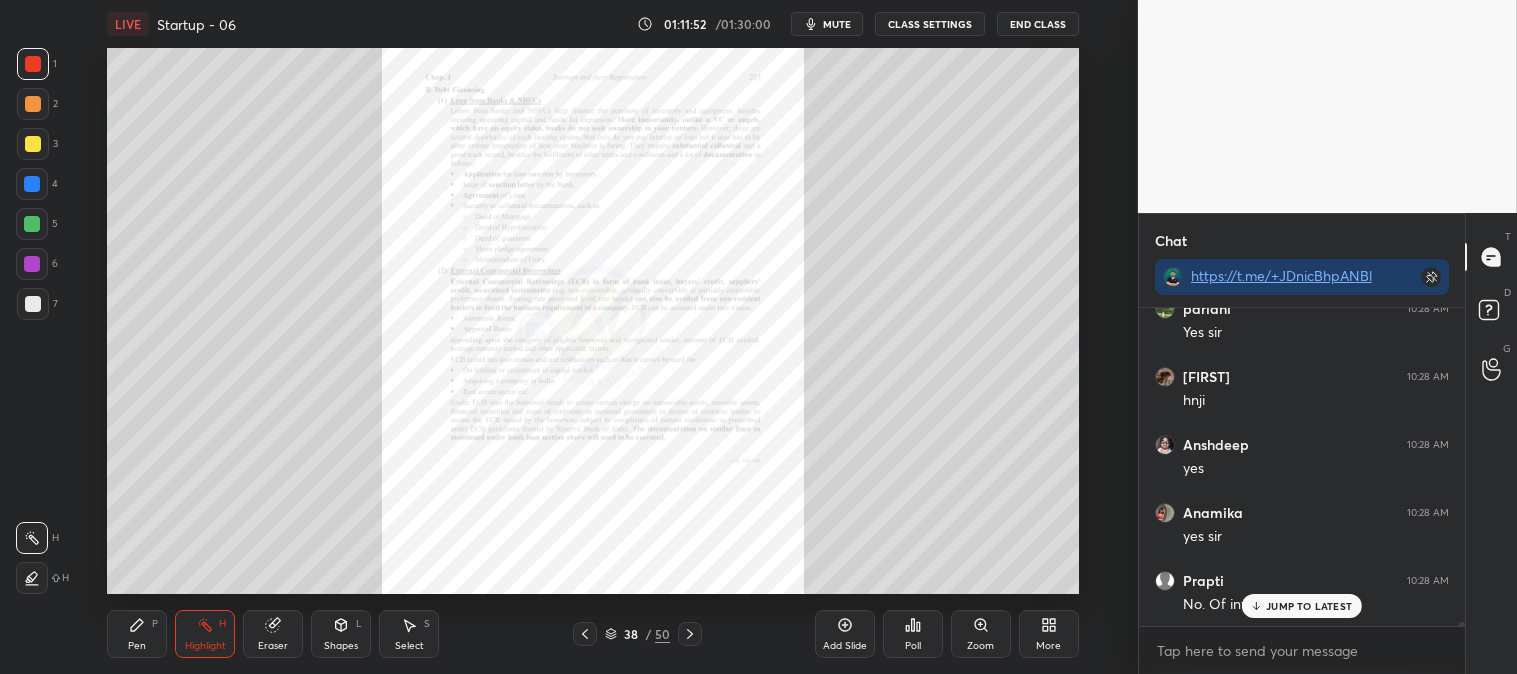 click on "JUMP TO LATEST" at bounding box center [1302, 606] 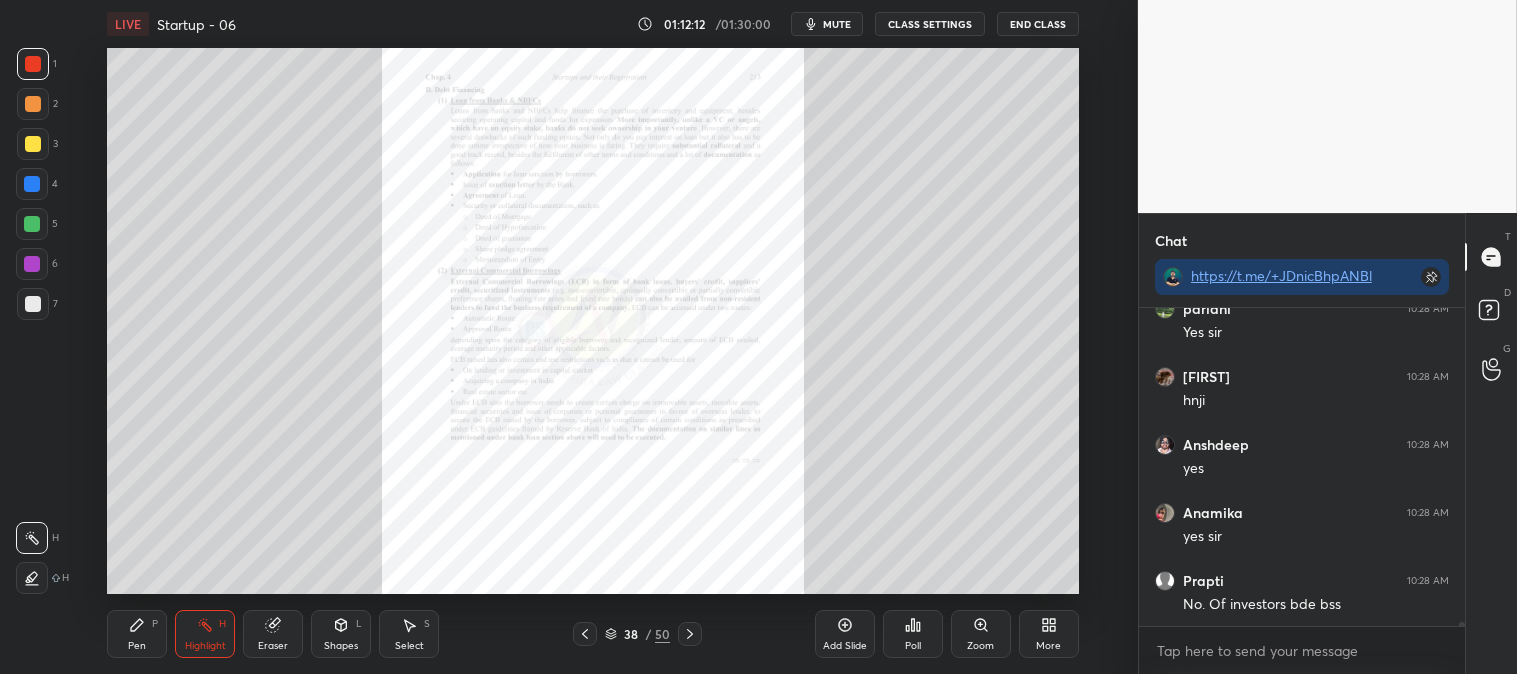 click on "mute" at bounding box center (837, 24) 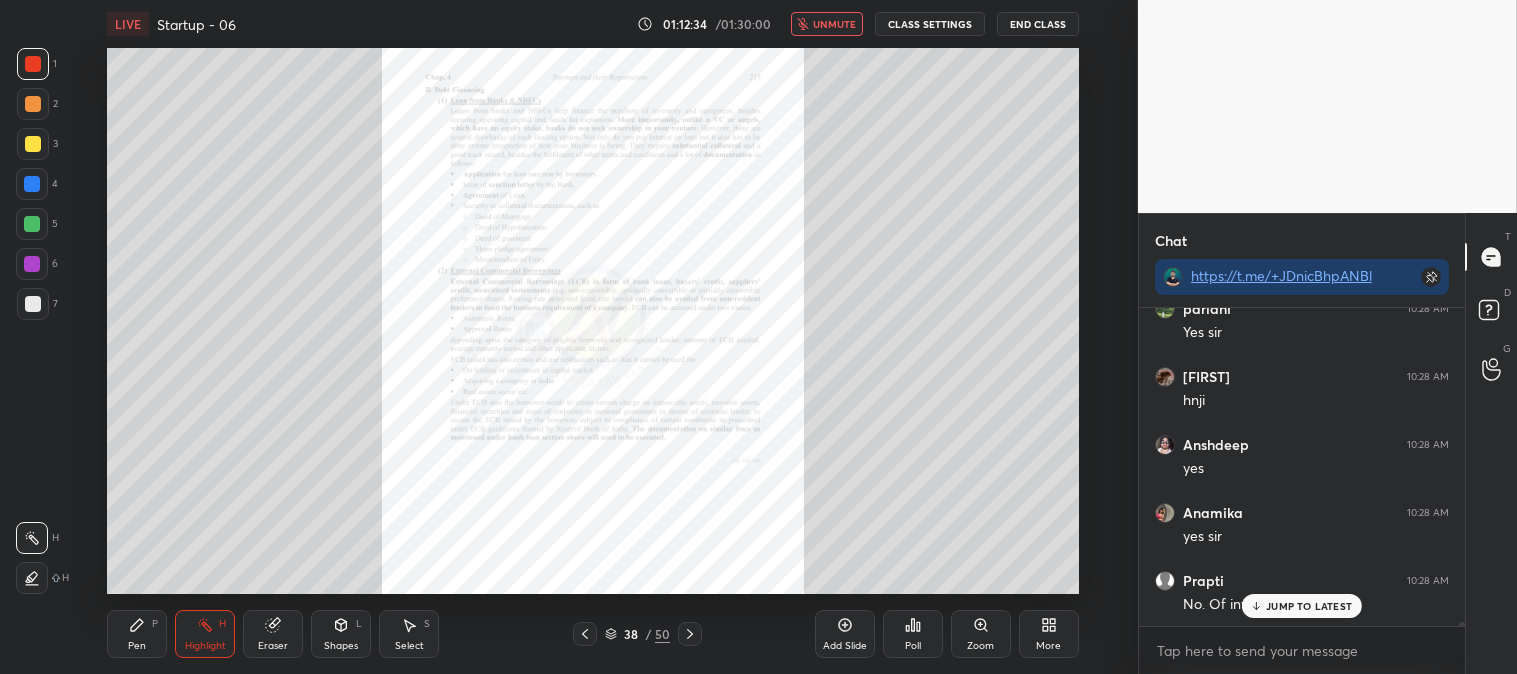 scroll, scrollTop: 27941, scrollLeft: 0, axis: vertical 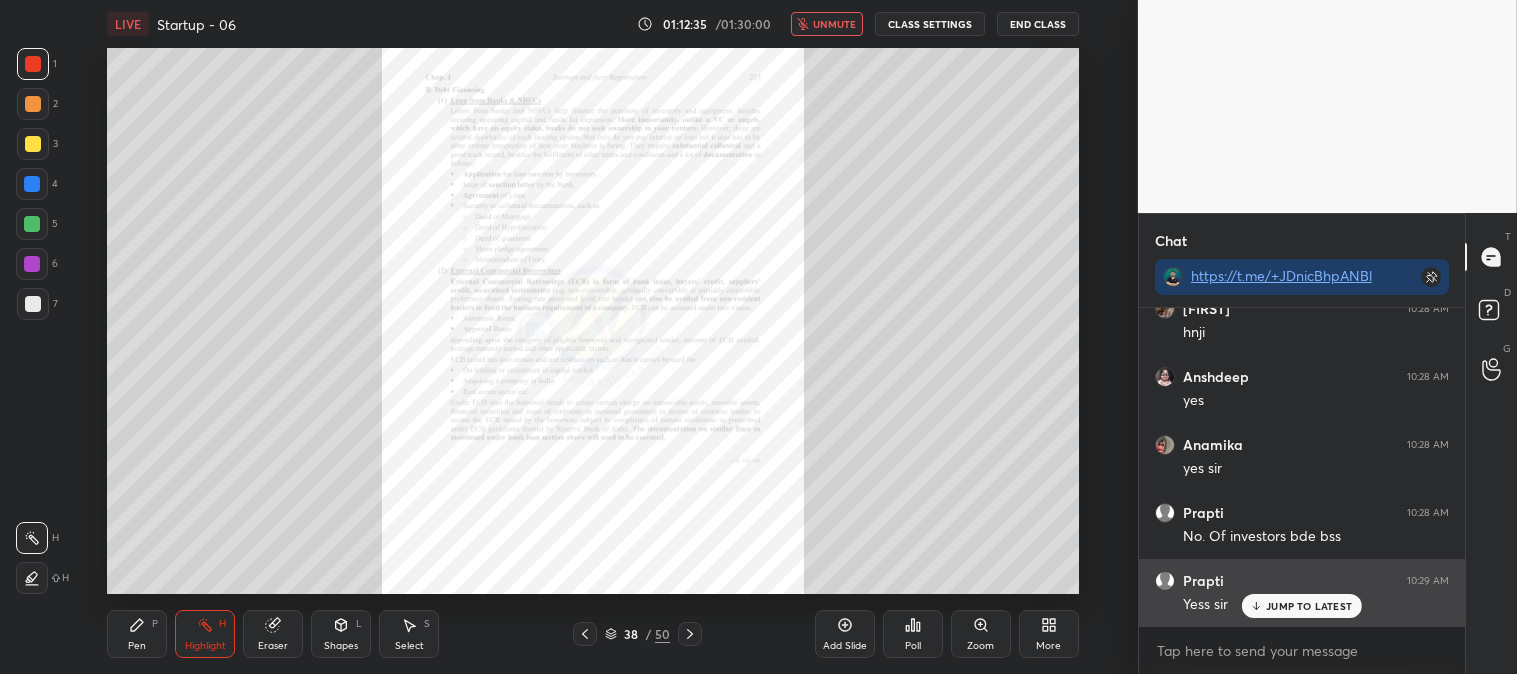 click on "JUMP TO LATEST" at bounding box center (1309, 606) 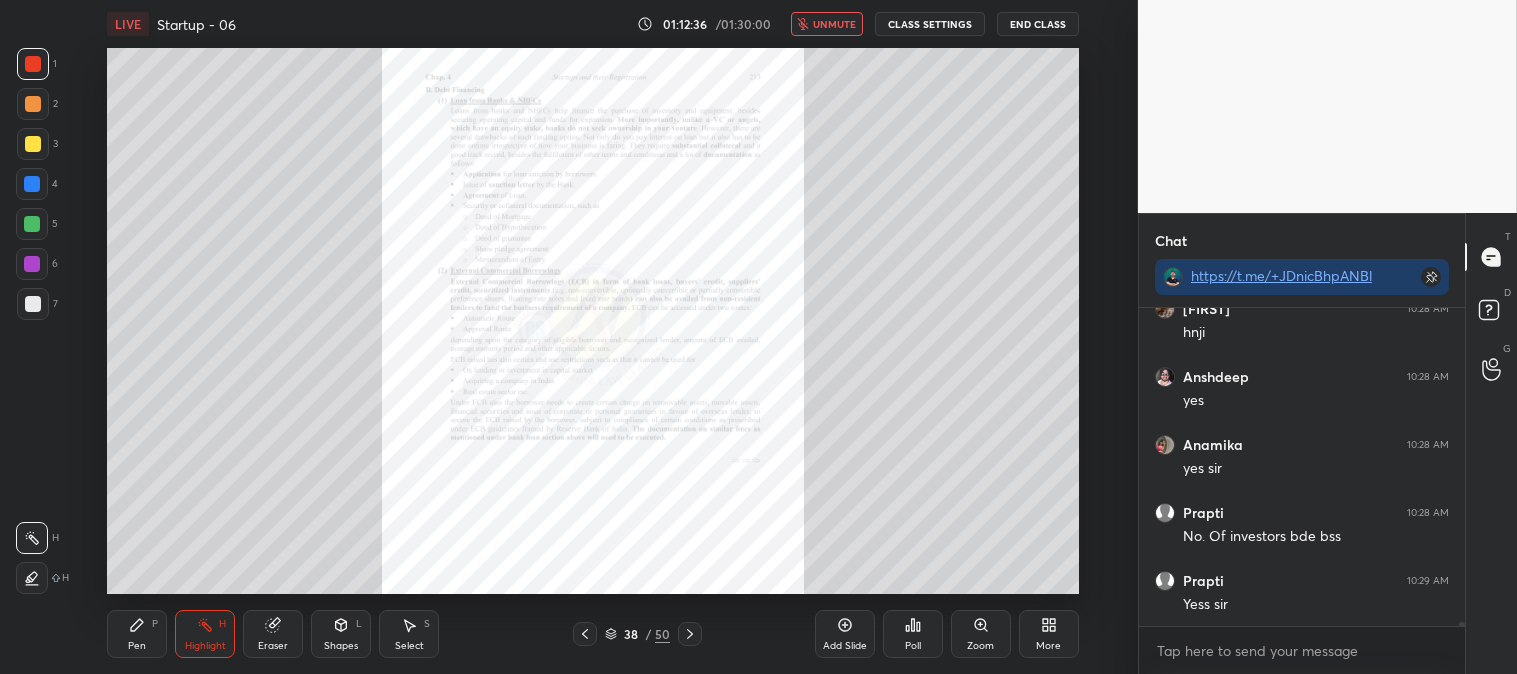 click on "unmute" at bounding box center [834, 24] 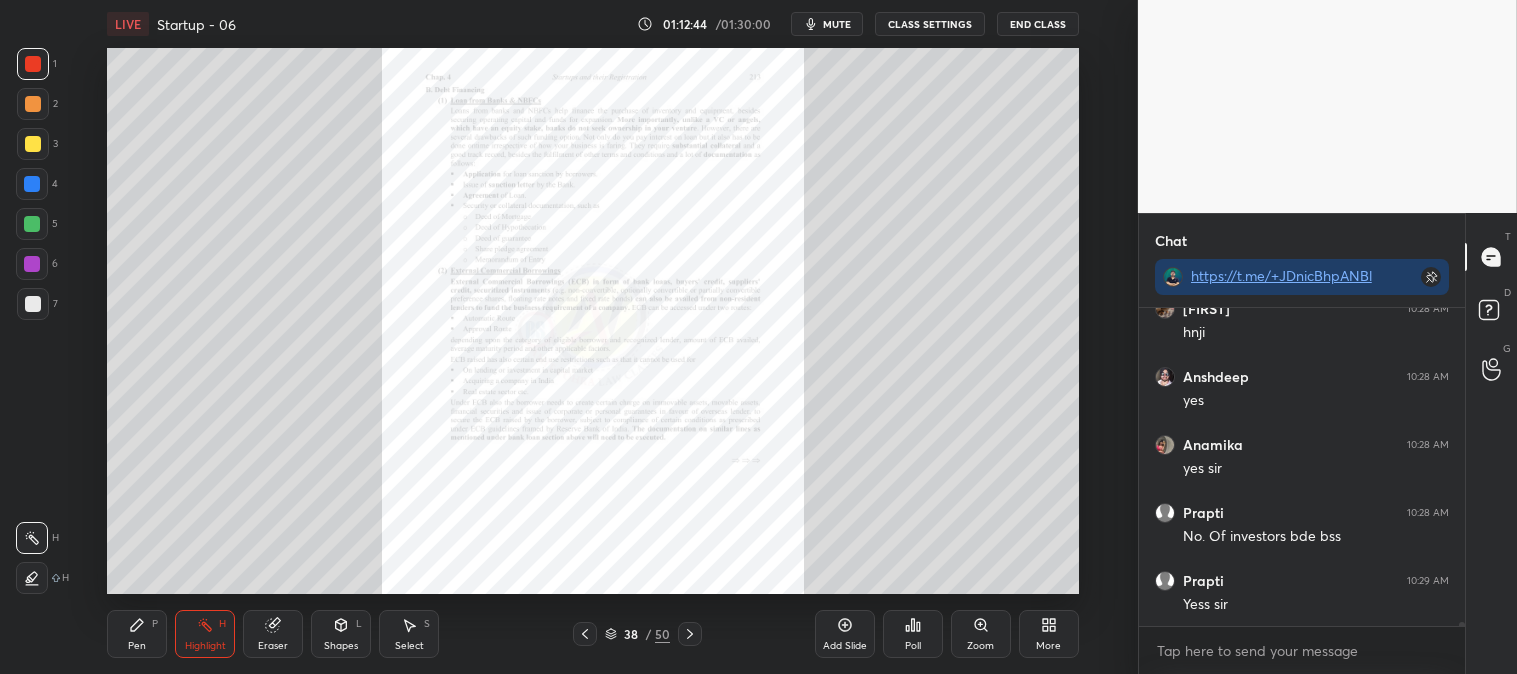 click on "Zoom" at bounding box center (981, 634) 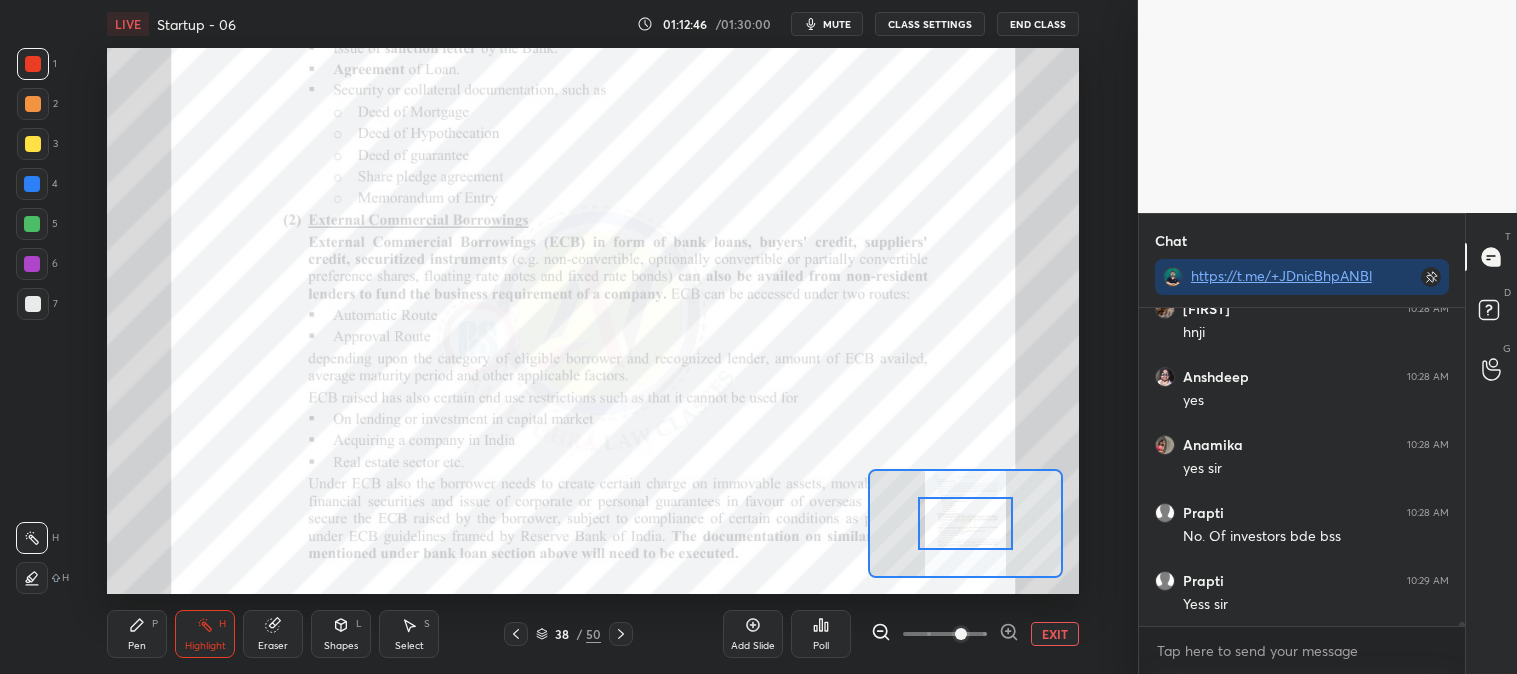 click 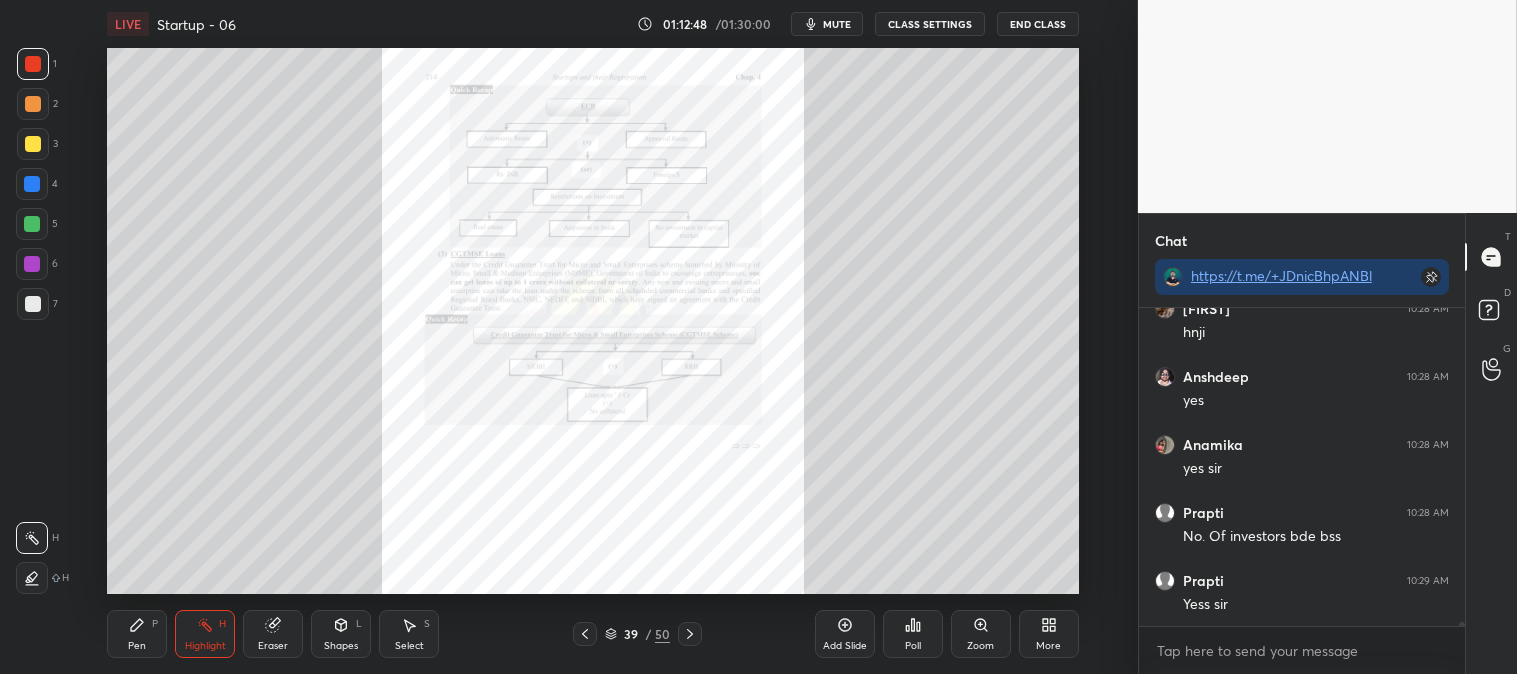 click 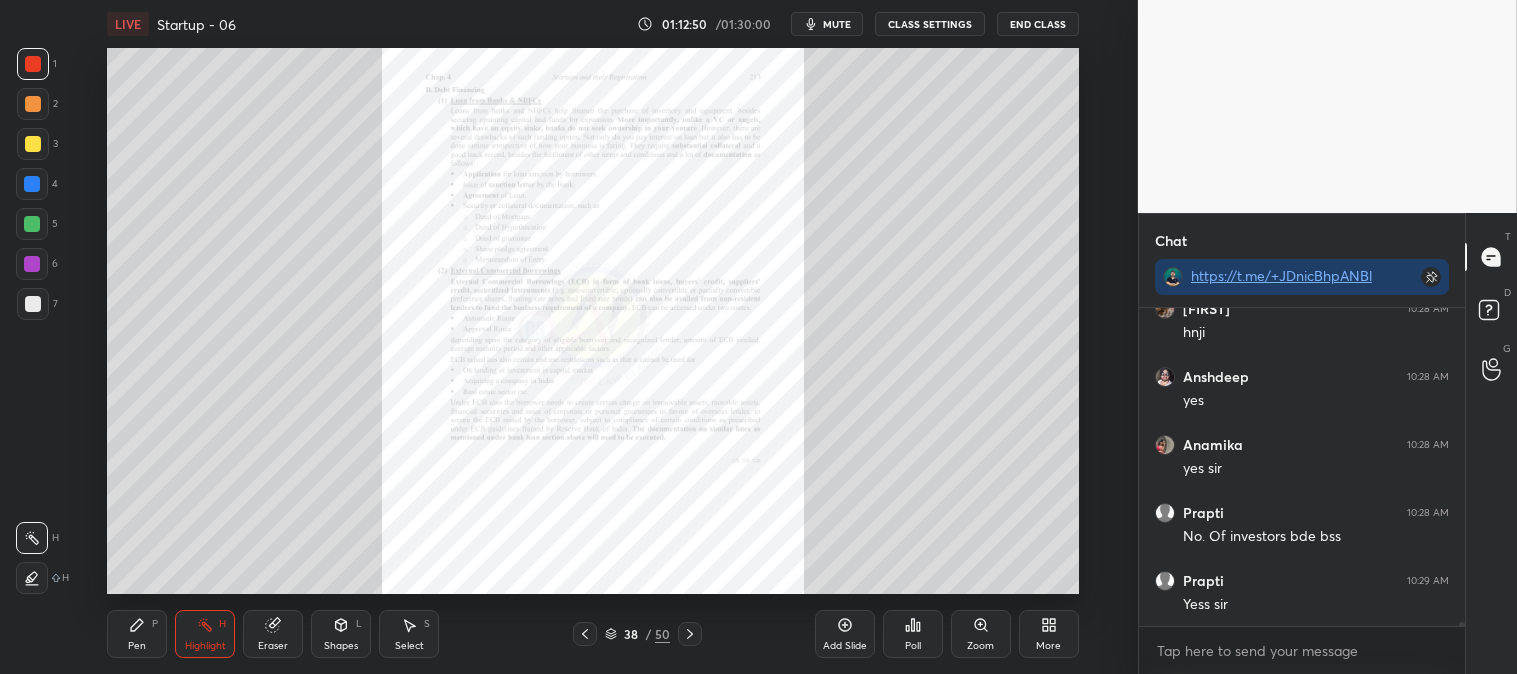 click 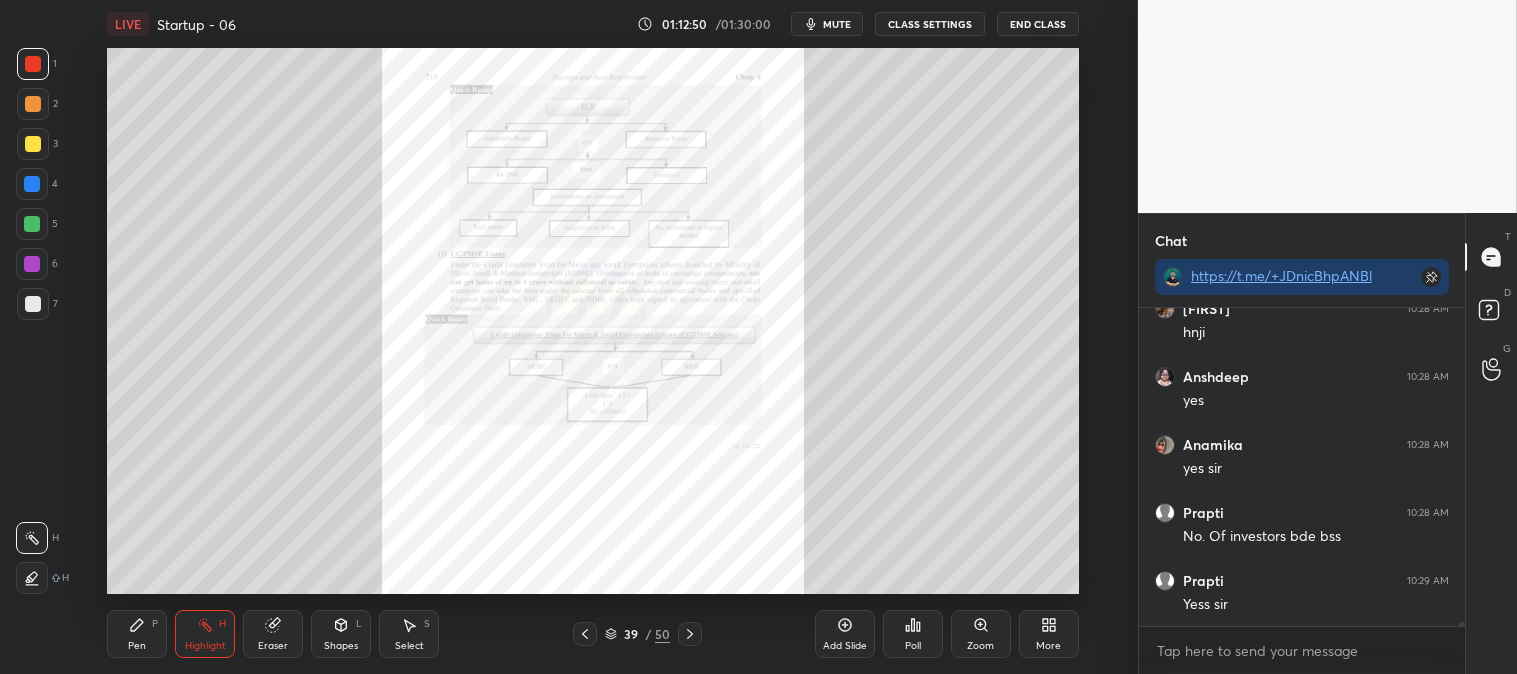 click on "Zoom" at bounding box center [980, 646] 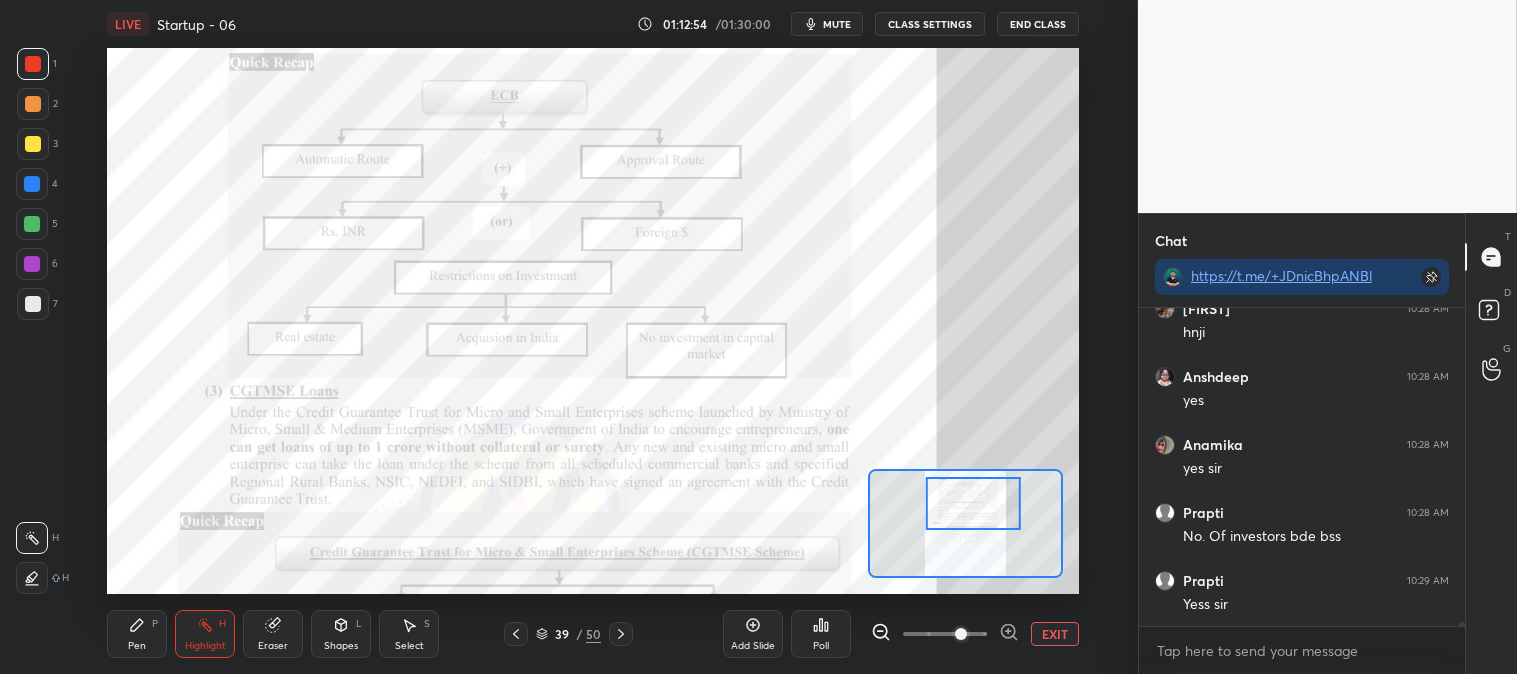click 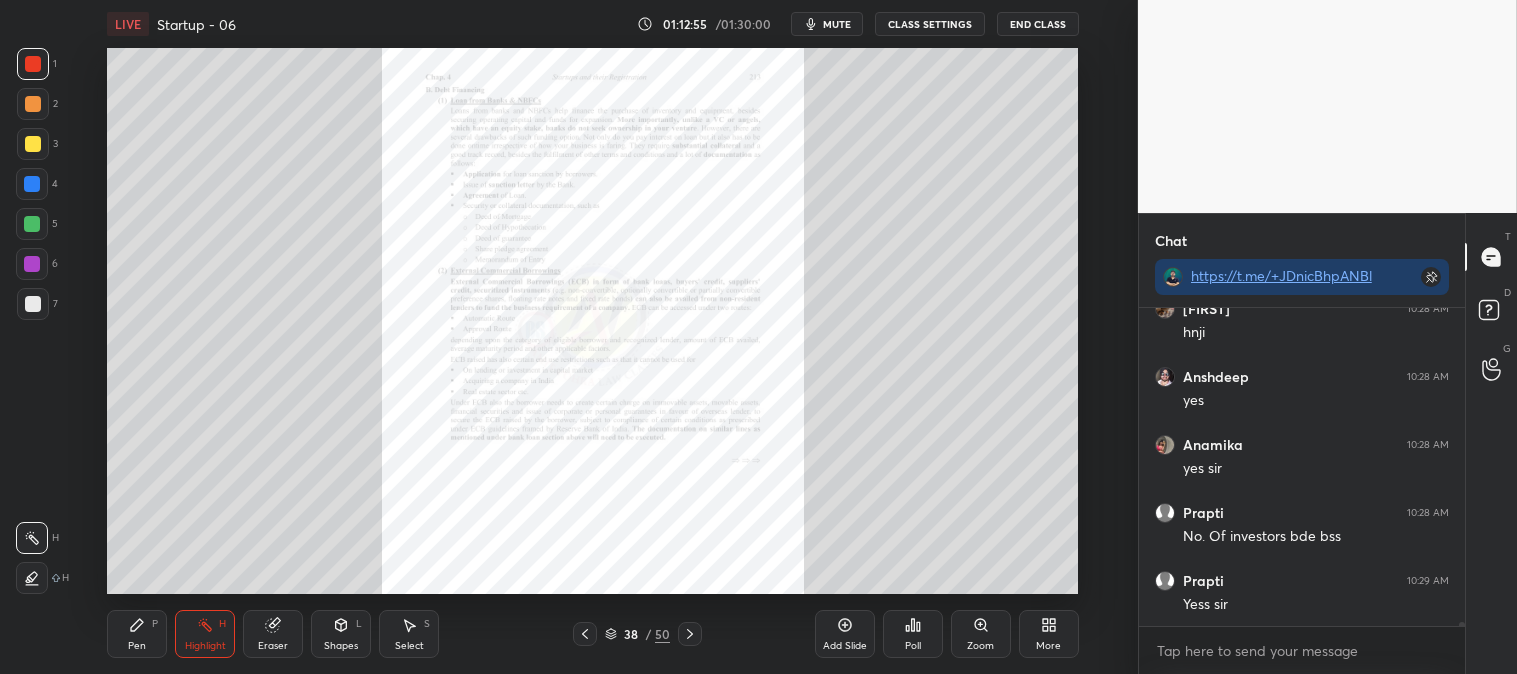 click on "Zoom" at bounding box center (981, 634) 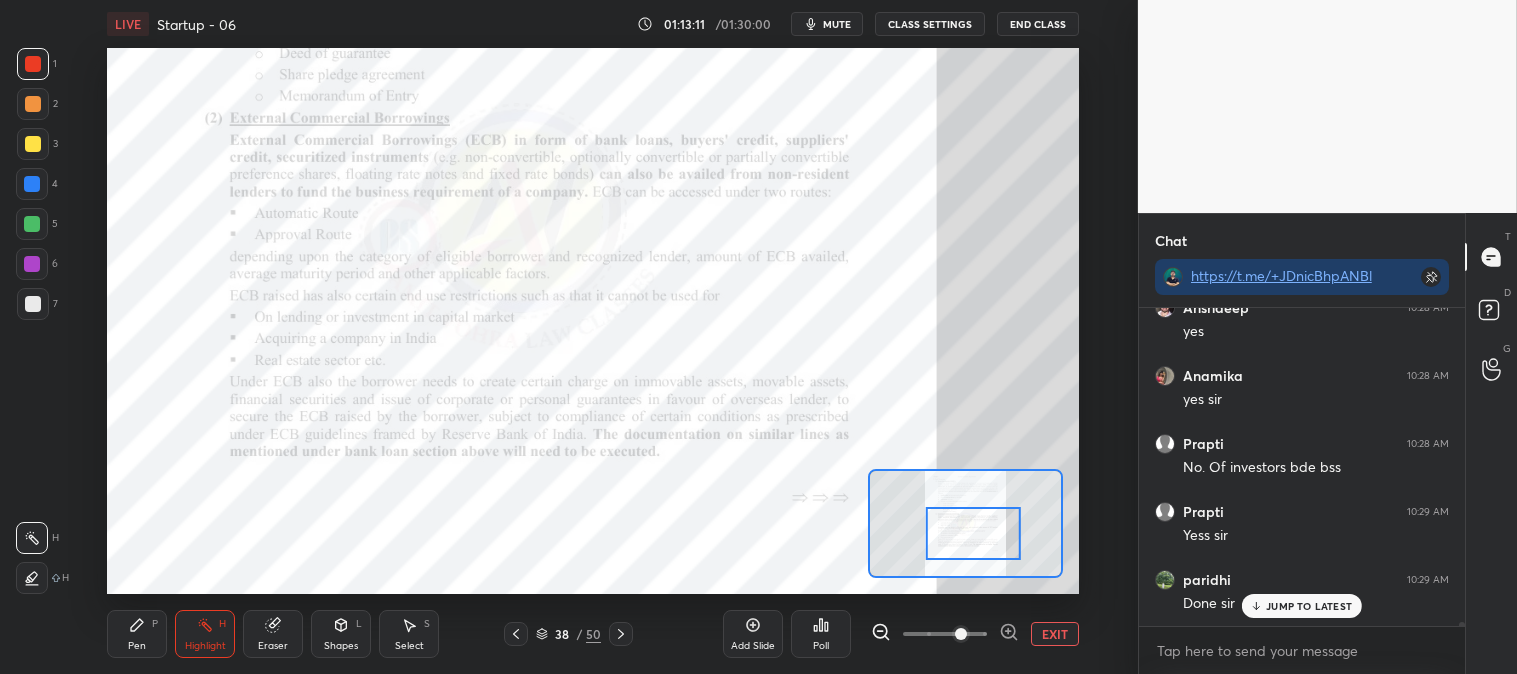 scroll, scrollTop: 28077, scrollLeft: 0, axis: vertical 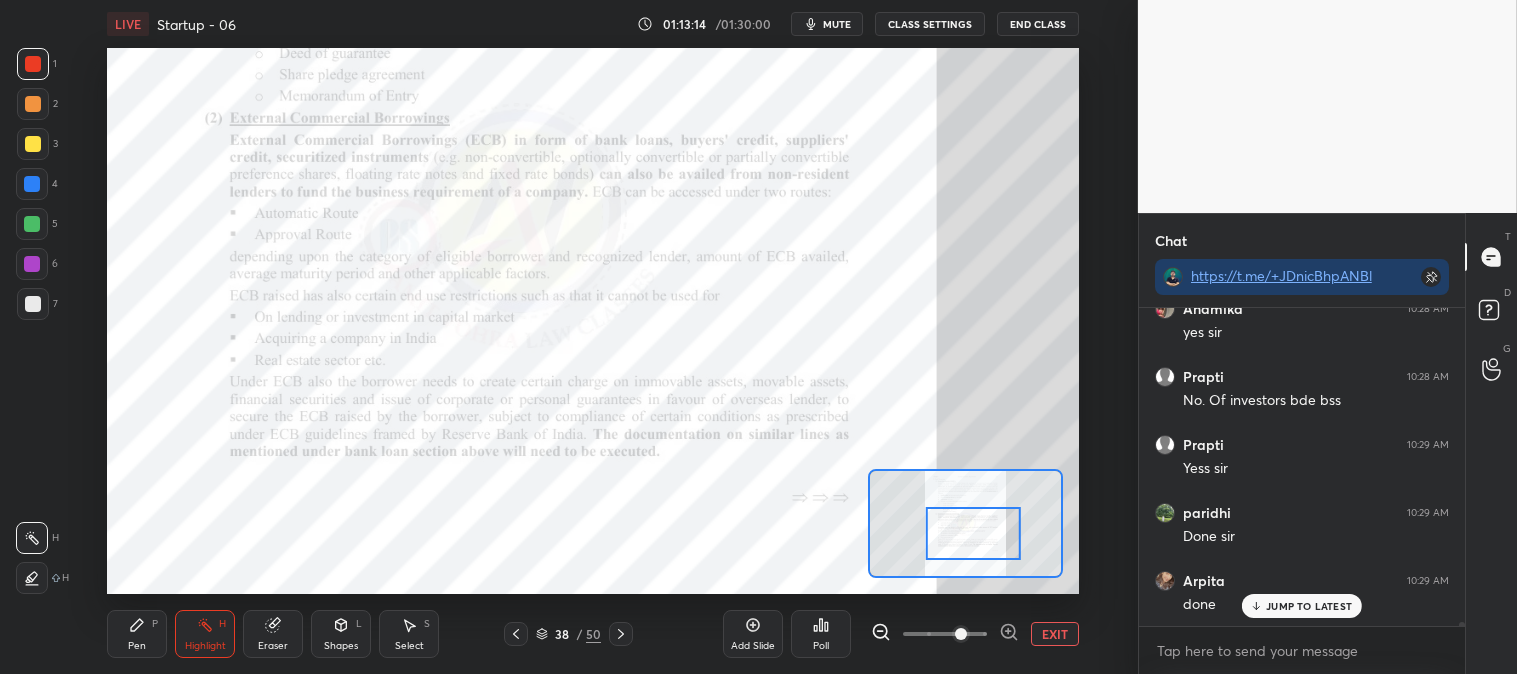click 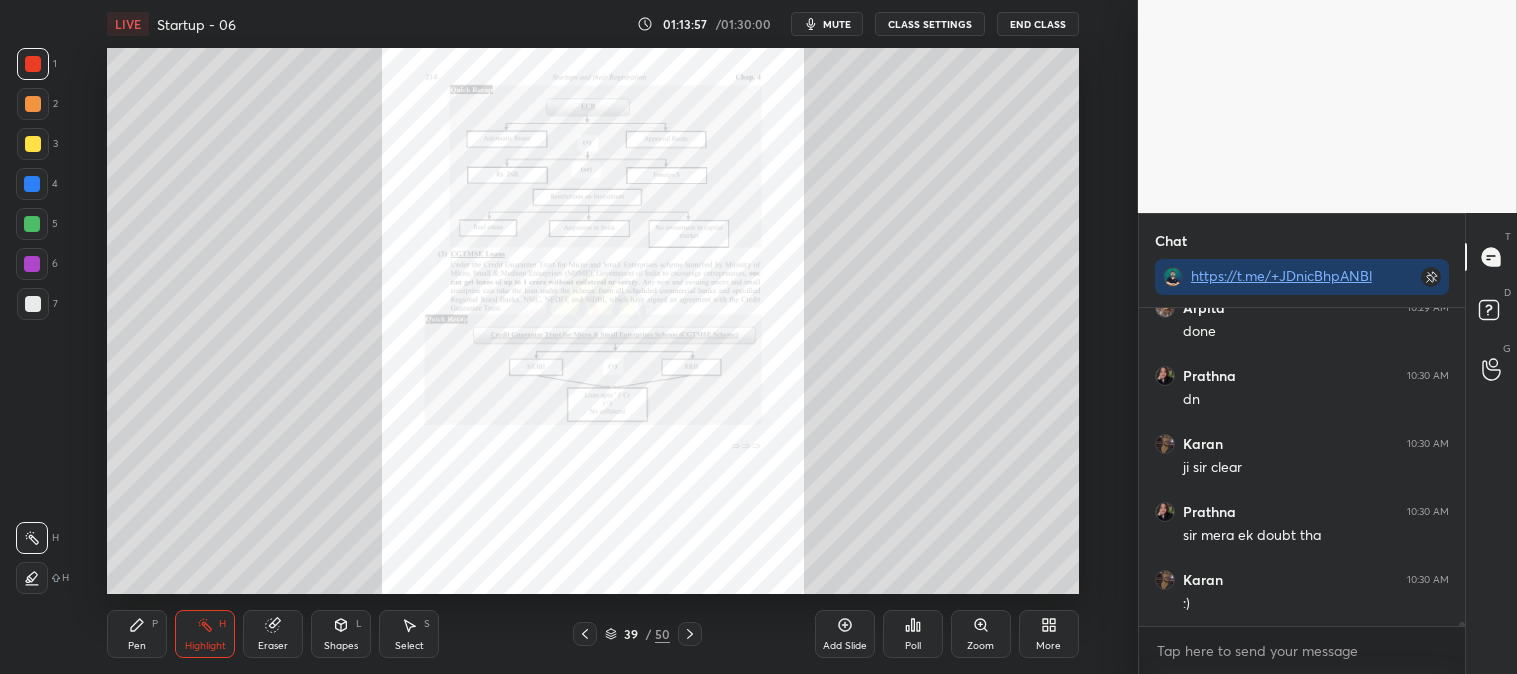 scroll, scrollTop: 28421, scrollLeft: 0, axis: vertical 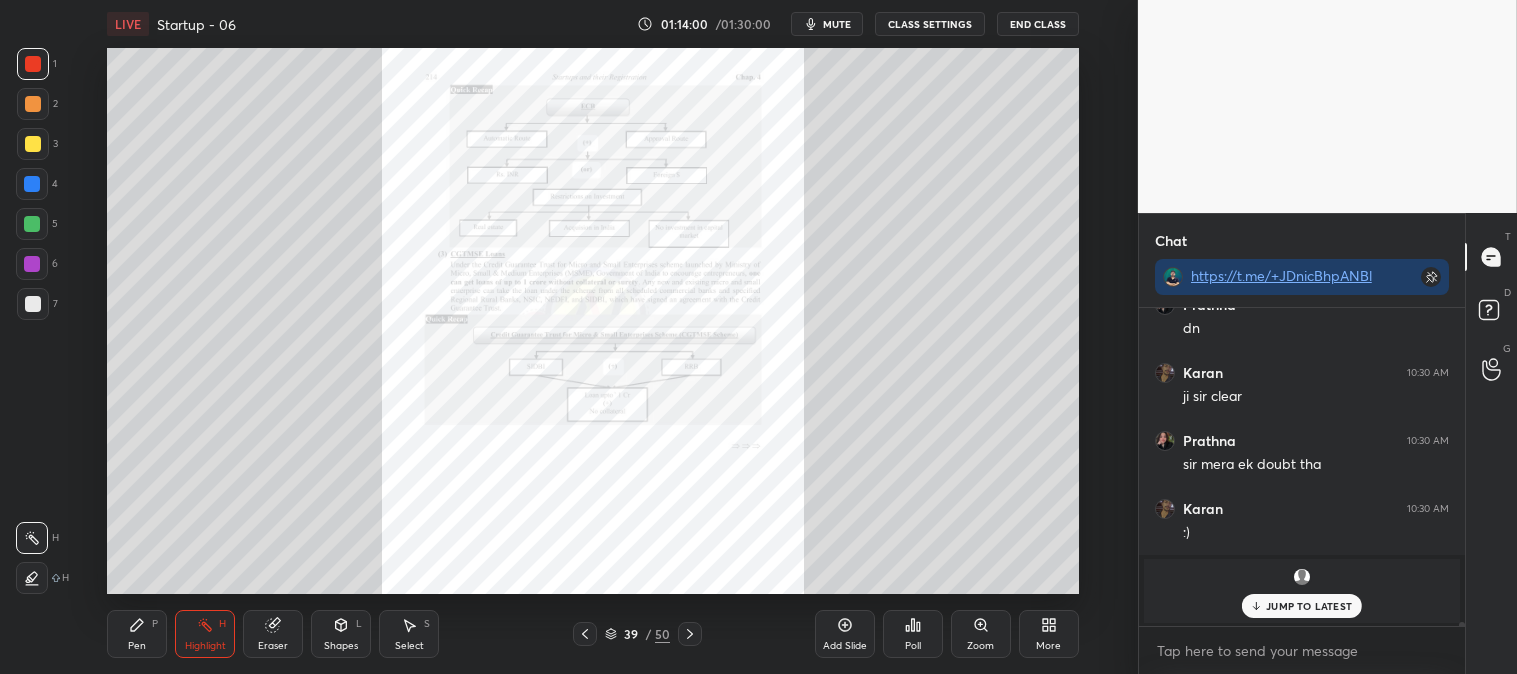 click on "JUMP TO LATEST" at bounding box center (1309, 606) 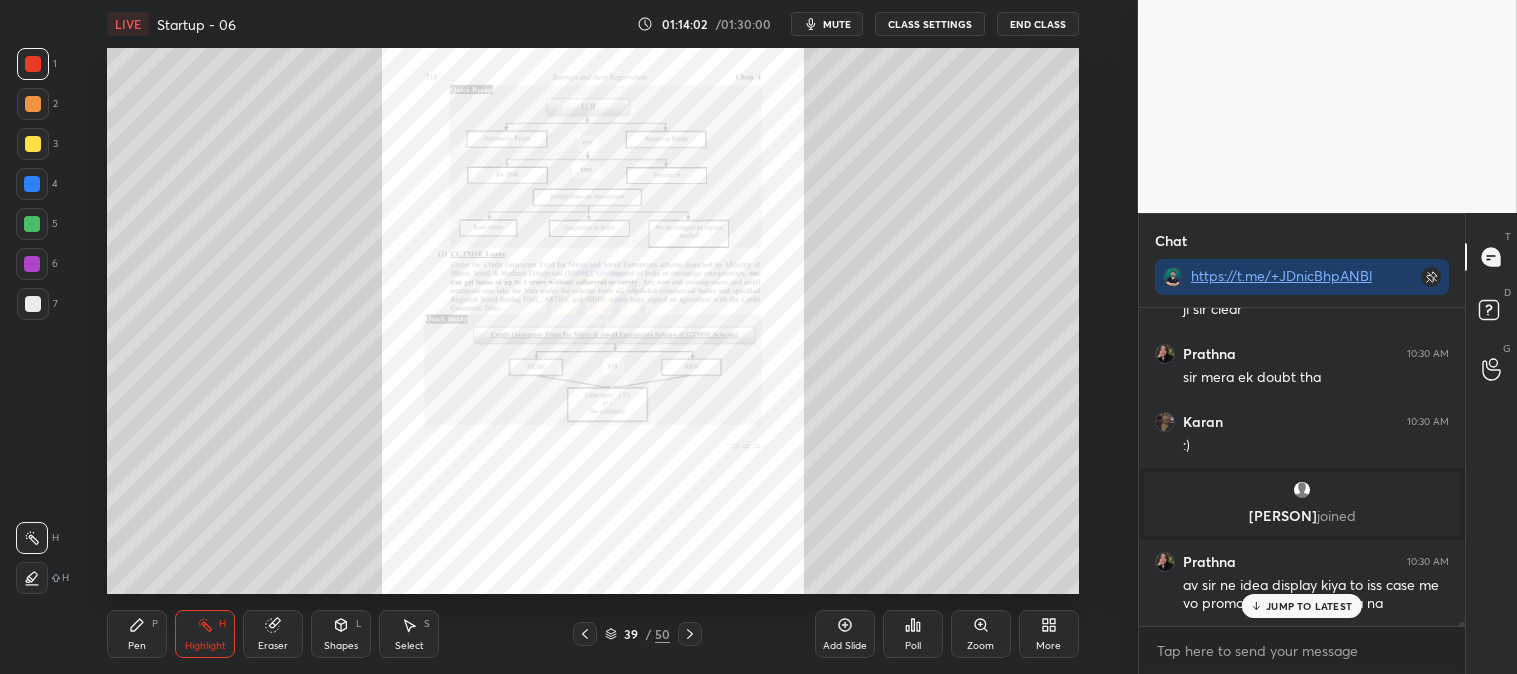 scroll, scrollTop: 27891, scrollLeft: 0, axis: vertical 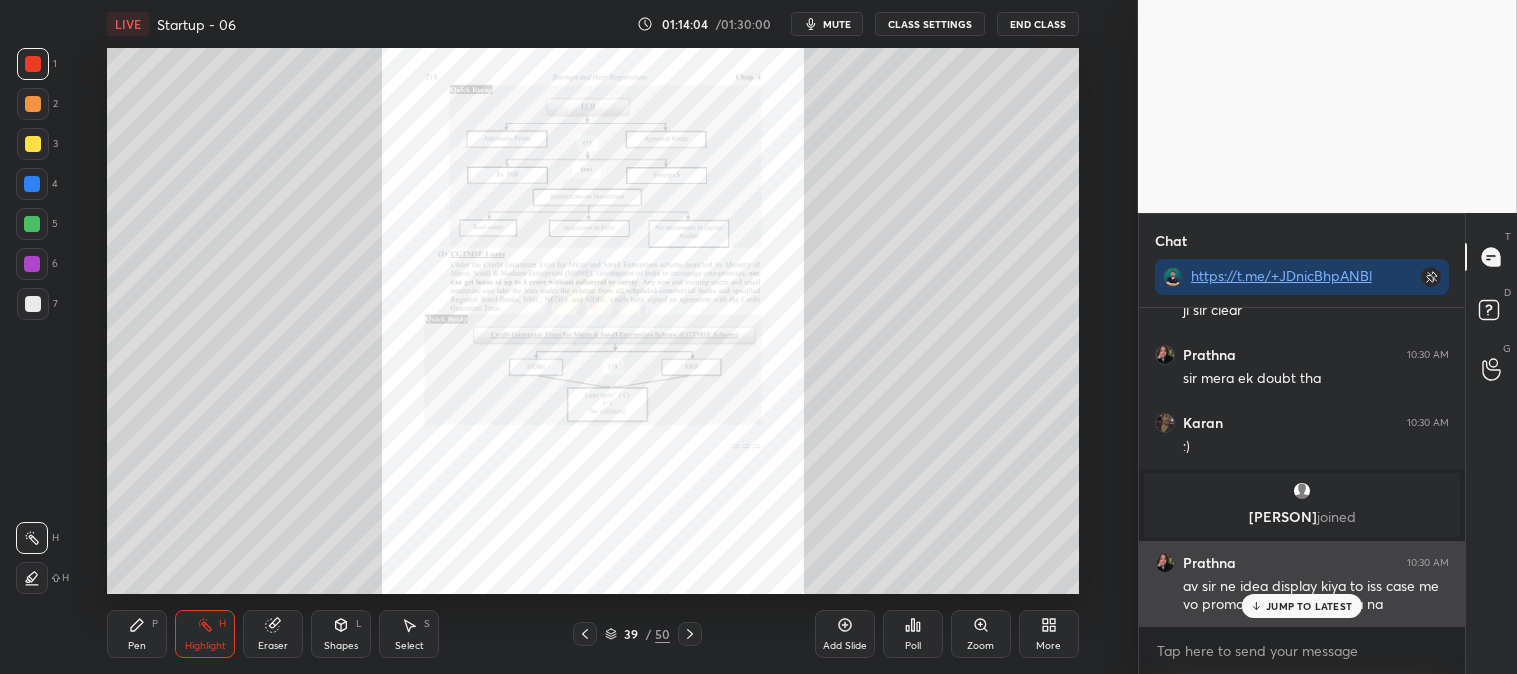 click on "JUMP TO LATEST" at bounding box center (1309, 606) 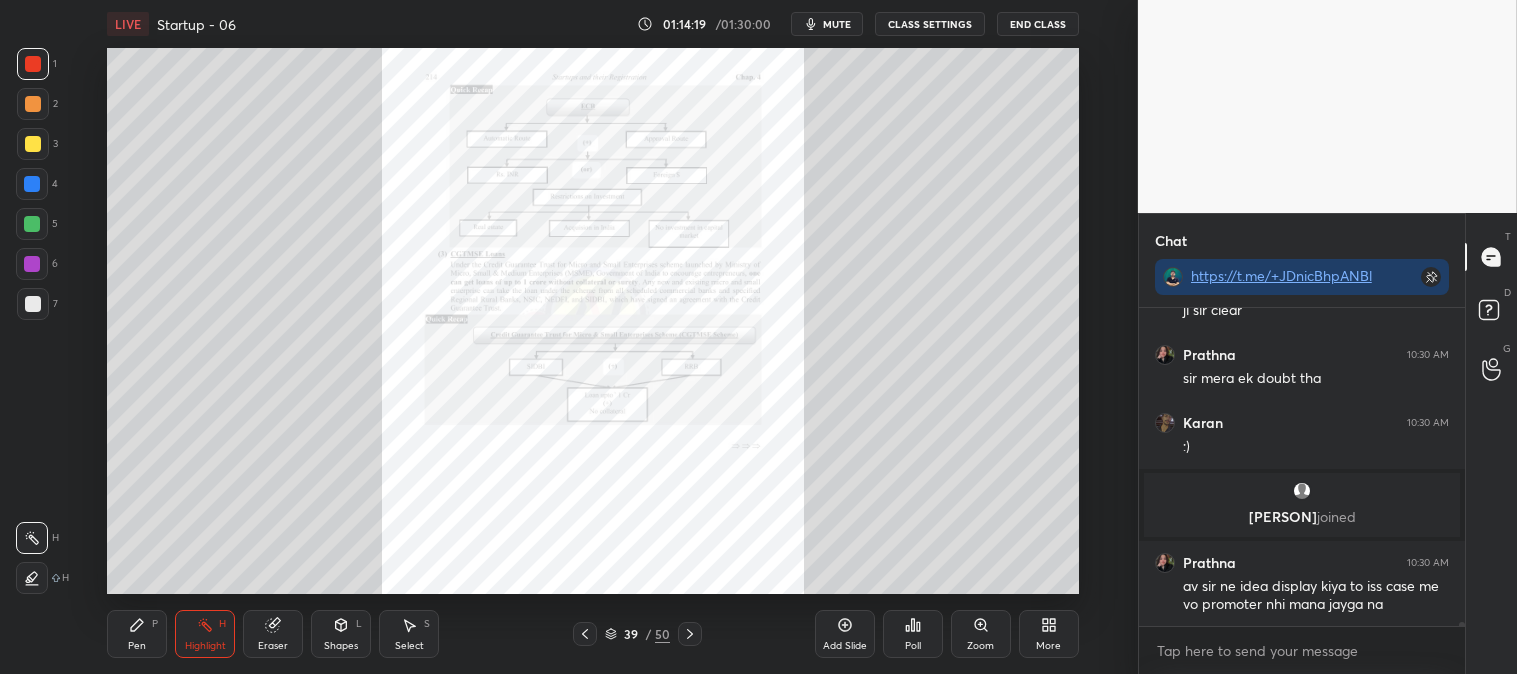 scroll, scrollTop: 27960, scrollLeft: 0, axis: vertical 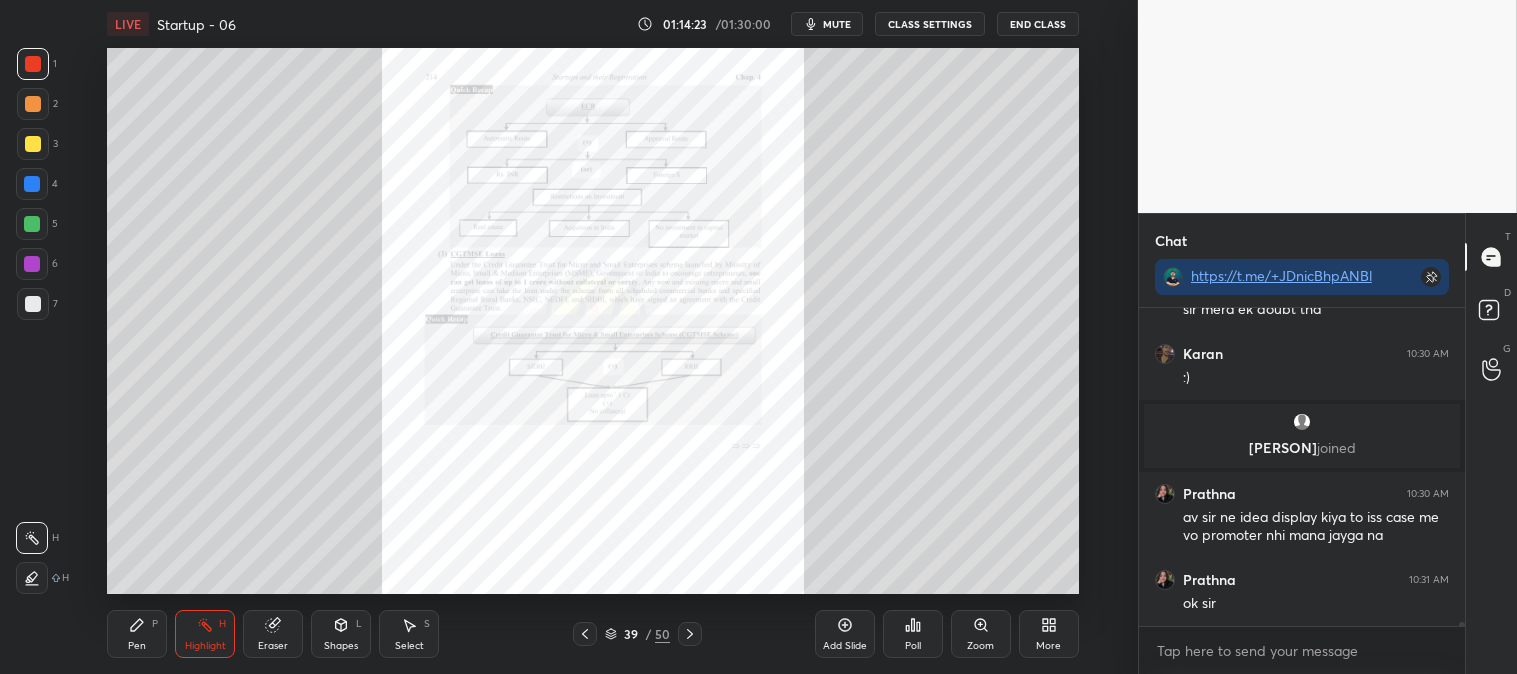 click 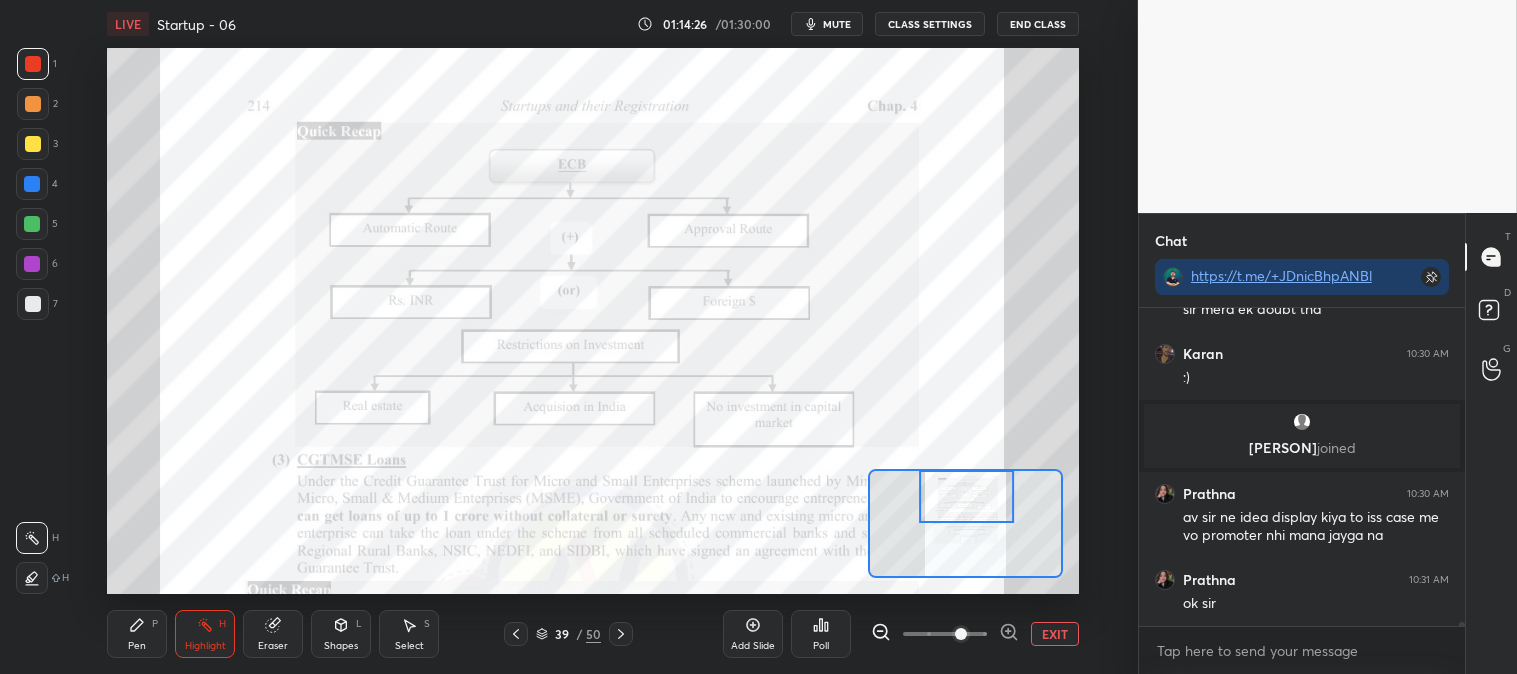 click 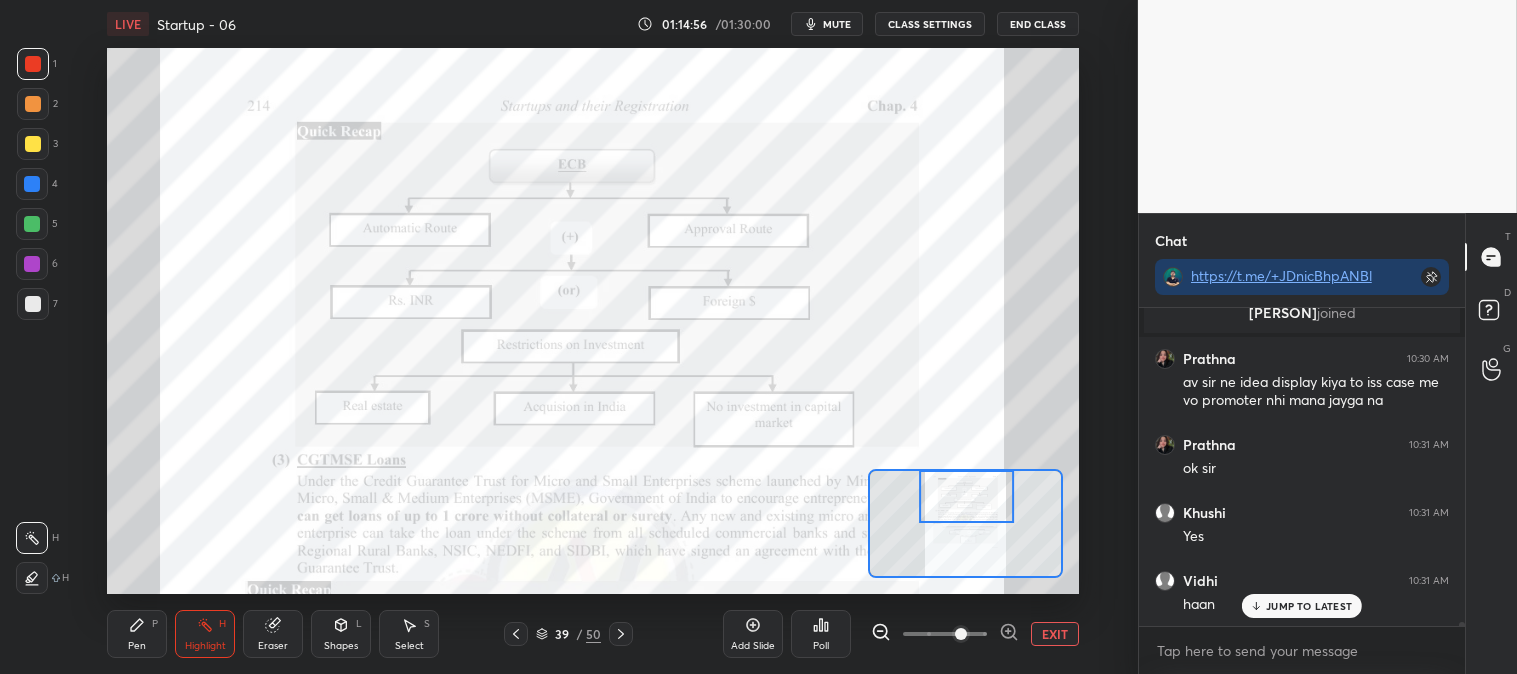 scroll, scrollTop: 28163, scrollLeft: 0, axis: vertical 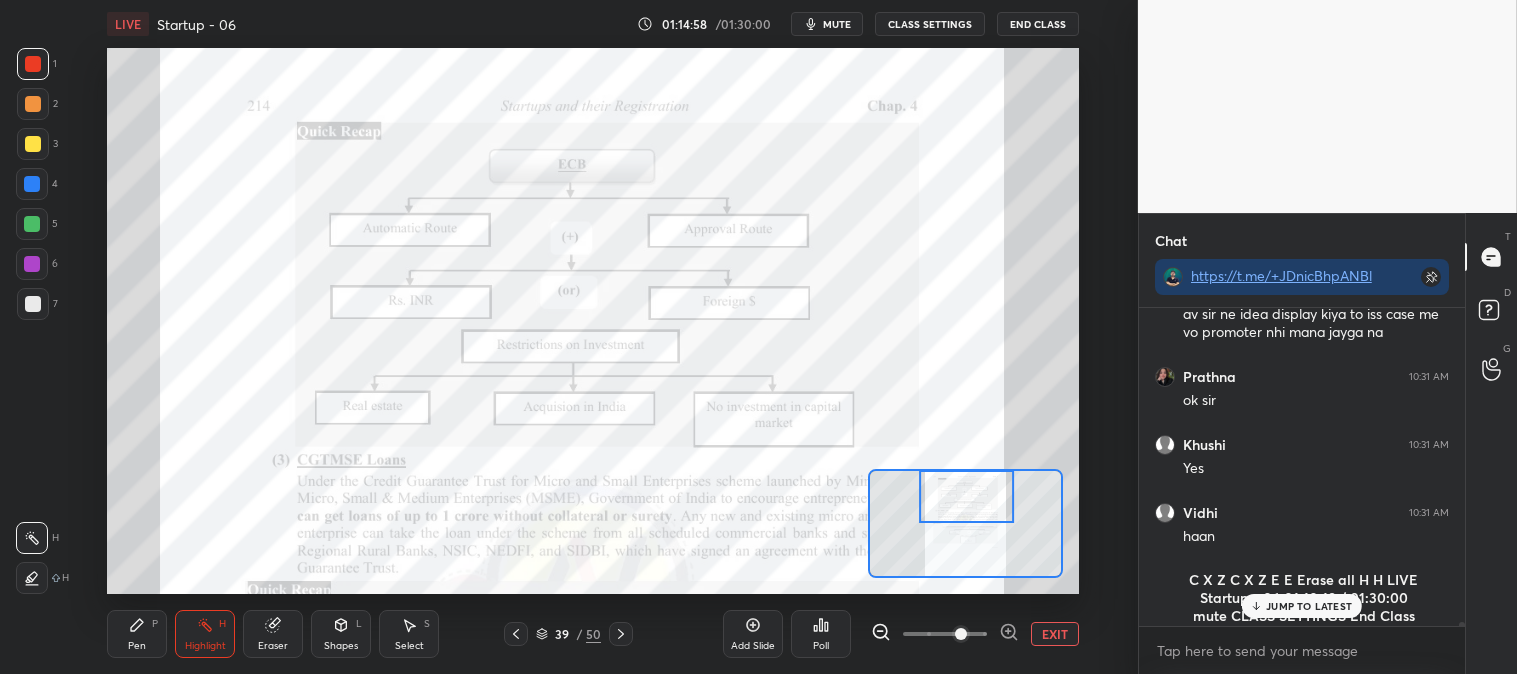 click on "Pen" at bounding box center (137, 646) 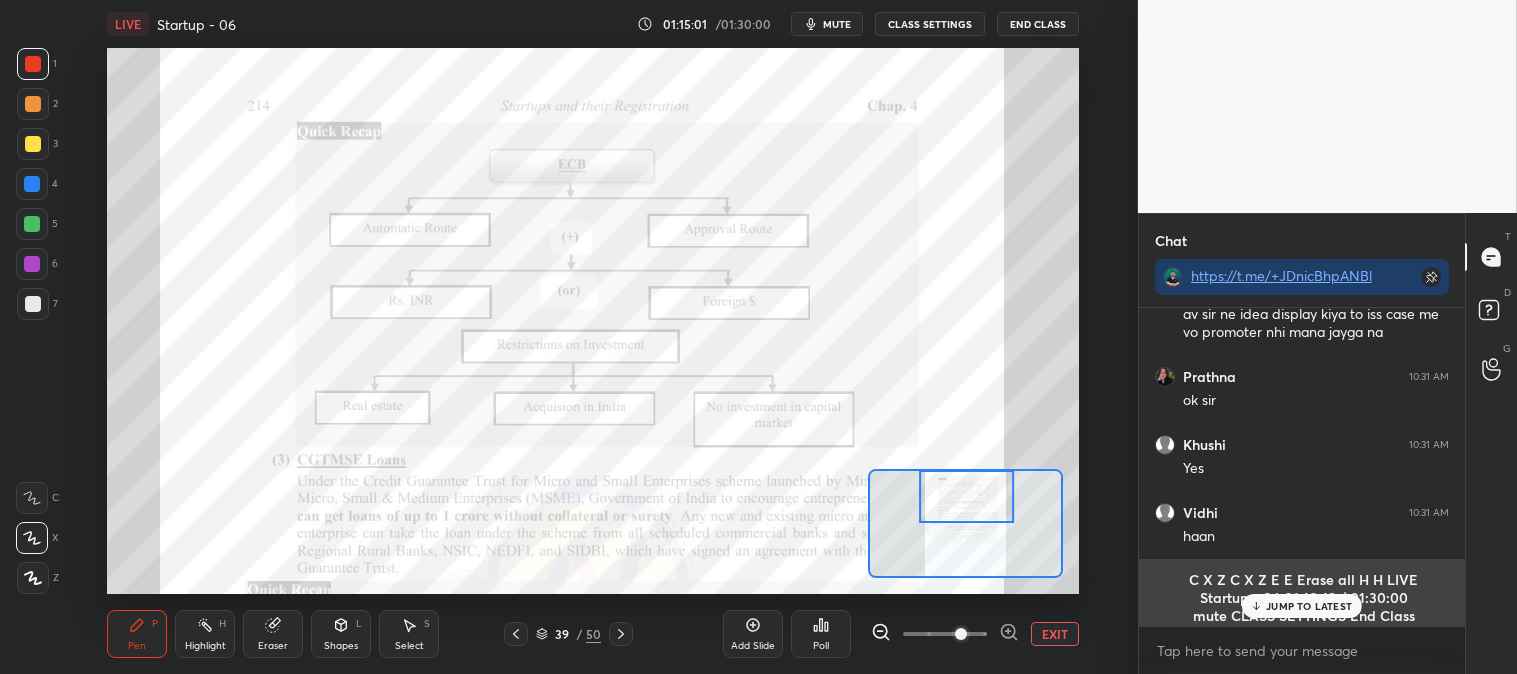 click on "JUMP TO LATEST" at bounding box center [1309, 606] 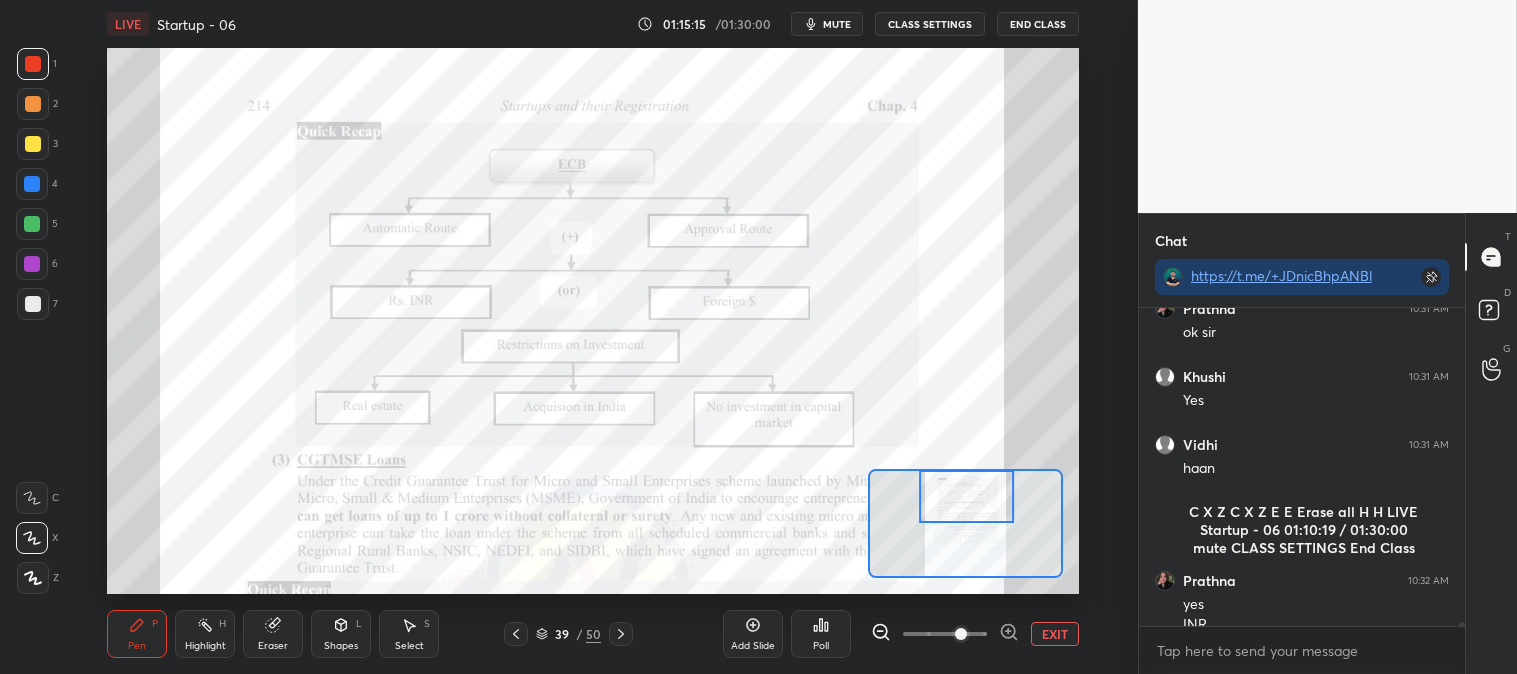 scroll, scrollTop: 28251, scrollLeft: 0, axis: vertical 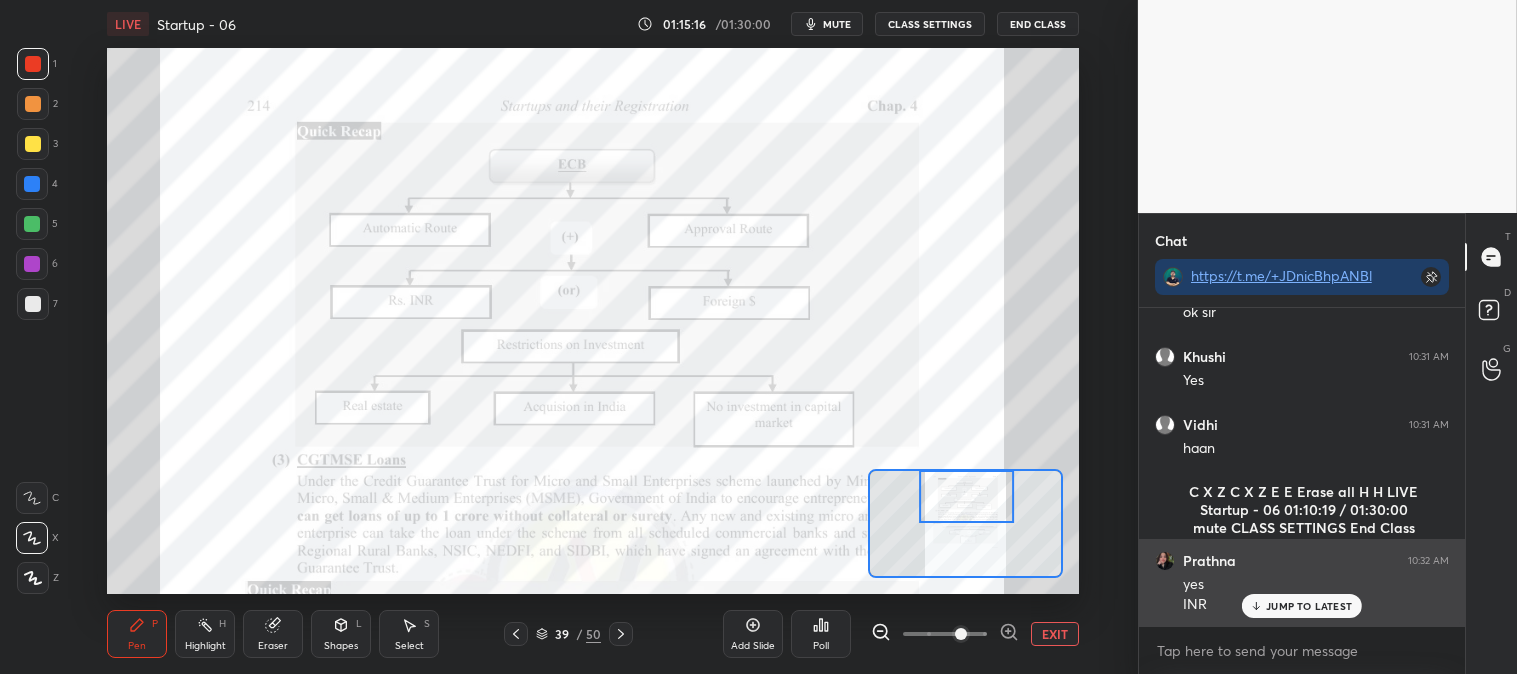 click on "JUMP TO LATEST" at bounding box center [1309, 606] 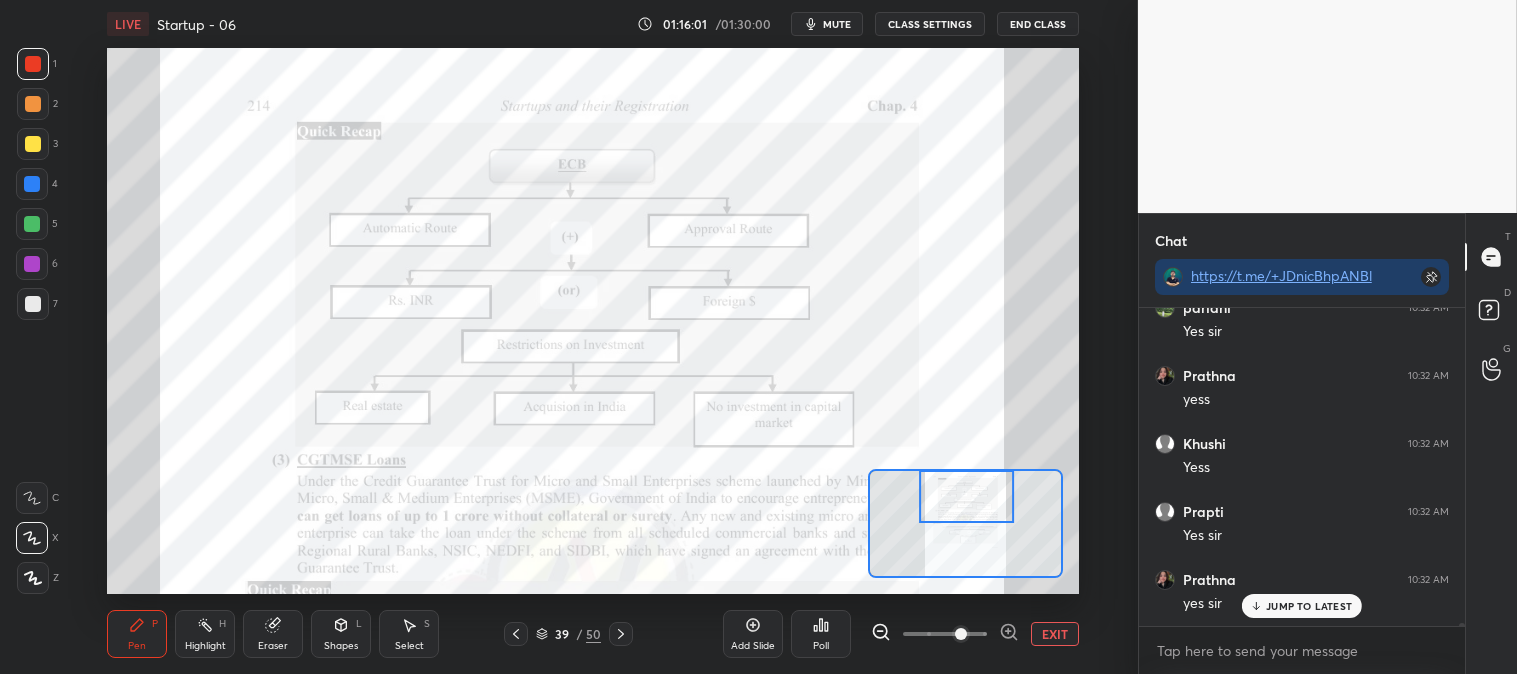 scroll, scrollTop: 28727, scrollLeft: 0, axis: vertical 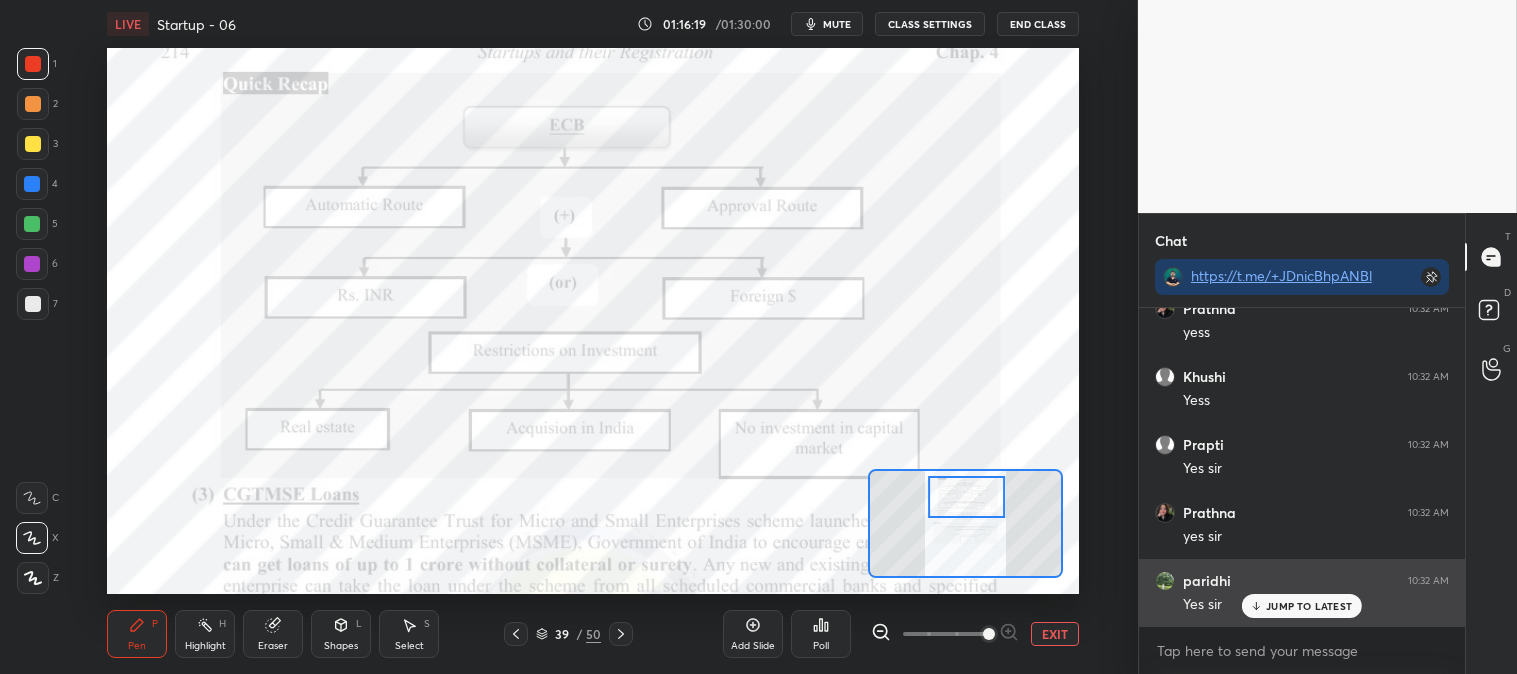 click on "JUMP TO LATEST" at bounding box center [1309, 606] 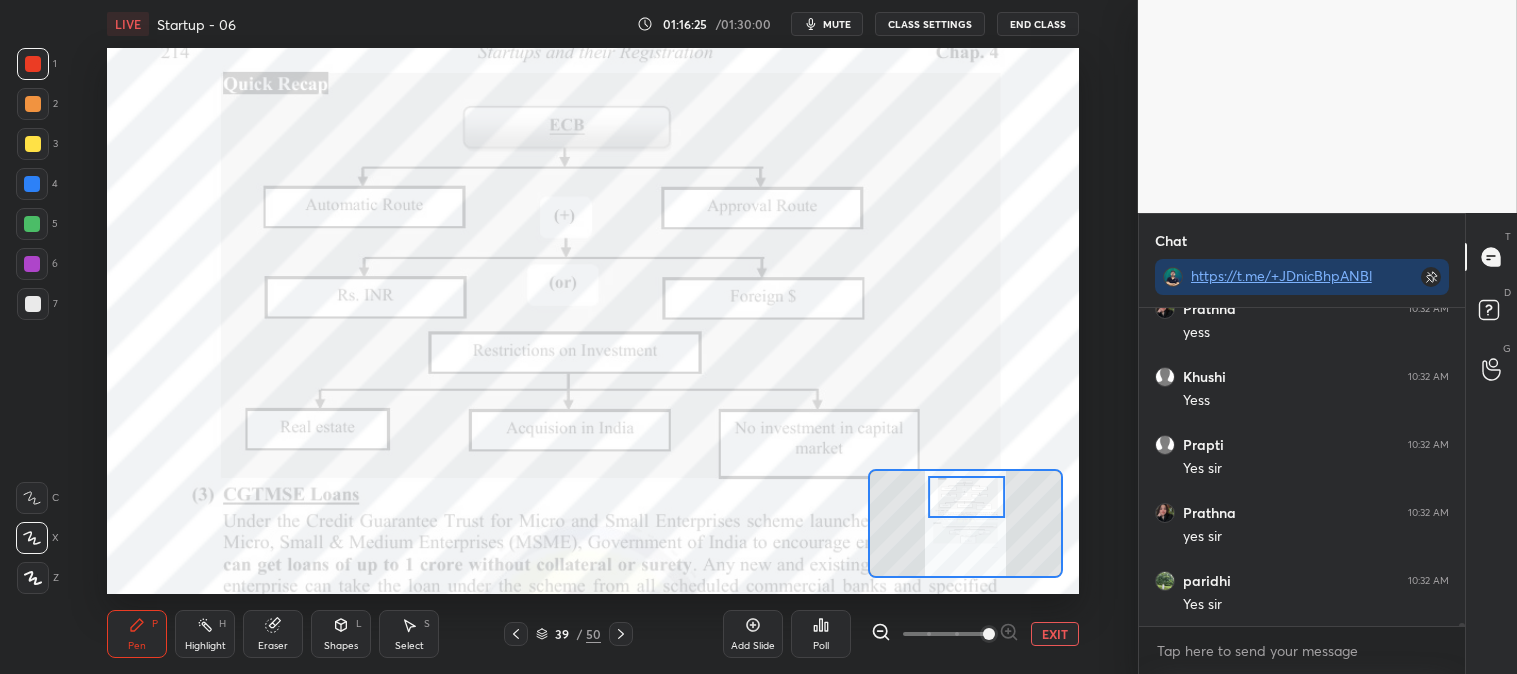click on "Highlight" at bounding box center (205, 646) 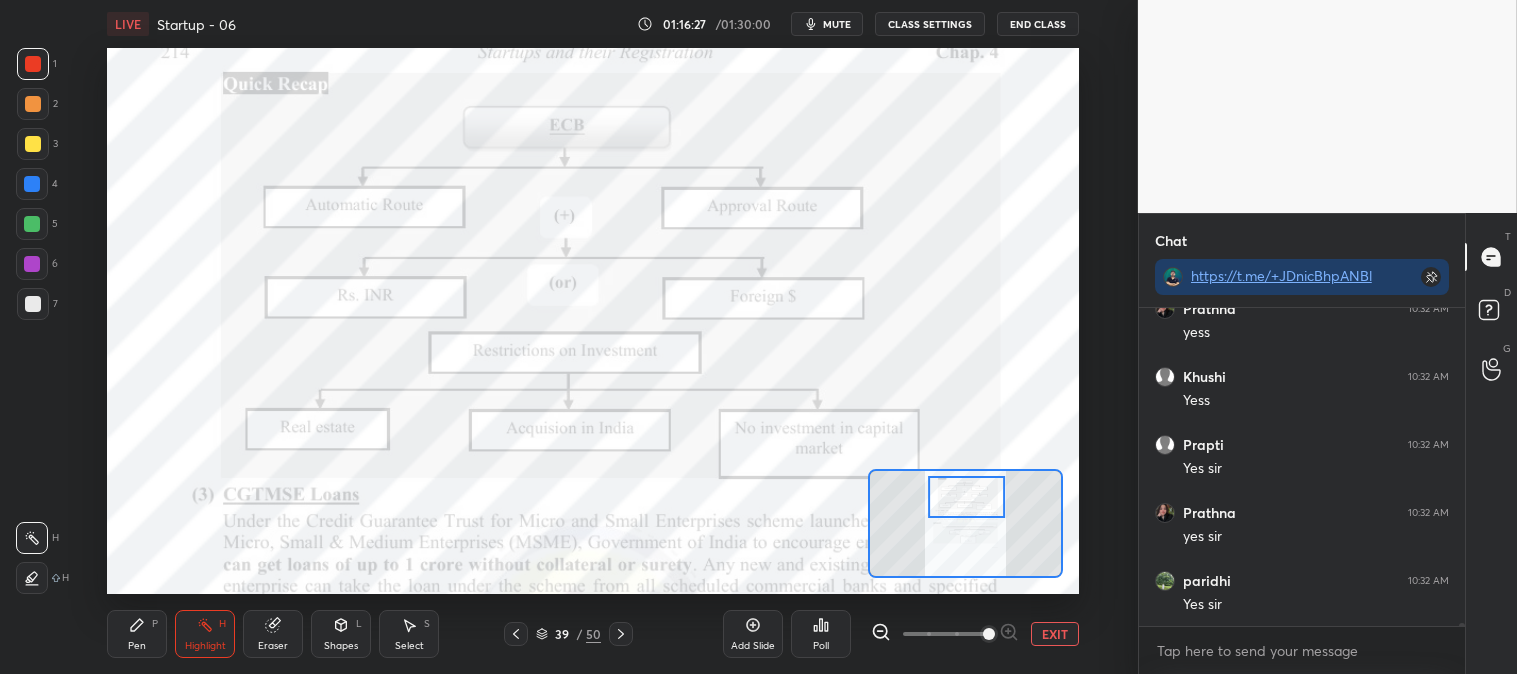 click on "EXIT" at bounding box center (1055, 634) 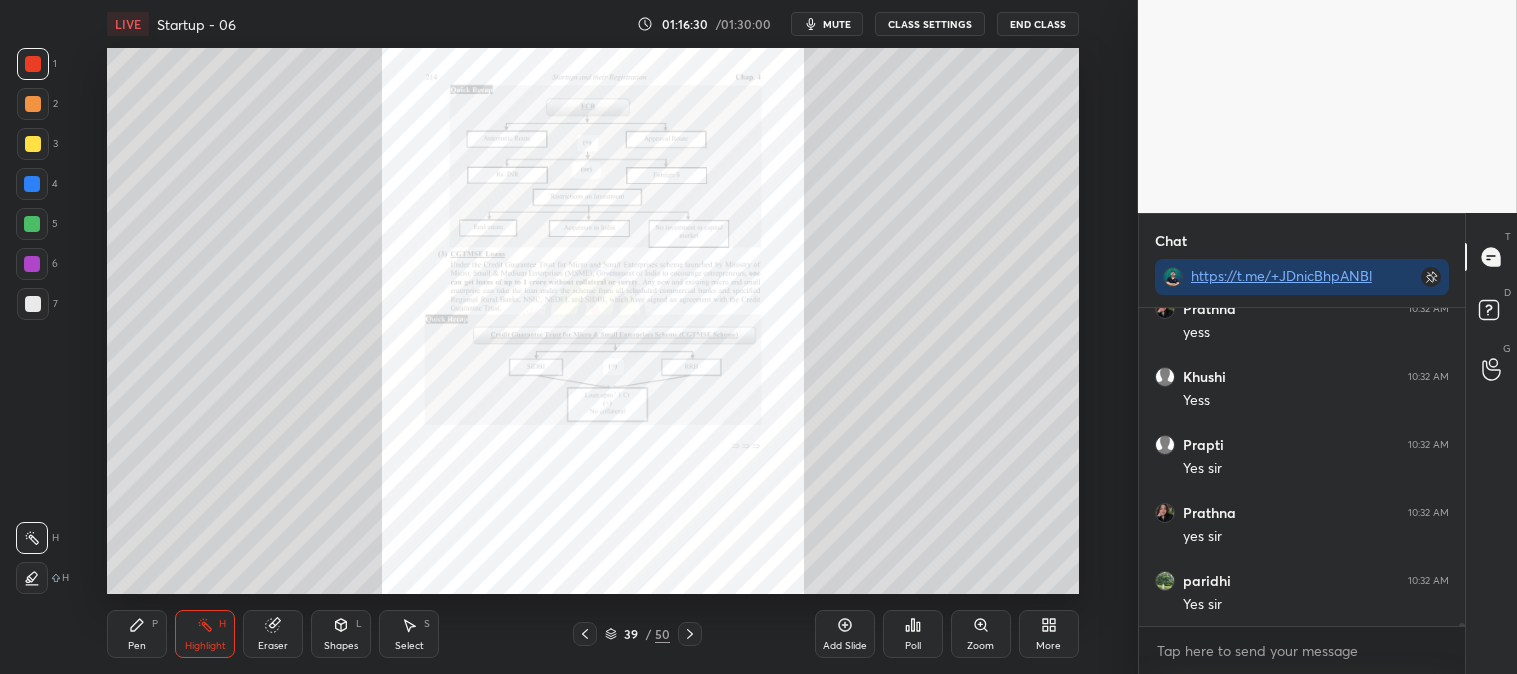 click on "Zoom" at bounding box center [980, 646] 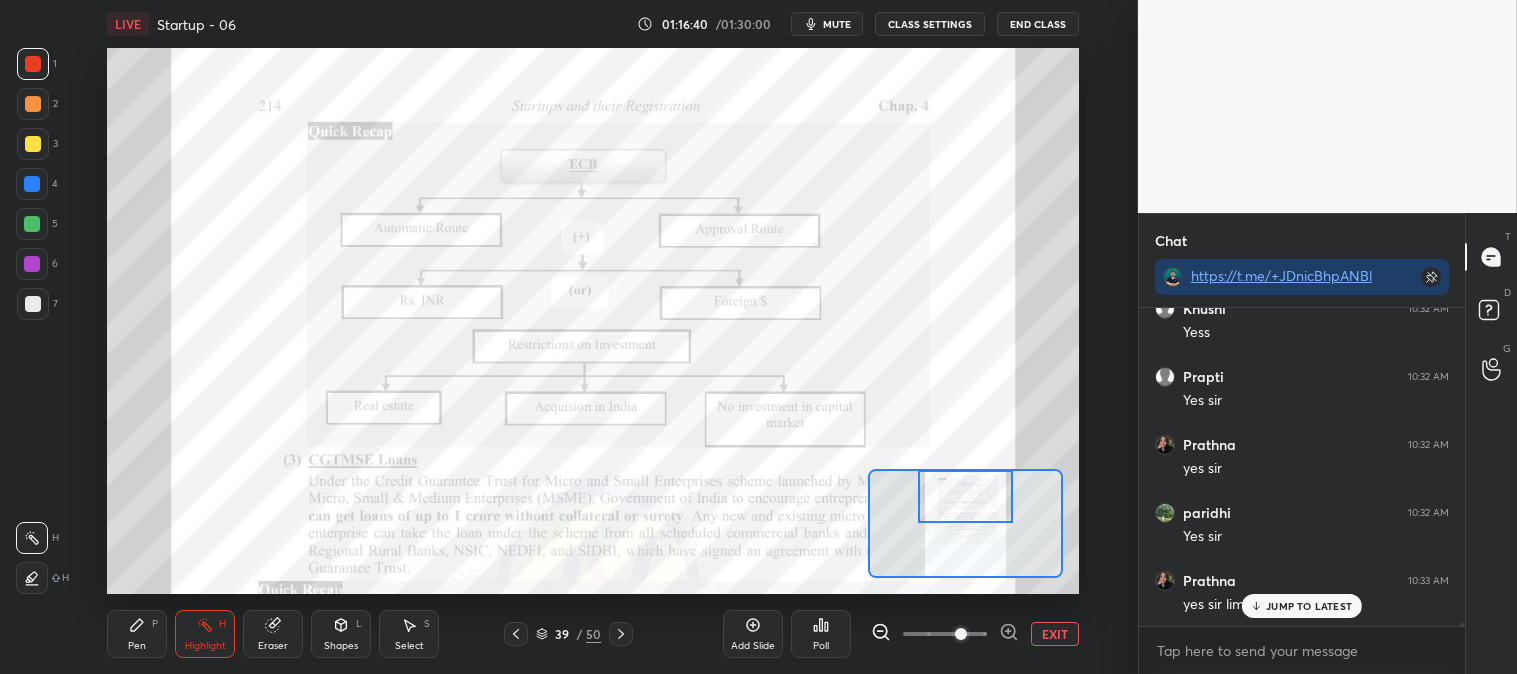 scroll, scrollTop: 28863, scrollLeft: 0, axis: vertical 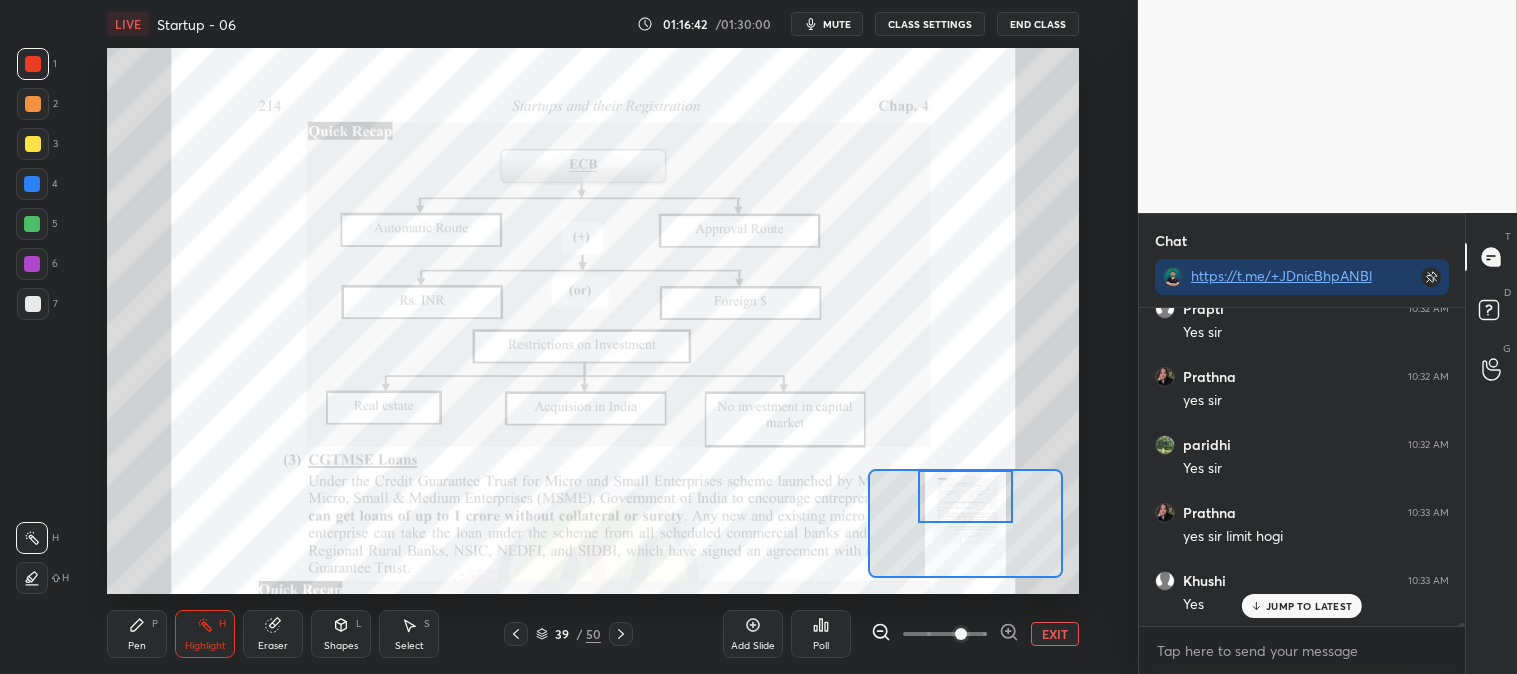 click on "Pen P" at bounding box center (137, 634) 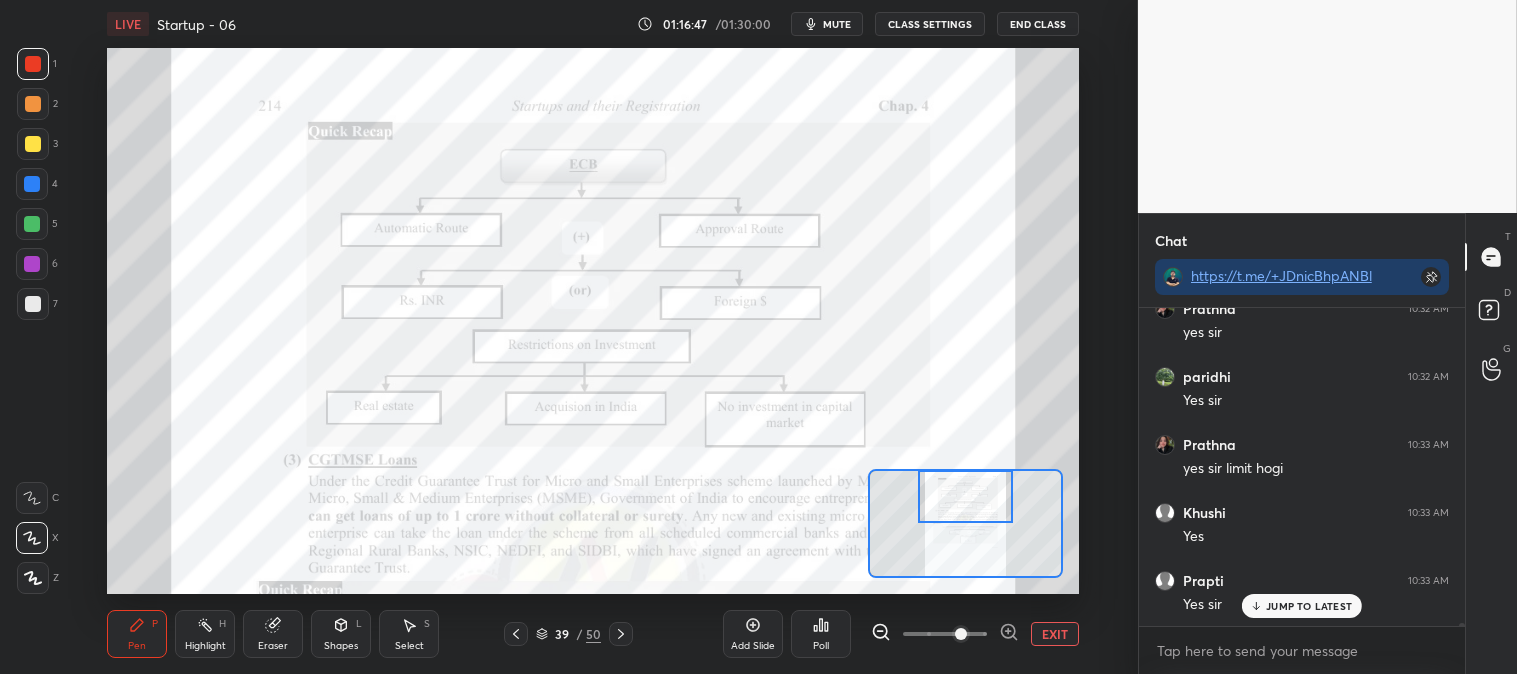 scroll, scrollTop: 29000, scrollLeft: 0, axis: vertical 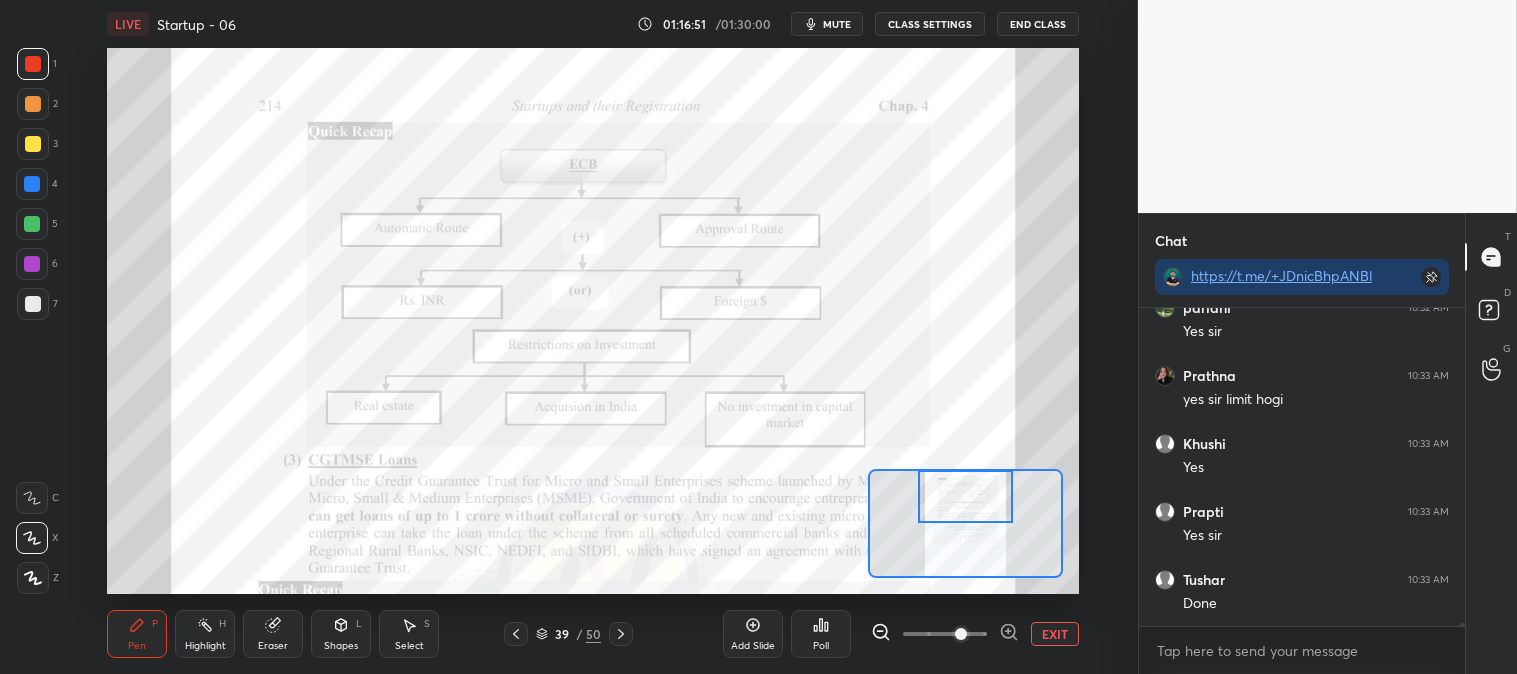 click on "Highlight" at bounding box center (205, 646) 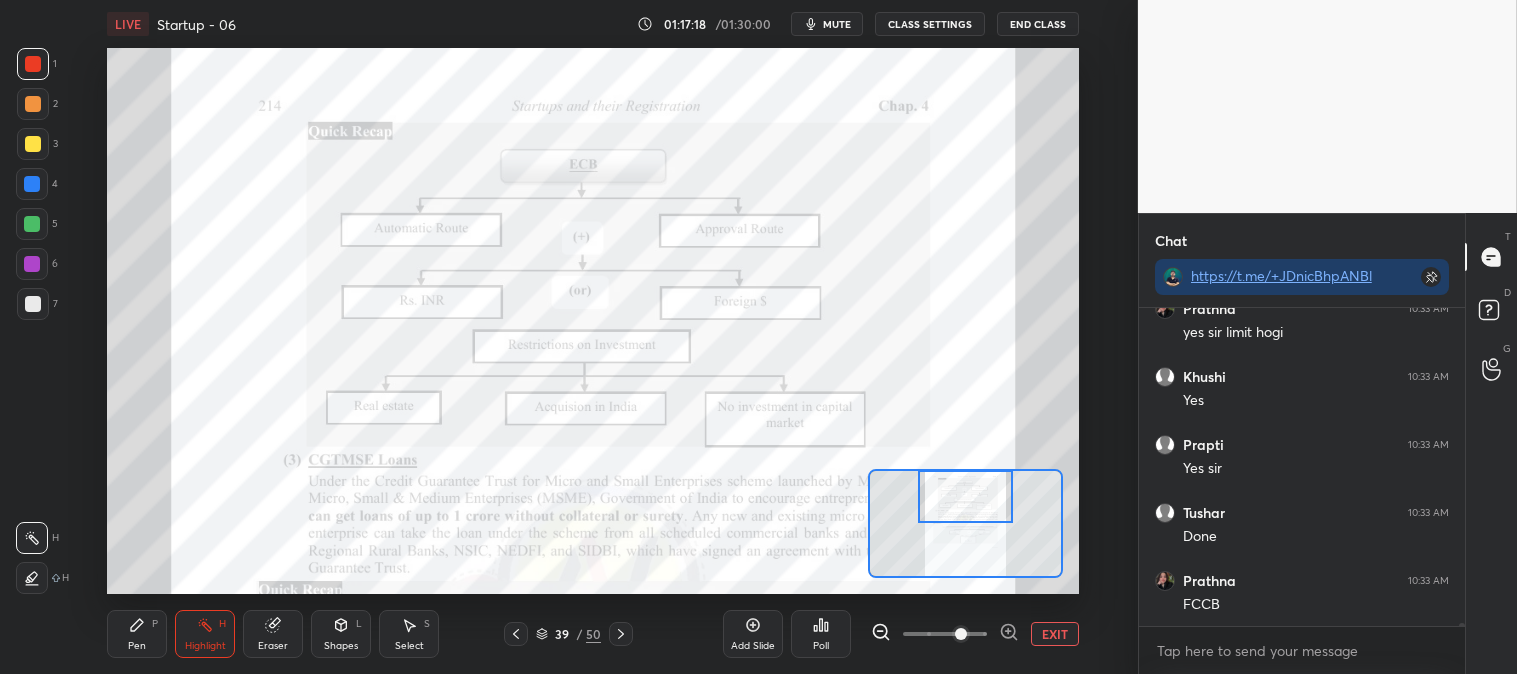 scroll, scrollTop: 29135, scrollLeft: 0, axis: vertical 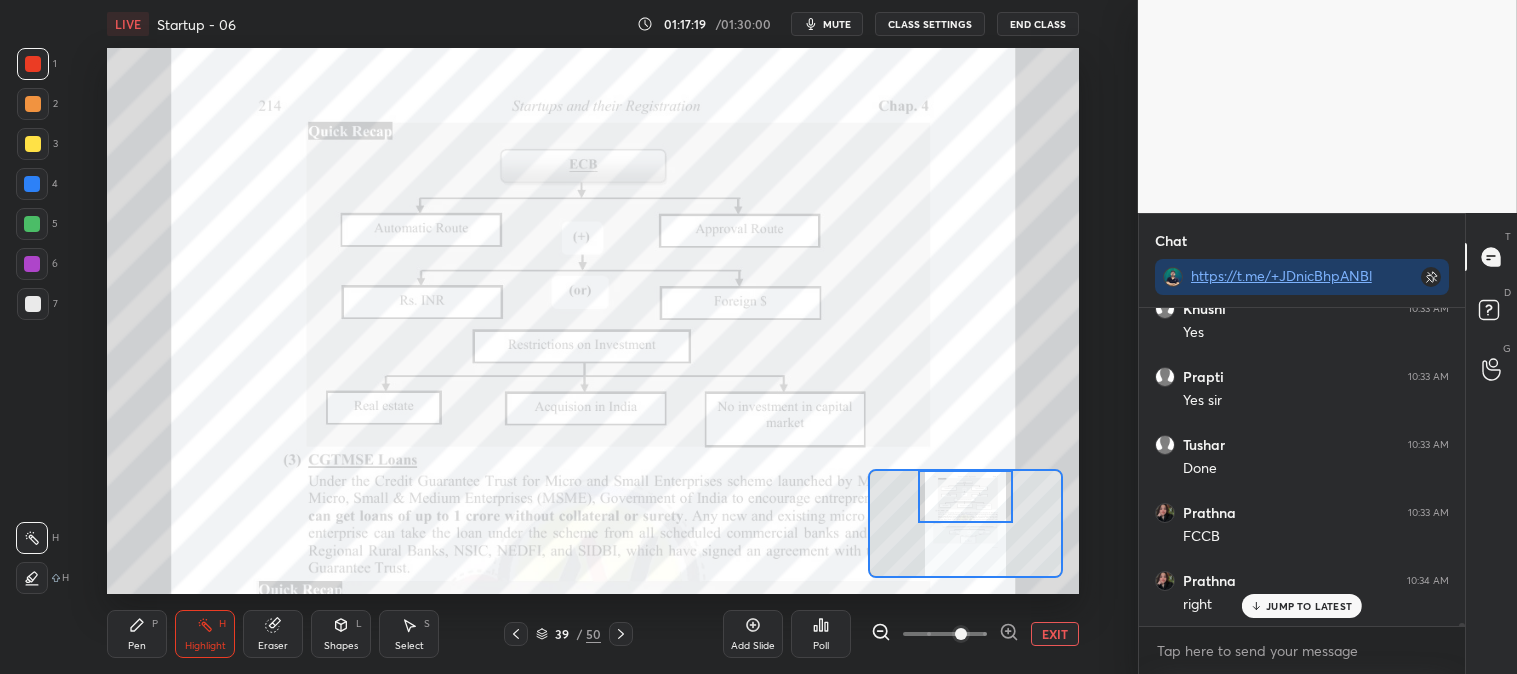 click on "Highlight H" at bounding box center (205, 634) 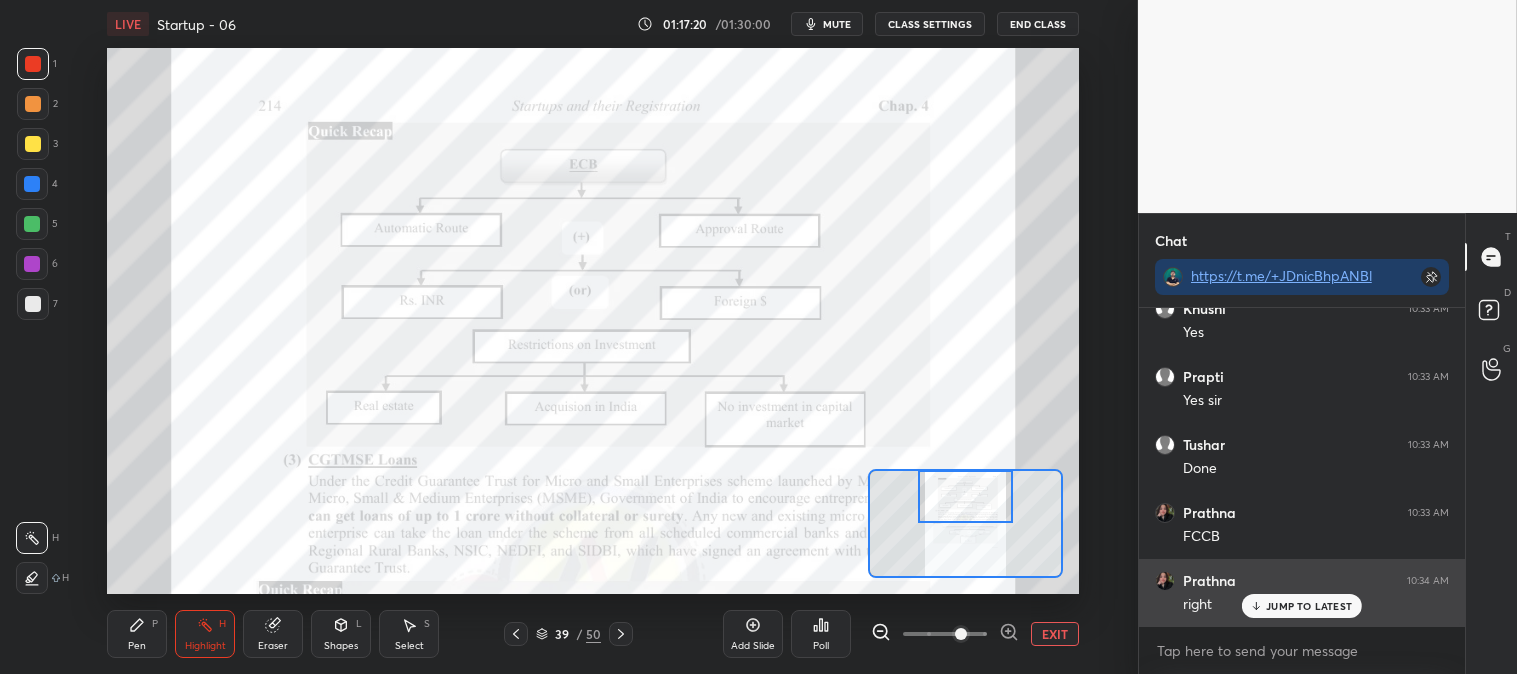 click on "JUMP TO LATEST" at bounding box center [1302, 606] 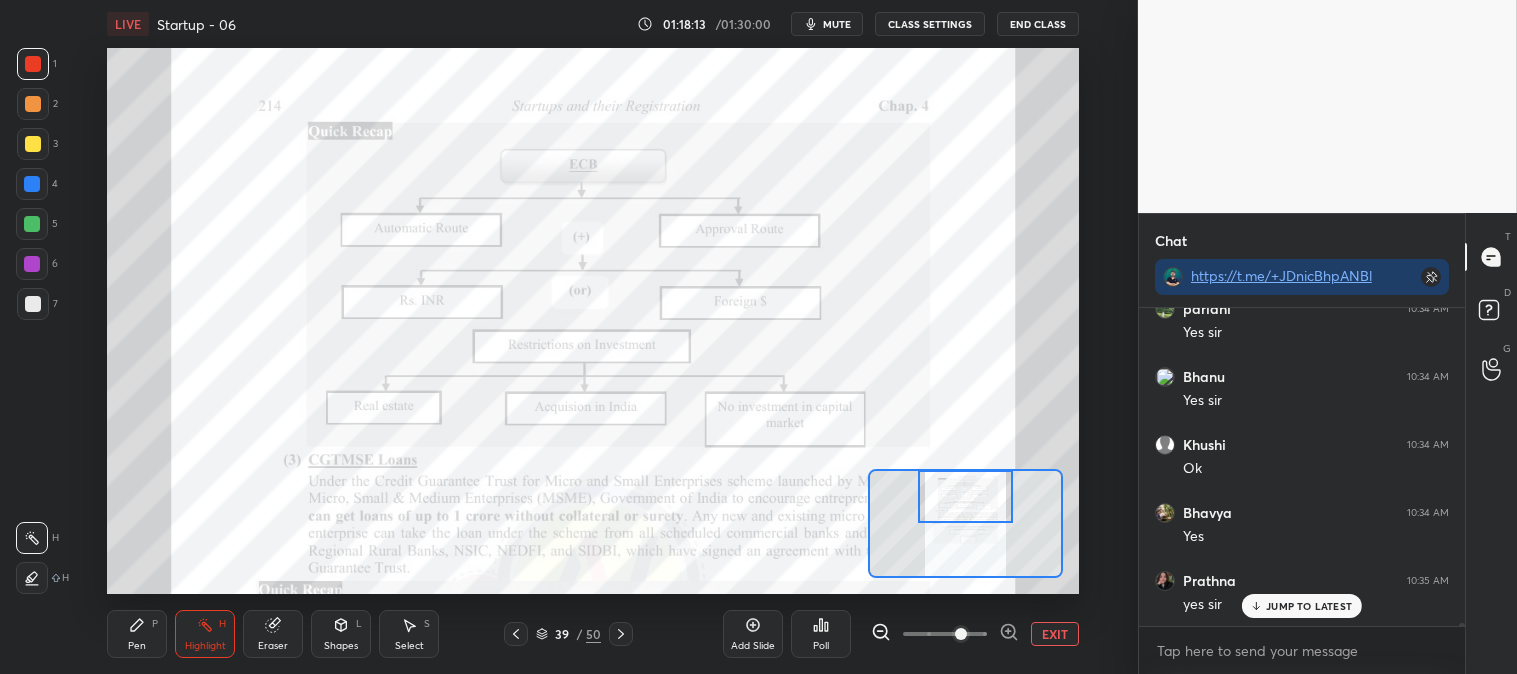 scroll, scrollTop: 29547, scrollLeft: 0, axis: vertical 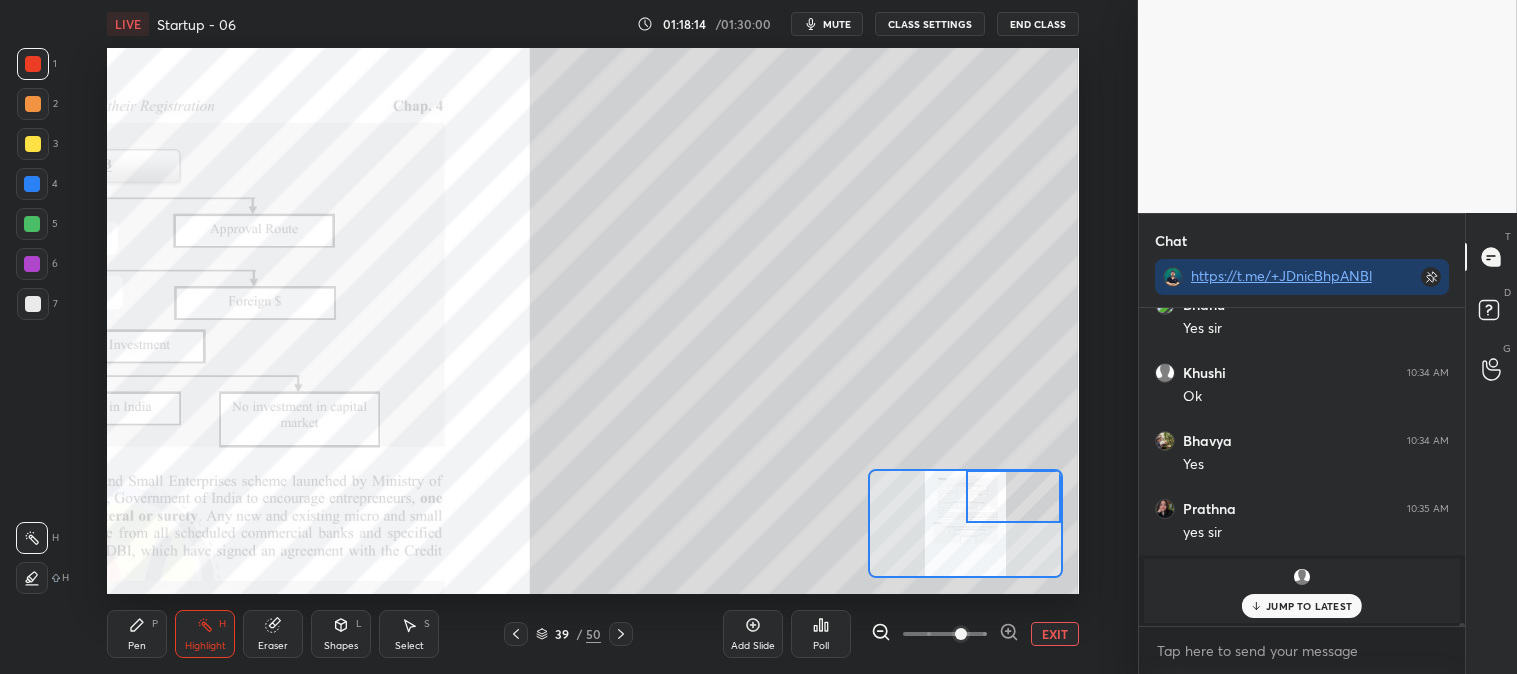 click 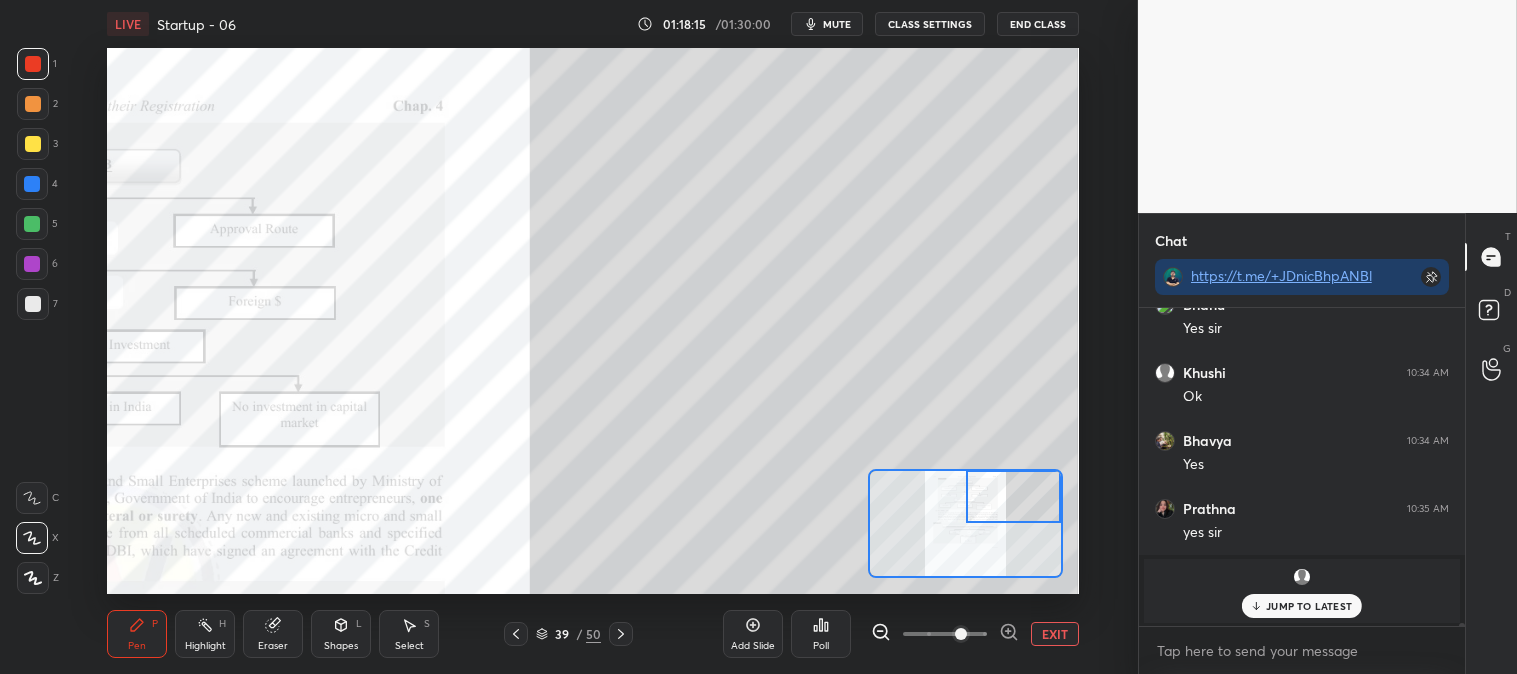 click at bounding box center (33, 144) 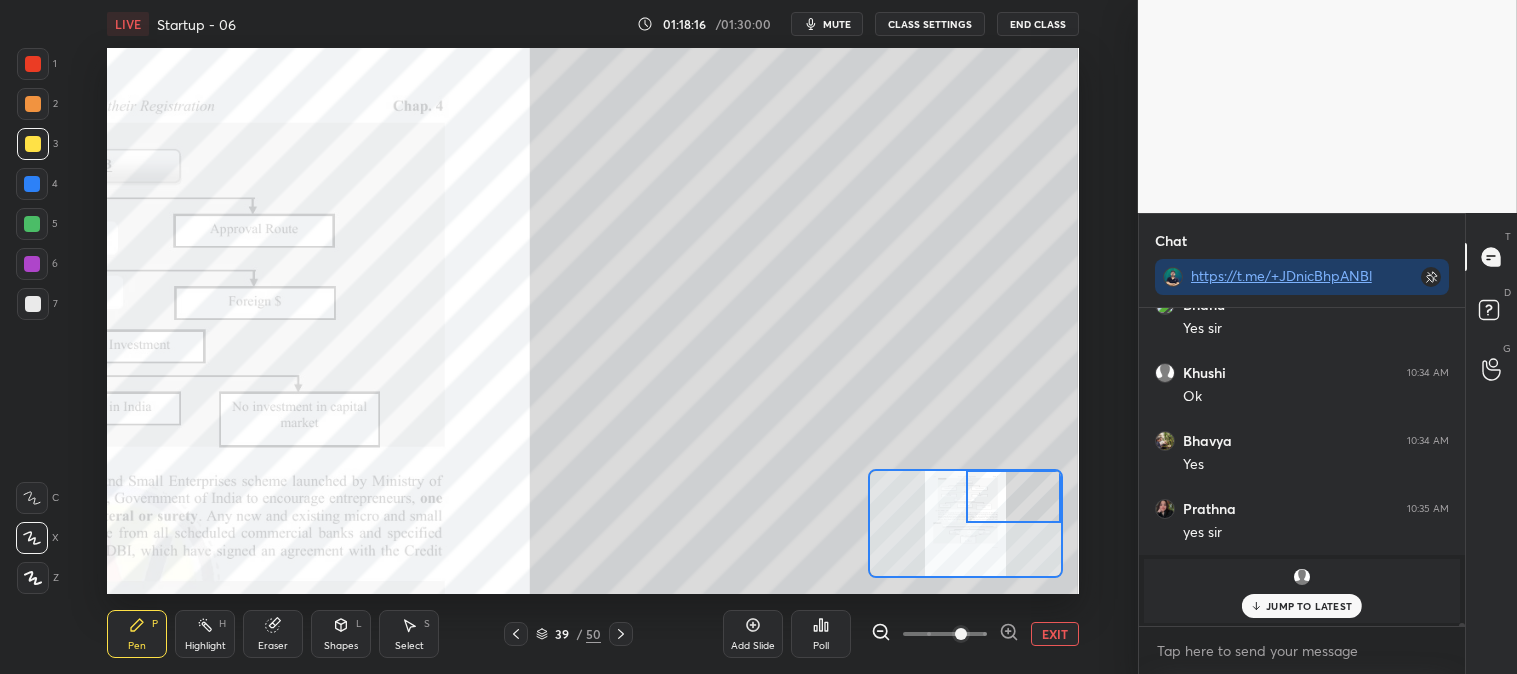 click on "JUMP TO LATEST" at bounding box center (1309, 606) 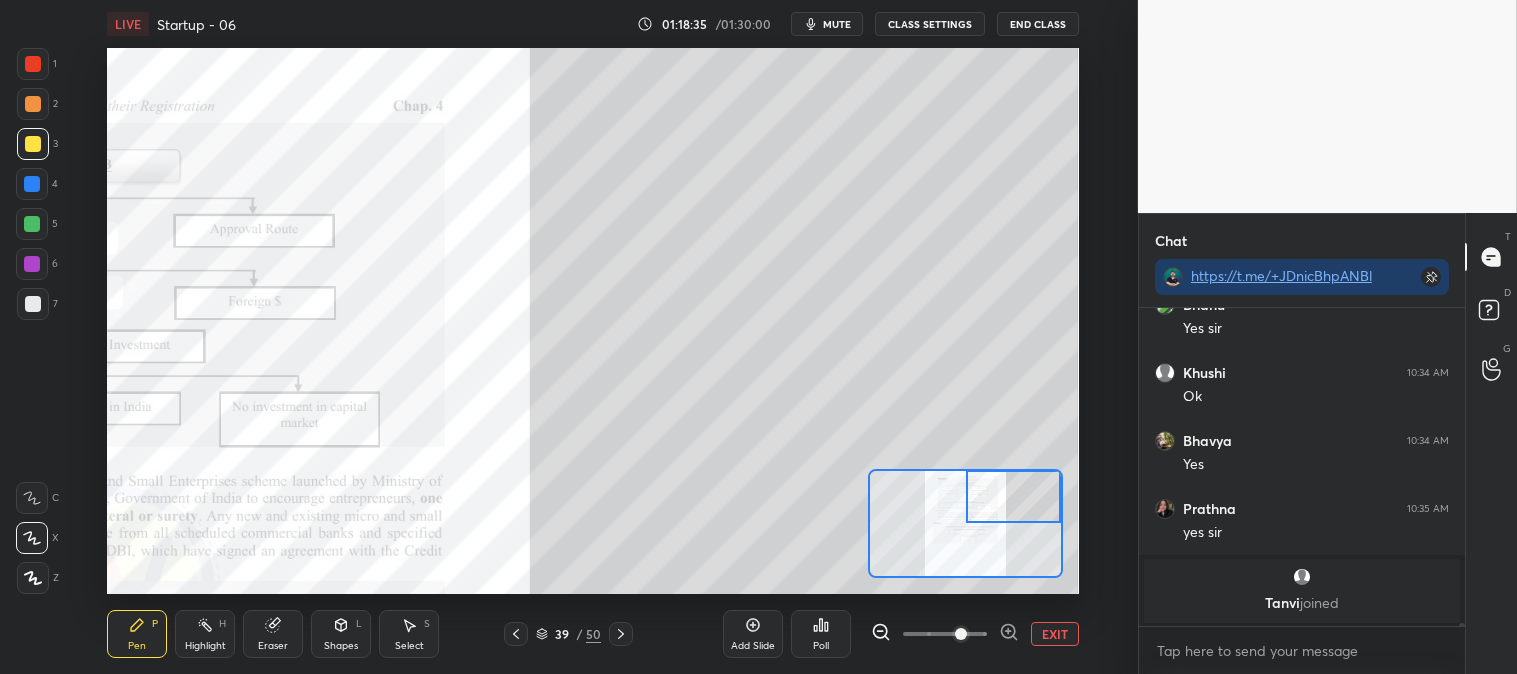 click at bounding box center (33, 304) 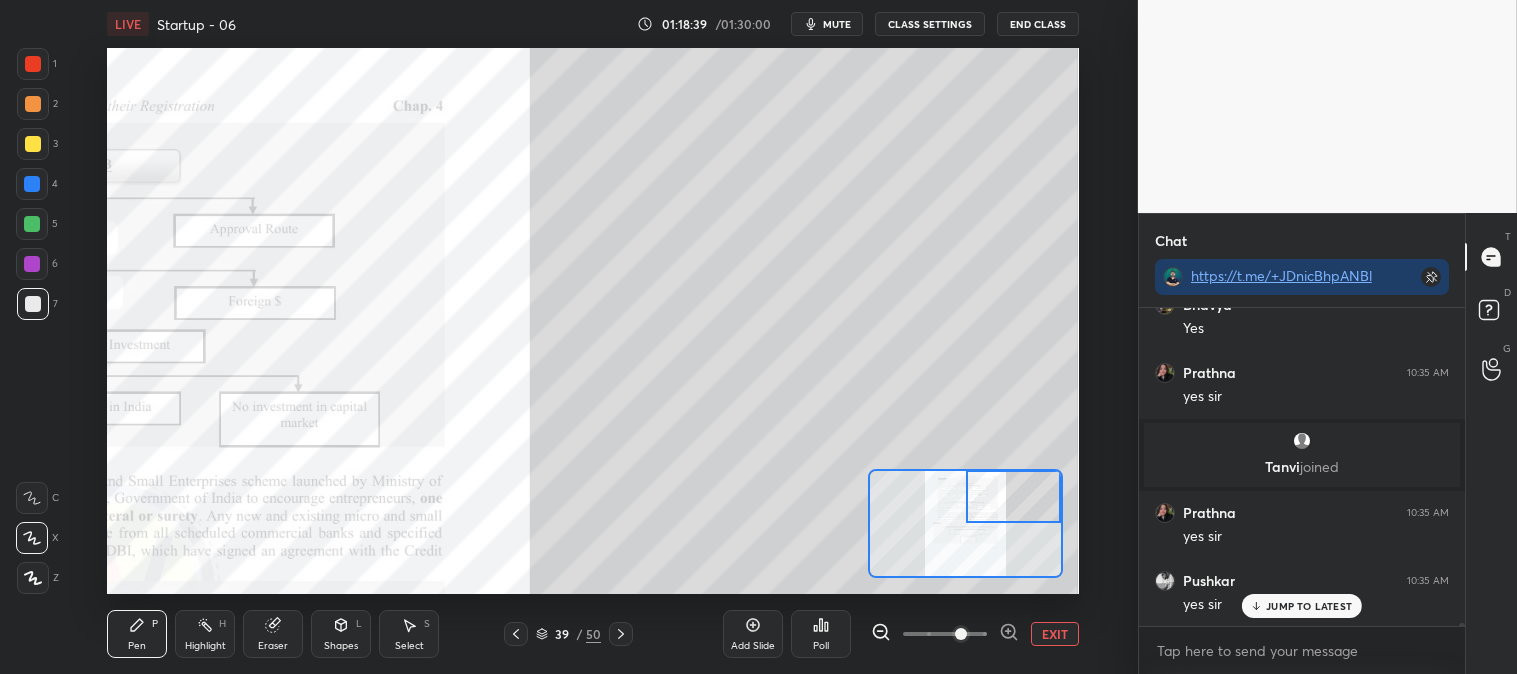 scroll, scrollTop: 29751, scrollLeft: 0, axis: vertical 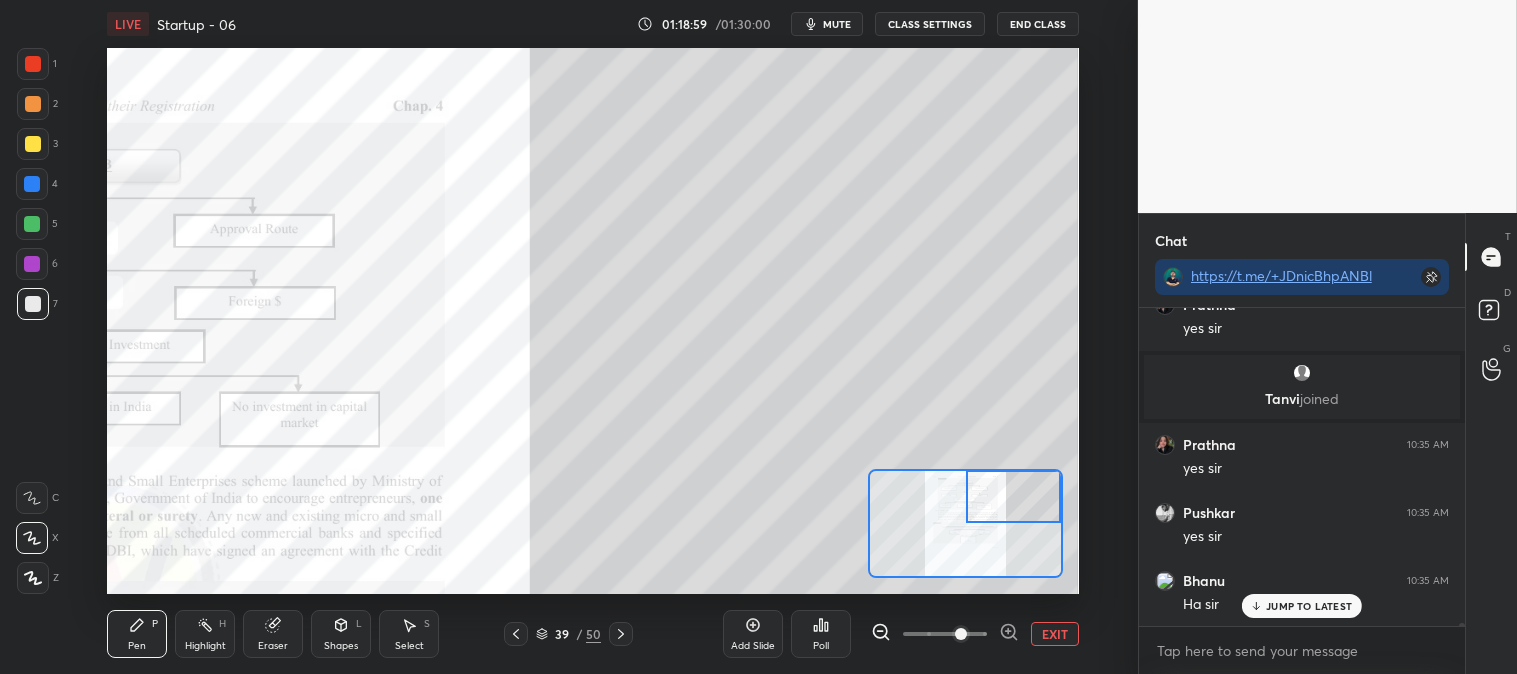 click on "Highlight H" at bounding box center (205, 634) 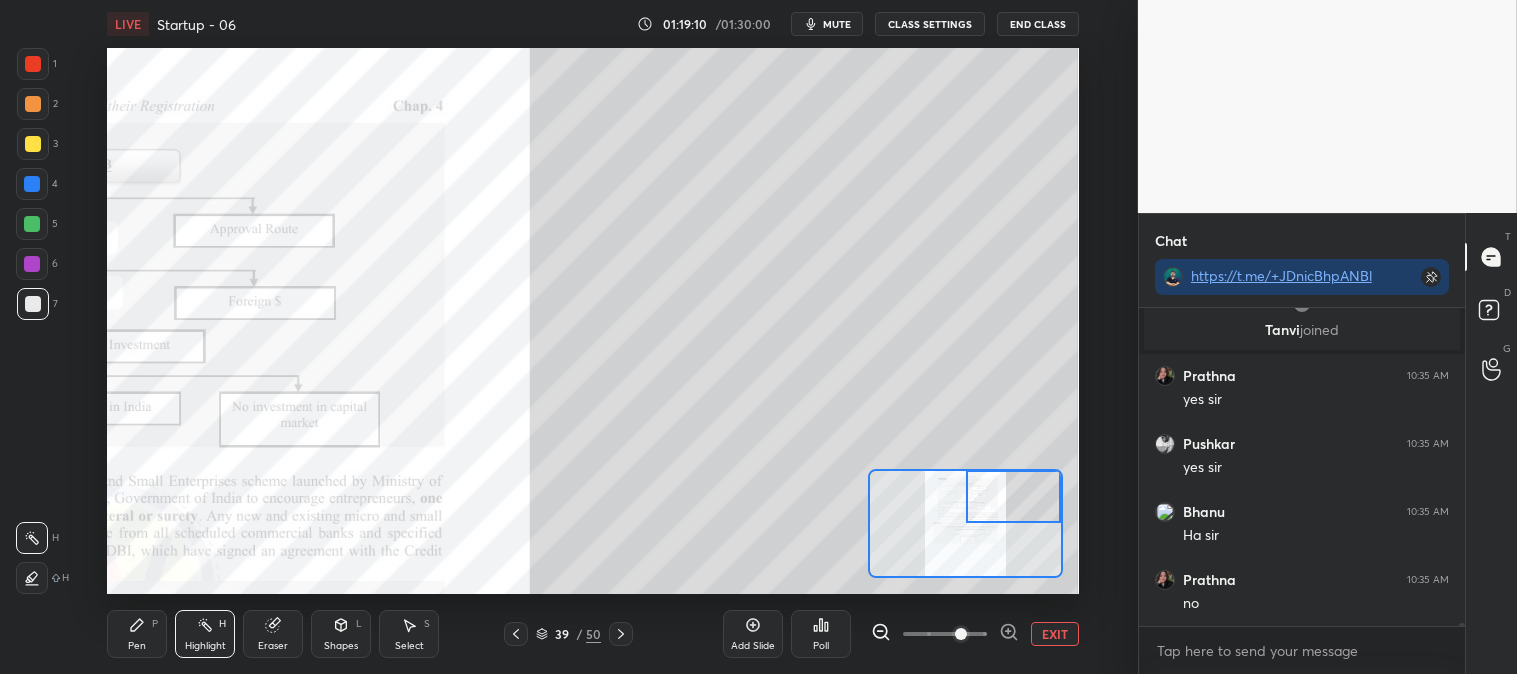 scroll, scrollTop: 29887, scrollLeft: 0, axis: vertical 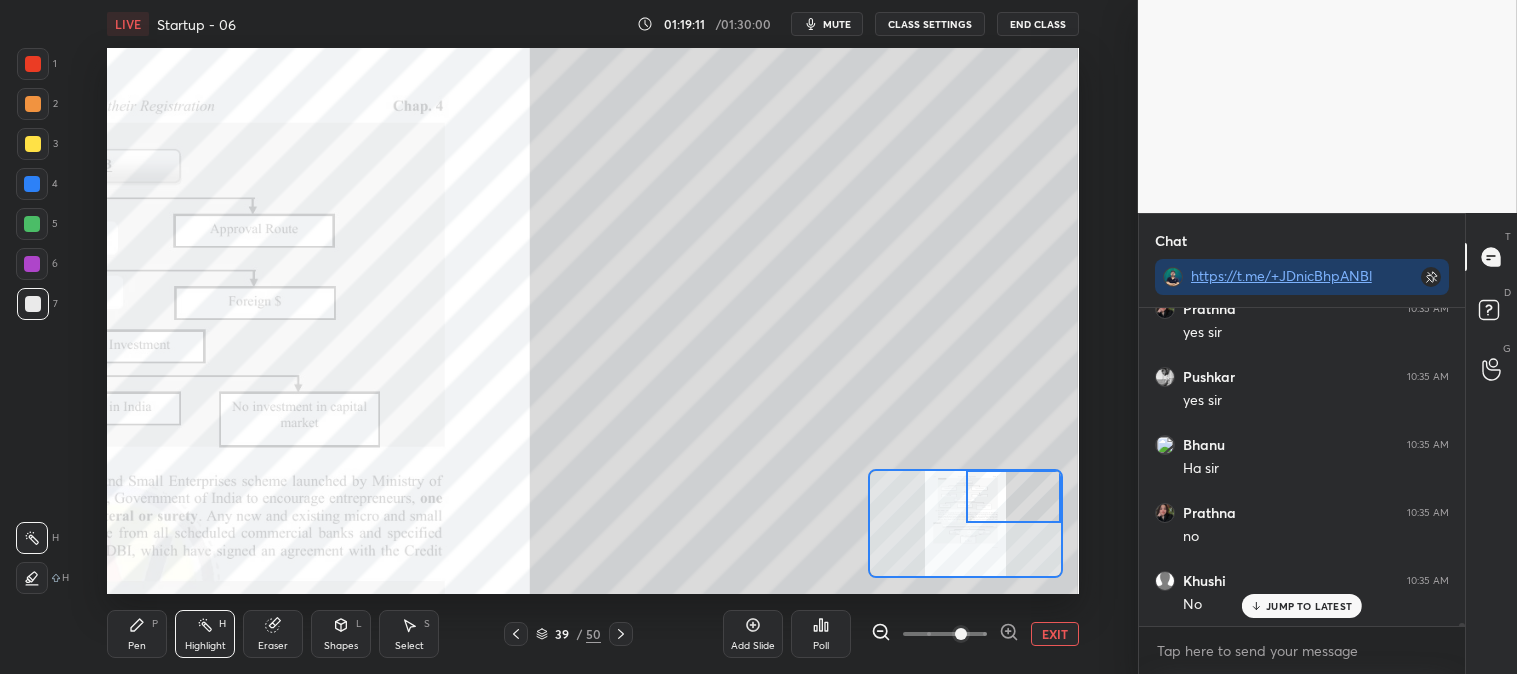 click on "Pen" at bounding box center (137, 646) 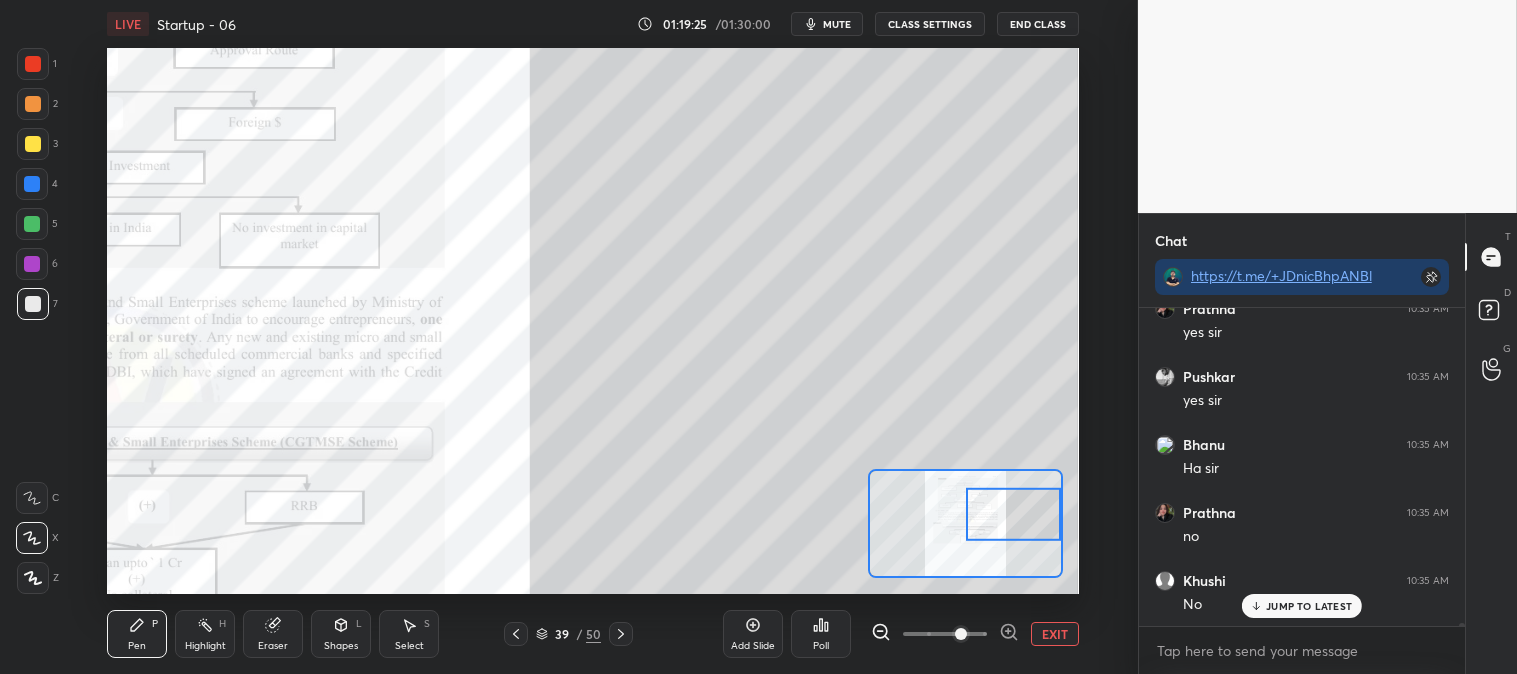 click on "EXIT" at bounding box center [1055, 634] 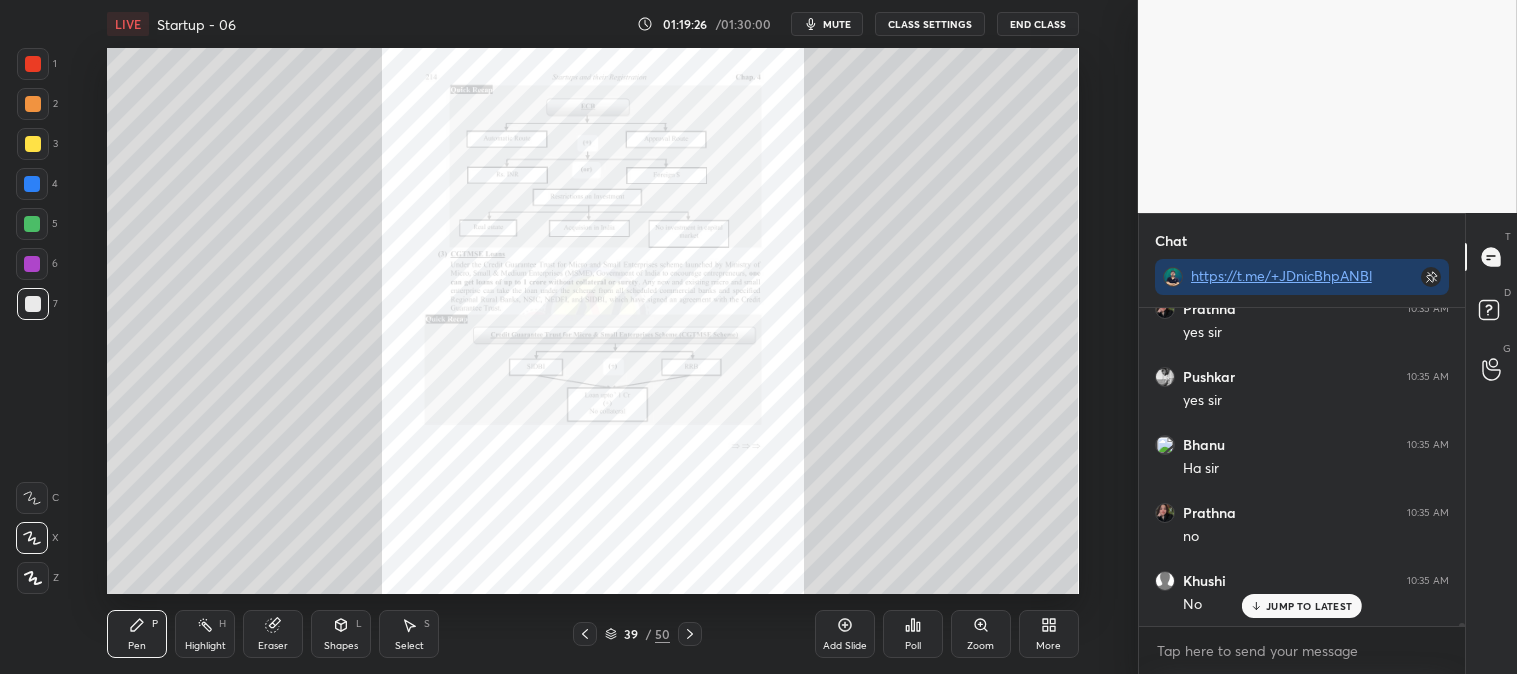 click on "Highlight H" at bounding box center (205, 634) 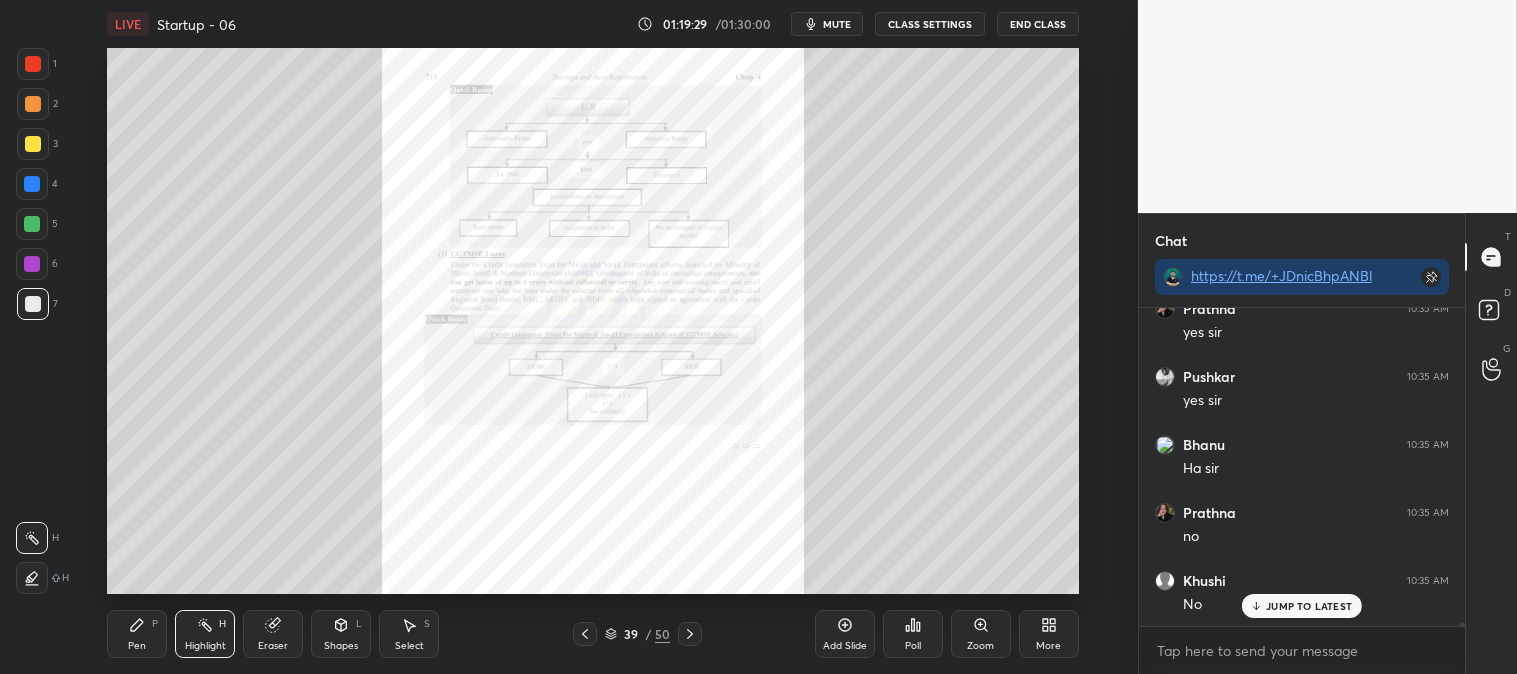 click 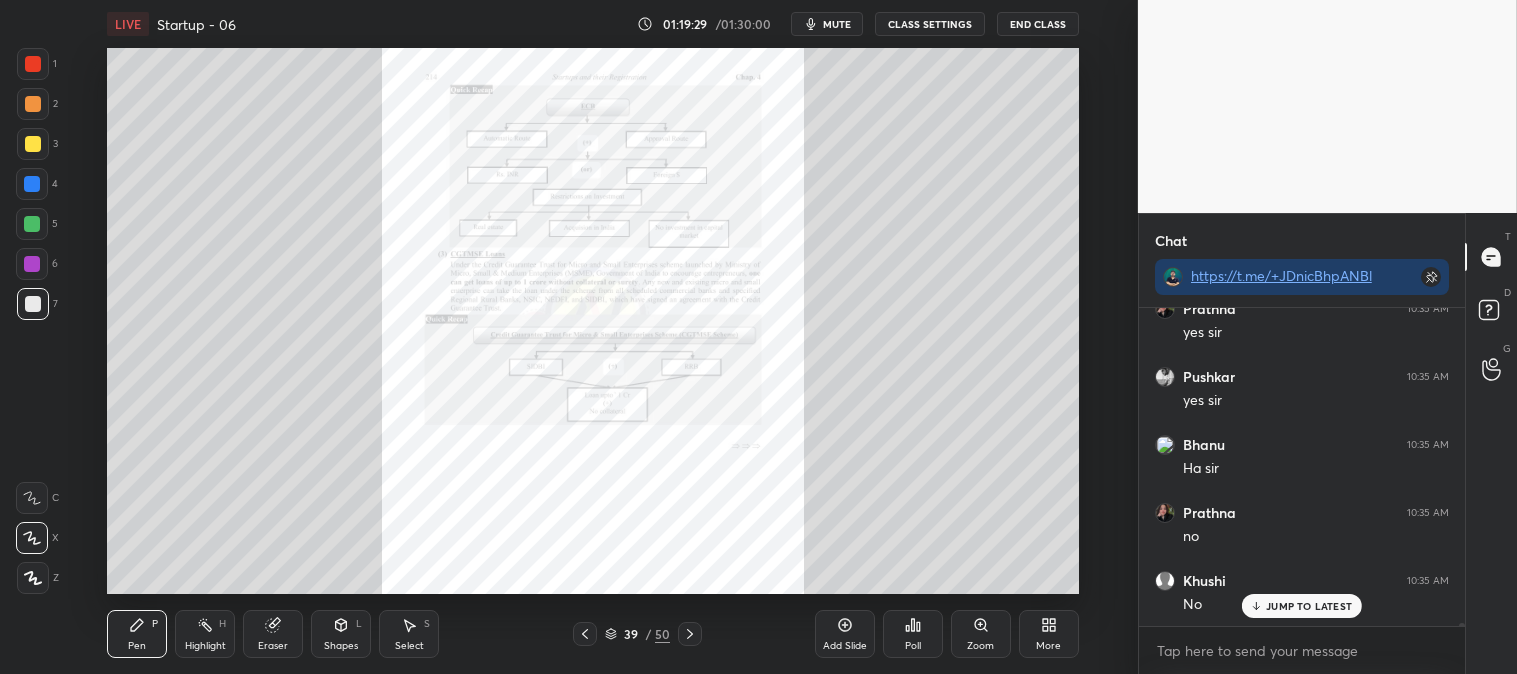 click on "Pen P Highlight H Eraser Shapes L Select S 39 / 50 Add Slide Poll Zoom More" at bounding box center [592, 634] 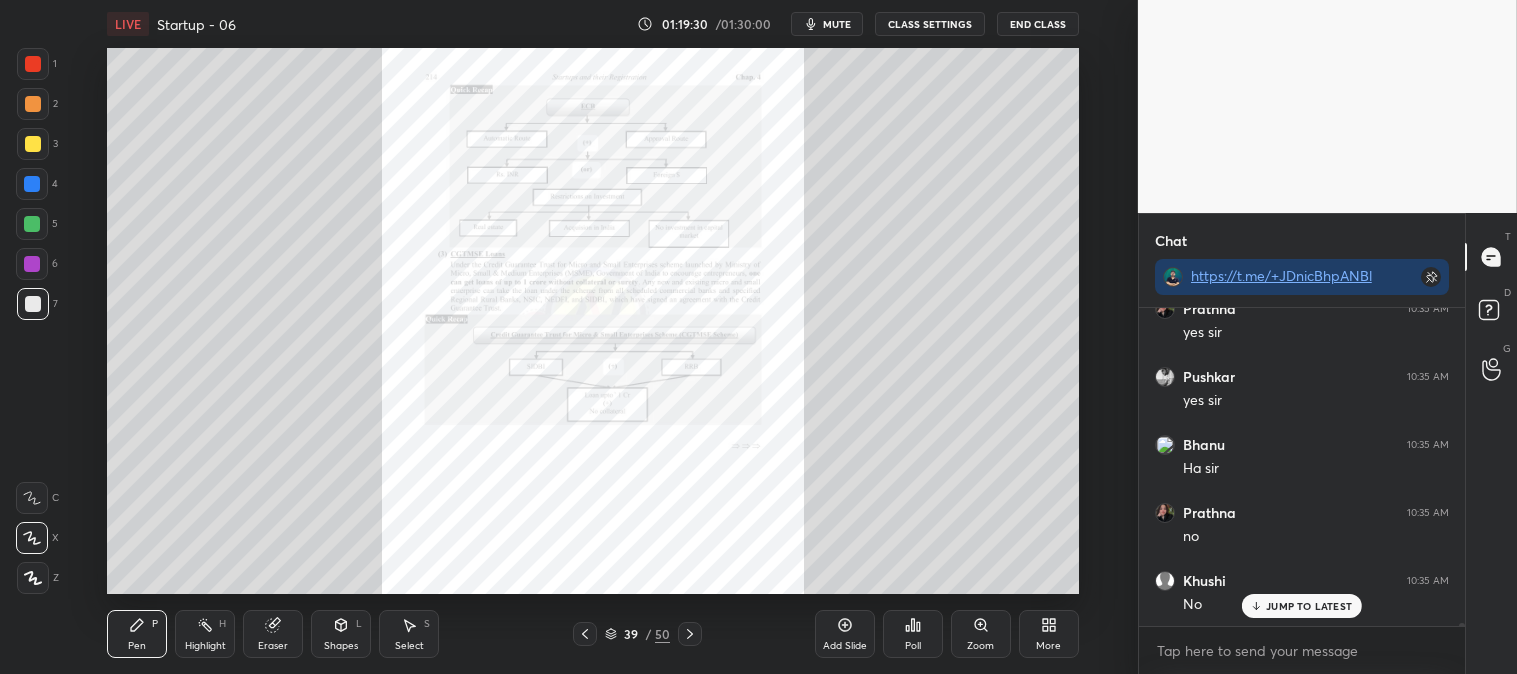 click at bounding box center [33, 144] 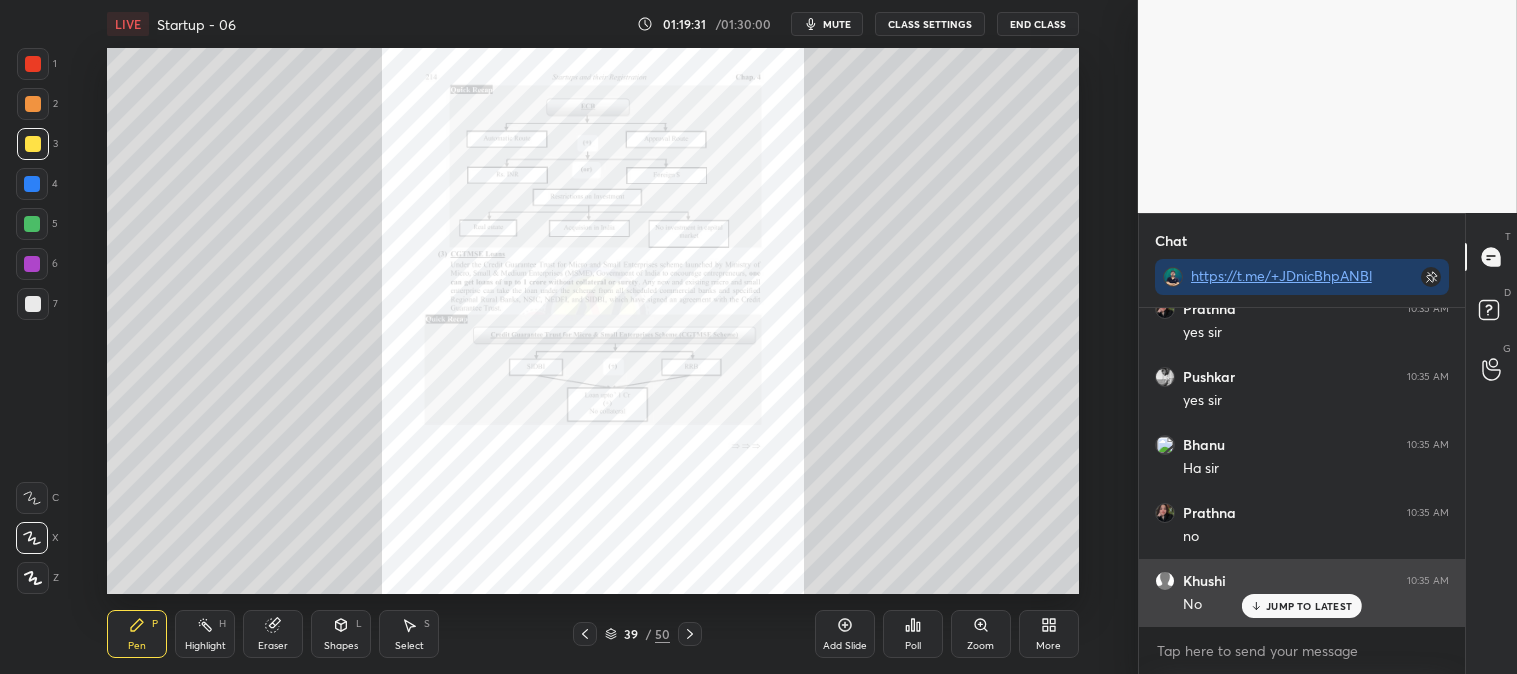click on "JUMP TO LATEST" at bounding box center [1309, 606] 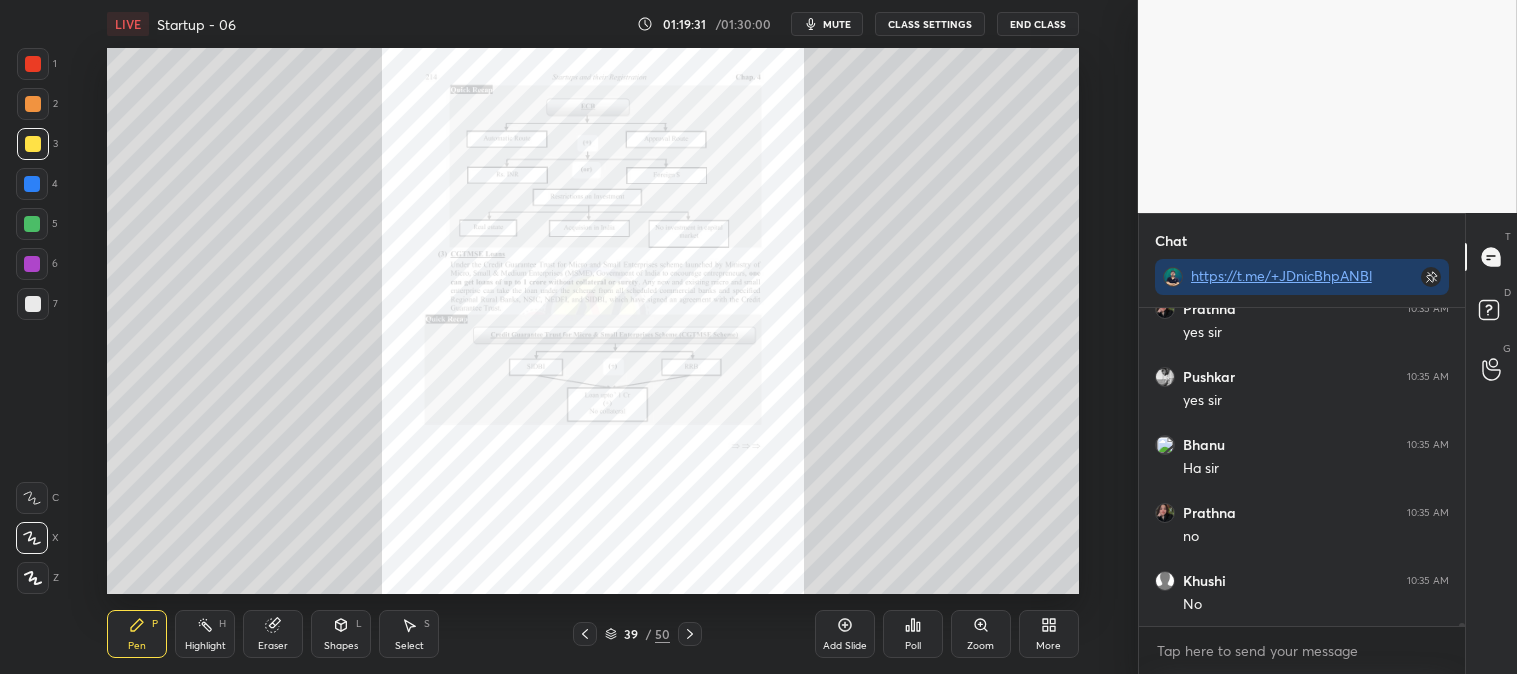 click on "Zoom" at bounding box center (980, 646) 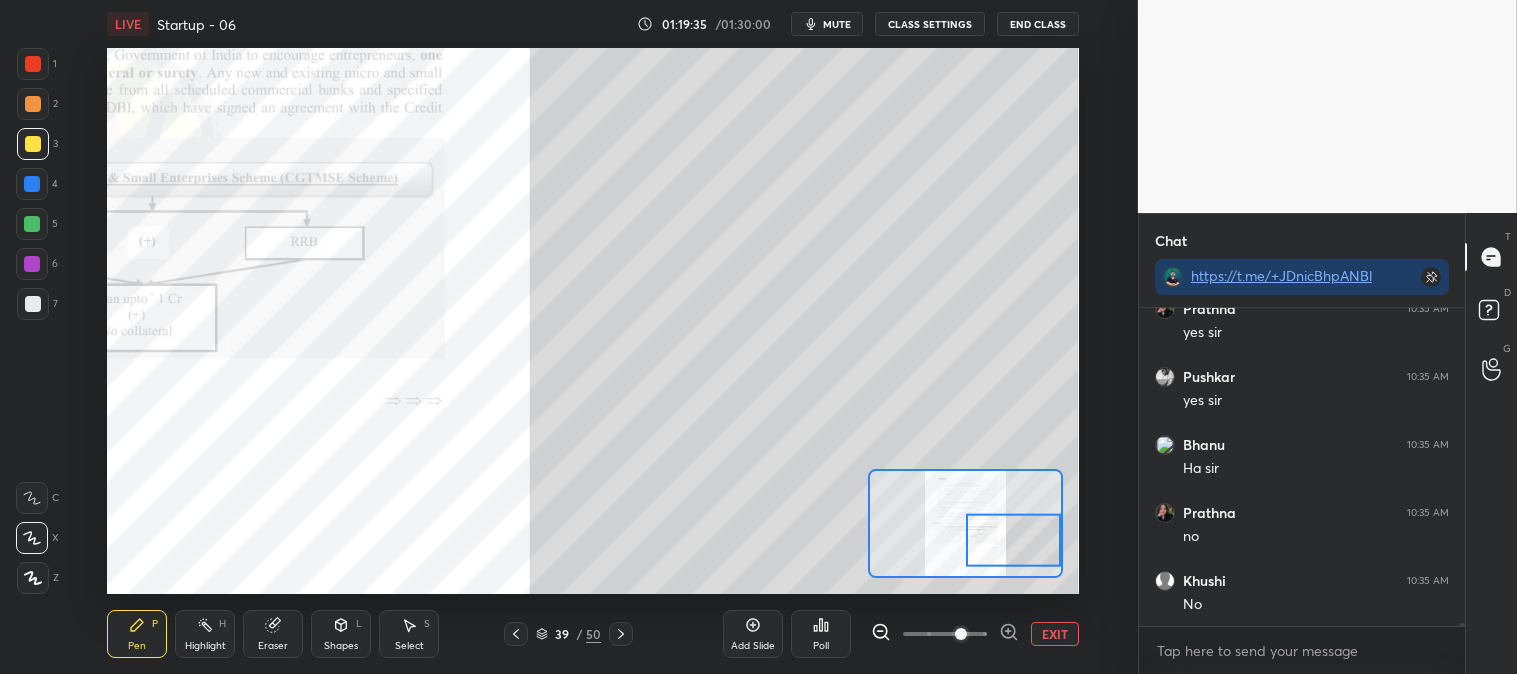 scroll, scrollTop: 29955, scrollLeft: 0, axis: vertical 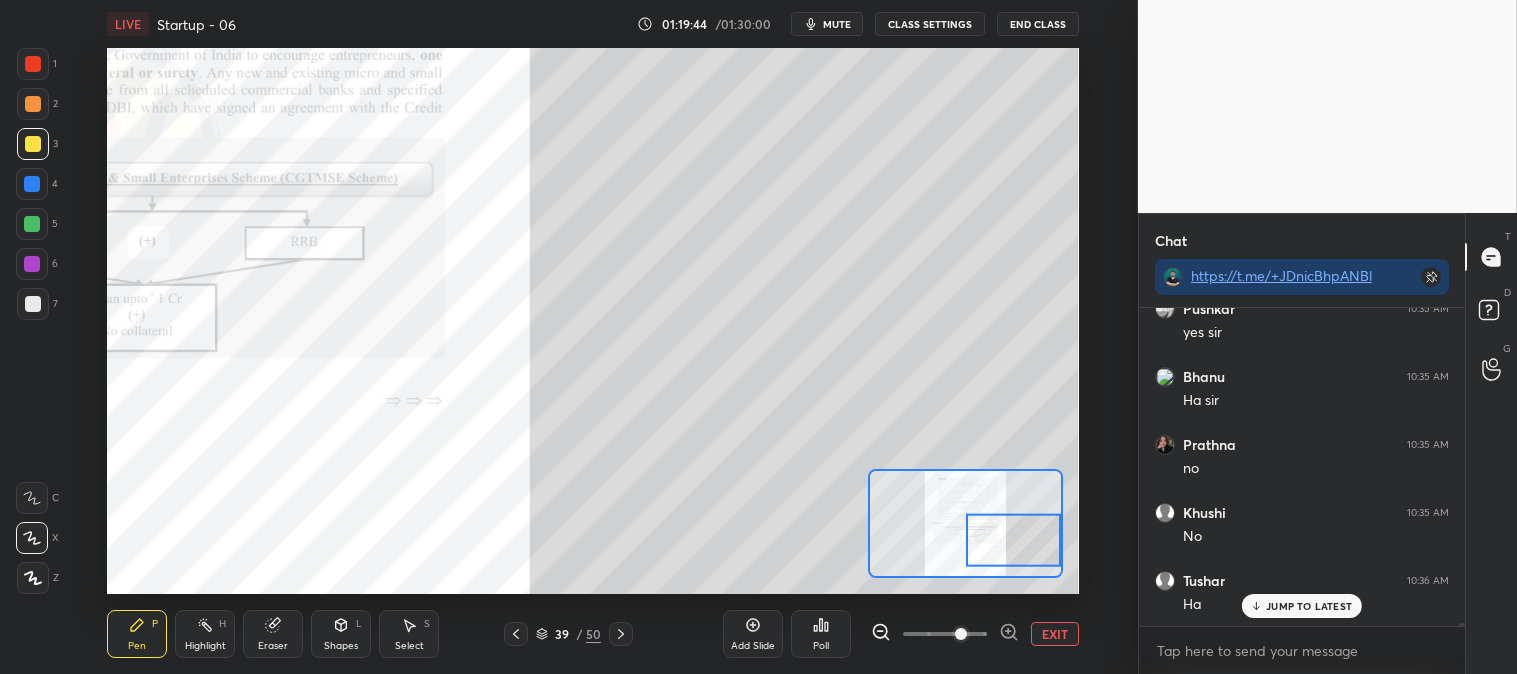 click at bounding box center (33, 304) 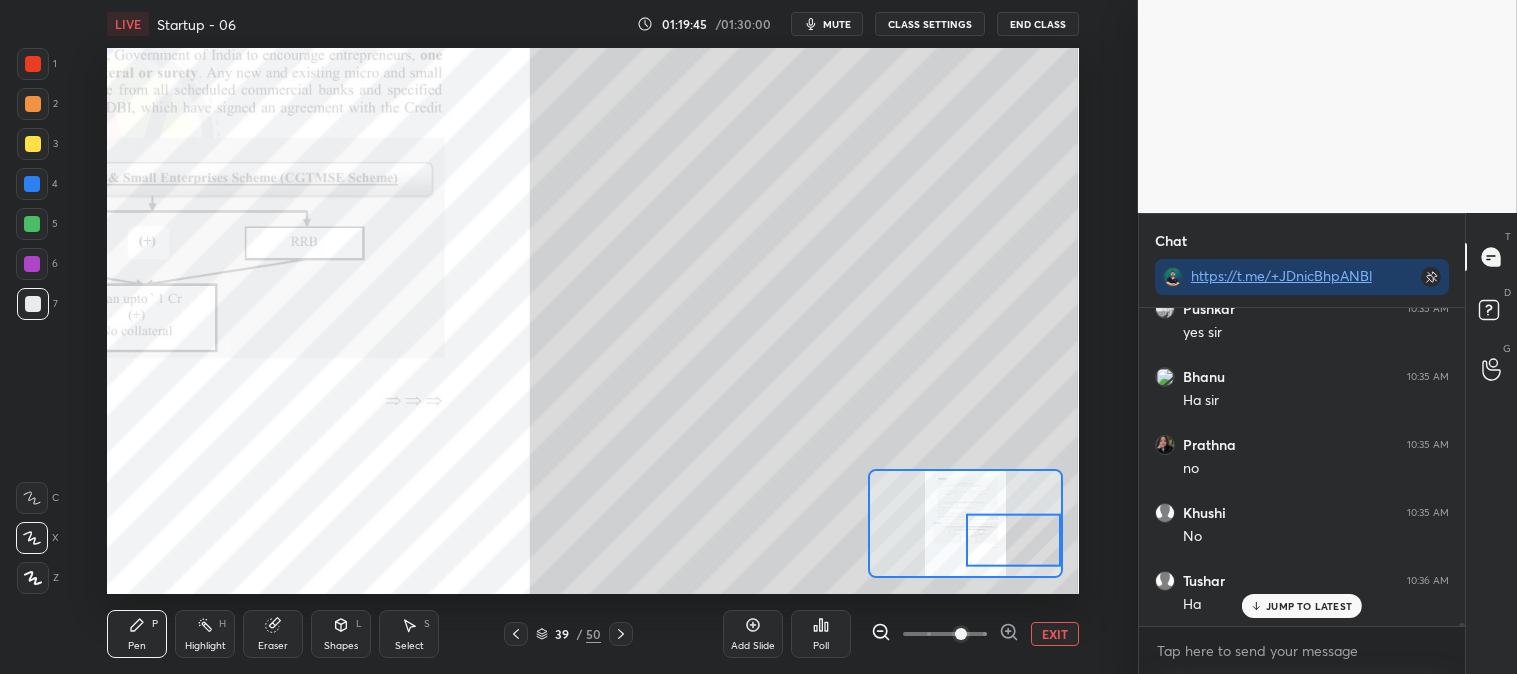 click on "JUMP TO LATEST" at bounding box center (1309, 606) 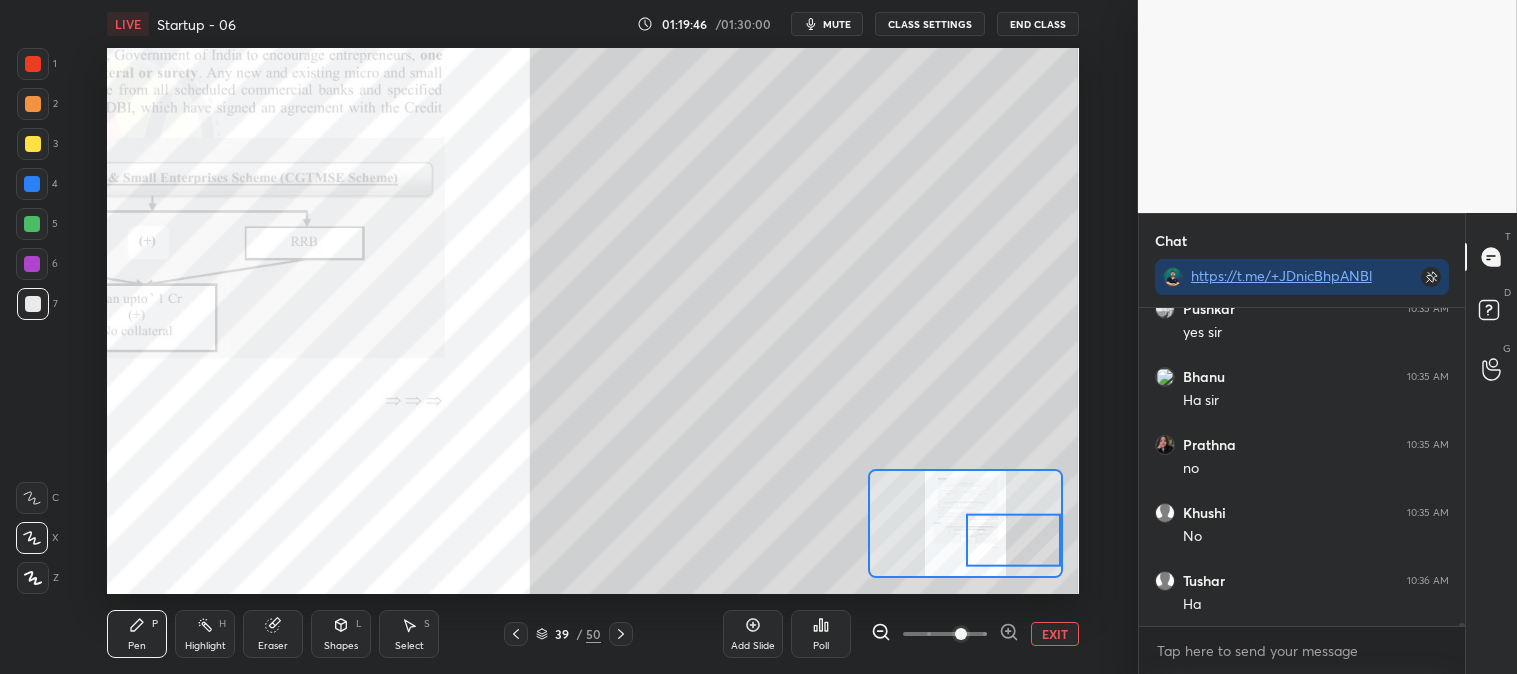 click at bounding box center (32, 224) 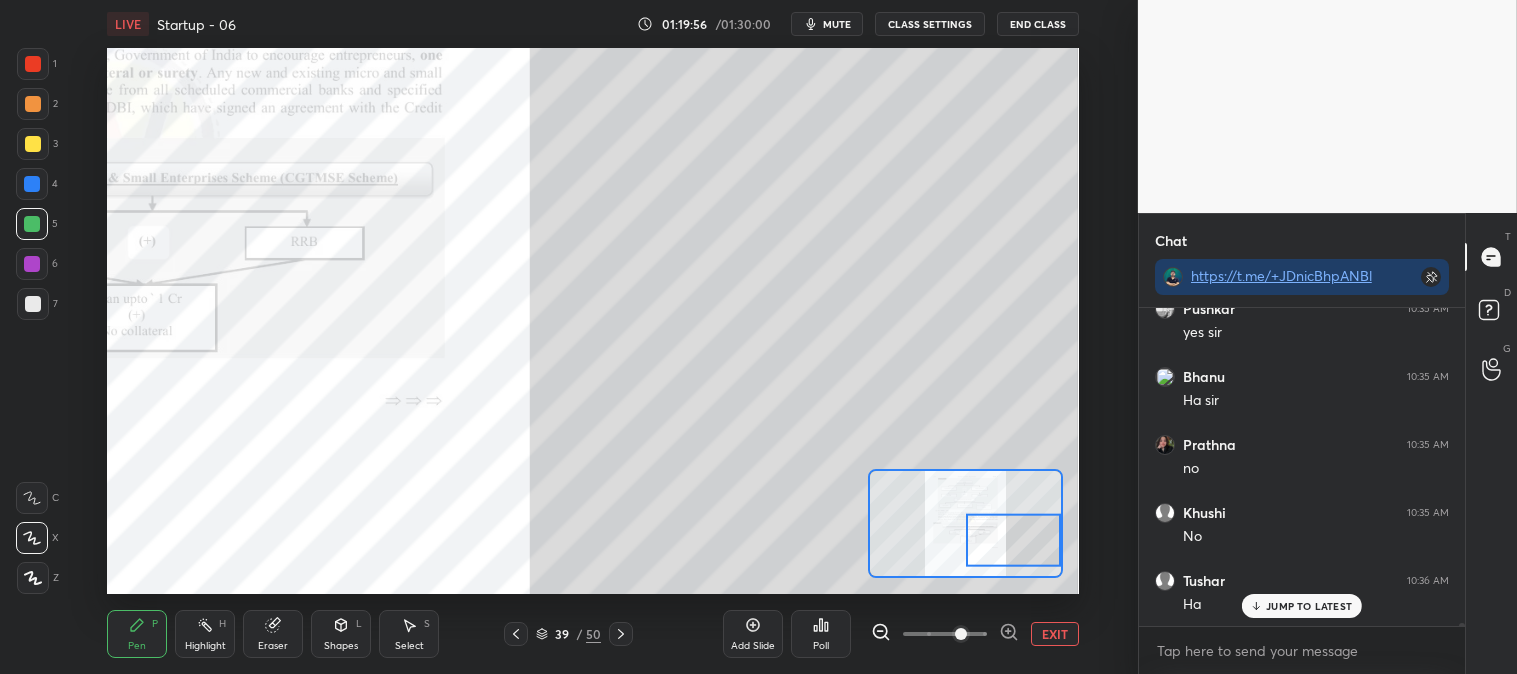 scroll, scrollTop: 30027, scrollLeft: 0, axis: vertical 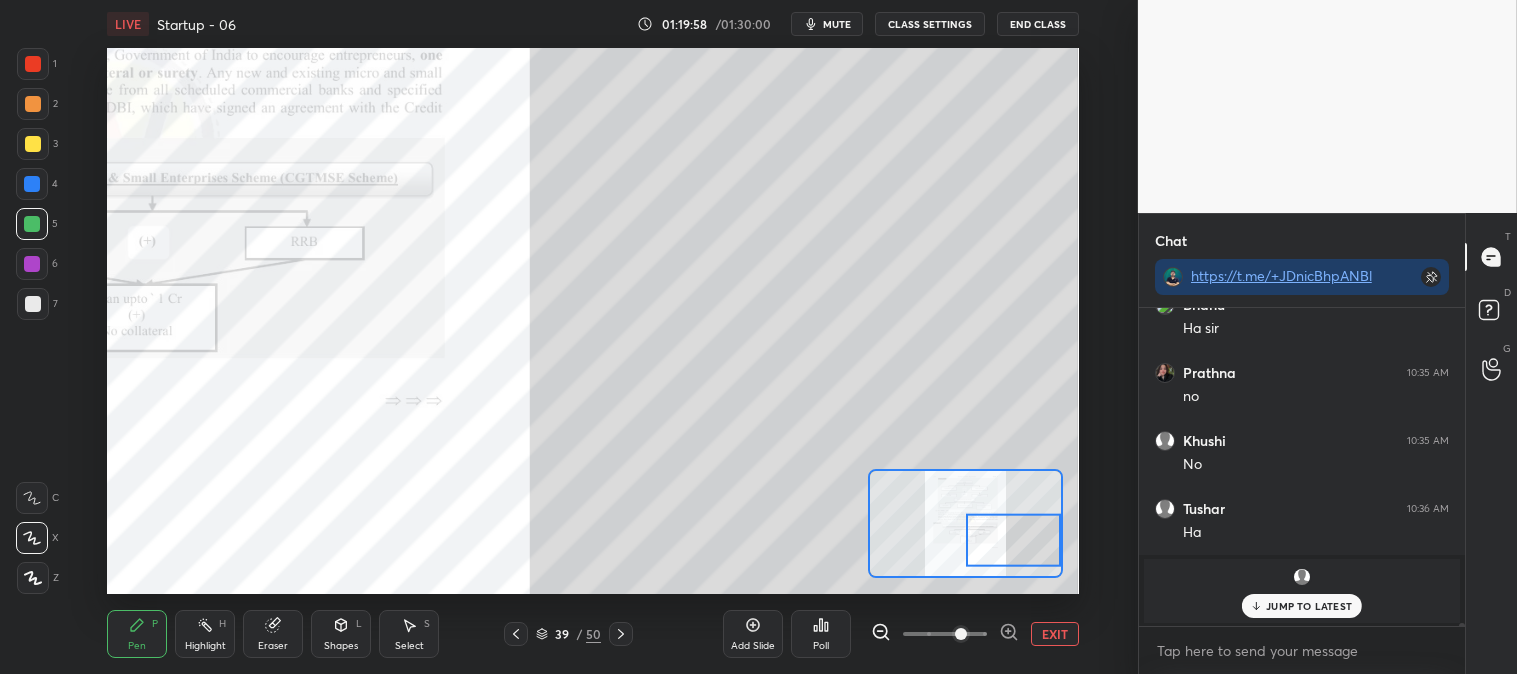 click at bounding box center (33, 104) 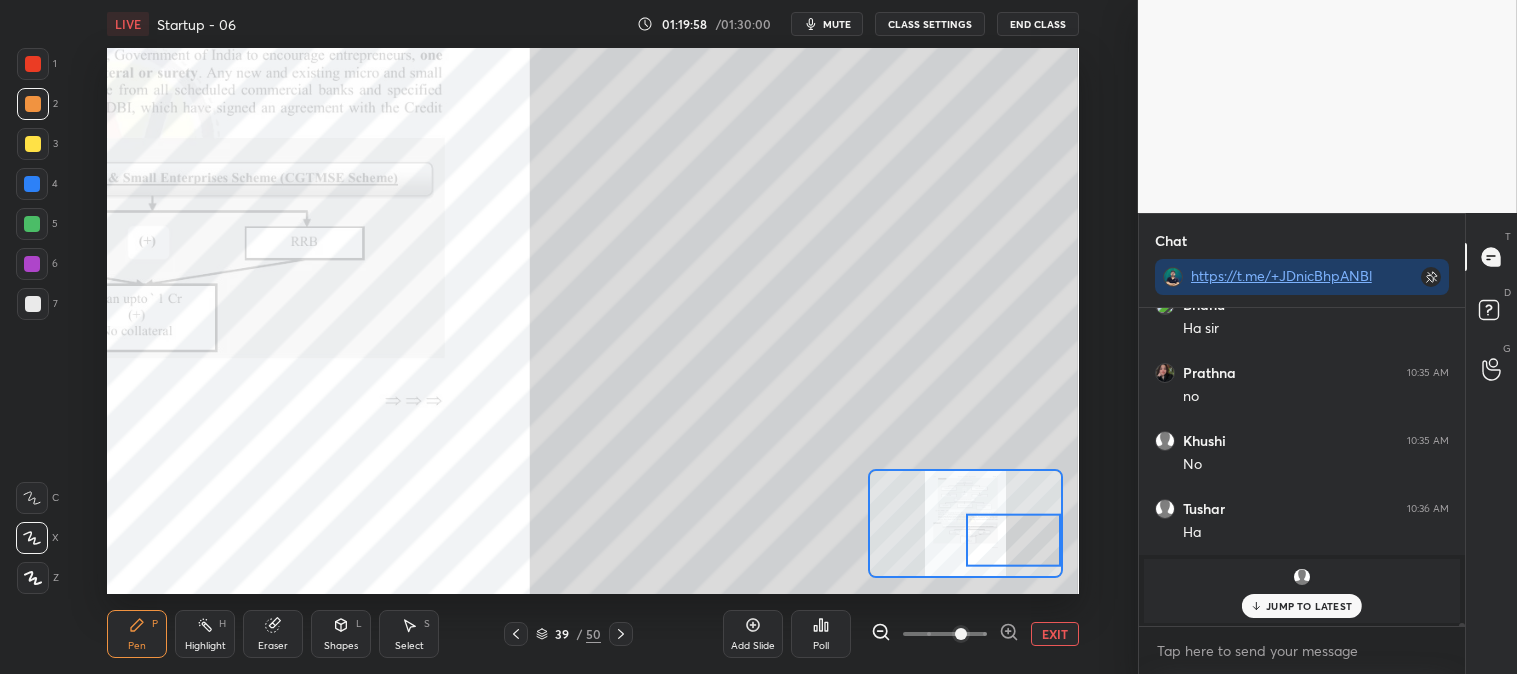 scroll, scrollTop: 29477, scrollLeft: 0, axis: vertical 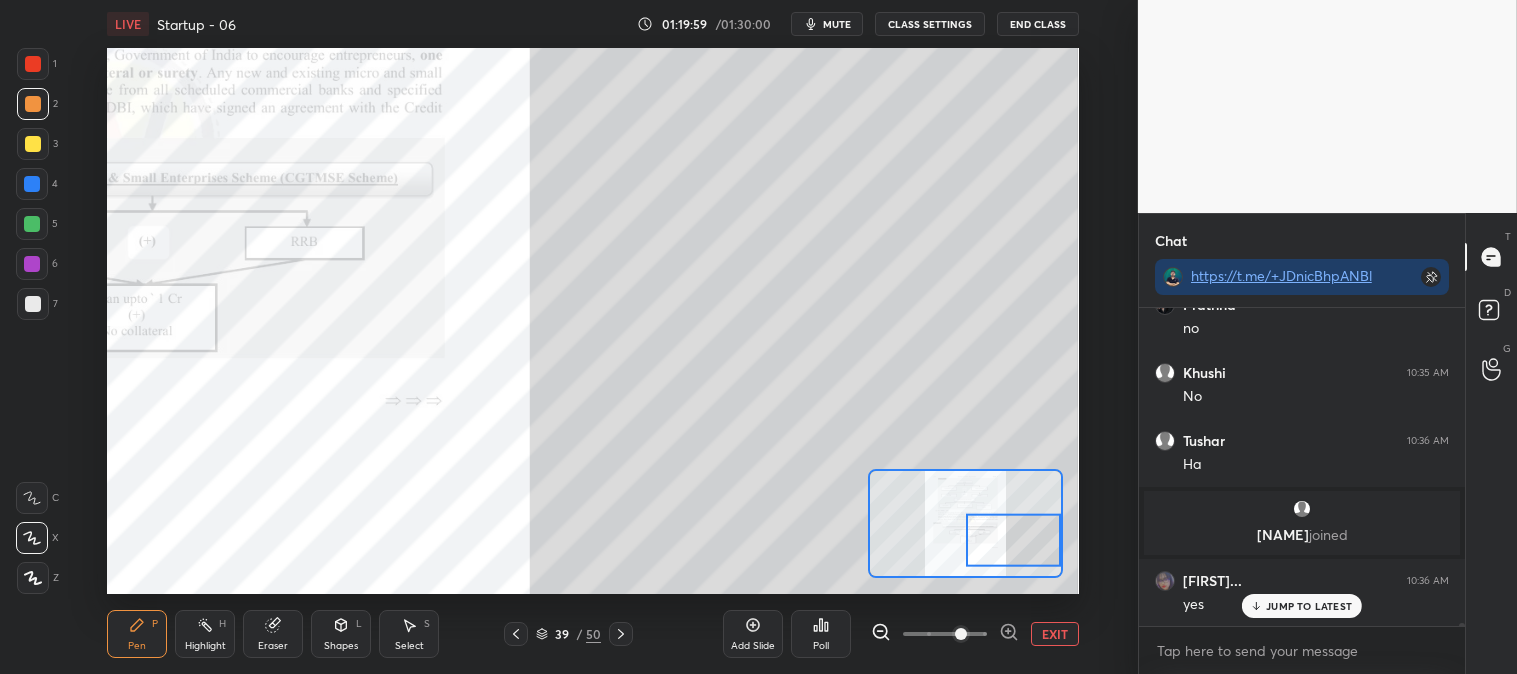 click on "JUMP TO LATEST" at bounding box center (1309, 606) 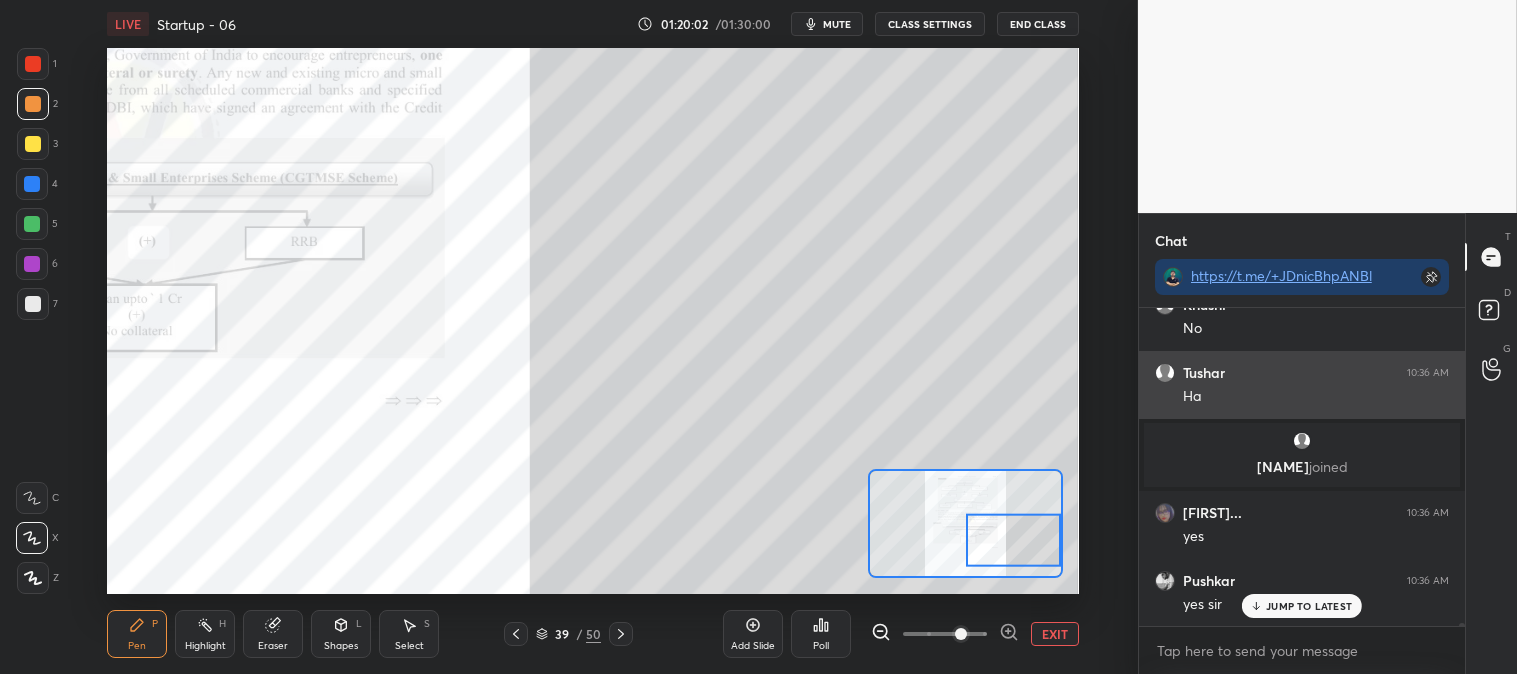 scroll, scrollTop: 29613, scrollLeft: 0, axis: vertical 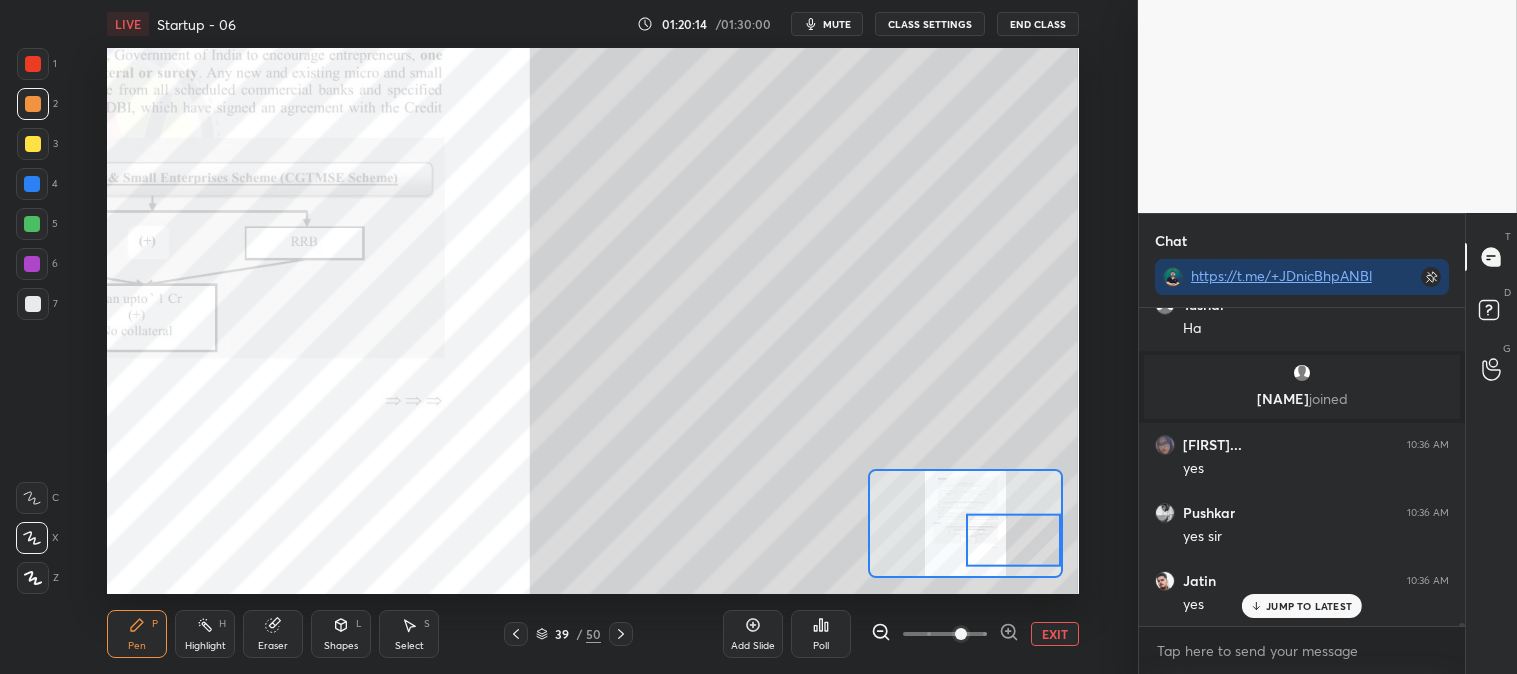 click on "Eraser" at bounding box center [273, 646] 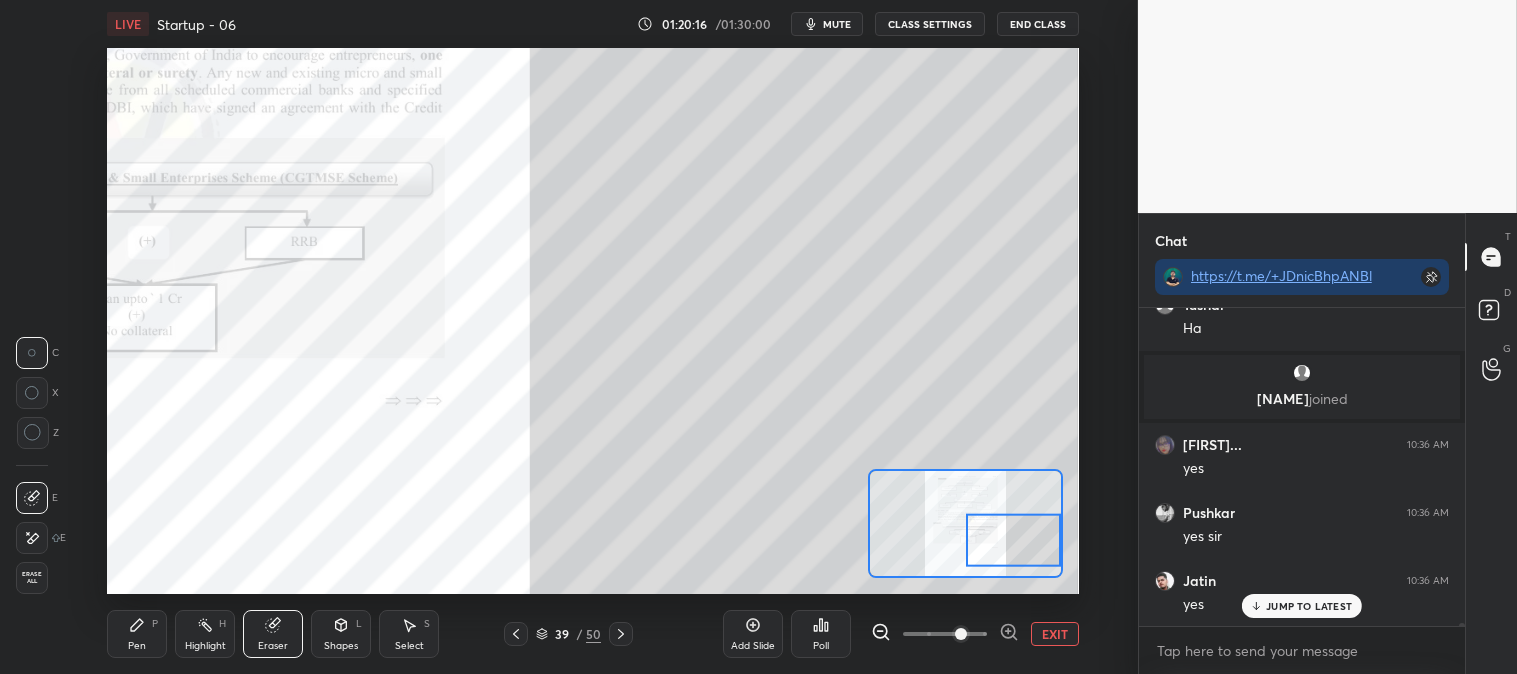 click on "Pen" at bounding box center (137, 646) 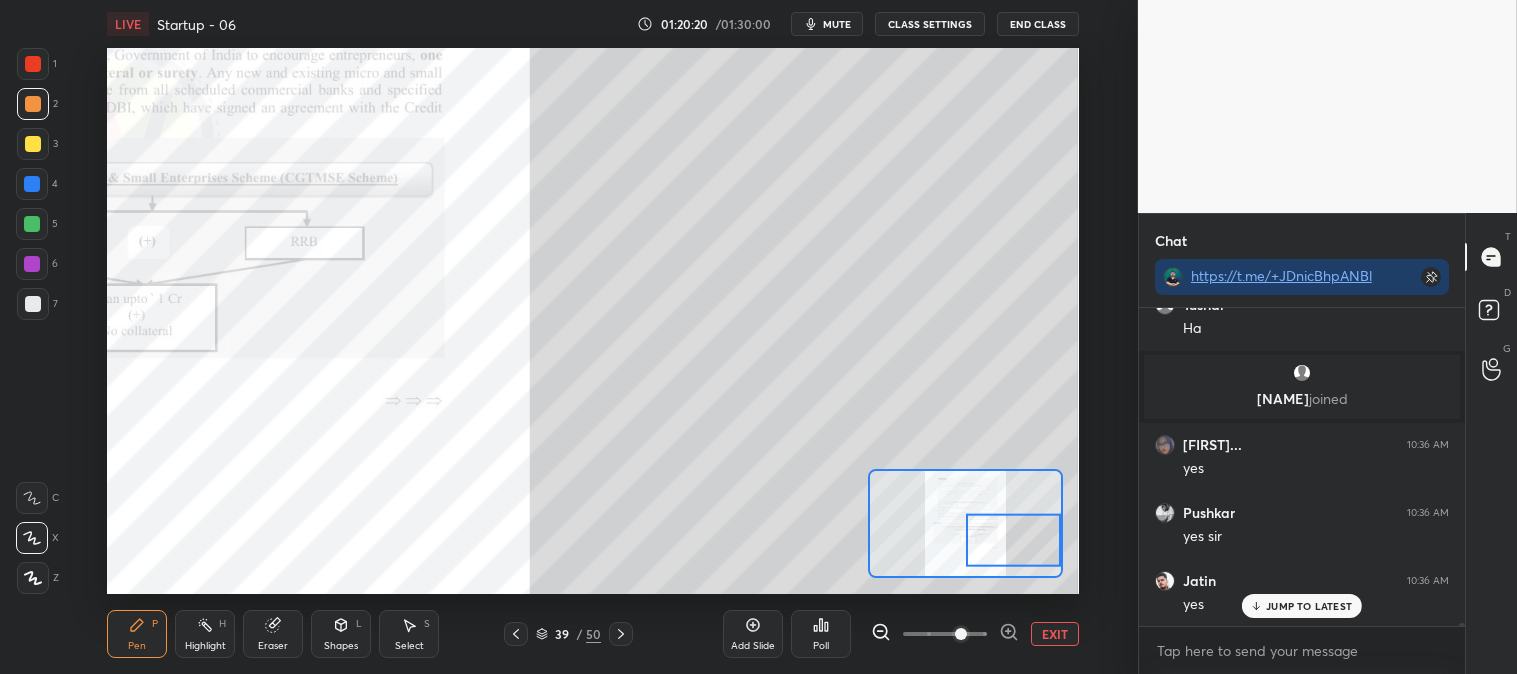 scroll, scrollTop: 29681, scrollLeft: 0, axis: vertical 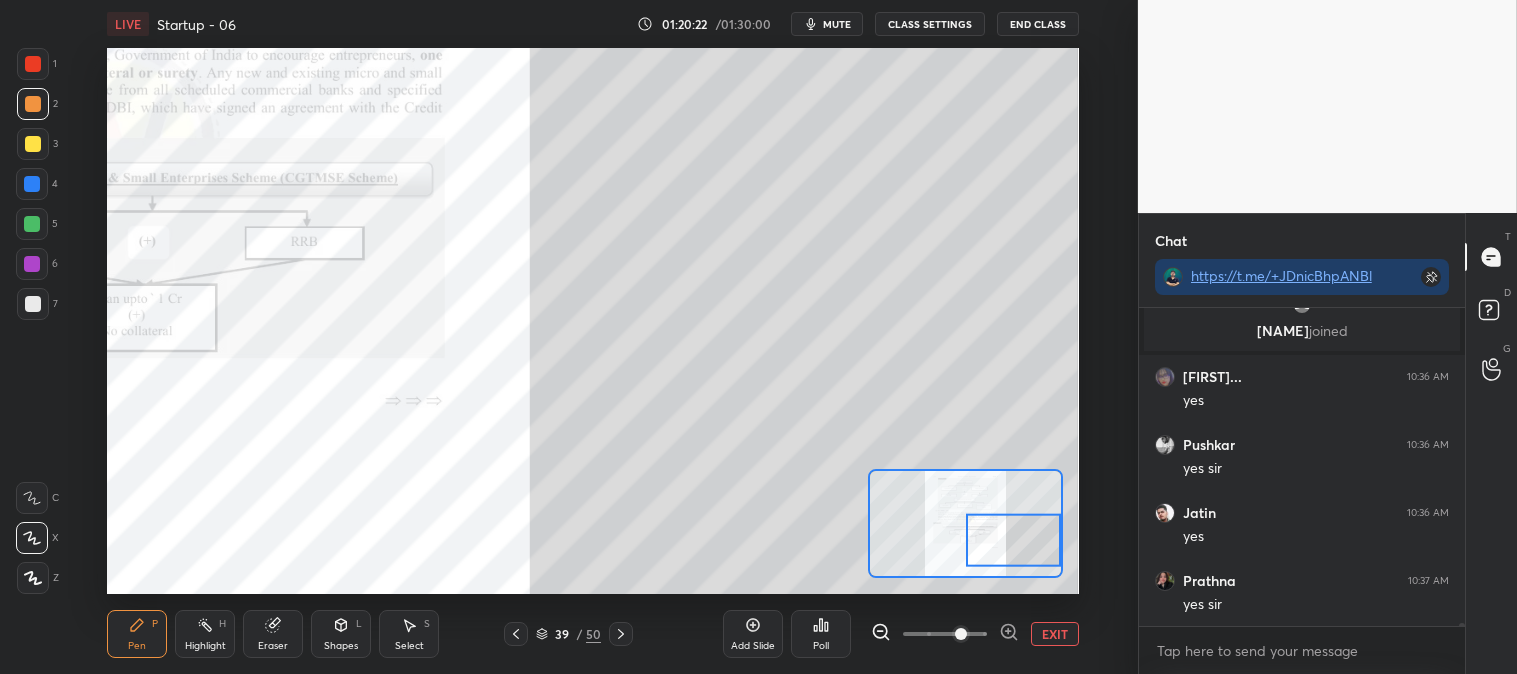 click on "Highlight" at bounding box center [205, 646] 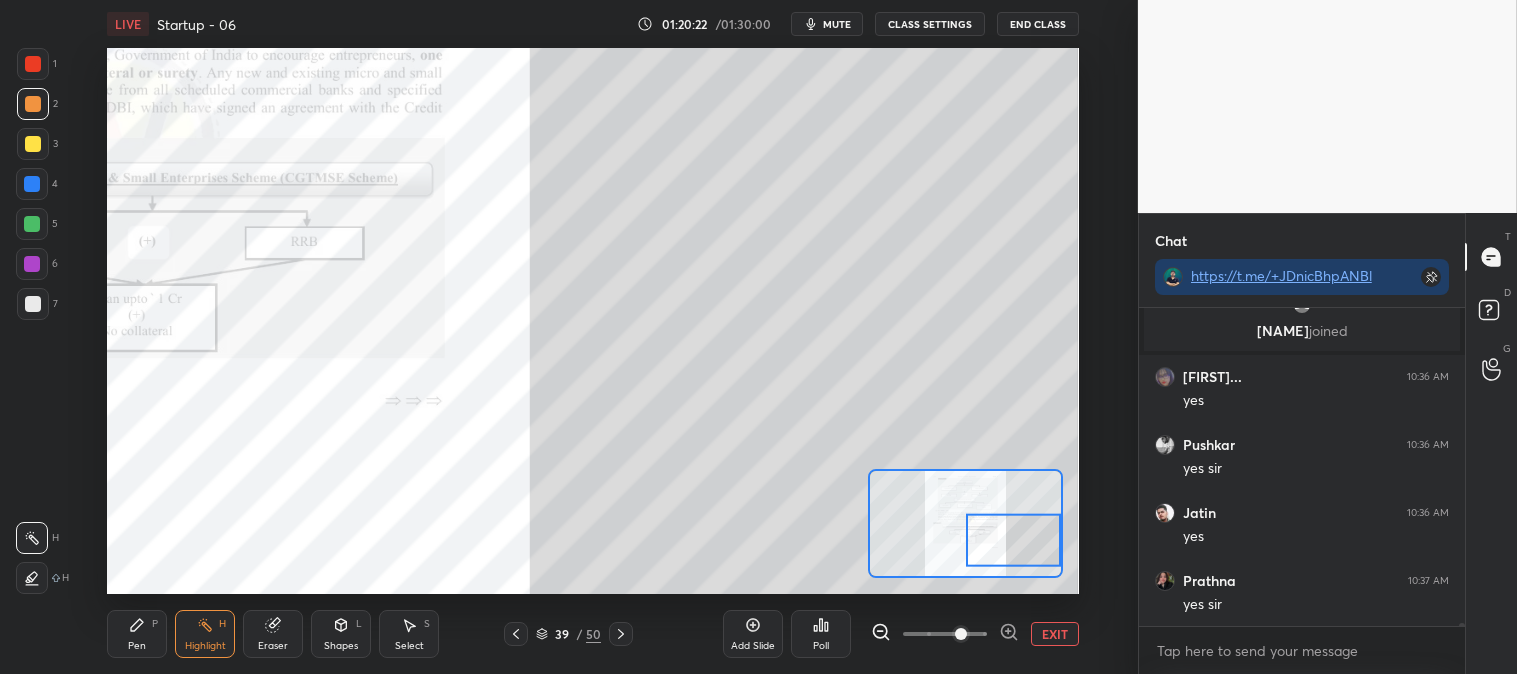 click on "EXIT" at bounding box center (1055, 634) 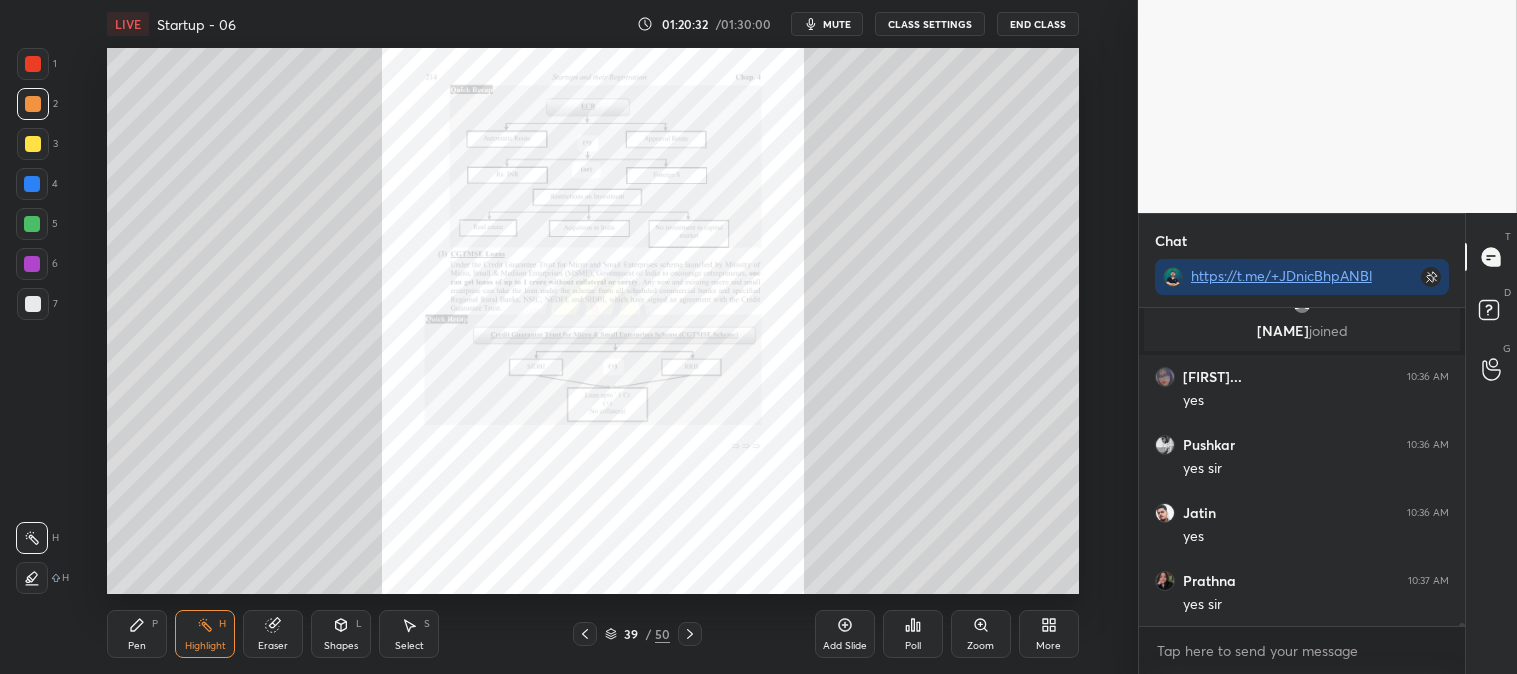 scroll, scrollTop: 29750, scrollLeft: 0, axis: vertical 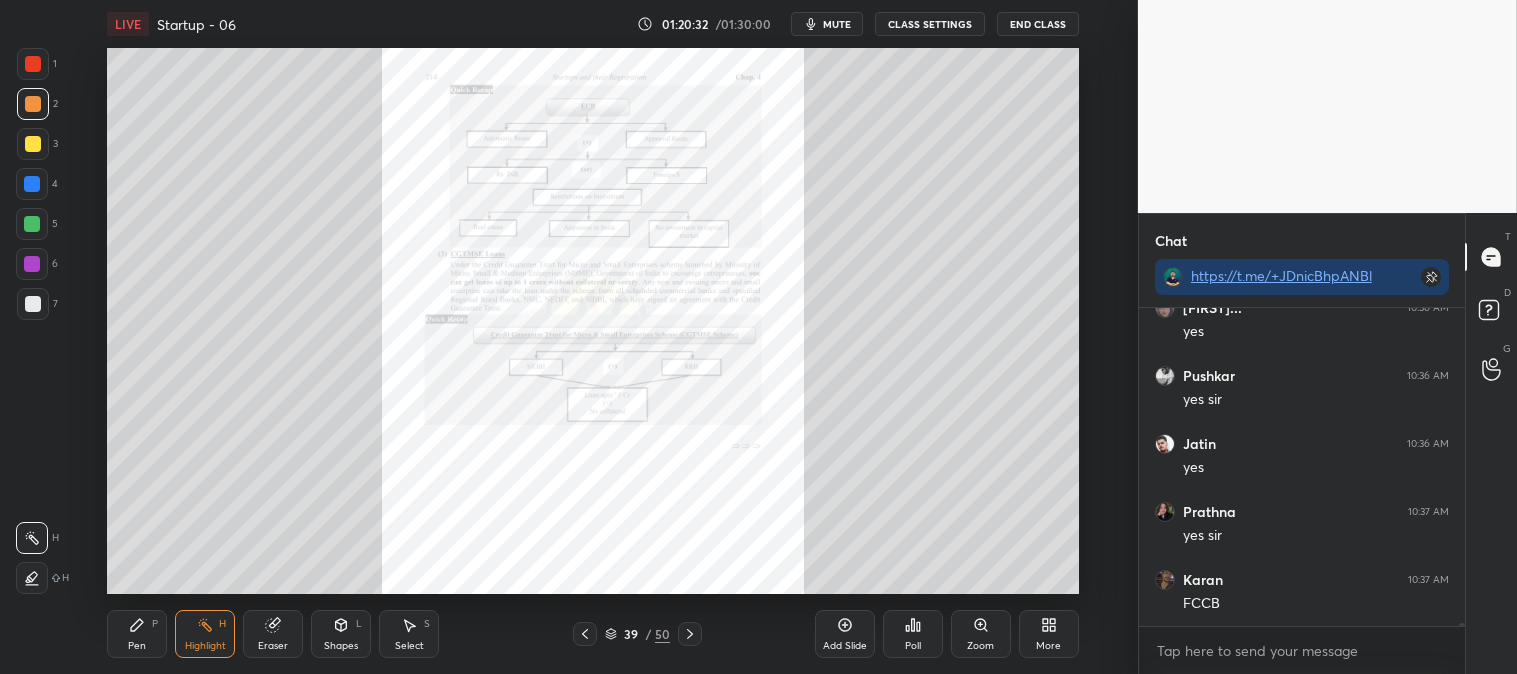 click at bounding box center (33, 64) 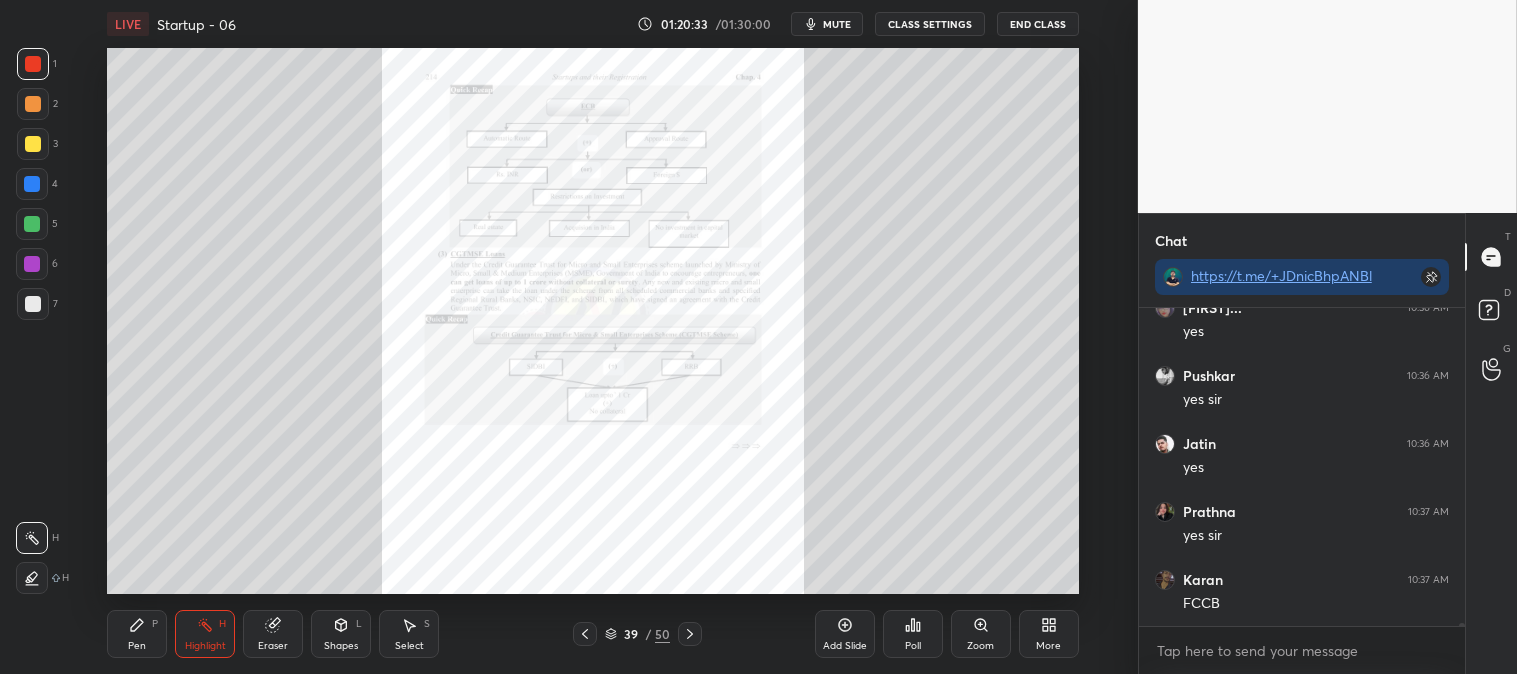 click 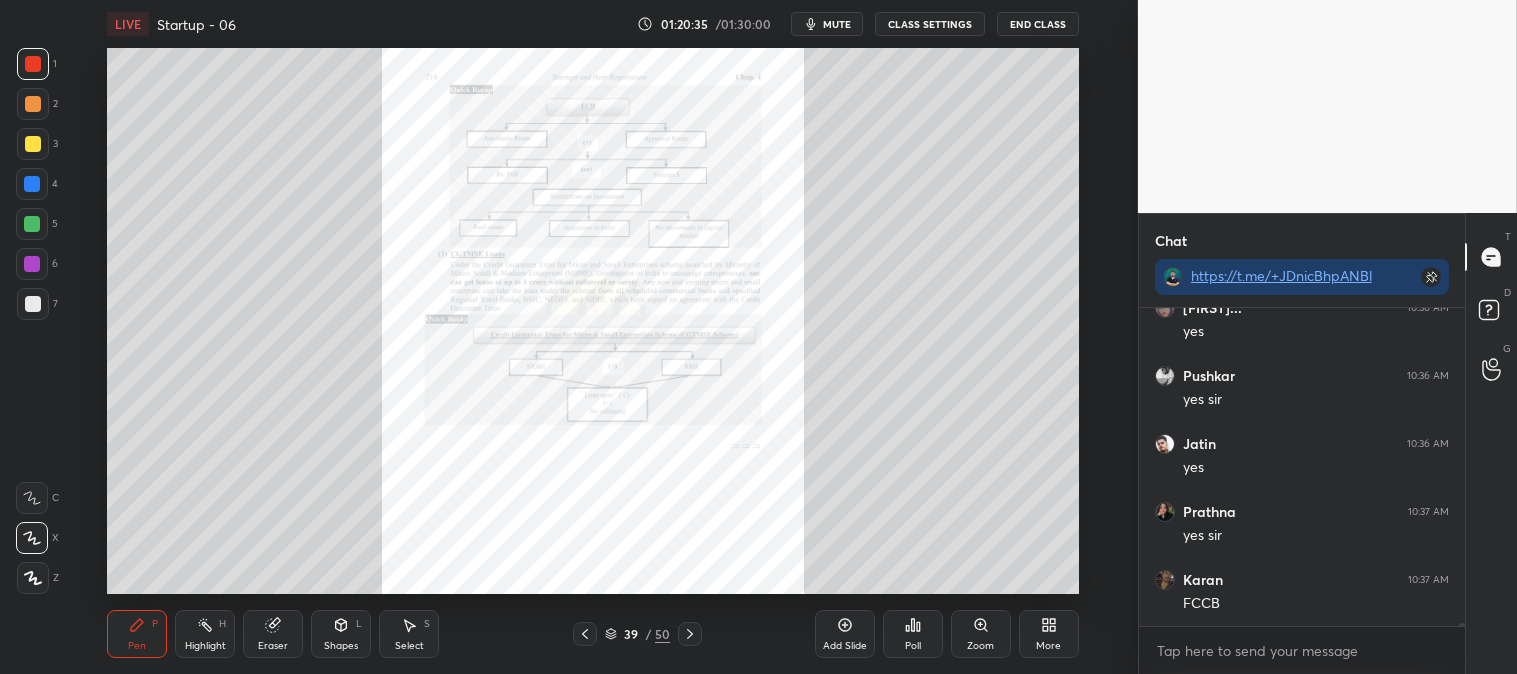 click on "Highlight" at bounding box center [205, 646] 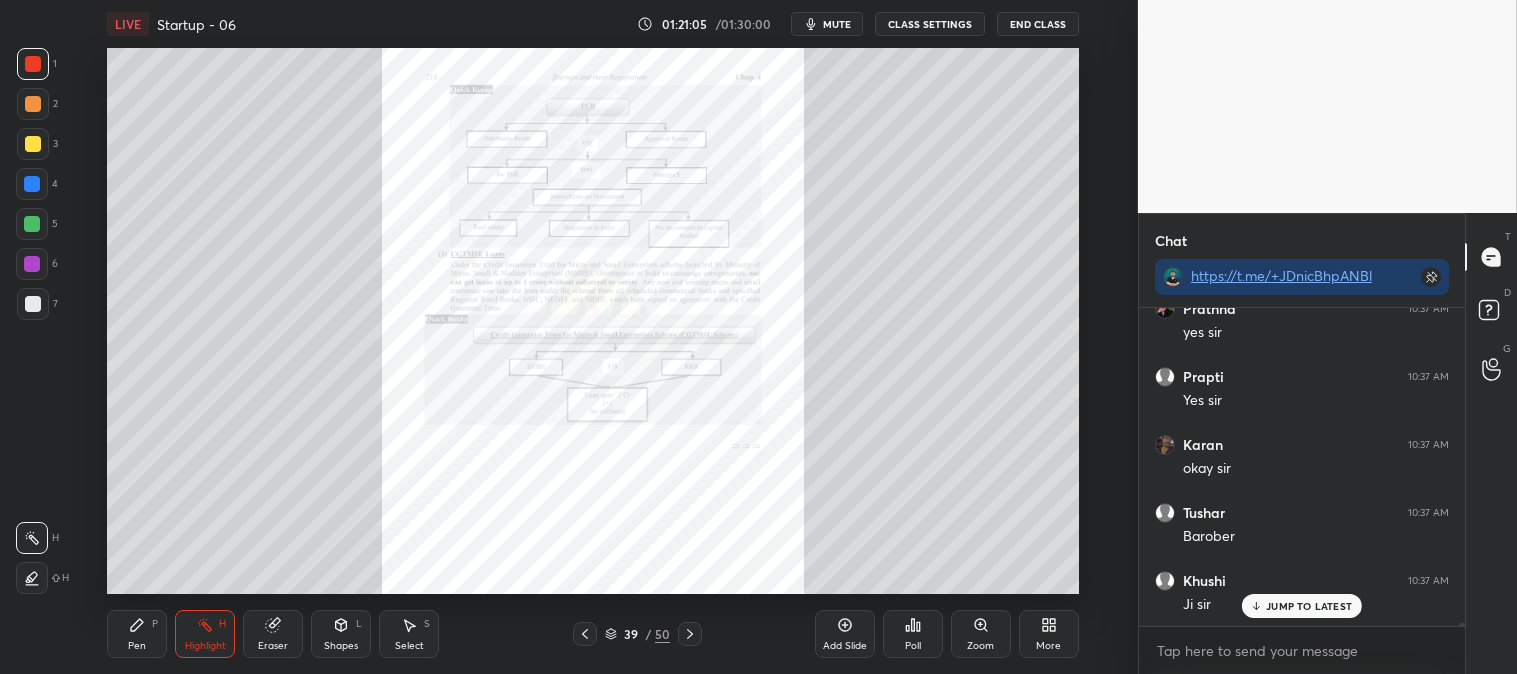 scroll, scrollTop: 30433, scrollLeft: 0, axis: vertical 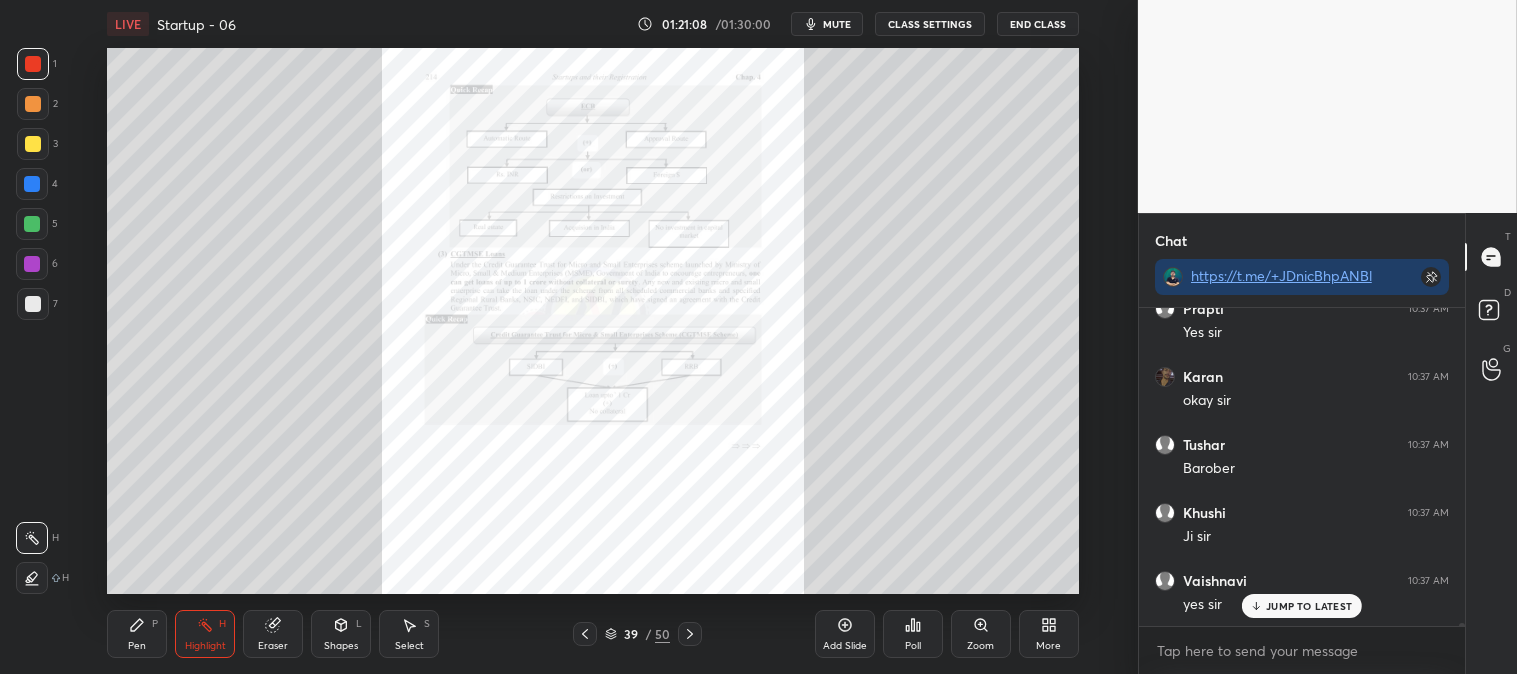 click on "Zoom" at bounding box center (981, 634) 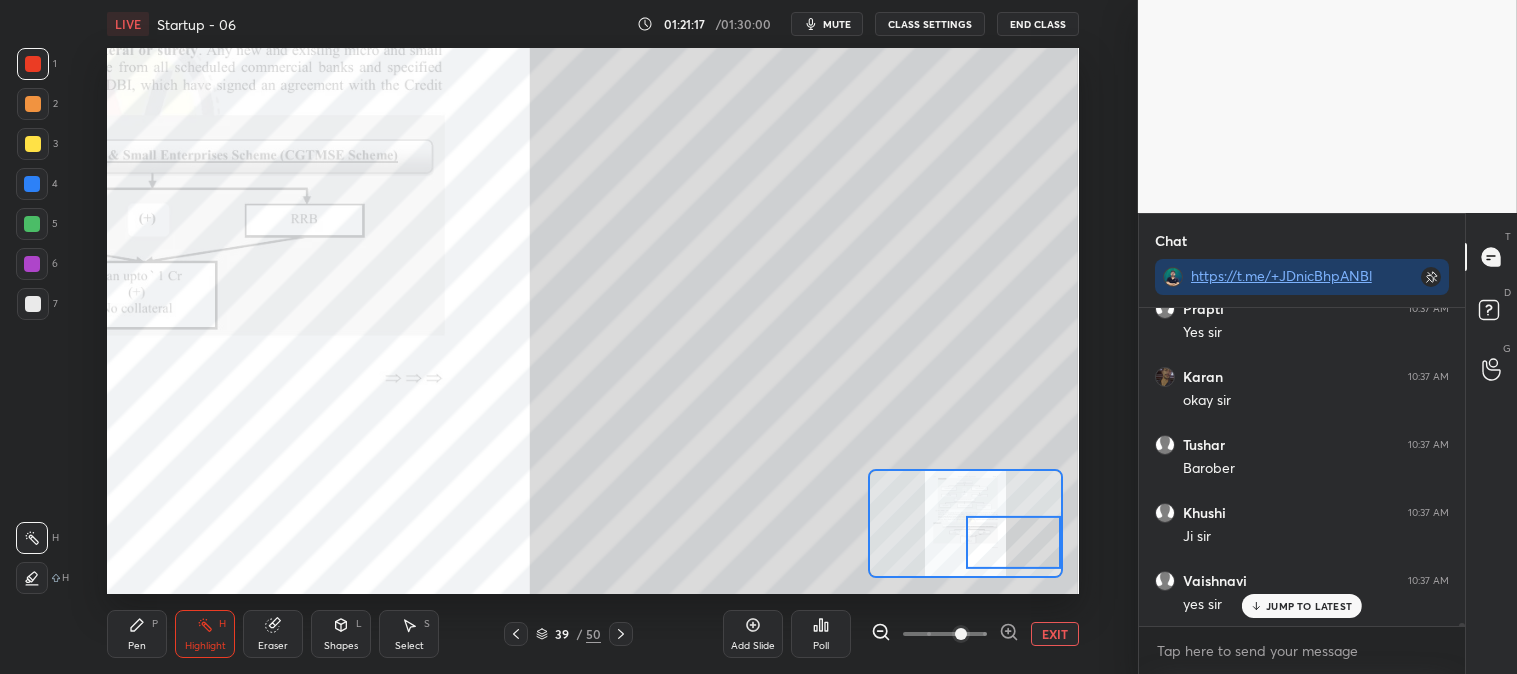 click on "Pen" at bounding box center [137, 646] 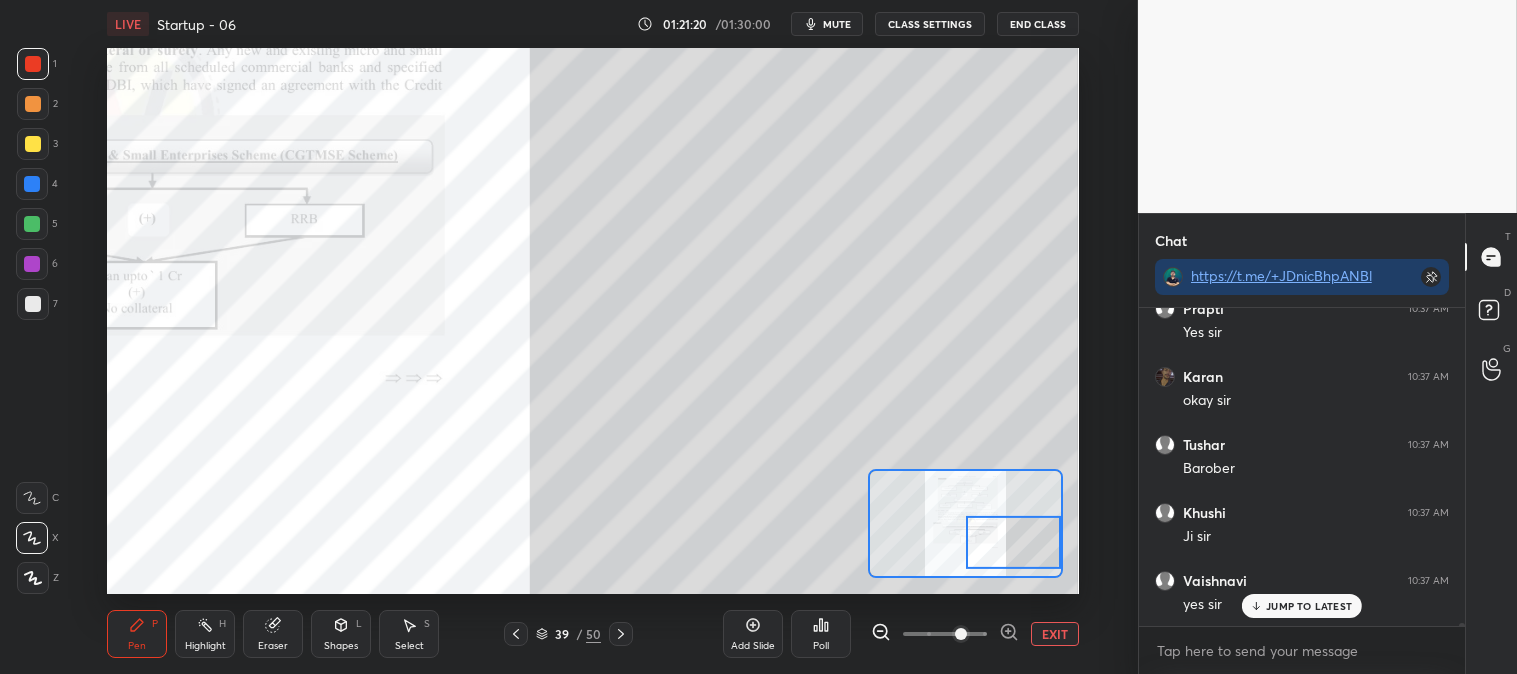 click at bounding box center (32, 184) 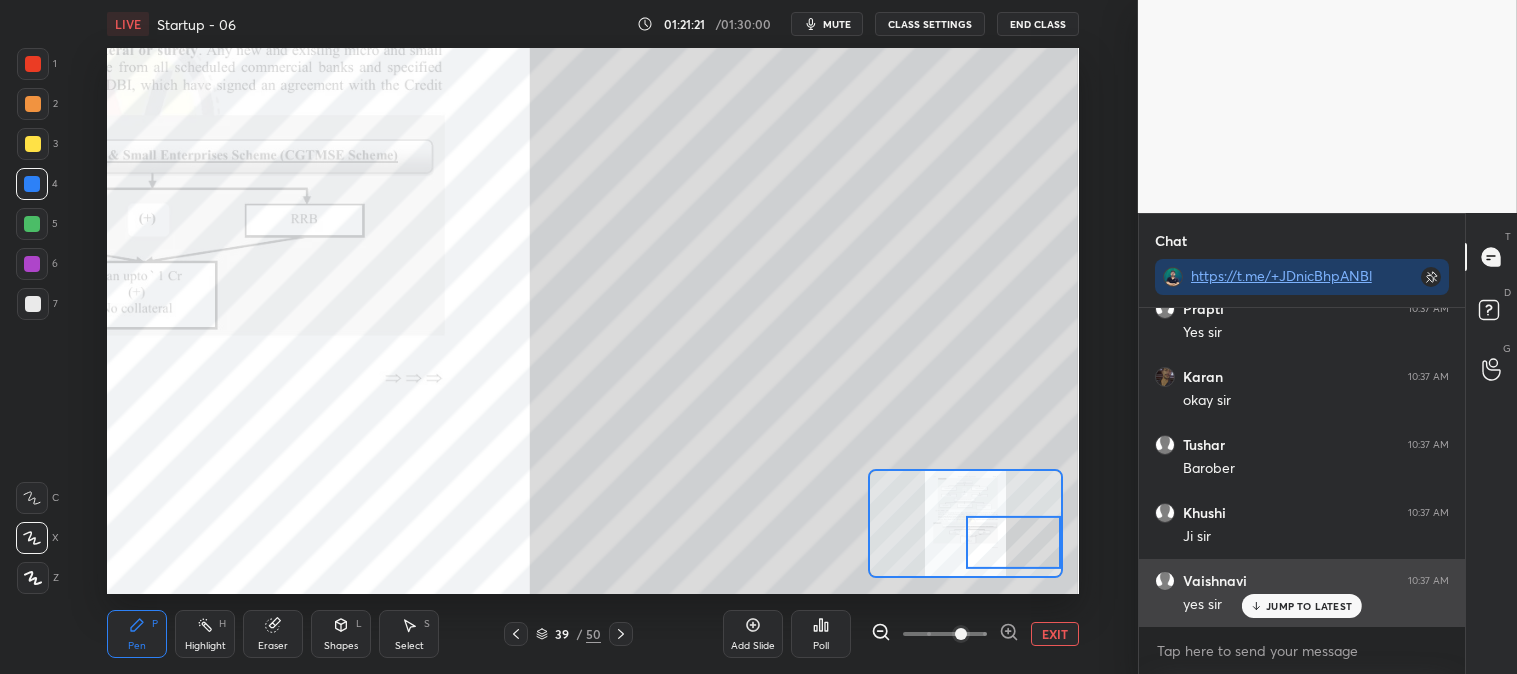 click on "JUMP TO LATEST" at bounding box center (1309, 606) 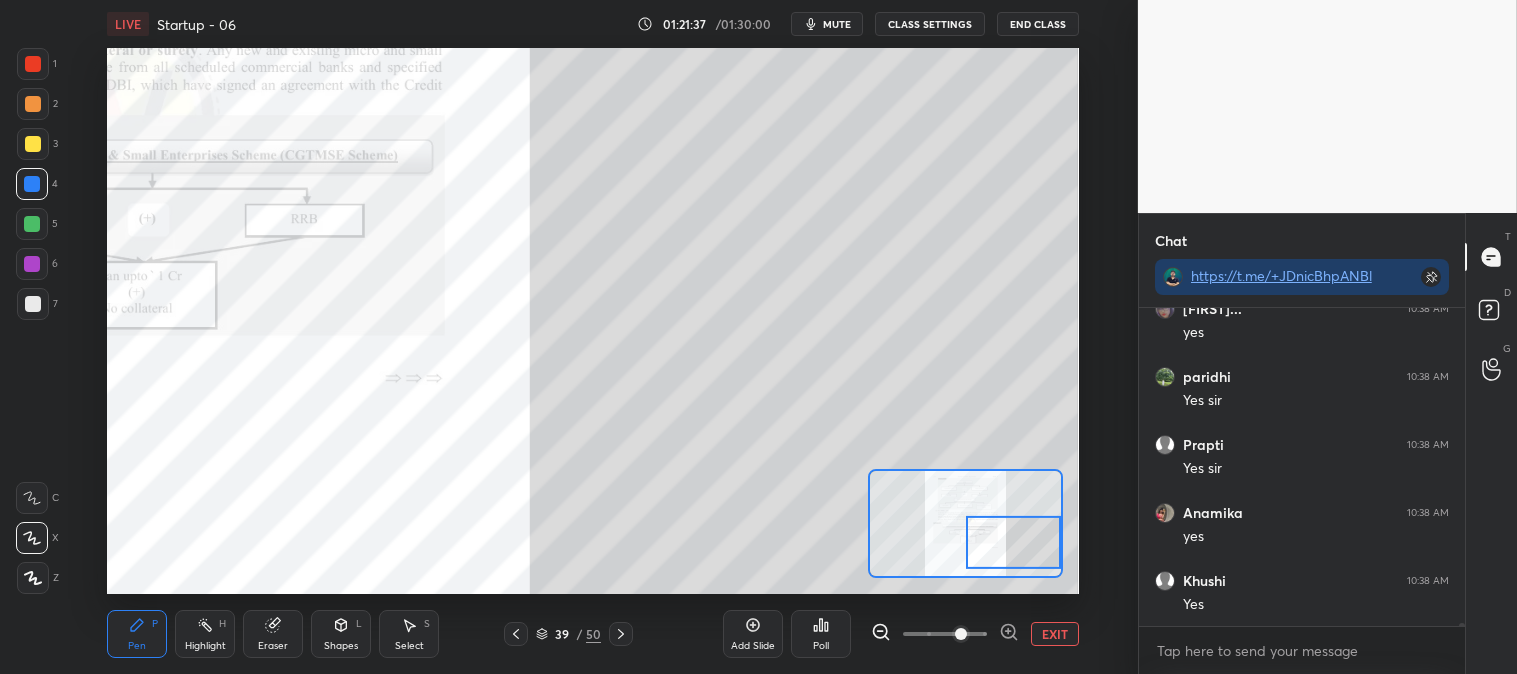 scroll, scrollTop: 30910, scrollLeft: 0, axis: vertical 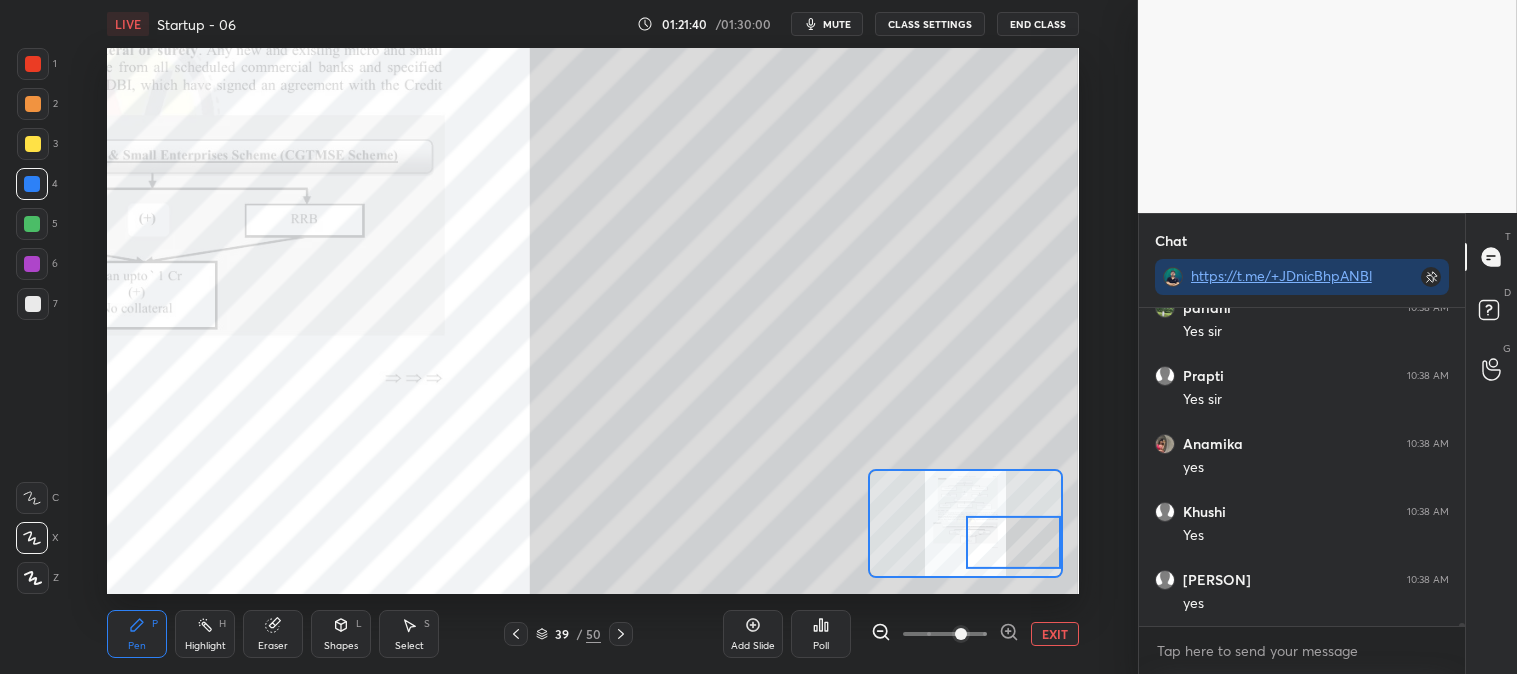 click on "EXIT" at bounding box center (1055, 634) 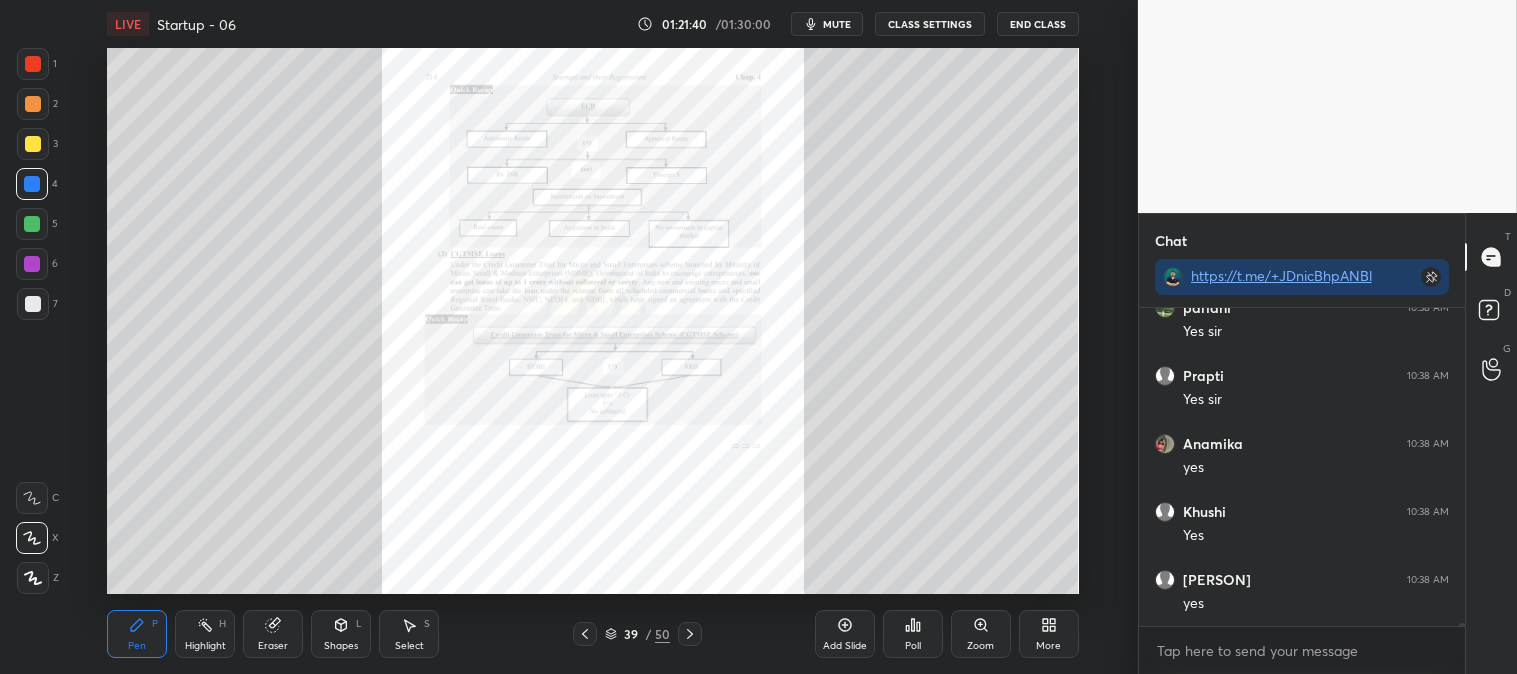 click on "Highlight H" at bounding box center [205, 634] 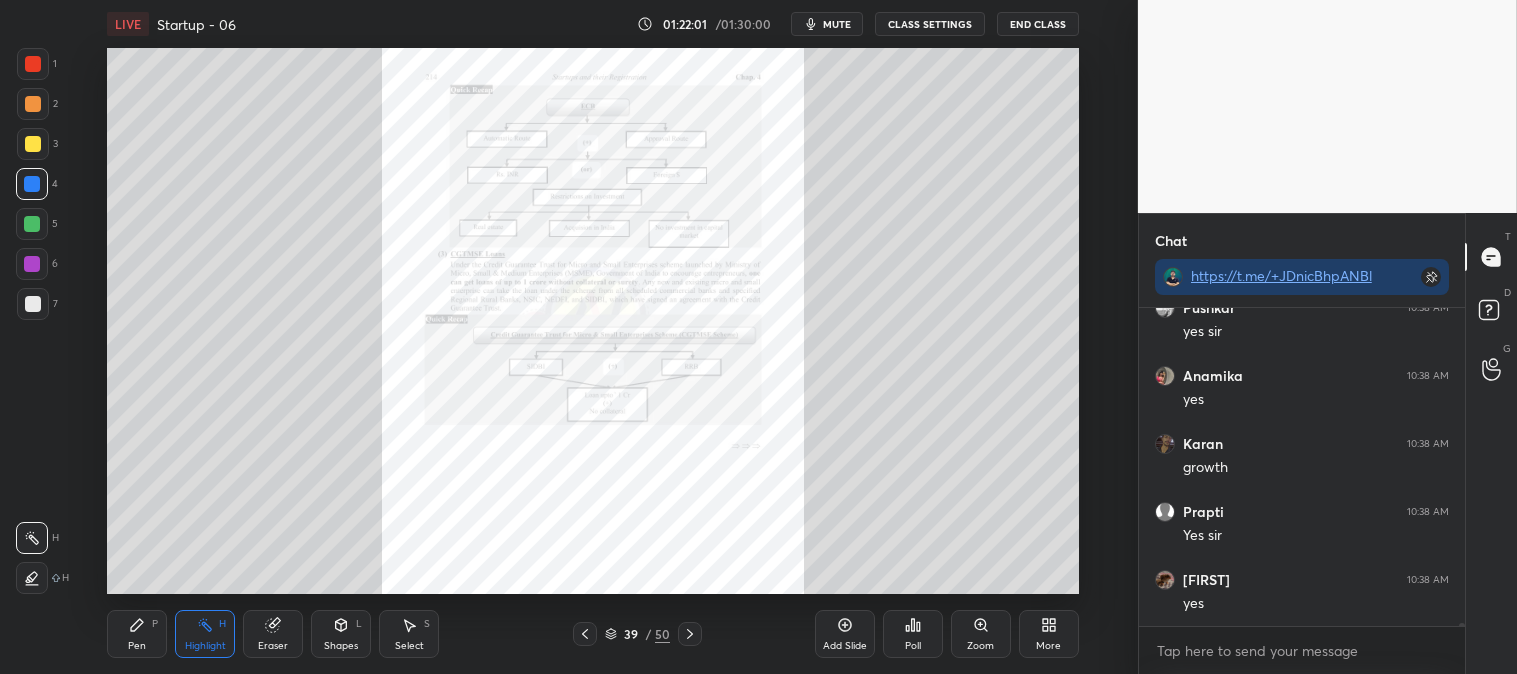 scroll, scrollTop: 31317, scrollLeft: 0, axis: vertical 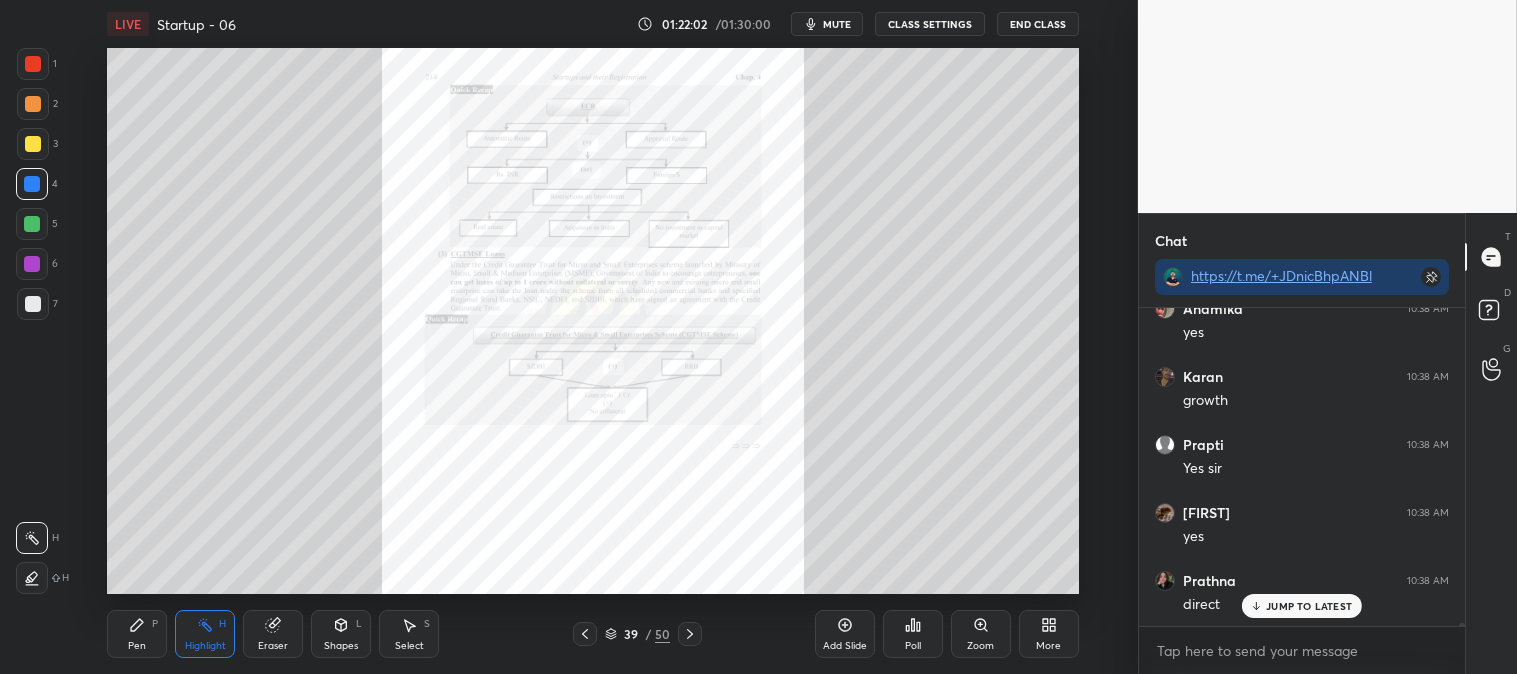 click on "Zoom" at bounding box center [981, 634] 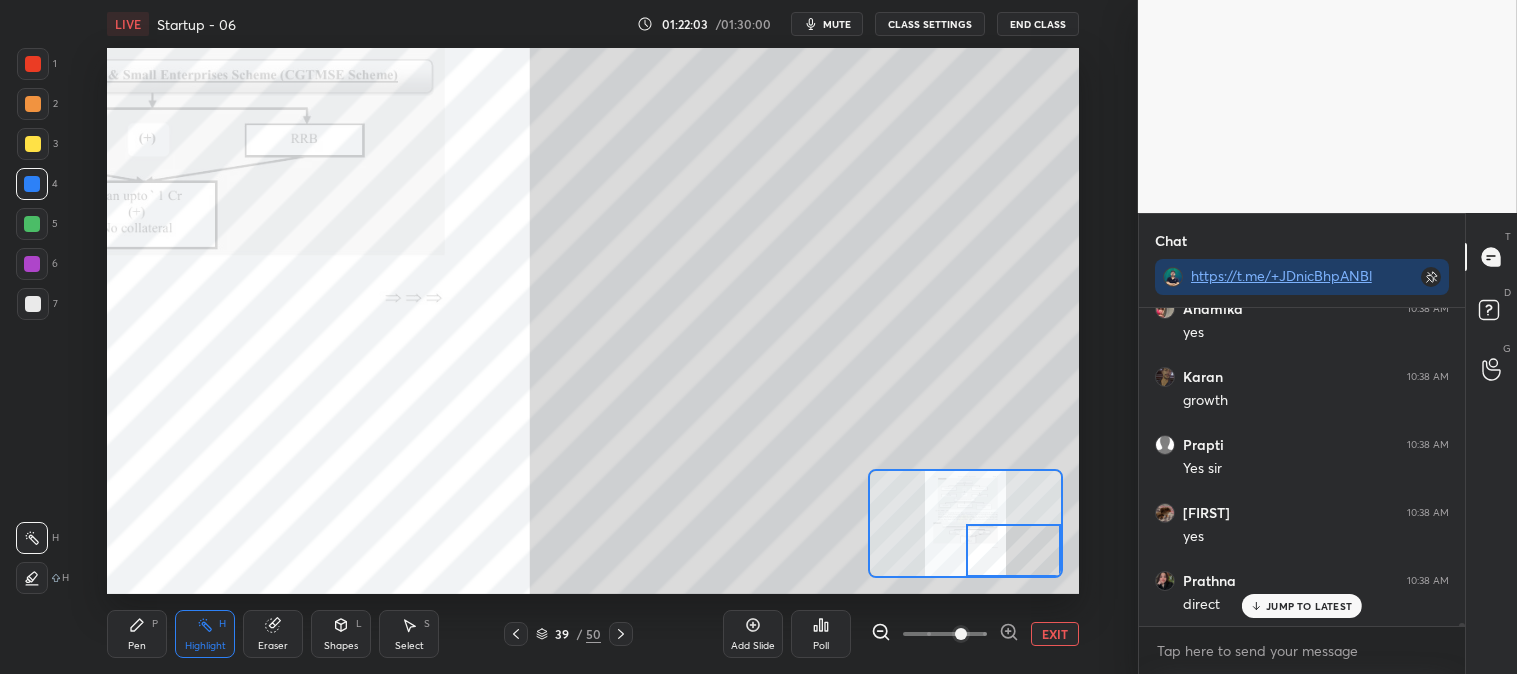 scroll, scrollTop: 31385, scrollLeft: 0, axis: vertical 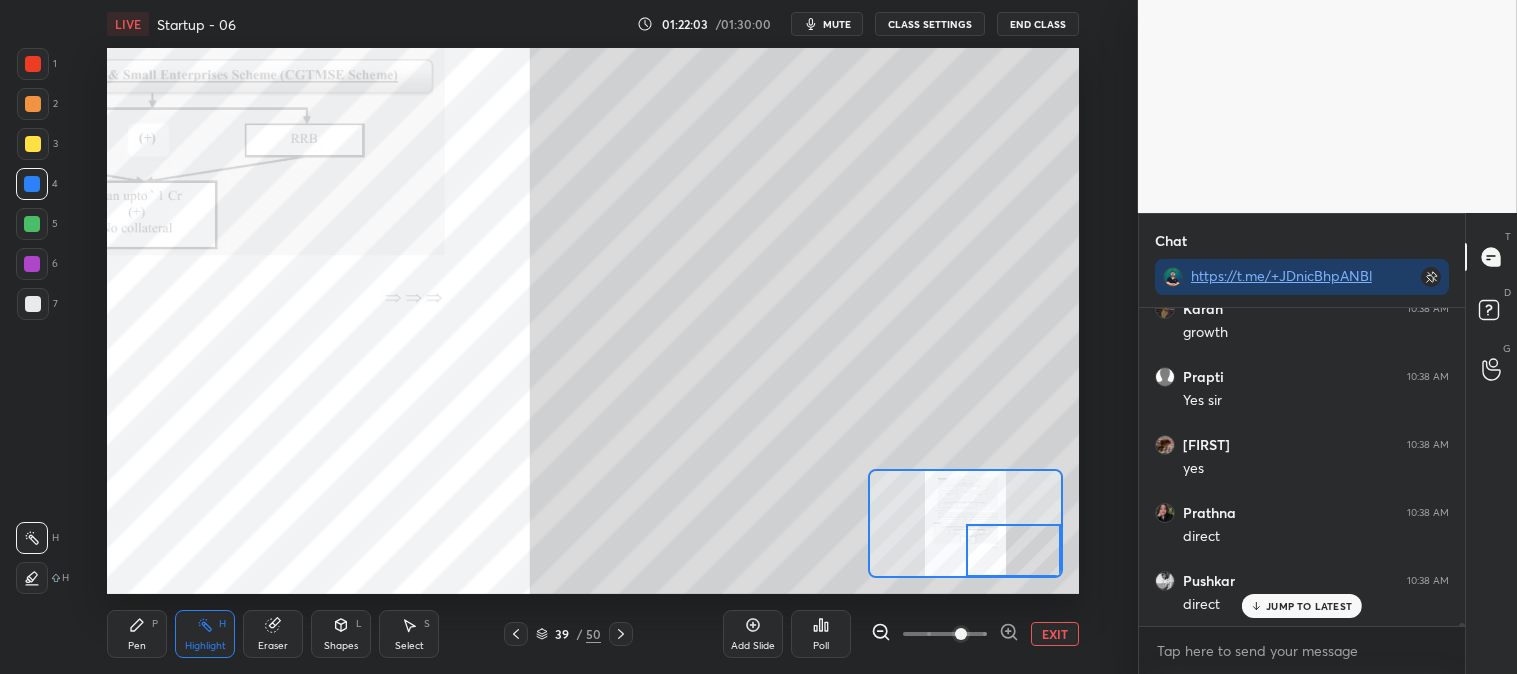 click 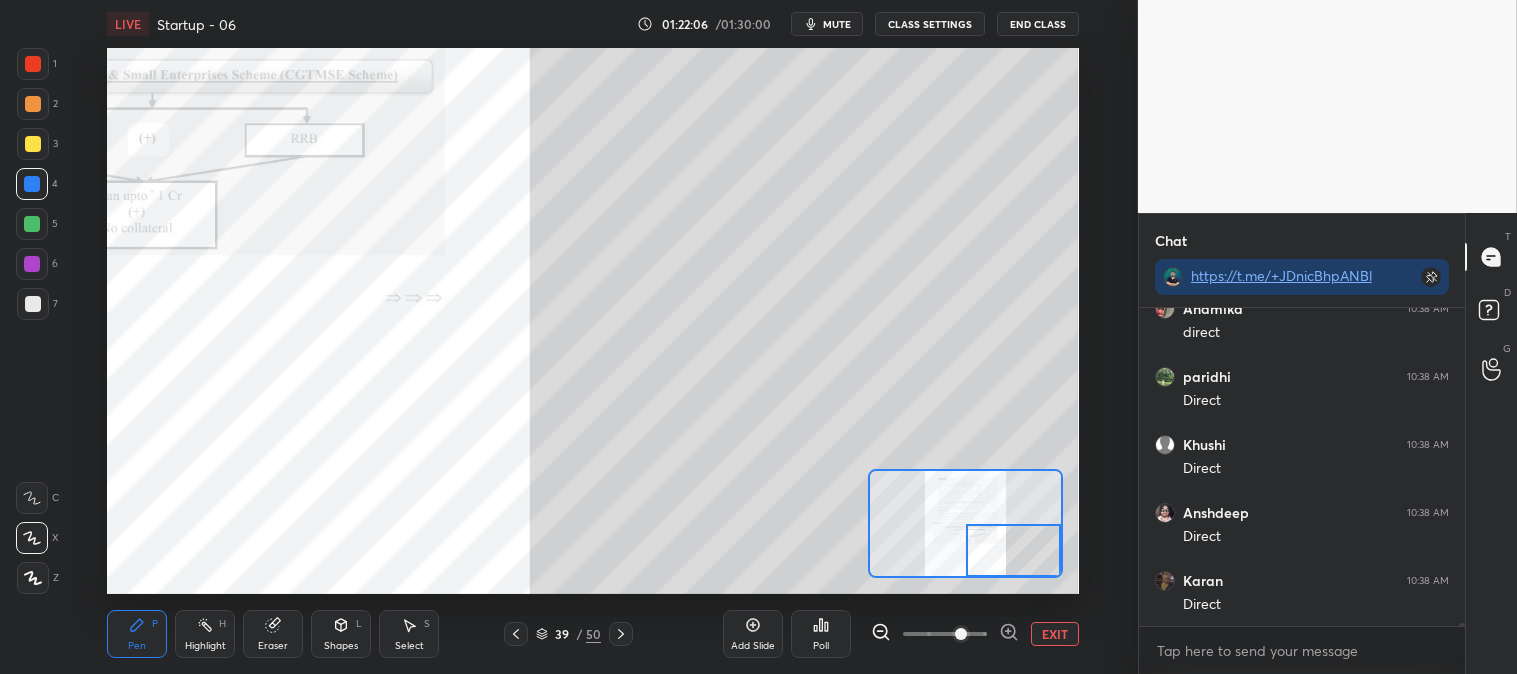 scroll, scrollTop: 31933, scrollLeft: 0, axis: vertical 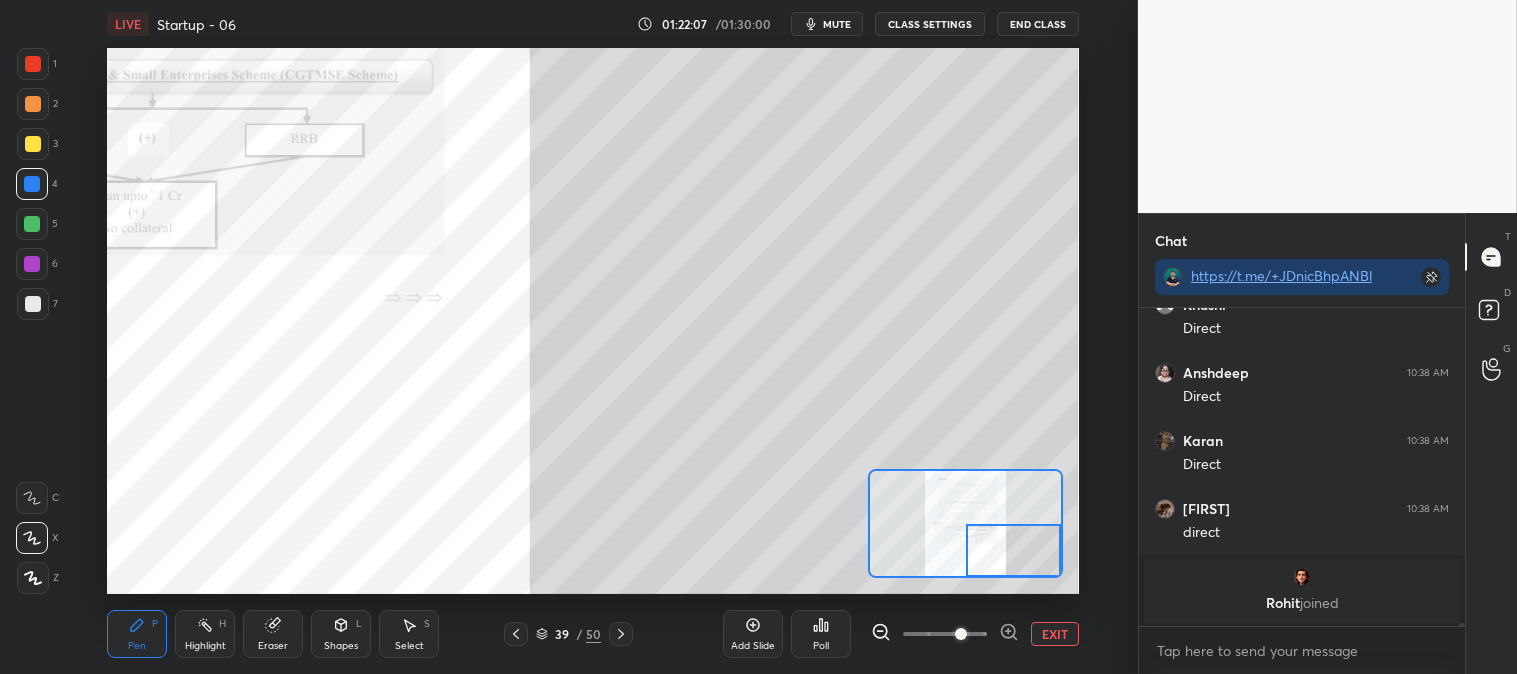 click on "EXIT" at bounding box center (1055, 634) 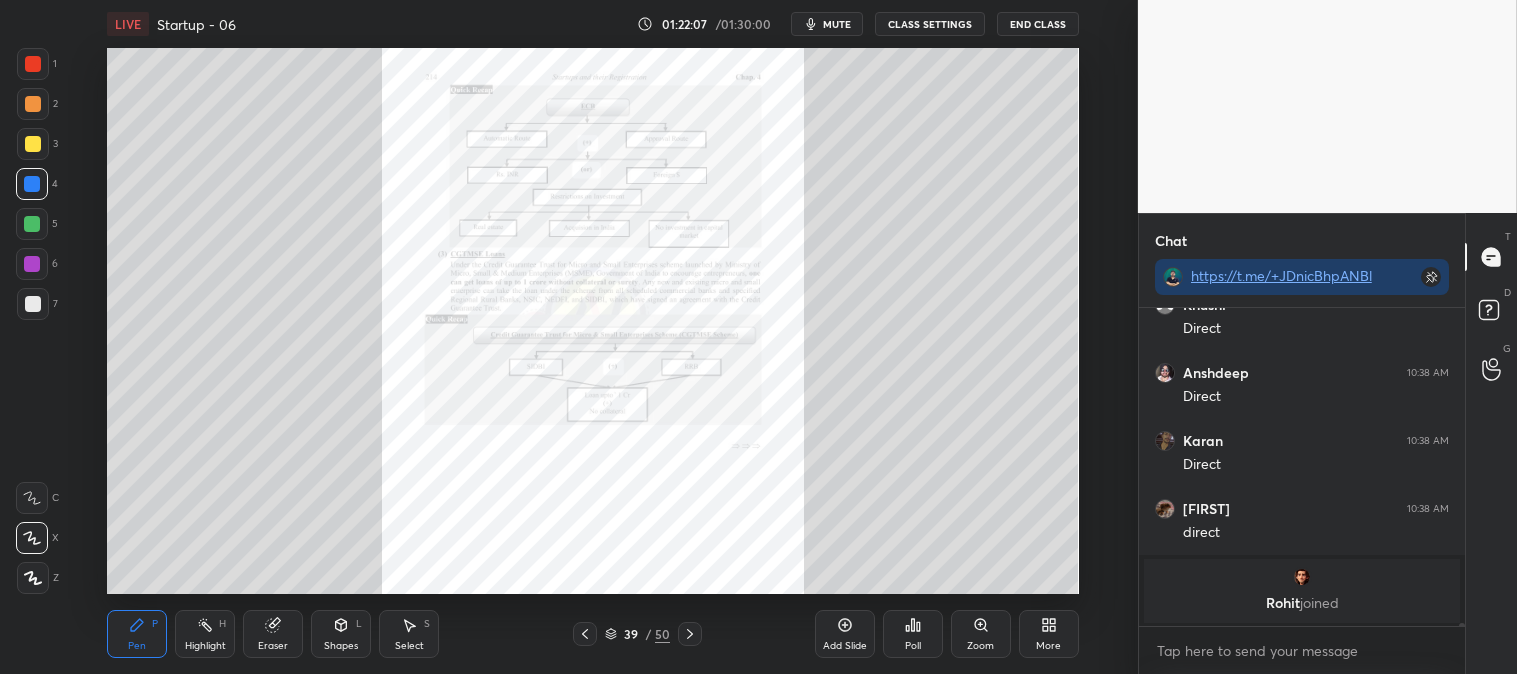 scroll, scrollTop: 31323, scrollLeft: 0, axis: vertical 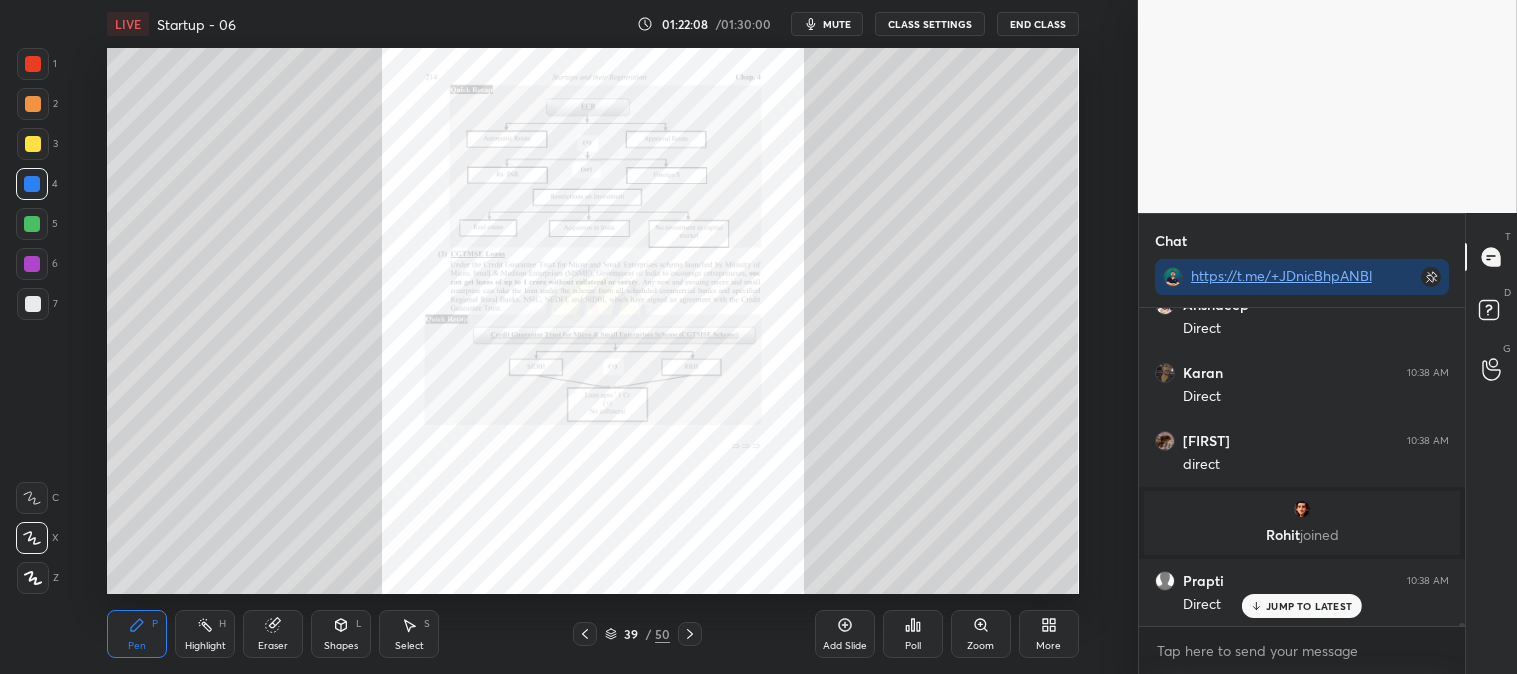click on "Highlight" at bounding box center (205, 646) 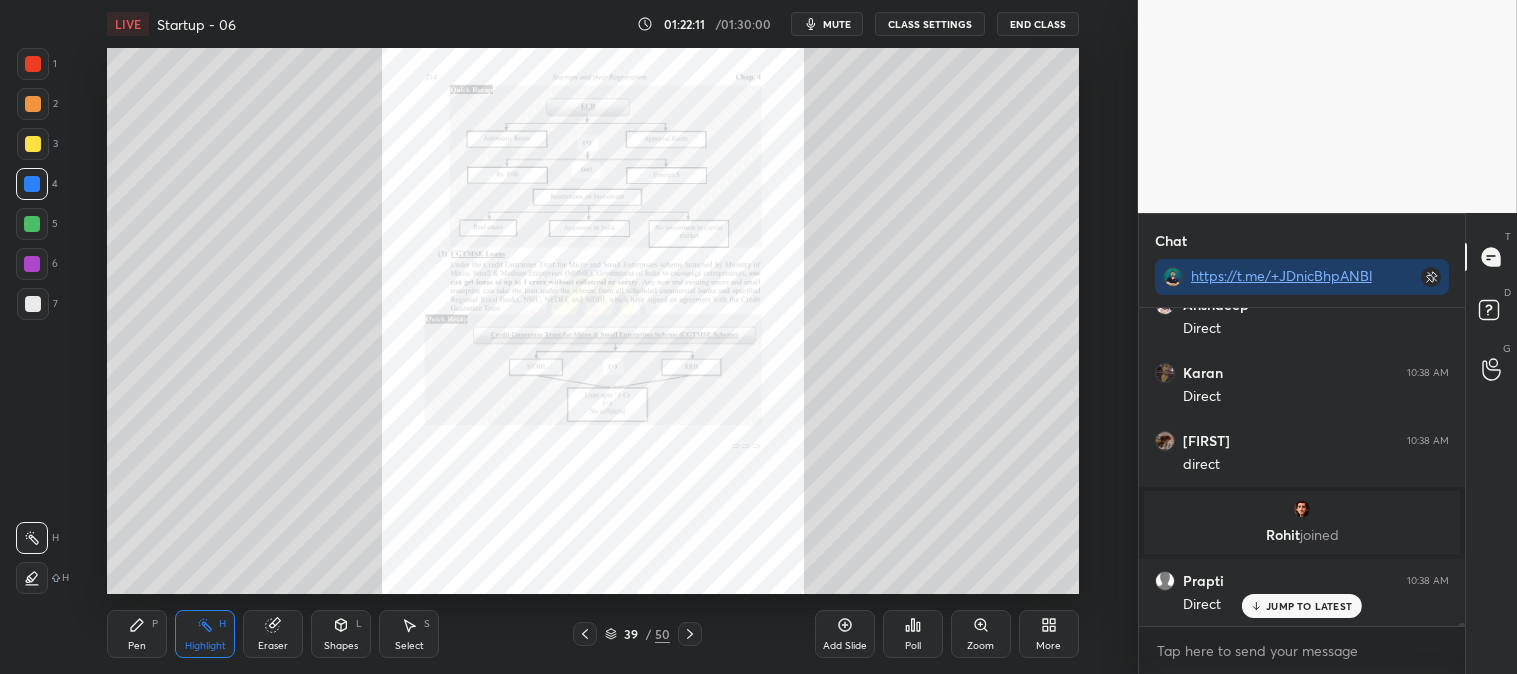 click on "JUMP TO LATEST" at bounding box center (1309, 606) 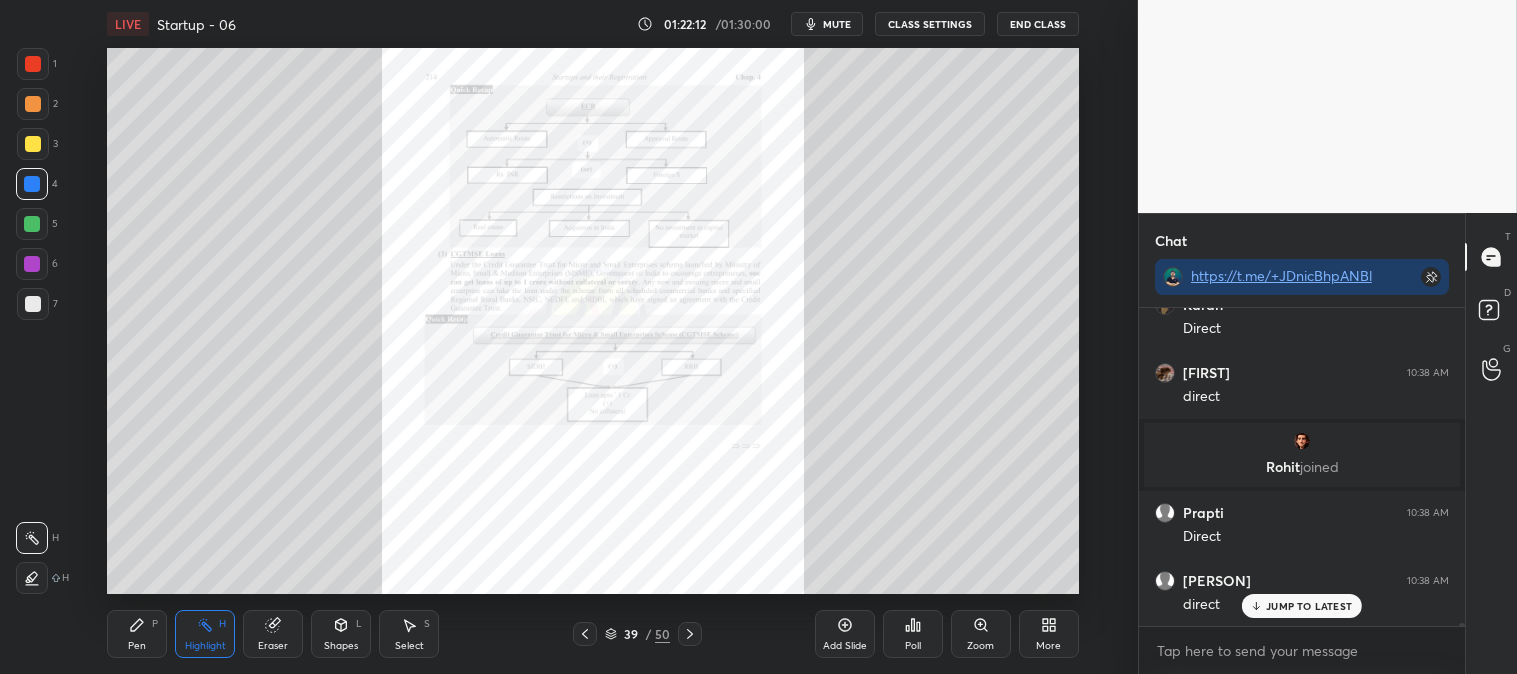 click on "JUMP TO LATEST" at bounding box center (1309, 606) 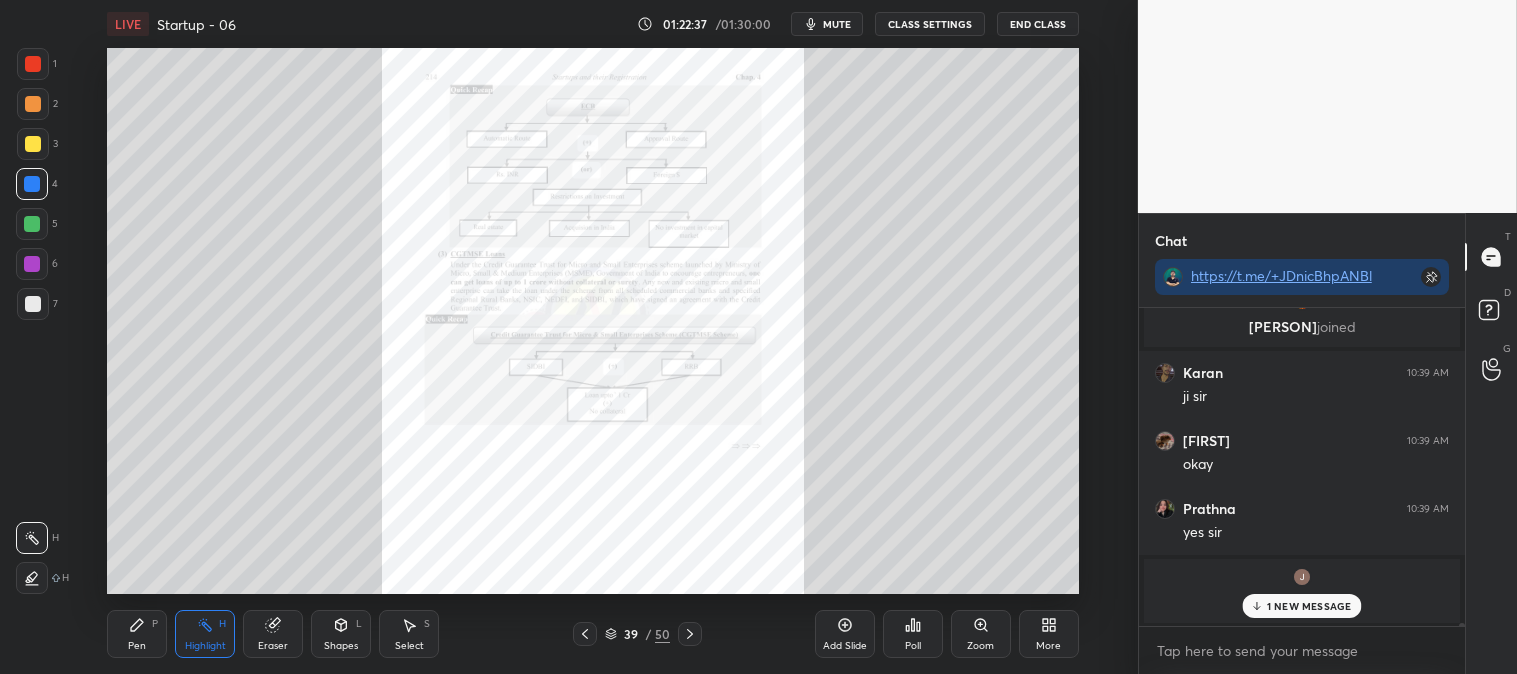 scroll, scrollTop: 32423, scrollLeft: 0, axis: vertical 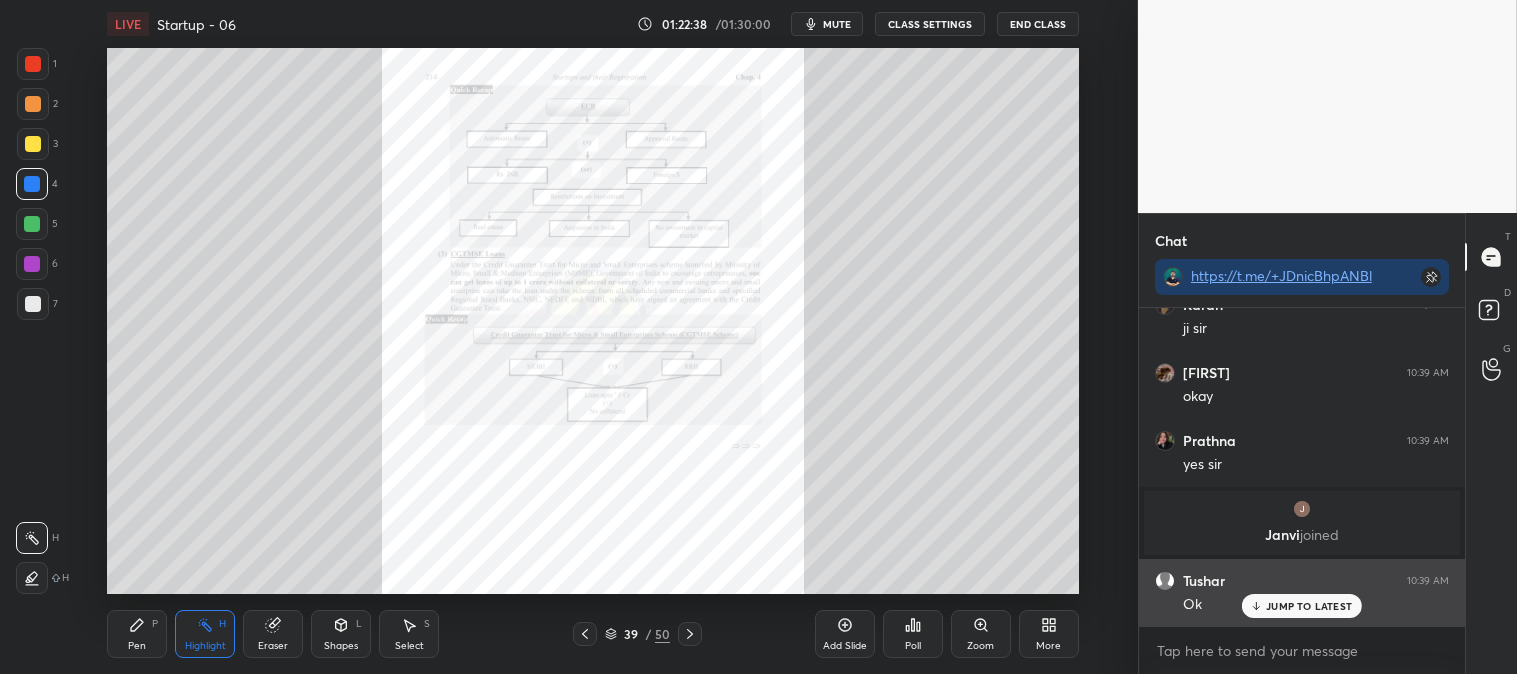 click on "JUMP TO LATEST" at bounding box center (1309, 606) 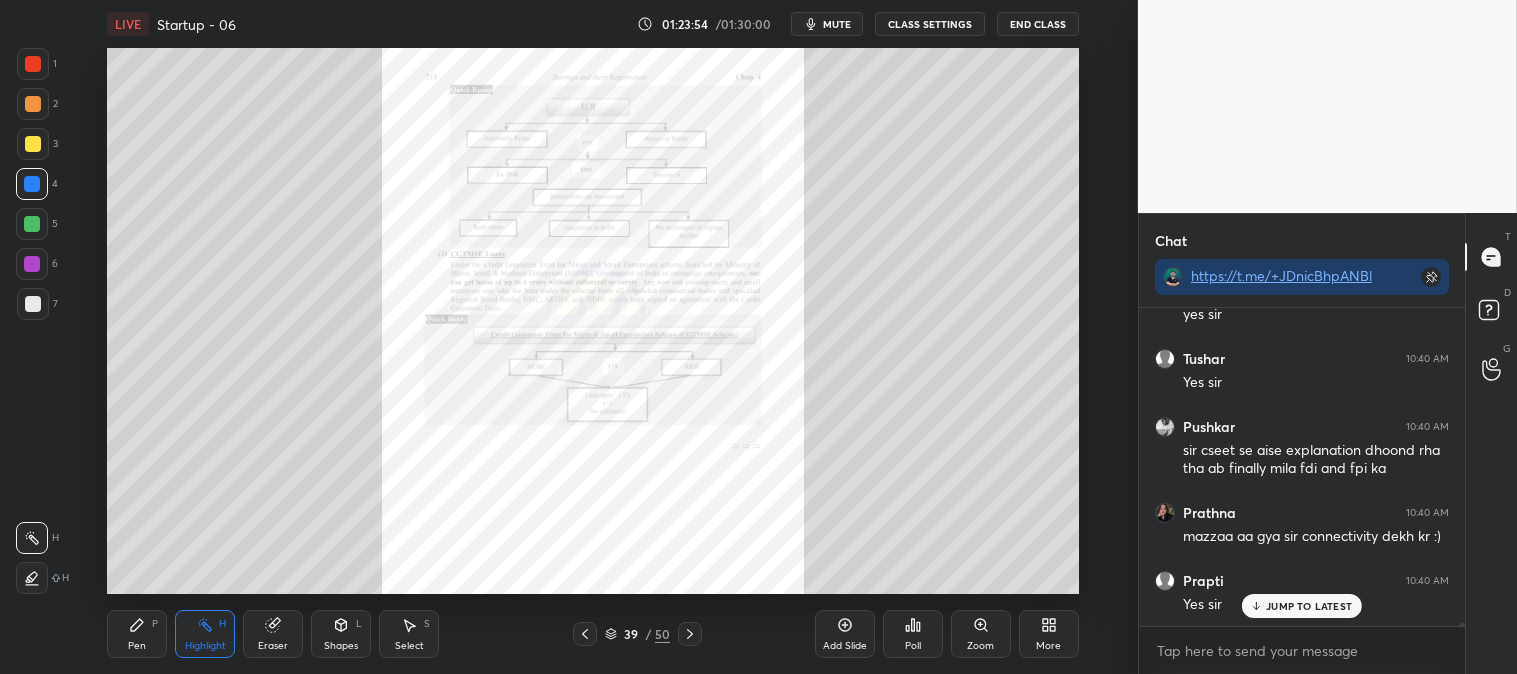 scroll, scrollTop: 32985, scrollLeft: 0, axis: vertical 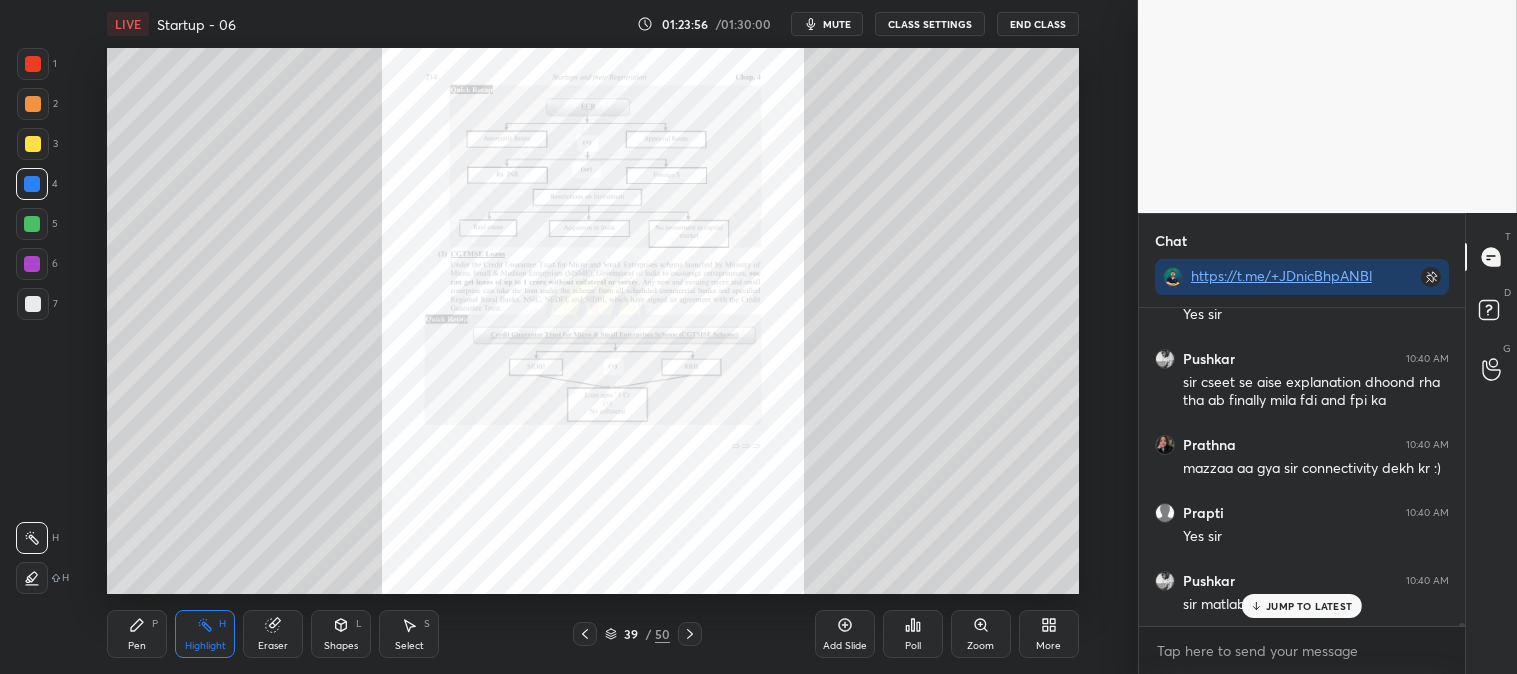 click on "JUMP TO LATEST" at bounding box center (1309, 606) 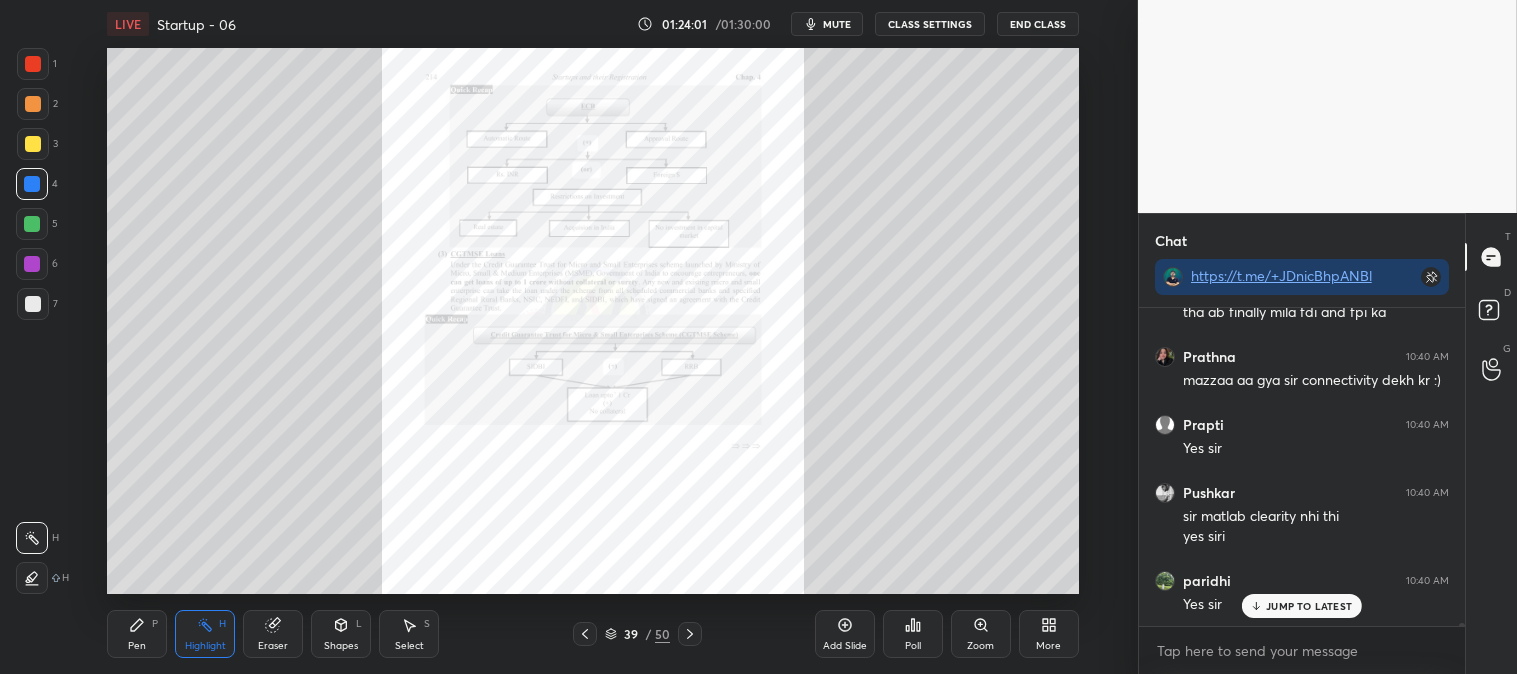 scroll, scrollTop: 33141, scrollLeft: 0, axis: vertical 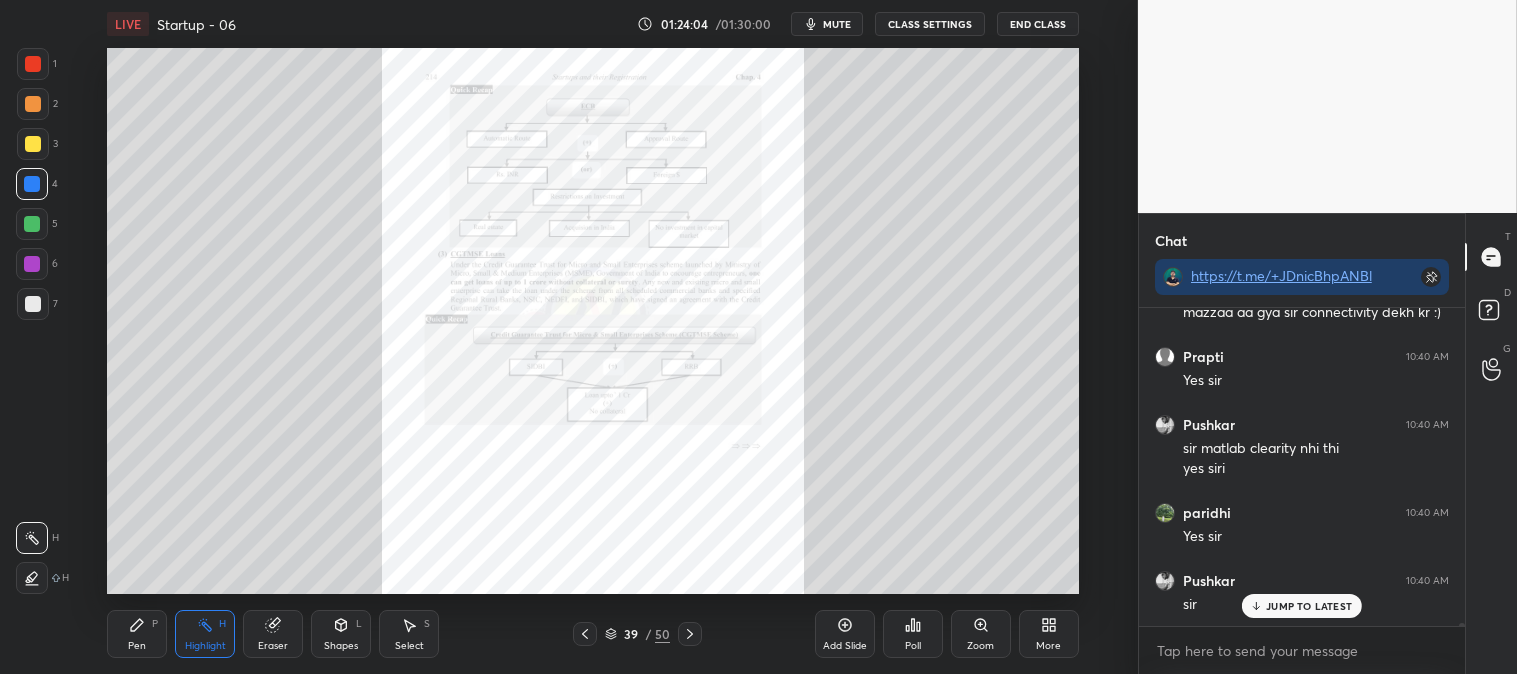 click on "JUMP TO LATEST" at bounding box center [1309, 606] 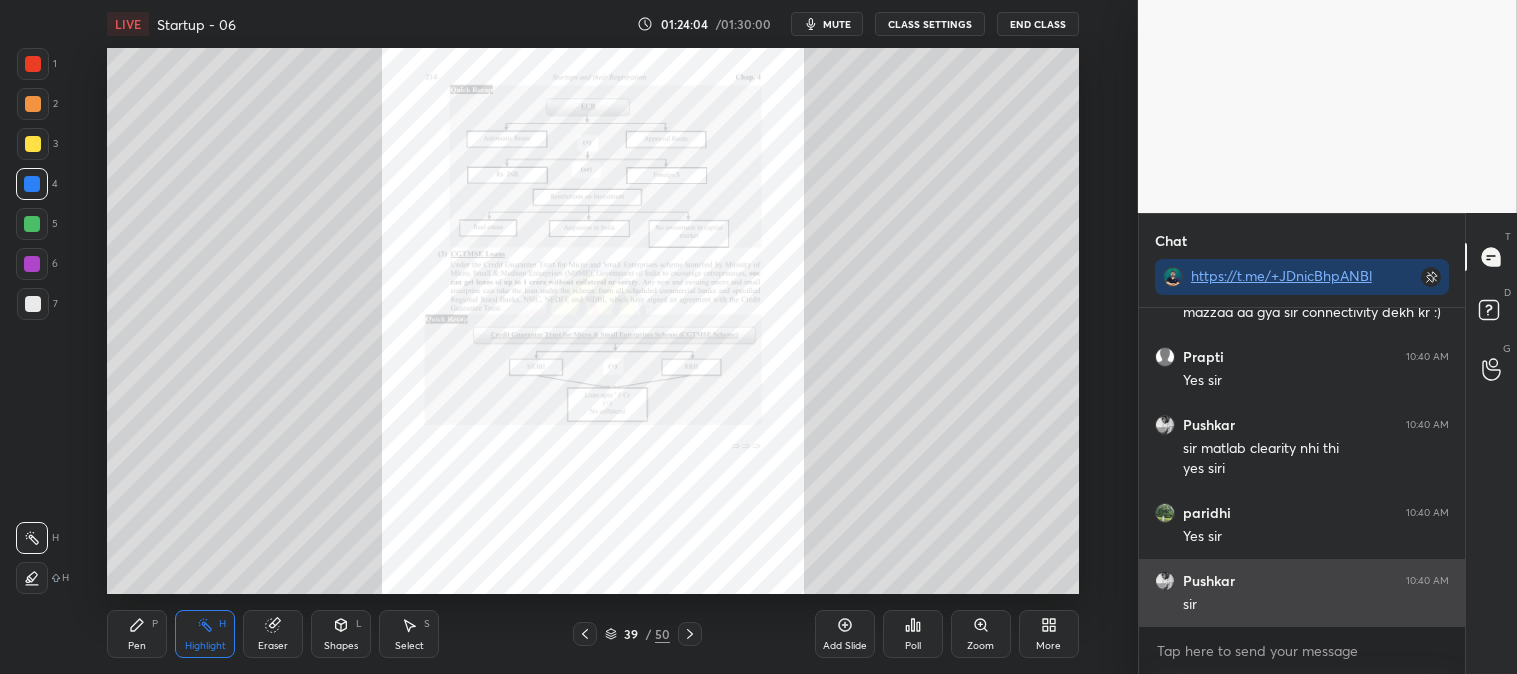 click on "sir" at bounding box center [1316, 605] 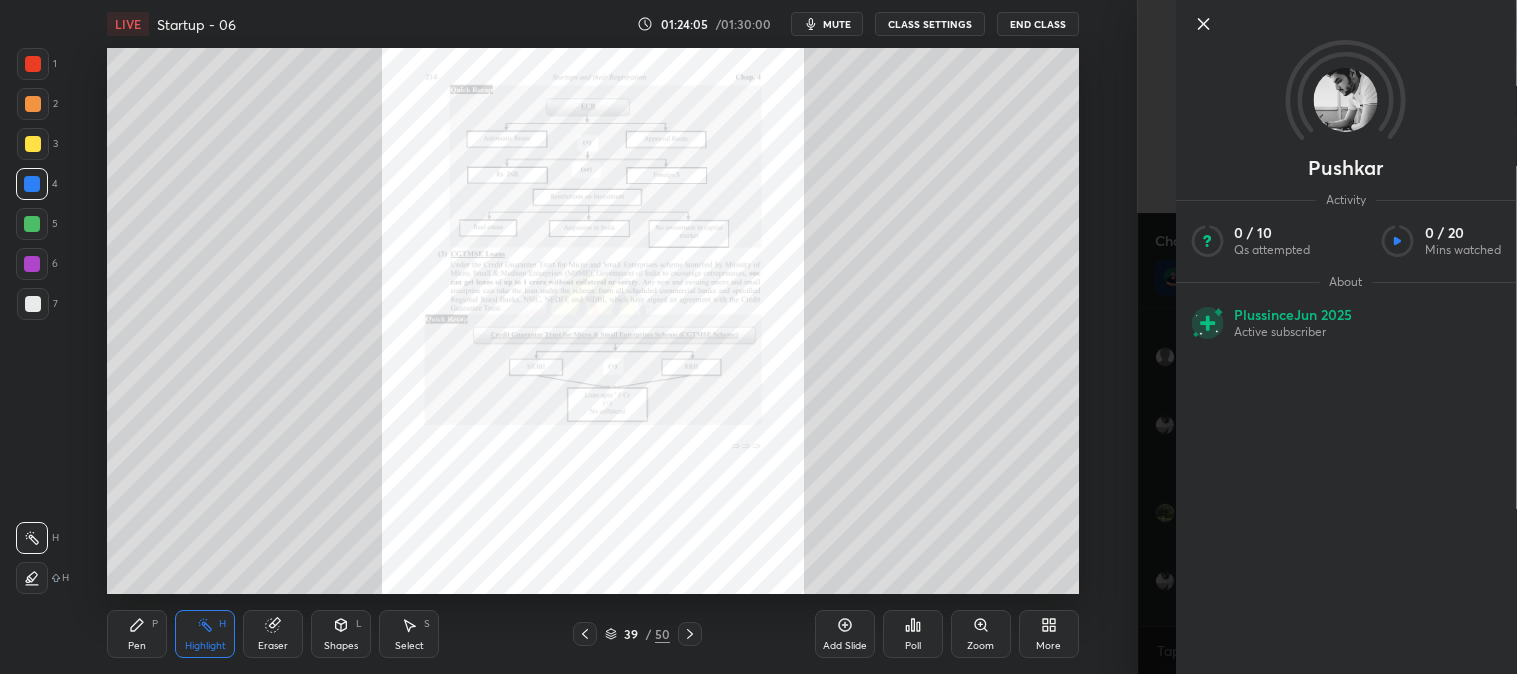 click 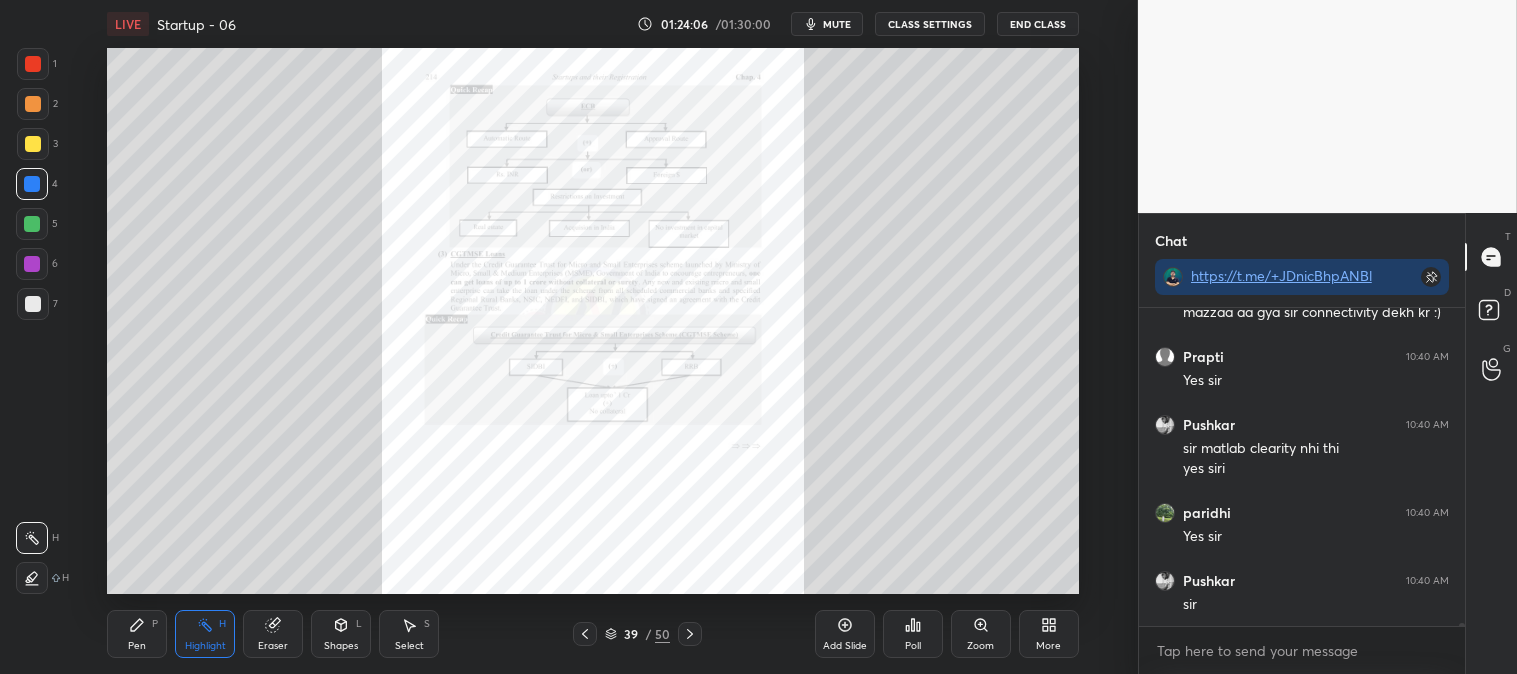 scroll, scrollTop: 33227, scrollLeft: 0, axis: vertical 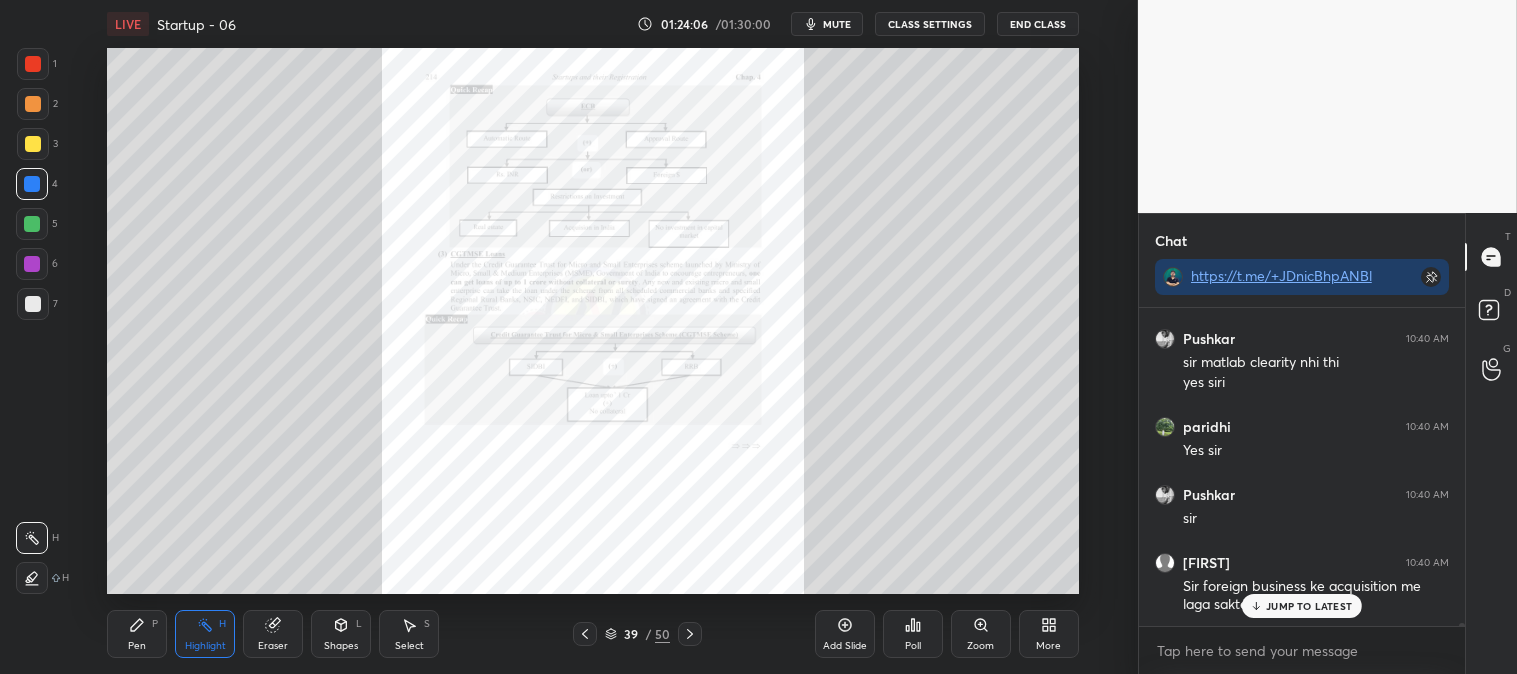 click at bounding box center [585, 634] 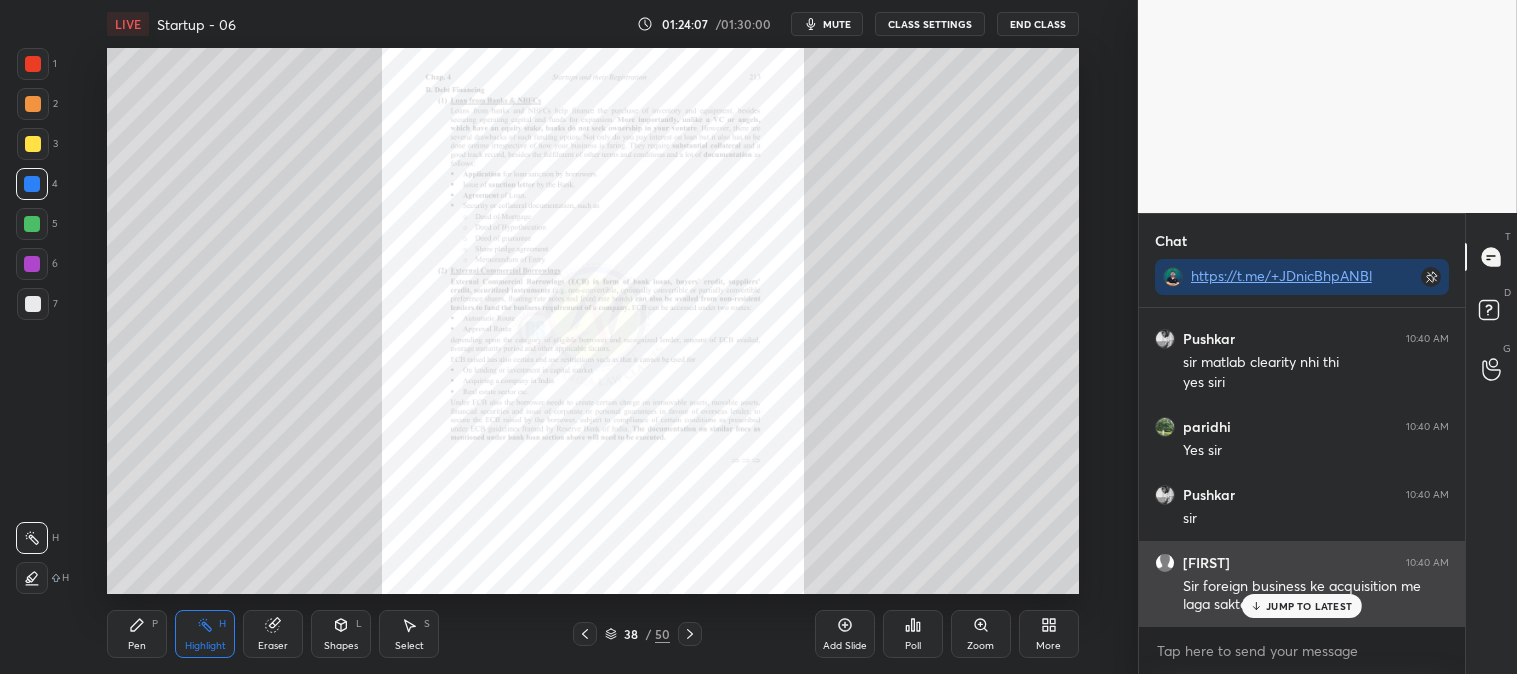 click on "JUMP TO LATEST" at bounding box center (1309, 606) 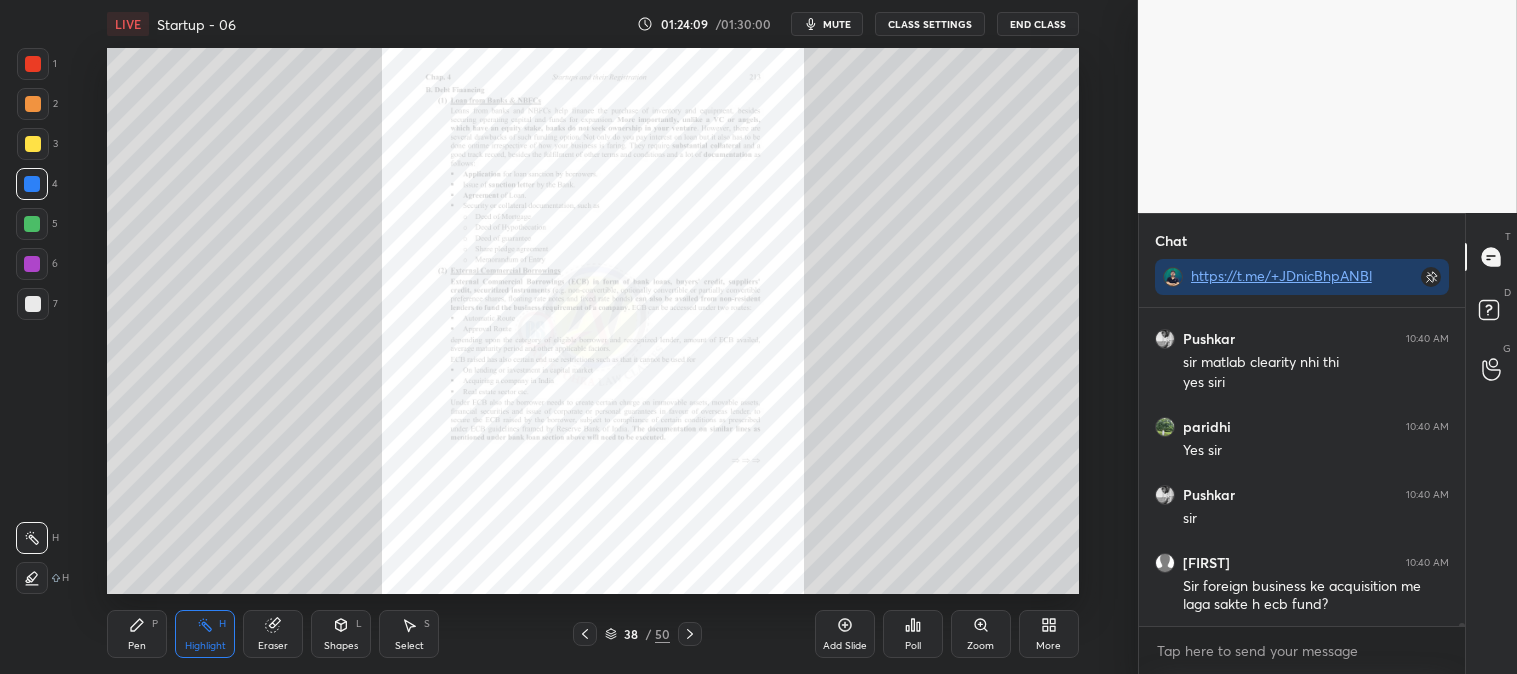 click 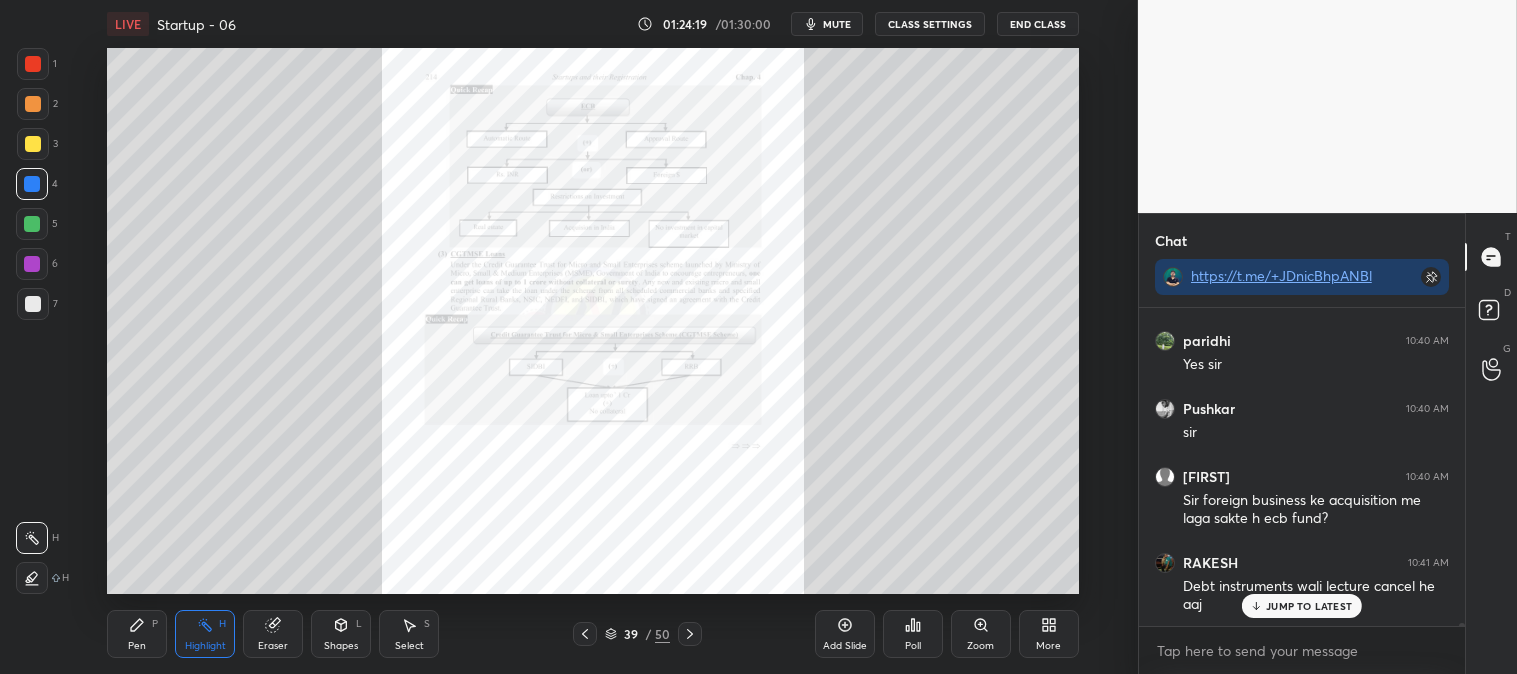 scroll, scrollTop: 33381, scrollLeft: 0, axis: vertical 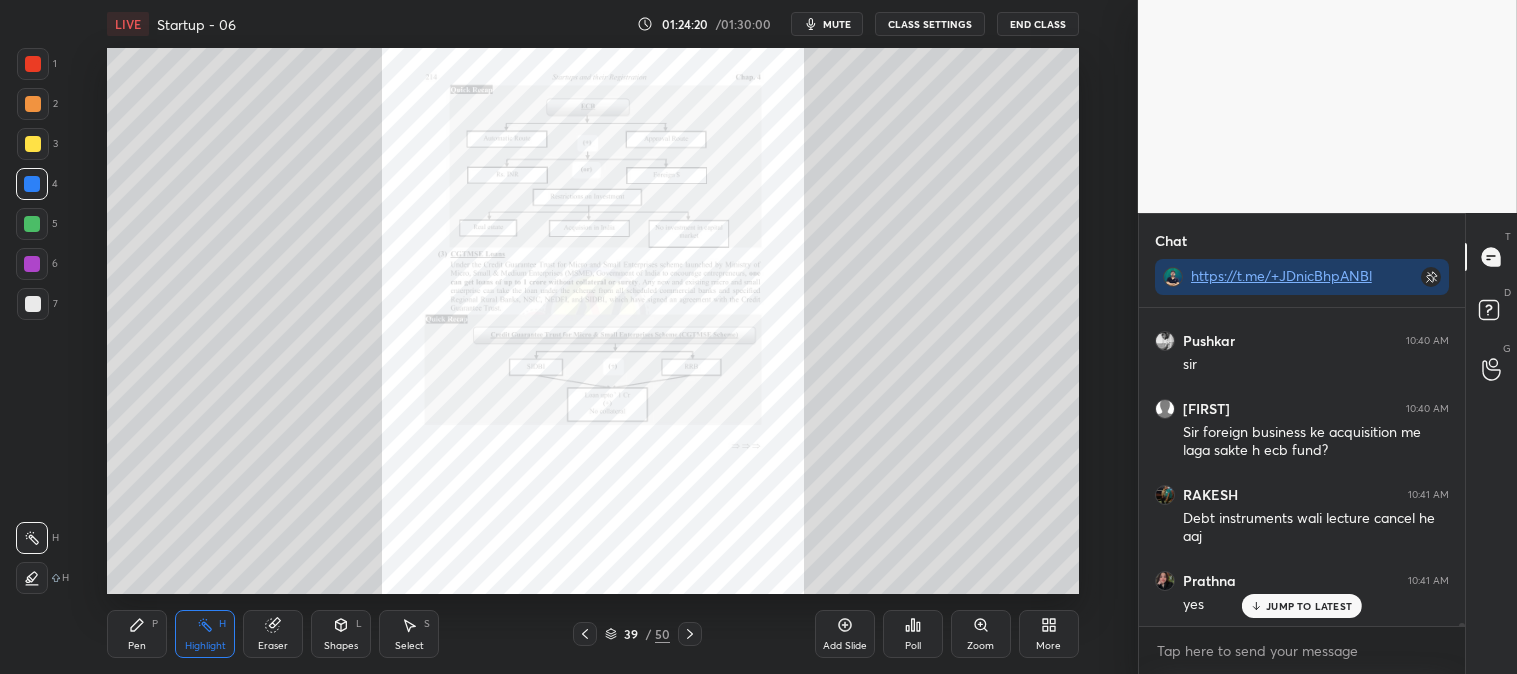 click 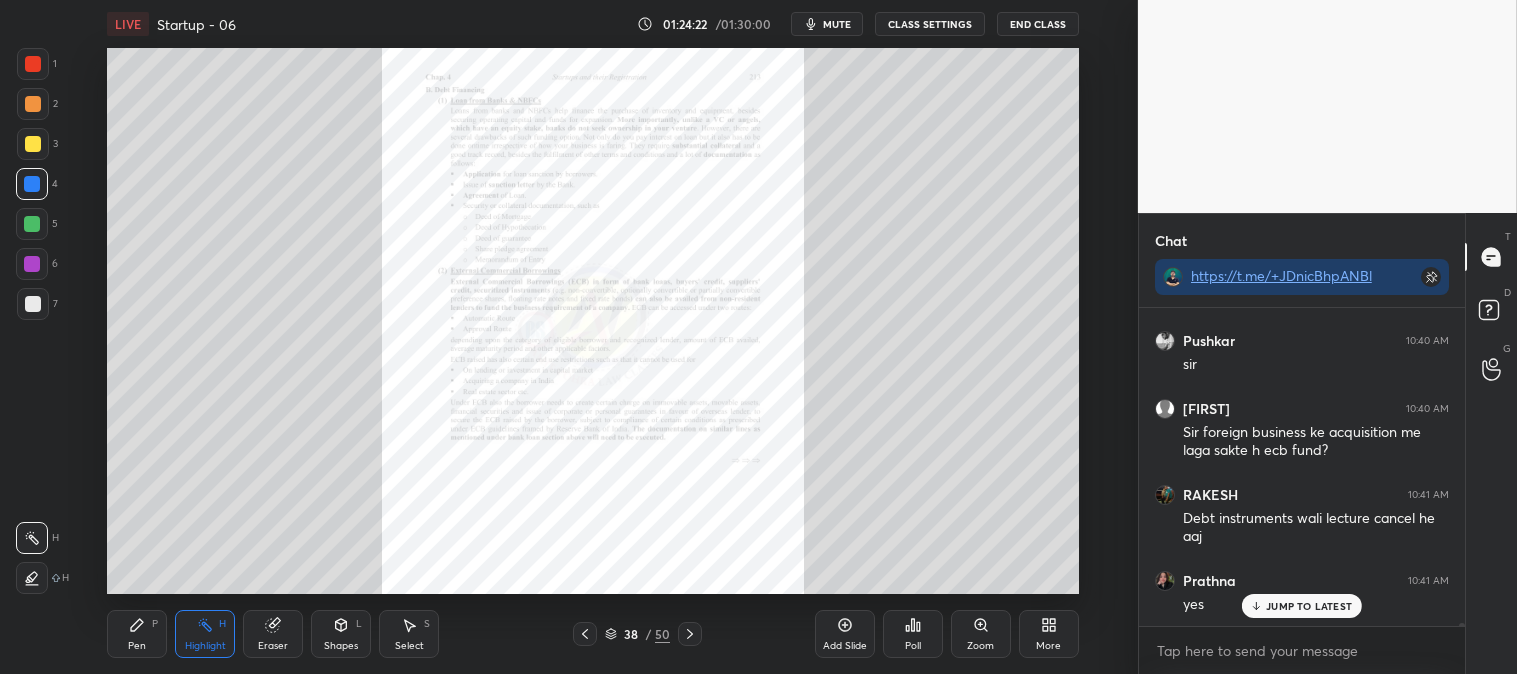 click 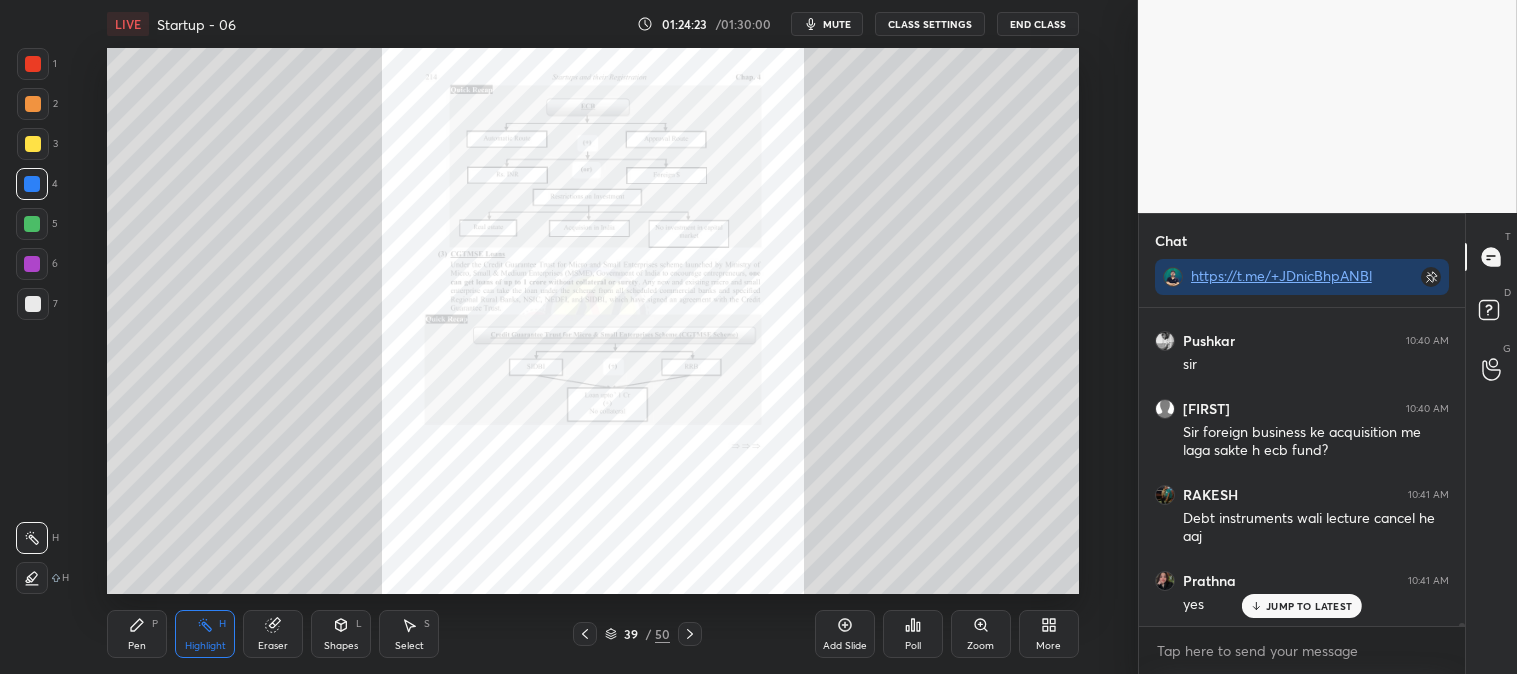 click 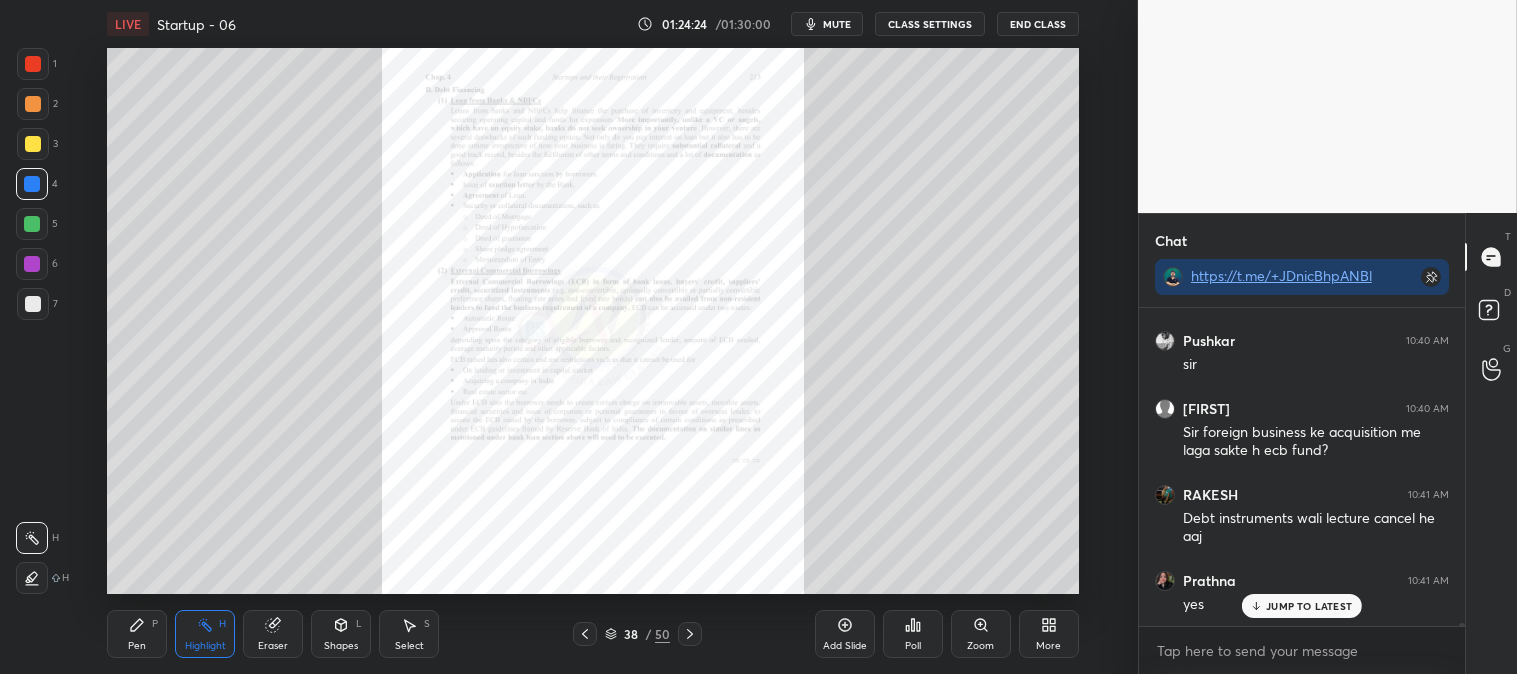 click on "Zoom" at bounding box center [981, 634] 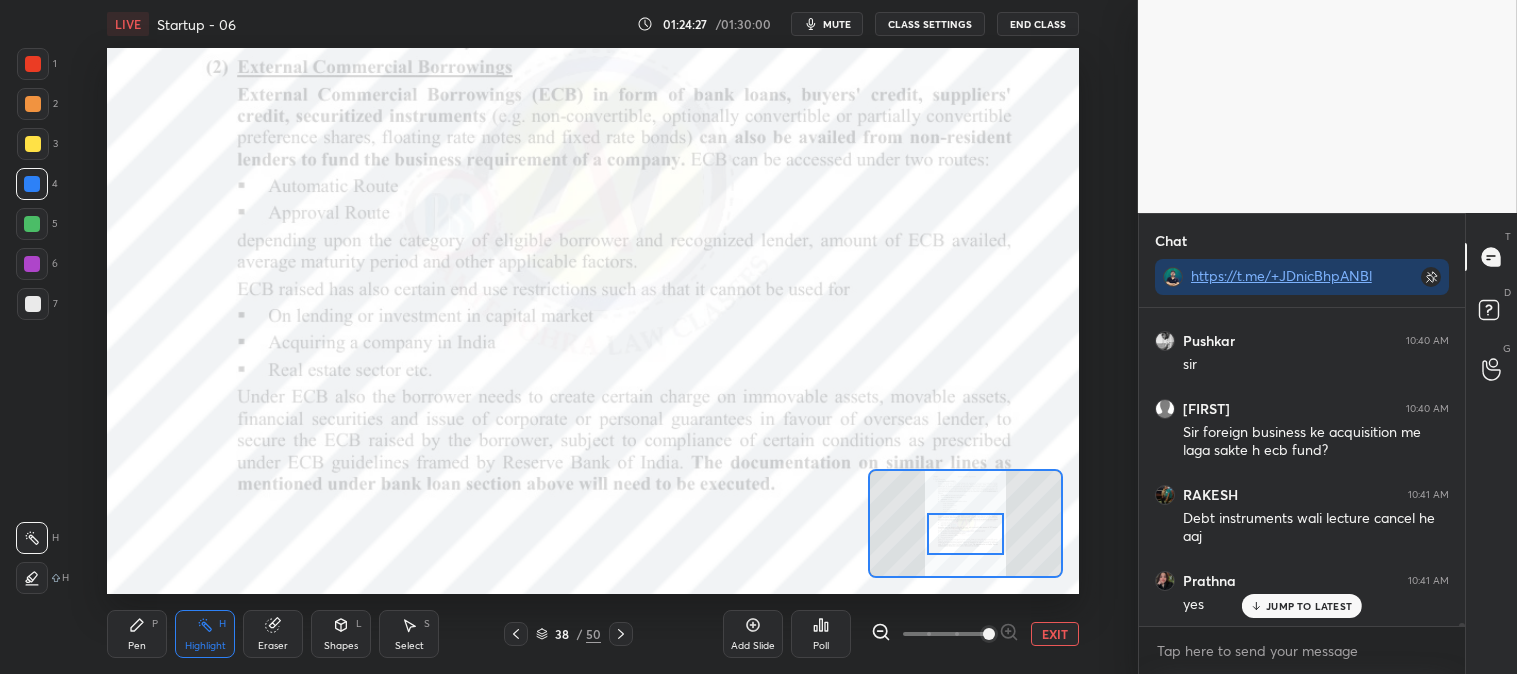 click on "EXIT" at bounding box center (1055, 634) 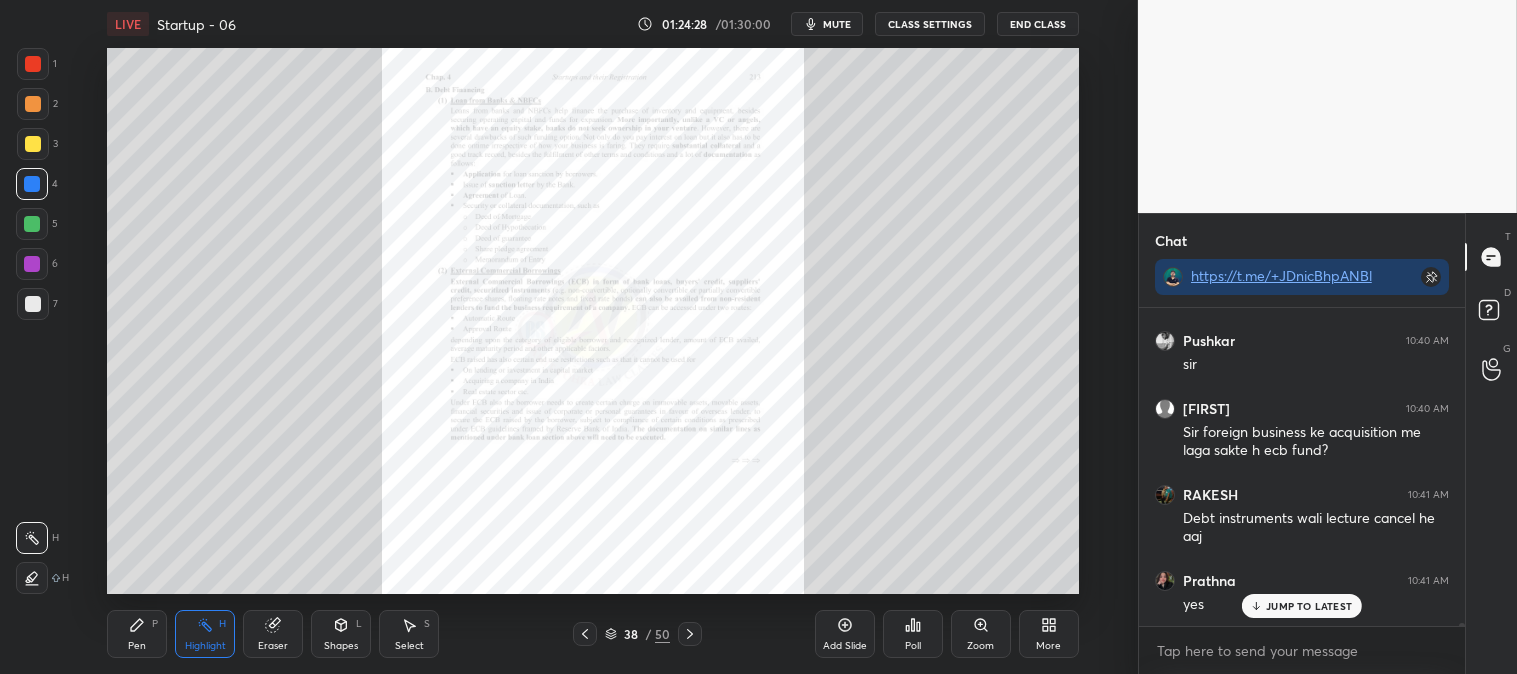 click on "Pen P" at bounding box center (137, 634) 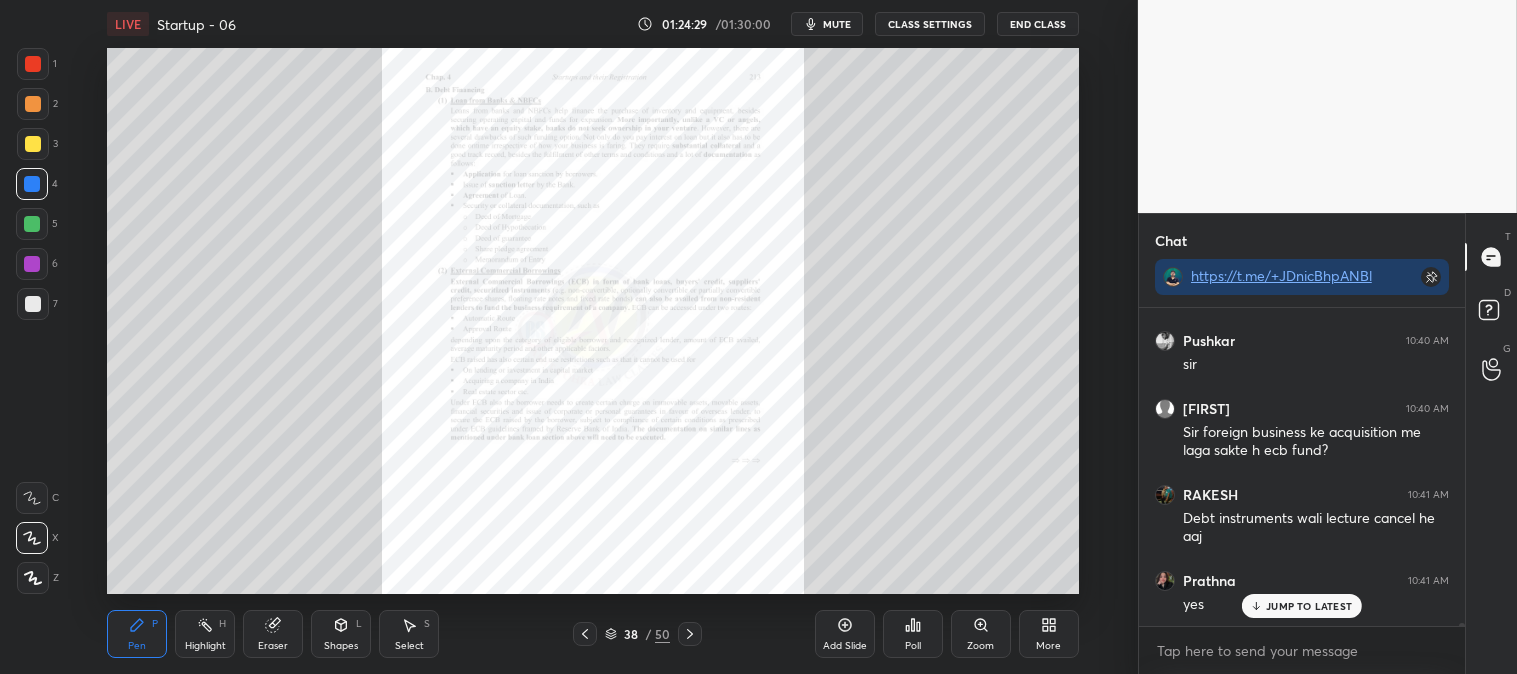 click 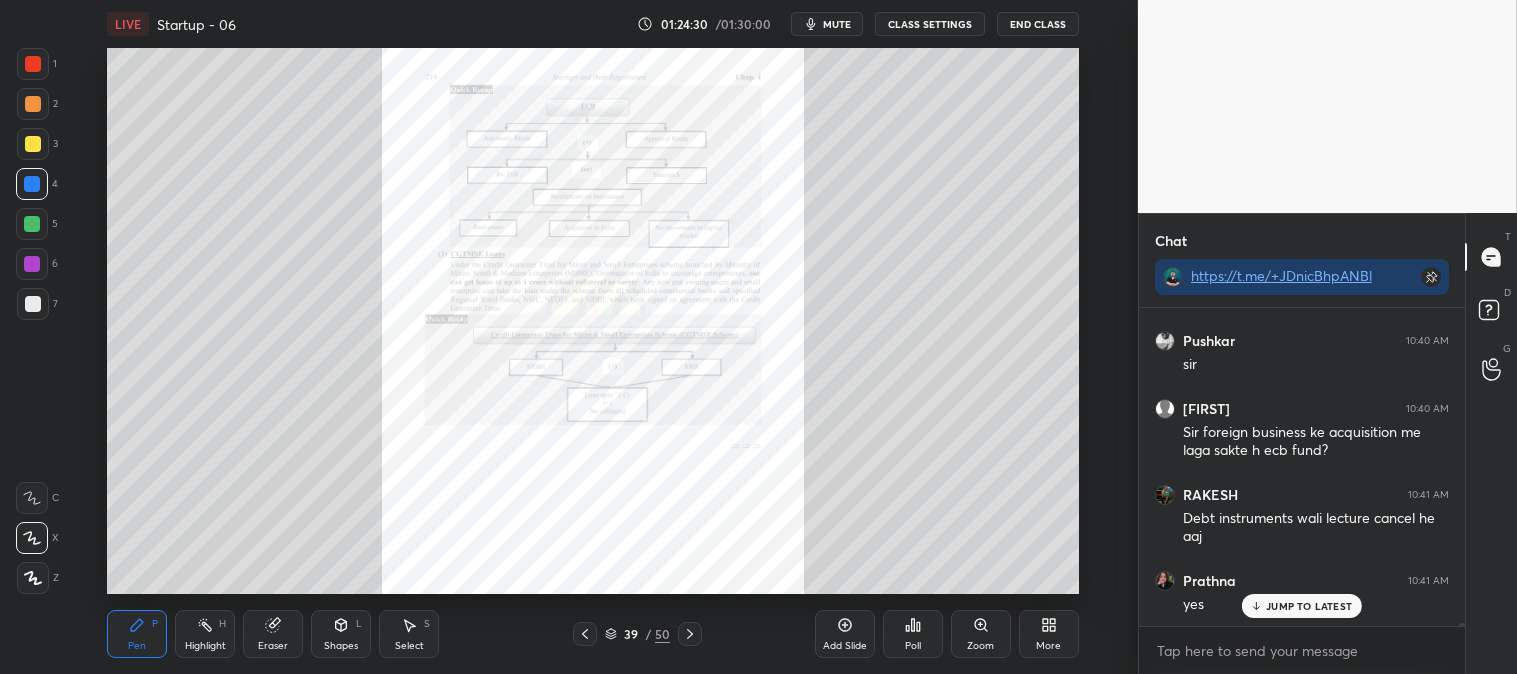 click on "Zoom" at bounding box center (980, 646) 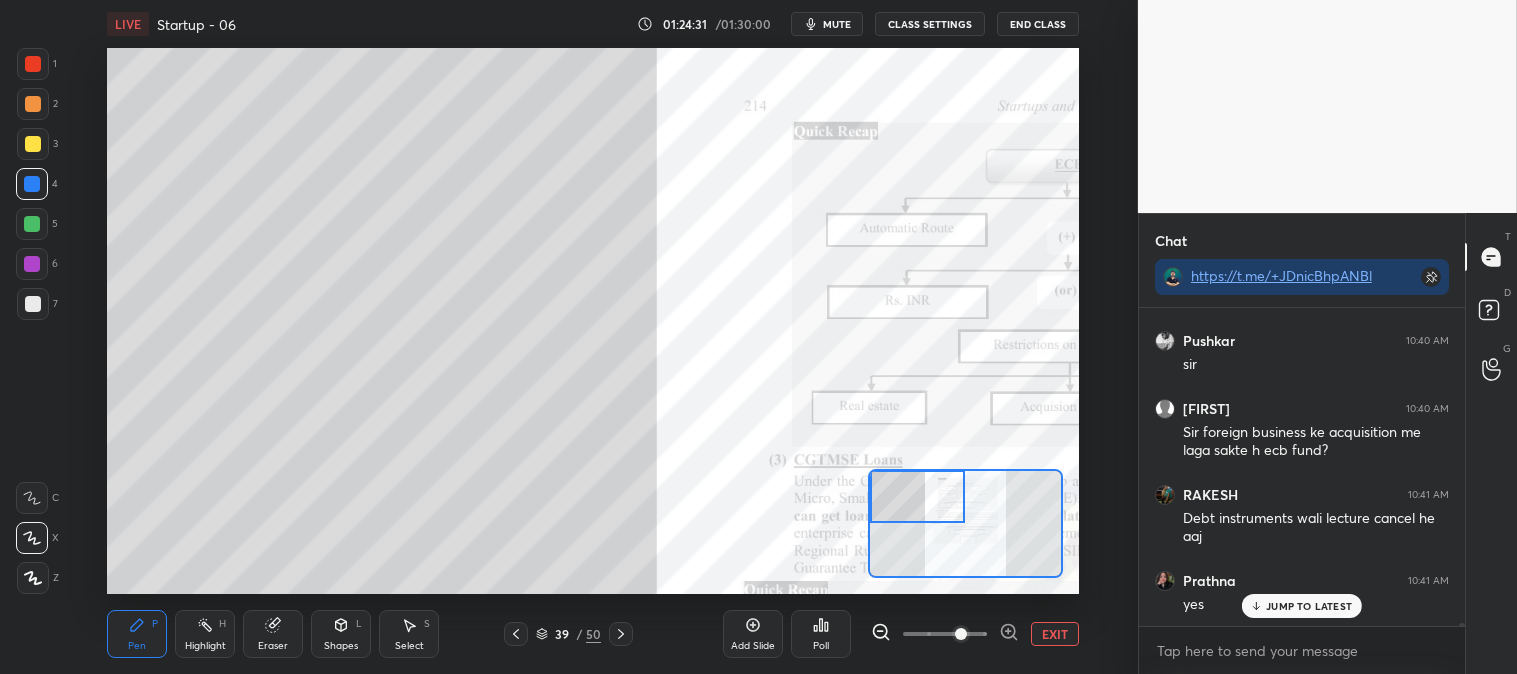click on "Pen P" at bounding box center [137, 634] 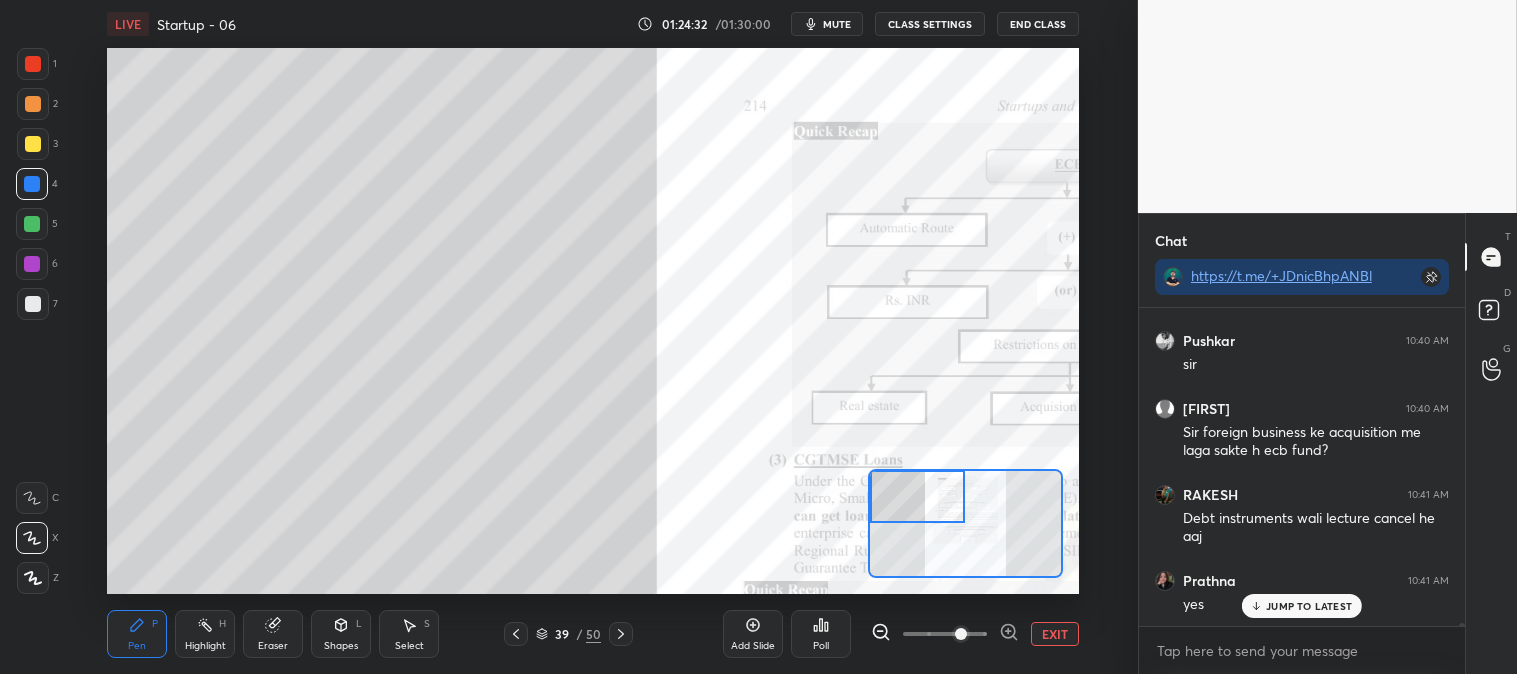 click at bounding box center [33, 144] 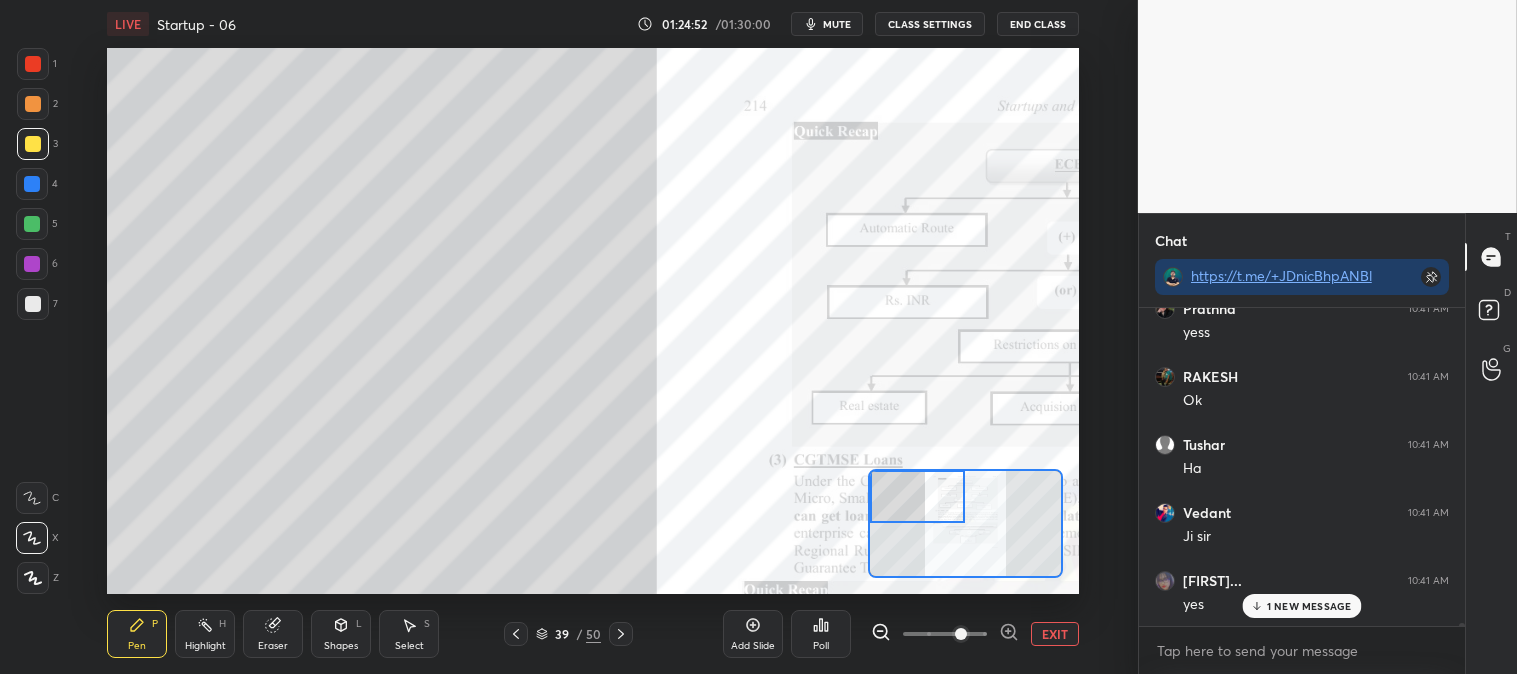 scroll, scrollTop: 33993, scrollLeft: 0, axis: vertical 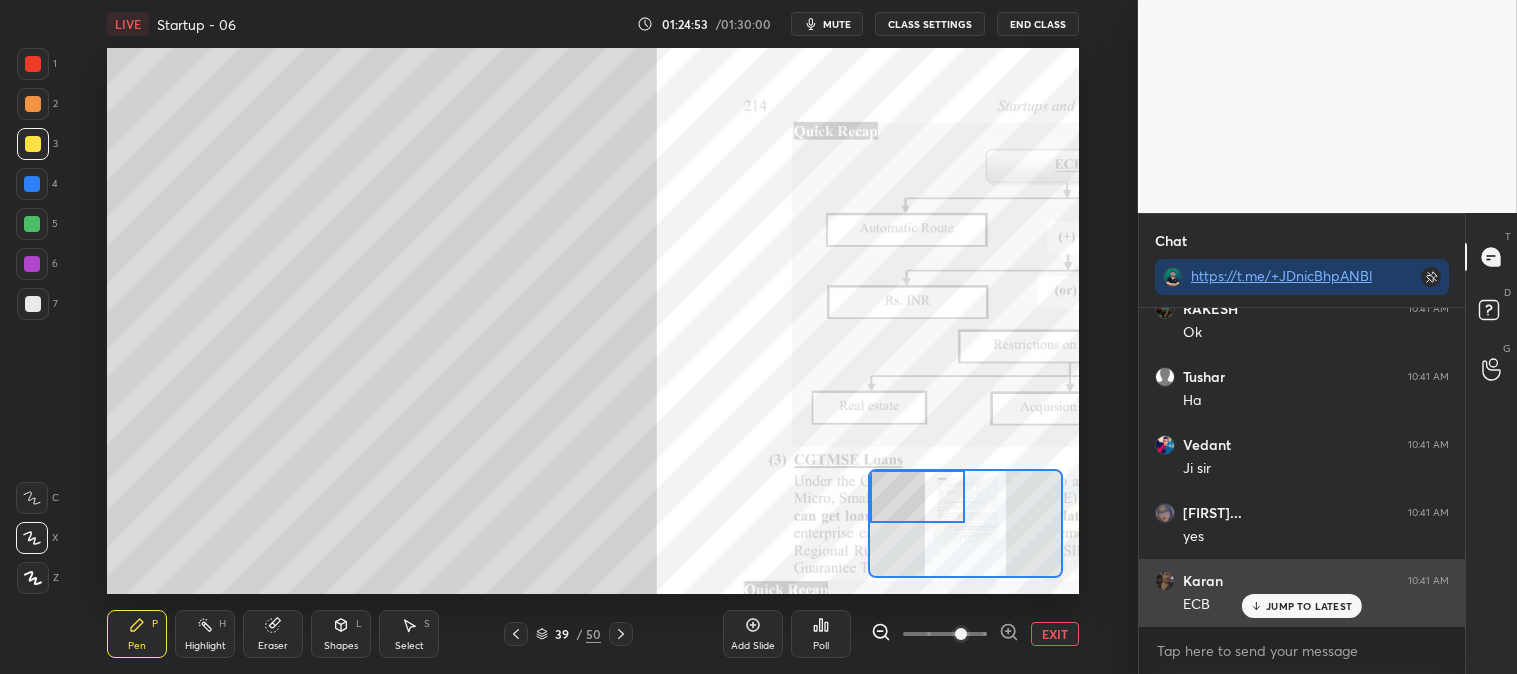 click on "JUMP TO LATEST" at bounding box center (1309, 606) 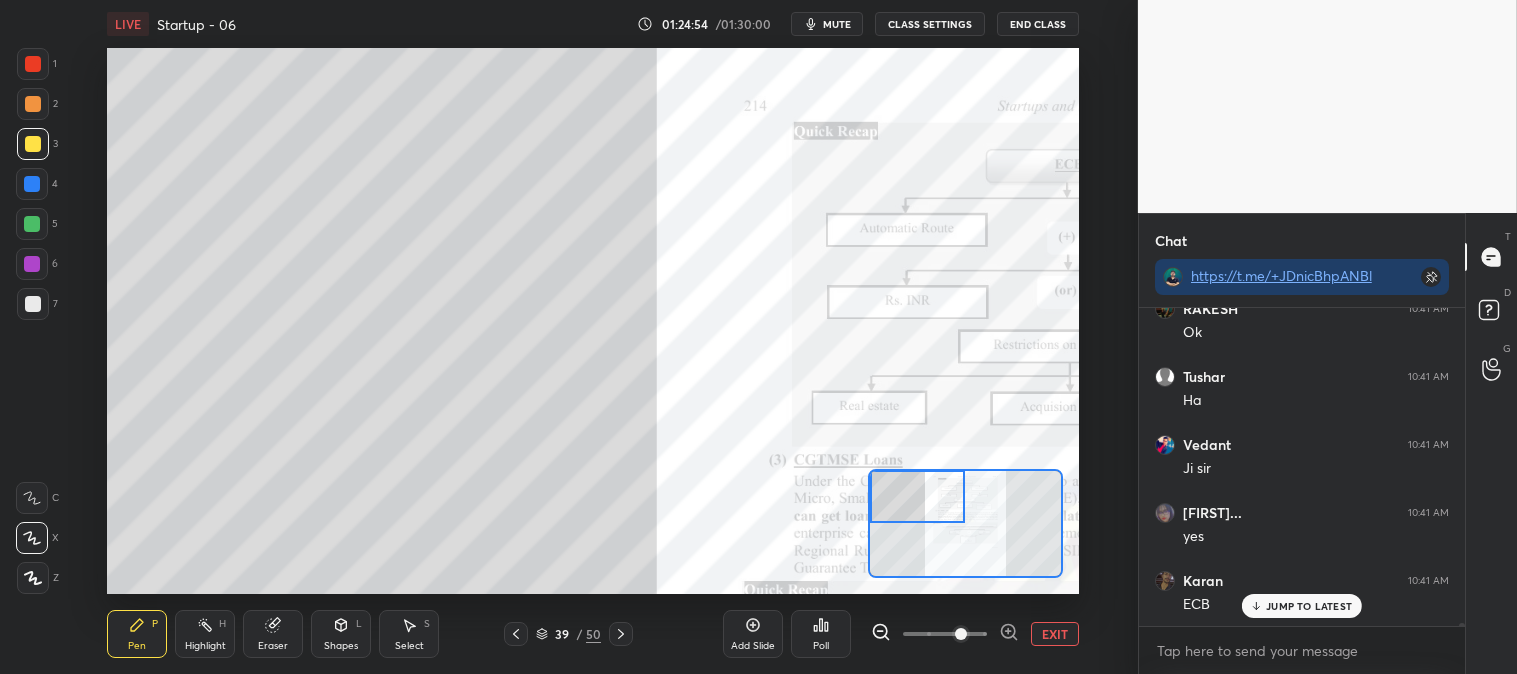 scroll, scrollTop: 34061, scrollLeft: 0, axis: vertical 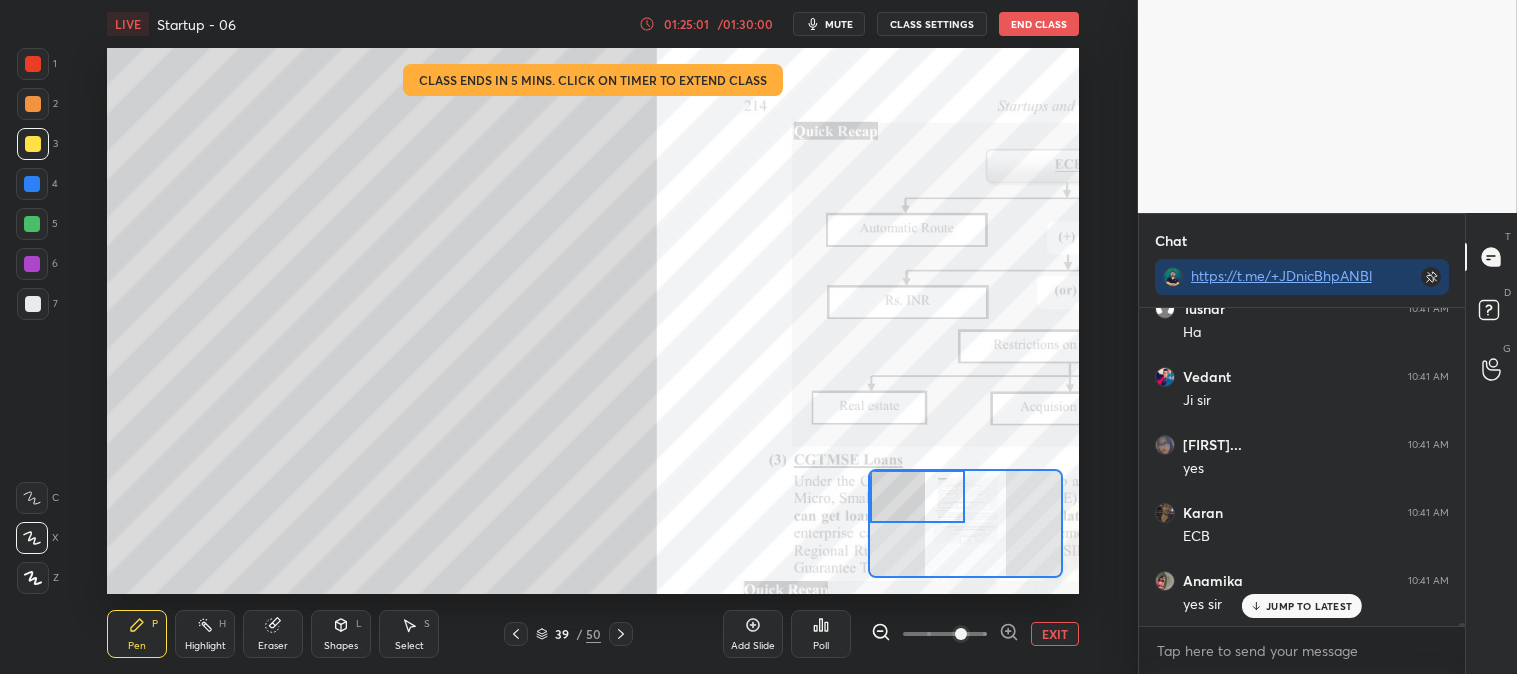 click on "/  01:30:00" at bounding box center [746, 24] 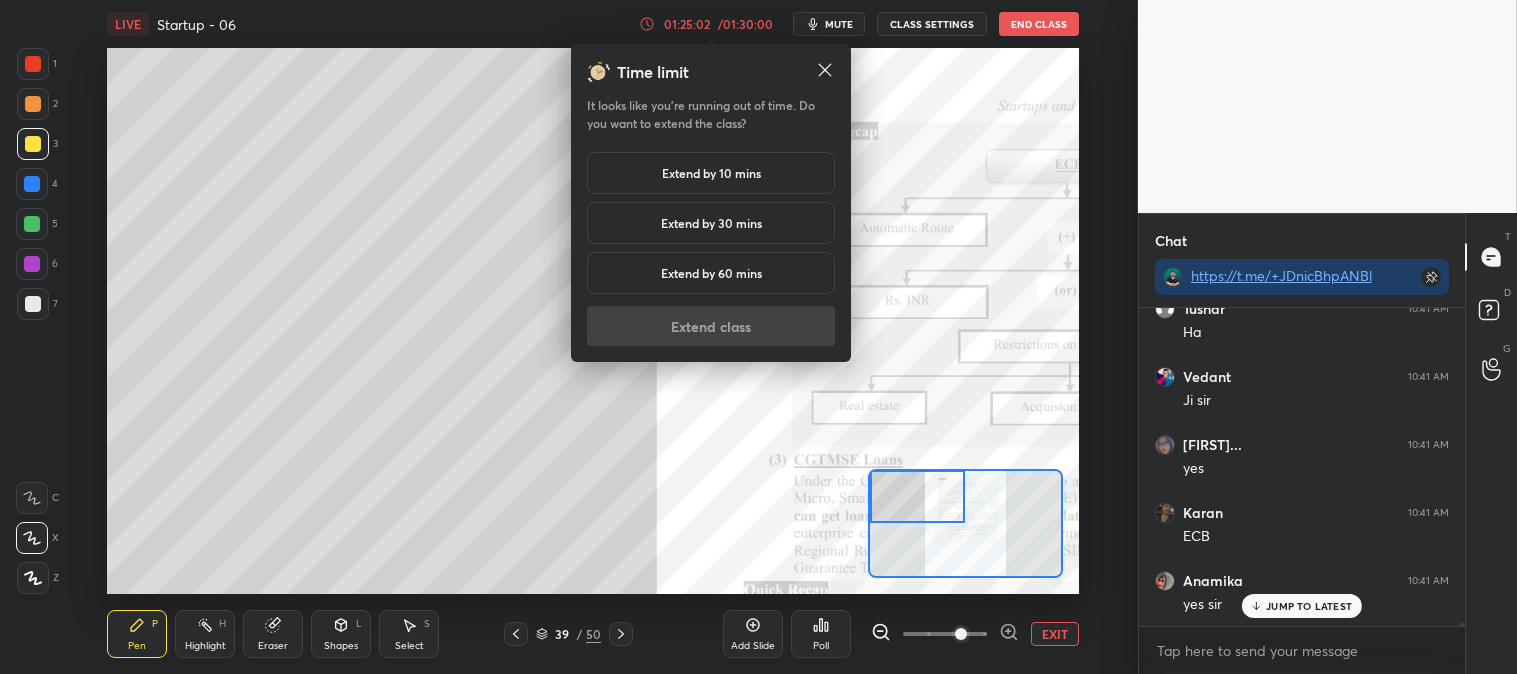 click on "Extend by 10 mins" at bounding box center (711, 173) 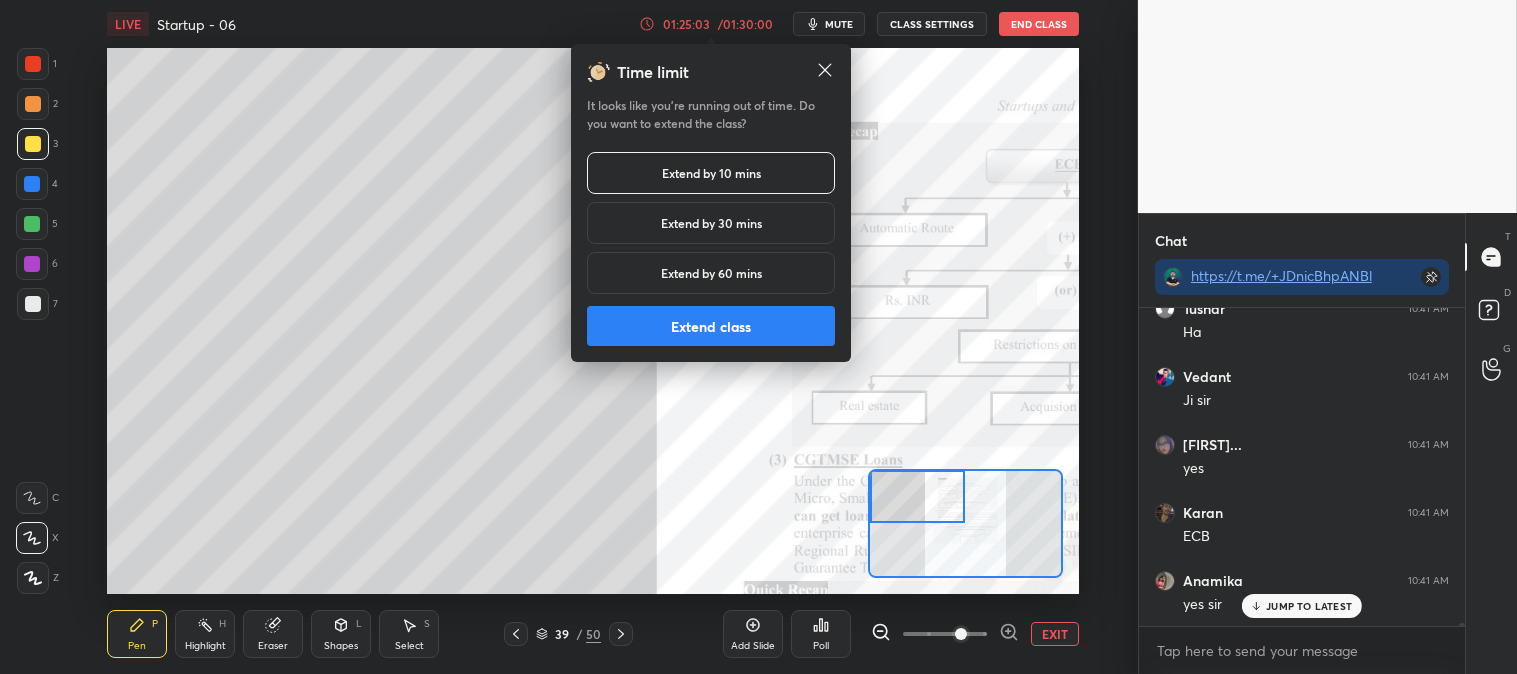 click on "Extend class" at bounding box center [711, 326] 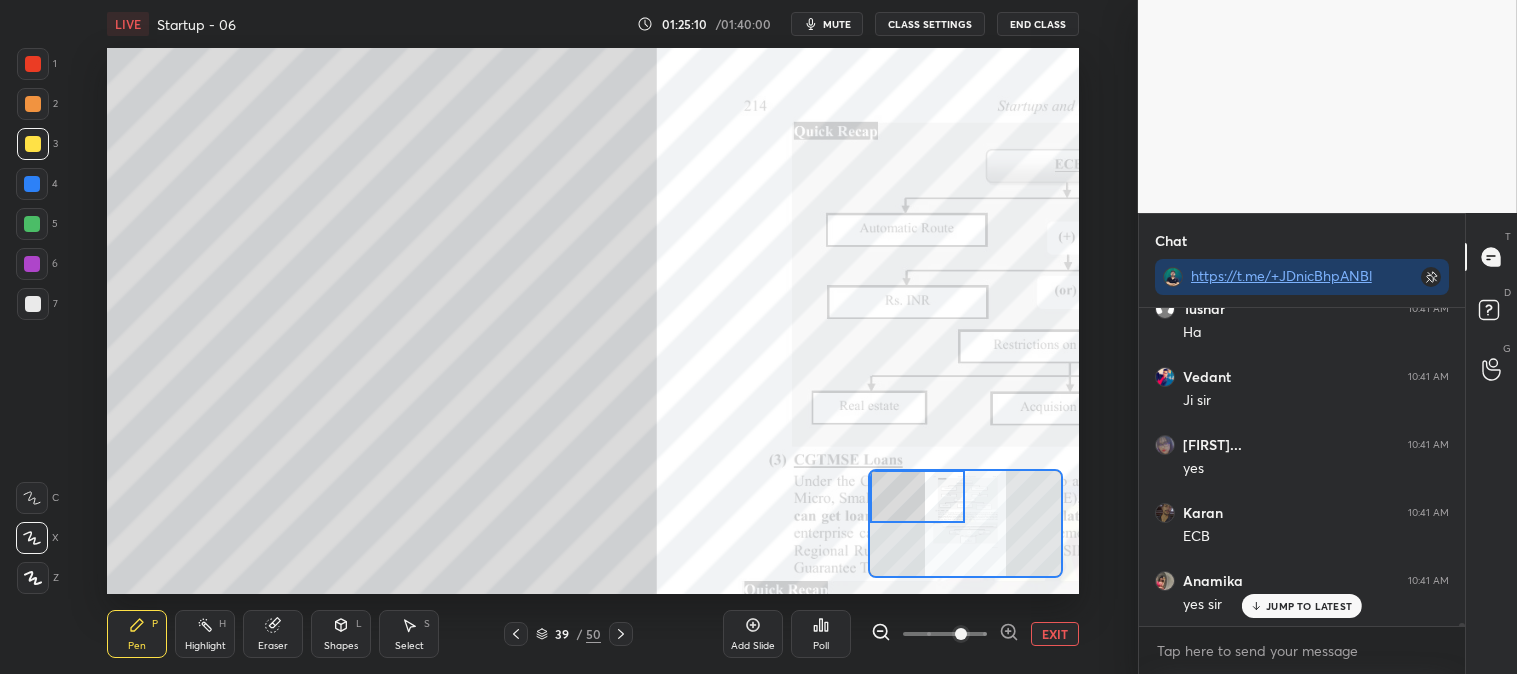 click at bounding box center (33, 304) 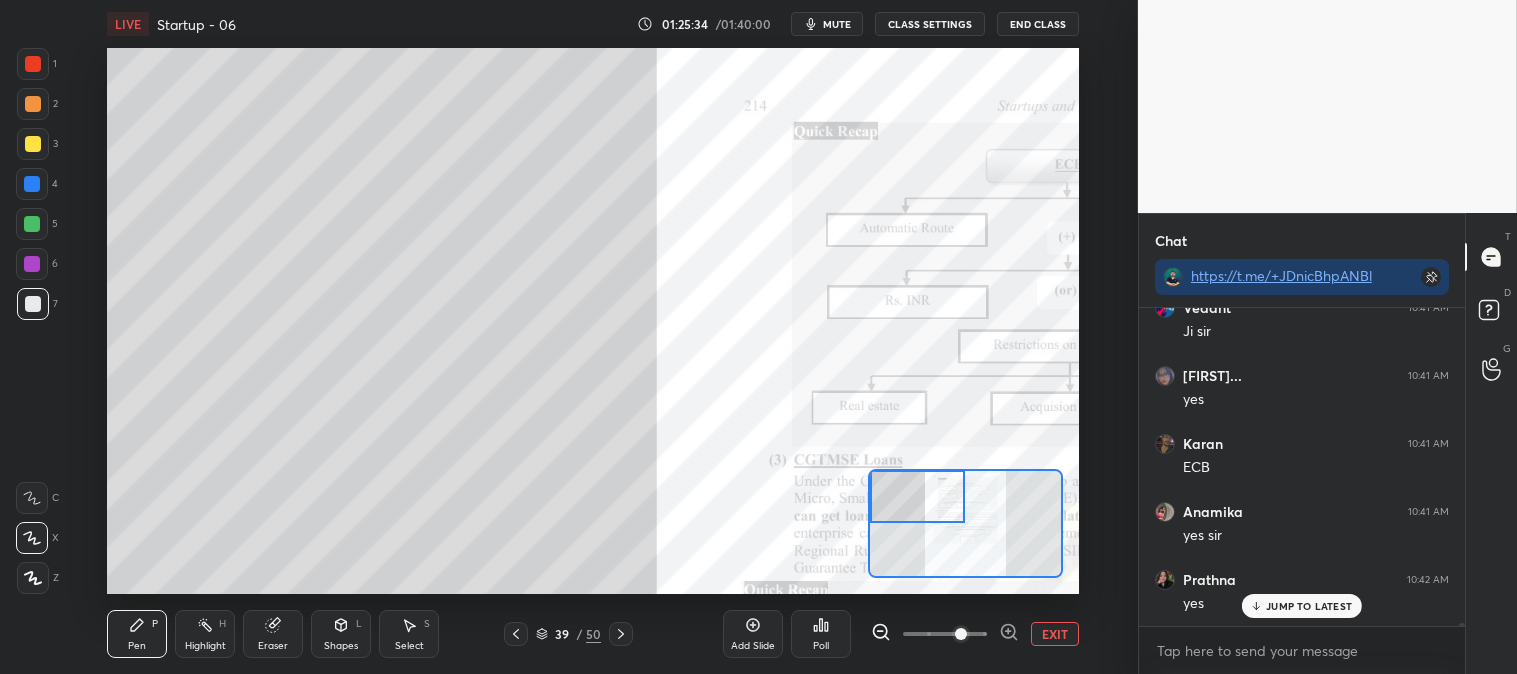 scroll, scrollTop: 34197, scrollLeft: 0, axis: vertical 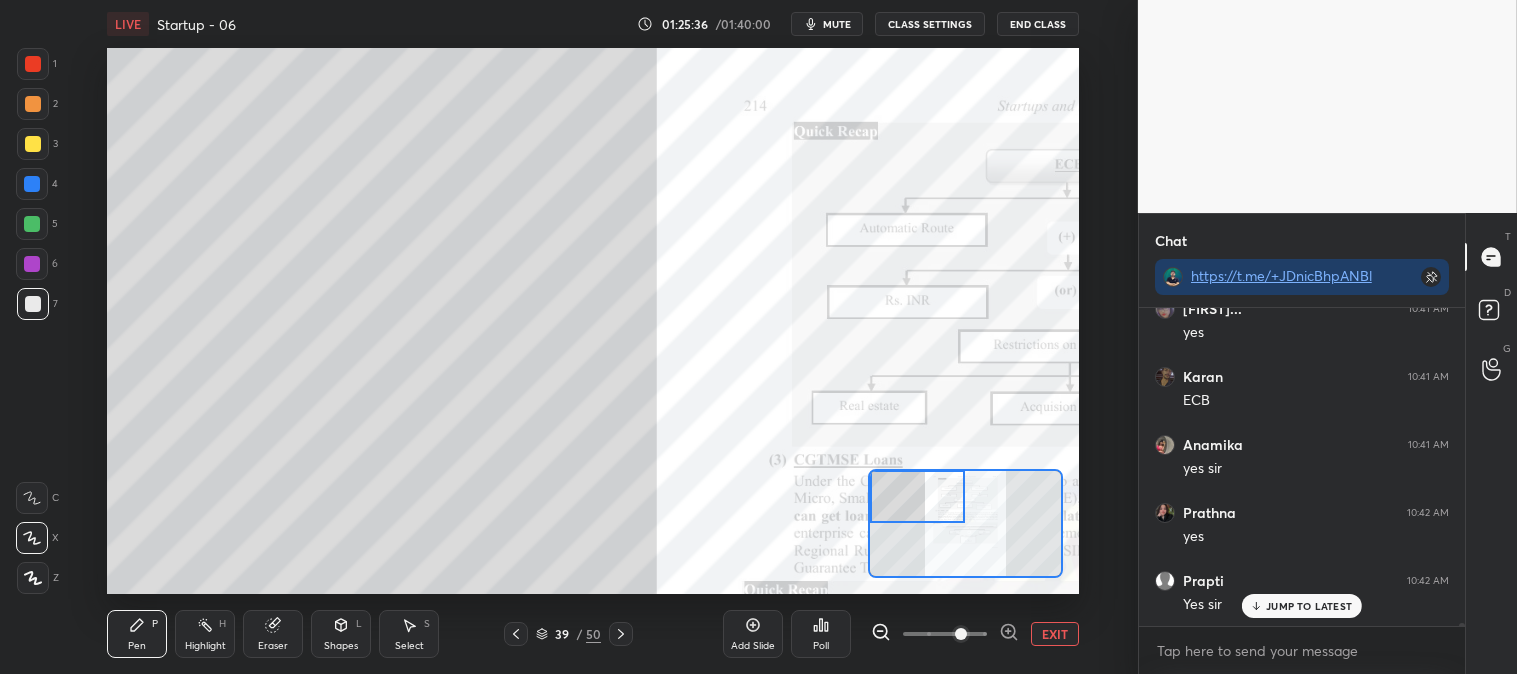 click at bounding box center (32, 224) 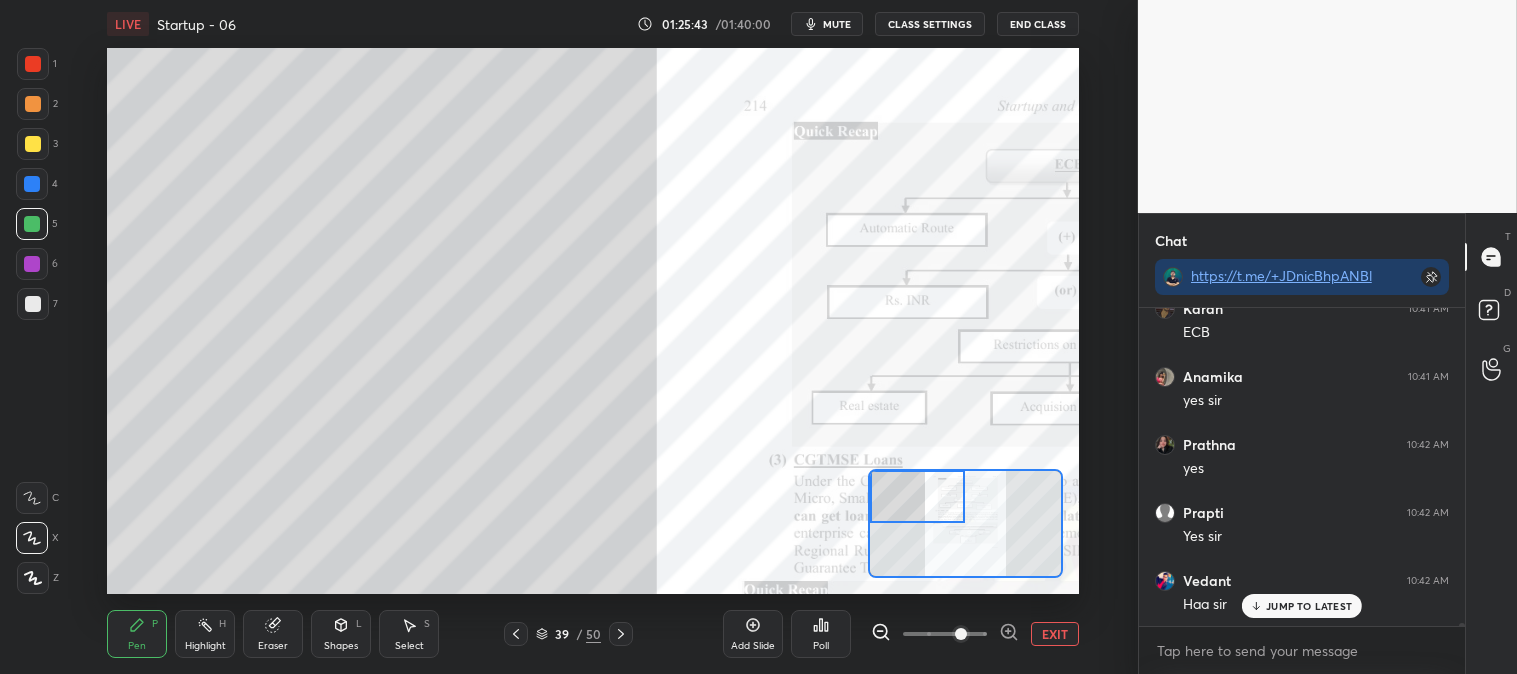scroll, scrollTop: 34333, scrollLeft: 0, axis: vertical 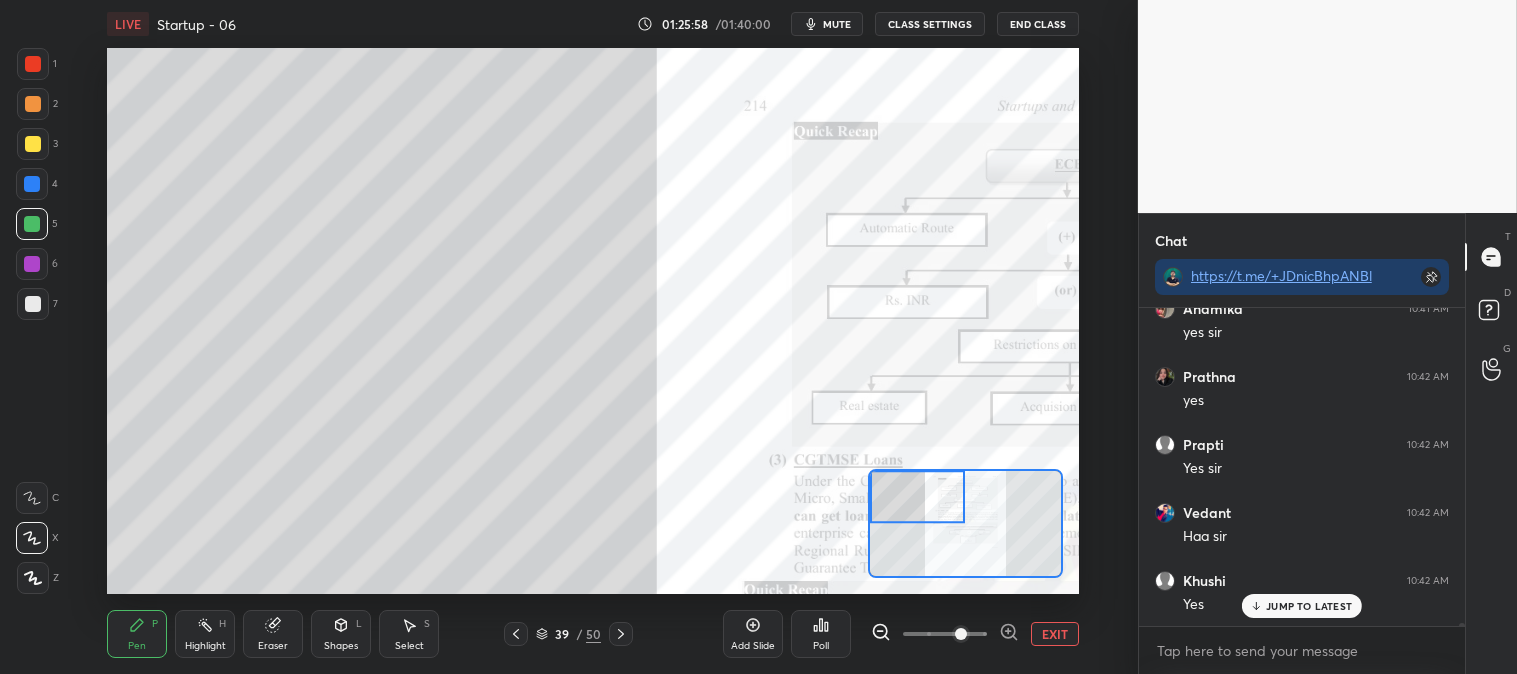click on "Highlight" at bounding box center [205, 646] 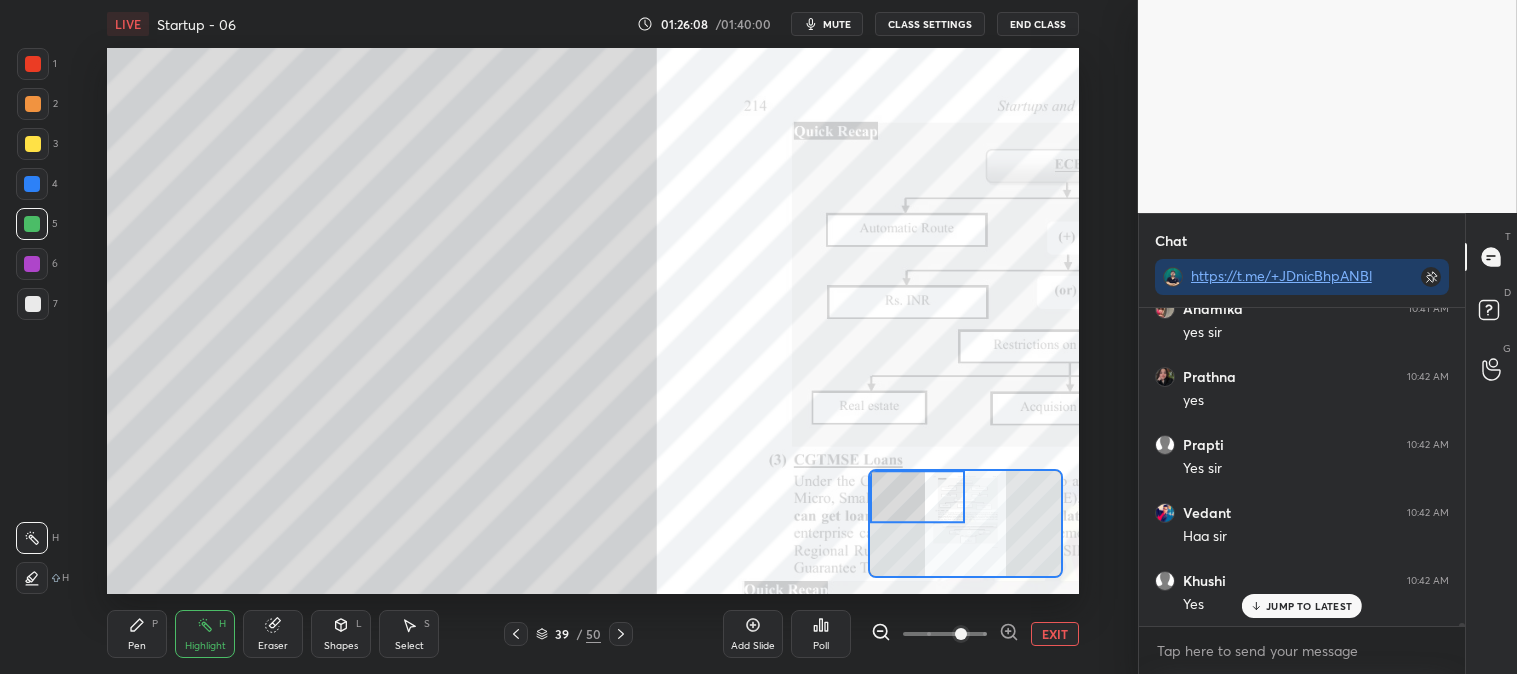 click on "JUMP TO LATEST" at bounding box center (1309, 606) 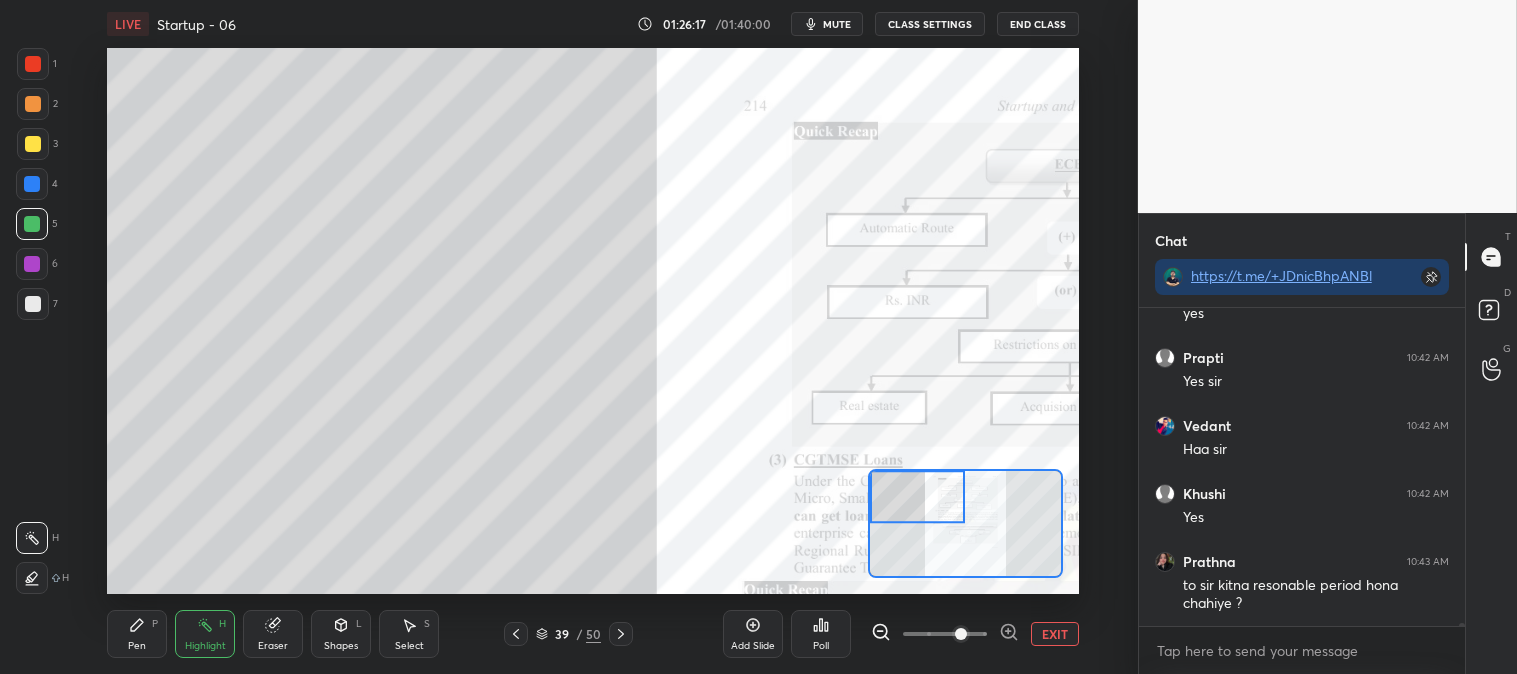 scroll, scrollTop: 34487, scrollLeft: 0, axis: vertical 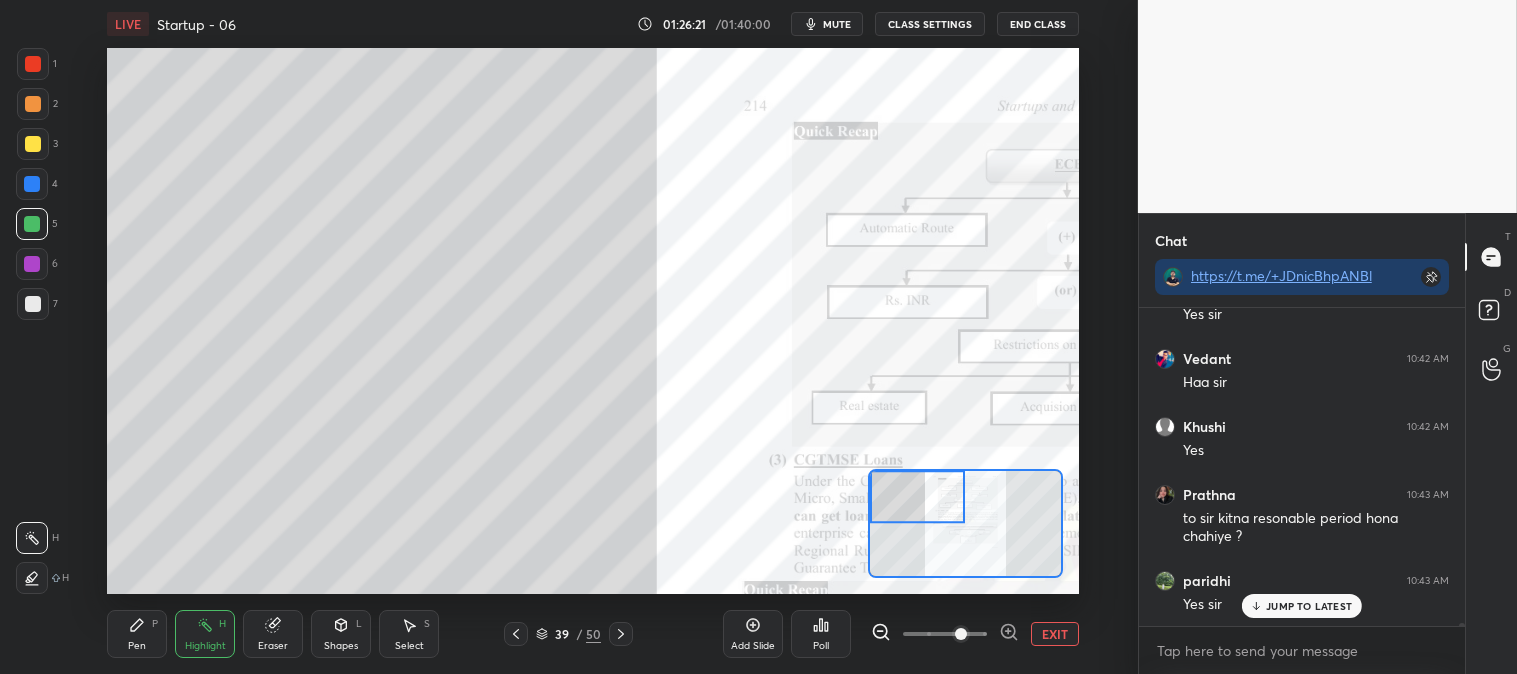 click on "Pen P" at bounding box center (137, 634) 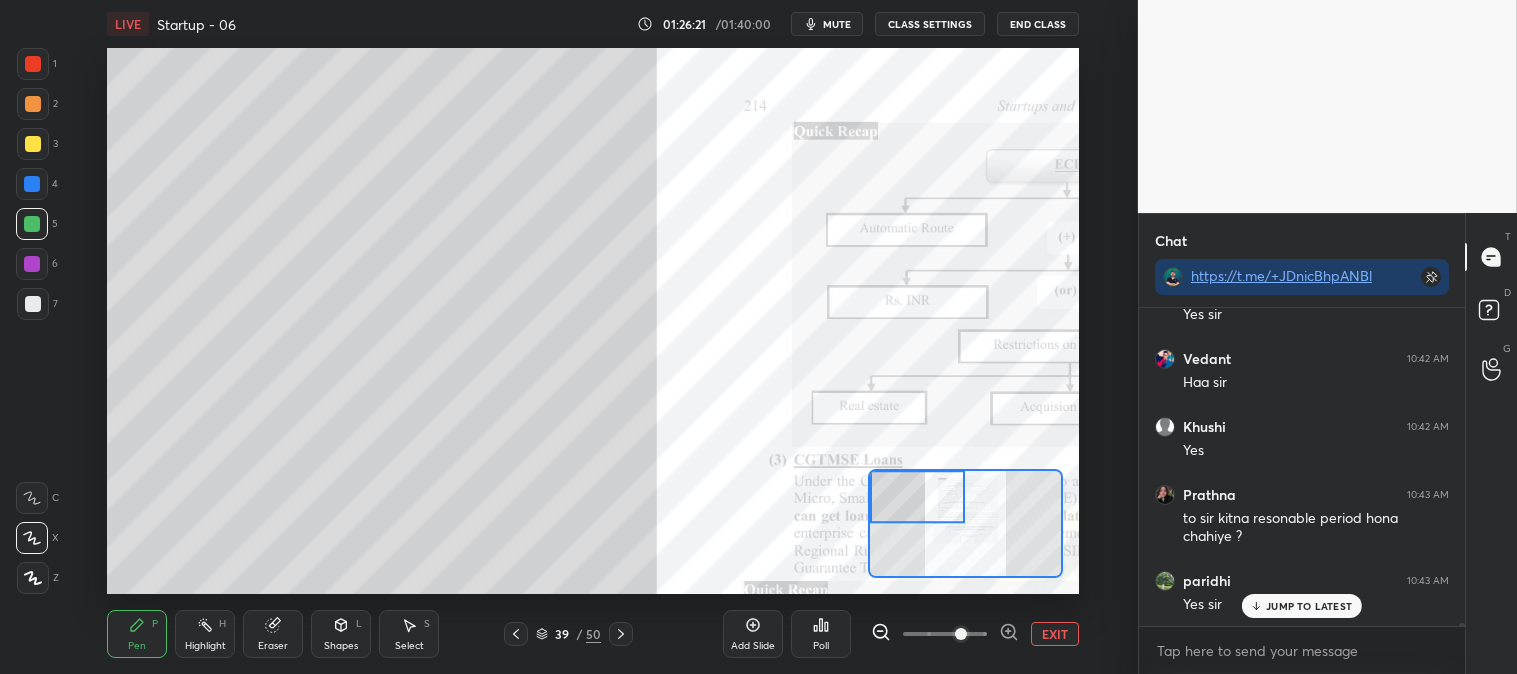 click on "Pen P" at bounding box center [137, 634] 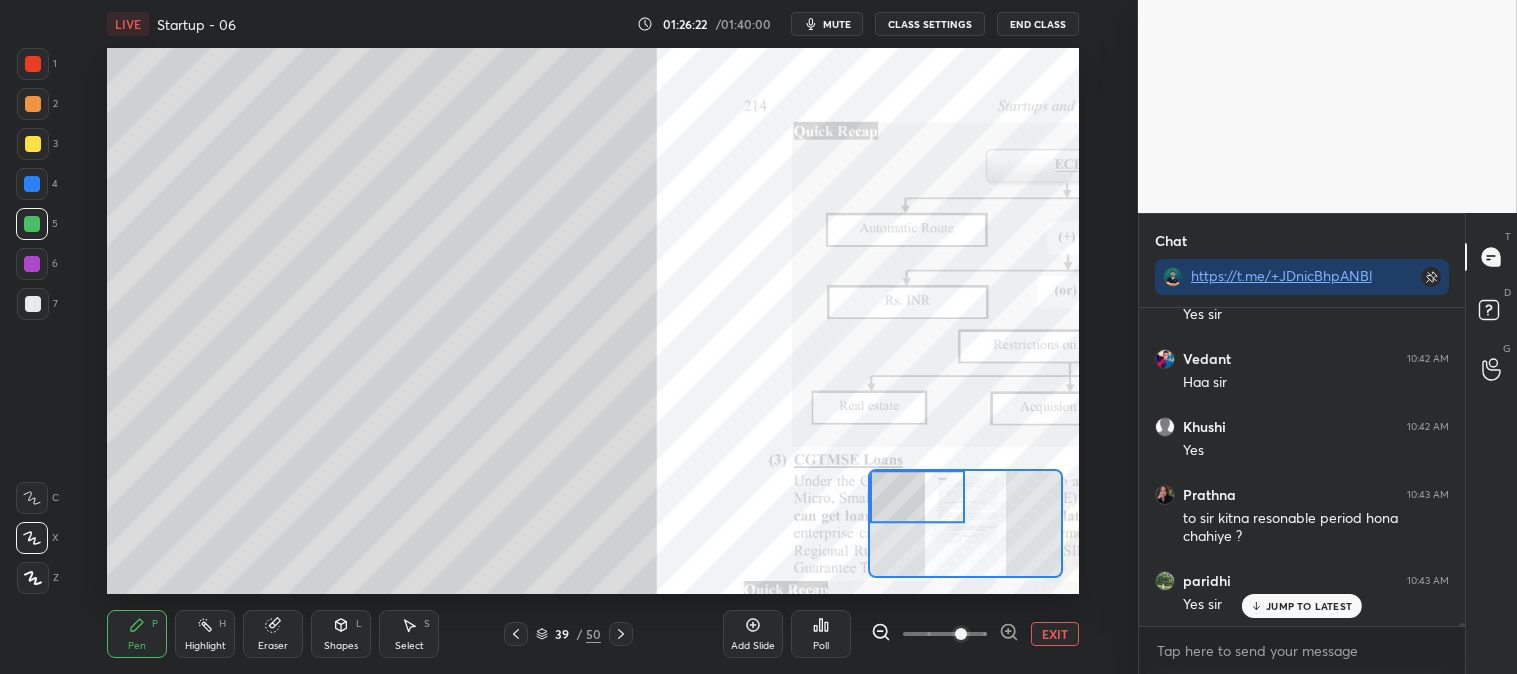 click at bounding box center [33, 144] 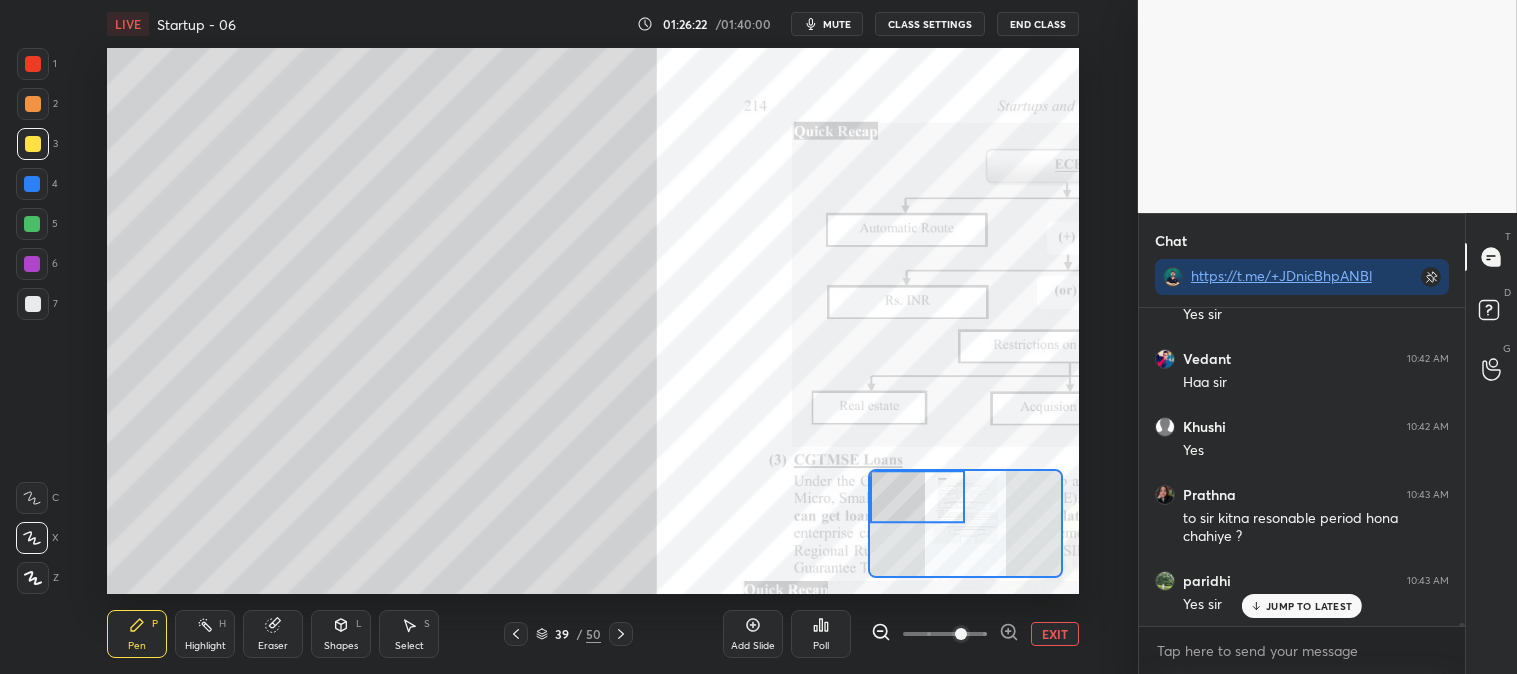 click at bounding box center [33, 104] 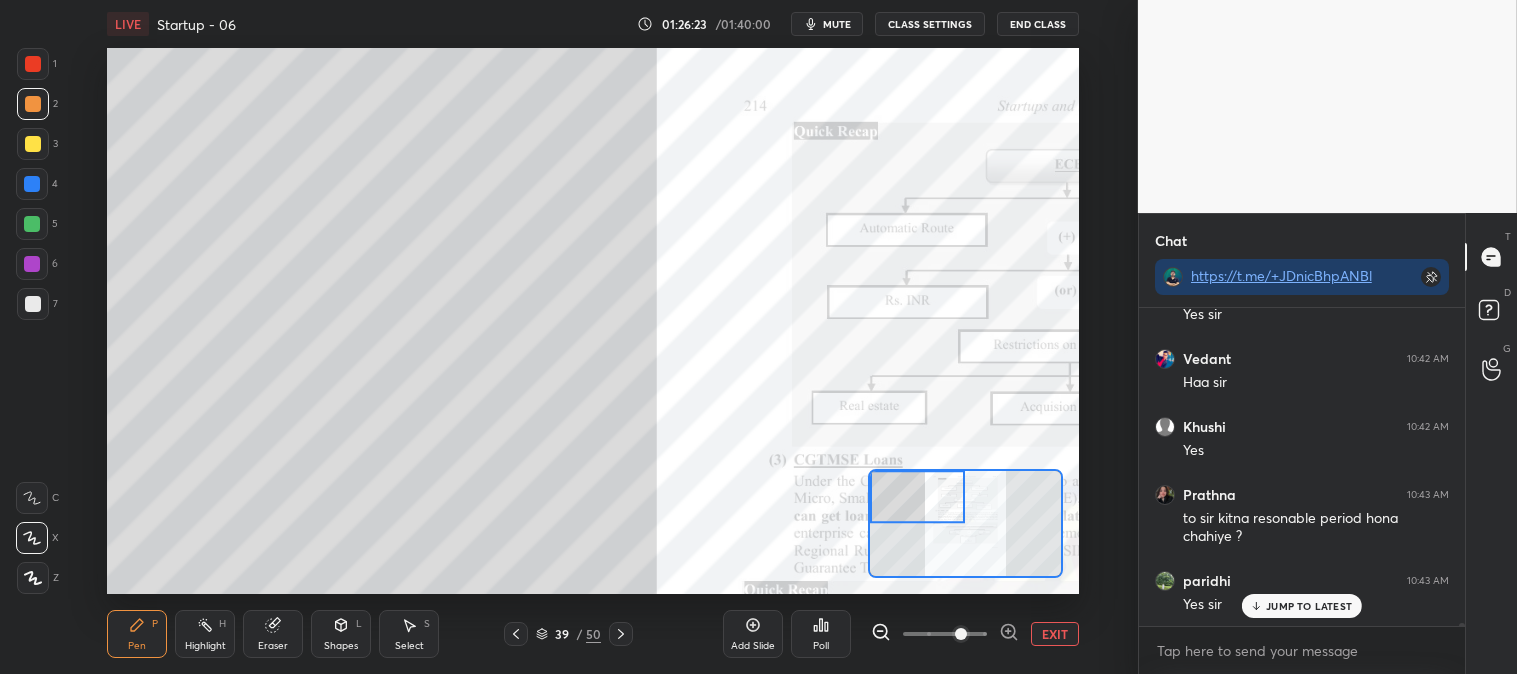 click on "JUMP TO LATEST" at bounding box center [1302, 606] 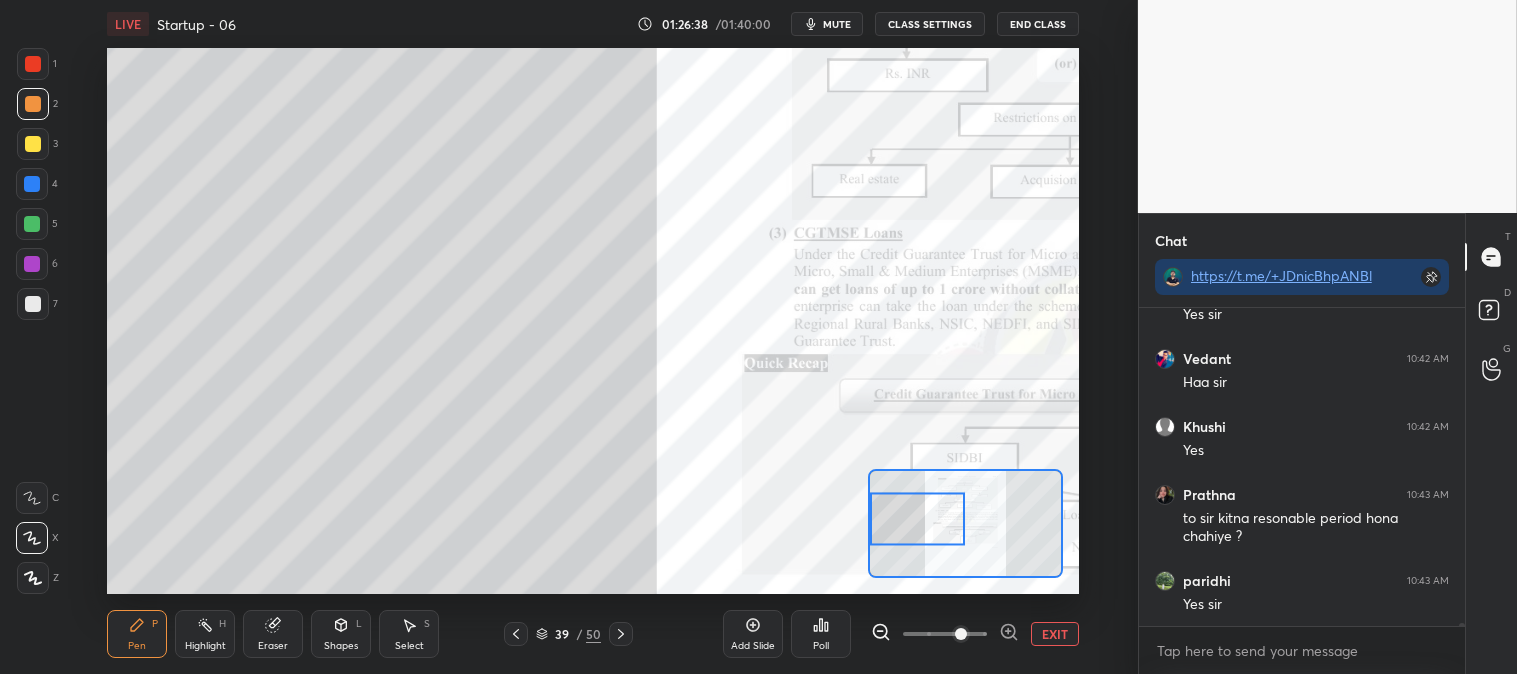 click at bounding box center (33, 304) 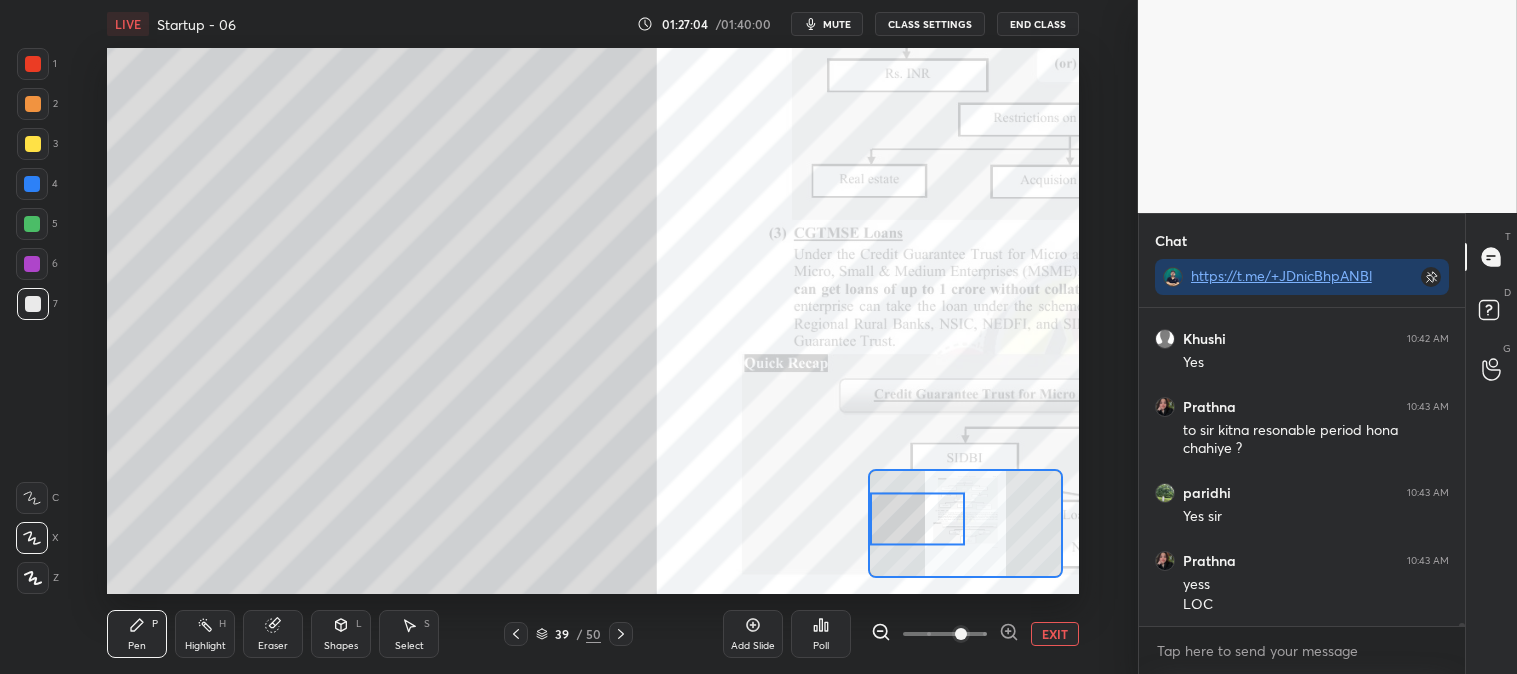 scroll, scrollTop: 34595, scrollLeft: 0, axis: vertical 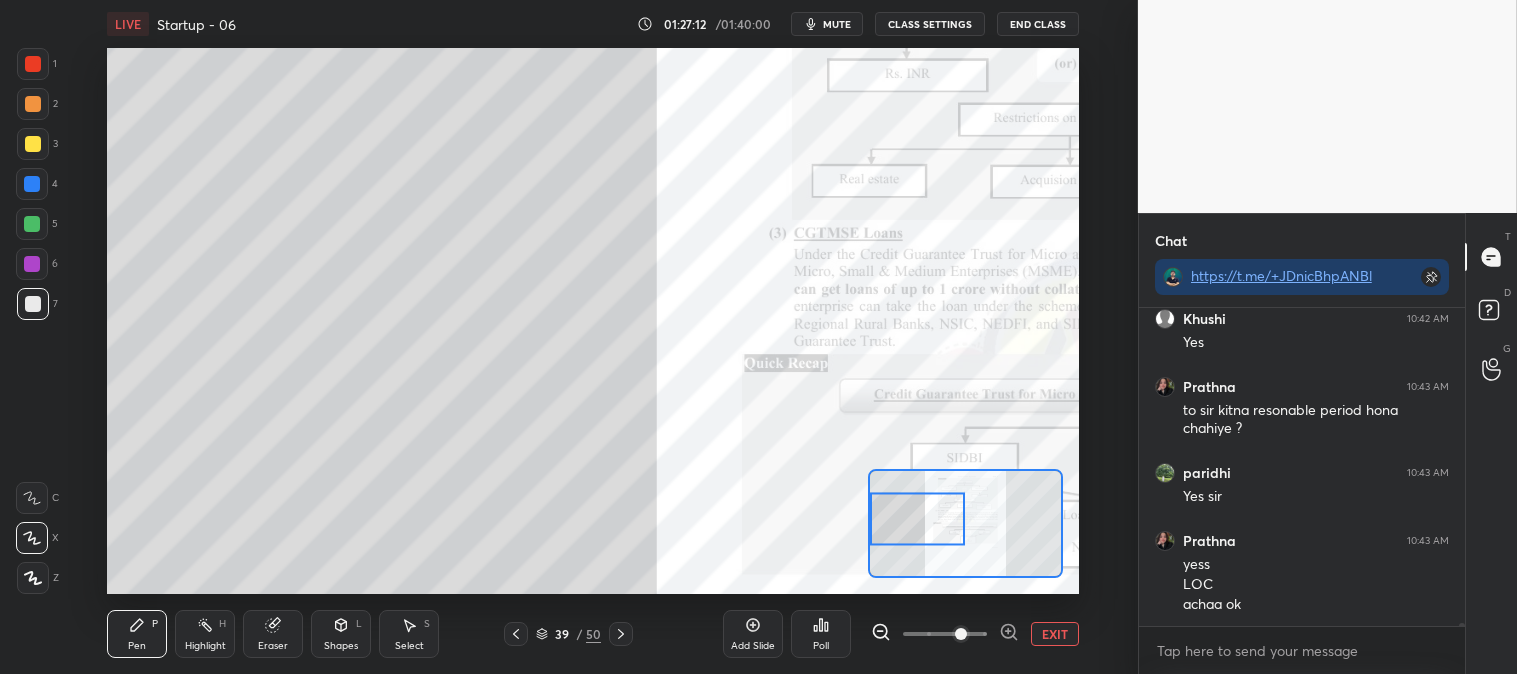 click on "EXIT" at bounding box center (1055, 634) 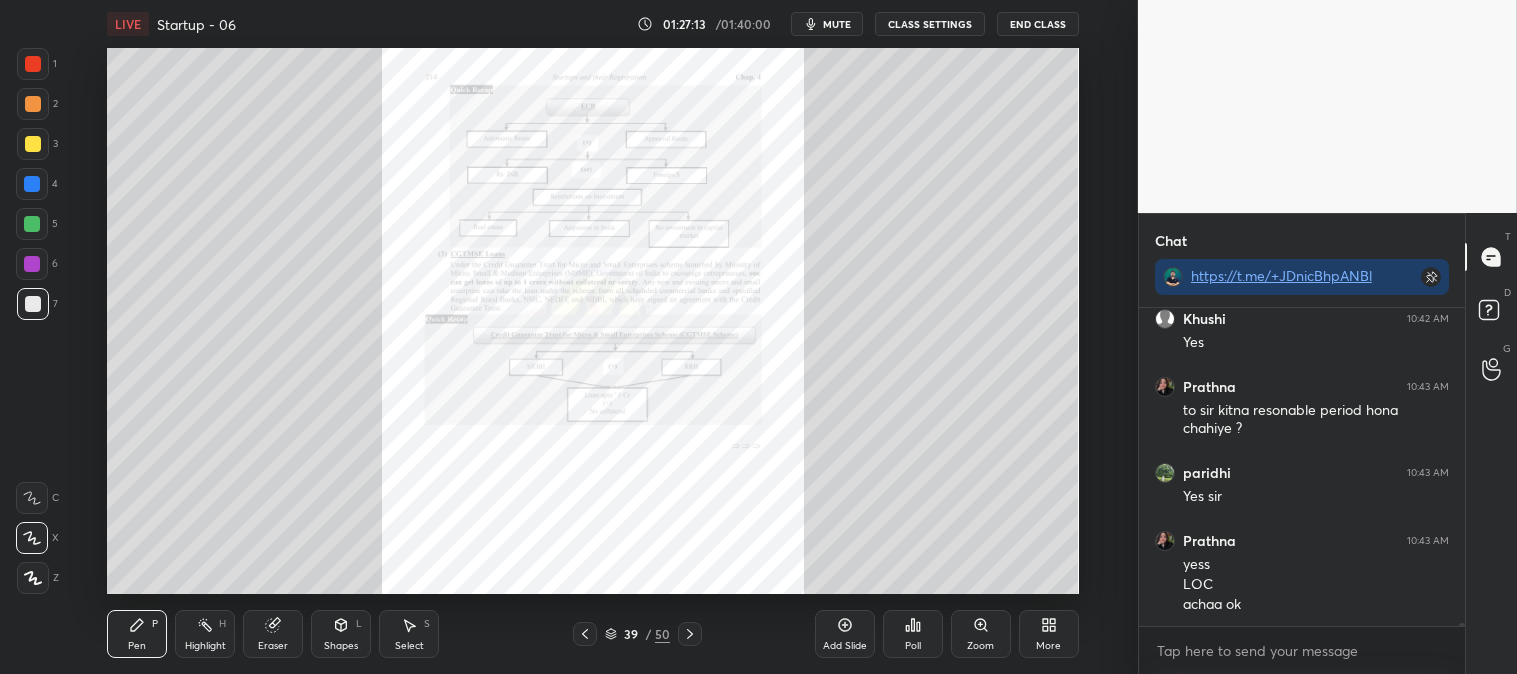 click 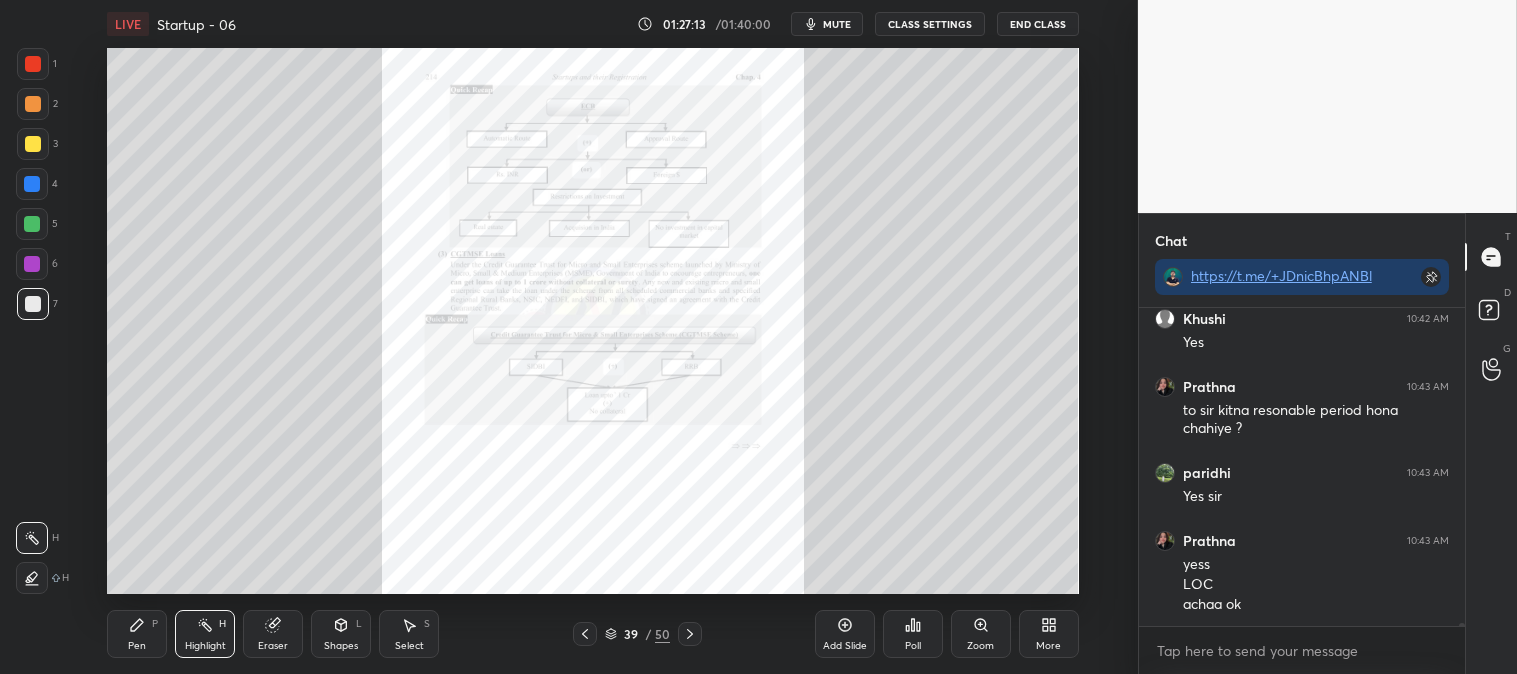 click on "1 2 3 4 5 6 7 C X Z C X Z E E Erase all   H H LIVE Startup - 06 01:27:13 /  01:40:00 mute CLASS SETTINGS End Class Setting up your live class Poll for   secs No correct answer Start poll Back Startup - 06 • L6 of Detailed Course on SBIL - CS Executive Module 1 CS [PERSON] Pen P Highlight H Eraser Shapes L Select S 39 / 50 Add Slide Poll Zoom More" at bounding box center [561, 337] 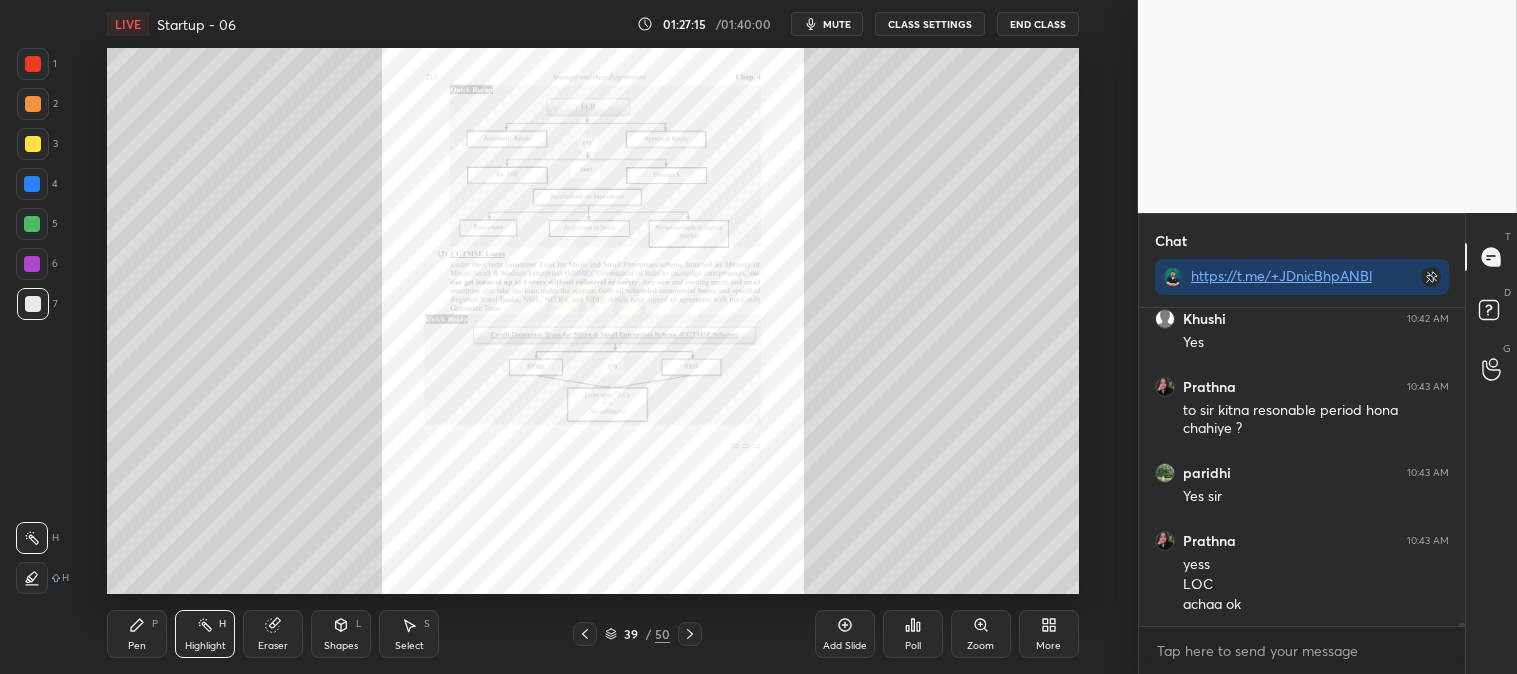 click at bounding box center (33, 64) 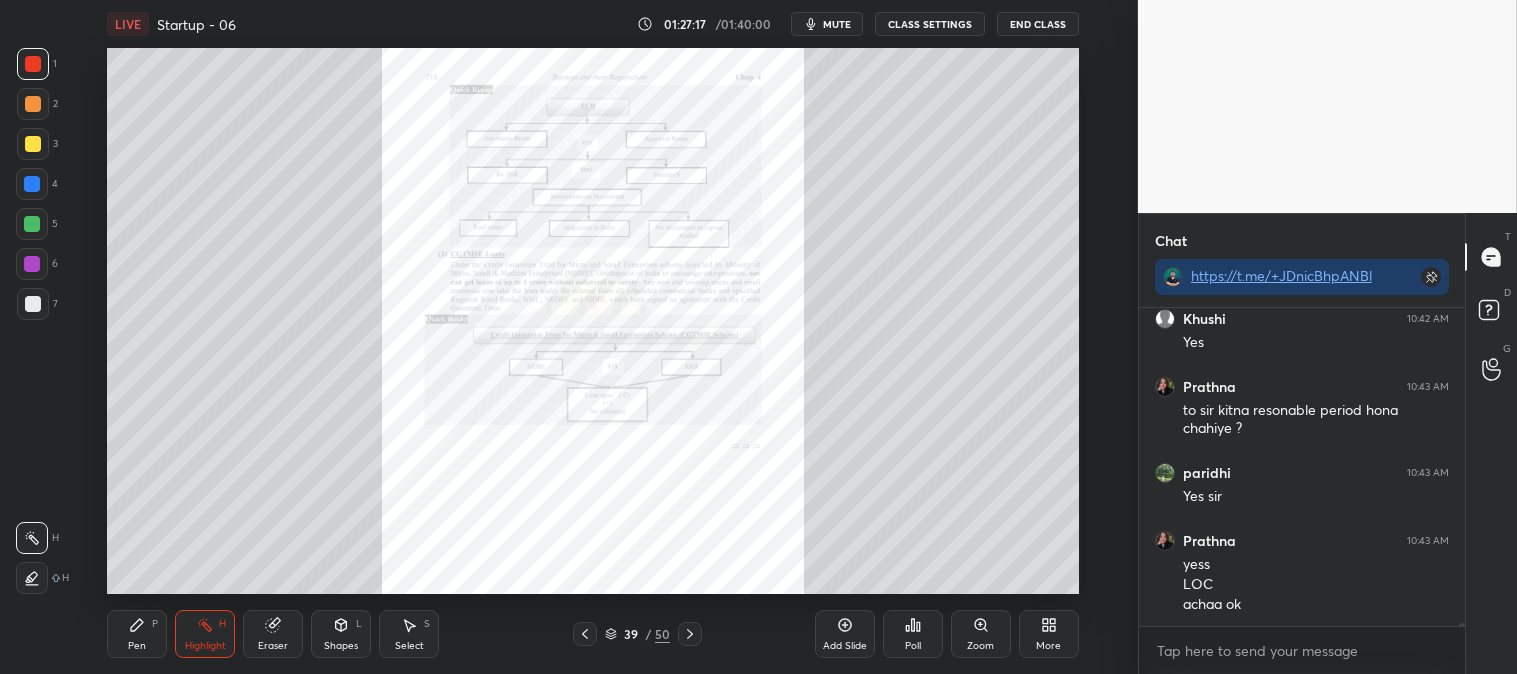 click on "Pen" at bounding box center (137, 646) 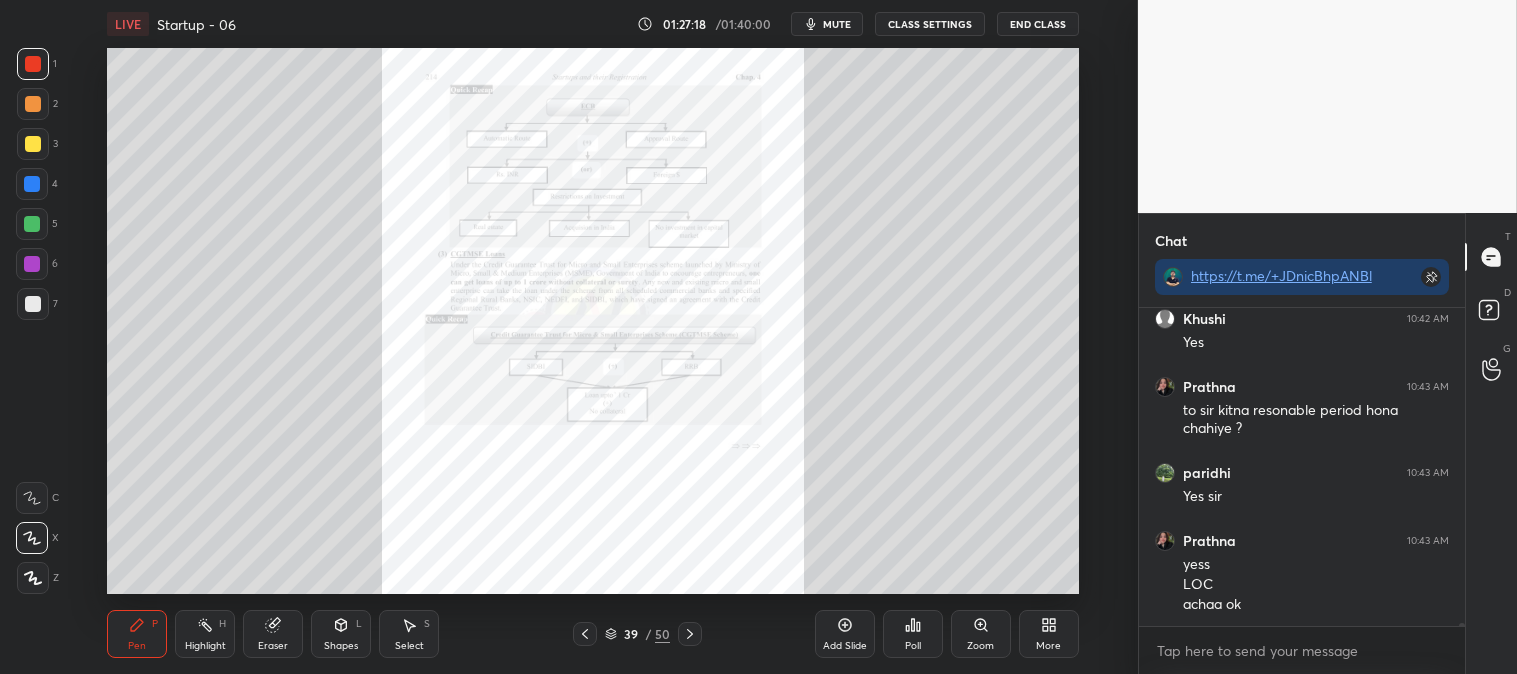 click 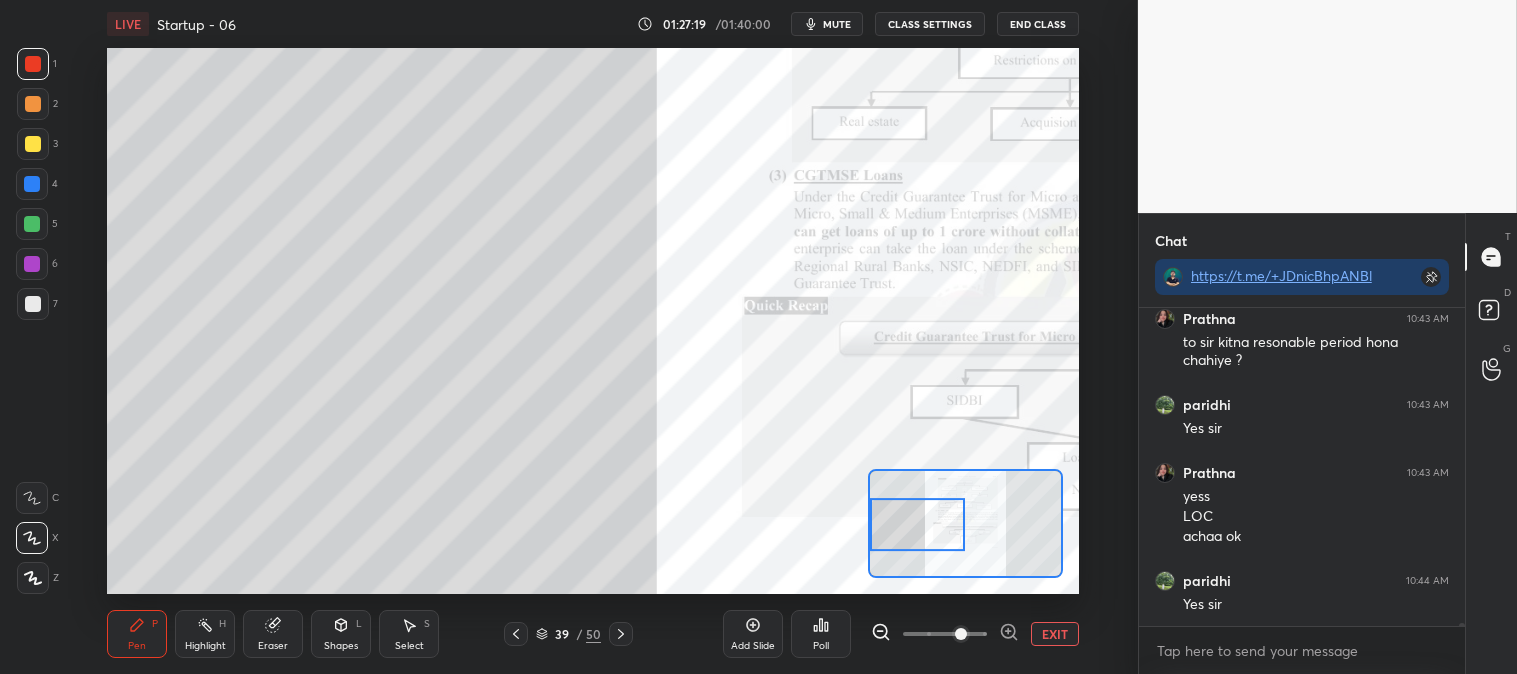 scroll, scrollTop: 34800, scrollLeft: 0, axis: vertical 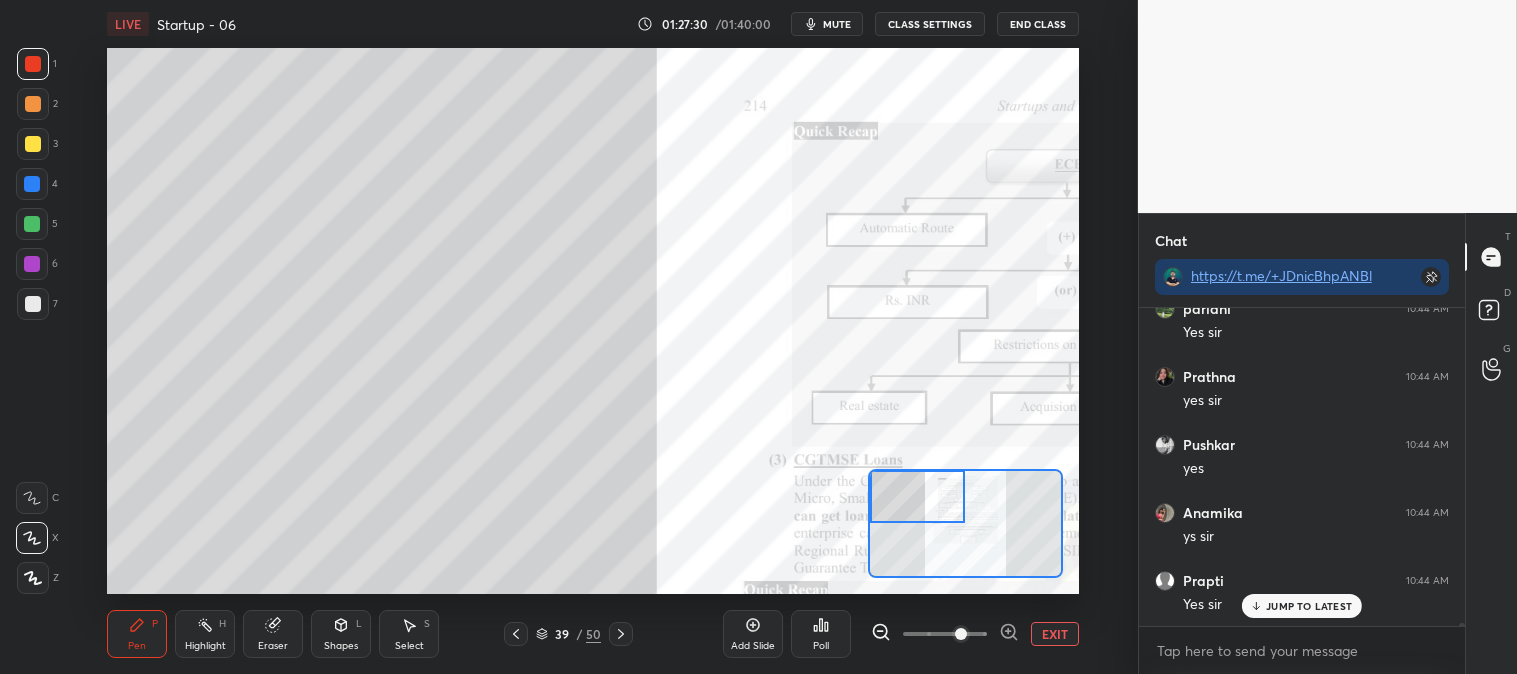 click on "EXIT" at bounding box center (1055, 634) 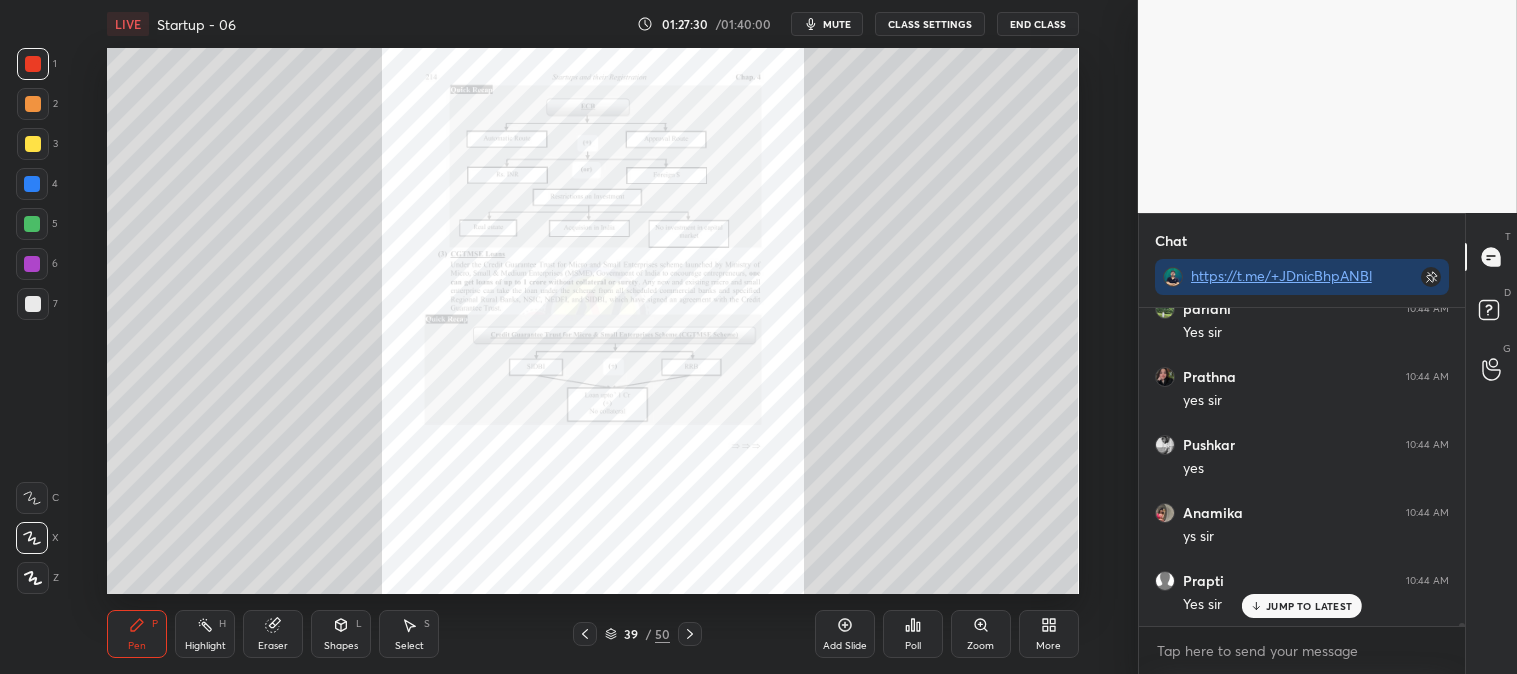 click on "Highlight H" at bounding box center (205, 634) 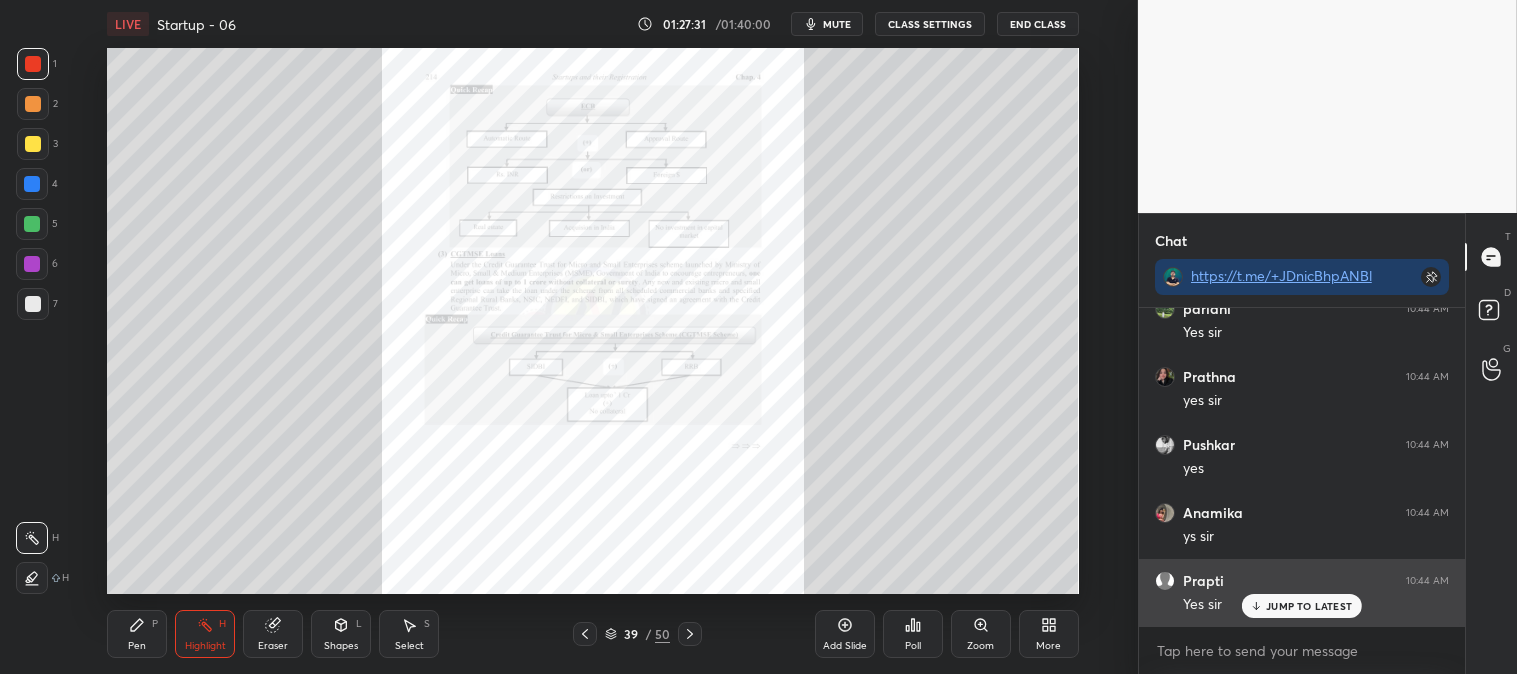 click on "JUMP TO LATEST" at bounding box center [1309, 606] 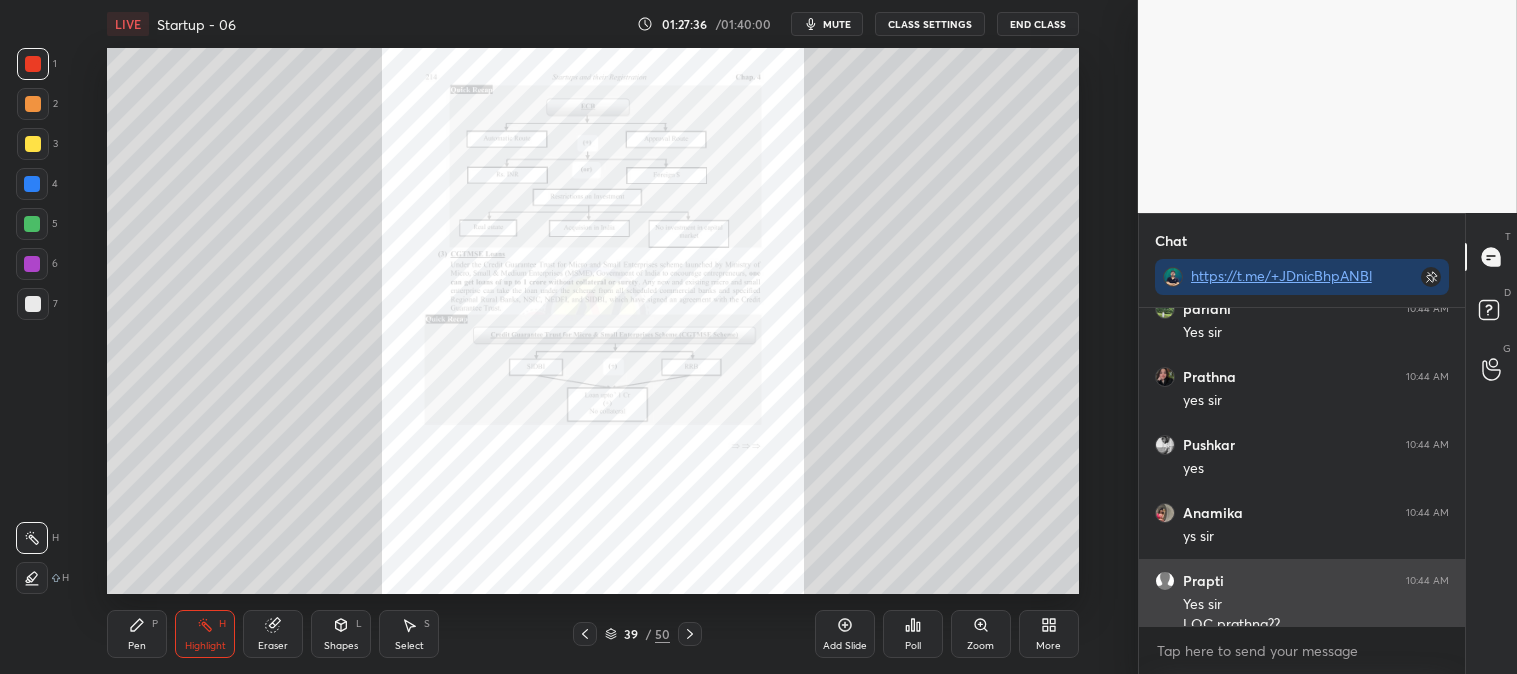 scroll, scrollTop: 34955, scrollLeft: 0, axis: vertical 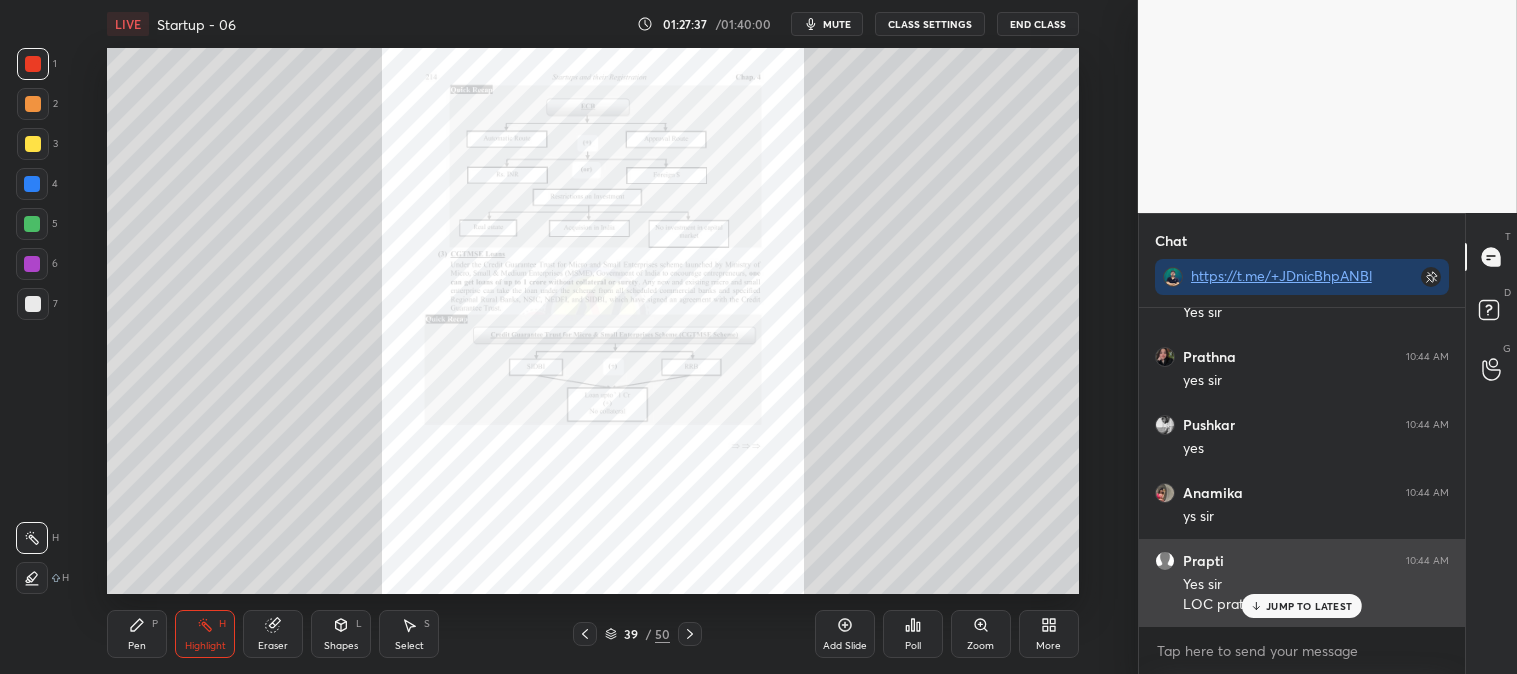 click on "JUMP TO LATEST" at bounding box center [1309, 606] 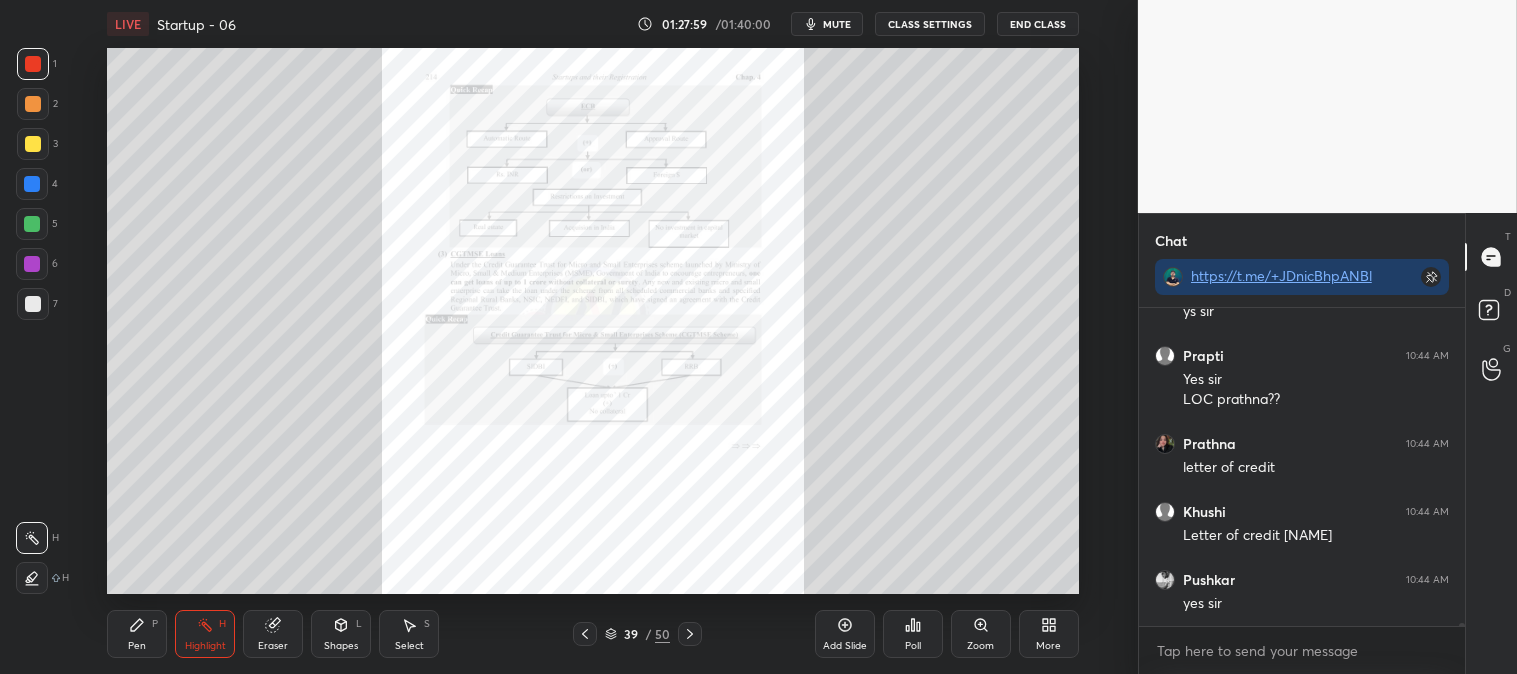 scroll, scrollTop: 35295, scrollLeft: 0, axis: vertical 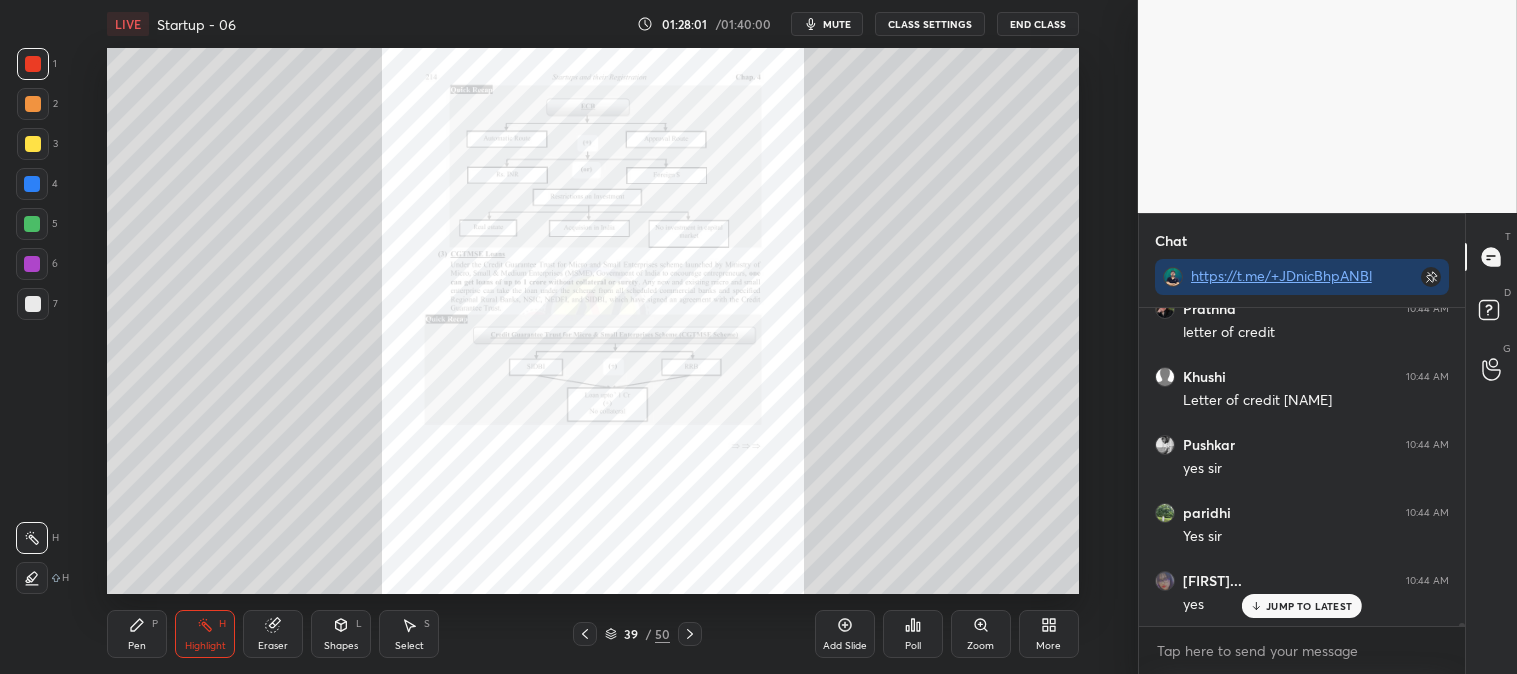 click 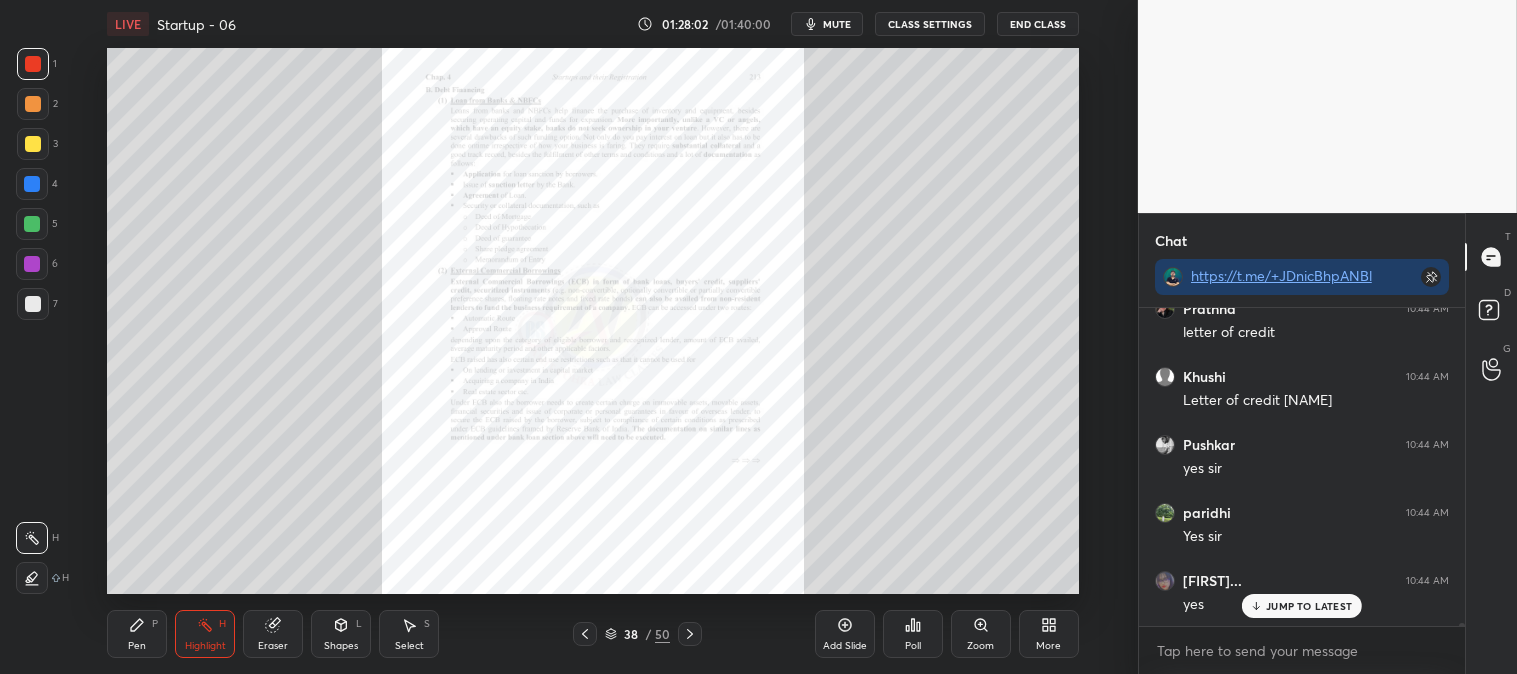 click at bounding box center (33, 64) 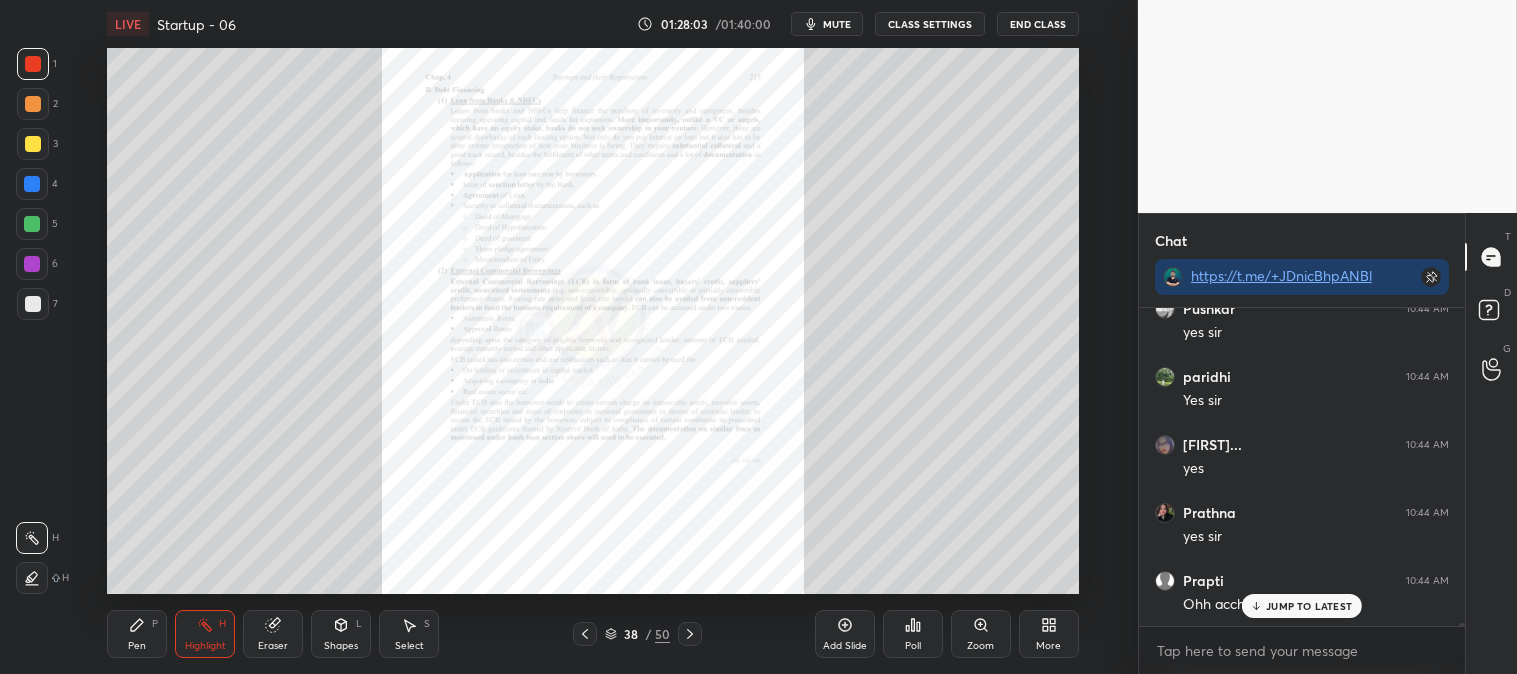 click on "Zoom" at bounding box center [980, 646] 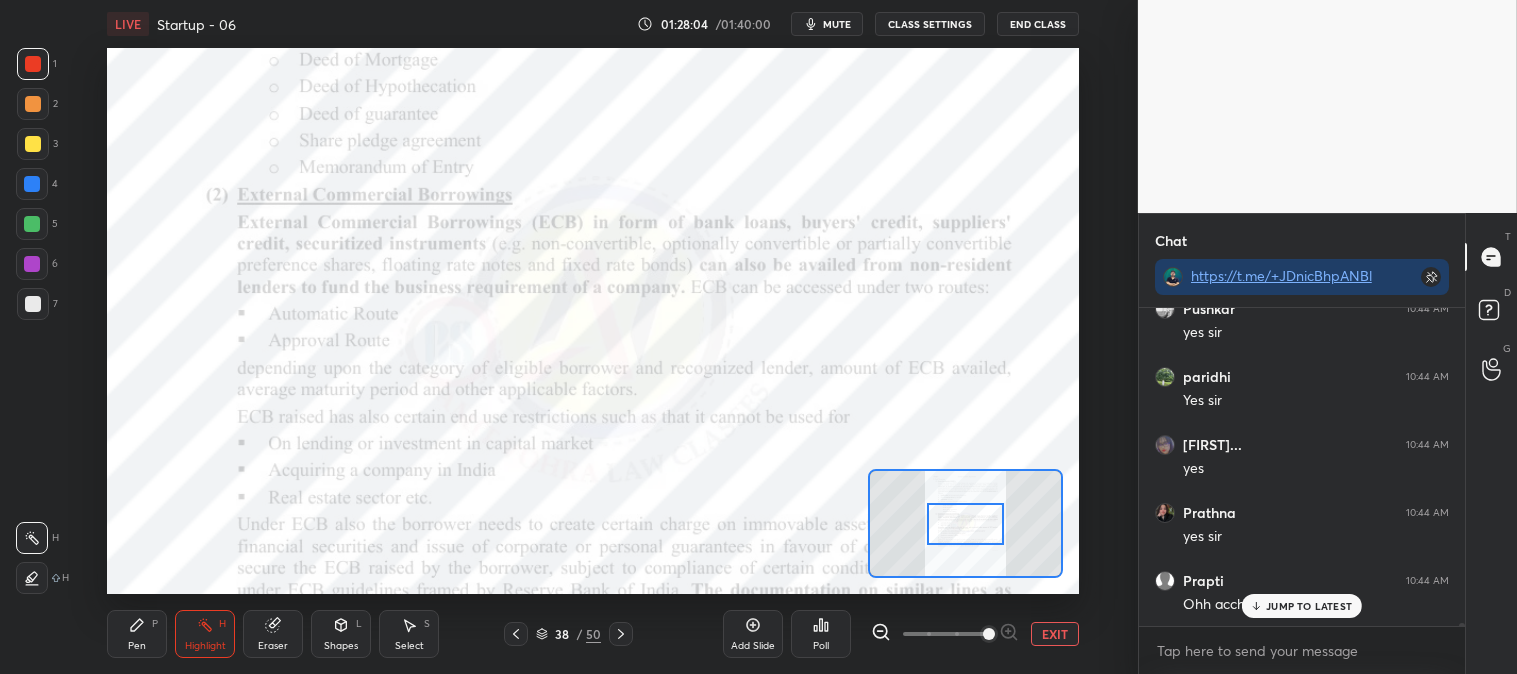 scroll, scrollTop: 35500, scrollLeft: 0, axis: vertical 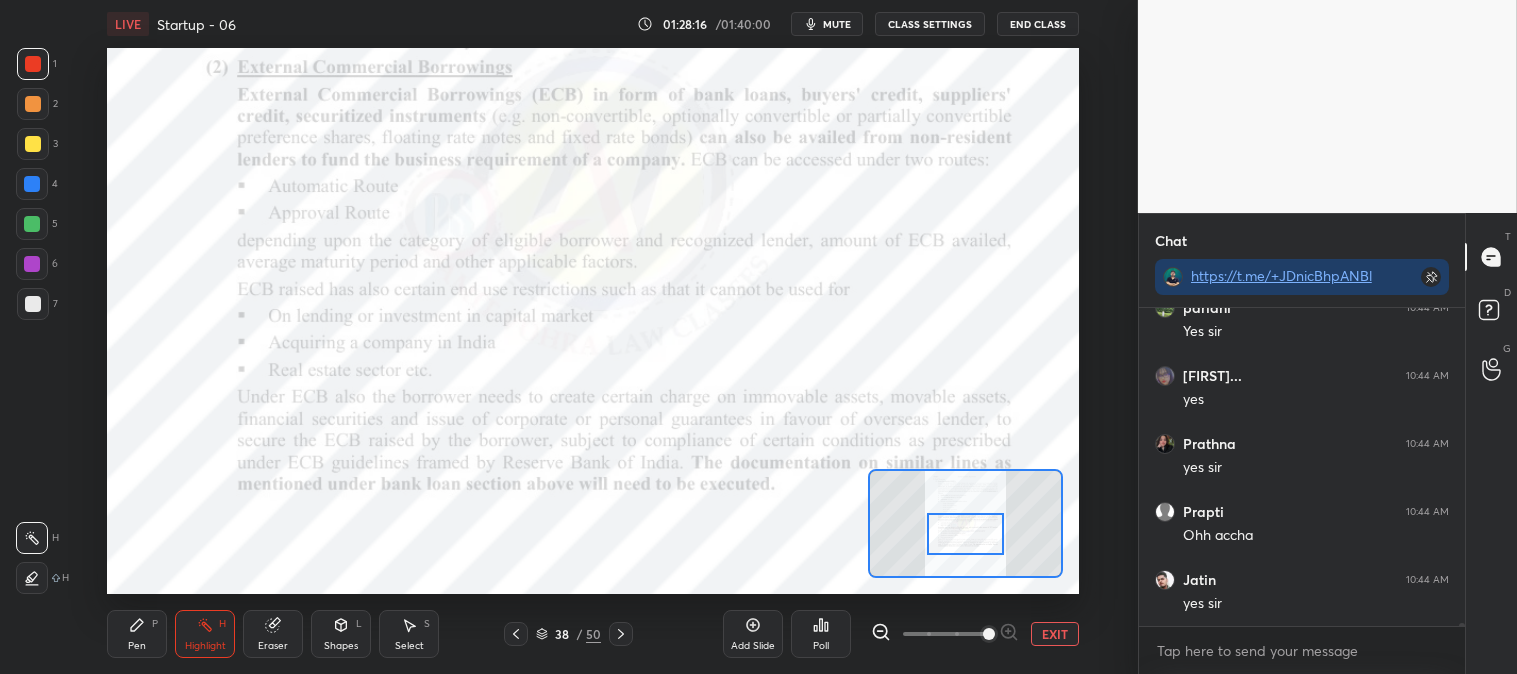 click on "mute" at bounding box center (837, 24) 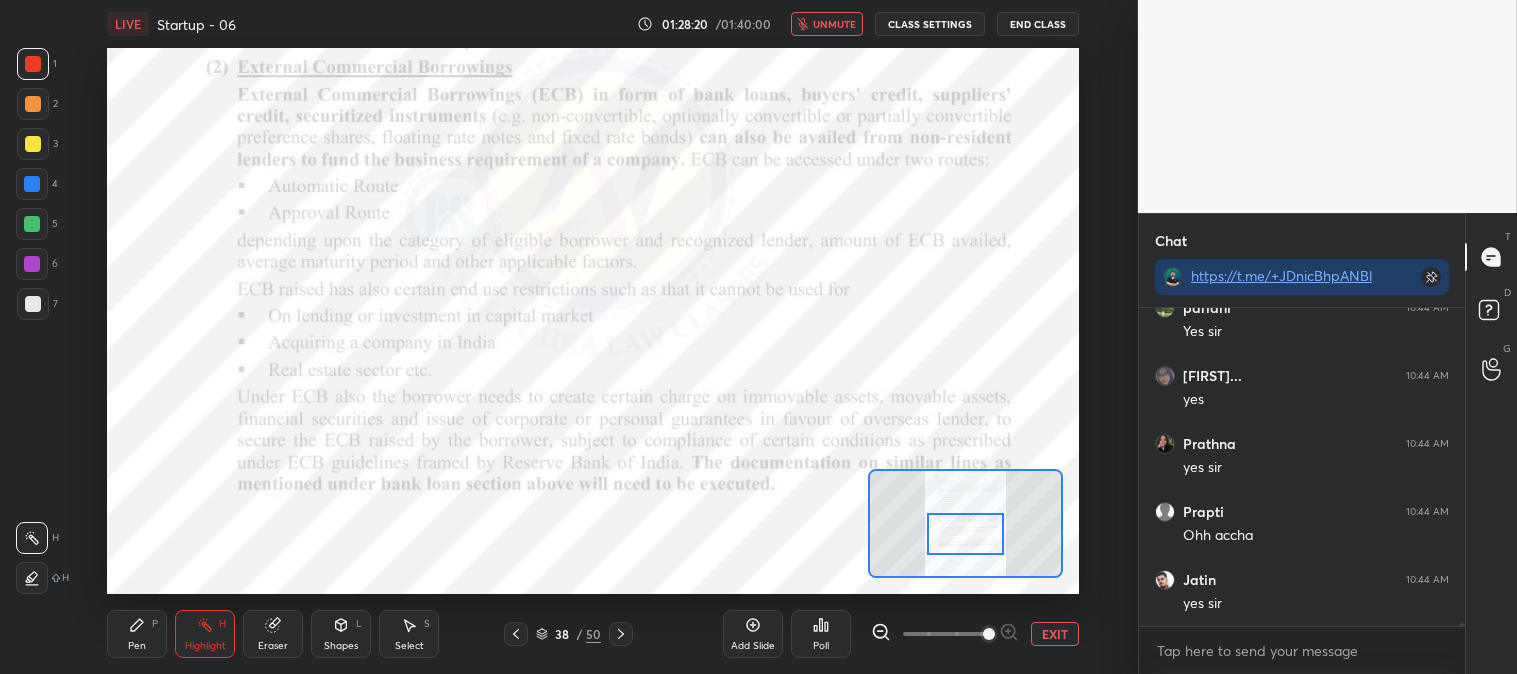 scroll, scrollTop: 35571, scrollLeft: 0, axis: vertical 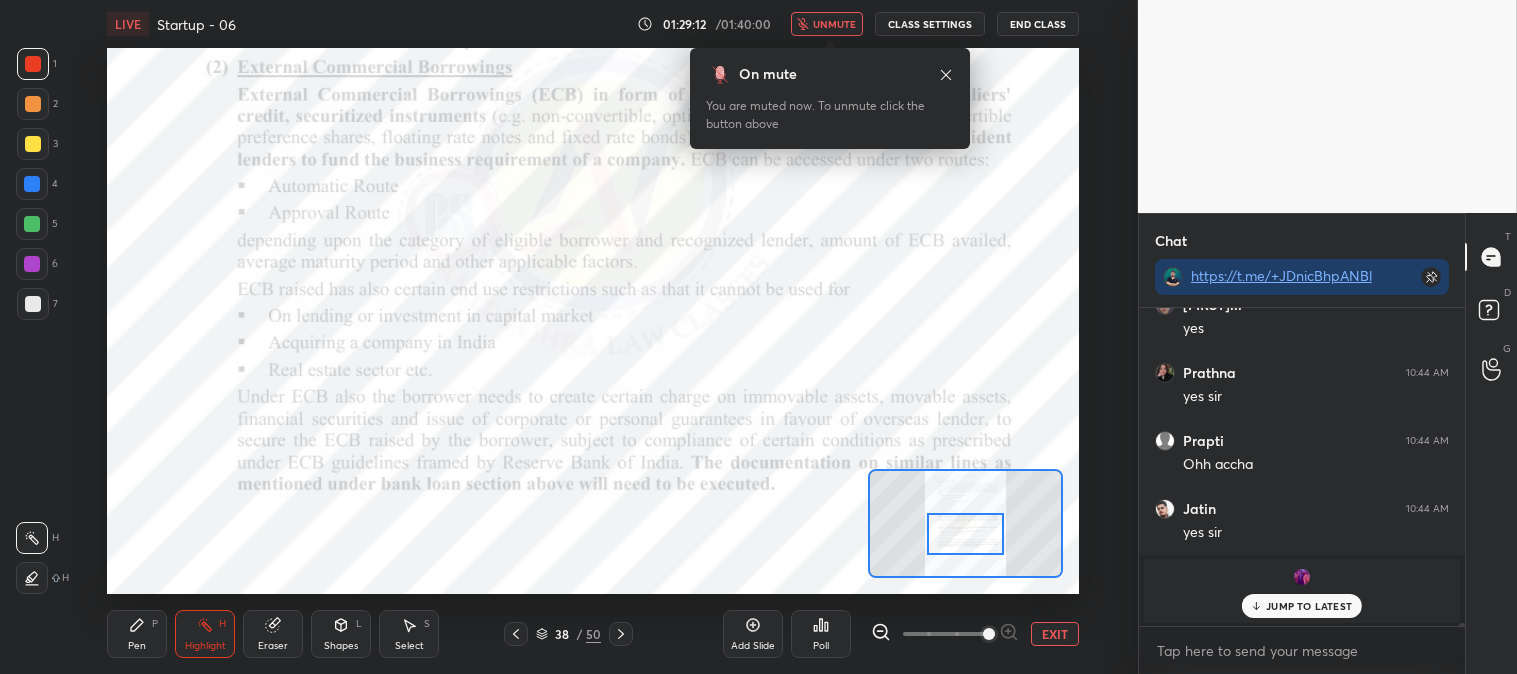 click on "On mute You are muted now. To unmute click the
button above" at bounding box center (830, 92) 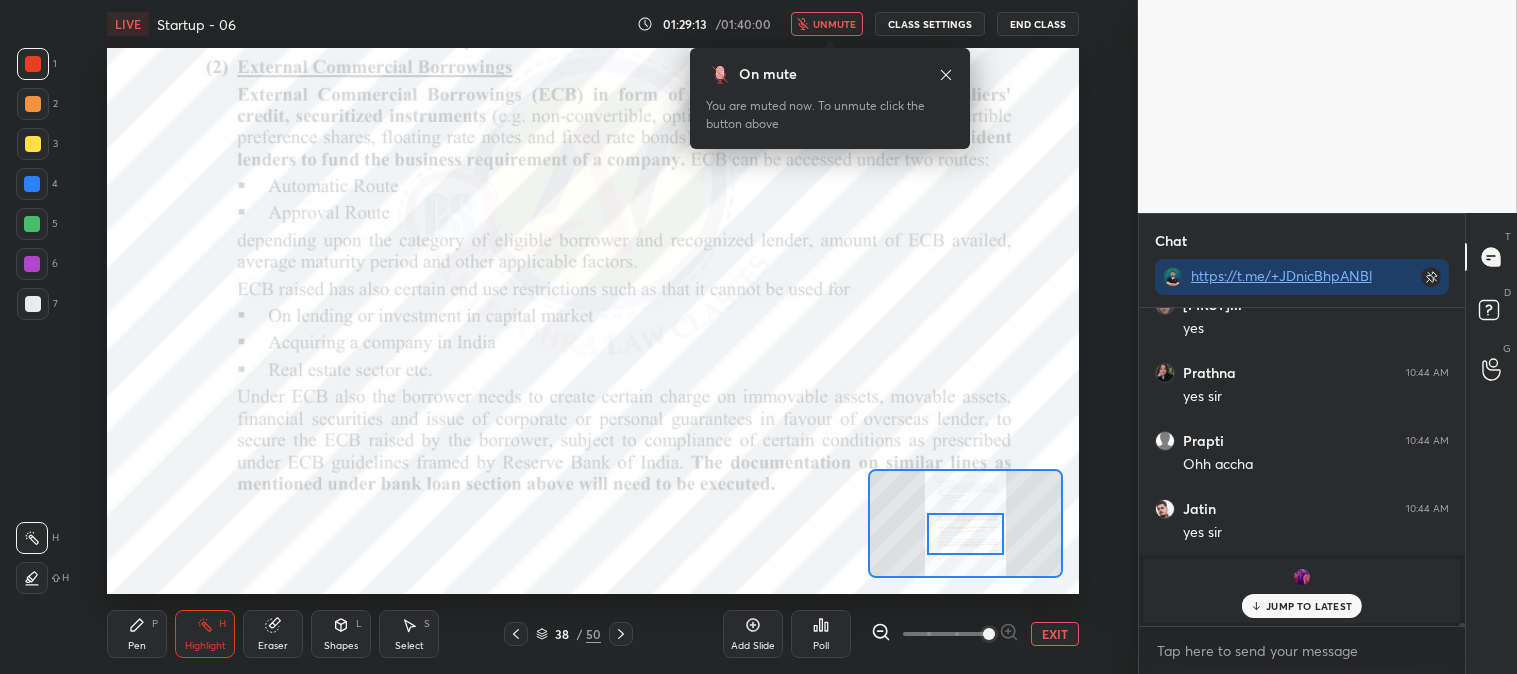 click on "unmute" at bounding box center (834, 24) 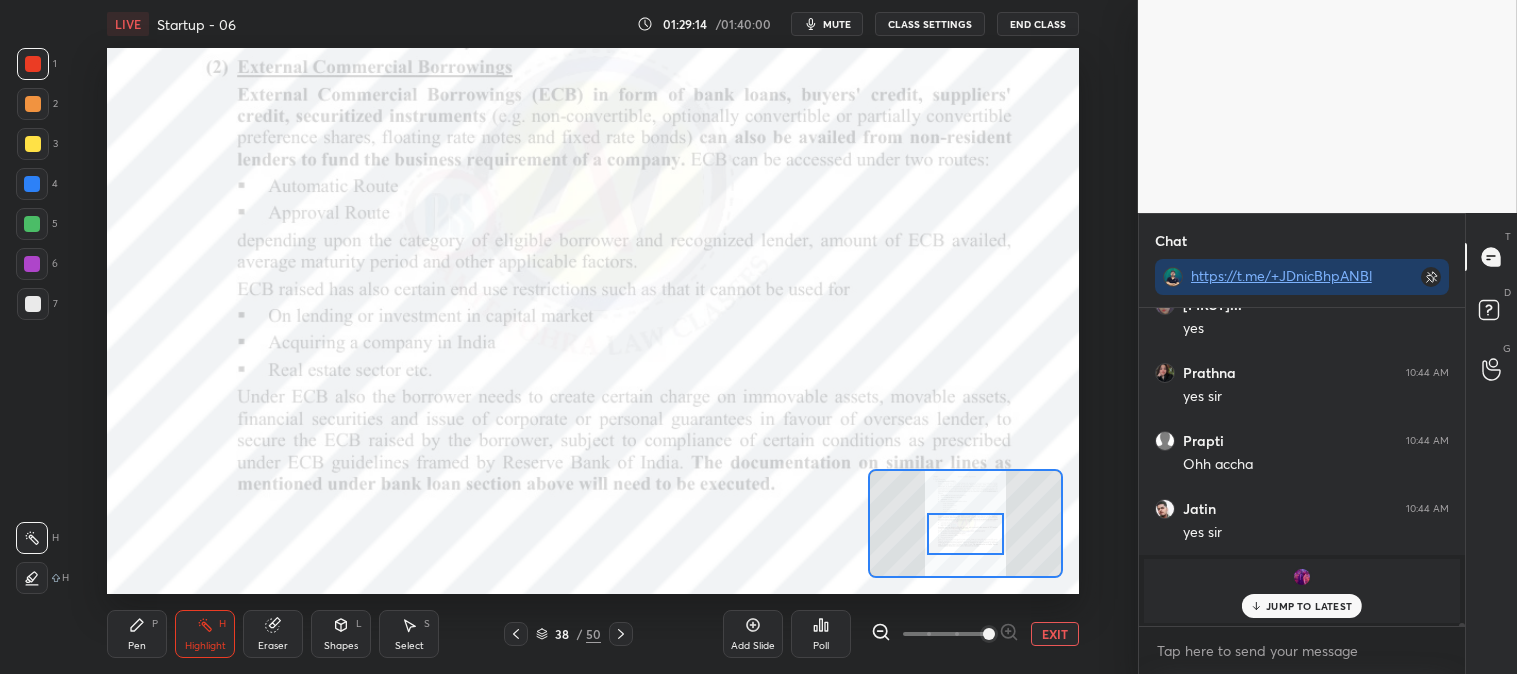 click on "EXIT" at bounding box center (1055, 634) 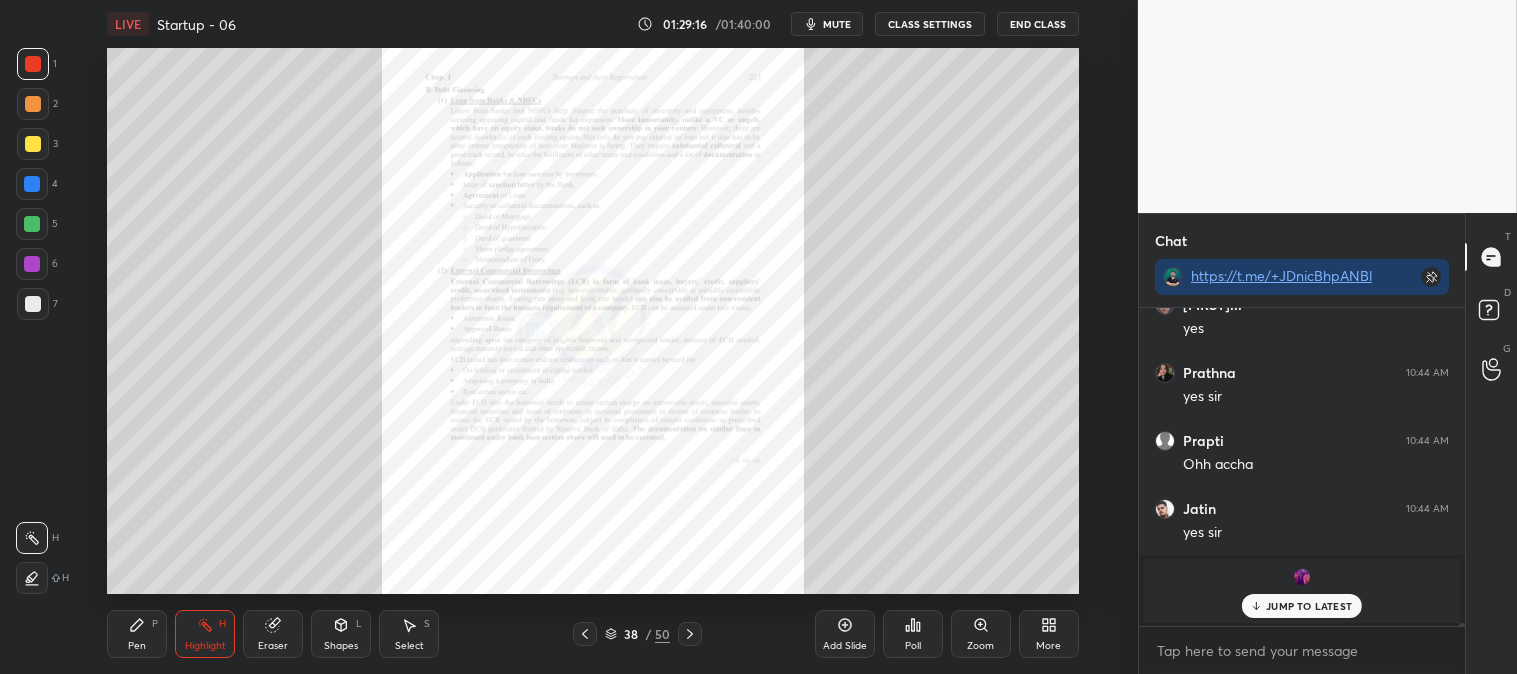 click on "Zoom" at bounding box center [980, 646] 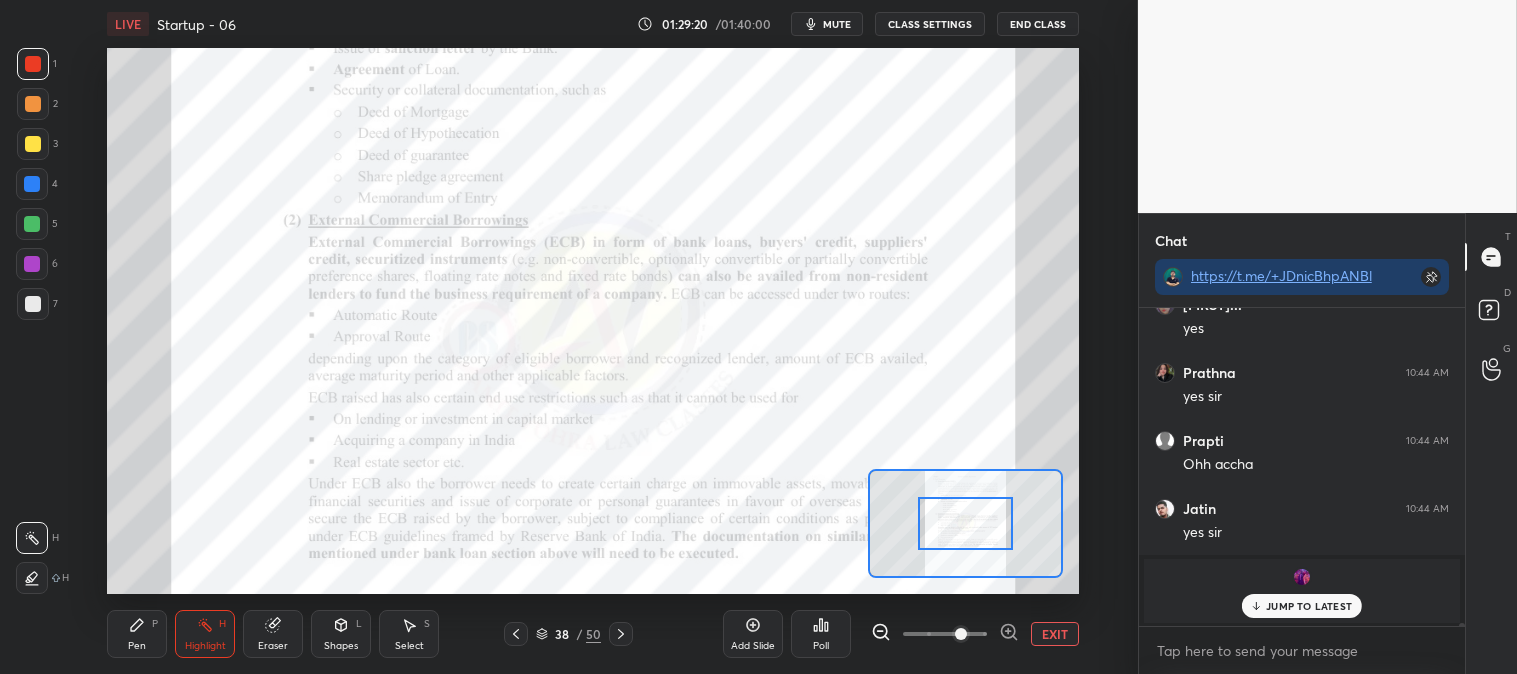 click on "mute" at bounding box center [837, 24] 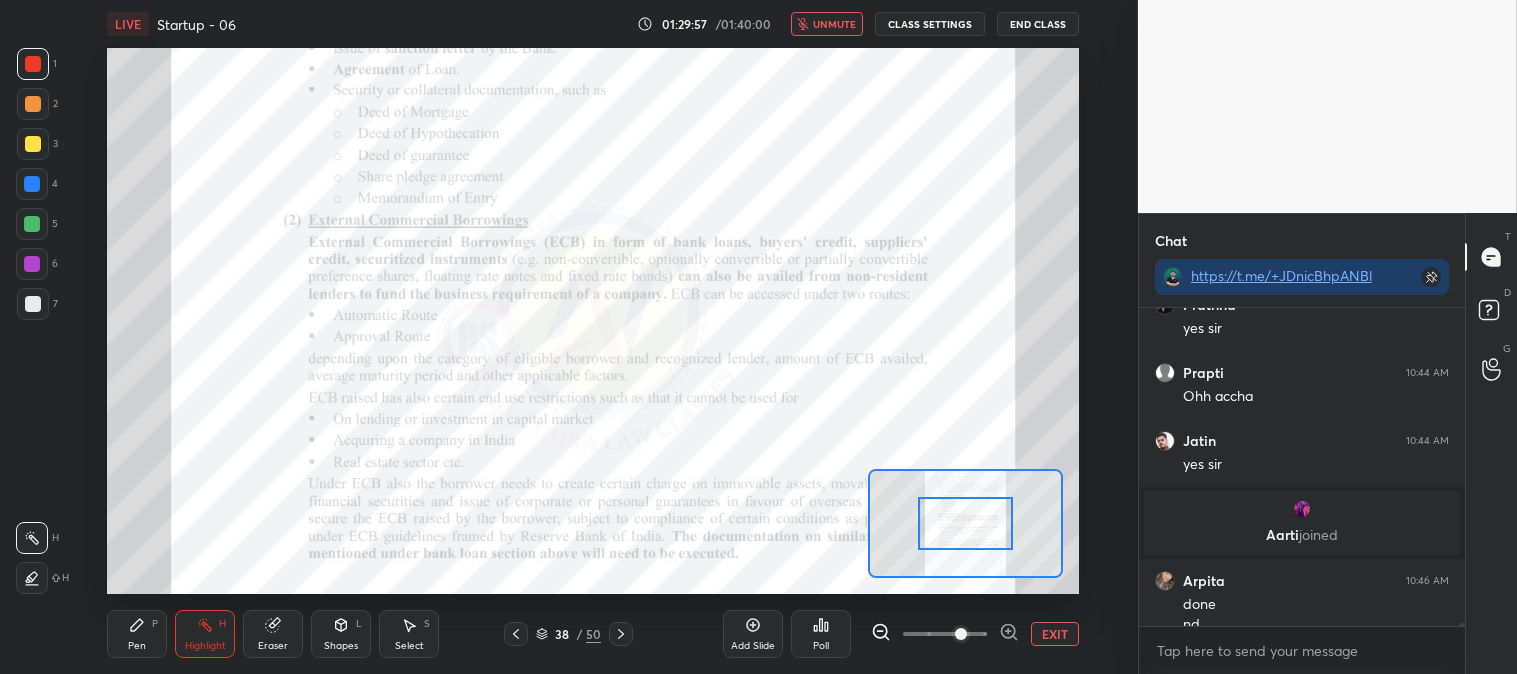 scroll, scrollTop: 34453, scrollLeft: 0, axis: vertical 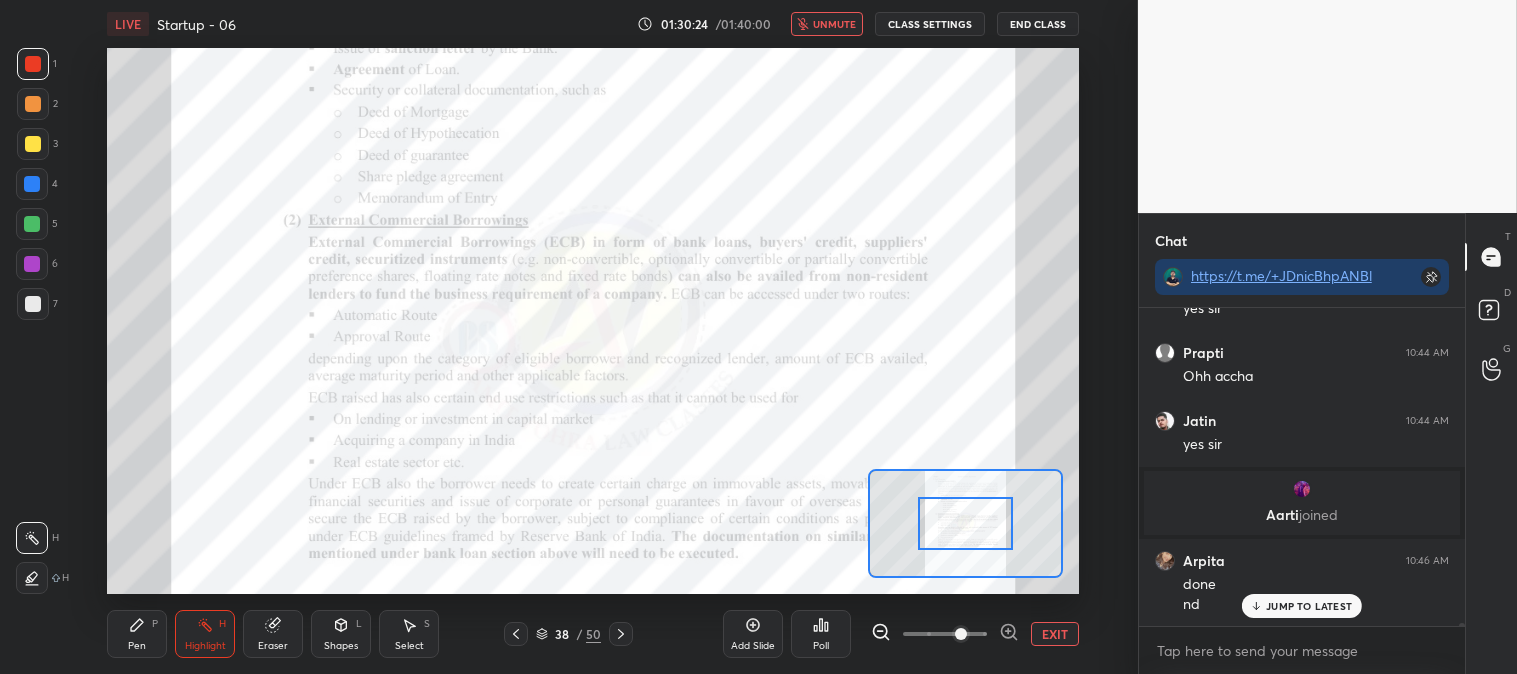 click on "unmute" at bounding box center [827, 24] 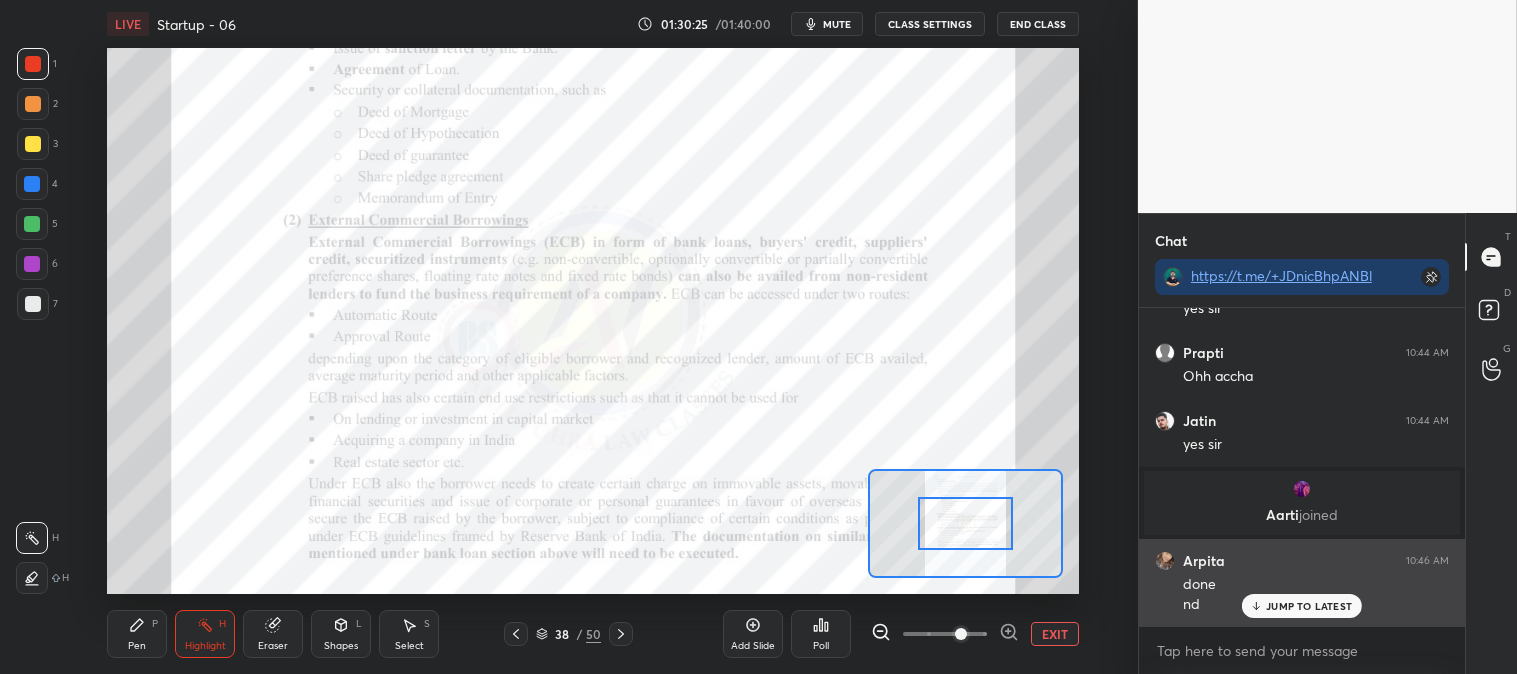 click on "JUMP TO LATEST" at bounding box center (1302, 606) 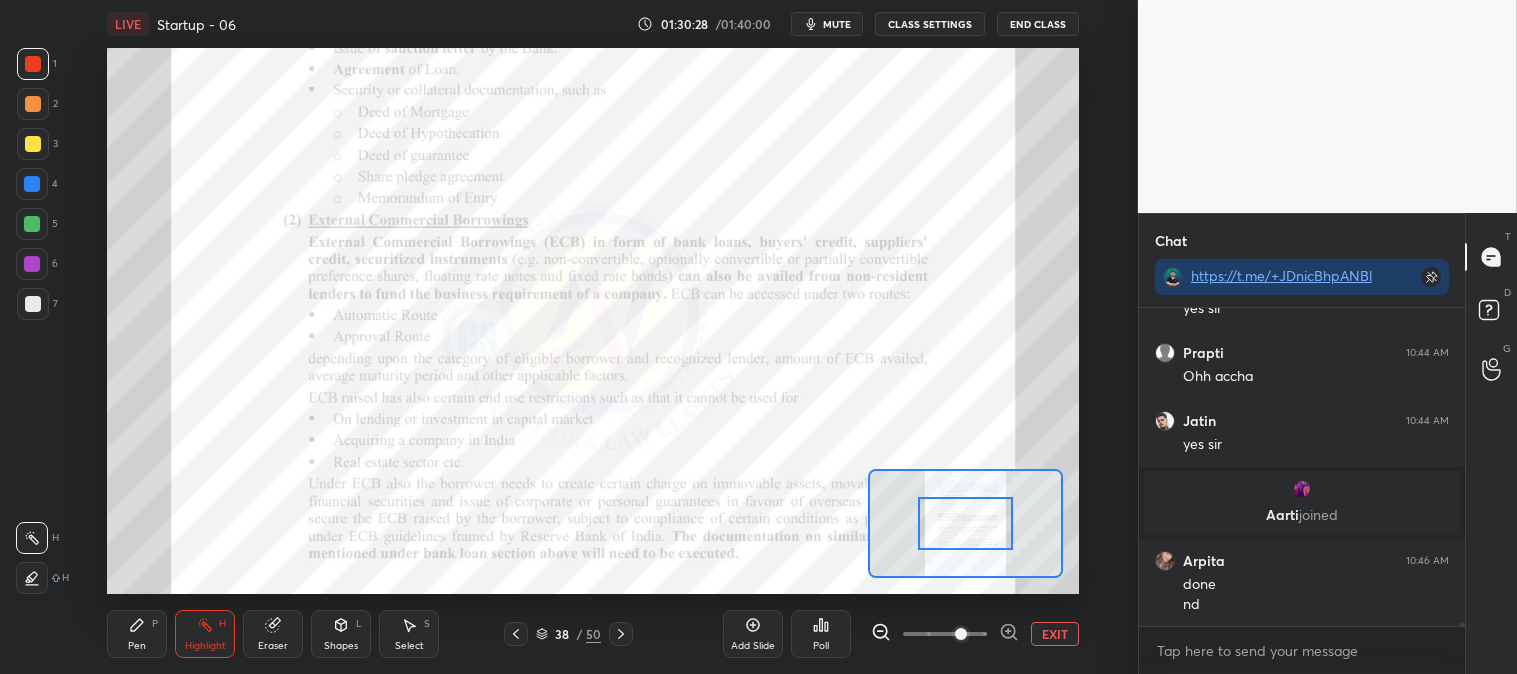 scroll, scrollTop: 34521, scrollLeft: 0, axis: vertical 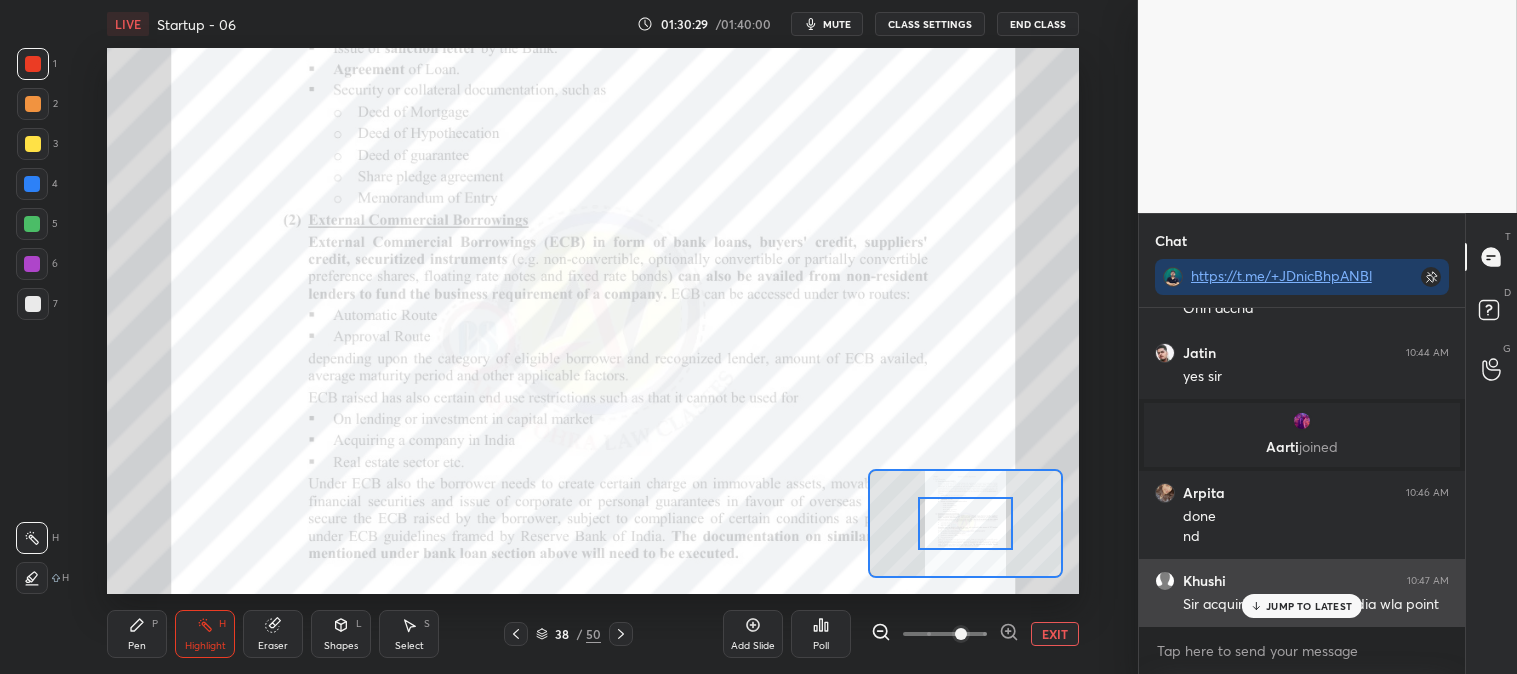 click on "JUMP TO LATEST" at bounding box center (1309, 606) 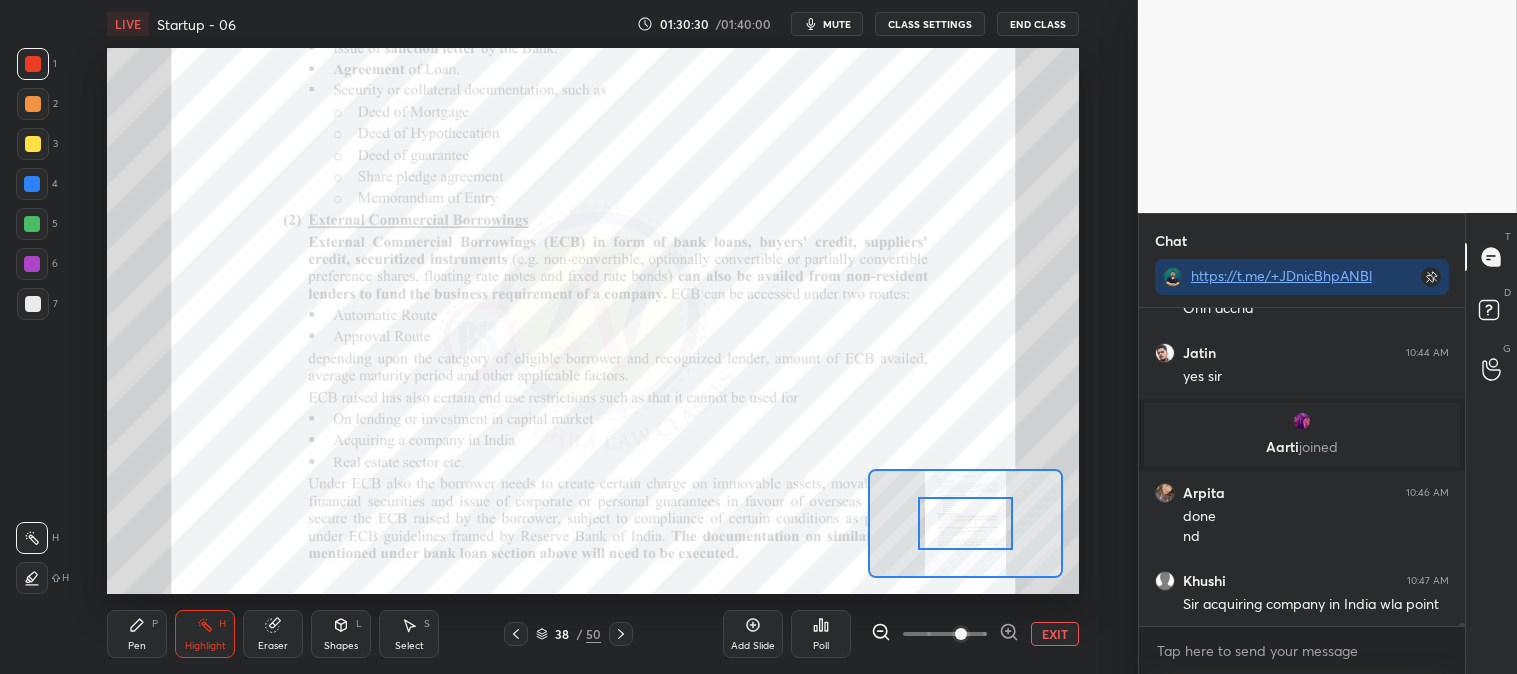 scroll, scrollTop: 34590, scrollLeft: 0, axis: vertical 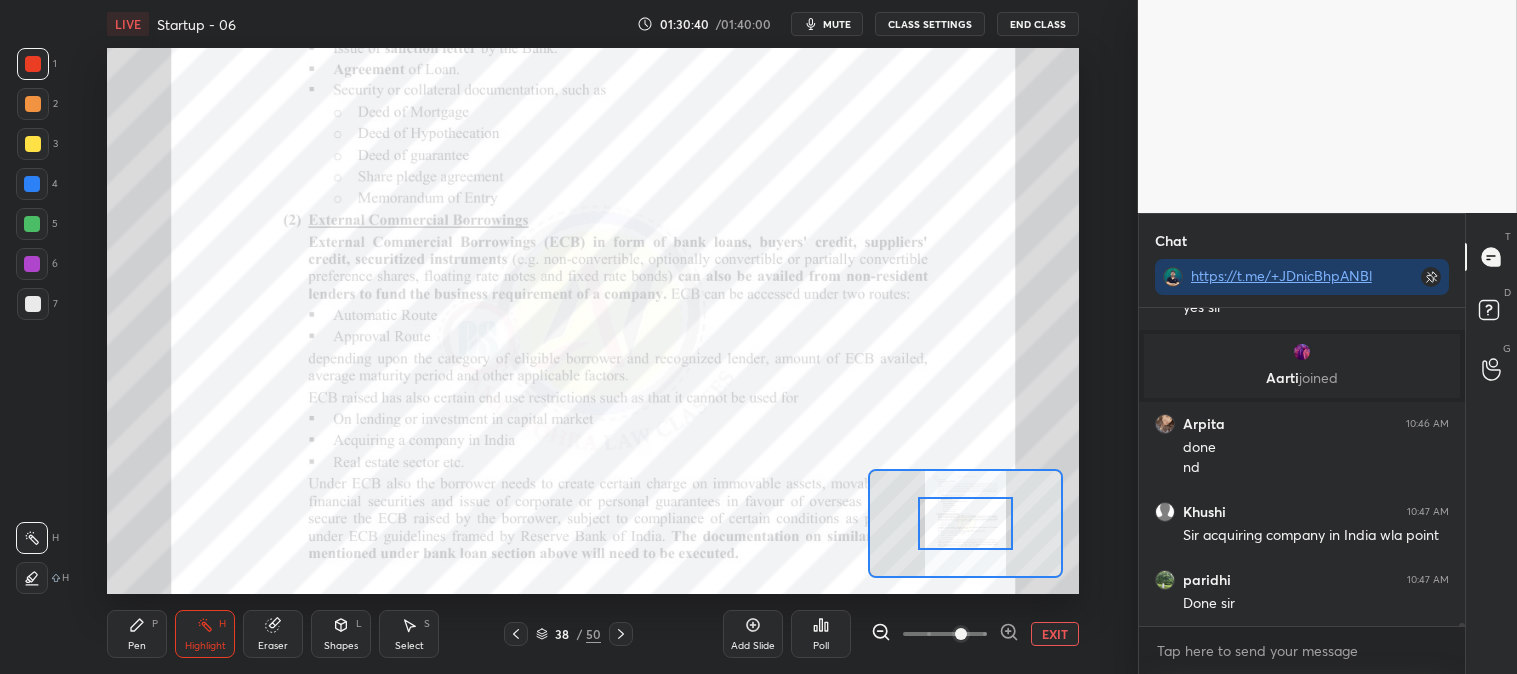 click on "mute" at bounding box center [837, 24] 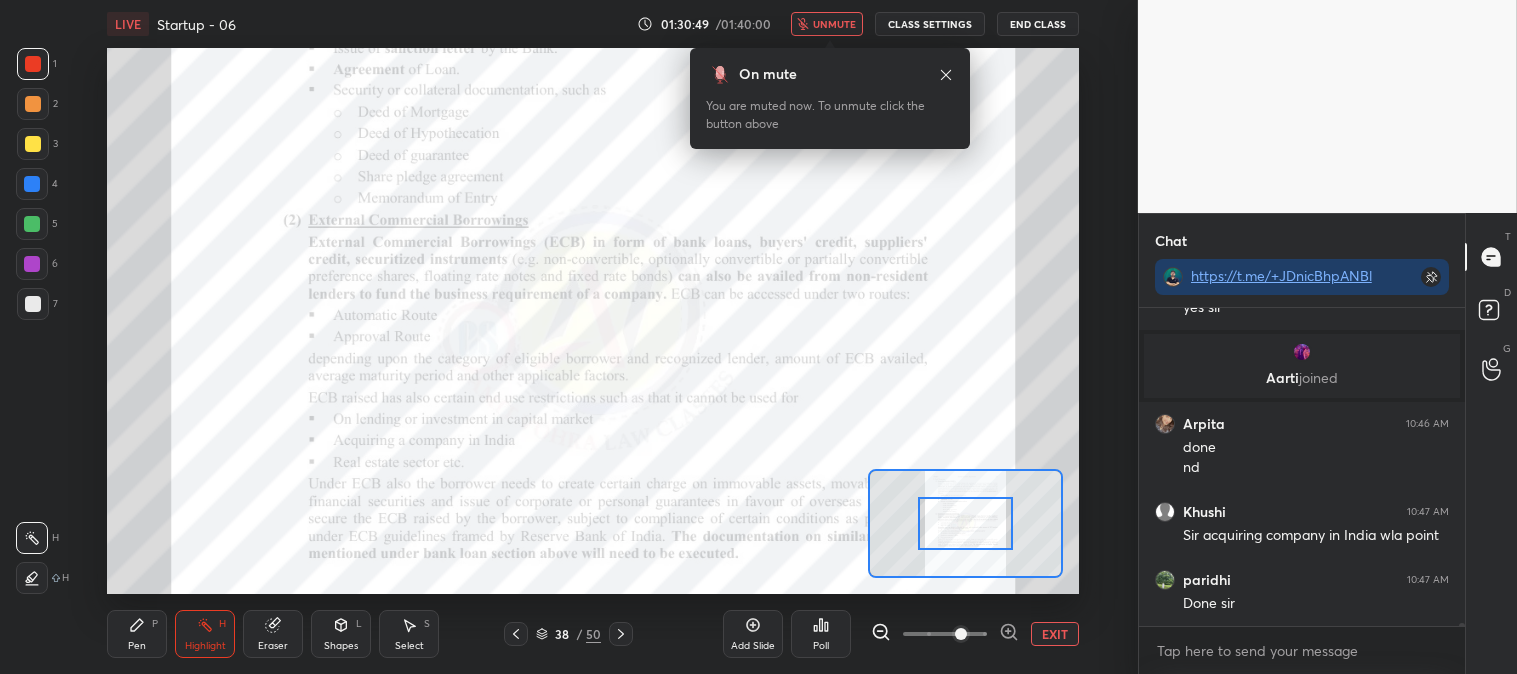 click 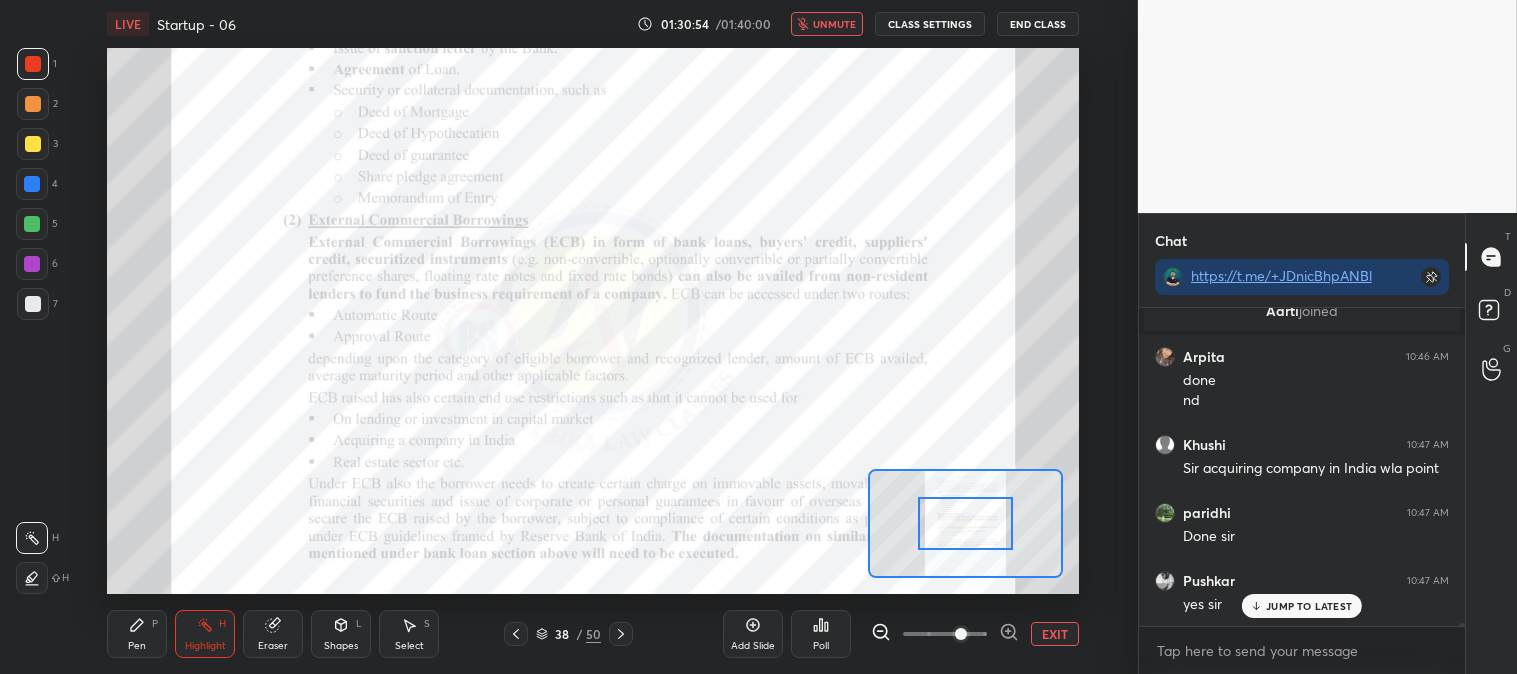 click on "unmute" at bounding box center [834, 24] 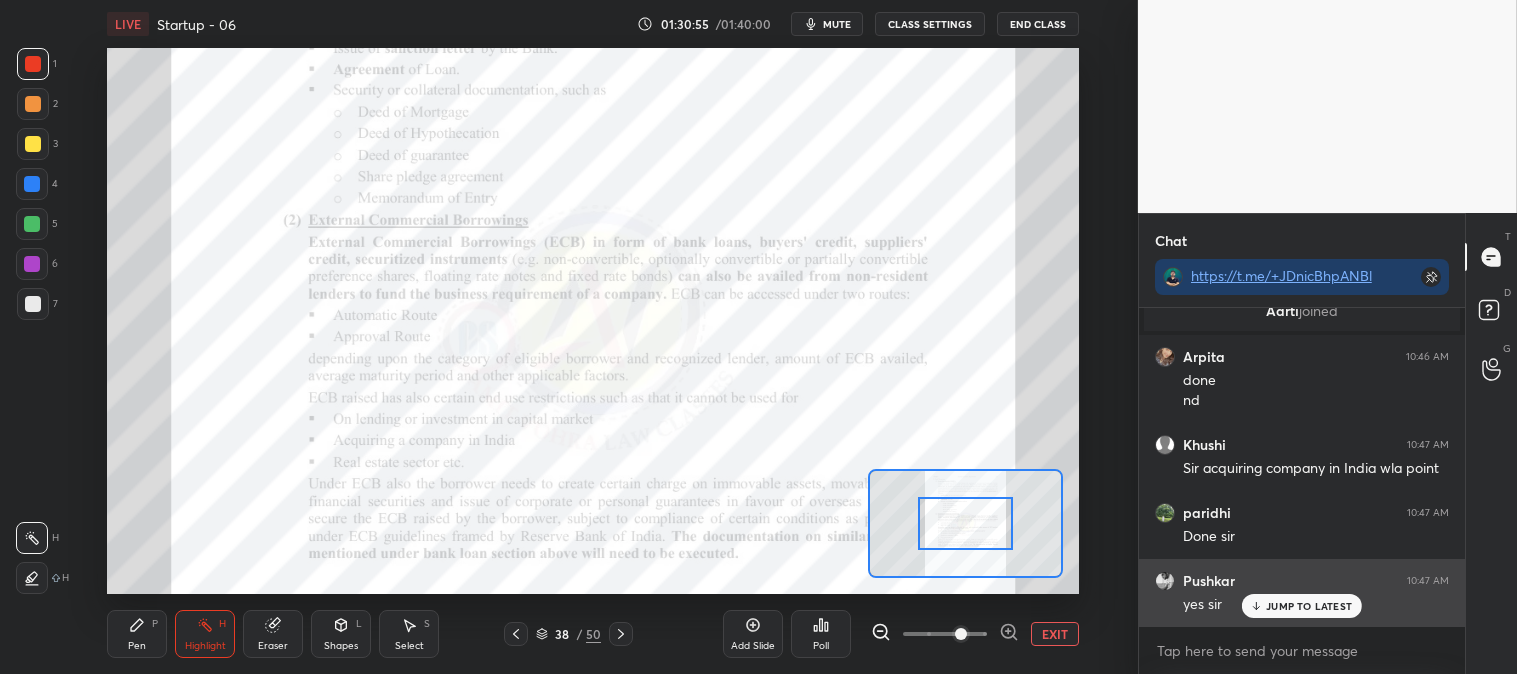 click on "JUMP TO LATEST" at bounding box center (1309, 606) 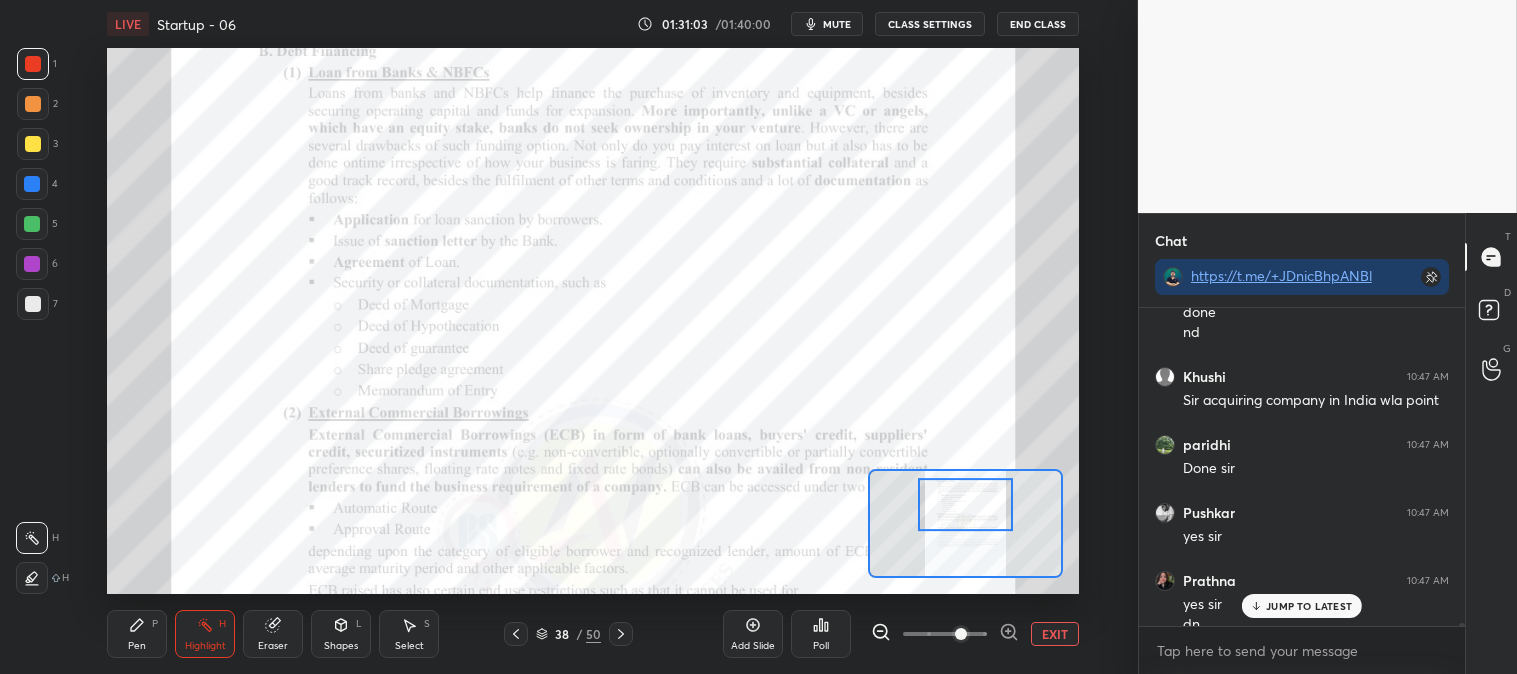 scroll, scrollTop: 34745, scrollLeft: 0, axis: vertical 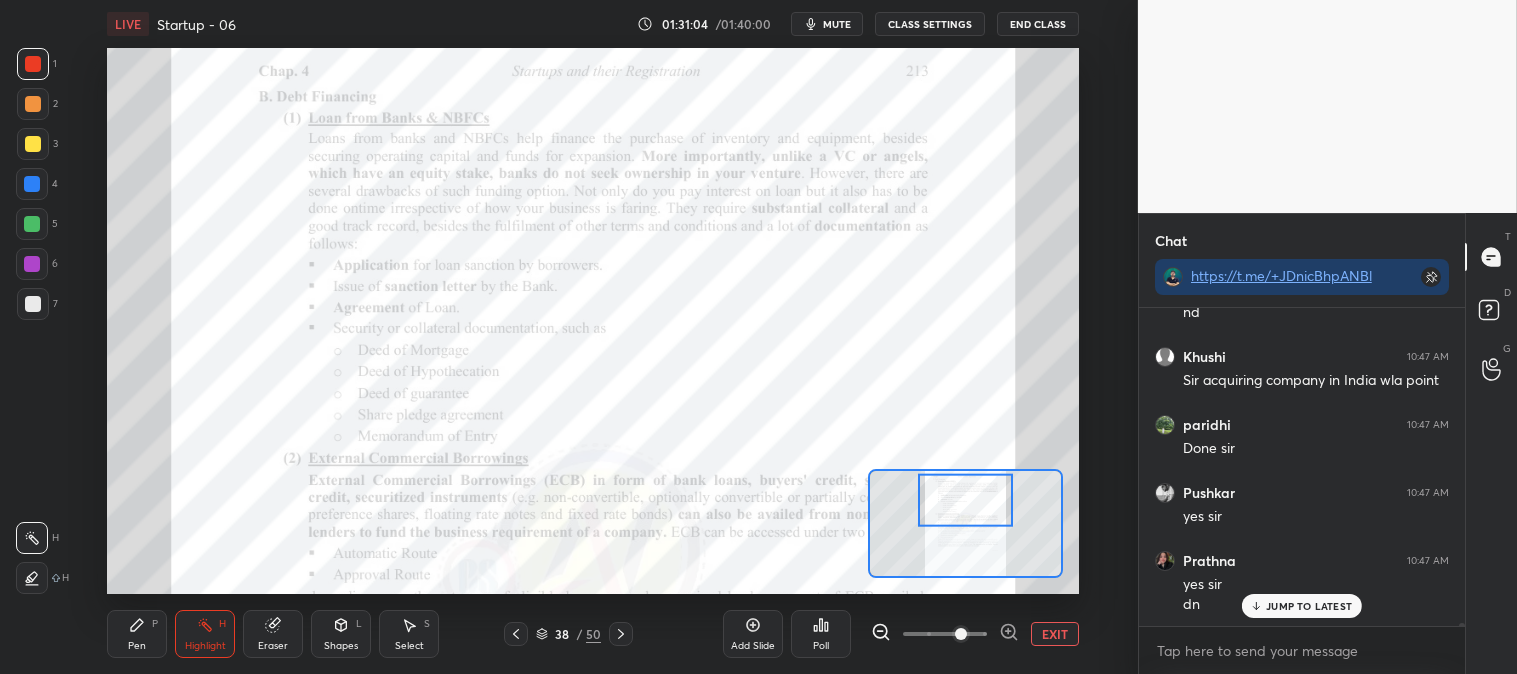 click on "JUMP TO LATEST" at bounding box center [1309, 606] 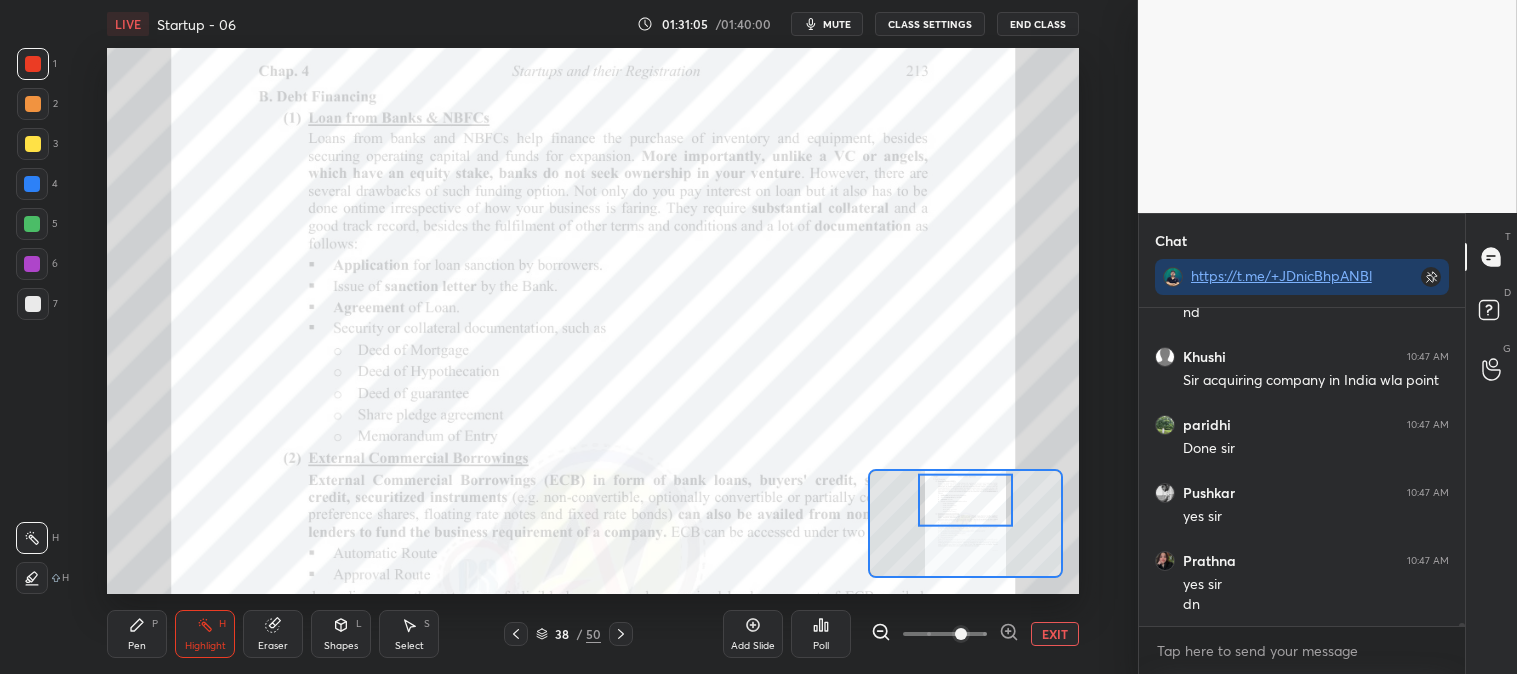 scroll, scrollTop: 34813, scrollLeft: 0, axis: vertical 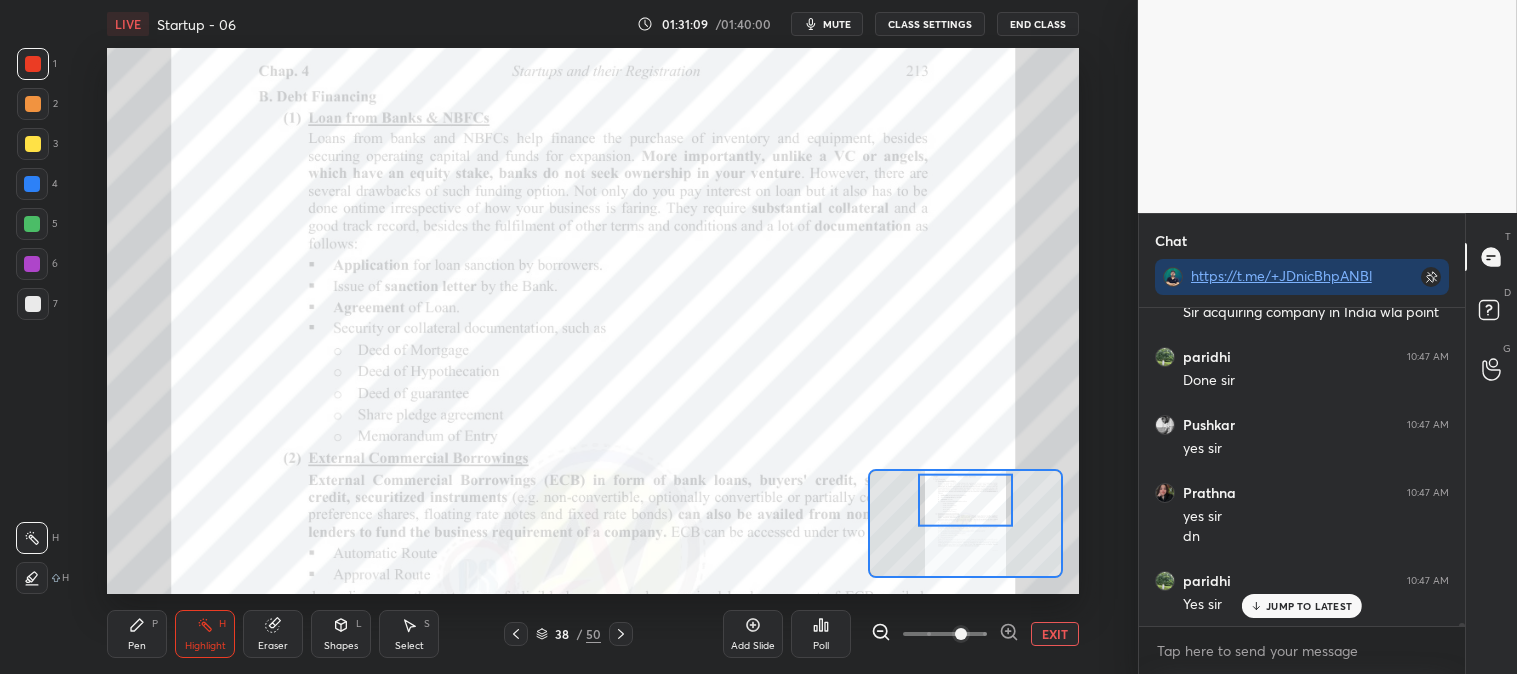 click on "Pen P" at bounding box center [137, 634] 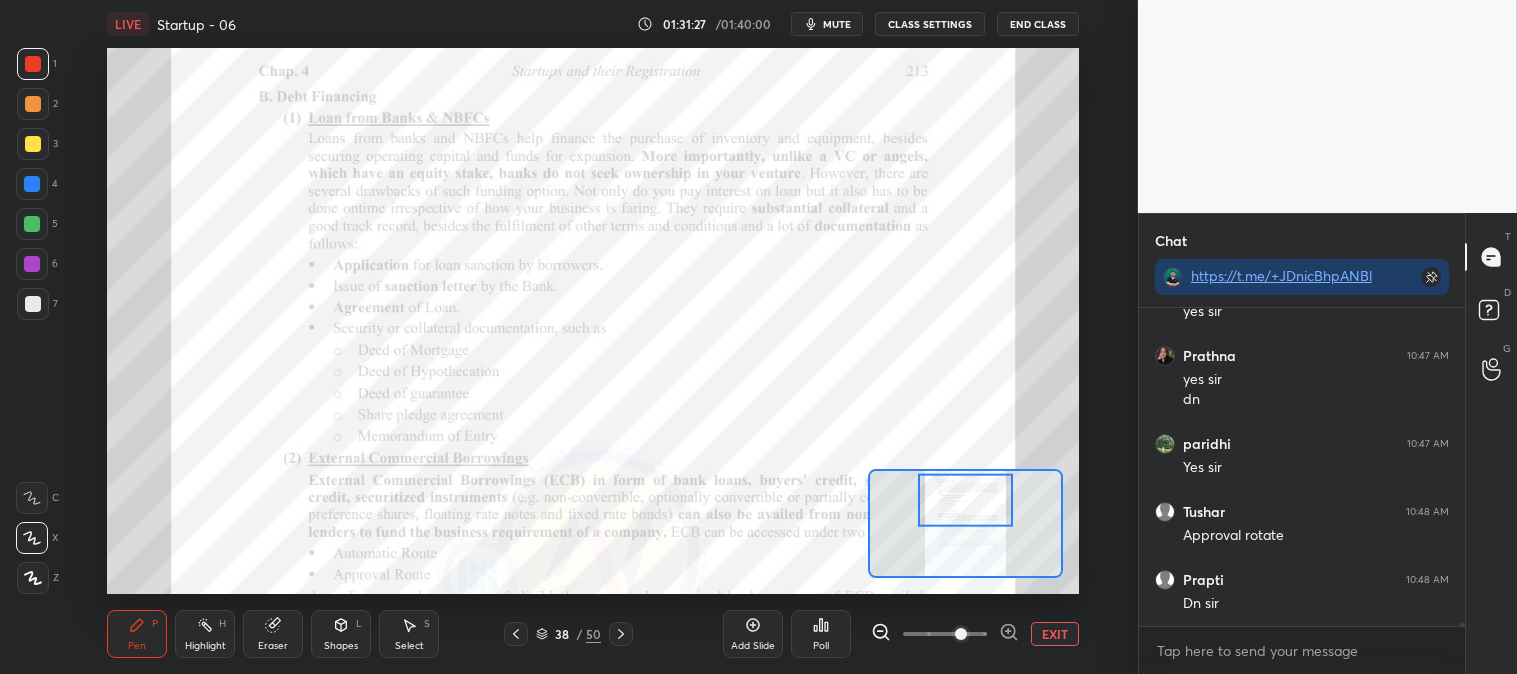 scroll, scrollTop: 35017, scrollLeft: 0, axis: vertical 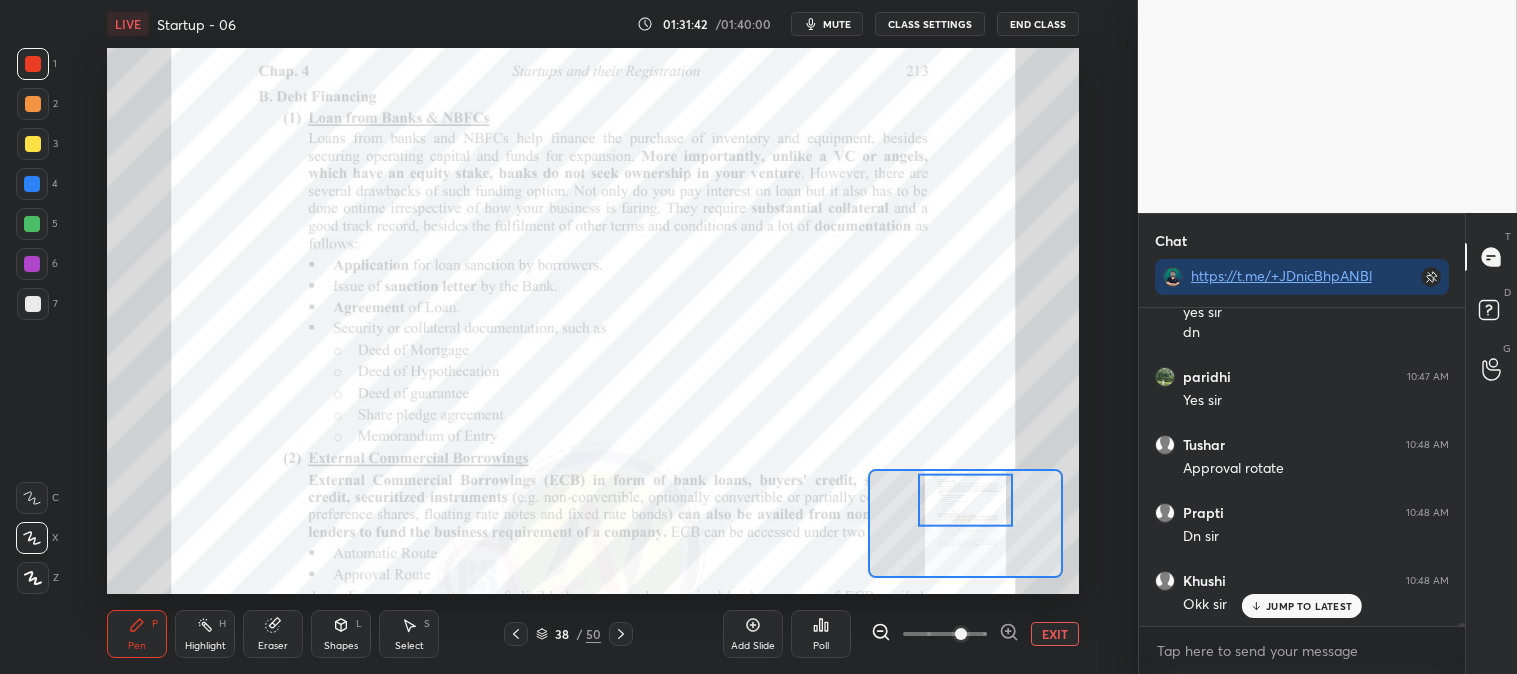 click 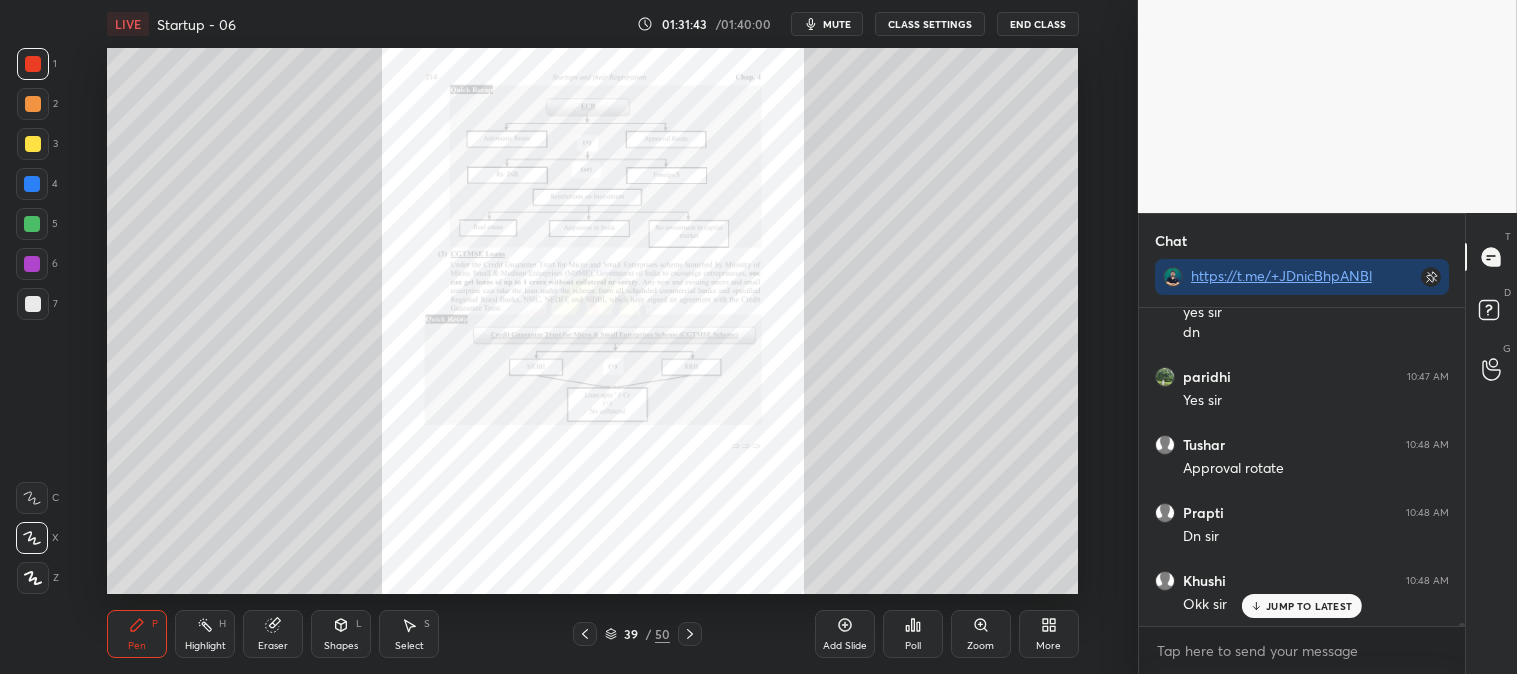 scroll, scrollTop: 35085, scrollLeft: 0, axis: vertical 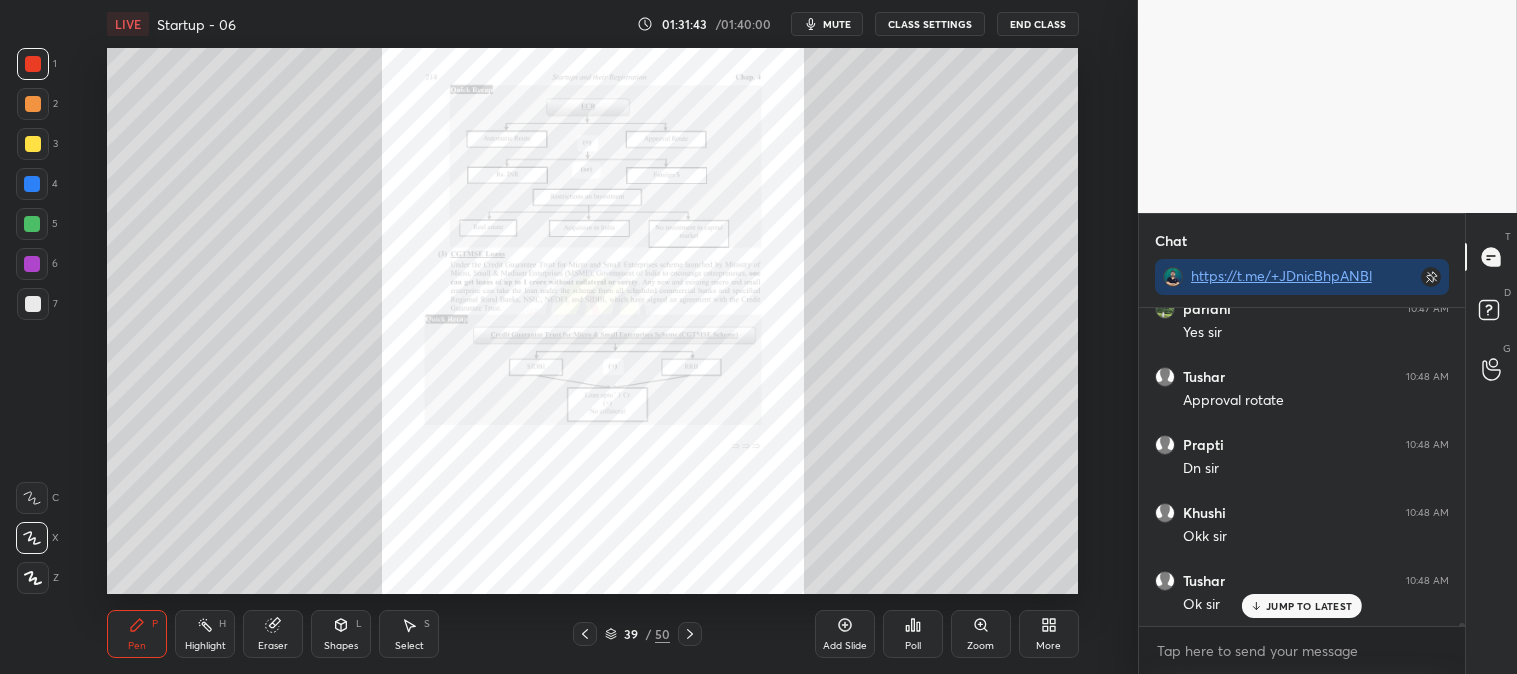 click 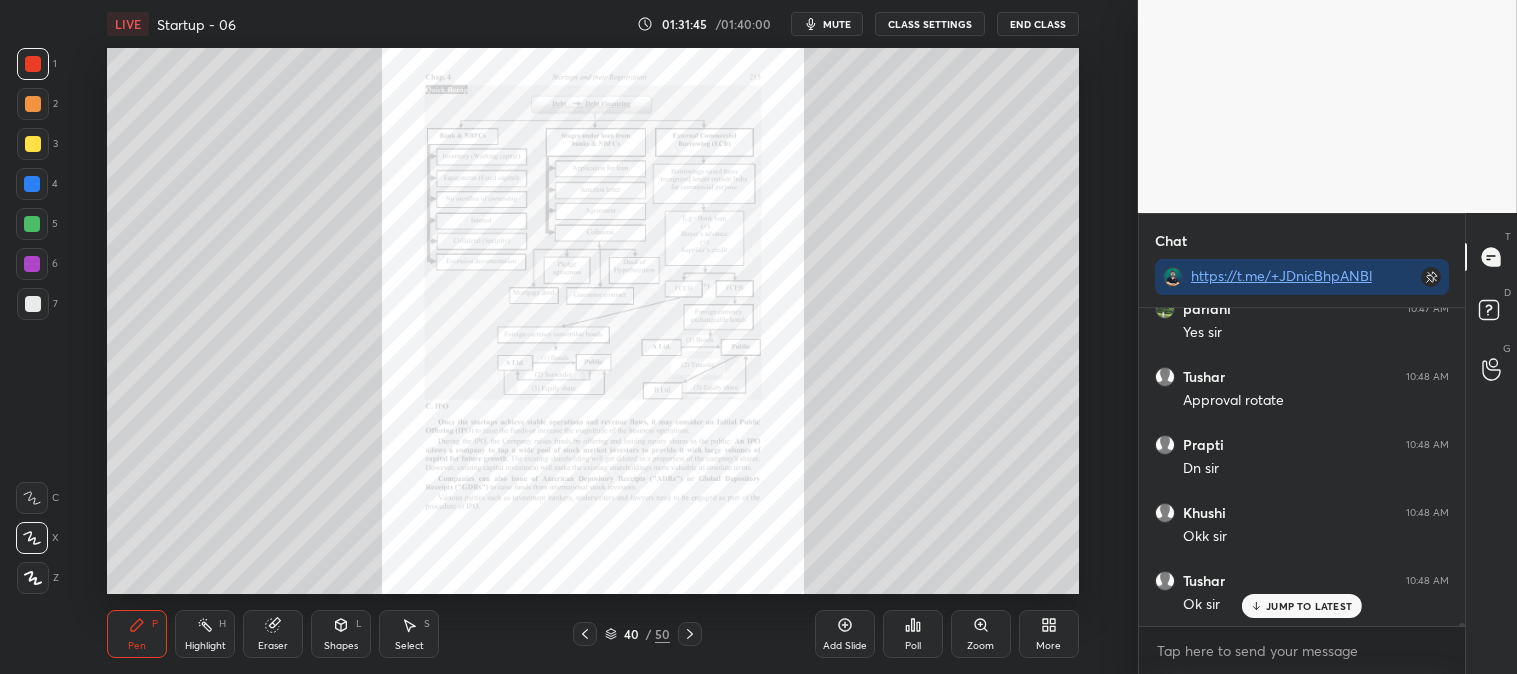 click 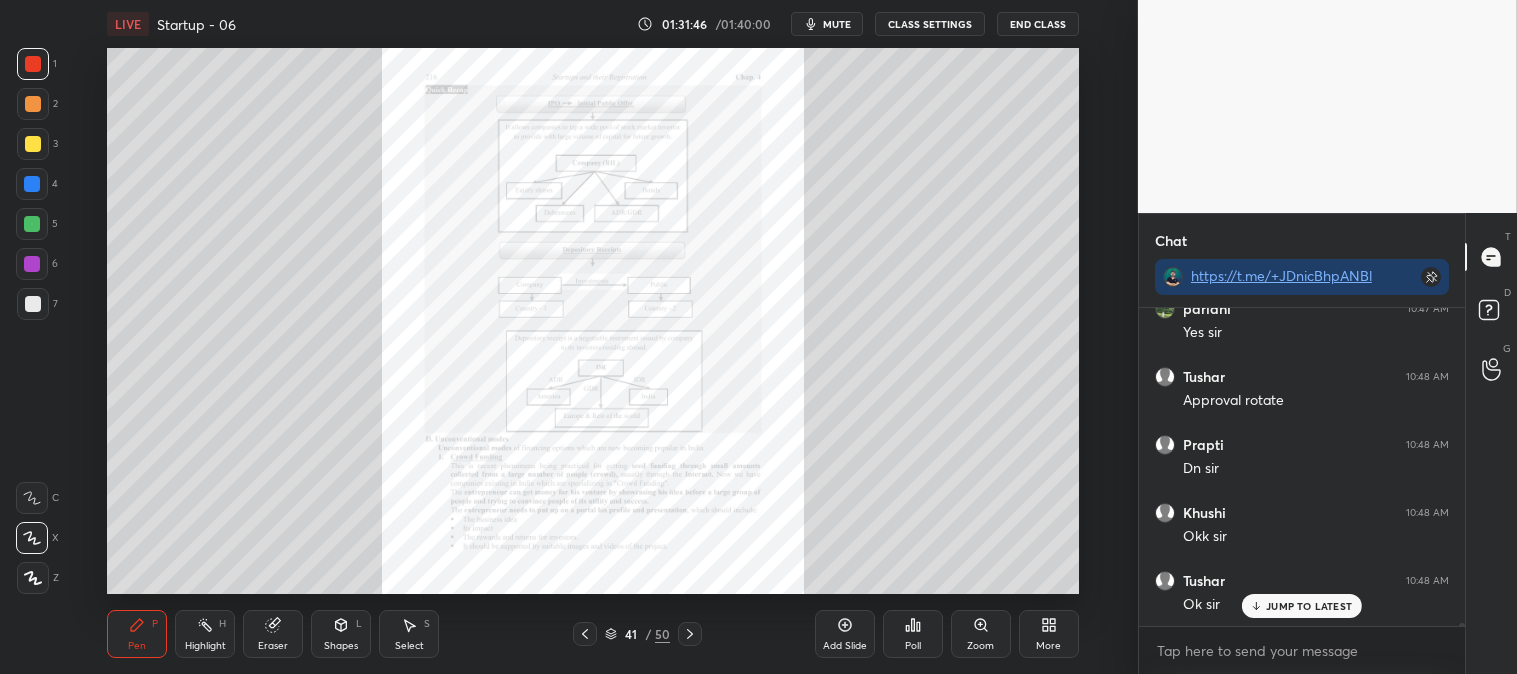 scroll, scrollTop: 35153, scrollLeft: 0, axis: vertical 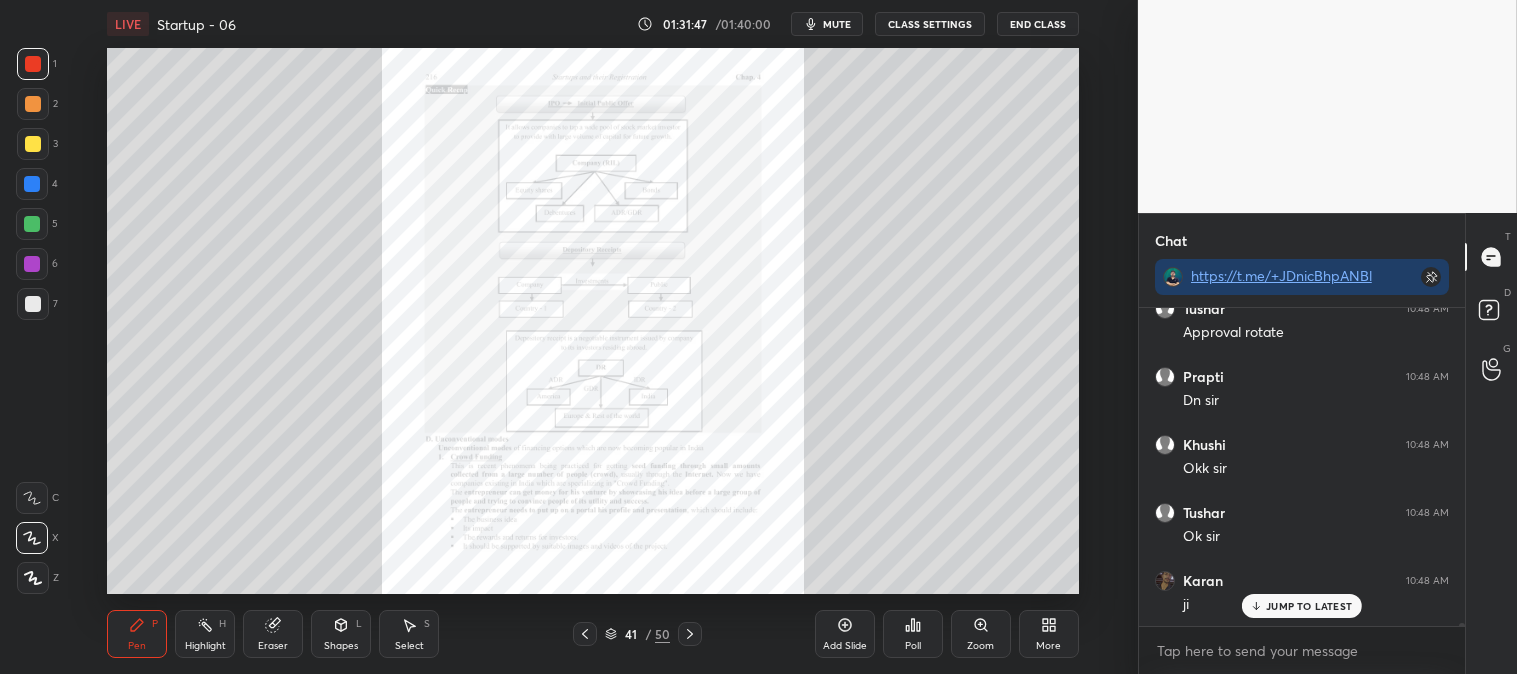 click 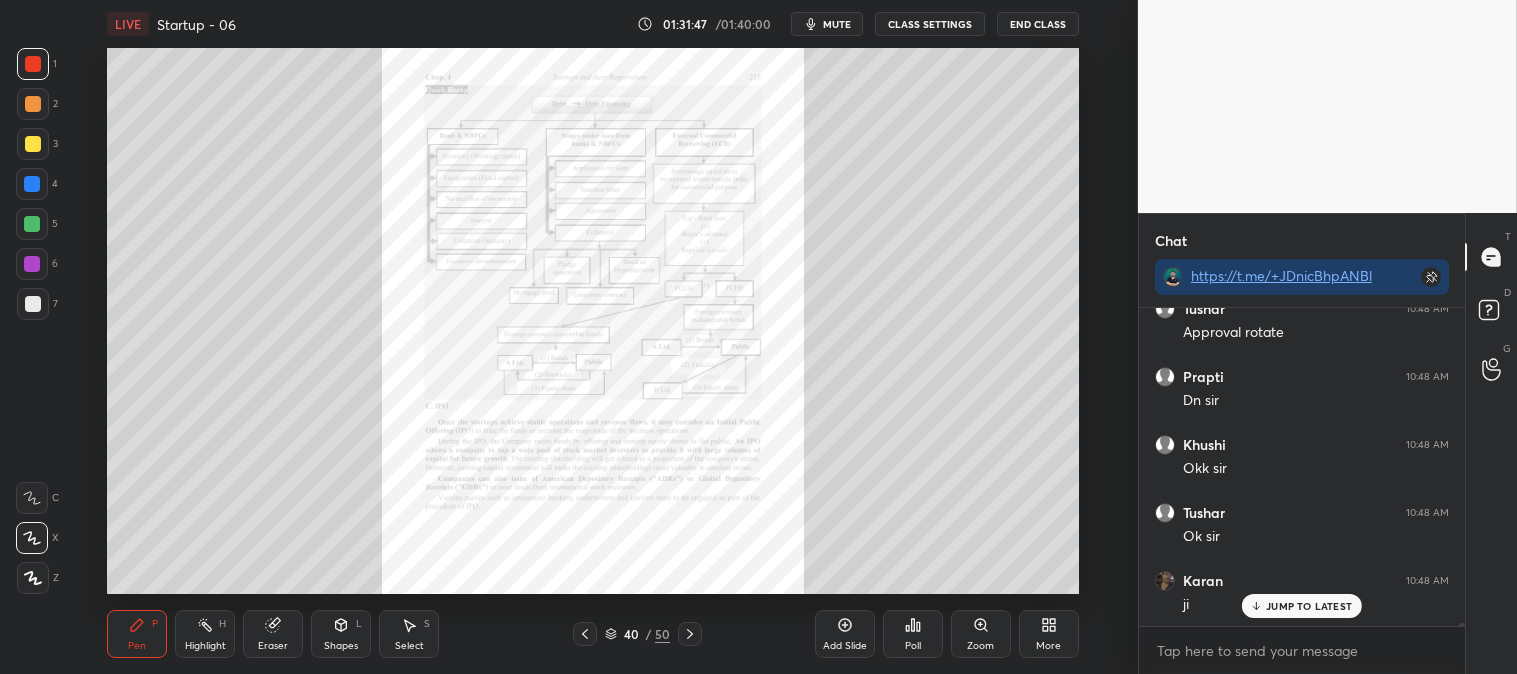 click 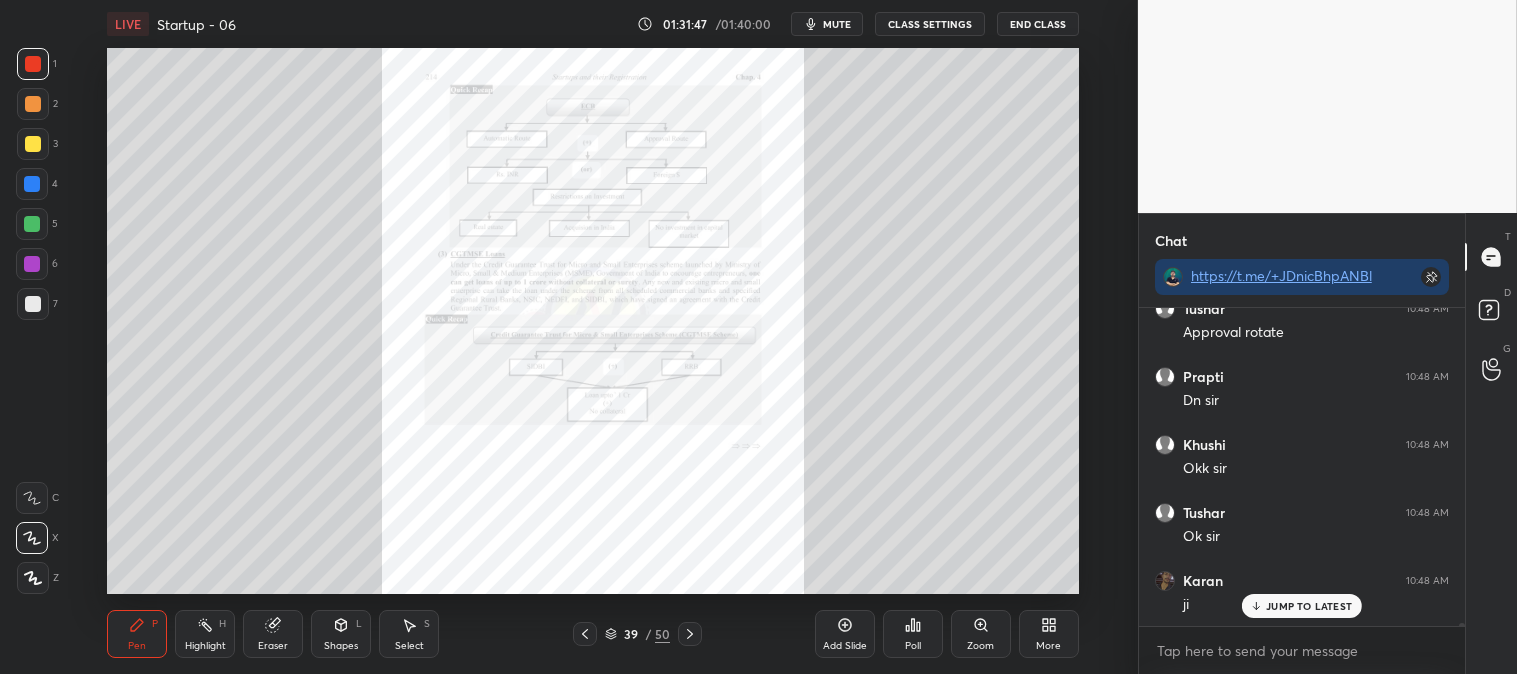 scroll, scrollTop: 35221, scrollLeft: 0, axis: vertical 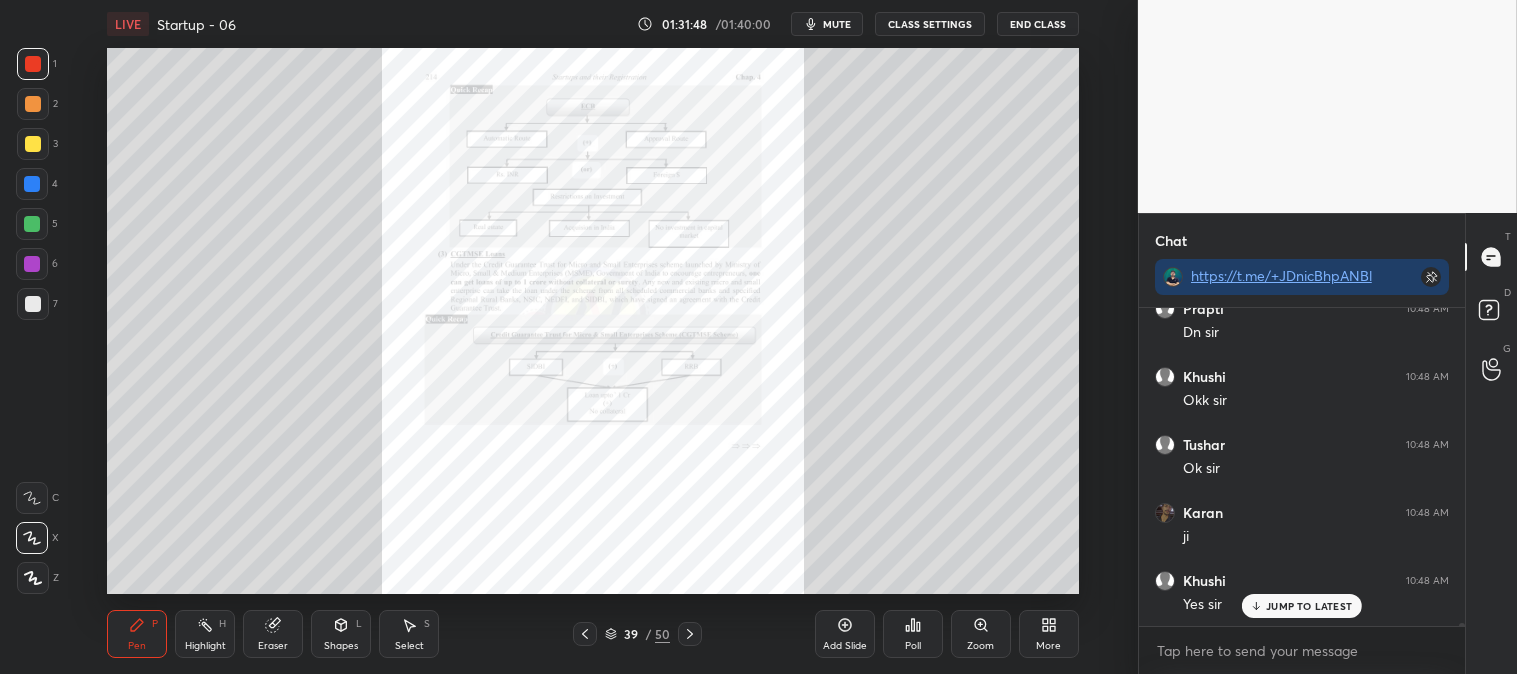 click 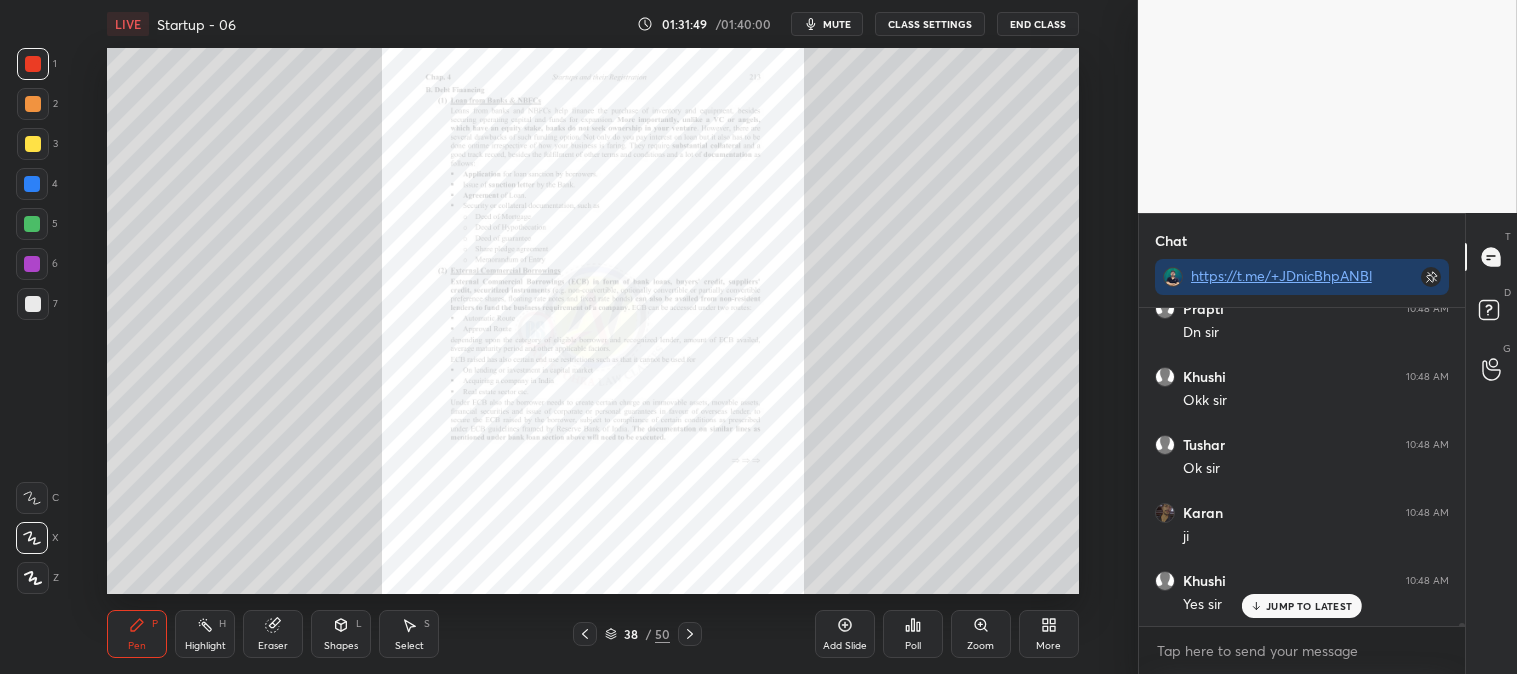 click 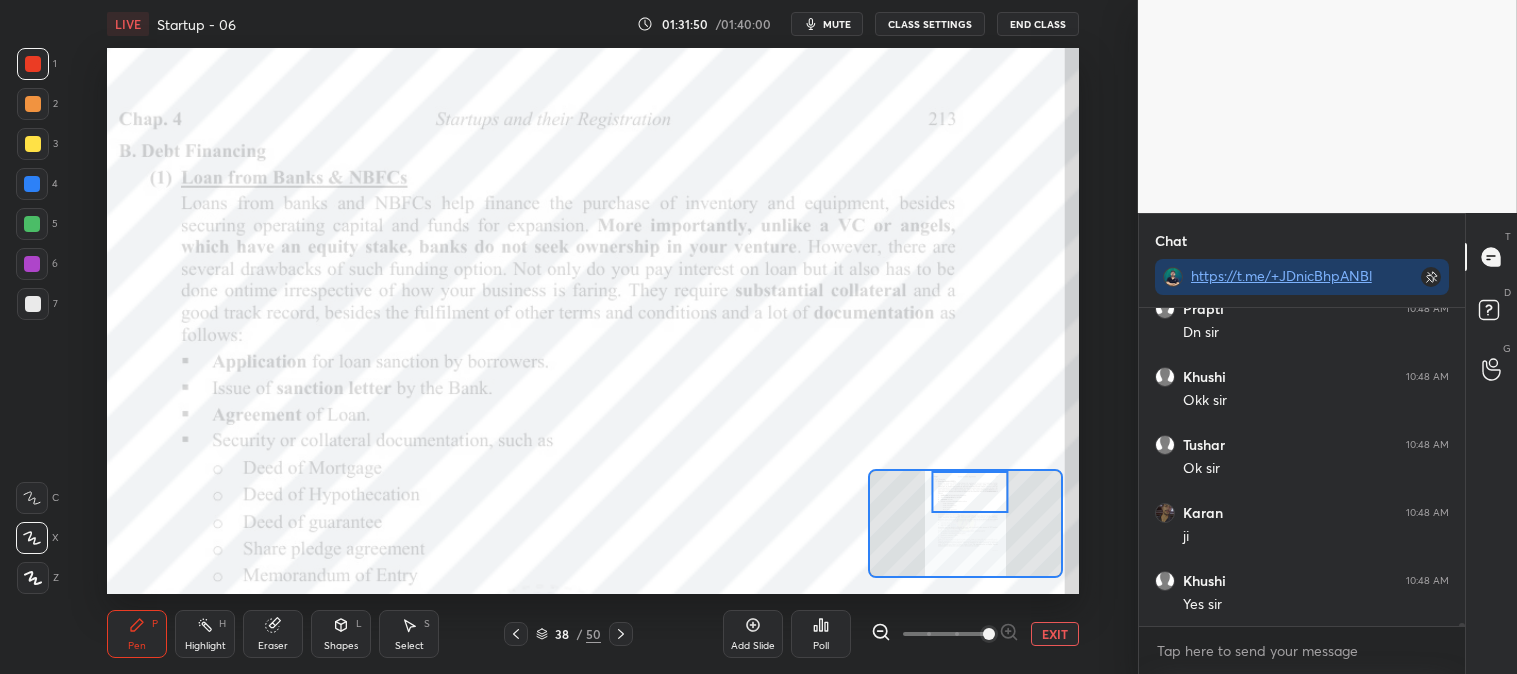 scroll, scrollTop: 35290, scrollLeft: 0, axis: vertical 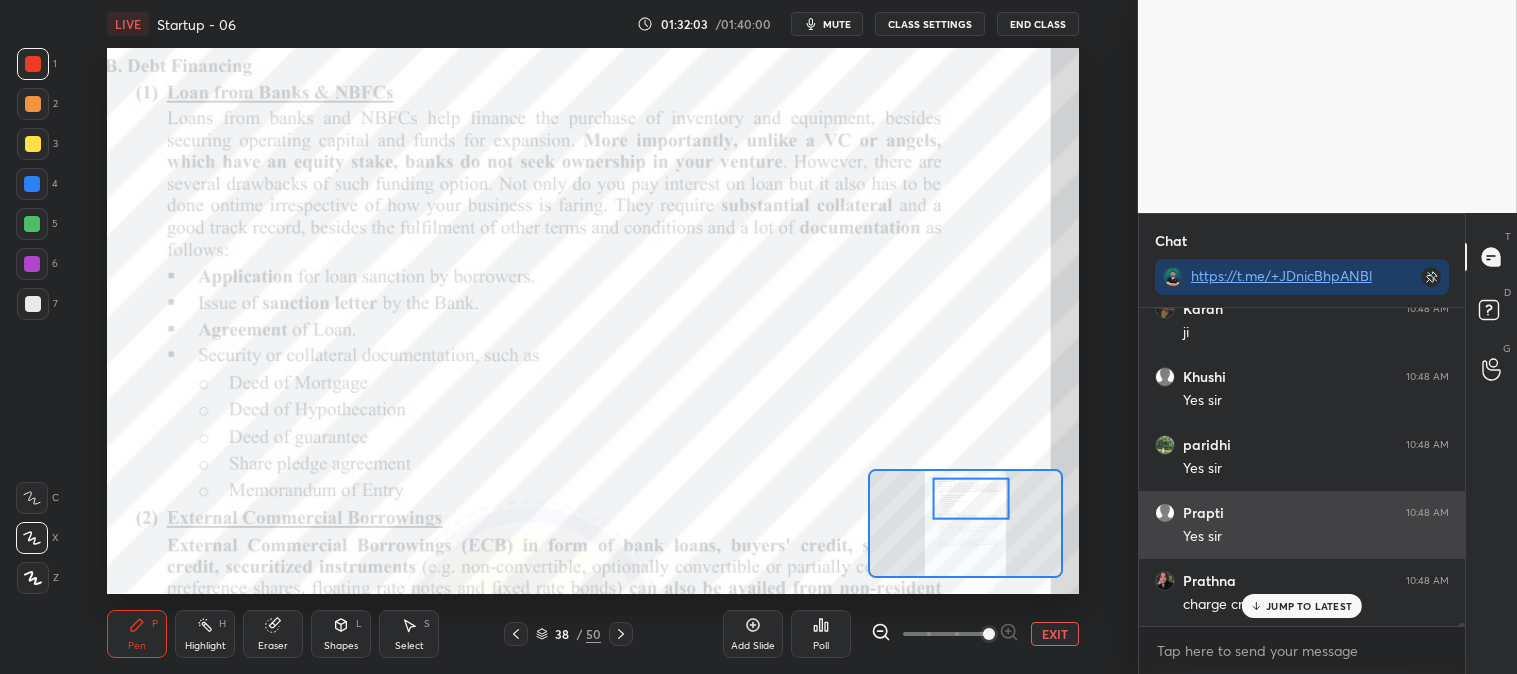 click on "JUMP TO LATEST" at bounding box center (1309, 606) 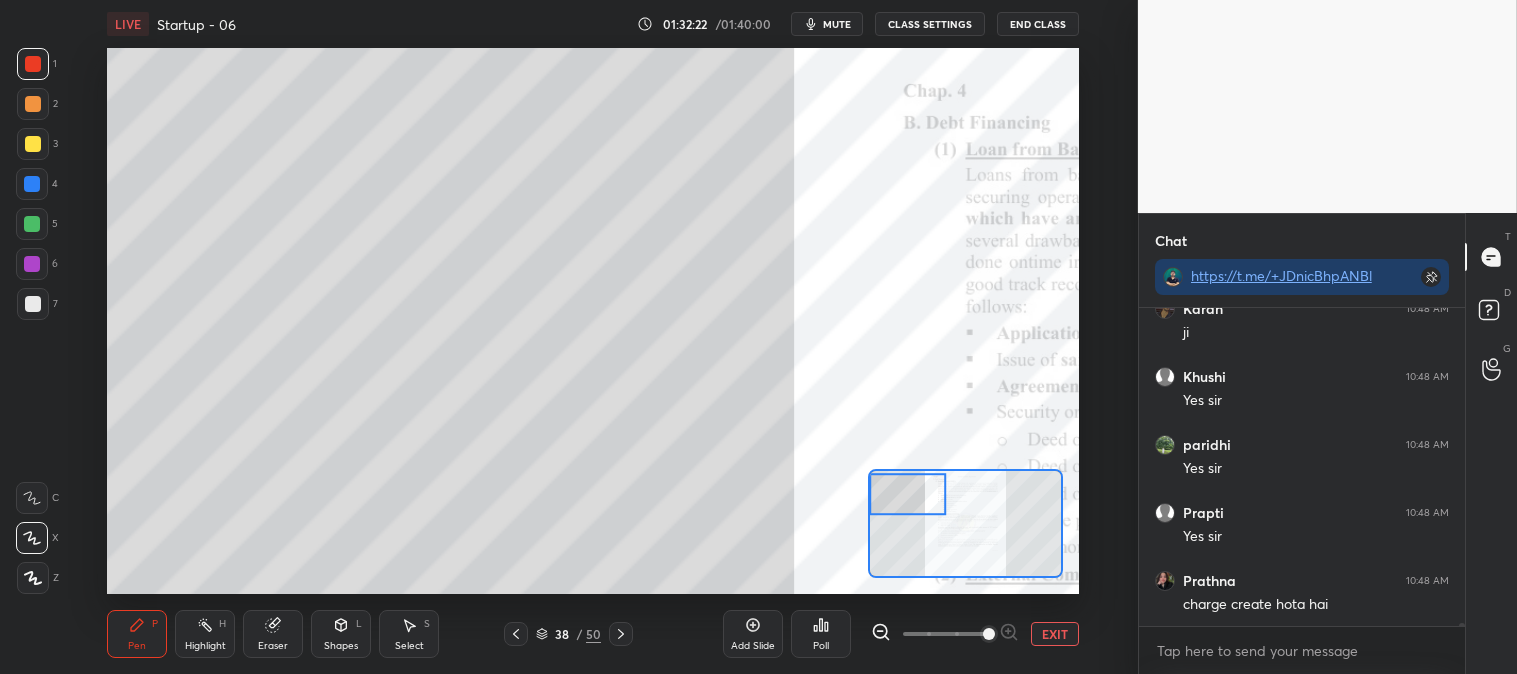 click at bounding box center (33, 144) 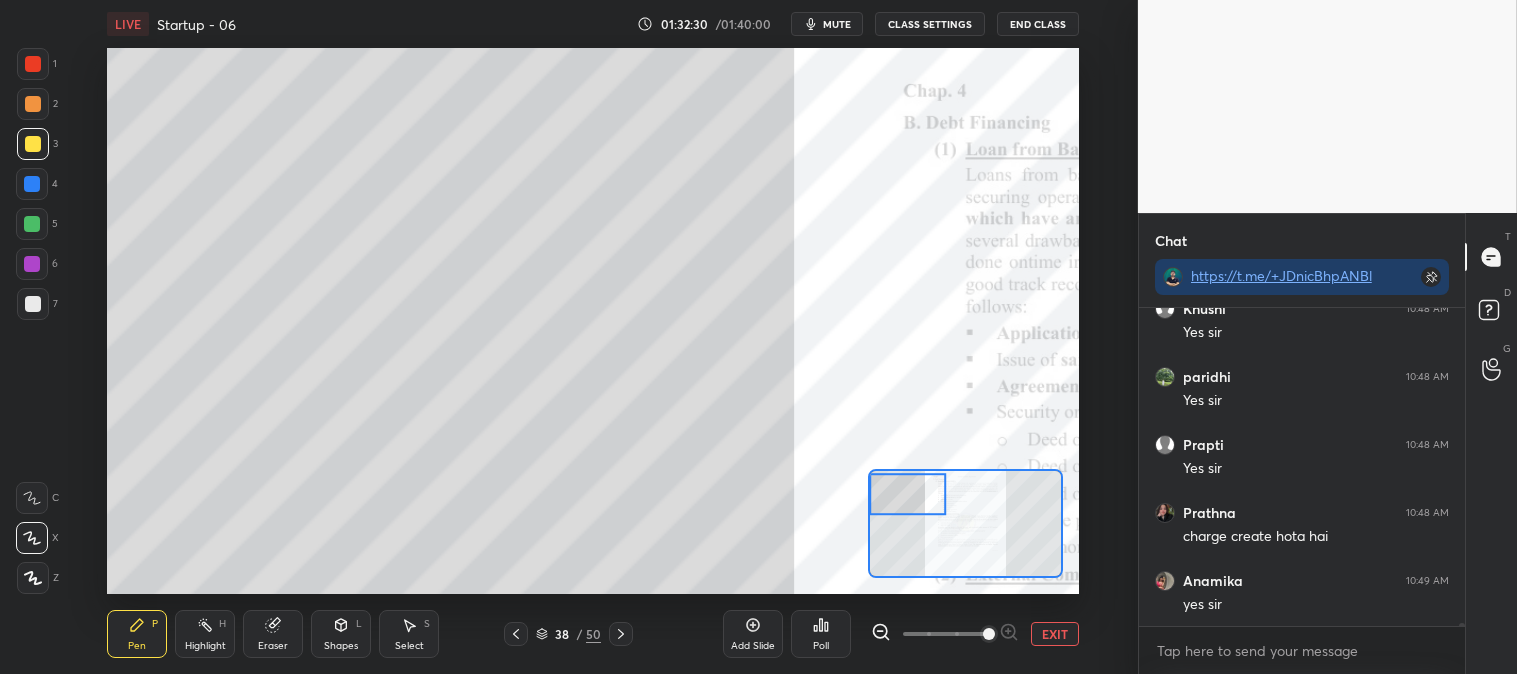 scroll, scrollTop: 35565, scrollLeft: 0, axis: vertical 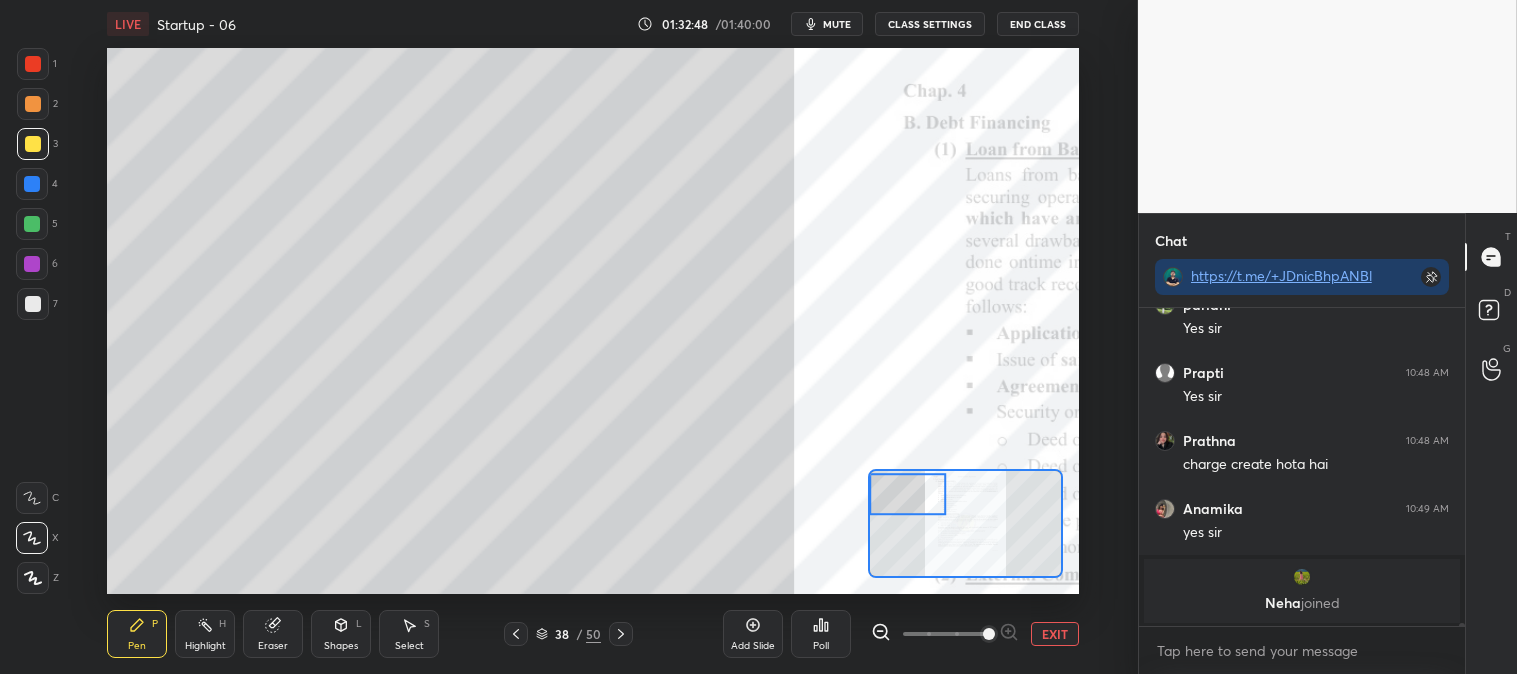click on "EXIT" at bounding box center (1055, 634) 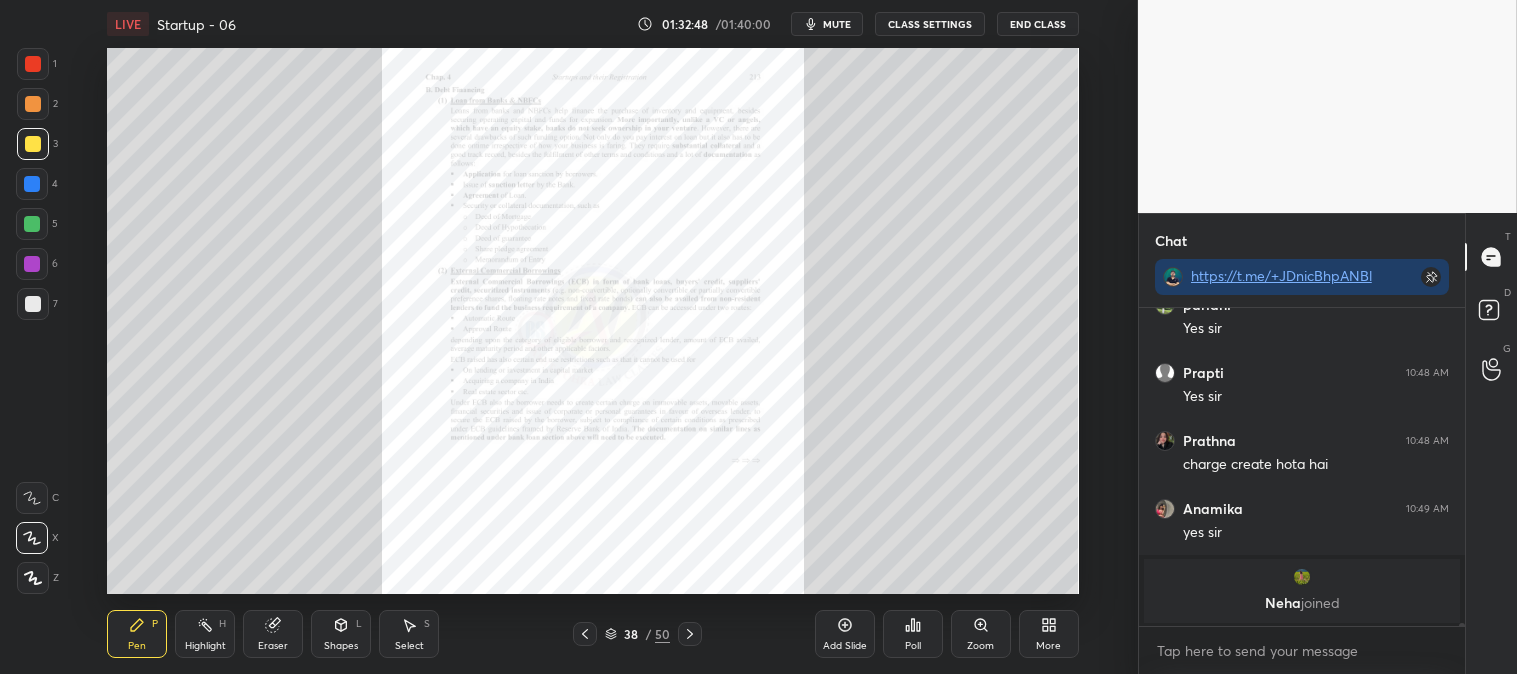 scroll, scrollTop: 35243, scrollLeft: 0, axis: vertical 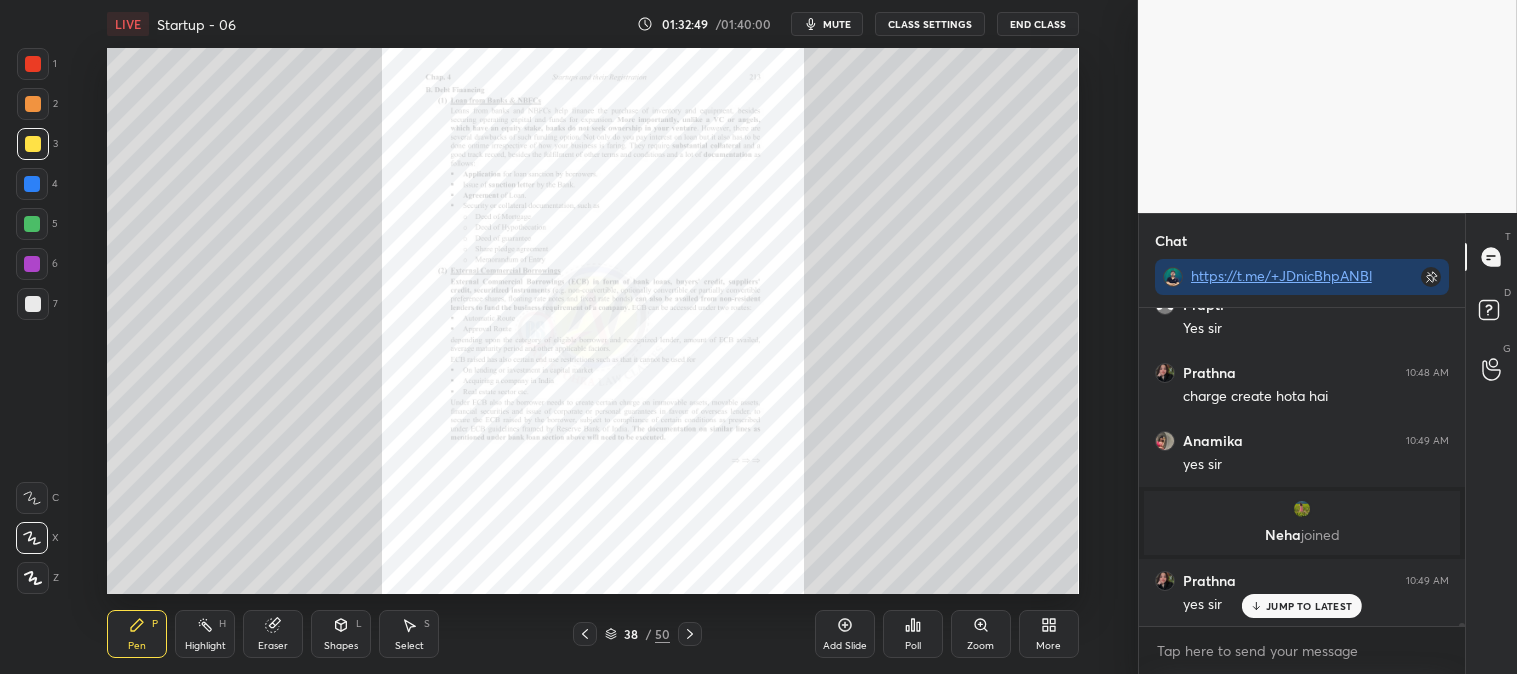 click 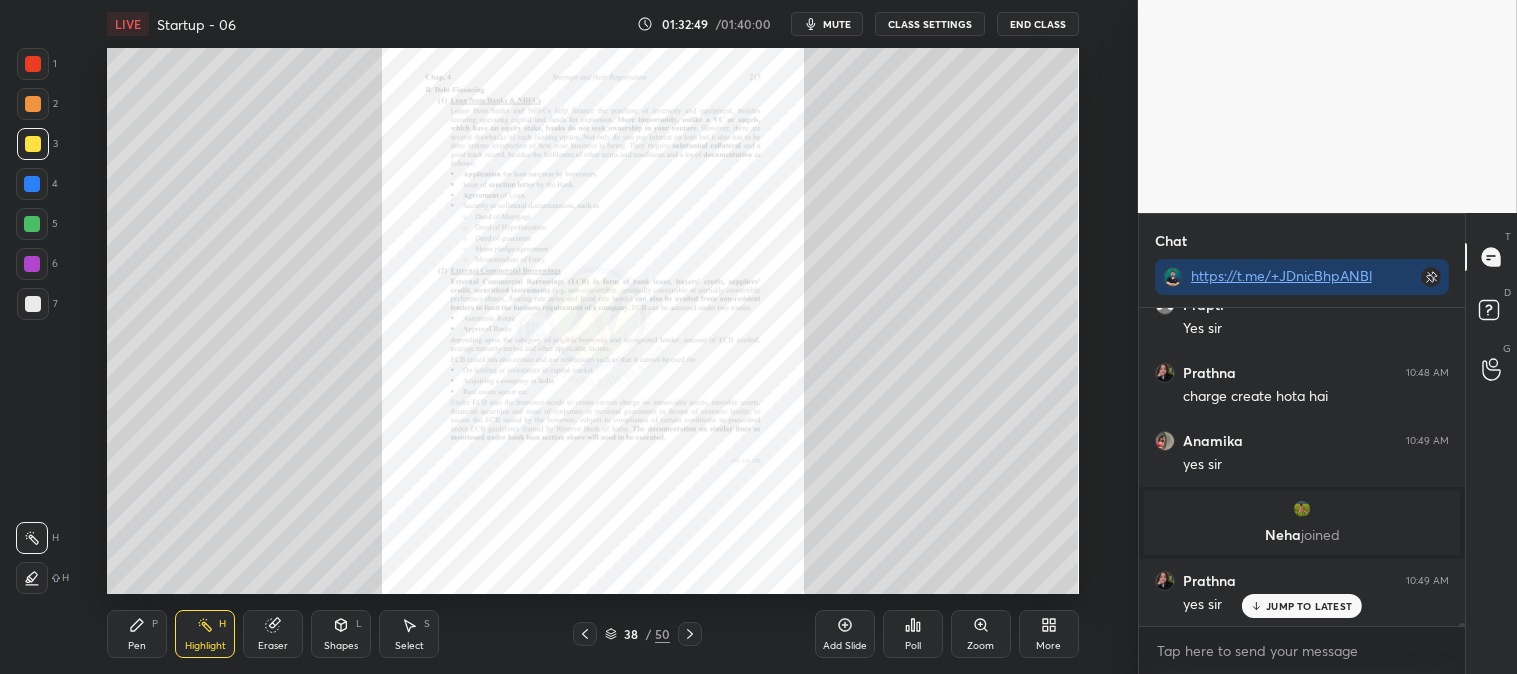 click at bounding box center [33, 64] 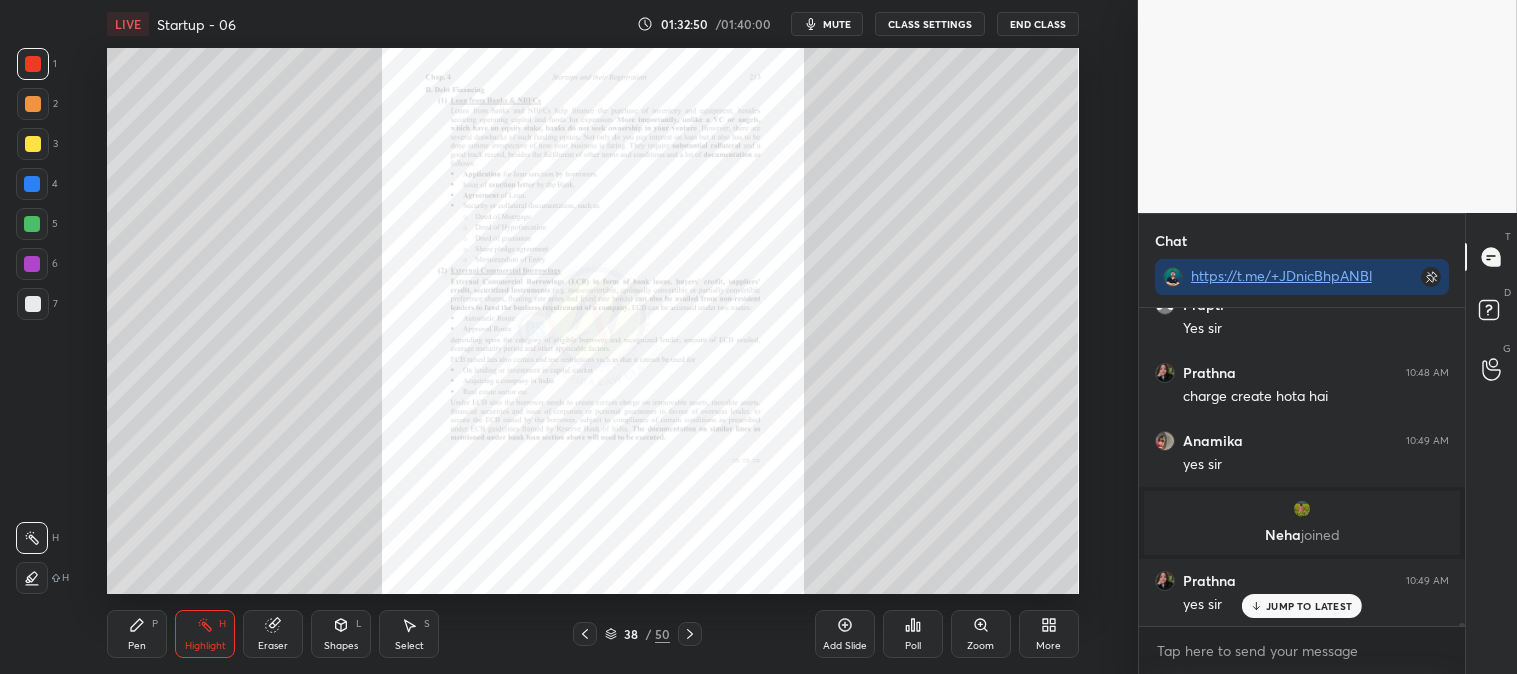 scroll, scrollTop: 35311, scrollLeft: 0, axis: vertical 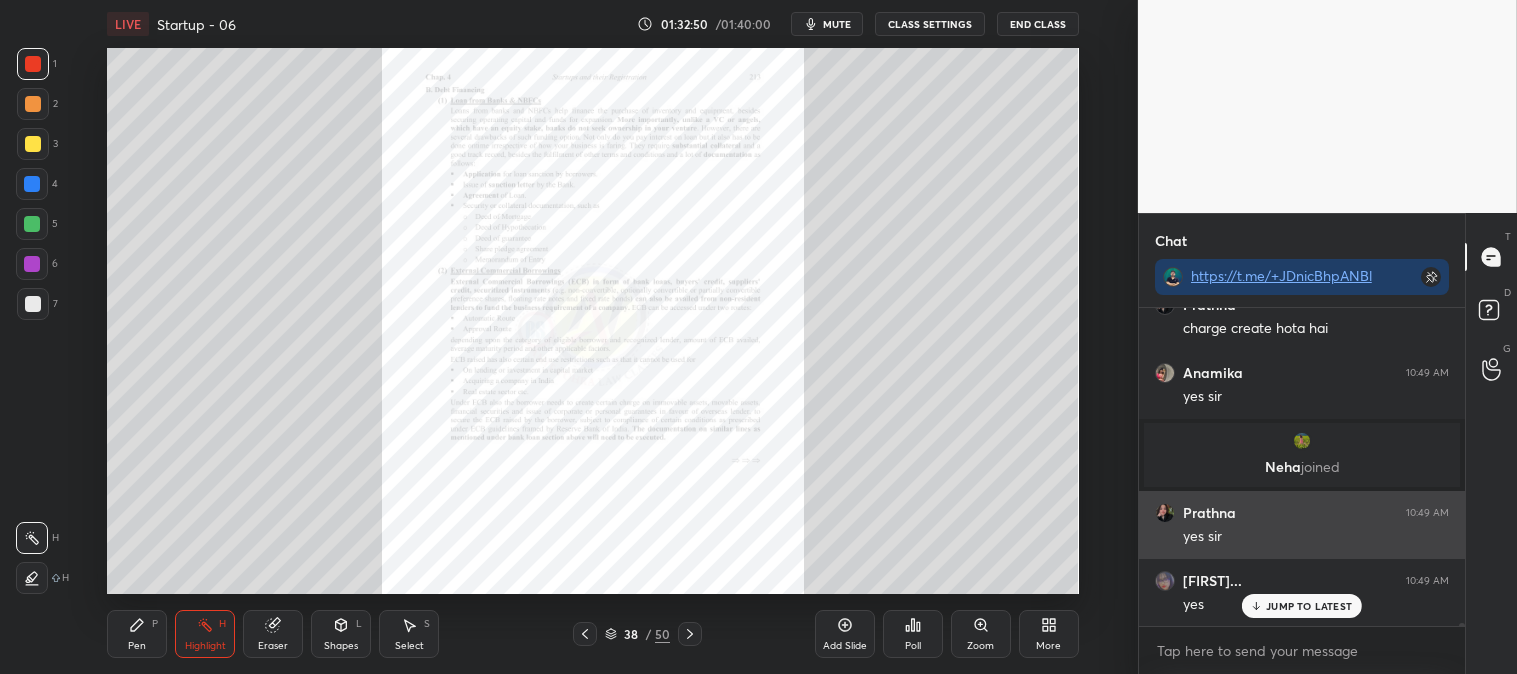 click on "JUMP TO LATEST" at bounding box center [1309, 606] 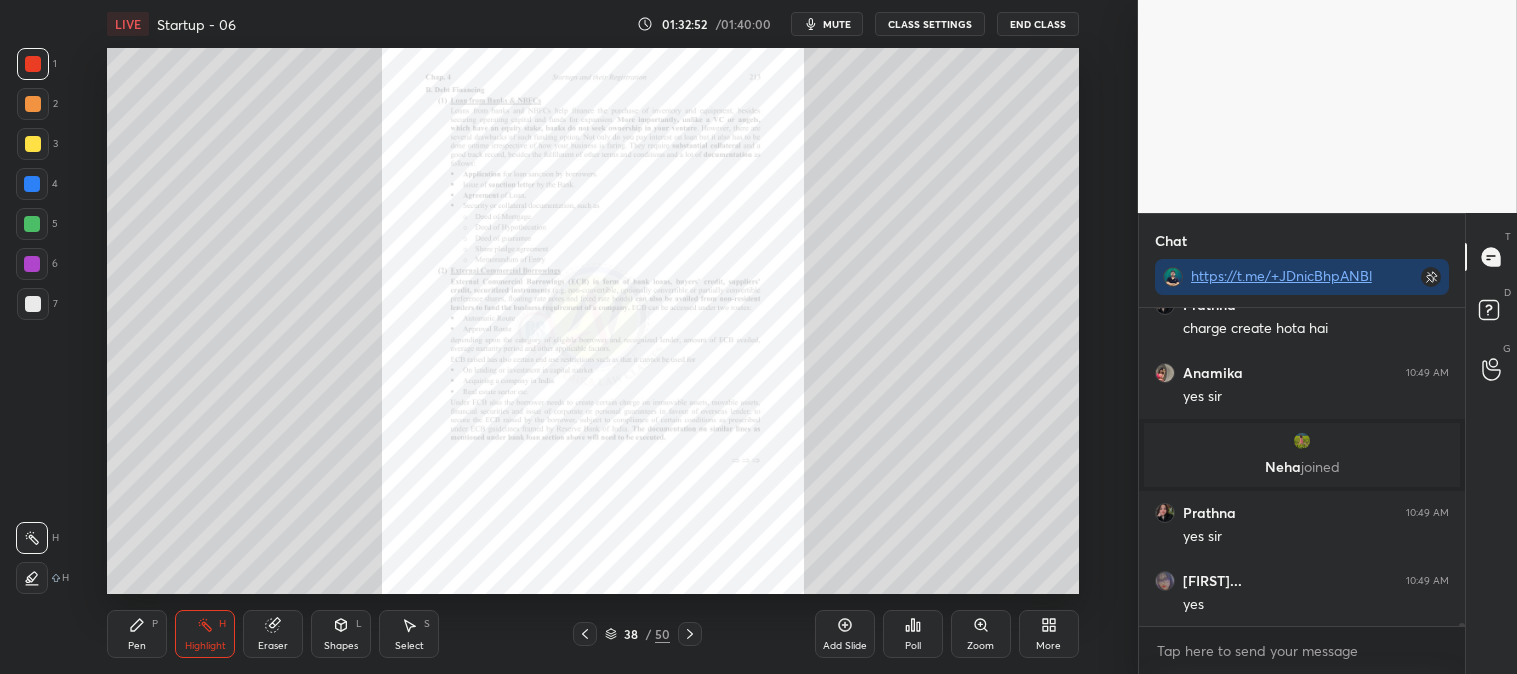 click 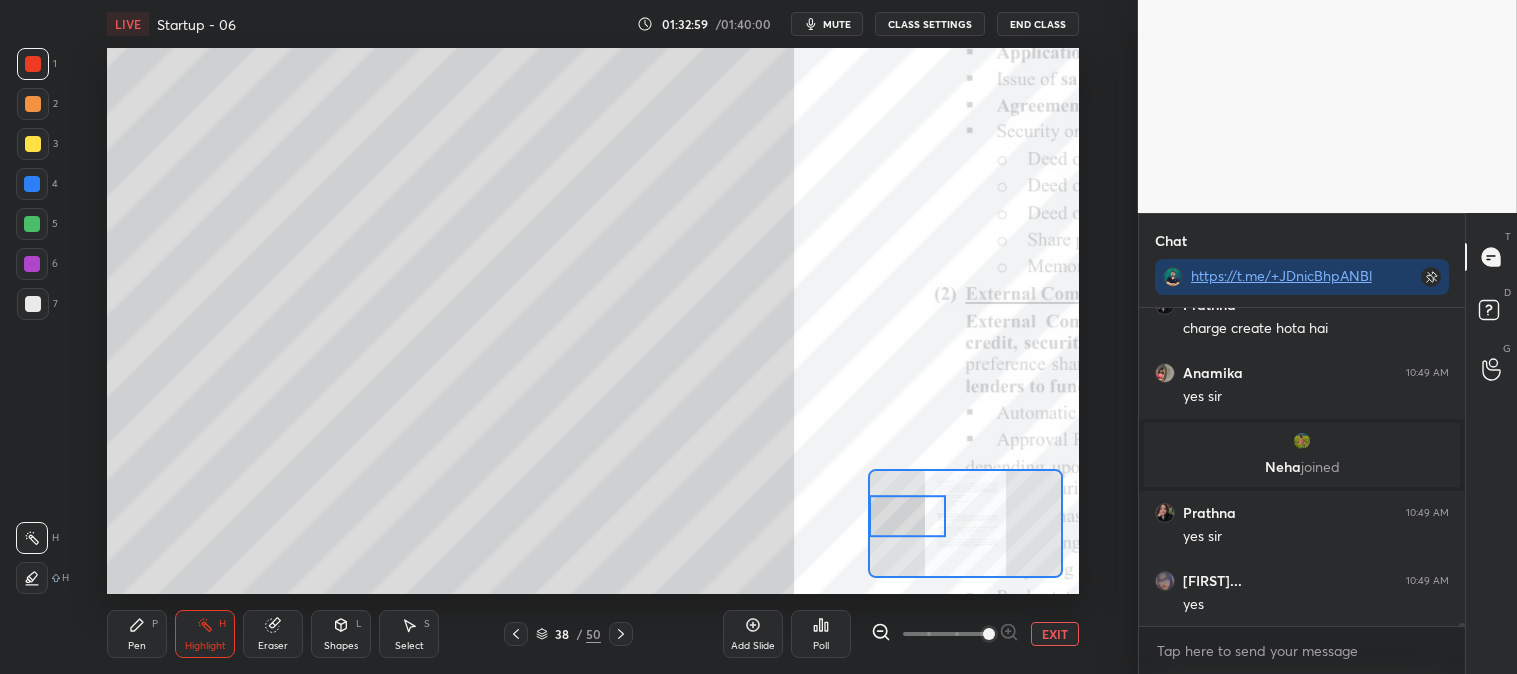 click 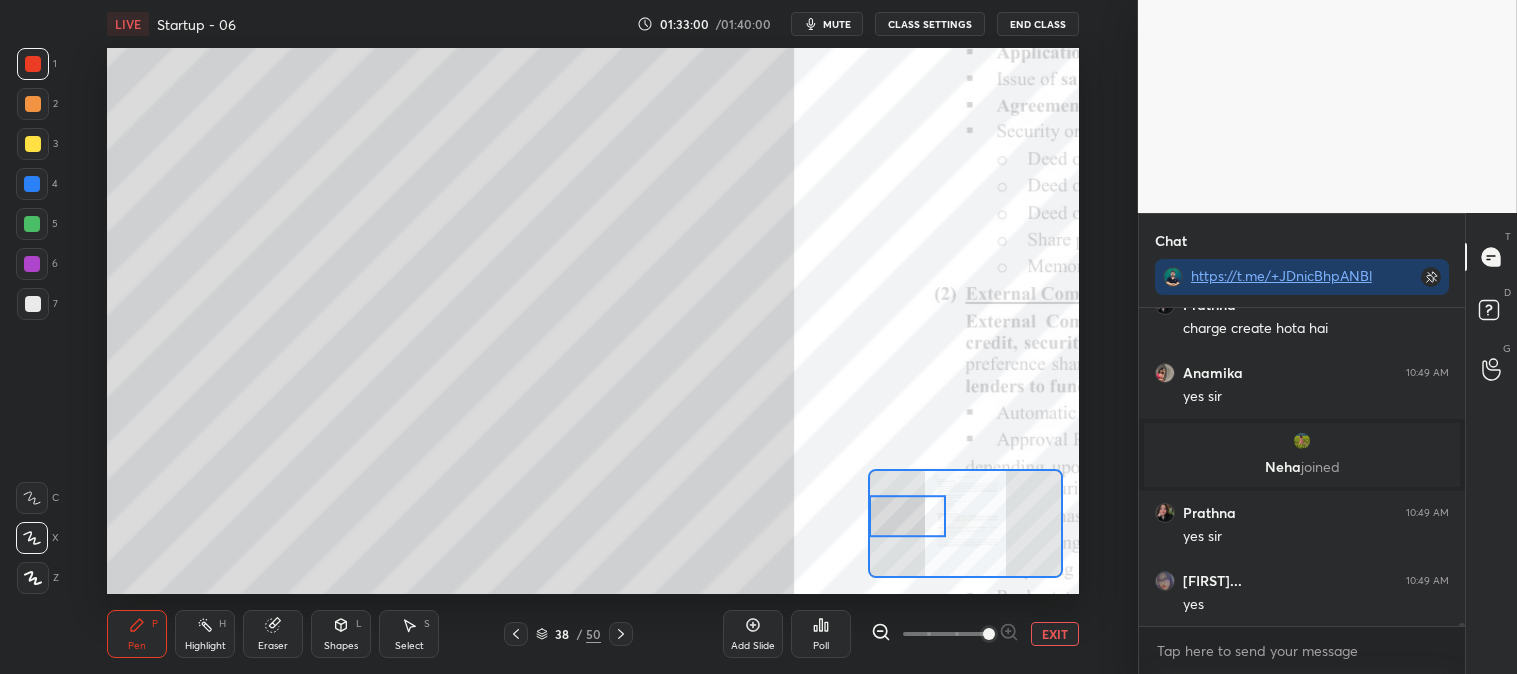 click at bounding box center (33, 304) 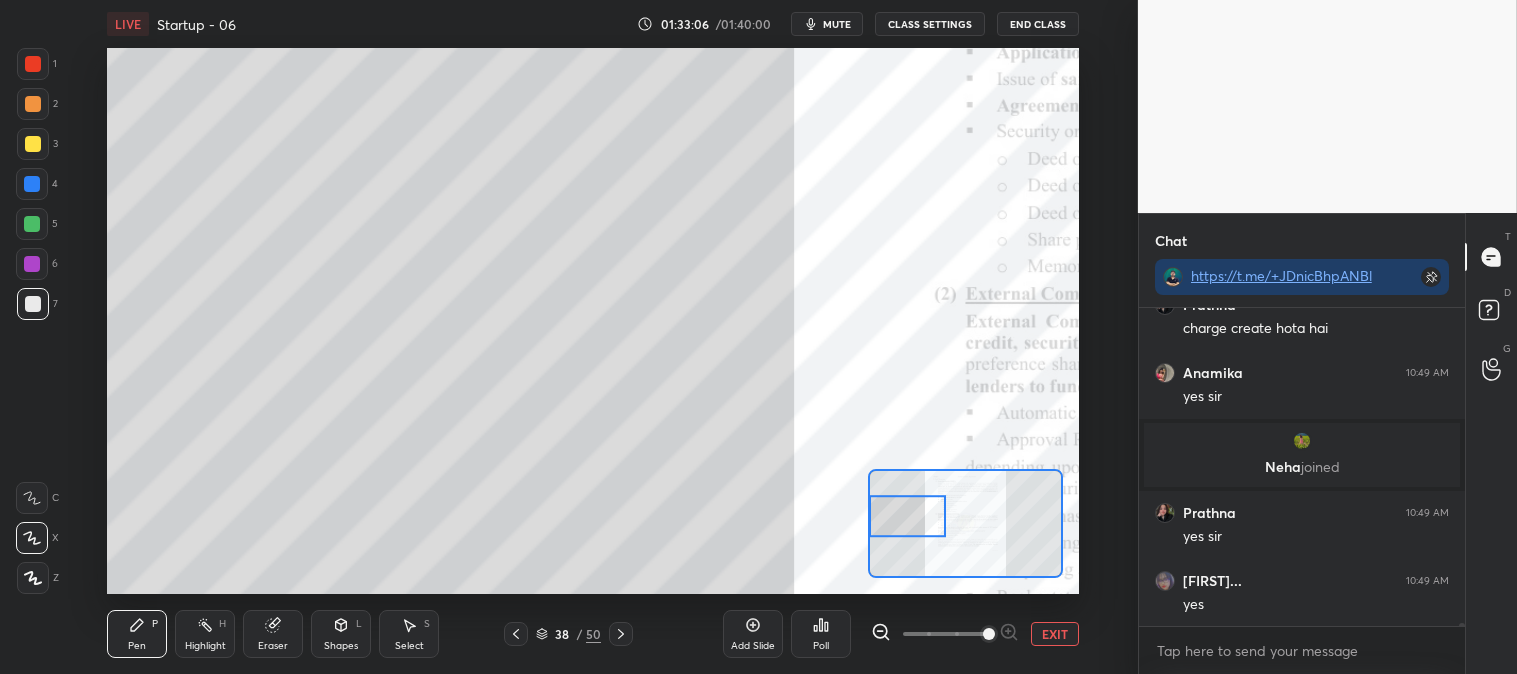 scroll, scrollTop: 35380, scrollLeft: 0, axis: vertical 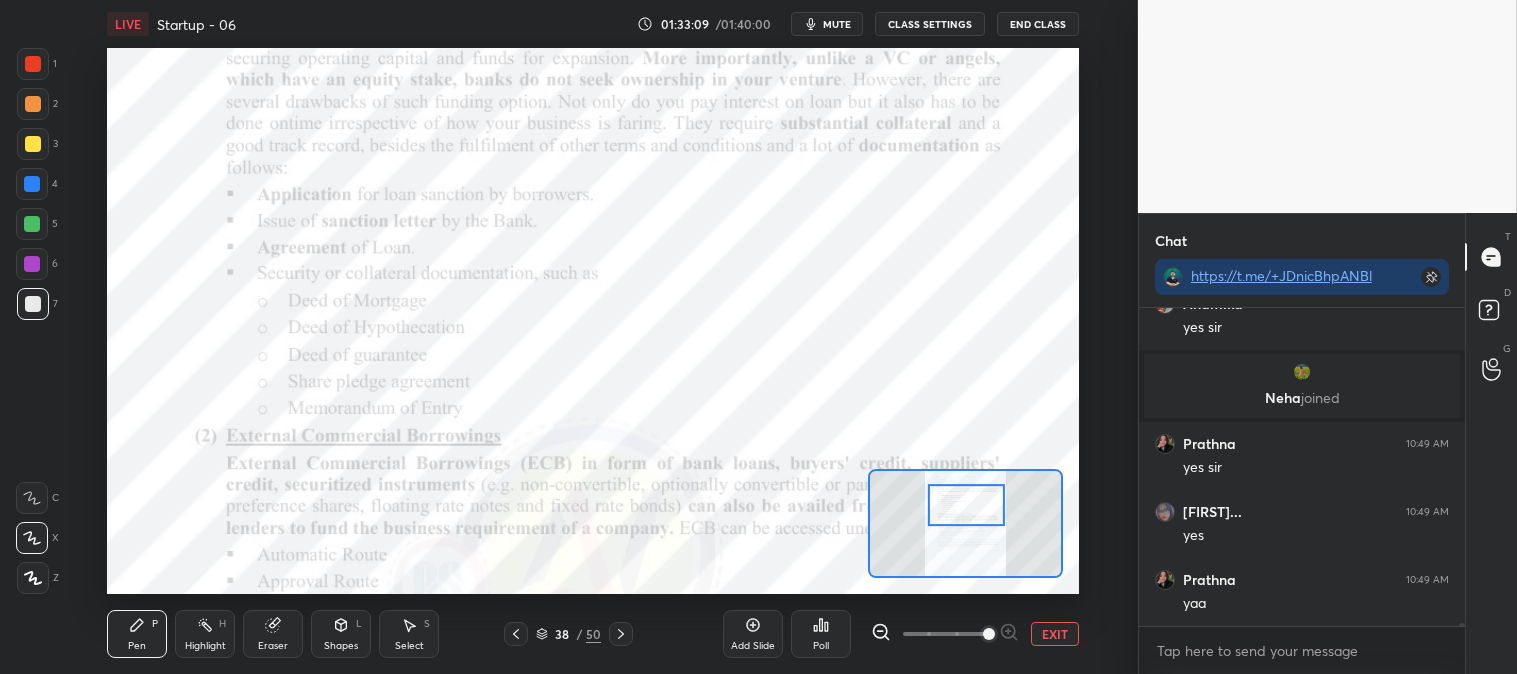 click 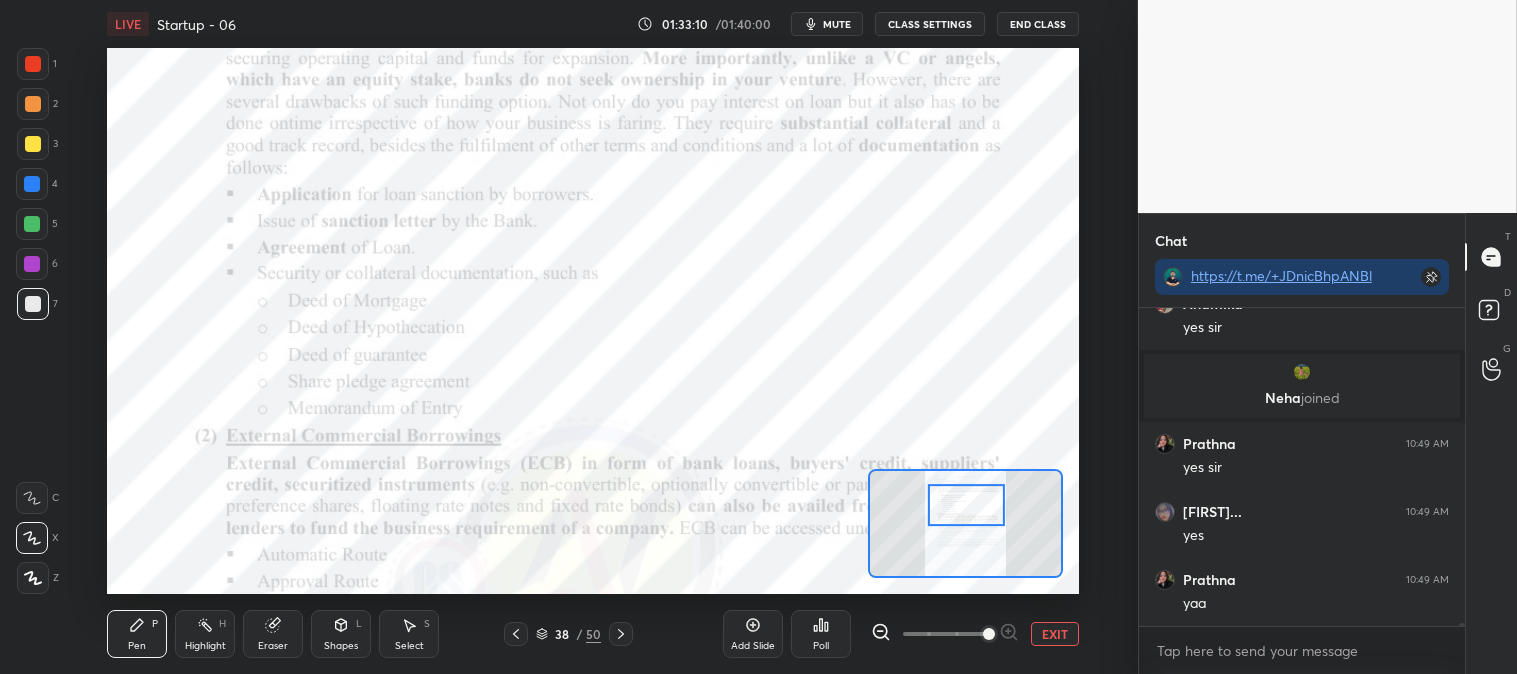 click at bounding box center (33, 64) 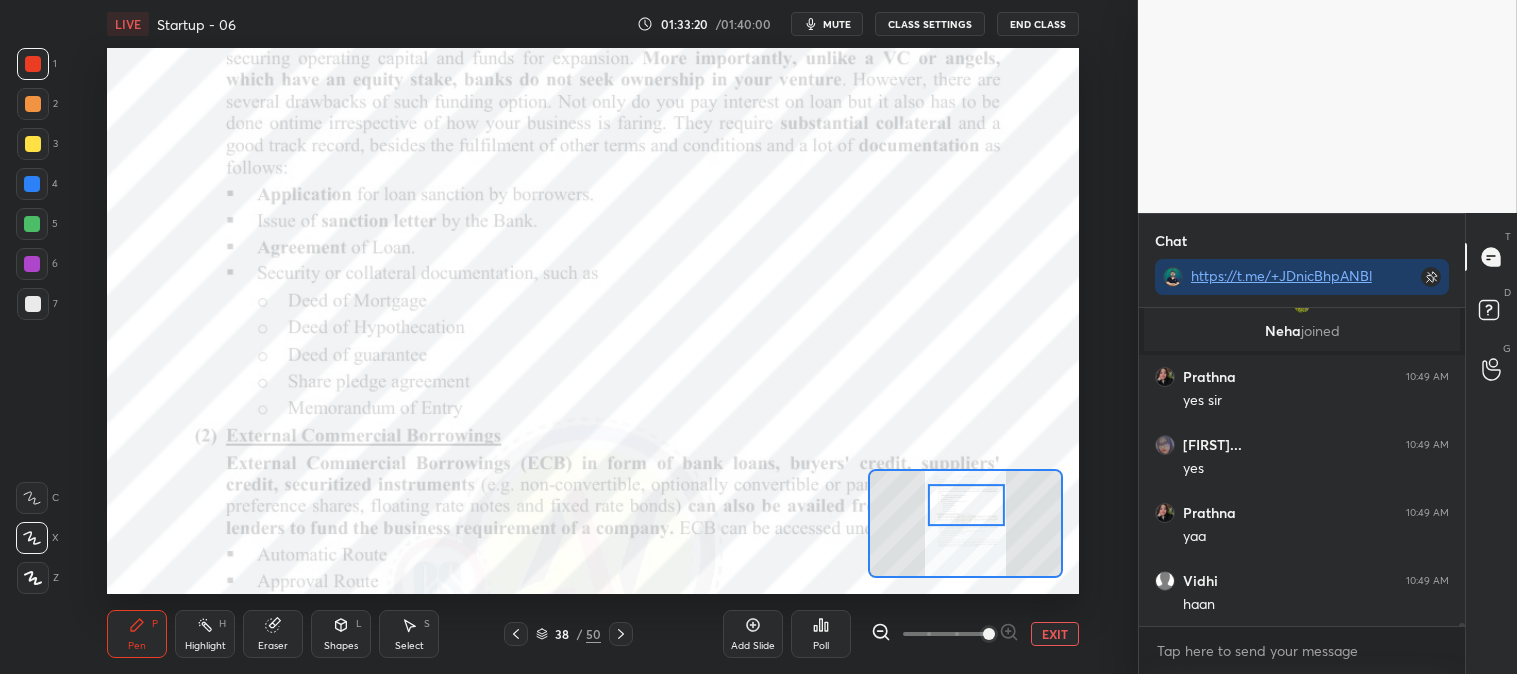 scroll, scrollTop: 35515, scrollLeft: 0, axis: vertical 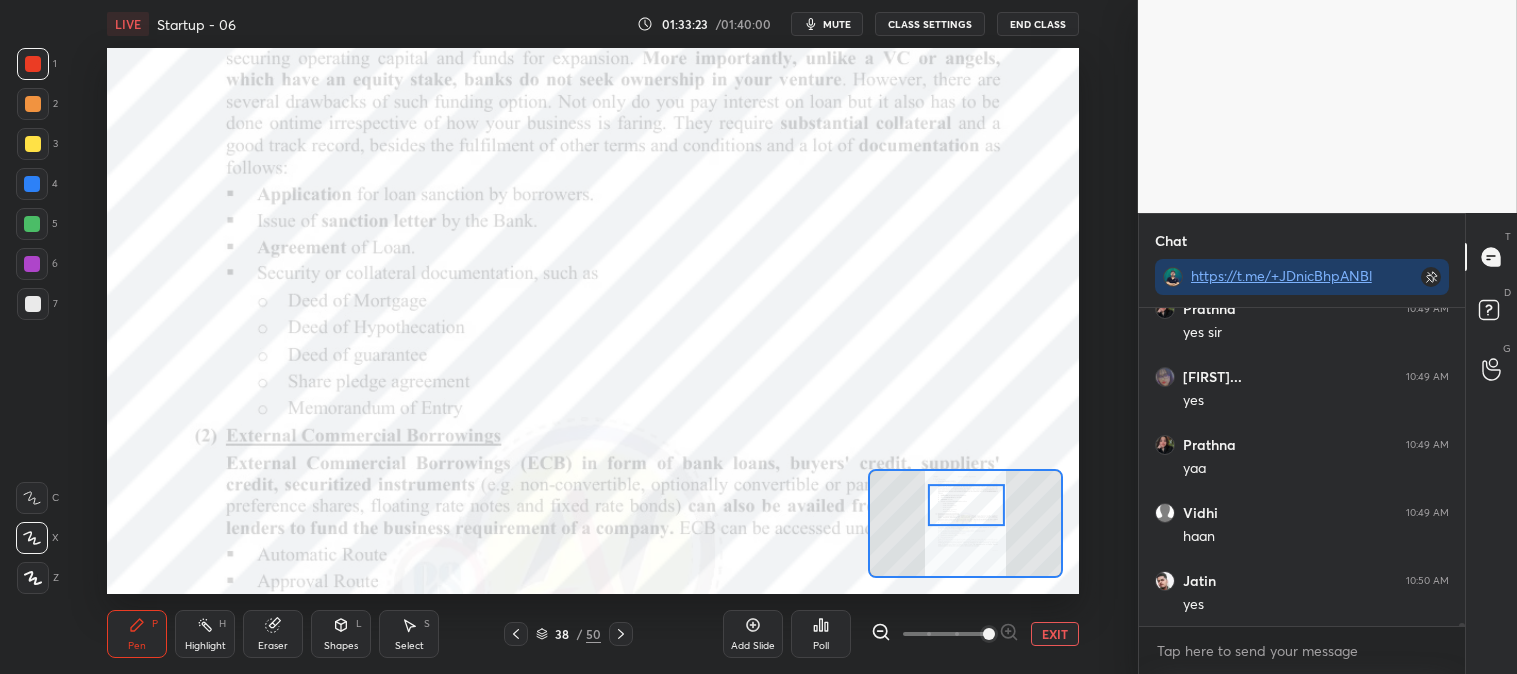 click 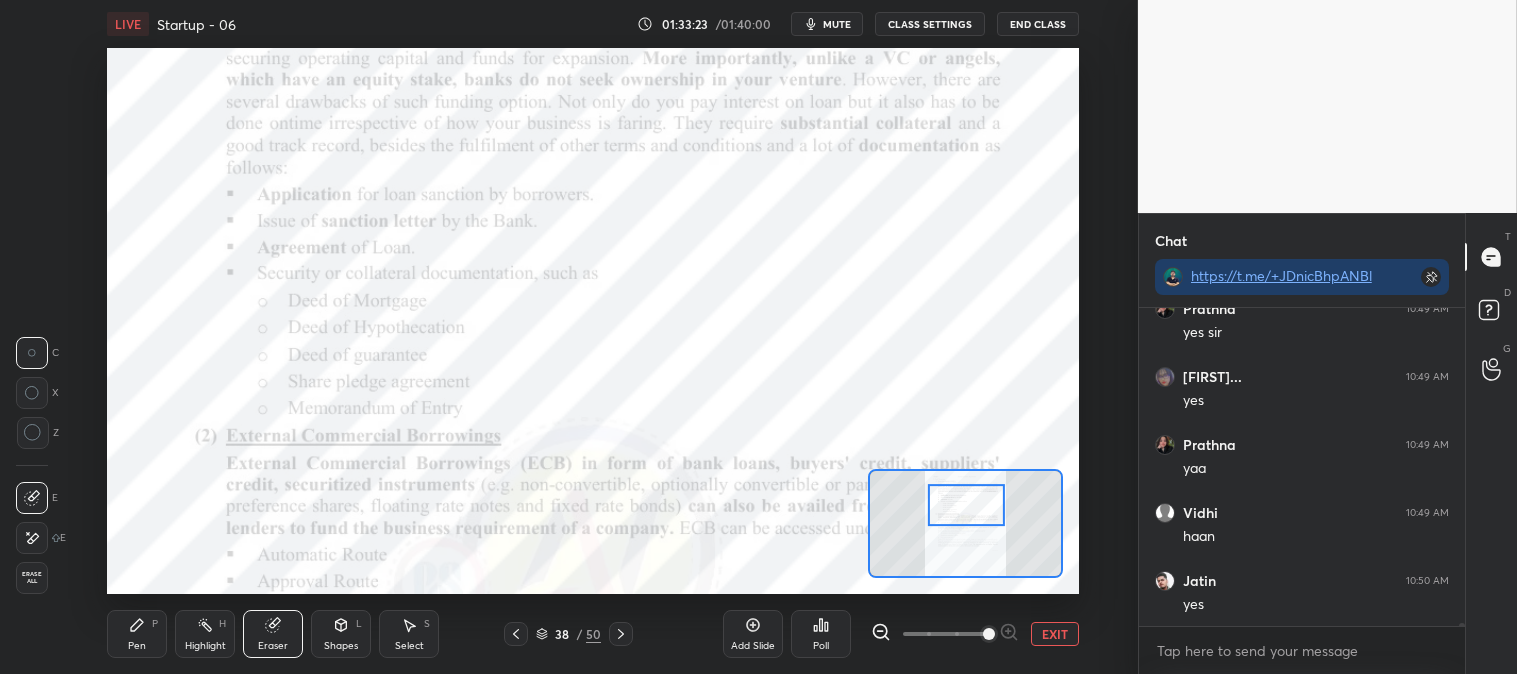 scroll, scrollTop: 35583, scrollLeft: 0, axis: vertical 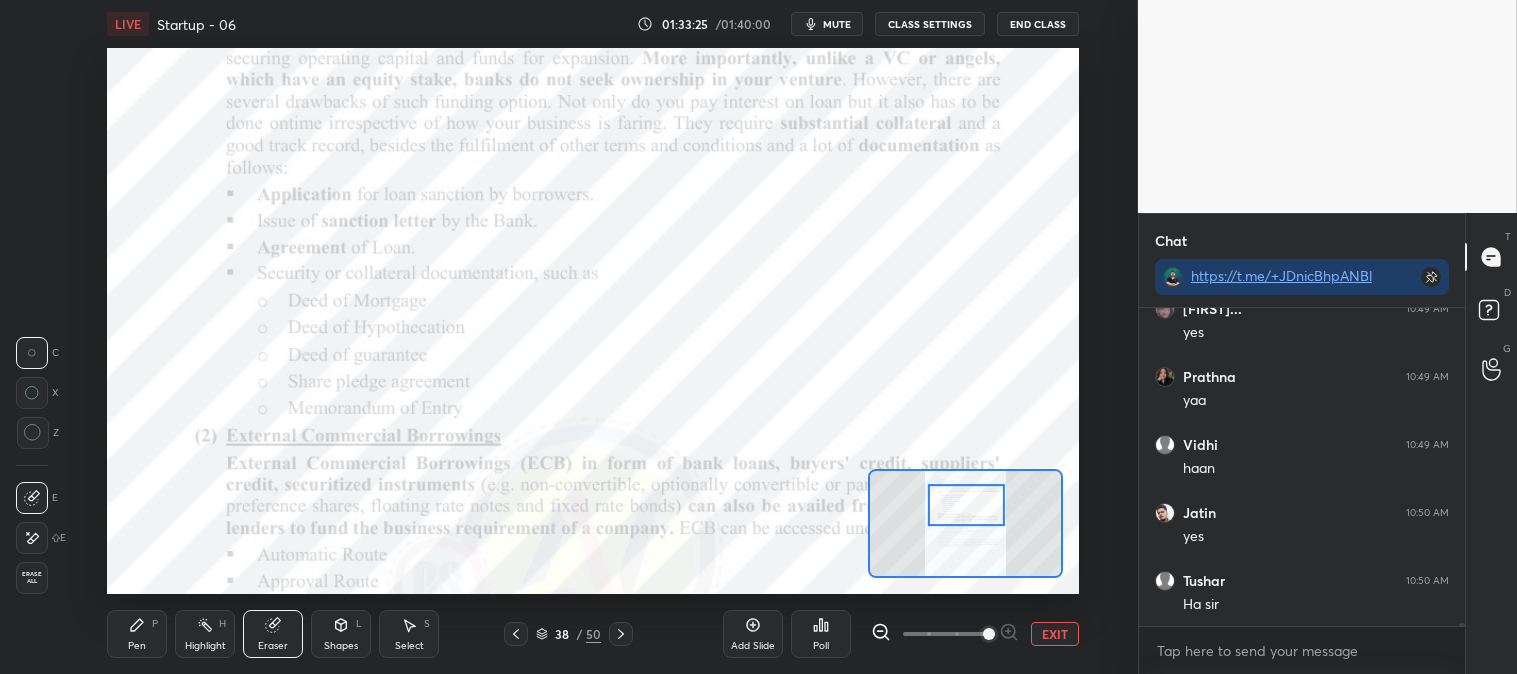 click on "Highlight H" at bounding box center (205, 634) 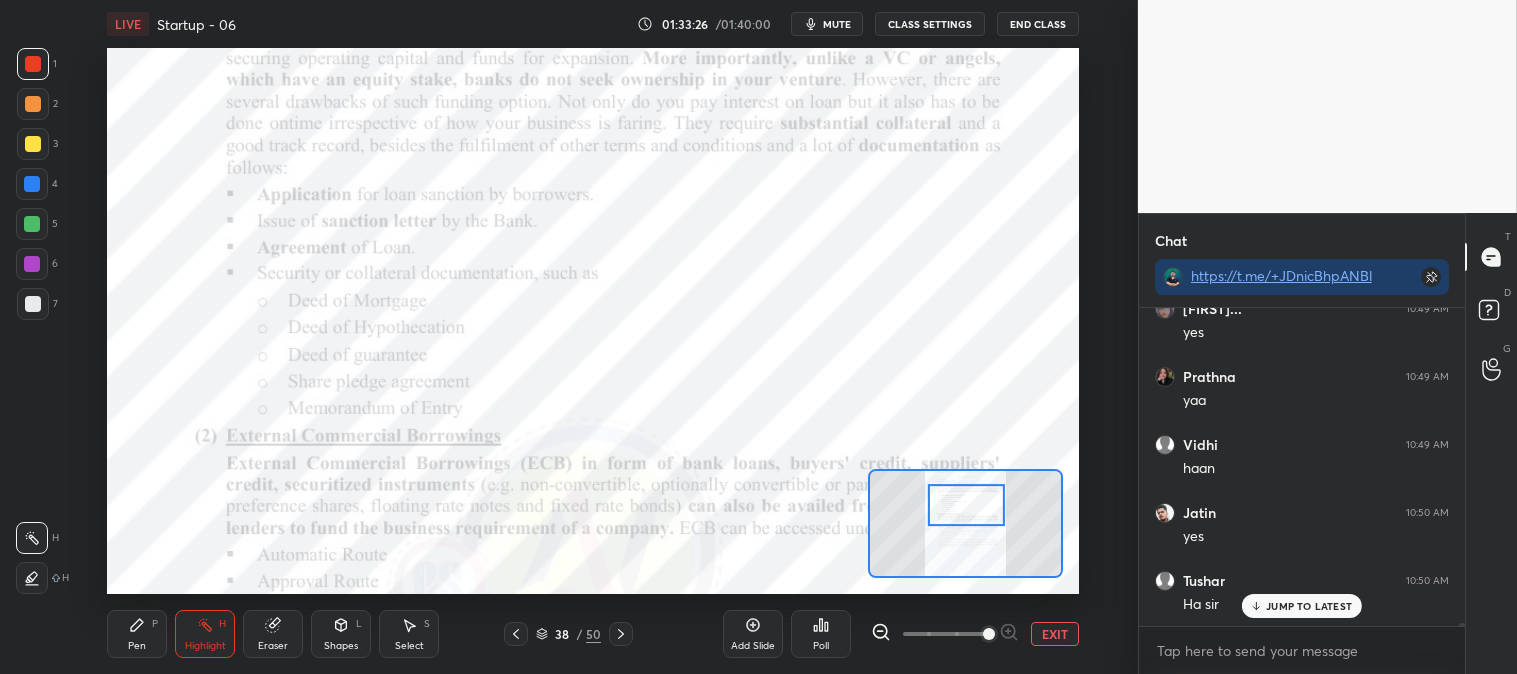 scroll, scrollTop: 35651, scrollLeft: 0, axis: vertical 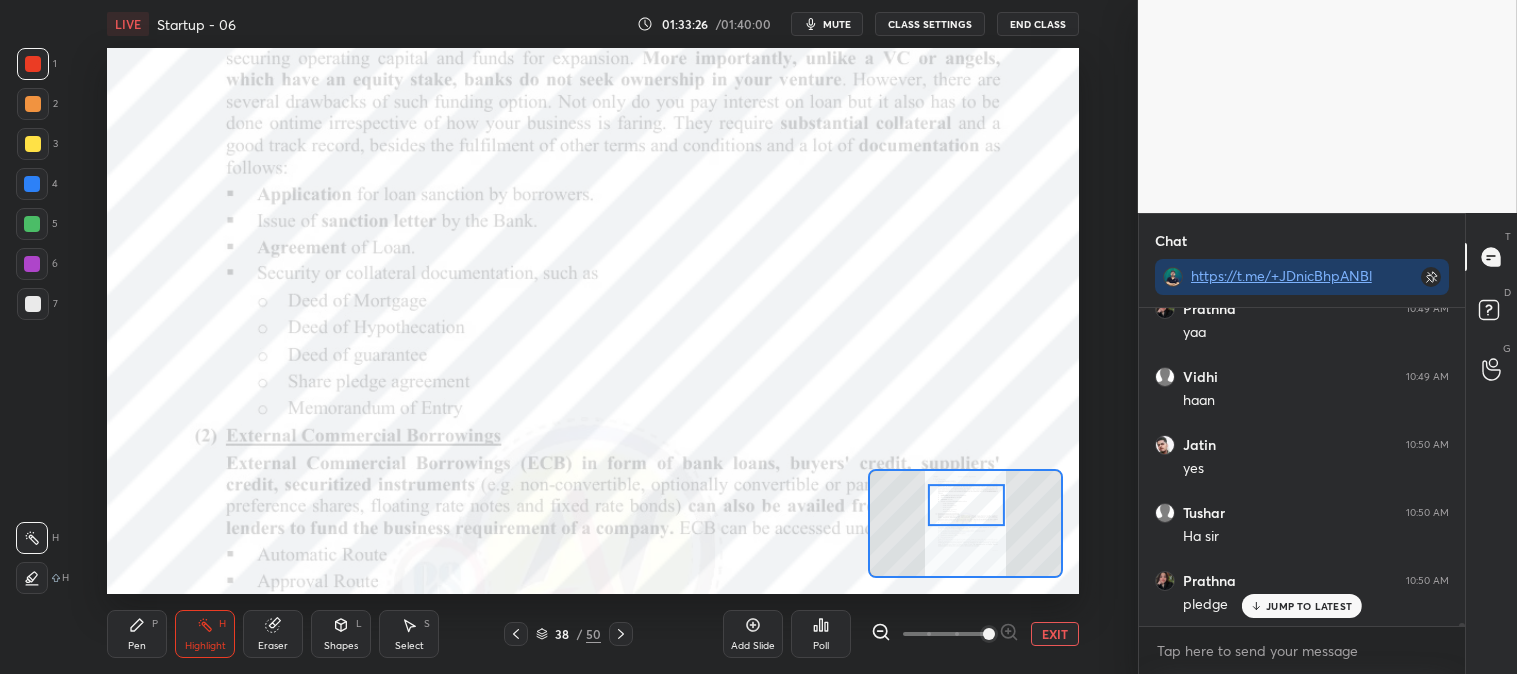 click on "Pen P" at bounding box center (137, 634) 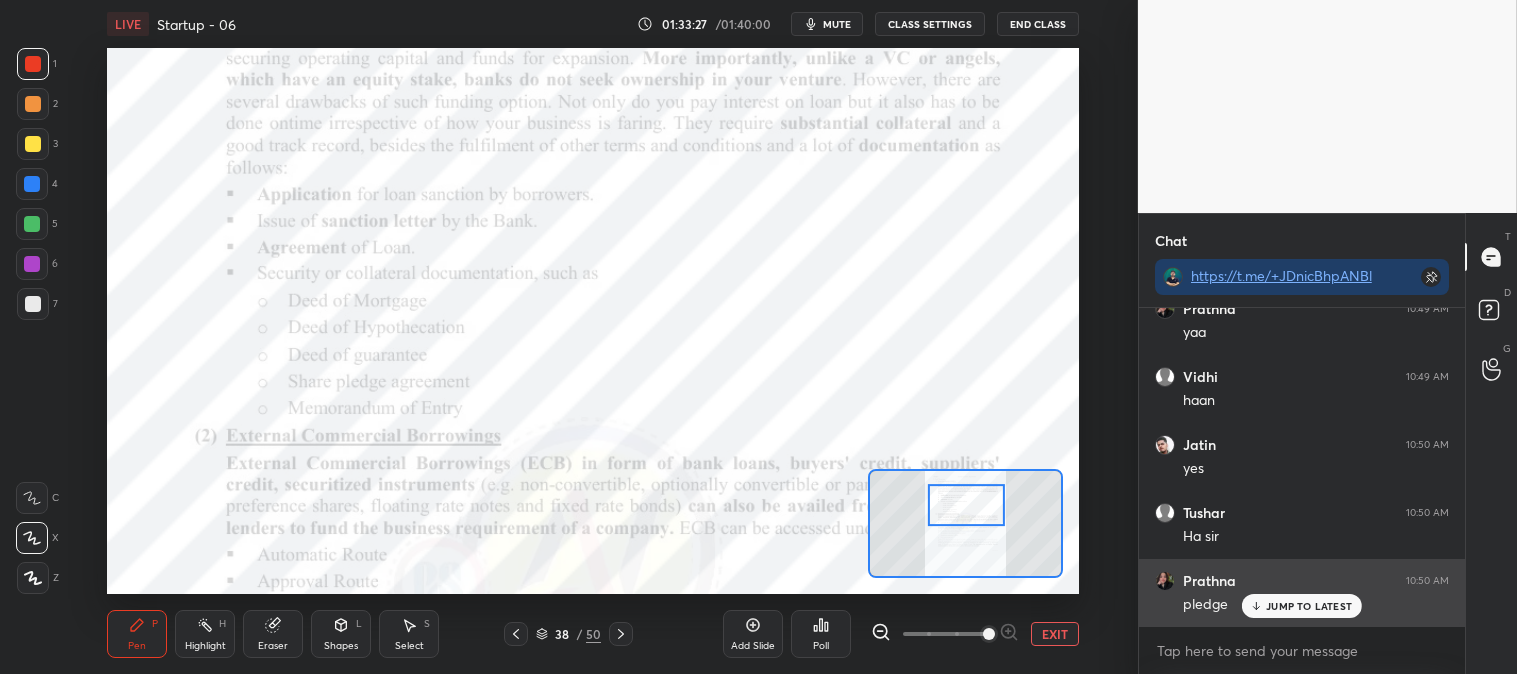 click on "JUMP TO LATEST" at bounding box center [1309, 606] 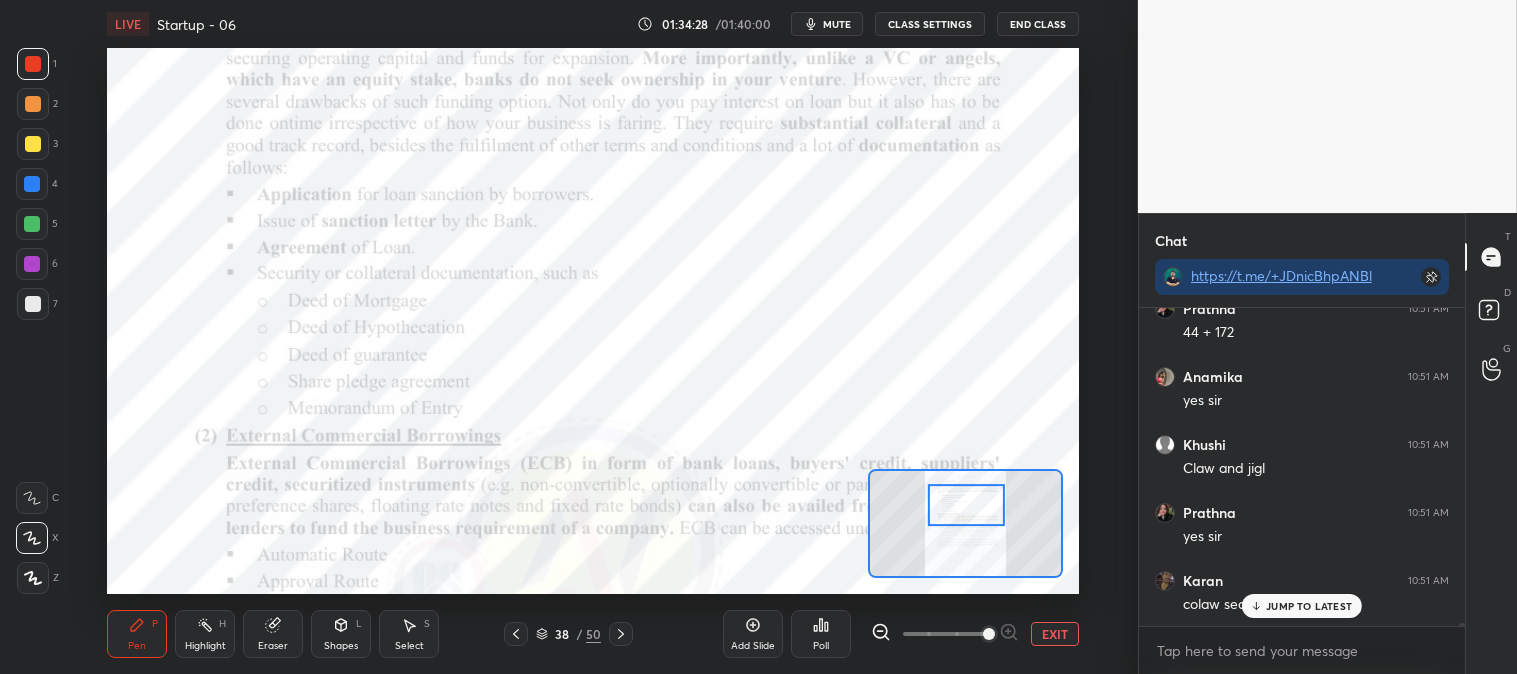 scroll, scrollTop: 36711, scrollLeft: 0, axis: vertical 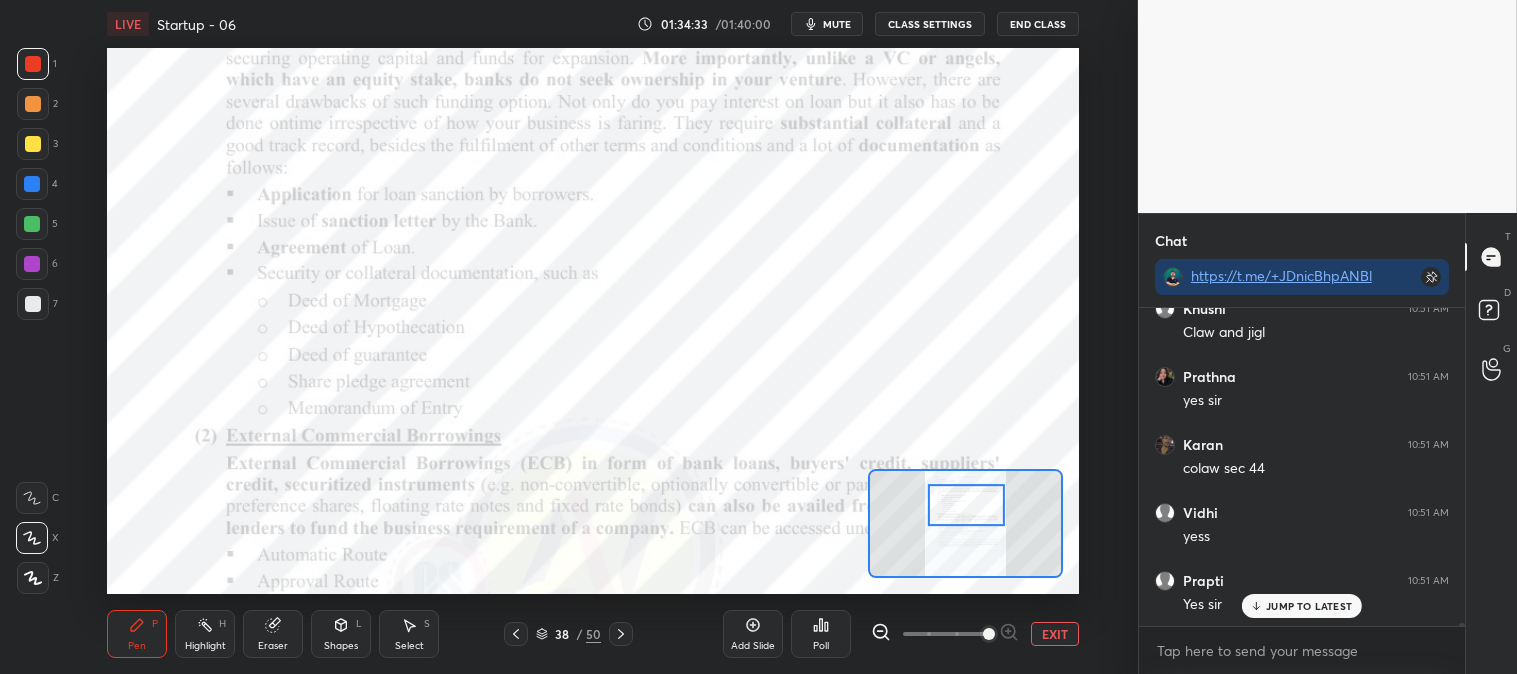 click on "Highlight" at bounding box center [205, 646] 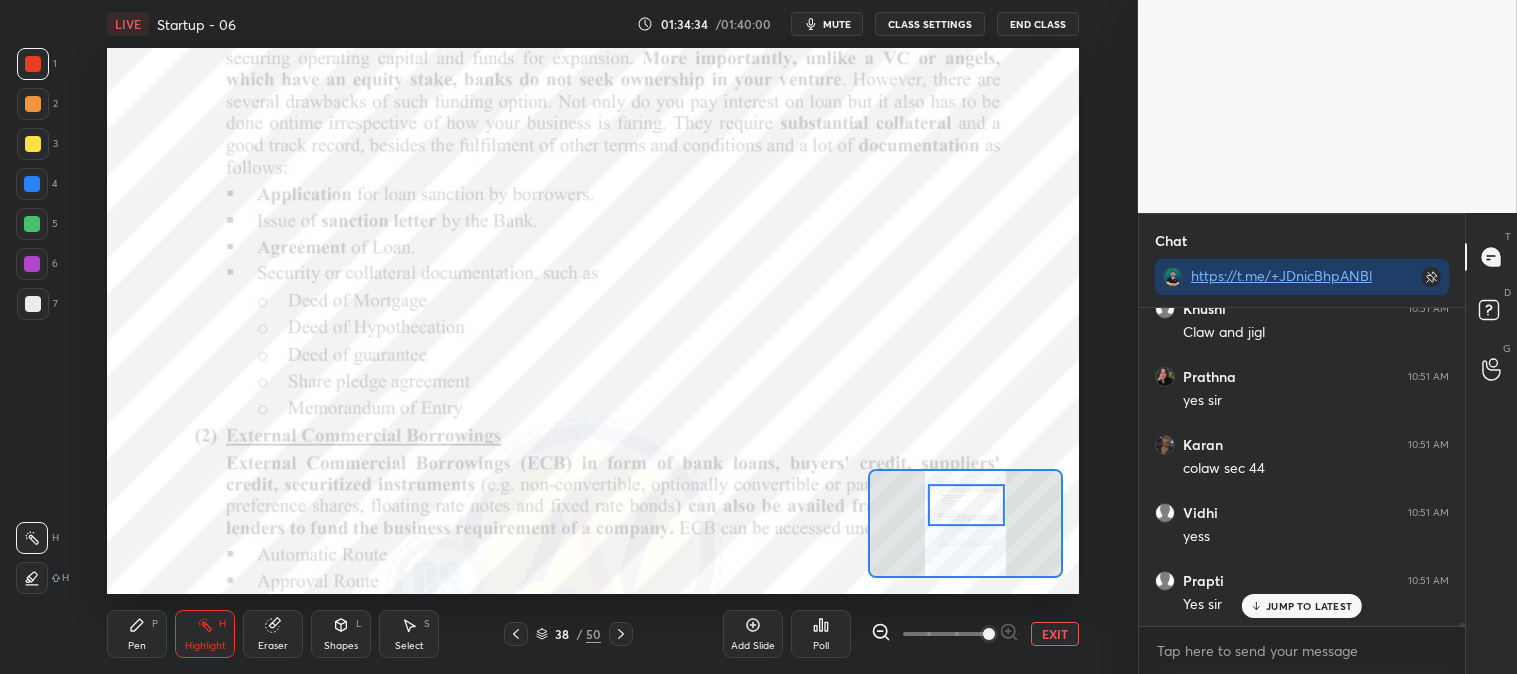 click 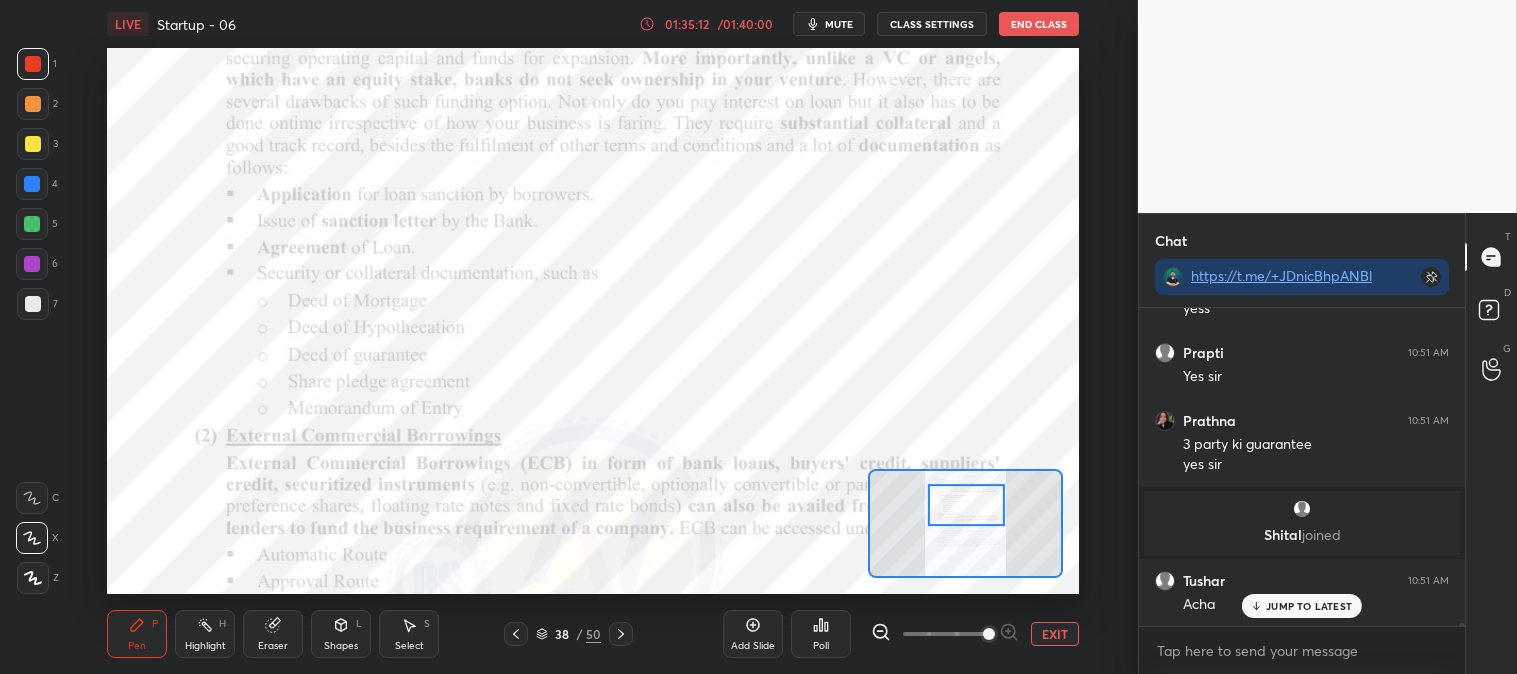 scroll, scrollTop: 36531, scrollLeft: 0, axis: vertical 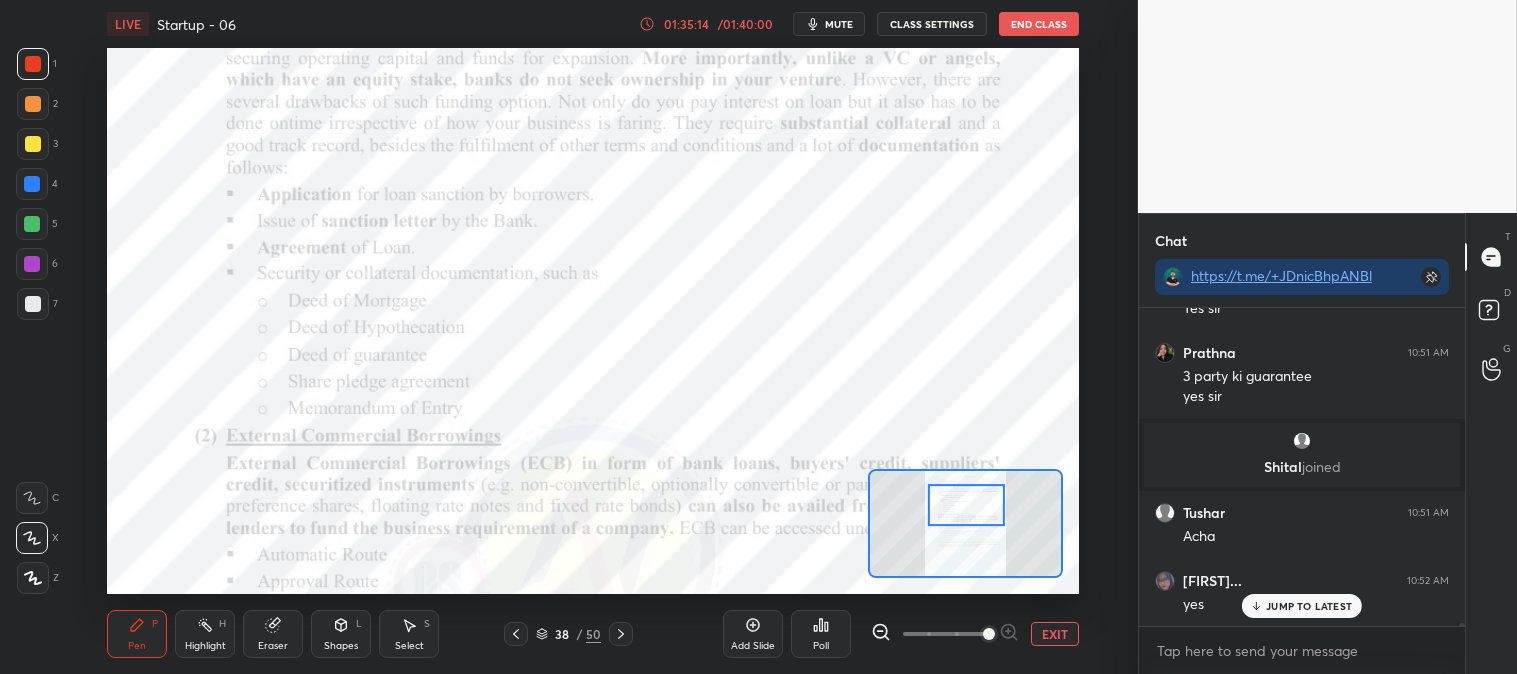 click on "01:35:14 /  01:40:00" at bounding box center [708, 24] 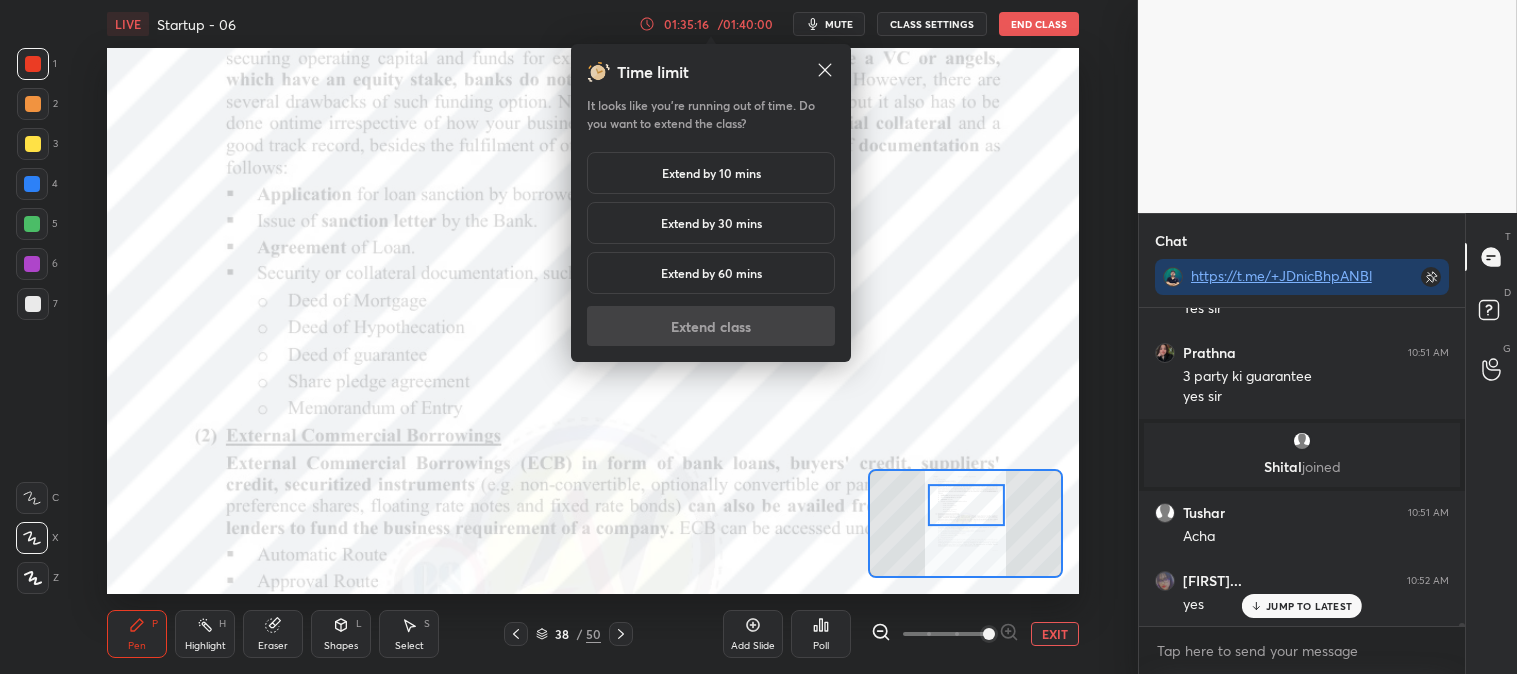 click on "Extend by 10 mins" at bounding box center (711, 173) 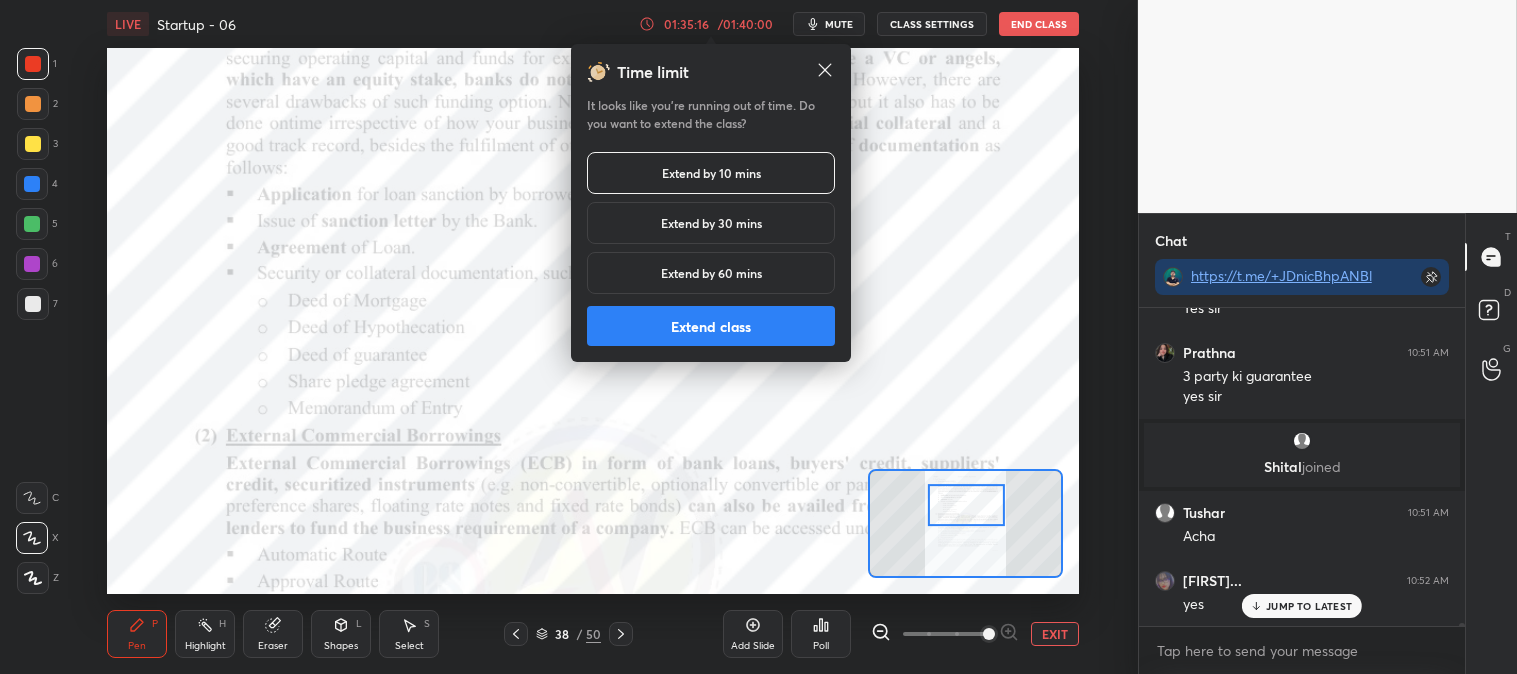 click on "Extend class" at bounding box center [711, 326] 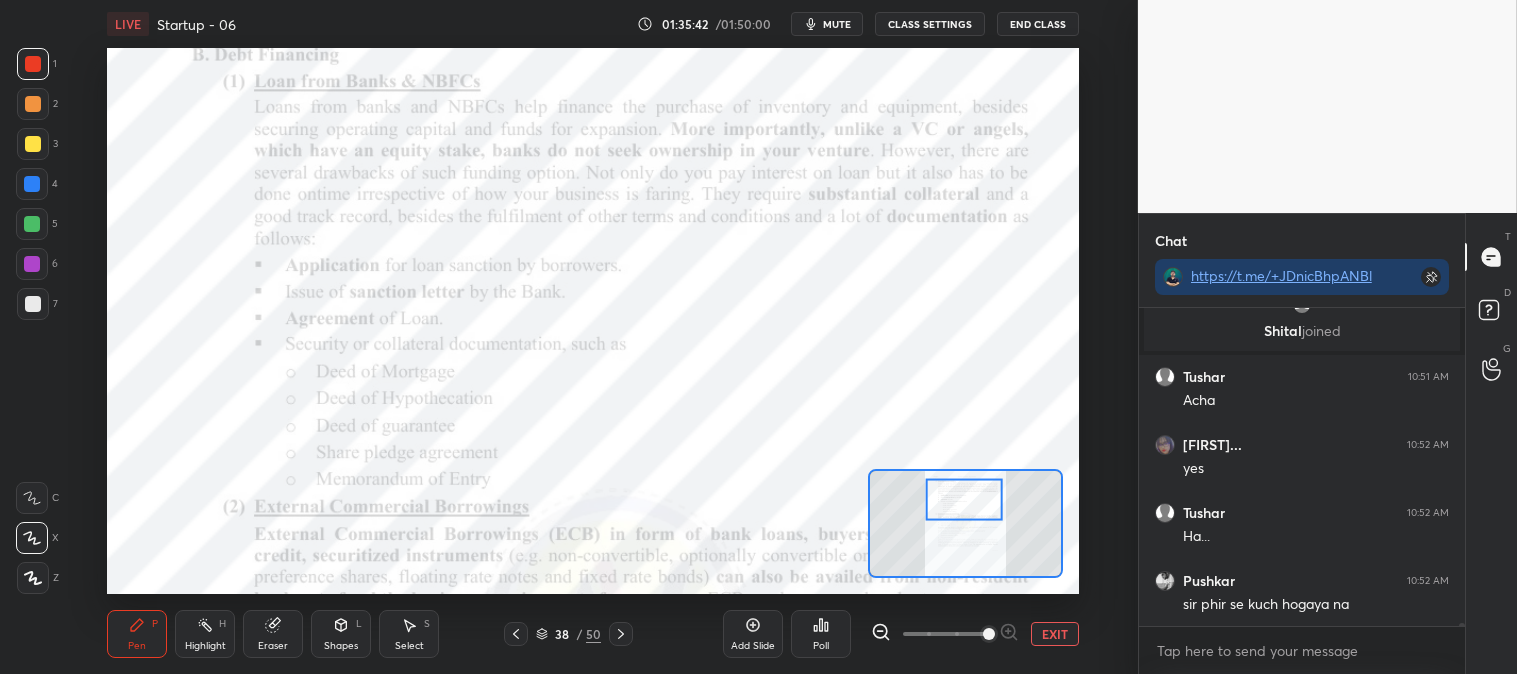 scroll, scrollTop: 36740, scrollLeft: 0, axis: vertical 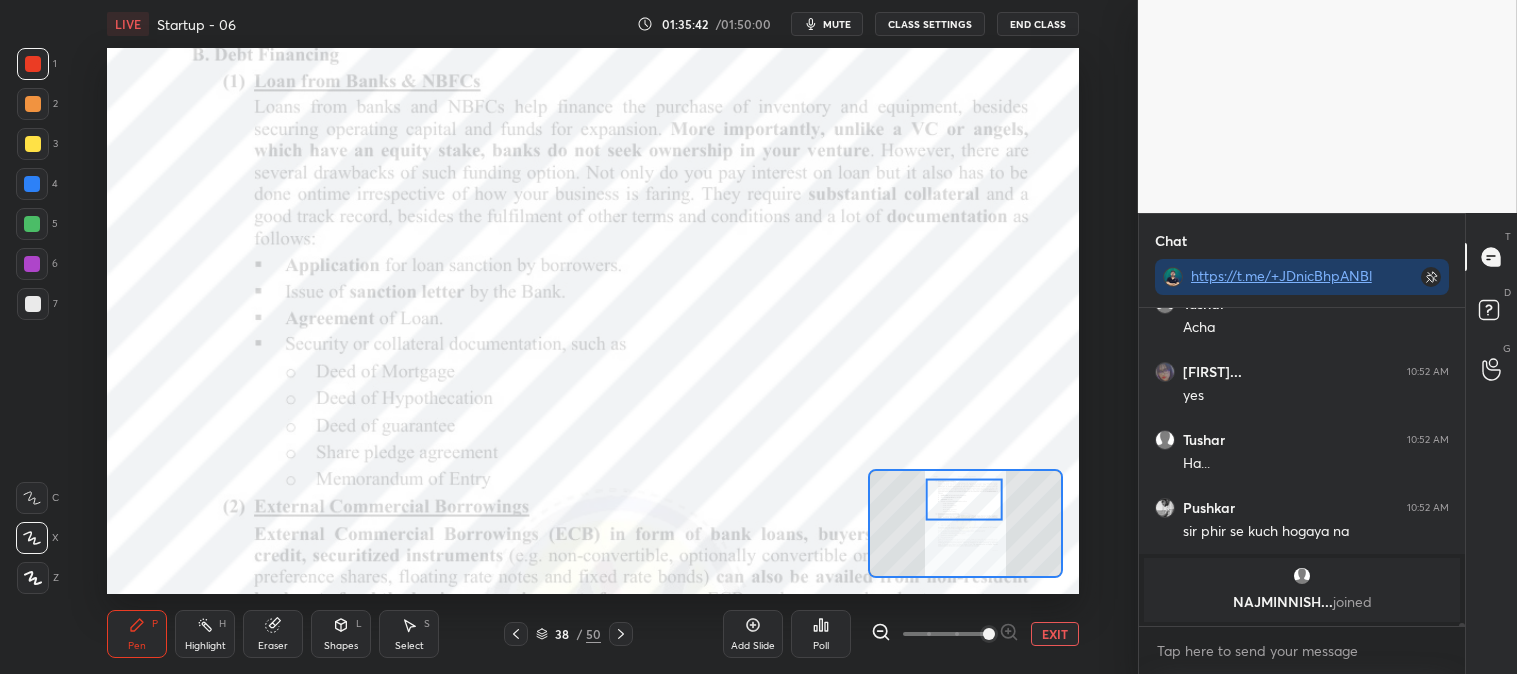 click on "[NAME] joined" at bounding box center (1302, 602) 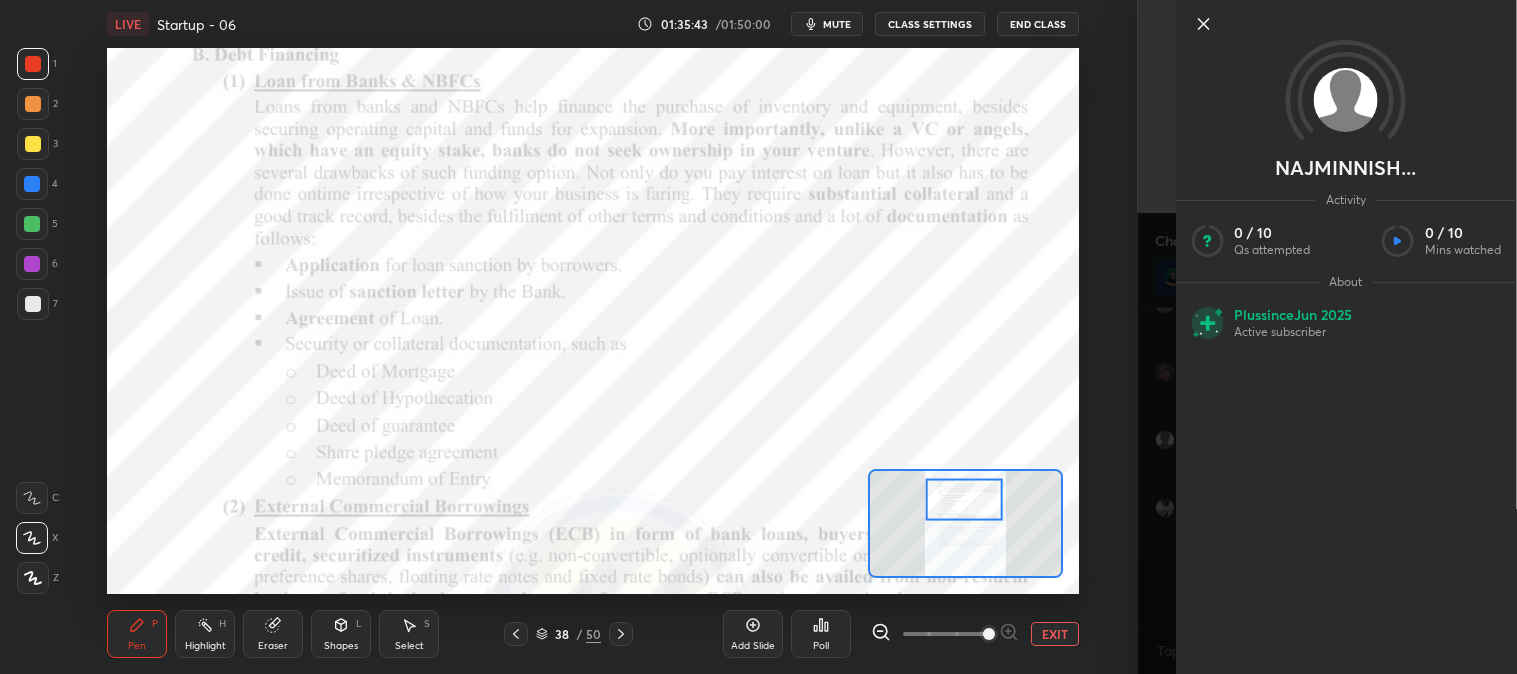 click 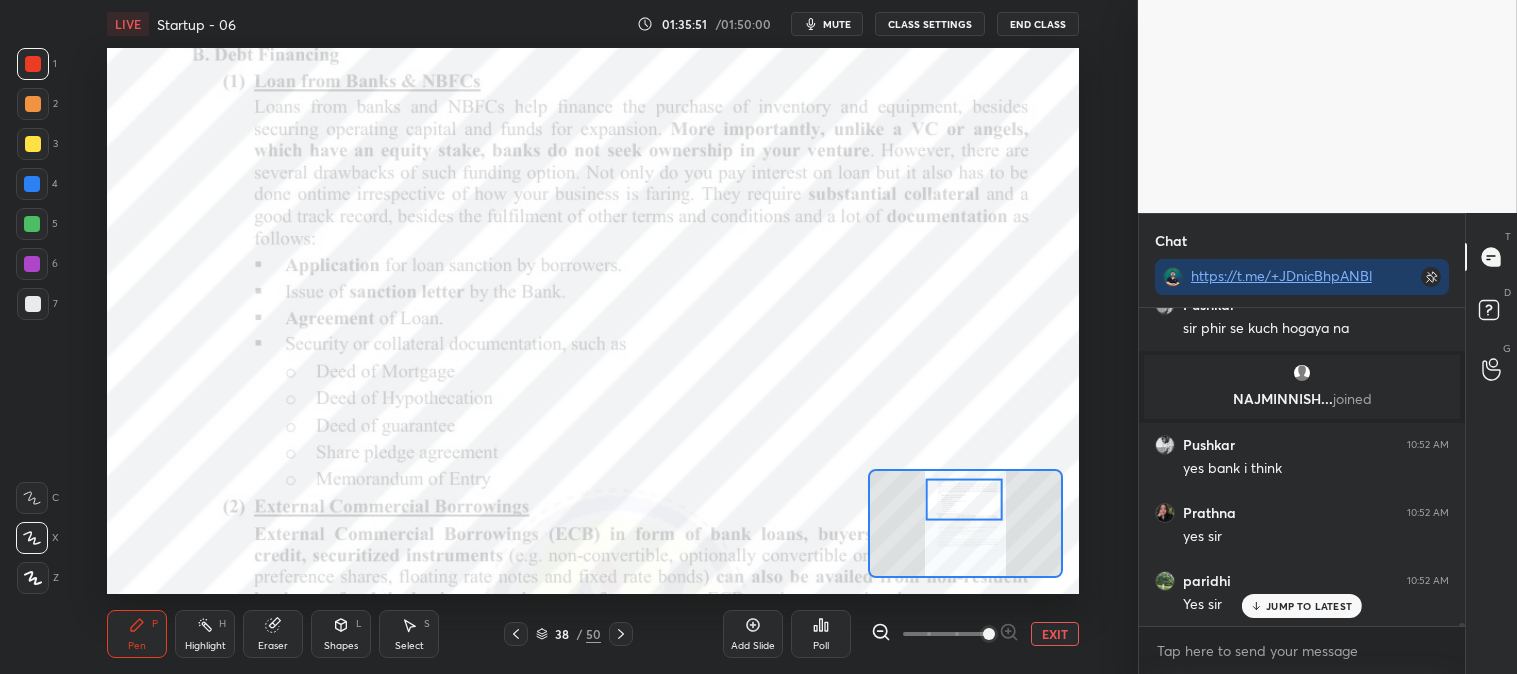 scroll, scrollTop: 37011, scrollLeft: 0, axis: vertical 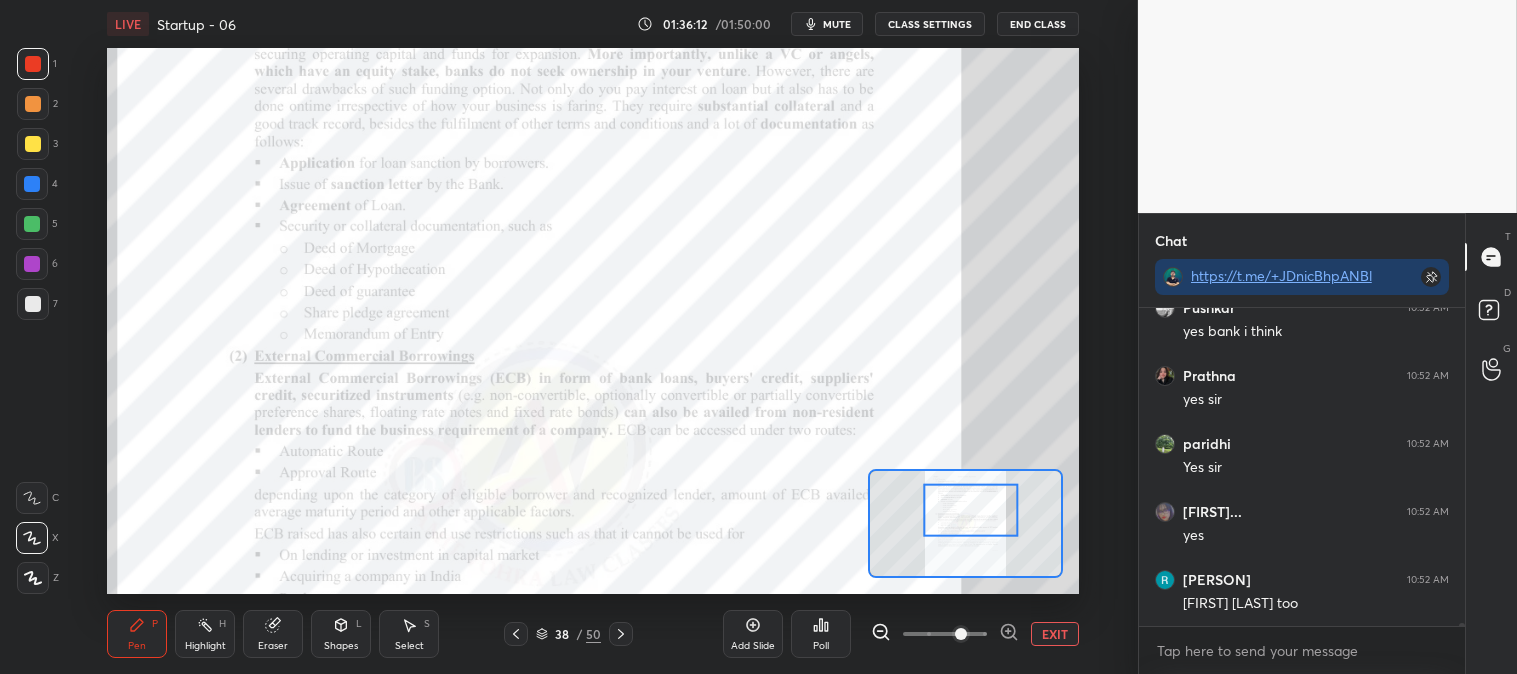 click on "Highlight H" at bounding box center [205, 634] 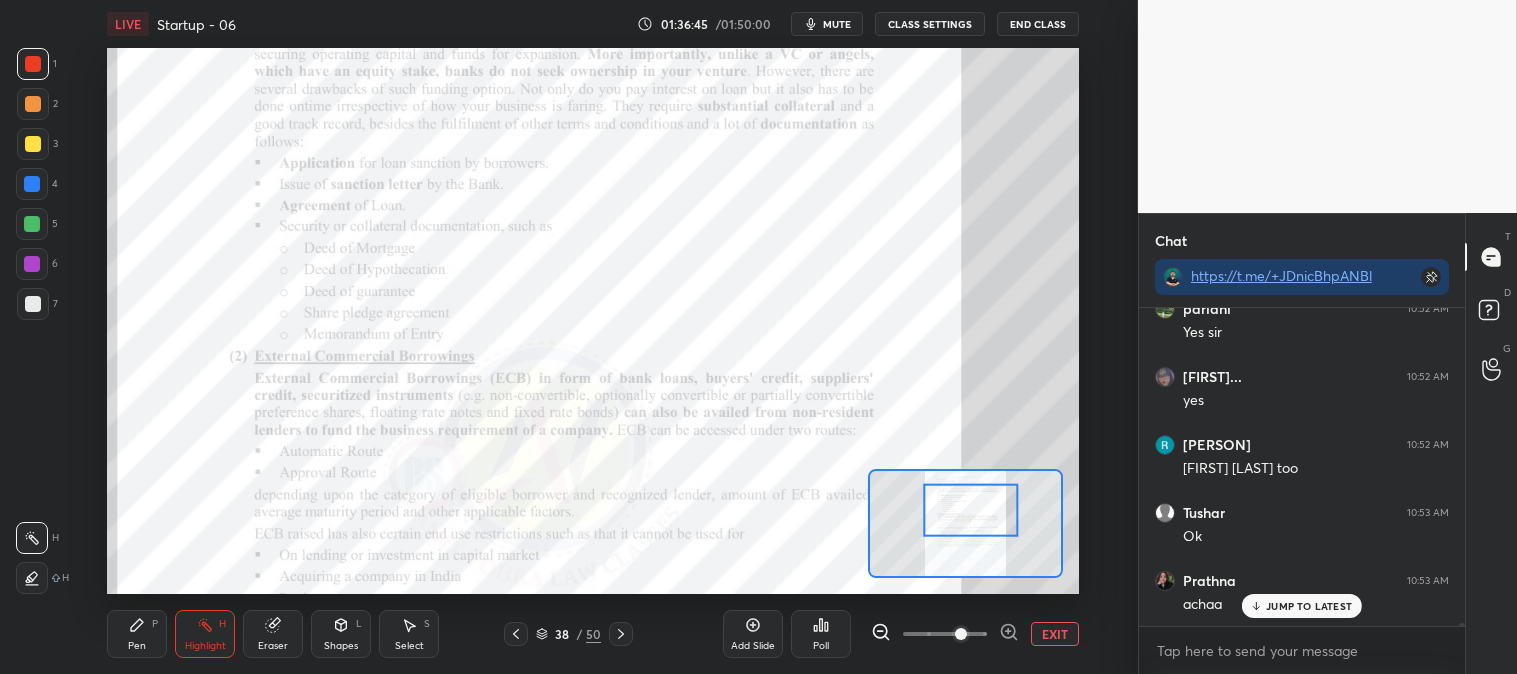 scroll, scrollTop: 37283, scrollLeft: 0, axis: vertical 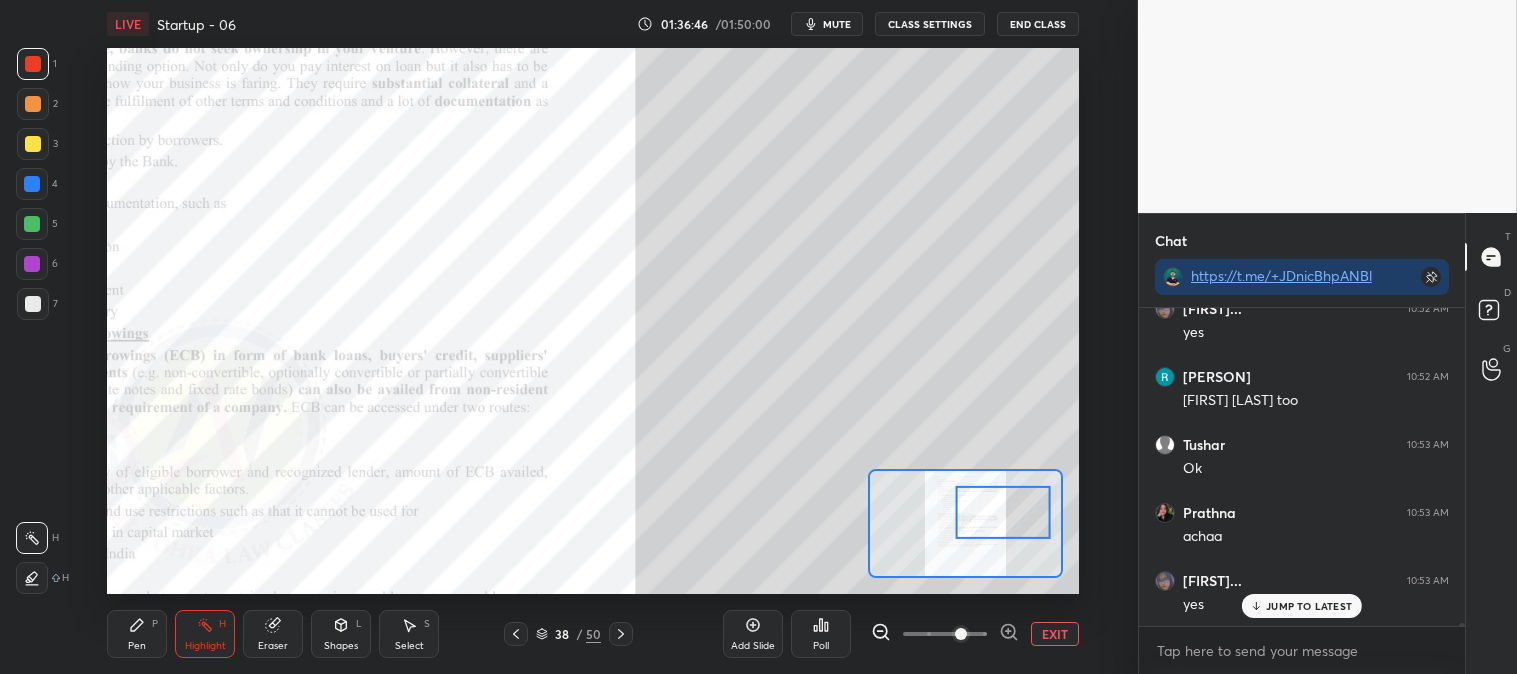 click on "Pen" at bounding box center [137, 646] 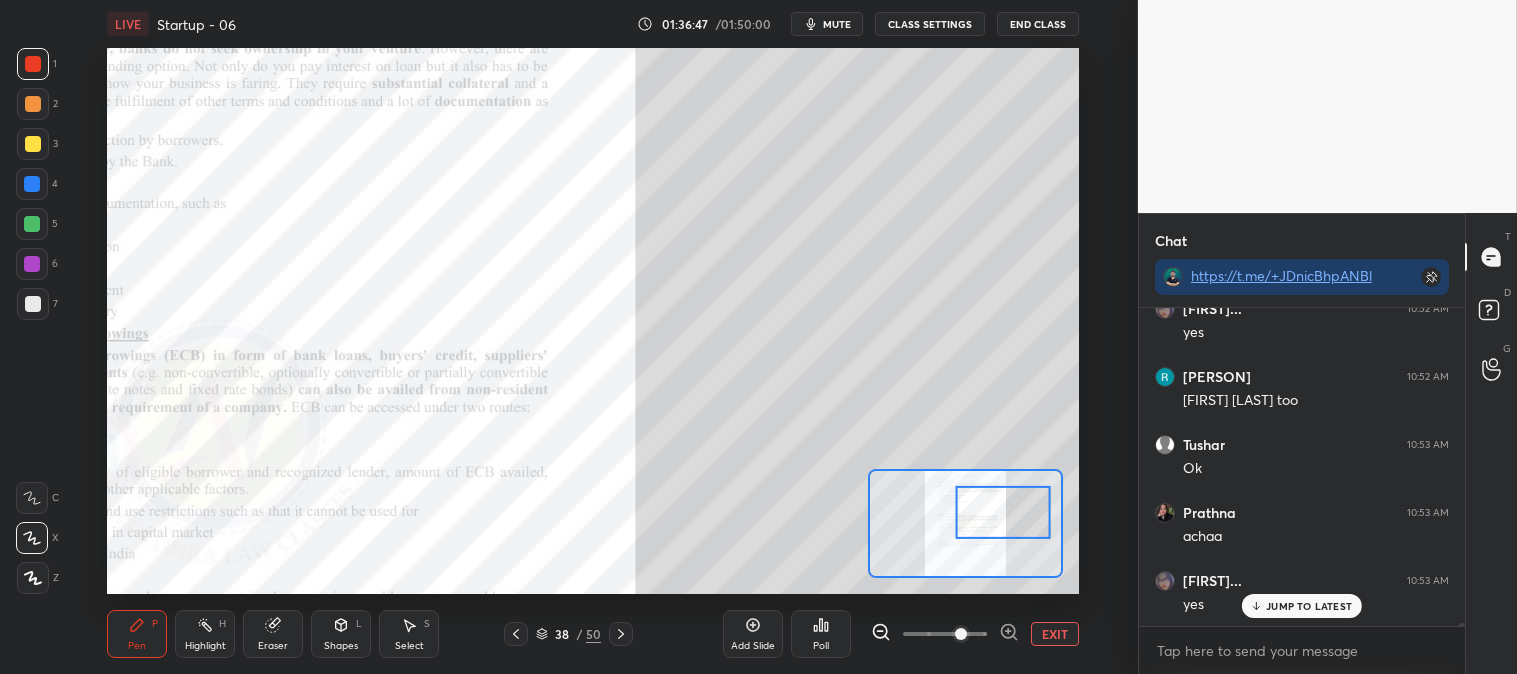 click on "4" at bounding box center (37, 188) 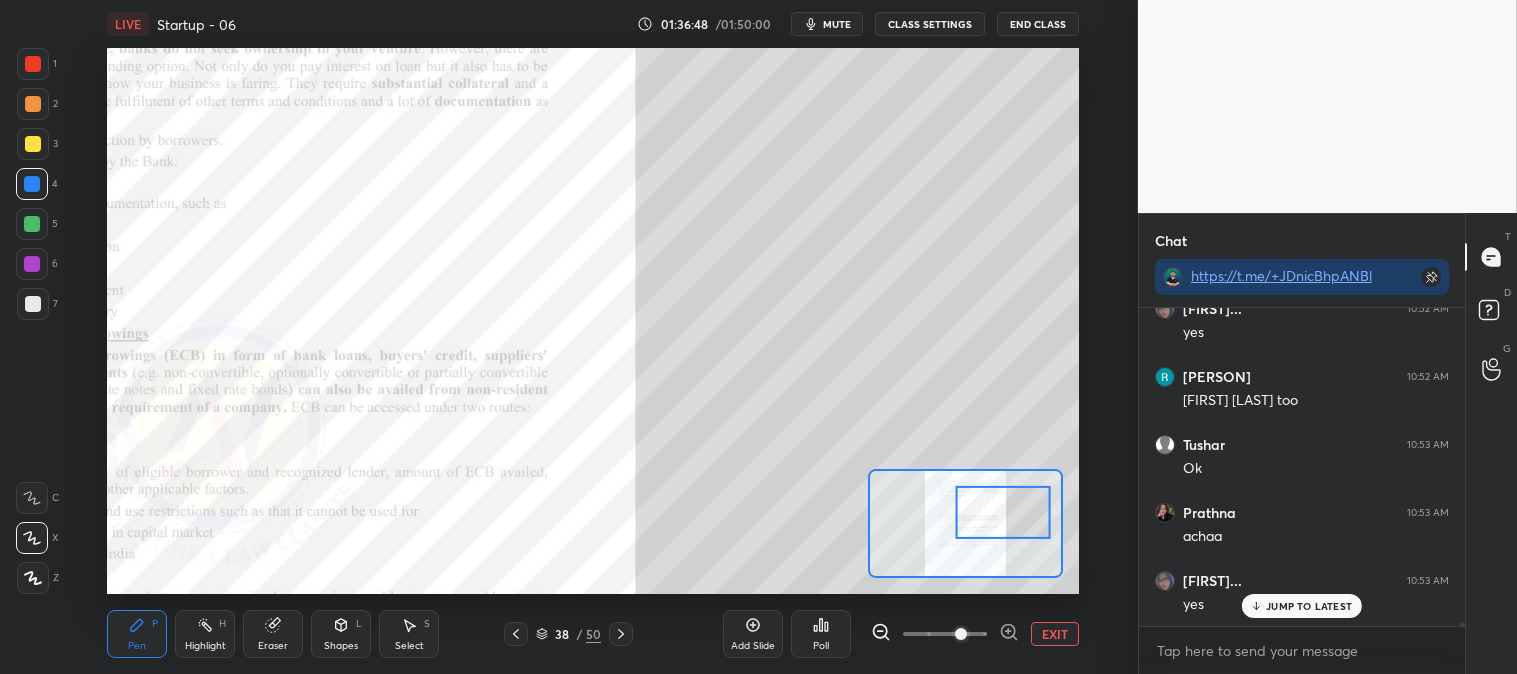 click at bounding box center (32, 224) 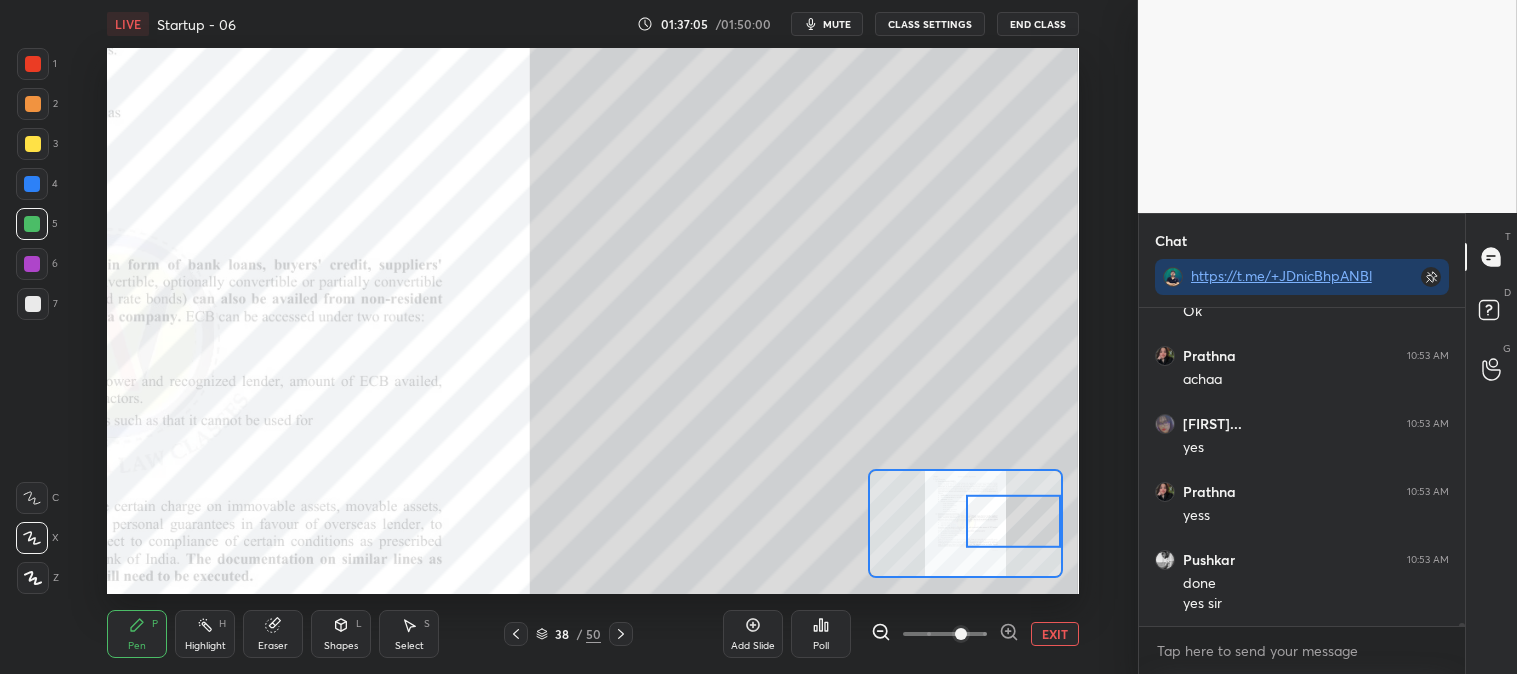 scroll, scrollTop: 37507, scrollLeft: 0, axis: vertical 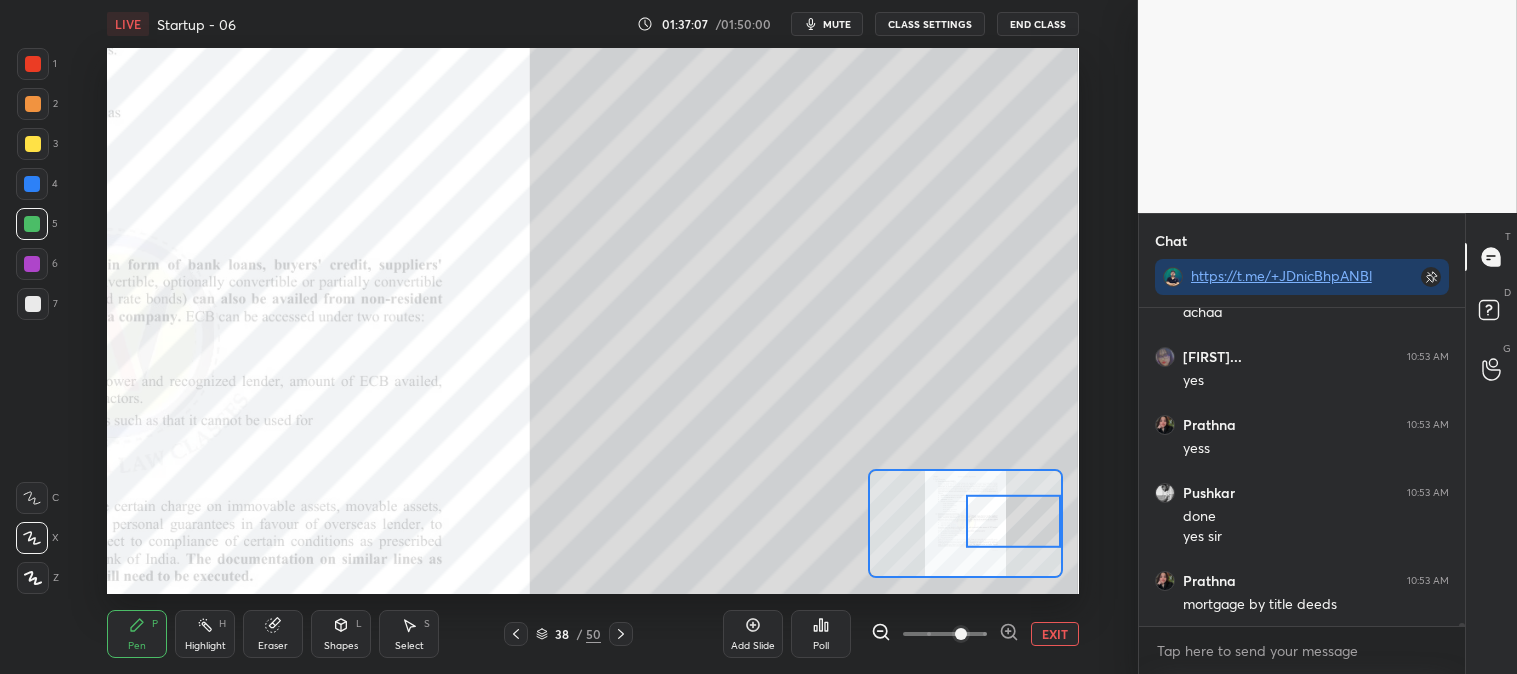 click on "EXIT" at bounding box center [1055, 634] 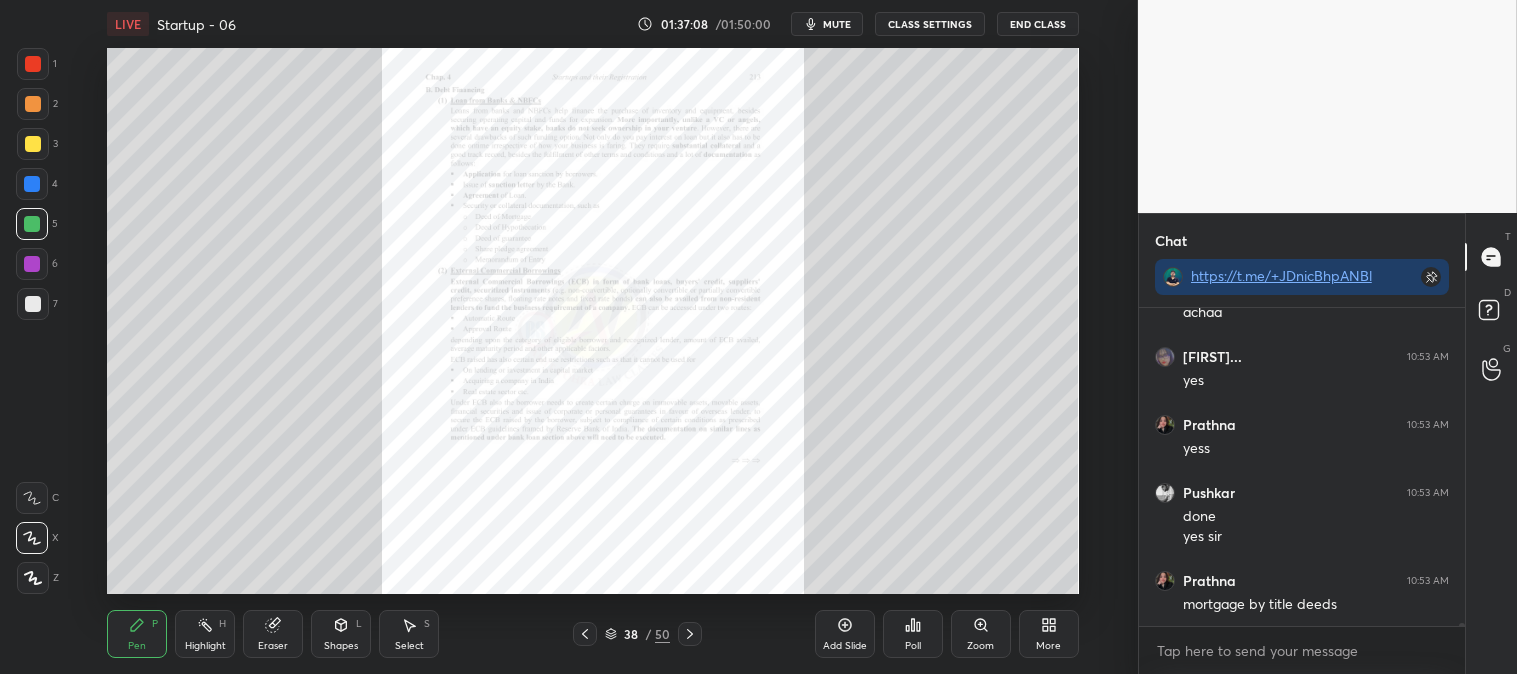 click on "Highlight H" at bounding box center [205, 634] 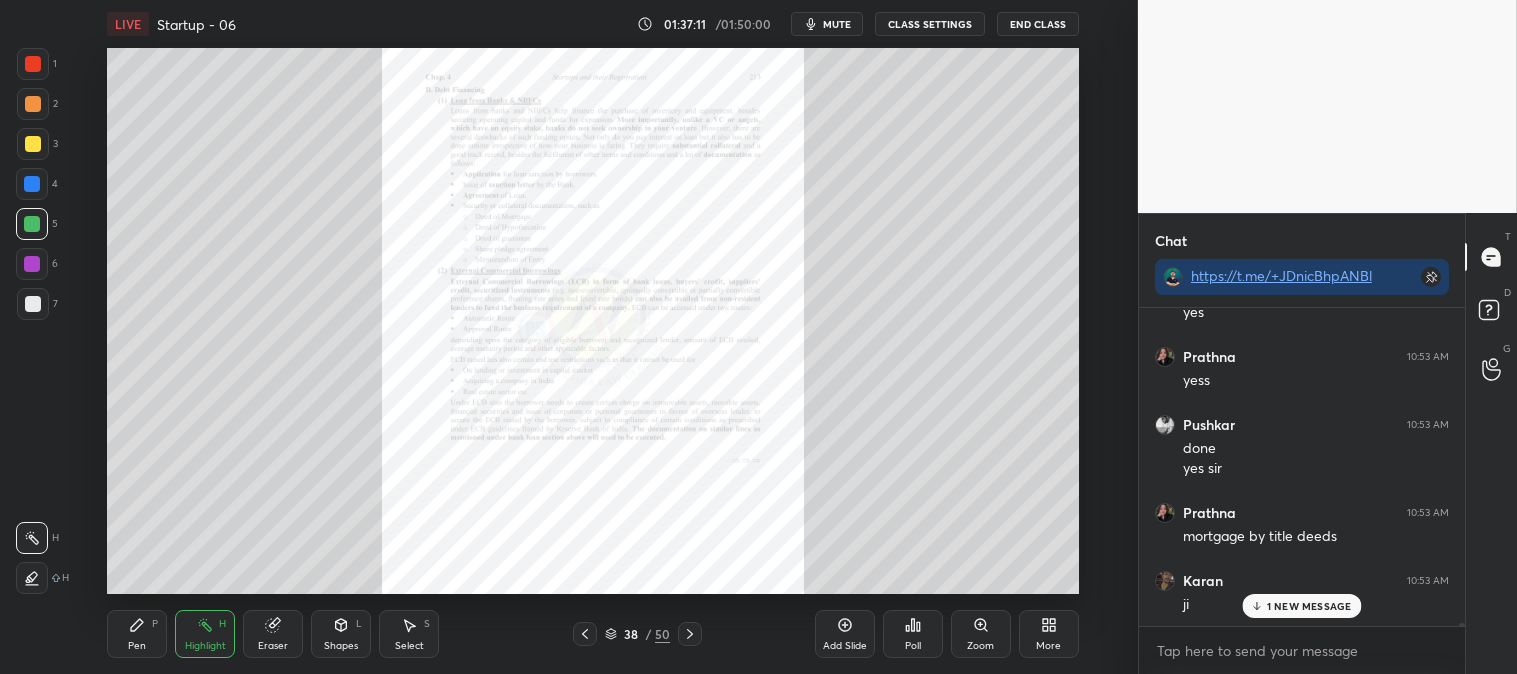 scroll, scrollTop: 37643, scrollLeft: 0, axis: vertical 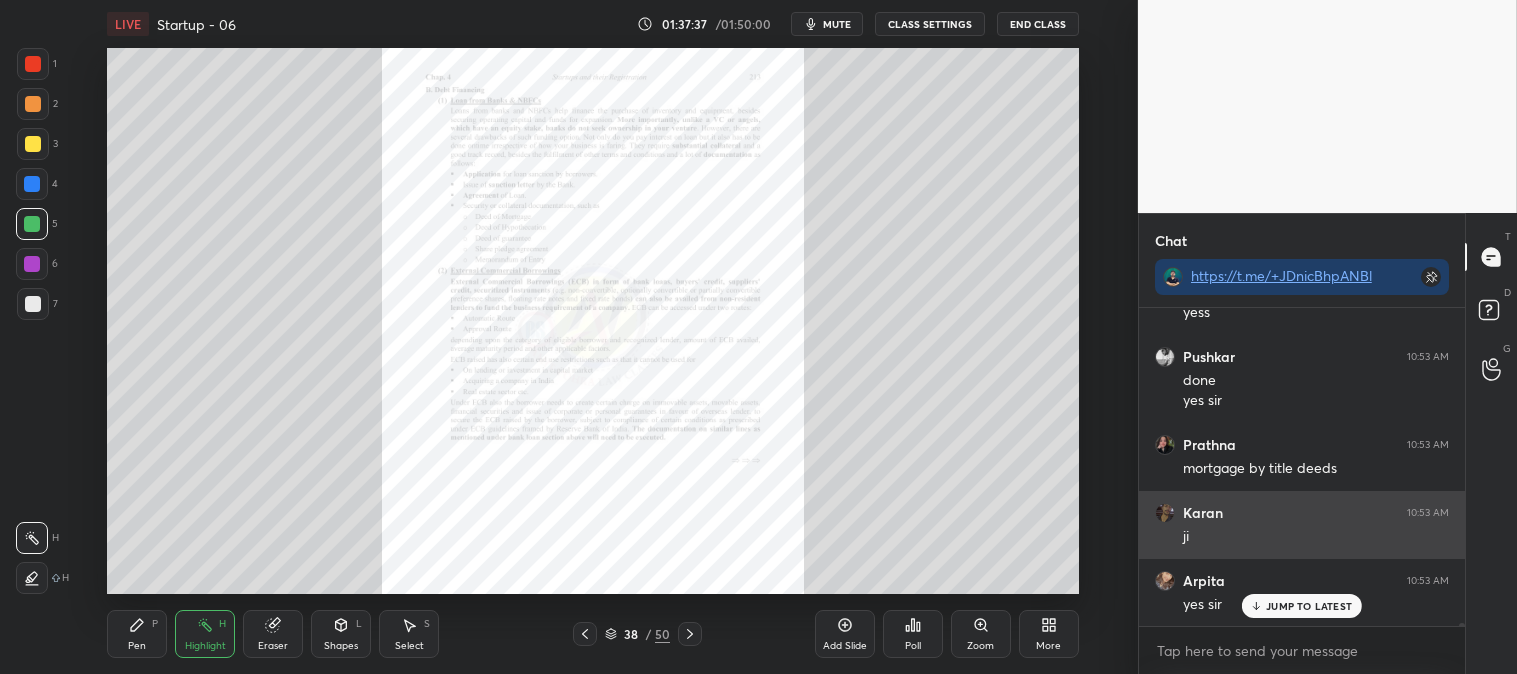 click on "JUMP TO LATEST" at bounding box center (1309, 606) 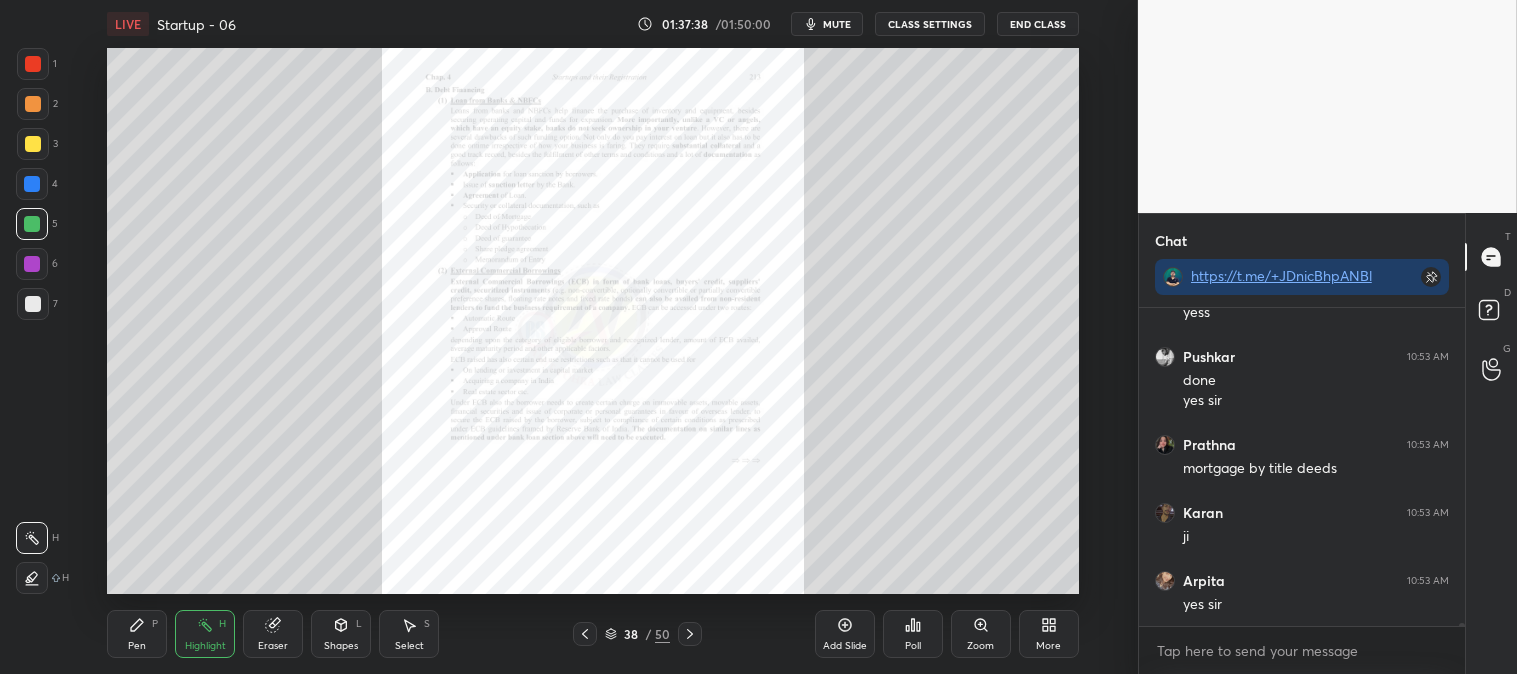 click on "mute" at bounding box center [837, 24] 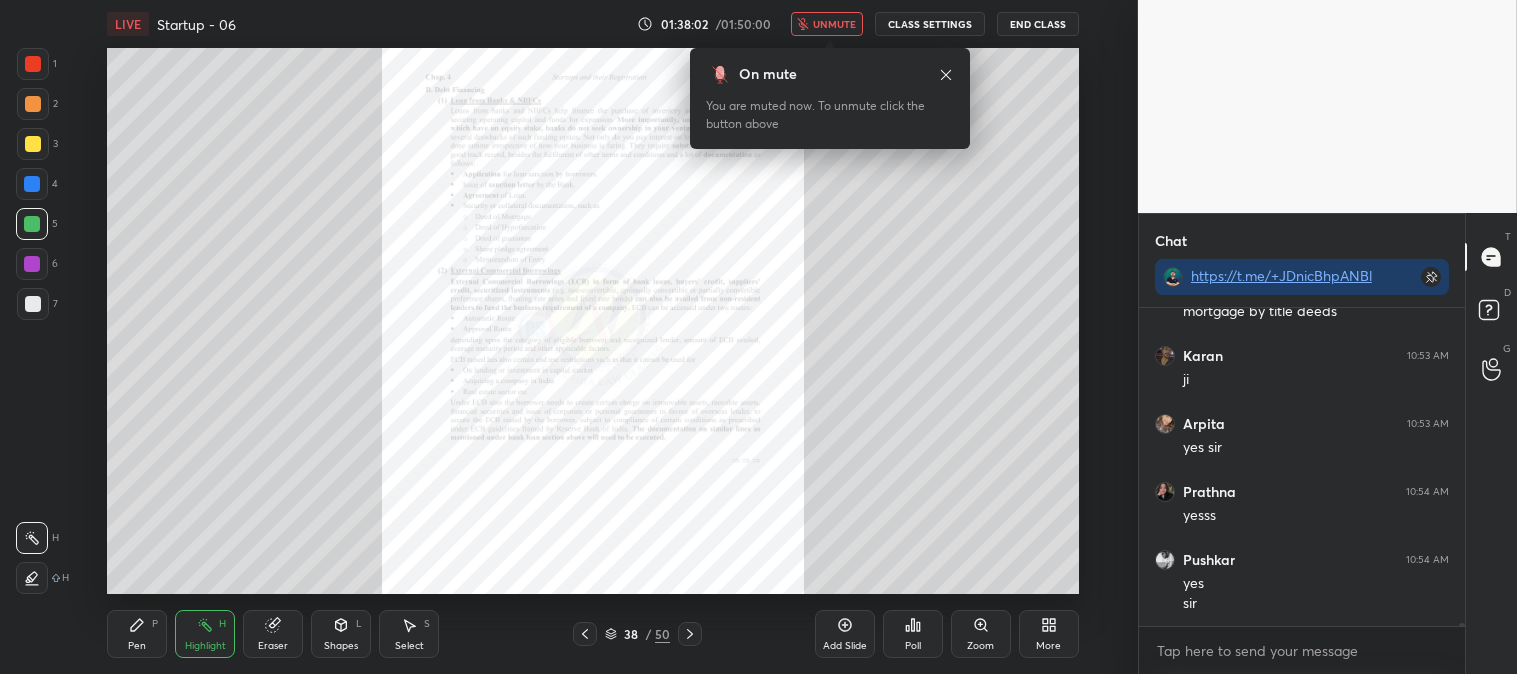 scroll, scrollTop: 37867, scrollLeft: 0, axis: vertical 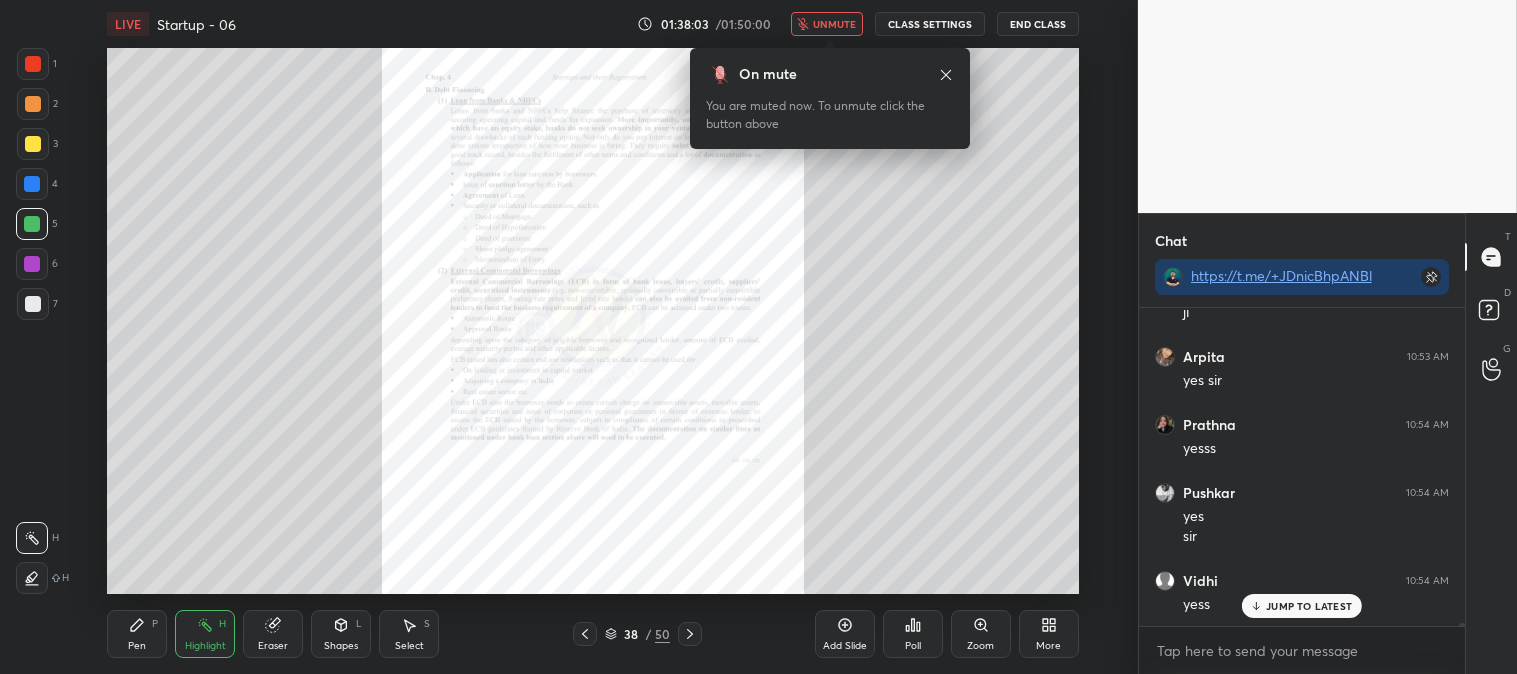 click 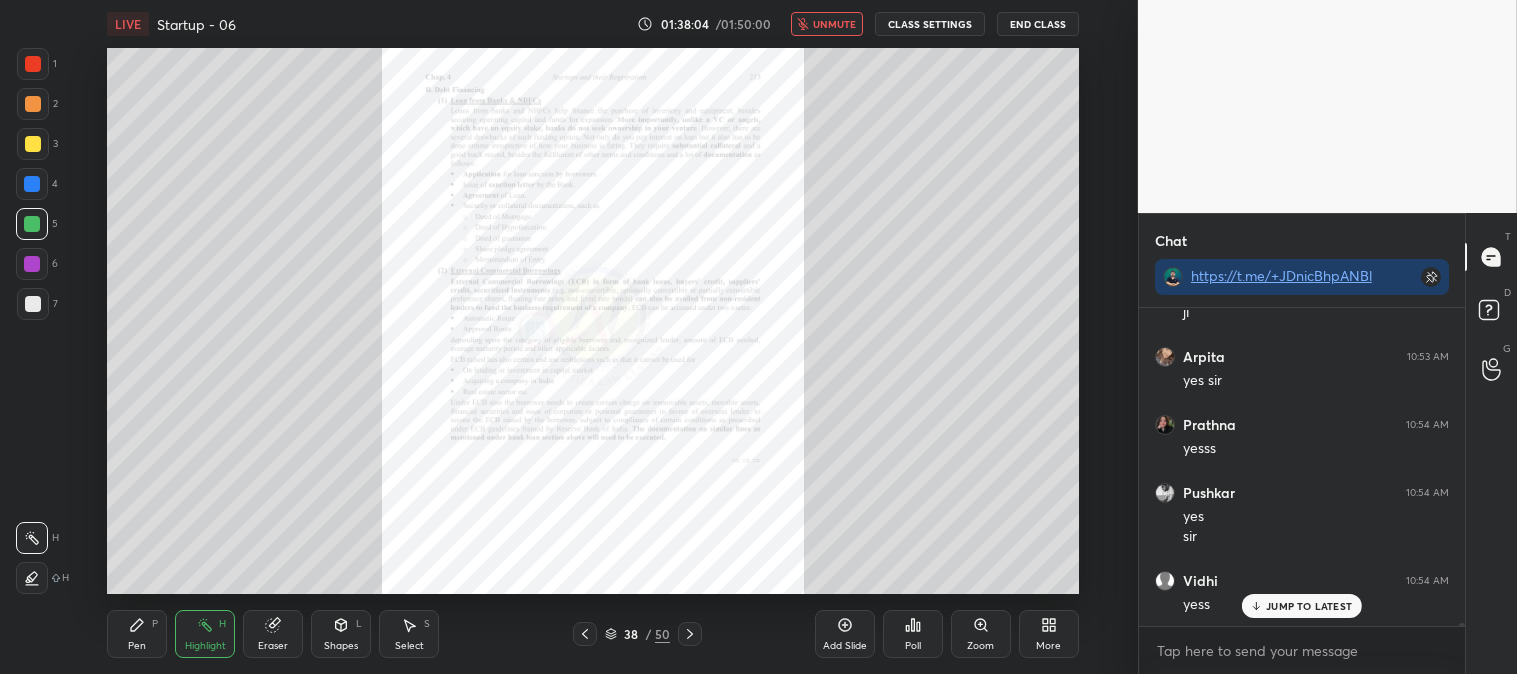 click on "unmute" at bounding box center [834, 24] 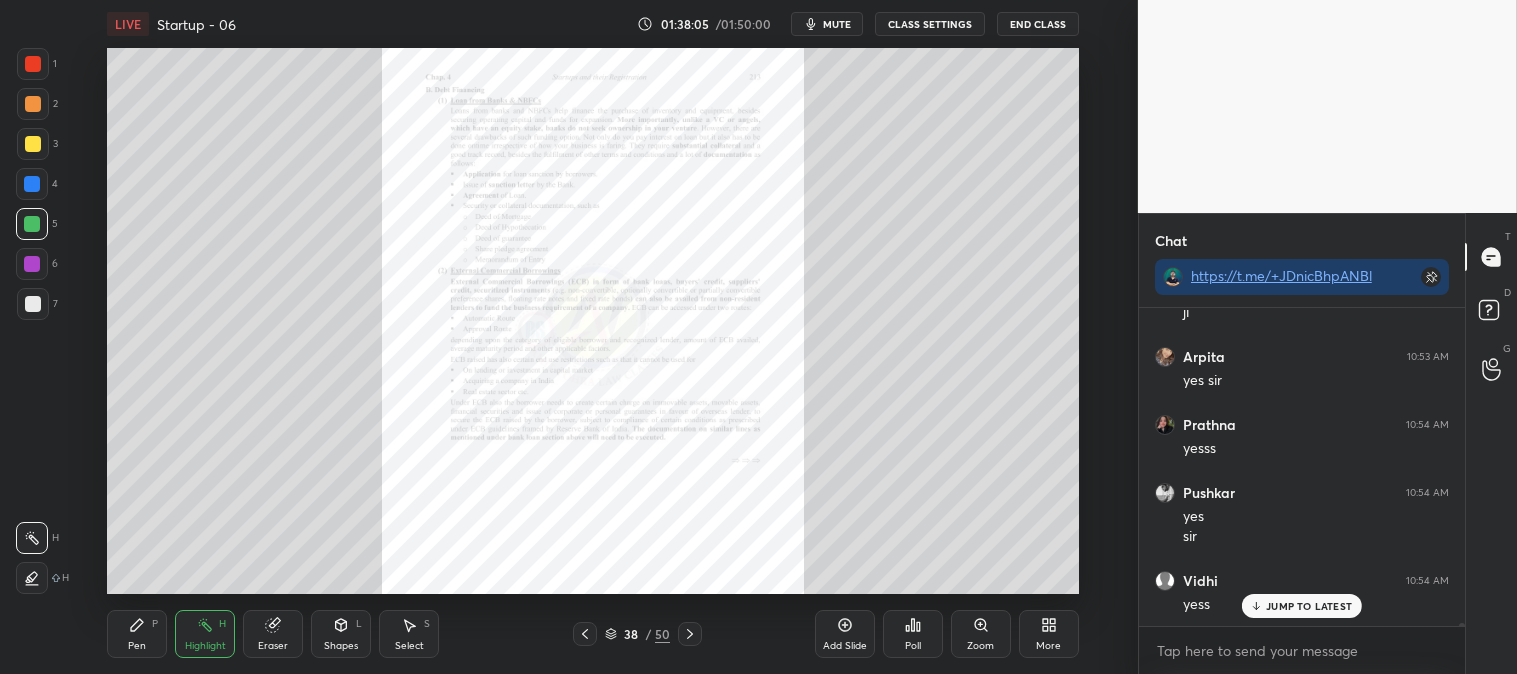 scroll, scrollTop: 37935, scrollLeft: 0, axis: vertical 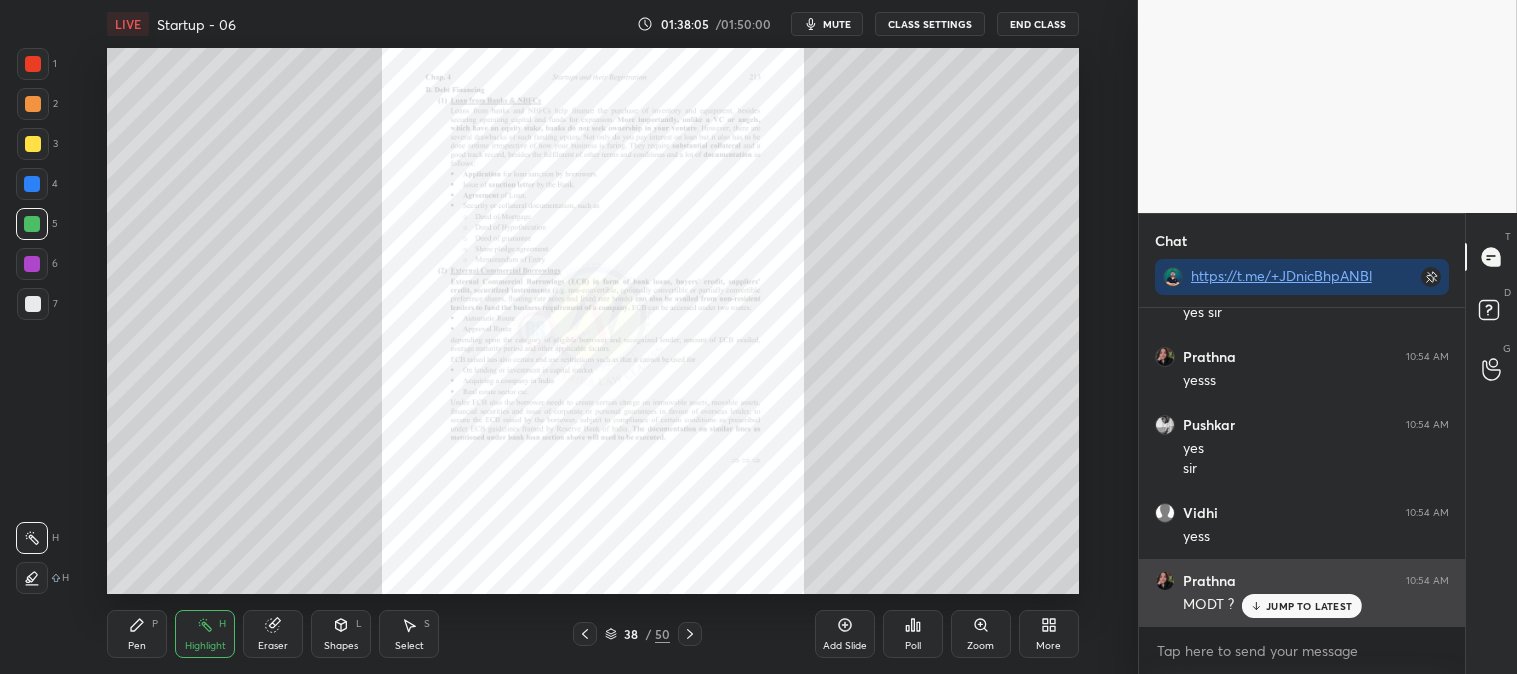 click on "JUMP TO LATEST" at bounding box center [1302, 606] 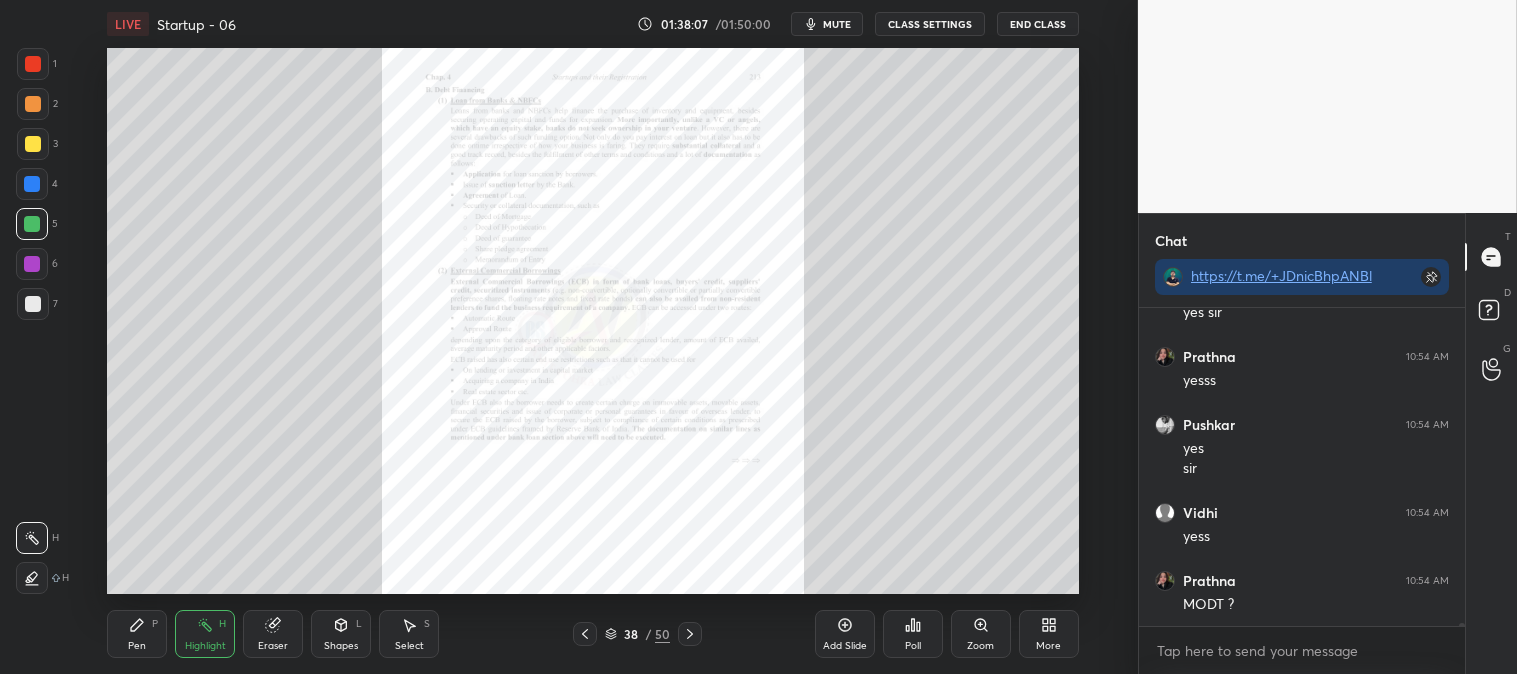 click on "Zoom" at bounding box center [980, 646] 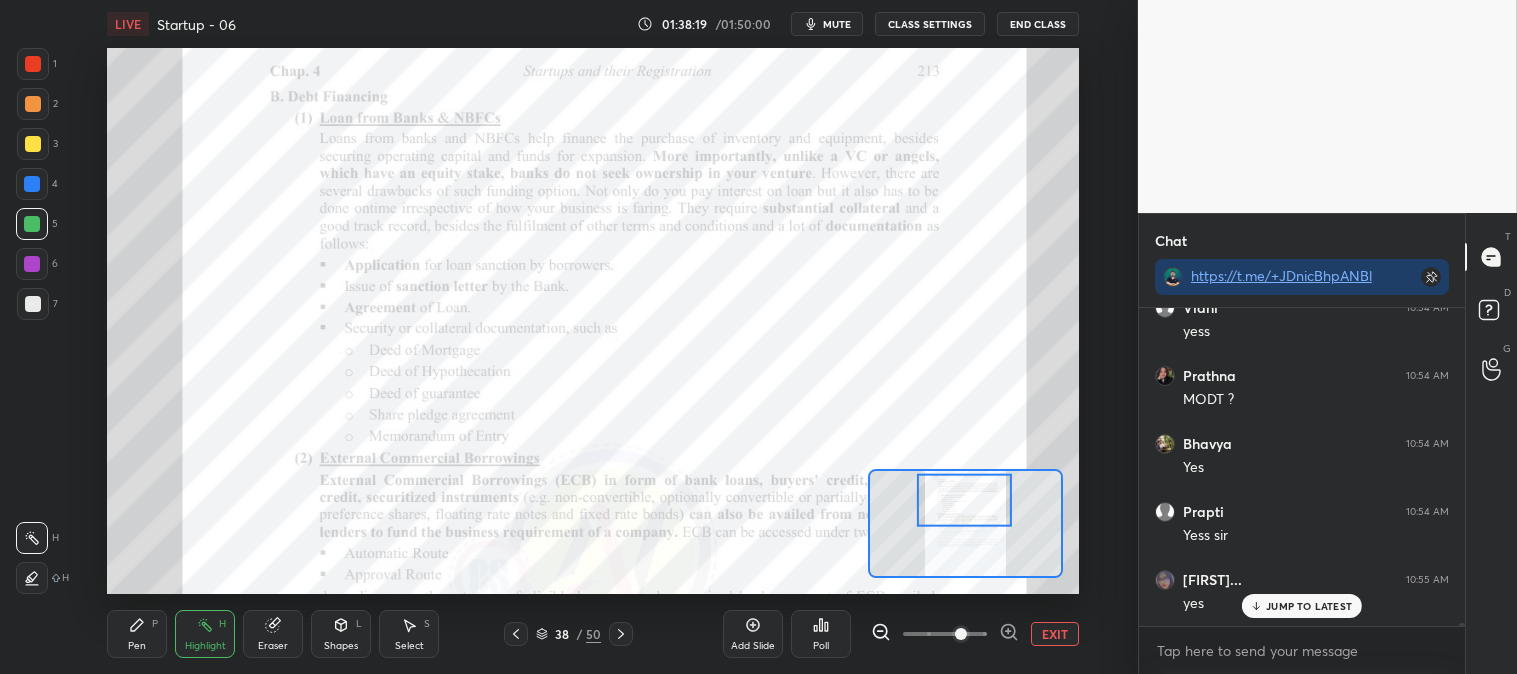 scroll, scrollTop: 38207, scrollLeft: 0, axis: vertical 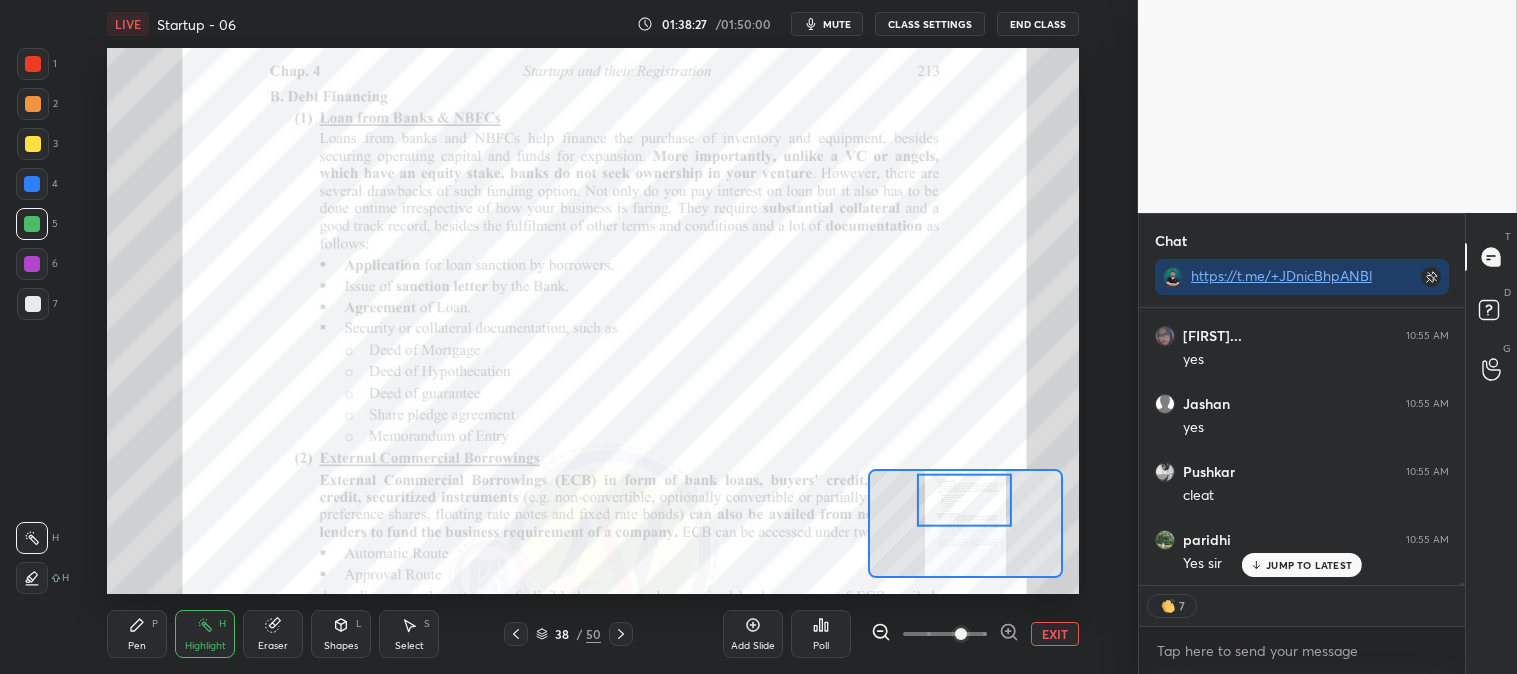 click on "JUMP TO LATEST" at bounding box center [1309, 565] 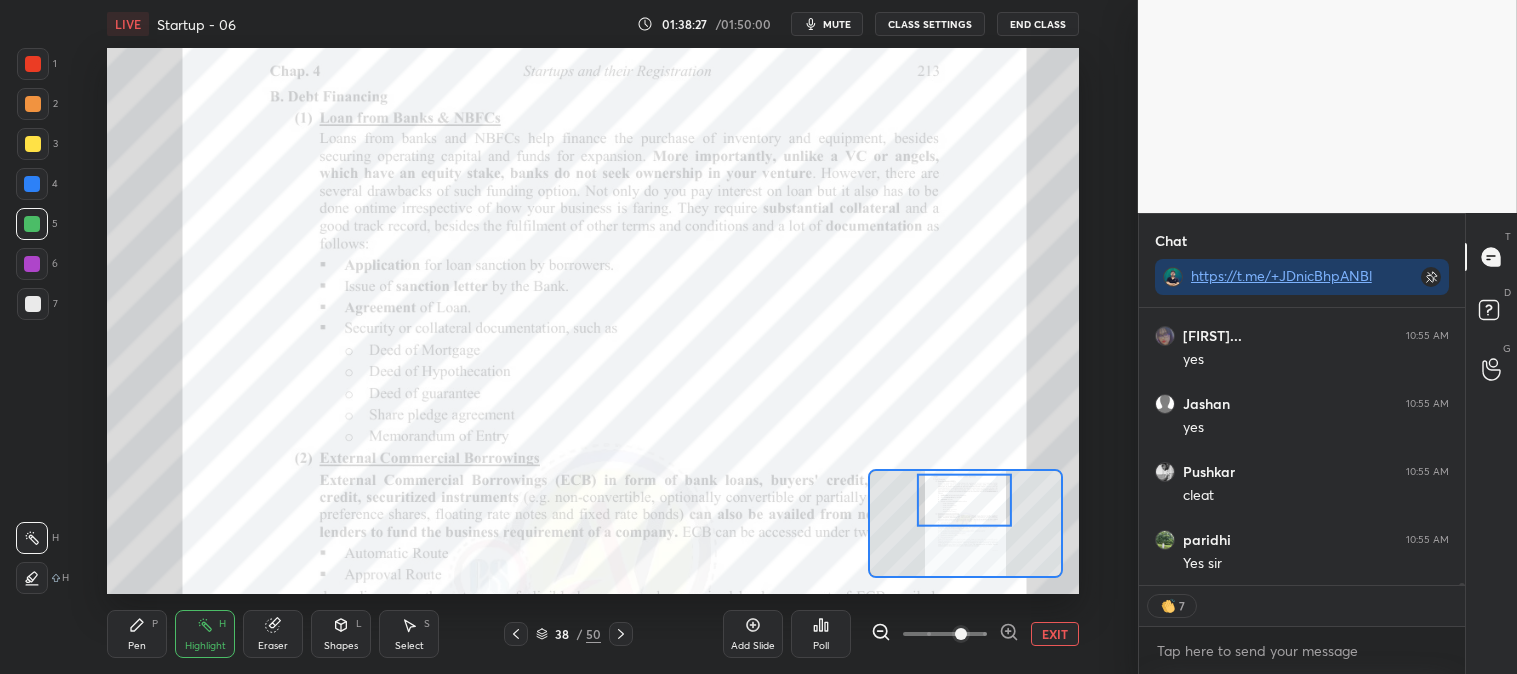 click on "EXIT" at bounding box center [1055, 634] 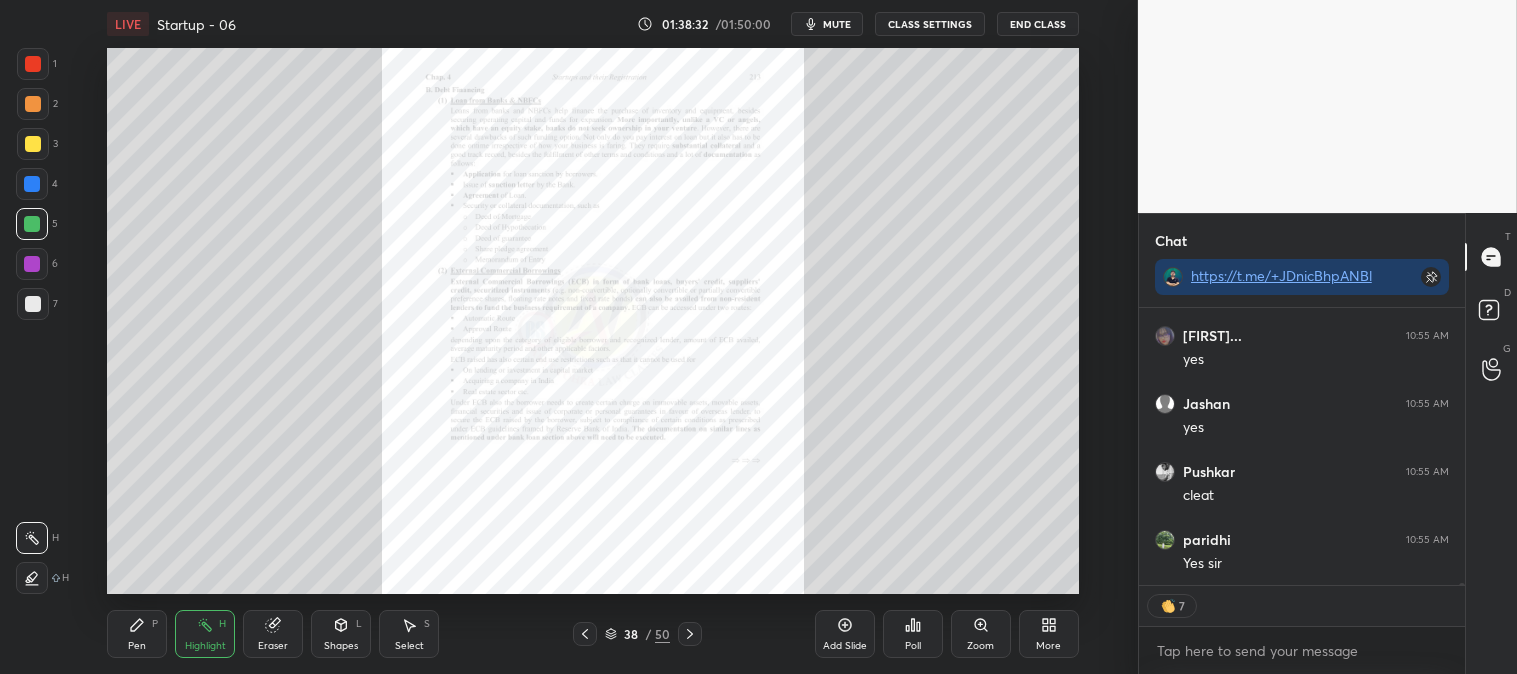 scroll, scrollTop: 38452, scrollLeft: 0, axis: vertical 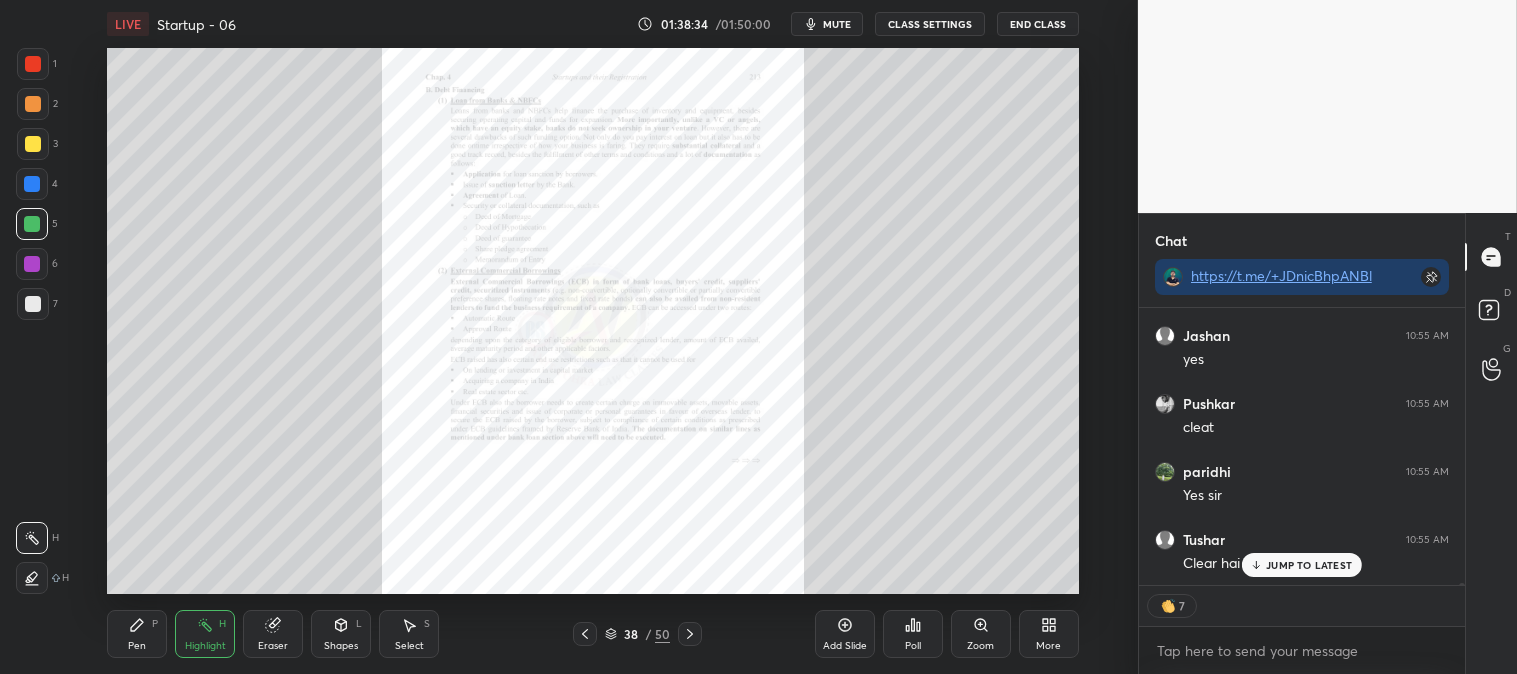 click on "JUMP TO LATEST" at bounding box center (1302, 565) 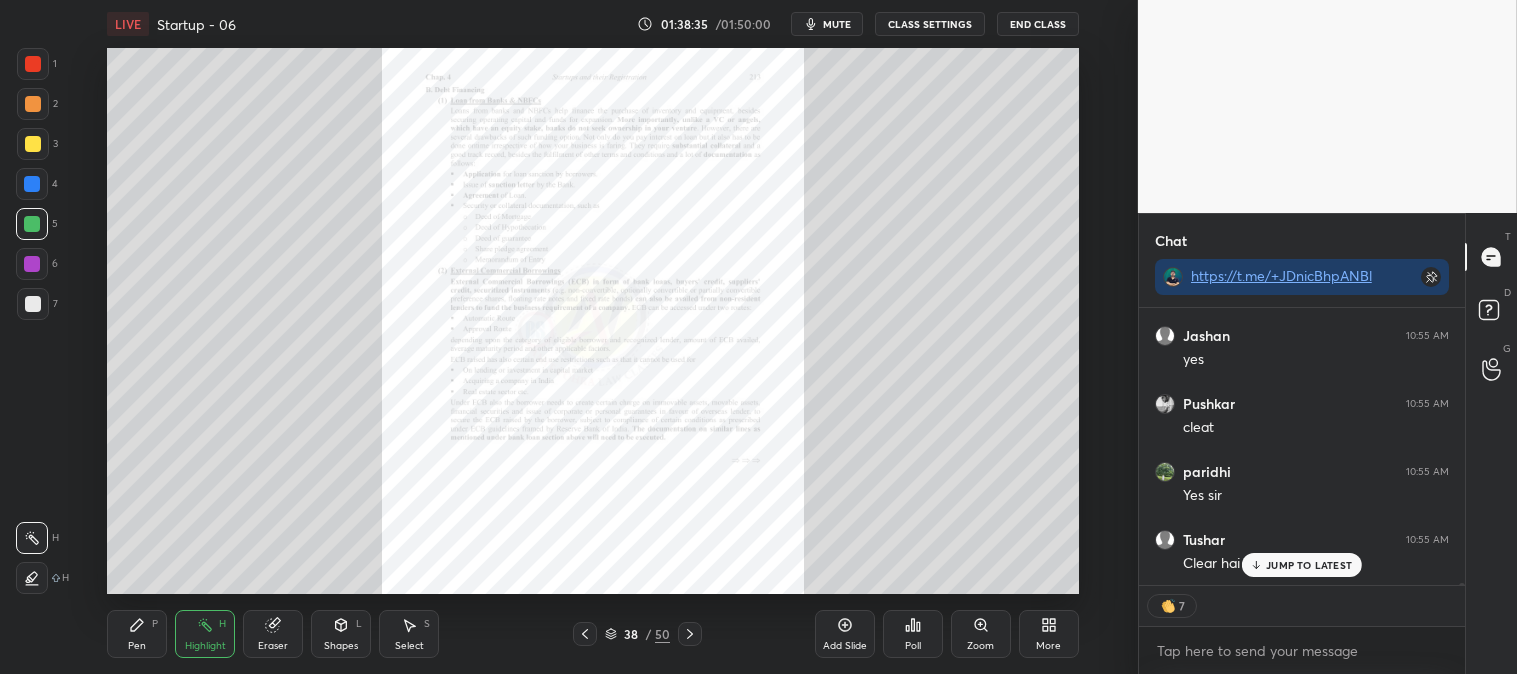 scroll, scrollTop: 38520, scrollLeft: 0, axis: vertical 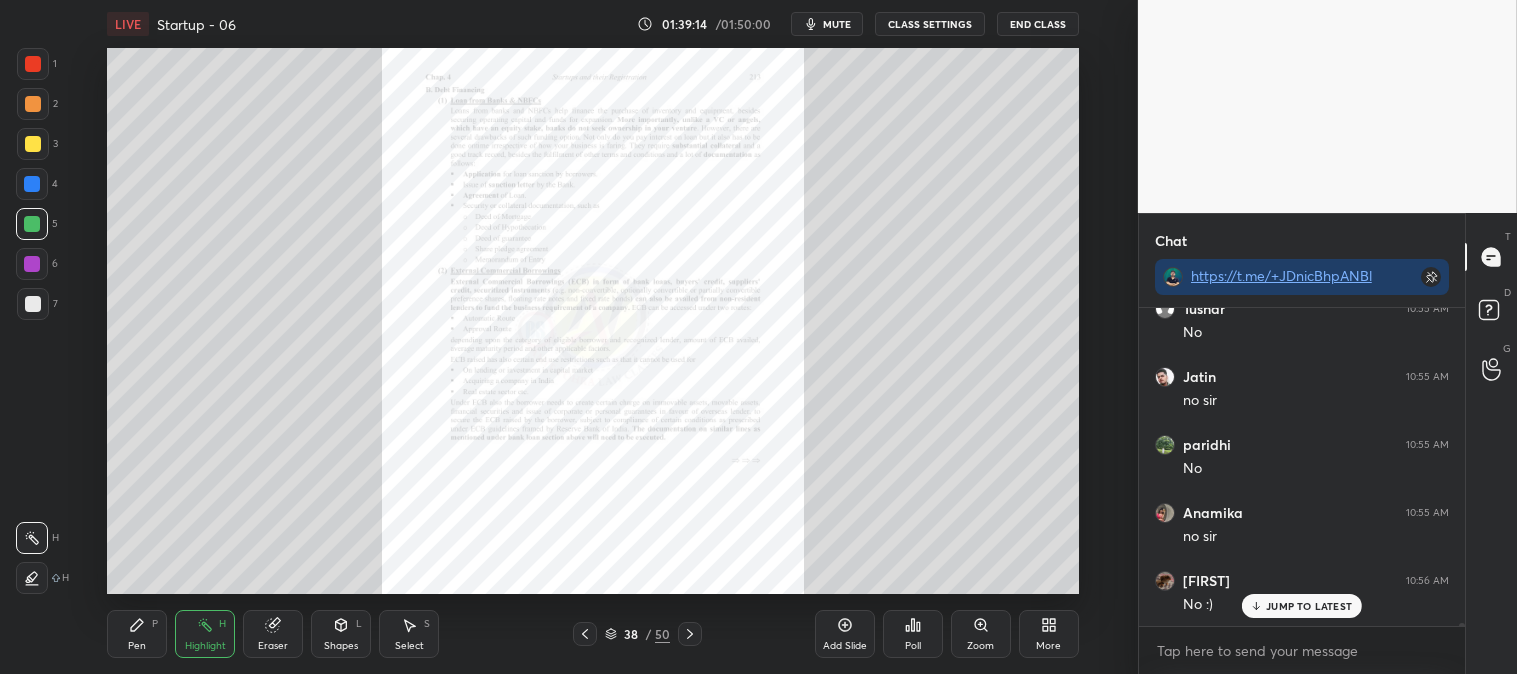 click on "Zoom" at bounding box center (981, 634) 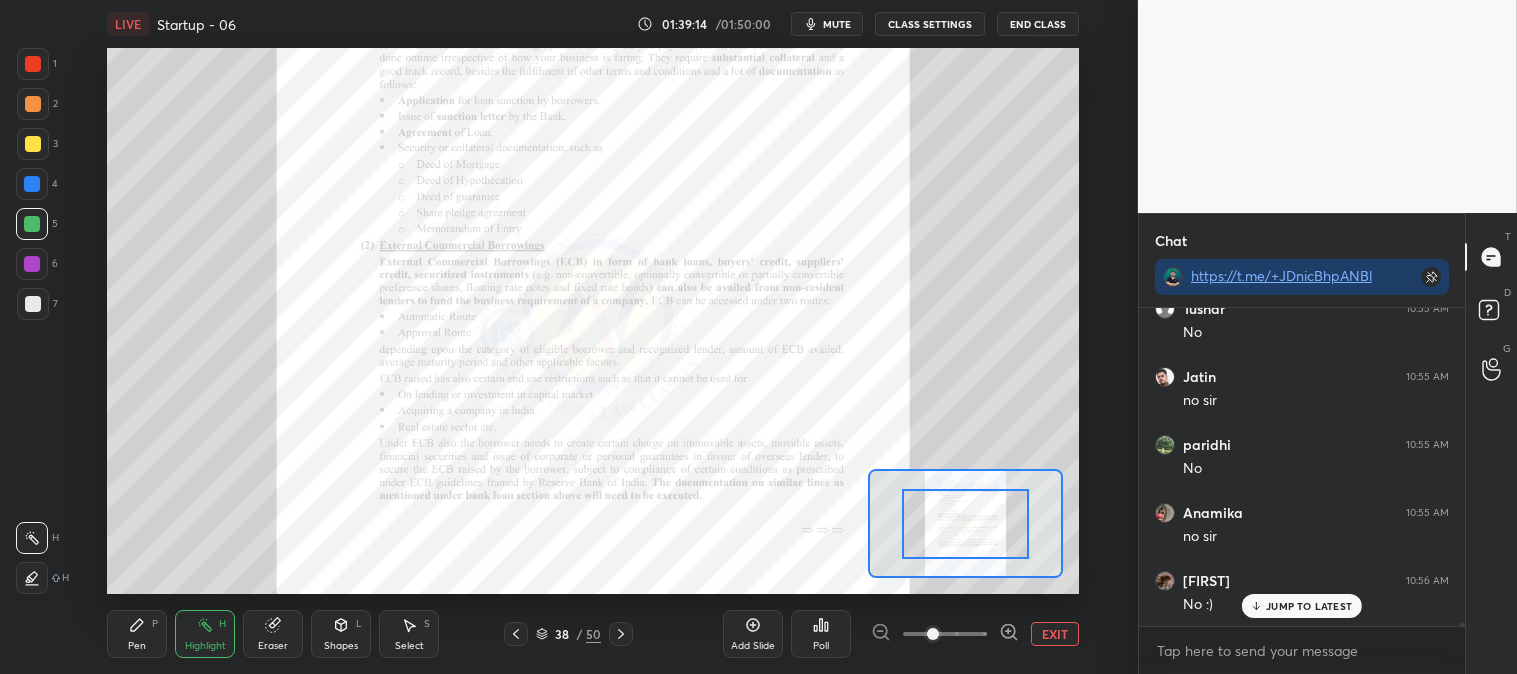 click at bounding box center (933, 634) 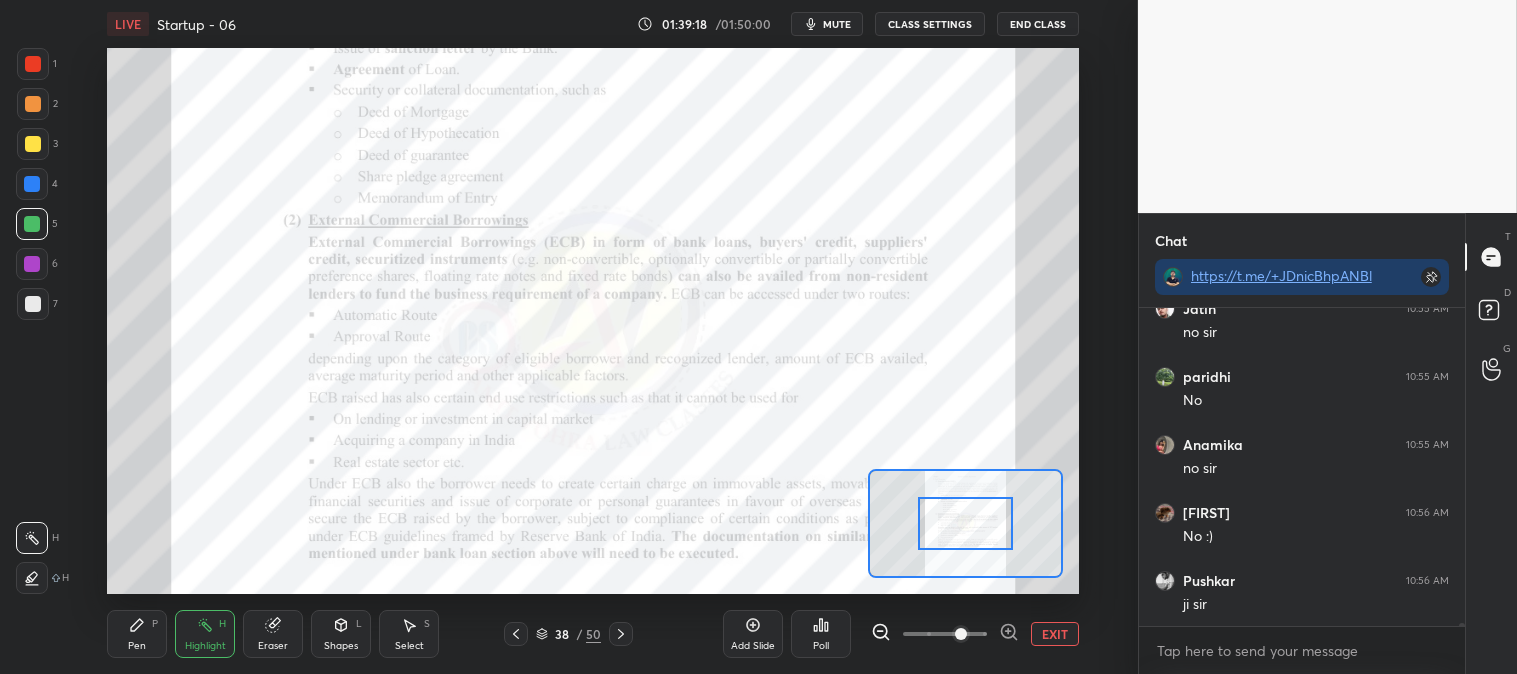 scroll, scrollTop: 39791, scrollLeft: 0, axis: vertical 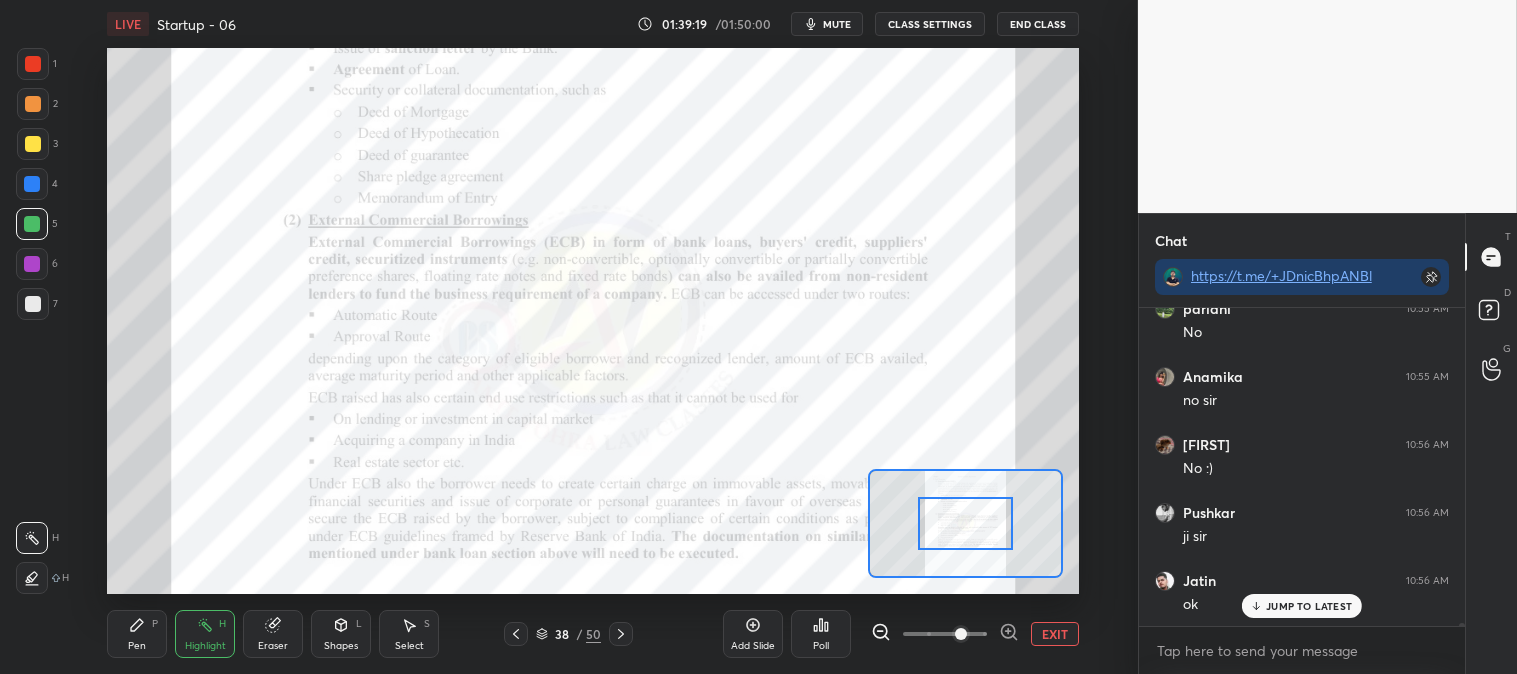 click on "Pen P" at bounding box center [137, 634] 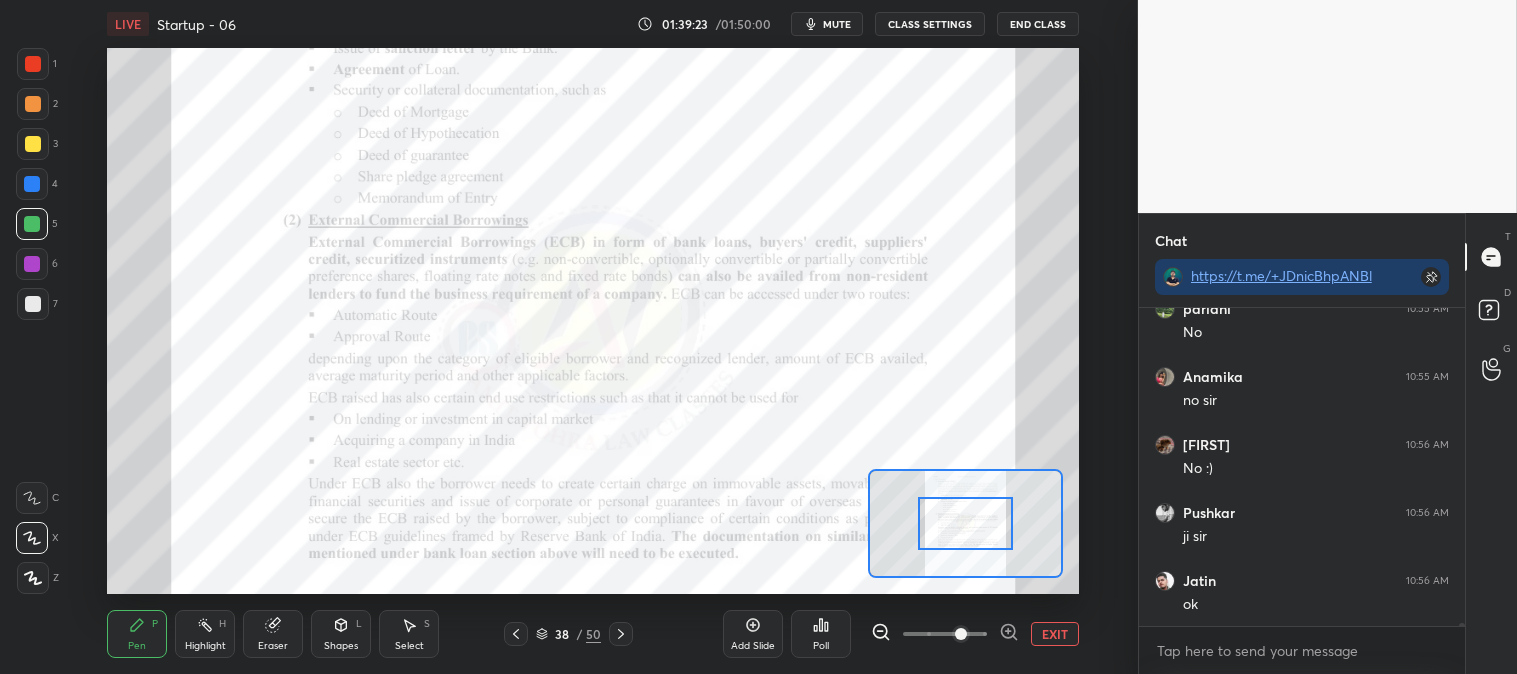 scroll, scrollTop: 39860, scrollLeft: 0, axis: vertical 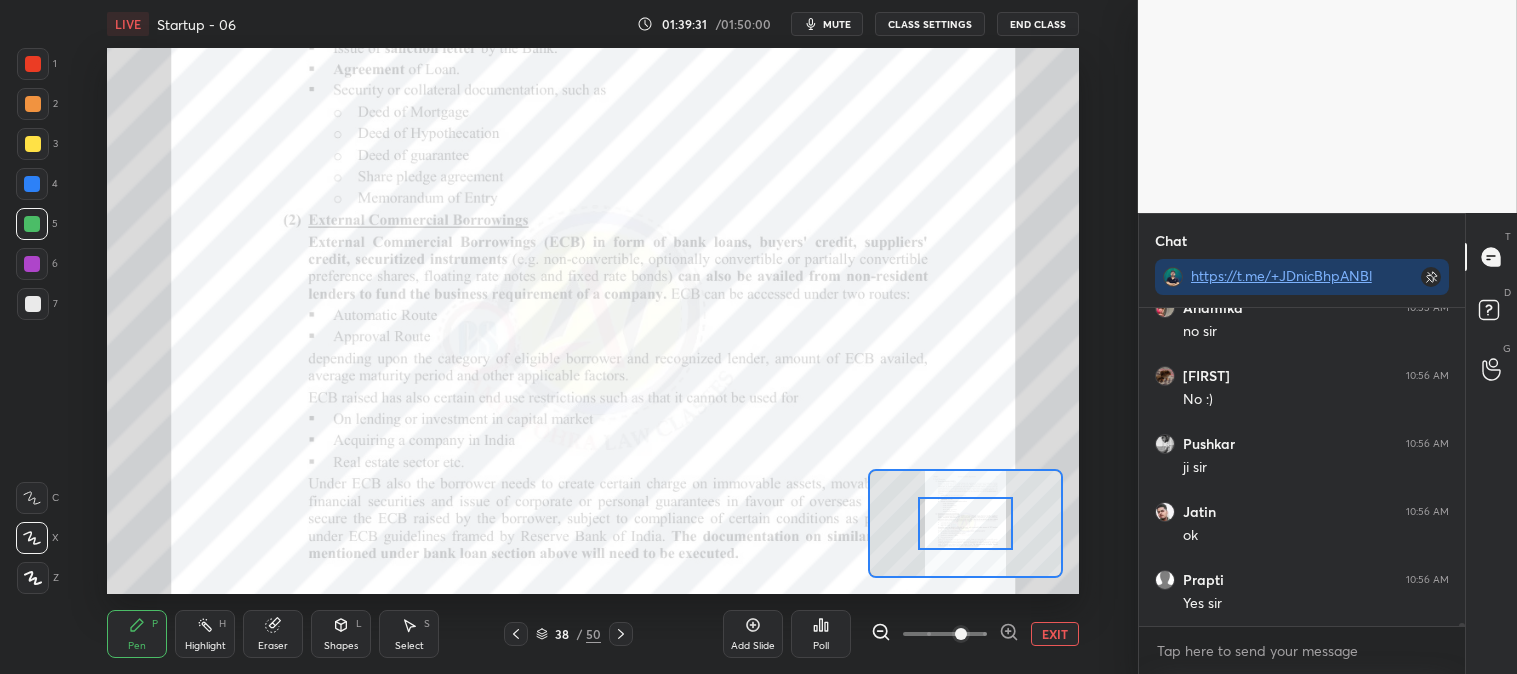 click 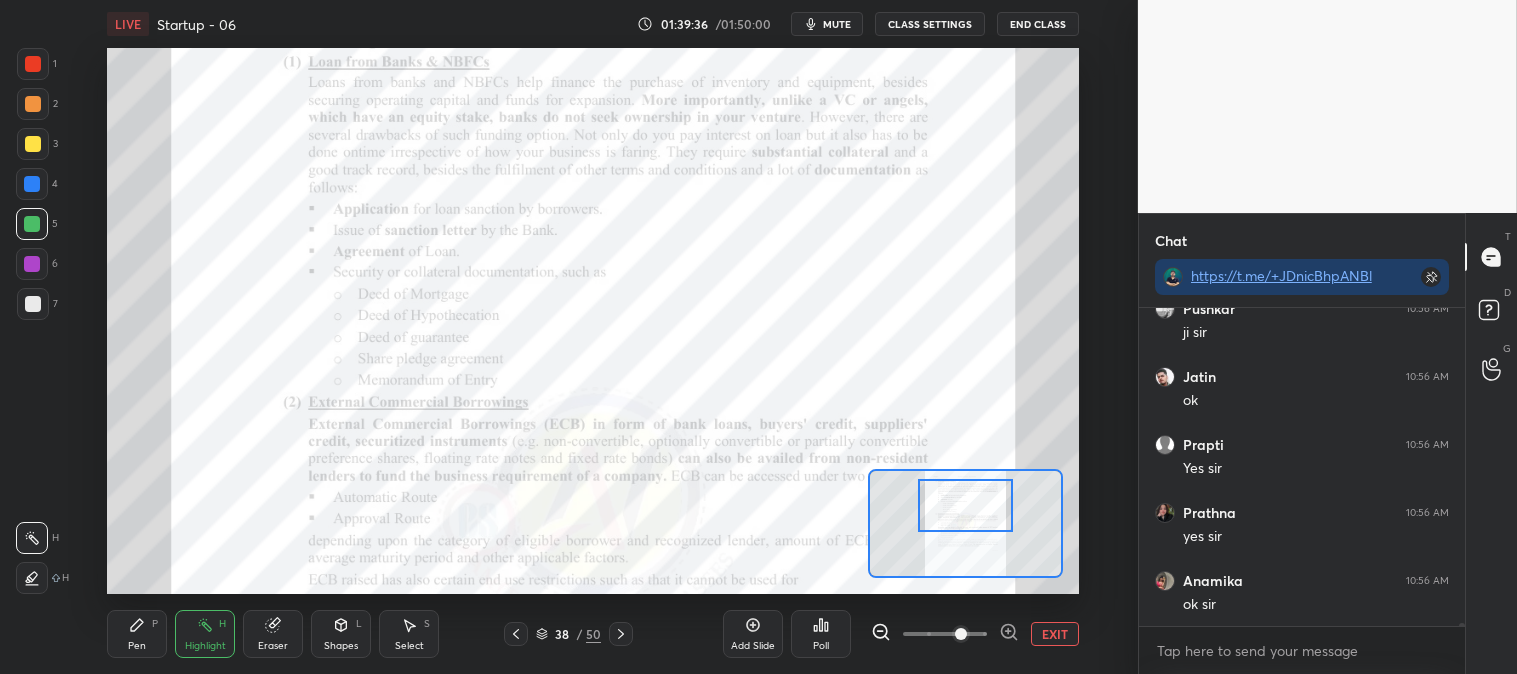 scroll, scrollTop: 40063, scrollLeft: 0, axis: vertical 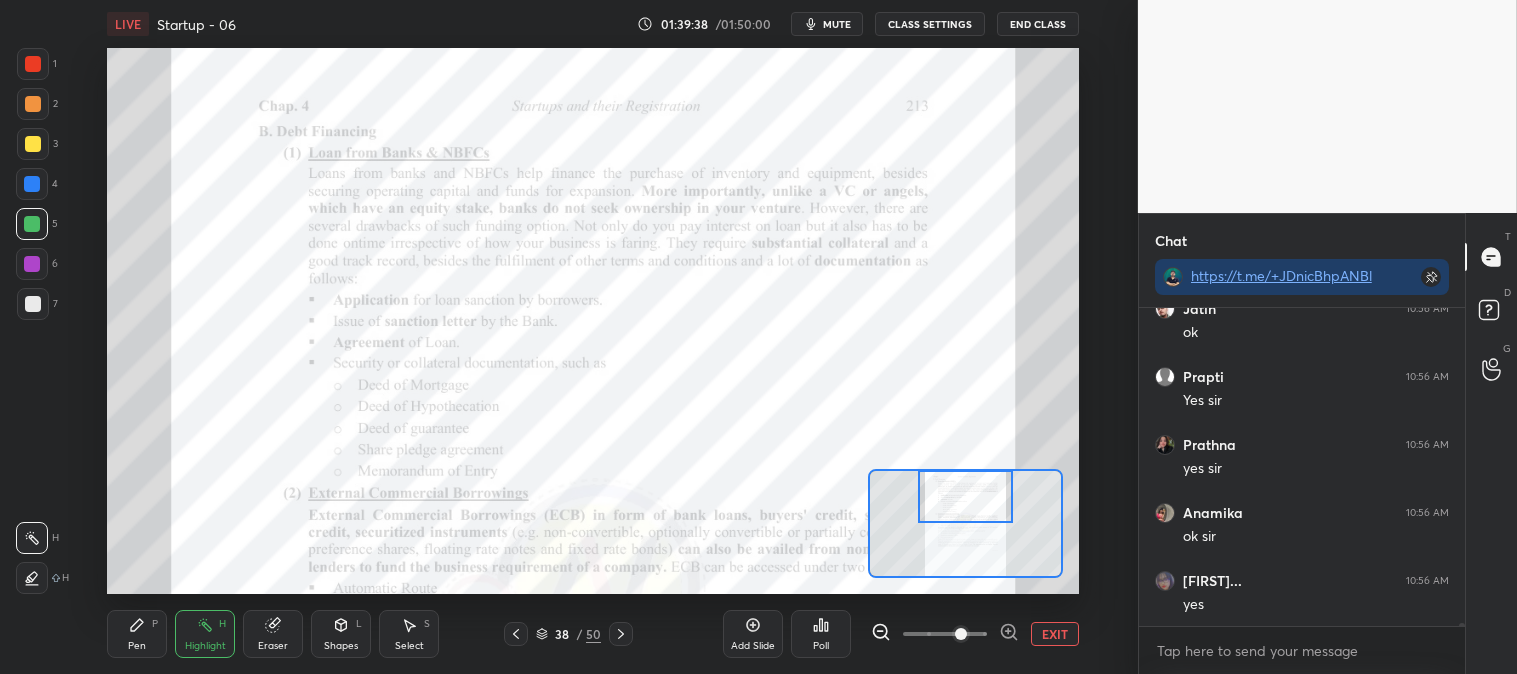 click 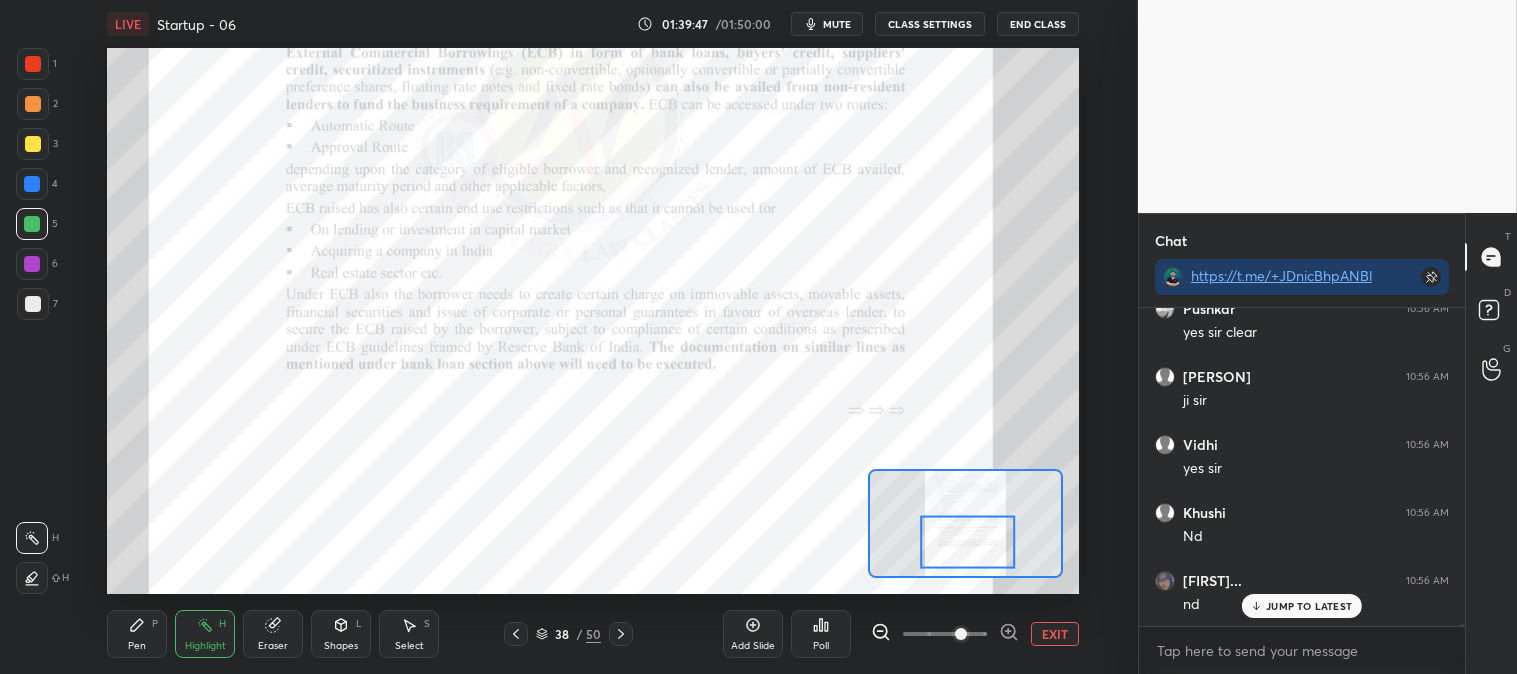 scroll, scrollTop: 40540, scrollLeft: 0, axis: vertical 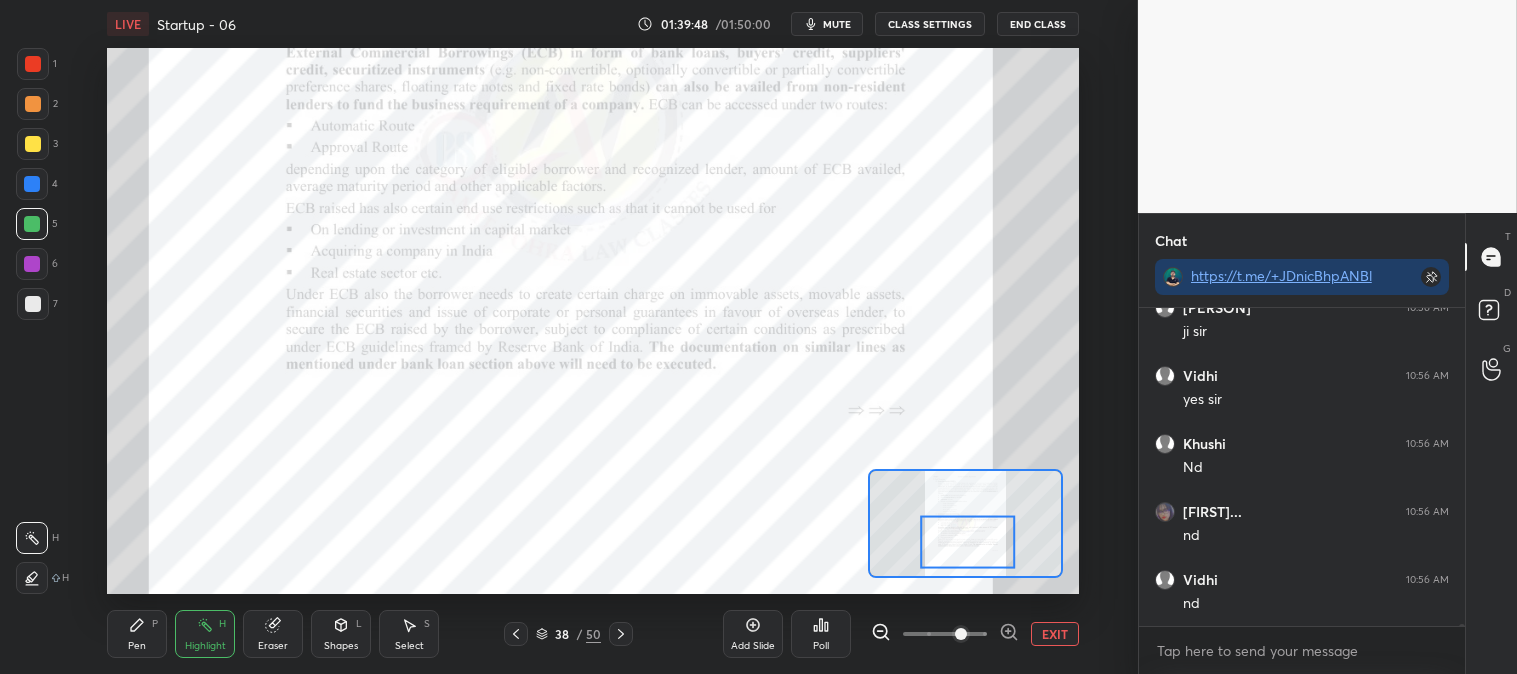 click 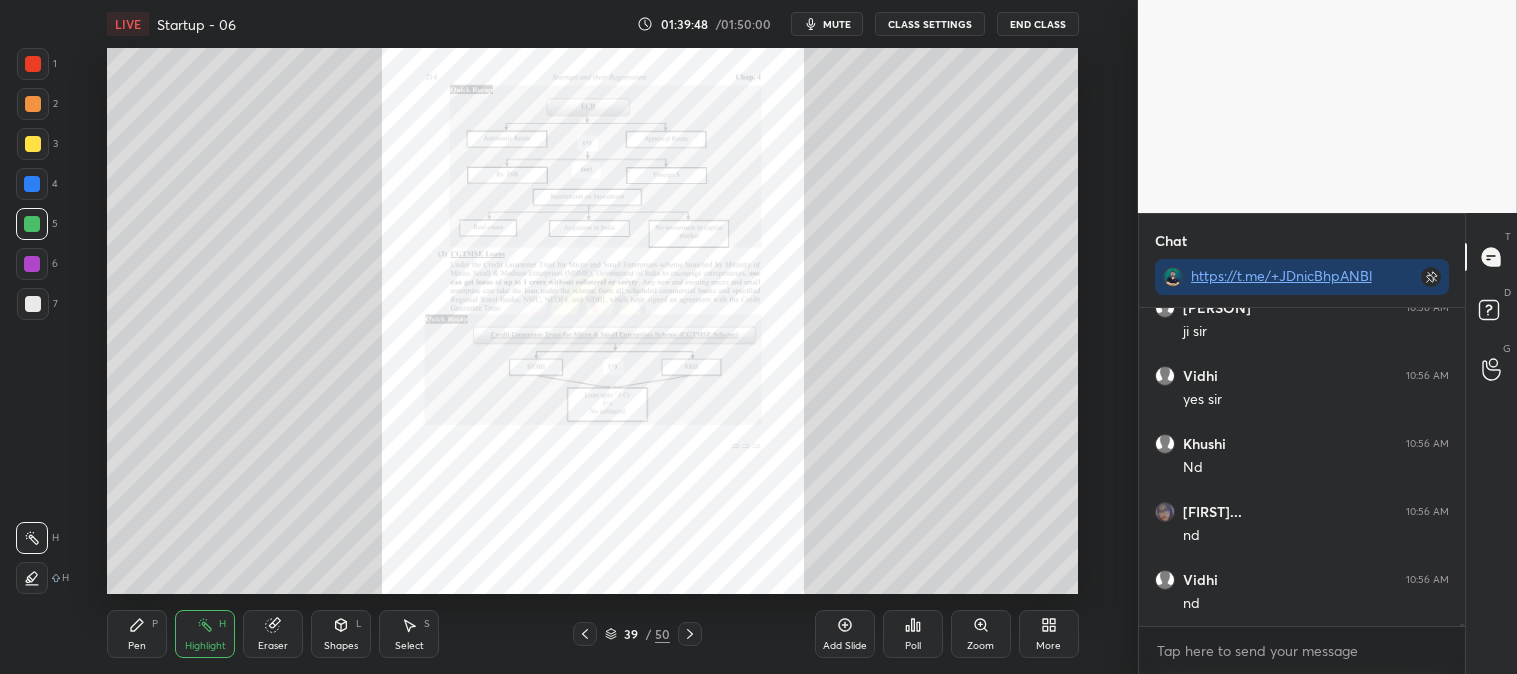 click on "Zoom" at bounding box center [981, 634] 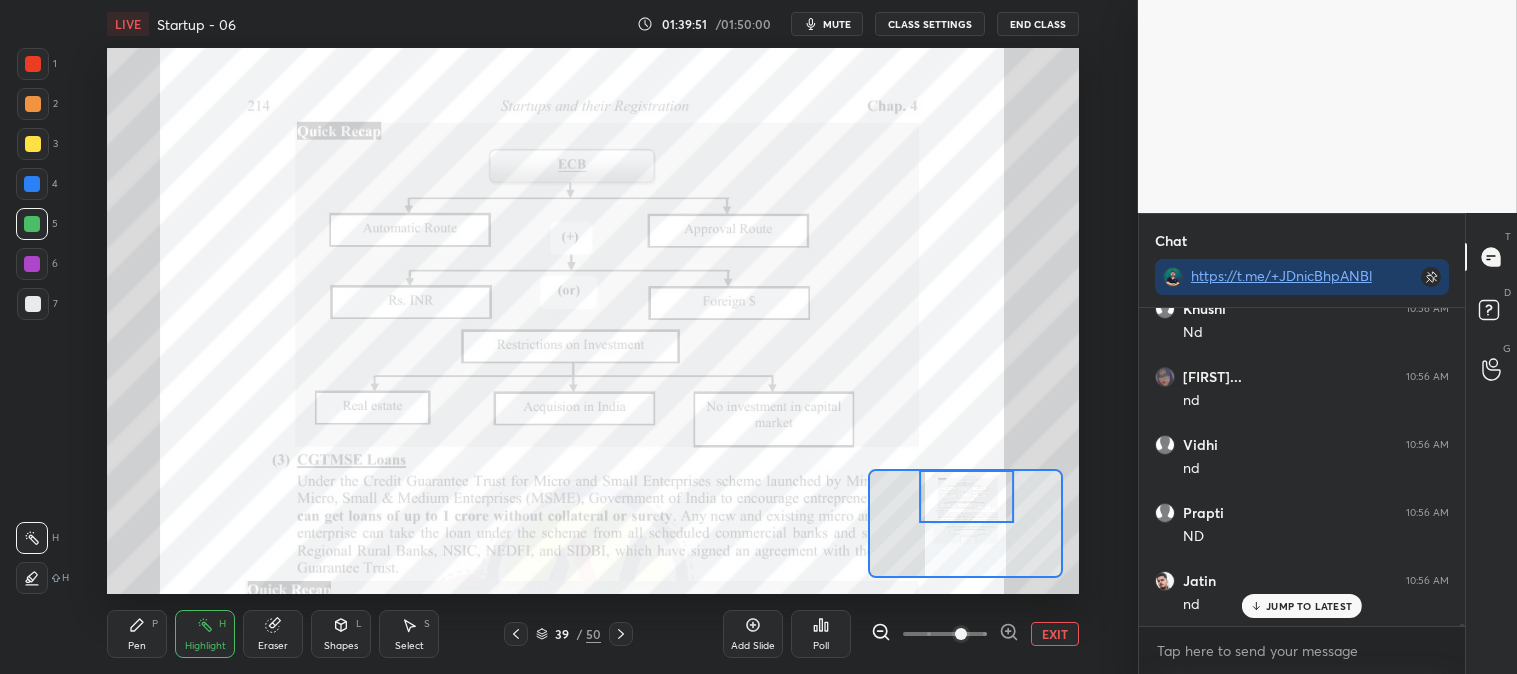 scroll, scrollTop: 40743, scrollLeft: 0, axis: vertical 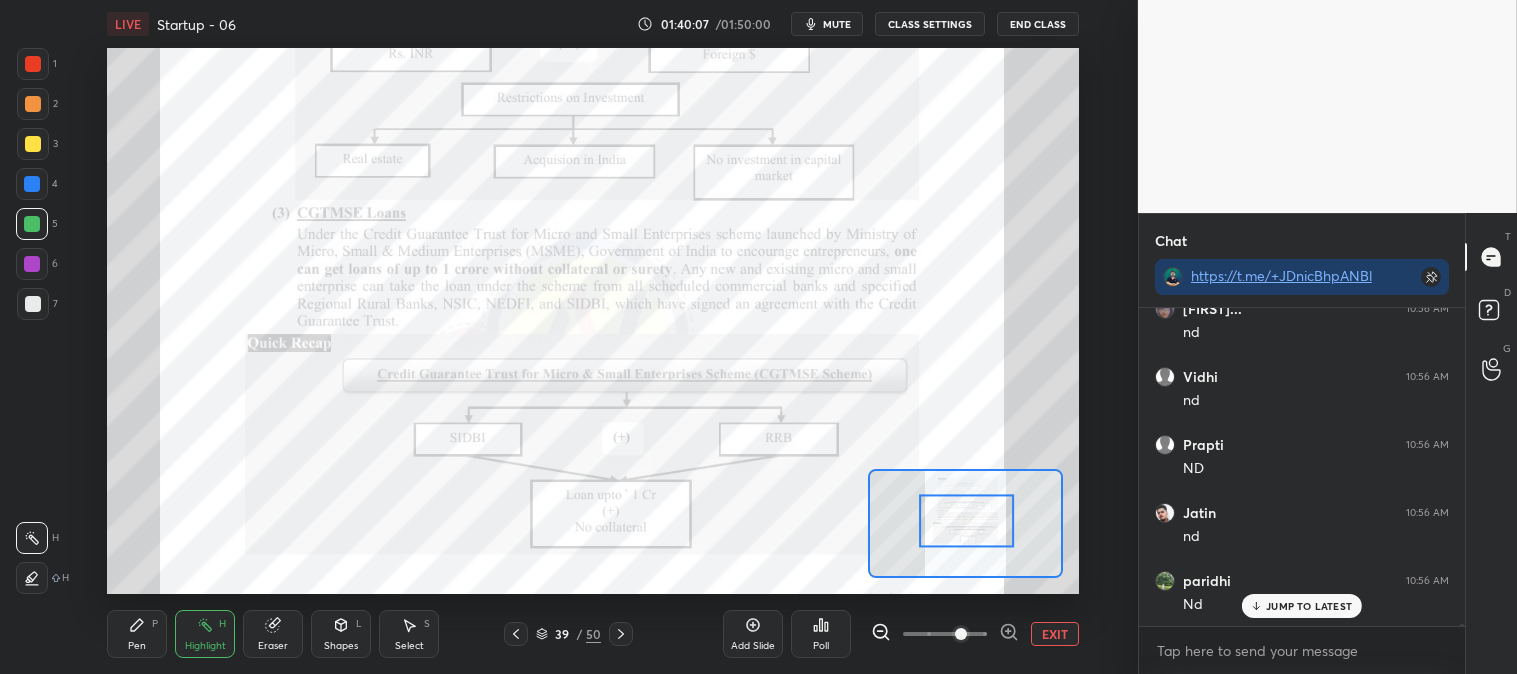 click on "Pen" at bounding box center (137, 646) 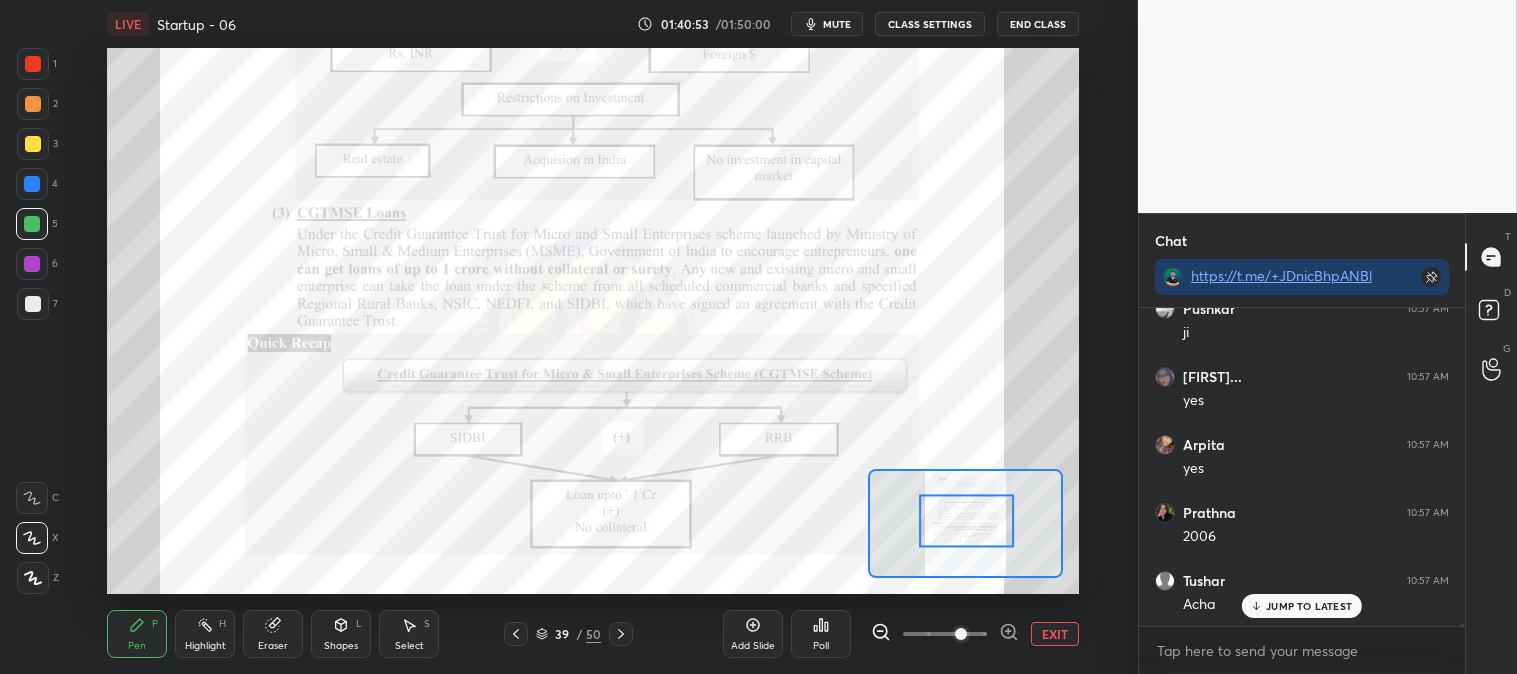 scroll, scrollTop: 41171, scrollLeft: 0, axis: vertical 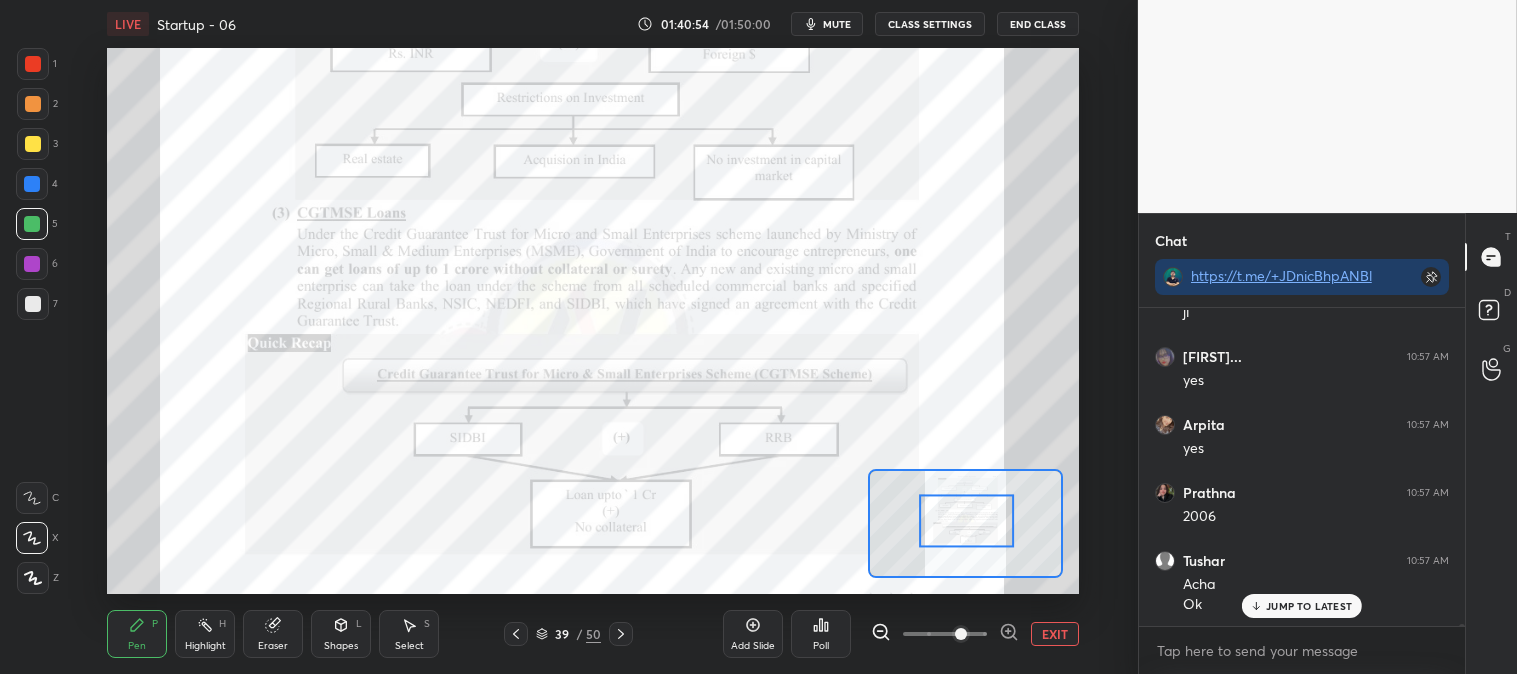 click on "Eraser" at bounding box center [273, 634] 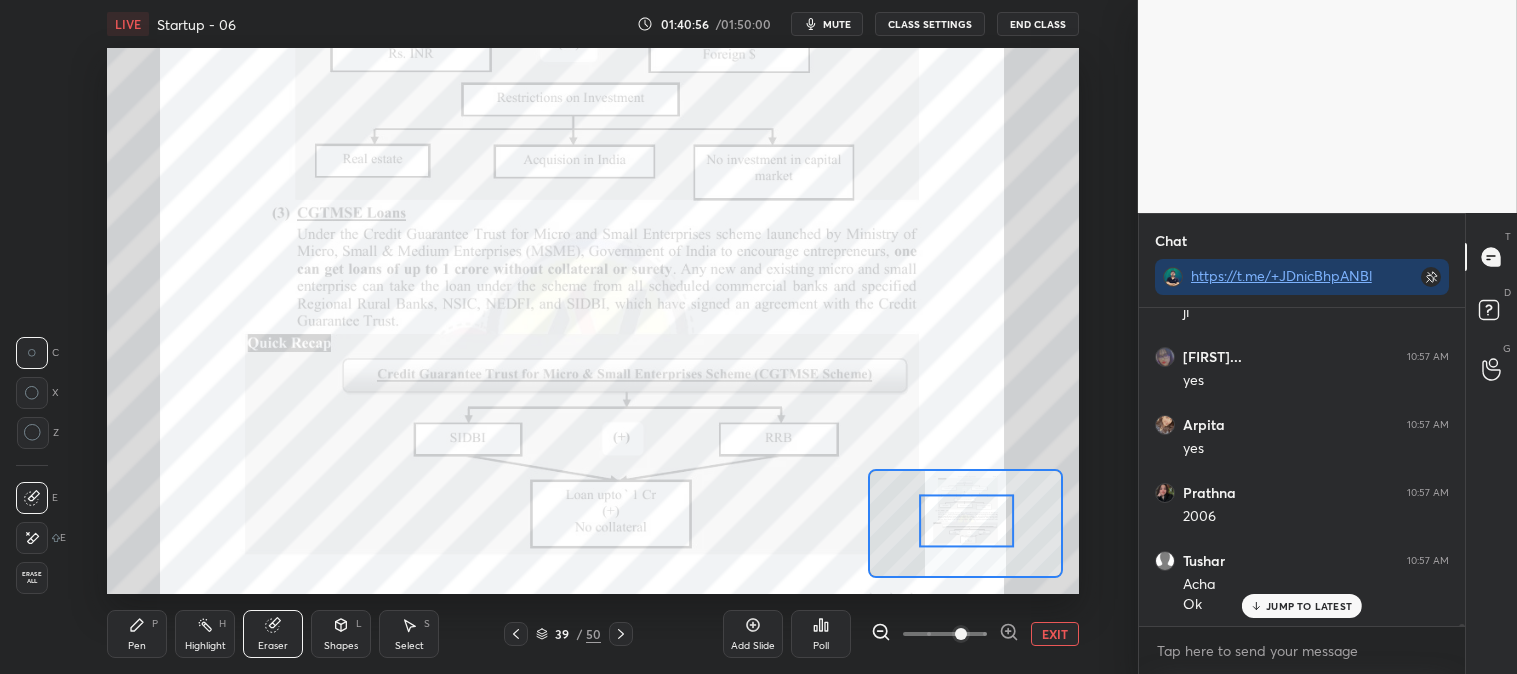 click 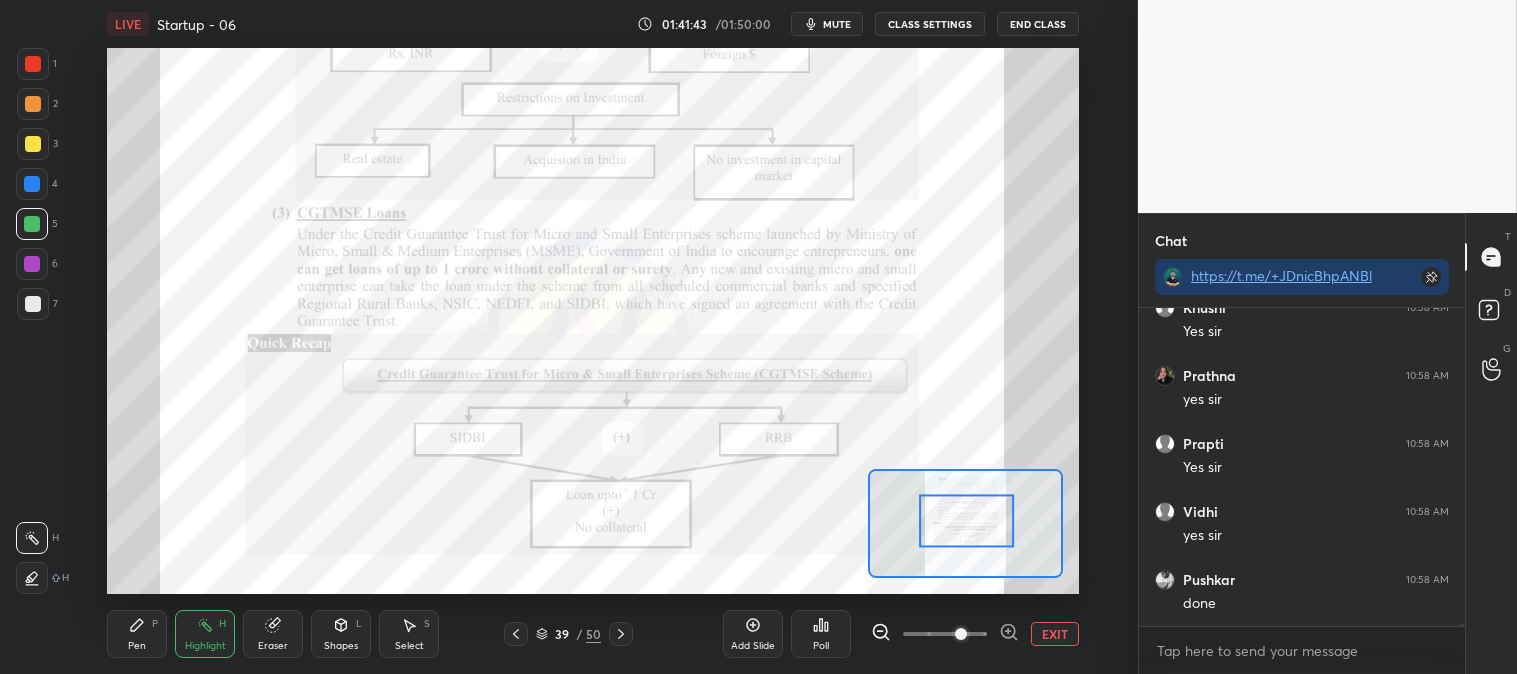 scroll, scrollTop: 41987, scrollLeft: 0, axis: vertical 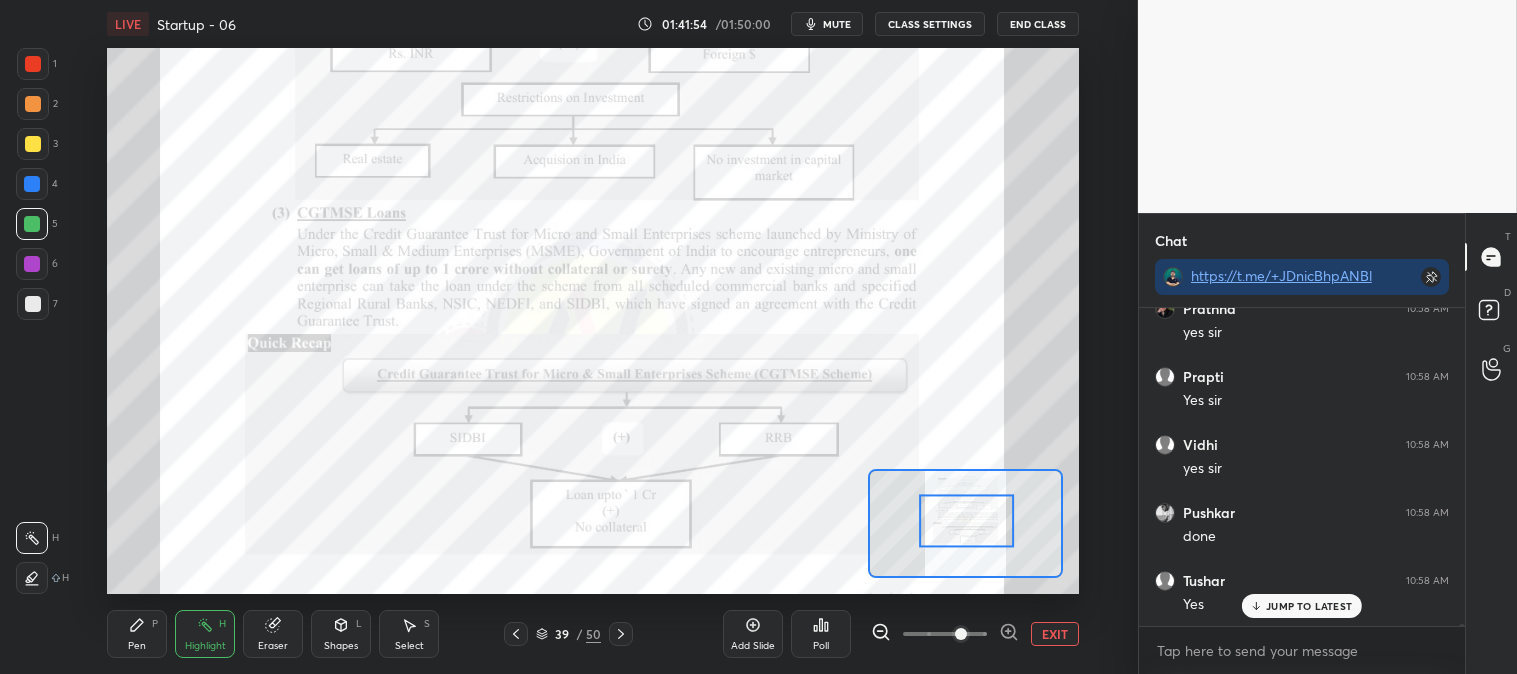click on "Highlight H" at bounding box center (205, 634) 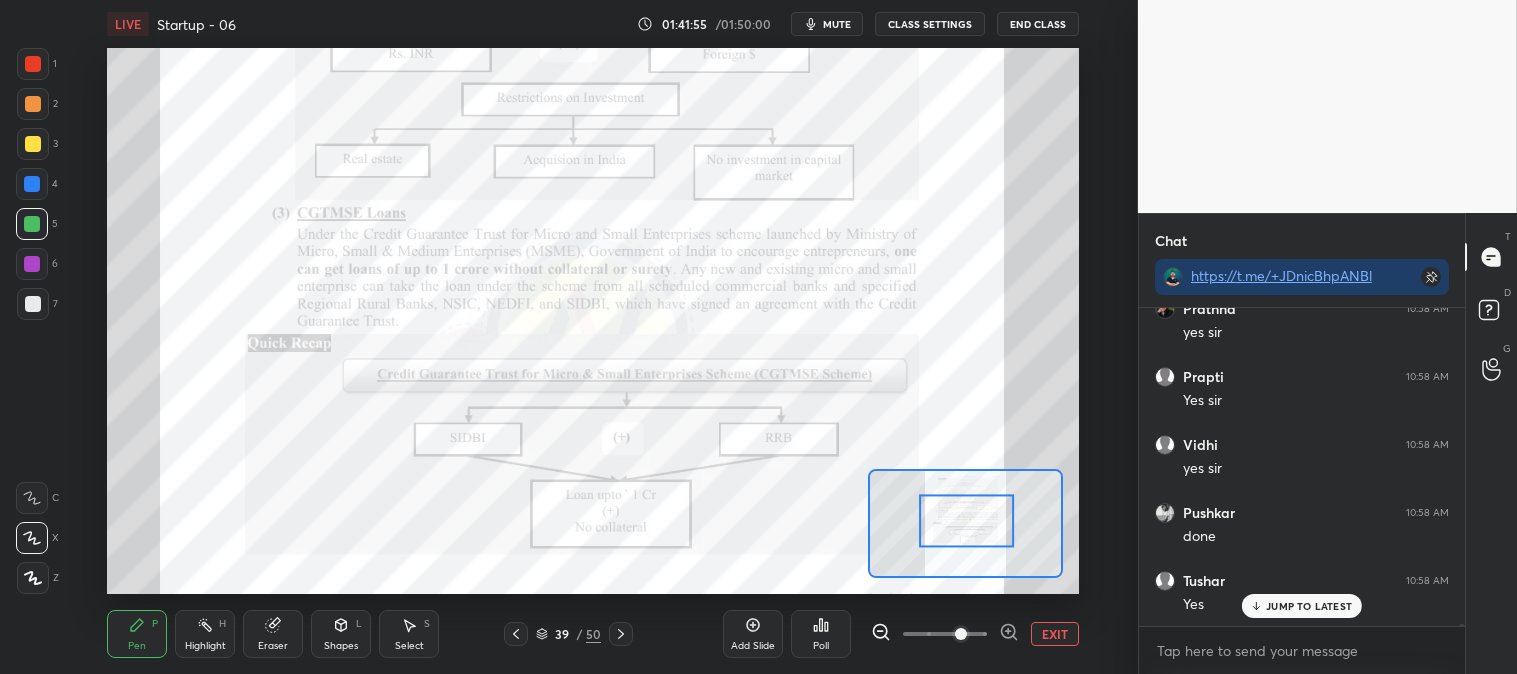 click at bounding box center [33, 64] 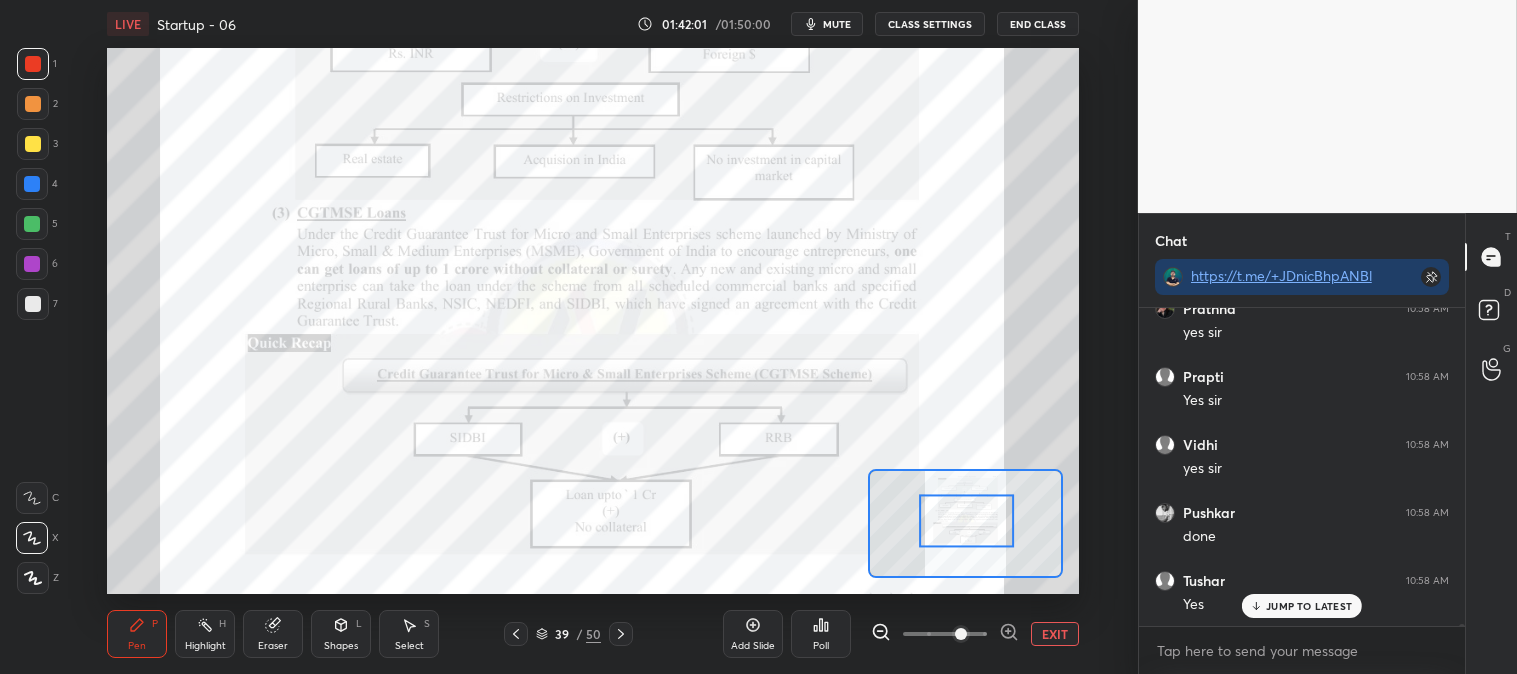 click on "Highlight H" at bounding box center (205, 634) 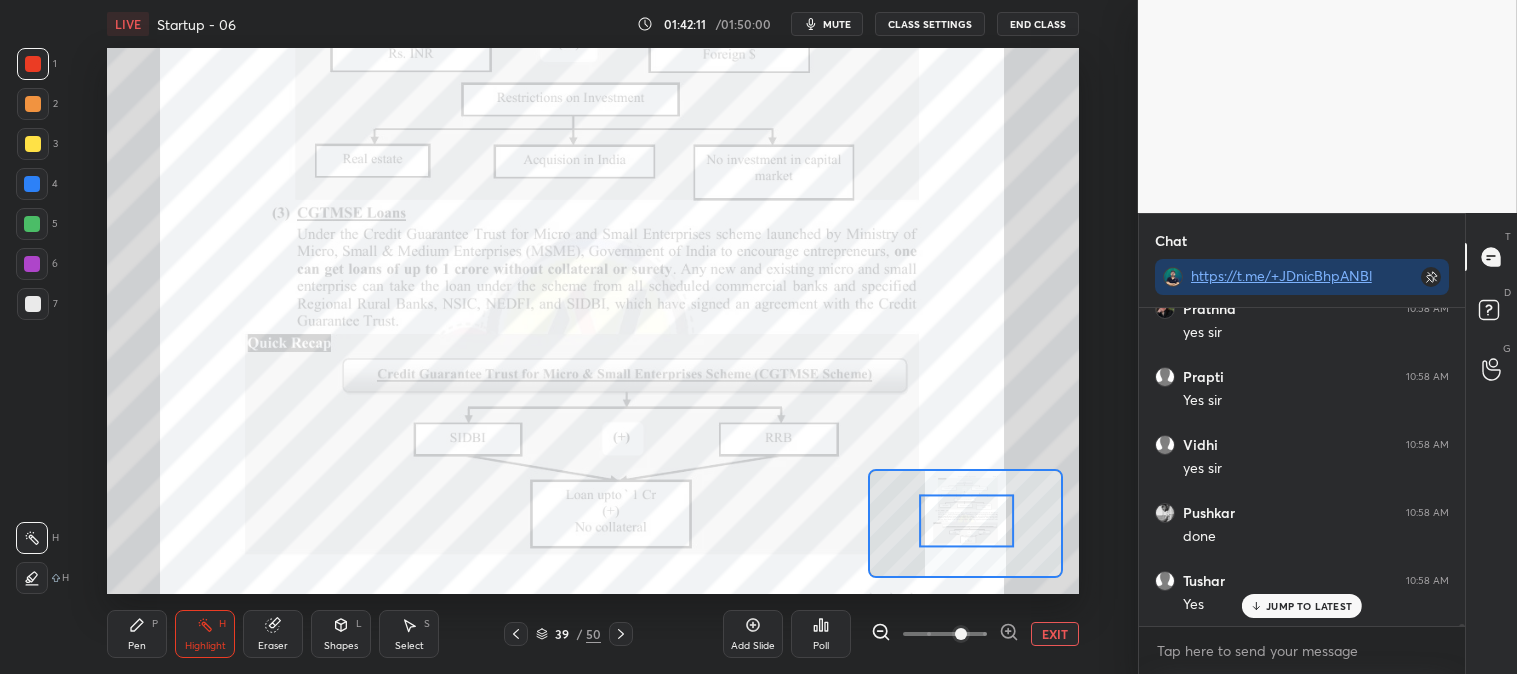 scroll, scrollTop: 42055, scrollLeft: 0, axis: vertical 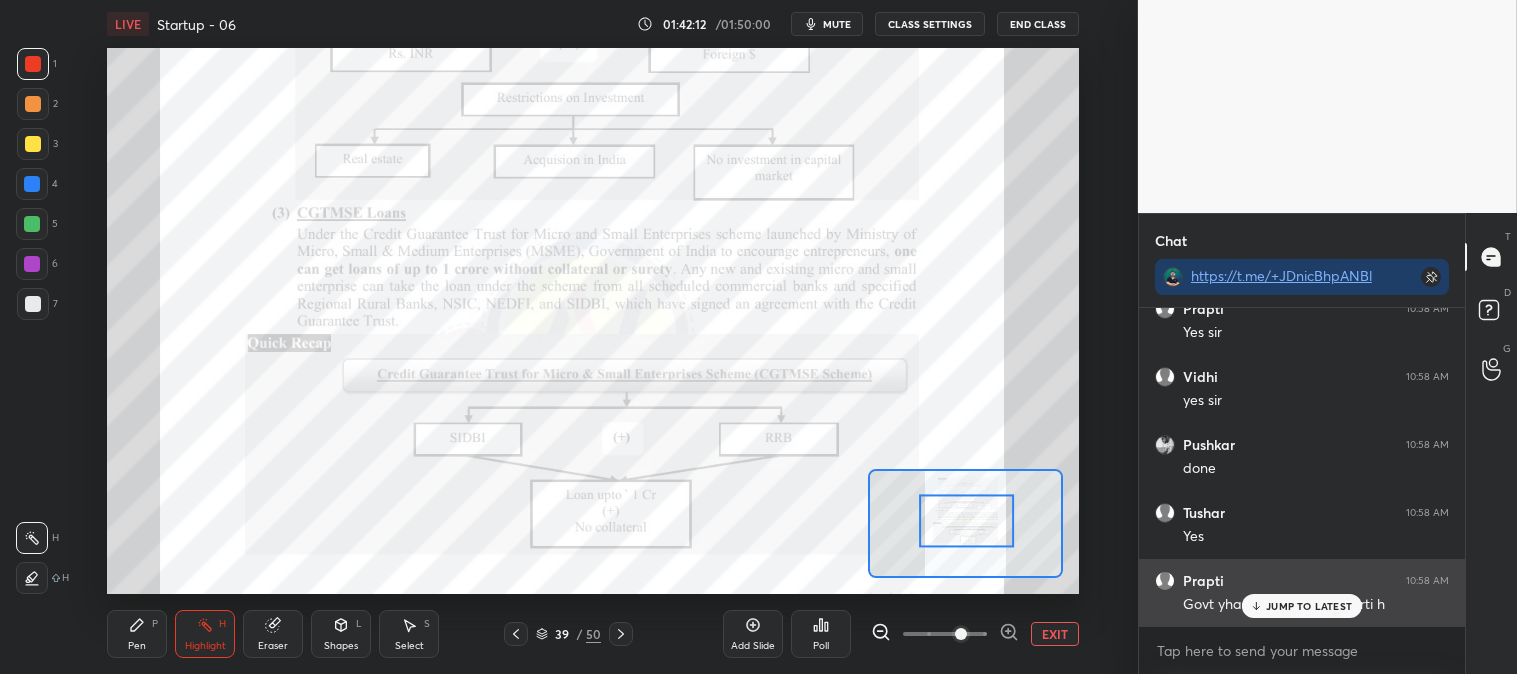 click on "JUMP TO LATEST" at bounding box center [1309, 606] 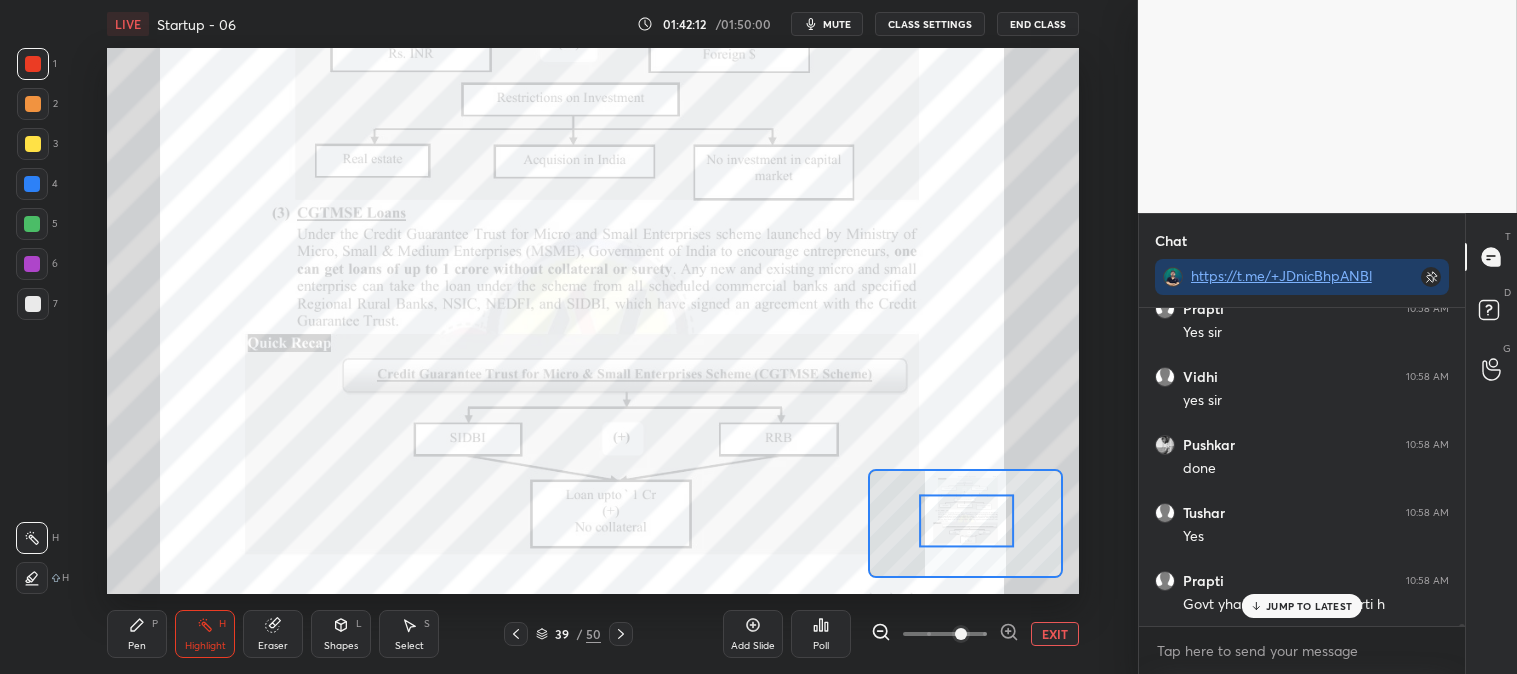 scroll, scrollTop: 42123, scrollLeft: 0, axis: vertical 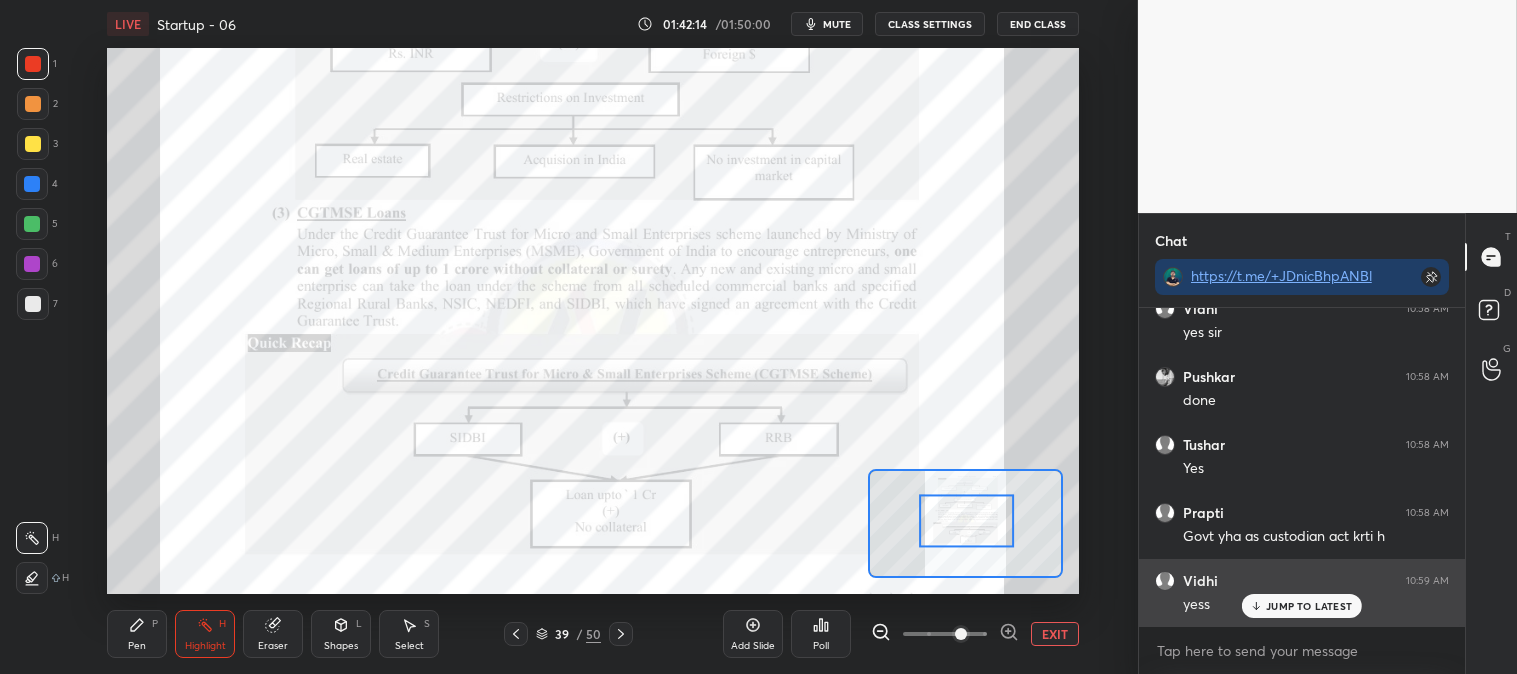 click on "JUMP TO LATEST" at bounding box center [1309, 606] 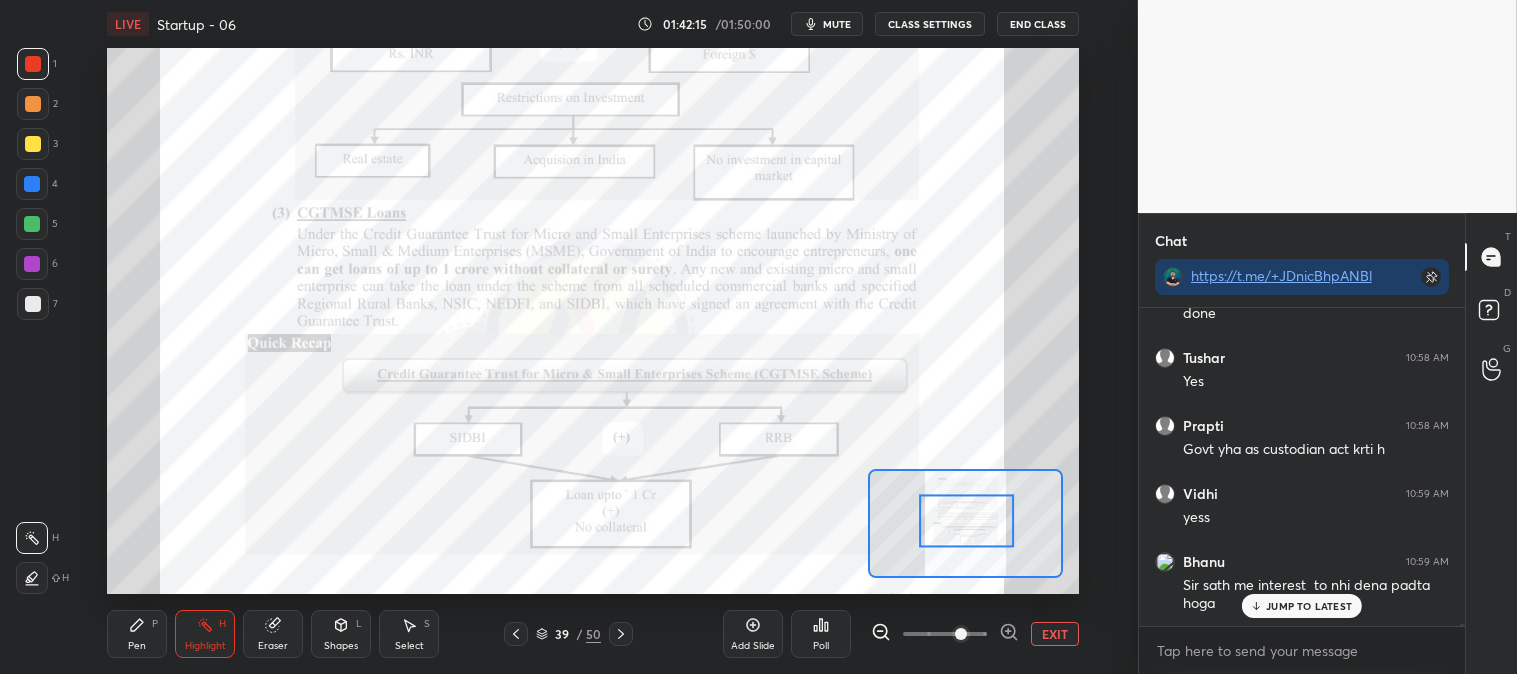 scroll, scrollTop: 42277, scrollLeft: 0, axis: vertical 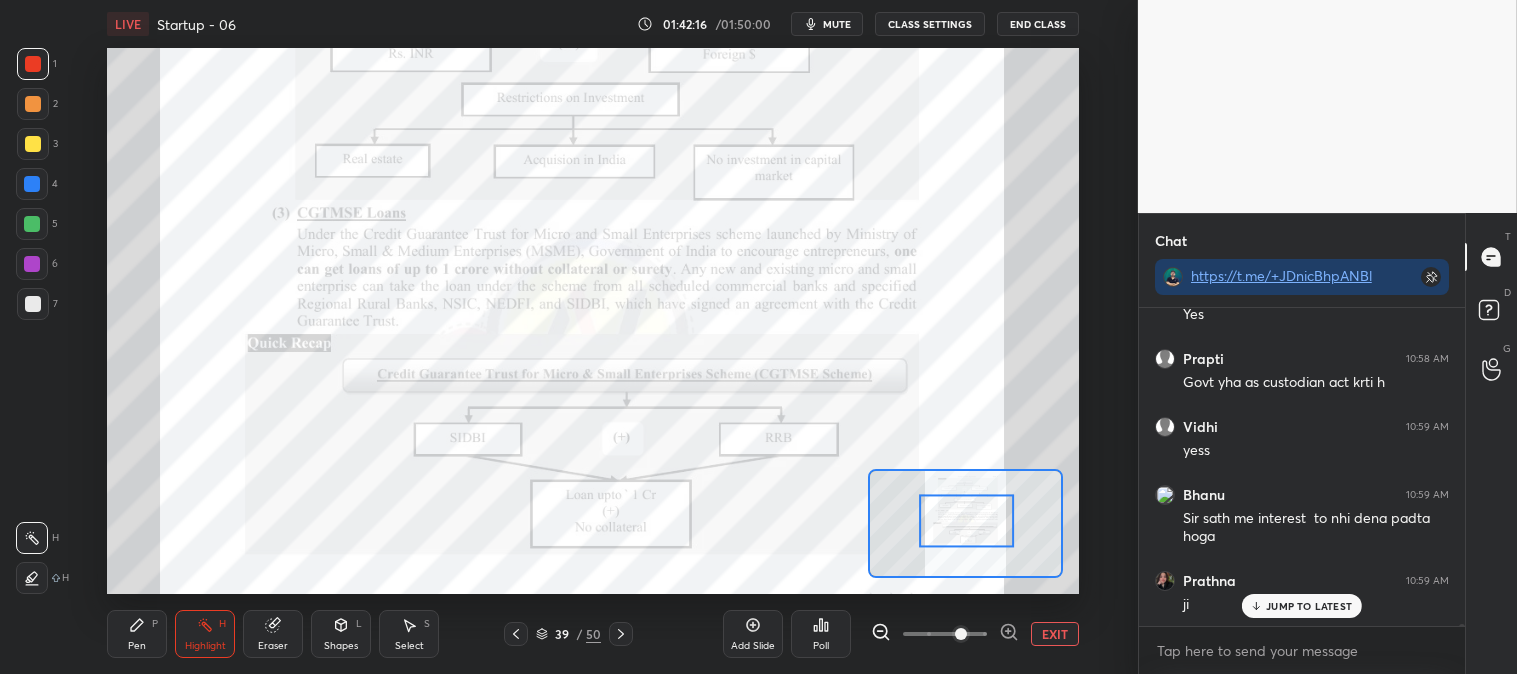 click on "EXIT" at bounding box center [1055, 634] 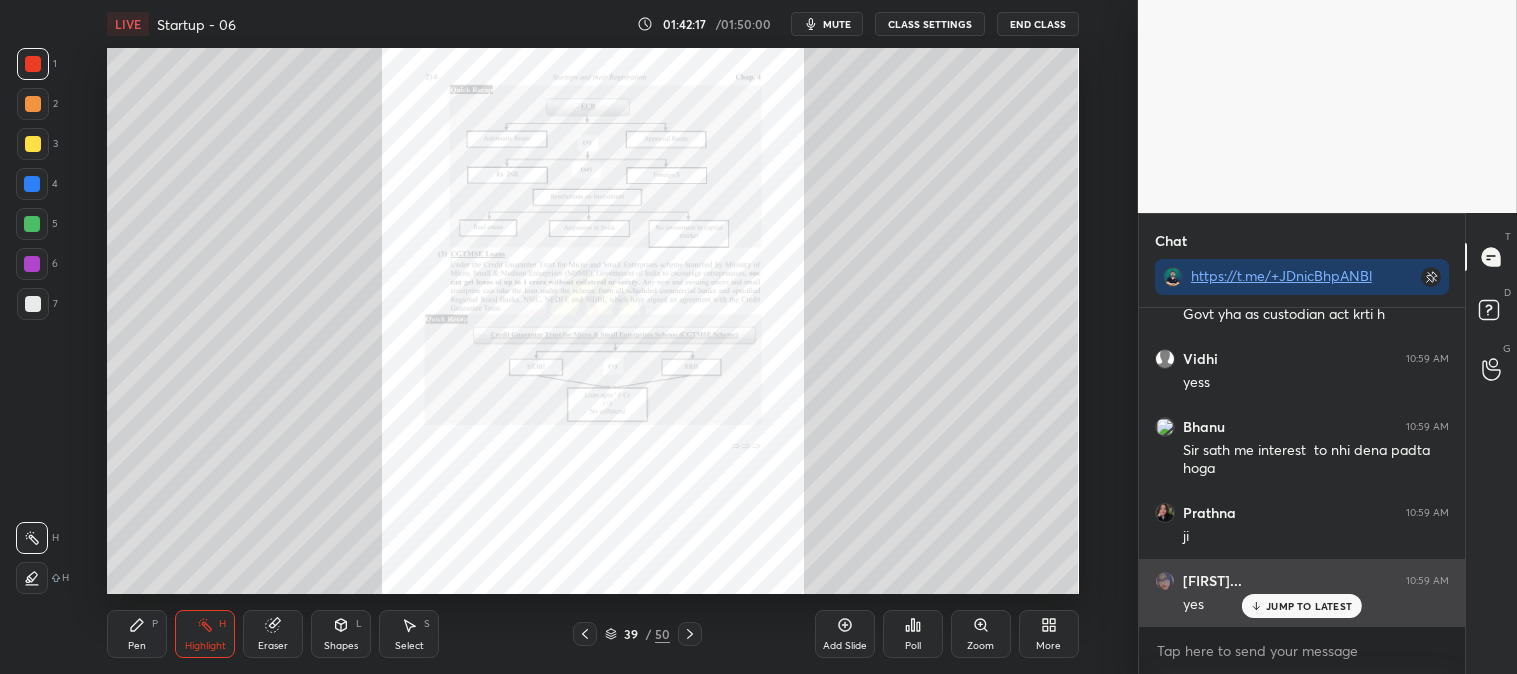 click on "JUMP TO LATEST" at bounding box center [1309, 606] 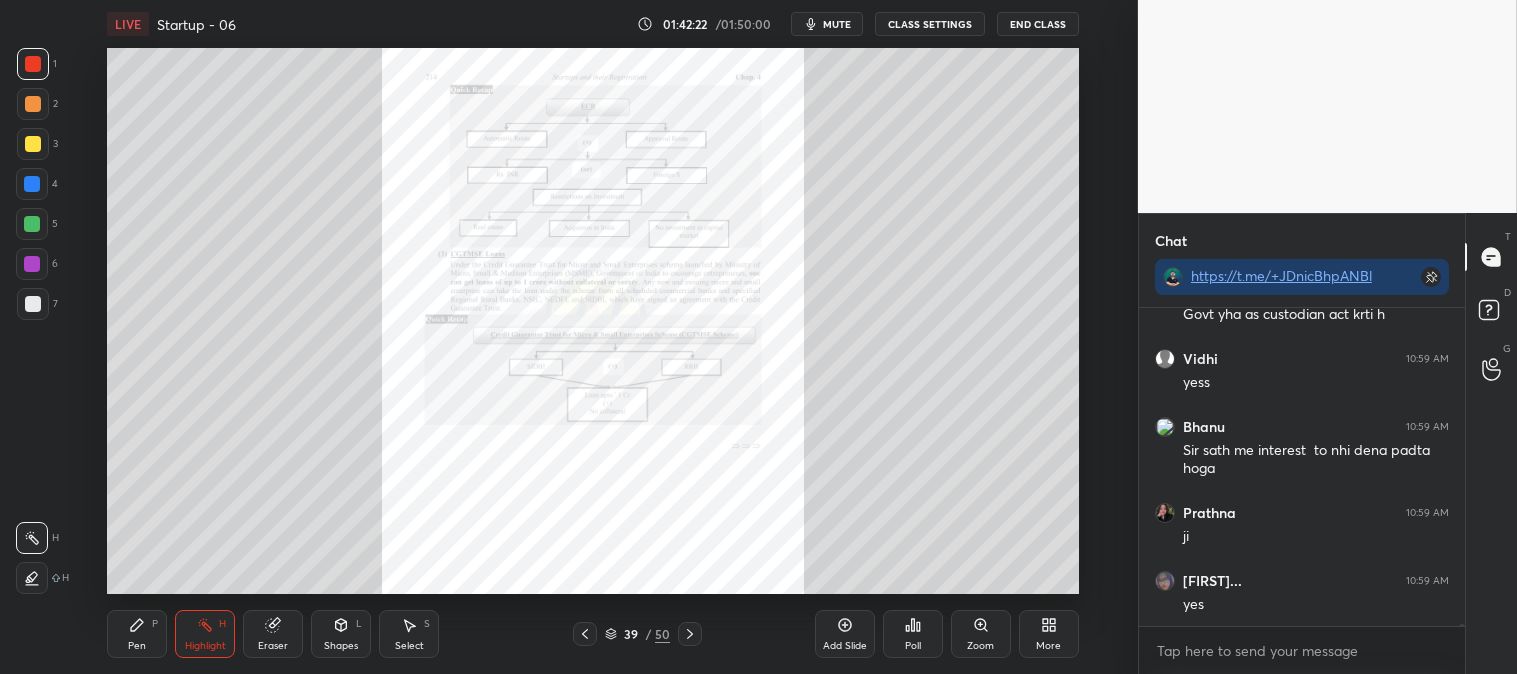 click 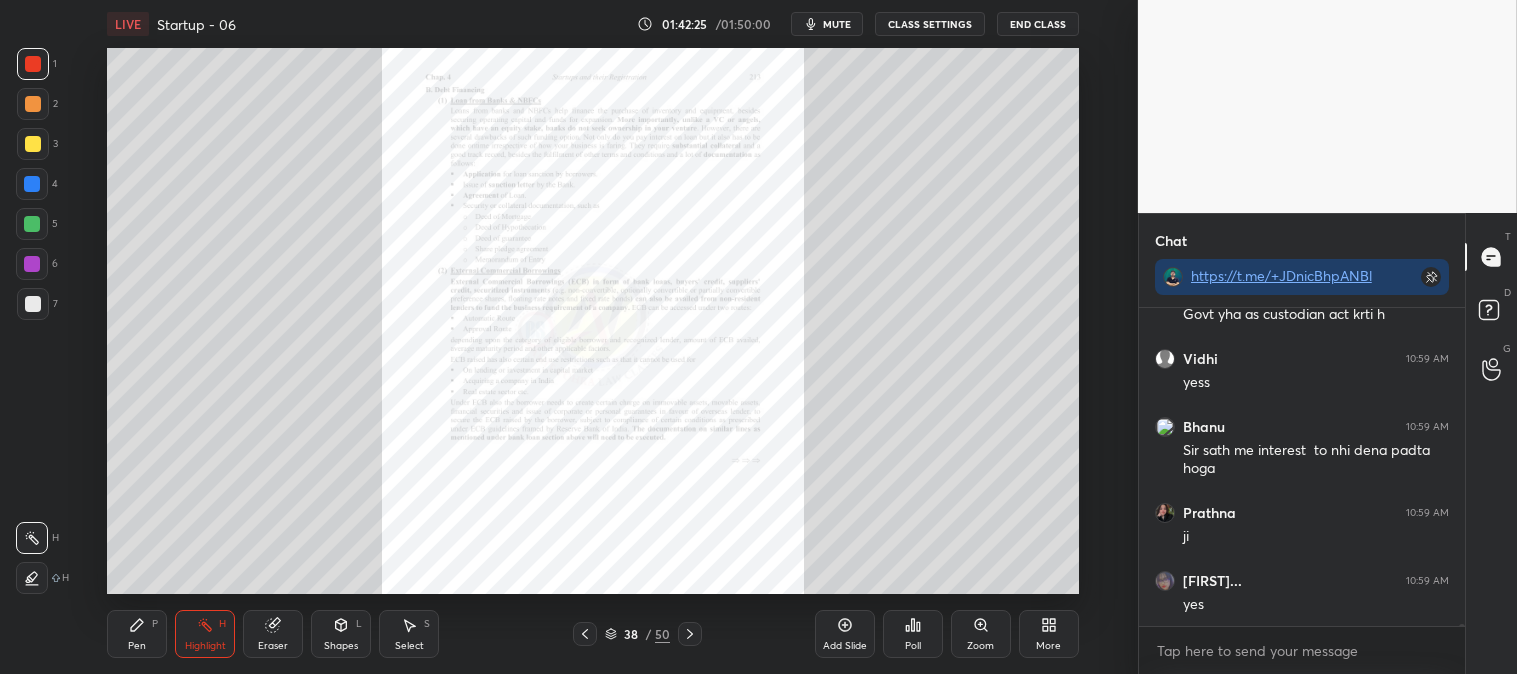 click 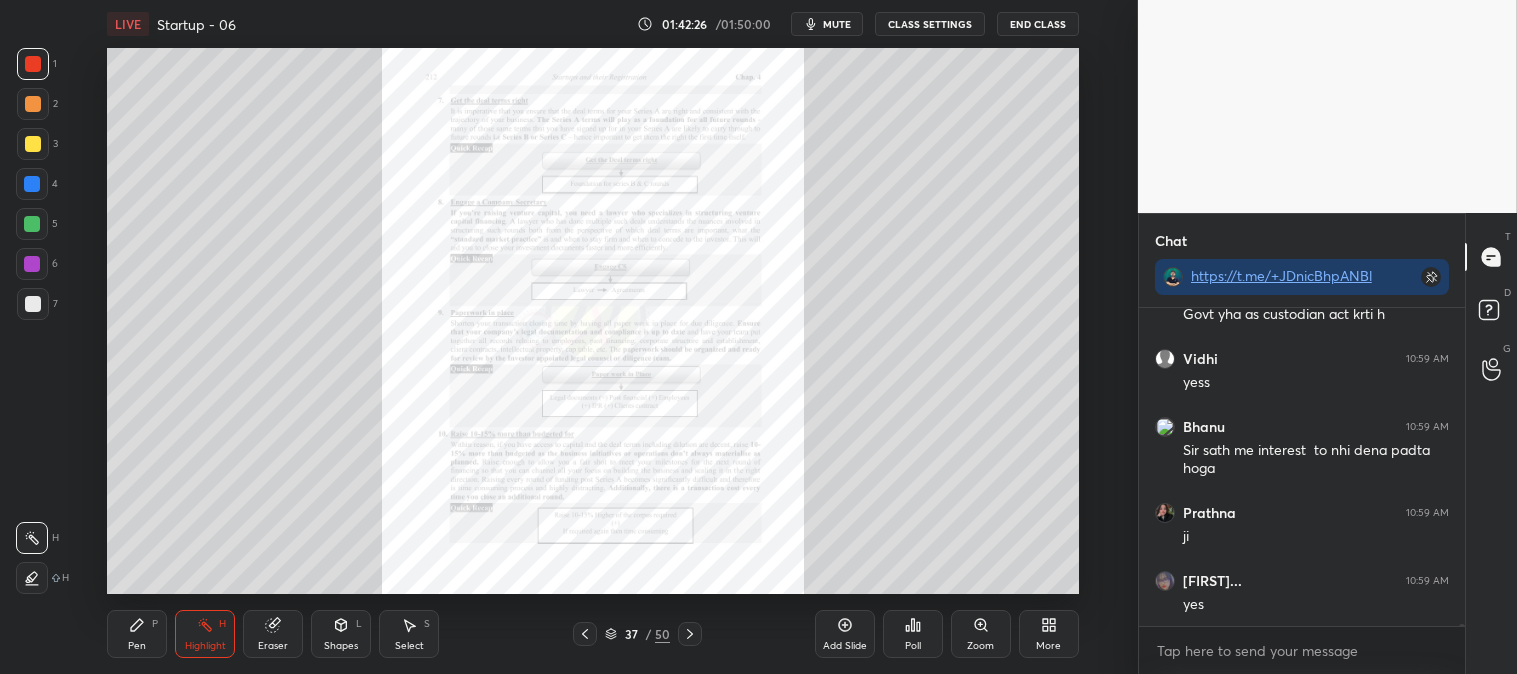 click 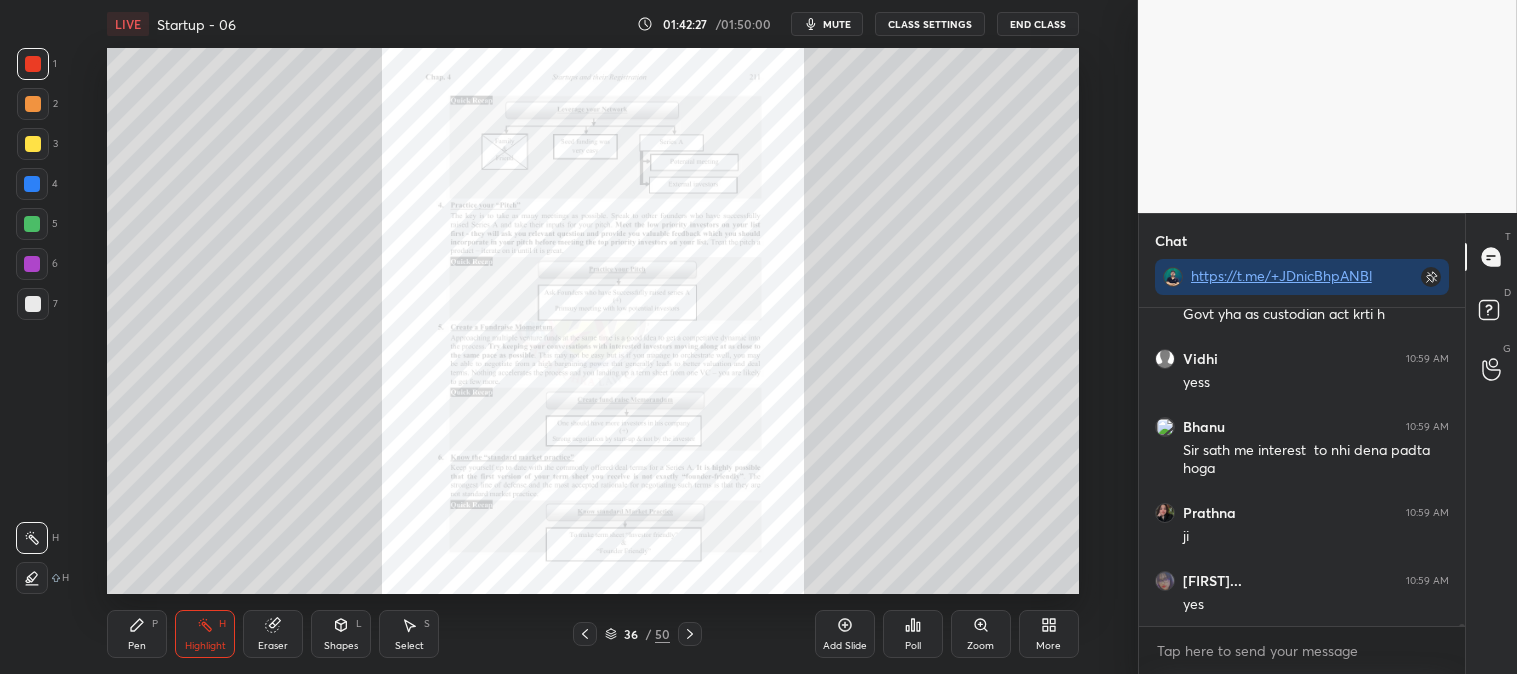 click 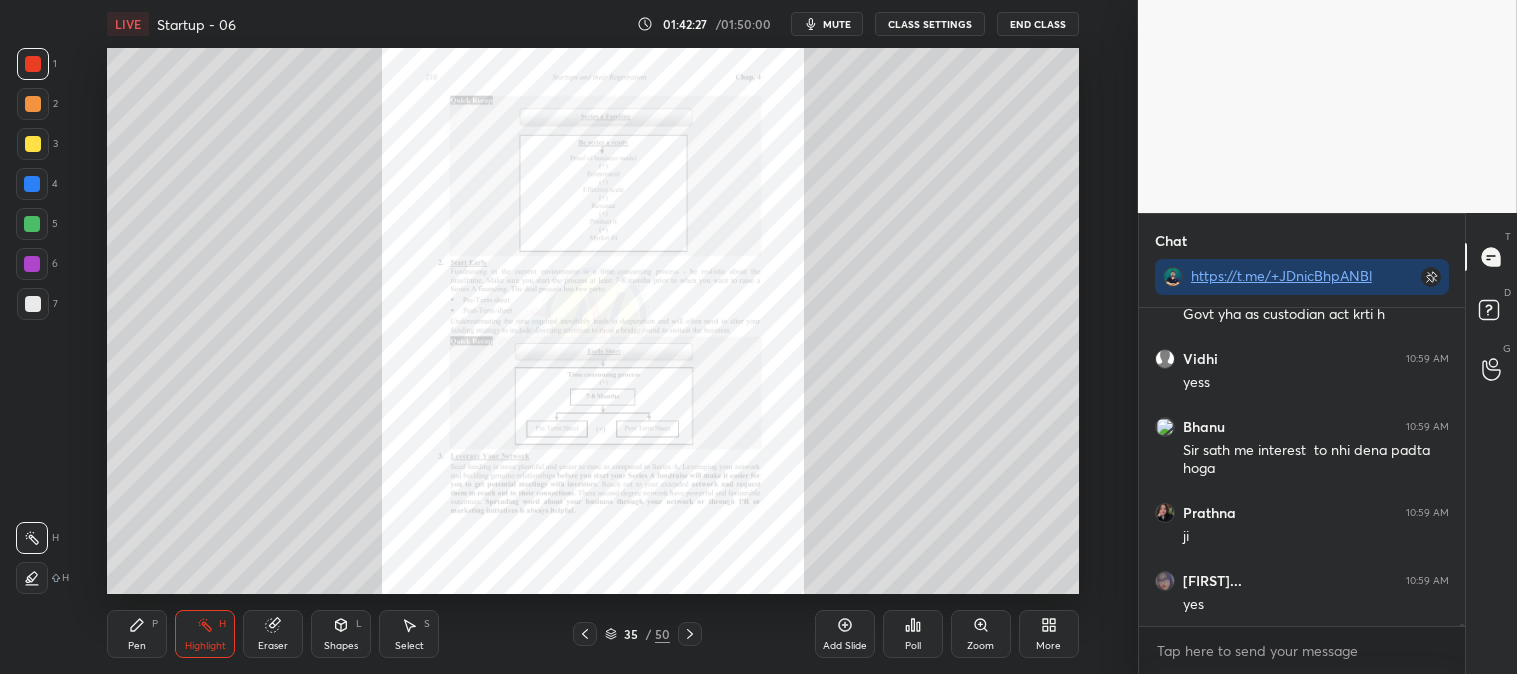 click 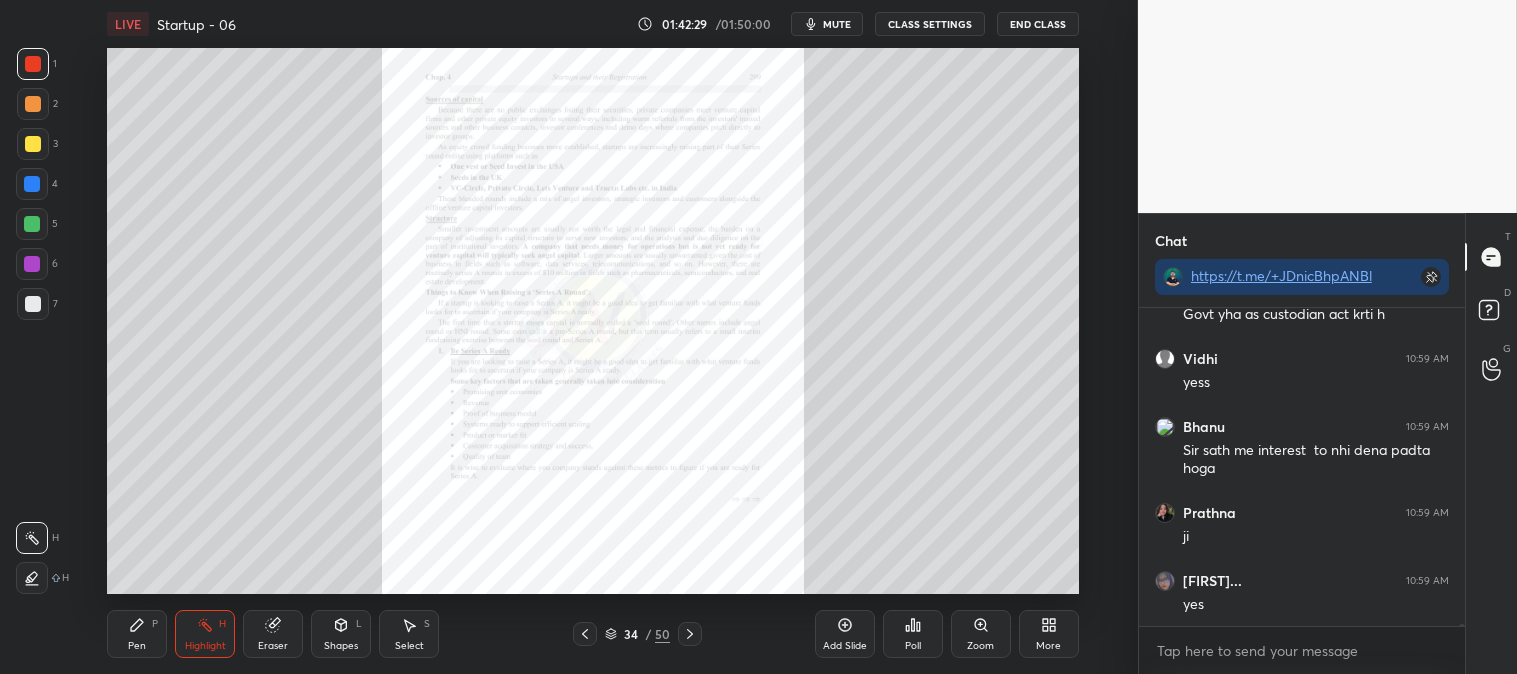 click 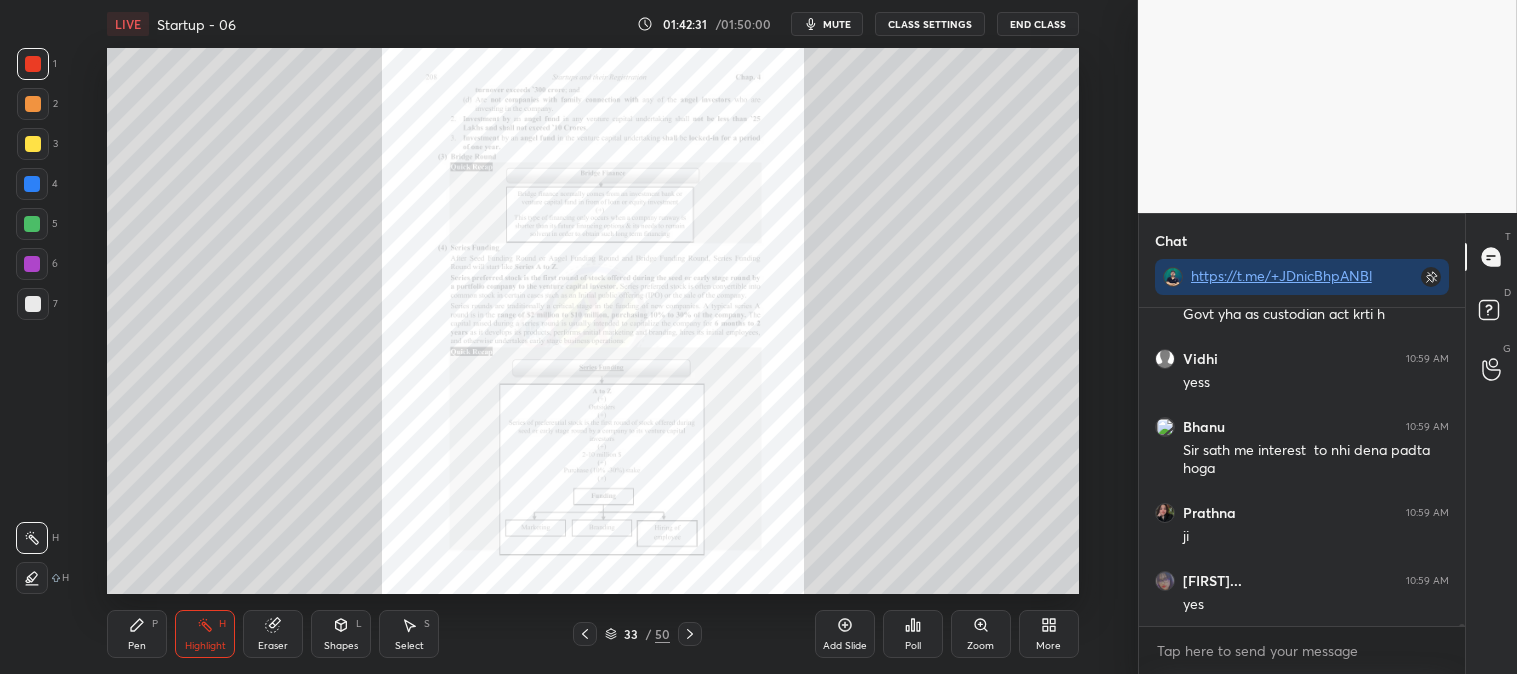 click 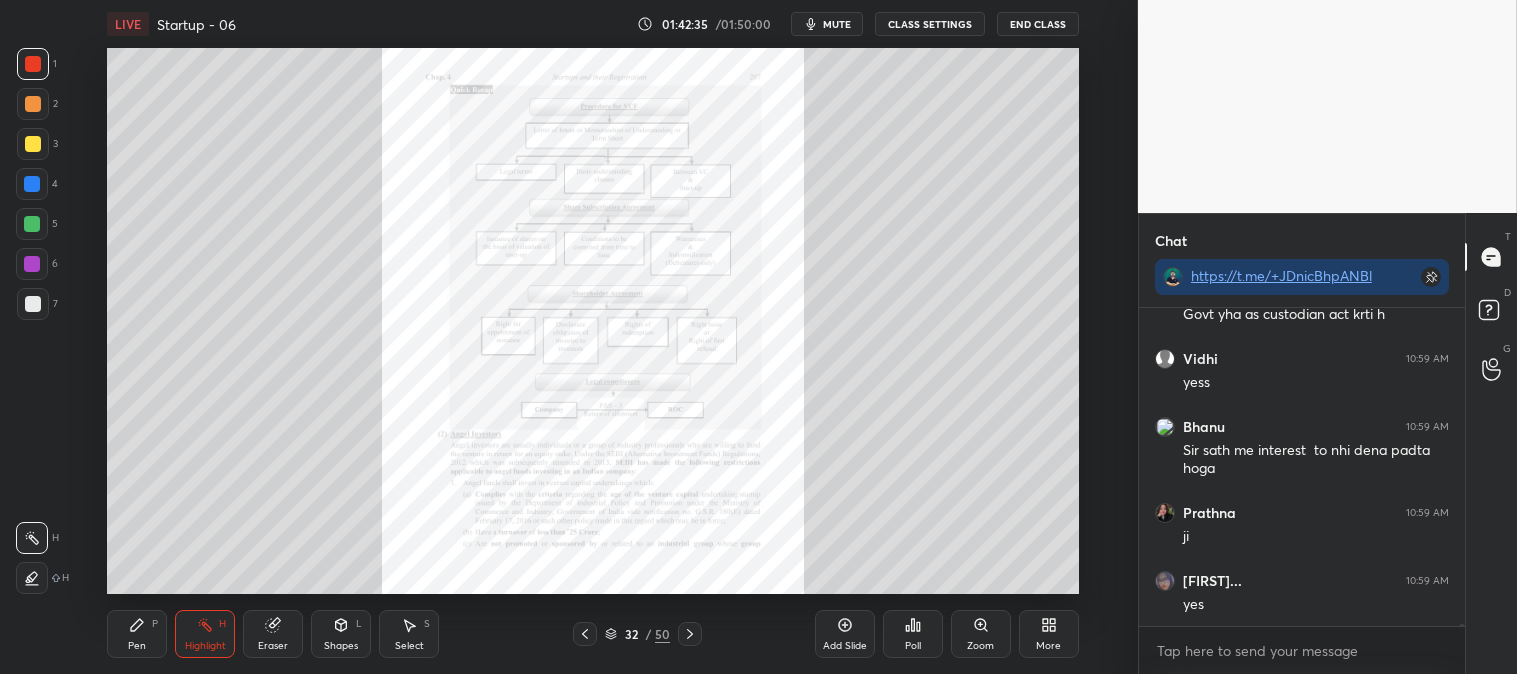click 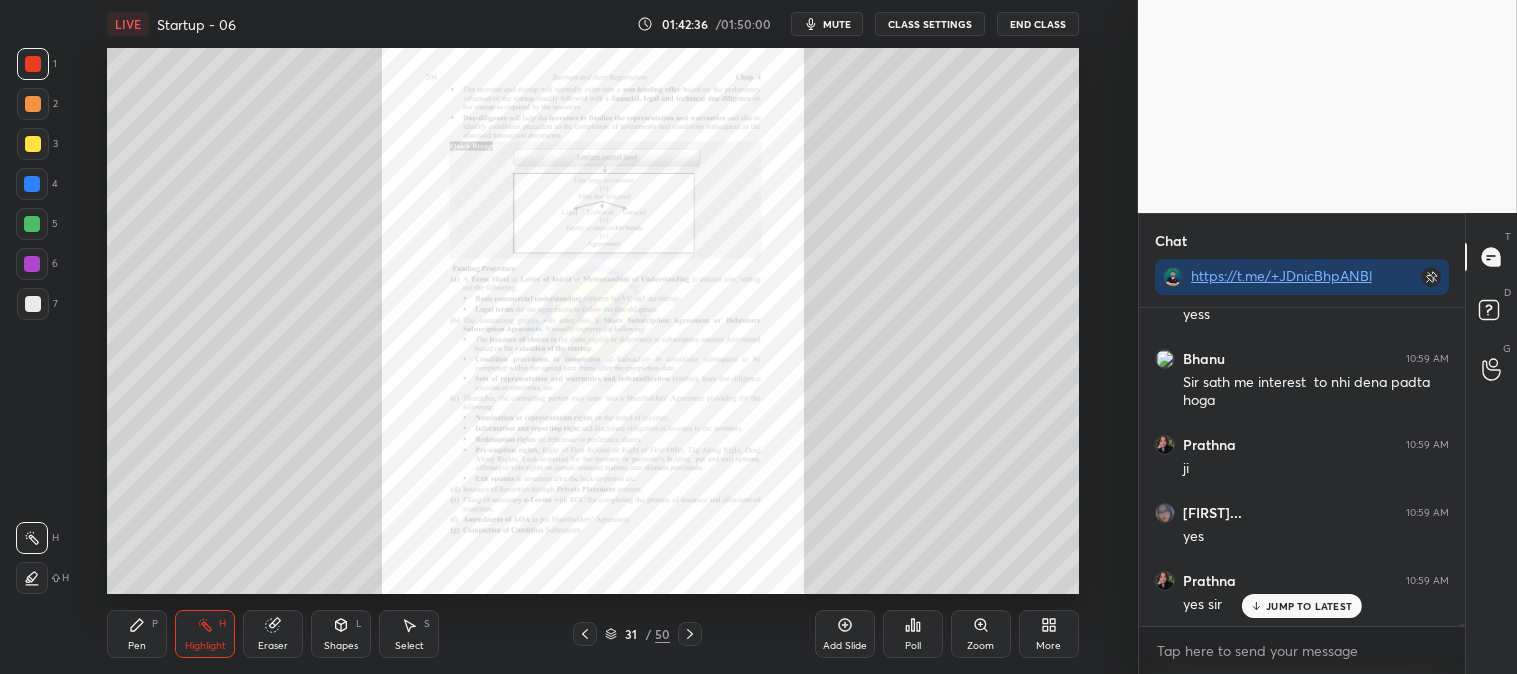 scroll, scrollTop: 42481, scrollLeft: 0, axis: vertical 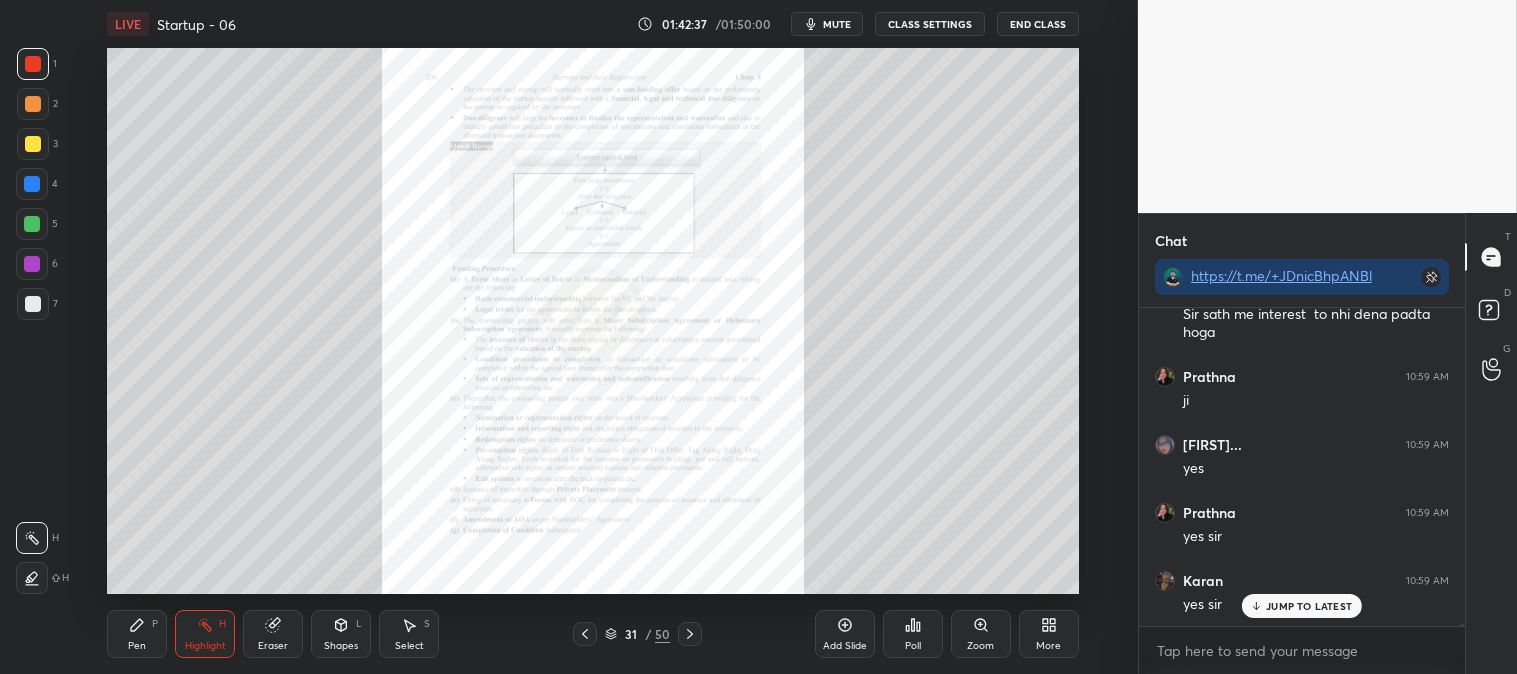 click 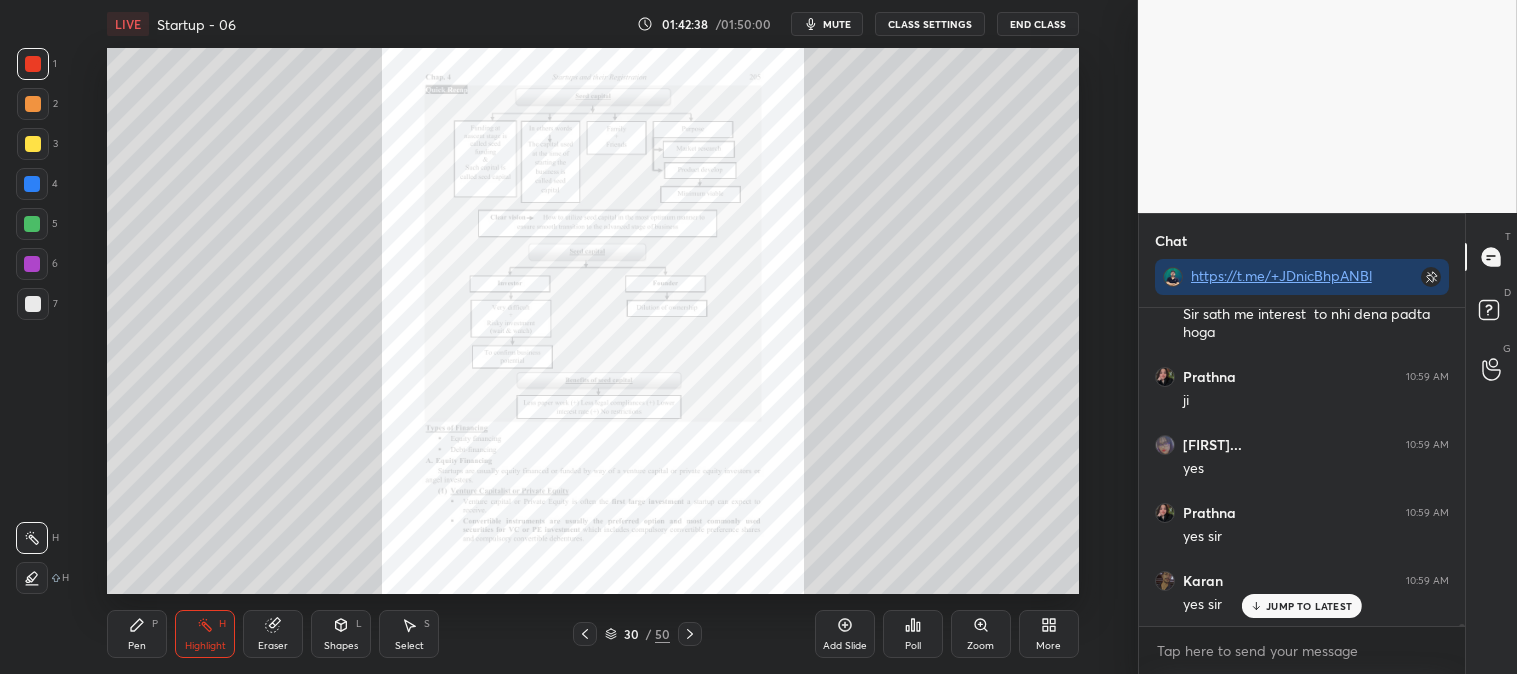 click 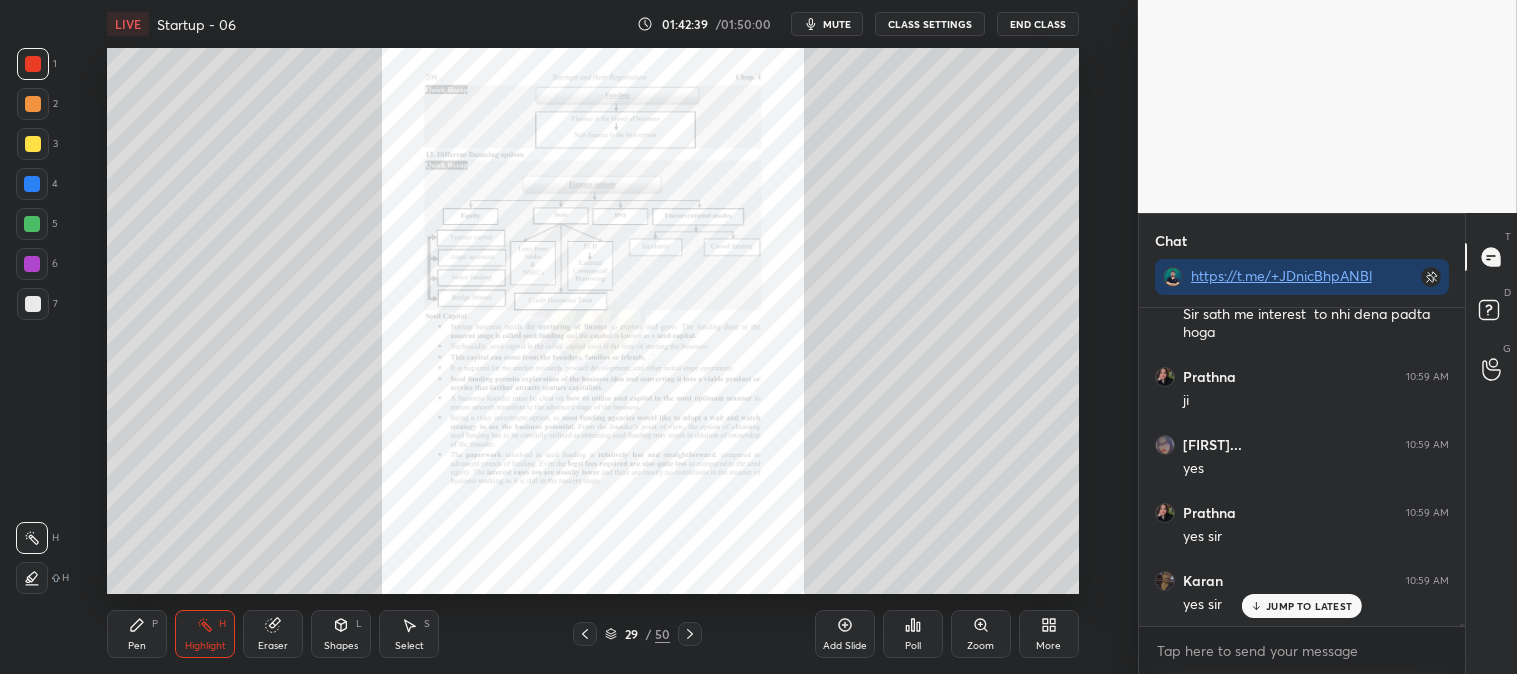 click 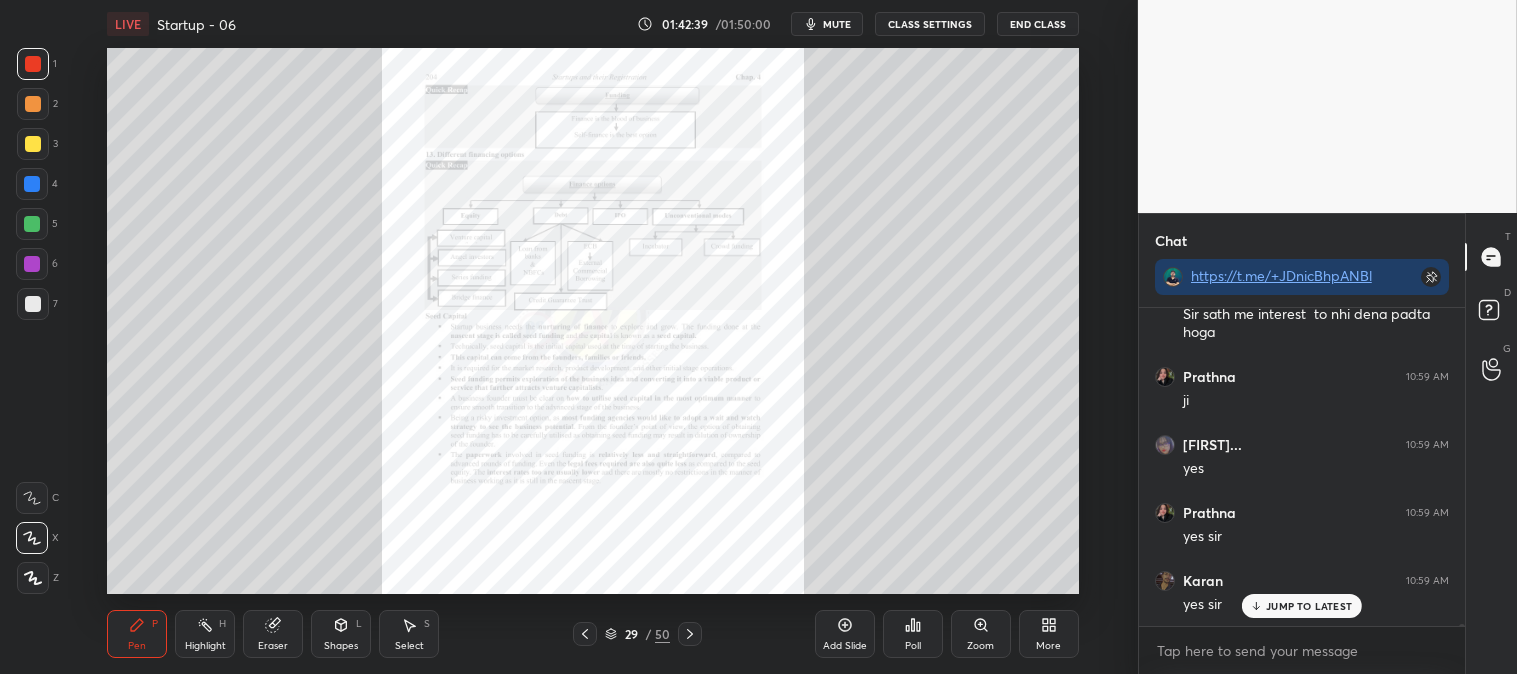 click at bounding box center (33, 64) 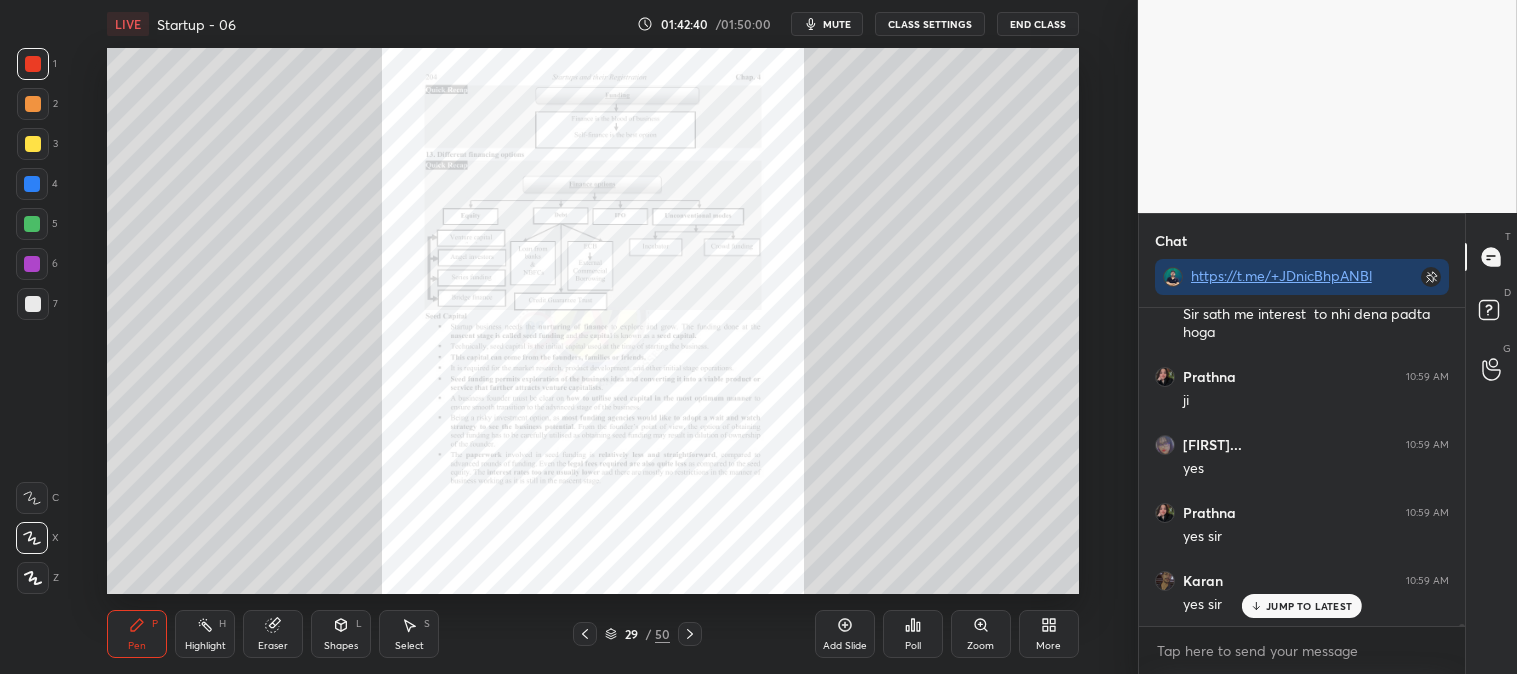 scroll, scrollTop: 42553, scrollLeft: 0, axis: vertical 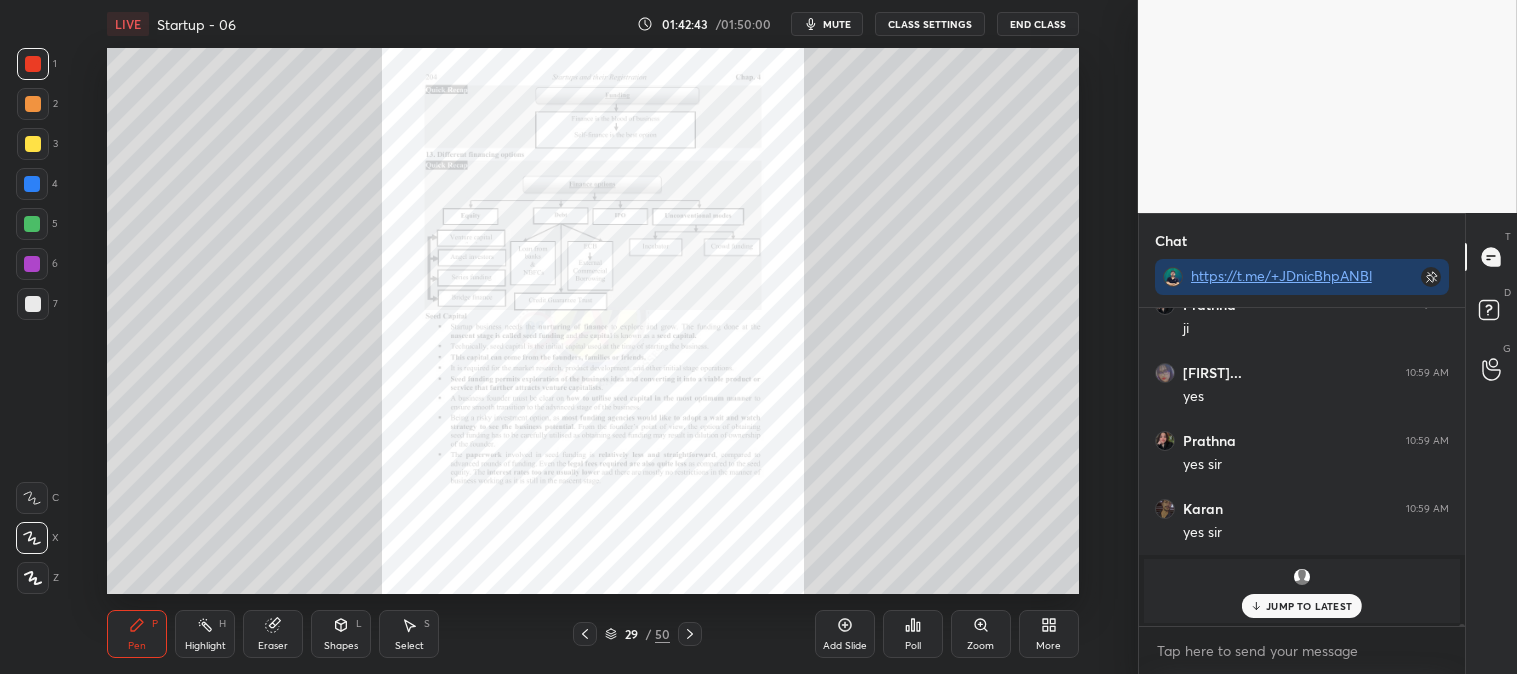 click 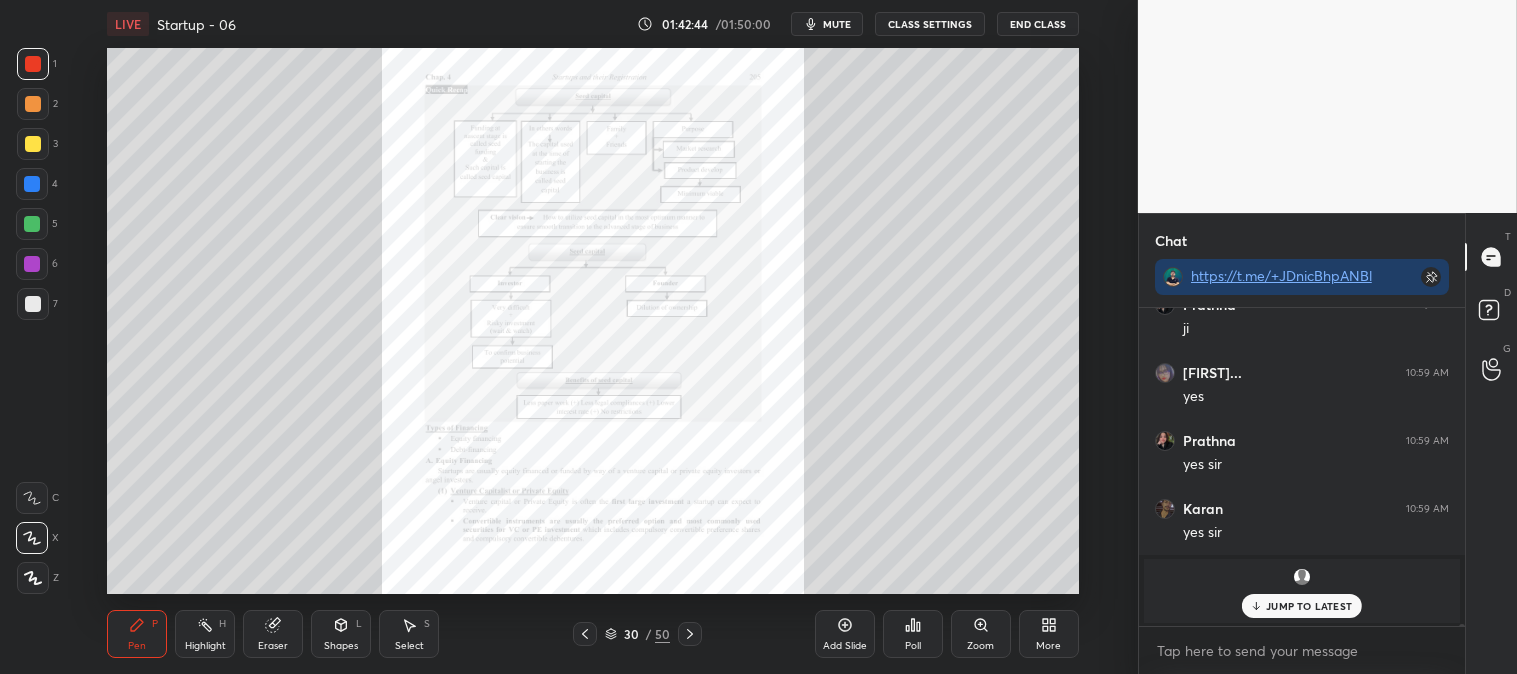 click 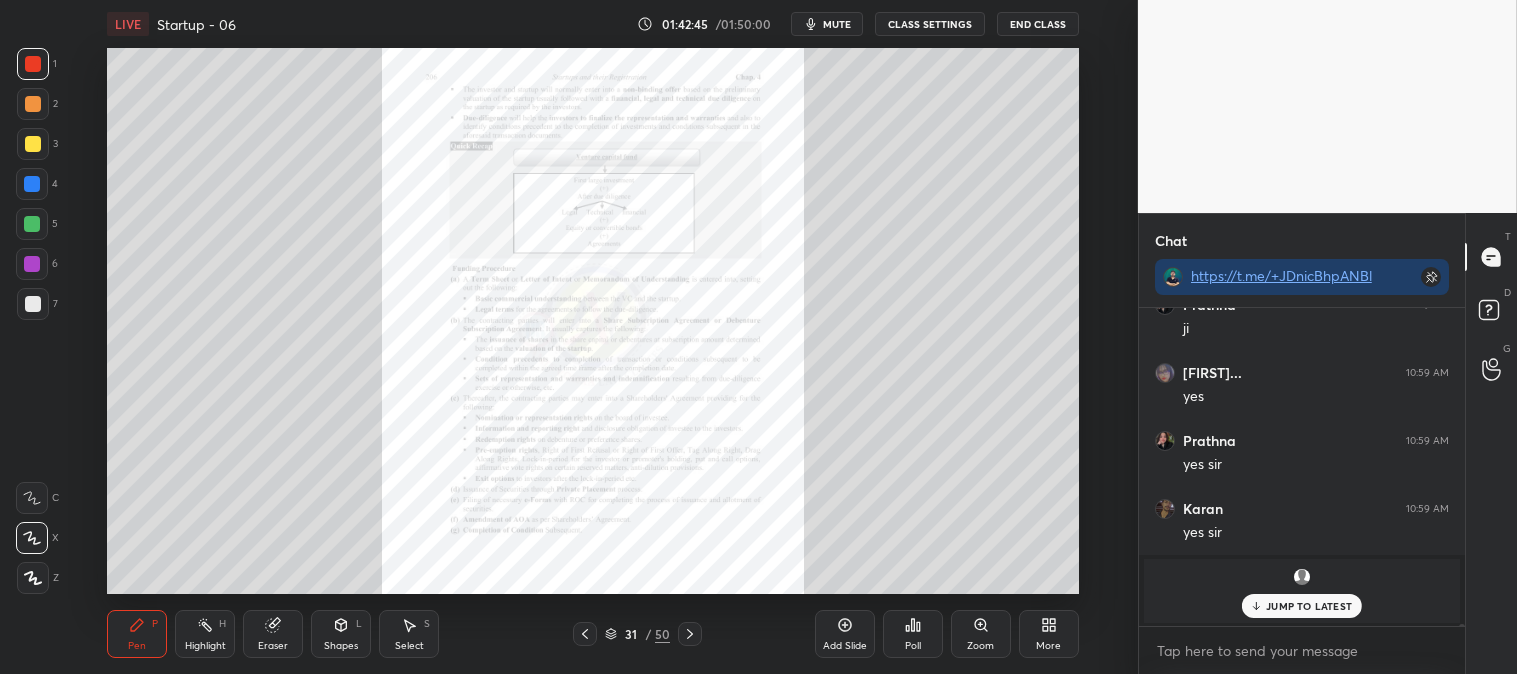 click 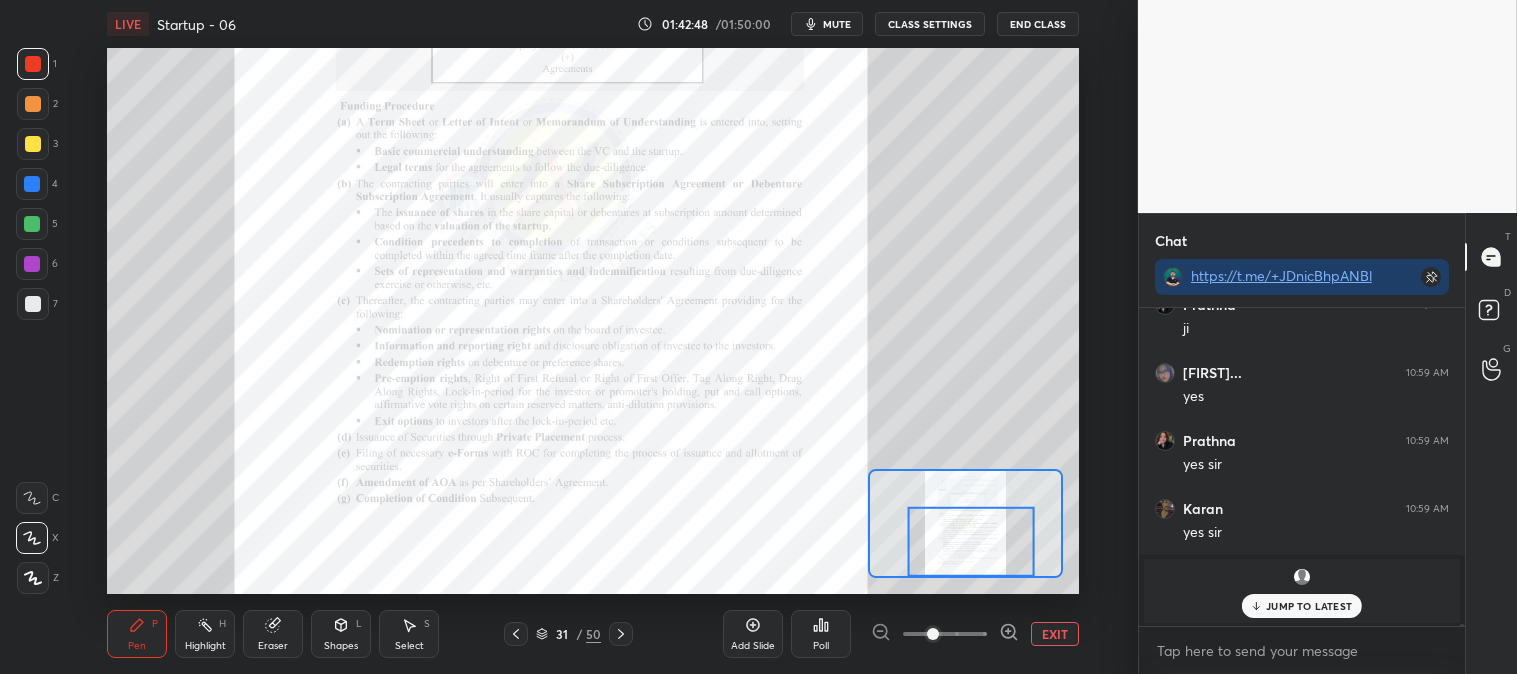 click on "Pen P" at bounding box center [137, 634] 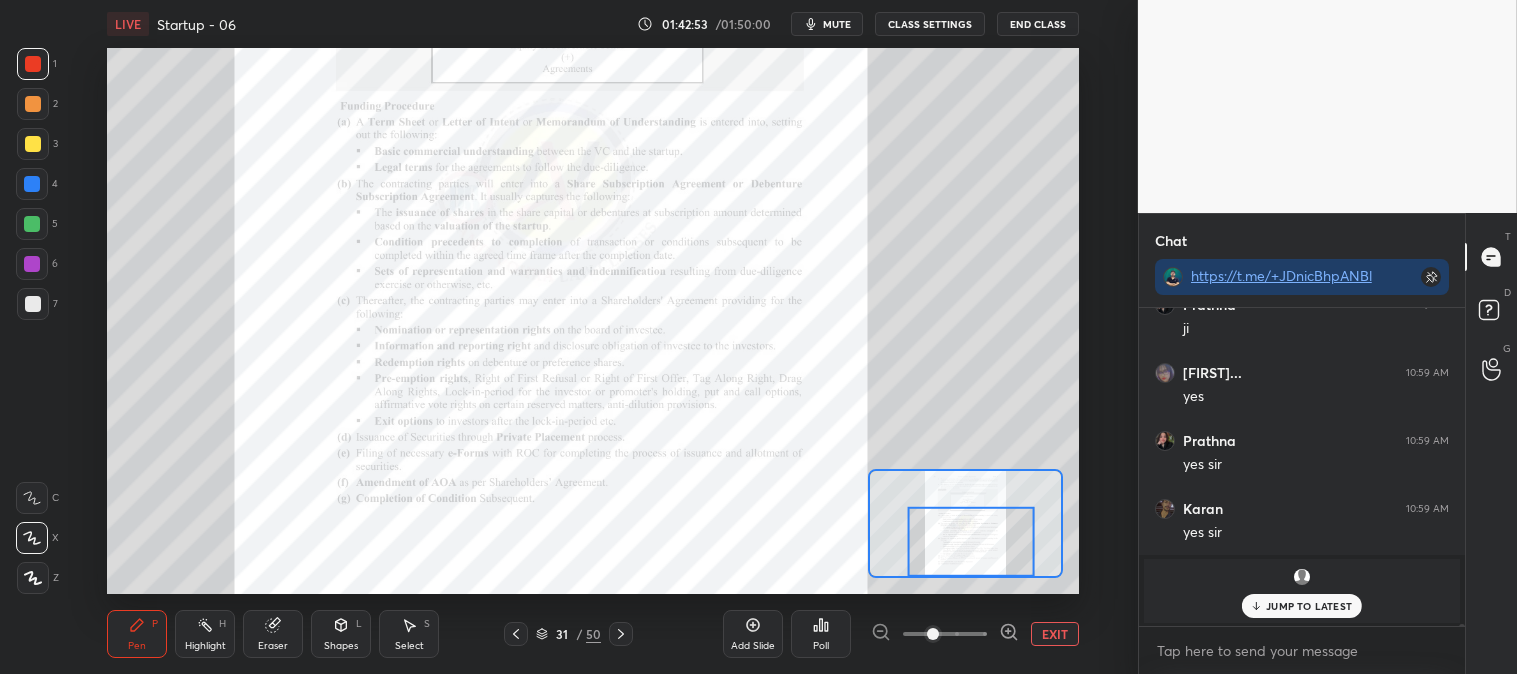 click on "EXIT" at bounding box center (1055, 634) 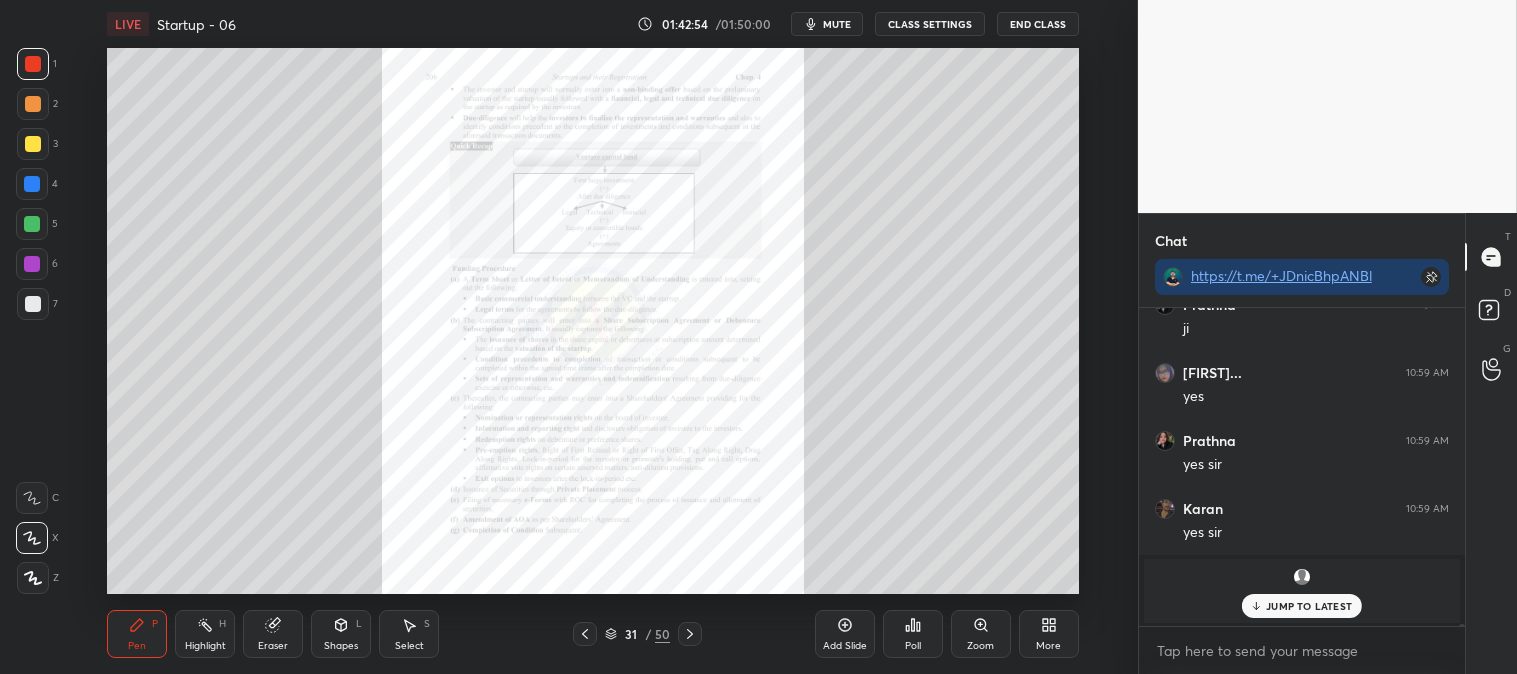 click at bounding box center (585, 634) 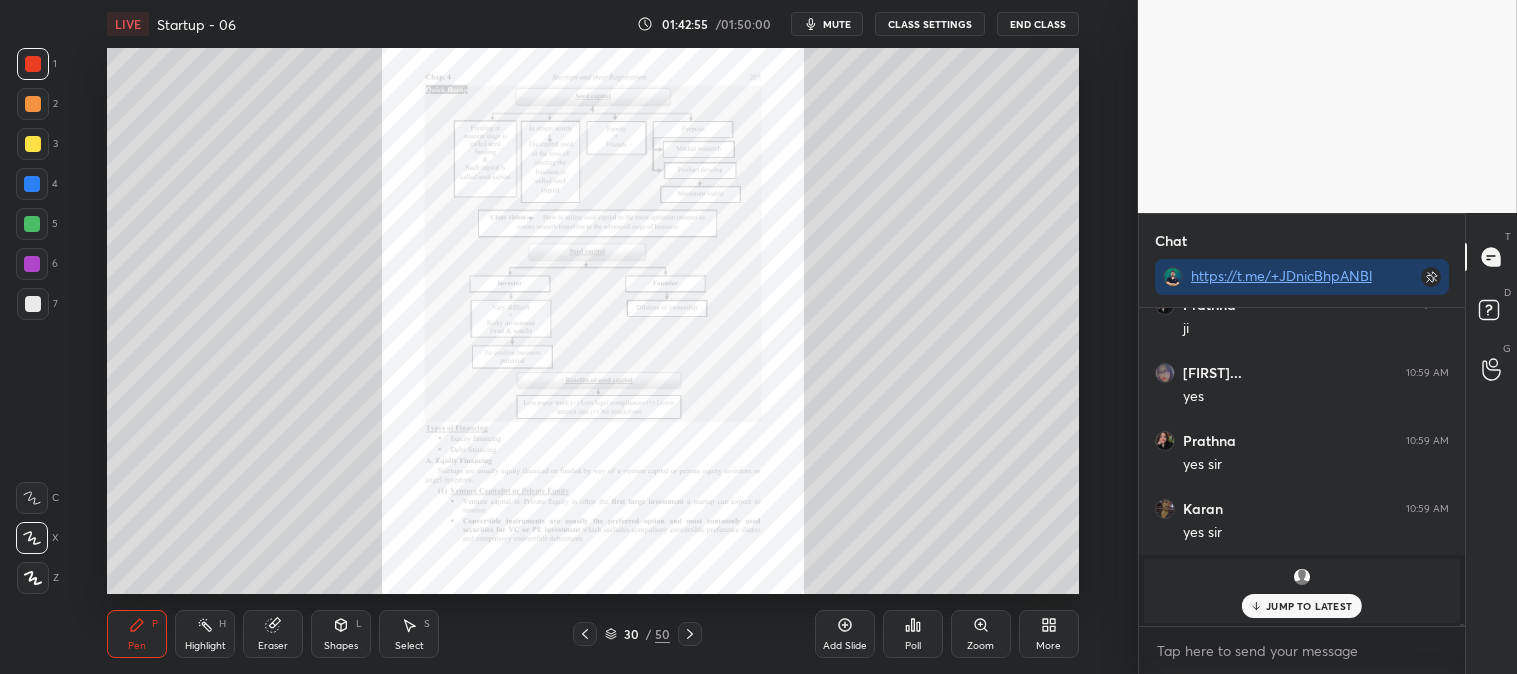 click 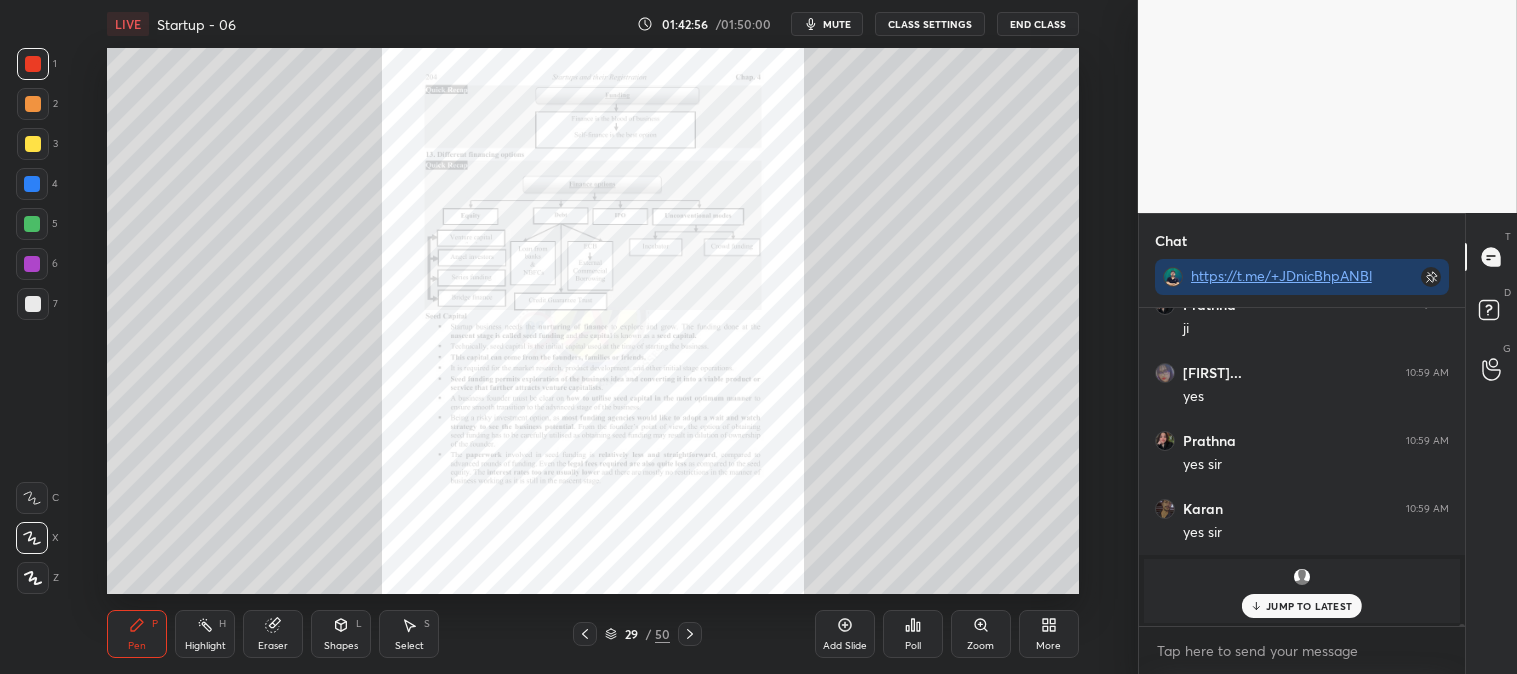 click 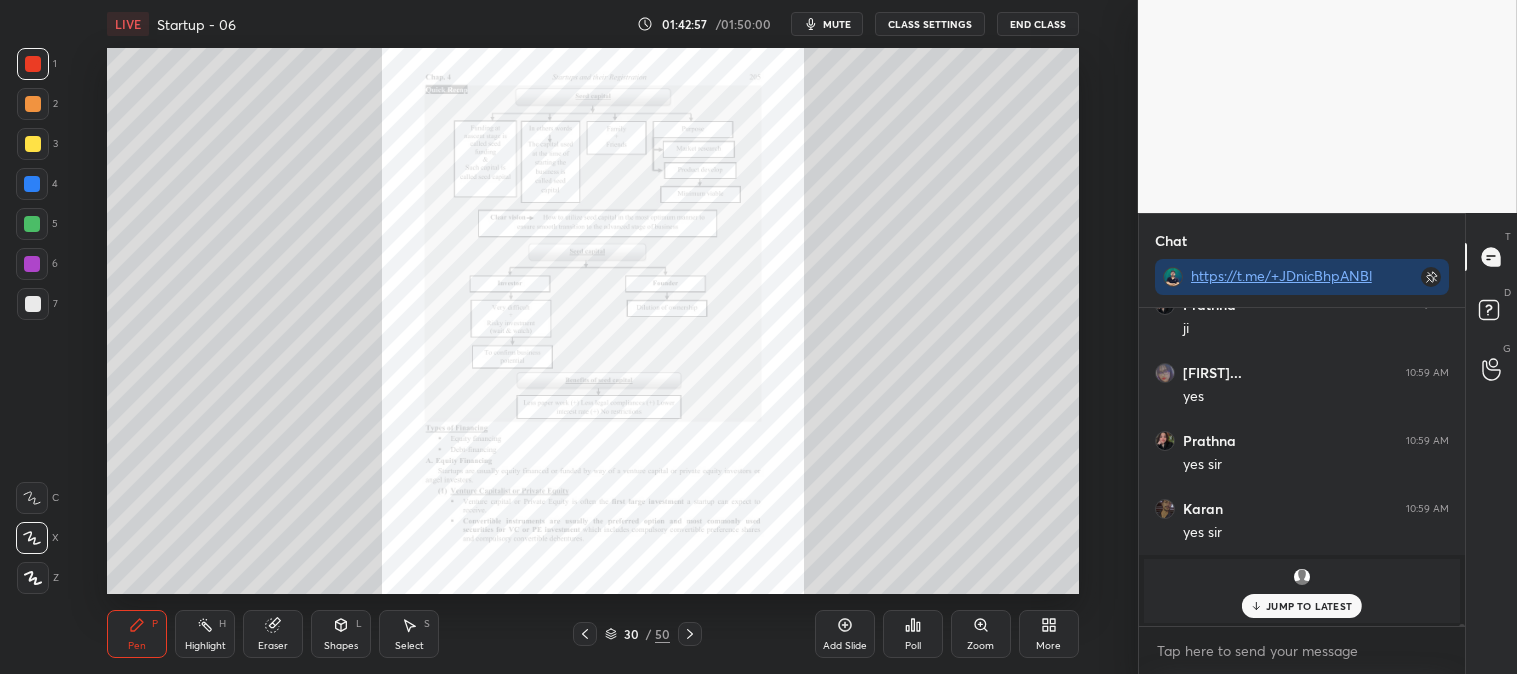 click 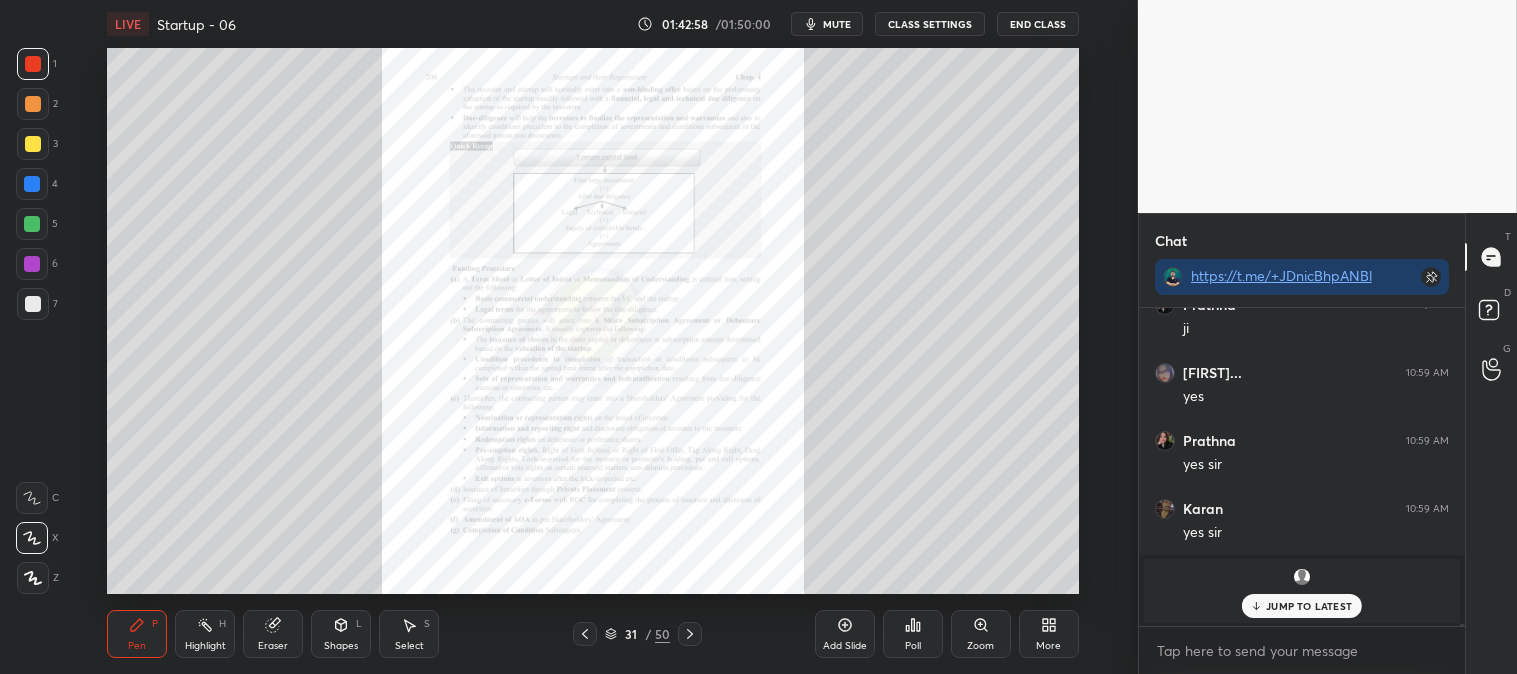 click 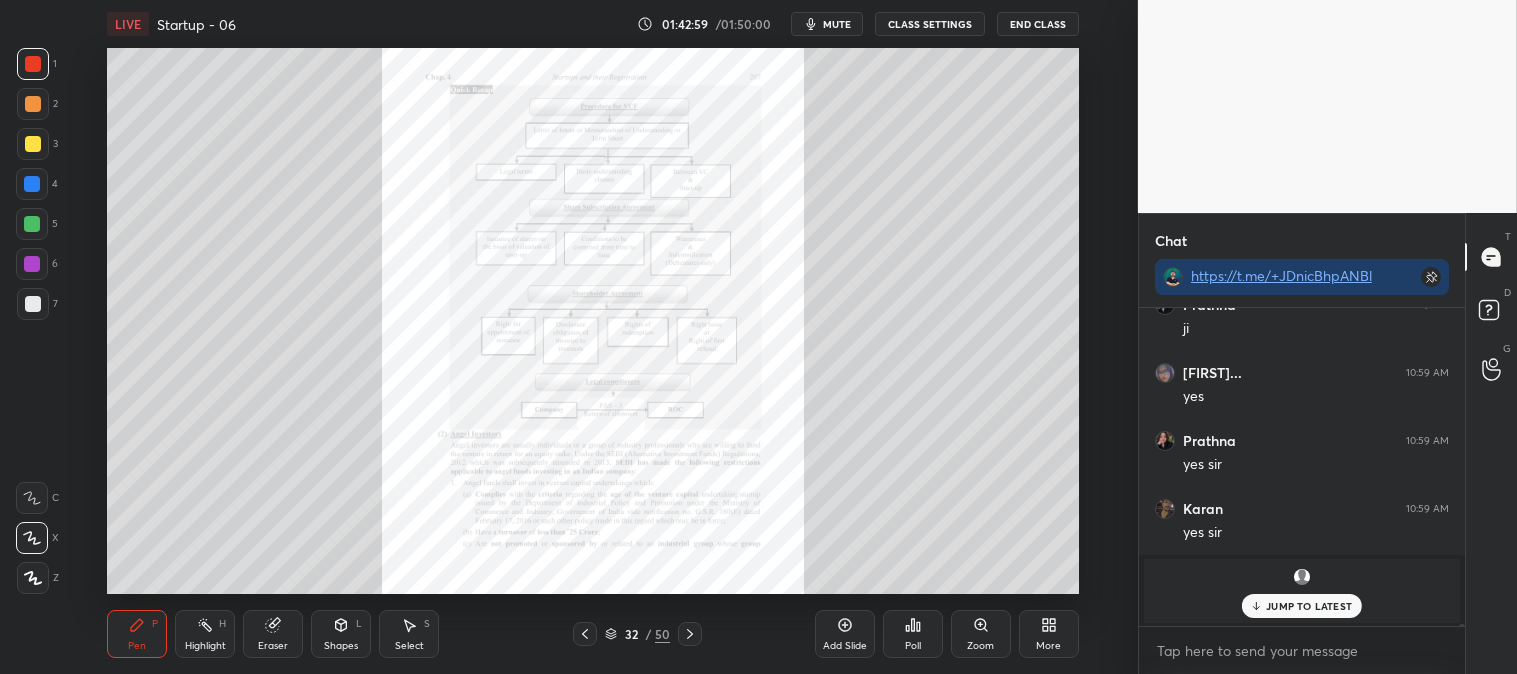 click 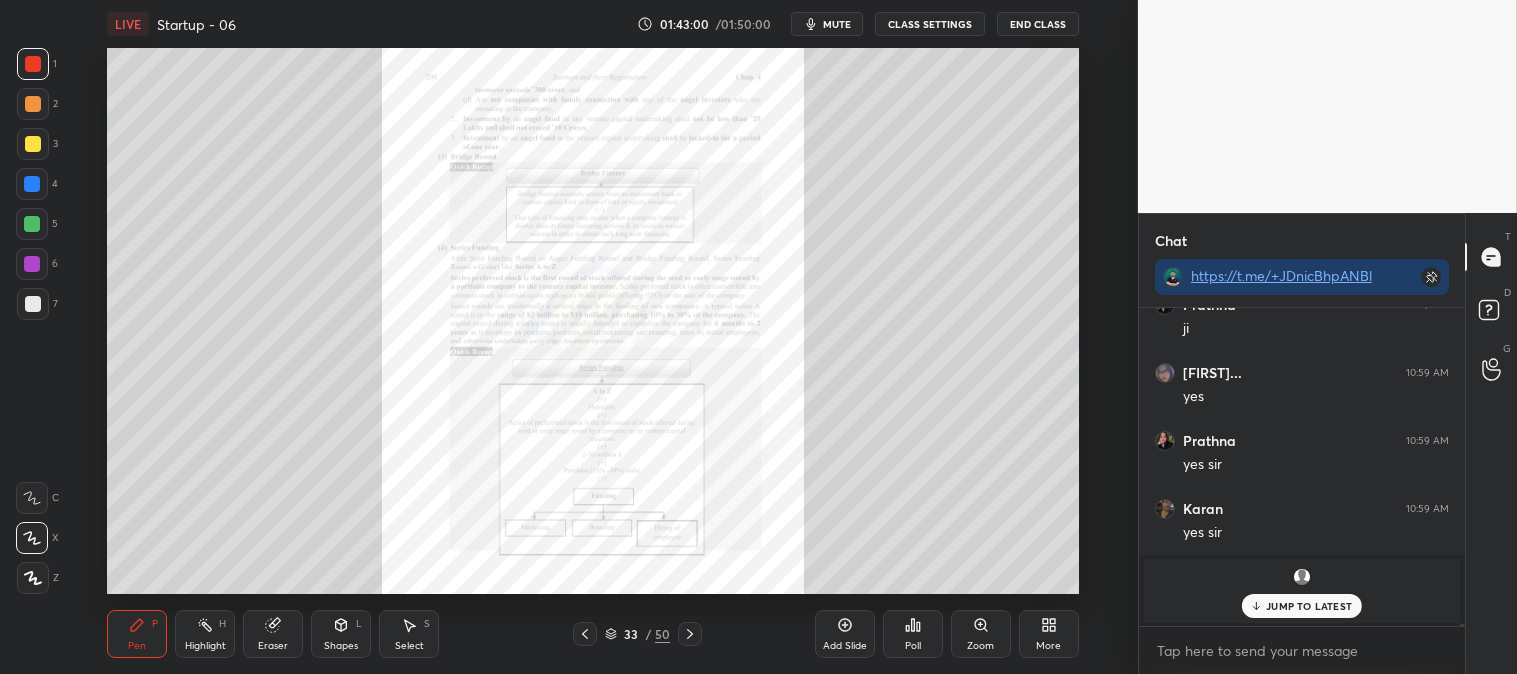 click 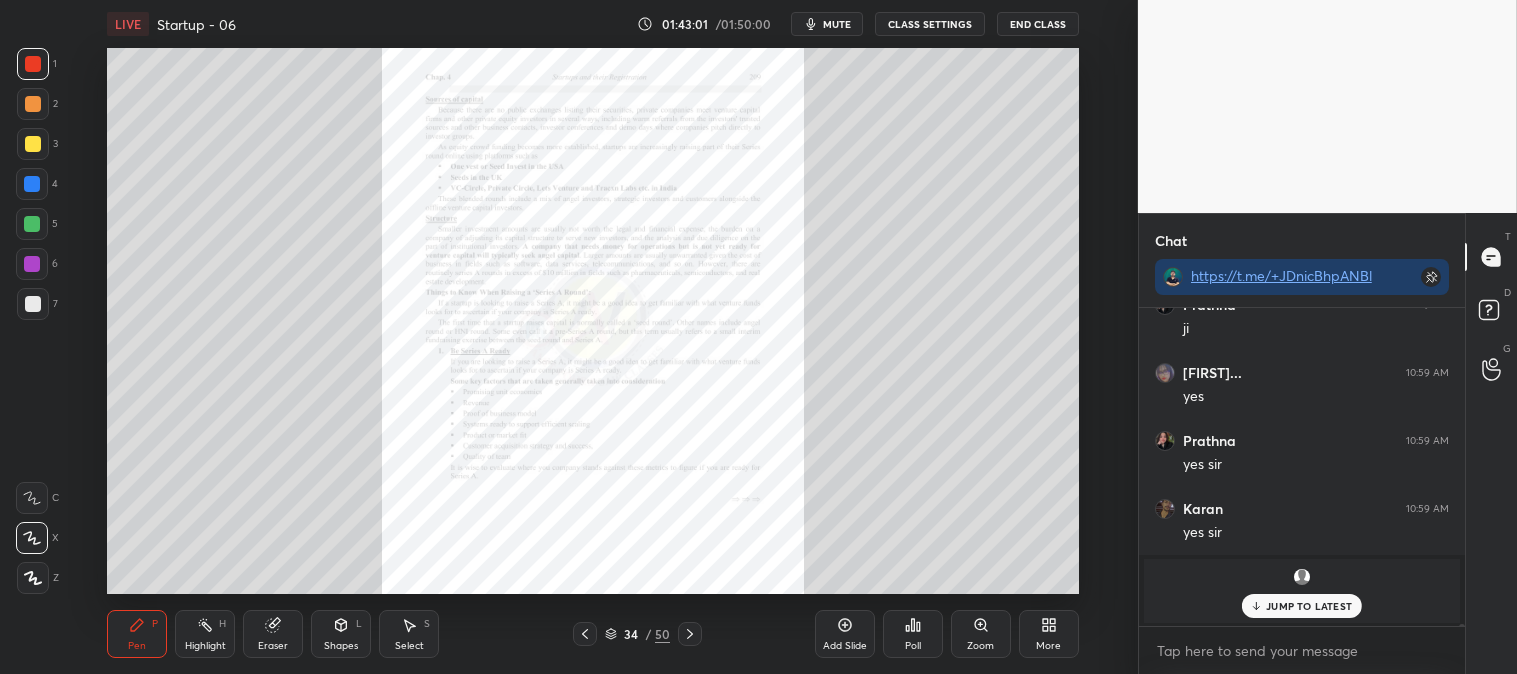 click 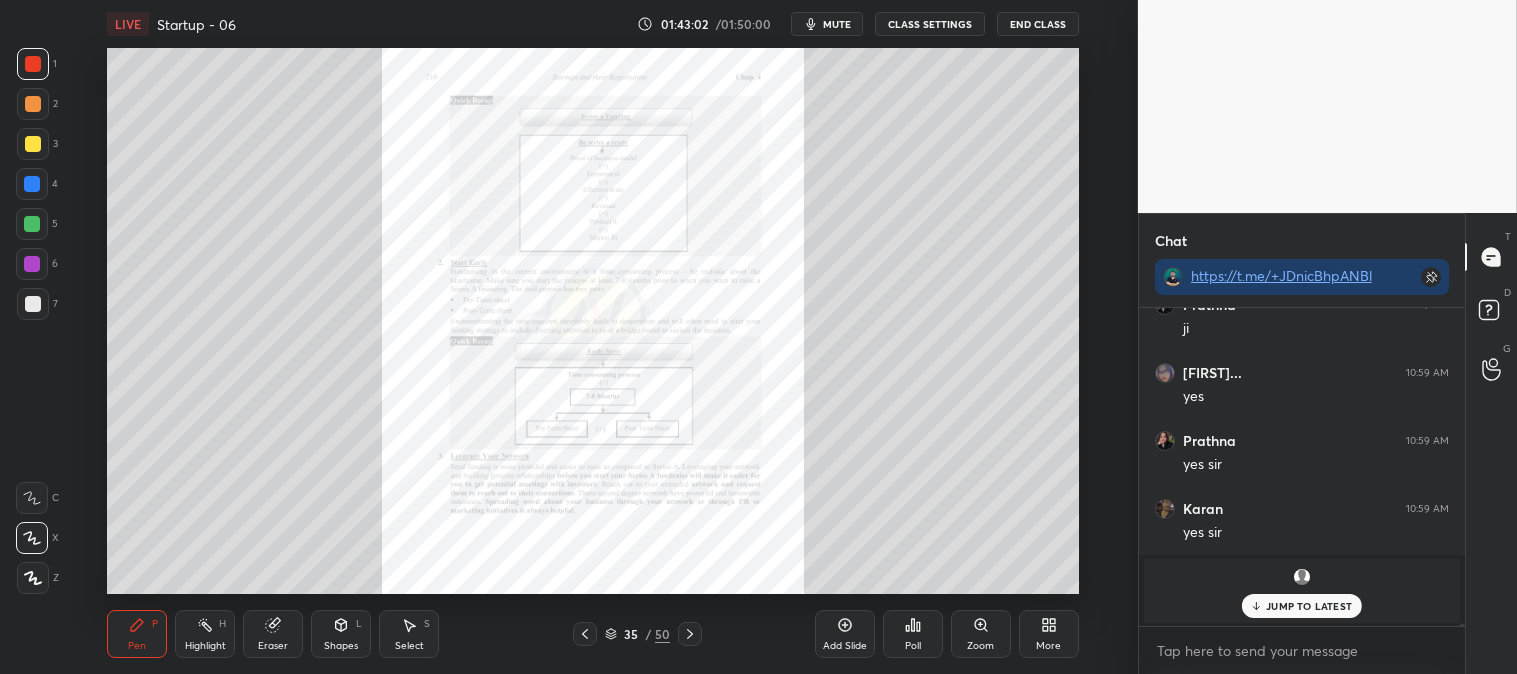 click 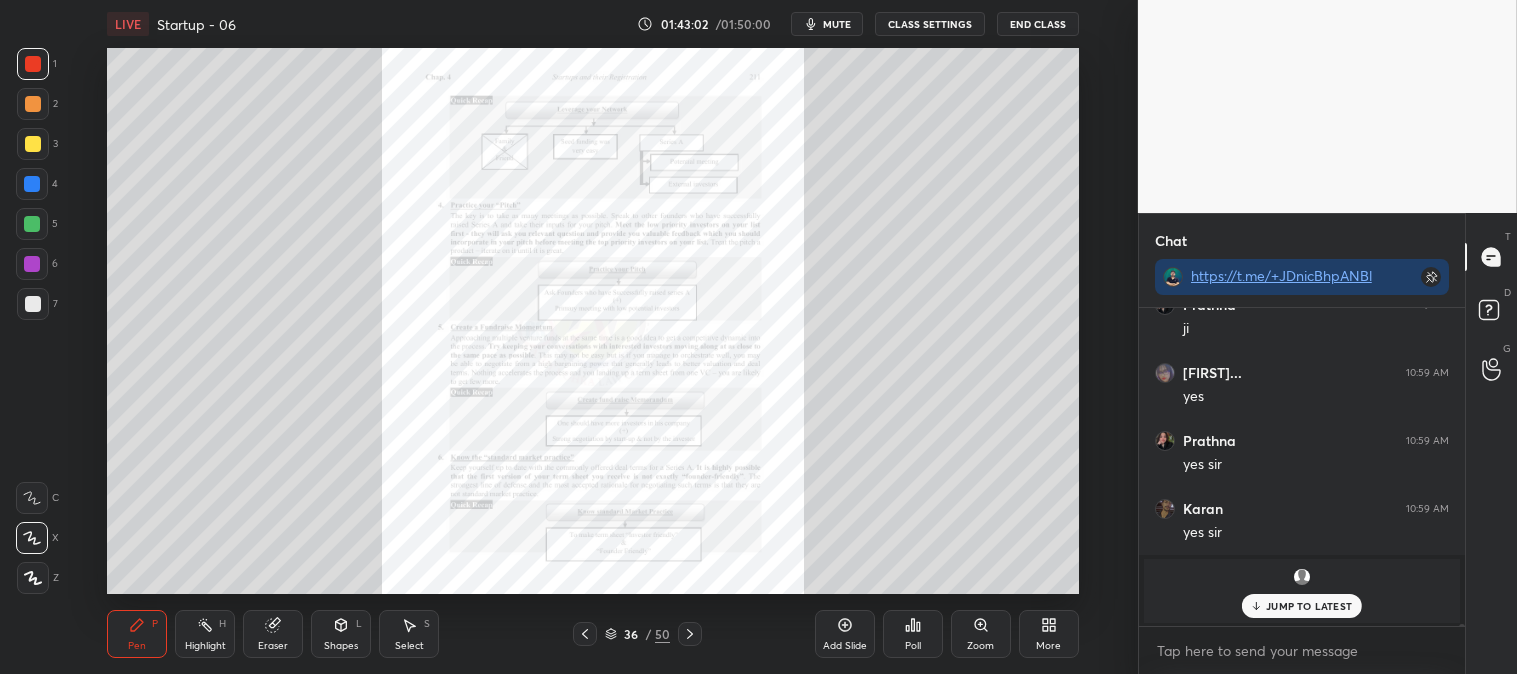 click 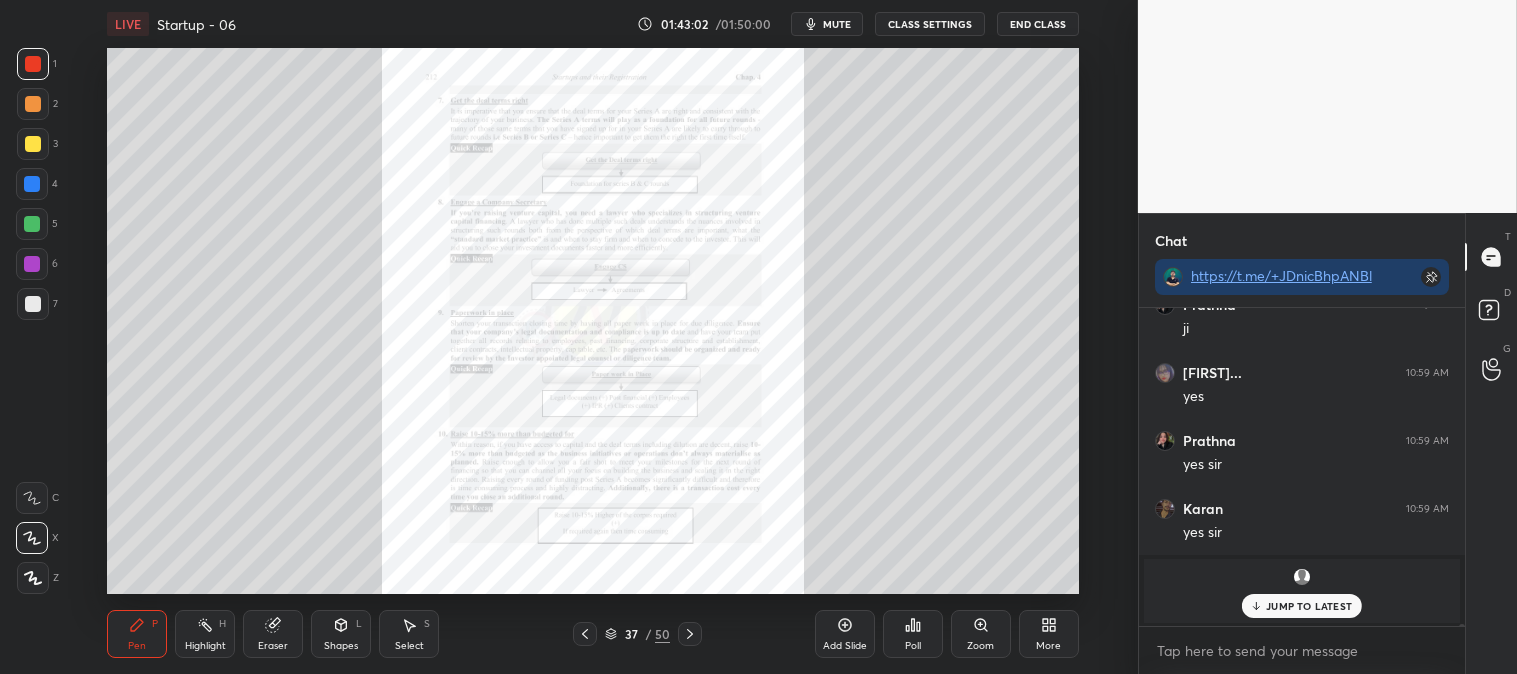 click 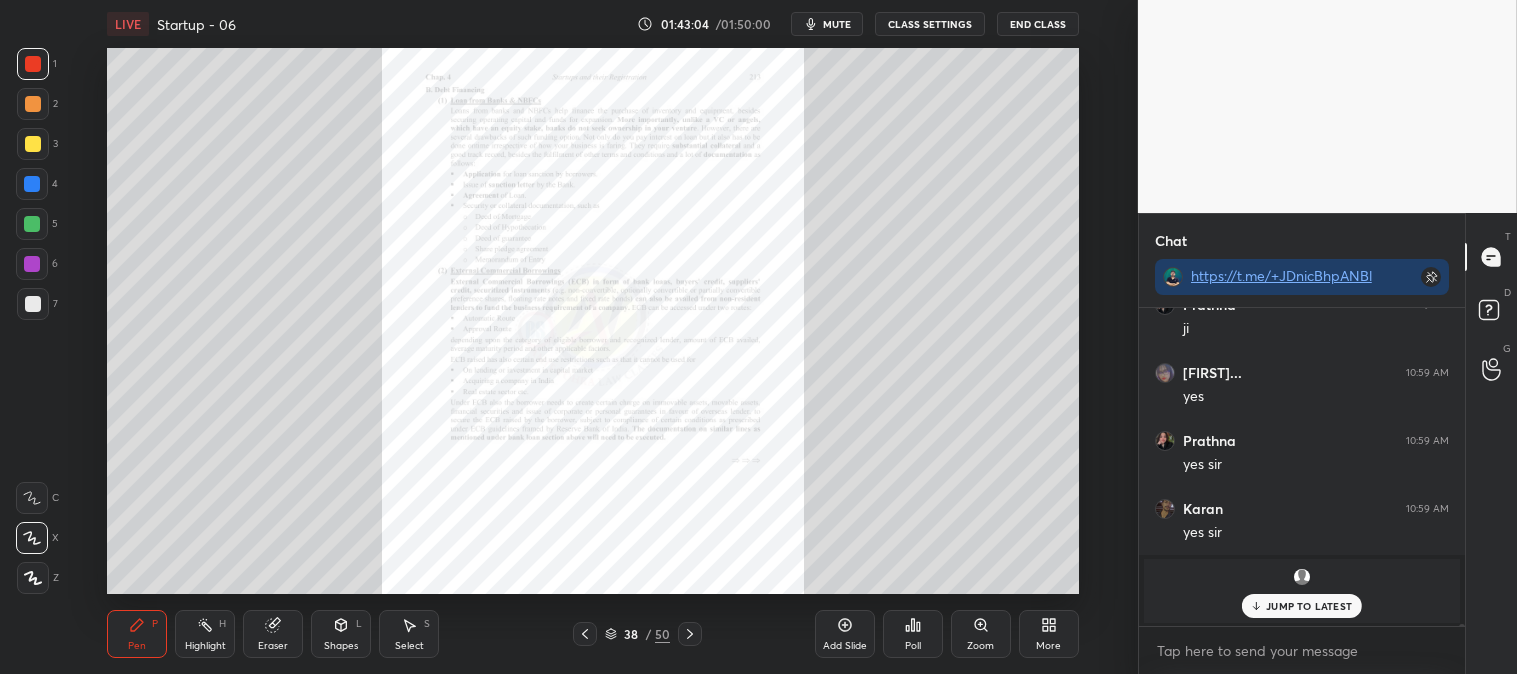 click 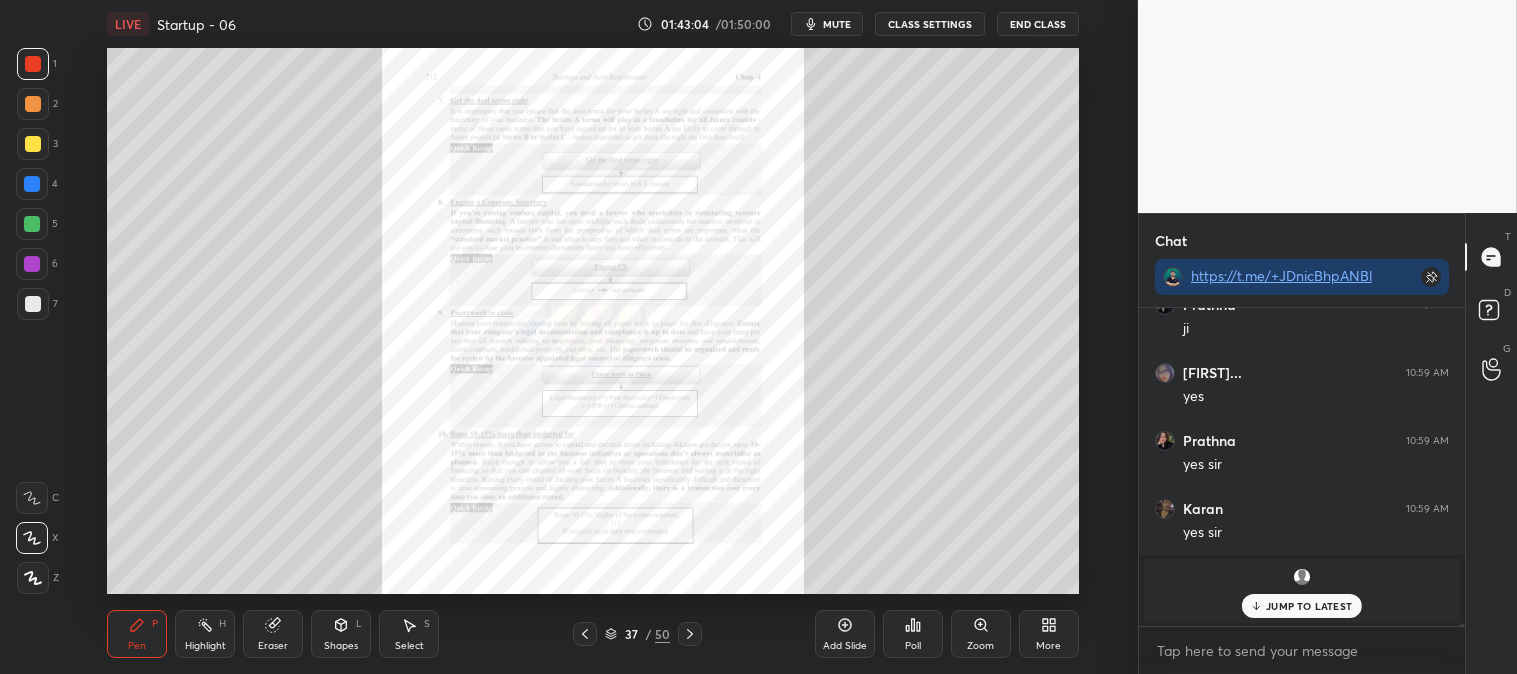 click 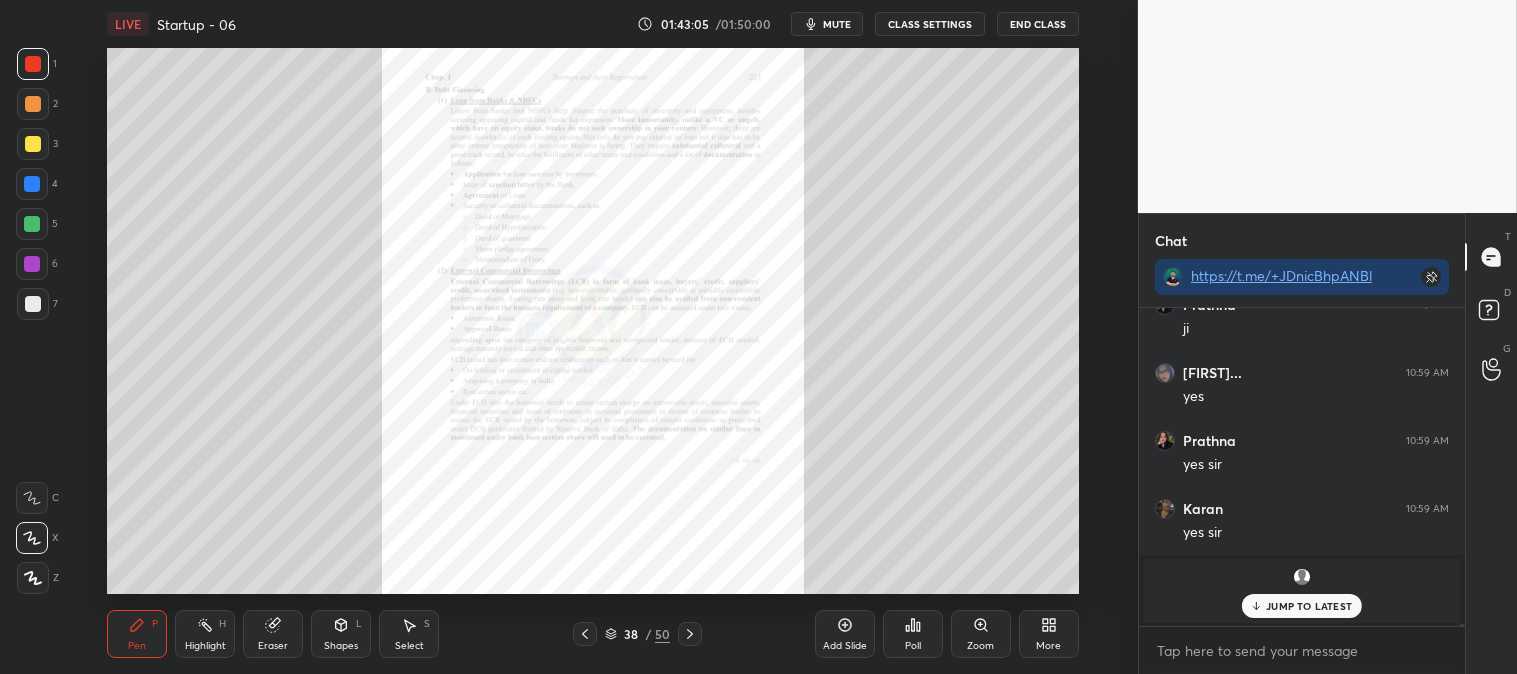 click 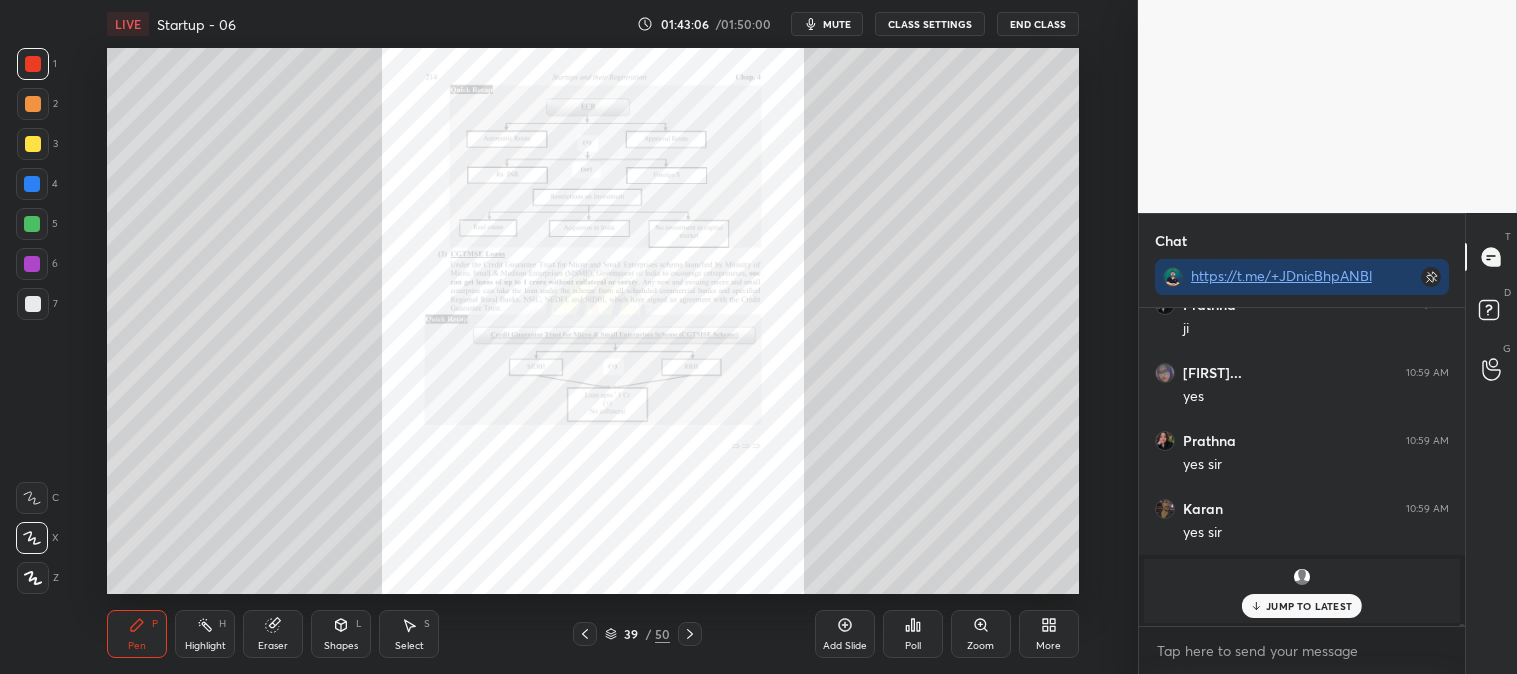 click 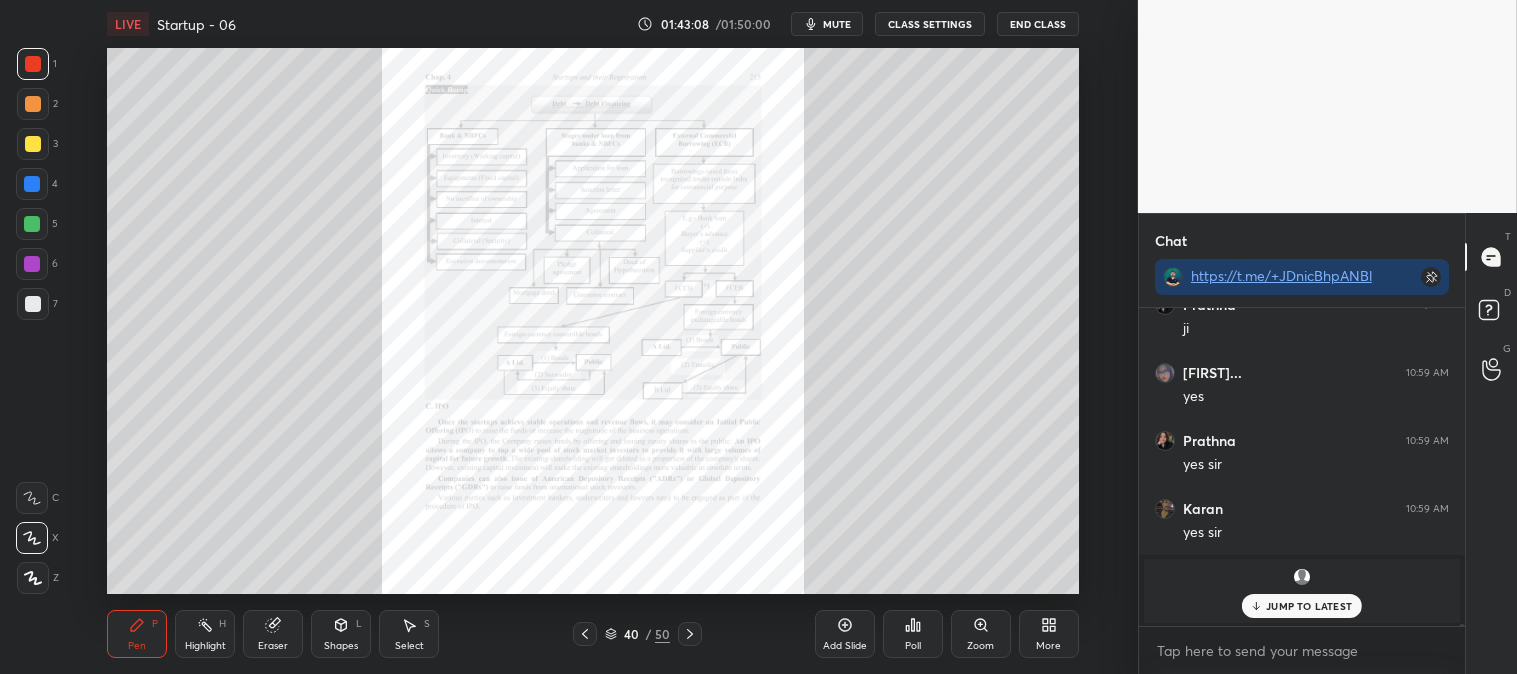 click 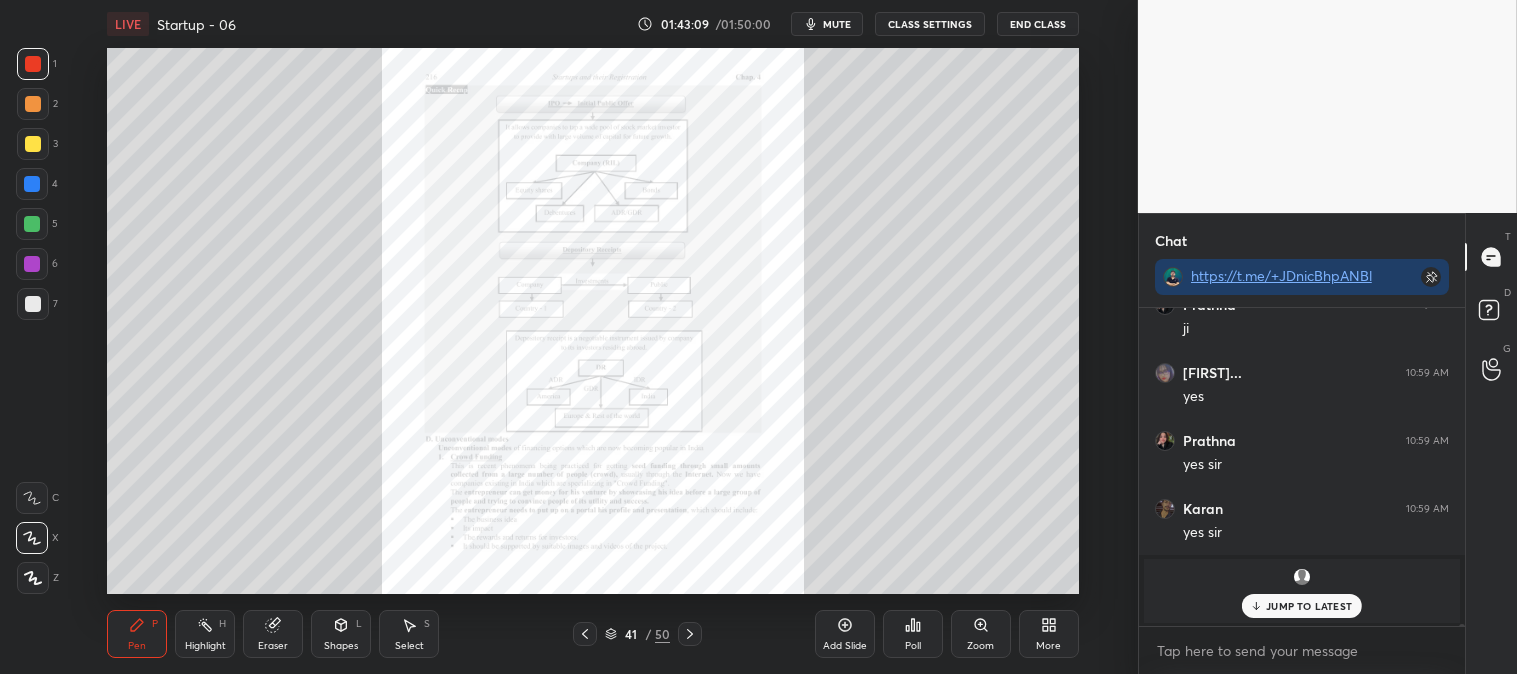 click 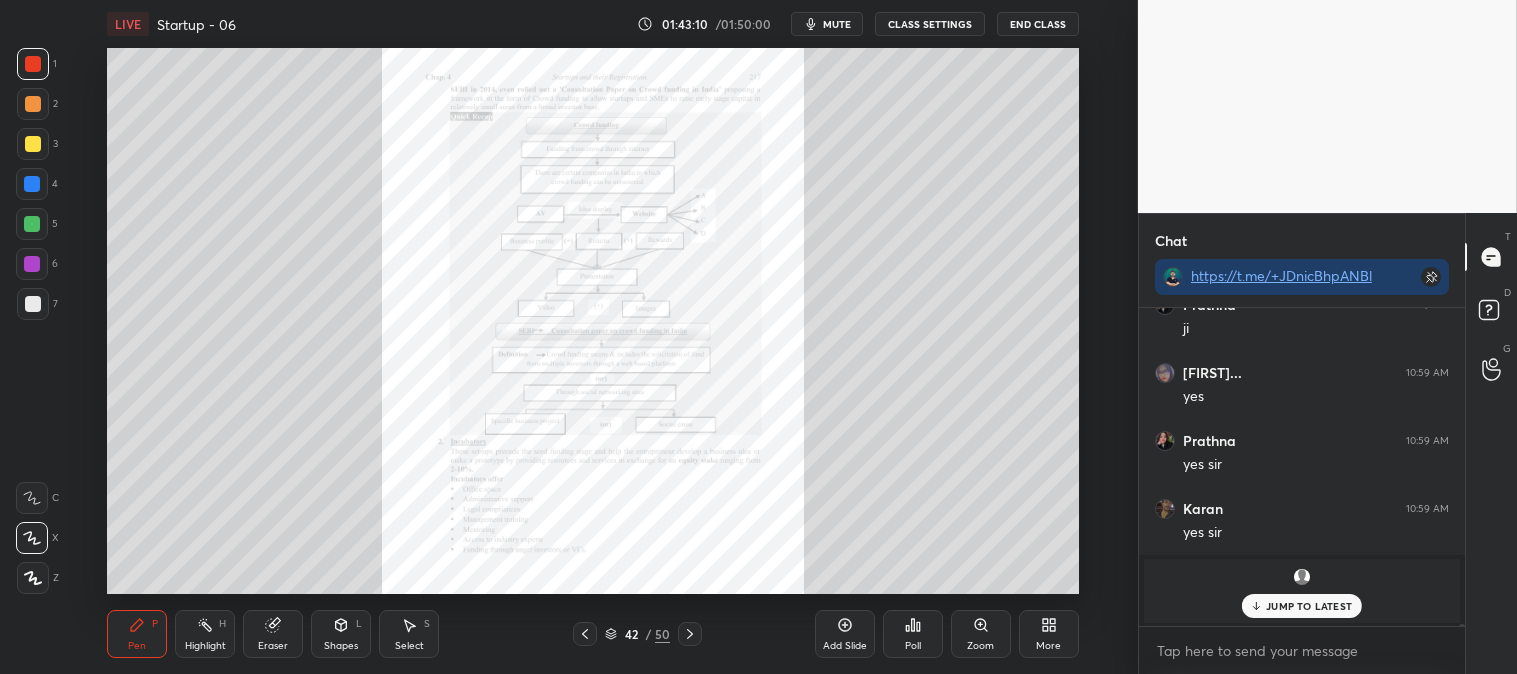 click 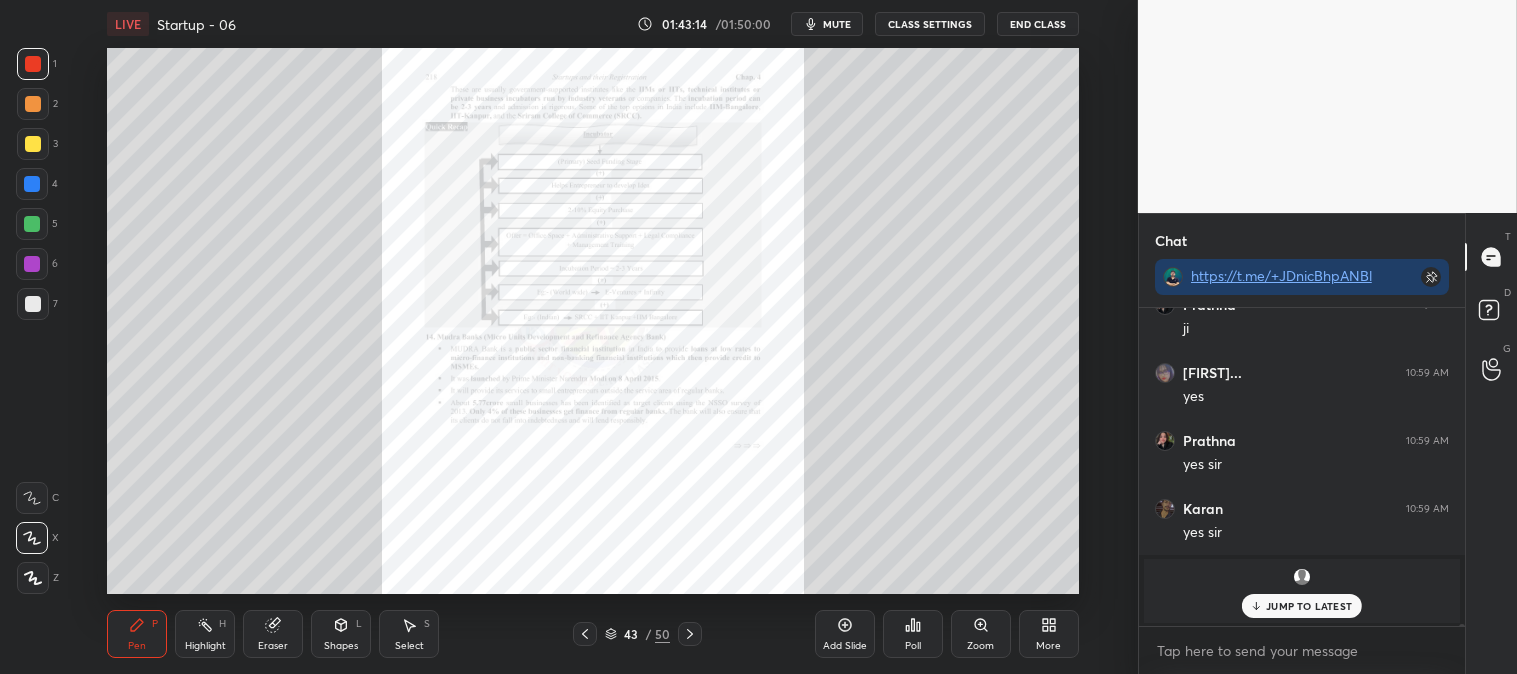 click on "JUMP TO LATEST" at bounding box center [1309, 606] 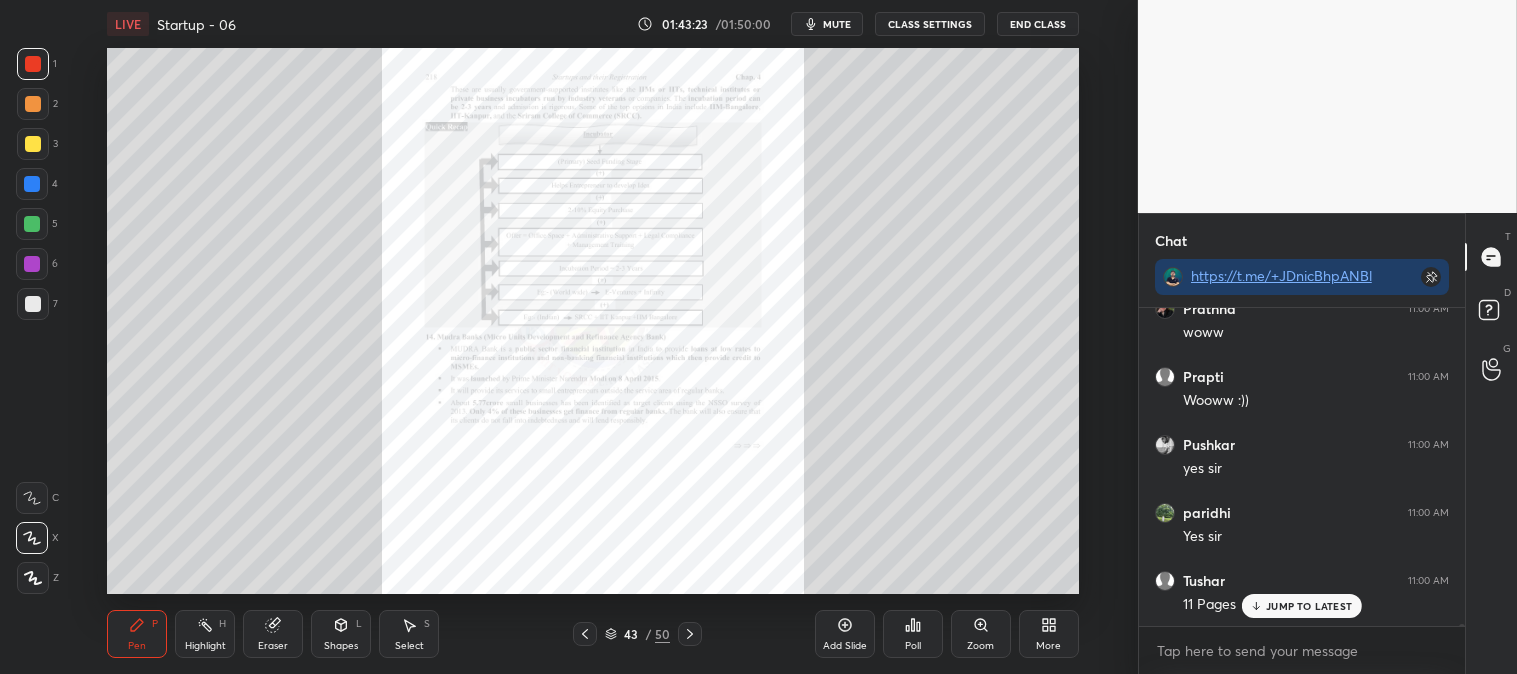 scroll, scrollTop: 42961, scrollLeft: 0, axis: vertical 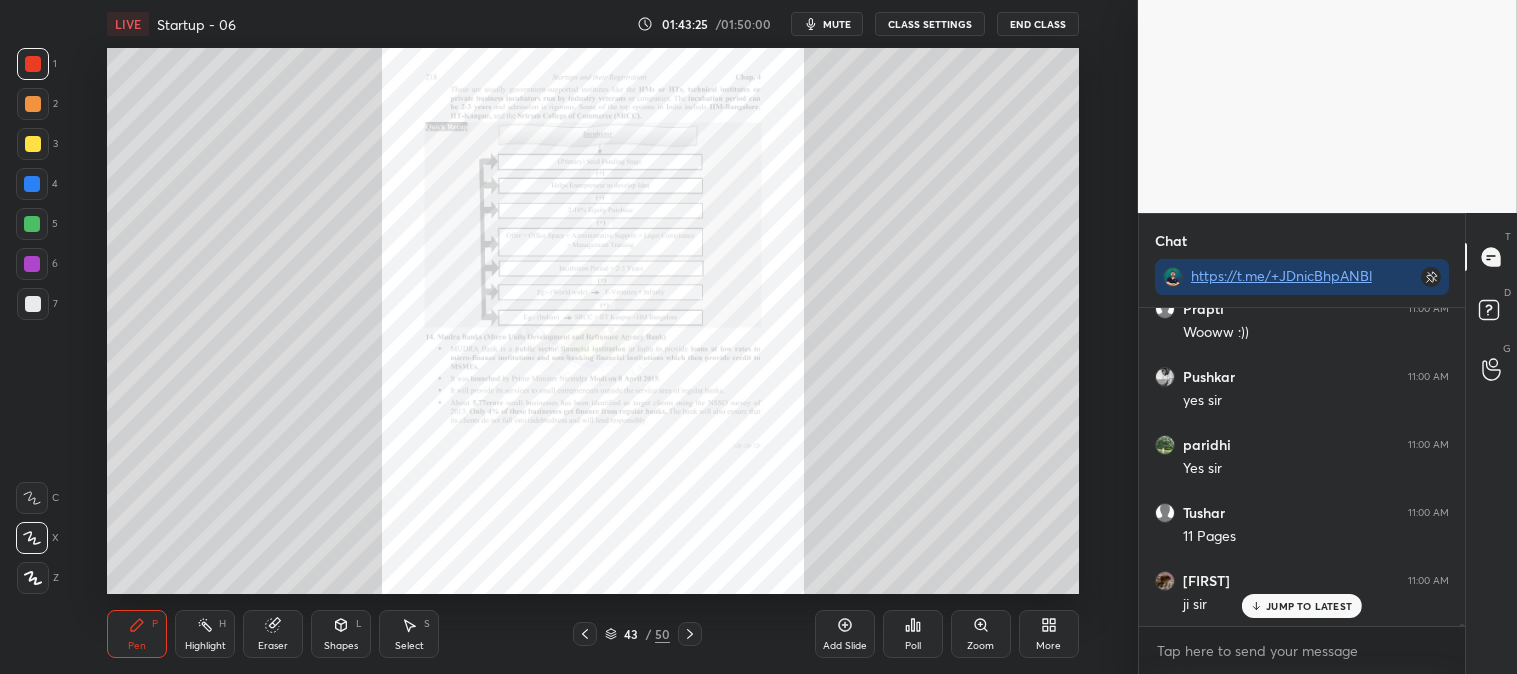 click 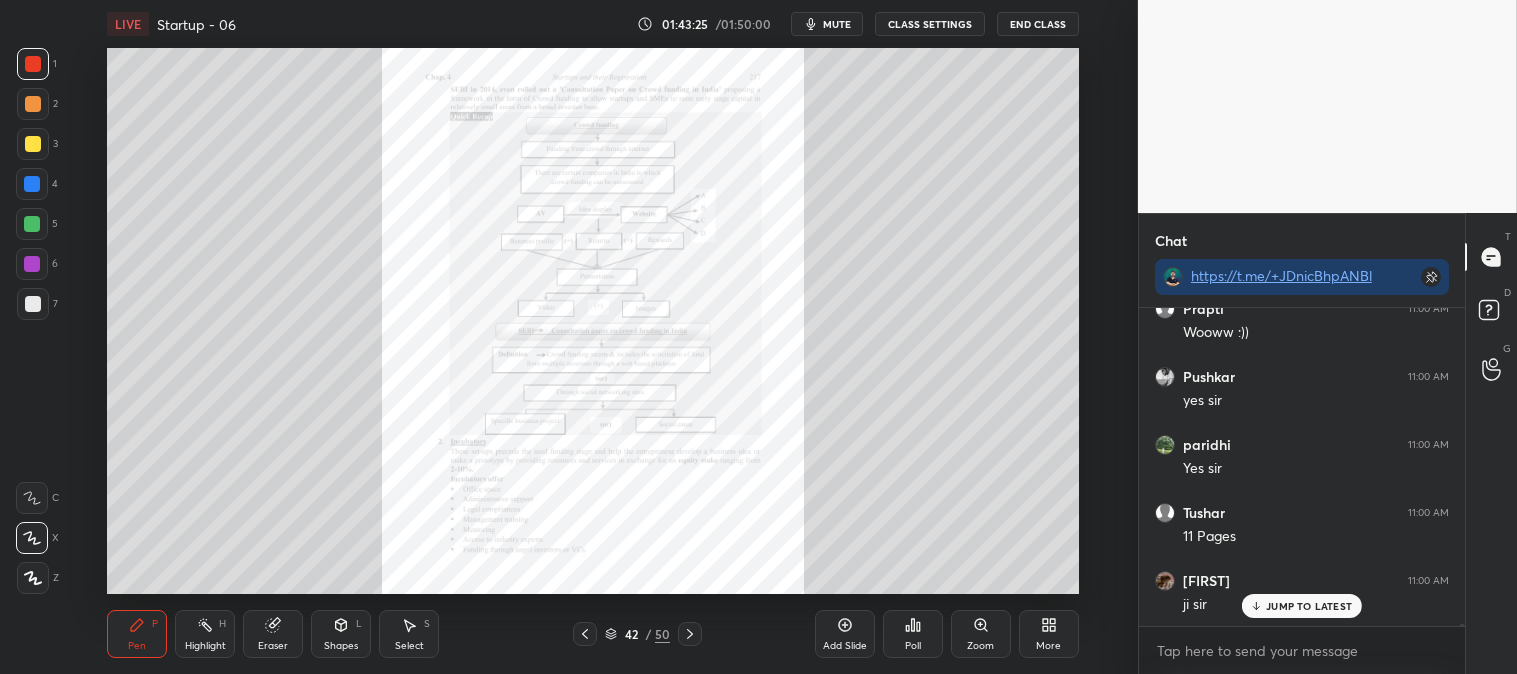 click 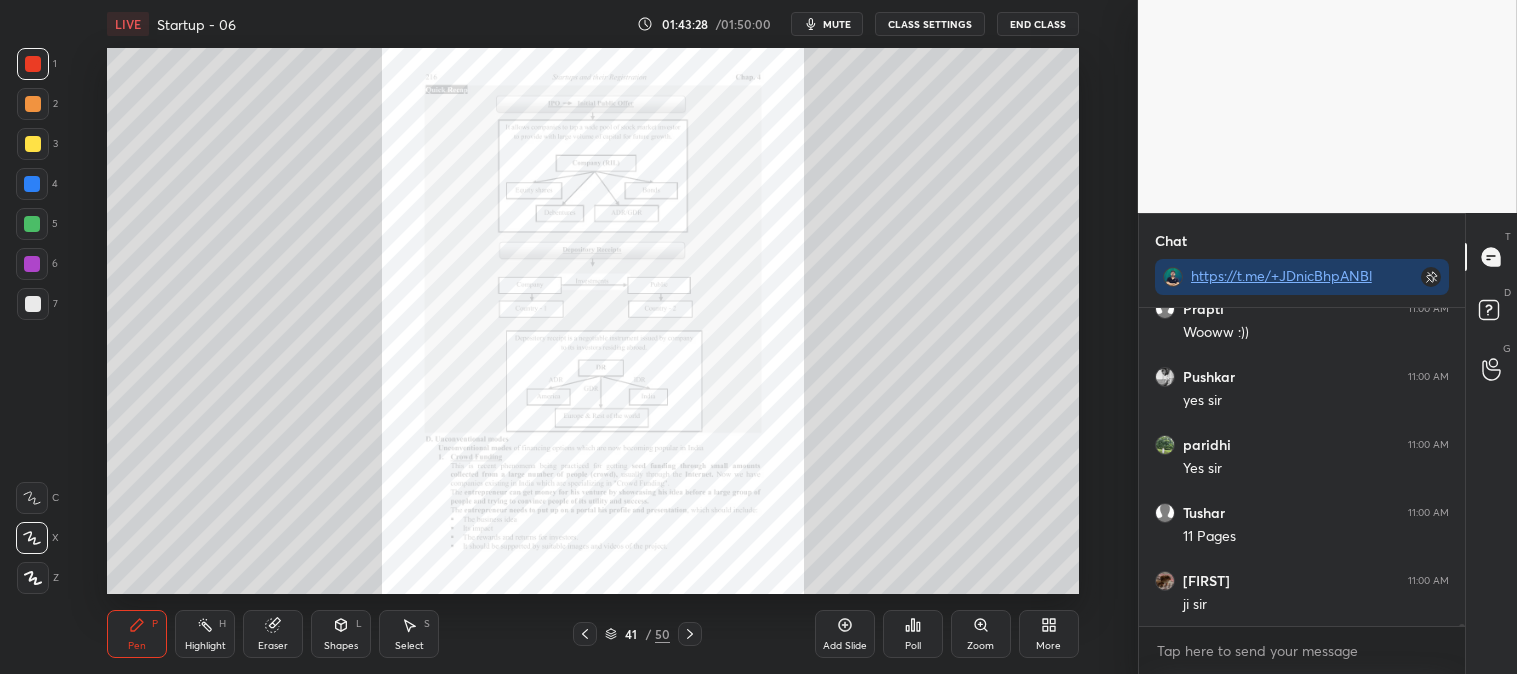 scroll, scrollTop: 43030, scrollLeft: 0, axis: vertical 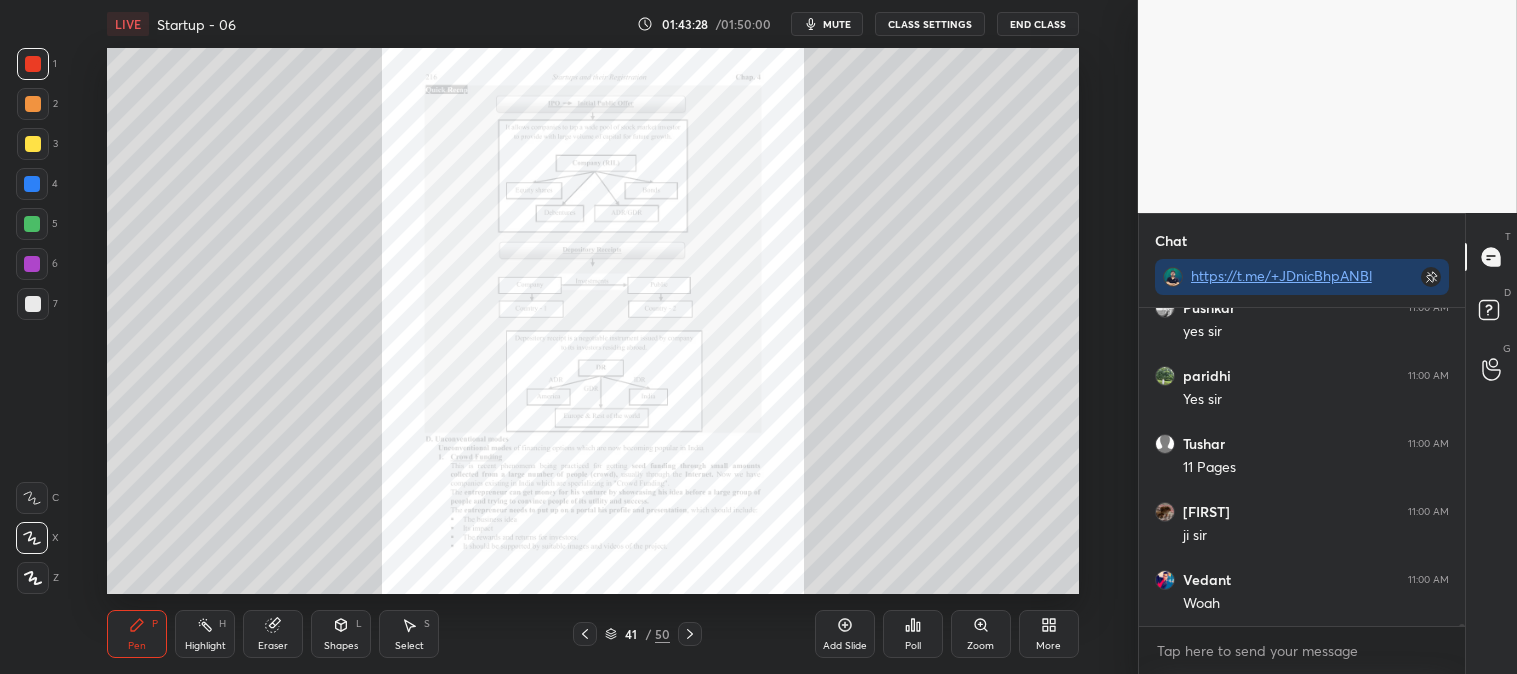 click 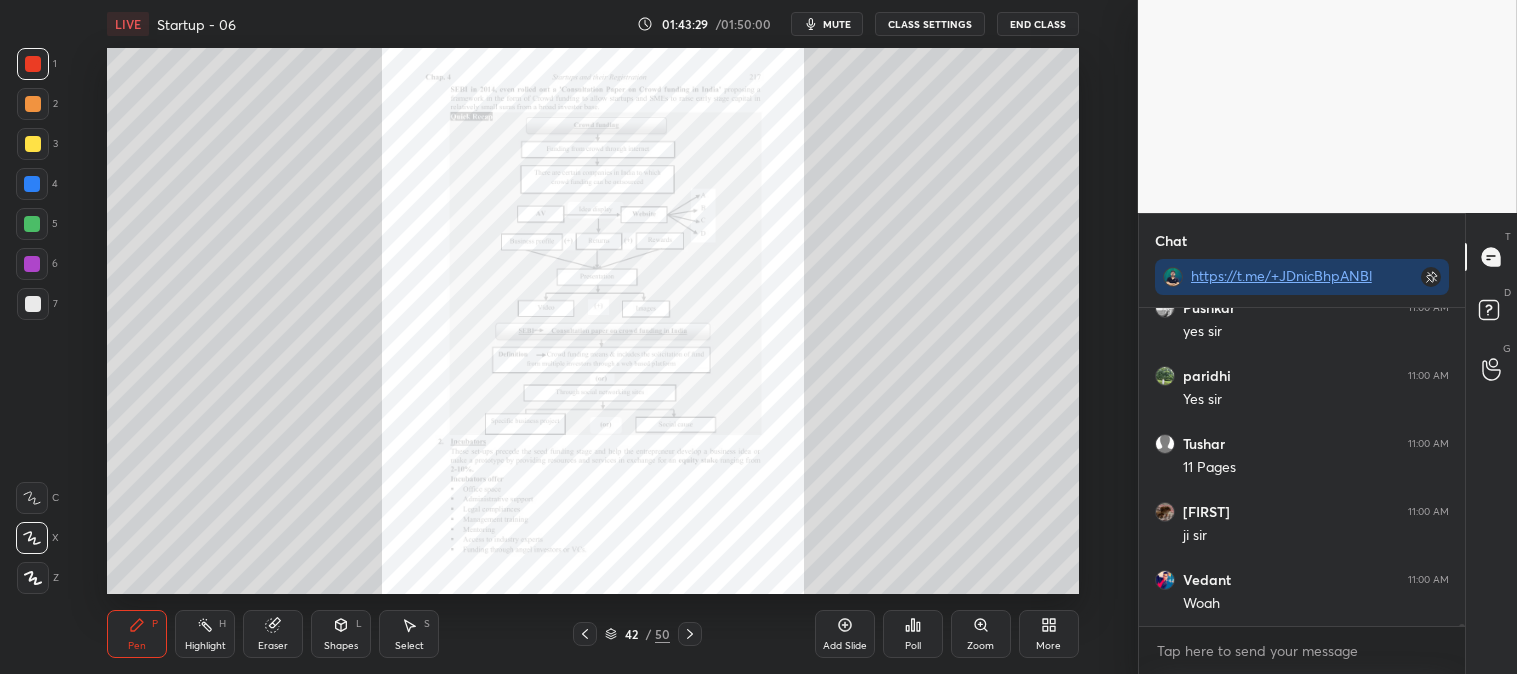 click 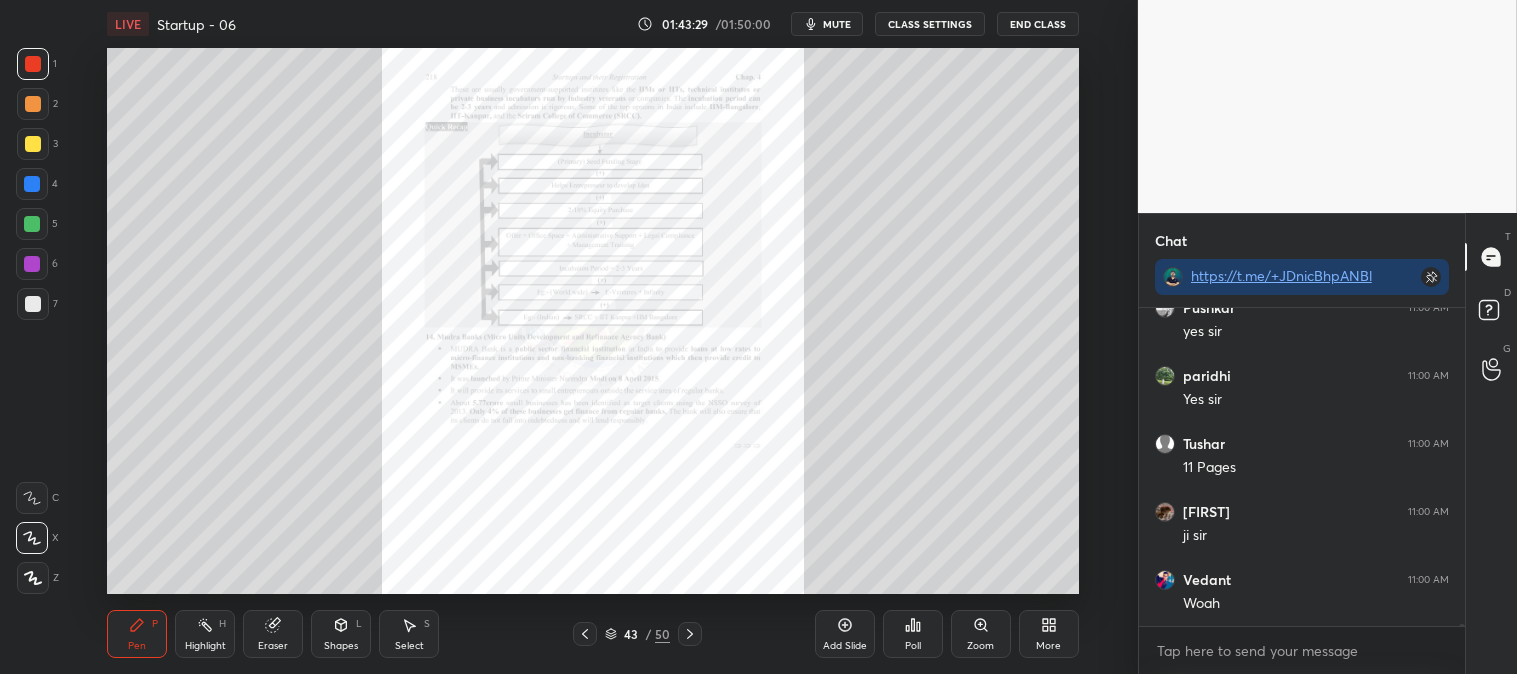 click 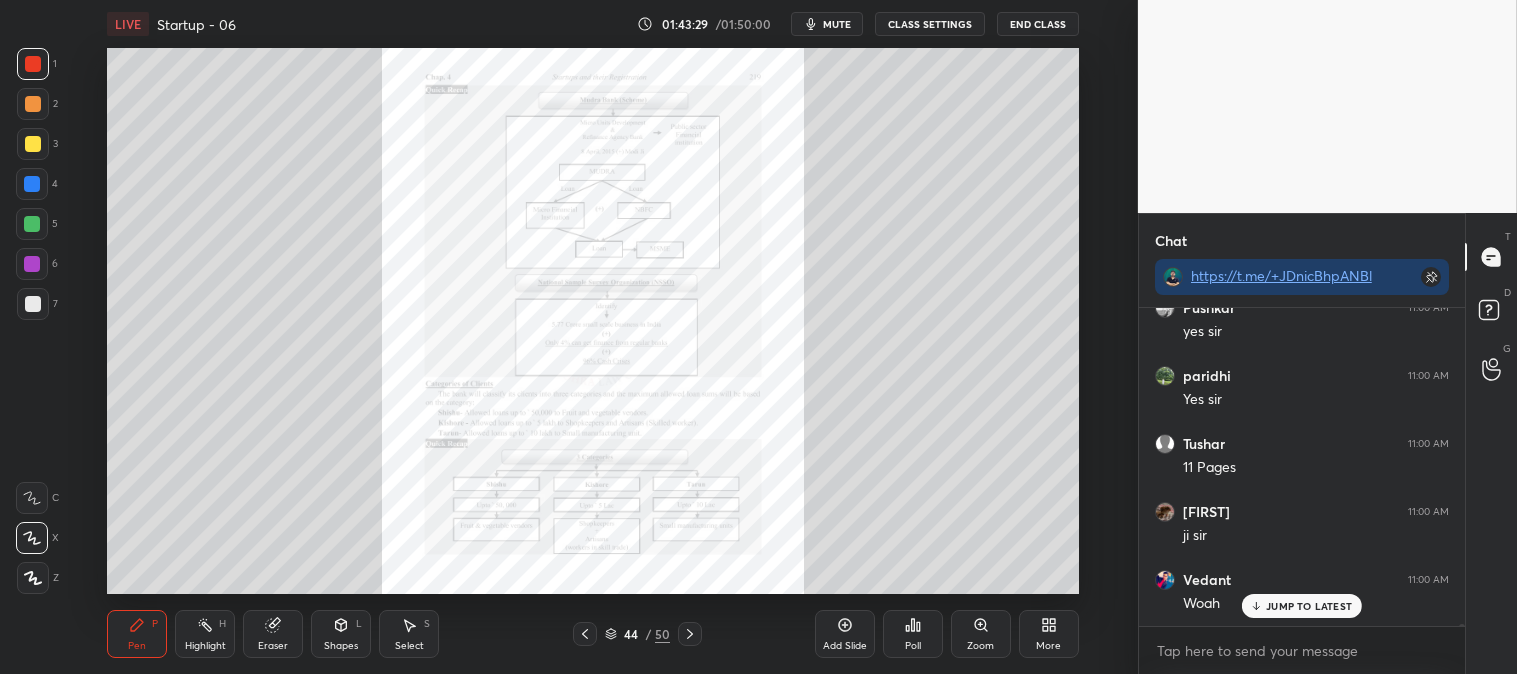 scroll, scrollTop: 43097, scrollLeft: 0, axis: vertical 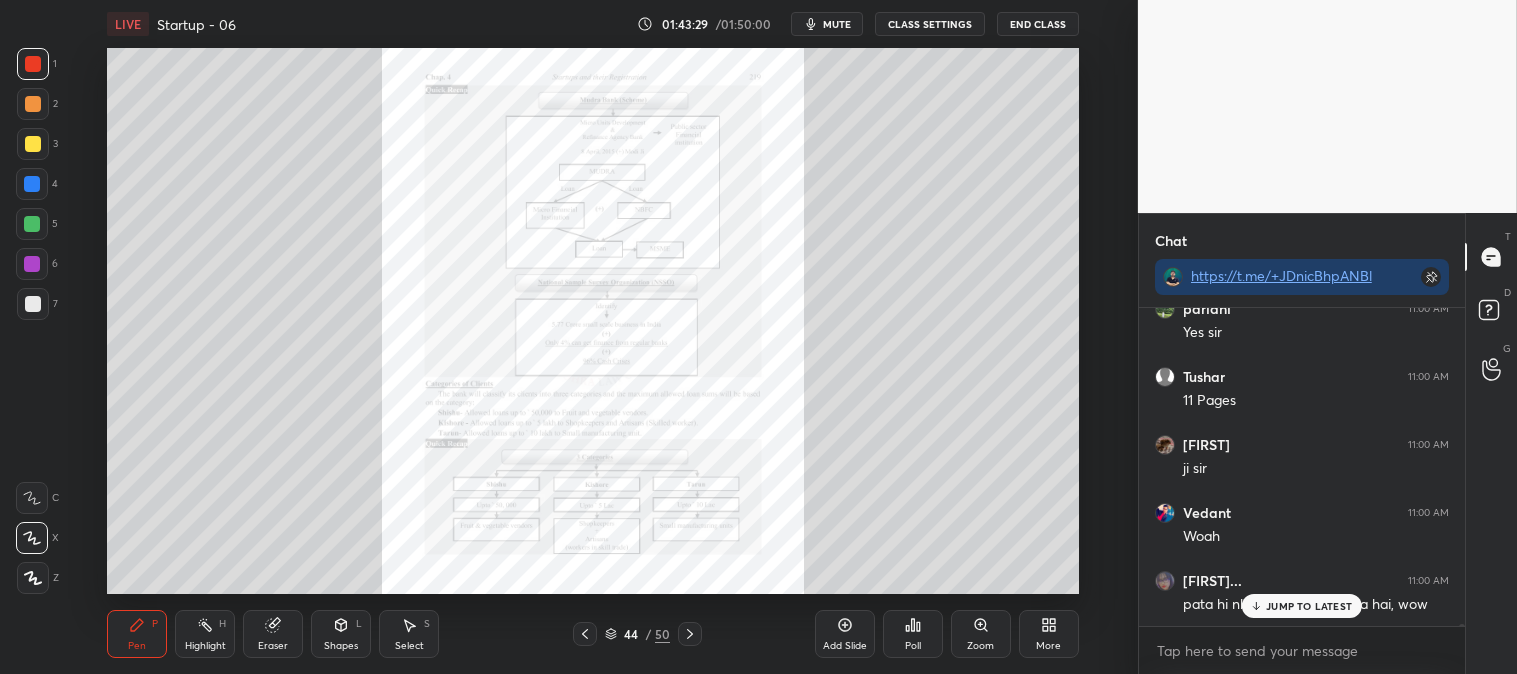 click 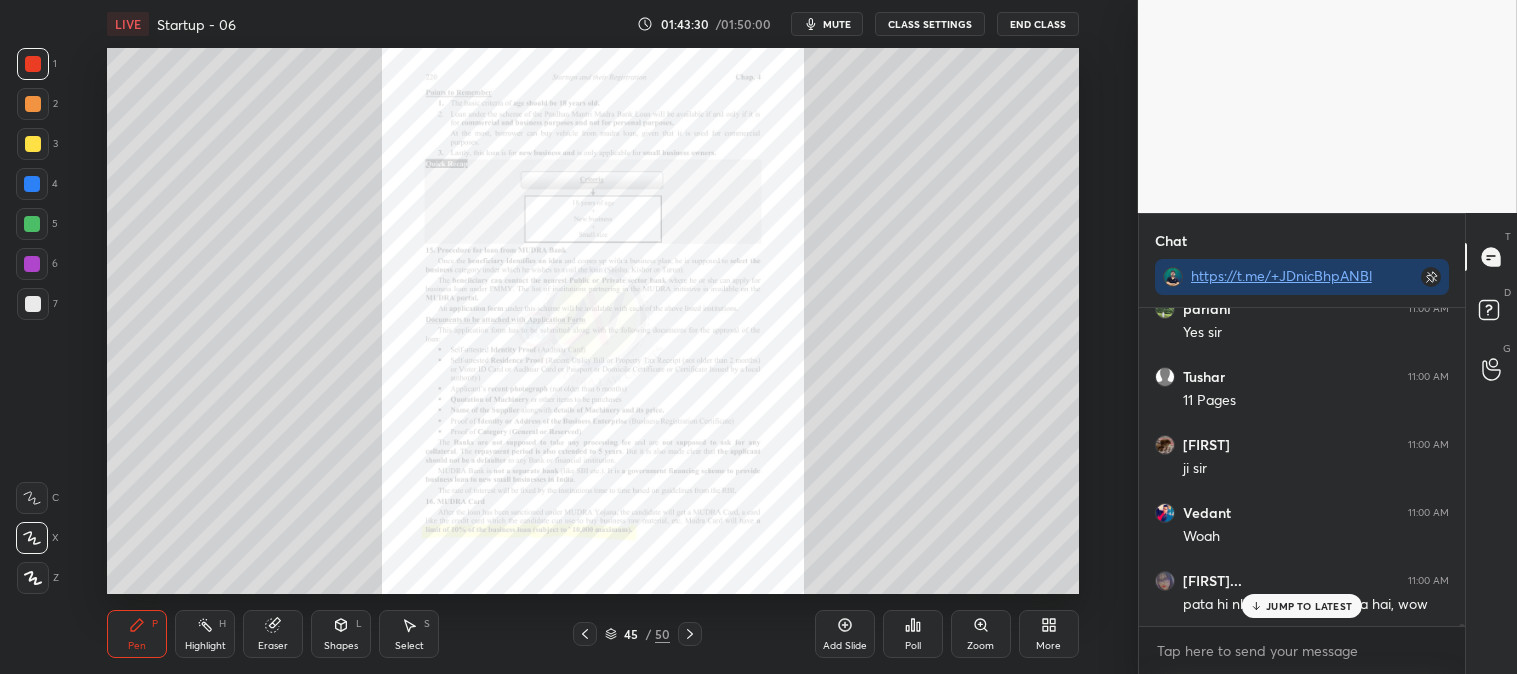 click 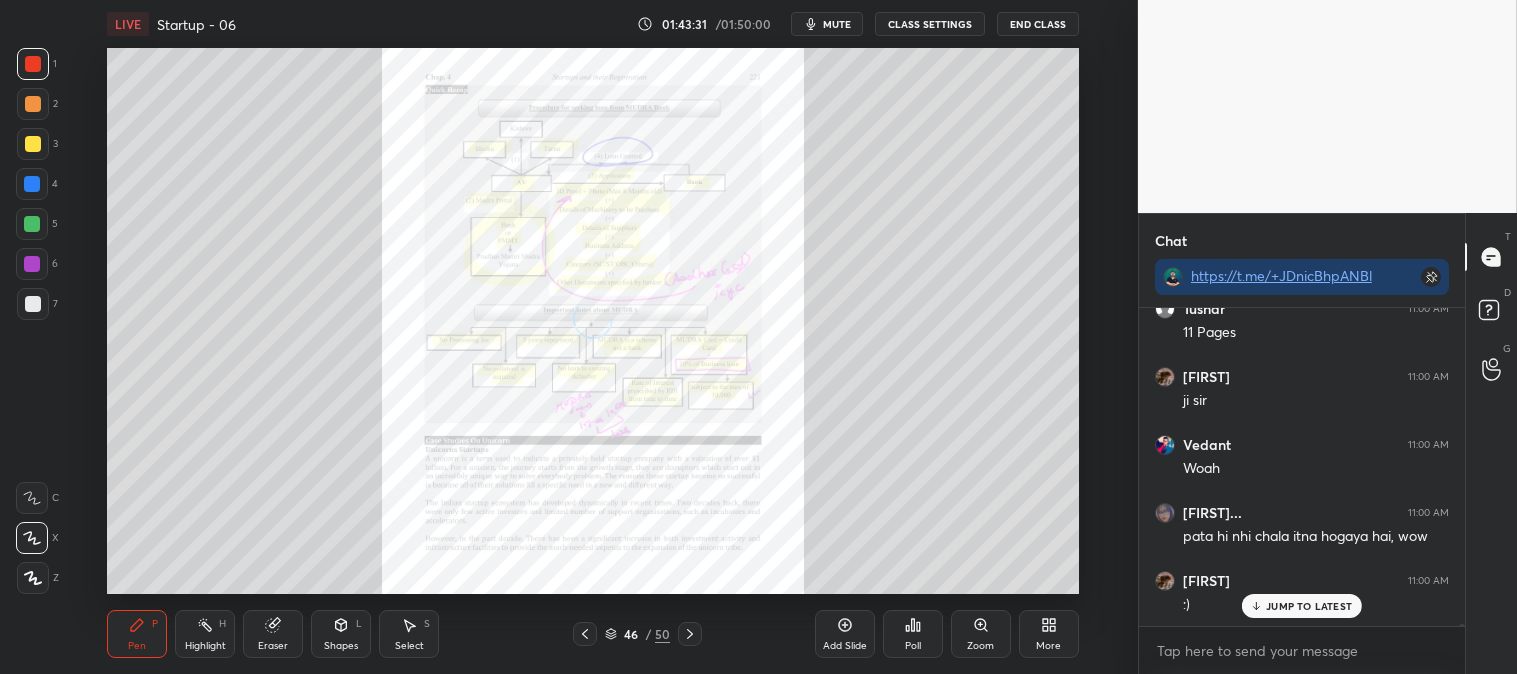 click 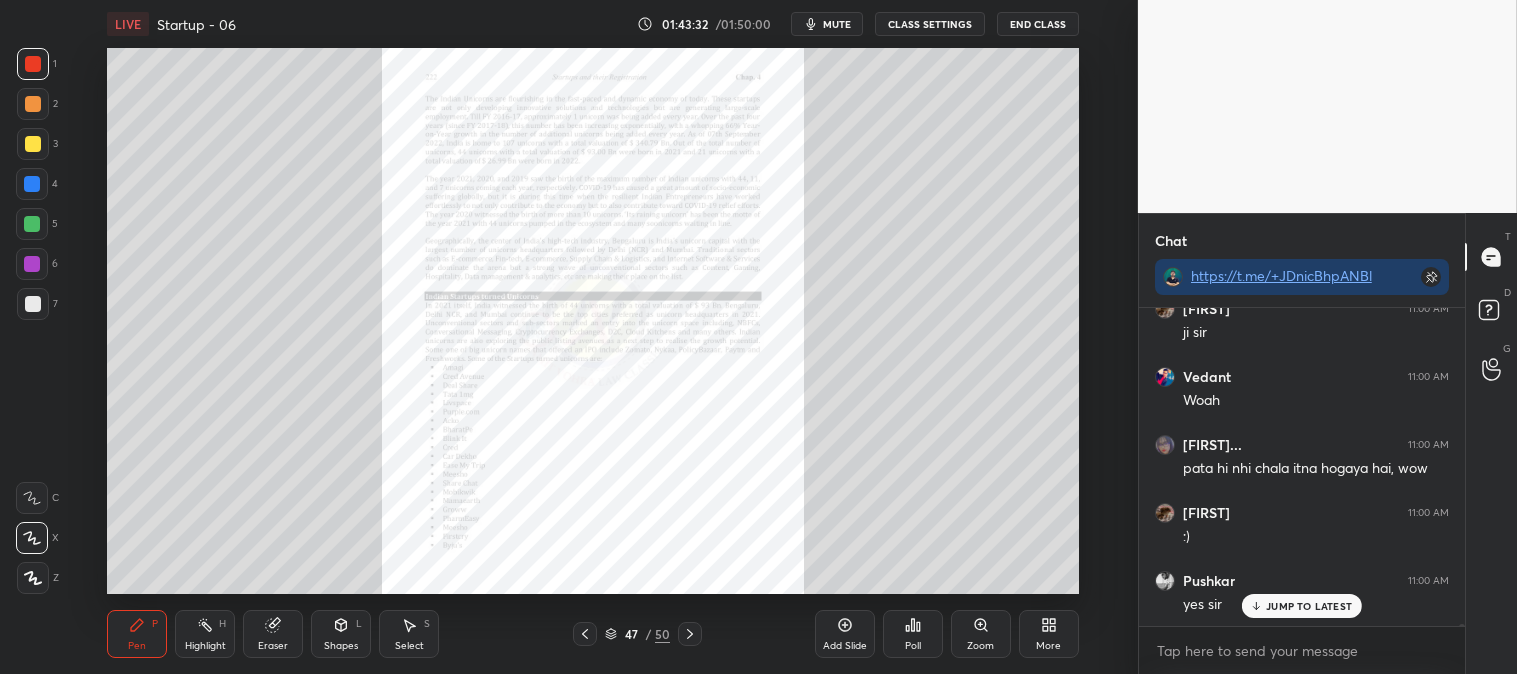 scroll, scrollTop: 43301, scrollLeft: 0, axis: vertical 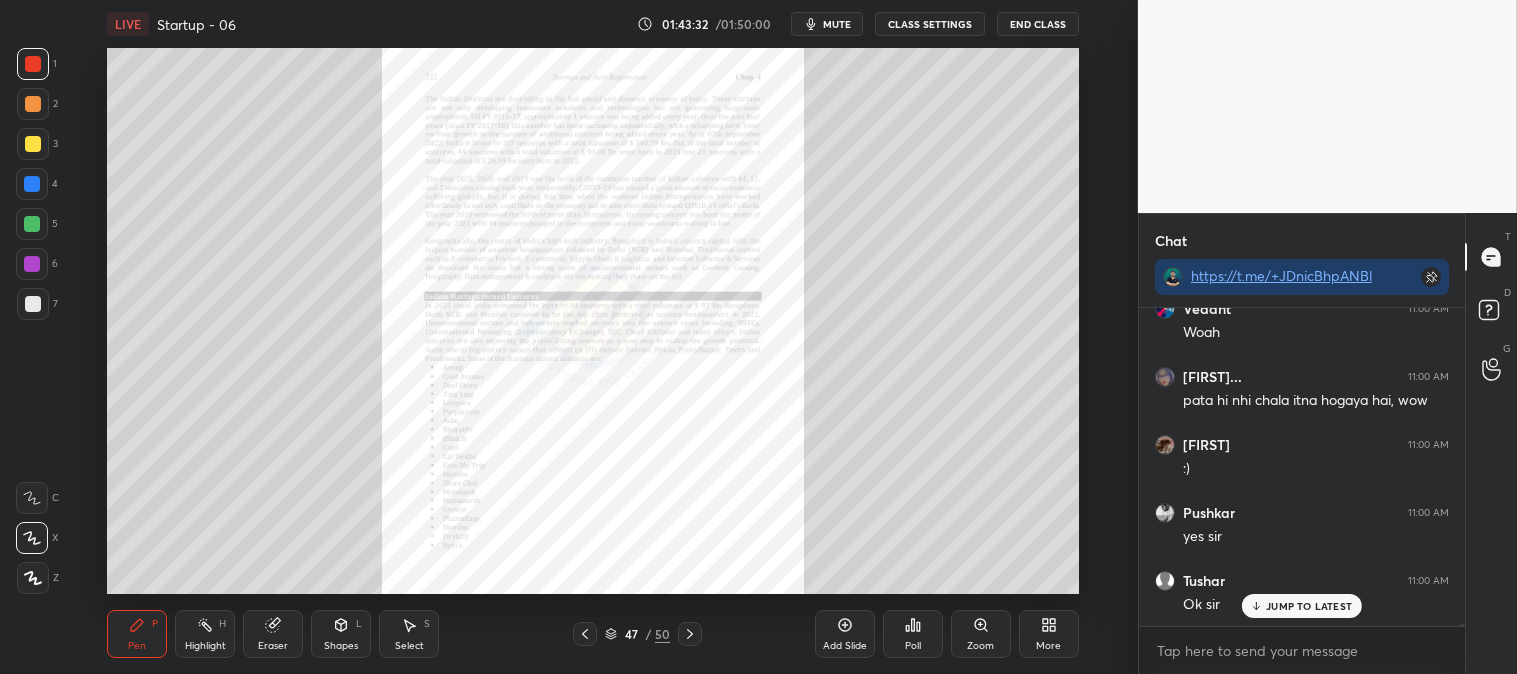click 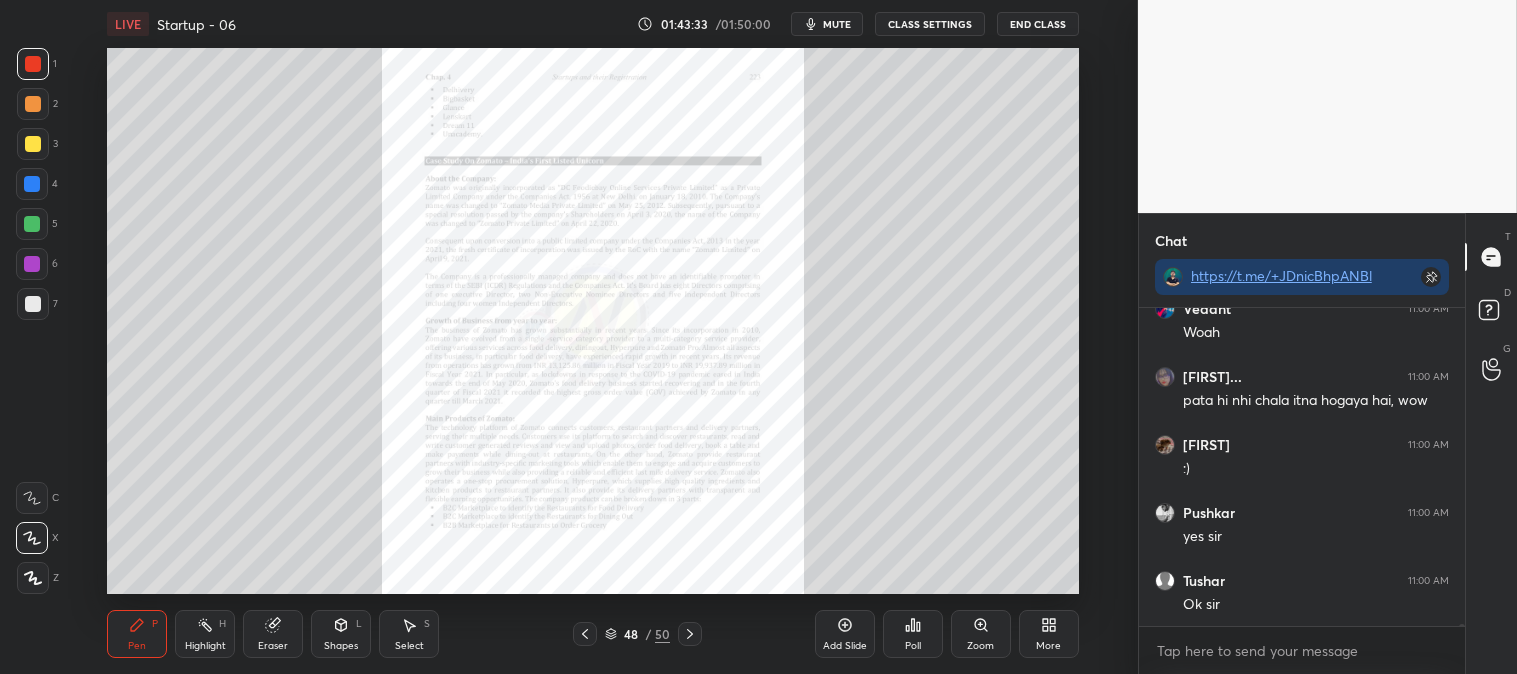 scroll, scrollTop: 43370, scrollLeft: 0, axis: vertical 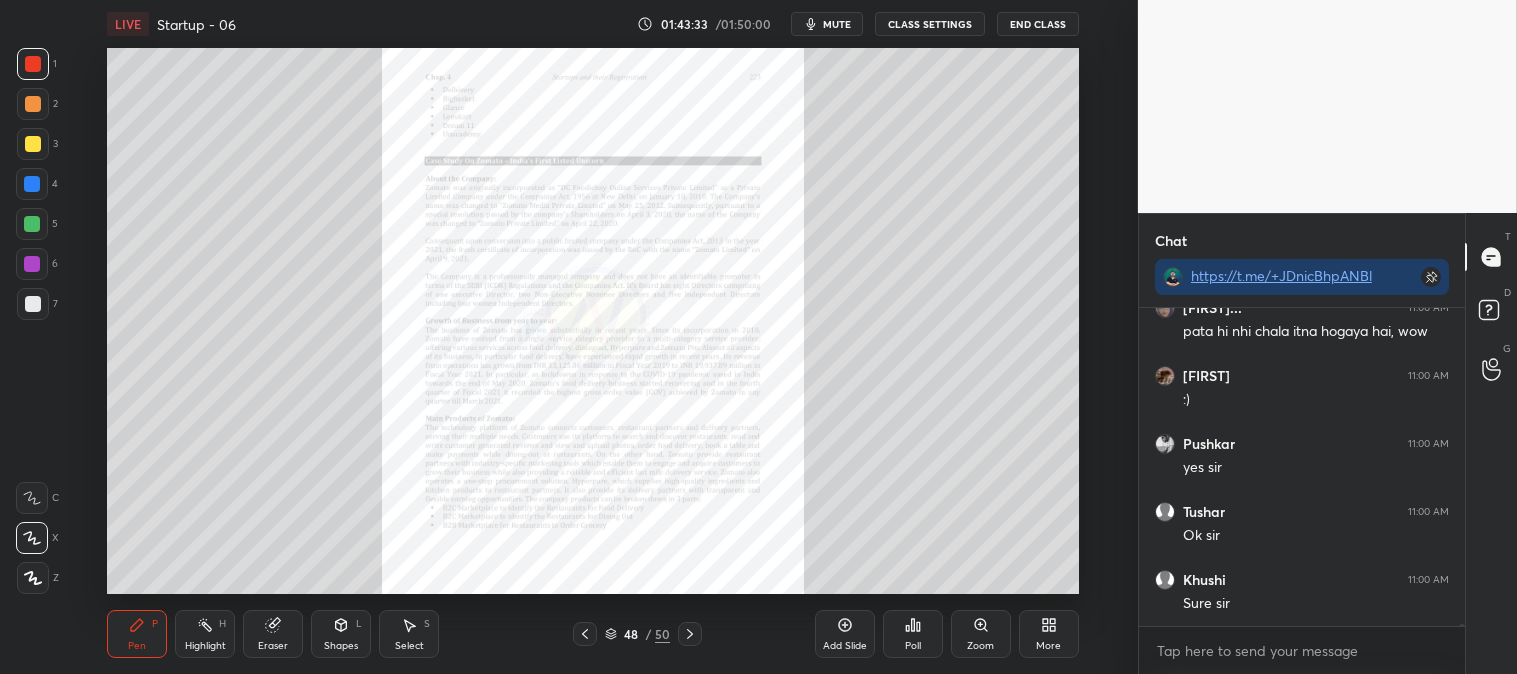 click 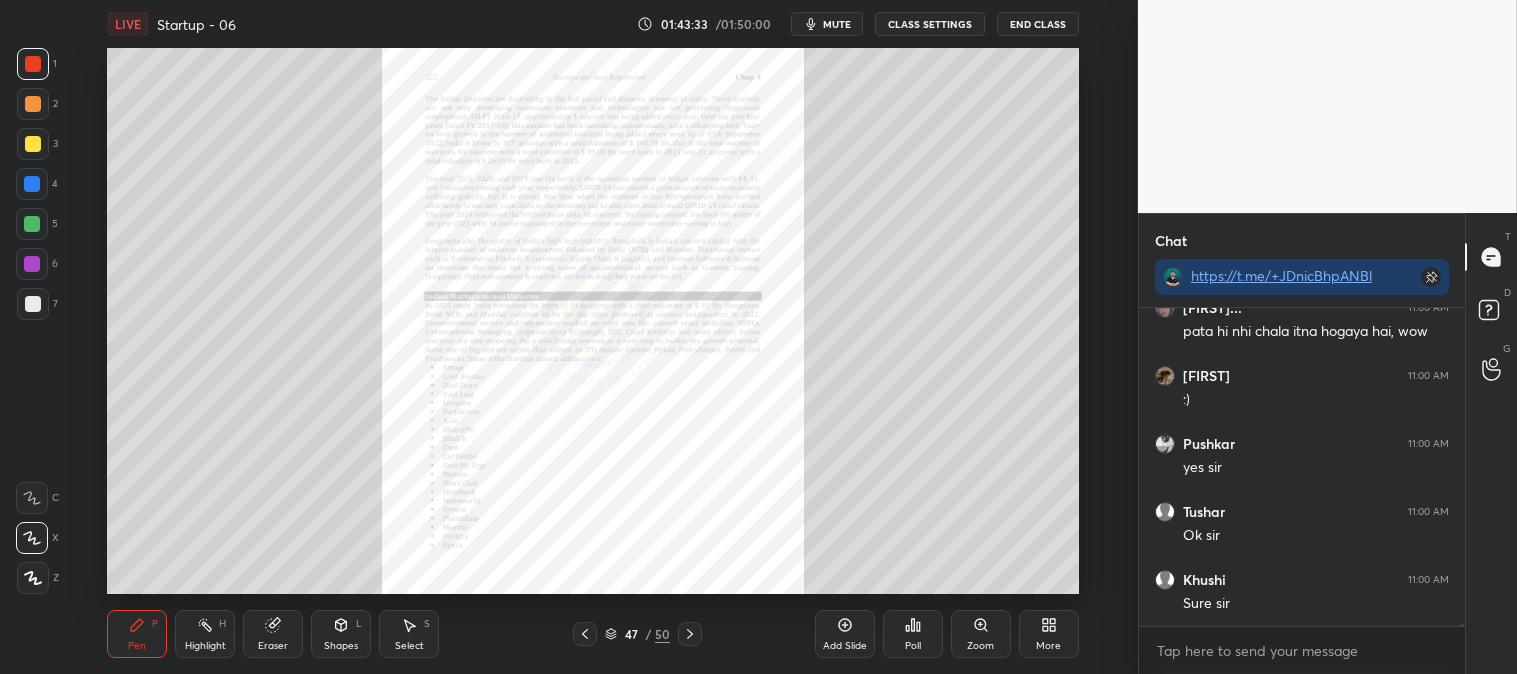 click 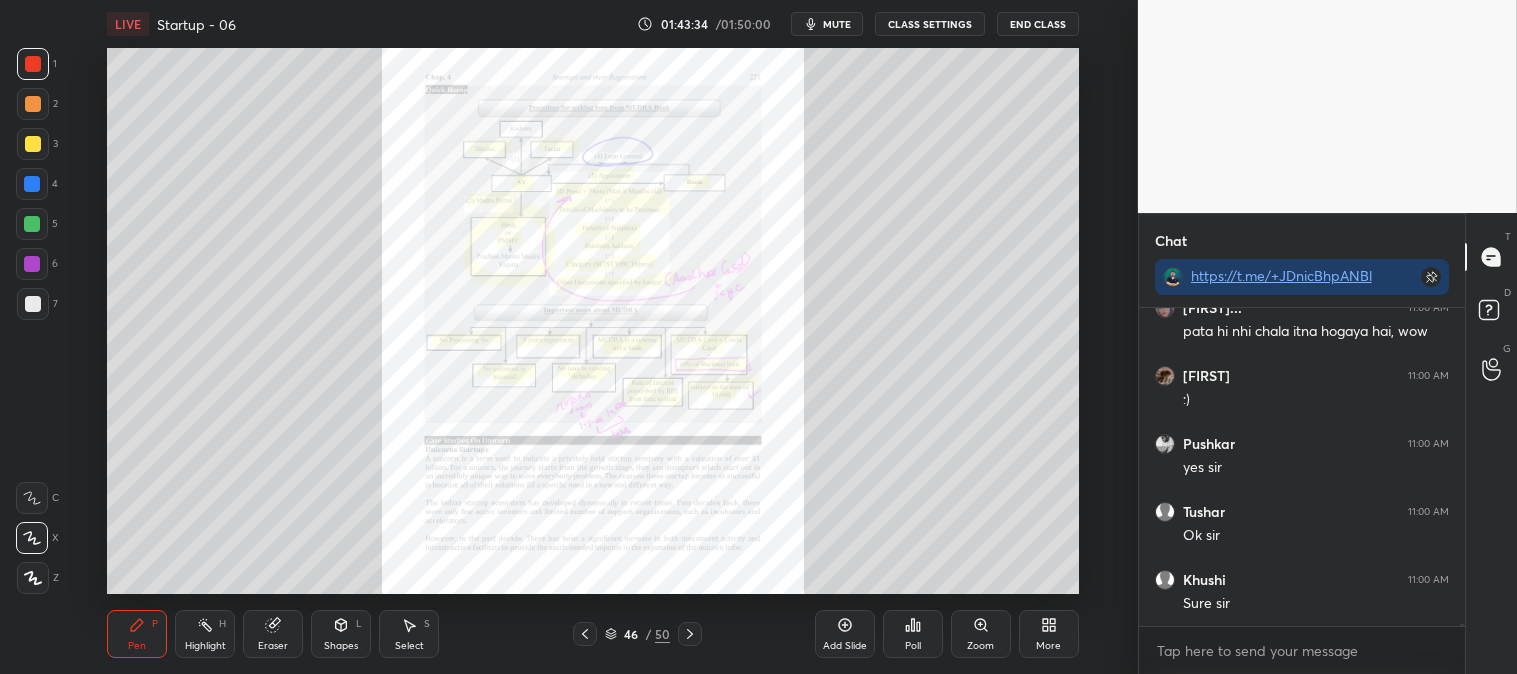 click 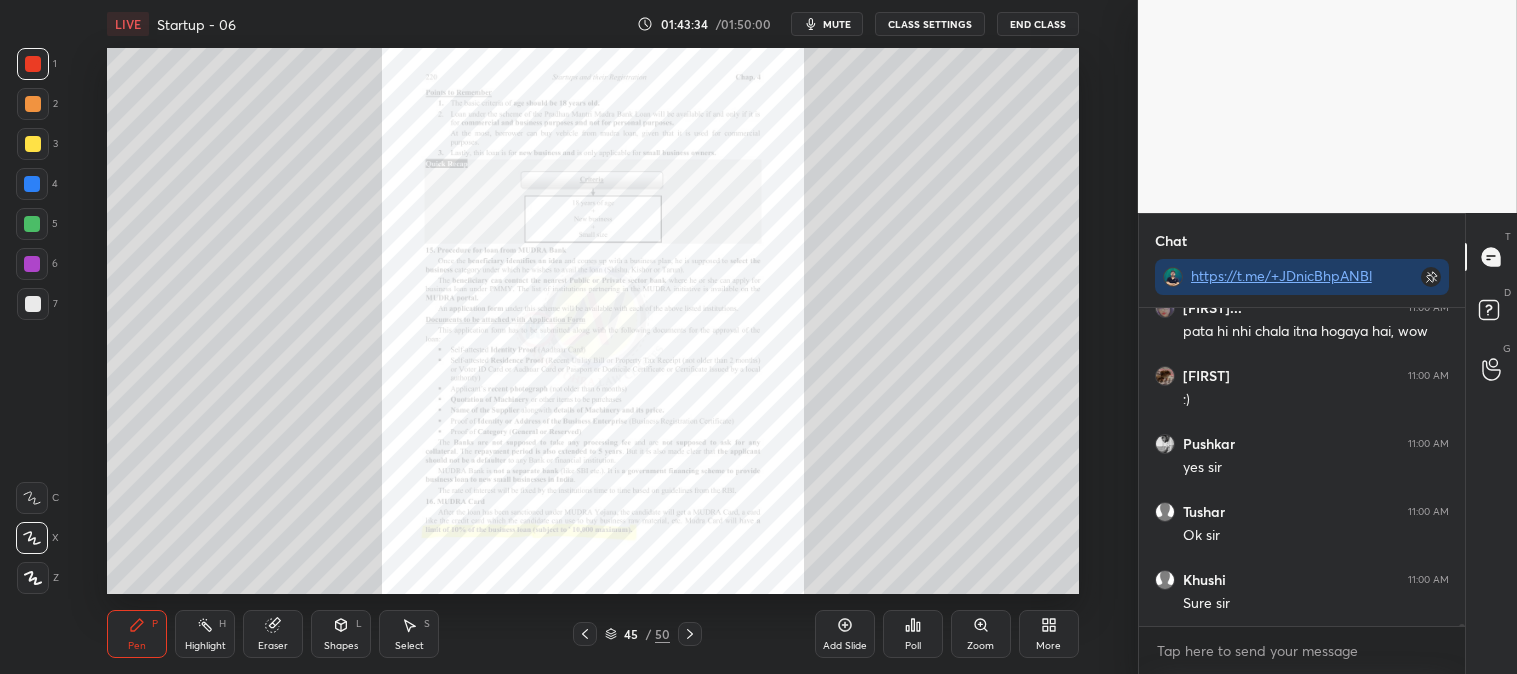 click 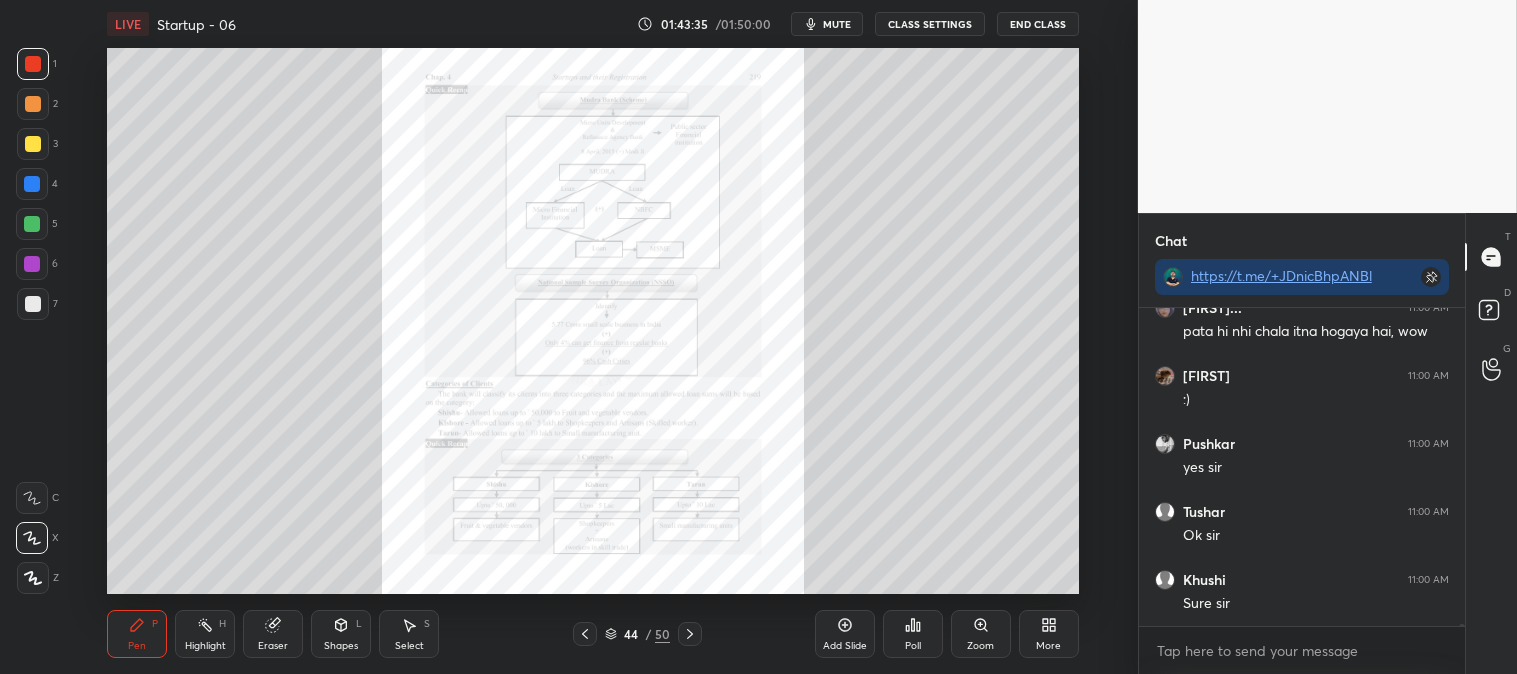 click 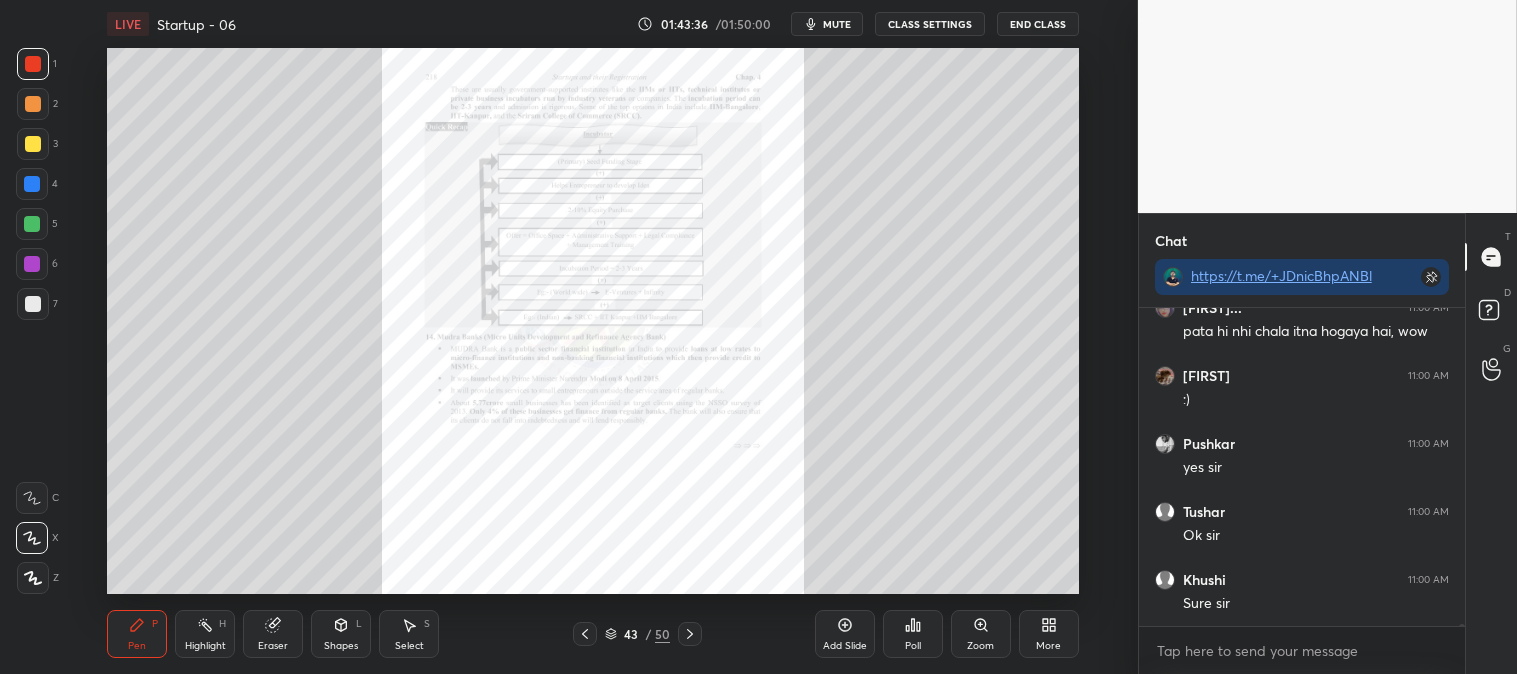 click 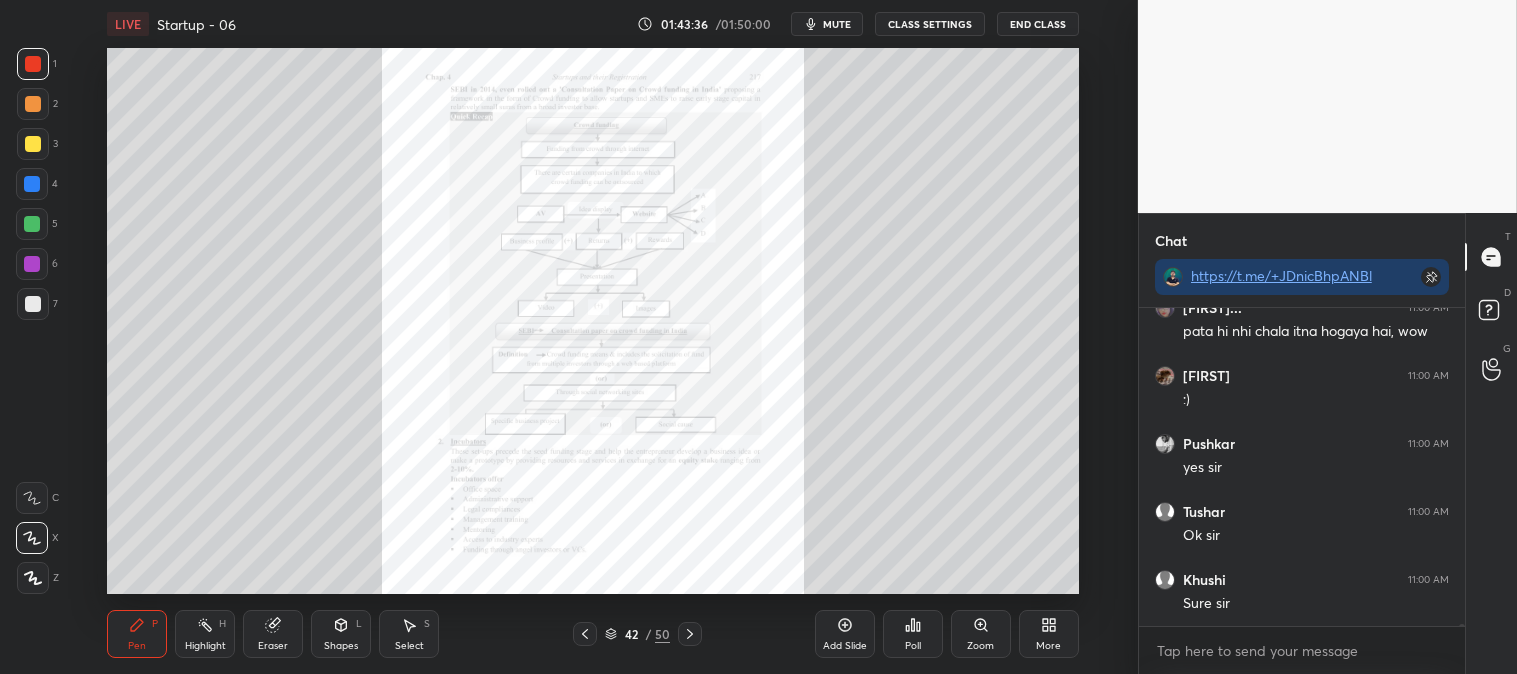 scroll, scrollTop: 43437, scrollLeft: 0, axis: vertical 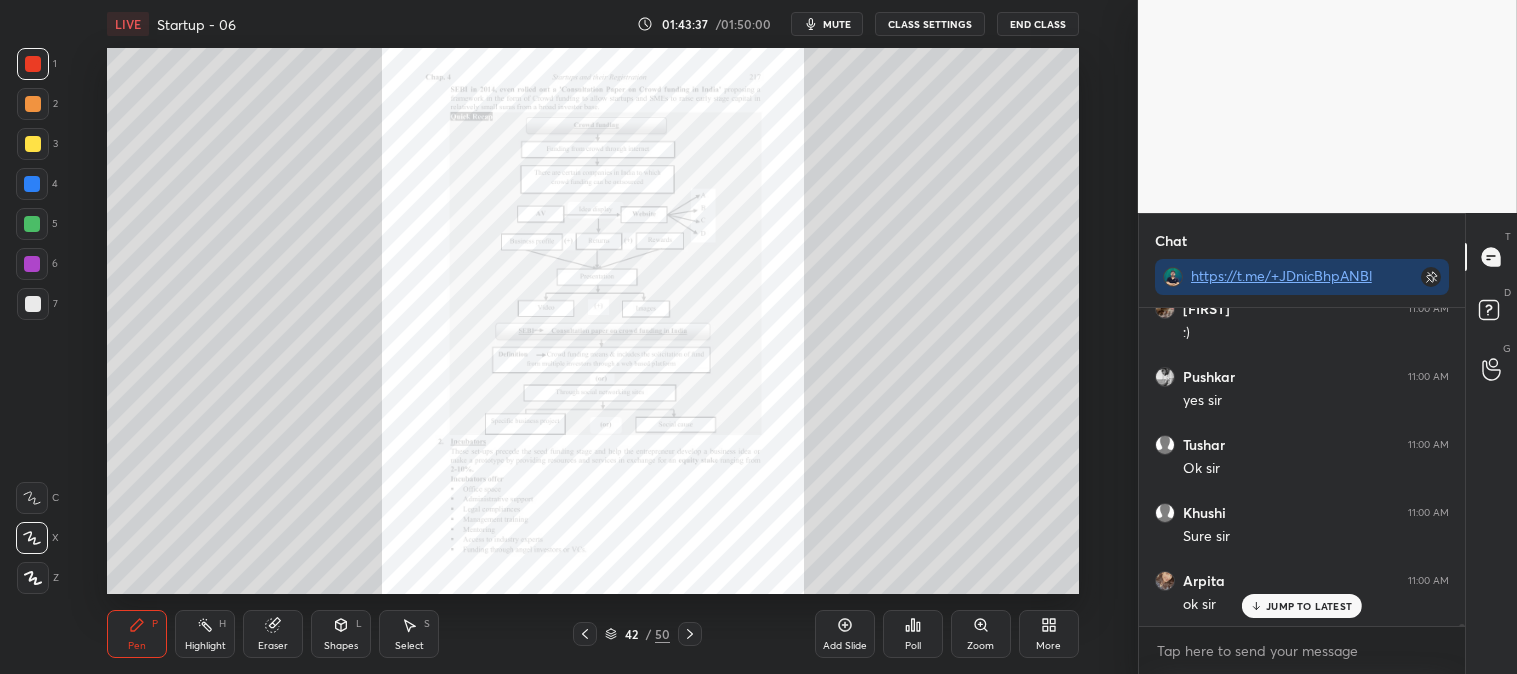 click 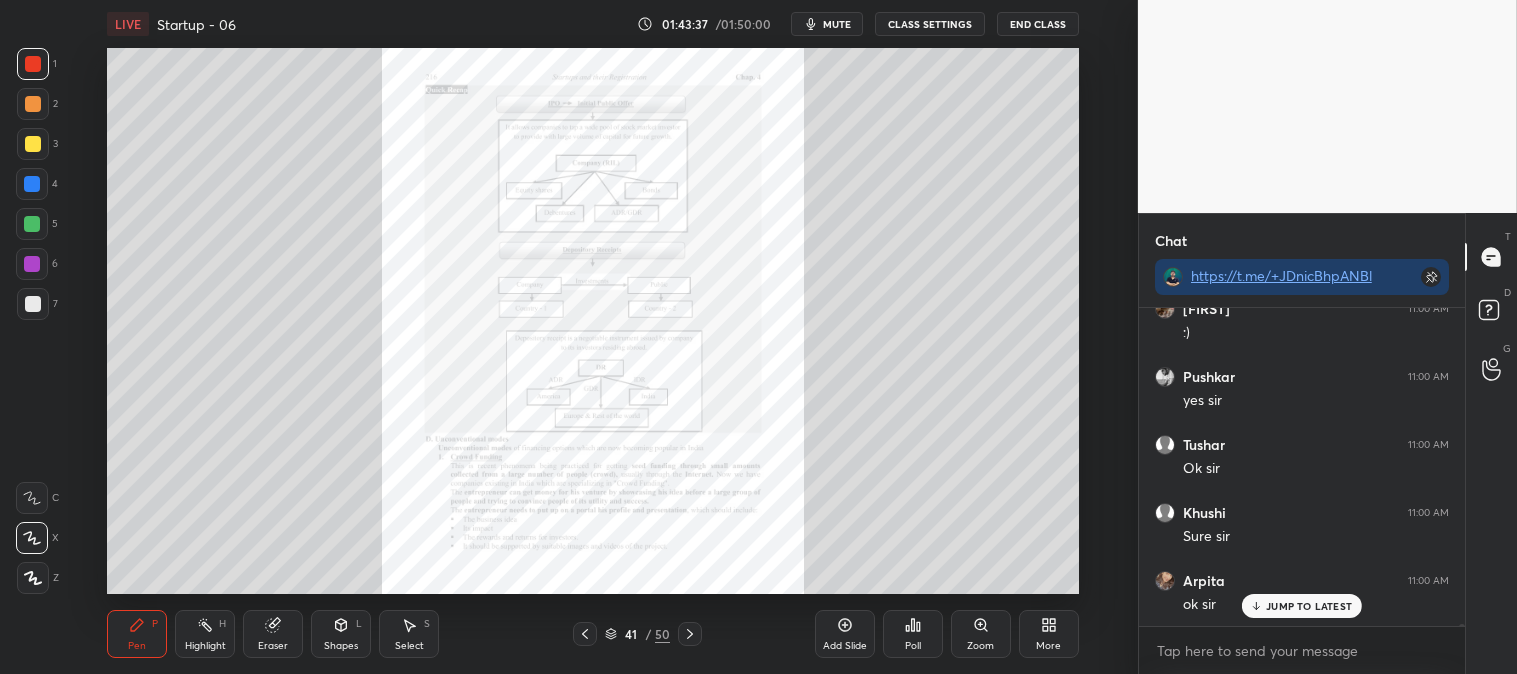 click on "[NAME] 10:59 AM yes sir [NAME] joined [NAME] 11:00 AM woww [NAME] 11:00 AM Wooww :)) [NAME] 11:00 AM yes sir [NAME] 11:00 AM Yes sir [NAME] 11:00 AM 11 Pages [NAME] 11:00 AM ji sir [NAME] 11:00 AM Woah [NAME]... 11:00 AM pata hi nhi chala itna hogaya hai, wow [NAME] 11:00 AM :) [NAME] 11:00 AM yes sir [NAME] 11:00 AM Ok sir [NAME] 11:00 AM Sure sir [NAME] 11:00 AM ok sir" at bounding box center [1302, 467] 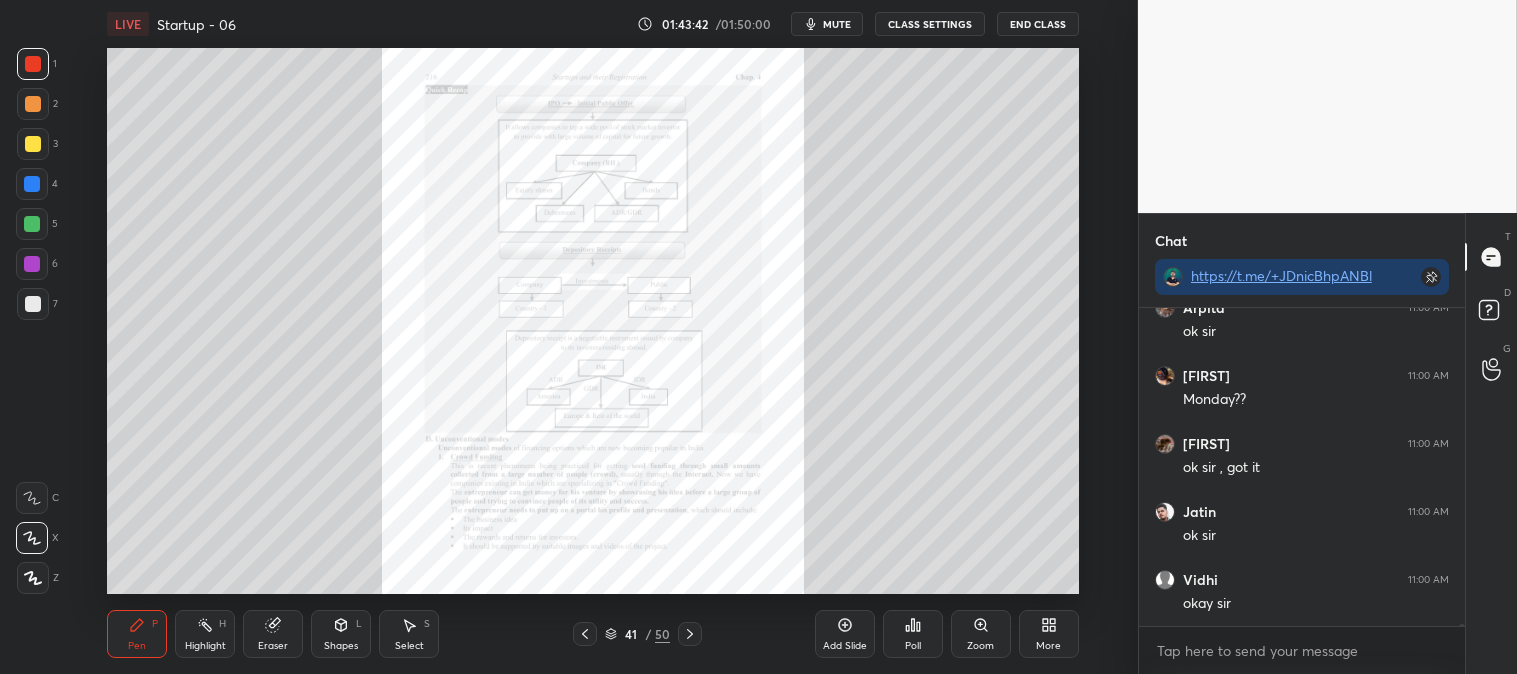 scroll, scrollTop: 43777, scrollLeft: 0, axis: vertical 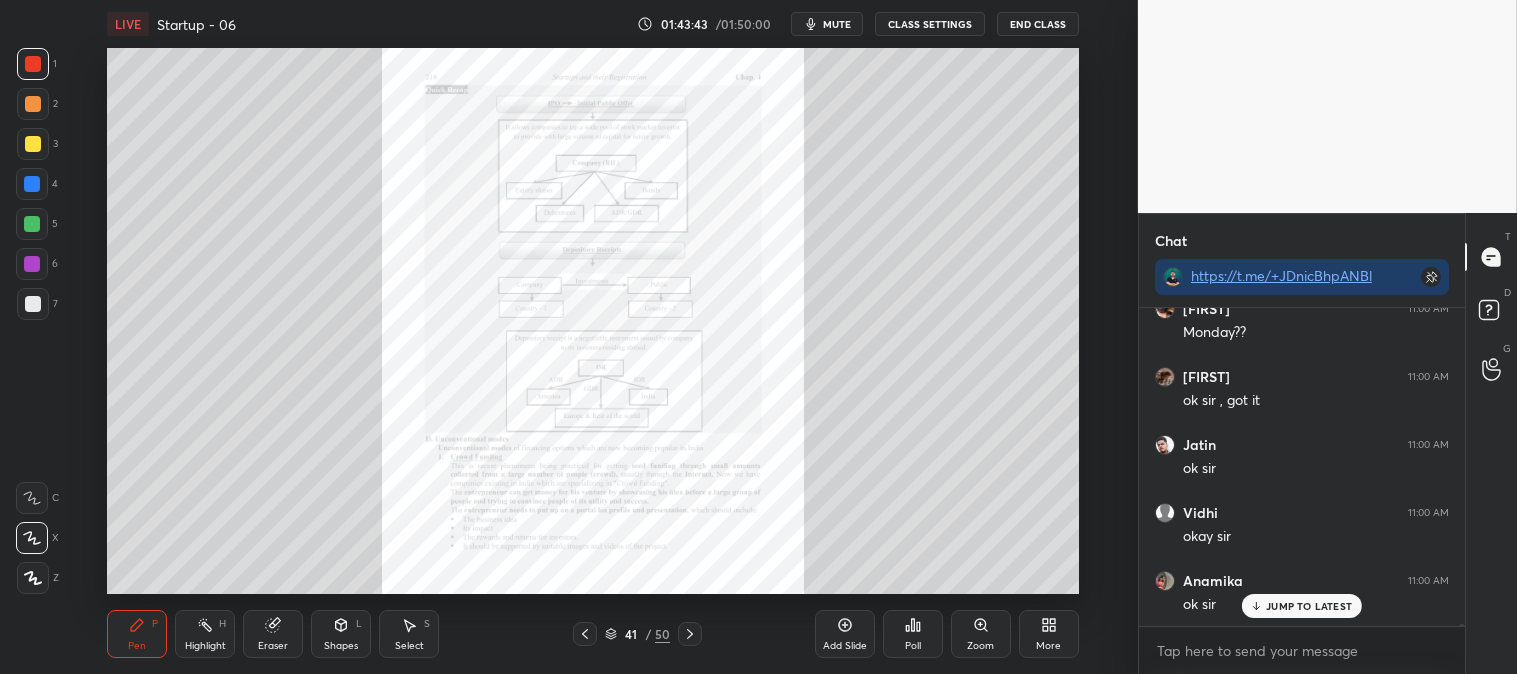 click at bounding box center [33, 64] 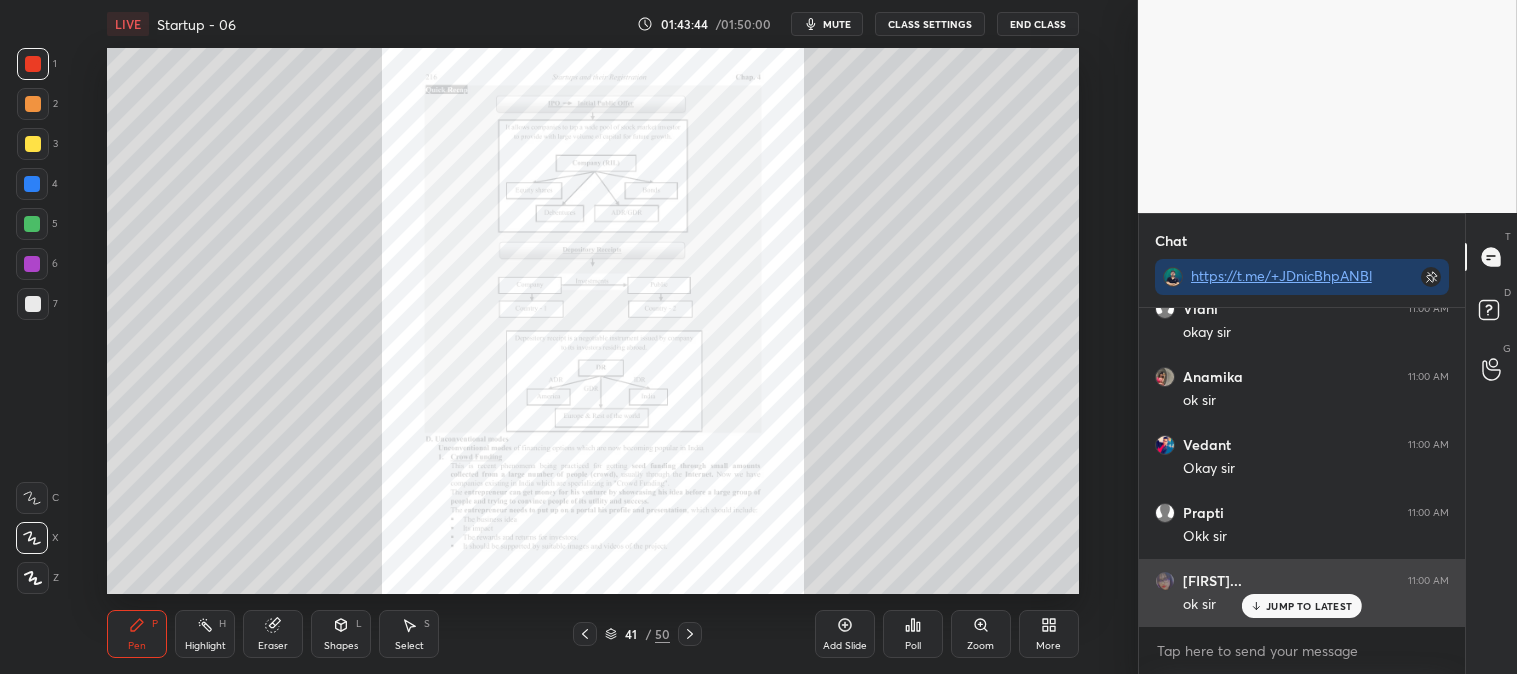 click on "JUMP TO LATEST" at bounding box center (1309, 606) 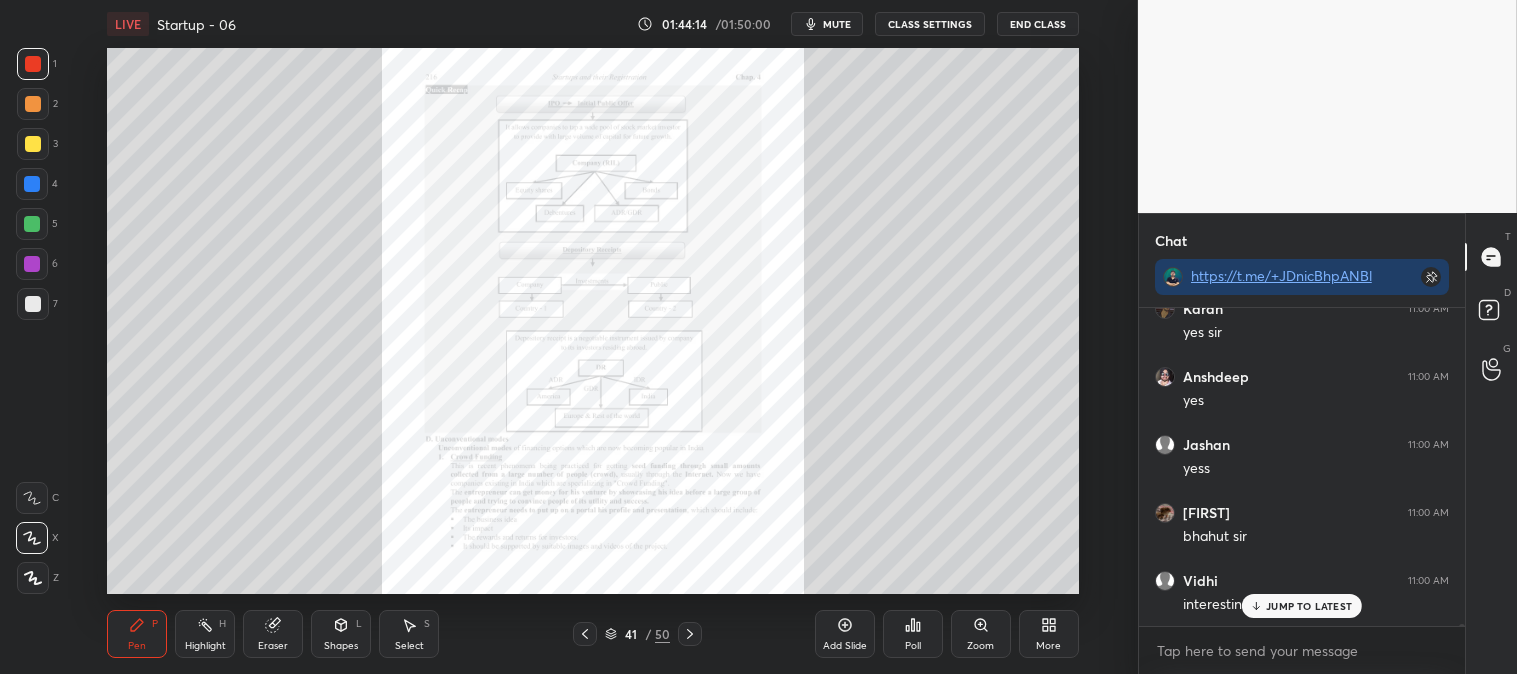scroll, scrollTop: 45750, scrollLeft: 0, axis: vertical 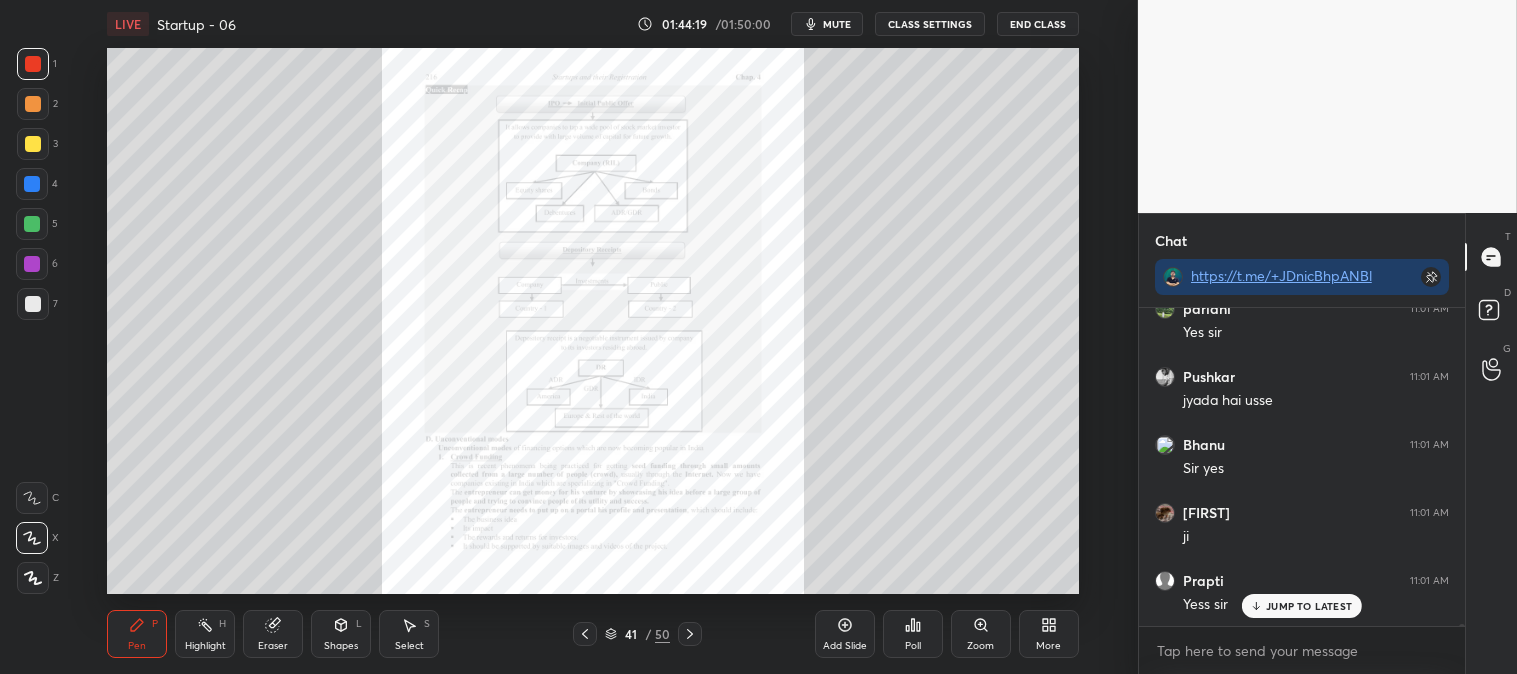 click 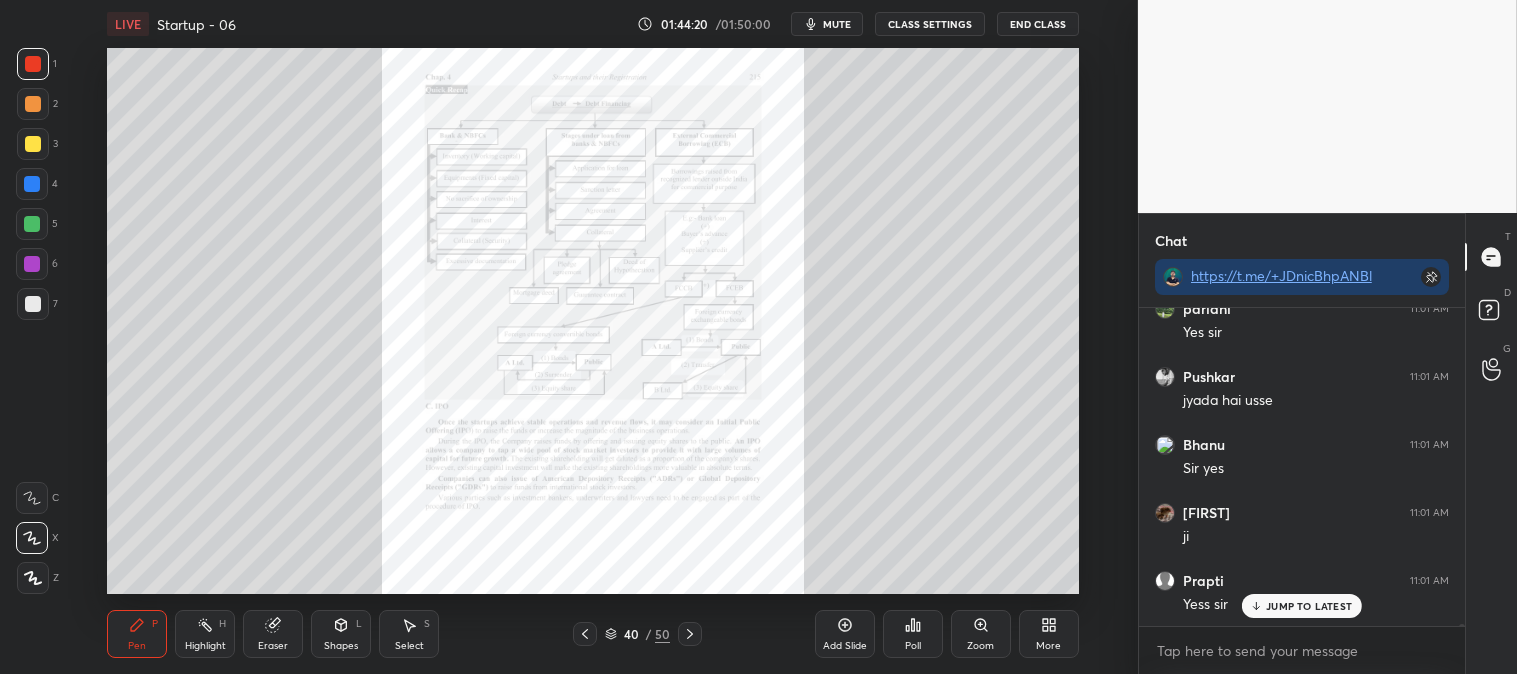 click on "JUMP TO LATEST" at bounding box center [1309, 606] 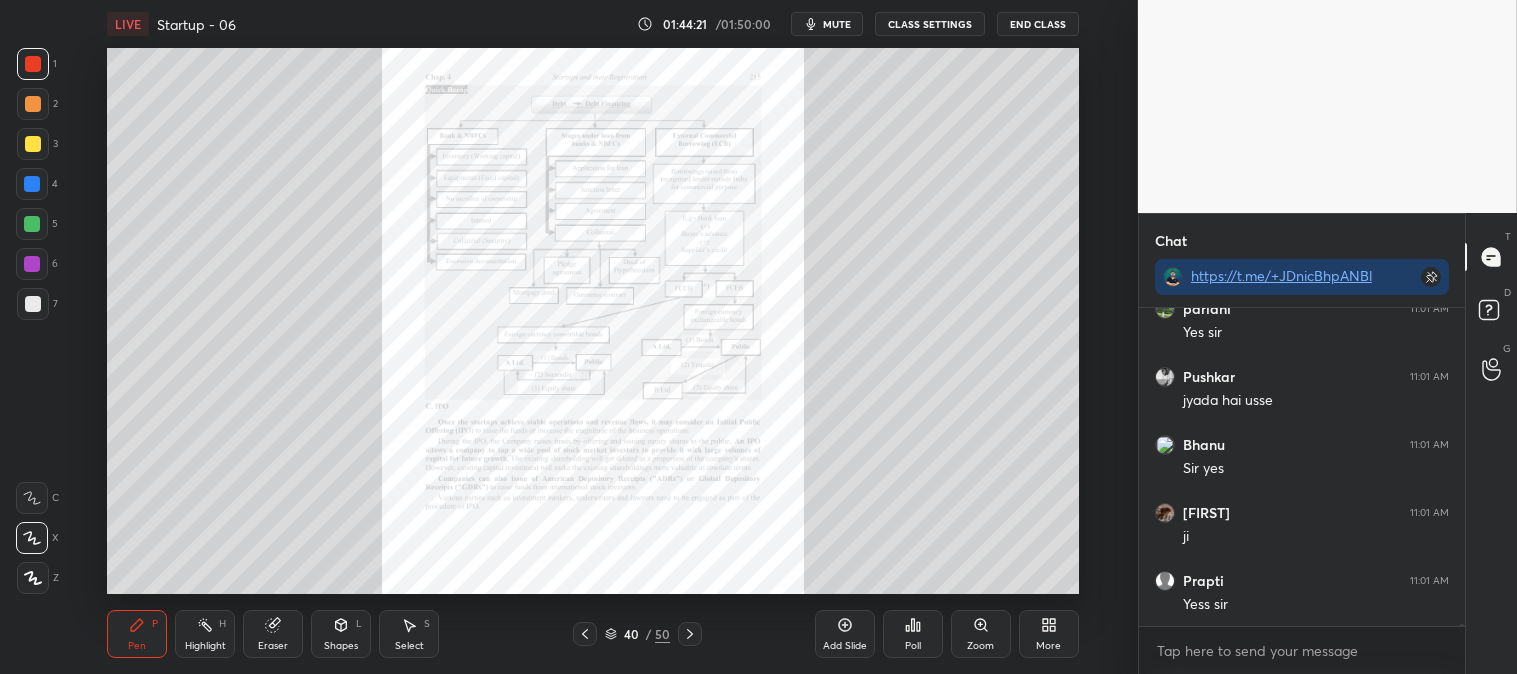 click 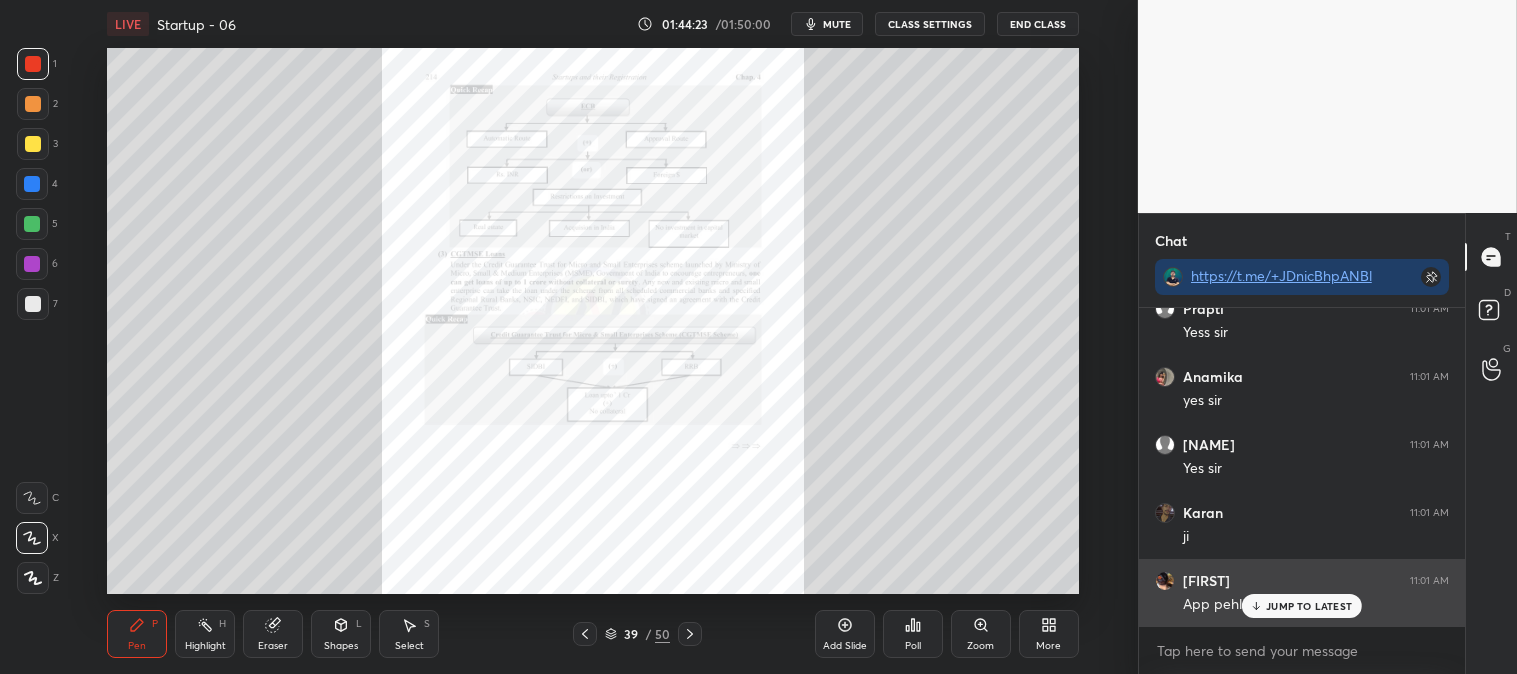 click on "JUMP TO LATEST" at bounding box center [1302, 606] 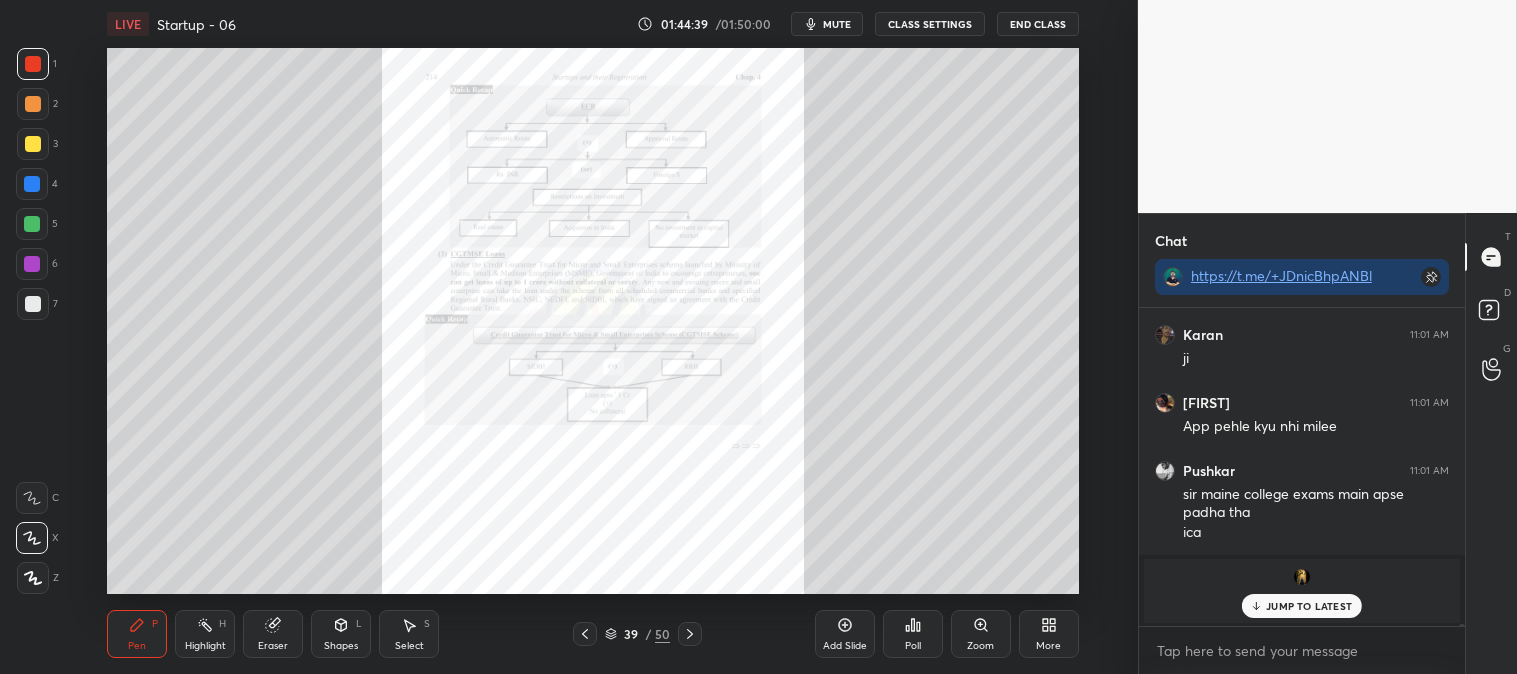 scroll, scrollTop: 43761, scrollLeft: 0, axis: vertical 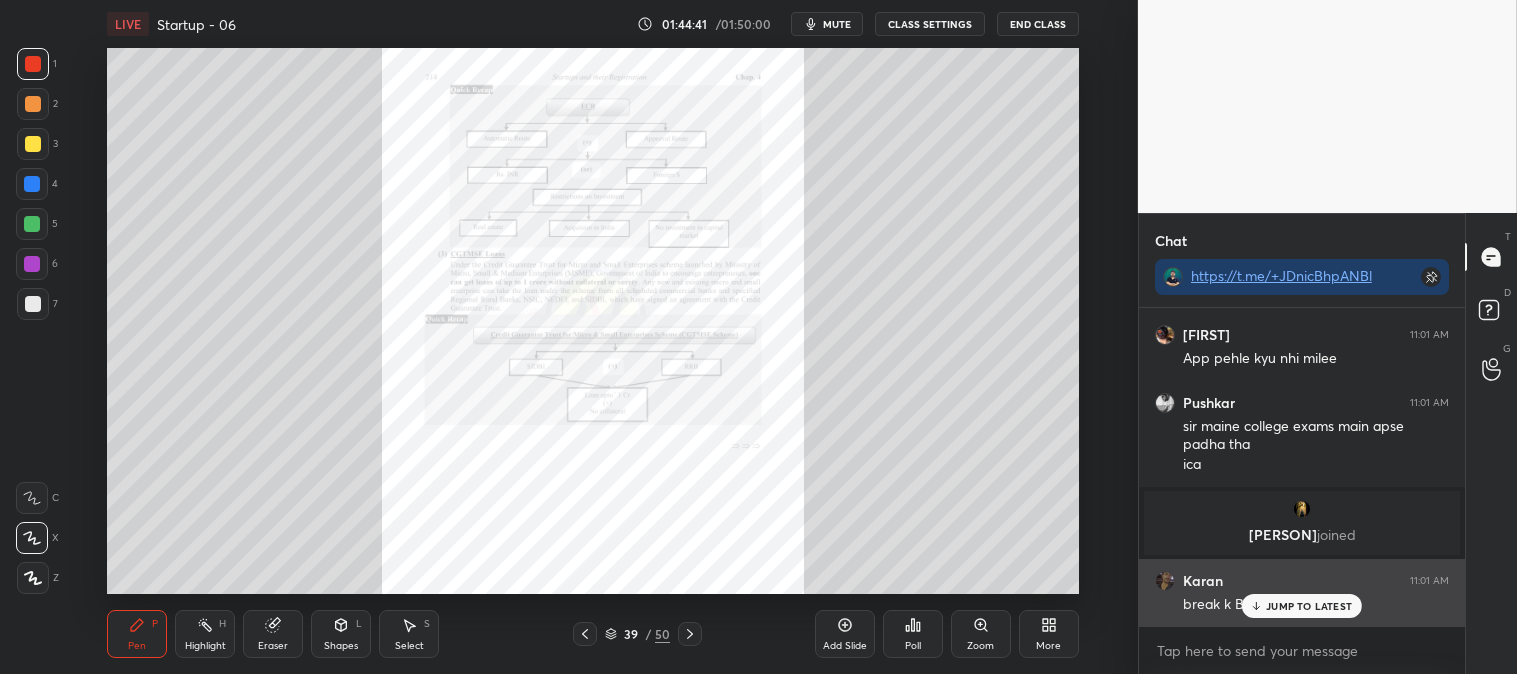 click on "JUMP TO LATEST" at bounding box center (1309, 606) 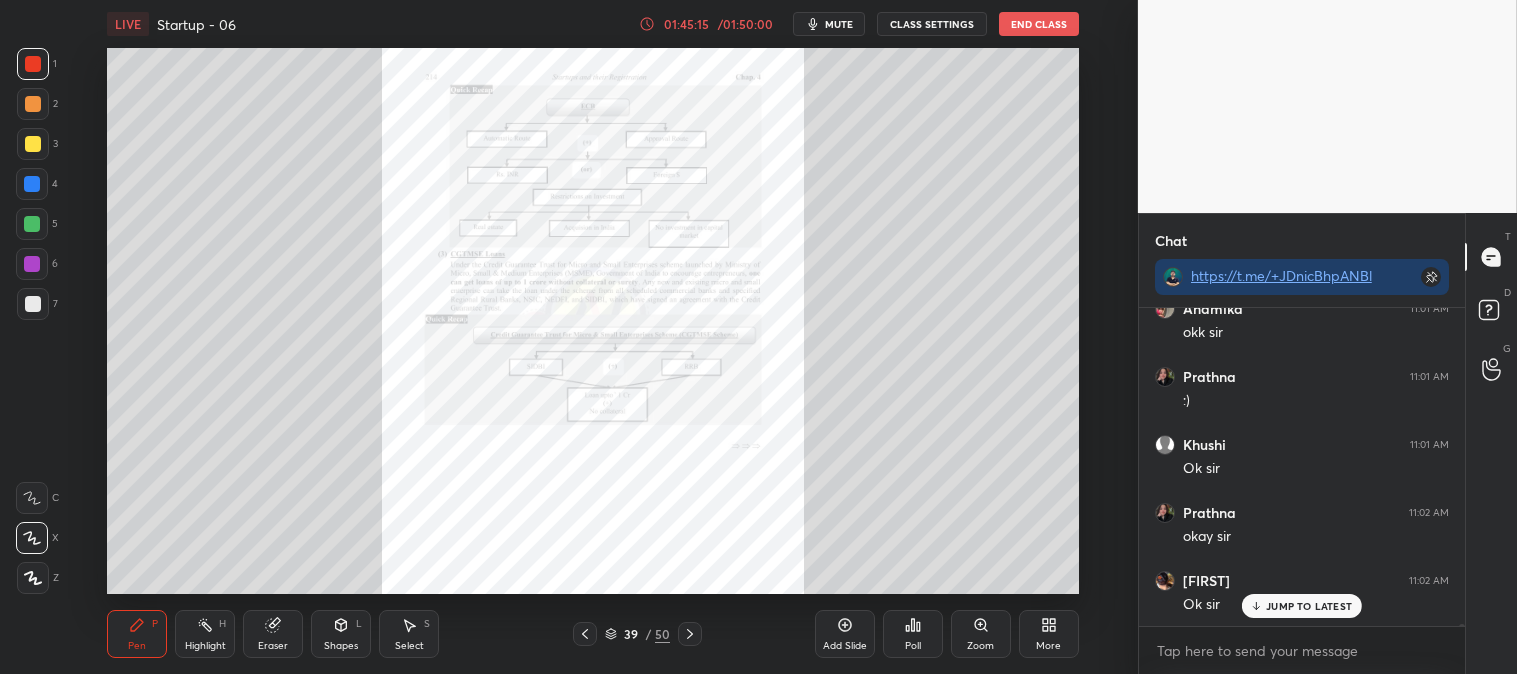 scroll, scrollTop: 44373, scrollLeft: 0, axis: vertical 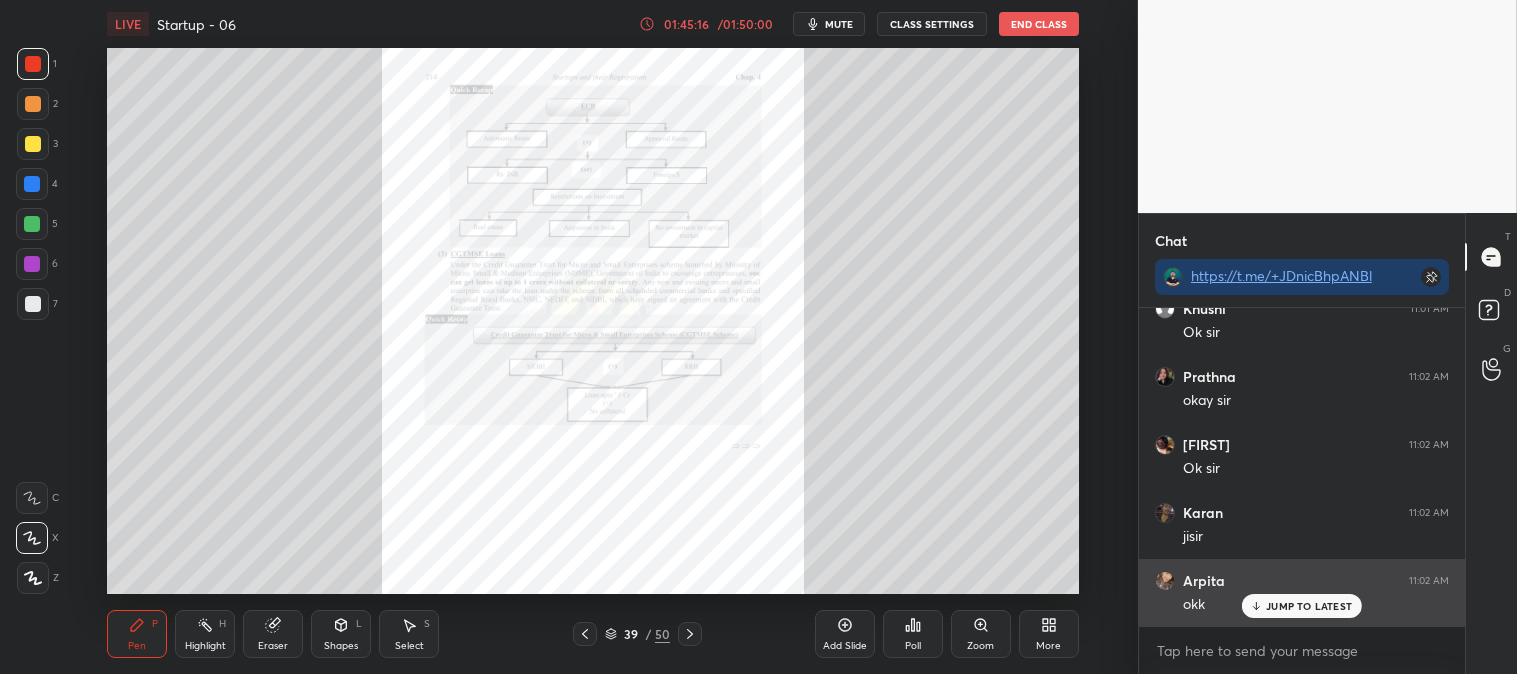 click on "JUMP TO LATEST" at bounding box center [1309, 606] 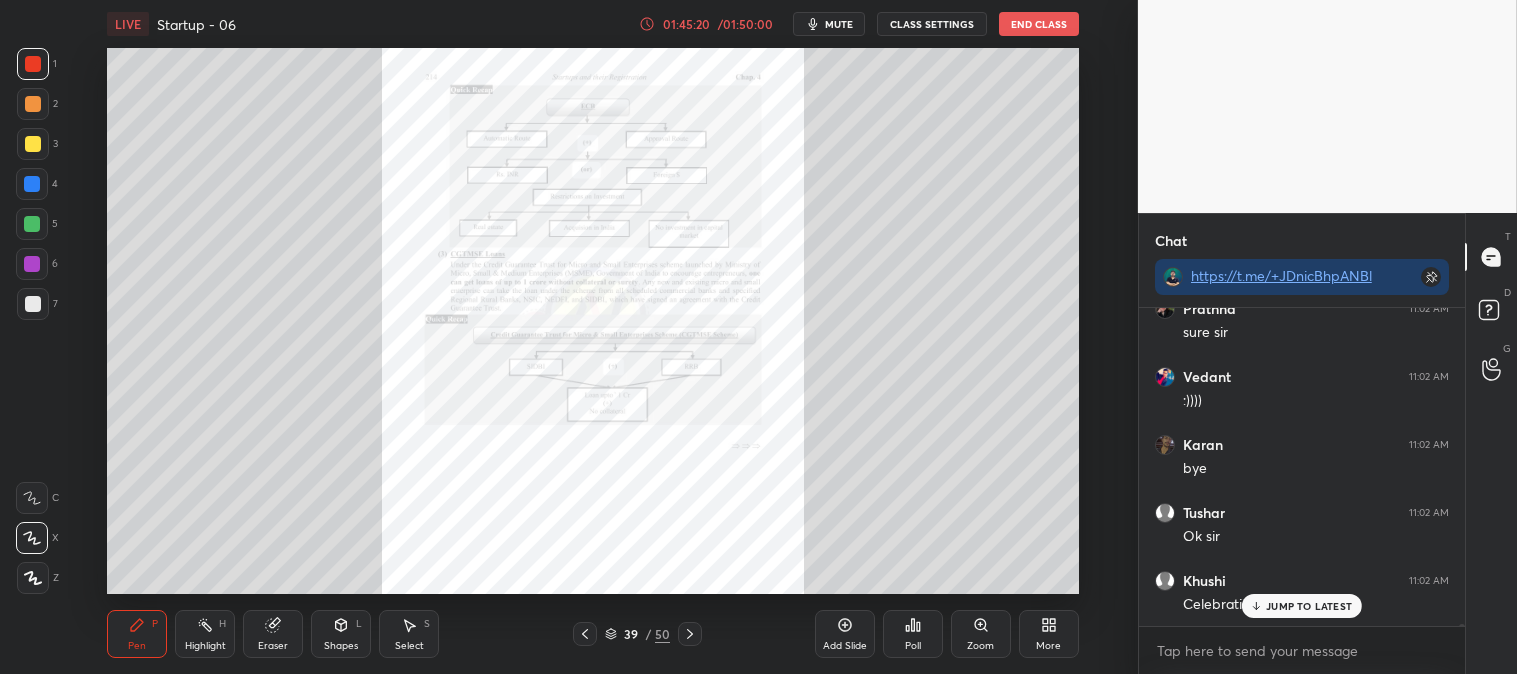 scroll, scrollTop: 44985, scrollLeft: 0, axis: vertical 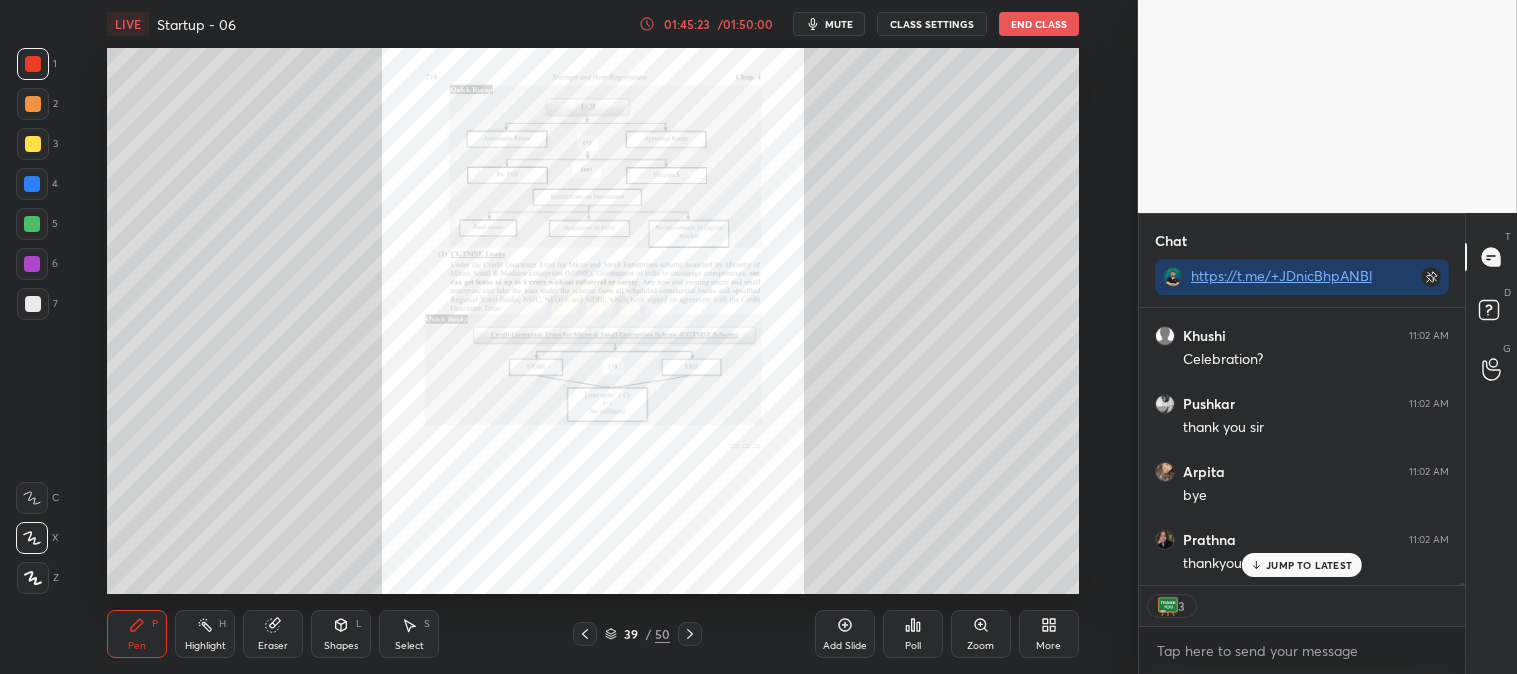 click on "End Class" at bounding box center (1039, 24) 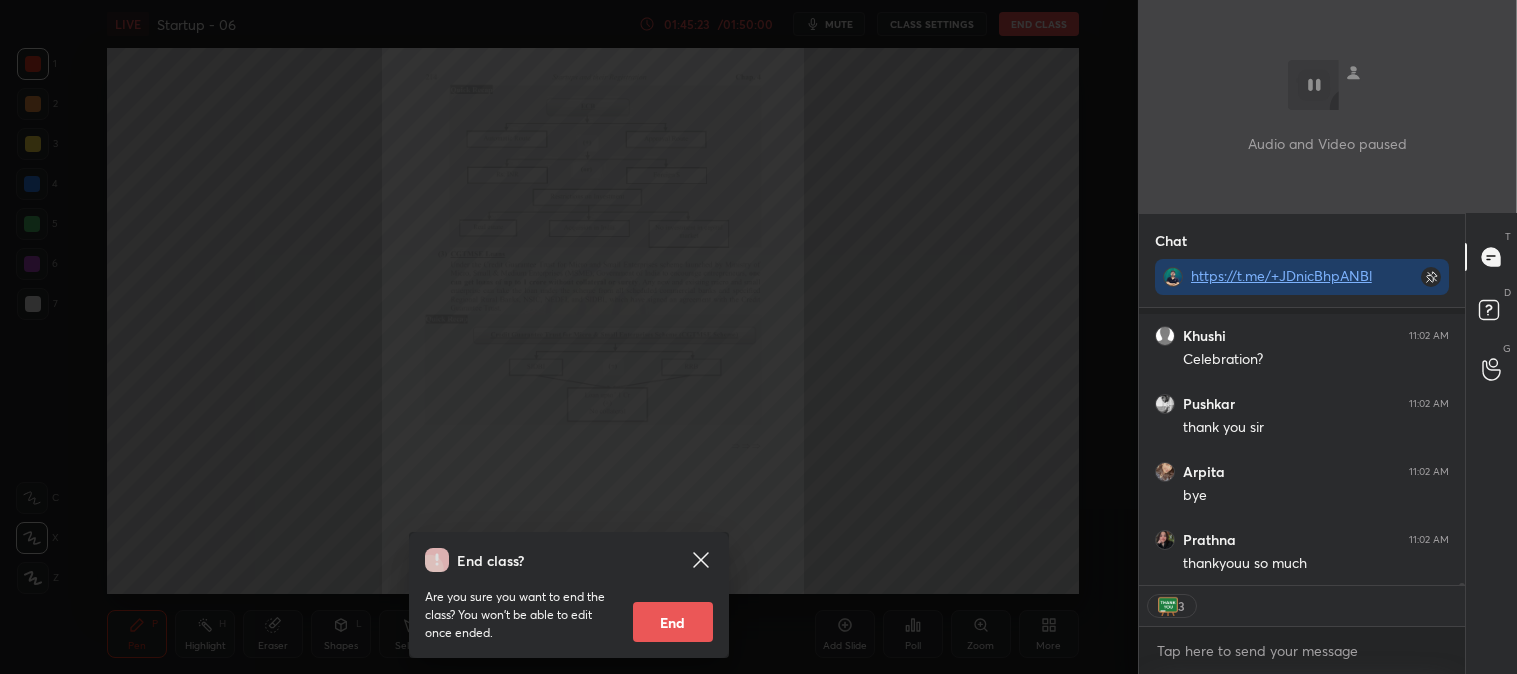 scroll, scrollTop: 45298, scrollLeft: 0, axis: vertical 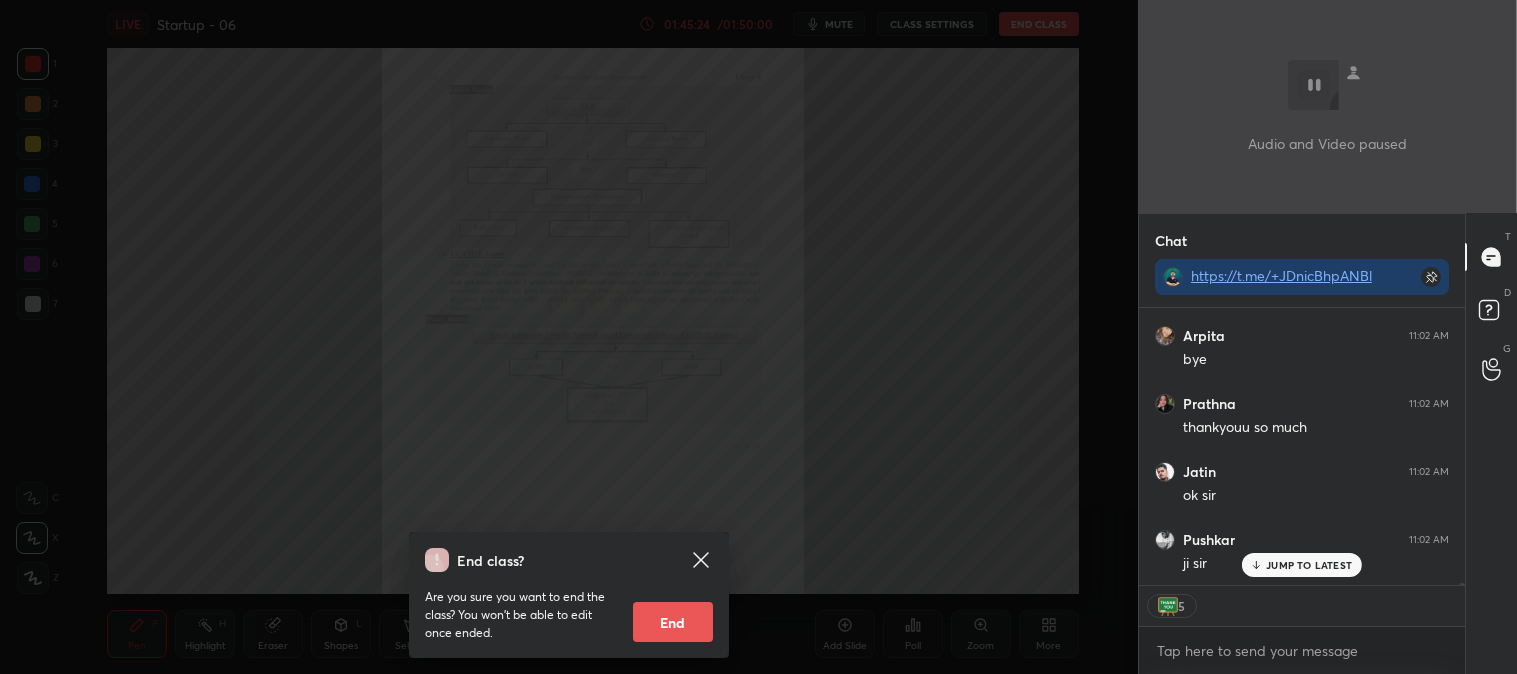 click on "End" at bounding box center (673, 622) 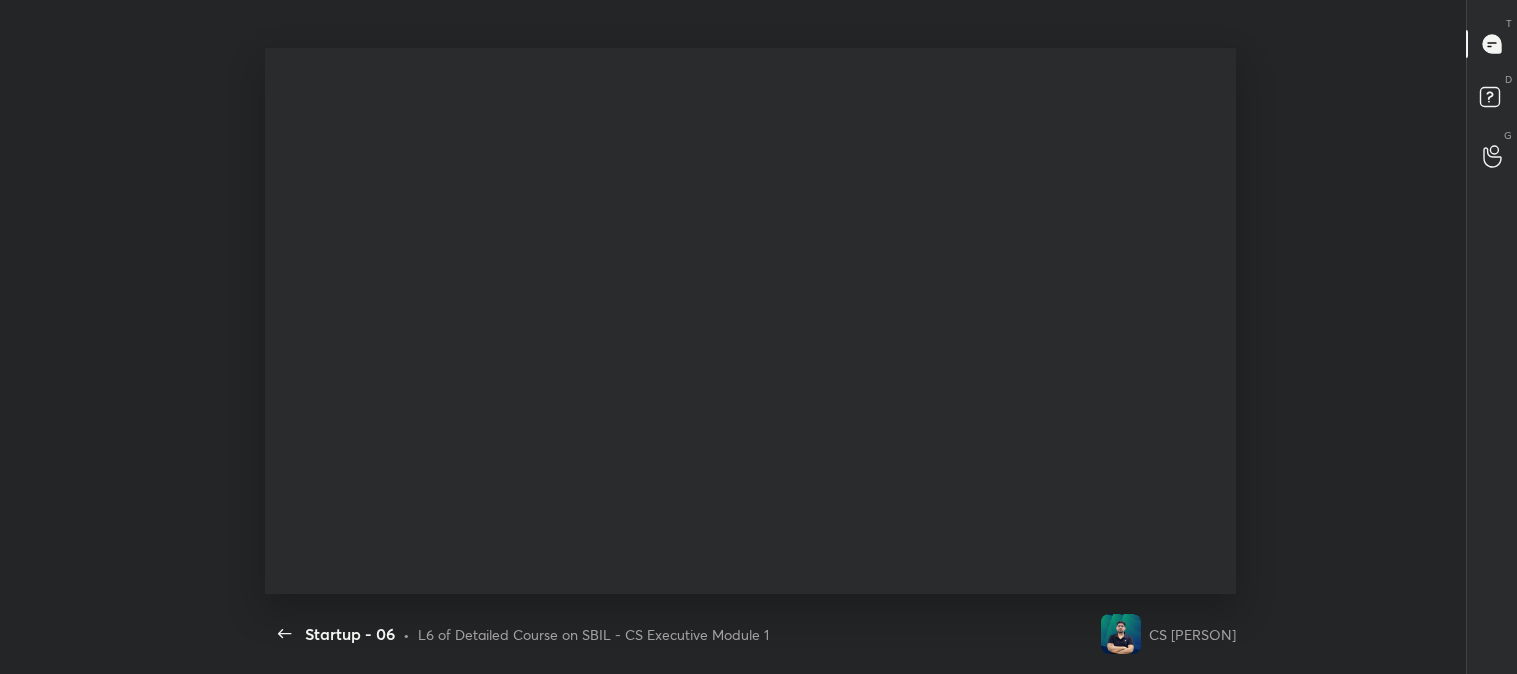 scroll, scrollTop: 99453, scrollLeft: 98806, axis: both 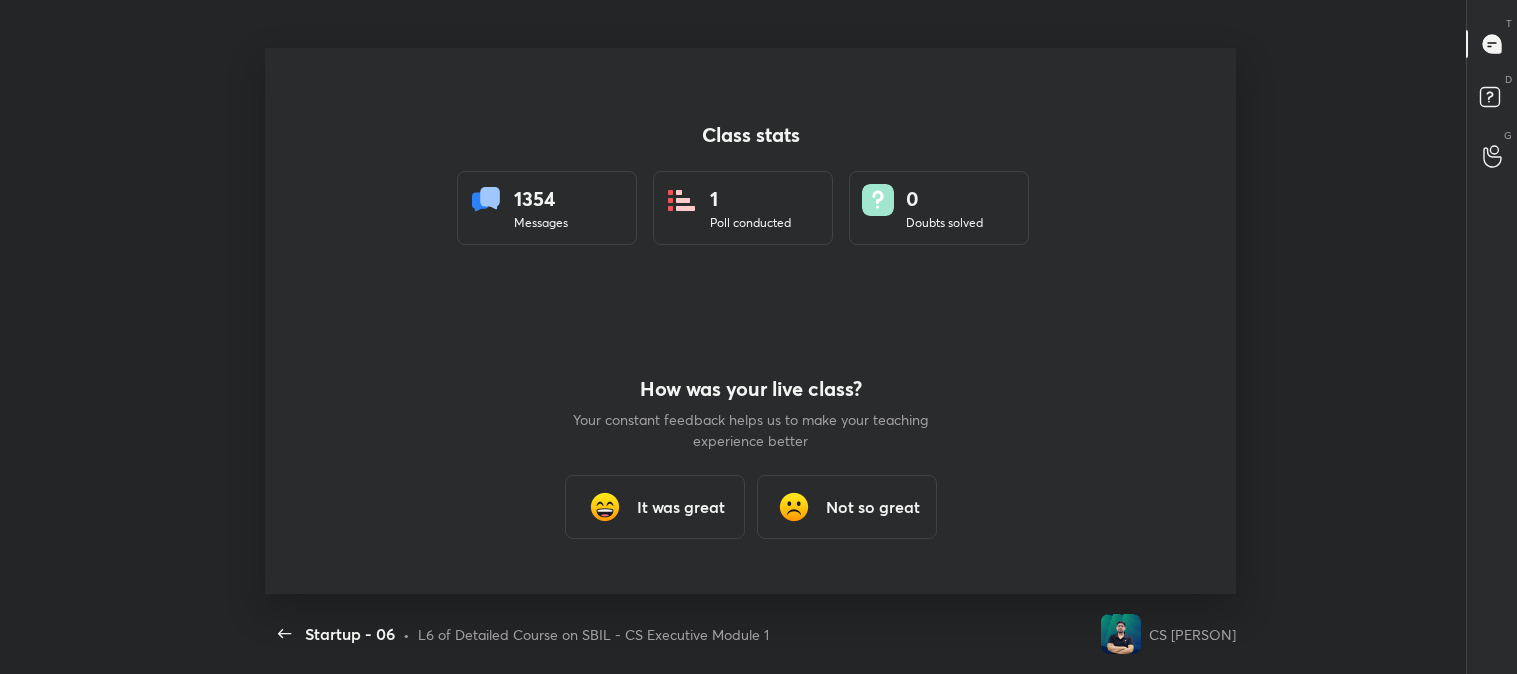 type on "x" 